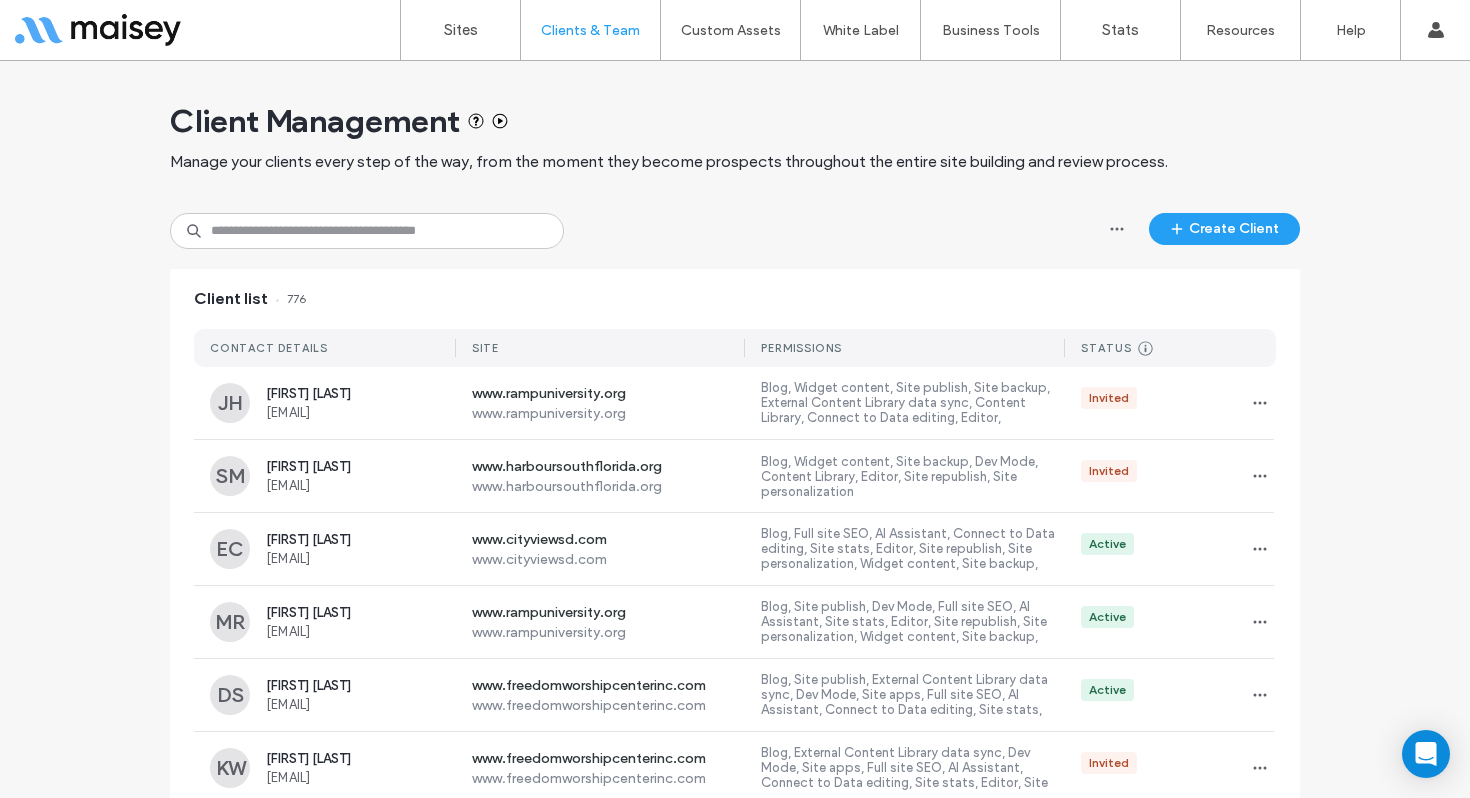 scroll, scrollTop: 0, scrollLeft: 0, axis: both 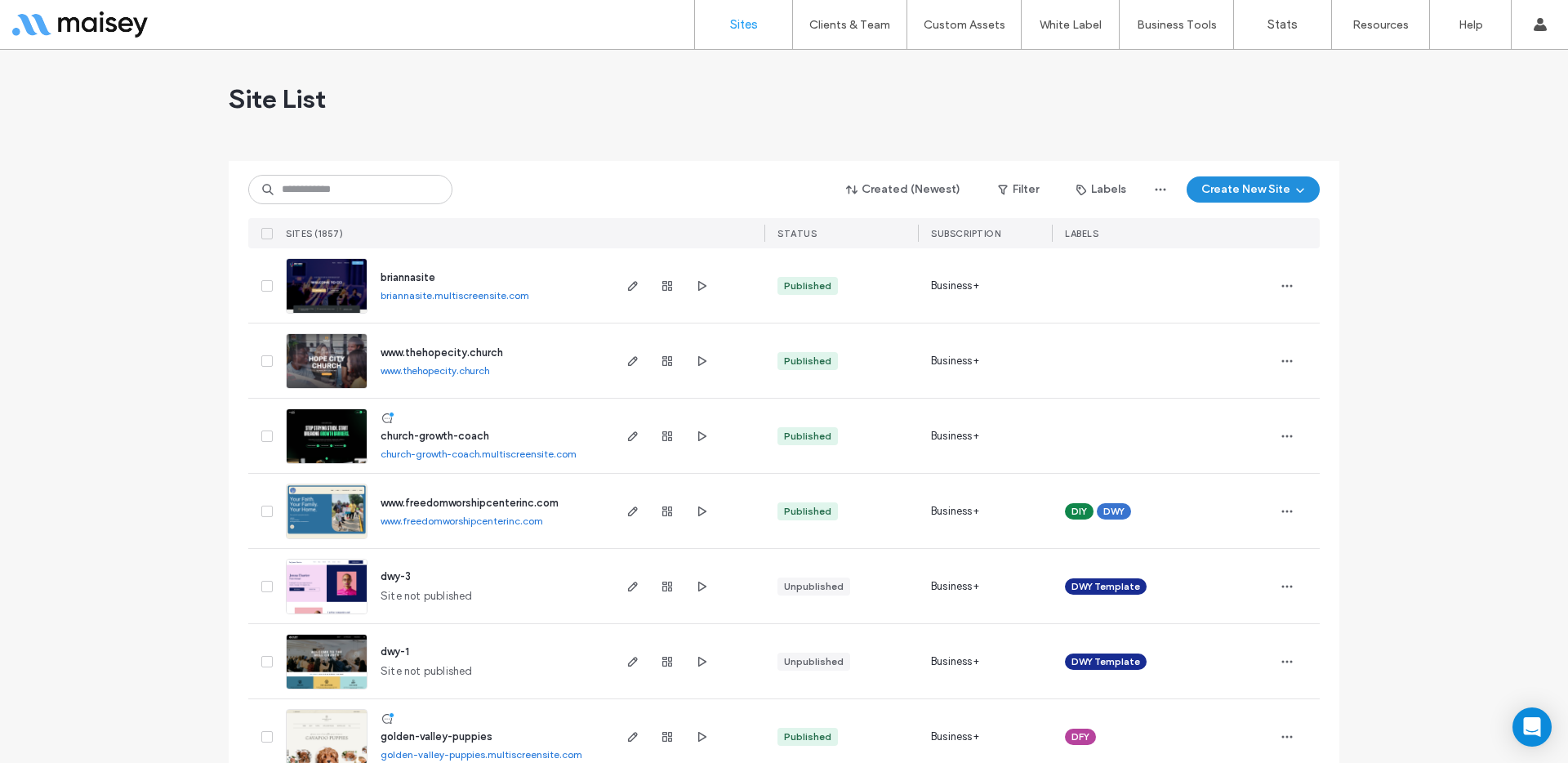 click on "Create New Site" at bounding box center (1253, 190) 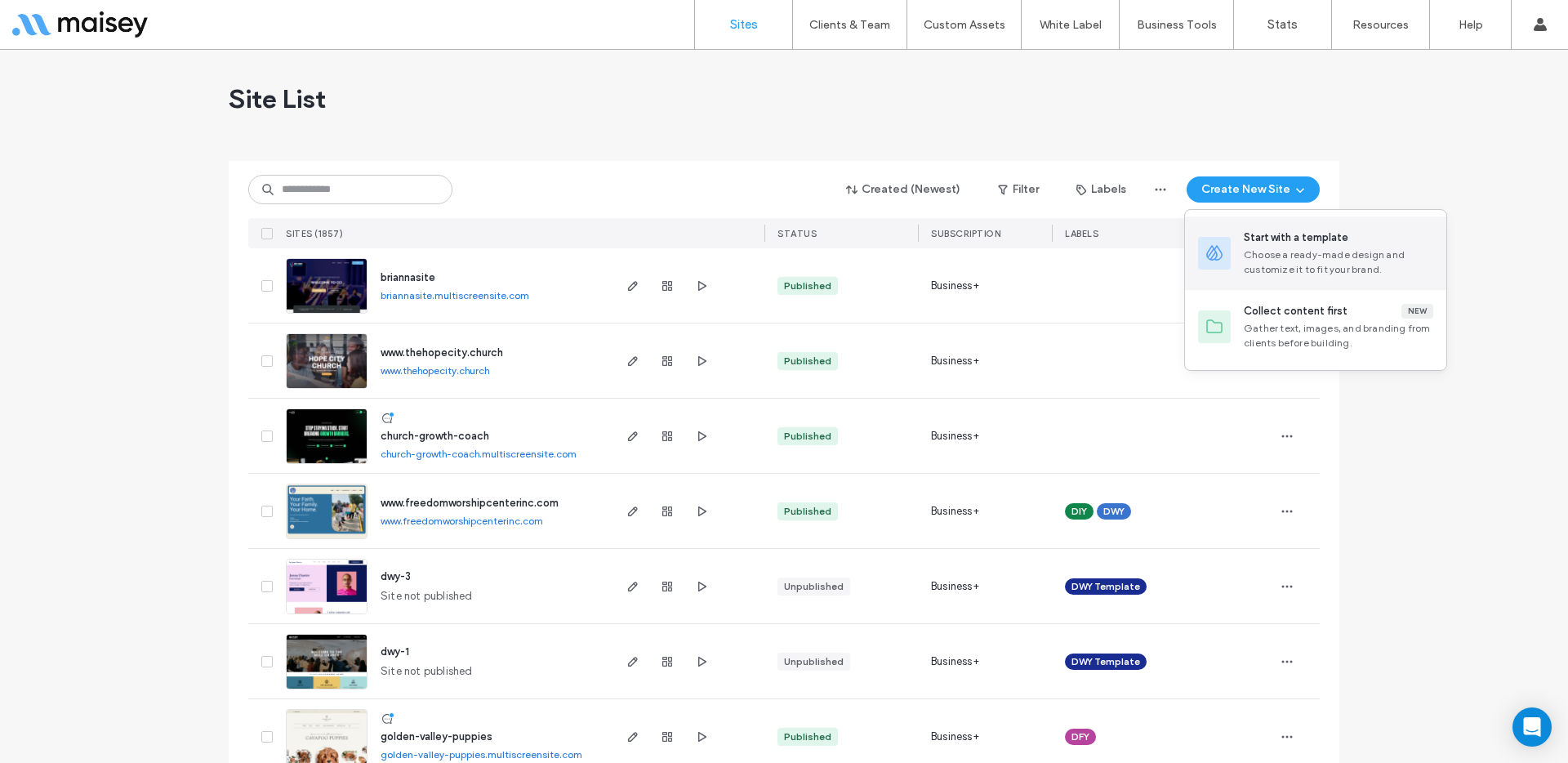 click on "Start with a template" at bounding box center [1296, 238] 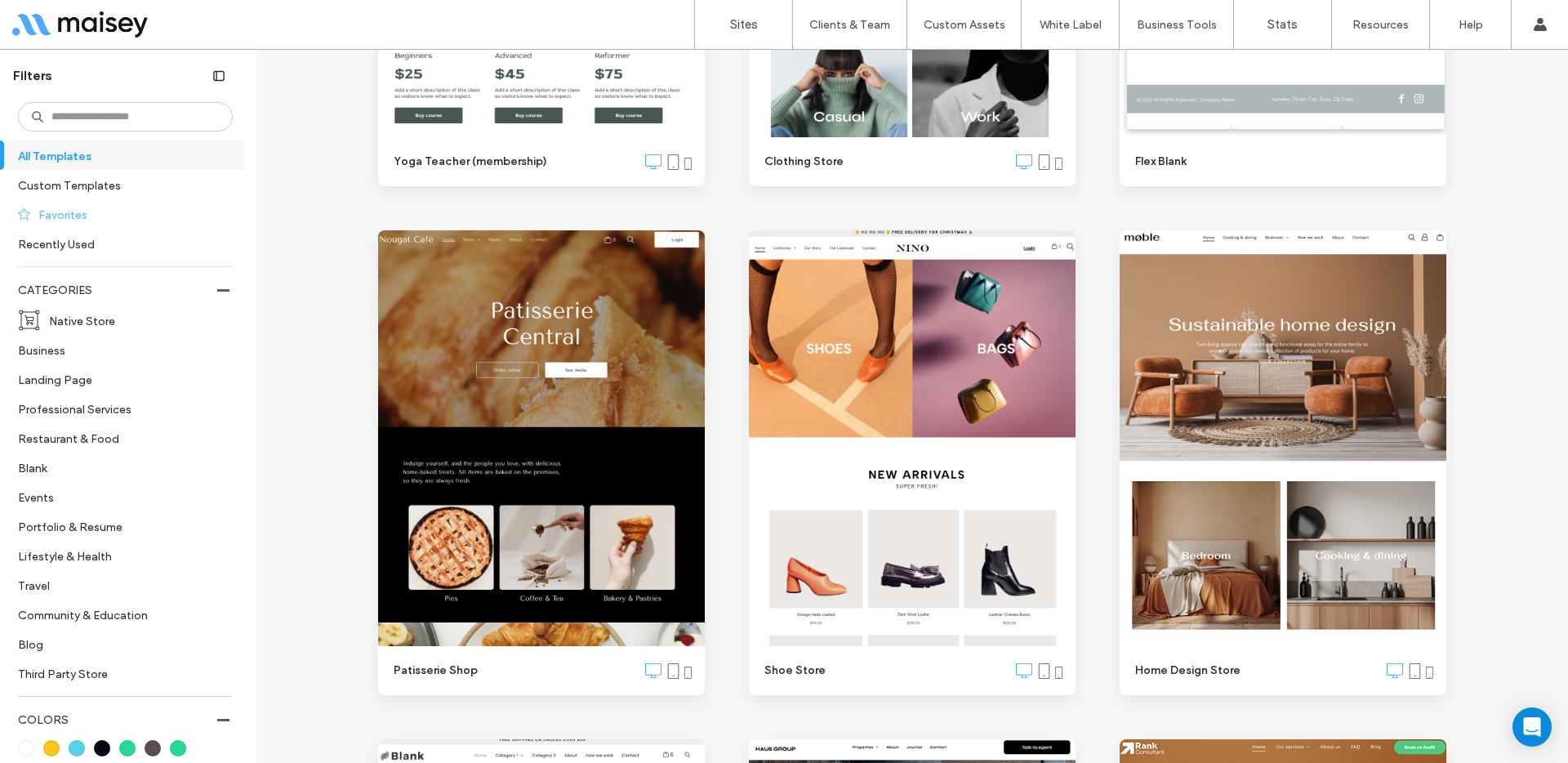 scroll, scrollTop: 970, scrollLeft: 0, axis: vertical 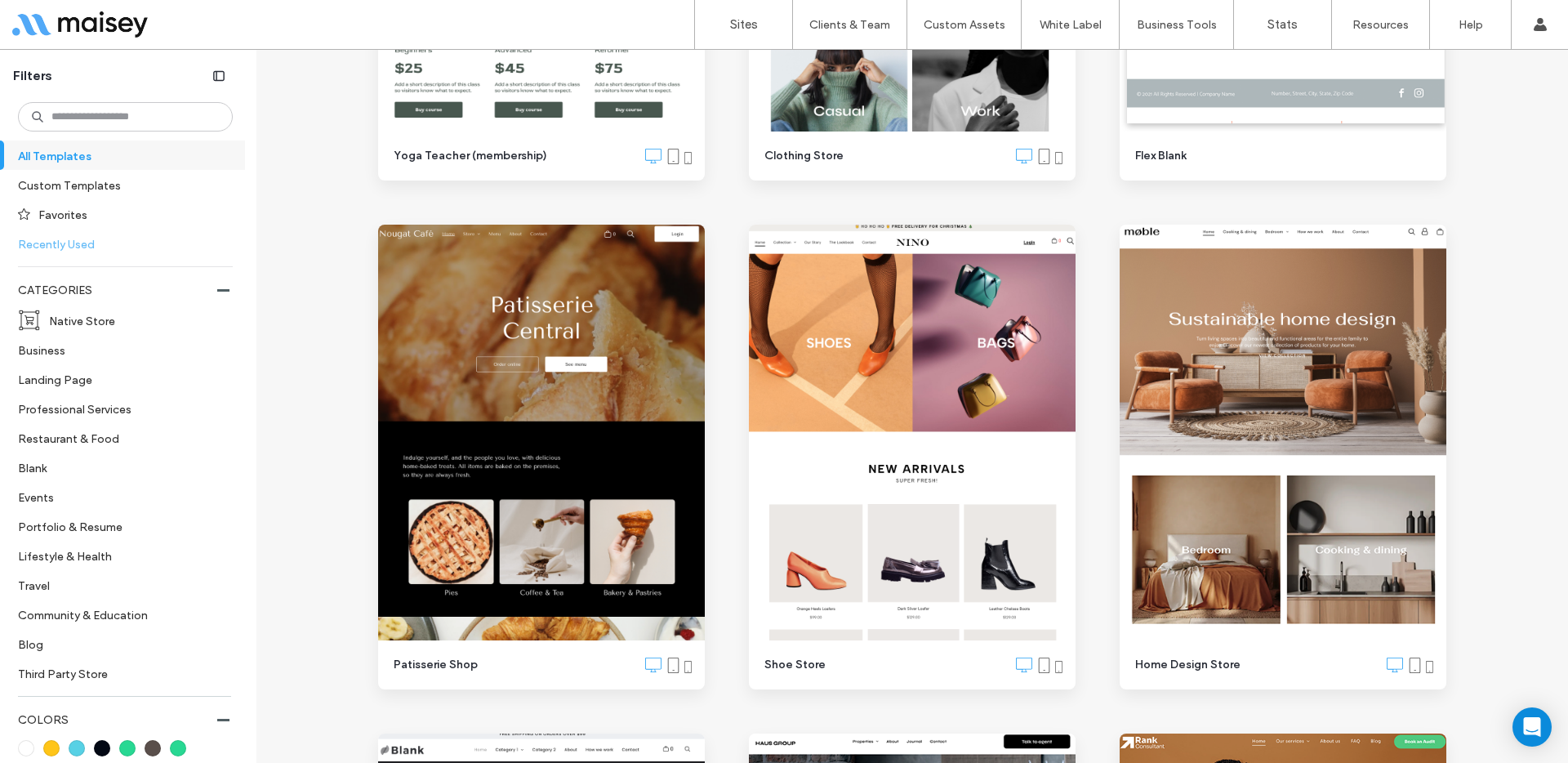 click on "Recently Used" at bounding box center [118, 243] 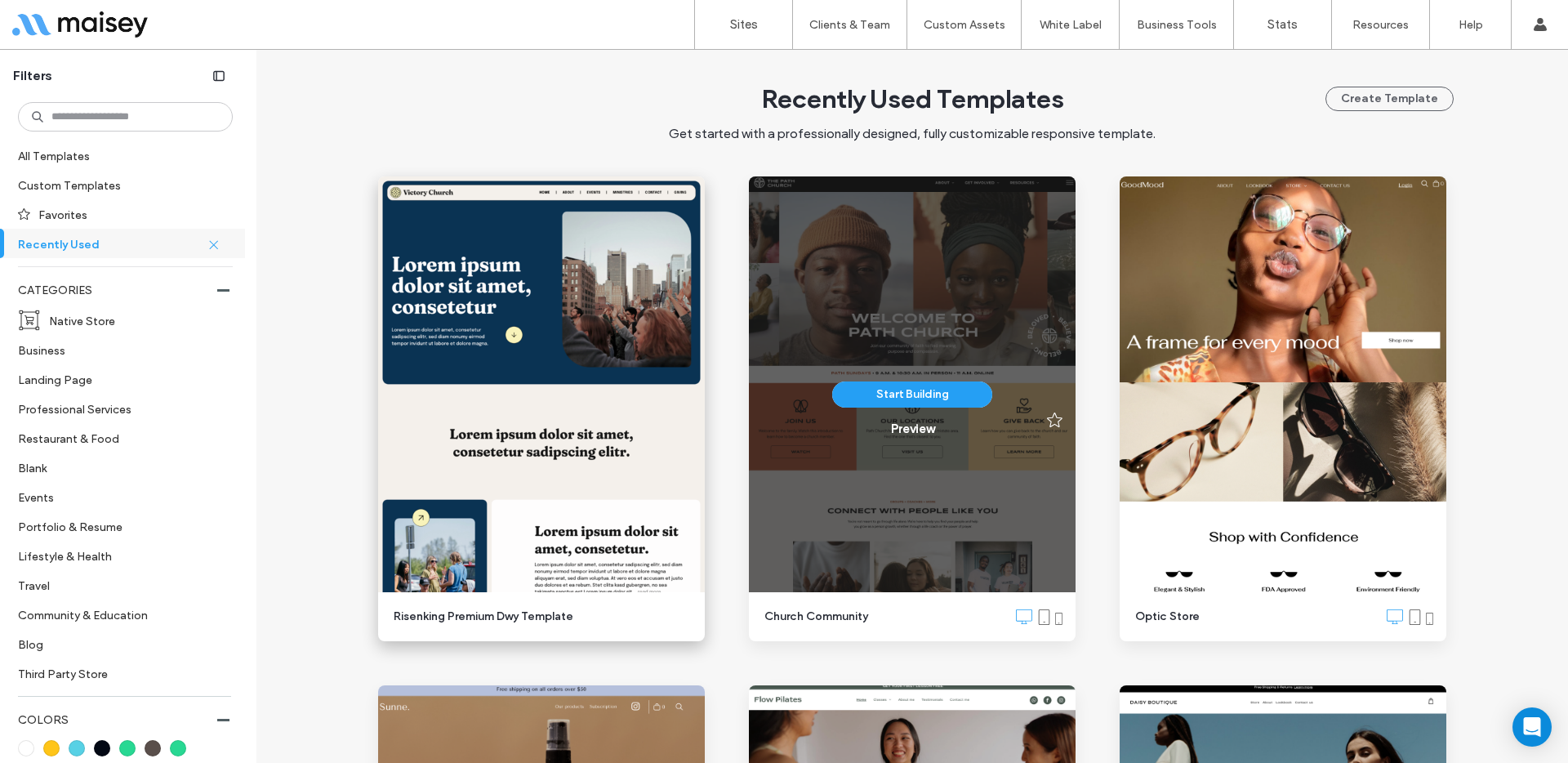 scroll, scrollTop: 1, scrollLeft: 0, axis: vertical 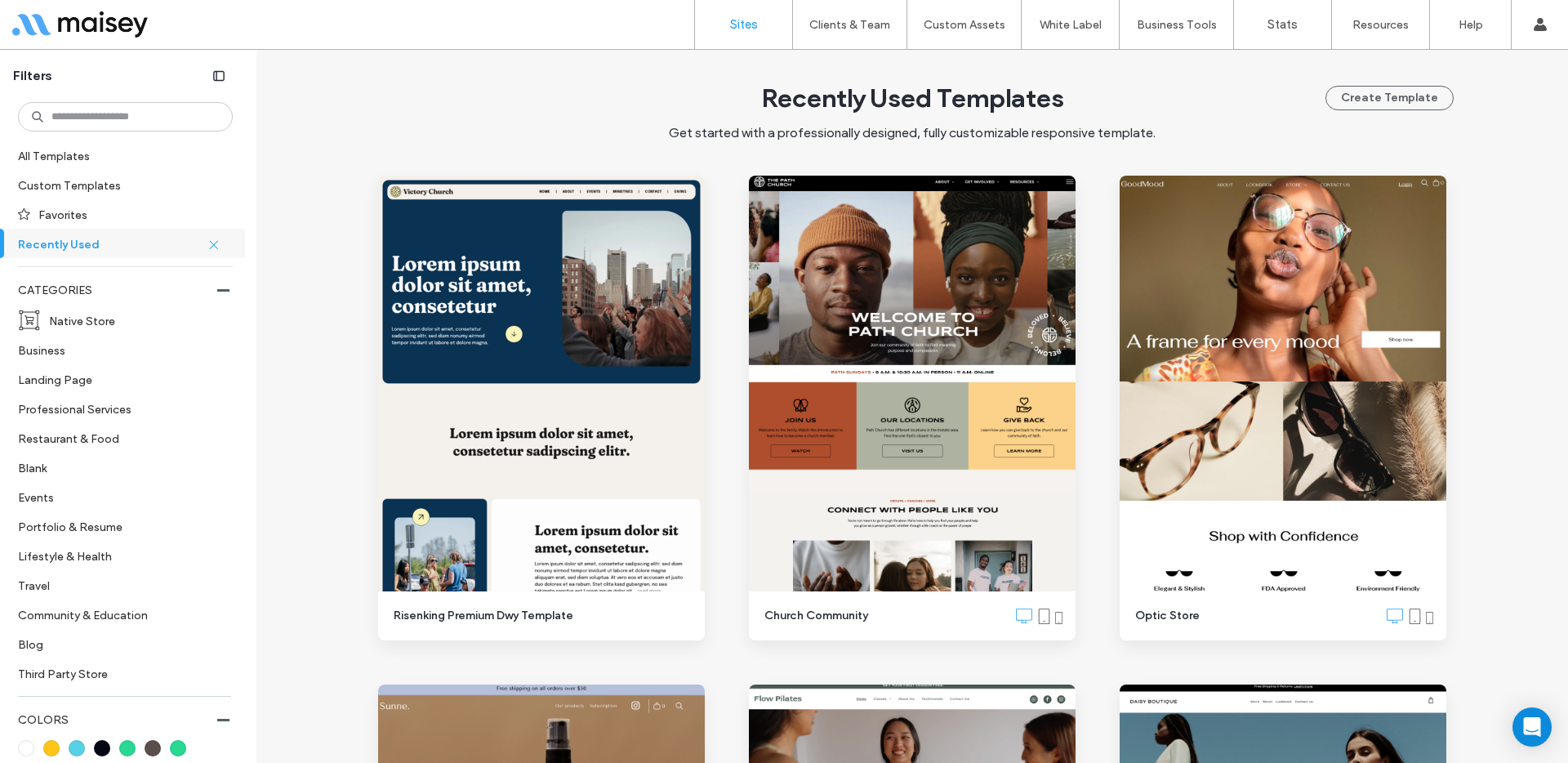 click on "Sites" at bounding box center (744, 25) 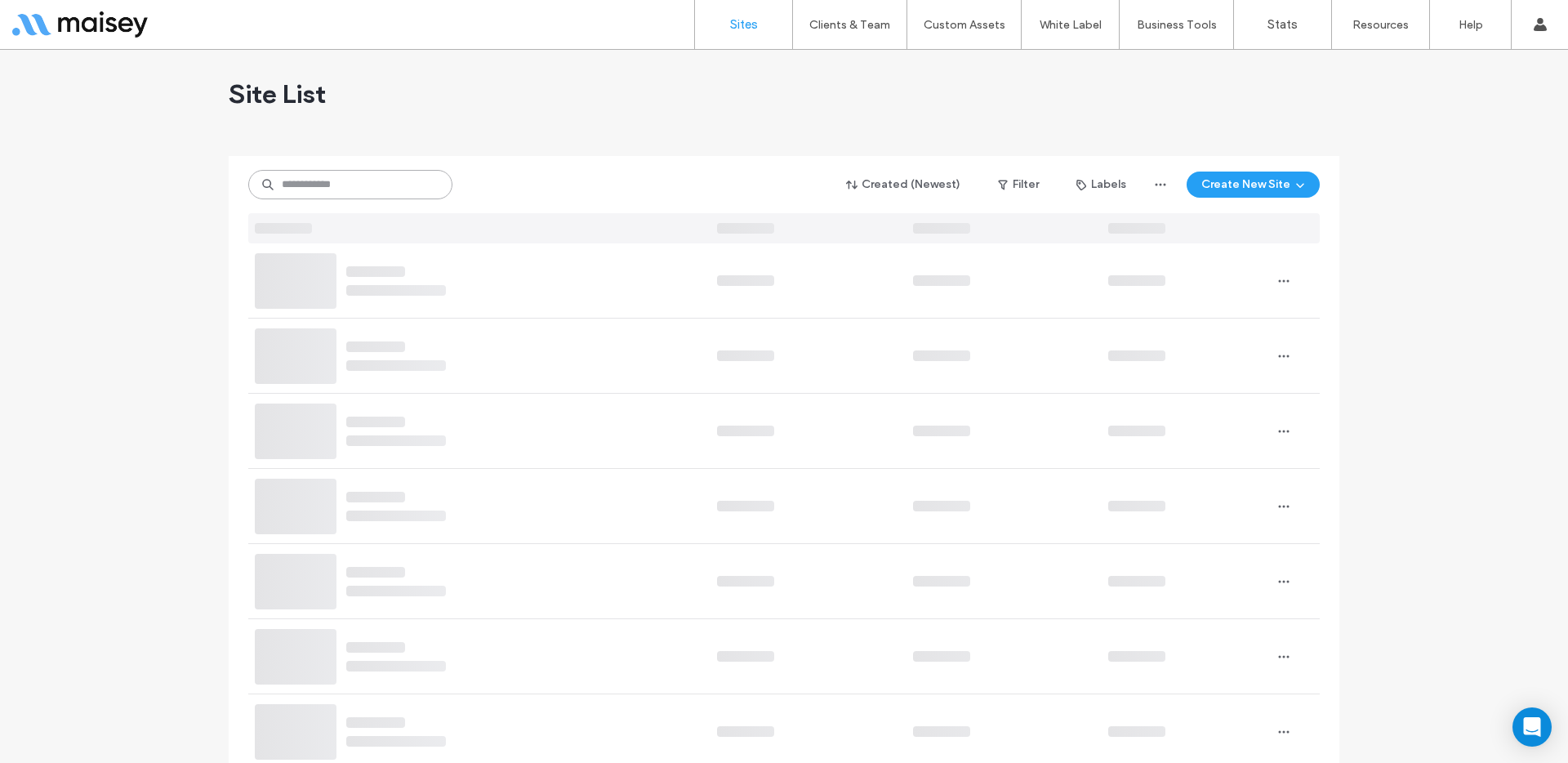 click at bounding box center [350, 185] 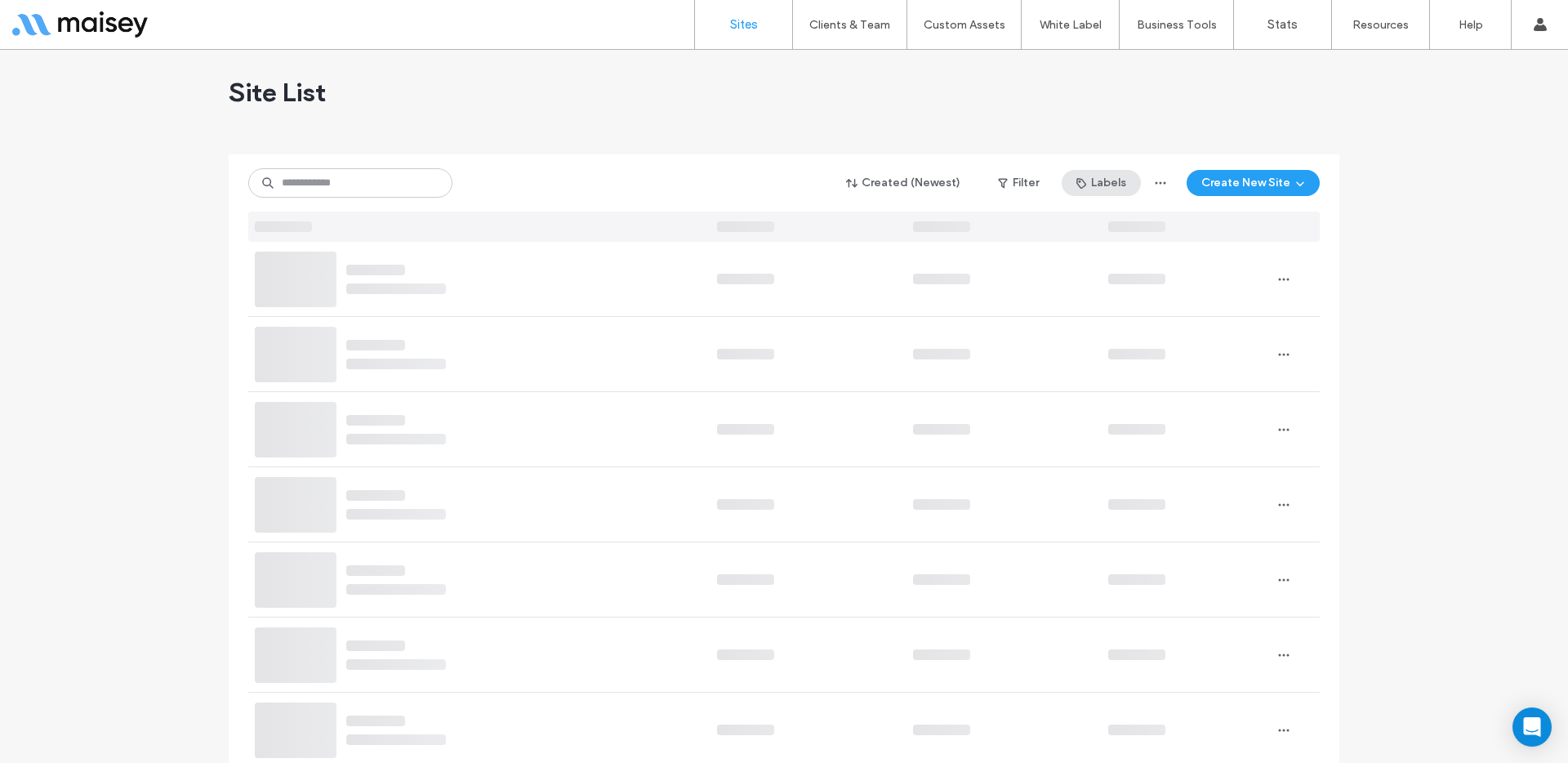 click on "Labels" at bounding box center (1101, 183) 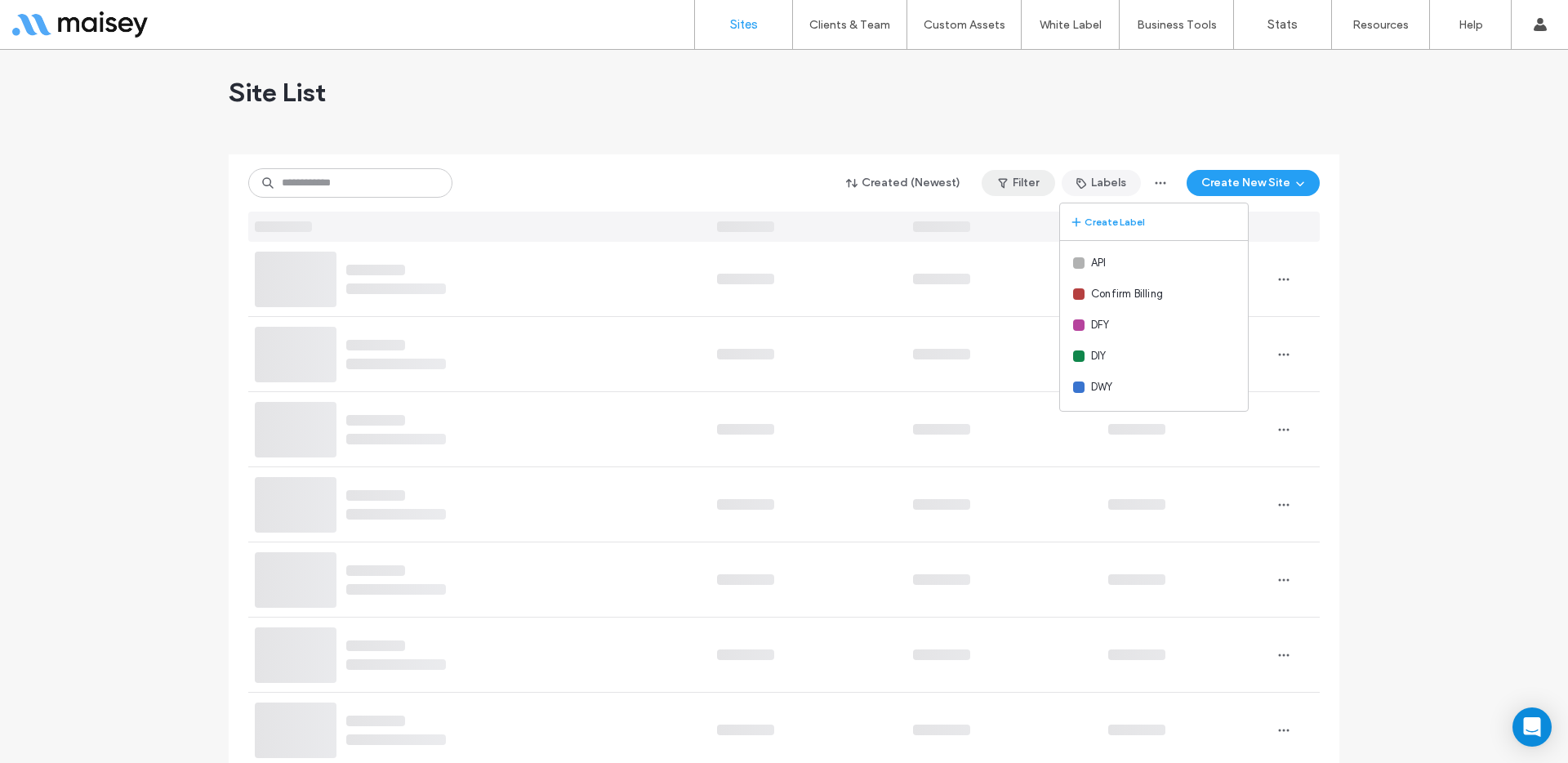 click on "Filter" at bounding box center (1018, 183) 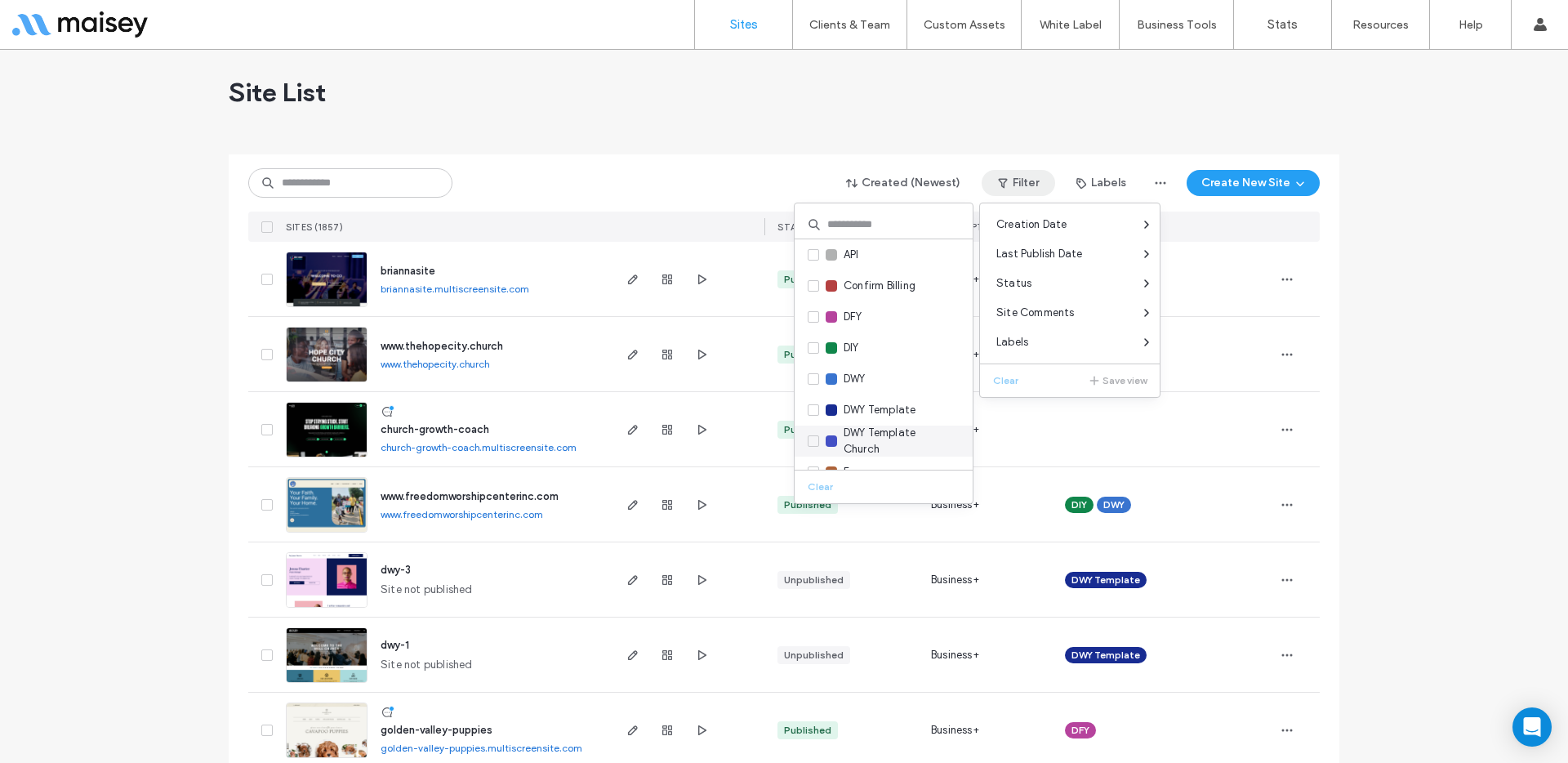 drag, startPoint x: 858, startPoint y: 413, endPoint x: 854, endPoint y: 440, distance: 27.294688 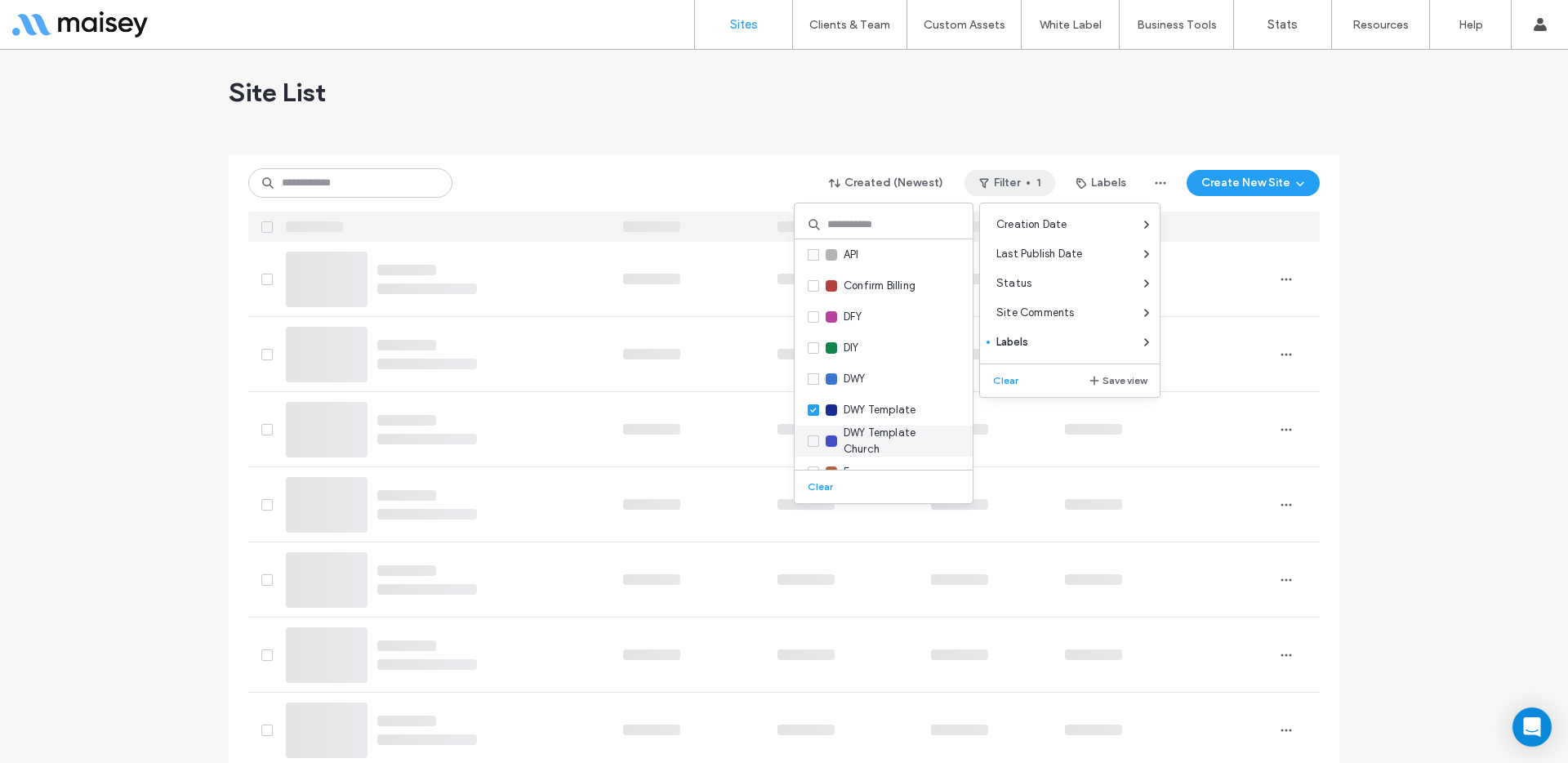 click on "DWY Template Church" at bounding box center [898, 441] 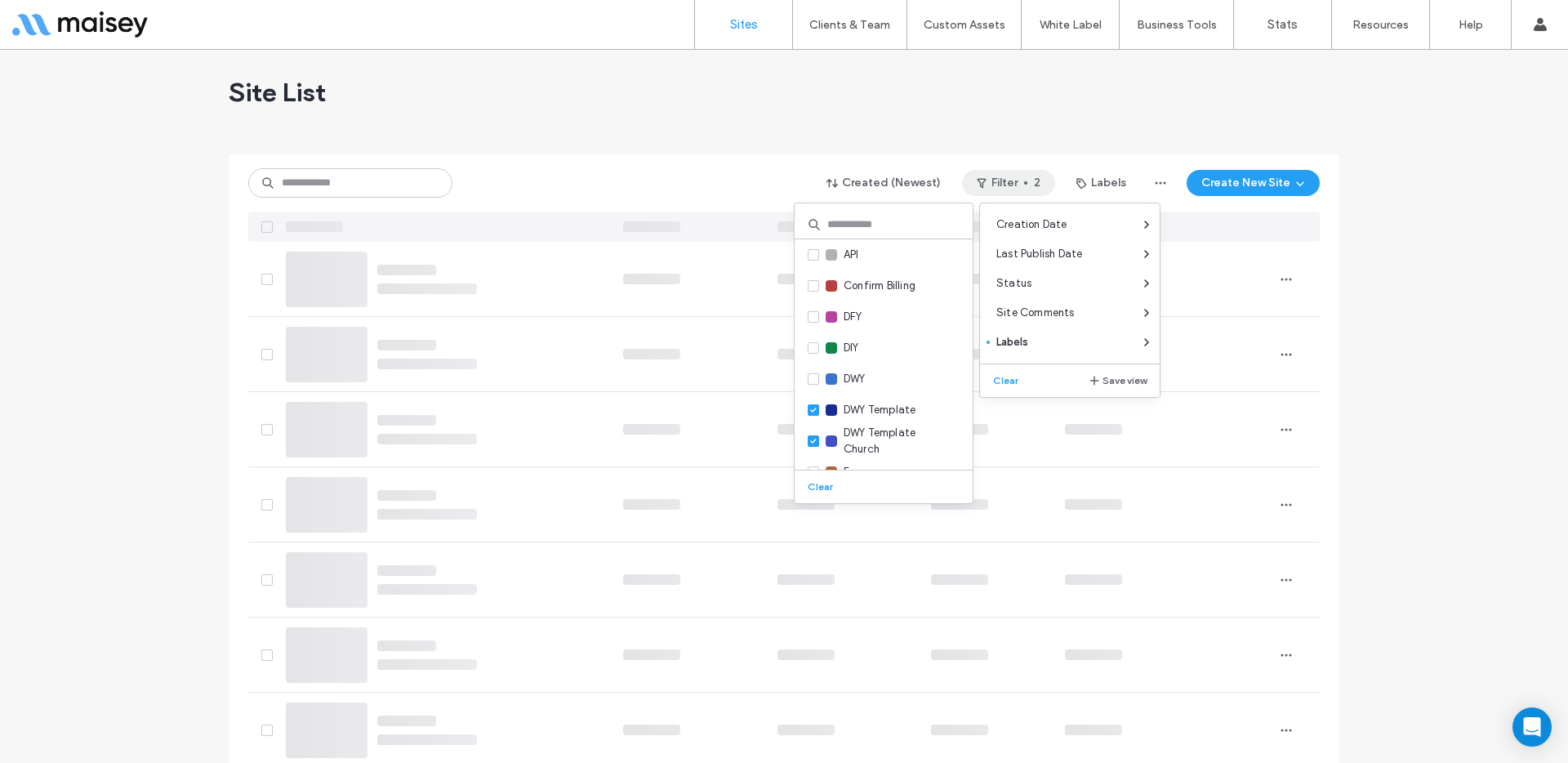 click on "Site List" at bounding box center (784, 92) 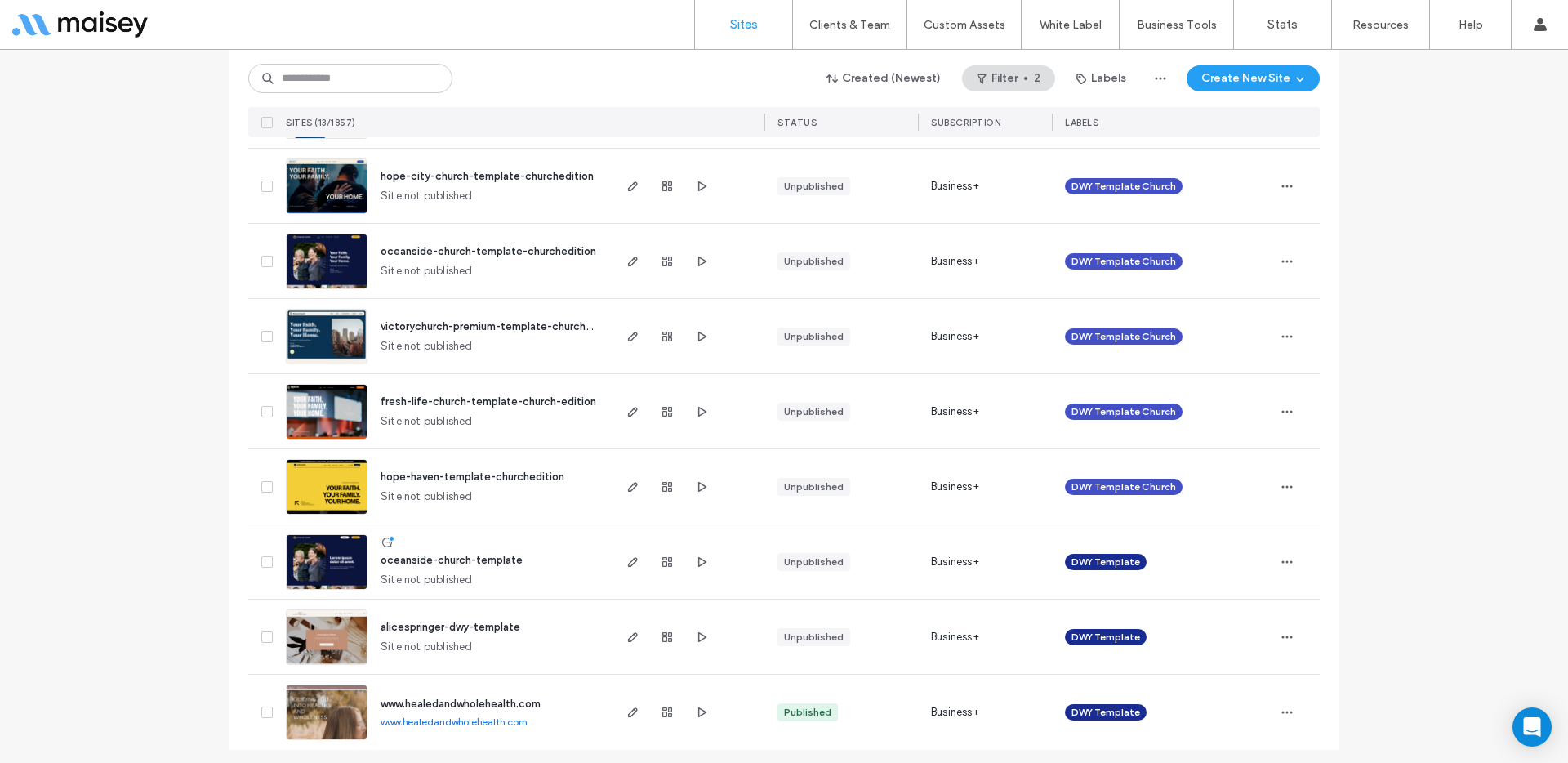 scroll, scrollTop: 481, scrollLeft: 0, axis: vertical 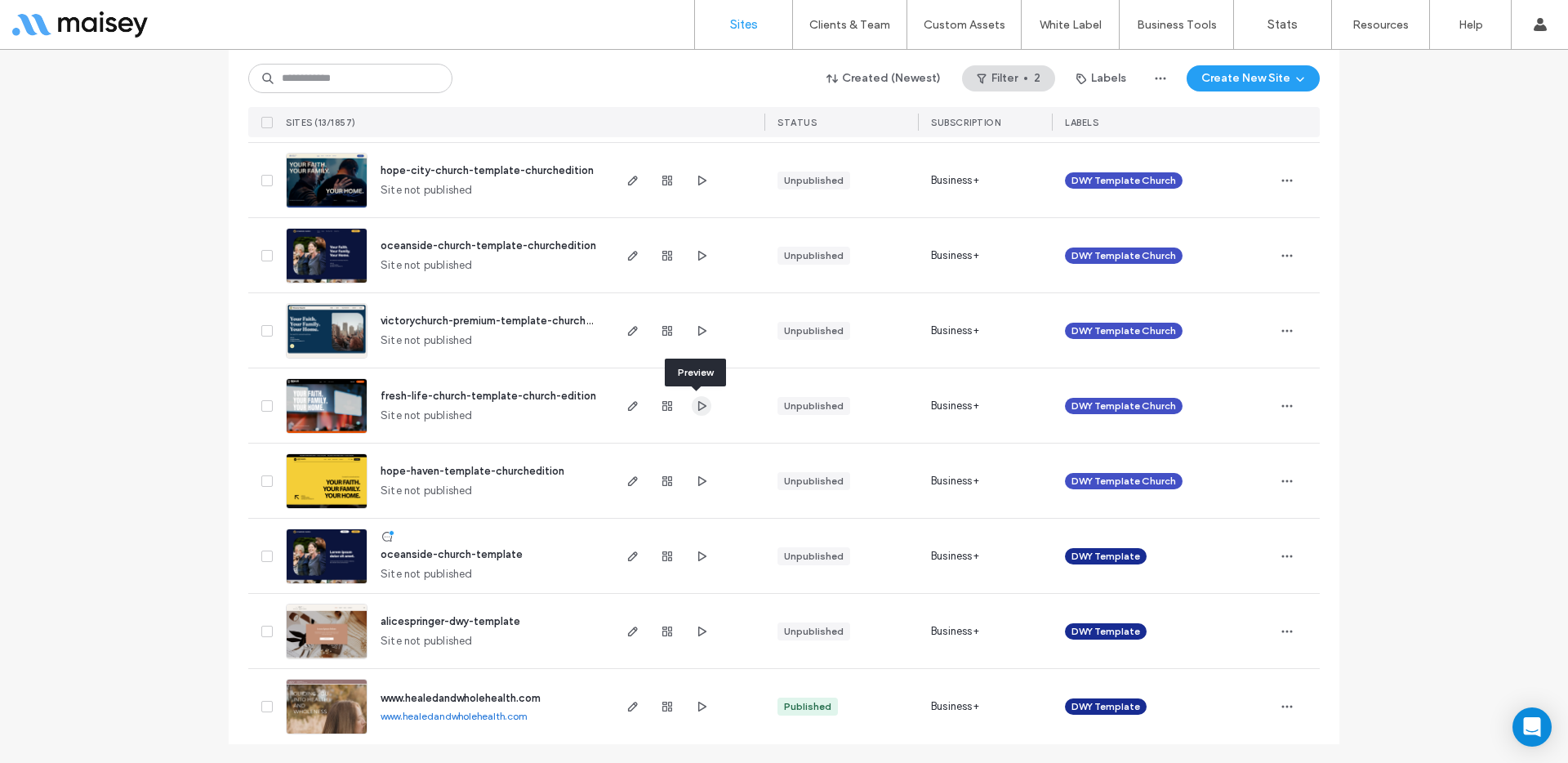 click 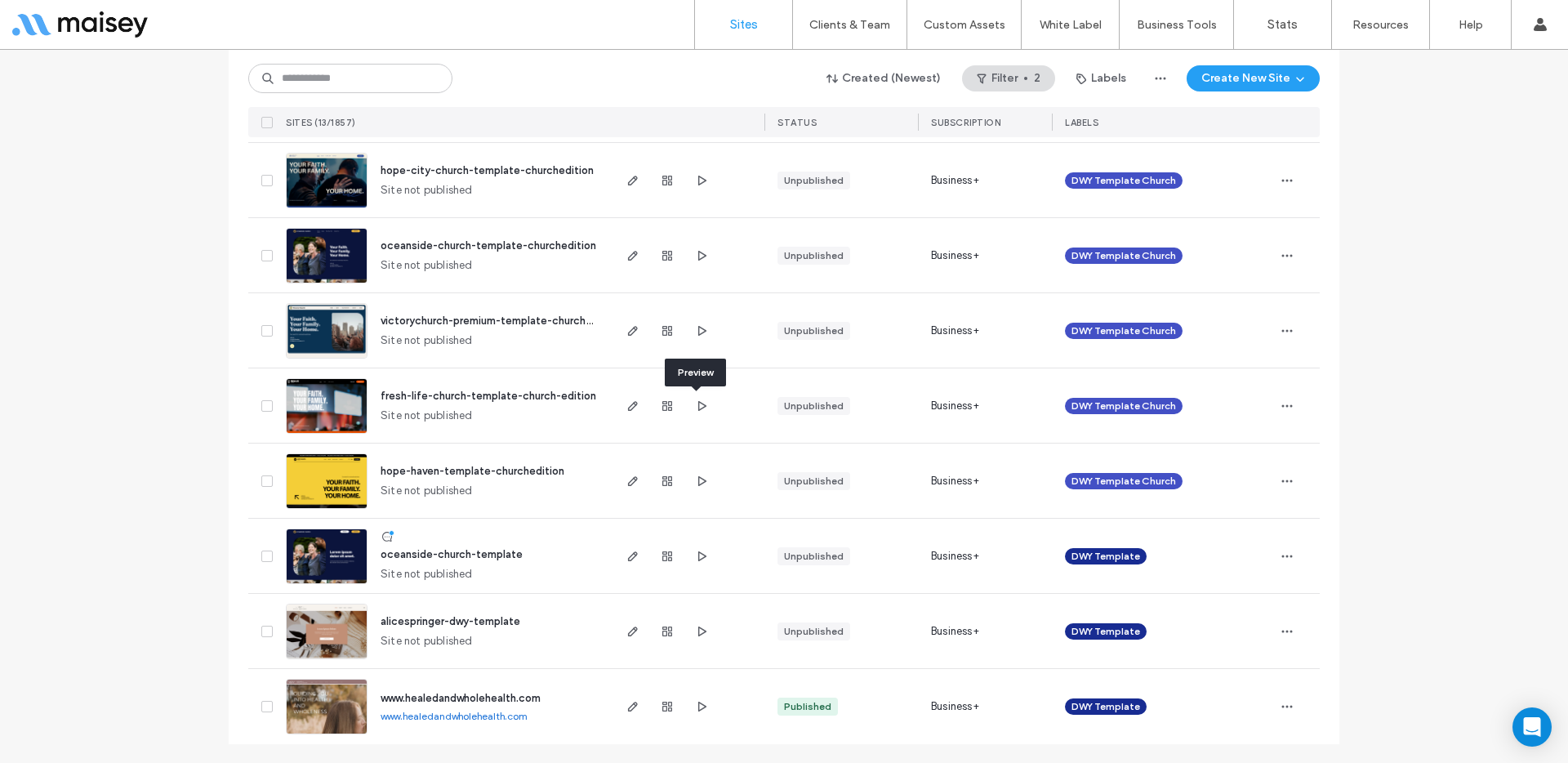 scroll, scrollTop: 482, scrollLeft: 0, axis: vertical 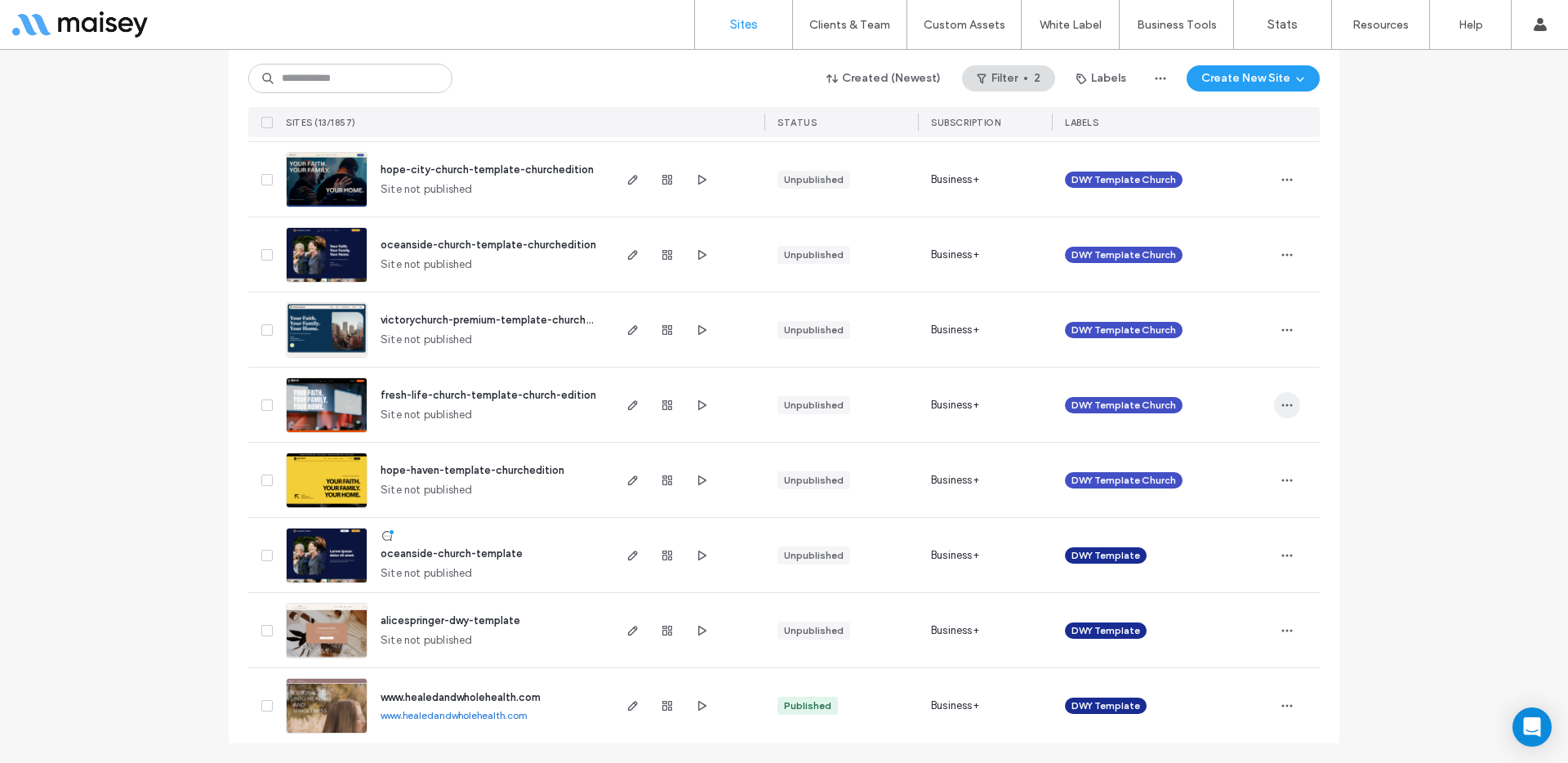 click 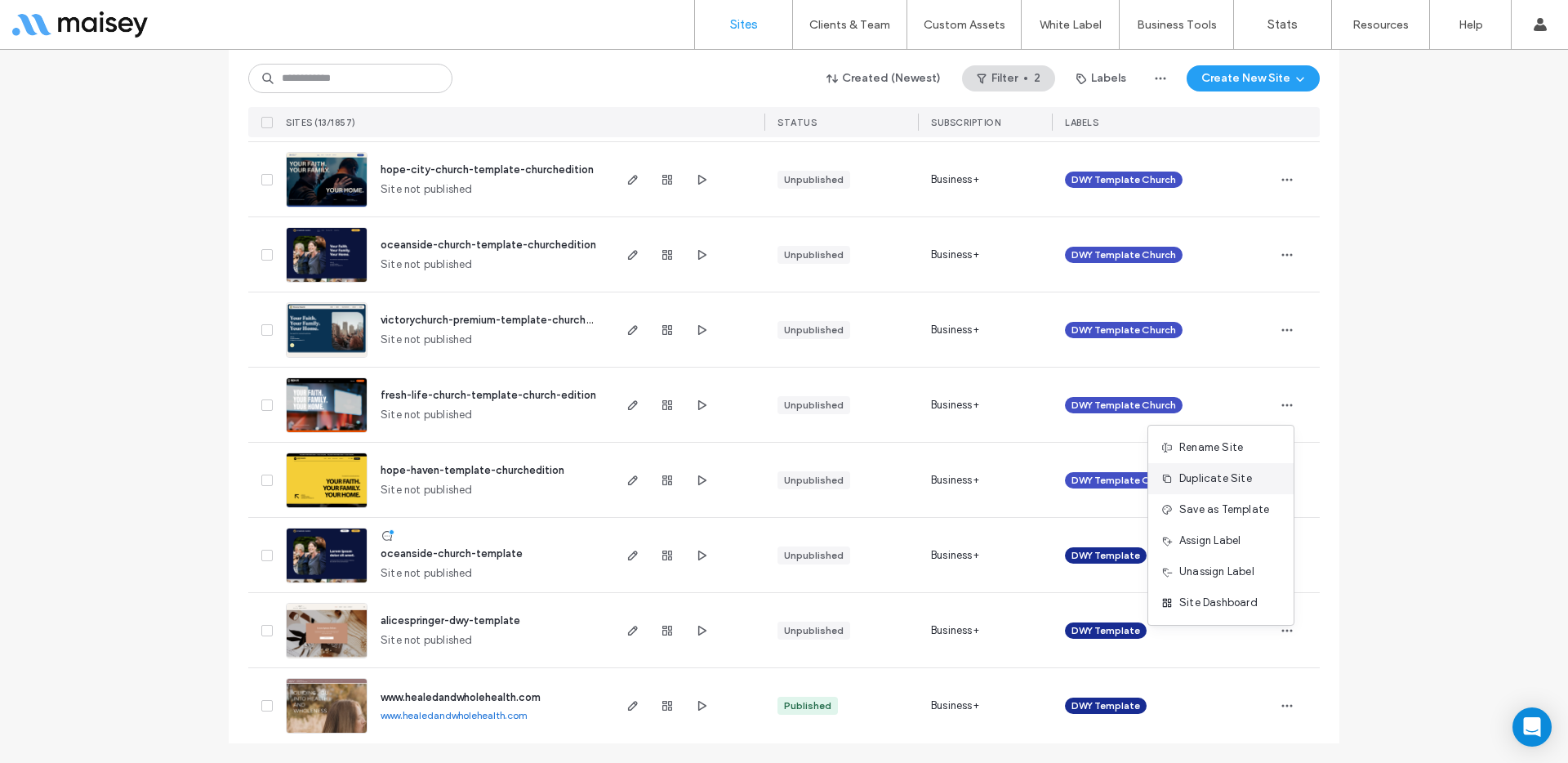 click on "Duplicate Site" at bounding box center [1215, 479] 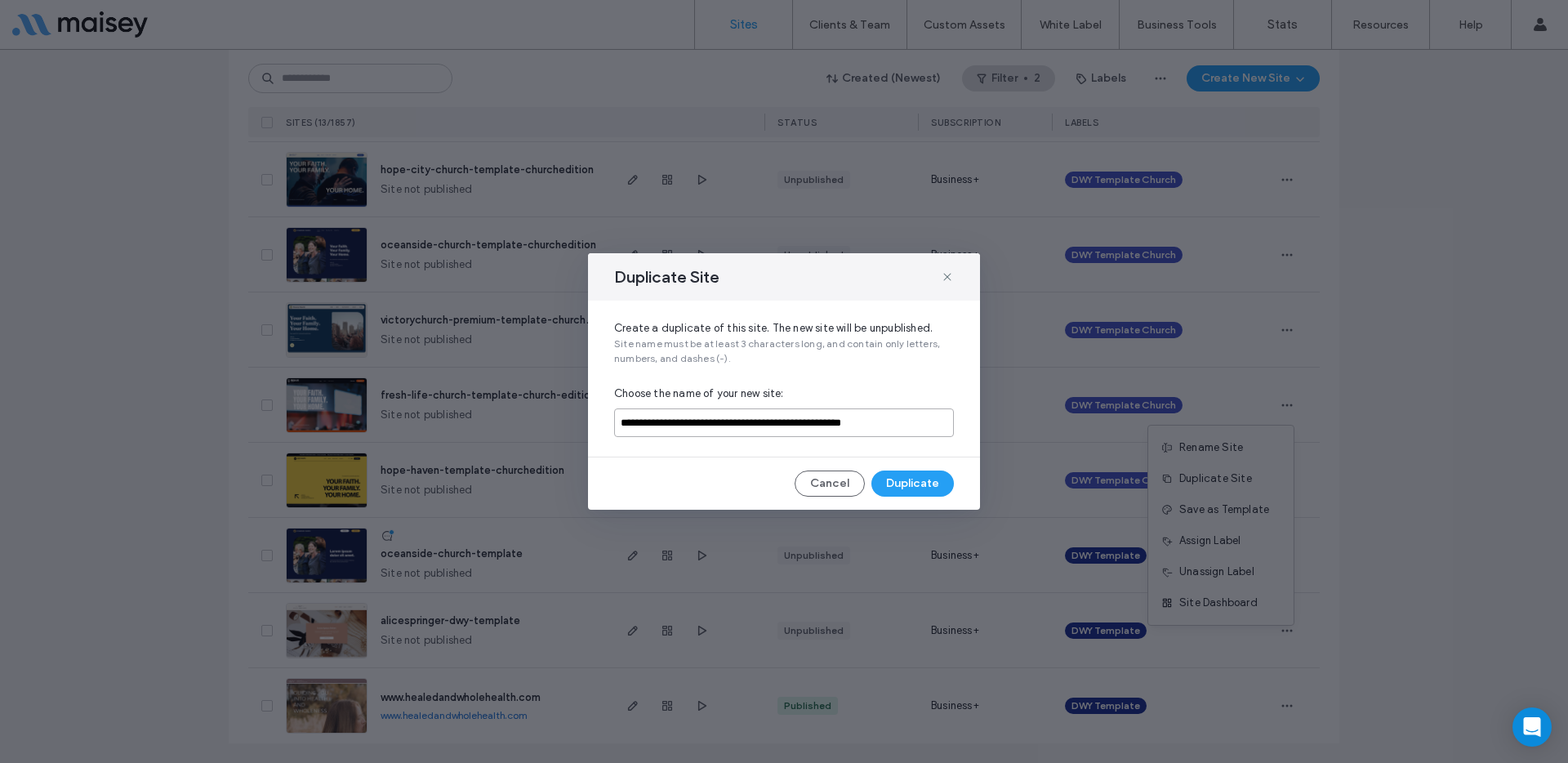 click on "**********" at bounding box center (784, 422) 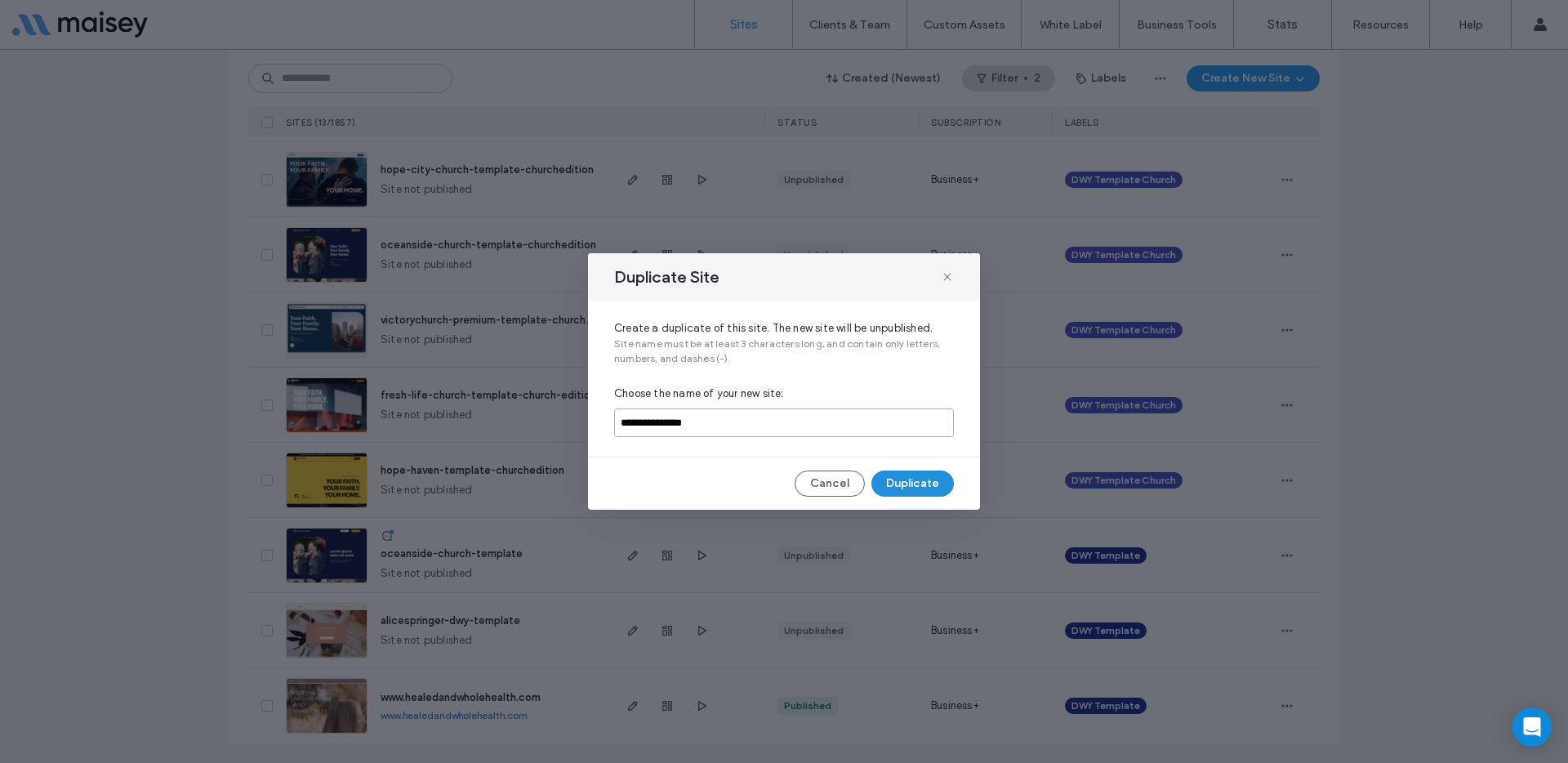 type on "**********" 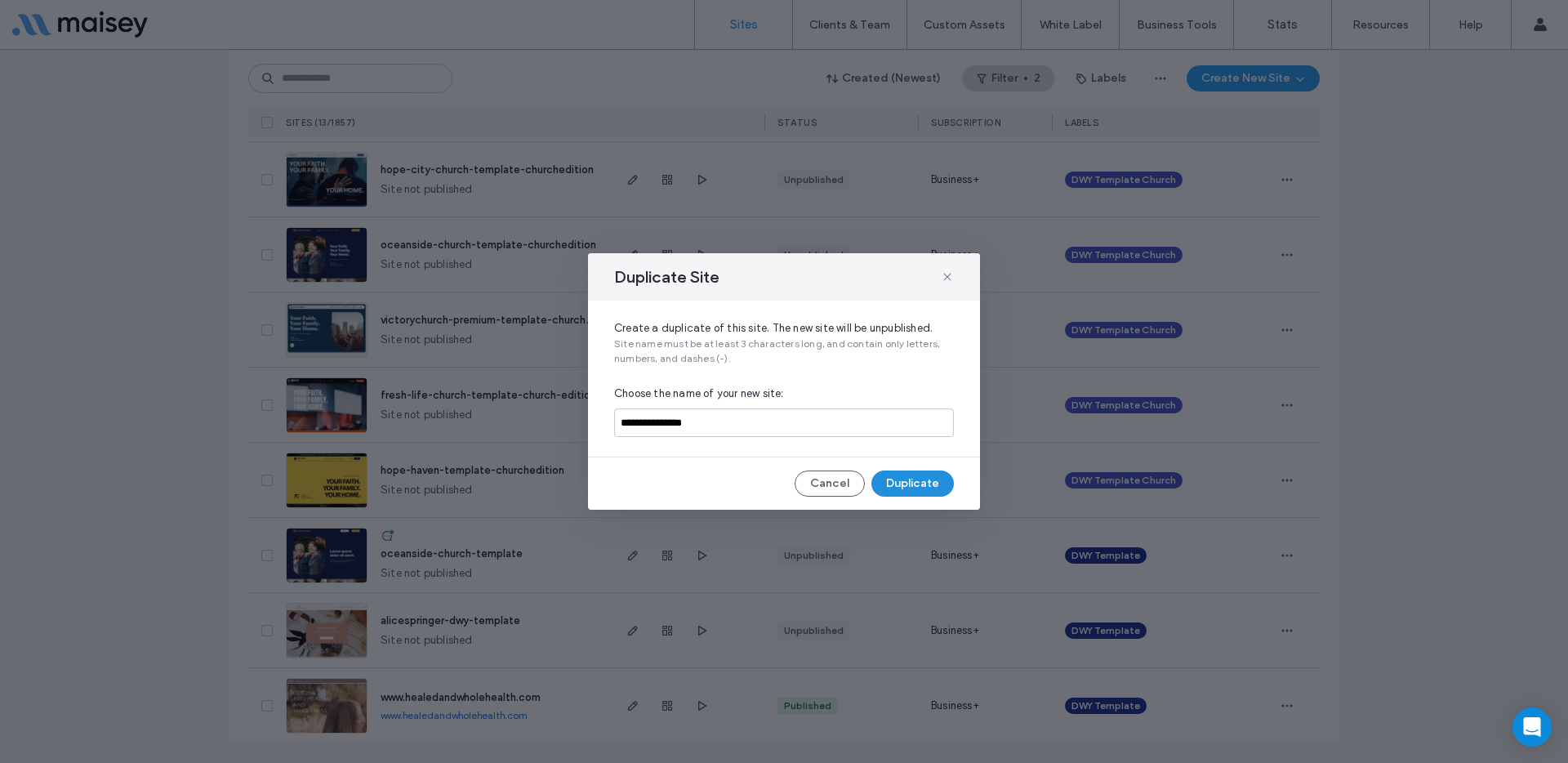 click on "Duplicate" at bounding box center (912, 484) 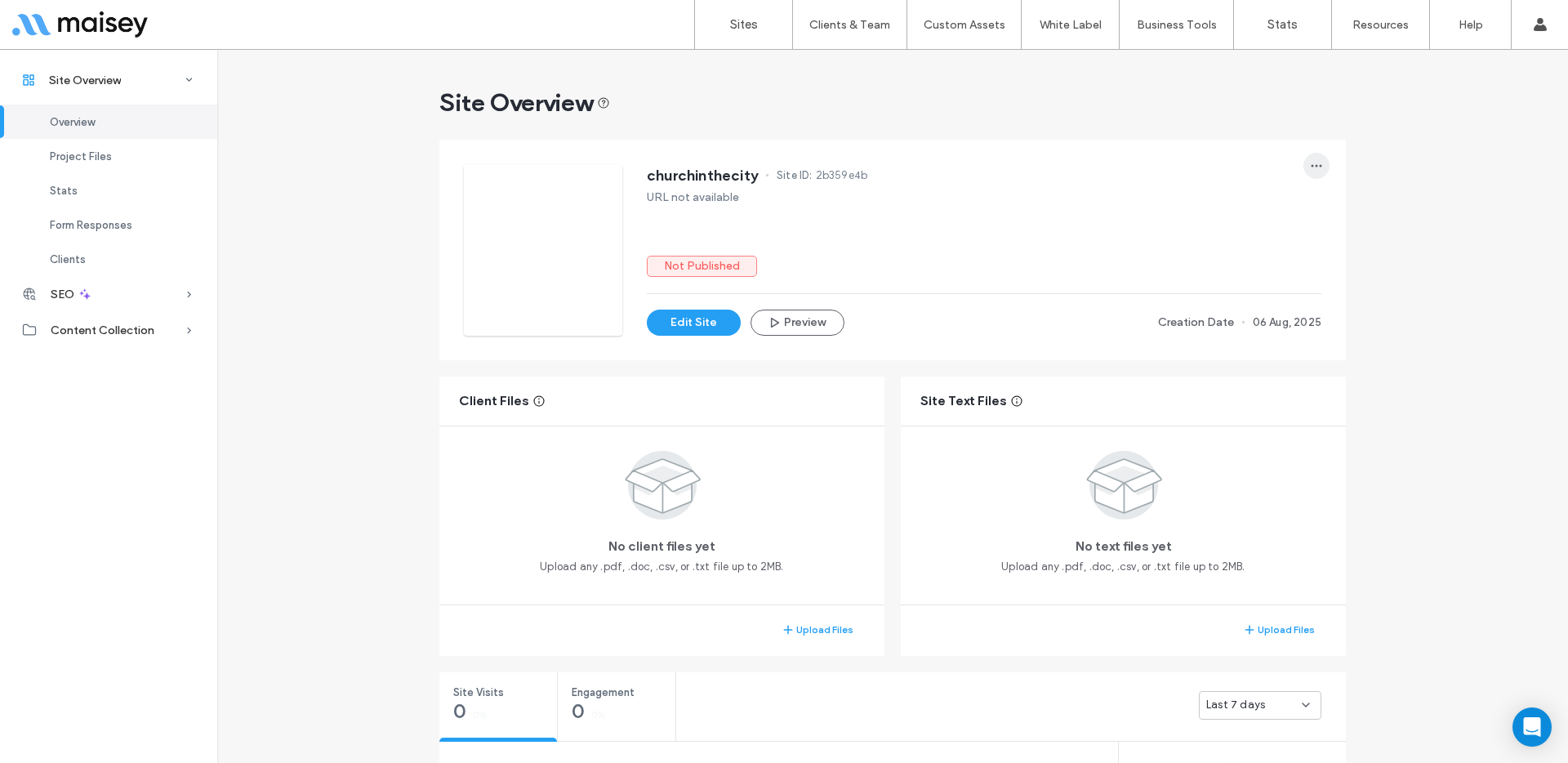 click 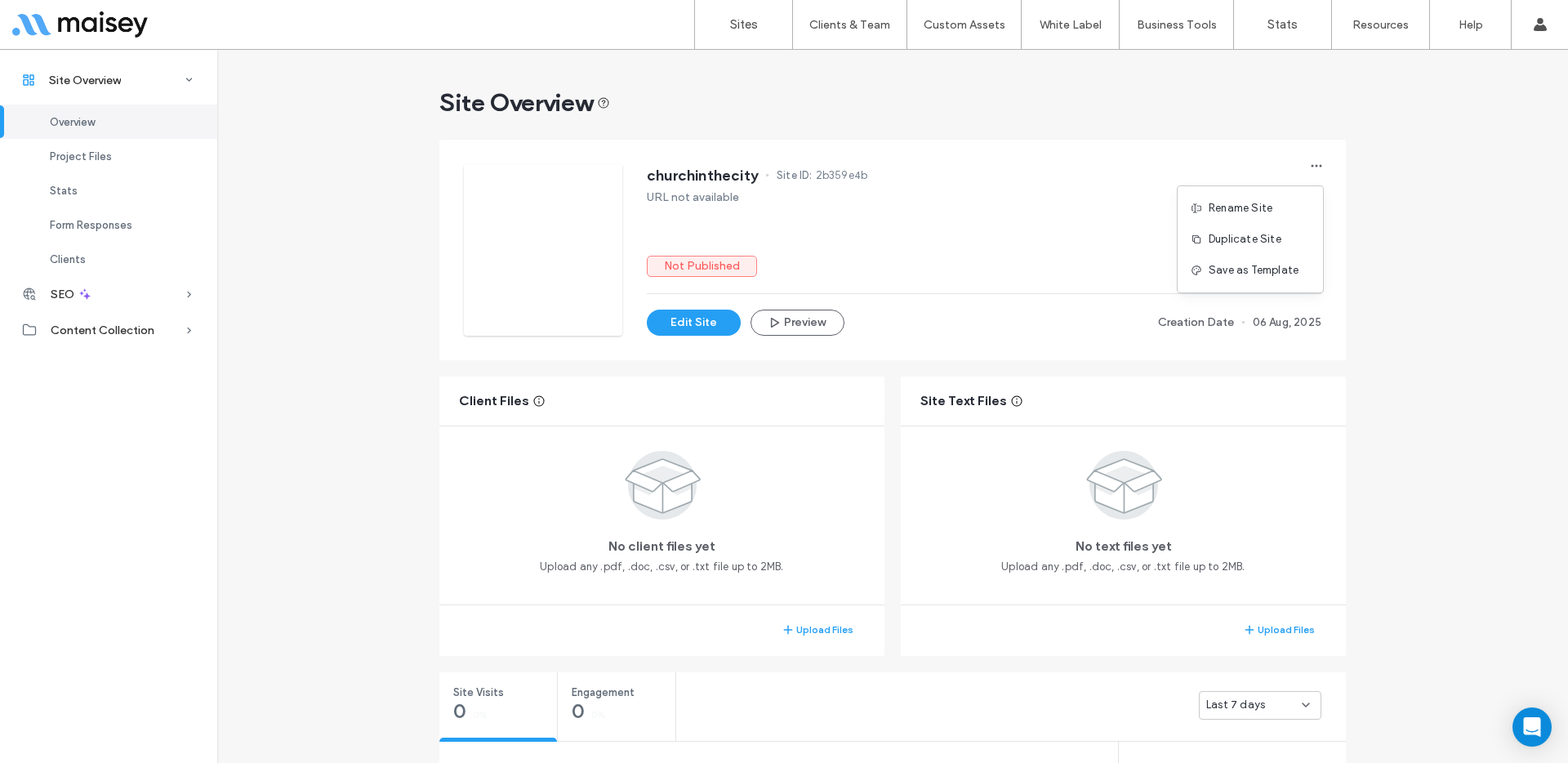 click on "churchinthecity Site ID: 2b359e4b" at bounding box center (984, 177) 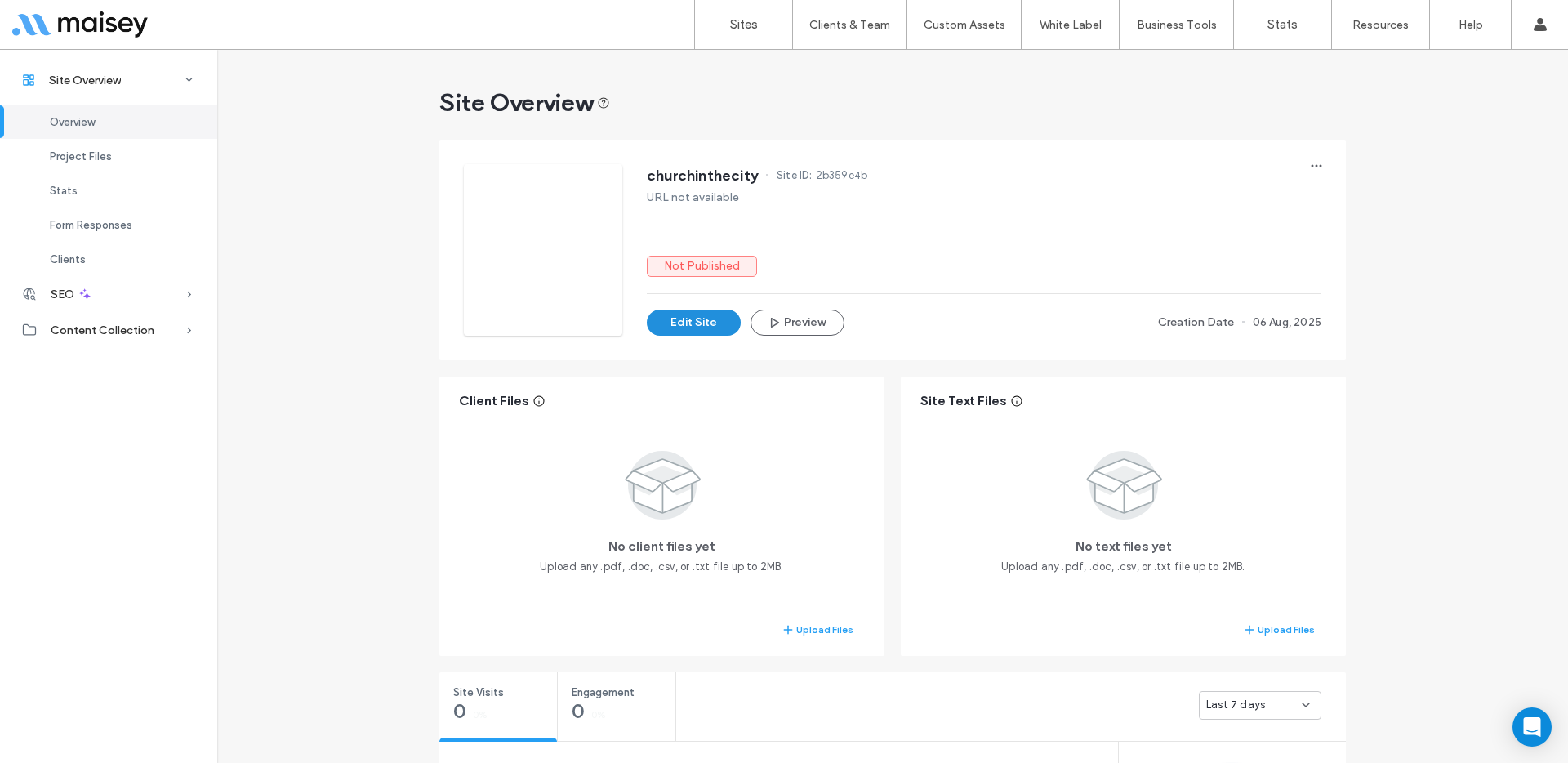click on "Edit Site" at bounding box center [693, 323] 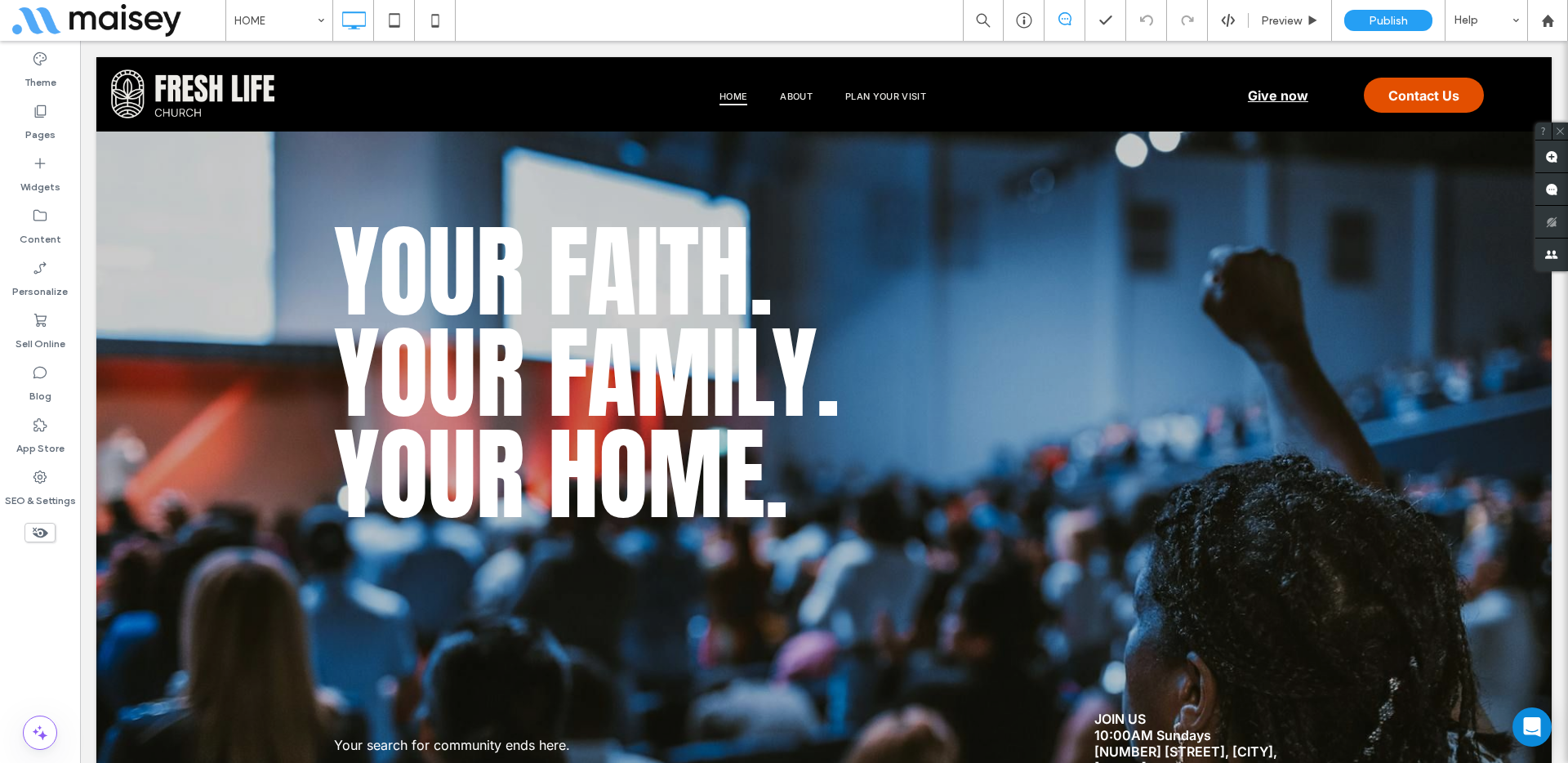 scroll, scrollTop: 0, scrollLeft: 0, axis: both 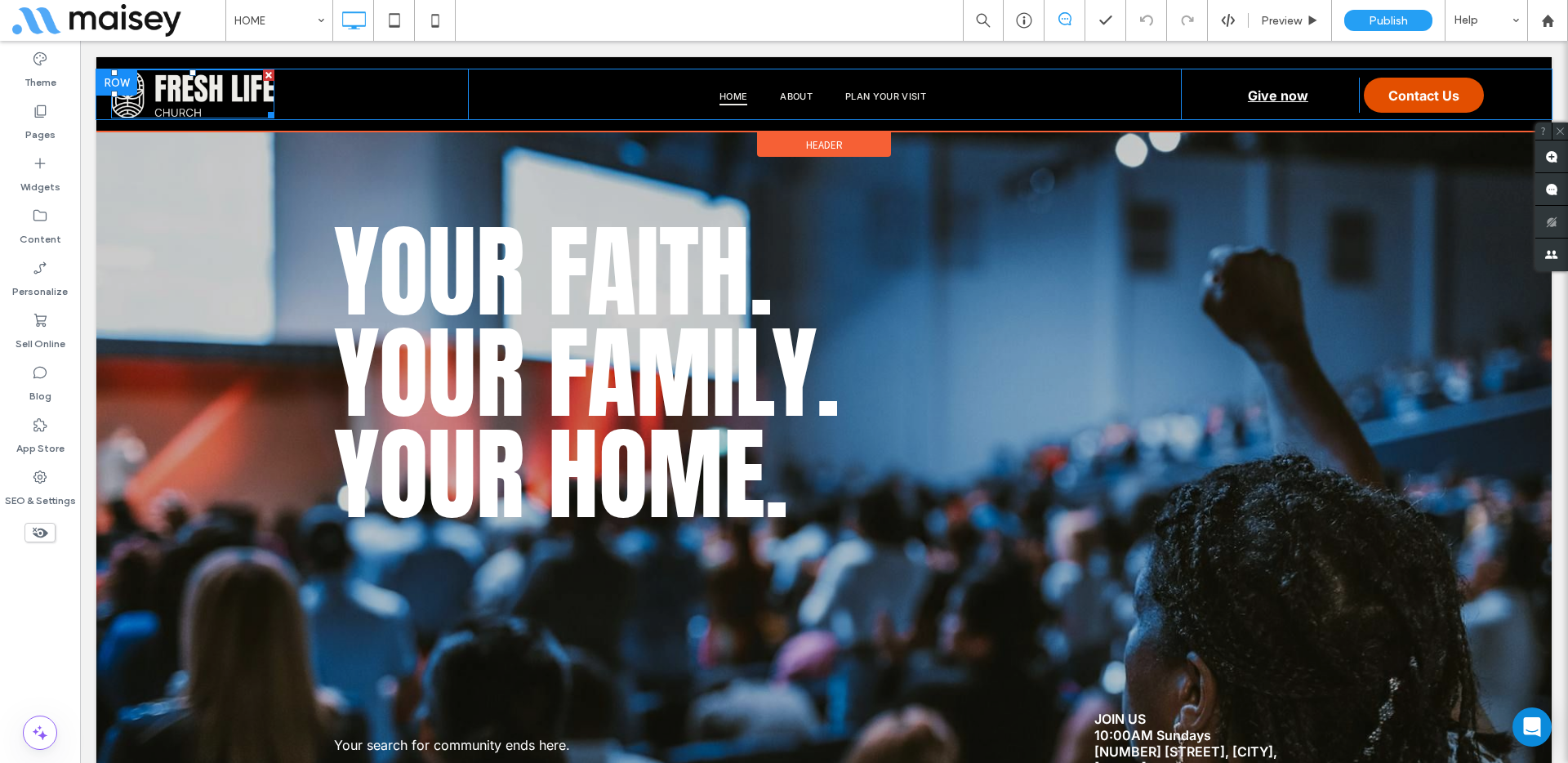 click at bounding box center [193, 94] 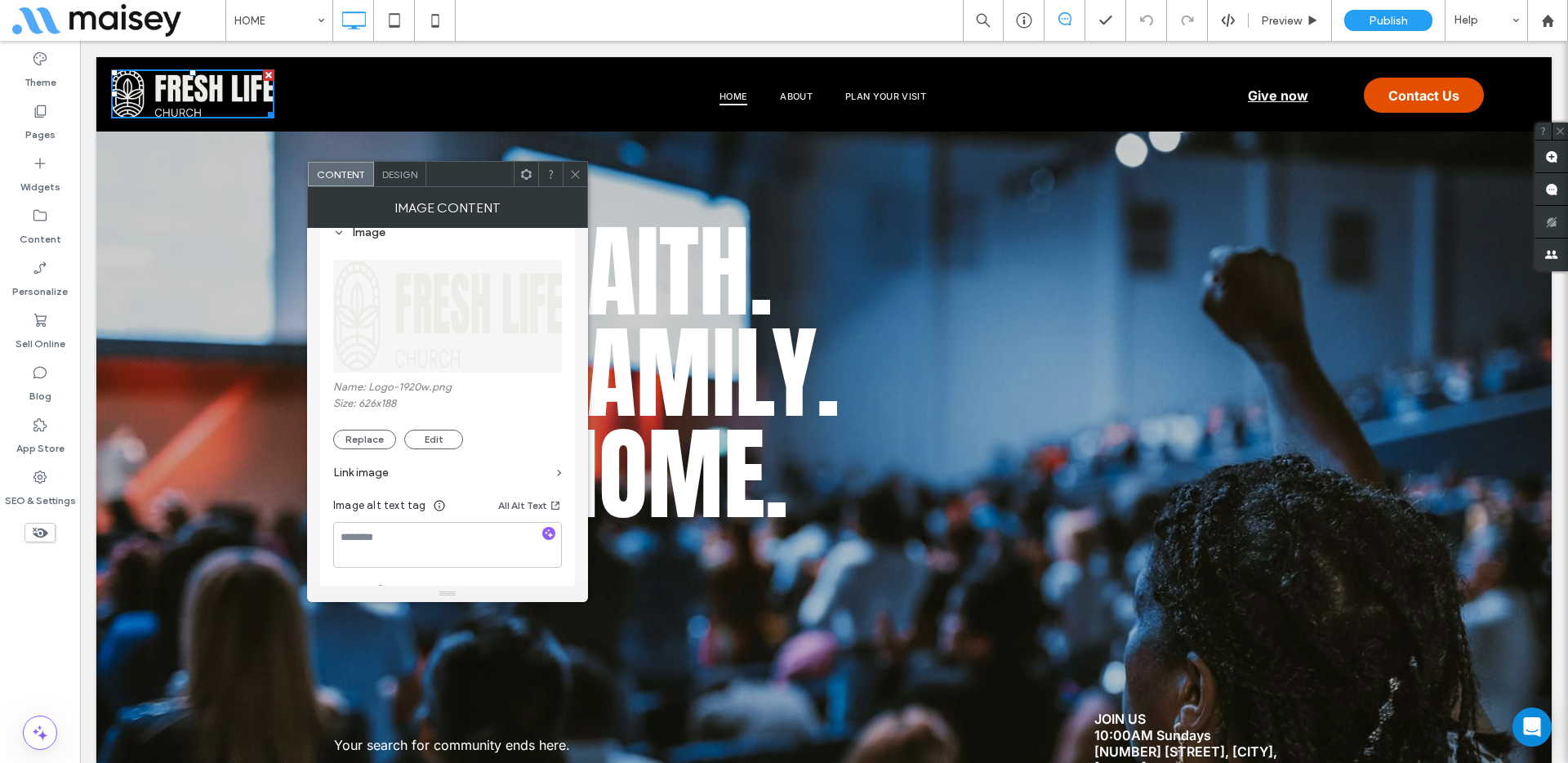 scroll, scrollTop: 183, scrollLeft: 0, axis: vertical 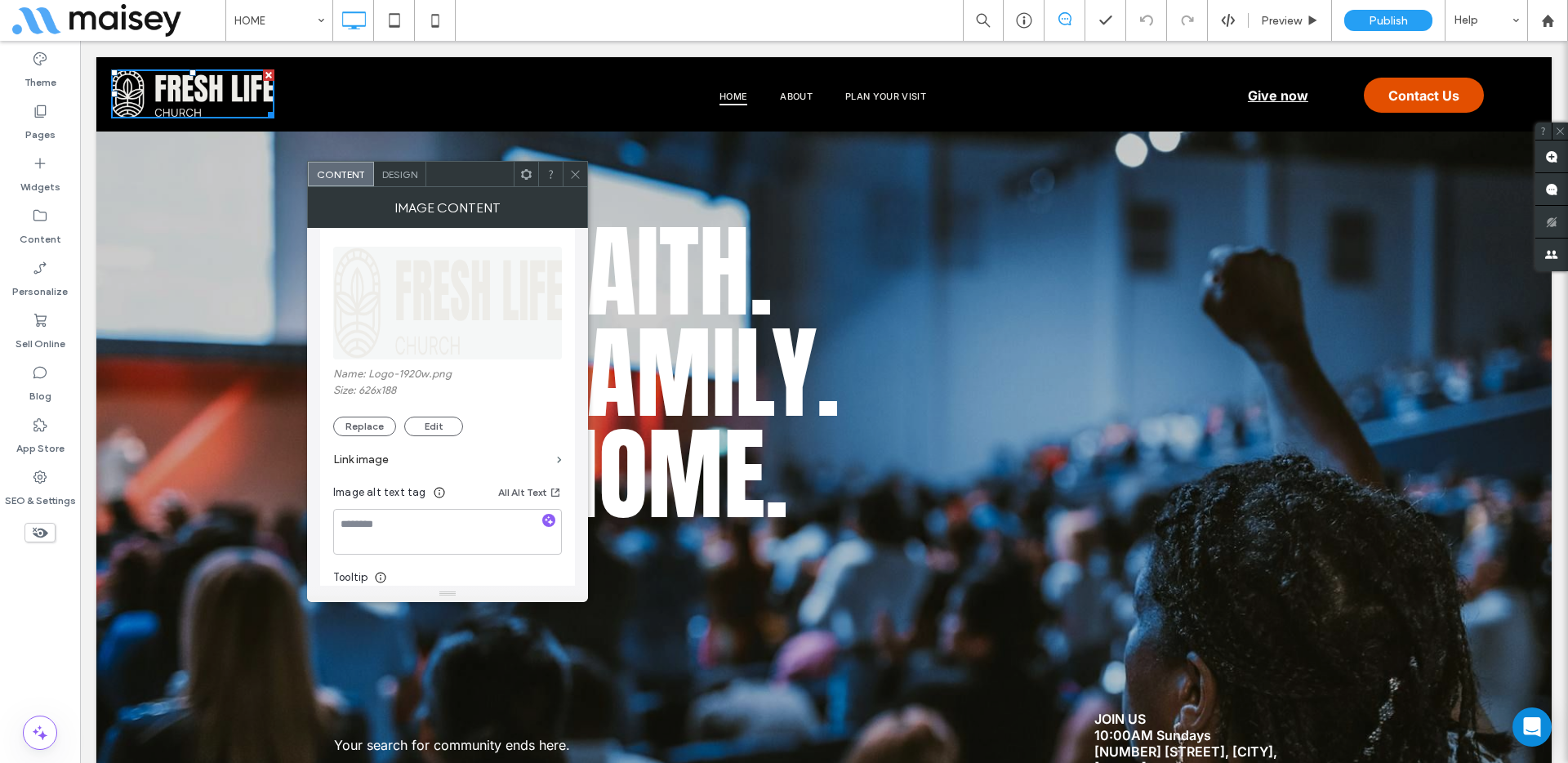 click on "Link image" at bounding box center (442, 459) 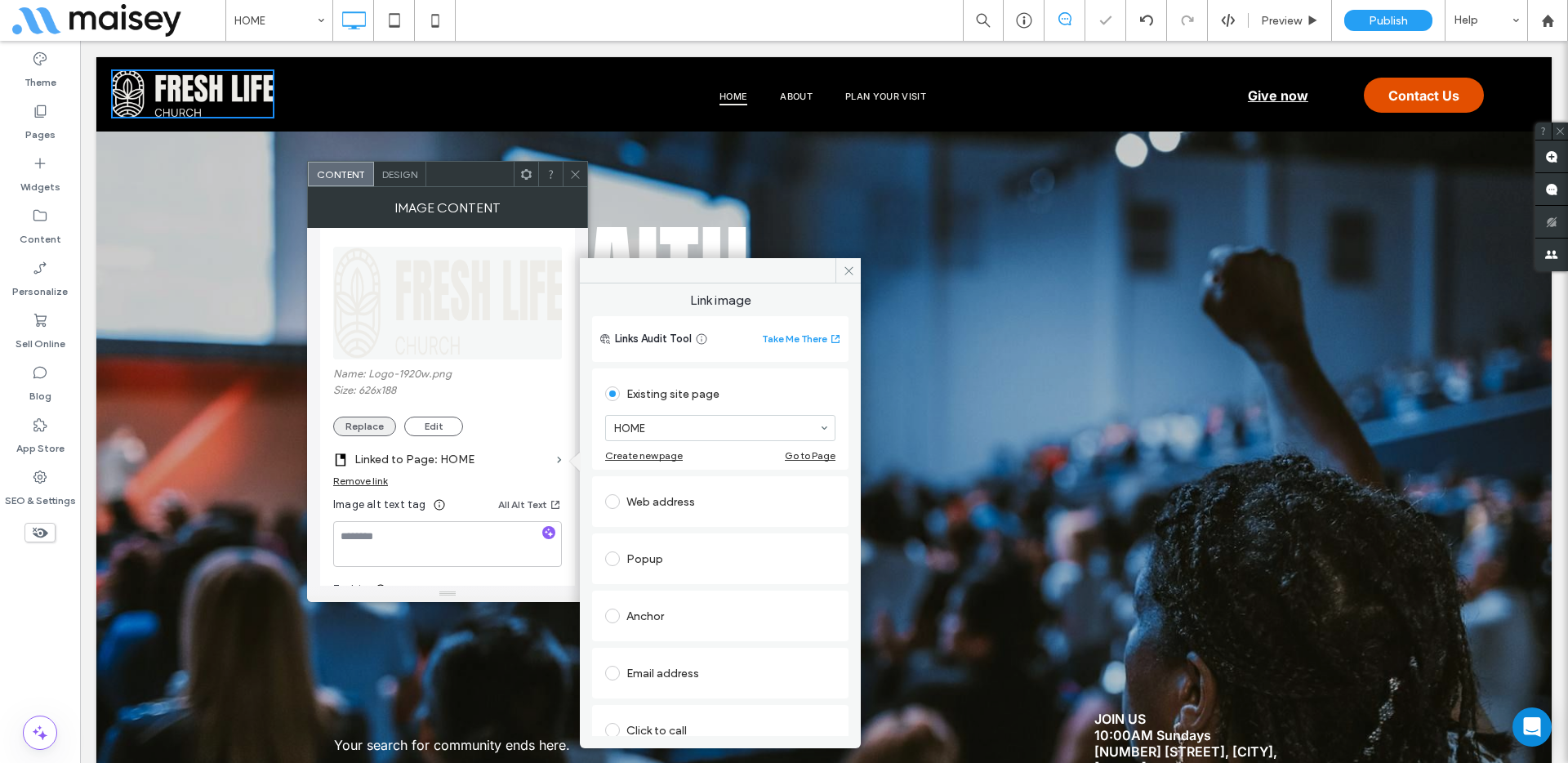 click on "Replace" at bounding box center [364, 426] 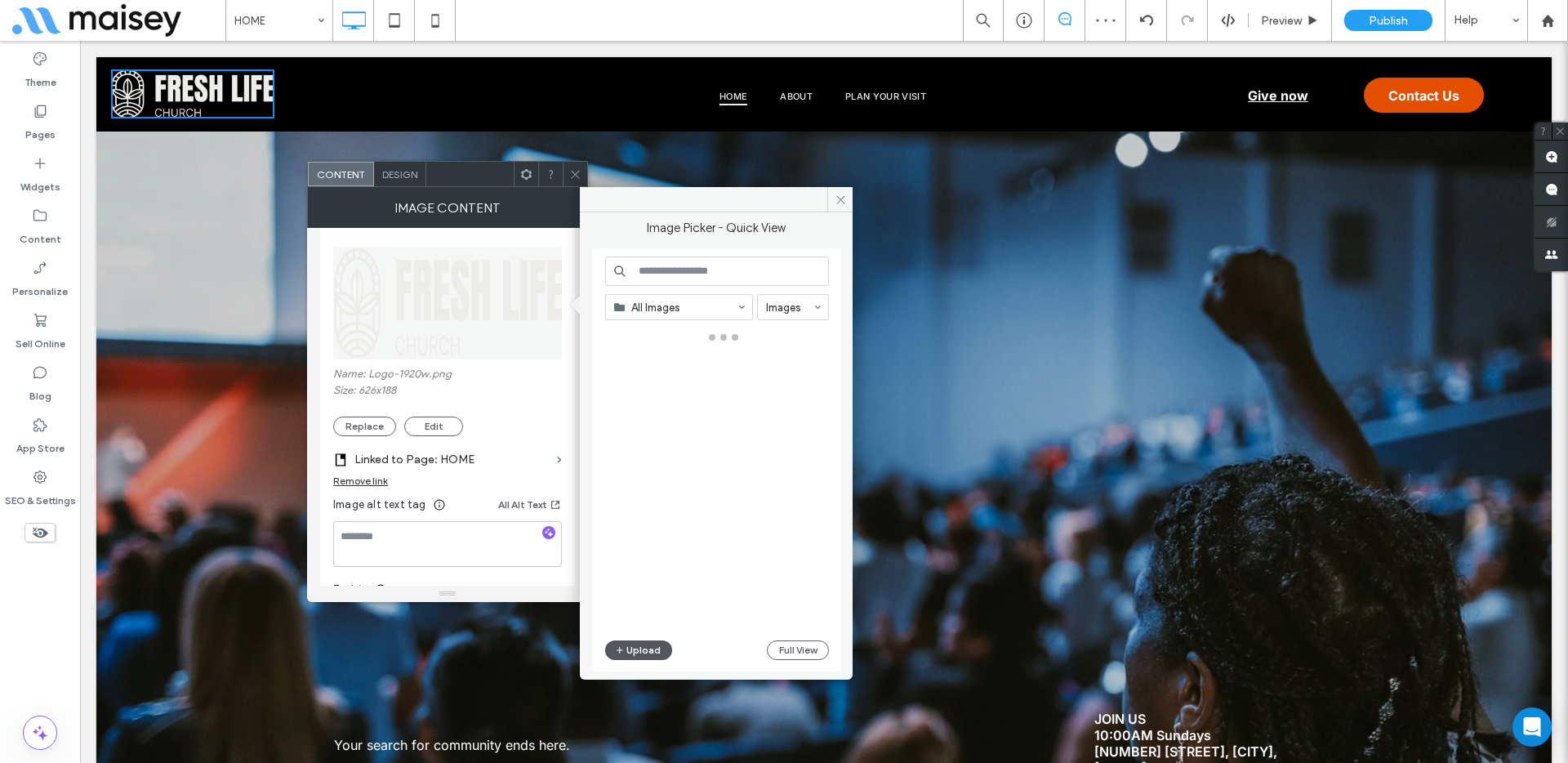 click on "Upload" at bounding box center [639, 650] 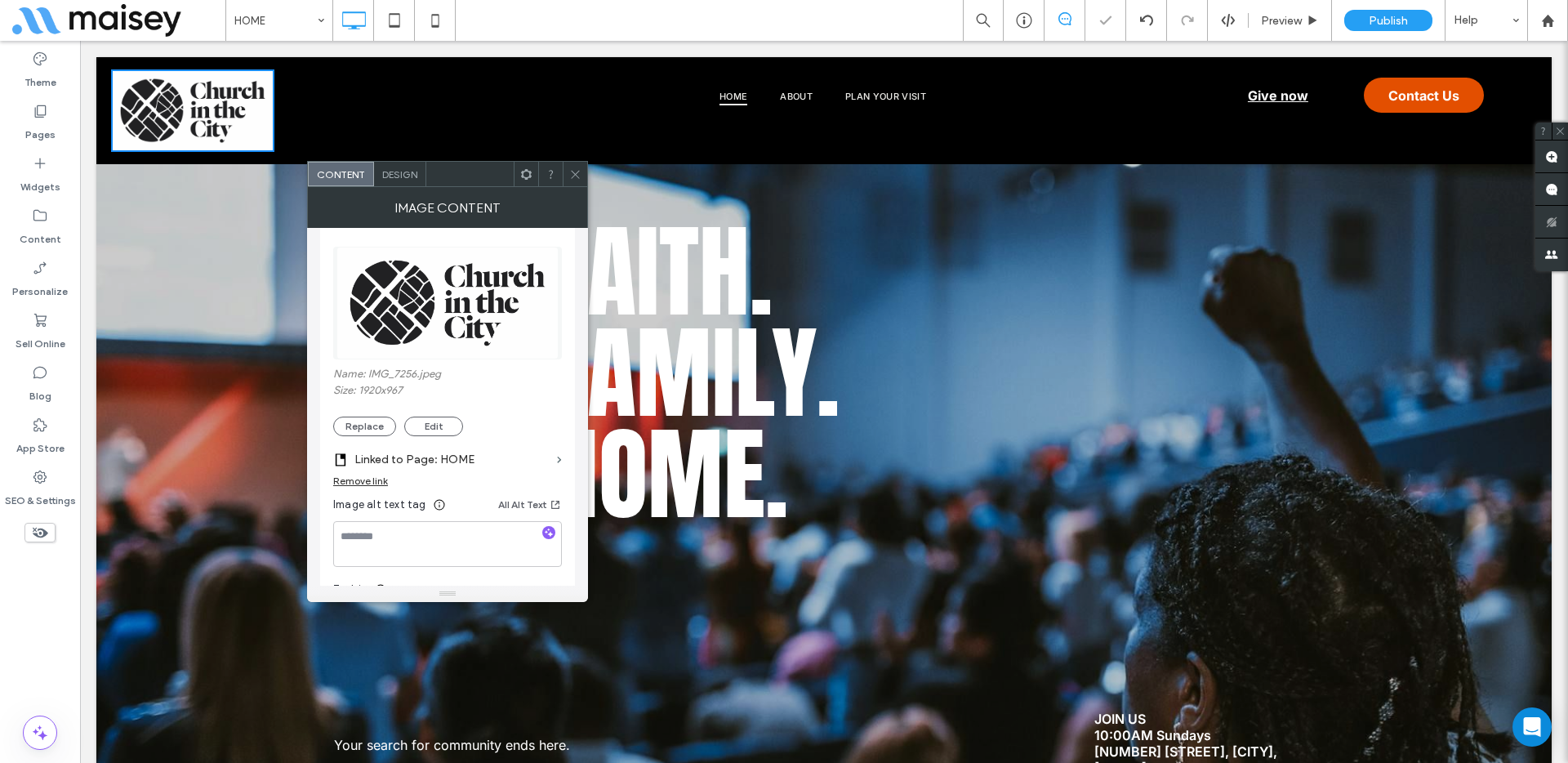 click 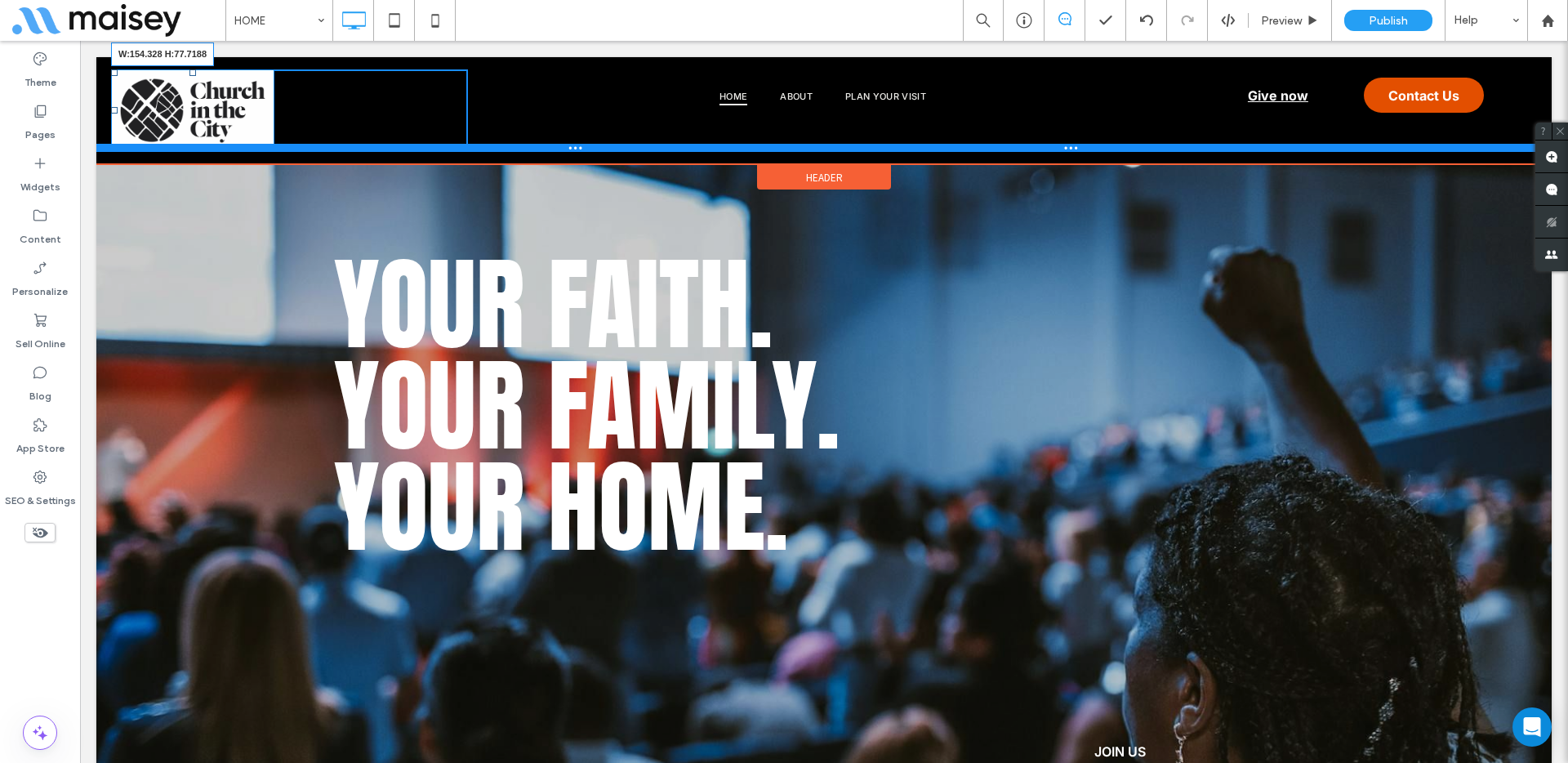 drag, startPoint x: 270, startPoint y: 149, endPoint x: 263, endPoint y: 130, distance: 20.248457 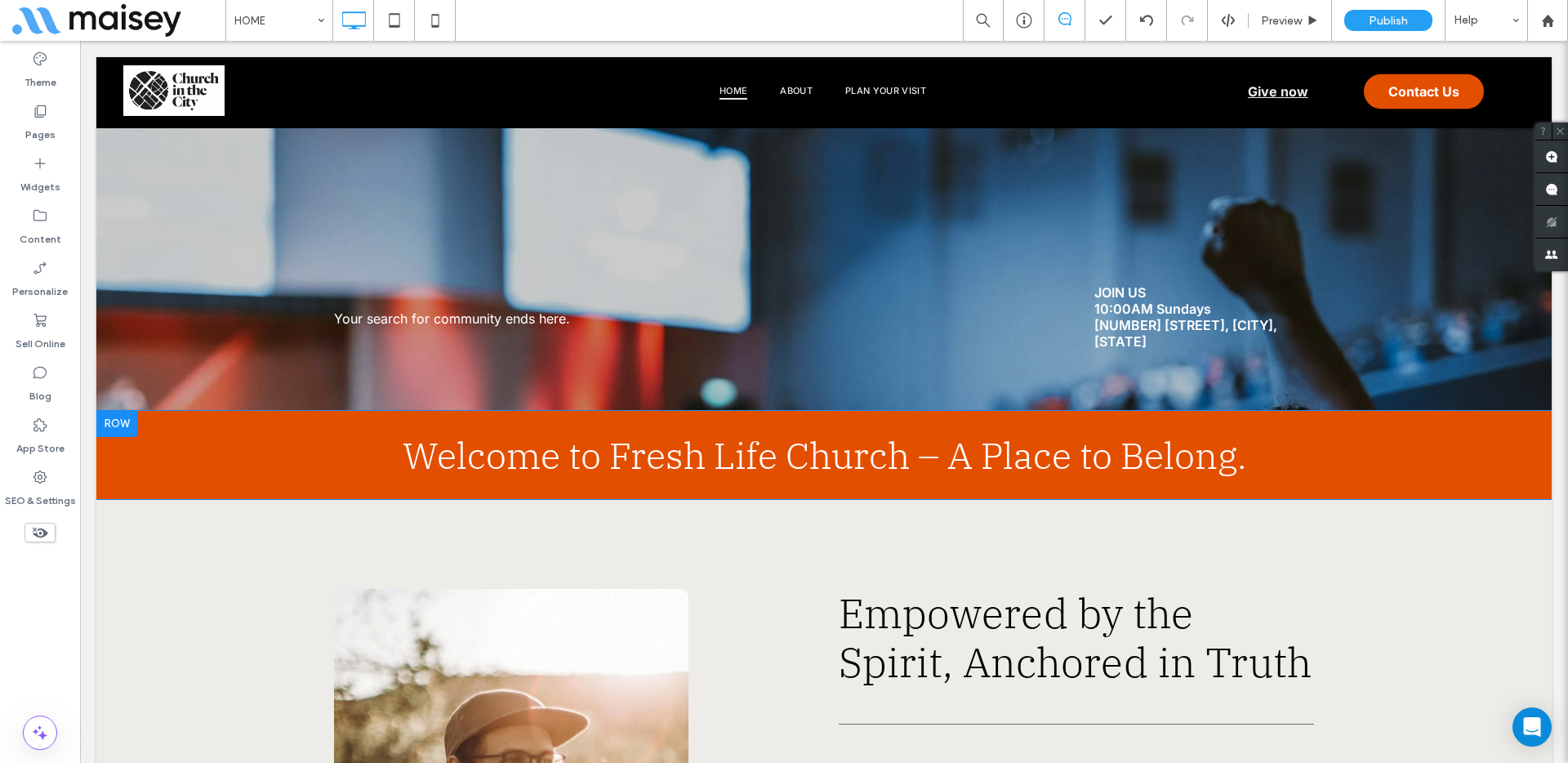 scroll, scrollTop: 444, scrollLeft: 0, axis: vertical 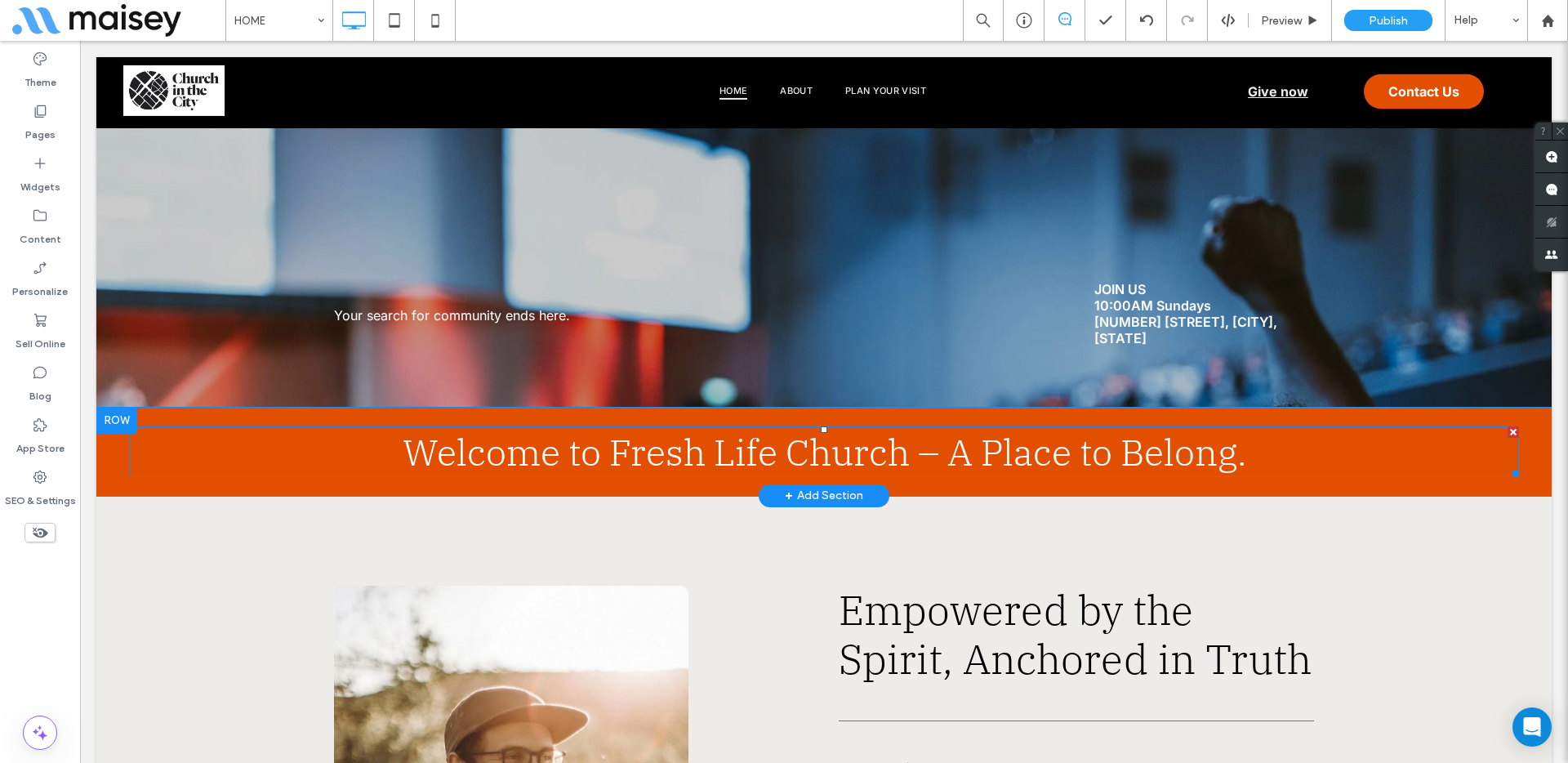click on "Welcome to Fresh Life Church – A Place to Belong." at bounding box center [824, 452] 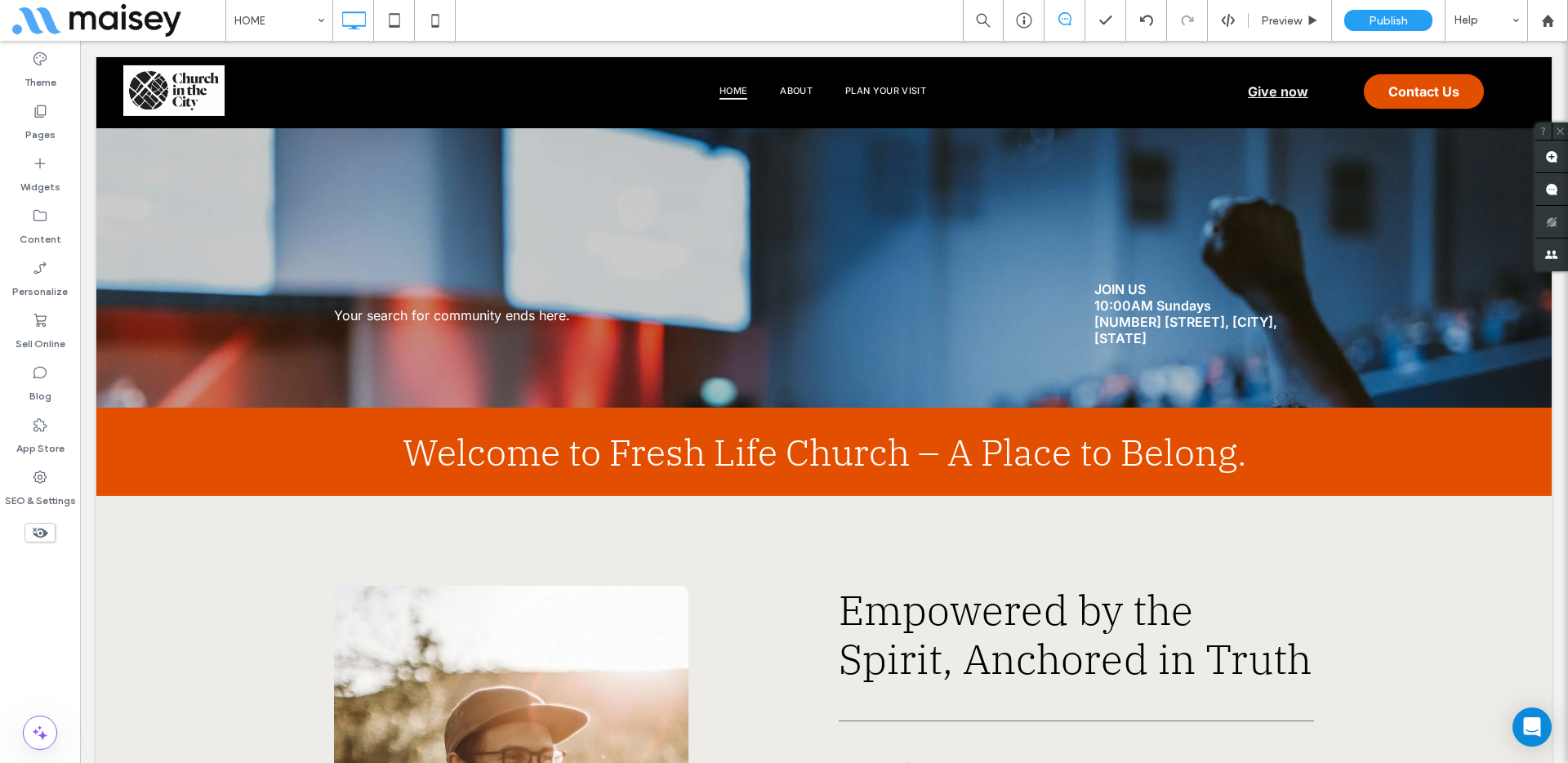 click on "Welcome to Fresh Life Church – A Place to Belong." at bounding box center [824, 452] 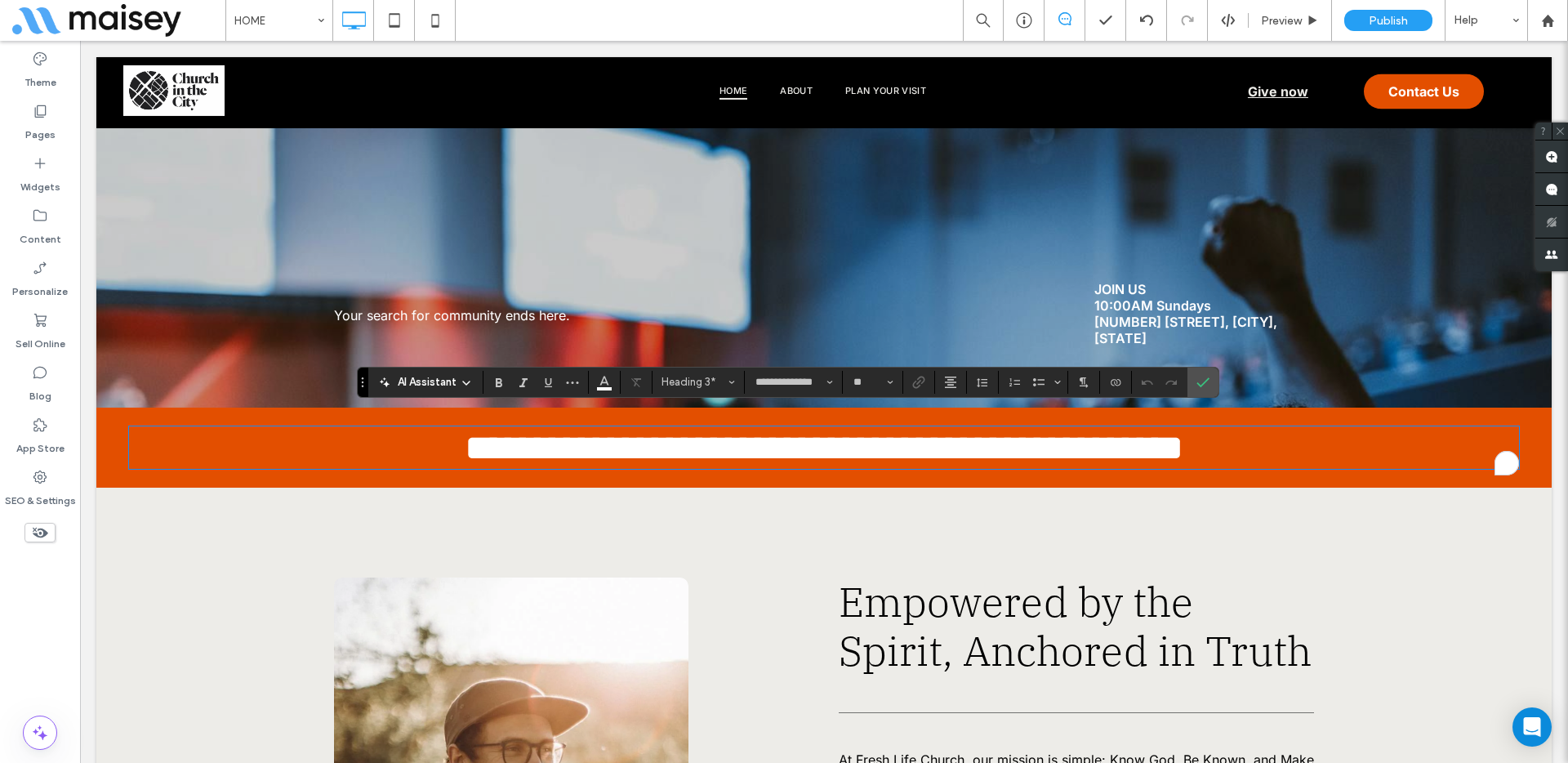 click on "**********" at bounding box center [824, 448] 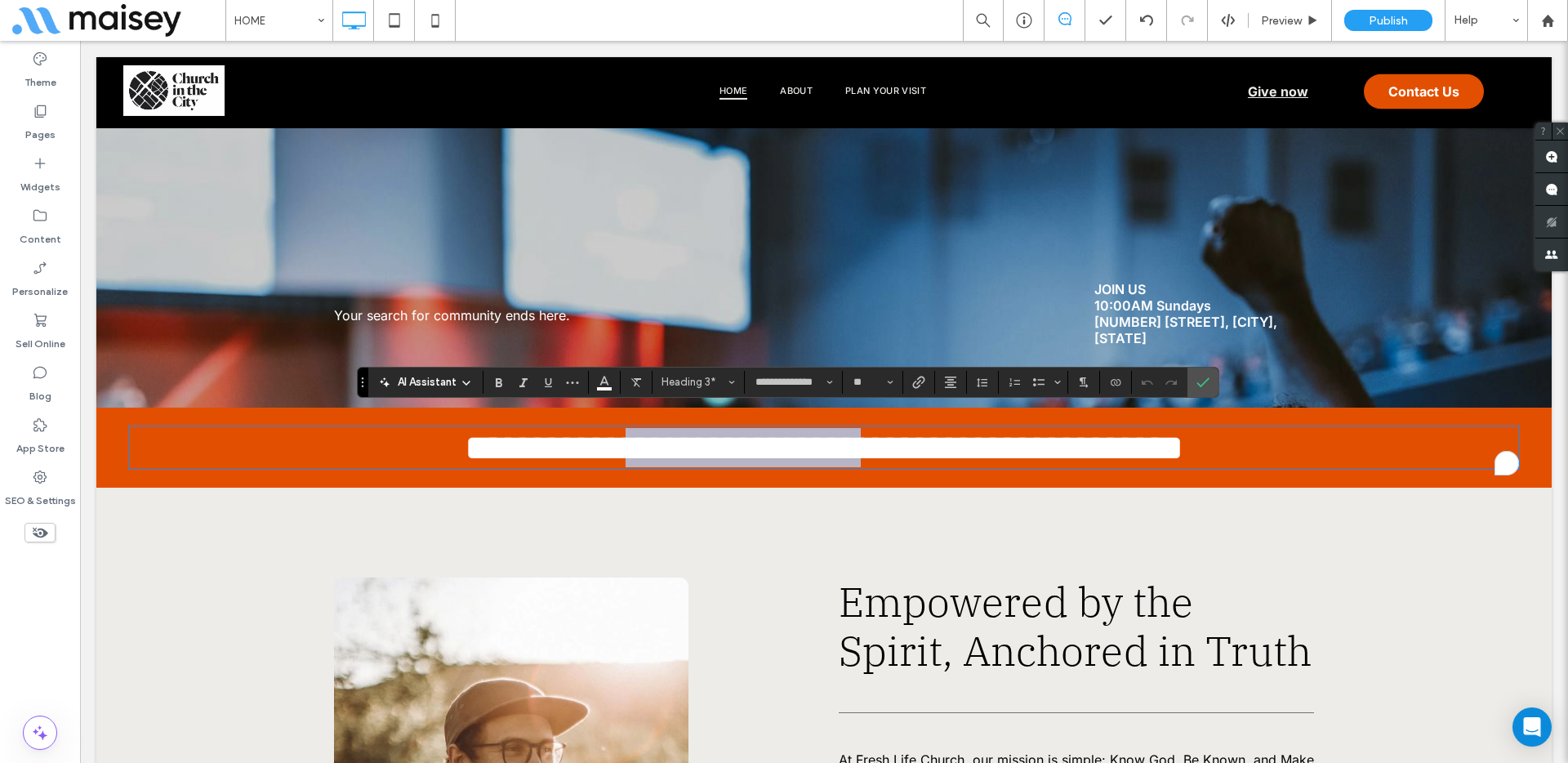 drag, startPoint x: 612, startPoint y: 434, endPoint x: 891, endPoint y: 449, distance: 279.4029 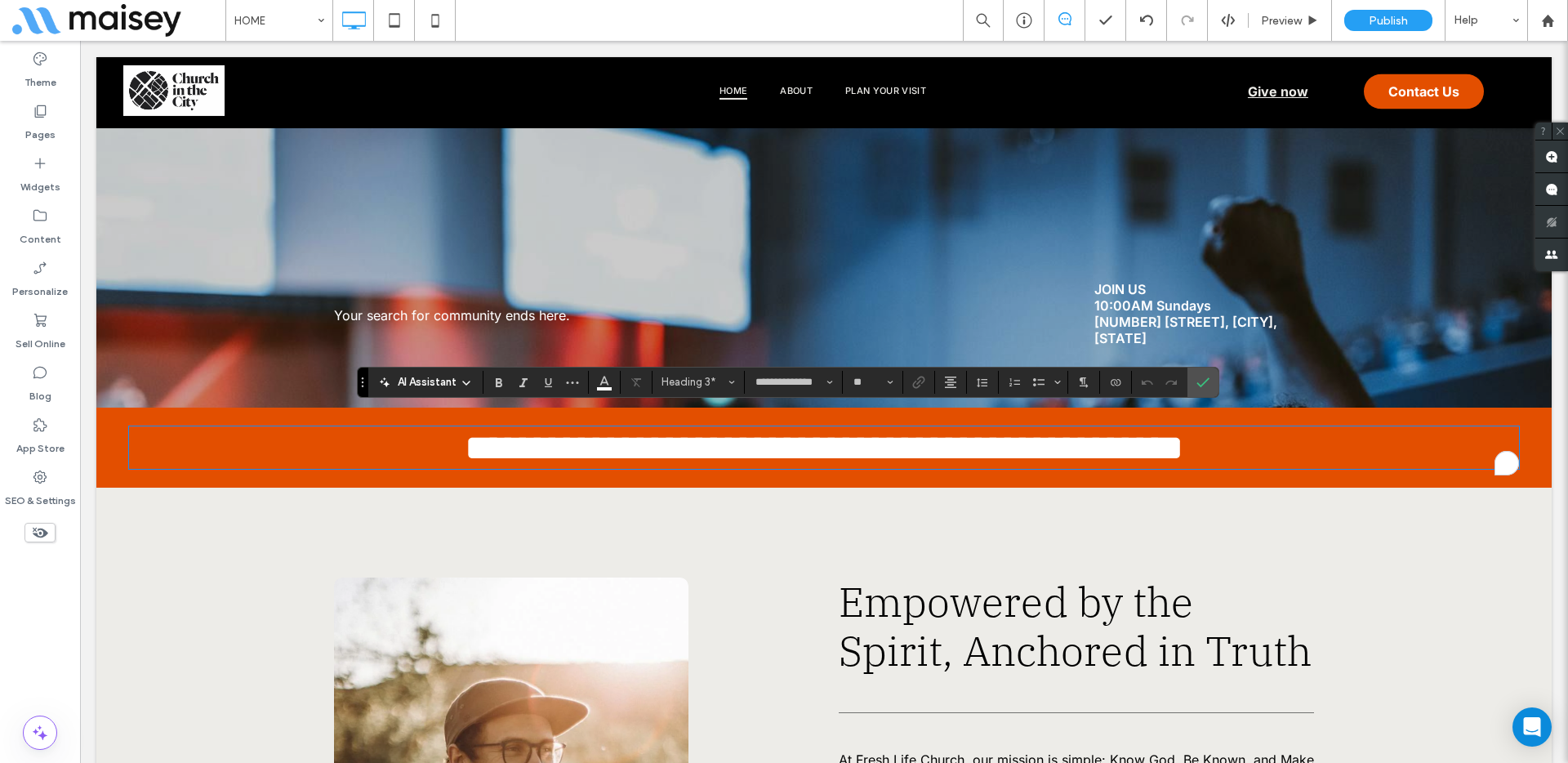 drag, startPoint x: 792, startPoint y: 436, endPoint x: 778, endPoint y: 436, distance: 14 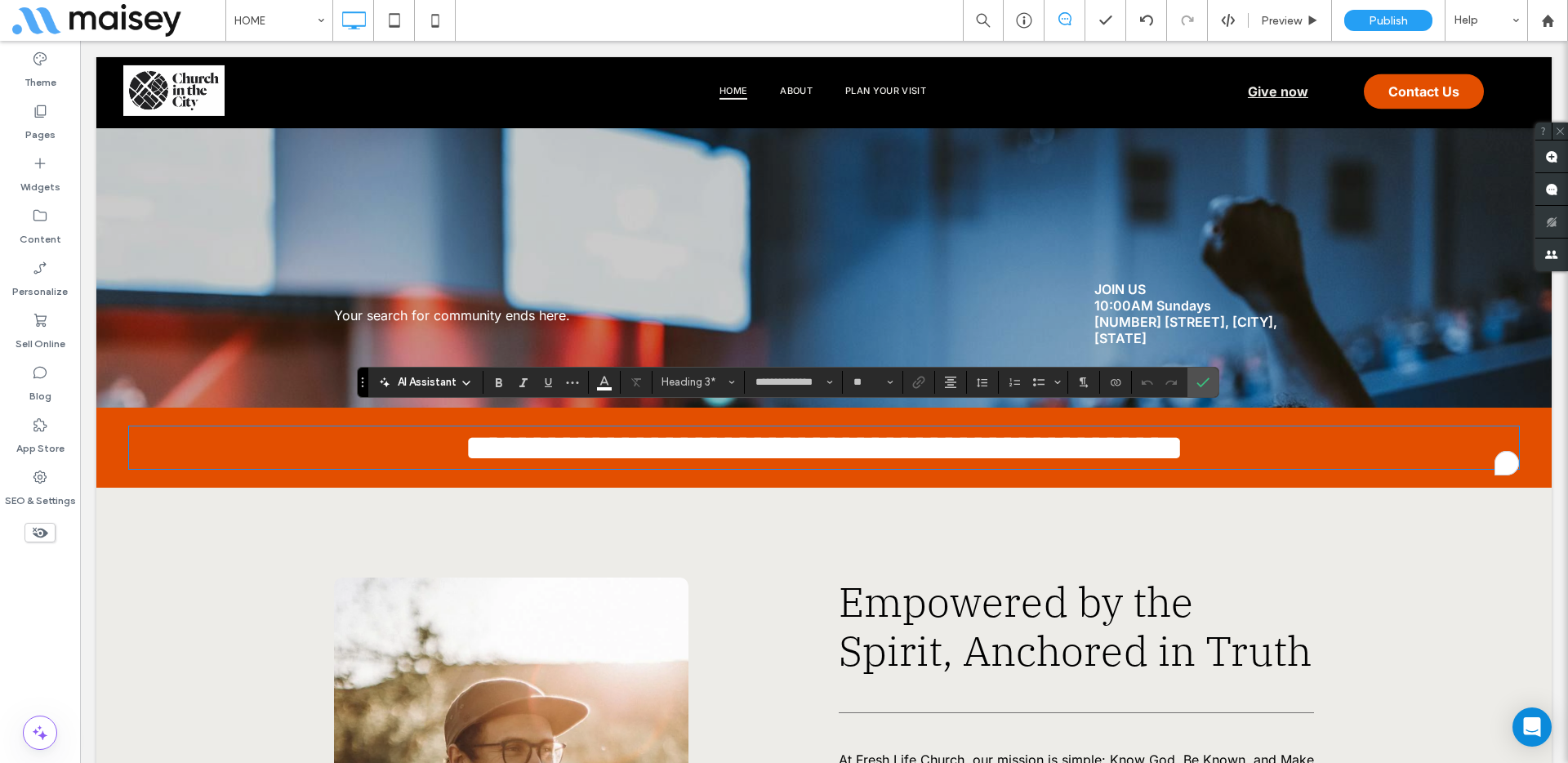 click on "**********" at bounding box center (824, 448) 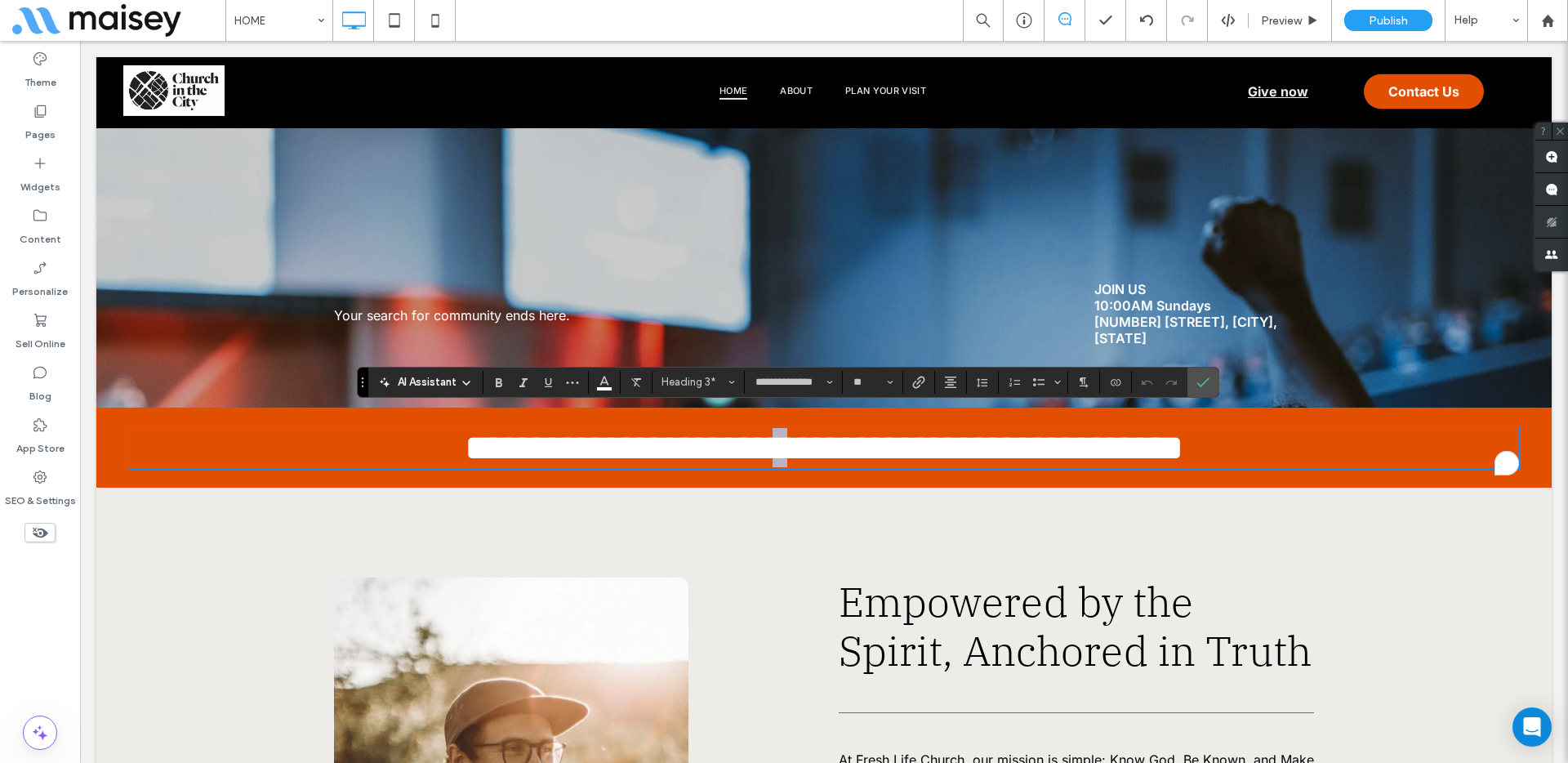 click on "**********" at bounding box center [824, 448] 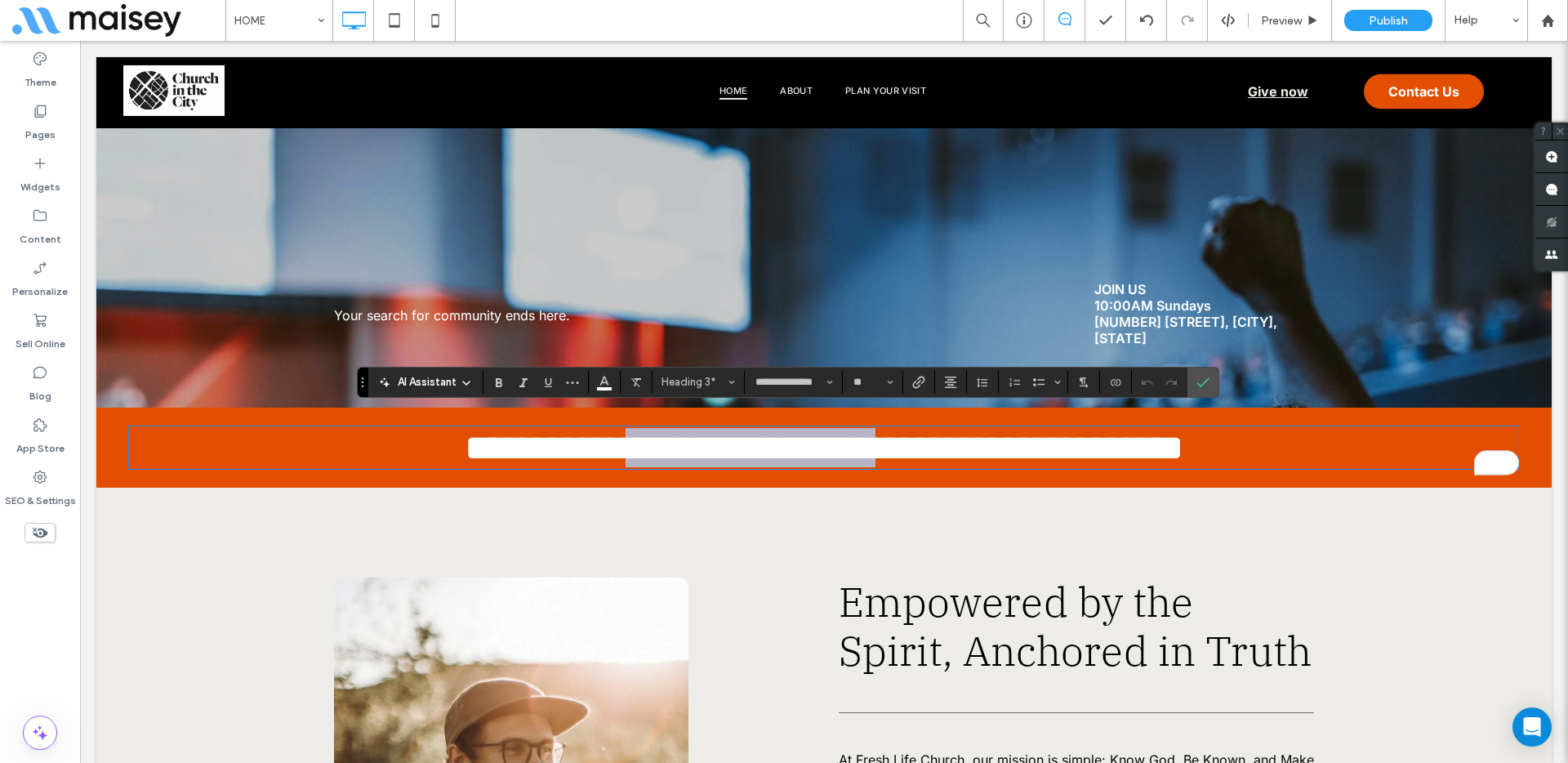 drag, startPoint x: 782, startPoint y: 435, endPoint x: 750, endPoint y: 444, distance: 33.24154 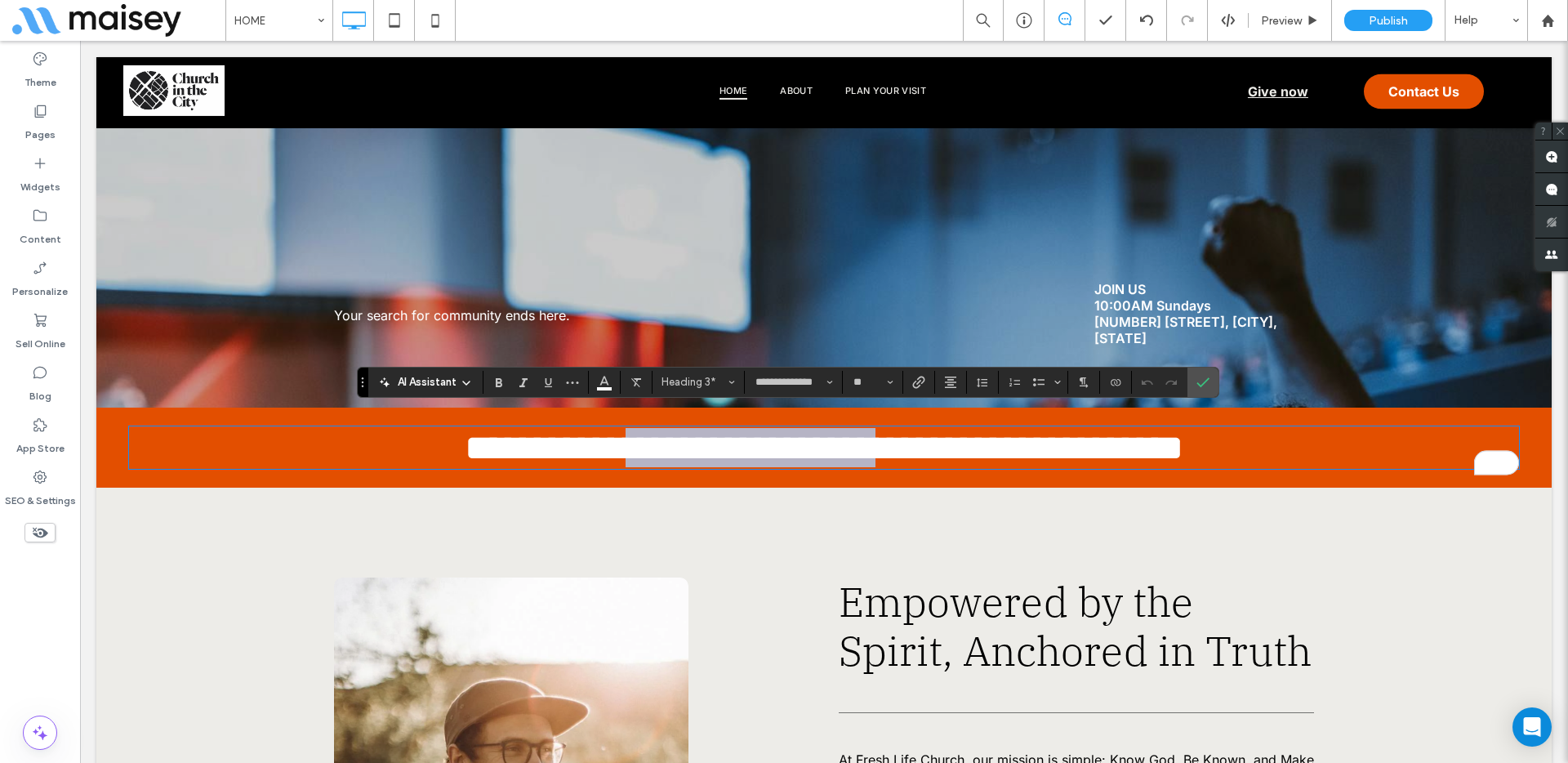 click on "**********" at bounding box center (824, 448) 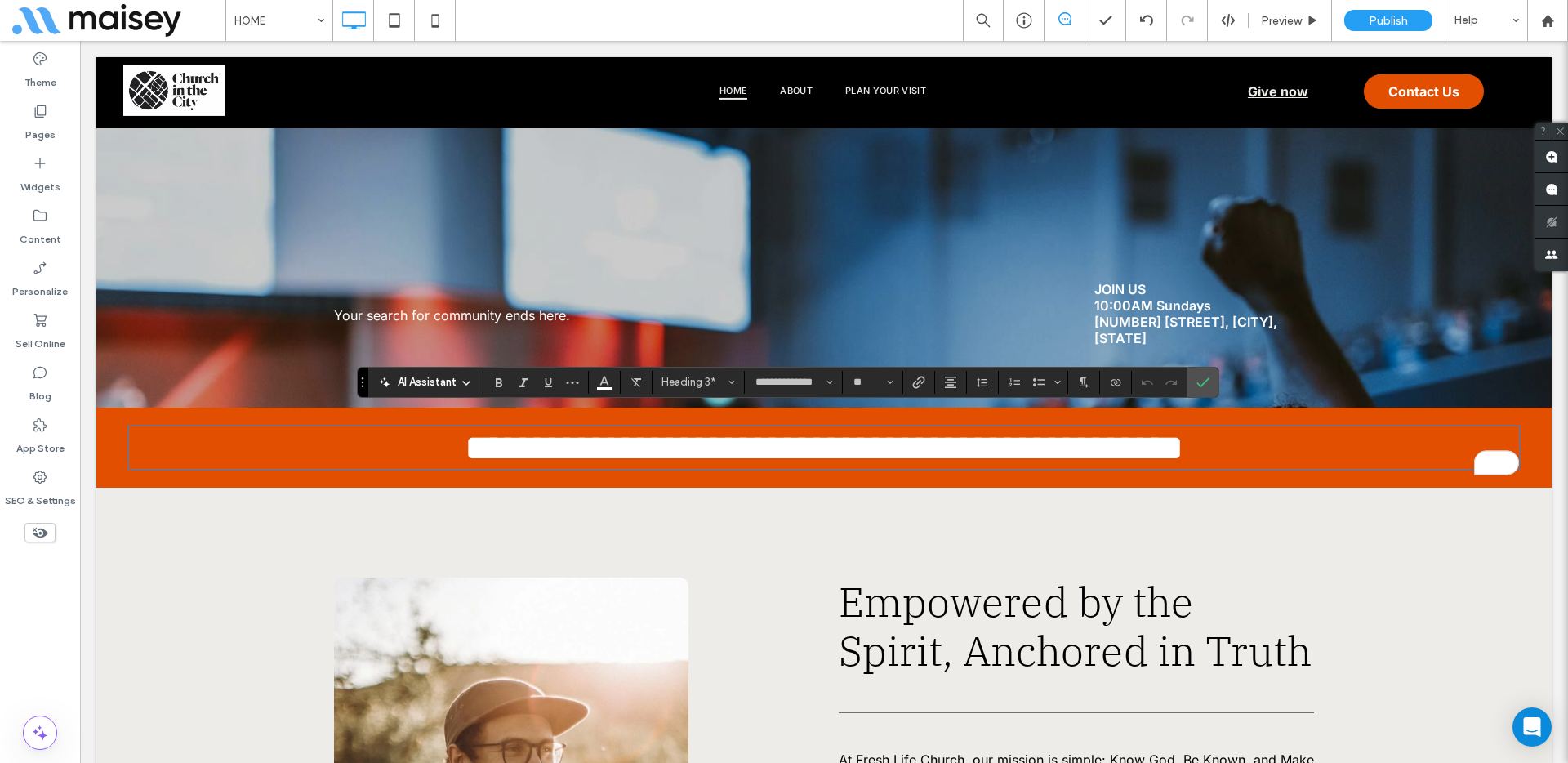 click on "**********" at bounding box center [824, 448] 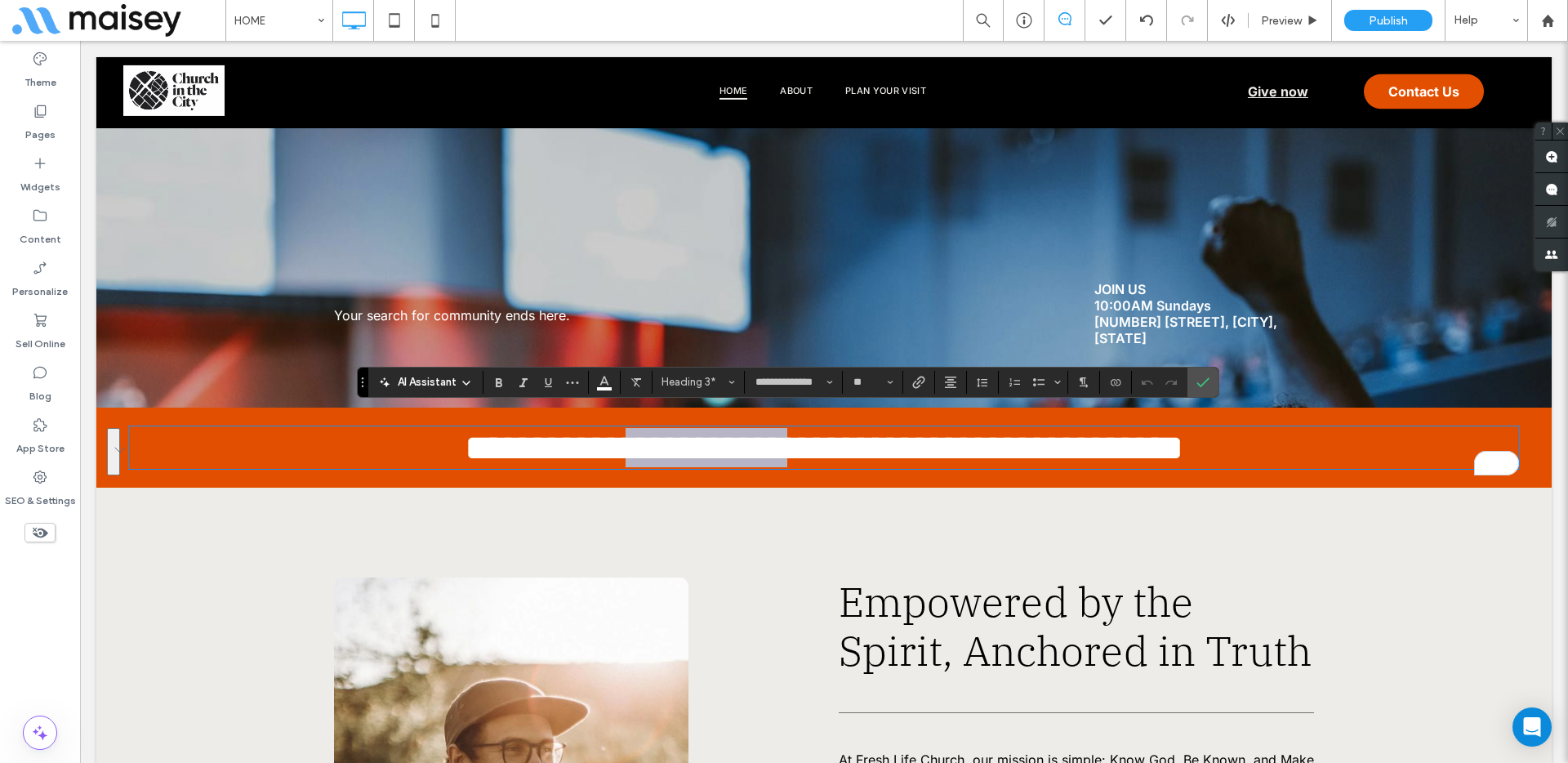 drag, startPoint x: 780, startPoint y: 440, endPoint x: 608, endPoint y: 432, distance: 172.18595 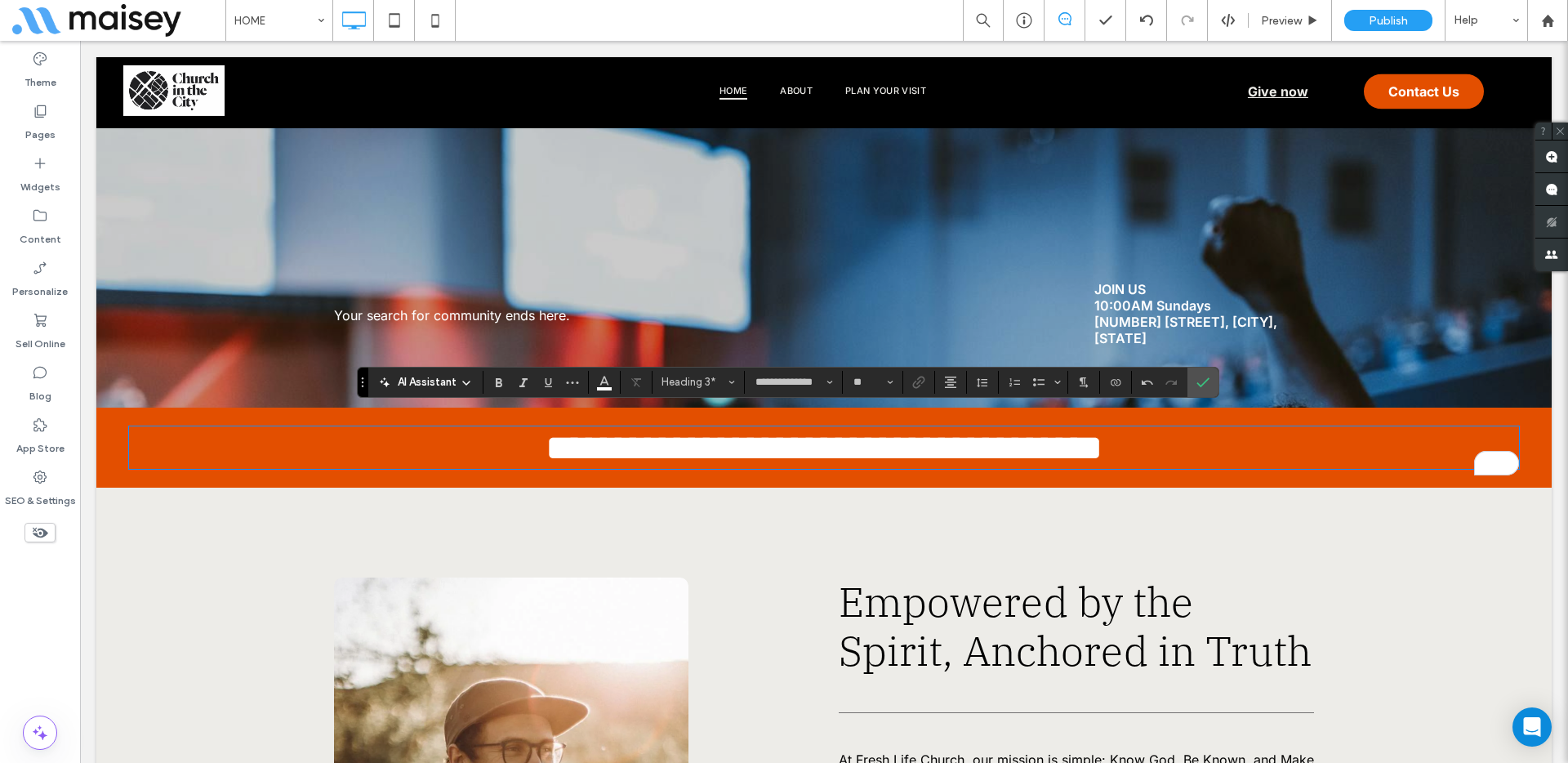 type 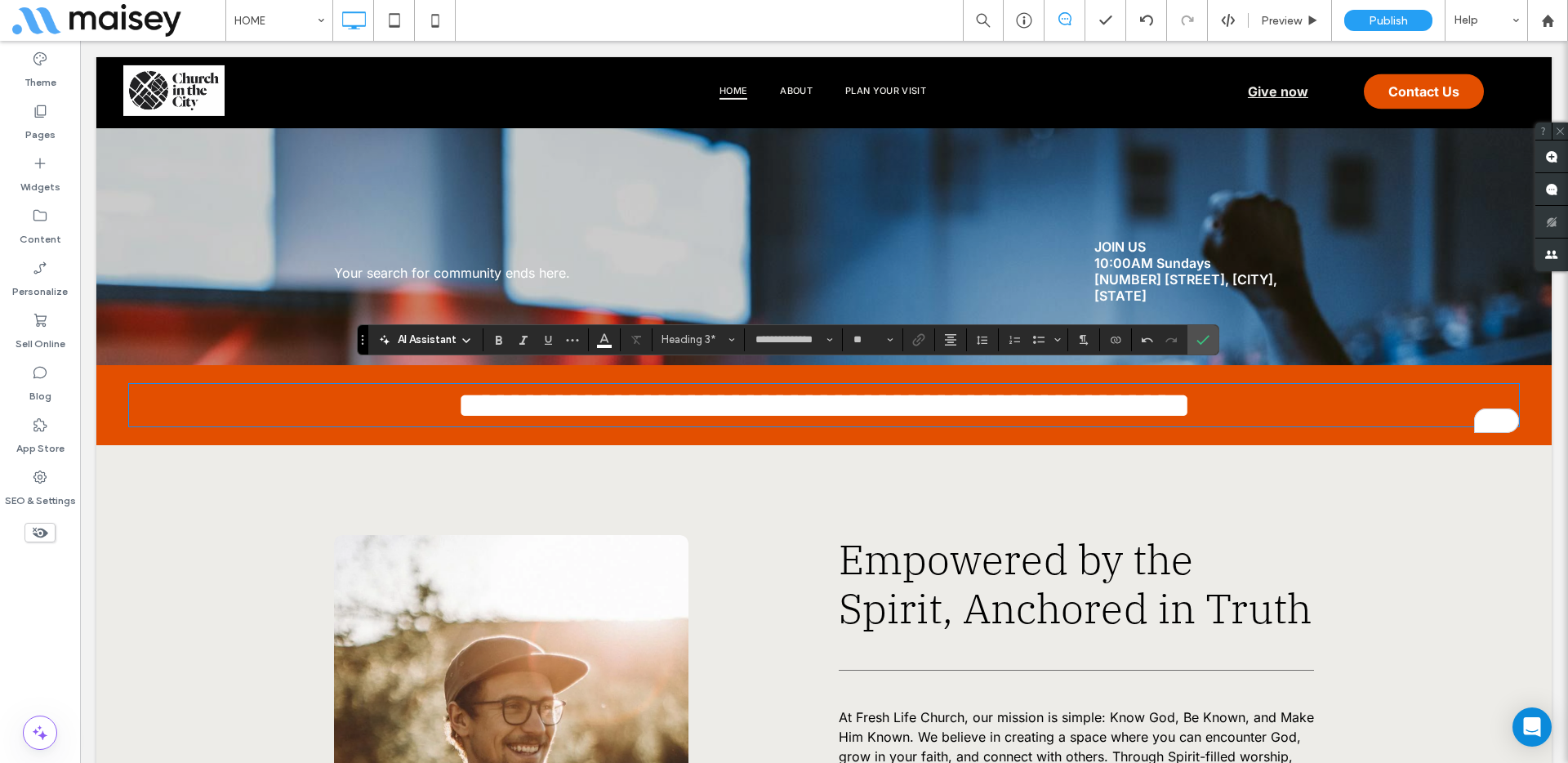scroll, scrollTop: 488, scrollLeft: 0, axis: vertical 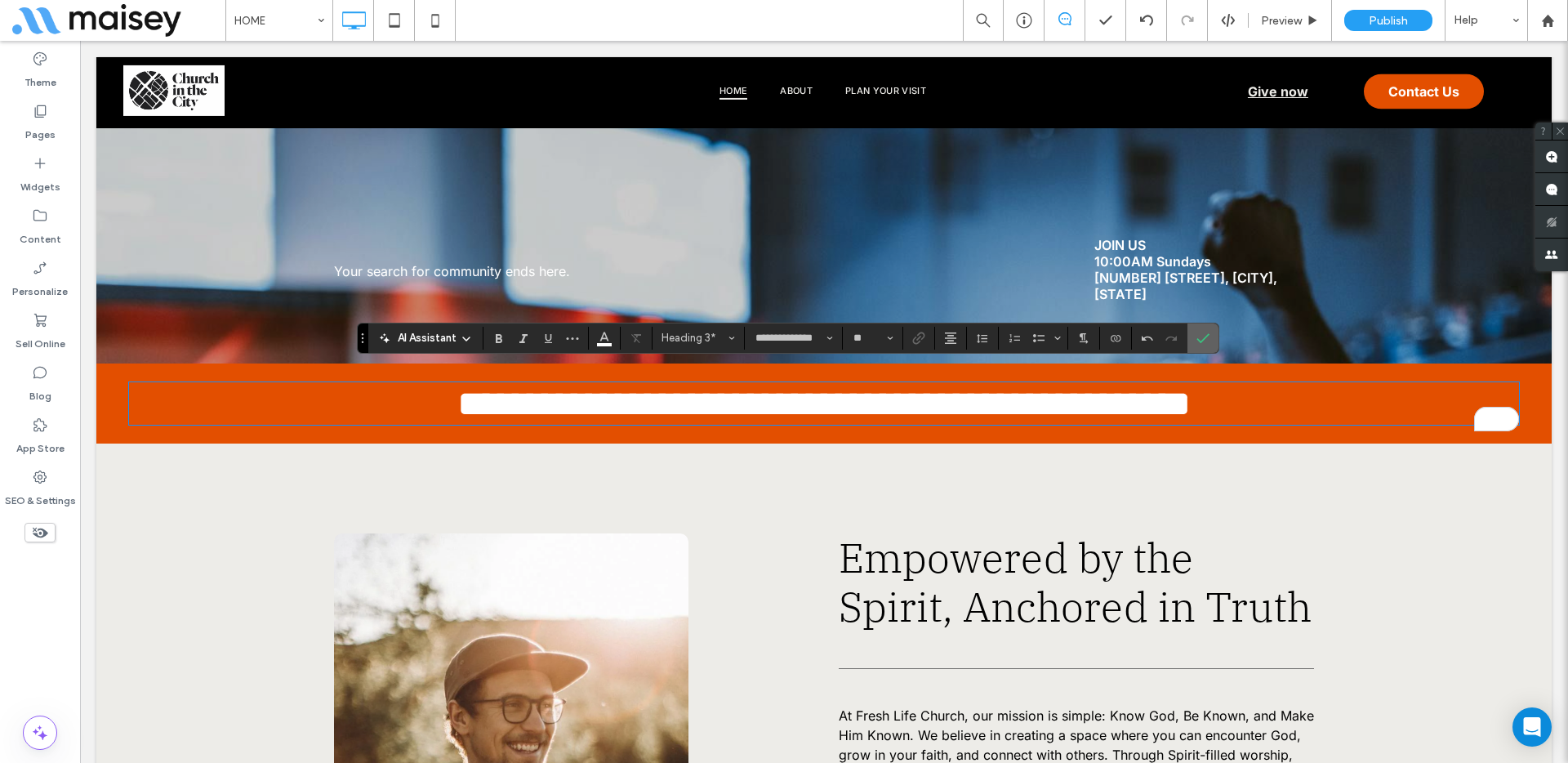 click 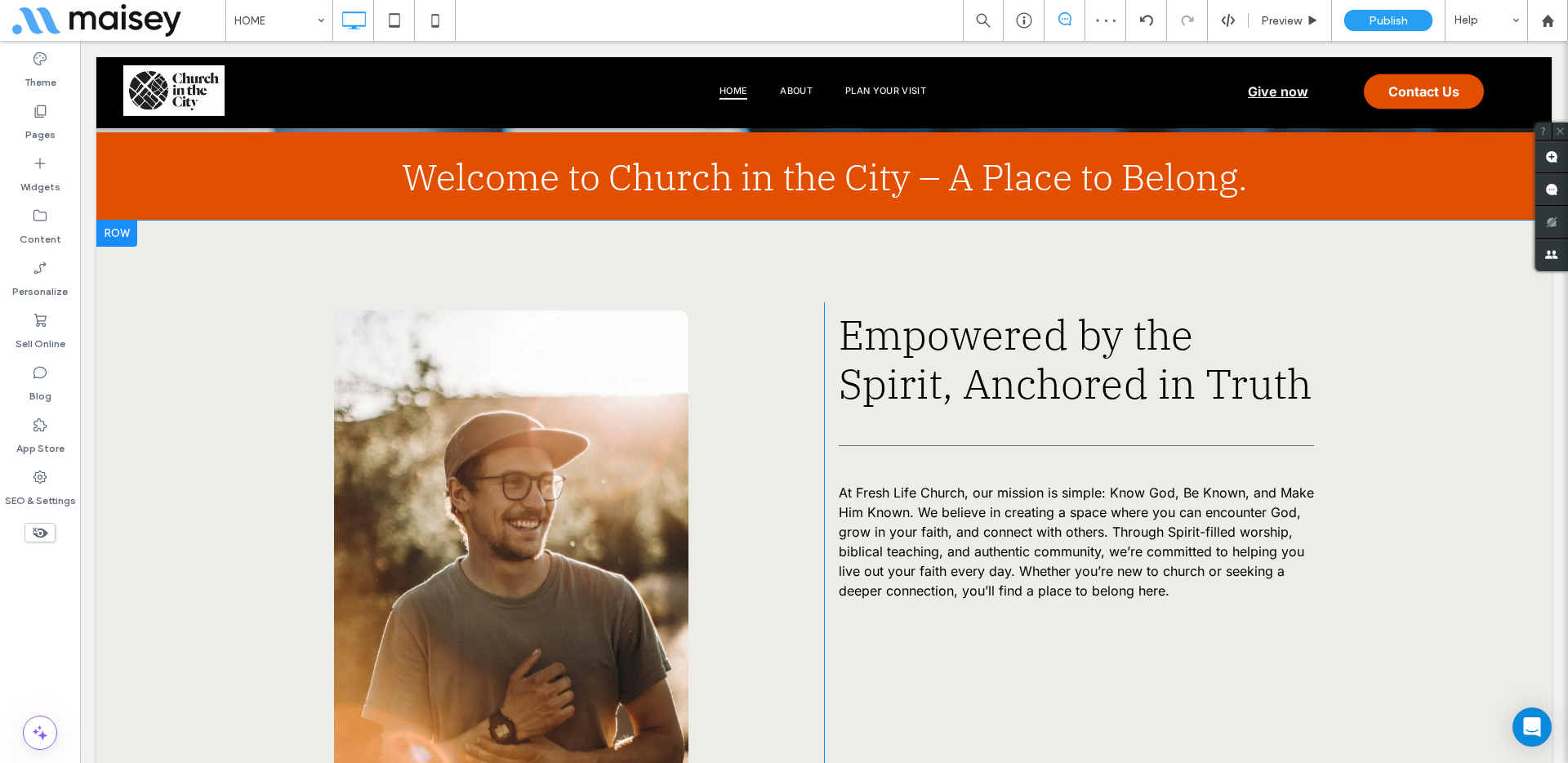 scroll, scrollTop: 707, scrollLeft: 0, axis: vertical 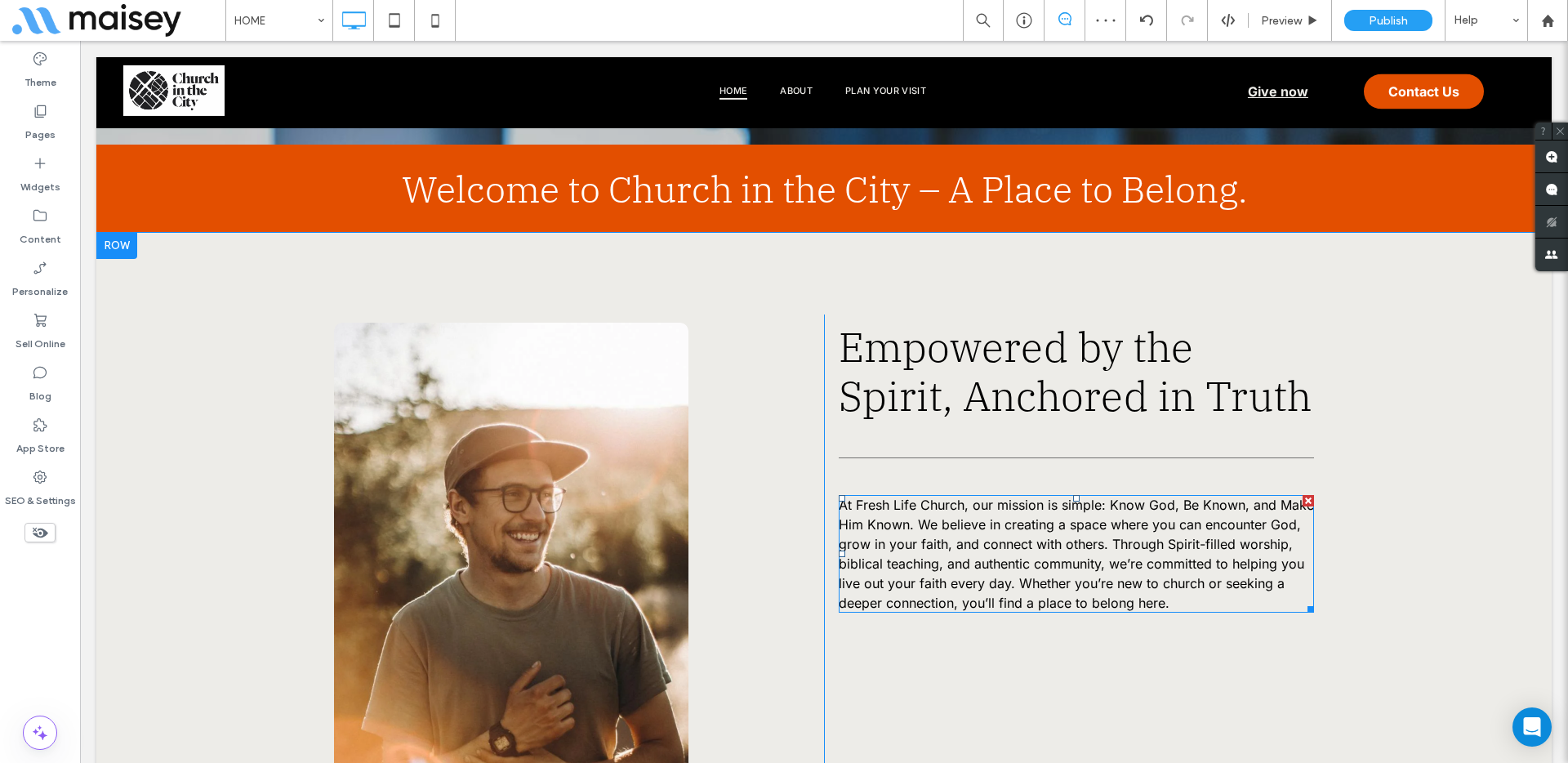 click at bounding box center [1076, 554] 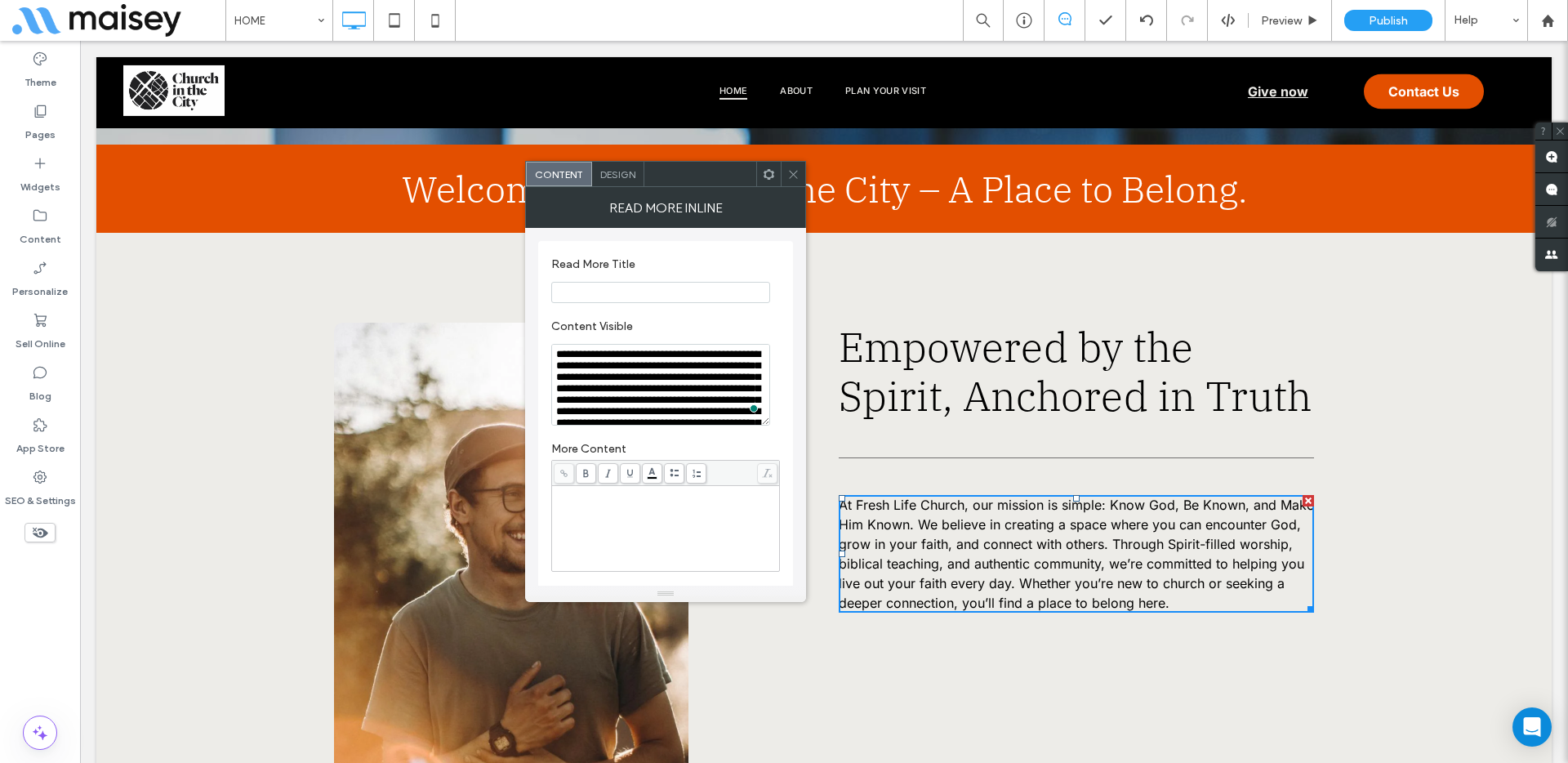 drag, startPoint x: 617, startPoint y: 354, endPoint x: 570, endPoint y: 350, distance: 47.169906 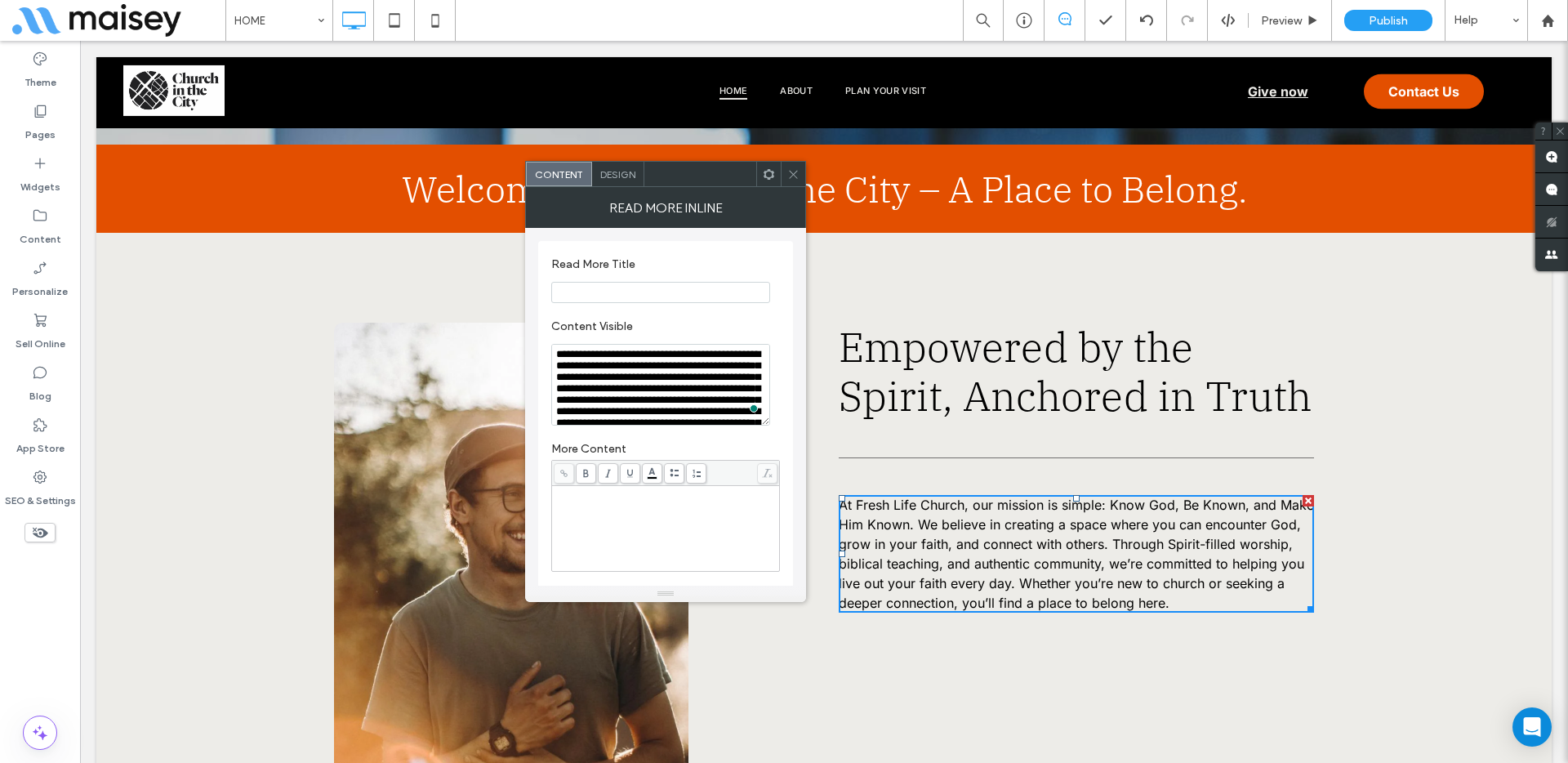 scroll, scrollTop: 63, scrollLeft: 0, axis: vertical 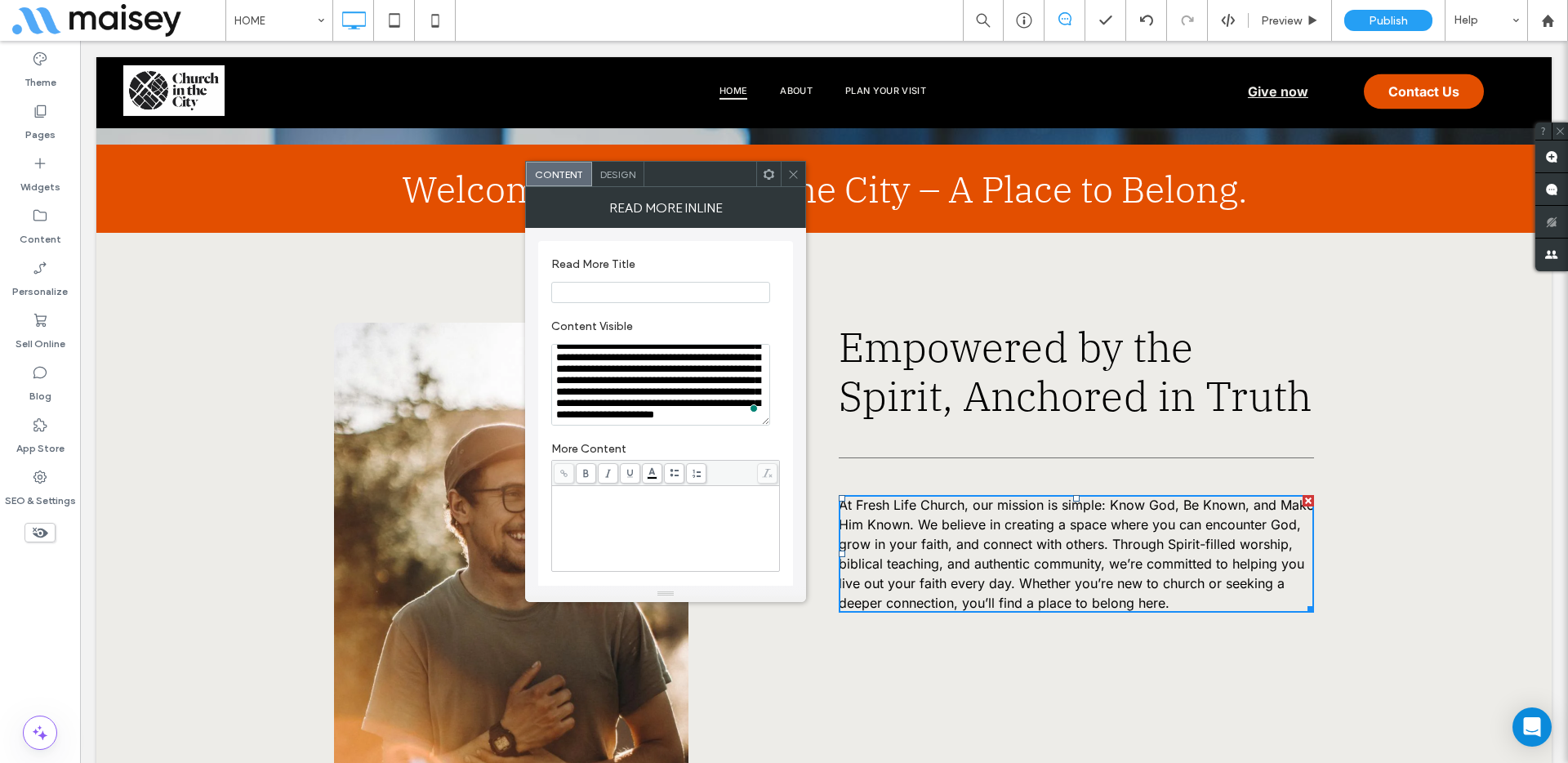 type on "**********" 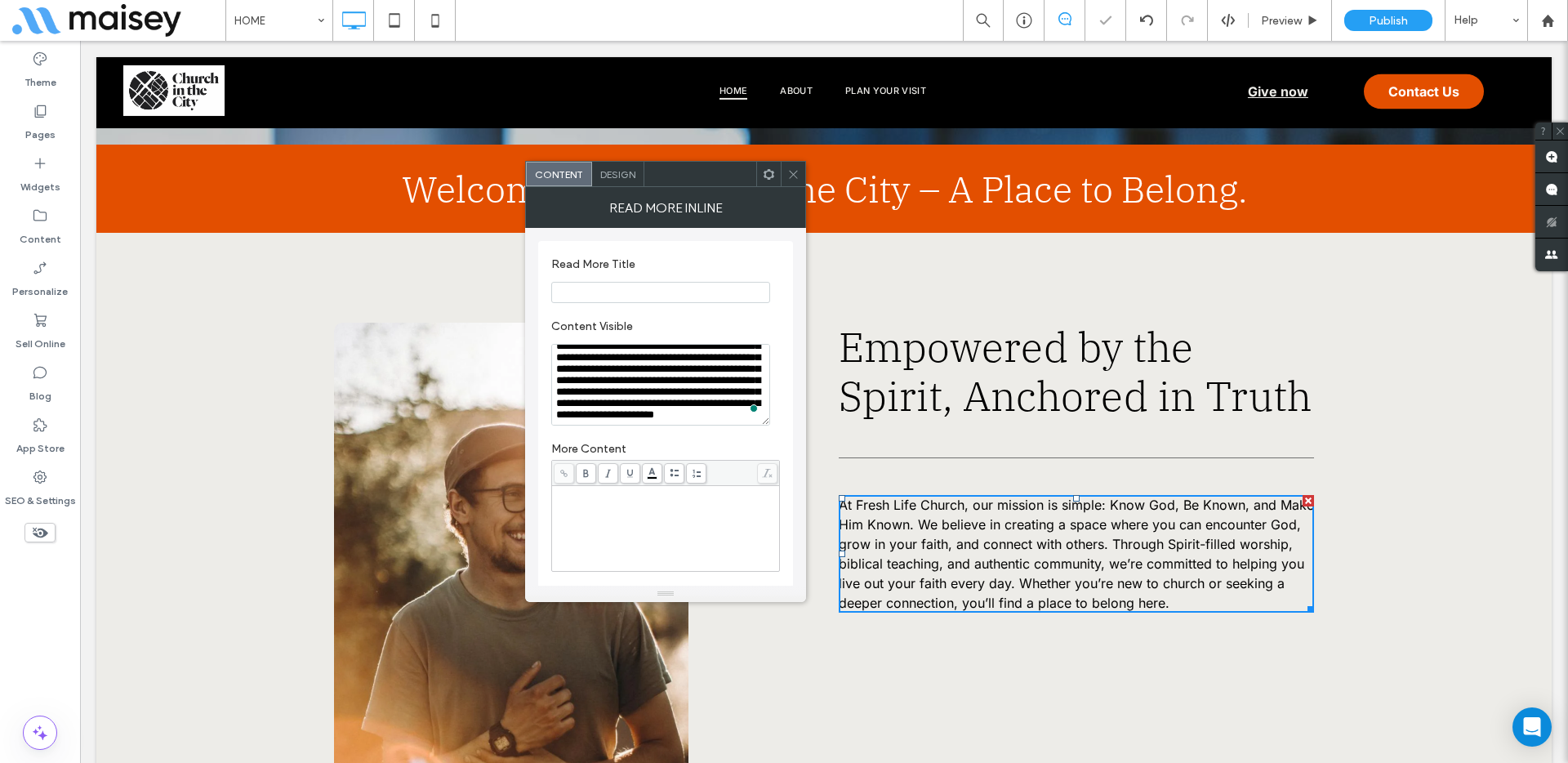 click 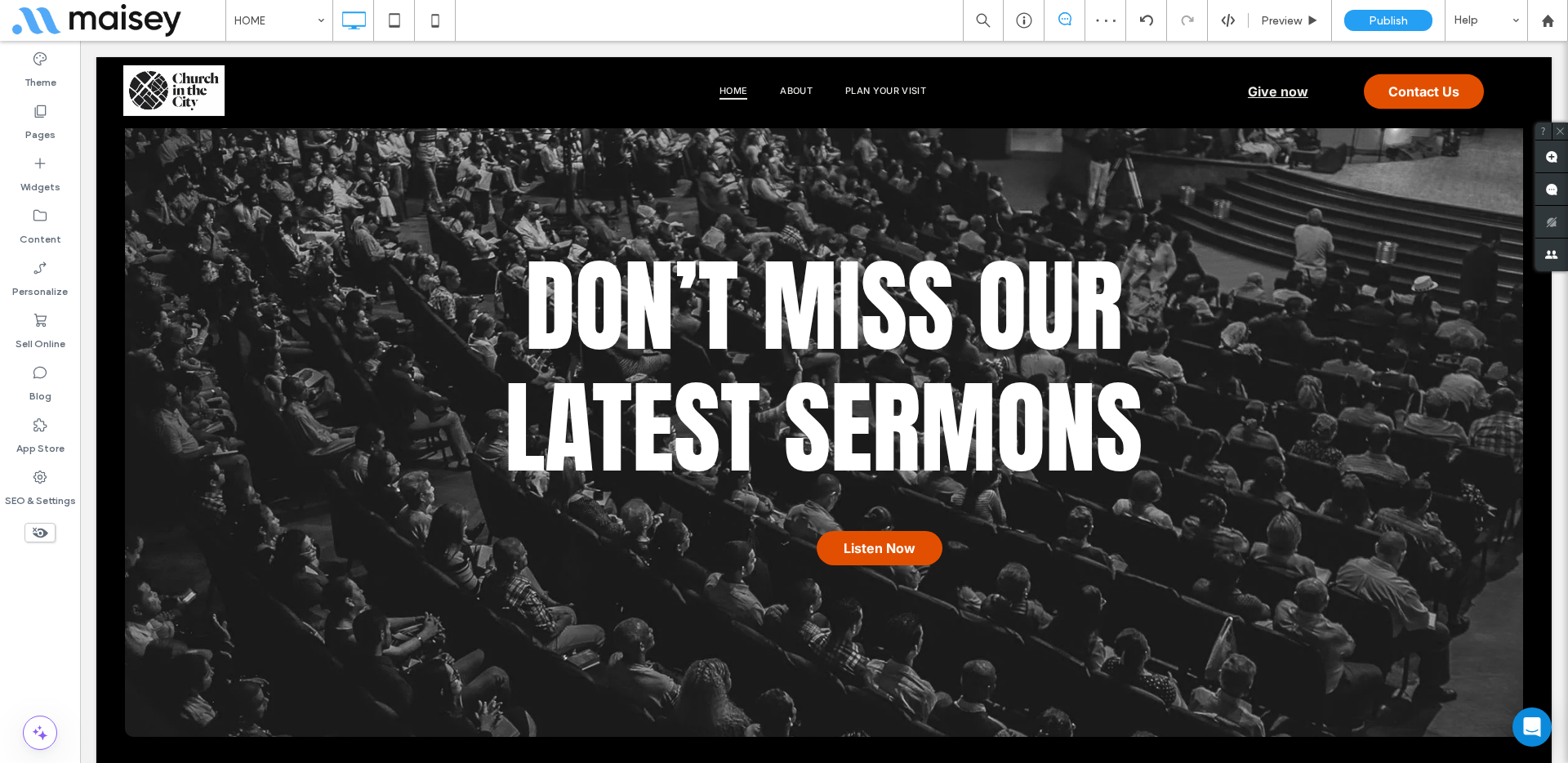 scroll, scrollTop: 1723, scrollLeft: 0, axis: vertical 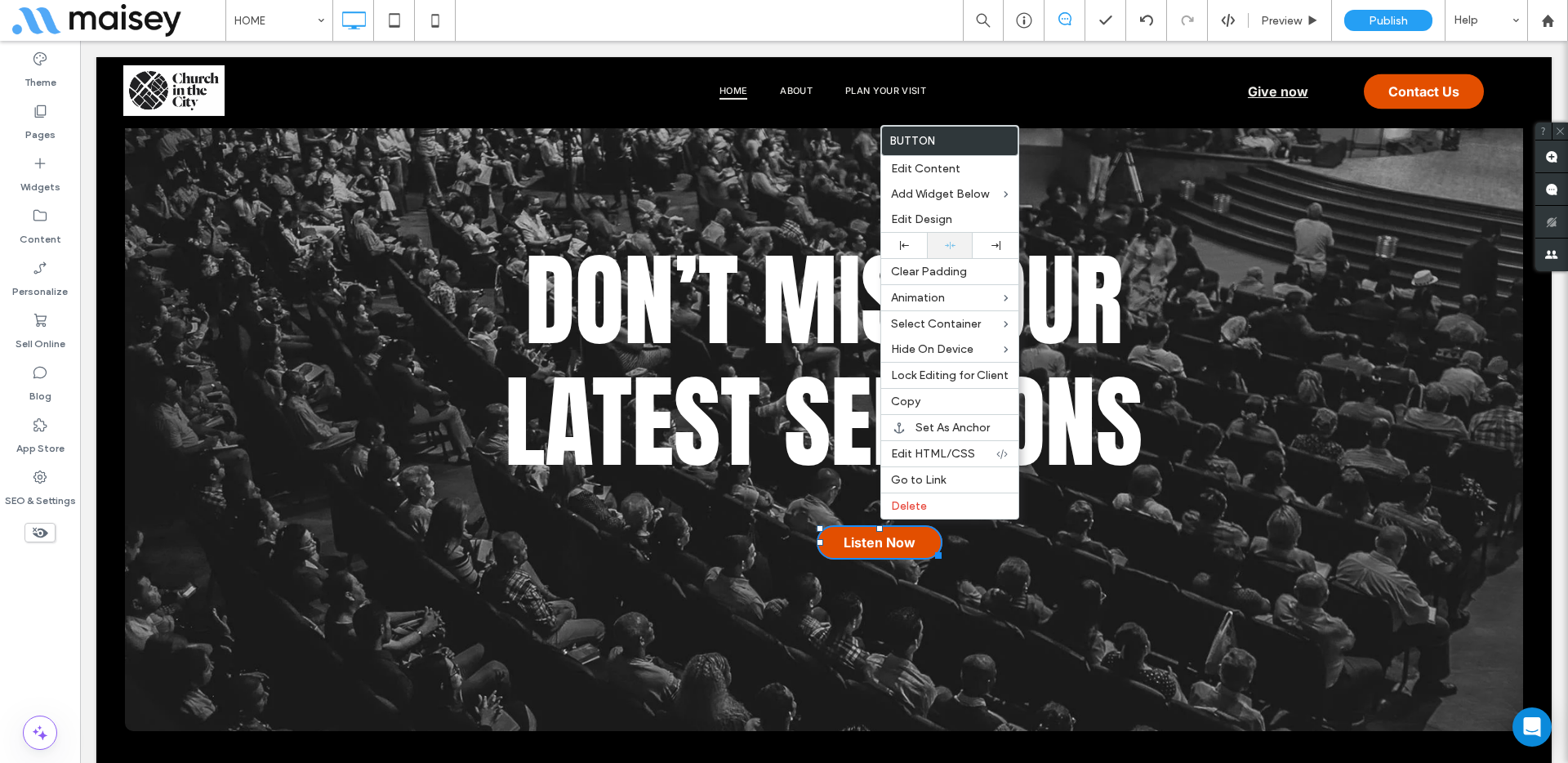 click 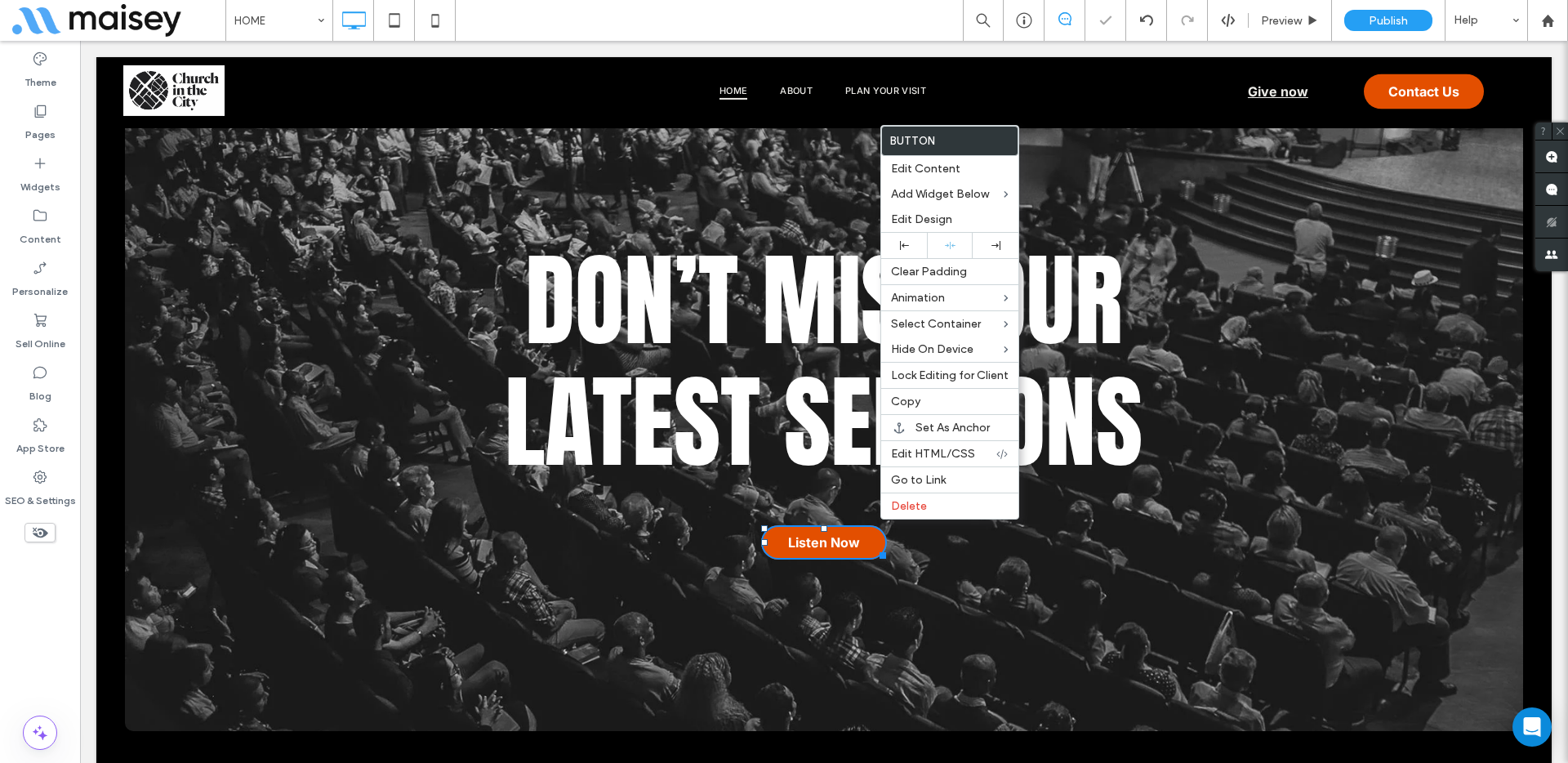 click on "Don’t Miss Our Latest Sermons" at bounding box center (823, 361) 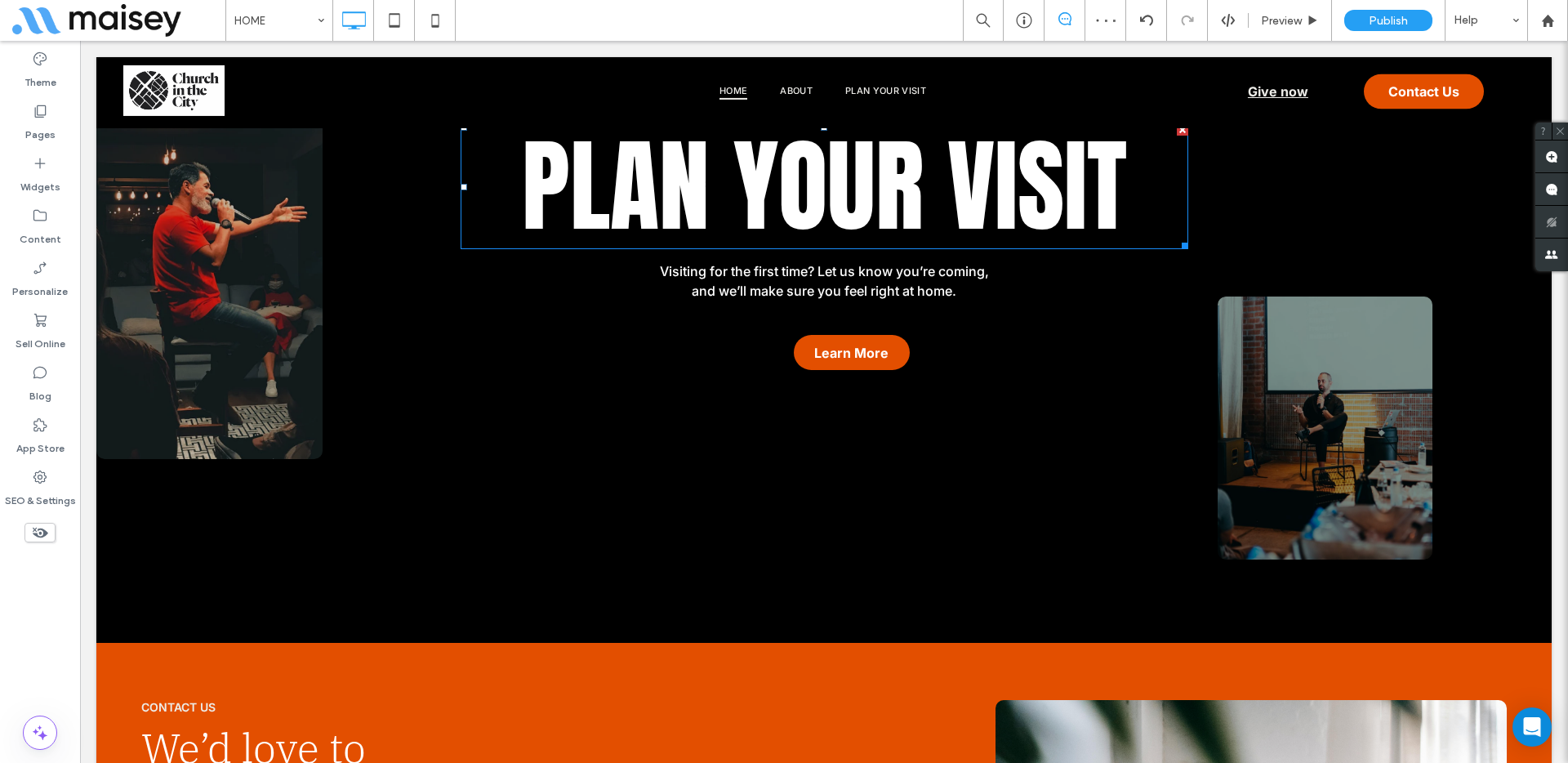 scroll, scrollTop: 2678, scrollLeft: 0, axis: vertical 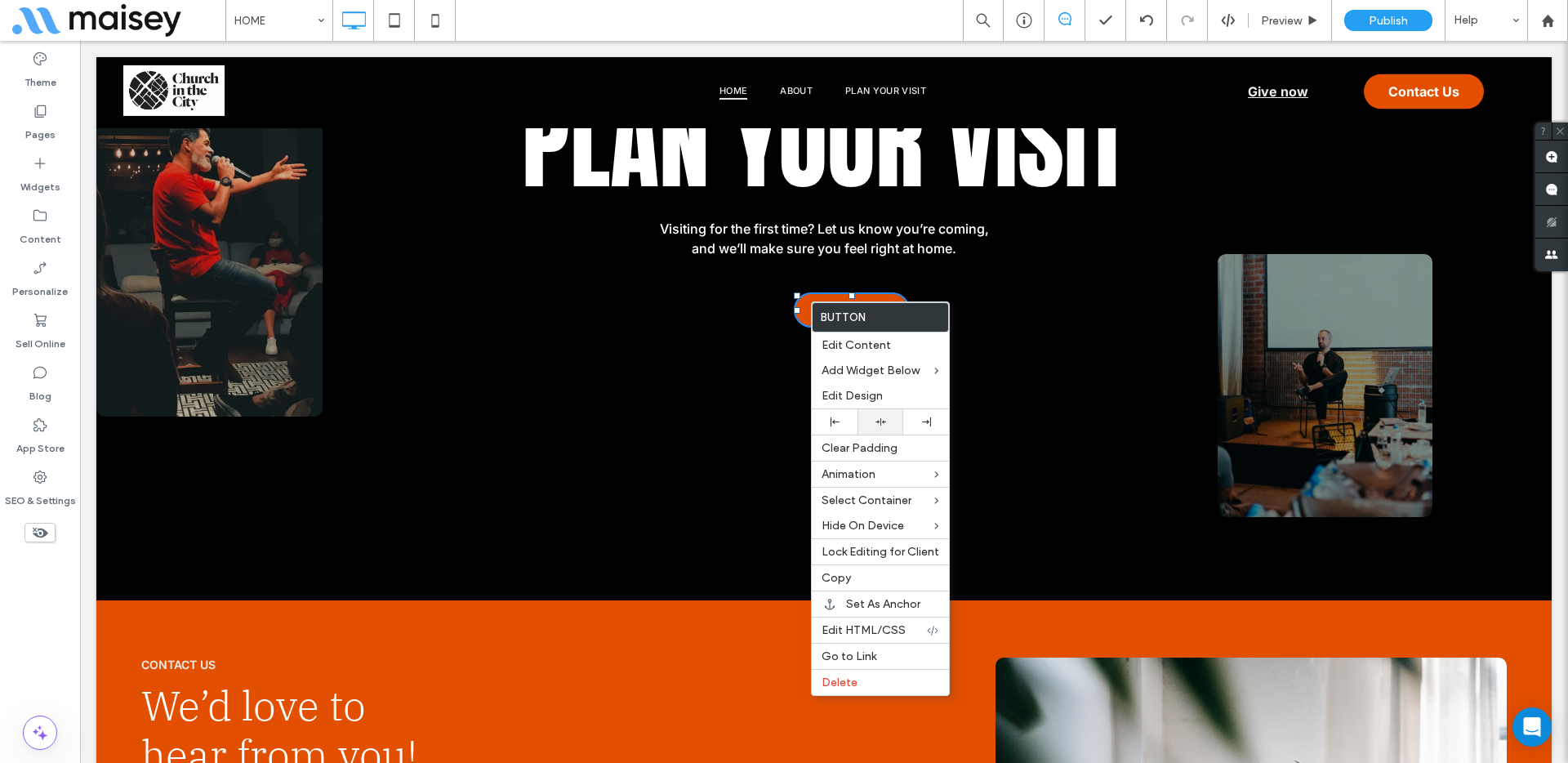 click 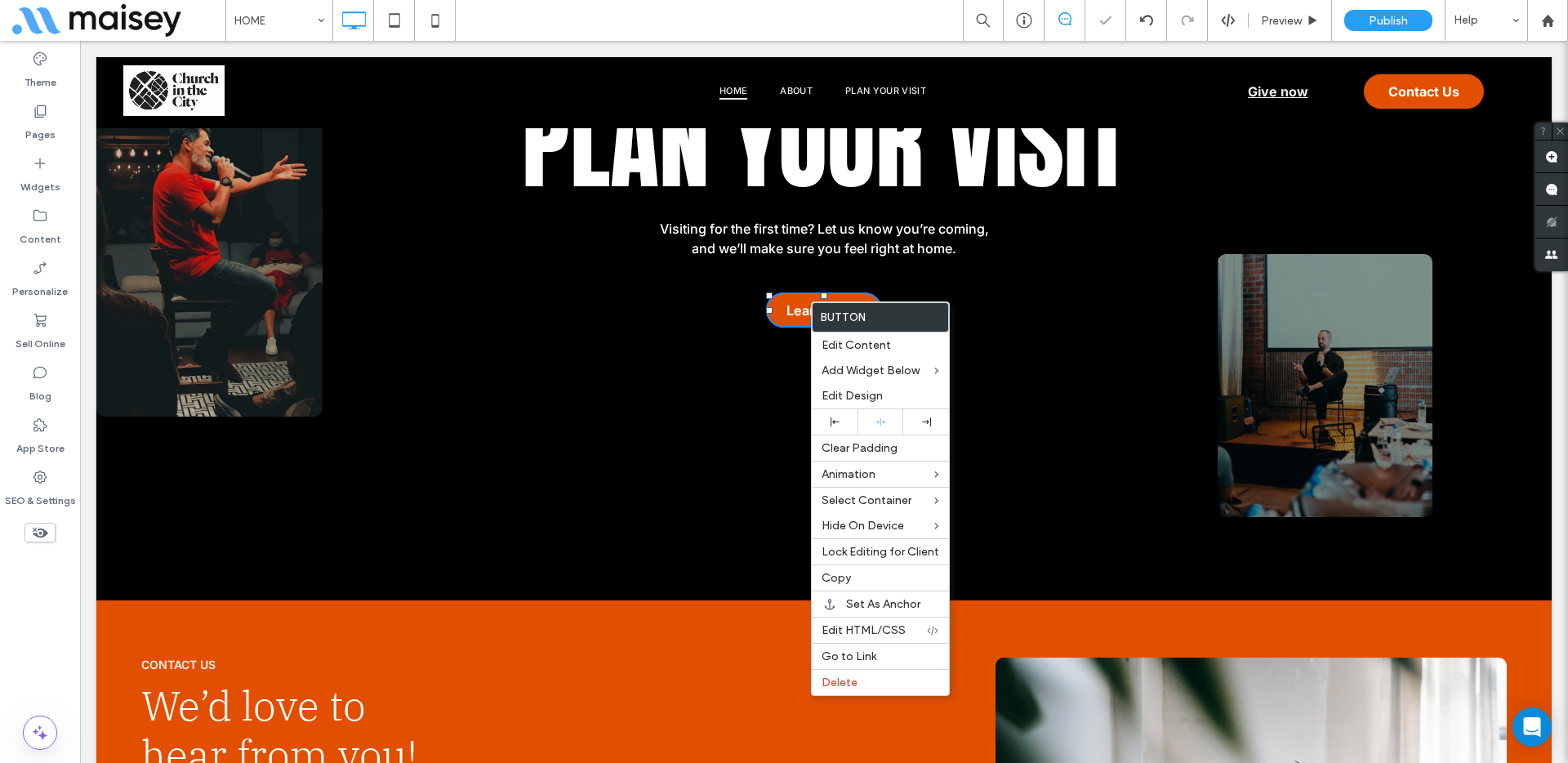 click on "Plan Your Visit
Visiting for the first time? Let us know you’re coming, and we’ll make sure you feel right at home.
Learn More
Click To Paste" at bounding box center (824, 223) 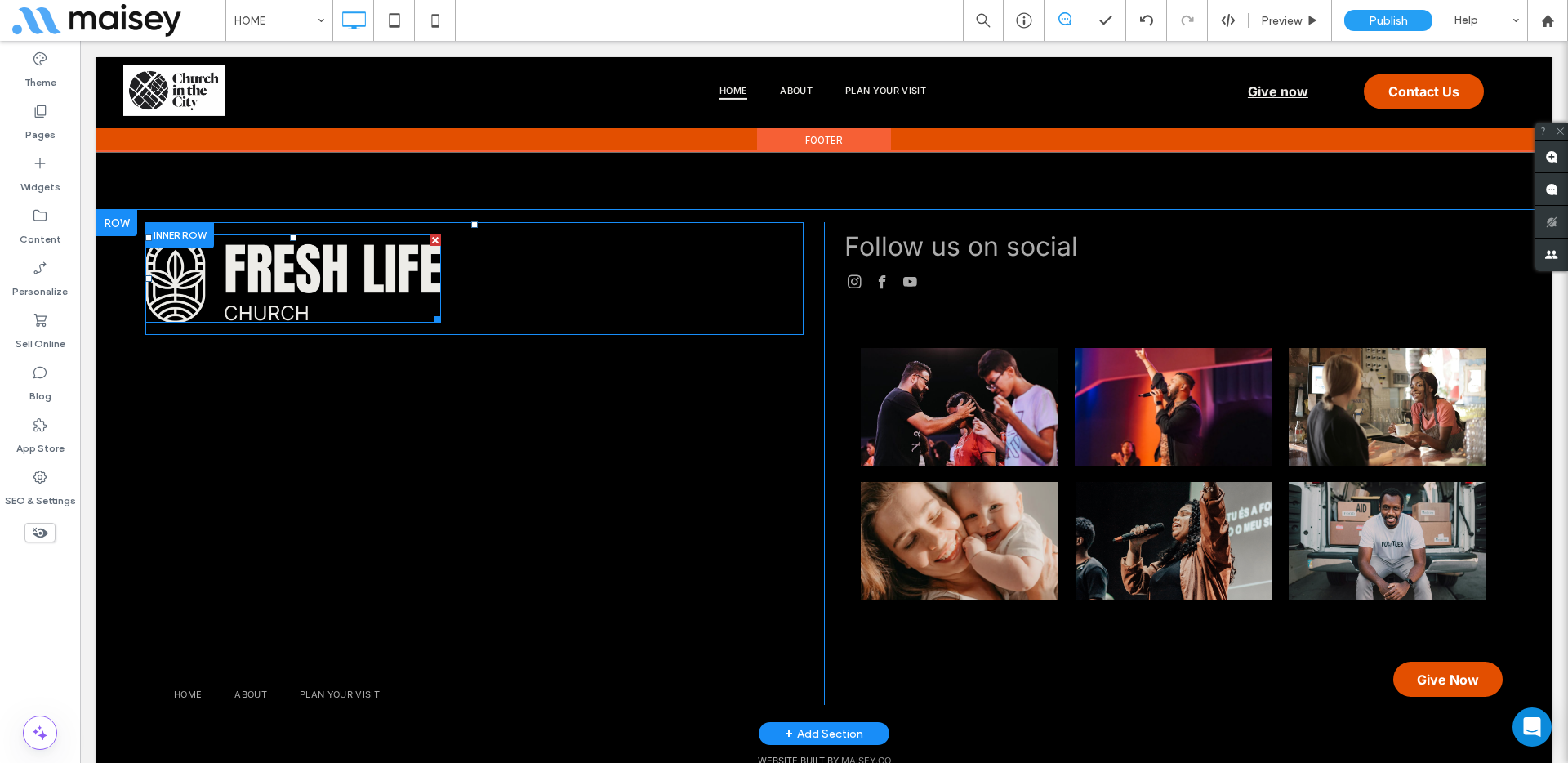 scroll, scrollTop: 3948, scrollLeft: 0, axis: vertical 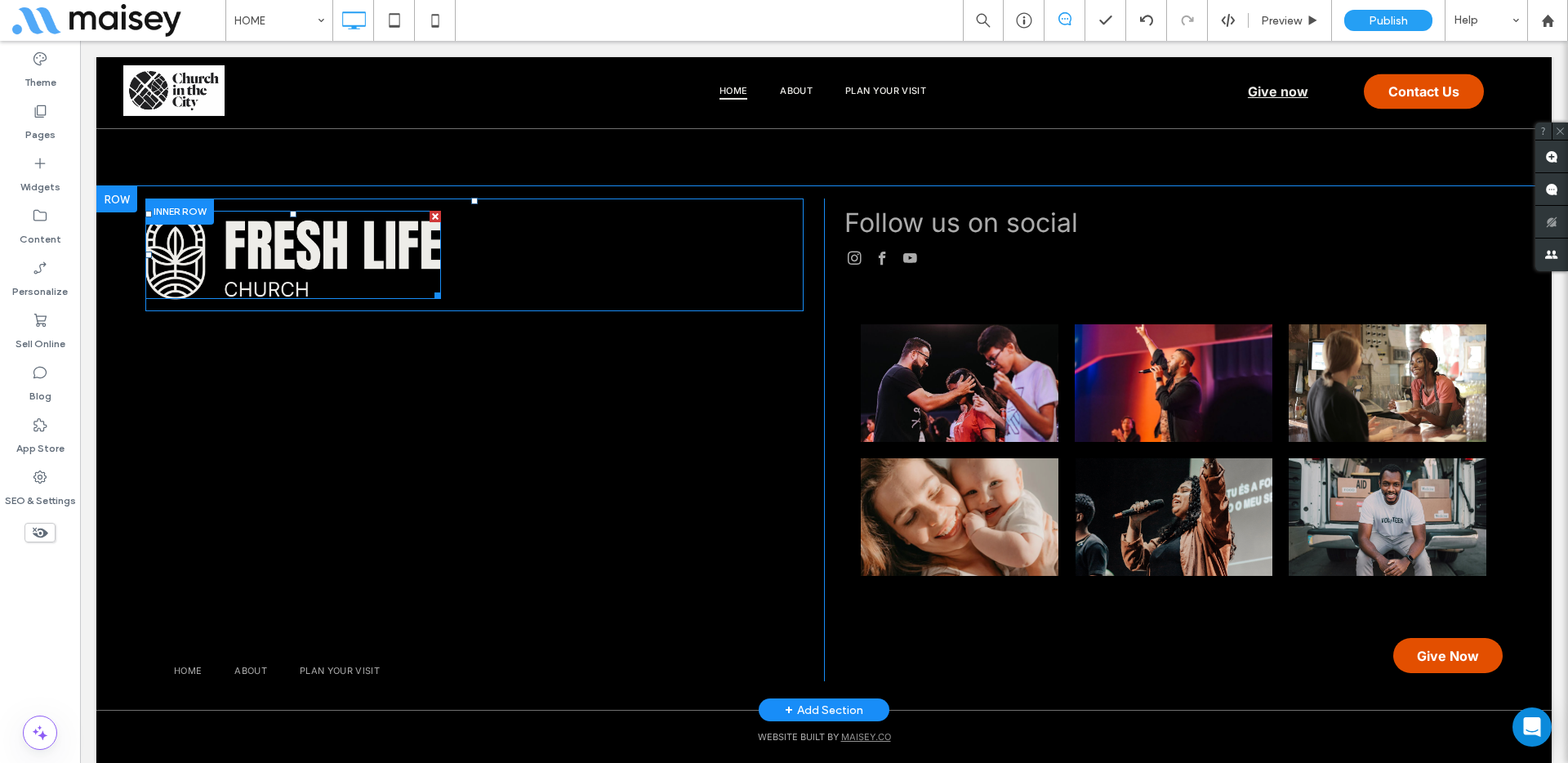 click at bounding box center [293, 255] 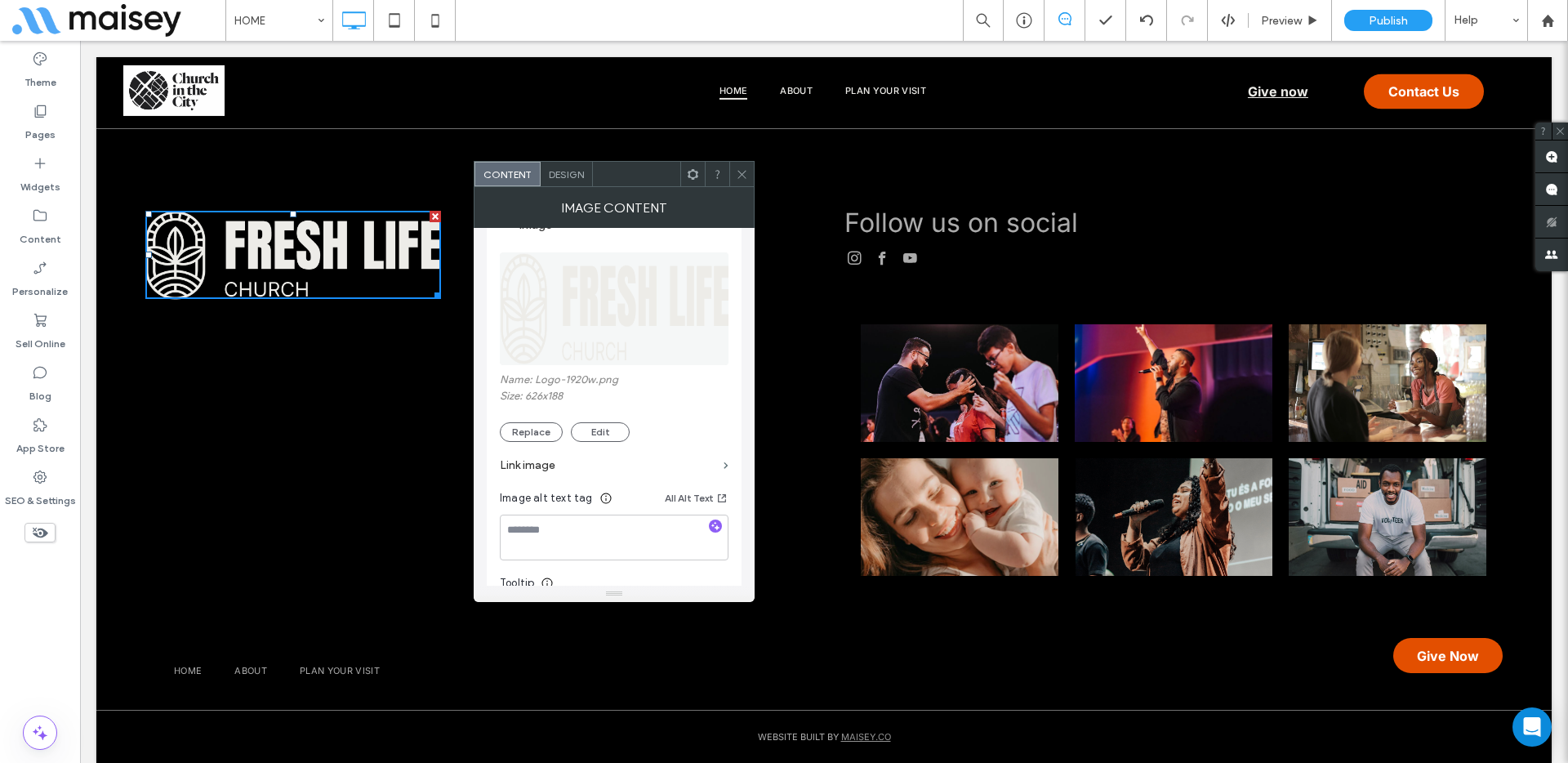 scroll, scrollTop: 195, scrollLeft: 0, axis: vertical 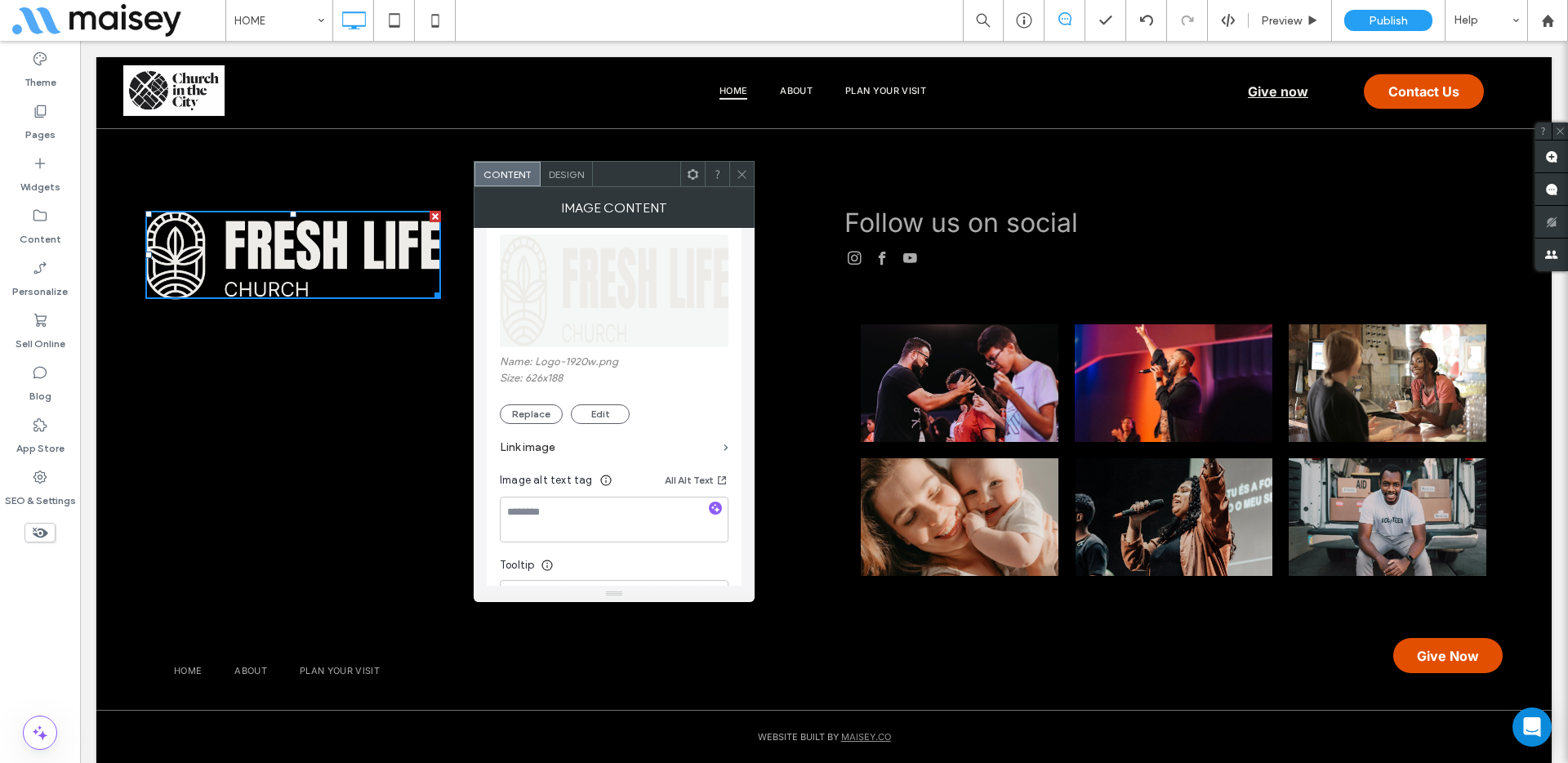 click on "Link image" at bounding box center [608, 447] 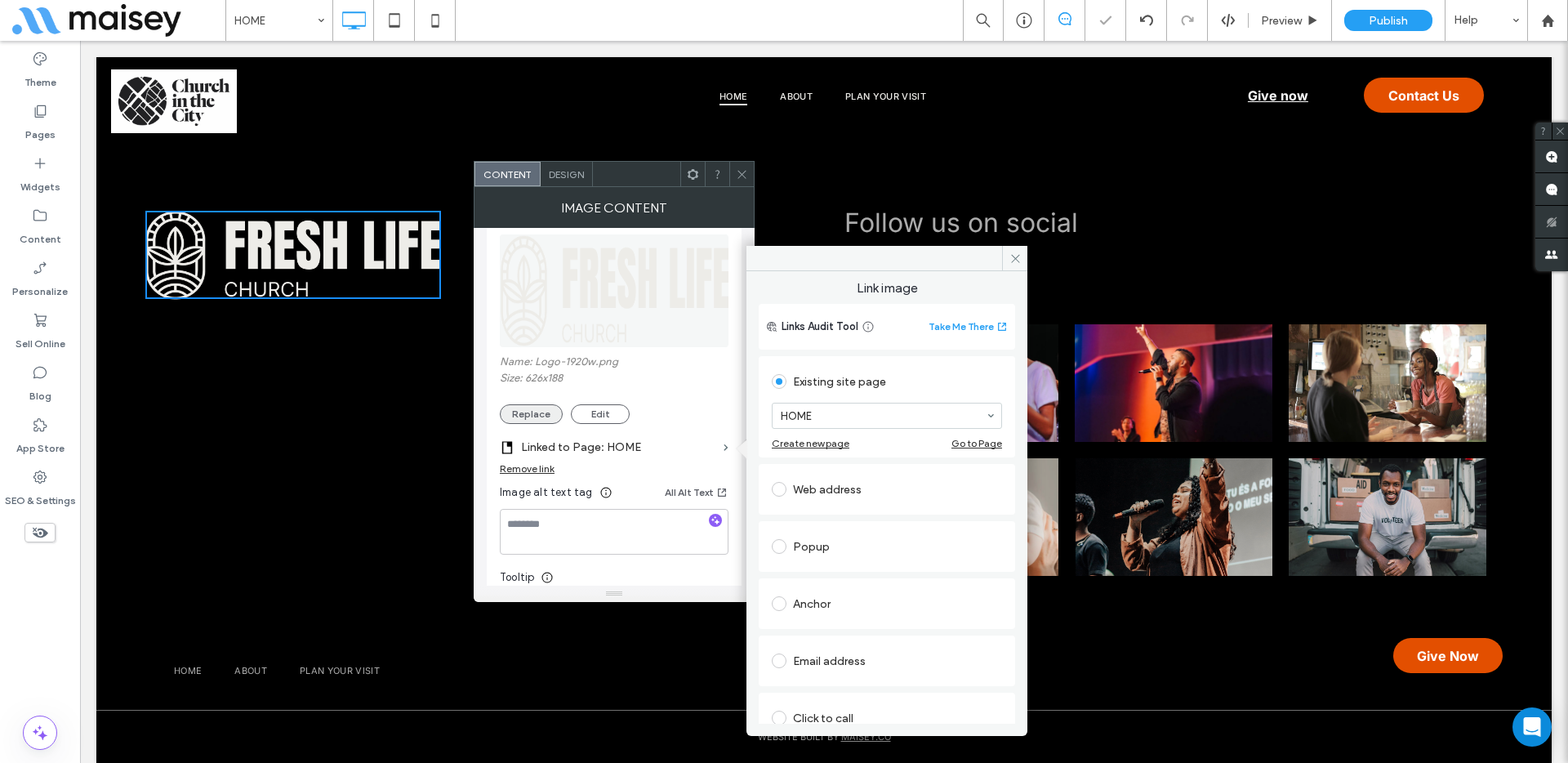 click on "Replace" at bounding box center [531, 414] 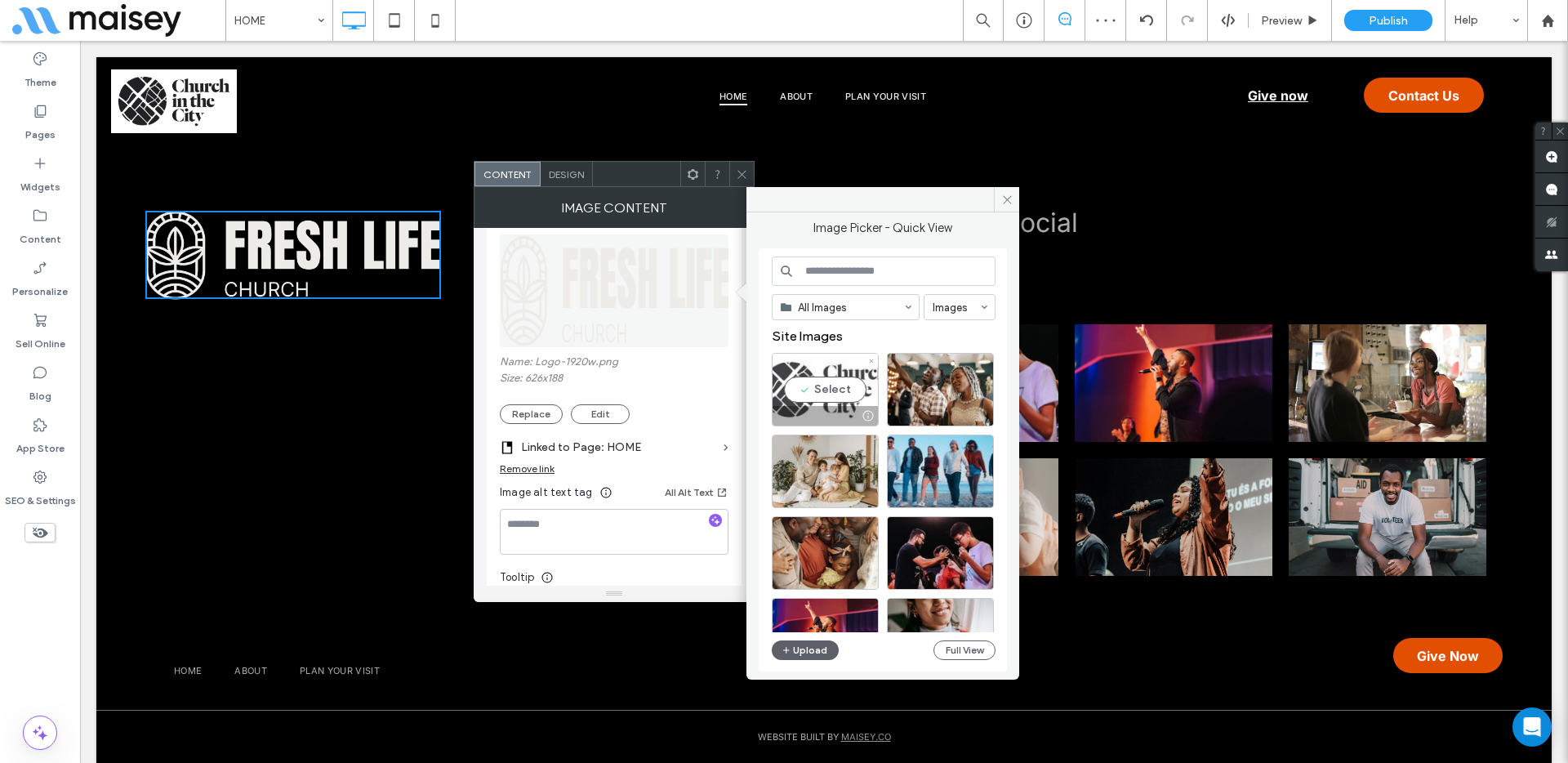 click on "Select" at bounding box center (825, 390) 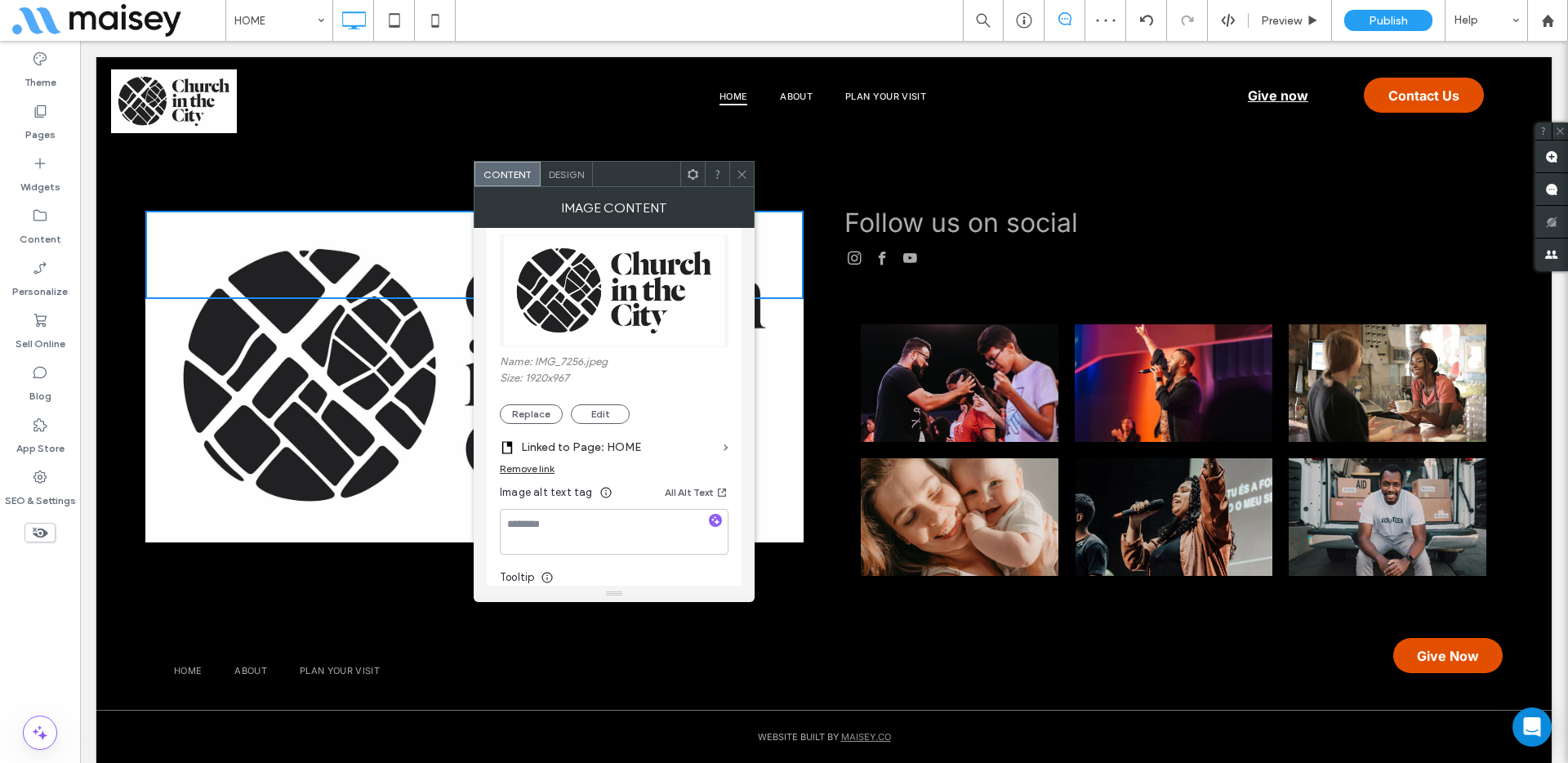 click 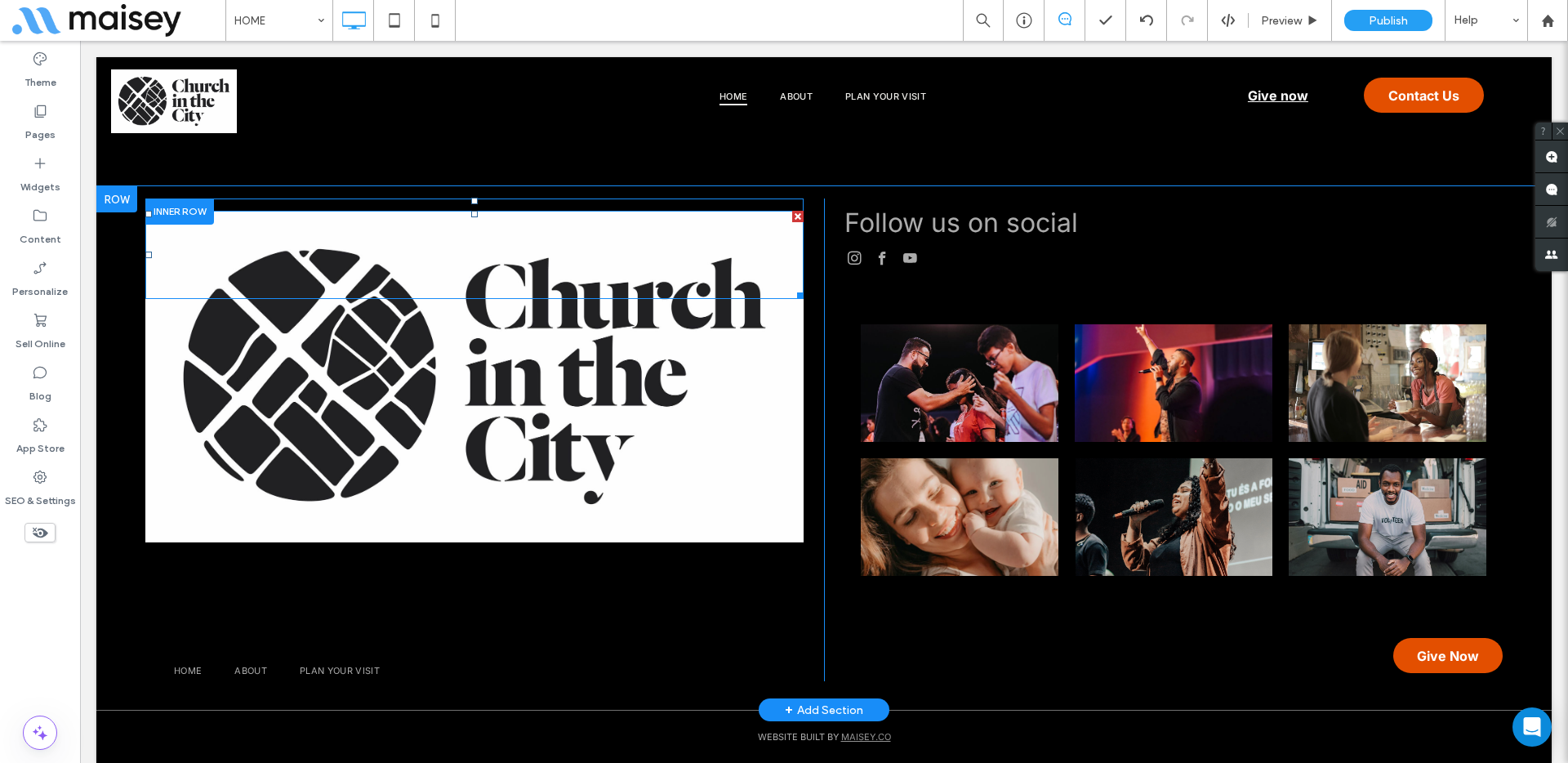 click at bounding box center [474, 377] 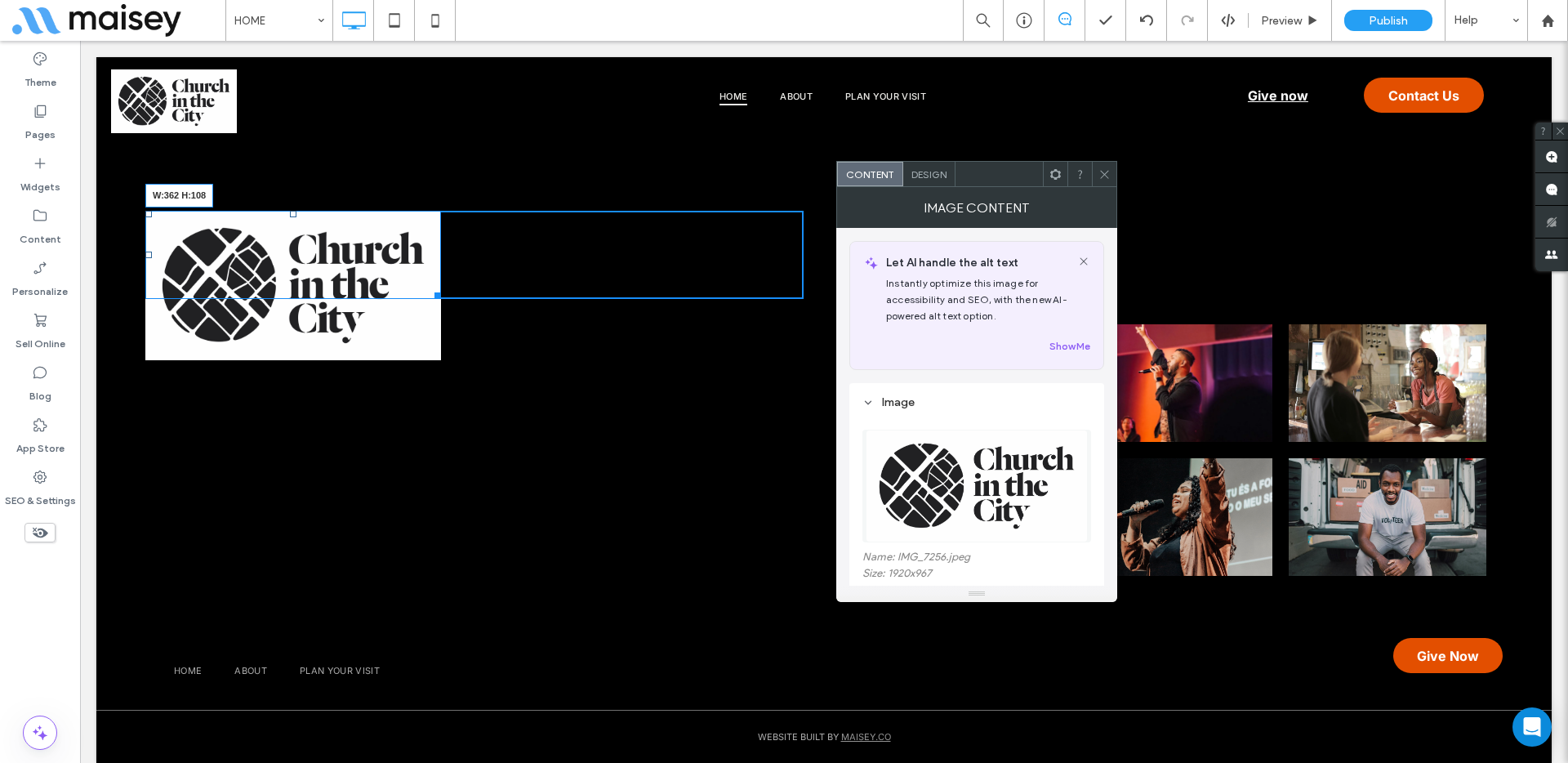 drag, startPoint x: 799, startPoint y: 276, endPoint x: 611, endPoint y: 272, distance: 188.04255 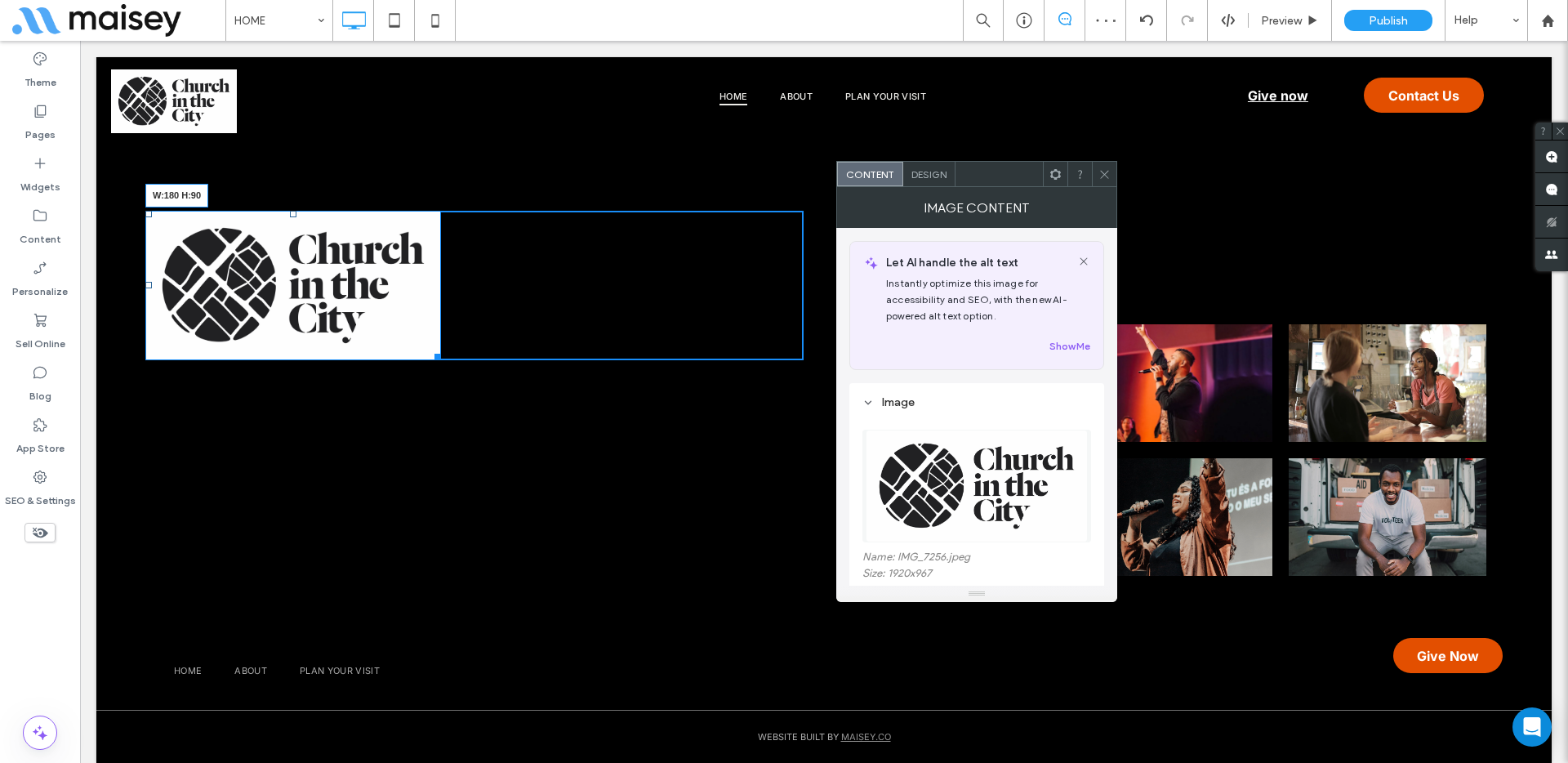 drag, startPoint x: 438, startPoint y: 341, endPoint x: 363, endPoint y: 261, distance: 109.65856 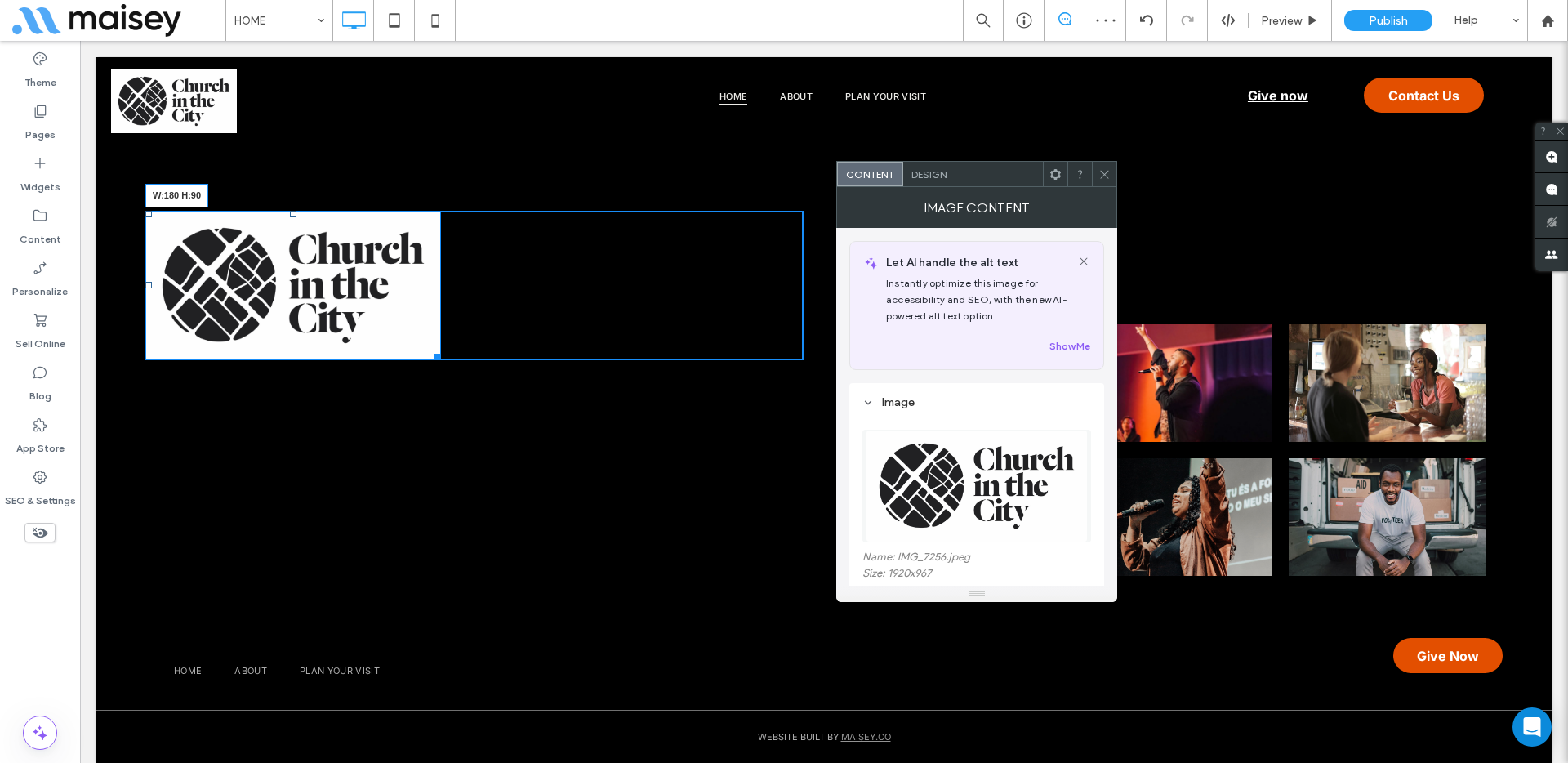 click on "W:180 H:90
Click To Paste" at bounding box center [474, 285] 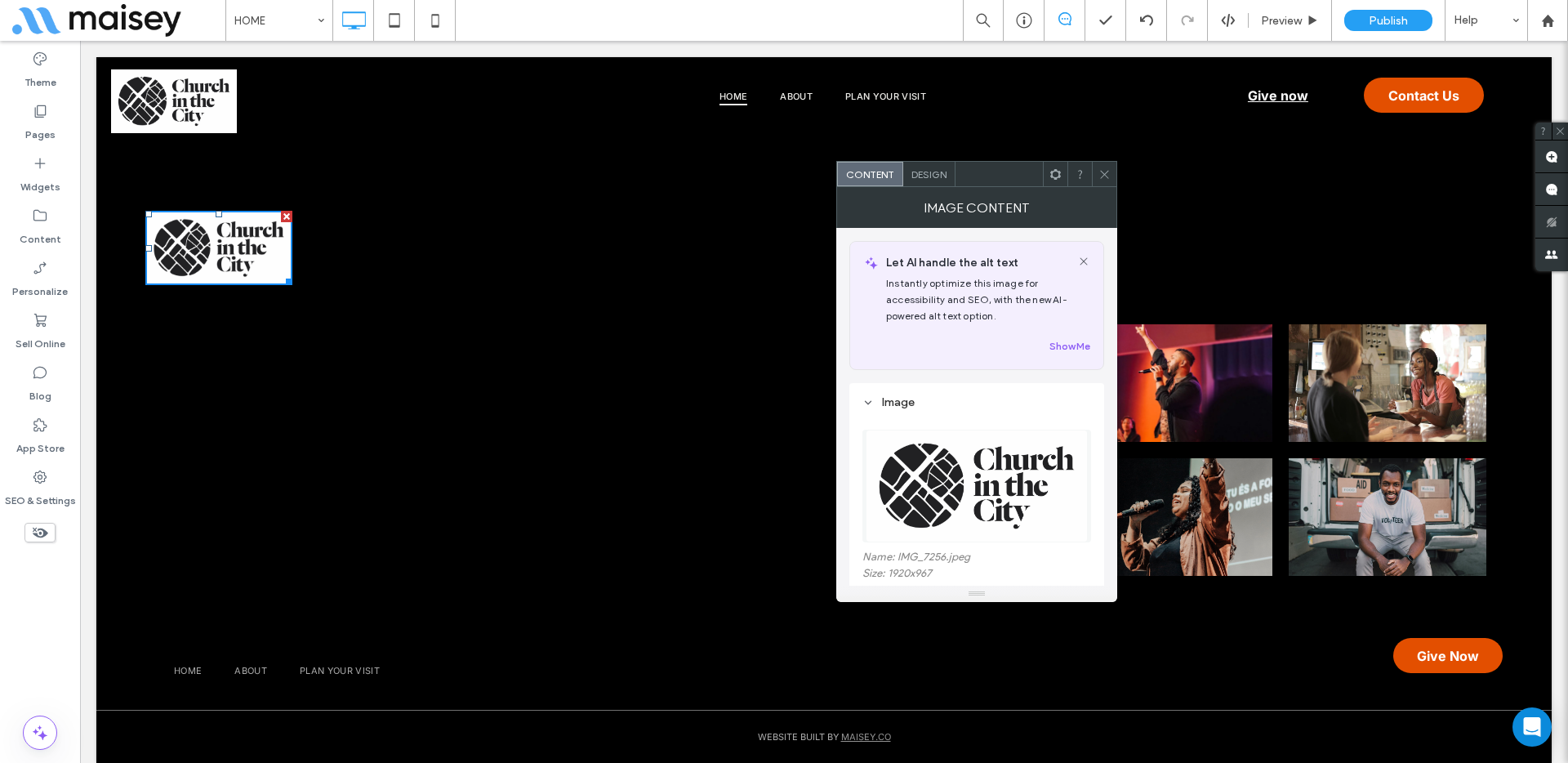drag, startPoint x: 1103, startPoint y: 173, endPoint x: 1112, endPoint y: 193, distance: 21.931712 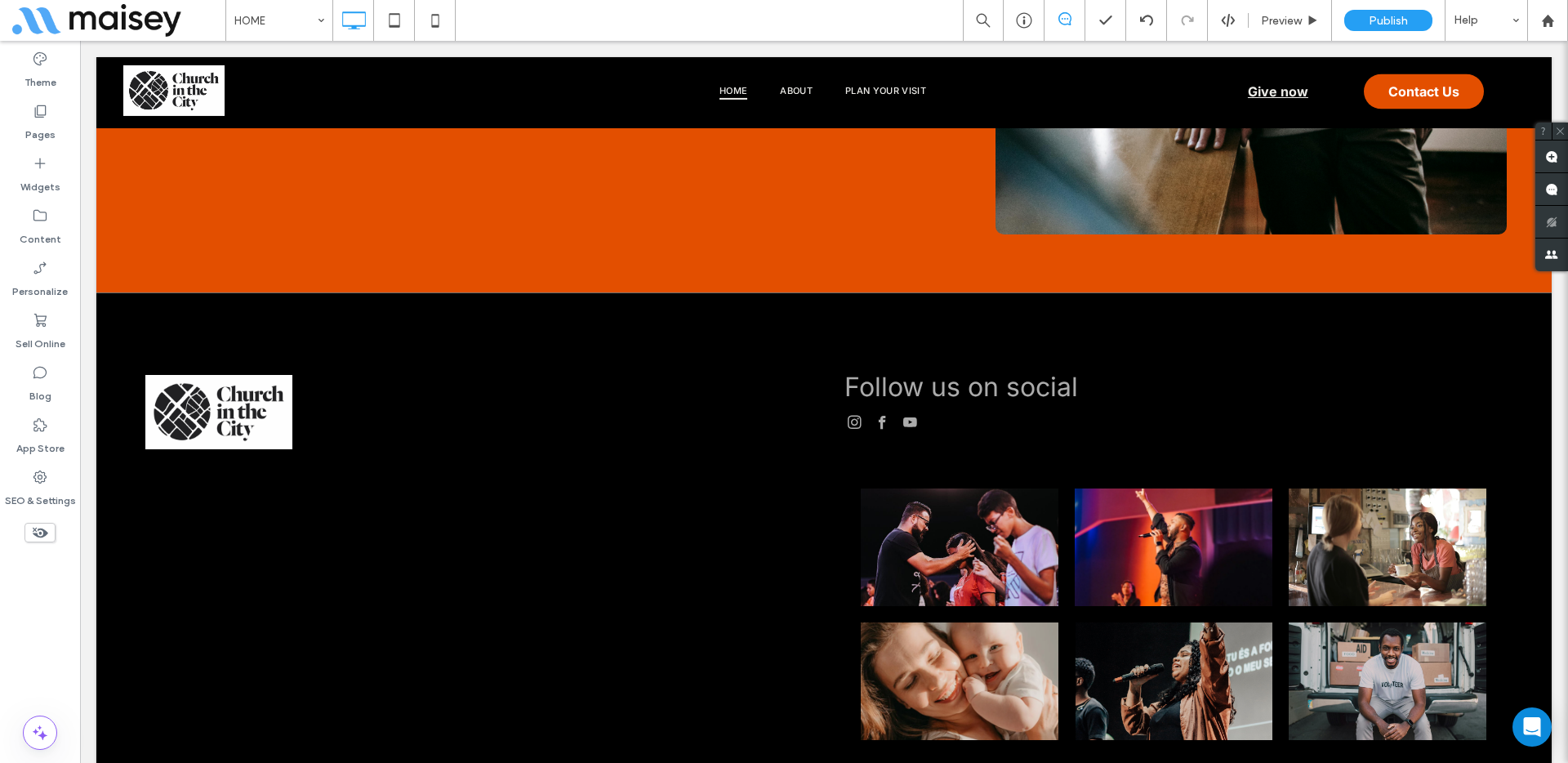 scroll, scrollTop: 3948, scrollLeft: 0, axis: vertical 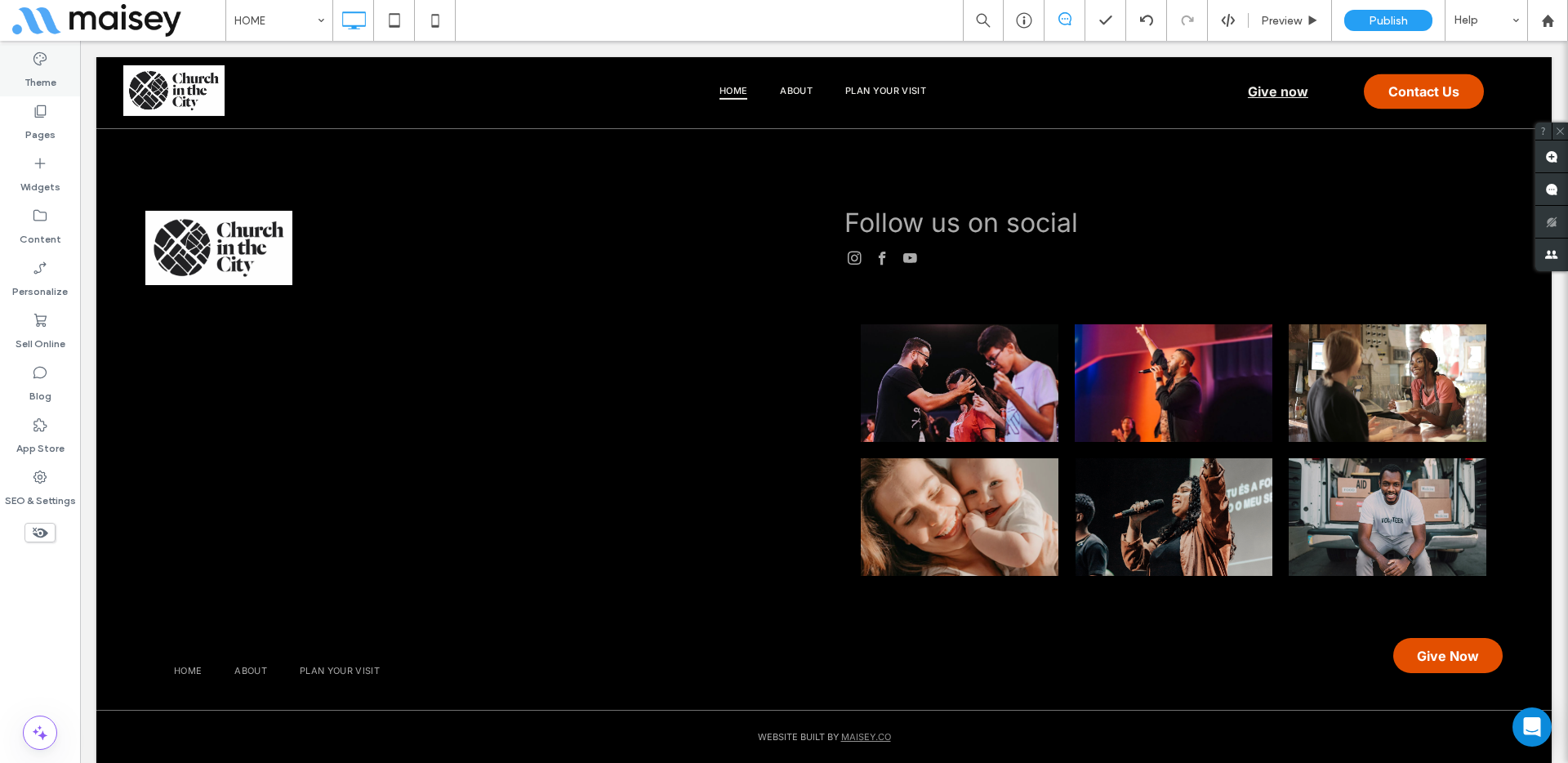 click 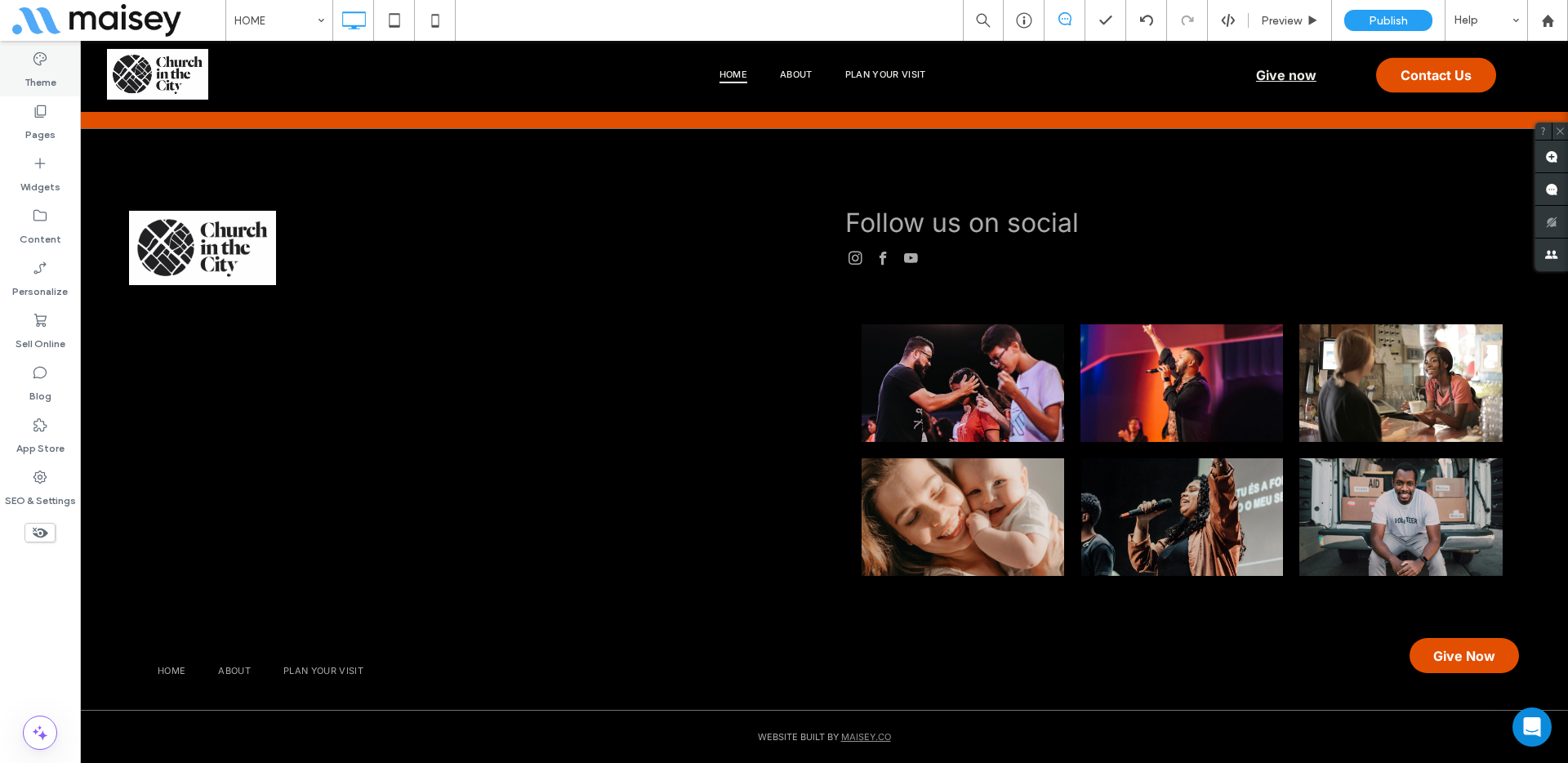 scroll, scrollTop: 2517, scrollLeft: 0, axis: vertical 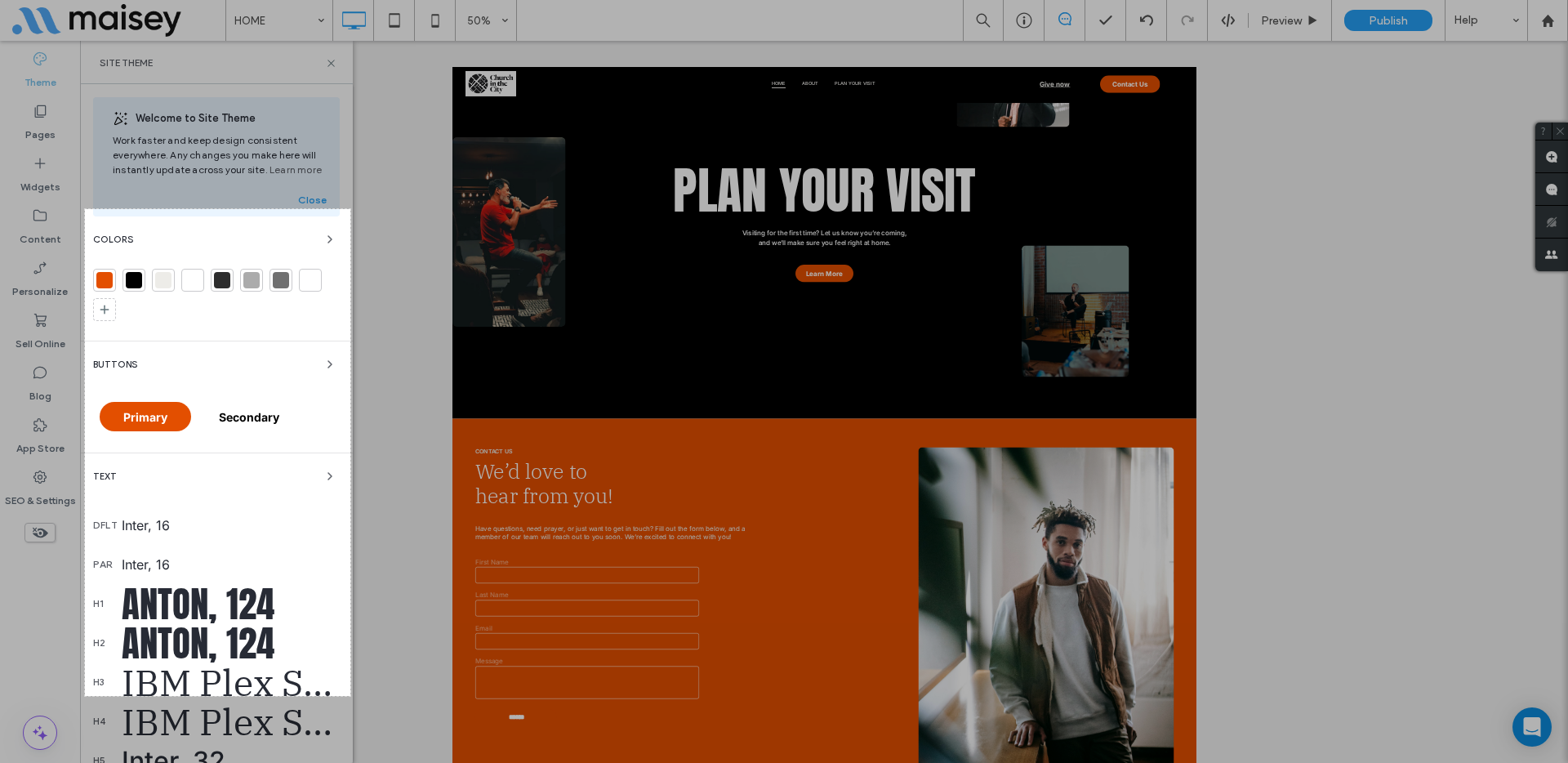 drag, startPoint x: 86, startPoint y: 217, endPoint x: 348, endPoint y: 691, distance: 541.59025 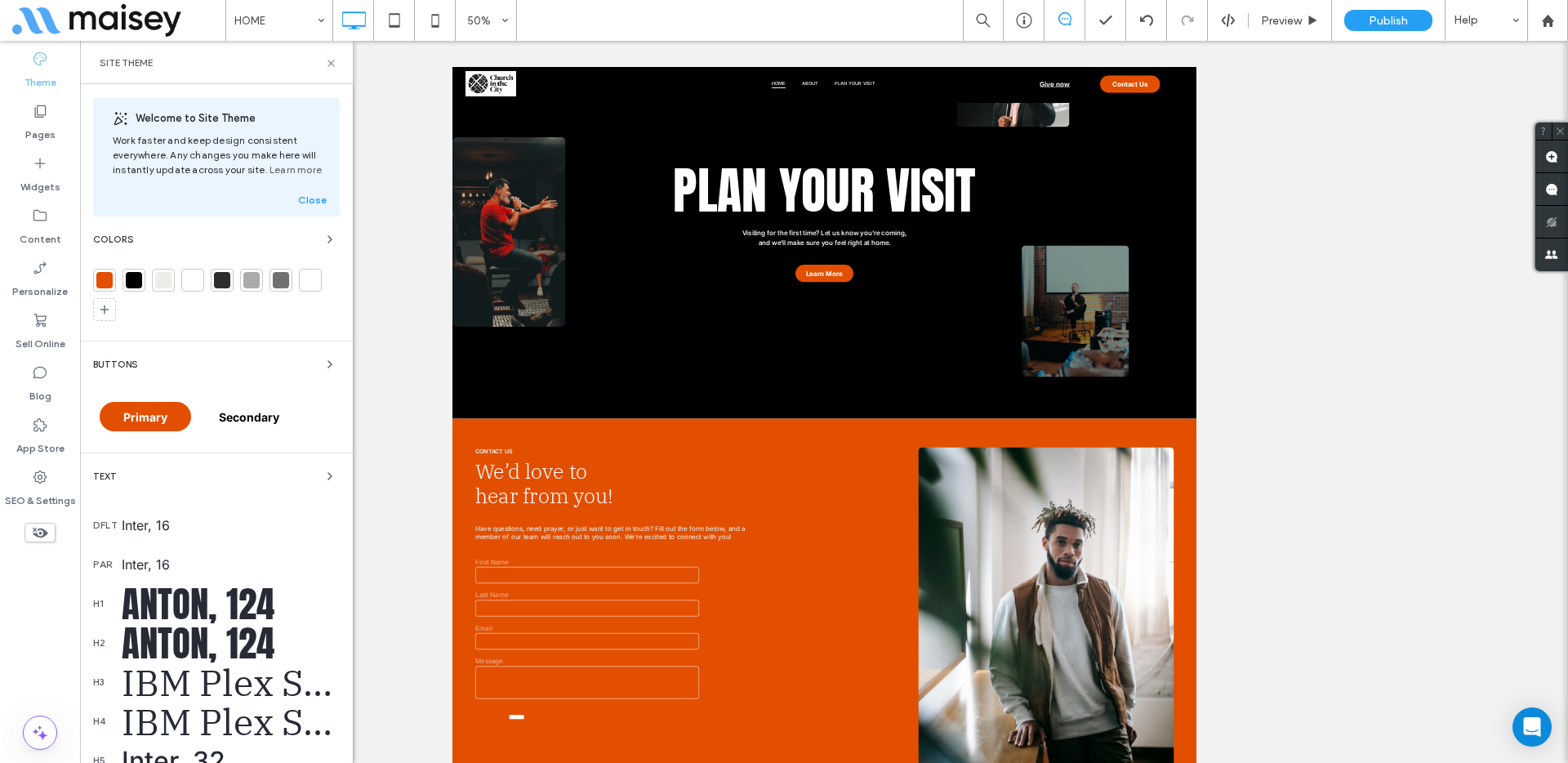click at bounding box center (105, 280) 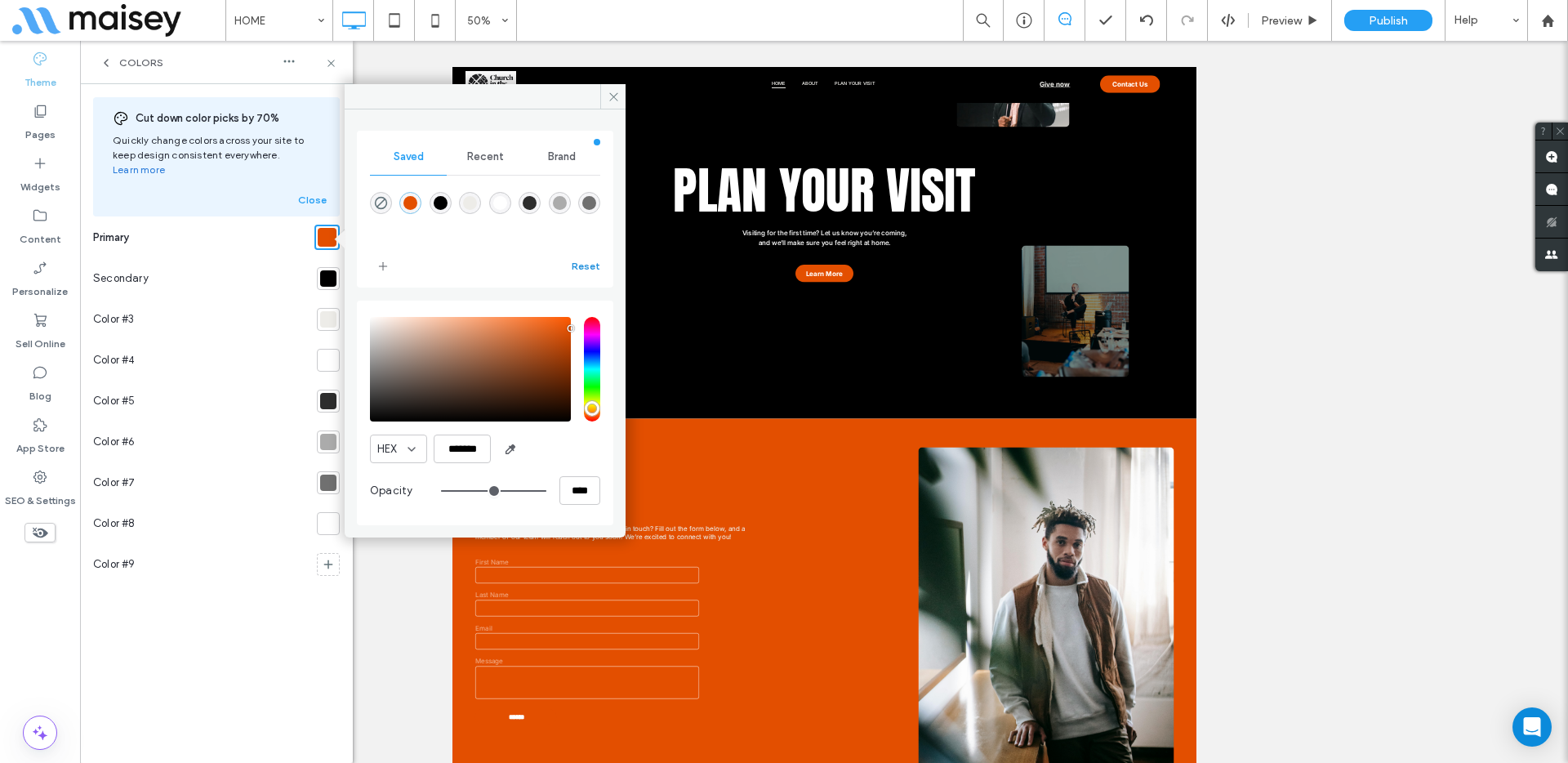 click on "Reset" at bounding box center (586, 266) 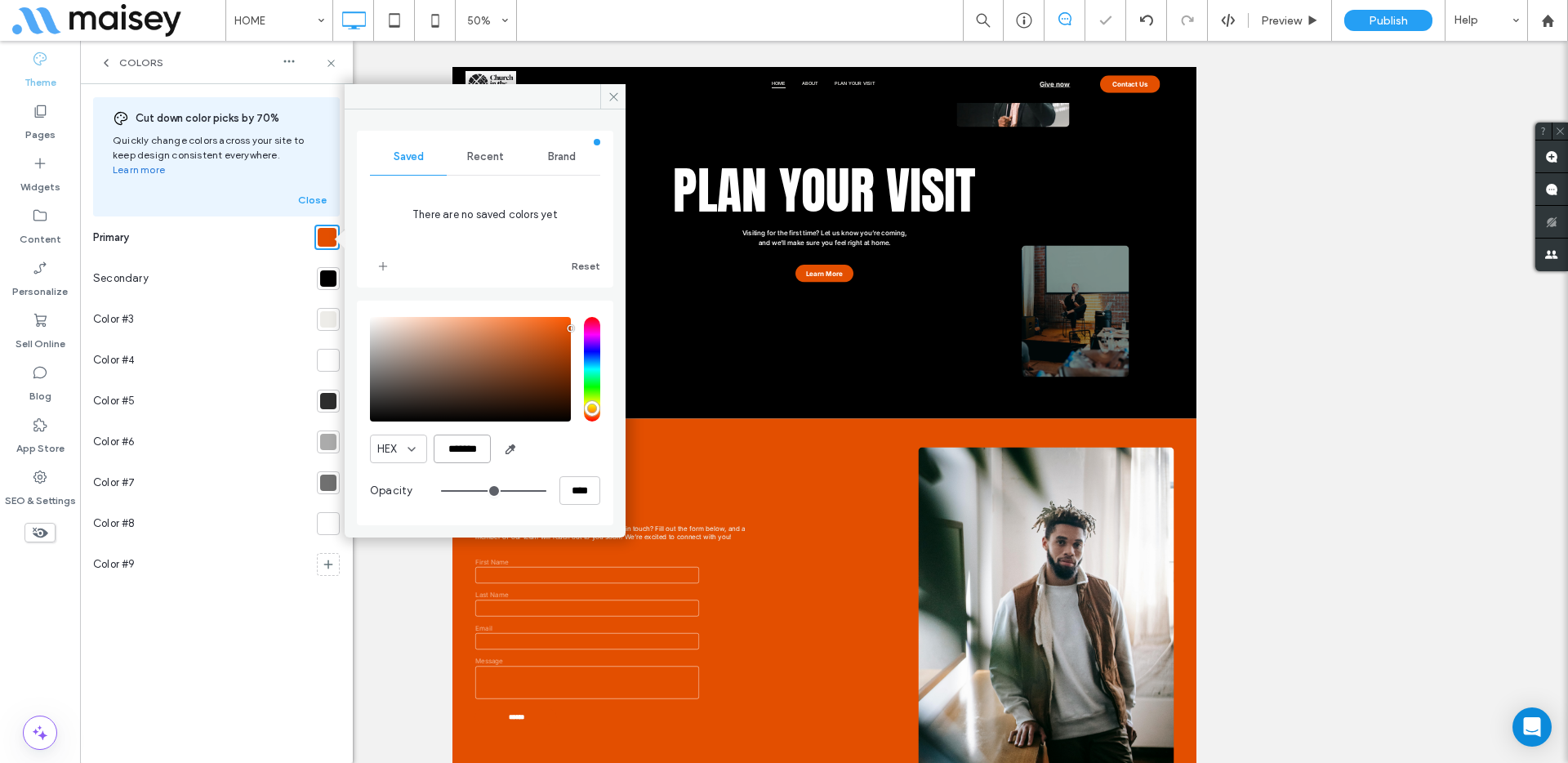 click on "*******" at bounding box center (462, 448) 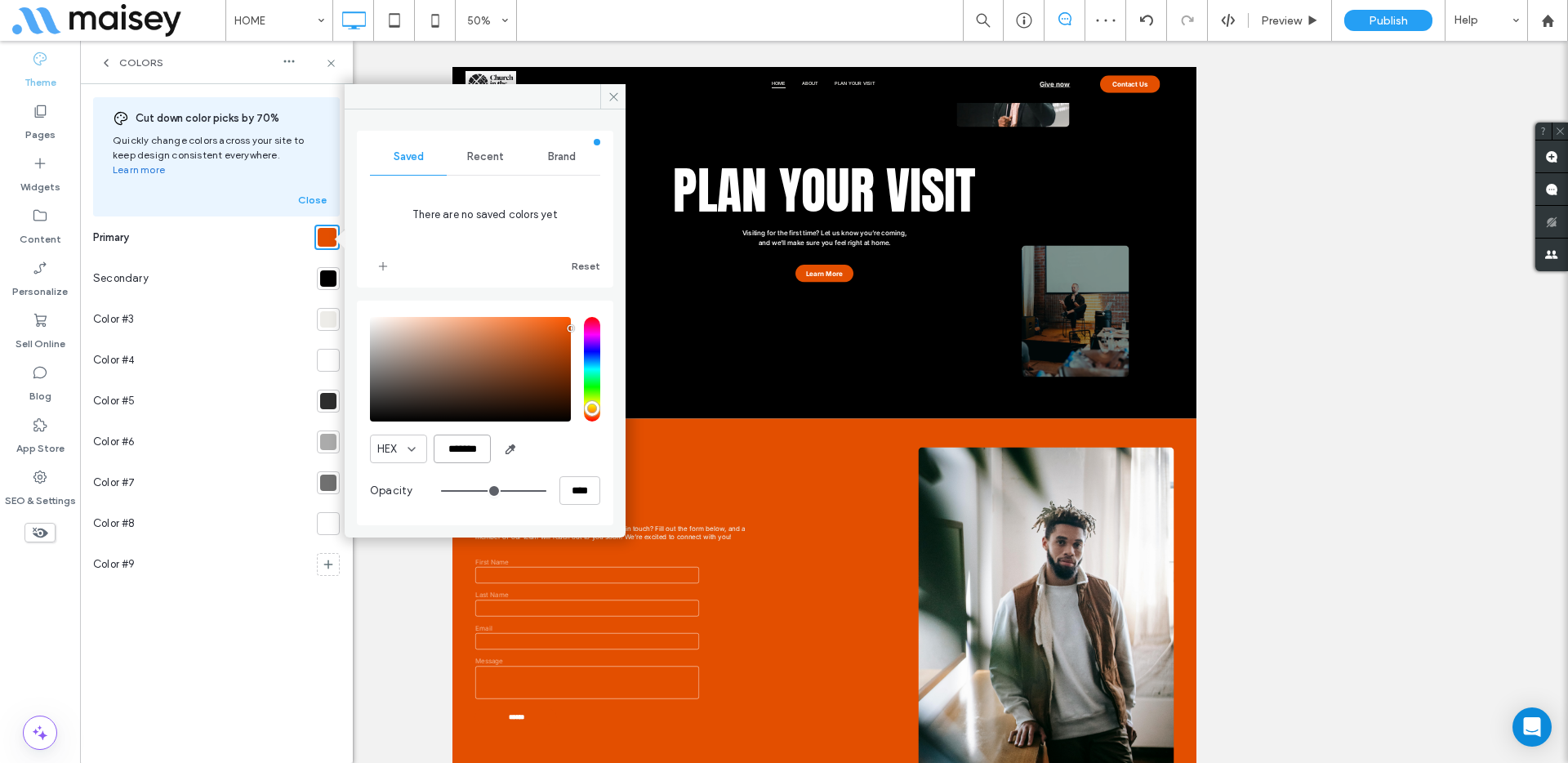 paste 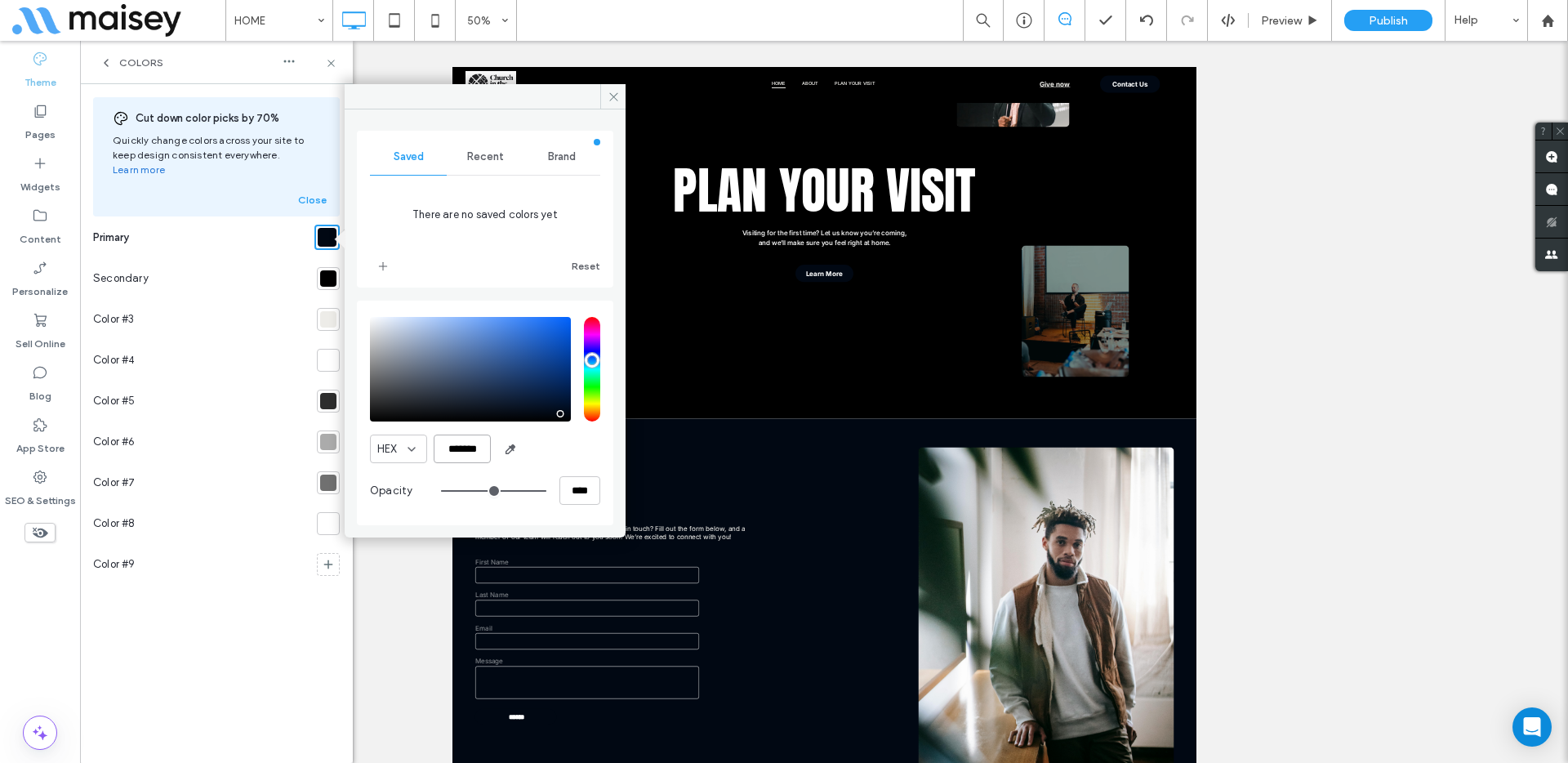 paste 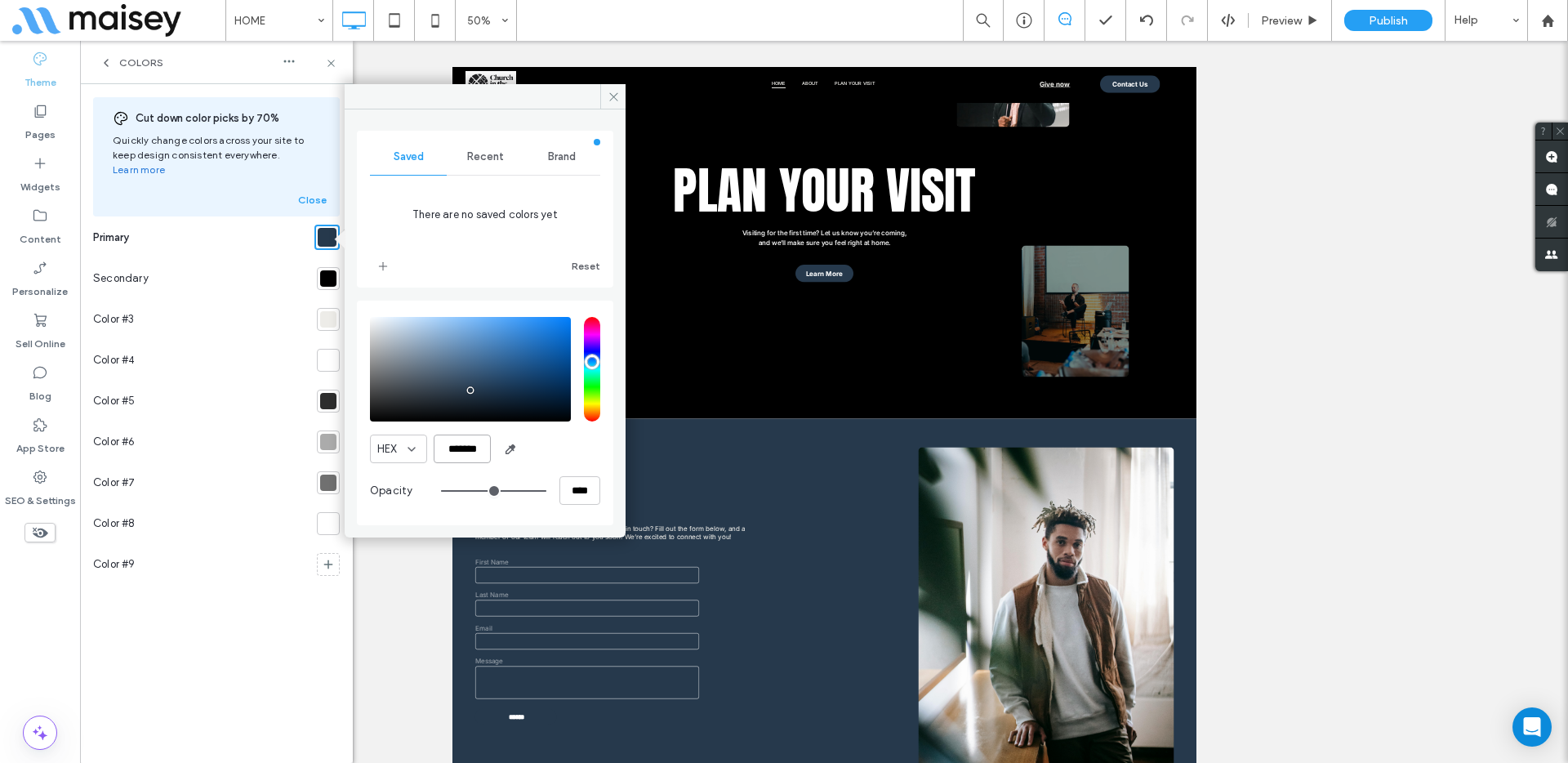type on "*******" 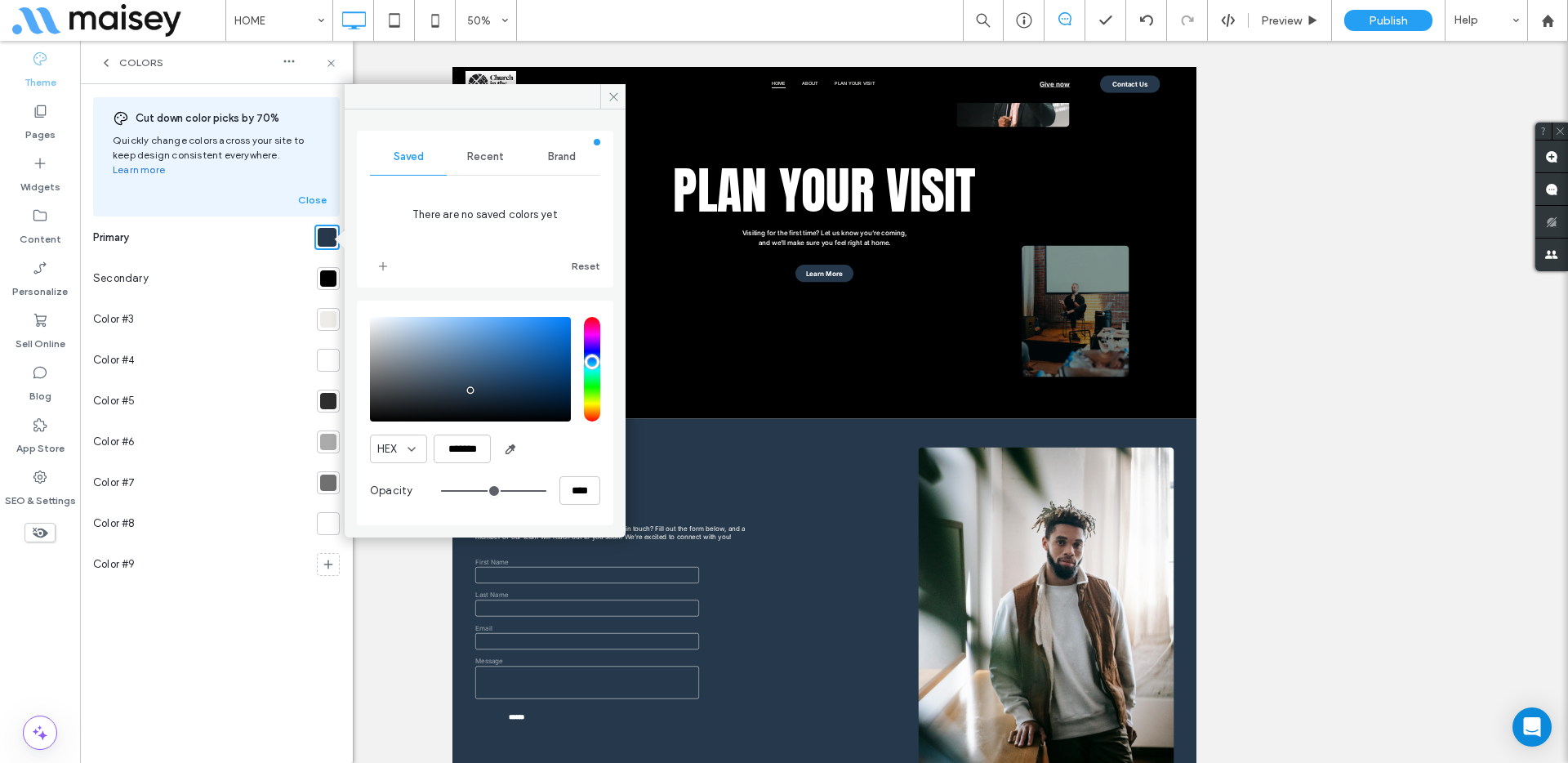 click at bounding box center (328, 319) 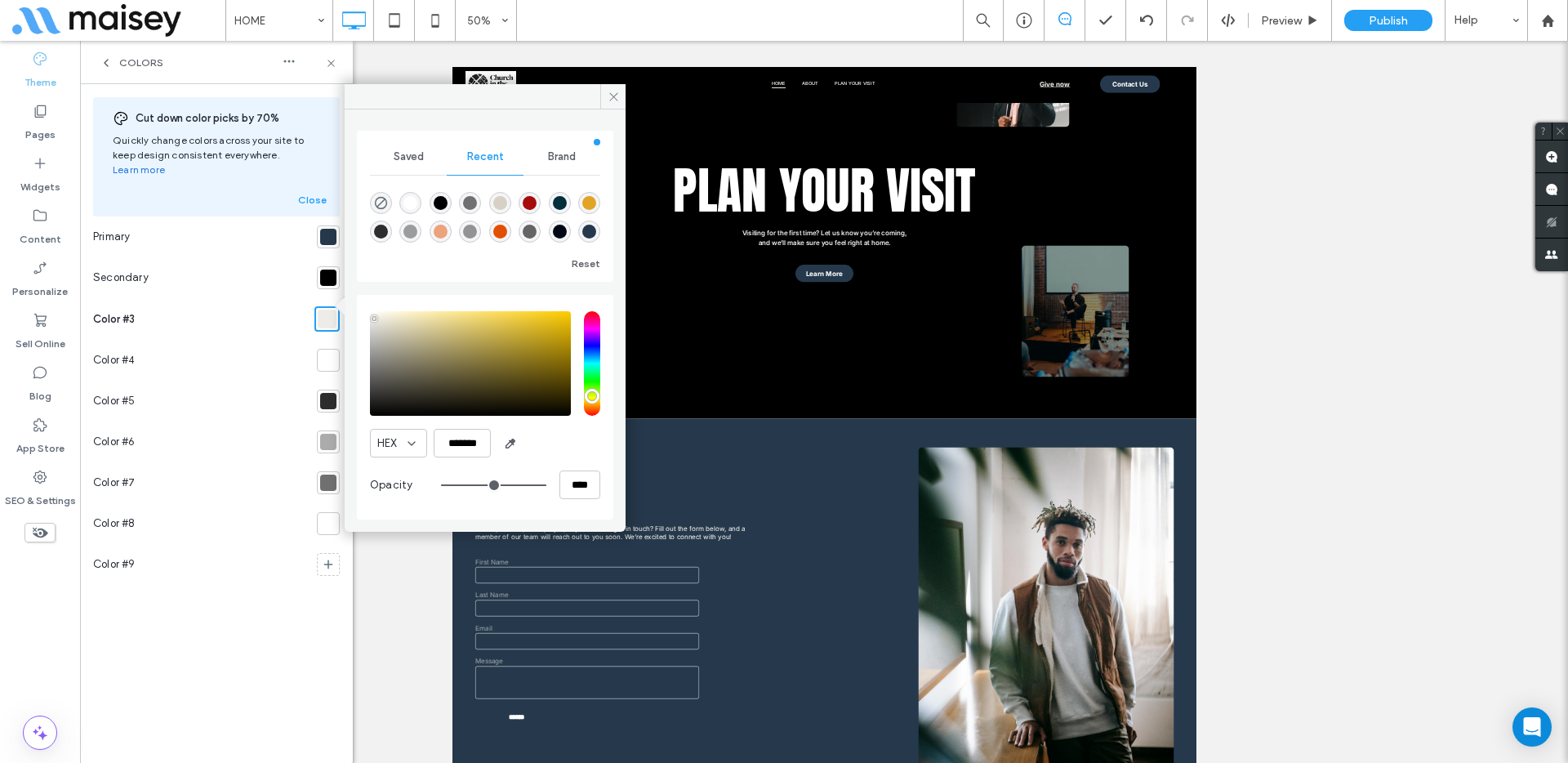 click at bounding box center (328, 360) 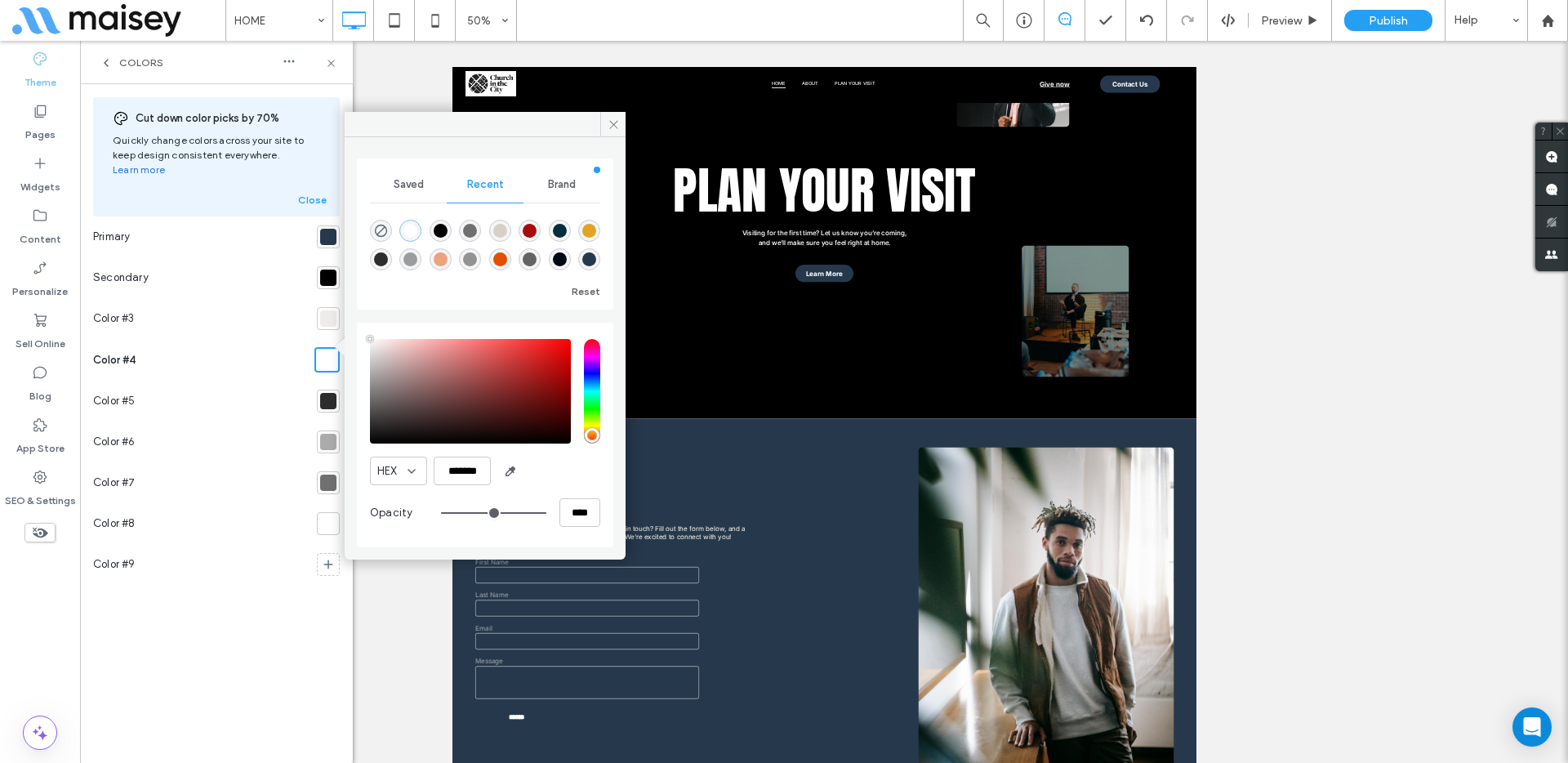click at bounding box center (328, 401) 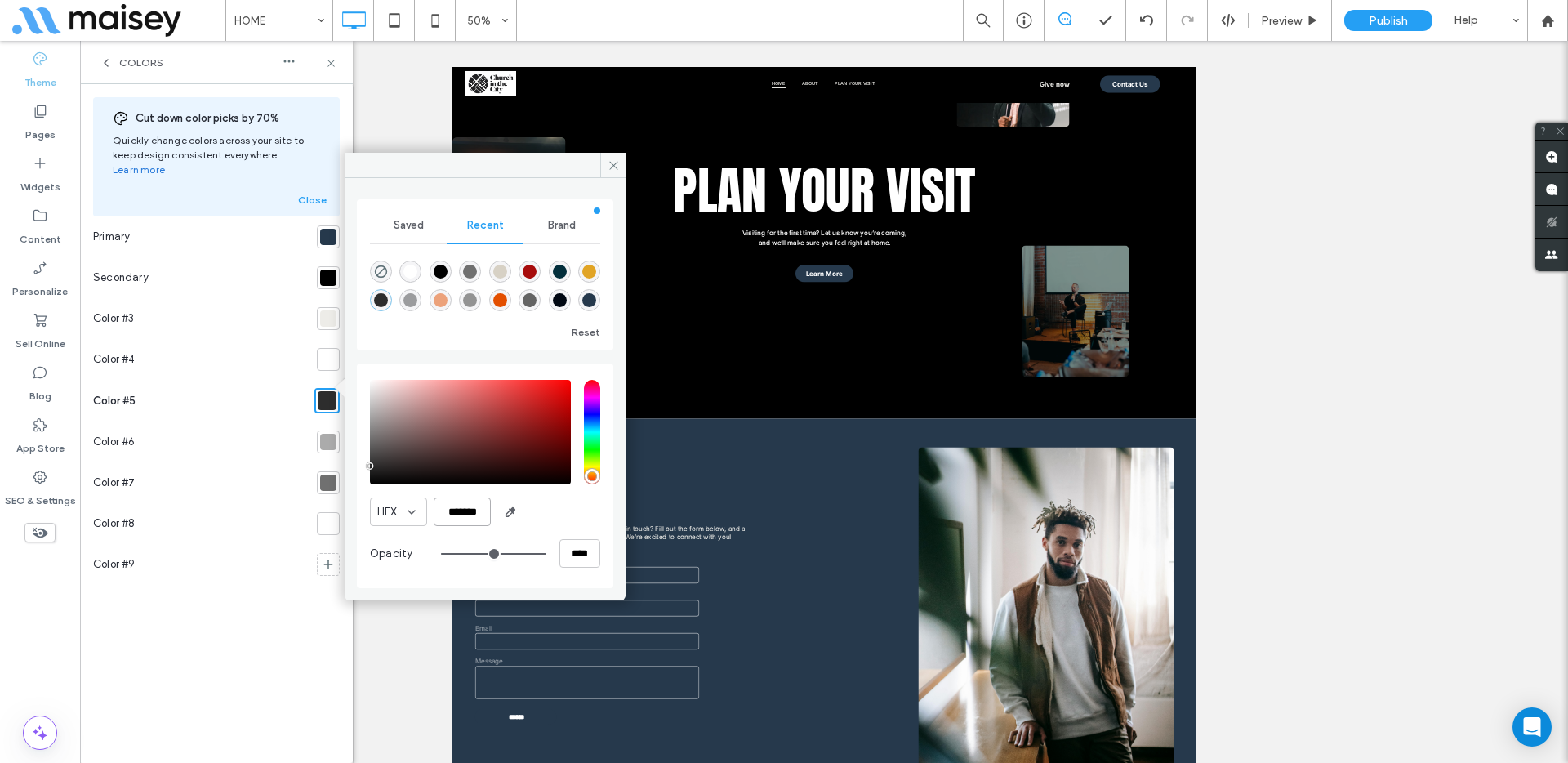 click on "*******" at bounding box center (462, 511) 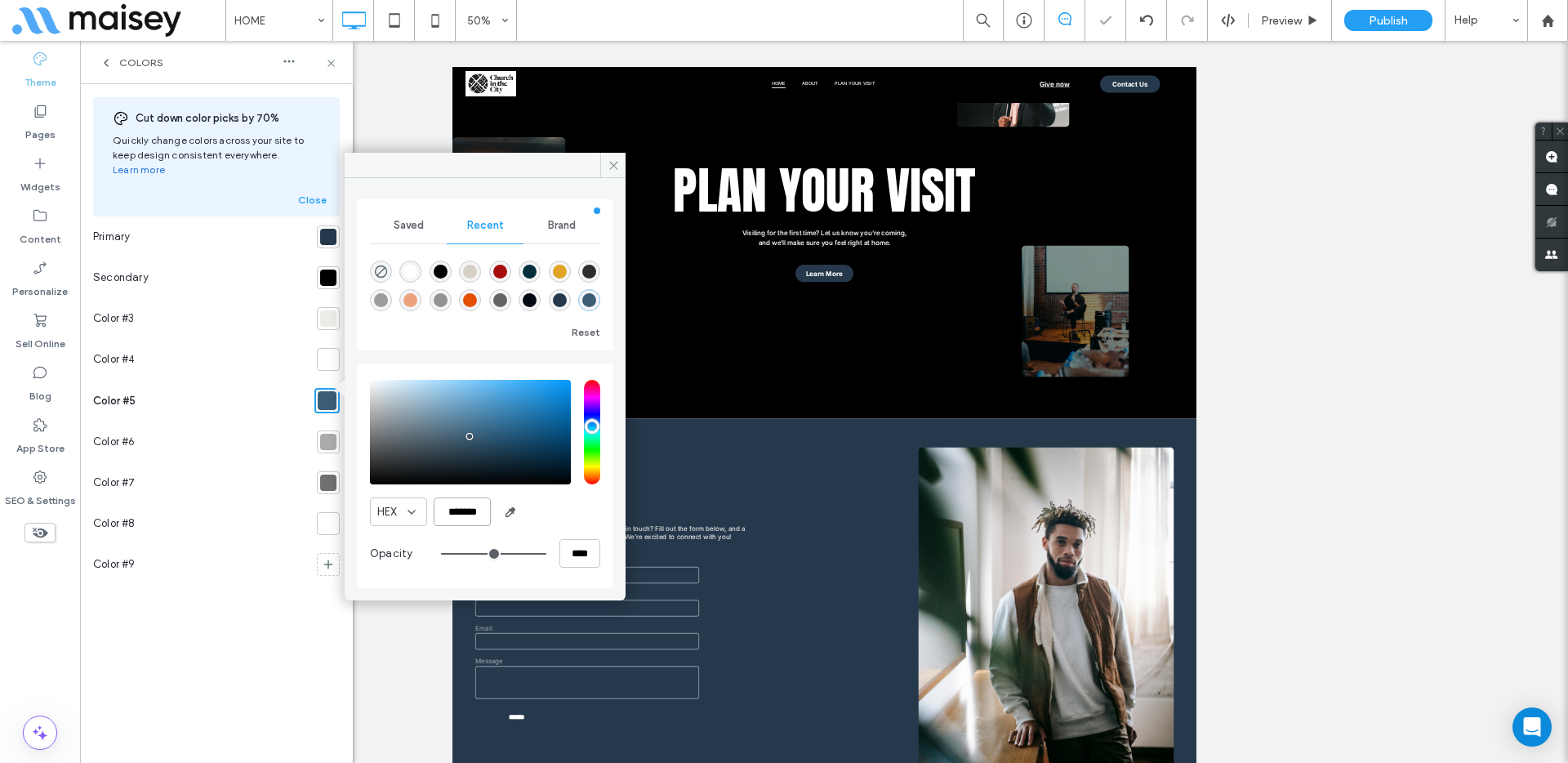 type on "*******" 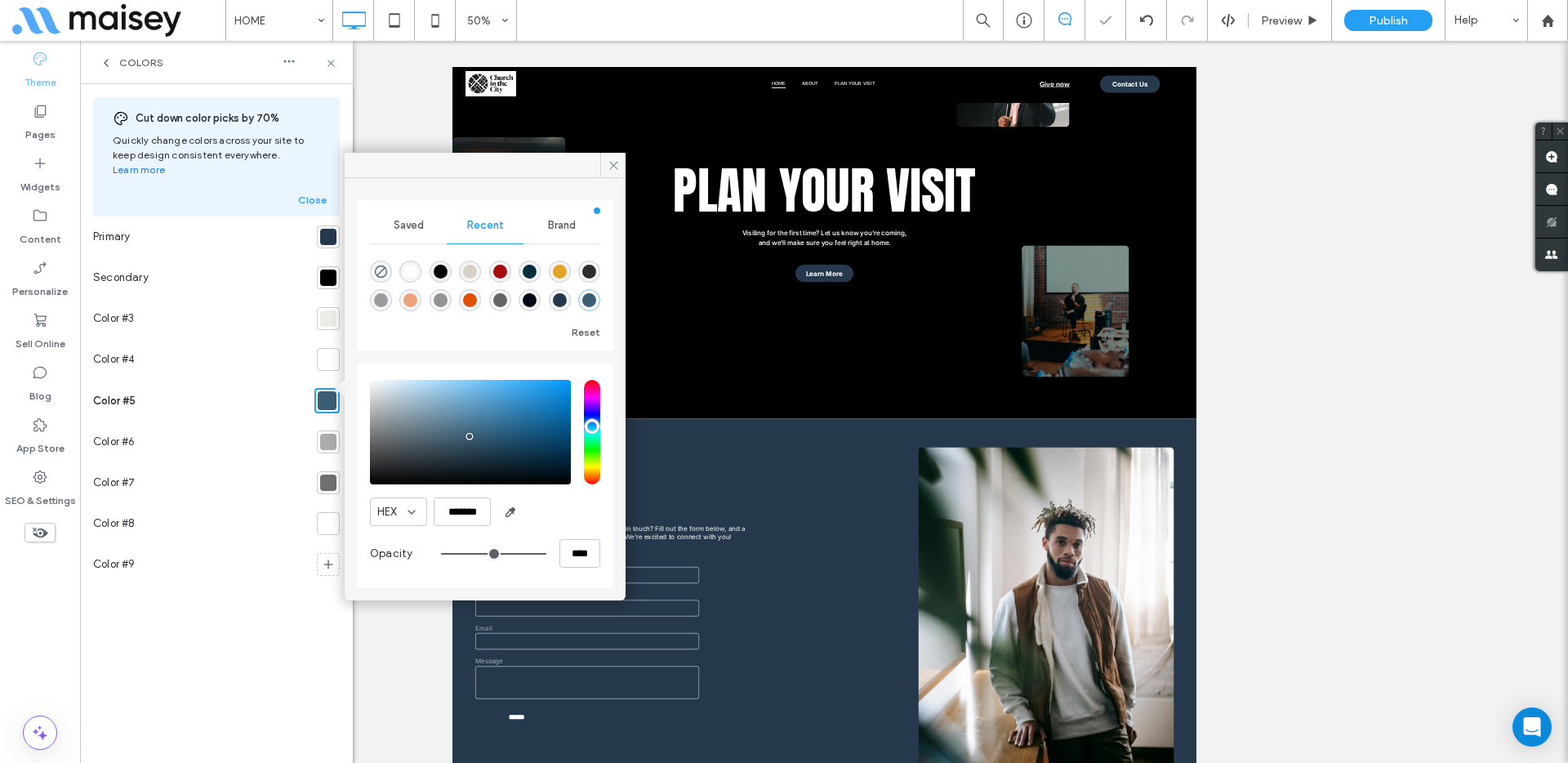 click at bounding box center [328, 442] 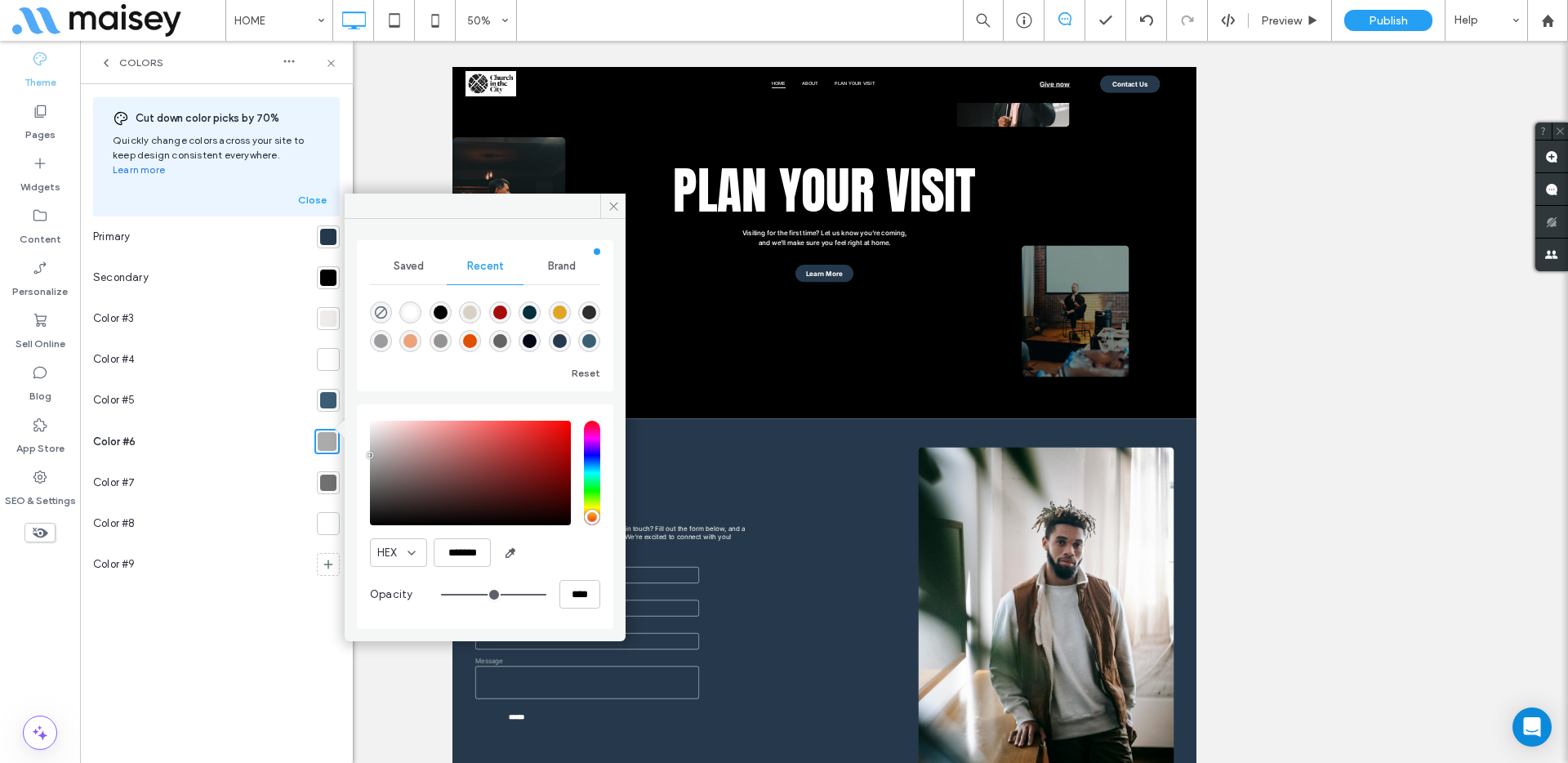 click at bounding box center (328, 483) 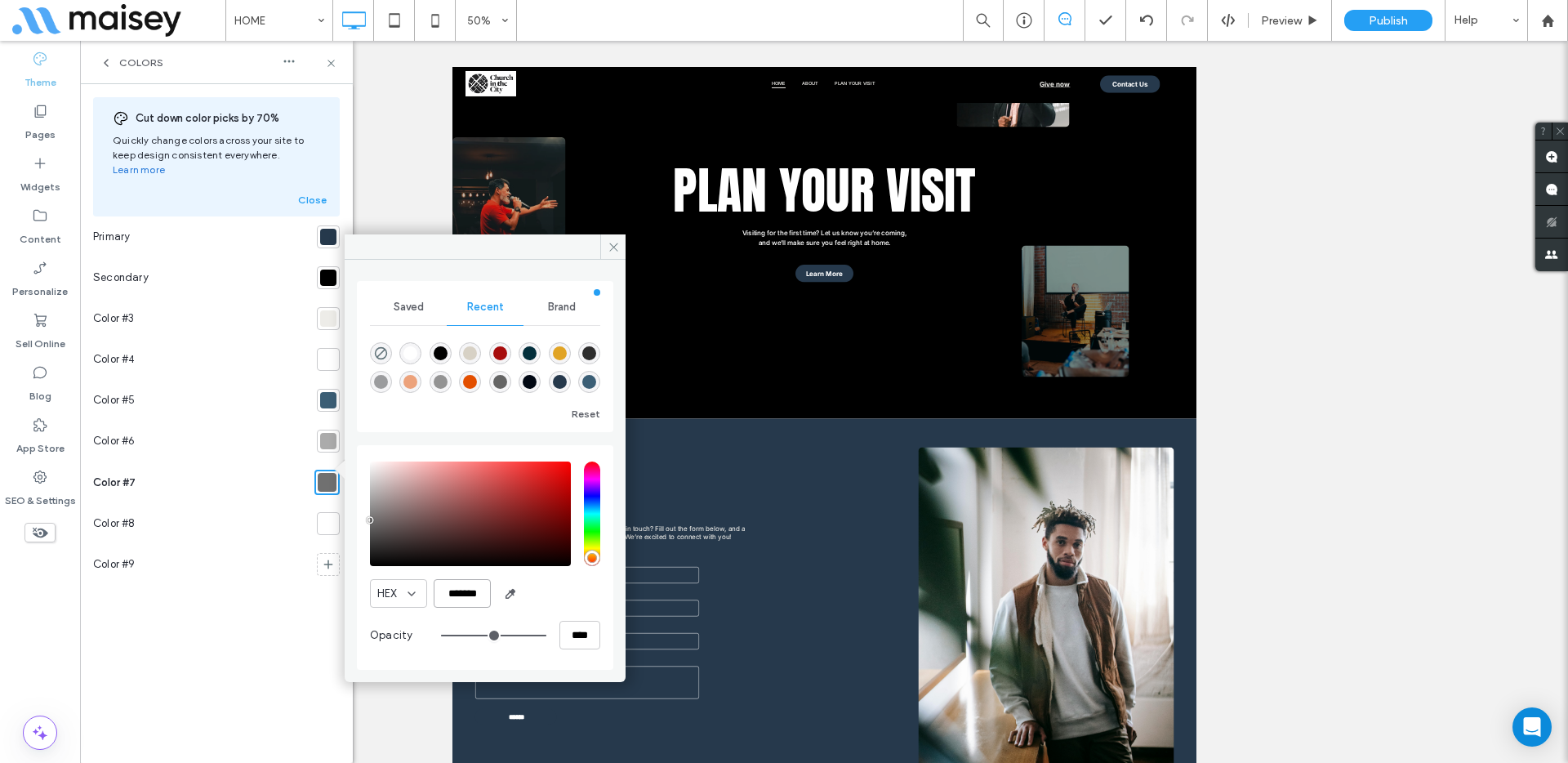 click on "*******" at bounding box center (462, 593) 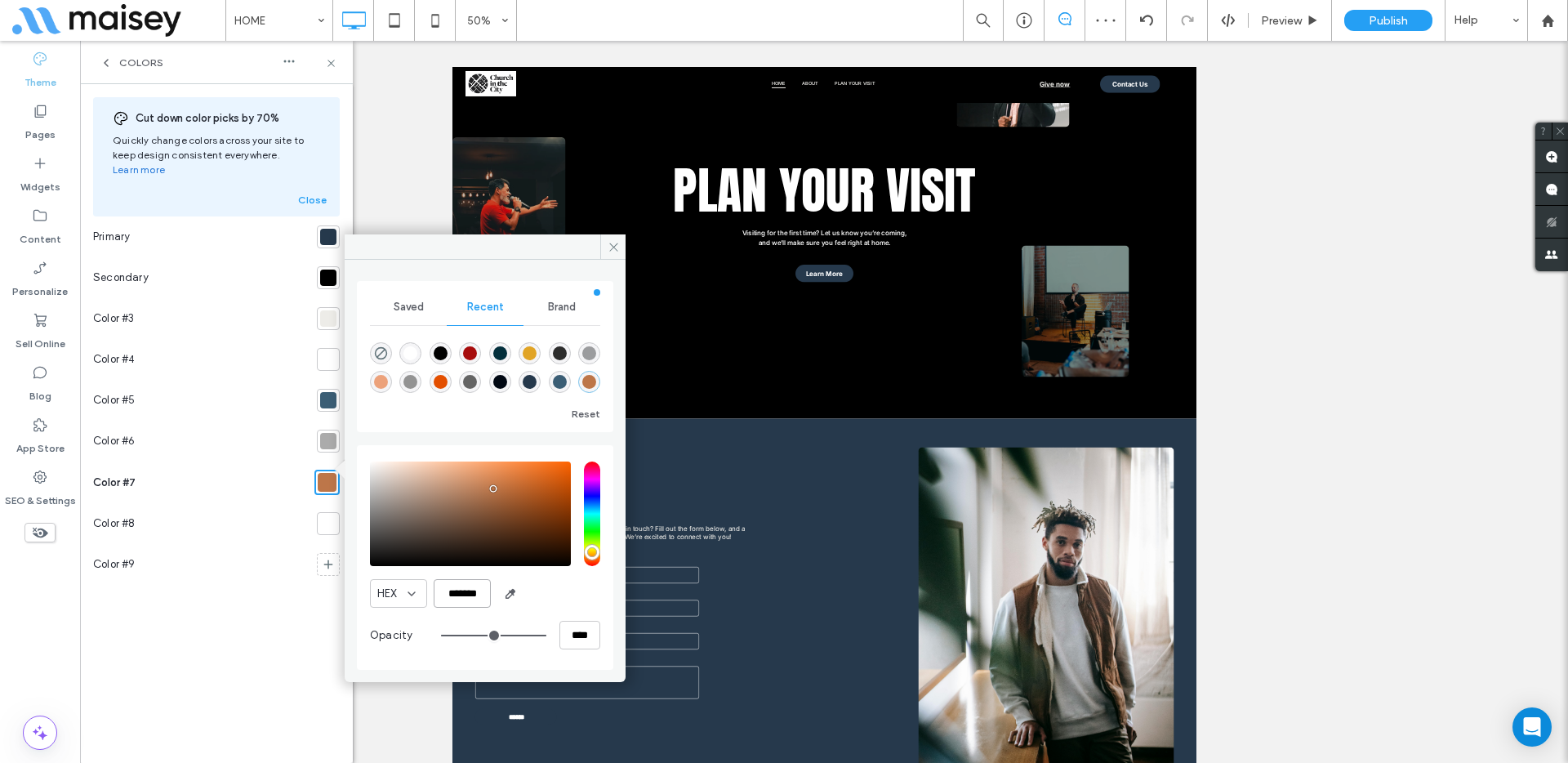 type on "*******" 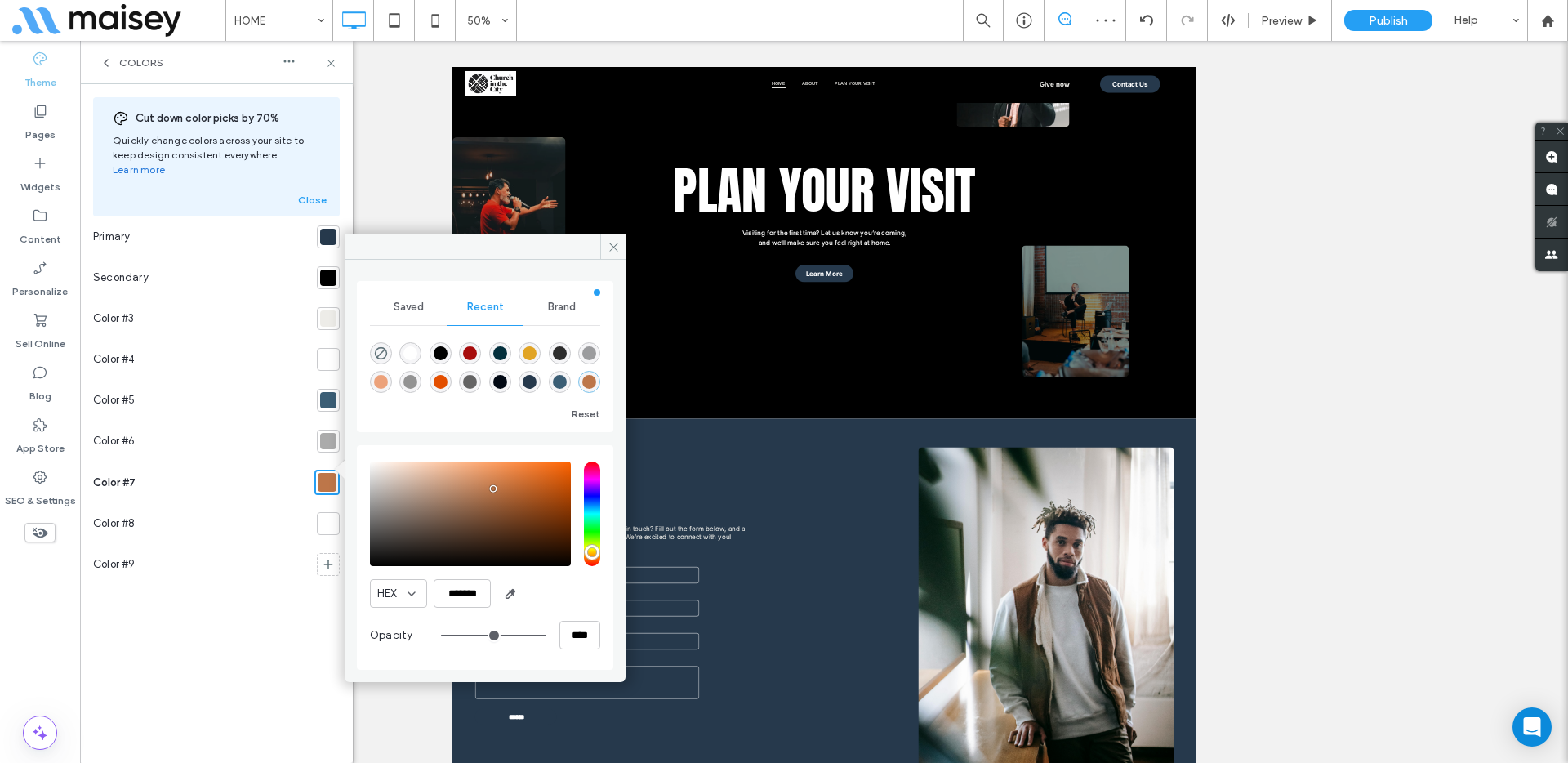 click on "HEX *******" at bounding box center [485, 593] 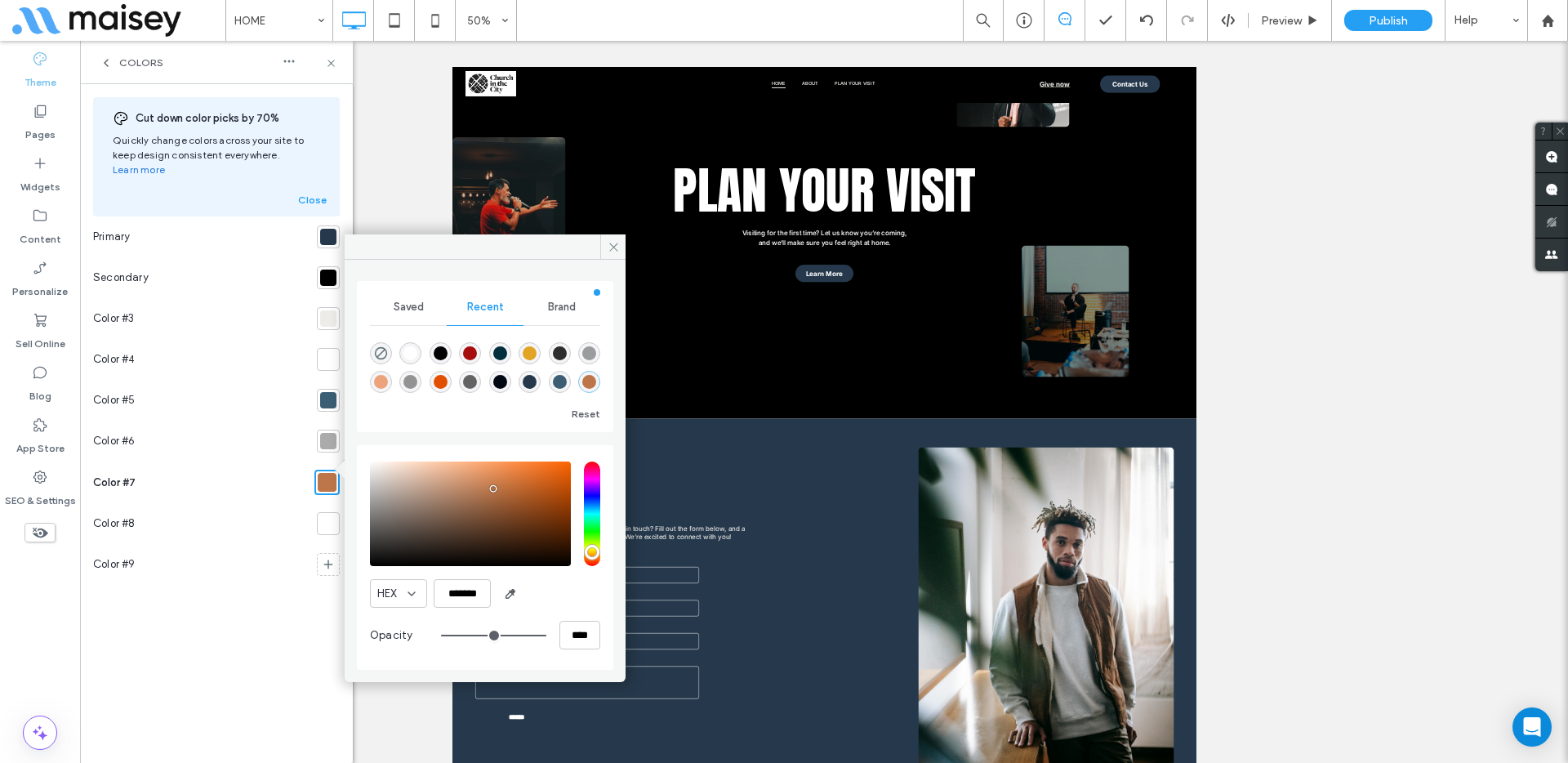 click at bounding box center (328, 278) 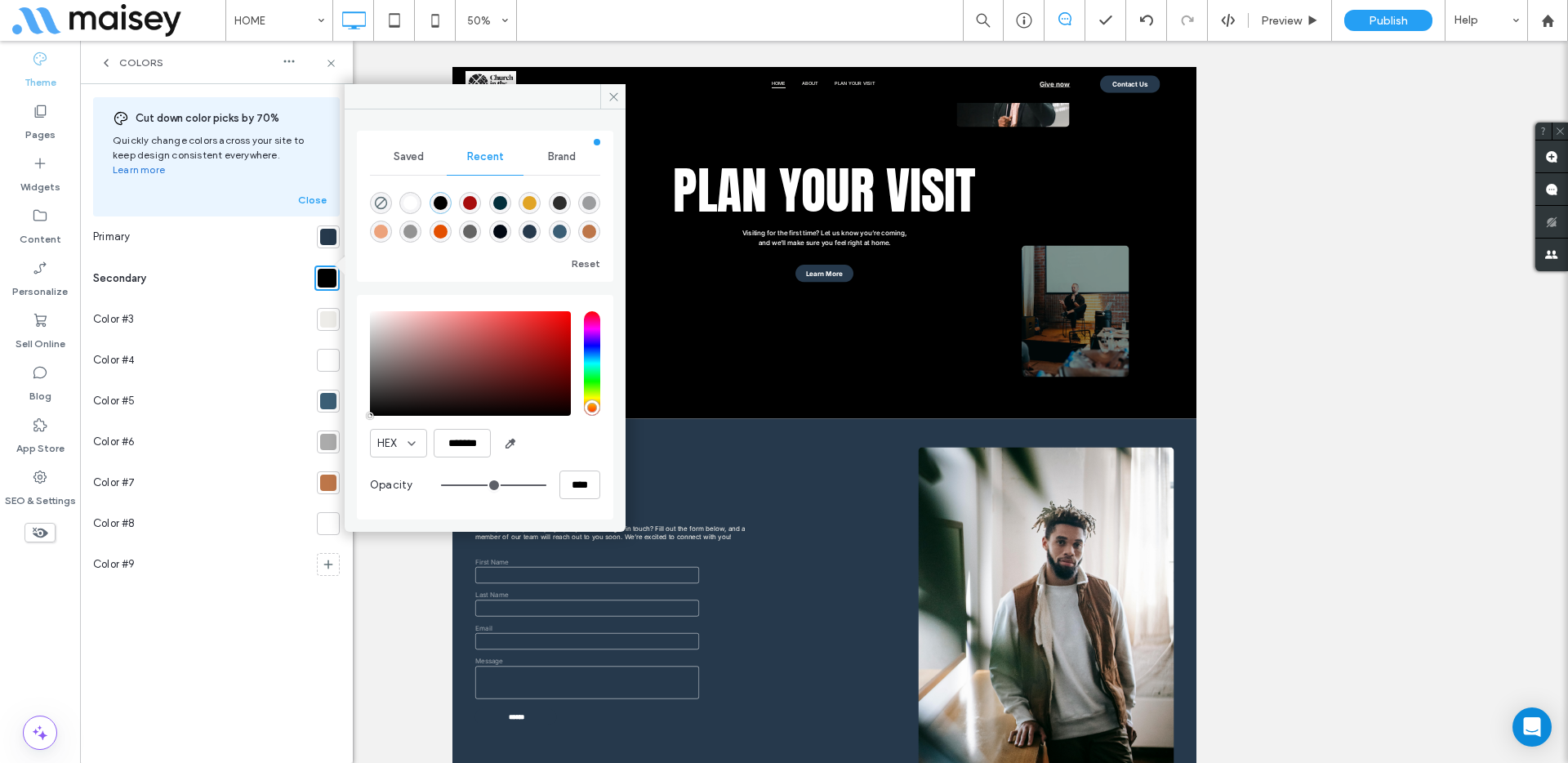 click at bounding box center (328, 237) 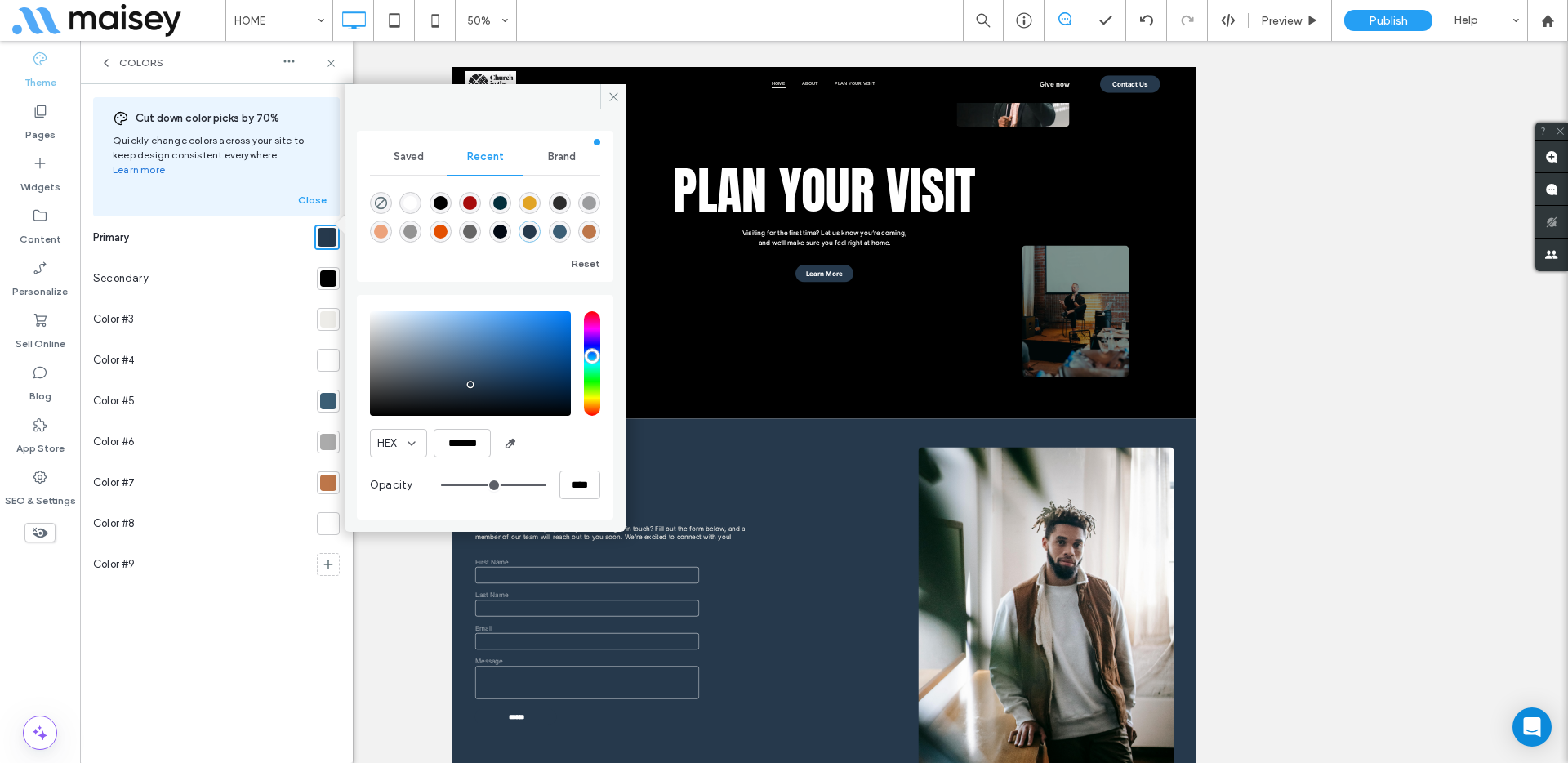 click at bounding box center [328, 279] 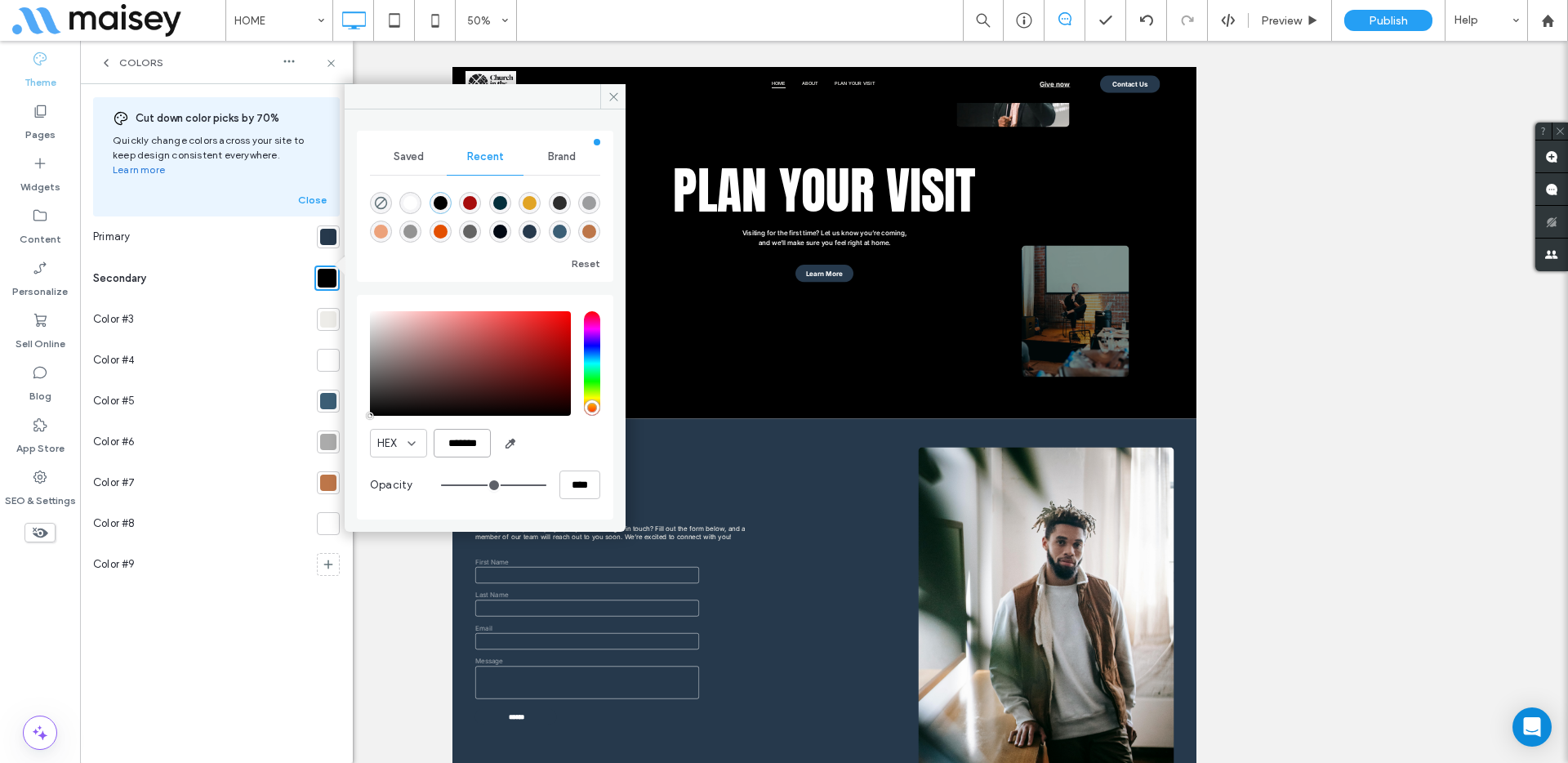 click on "*******" at bounding box center (462, 443) 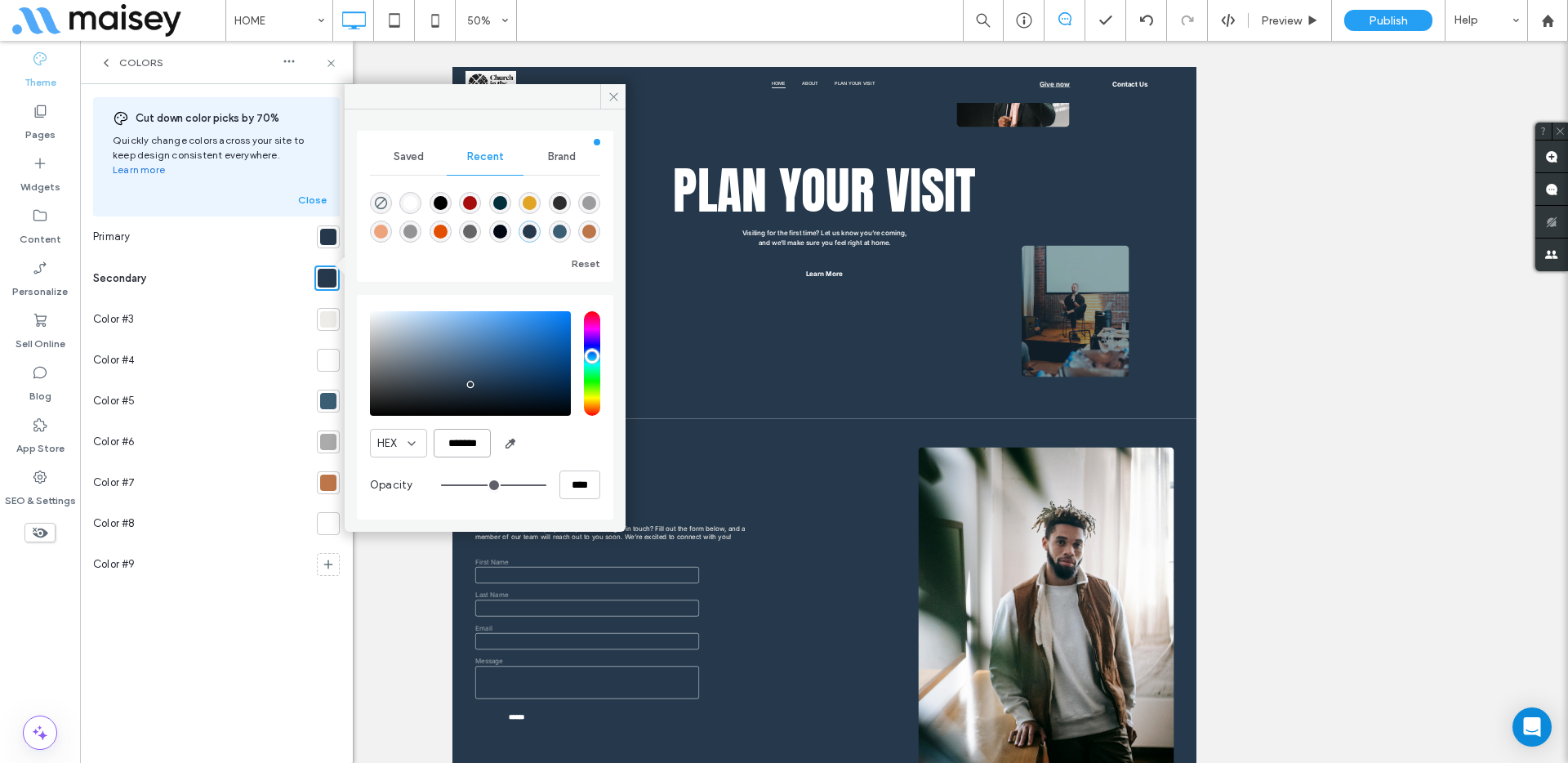 type on "*******" 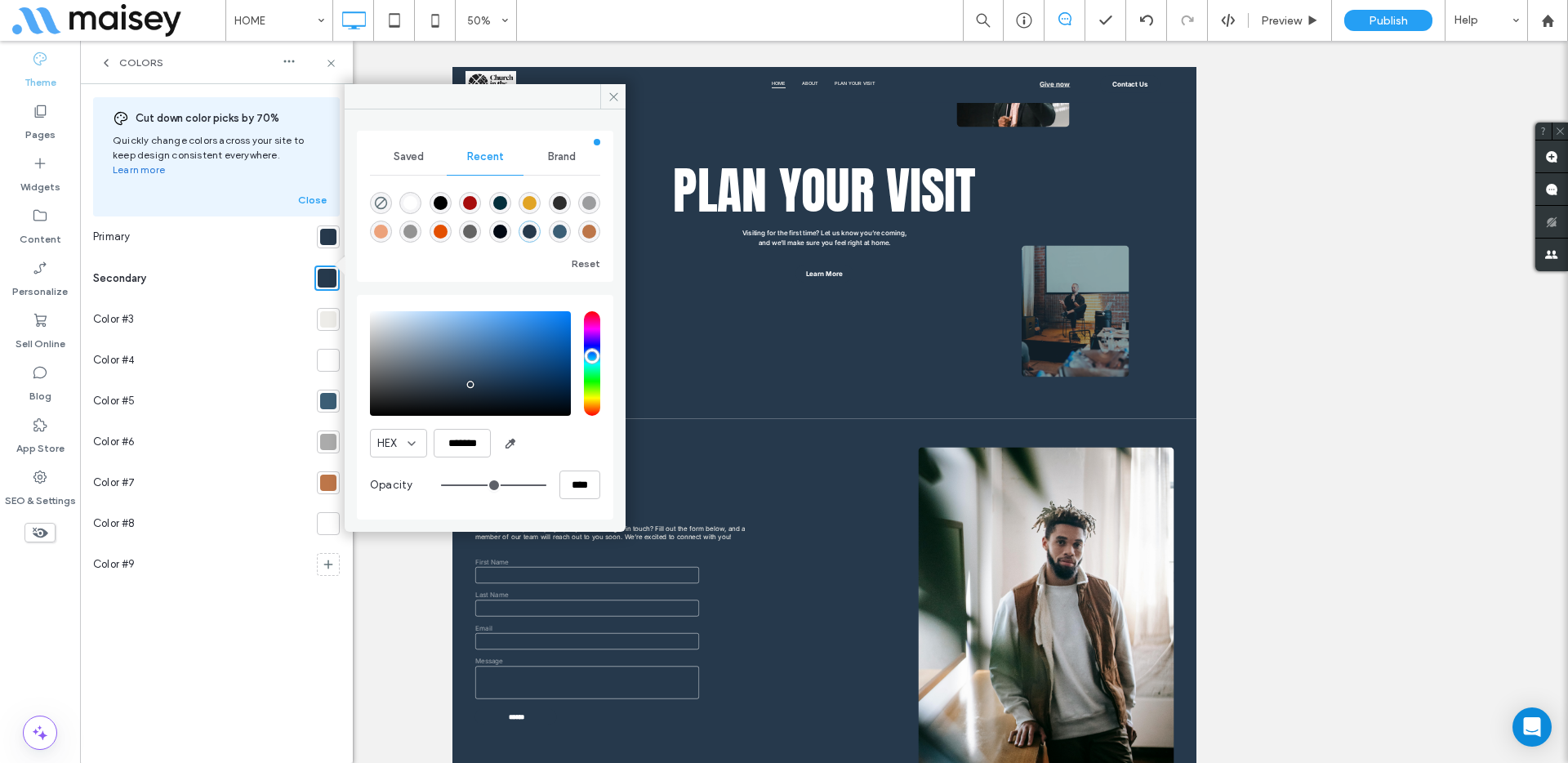 click at bounding box center [328, 401] 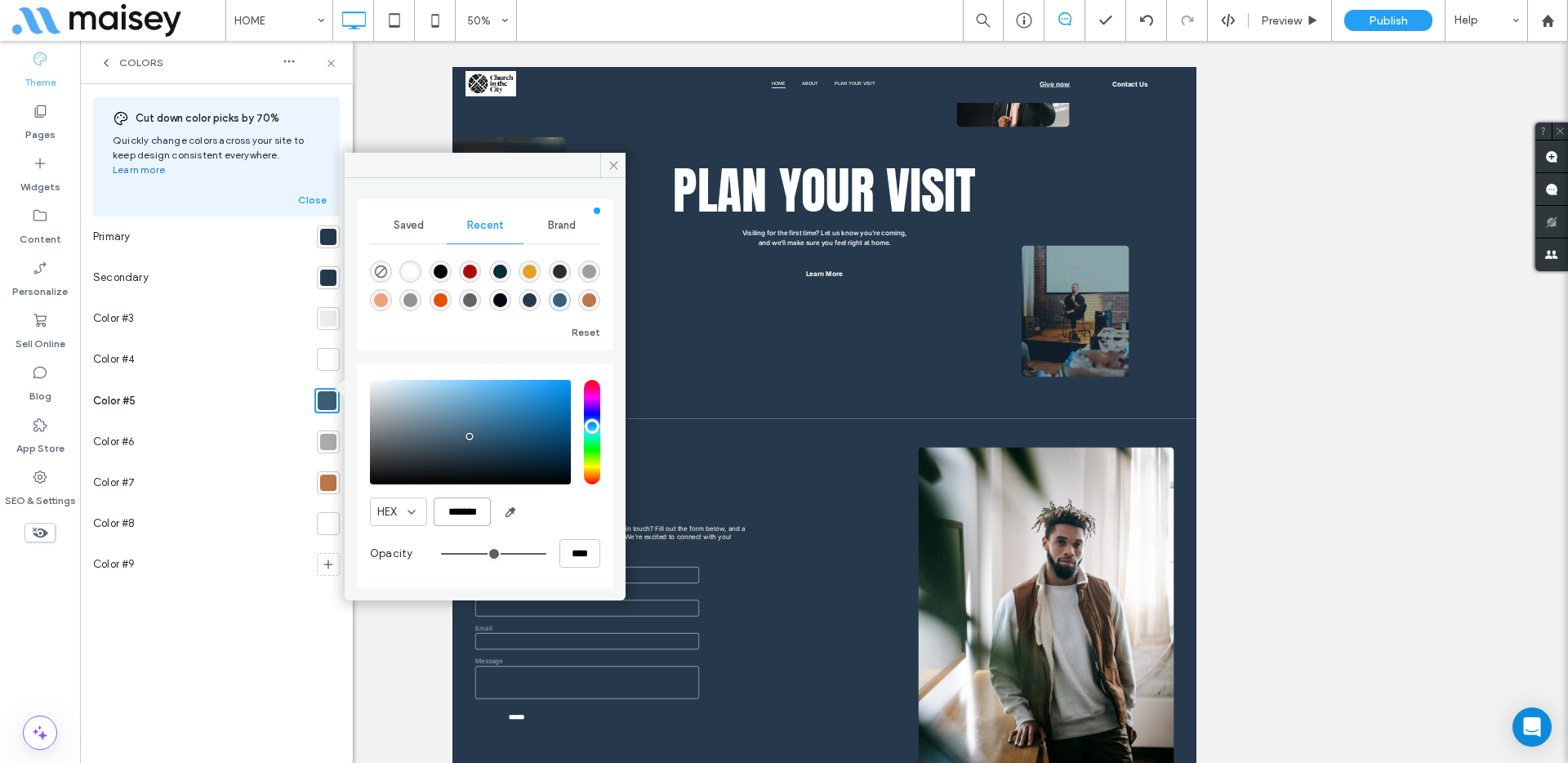 click on "*******" at bounding box center (462, 511) 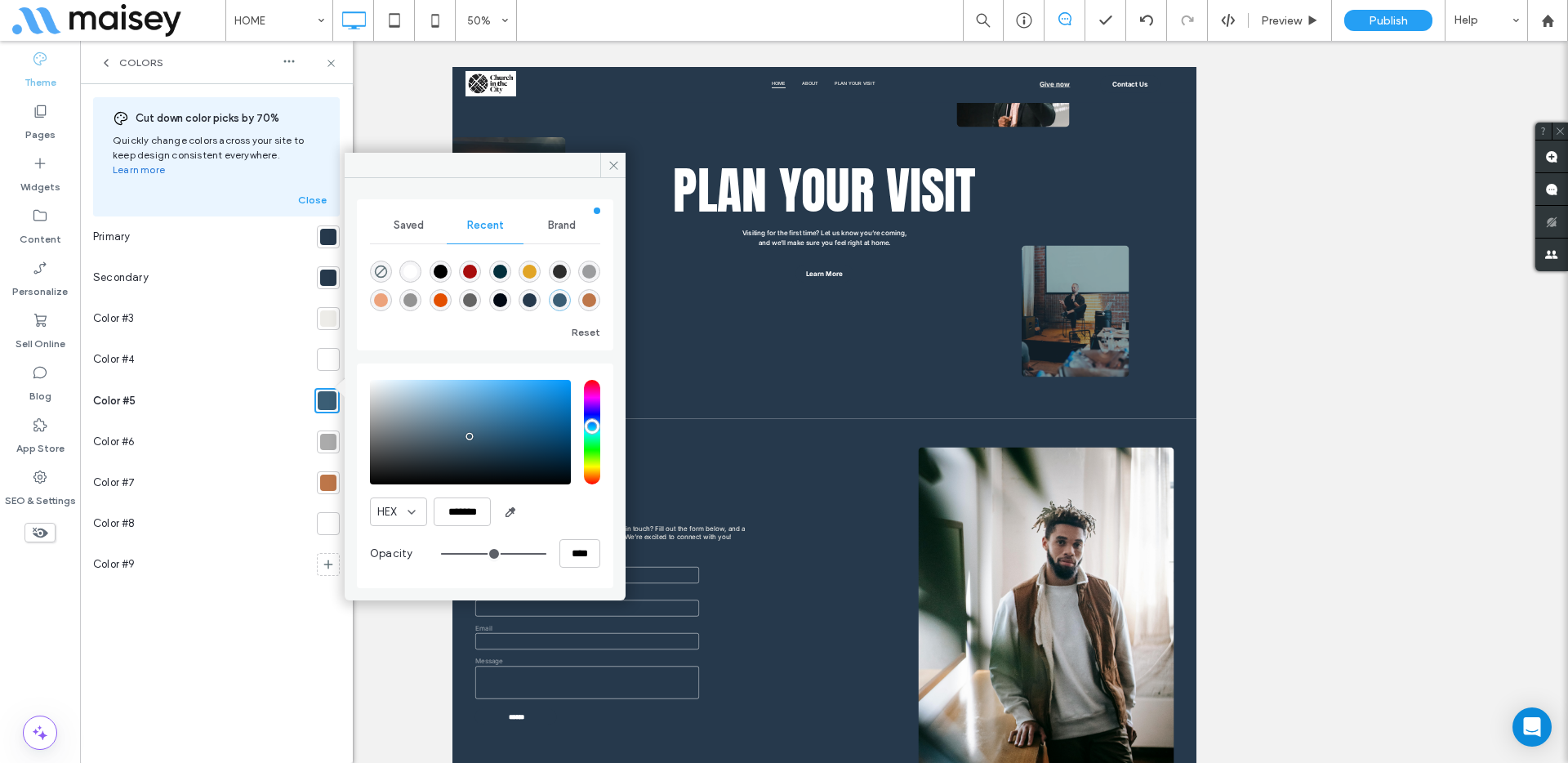 click at bounding box center [328, 278] 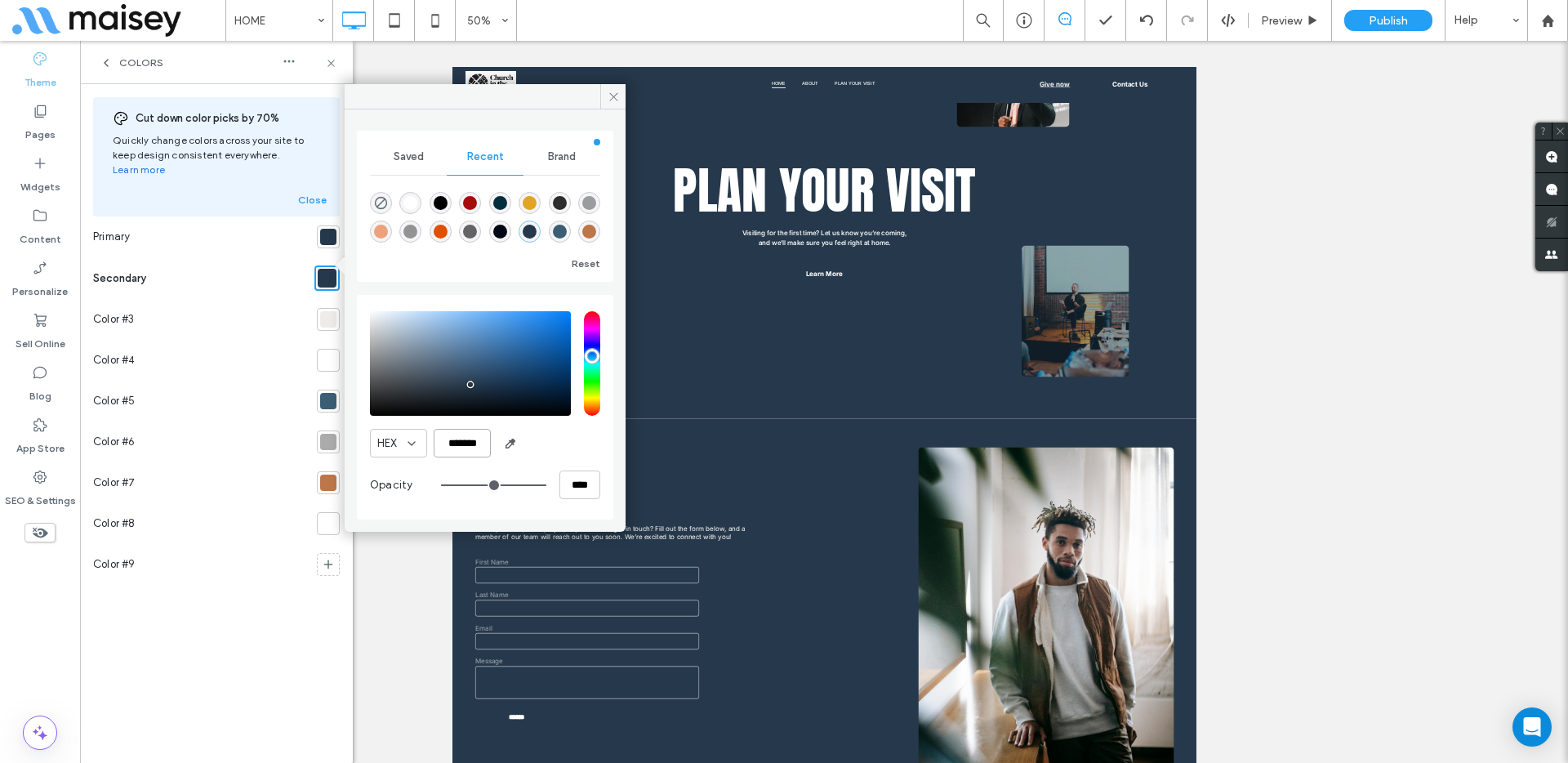 click on "*******" at bounding box center [462, 443] 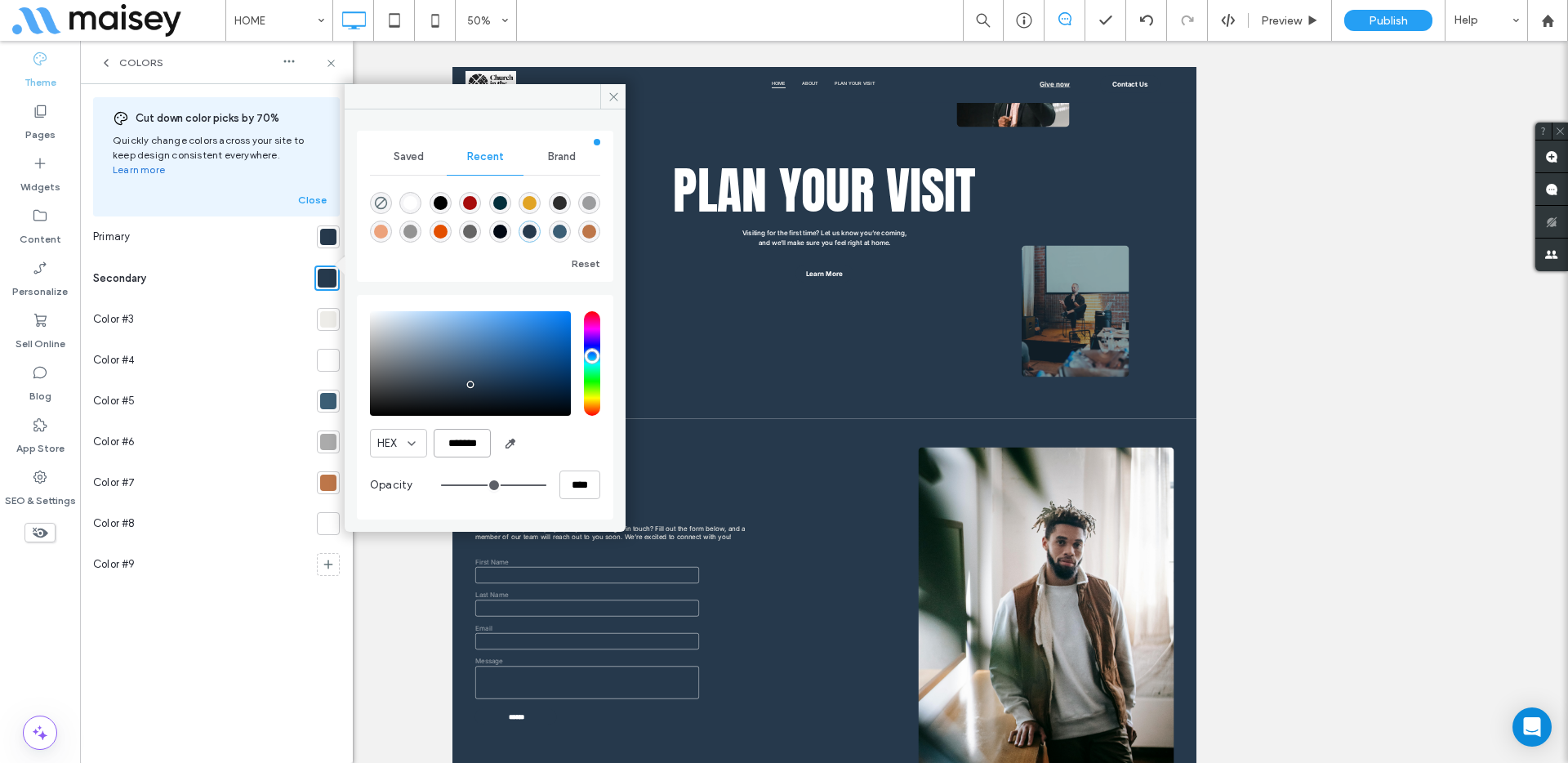 paste 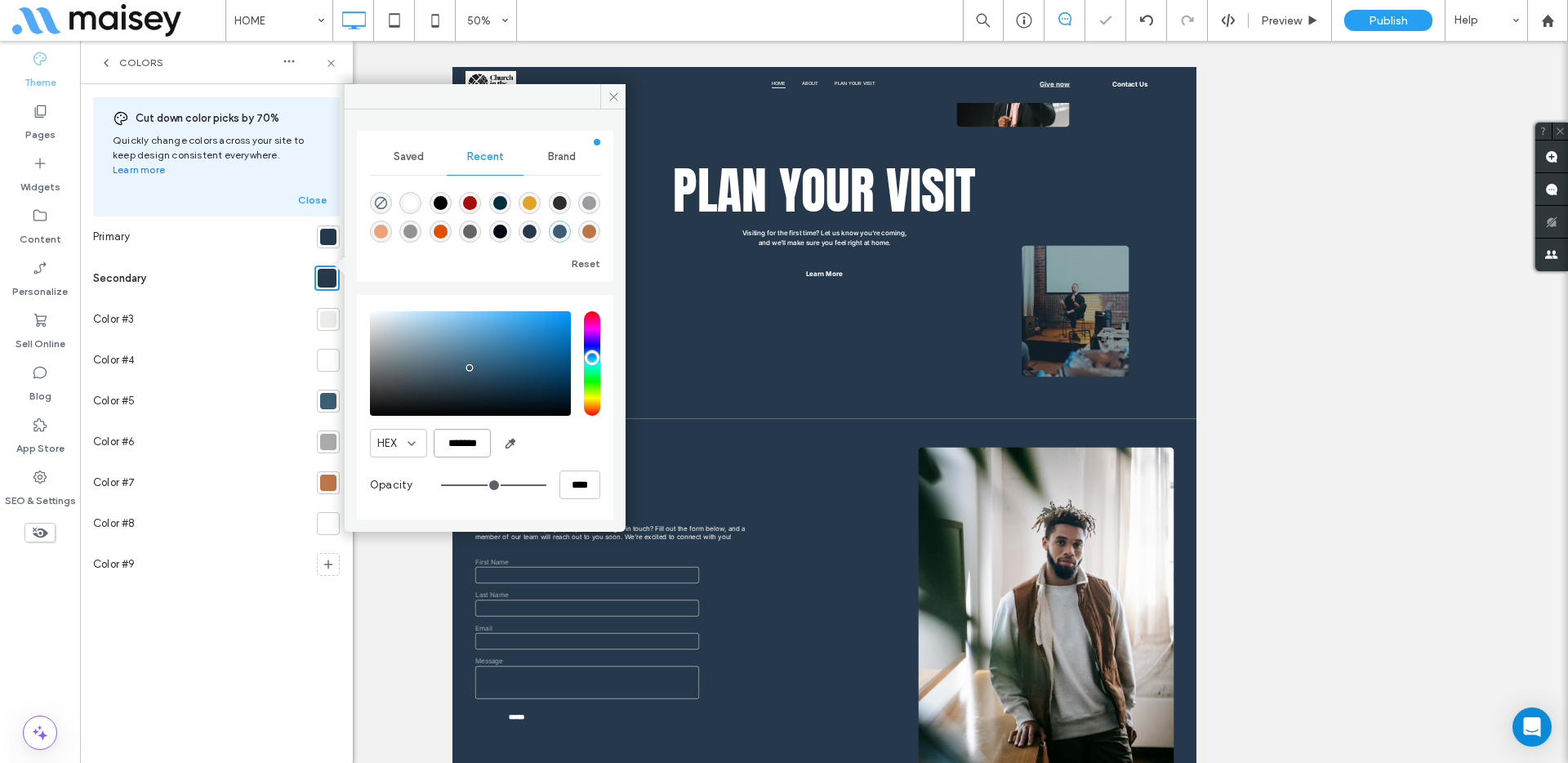 type on "*******" 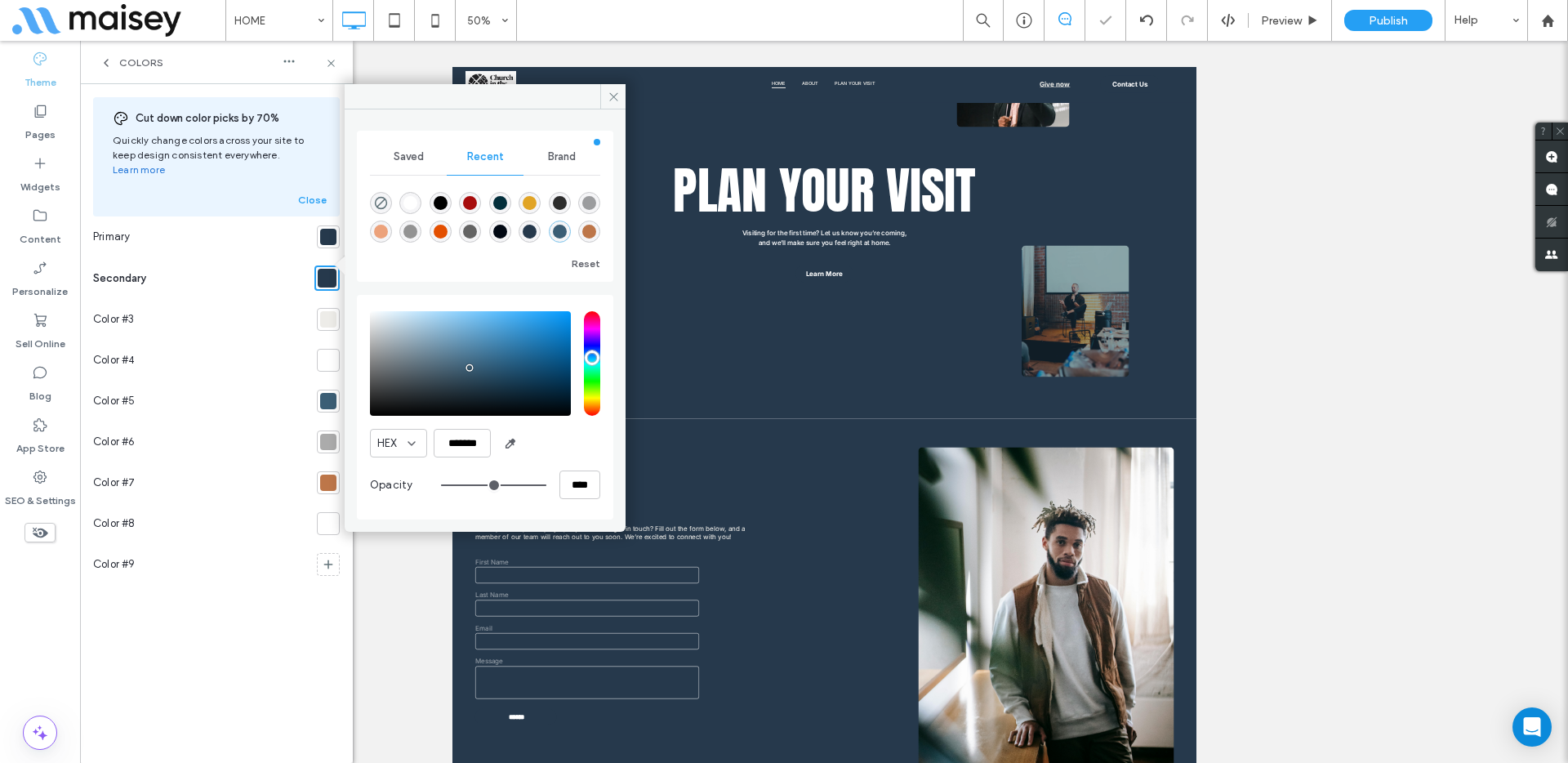 click on "HEX *******" at bounding box center (485, 443) 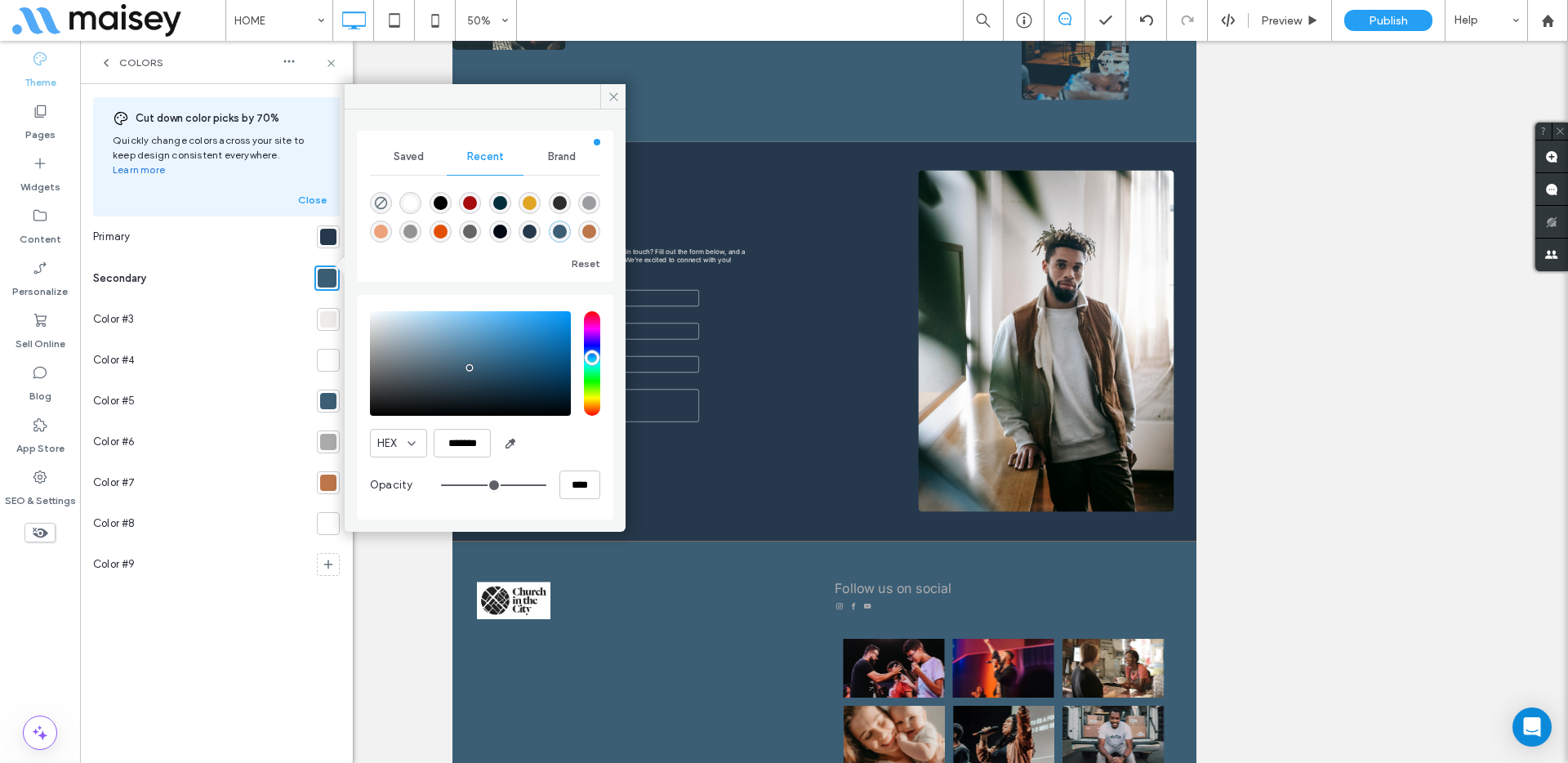scroll, scrollTop: 279, scrollLeft: 0, axis: vertical 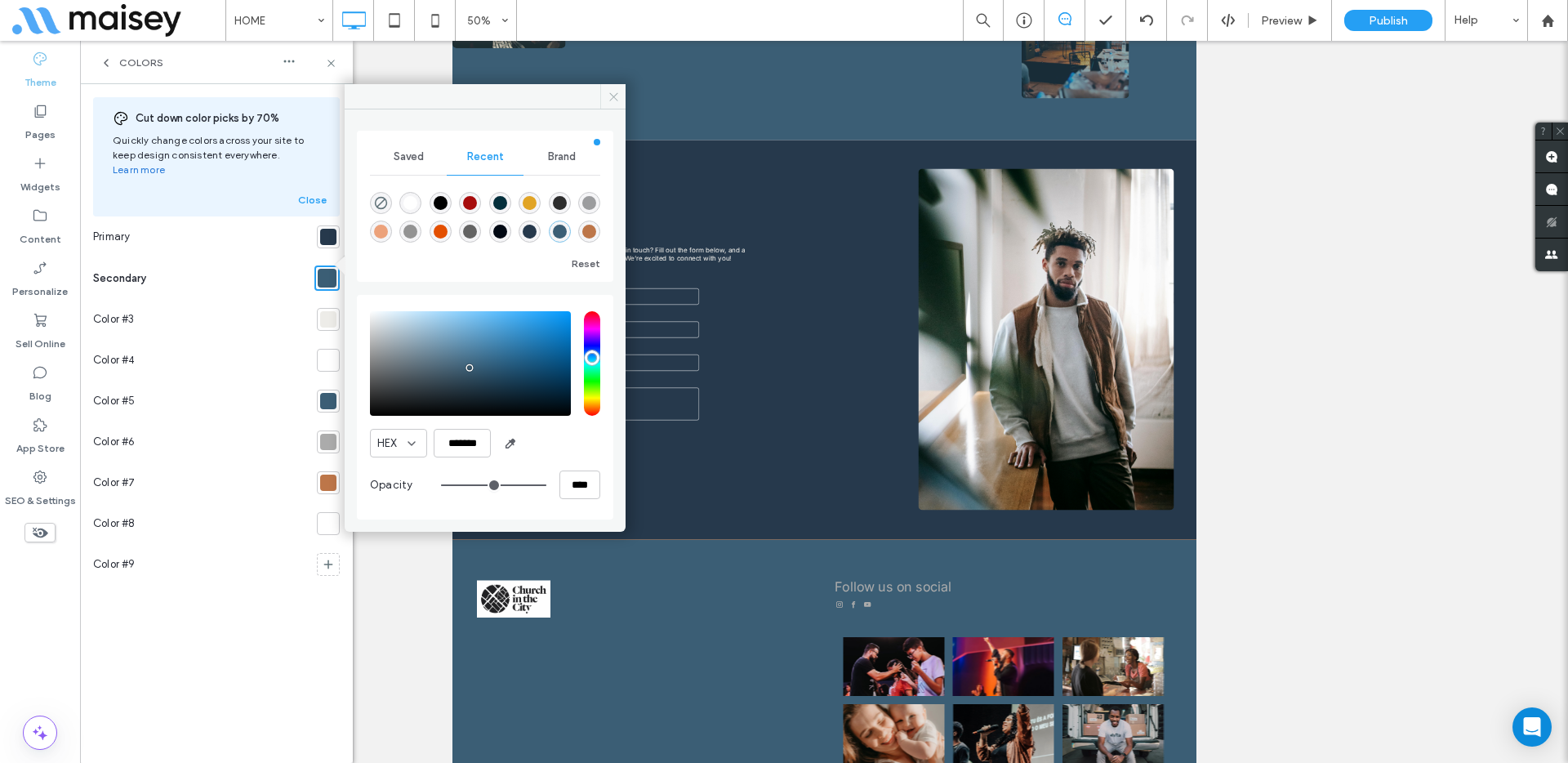 click 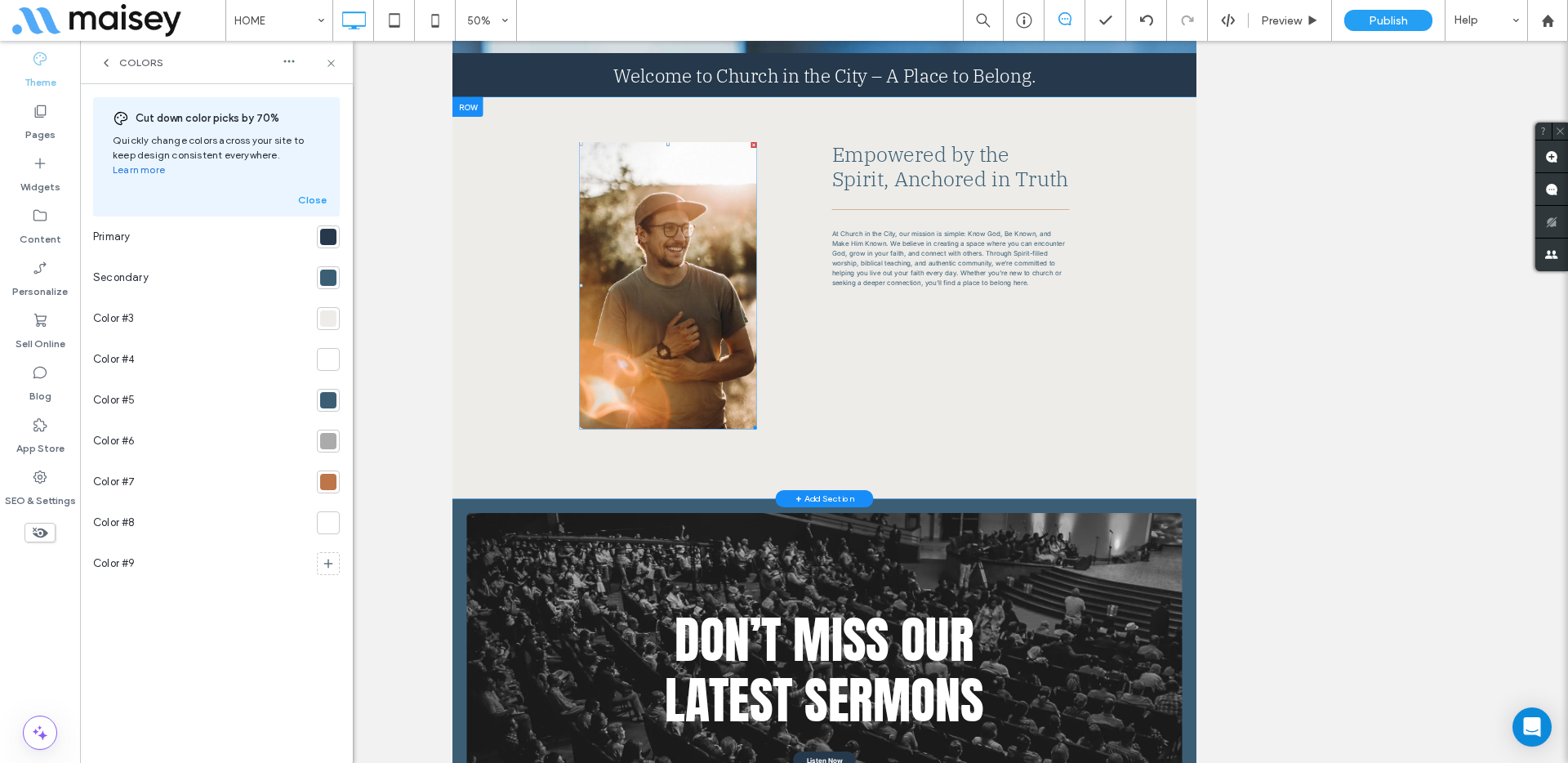 scroll, scrollTop: 0, scrollLeft: 0, axis: both 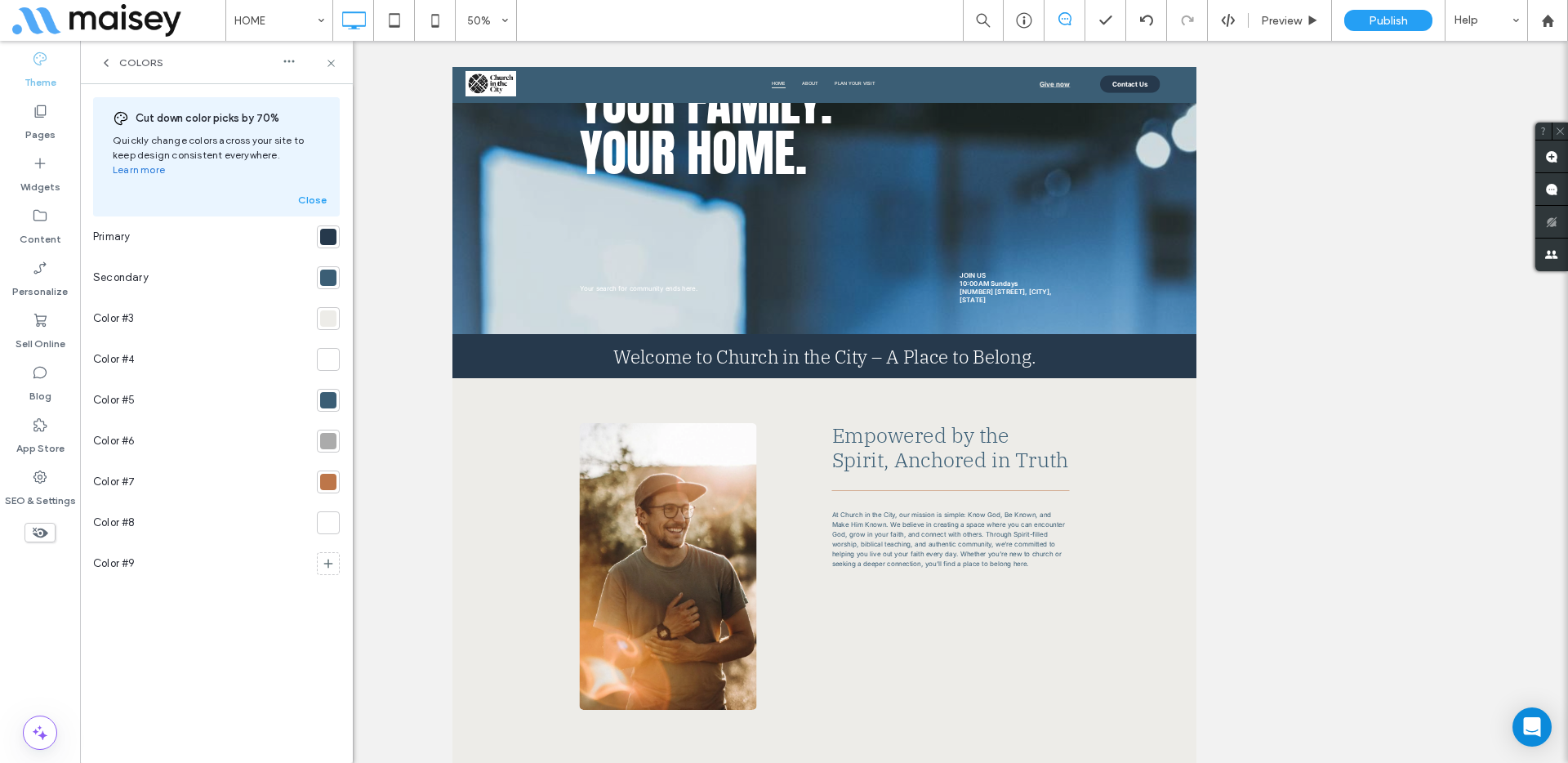 click at bounding box center [328, 482] 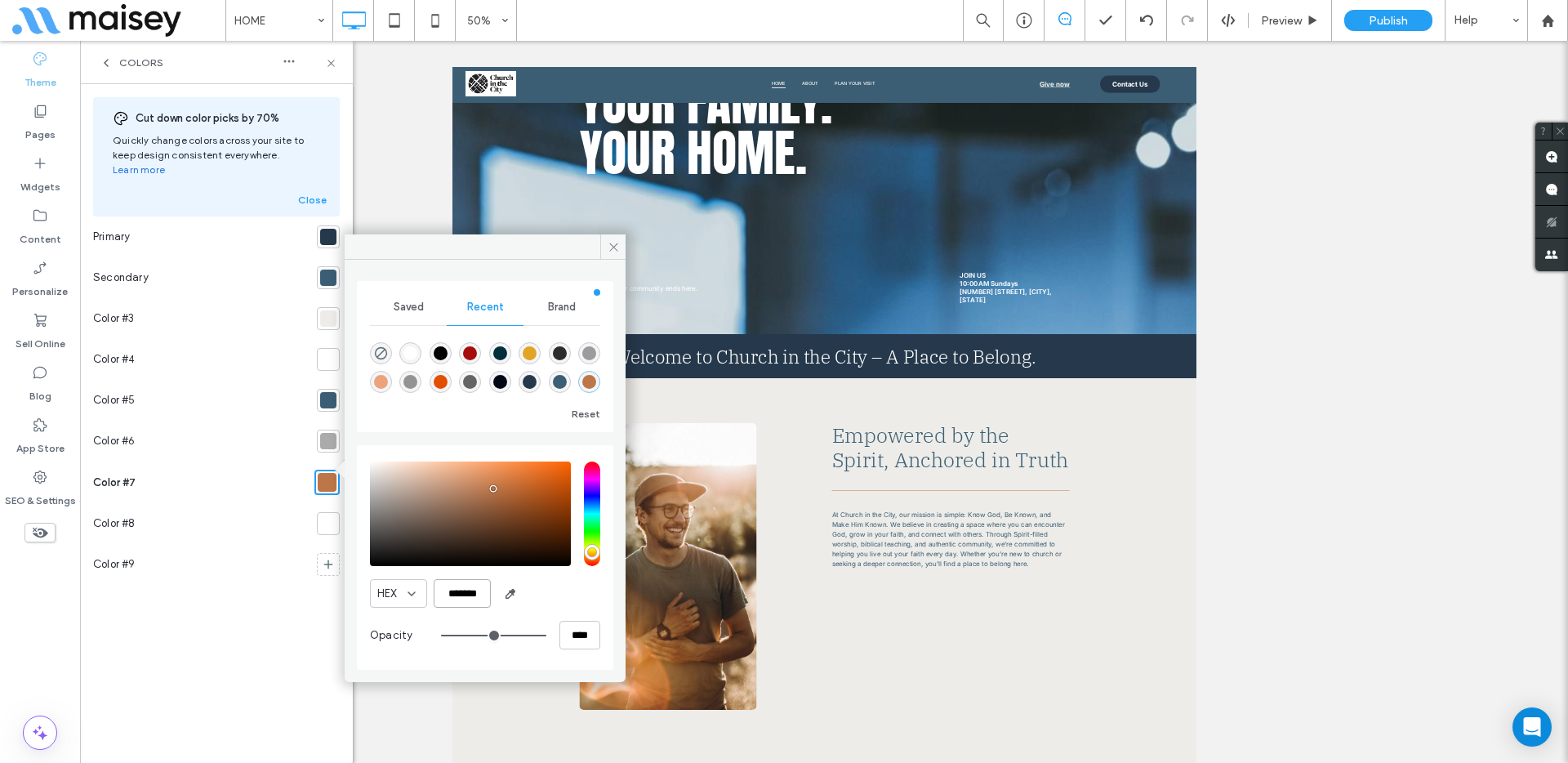click on "*******" at bounding box center [462, 593] 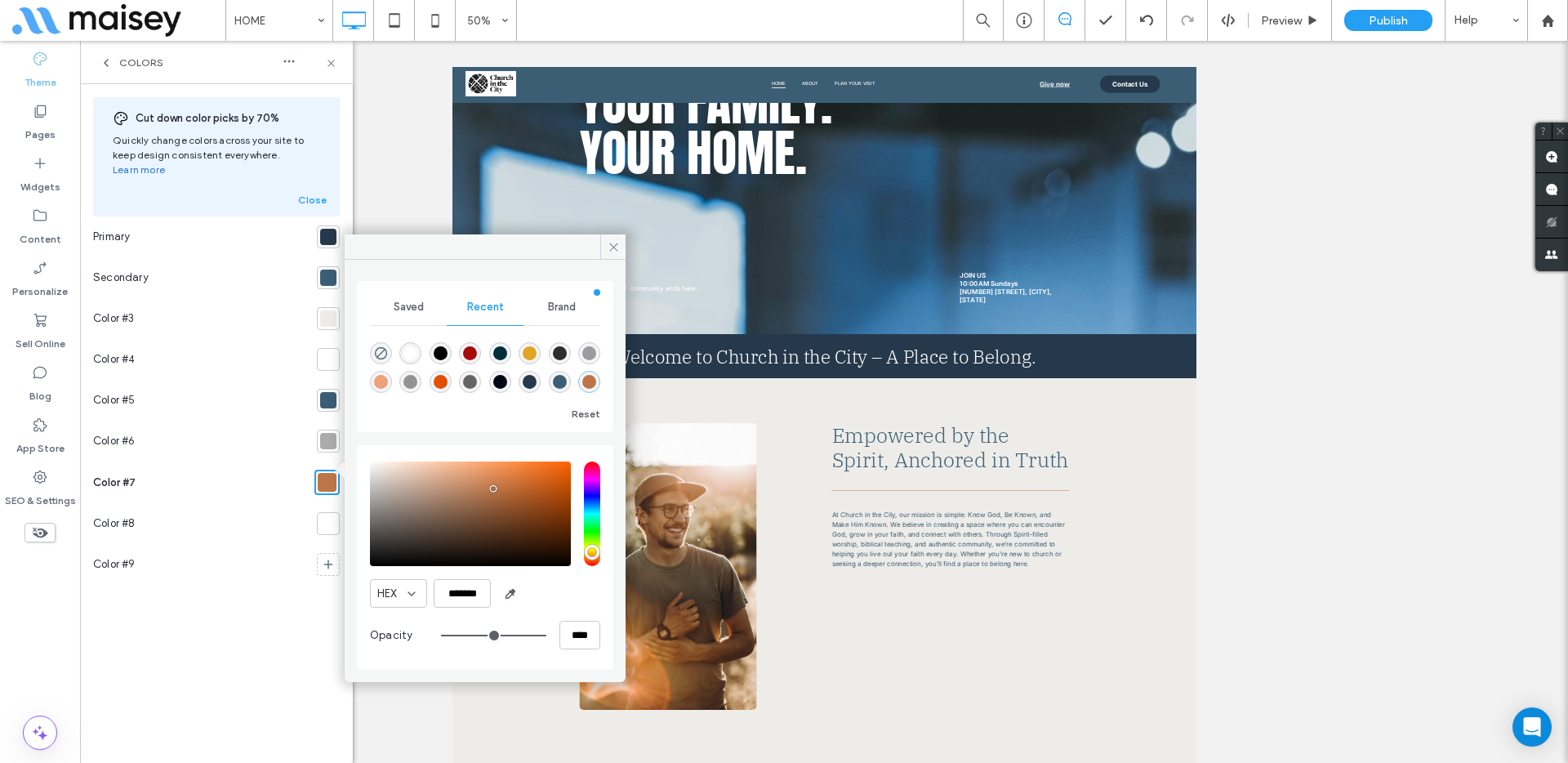 click at bounding box center (328, 400) 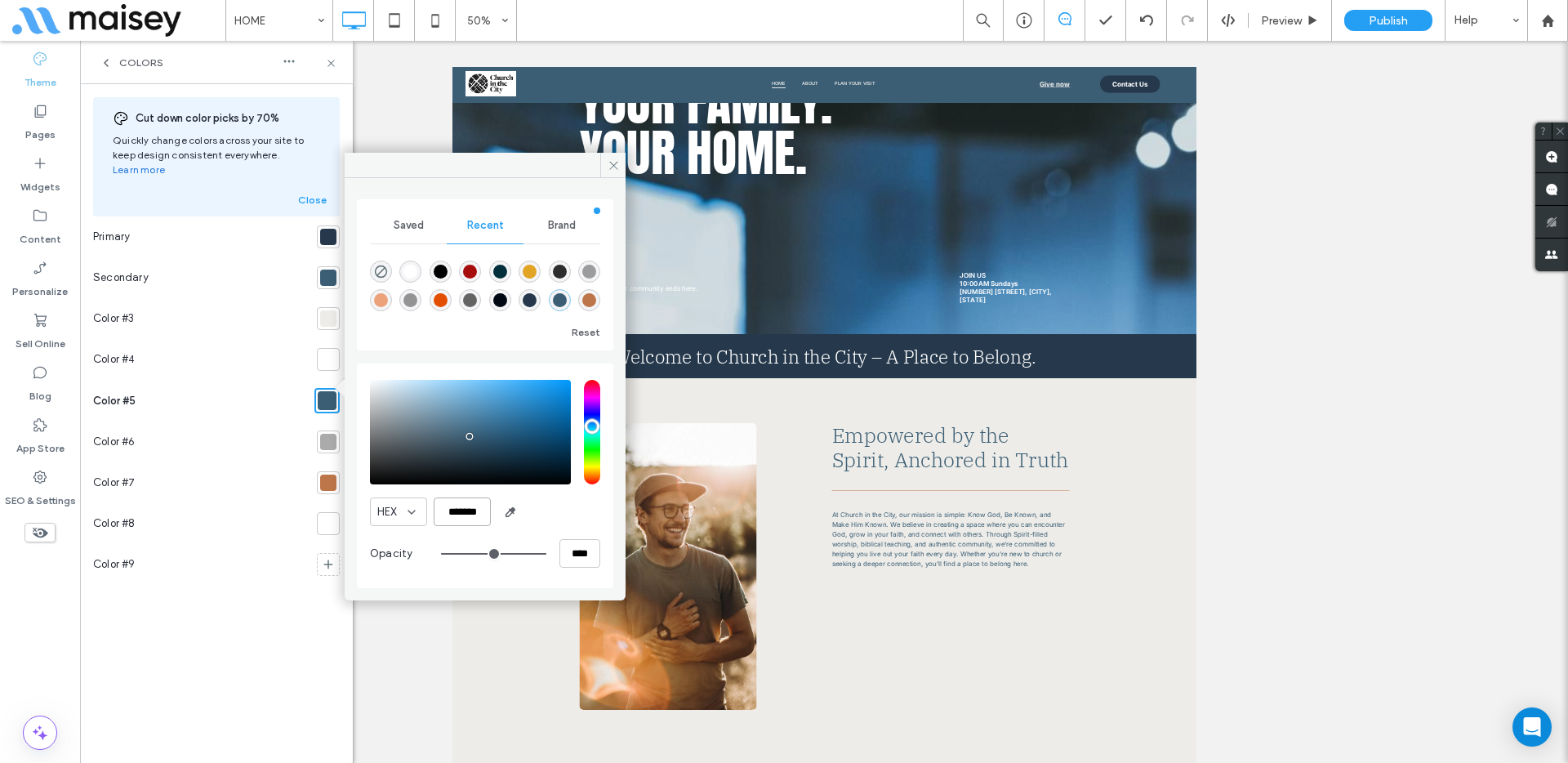 click on "*******" at bounding box center [462, 511] 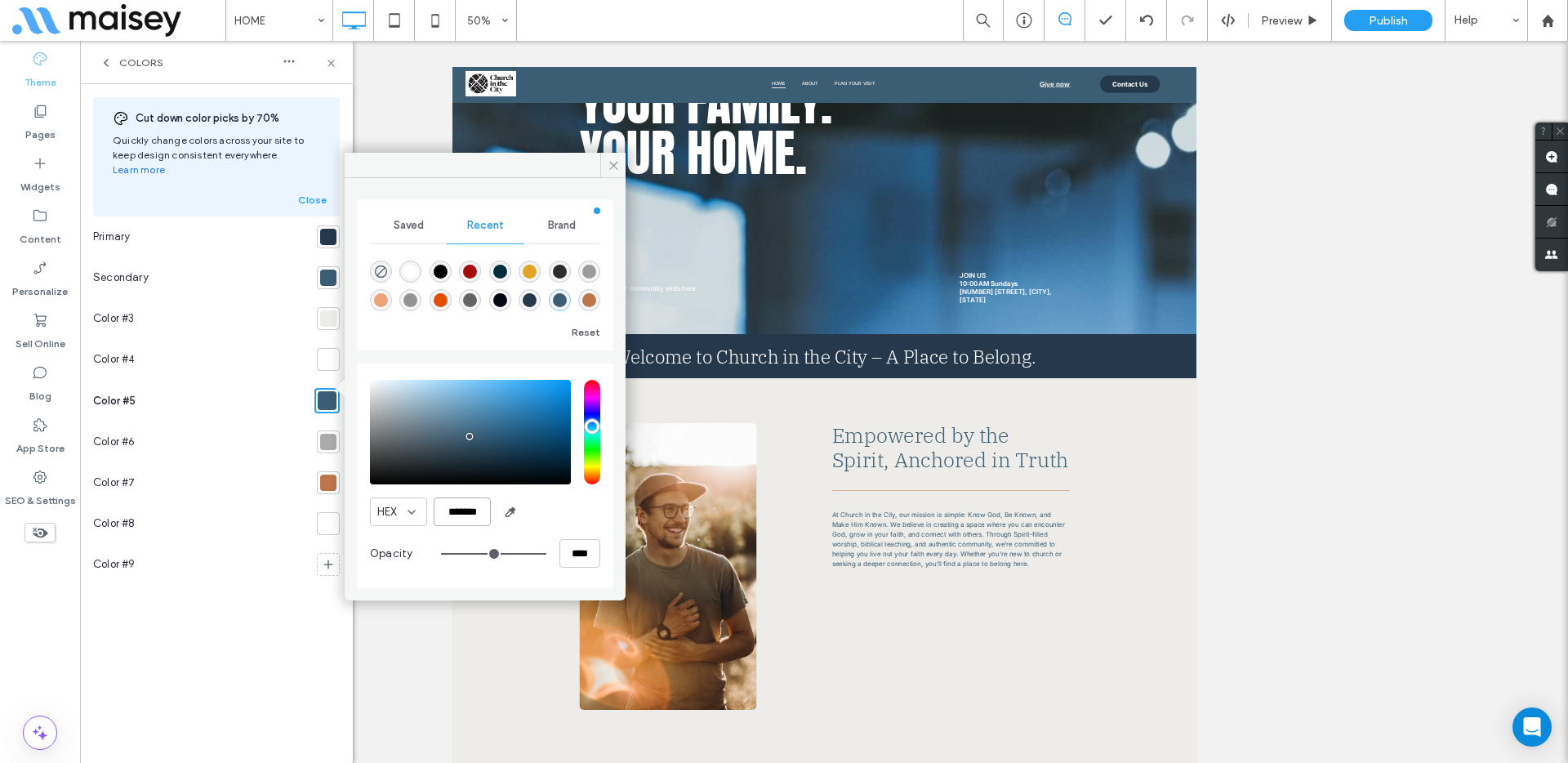 paste 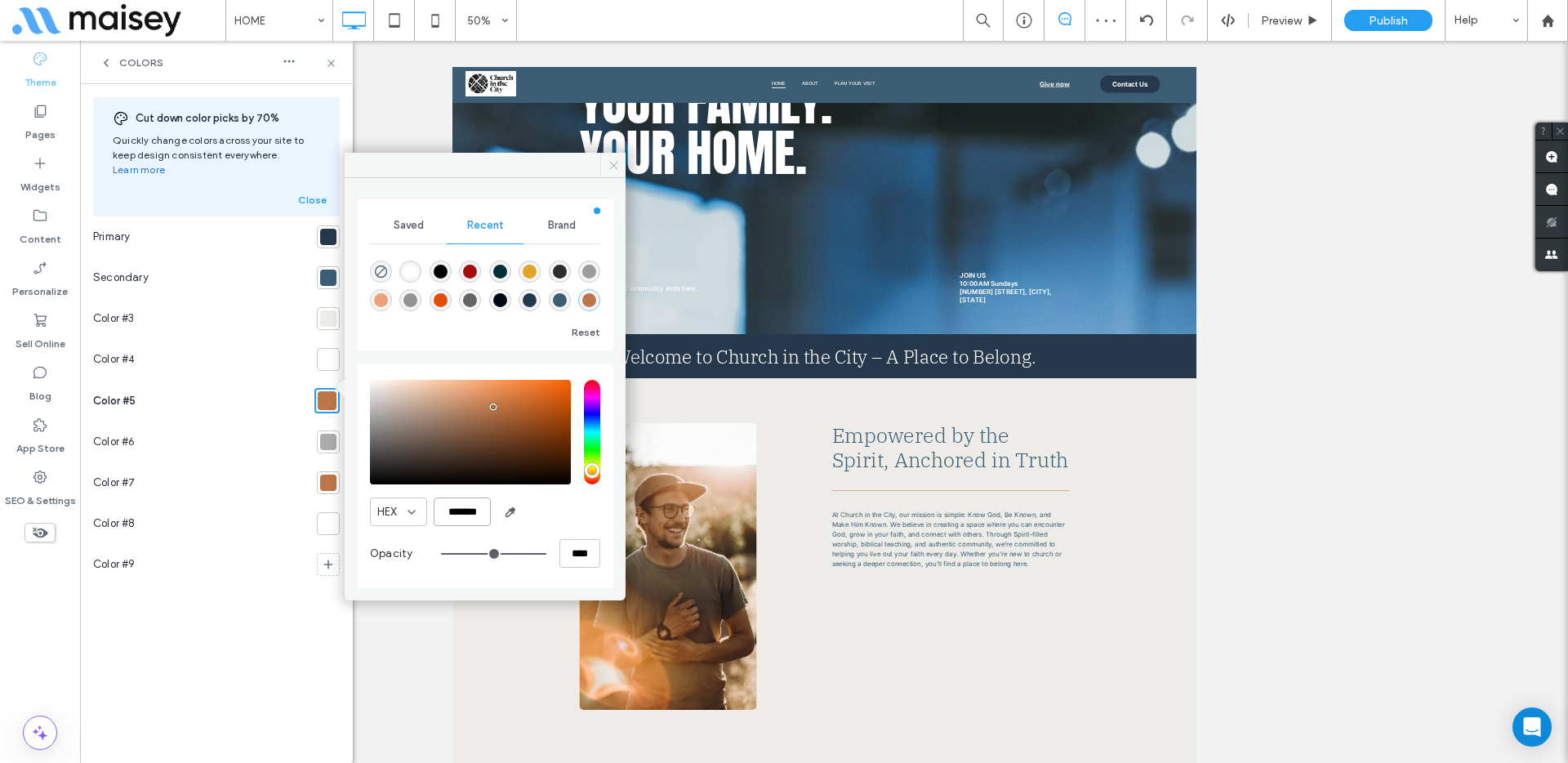 type on "*******" 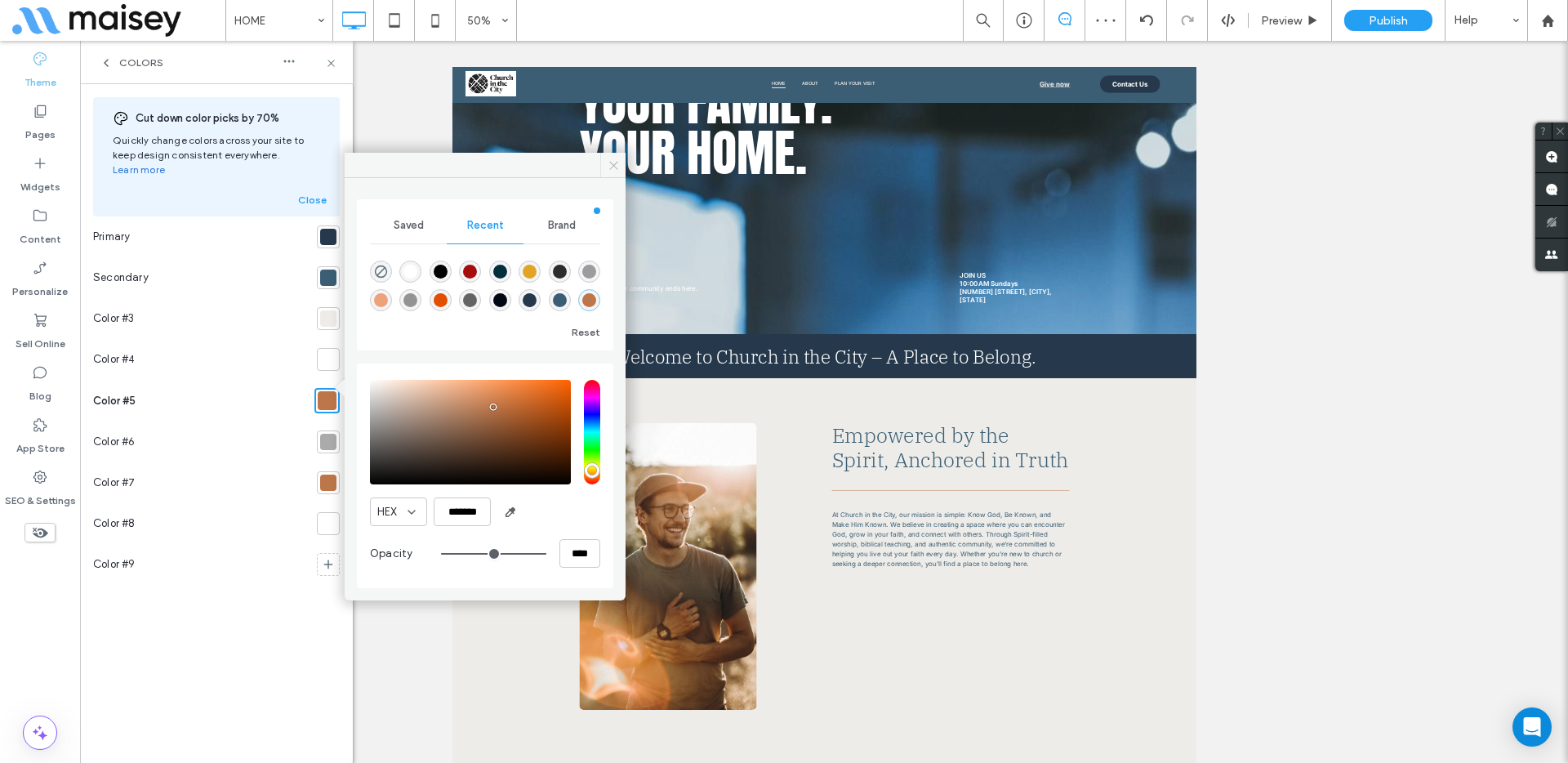 click at bounding box center [612, 165] 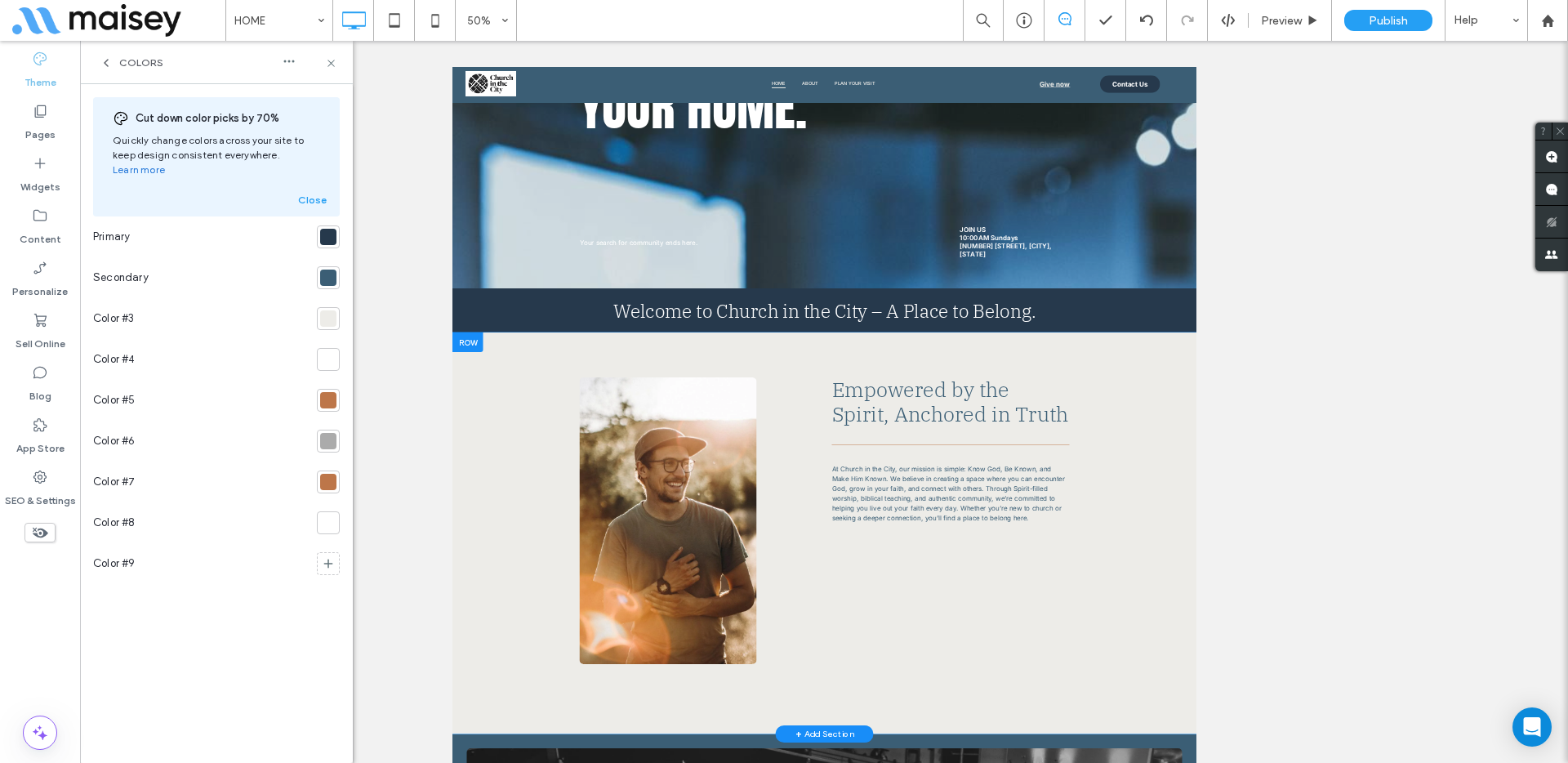 scroll, scrollTop: 363, scrollLeft: 0, axis: vertical 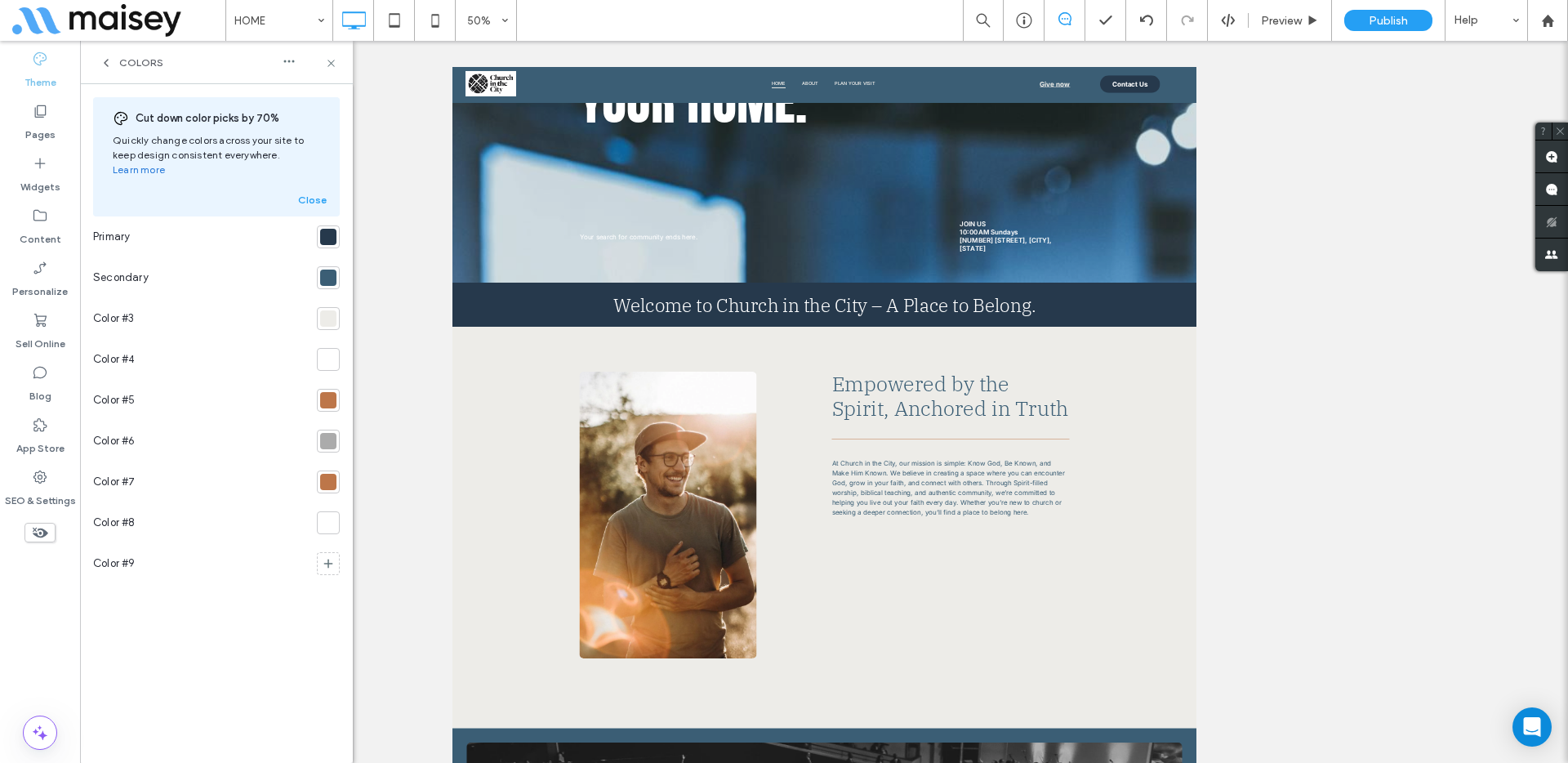 click at bounding box center [328, 441] 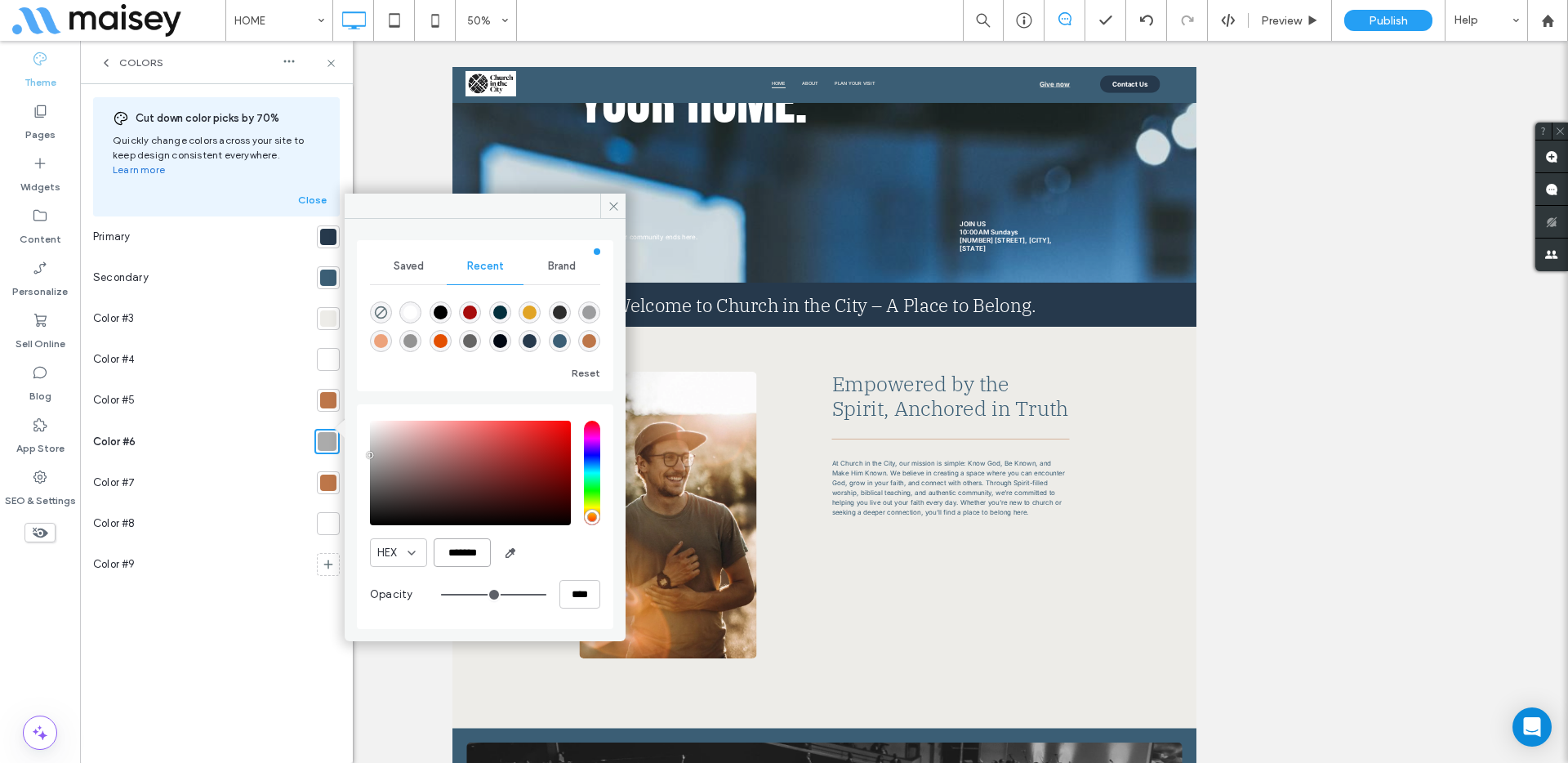 click on "*******" at bounding box center (462, 552) 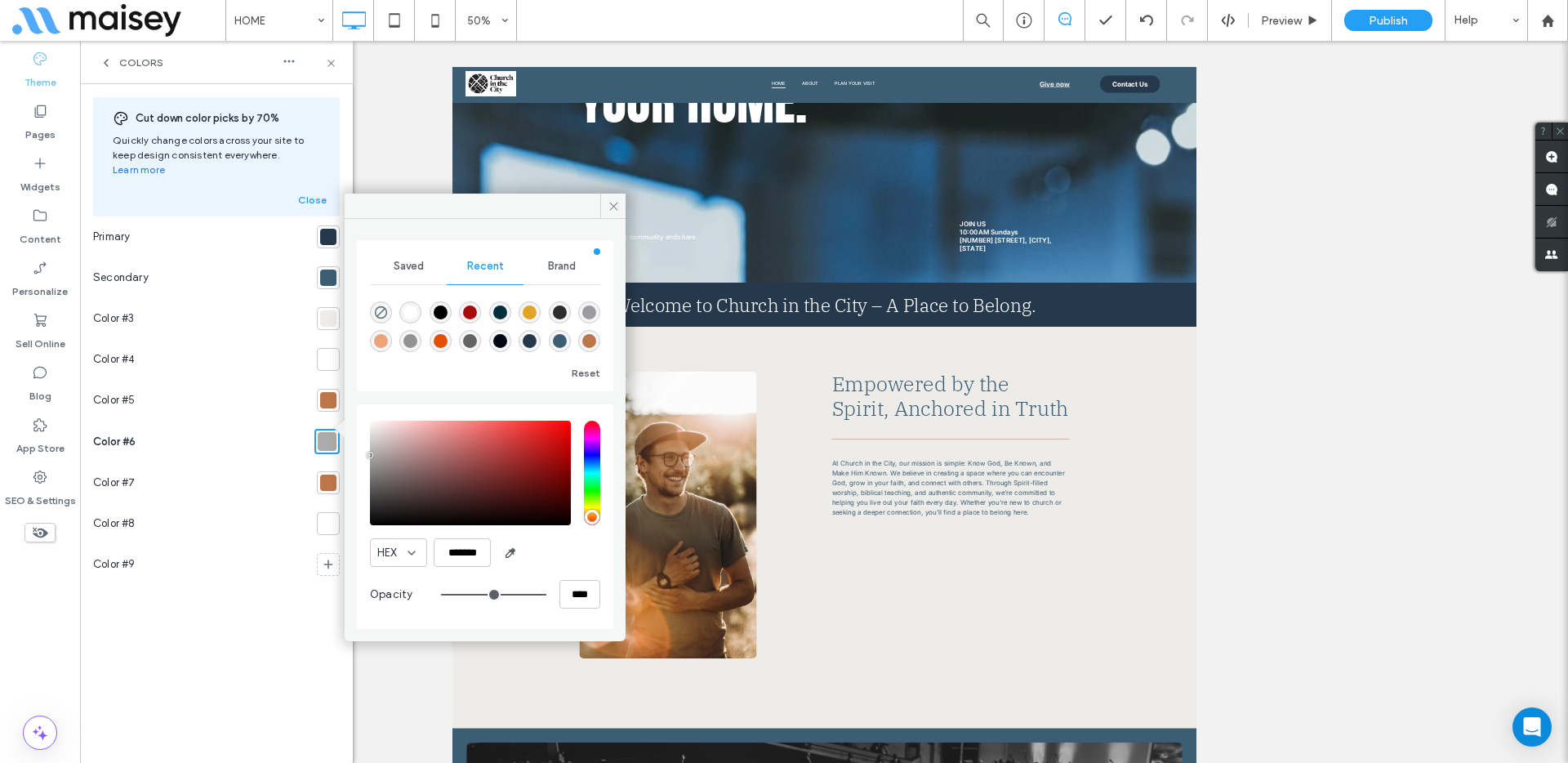 click at bounding box center (328, 319) 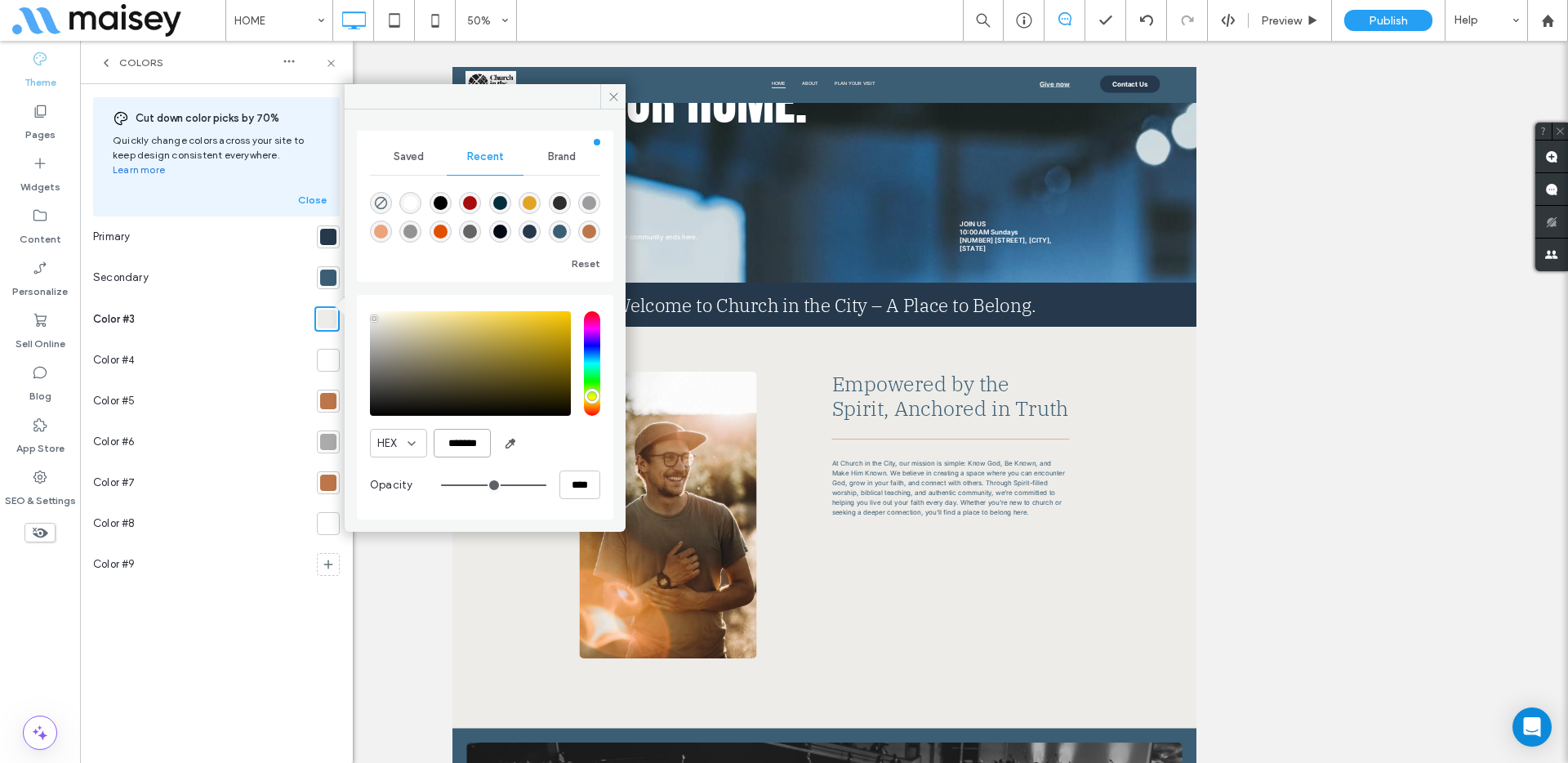 click on "*******" at bounding box center (462, 443) 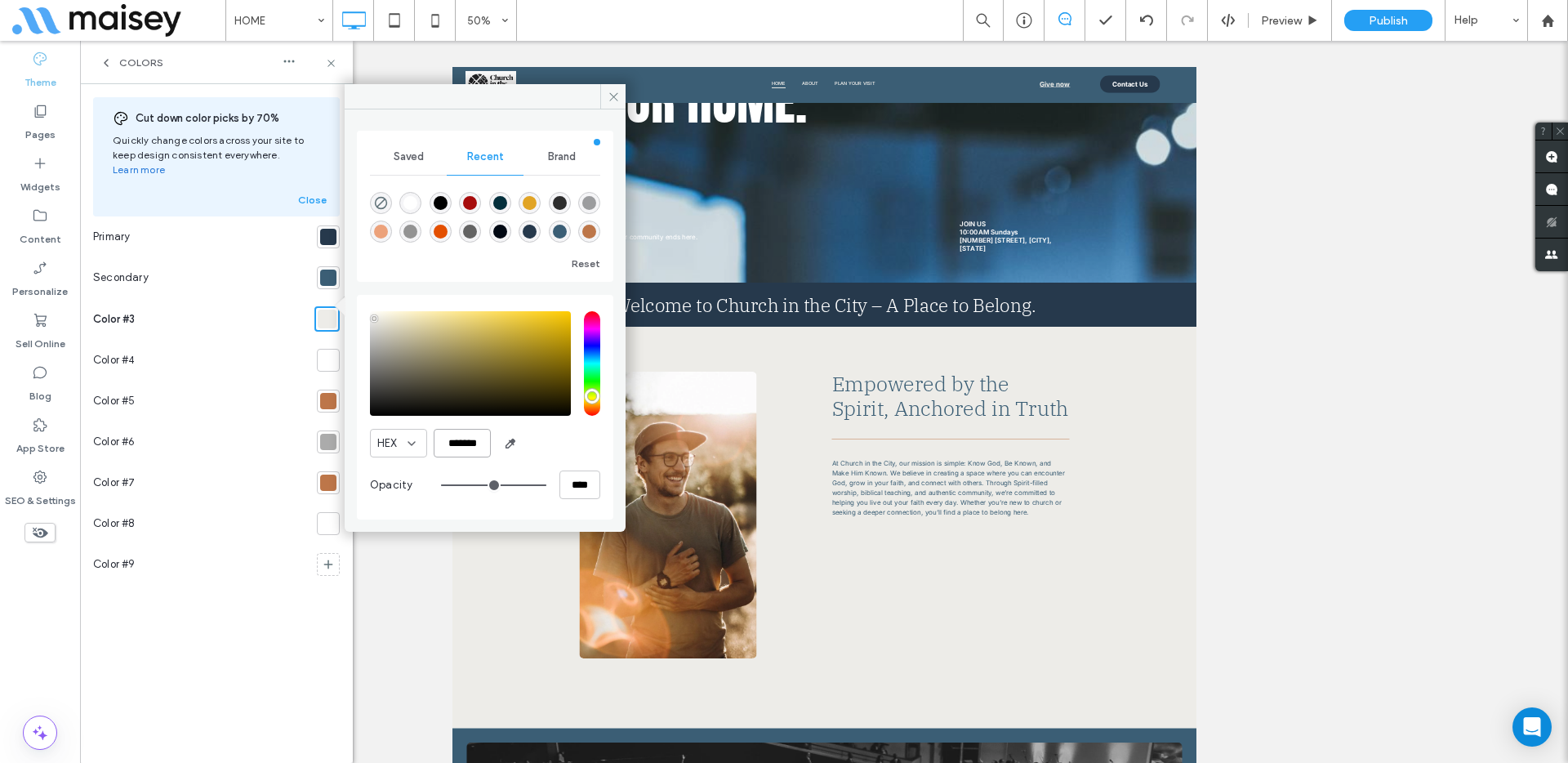 paste 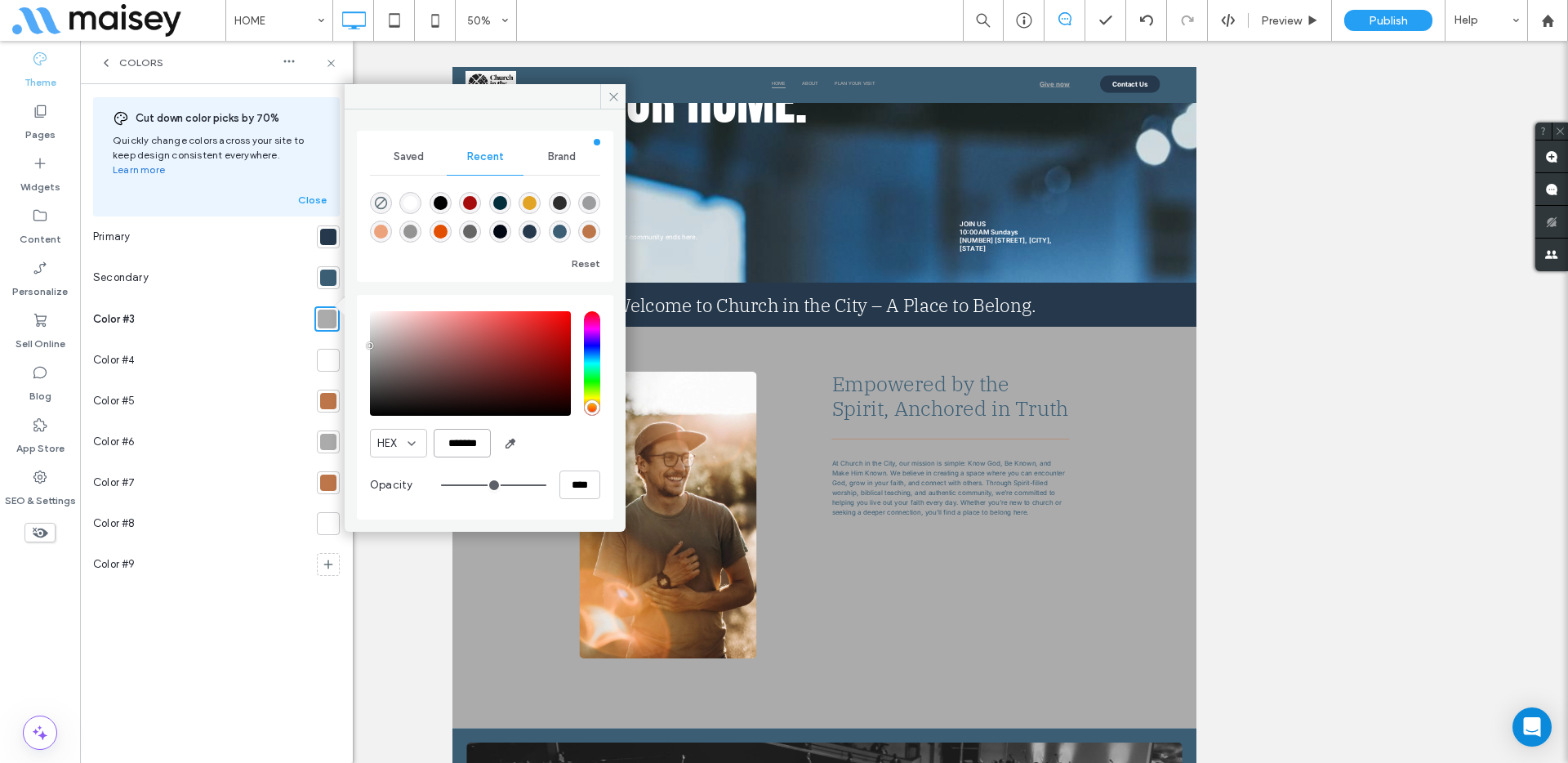 type on "*******" 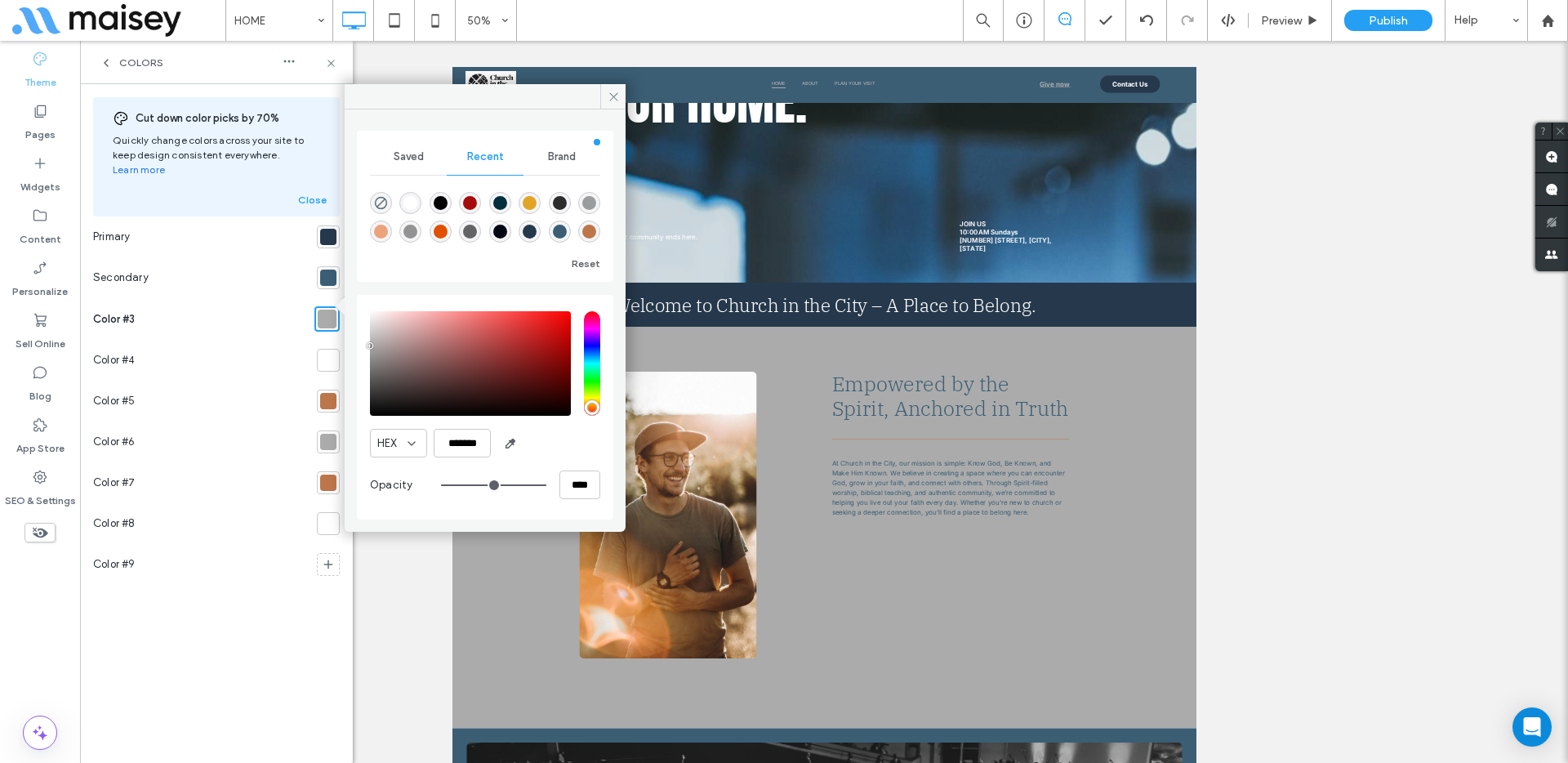 click at bounding box center [328, 401] 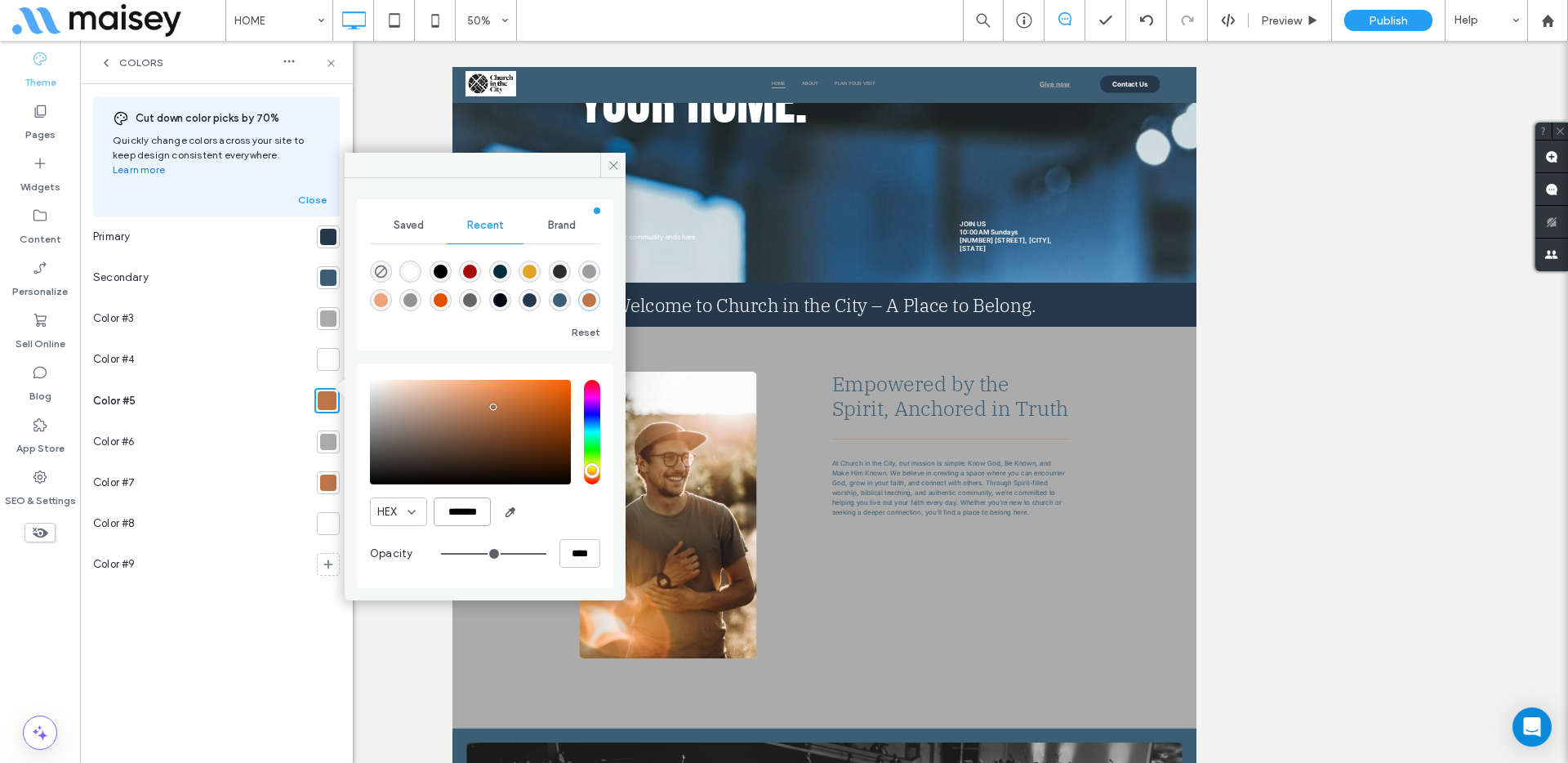 click on "*******" at bounding box center (462, 511) 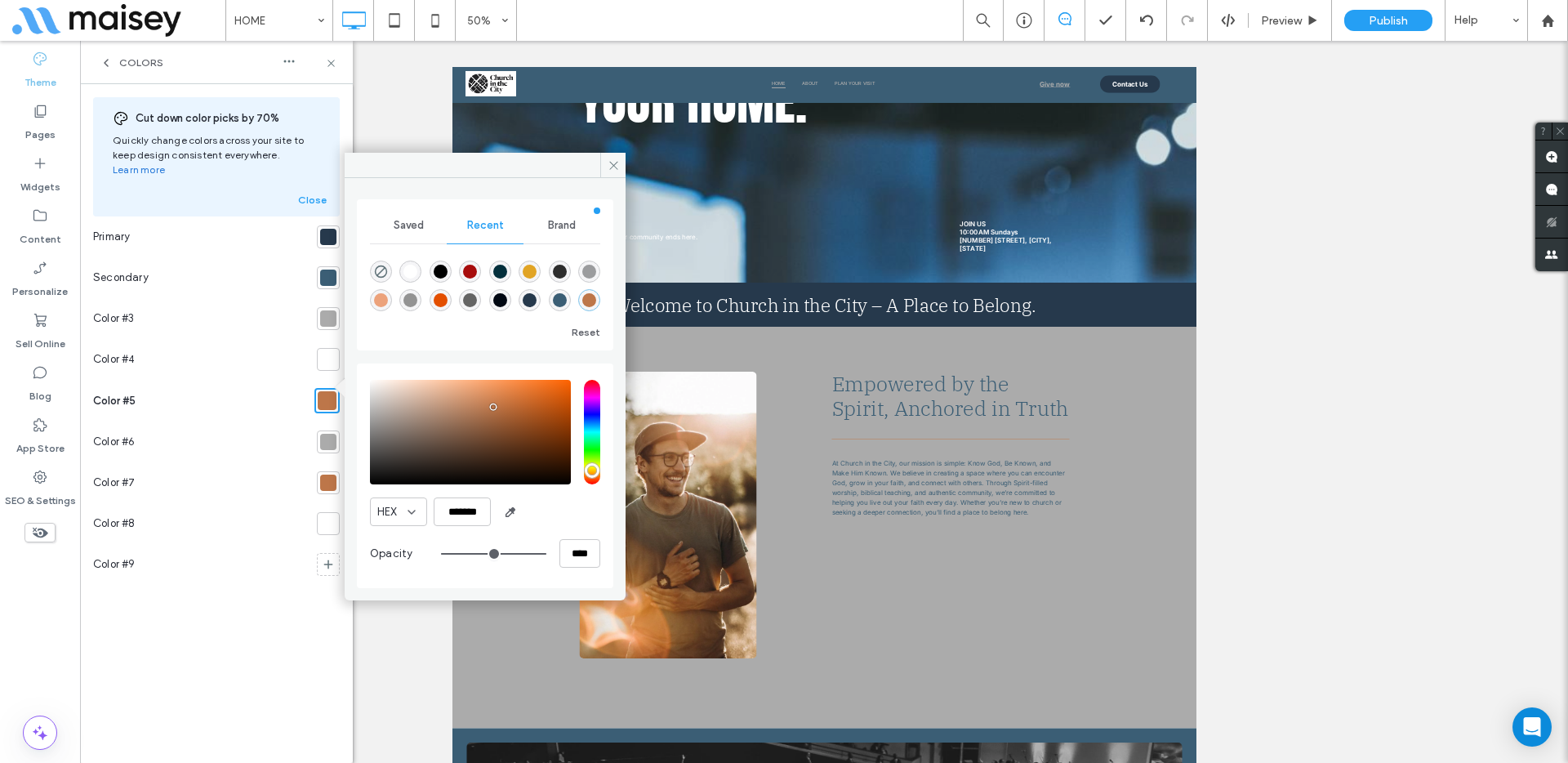 click at bounding box center [328, 319] 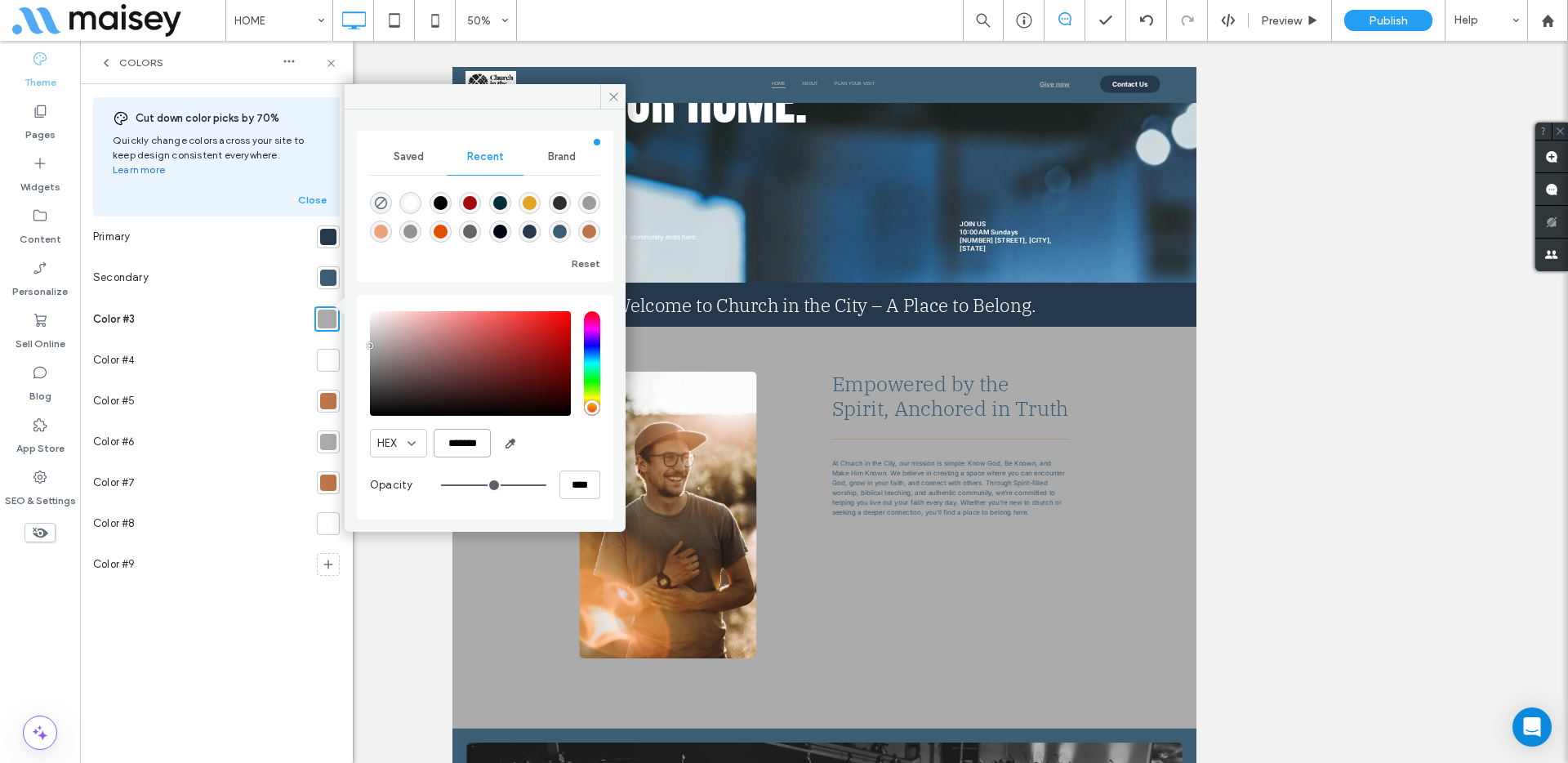 click on "*******" at bounding box center (462, 443) 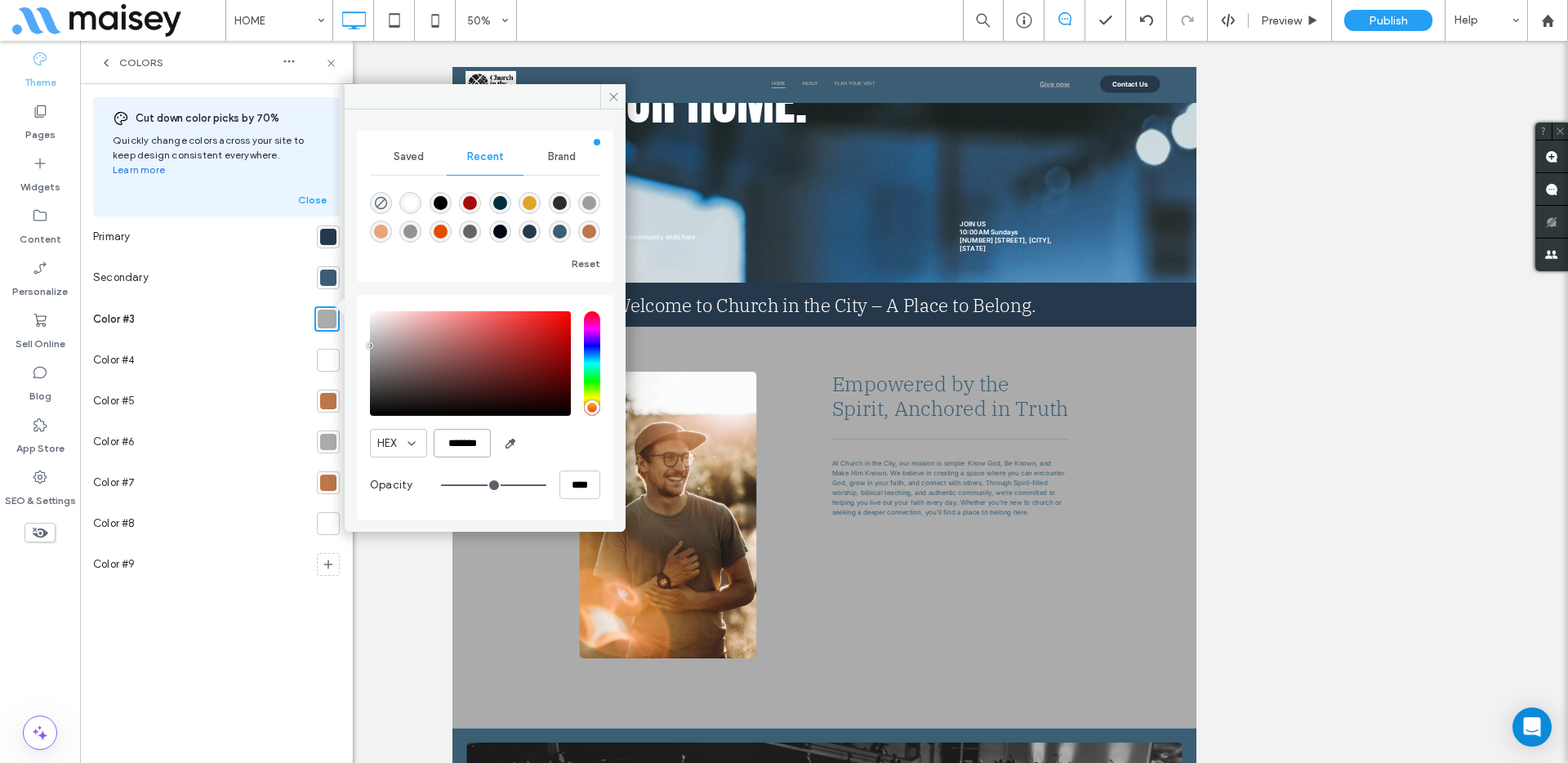 paste 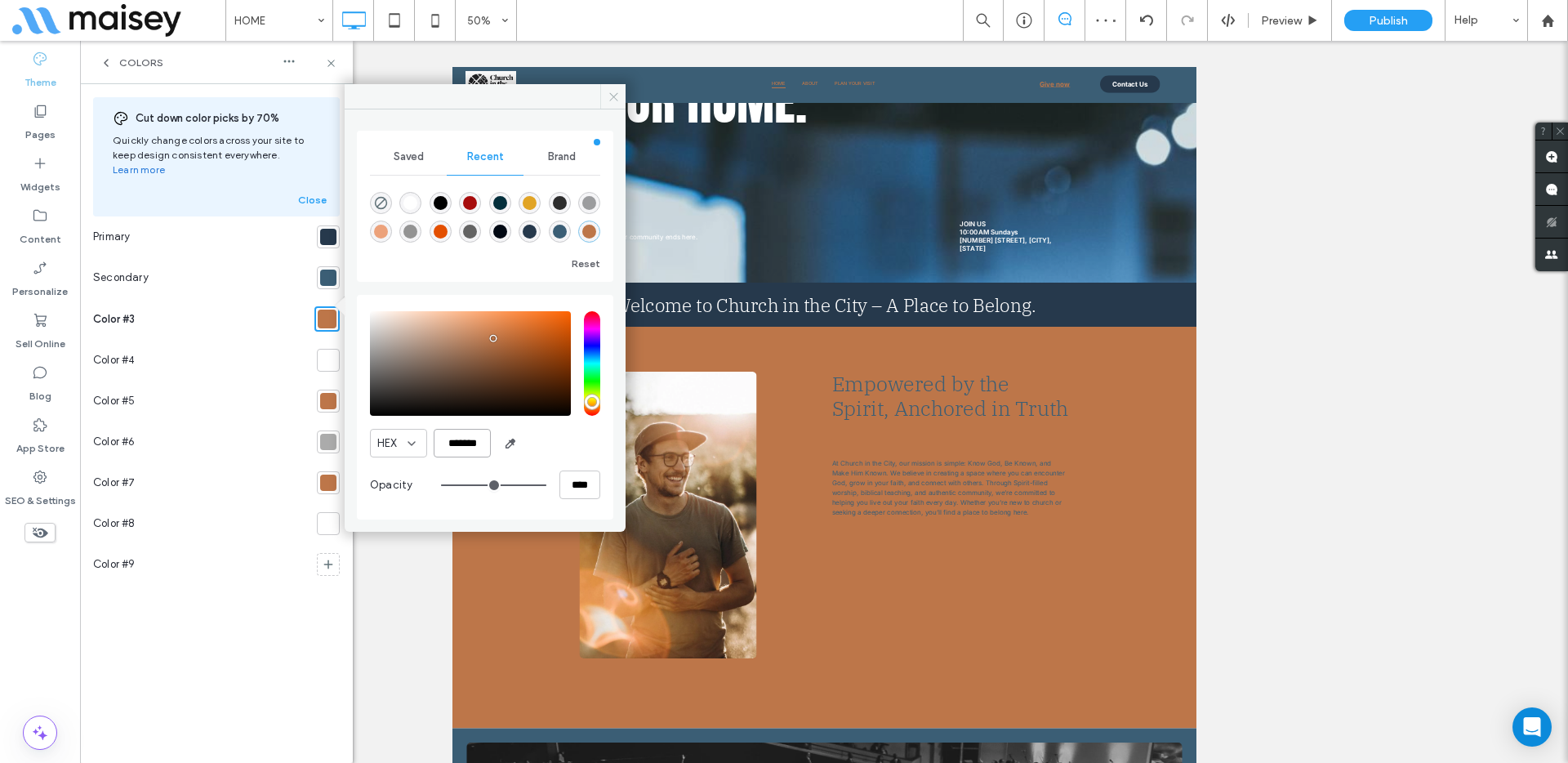 type on "*******" 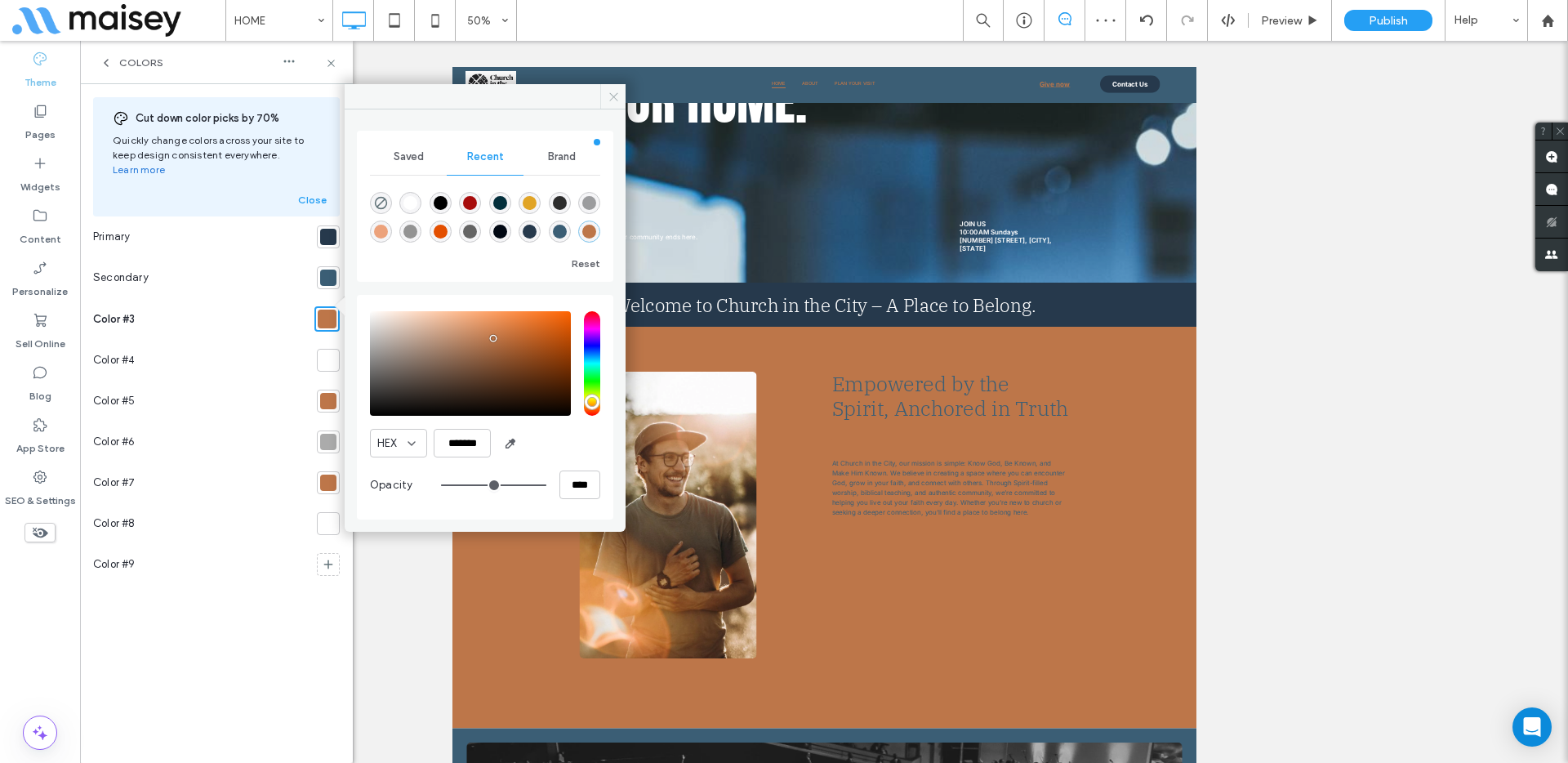 click 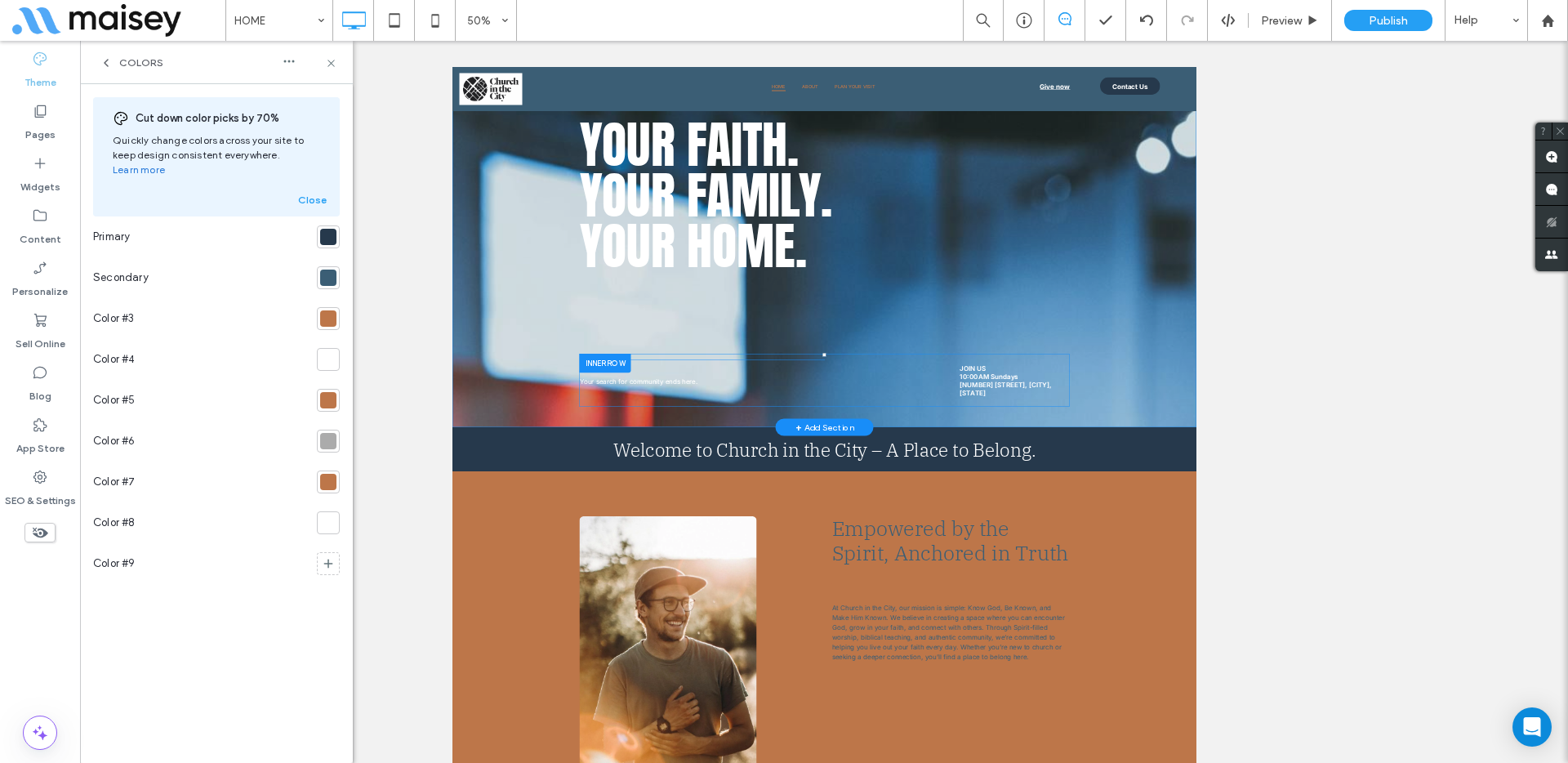 scroll, scrollTop: 72, scrollLeft: 0, axis: vertical 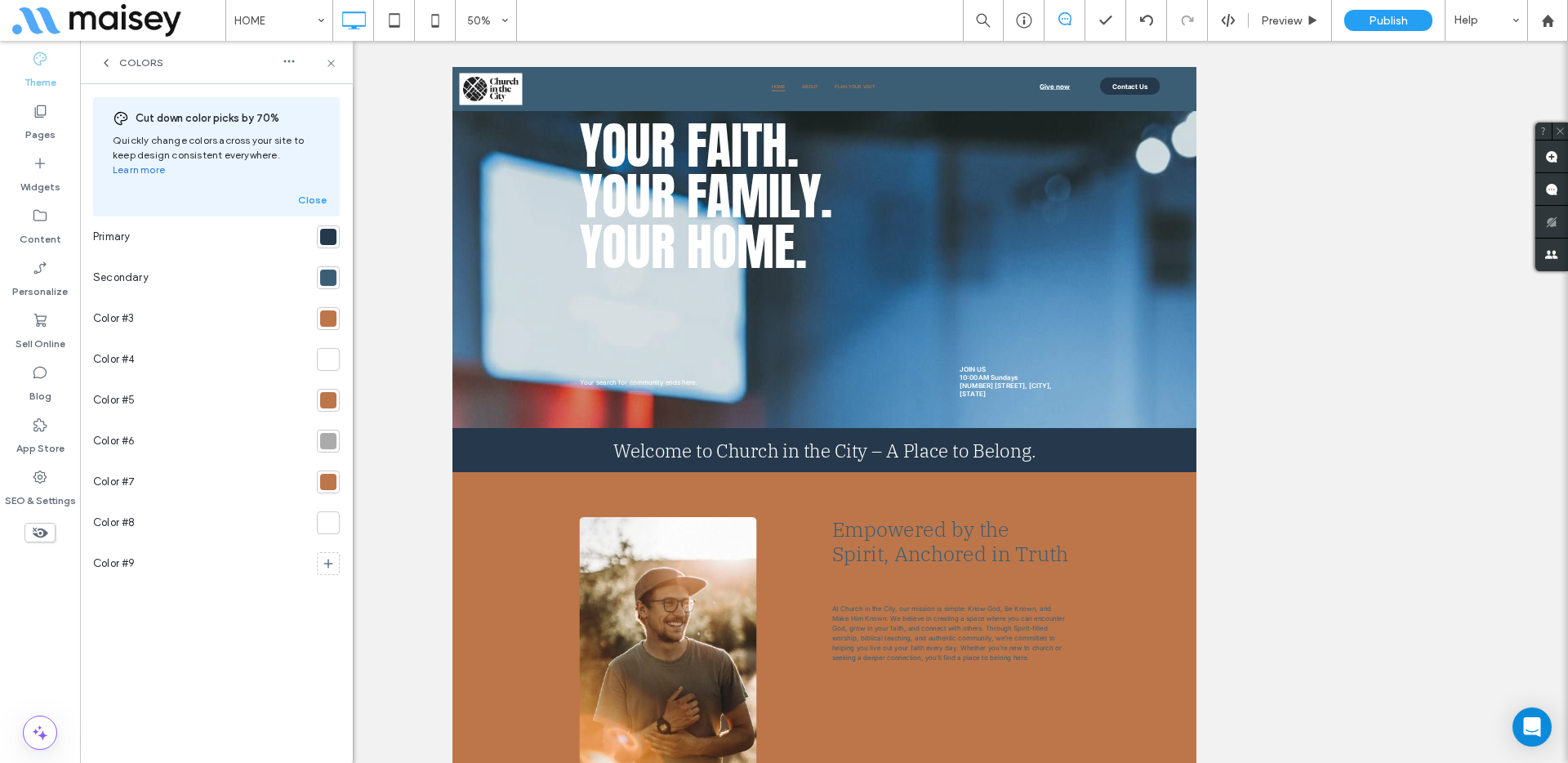 click at bounding box center [328, 441] 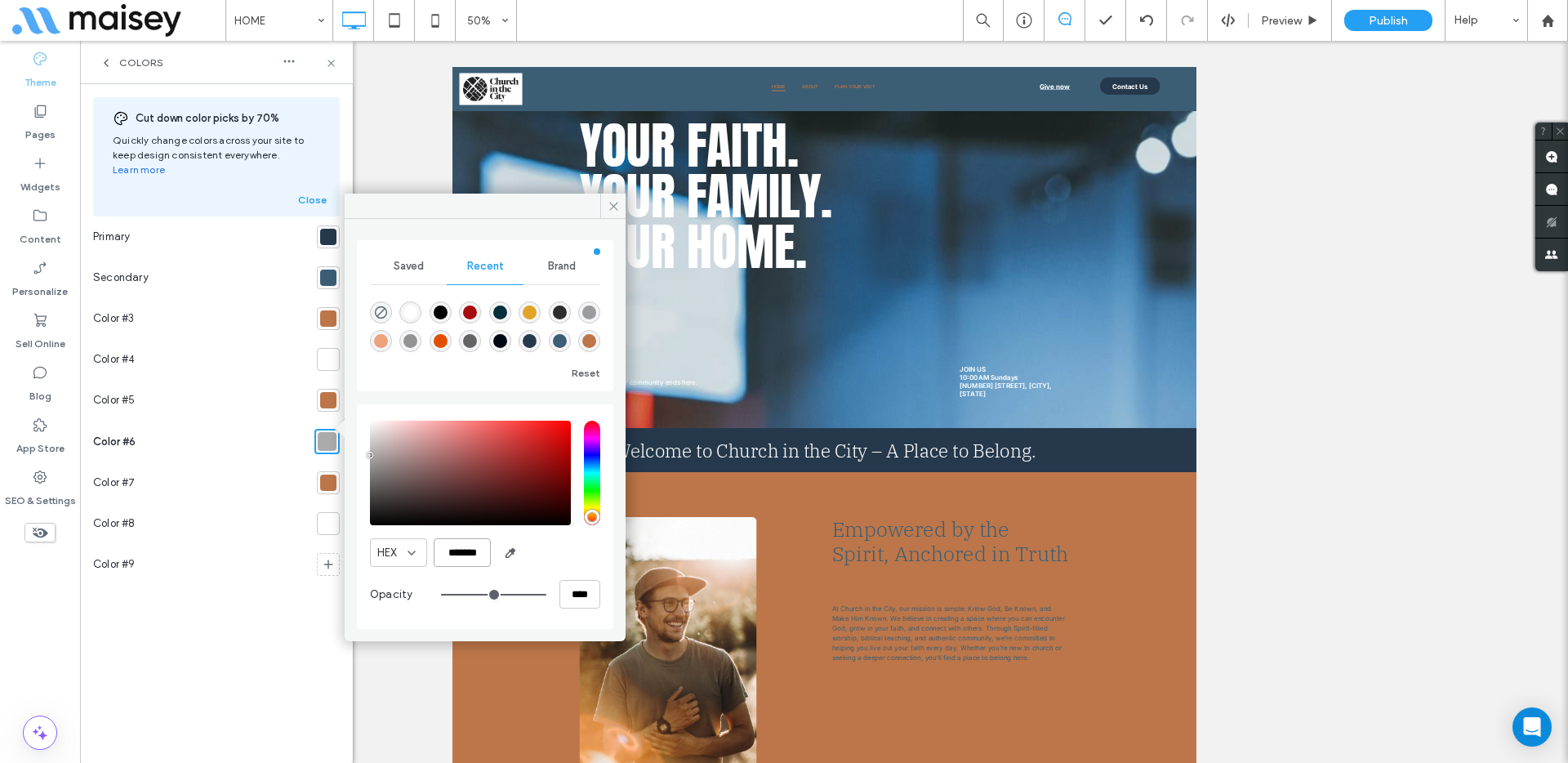 click on "*******" at bounding box center (462, 552) 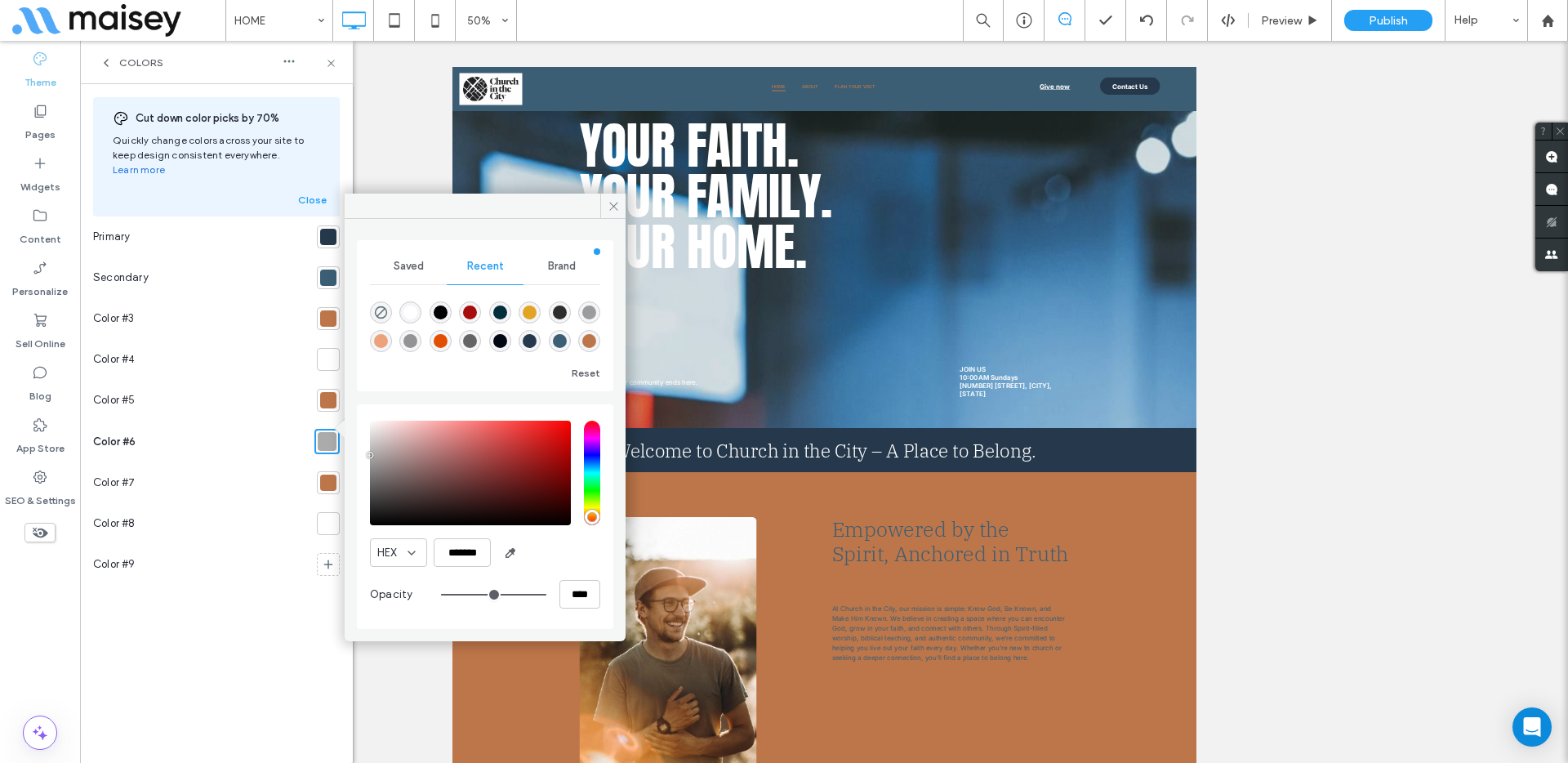 click at bounding box center [325, 319] 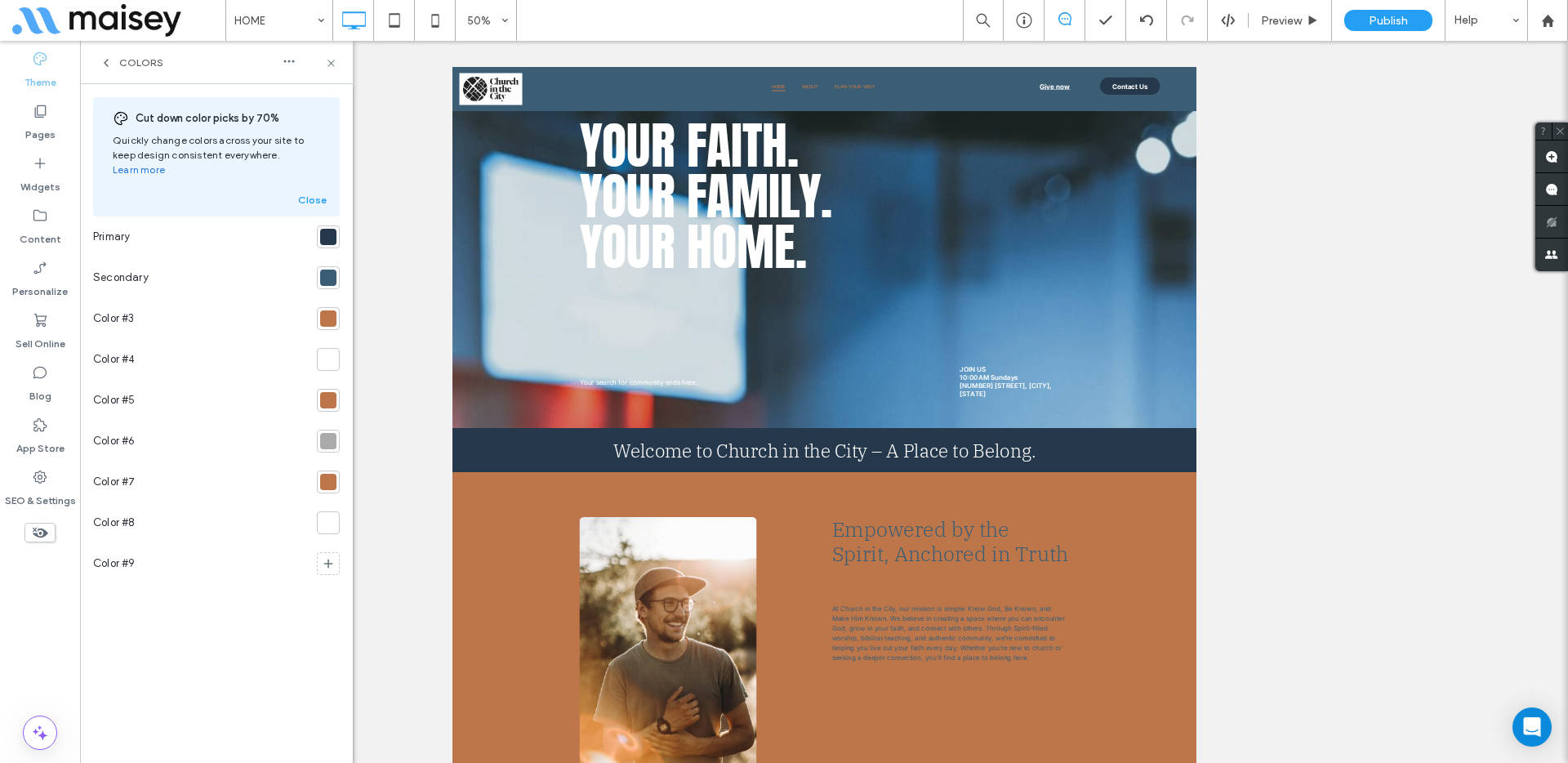click at bounding box center (328, 319) 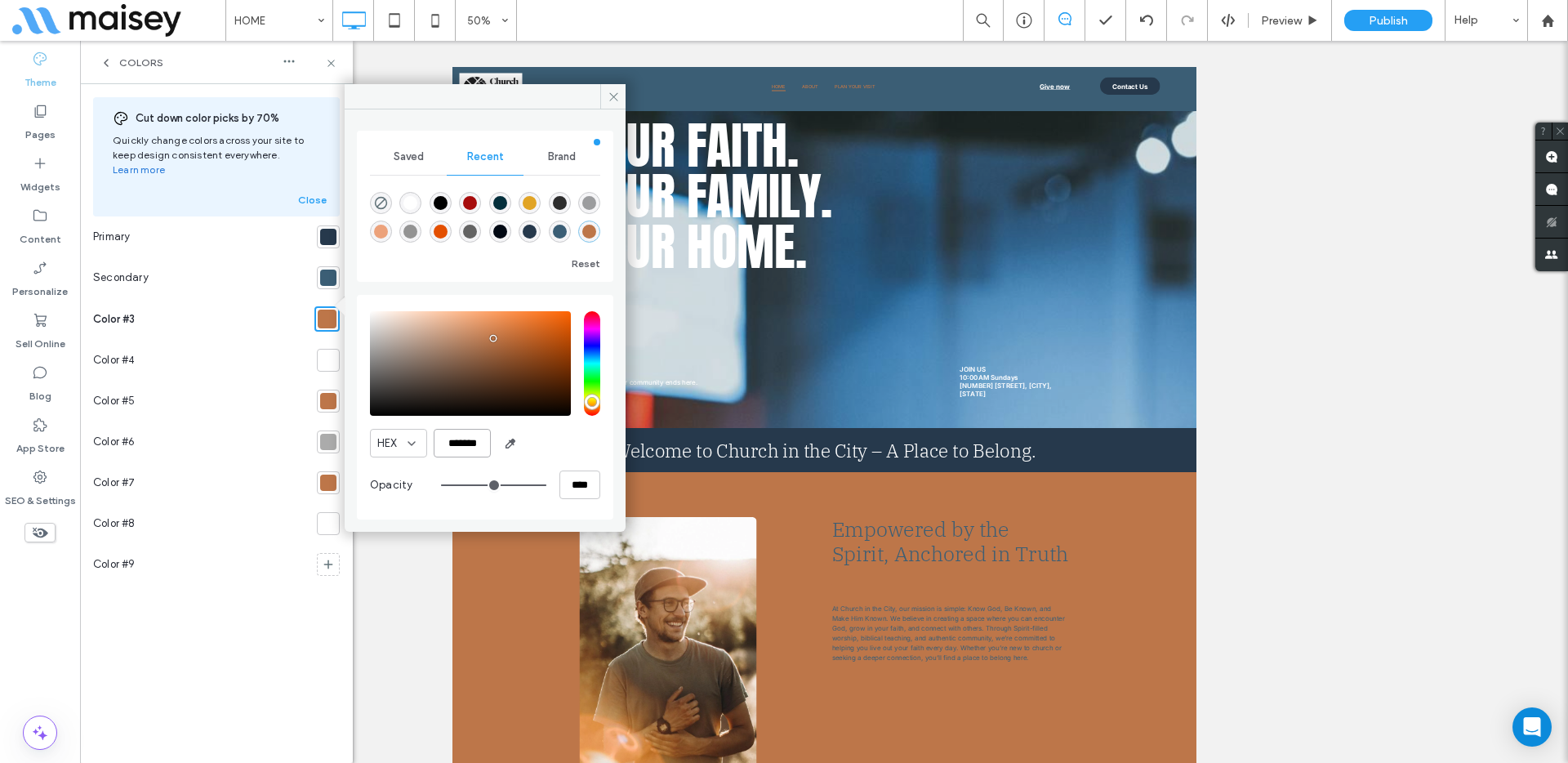 click on "*******" at bounding box center (462, 443) 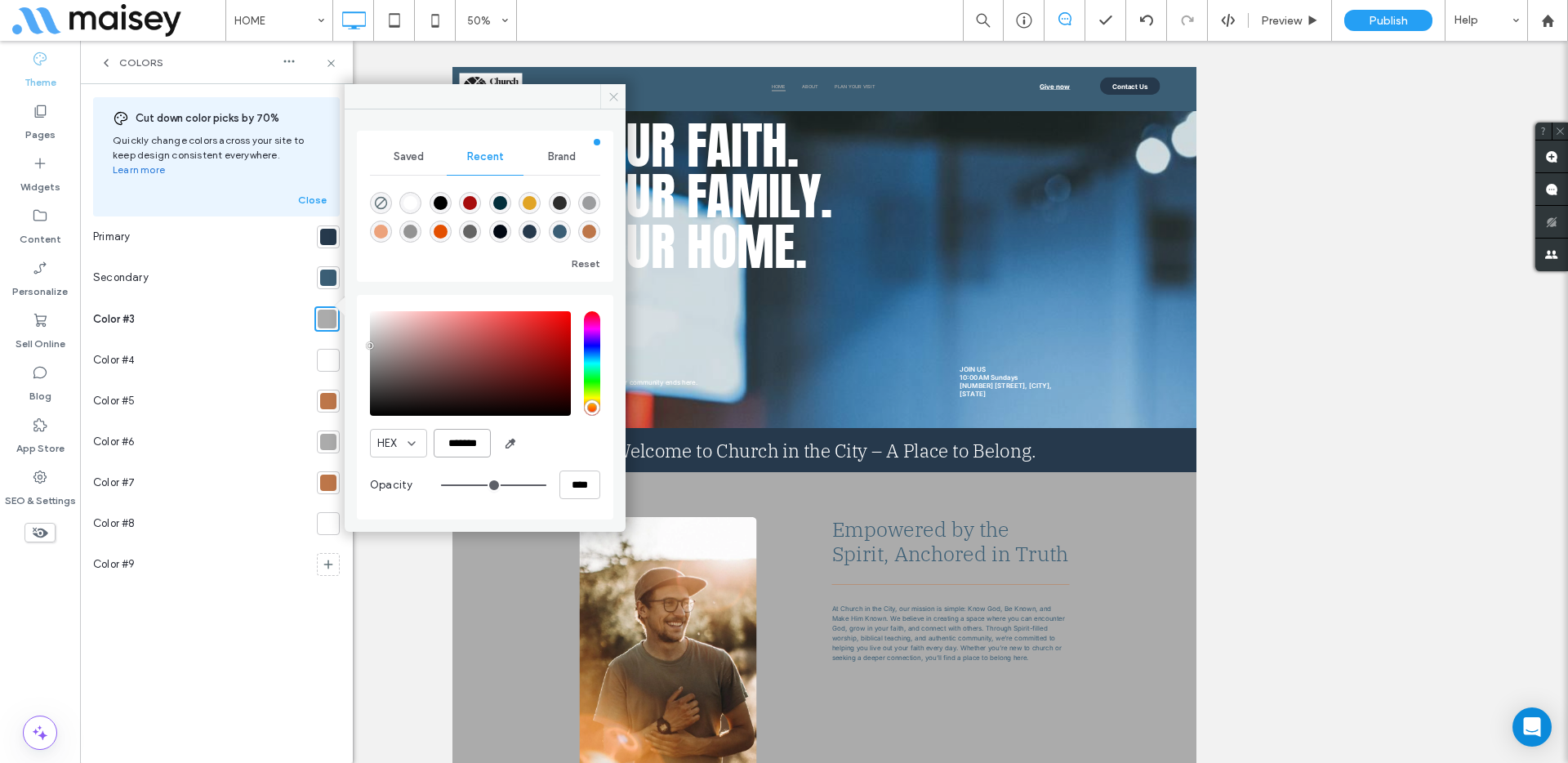 type on "*******" 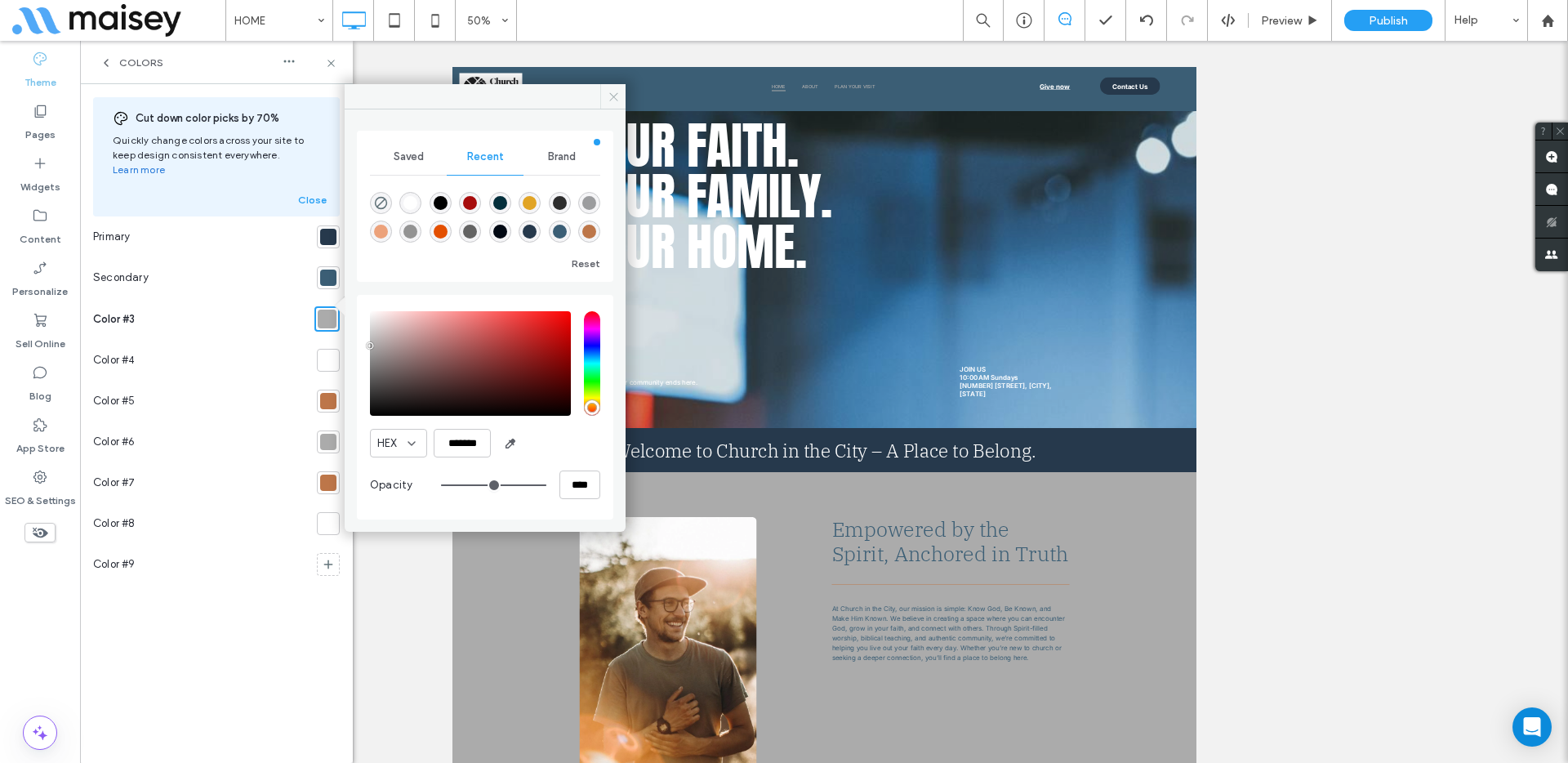 click 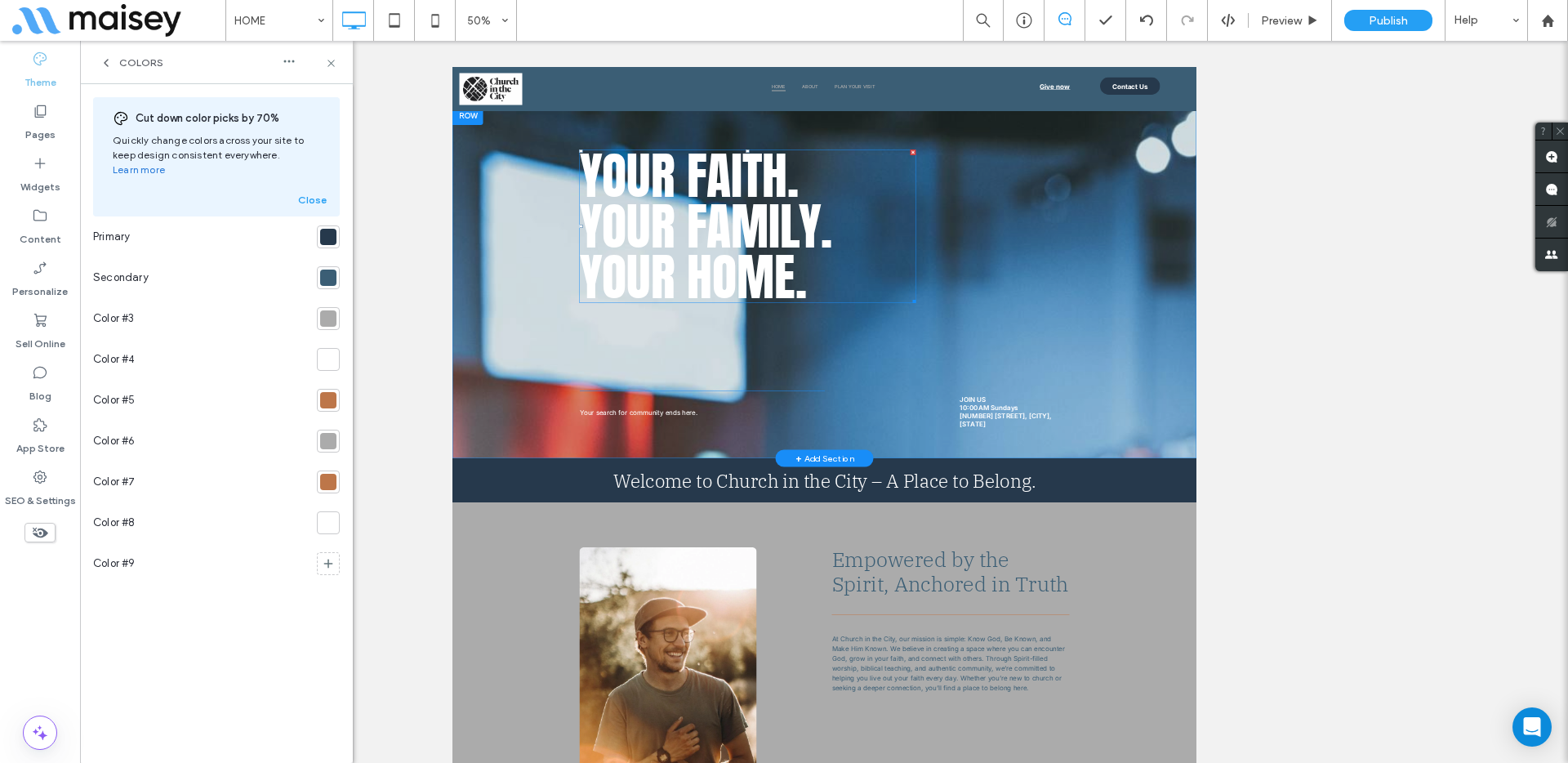 scroll, scrollTop: 0, scrollLeft: 0, axis: both 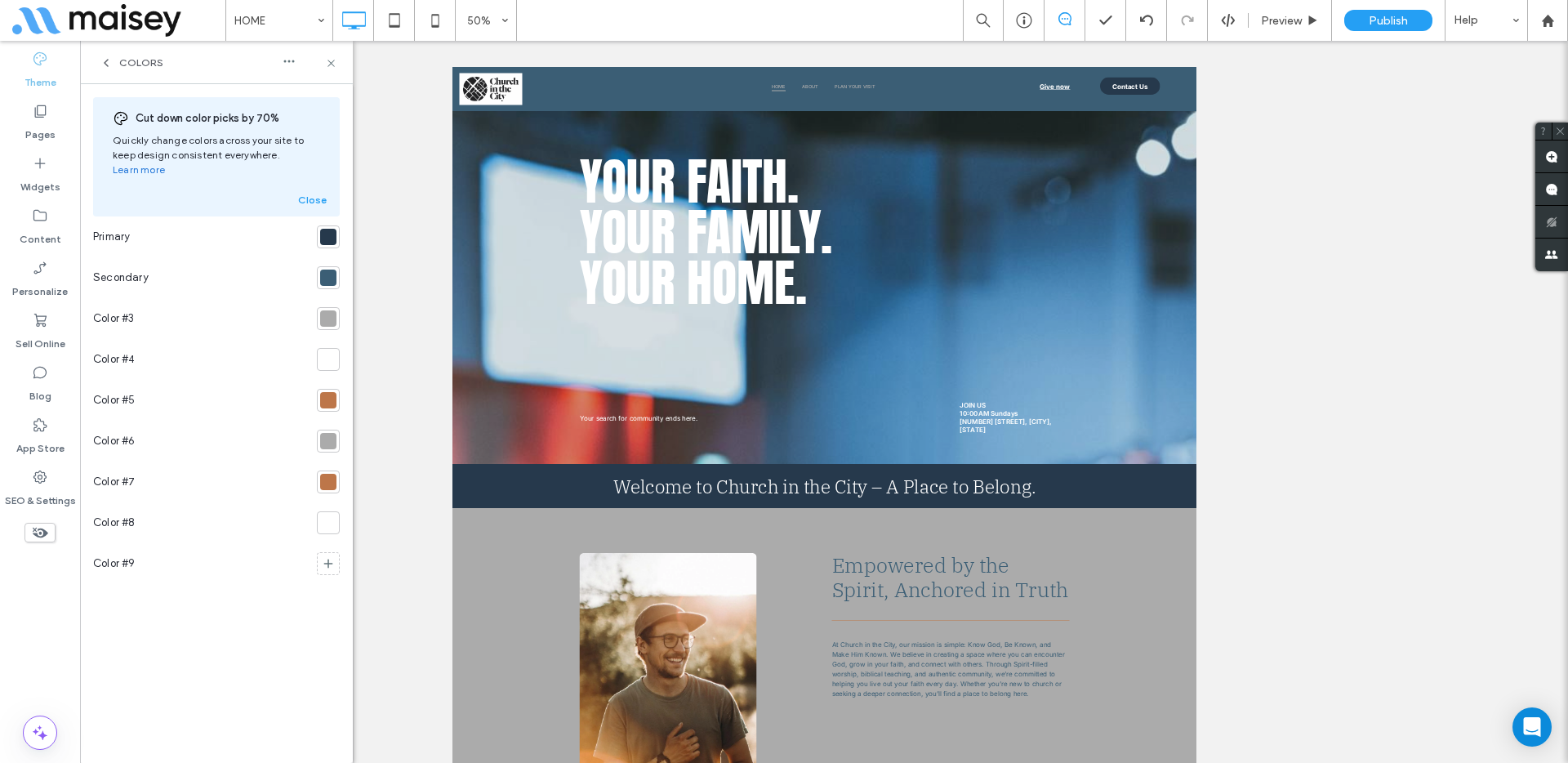 click at bounding box center (328, 237) 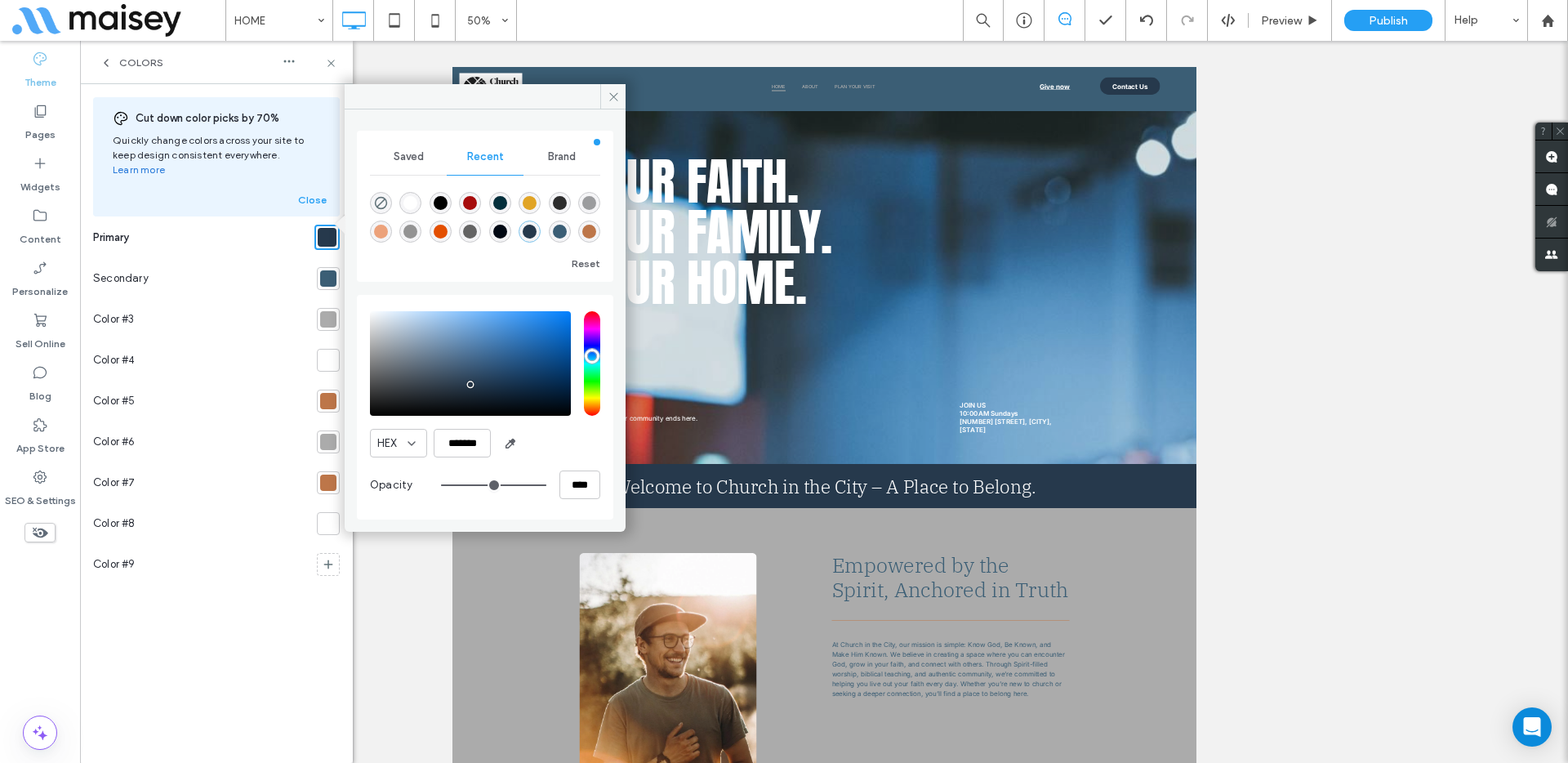 click at bounding box center [328, 279] 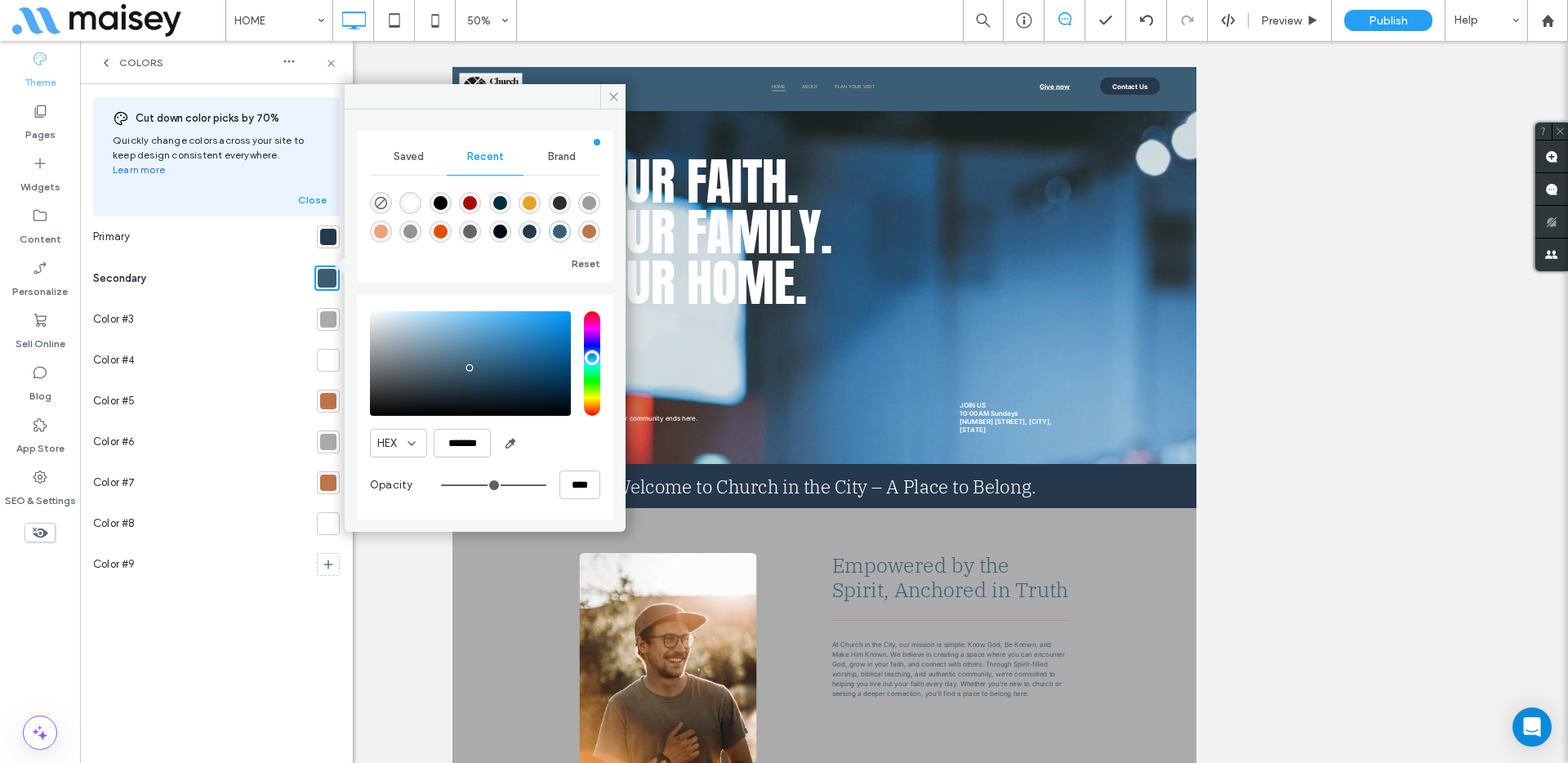 click at bounding box center (328, 237) 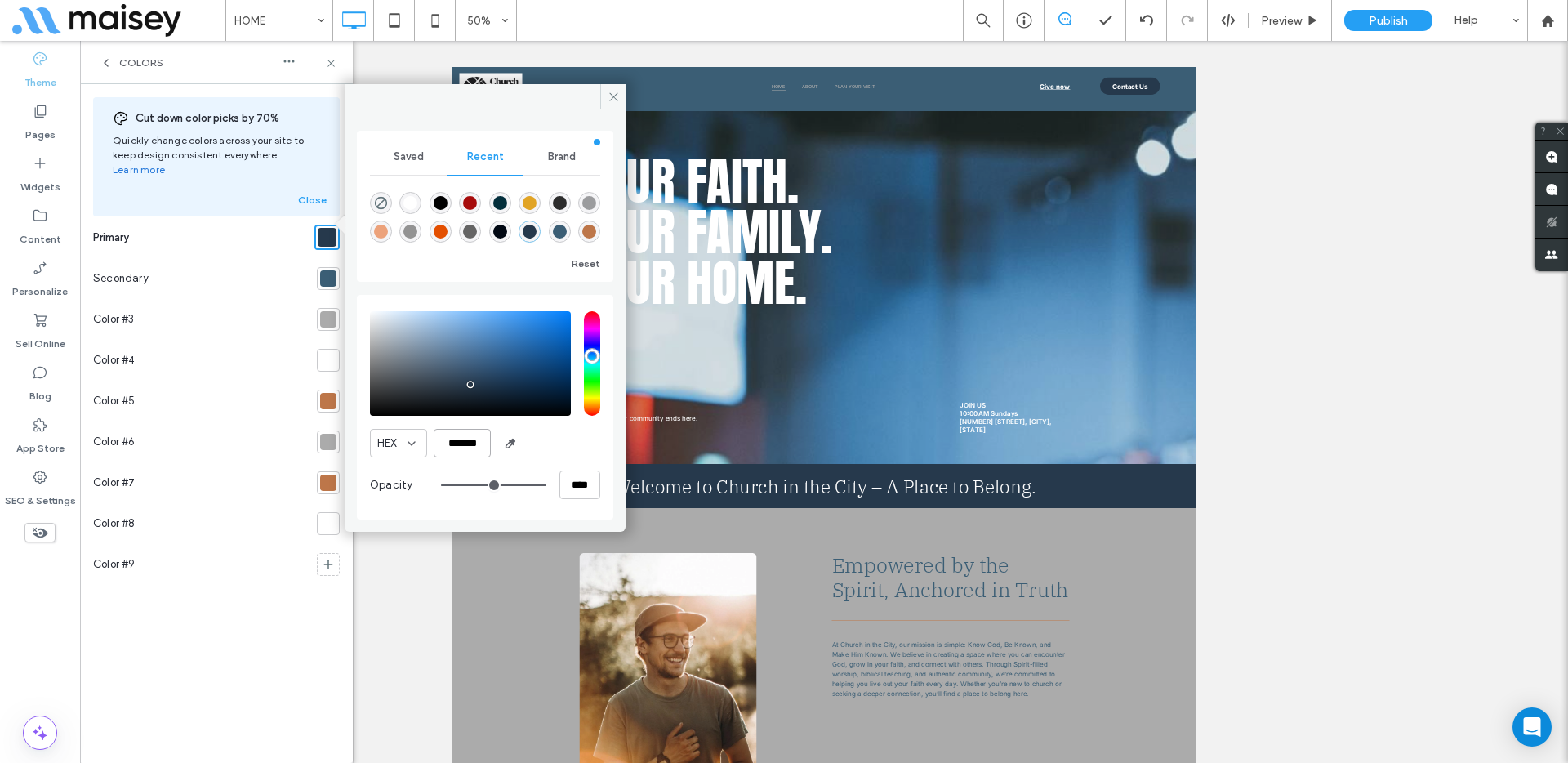 click on "*******" at bounding box center (462, 443) 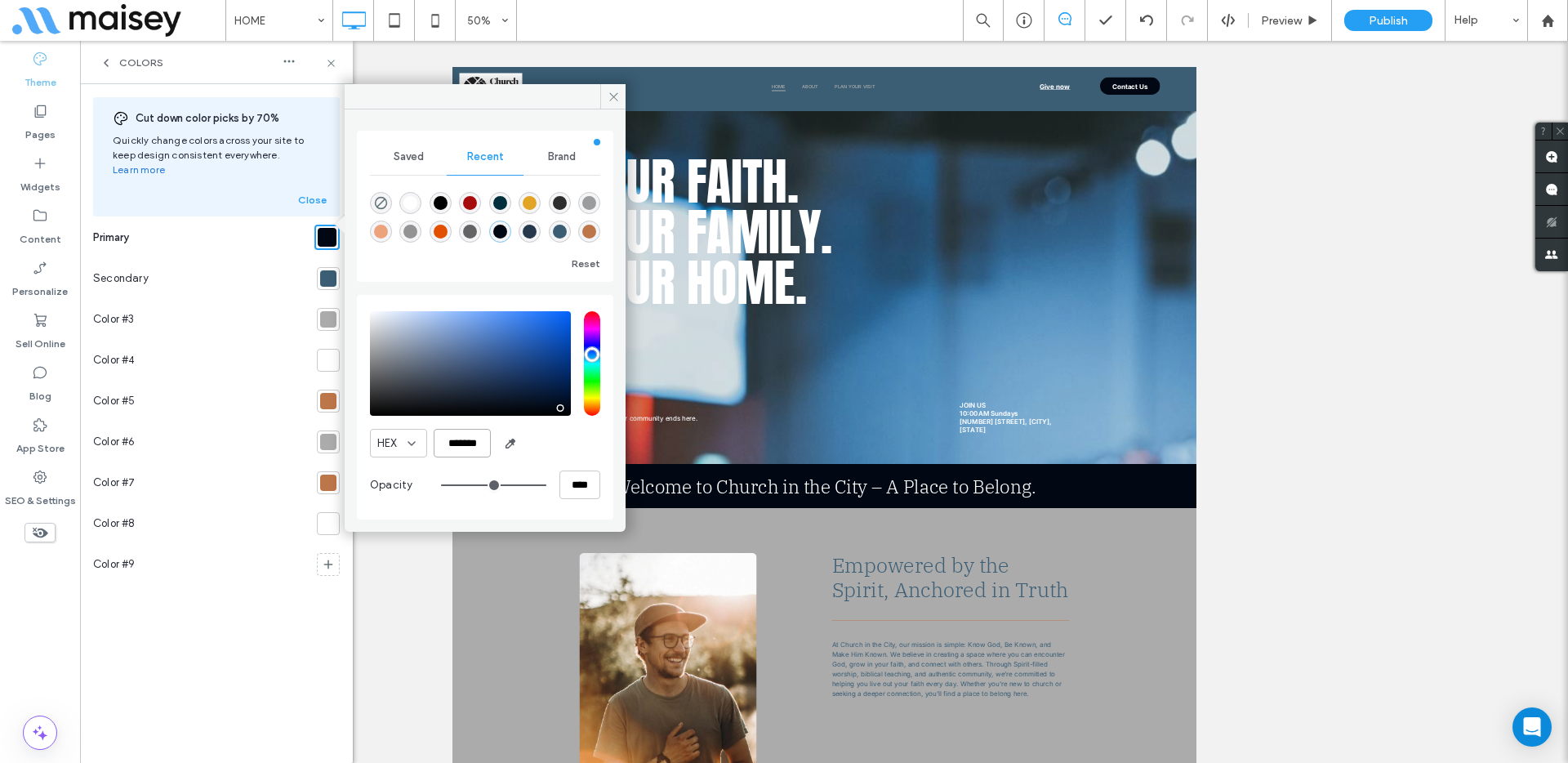 type on "*******" 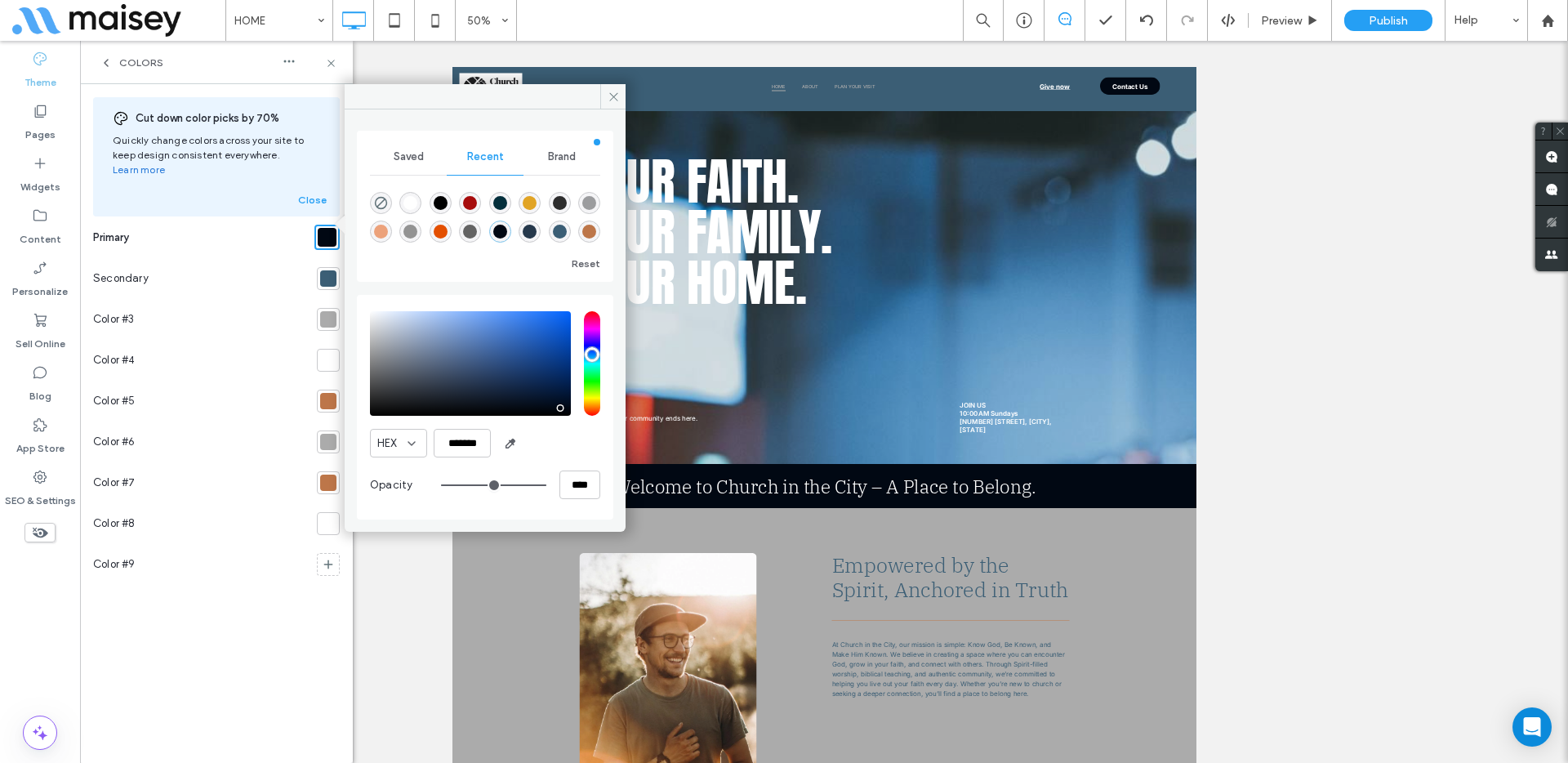 click at bounding box center (328, 279) 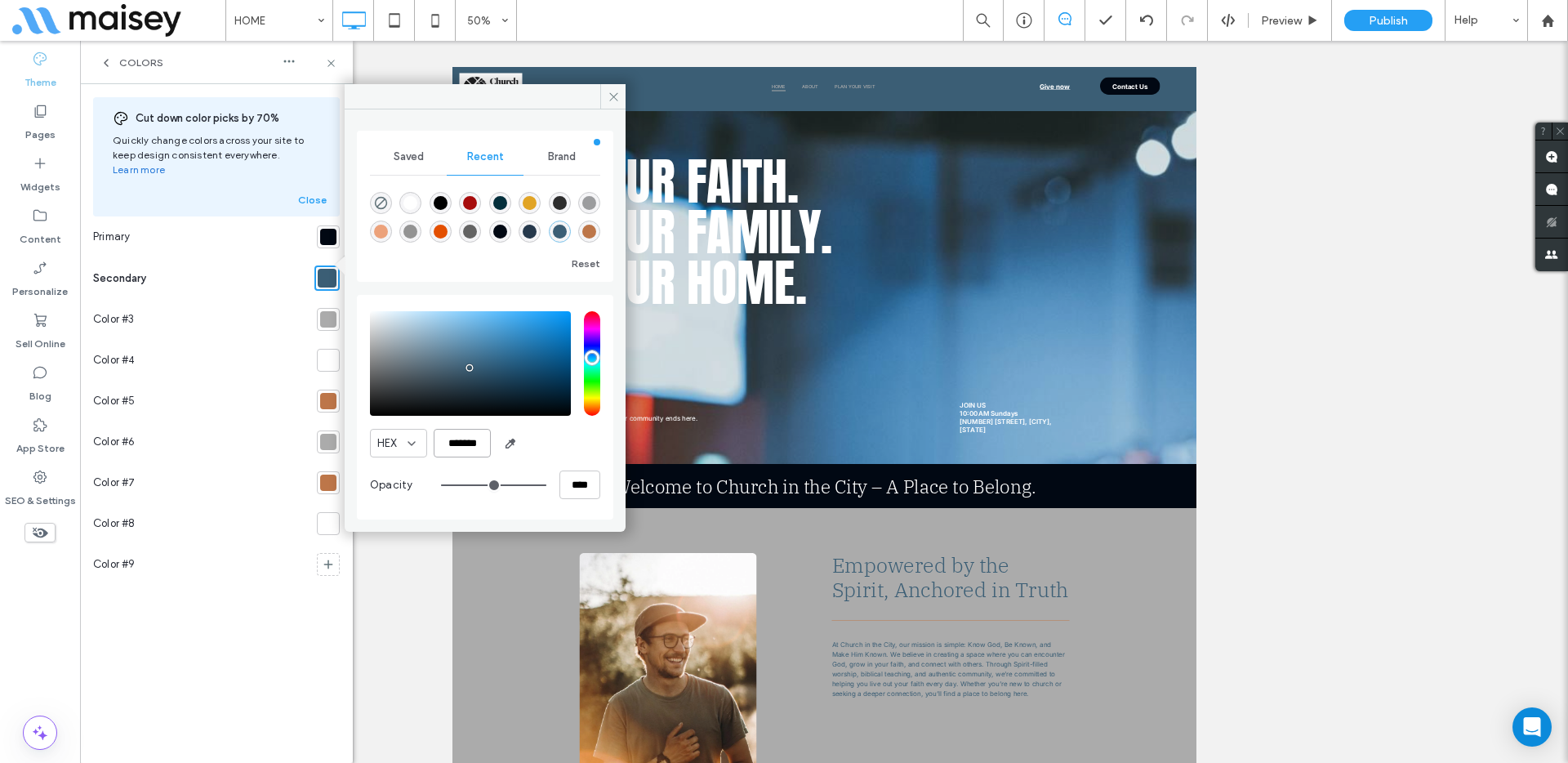 click on "*******" at bounding box center [462, 443] 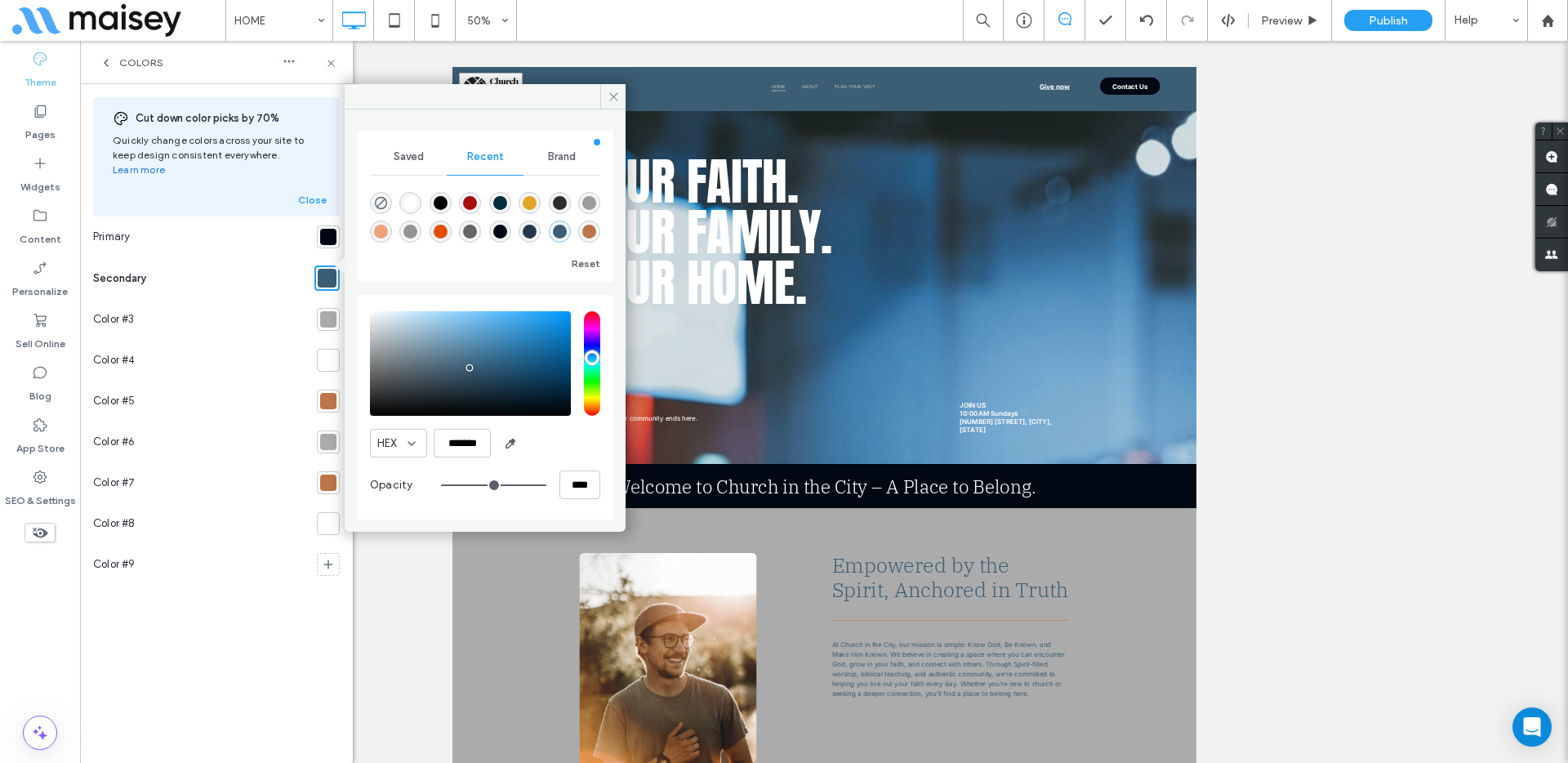 drag, startPoint x: 332, startPoint y: 222, endPoint x: 338, endPoint y: 237, distance: 16.155494 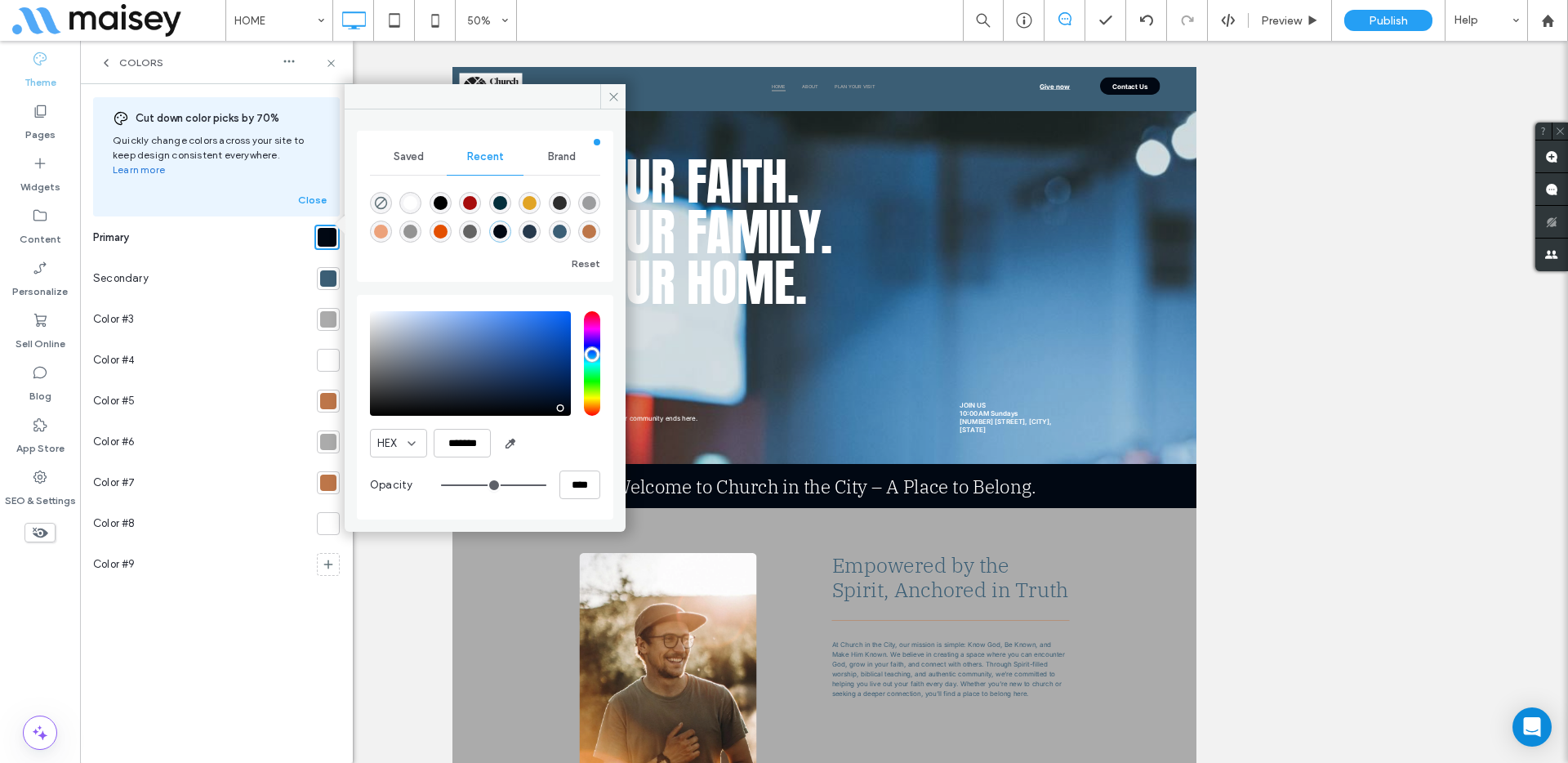 drag, startPoint x: 329, startPoint y: 254, endPoint x: 334, endPoint y: 270, distance: 16.763055 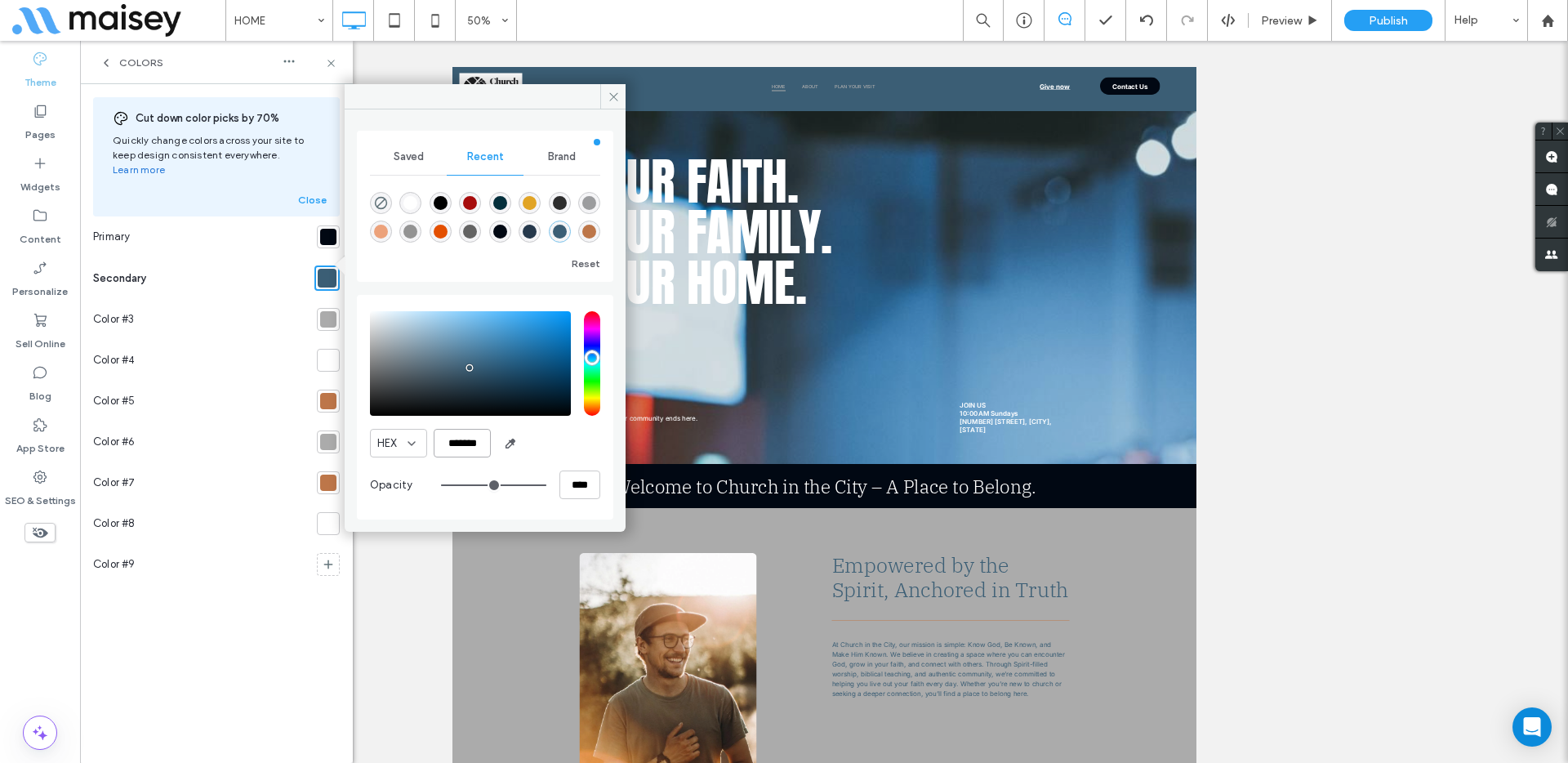 click on "*******" at bounding box center (462, 443) 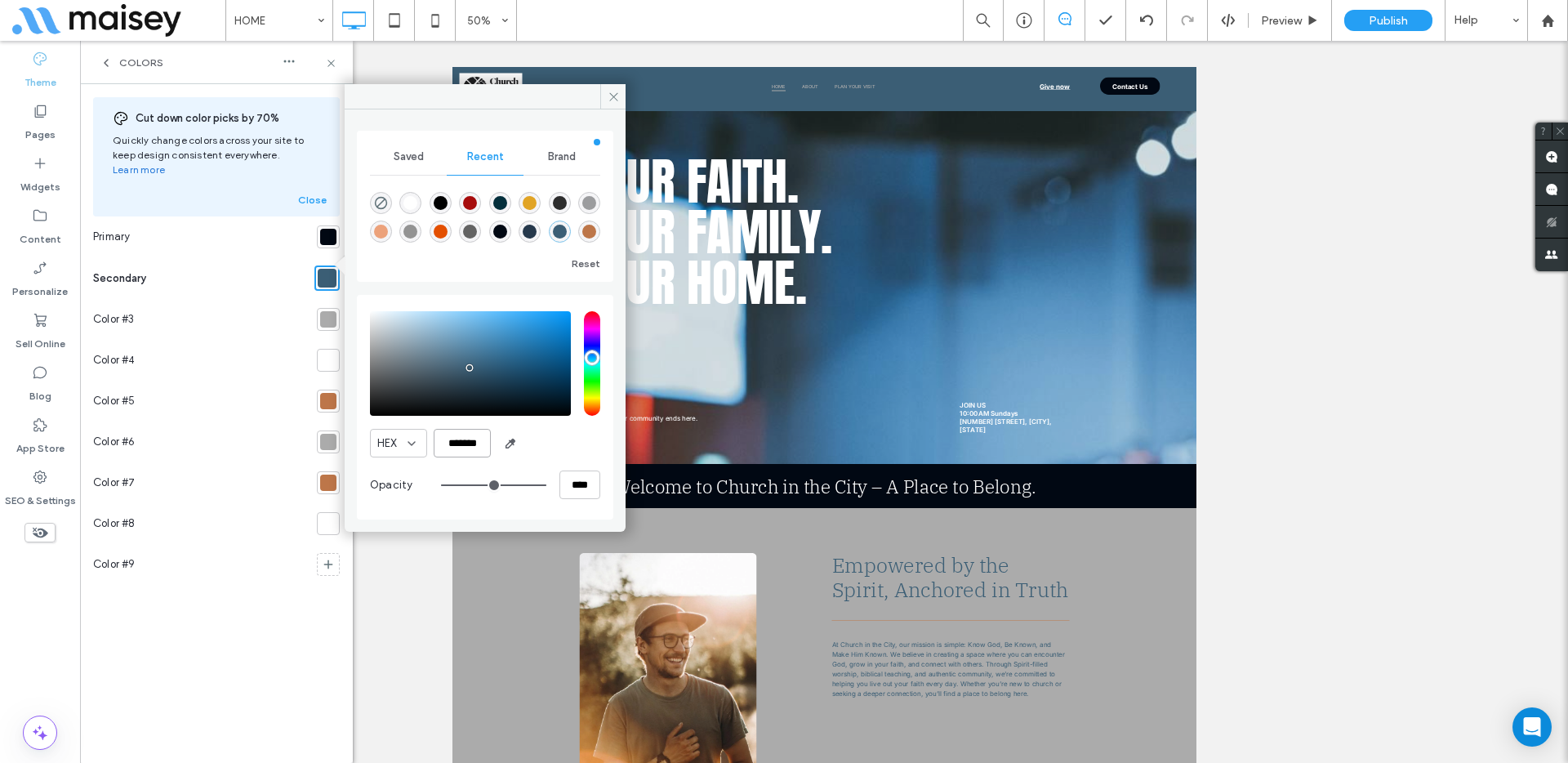 paste on "*******" 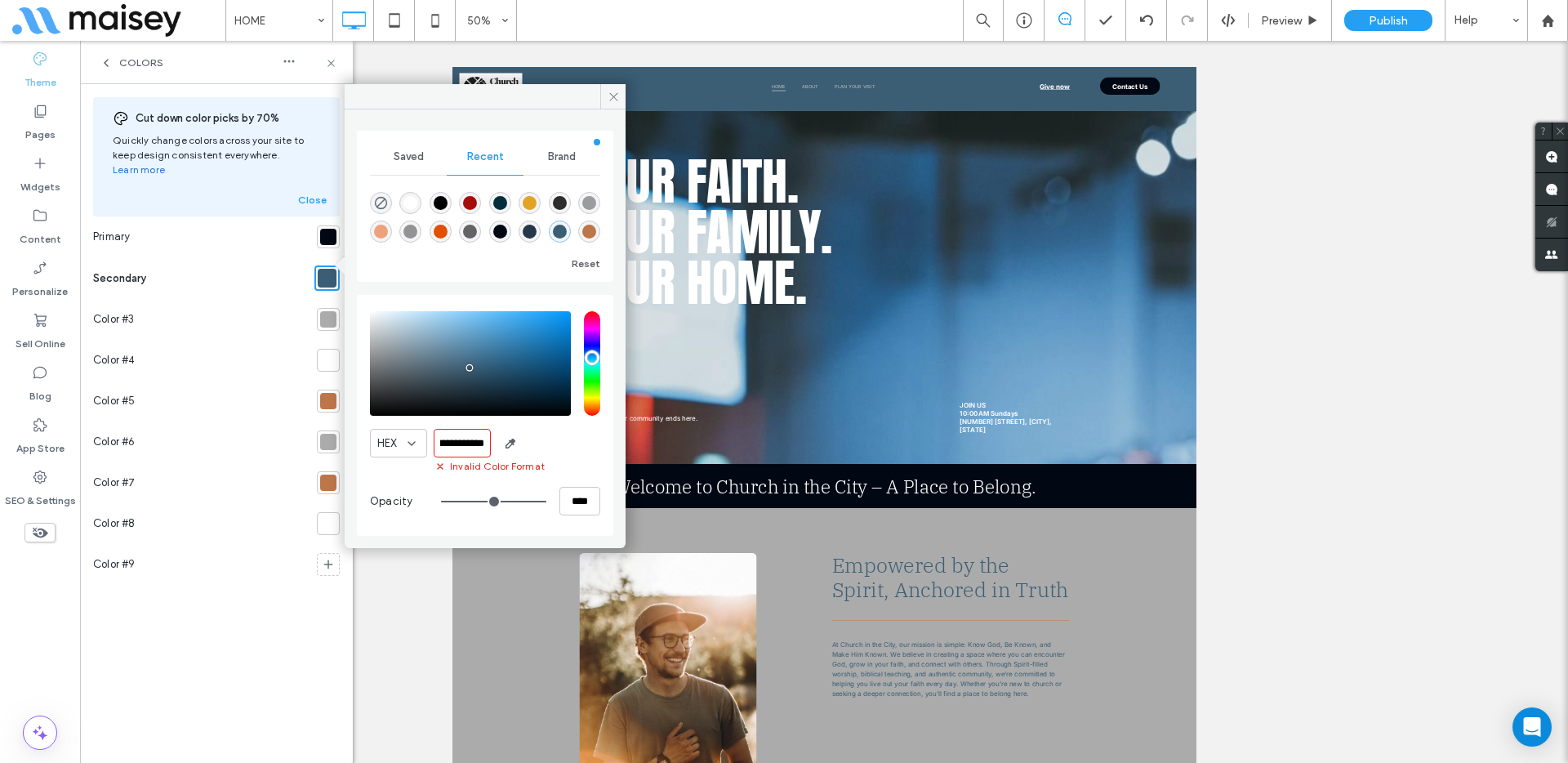 scroll, scrollTop: 0, scrollLeft: 0, axis: both 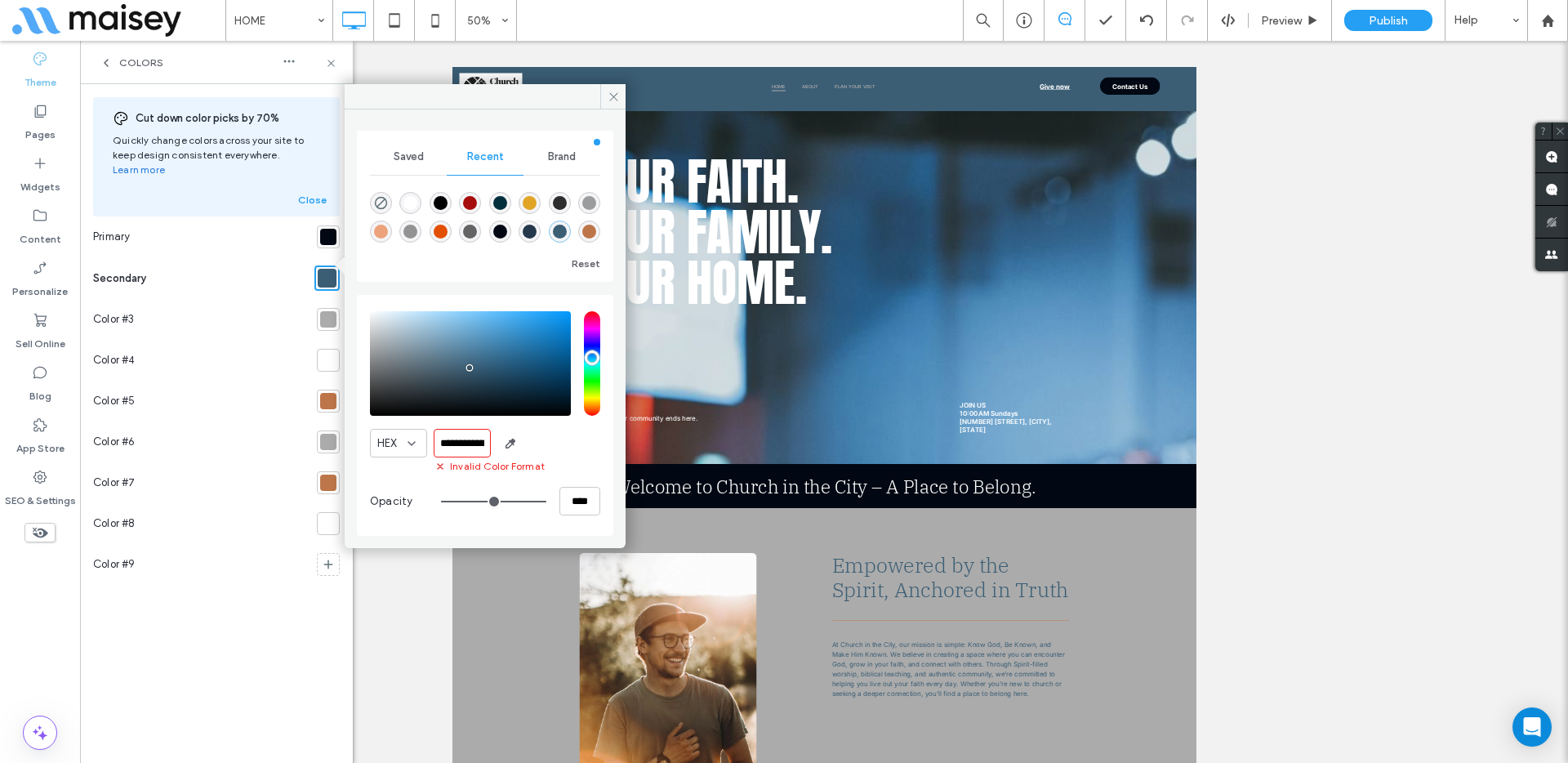 drag, startPoint x: 445, startPoint y: 441, endPoint x: 376, endPoint y: 434, distance: 69.35416 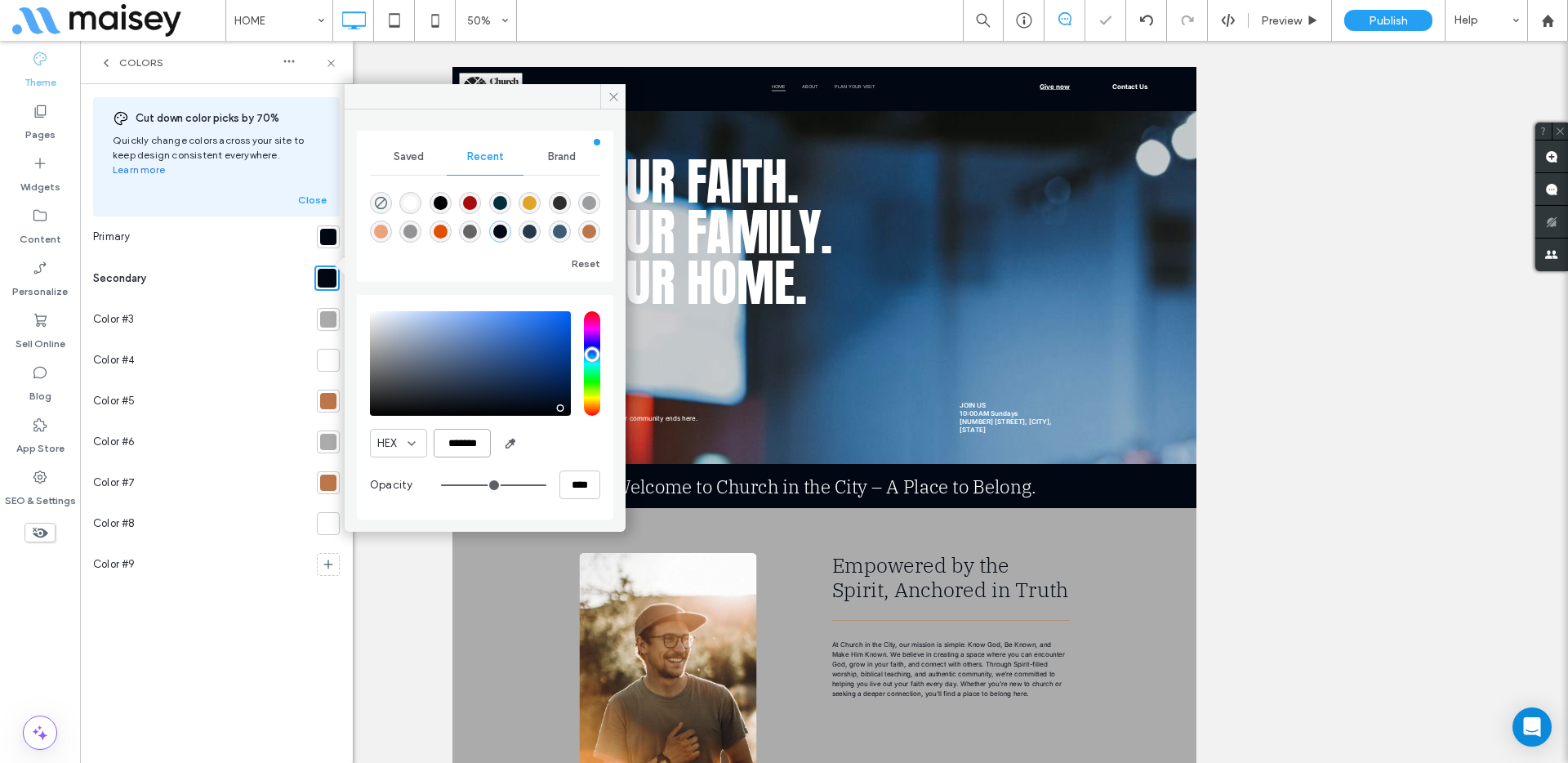 type on "*******" 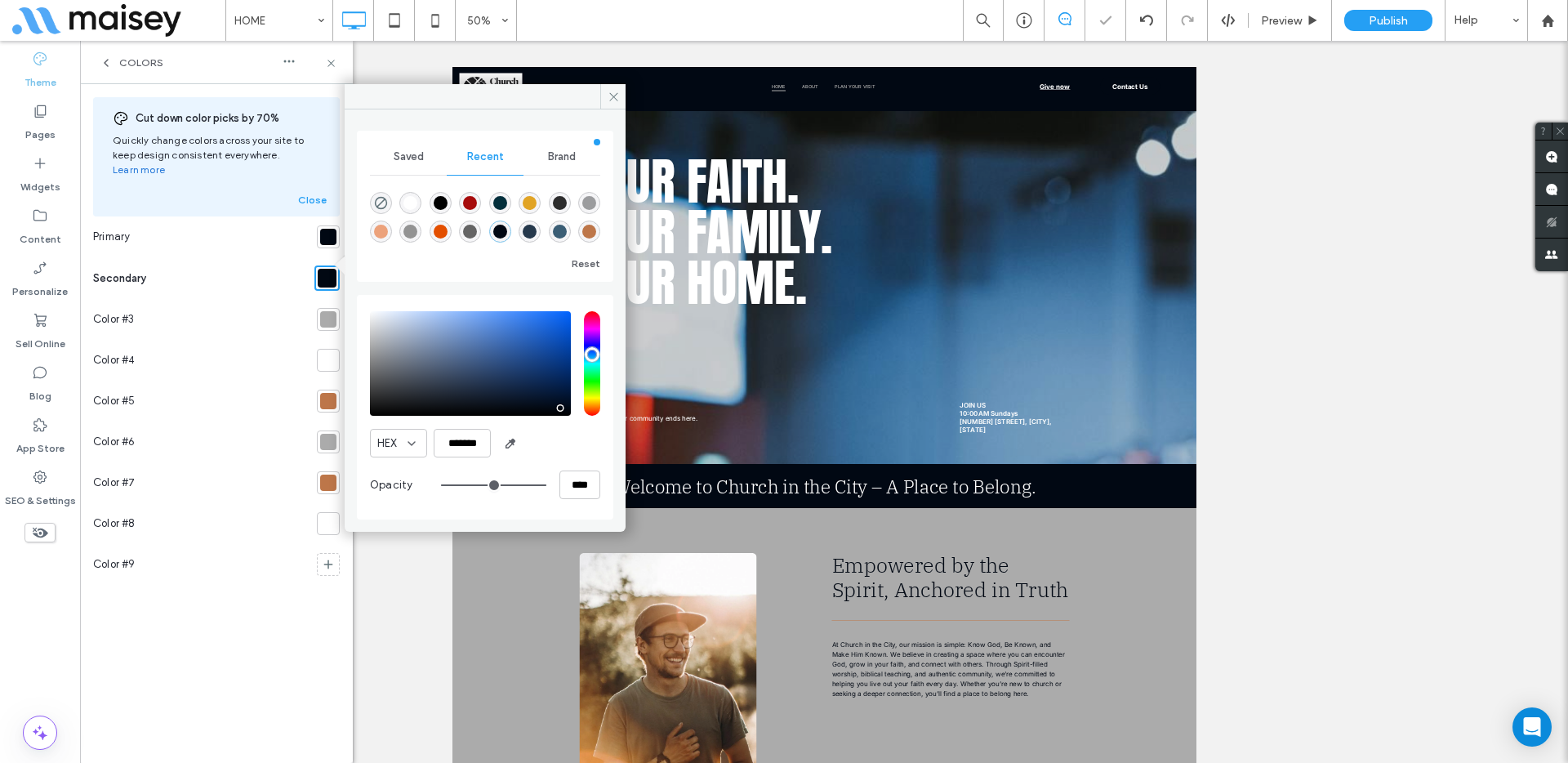 click at bounding box center (328, 237) 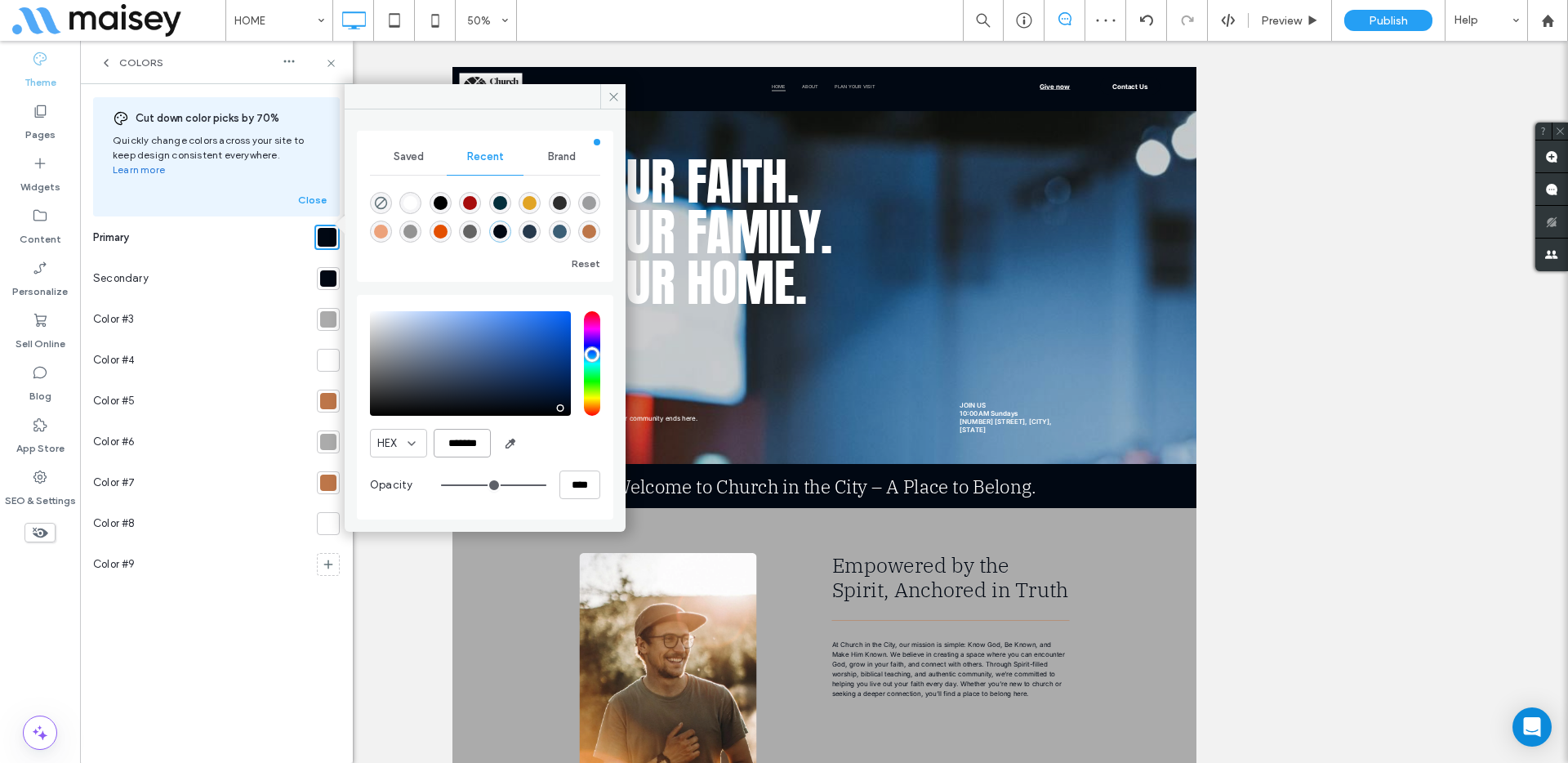 click on "*******" at bounding box center [462, 443] 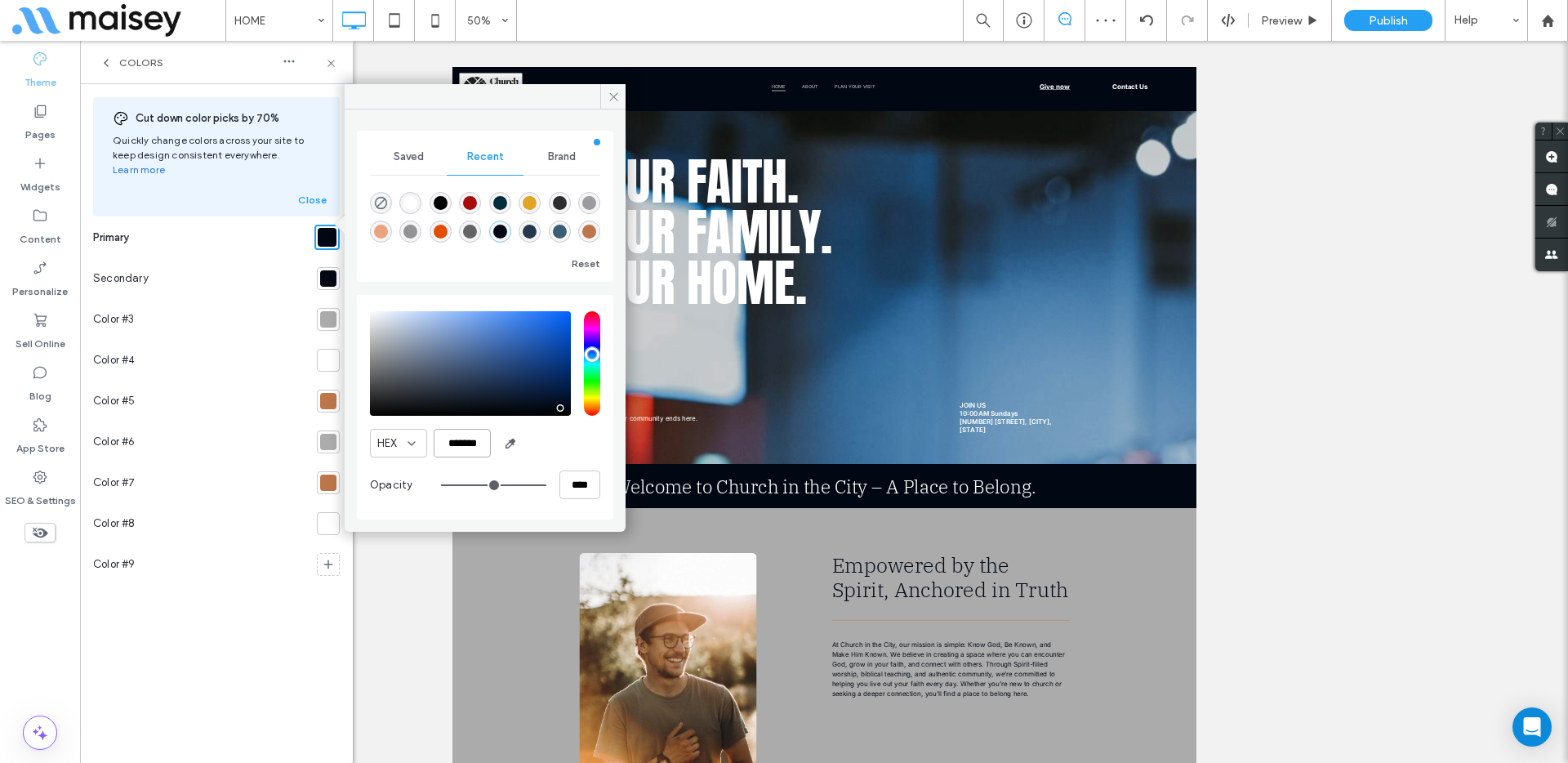 paste 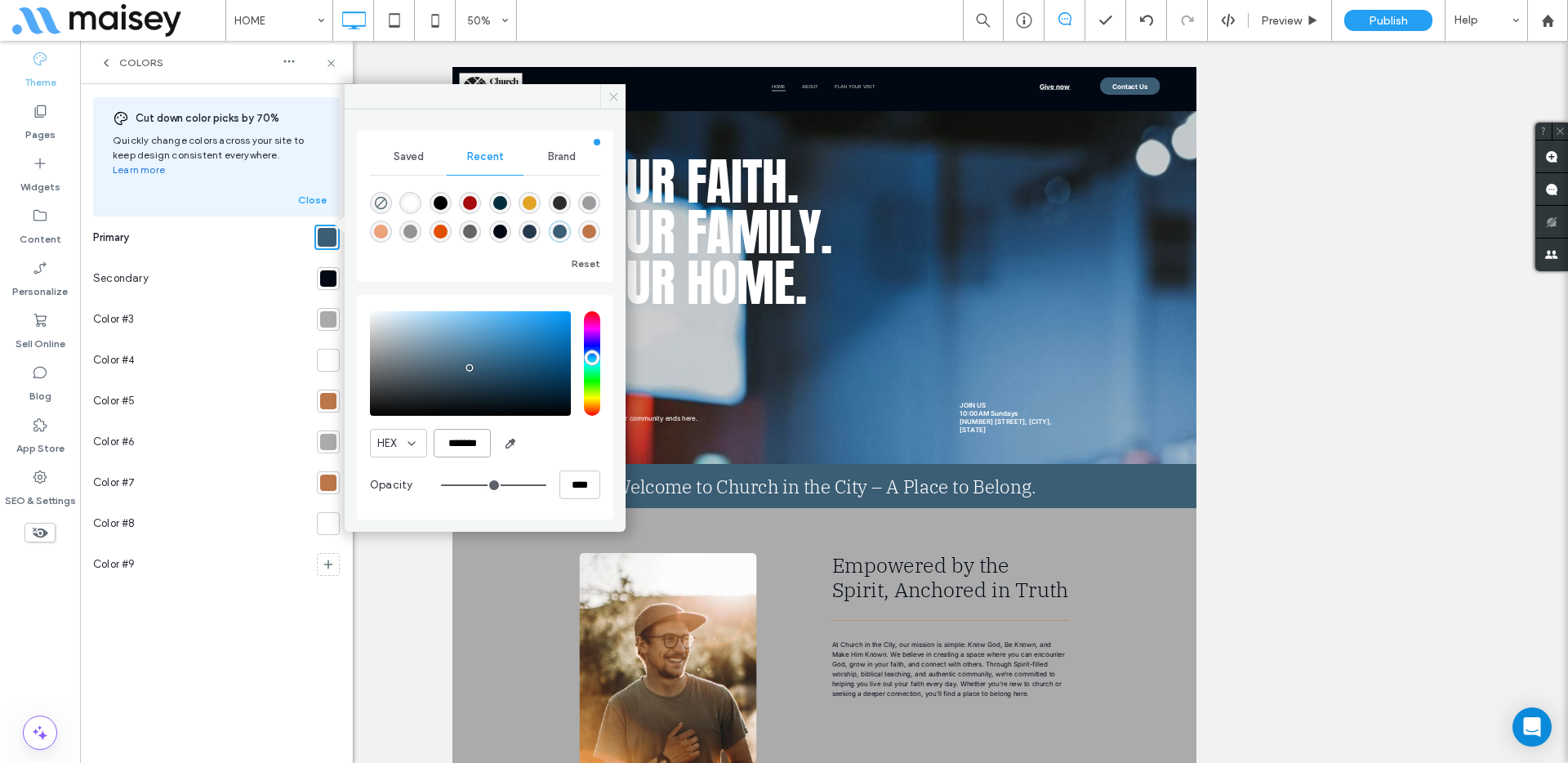 type on "*******" 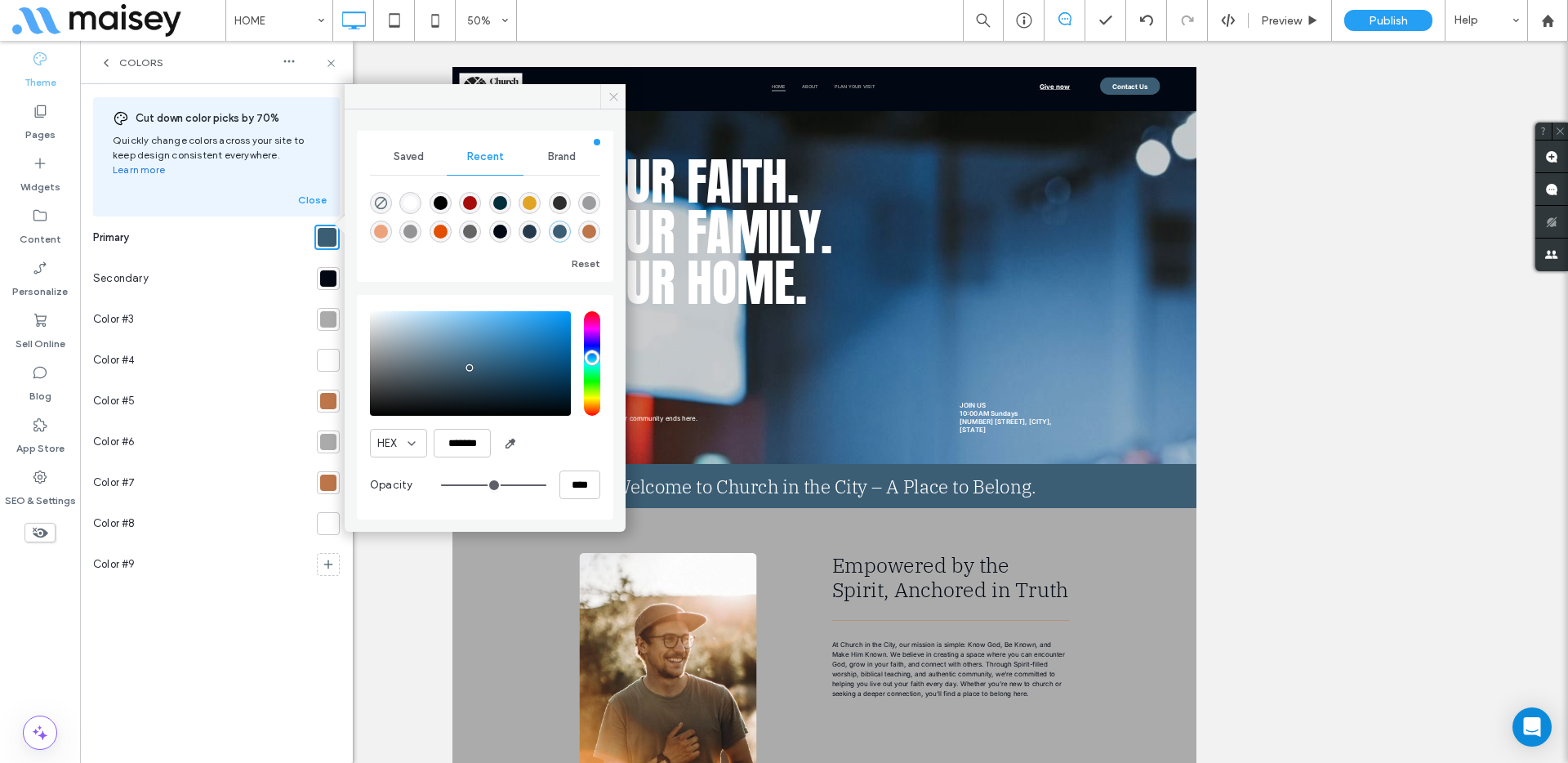 drag, startPoint x: 610, startPoint y: 96, endPoint x: 311, endPoint y: 70, distance: 300.1283 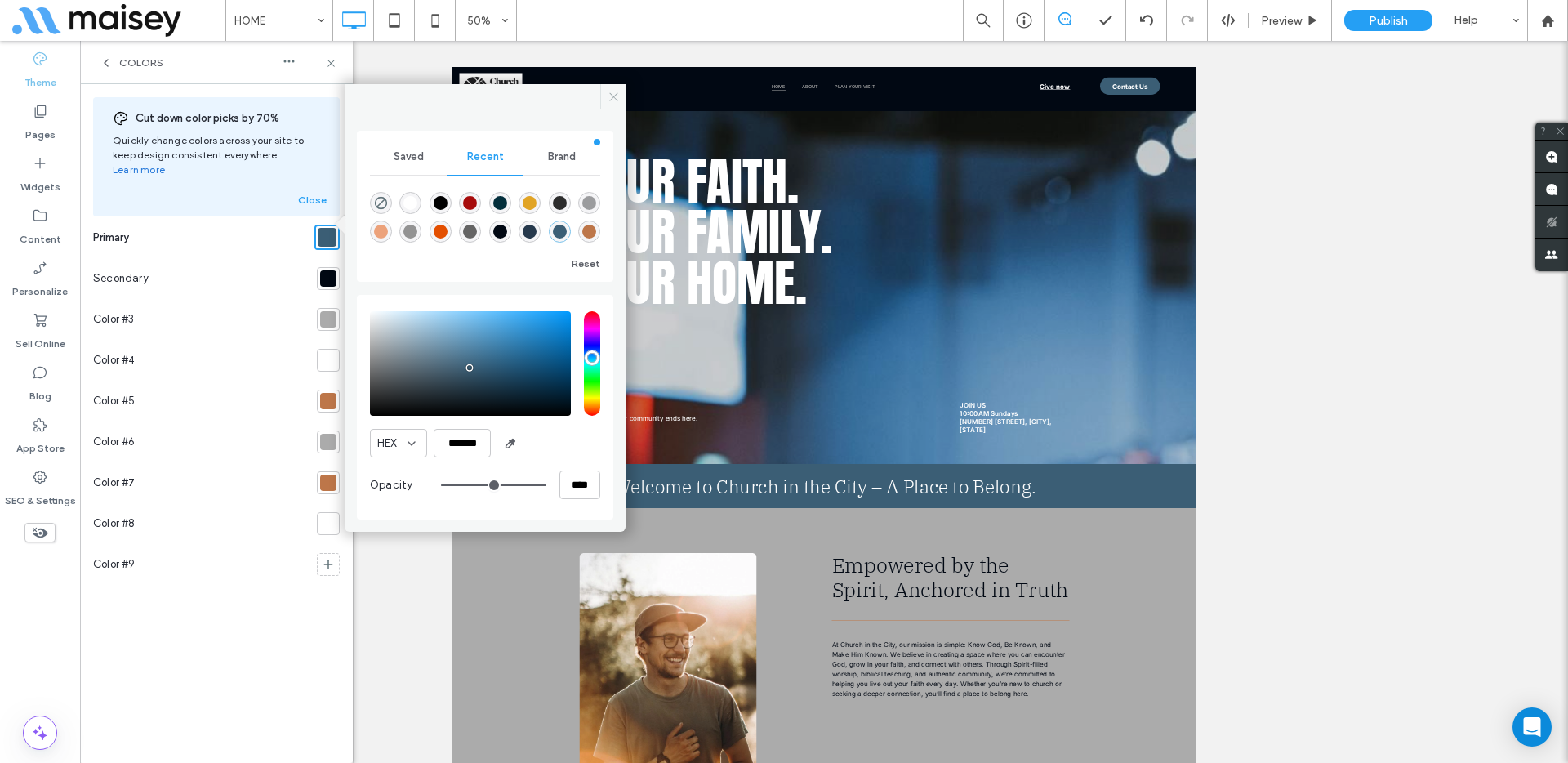 click 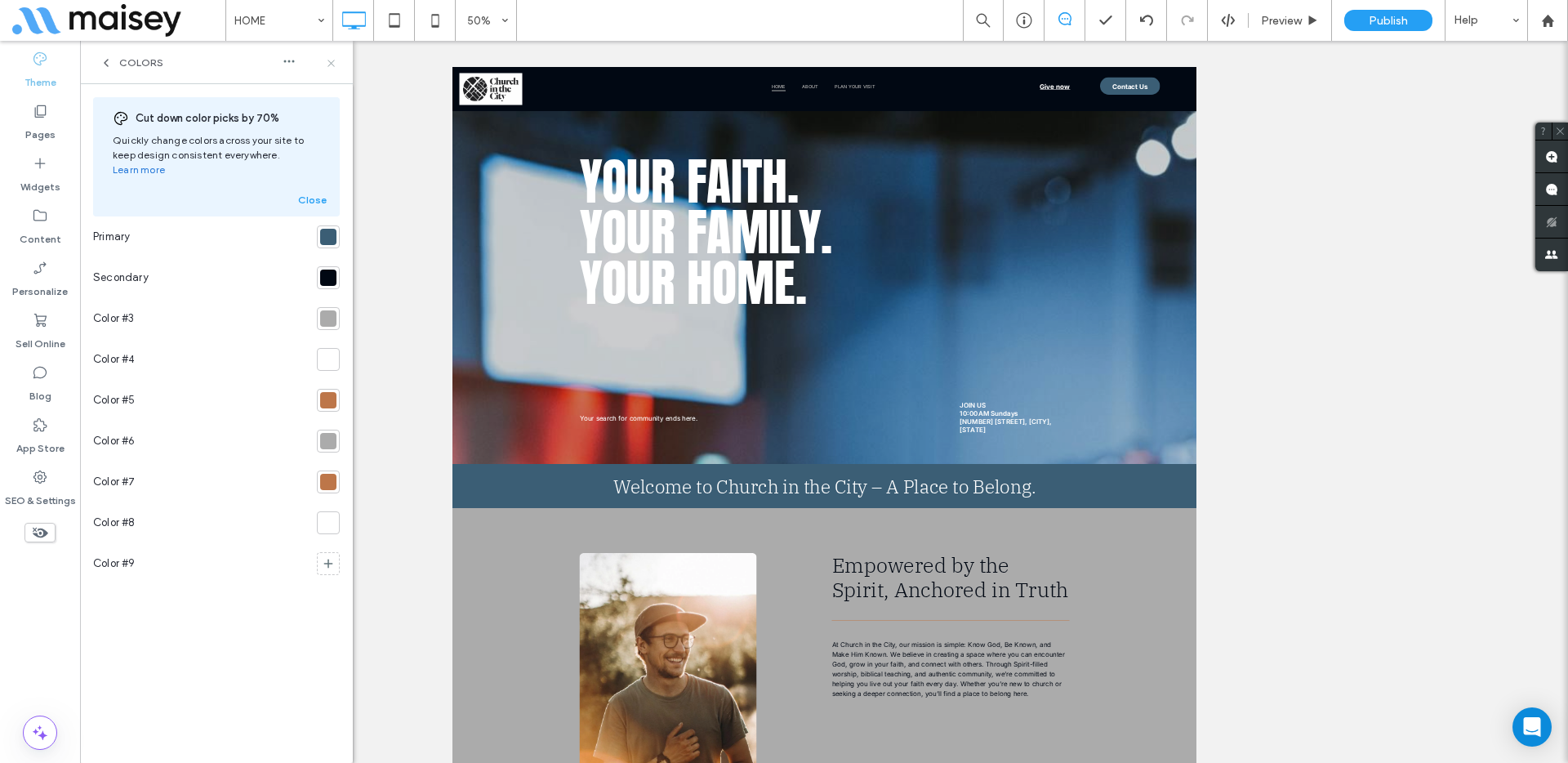 click 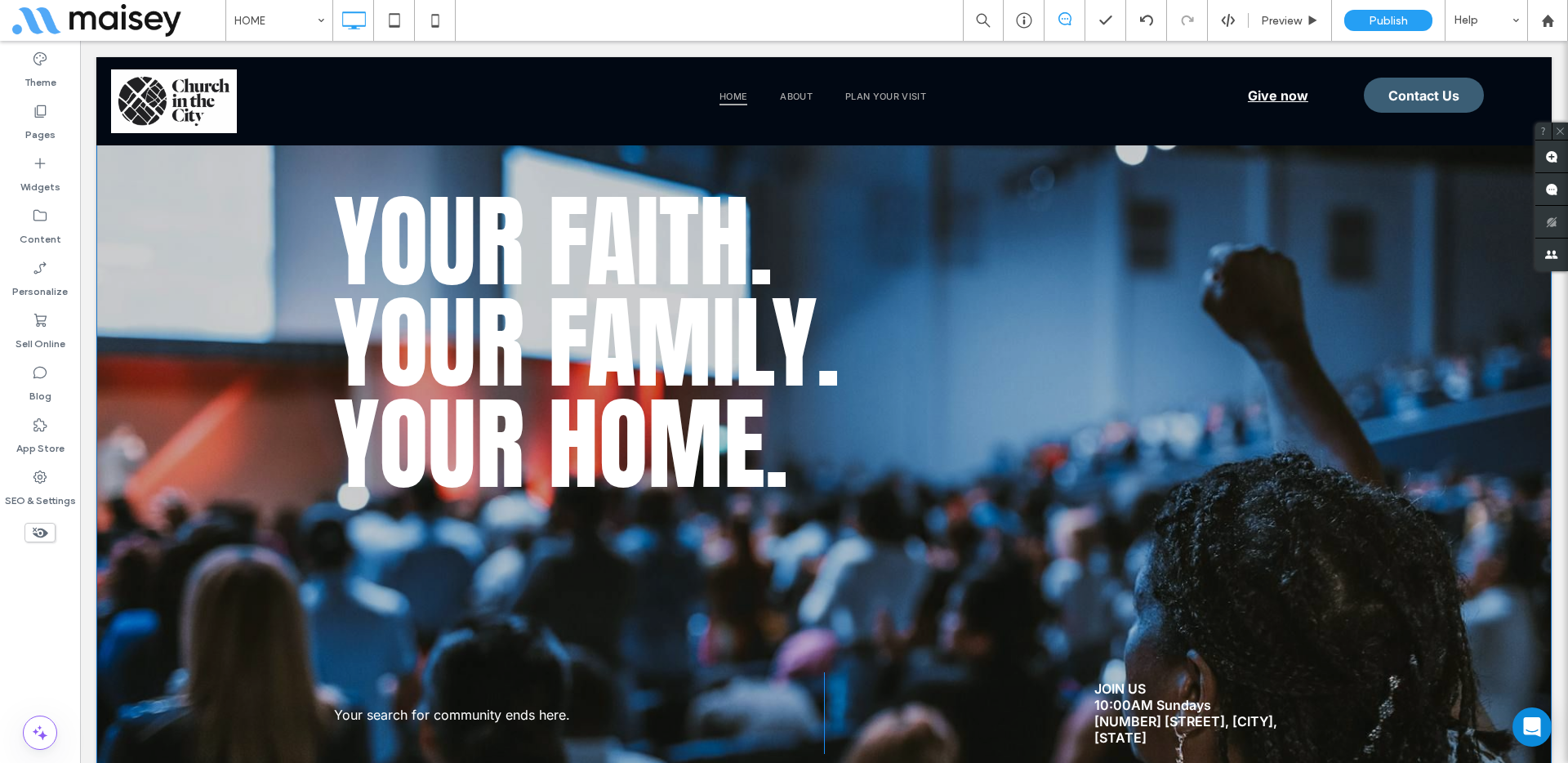 scroll, scrollTop: 39, scrollLeft: 0, axis: vertical 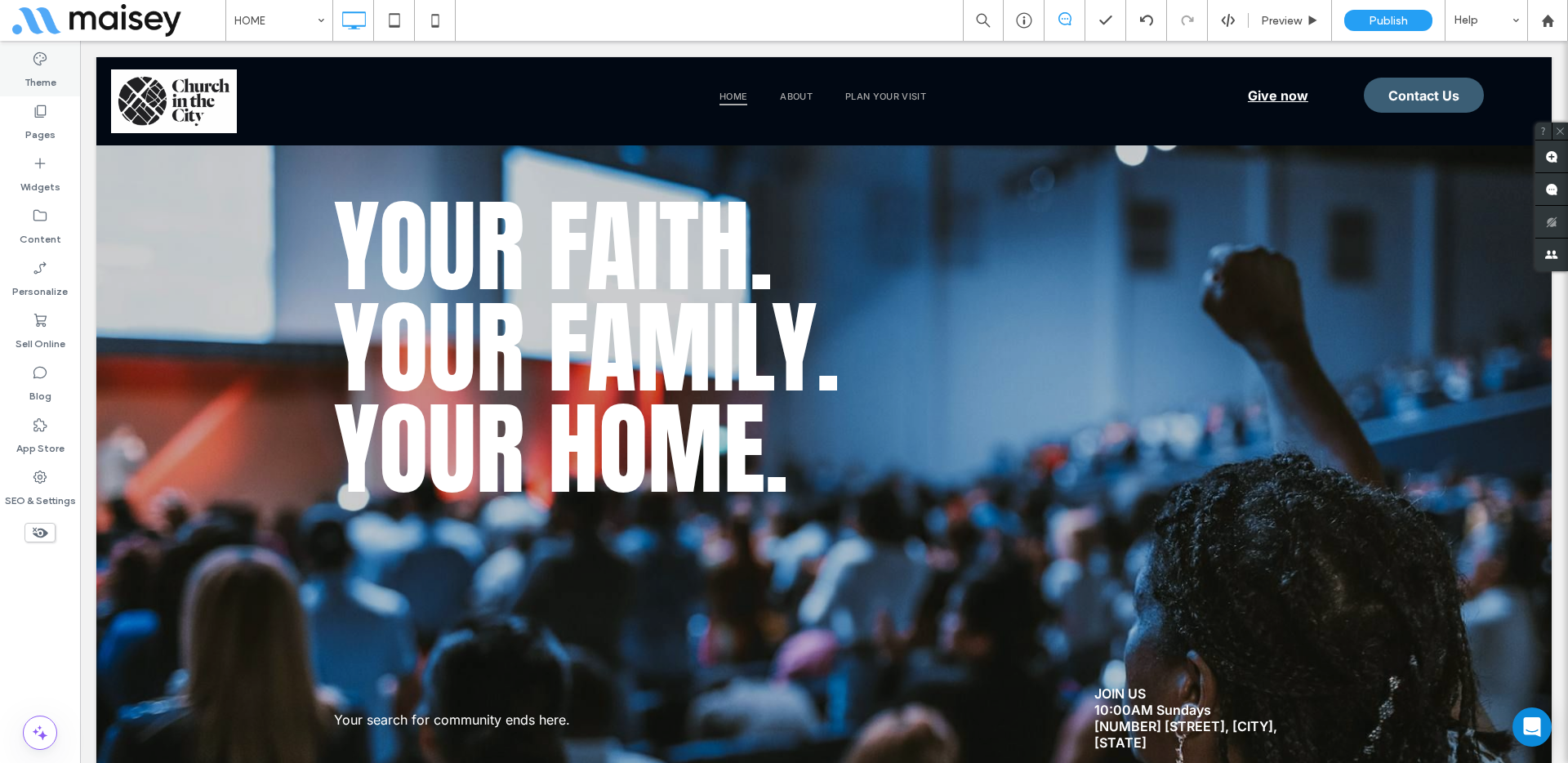 click 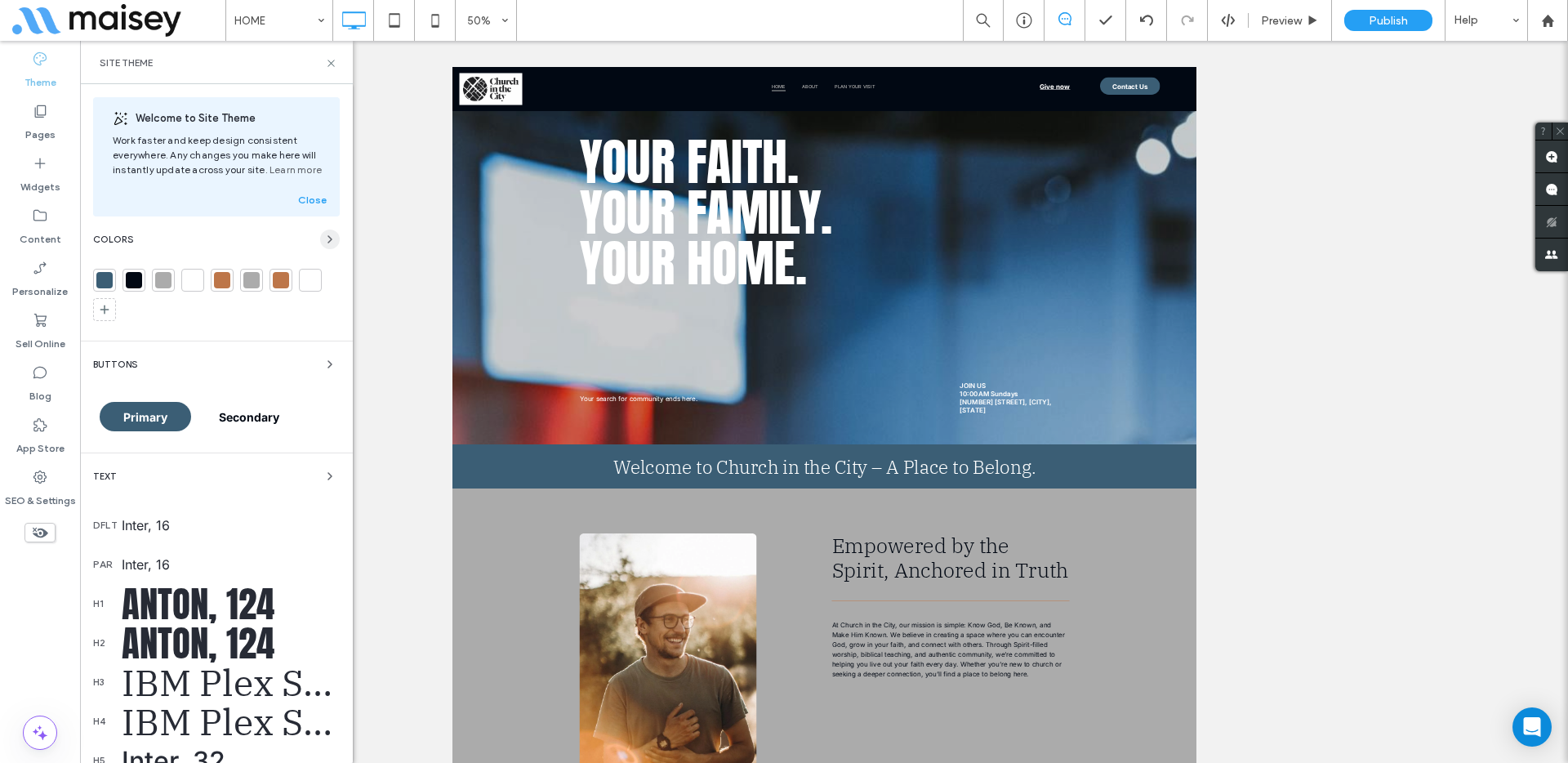 click 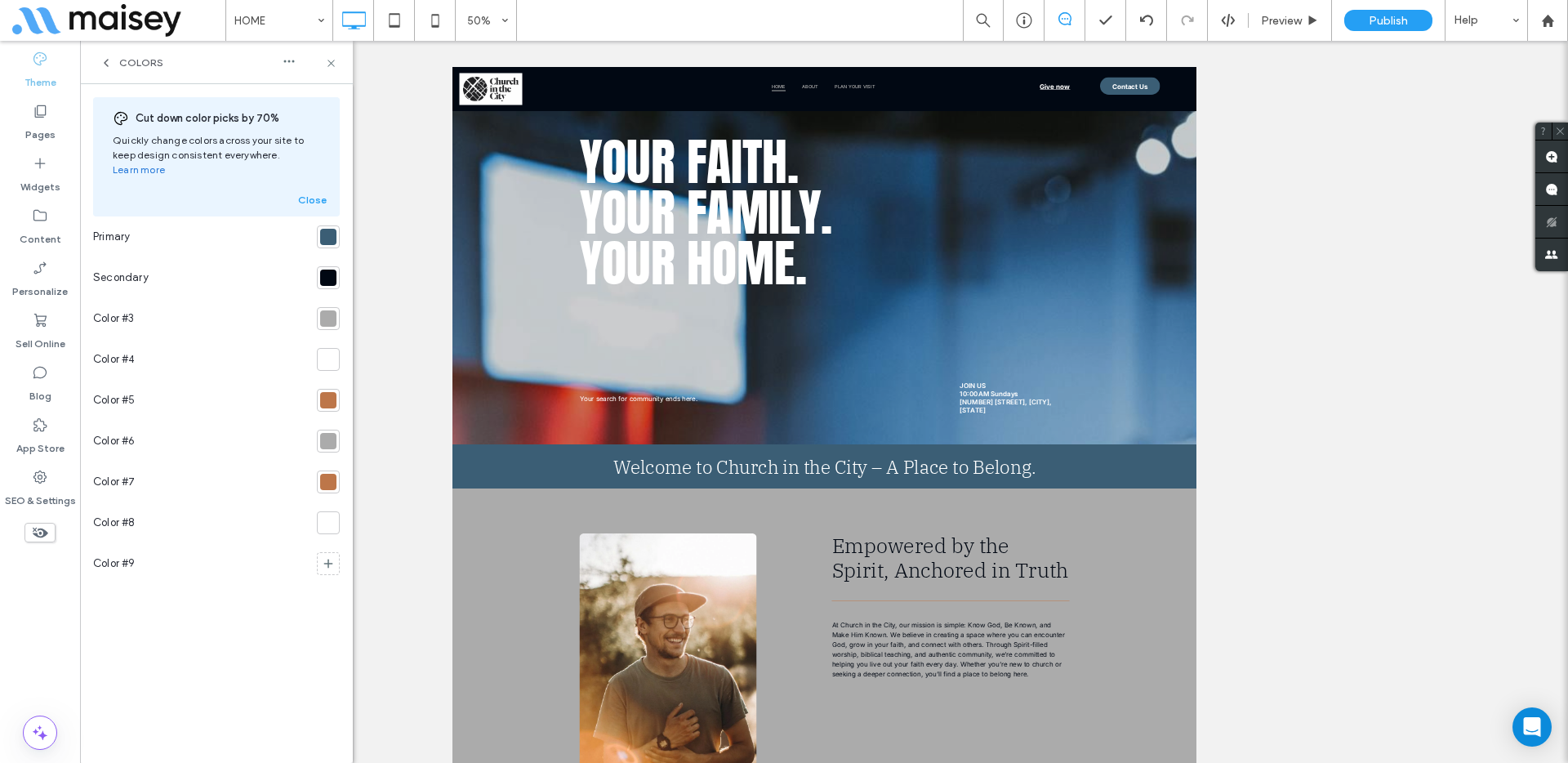 click at bounding box center [328, 278] 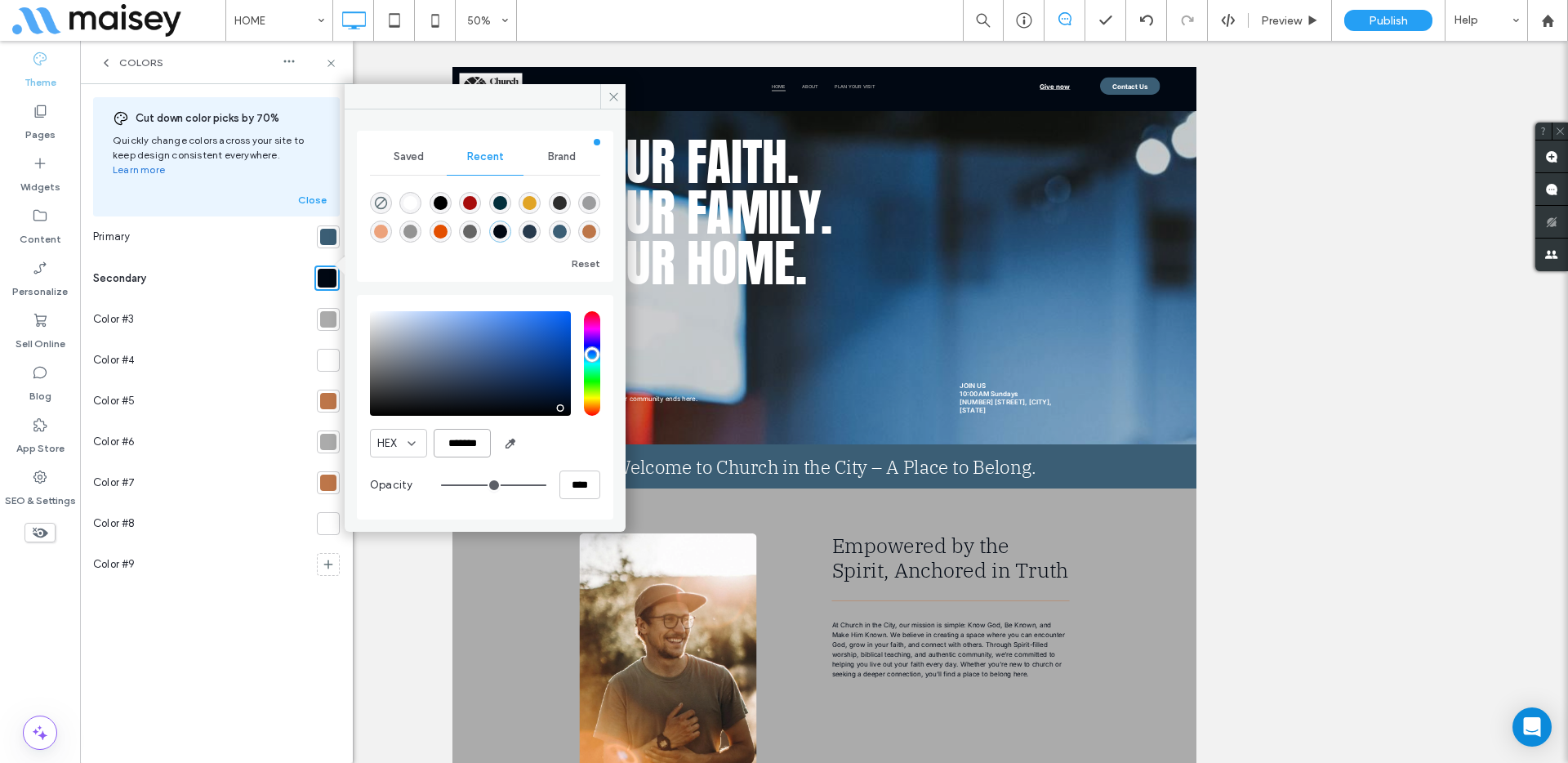 click on "*******" at bounding box center (462, 443) 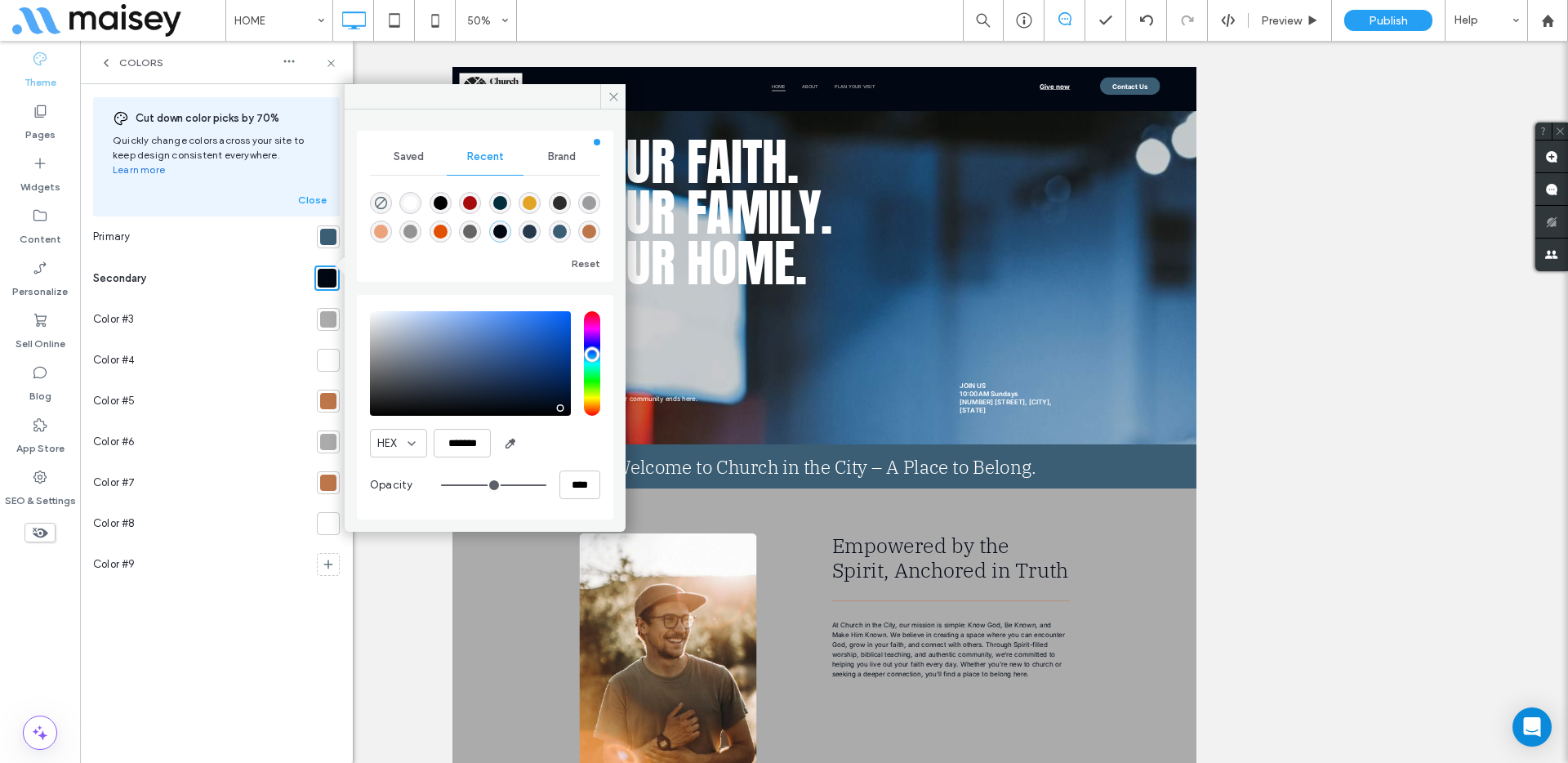 click at bounding box center (328, 237) 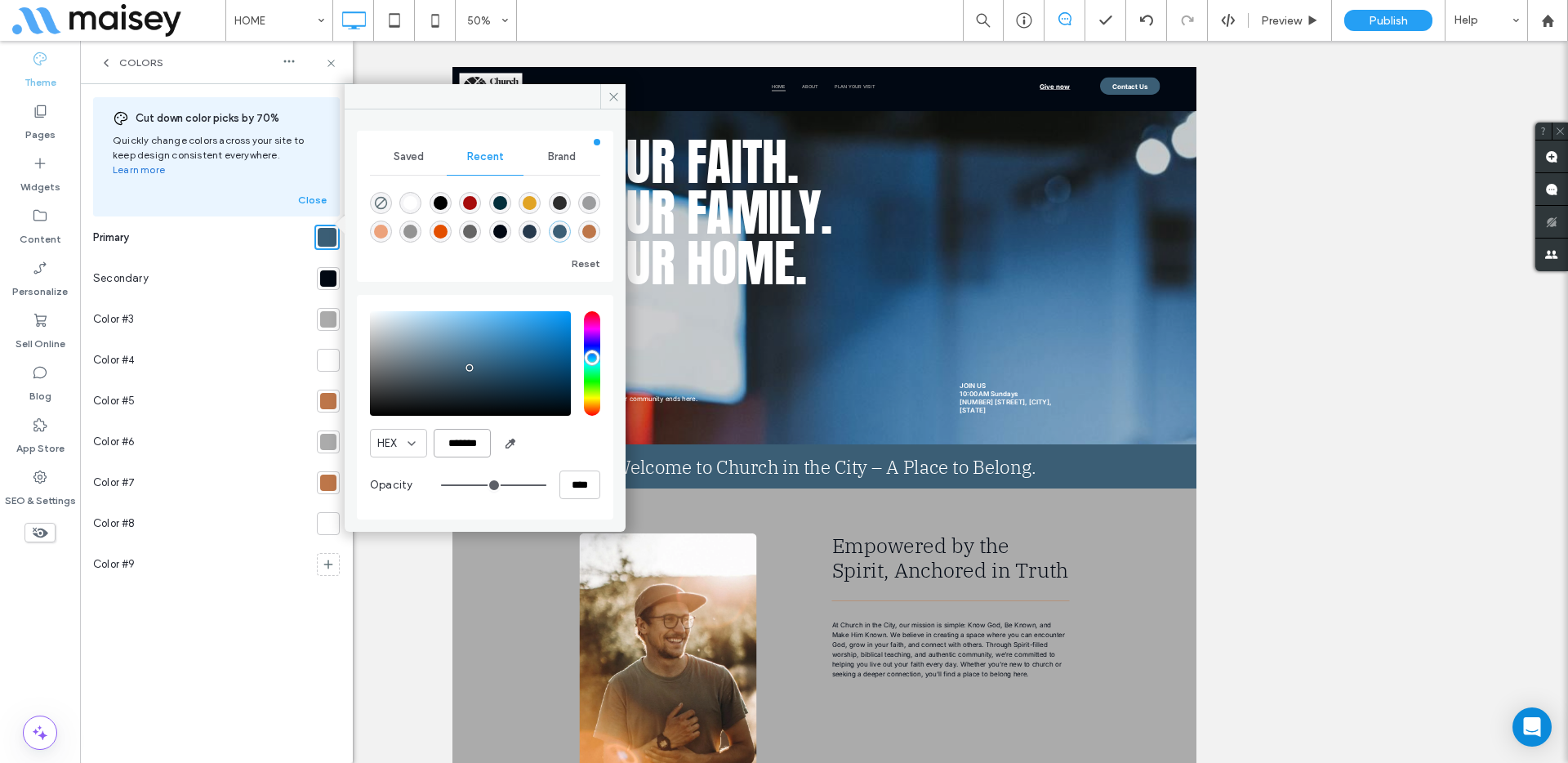 click on "*******" at bounding box center (462, 443) 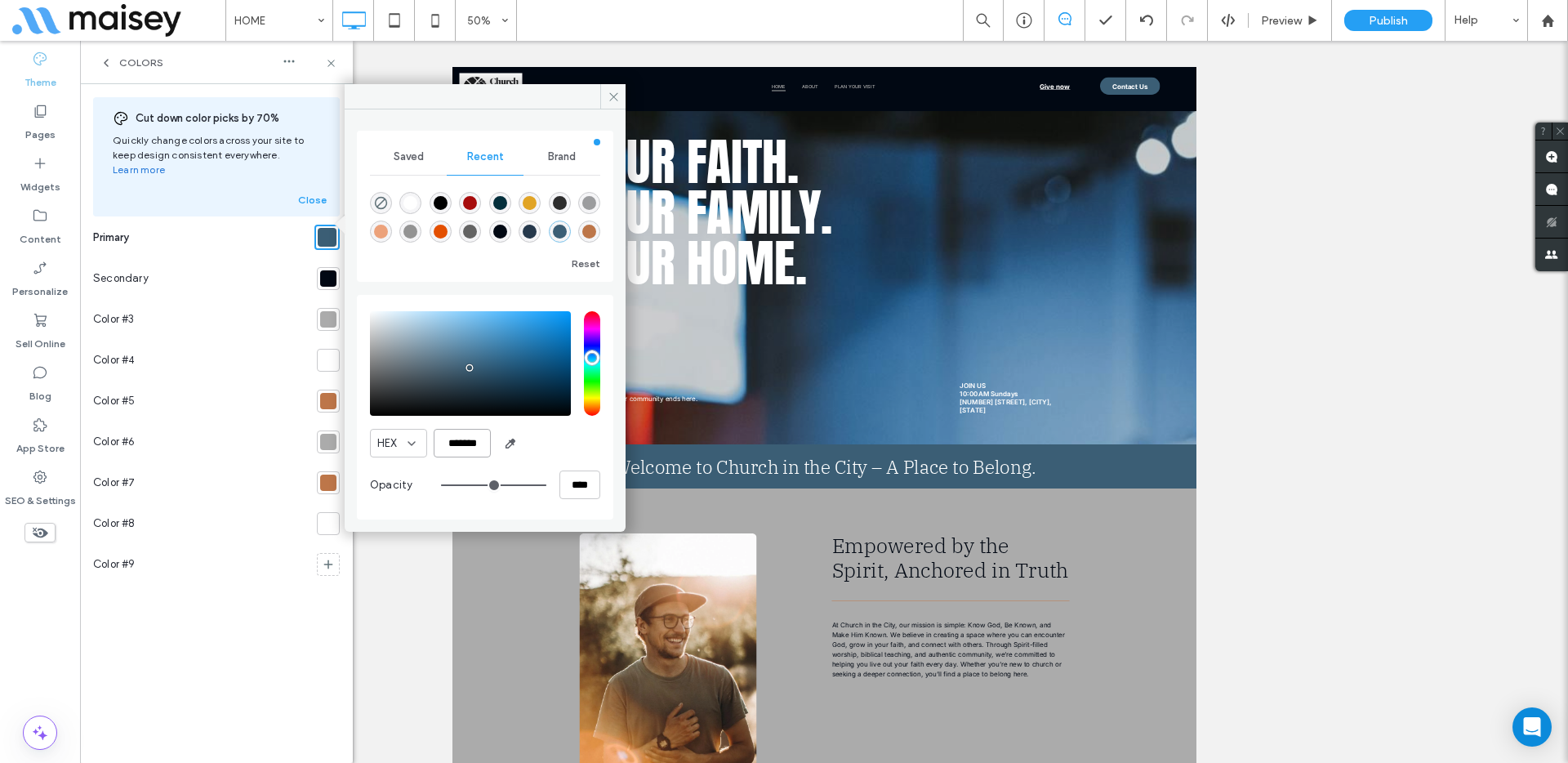 click on "*******" at bounding box center (462, 443) 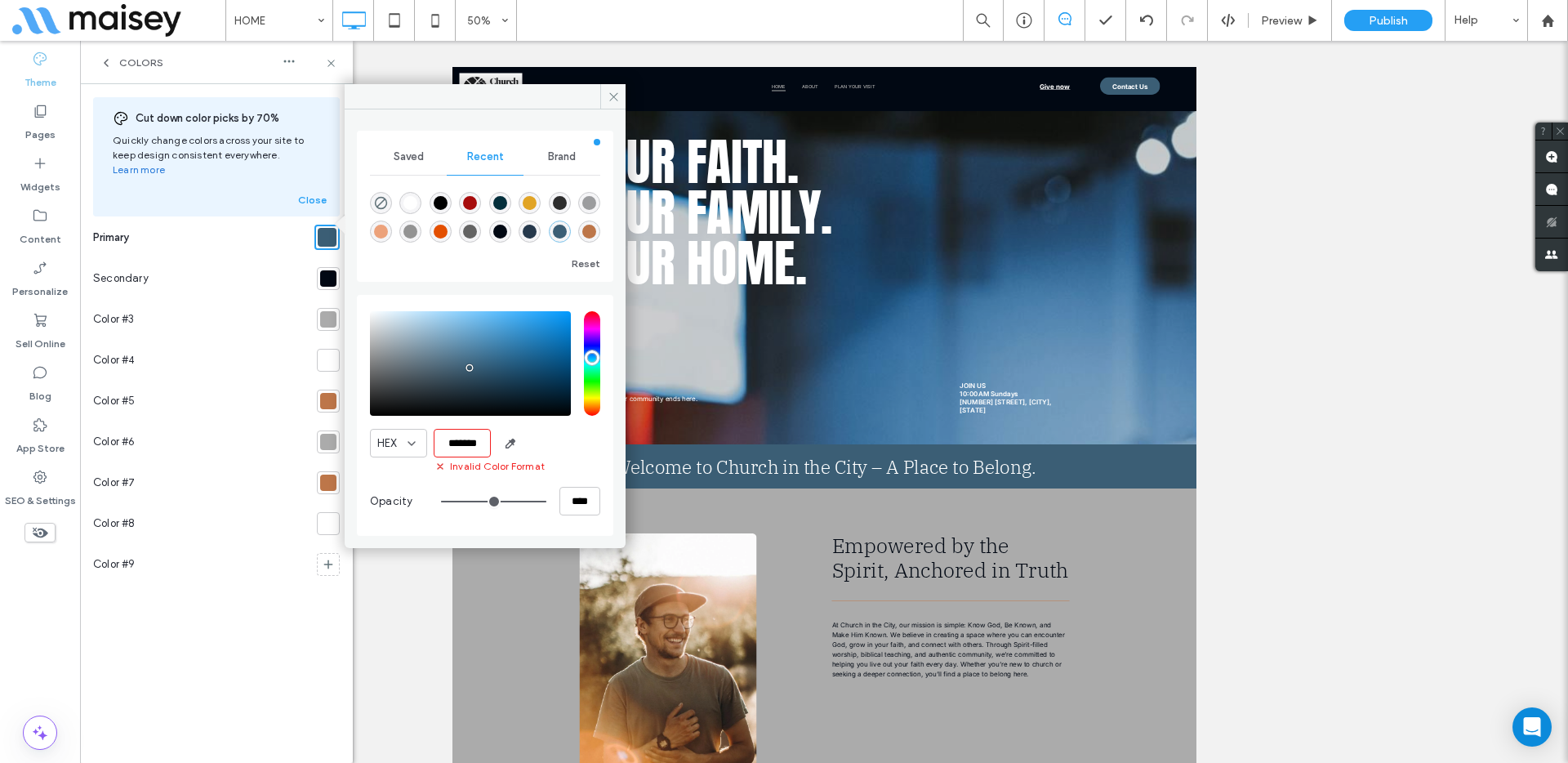 scroll, scrollTop: 0, scrollLeft: 0, axis: both 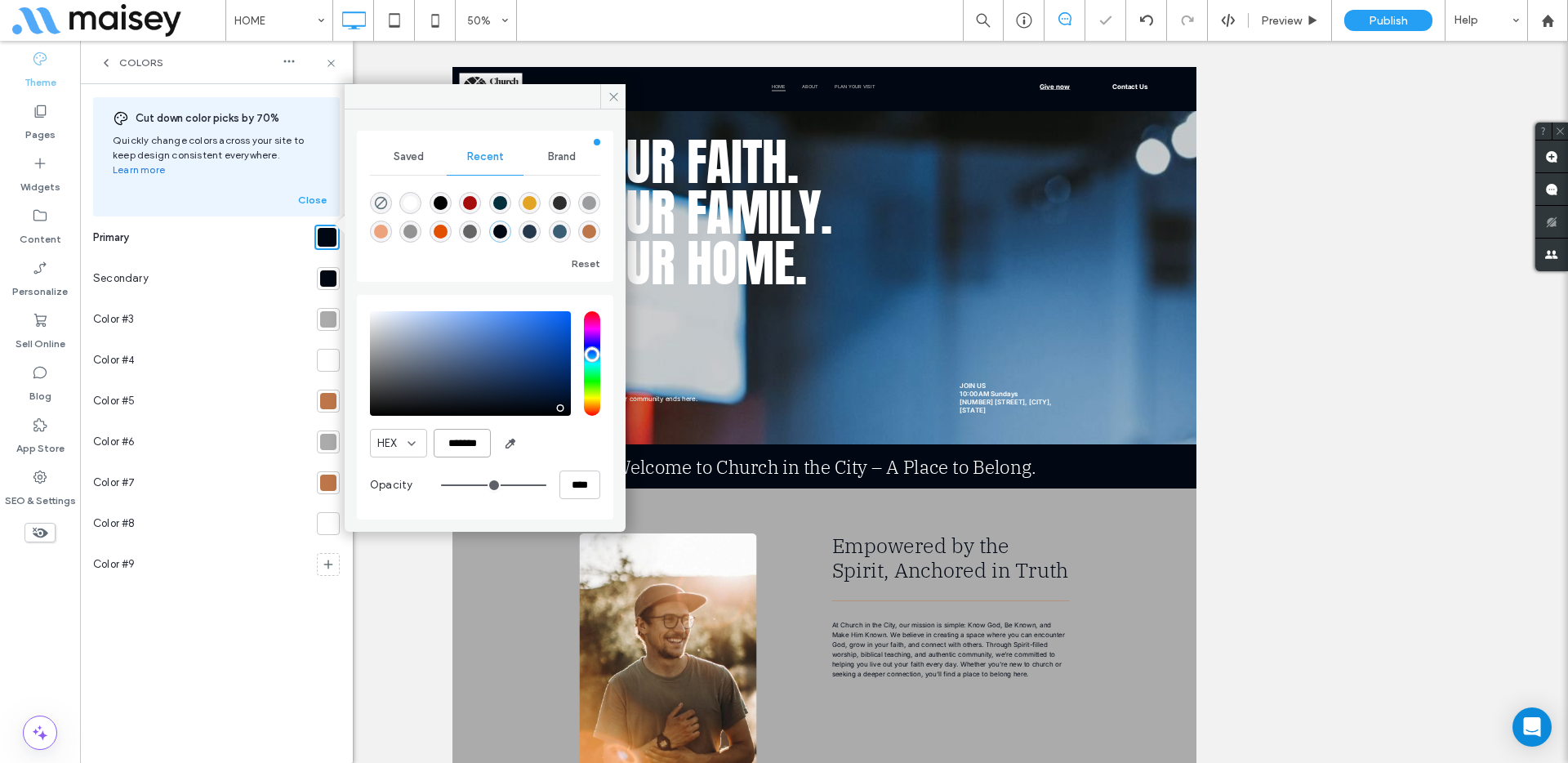 type on "*******" 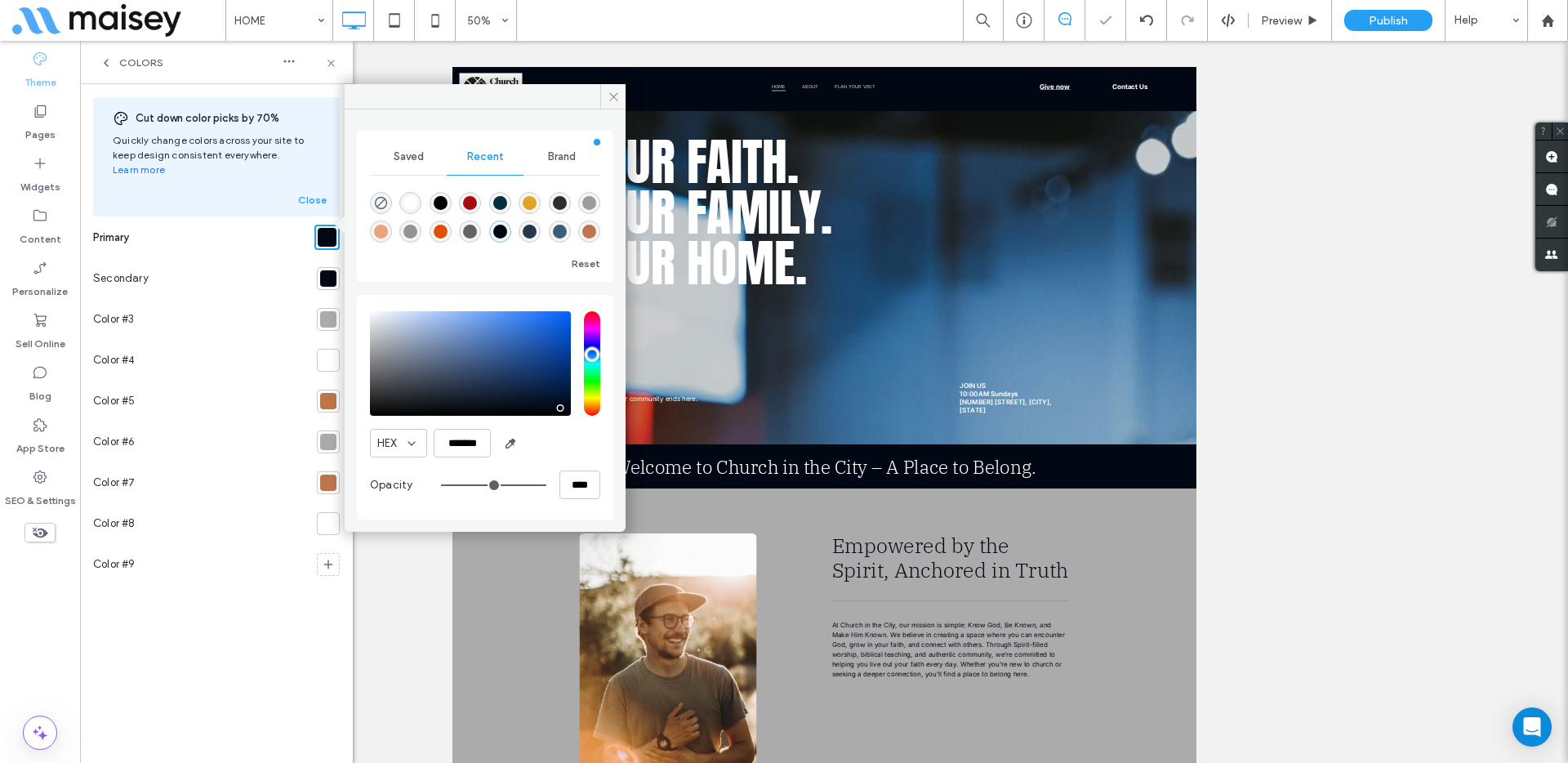 click at bounding box center [328, 279] 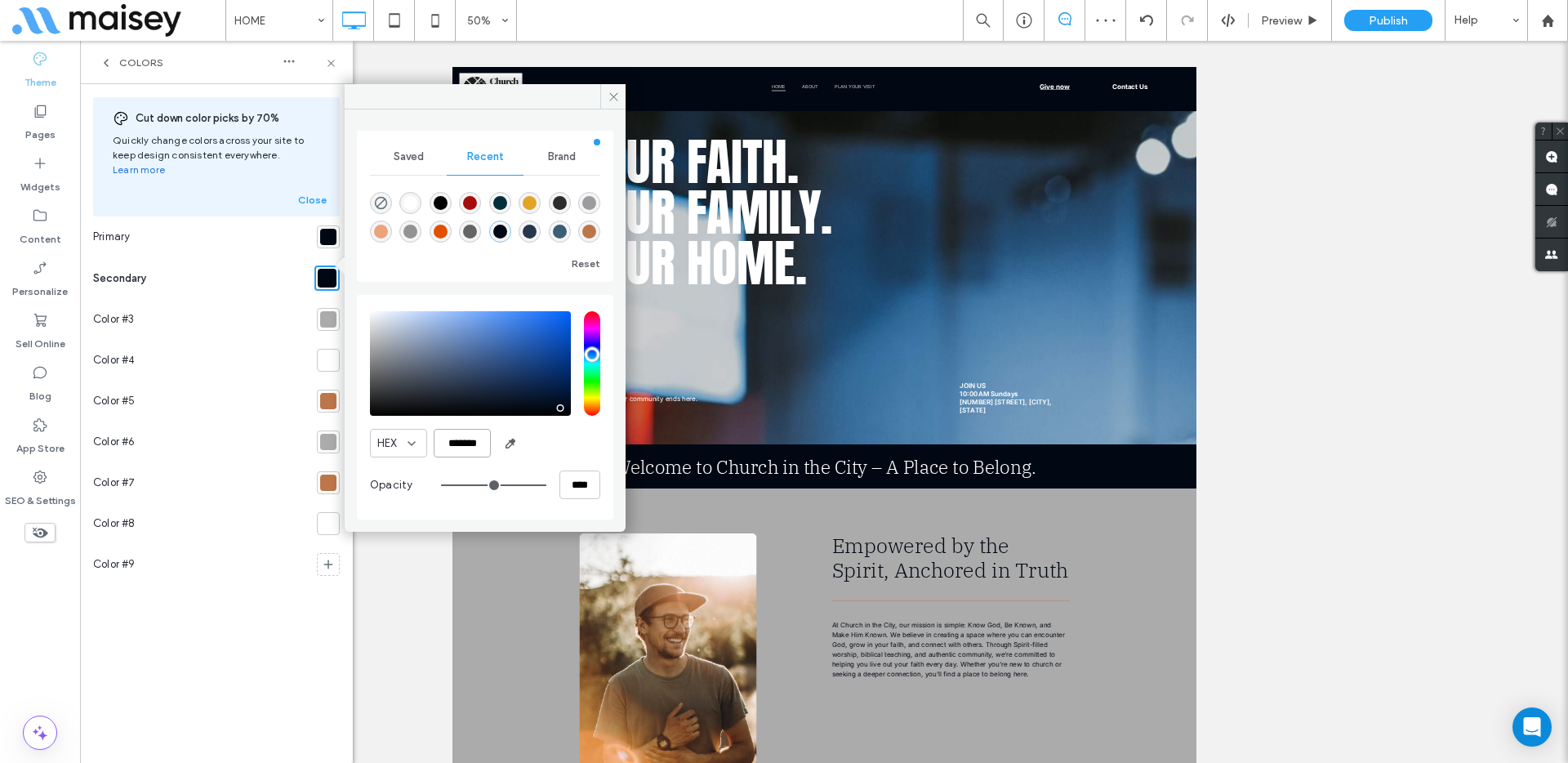 click on "*******" at bounding box center (462, 443) 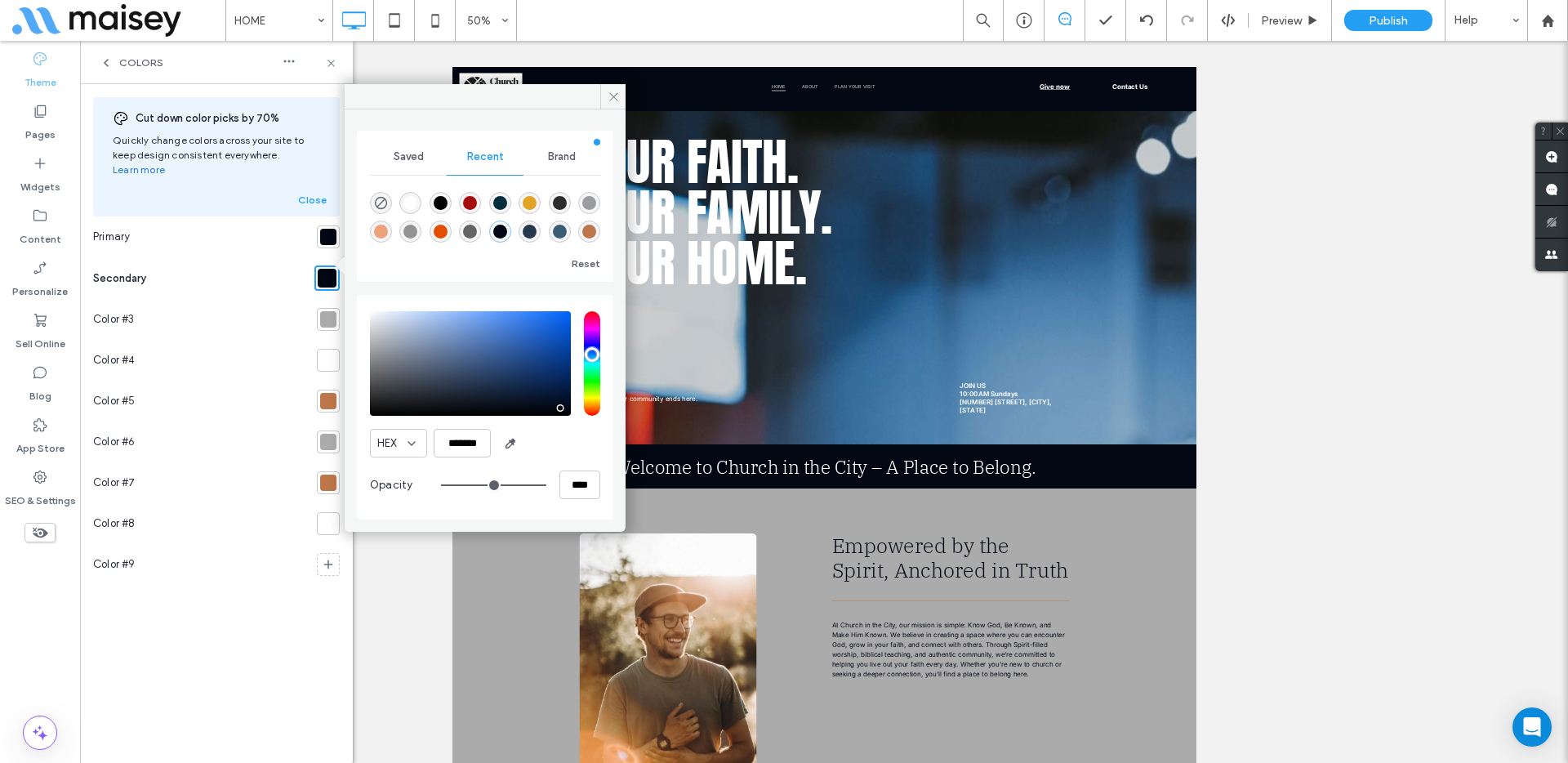 click on "HEX *******" at bounding box center (485, 443) 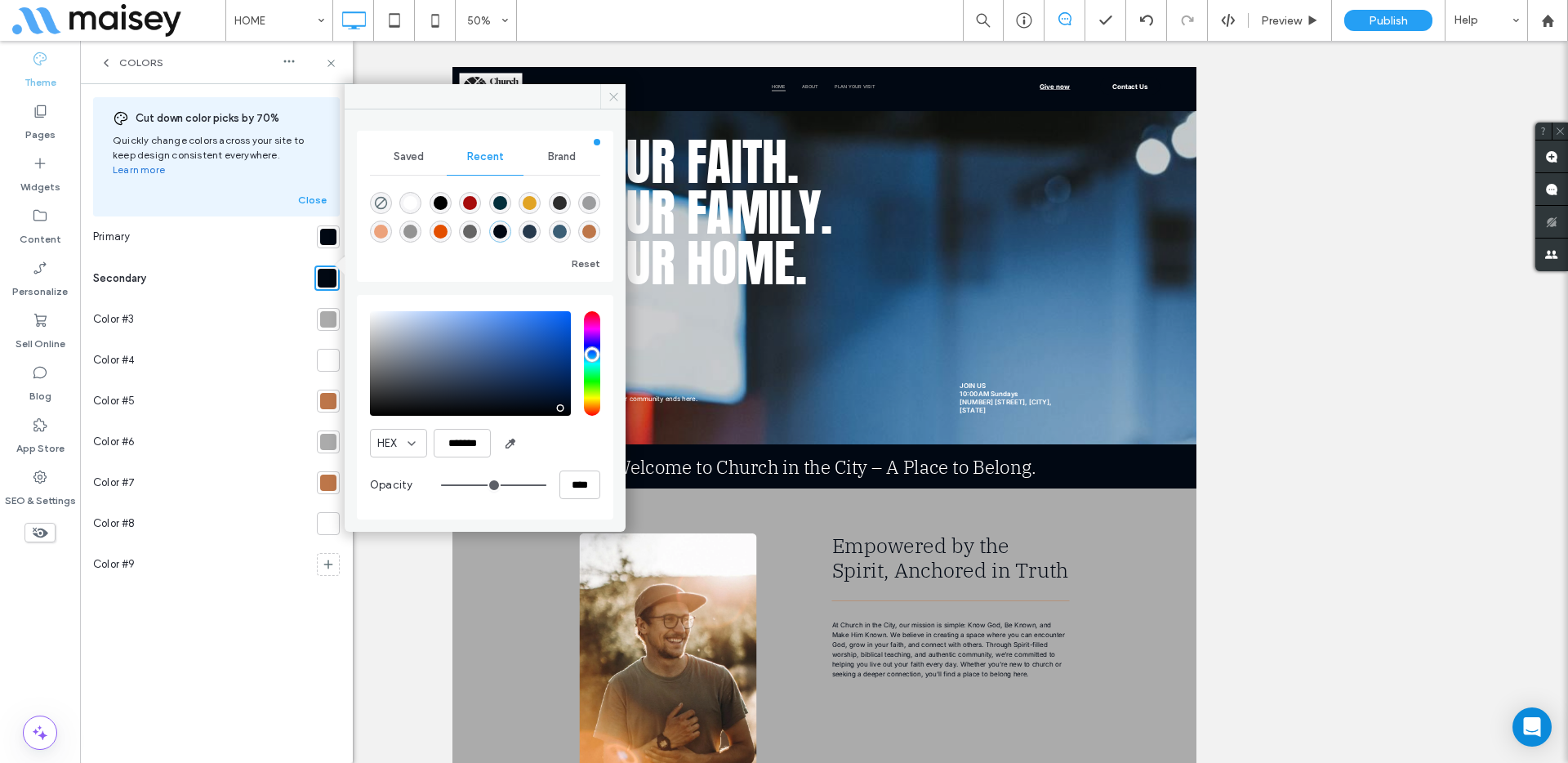 click 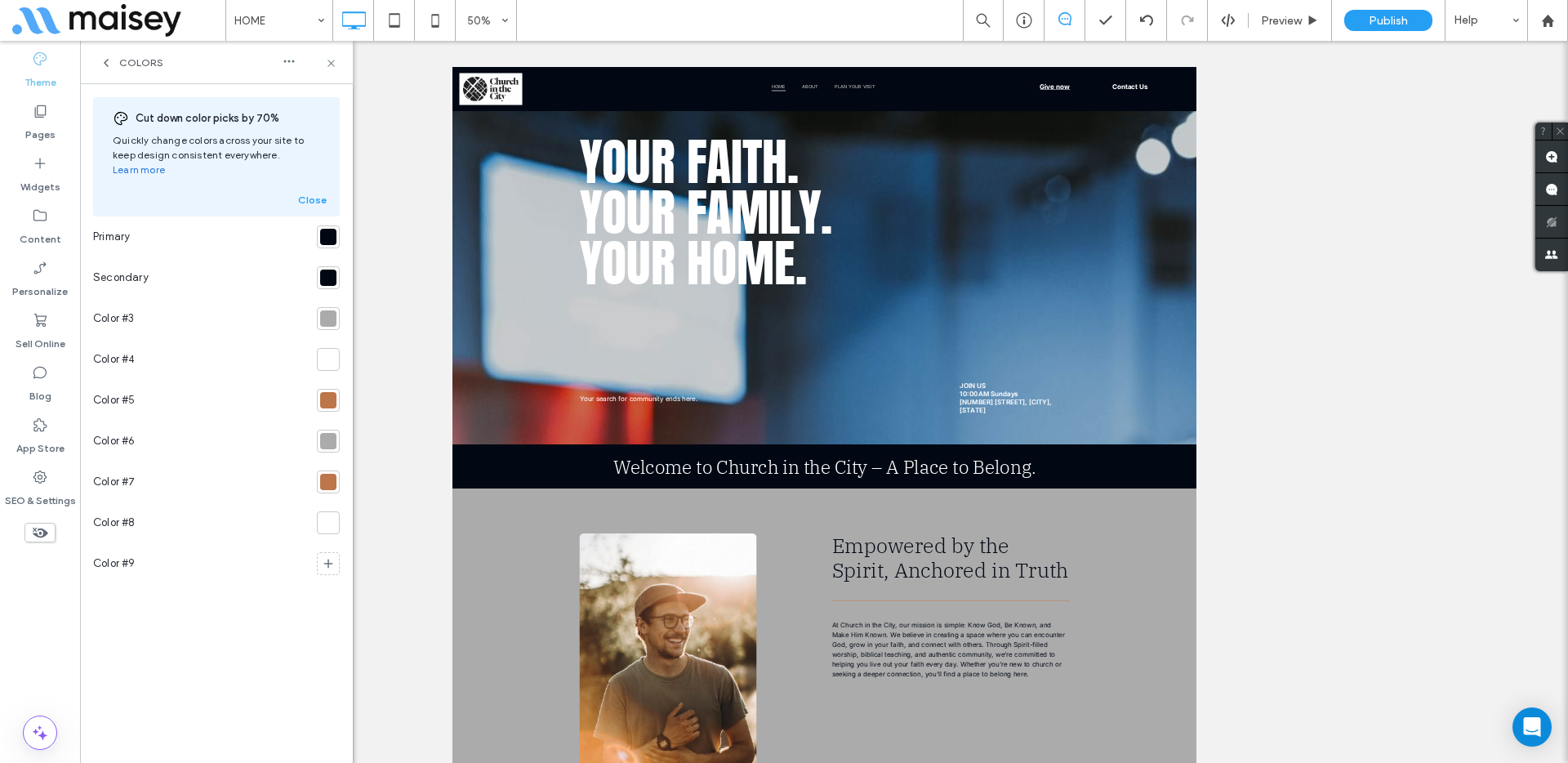 click at bounding box center [328, 278] 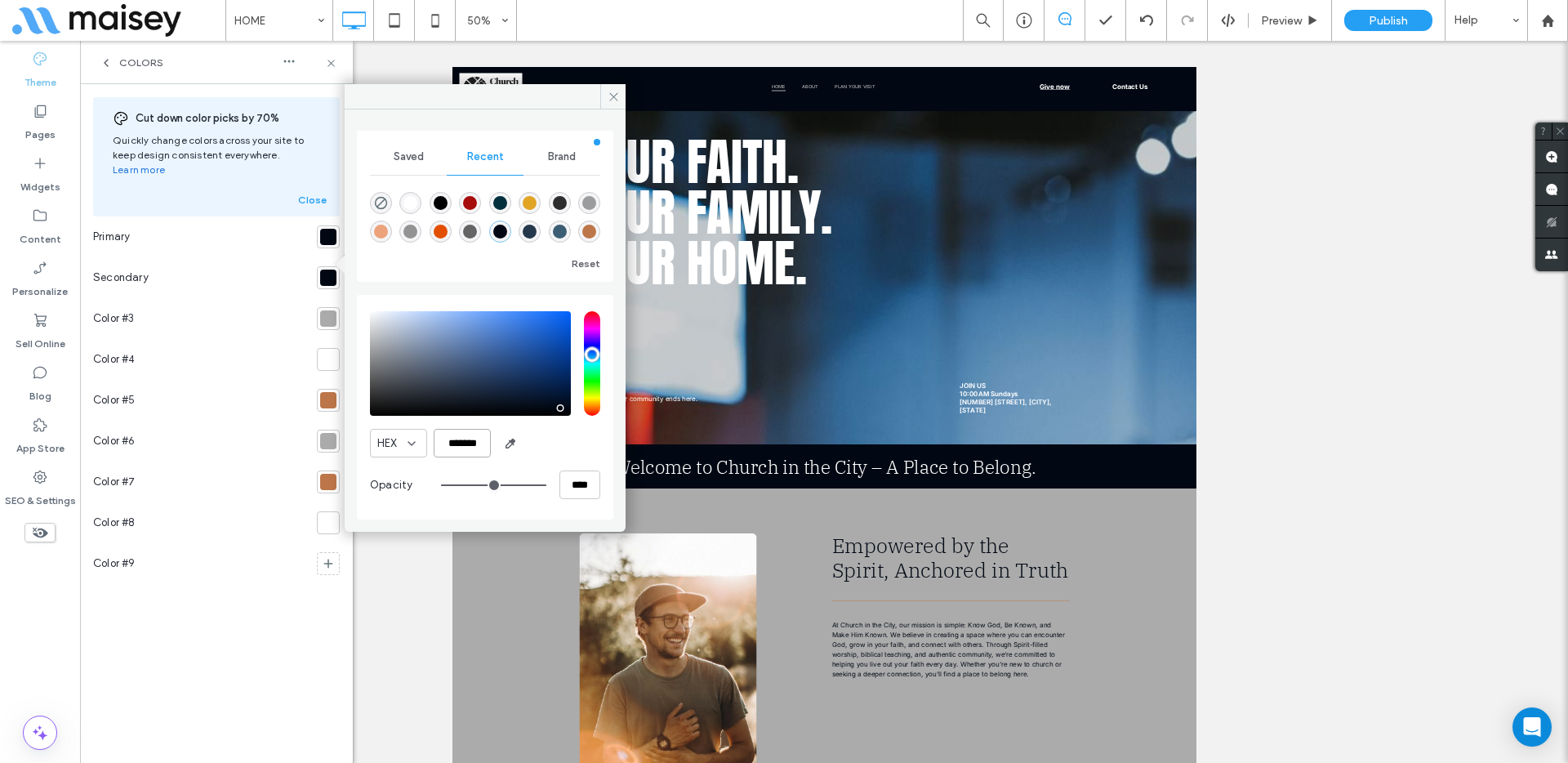 click on "*******" at bounding box center [462, 443] 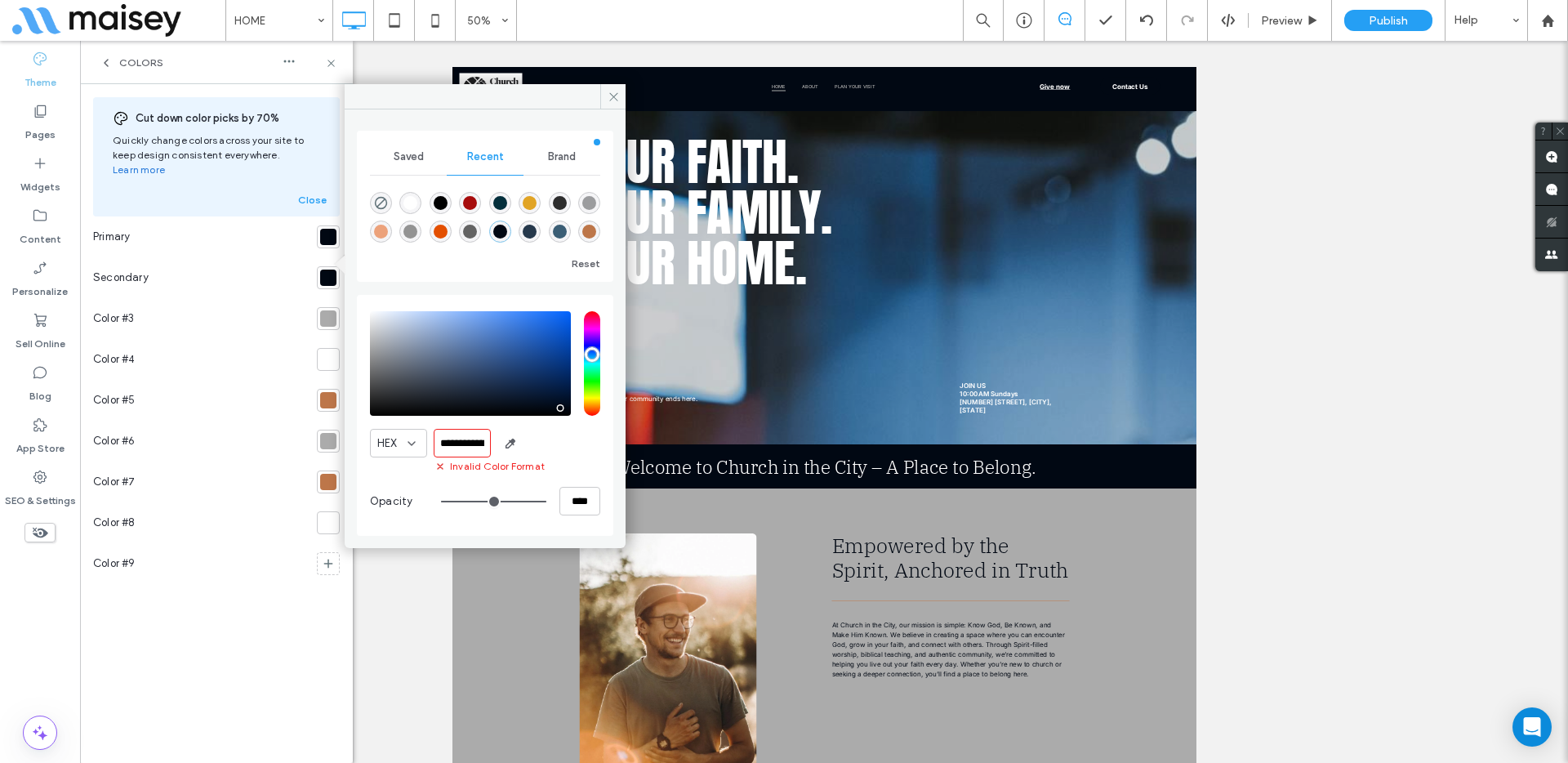 paste 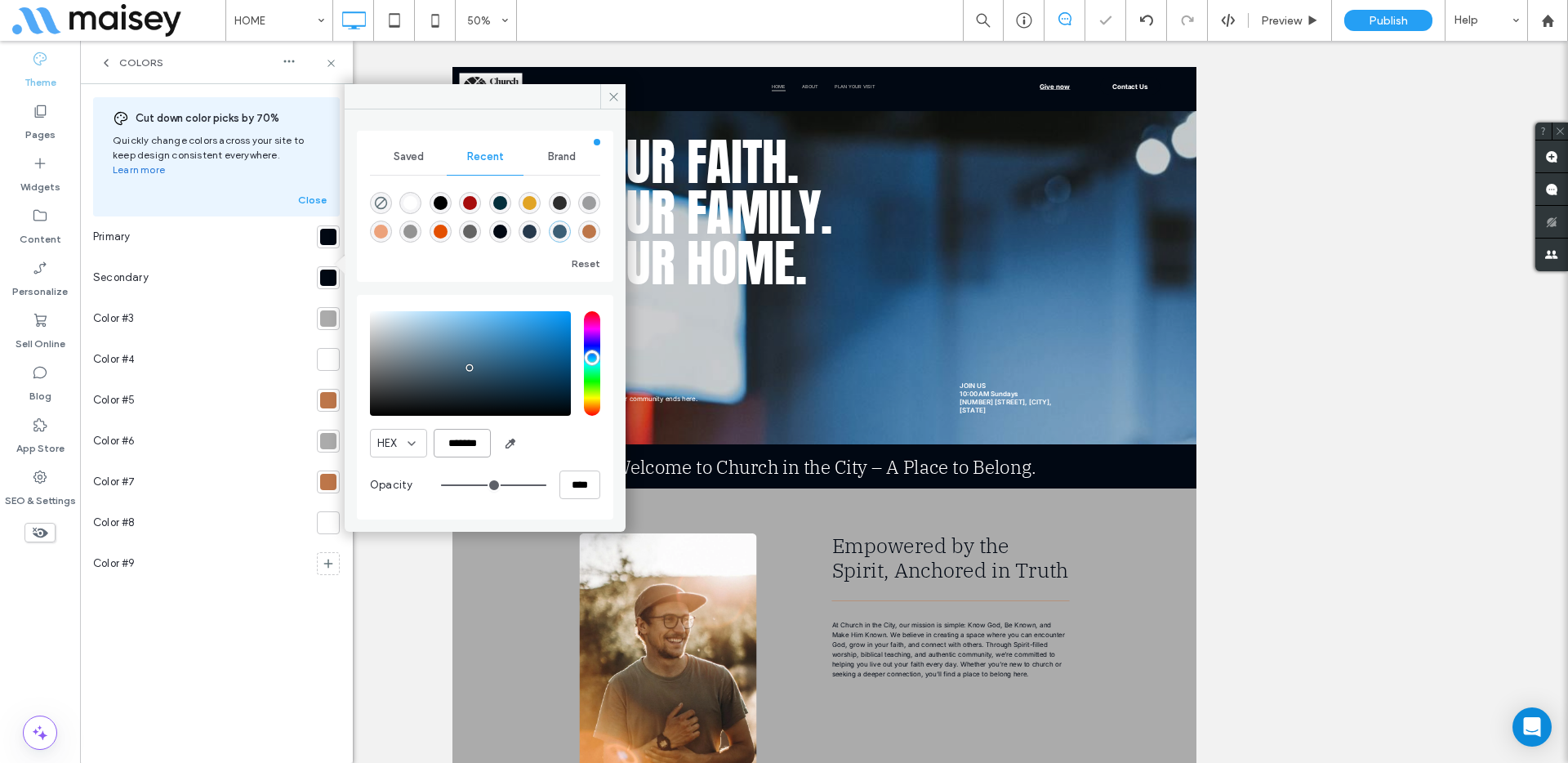 type on "*******" 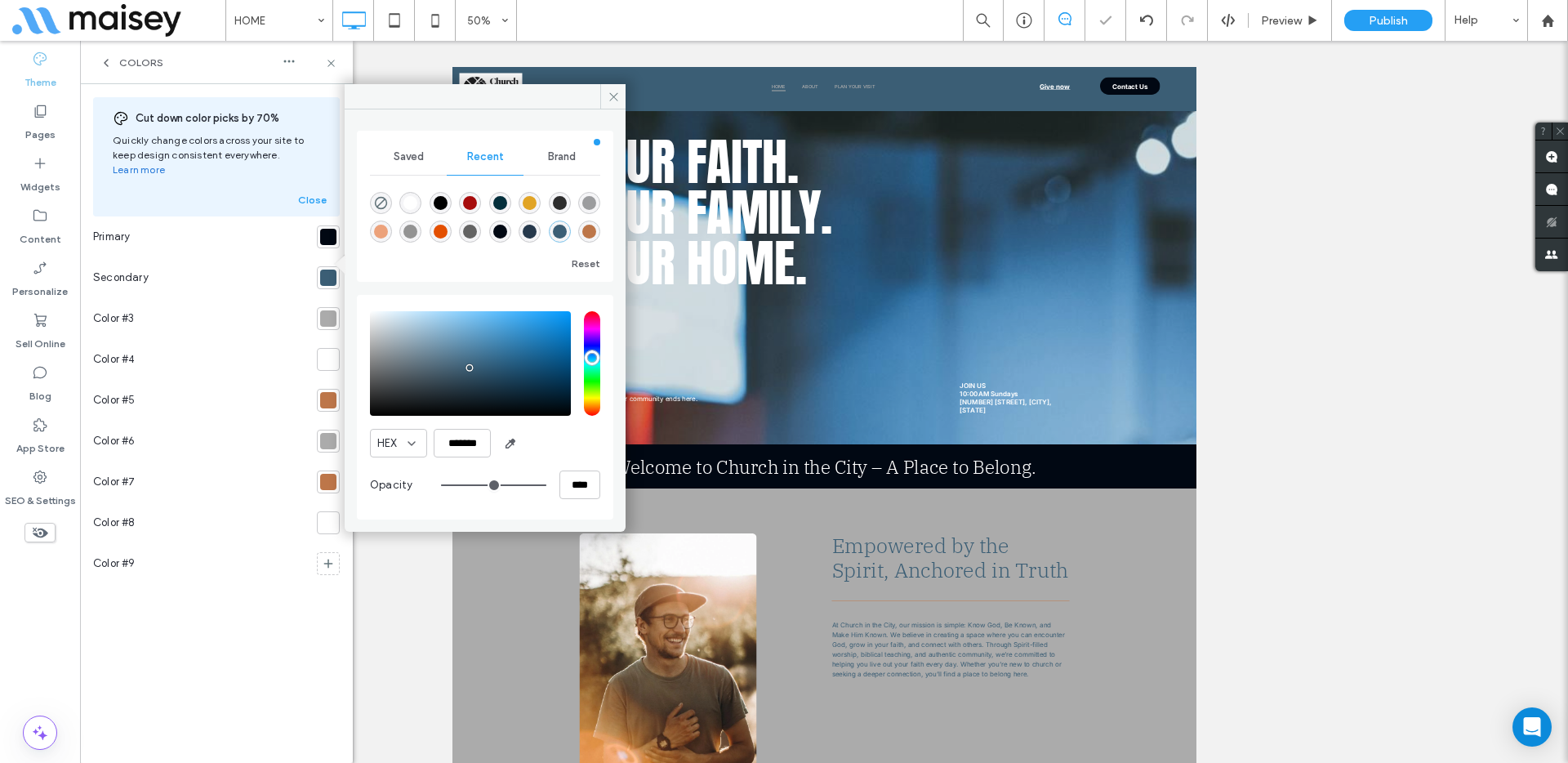 click on "HEX *******" at bounding box center (485, 443) 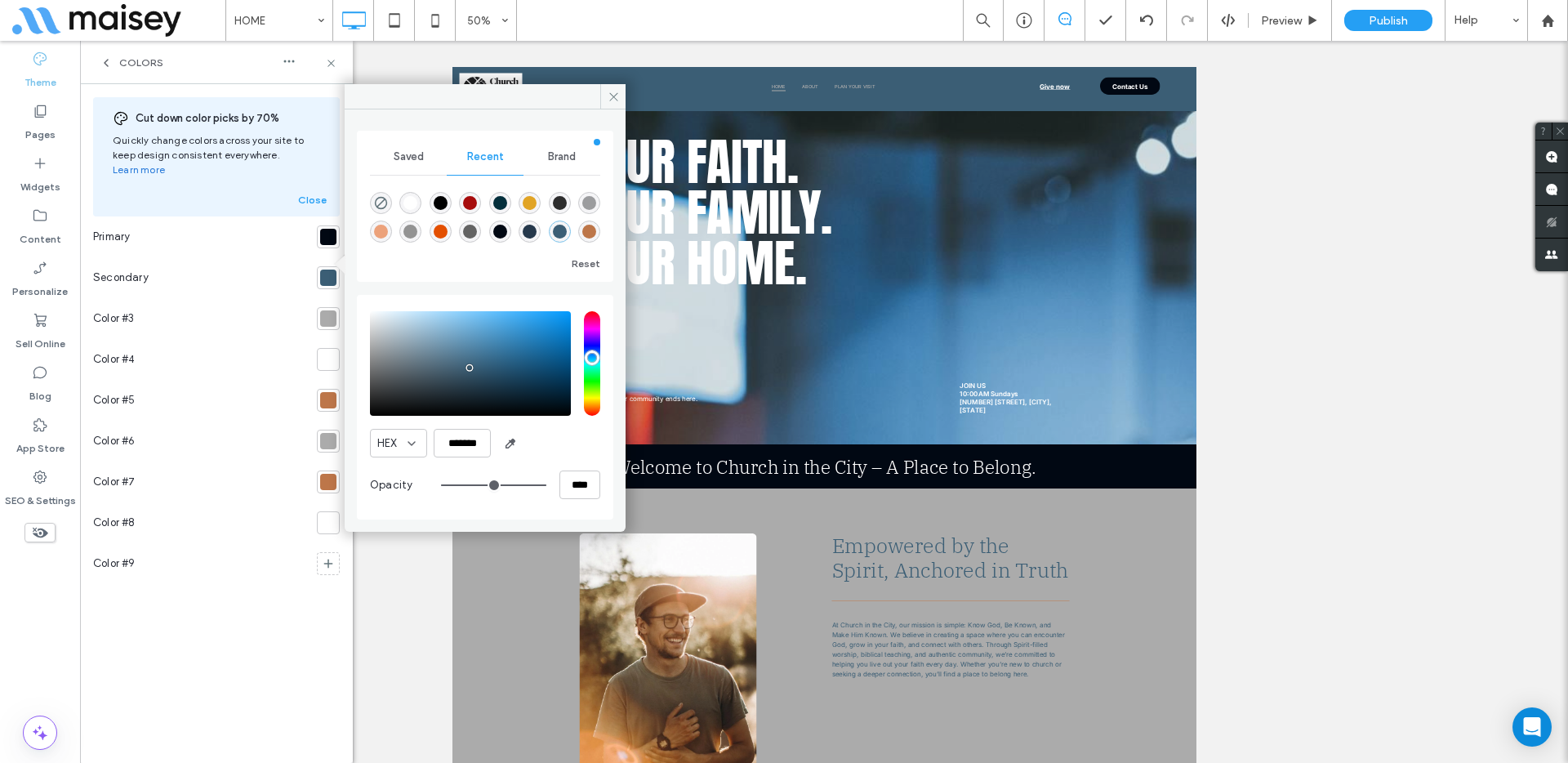 click at bounding box center [328, 319] 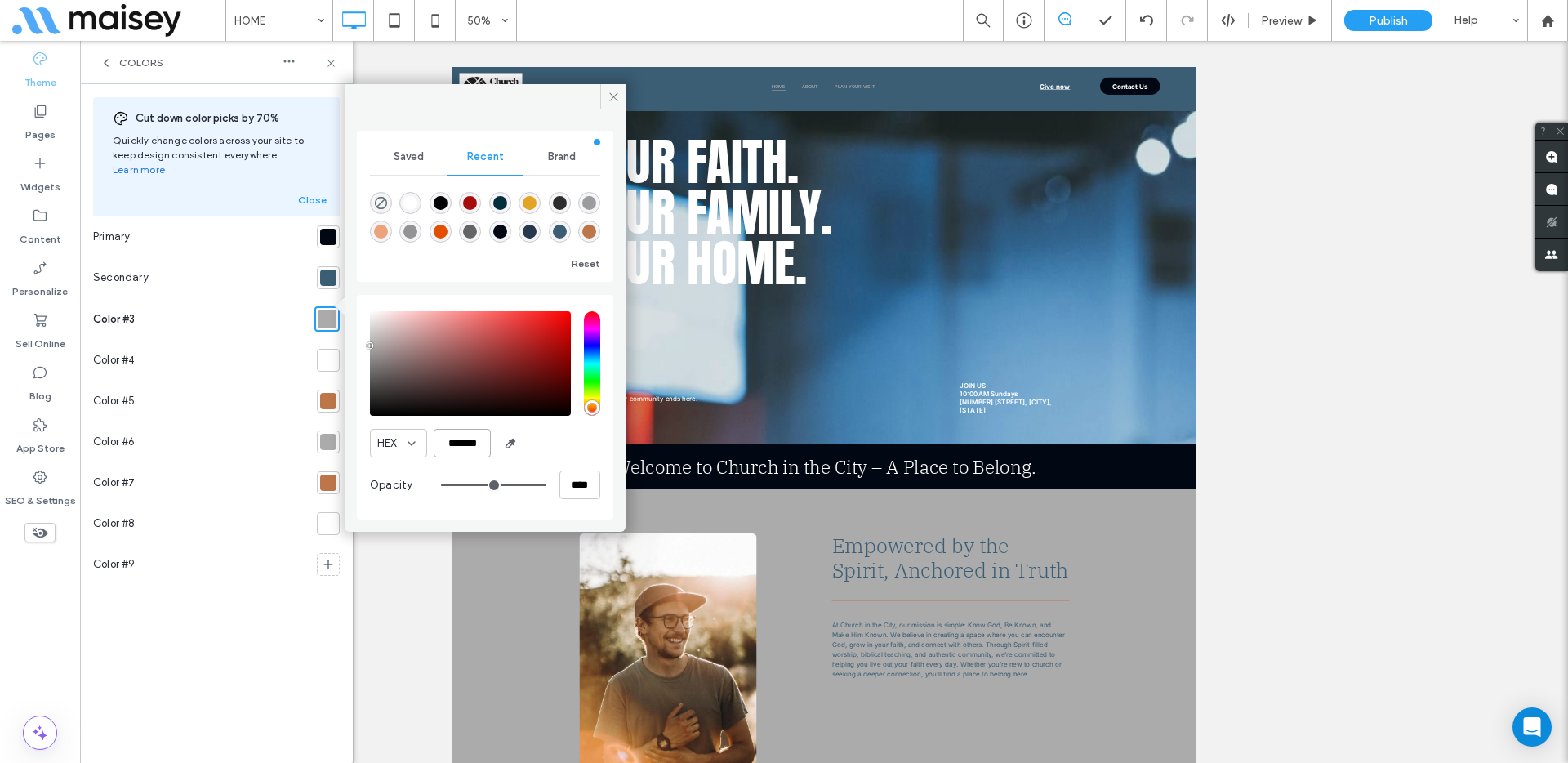 click on "*******" at bounding box center [462, 443] 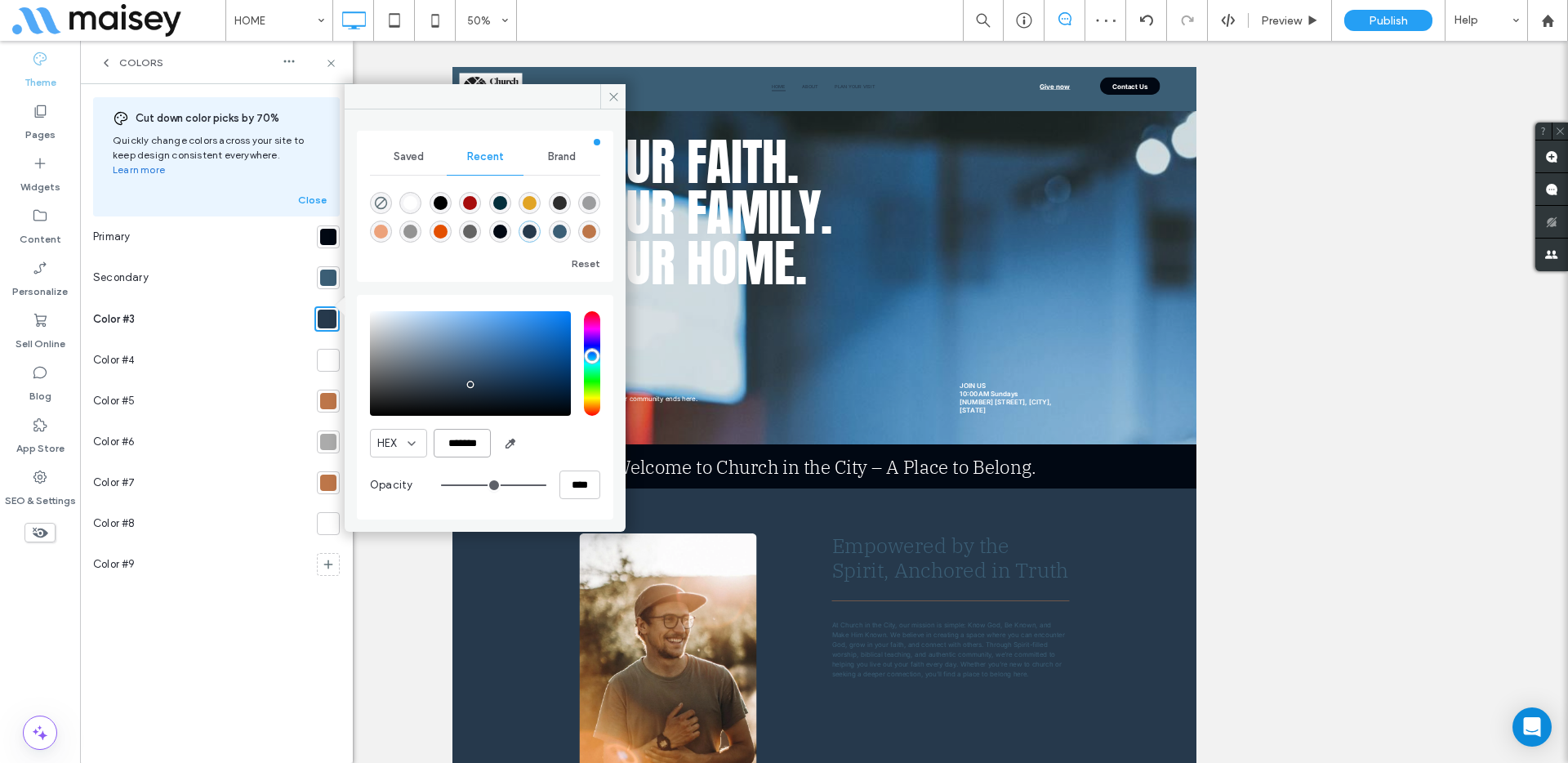 click on "*******" at bounding box center [462, 443] 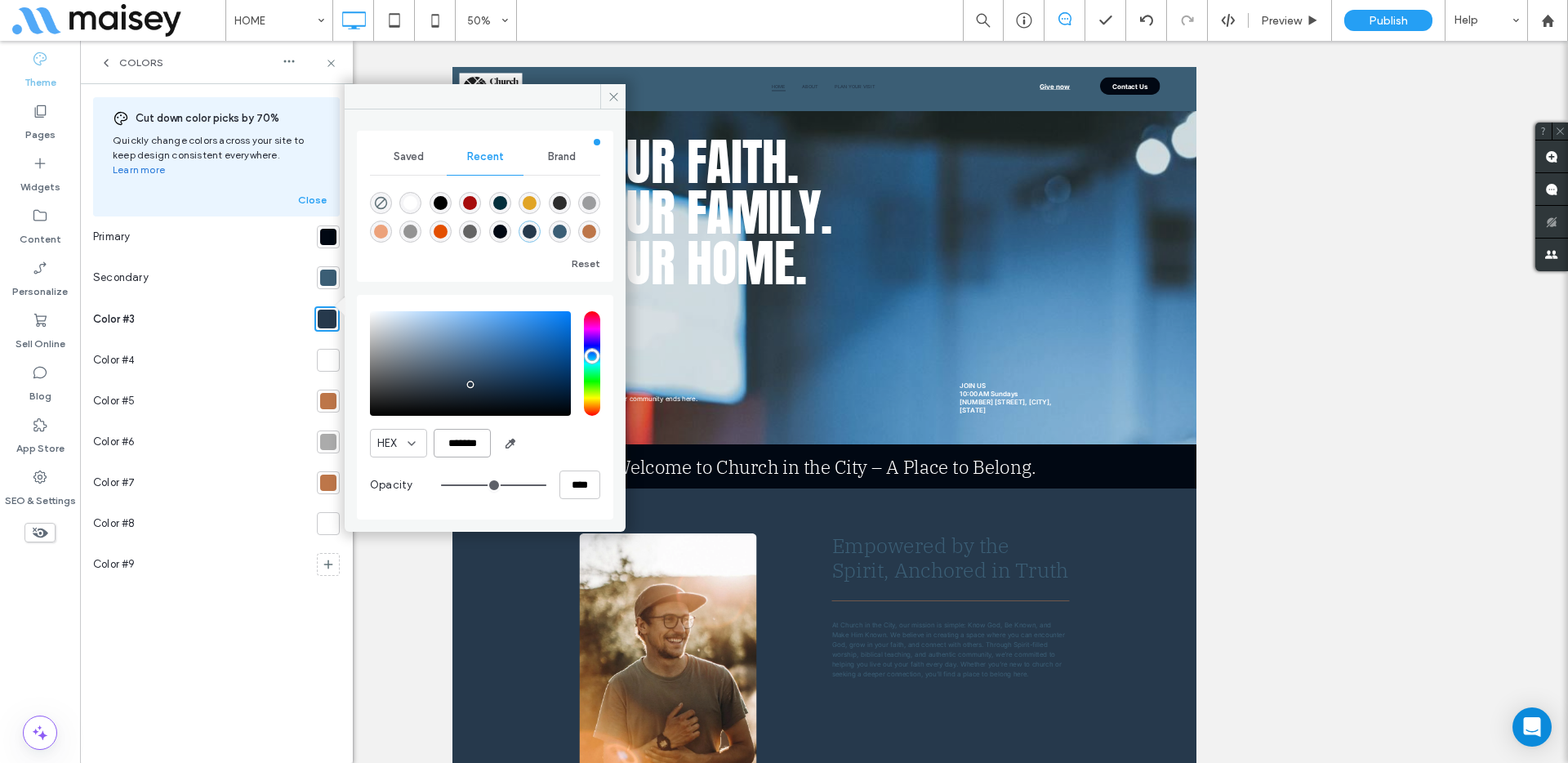 type on "*******" 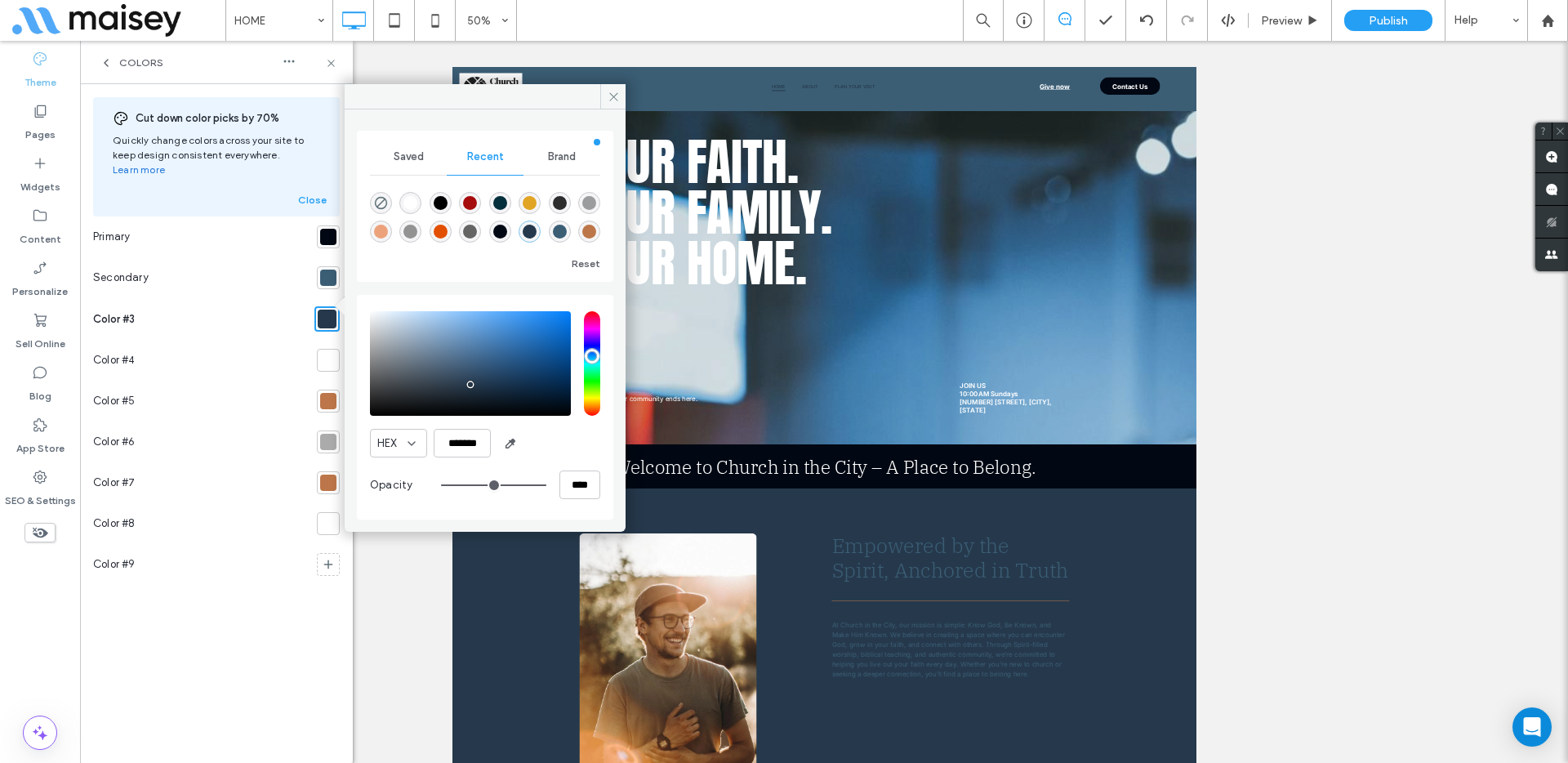 drag, startPoint x: 324, startPoint y: 219, endPoint x: 328, endPoint y: 226, distance: 8.06226 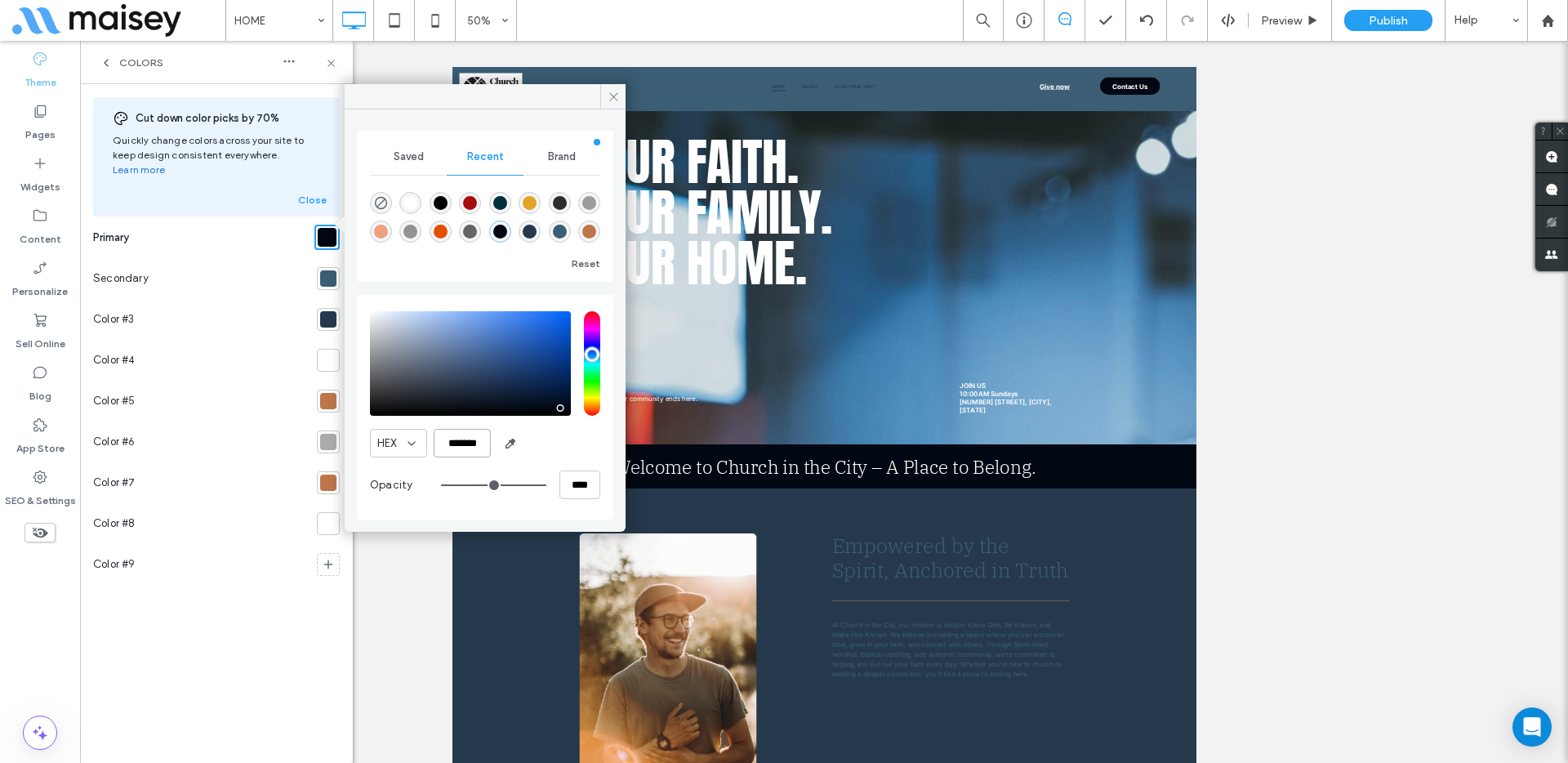 click on "*******" at bounding box center (462, 443) 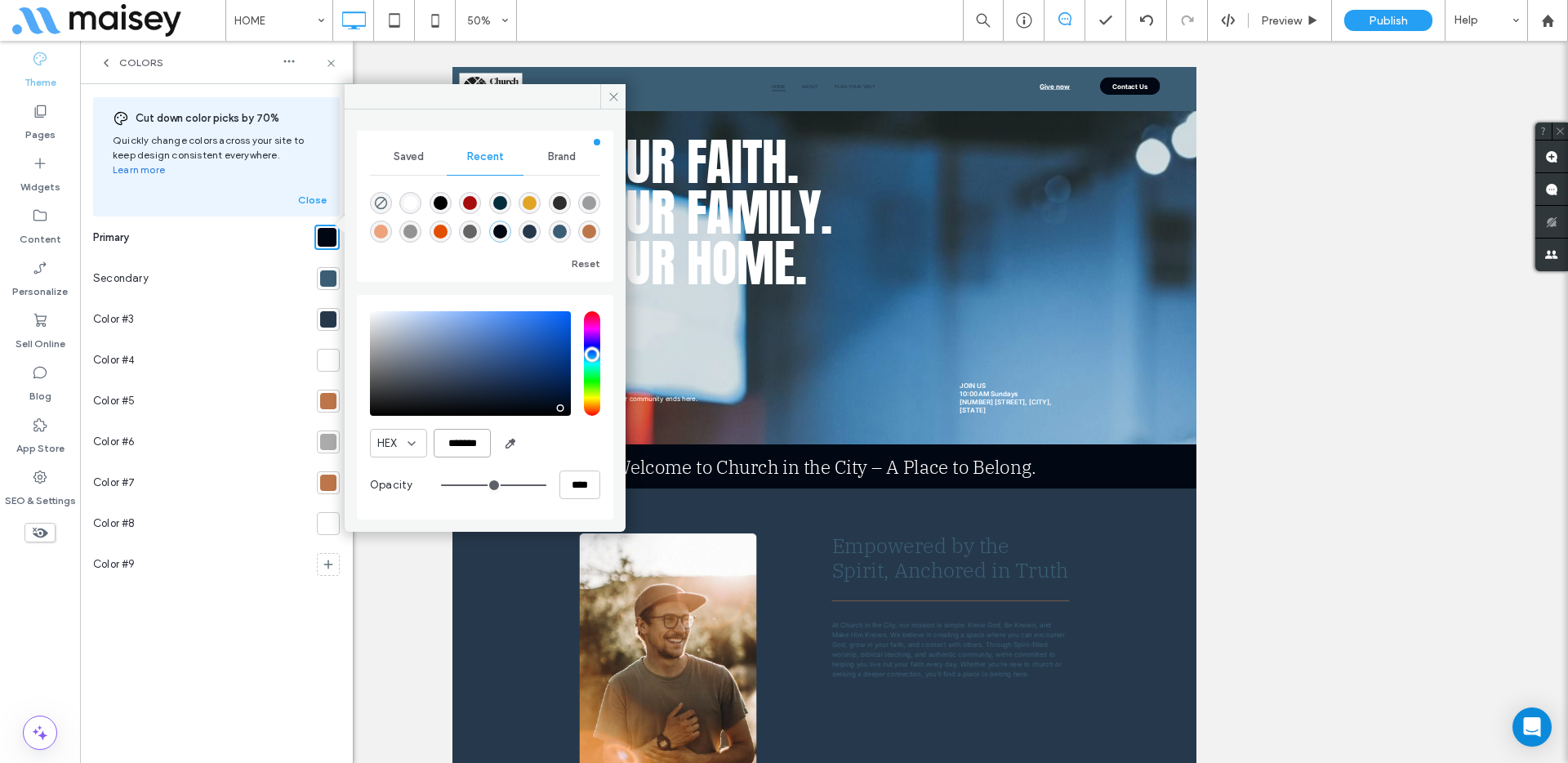paste 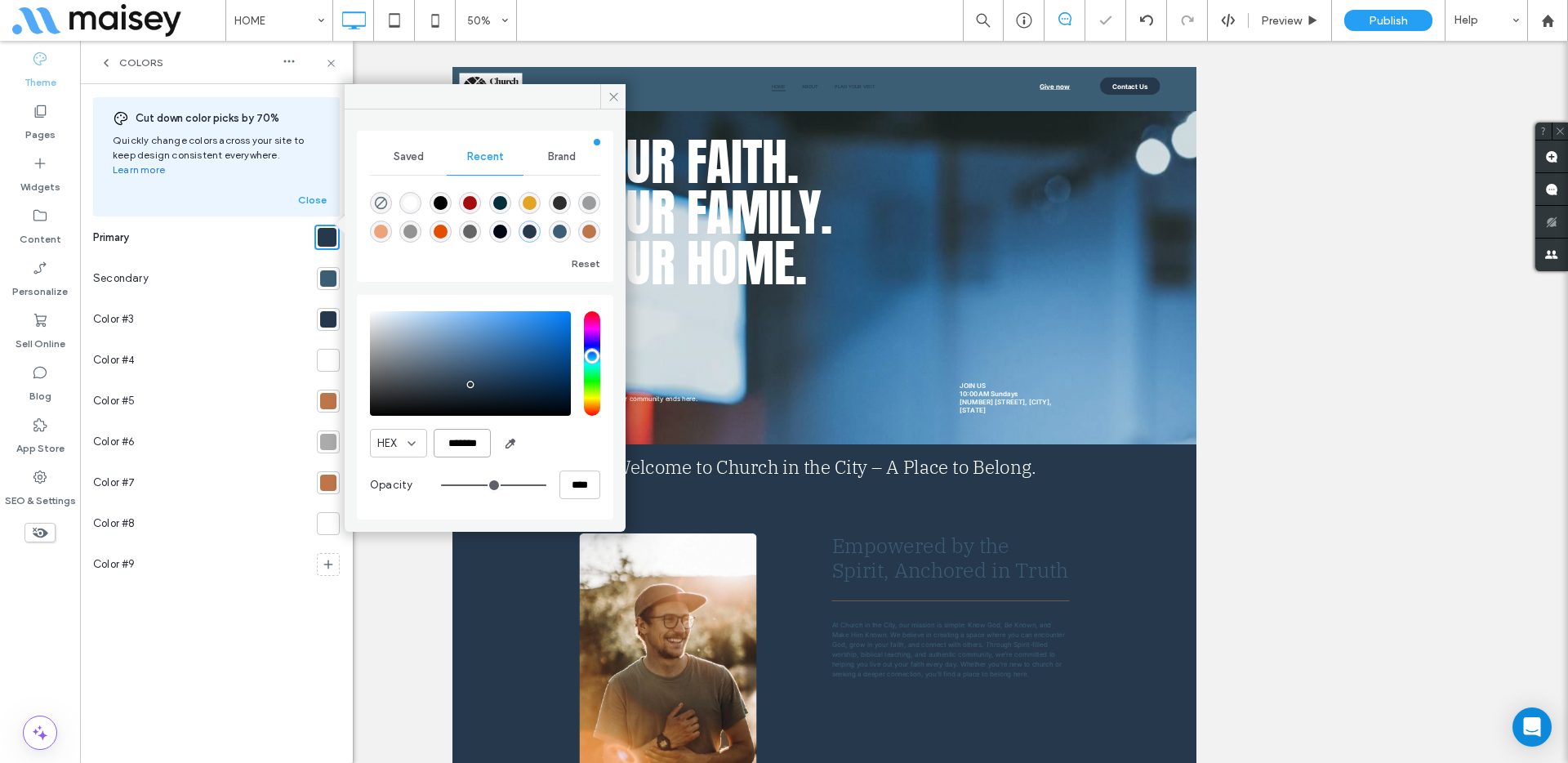 type on "*******" 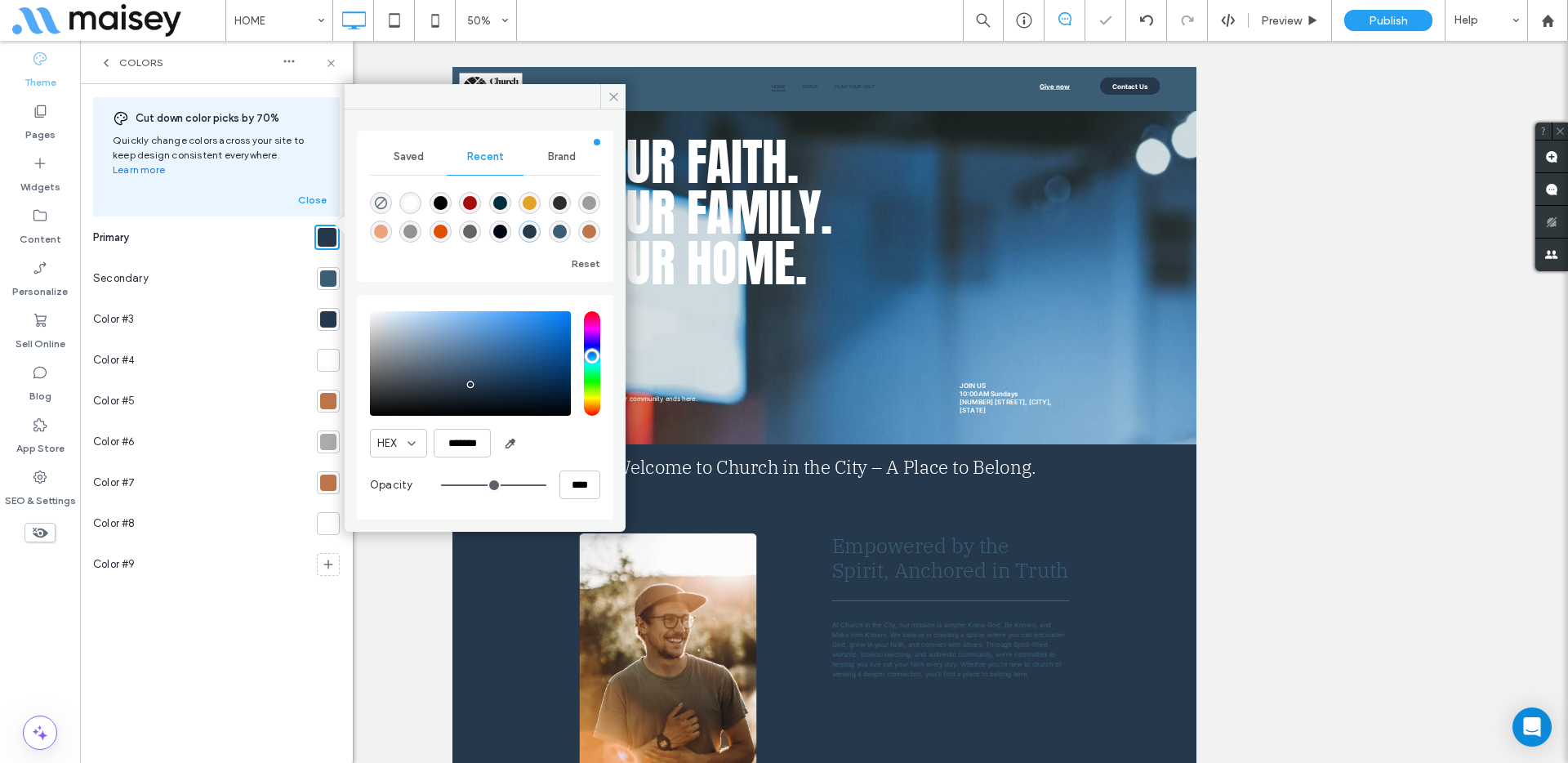 click on "HEX *******" at bounding box center (485, 443) 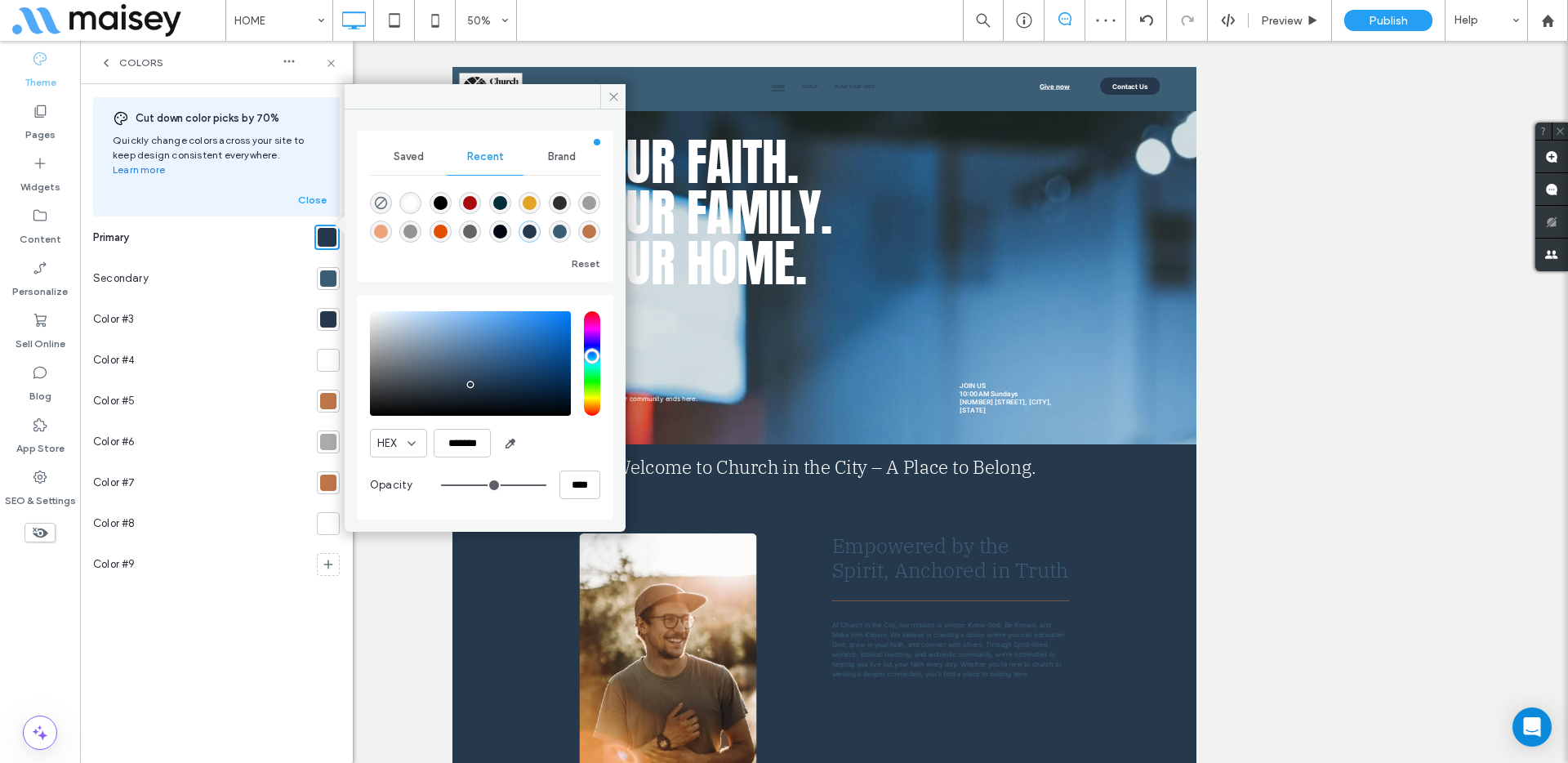 click on "HEX *******" at bounding box center (485, 443) 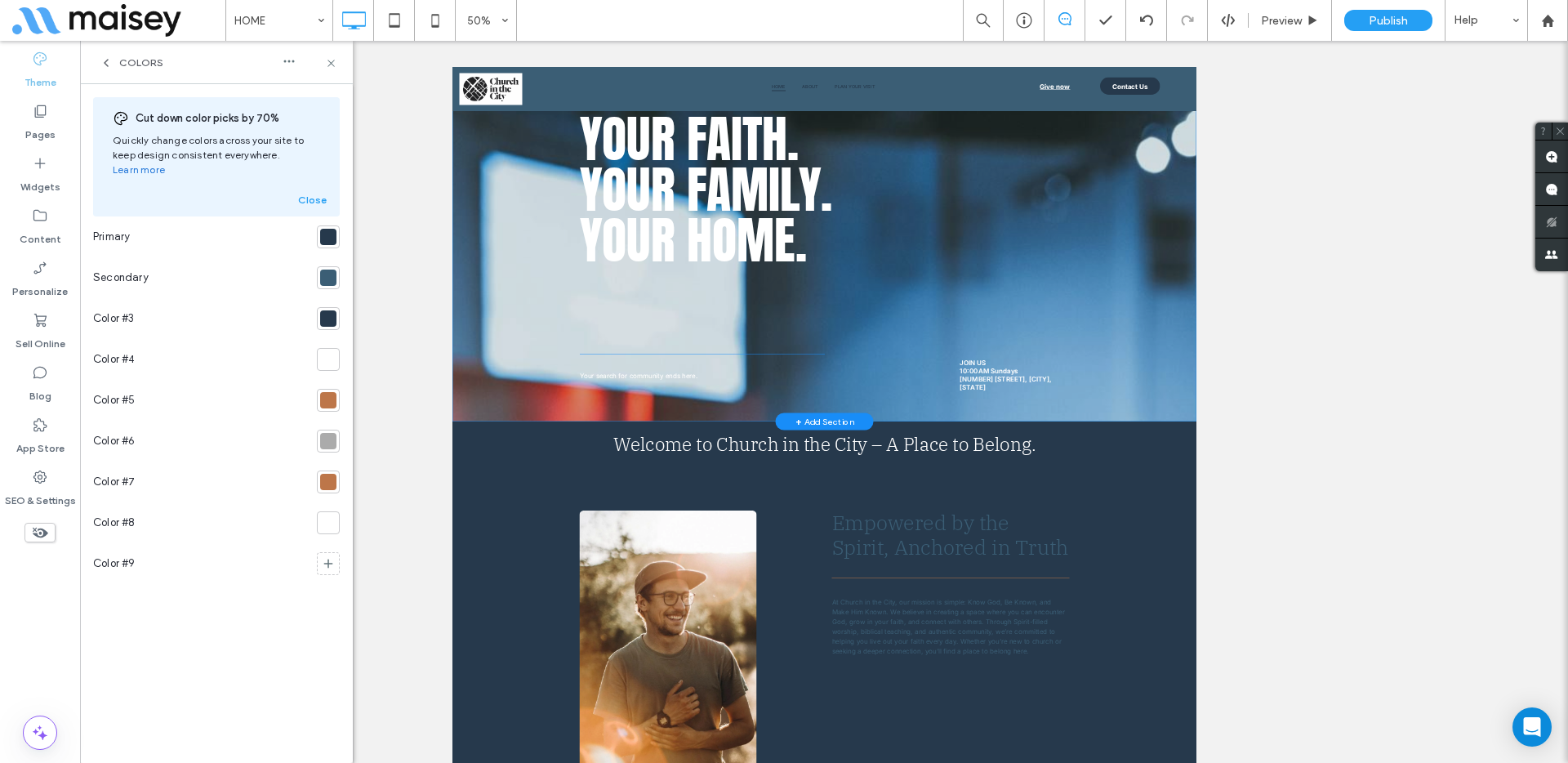 scroll, scrollTop: 83, scrollLeft: 0, axis: vertical 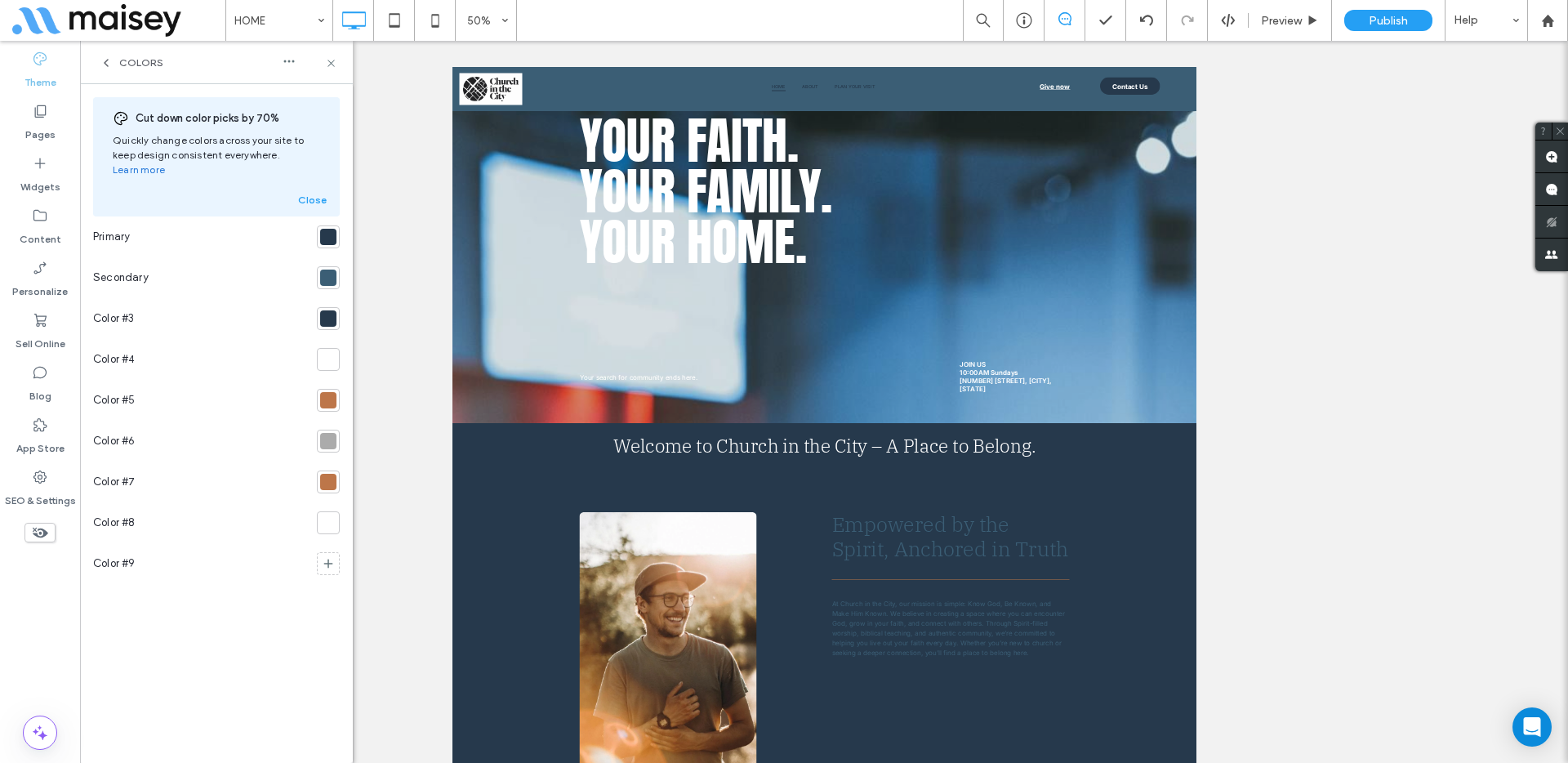 click at bounding box center (328, 359) 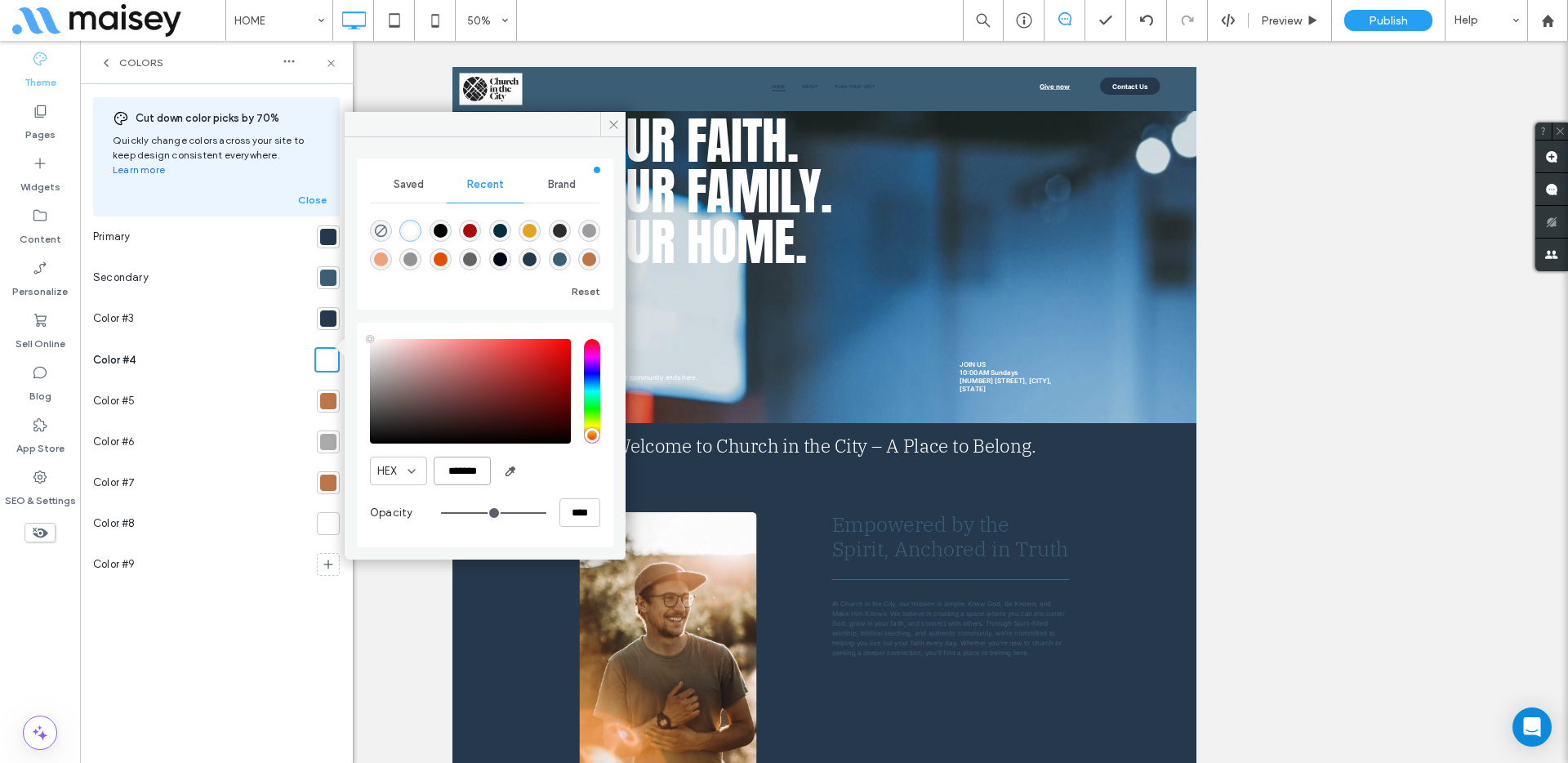 click on "*******" at bounding box center (462, 471) 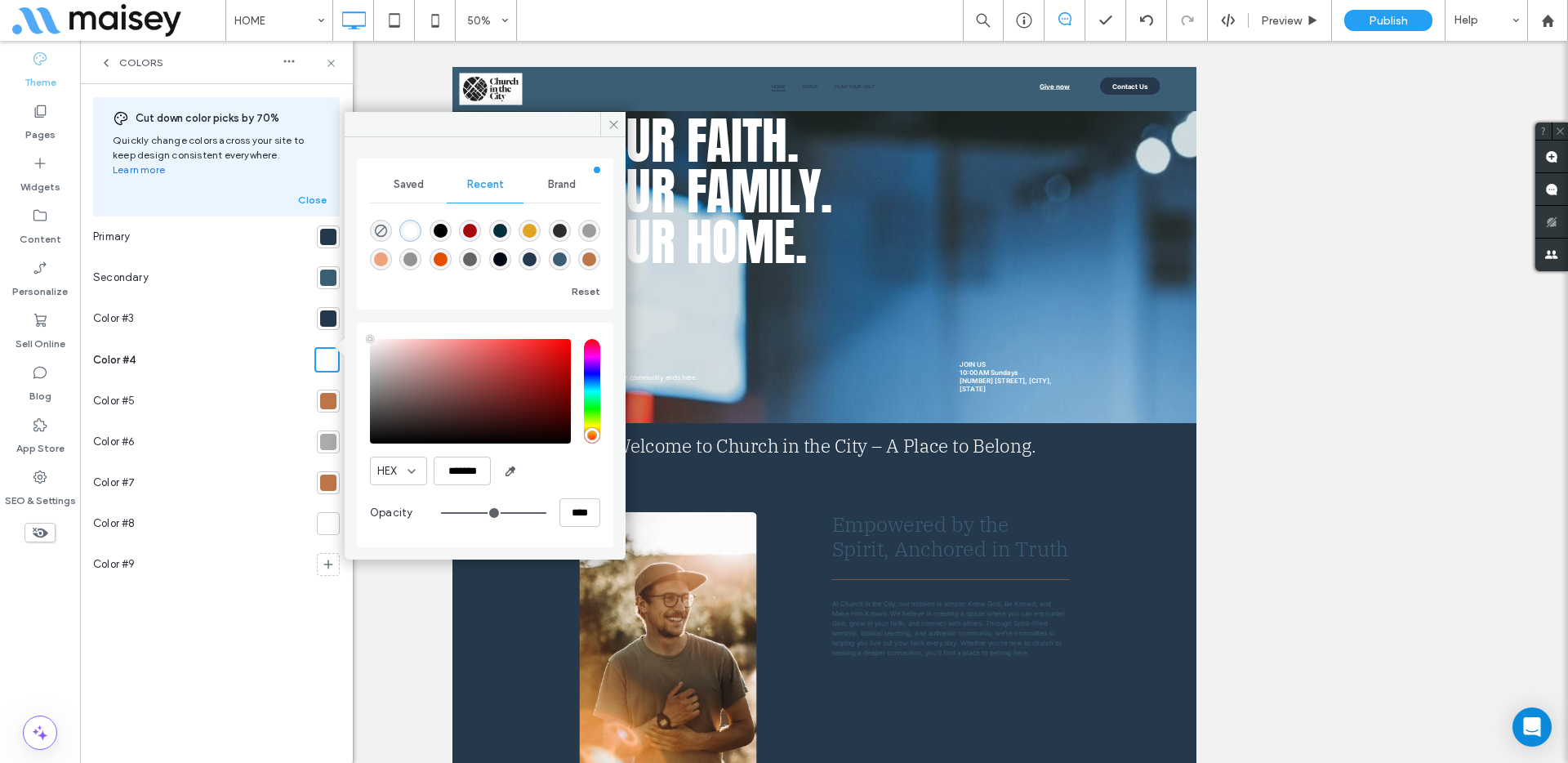 click at bounding box center [328, 319] 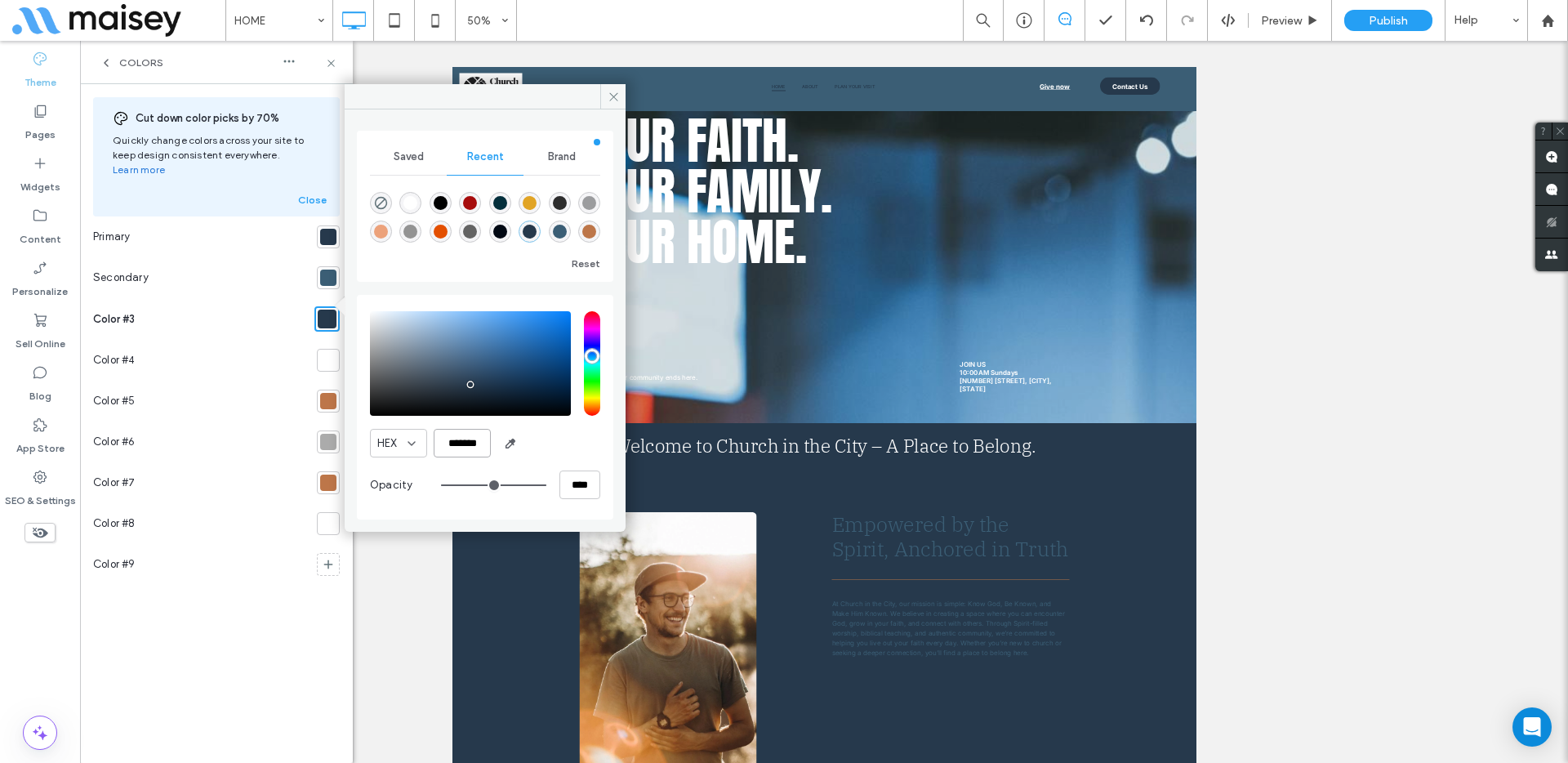 click on "*******" at bounding box center [462, 443] 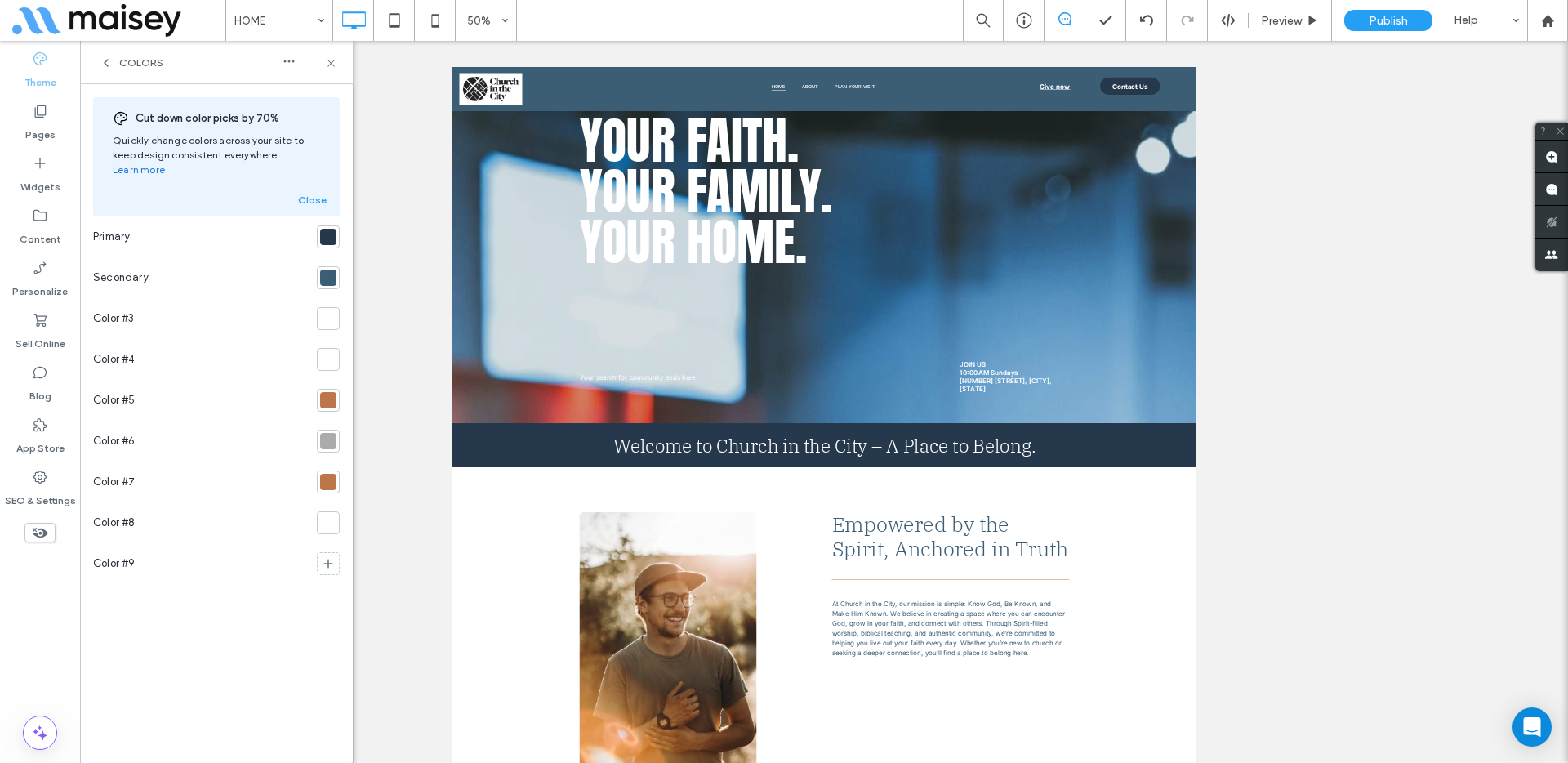 click at bounding box center [328, 359] 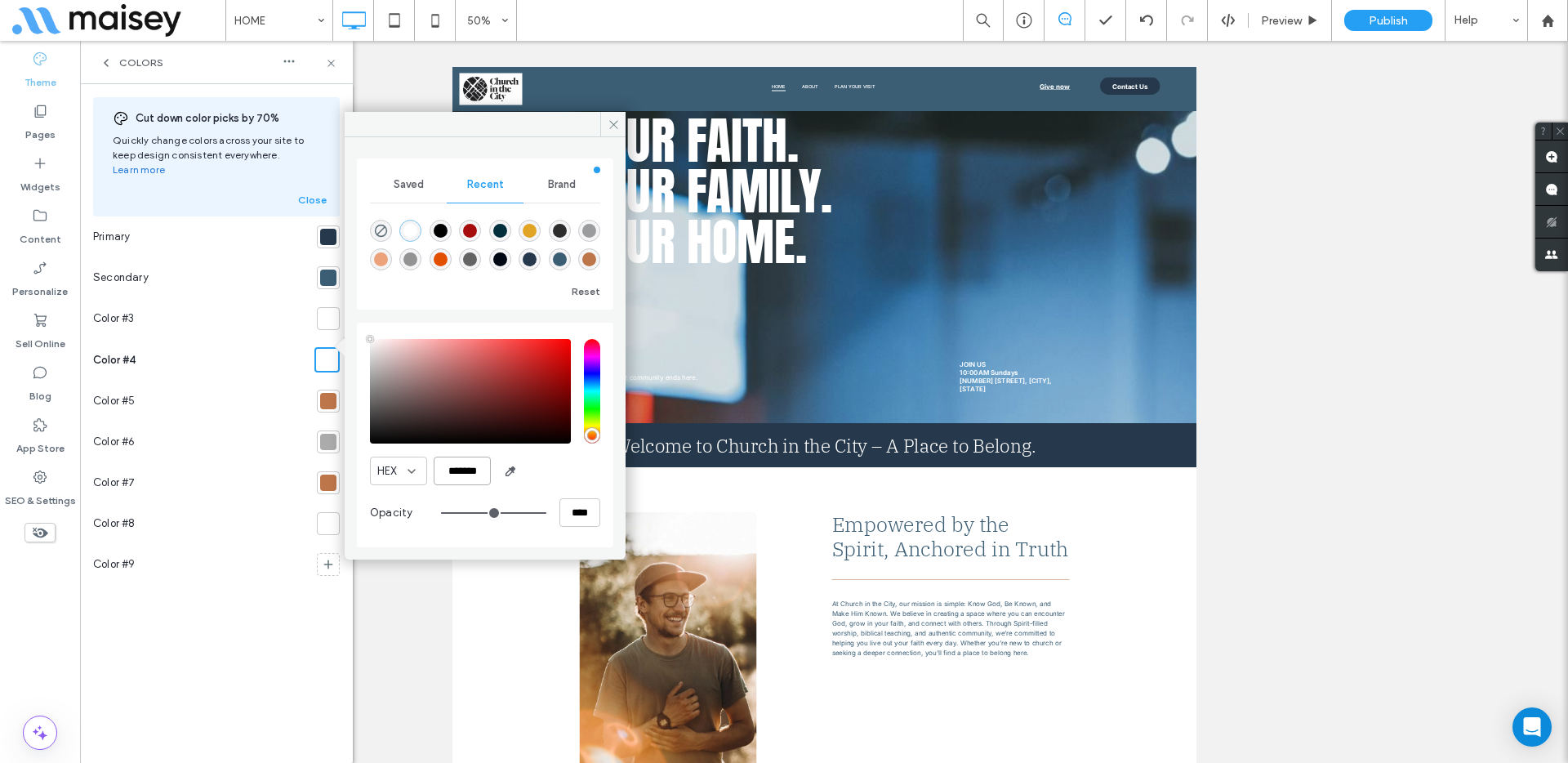 click on "*******" at bounding box center [462, 471] 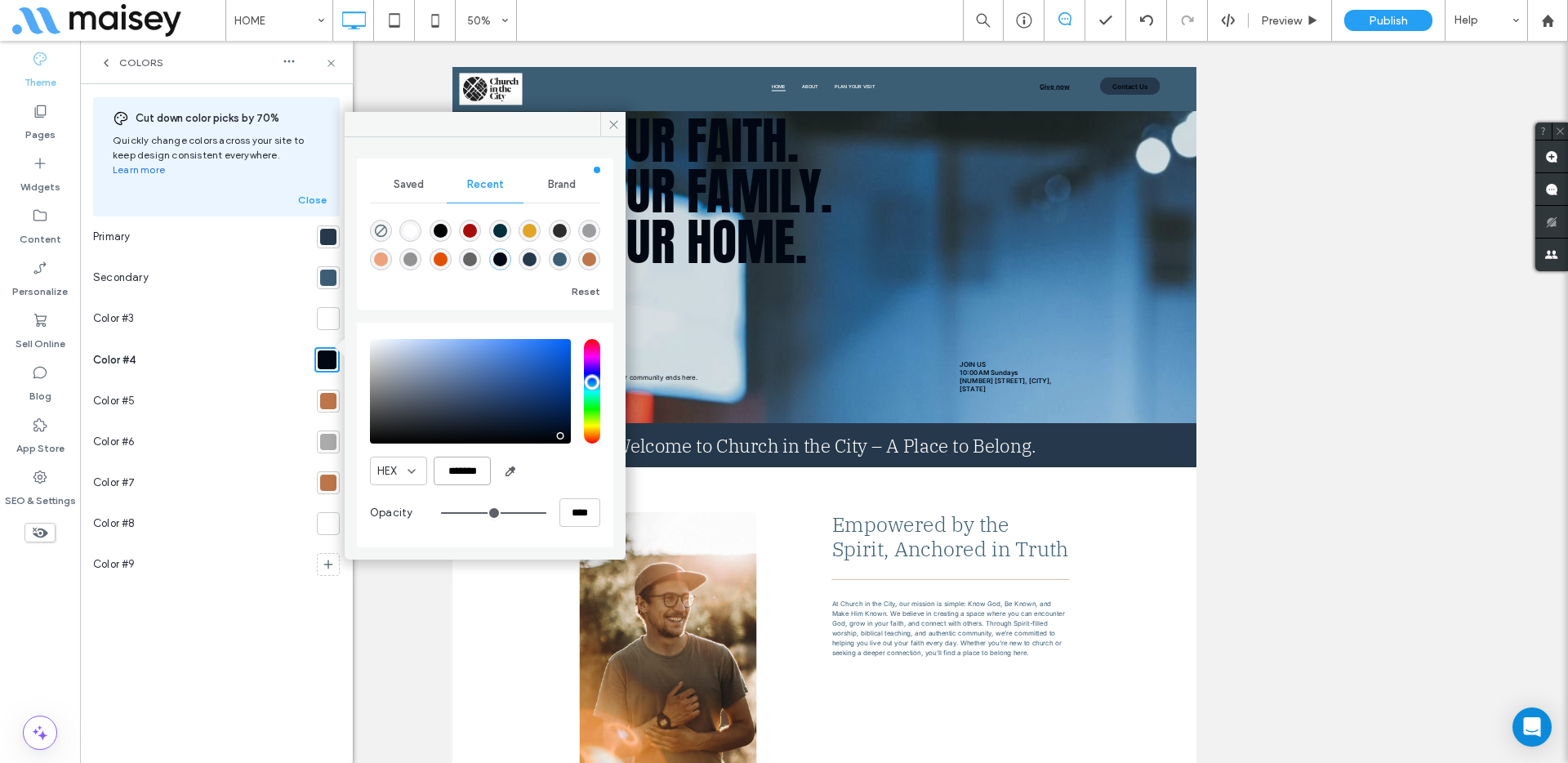 type on "*******" 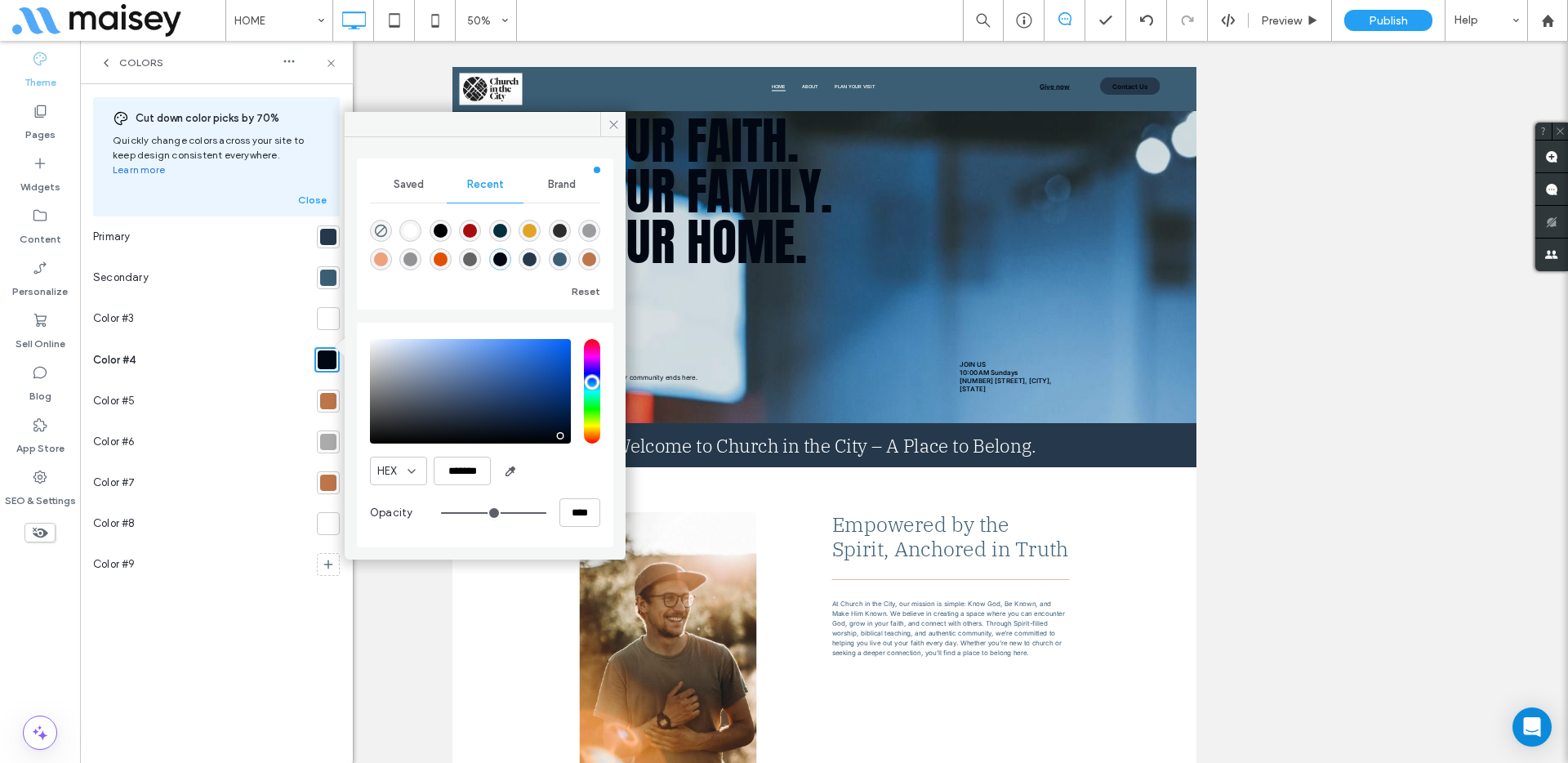 click at bounding box center (328, 237) 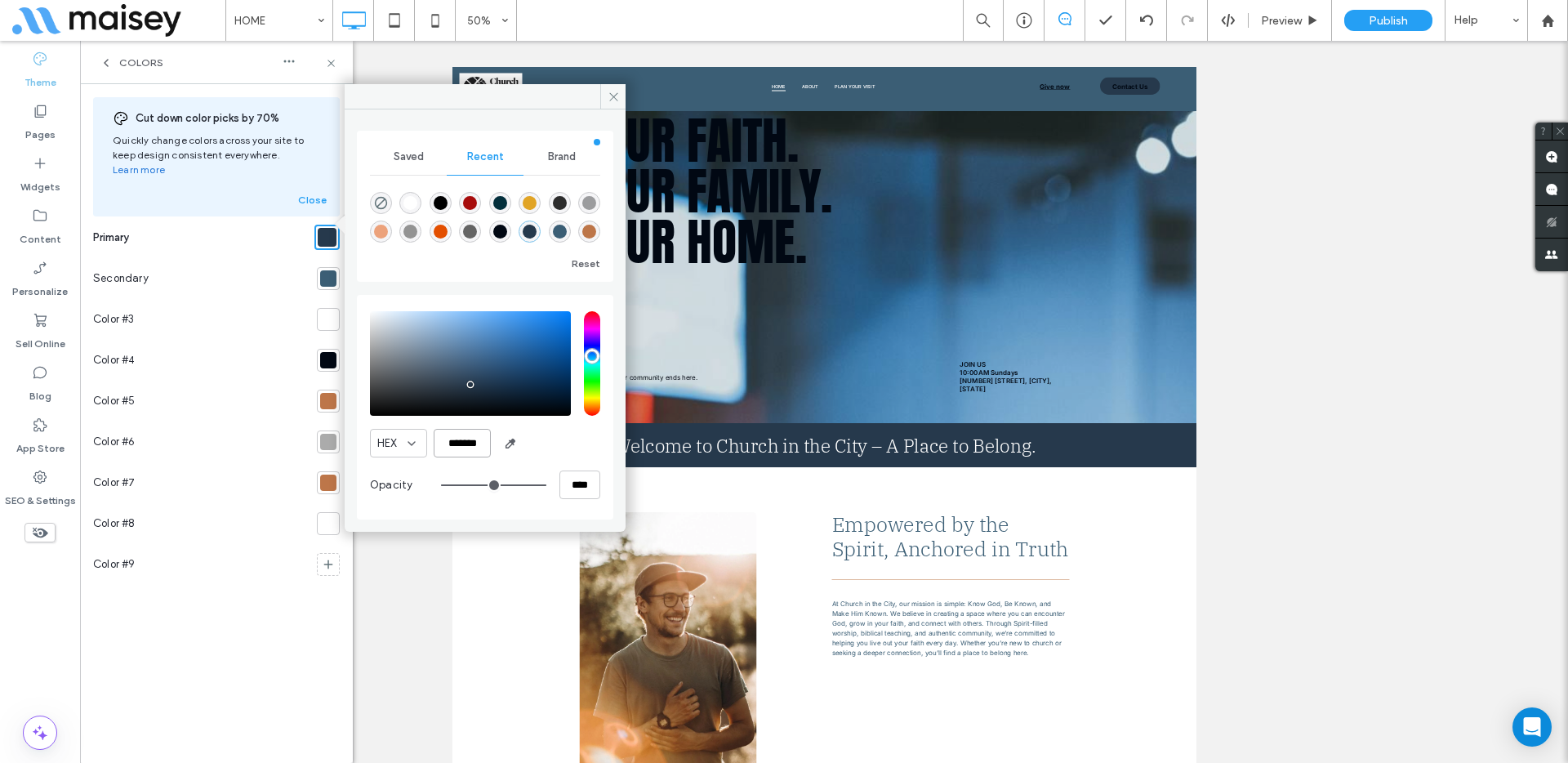 click on "*******" at bounding box center [462, 443] 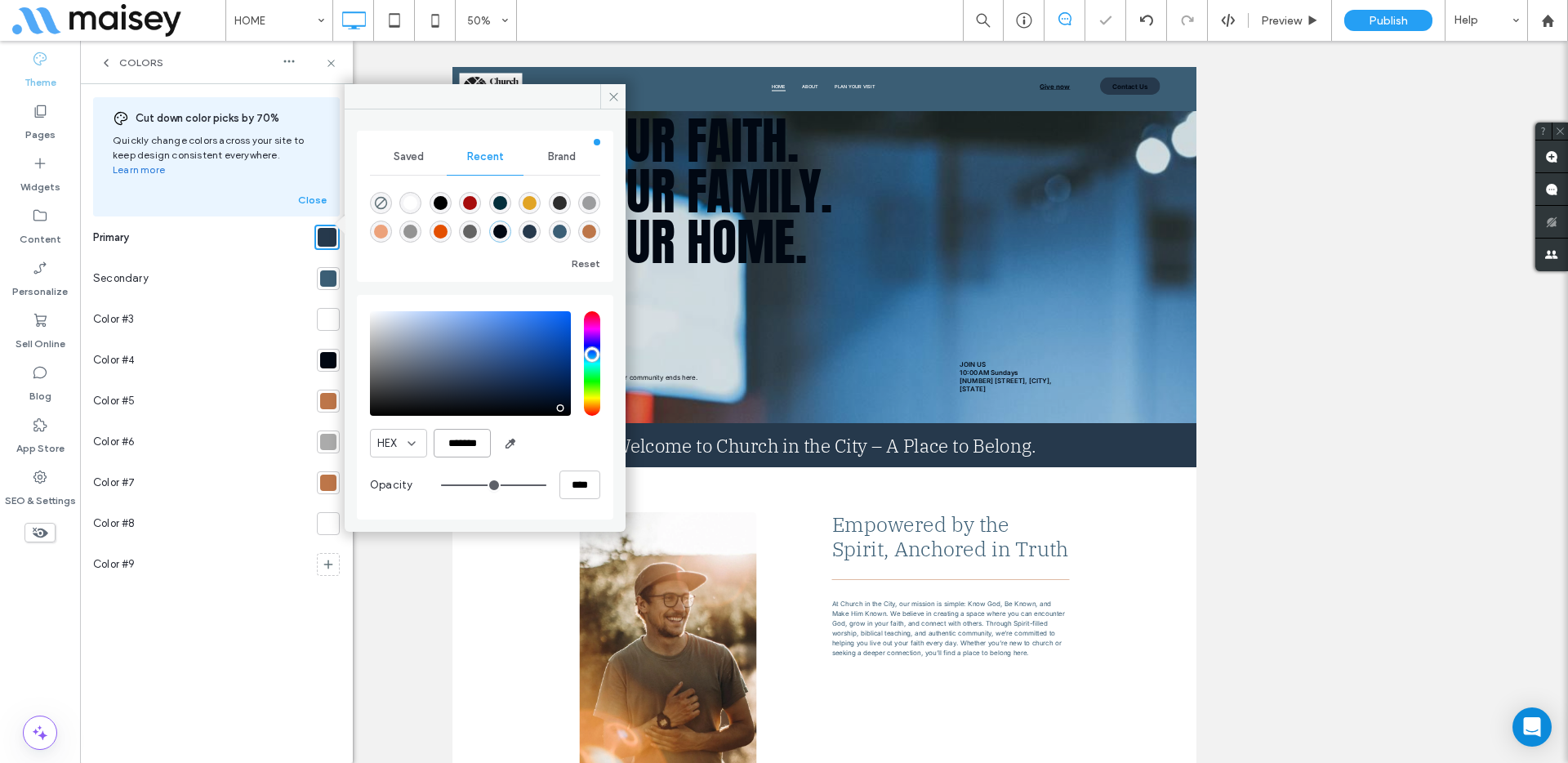scroll, scrollTop: 0, scrollLeft: 0, axis: both 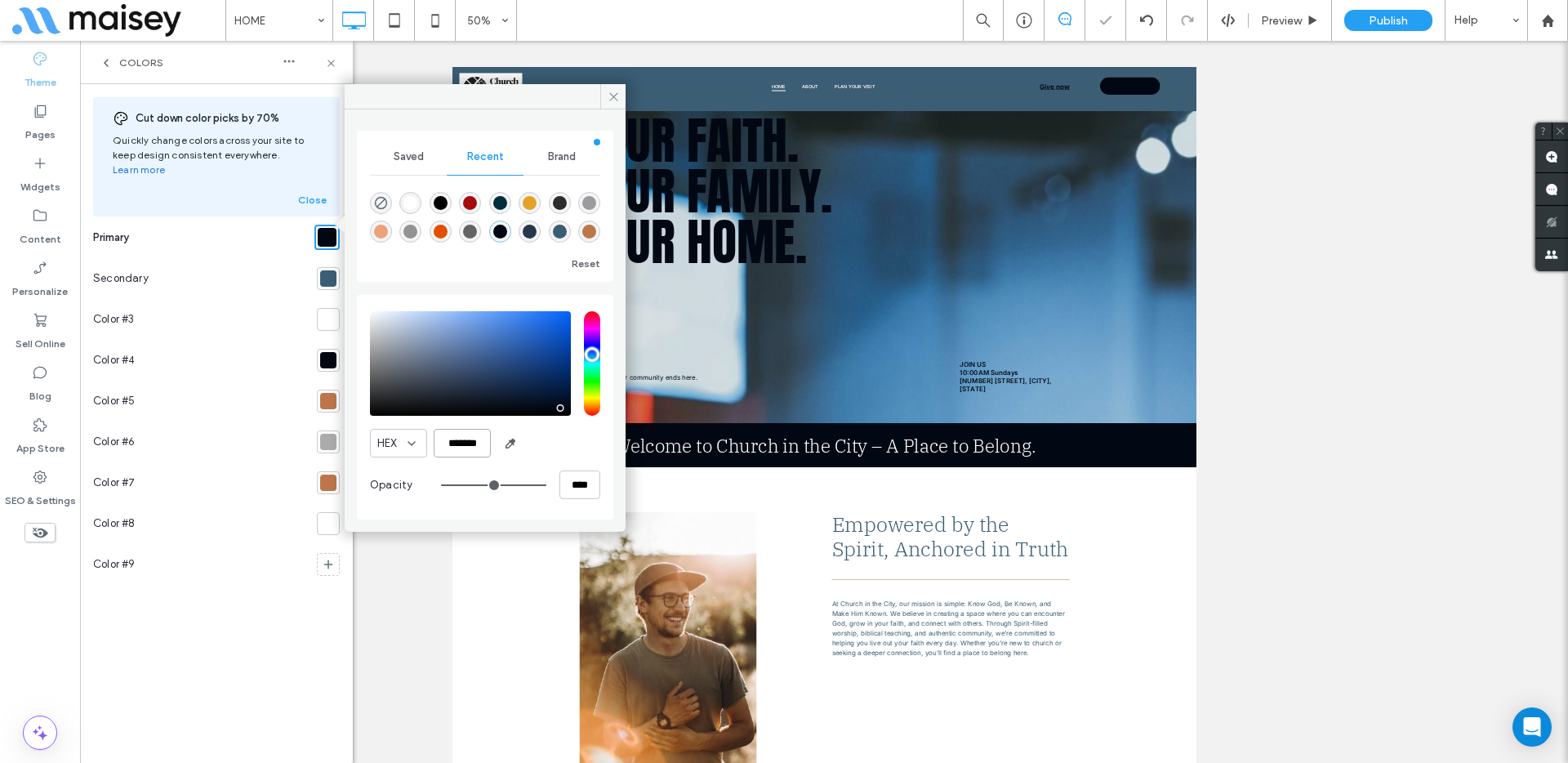 type on "*******" 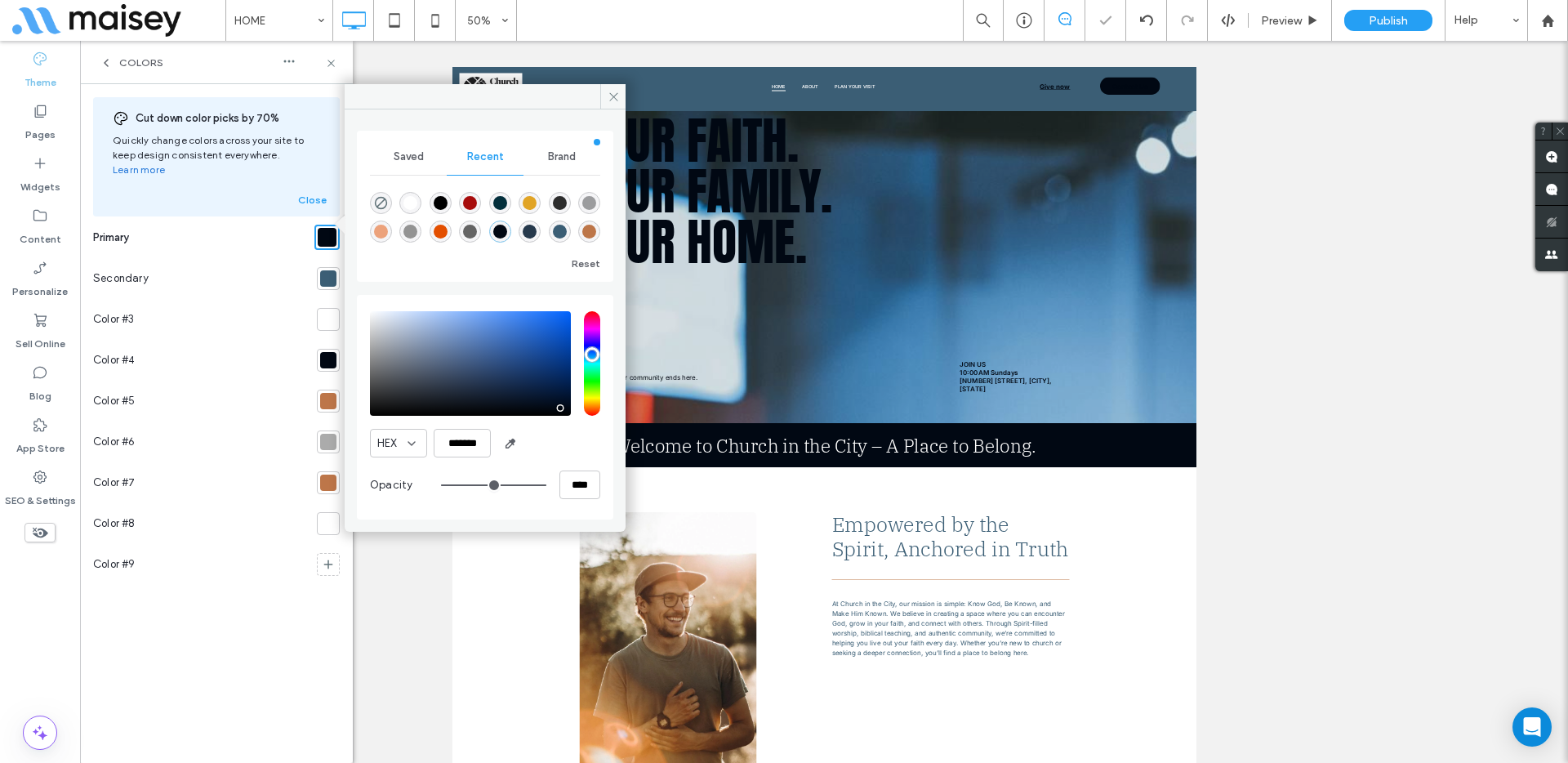 click at bounding box center [328, 360] 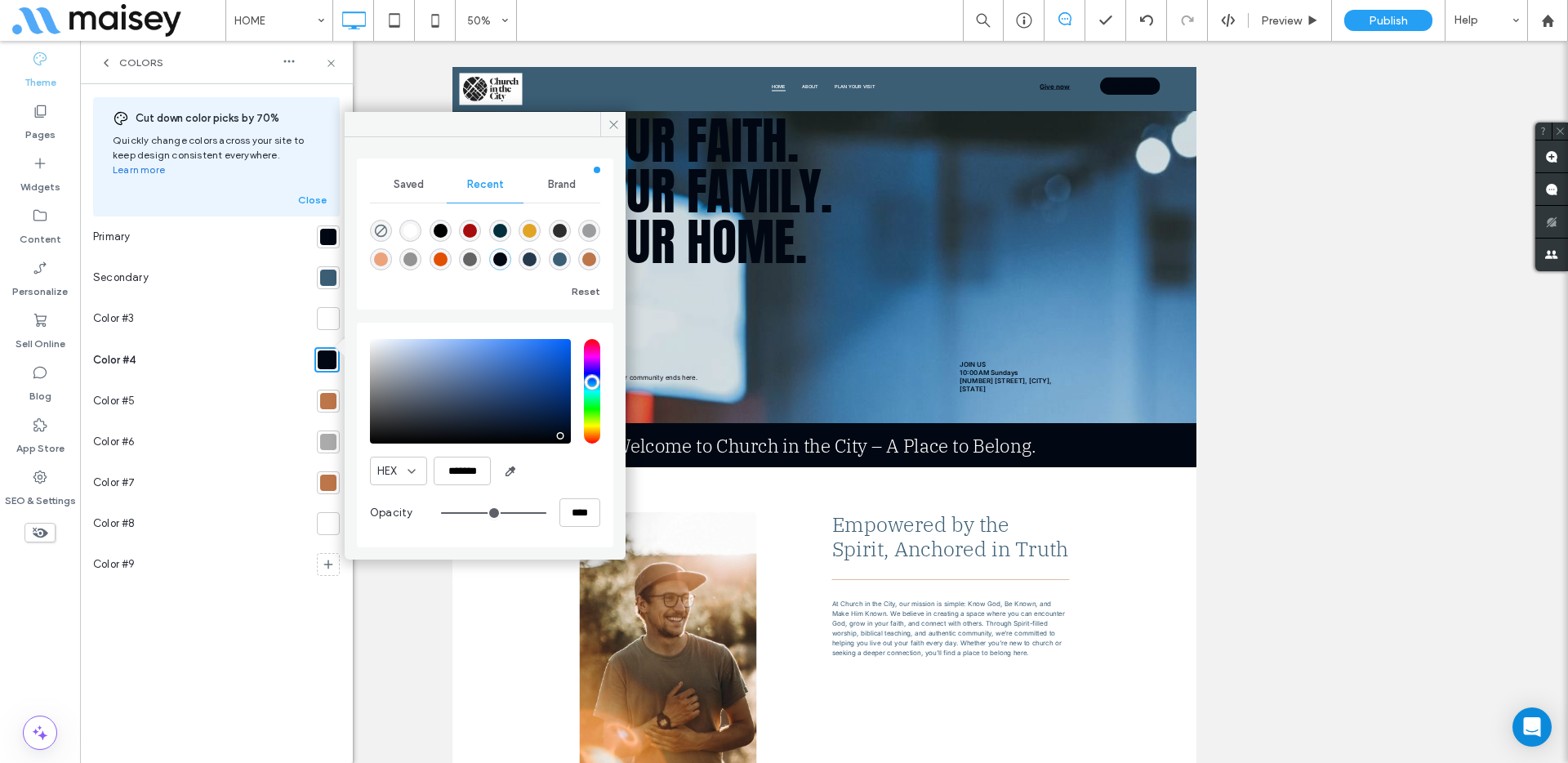 click at bounding box center (328, 442) 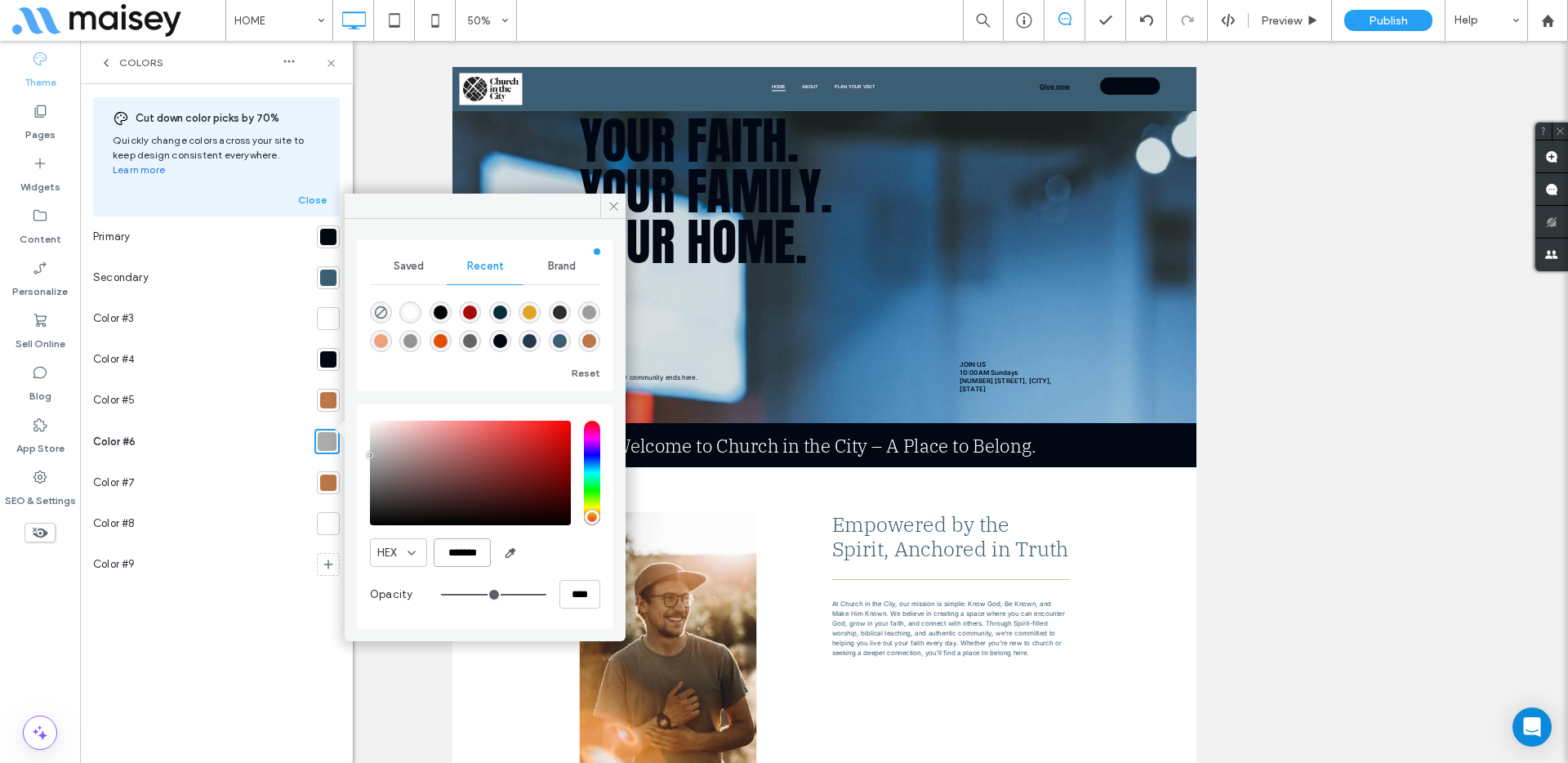 click on "*******" at bounding box center [462, 552] 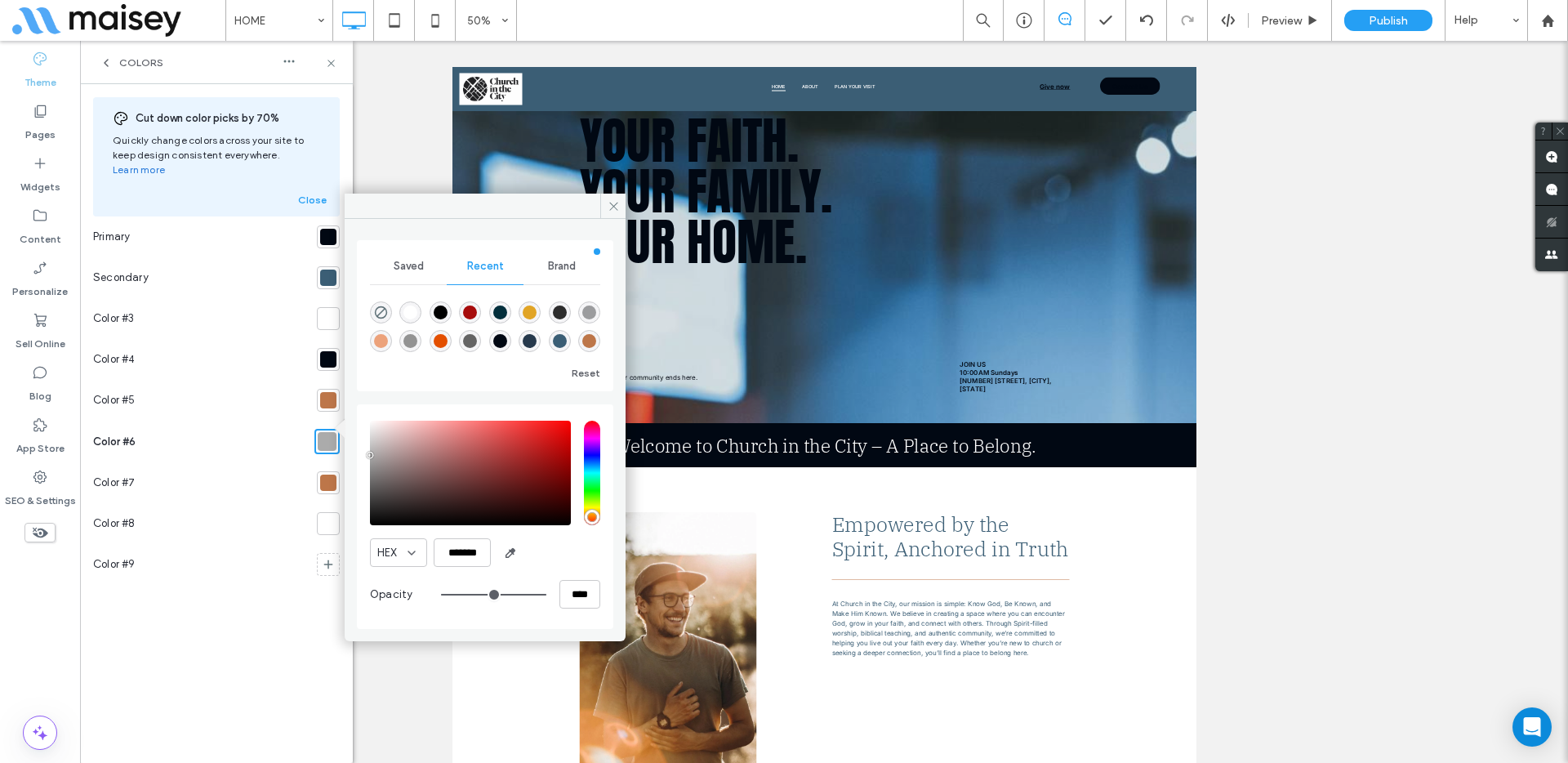 click at bounding box center [328, 359] 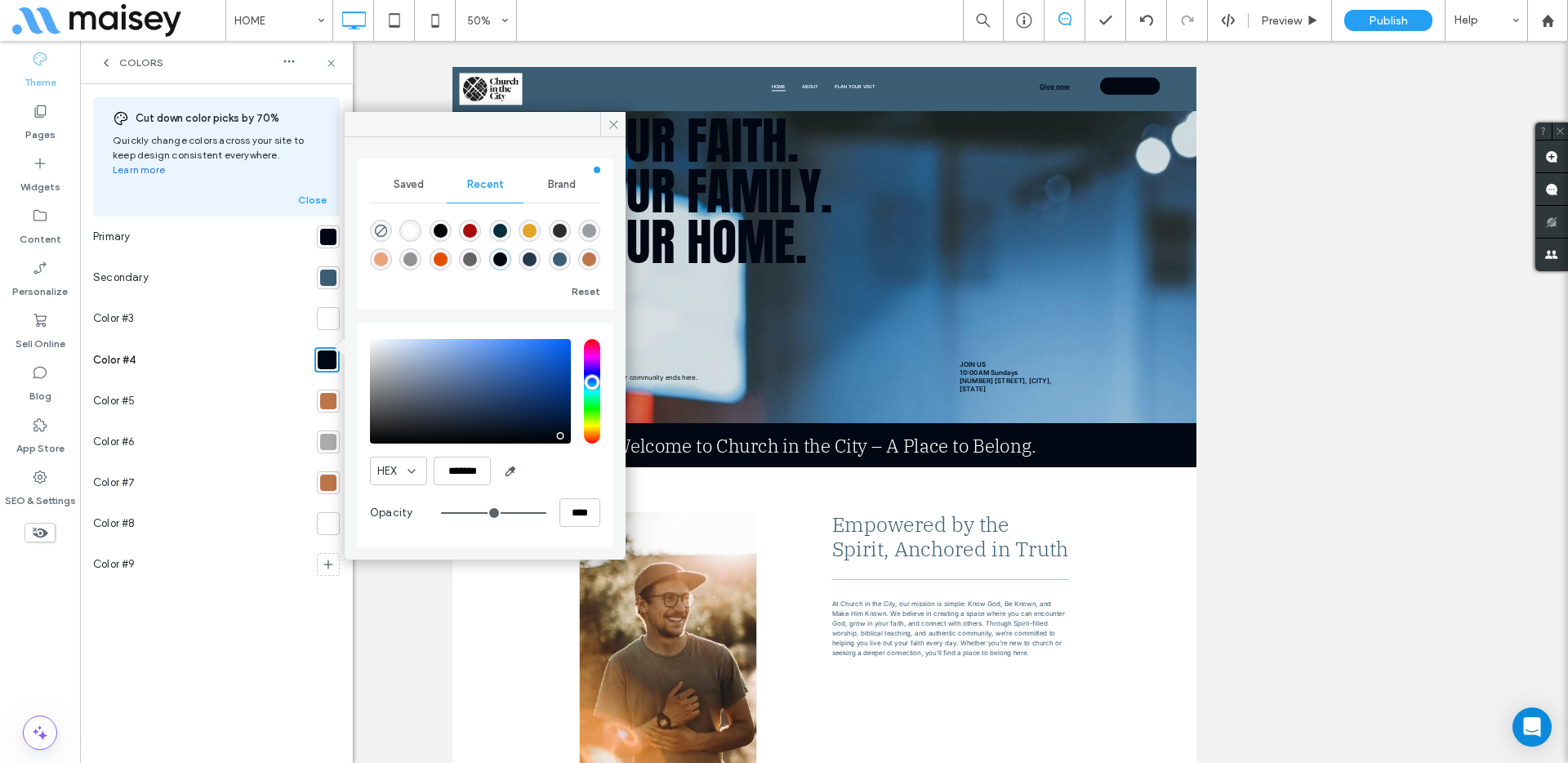drag, startPoint x: 323, startPoint y: 341, endPoint x: 333, endPoint y: 351, distance: 14.142136 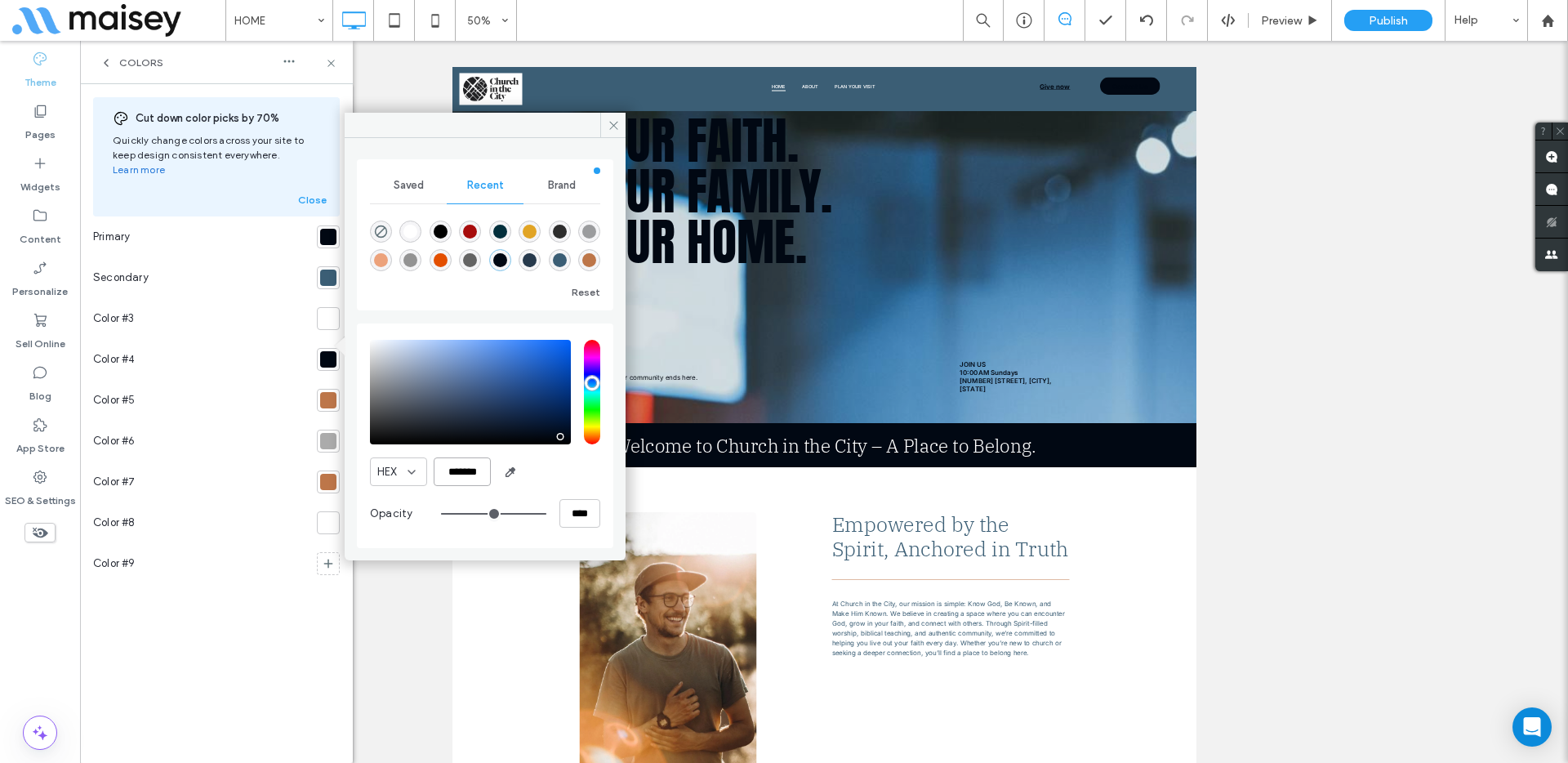 click on "*******" at bounding box center [462, 471] 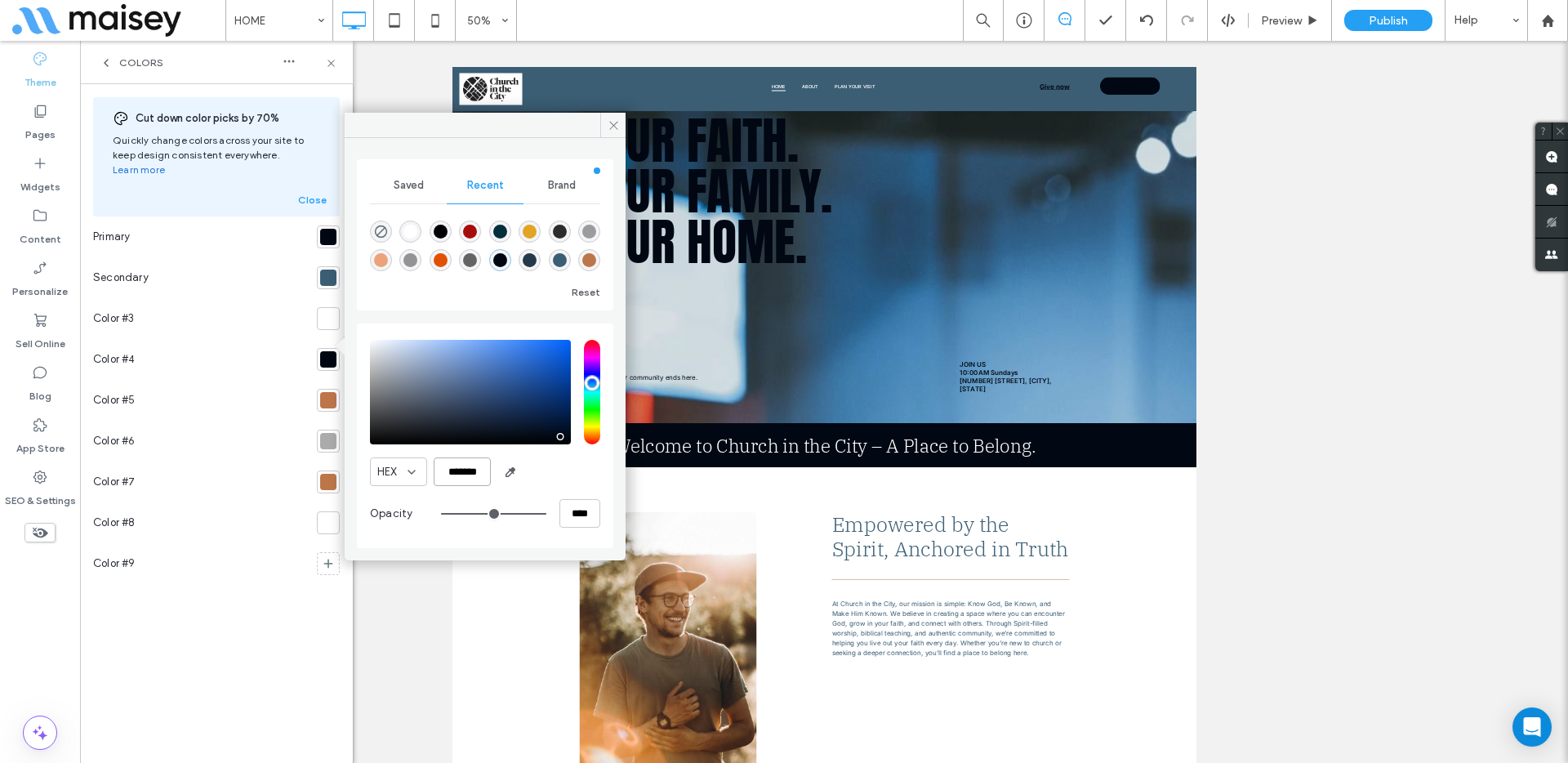 paste on "*******" 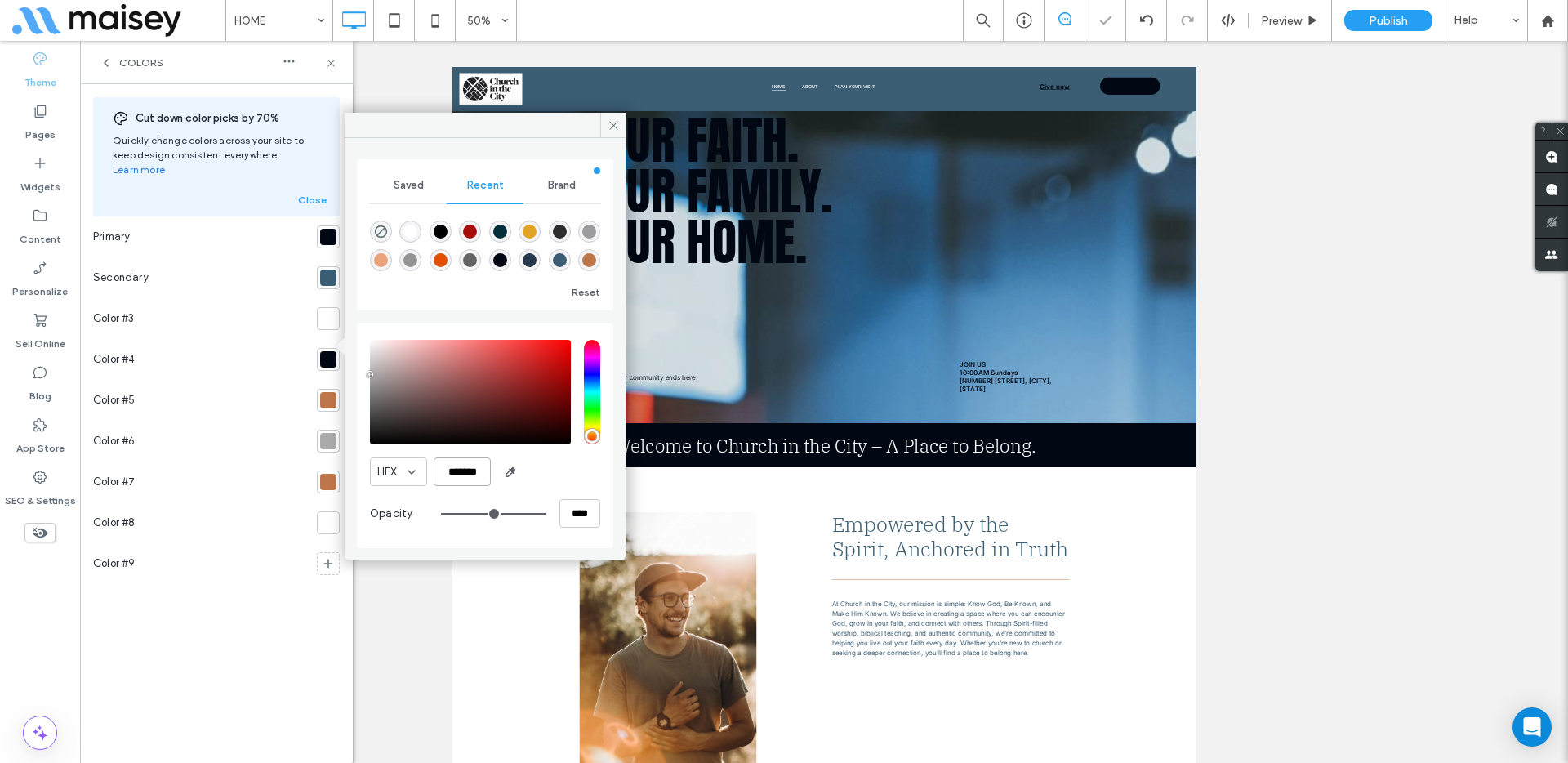 scroll, scrollTop: 0, scrollLeft: 0, axis: both 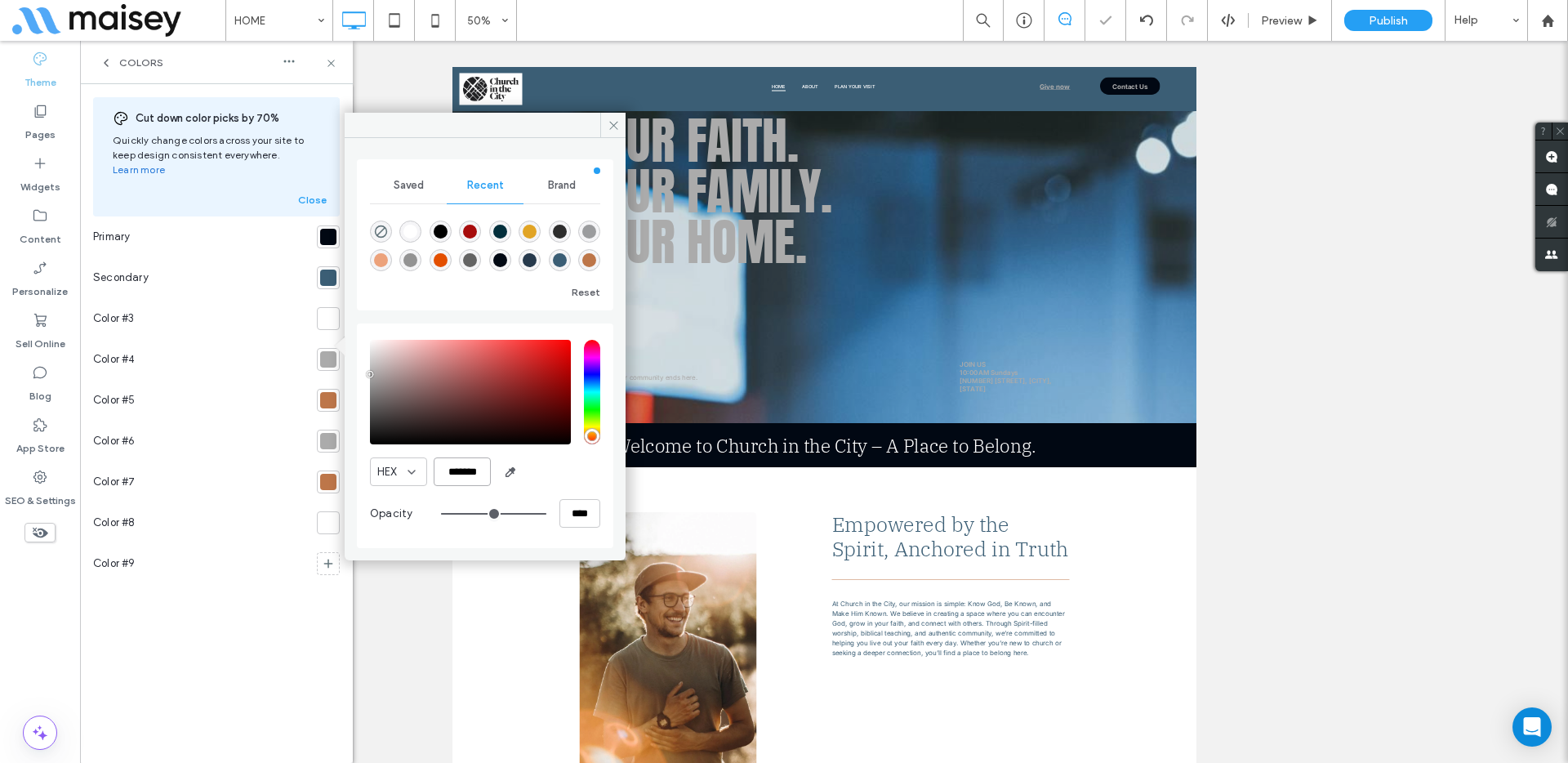 type on "*******" 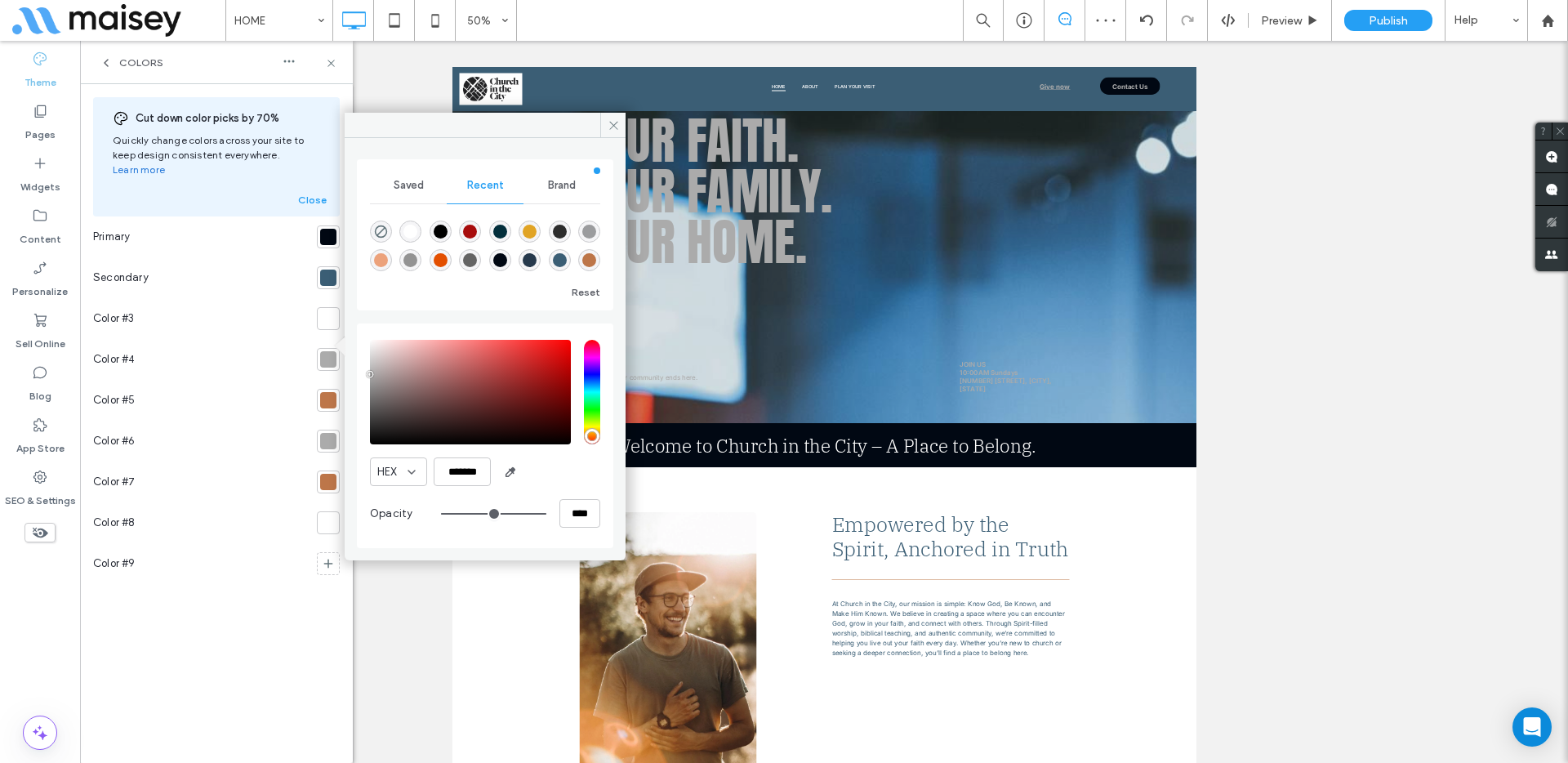 click on "HEX *******" at bounding box center (485, 471) 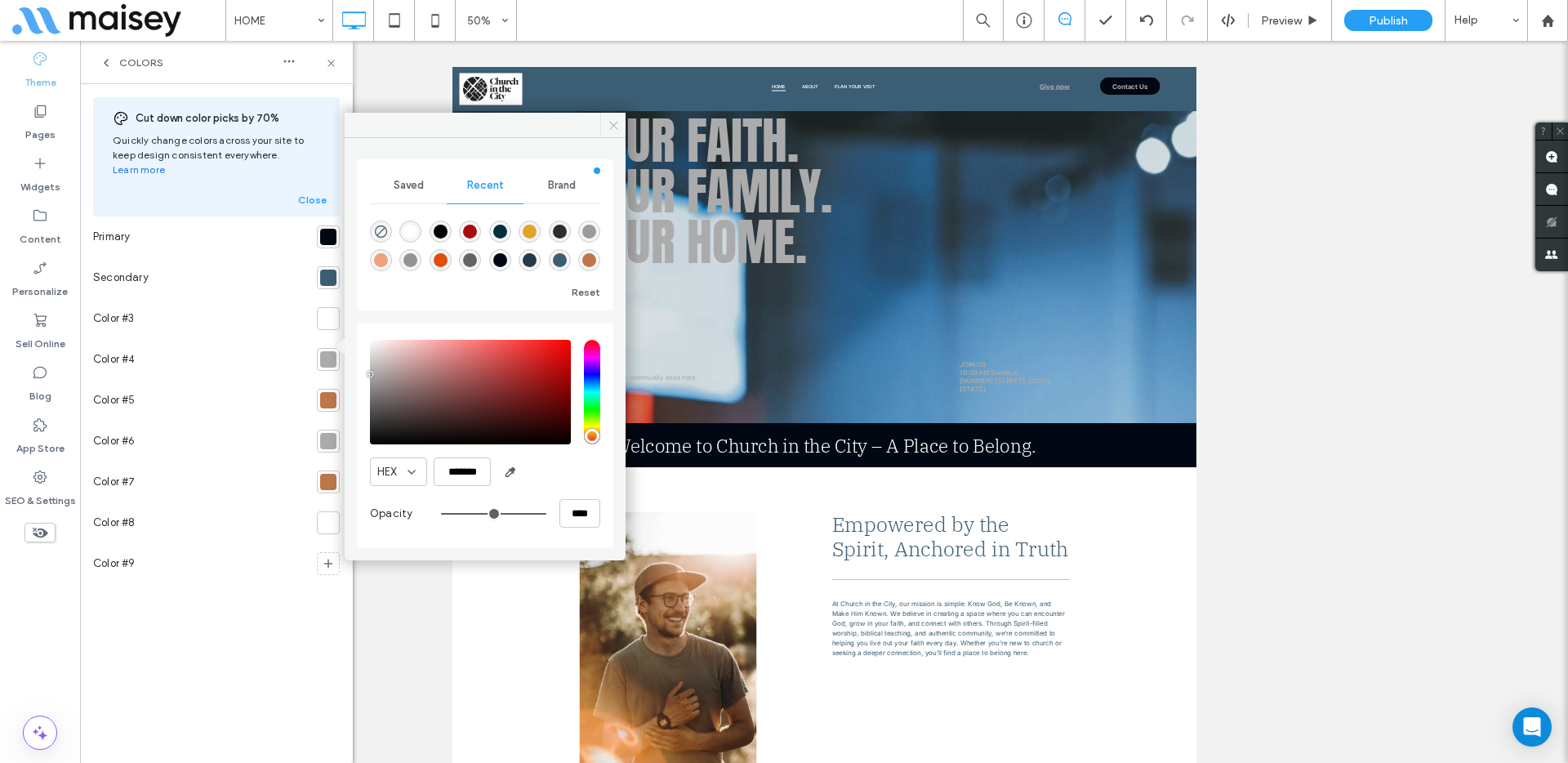 click 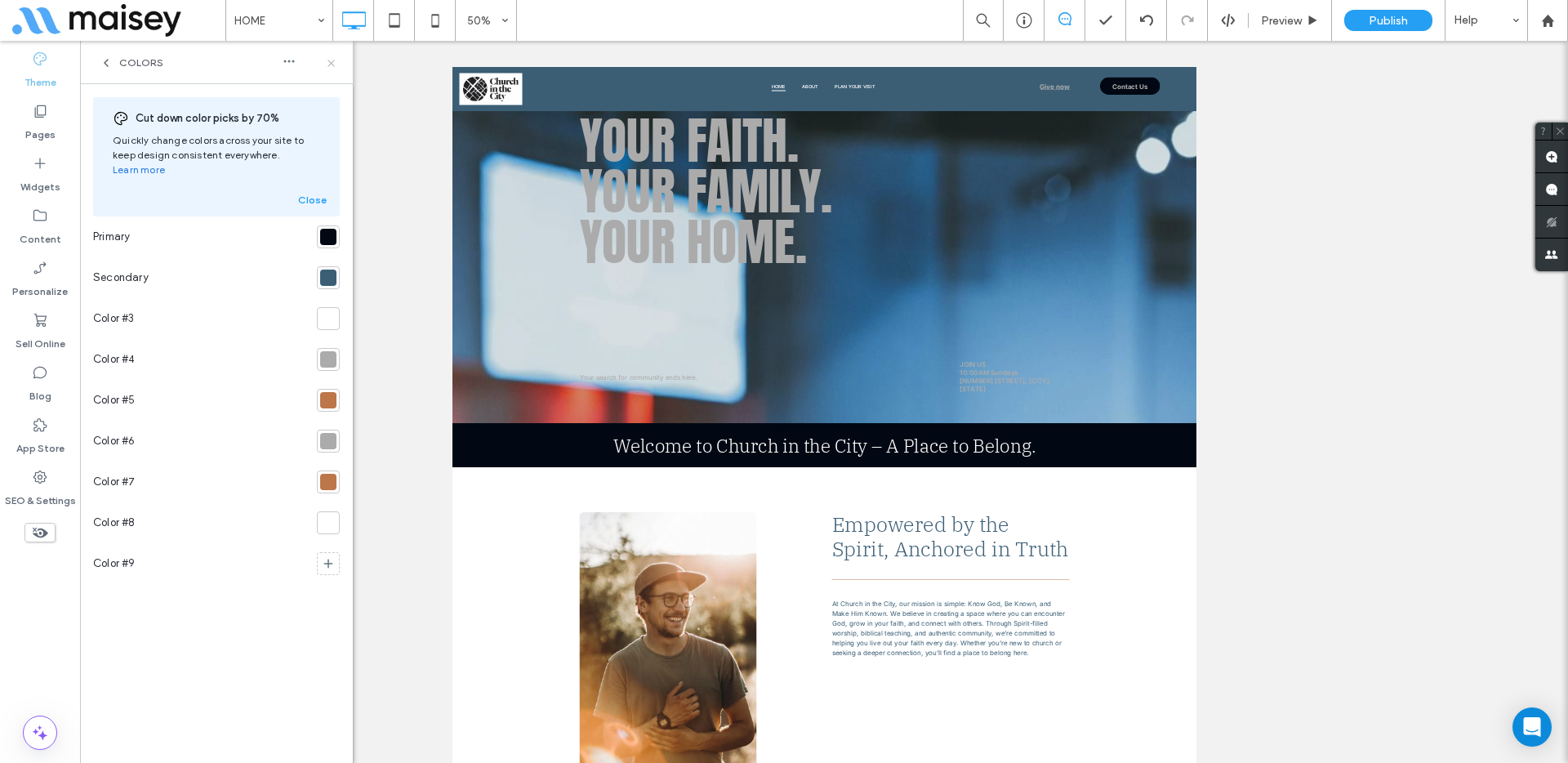 click 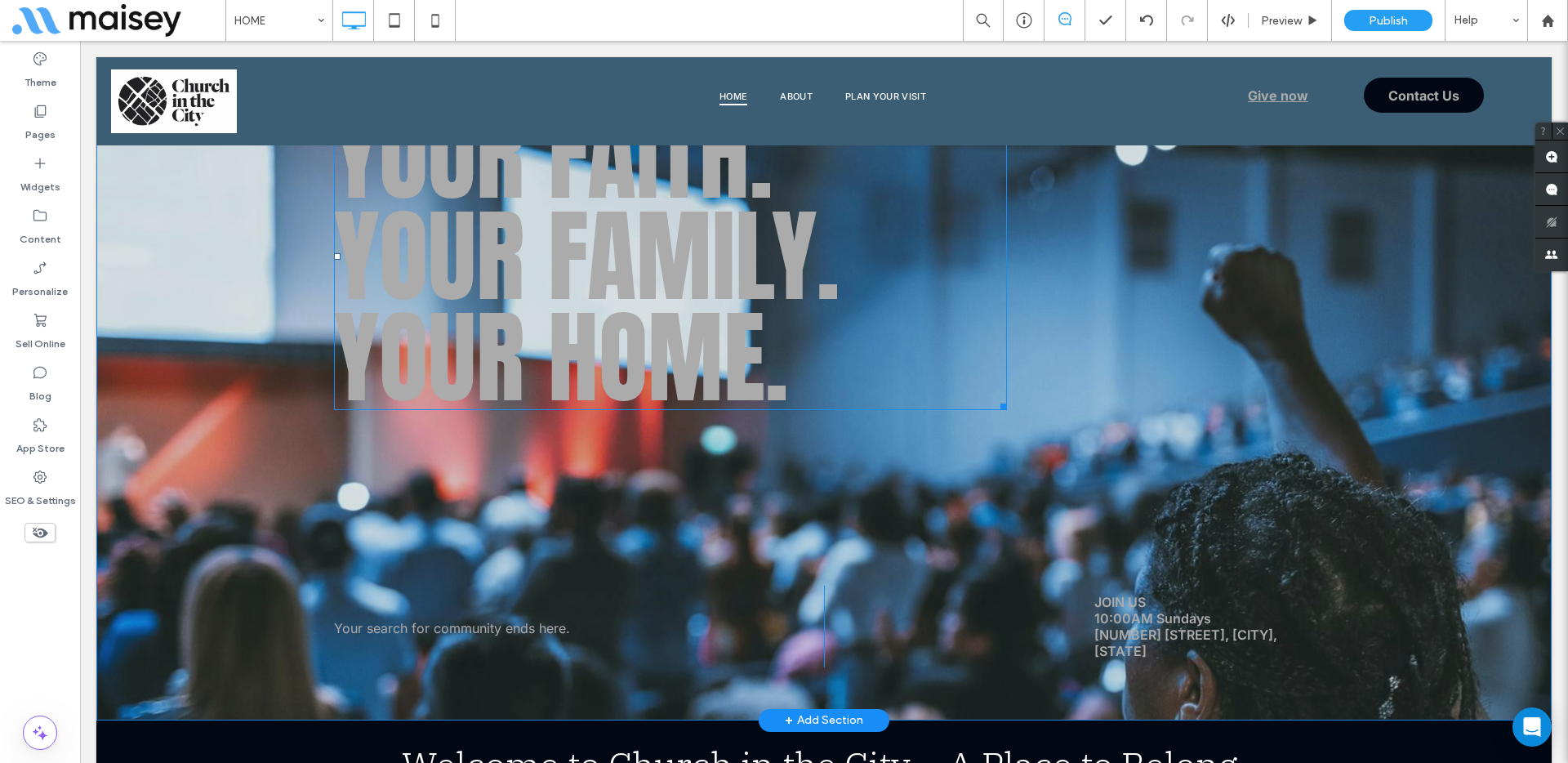 scroll, scrollTop: 0, scrollLeft: 0, axis: both 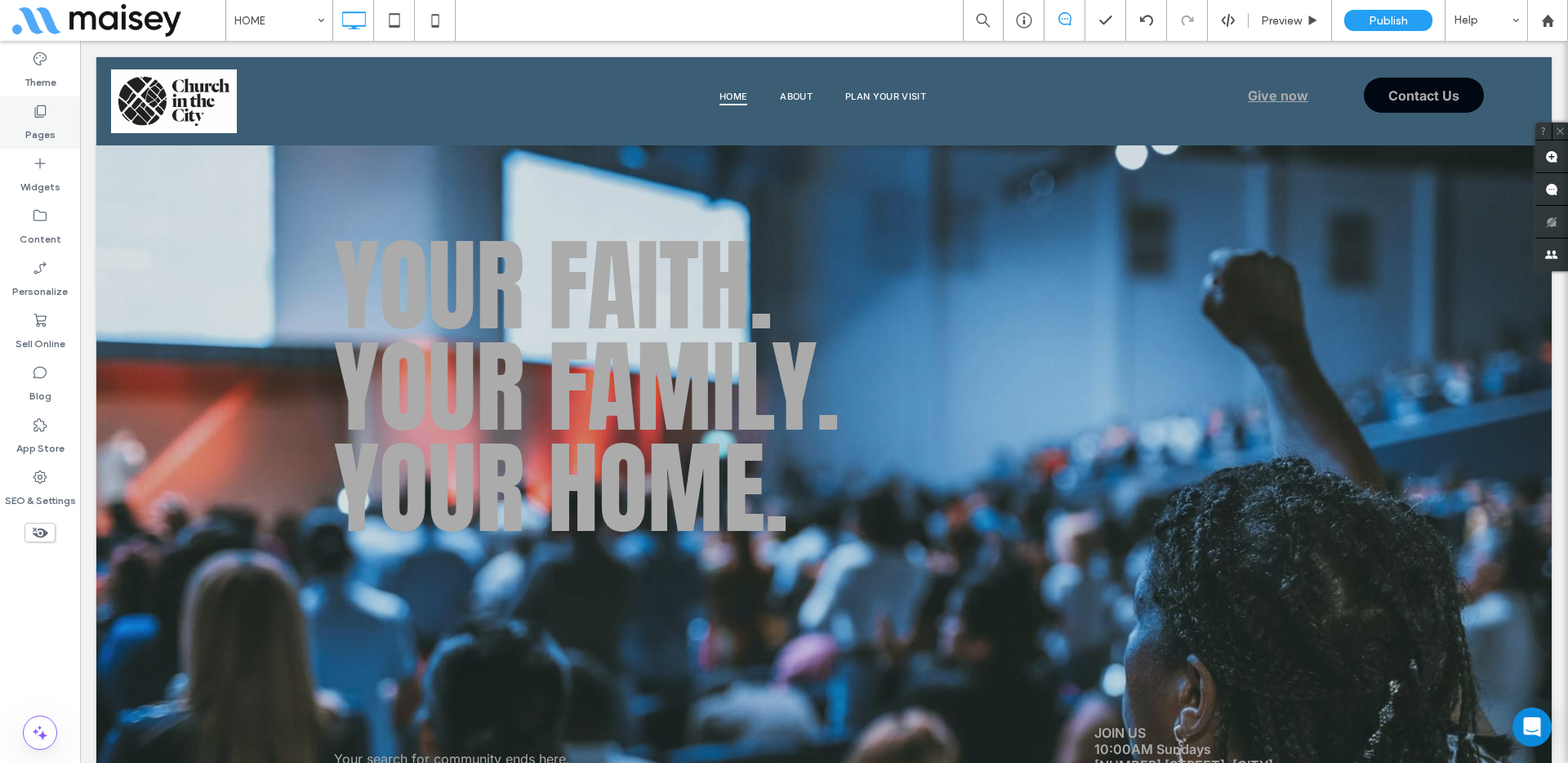 drag, startPoint x: 48, startPoint y: 70, endPoint x: 78, endPoint y: 99, distance: 41.72529 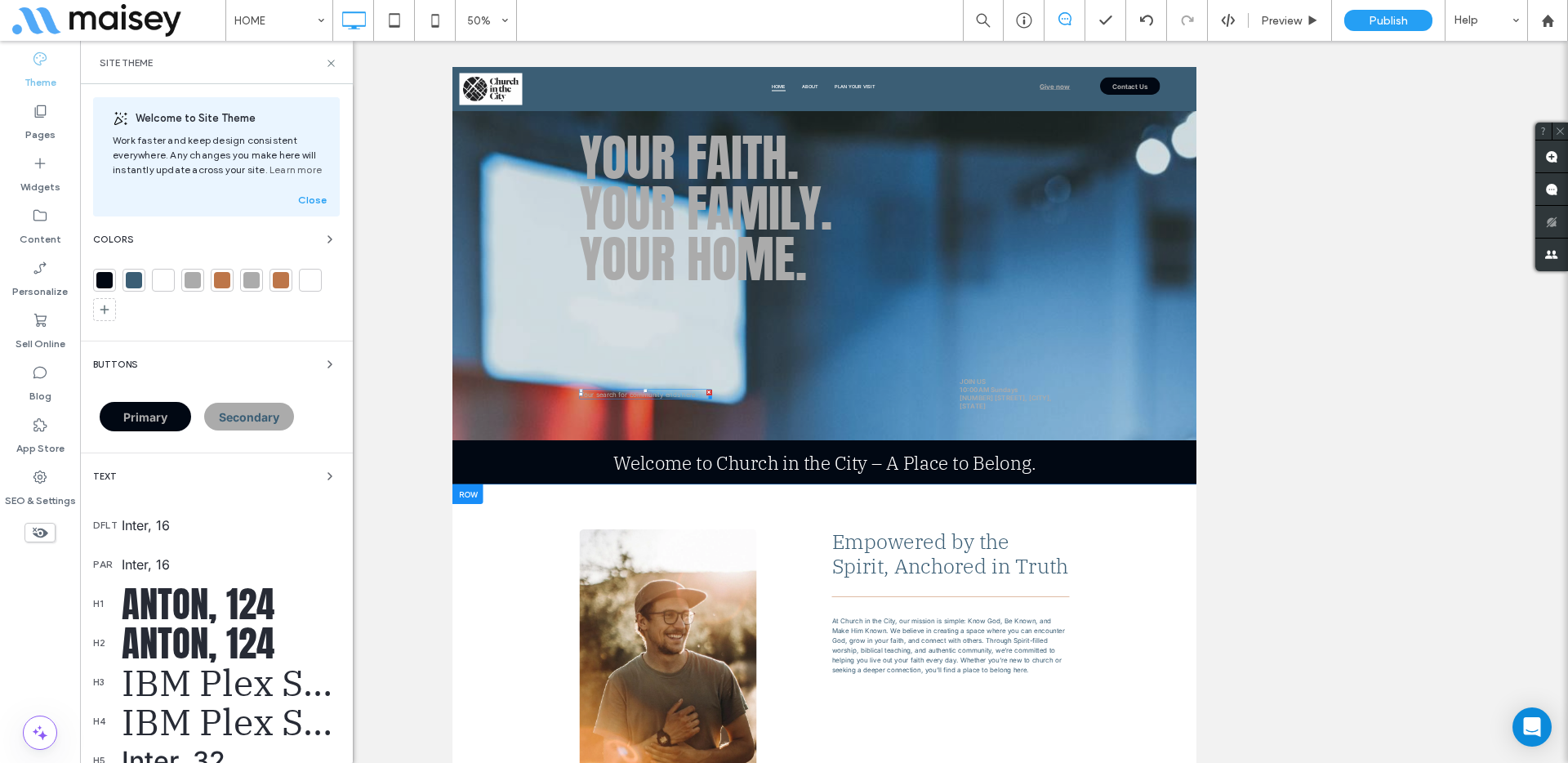 scroll, scrollTop: 0, scrollLeft: 0, axis: both 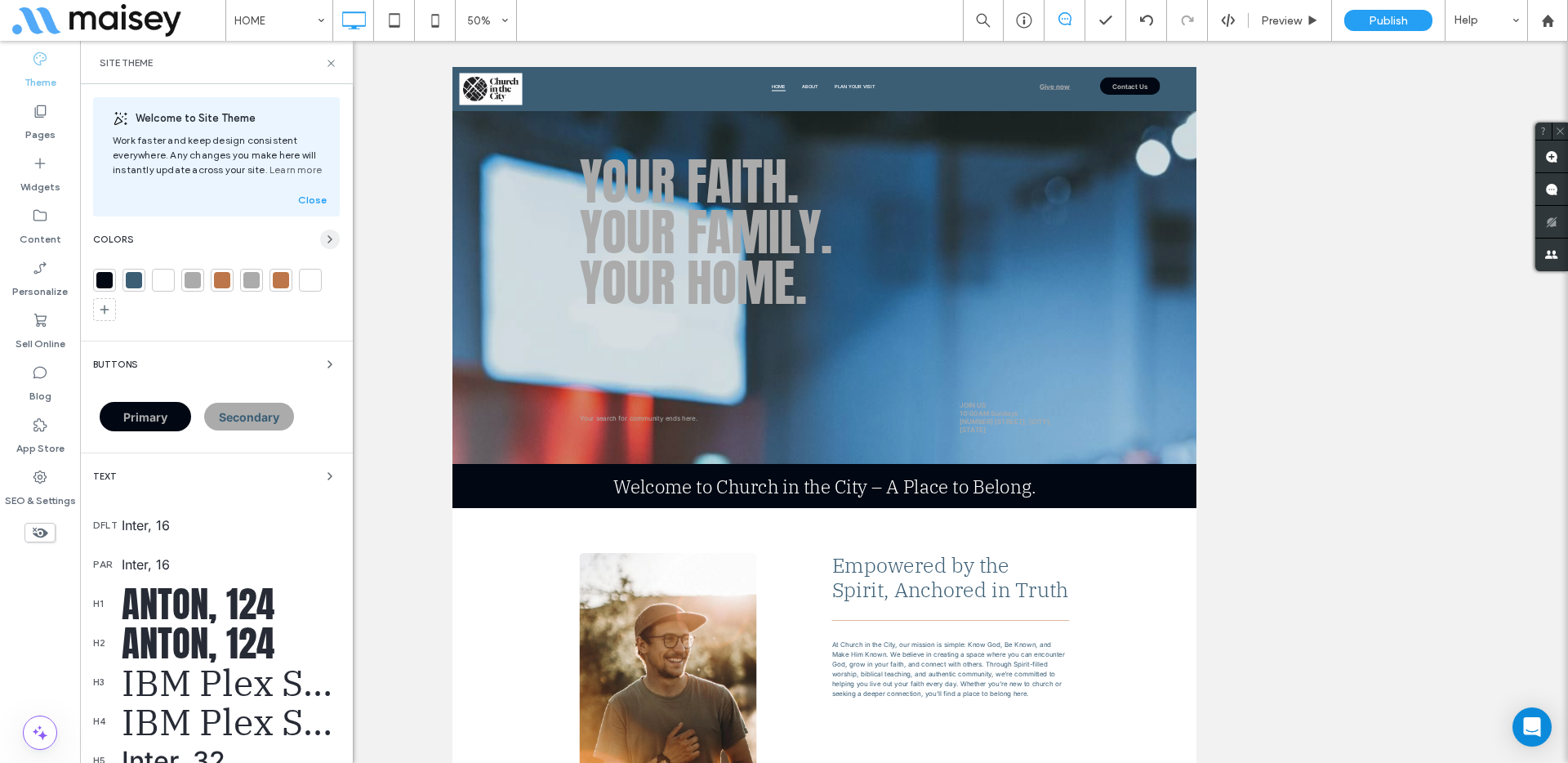 click 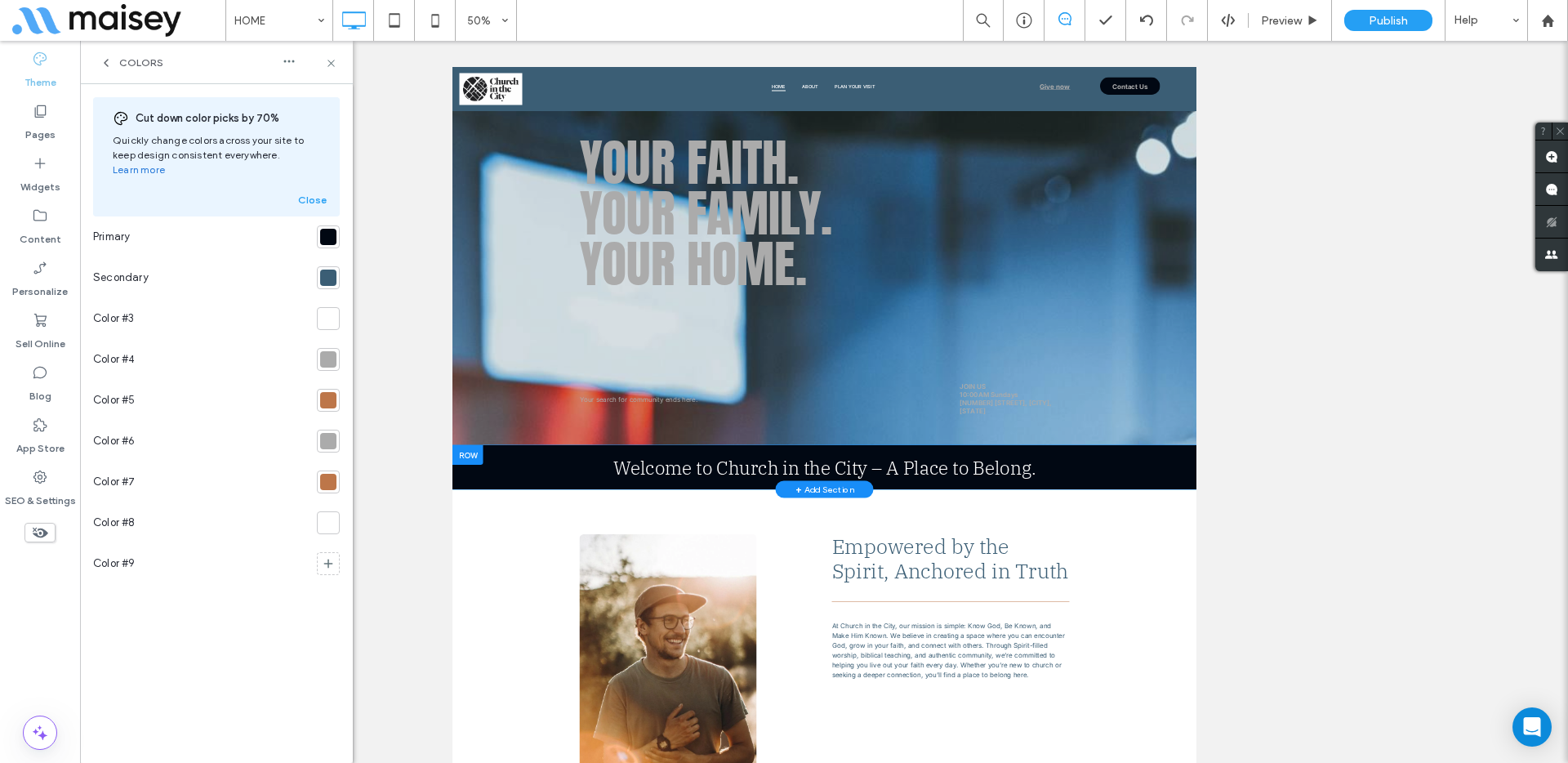 scroll, scrollTop: 0, scrollLeft: 0, axis: both 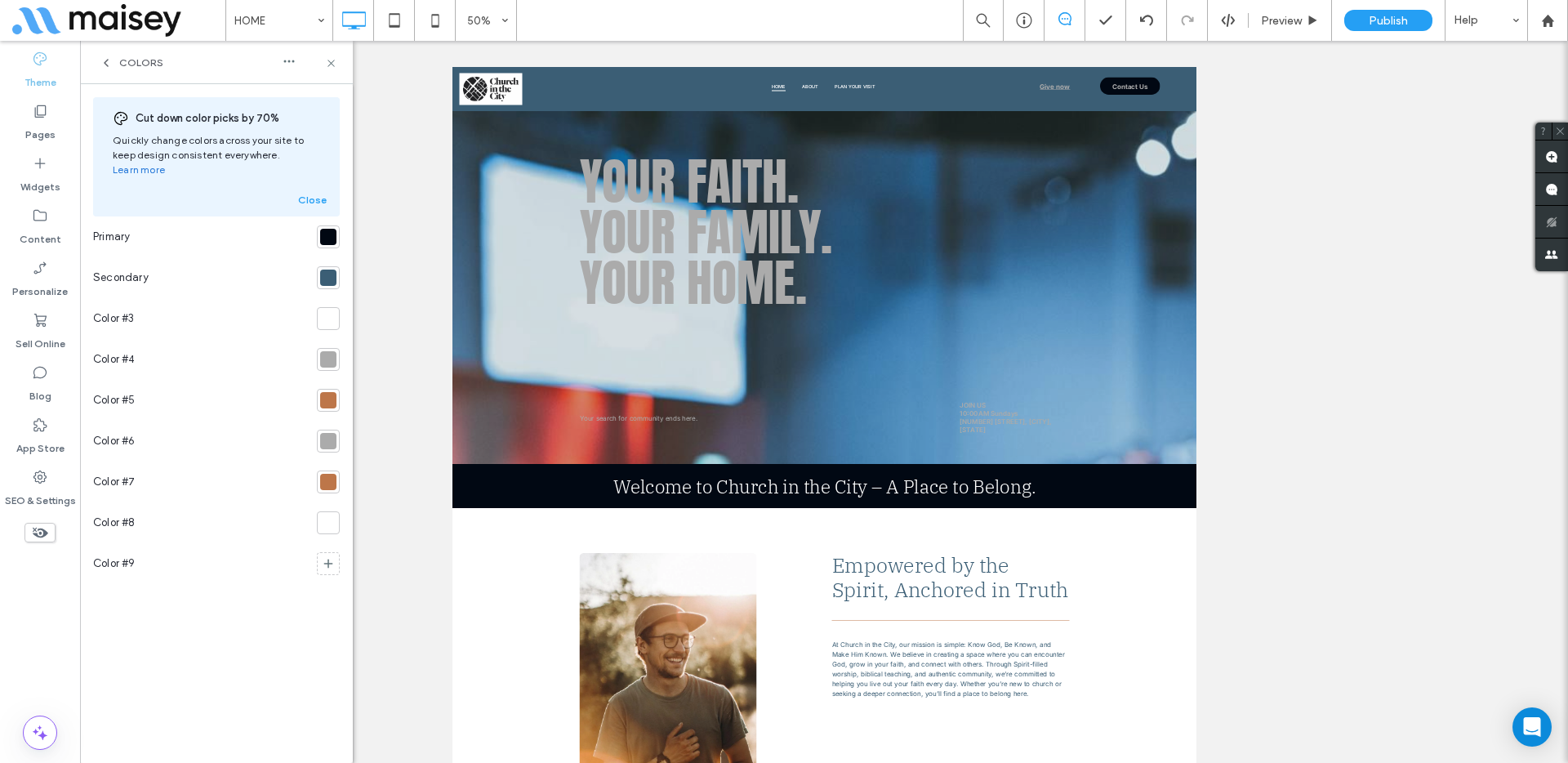 click at bounding box center [328, 278] 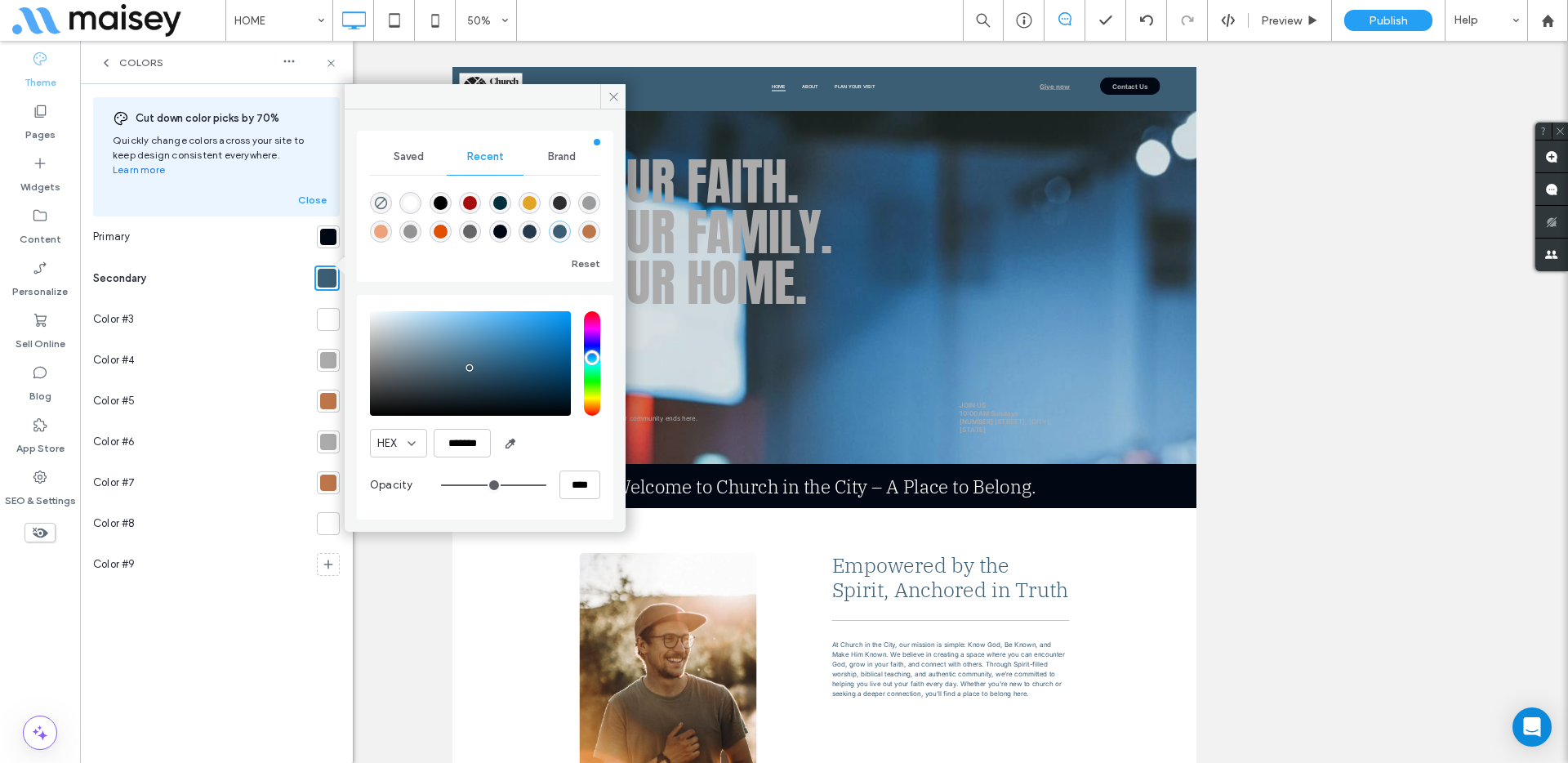 click at bounding box center [328, 237] 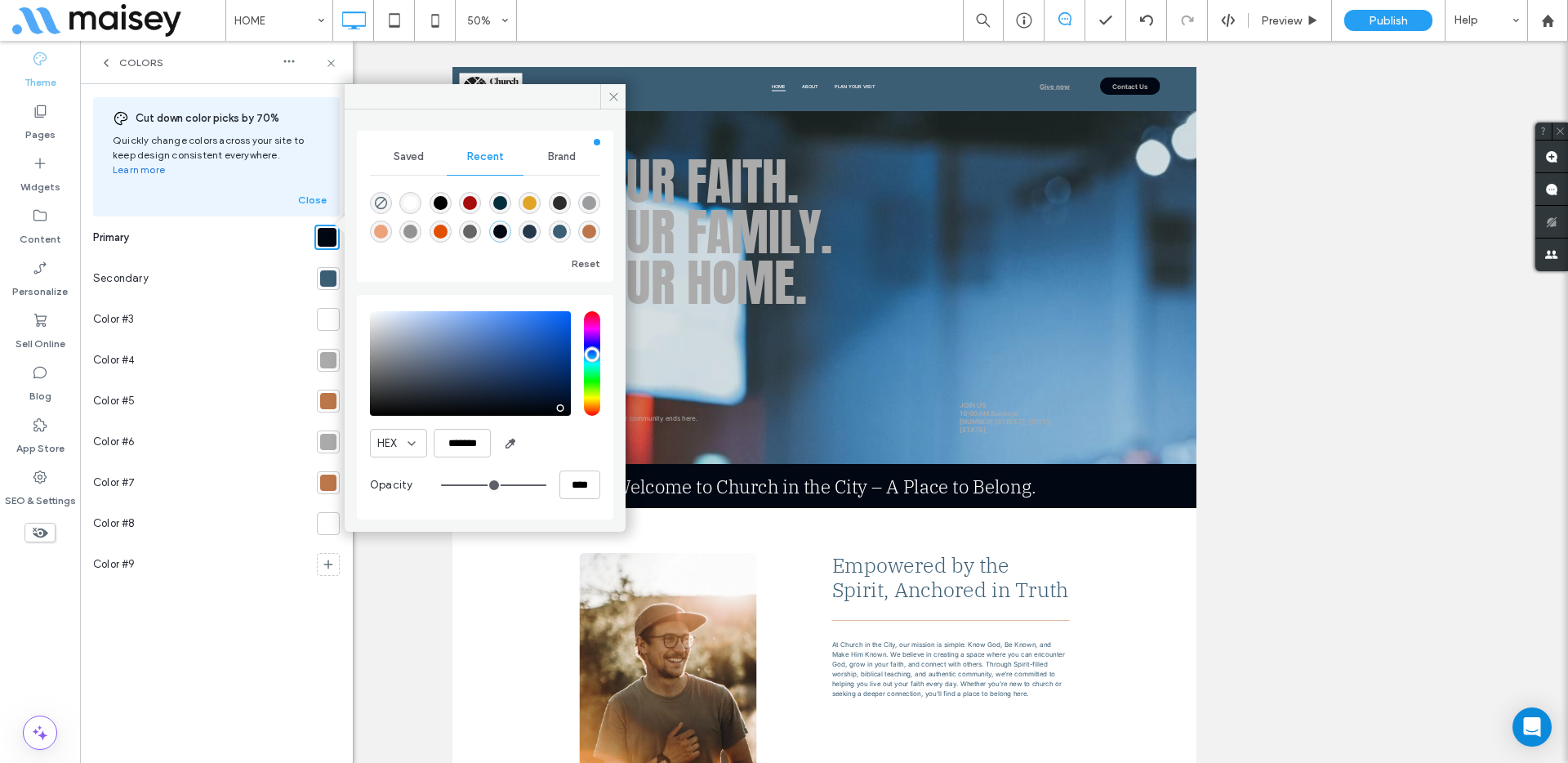 click at bounding box center [328, 319] 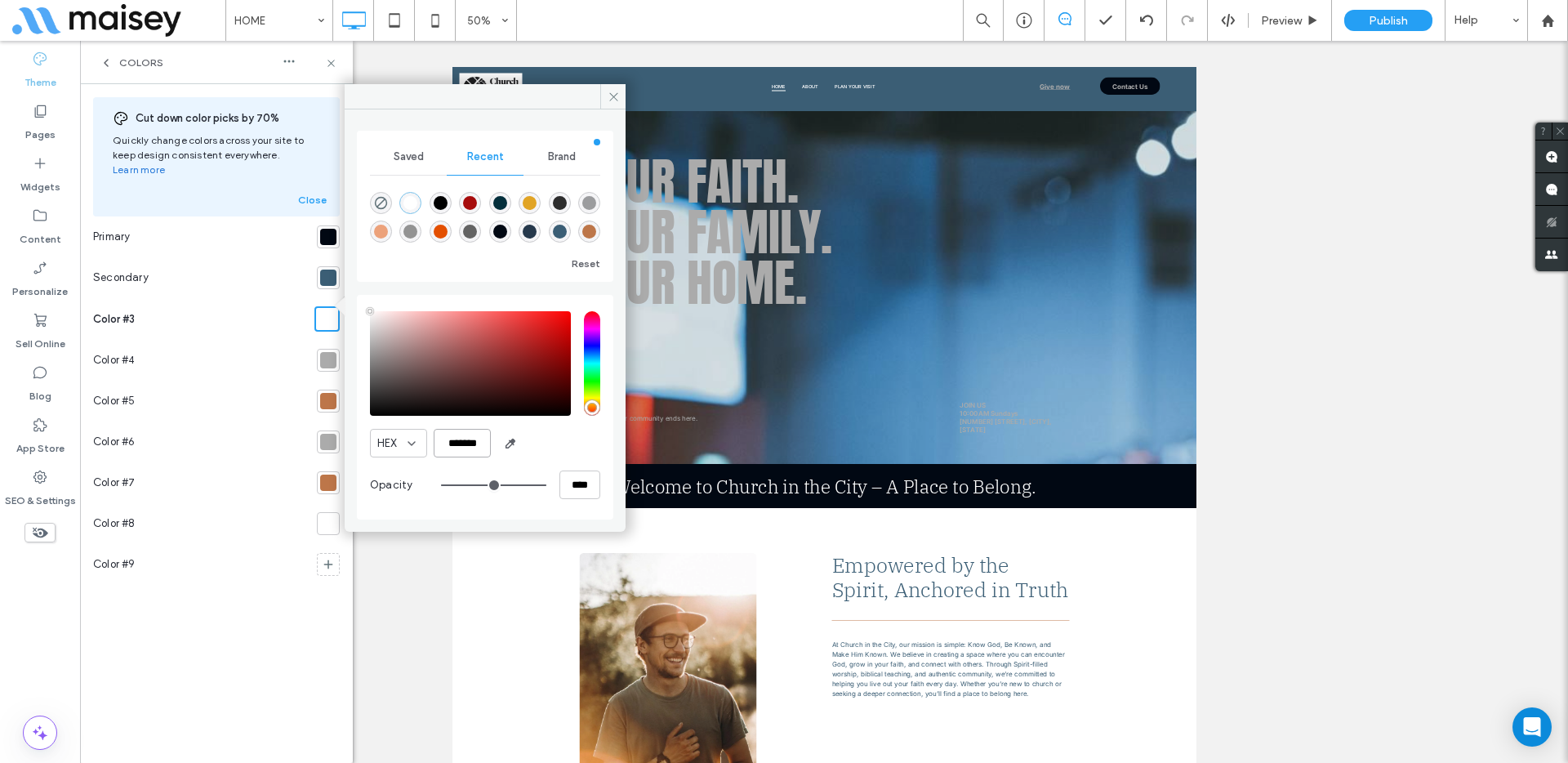 click on "*******" at bounding box center [462, 443] 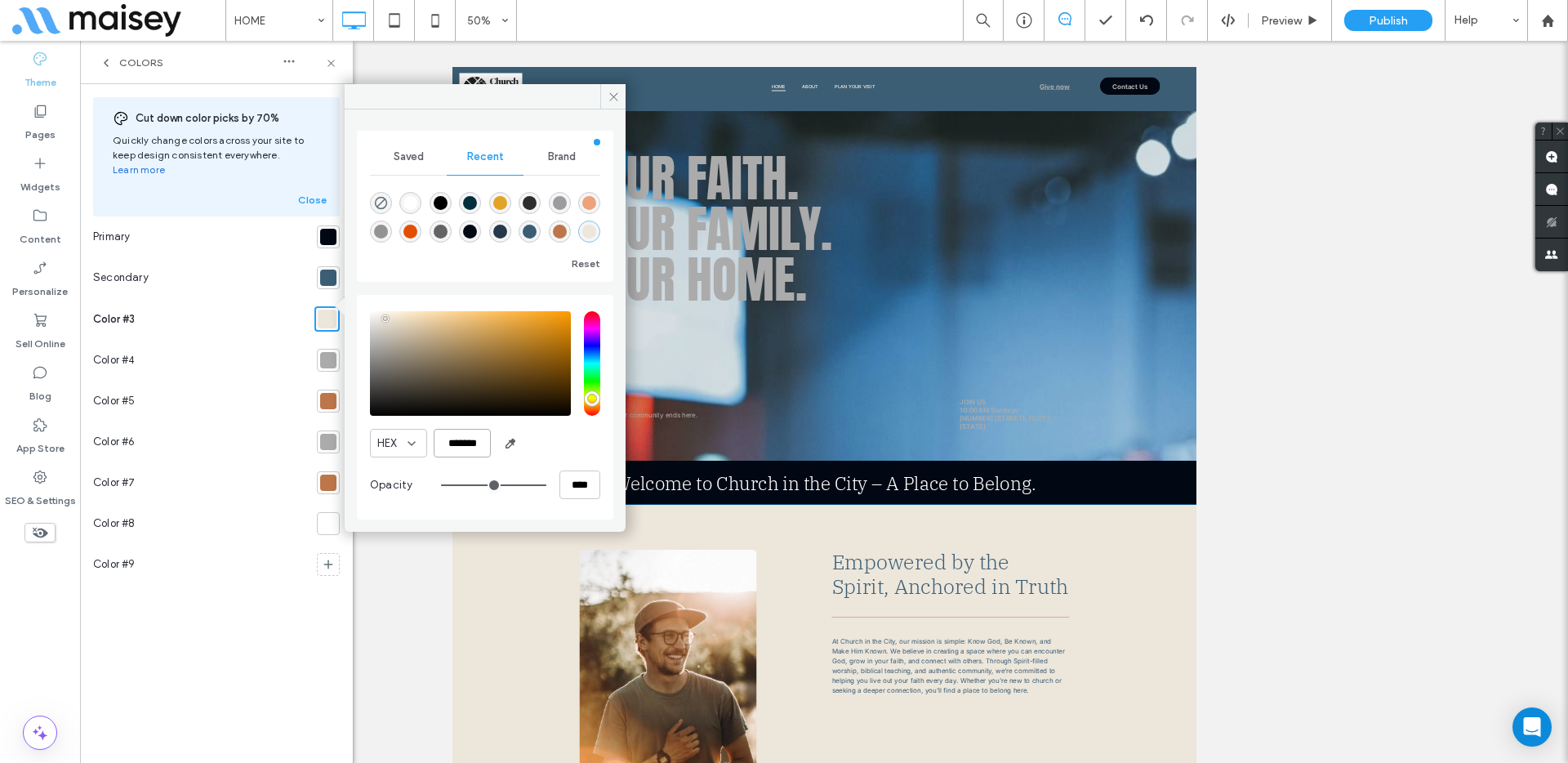 scroll, scrollTop: 0, scrollLeft: 0, axis: both 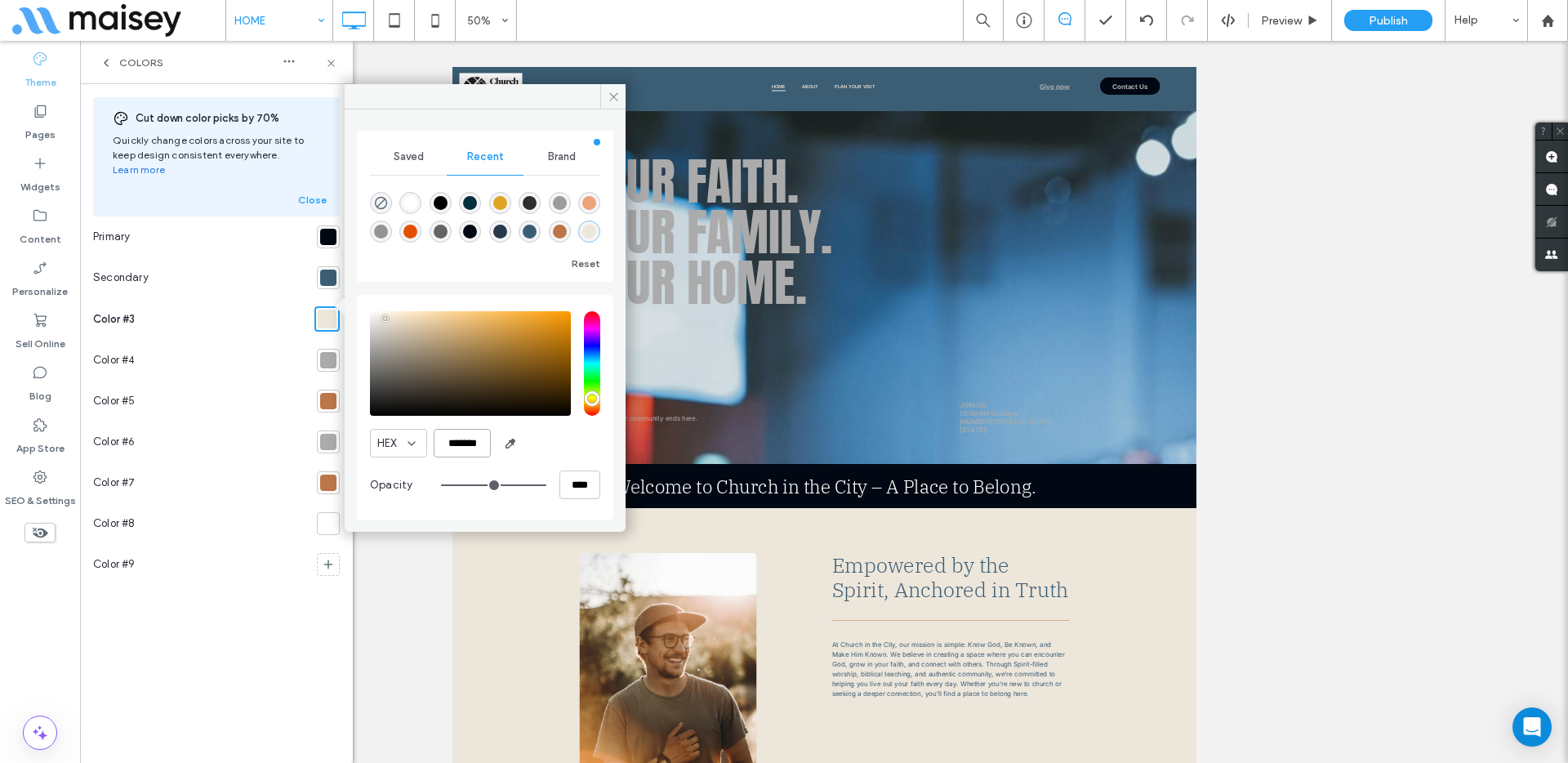 type on "*******" 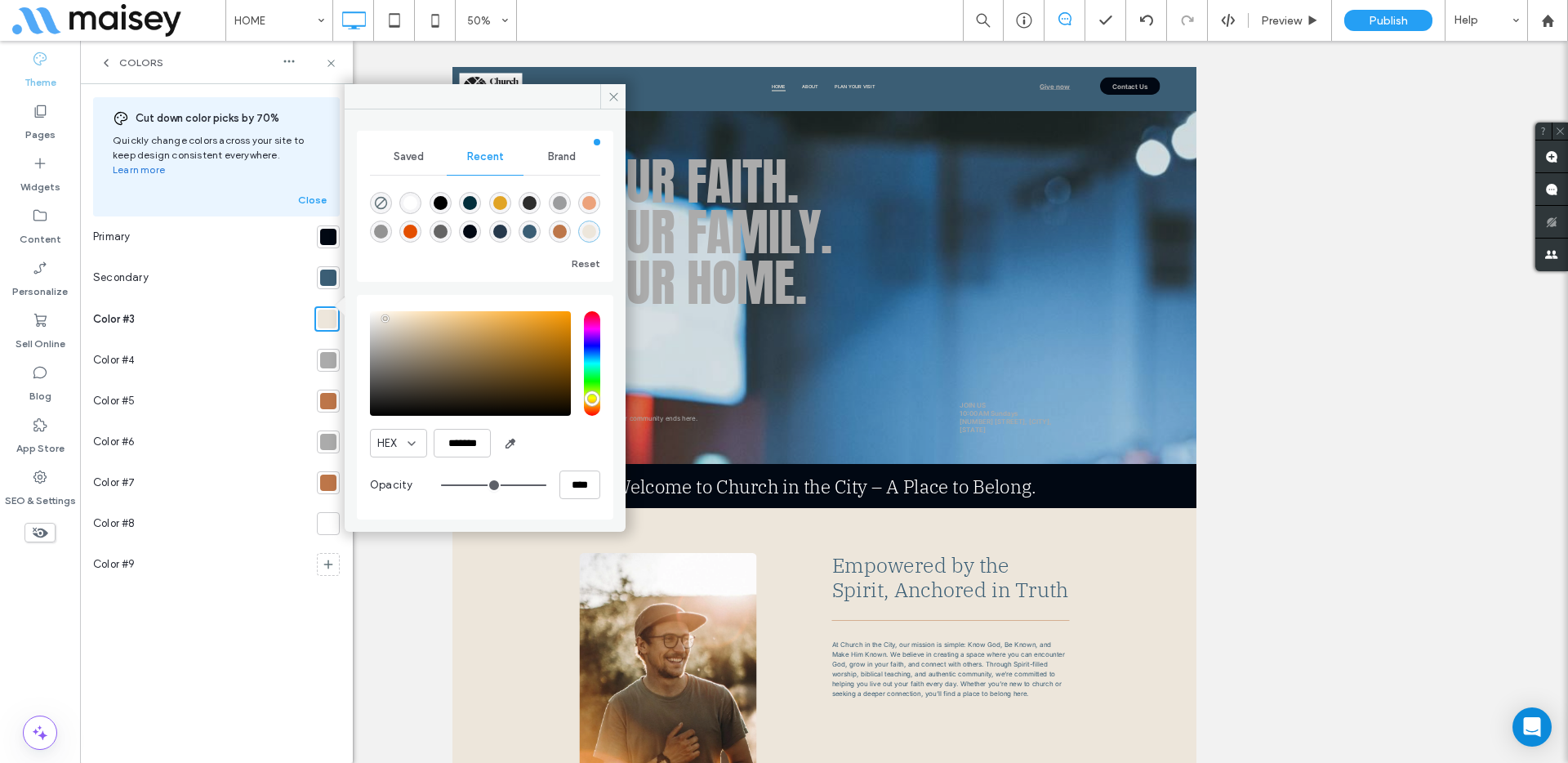 click at bounding box center (328, 360) 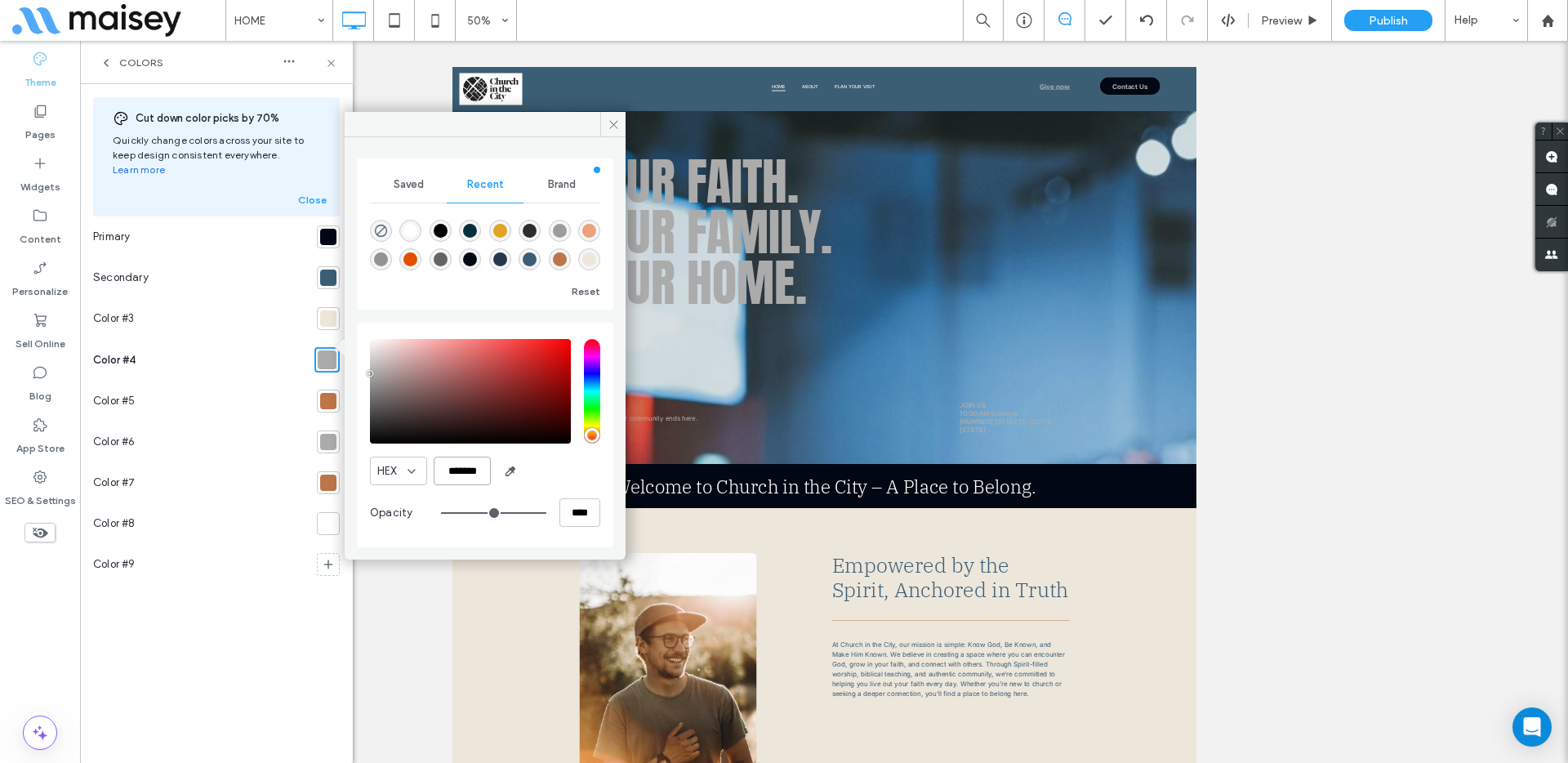 click on "*******" at bounding box center [462, 471] 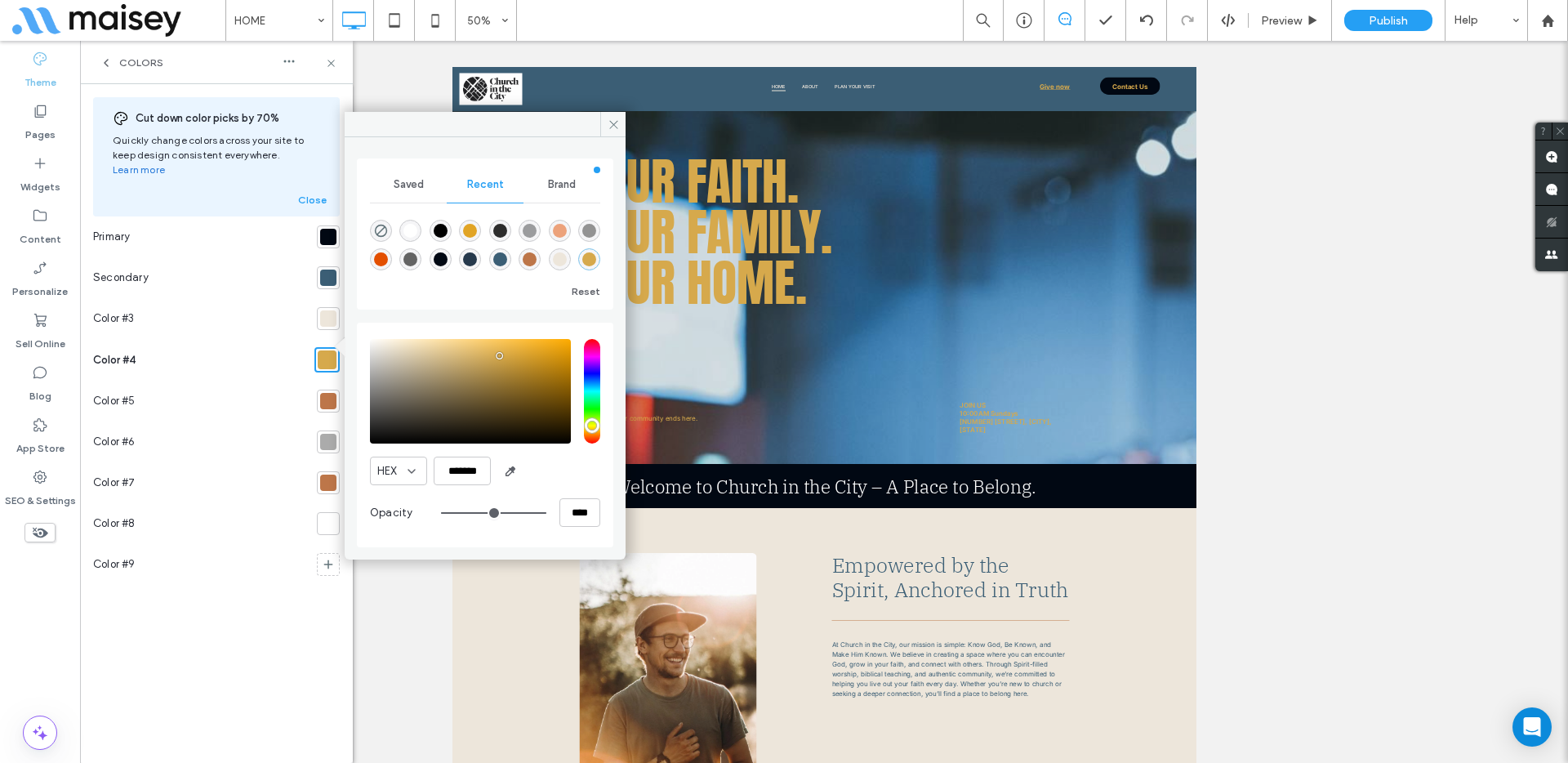click at bounding box center [410, 230] 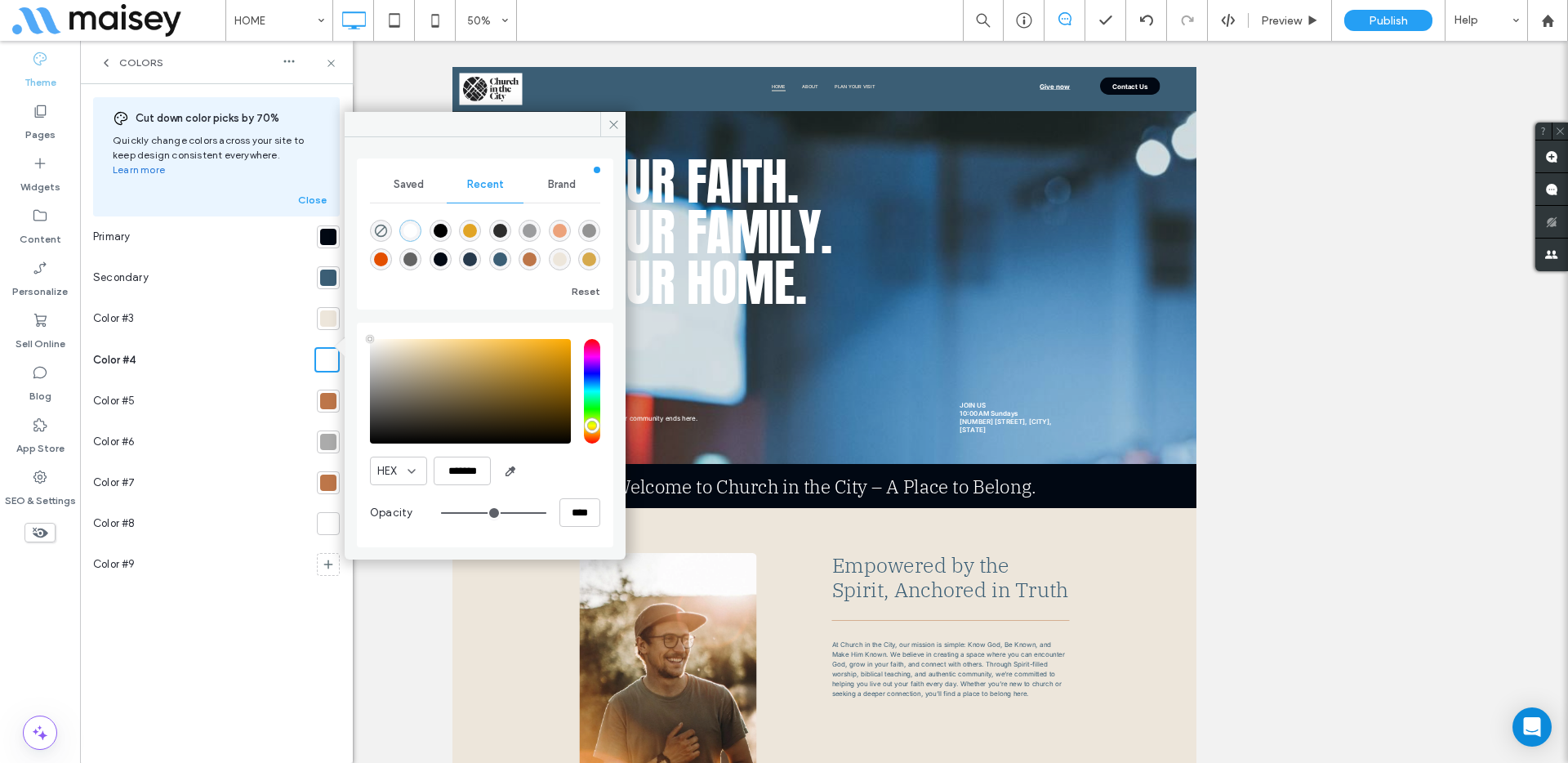 click at bounding box center [328, 483] 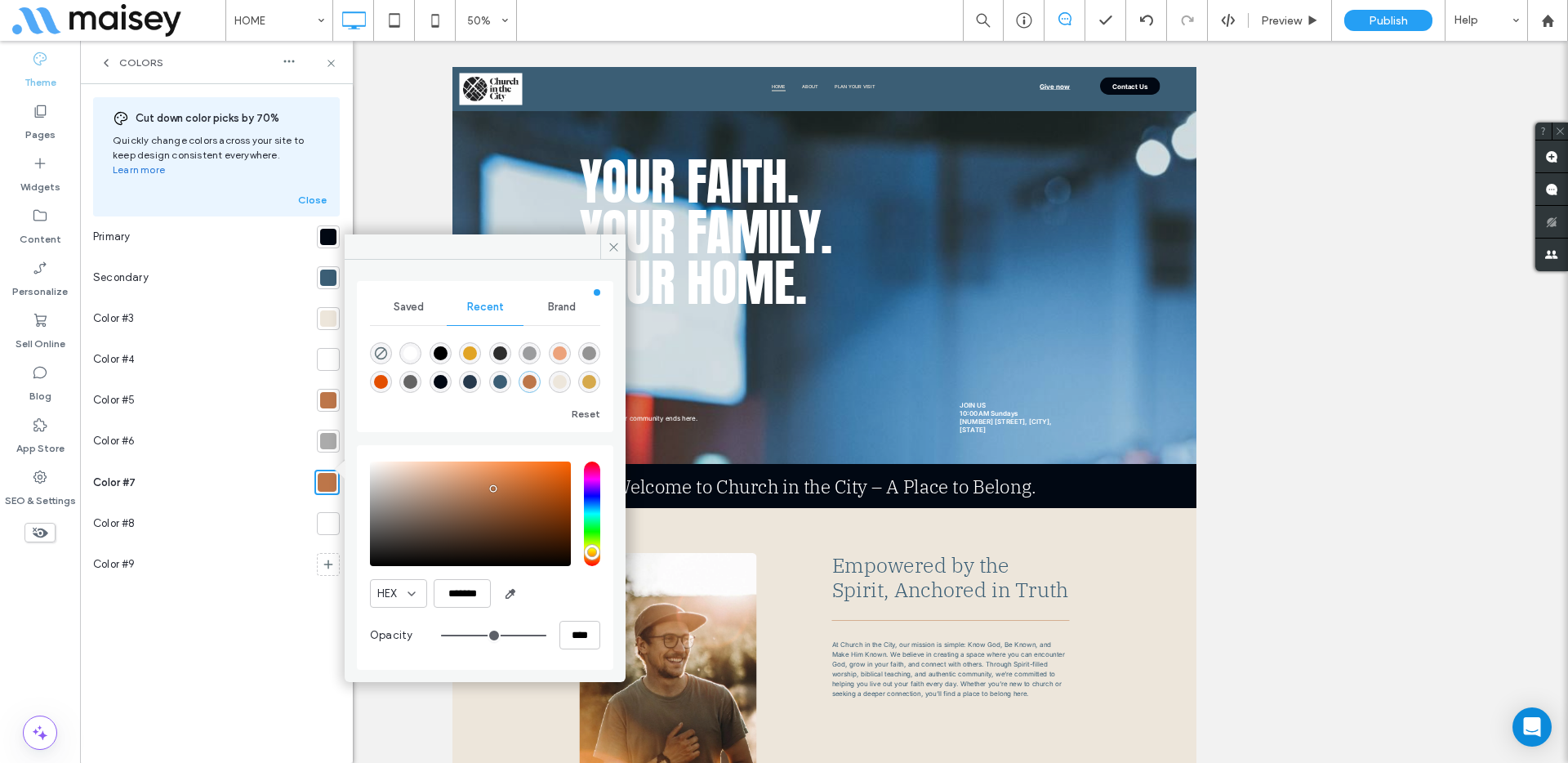 click at bounding box center (470, 353) 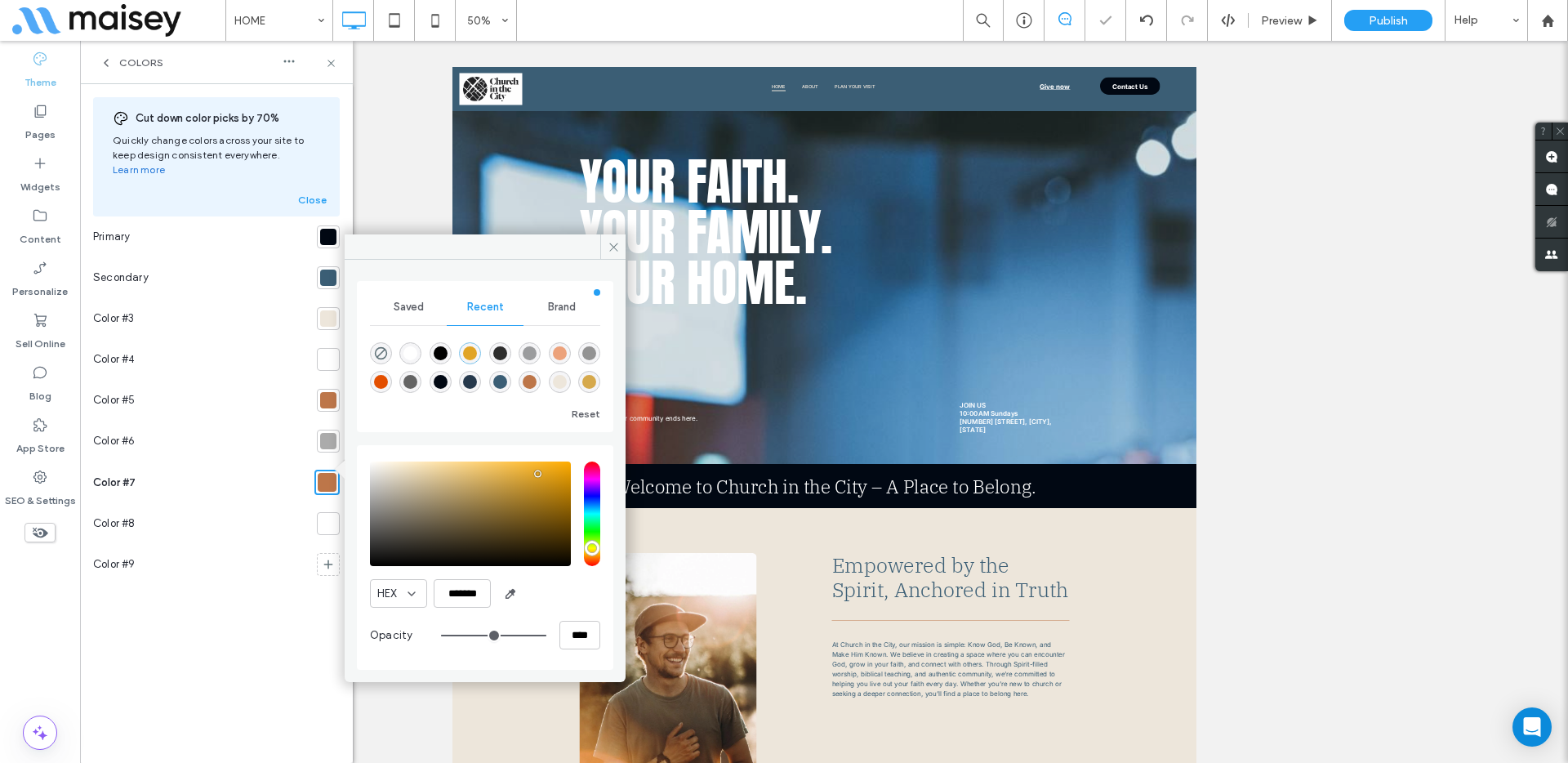 type on "*******" 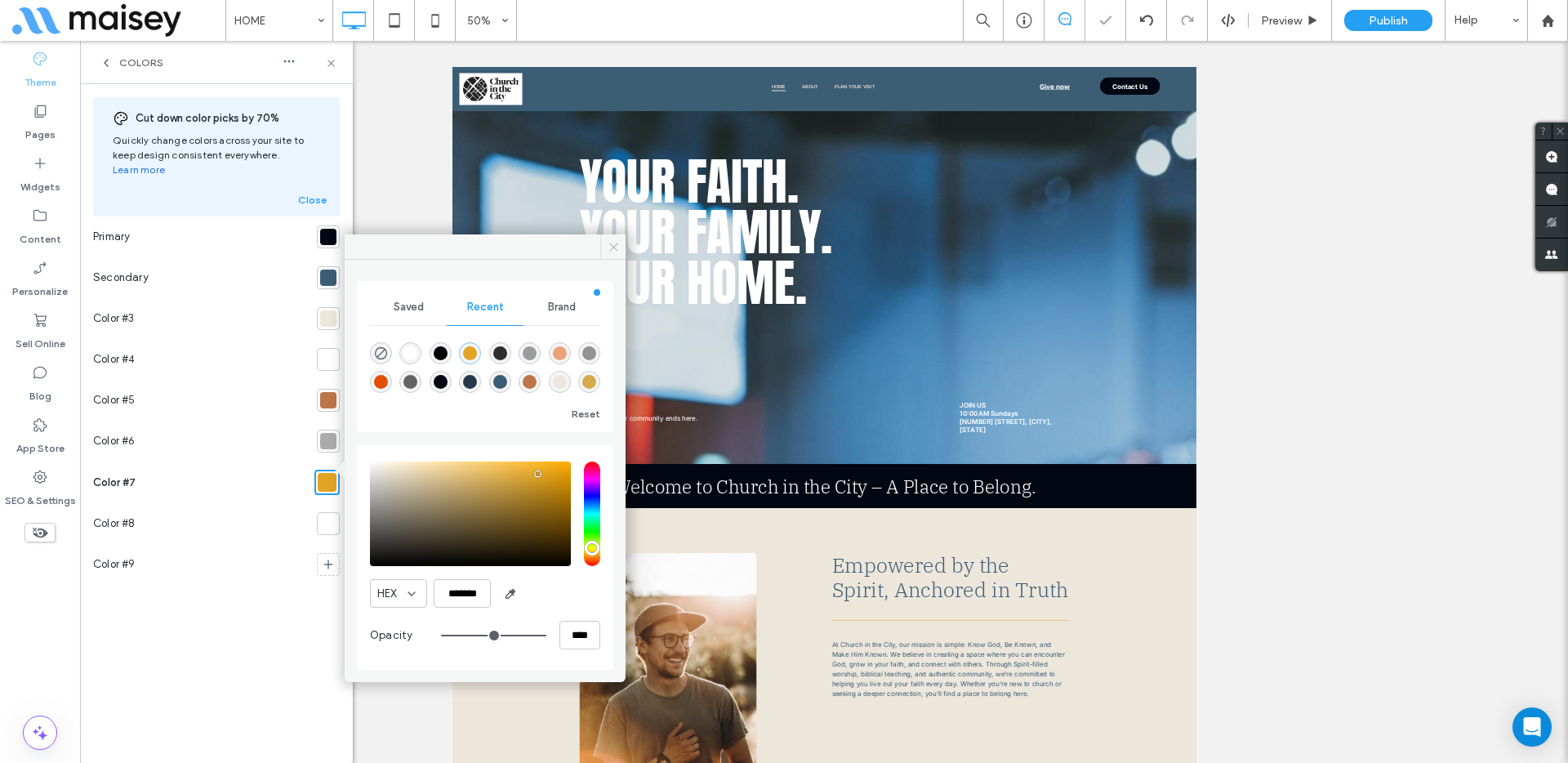 click 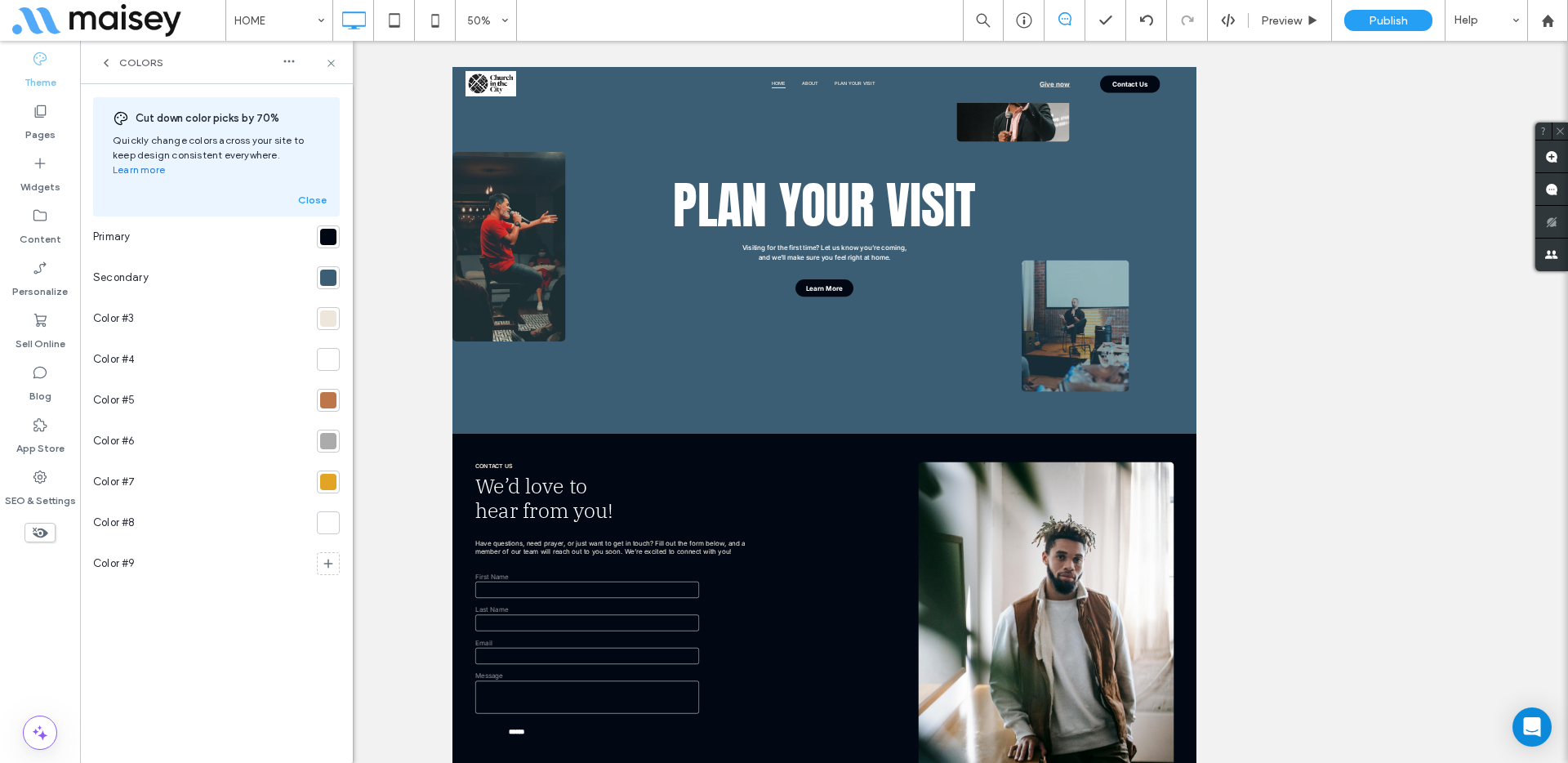 scroll, scrollTop: 2517, scrollLeft: 0, axis: vertical 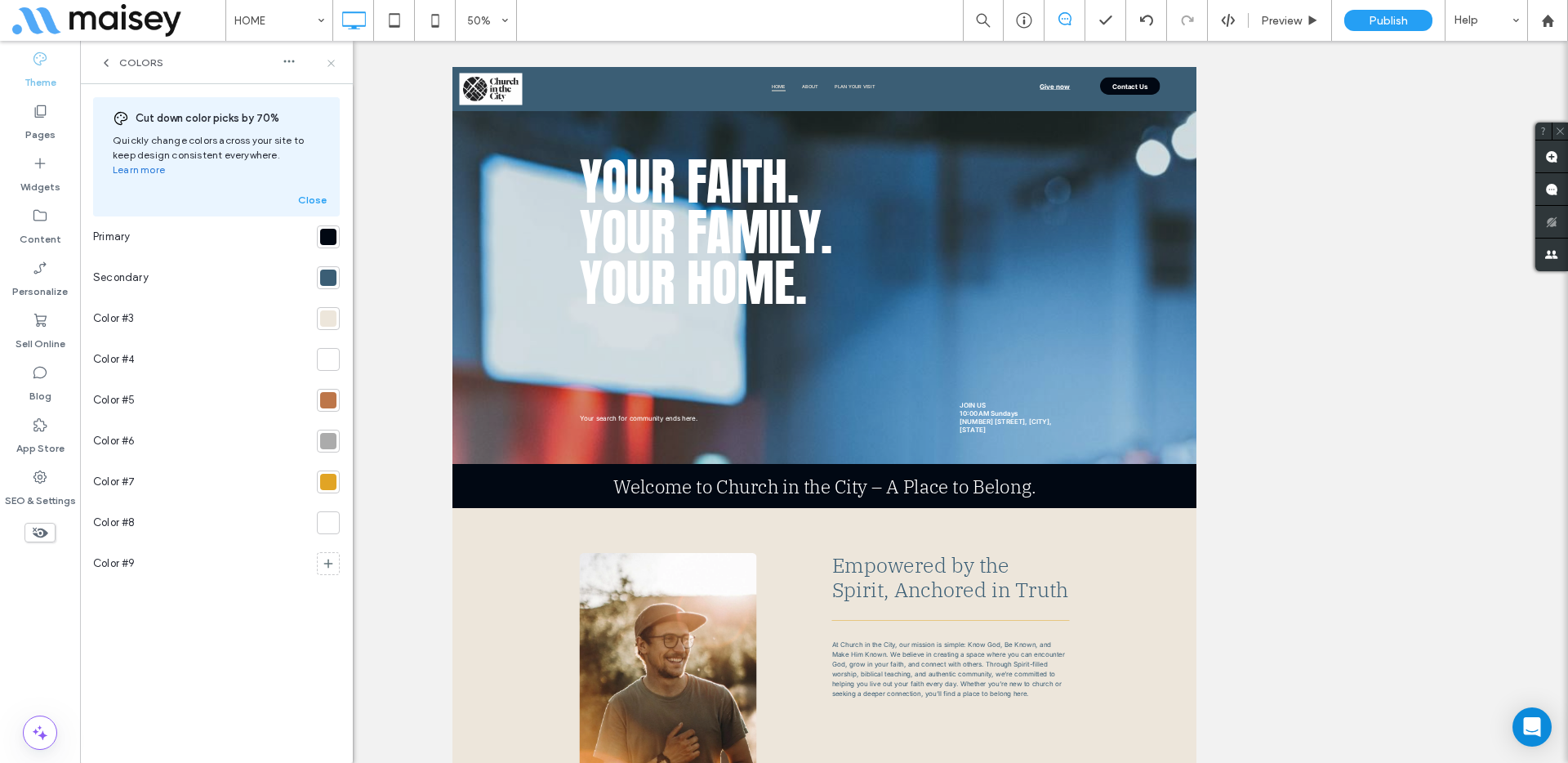 click 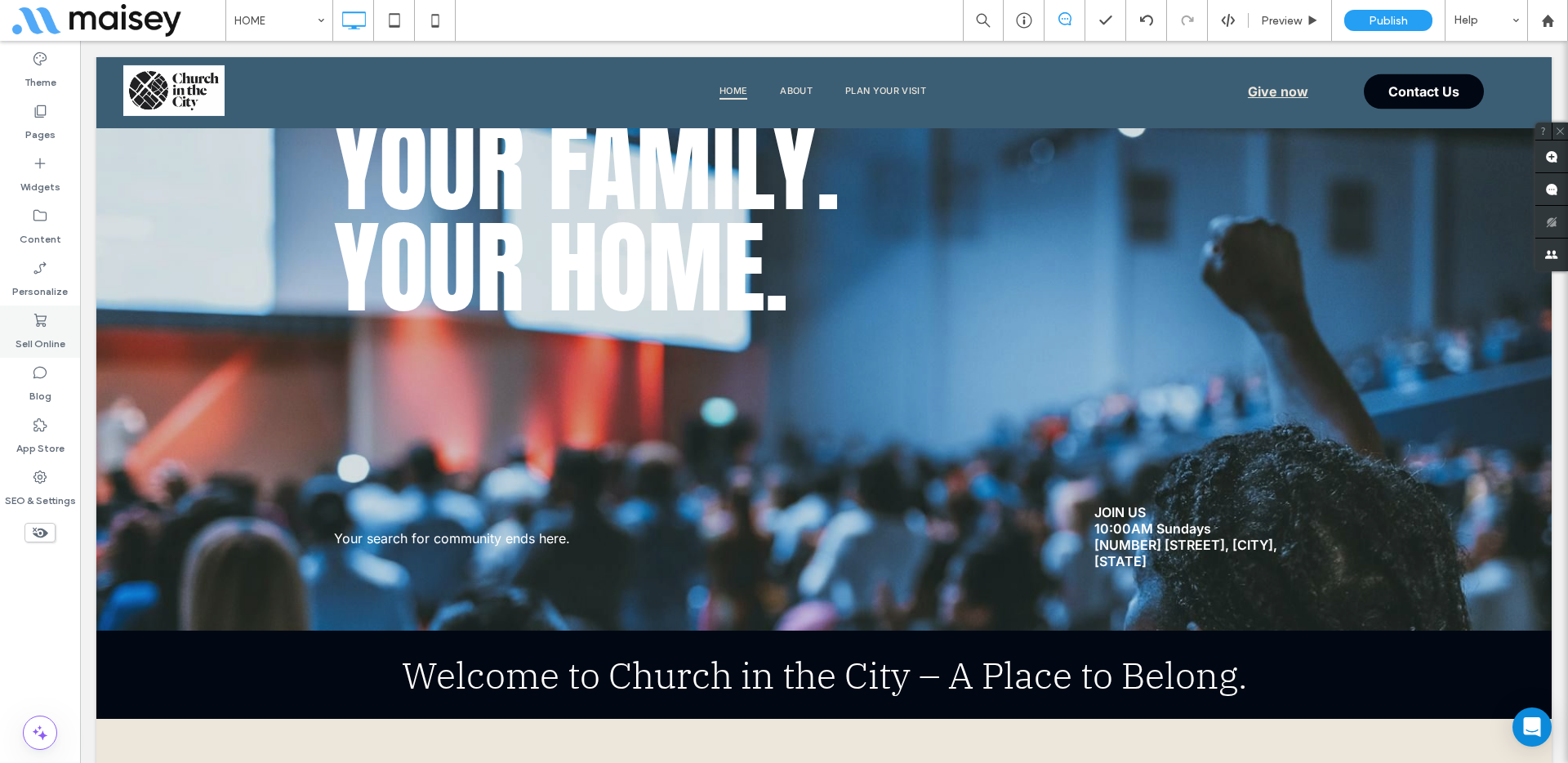 scroll, scrollTop: 0, scrollLeft: 0, axis: both 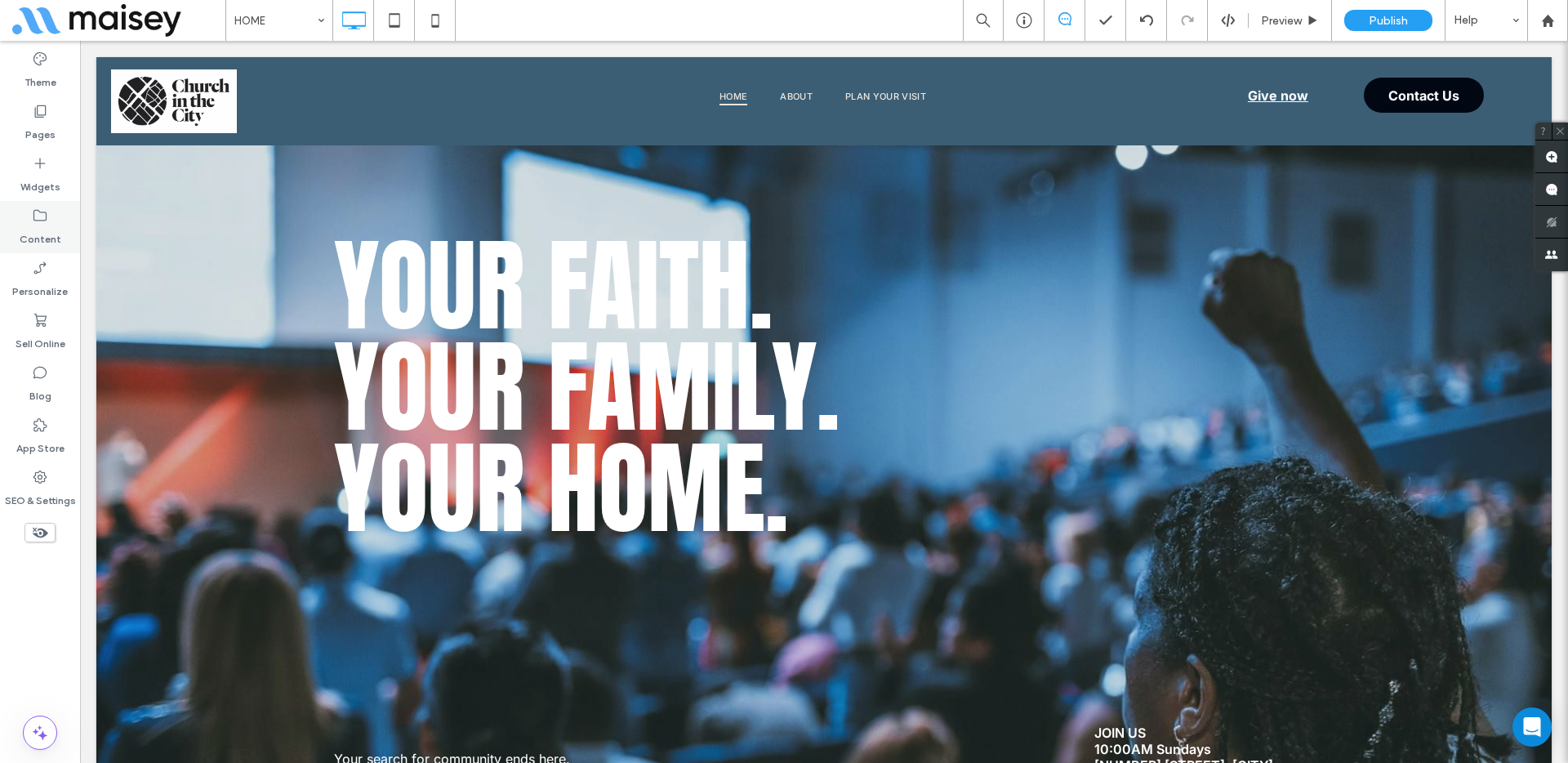 click on "Content" at bounding box center [40, 235] 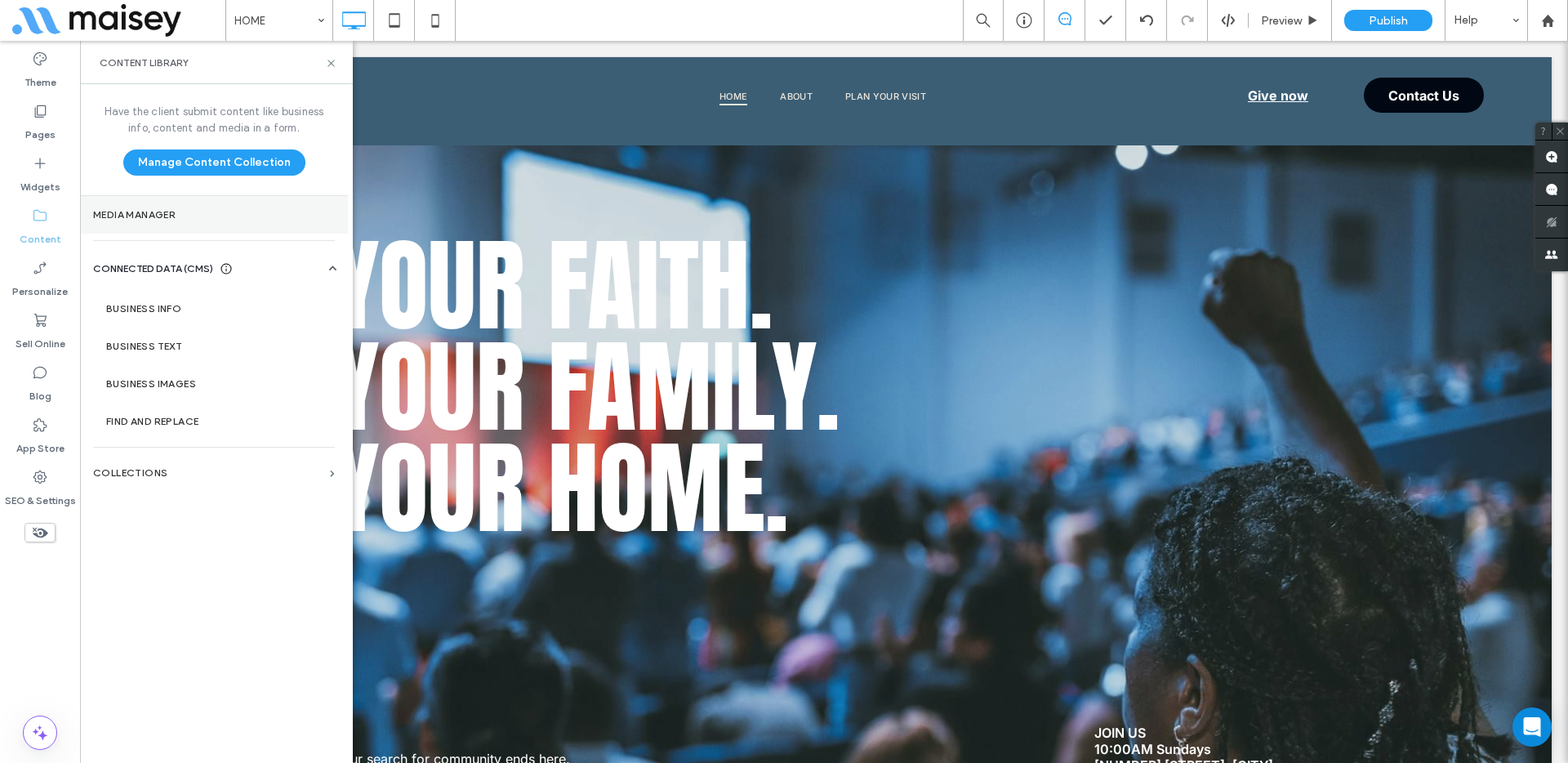 click on "Media Manager" at bounding box center [214, 215] 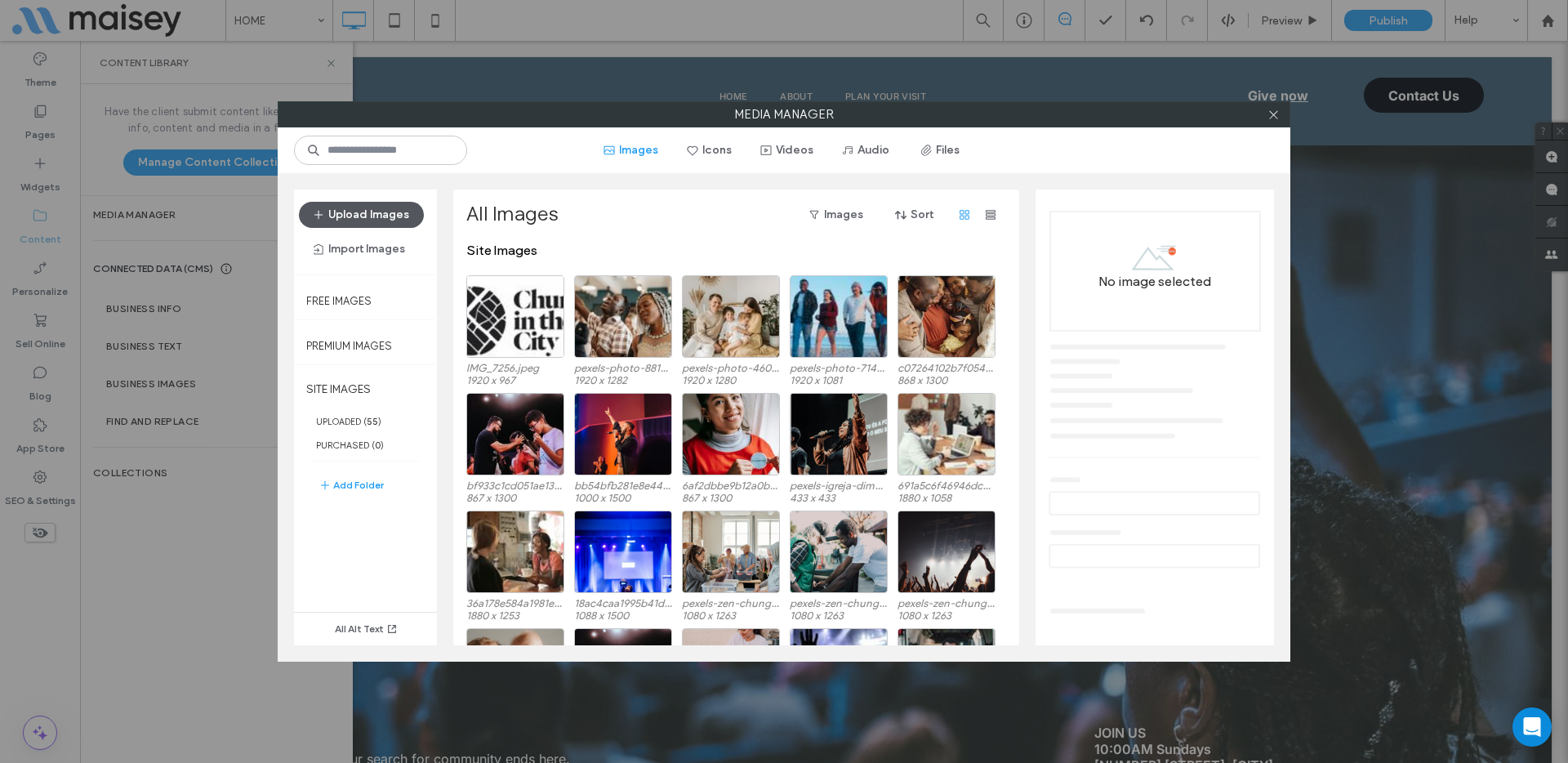 click on "Upload Images" at bounding box center (361, 215) 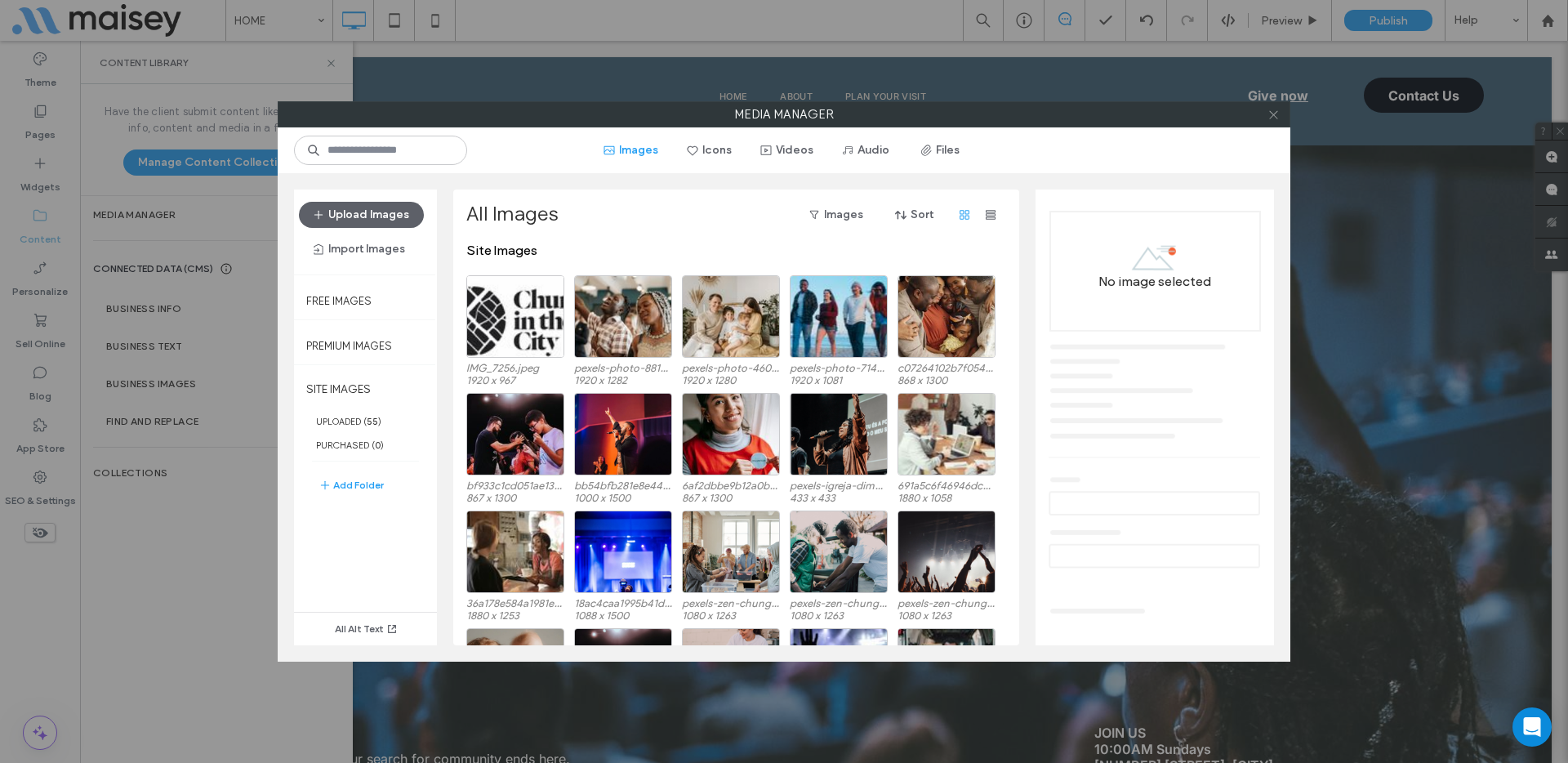 click 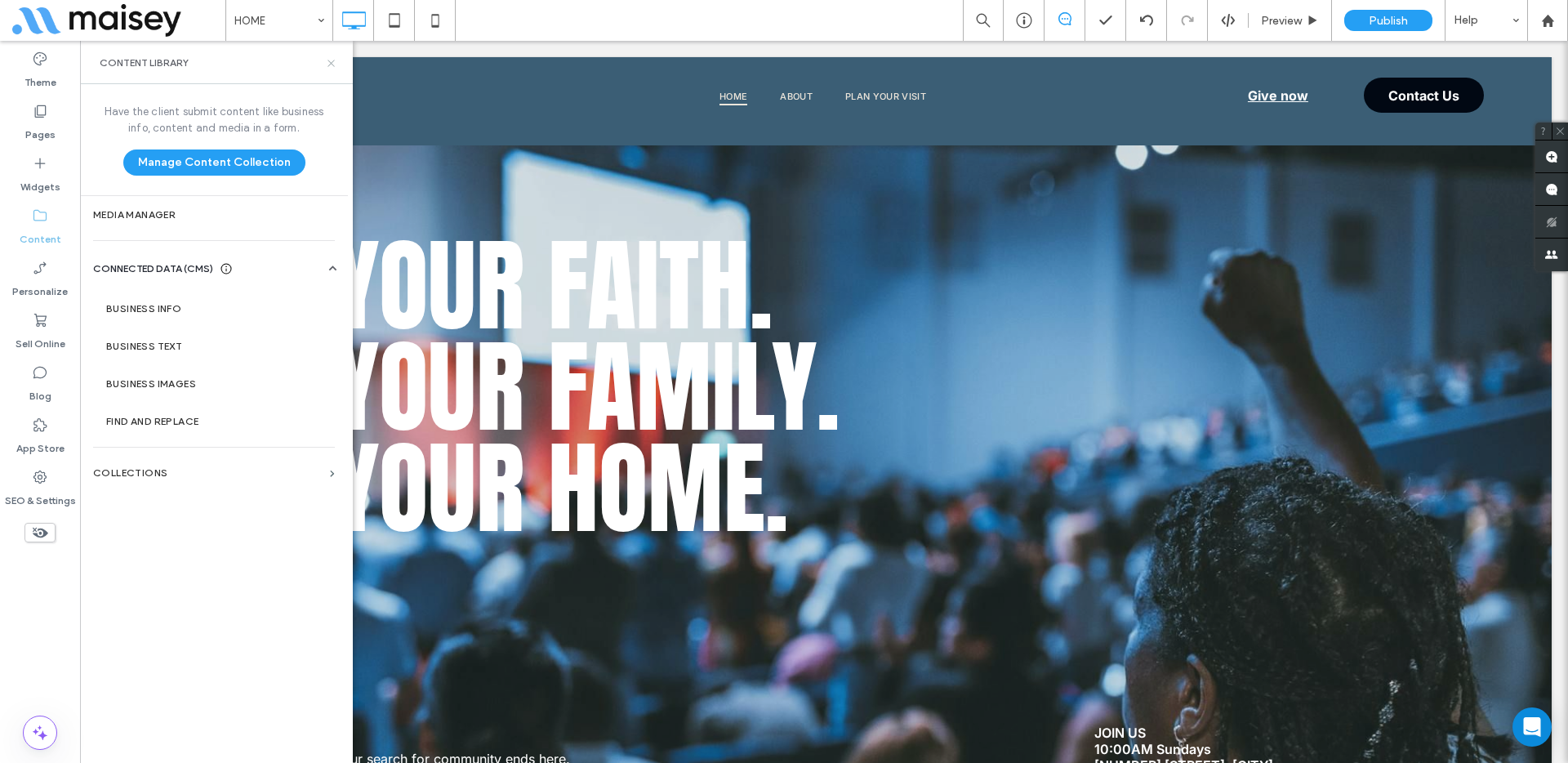 drag, startPoint x: 327, startPoint y: 65, endPoint x: 265, endPoint y: 77, distance: 63.15061 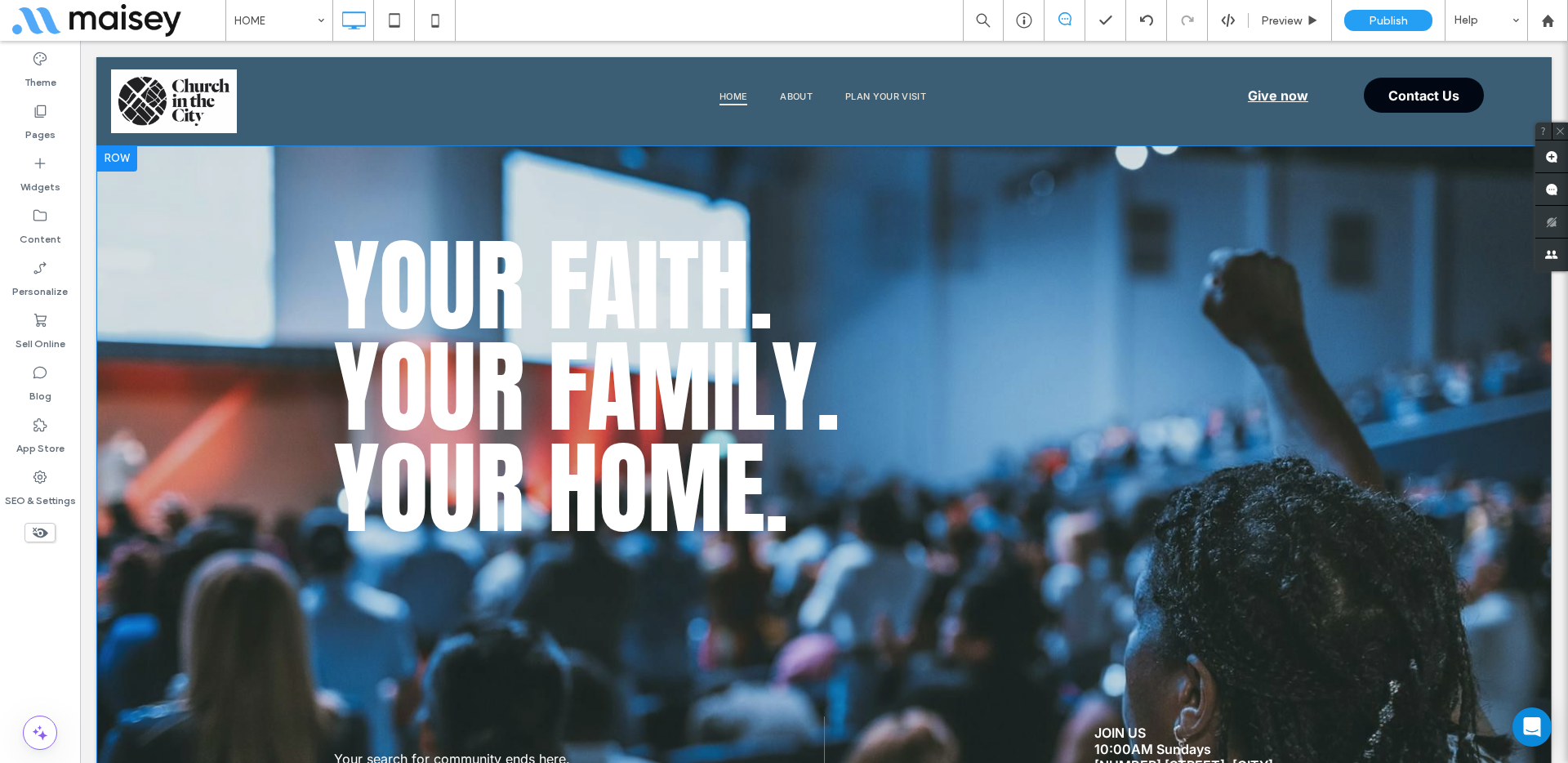 click on "Your Faith.
Your Family.
Your Home.
Your search for community ends here.
Click To Paste
JOIN US 10:00AM Sundays 123 Main St, Fort Worth, TX
Click To Paste
Click To Paste
Row + Add Section" at bounding box center (824, 498) 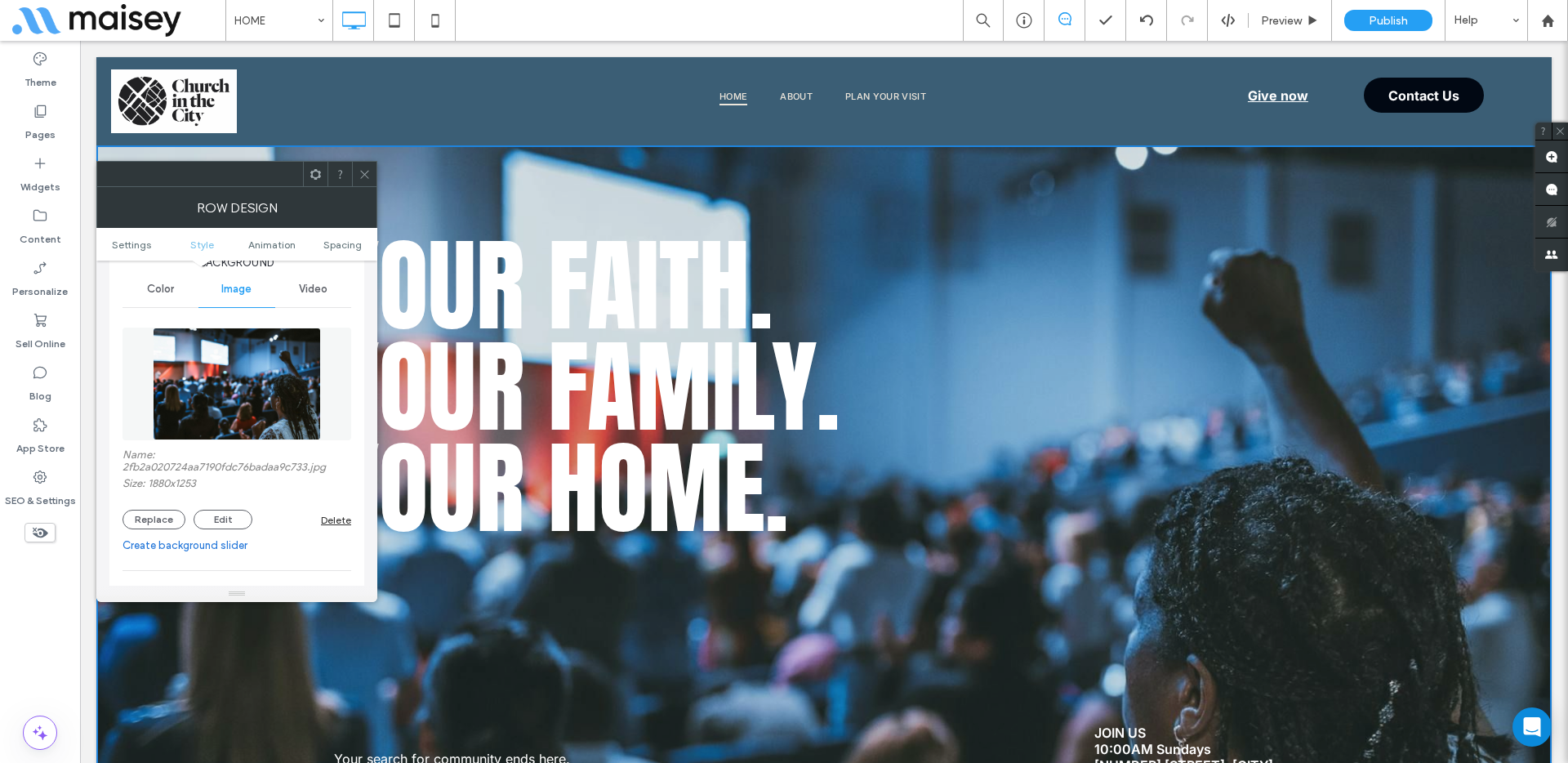 scroll, scrollTop: 264, scrollLeft: 0, axis: vertical 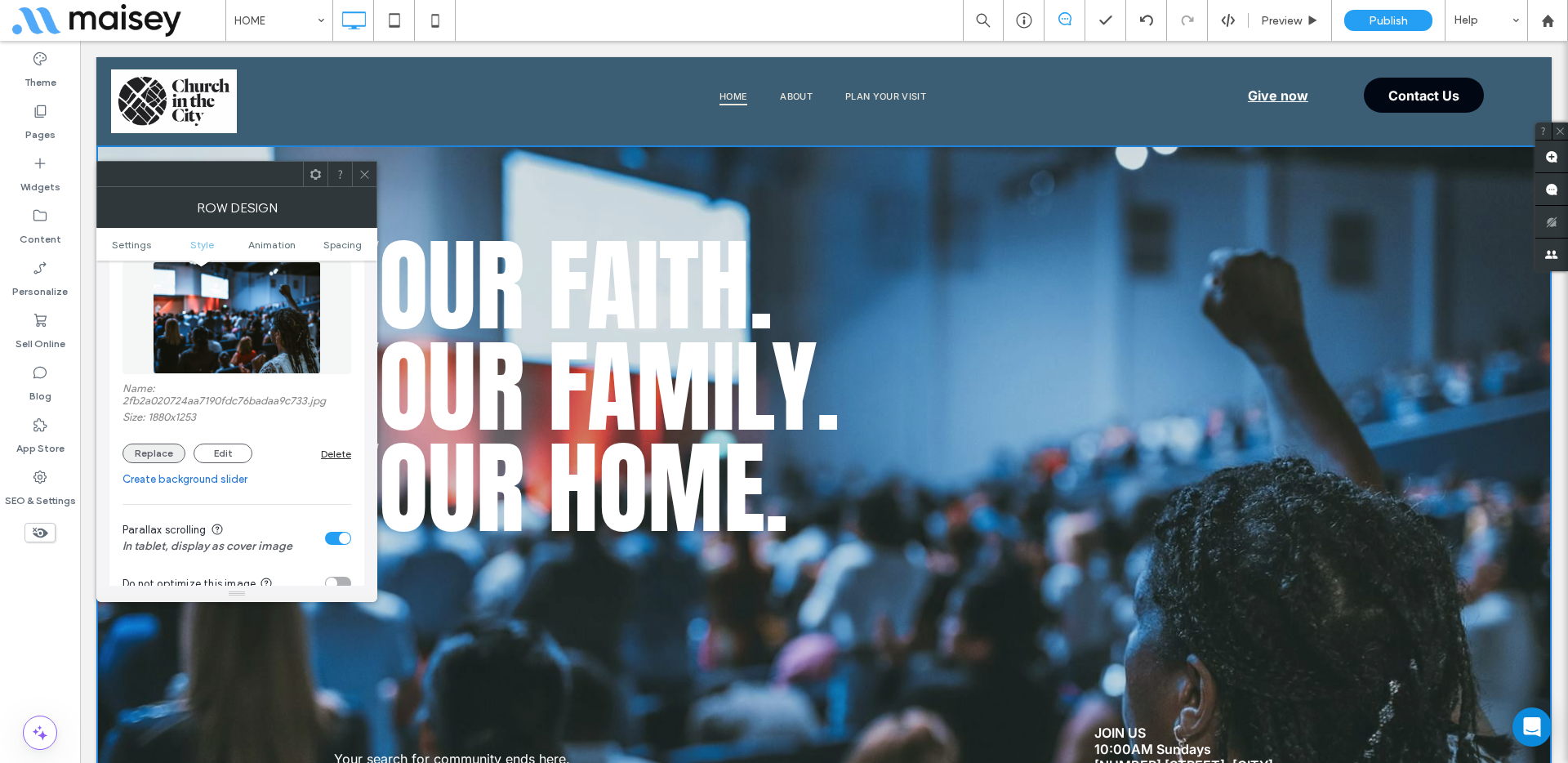 click on "Replace" at bounding box center (154, 453) 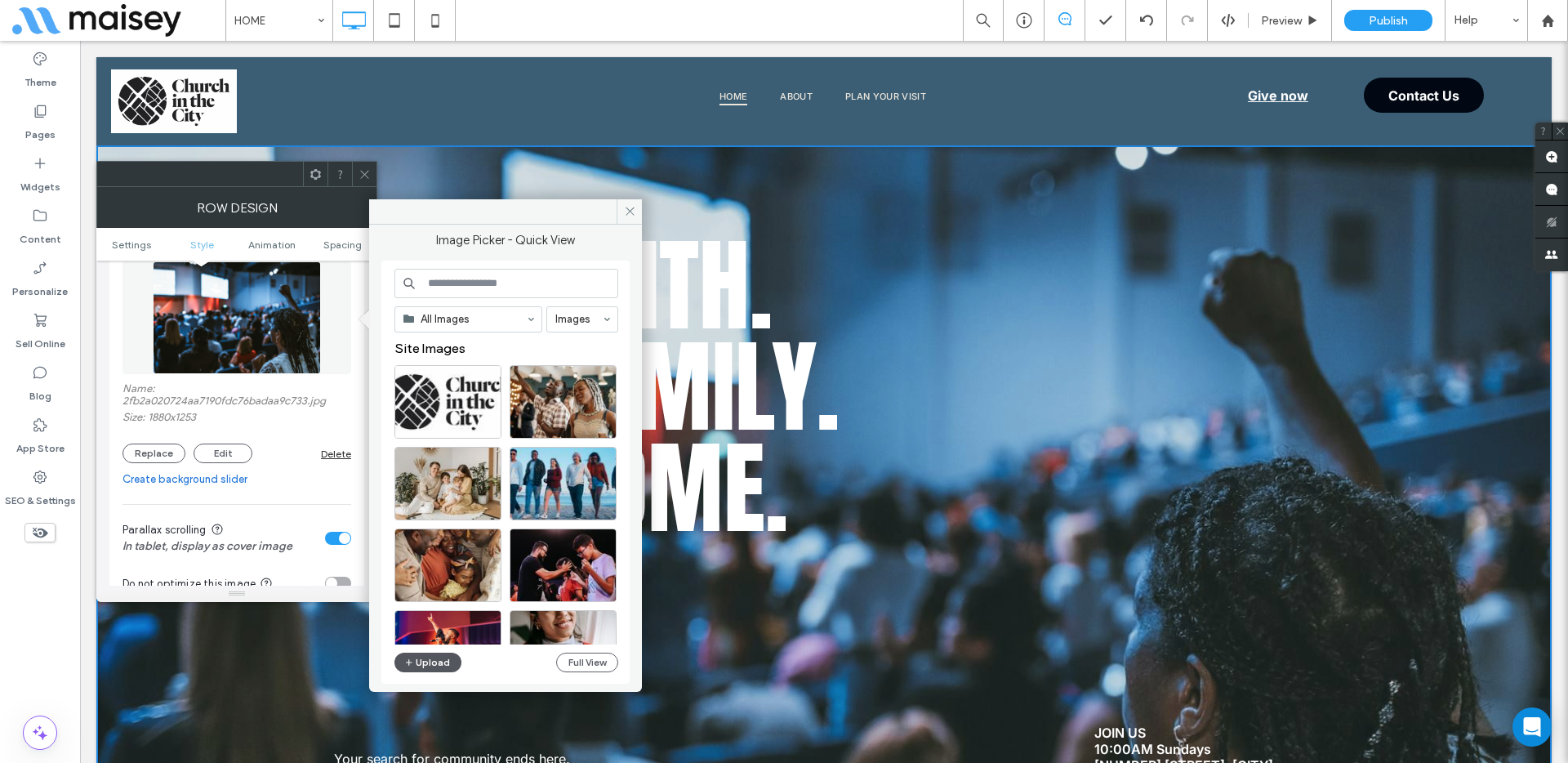 click on "Upload" at bounding box center [428, 663] 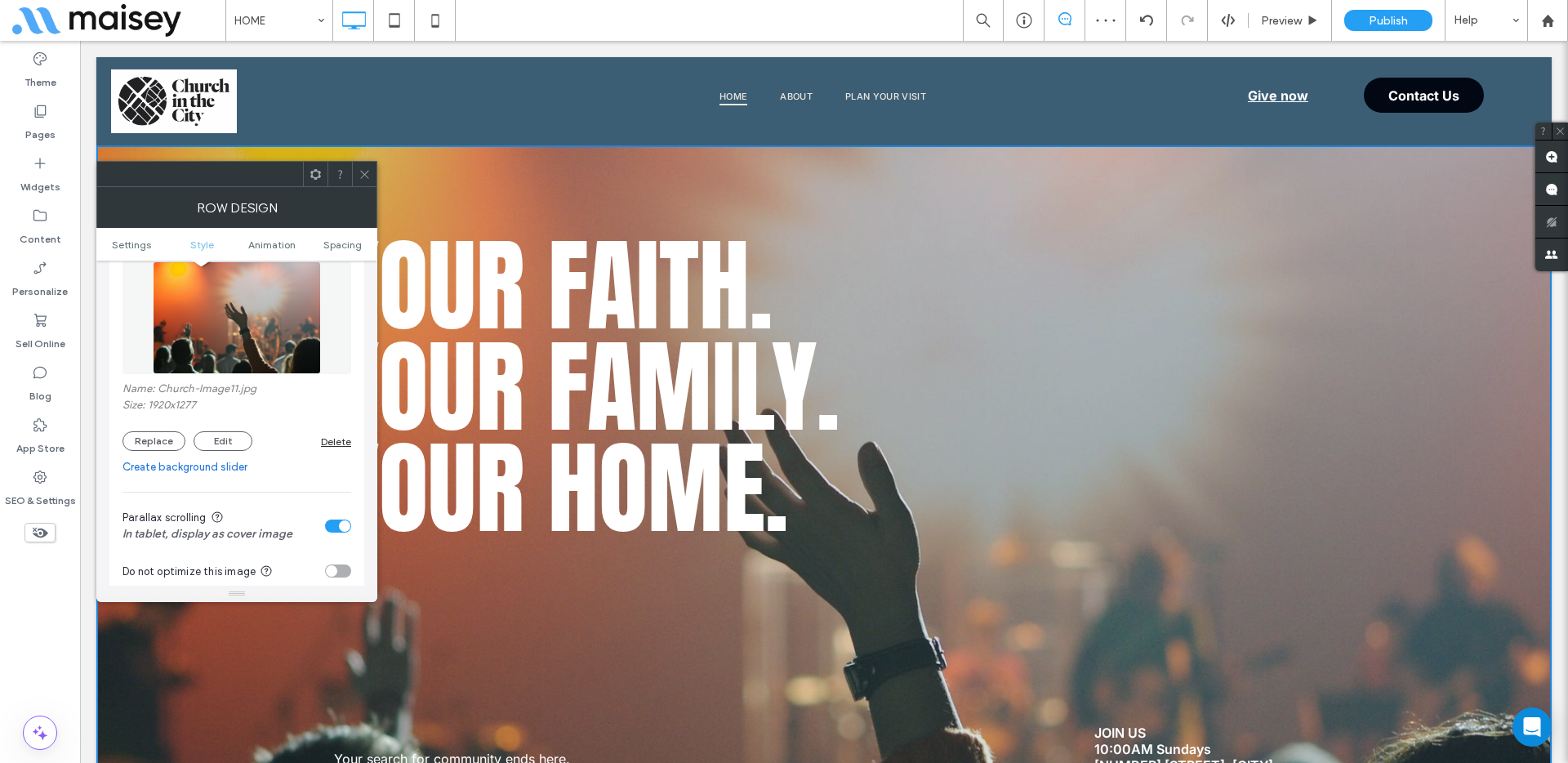 click 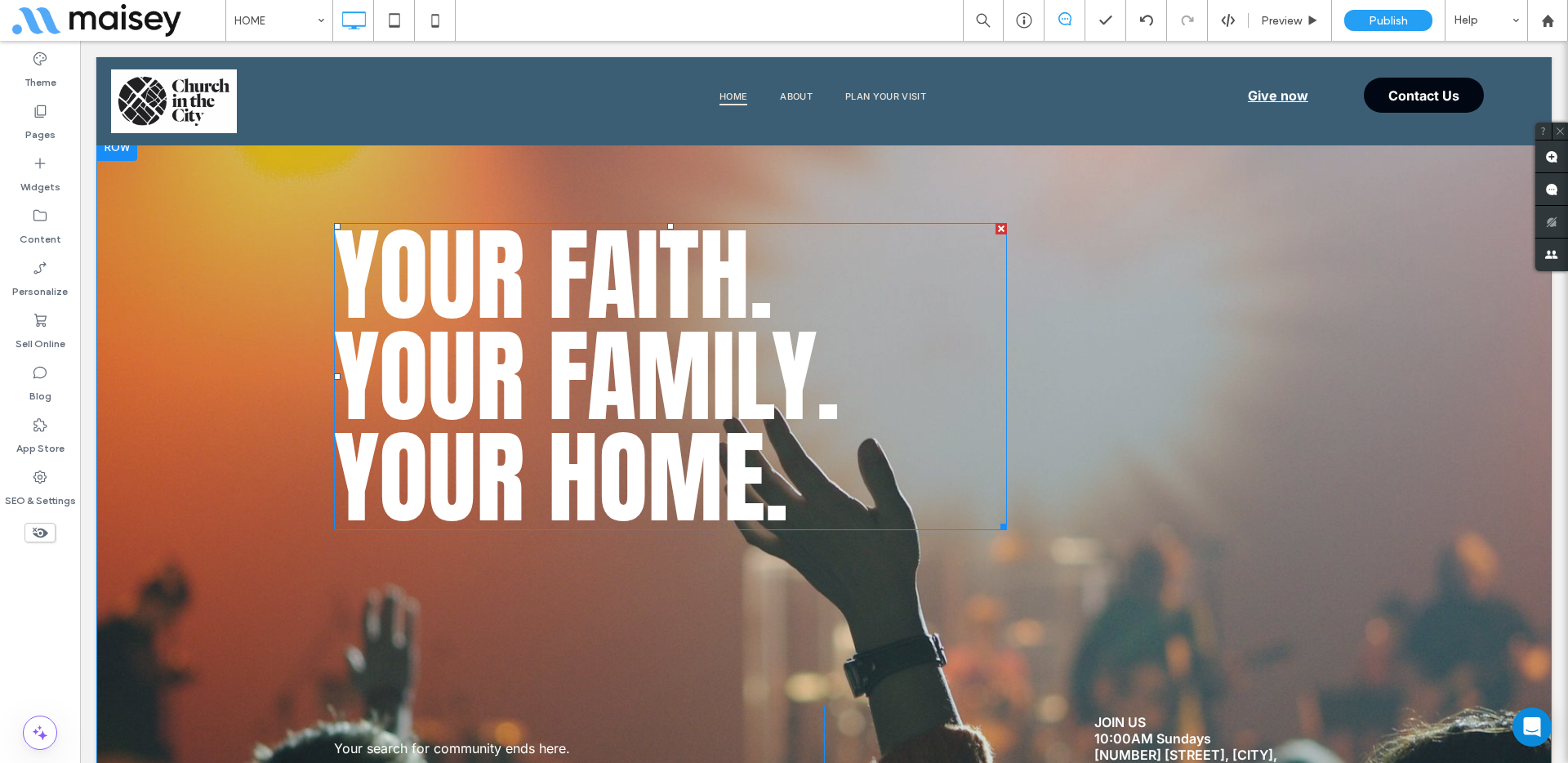scroll, scrollTop: 0, scrollLeft: 0, axis: both 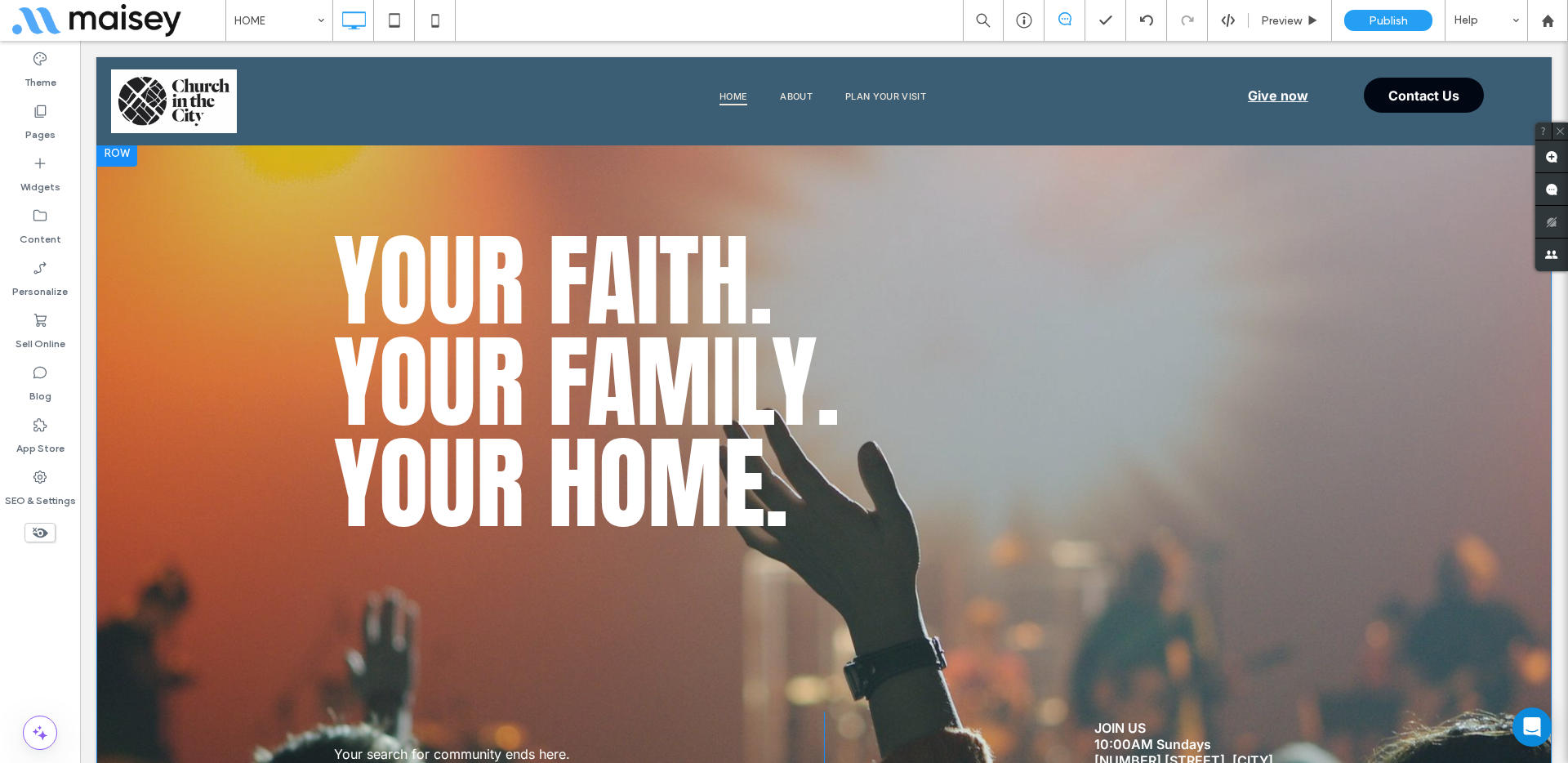 click on "Your Faith.
Your Family.
Your Home.
Your search for community ends here.
Click To Paste
JOIN US 10:00AM Sundays 123 Main St, Fort Worth, TX
Click To Paste
Click To Paste
Row + Add Section" at bounding box center (824, 493) 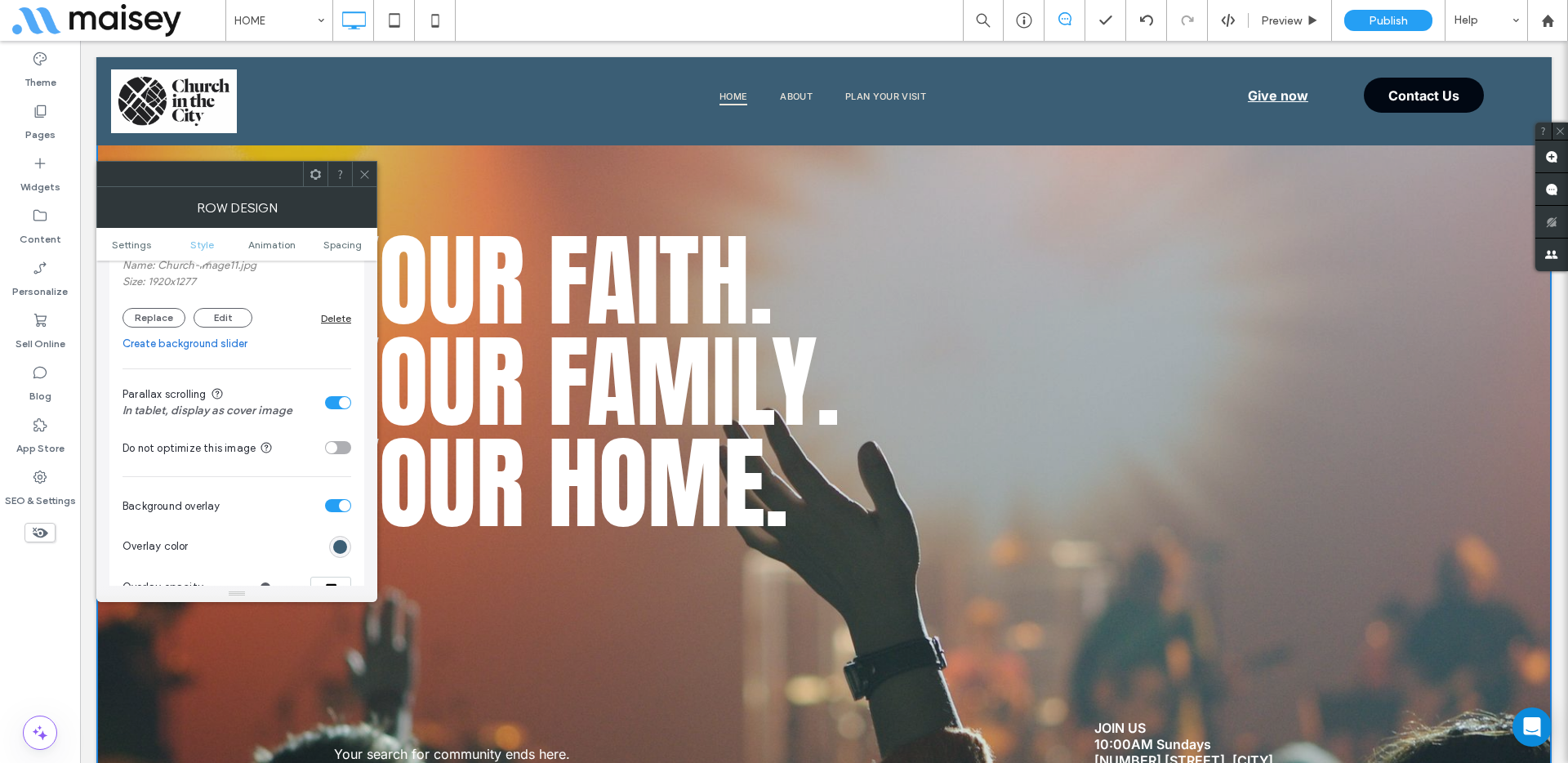 scroll, scrollTop: 406, scrollLeft: 0, axis: vertical 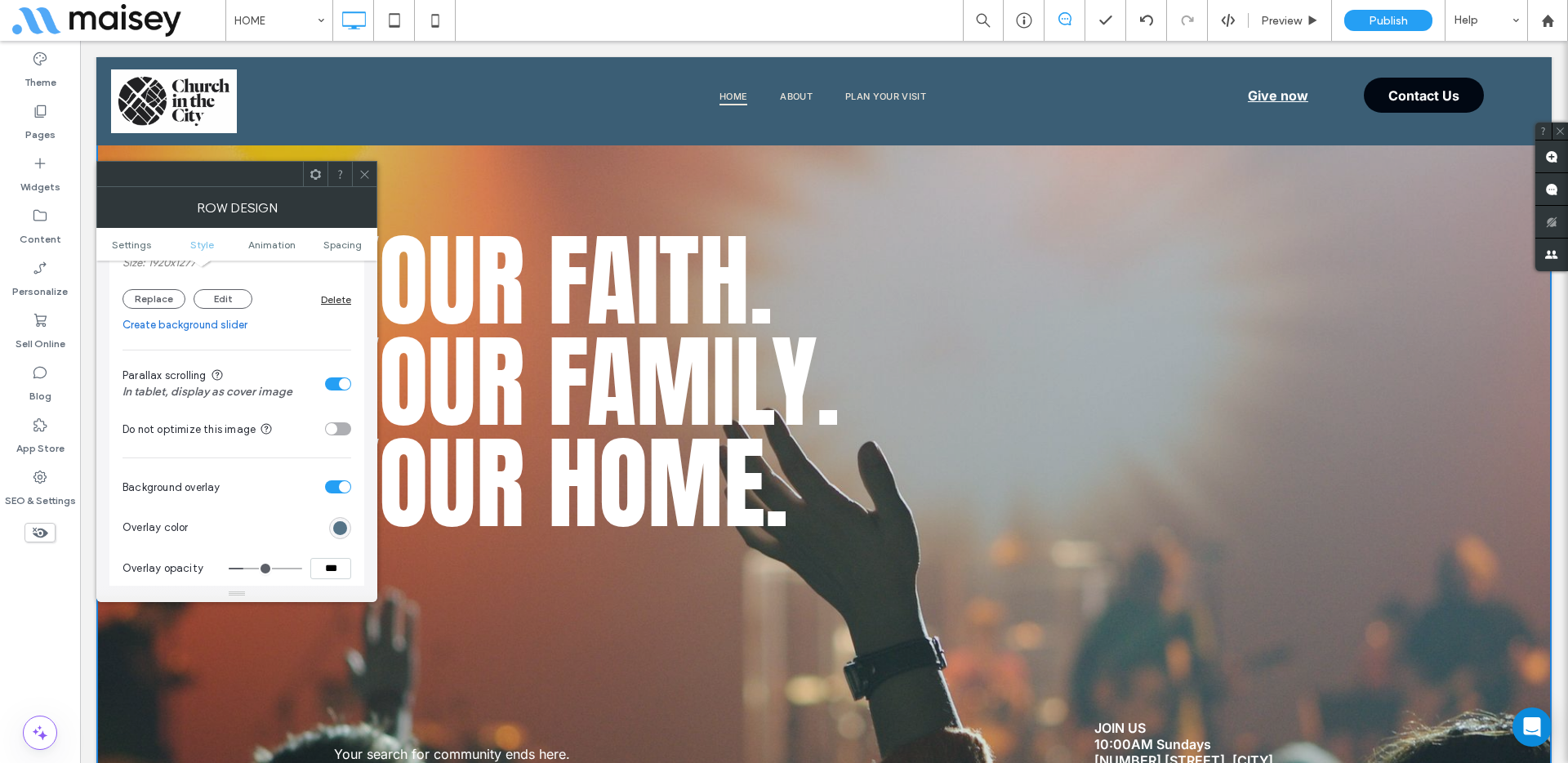 click at bounding box center (340, 528) 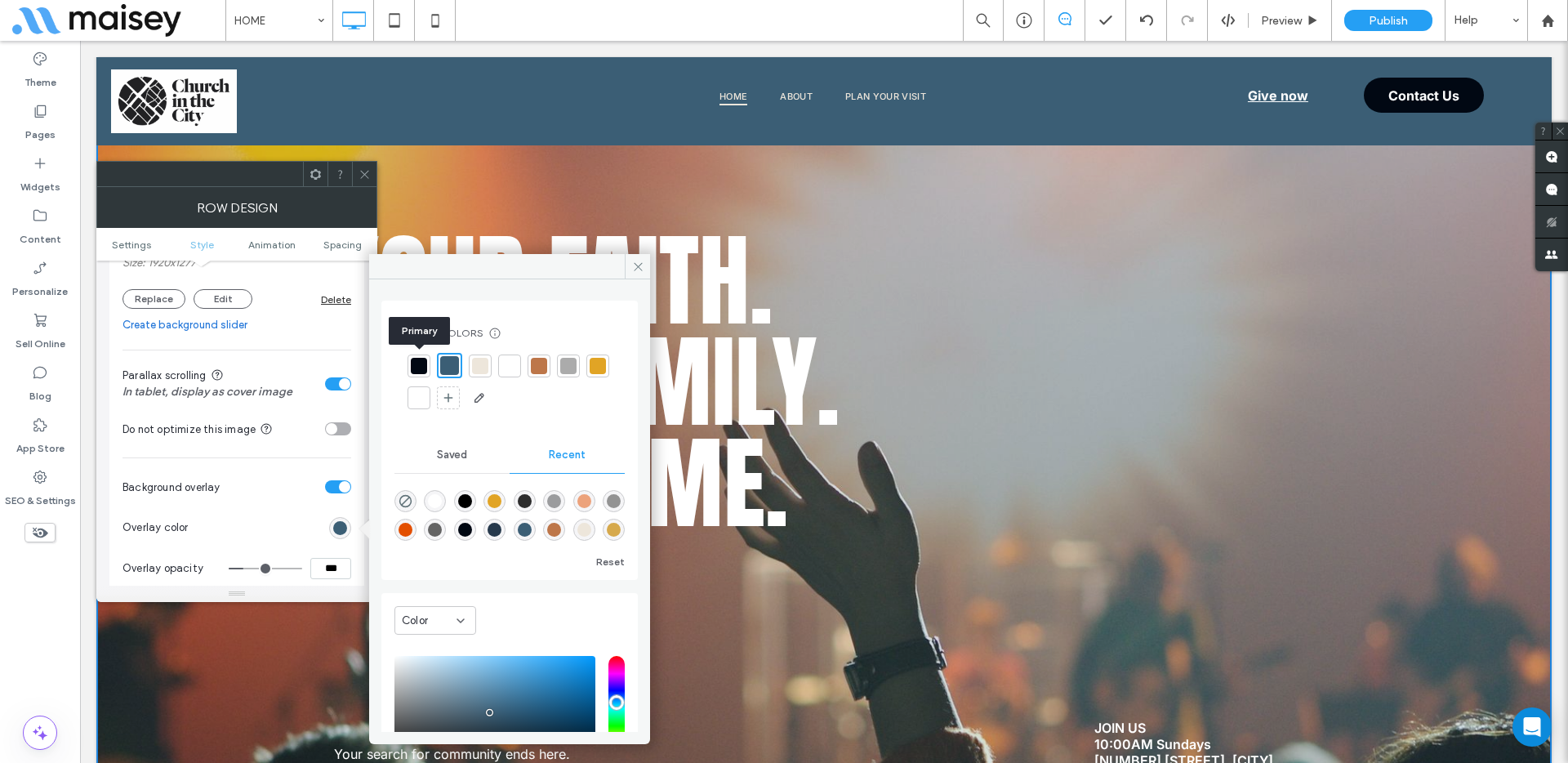 click at bounding box center (419, 366) 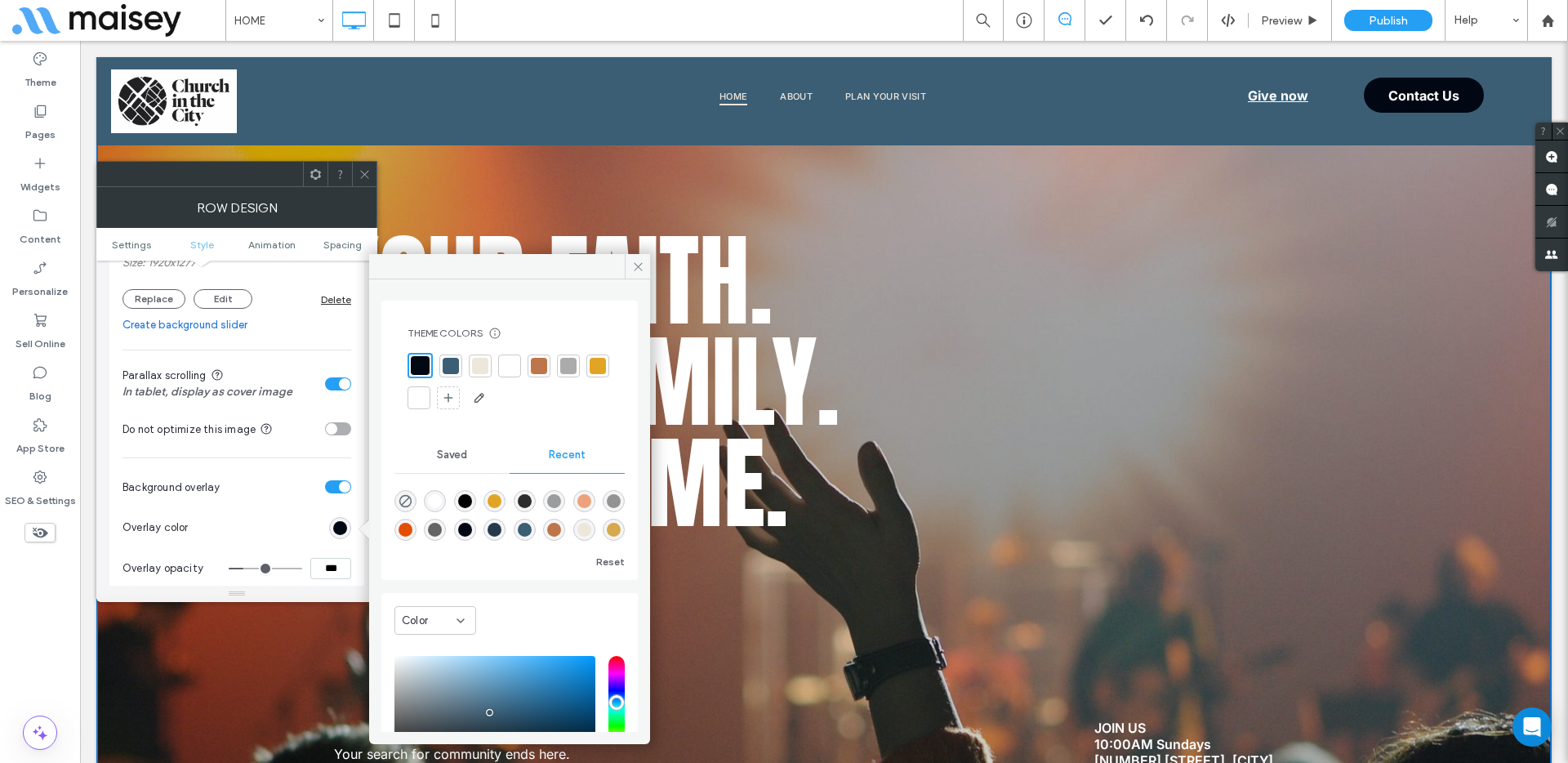 type on "**" 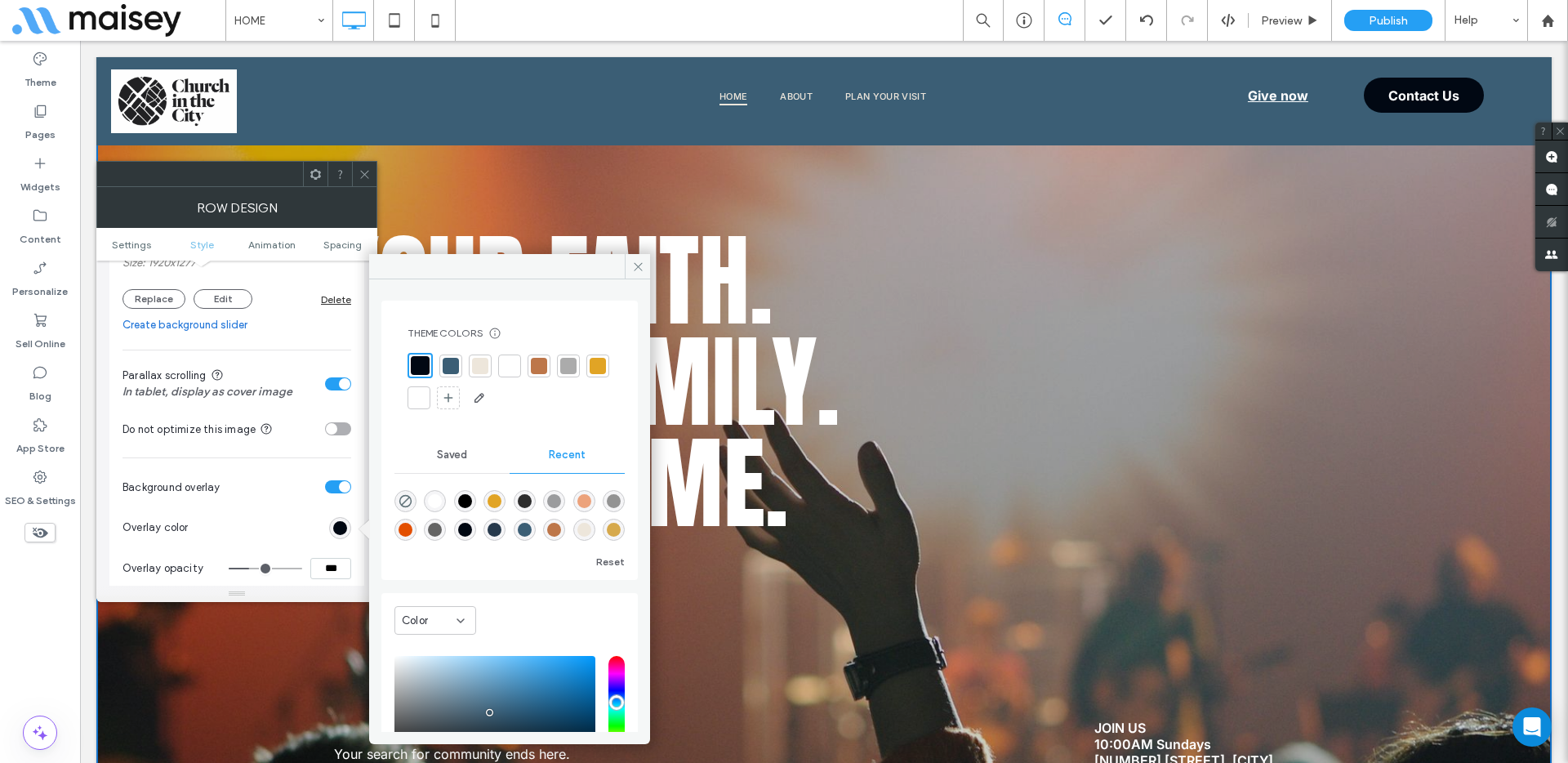 type on "**" 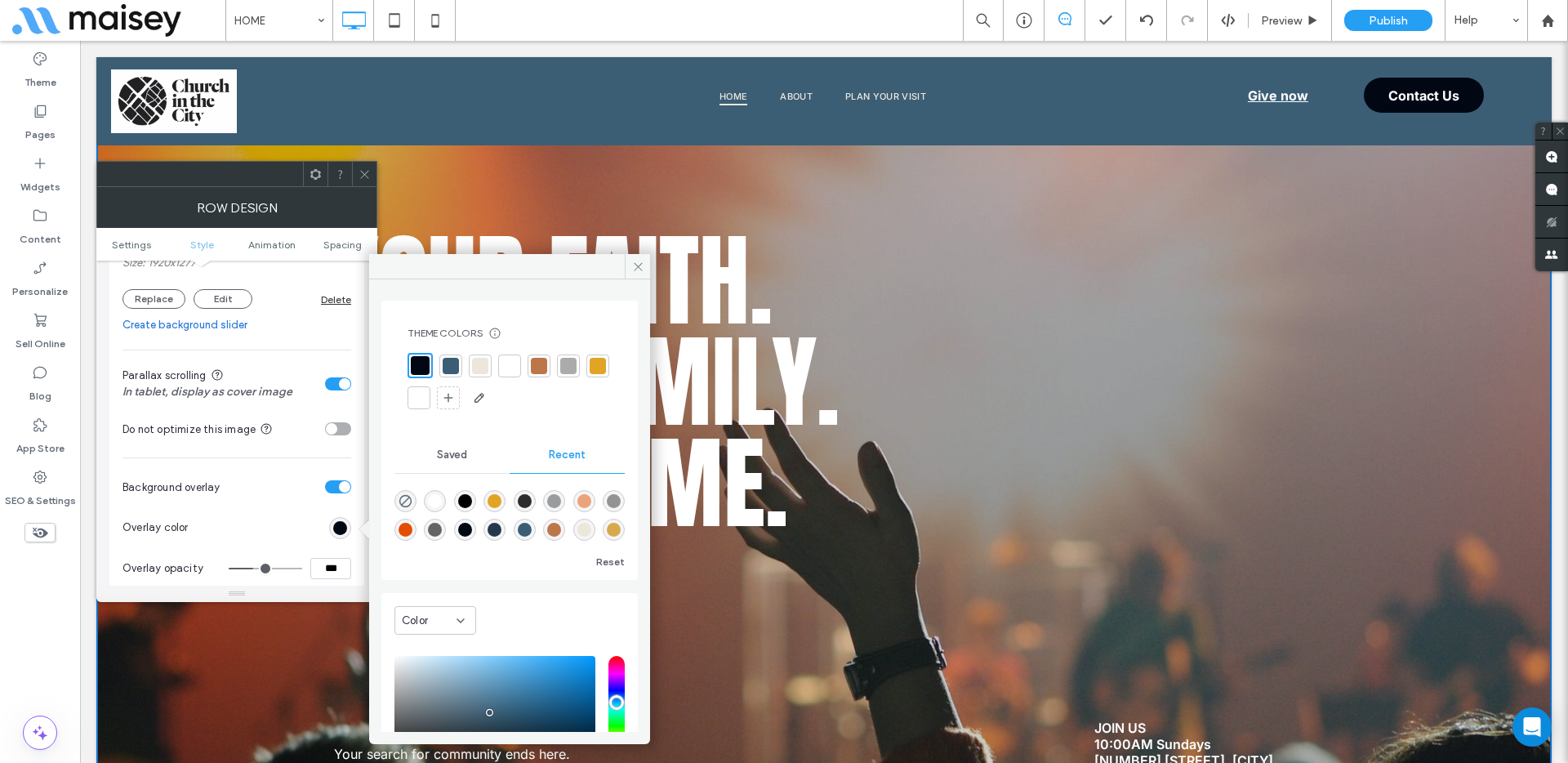 type on "**" 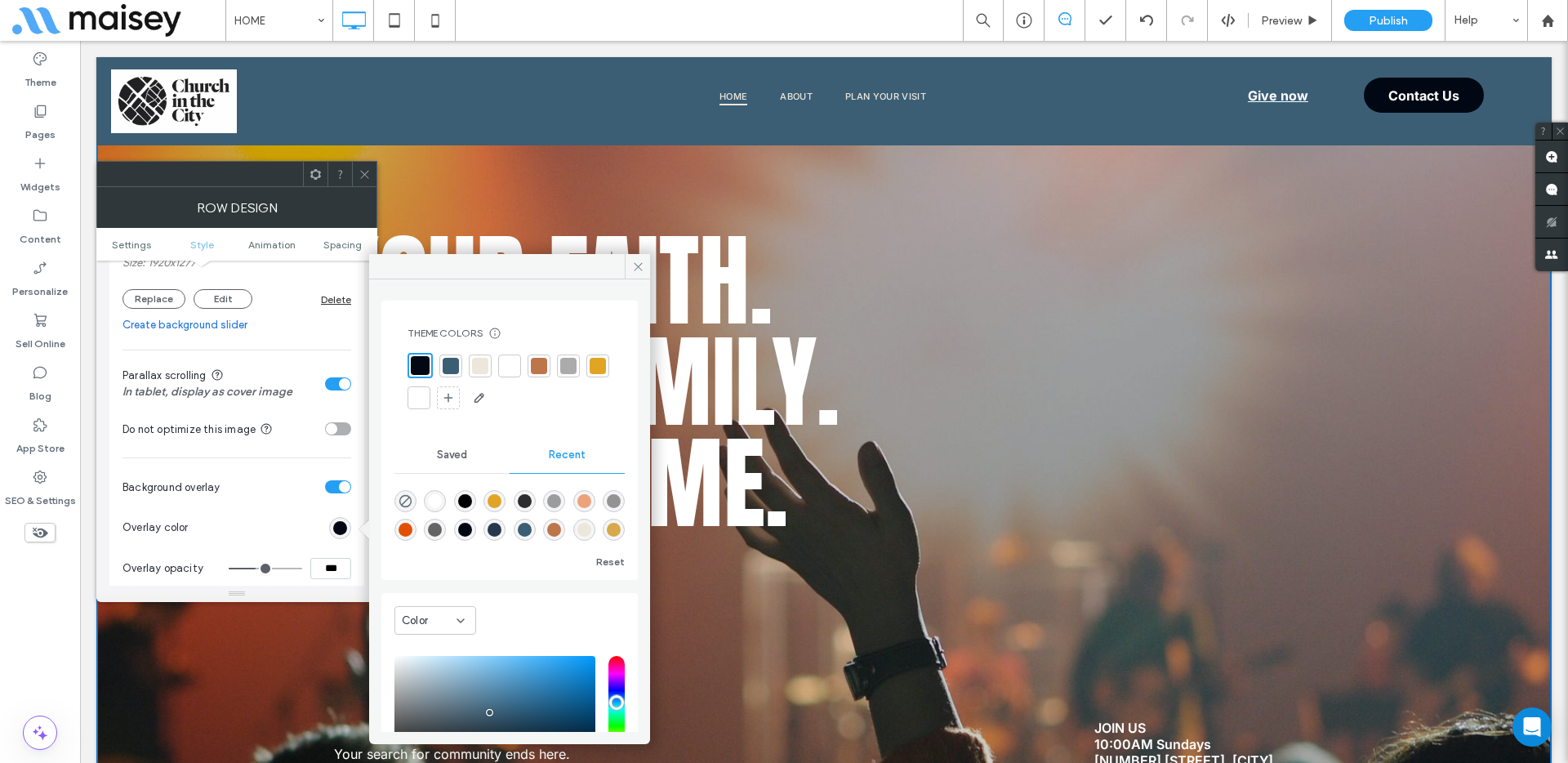 type on "**" 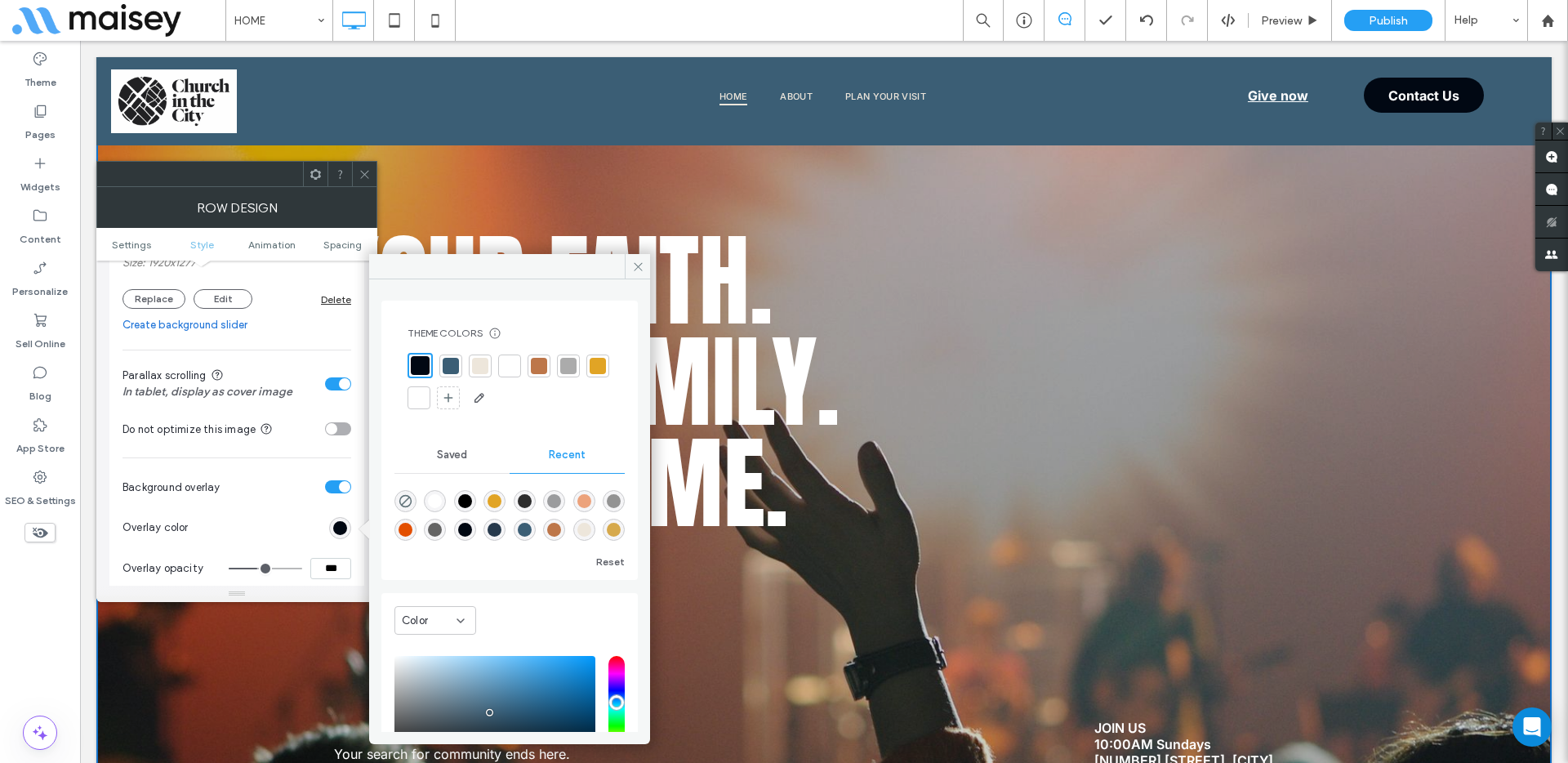 type on "**" 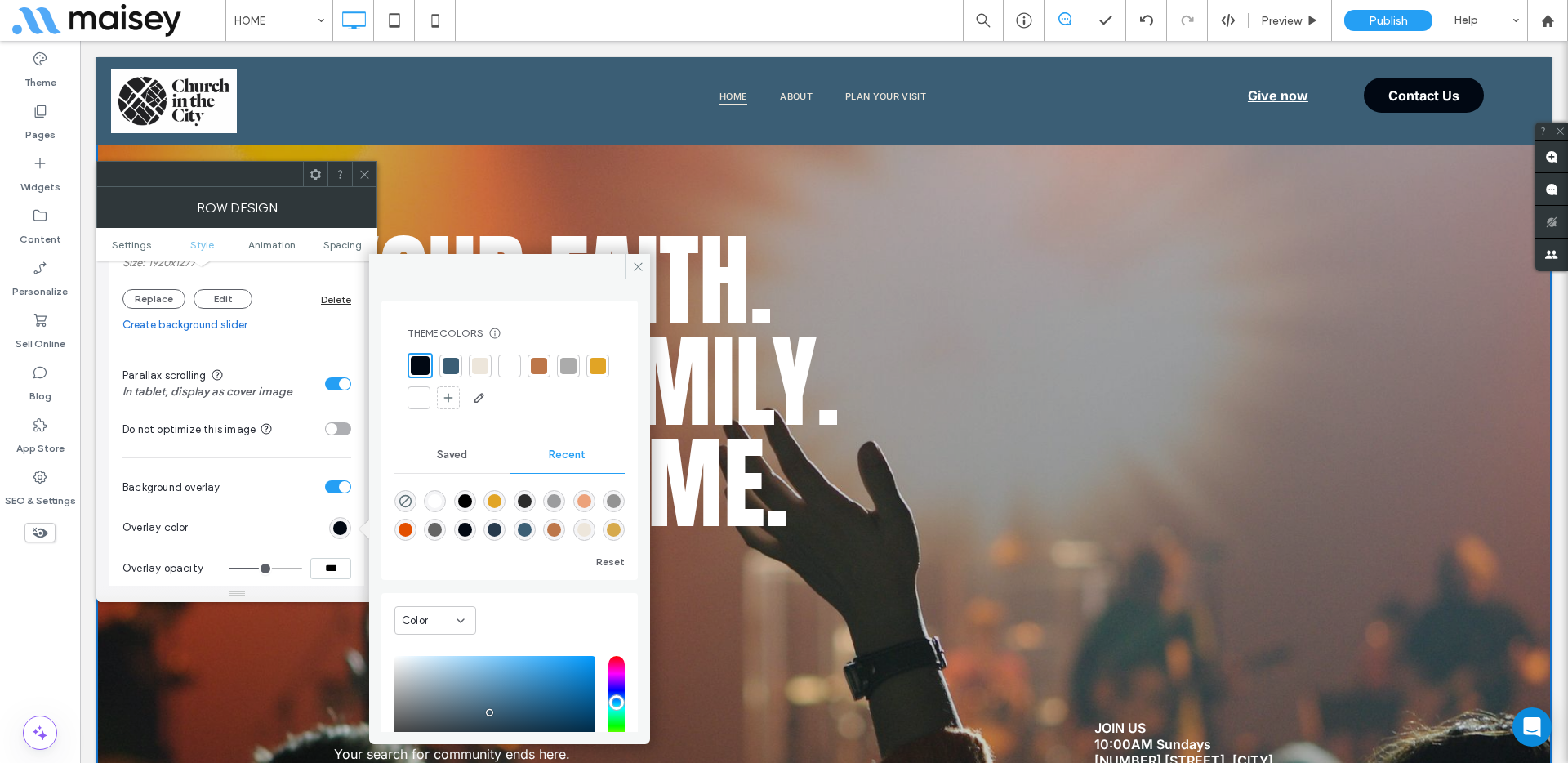 type on "**" 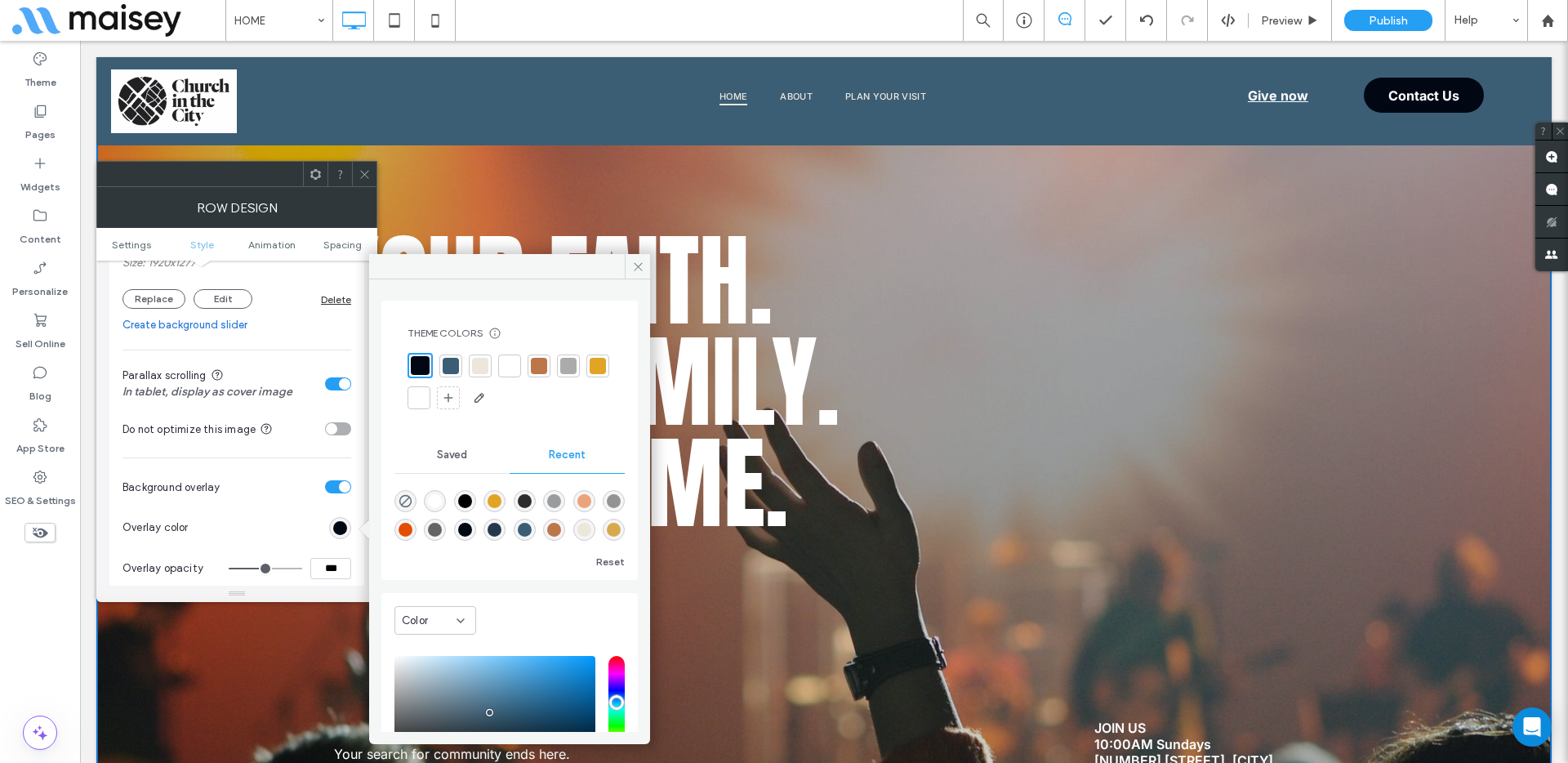 type on "**" 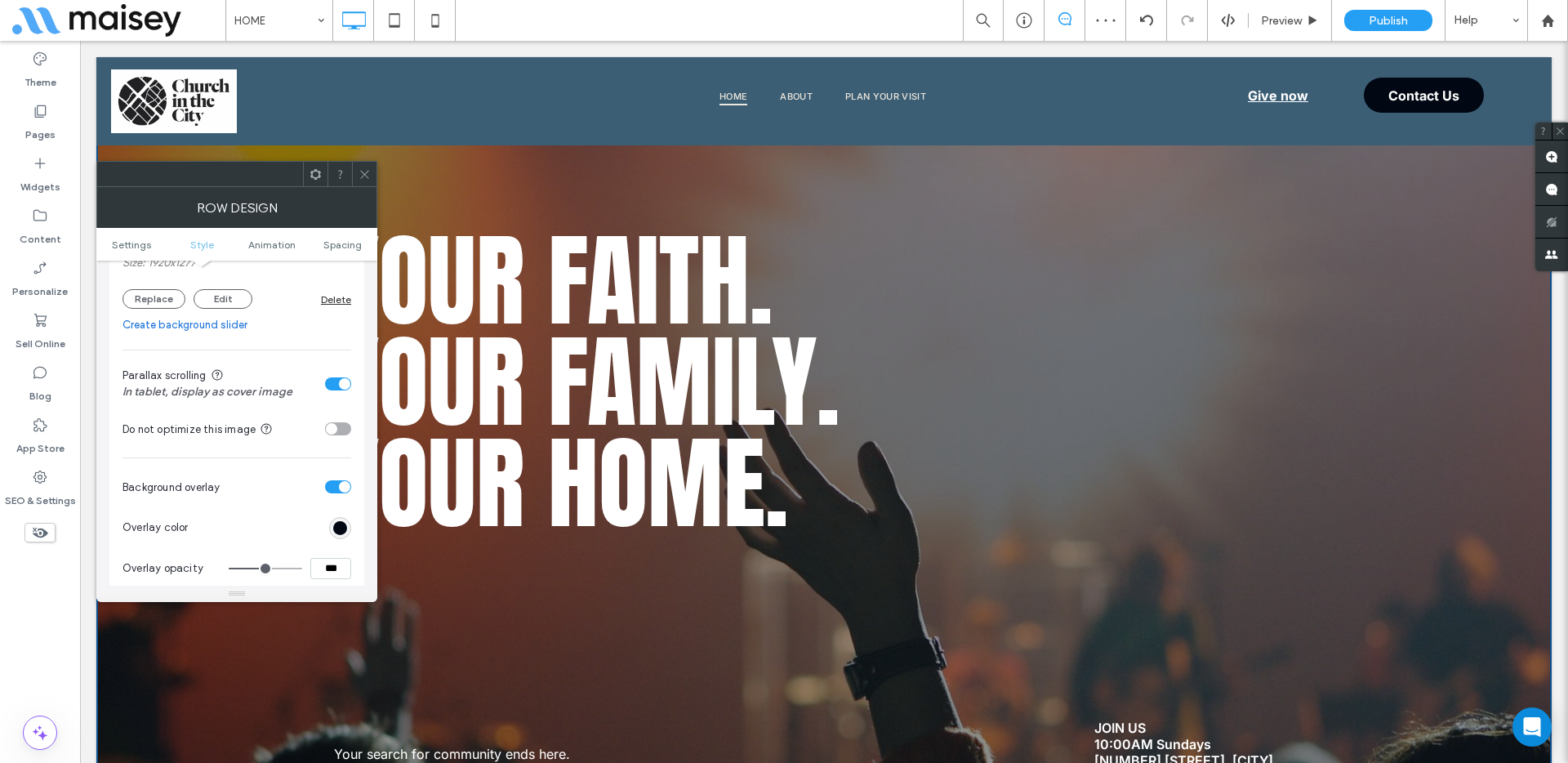 type on "**" 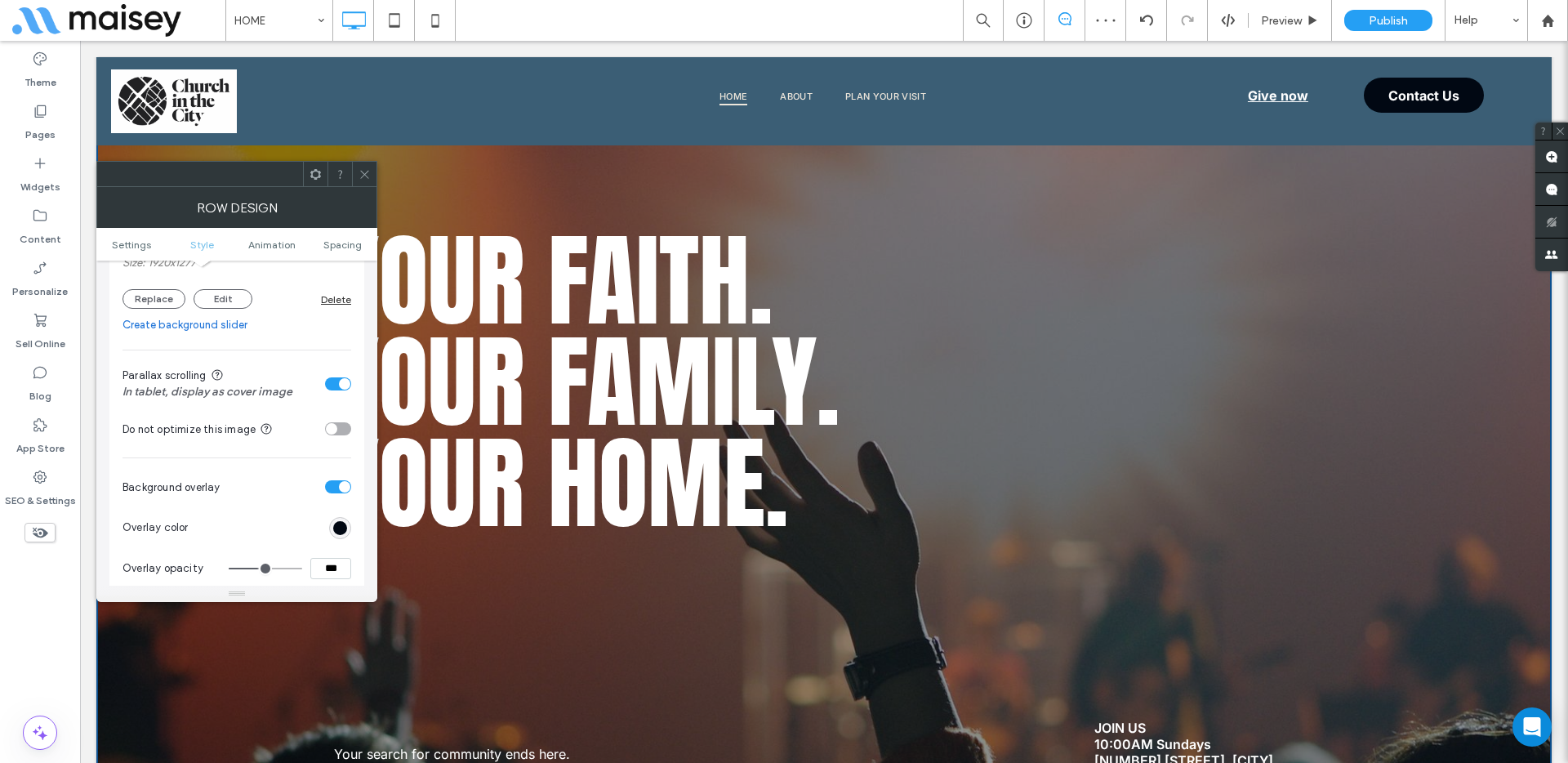type on "**" 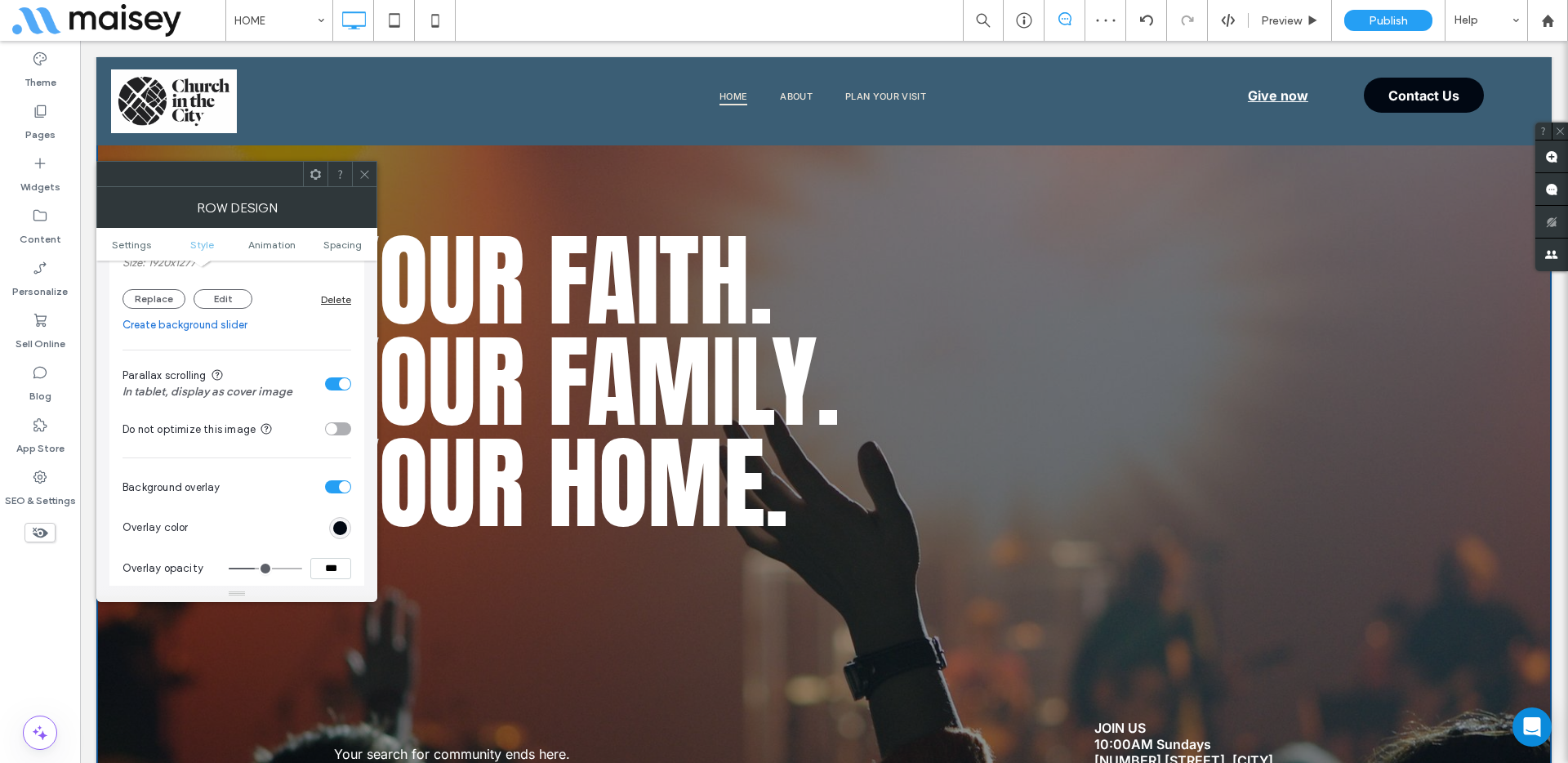 type on "**" 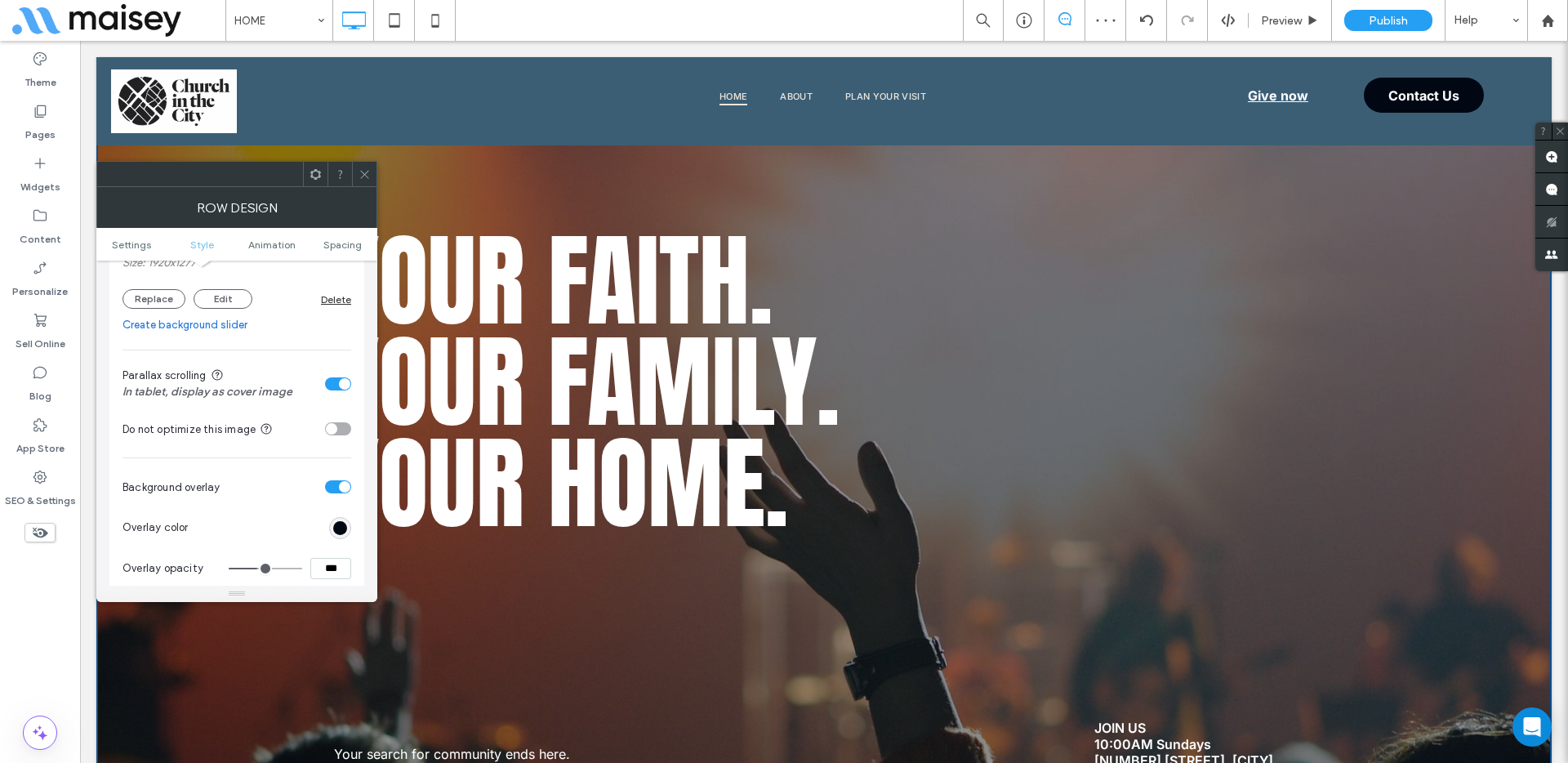 type on "**" 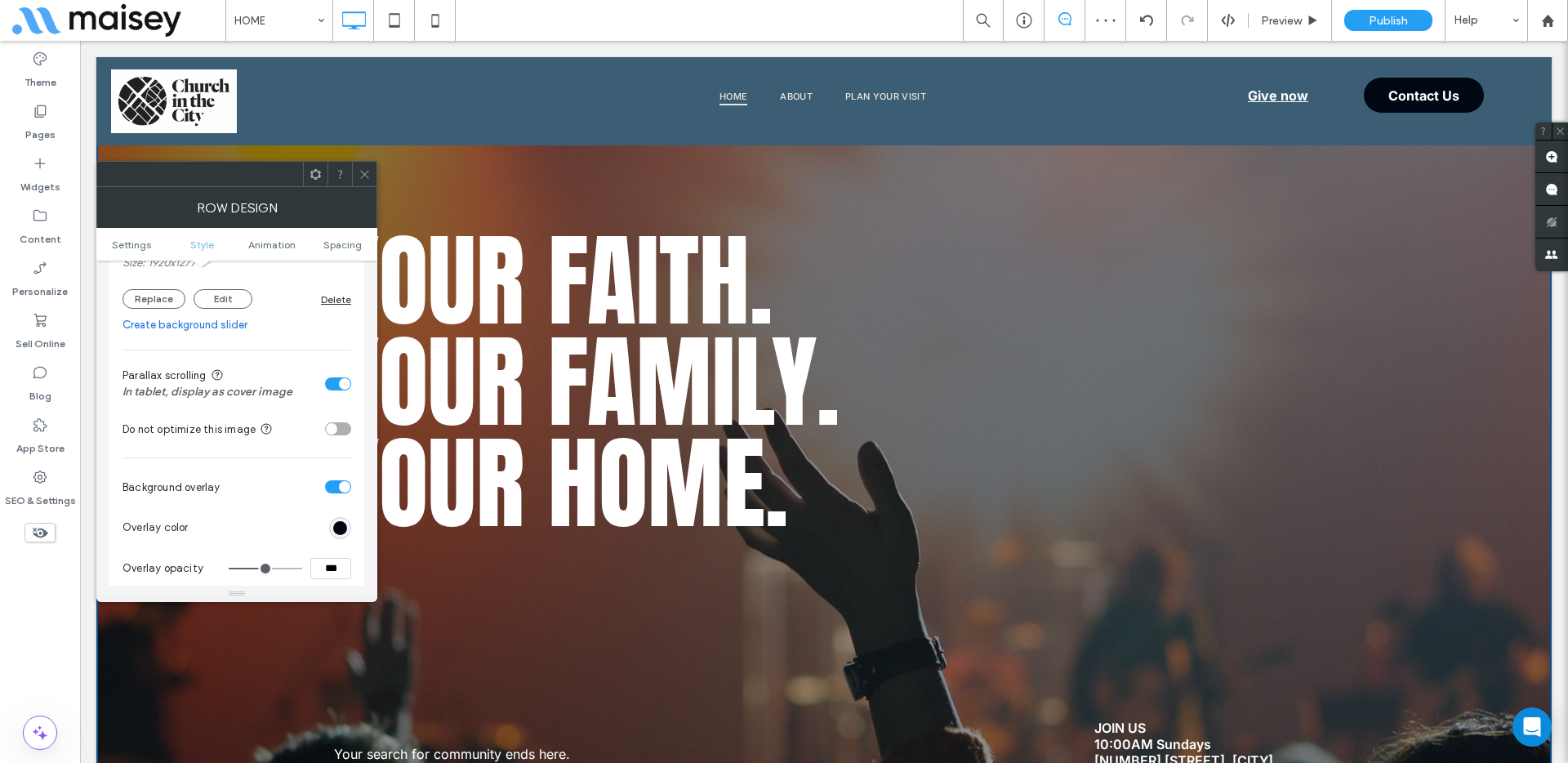 type on "**" 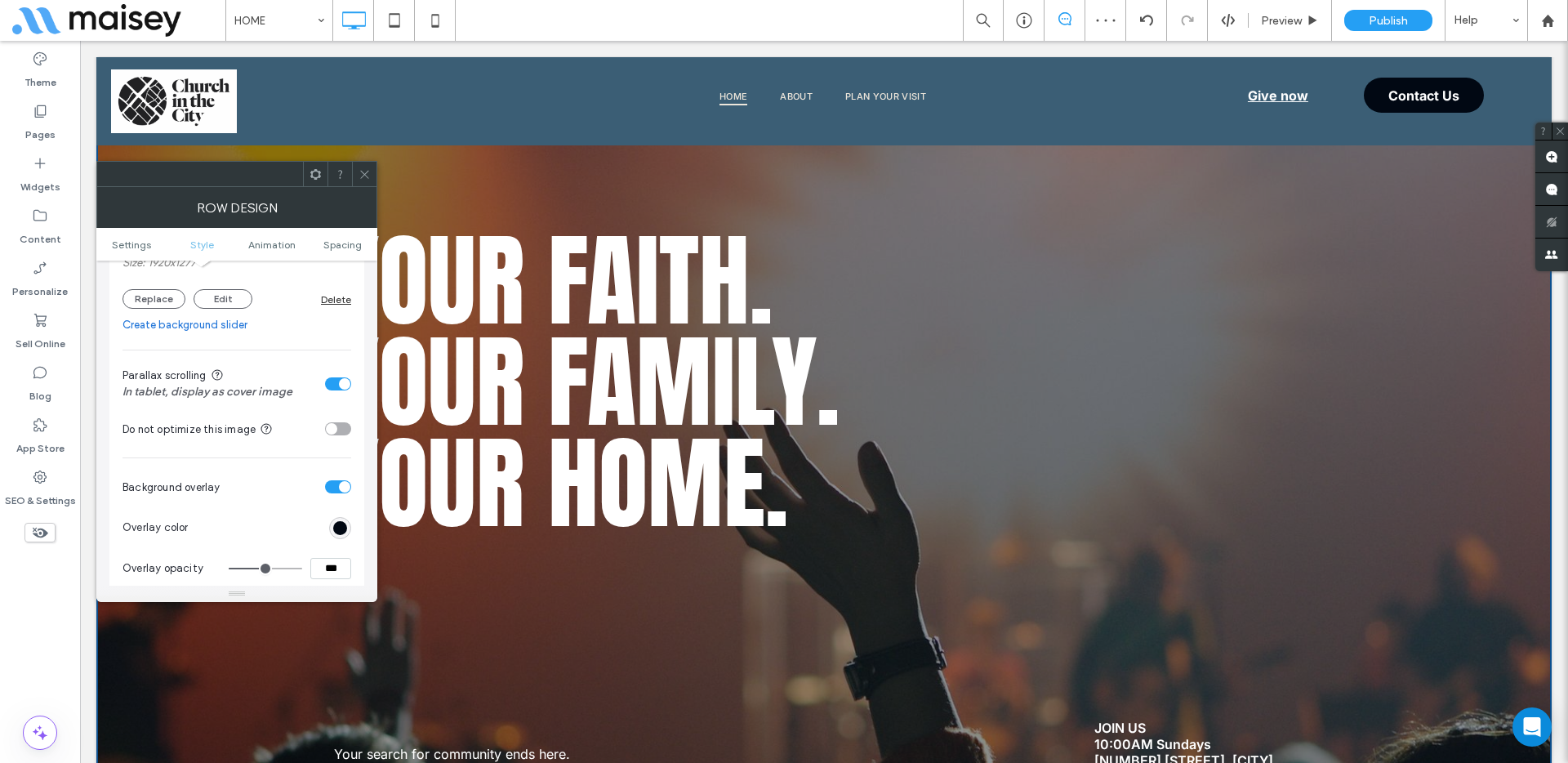 type on "**" 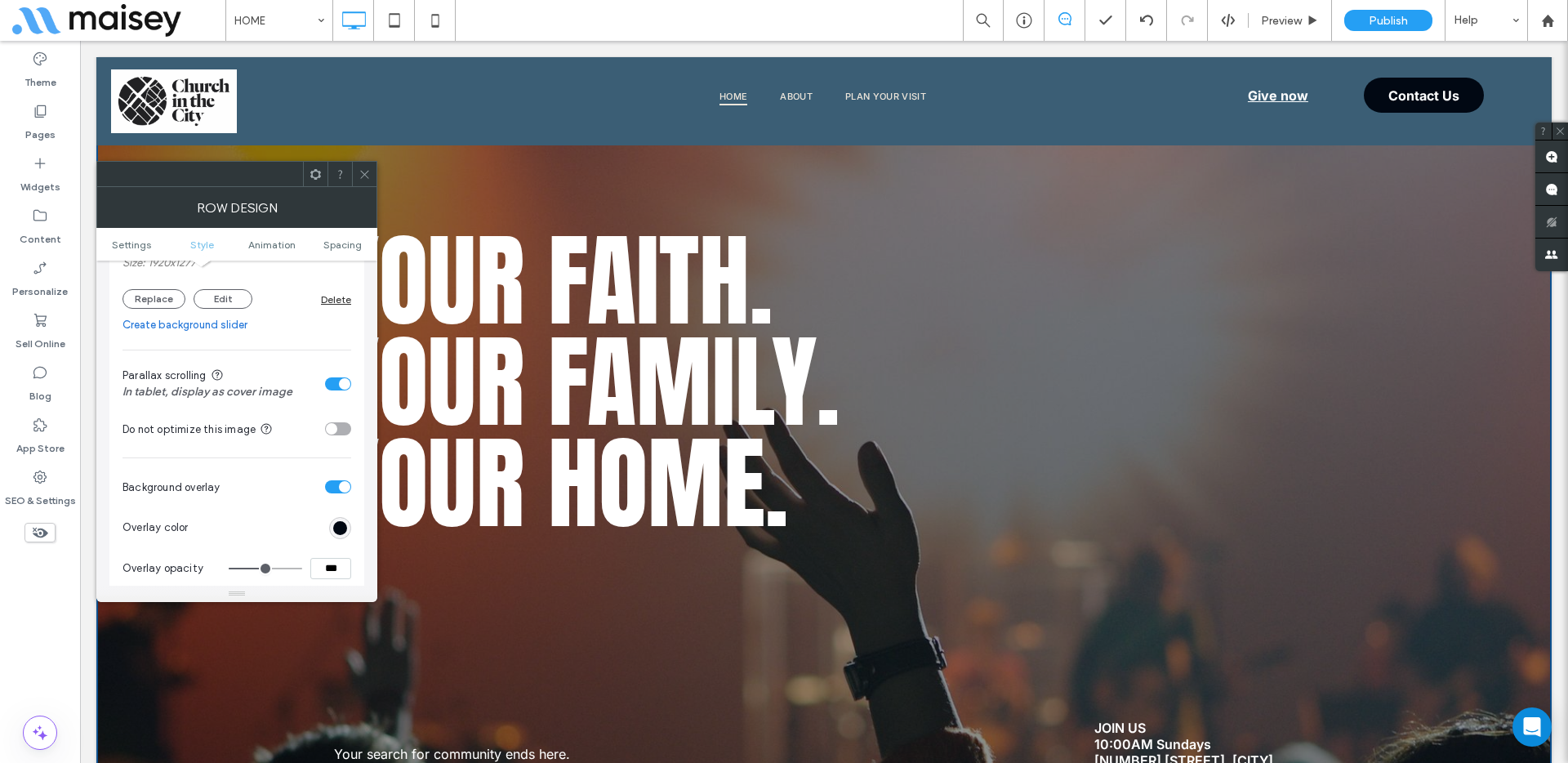 type on "**" 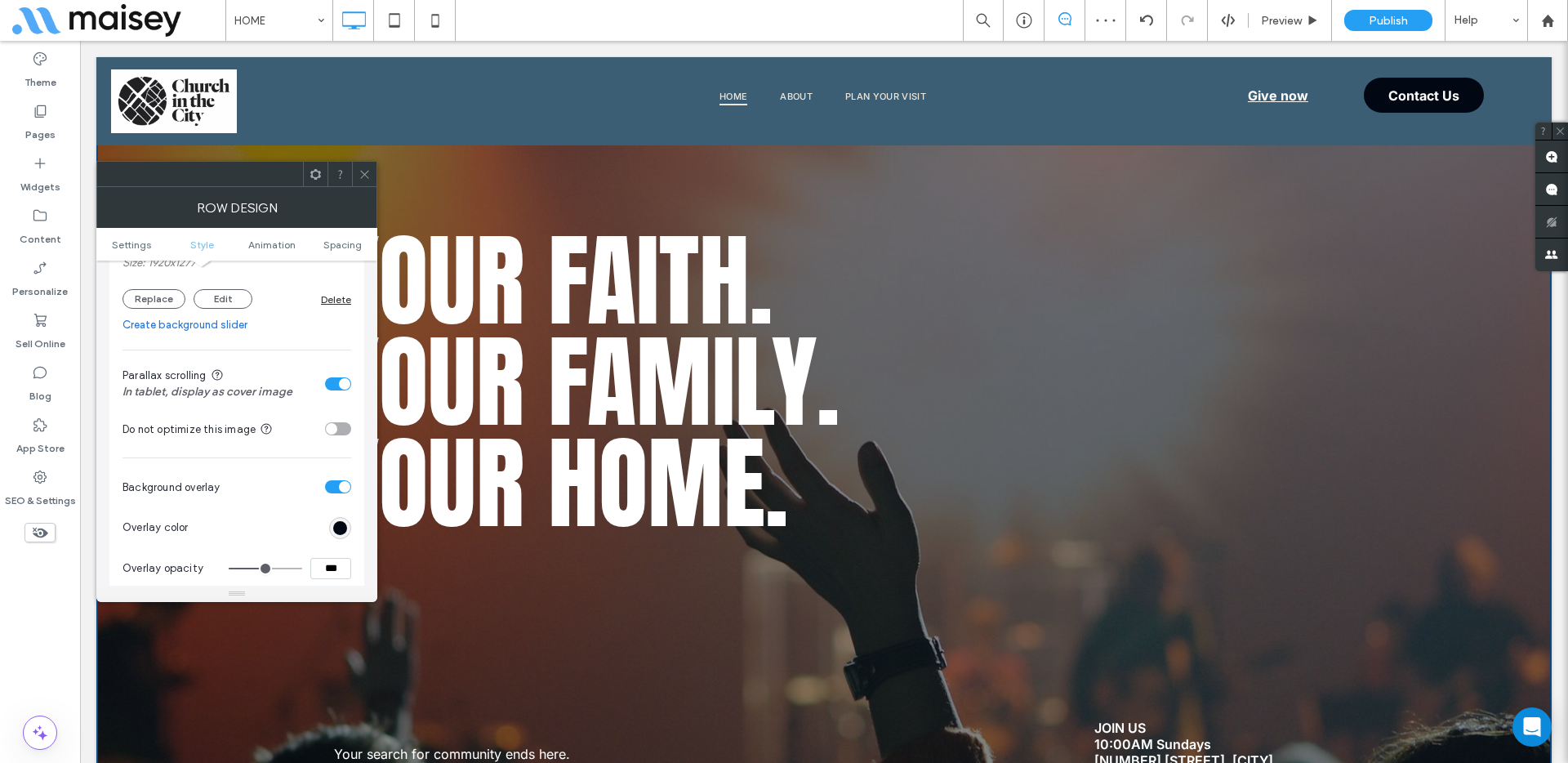click on "***" at bounding box center [331, 569] 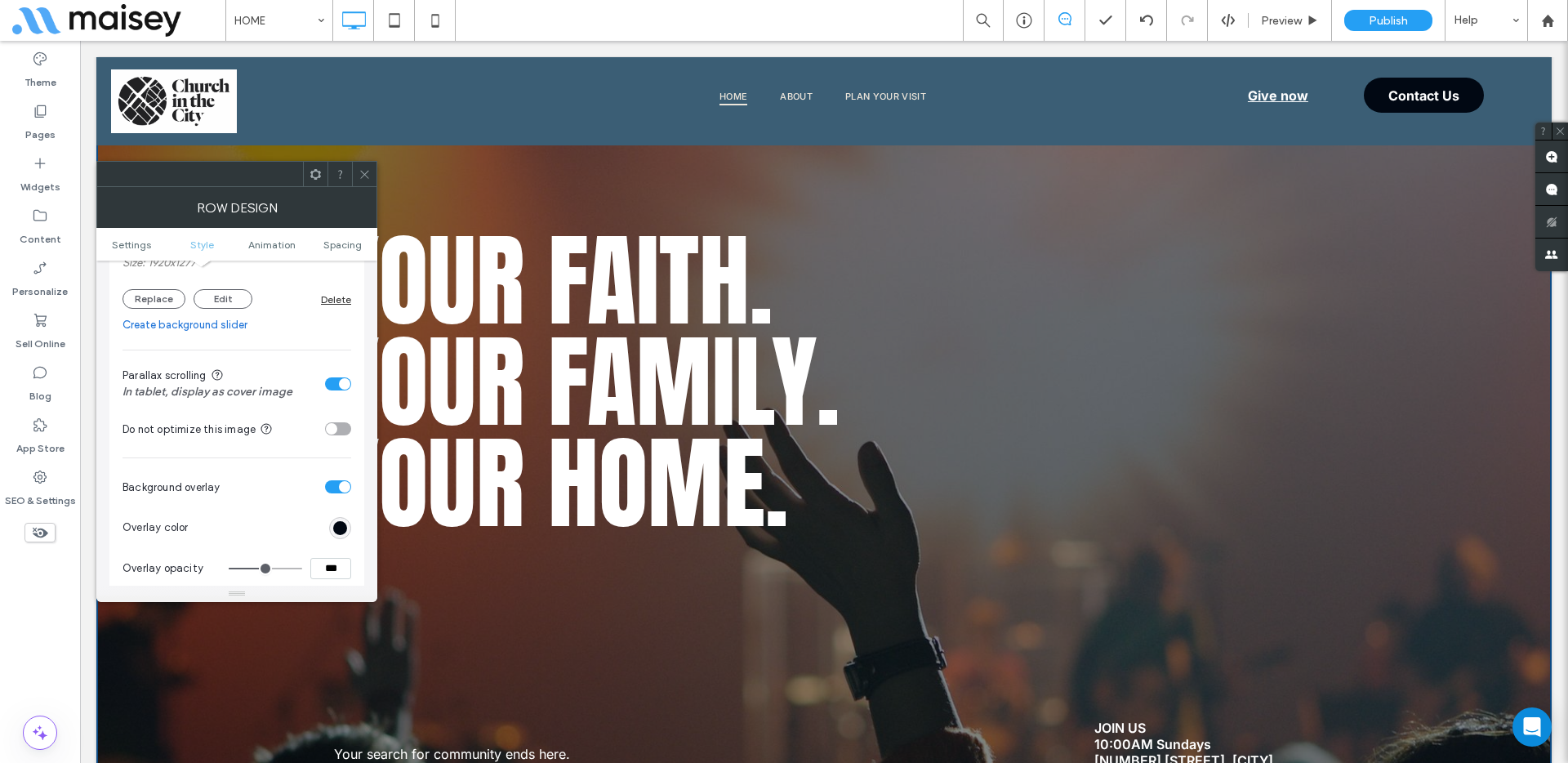 click on "***" at bounding box center (290, 569) 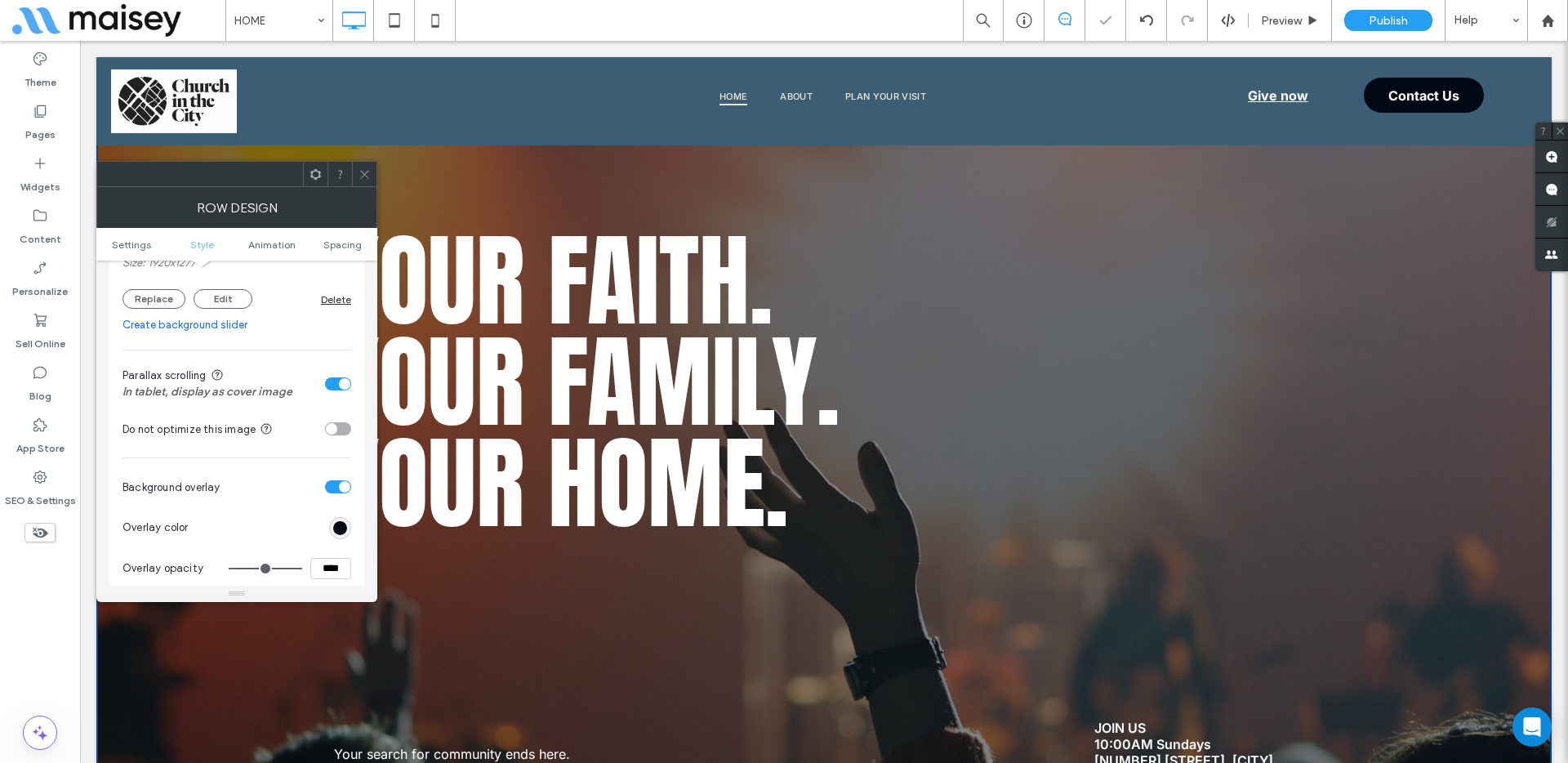 type on "***" 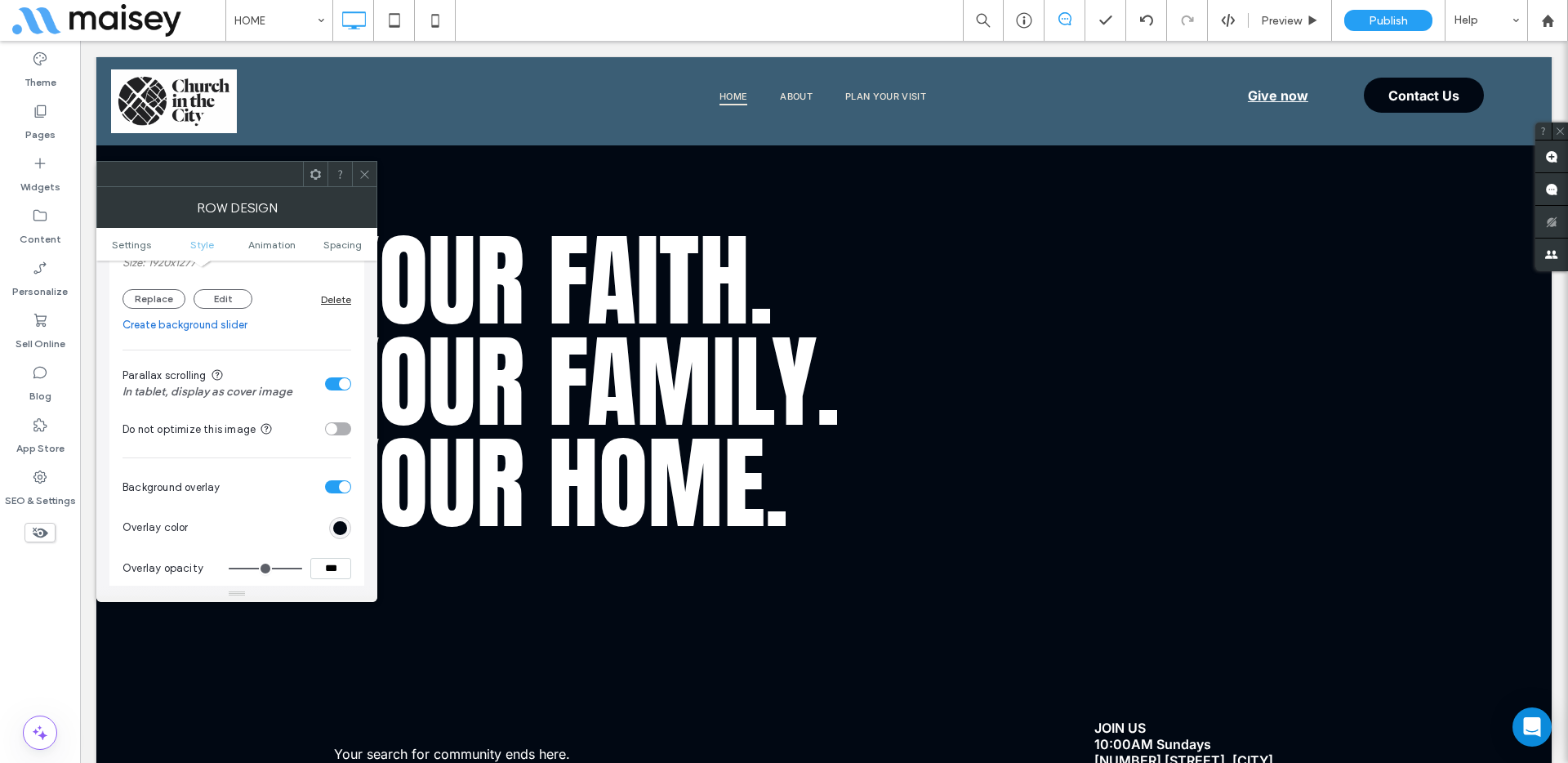 type on "***" 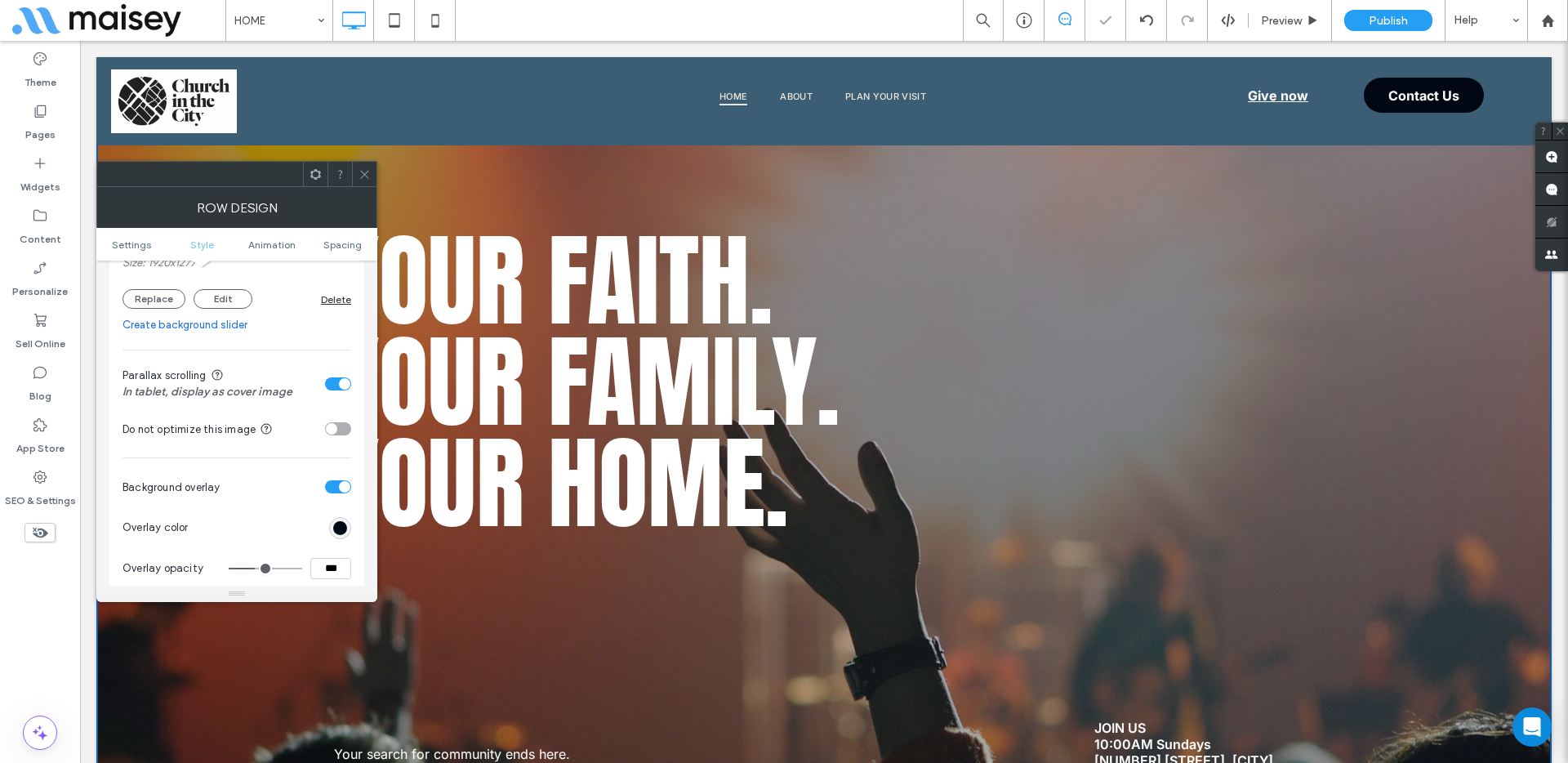 click 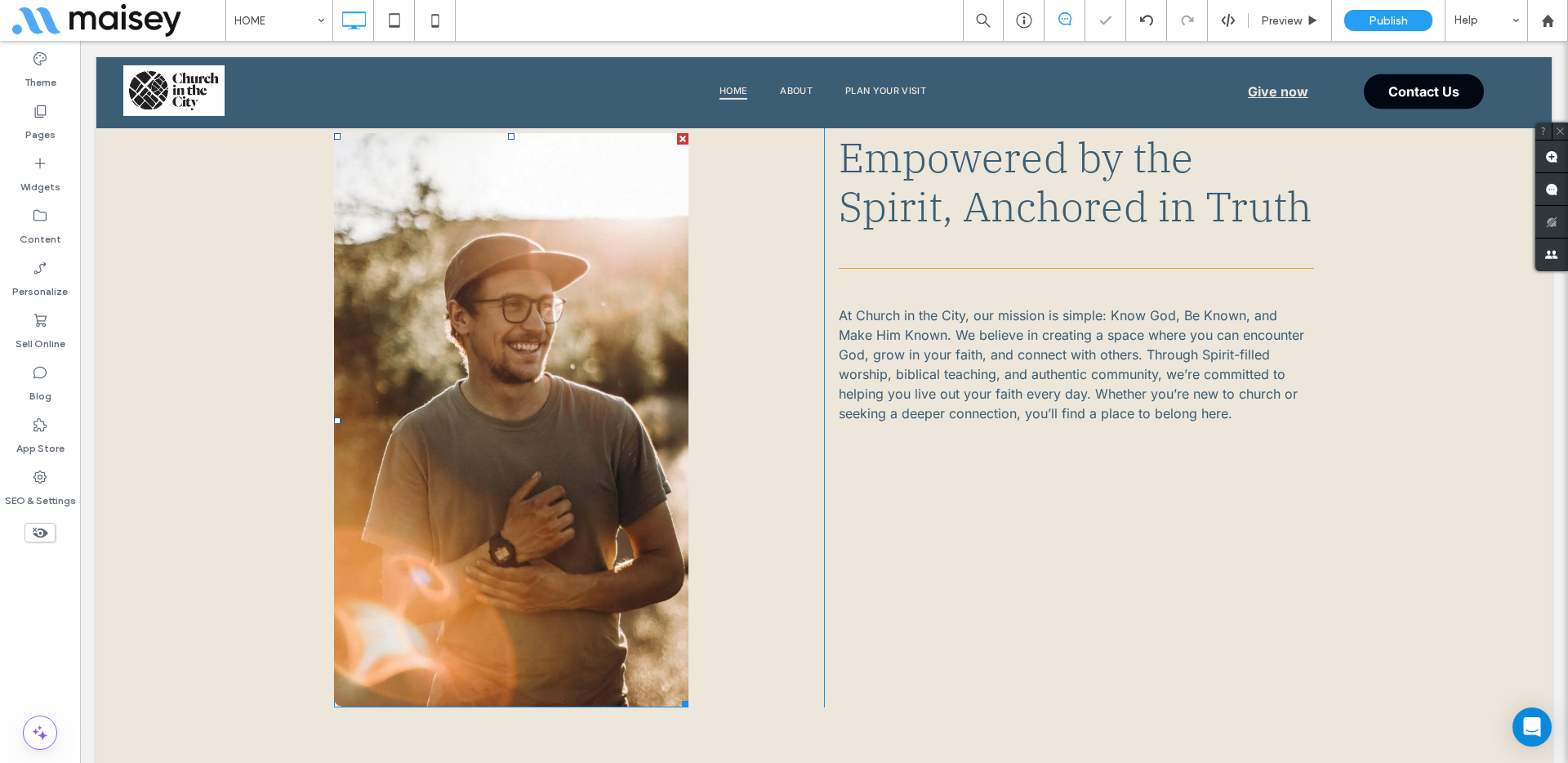scroll, scrollTop: 874, scrollLeft: 0, axis: vertical 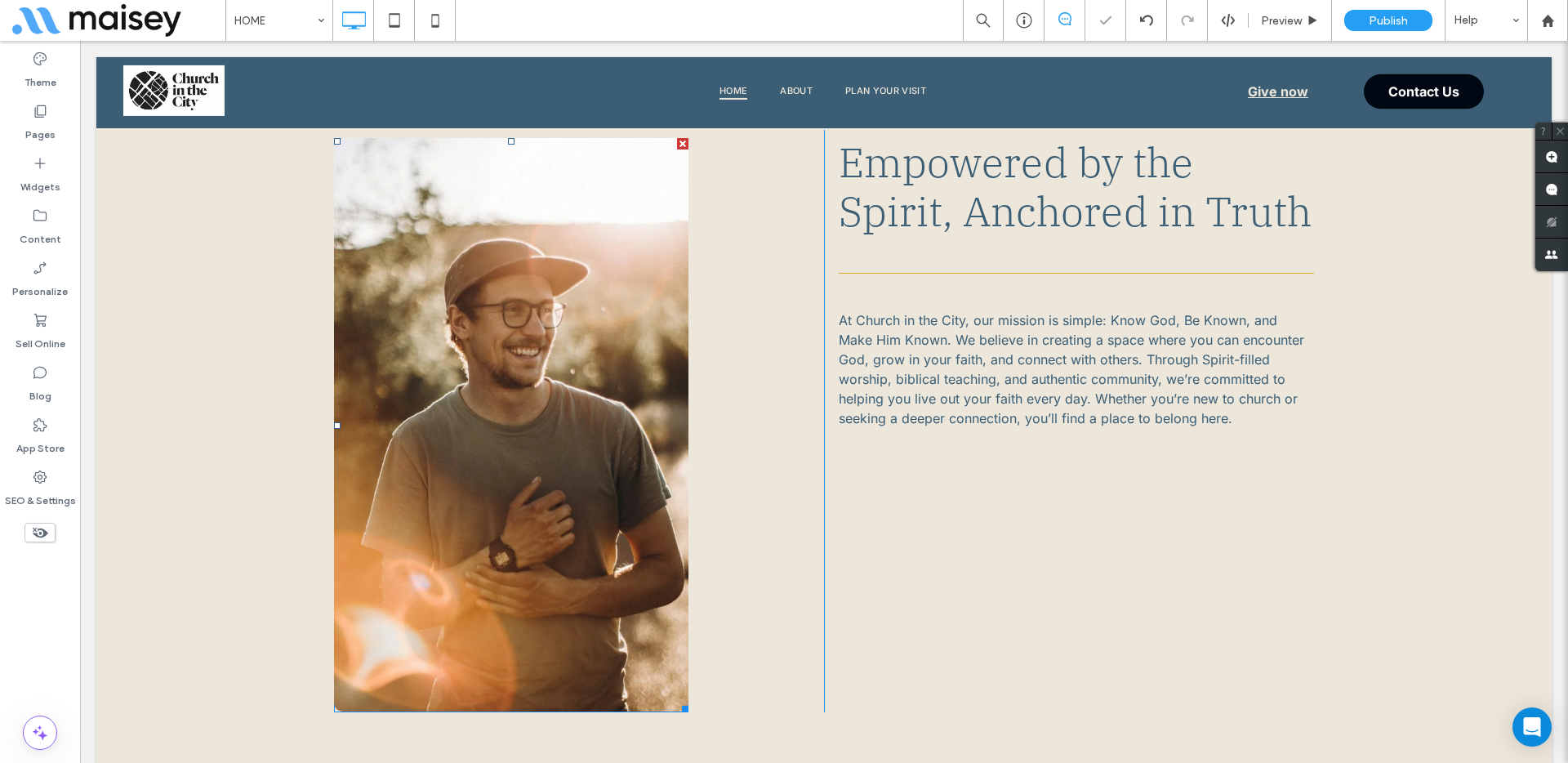 click at bounding box center (511, 425) 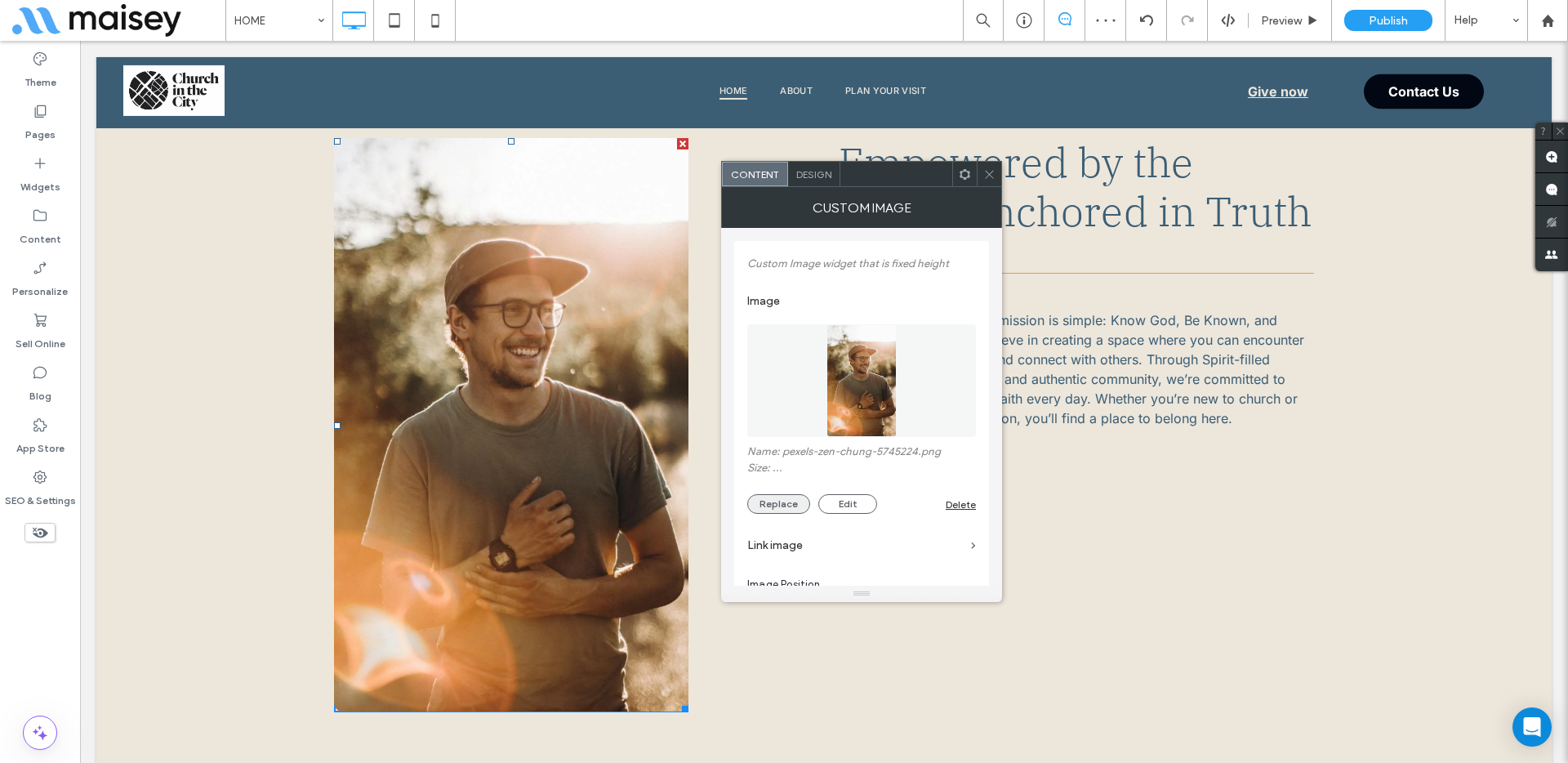drag, startPoint x: 782, startPoint y: 509, endPoint x: 766, endPoint y: 510, distance: 16.03122 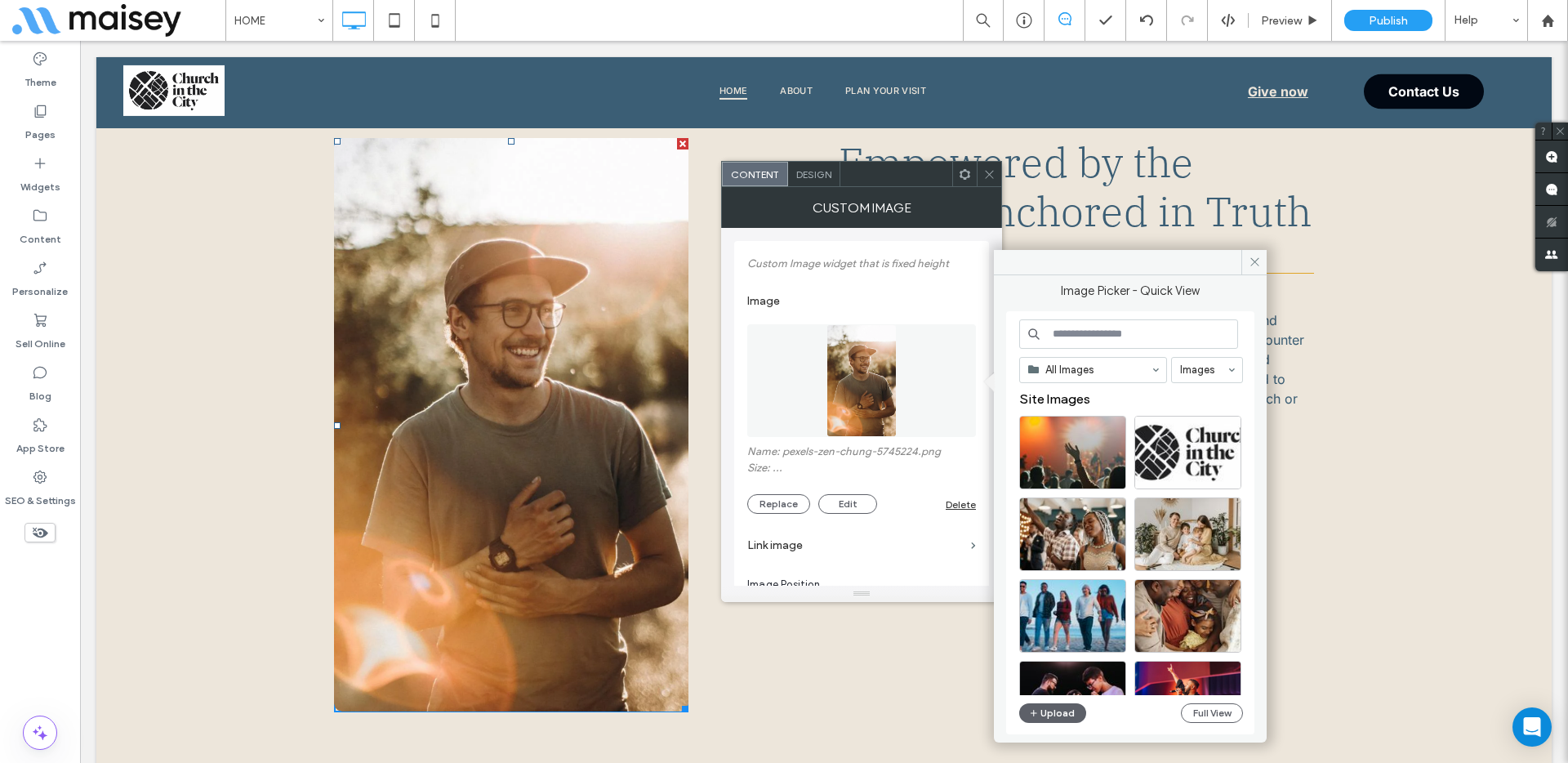 click on "All Images Images Site Images Upload Full View" at bounding box center [1131, 523] 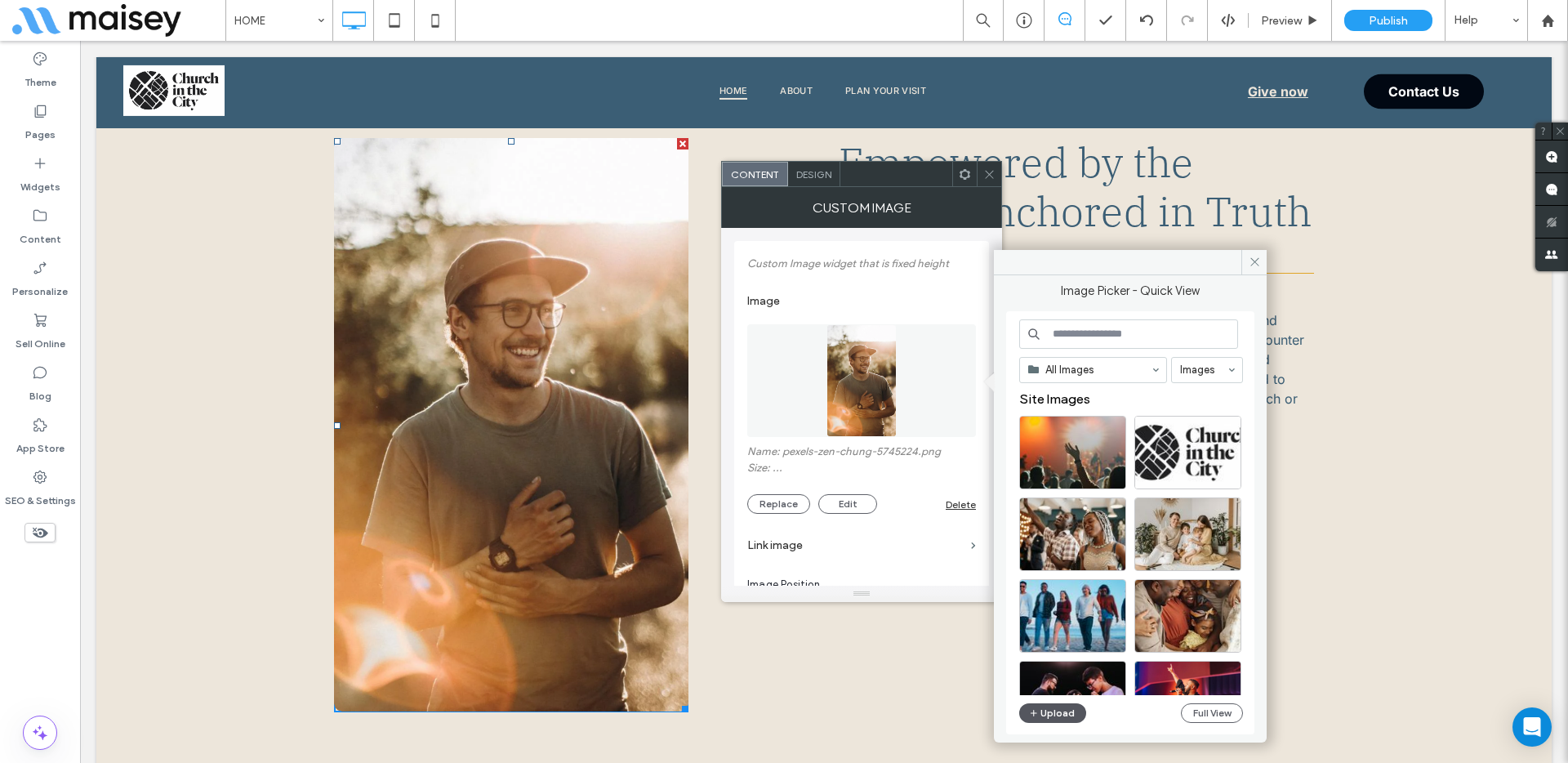 click on "Upload" at bounding box center [1053, 713] 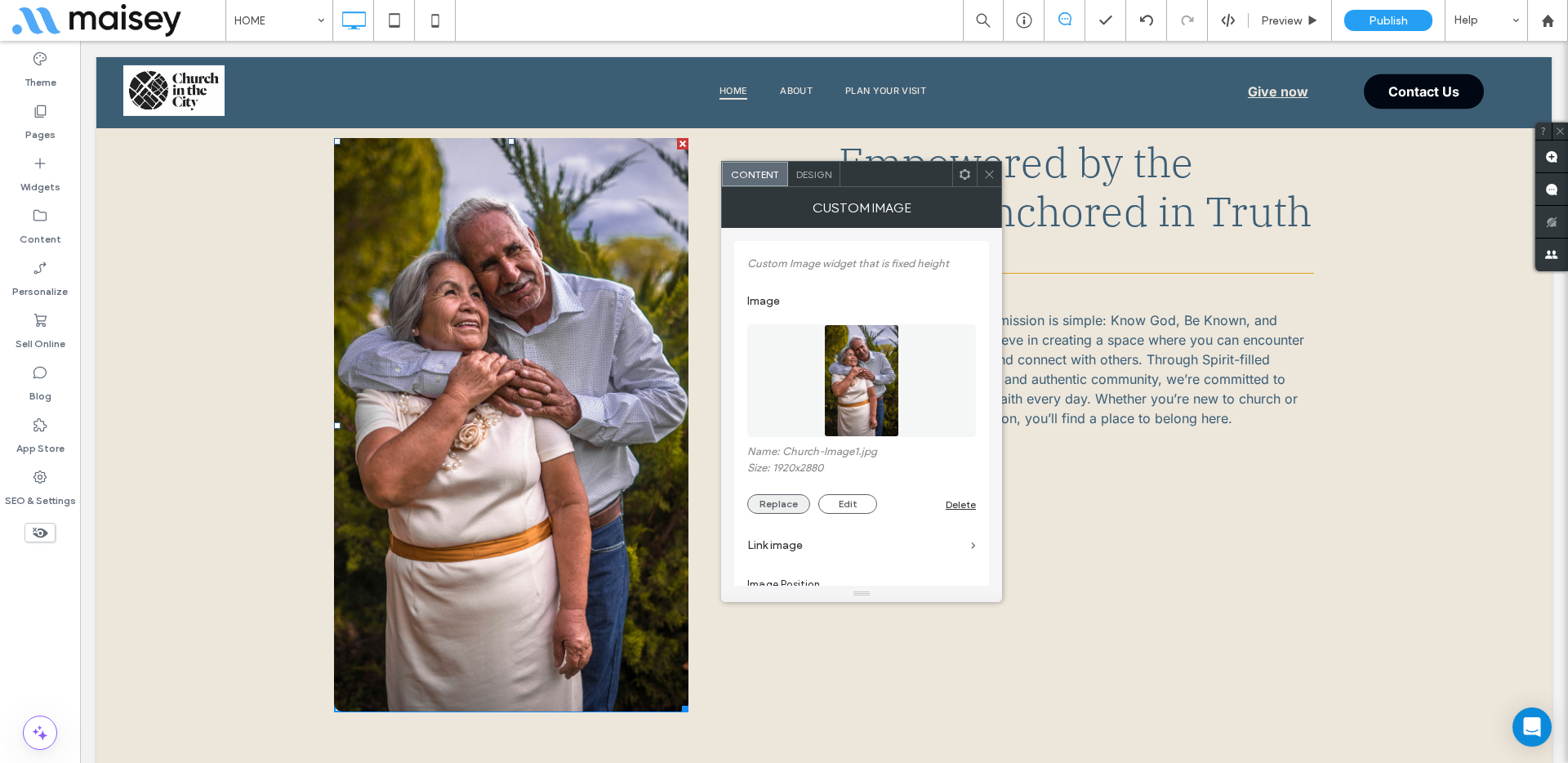 click on "Replace" at bounding box center [778, 504] 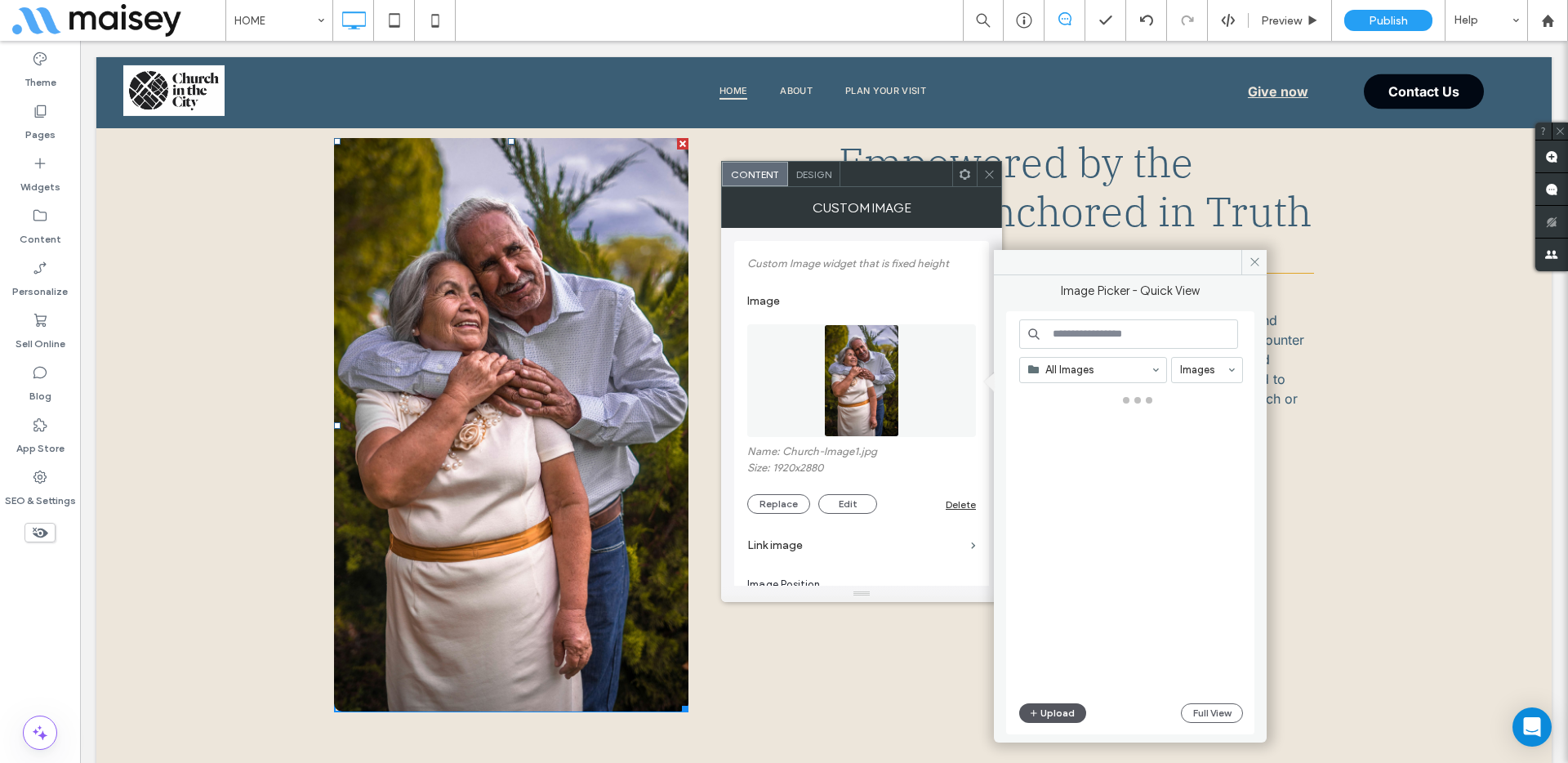 click on "Upload" at bounding box center (1053, 713) 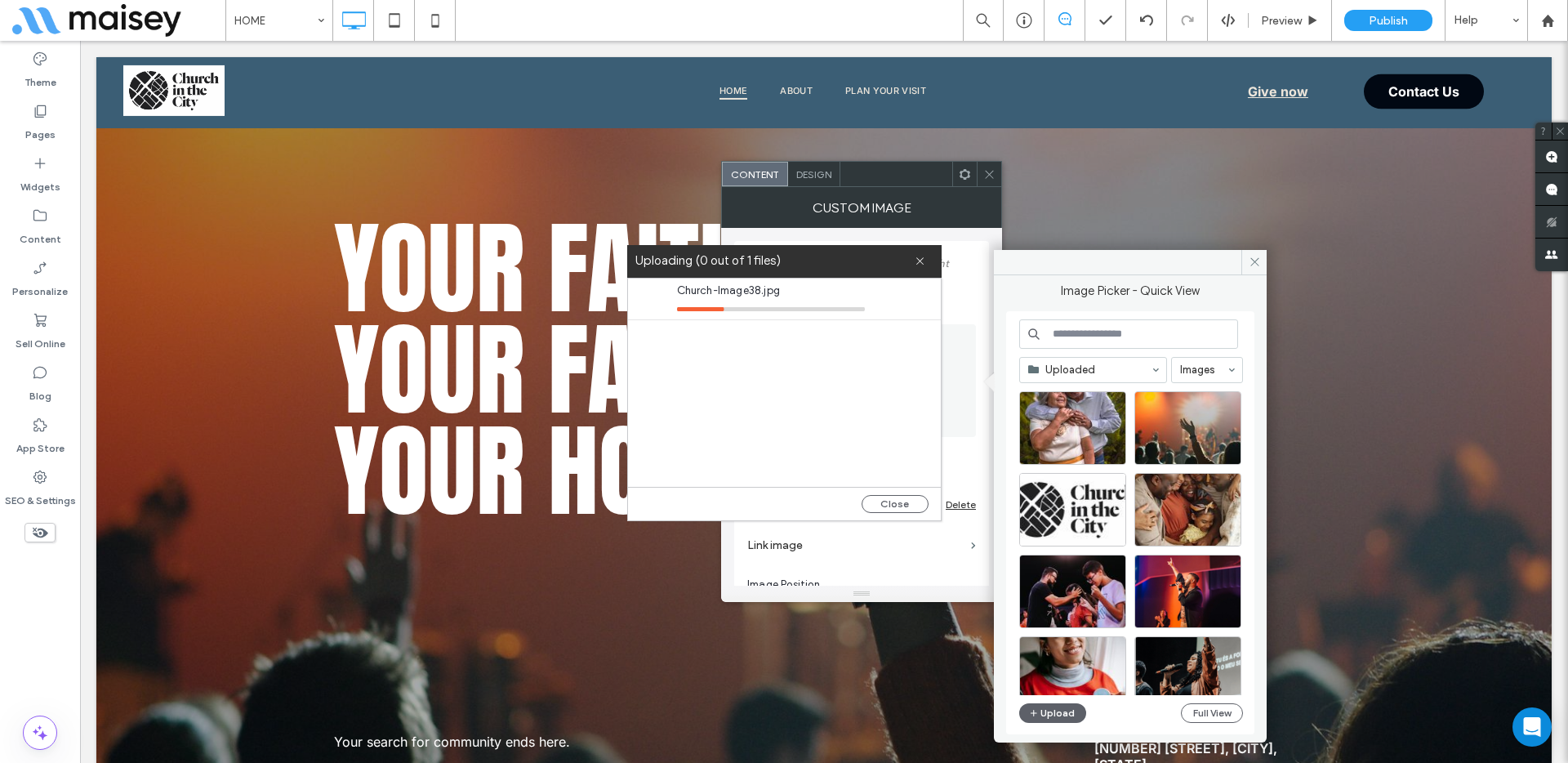 scroll, scrollTop: 874, scrollLeft: 0, axis: vertical 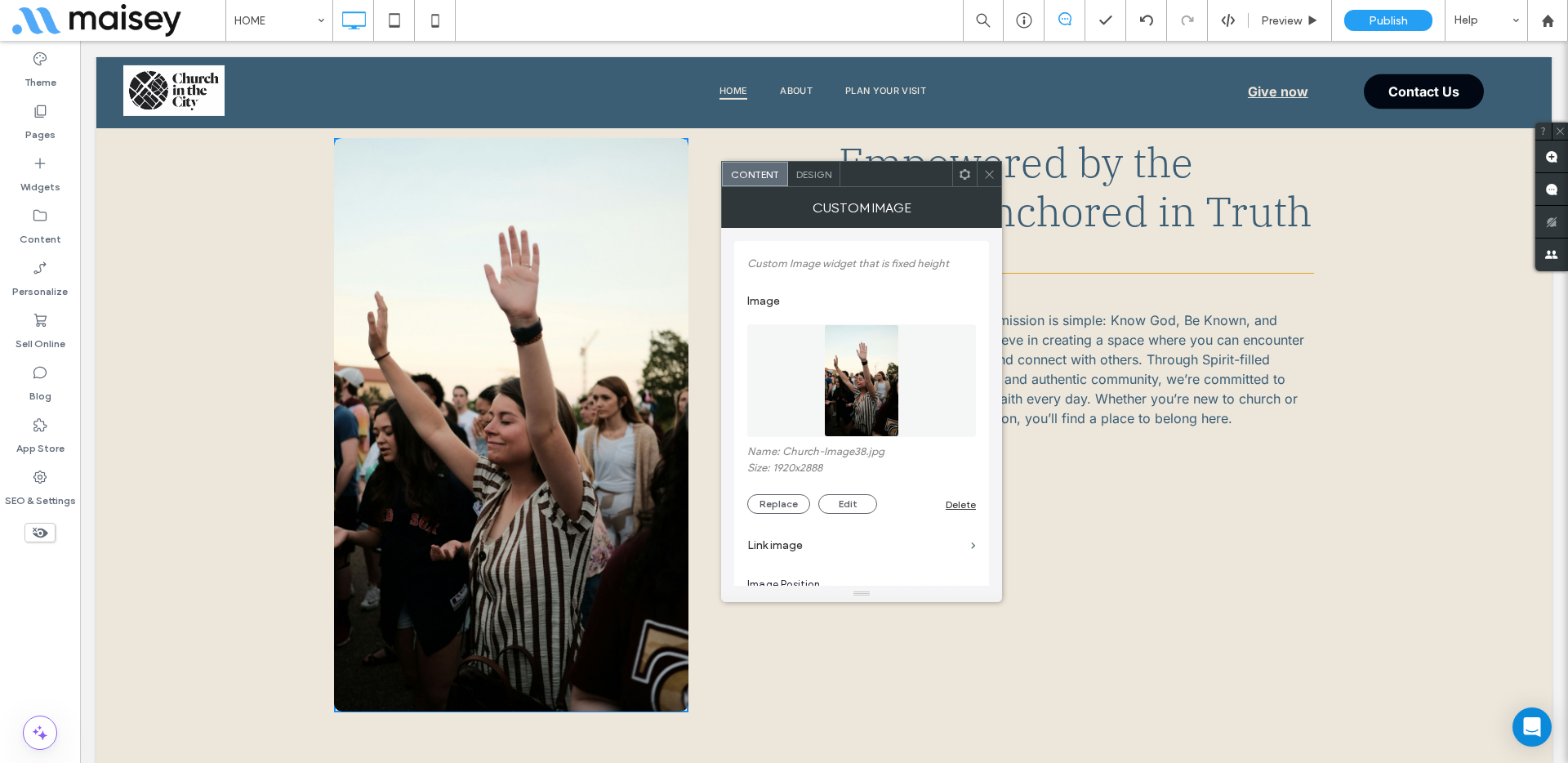 click 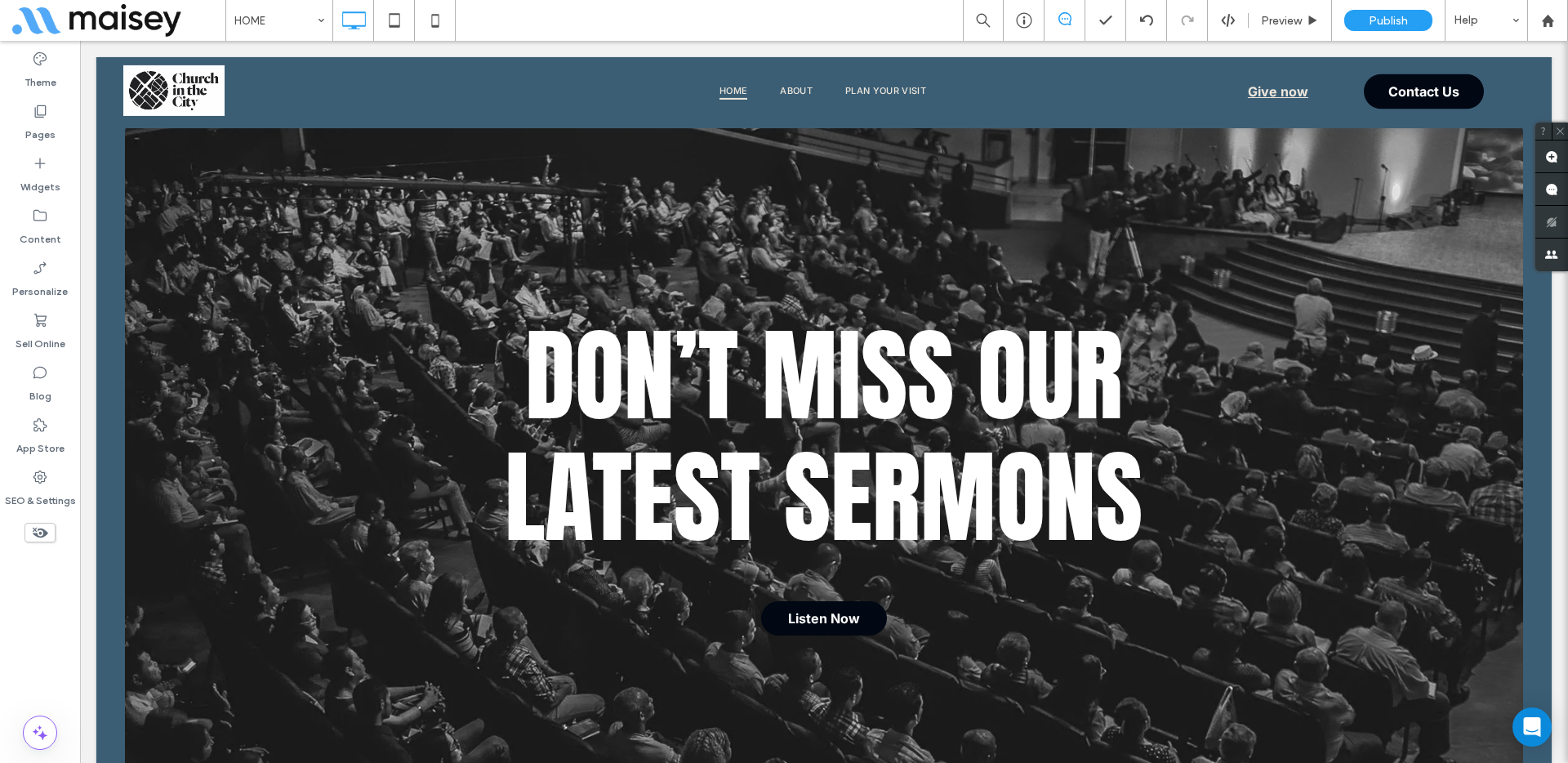 scroll, scrollTop: 1680, scrollLeft: 0, axis: vertical 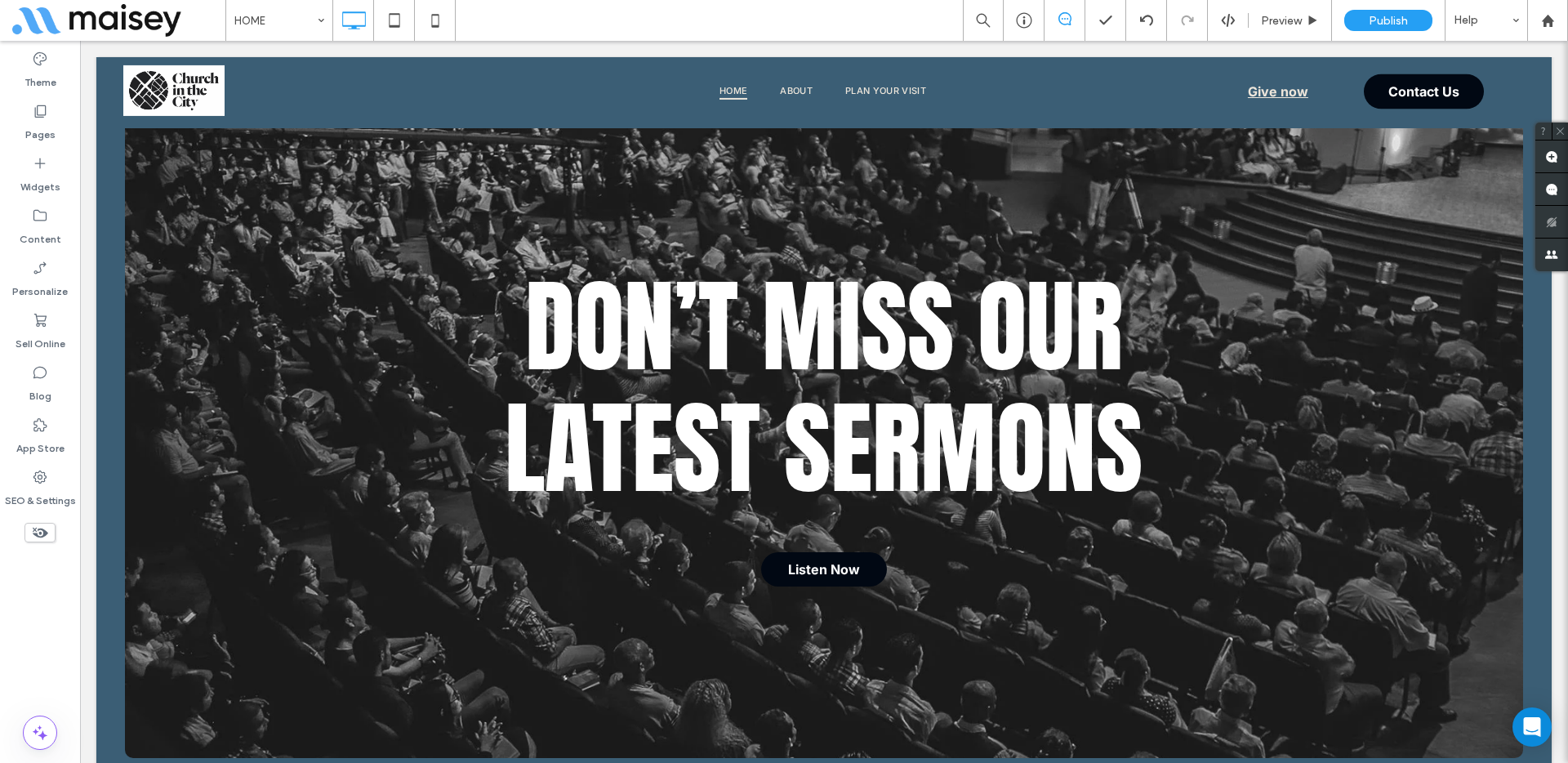 click on "Don’t Miss Our Latest Sermons
Listen Now
Click To Paste" at bounding box center [824, 416] 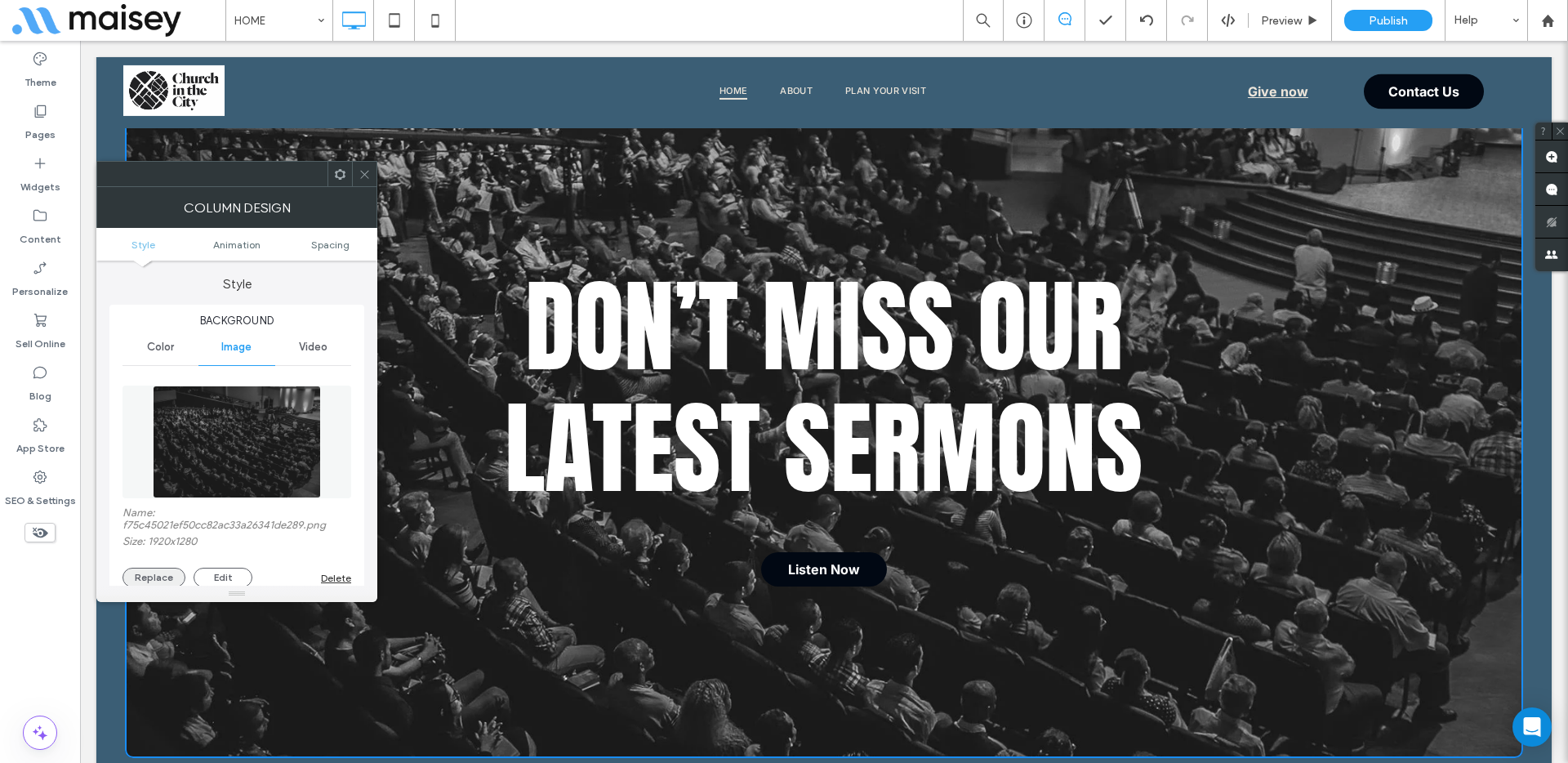 click on "Replace" at bounding box center (154, 578) 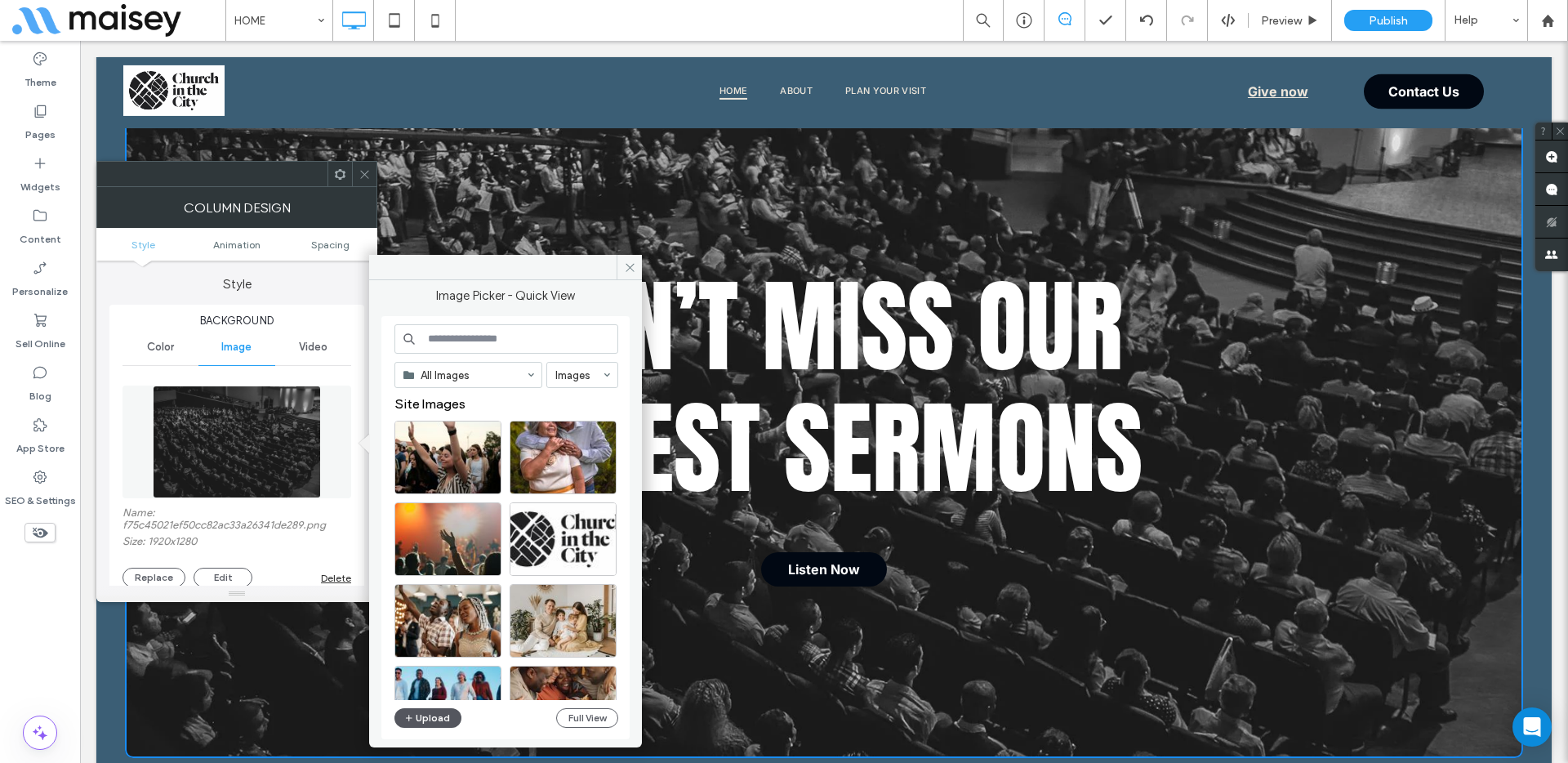 click on "Upload" at bounding box center (428, 718) 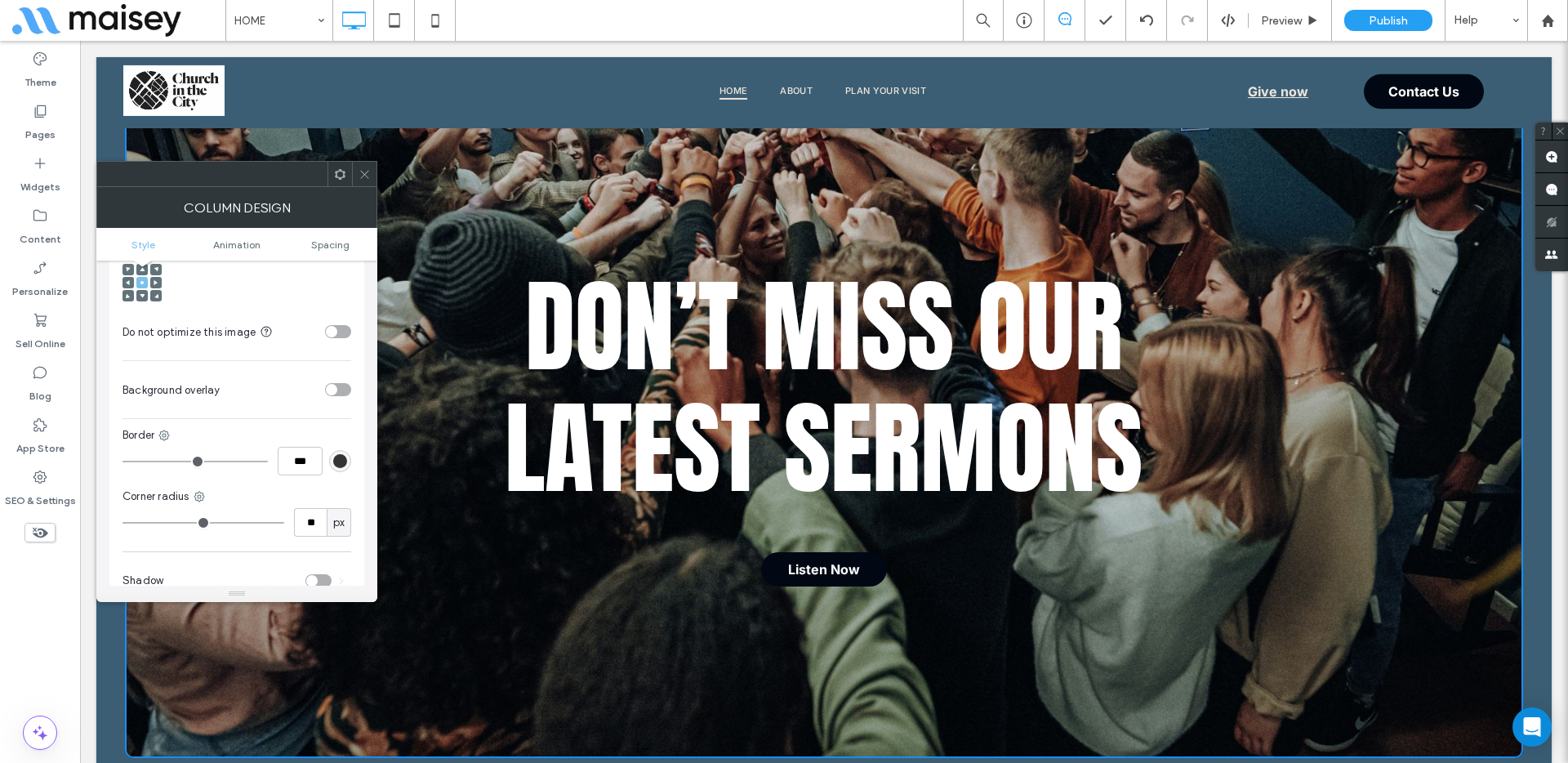 scroll, scrollTop: 464, scrollLeft: 0, axis: vertical 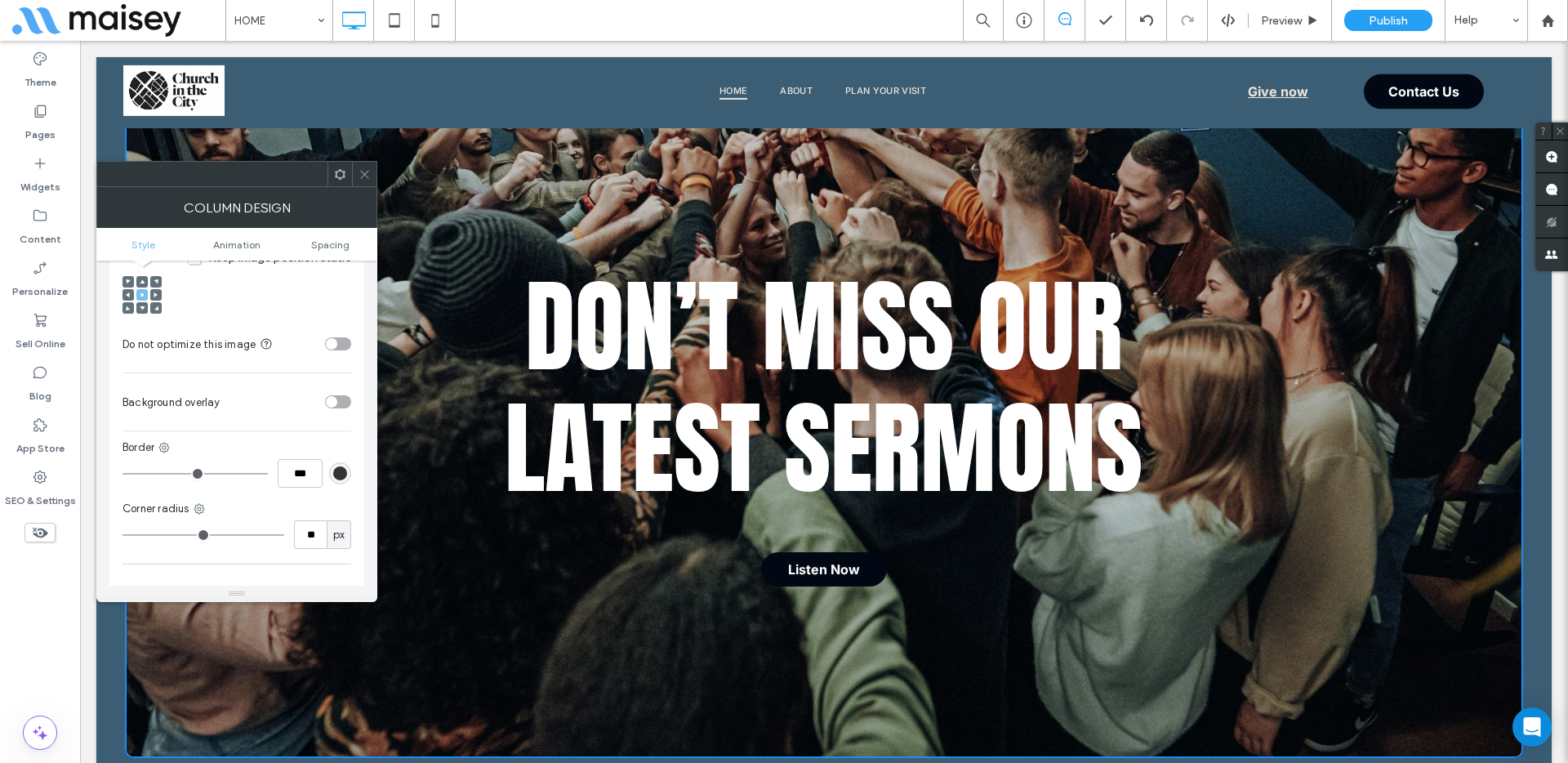 click at bounding box center (338, 402) 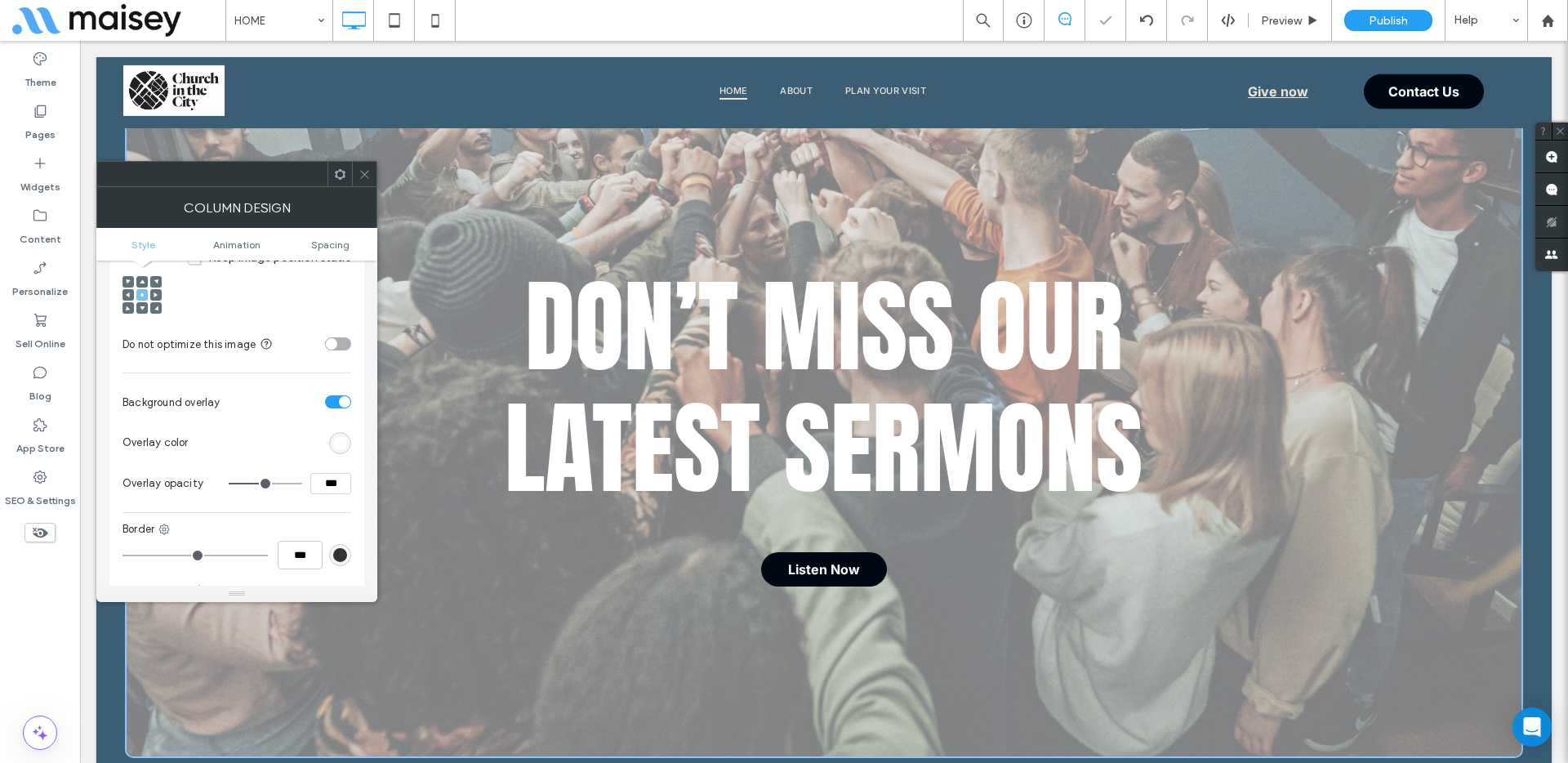 click at bounding box center [340, 443] 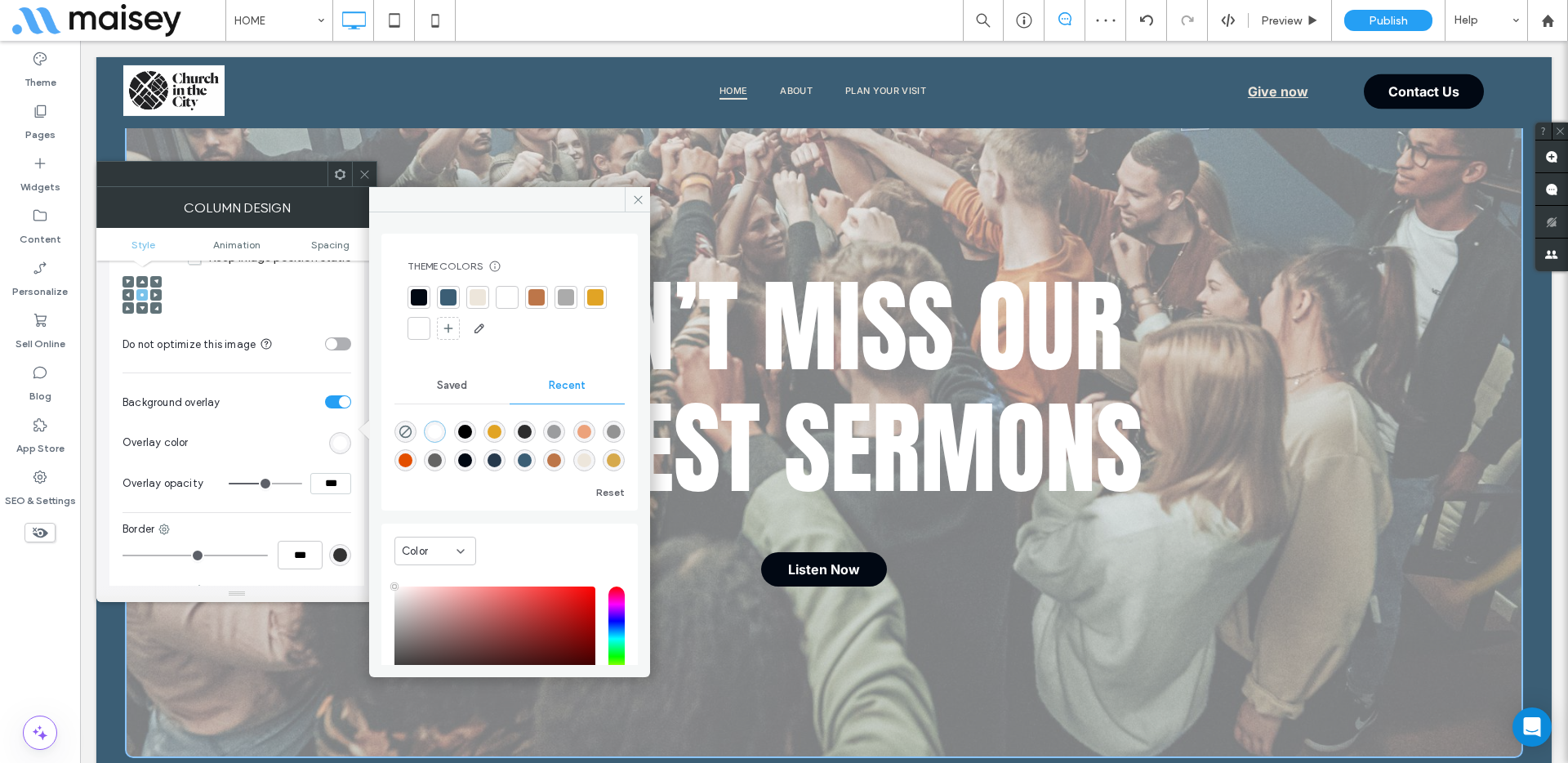 click at bounding box center (419, 297) 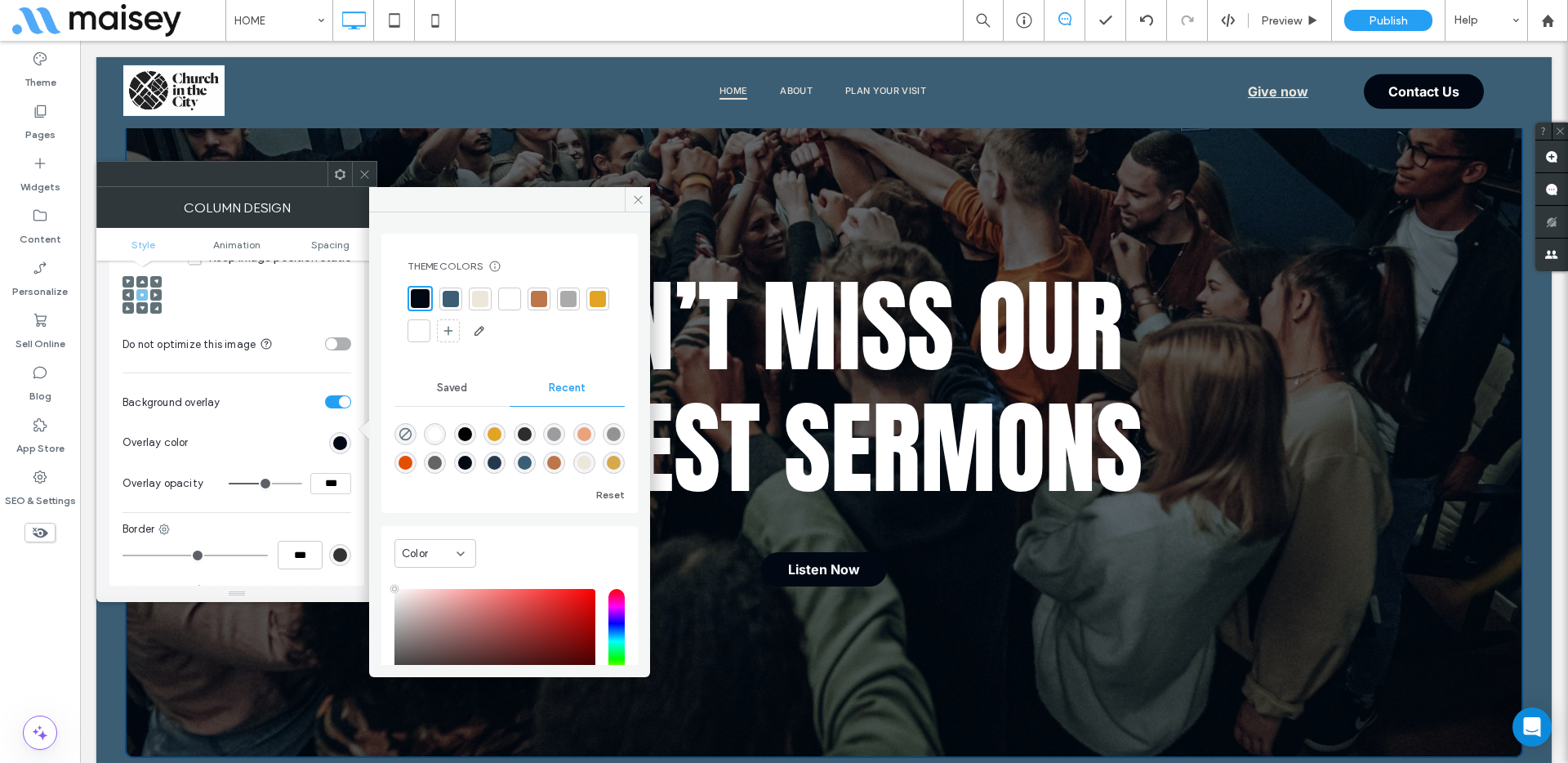 scroll, scrollTop: 466, scrollLeft: 0, axis: vertical 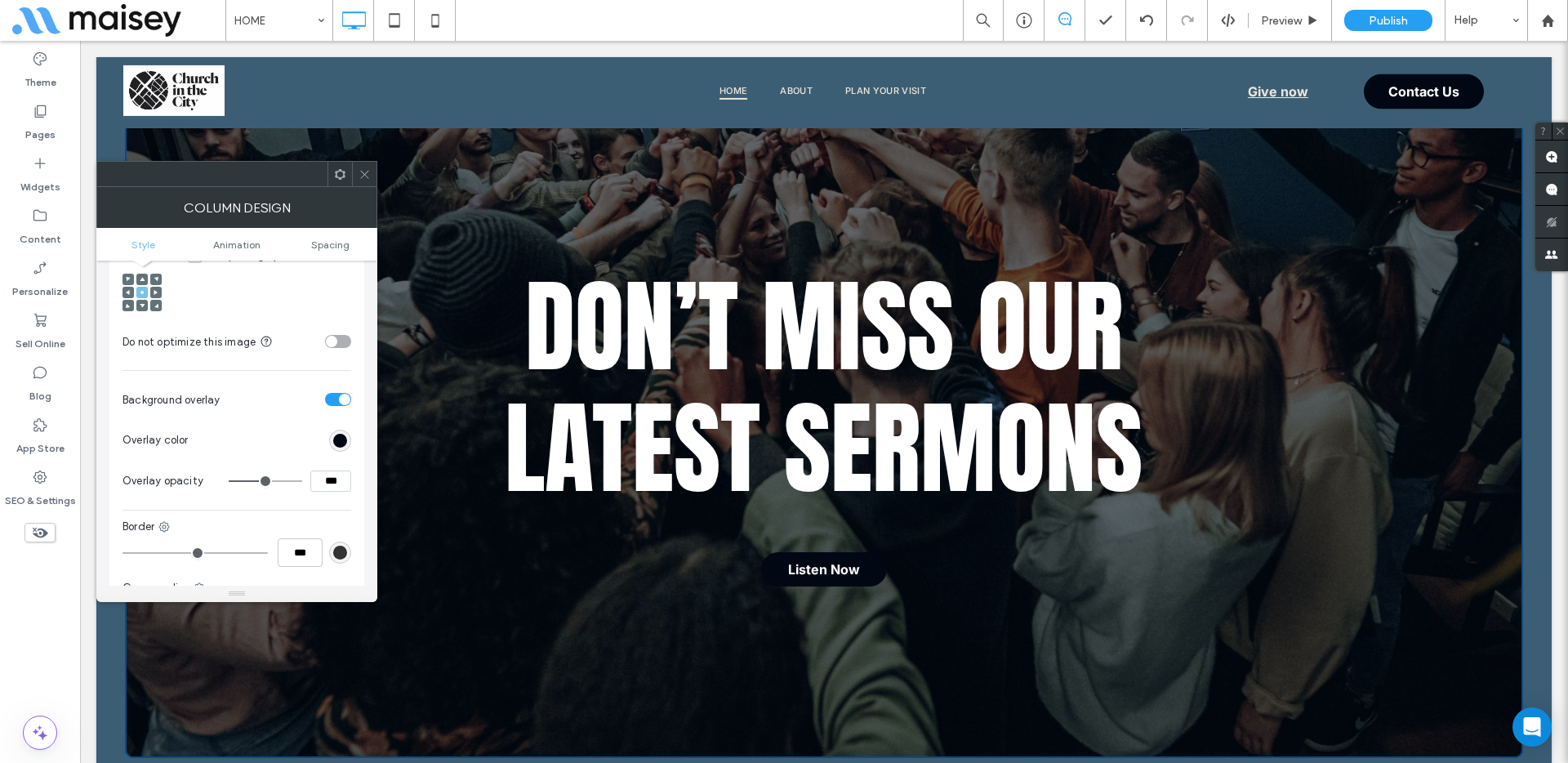 drag, startPoint x: 330, startPoint y: 465, endPoint x: 274, endPoint y: 464, distance: 56.008928 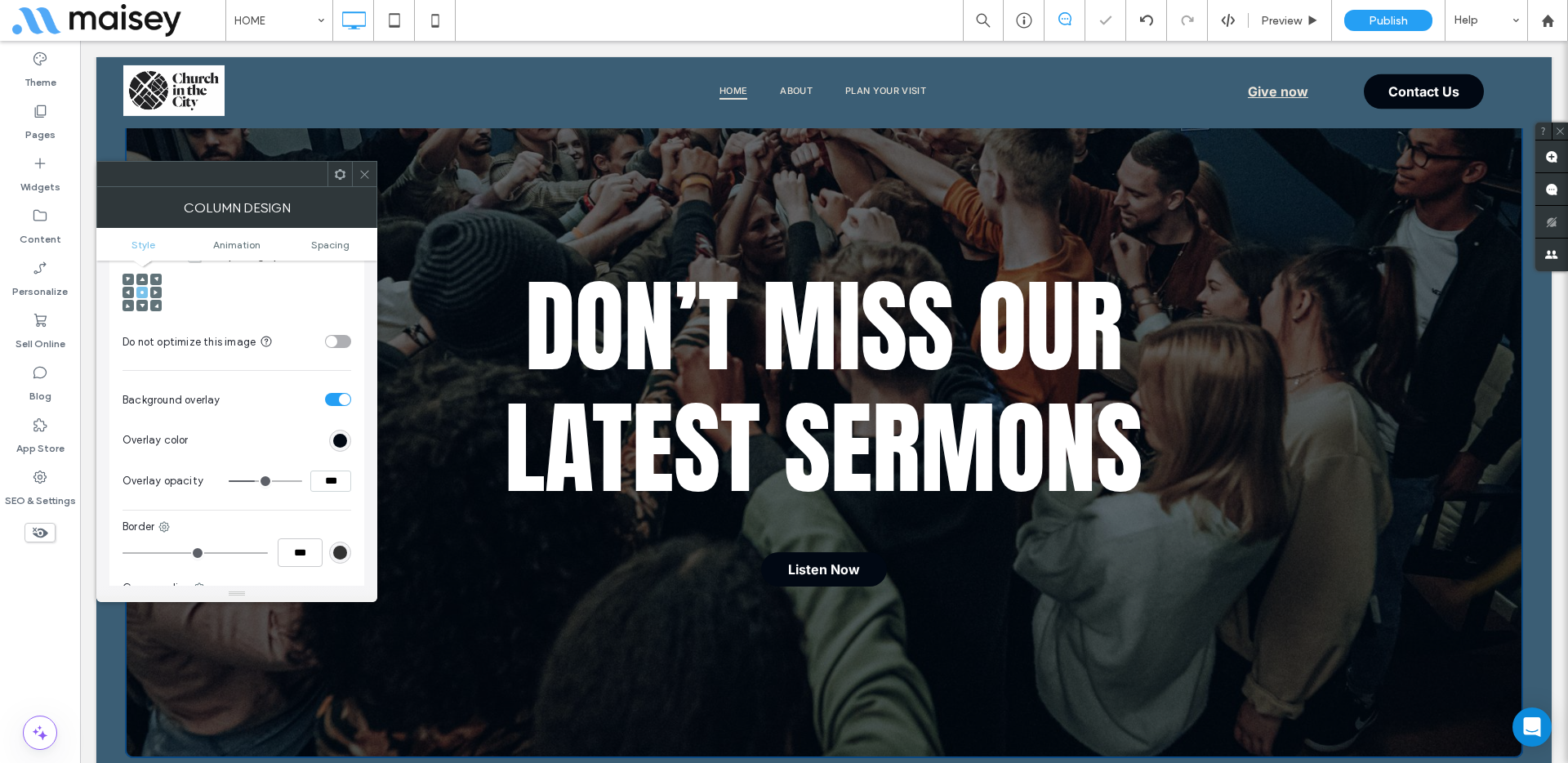 click 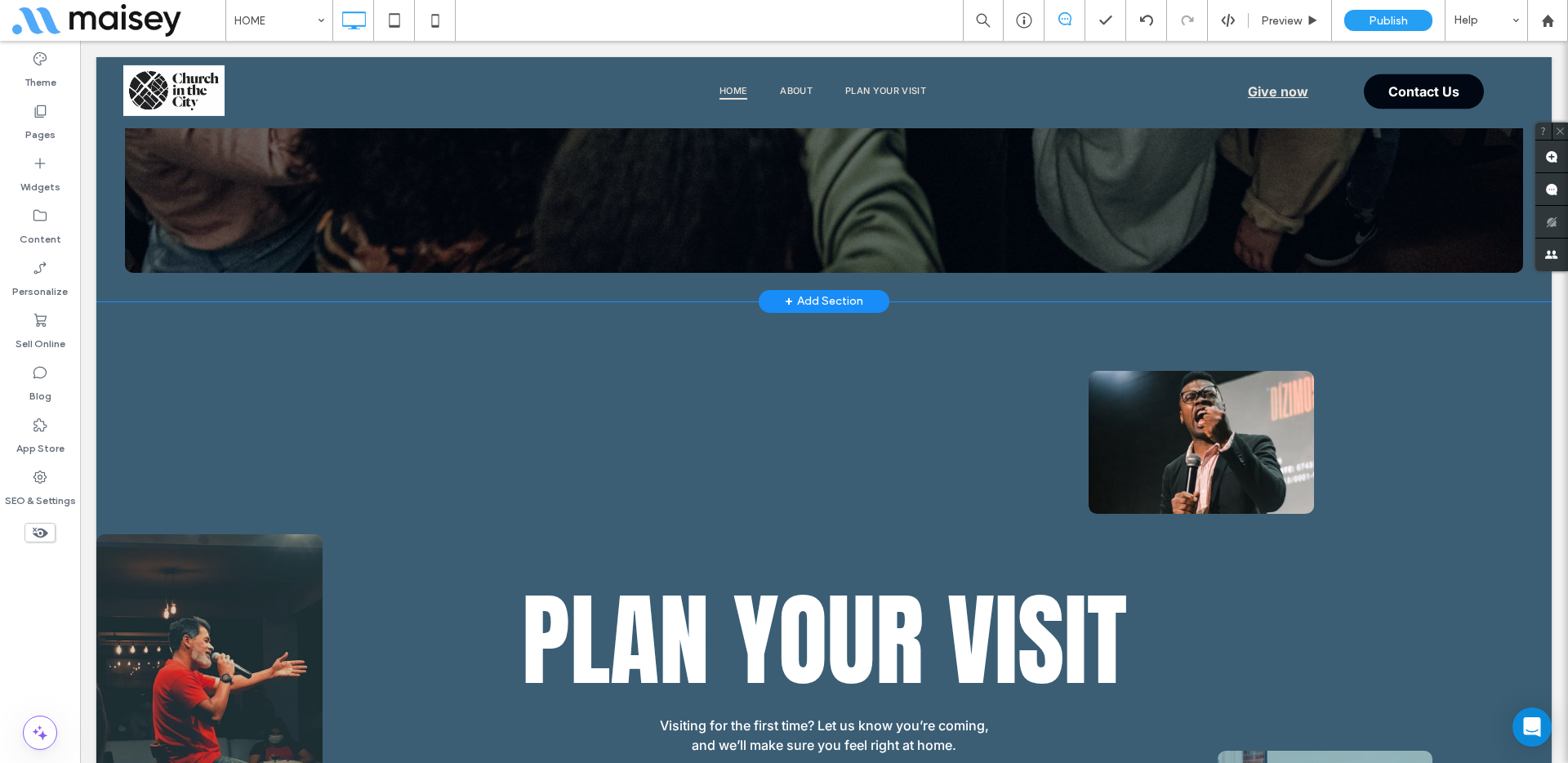 scroll, scrollTop: 2293, scrollLeft: 0, axis: vertical 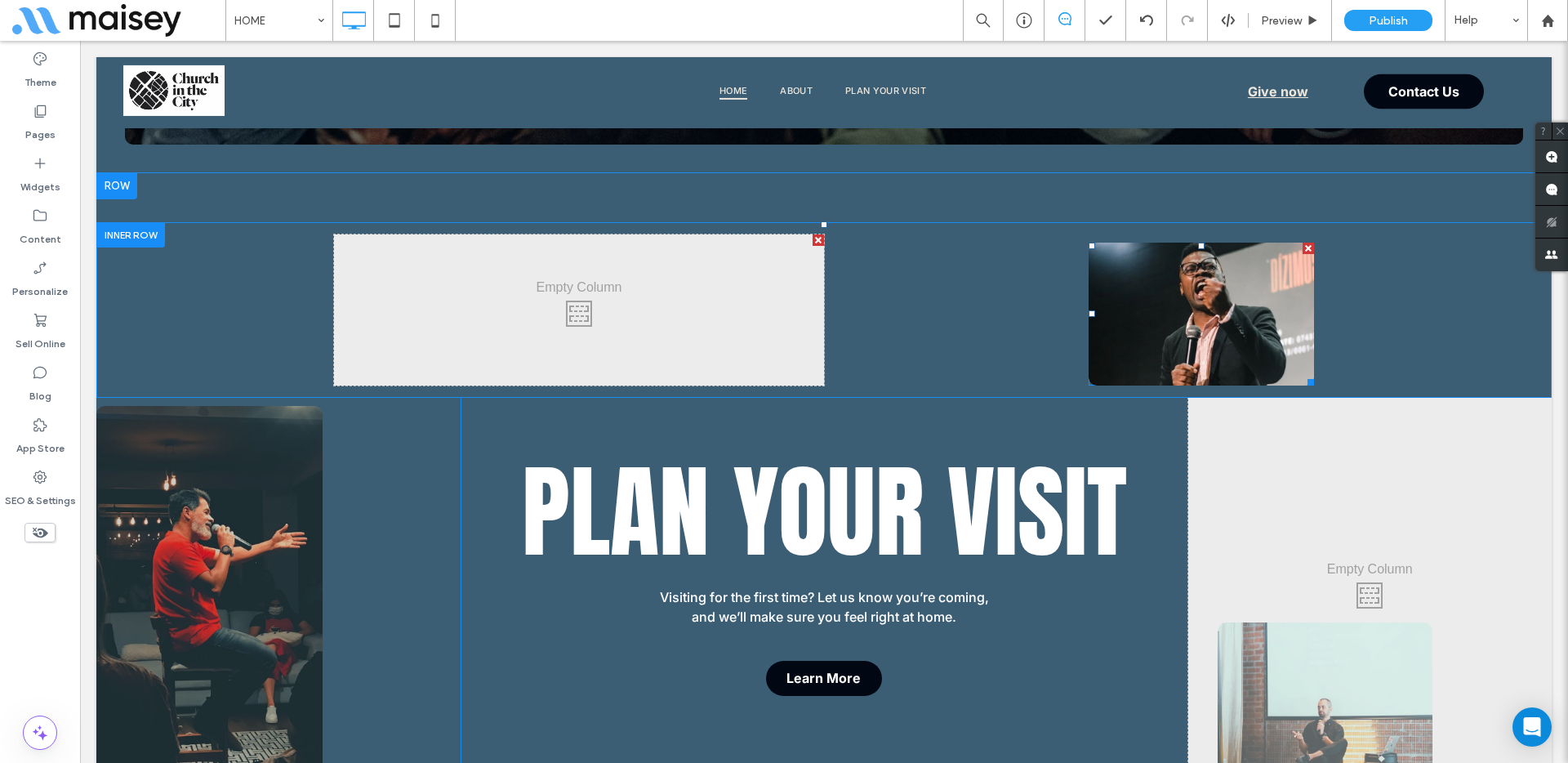 click at bounding box center (1201, 314) 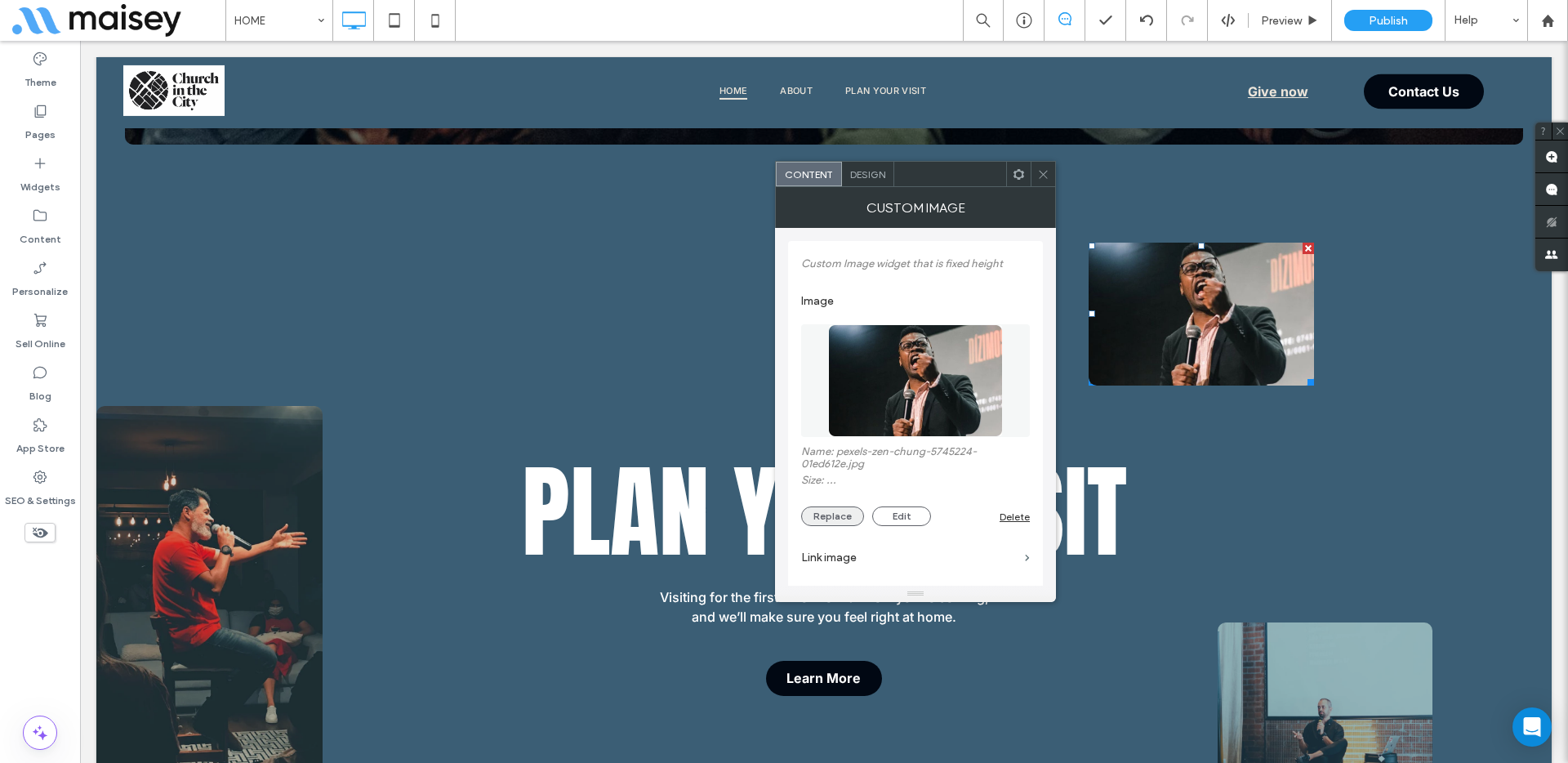 click on "Replace" at bounding box center (832, 516) 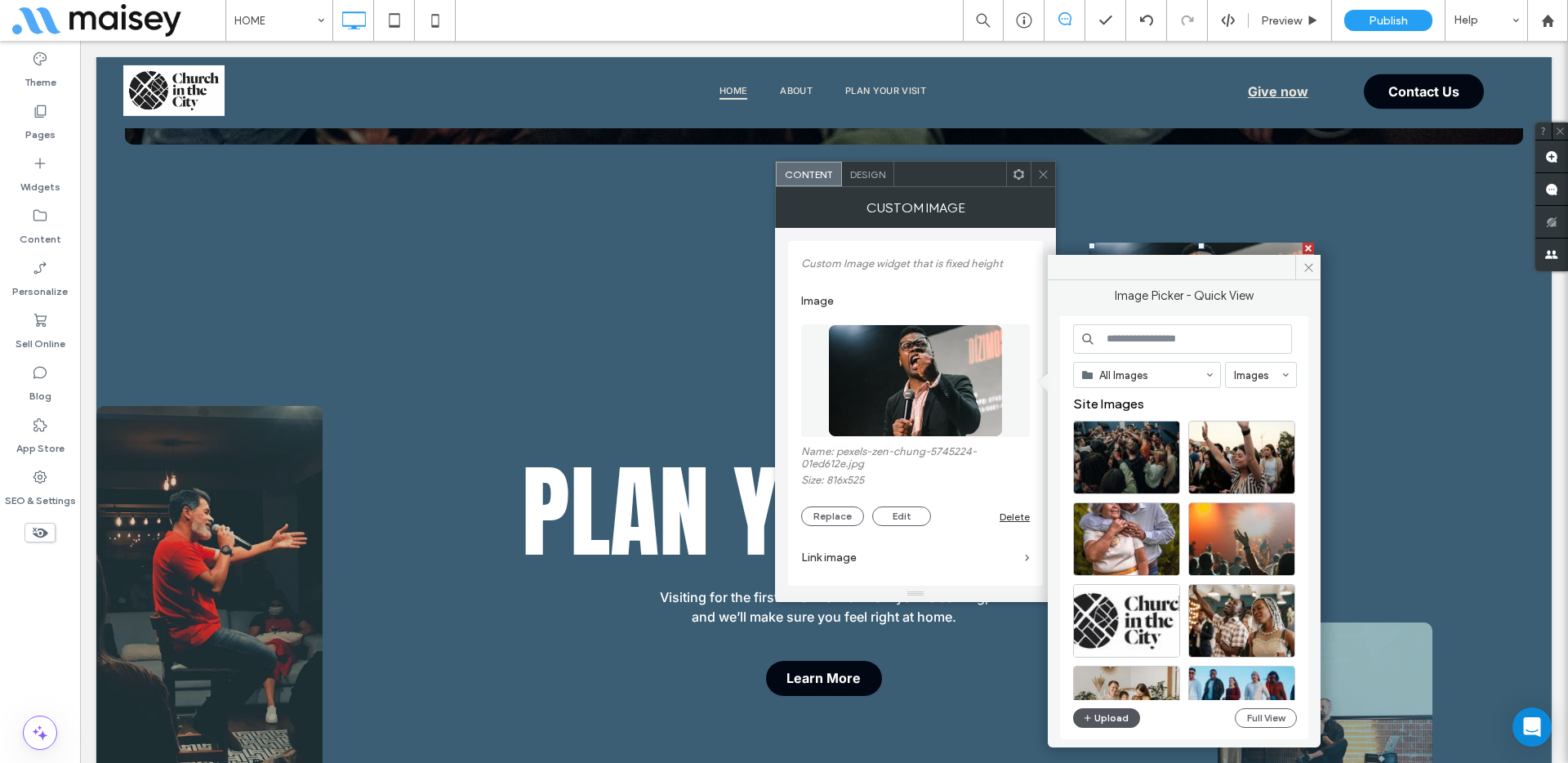 click on "Upload" at bounding box center [1107, 718] 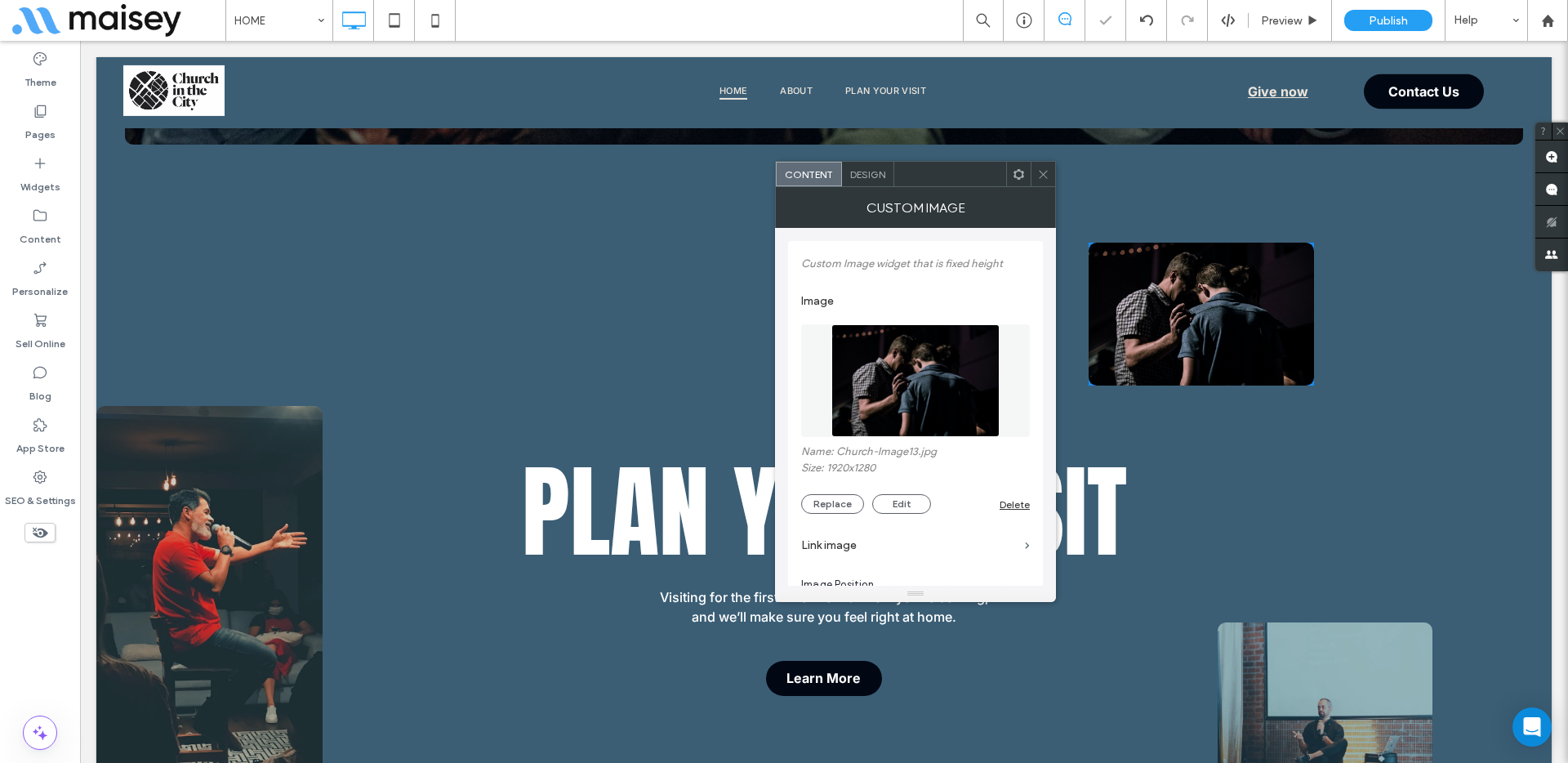 click at bounding box center [209, 596] 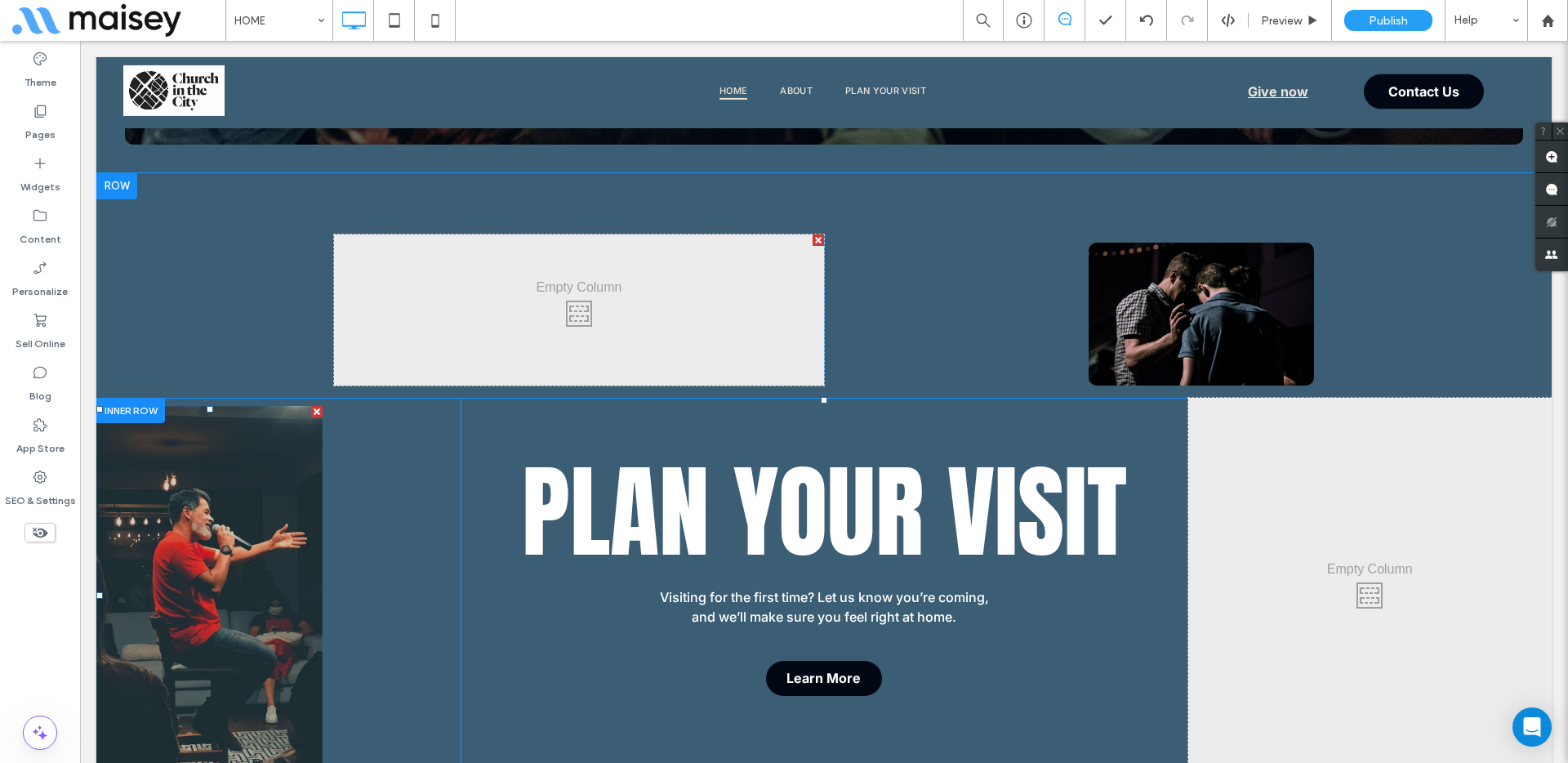 click at bounding box center (209, 596) 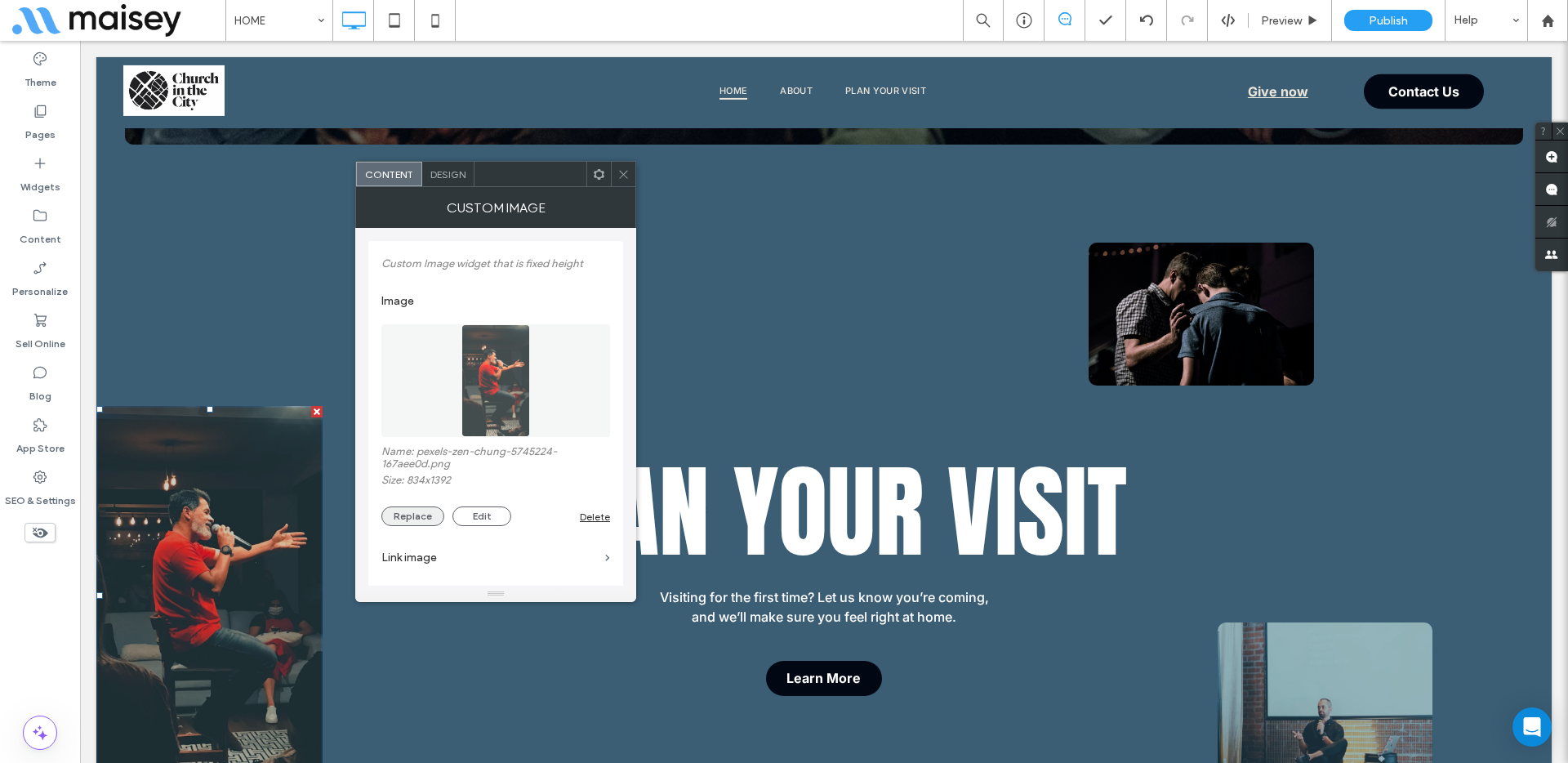 click on "Replace" at bounding box center (412, 516) 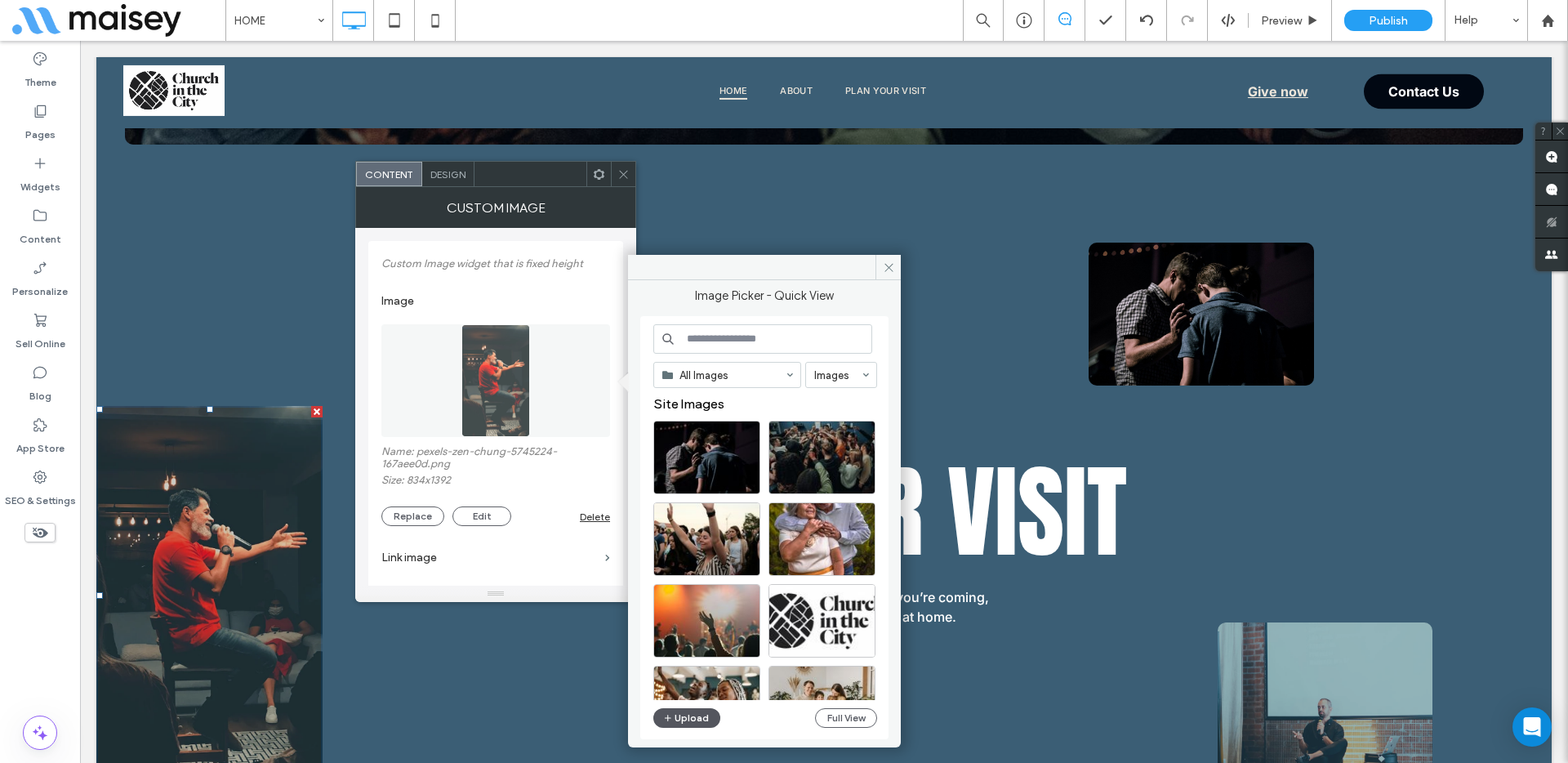 click on "Upload" at bounding box center [687, 718] 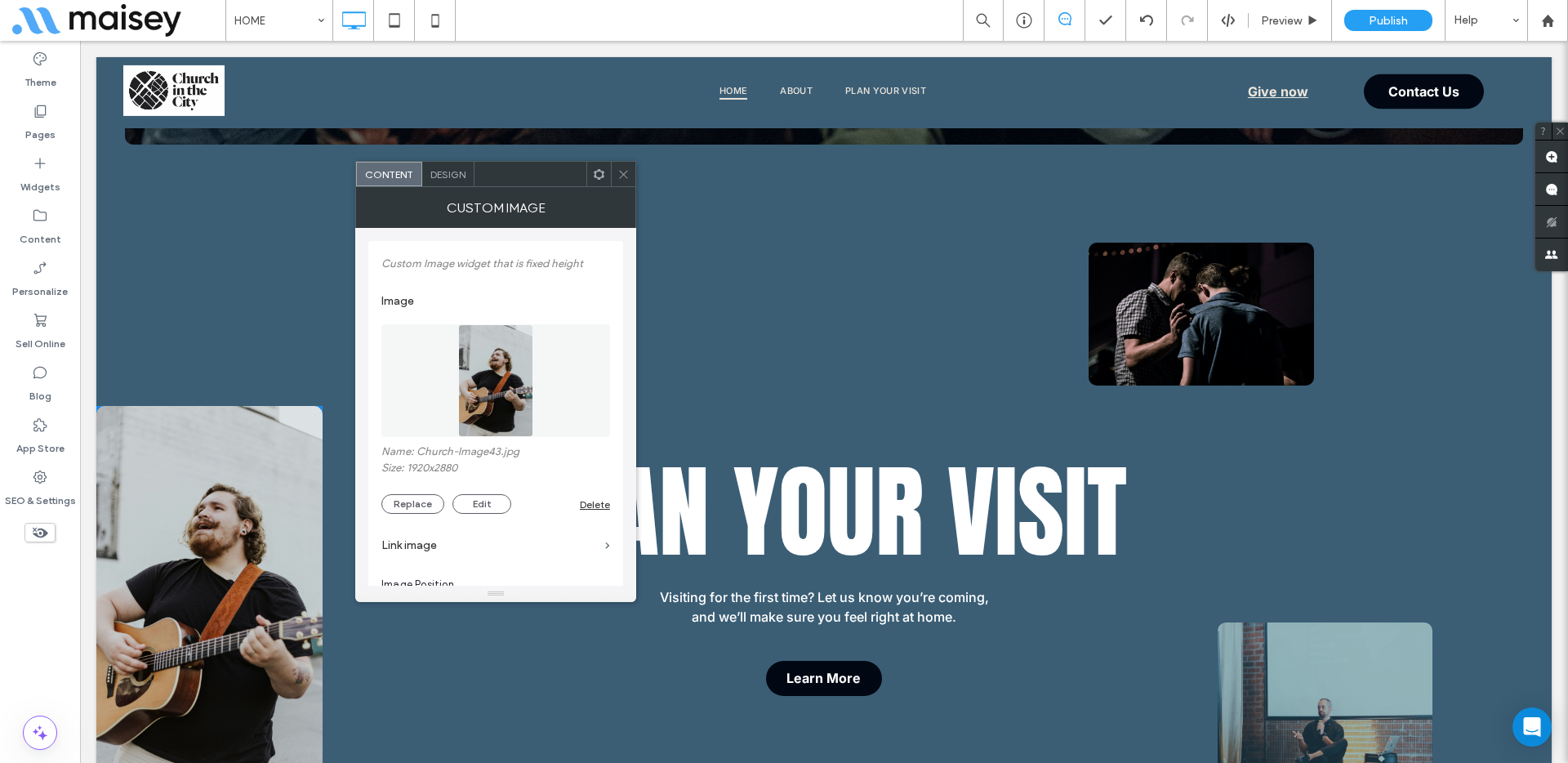 click 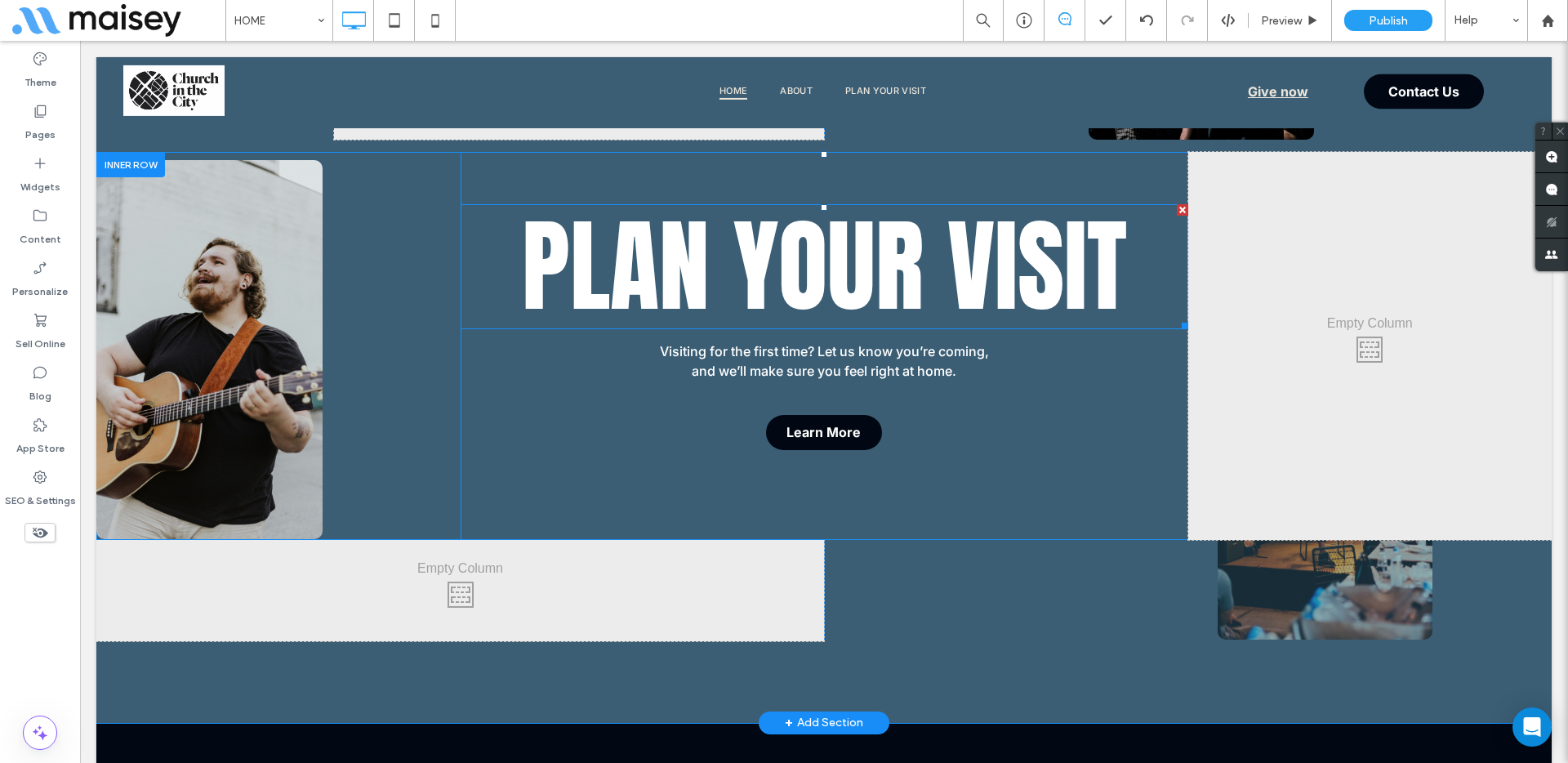 scroll, scrollTop: 2545, scrollLeft: 0, axis: vertical 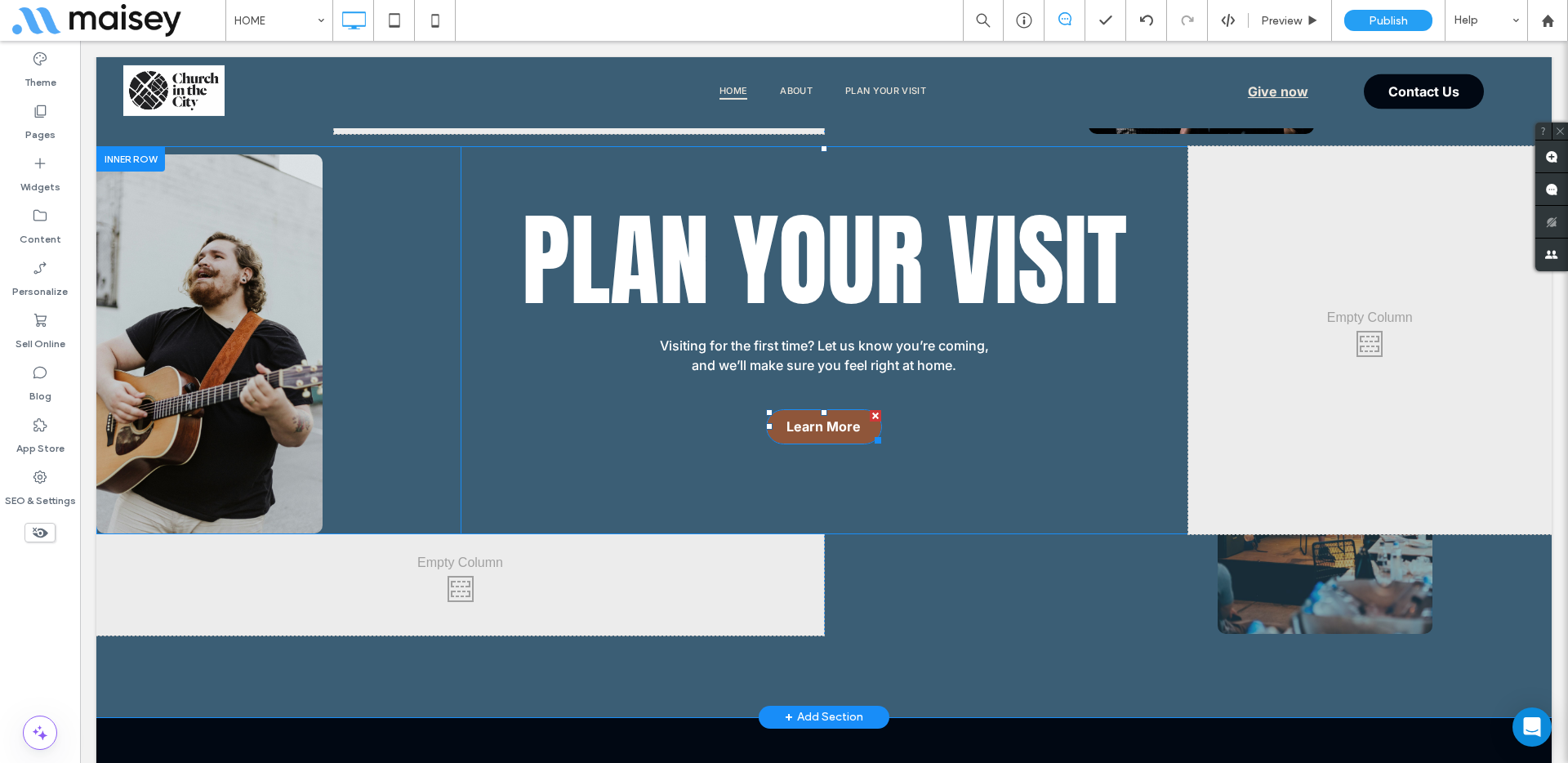 click on "Learn More" at bounding box center (823, 426) 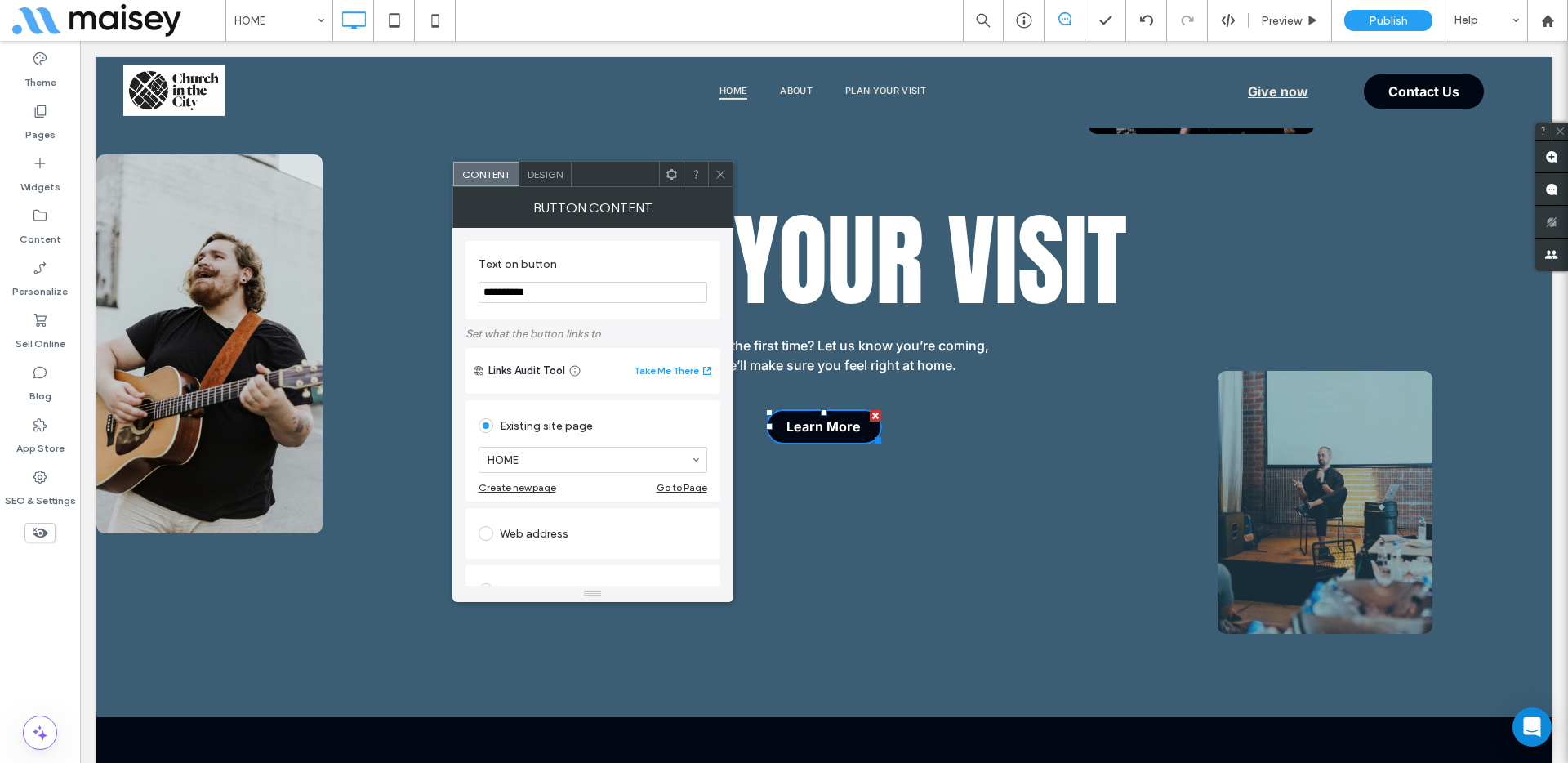 scroll, scrollTop: 1, scrollLeft: 0, axis: vertical 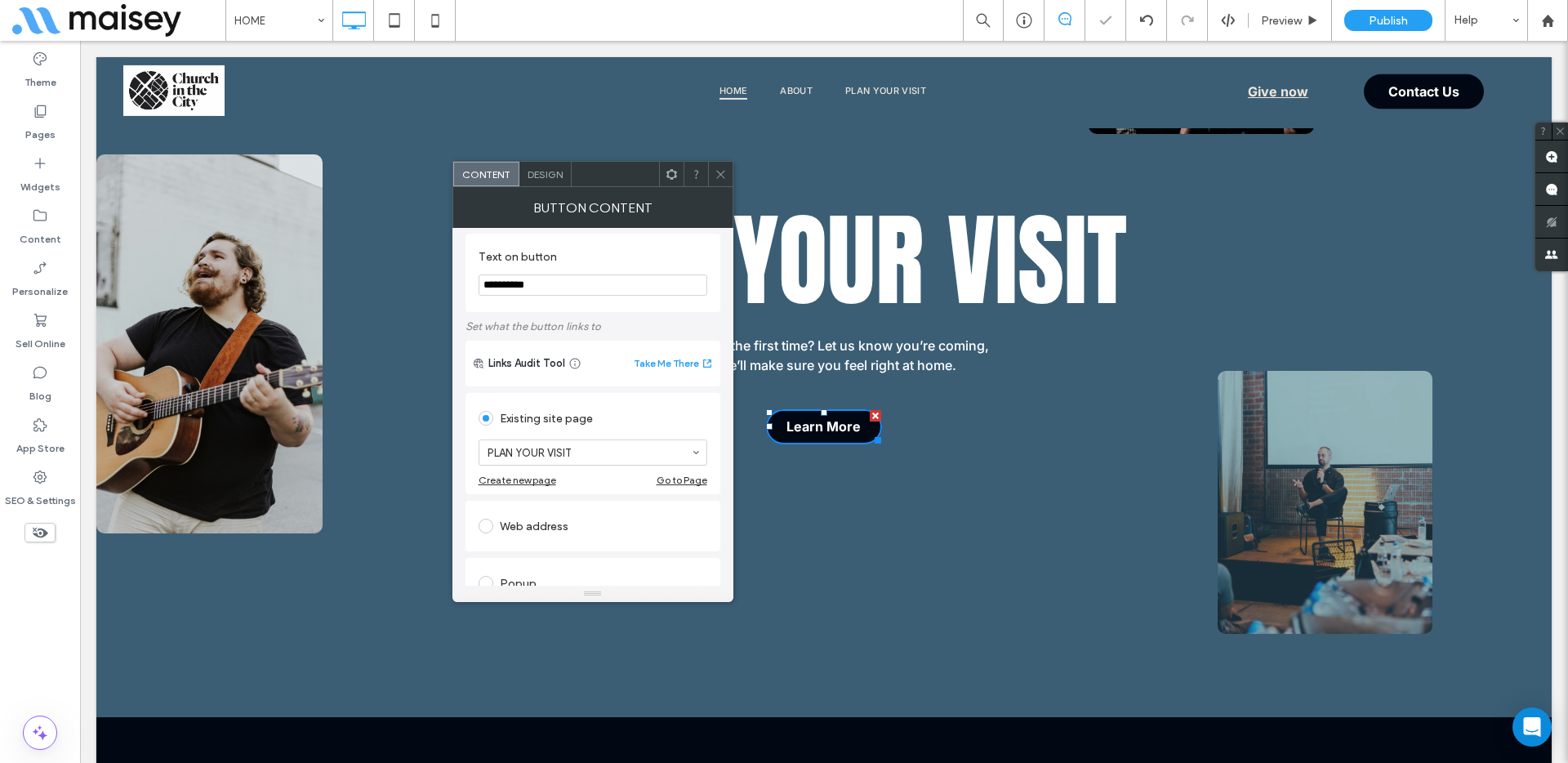 click at bounding box center (720, 174) 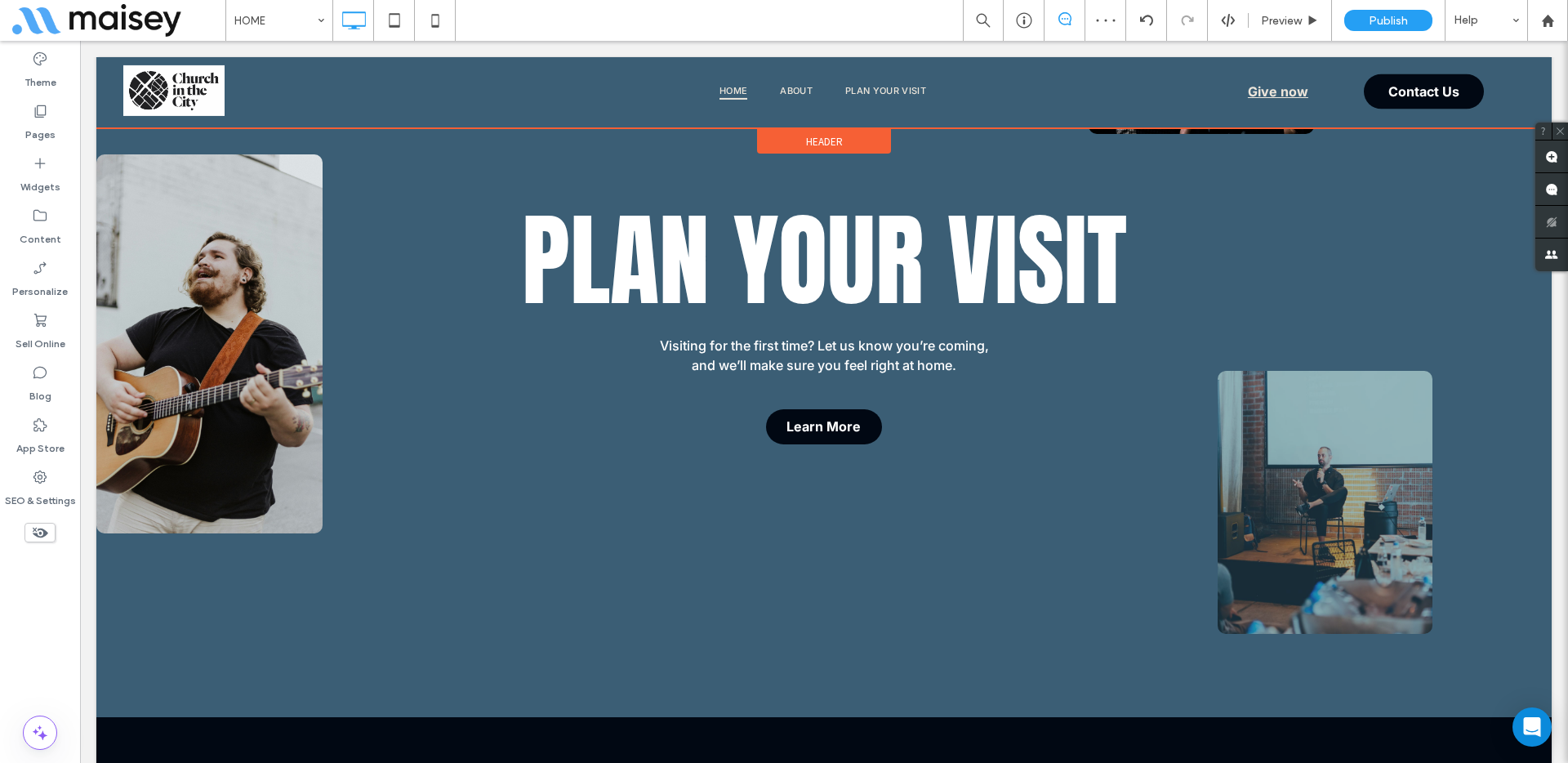 click at bounding box center [824, 92] 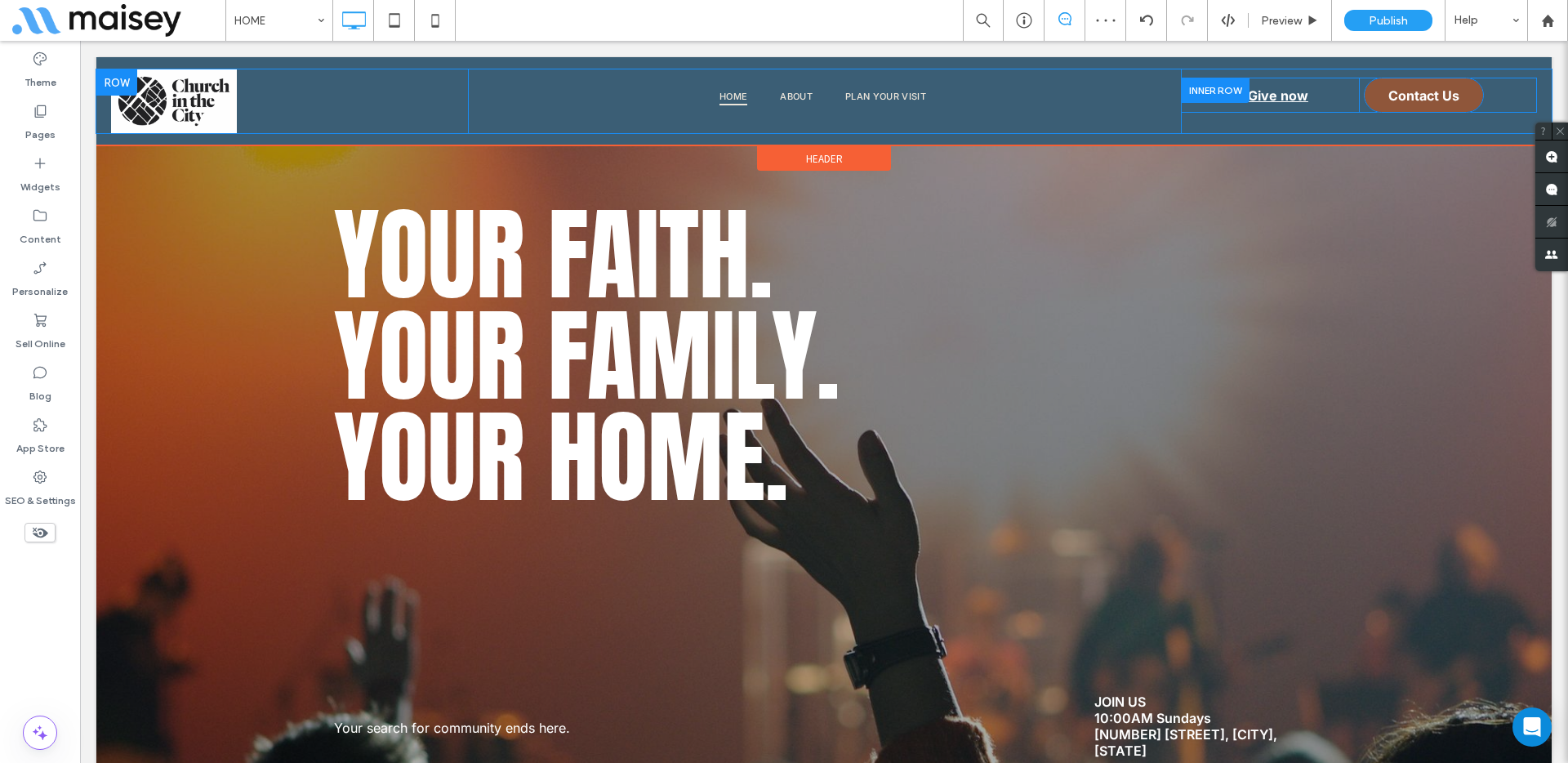 scroll, scrollTop: 0, scrollLeft: 0, axis: both 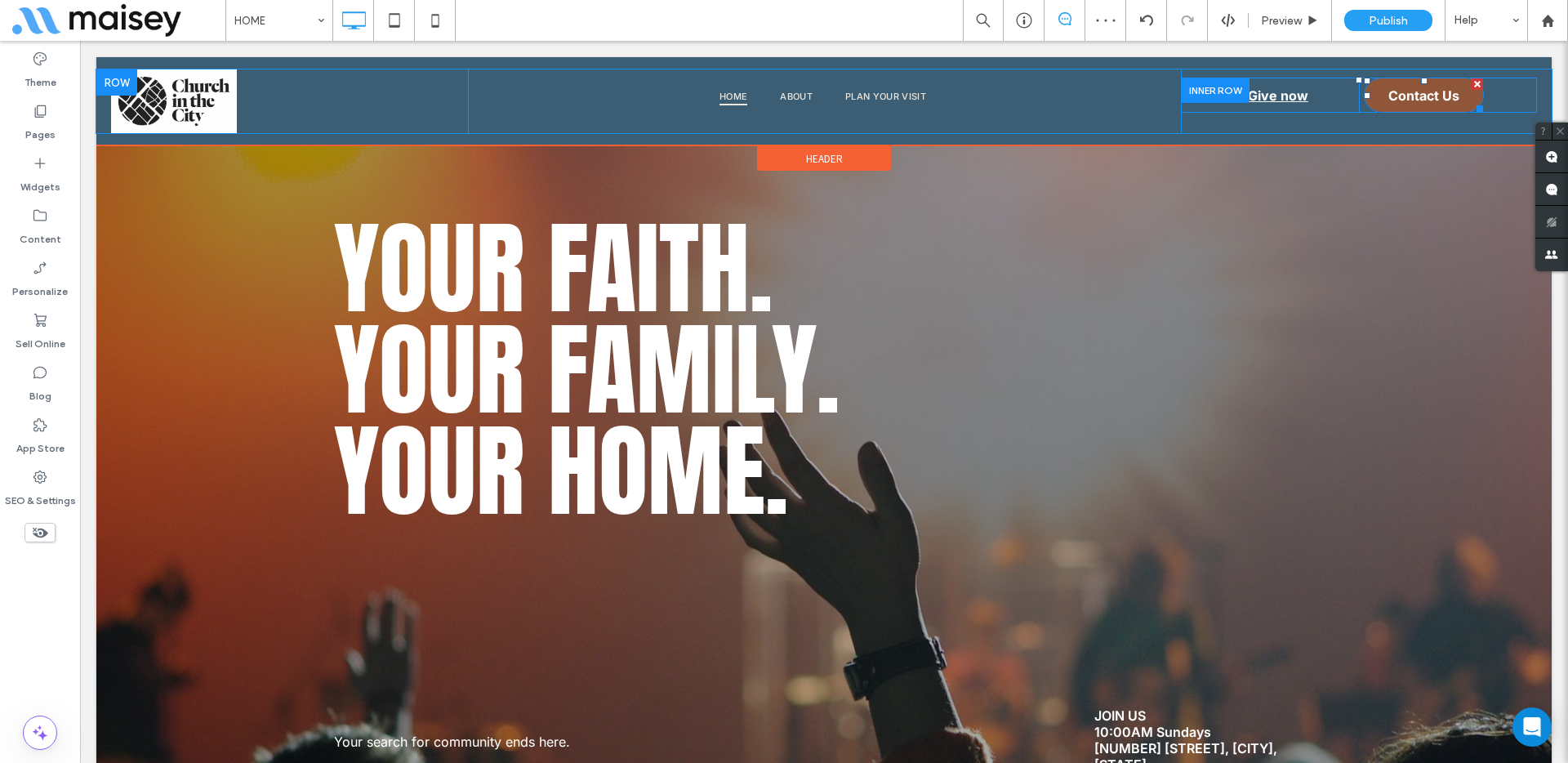 click on "Contact Us" at bounding box center [1423, 96] 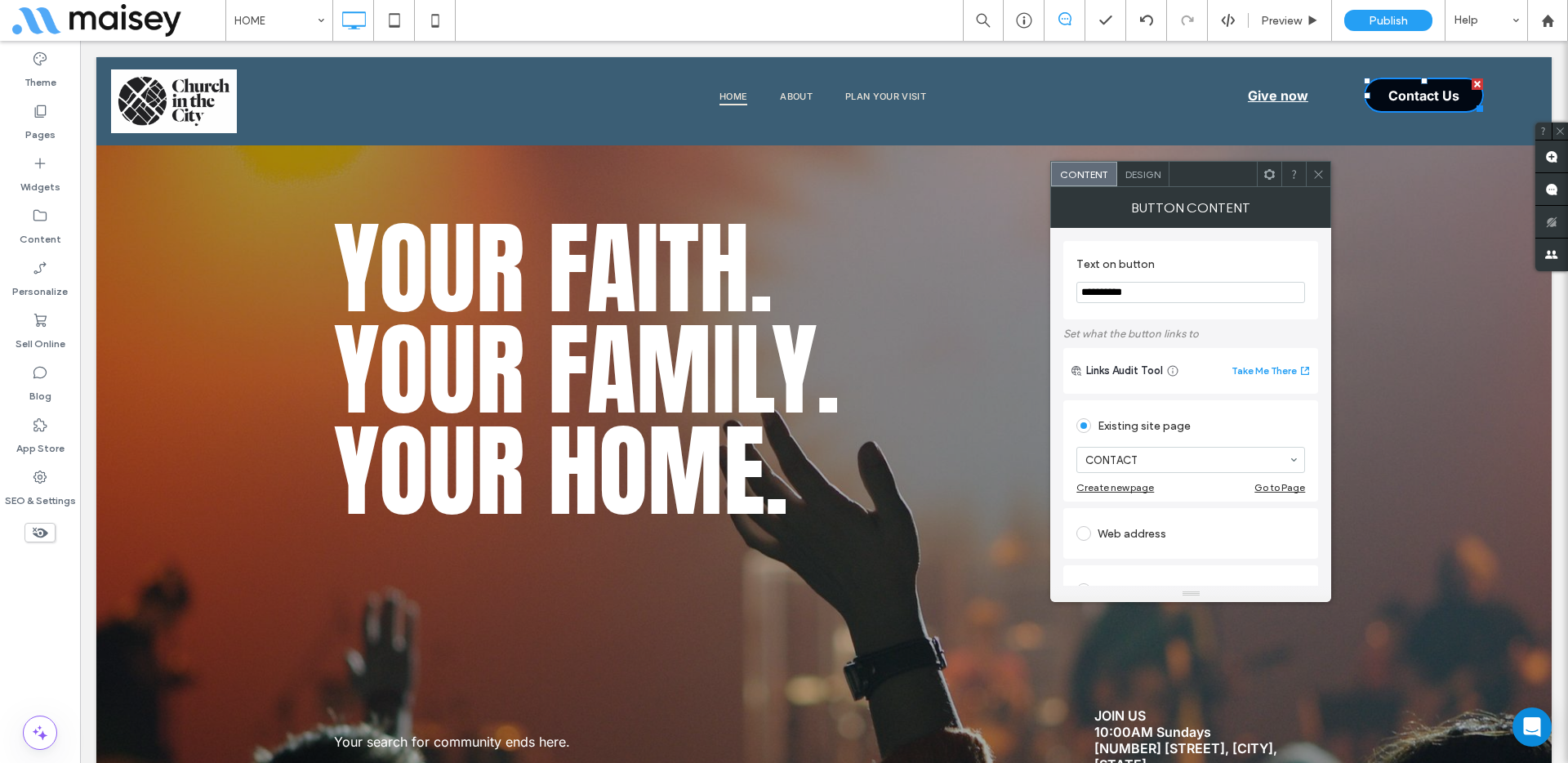 click 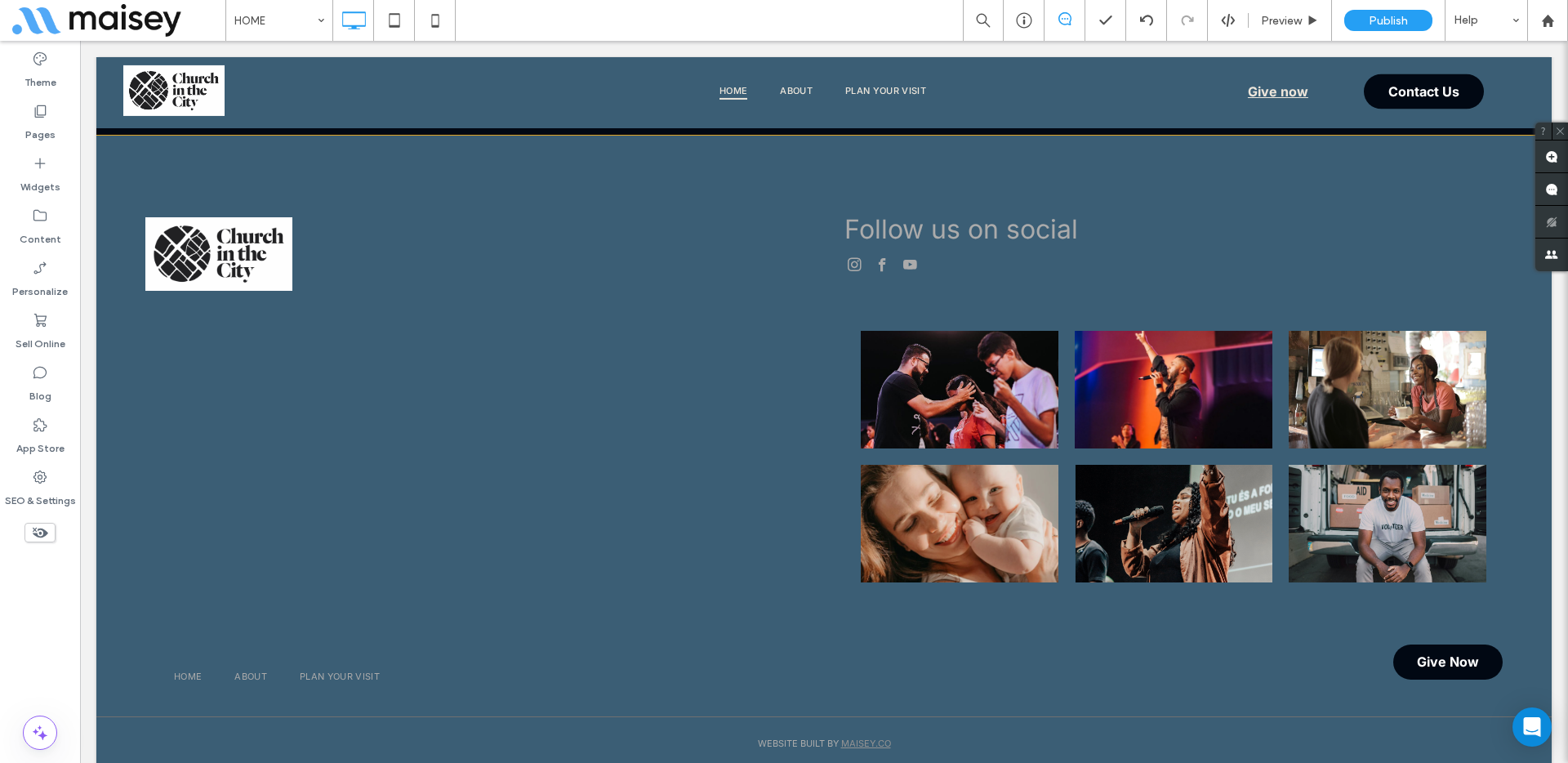 scroll, scrollTop: 3932, scrollLeft: 0, axis: vertical 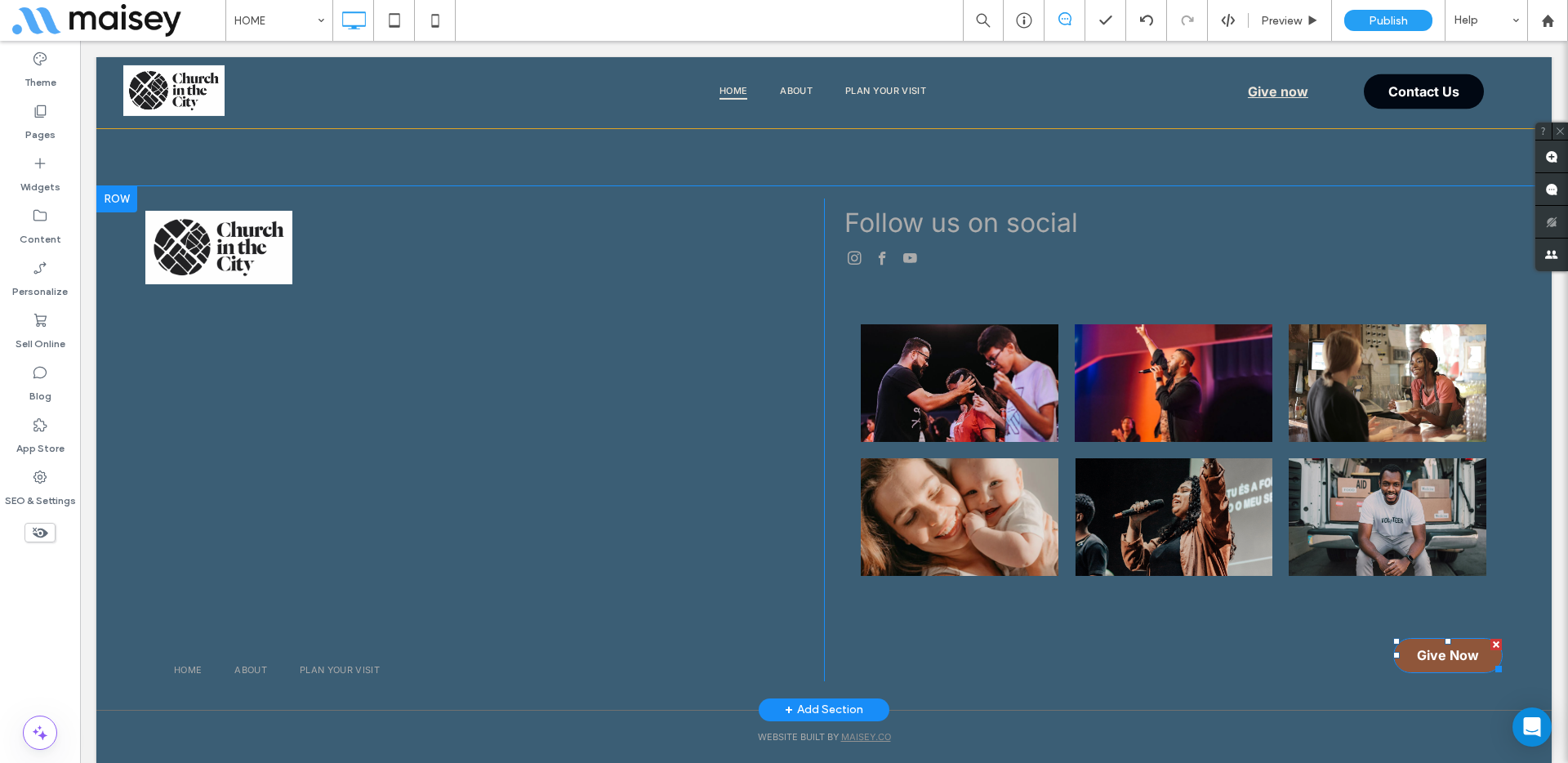 click on "Give Now" at bounding box center [1448, 655] 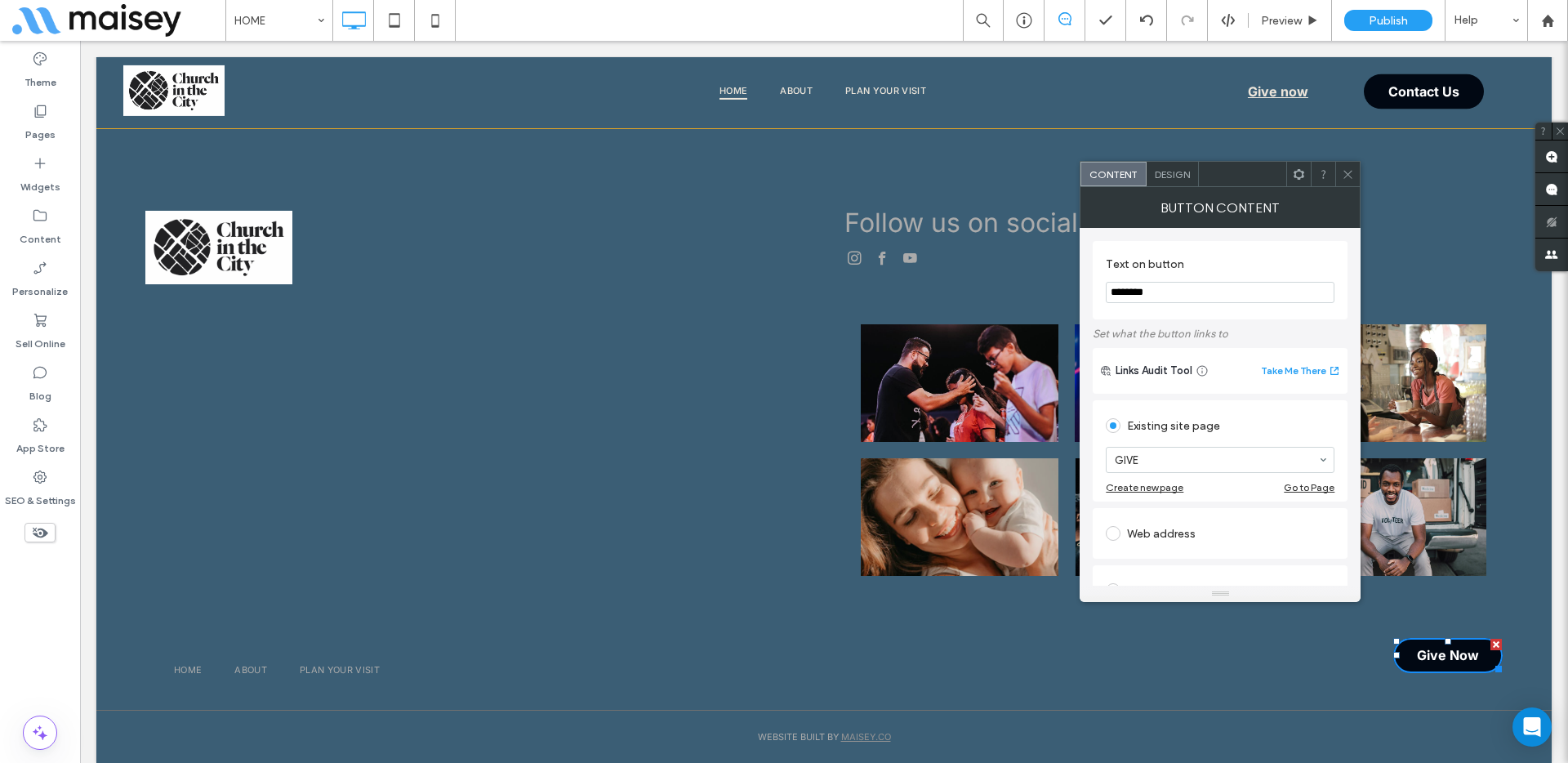 drag, startPoint x: 1351, startPoint y: 174, endPoint x: 1254, endPoint y: 189, distance: 98.152942 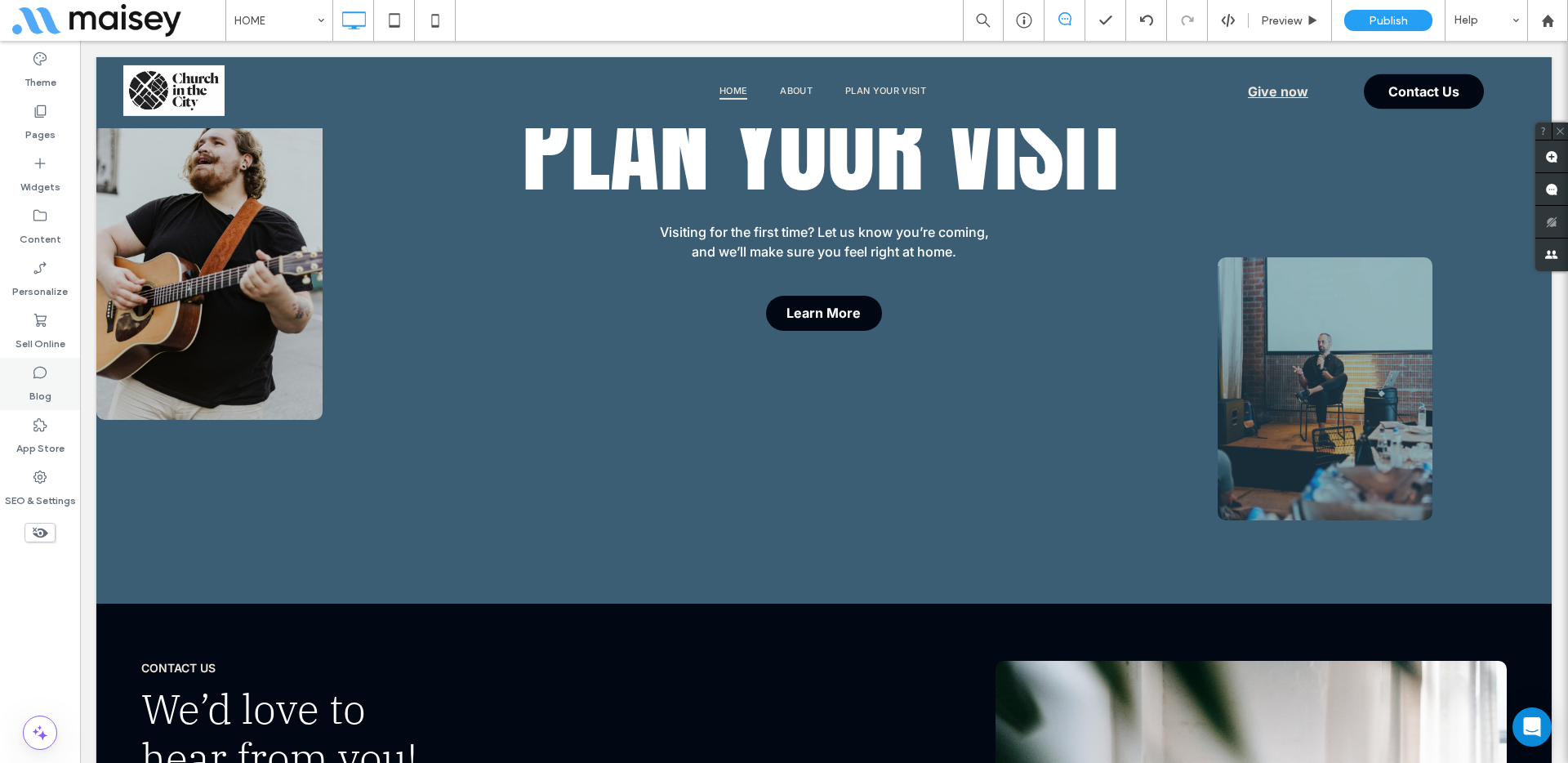scroll, scrollTop: 2681, scrollLeft: 0, axis: vertical 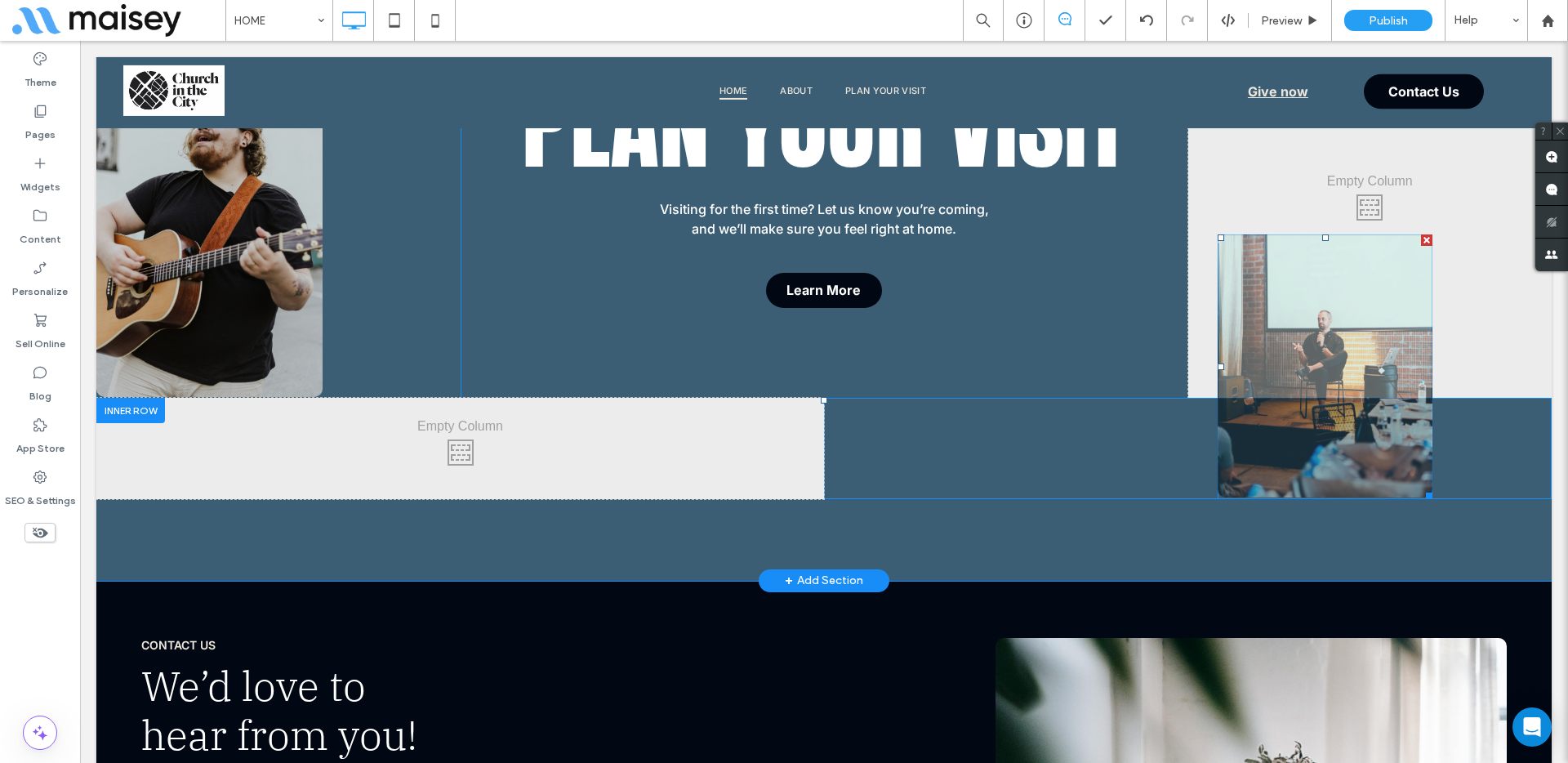 click at bounding box center [1325, 367] 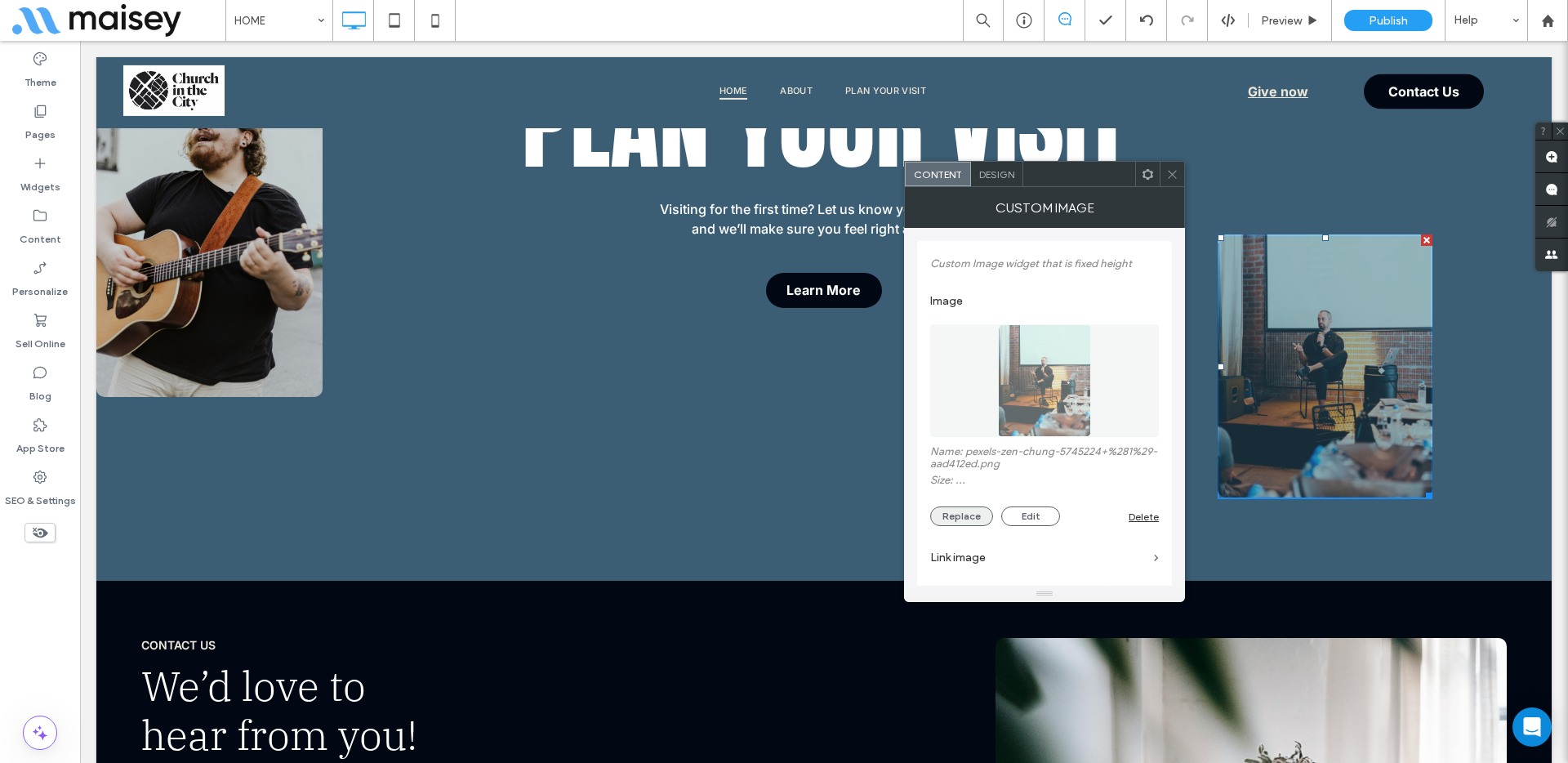 click on "Replace" at bounding box center [961, 516] 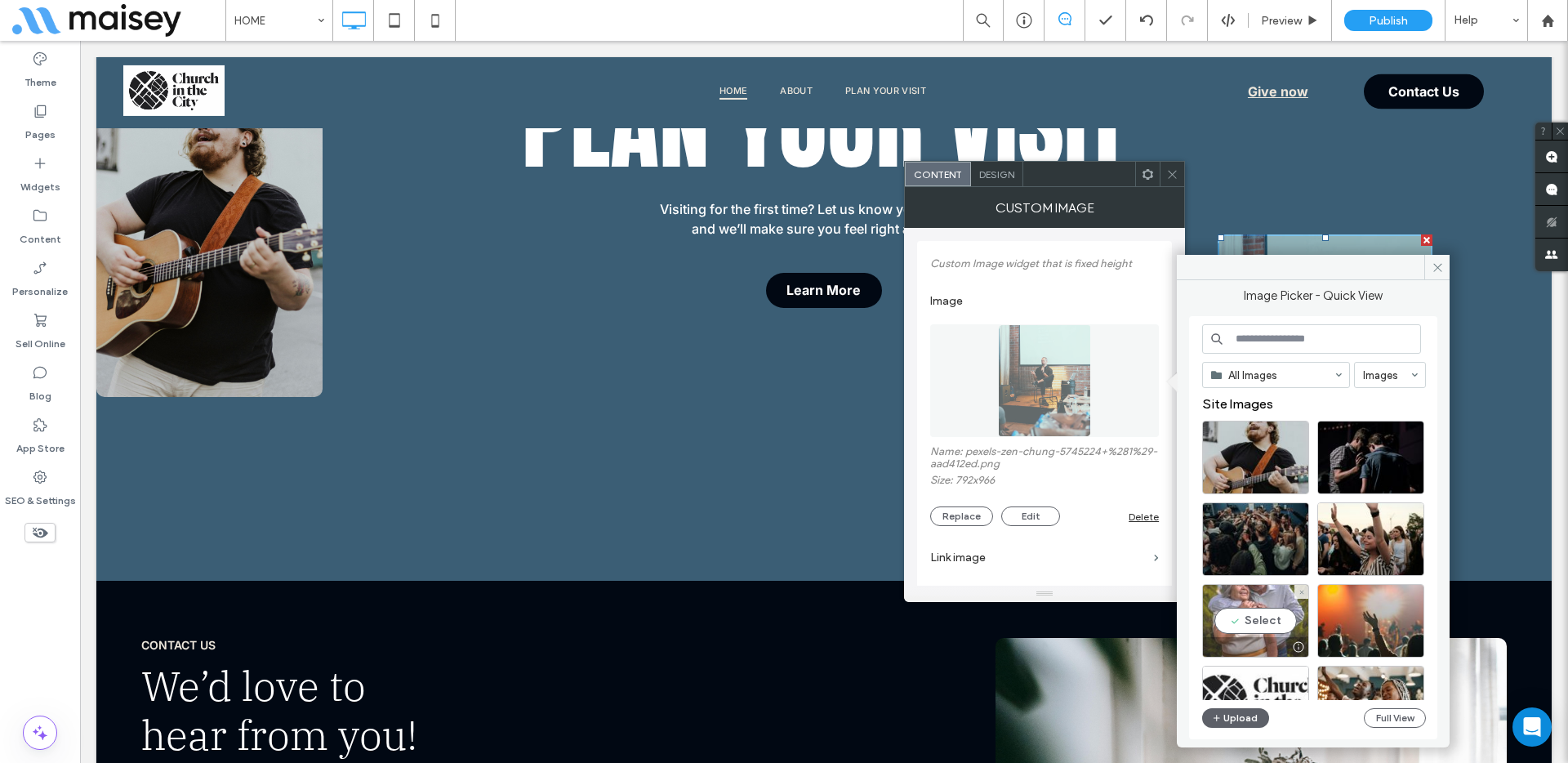 drag, startPoint x: 1257, startPoint y: 627, endPoint x: 1177, endPoint y: 579, distance: 93.29523 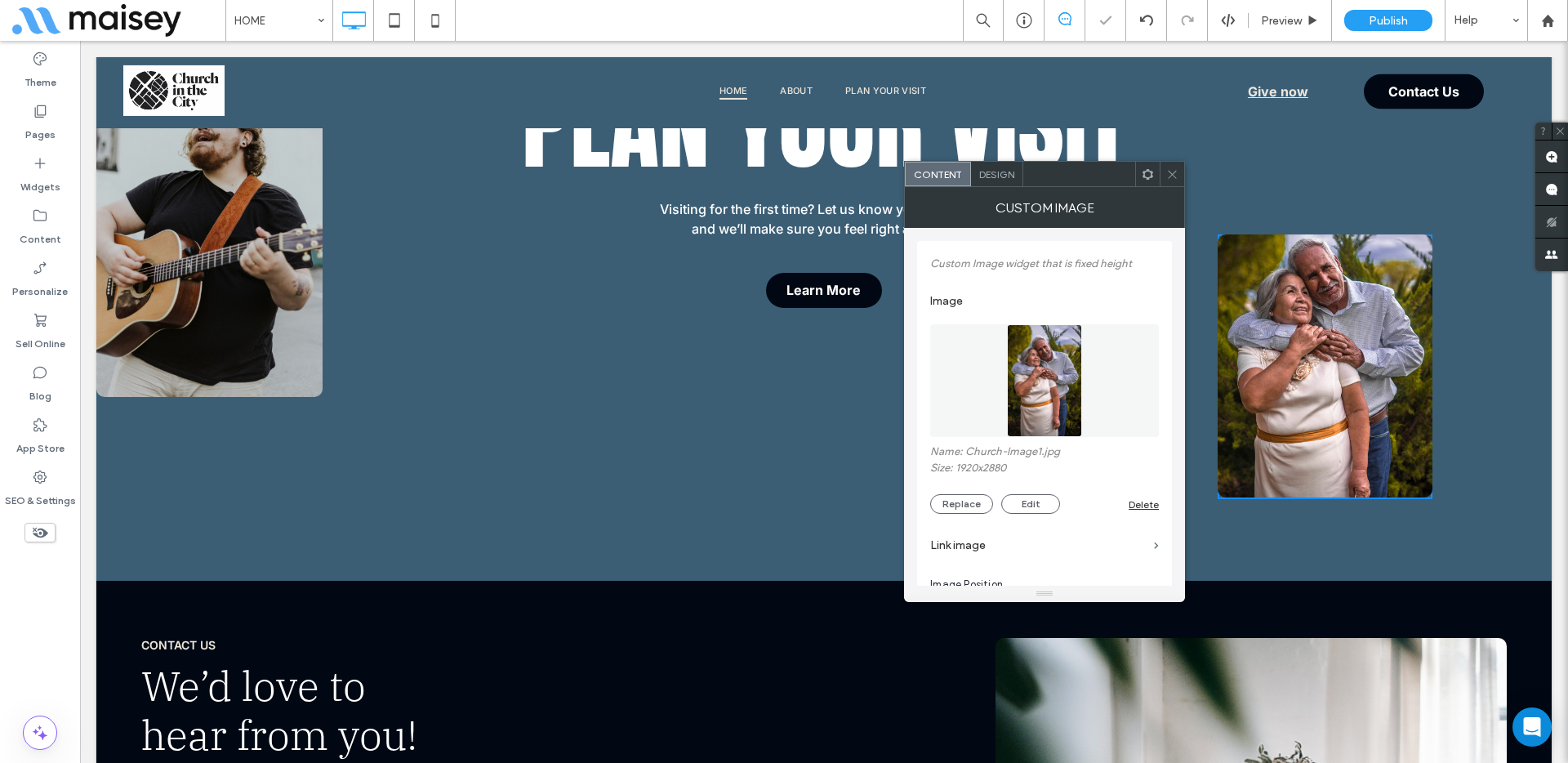 click 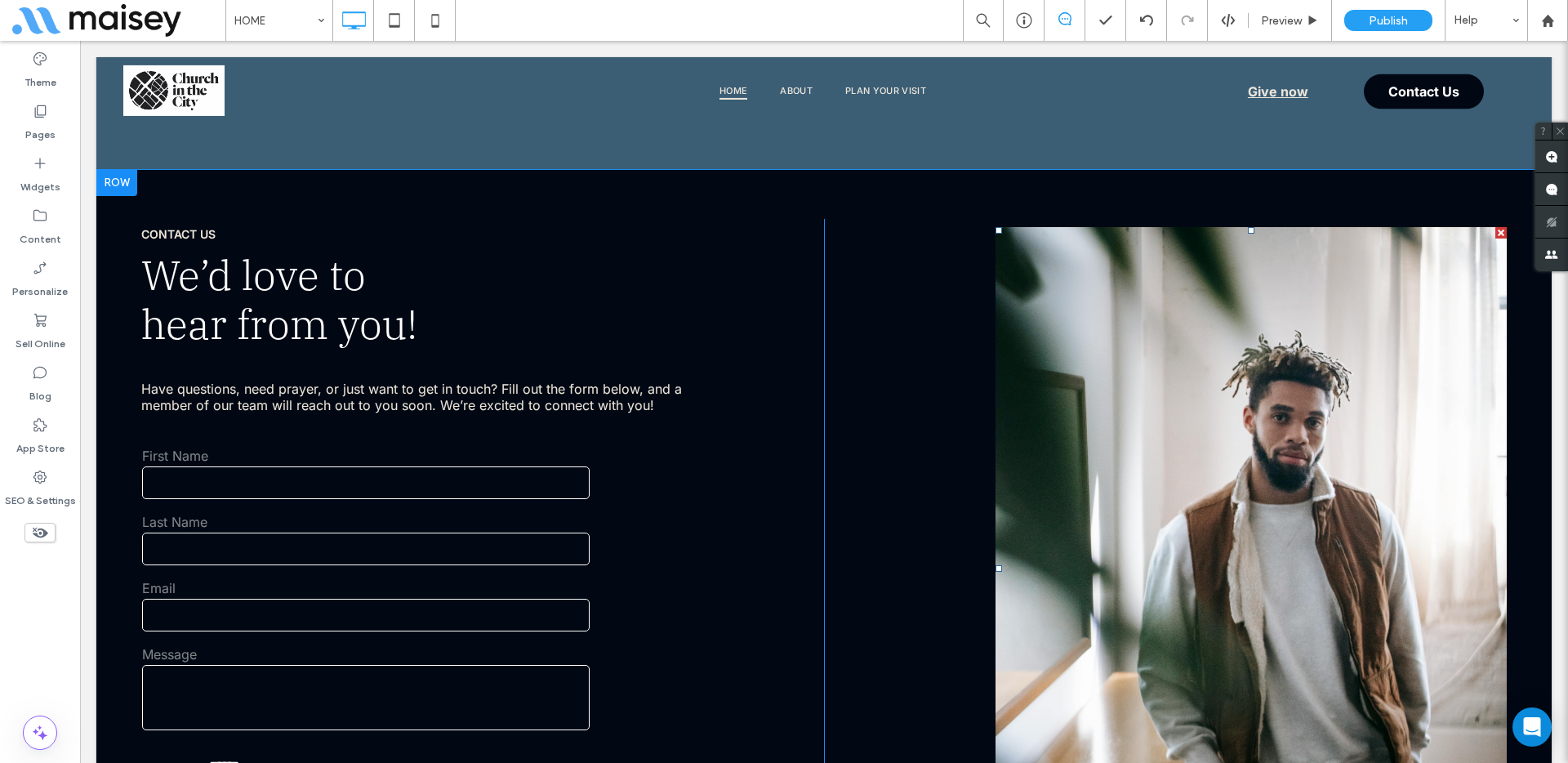 scroll, scrollTop: 3097, scrollLeft: 0, axis: vertical 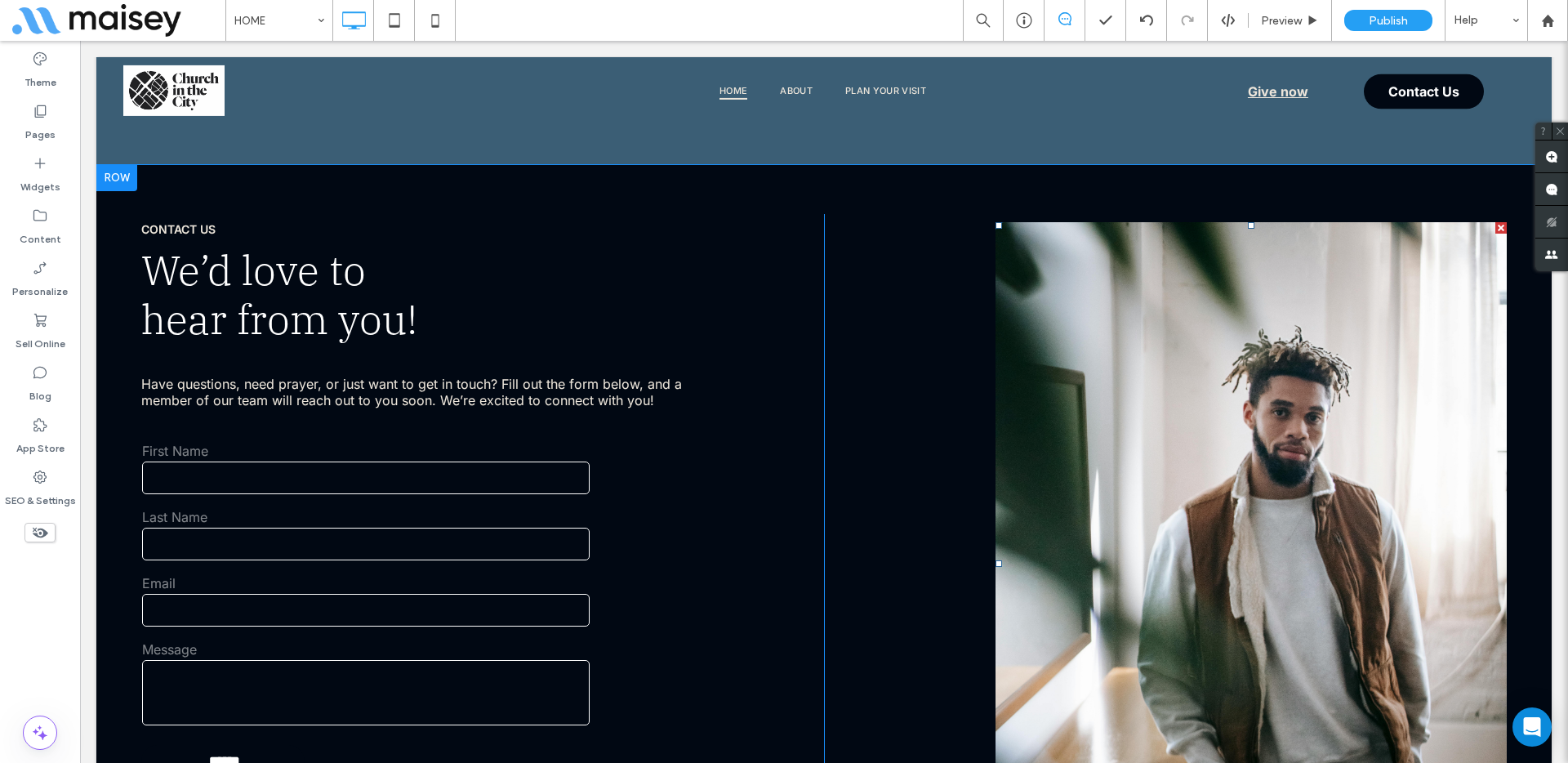 click at bounding box center [1251, 564] 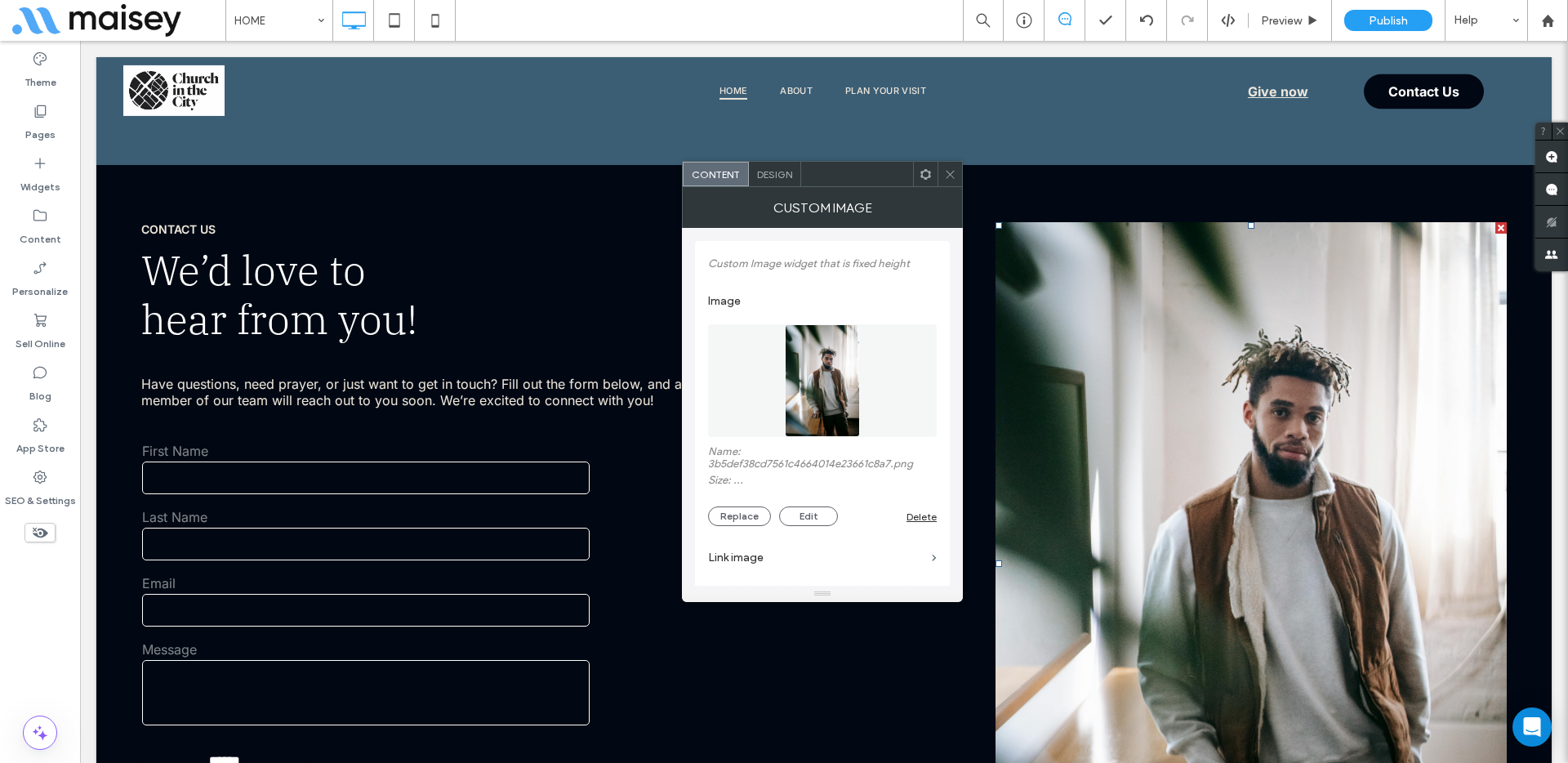 drag, startPoint x: 743, startPoint y: 511, endPoint x: 796, endPoint y: 526, distance: 55.08176 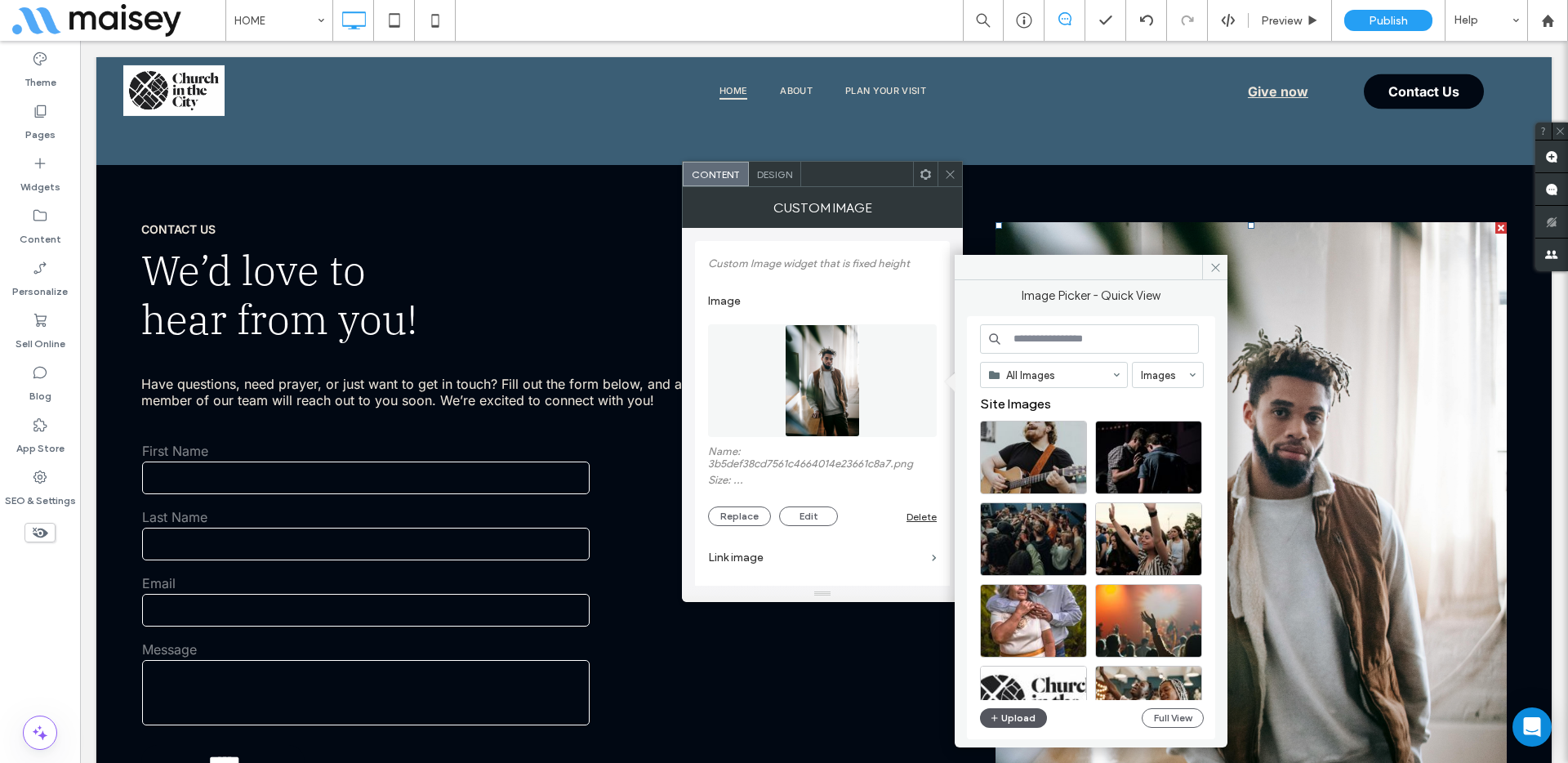 click on "Upload" at bounding box center [1013, 718] 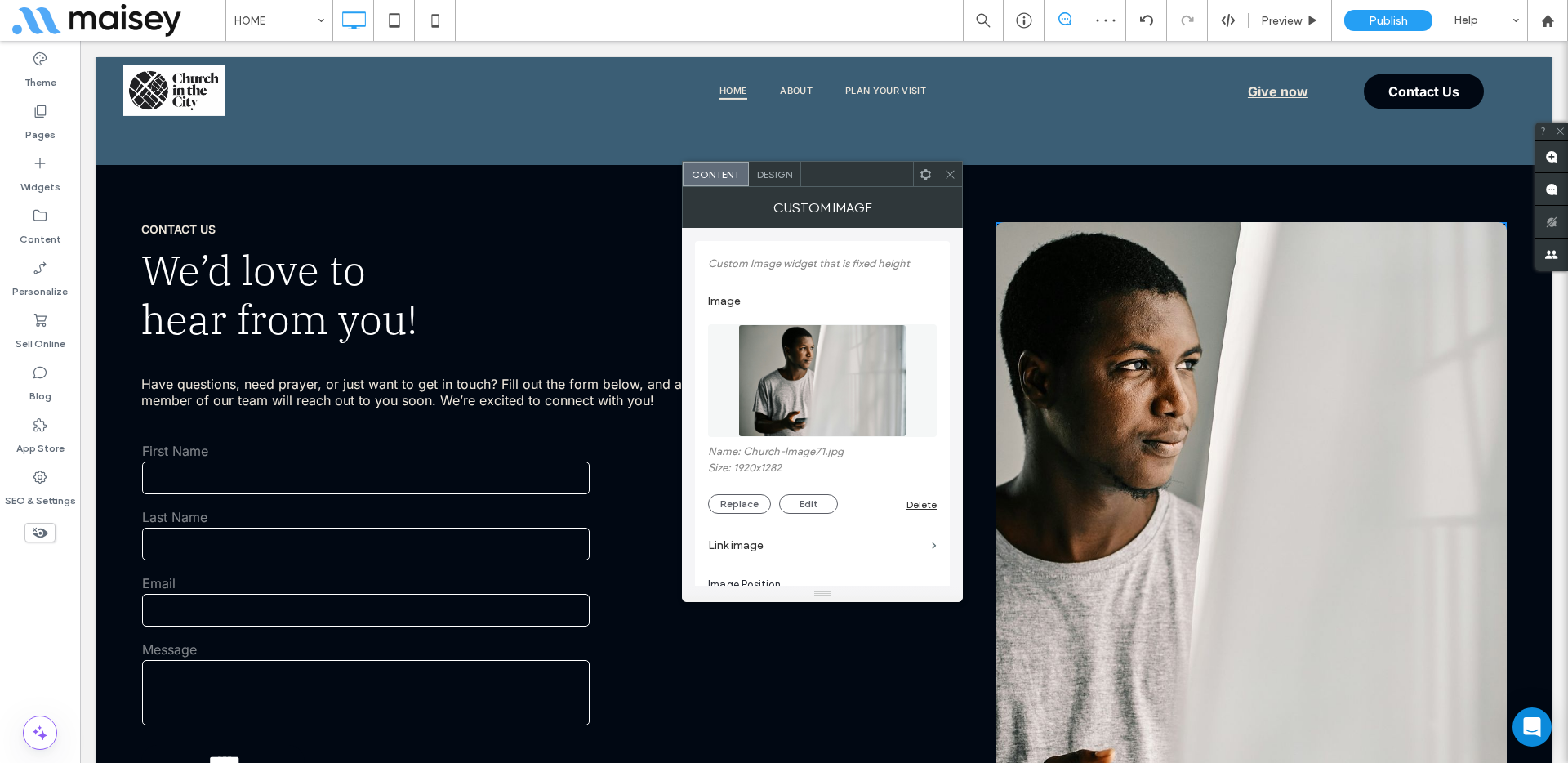 click 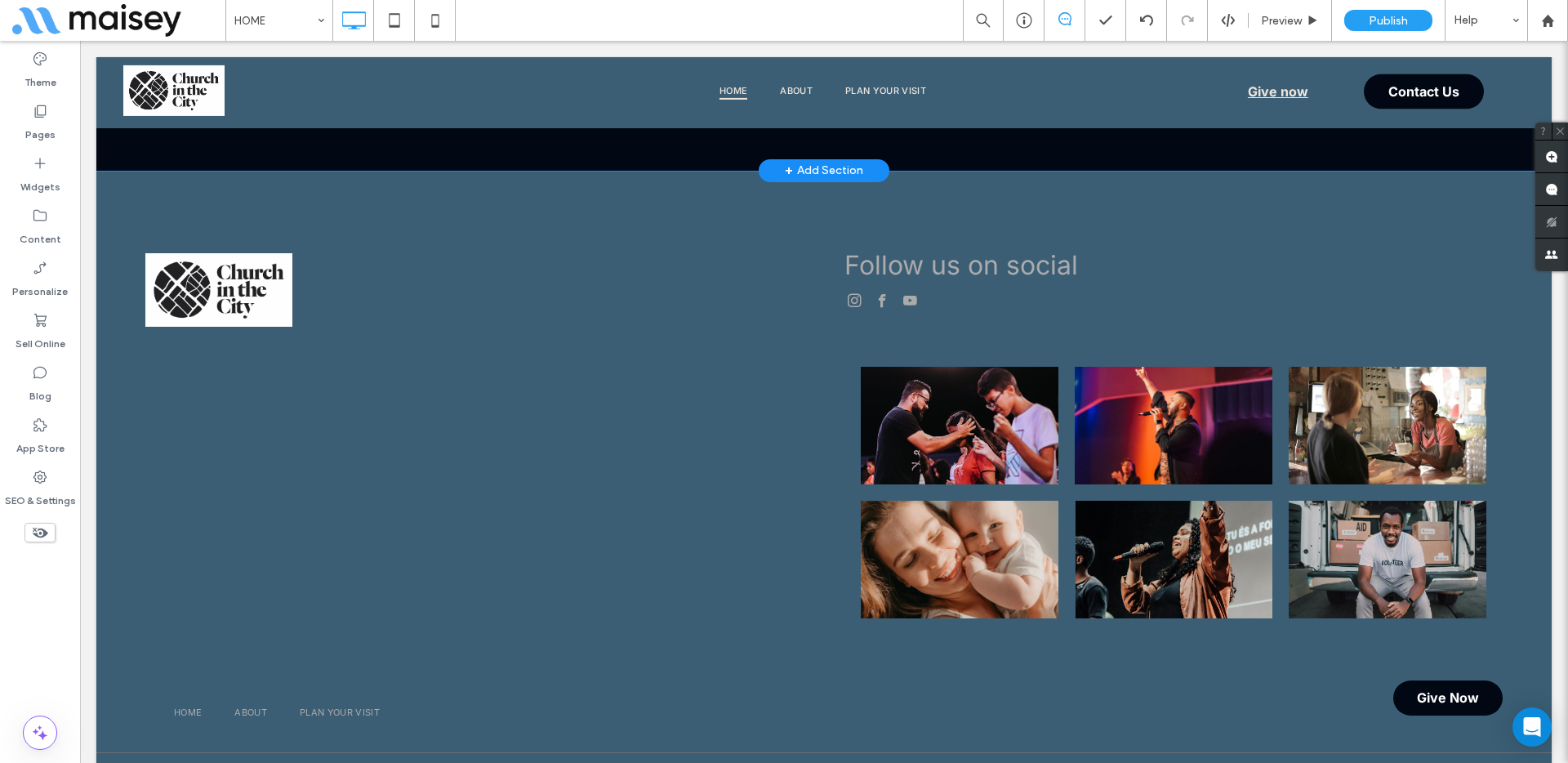 scroll, scrollTop: 3932, scrollLeft: 0, axis: vertical 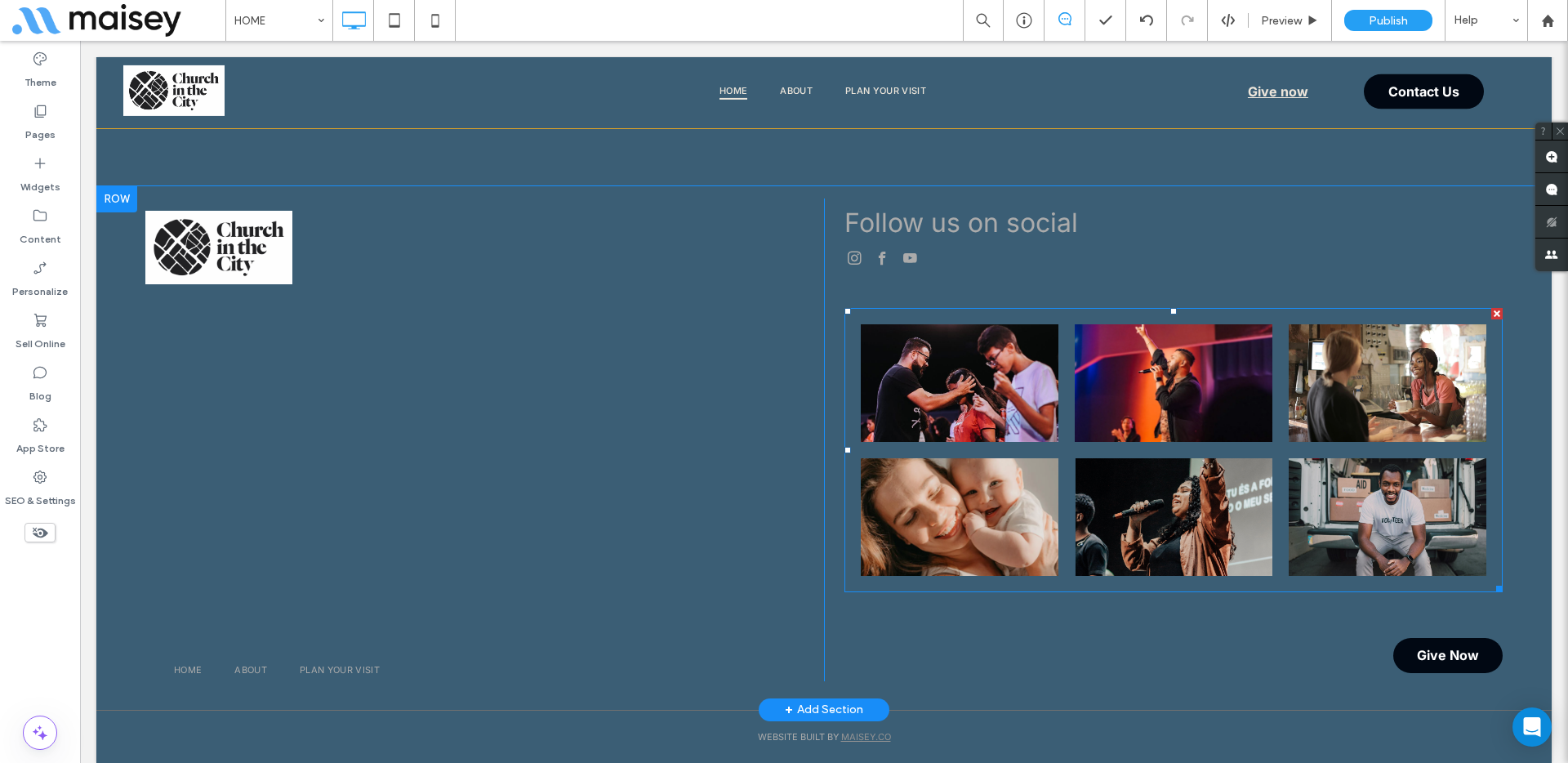 click at bounding box center [960, 383] 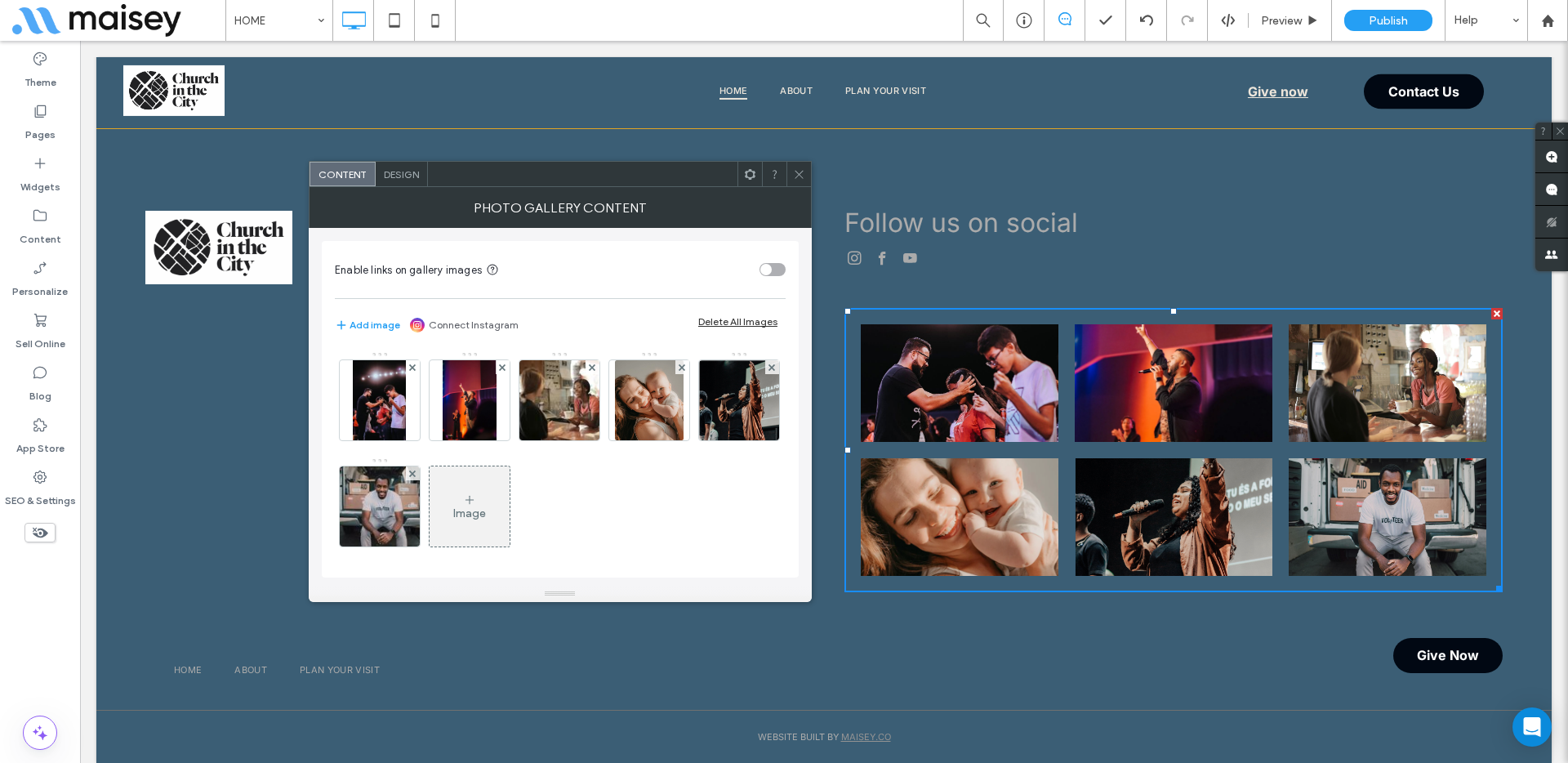 drag, startPoint x: 799, startPoint y: 177, endPoint x: 651, endPoint y: 220, distance: 154.12008 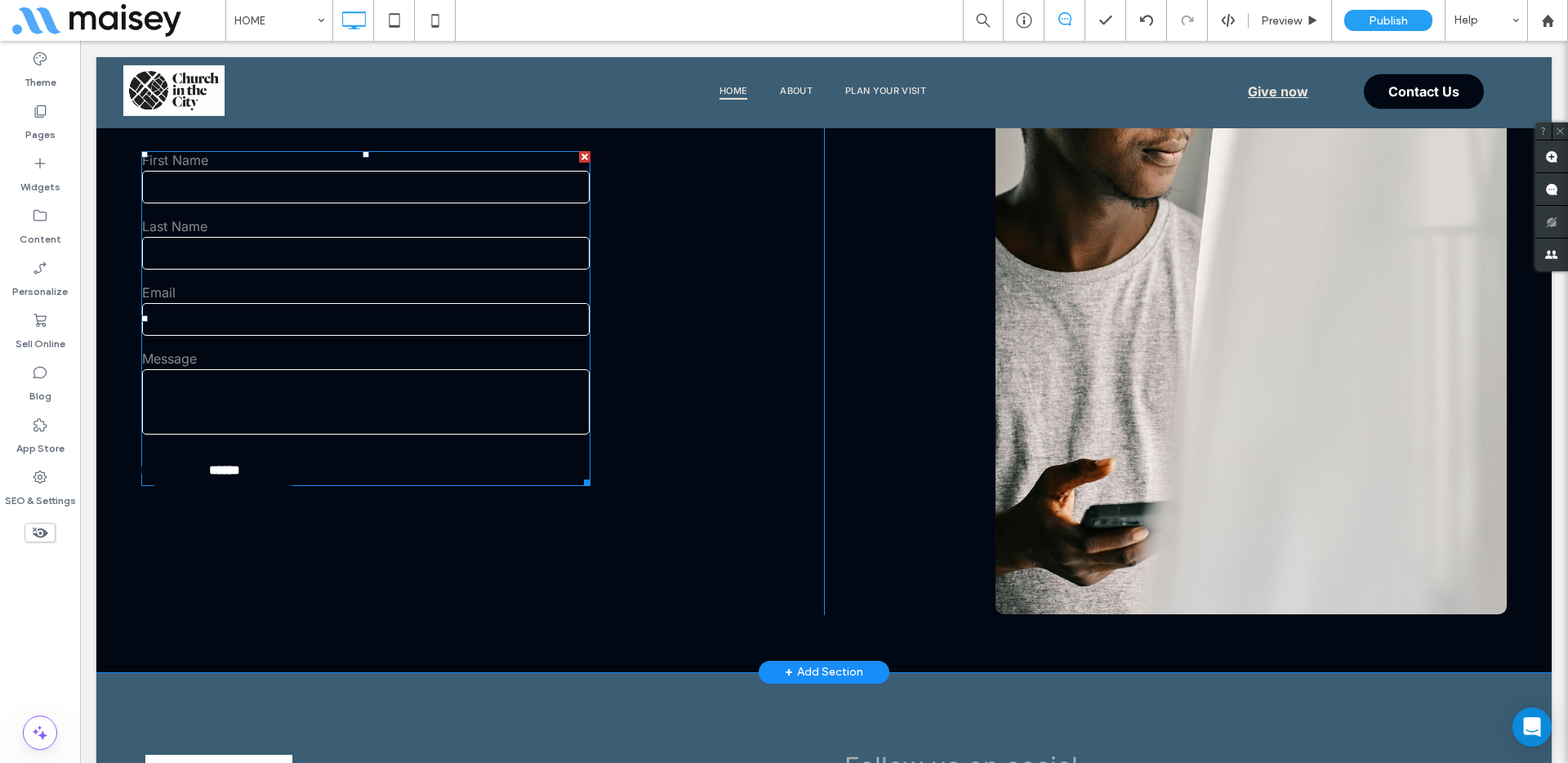 scroll, scrollTop: 3383, scrollLeft: 0, axis: vertical 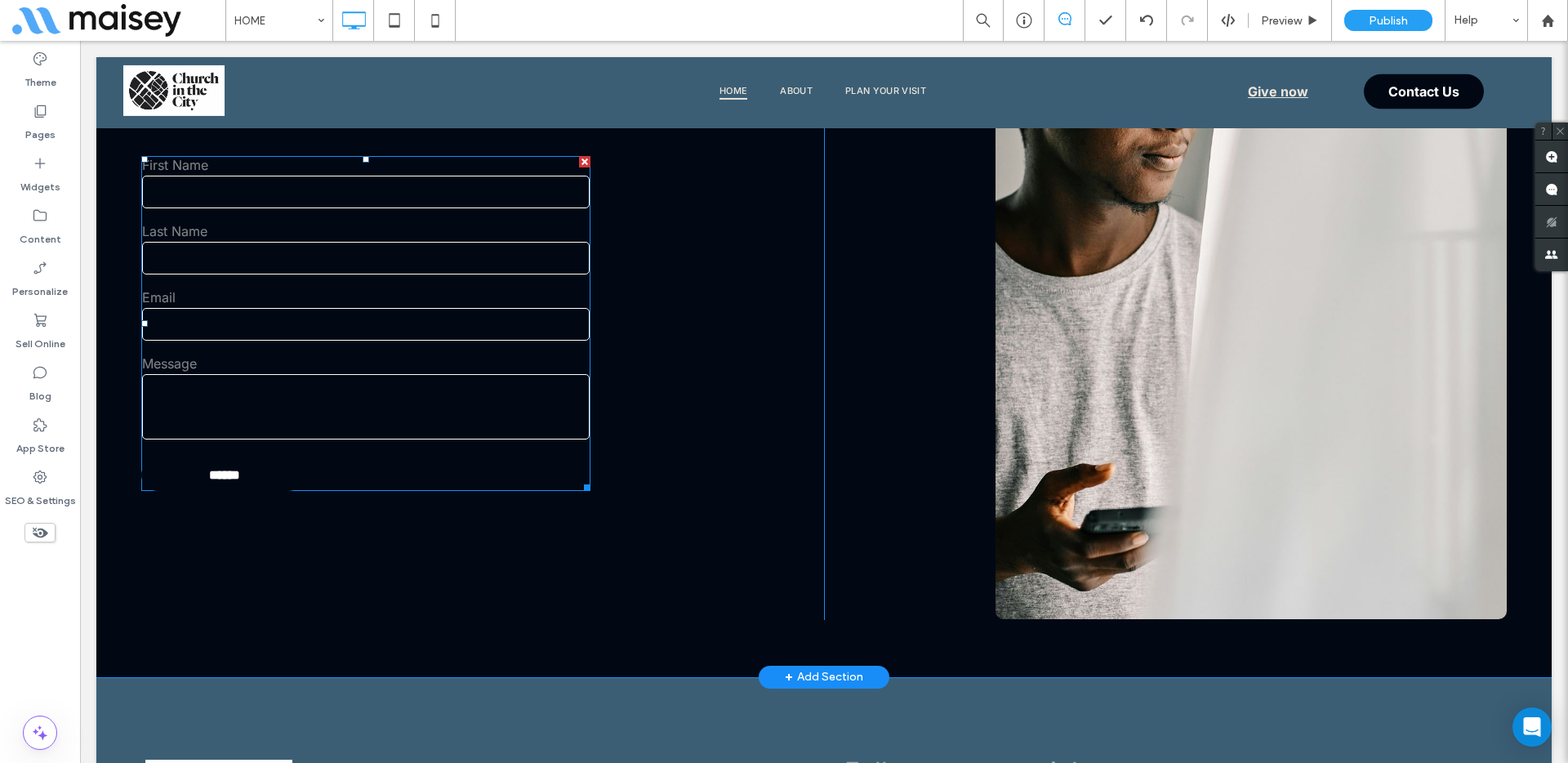 click on "Message" at bounding box center (366, 364) 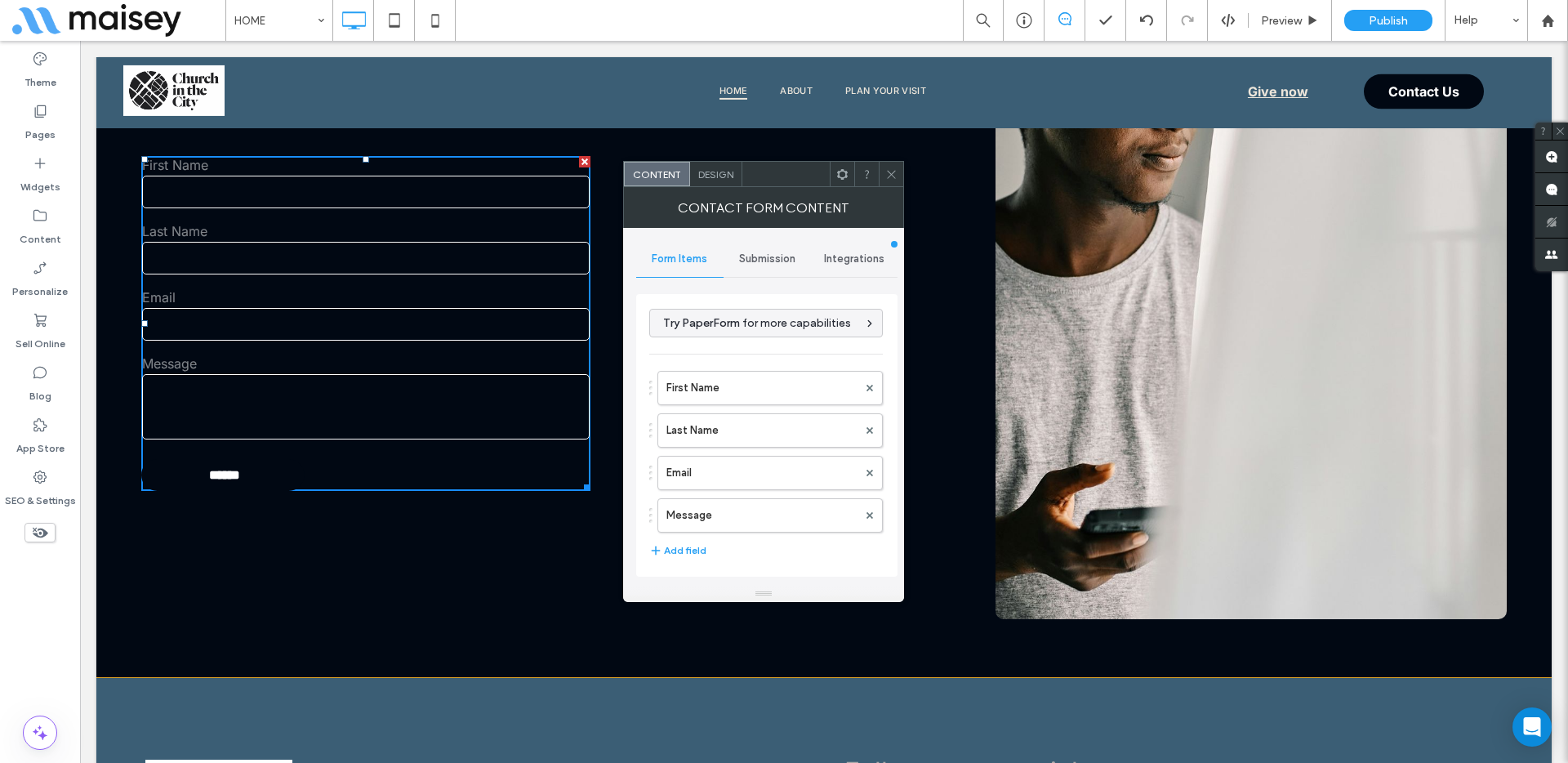 click on "Submission" at bounding box center [767, 259] 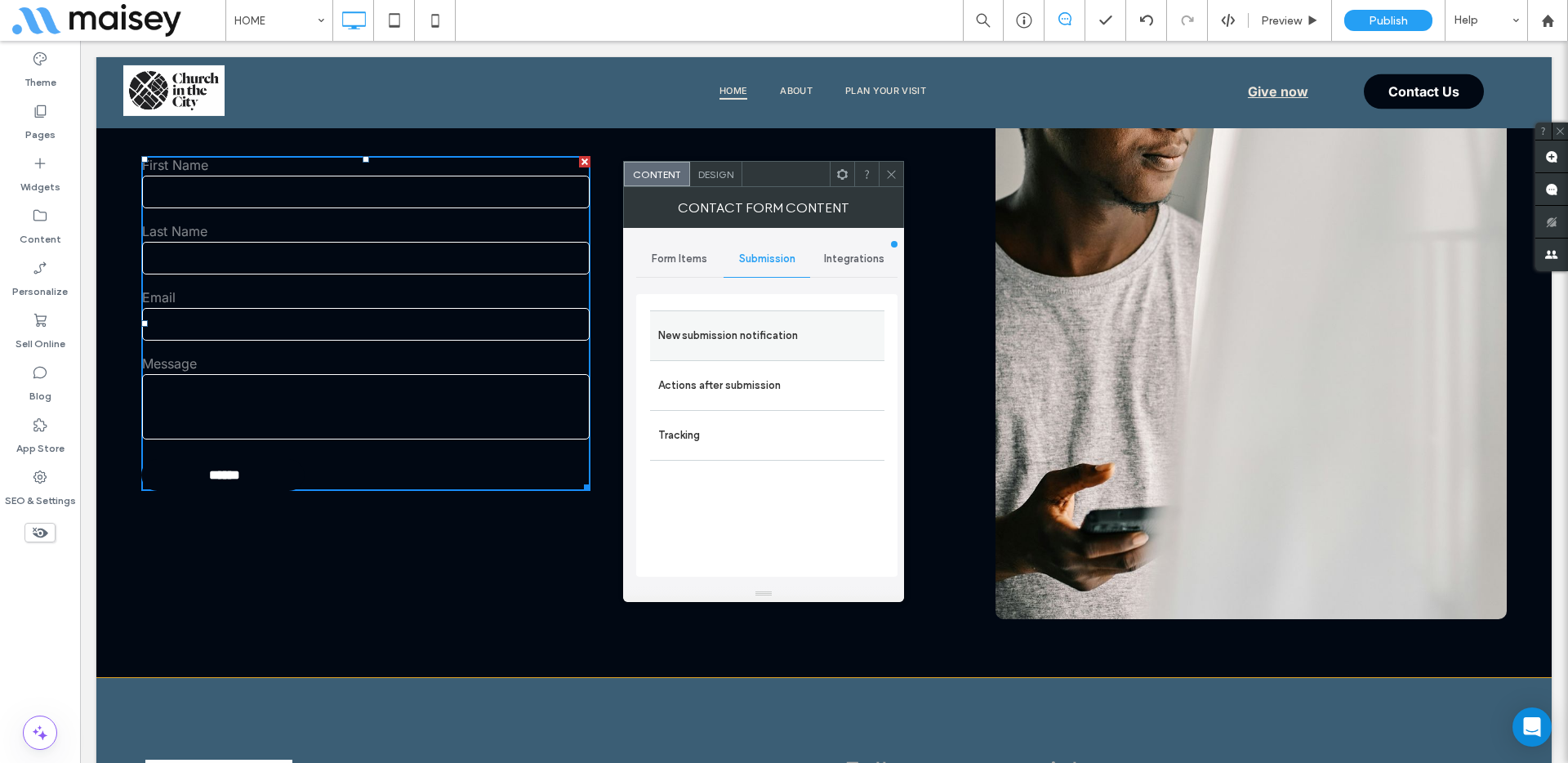 click on "New submission notification" at bounding box center (767, 336) 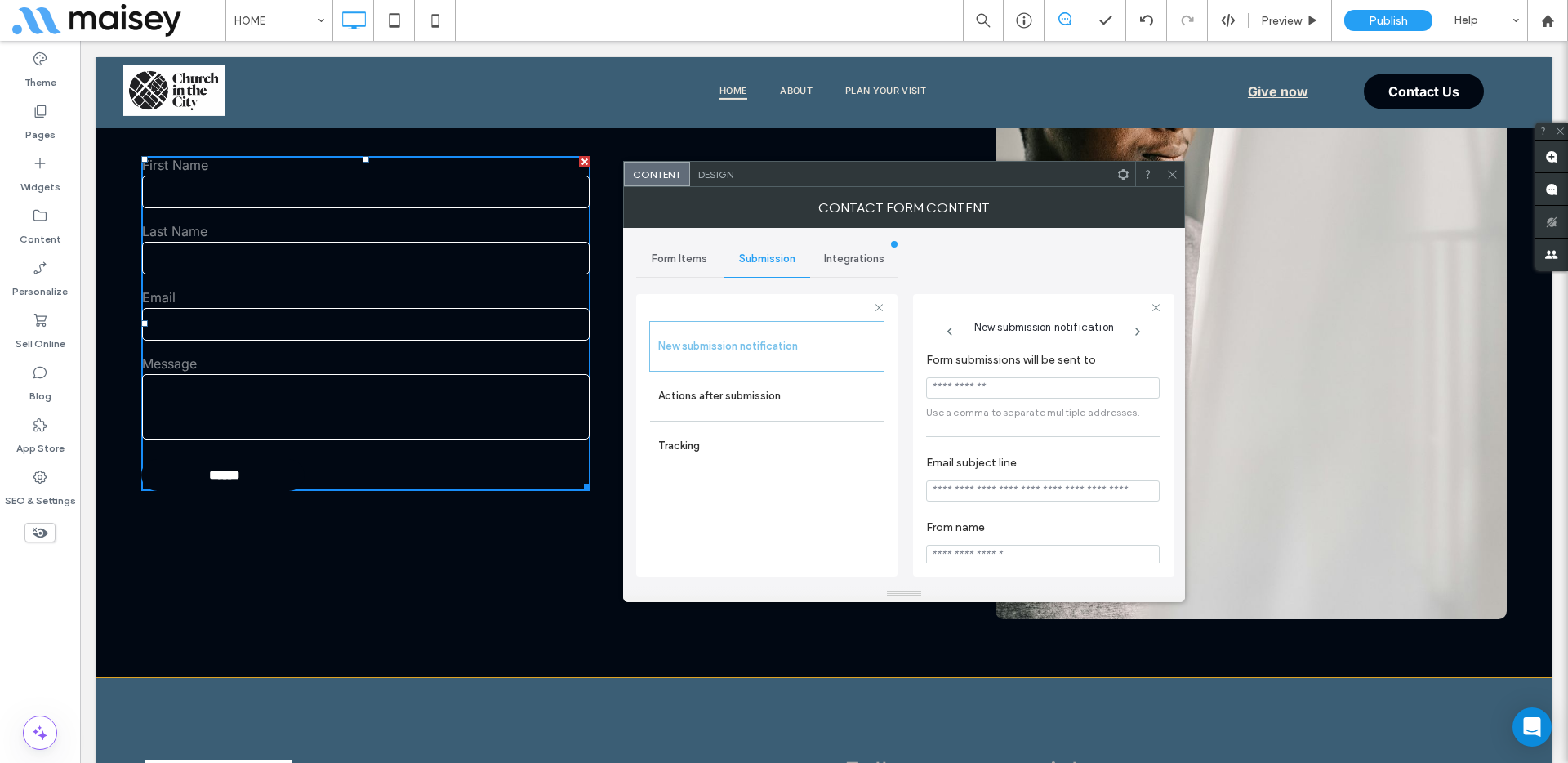 click at bounding box center [1043, 388] 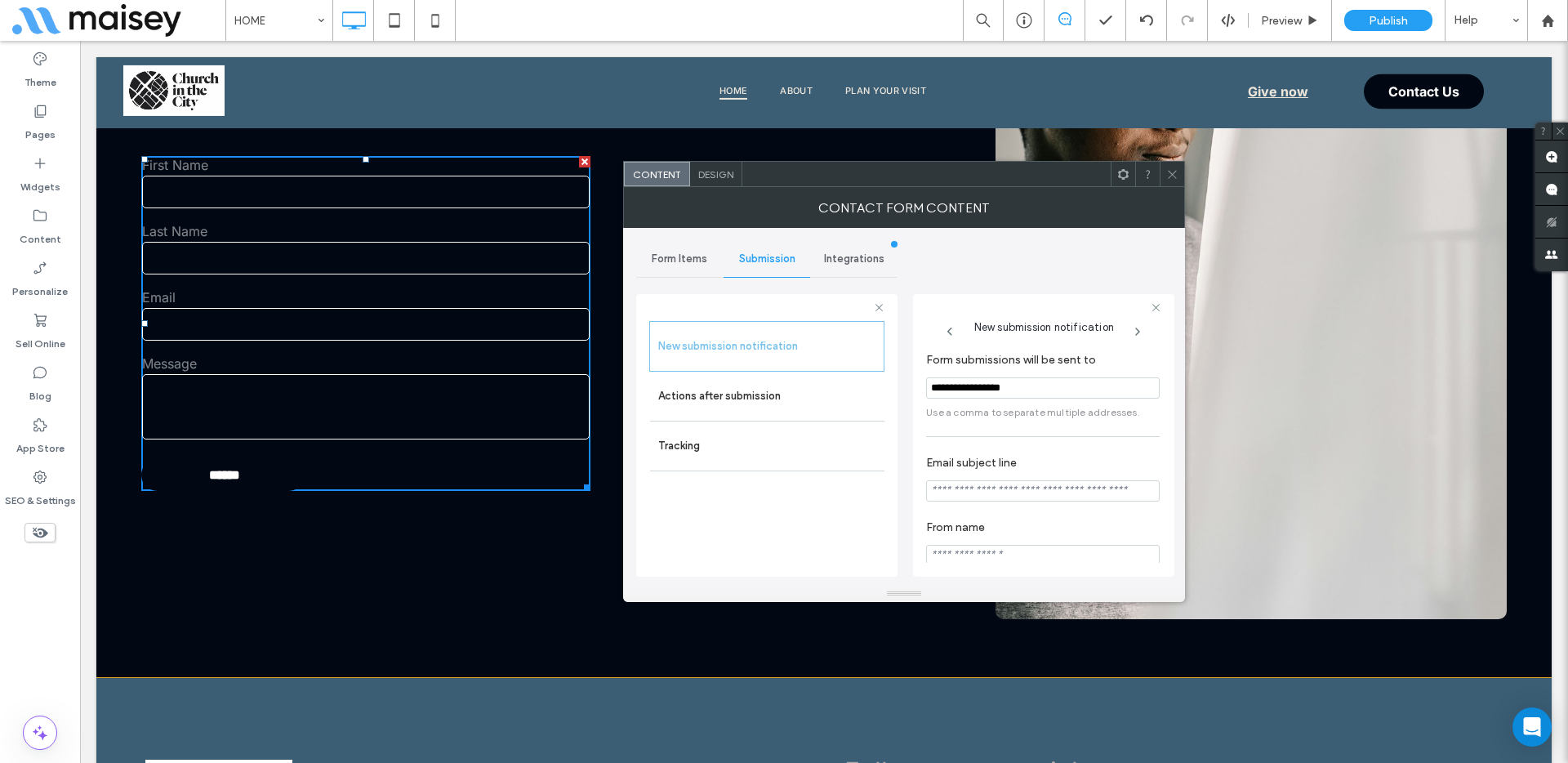 scroll, scrollTop: 7, scrollLeft: 0, axis: vertical 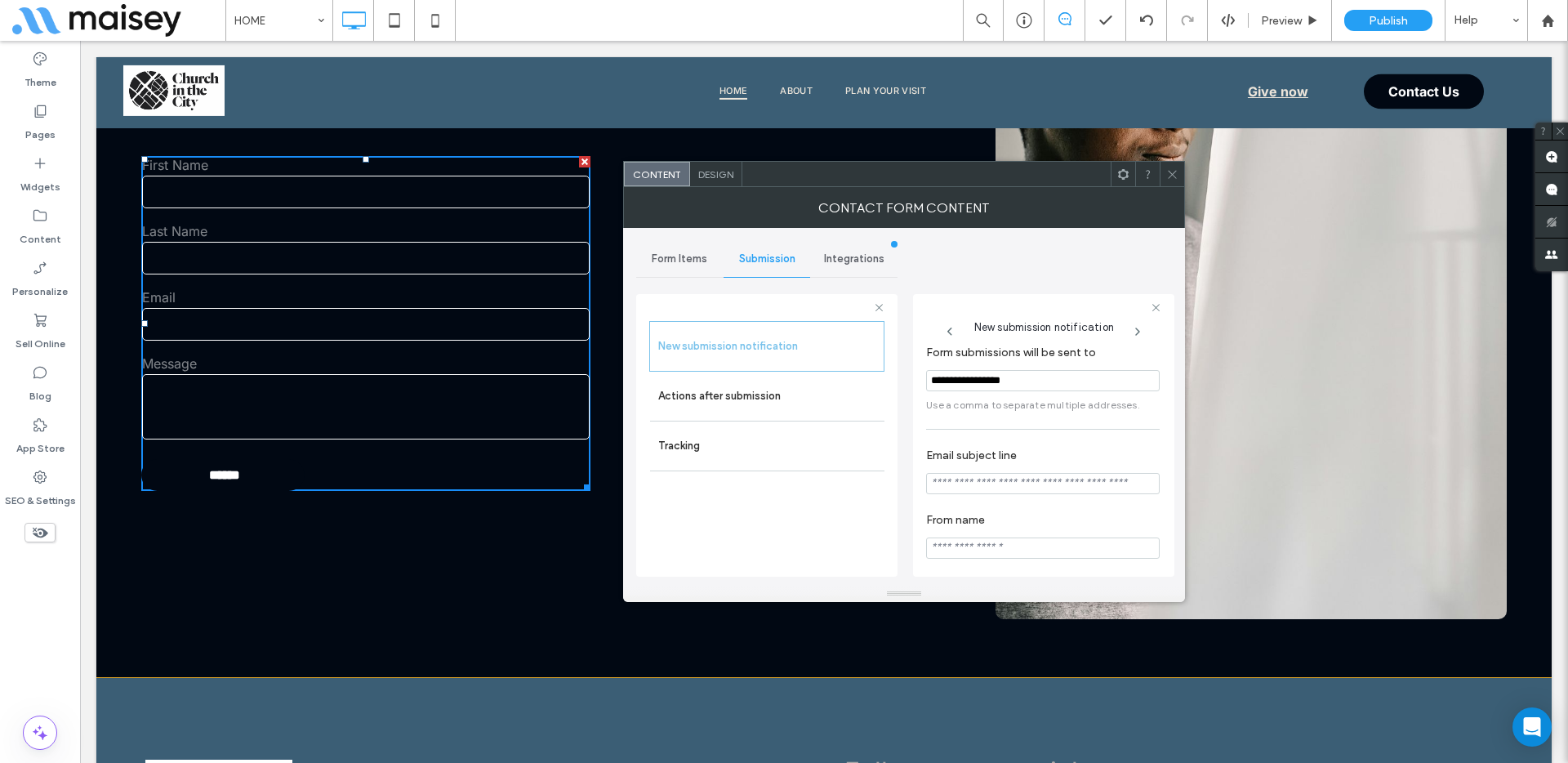 type on "**********" 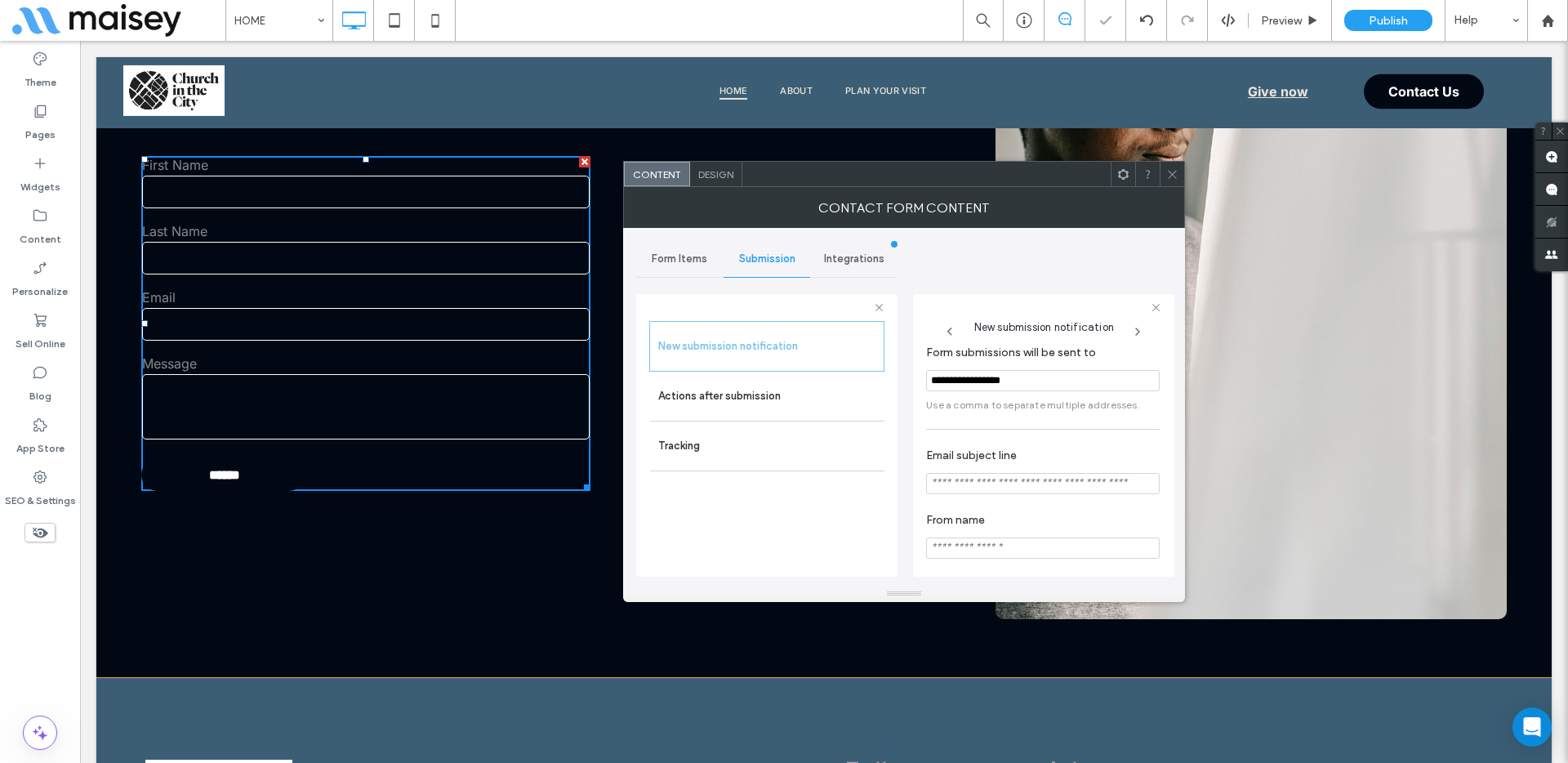 click at bounding box center (1172, 174) 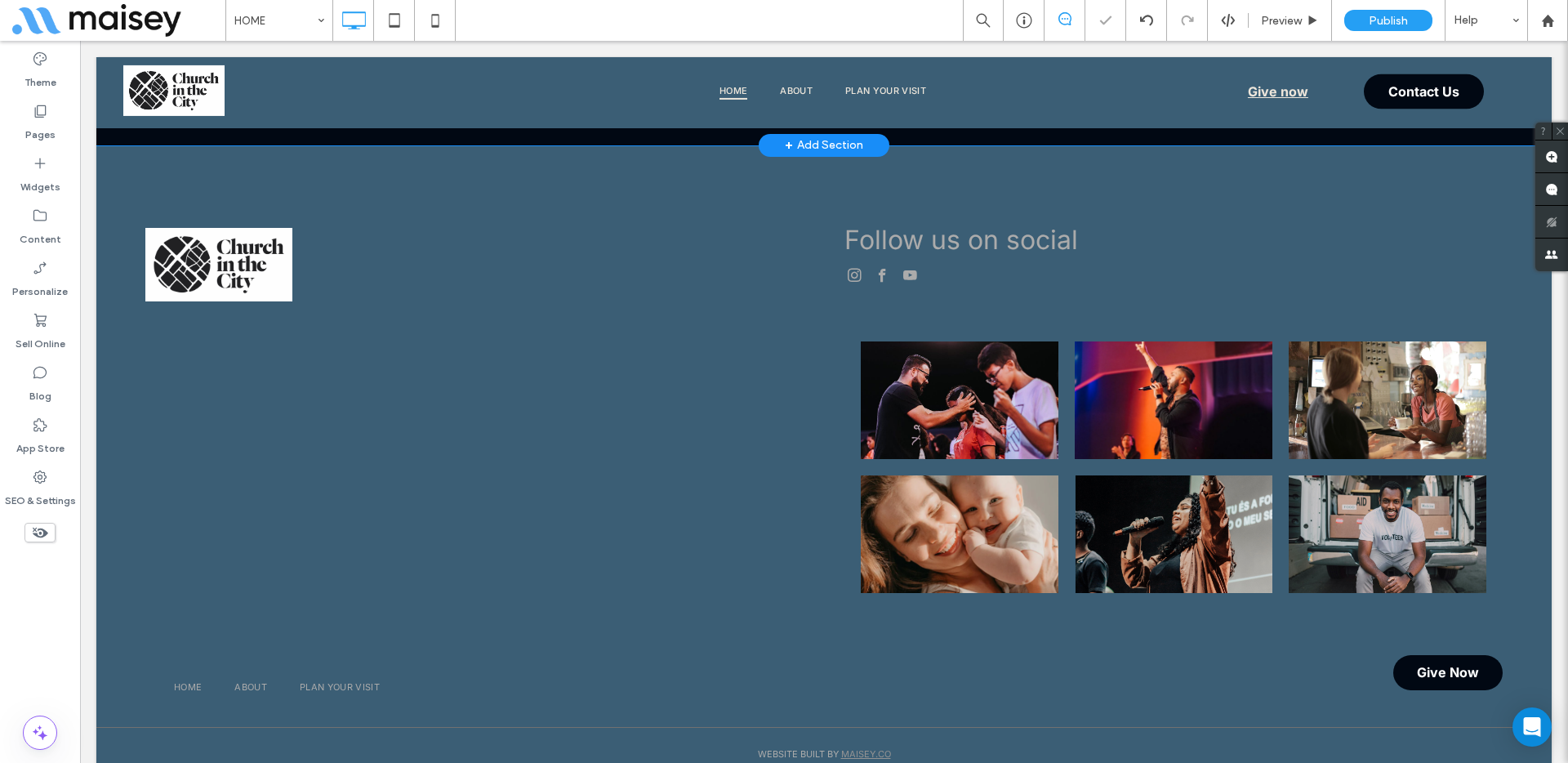 scroll, scrollTop: 3932, scrollLeft: 0, axis: vertical 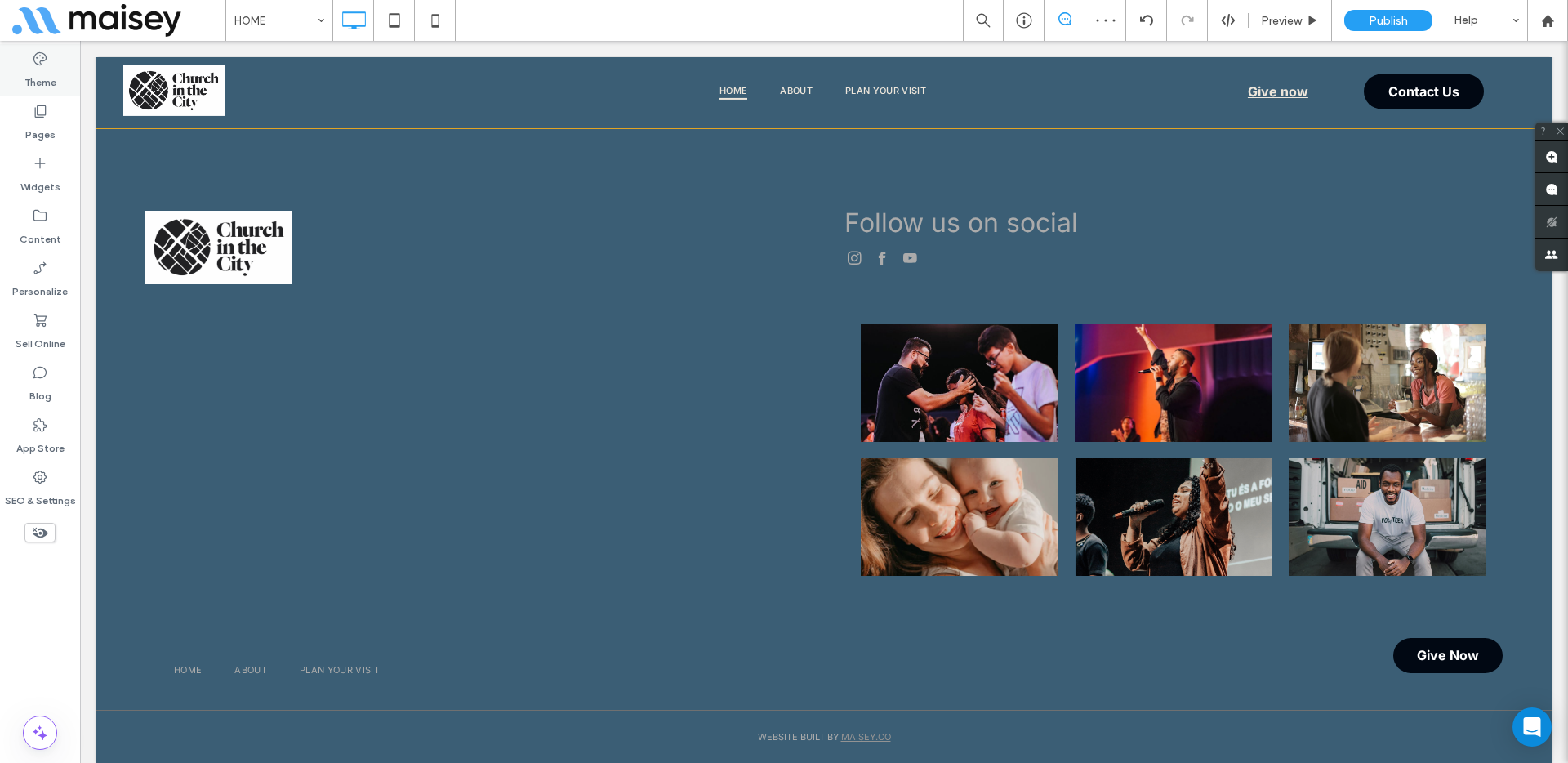 click on "Theme" at bounding box center [40, 70] 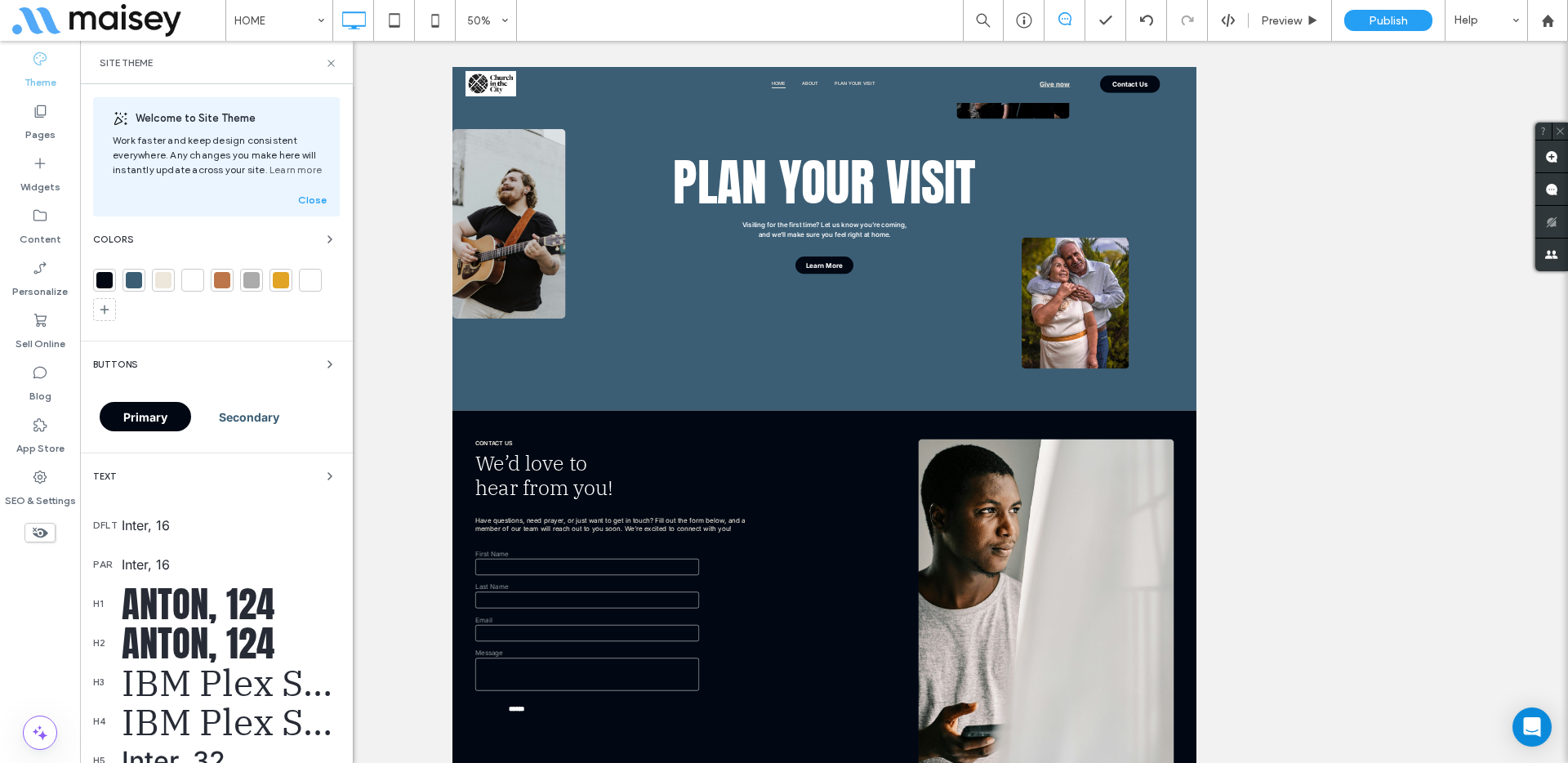scroll, scrollTop: 2501, scrollLeft: 0, axis: vertical 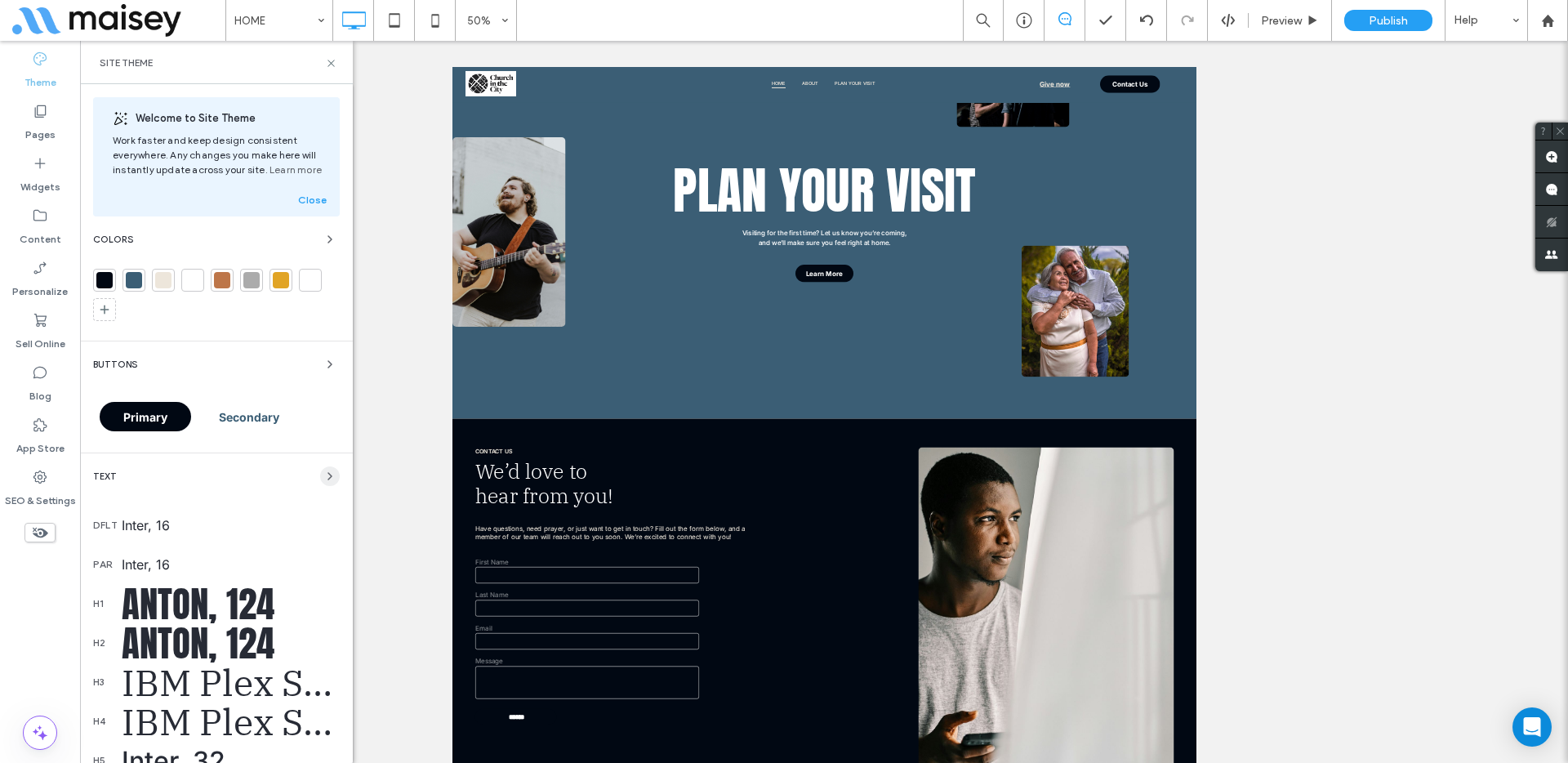 click 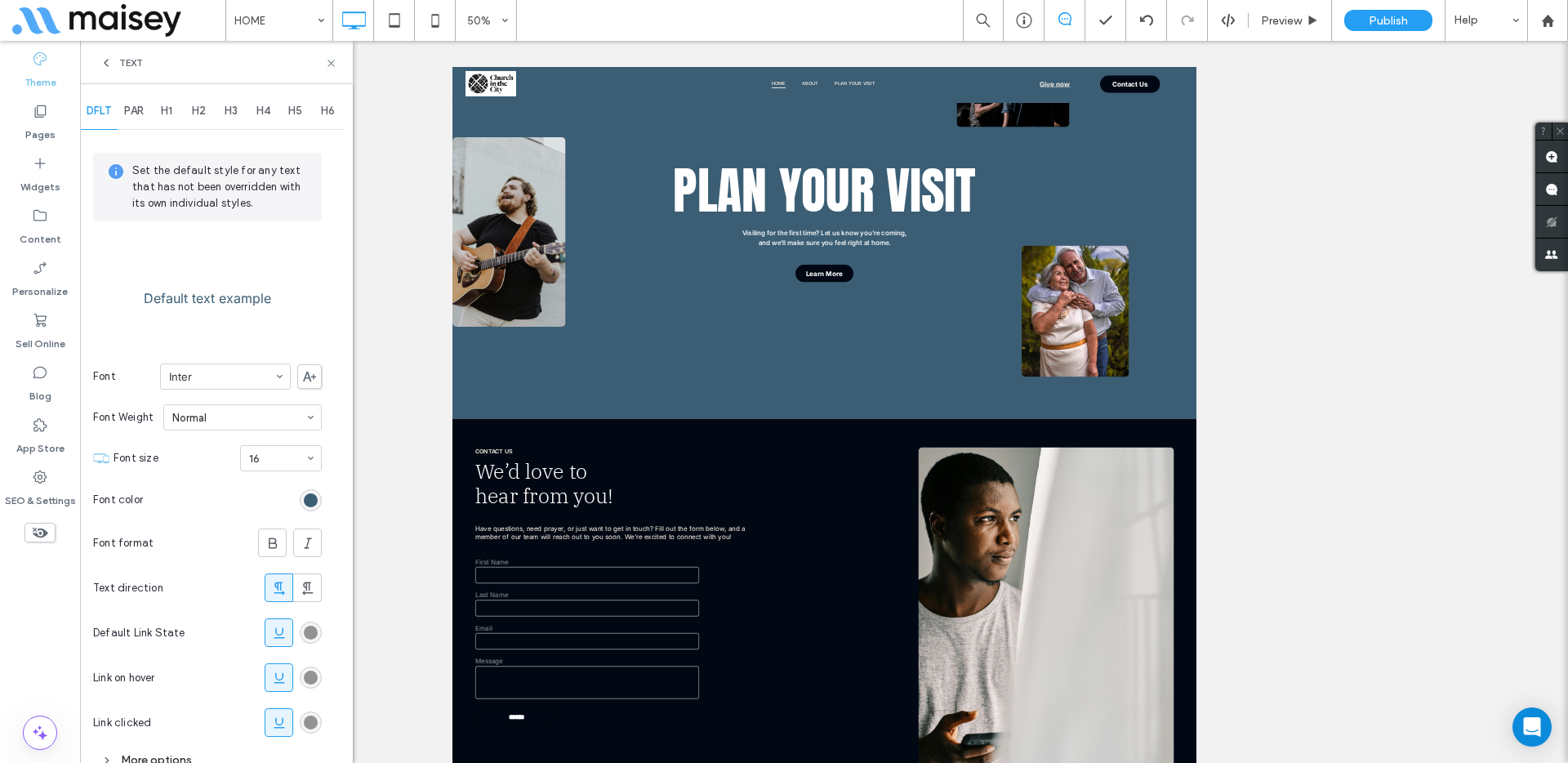scroll, scrollTop: 0, scrollLeft: 0, axis: both 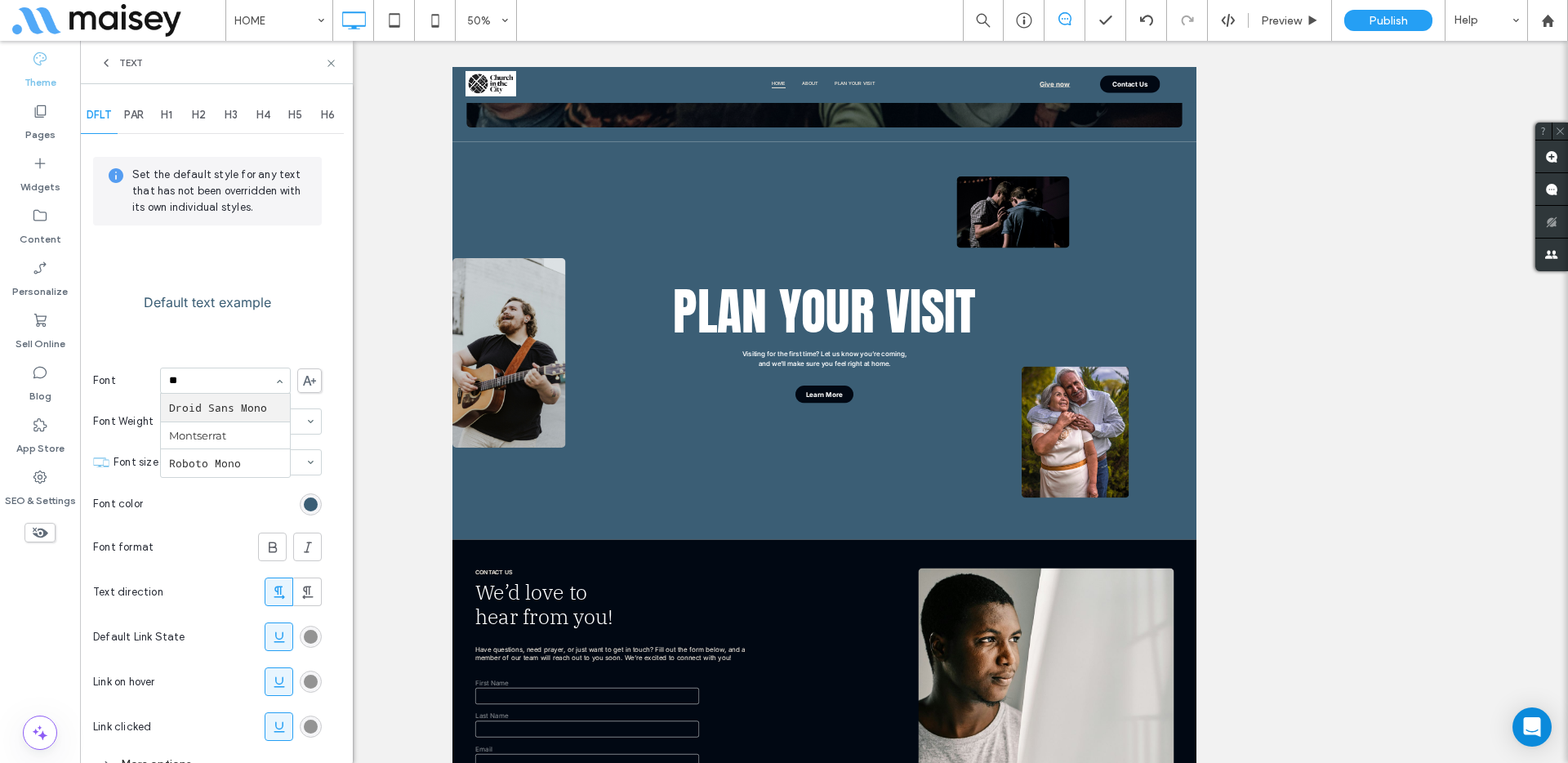 type on "*" 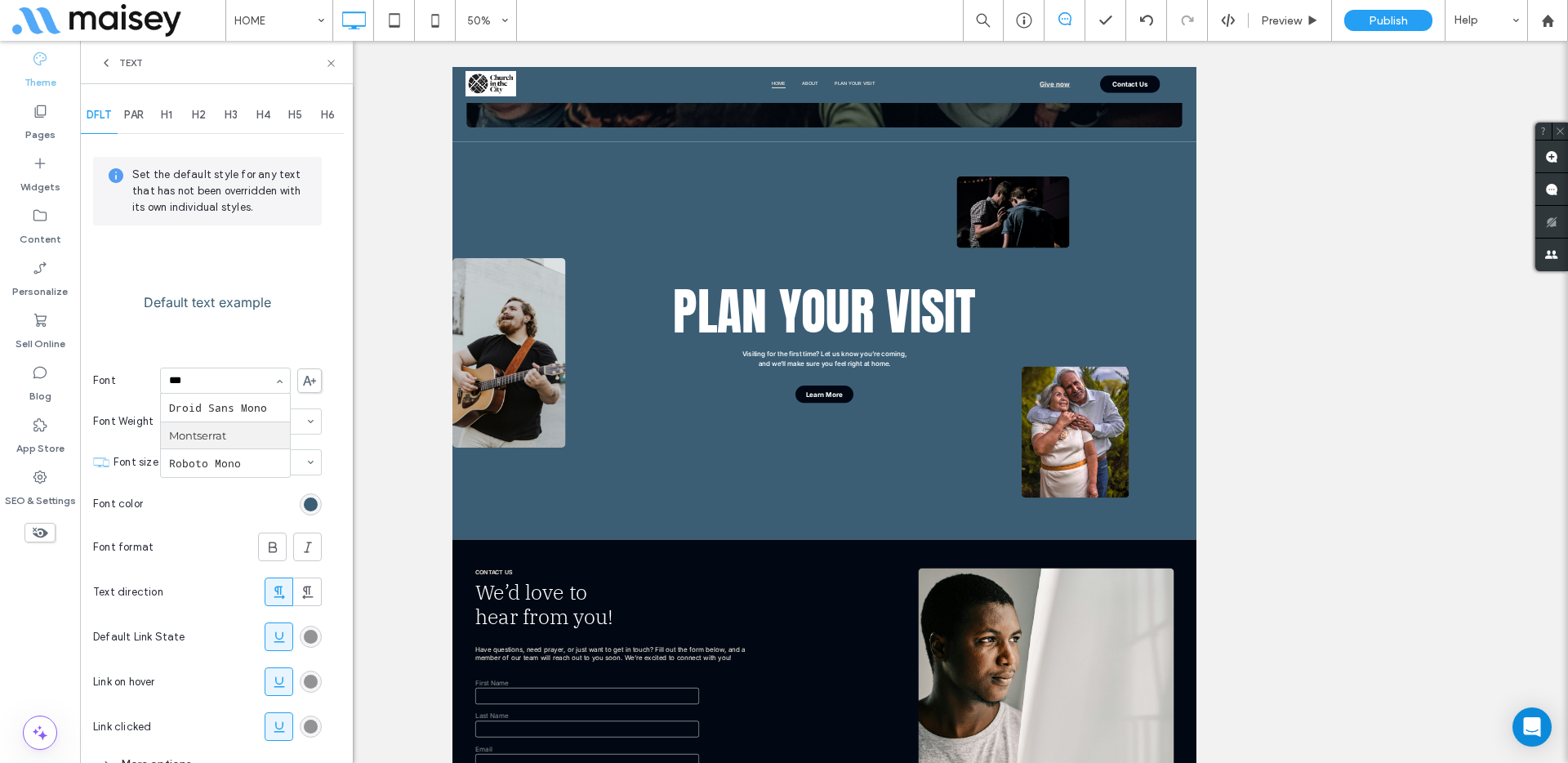type on "***" 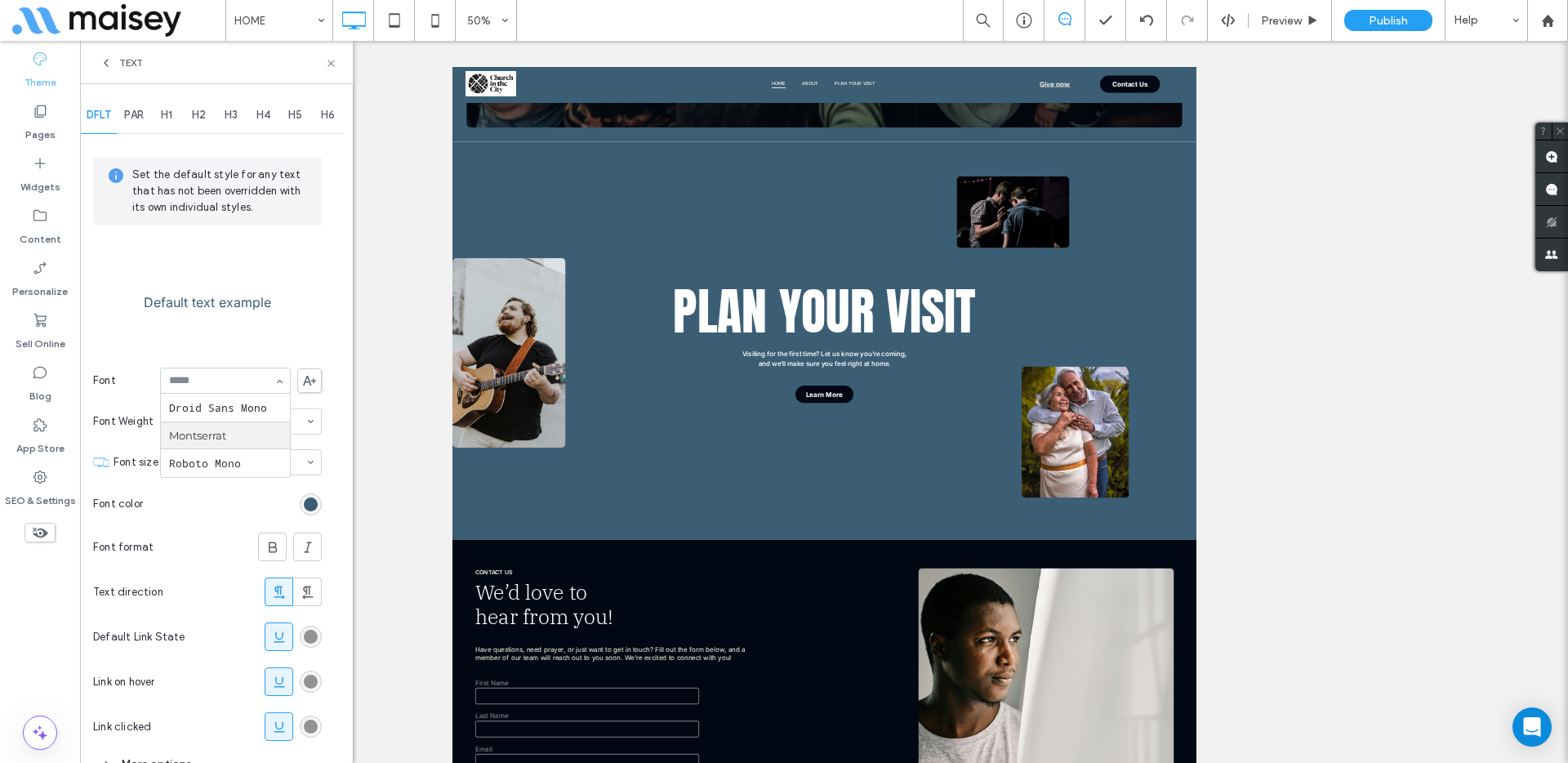 click 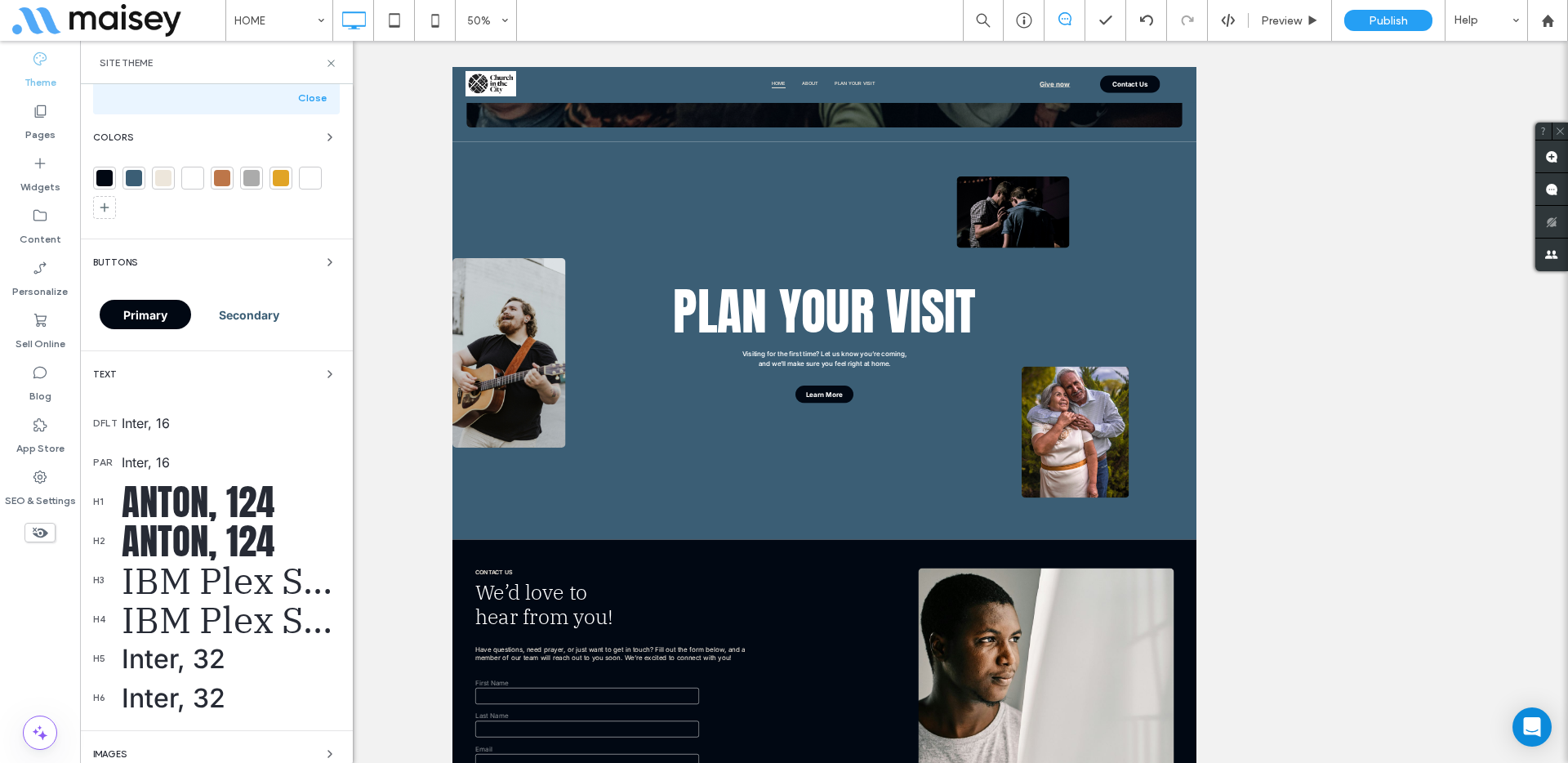 scroll, scrollTop: 120, scrollLeft: 0, axis: vertical 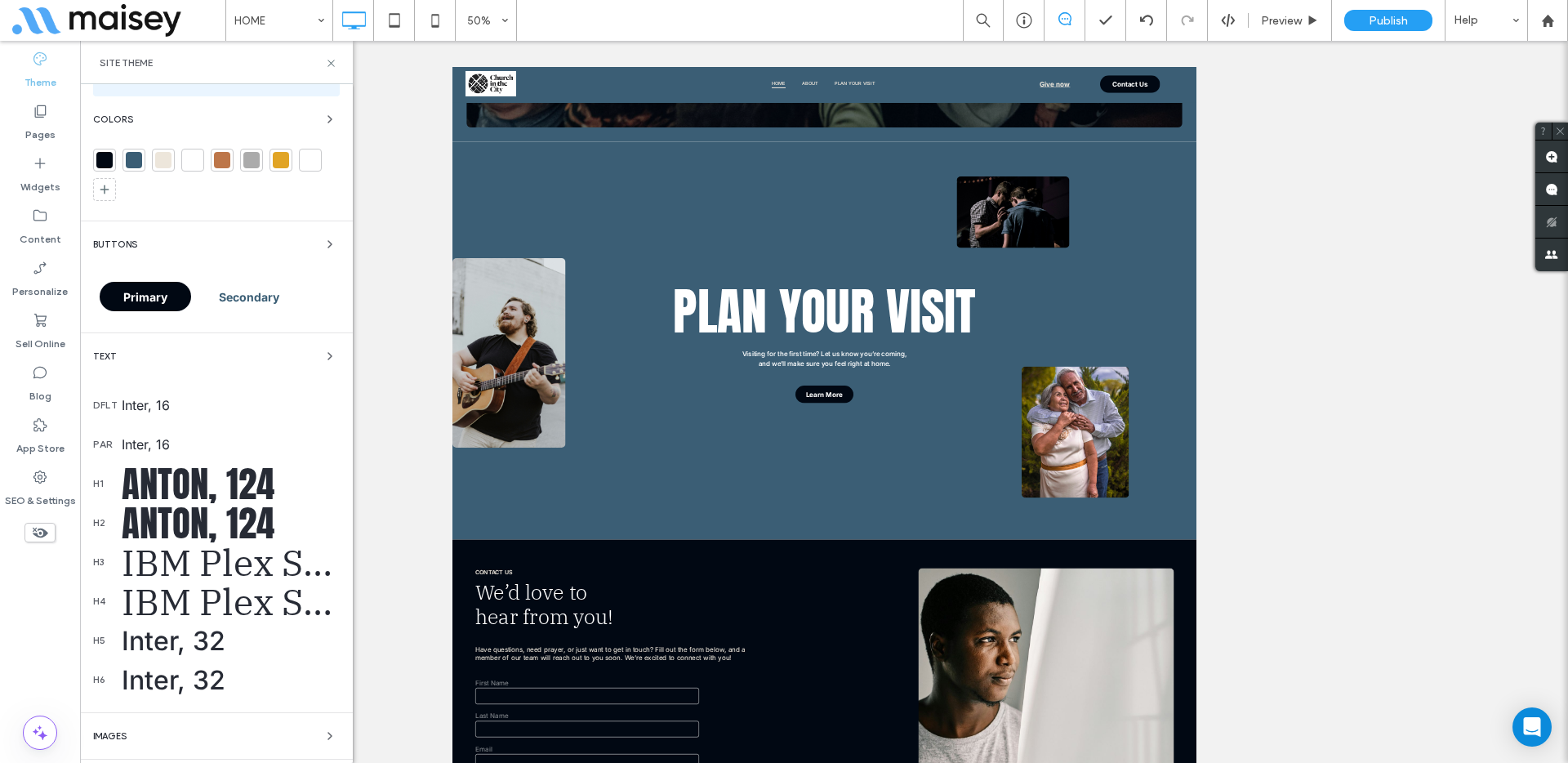 click on "Anton, 124" at bounding box center (230, 484) 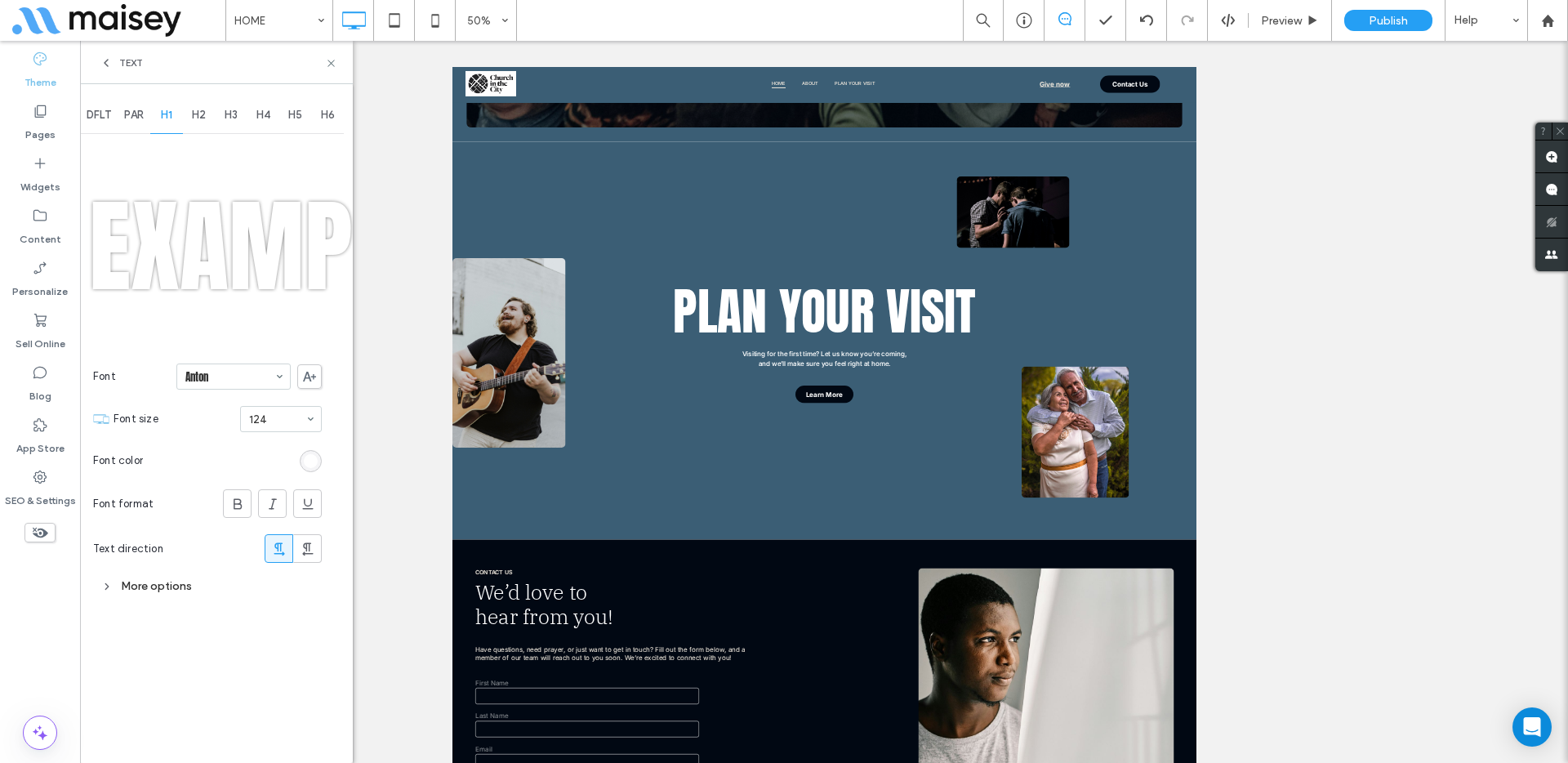 scroll, scrollTop: 0, scrollLeft: 0, axis: both 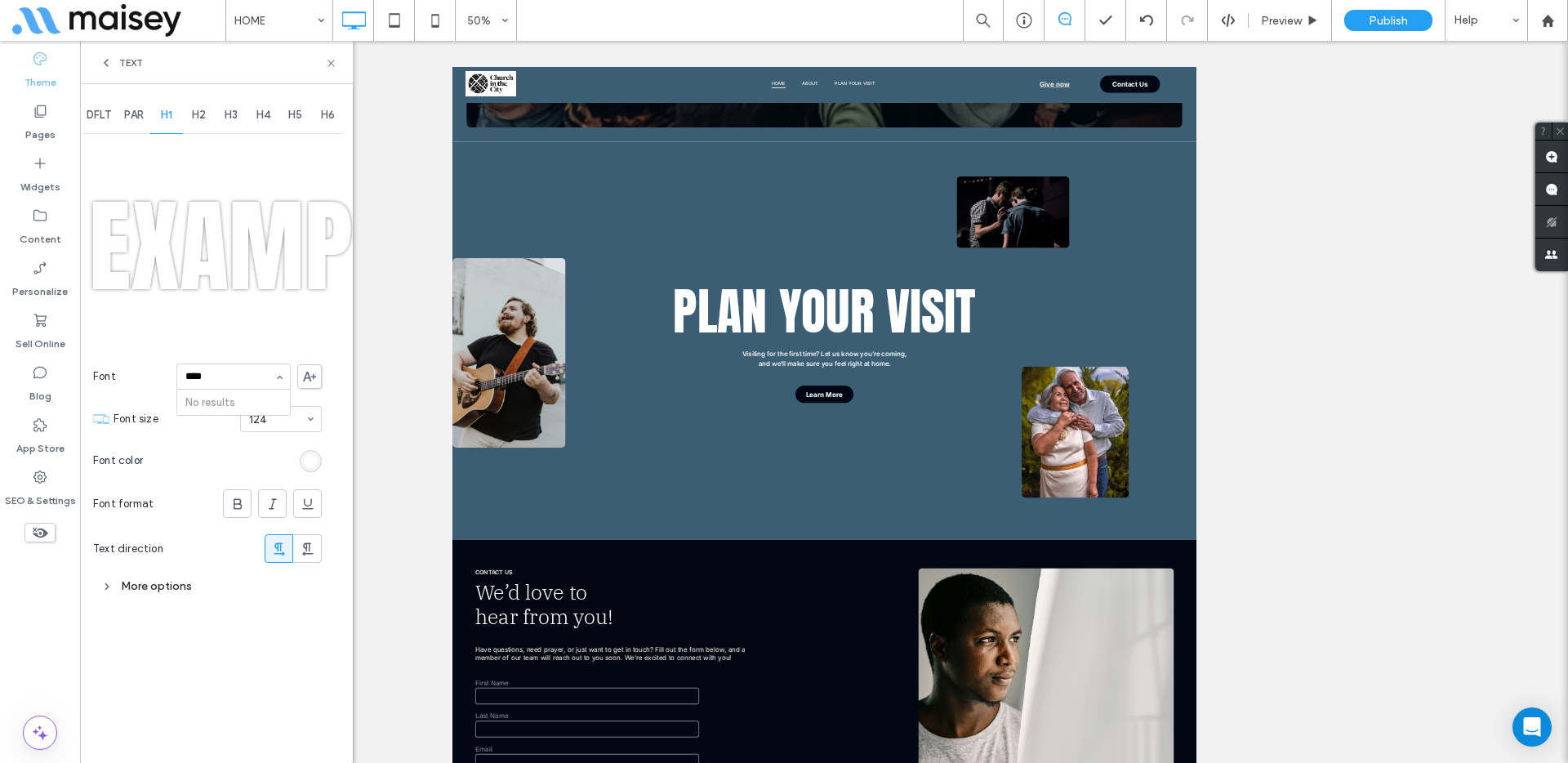 type on "***" 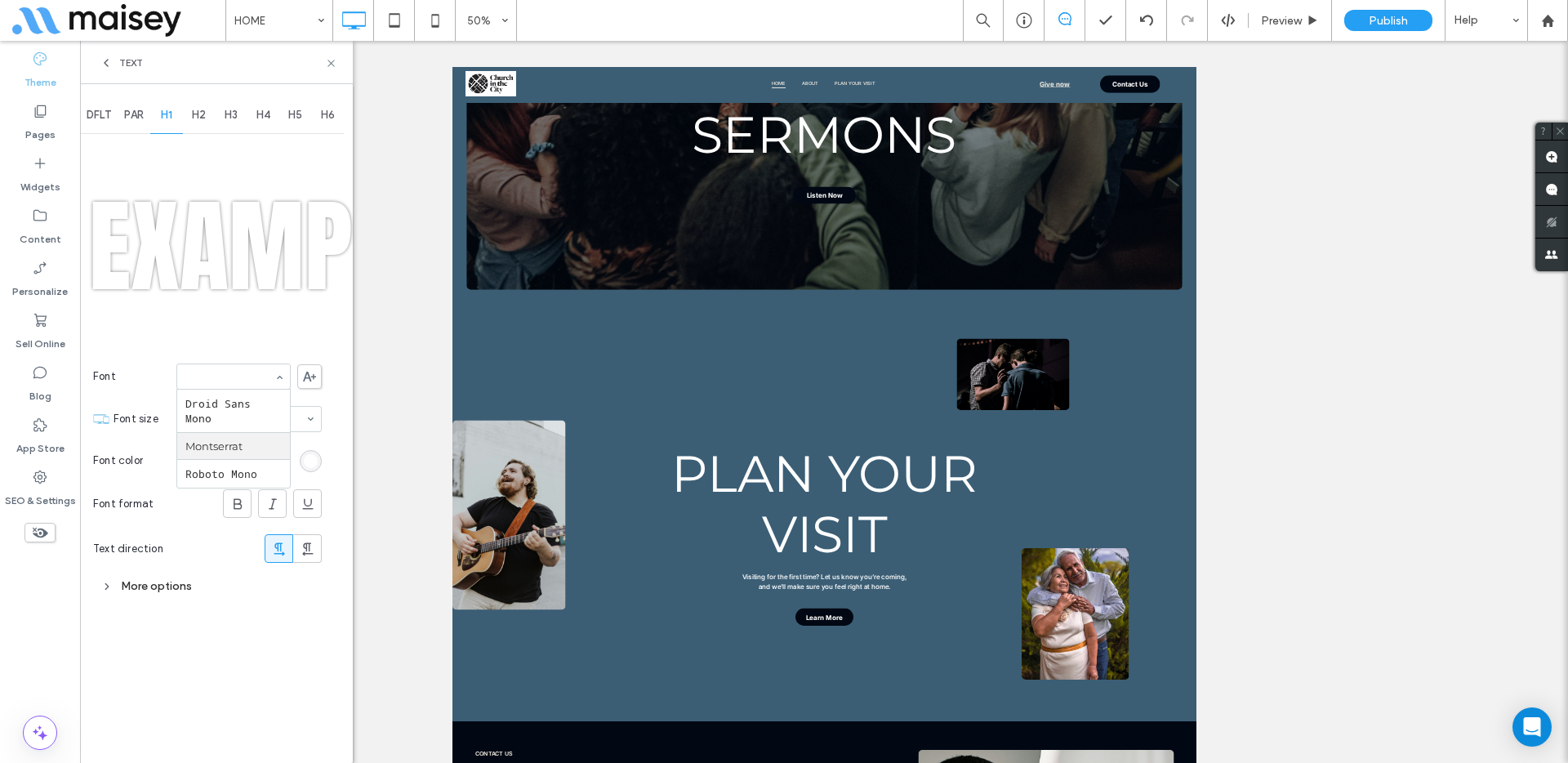 scroll, scrollTop: 2462, scrollLeft: 0, axis: vertical 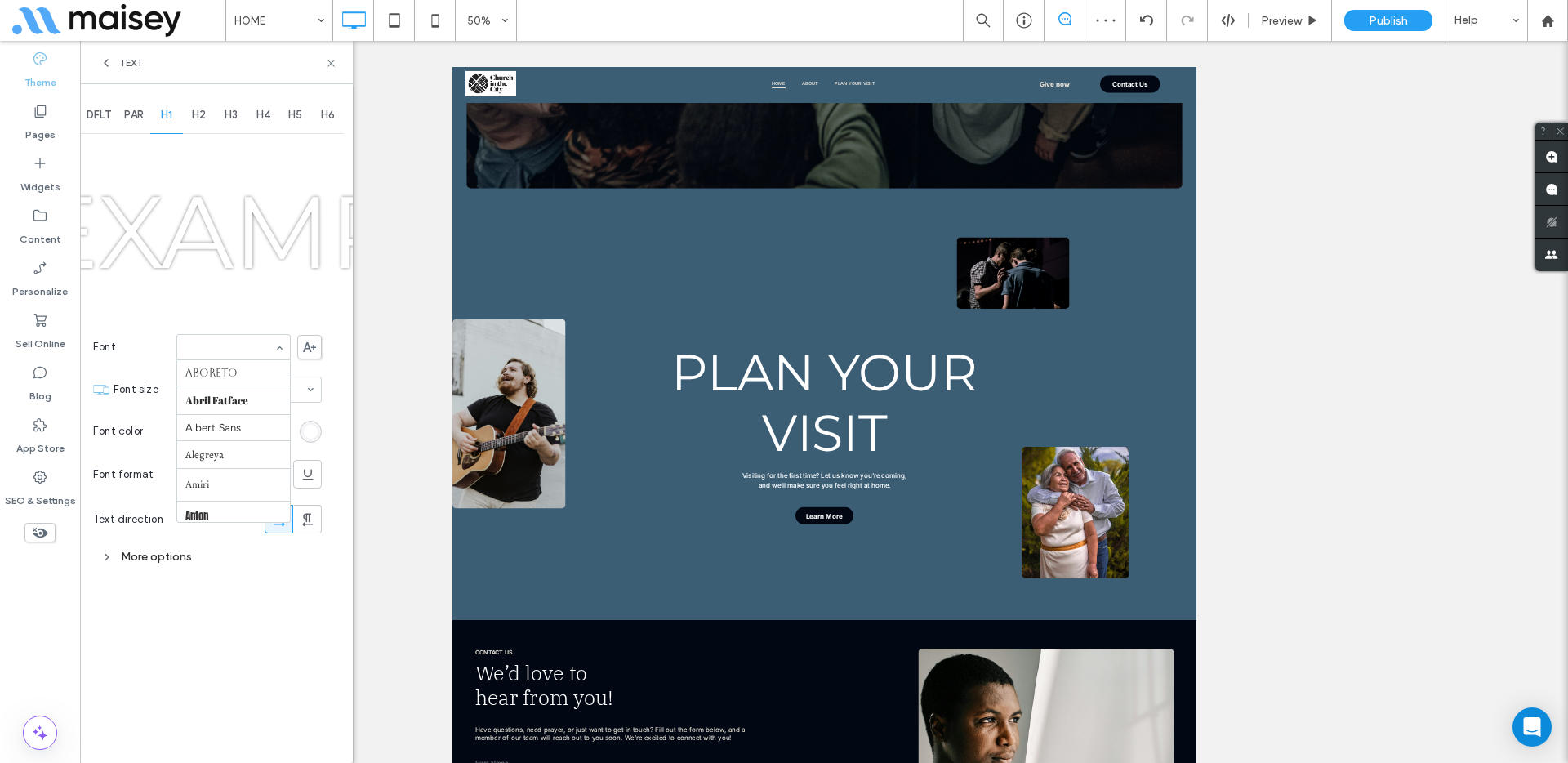 click on "Aboreto Abril Fatface Albert Sans Alegreya Amiri Anton Arapey Arial Barlow Be Vietnam Bebas Neue Comfortaa Dancing Script DM Sans DM Serif Display Droid Sans Droid Sans Mono Droid Serif Epilogue Fjalla One Fraunces Georgia Hedvig Letters Serif Heebo Helvetica IBM Plex Serif Inter Jost Lato Libre Baskerville Lora Marcellus Merriweather Montserrat Muli Mulish Noto Sans Noto Serif Nunito Sans Old Standard TT Open Sans Oswald Outfit Petit Formal Script Playfair Display Poppins Prata Prompt PT Sans Quattrocento Sans Questrial Quicksand Raleway Red Hat Display Red Hat Text Red Rose Roboto Roboto Mono Roboto Slab Rock Salt Rubik Shadows Into Light Slabo 27px Source Sans Pro Space Grotesk Spartan Sulphur Point Tahoma Ubuntu Verdana Vidaloka Work Sans Yeseva One" at bounding box center (234, 347) 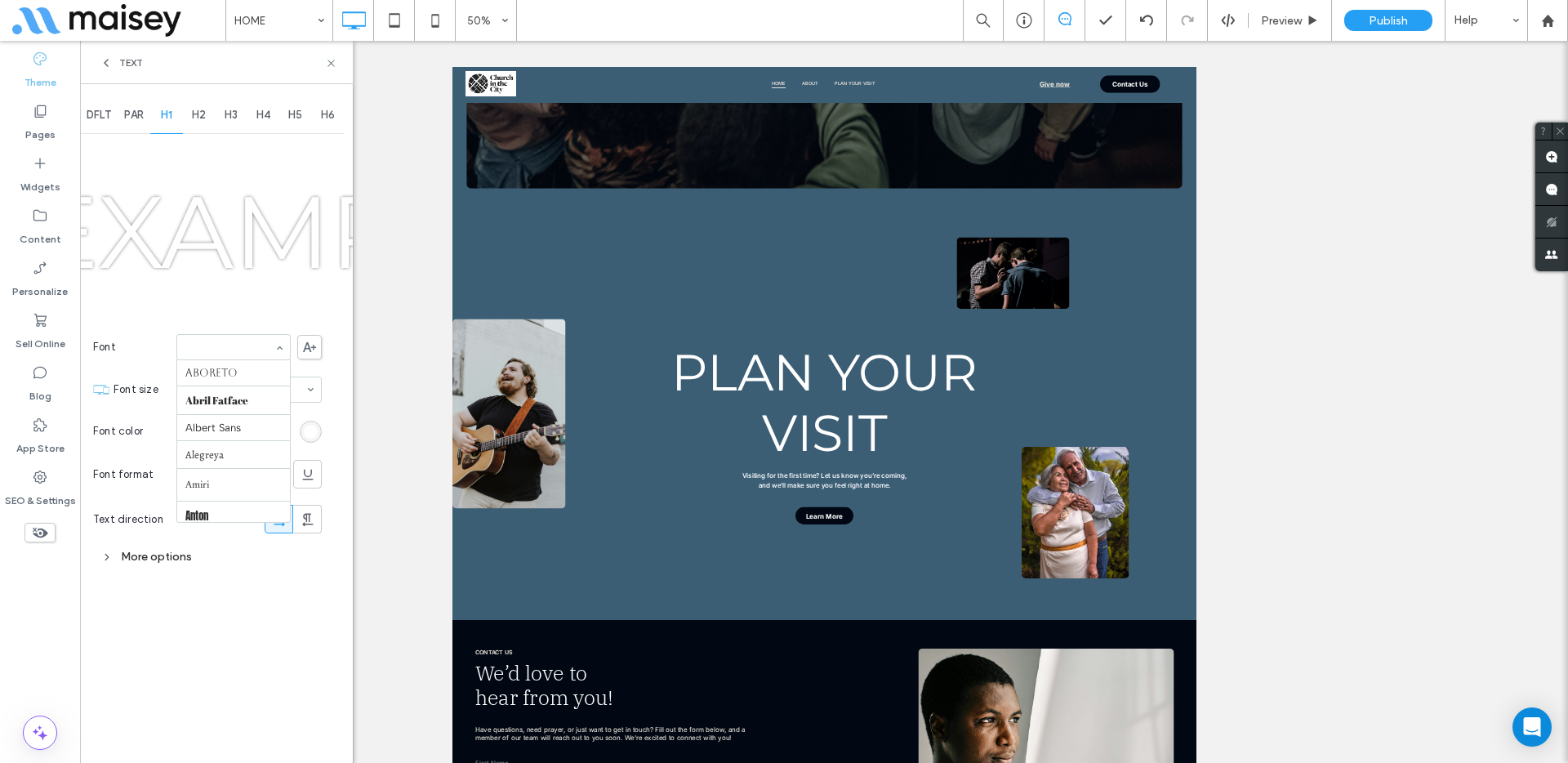 scroll, scrollTop: 946, scrollLeft: 0, axis: vertical 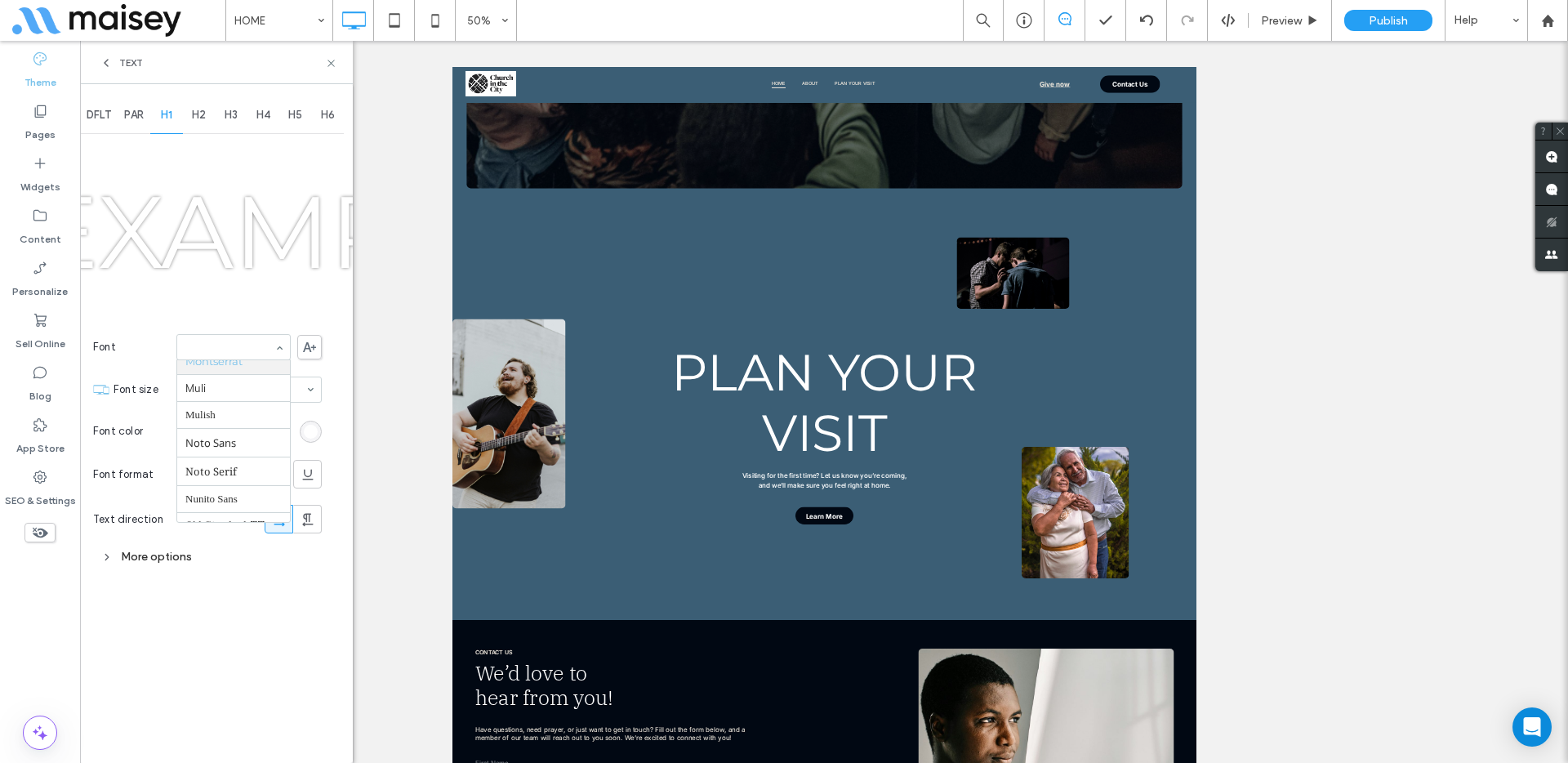 click at bounding box center [229, 347] 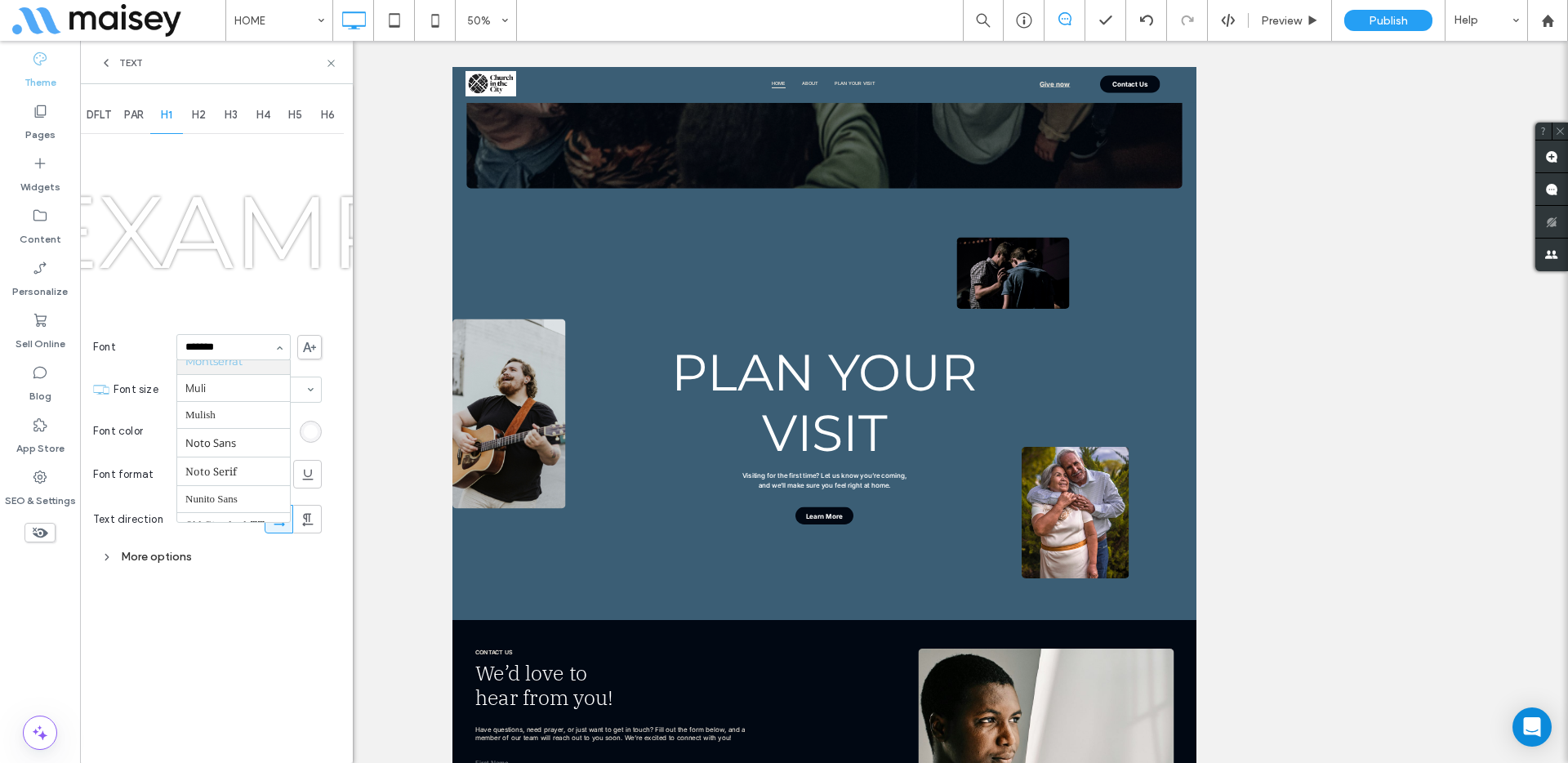 scroll, scrollTop: 0, scrollLeft: 0, axis: both 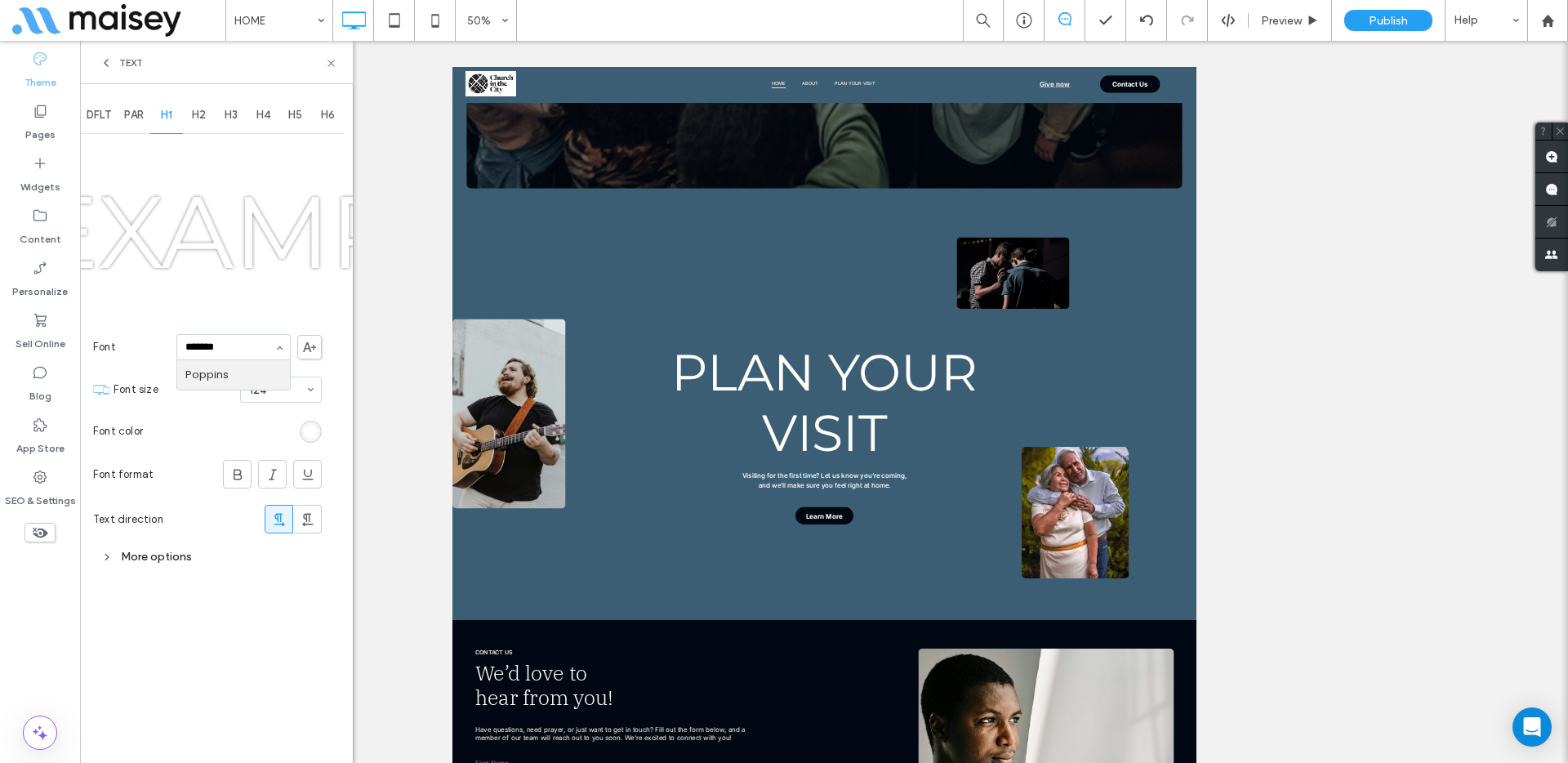 type 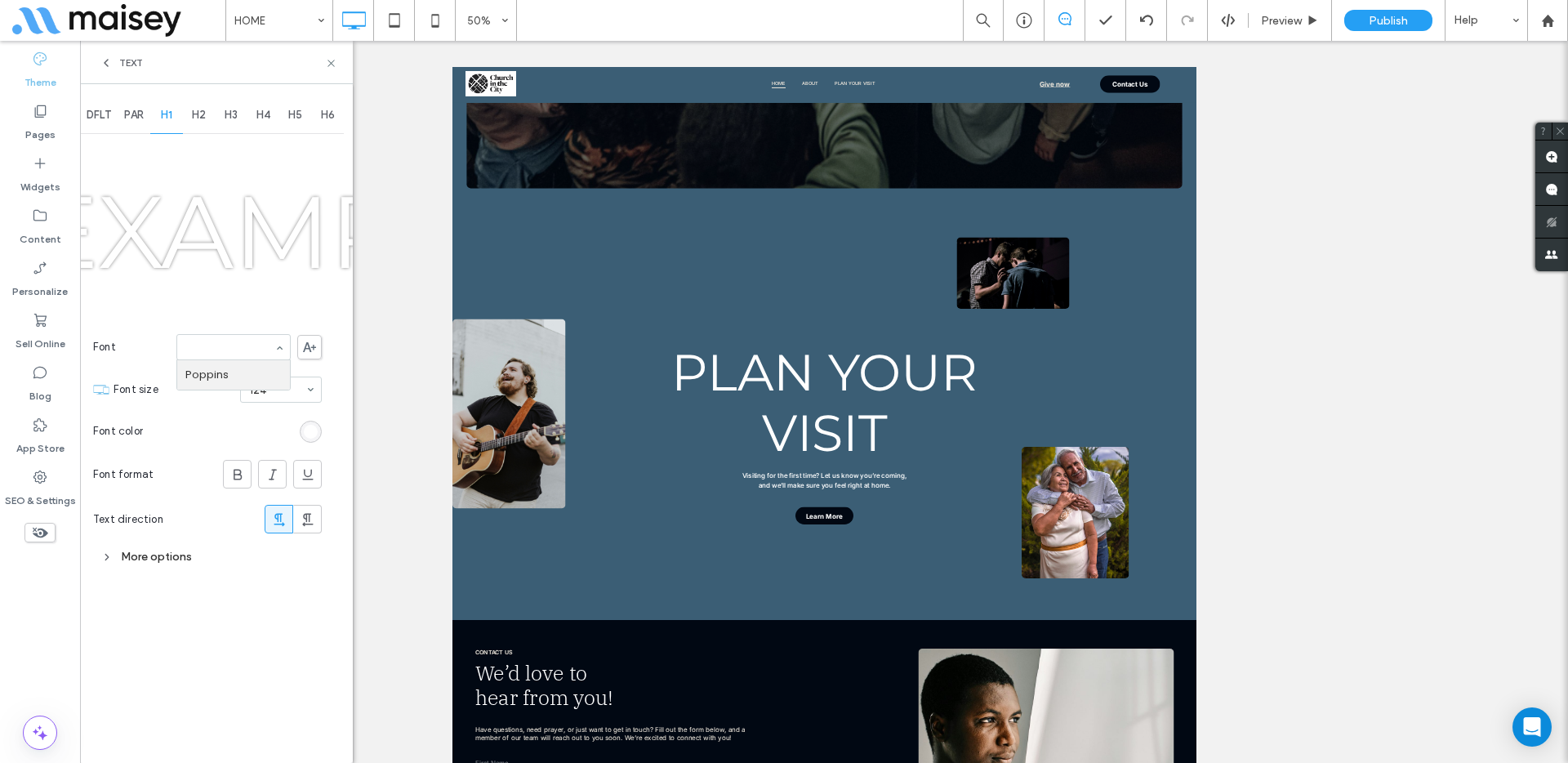scroll, scrollTop: 2260, scrollLeft: 0, axis: vertical 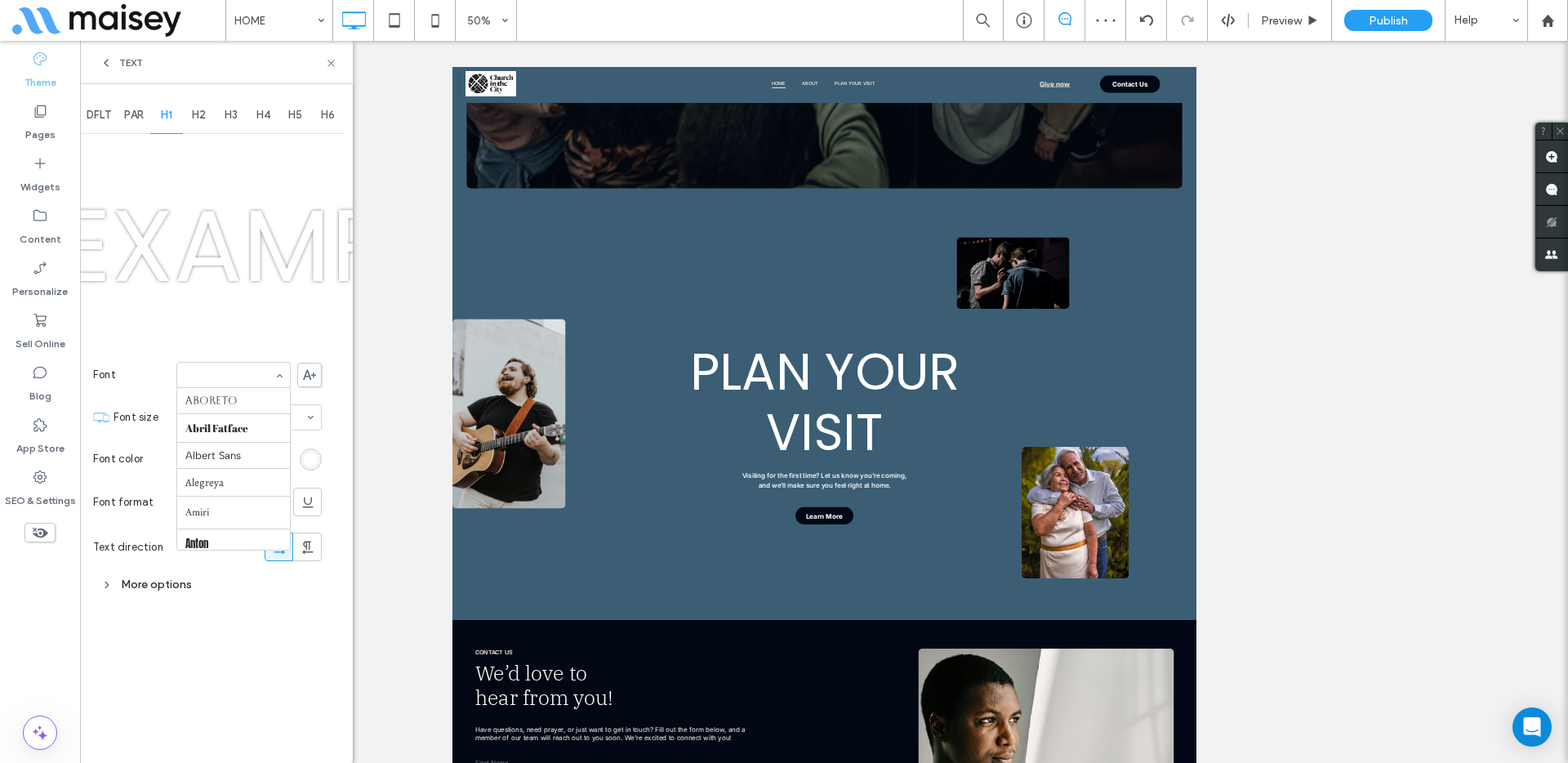 click at bounding box center (234, 375) 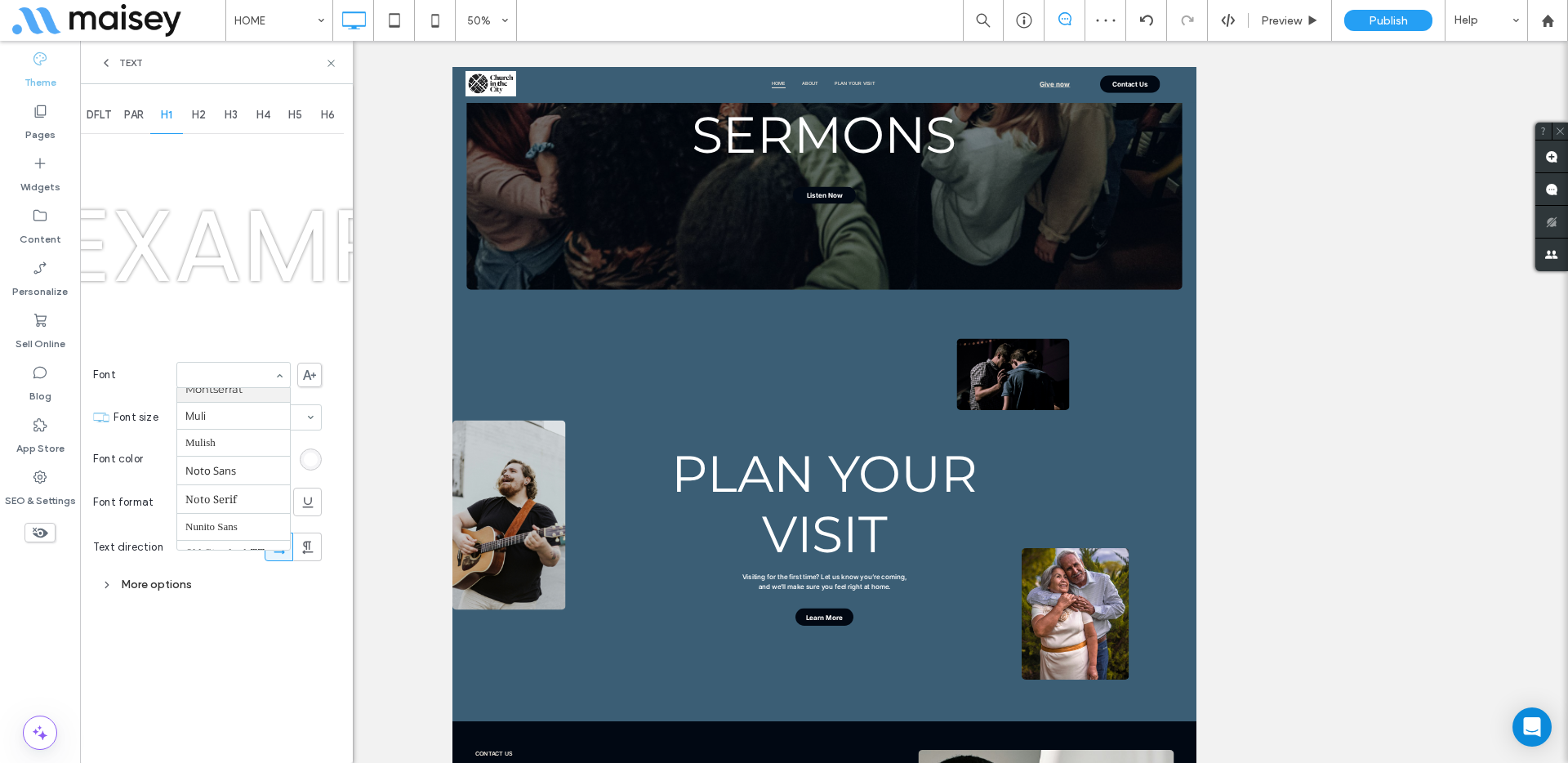 scroll, scrollTop: 2462, scrollLeft: 0, axis: vertical 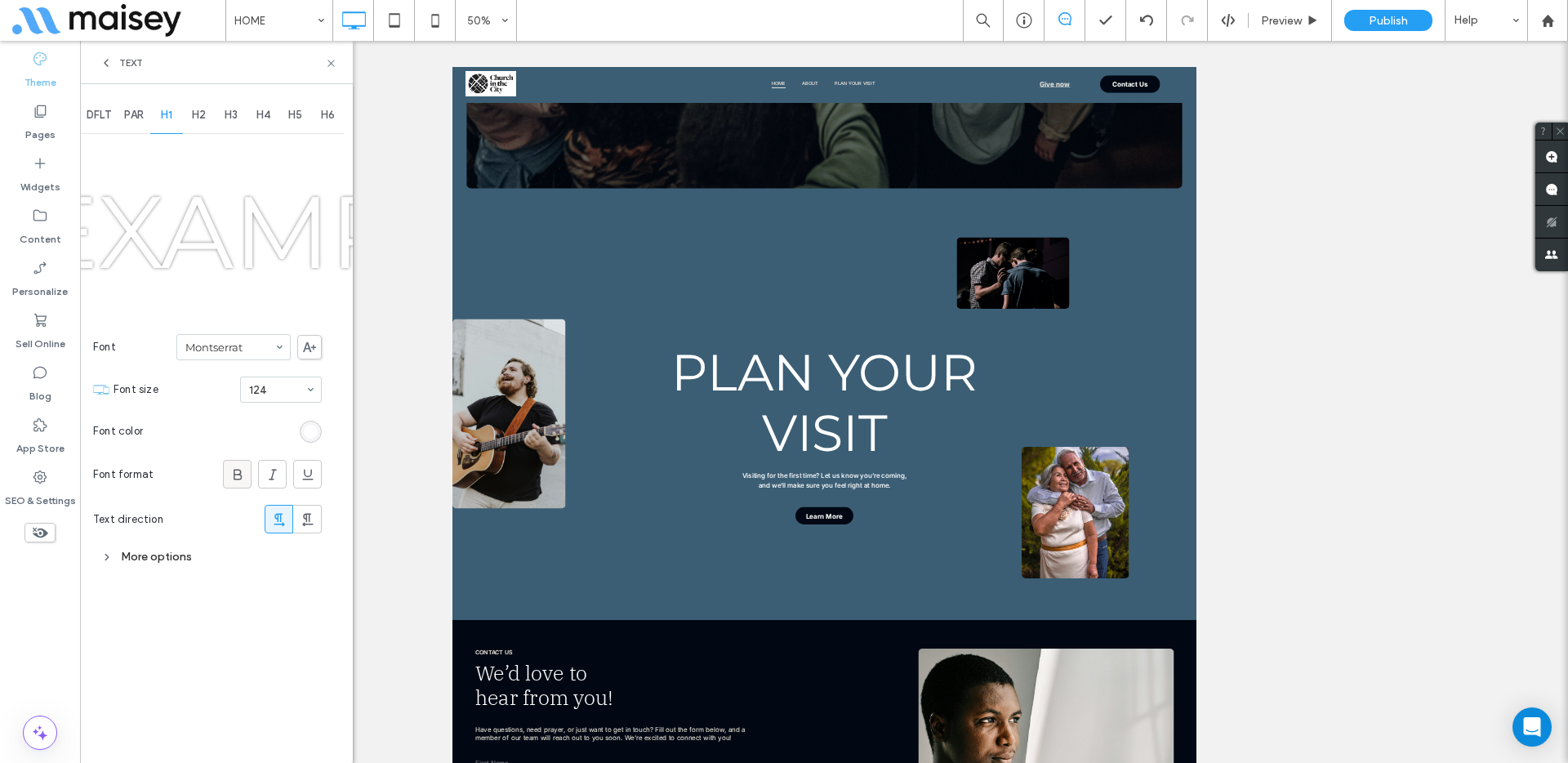 click 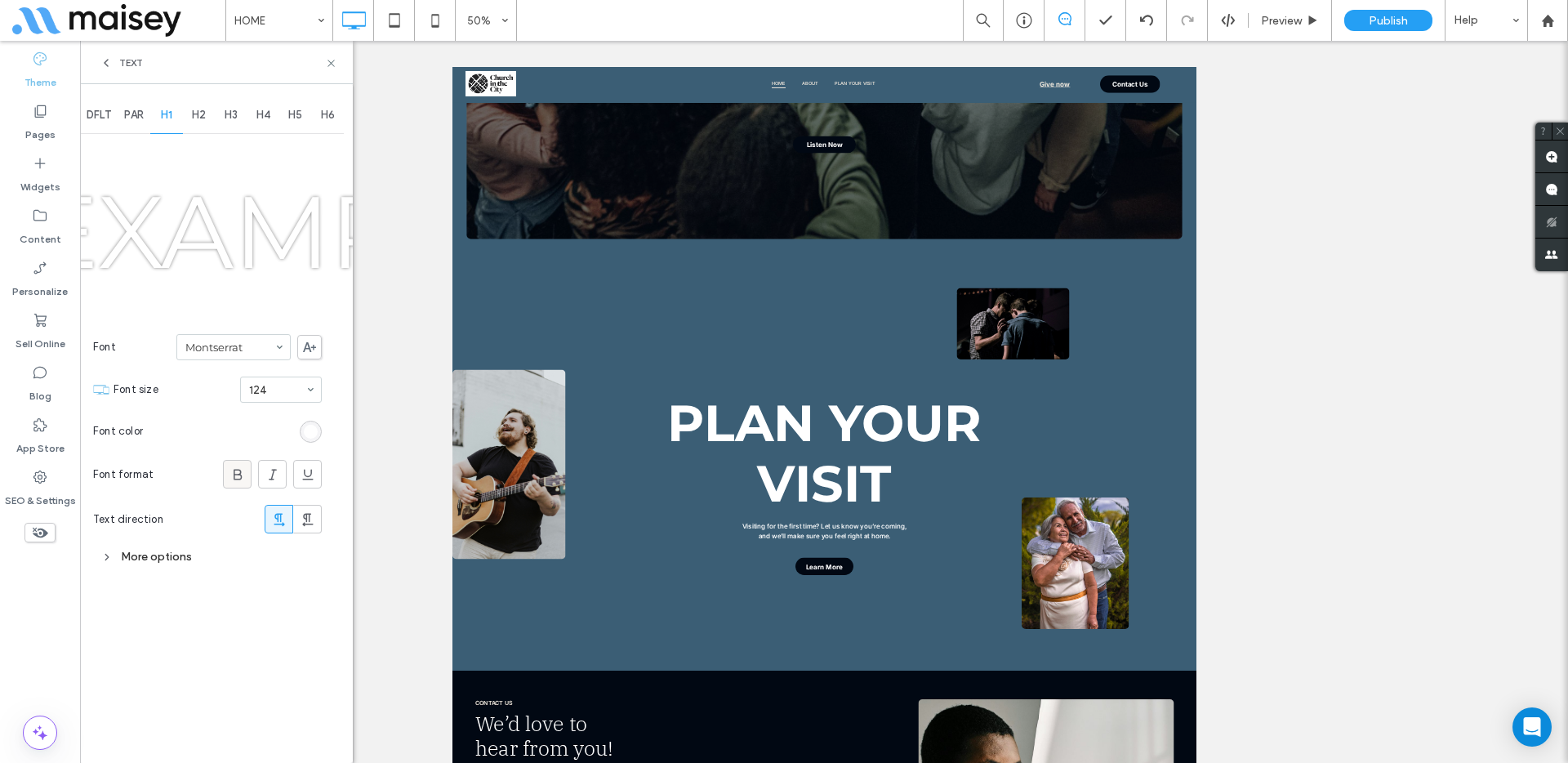 scroll, scrollTop: 2563, scrollLeft: 0, axis: vertical 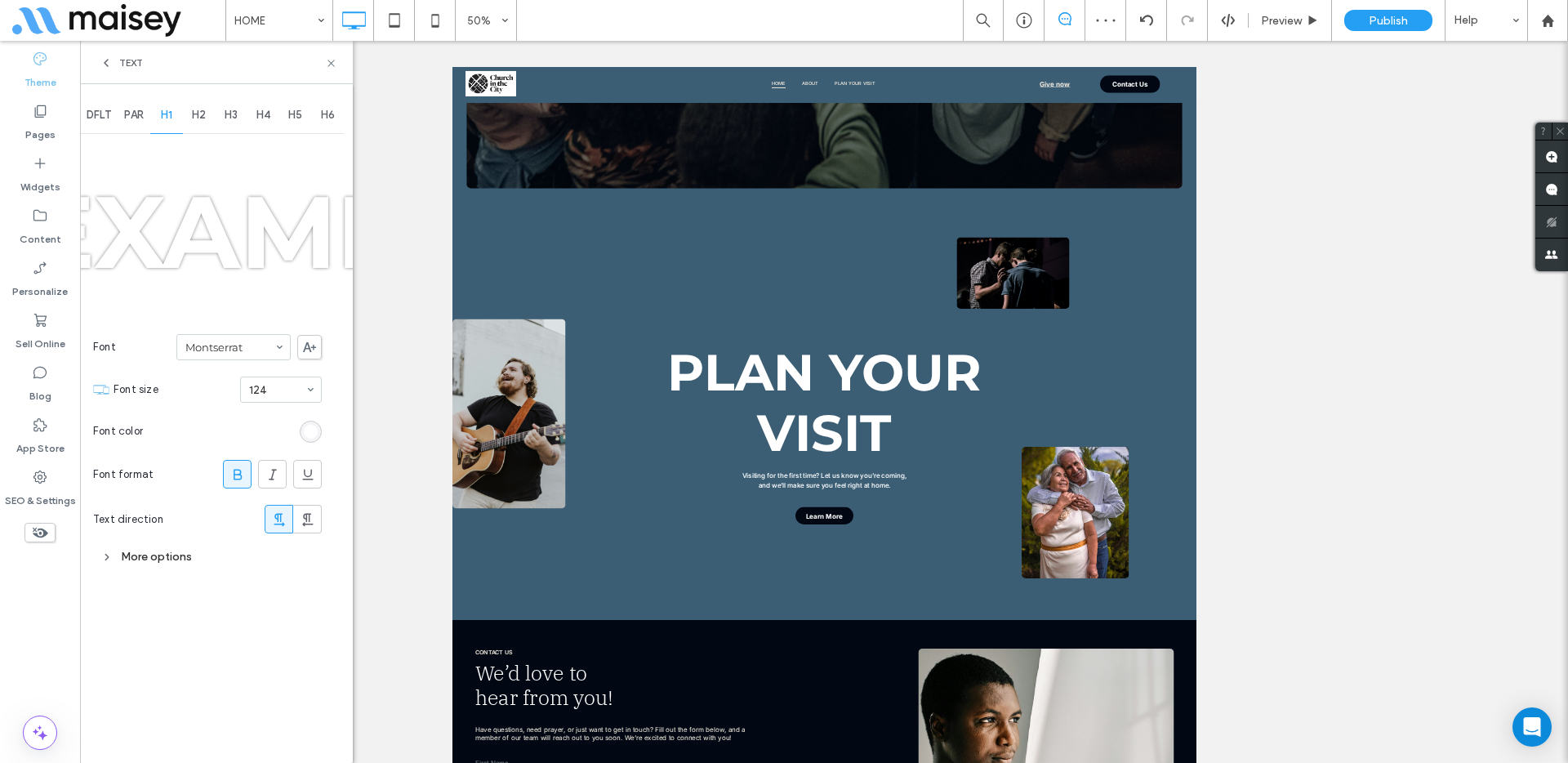 click on "H2" at bounding box center (198, 115) 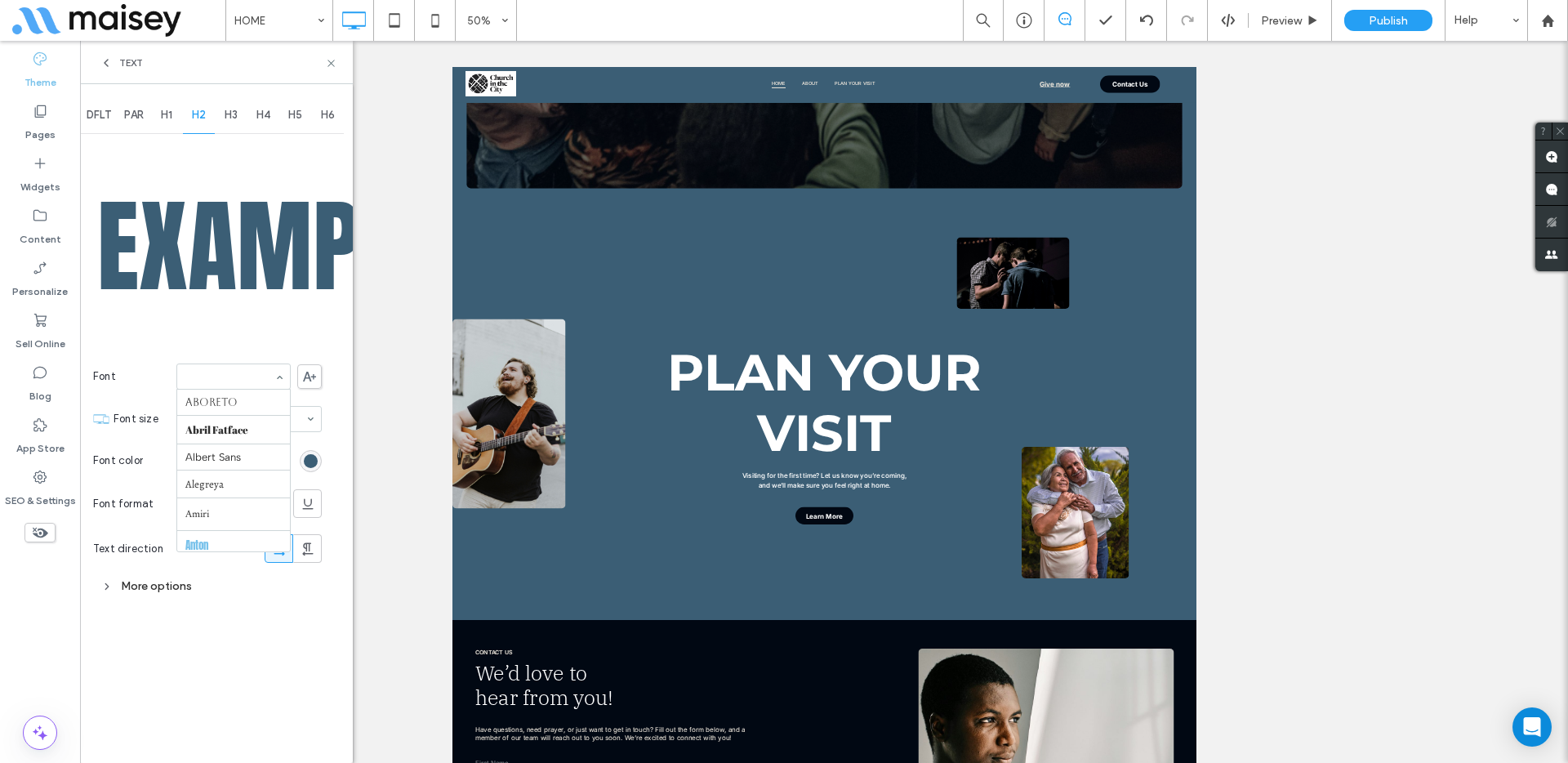scroll, scrollTop: 946, scrollLeft: 0, axis: vertical 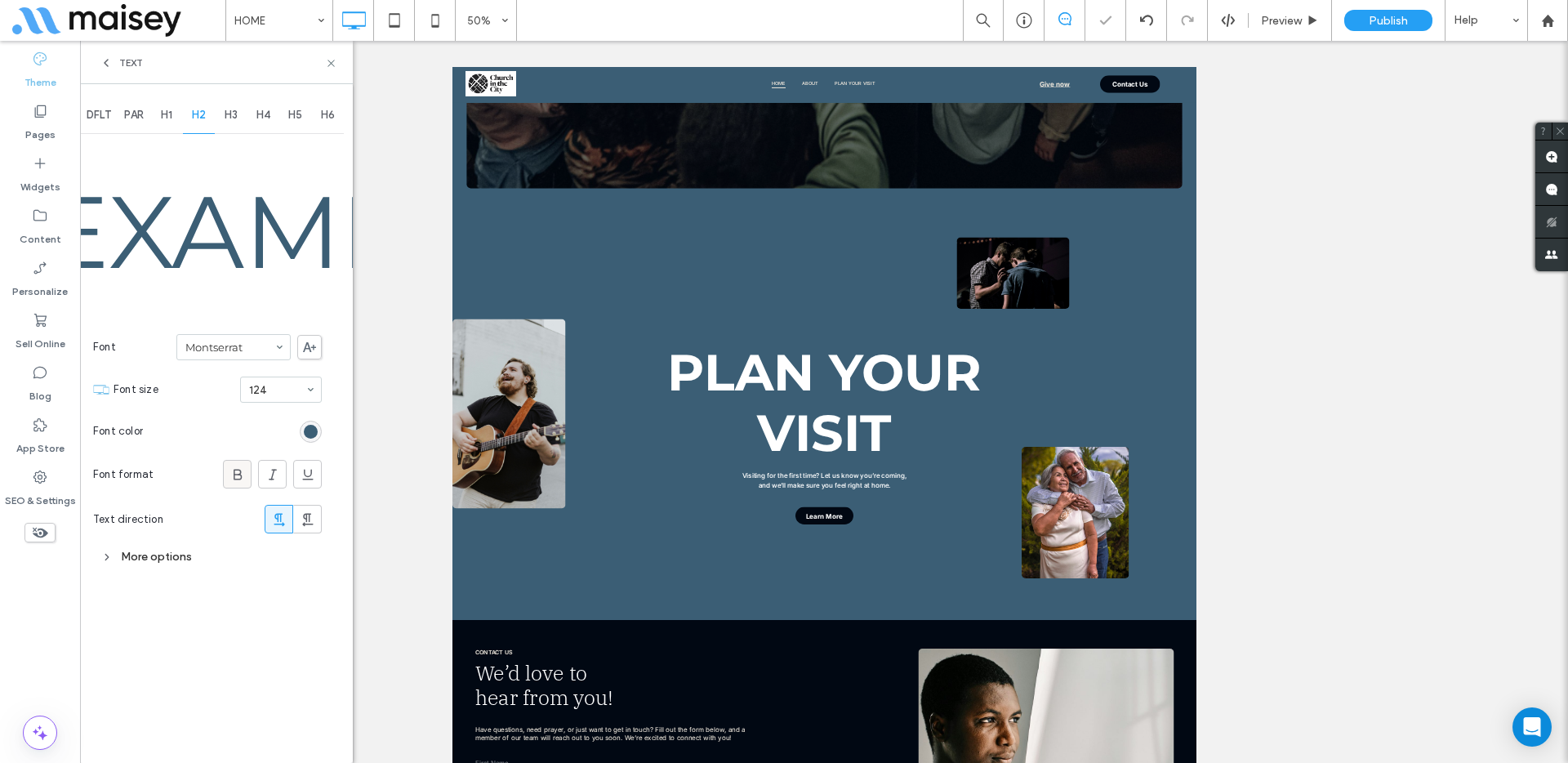 click 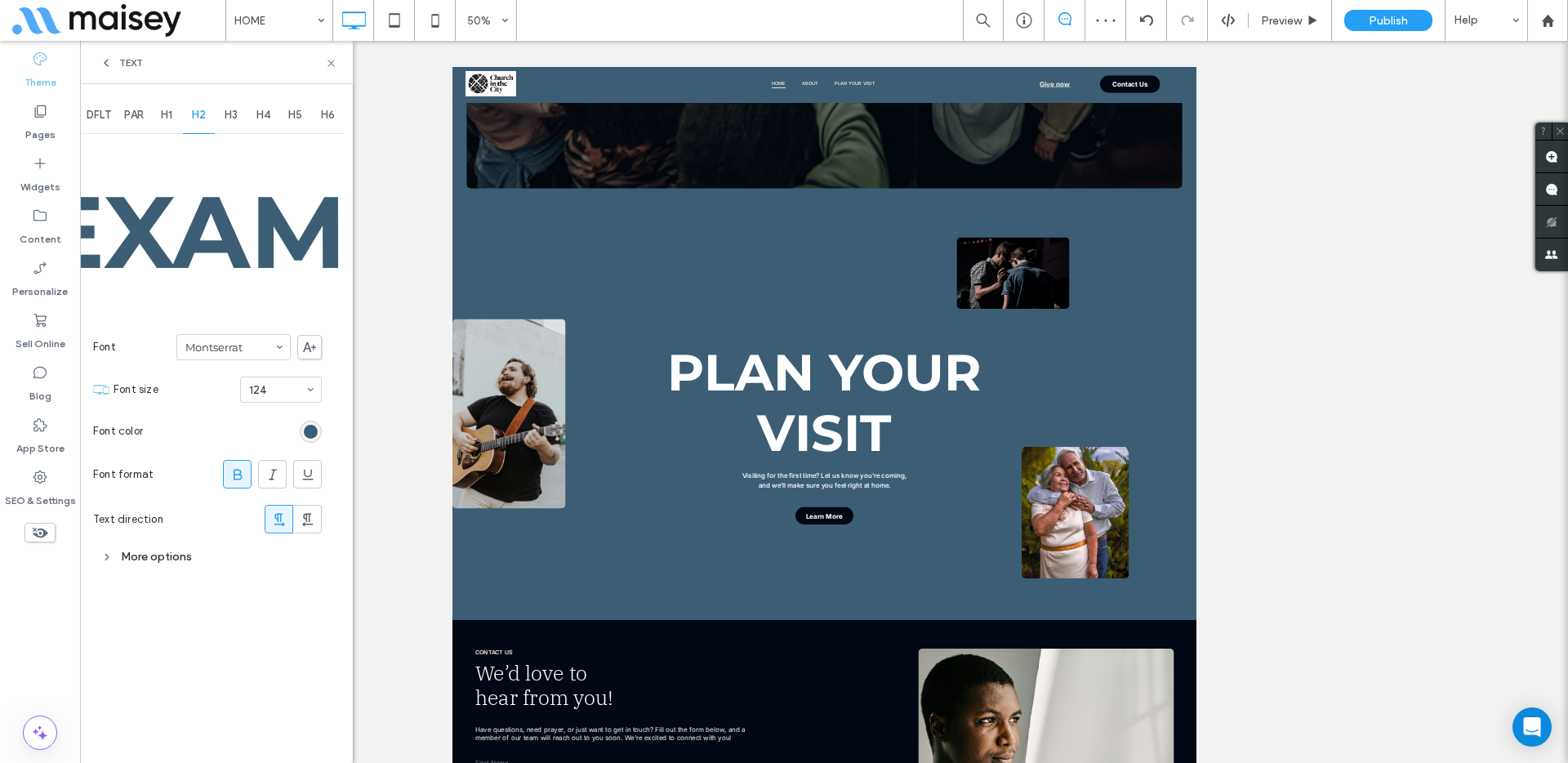 click on "H3" at bounding box center [231, 115] 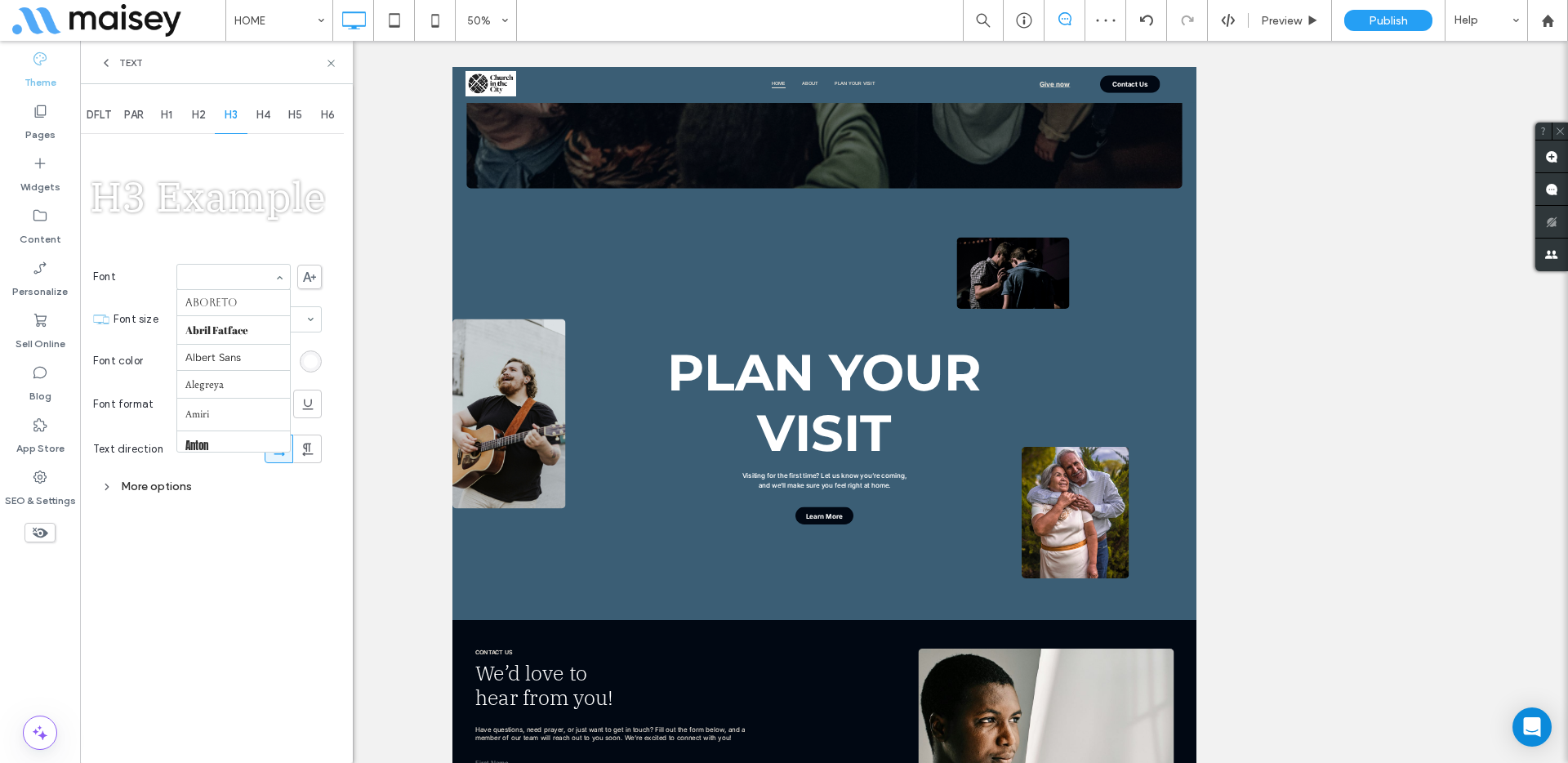 scroll, scrollTop: 946, scrollLeft: 0, axis: vertical 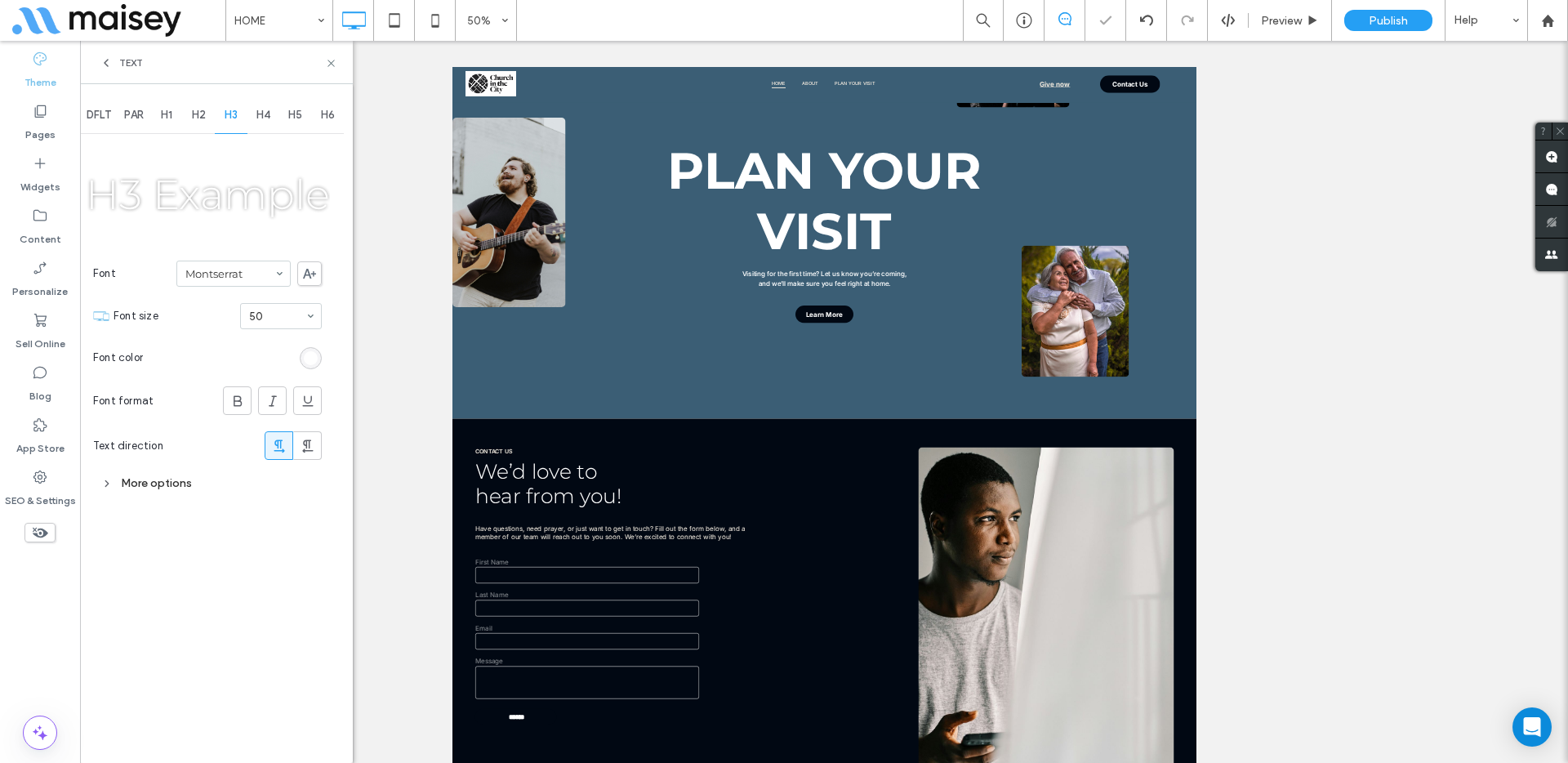 click on "H4" at bounding box center [263, 115] 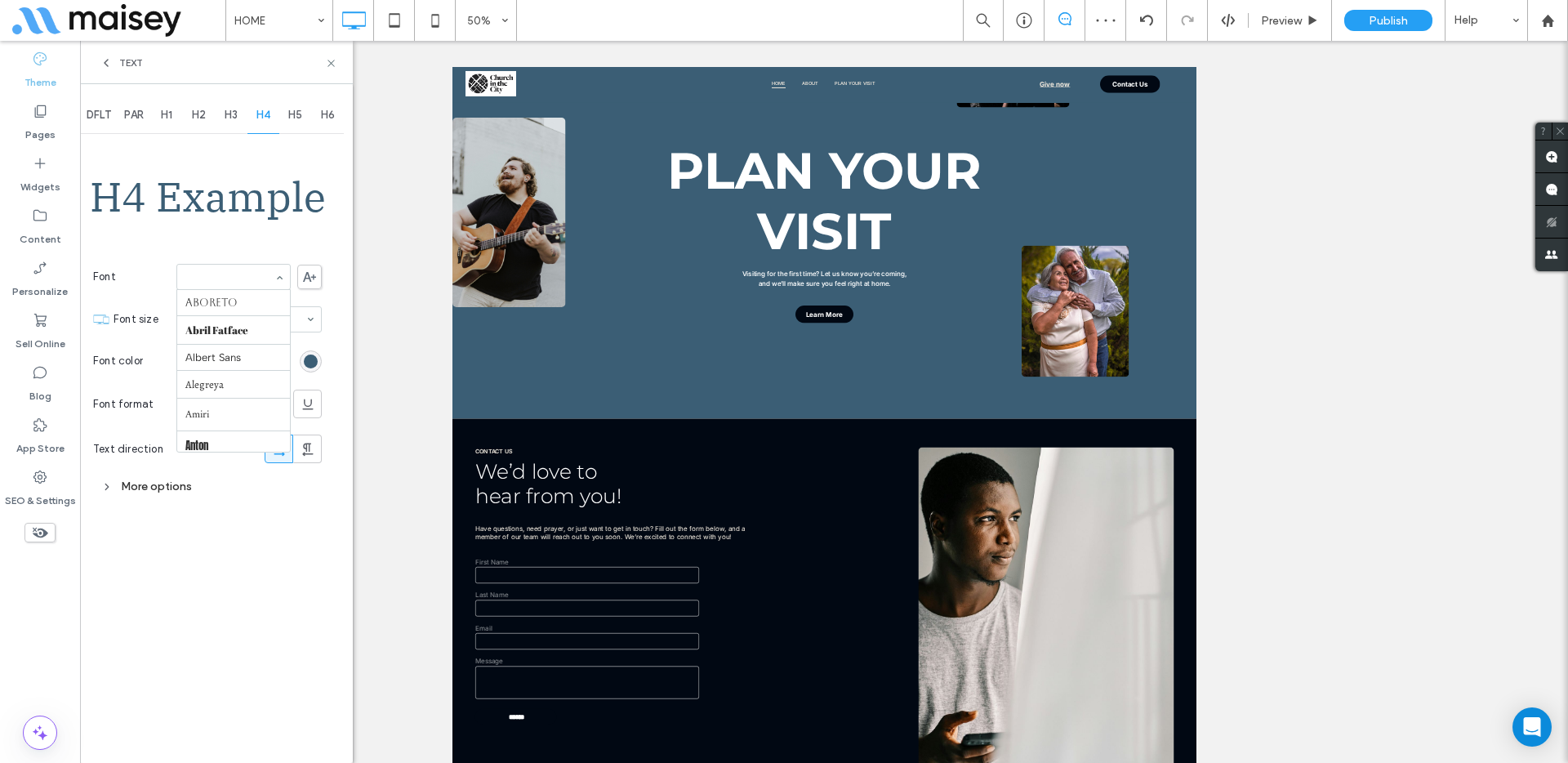 scroll, scrollTop: 946, scrollLeft: 0, axis: vertical 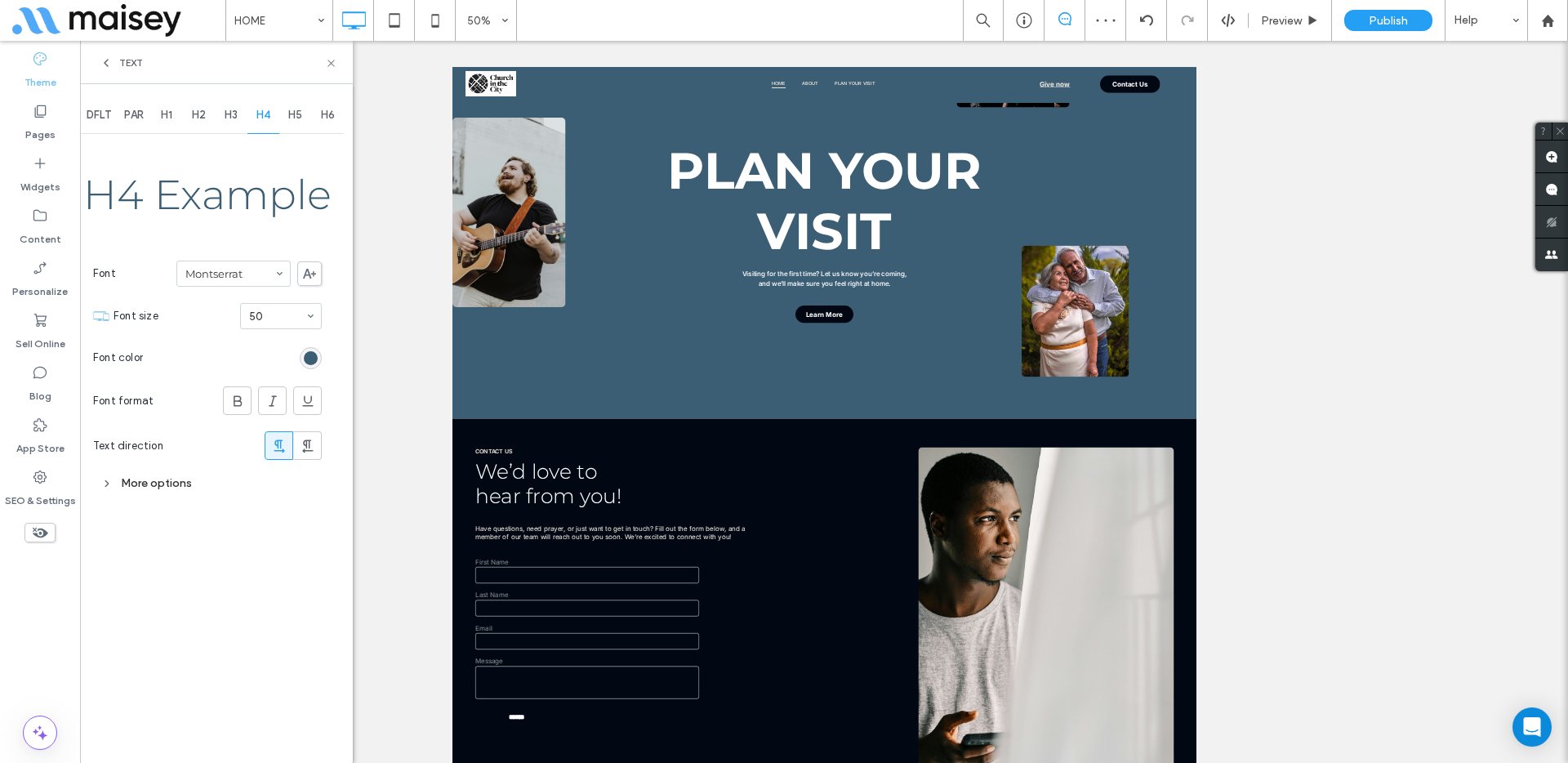 click on "H5" at bounding box center [296, 115] 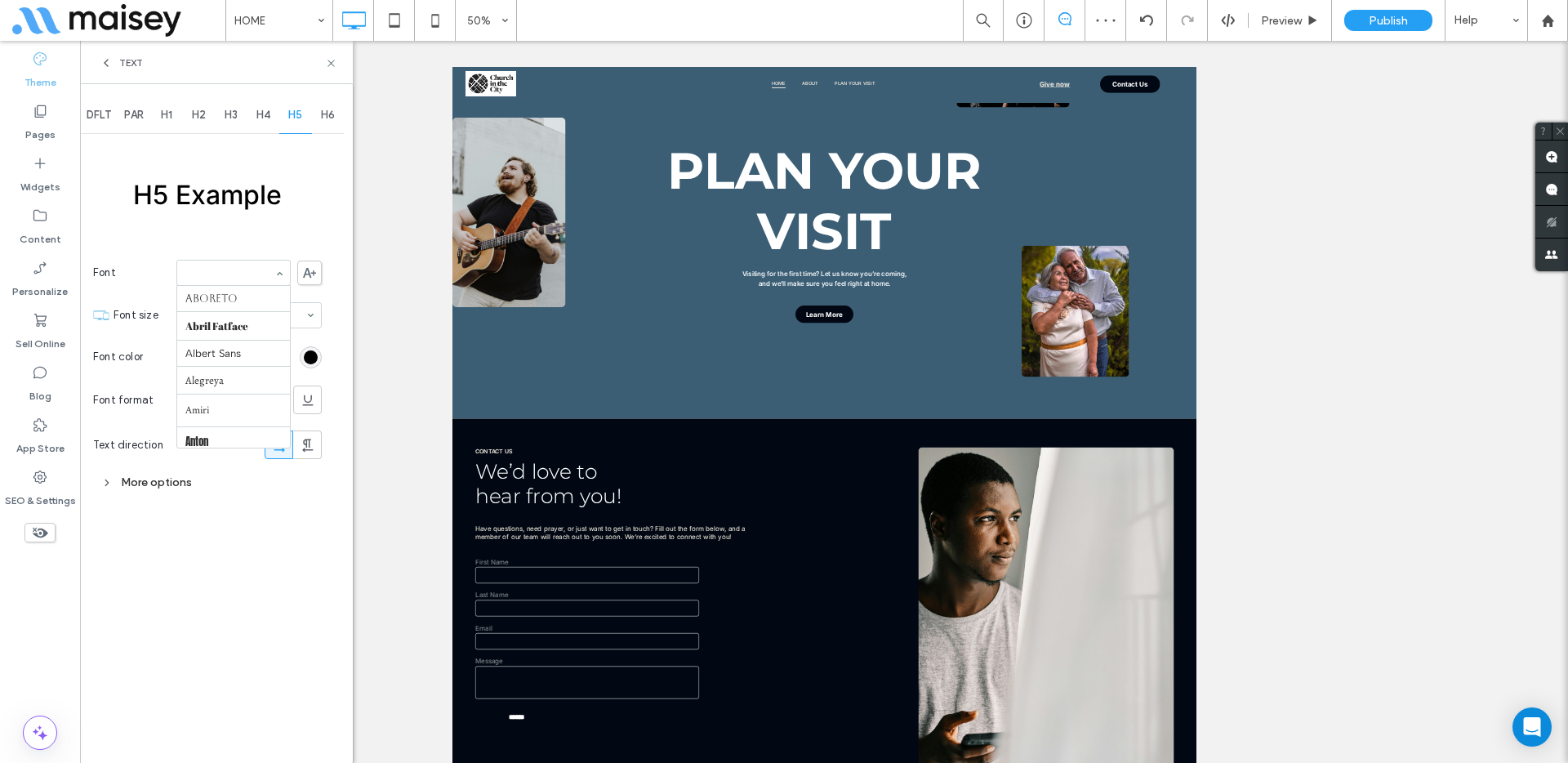scroll, scrollTop: 946, scrollLeft: 0, axis: vertical 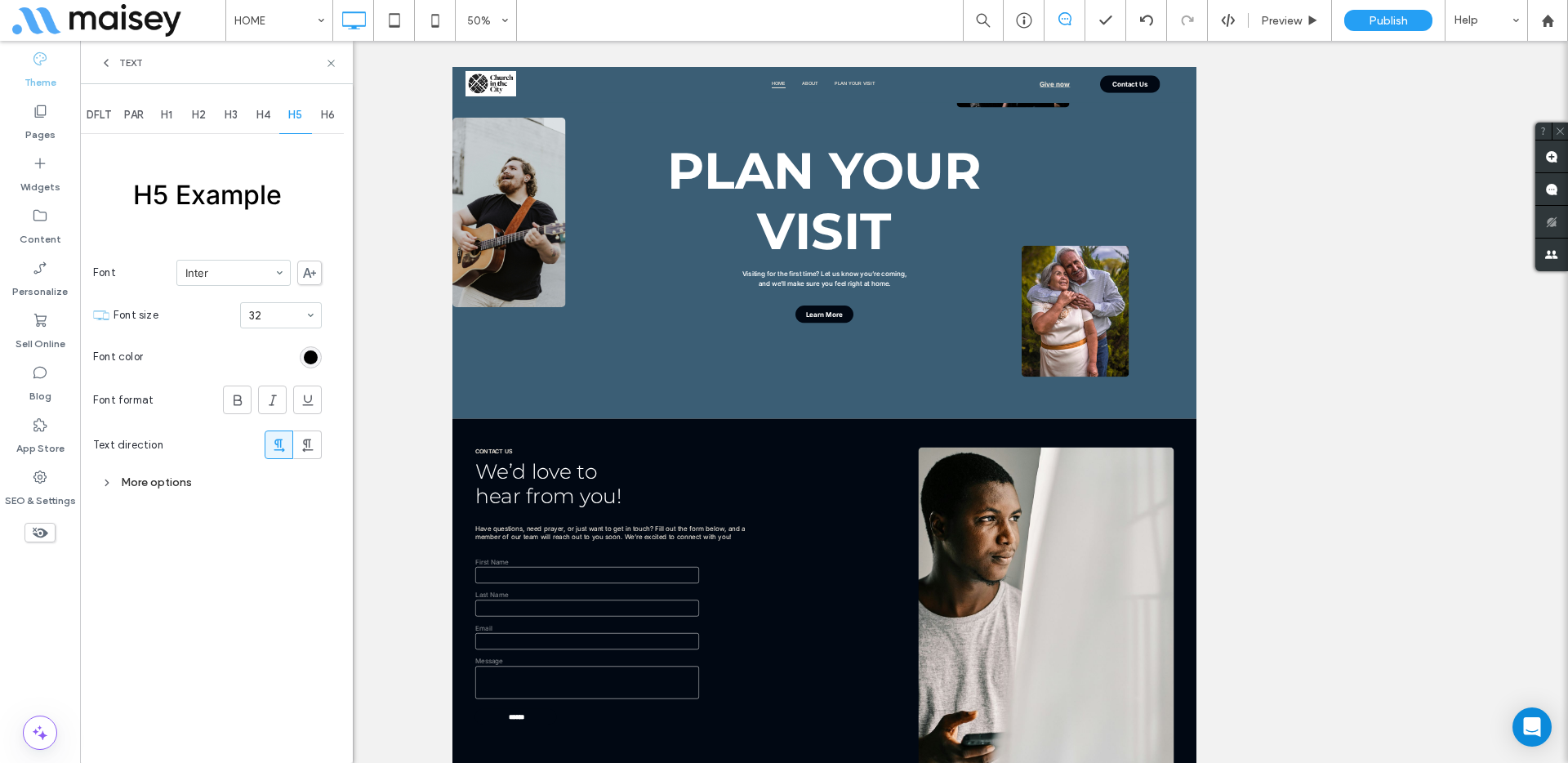 click on "H6" at bounding box center [327, 115] 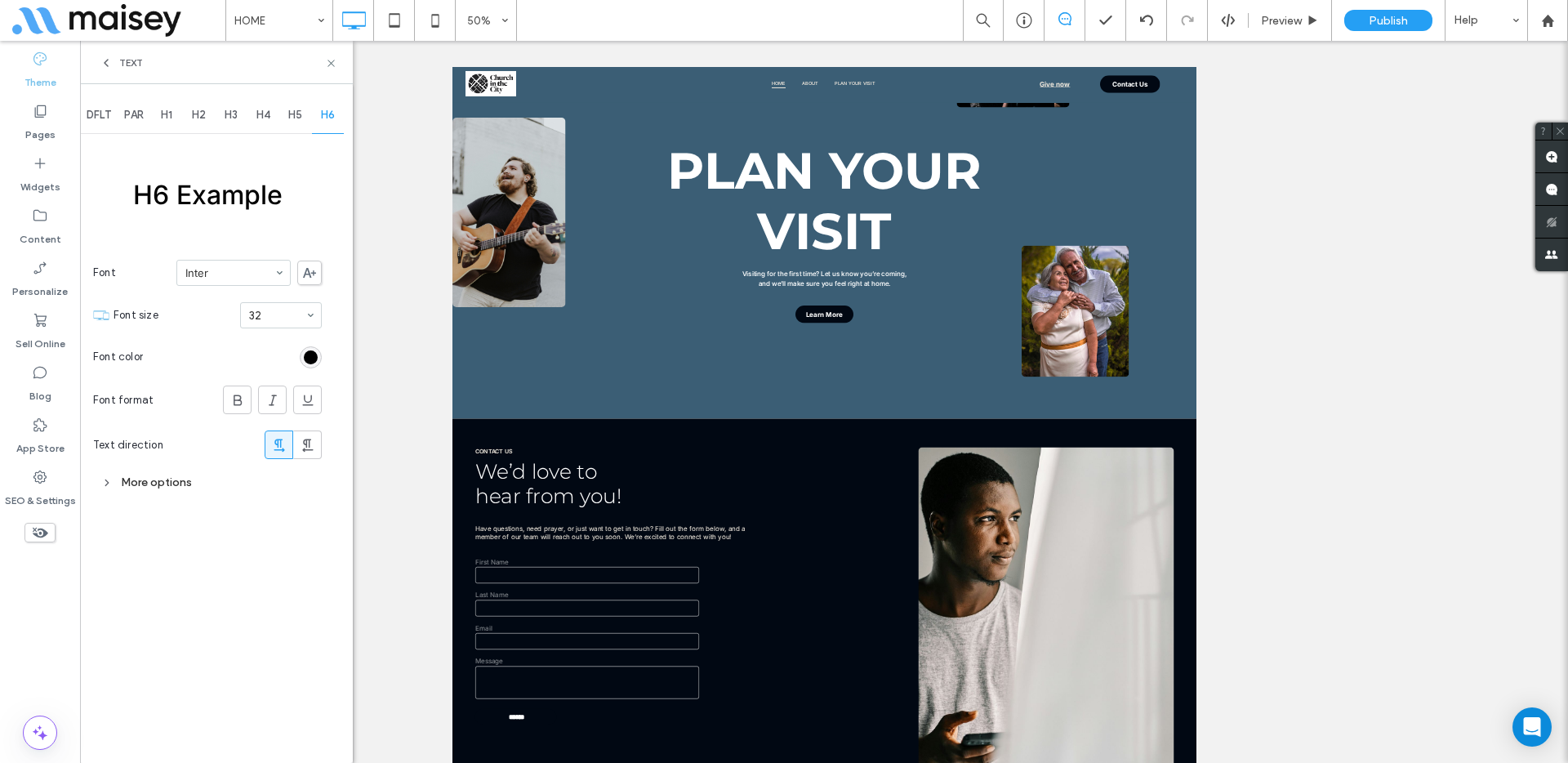 click on "H6" at bounding box center [327, 115] 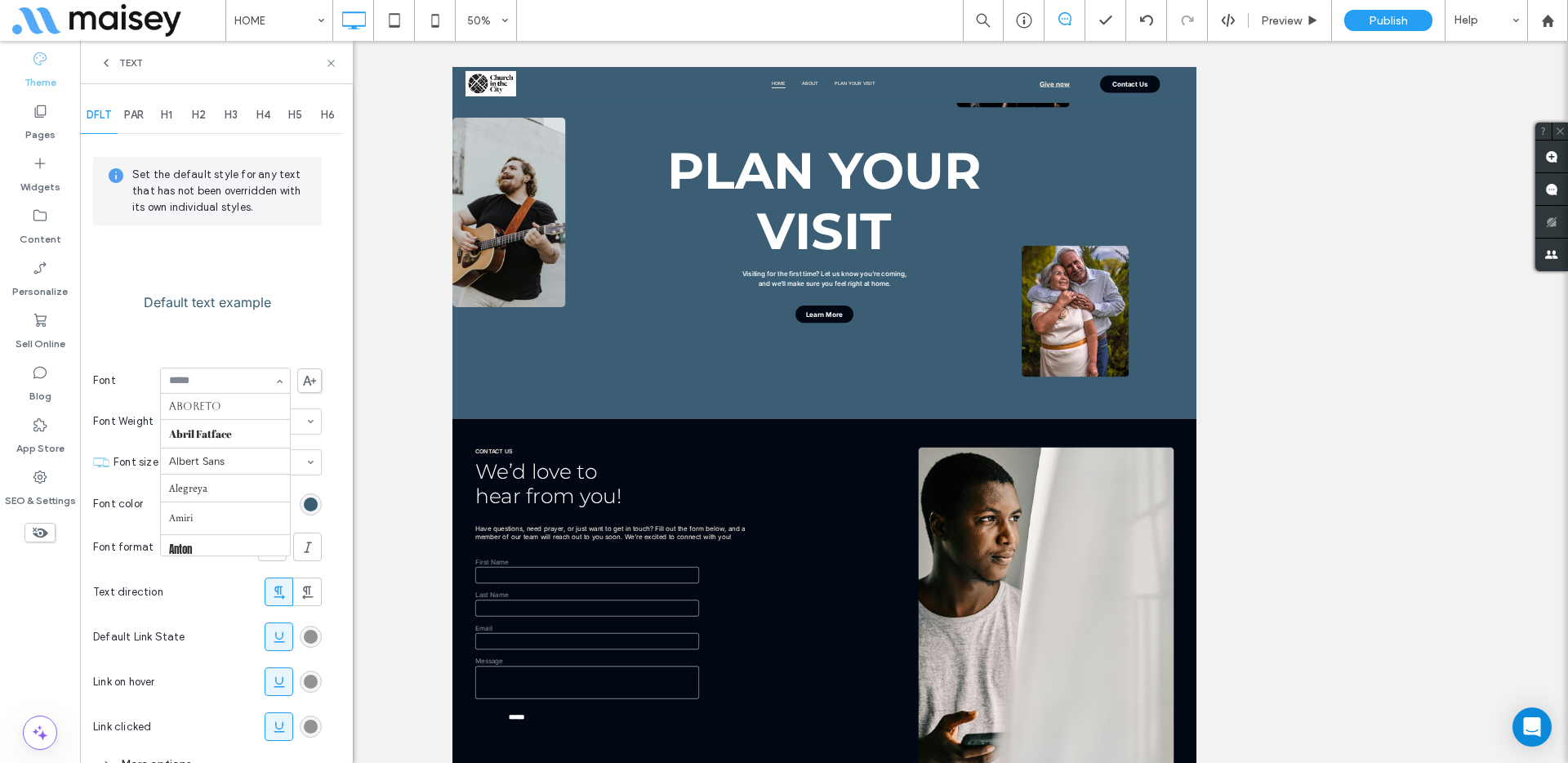 click at bounding box center [225, 381] 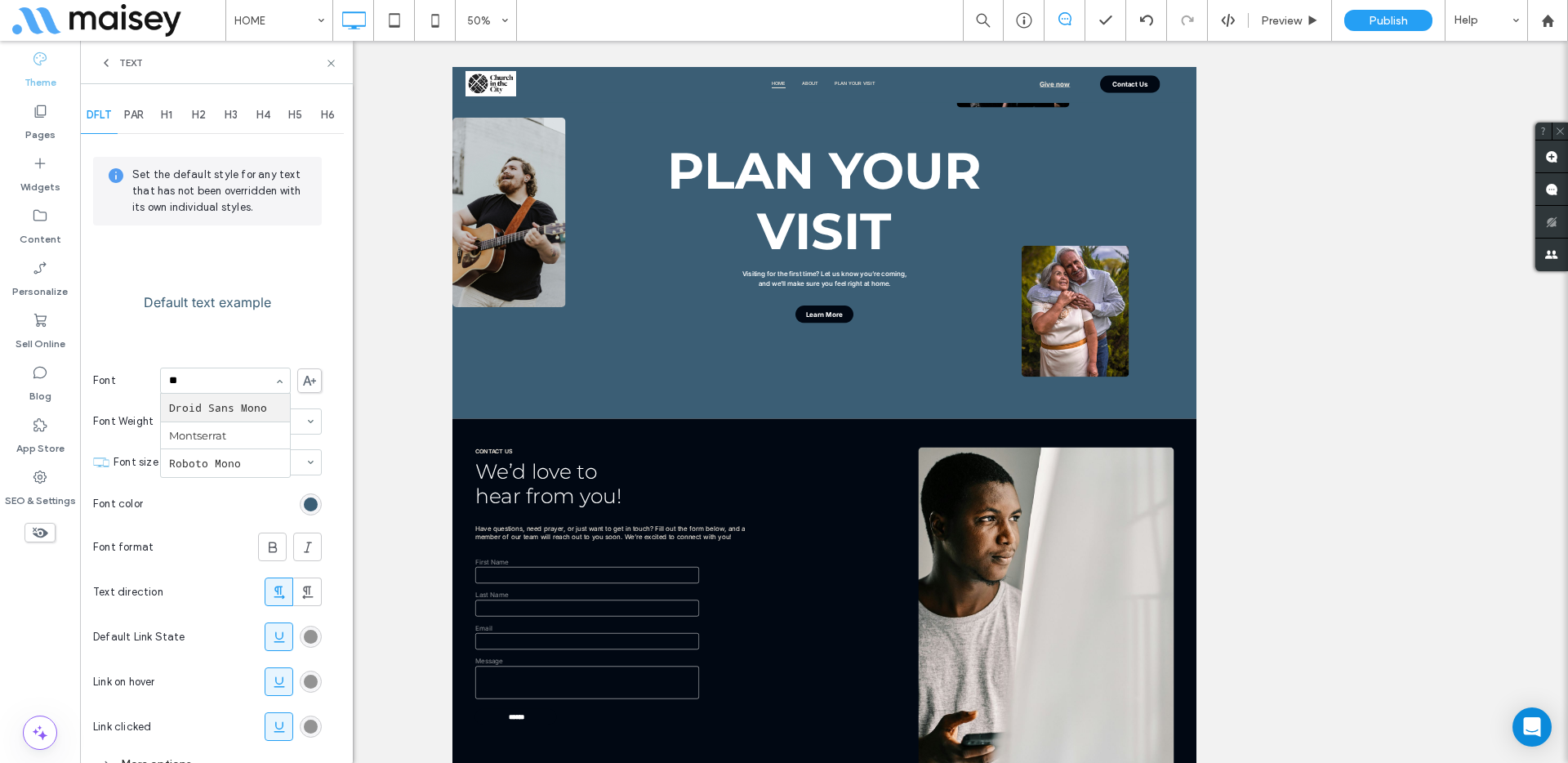 scroll, scrollTop: 0, scrollLeft: 0, axis: both 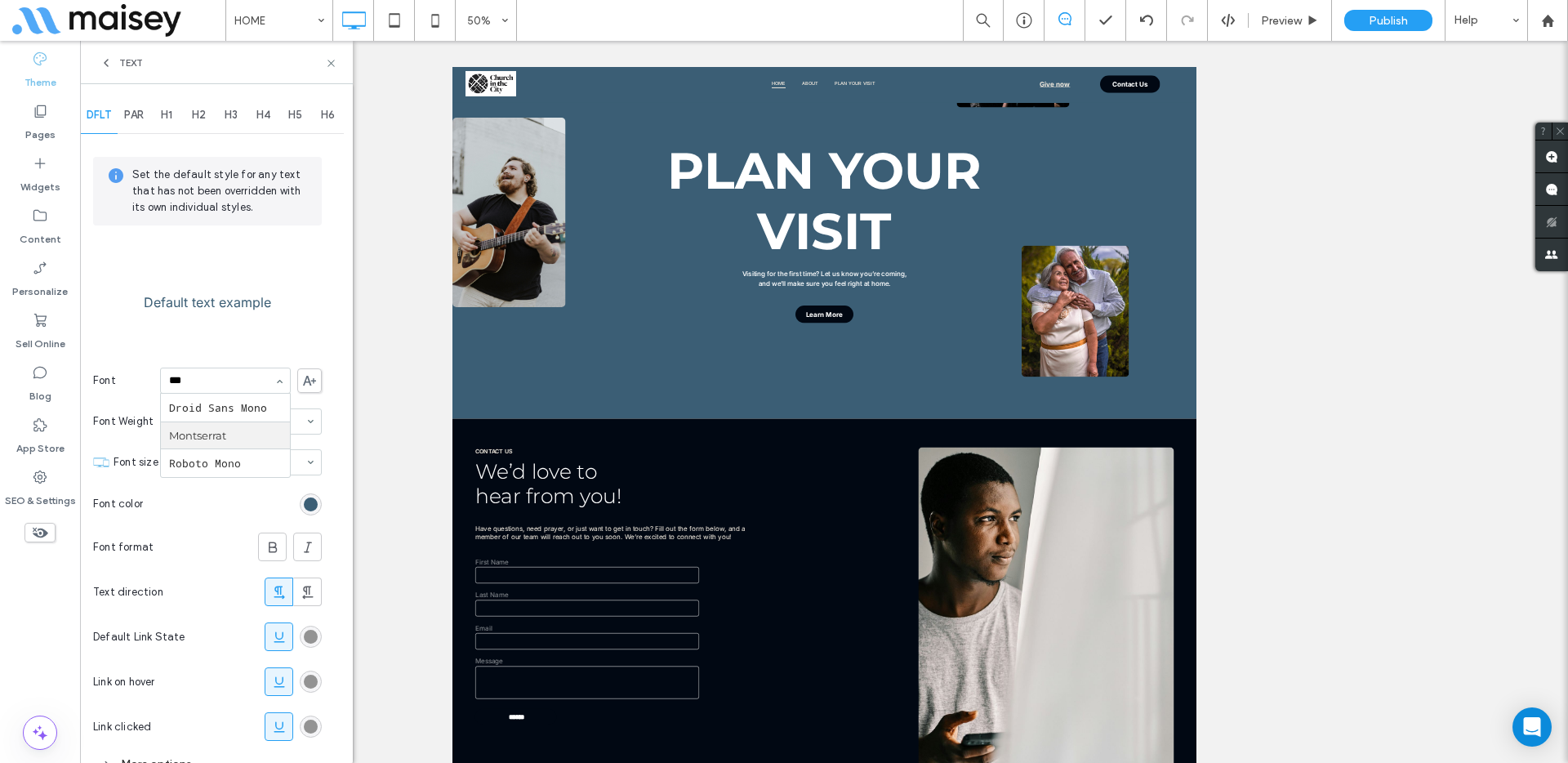 type 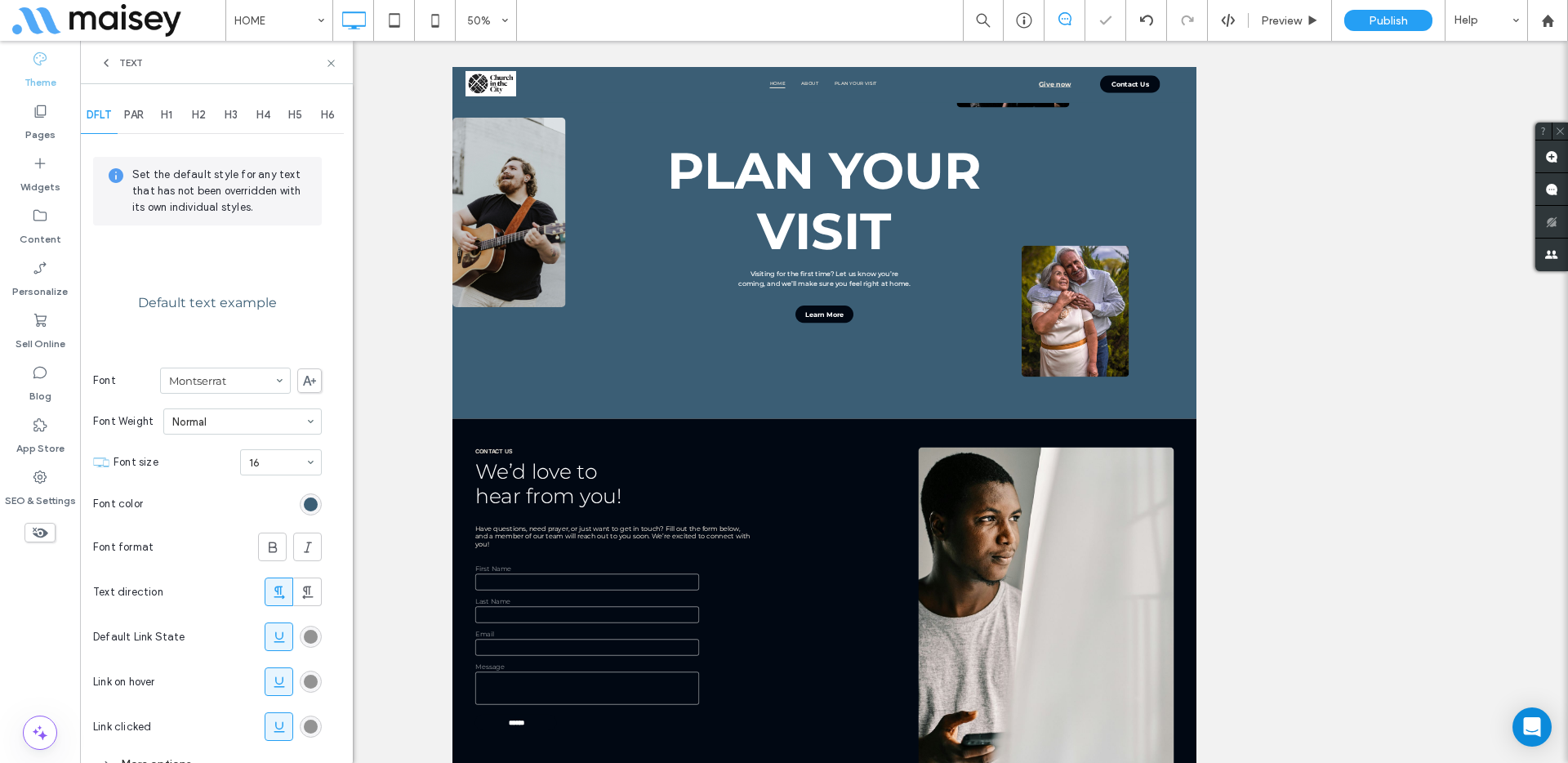 click on "PAR" at bounding box center [134, 115] 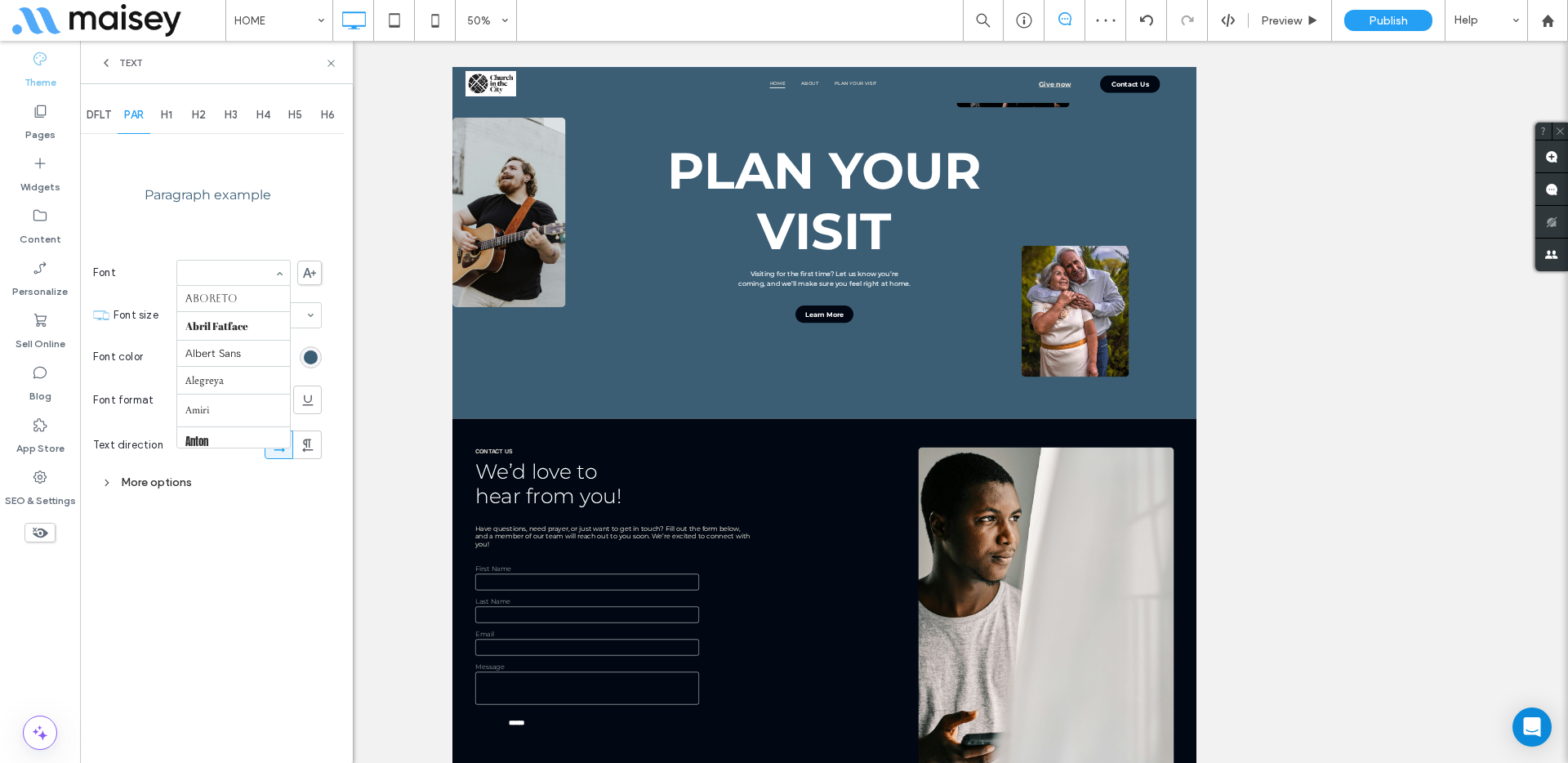 scroll, scrollTop: 946, scrollLeft: 0, axis: vertical 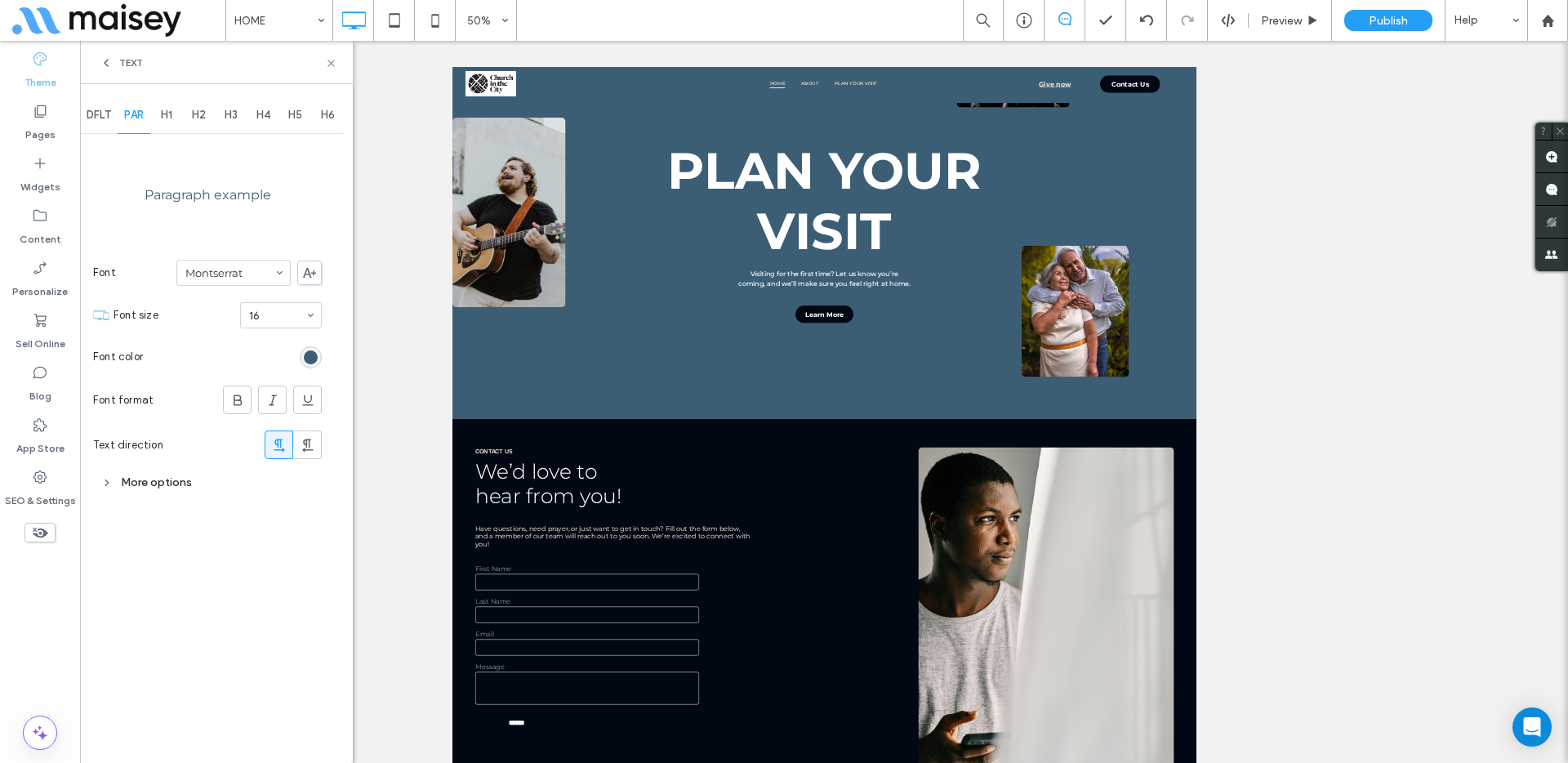 click on "Theme" at bounding box center [40, 70] 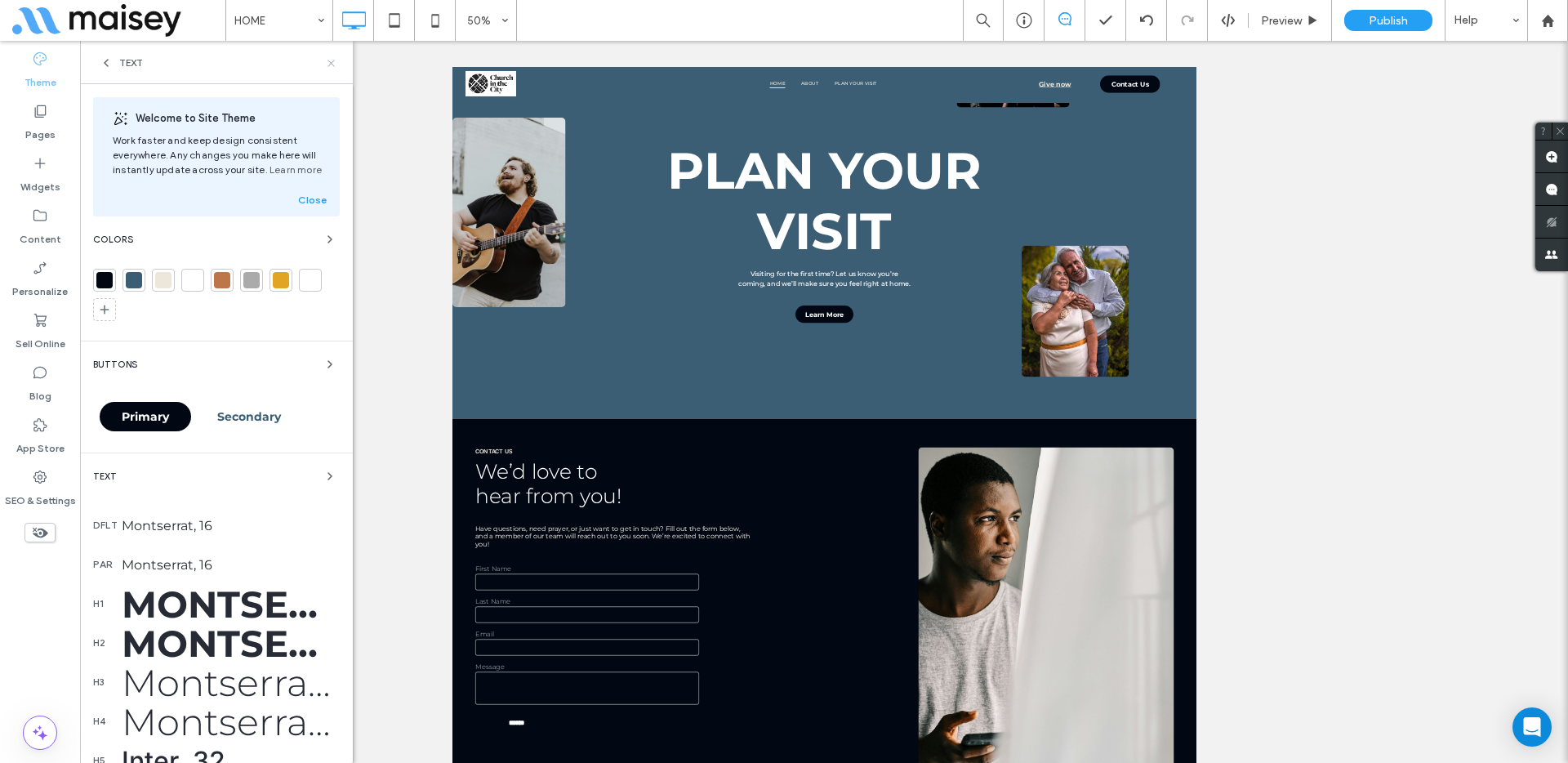 click 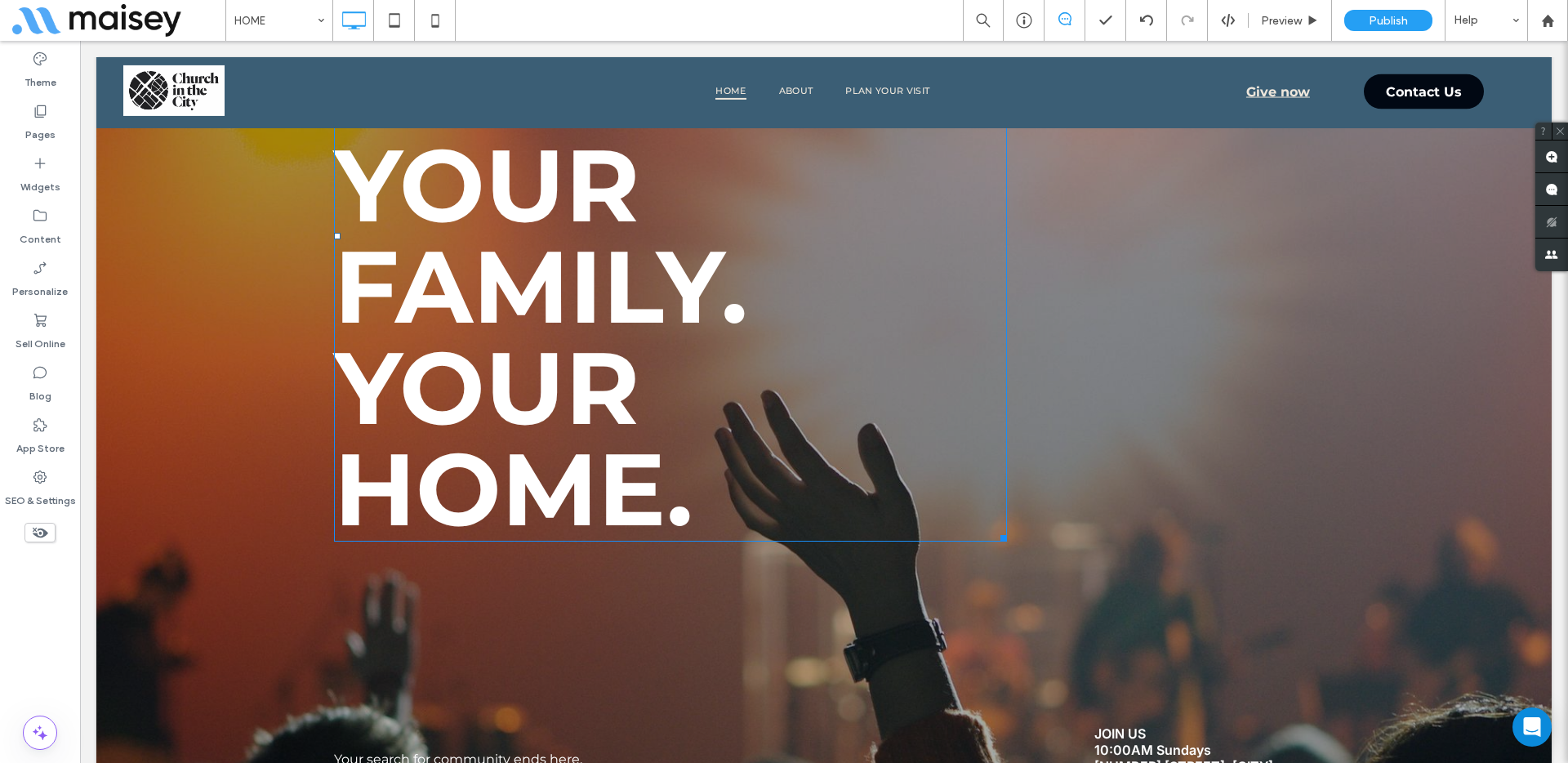 scroll, scrollTop: 258, scrollLeft: 0, axis: vertical 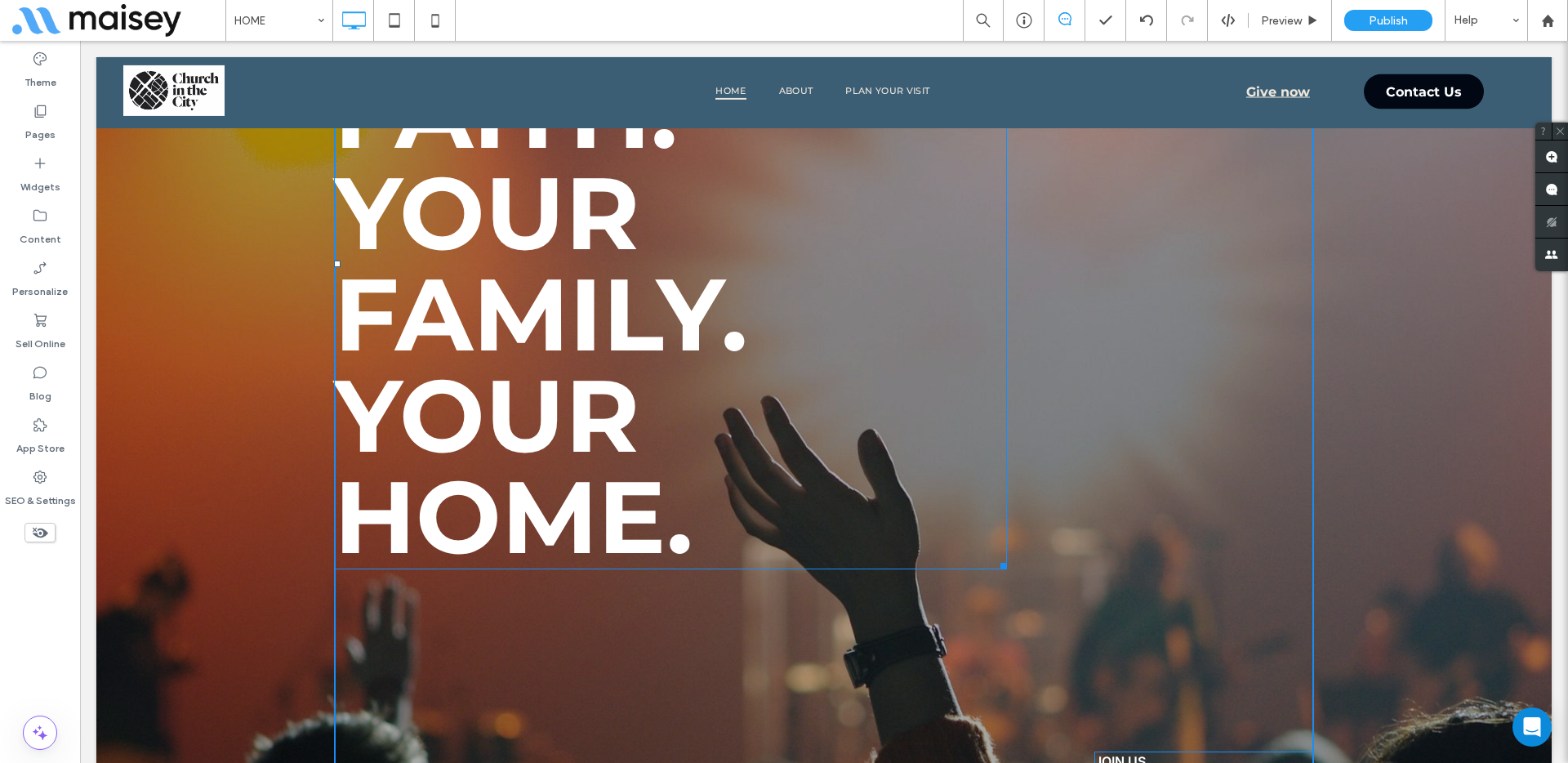drag, startPoint x: 1000, startPoint y: 564, endPoint x: 1066, endPoint y: 564, distance: 66 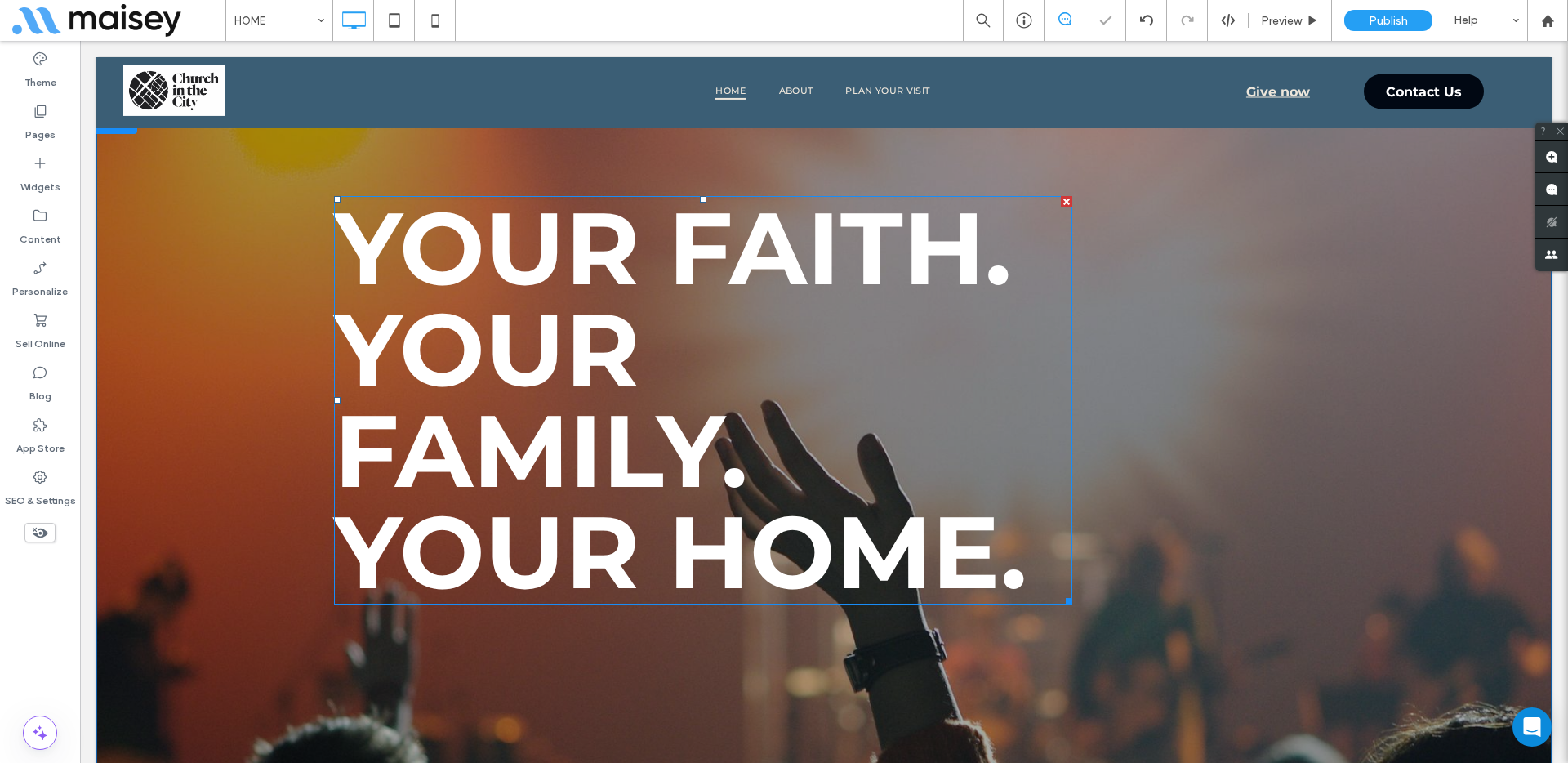 scroll, scrollTop: 0, scrollLeft: 0, axis: both 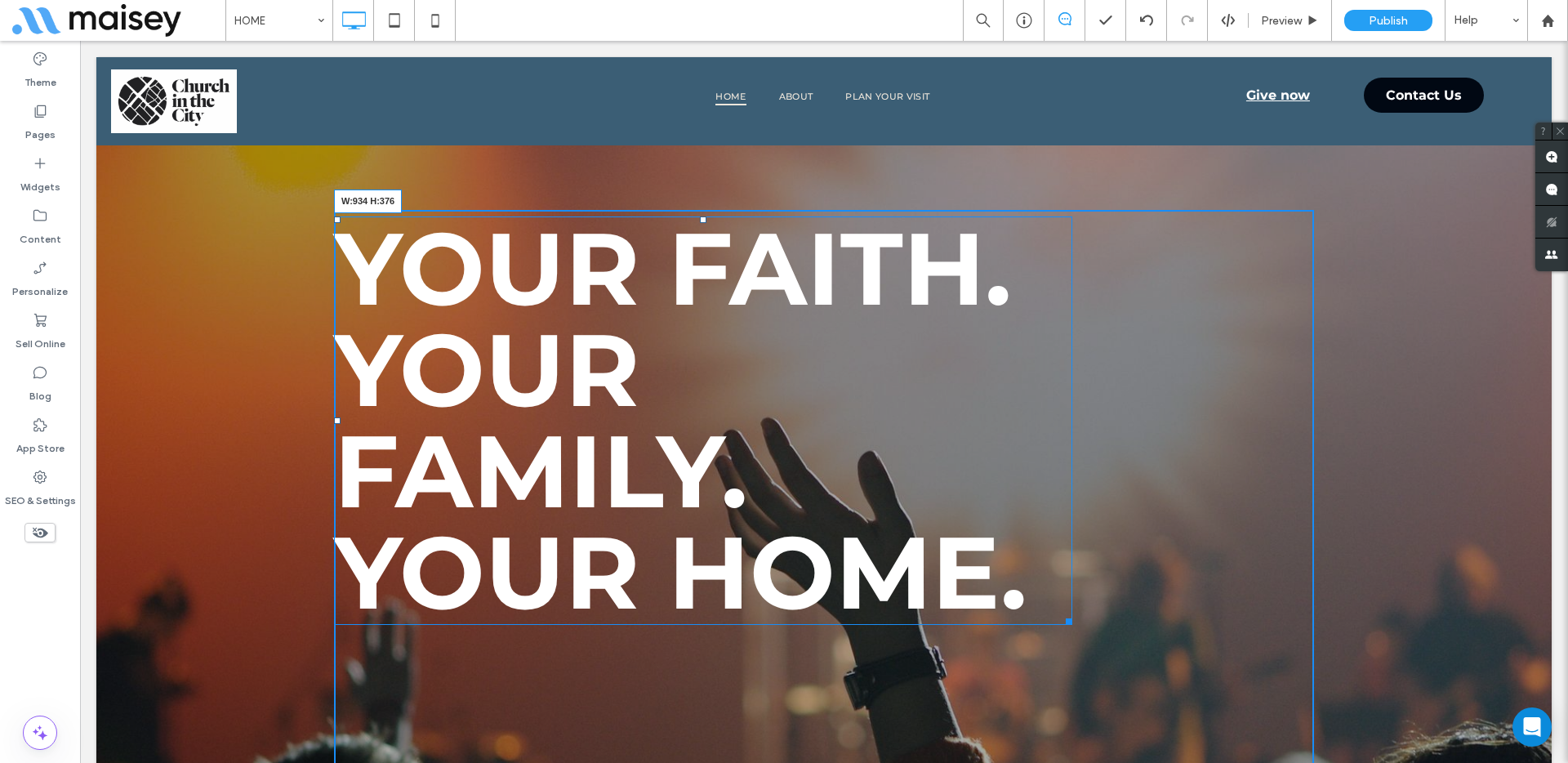 drag, startPoint x: 1070, startPoint y: 618, endPoint x: 1094, endPoint y: 617, distance: 24.020824 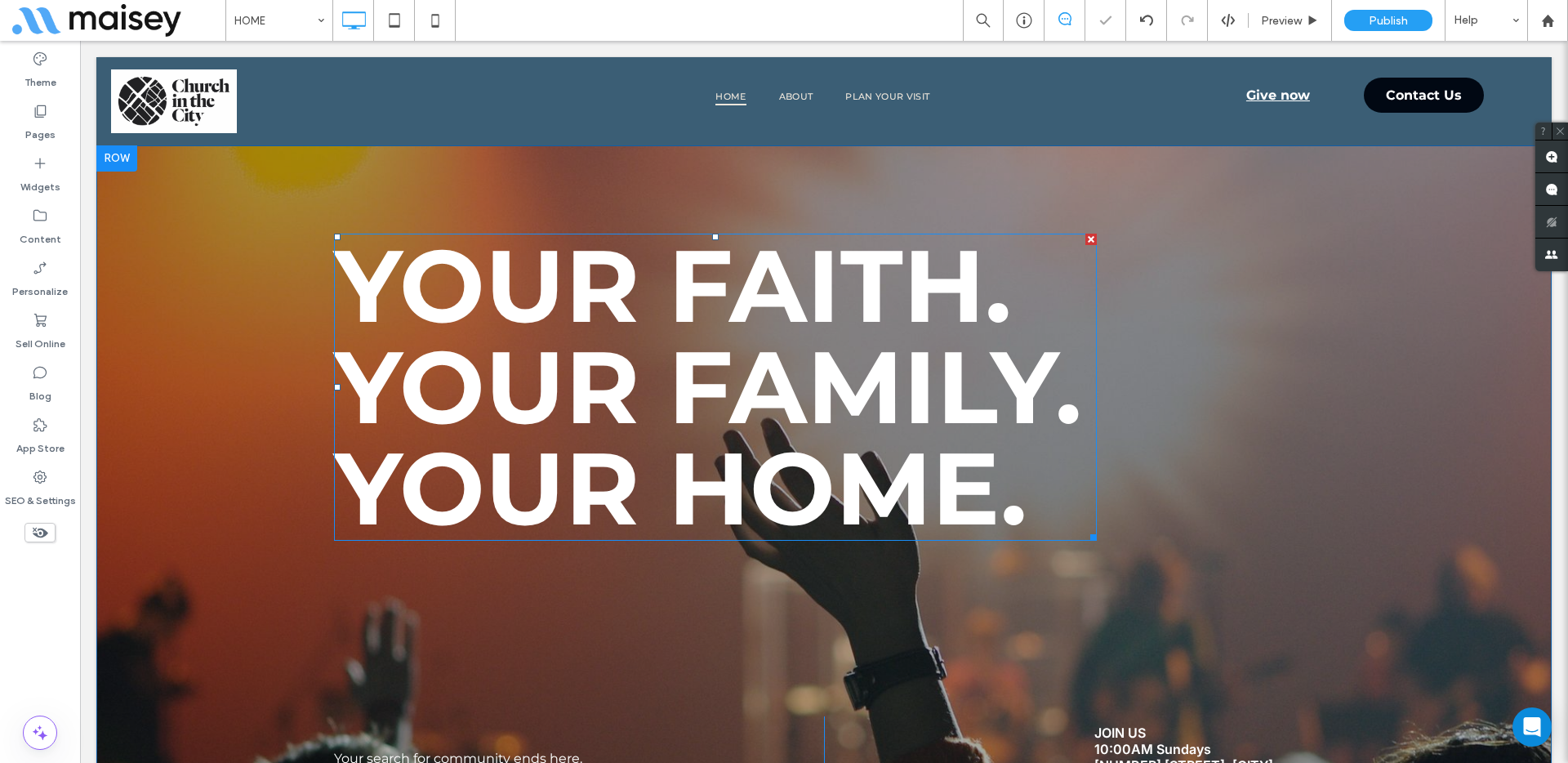 scroll, scrollTop: 1, scrollLeft: 0, axis: vertical 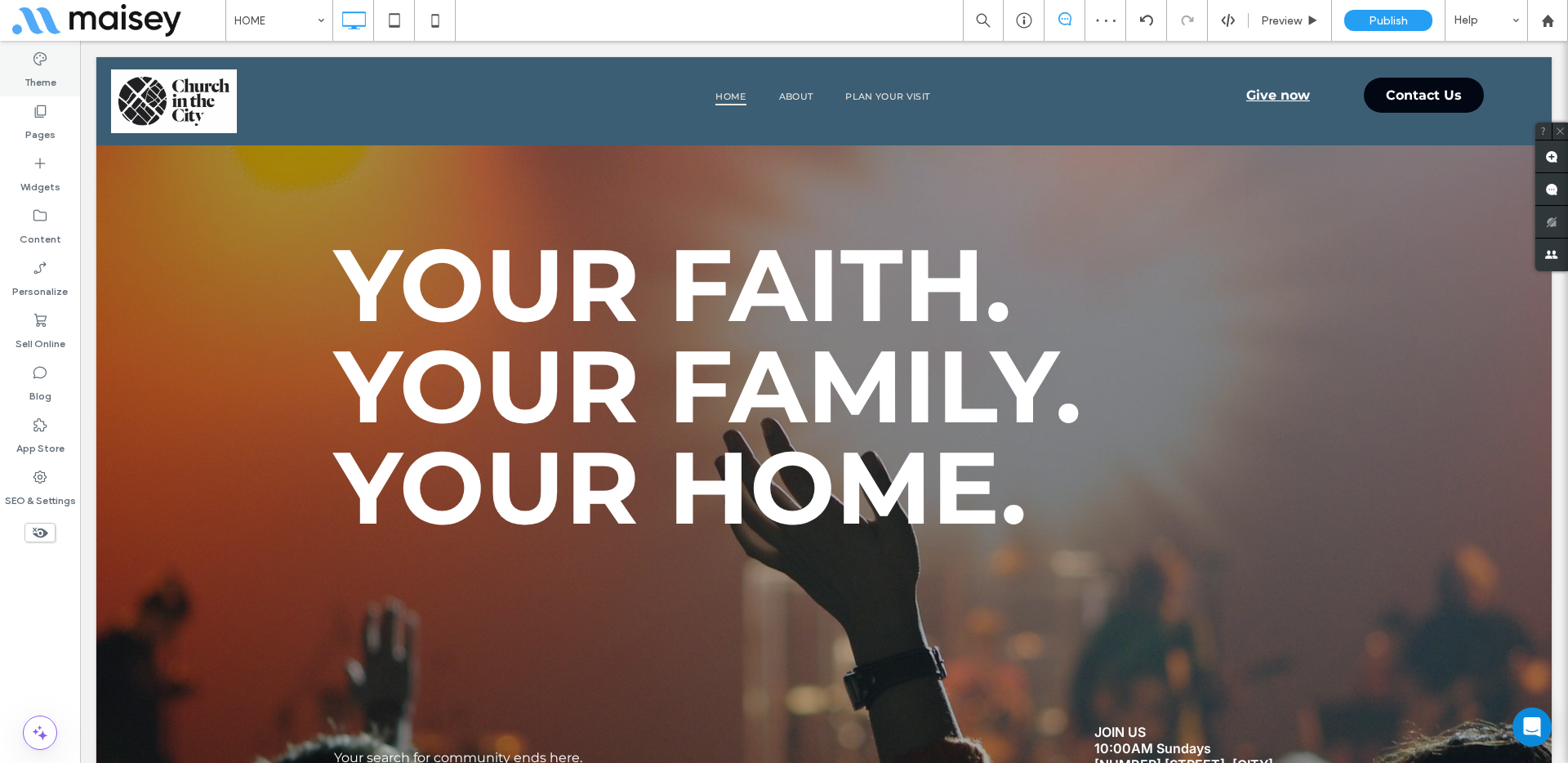 click on "Theme" at bounding box center (40, 70) 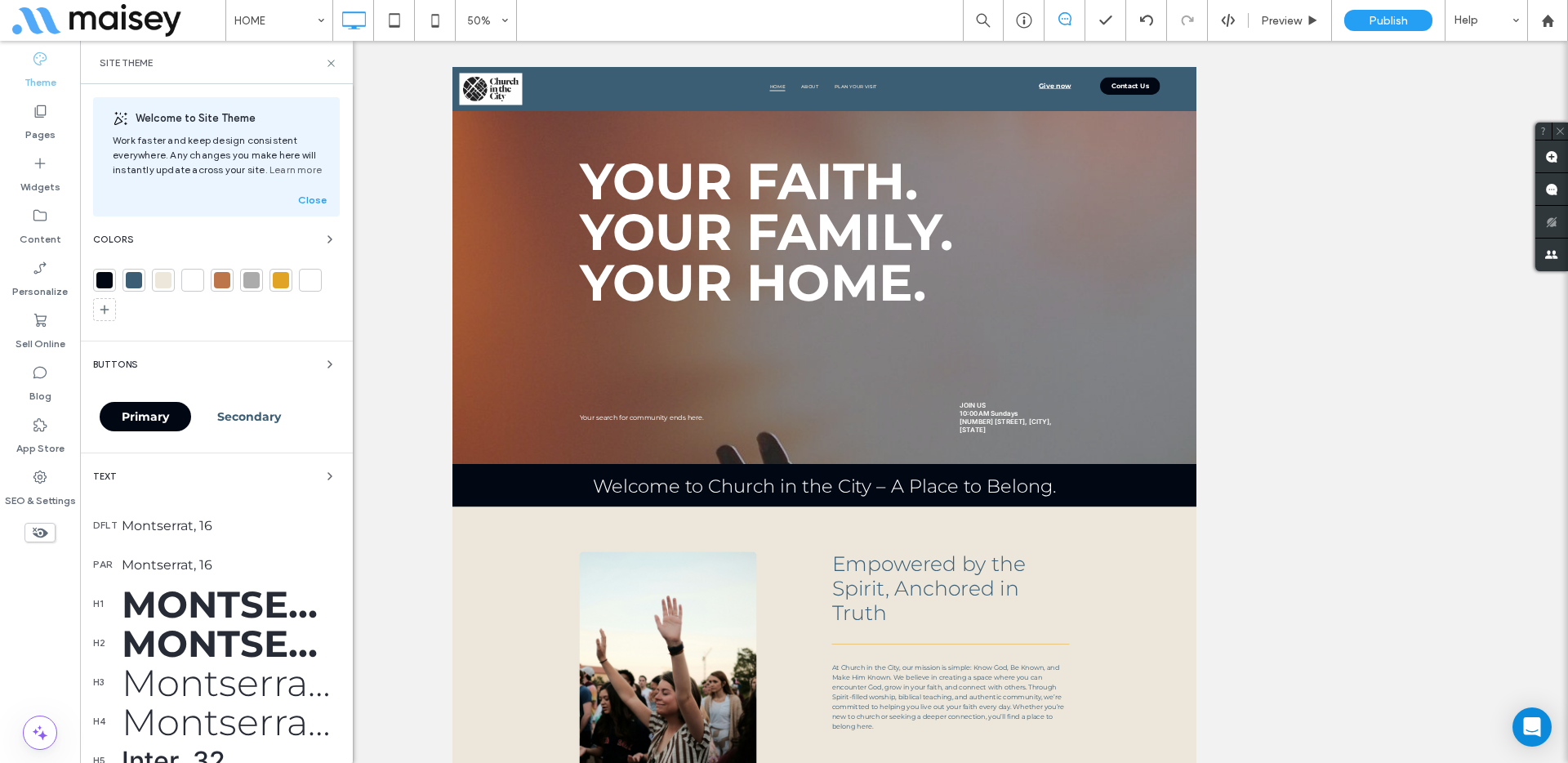 click on "Montserrat, 124" at bounding box center [230, 604] 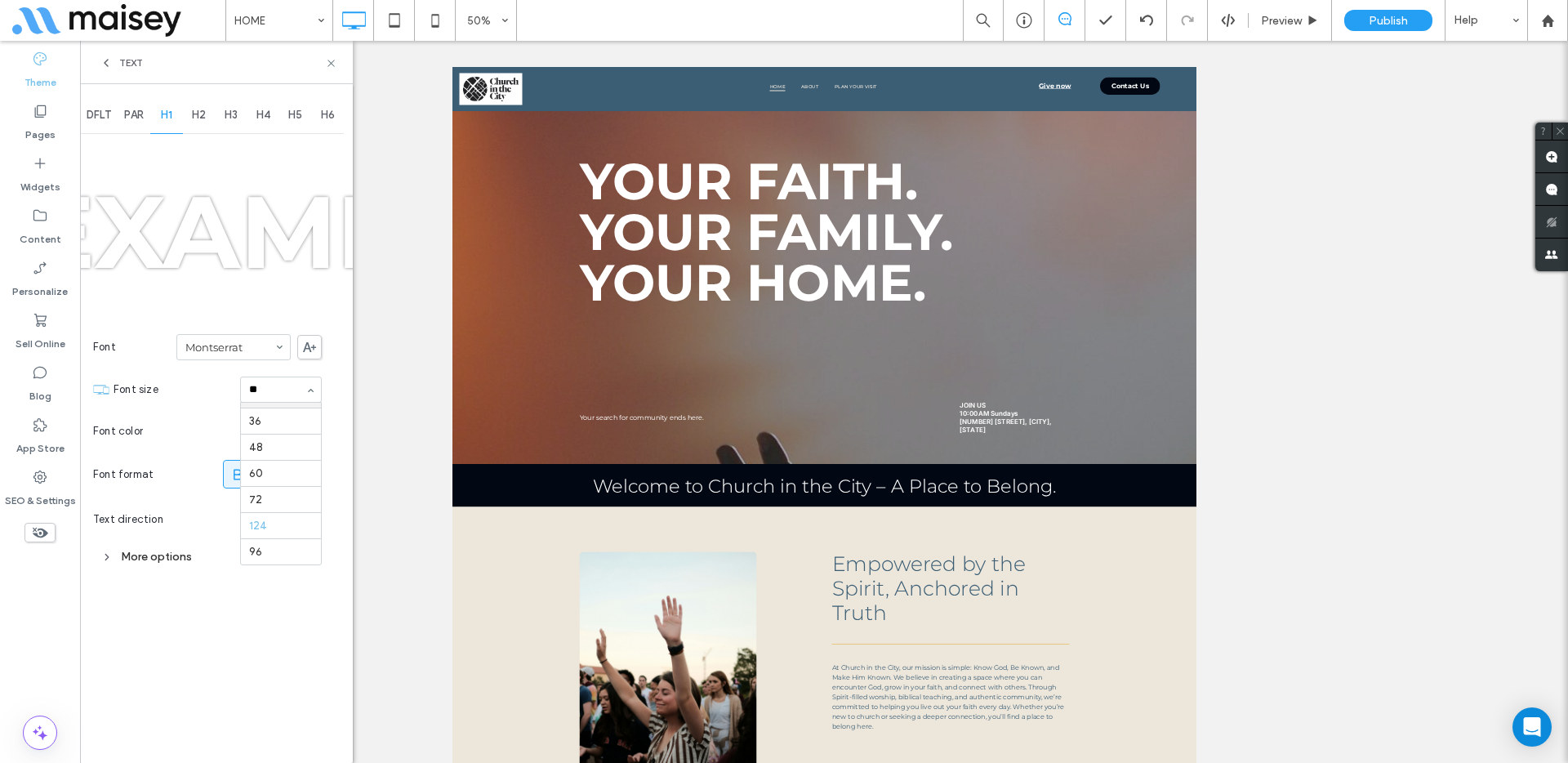 scroll, scrollTop: 0, scrollLeft: 0, axis: both 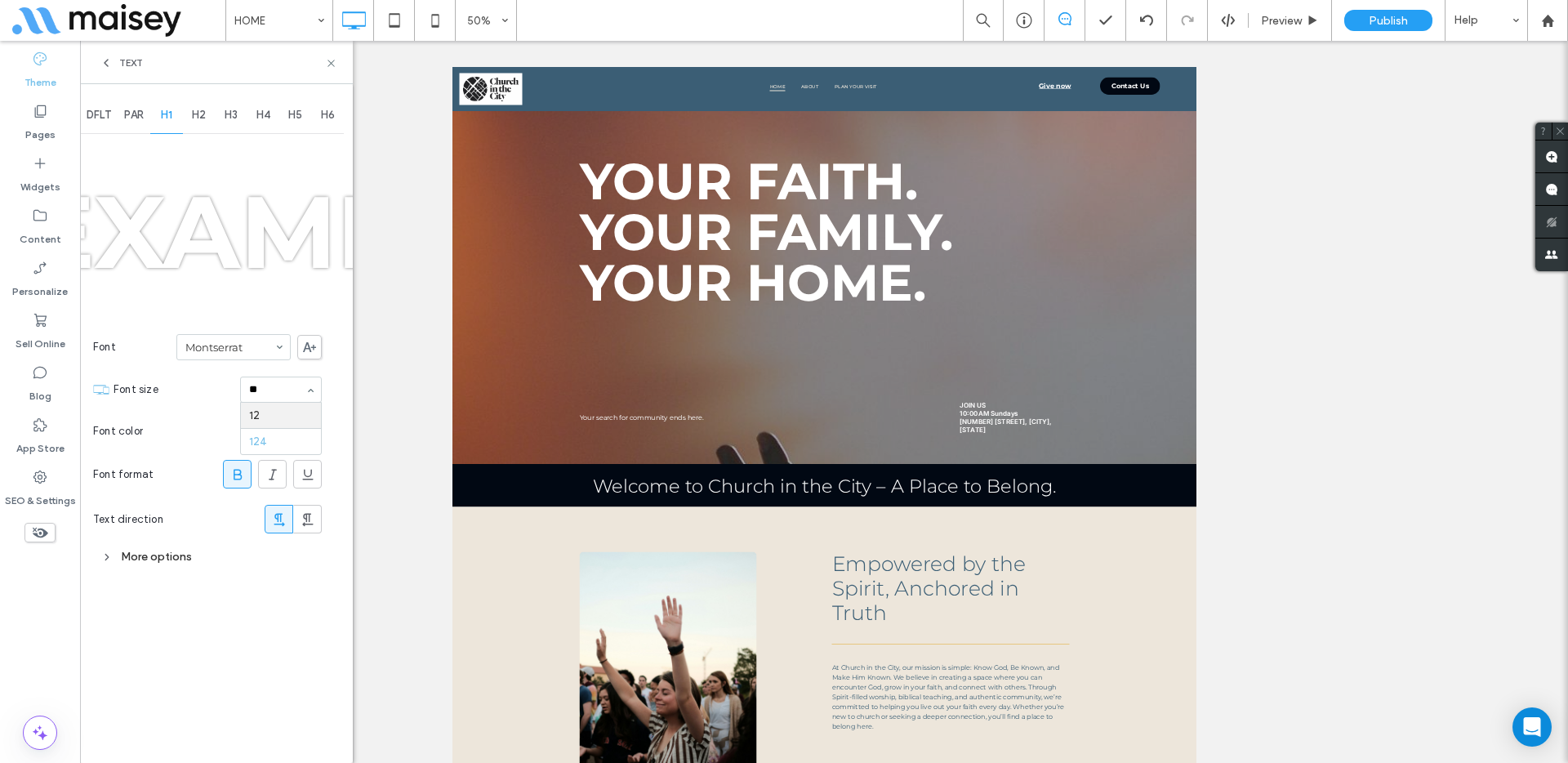type on "***" 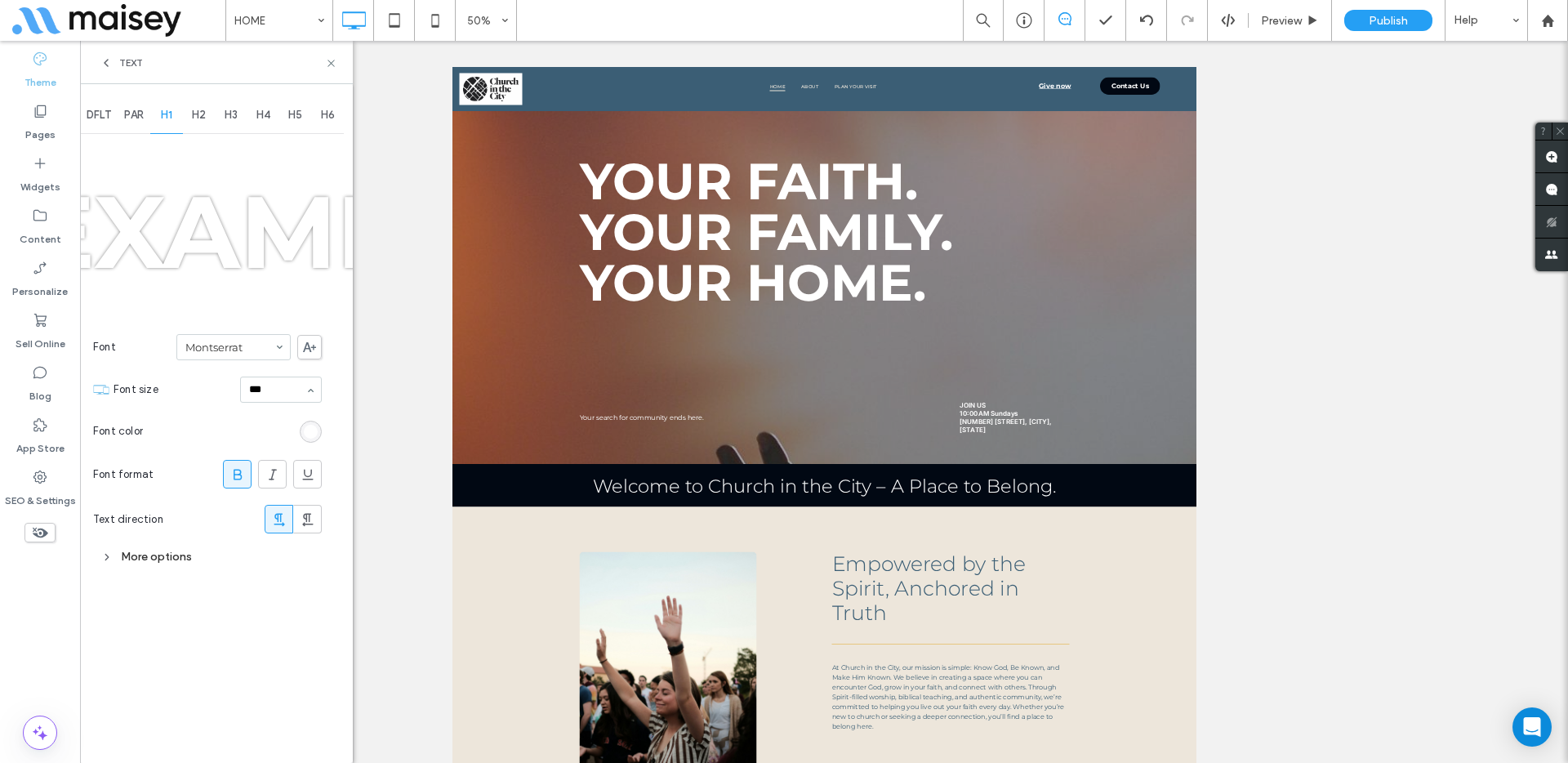 type 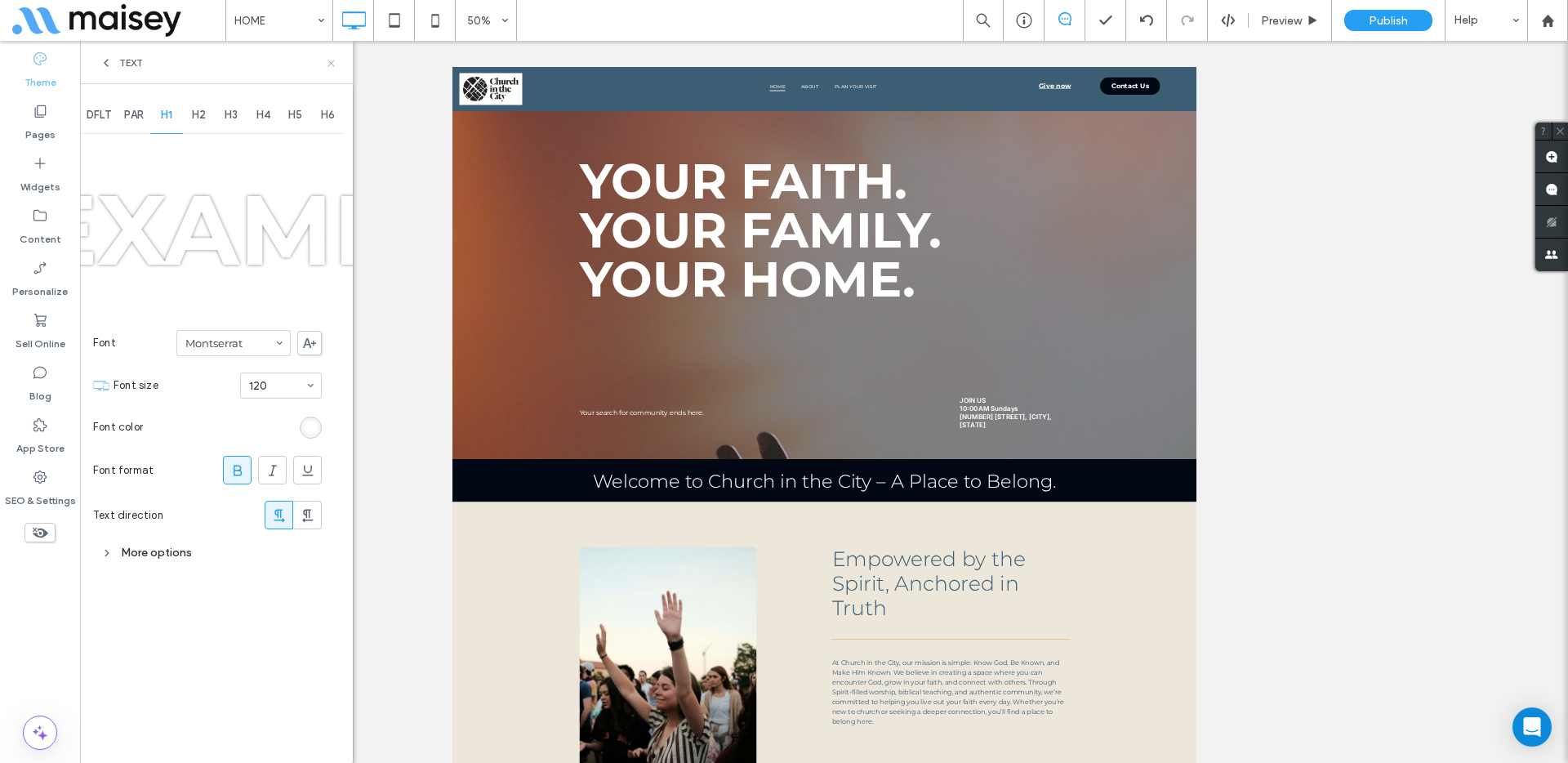 drag, startPoint x: 335, startPoint y: 65, endPoint x: 255, endPoint y: 24, distance: 89.89438 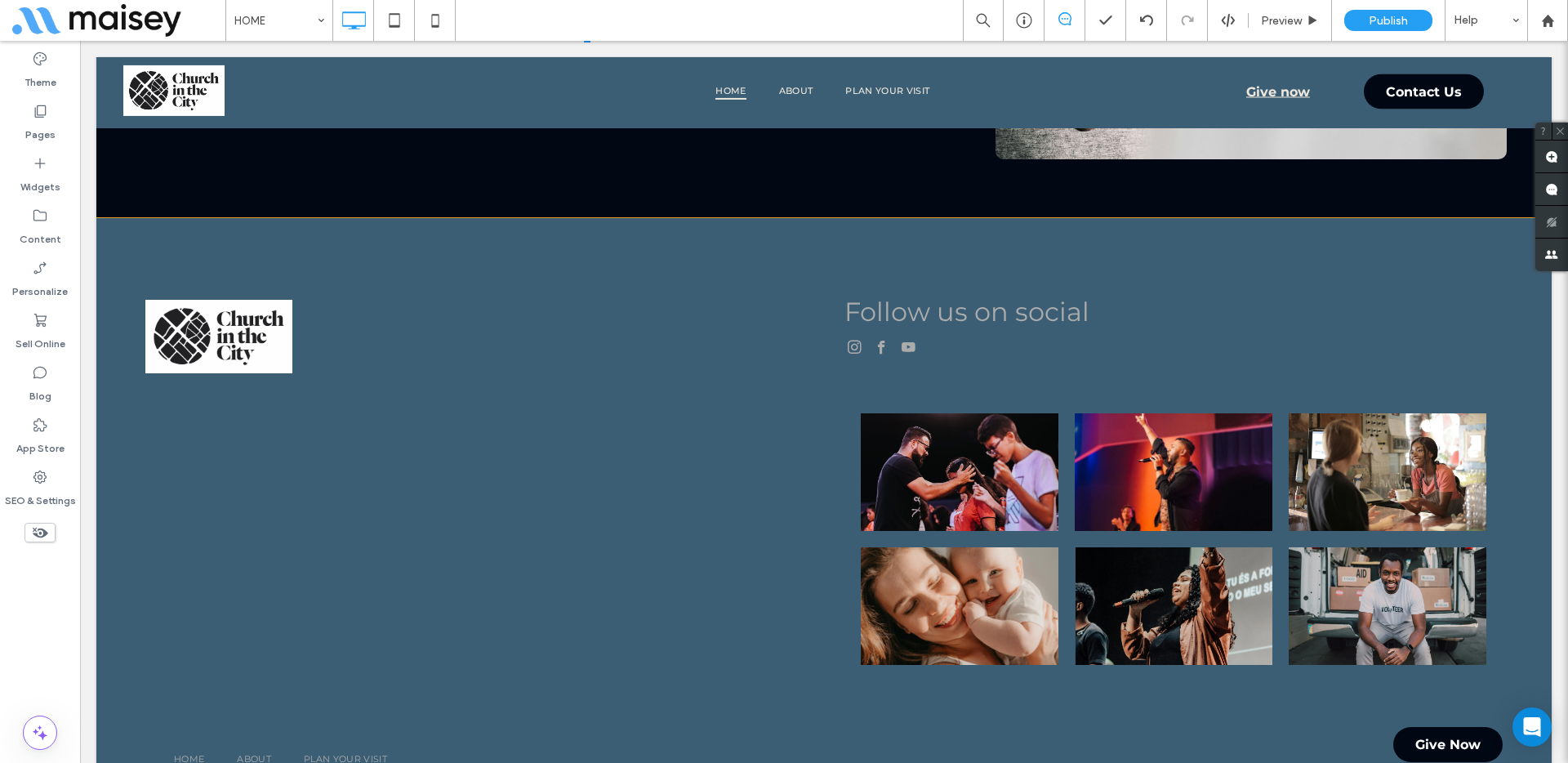 scroll, scrollTop: 4078, scrollLeft: 0, axis: vertical 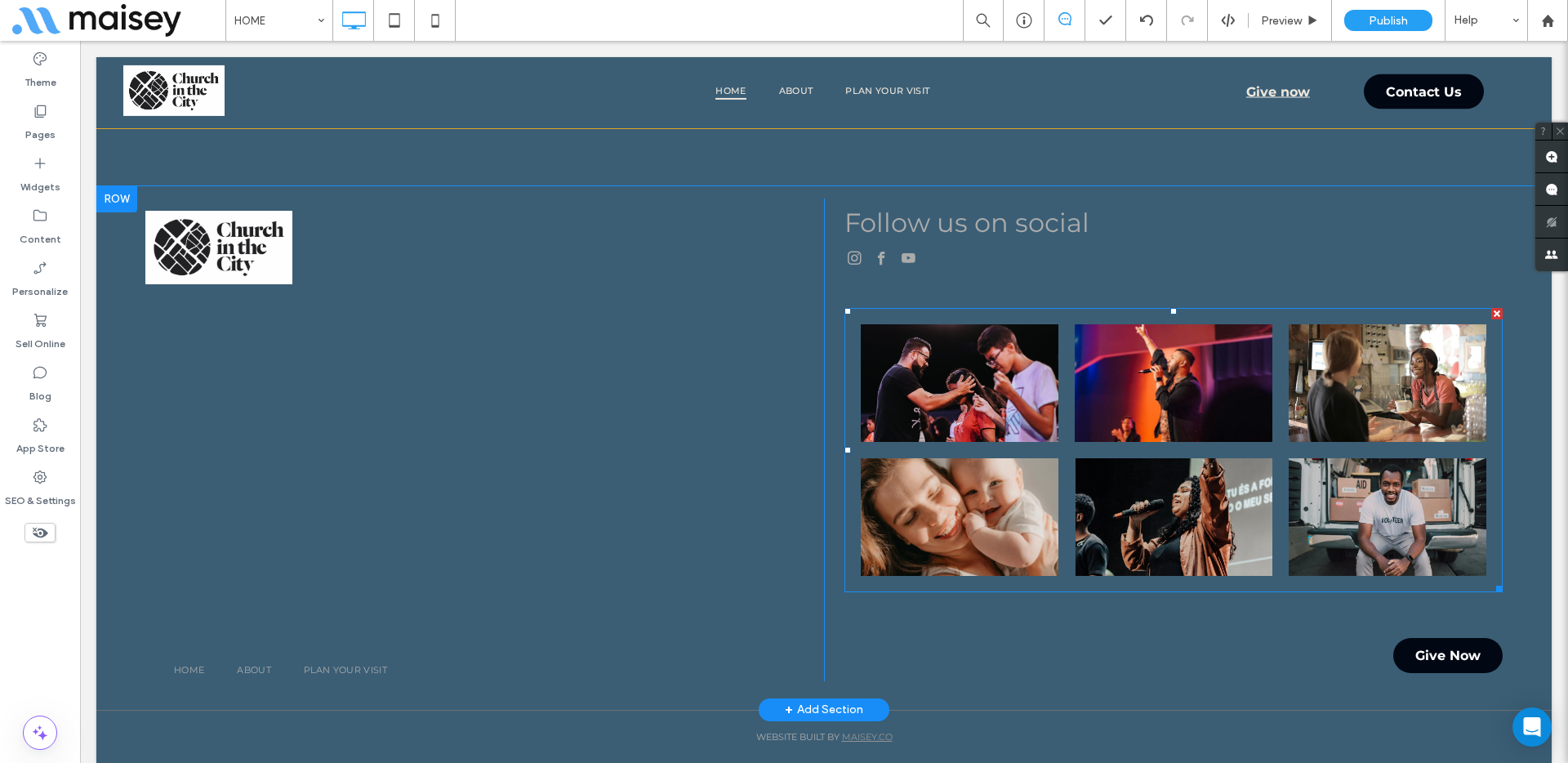 click at bounding box center [960, 383] 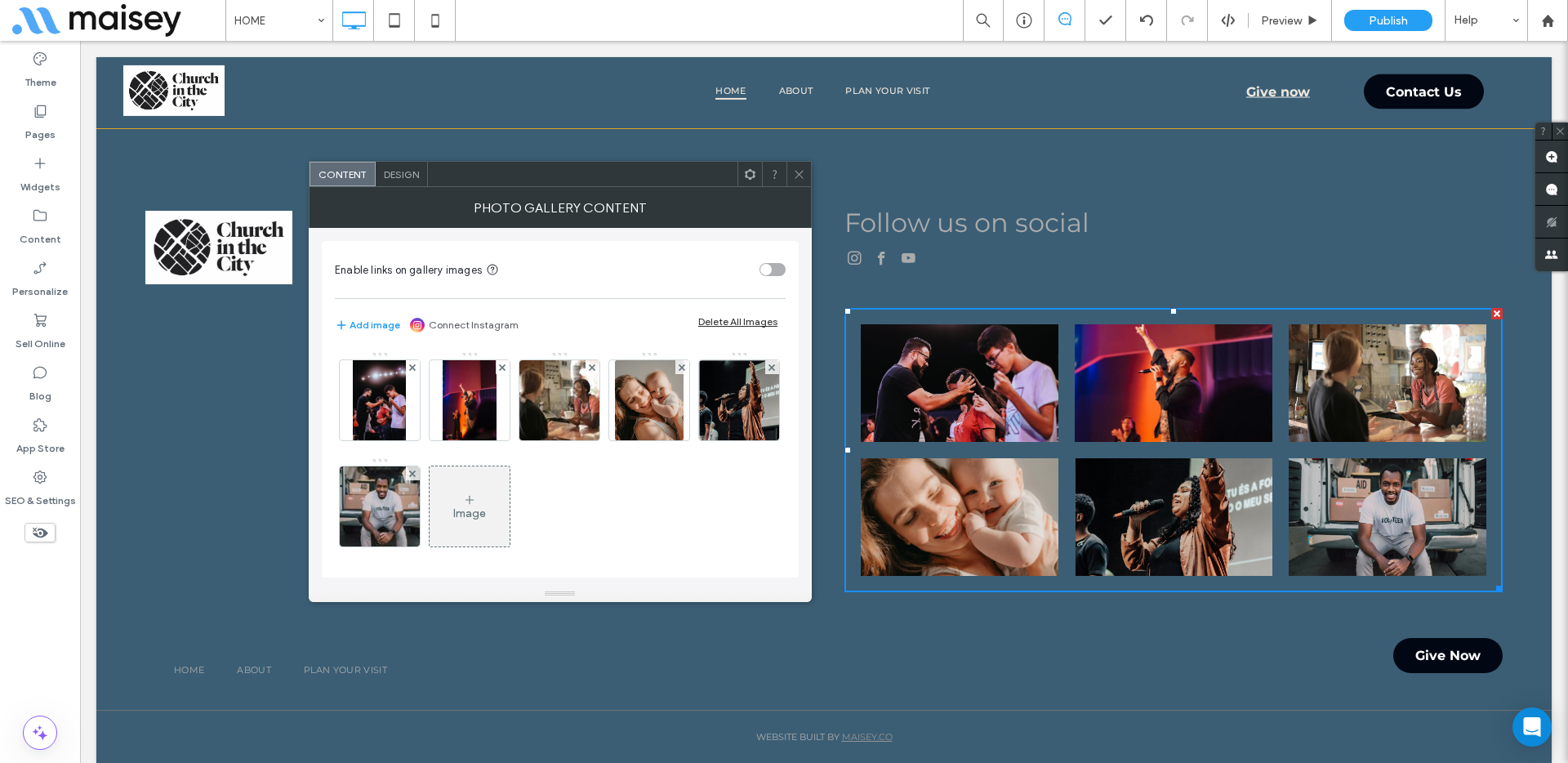 click on "Image" at bounding box center [470, 513] 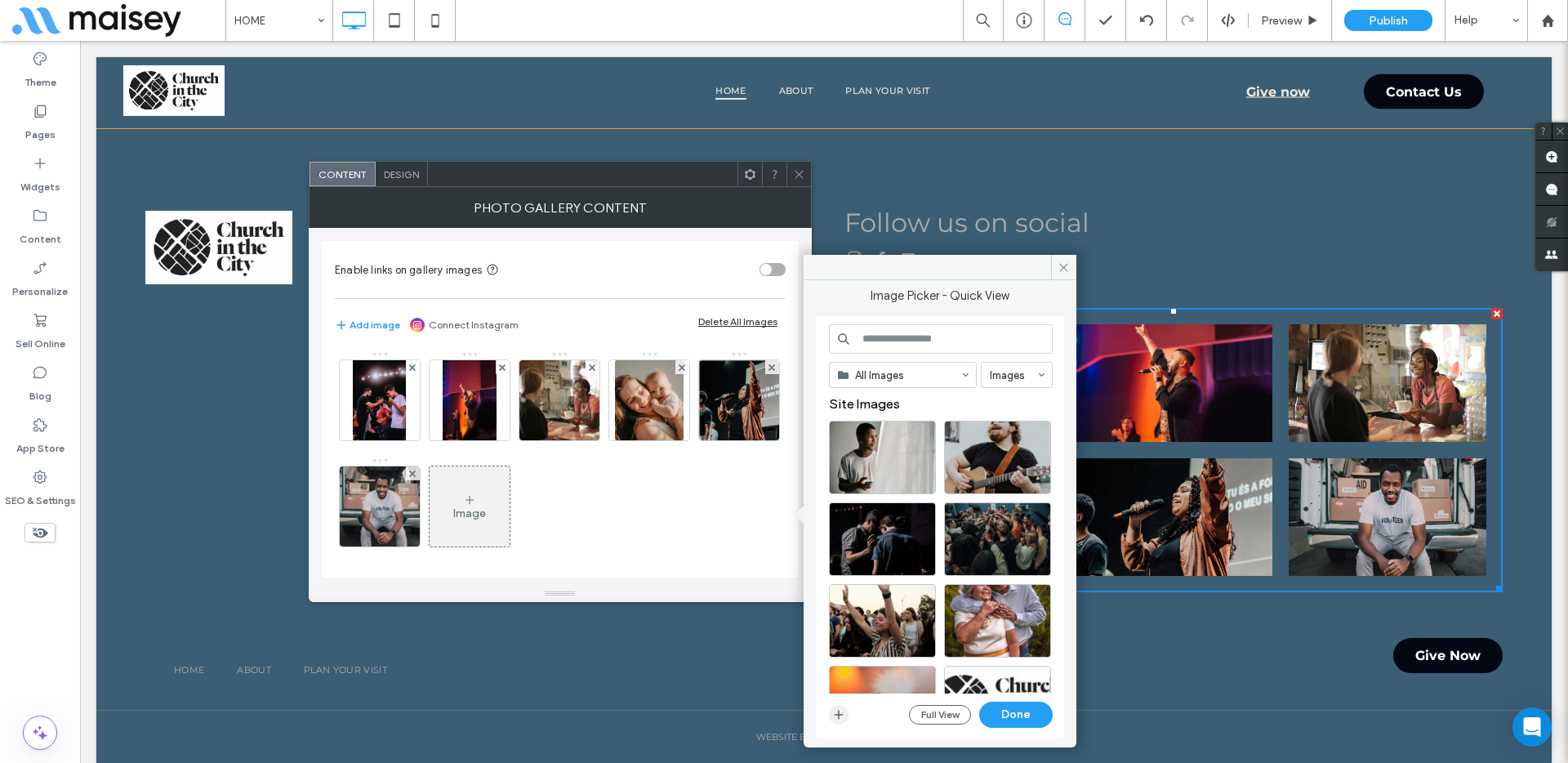 click 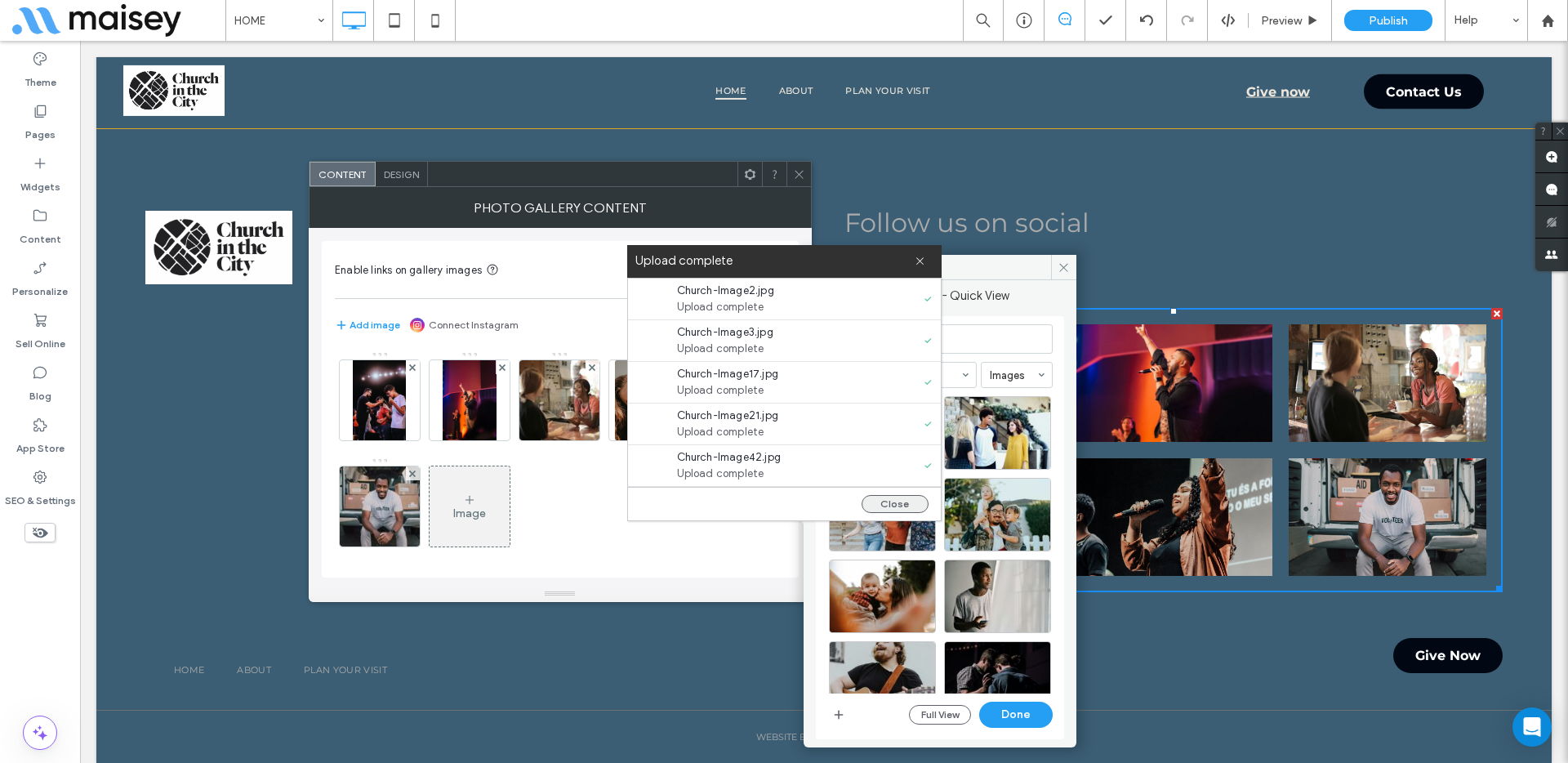click on "Close" at bounding box center [895, 504] 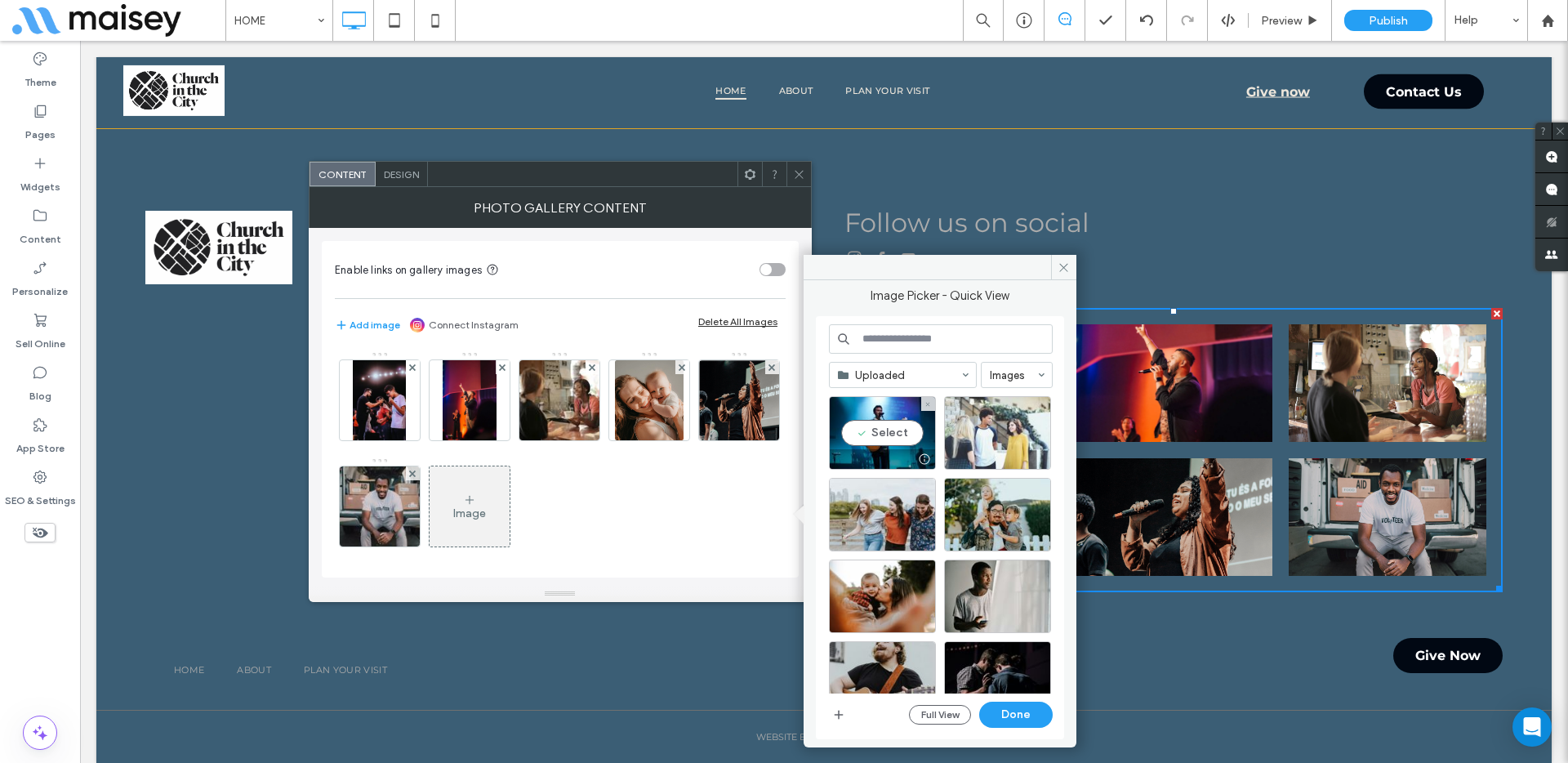drag, startPoint x: 879, startPoint y: 430, endPoint x: 948, endPoint y: 437, distance: 69.35416 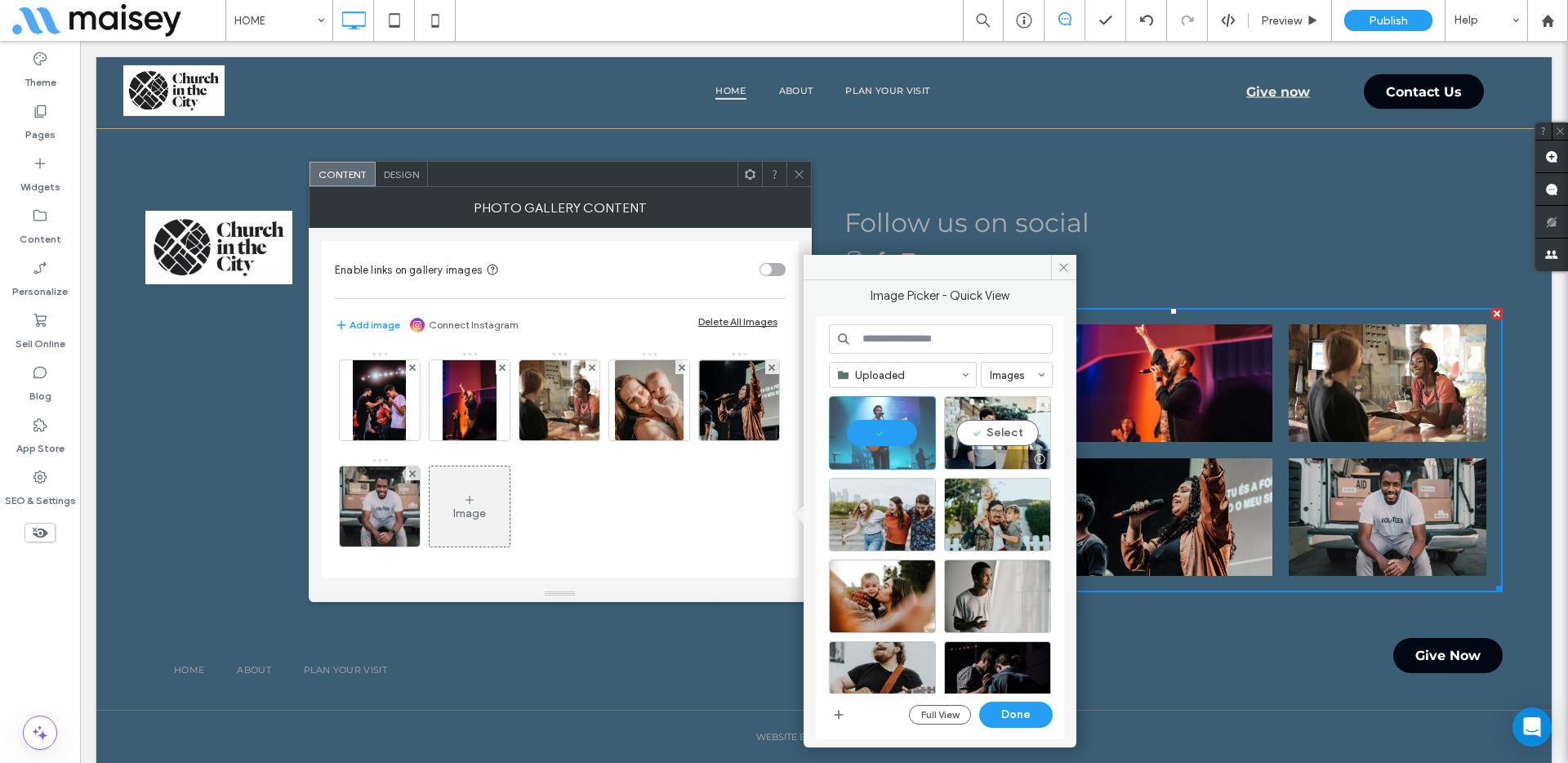drag, startPoint x: 1006, startPoint y: 445, endPoint x: 975, endPoint y: 470, distance: 39.824616 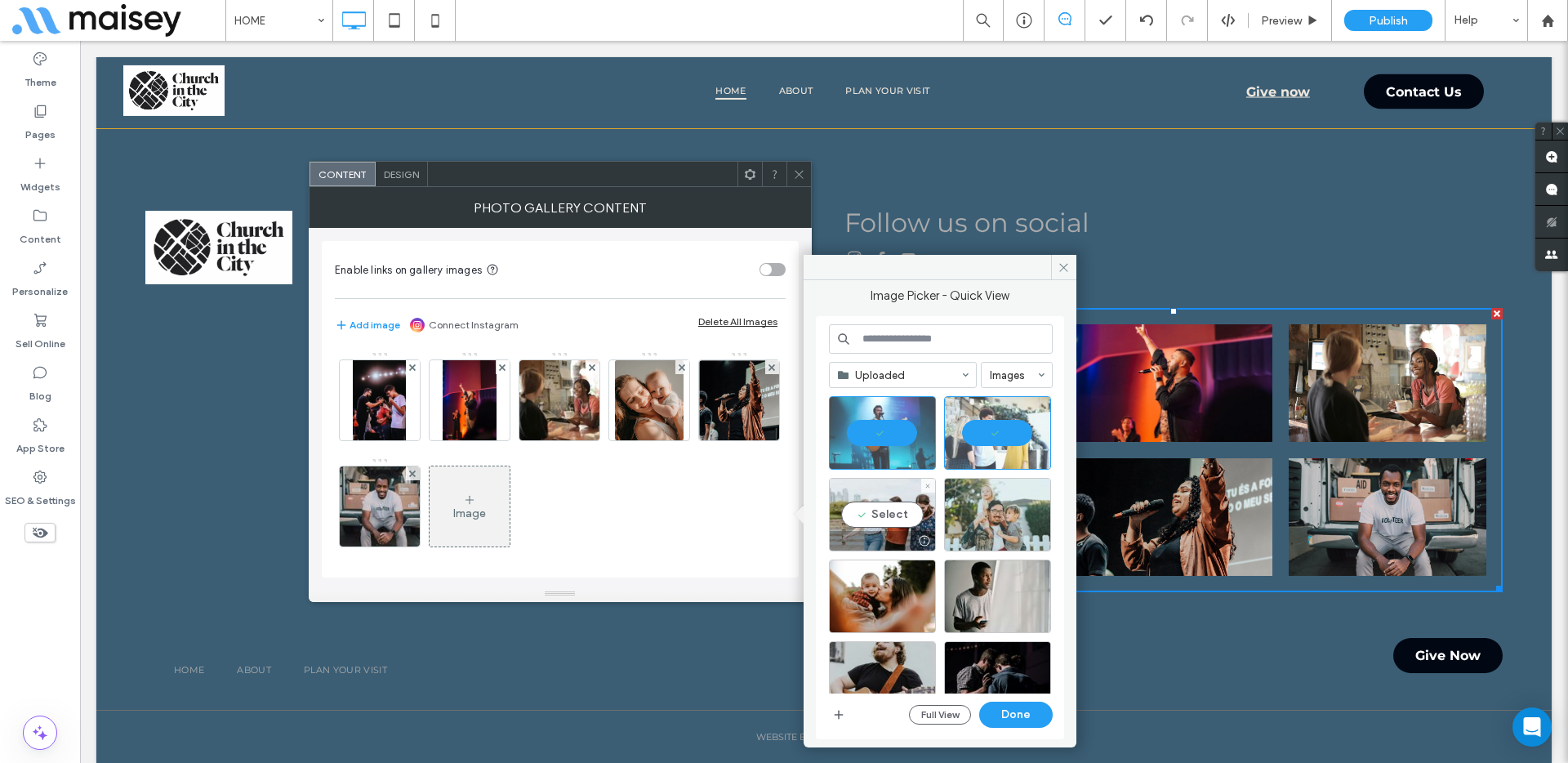 drag, startPoint x: 906, startPoint y: 521, endPoint x: 988, endPoint y: 517, distance: 82.0975 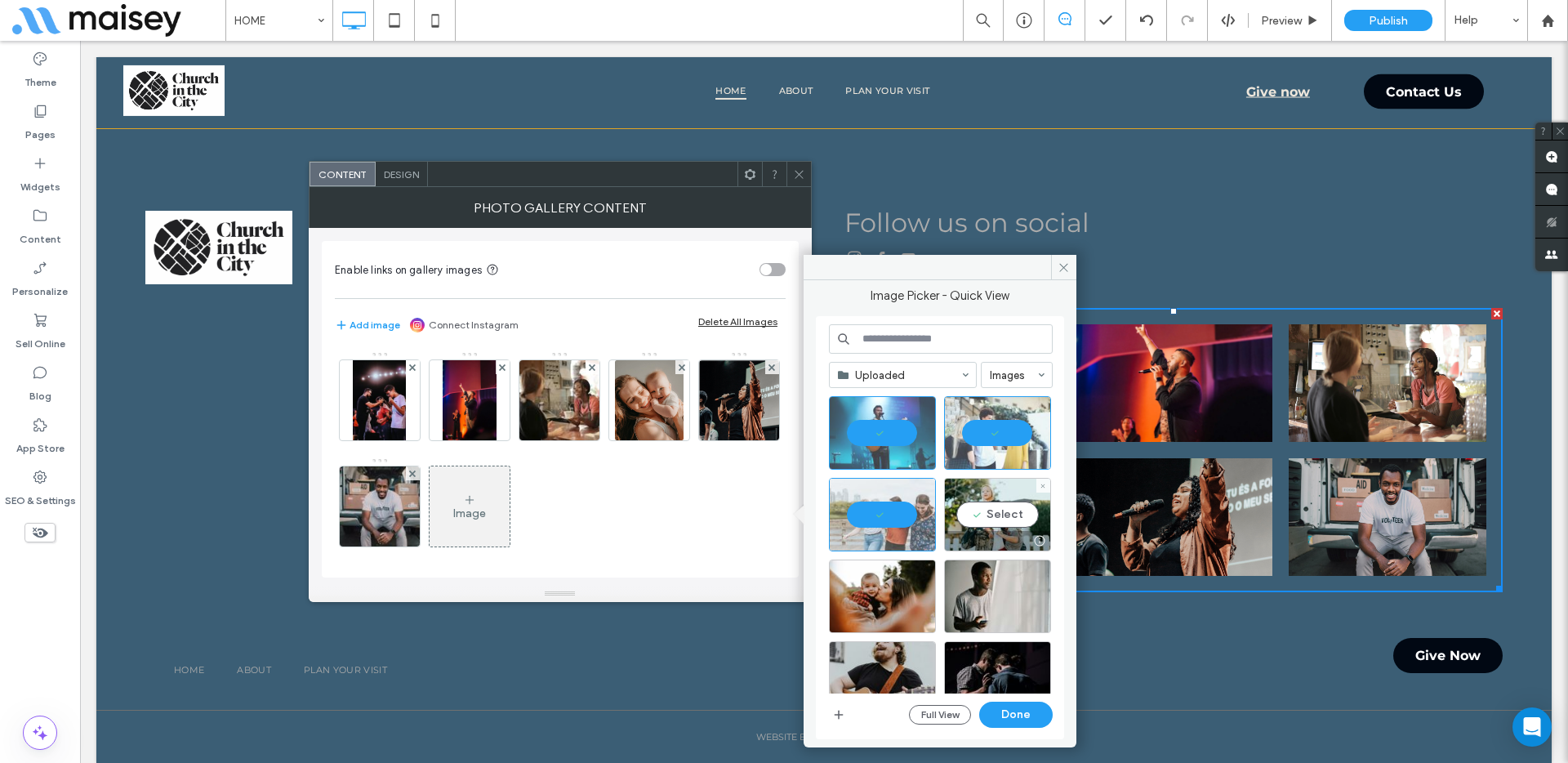 drag, startPoint x: 1004, startPoint y: 515, endPoint x: 942, endPoint y: 547, distance: 69.77105 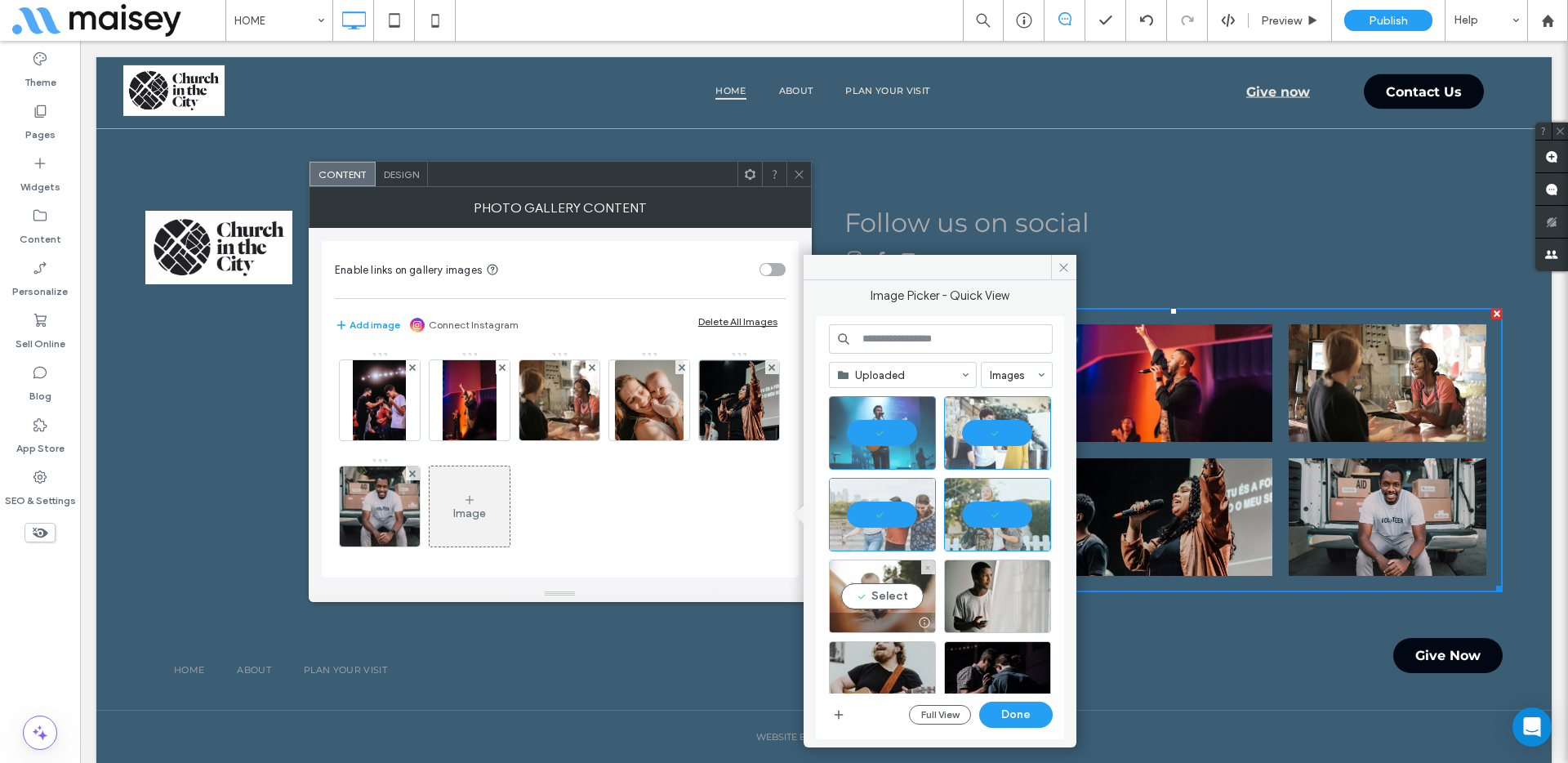 click on "Select" at bounding box center (882, 596) 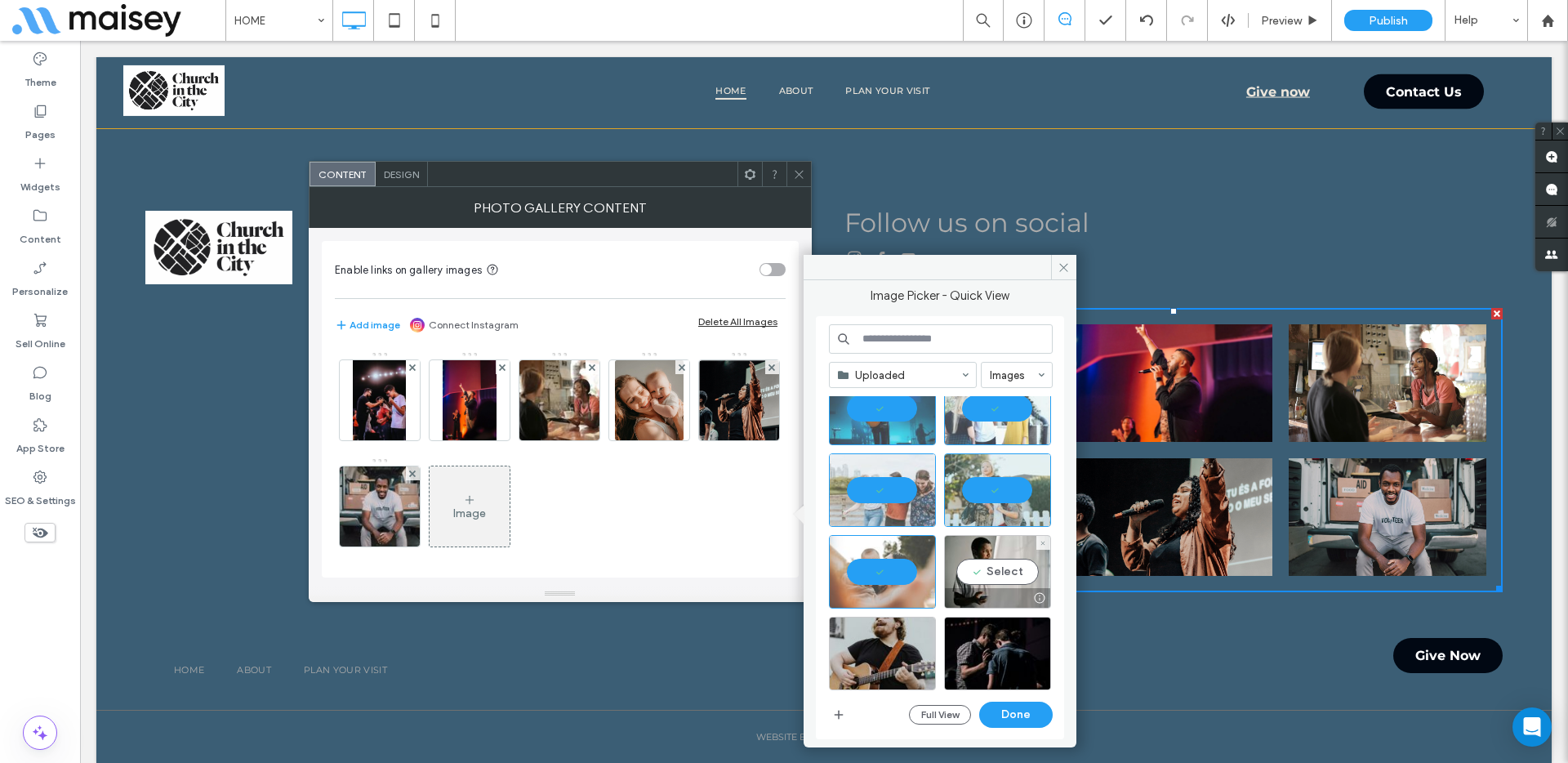scroll, scrollTop: 27, scrollLeft: 0, axis: vertical 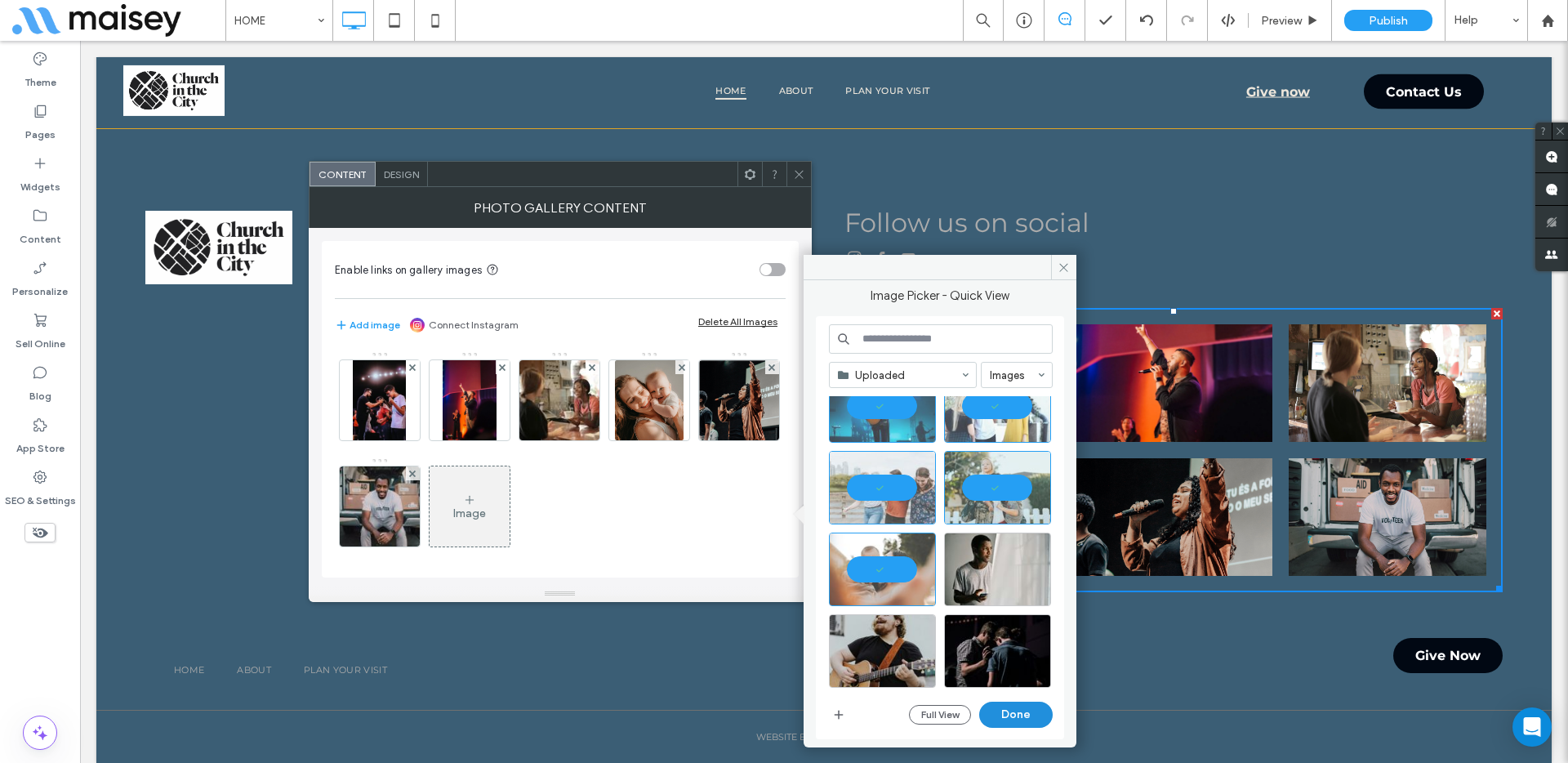 click on "Done" at bounding box center (1016, 715) 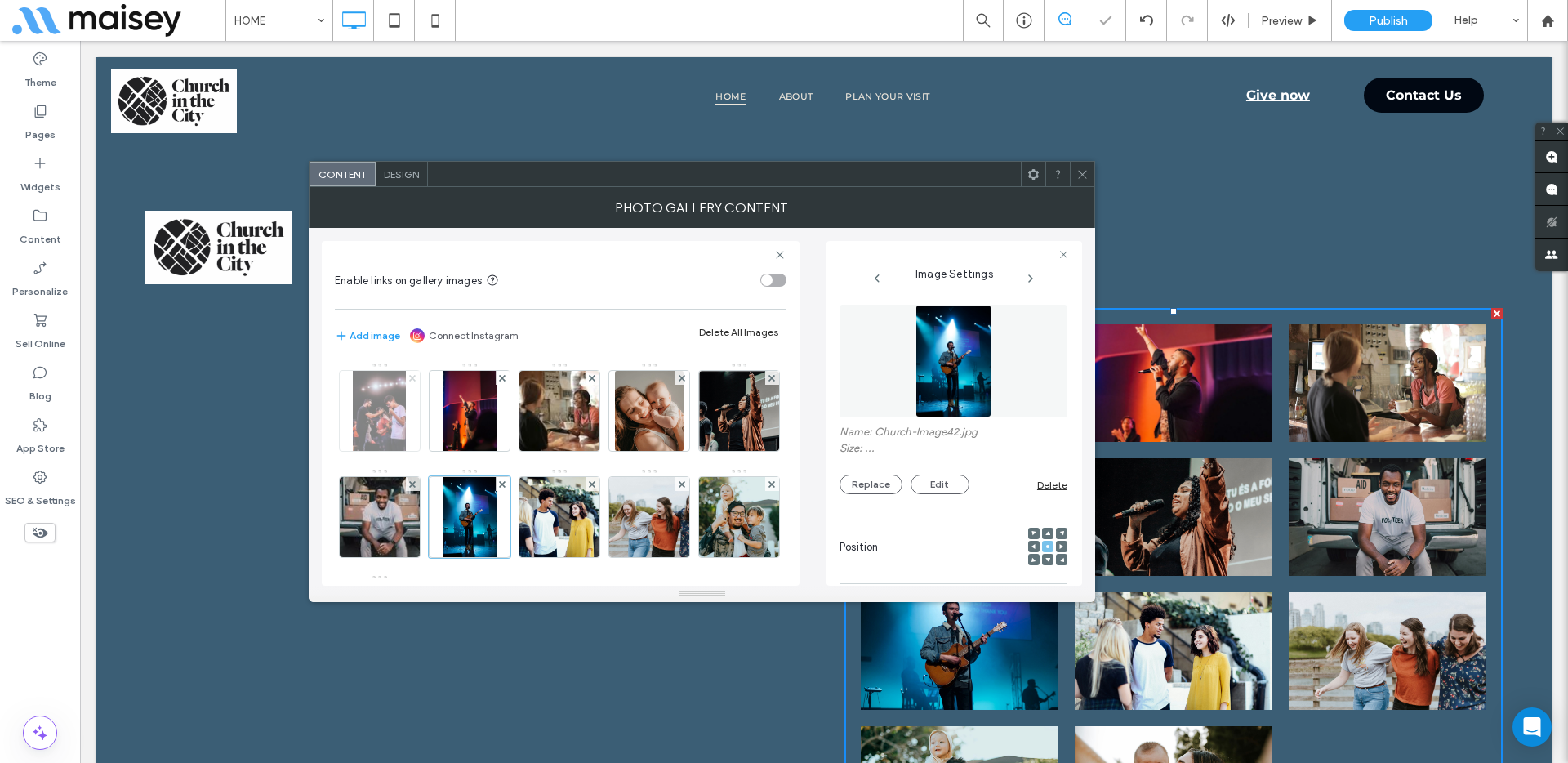 click 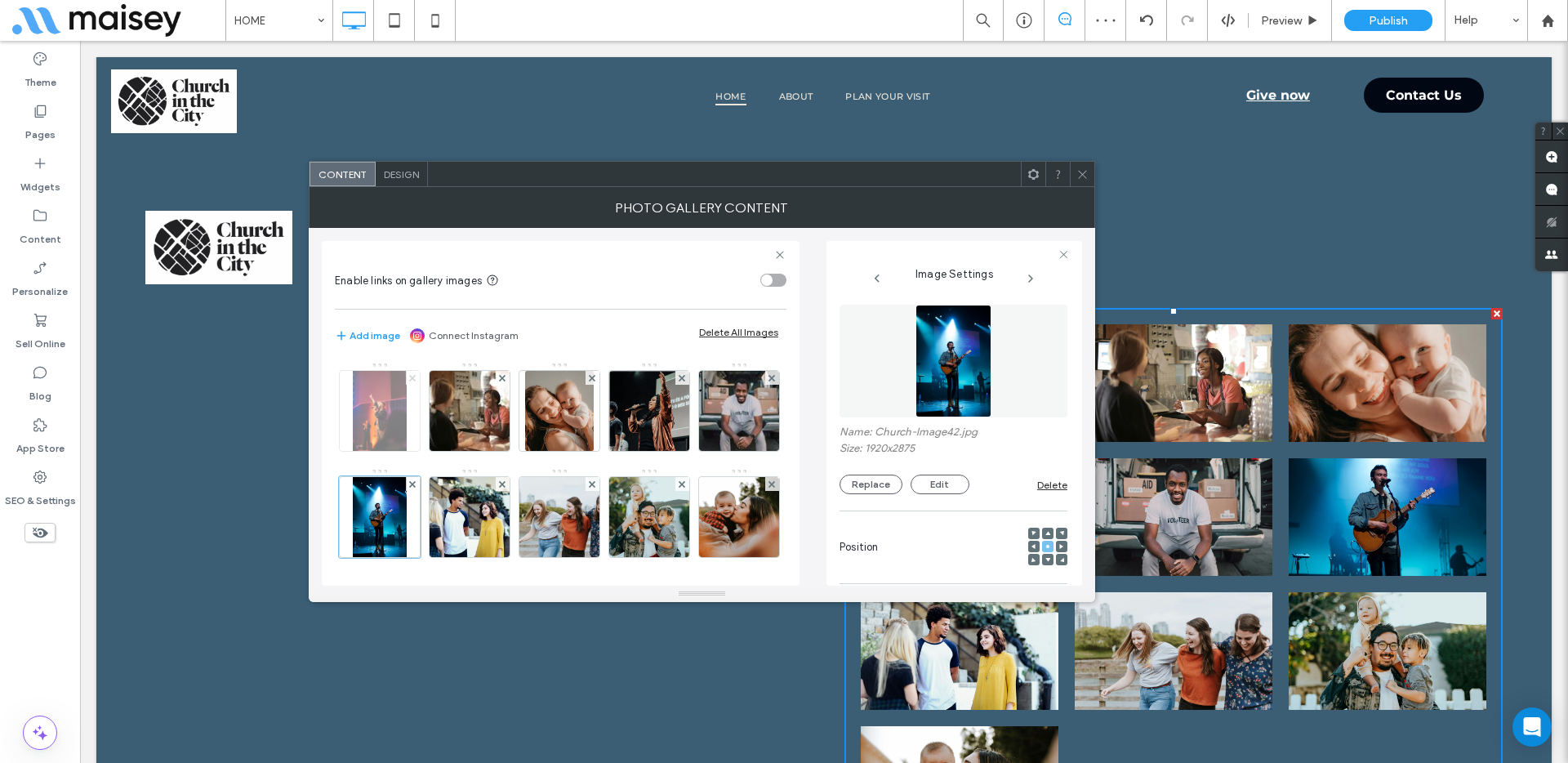 click 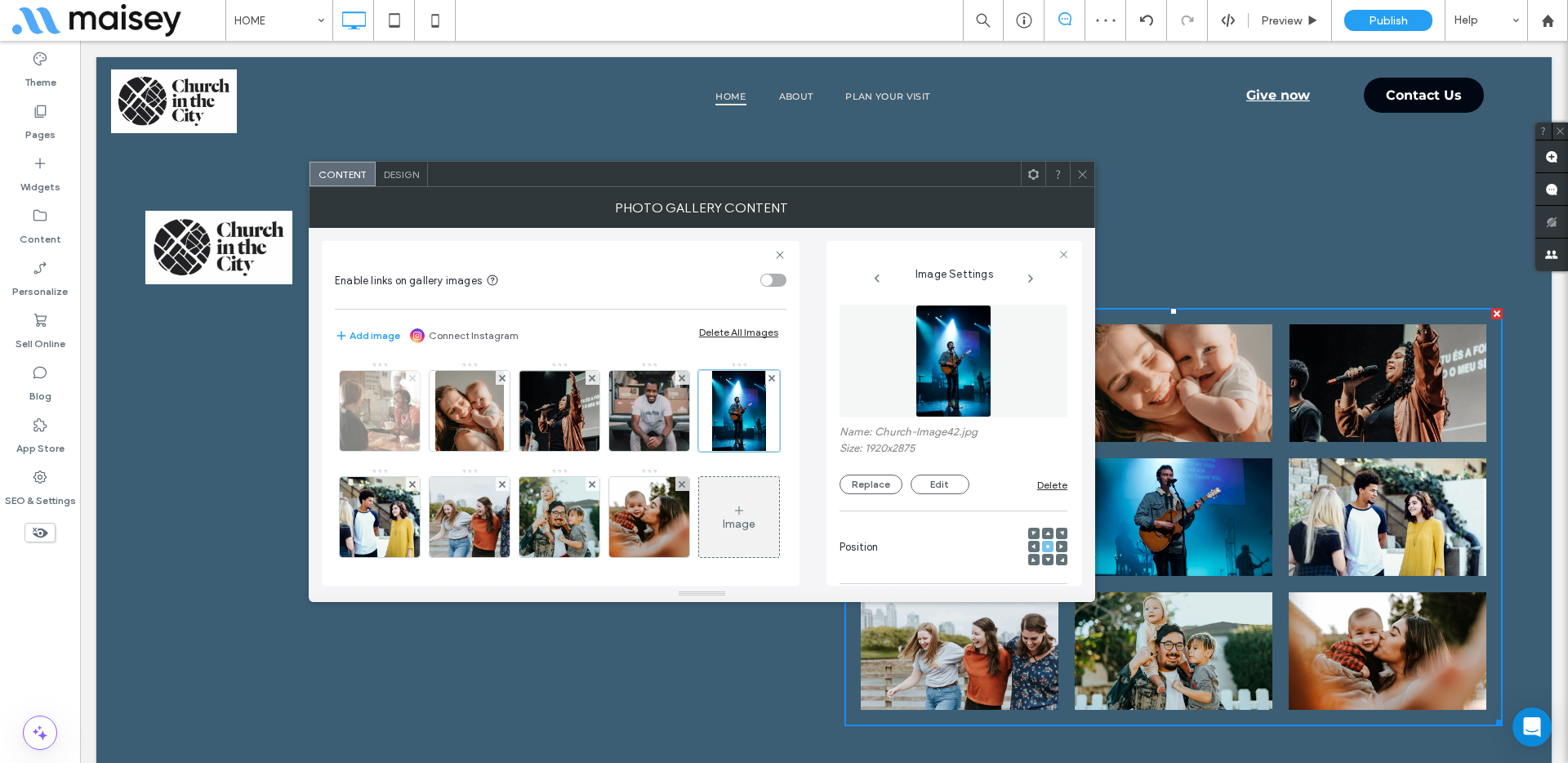 click 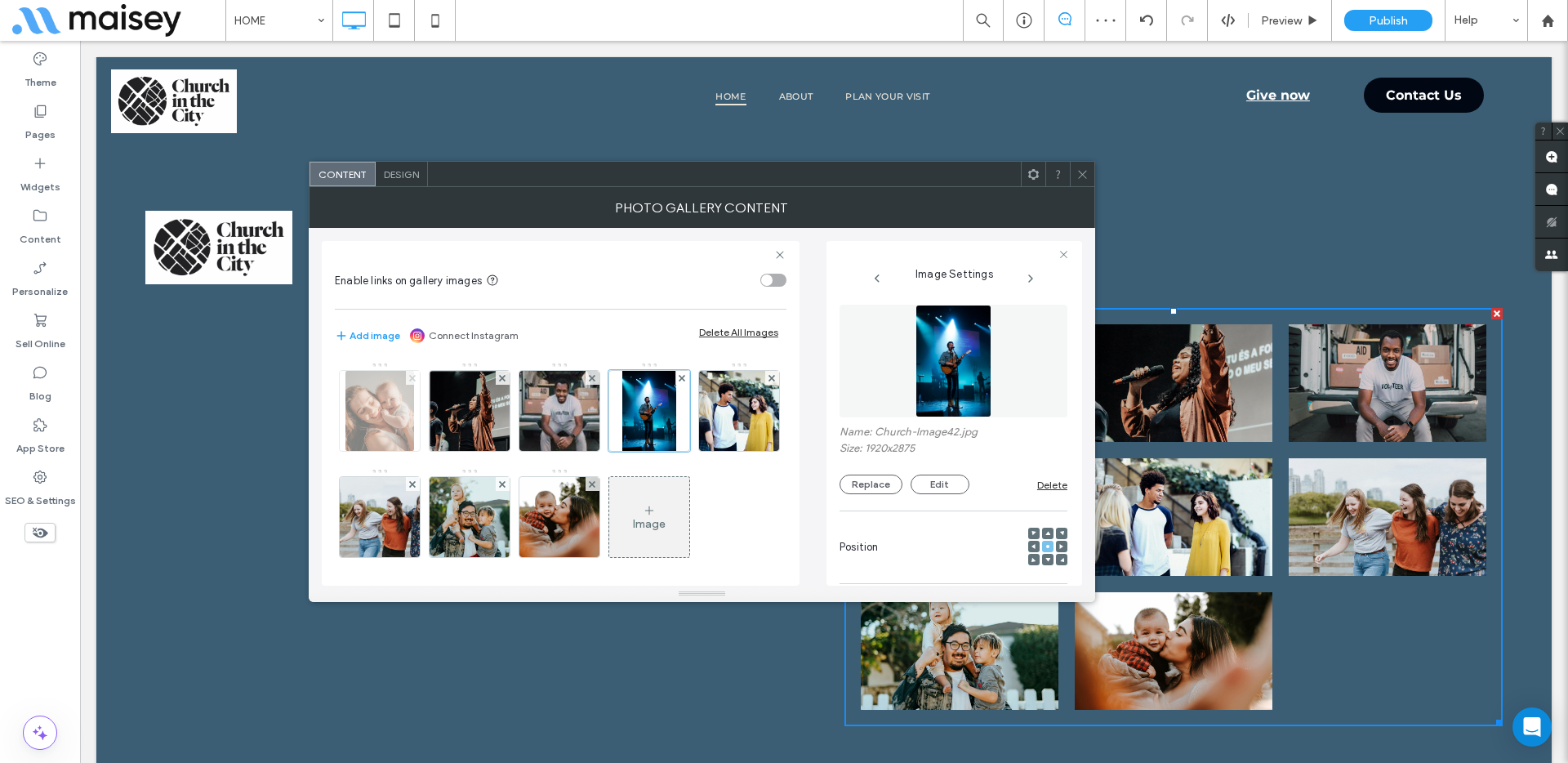 click 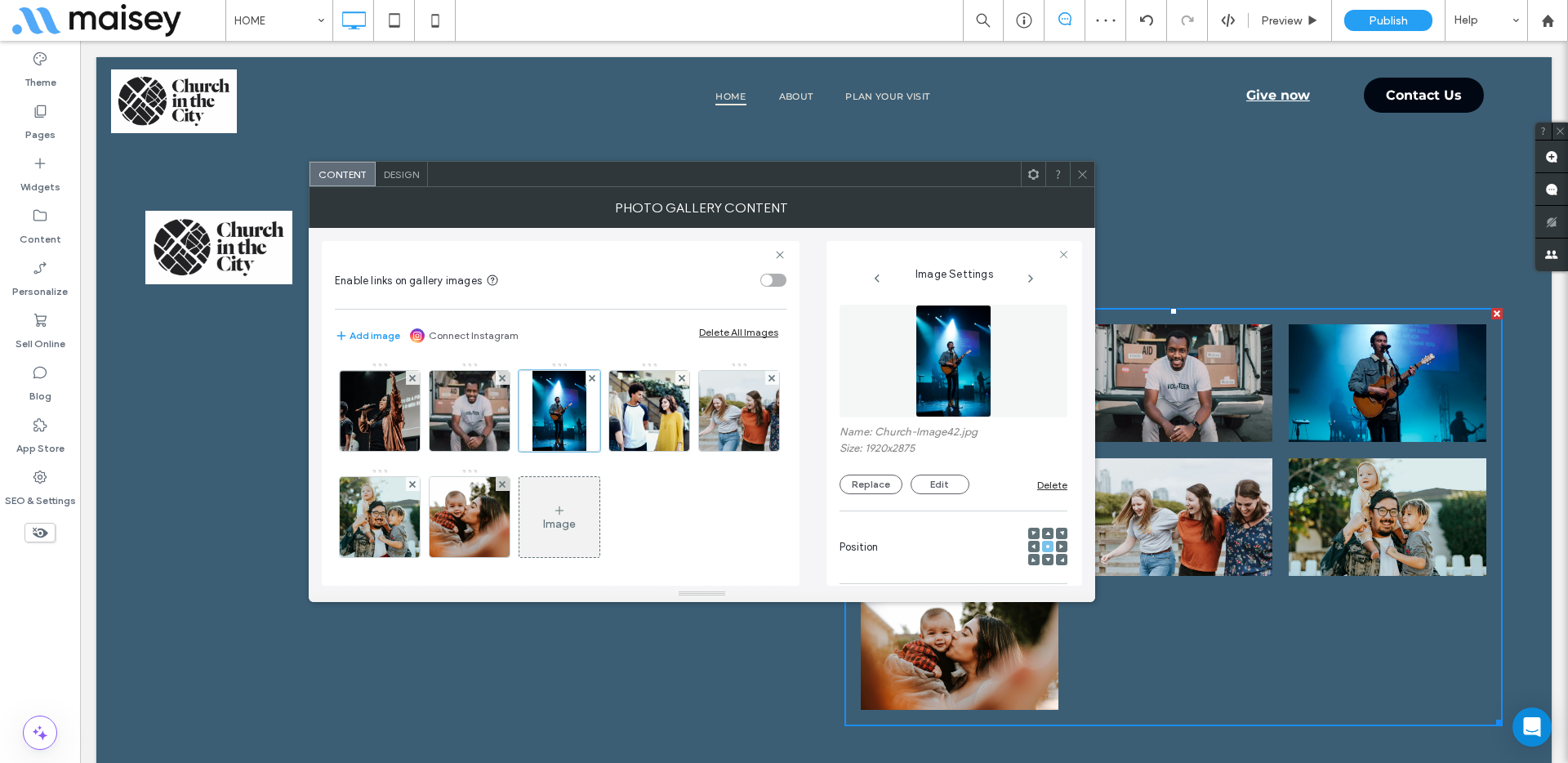 click 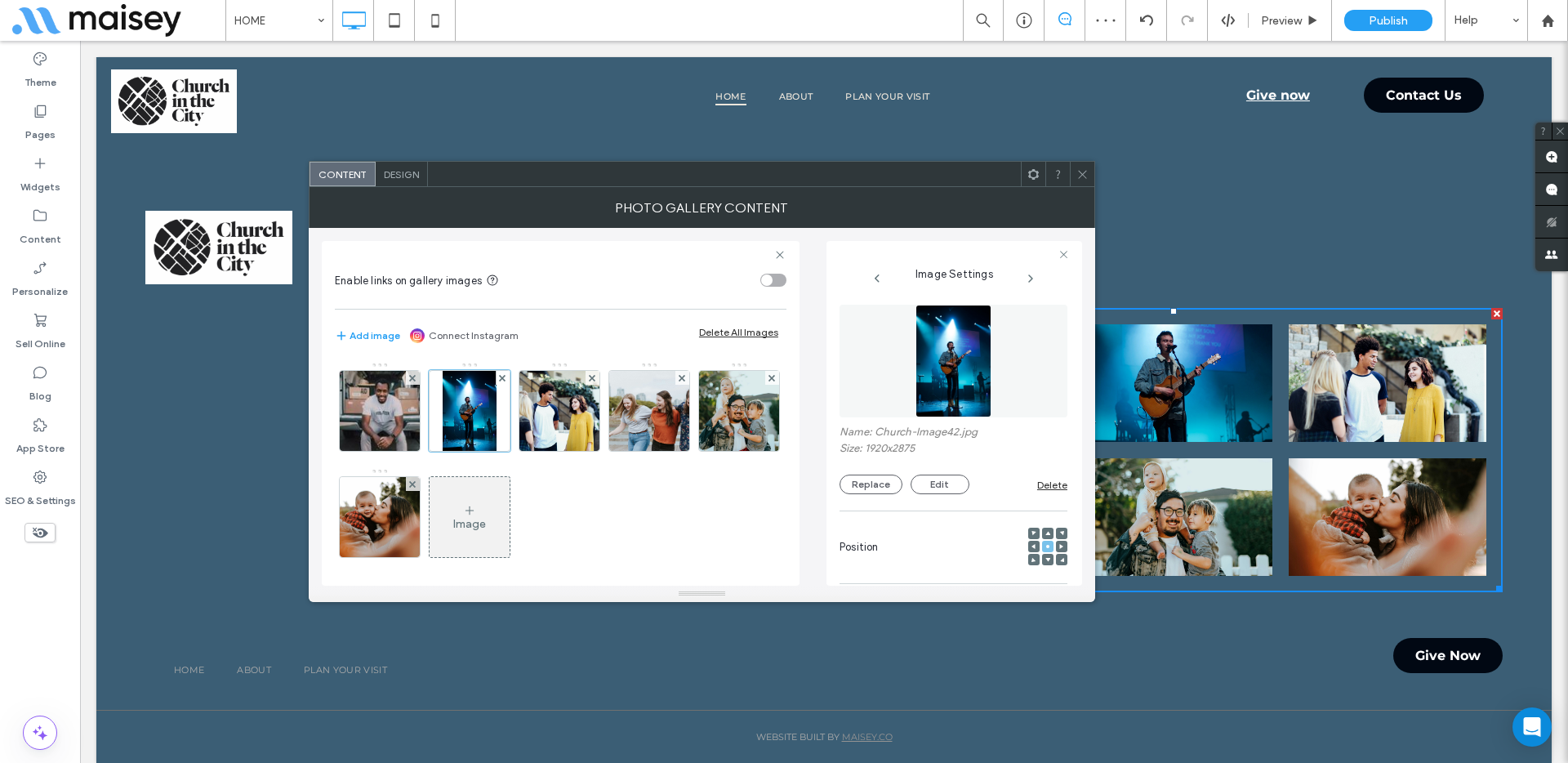 click 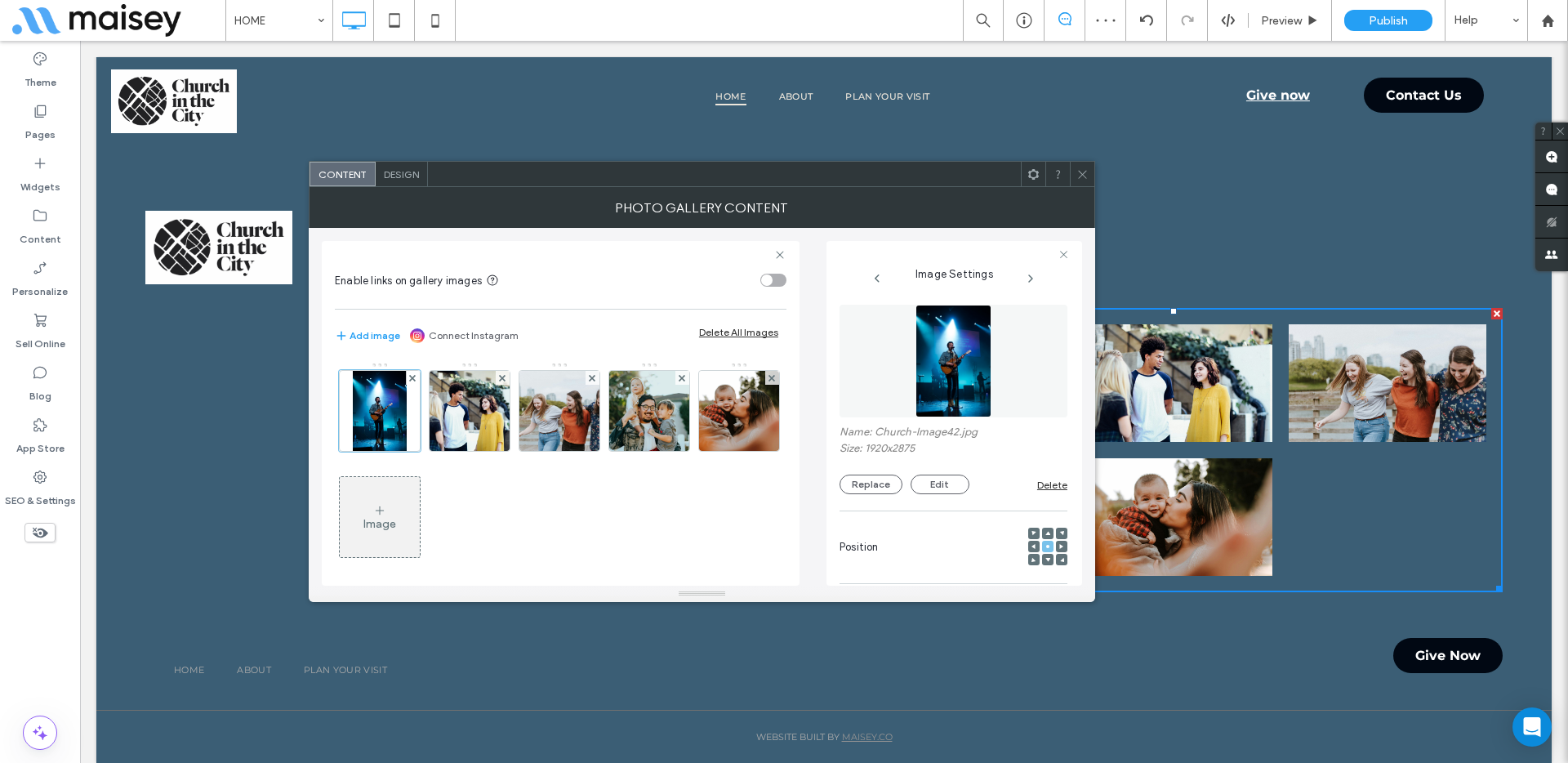 click on "Image" at bounding box center (380, 517) 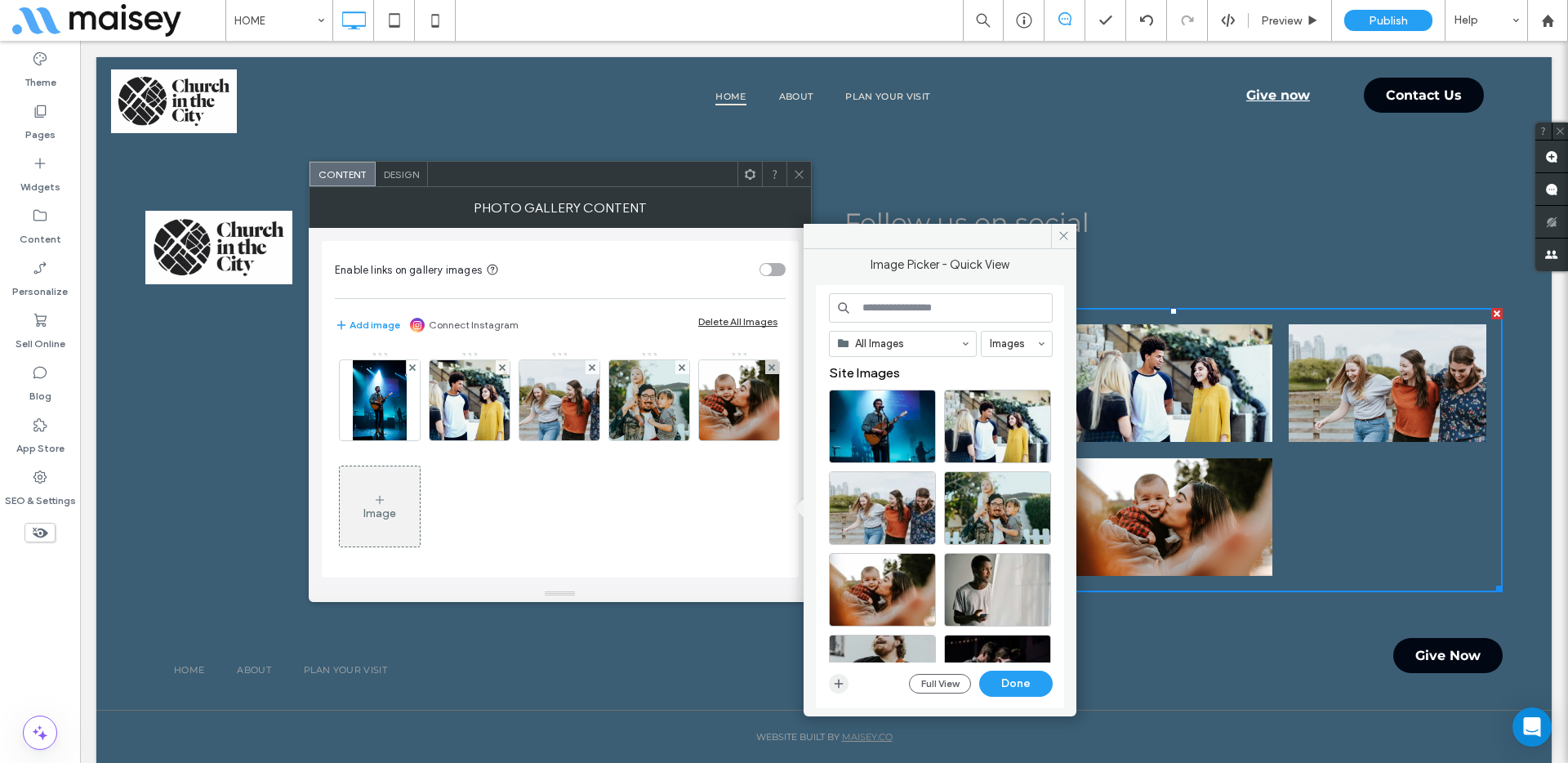 click 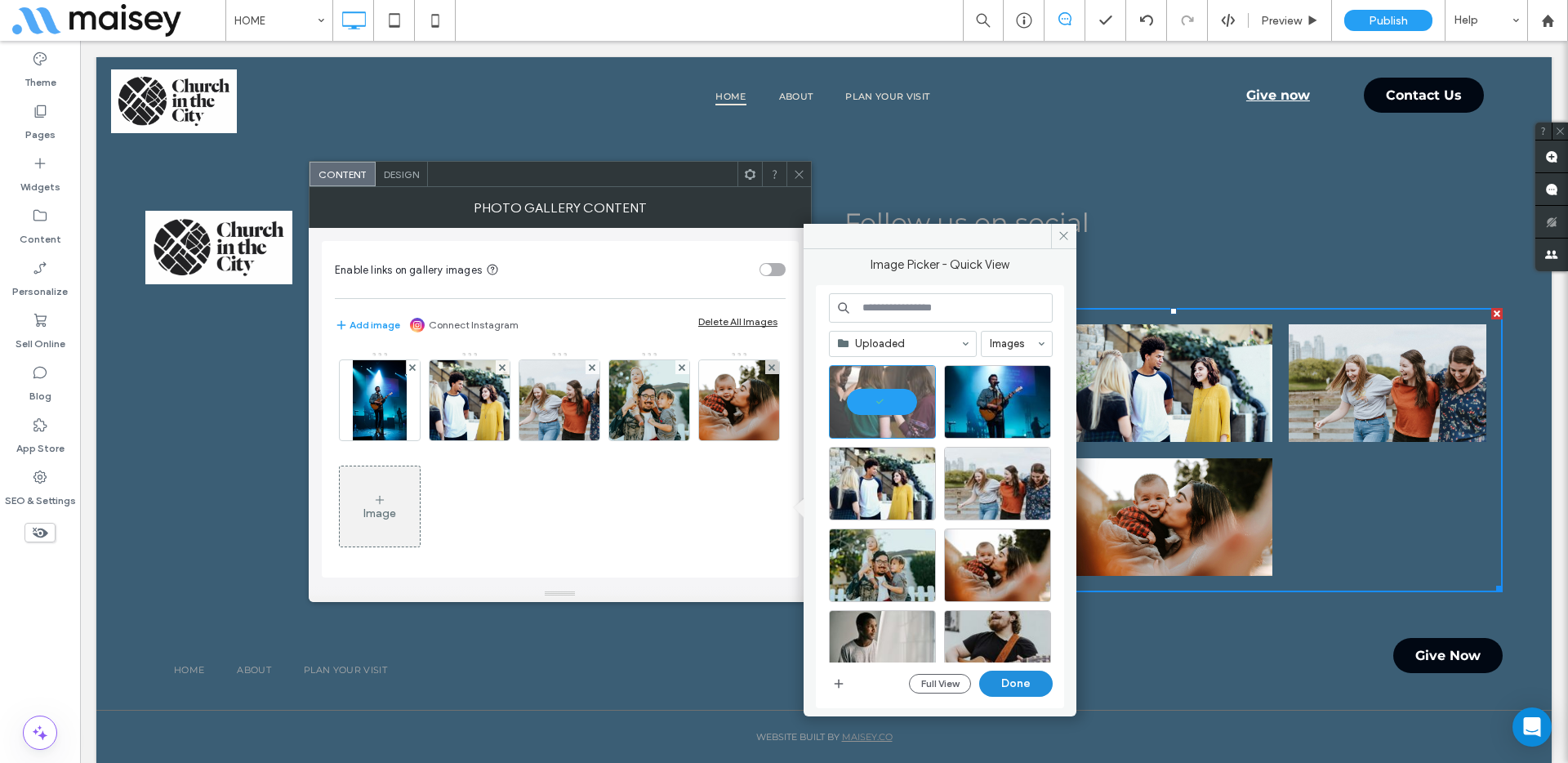 click on "Done" at bounding box center (1016, 684) 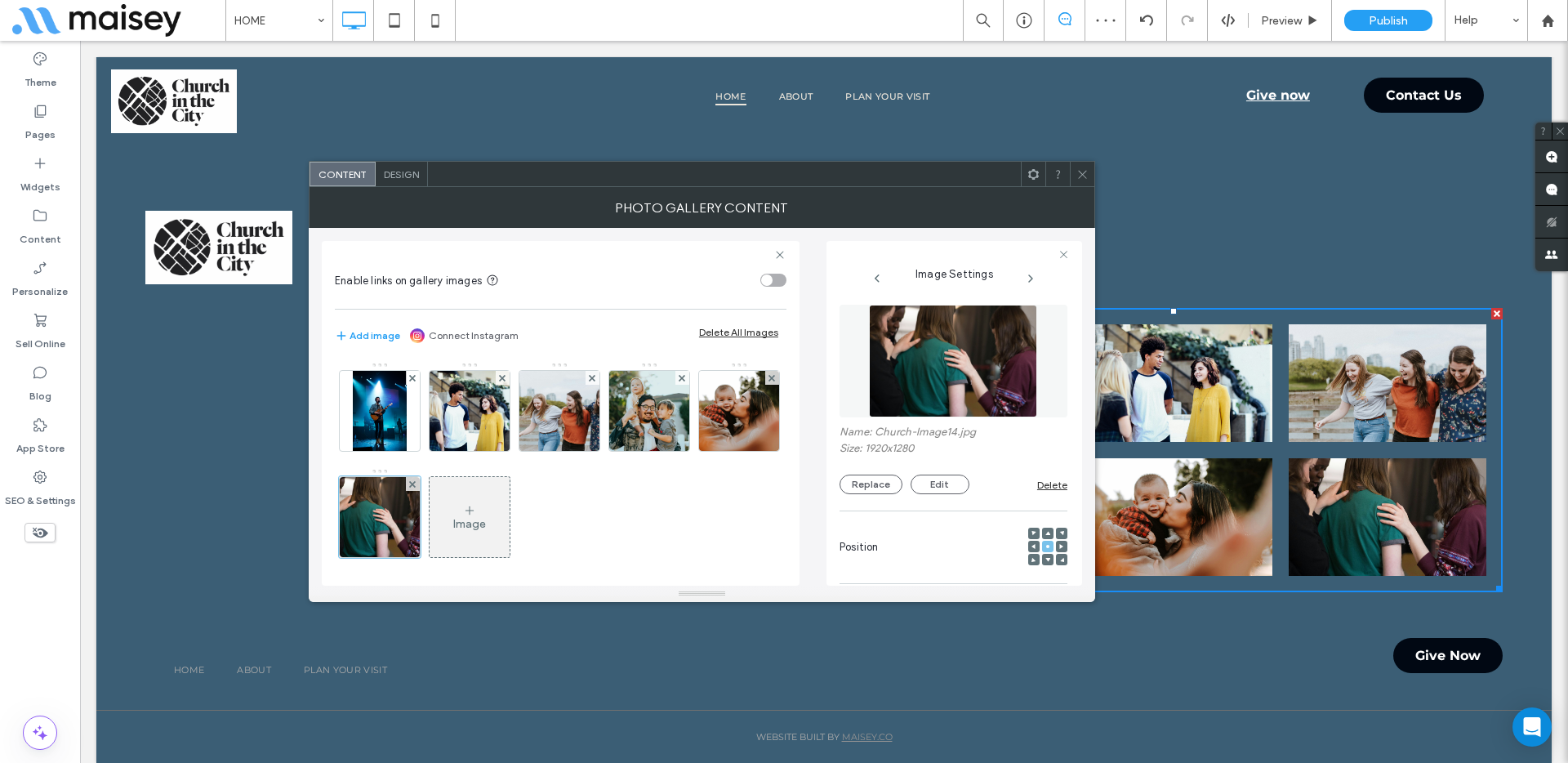 click 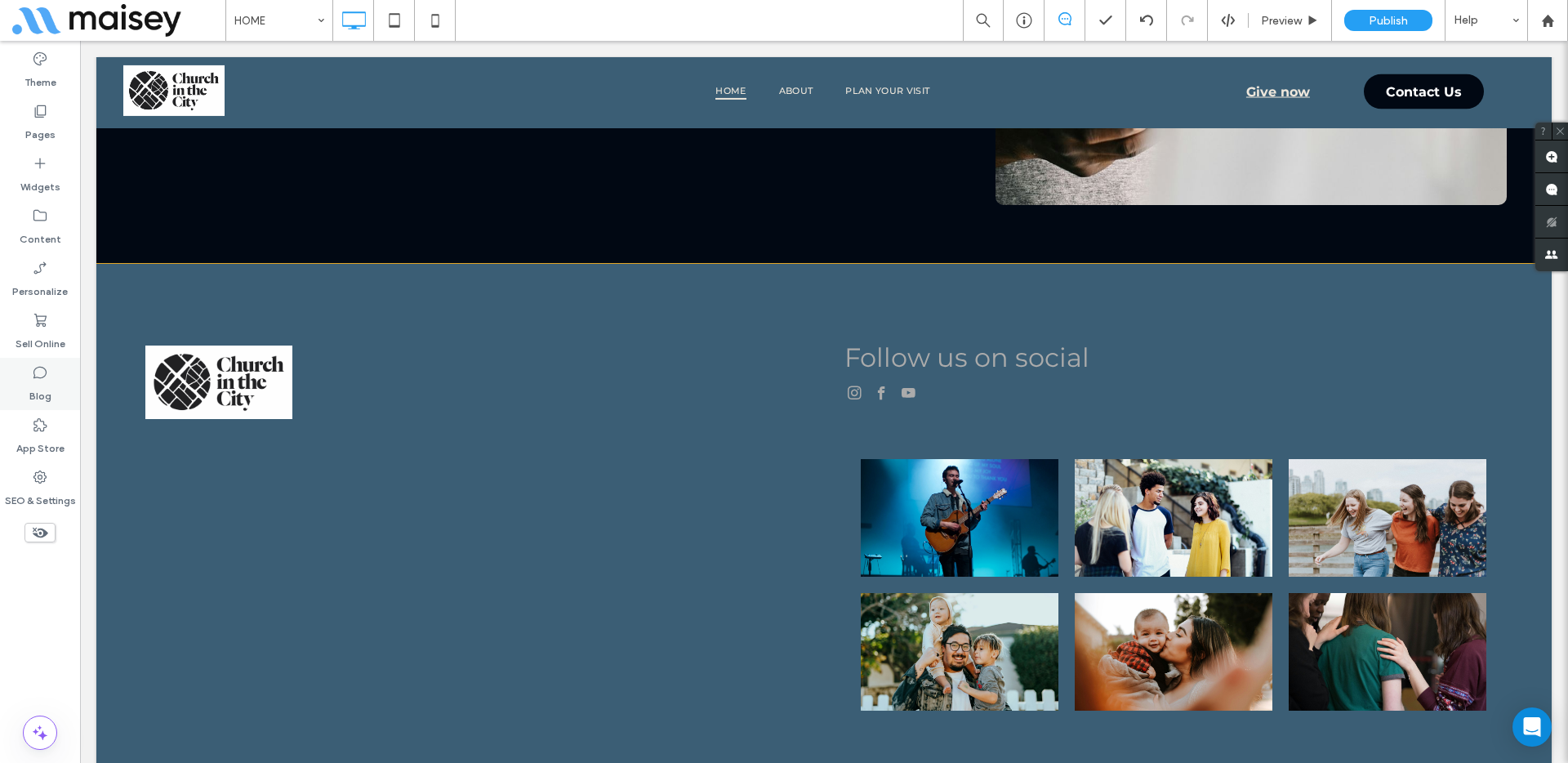 scroll, scrollTop: 4078, scrollLeft: 0, axis: vertical 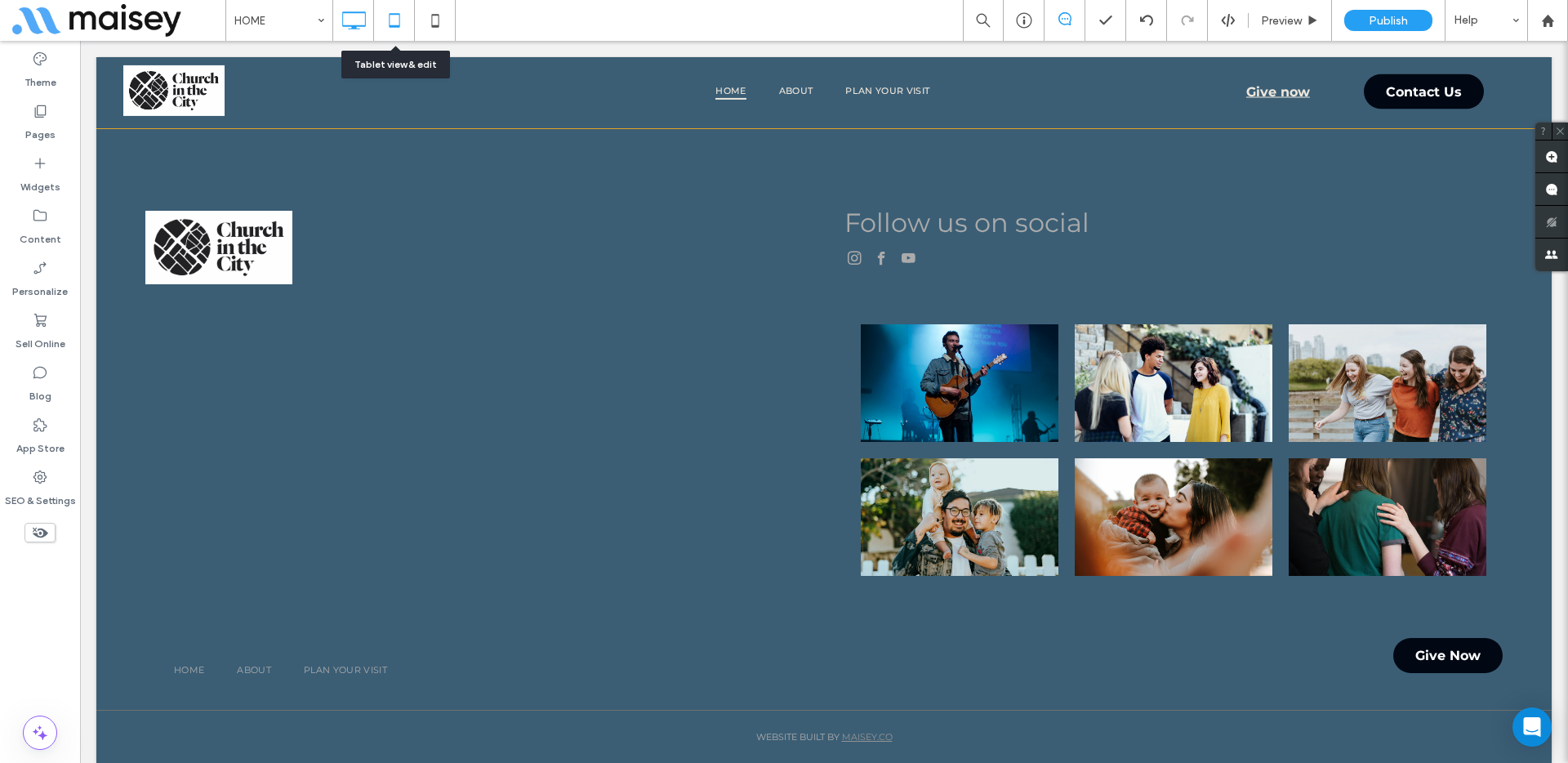 click 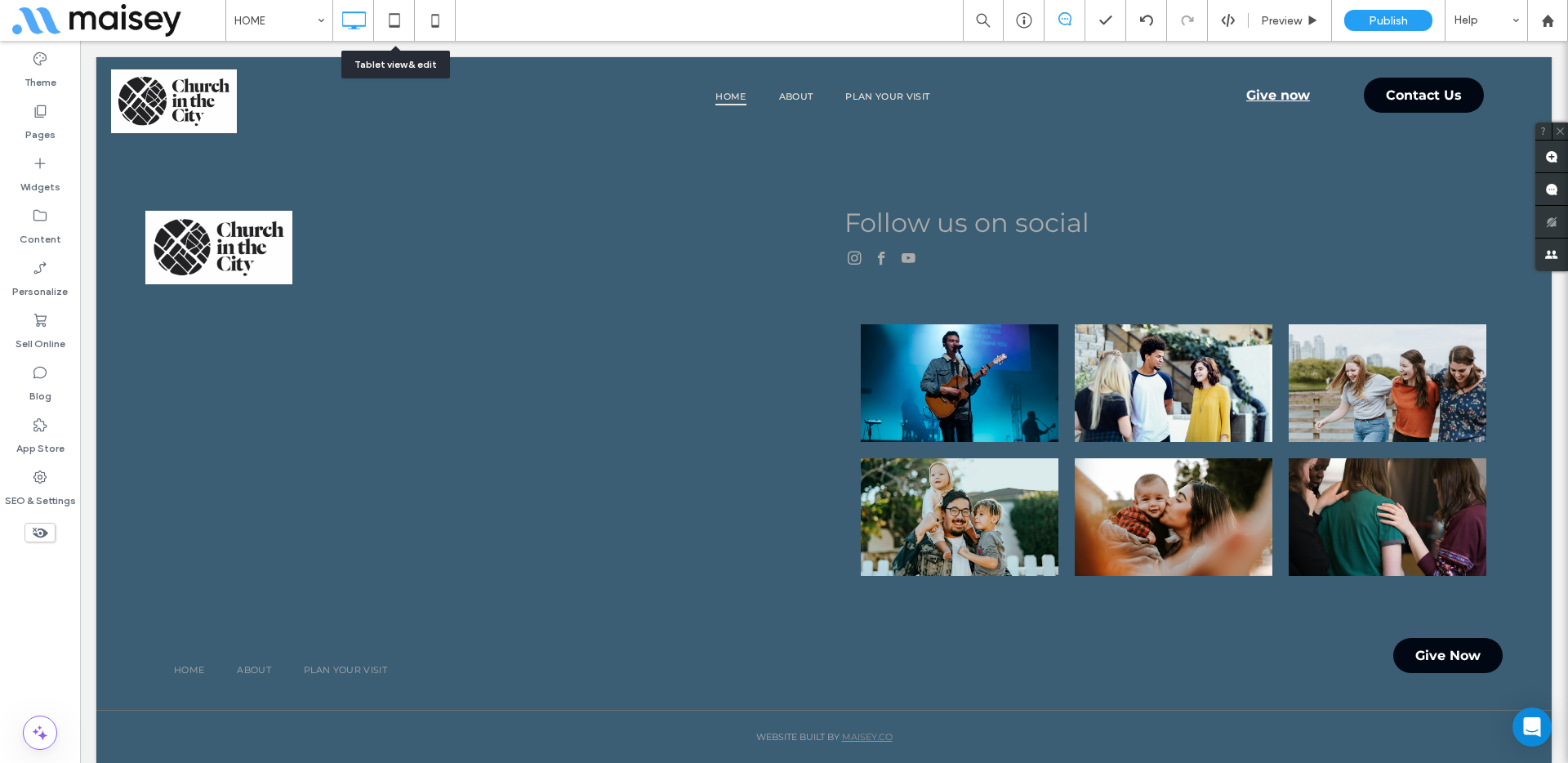 scroll, scrollTop: 0, scrollLeft: 0, axis: both 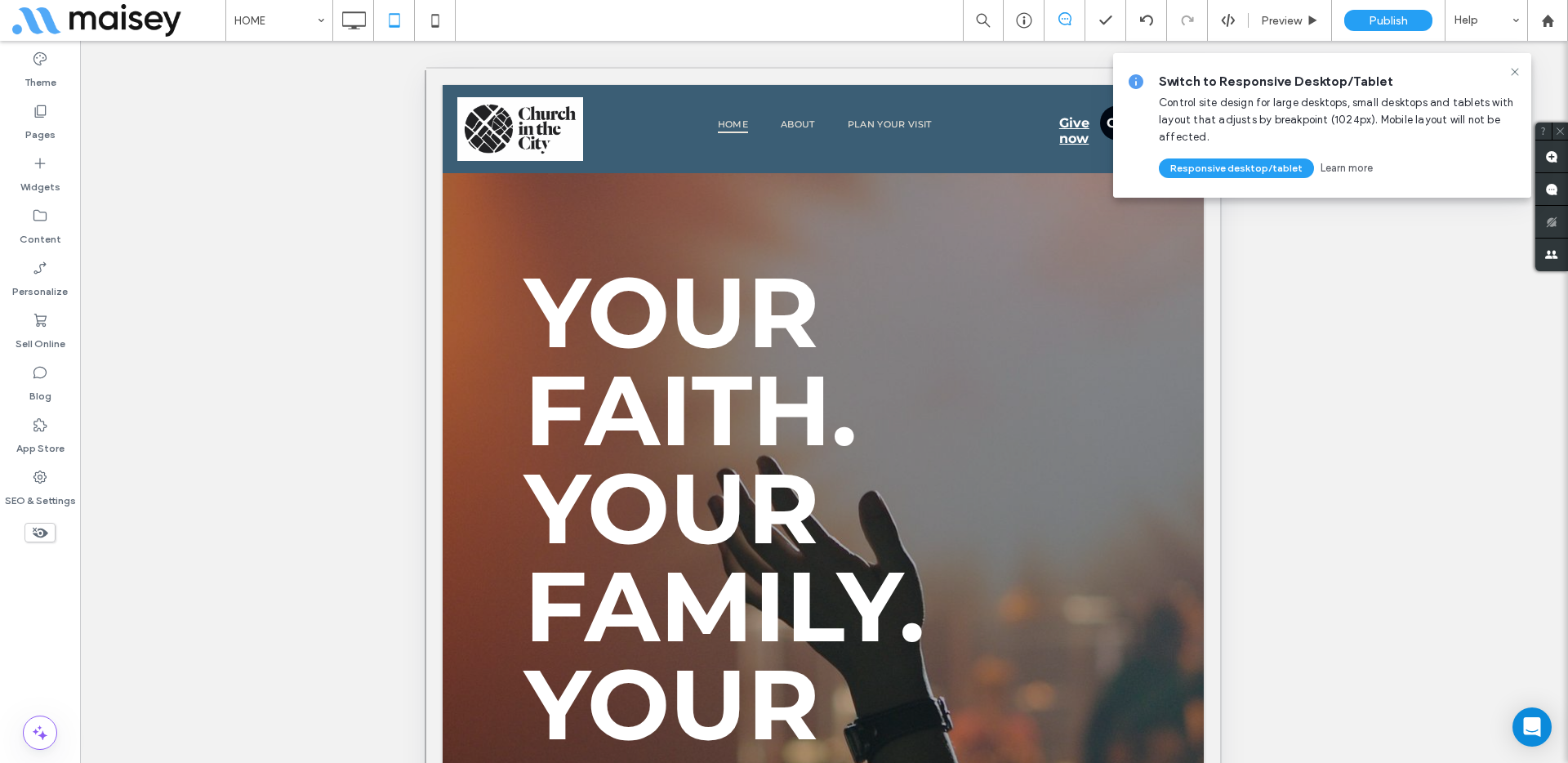 type on "**********" 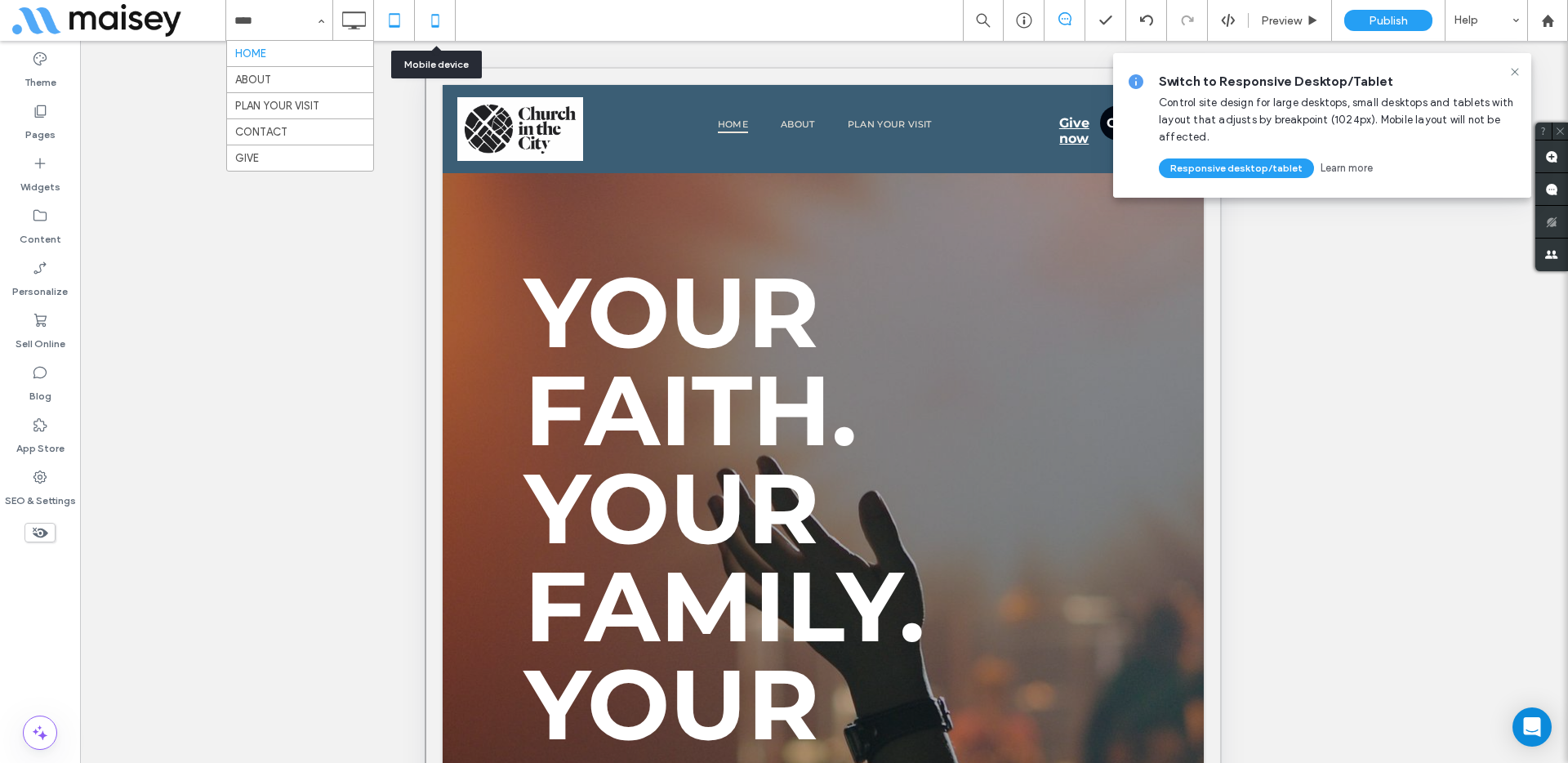 click 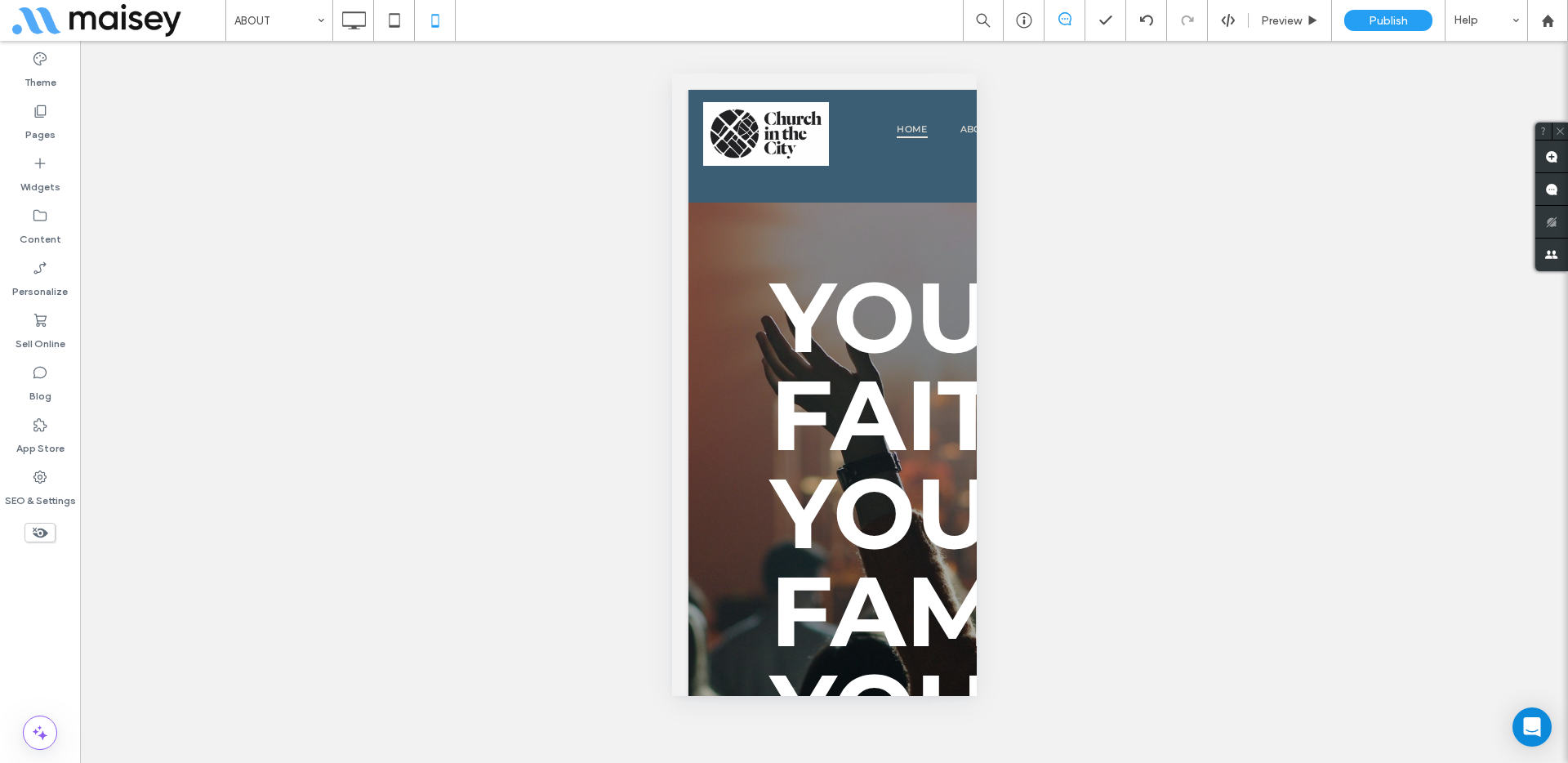click at bounding box center (784, 382) 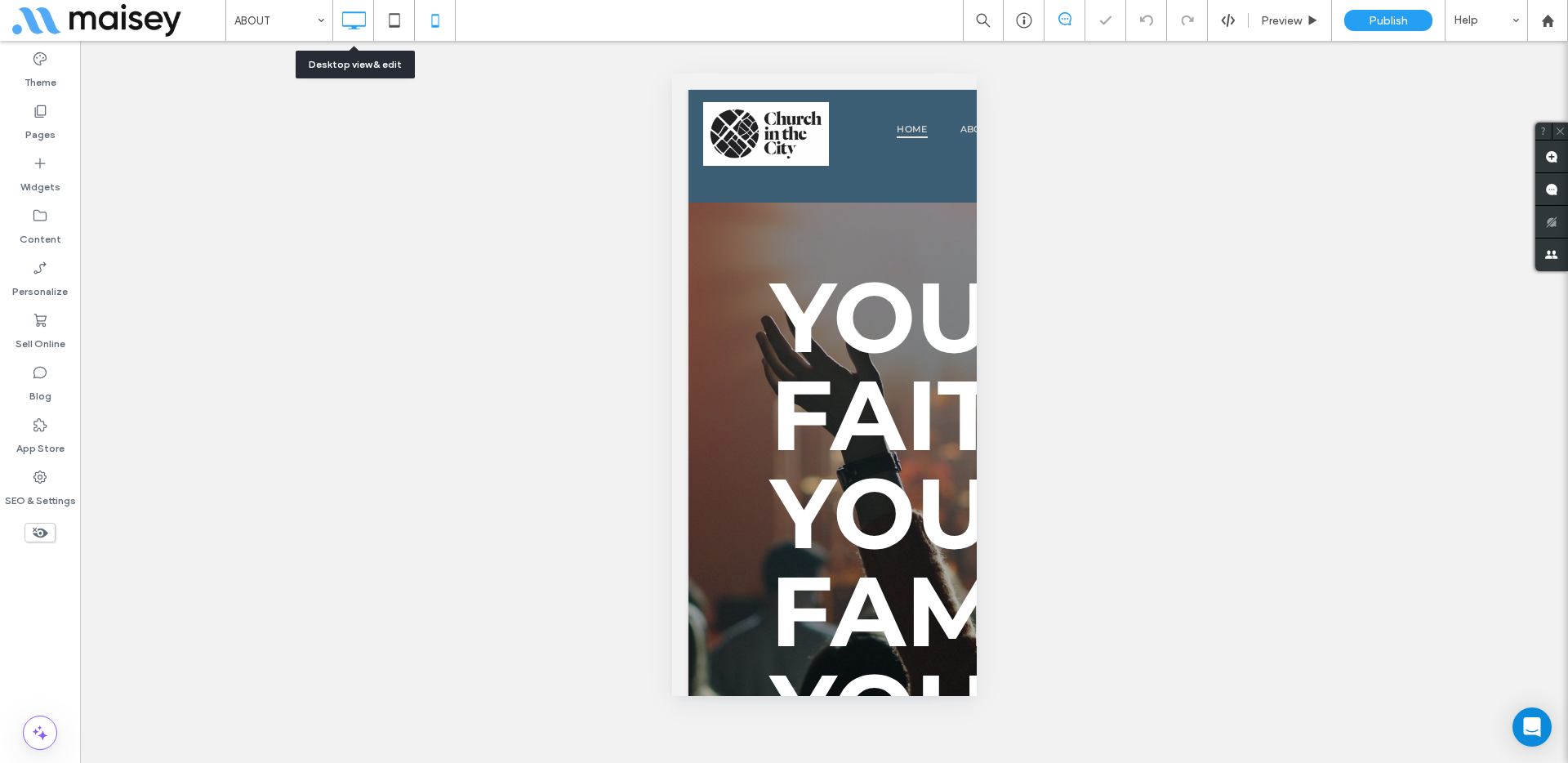 click 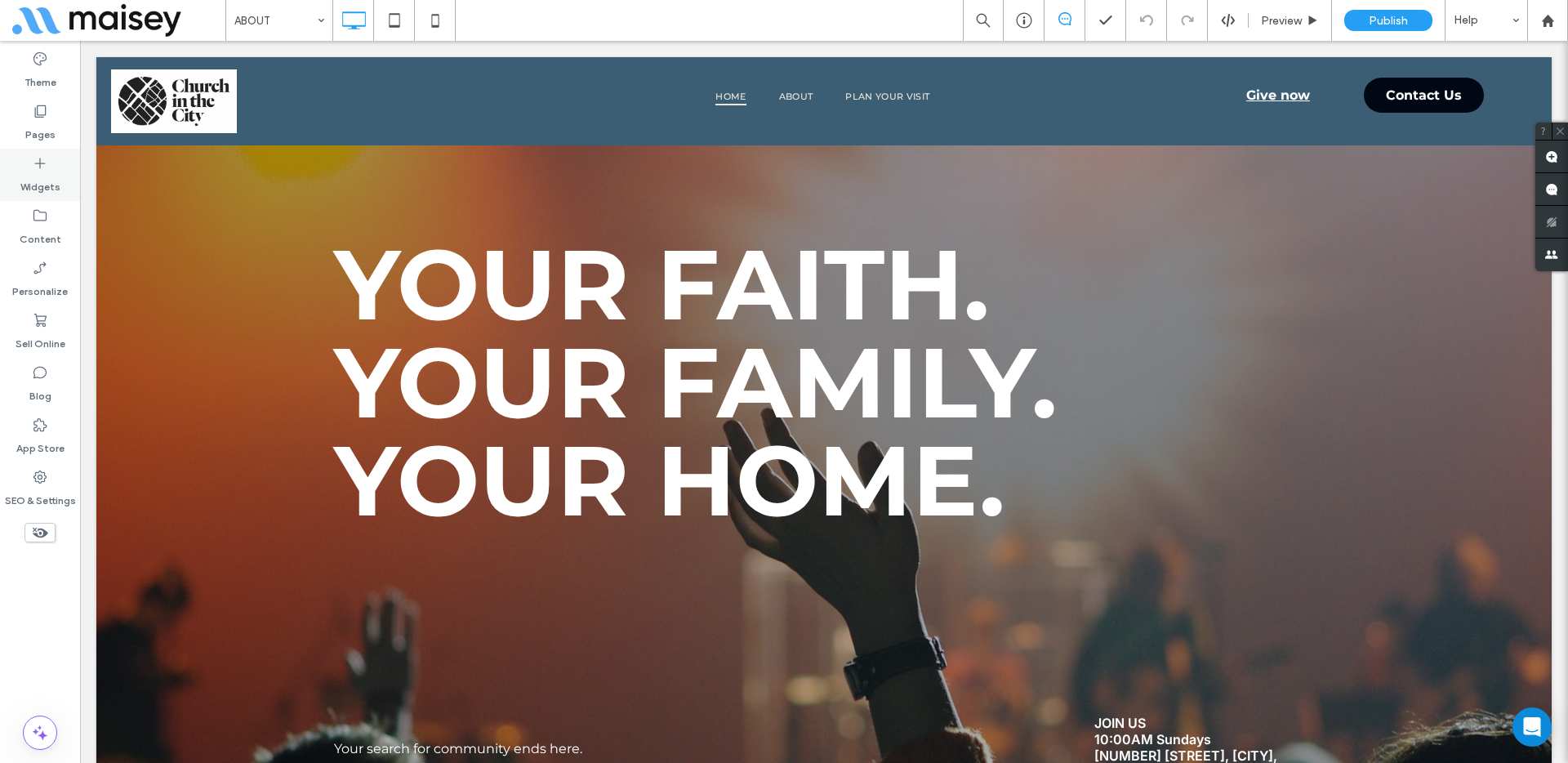 type on "**********" 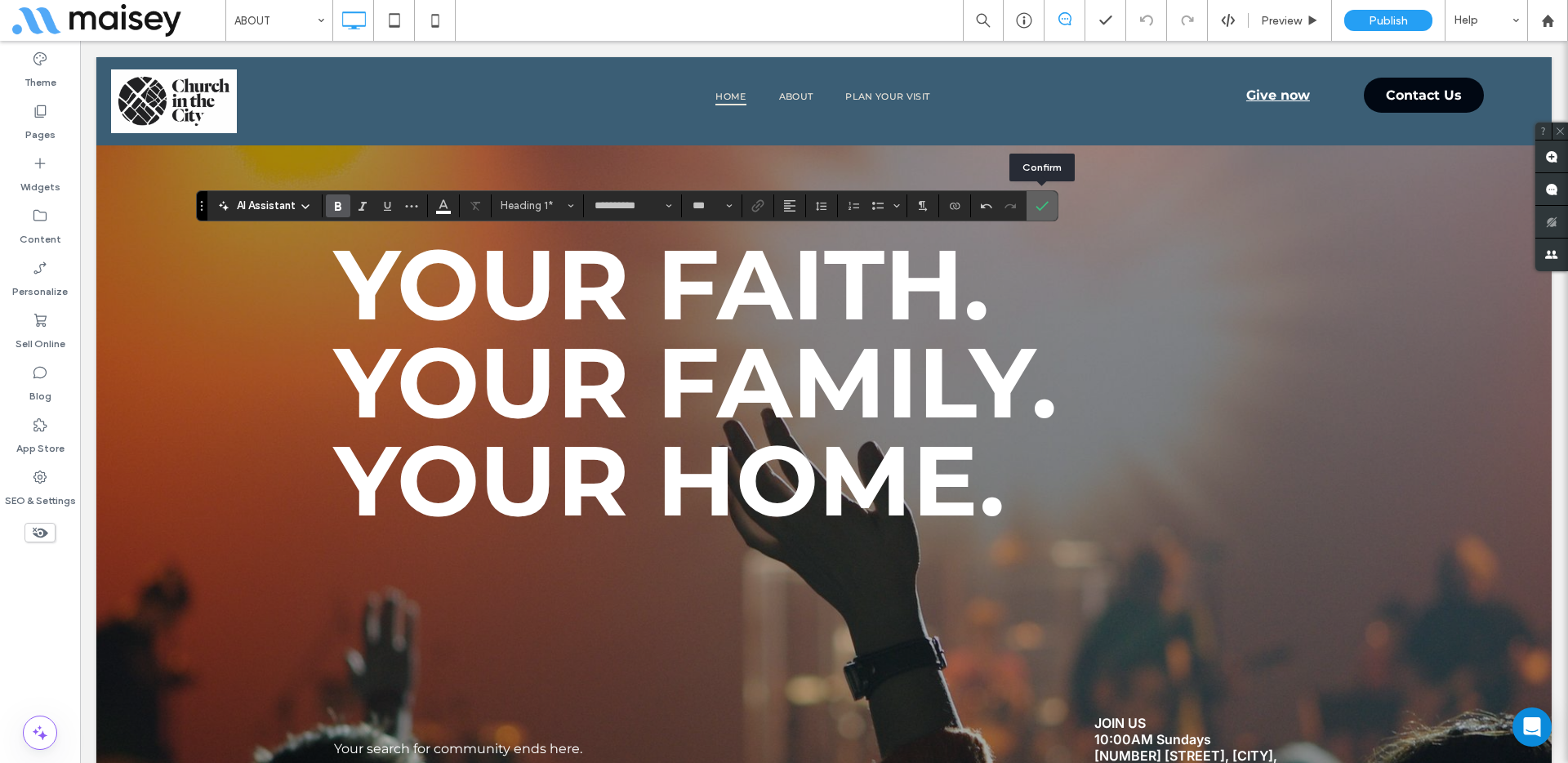 click 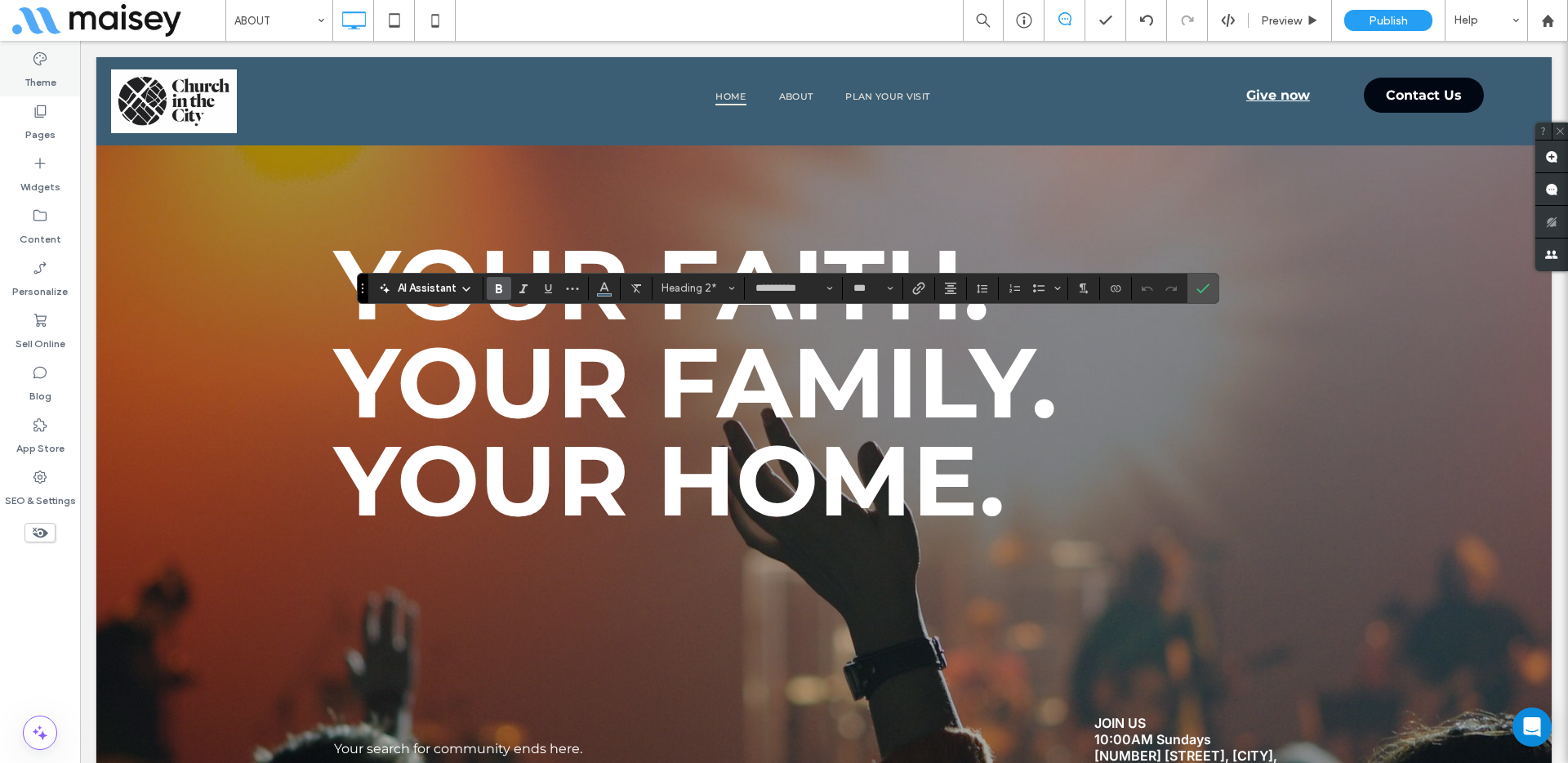 click on "Theme" at bounding box center [40, 78] 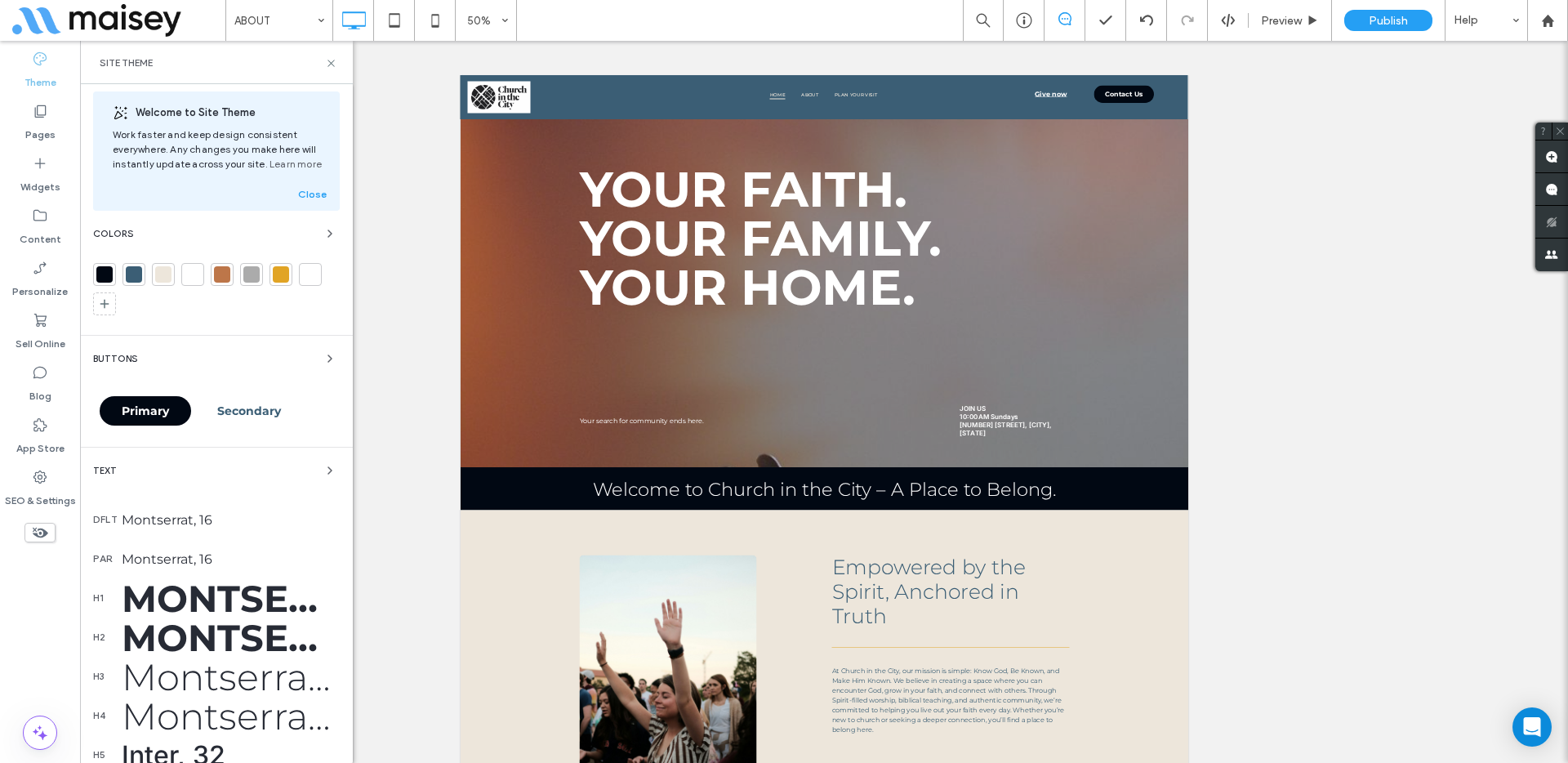 scroll, scrollTop: 10, scrollLeft: 0, axis: vertical 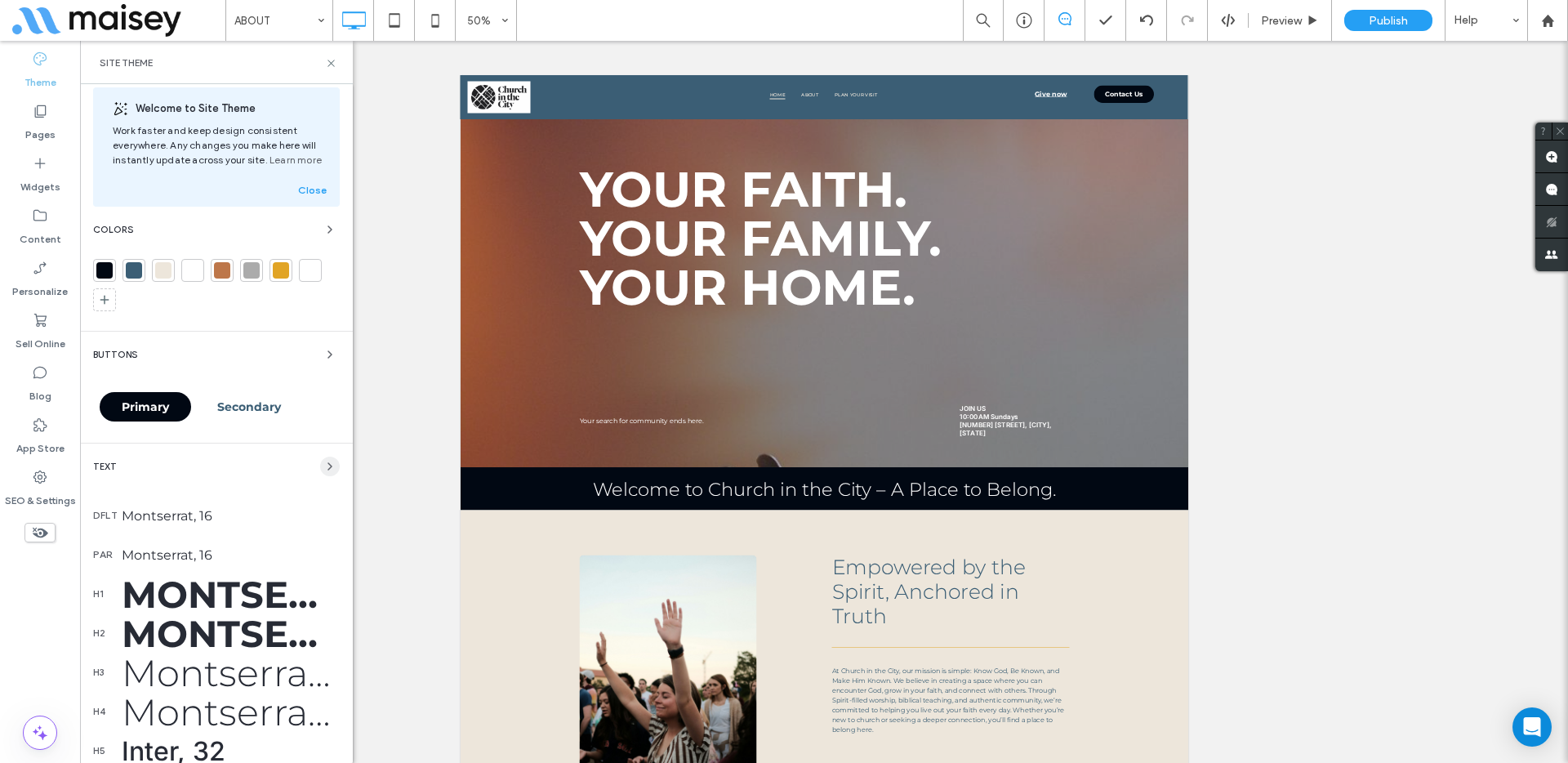 click 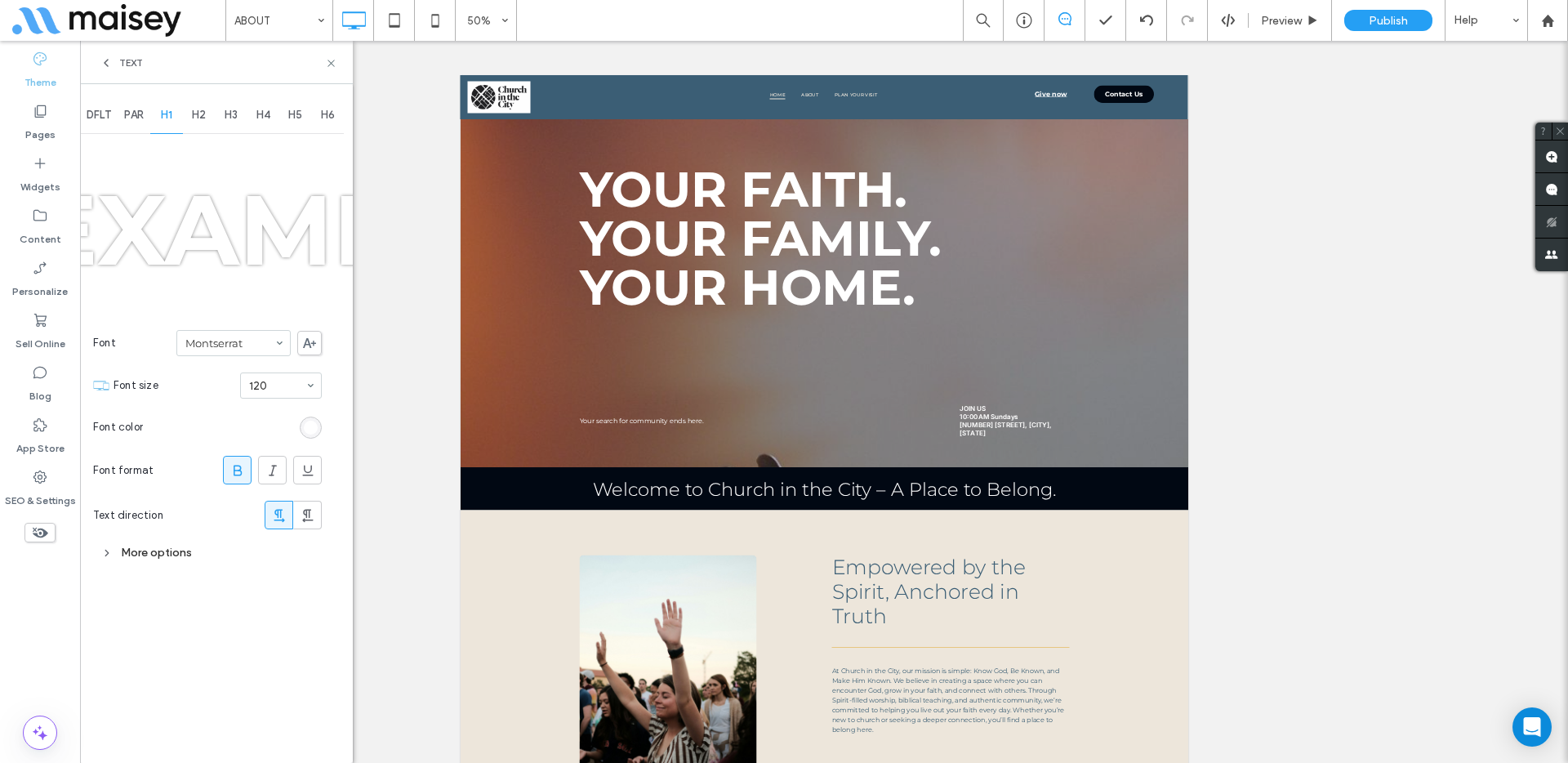 scroll, scrollTop: 0, scrollLeft: 0, axis: both 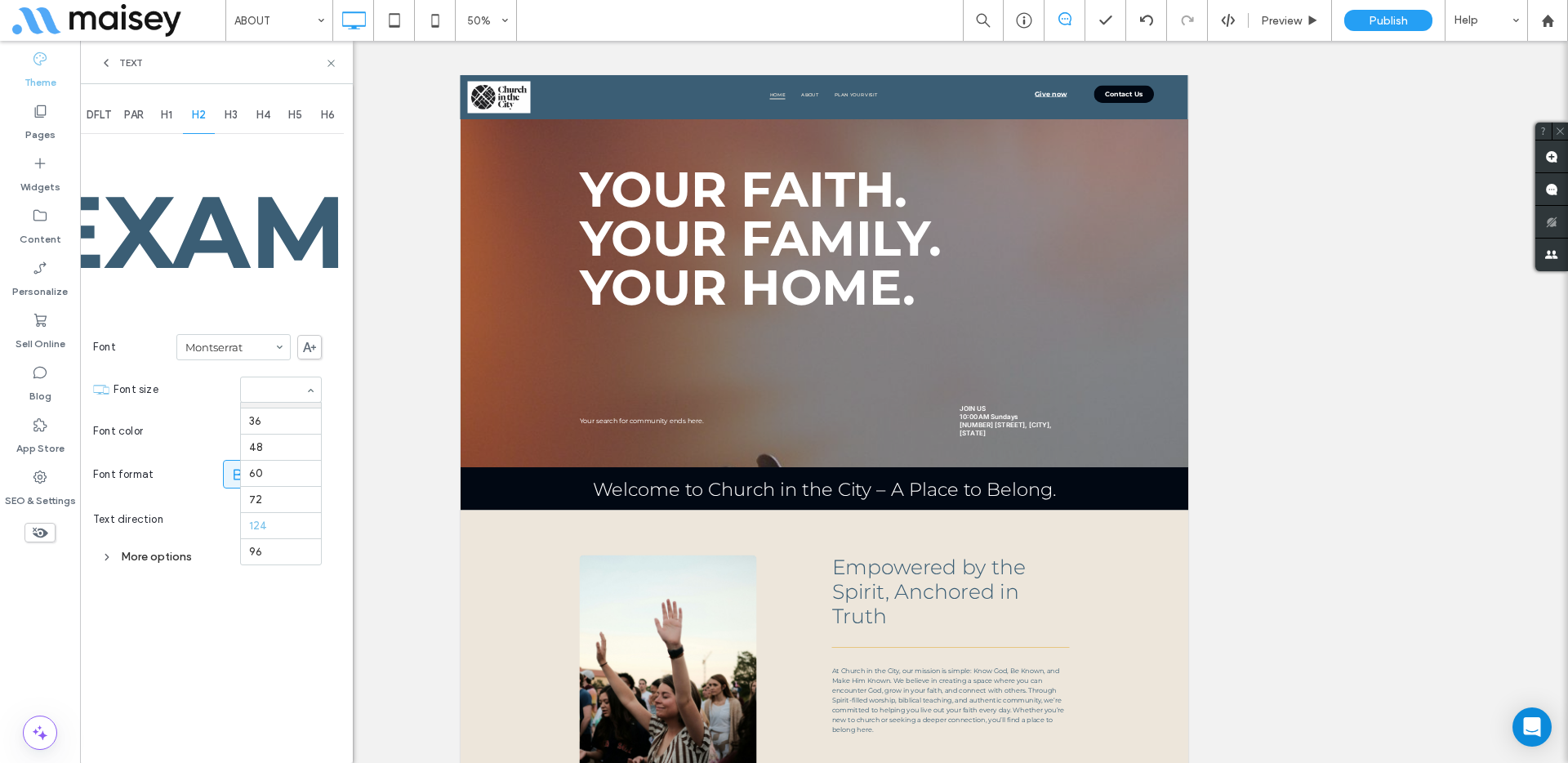 click at bounding box center (277, 390) 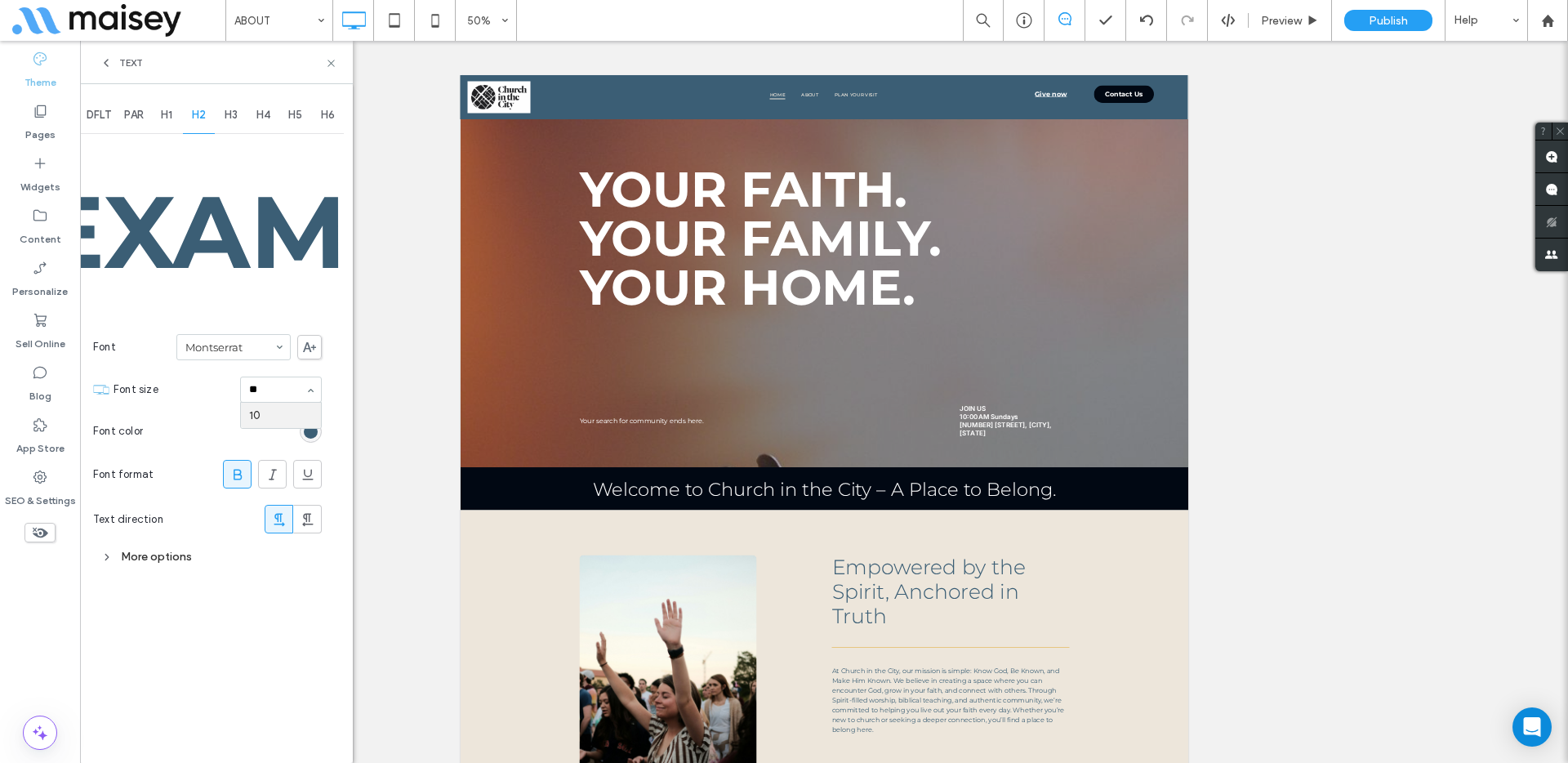 scroll, scrollTop: 0, scrollLeft: 0, axis: both 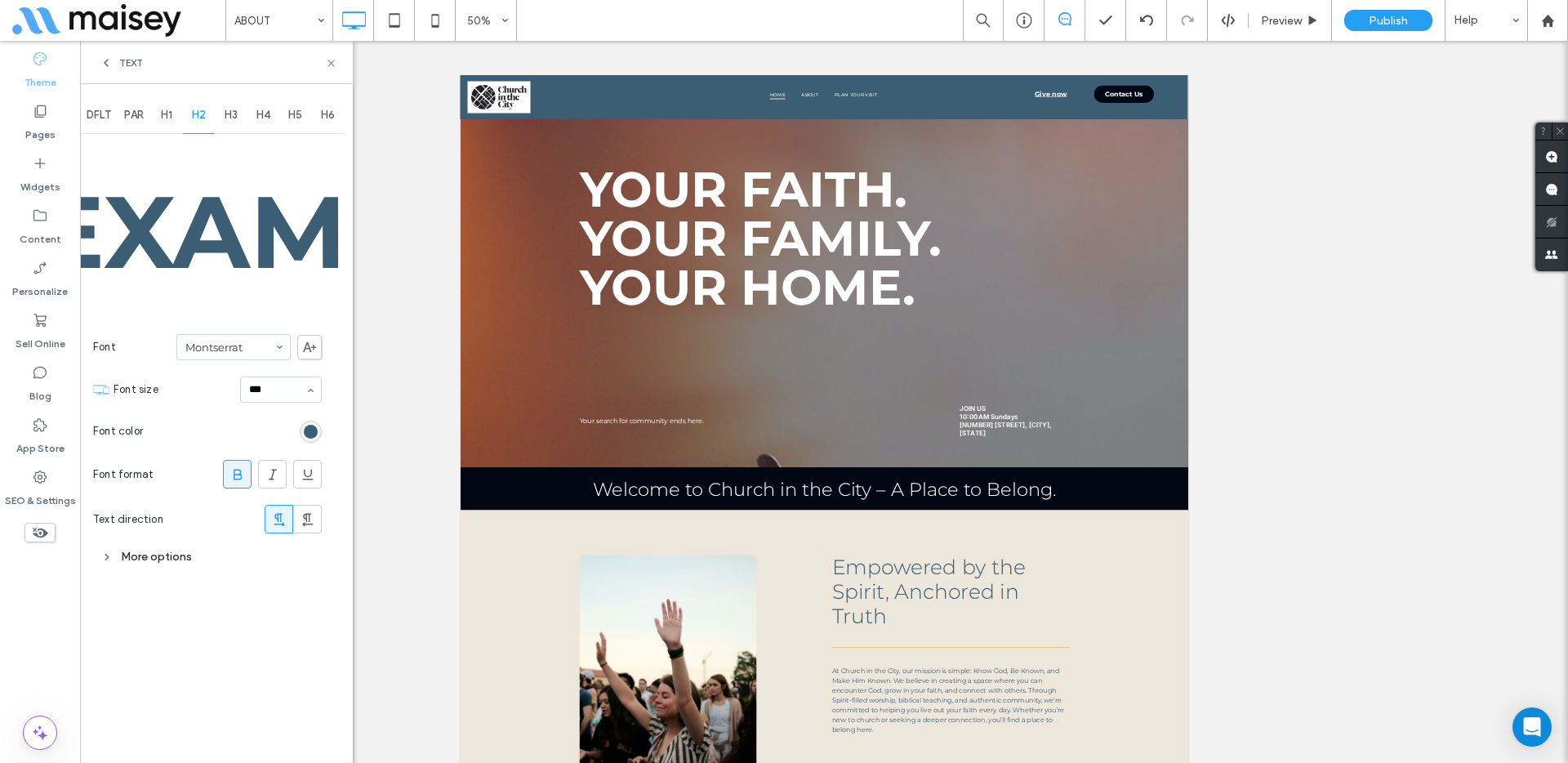 type 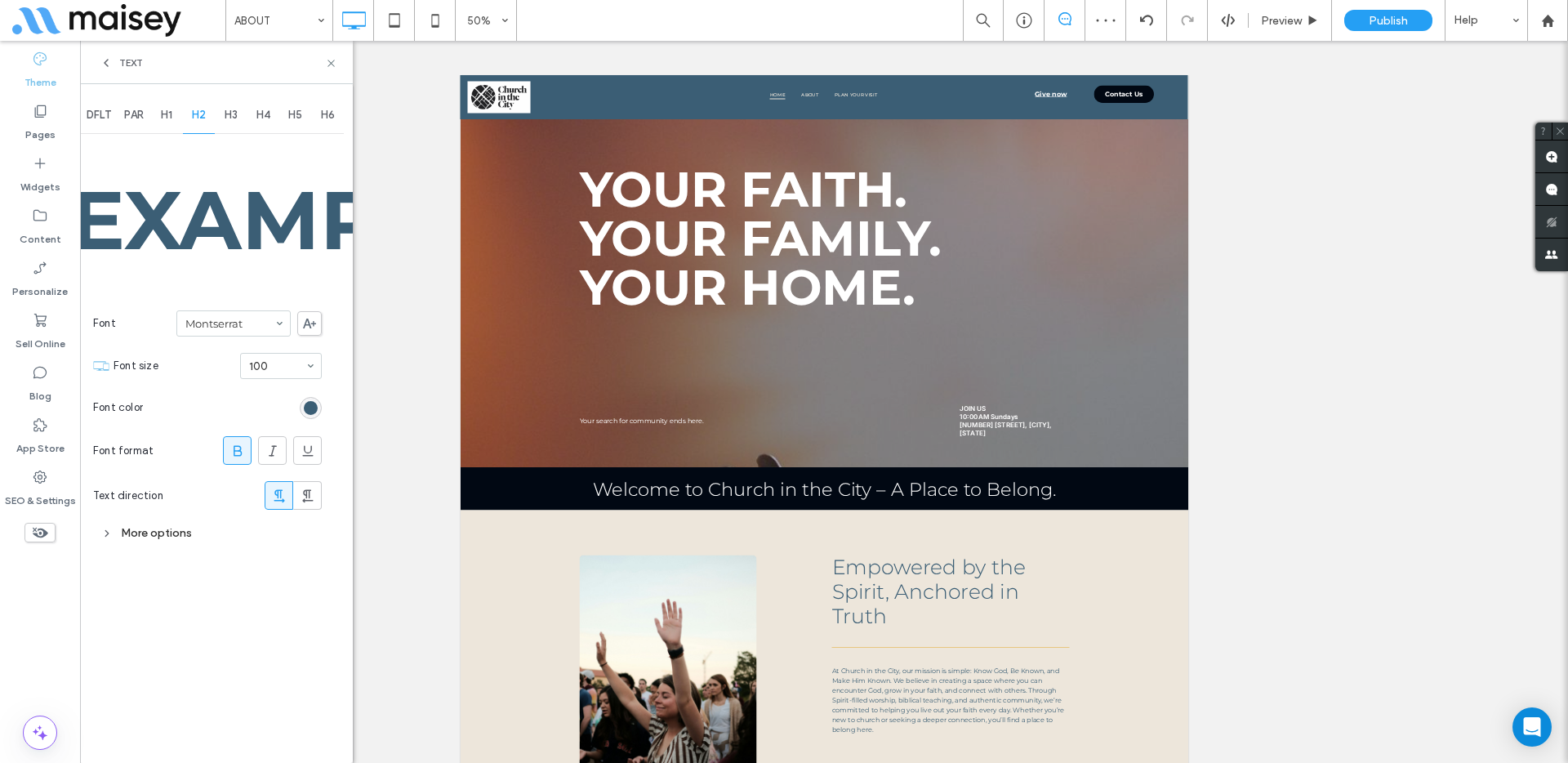 click on "H1" at bounding box center [167, 115] 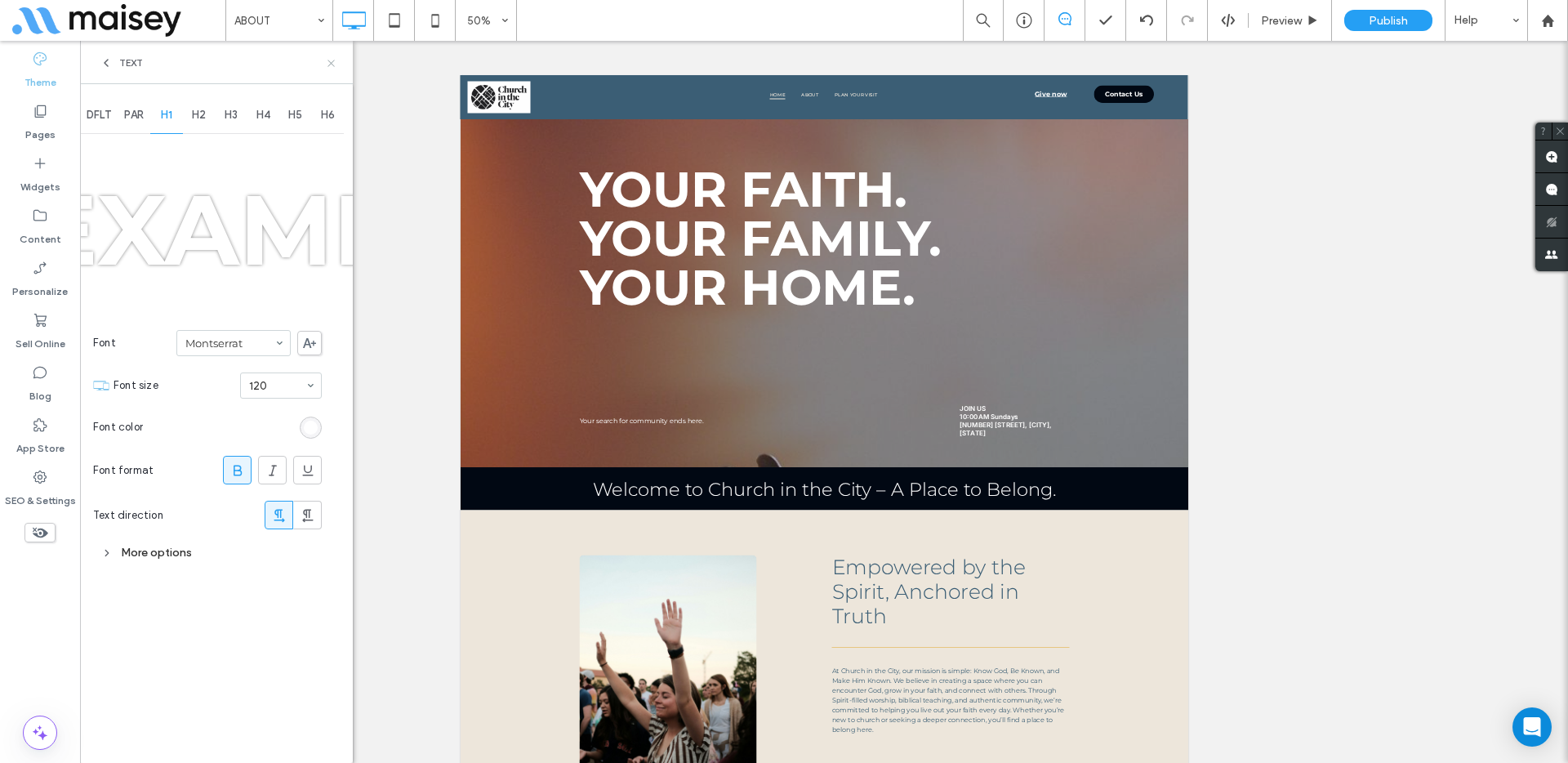 click 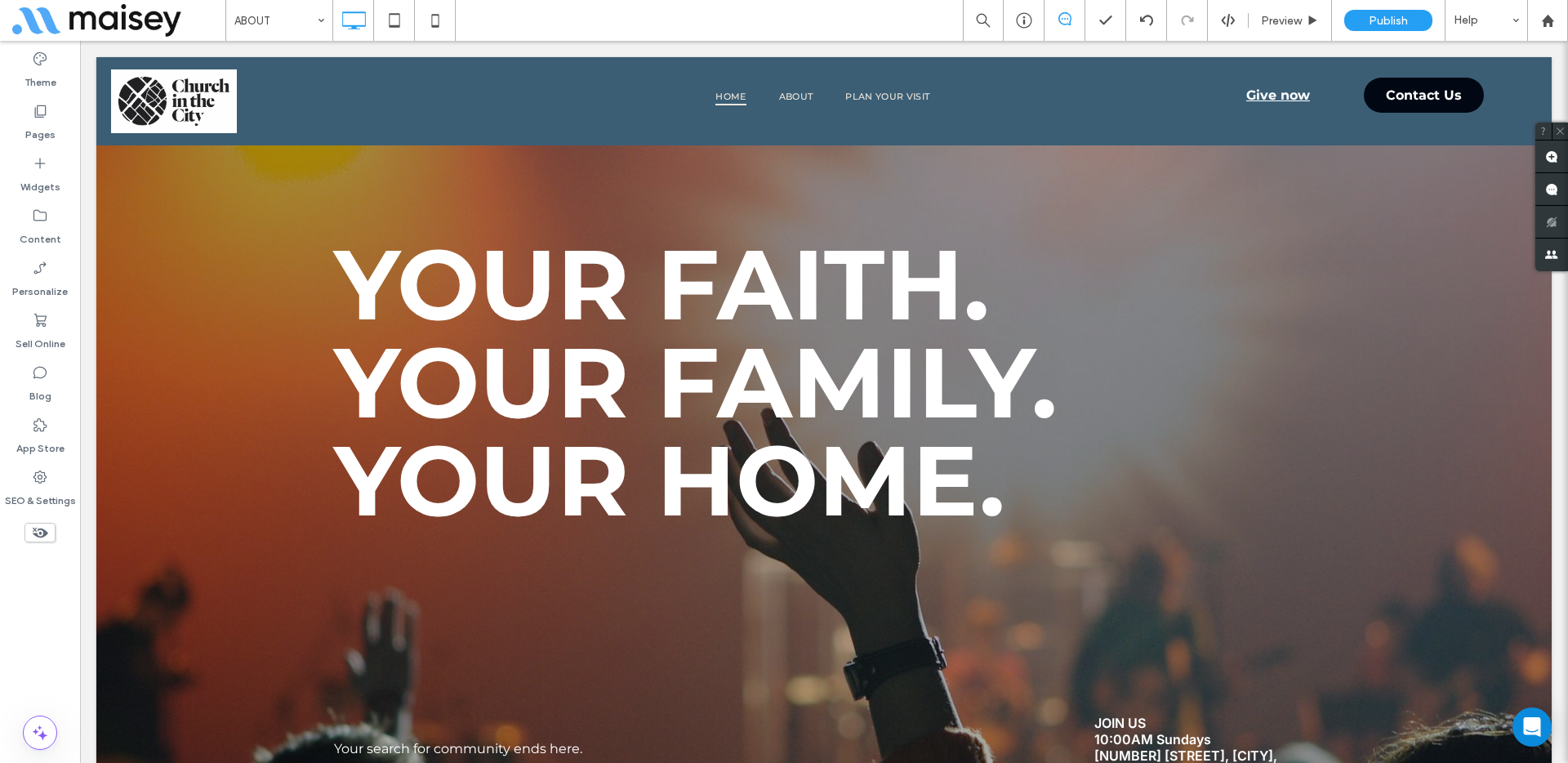 type on "**********" 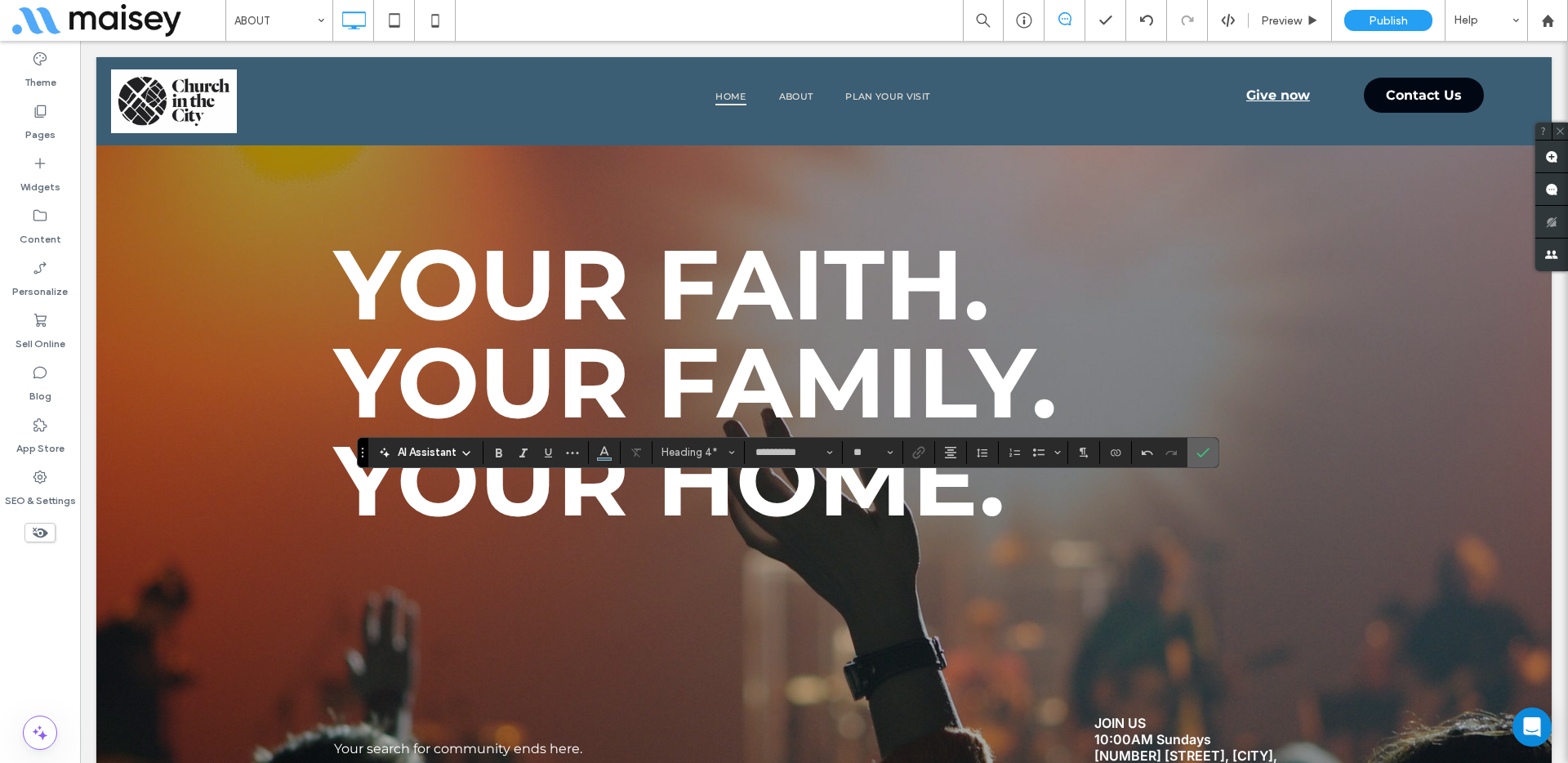 click 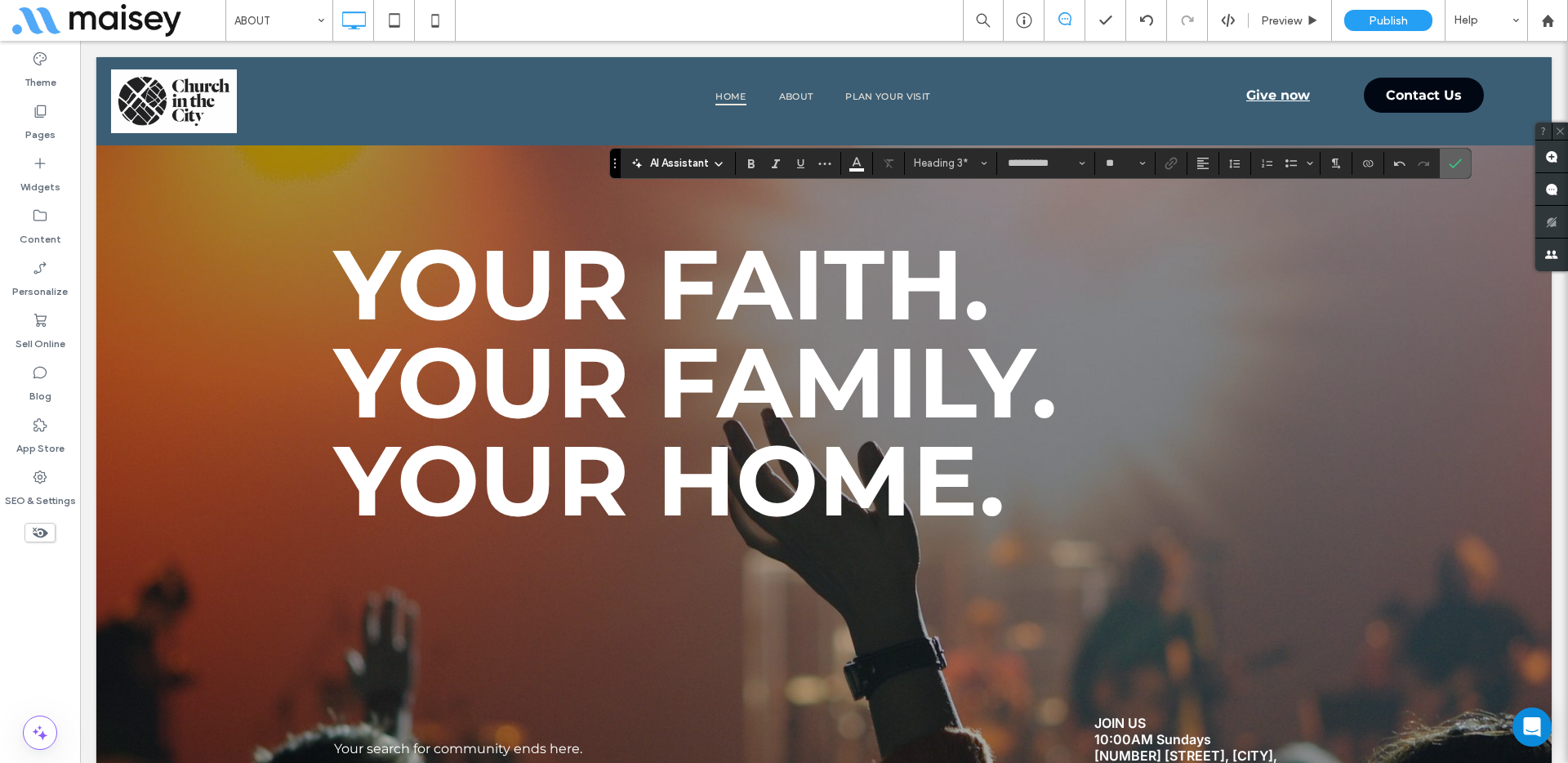 click 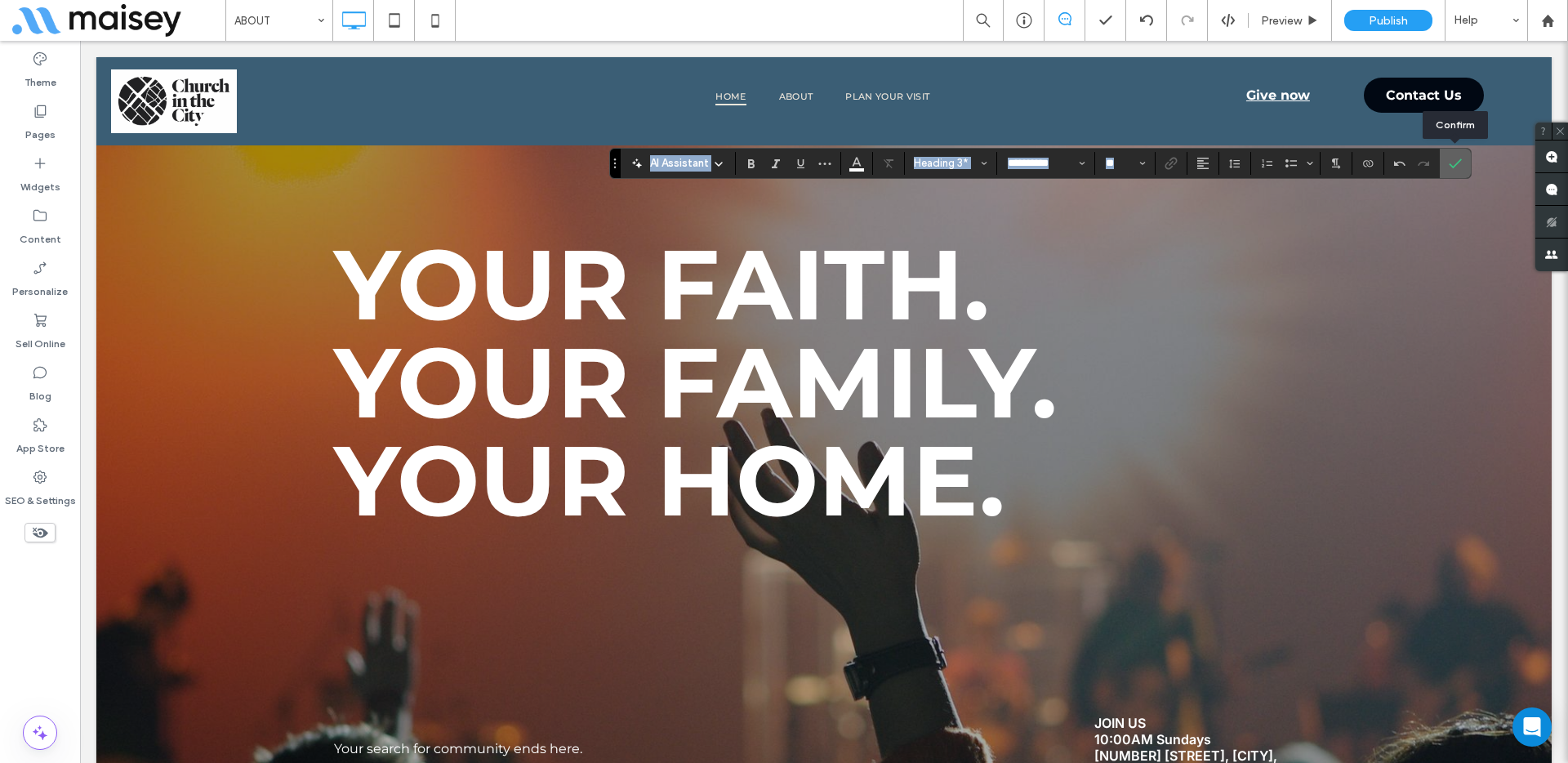 click at bounding box center (1455, 163) 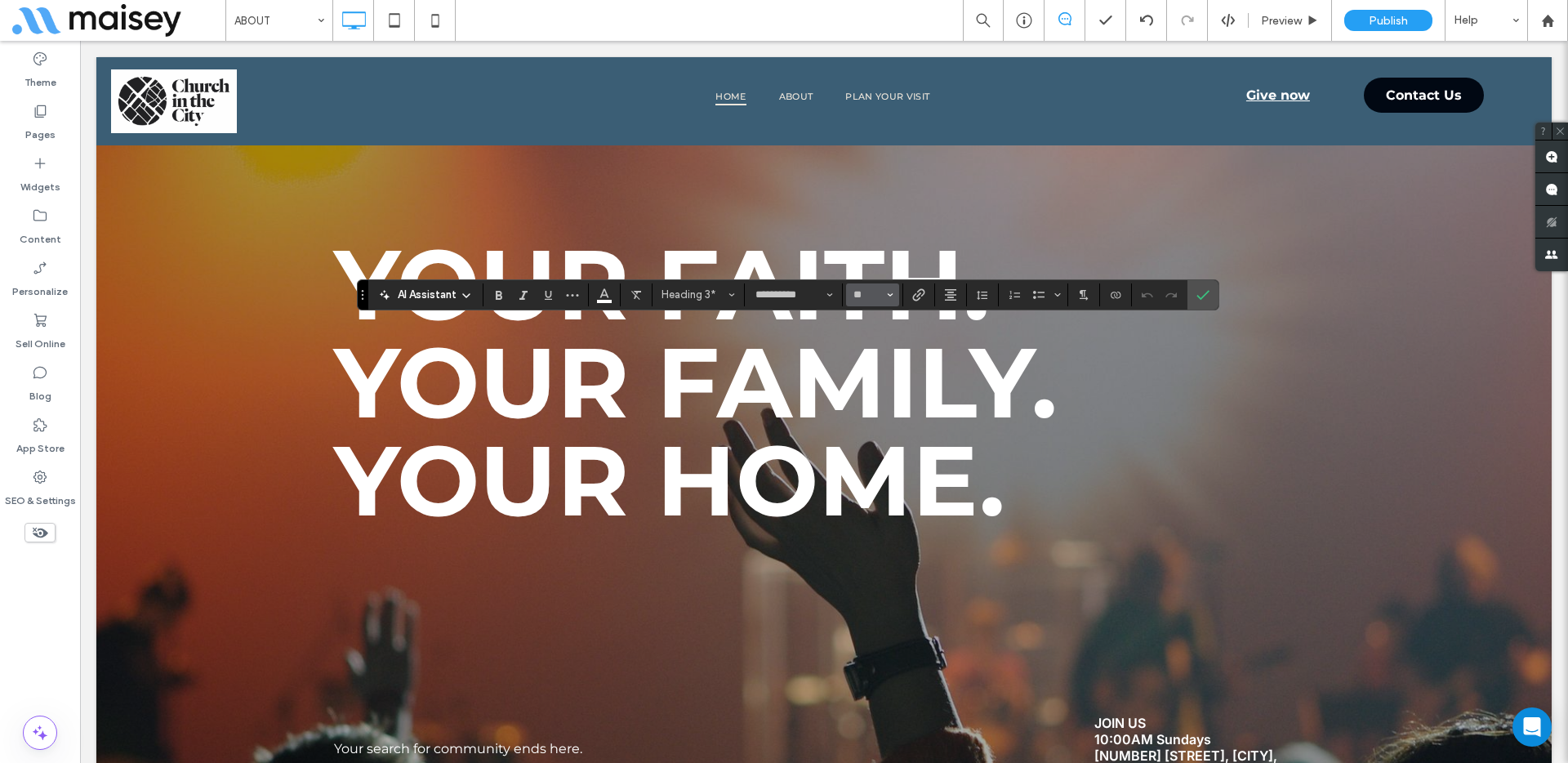 click at bounding box center [890, 295] 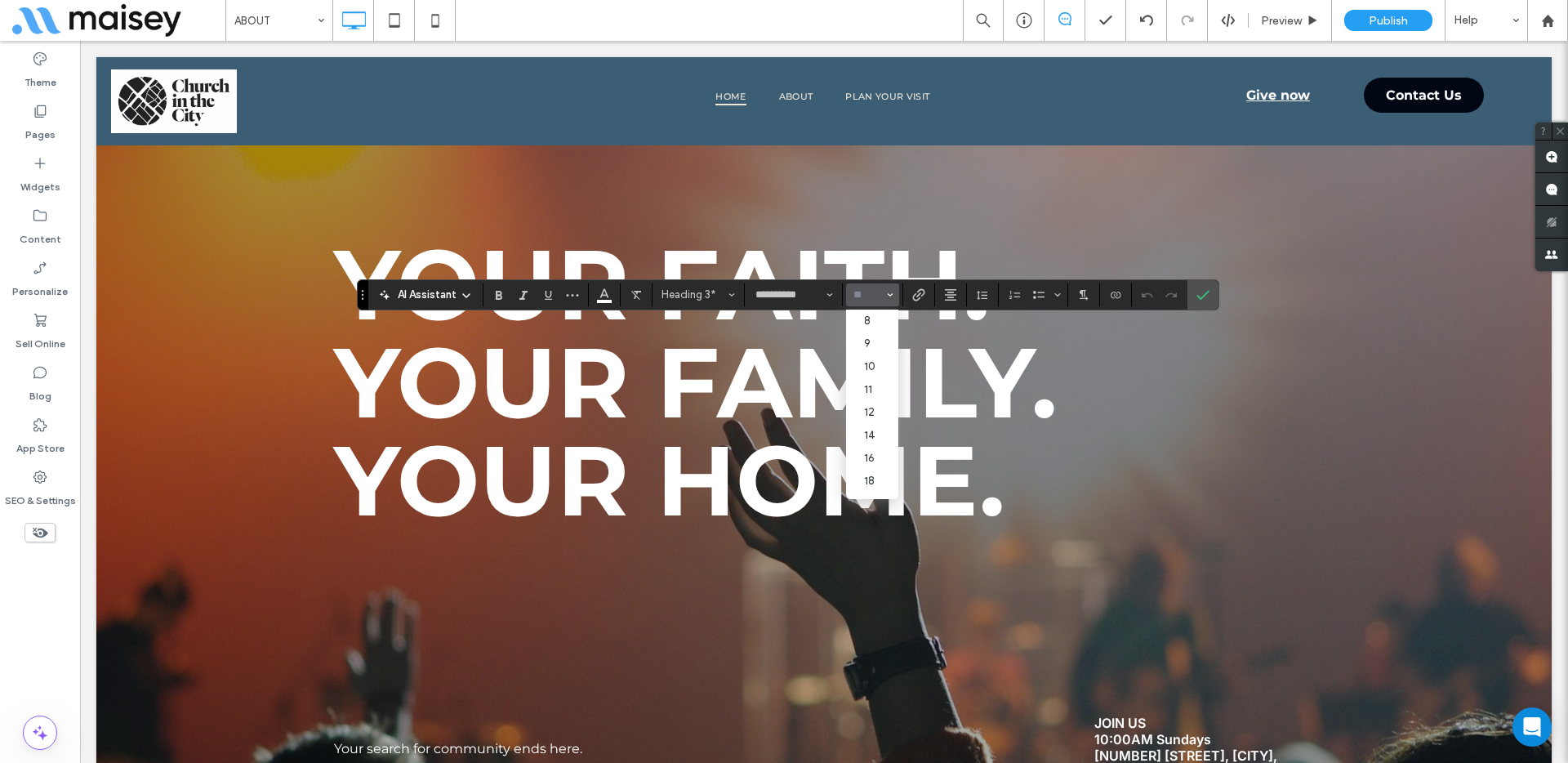 click at bounding box center (867, 295) 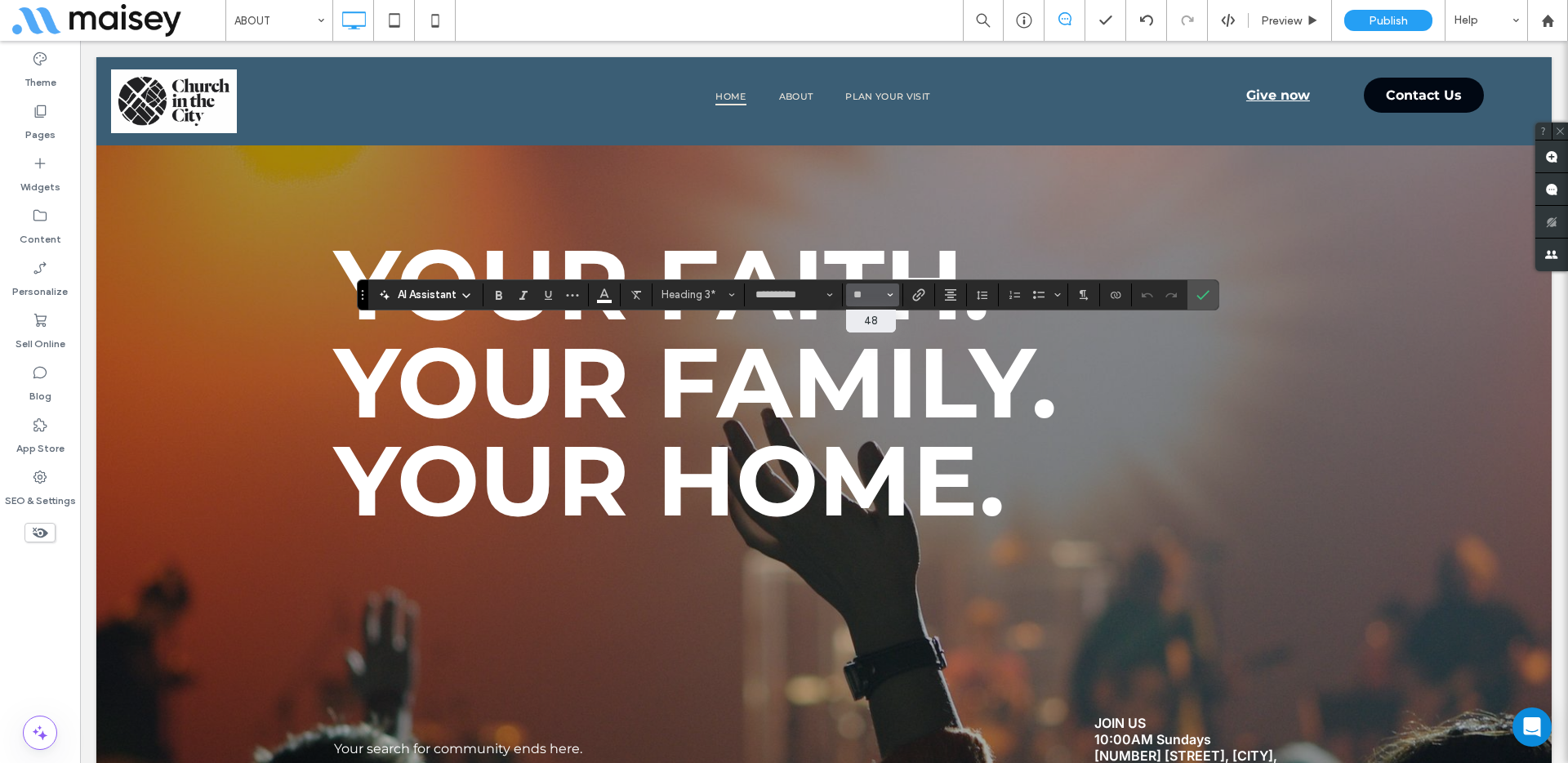 type on "**" 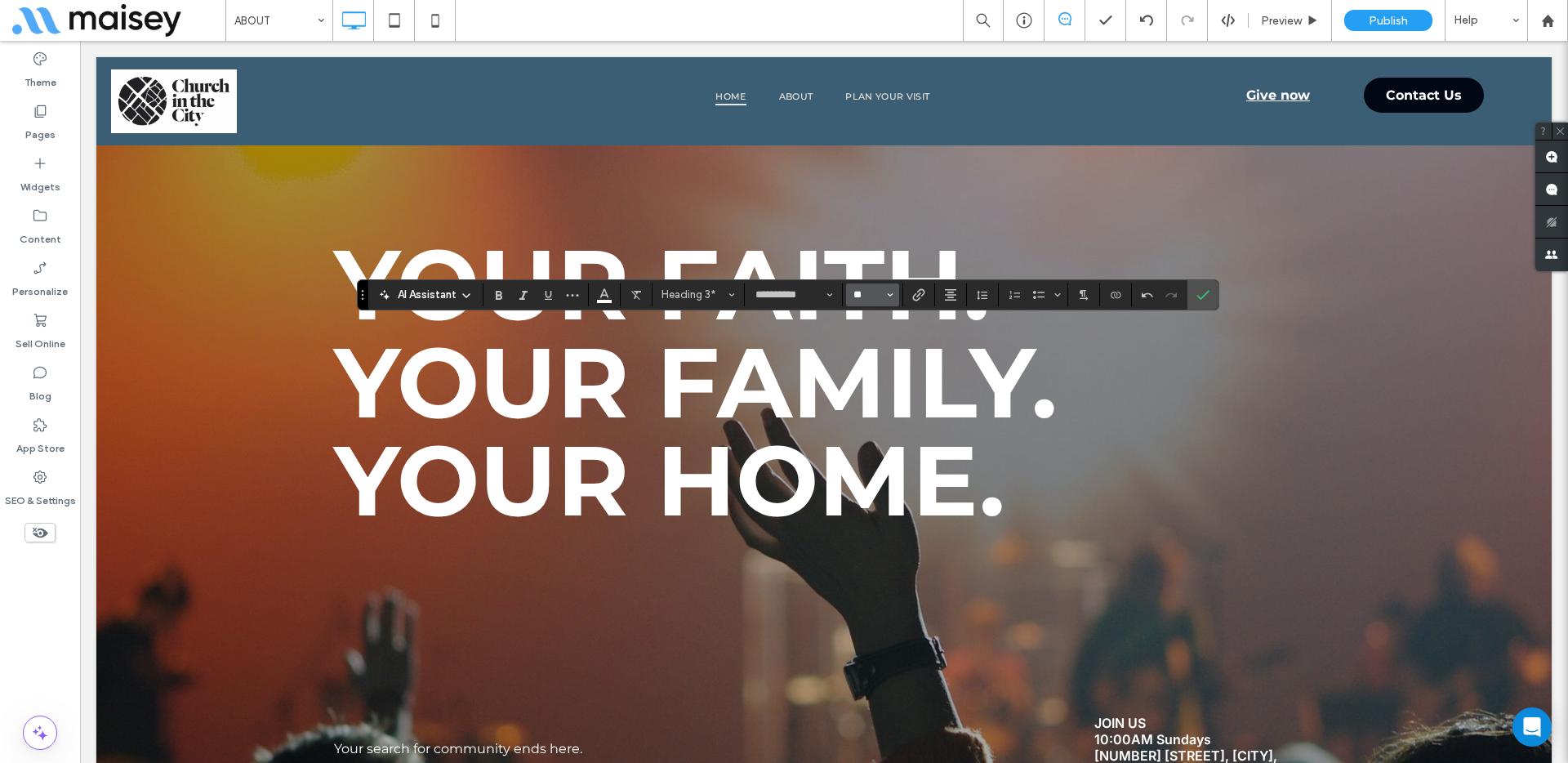 click on "**" at bounding box center (867, 295) 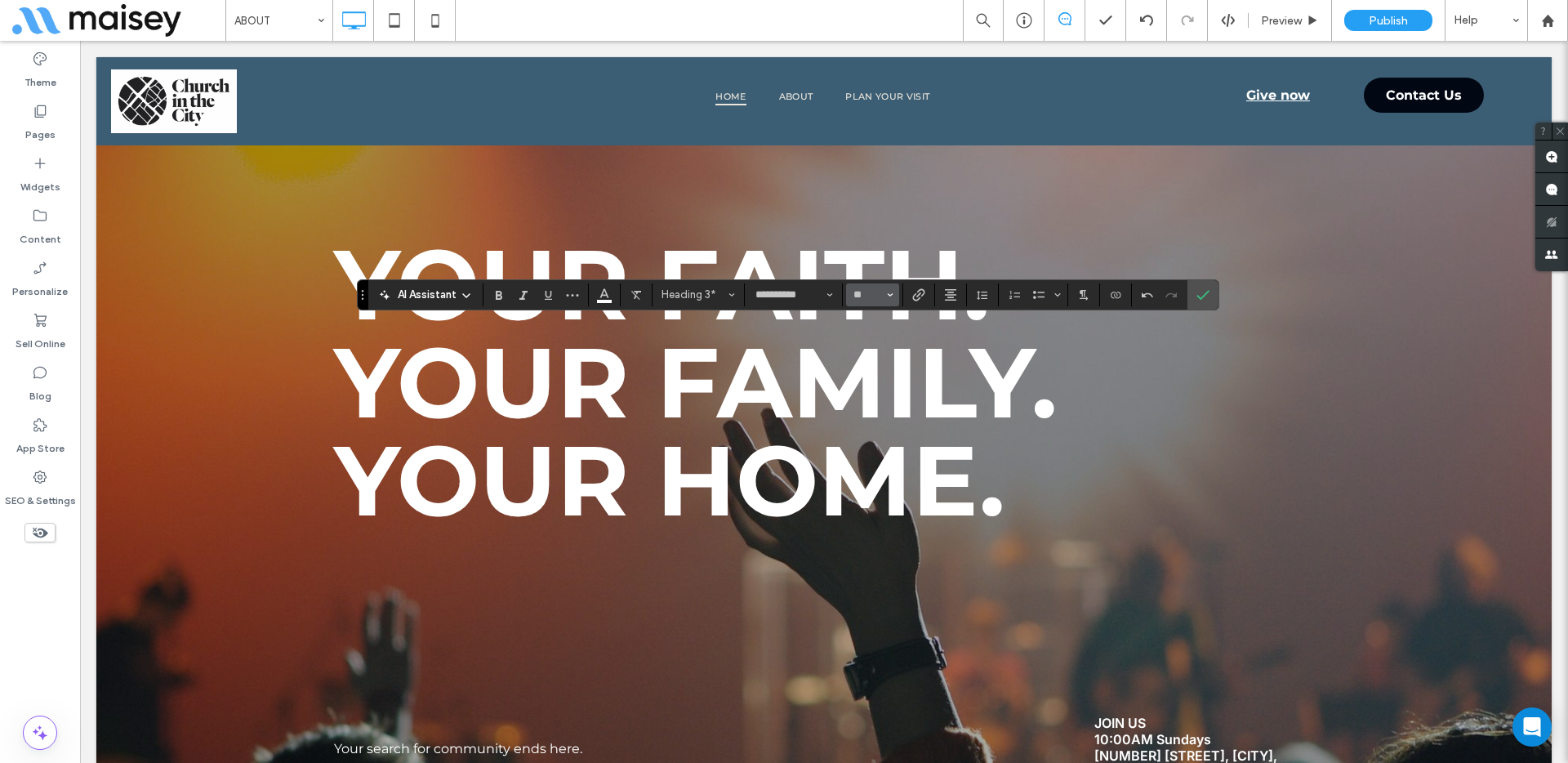 type on "**" 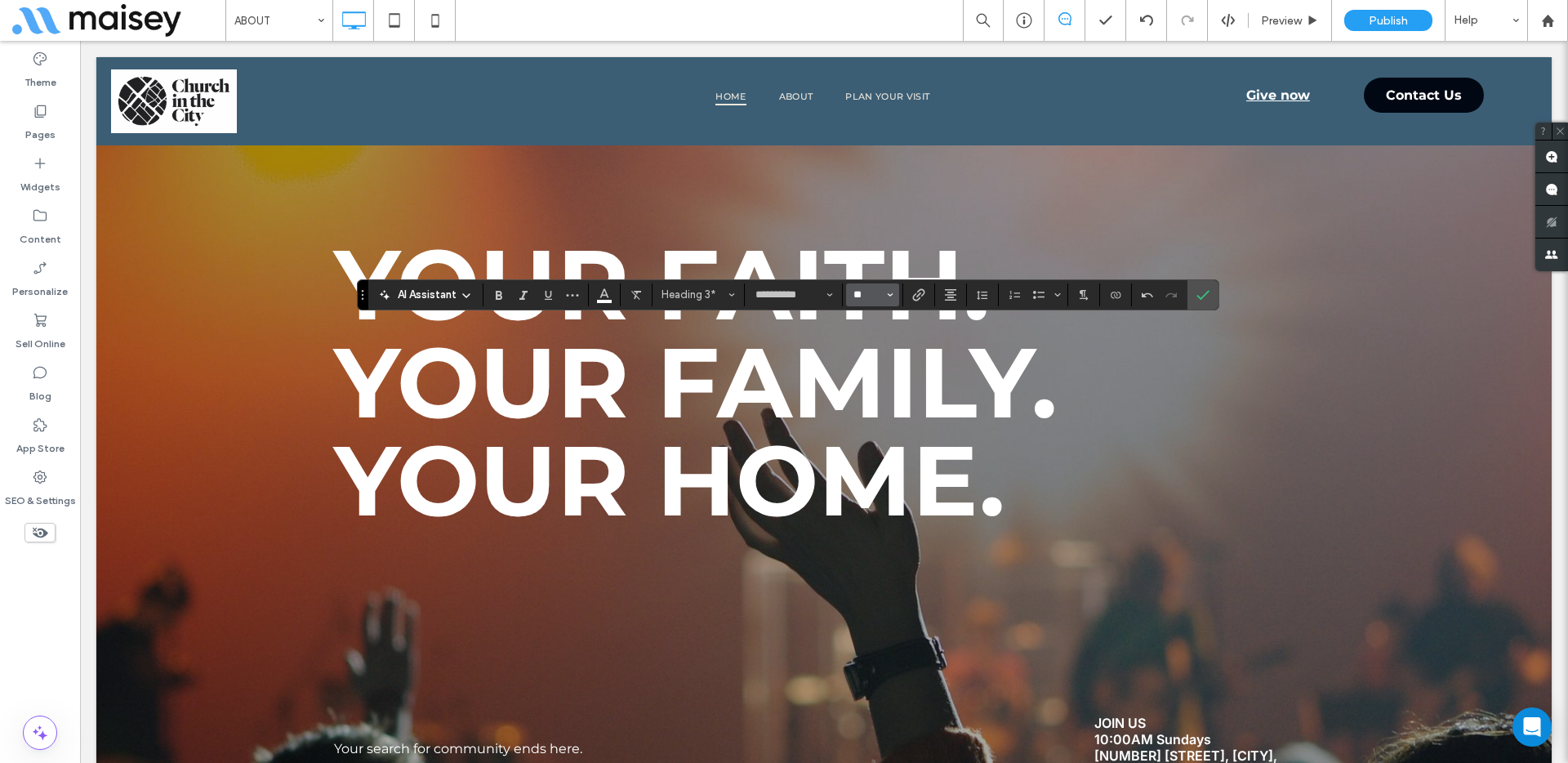 click on "**" at bounding box center [867, 295] 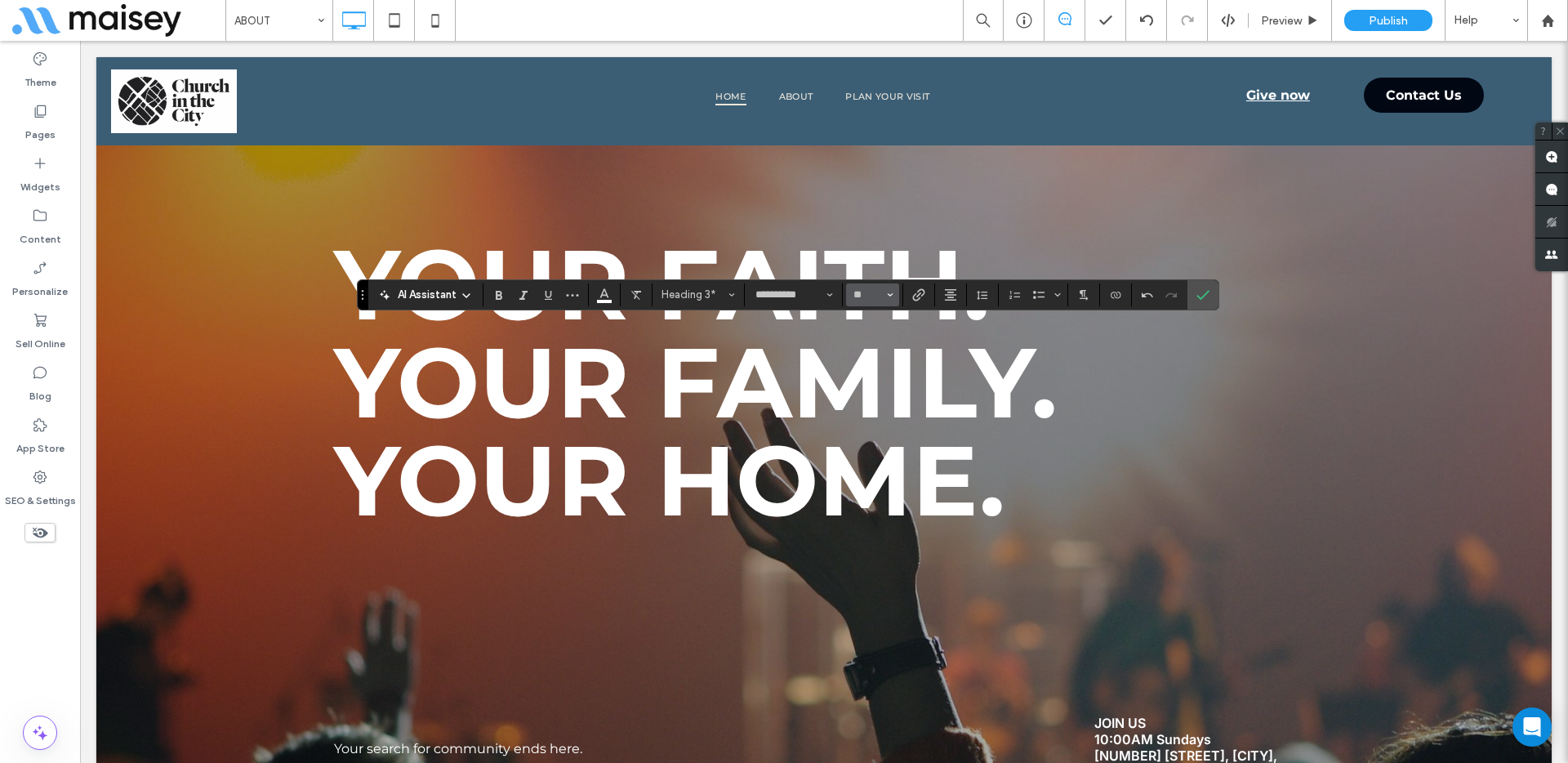 type on "**" 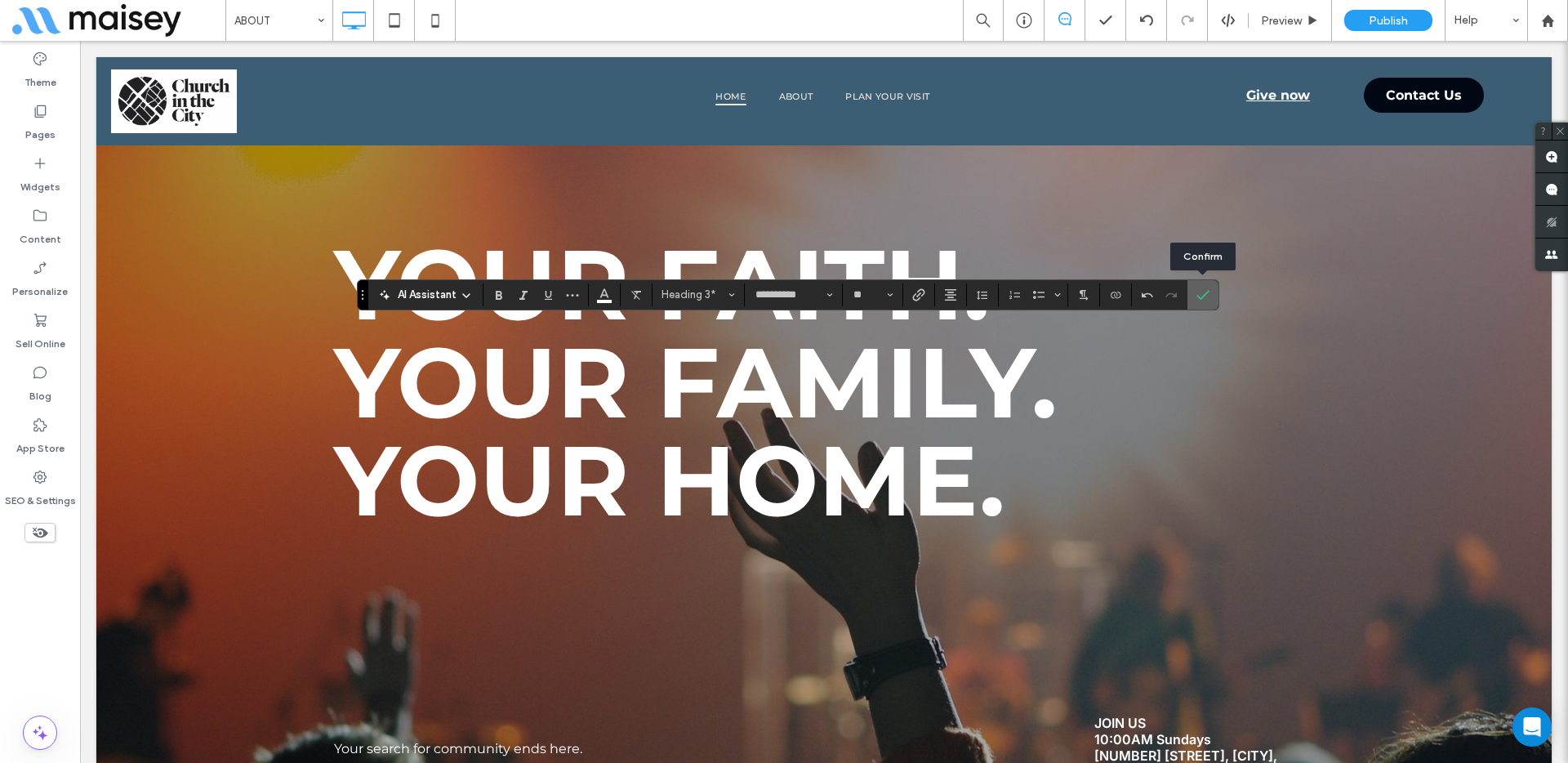click 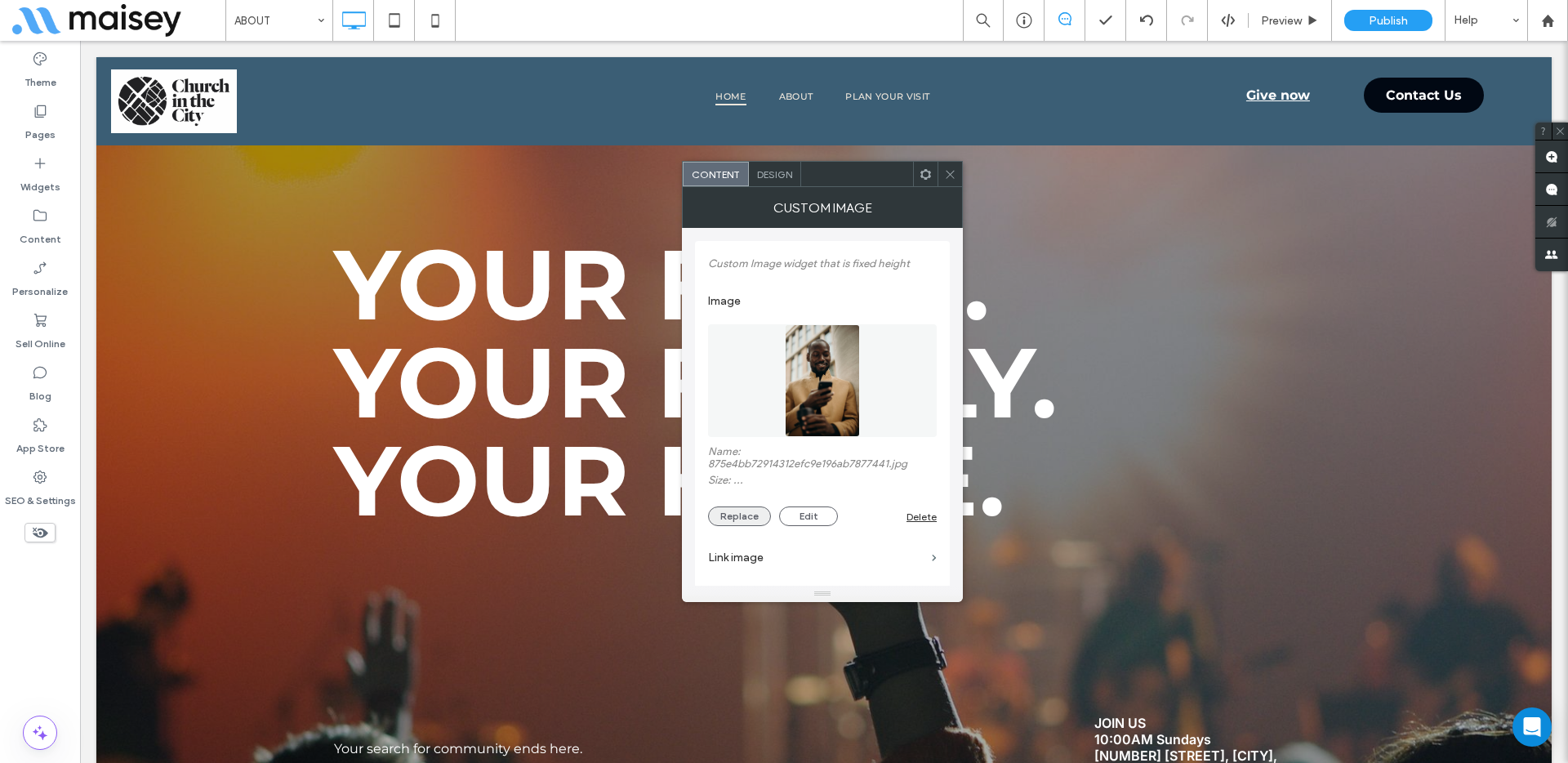 click on "Replace" at bounding box center (739, 516) 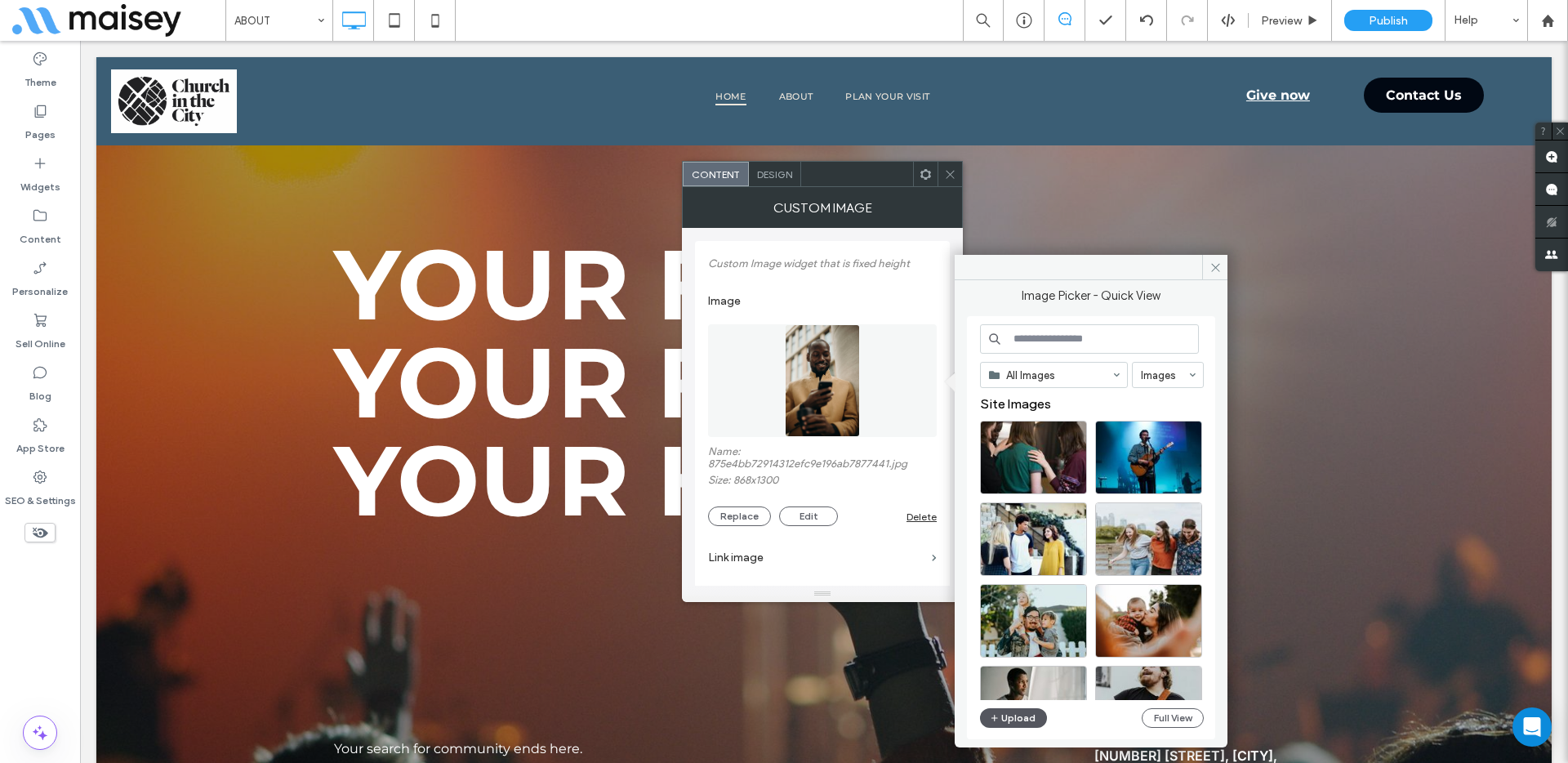 click on "Upload" at bounding box center (1013, 718) 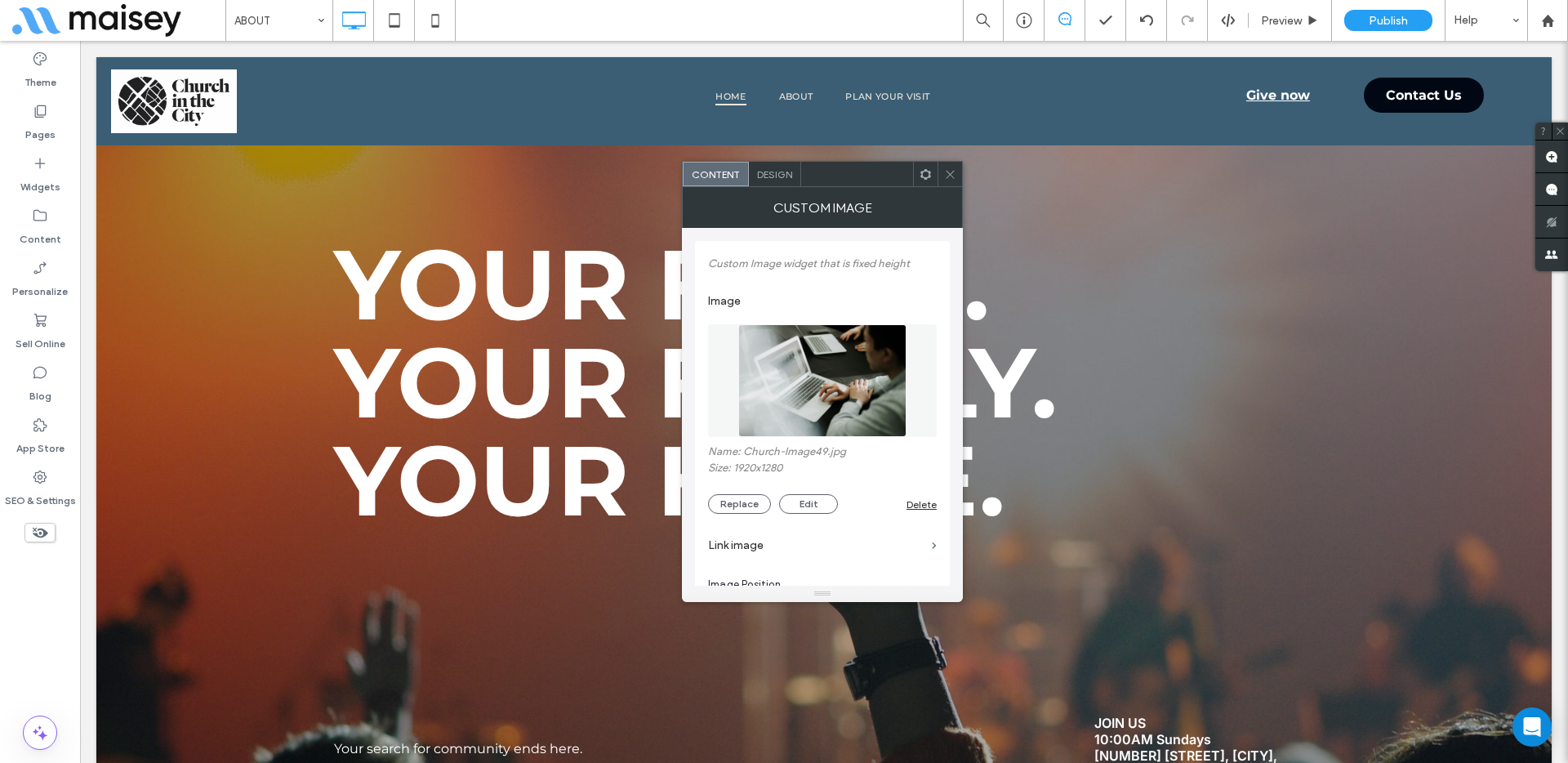 click 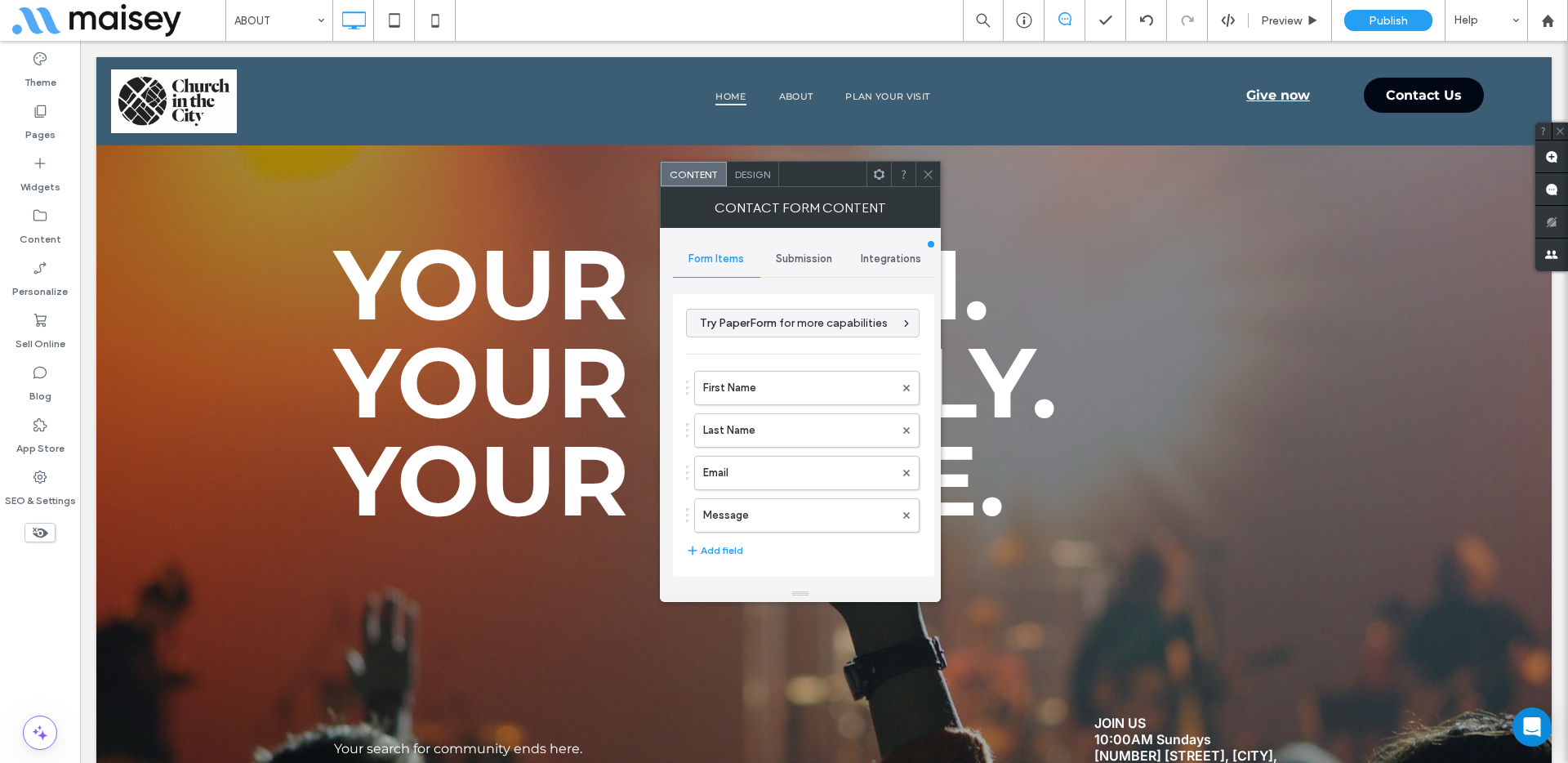 click on "Submission" at bounding box center (804, 259) 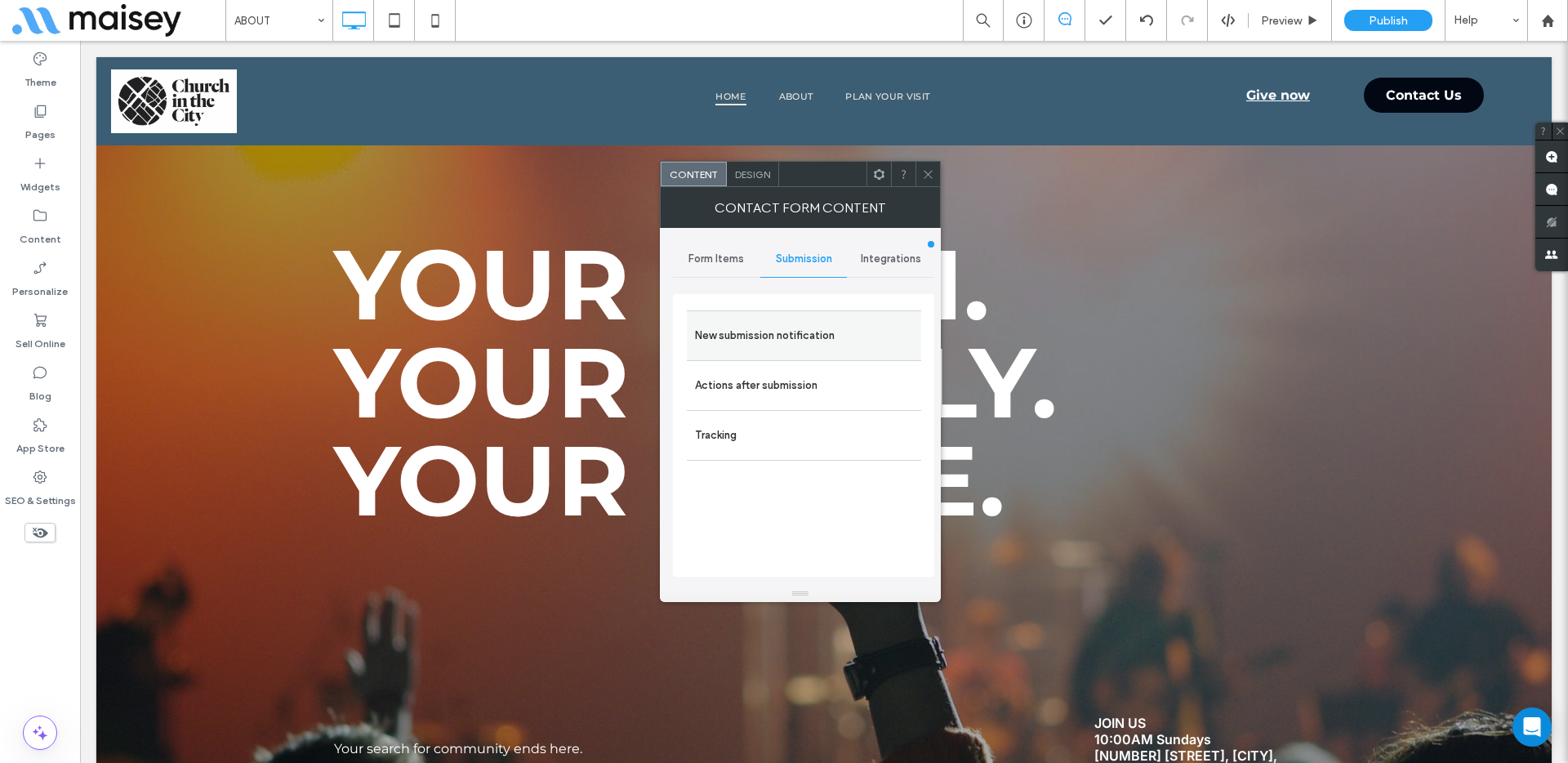 click on "New submission notification" at bounding box center (804, 336) 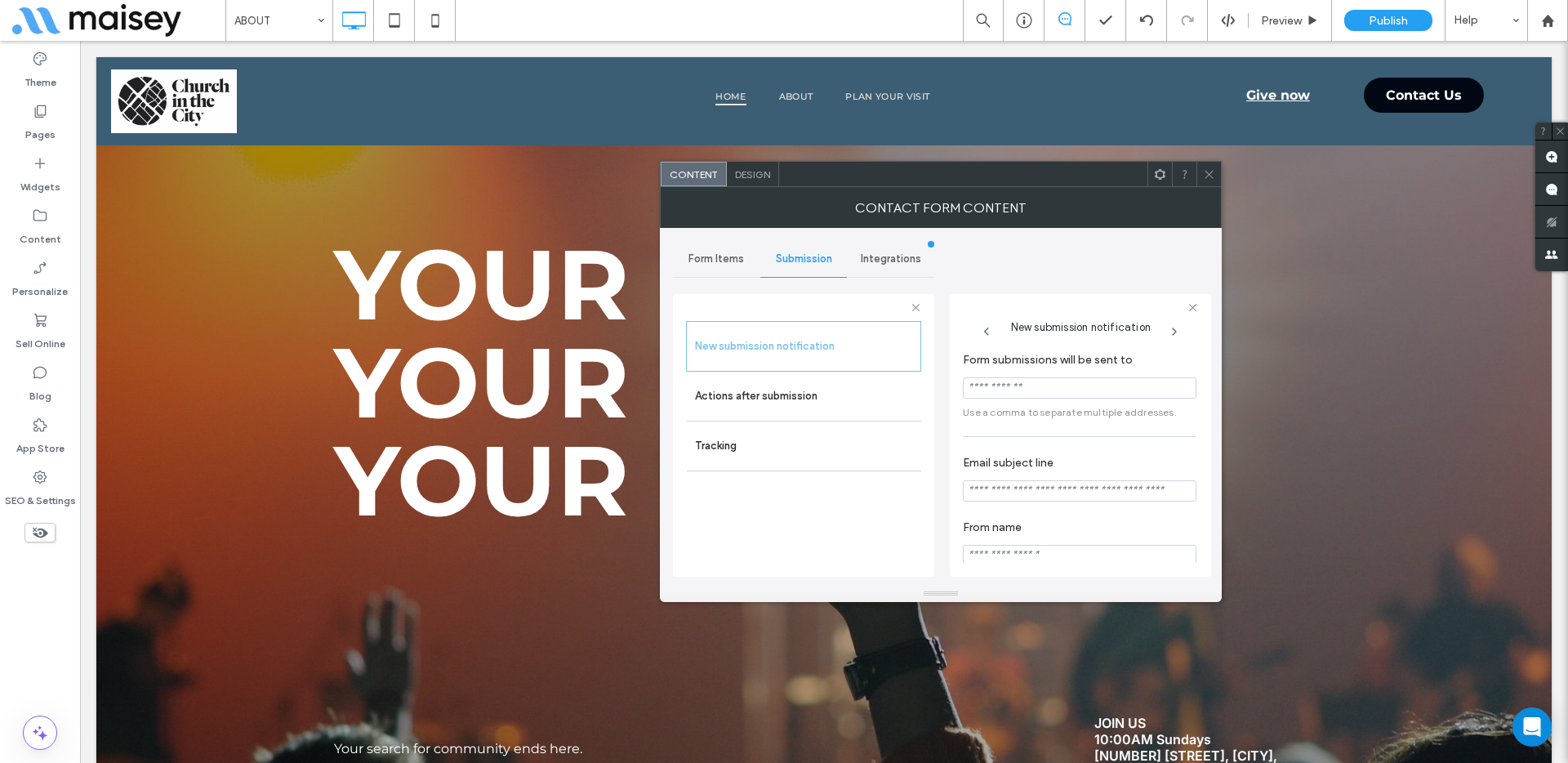 click at bounding box center (1080, 388) 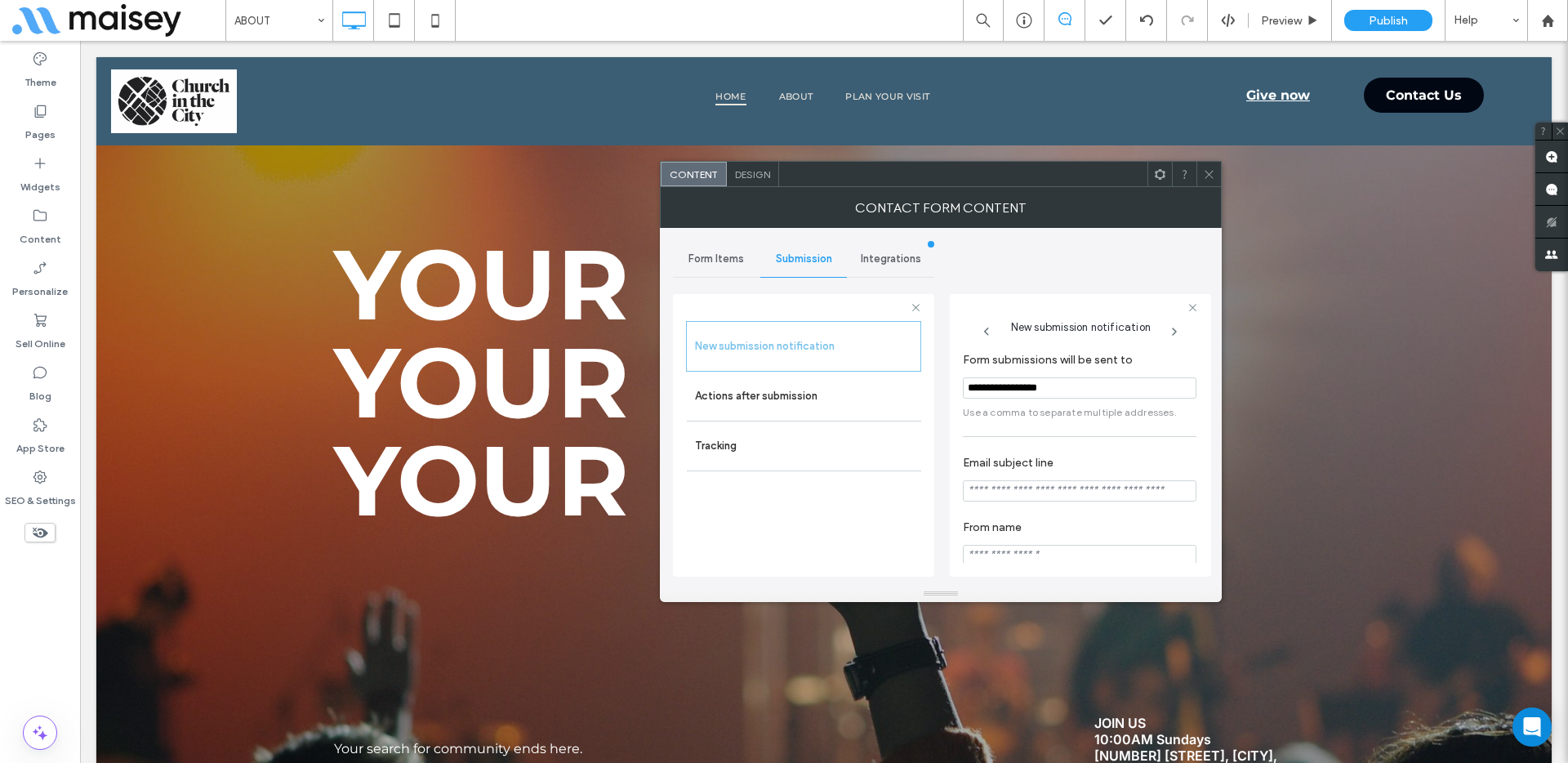 type on "**********" 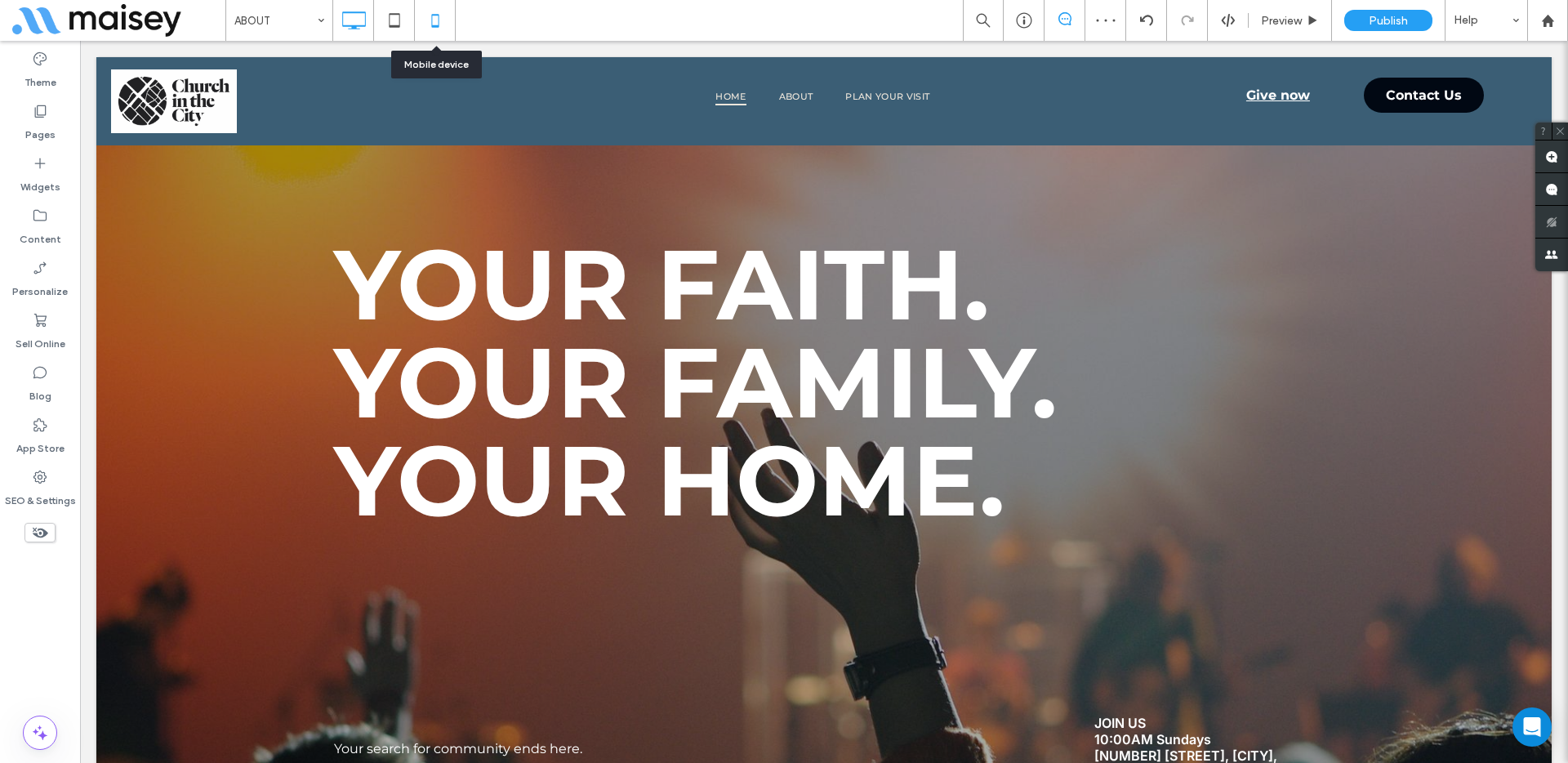 click 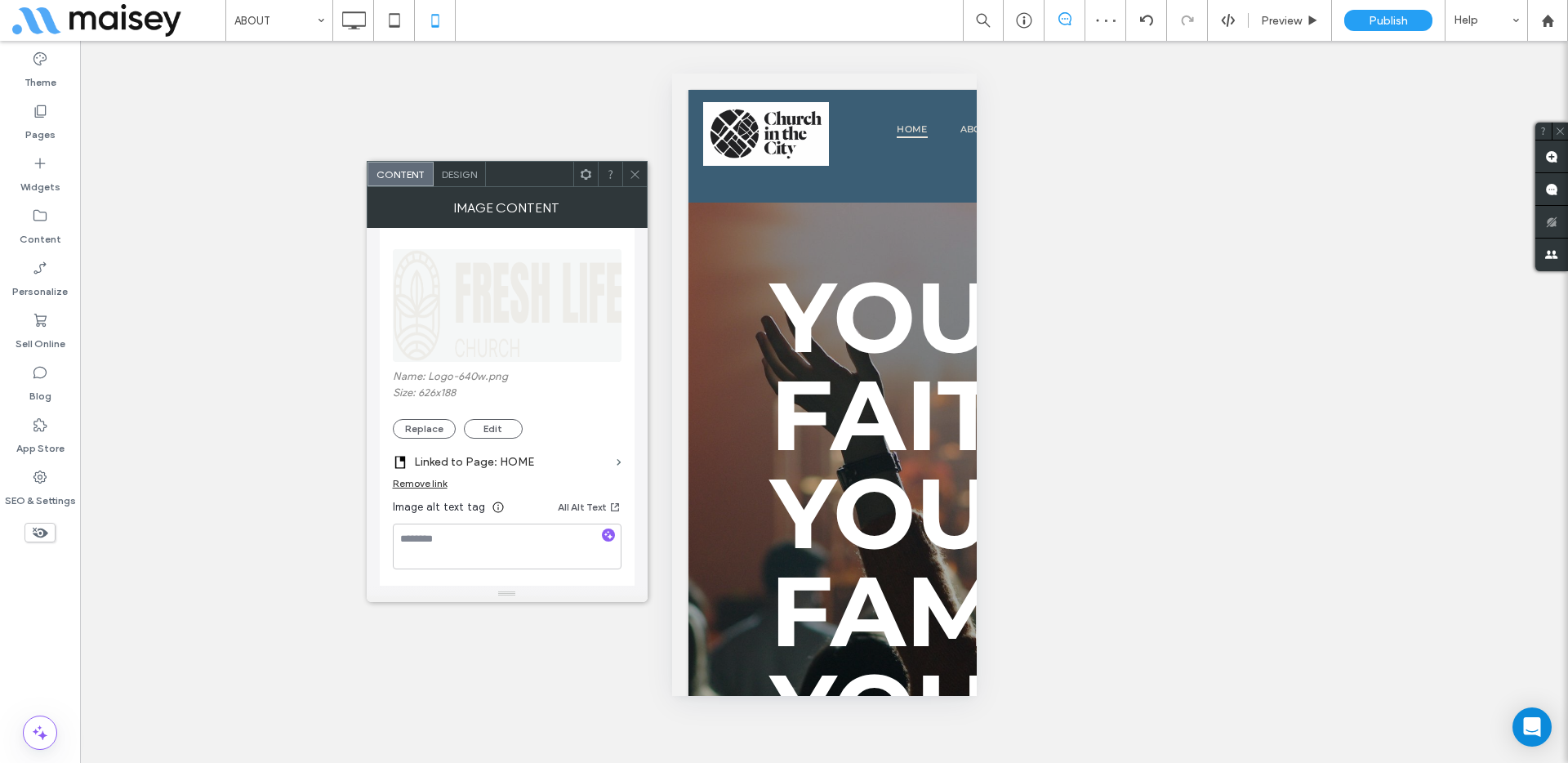 scroll, scrollTop: 186, scrollLeft: 0, axis: vertical 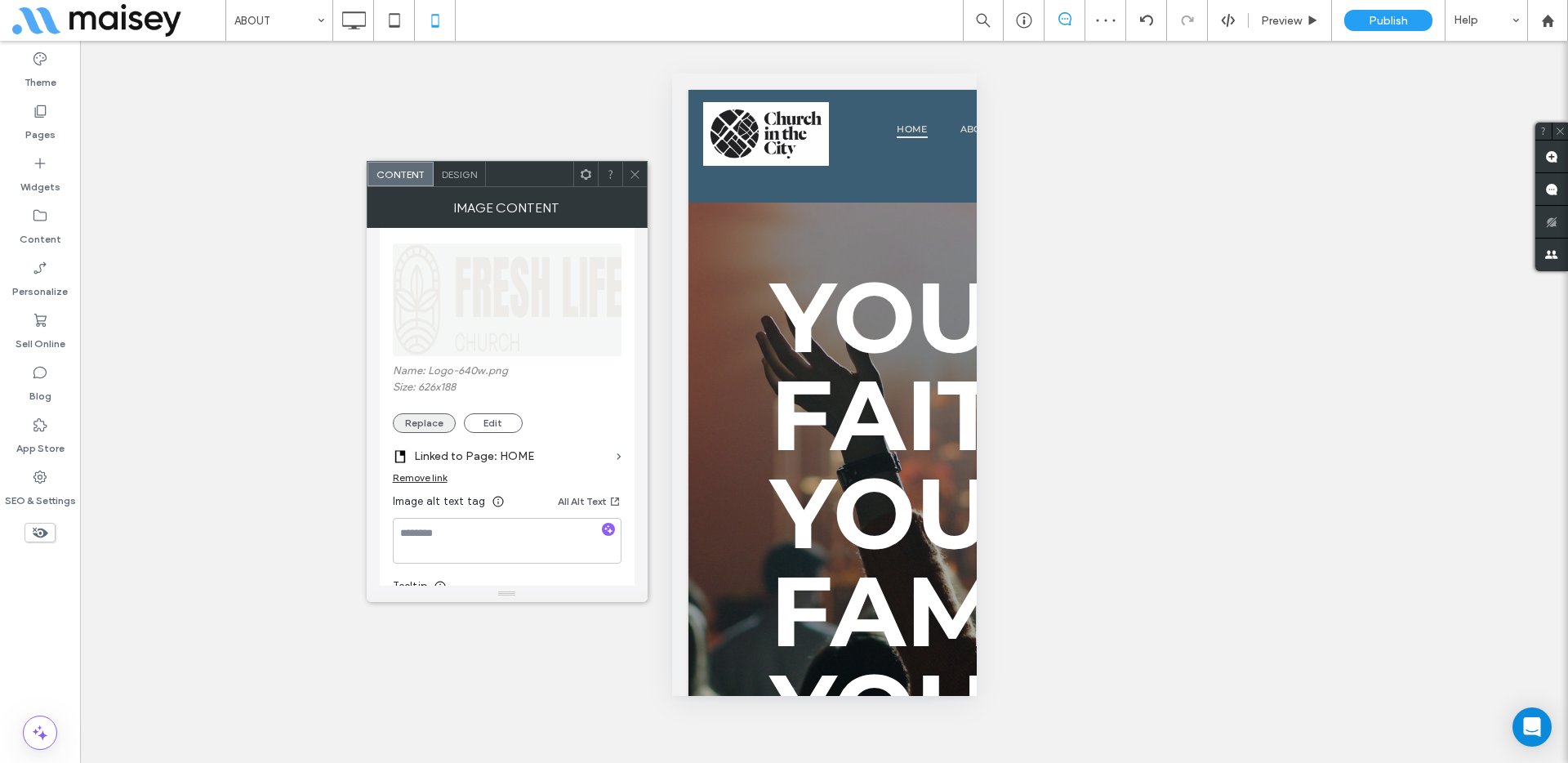 click on "Replace" at bounding box center [424, 423] 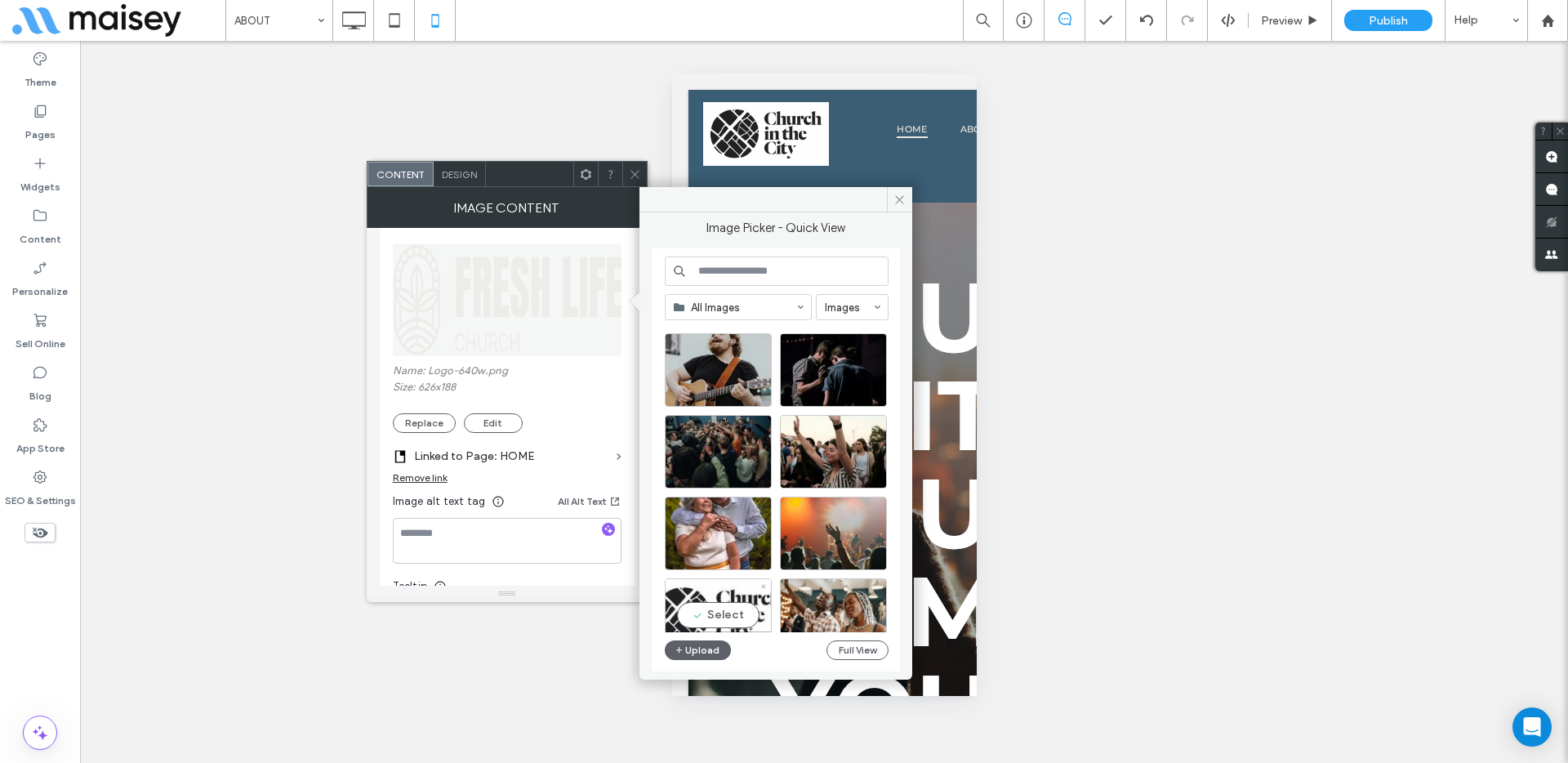 scroll, scrollTop: 410, scrollLeft: 0, axis: vertical 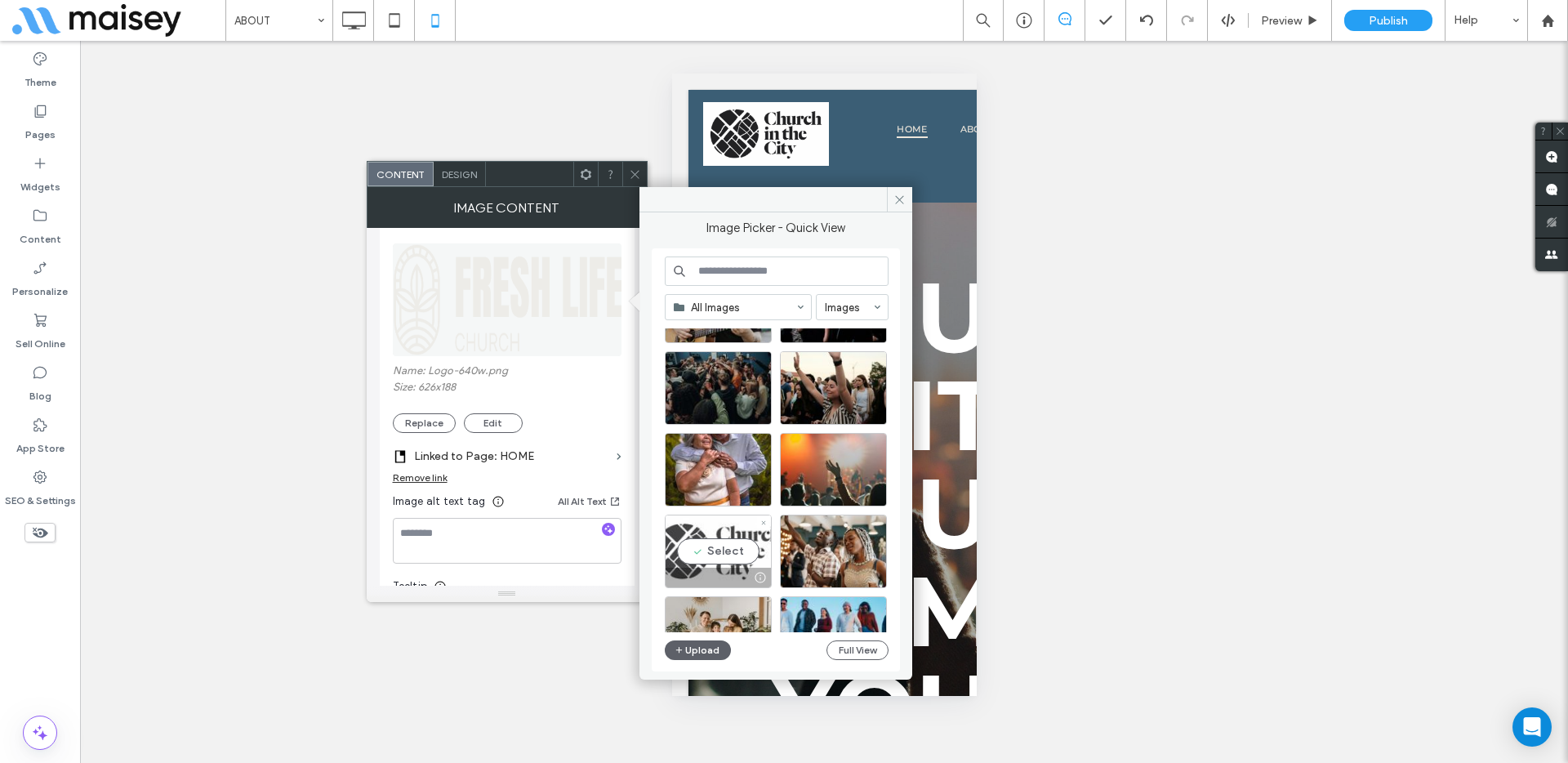 click on "Select" at bounding box center [718, 551] 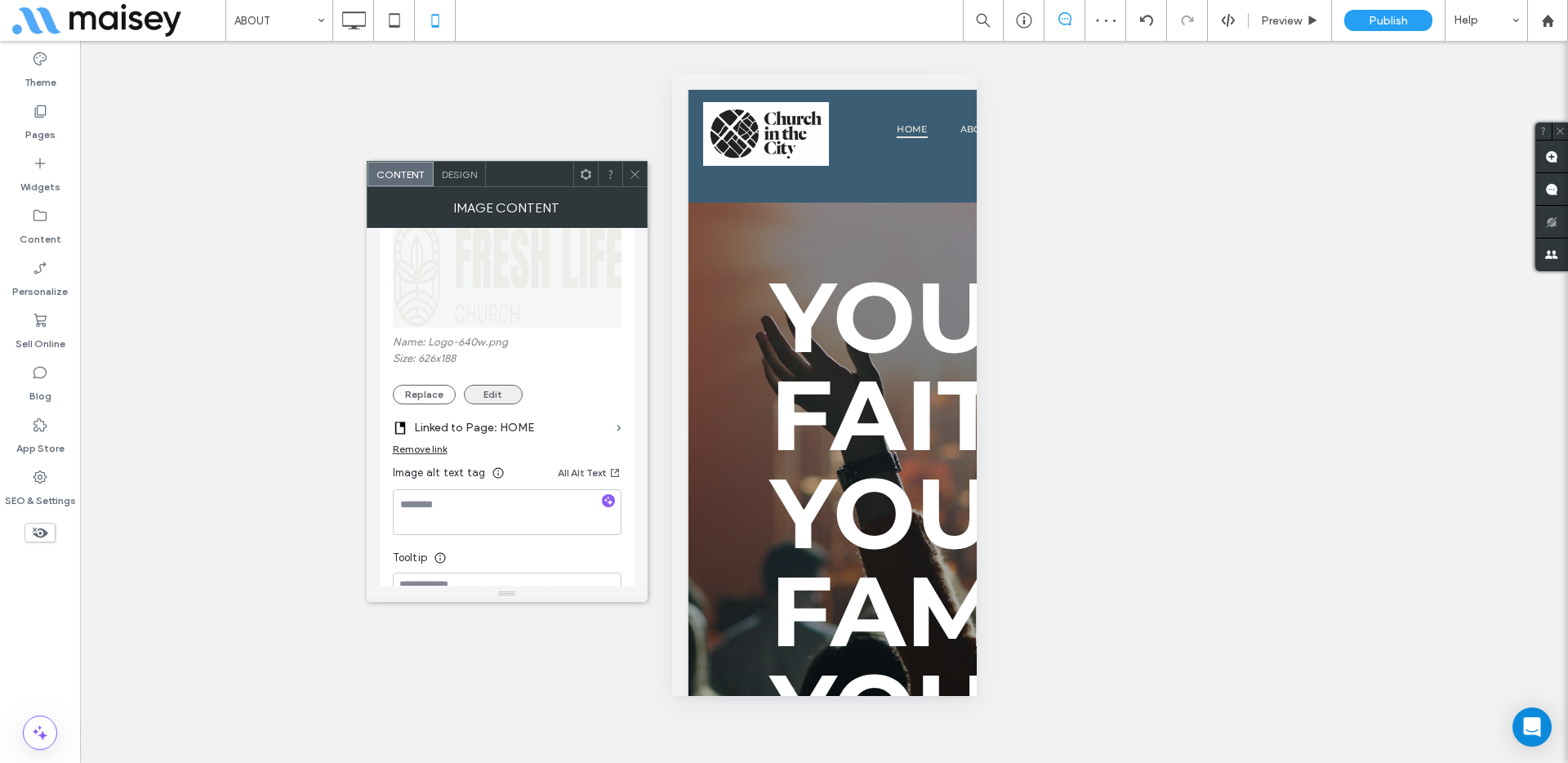 scroll, scrollTop: 257, scrollLeft: 0, axis: vertical 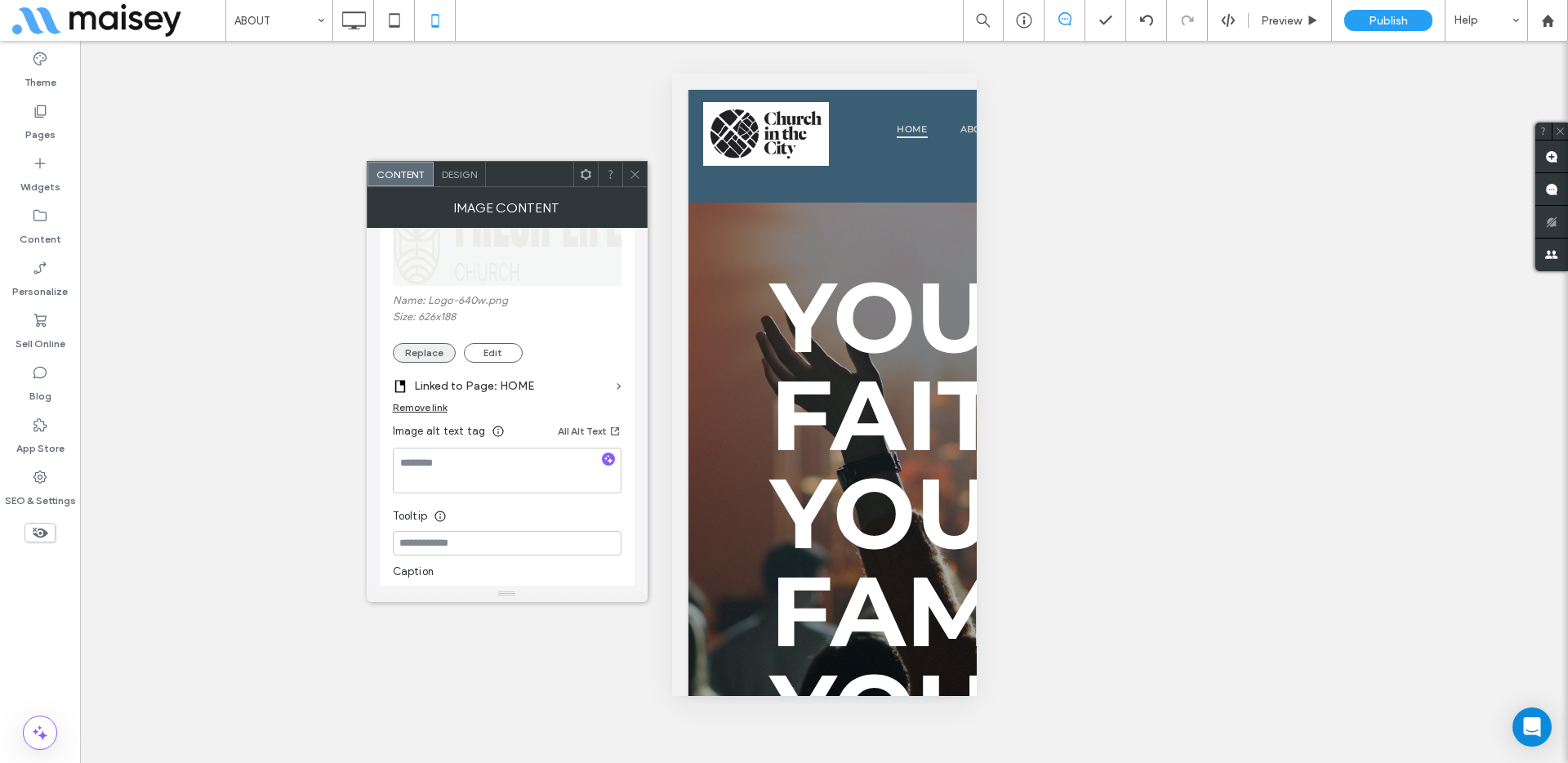 click on "Replace" at bounding box center (424, 353) 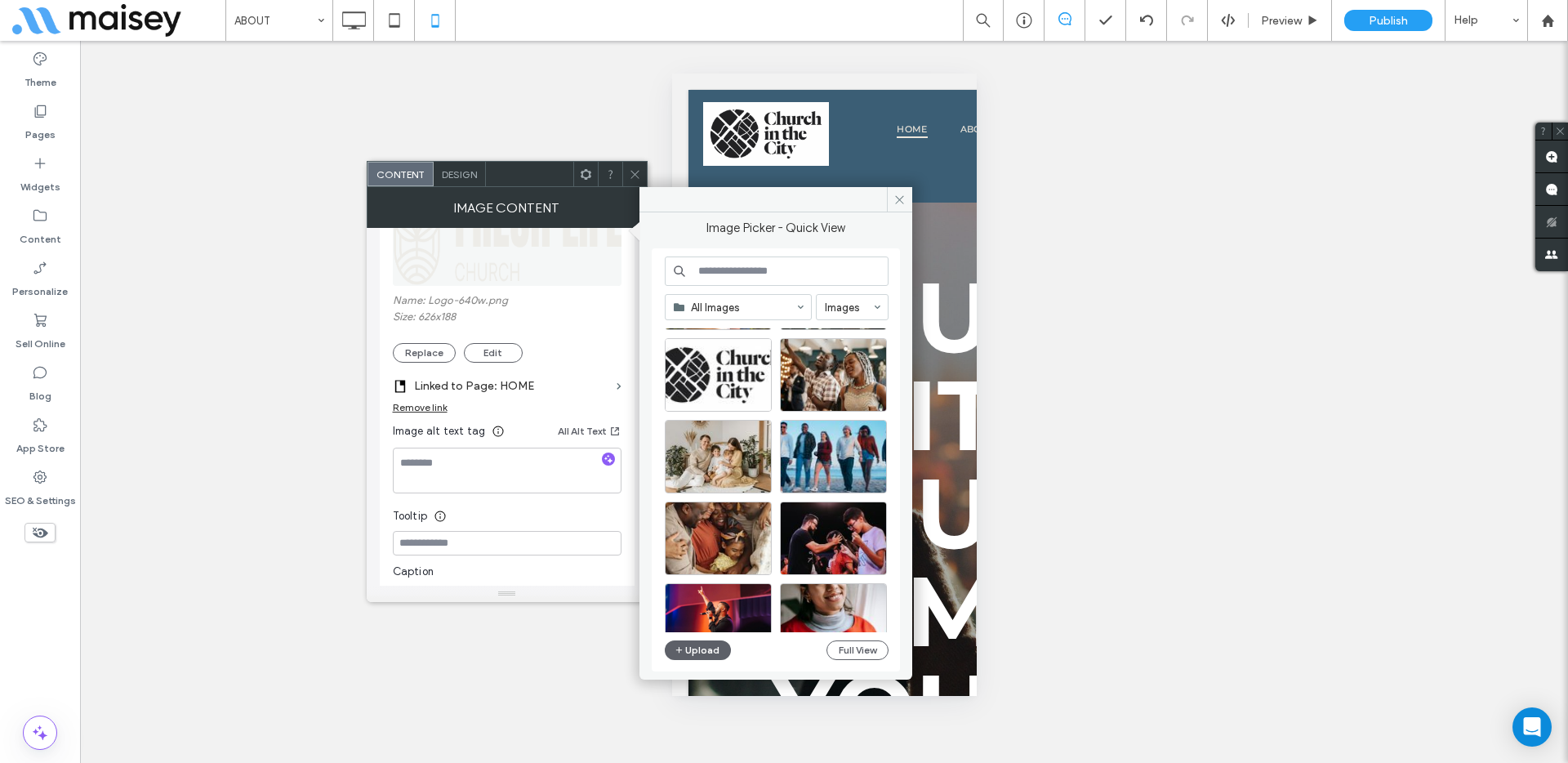 scroll, scrollTop: 584, scrollLeft: 0, axis: vertical 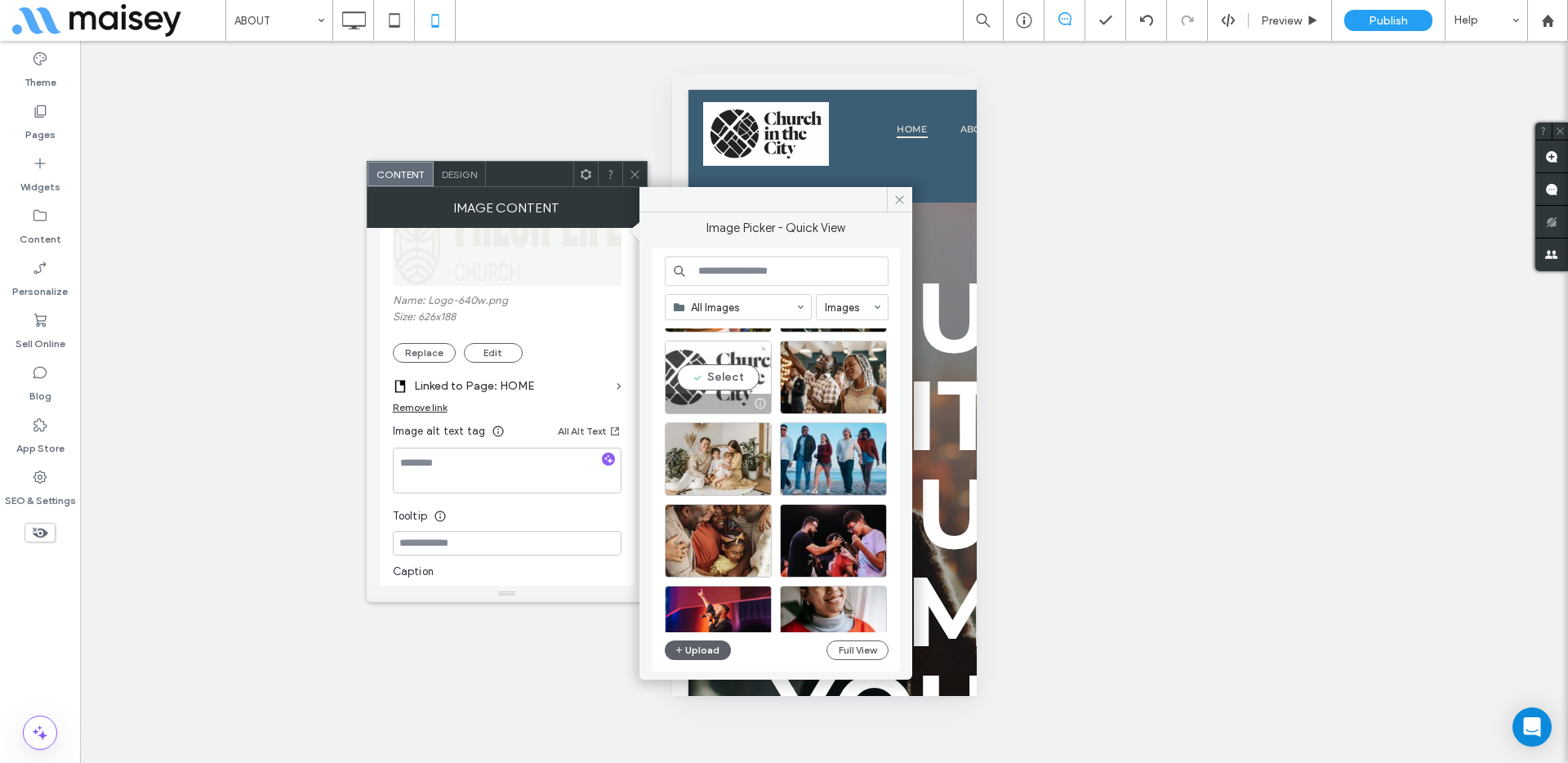 click on "Select" at bounding box center [718, 377] 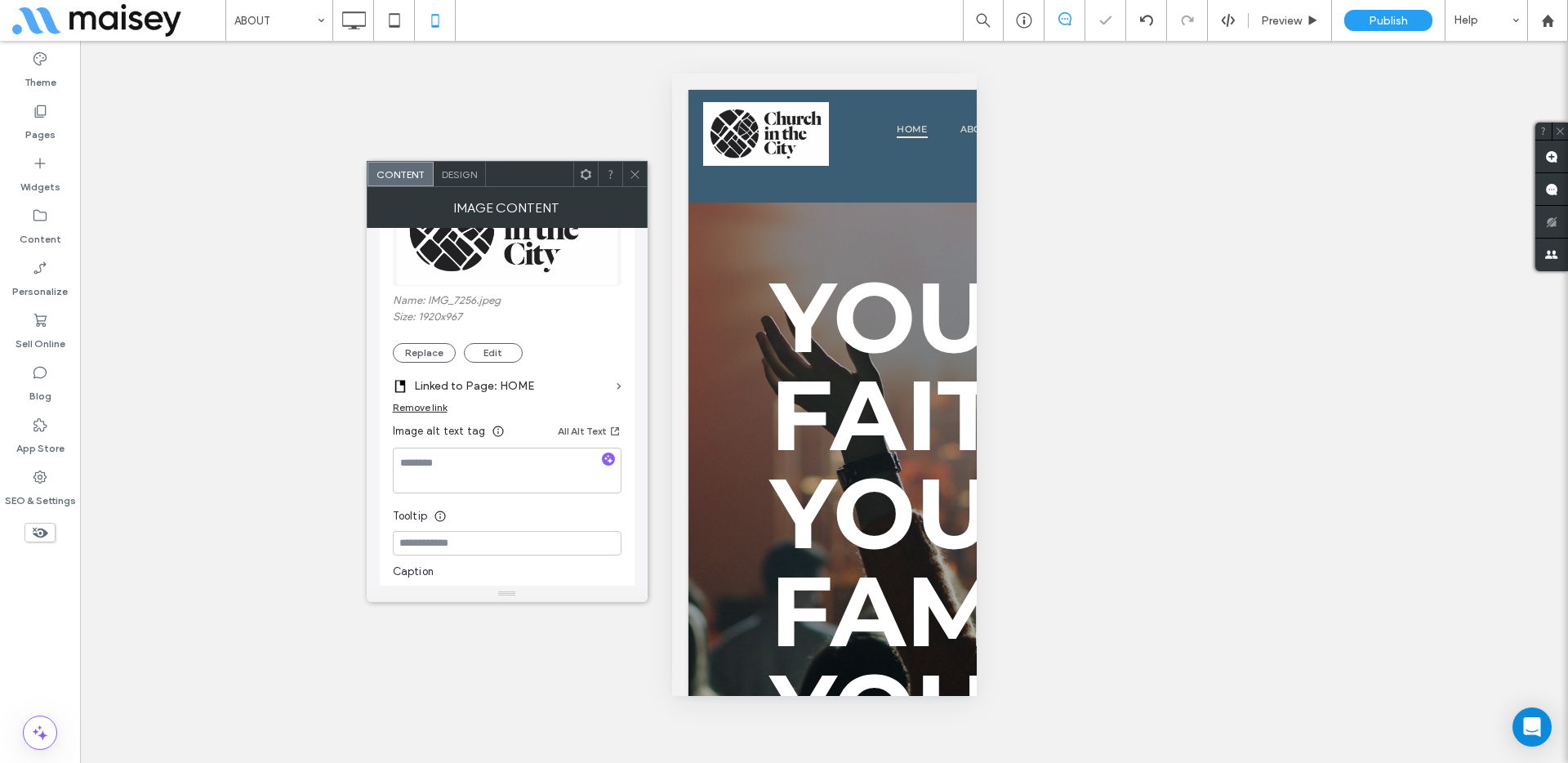 click 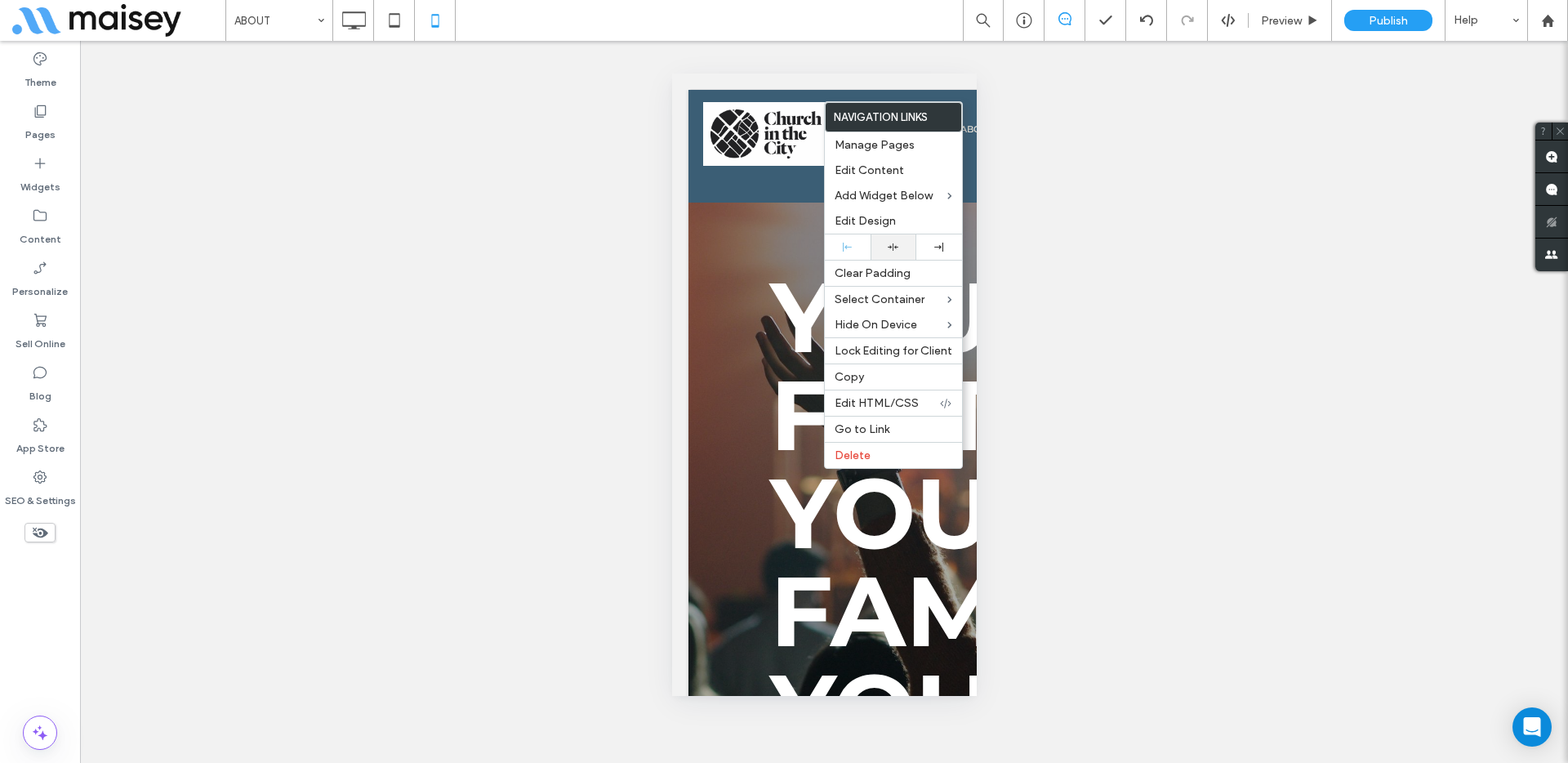 click at bounding box center (893, 247) 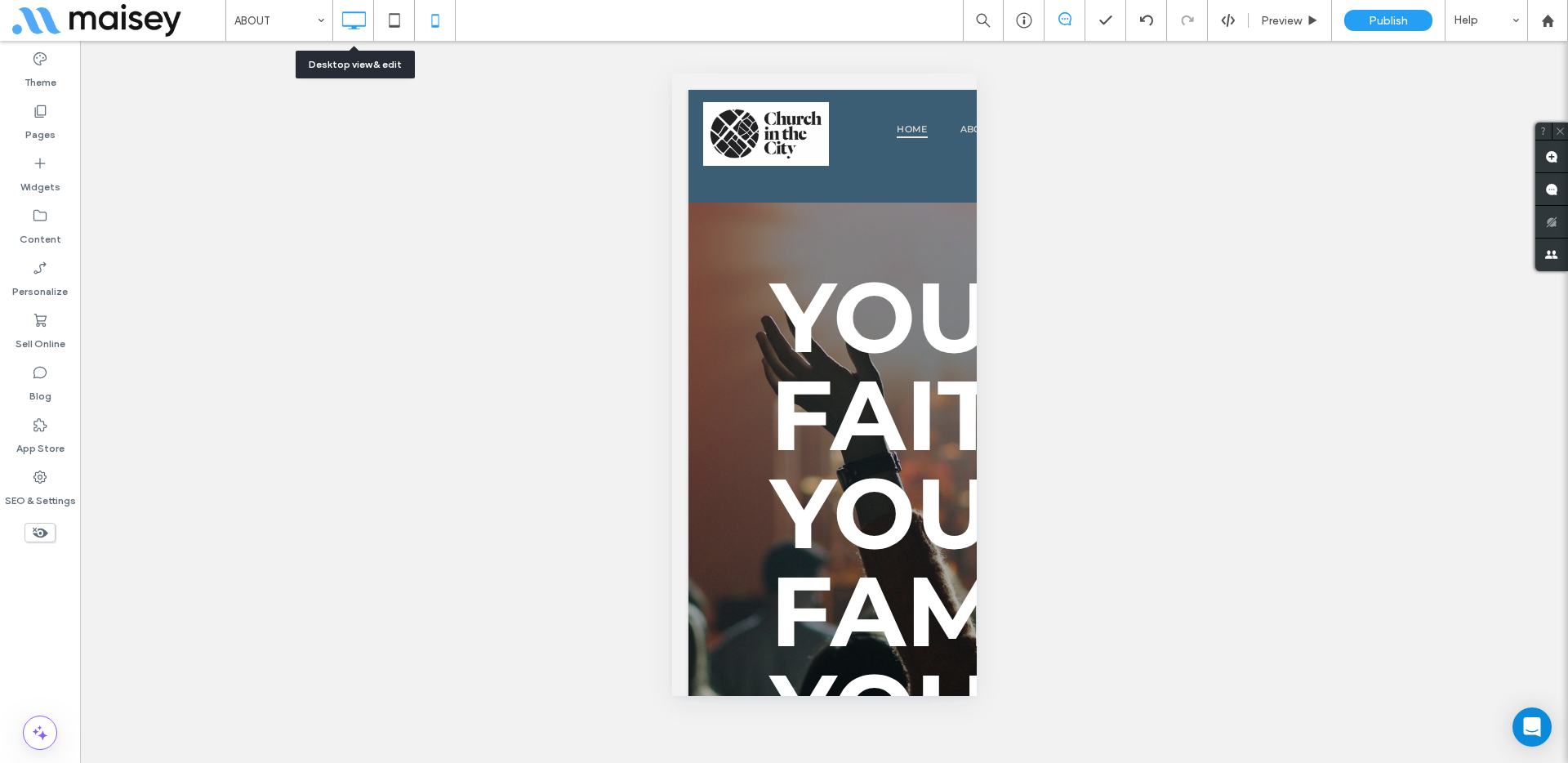 click 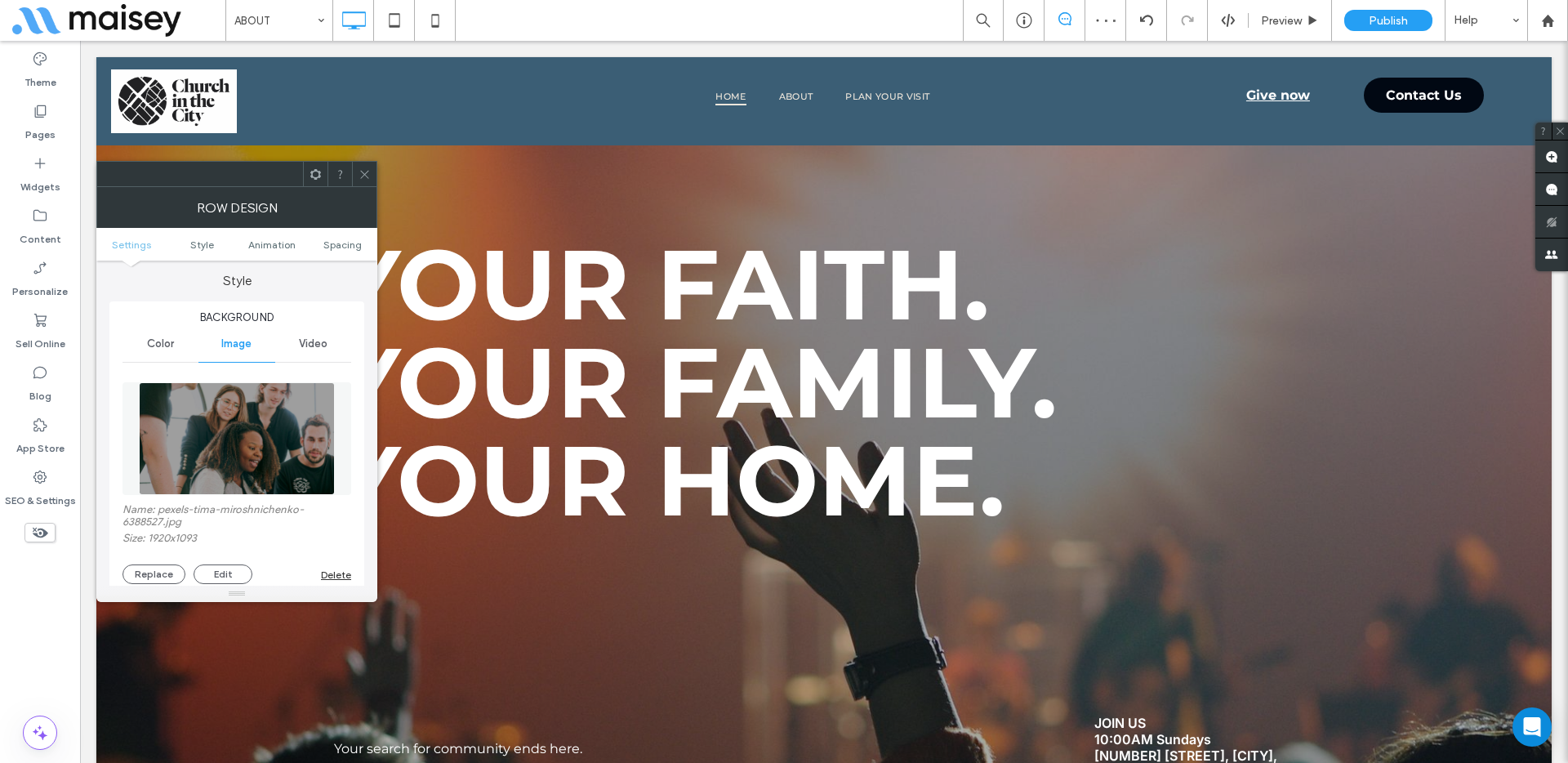 scroll, scrollTop: 145, scrollLeft: 0, axis: vertical 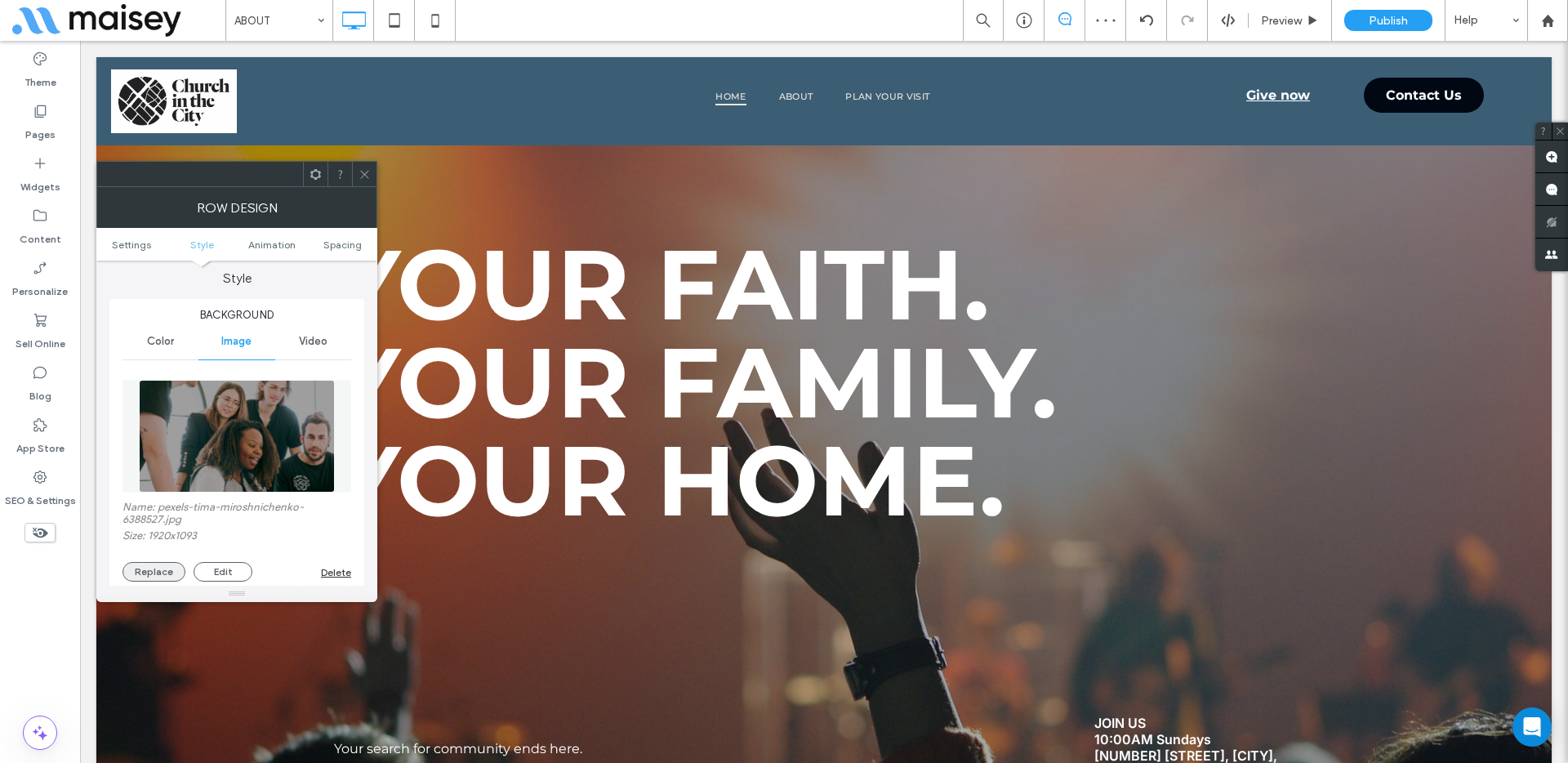 click on "Replace" at bounding box center (154, 572) 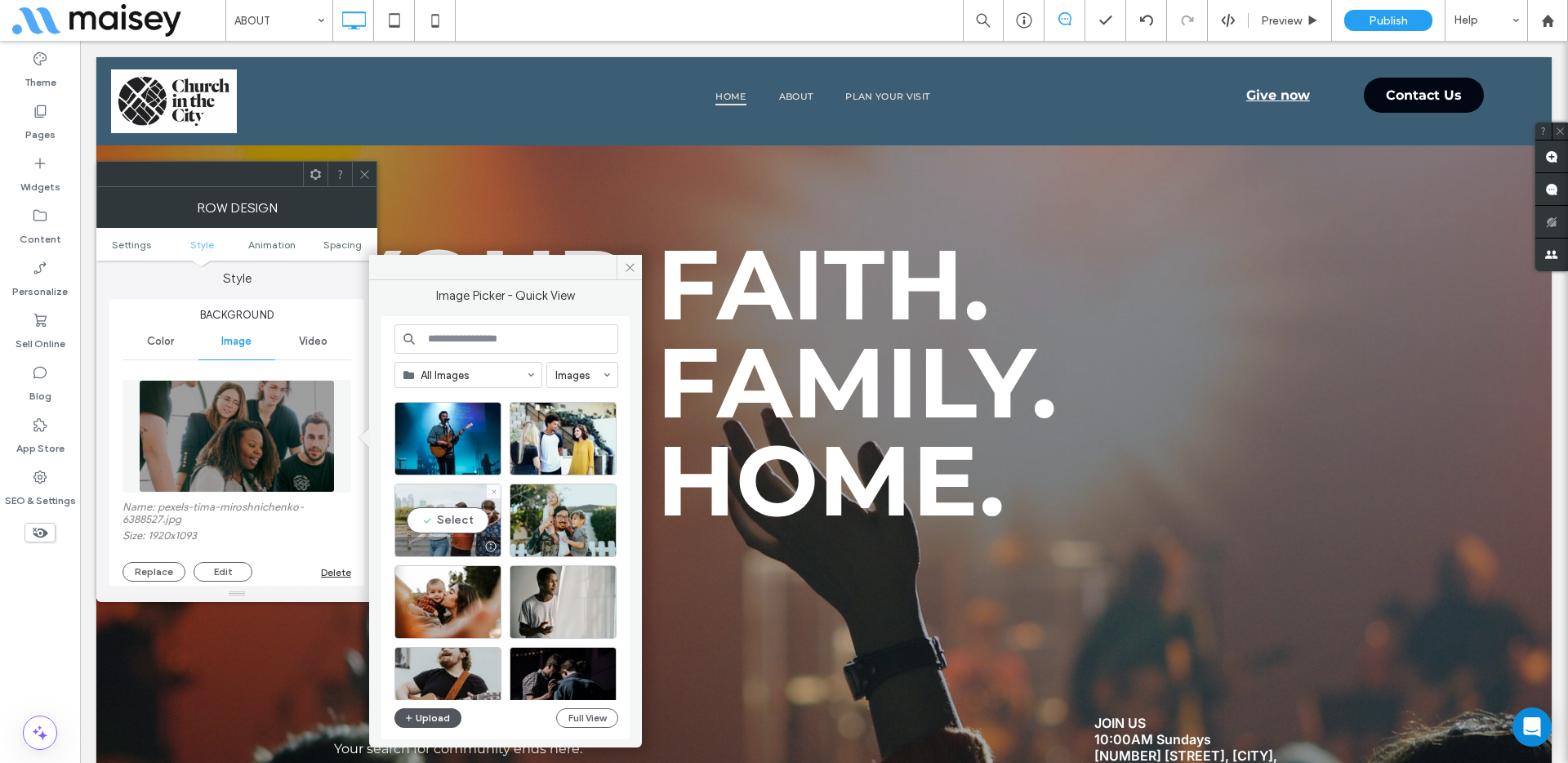 scroll, scrollTop: 103, scrollLeft: 0, axis: vertical 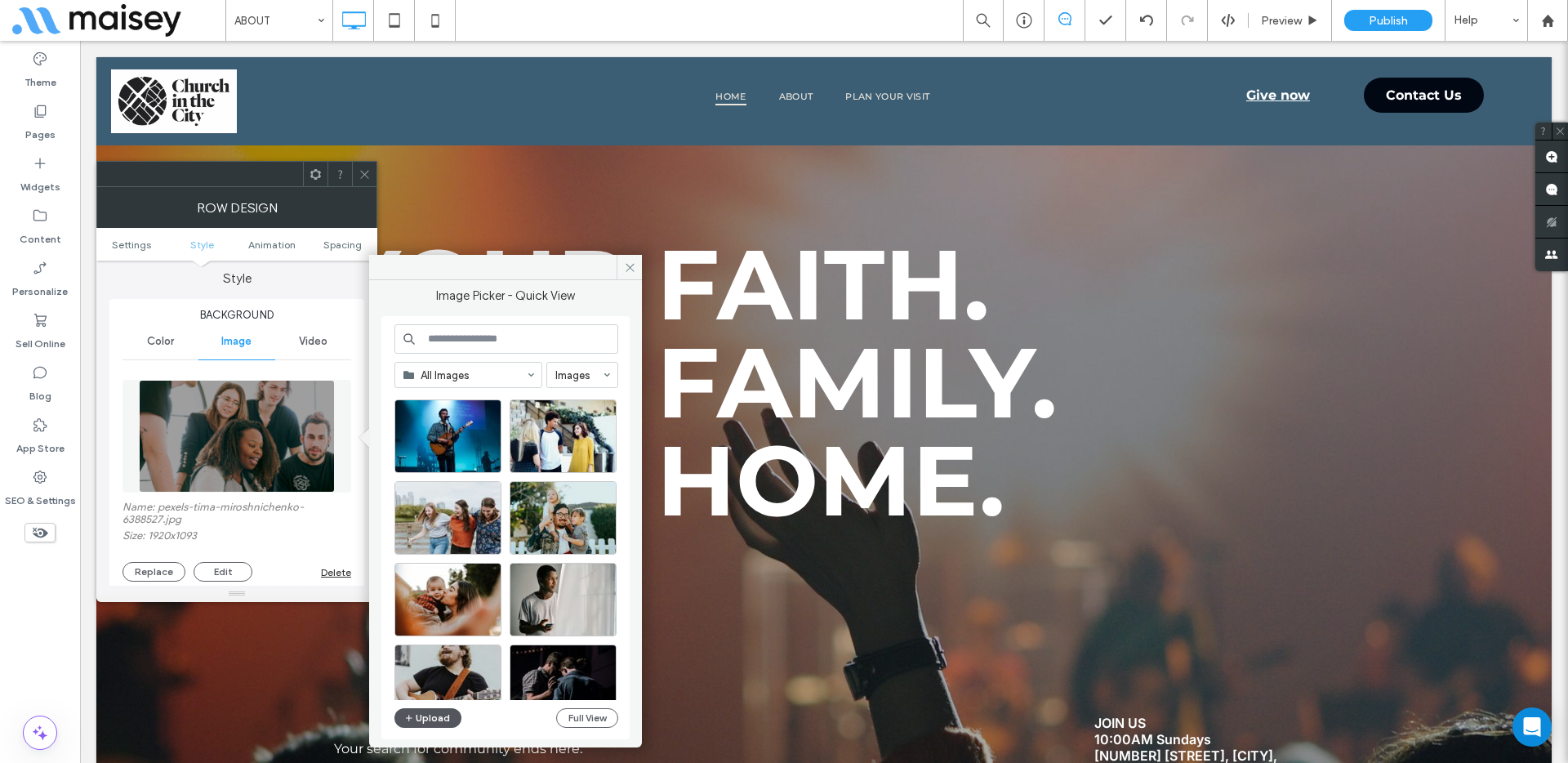 click on "Upload" at bounding box center (428, 718) 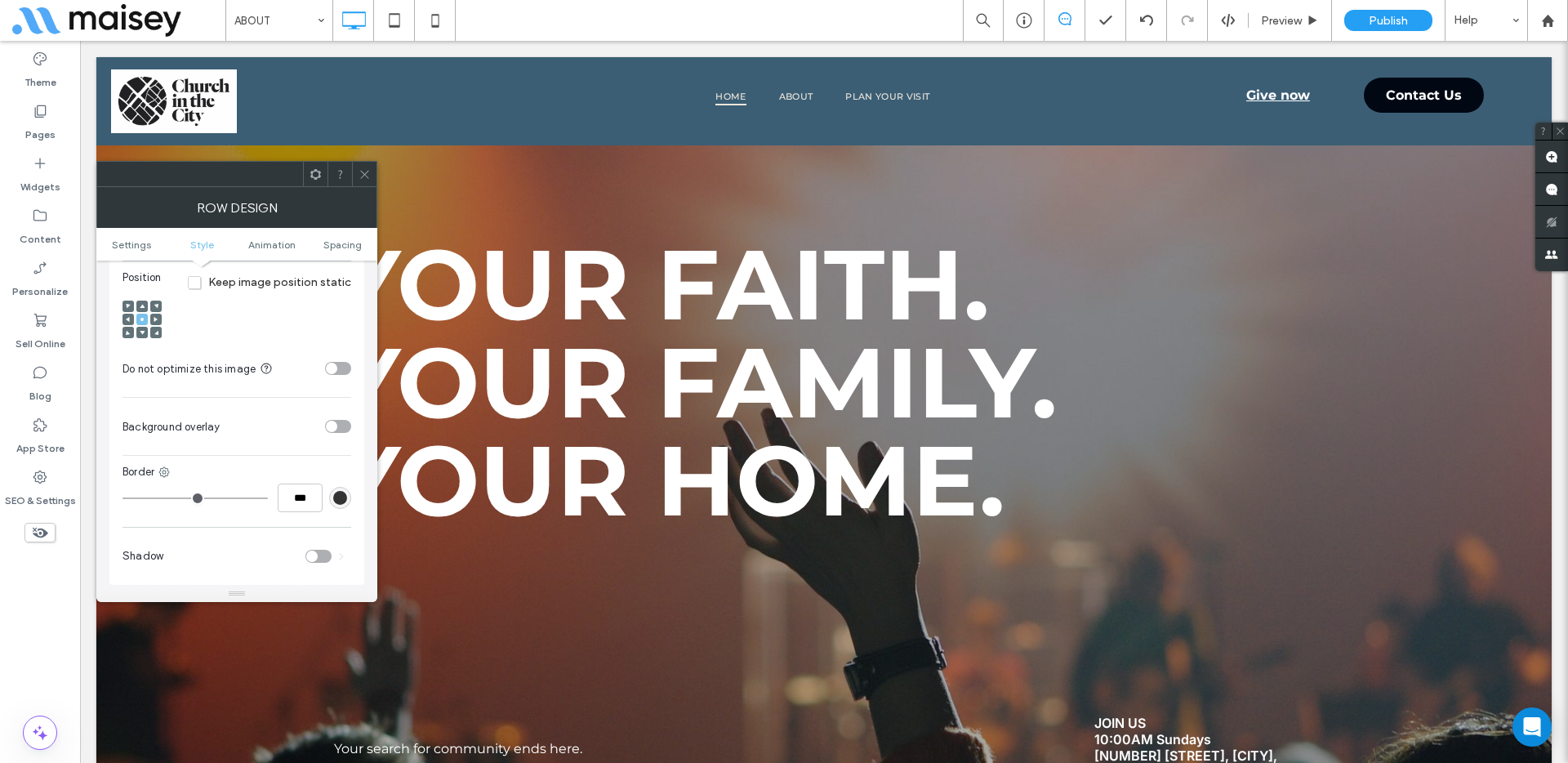 scroll, scrollTop: 621, scrollLeft: 0, axis: vertical 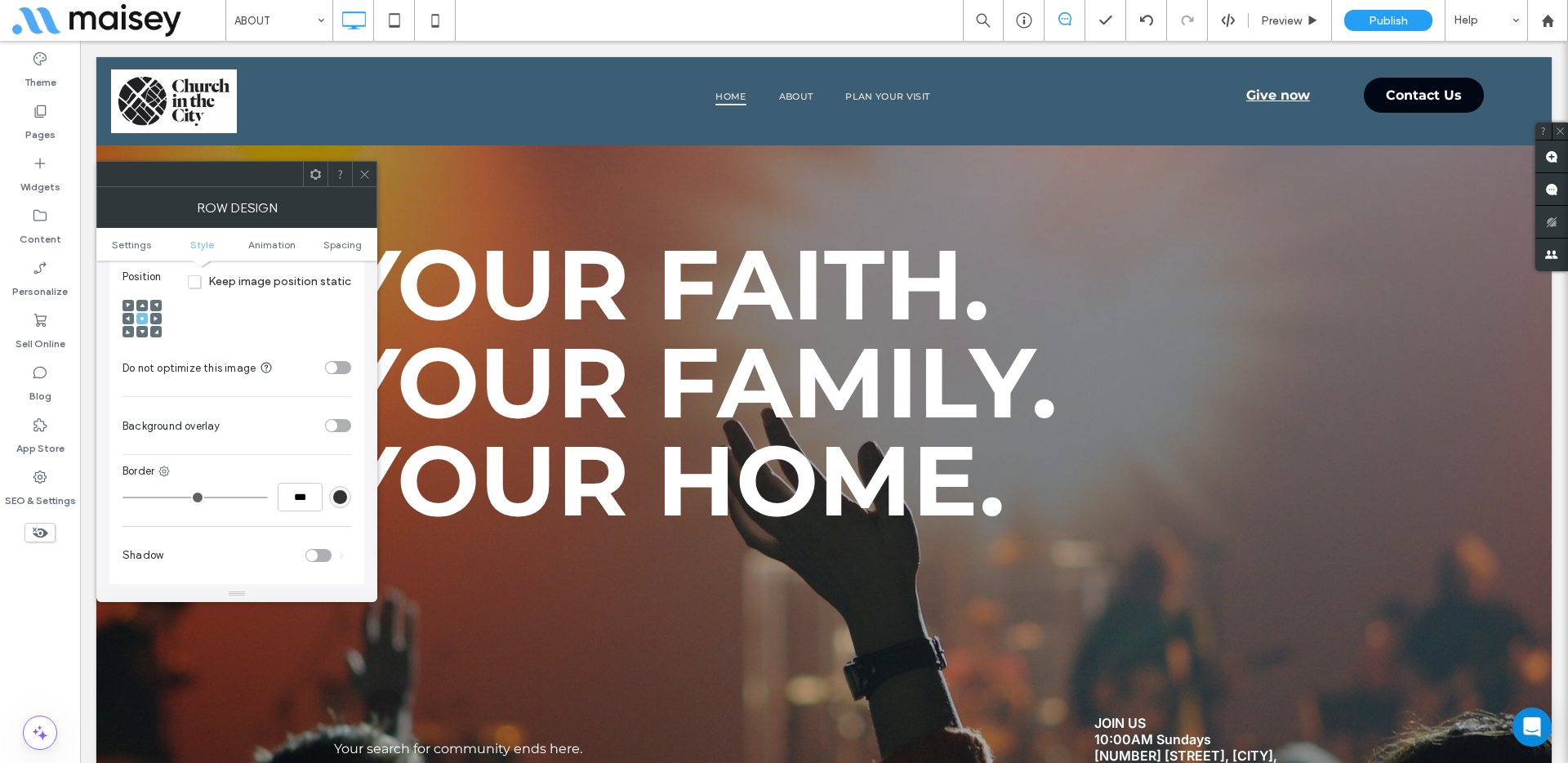 click at bounding box center [338, 426] 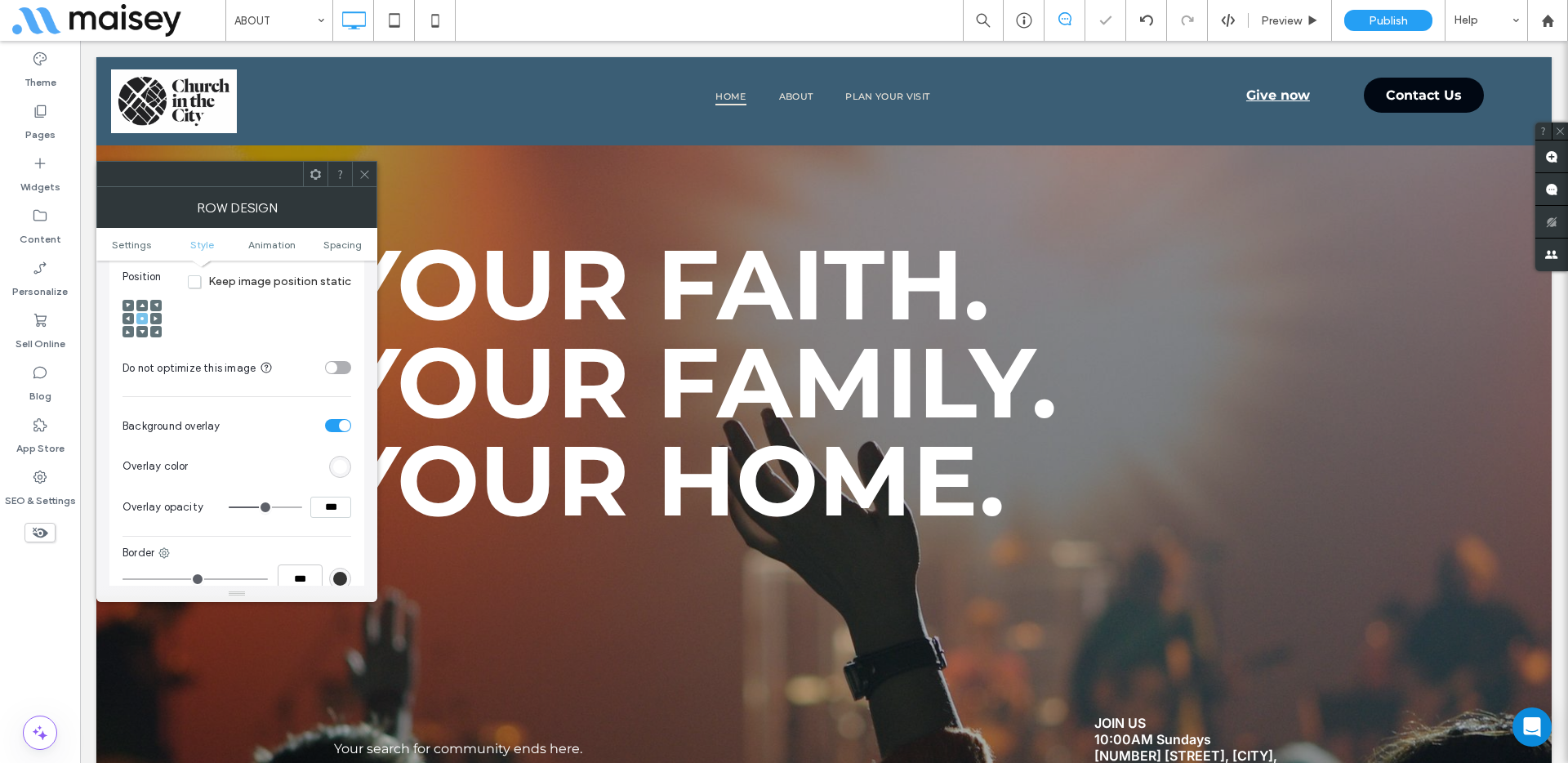 click at bounding box center (340, 466) 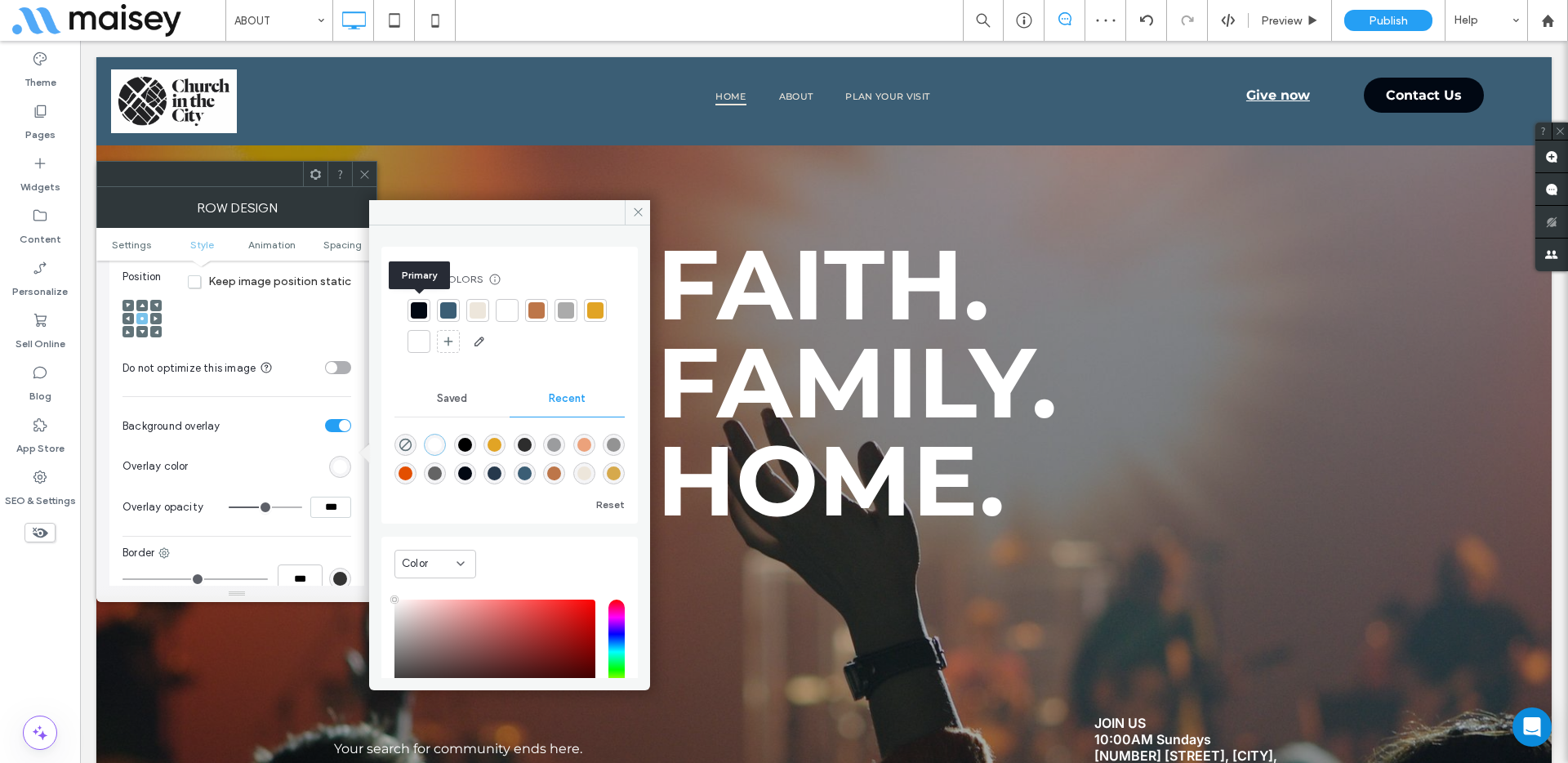 click at bounding box center [419, 310] 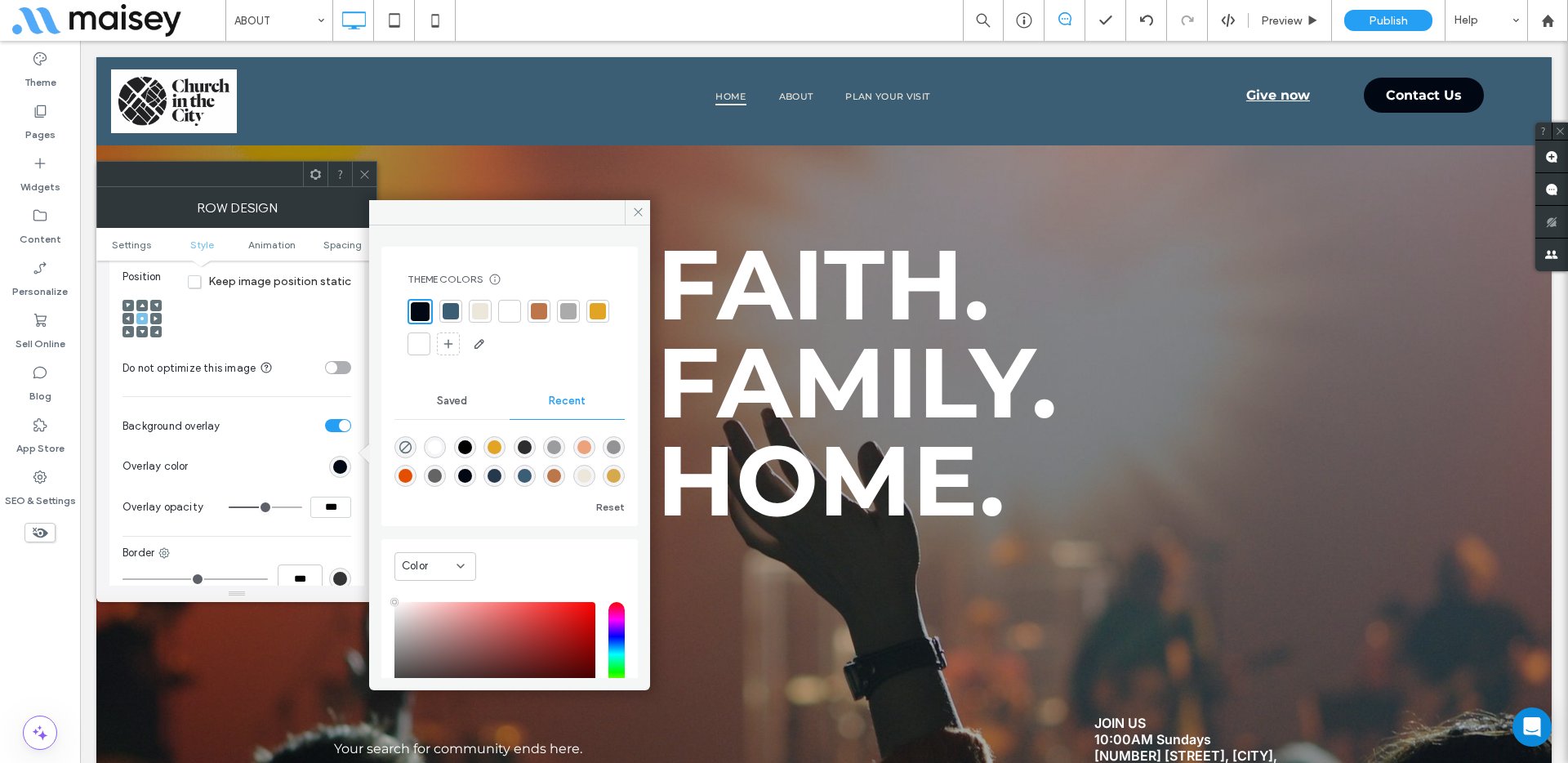 drag, startPoint x: 329, startPoint y: 491, endPoint x: 284, endPoint y: 482, distance: 45.891176 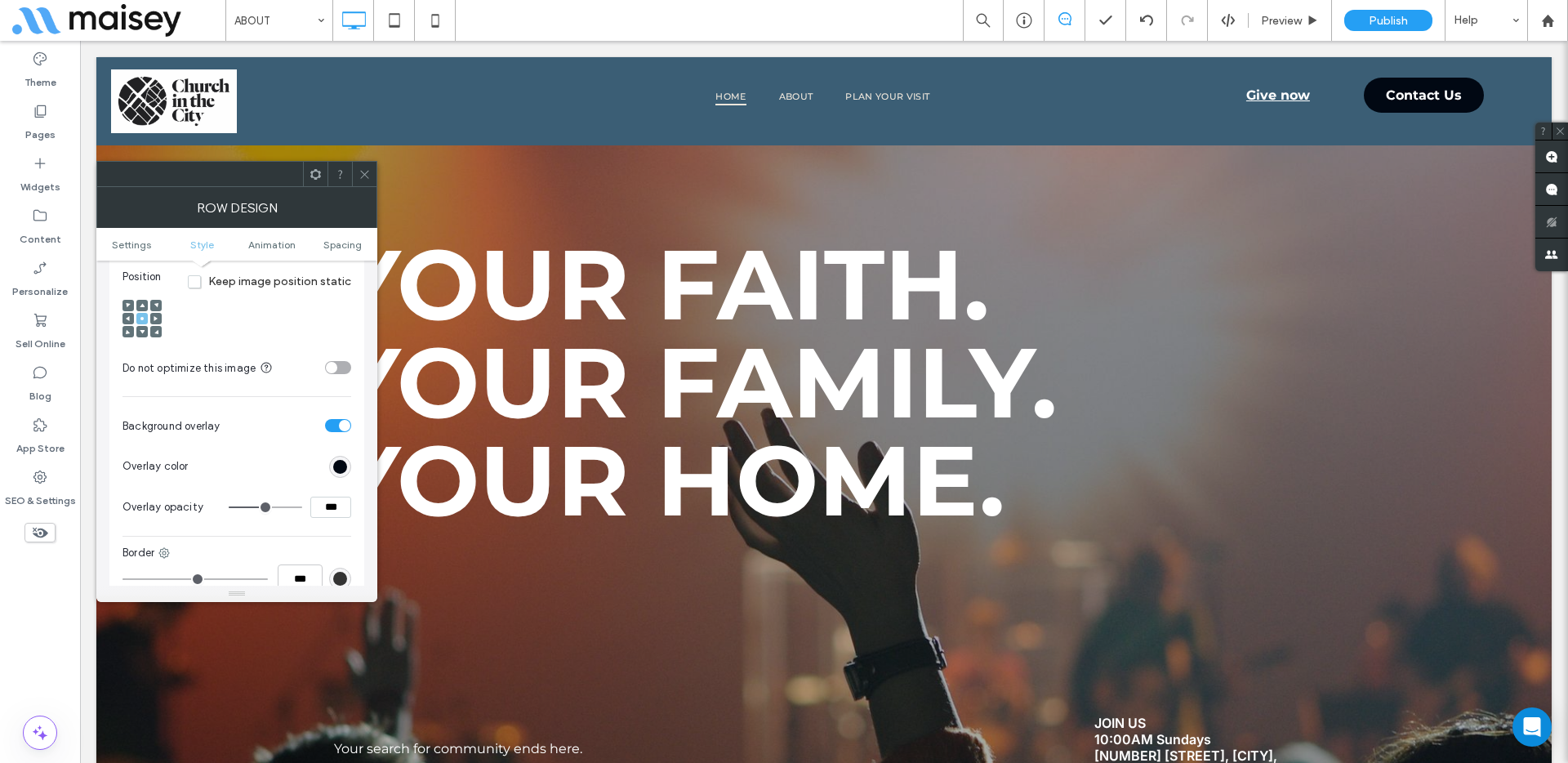 type on "***" 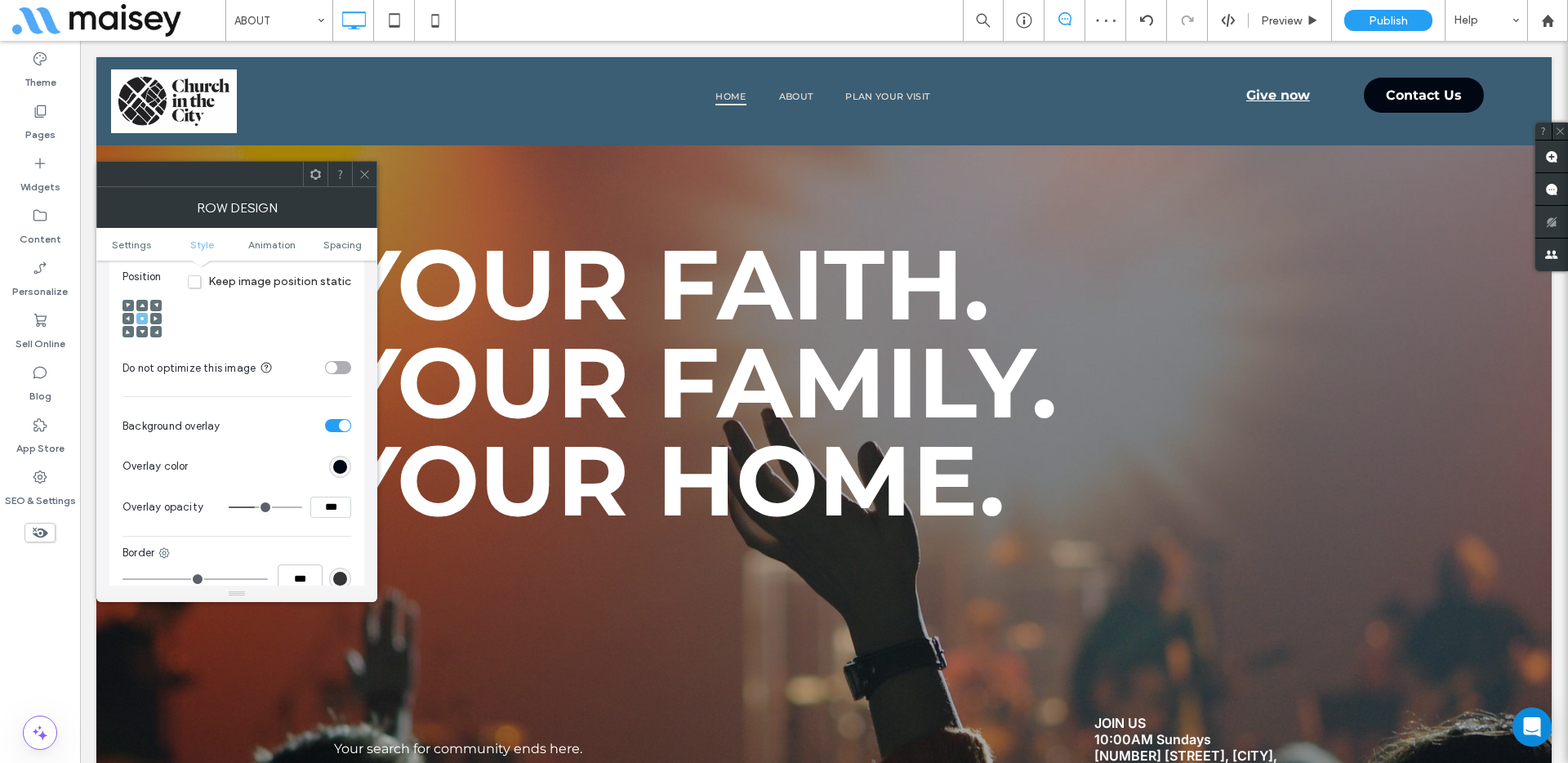 drag, startPoint x: 361, startPoint y: 176, endPoint x: 362, endPoint y: 200, distance: 24.020824 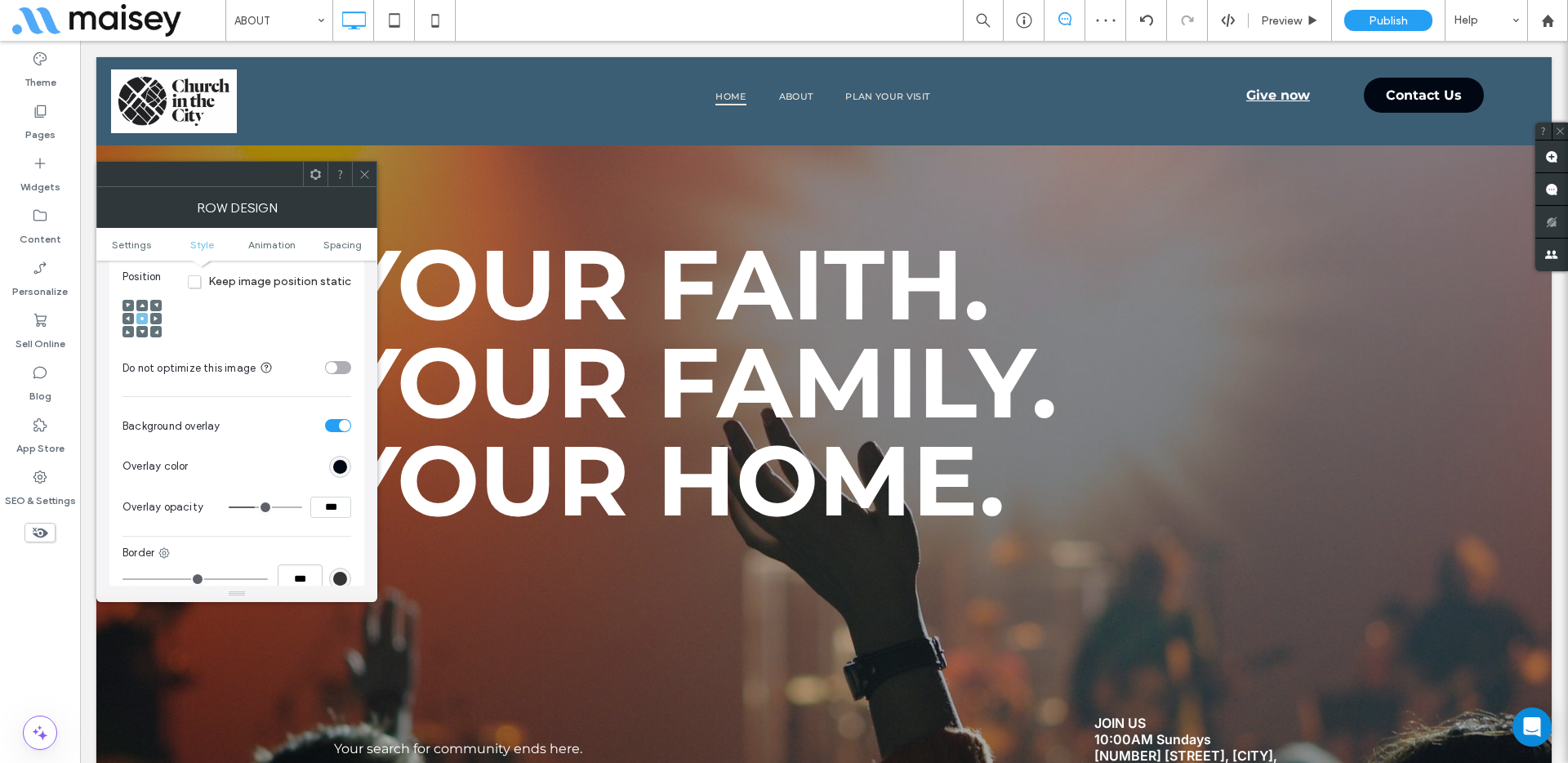 click 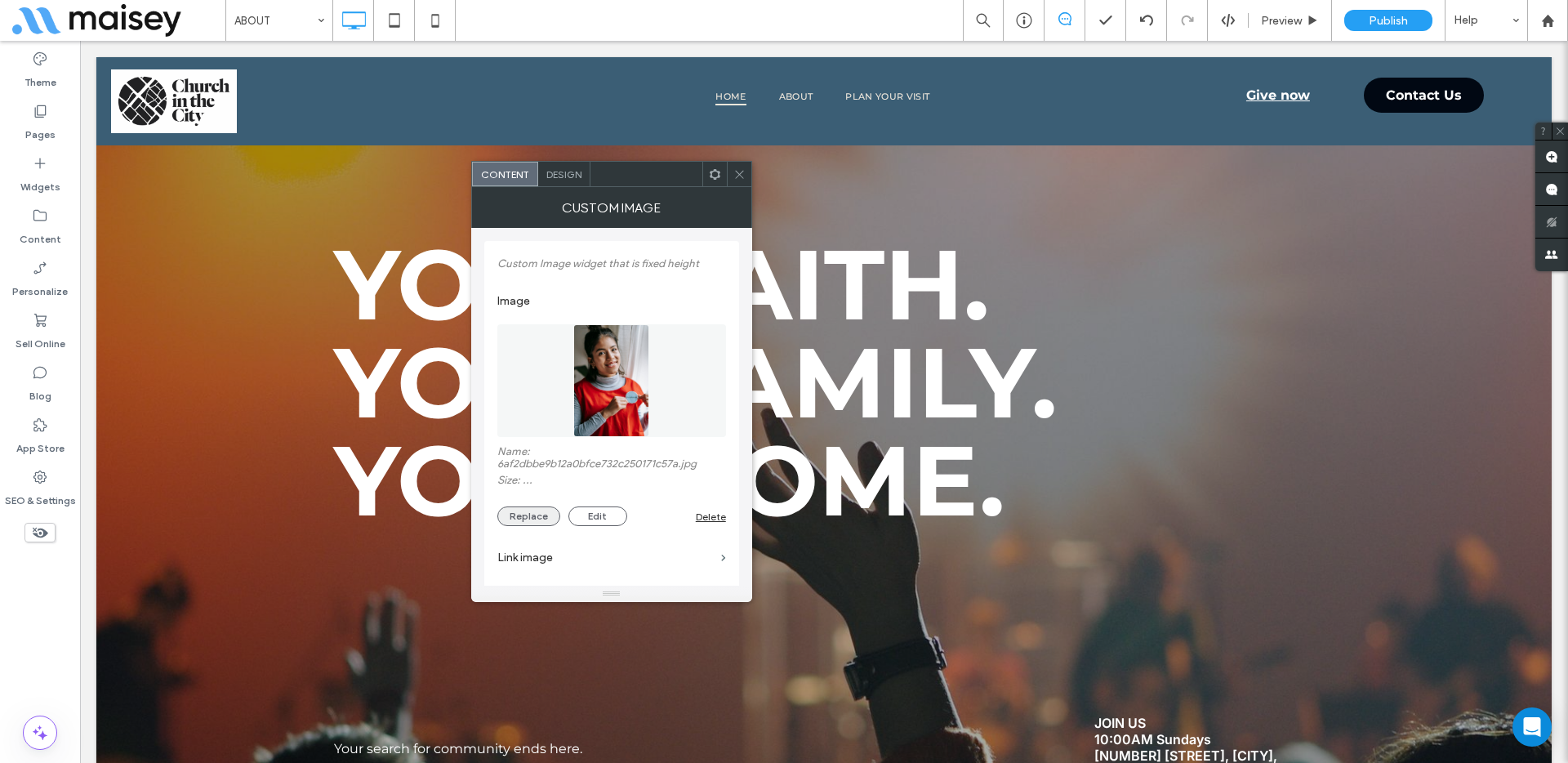 click on "Replace" at bounding box center [528, 516] 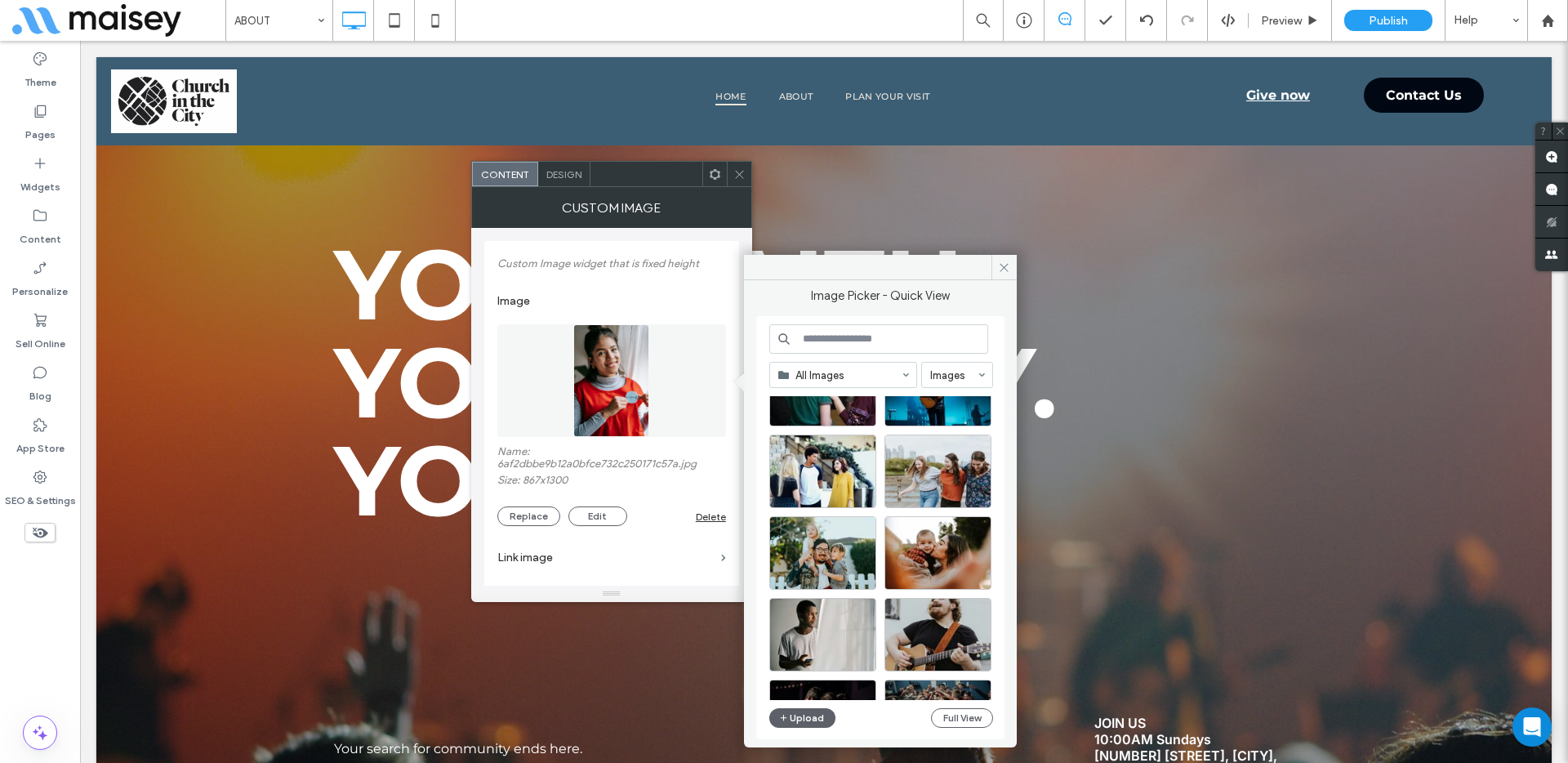 scroll, scrollTop: 152, scrollLeft: 0, axis: vertical 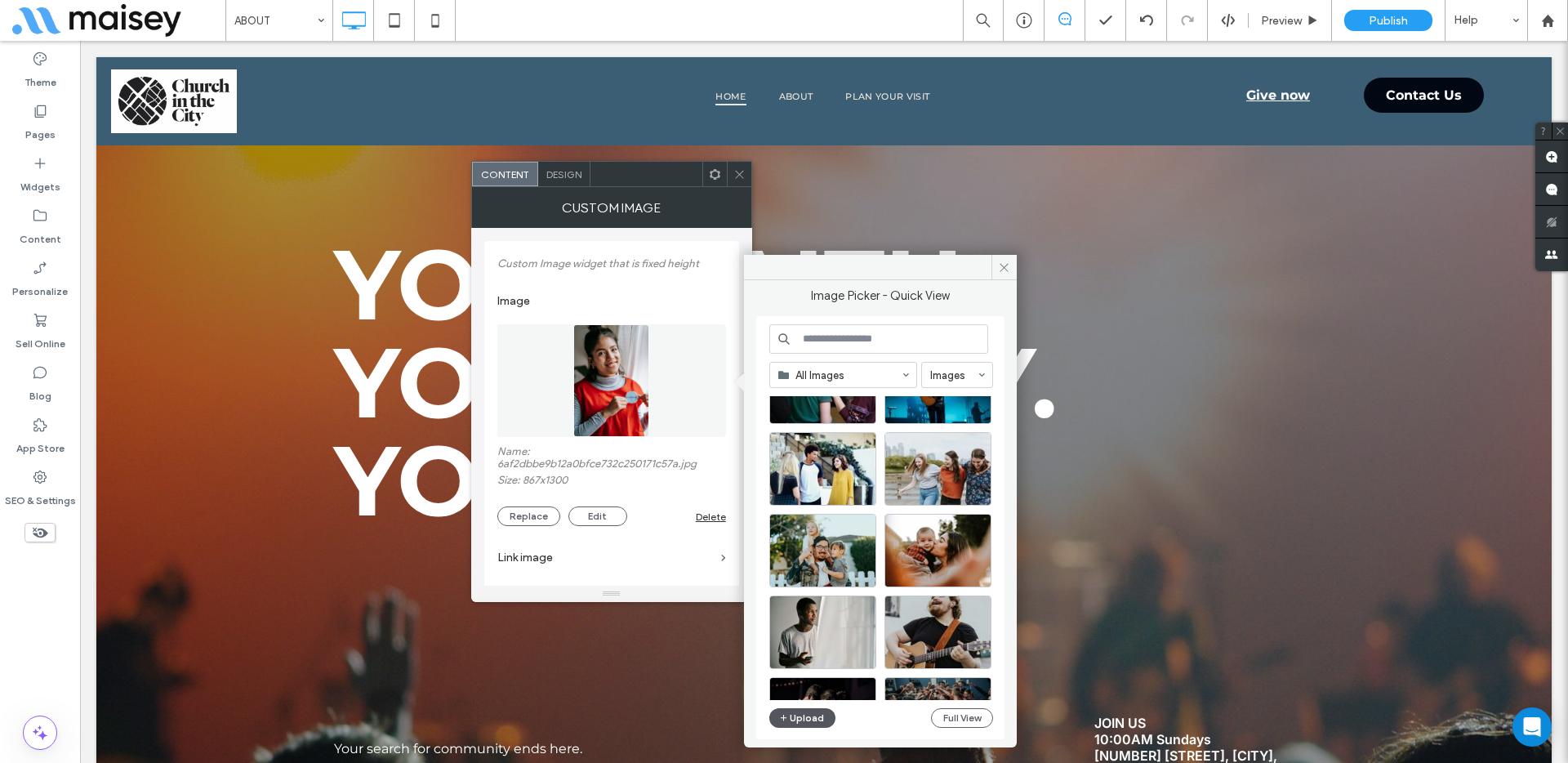 click on "Upload Full View" at bounding box center [881, 718] 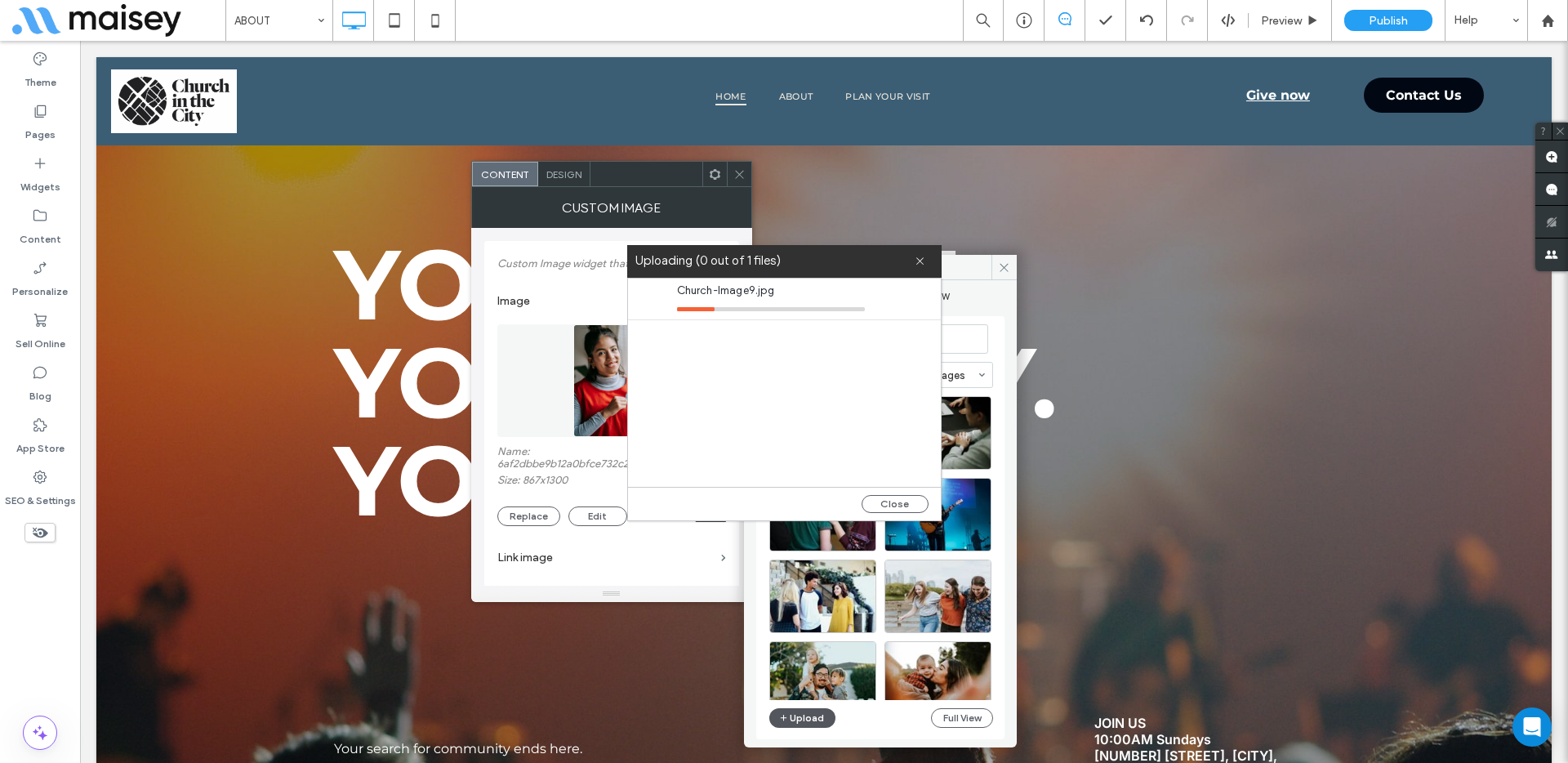 click on "Upload" at bounding box center (803, 718) 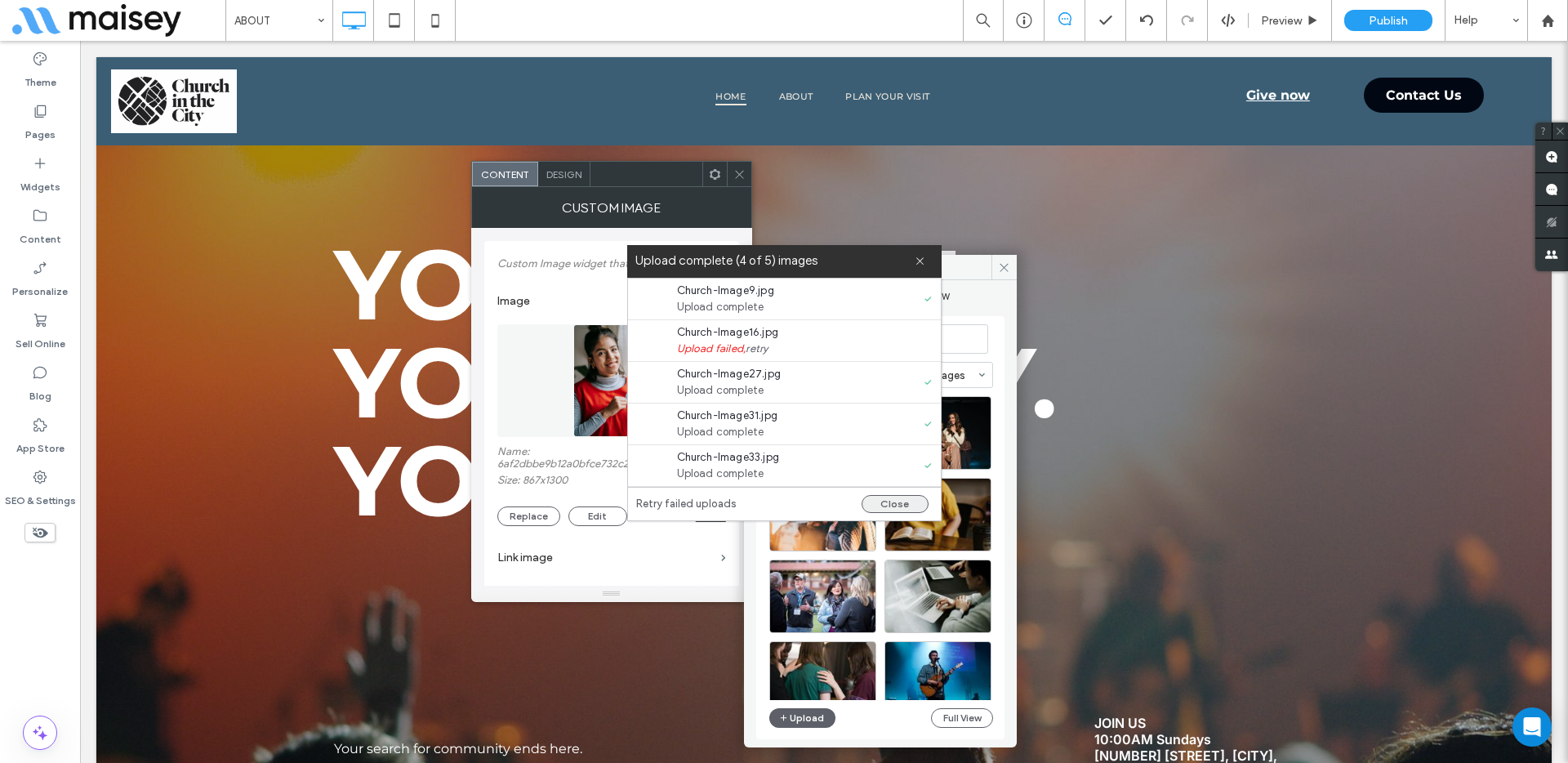 click on "Close" at bounding box center (895, 504) 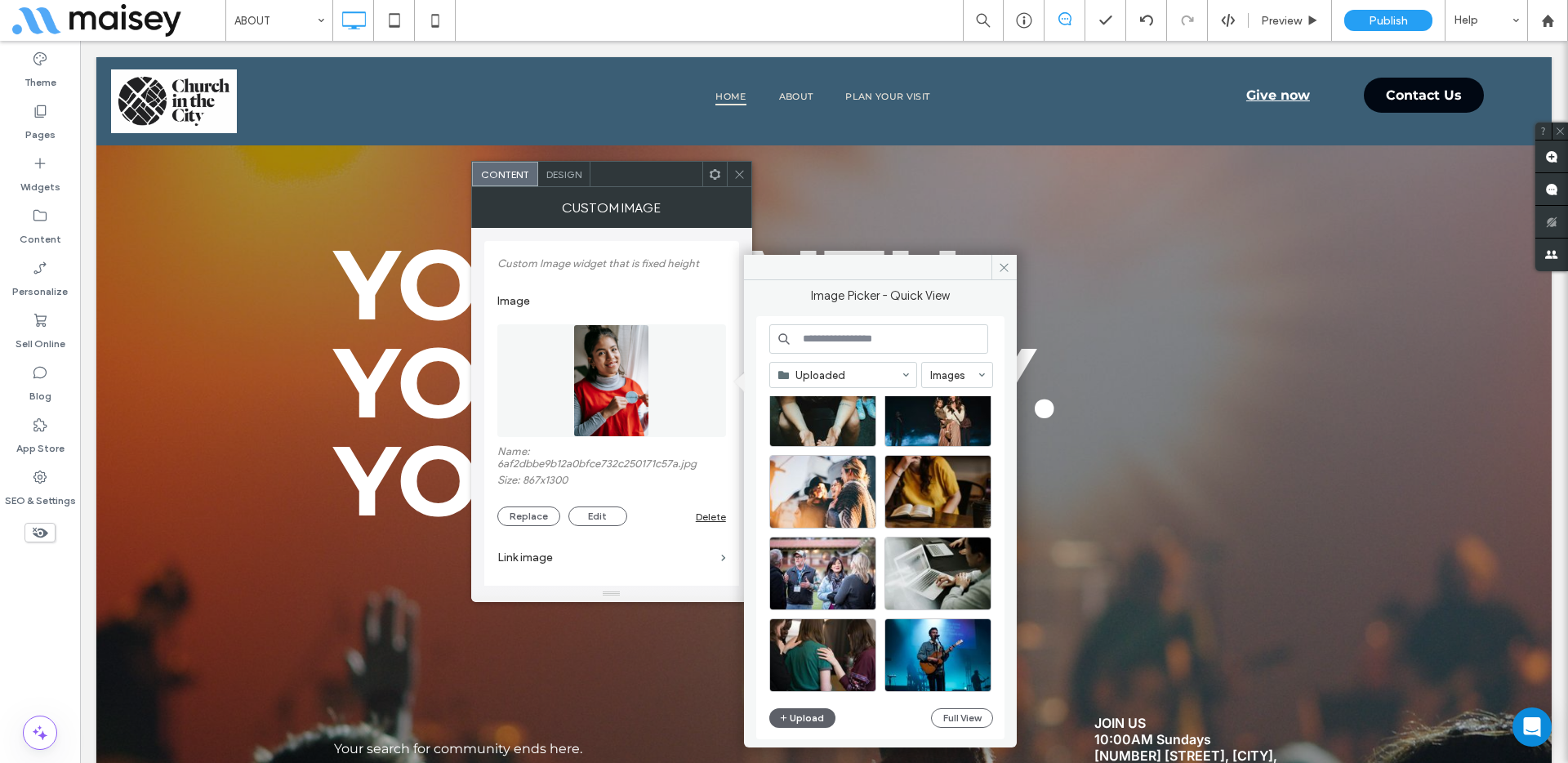 scroll, scrollTop: 0, scrollLeft: 0, axis: both 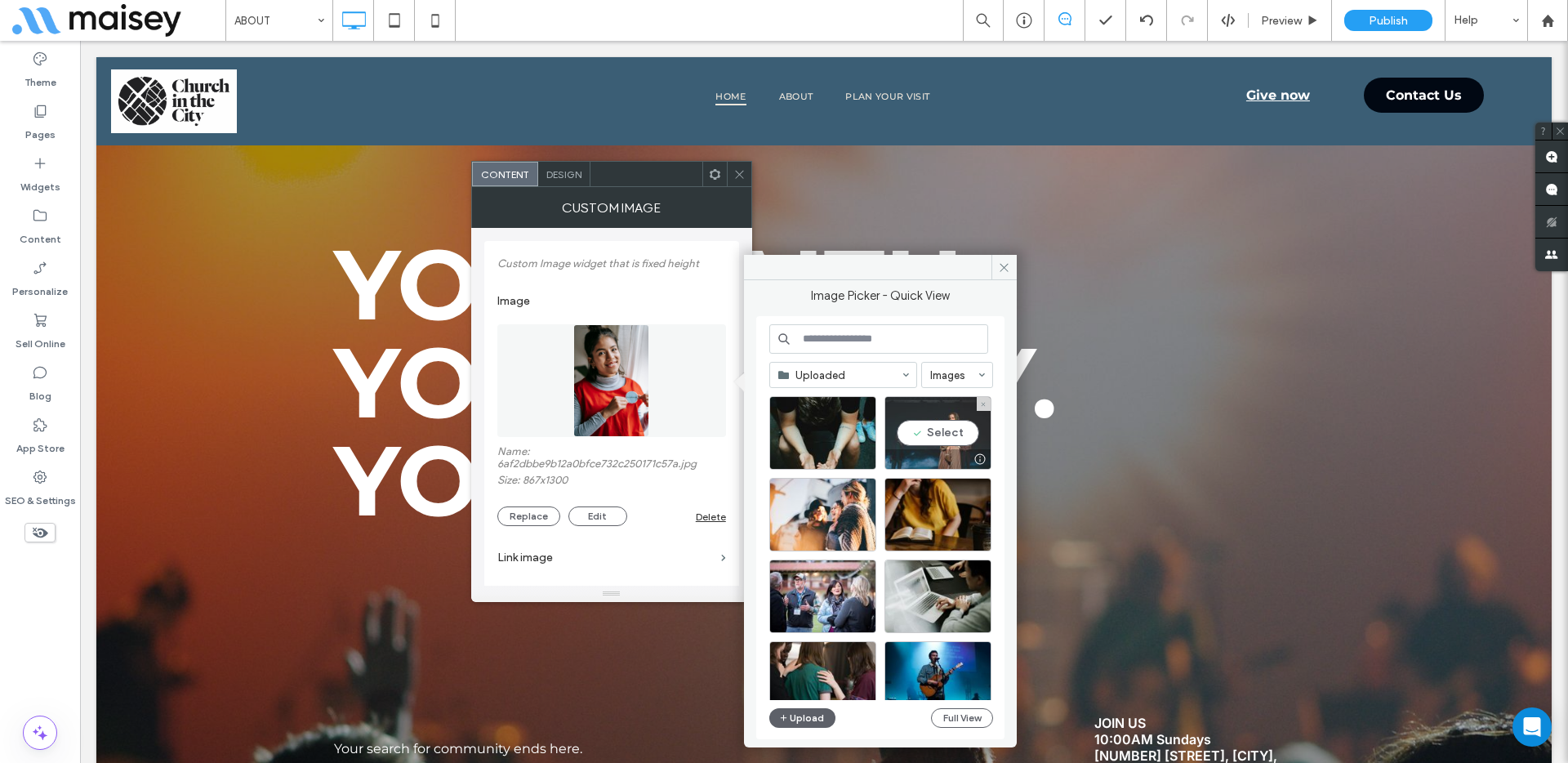 click at bounding box center (938, 459) 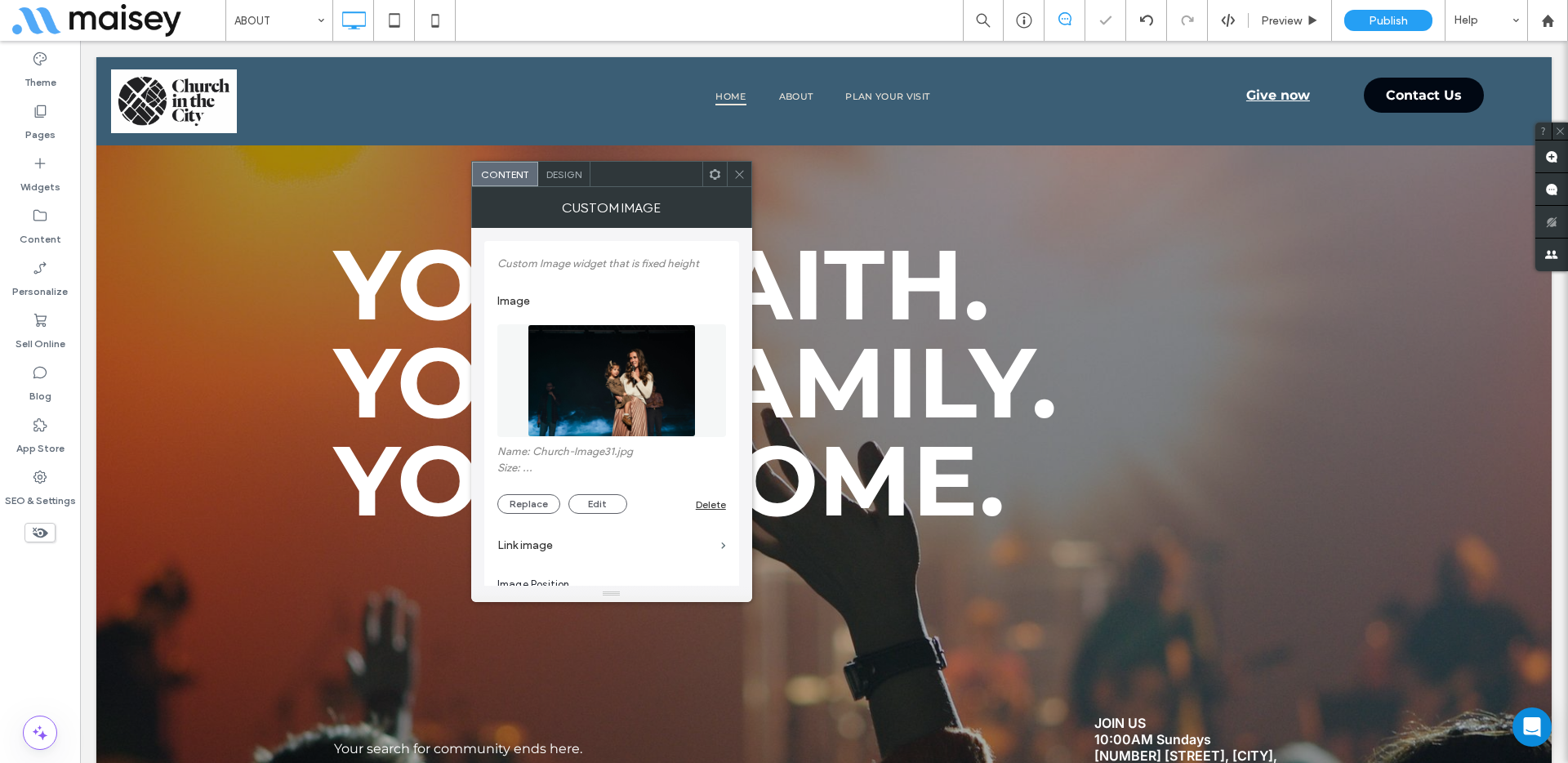 click 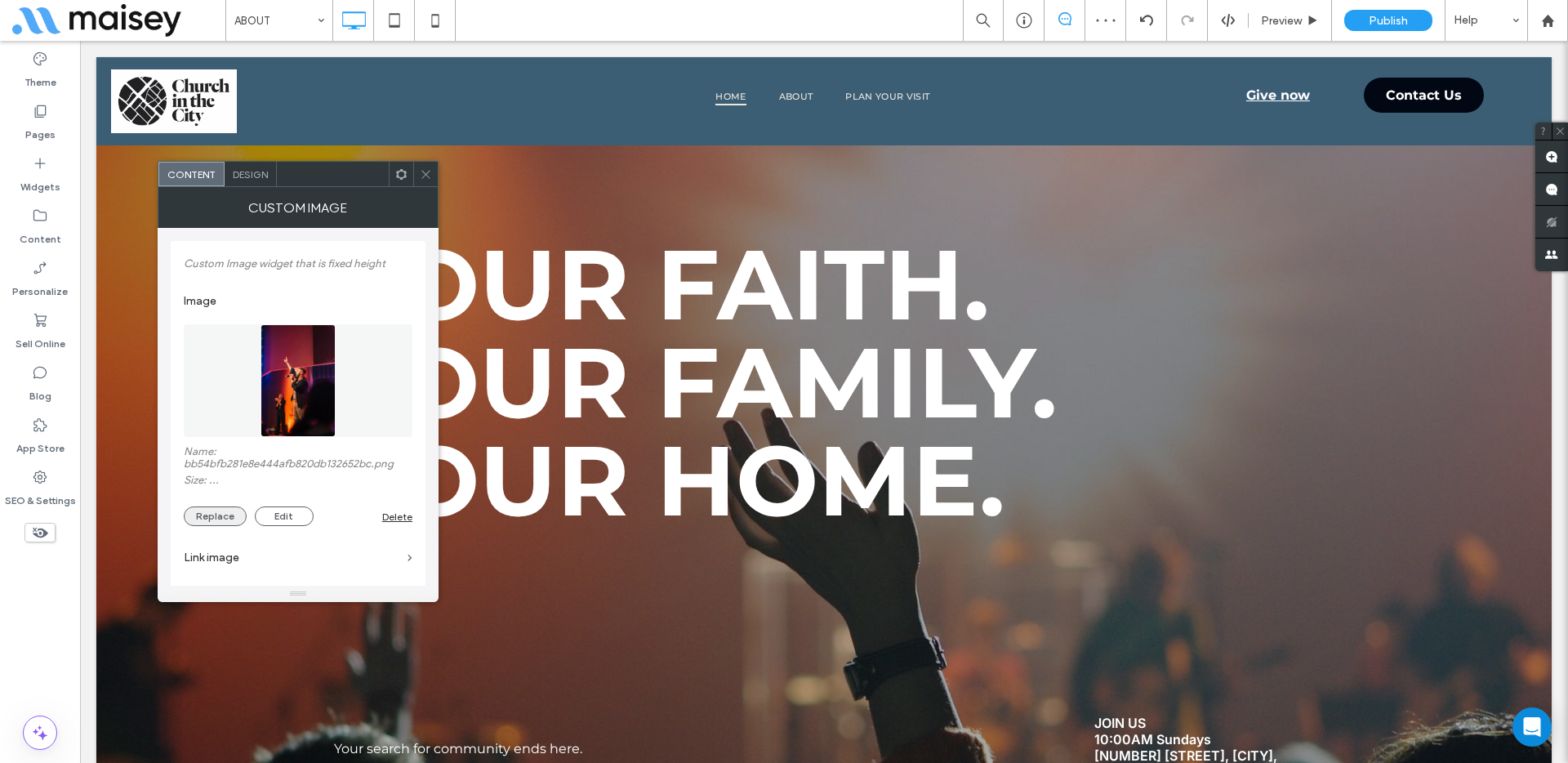 click on "Replace" at bounding box center [215, 516] 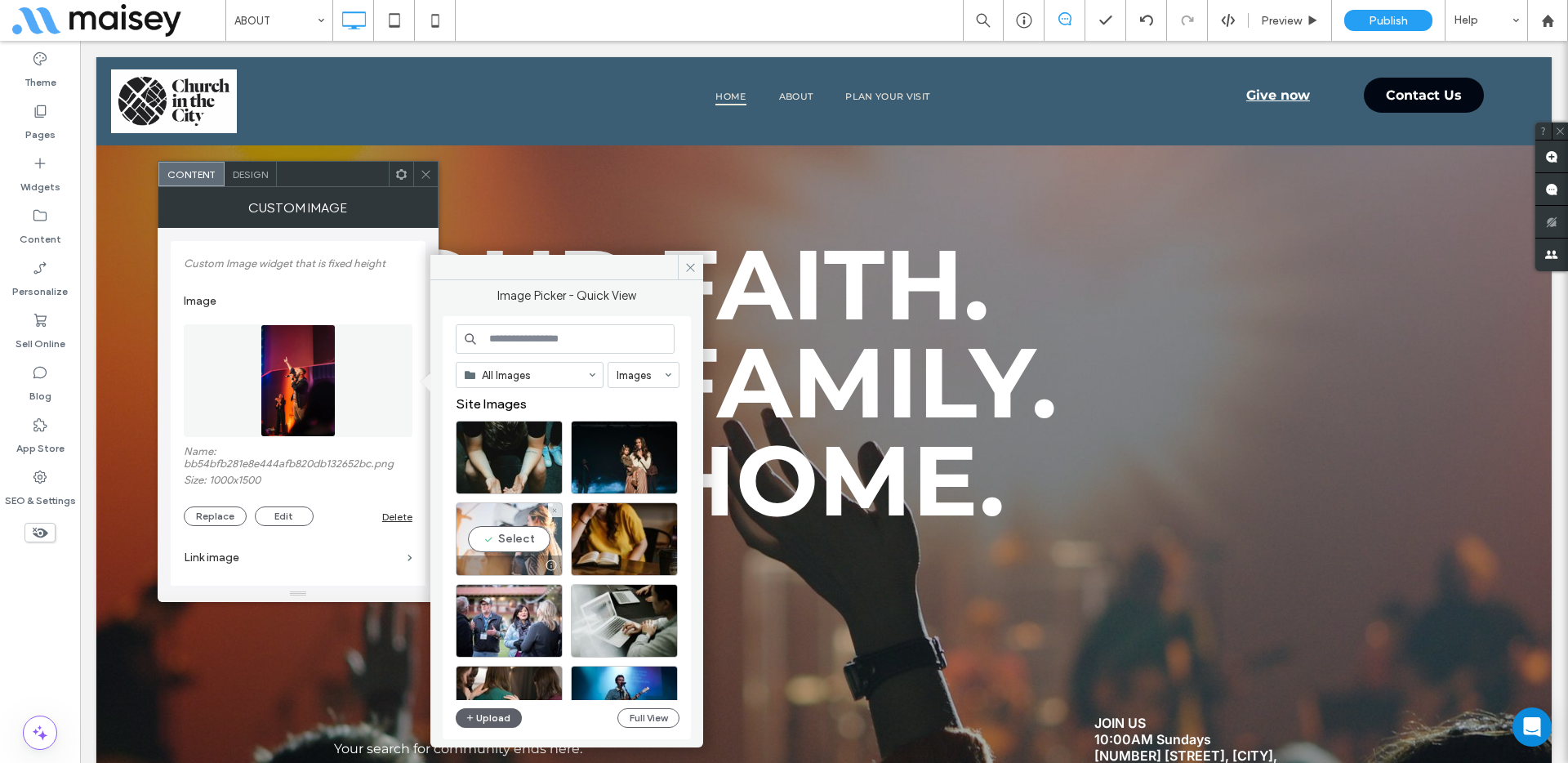 click on "Select" at bounding box center (509, 539) 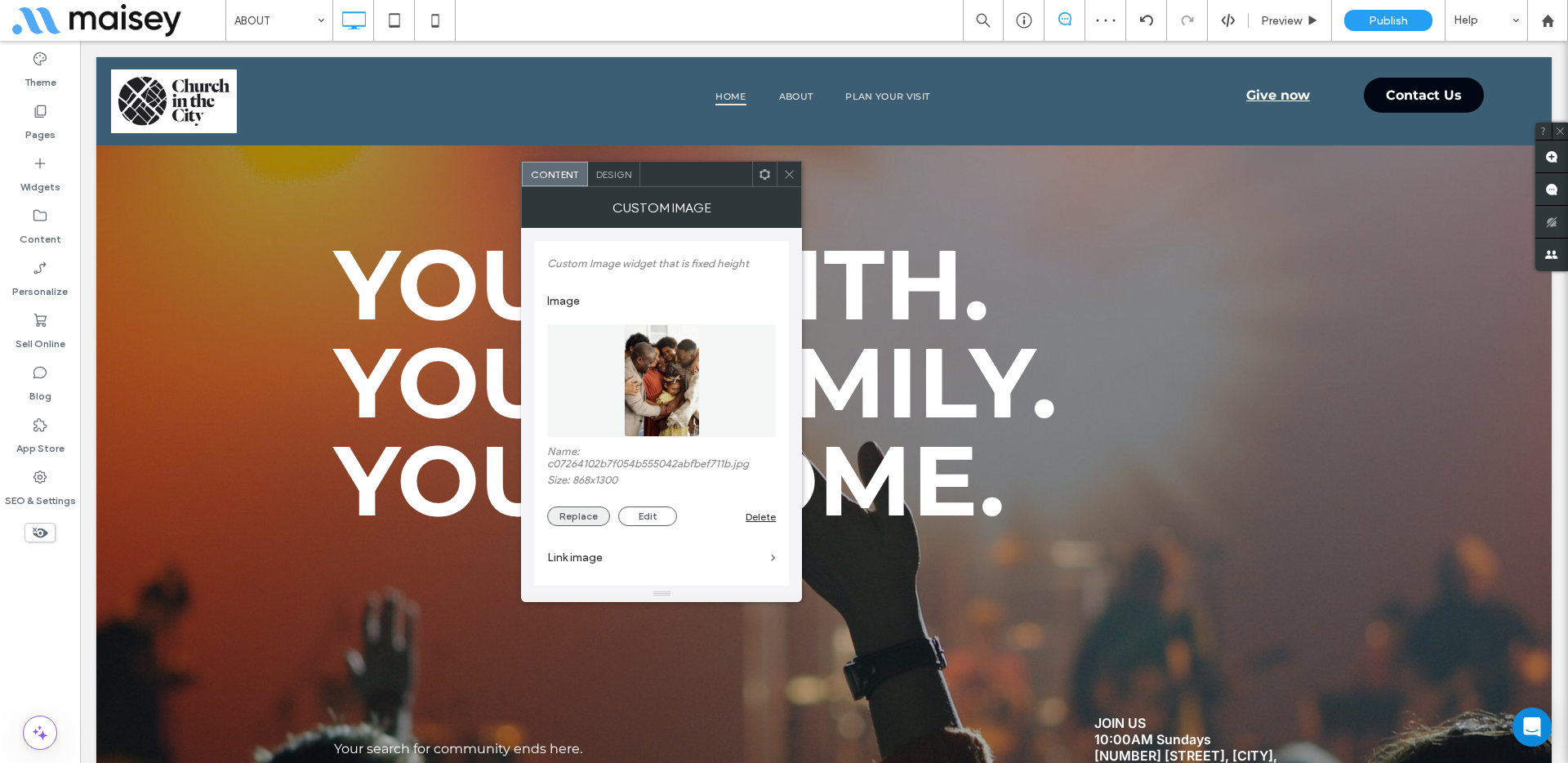 click on "Replace" at bounding box center [578, 516] 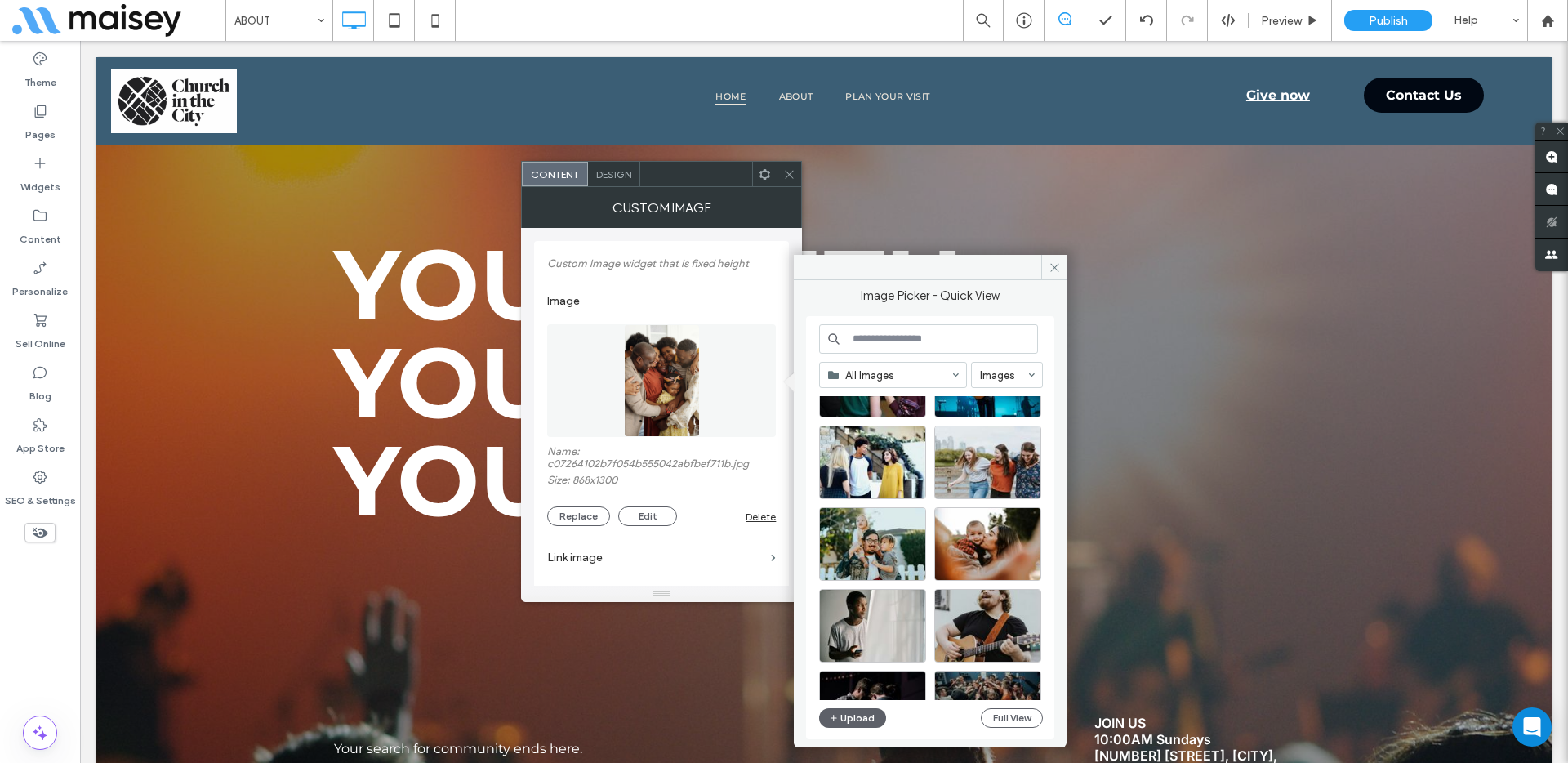 scroll, scrollTop: 323, scrollLeft: 0, axis: vertical 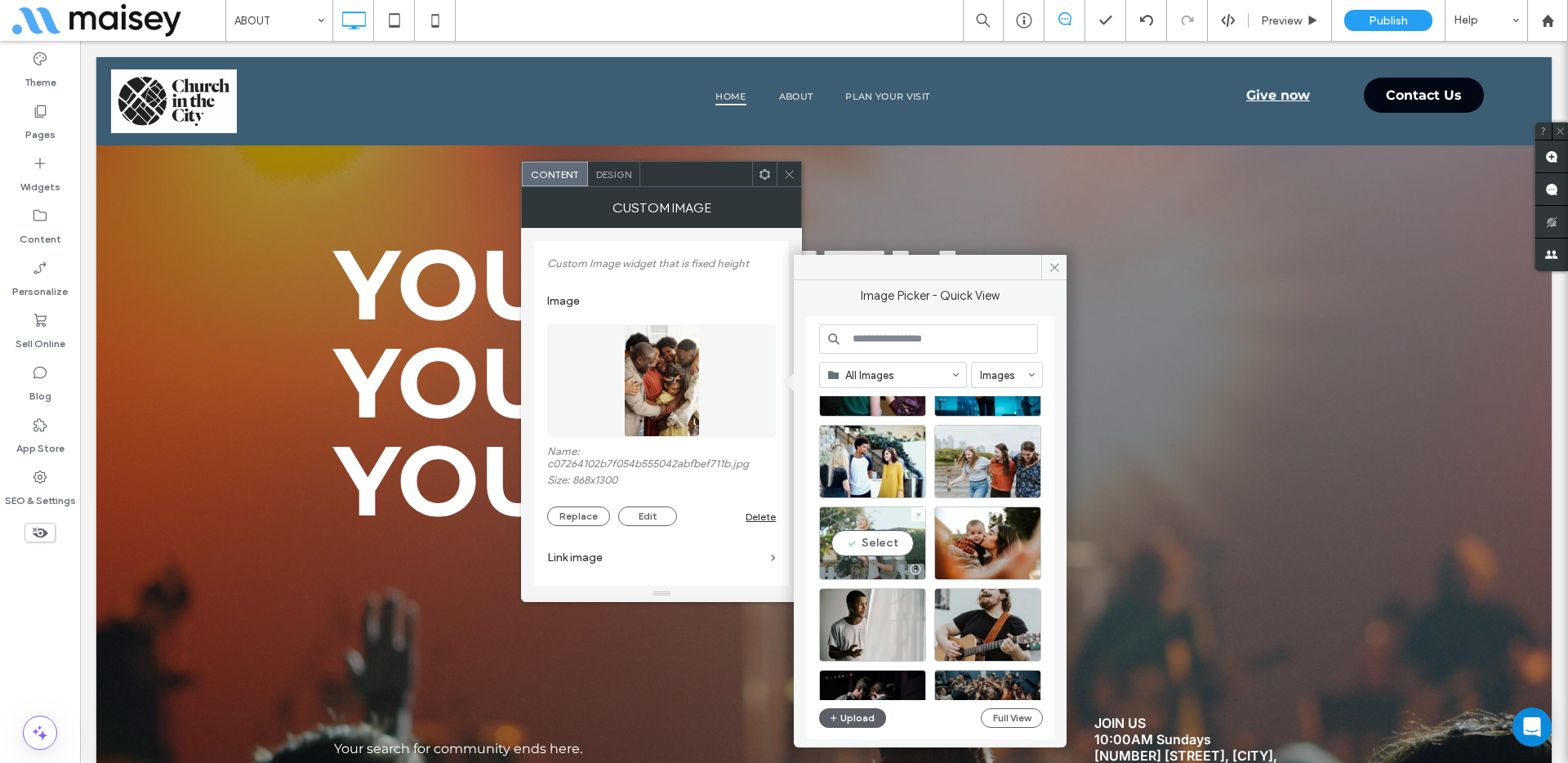 click on "Select" at bounding box center [872, 543] 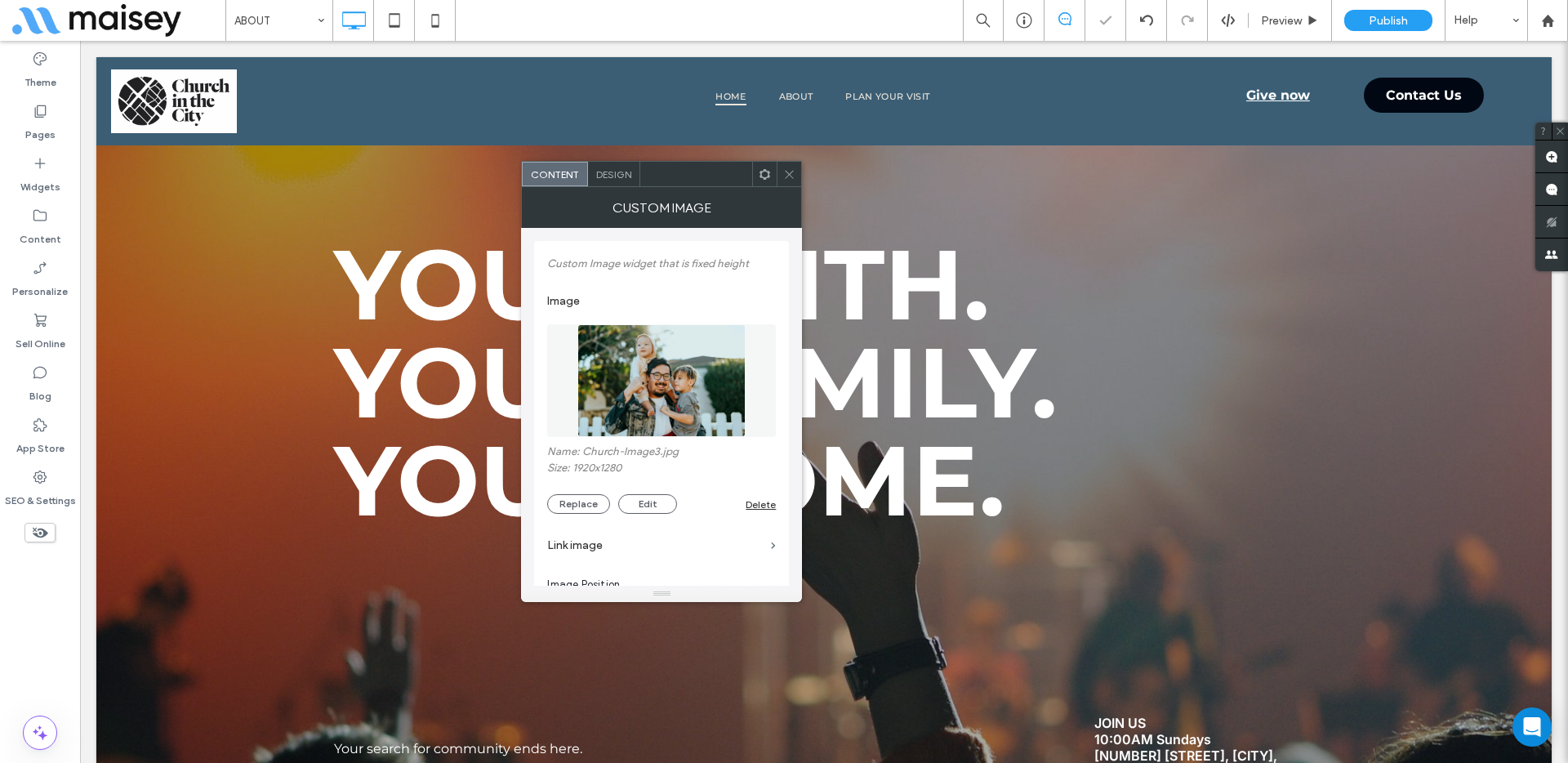 click 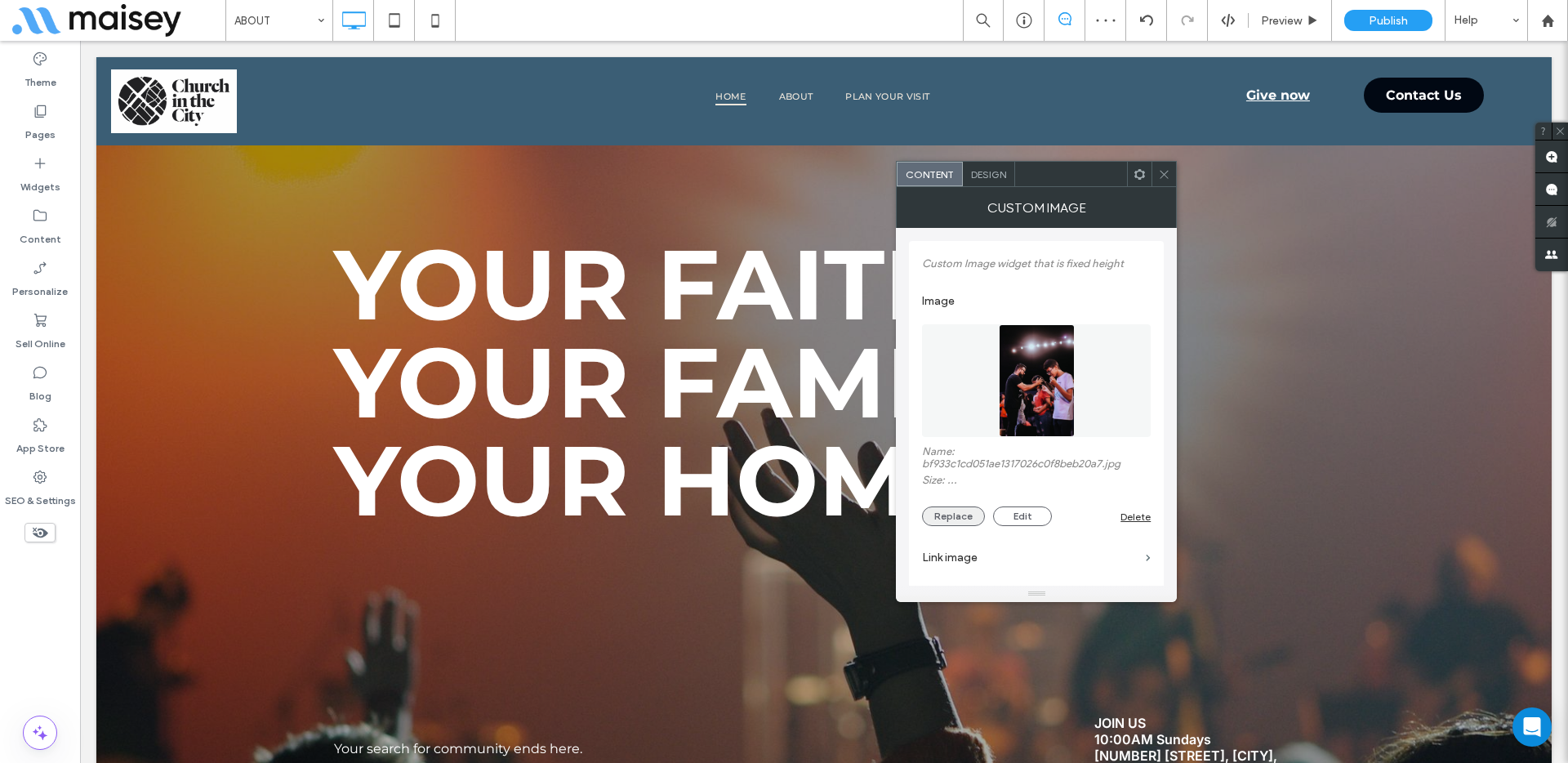 click on "Replace" at bounding box center (953, 516) 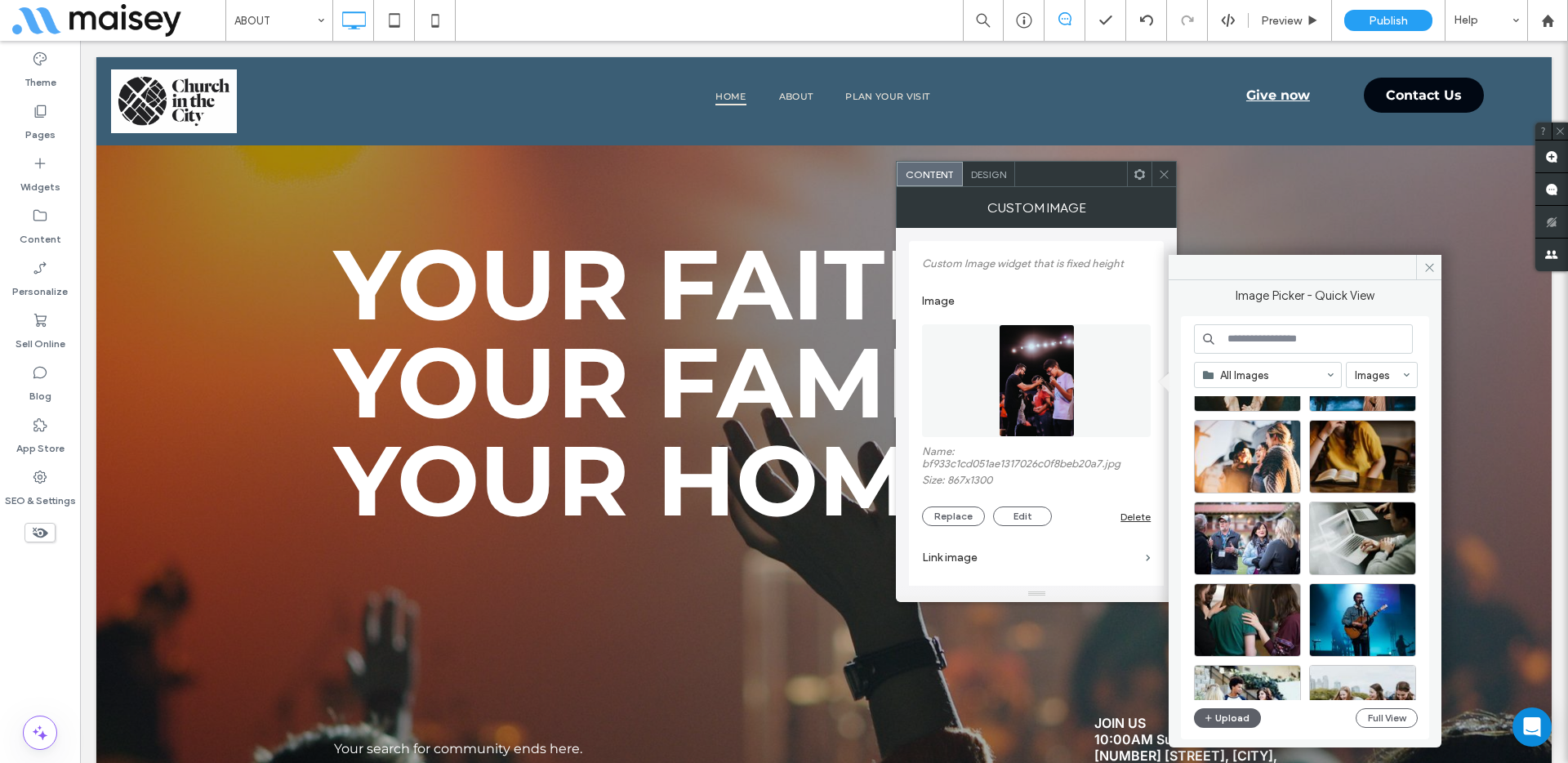 scroll, scrollTop: 118, scrollLeft: 0, axis: vertical 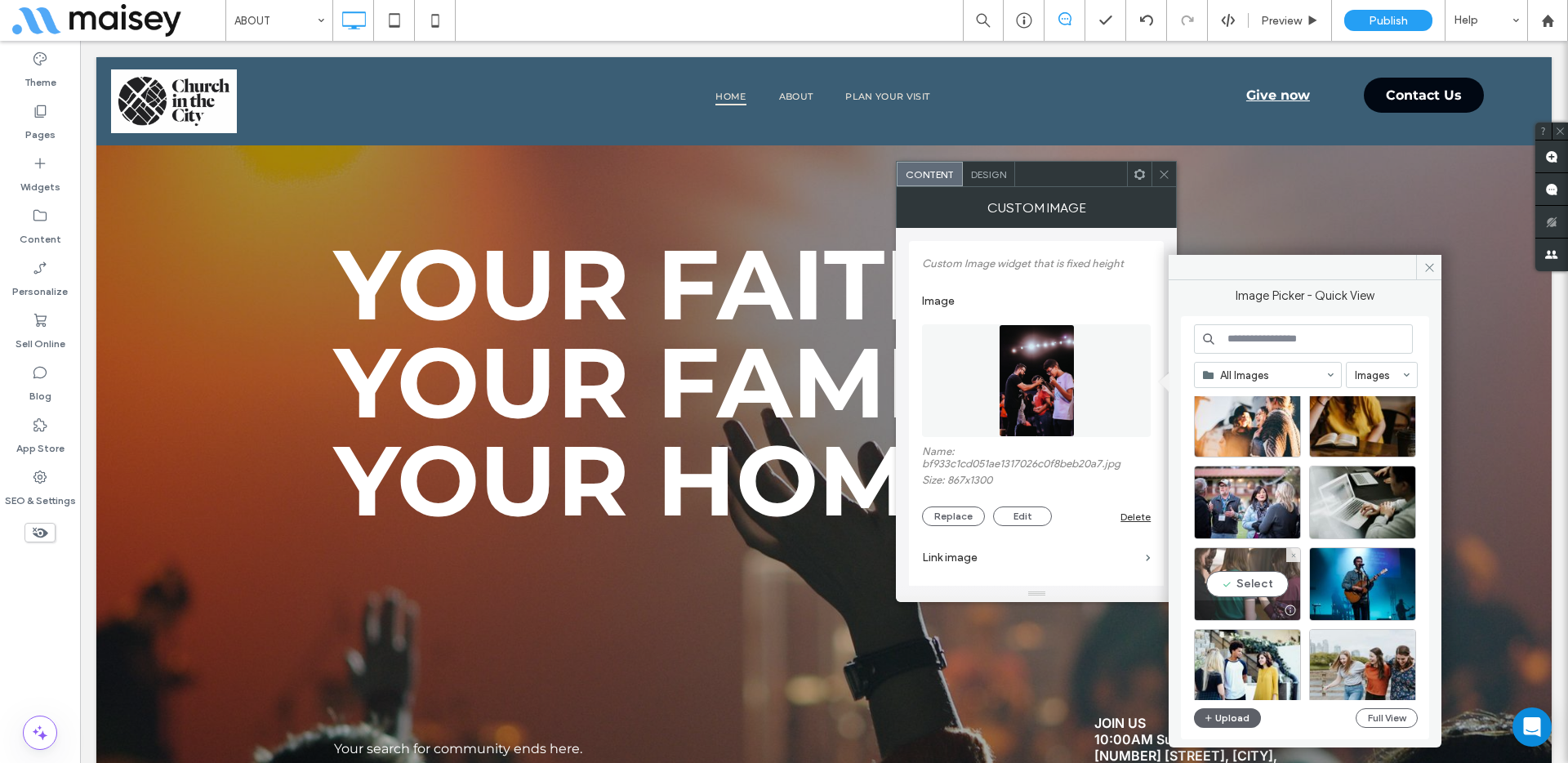 click on "Select" at bounding box center (1247, 584) 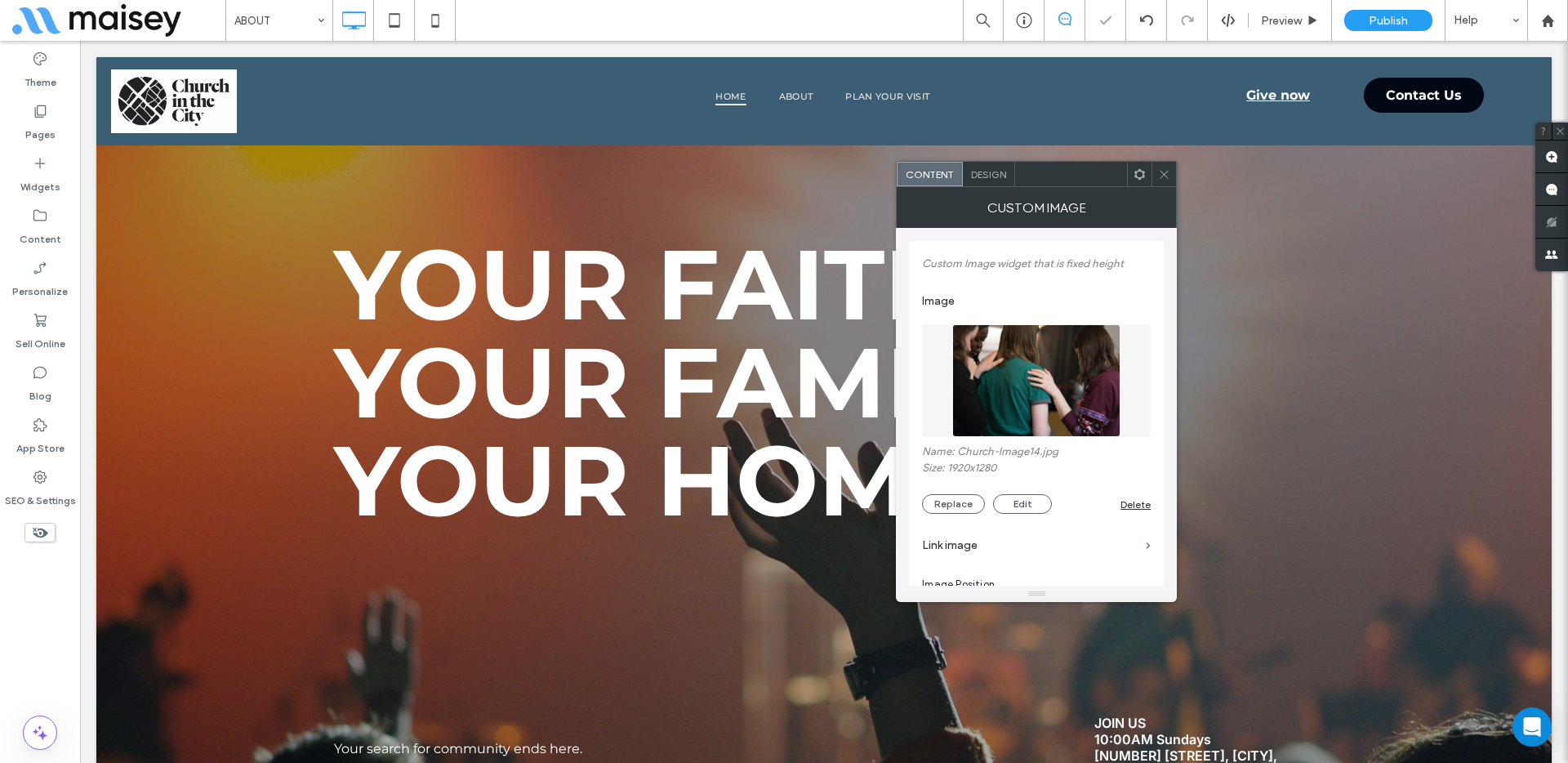 click 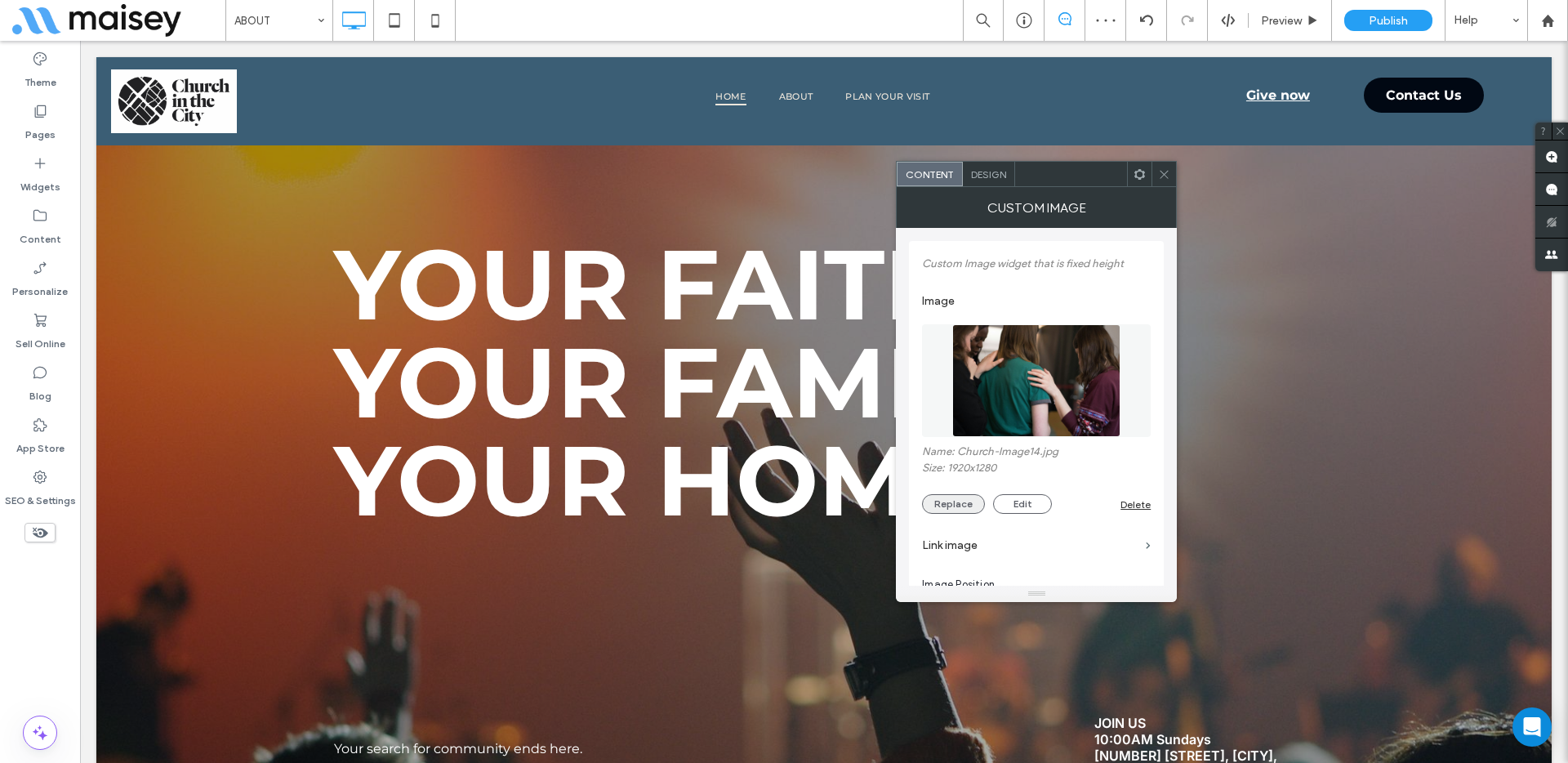 click on "Replace" at bounding box center [953, 504] 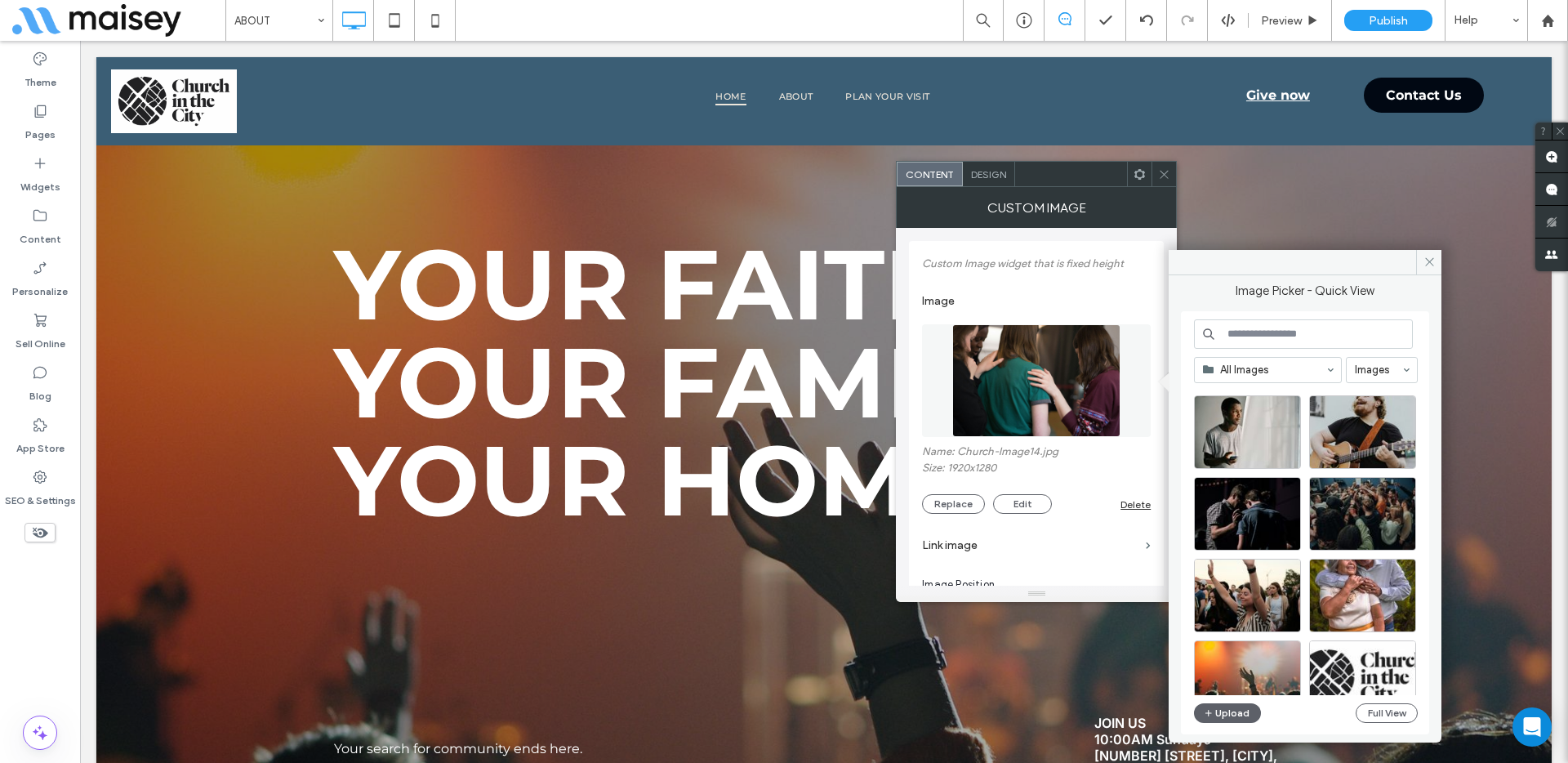 scroll, scrollTop: 515, scrollLeft: 0, axis: vertical 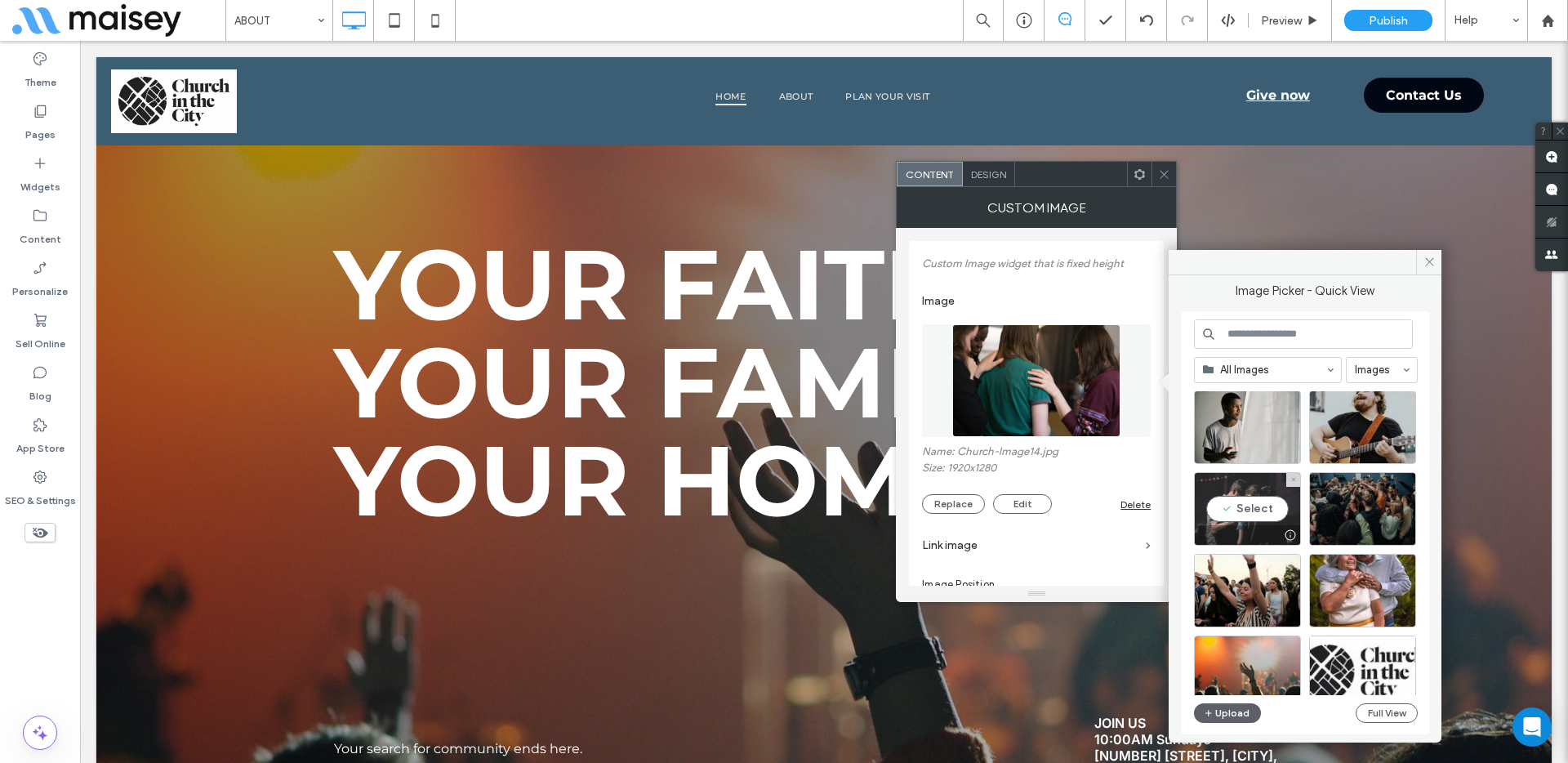 click on "Select" at bounding box center [1247, 509] 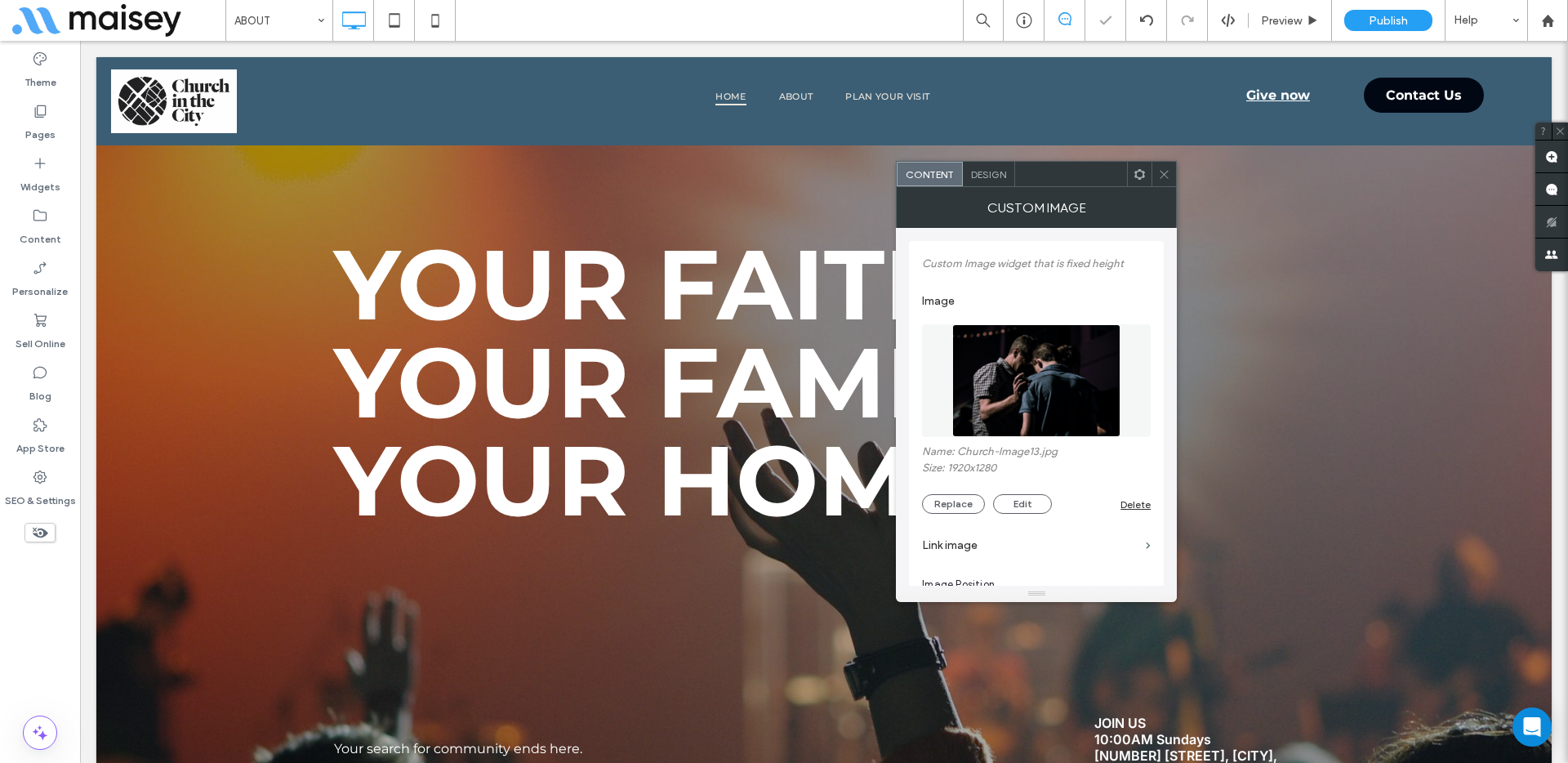 click 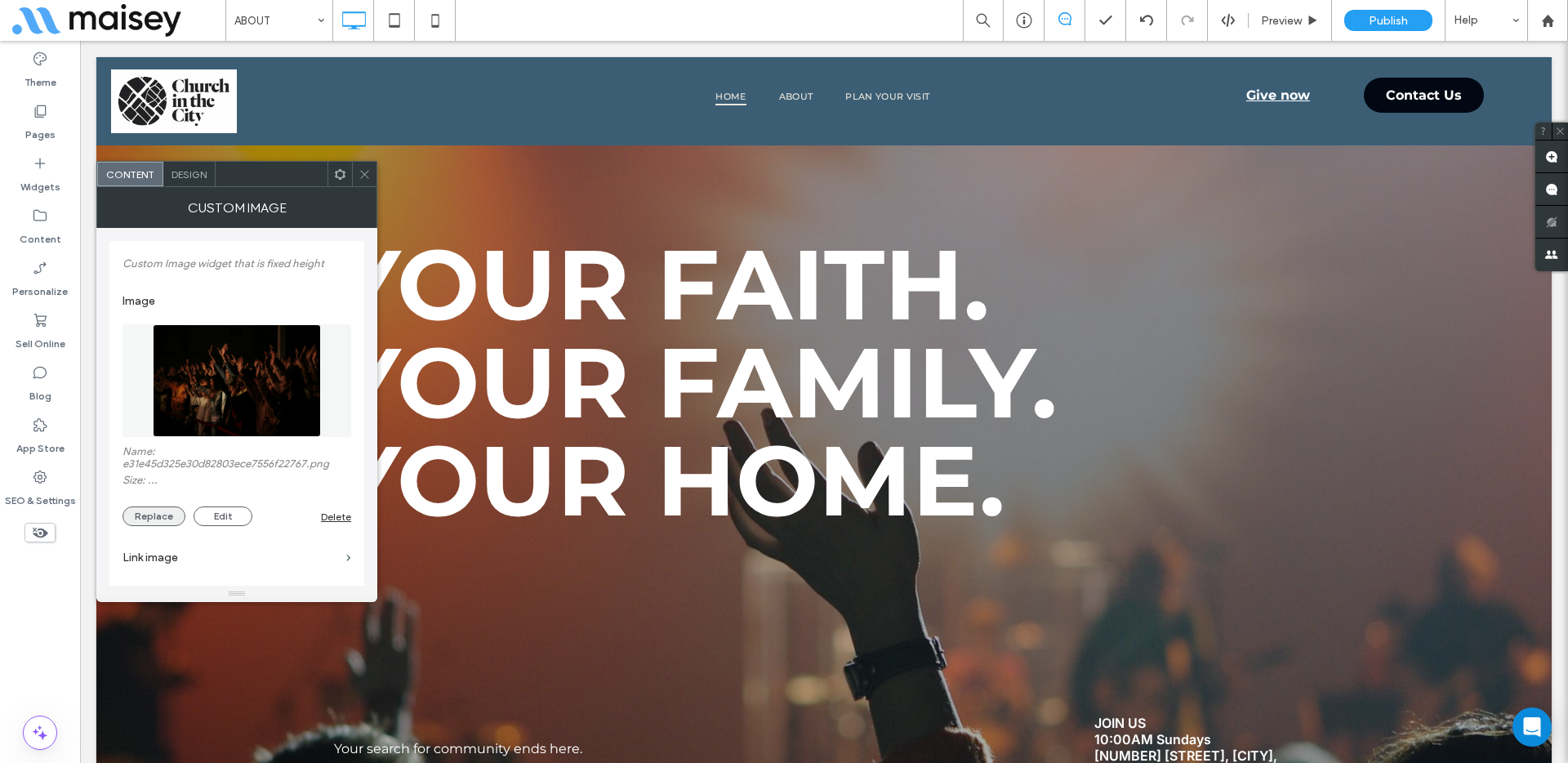 click on "Replace" at bounding box center (154, 516) 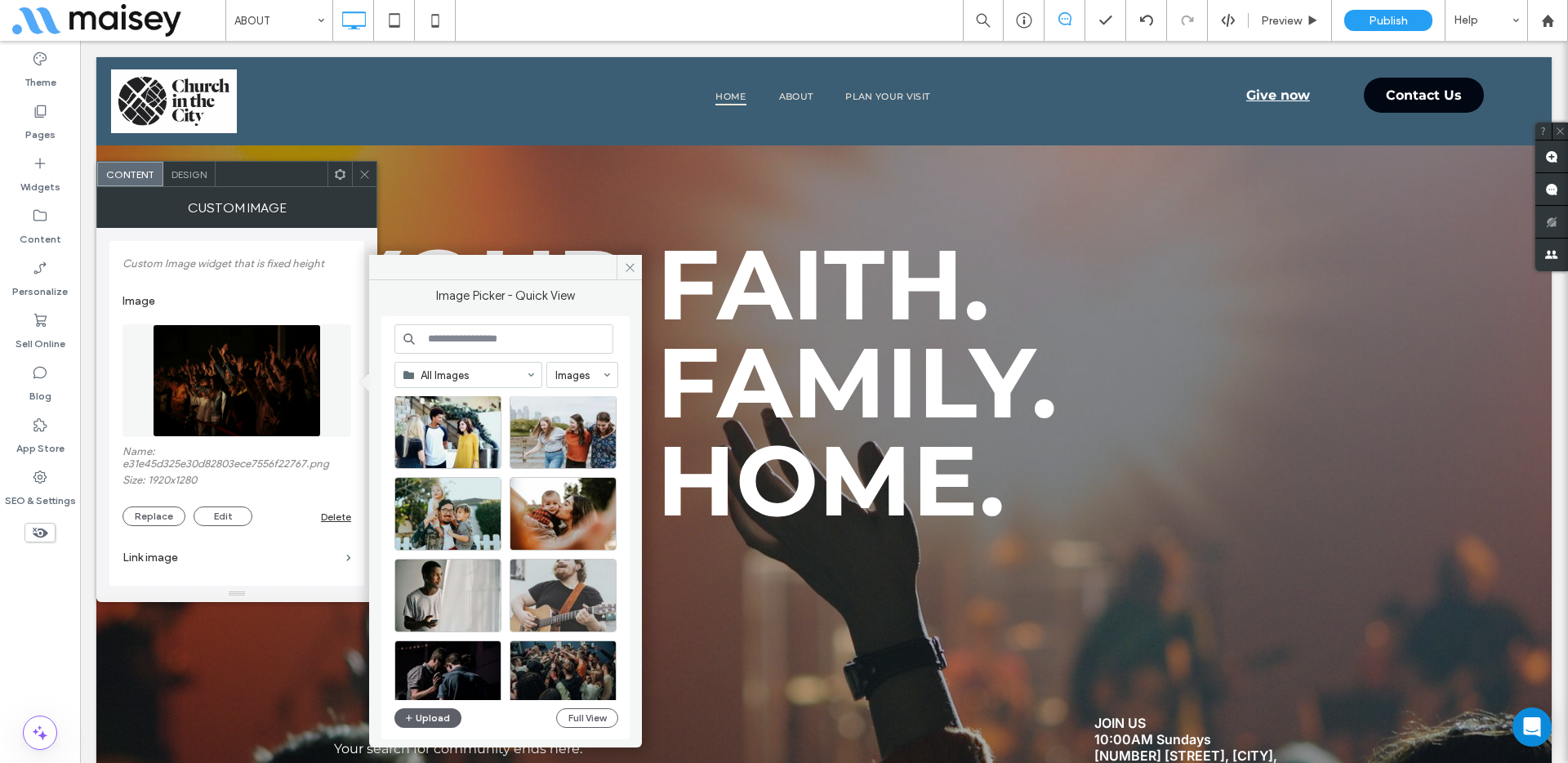 scroll, scrollTop: 353, scrollLeft: 0, axis: vertical 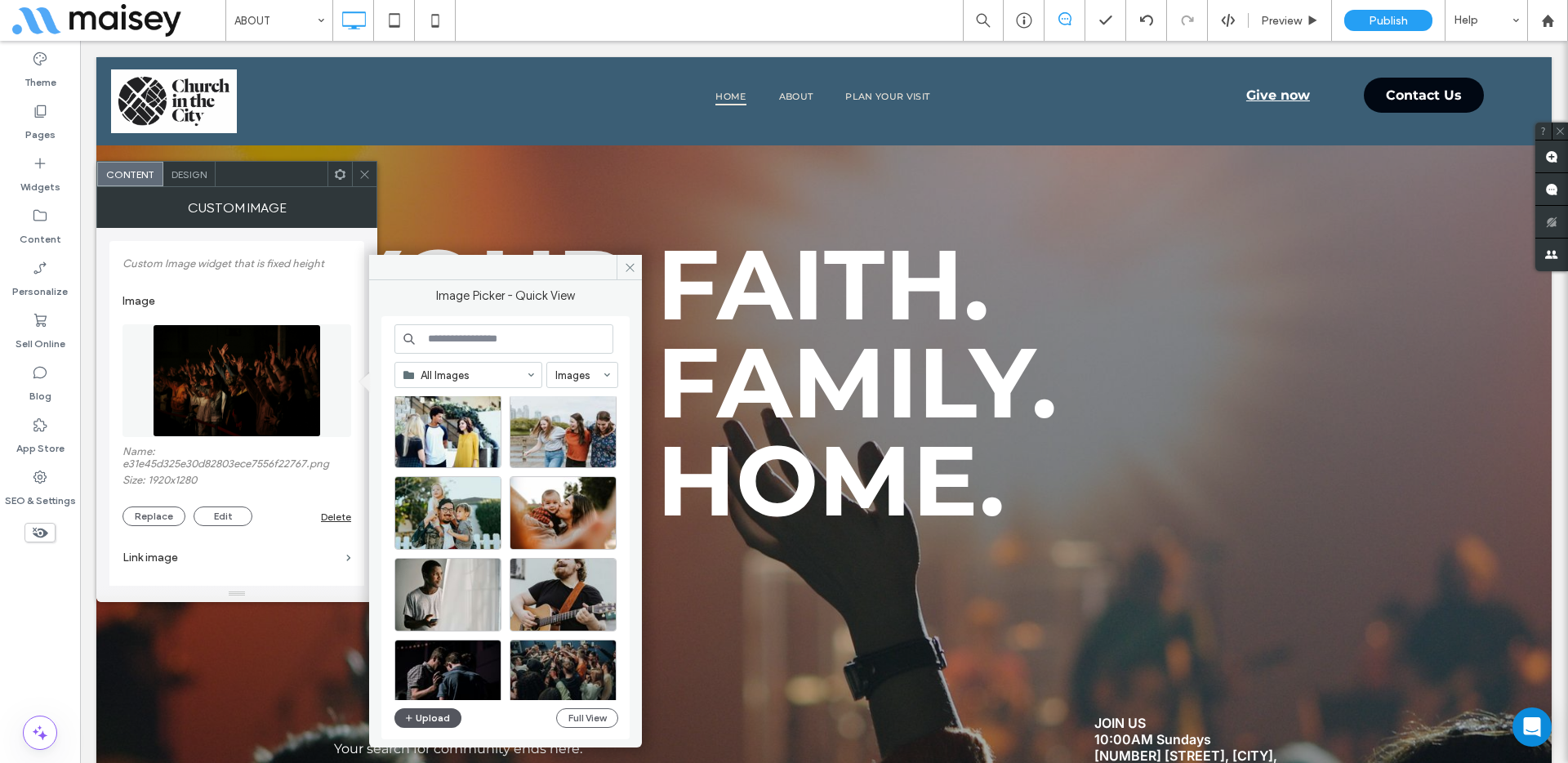 click on "Upload" at bounding box center [428, 718] 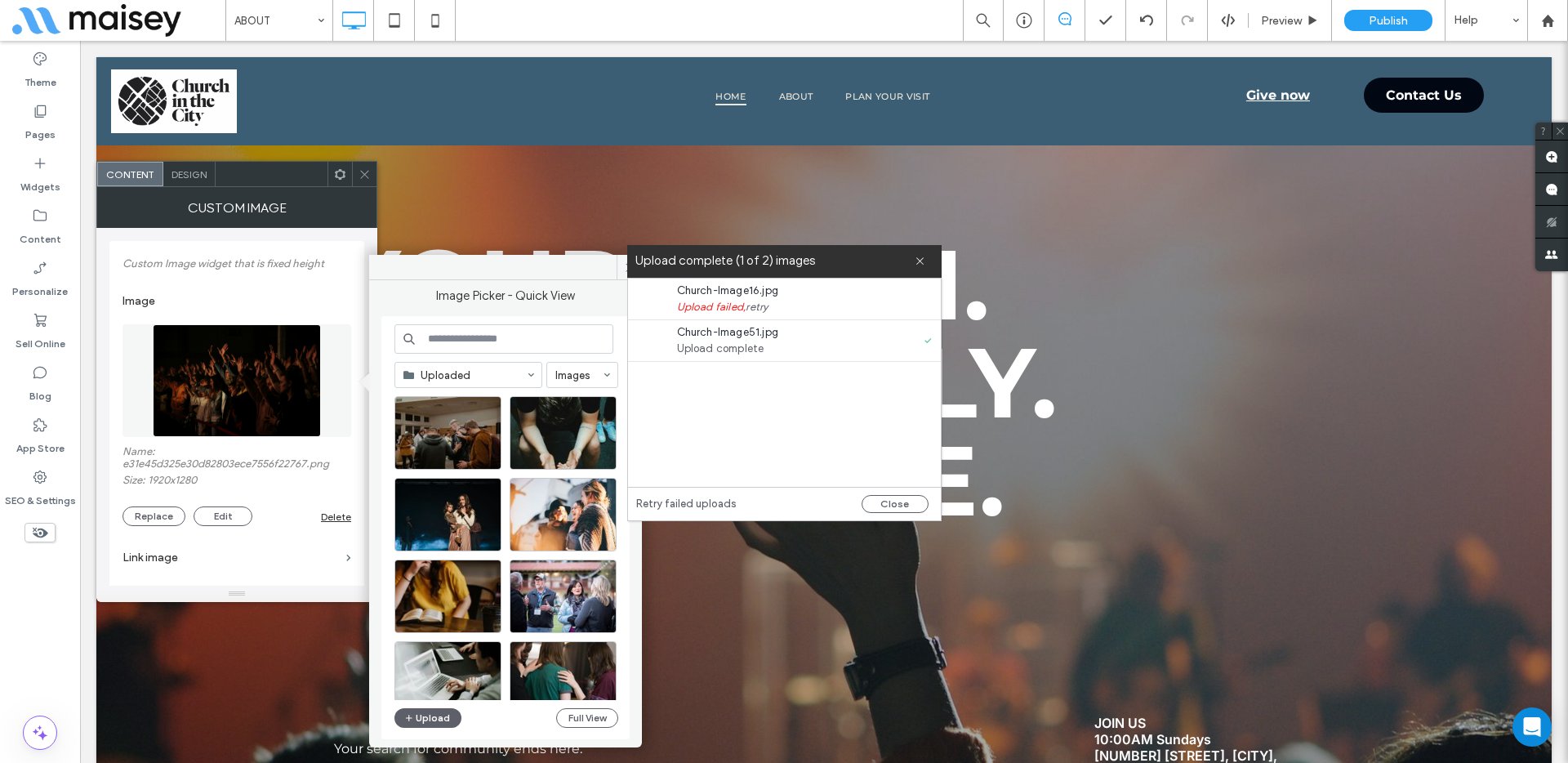 click on "Retry failed uploads" at bounding box center (686, 504) 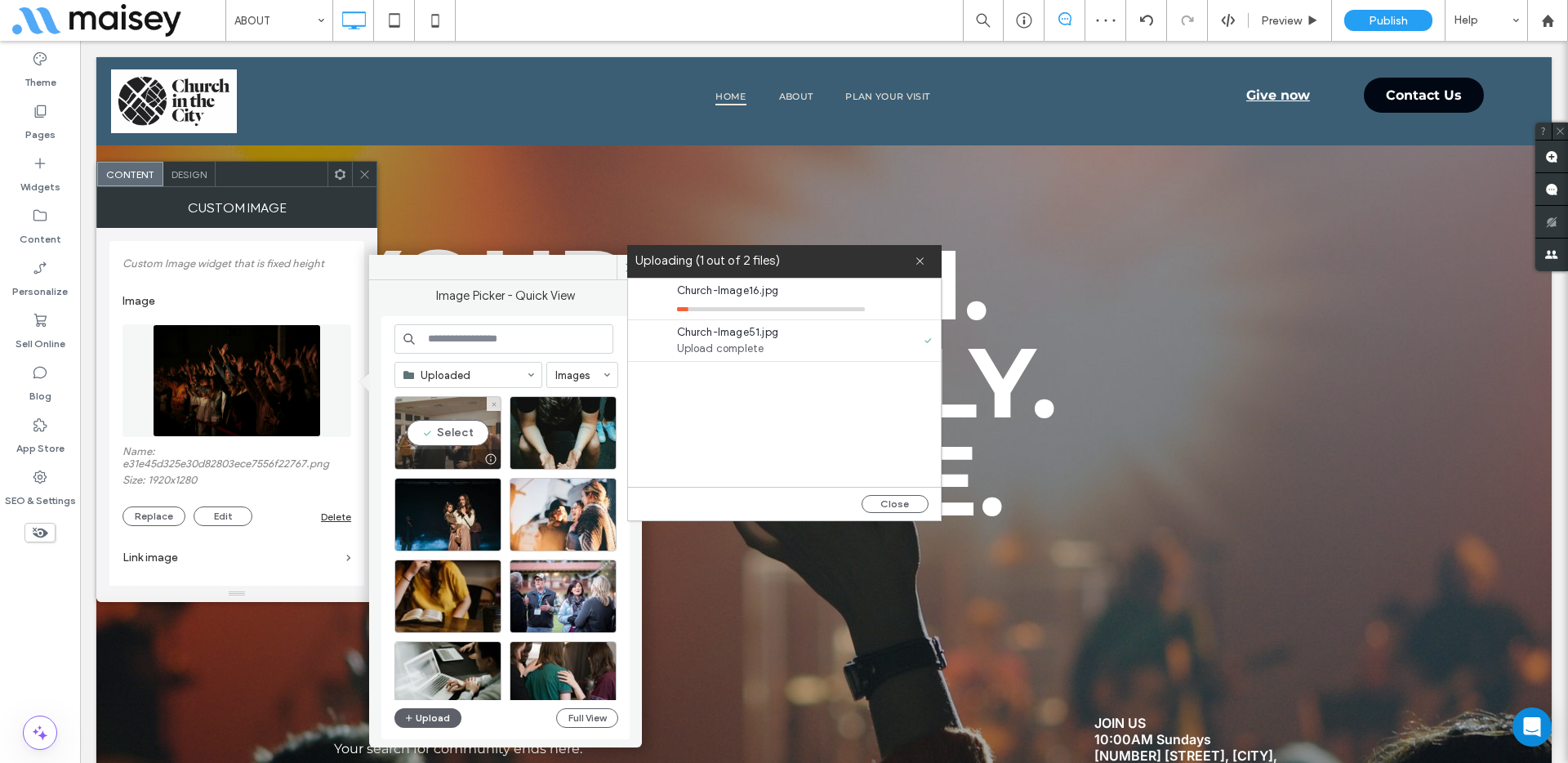 click on "Select" at bounding box center (448, 433) 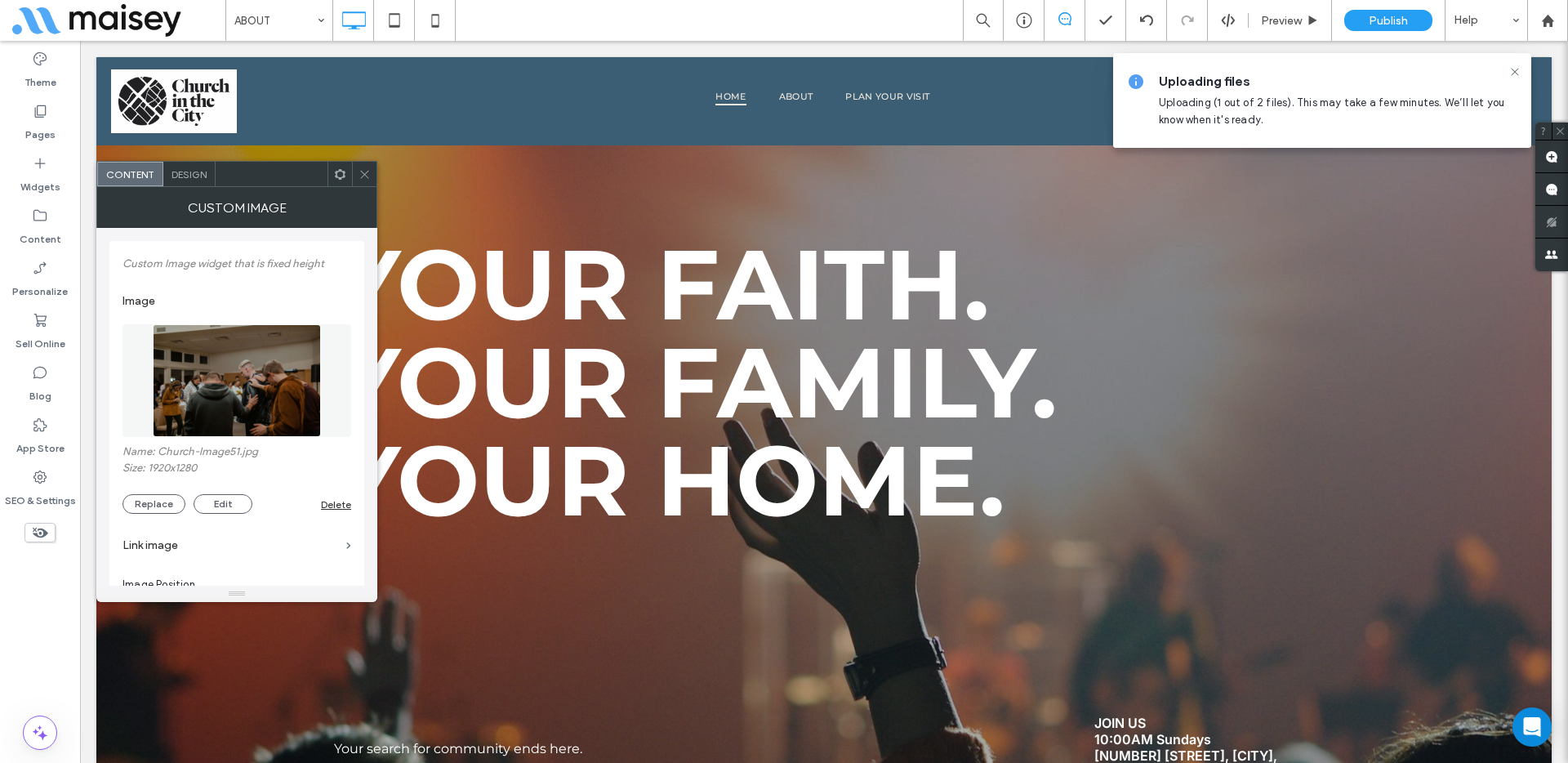 click 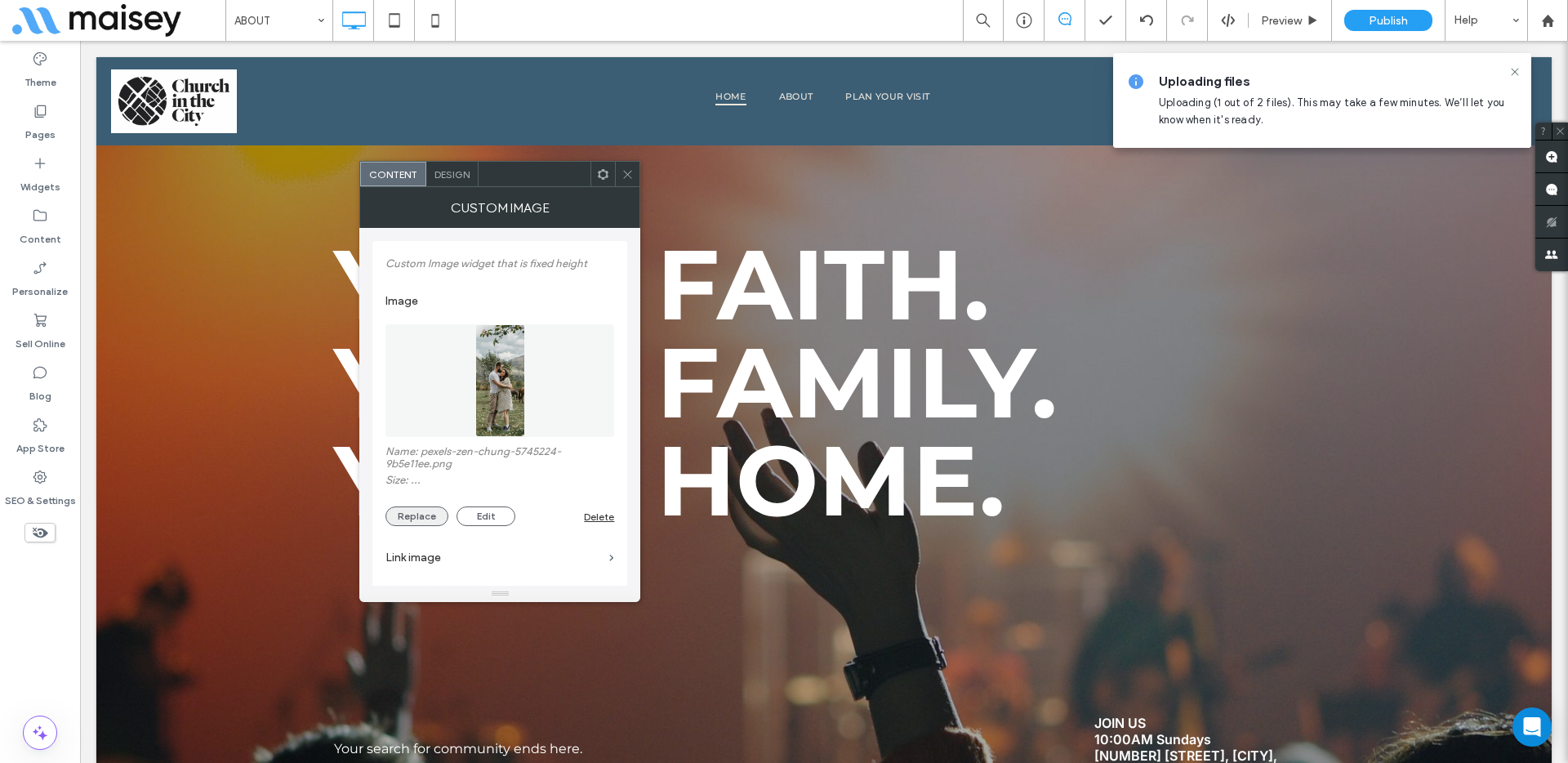 click on "Replace" at bounding box center [416, 516] 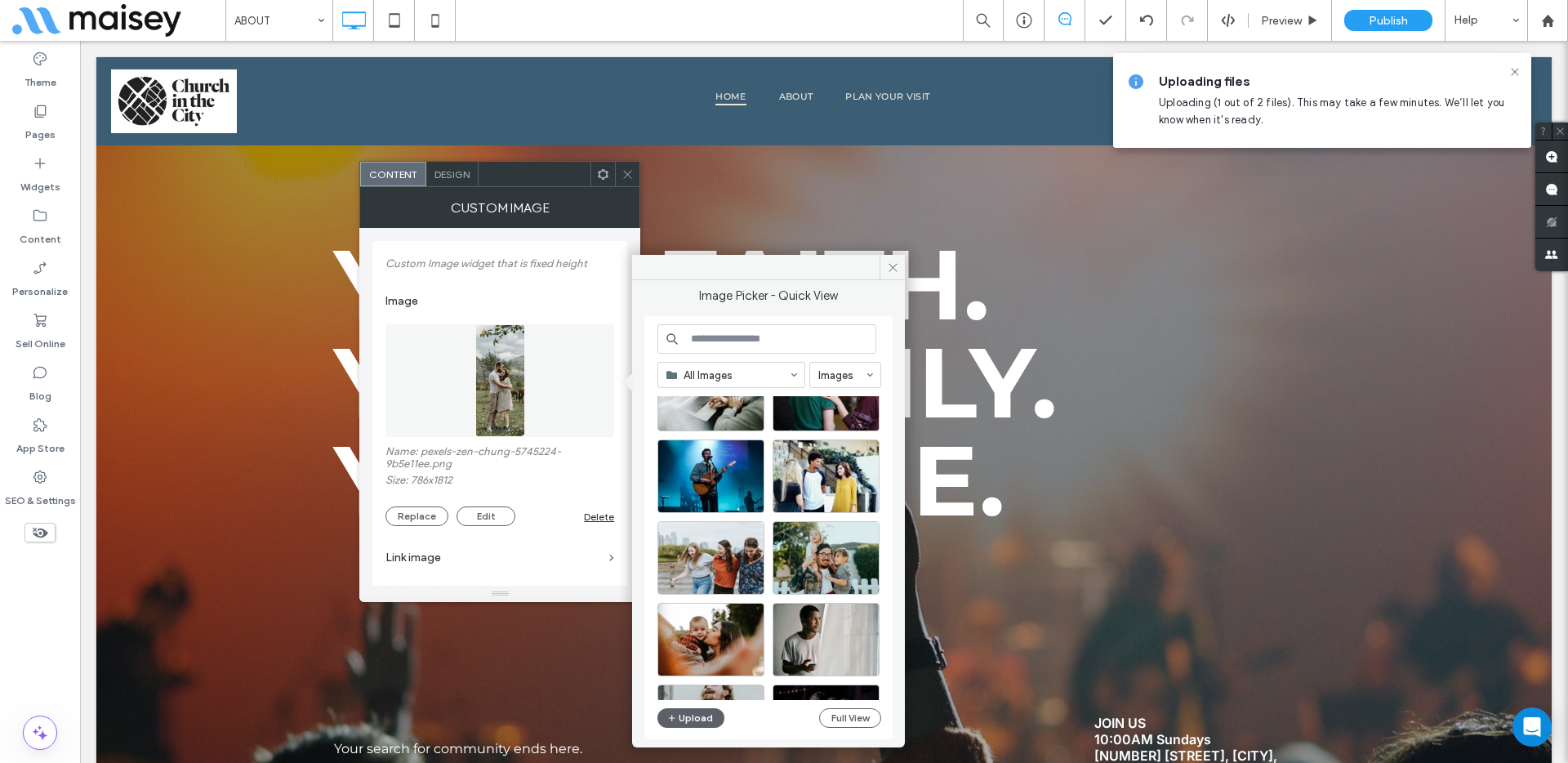 scroll, scrollTop: 310, scrollLeft: 0, axis: vertical 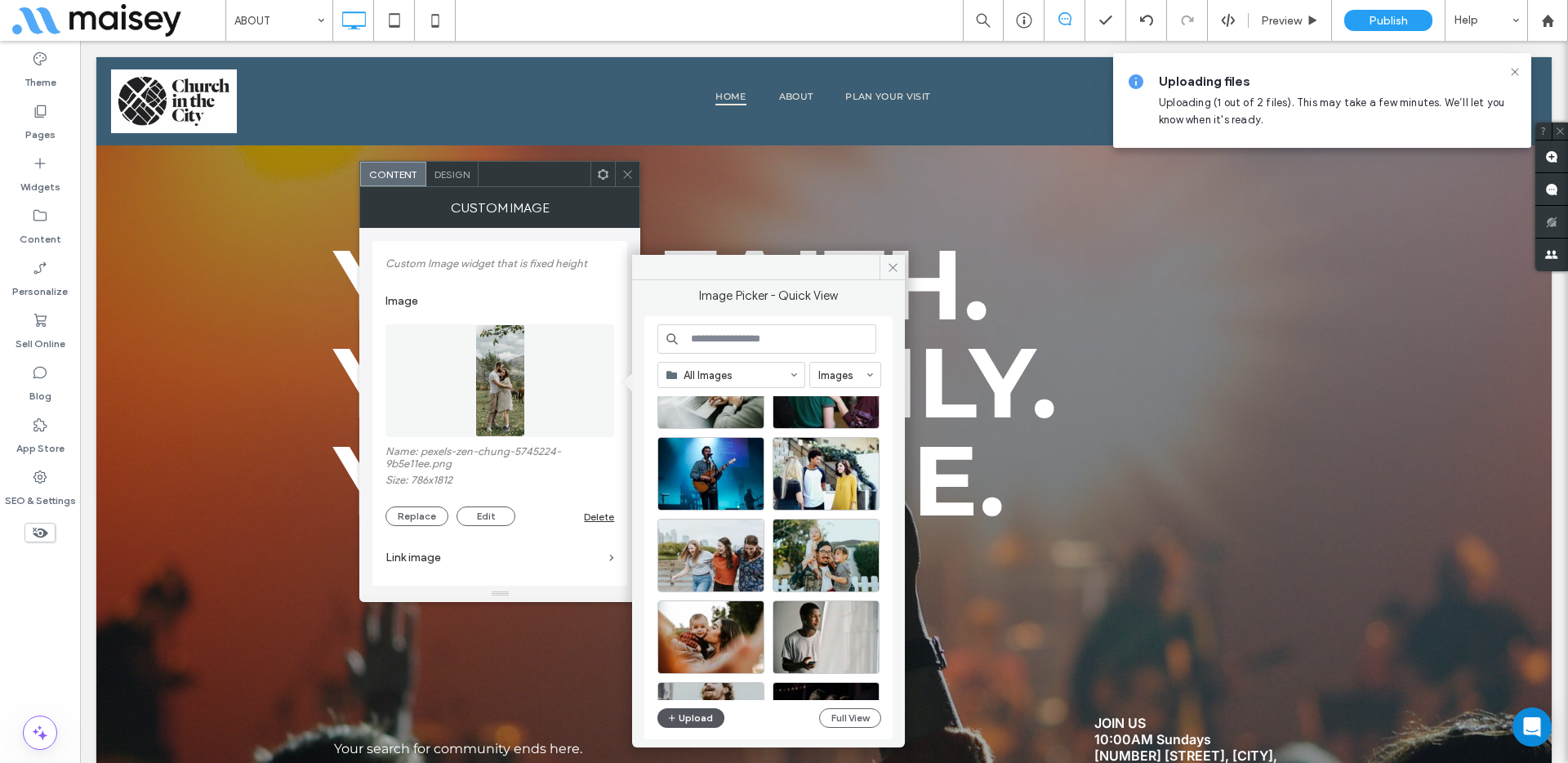 click on "Upload" at bounding box center [691, 718] 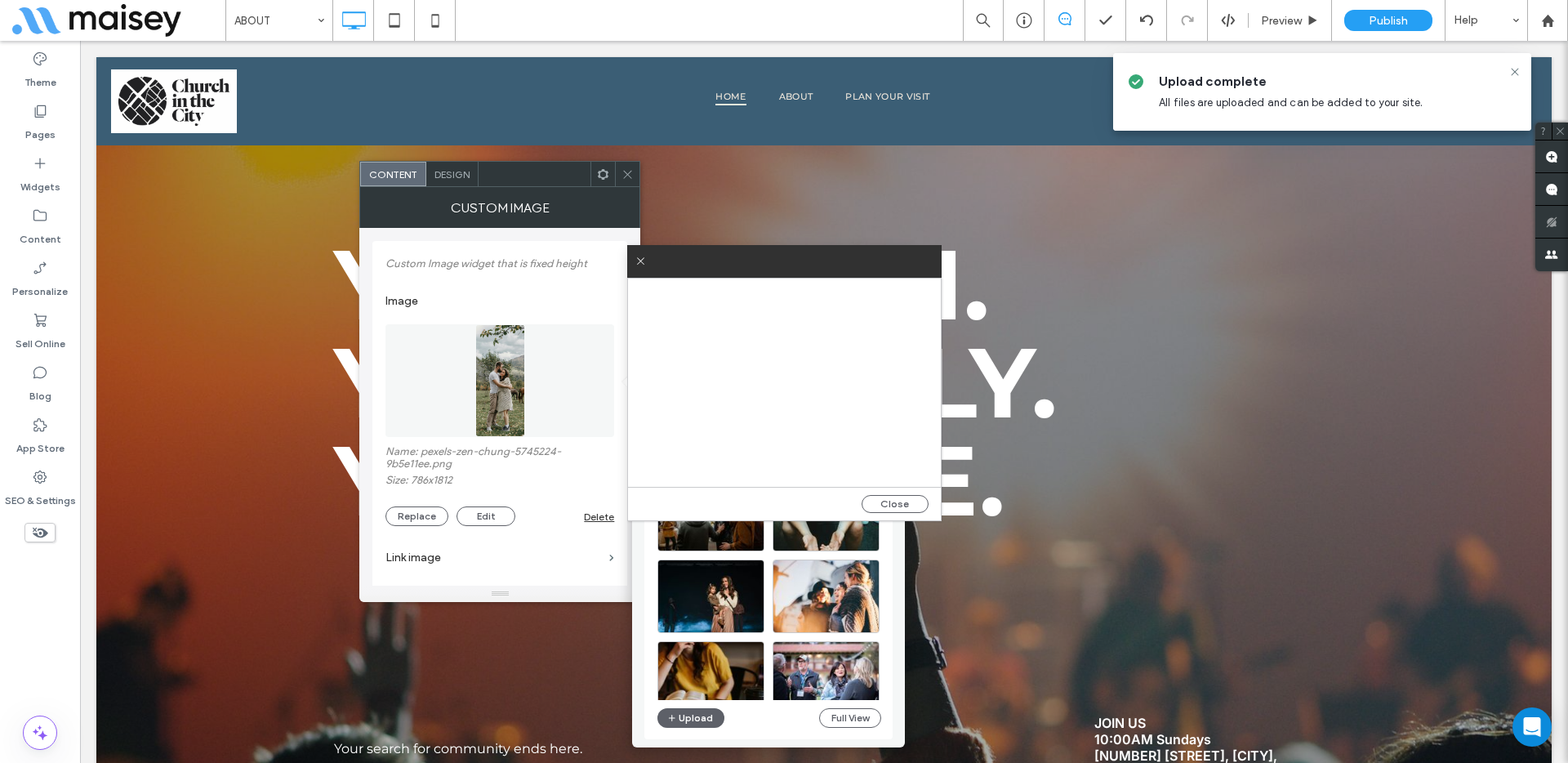 click at bounding box center [627, 174] 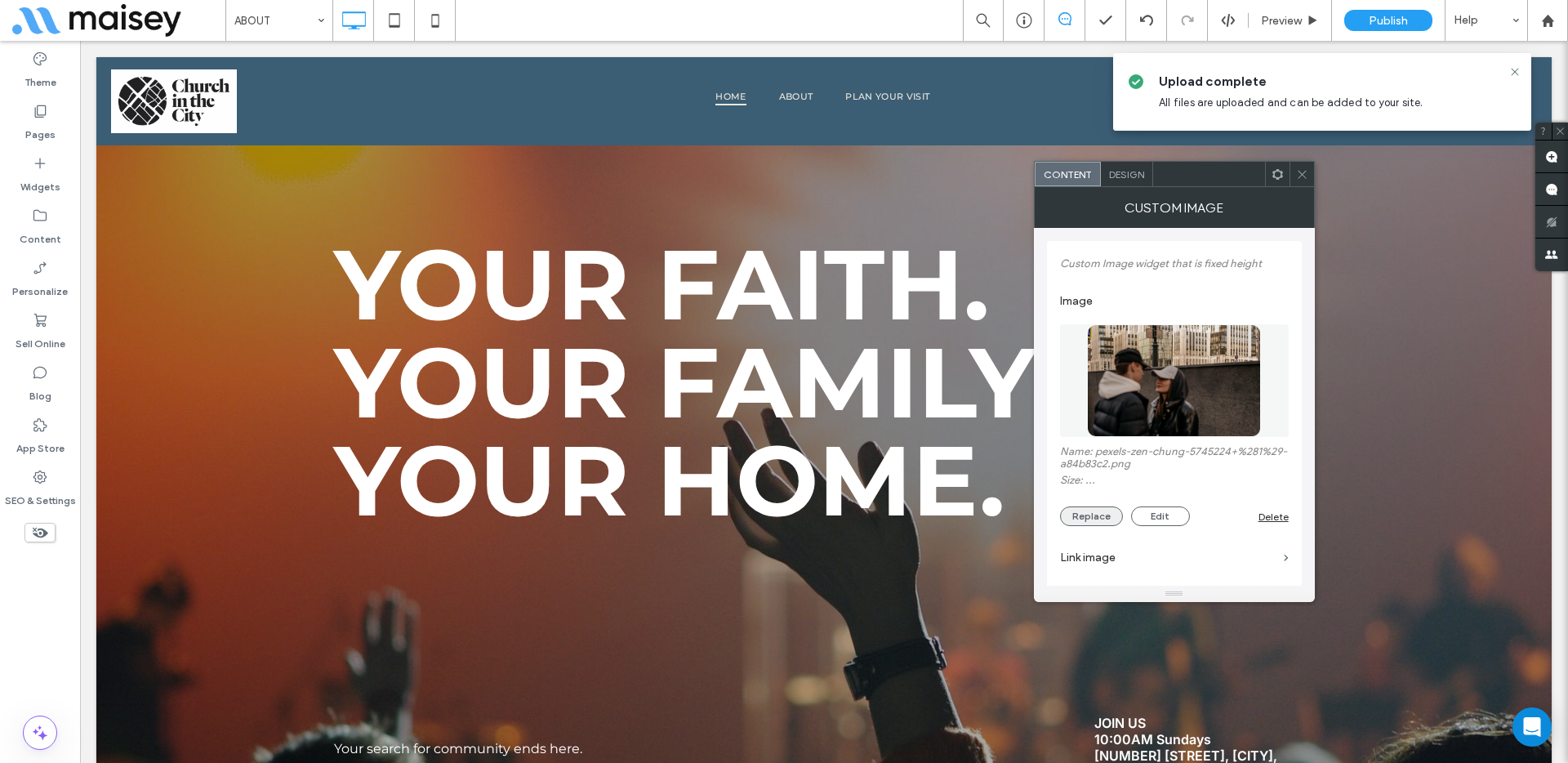 click on "Replace" at bounding box center (1091, 516) 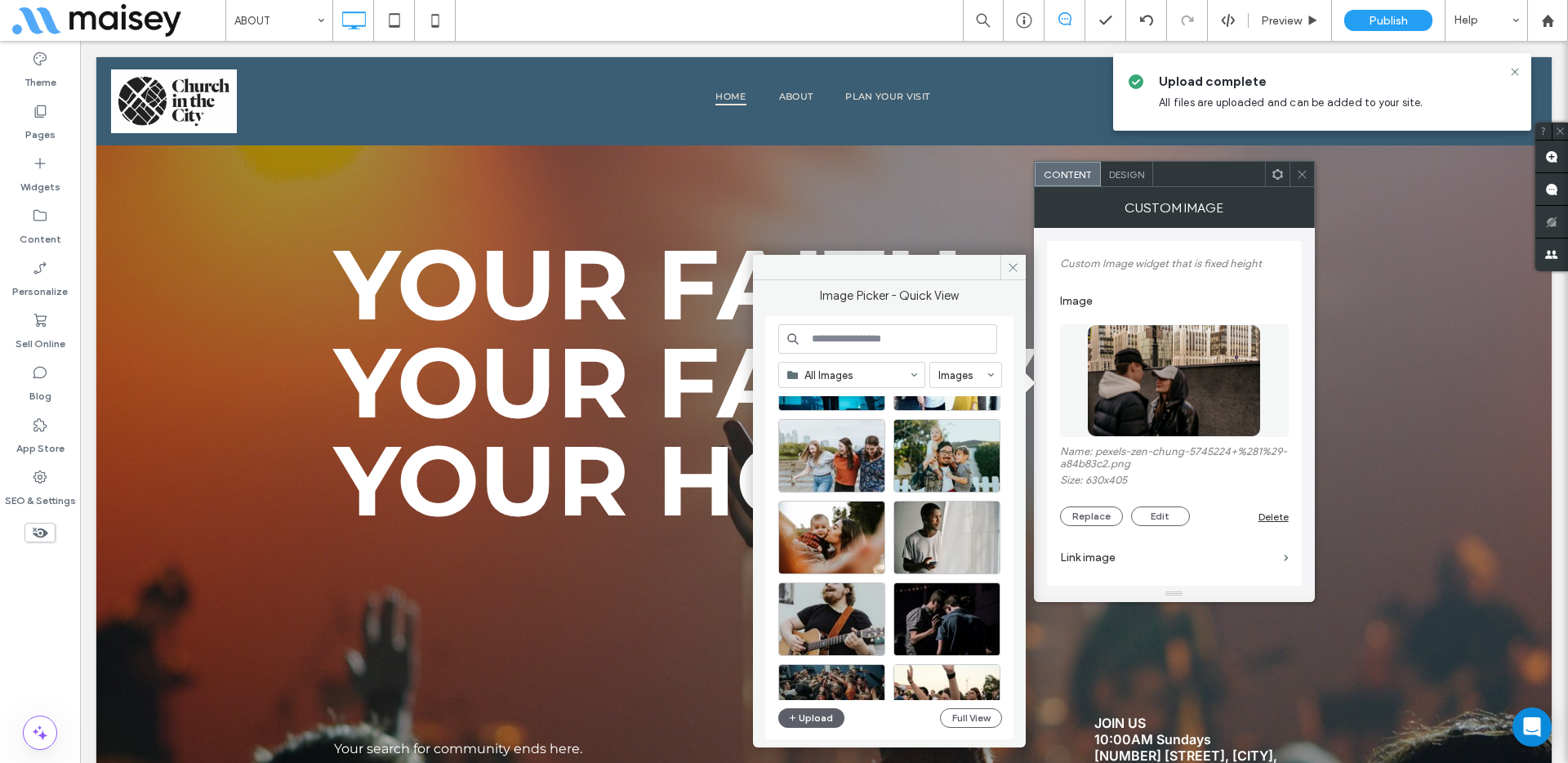 scroll, scrollTop: 508, scrollLeft: 0, axis: vertical 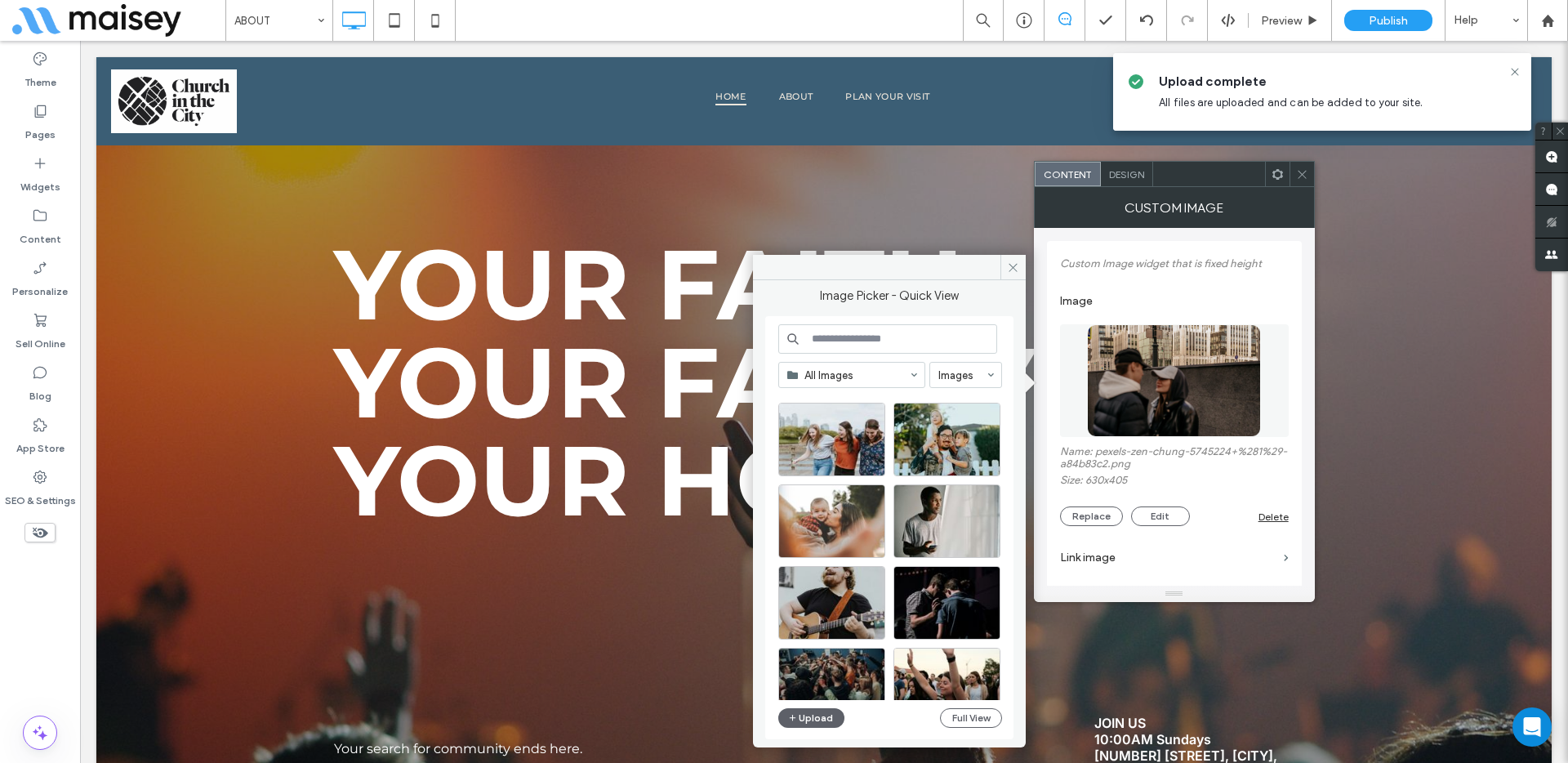 click at bounding box center [831, 521] 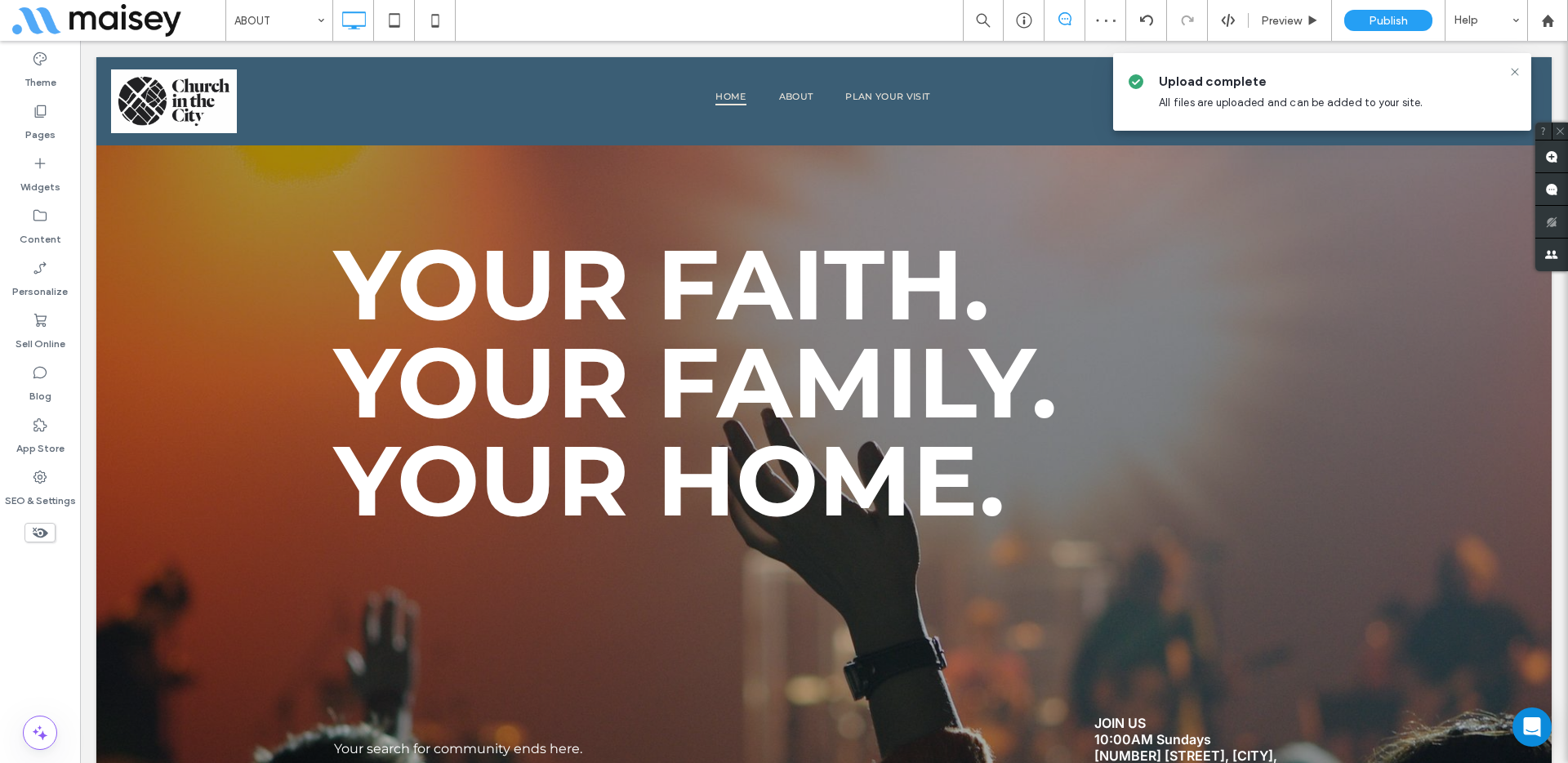 type on "**********" 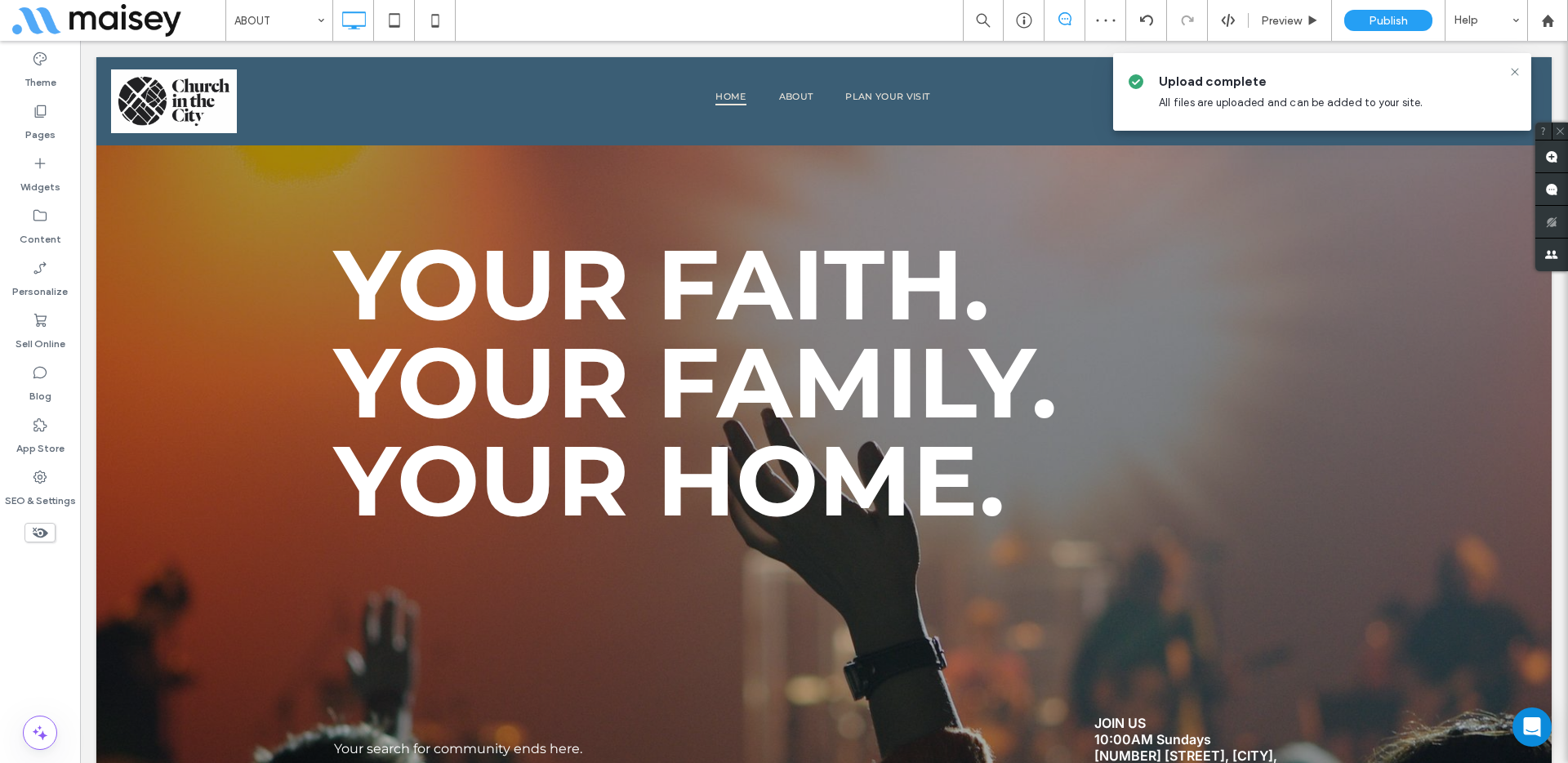 type on "**" 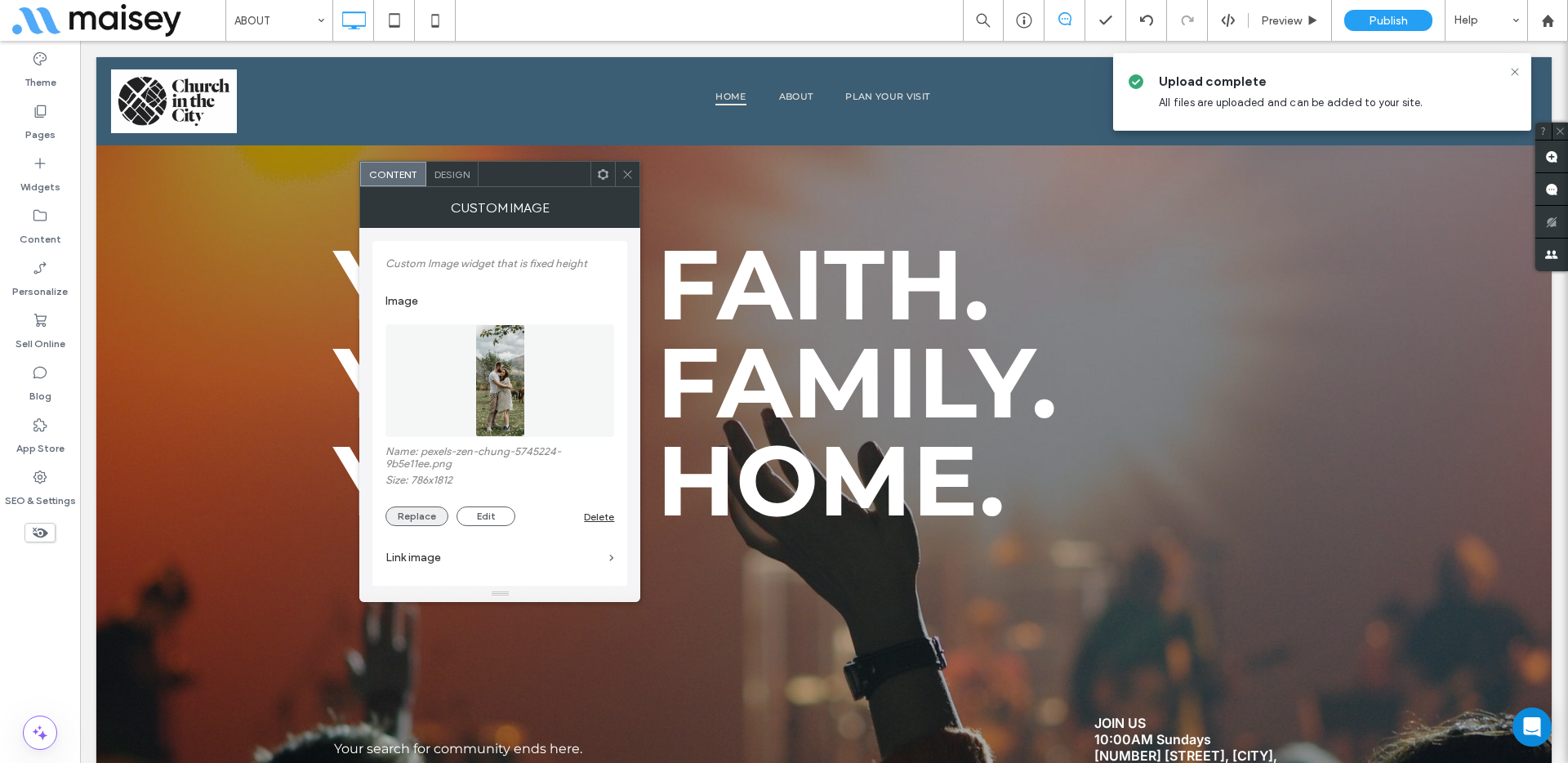 click on "Replace" at bounding box center (416, 516) 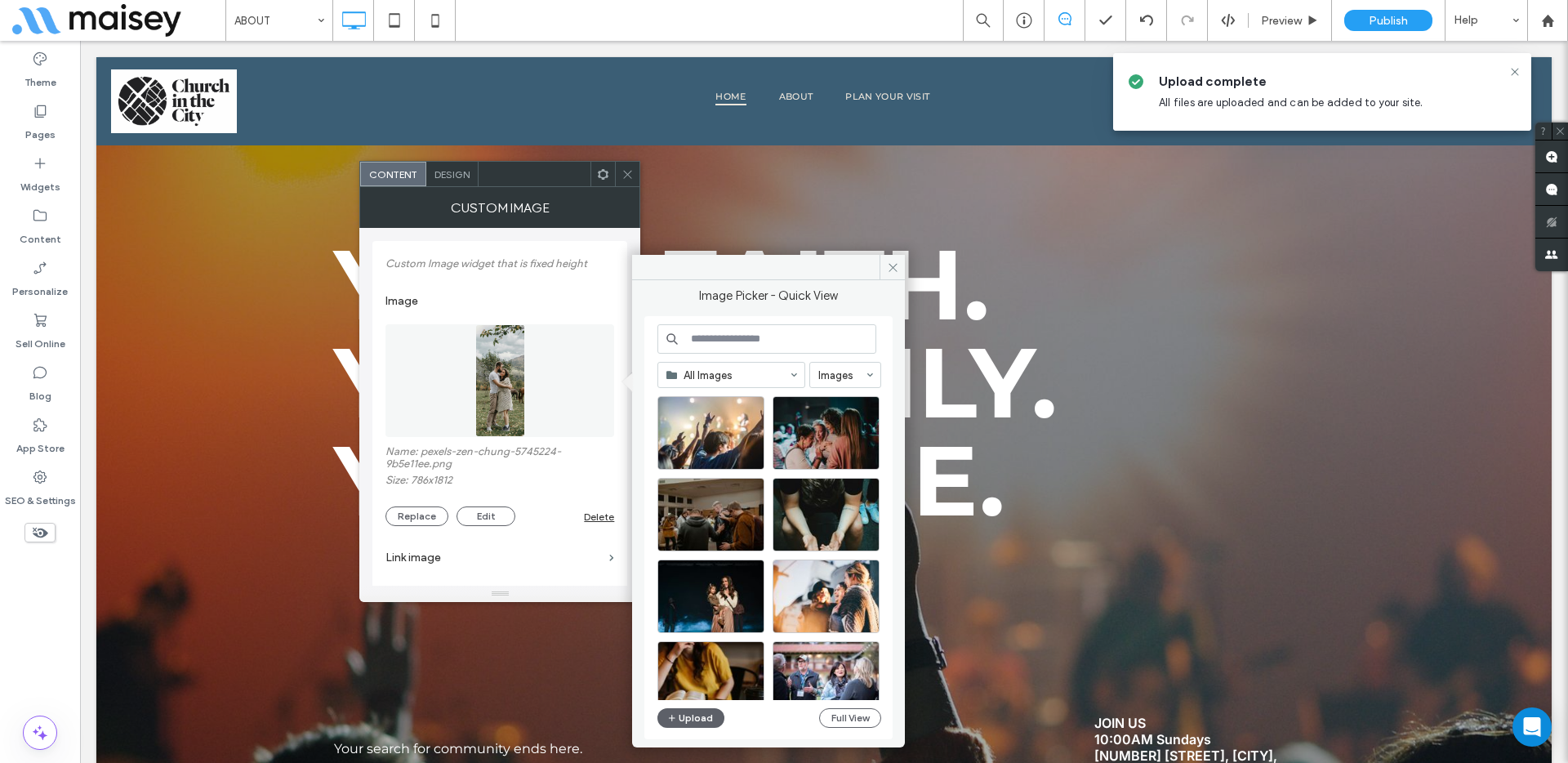 scroll, scrollTop: 43, scrollLeft: 0, axis: vertical 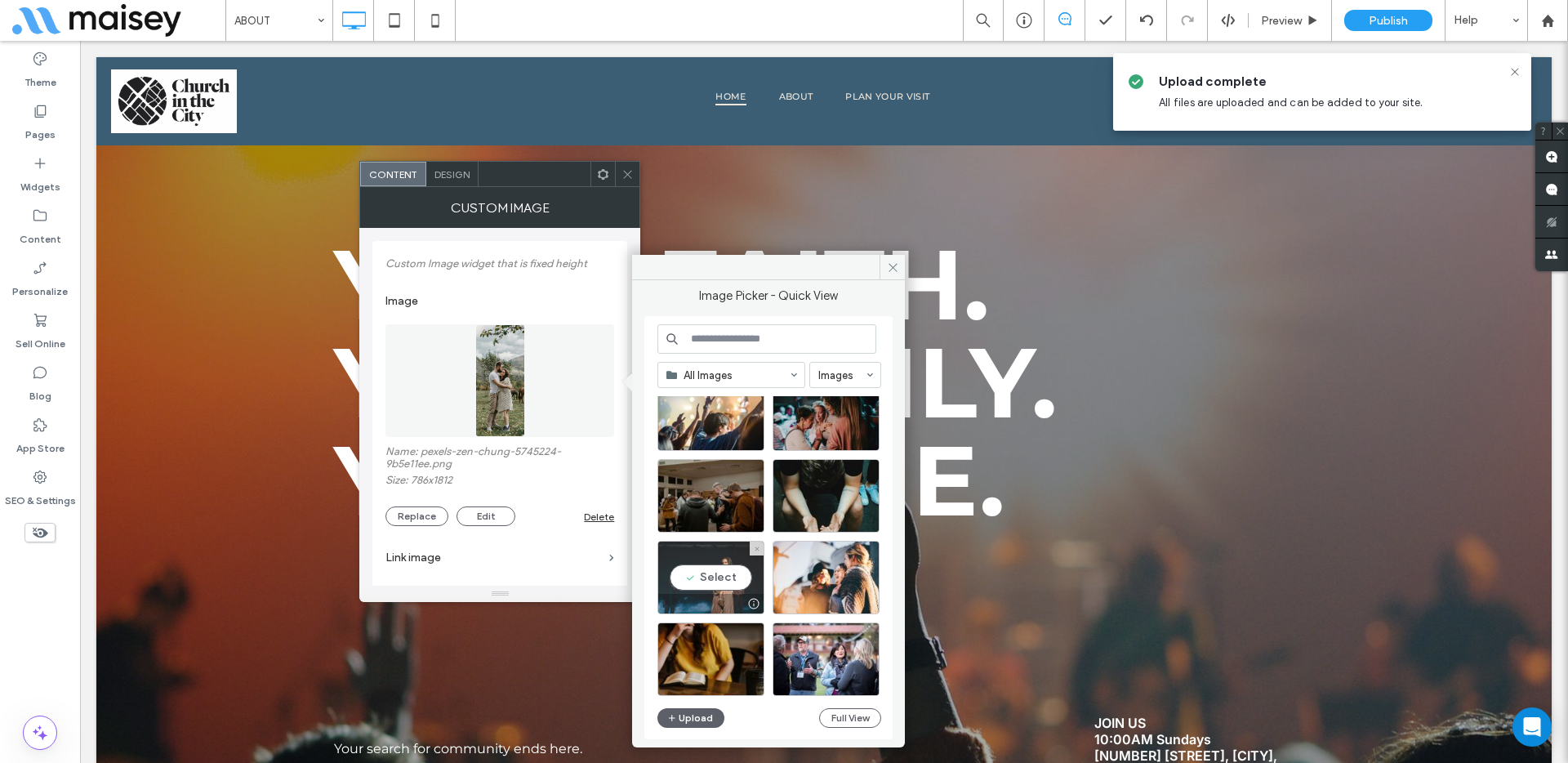click on "Select" at bounding box center [710, 578] 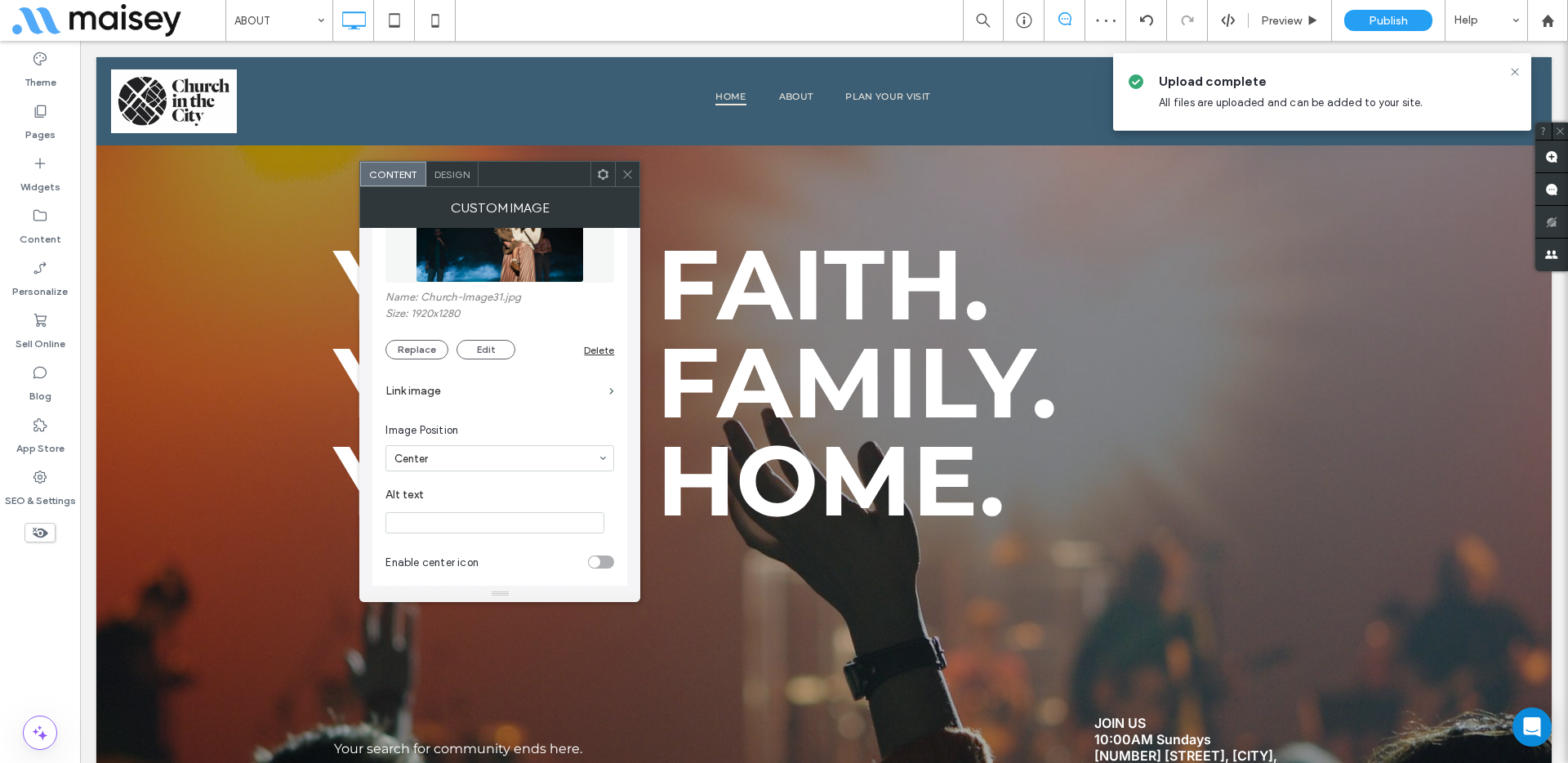 scroll, scrollTop: 176, scrollLeft: 0, axis: vertical 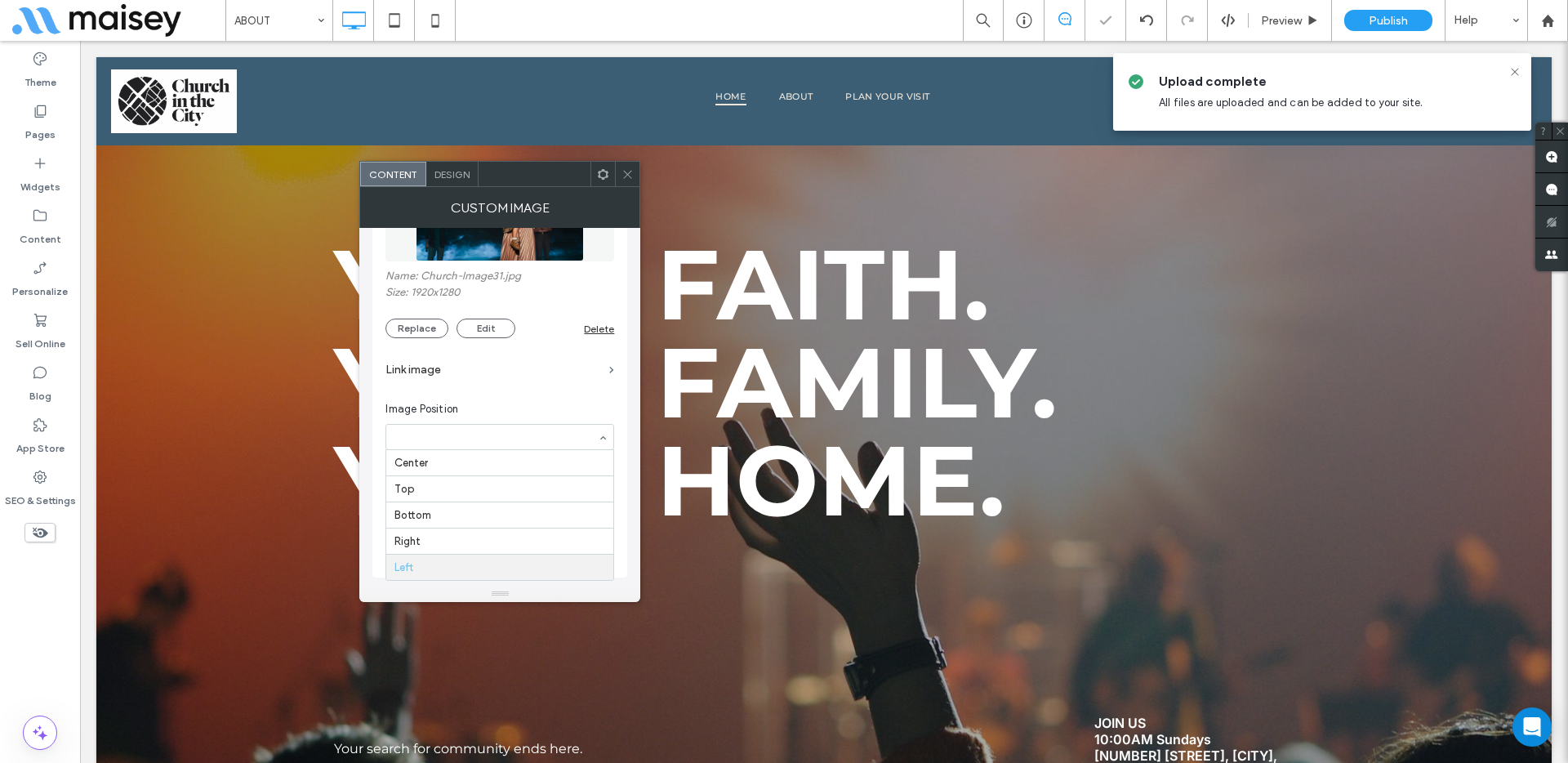 click at bounding box center (496, 437) 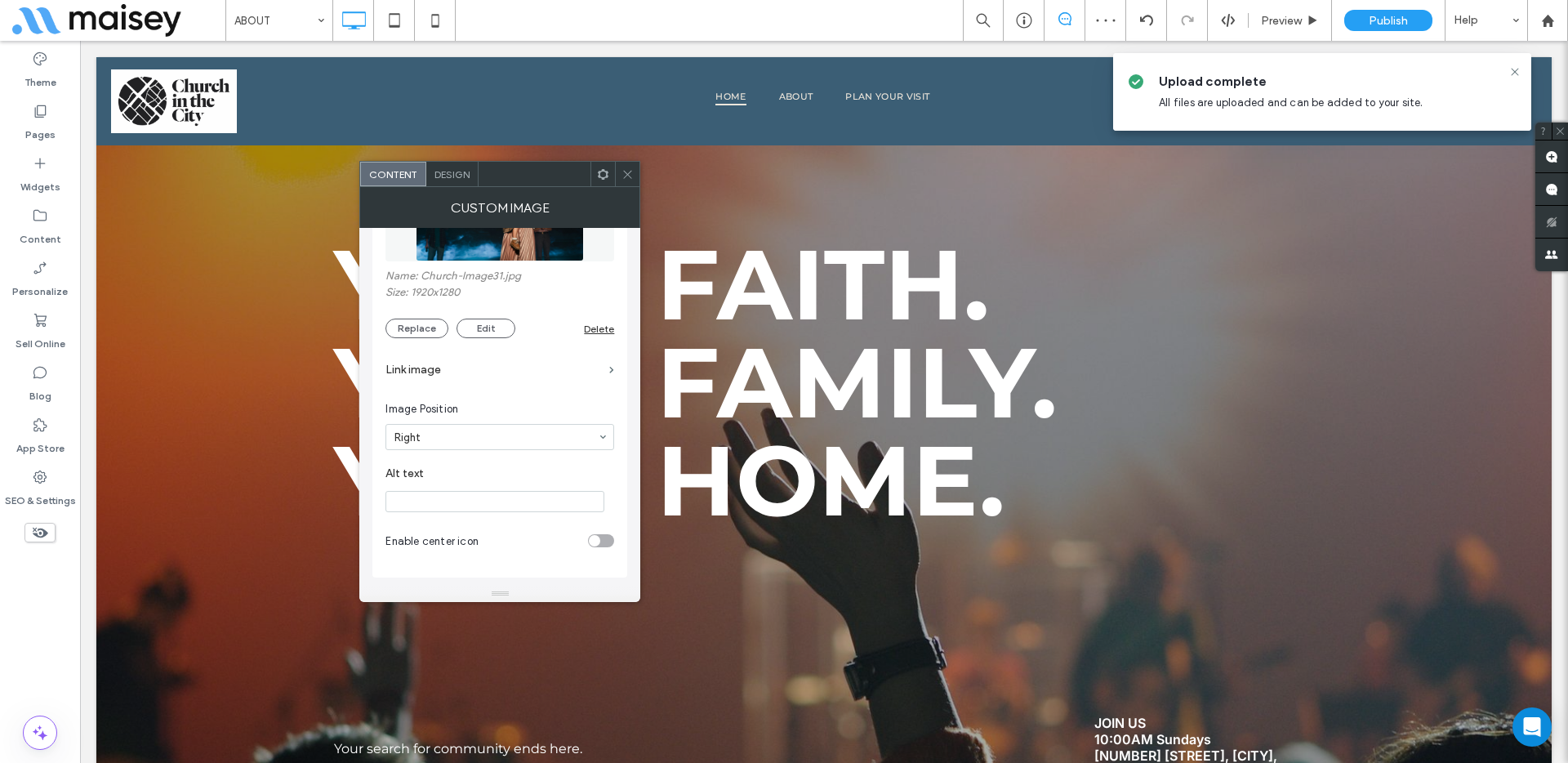 click at bounding box center (496, 437) 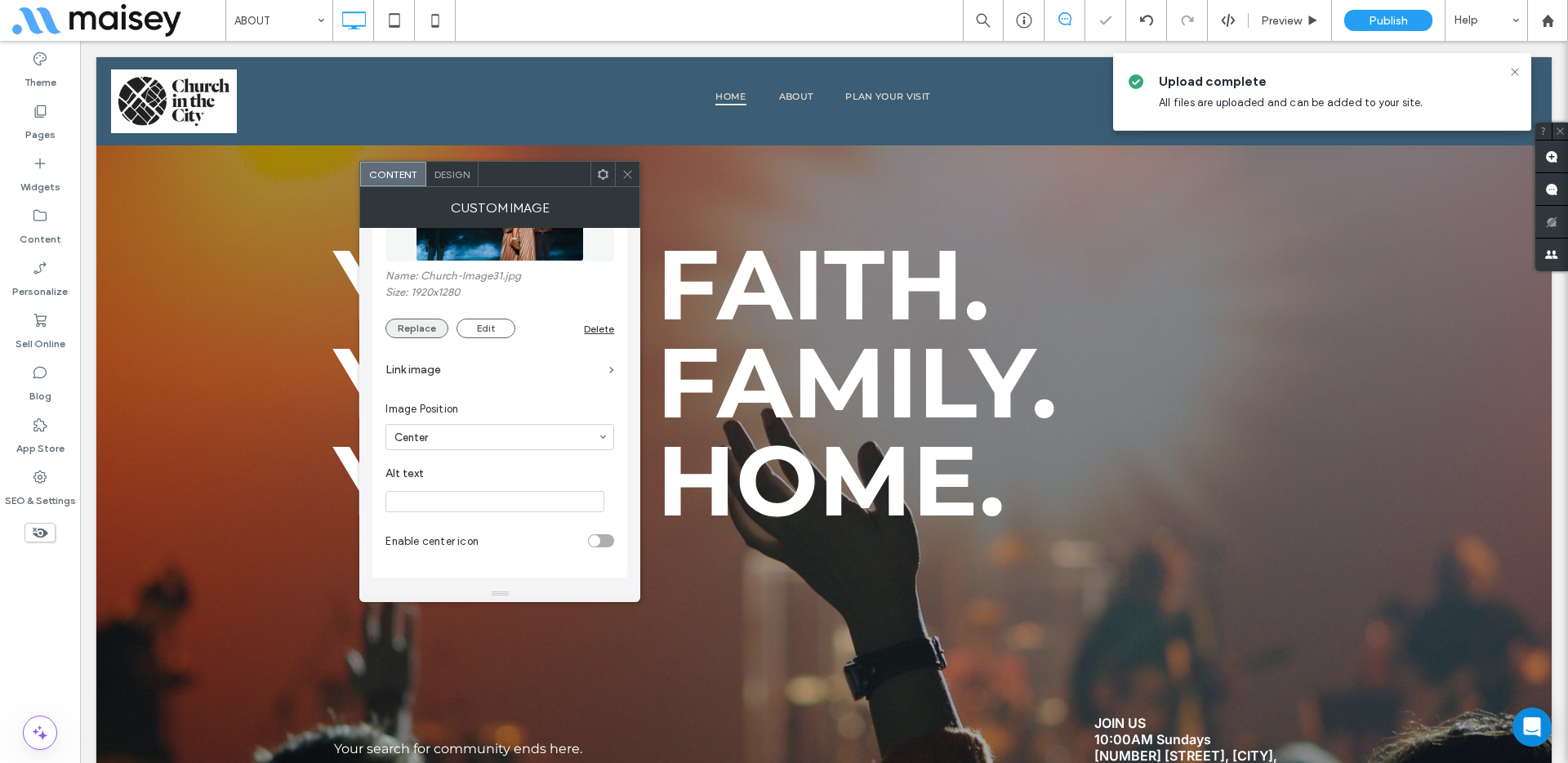 click on "Replace" at bounding box center (416, 328) 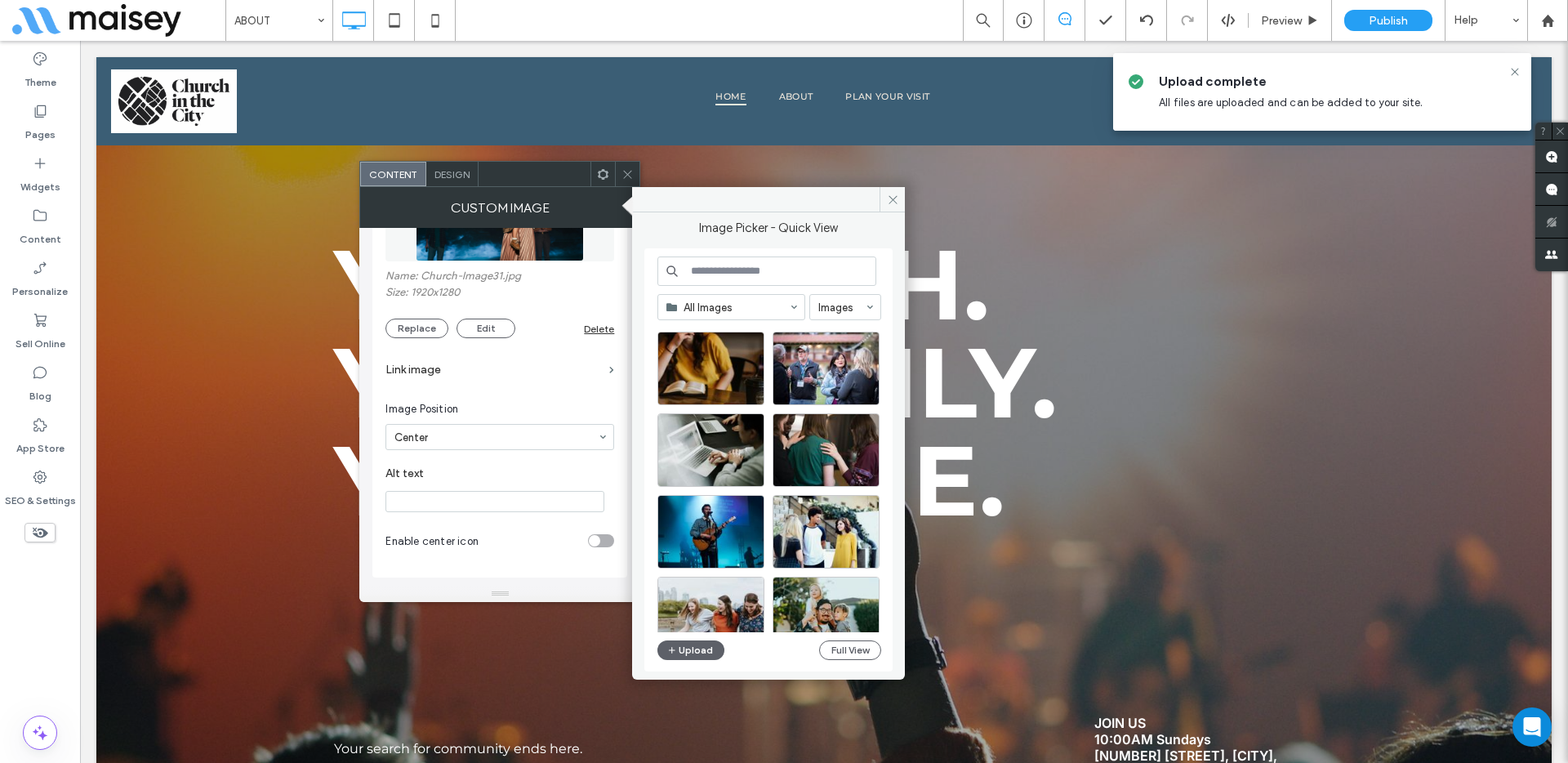 scroll, scrollTop: 278, scrollLeft: 0, axis: vertical 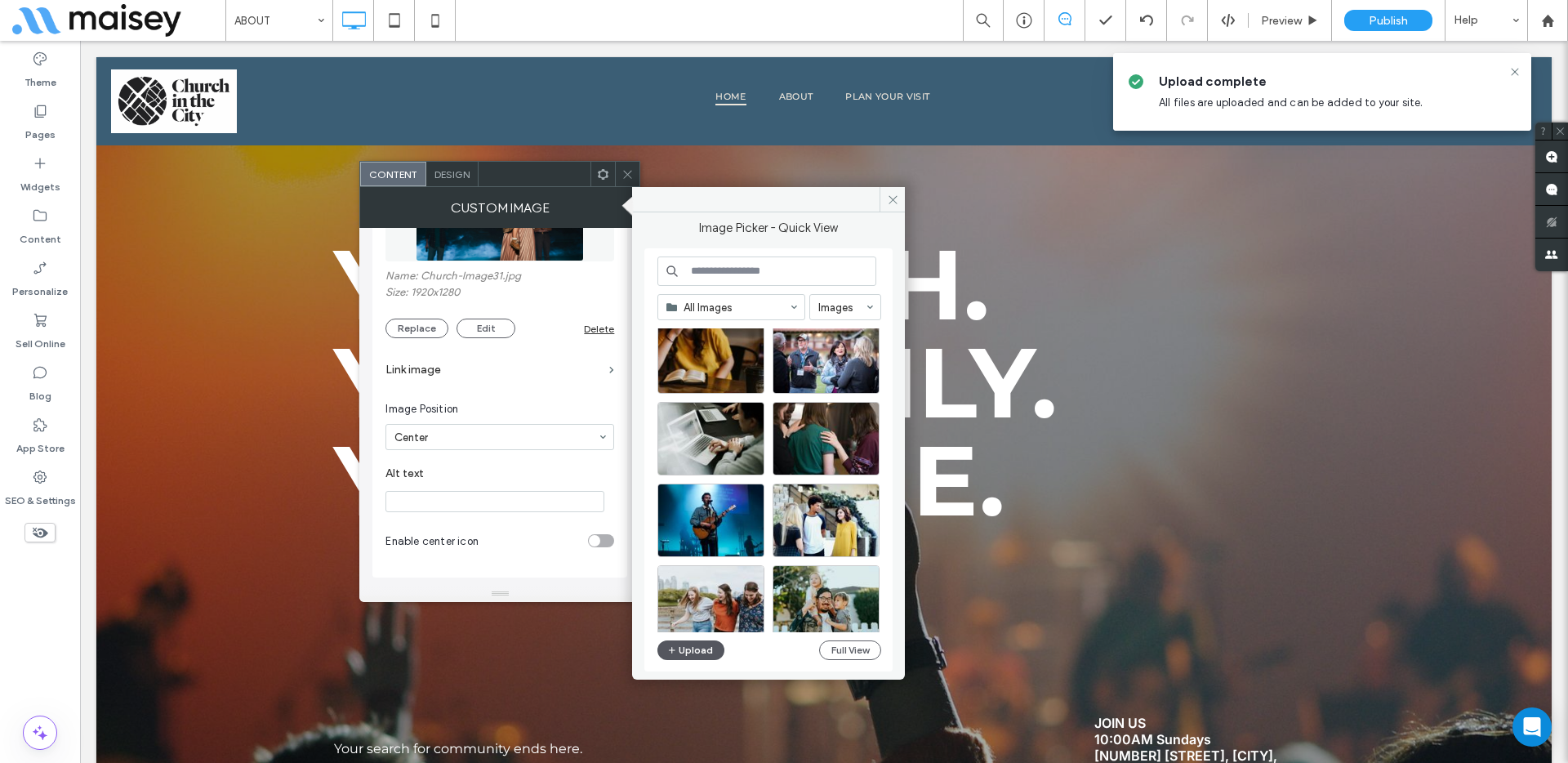 click on "Upload" at bounding box center (691, 650) 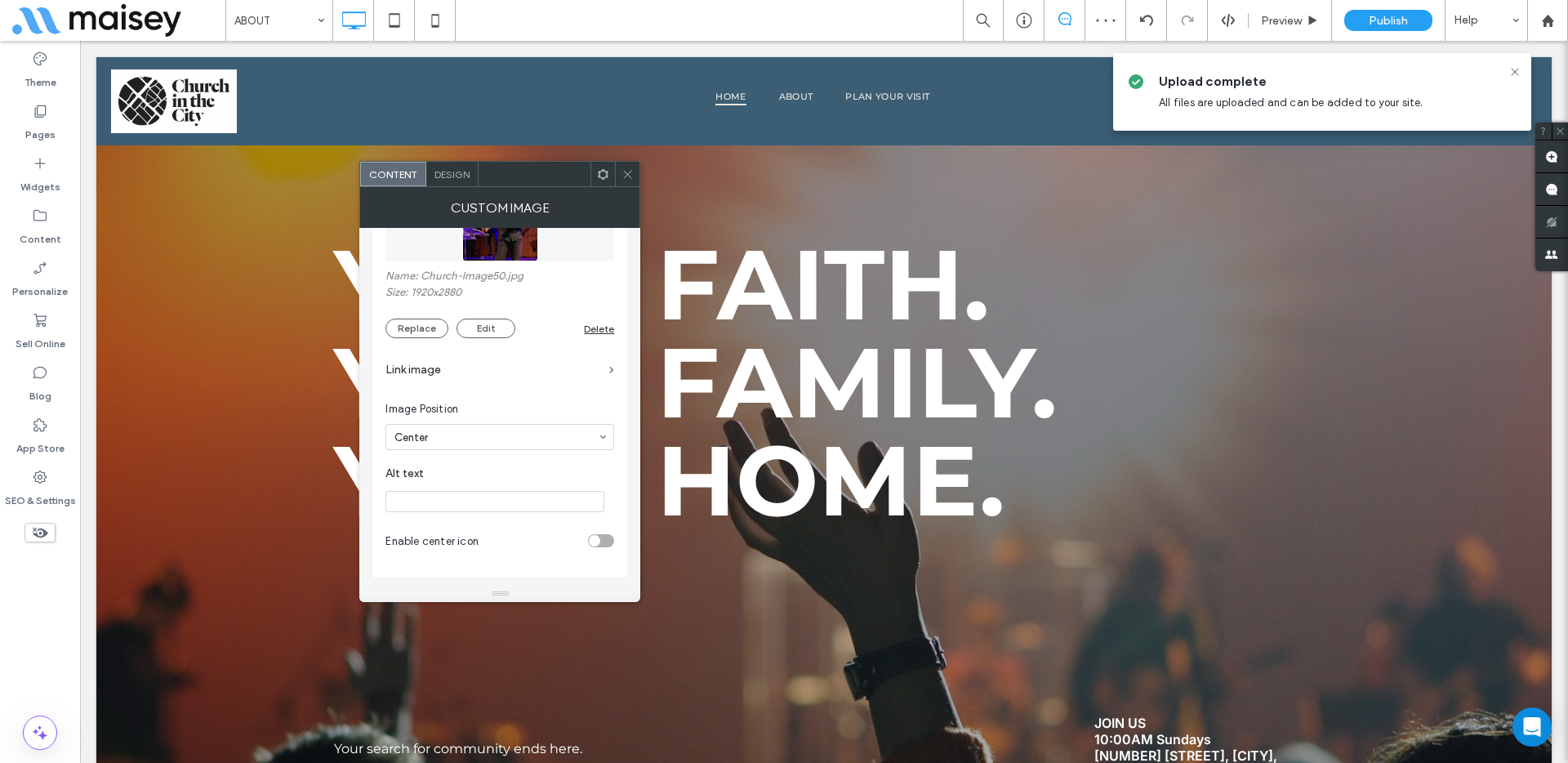 click 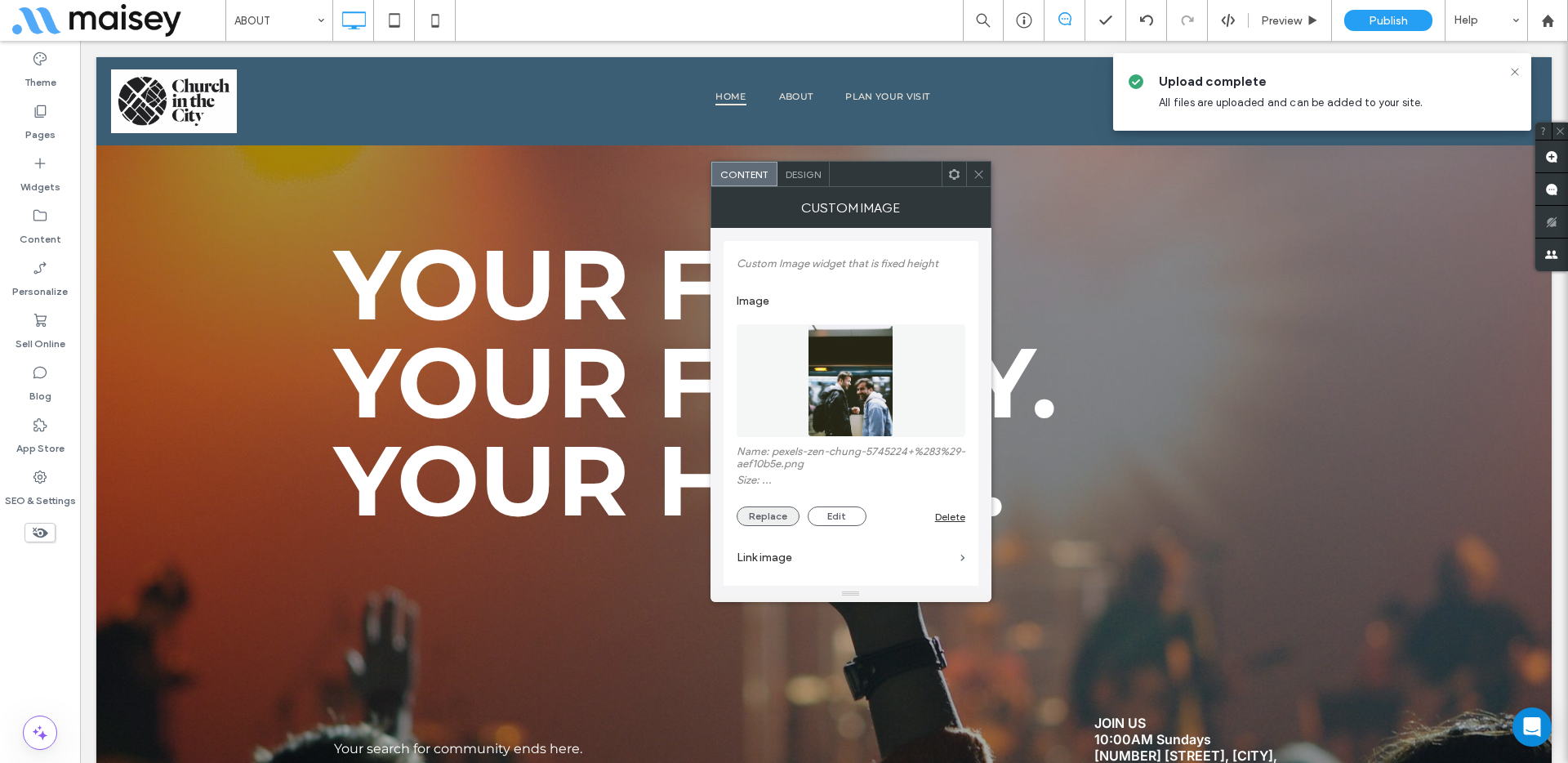 click on "Replace" at bounding box center (768, 516) 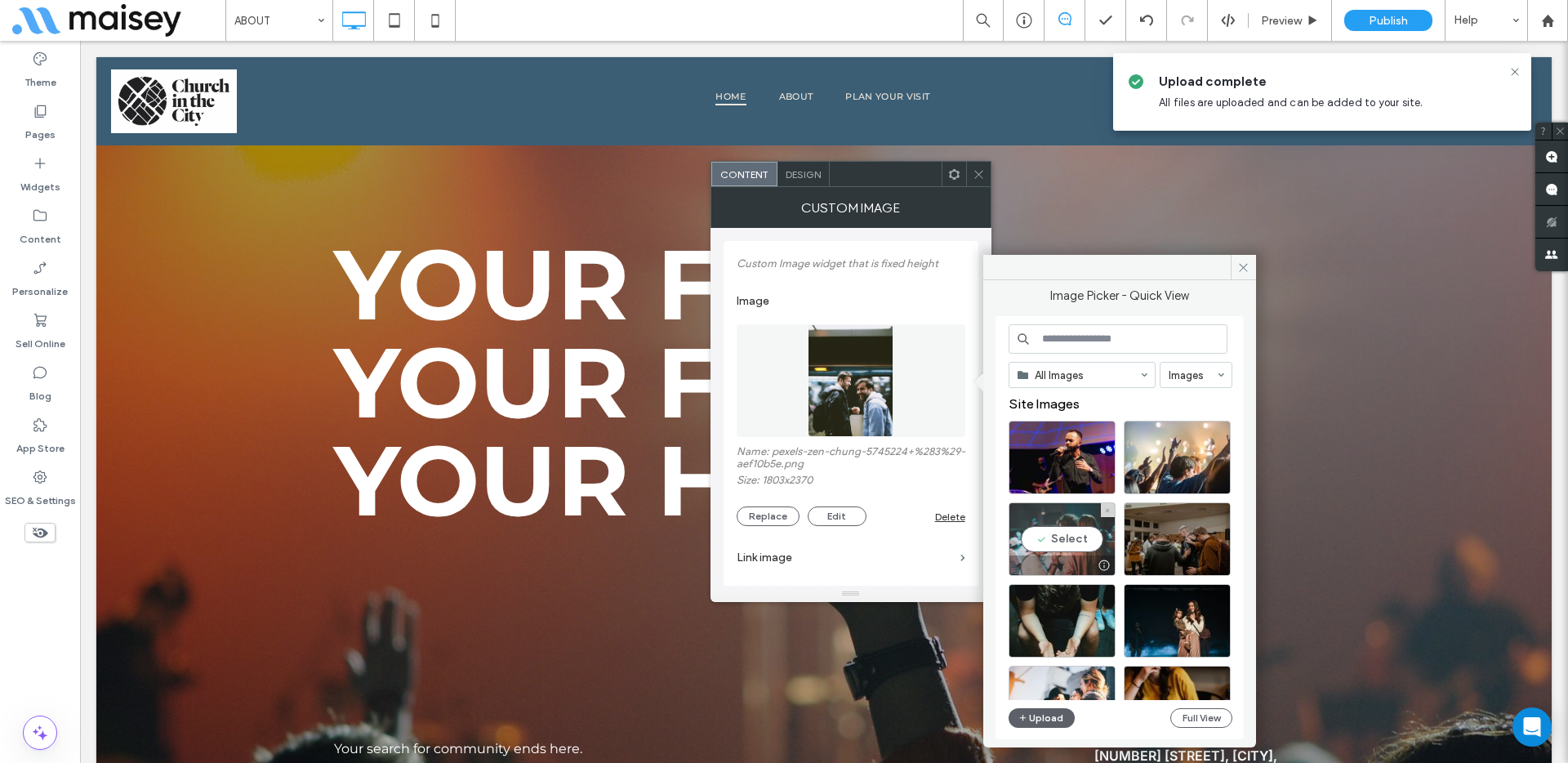 click on "Select" at bounding box center [1062, 539] 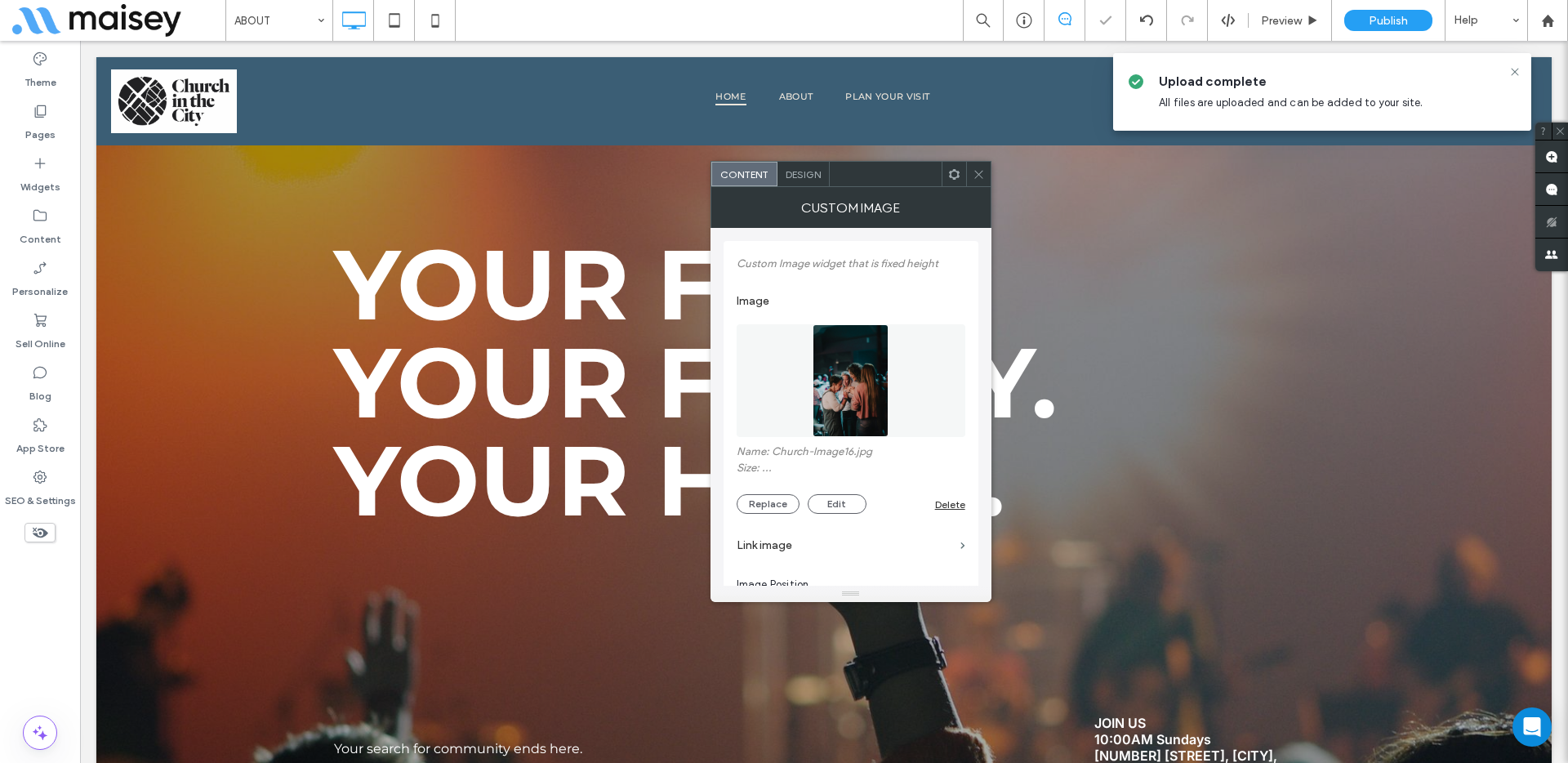 click 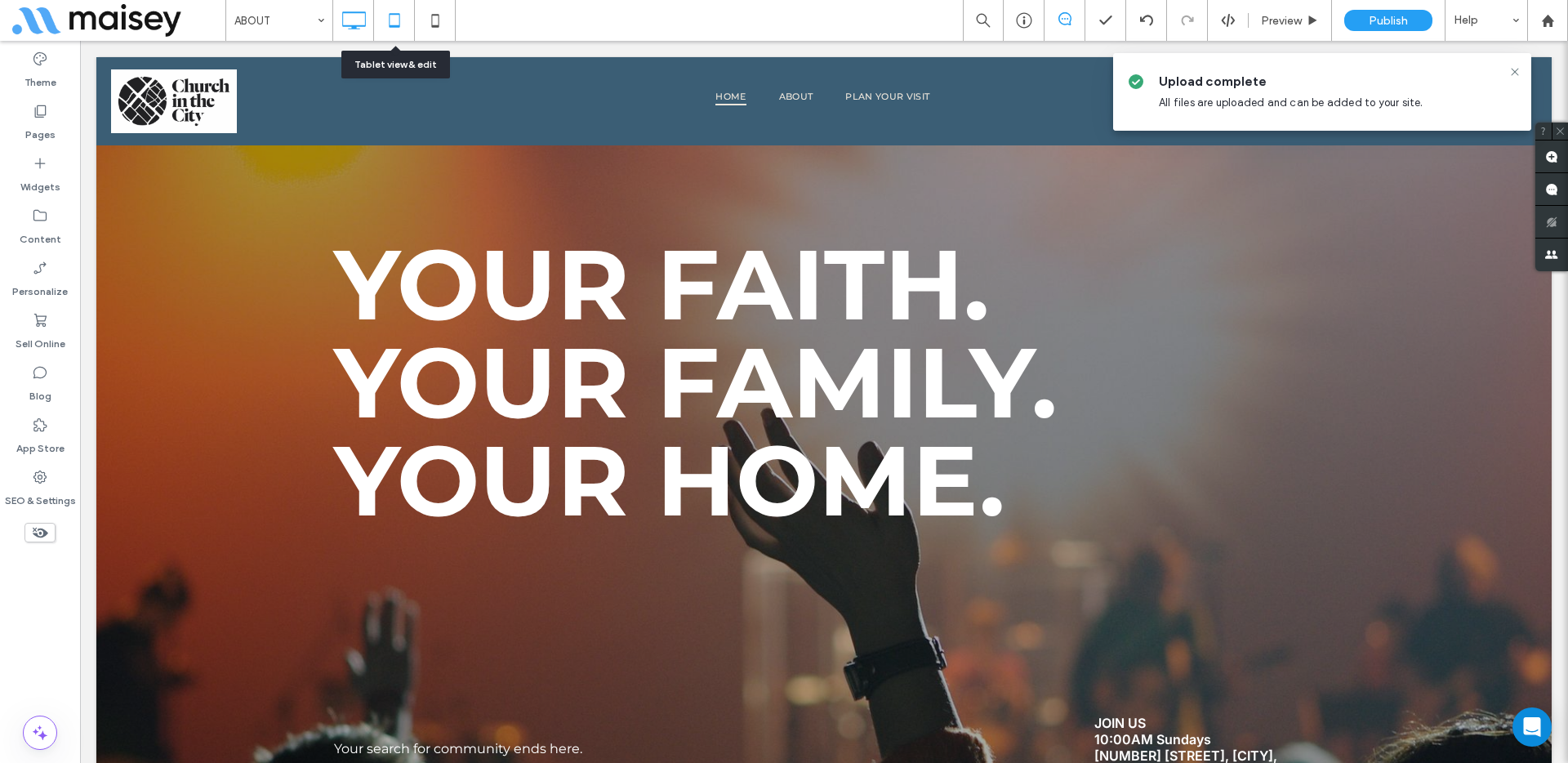 click 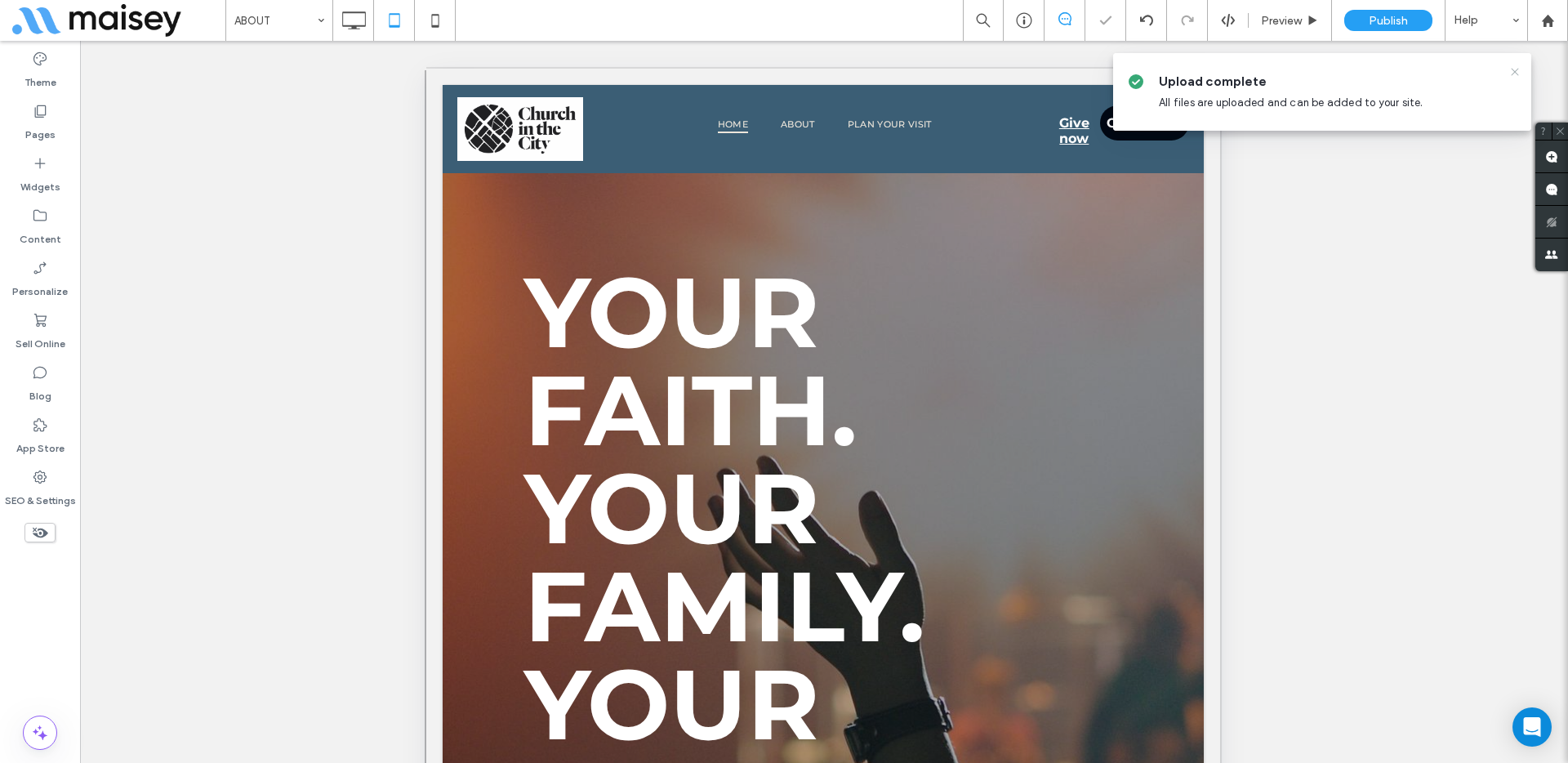 click 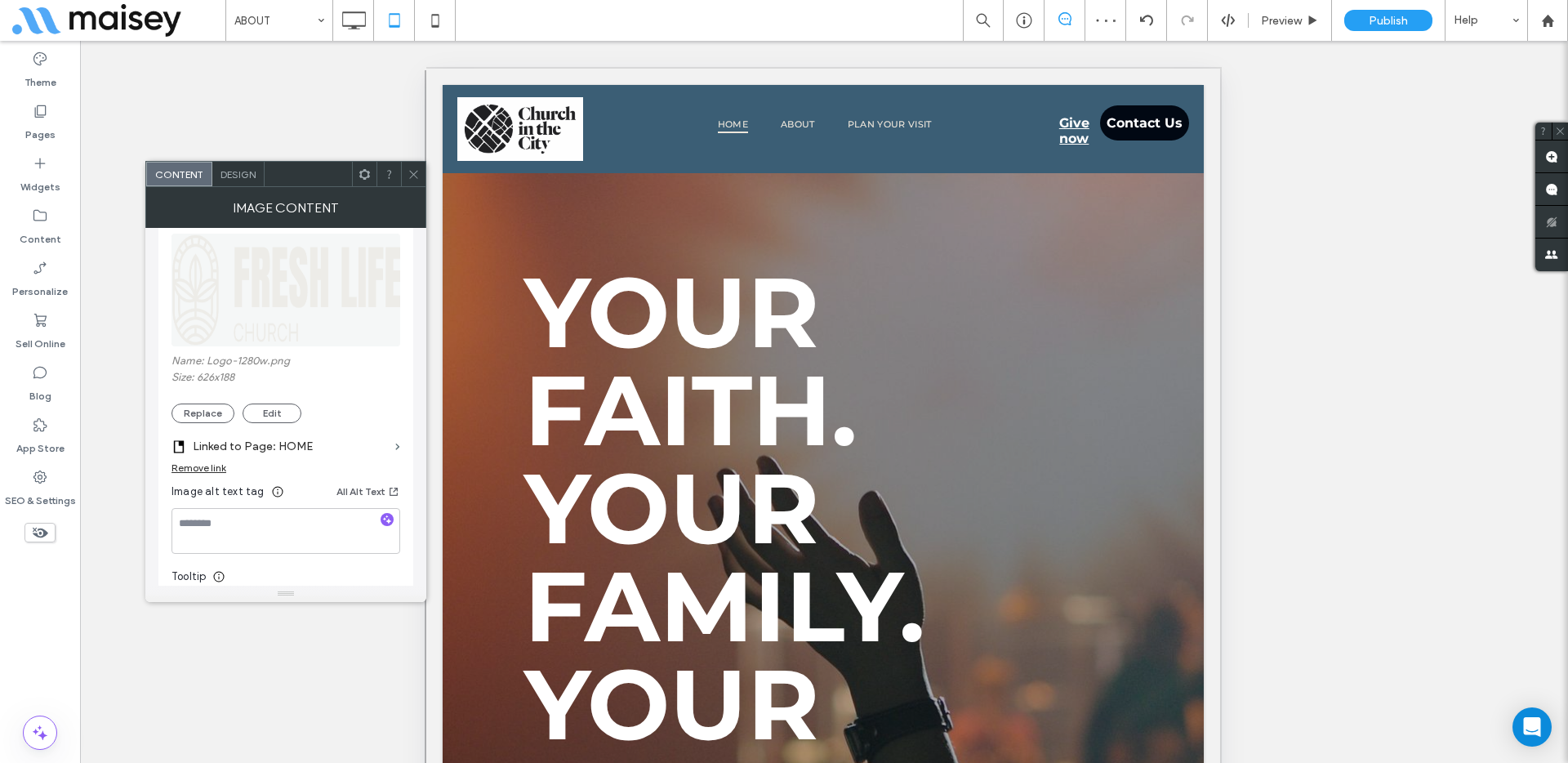 scroll, scrollTop: 221, scrollLeft: 0, axis: vertical 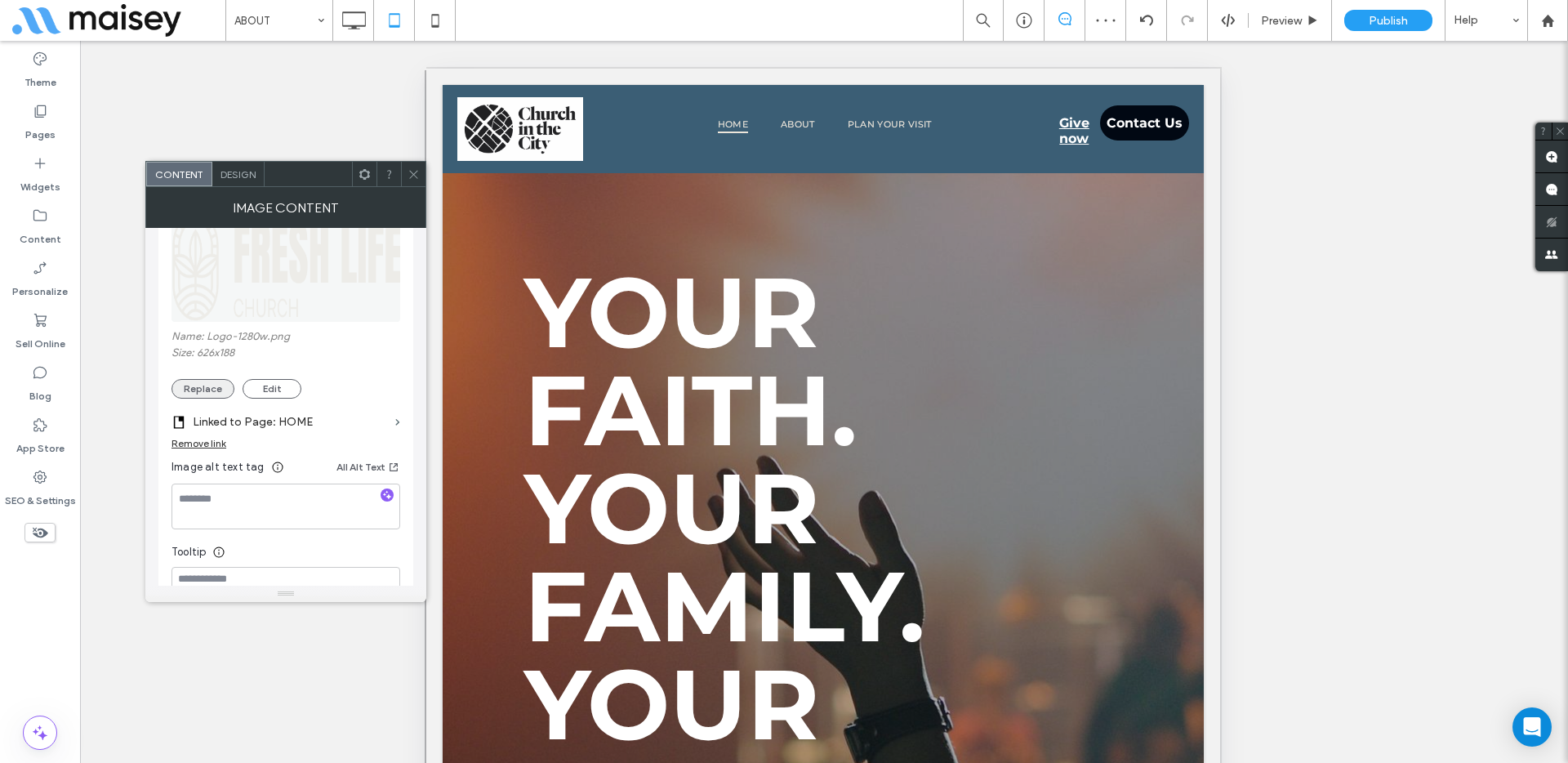 click on "Replace" at bounding box center (203, 389) 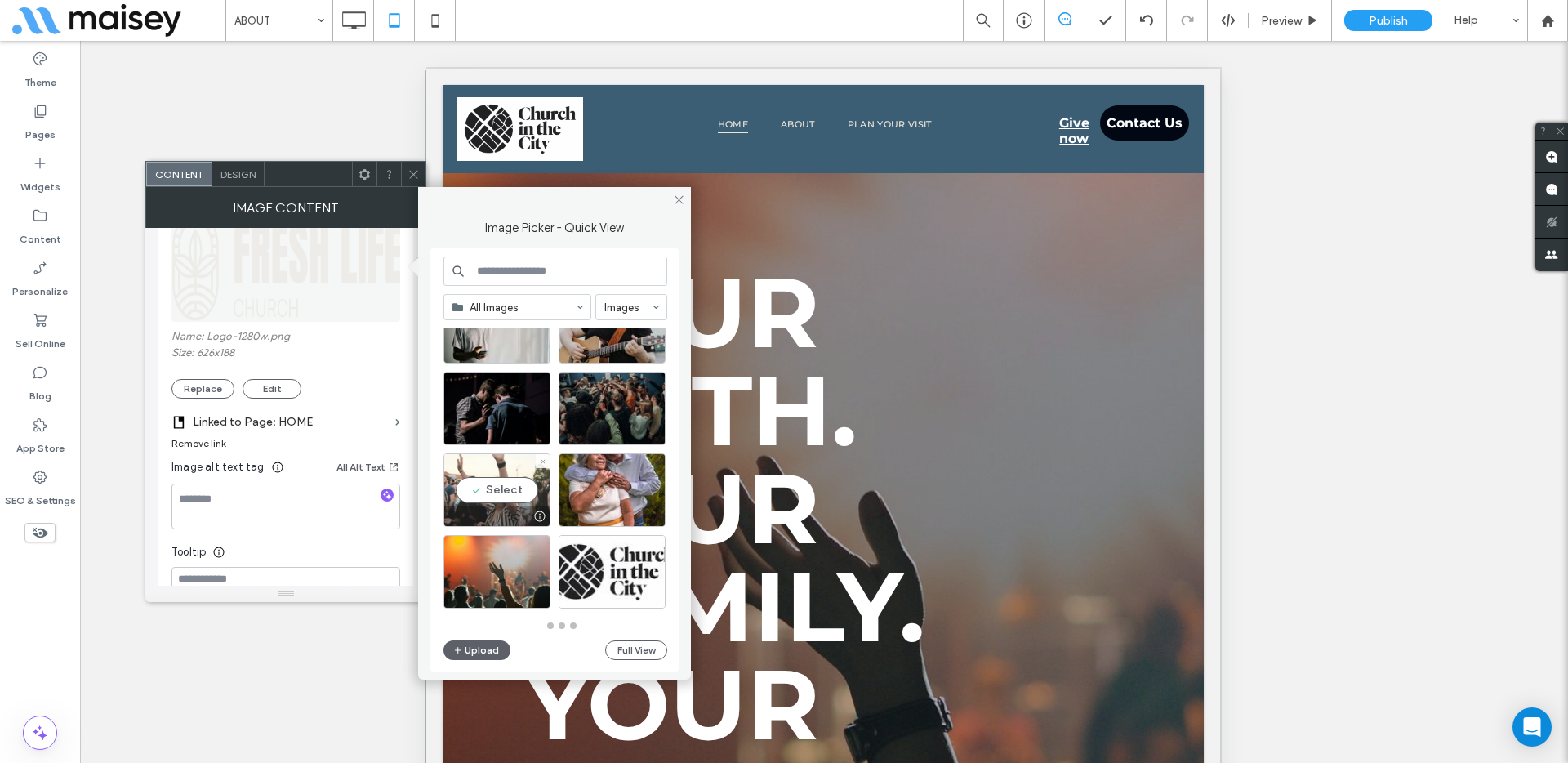 scroll, scrollTop: 716, scrollLeft: 0, axis: vertical 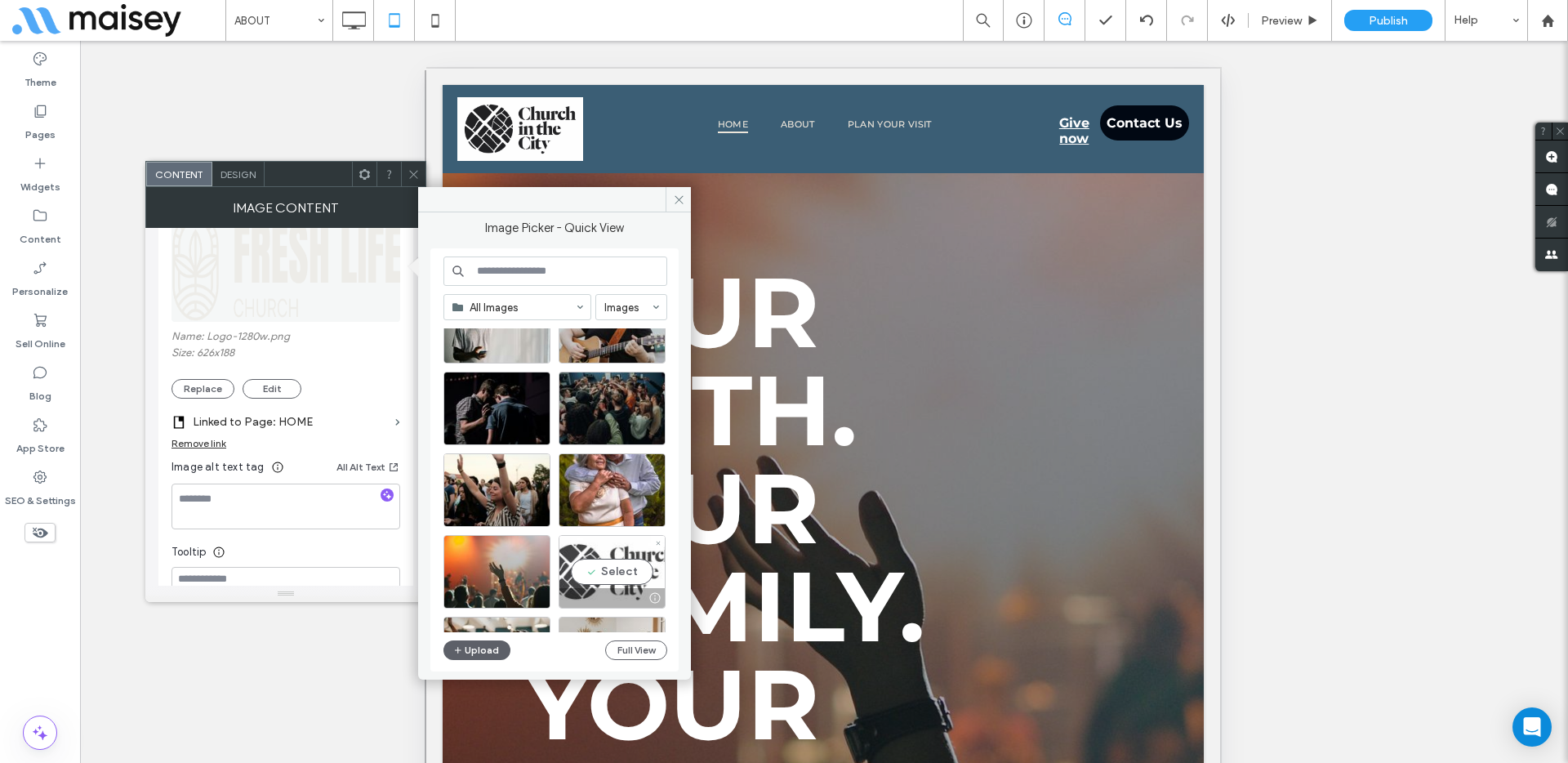 click on "Select" at bounding box center (612, 572) 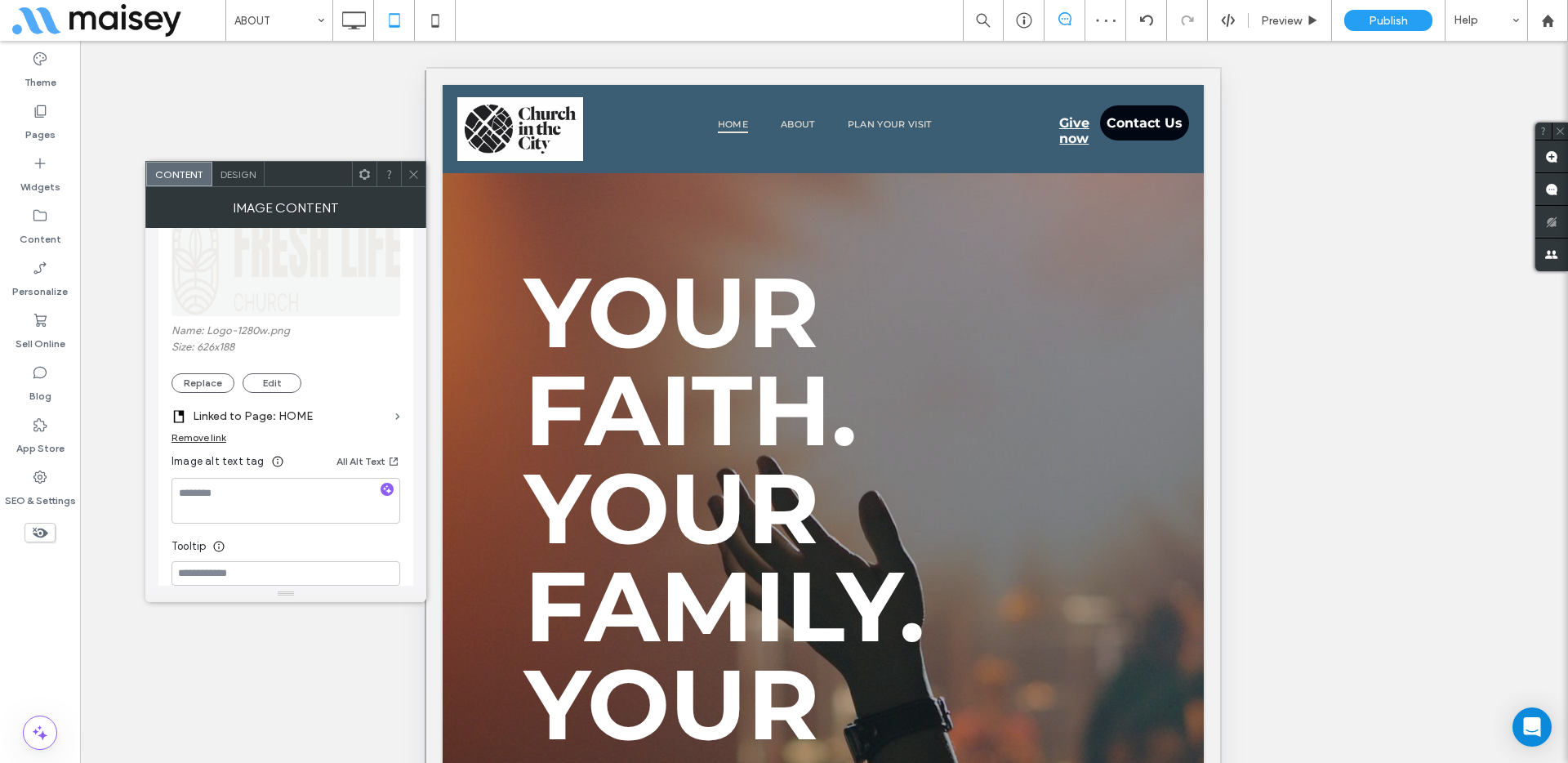 scroll, scrollTop: 234, scrollLeft: 0, axis: vertical 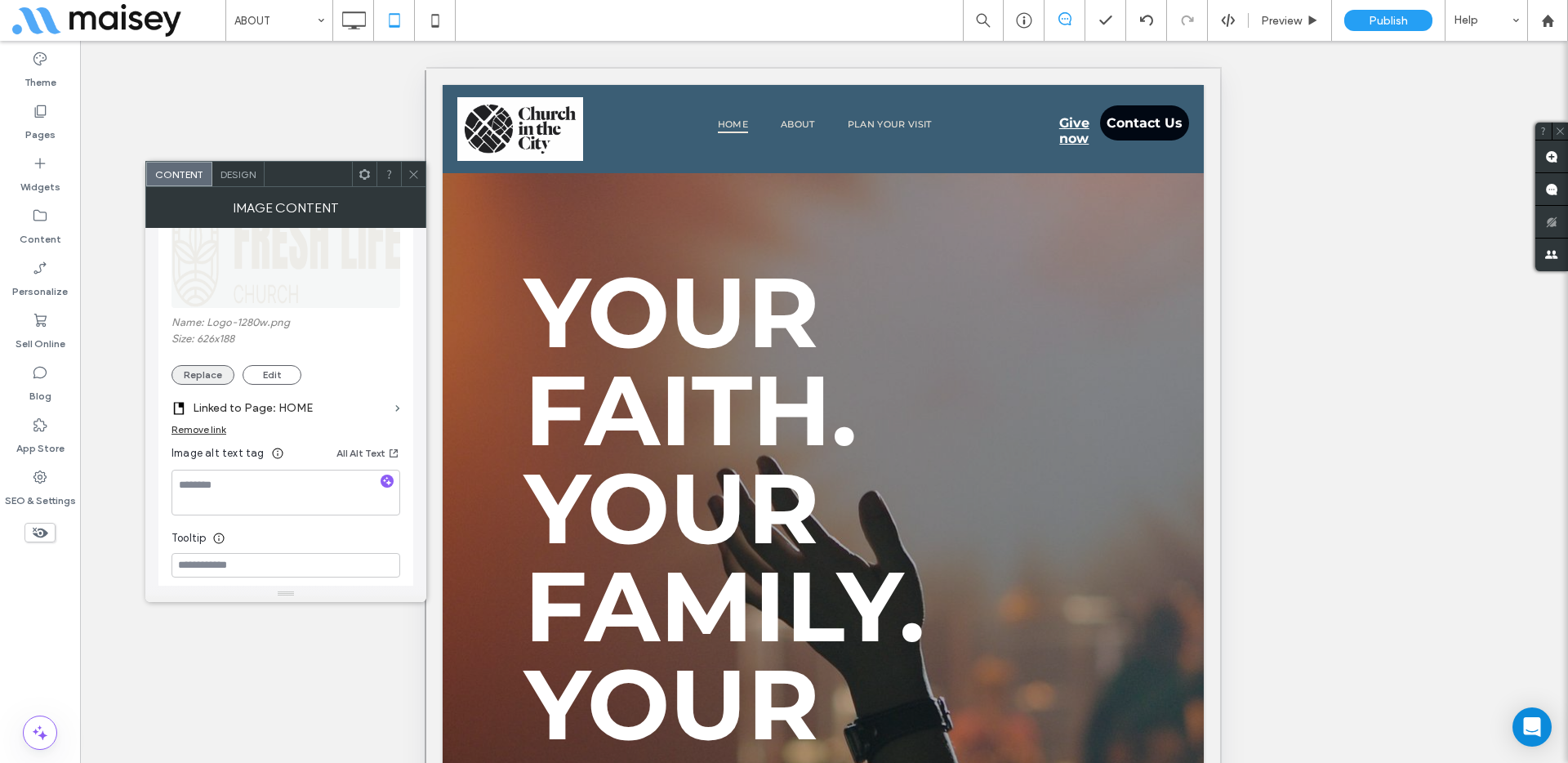 click on "Replace" at bounding box center [203, 375] 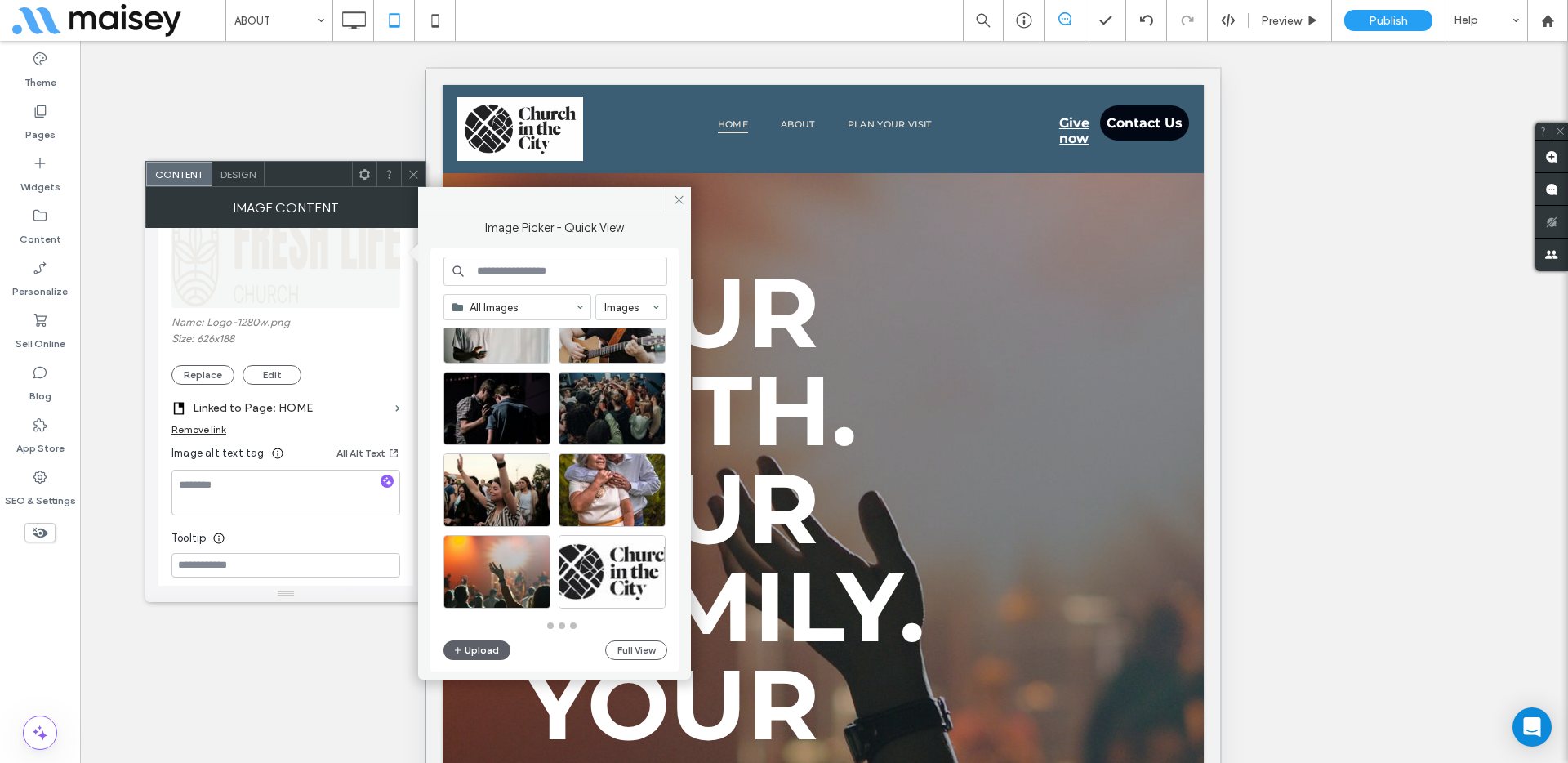 scroll, scrollTop: 716, scrollLeft: 0, axis: vertical 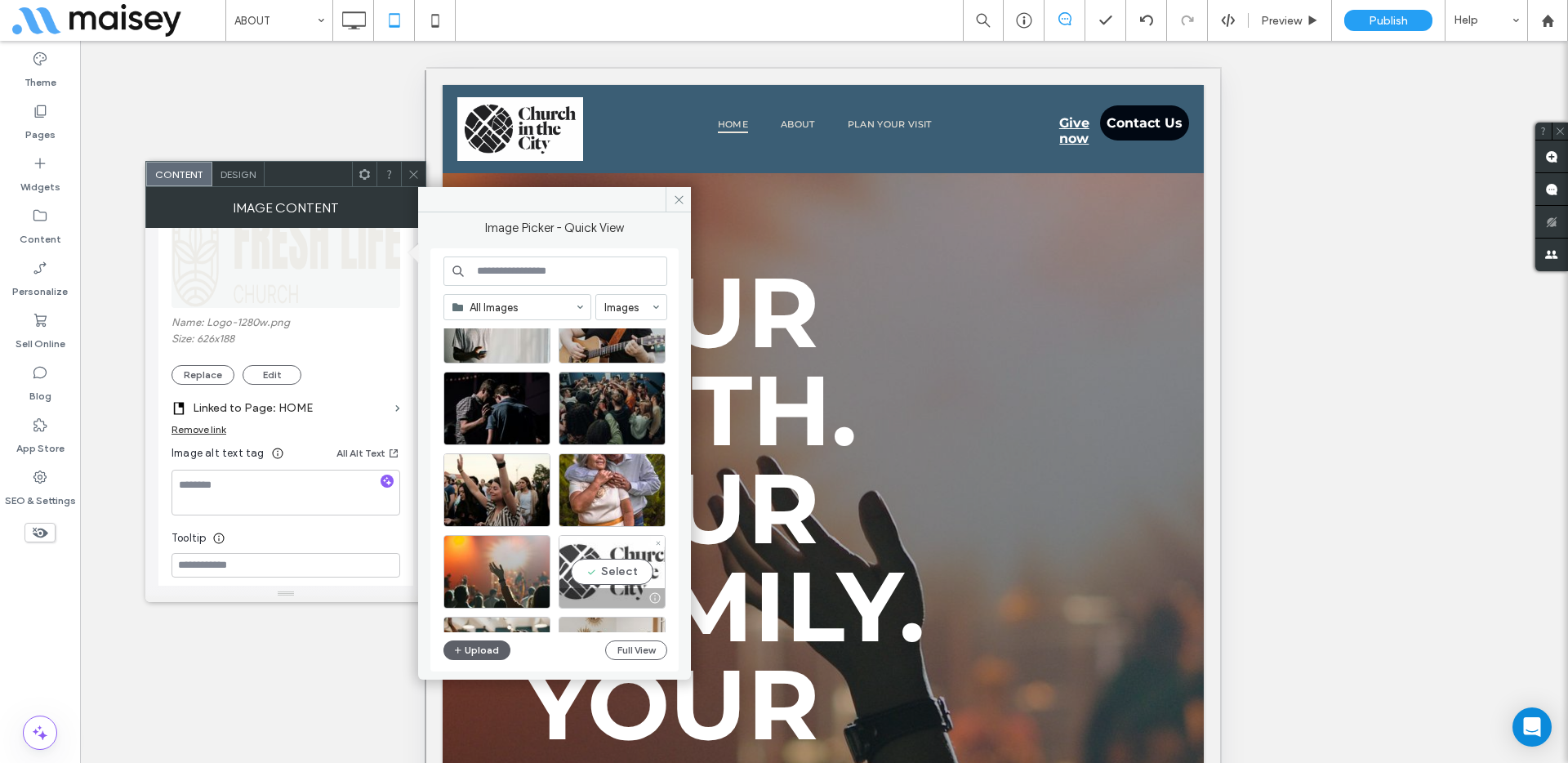 click on "Select" at bounding box center (612, 572) 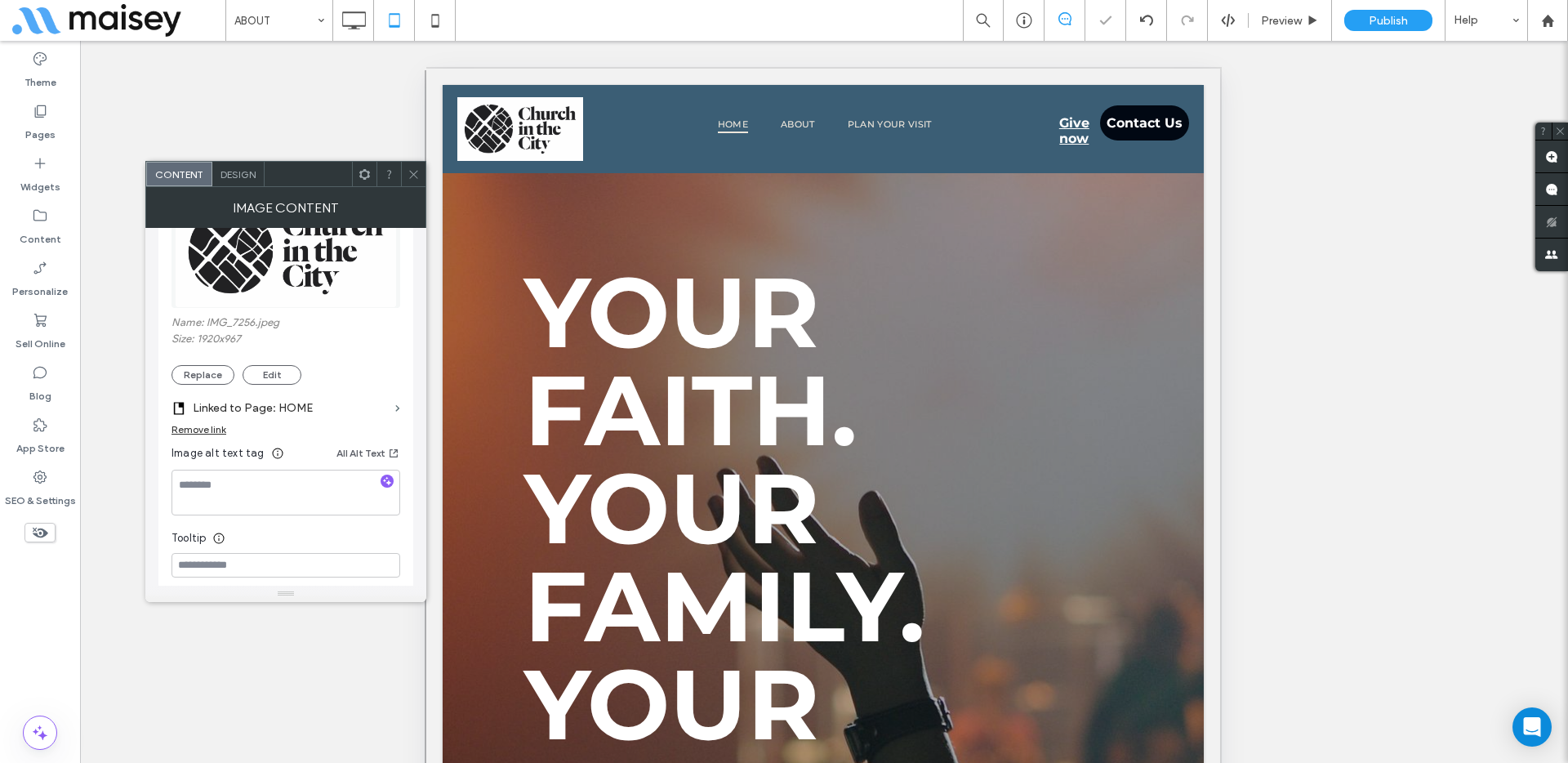 click at bounding box center (413, 174) 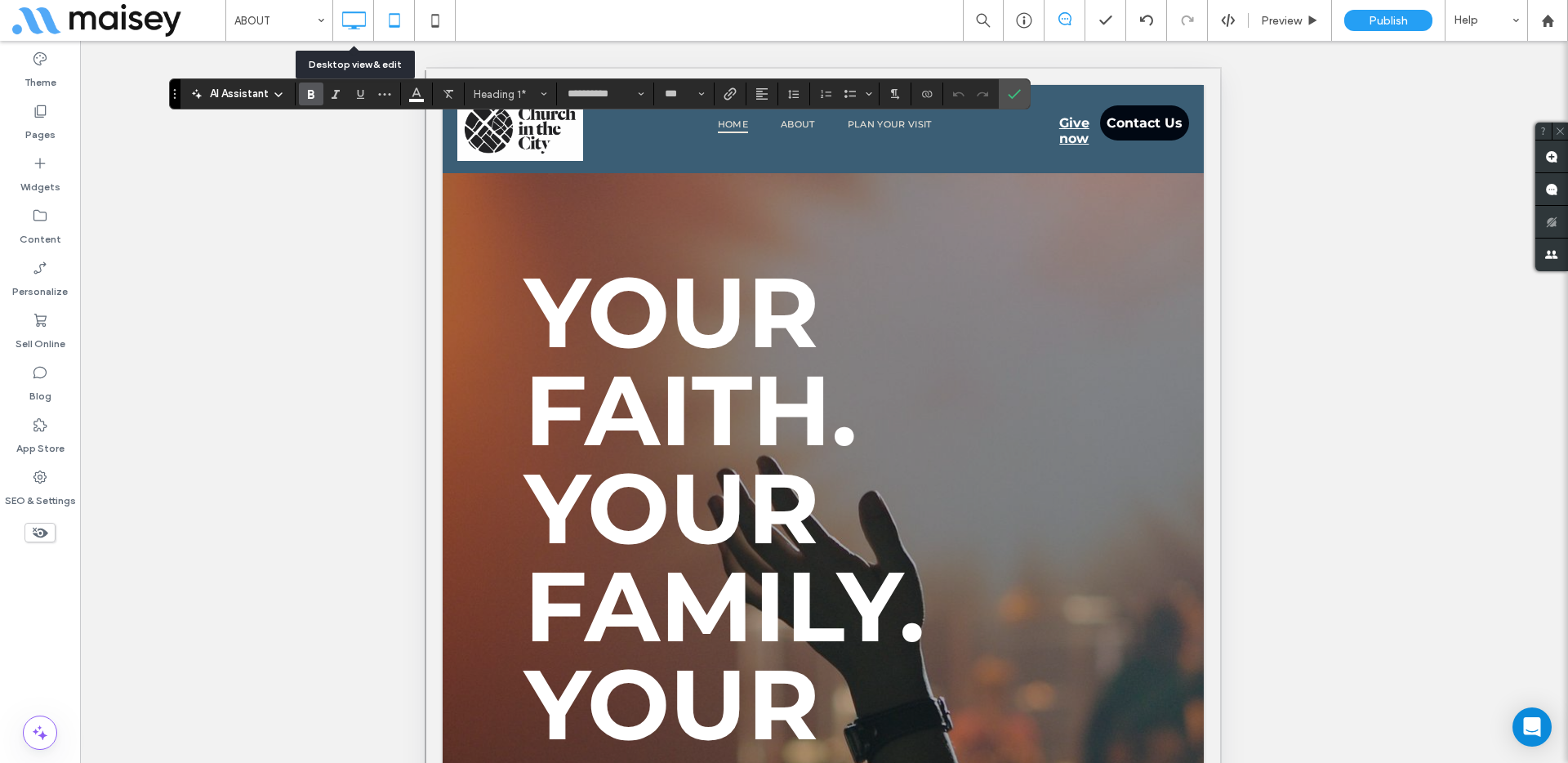click 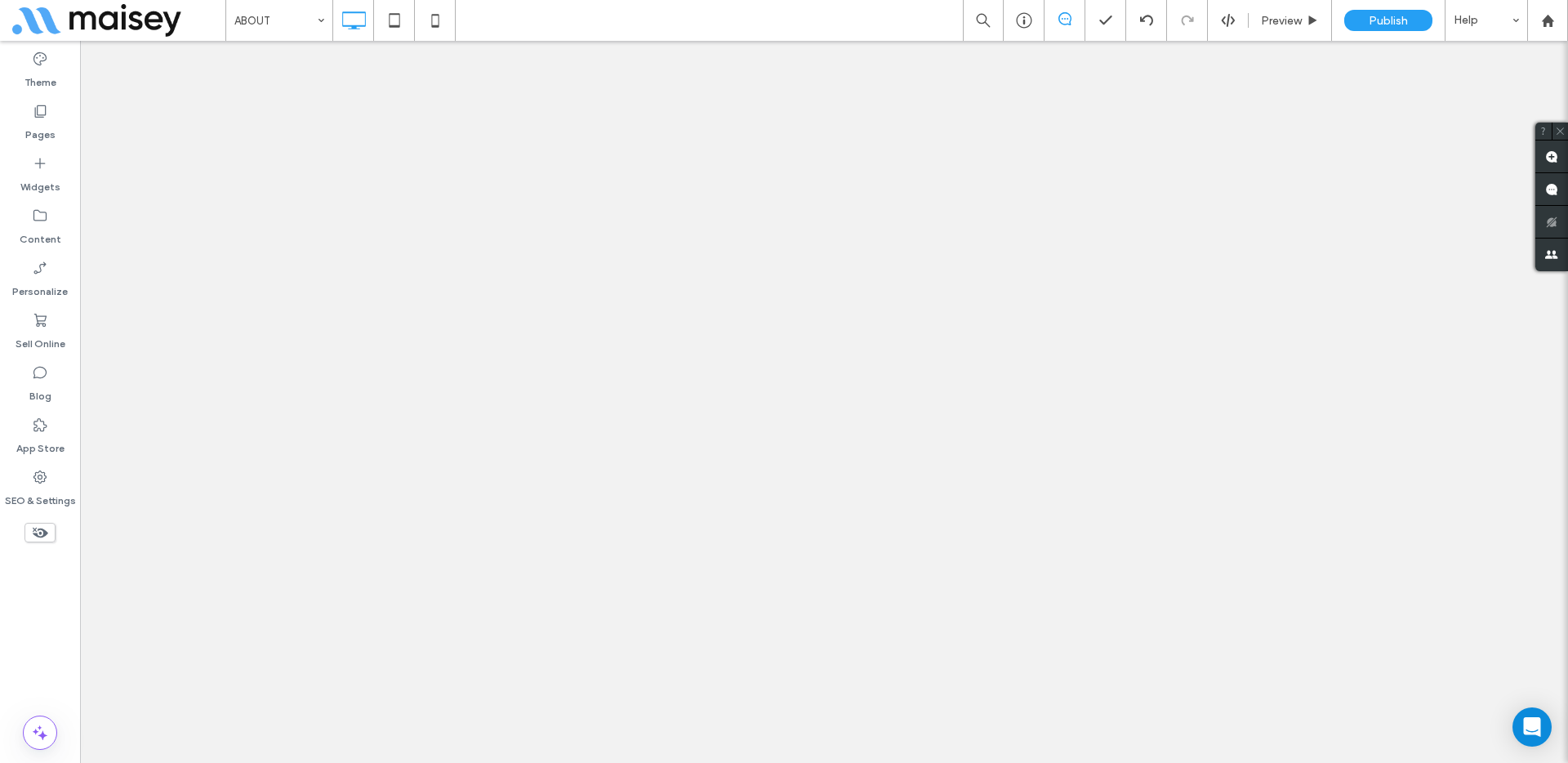 click at bounding box center (784, 382) 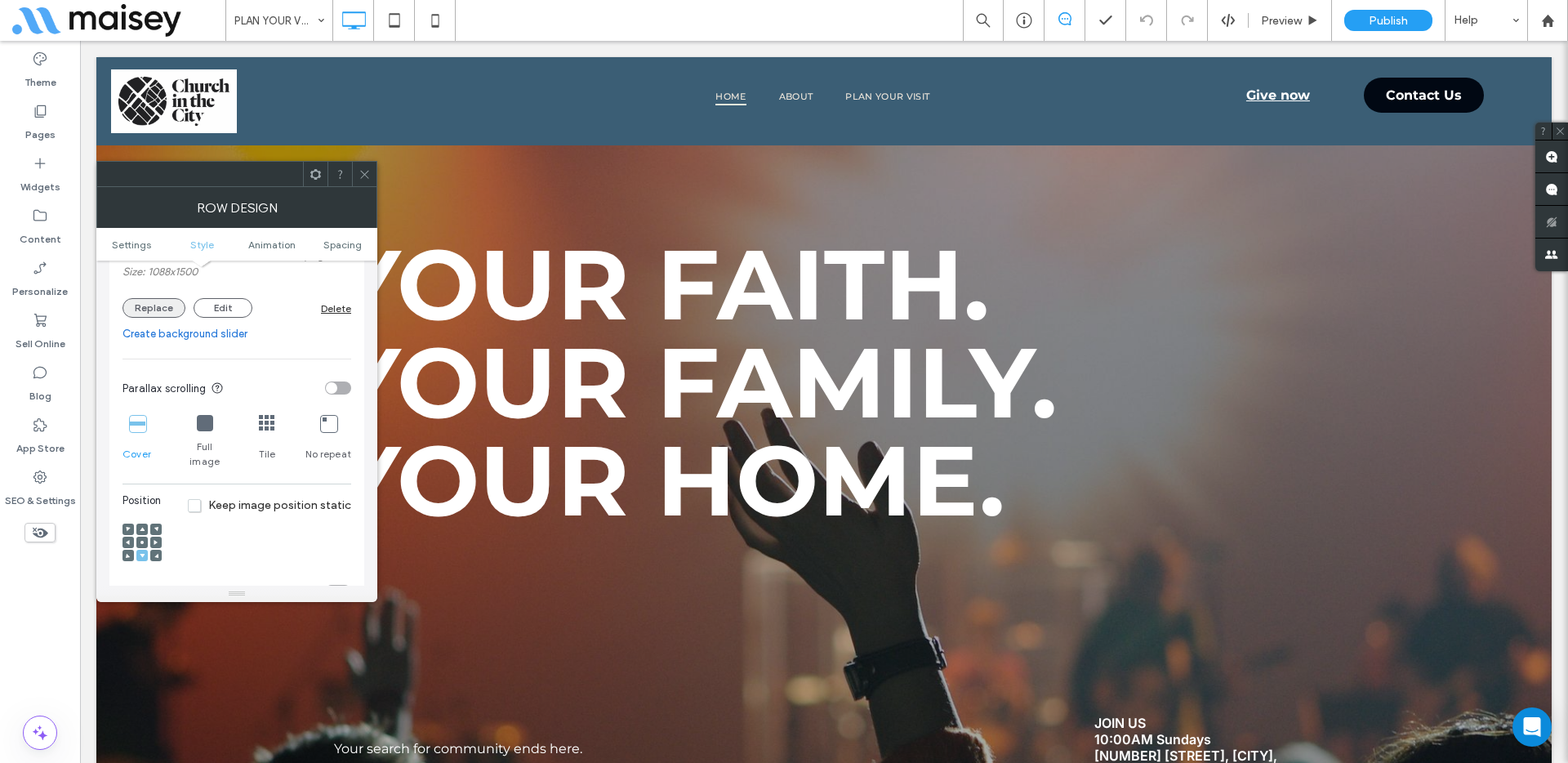 scroll, scrollTop: 393, scrollLeft: 0, axis: vertical 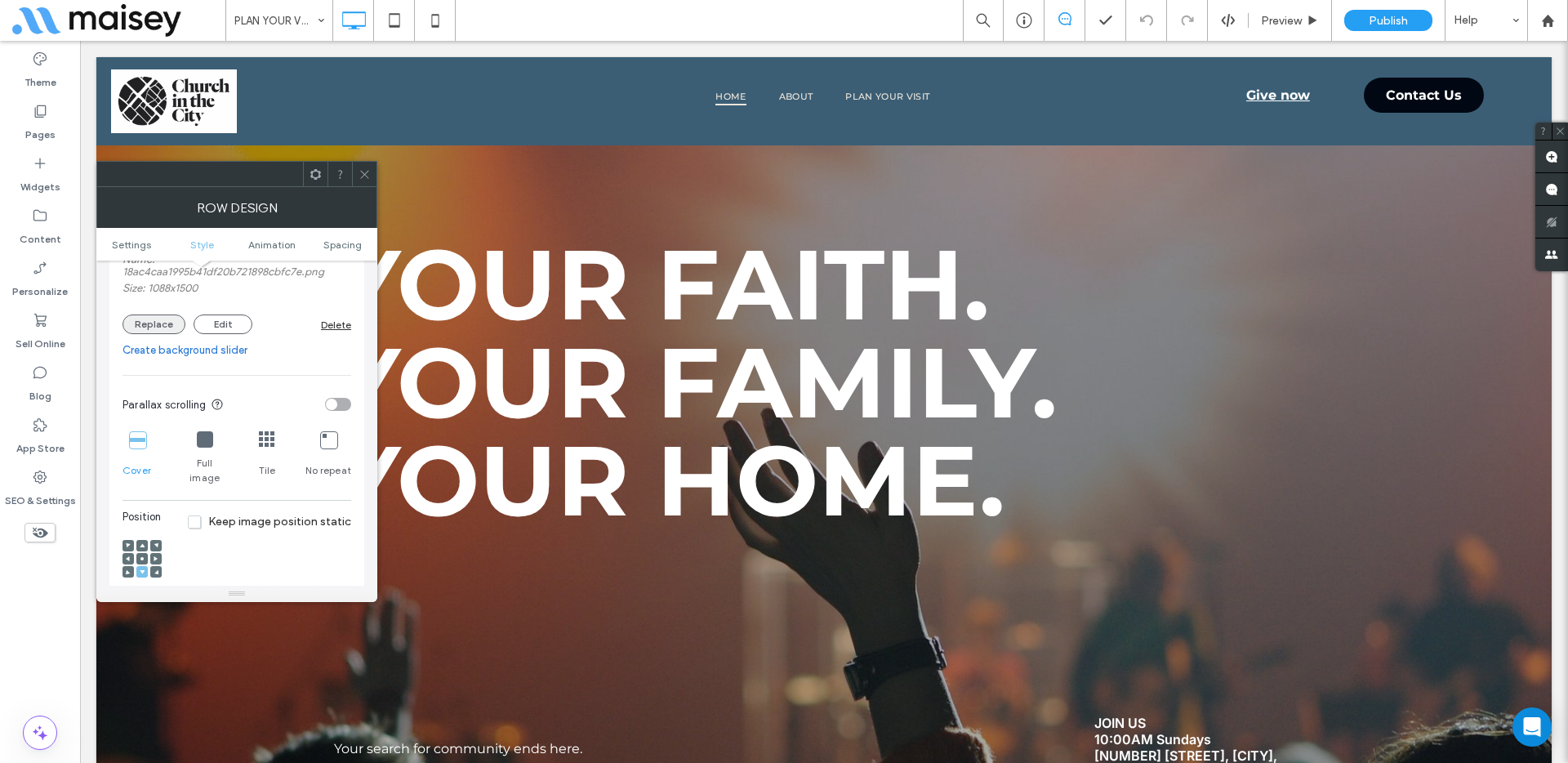click on "Replace" at bounding box center [154, 324] 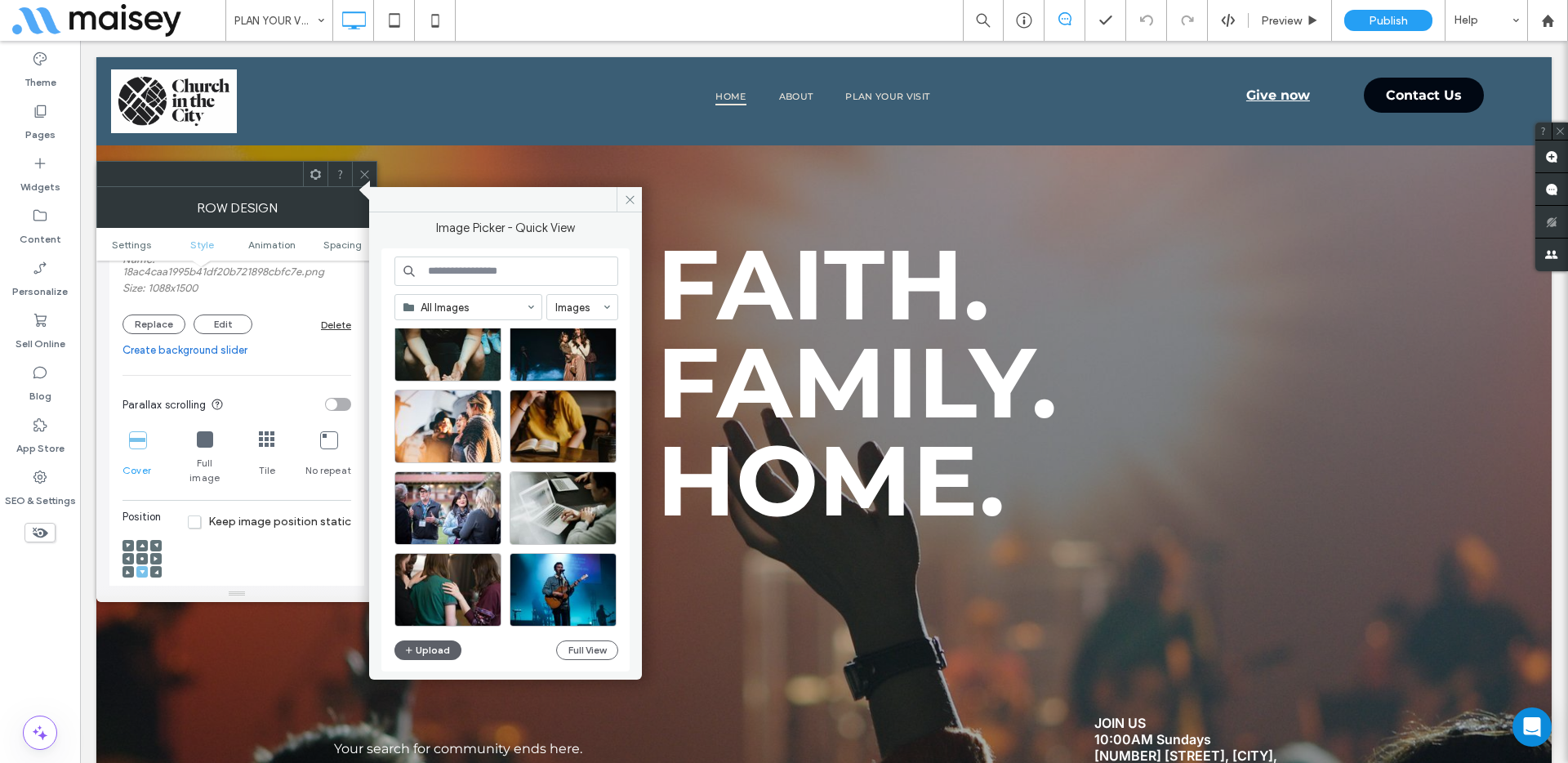 scroll, scrollTop: 0, scrollLeft: 0, axis: both 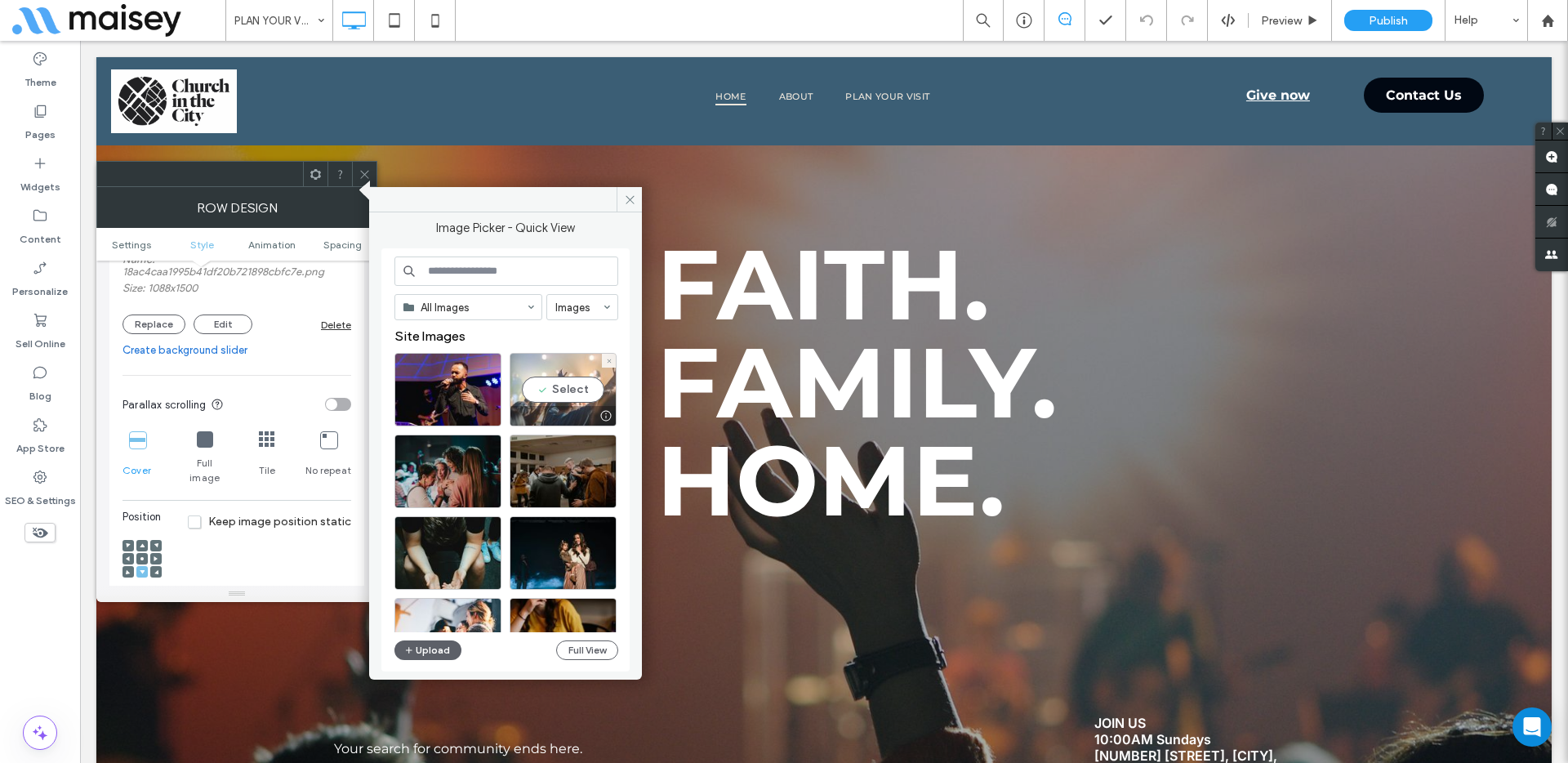 click on "Select" at bounding box center (563, 390) 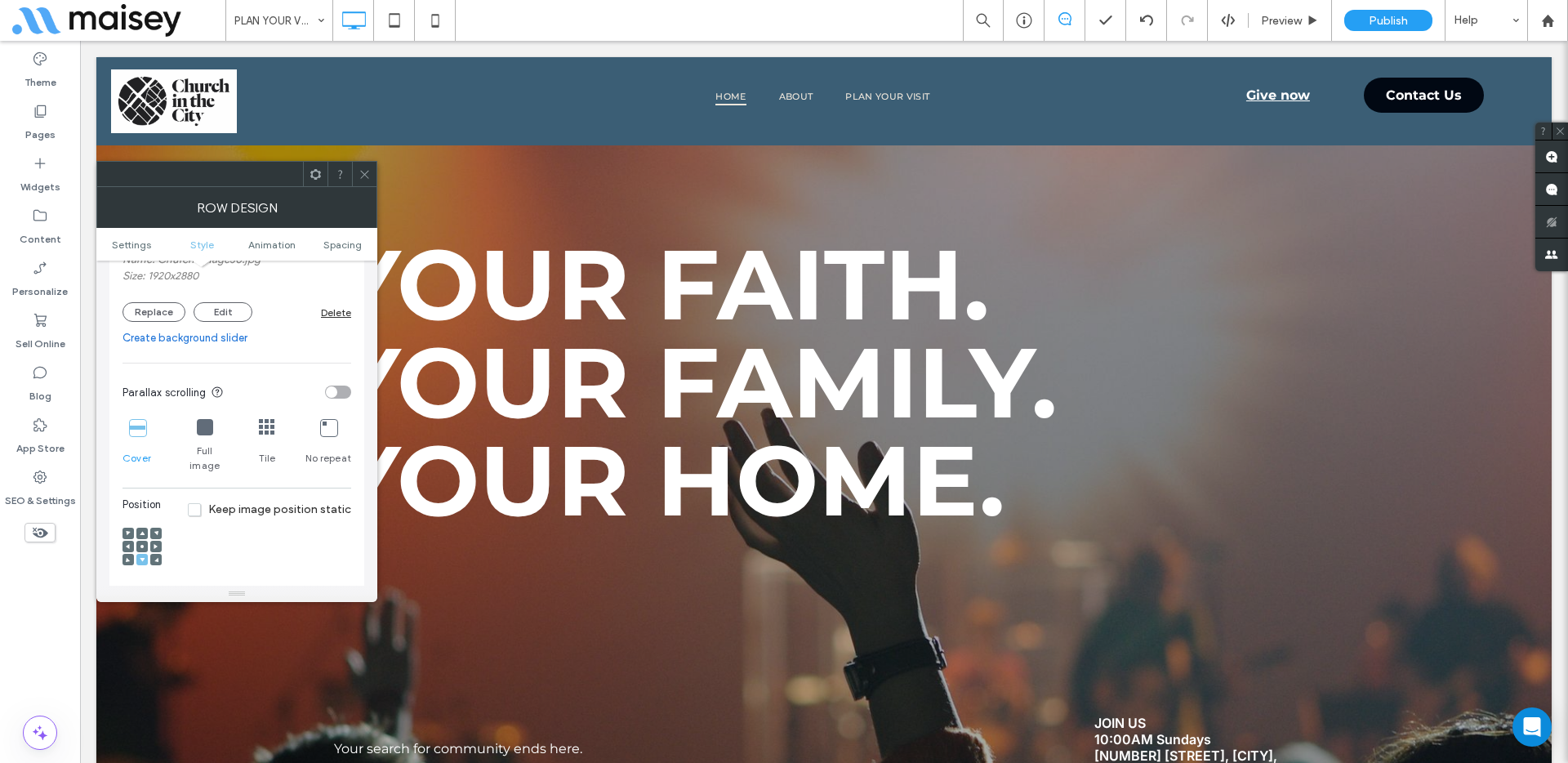click on "Name: Church-Image30.jpg Size: 1920x2880 Replace Edit Delete" at bounding box center (237, 288) 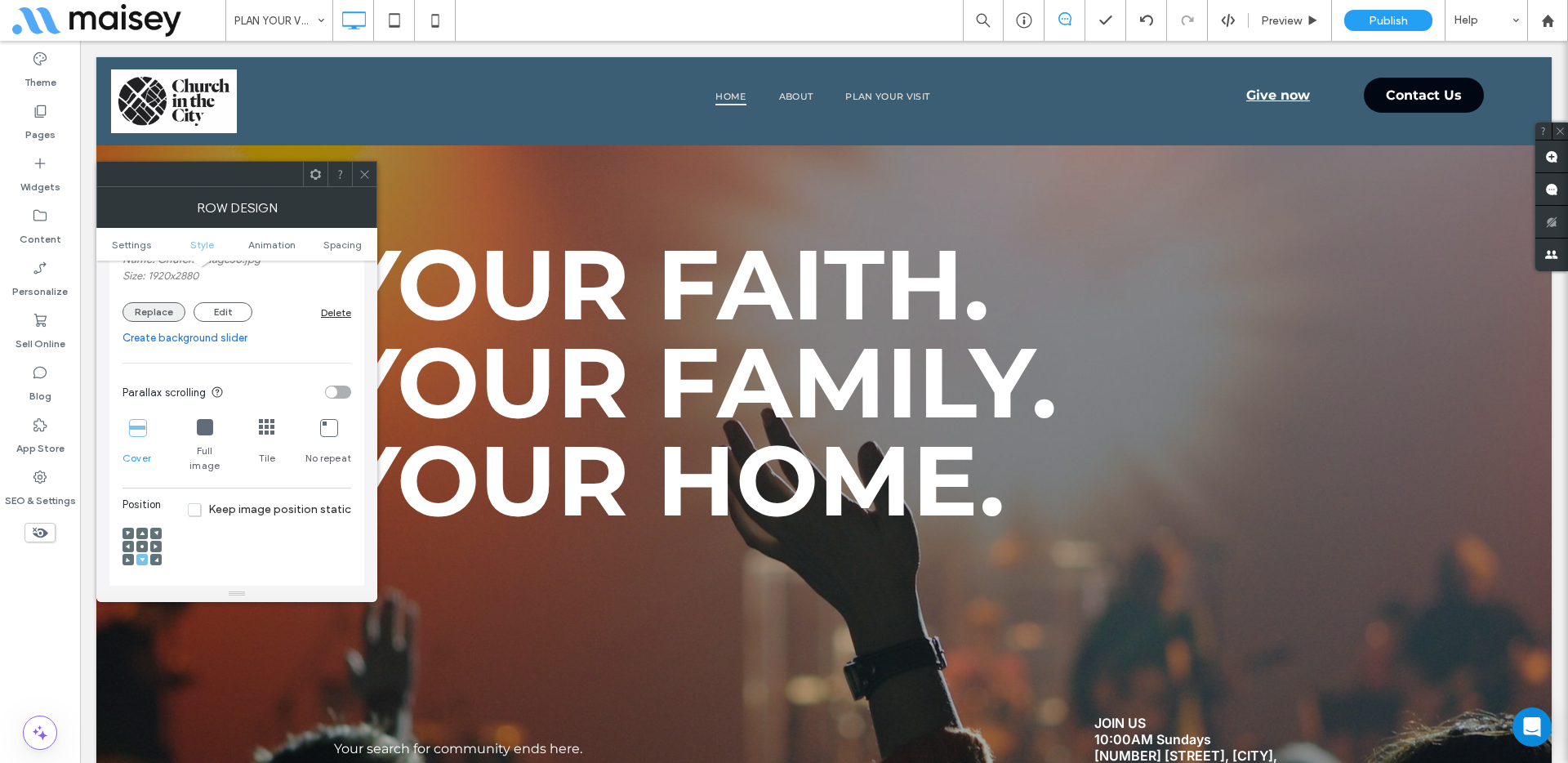 click on "Replace" at bounding box center [154, 312] 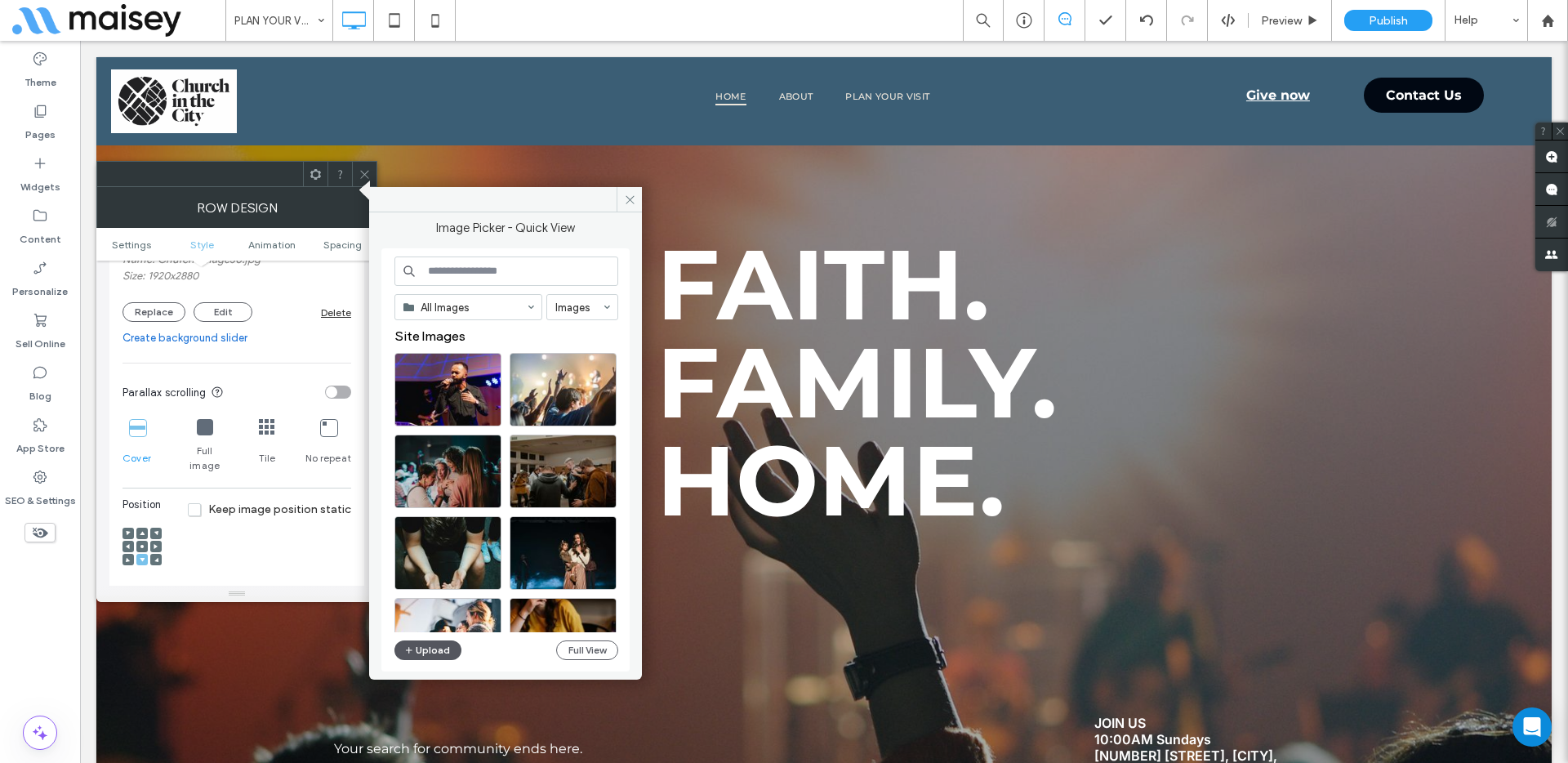 click on "Upload" at bounding box center [428, 650] 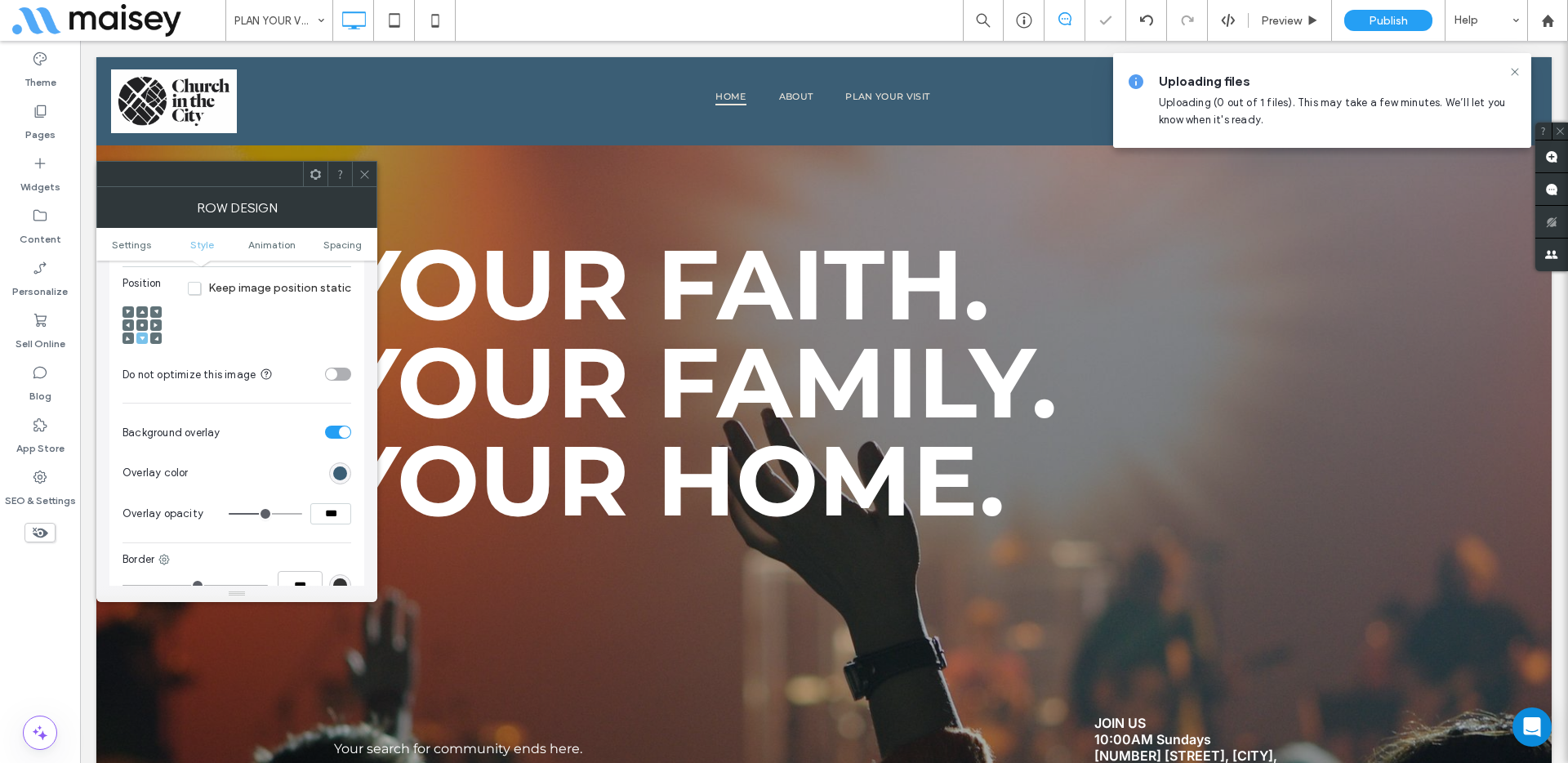 scroll, scrollTop: 593, scrollLeft: 0, axis: vertical 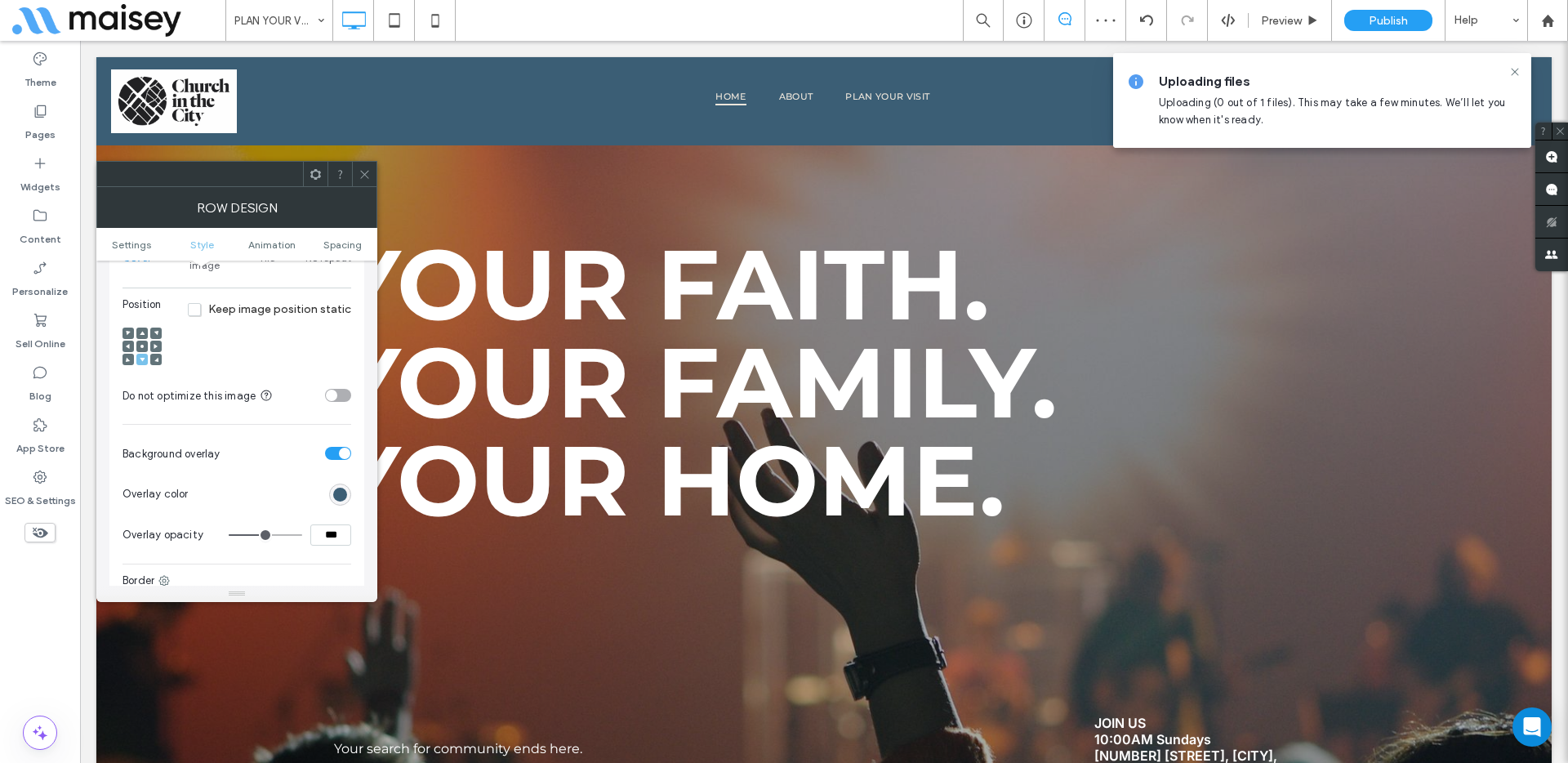 click at bounding box center (142, 346) 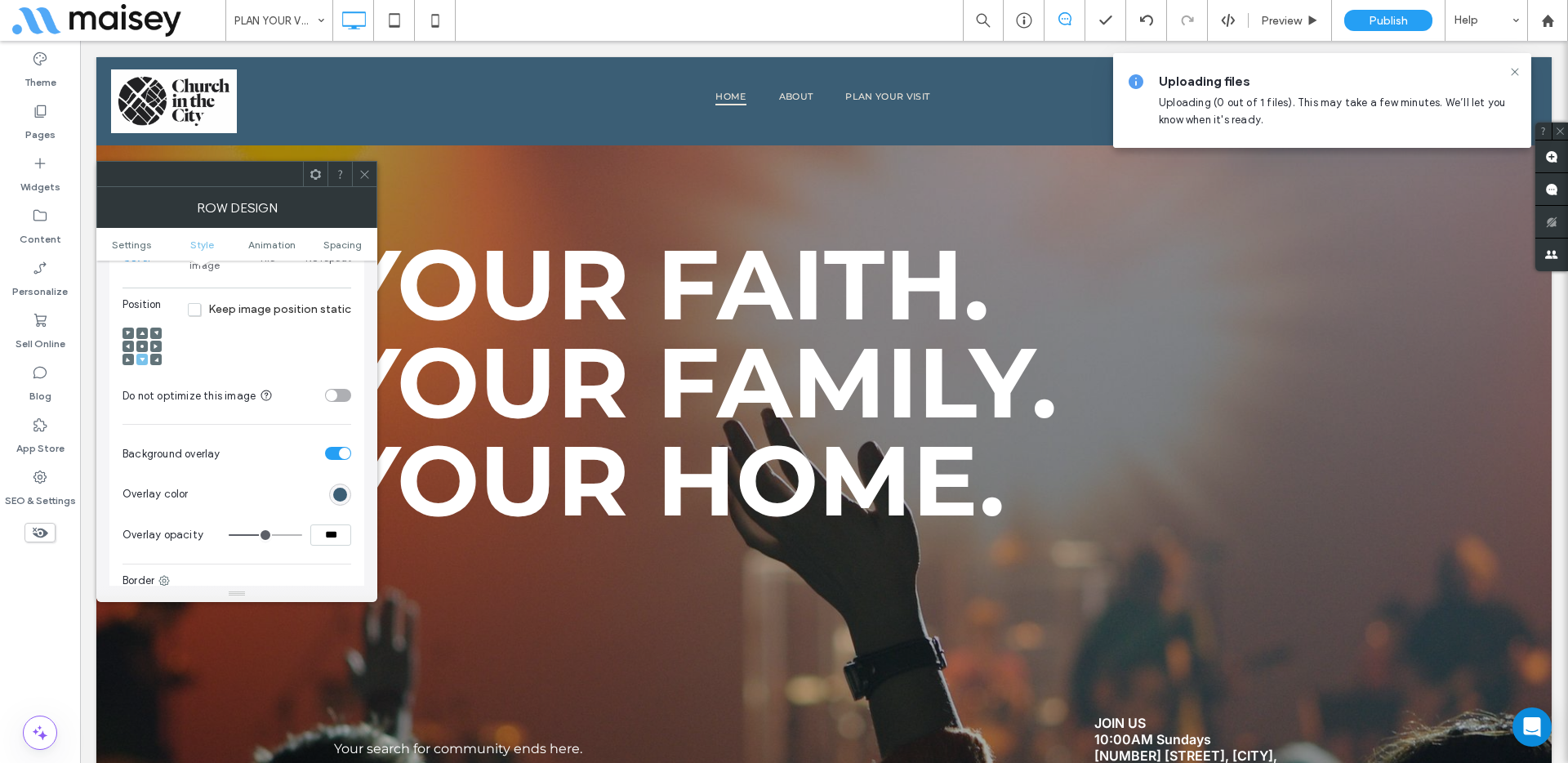 click 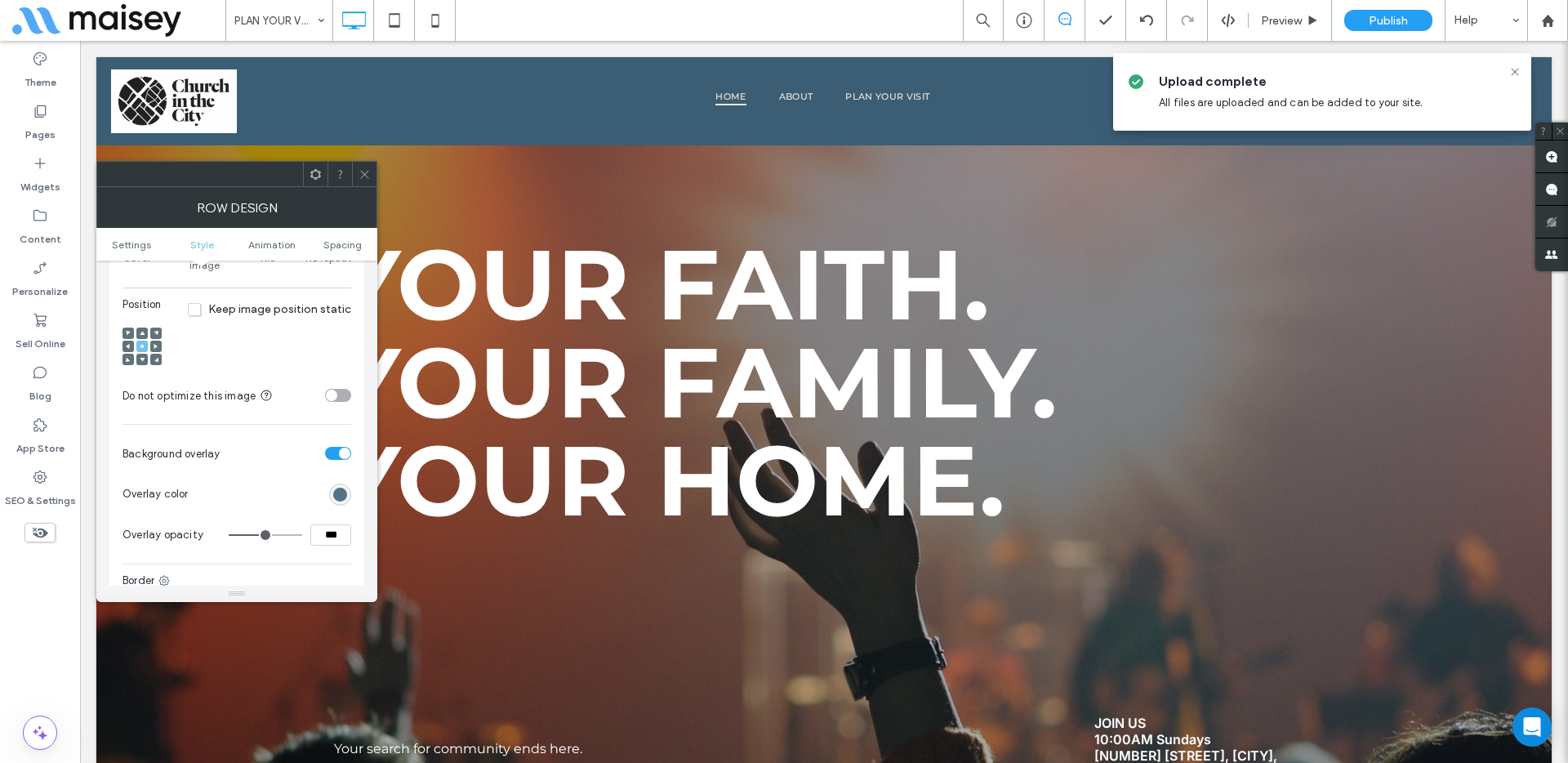 click at bounding box center [340, 494] 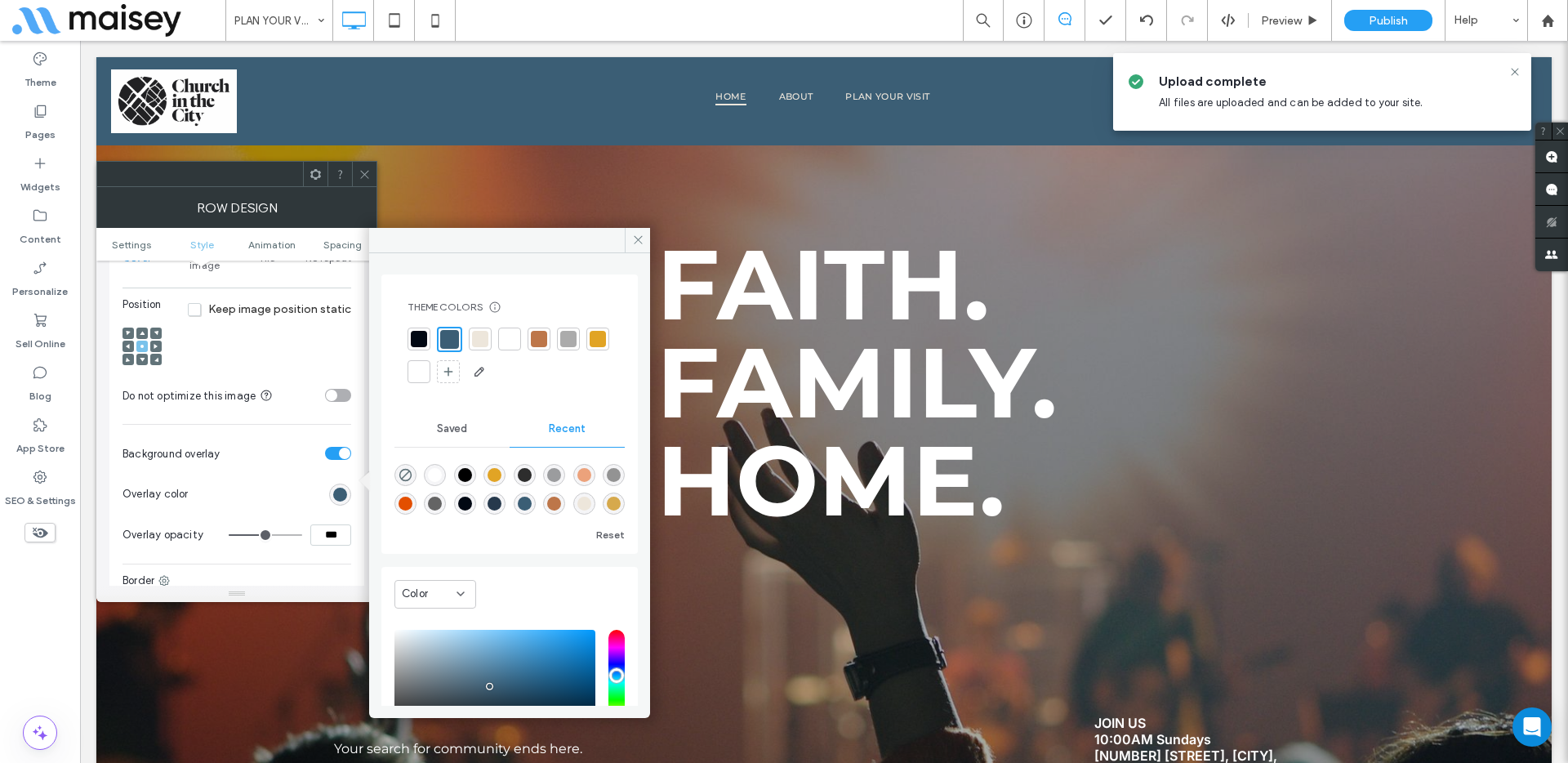 click at bounding box center [419, 339] 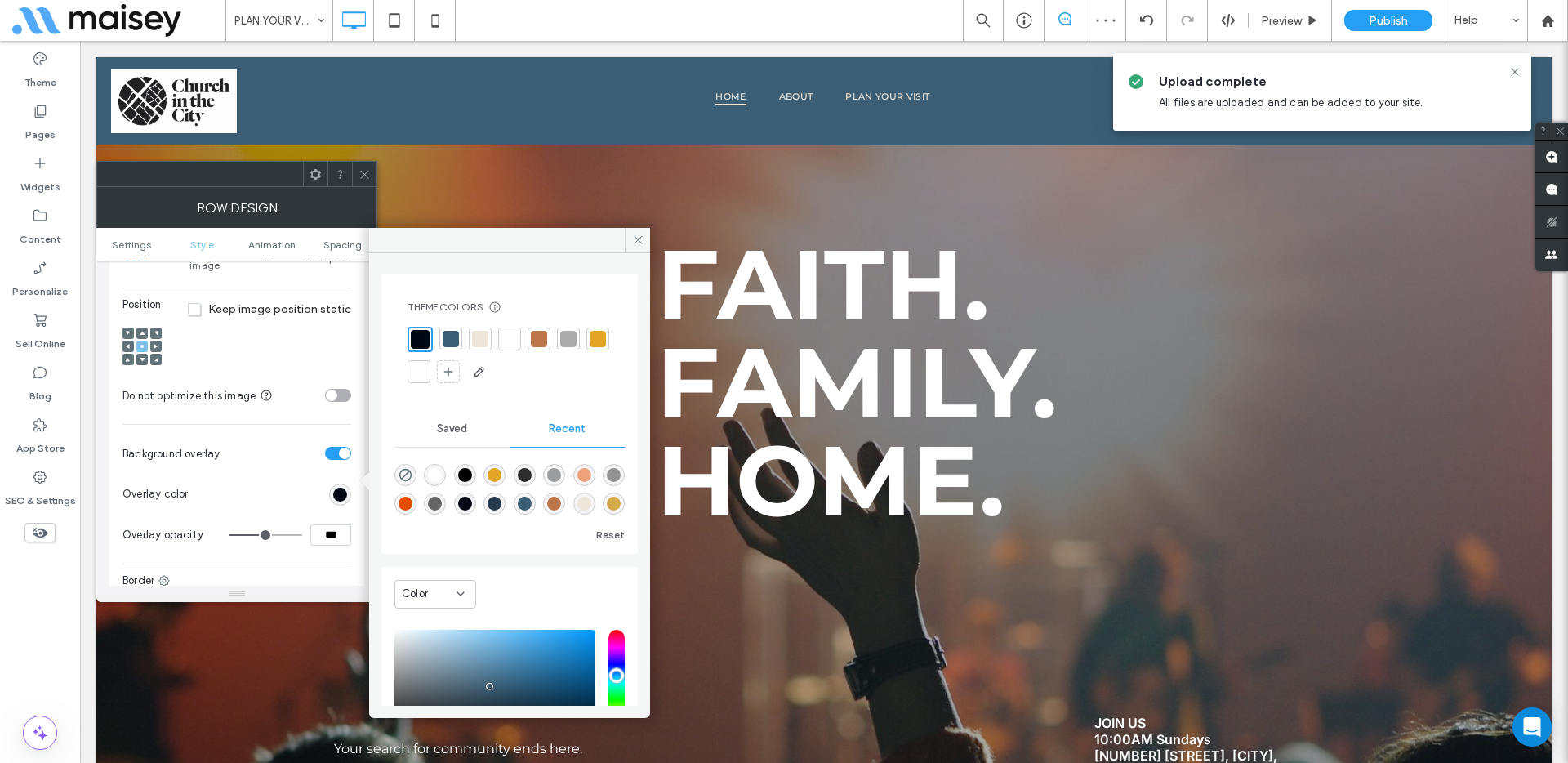 drag, startPoint x: 331, startPoint y: 519, endPoint x: 300, endPoint y: 518, distance: 31.016125 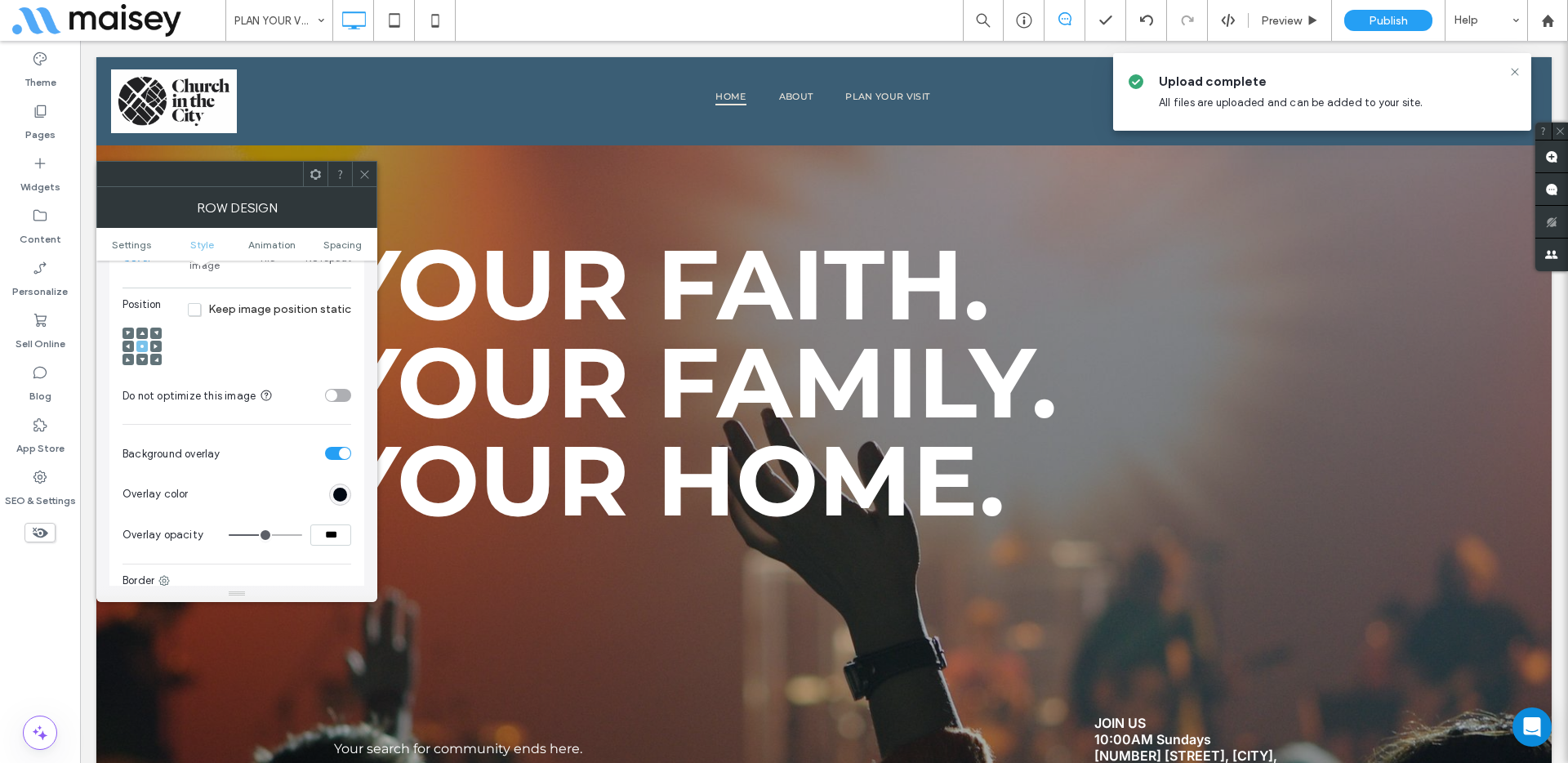 type on "***" 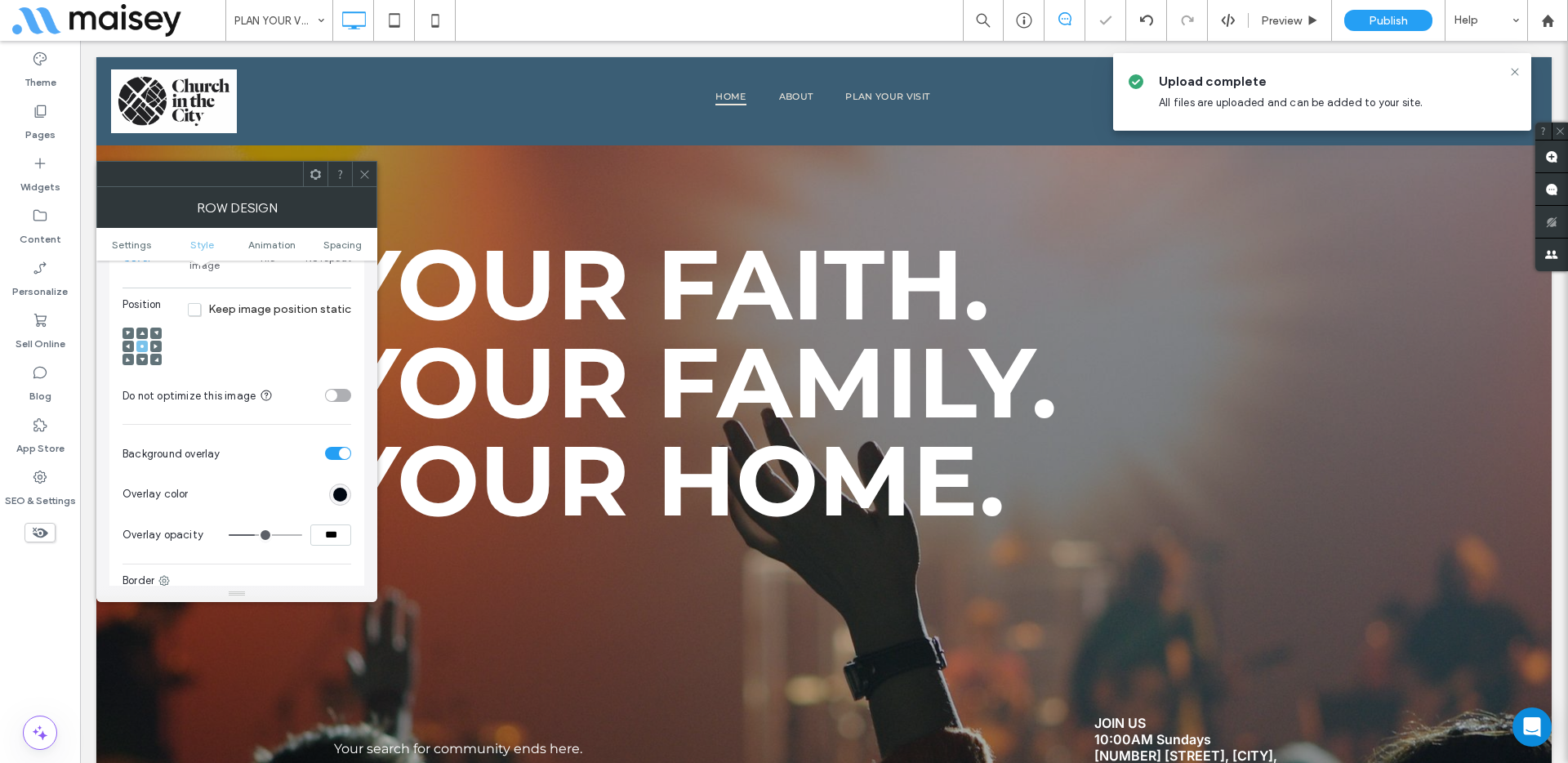 click at bounding box center (364, 174) 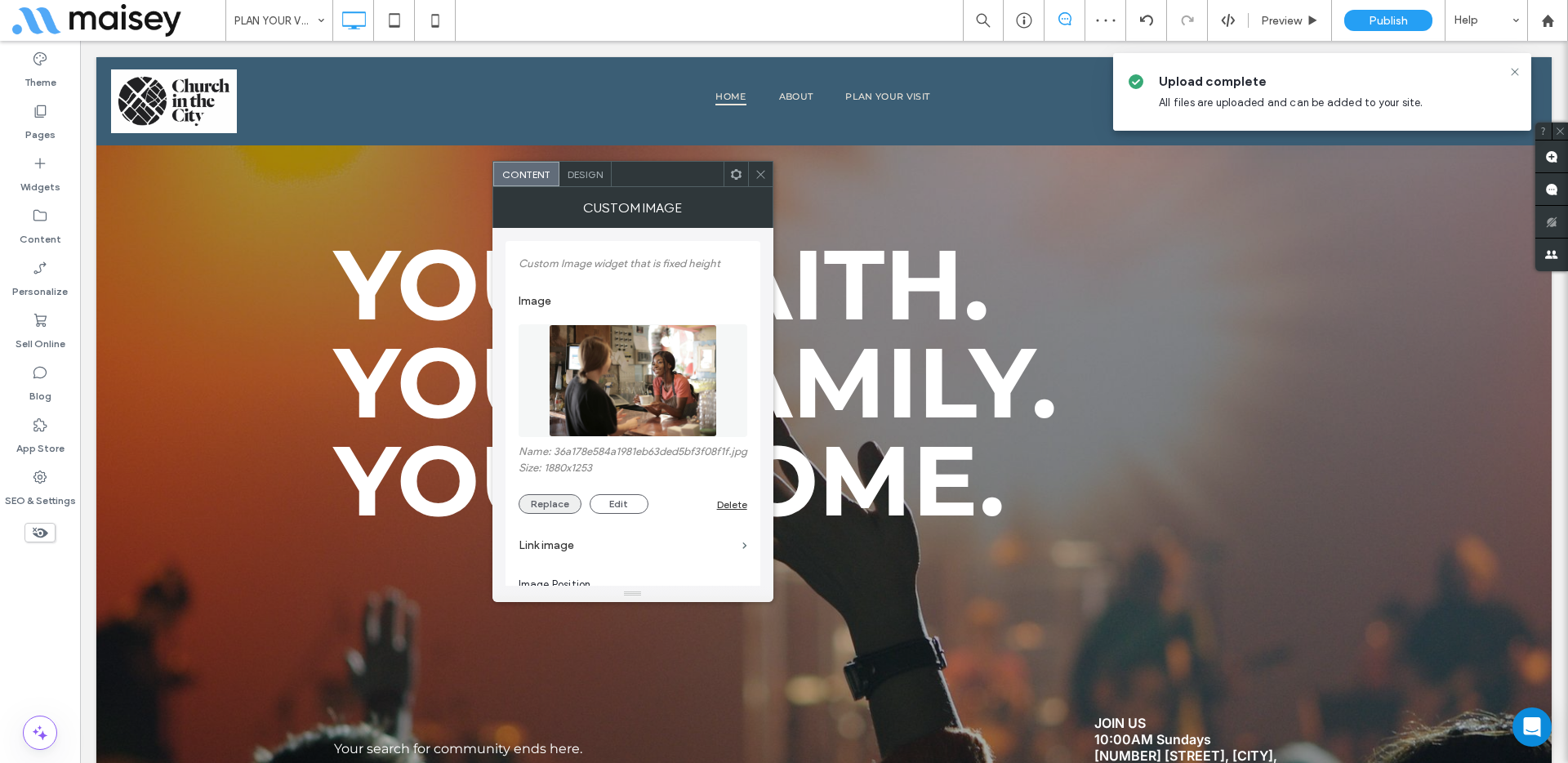 click on "Replace" at bounding box center [550, 504] 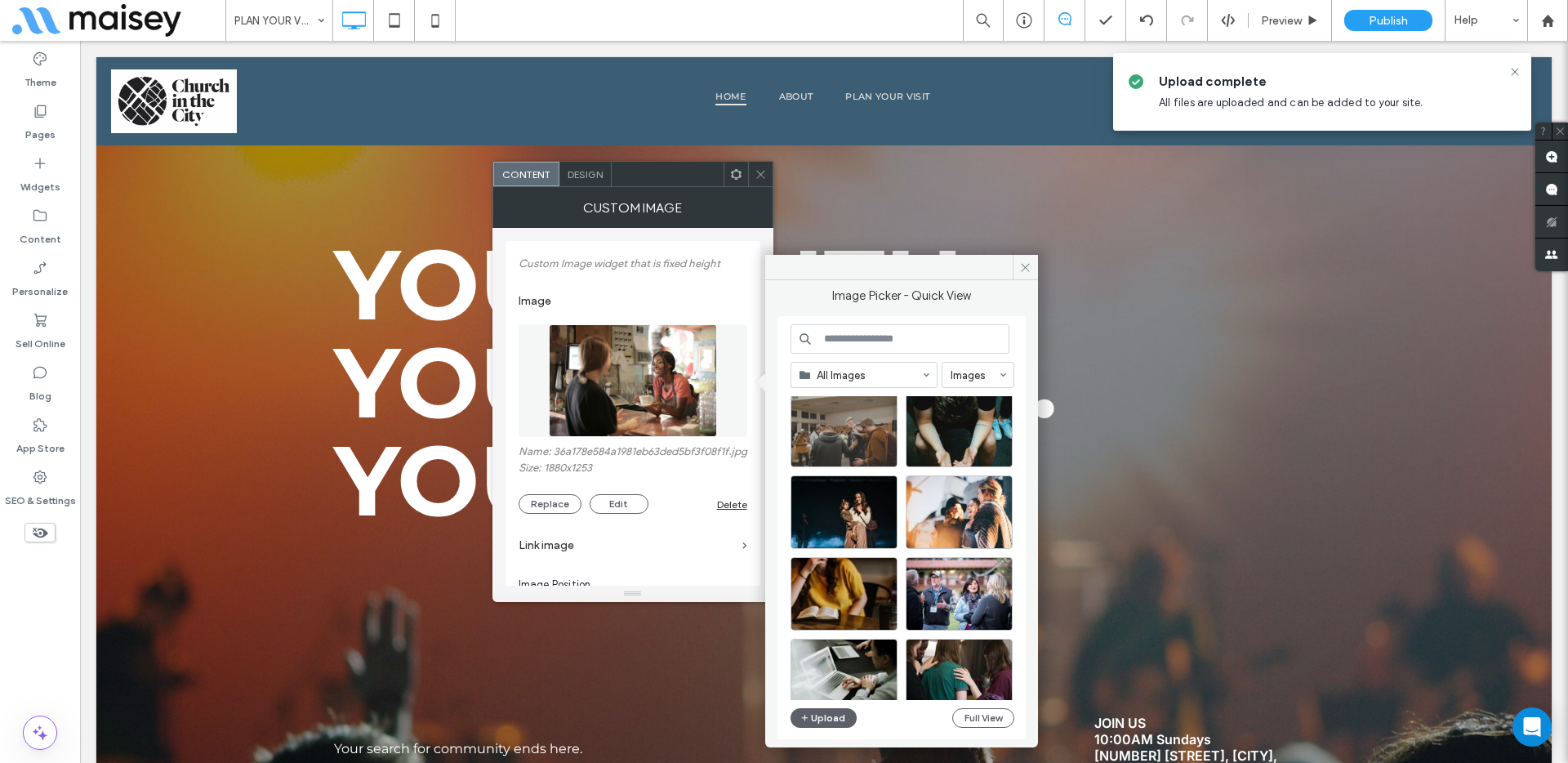 scroll, scrollTop: 192, scrollLeft: 0, axis: vertical 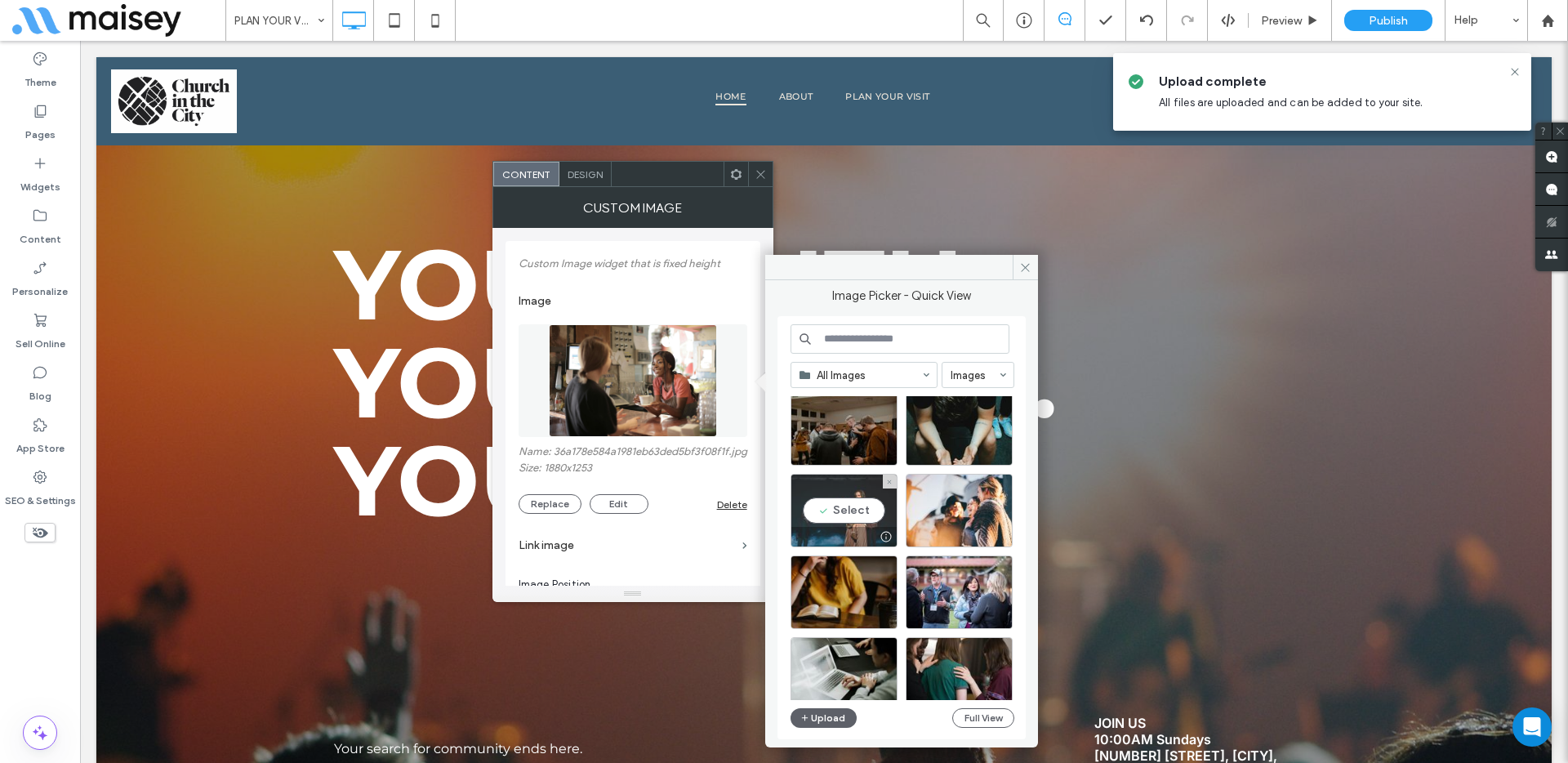 click on "Select" at bounding box center [844, 511] 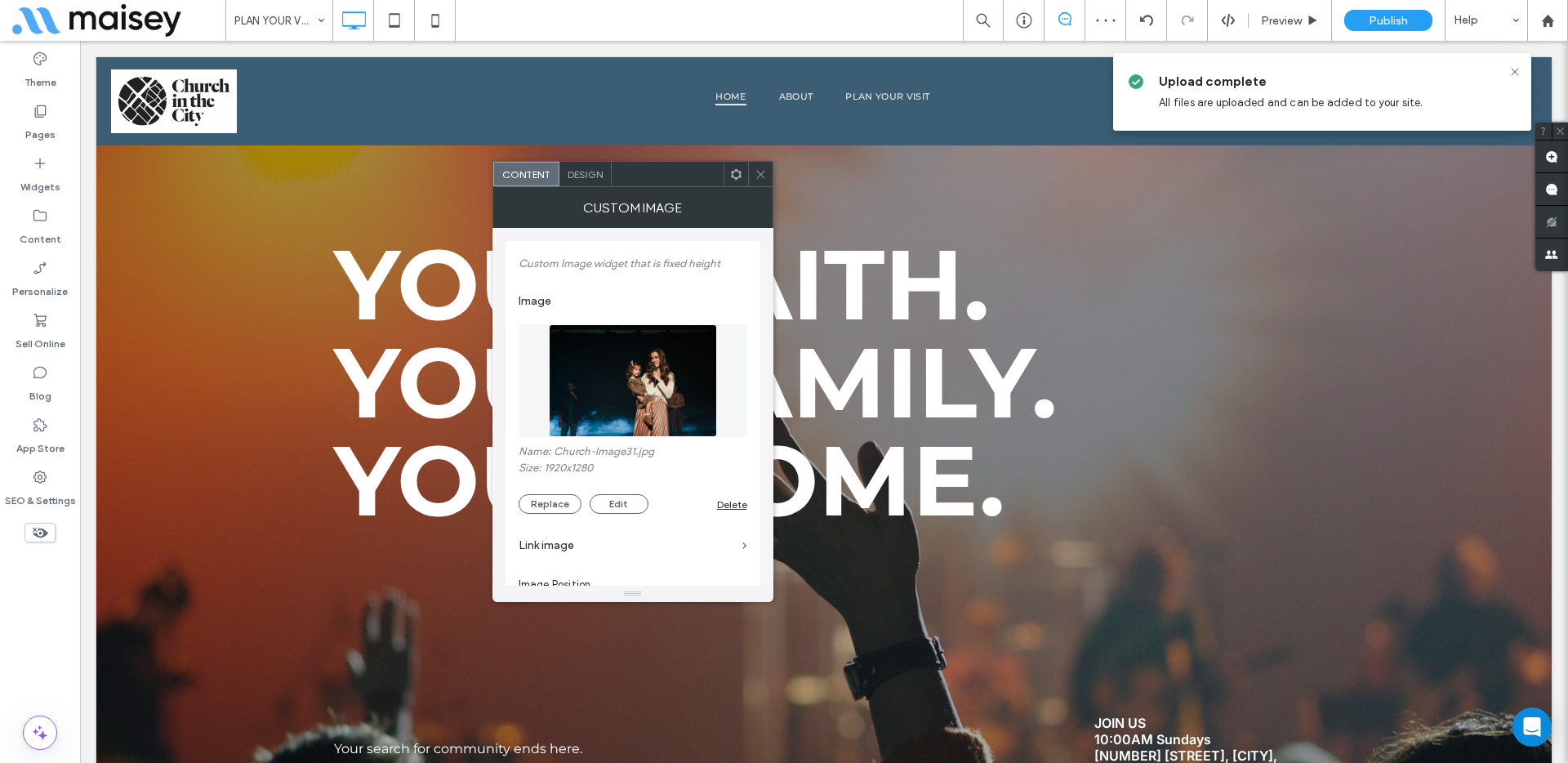 click on "Name: Church-Image31.jpg Size: 1920x1280 Replace Edit Delete" at bounding box center [633, 480] 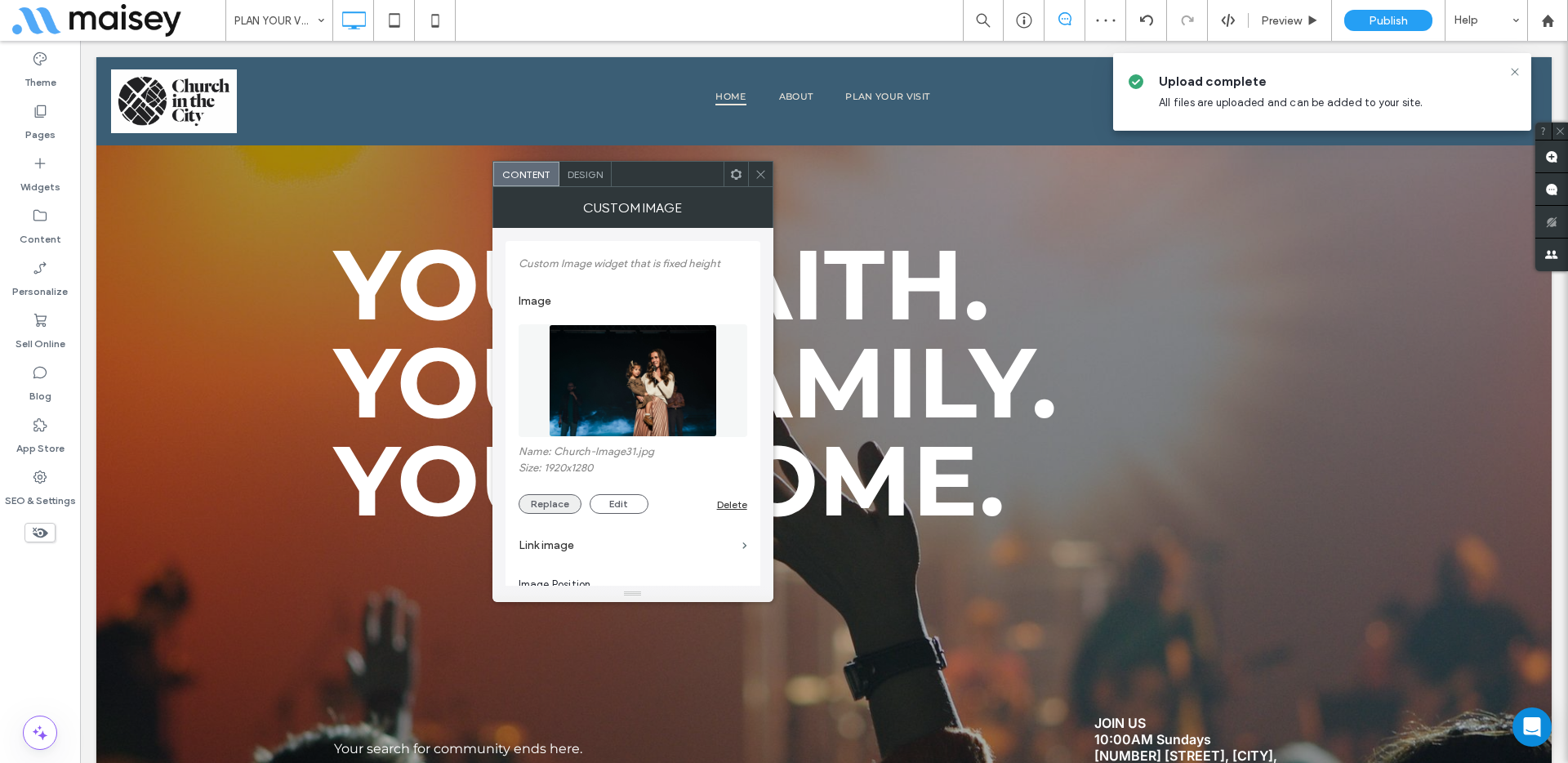 click on "Replace" at bounding box center (550, 504) 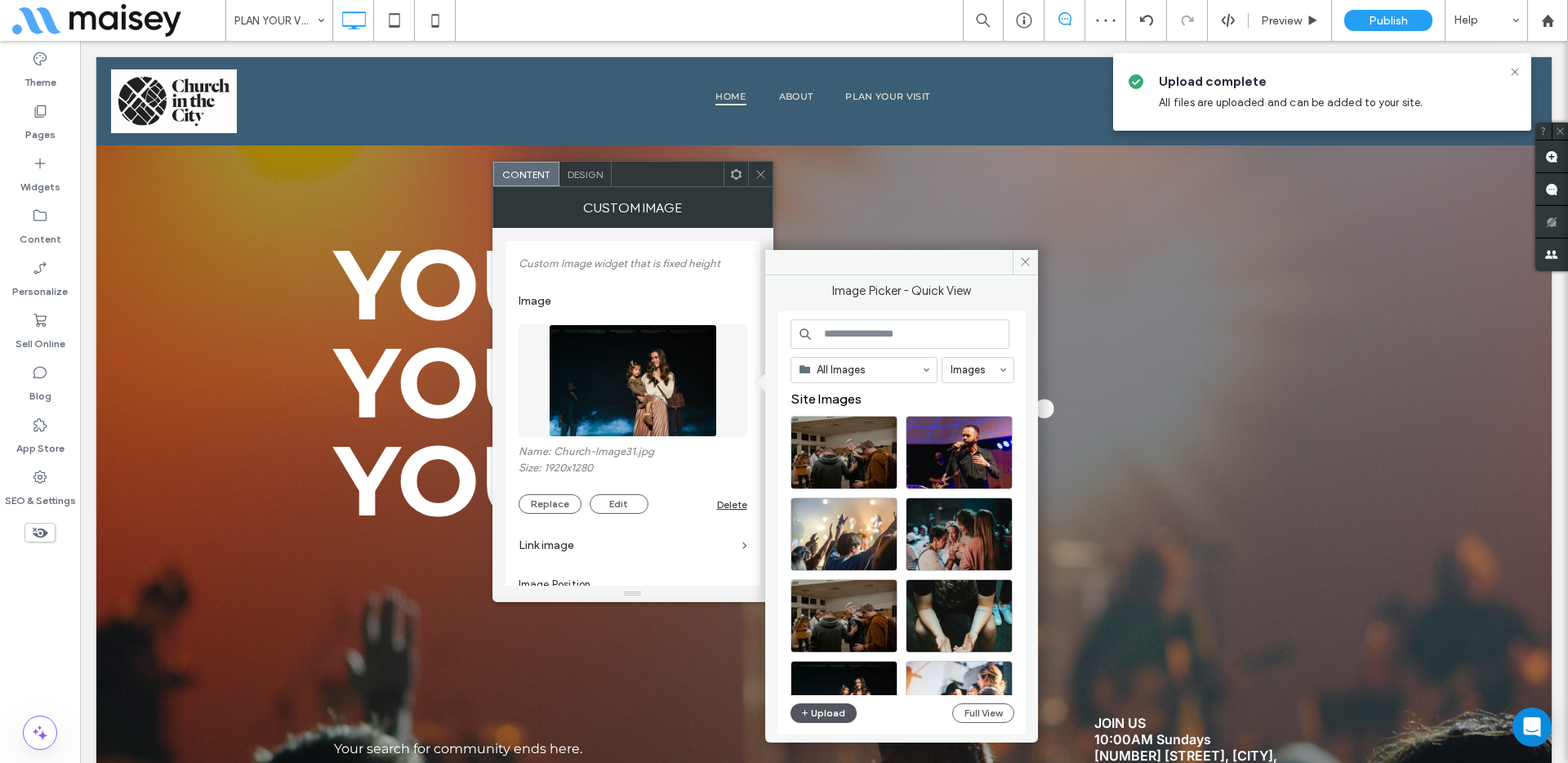 click on "Upload" at bounding box center (824, 713) 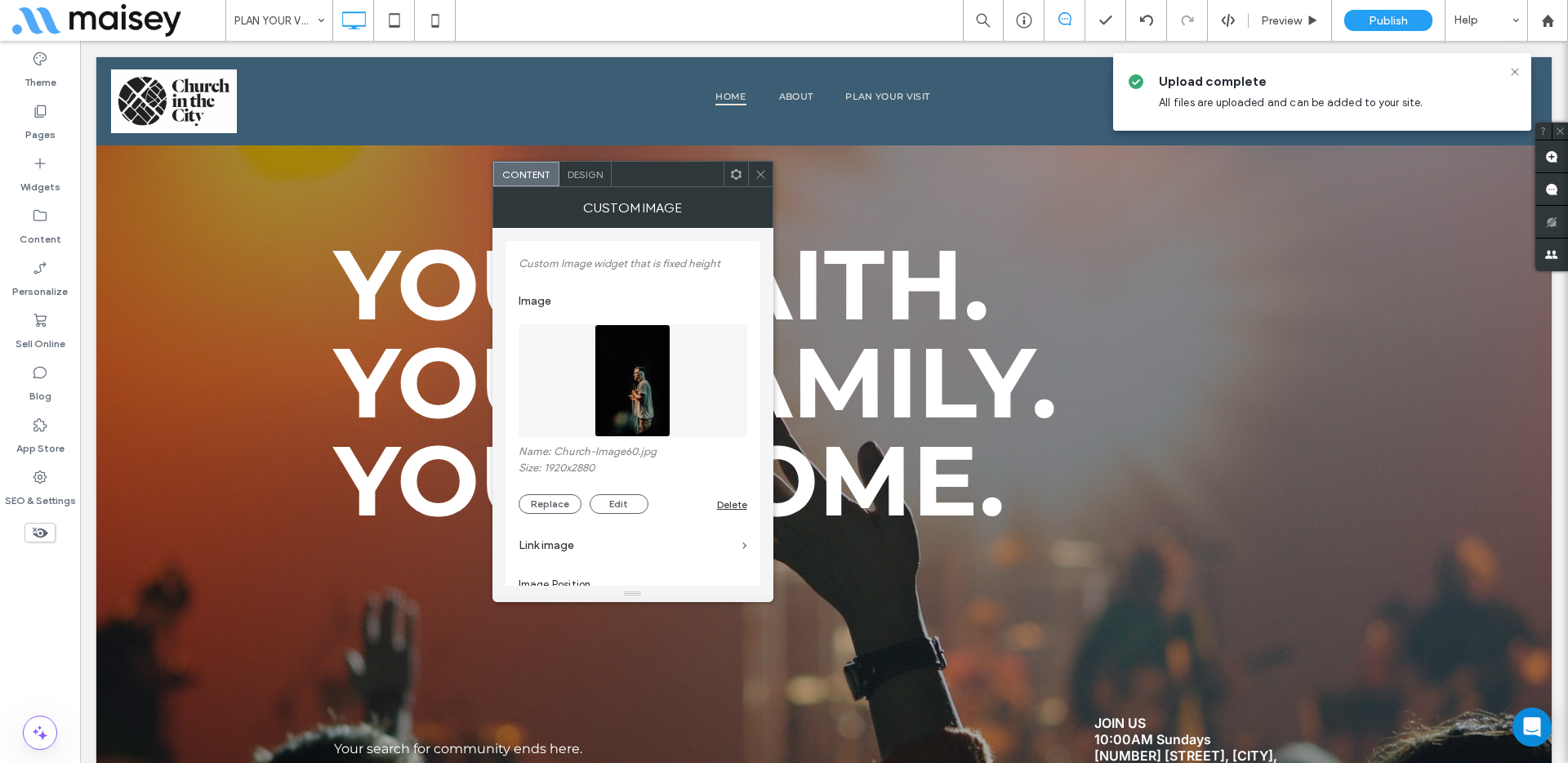click 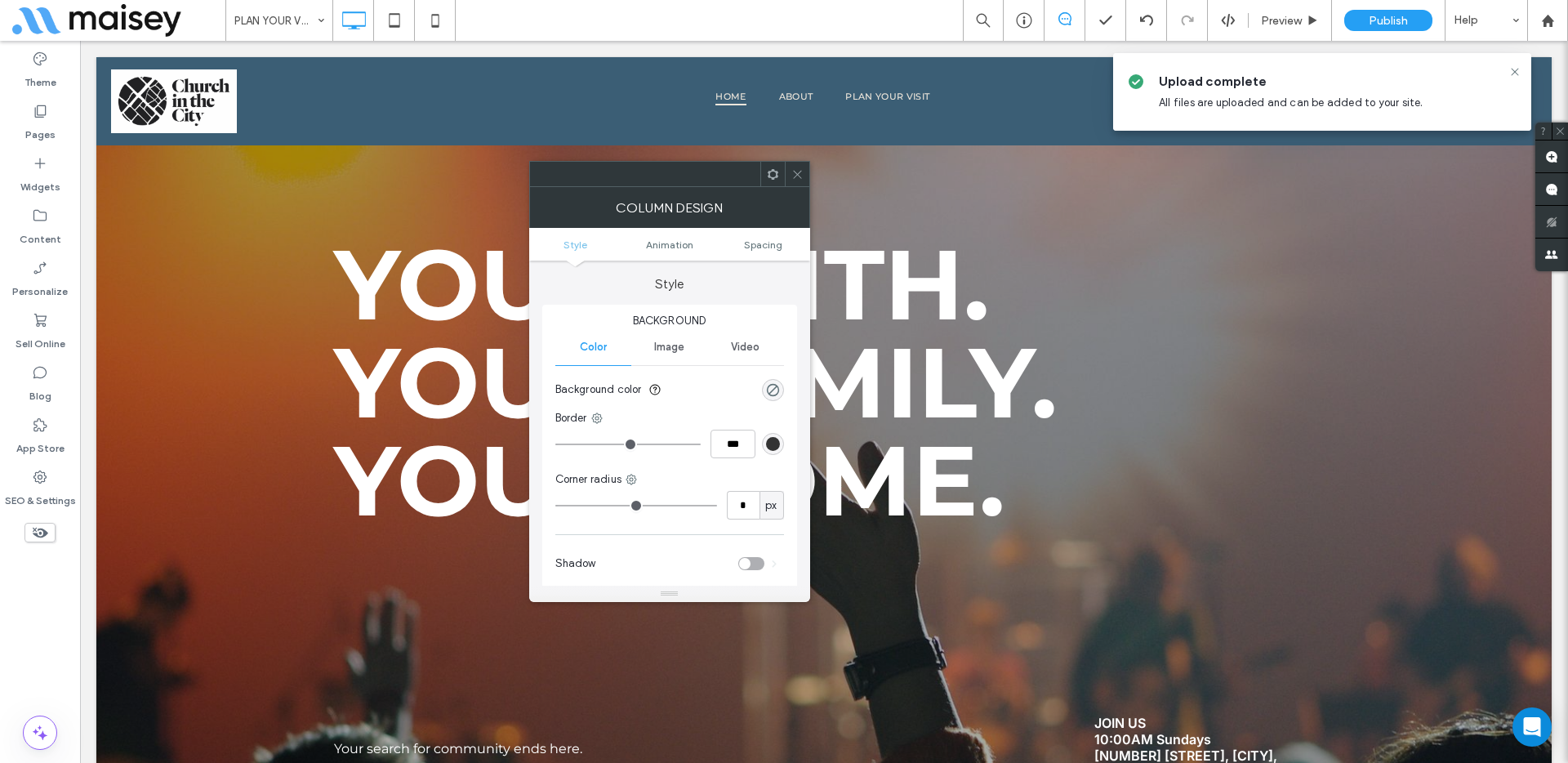 click 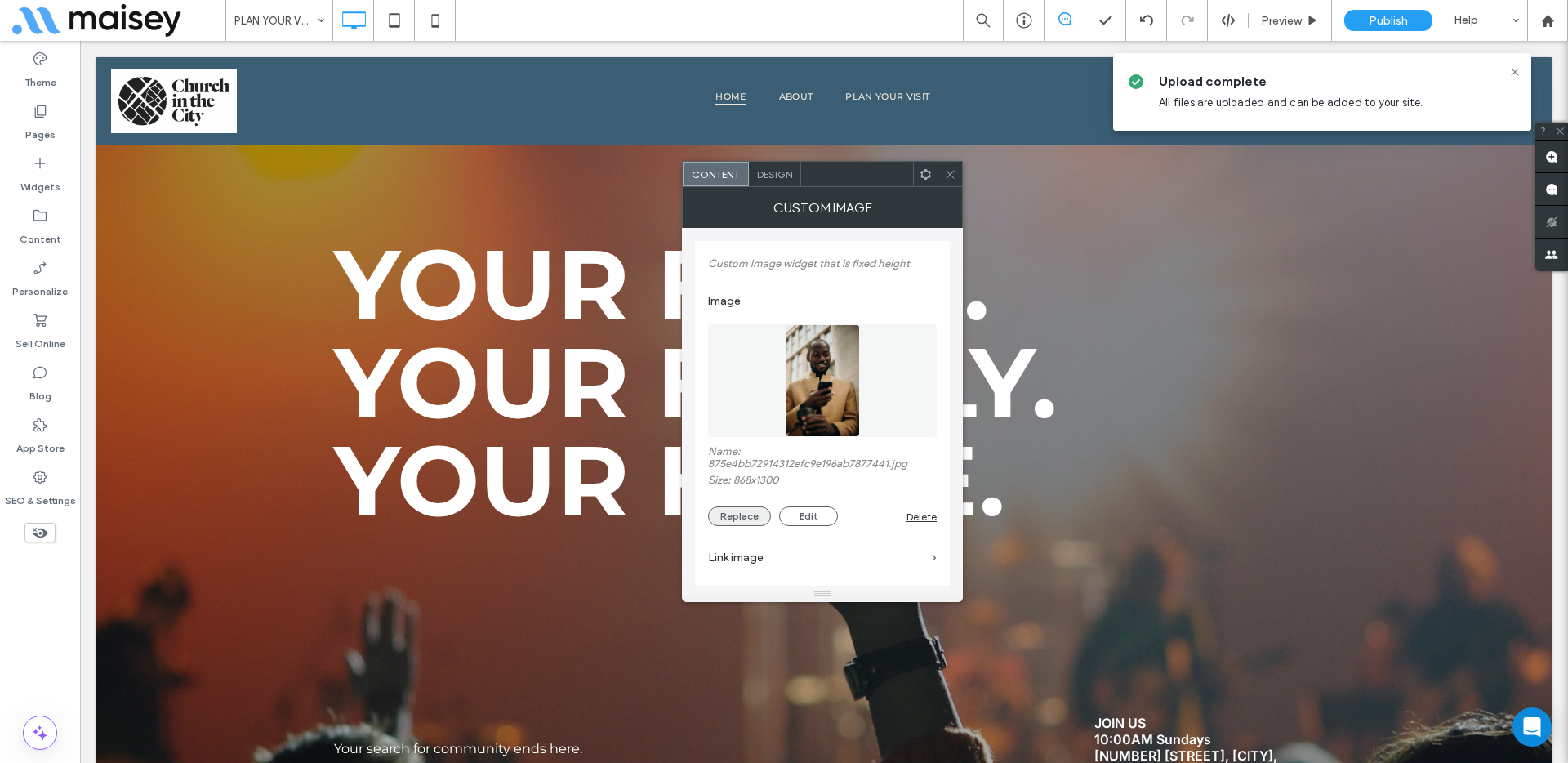 click on "Replace" at bounding box center [739, 516] 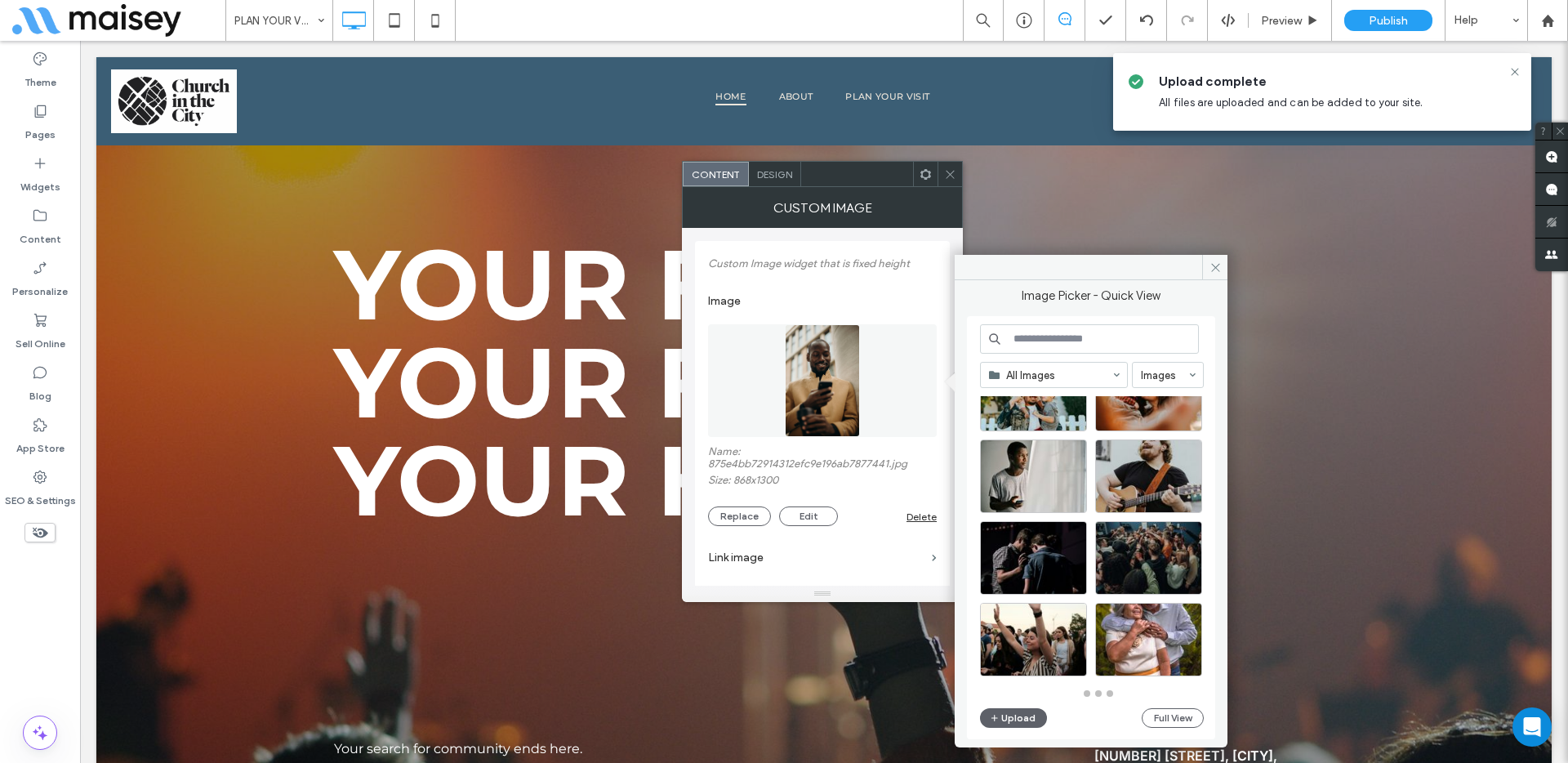 scroll, scrollTop: 716, scrollLeft: 0, axis: vertical 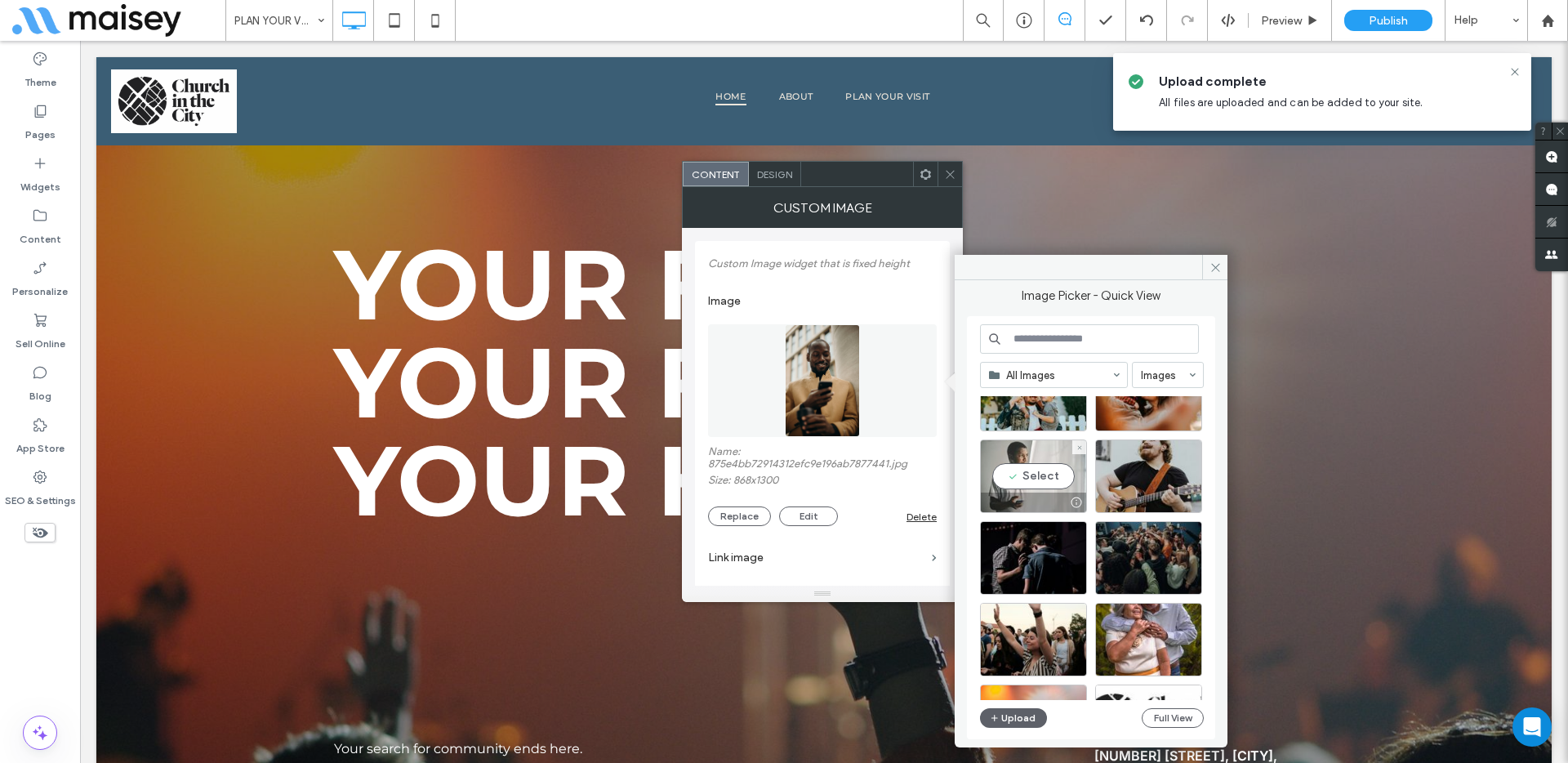 click on "Select" at bounding box center (1033, 476) 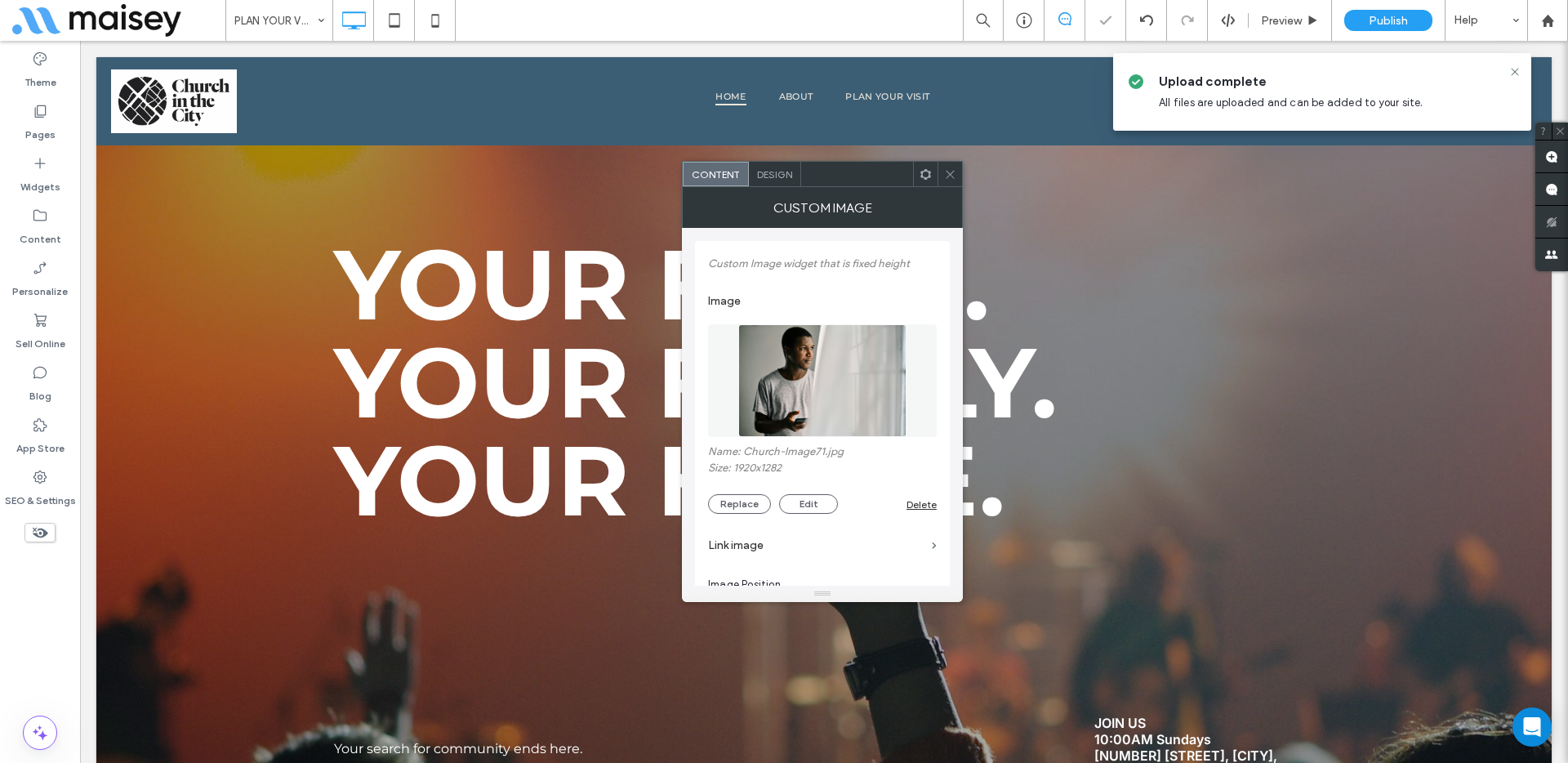 click 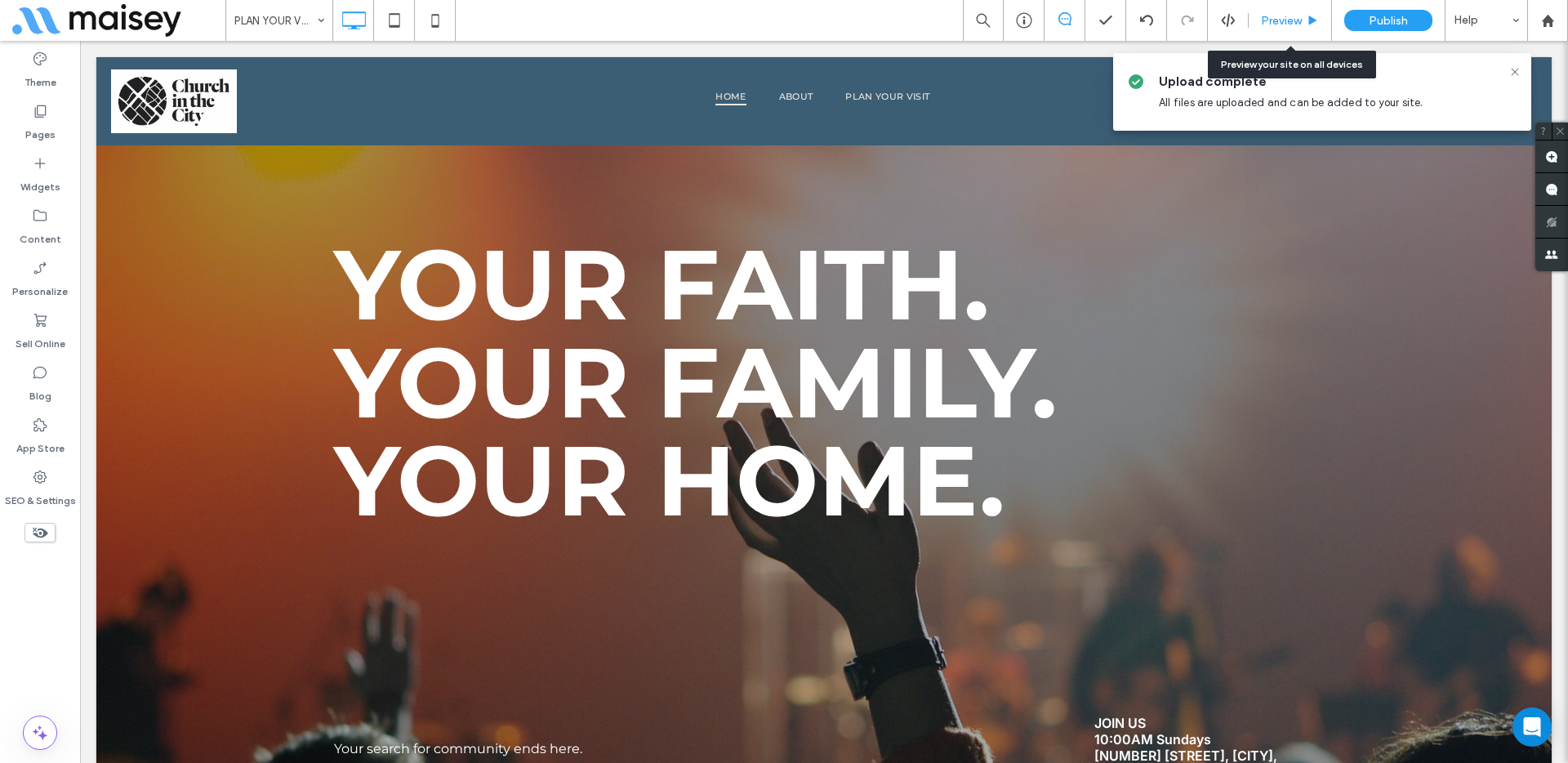 click 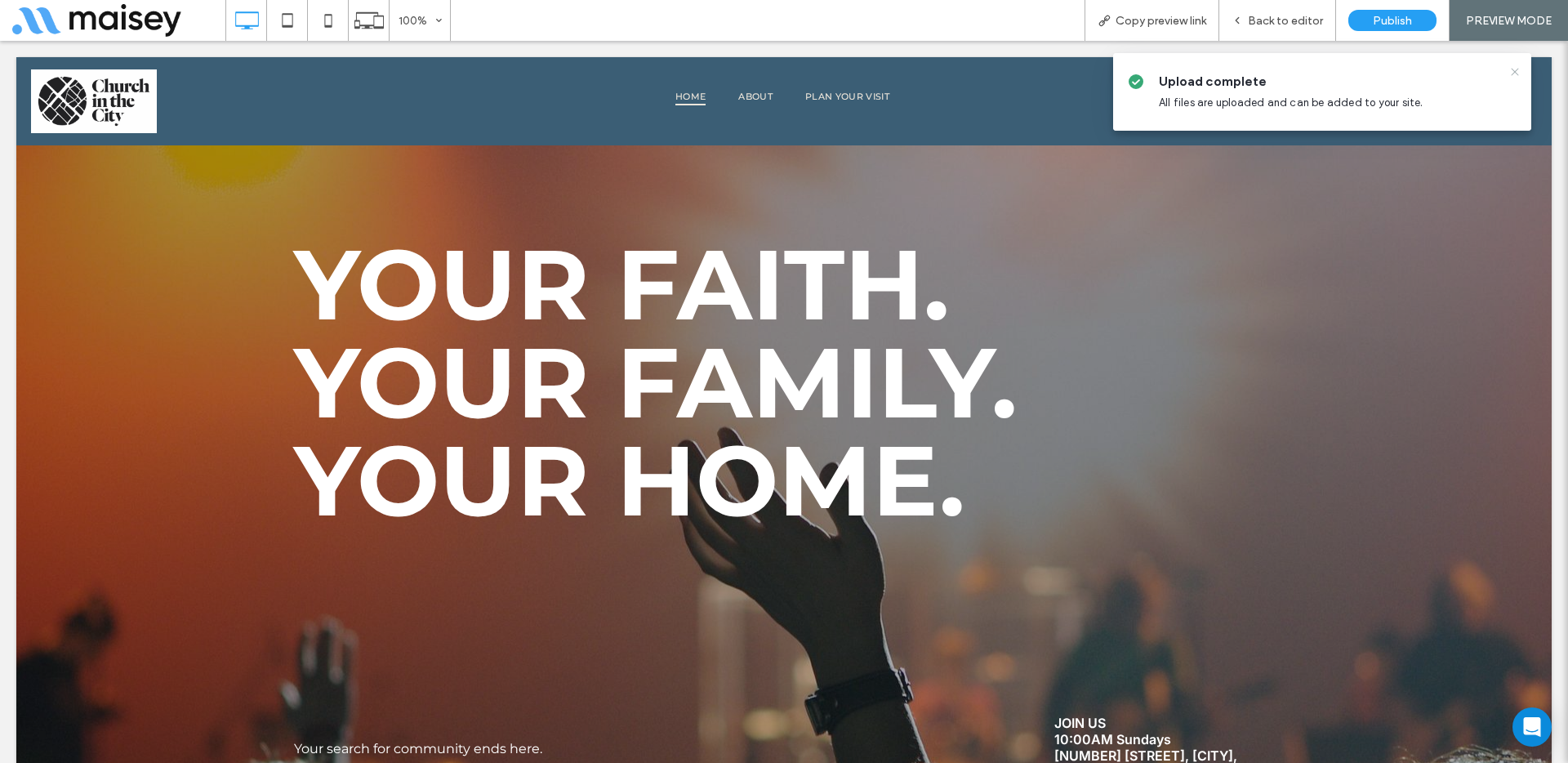 click 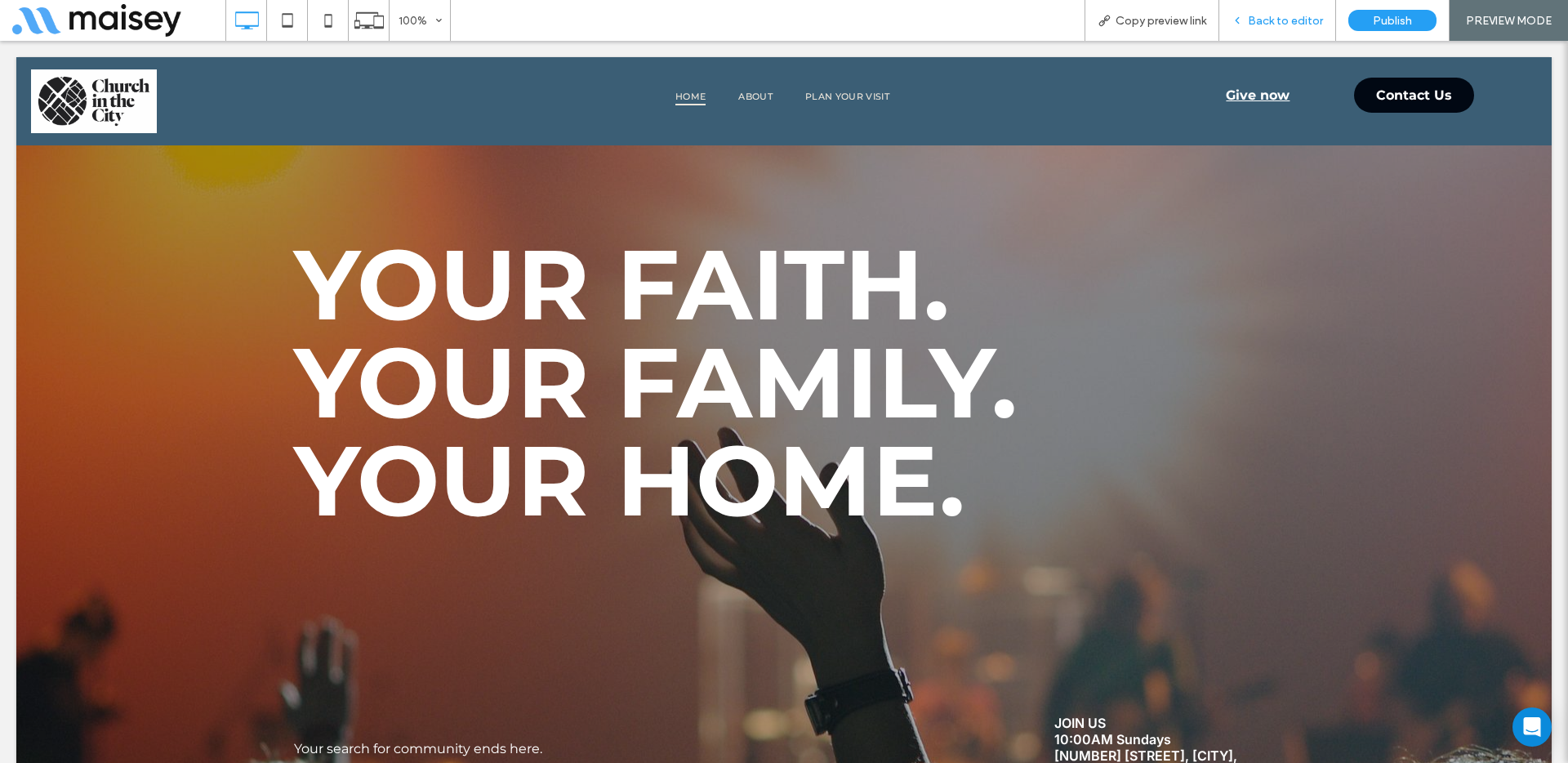 click on "Back to editor" at bounding box center (1285, 20) 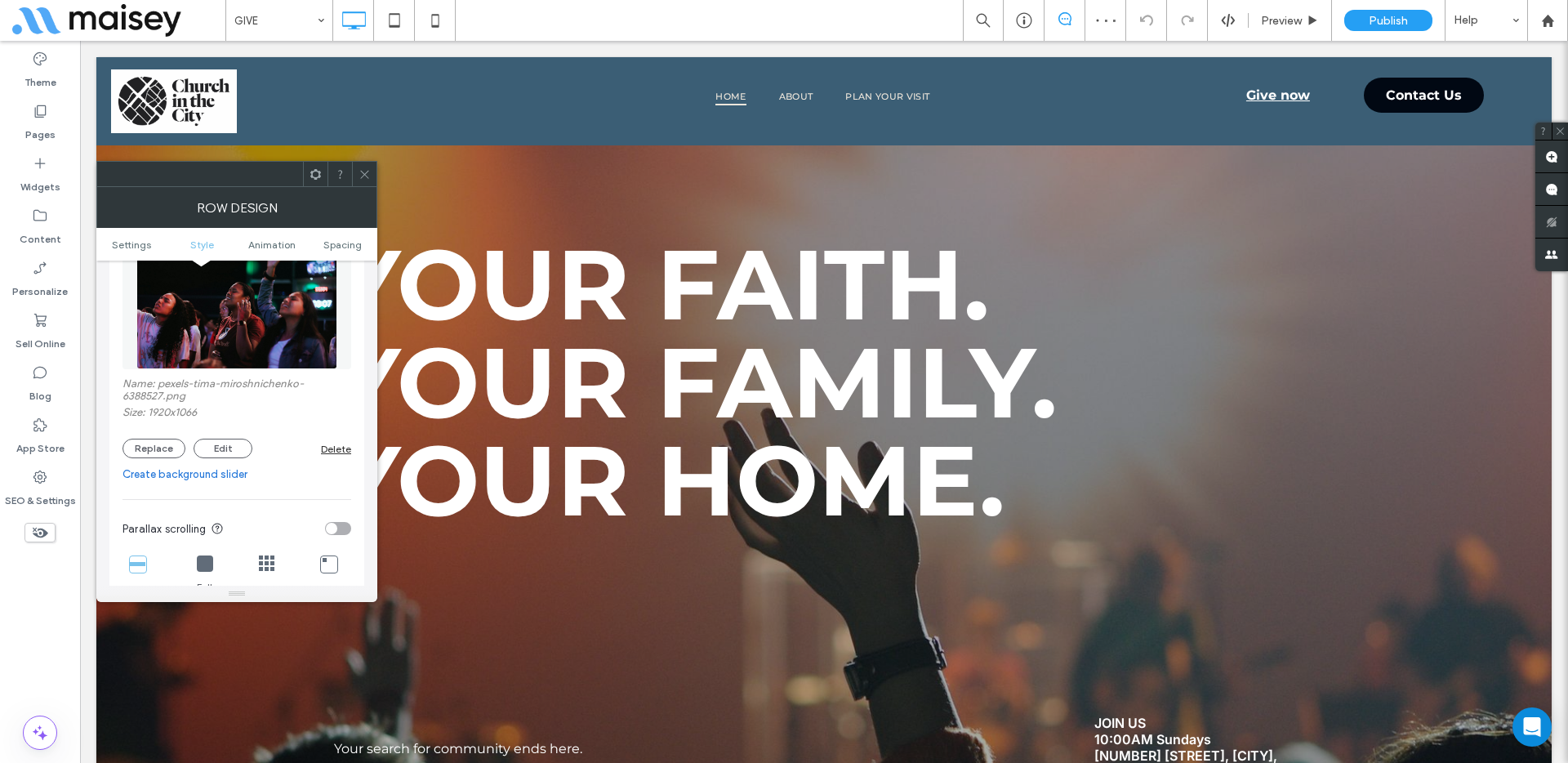 scroll, scrollTop: 329, scrollLeft: 0, axis: vertical 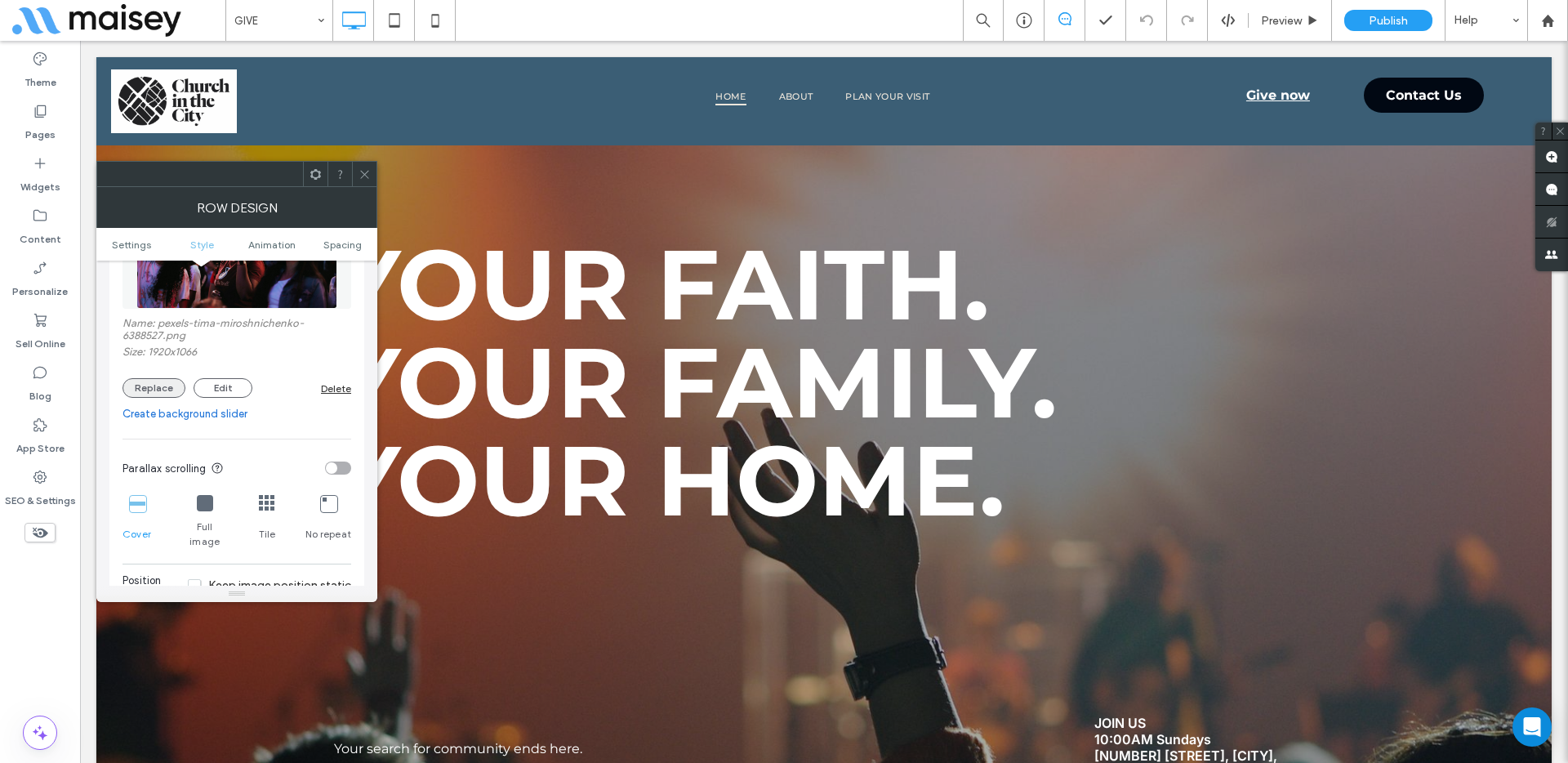 click on "Replace" at bounding box center (154, 388) 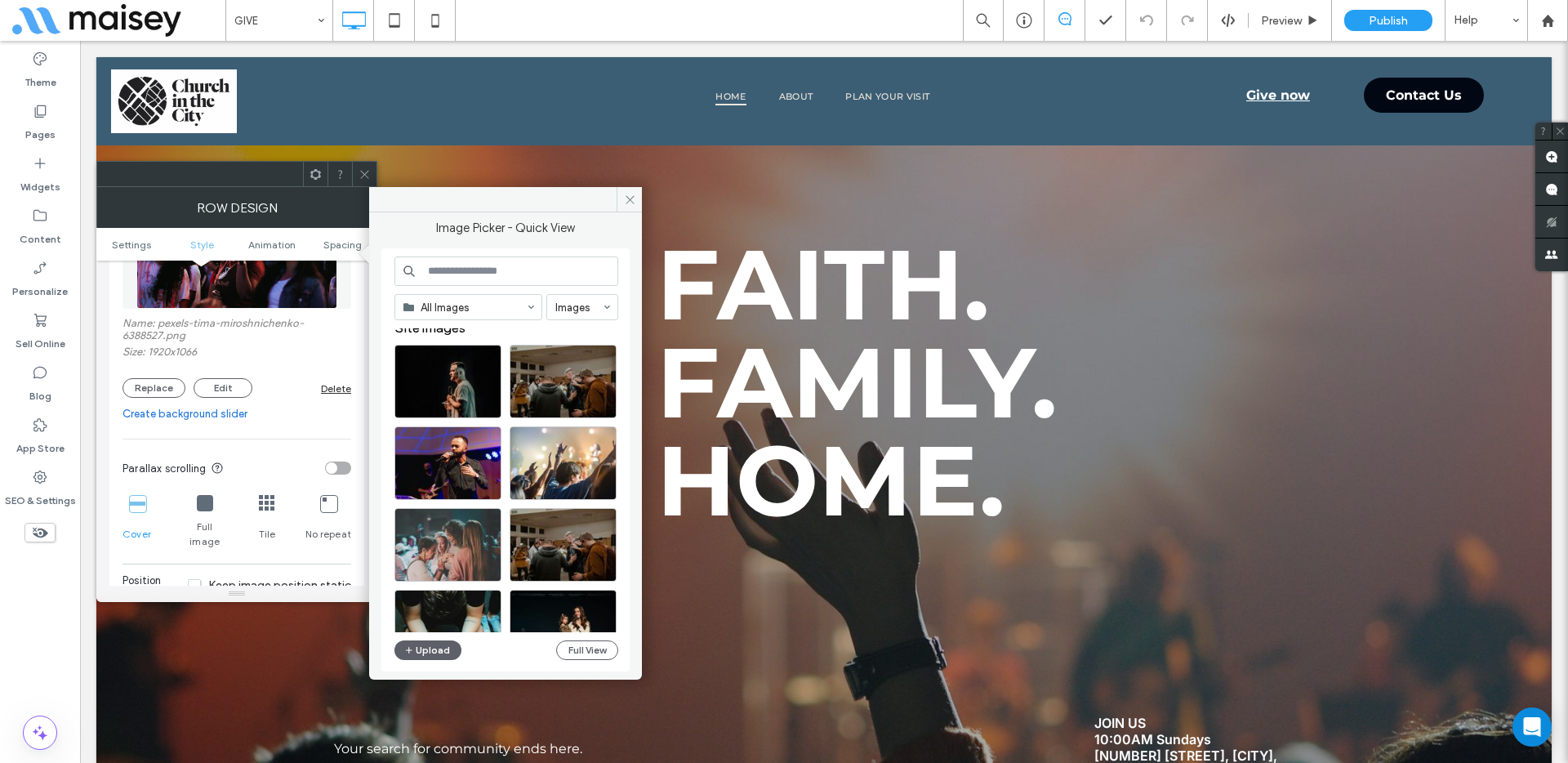 scroll, scrollTop: 0, scrollLeft: 0, axis: both 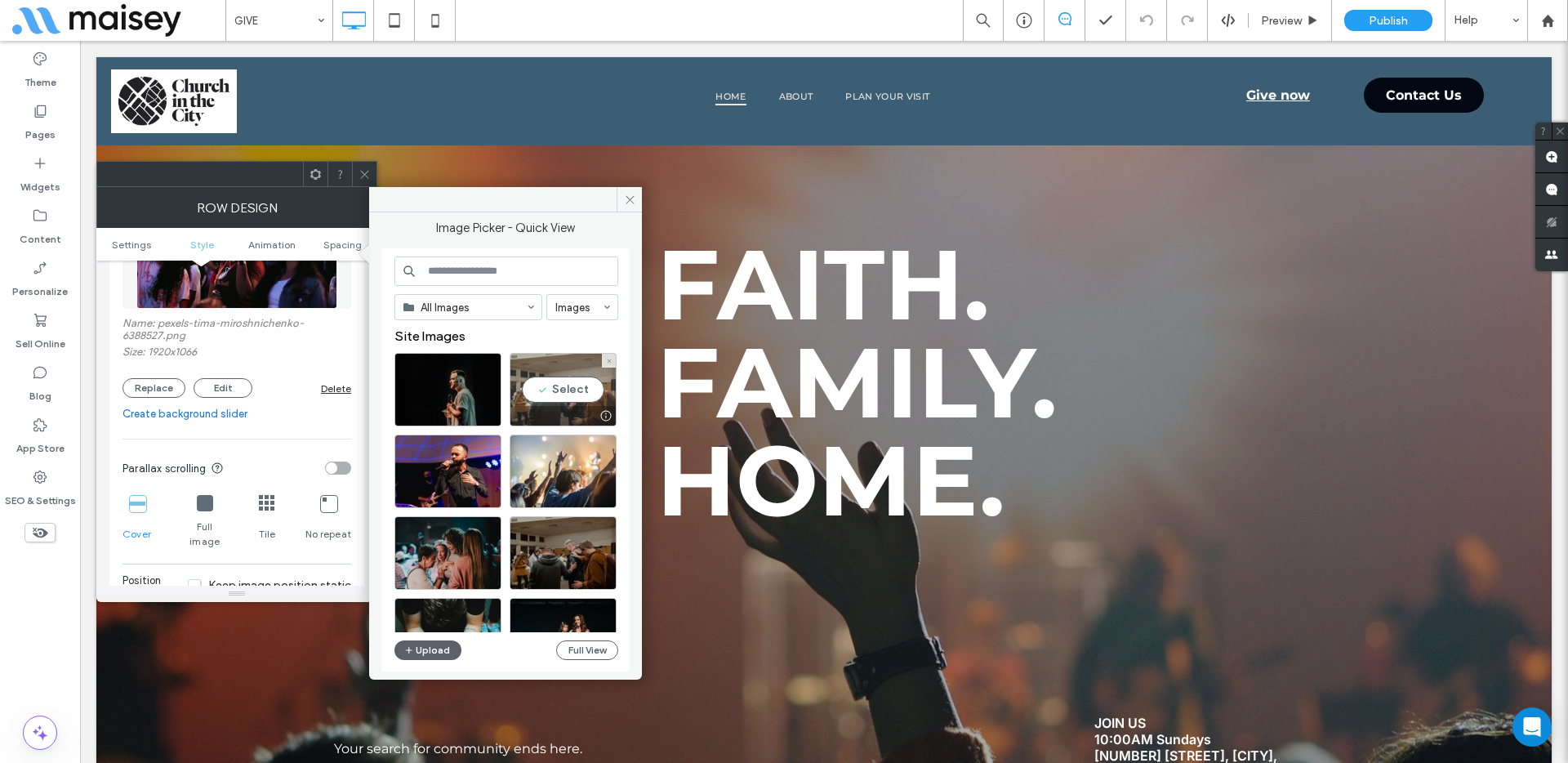 click at bounding box center [563, 416] 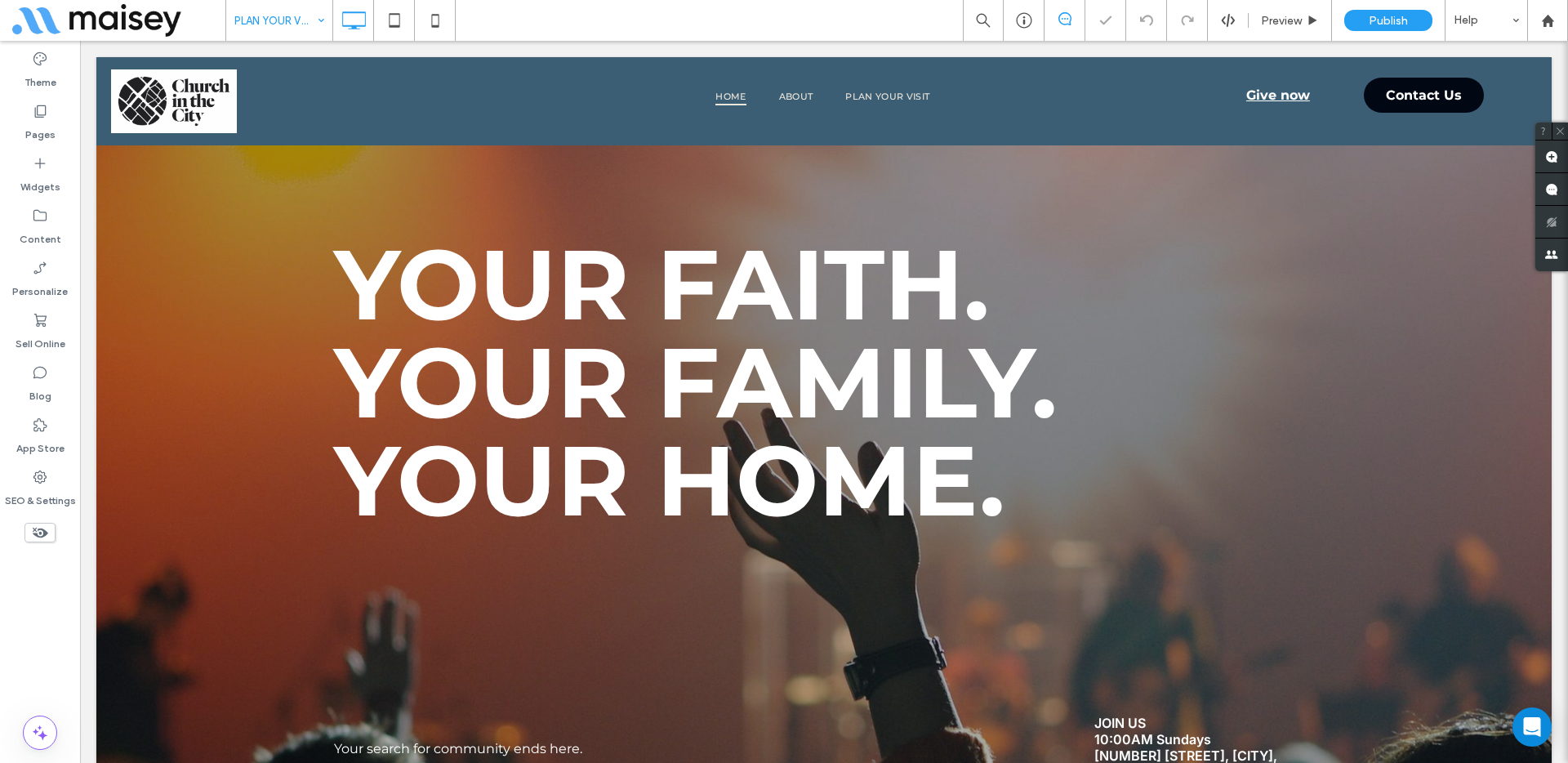 click on "PLAN YOUR VISIT" at bounding box center (279, 20) 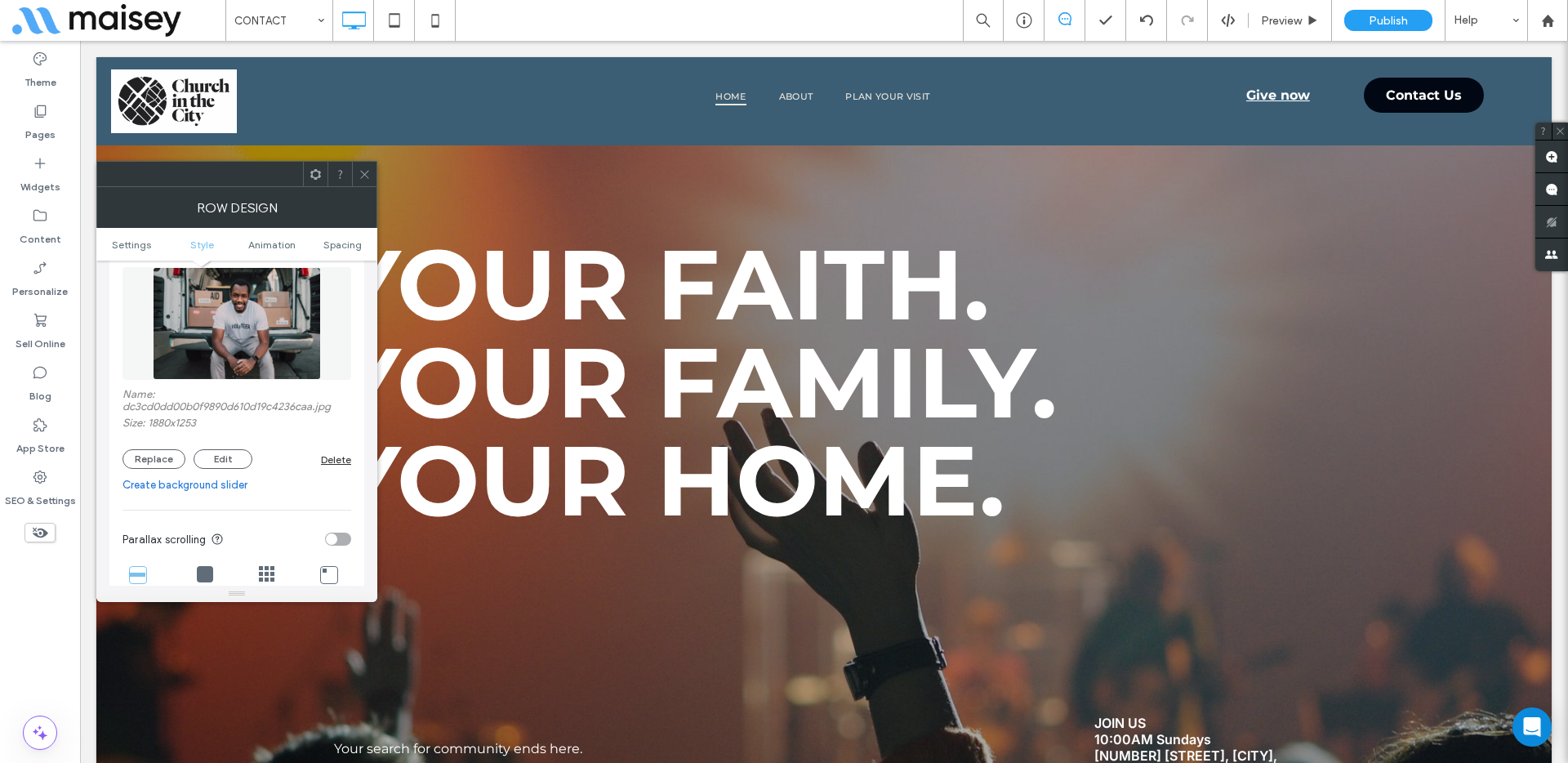 scroll, scrollTop: 265, scrollLeft: 0, axis: vertical 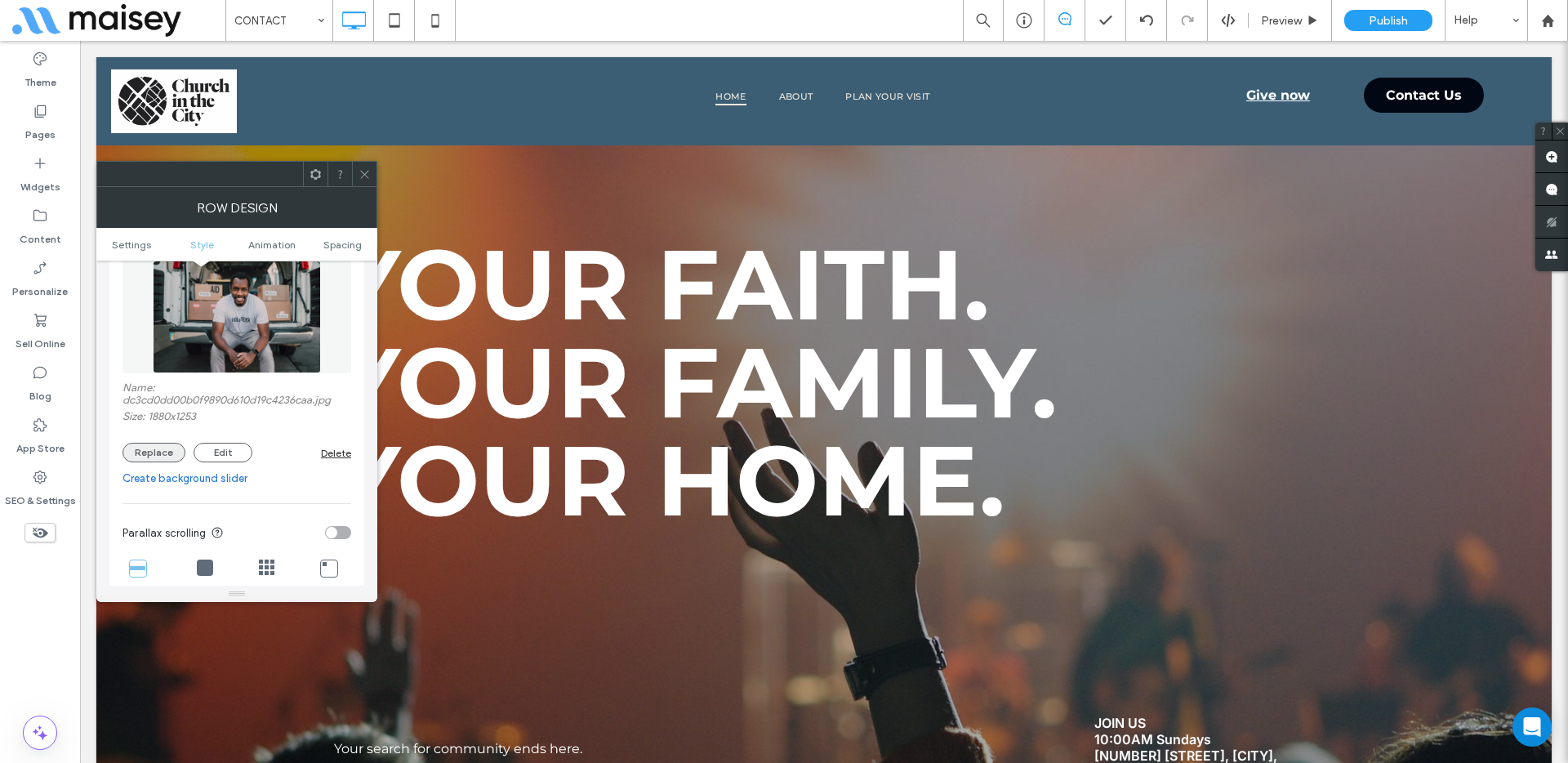 click on "Replace" at bounding box center [154, 453] 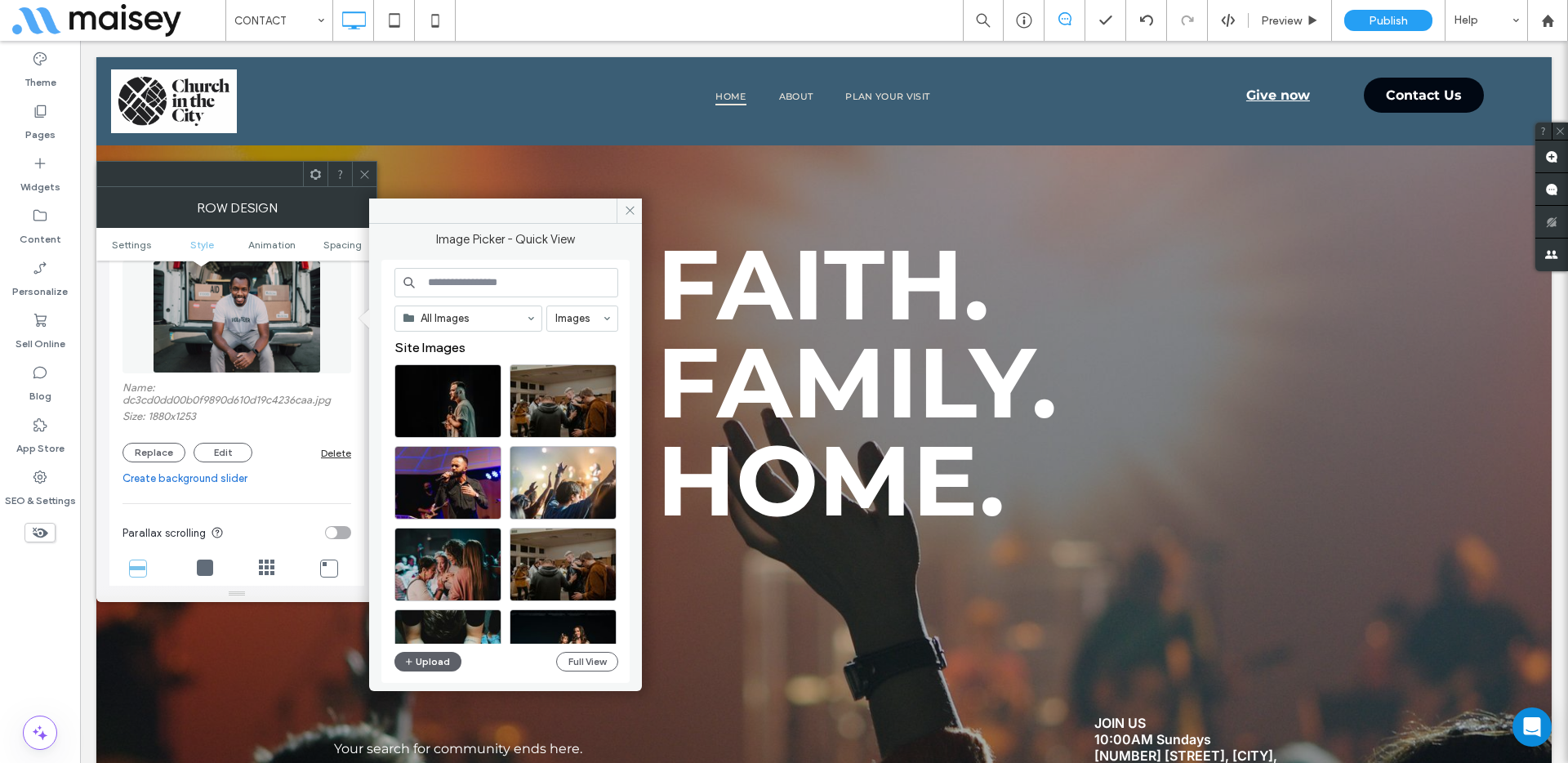 click 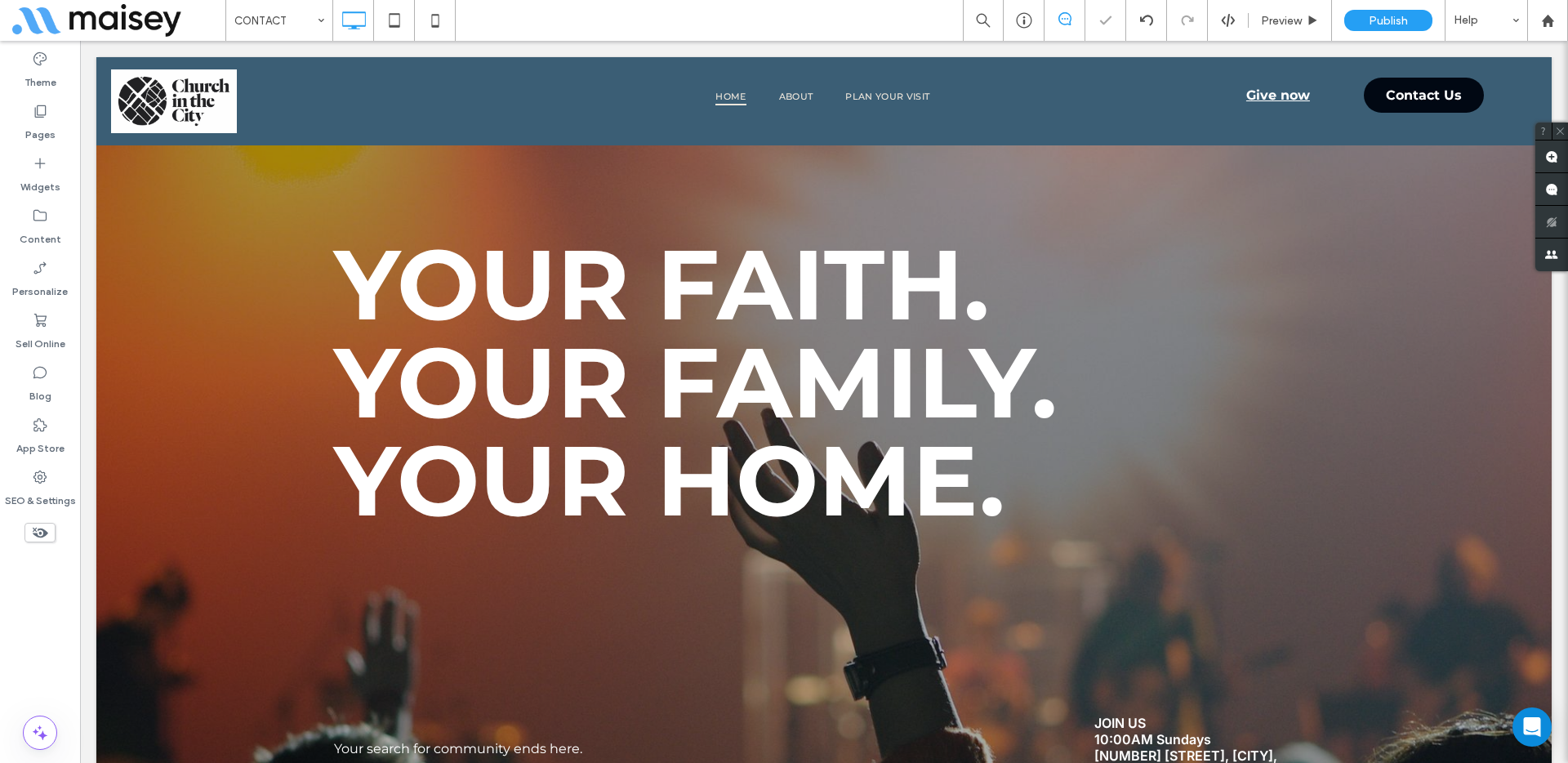 click at bounding box center (784, 382) 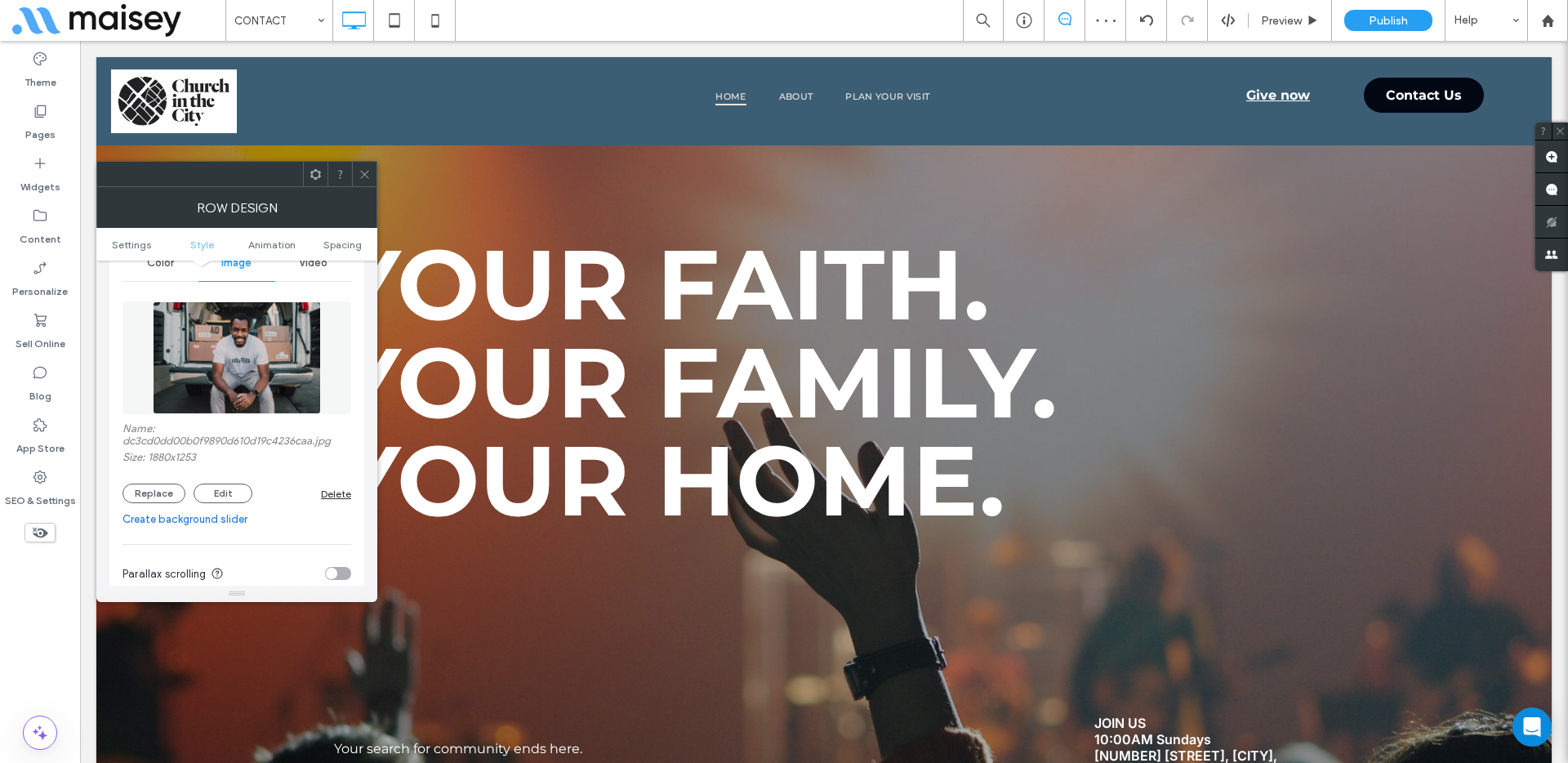 scroll, scrollTop: 292, scrollLeft: 0, axis: vertical 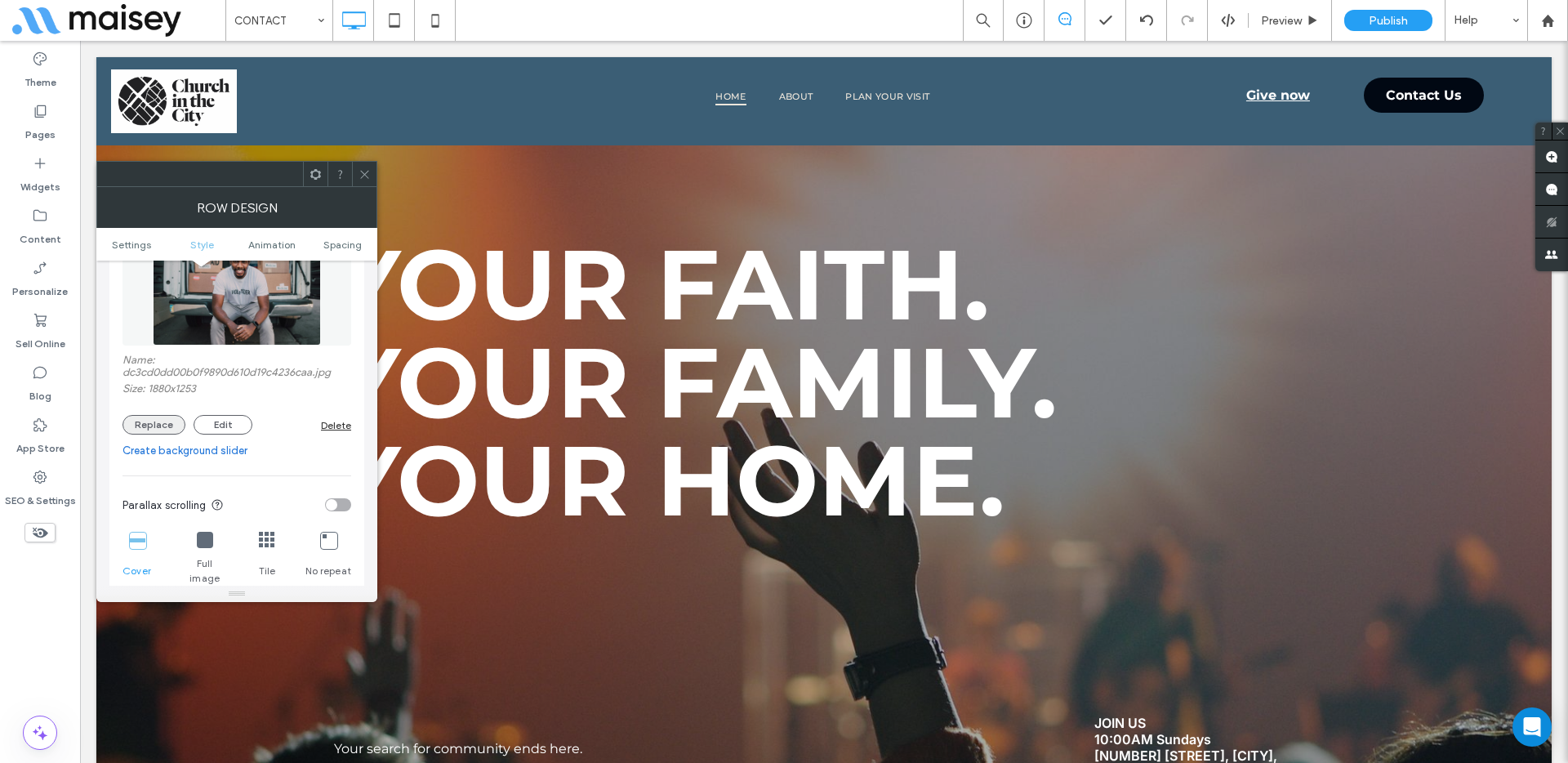 click on "Replace" at bounding box center (154, 425) 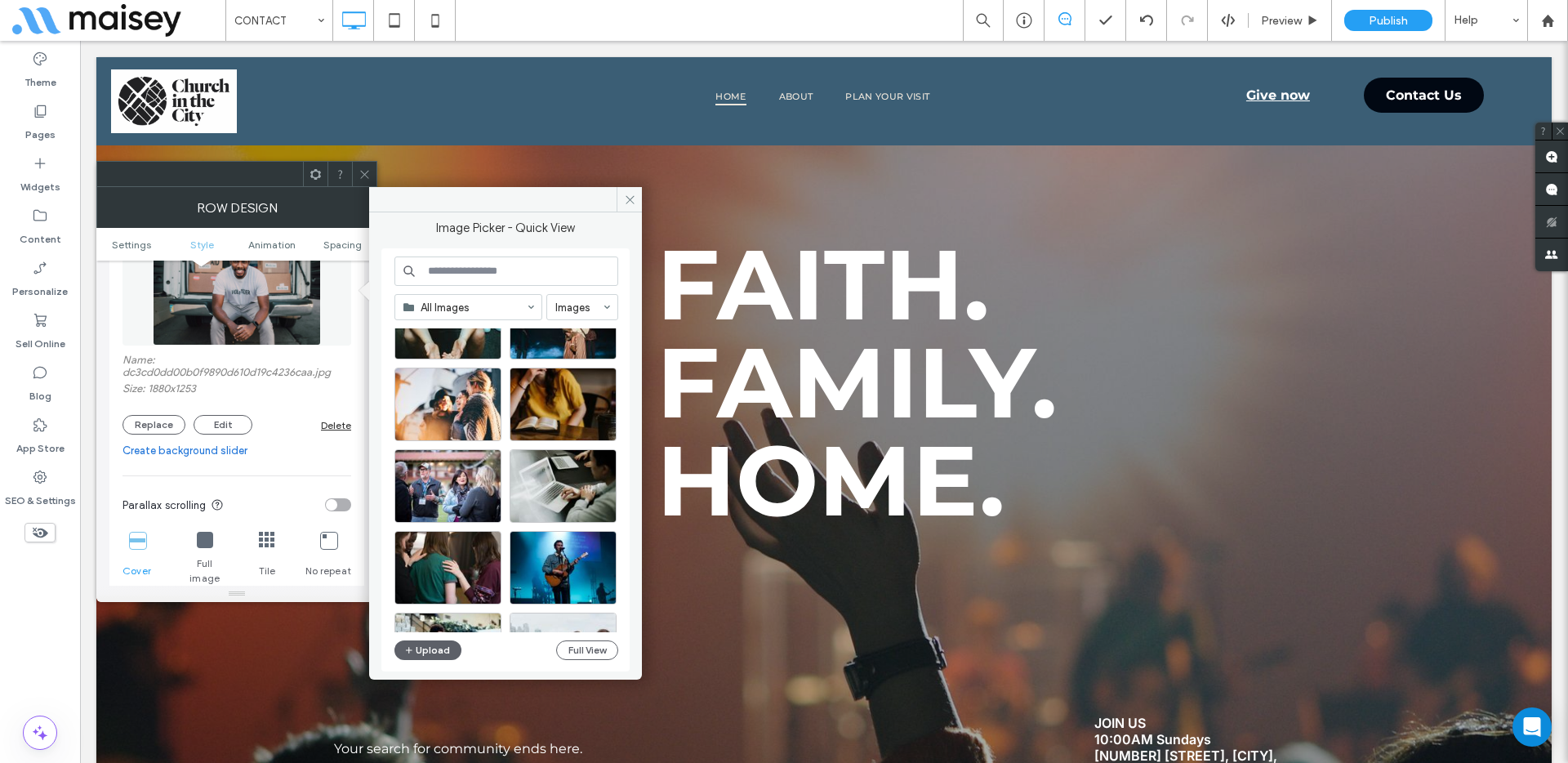 scroll, scrollTop: 315, scrollLeft: 0, axis: vertical 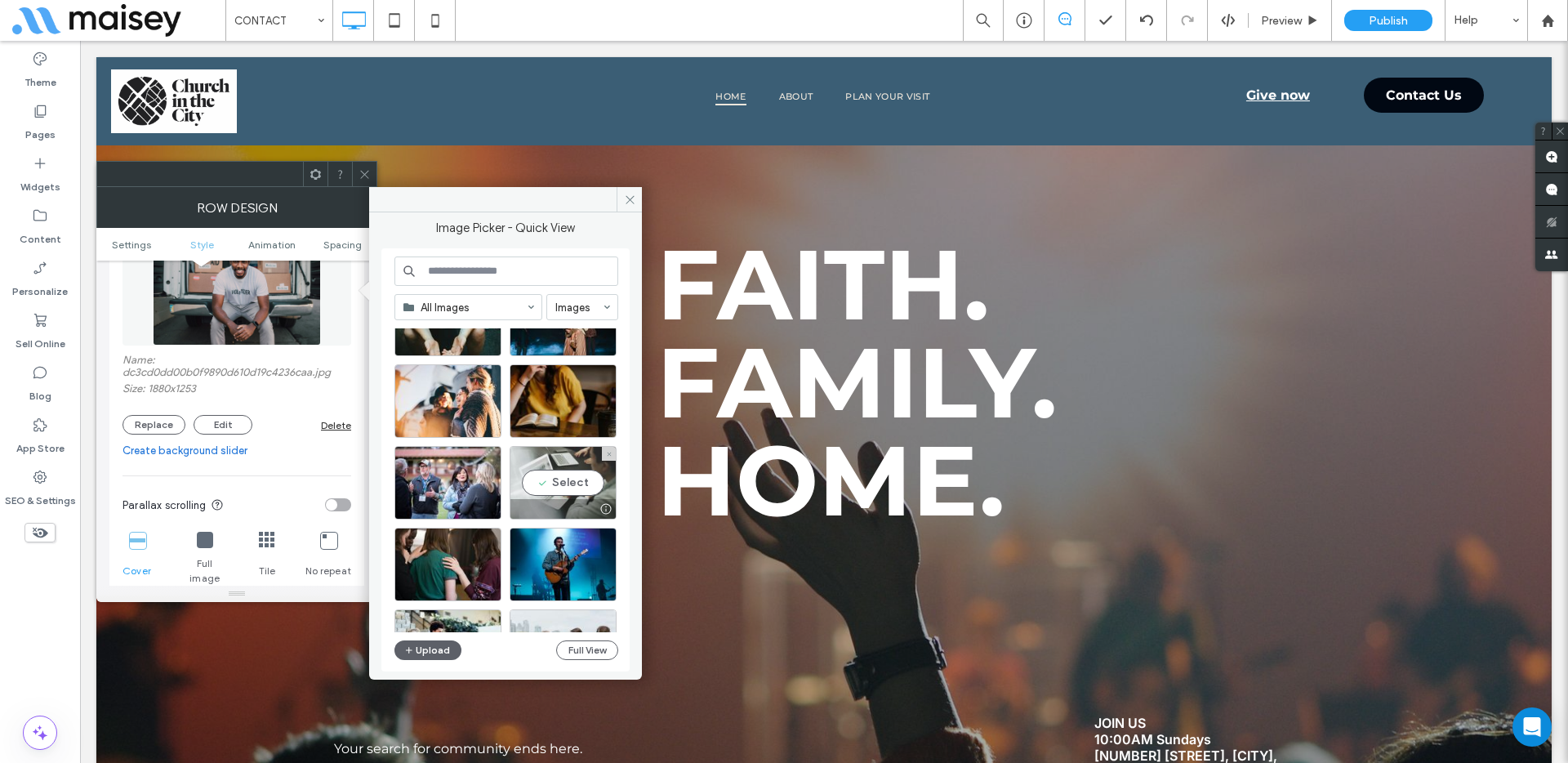 click at bounding box center [563, 509] 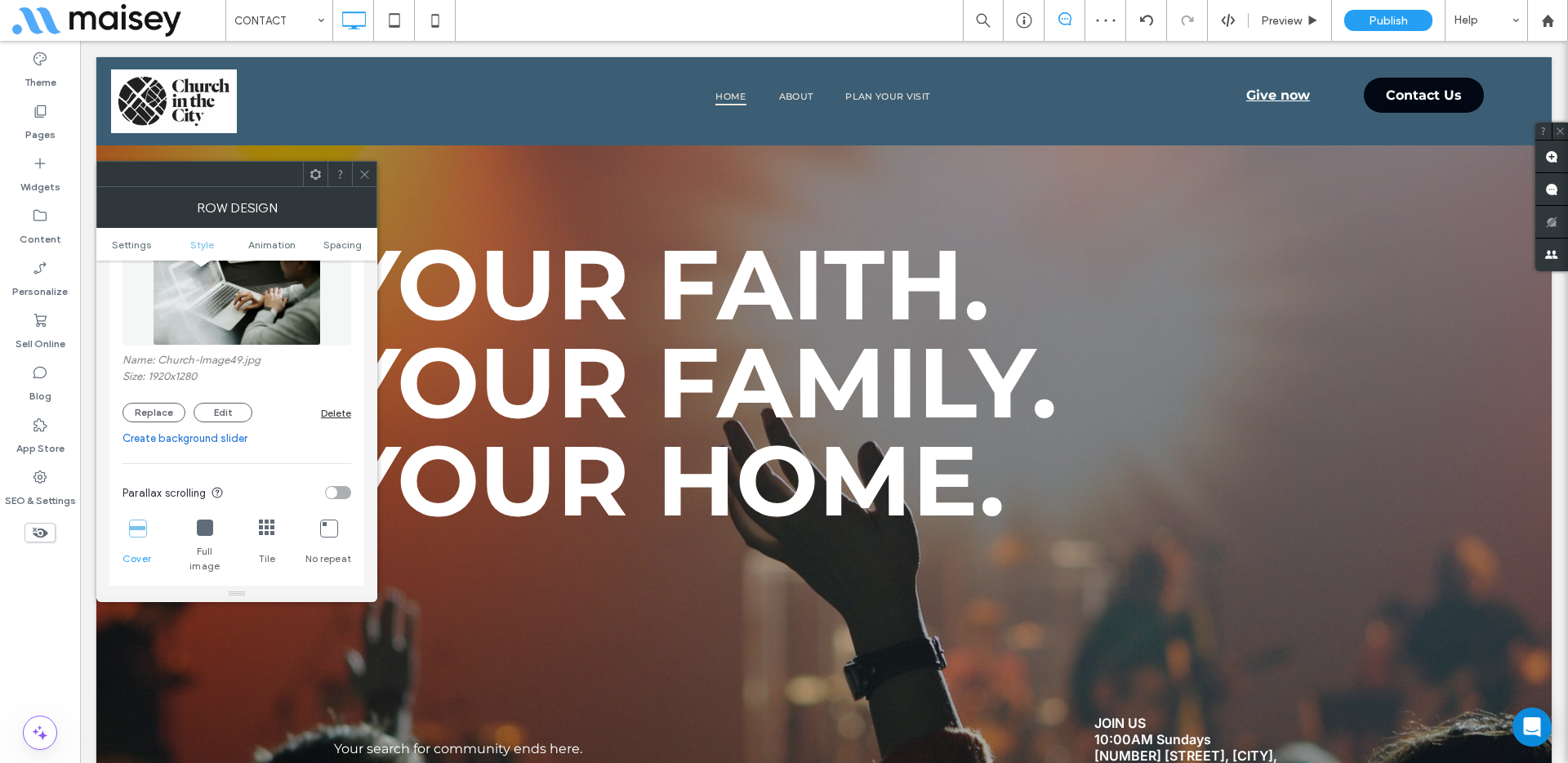 click 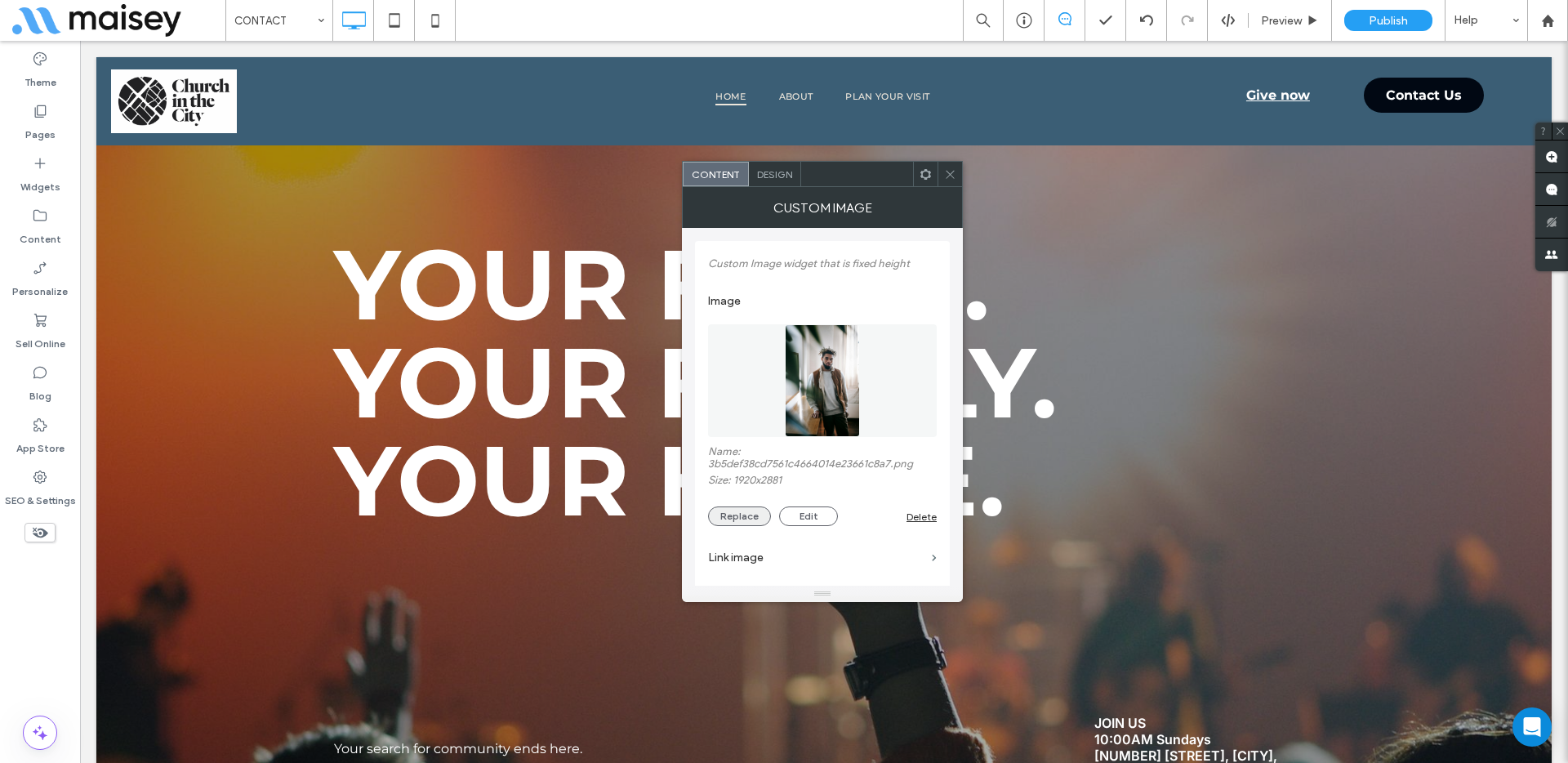 click on "Replace" at bounding box center (739, 516) 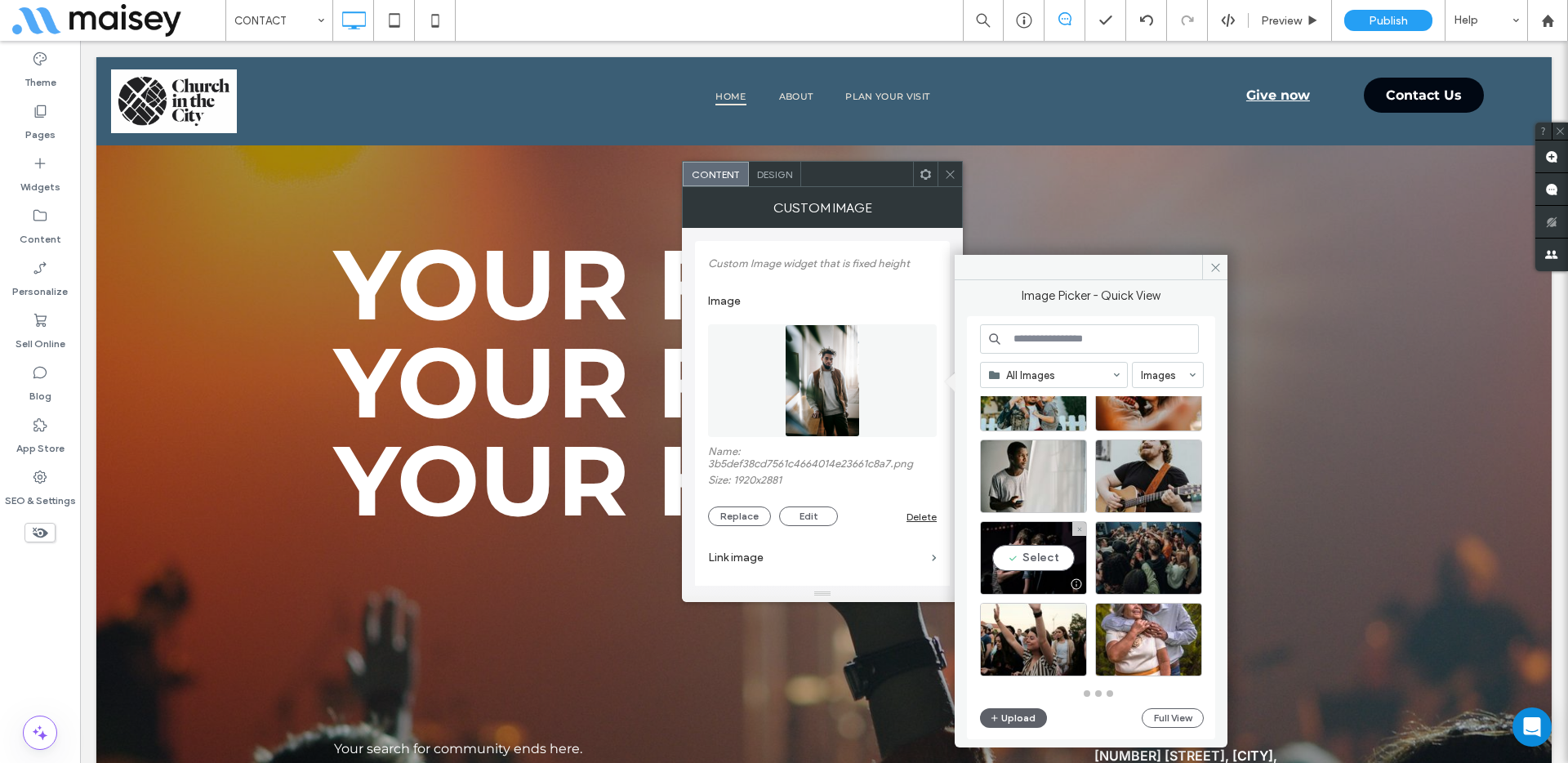 scroll, scrollTop: 716, scrollLeft: 0, axis: vertical 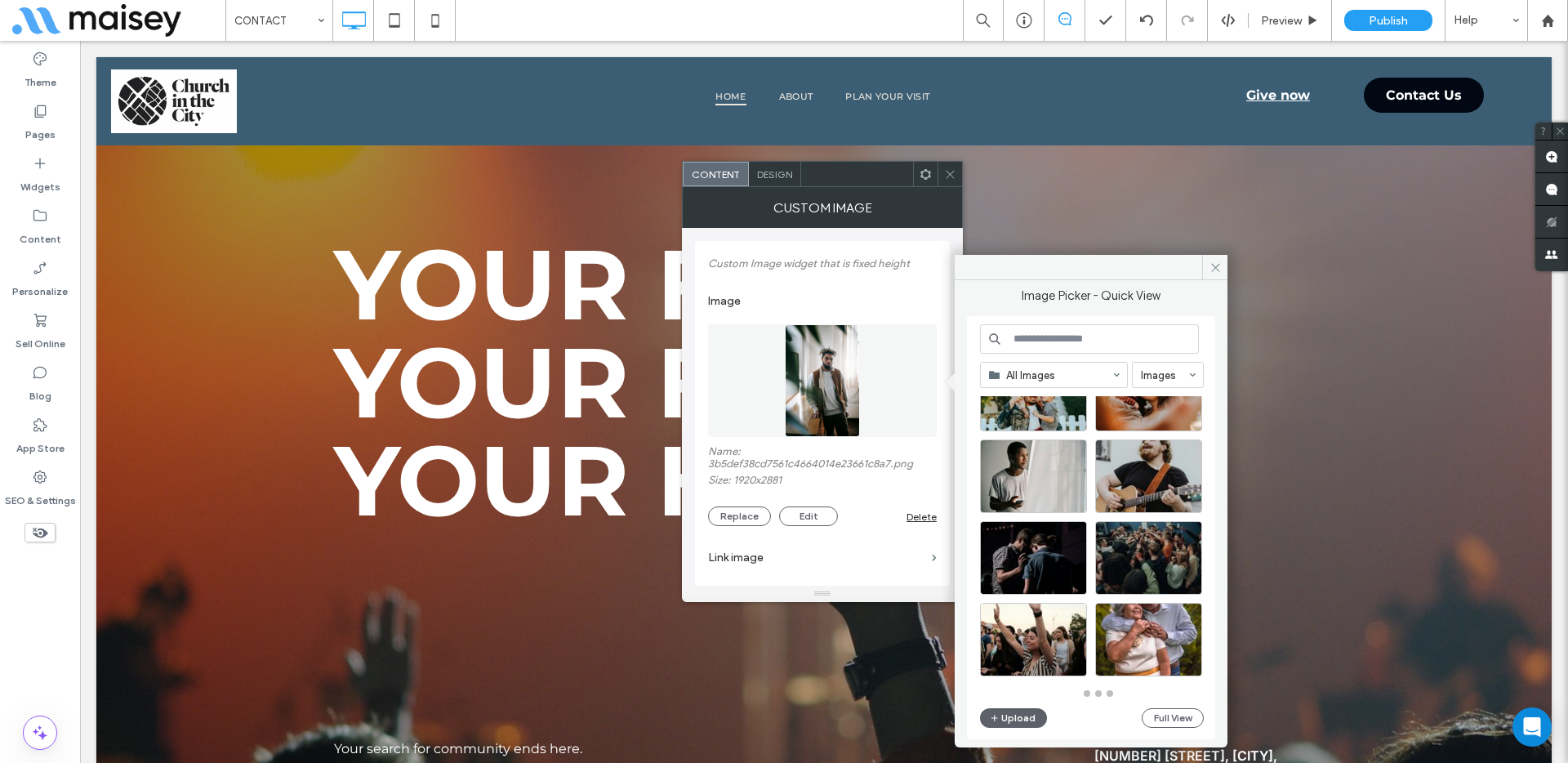 click at bounding box center (1033, 476) 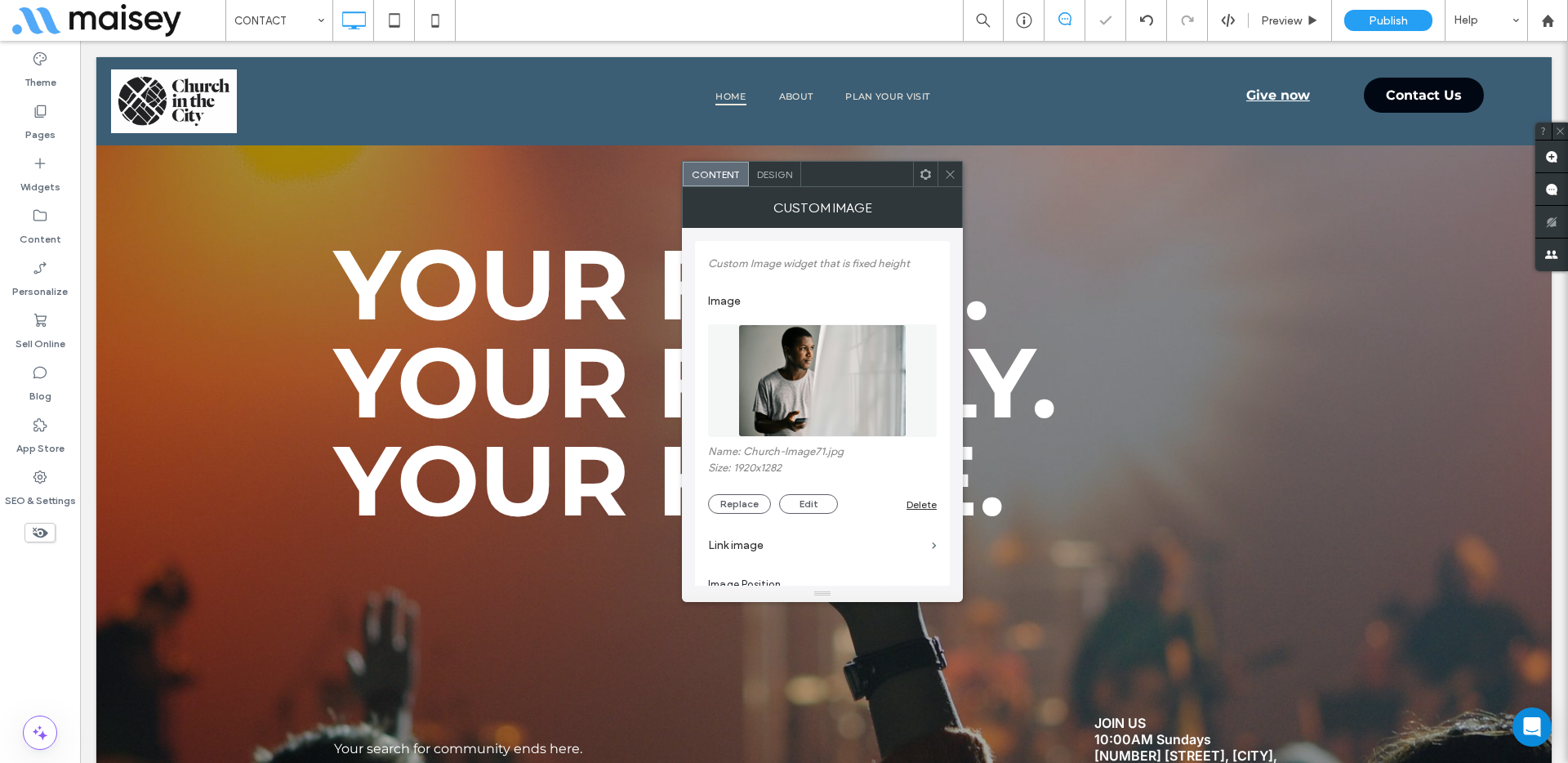click at bounding box center (950, 174) 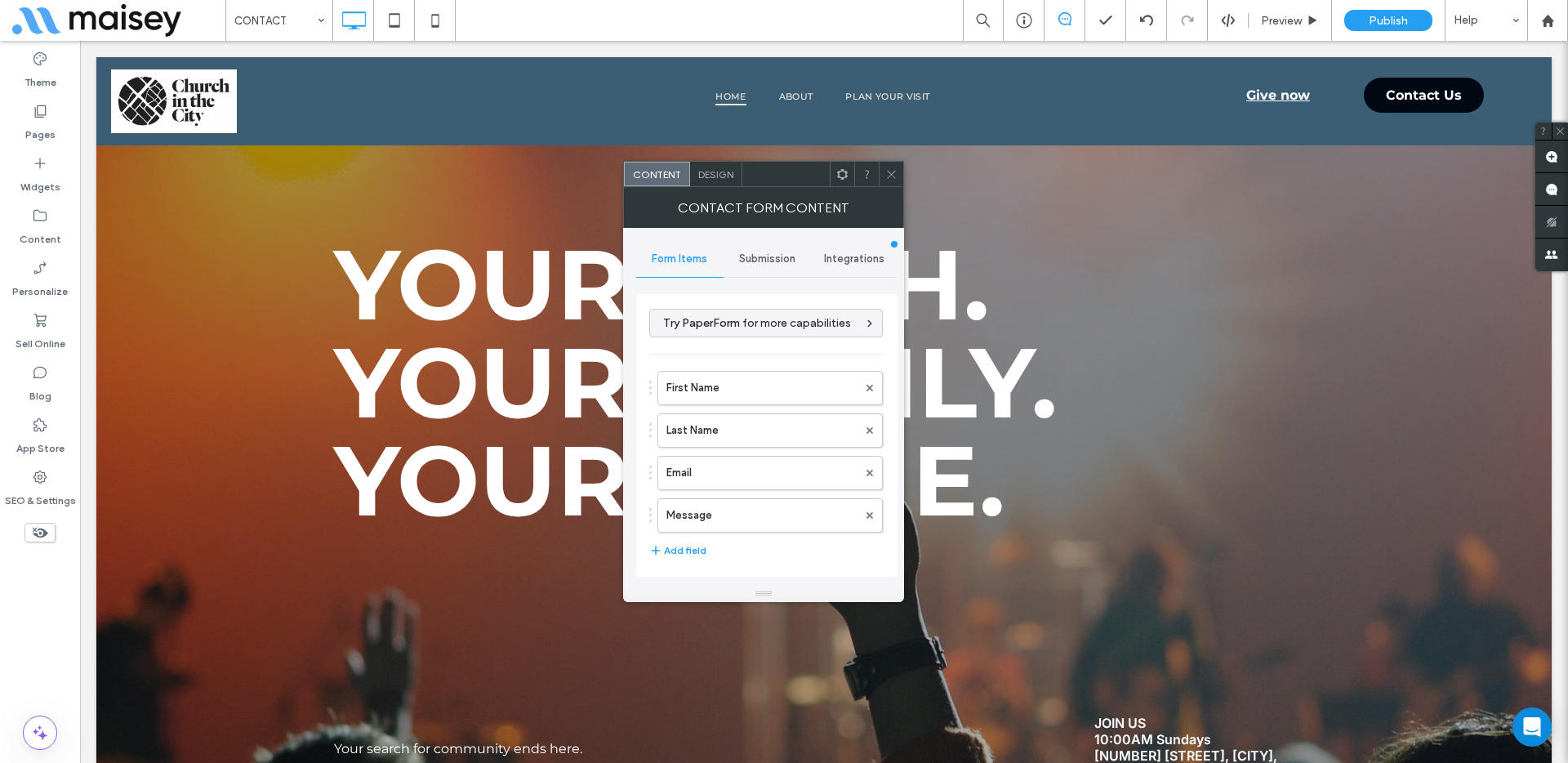 click on "Submission" at bounding box center [767, 259] 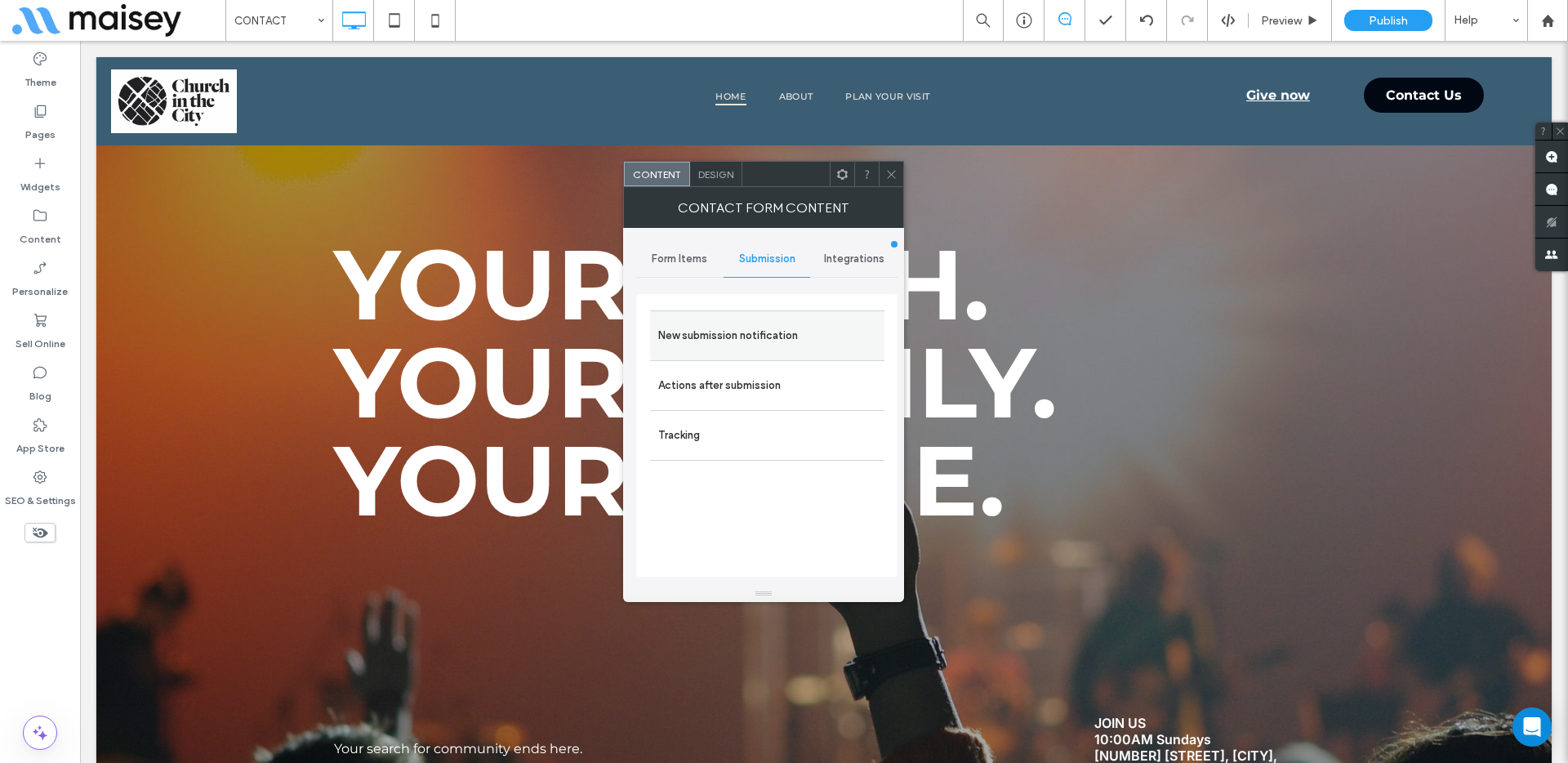 click on "New submission notification" at bounding box center [767, 336] 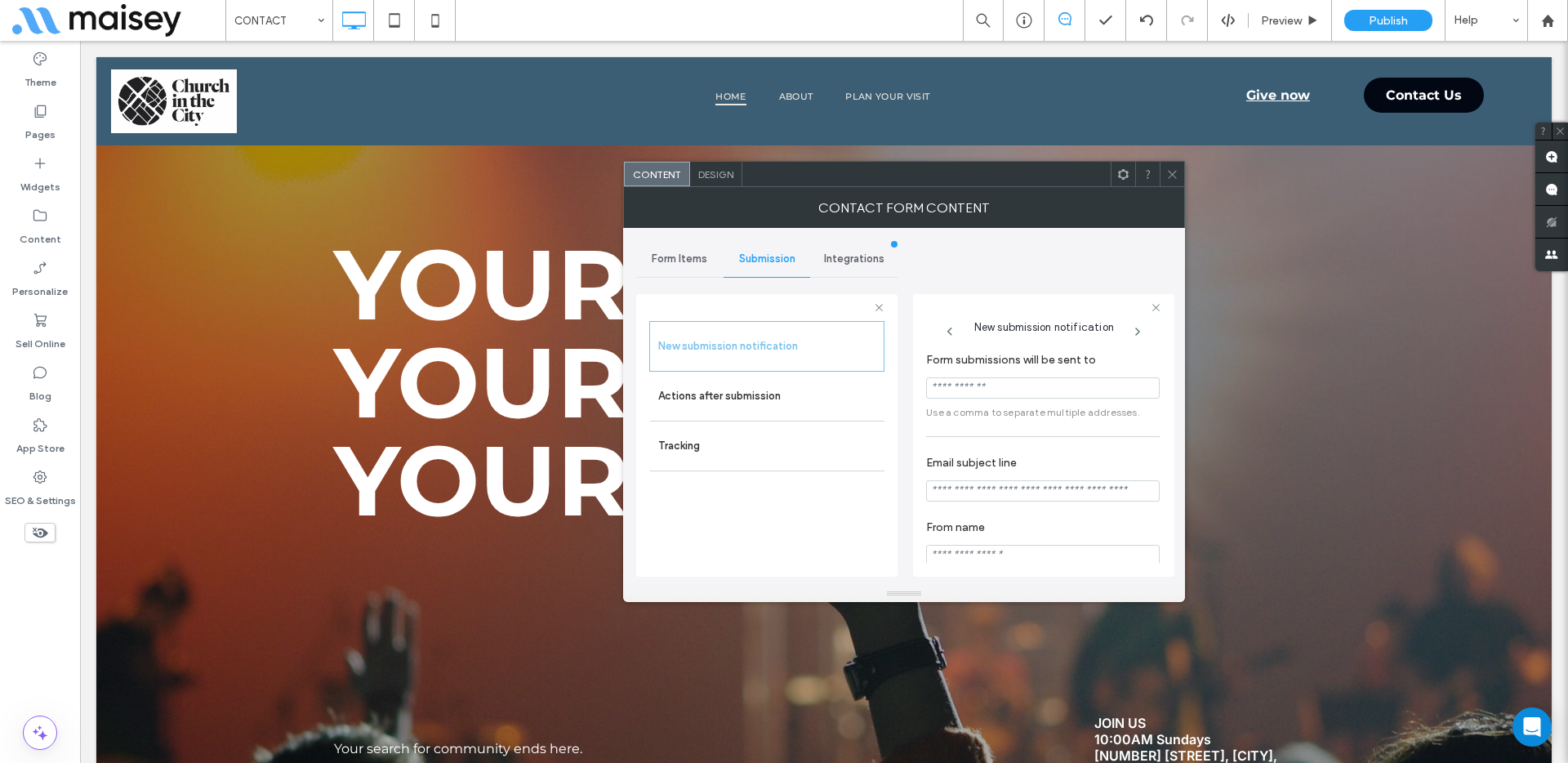 click at bounding box center [1043, 388] 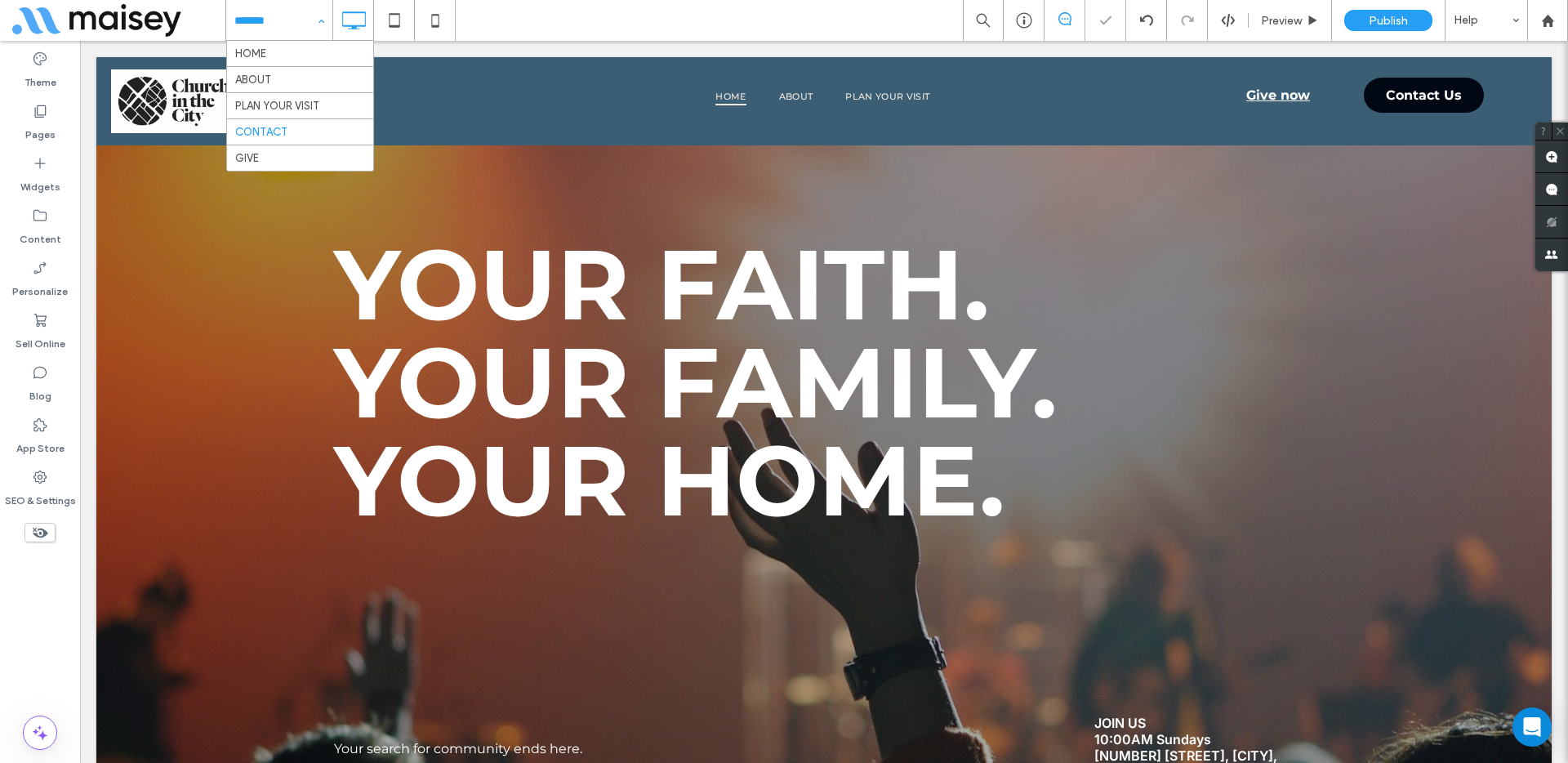 click at bounding box center (300, 92) 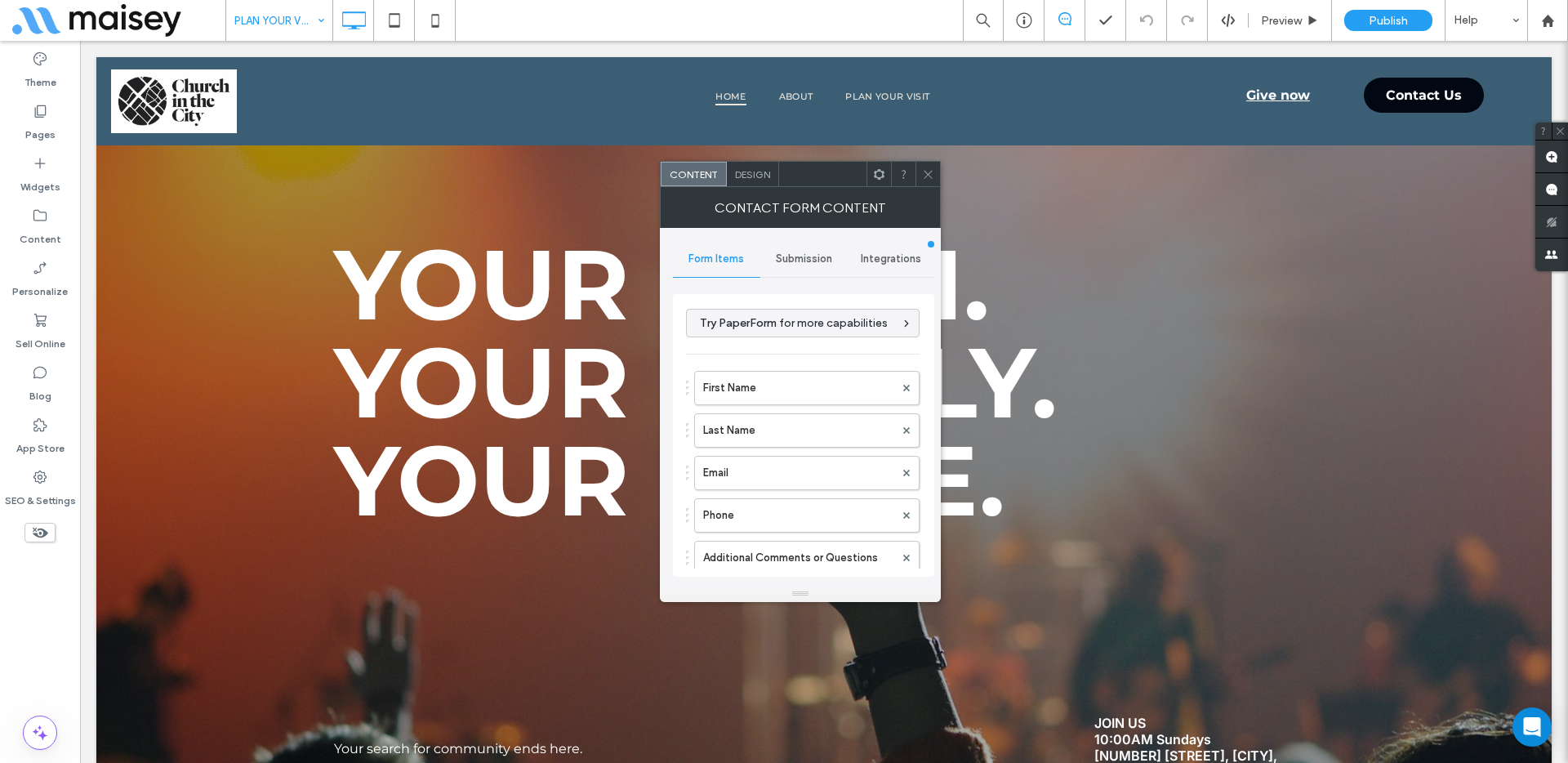 click on "Submission" at bounding box center [804, 259] 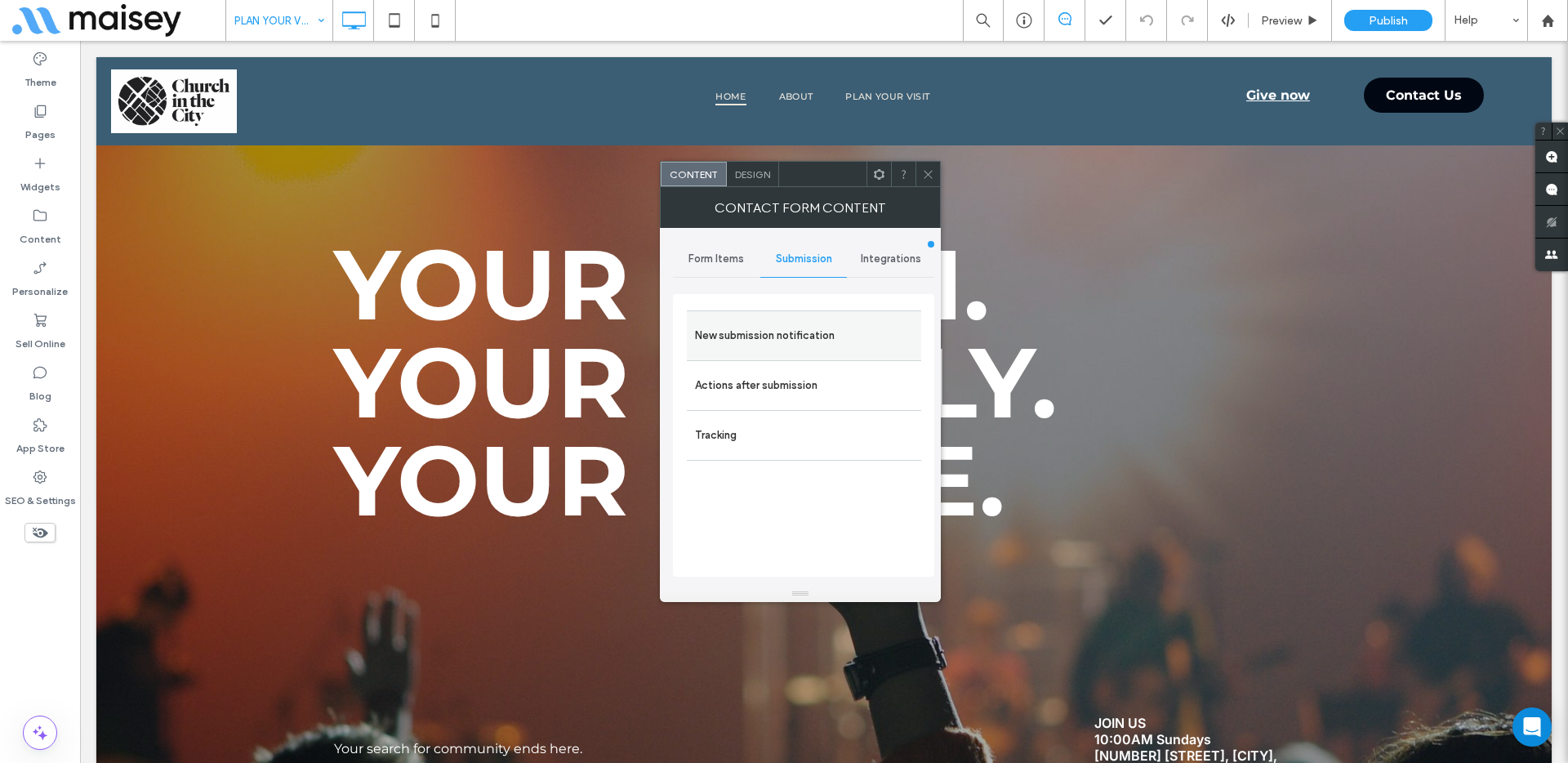 click on "New submission notification" at bounding box center [804, 336] 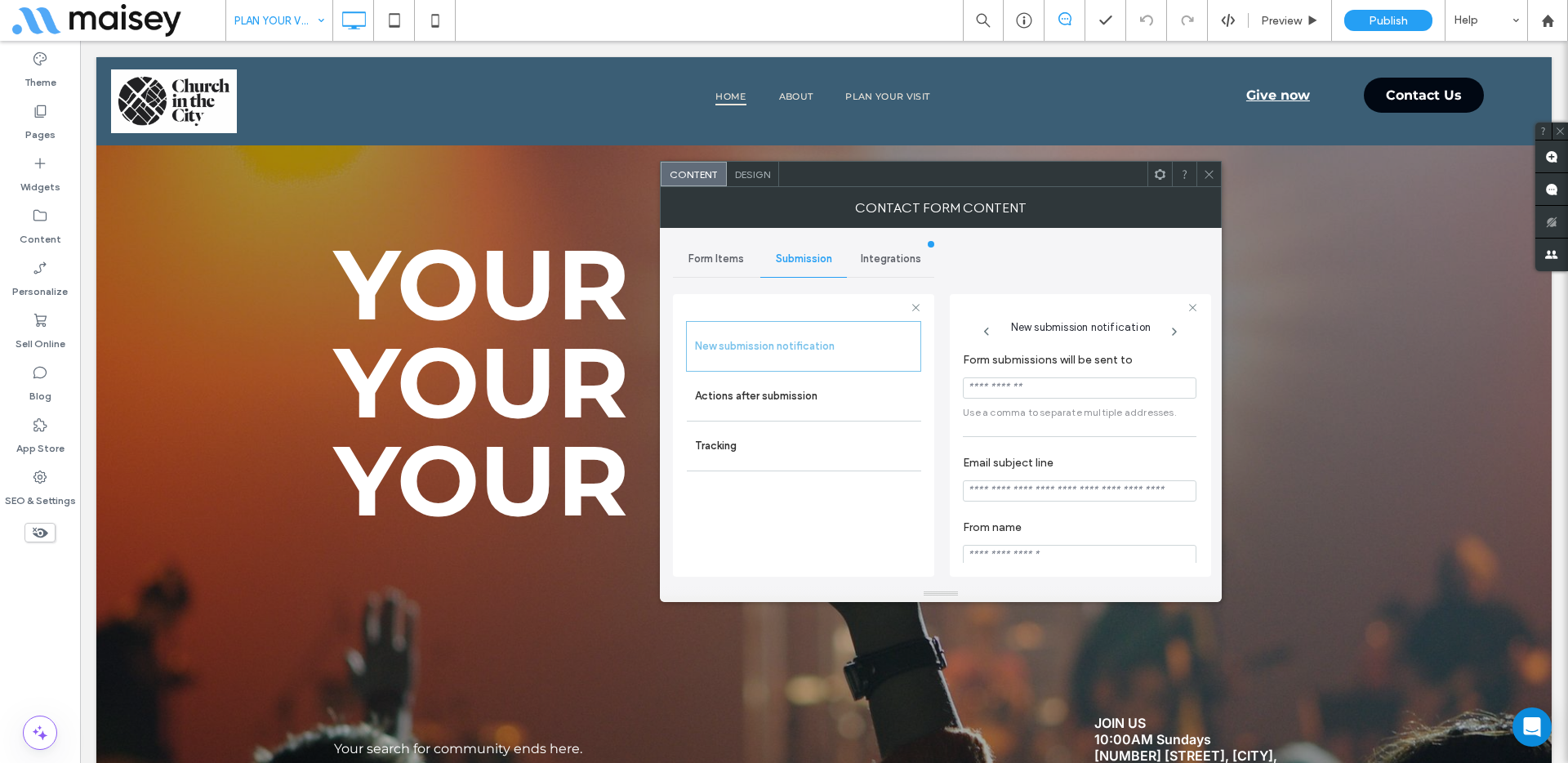 paste on "**********" 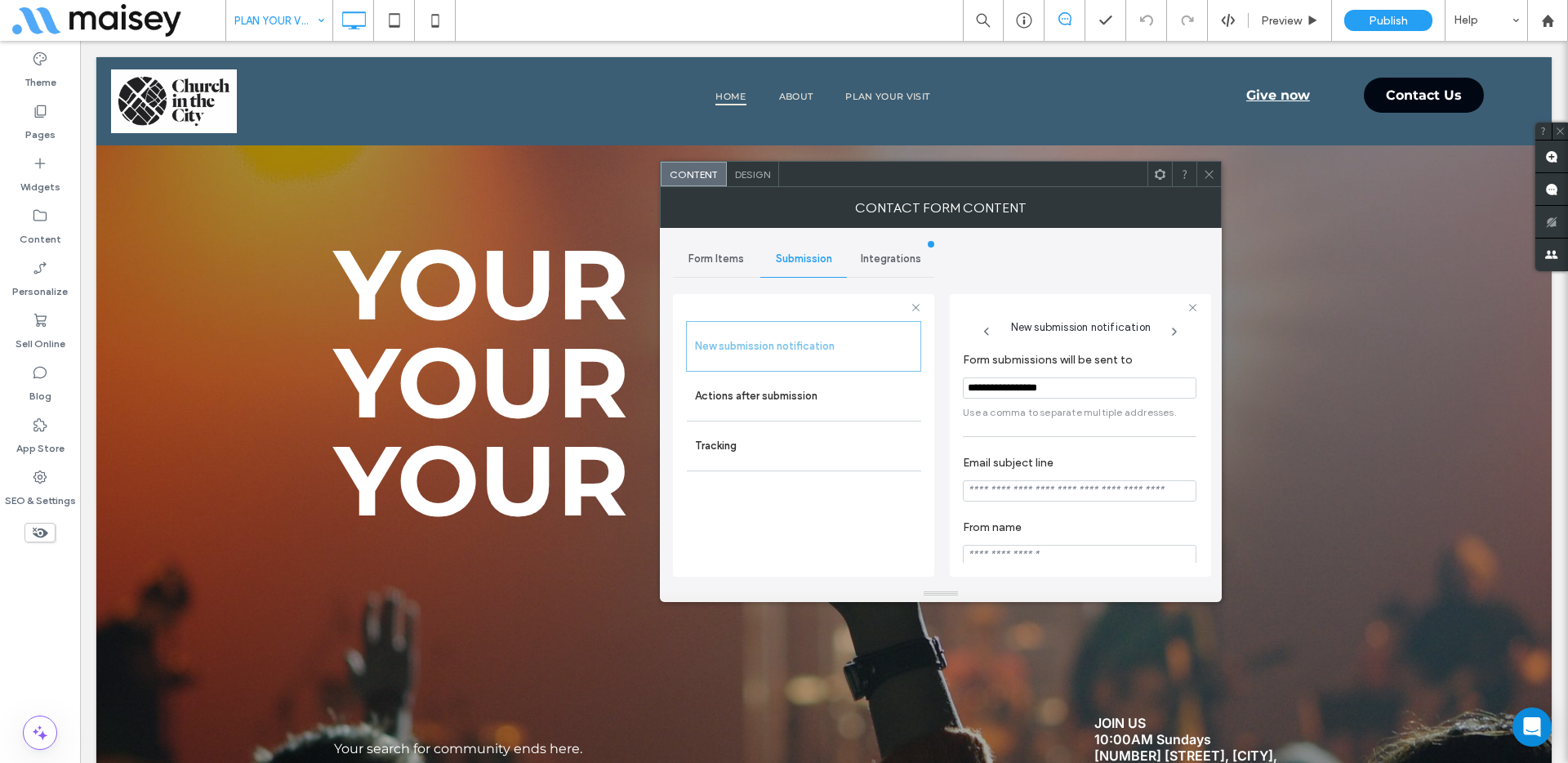 type on "**********" 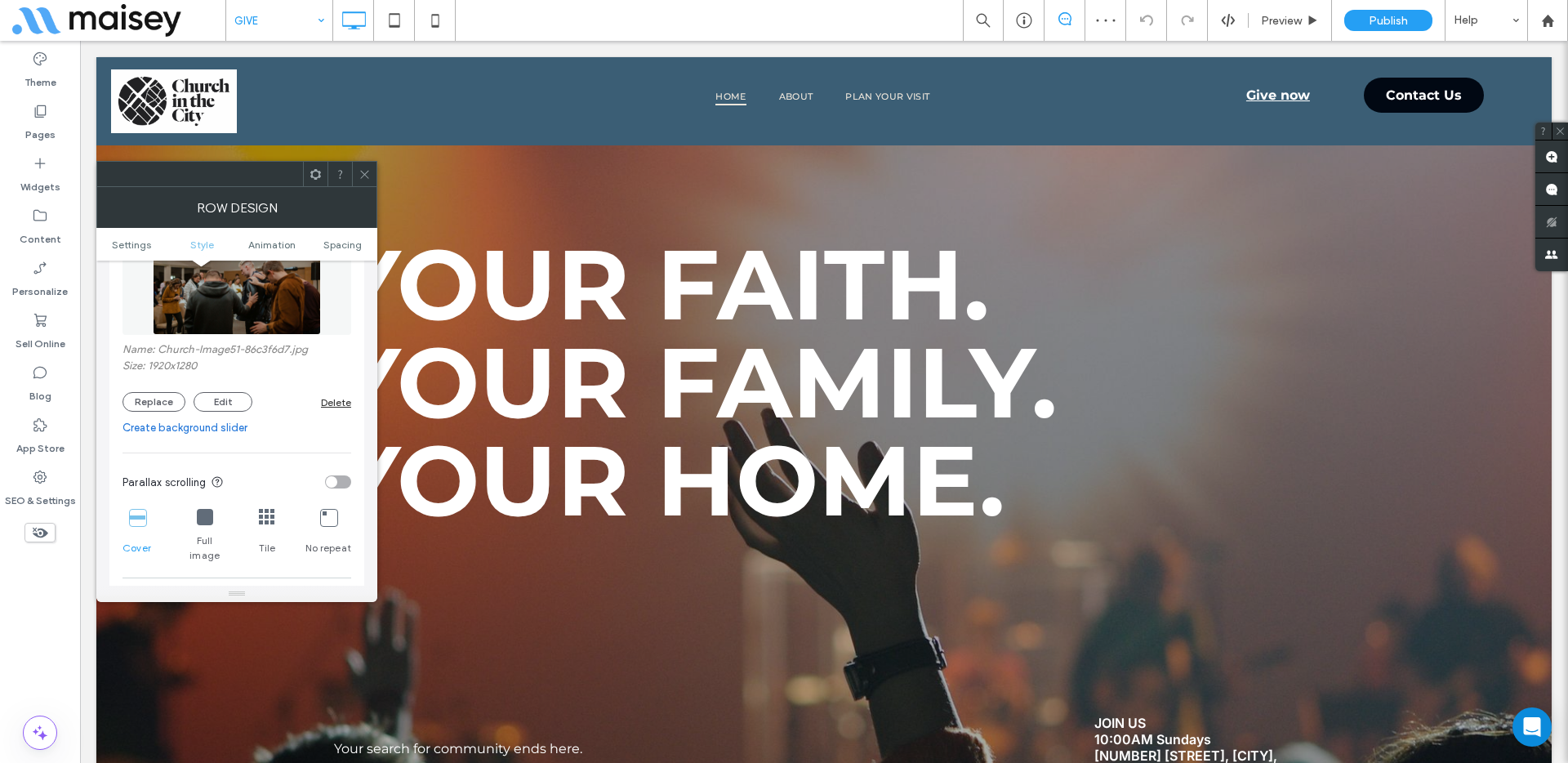 scroll, scrollTop: 318, scrollLeft: 0, axis: vertical 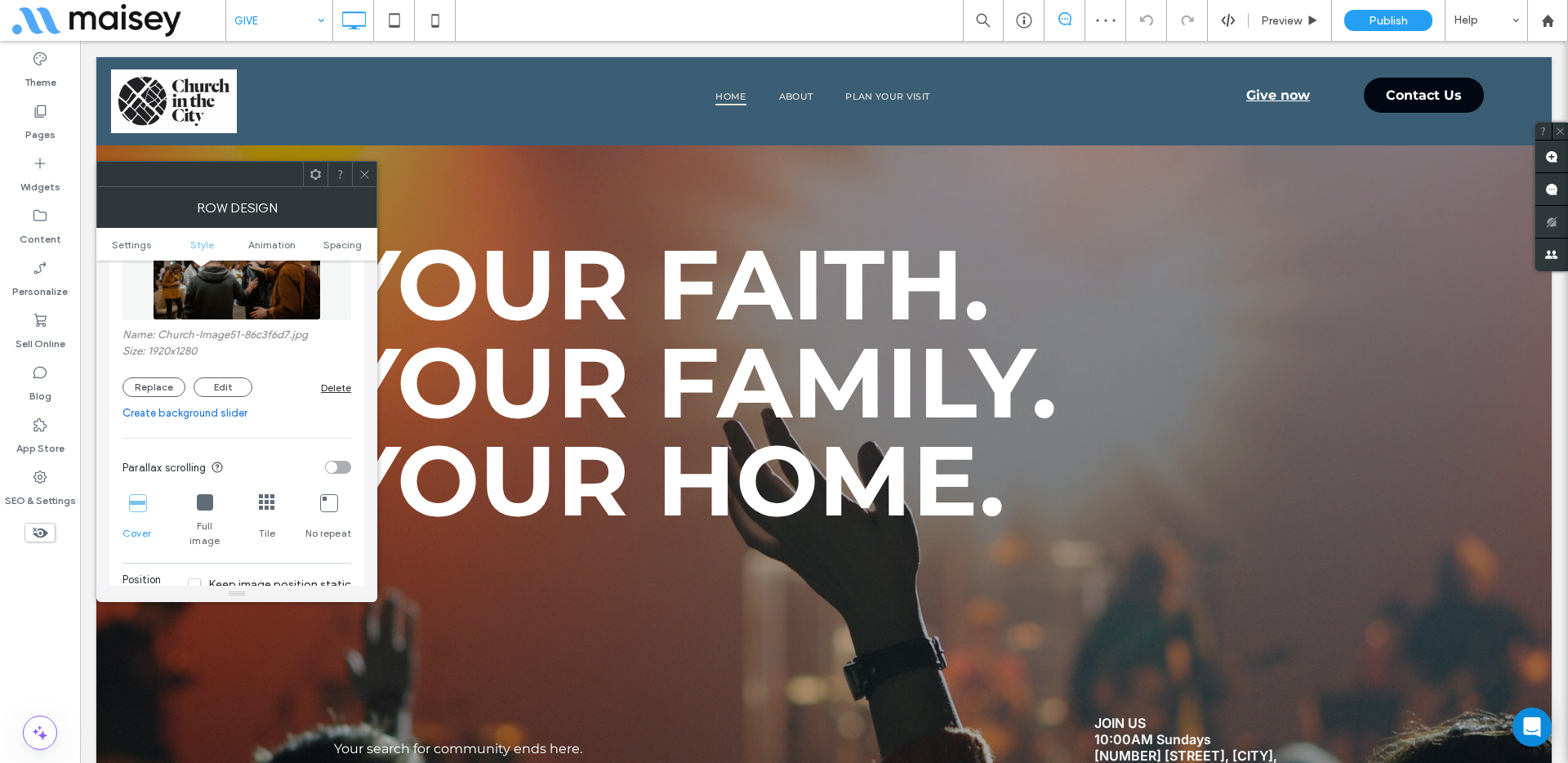 drag, startPoint x: 161, startPoint y: 382, endPoint x: 232, endPoint y: 398, distance: 72.780492 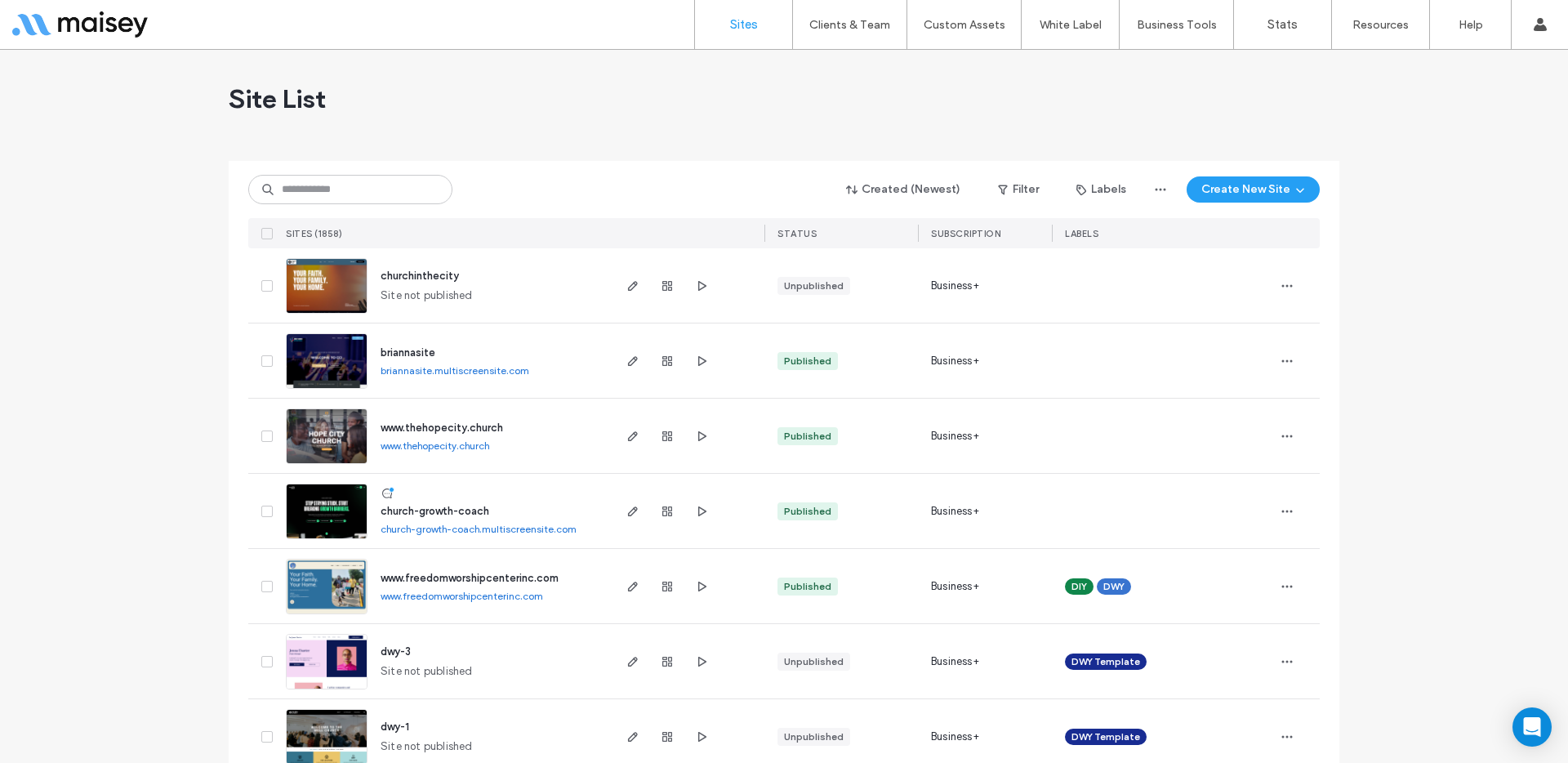 scroll, scrollTop: 0, scrollLeft: 0, axis: both 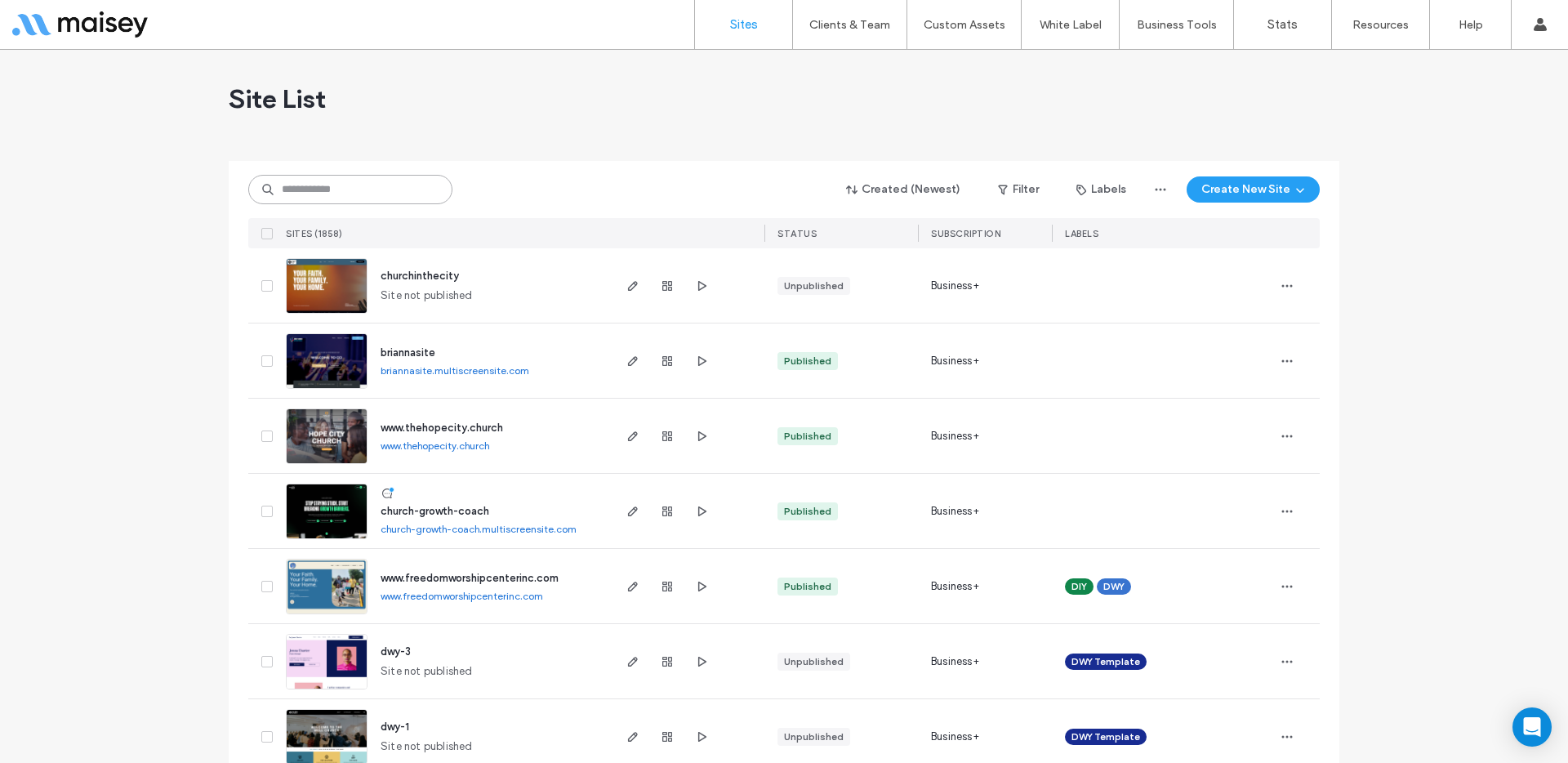 click at bounding box center (350, 190) 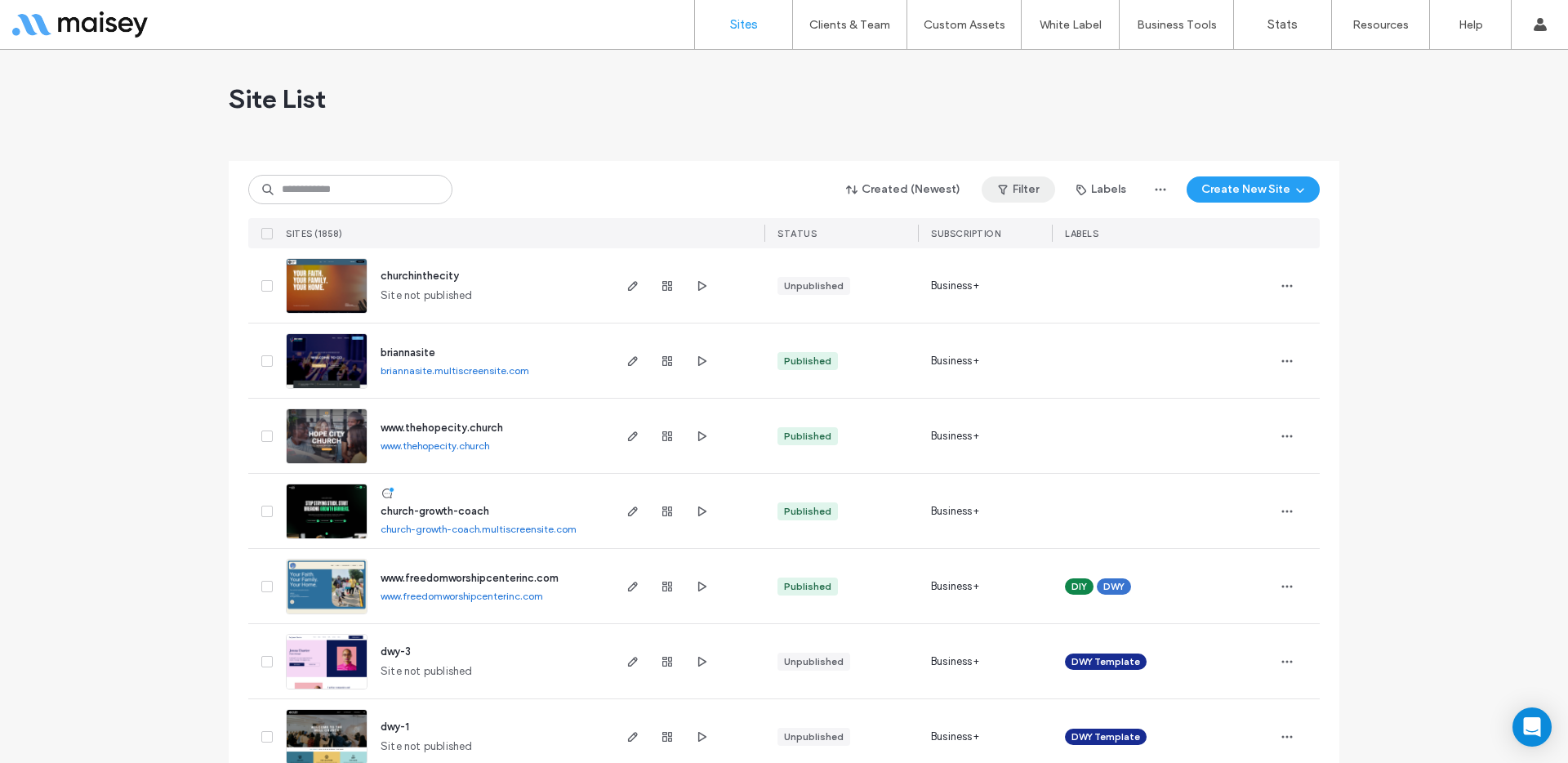 click on "Filter" at bounding box center [1018, 190] 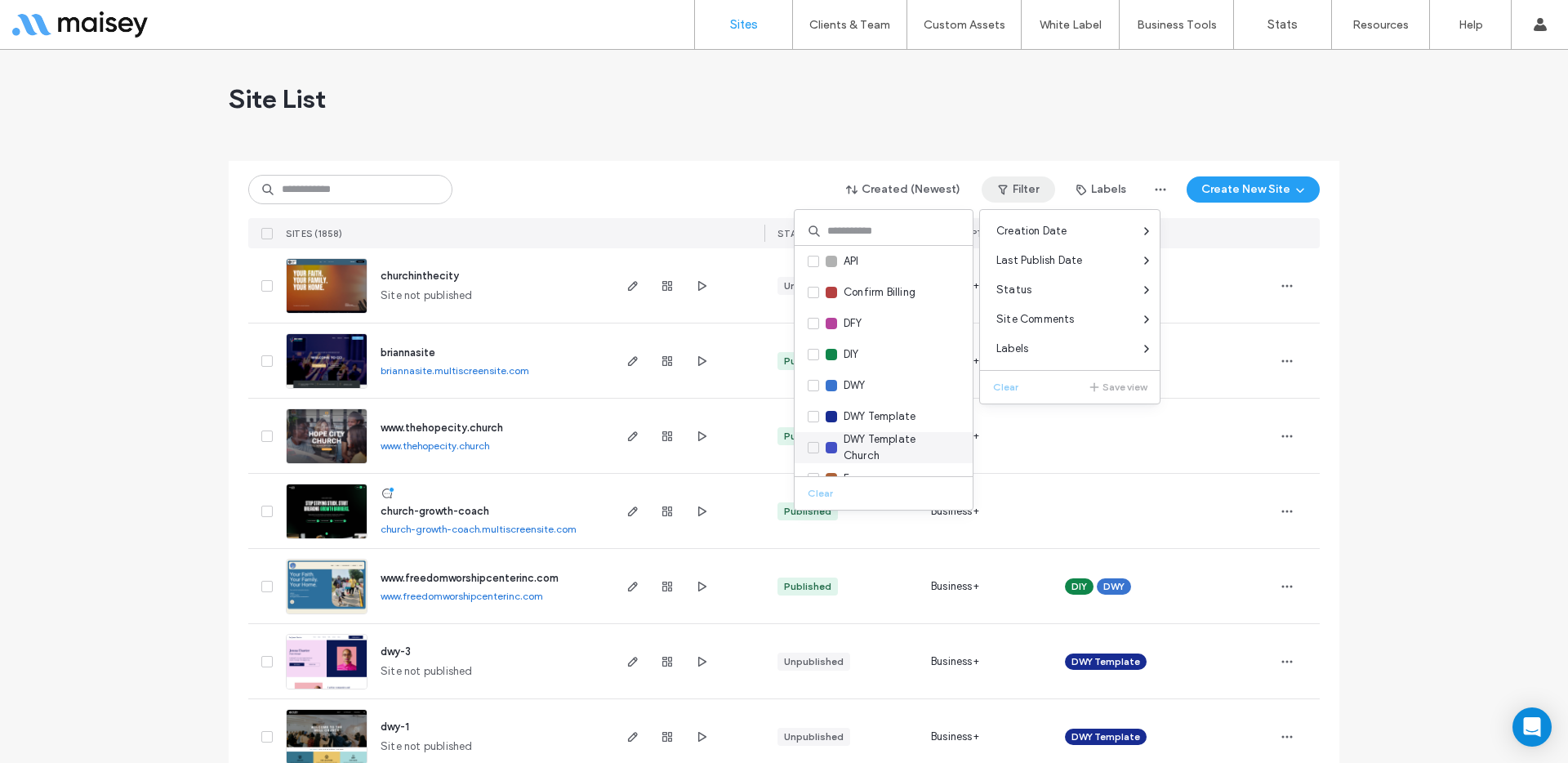 click on "DWY Template Church" at bounding box center [898, 448] 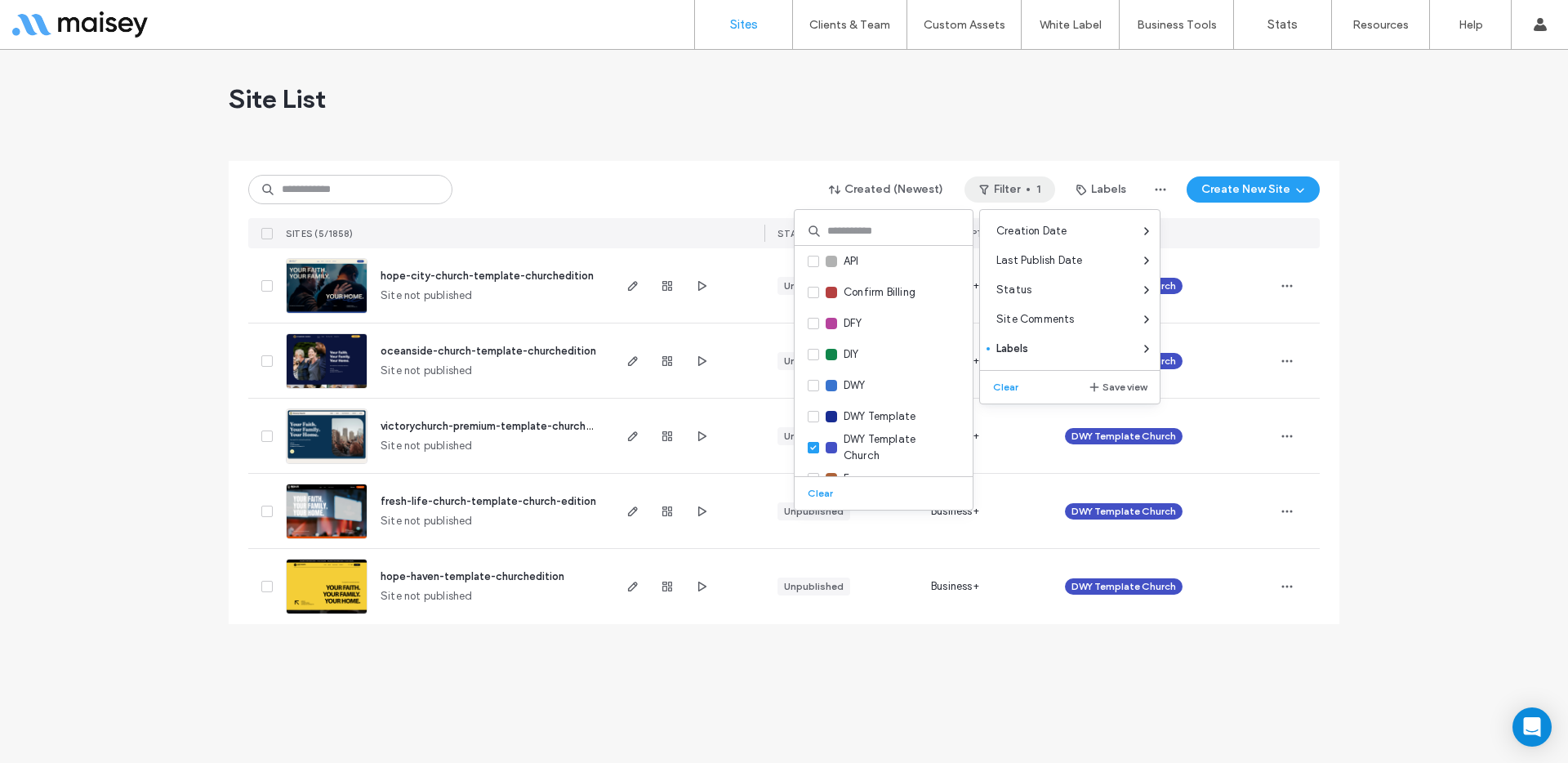 click at bounding box center [784, 154] 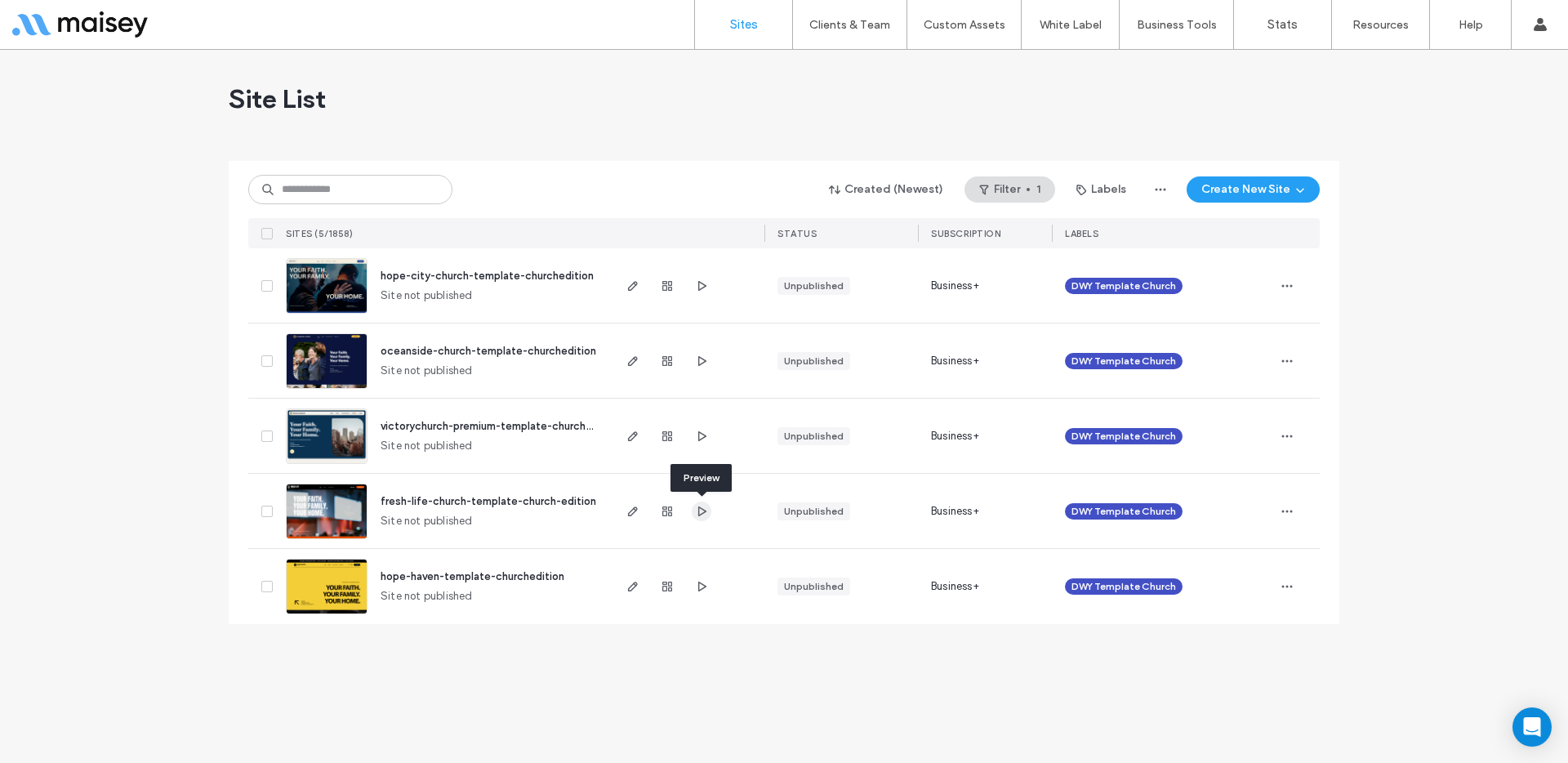 click 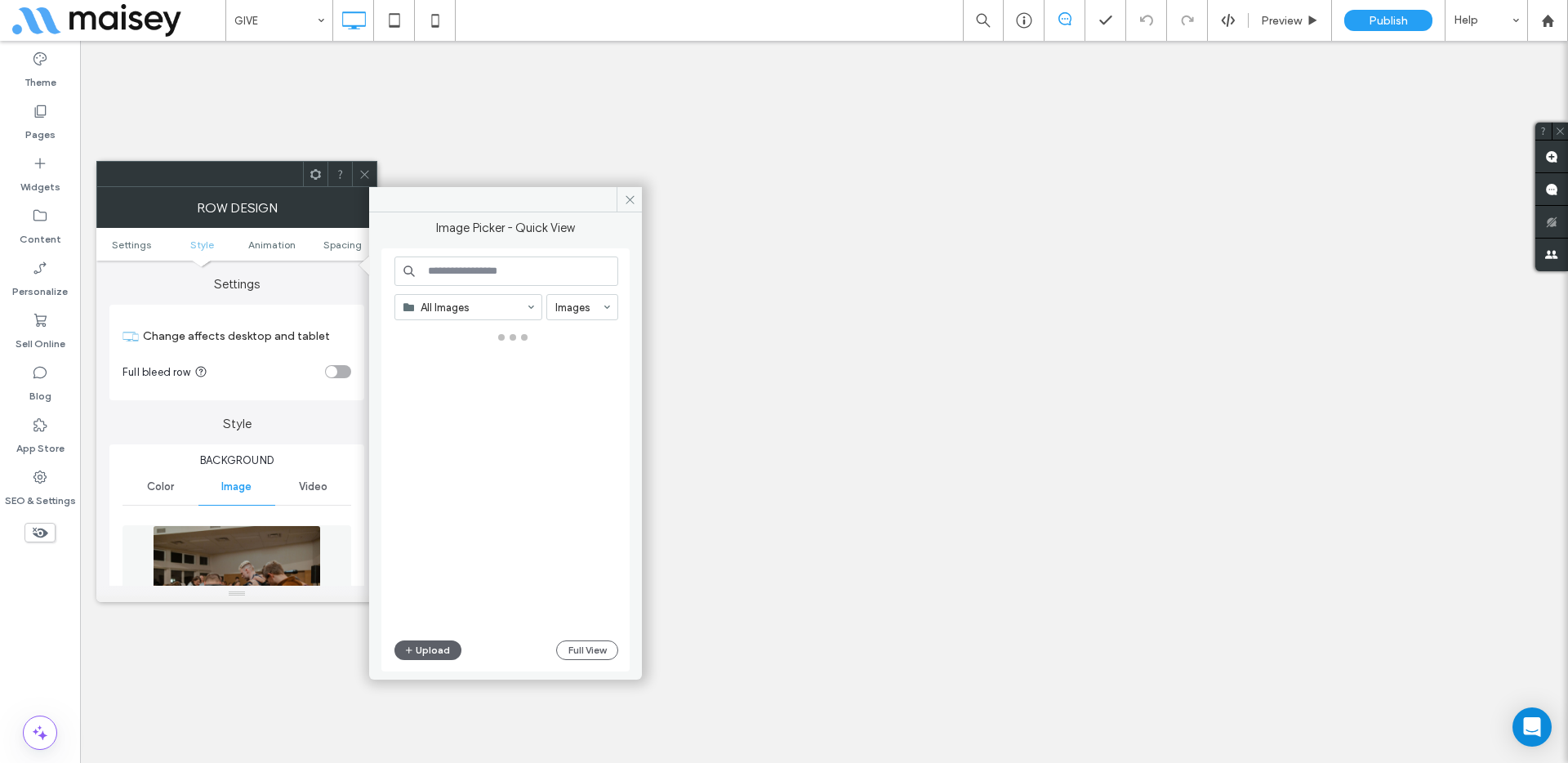 scroll, scrollTop: 0, scrollLeft: 0, axis: both 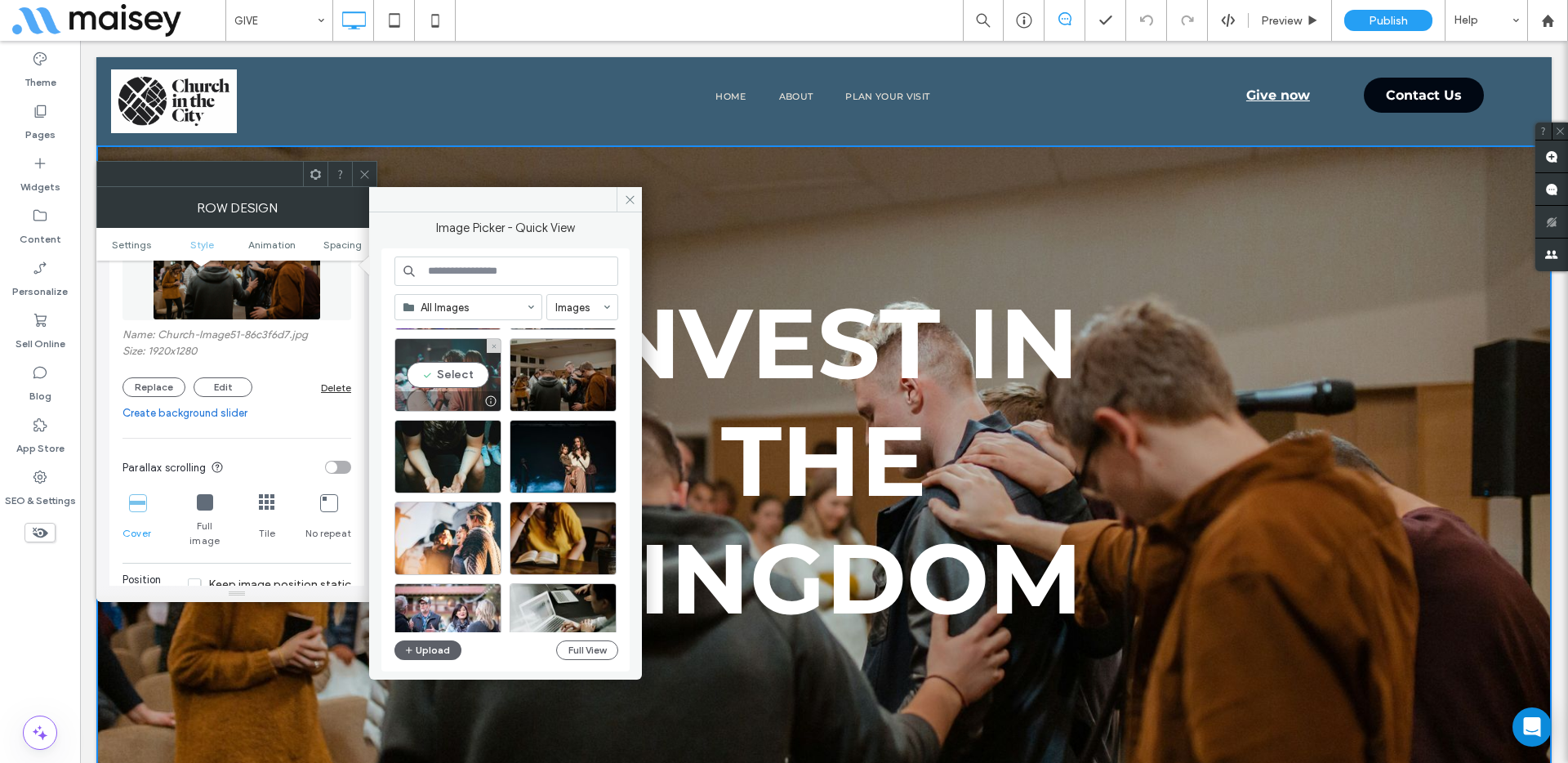 click at bounding box center [448, 401] 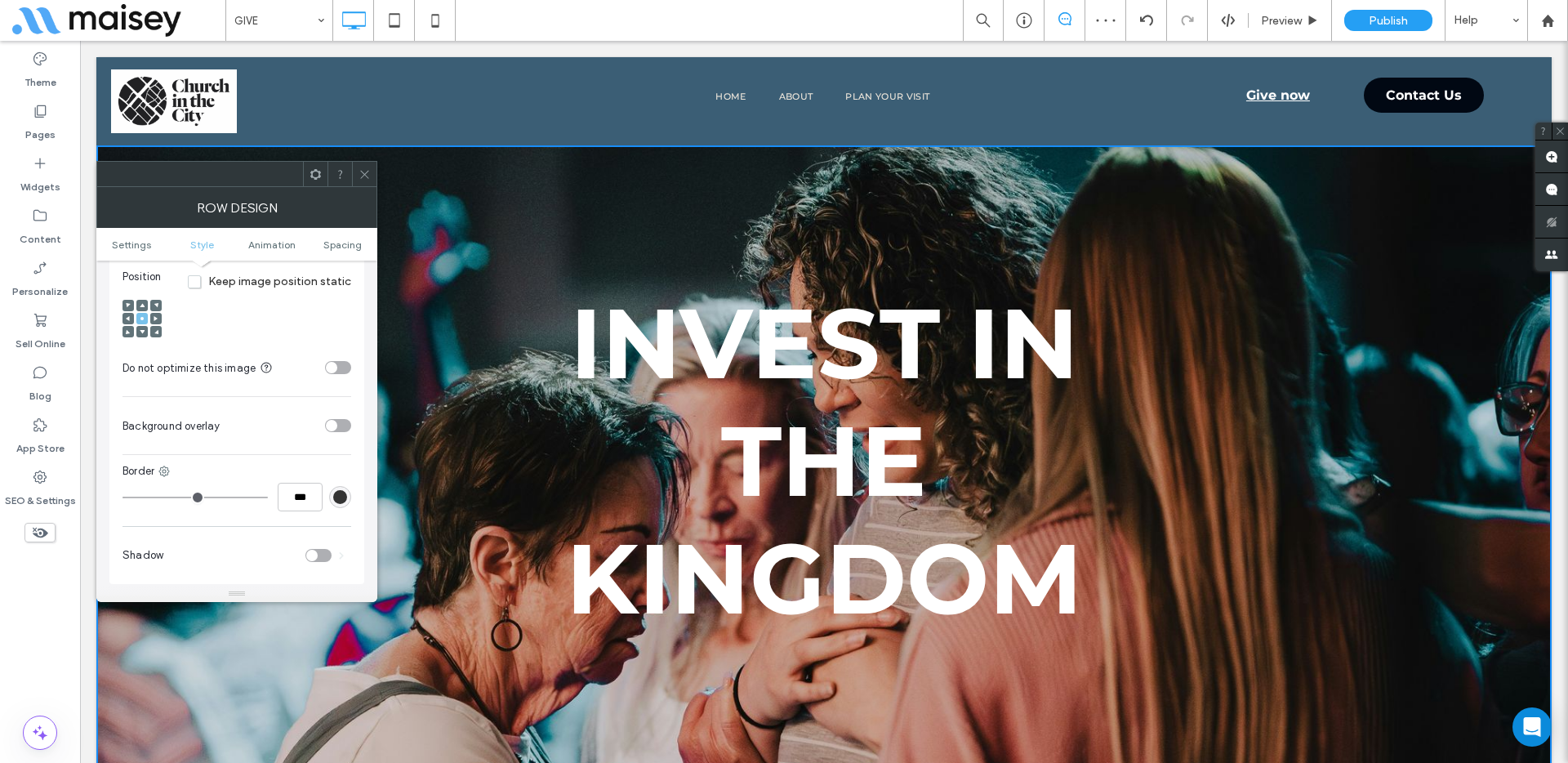 scroll, scrollTop: 624, scrollLeft: 0, axis: vertical 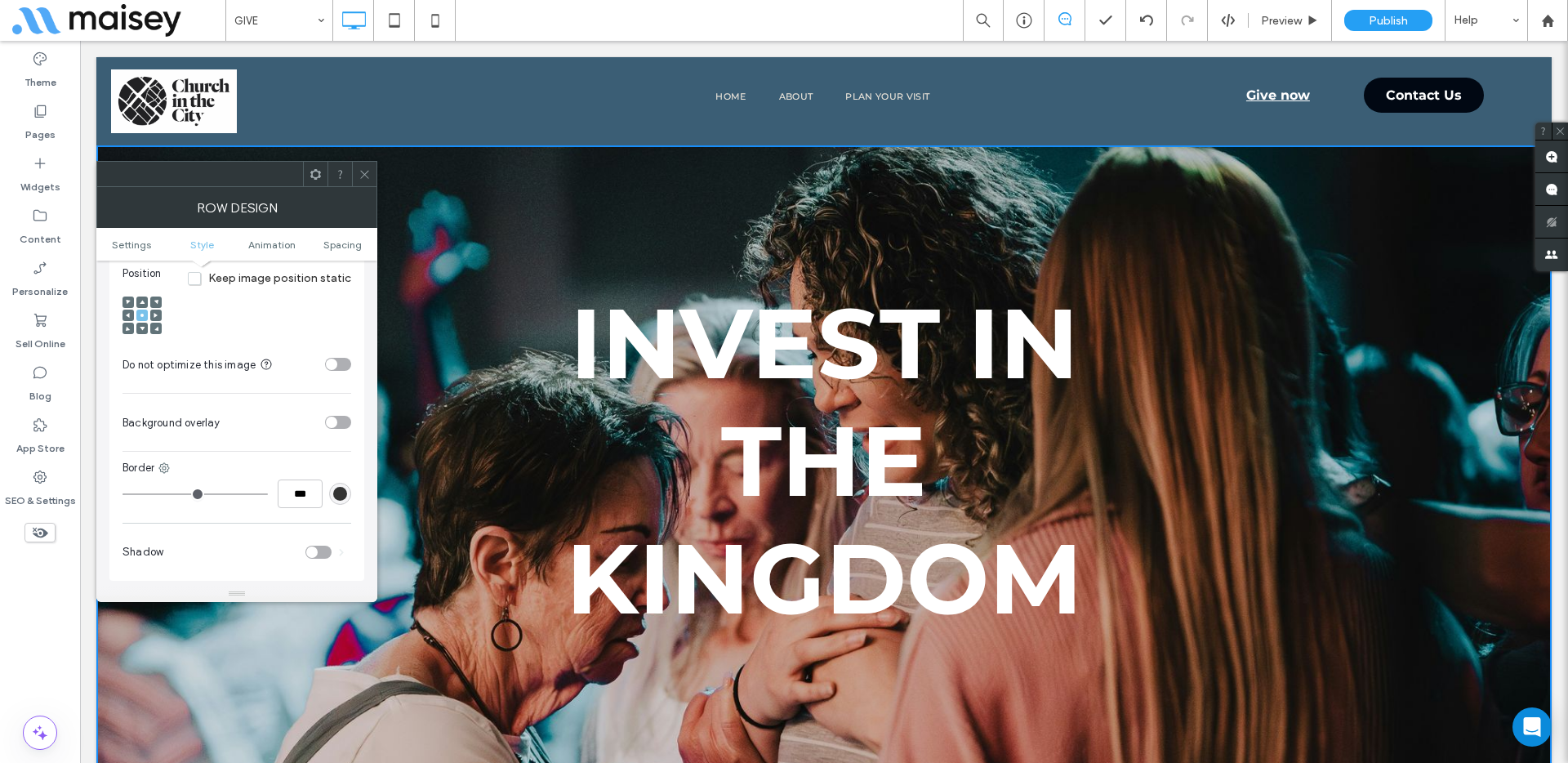 click on "Background overlay" at bounding box center [237, 422] 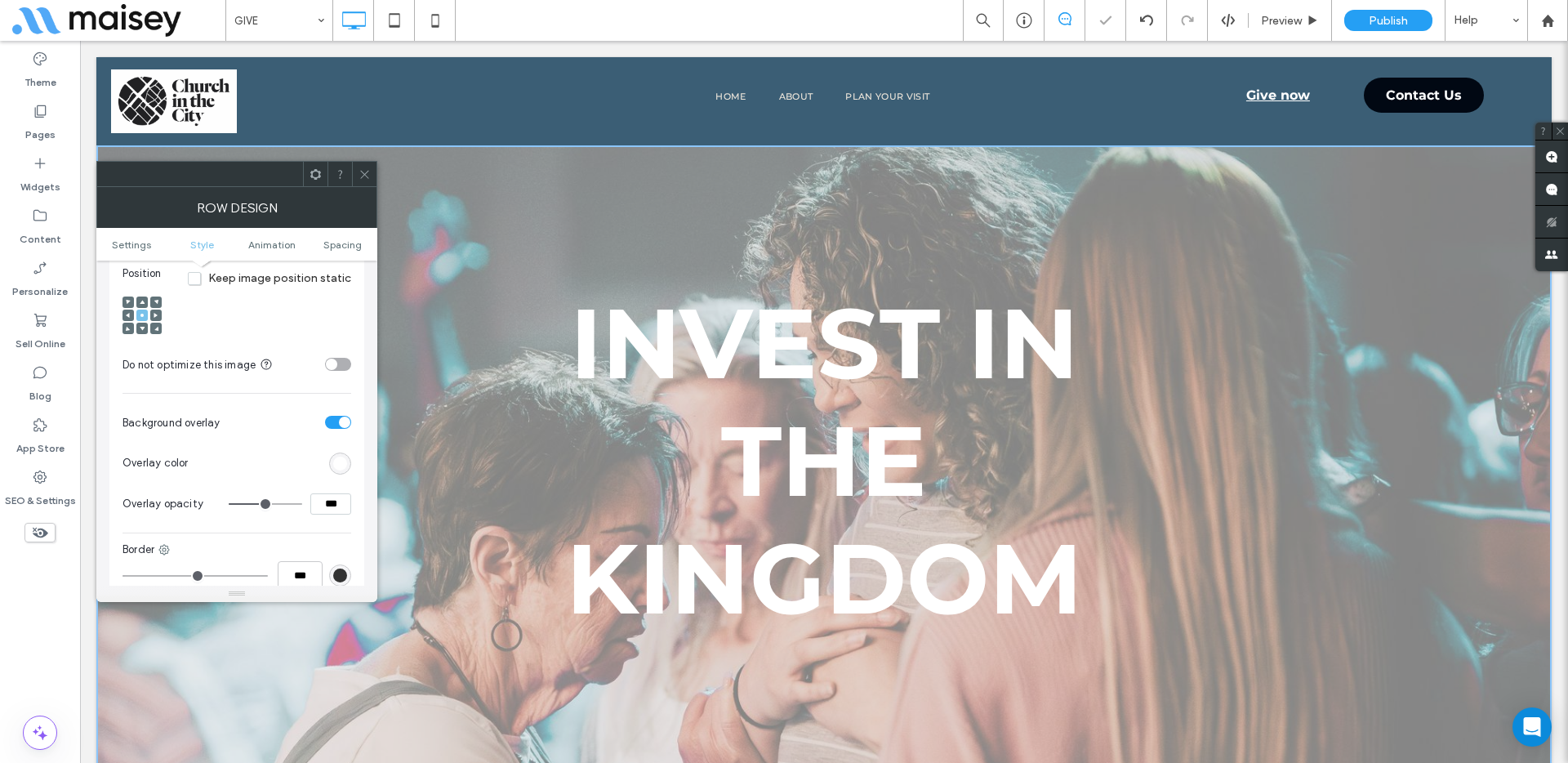 drag, startPoint x: 341, startPoint y: 445, endPoint x: 341, endPoint y: 457, distance: 12 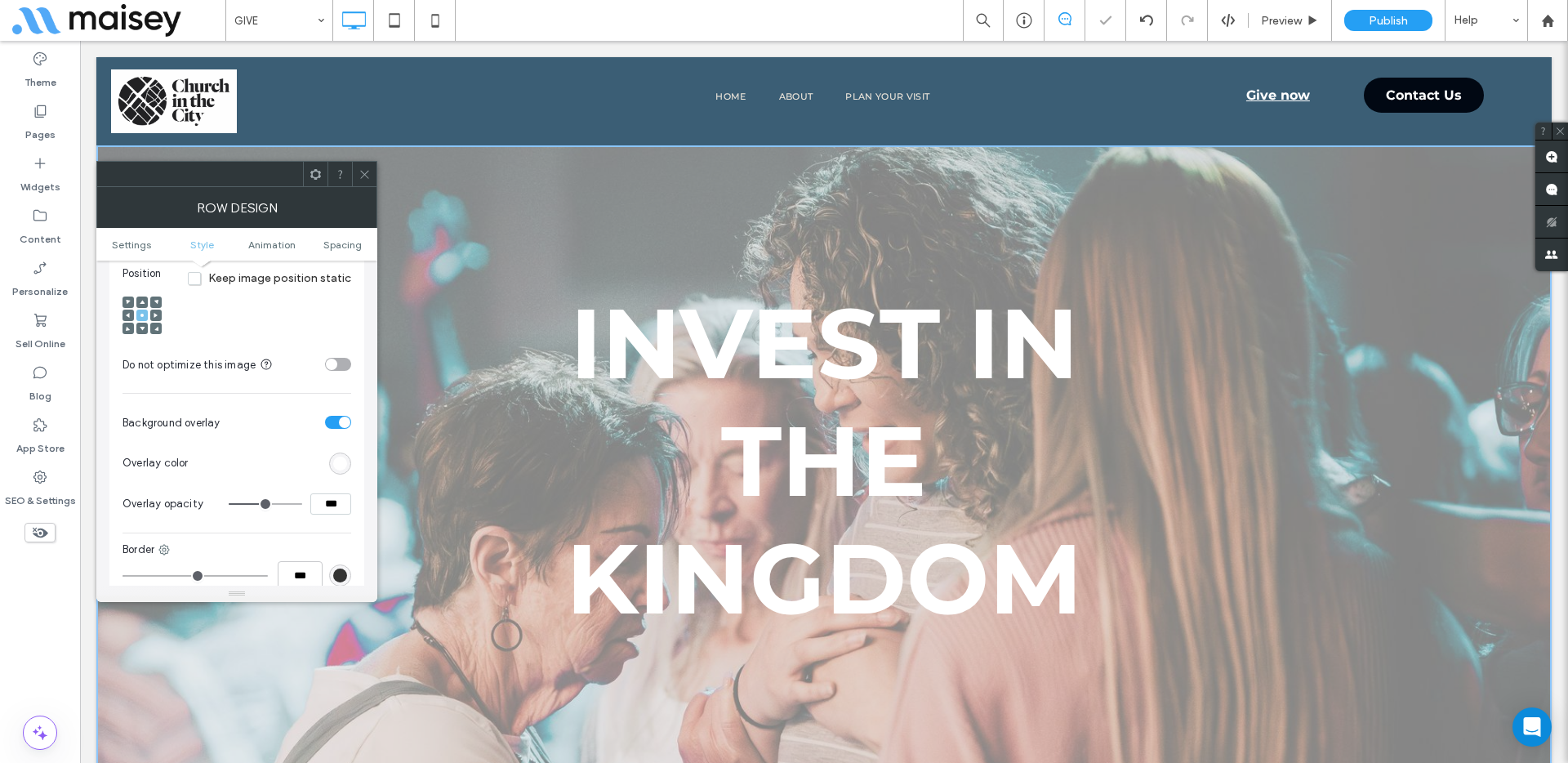 click at bounding box center [340, 463] 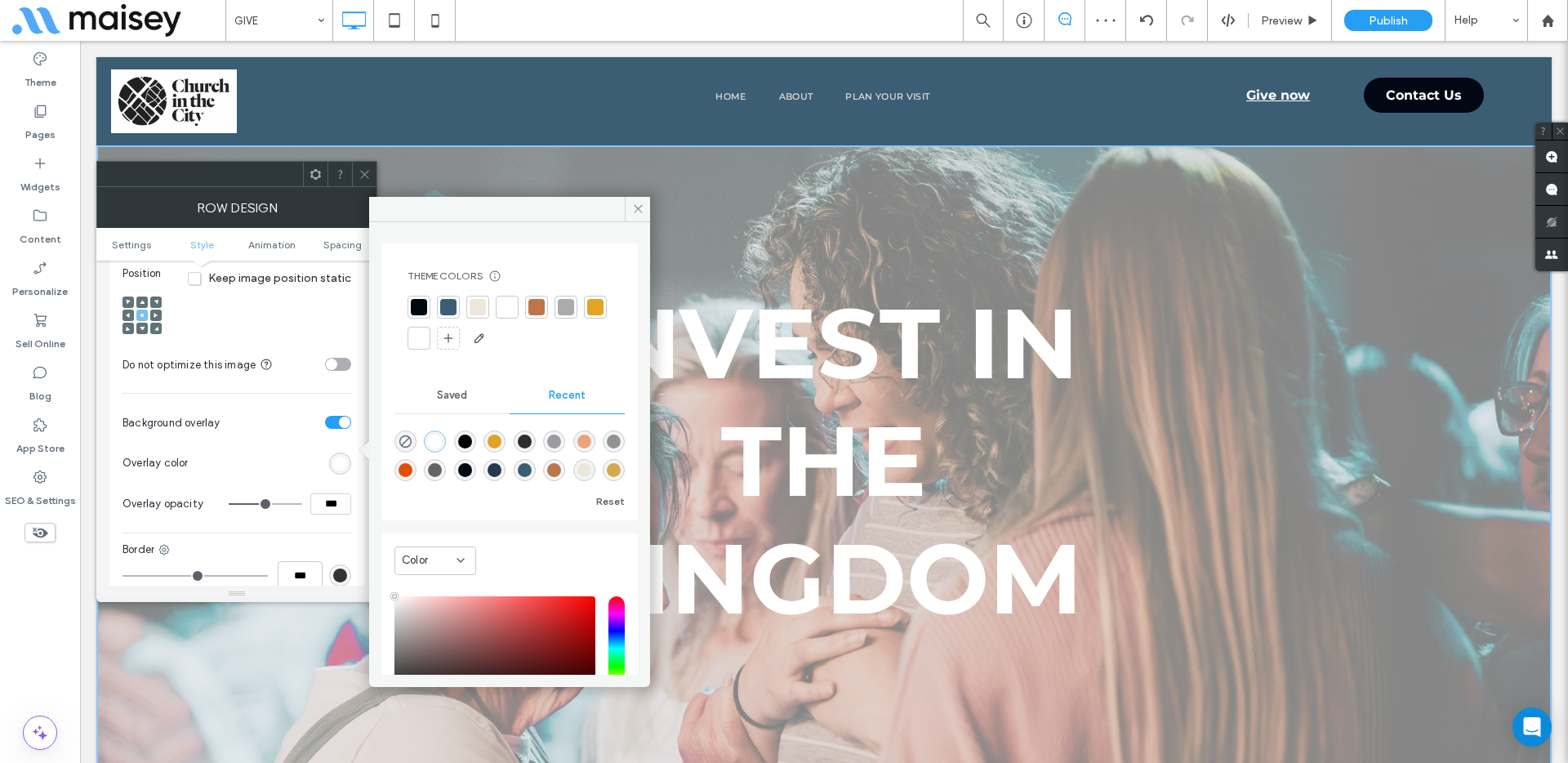 drag, startPoint x: 415, startPoint y: 295, endPoint x: 412, endPoint y: 308, distance: 13.34166 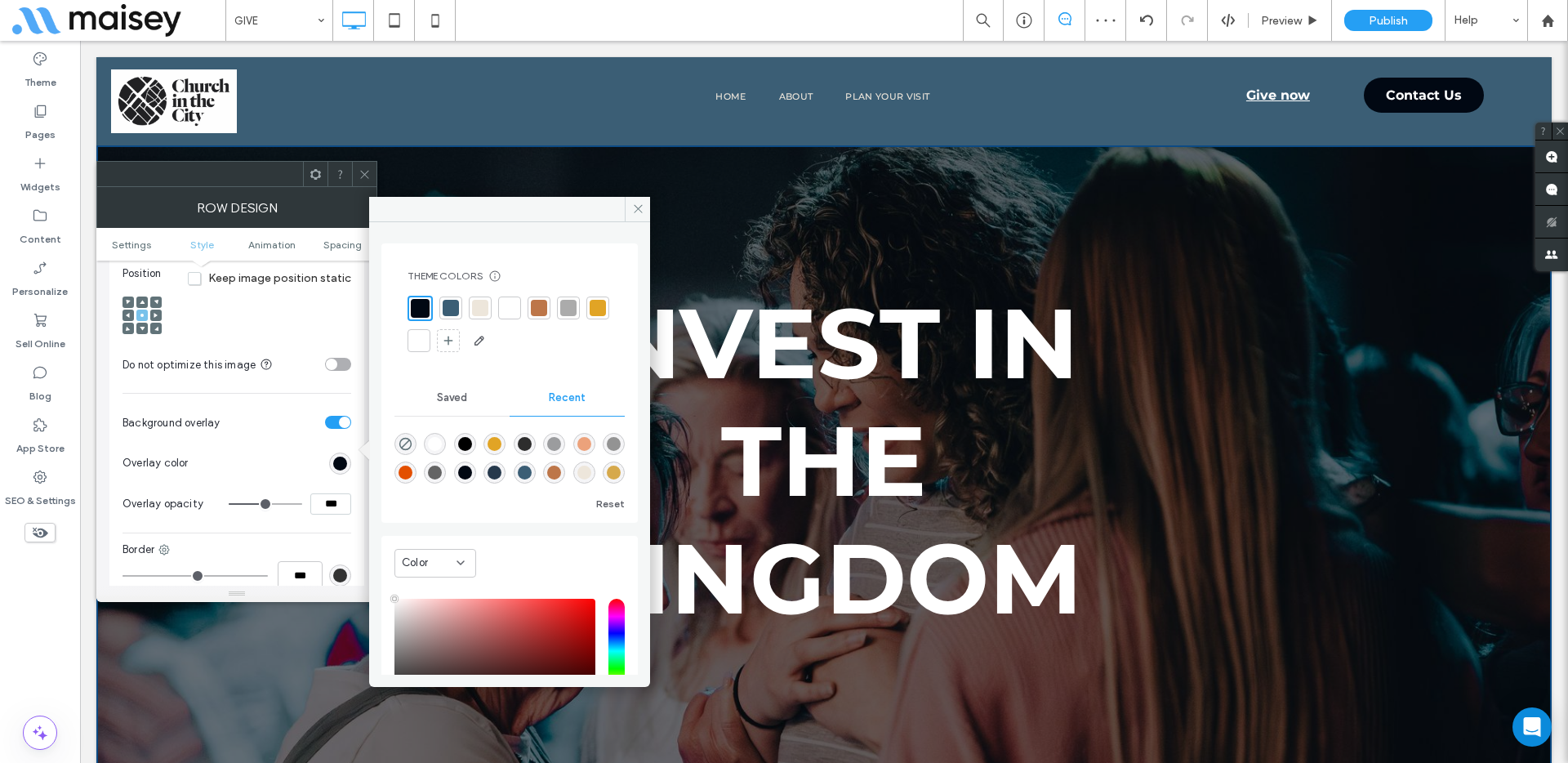 drag, startPoint x: 334, startPoint y: 487, endPoint x: 307, endPoint y: 484, distance: 27.16616 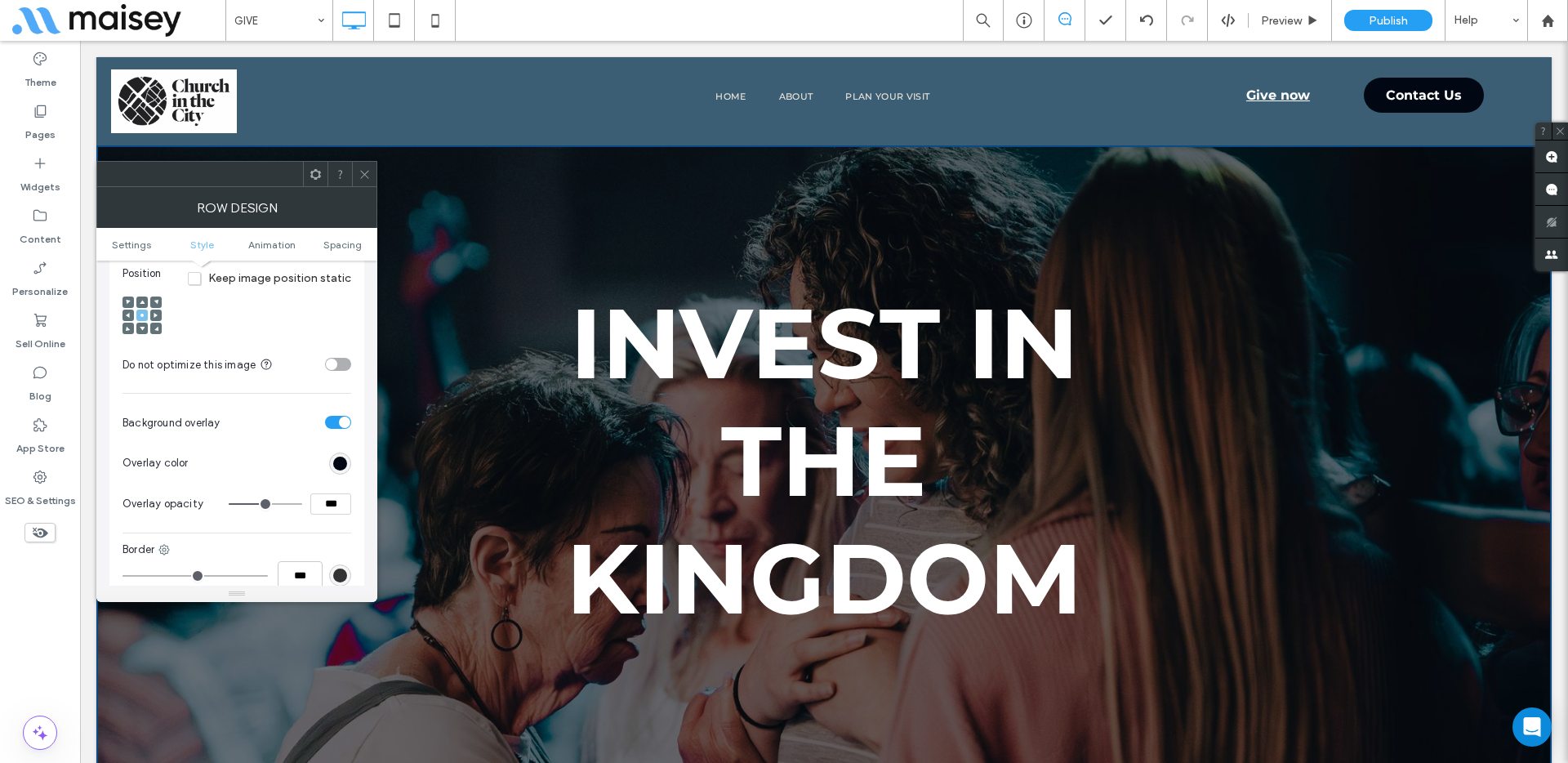 type on "***" 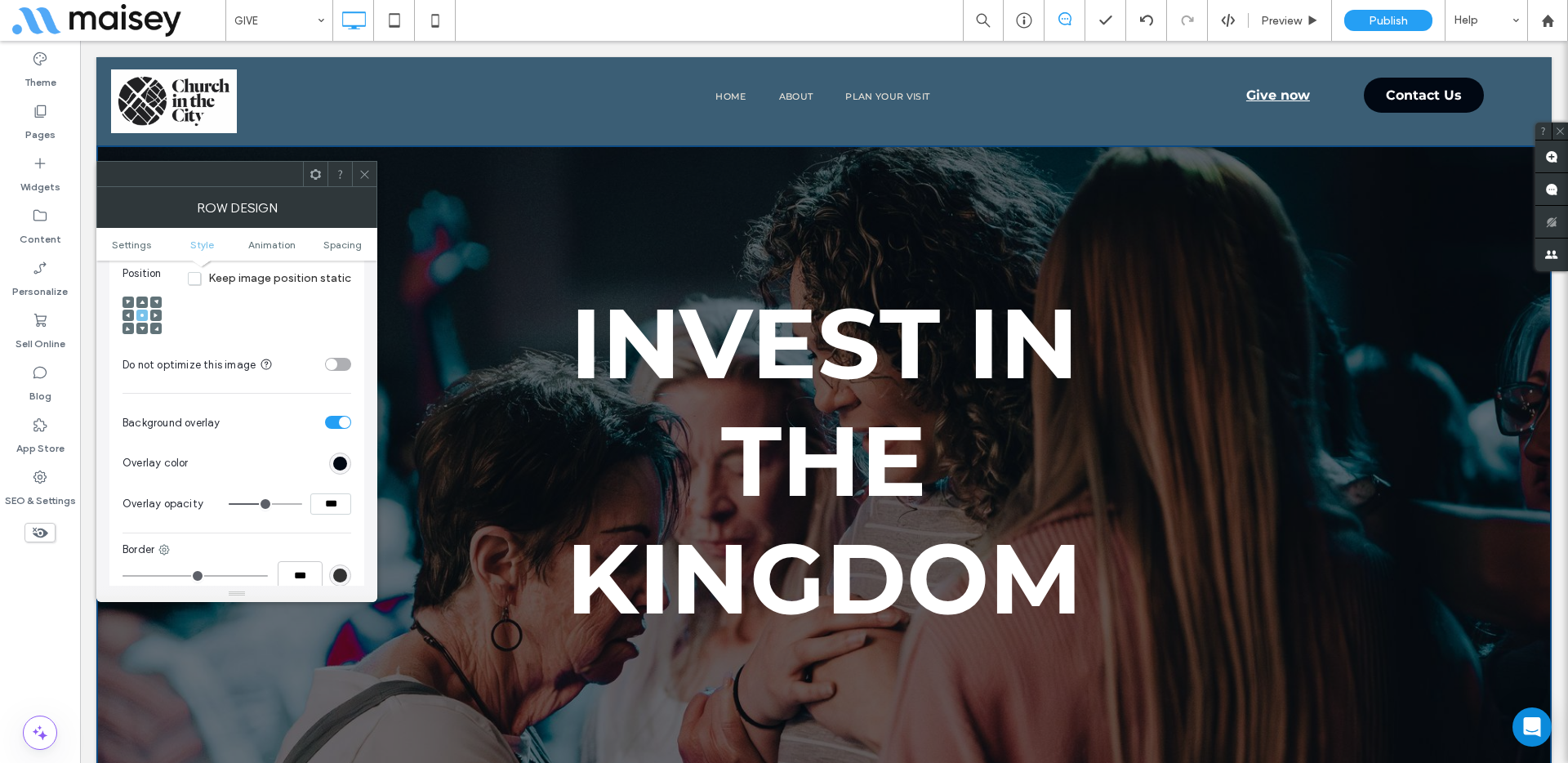 type on "**" 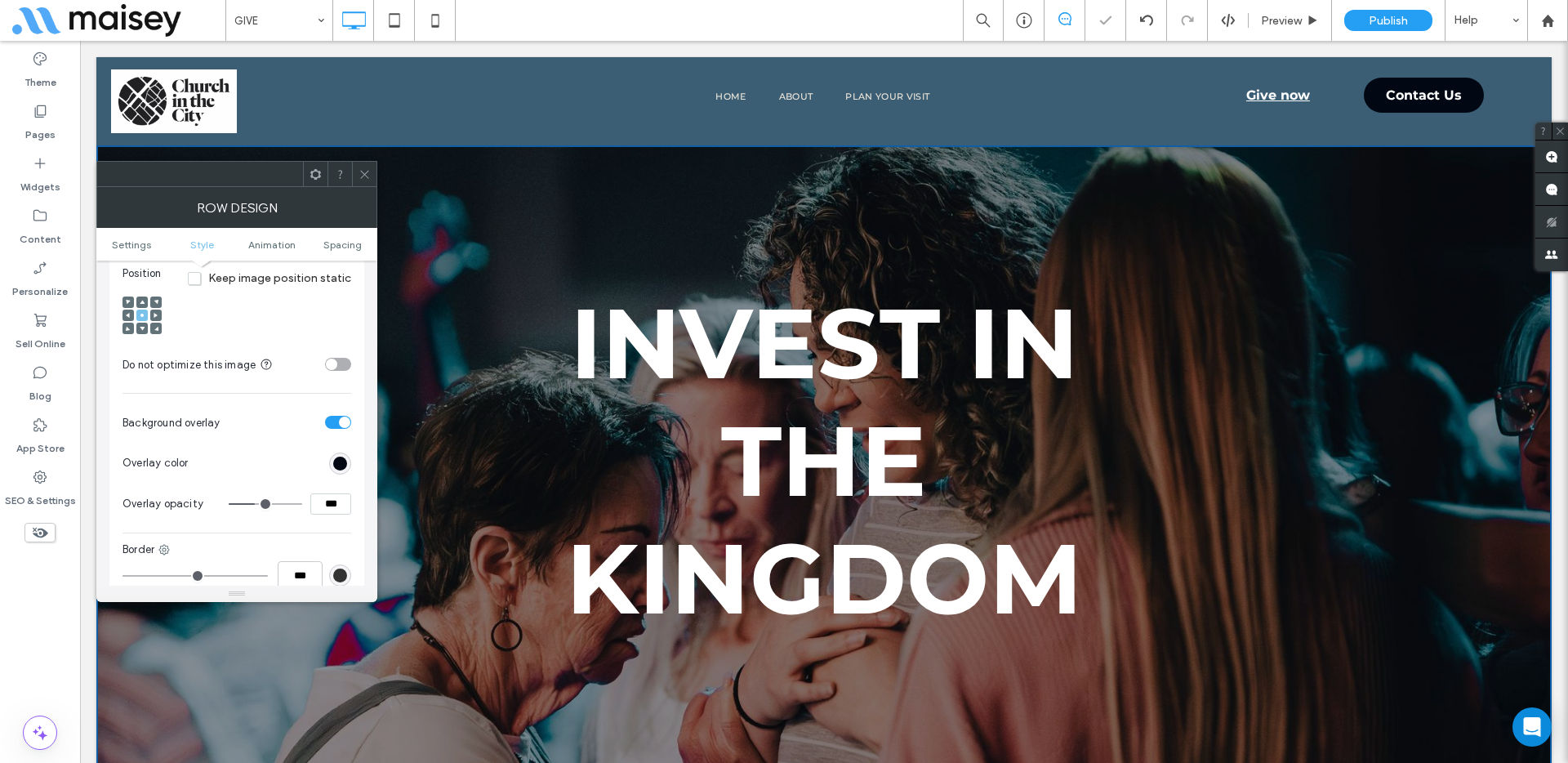click at bounding box center (364, 174) 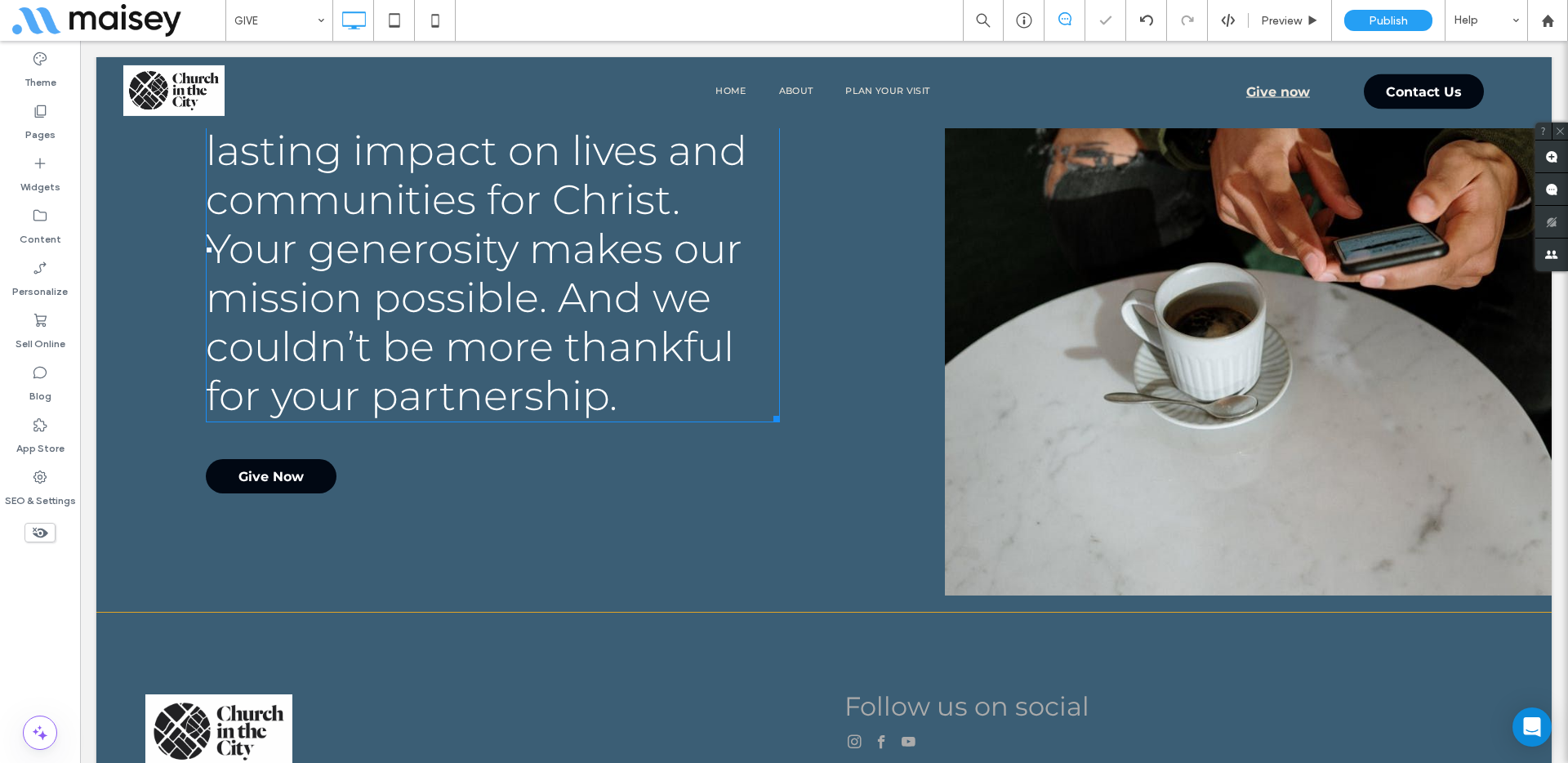 scroll, scrollTop: 803, scrollLeft: 0, axis: vertical 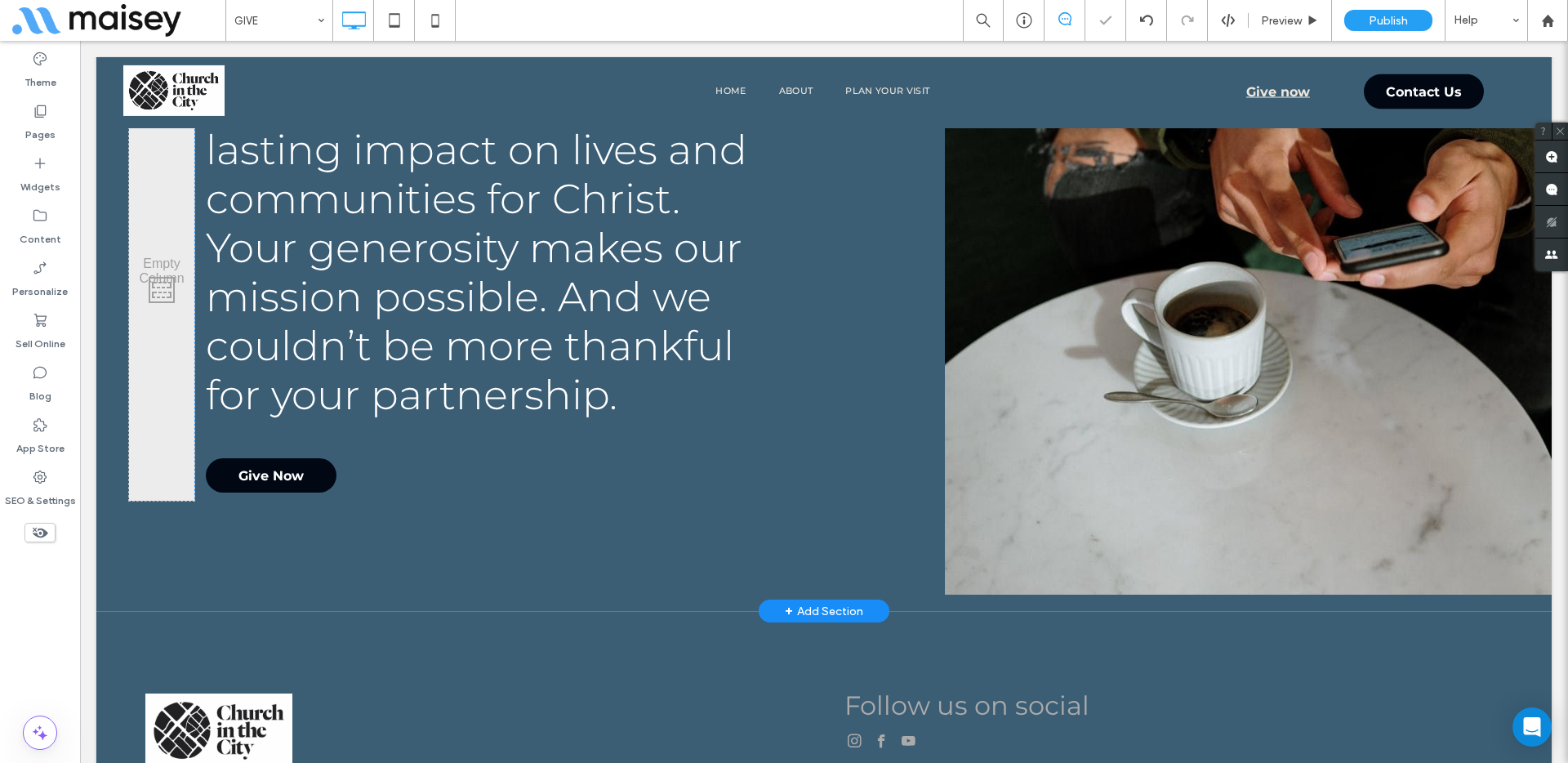 click on "Click To Paste" at bounding box center [1248, 297] 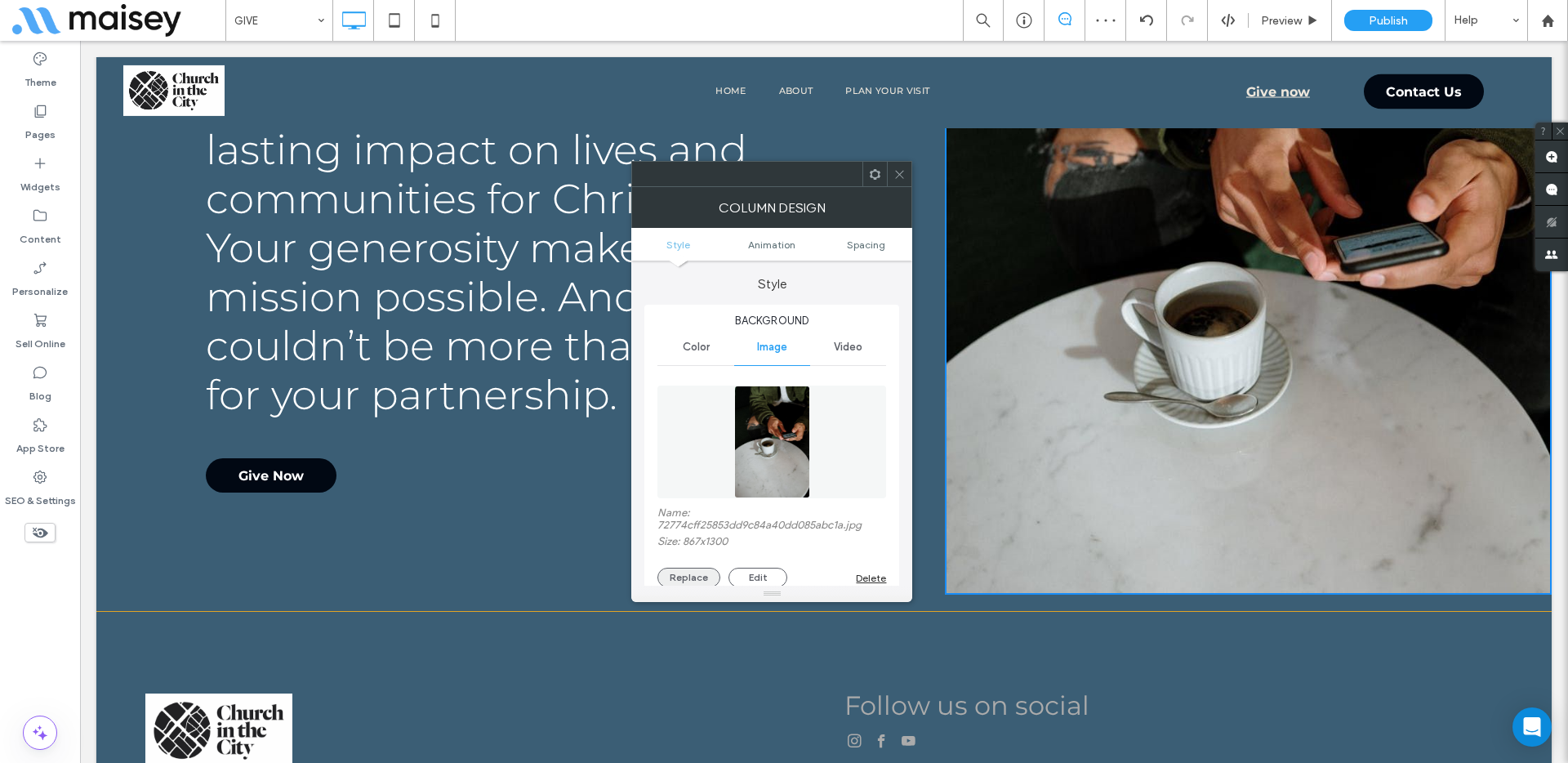 click on "Replace" at bounding box center (688, 578) 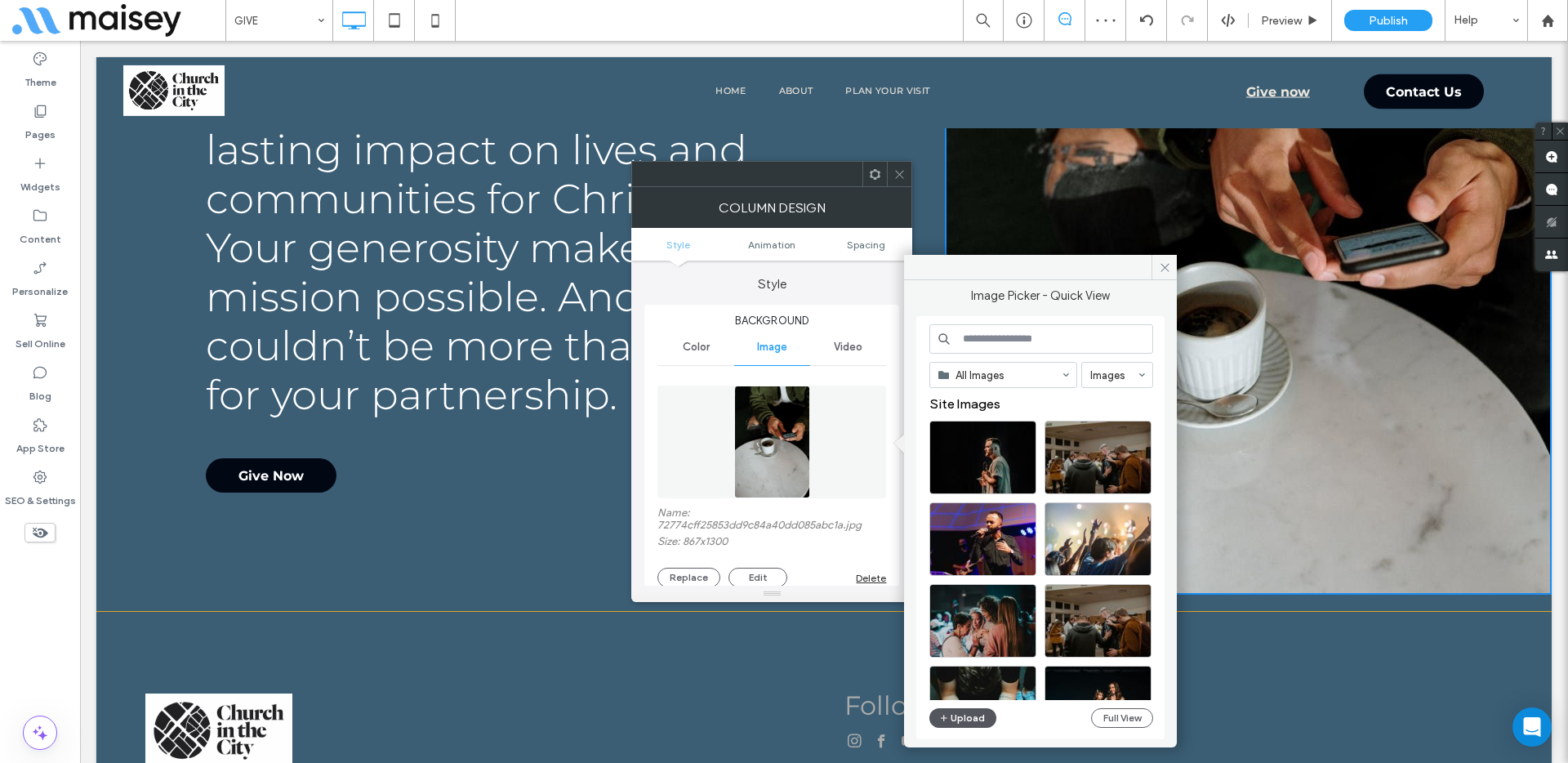 click on "Upload" at bounding box center [963, 718] 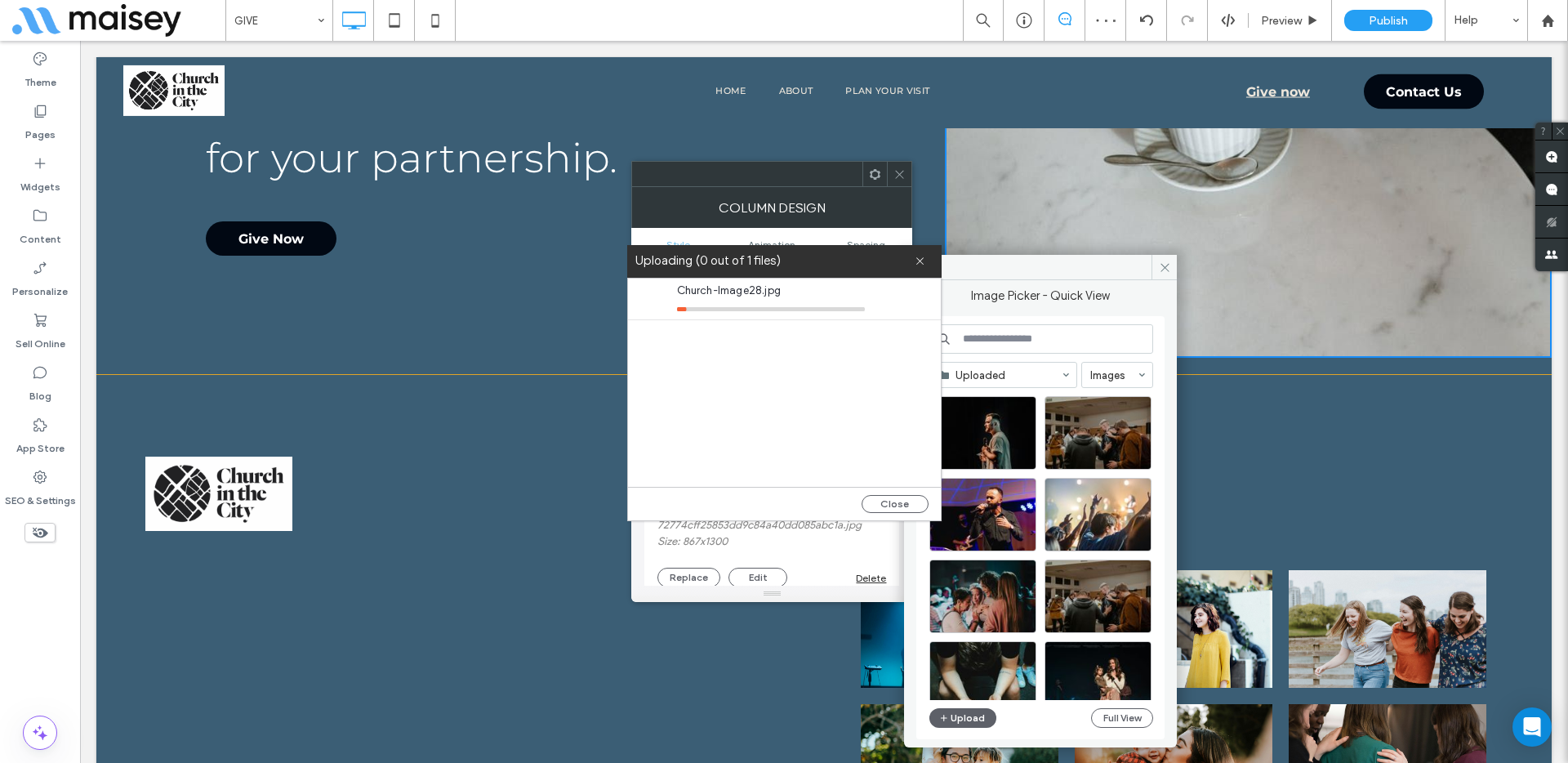 scroll, scrollTop: 1042, scrollLeft: 0, axis: vertical 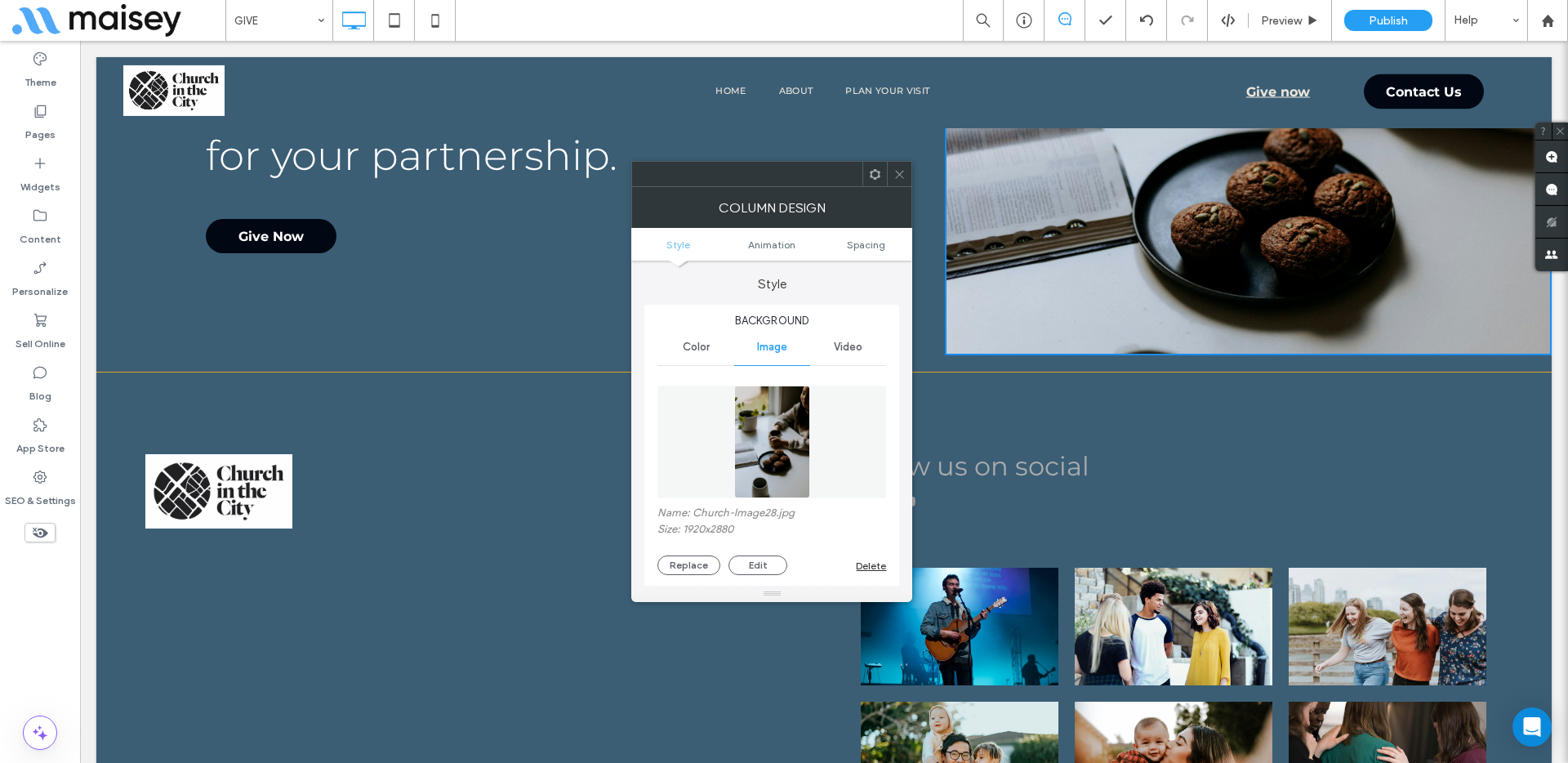 click 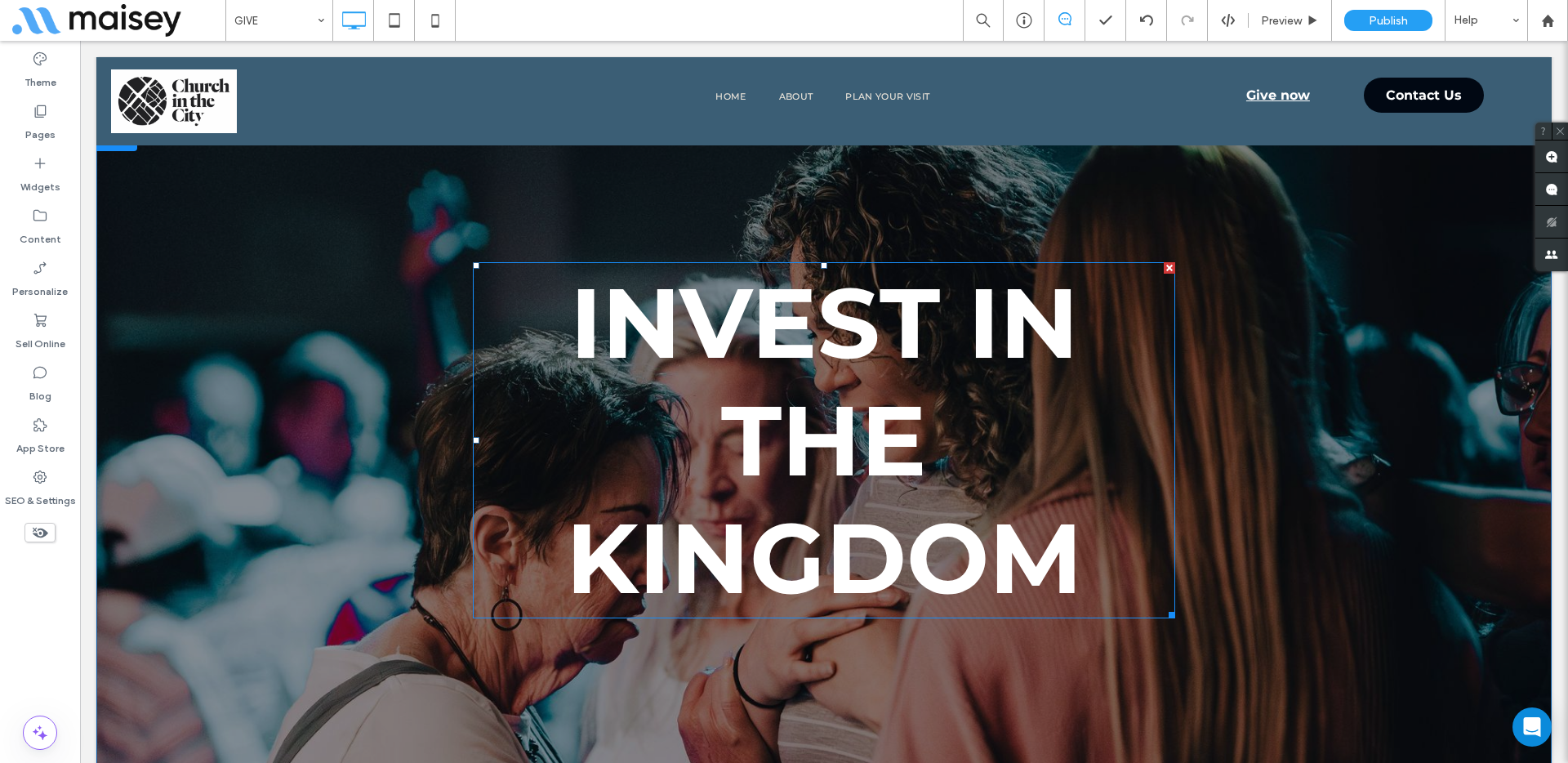 scroll, scrollTop: 0, scrollLeft: 0, axis: both 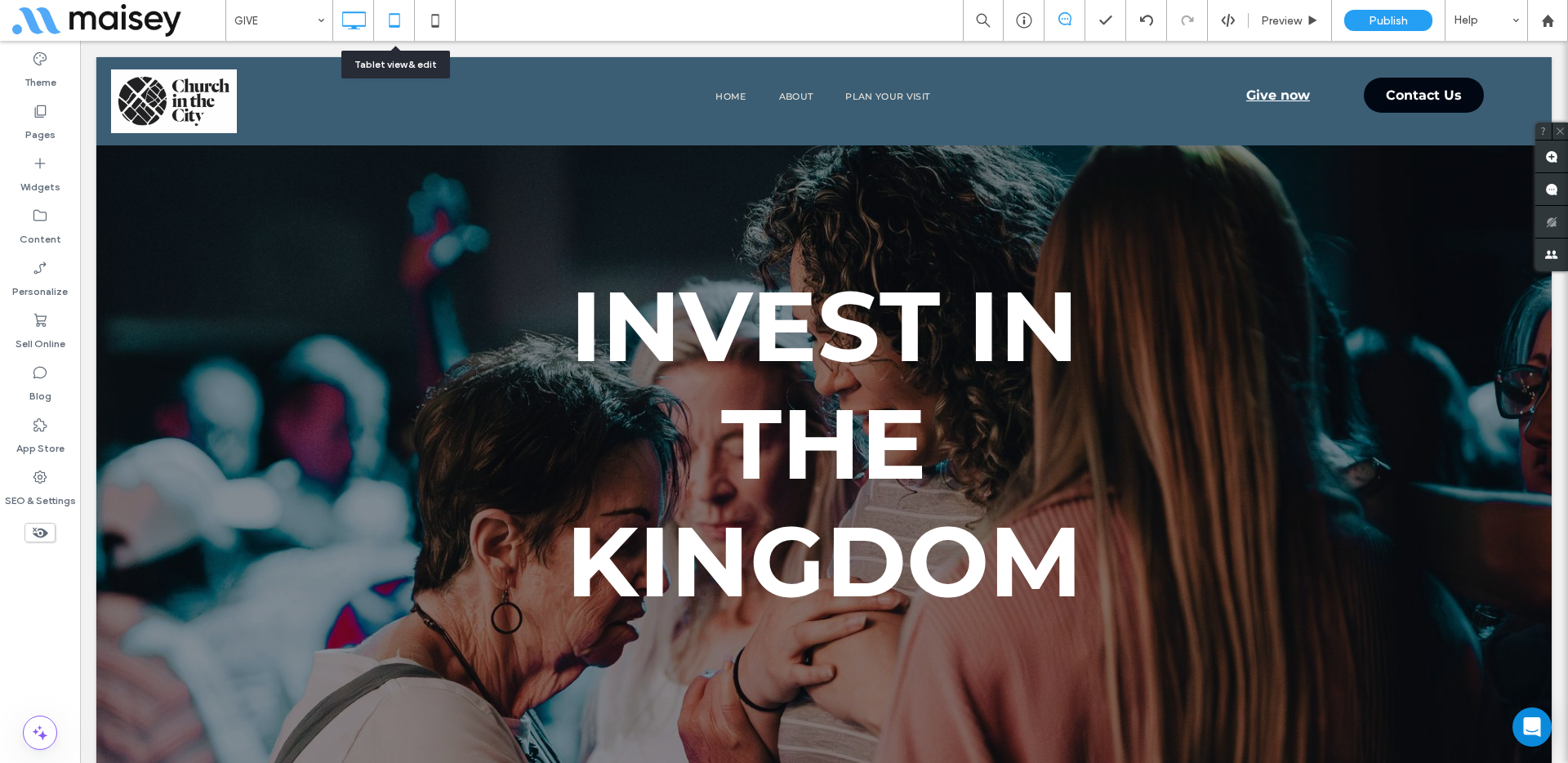 click 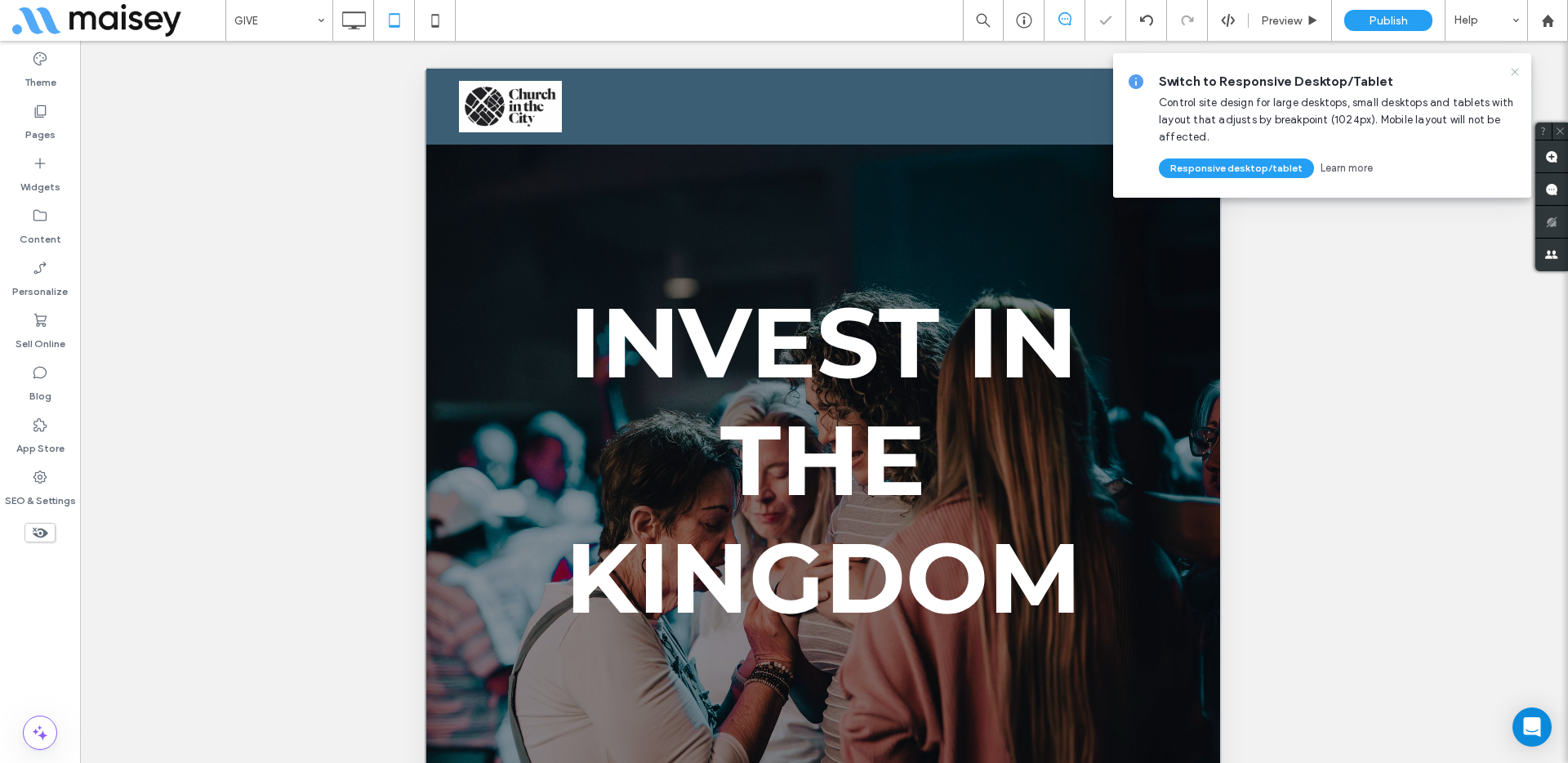 scroll, scrollTop: 0, scrollLeft: 0, axis: both 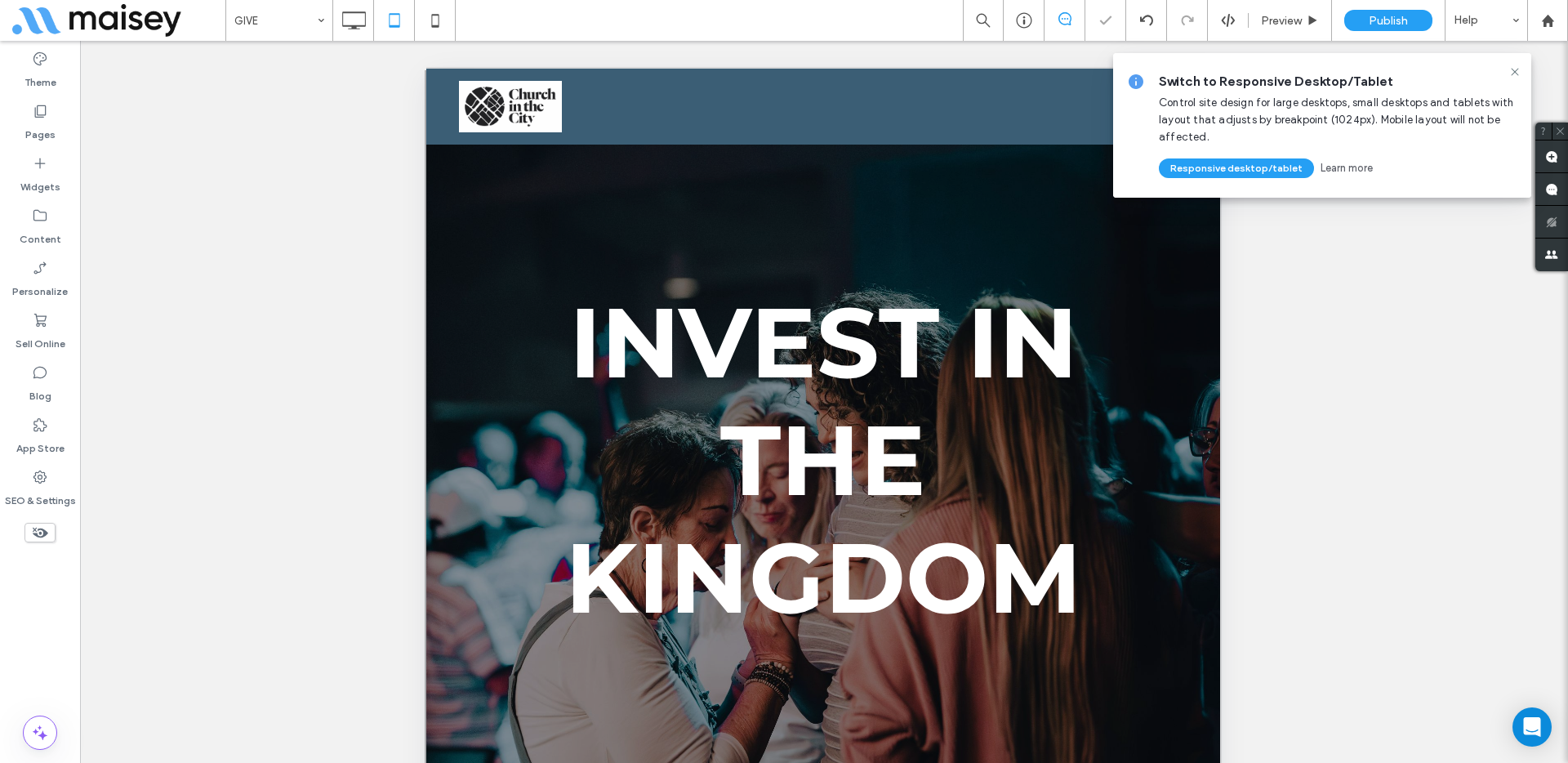 drag, startPoint x: 1516, startPoint y: 77, endPoint x: 1506, endPoint y: 74, distance: 10.440307 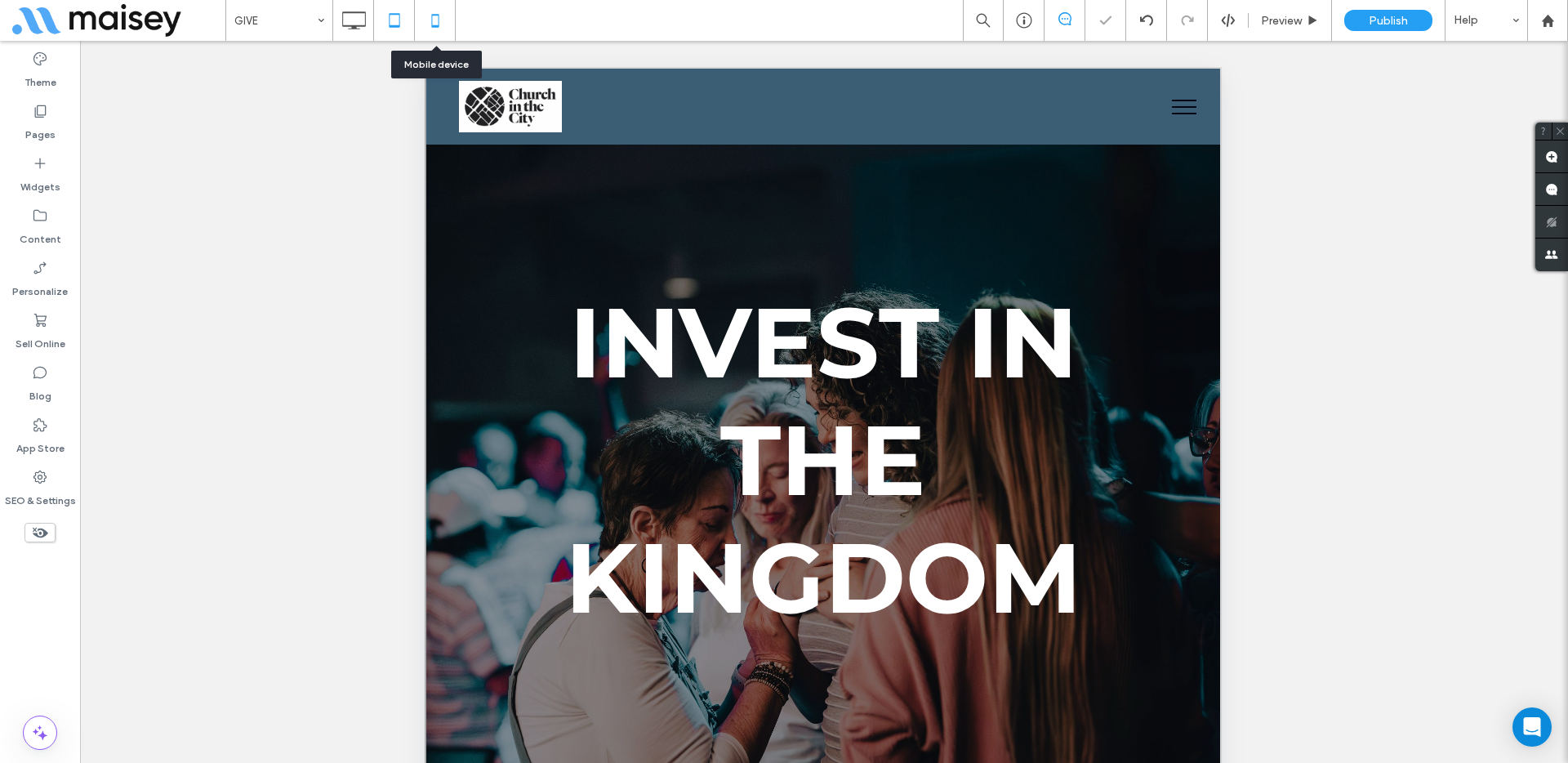 click 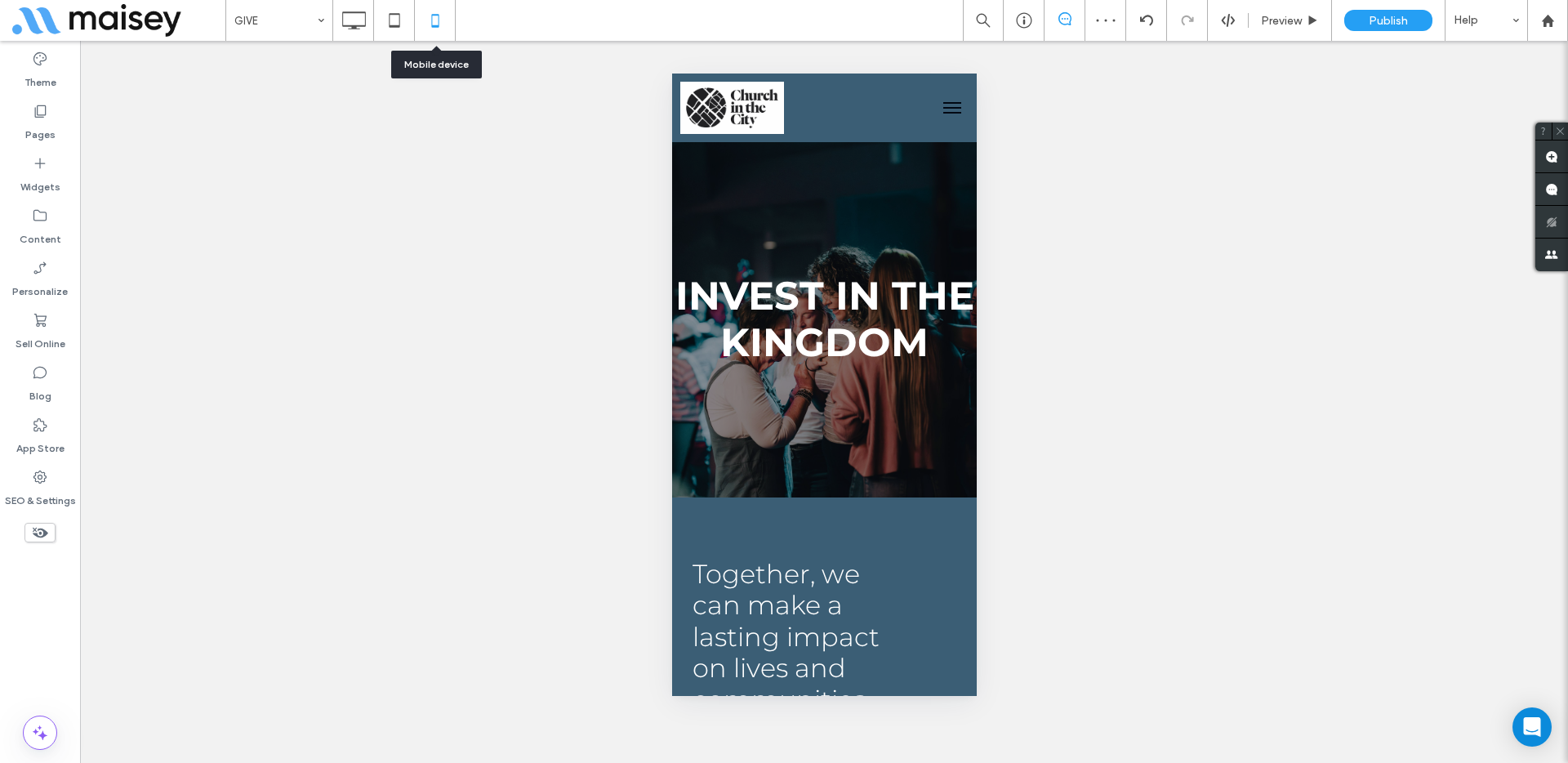 scroll, scrollTop: 0, scrollLeft: 0, axis: both 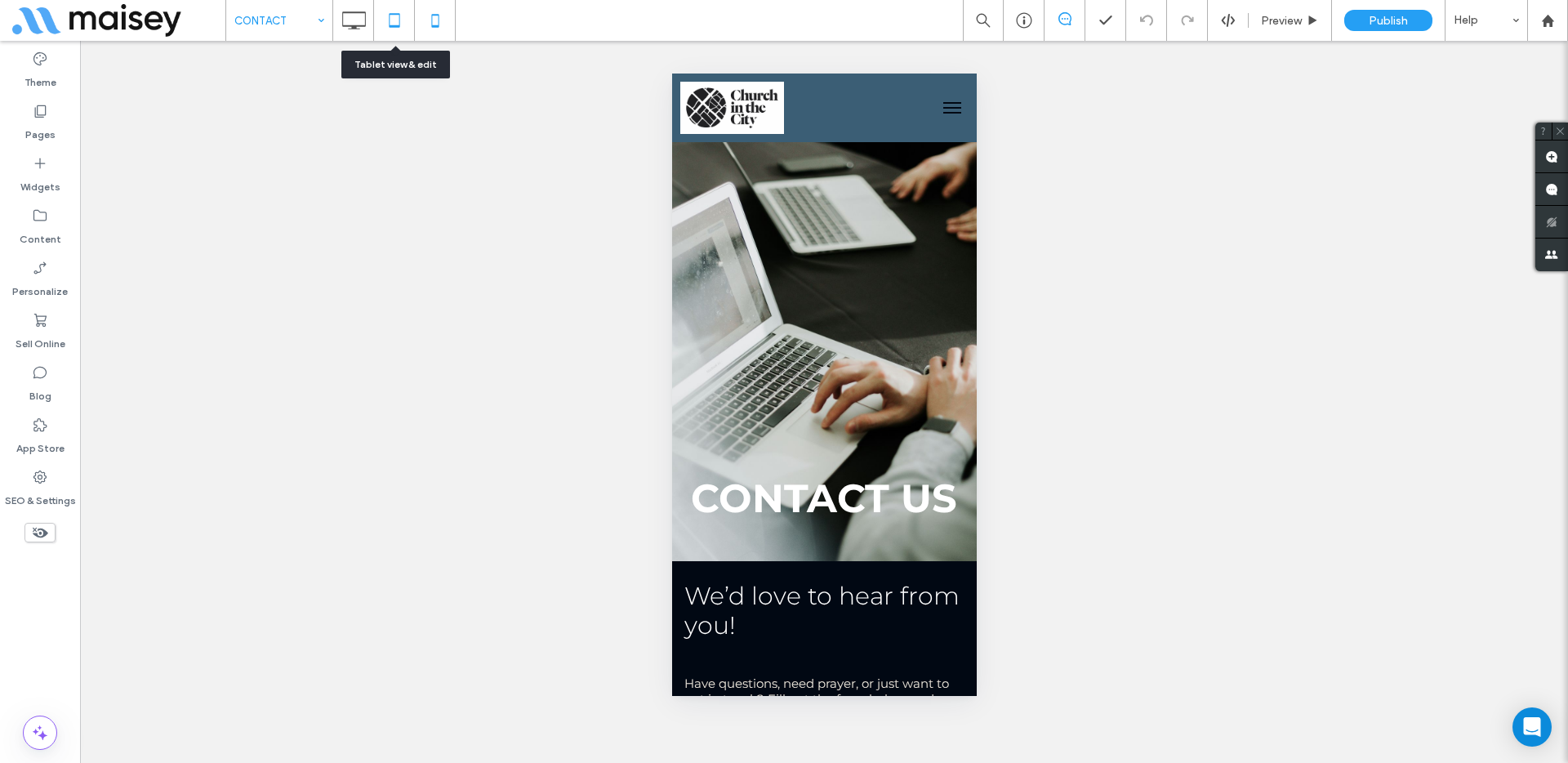 click 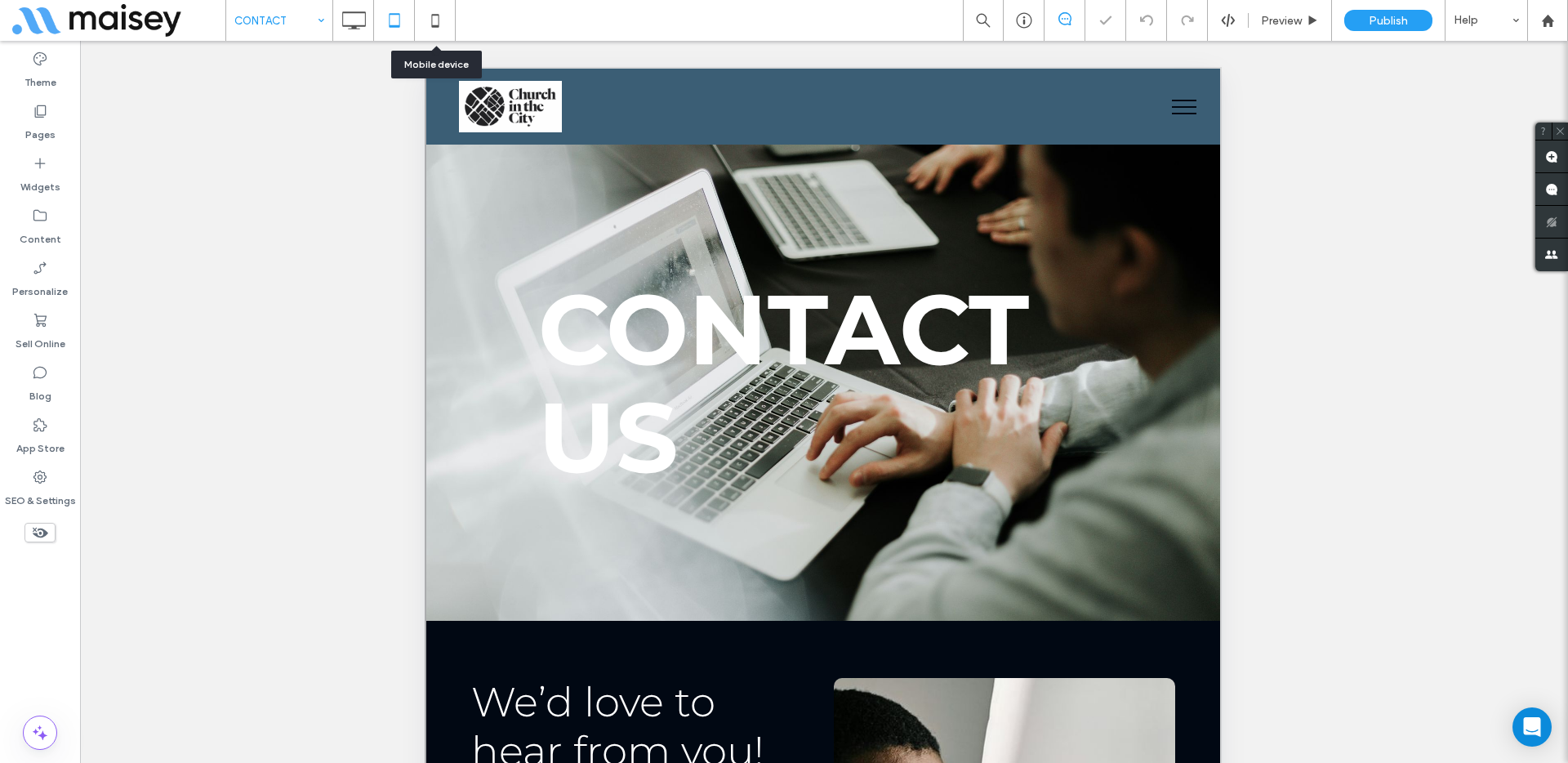 scroll, scrollTop: 0, scrollLeft: 0, axis: both 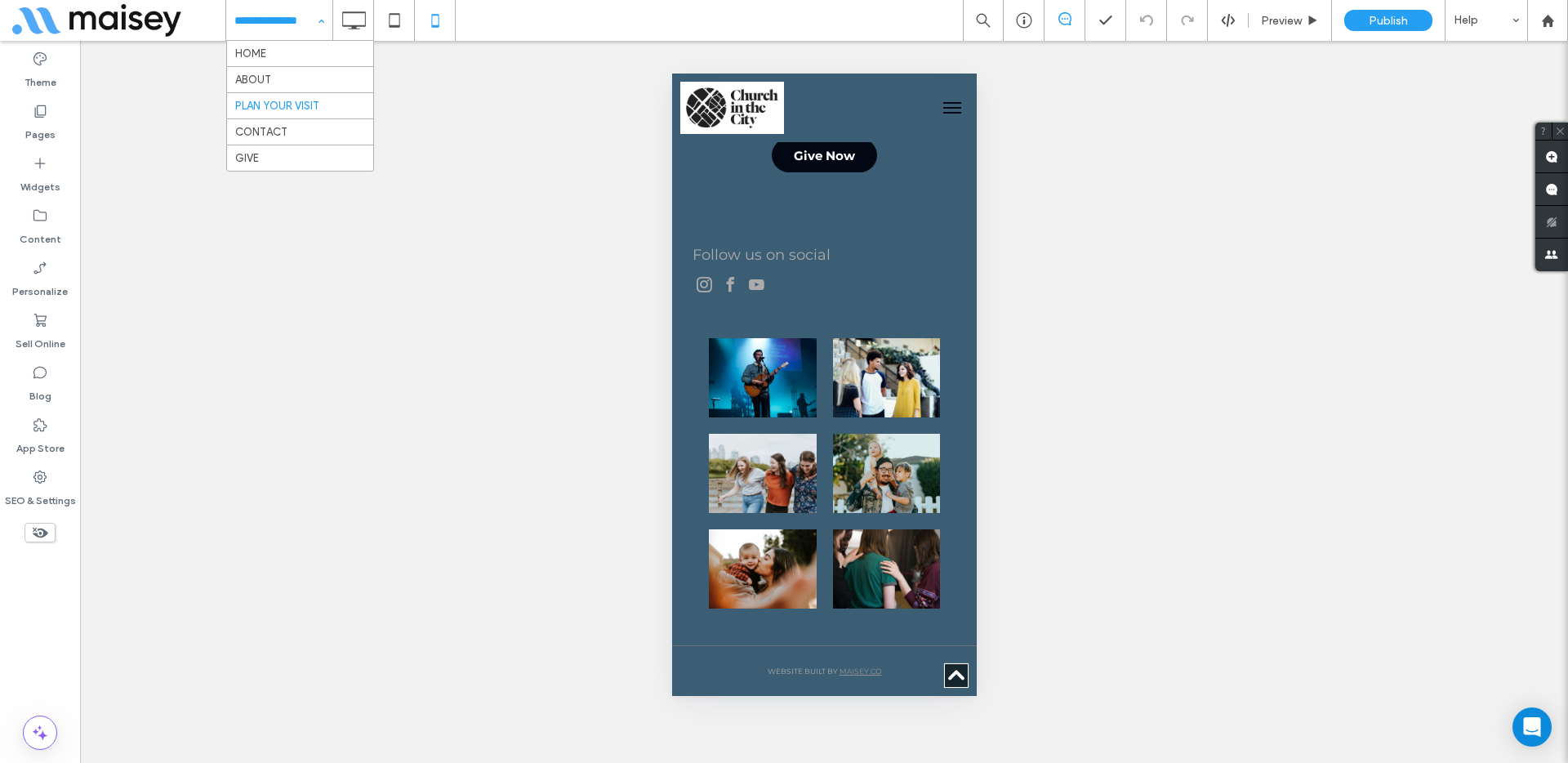 click at bounding box center (275, 20) 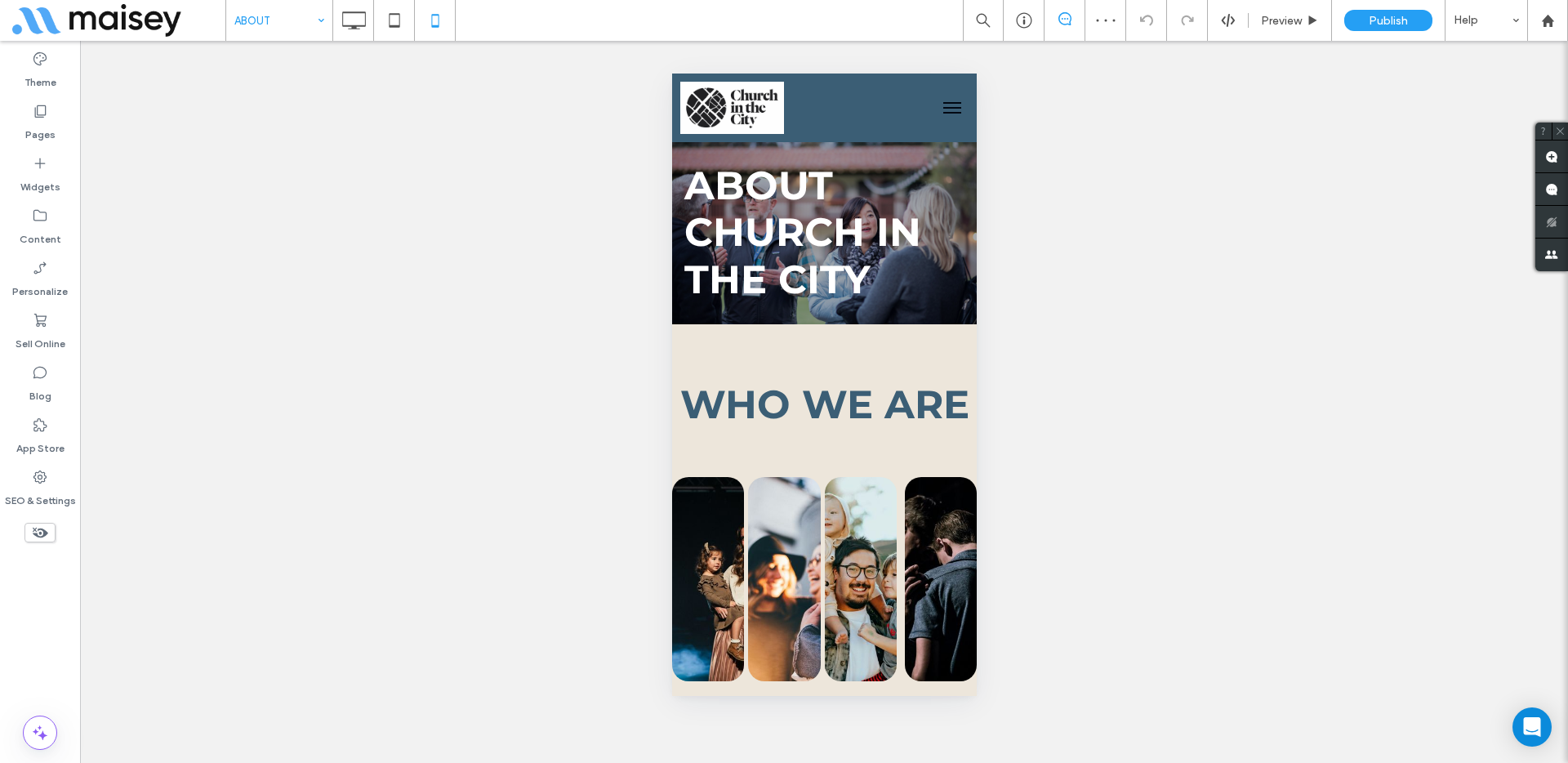 scroll, scrollTop: 0, scrollLeft: 0, axis: both 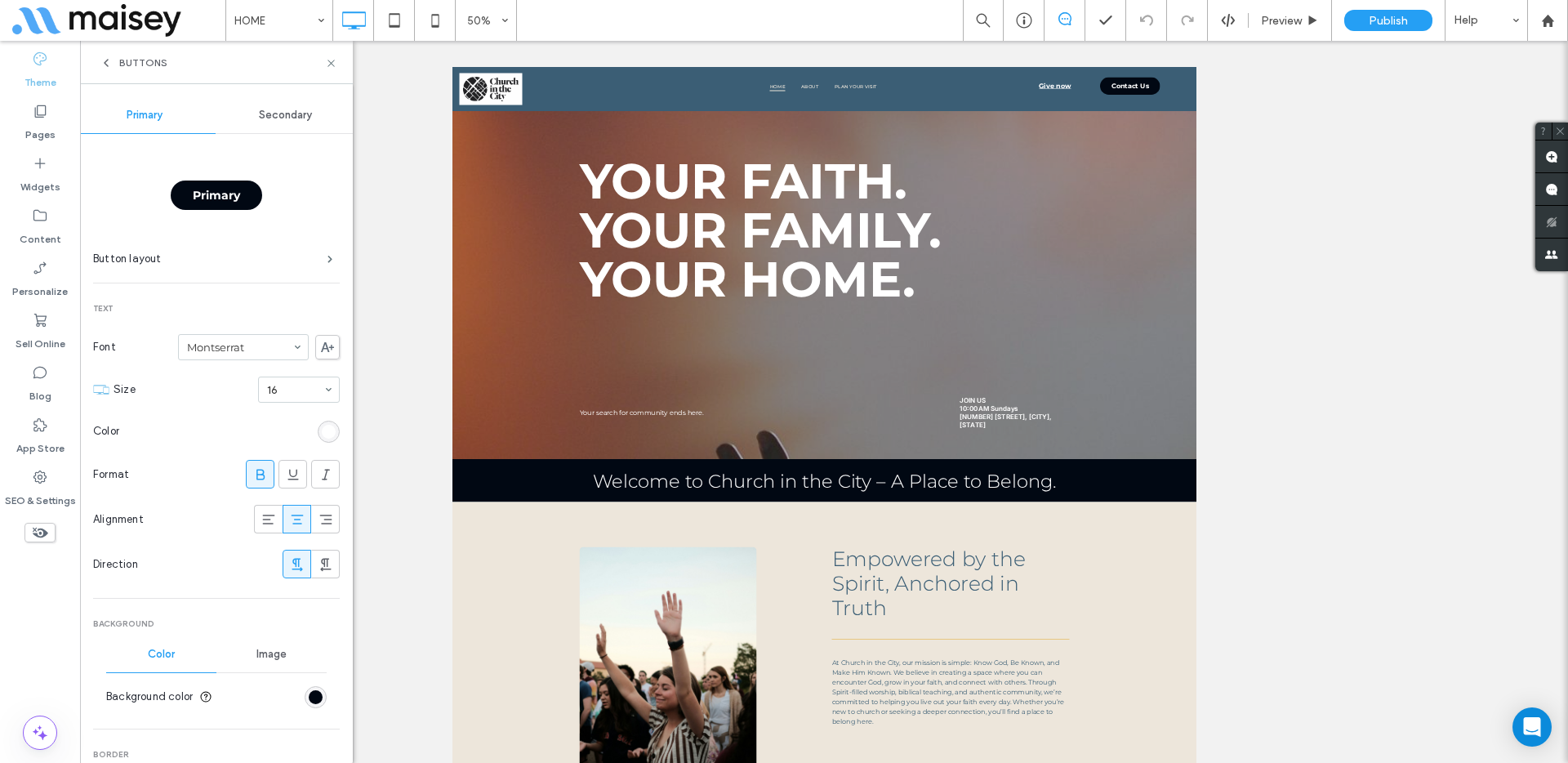 click on "Secondary" at bounding box center (285, 115) 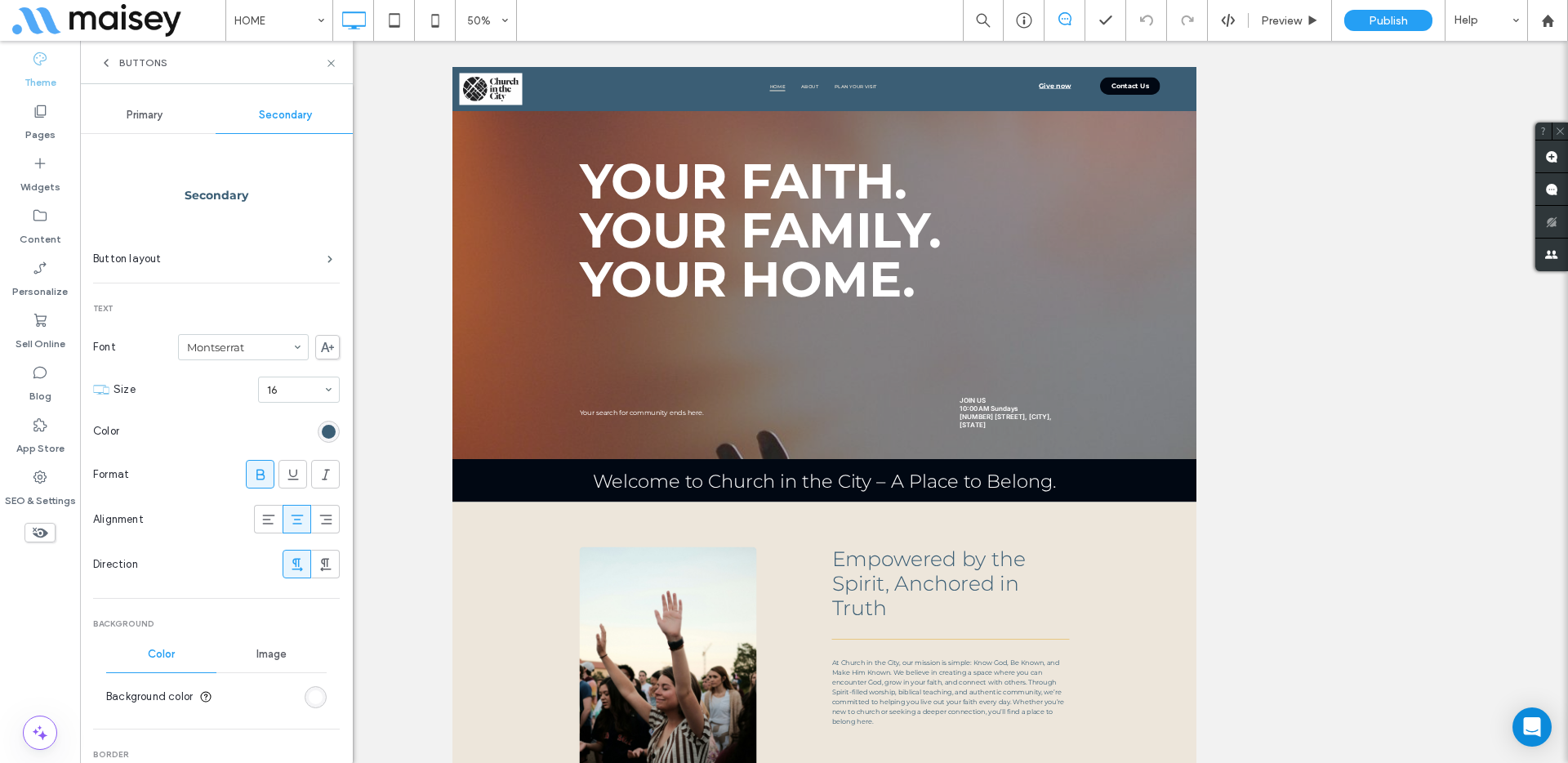 click on "Primary" at bounding box center (145, 115) 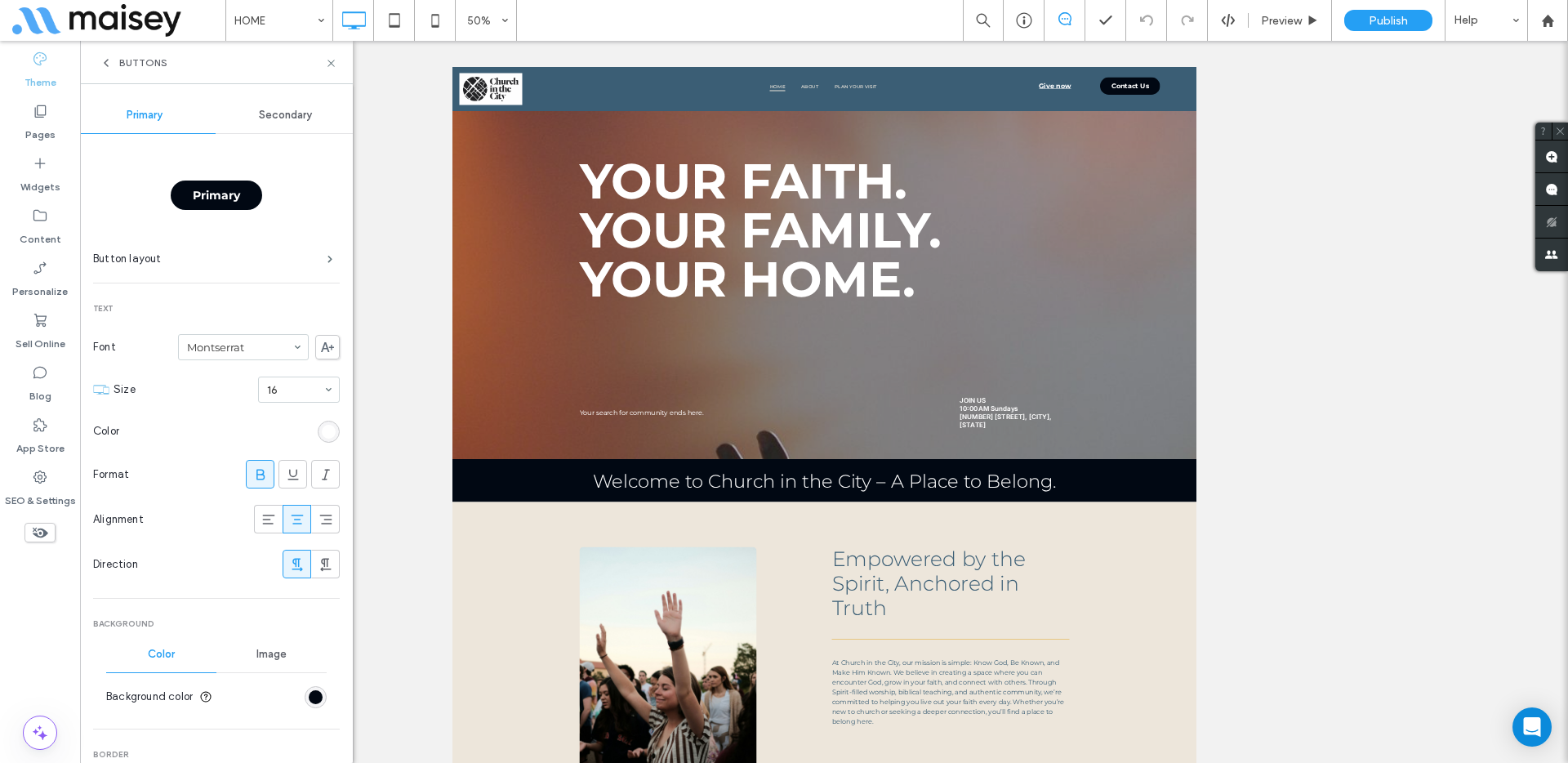 click on "Secondary" at bounding box center (285, 115) 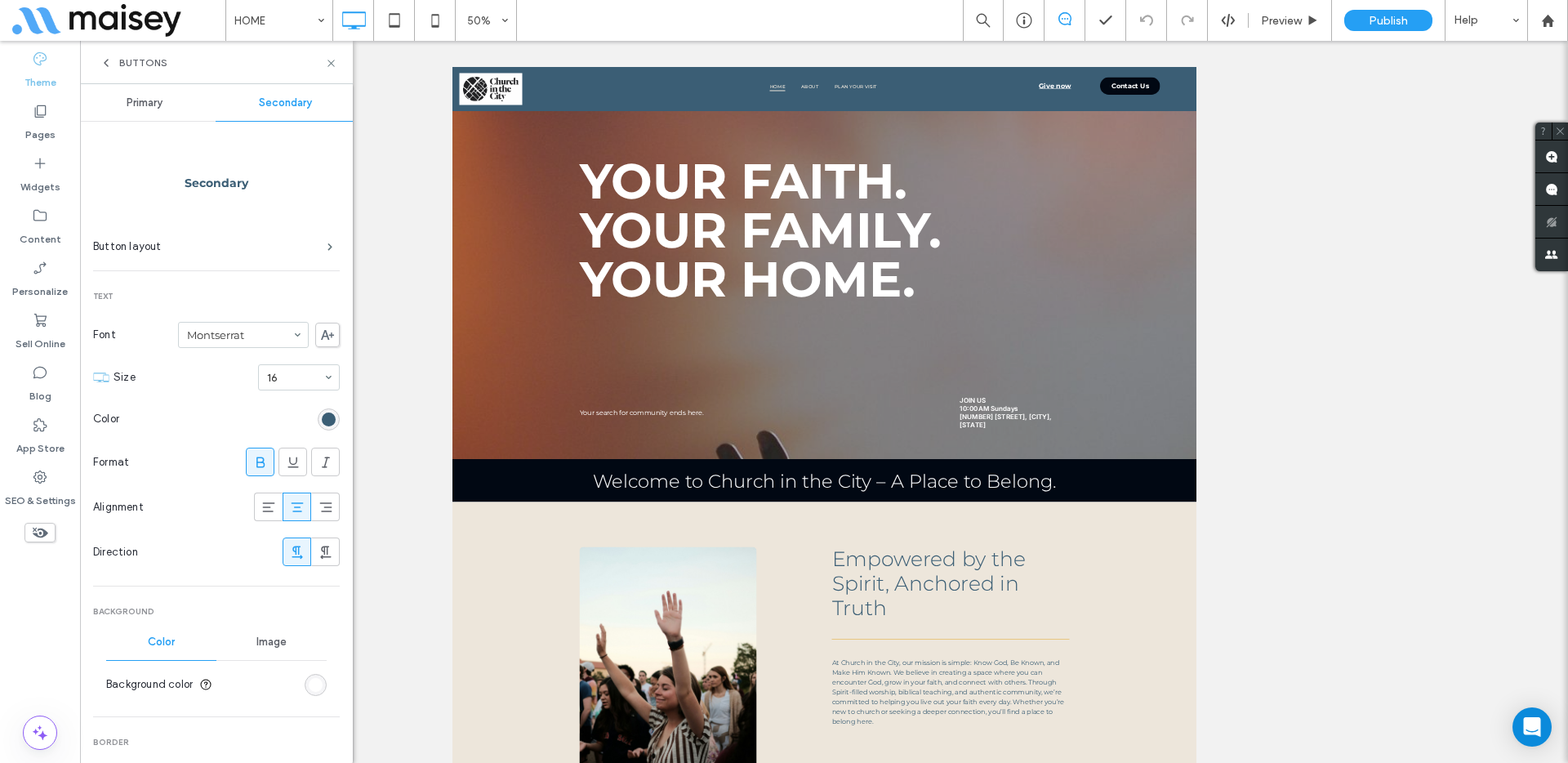 scroll, scrollTop: 0, scrollLeft: 0, axis: both 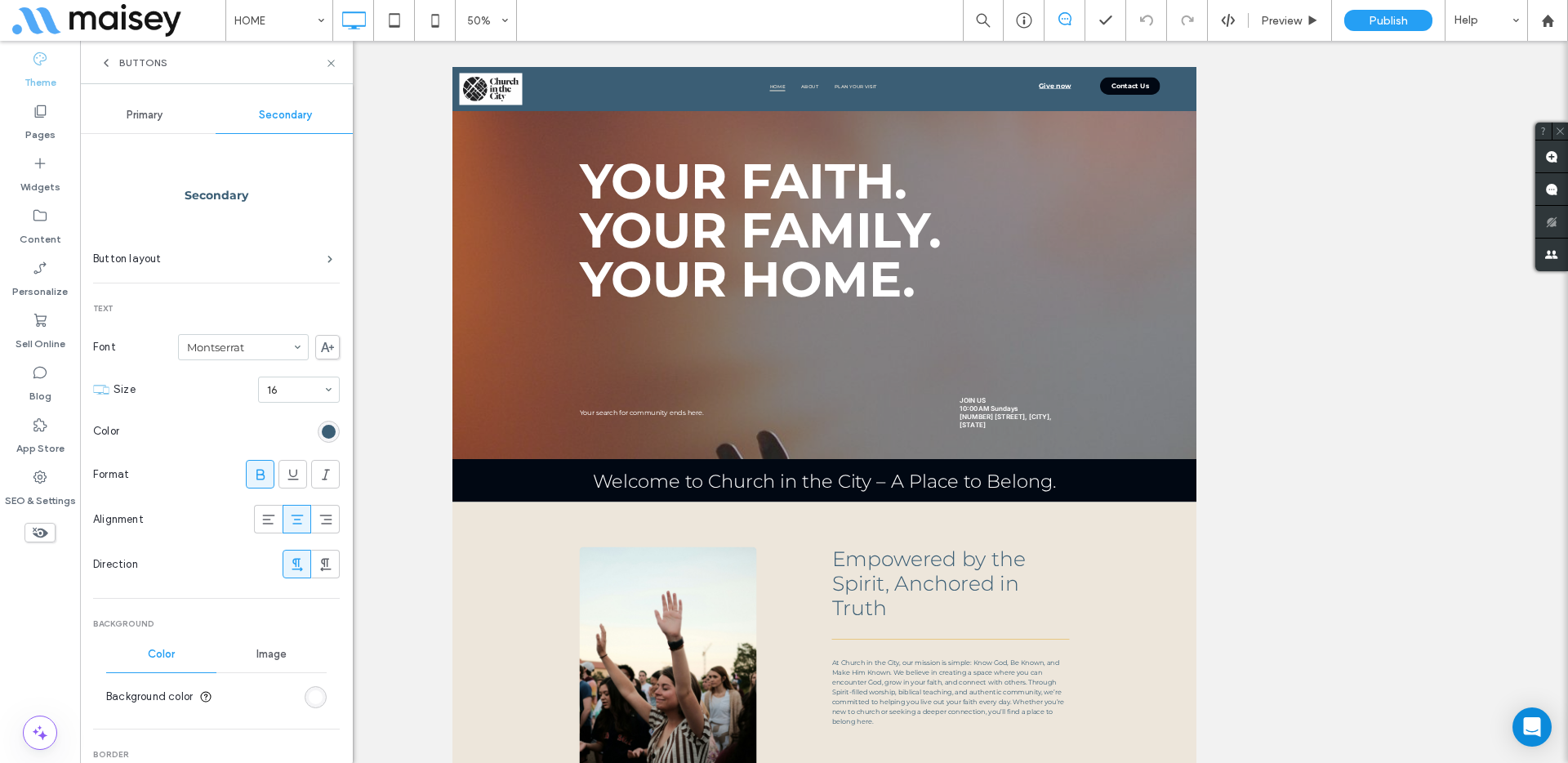 click on "Primary" at bounding box center [145, 115] 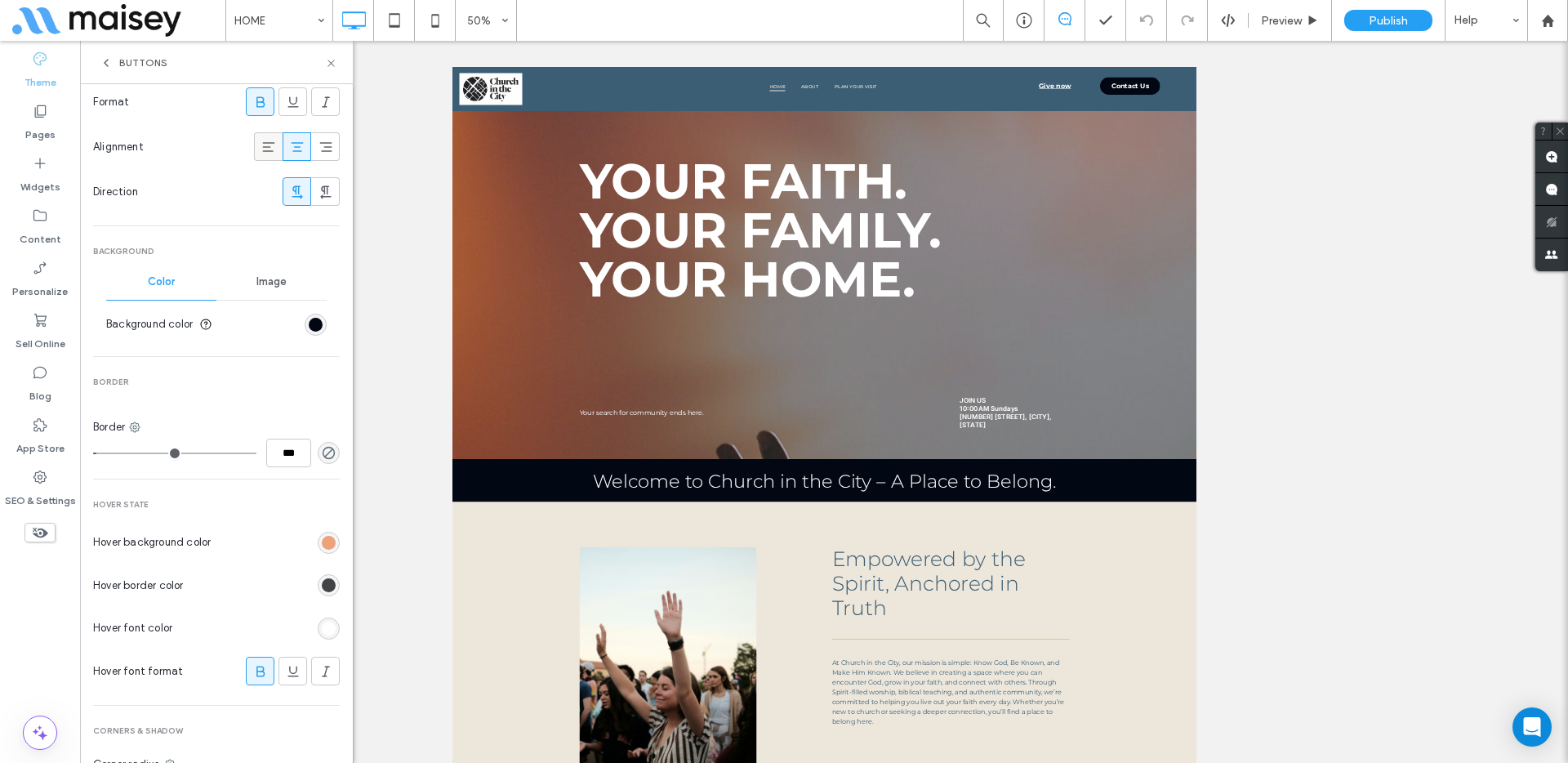 scroll, scrollTop: 375, scrollLeft: 0, axis: vertical 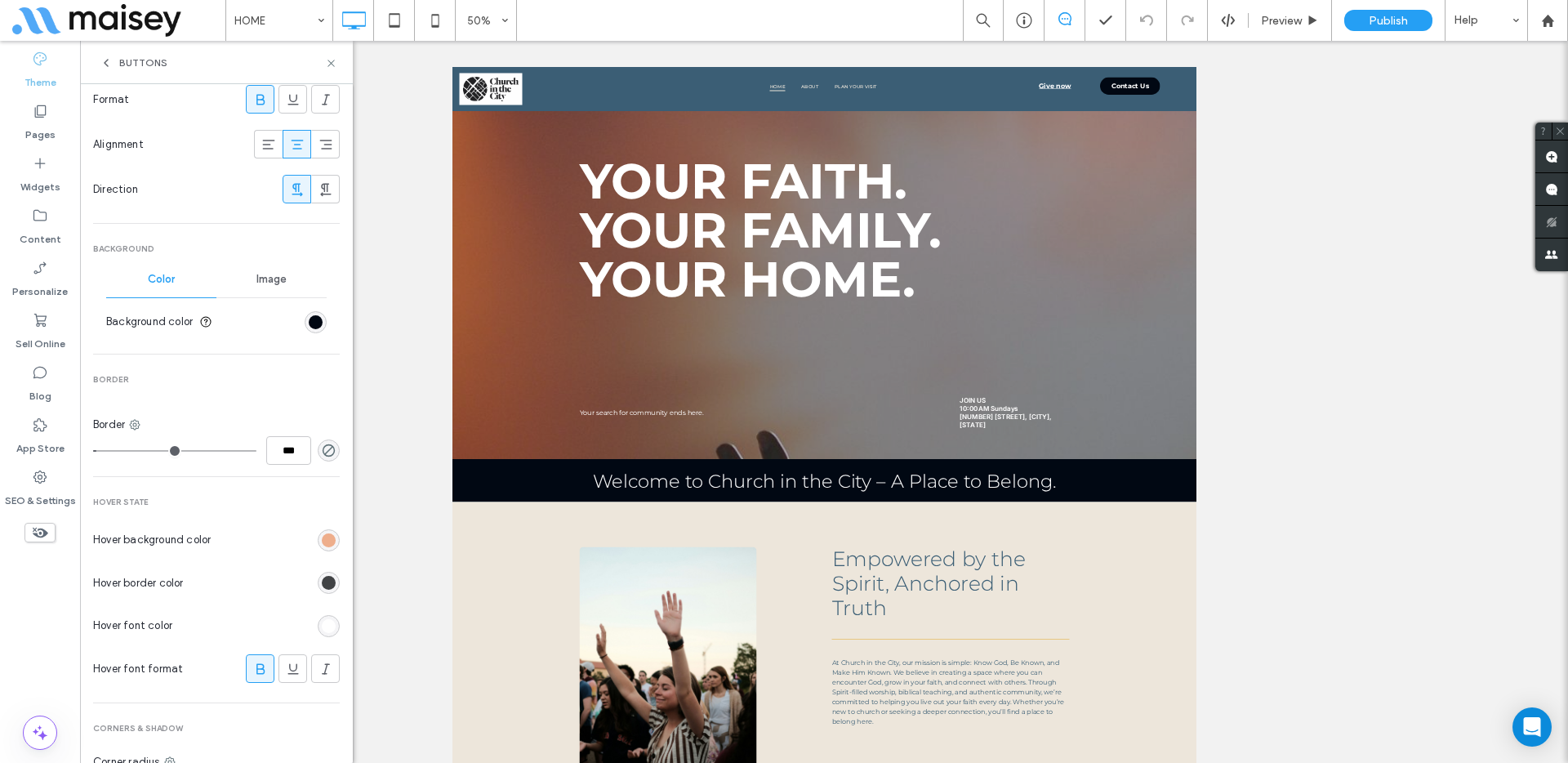 click at bounding box center [328, 540] 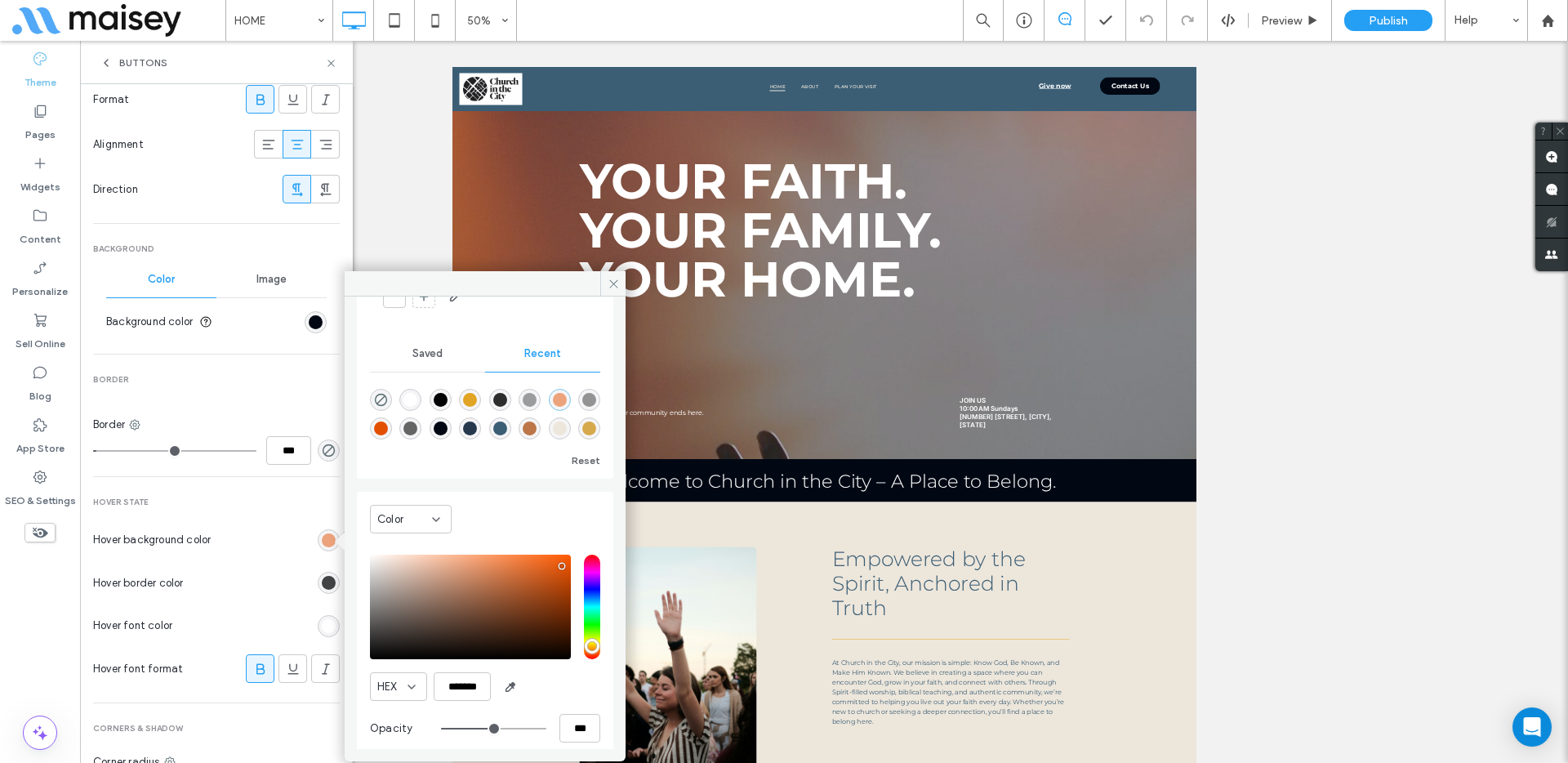 scroll, scrollTop: 130, scrollLeft: 0, axis: vertical 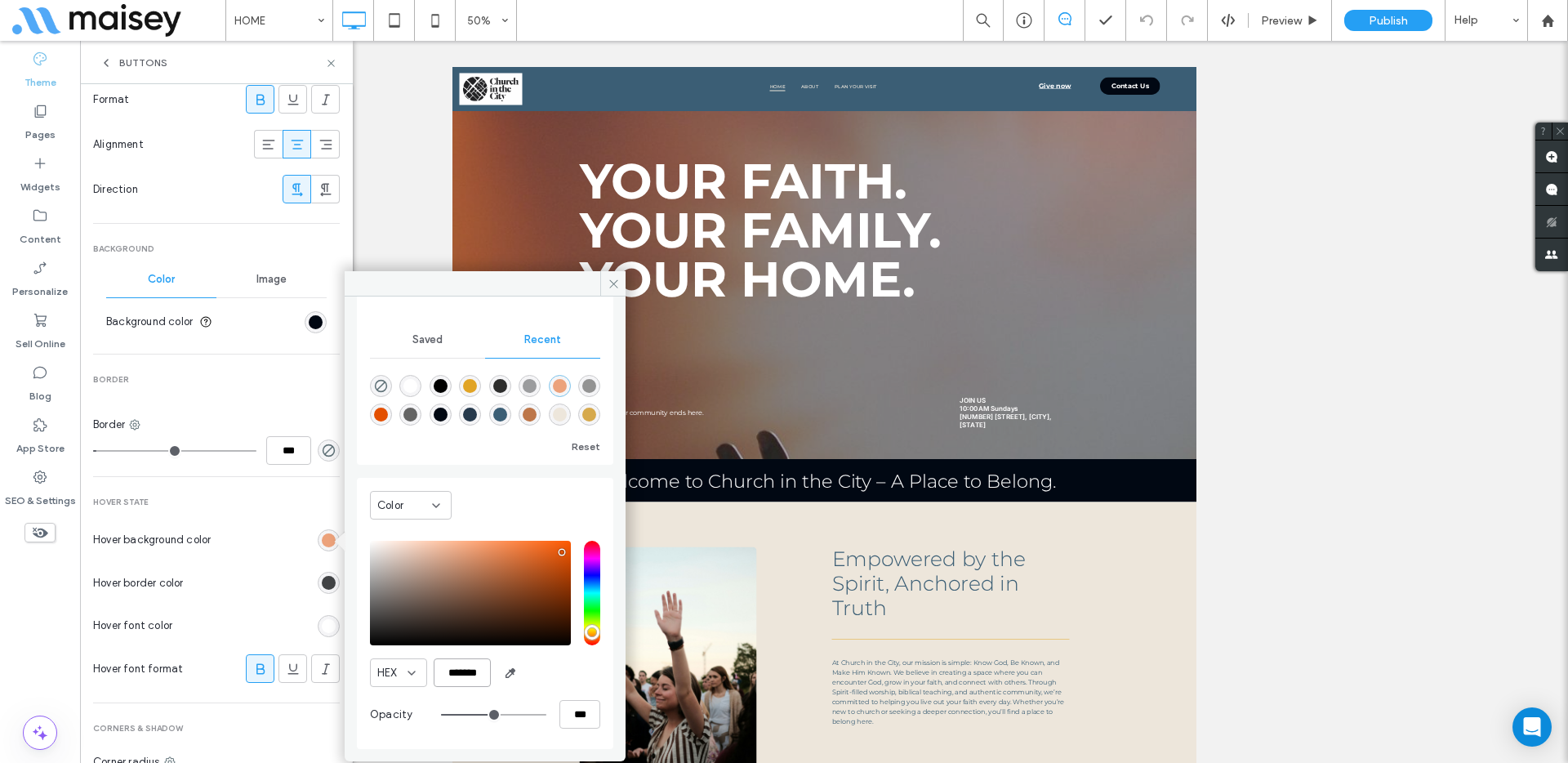 click on "*******" at bounding box center (462, 672) 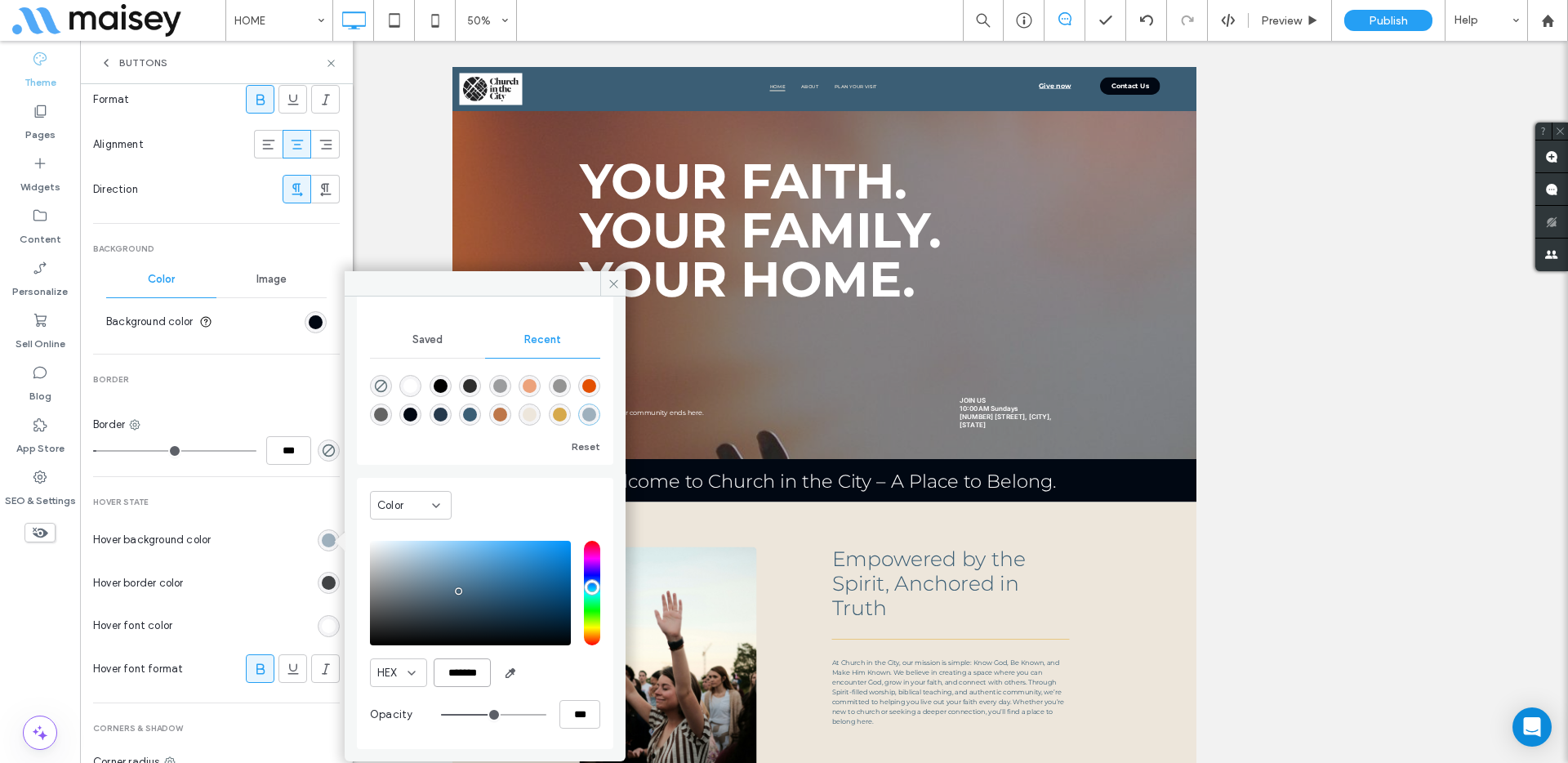 click on "*******" at bounding box center (462, 672) 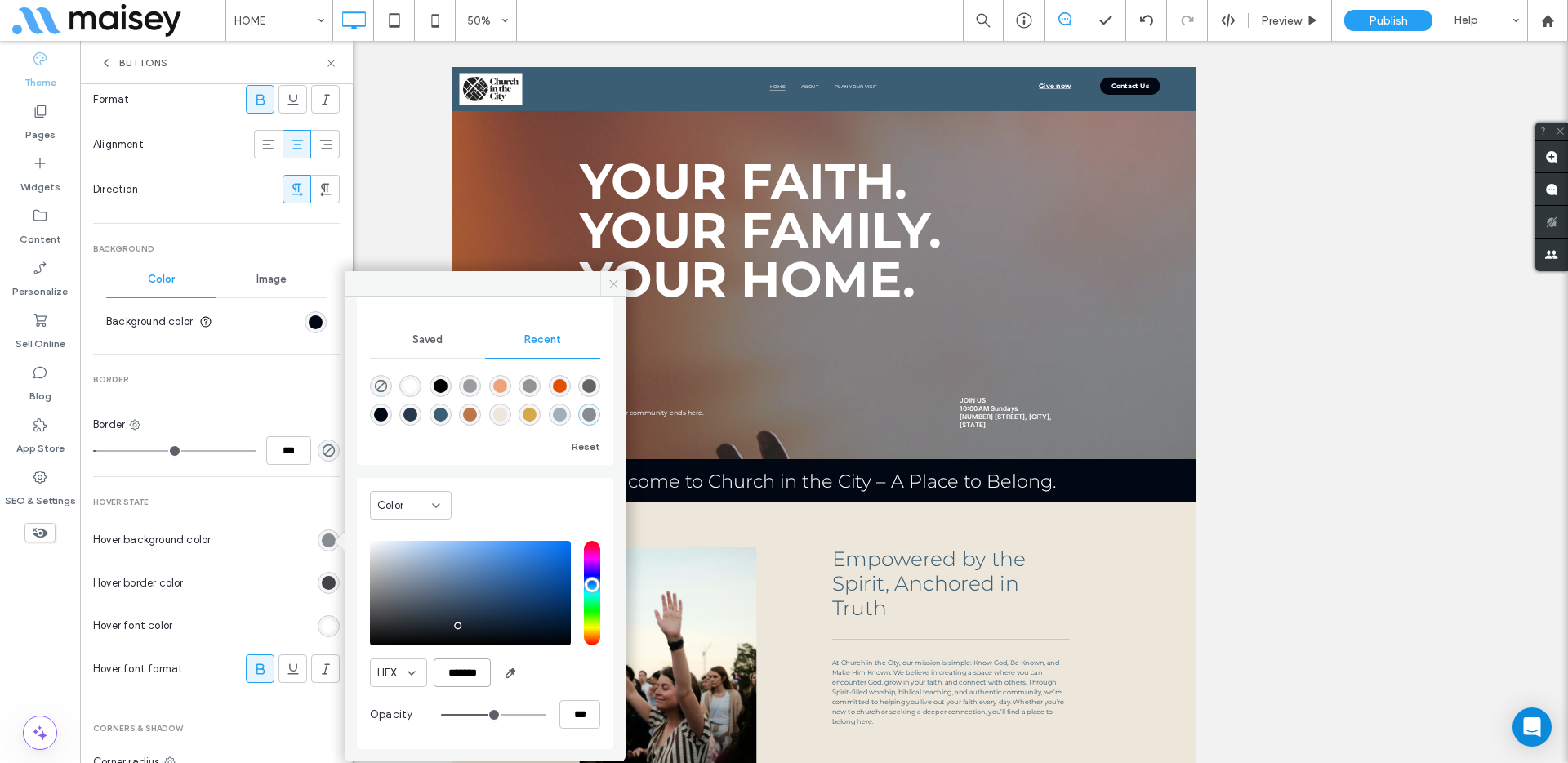 type on "*******" 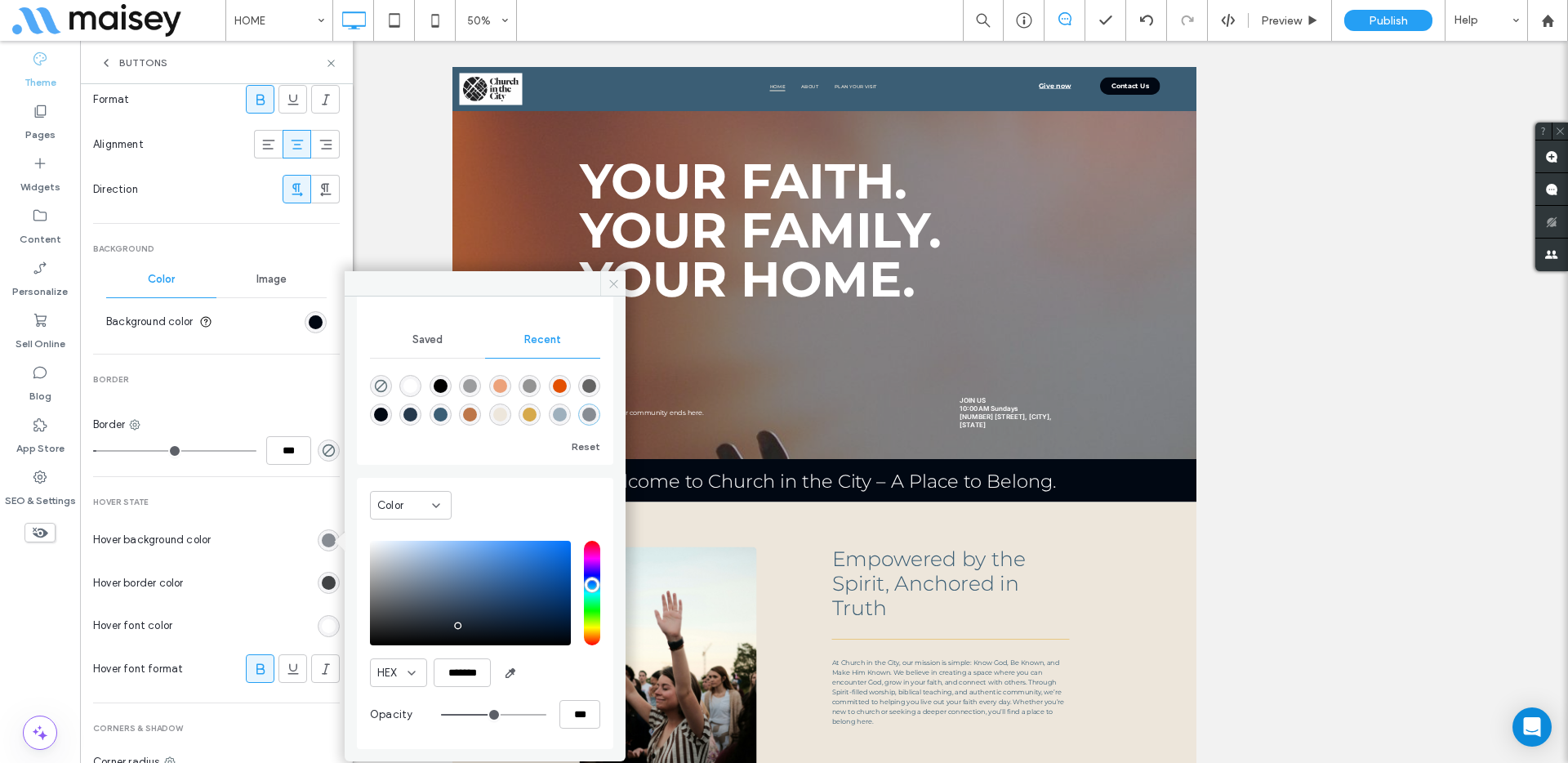click 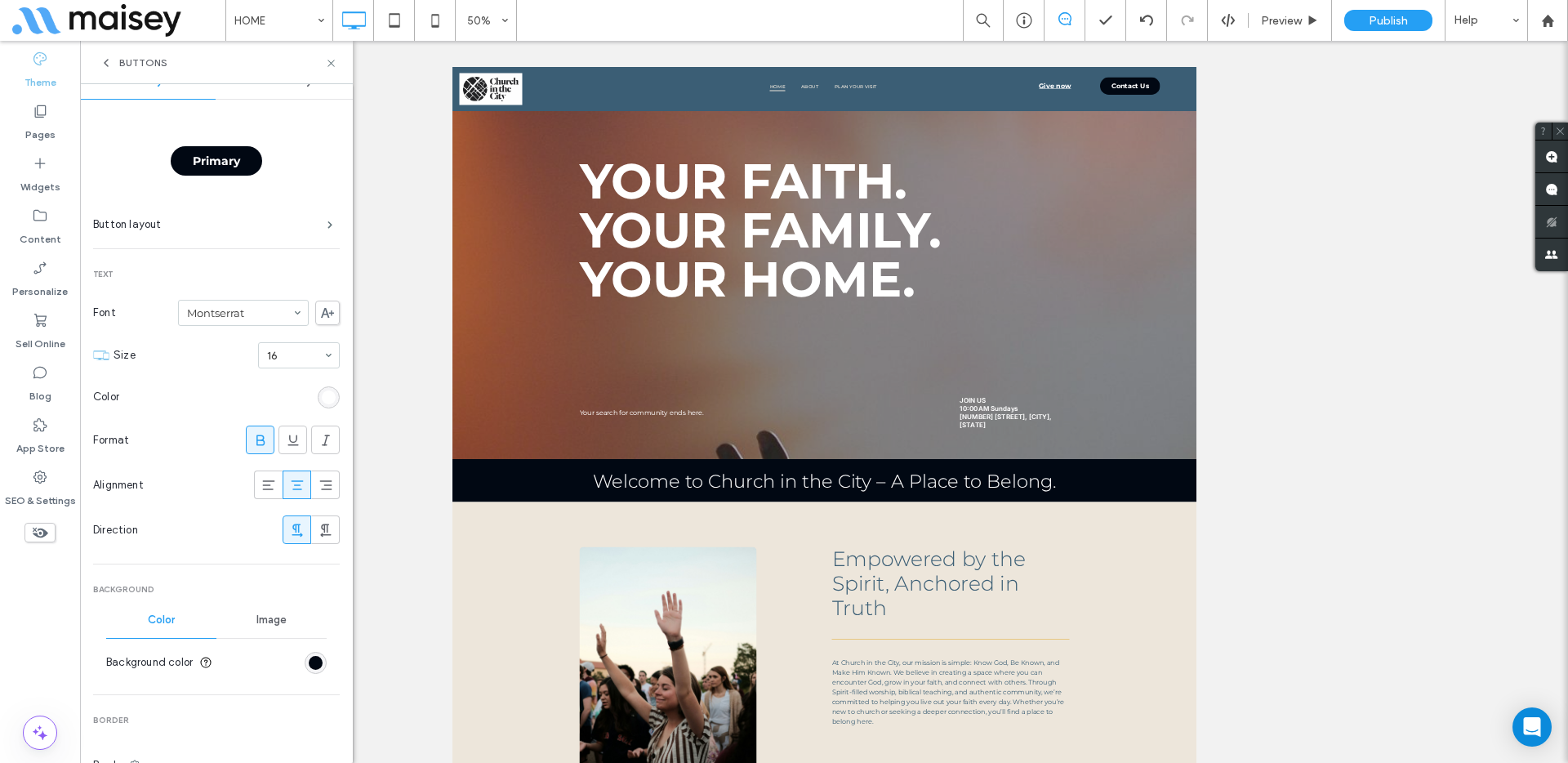 scroll, scrollTop: 0, scrollLeft: 0, axis: both 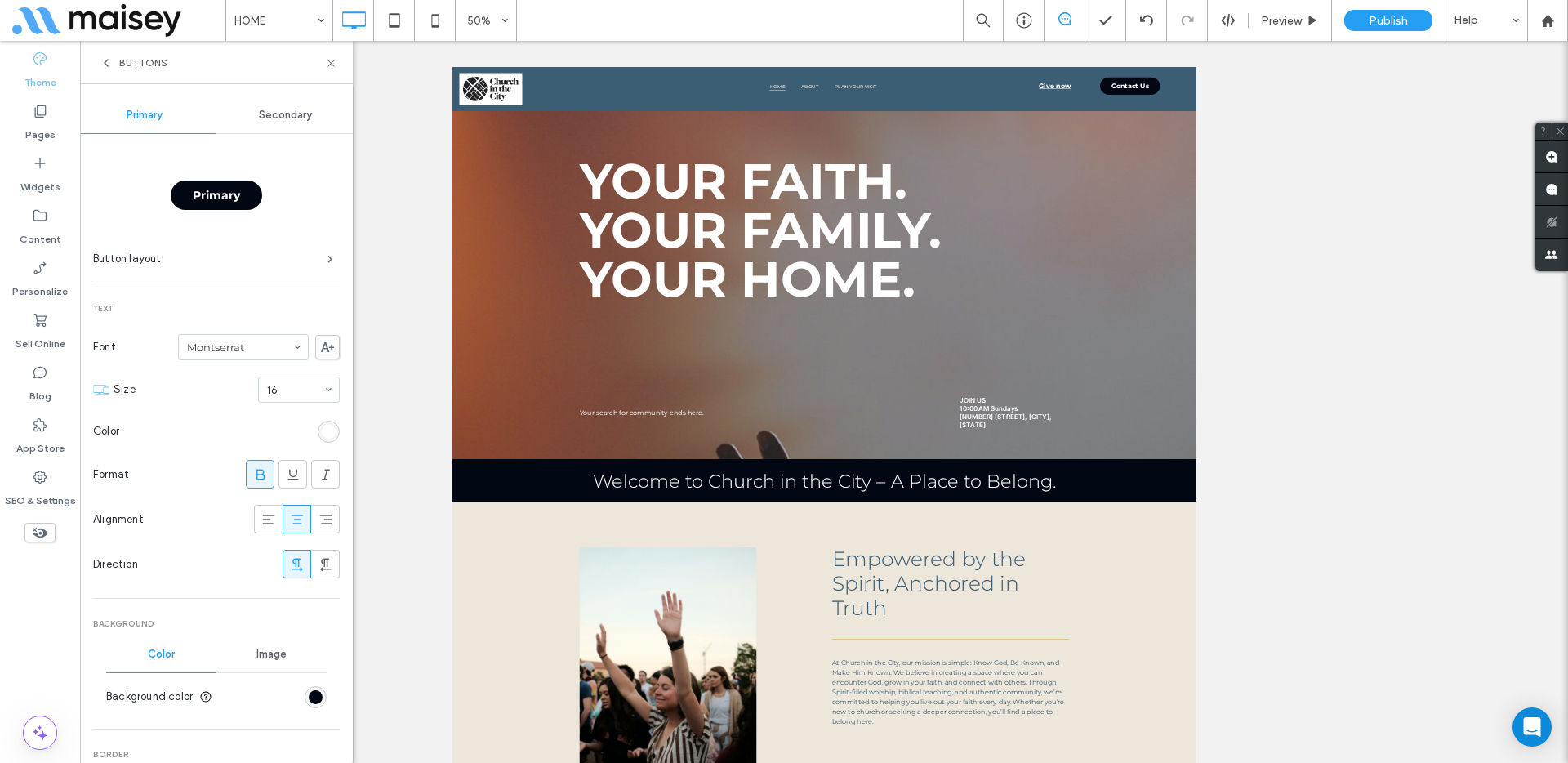 click on "Secondary" at bounding box center (285, 115) 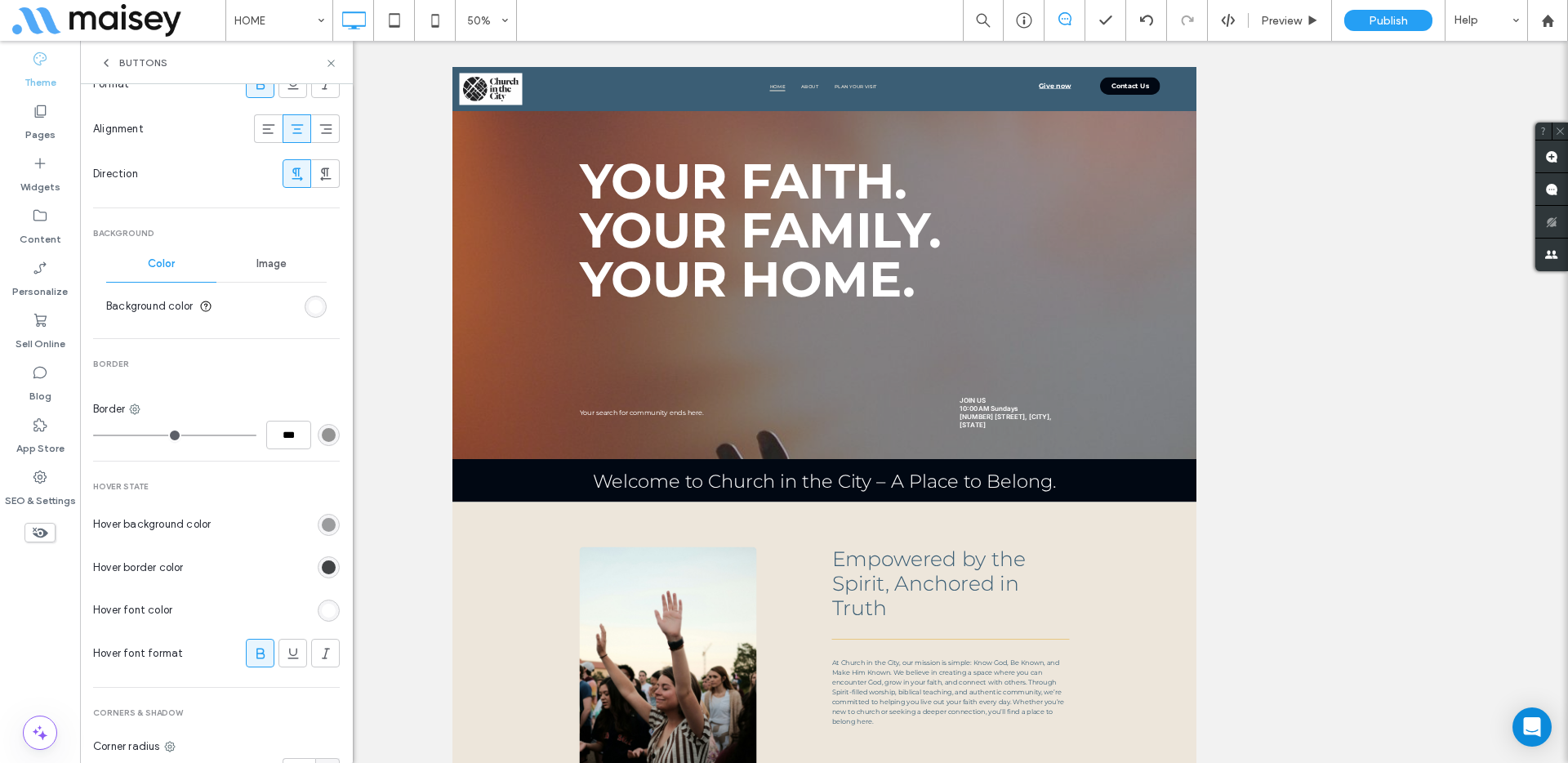 scroll, scrollTop: 392, scrollLeft: 0, axis: vertical 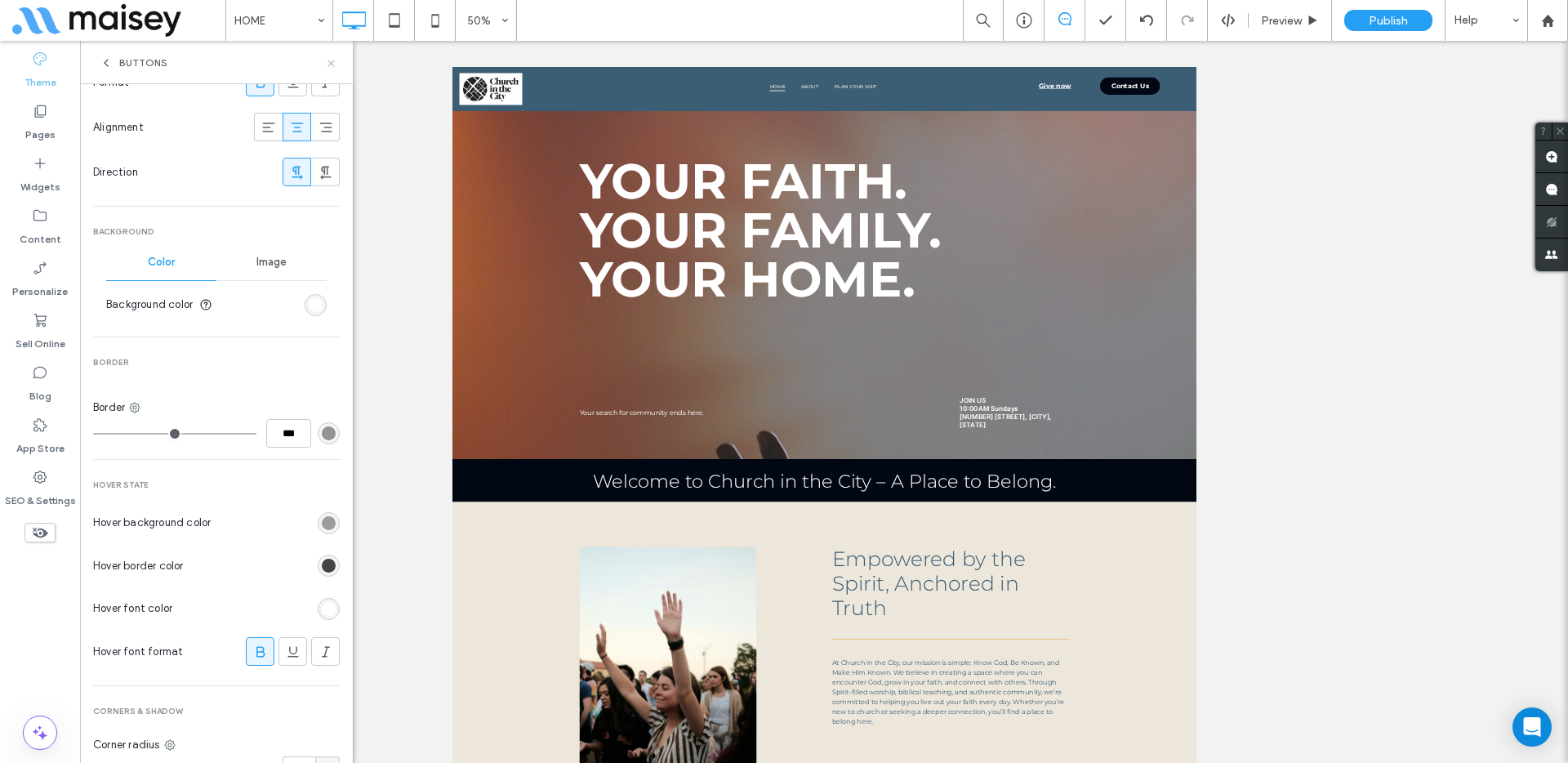 click 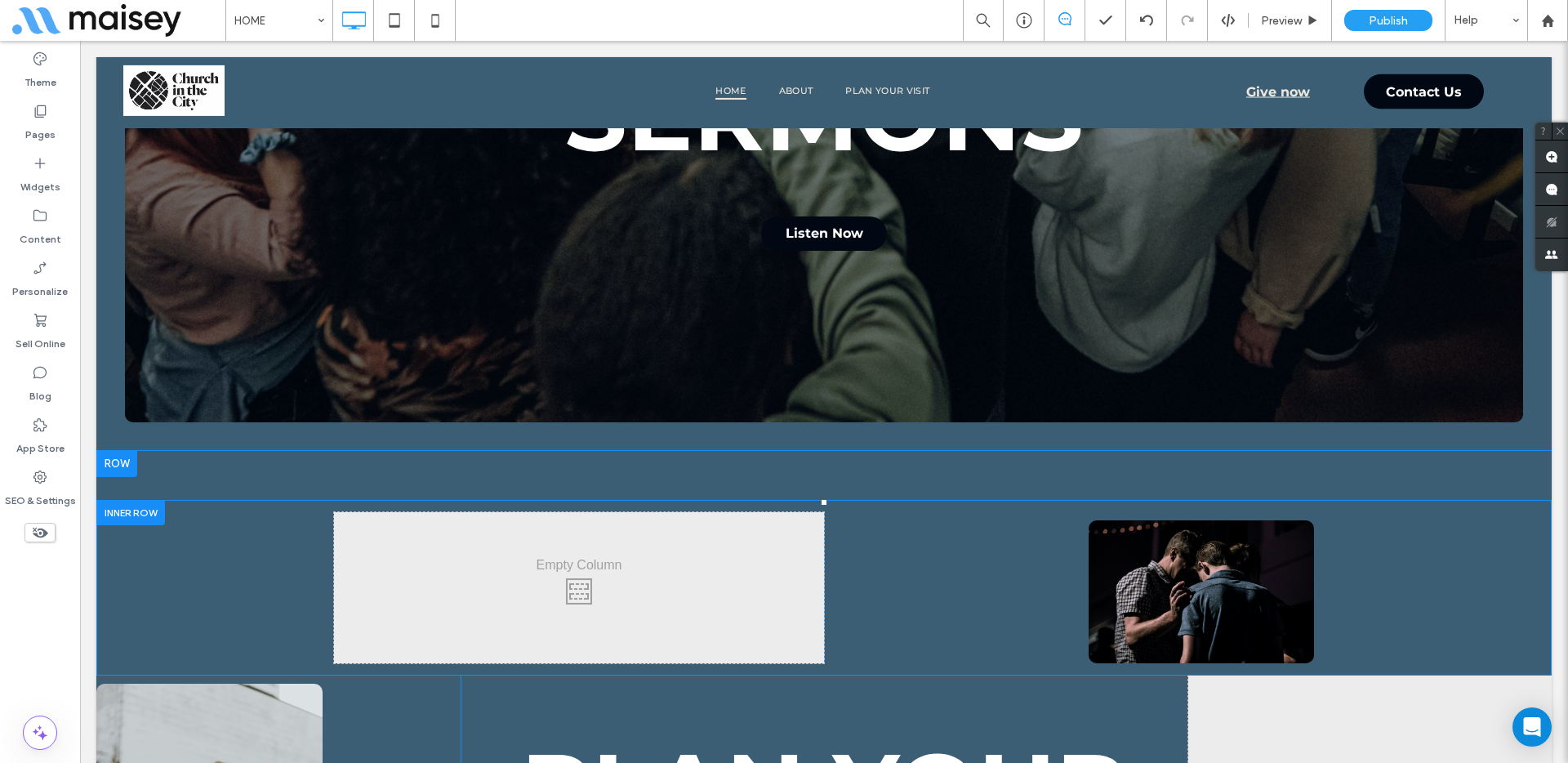 scroll, scrollTop: 2009, scrollLeft: 0, axis: vertical 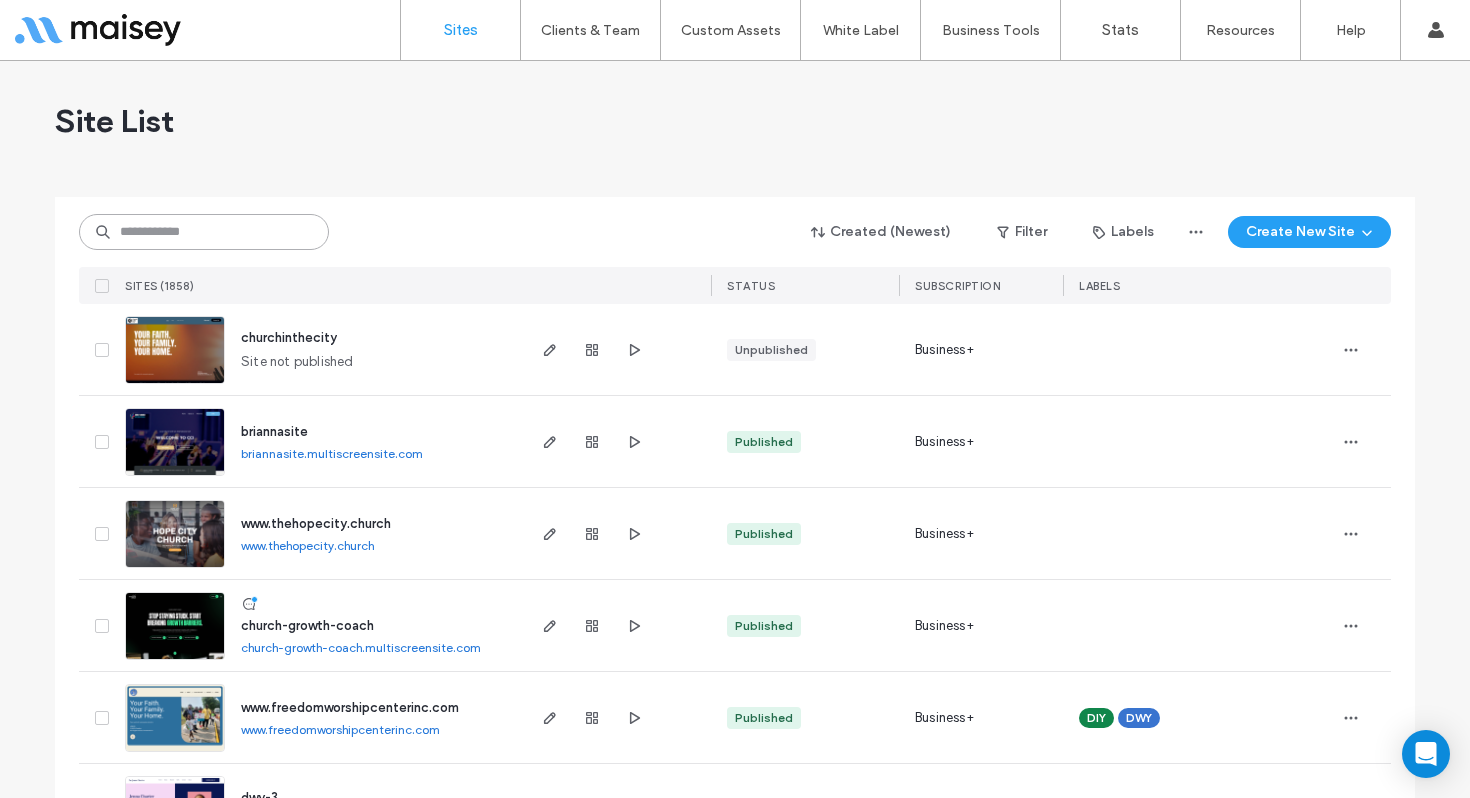 click at bounding box center [204, 232] 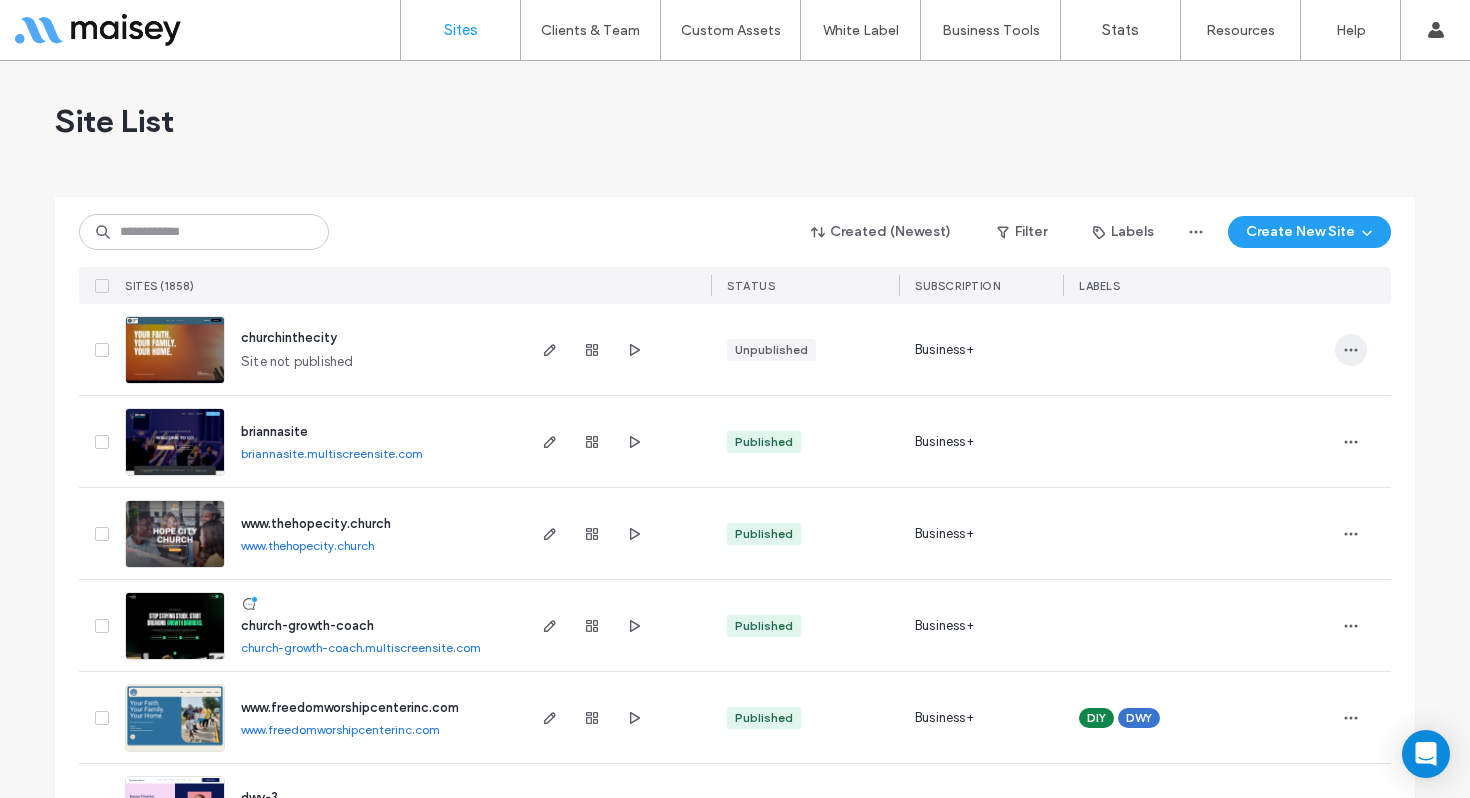 click 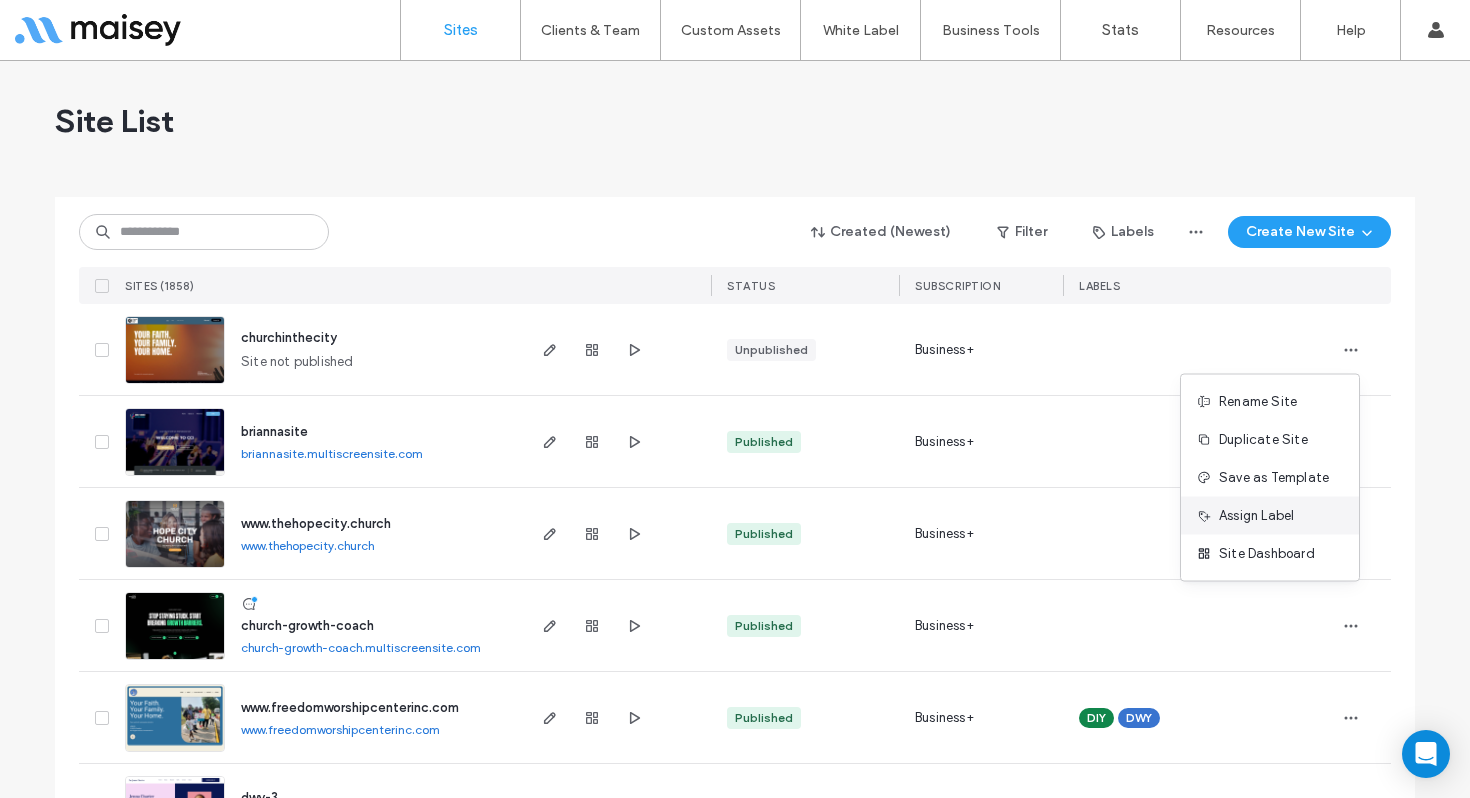 click on "Assign Label" at bounding box center [1256, 516] 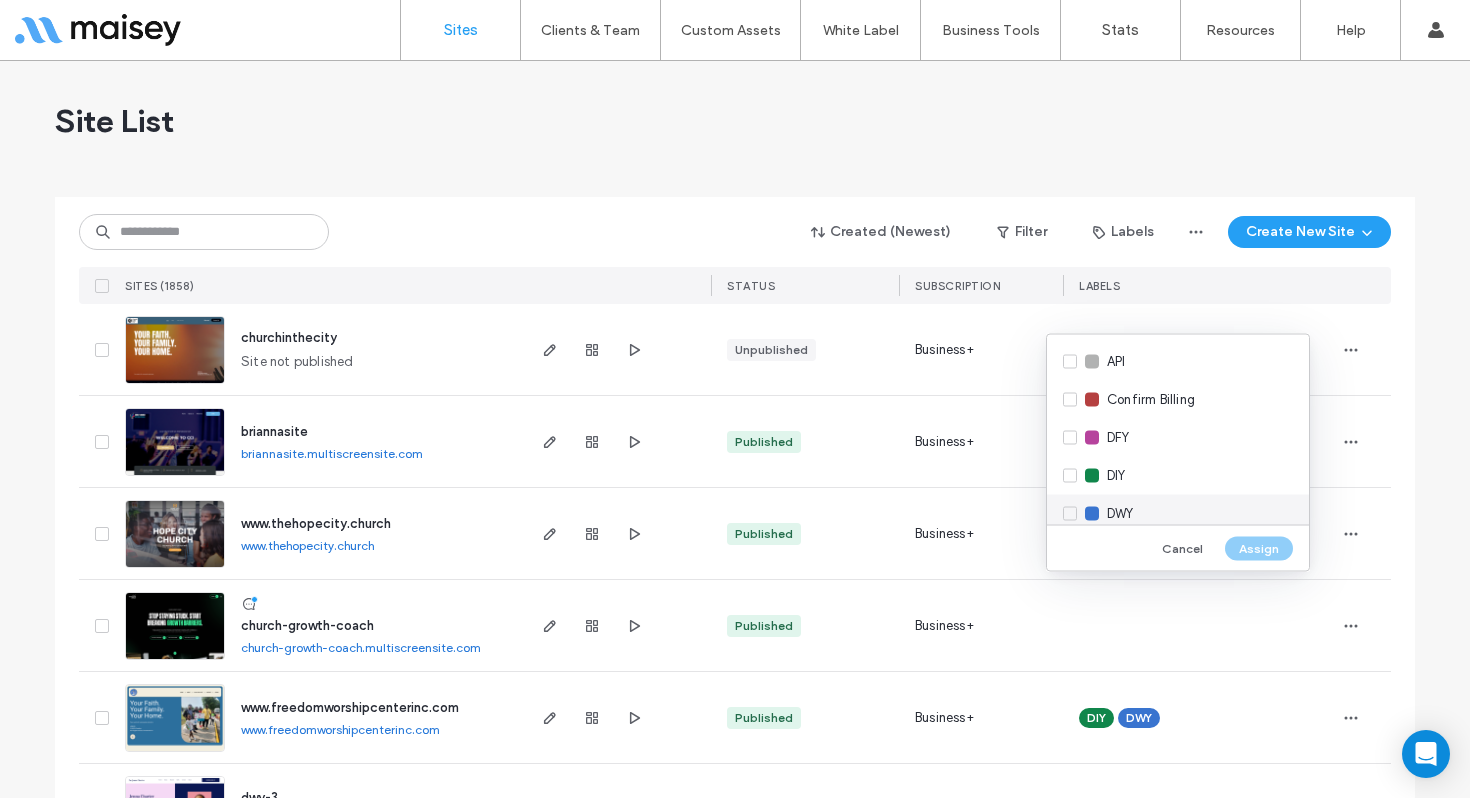 click on "DWY" at bounding box center (1178, 514) 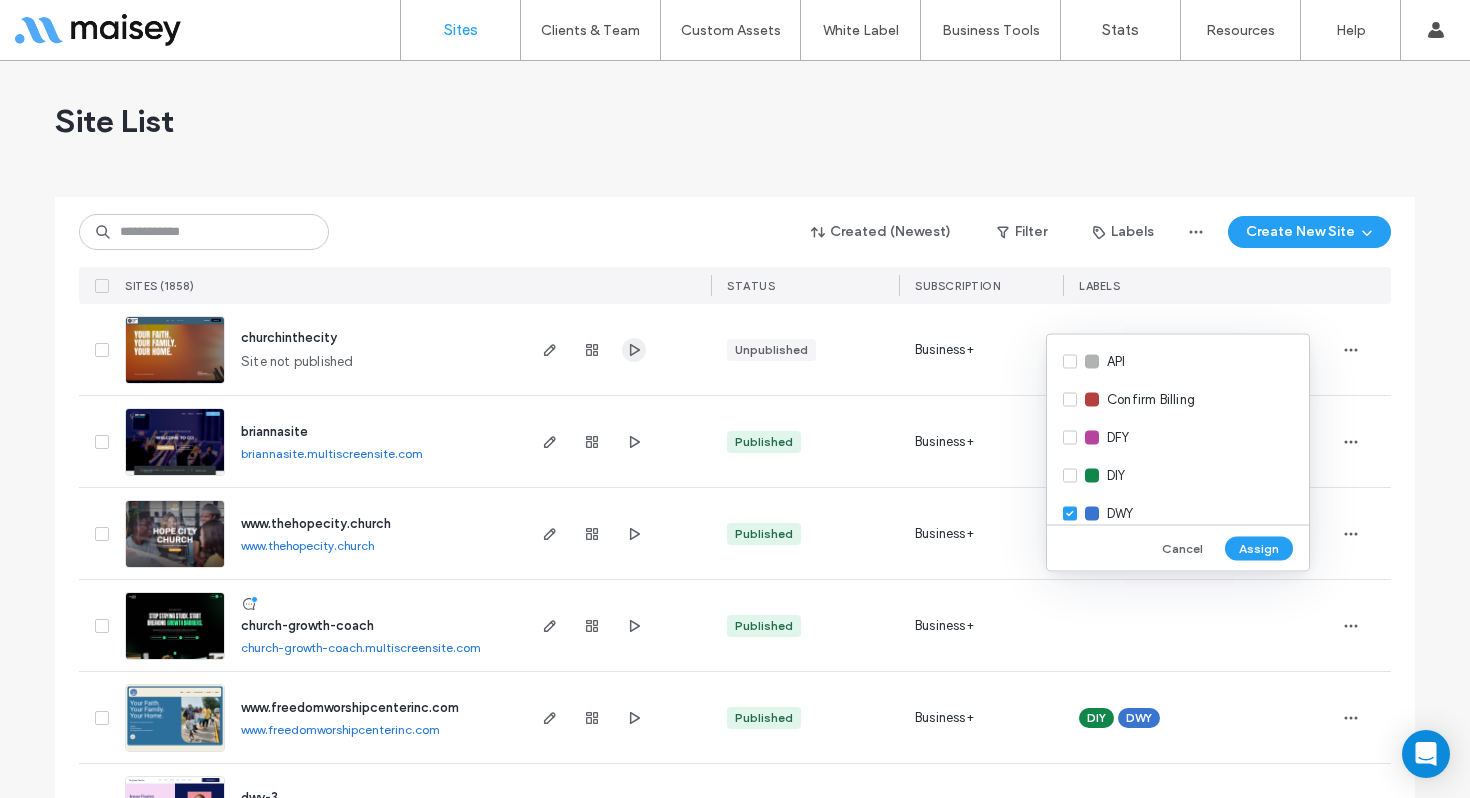 click at bounding box center [634, 350] 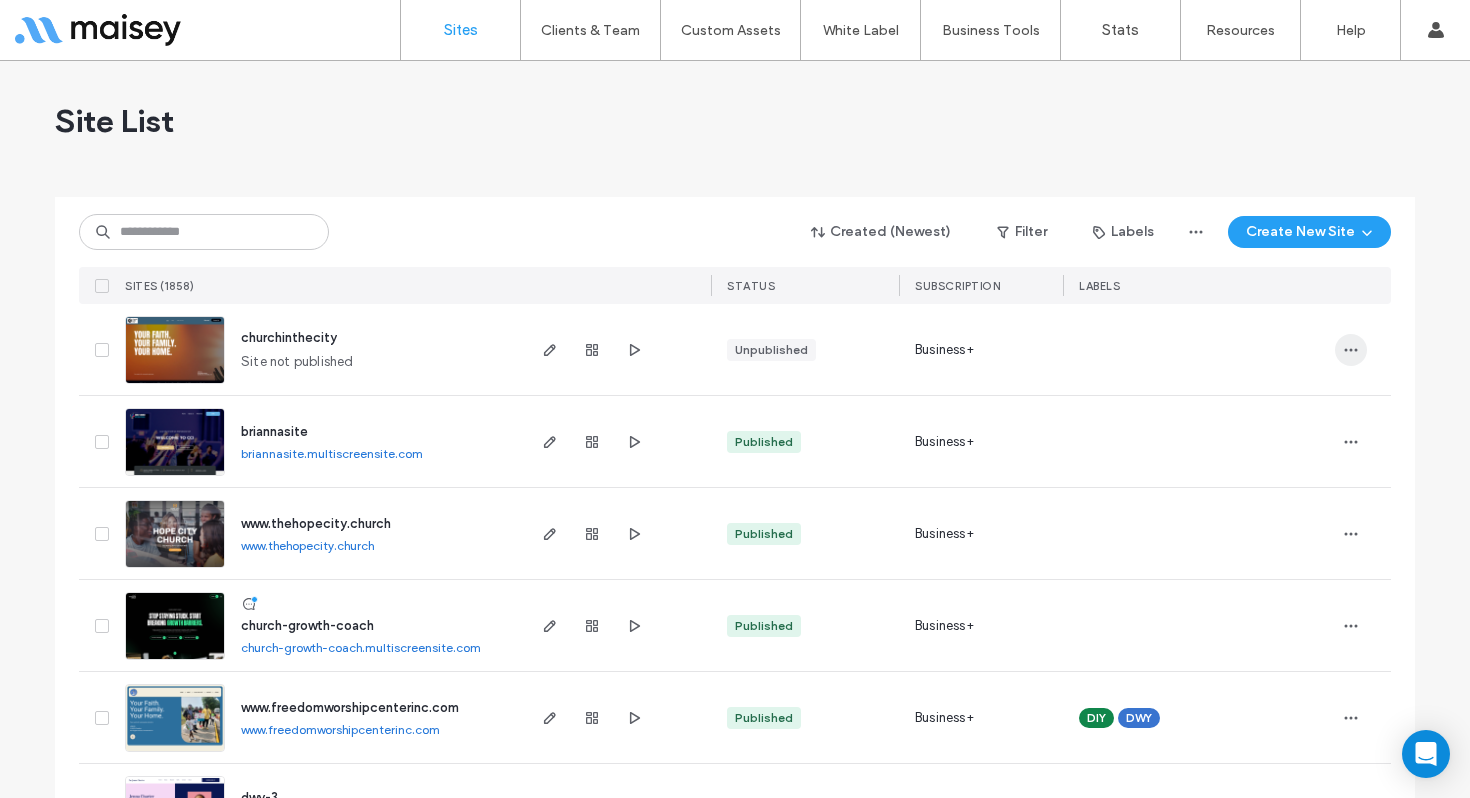 click 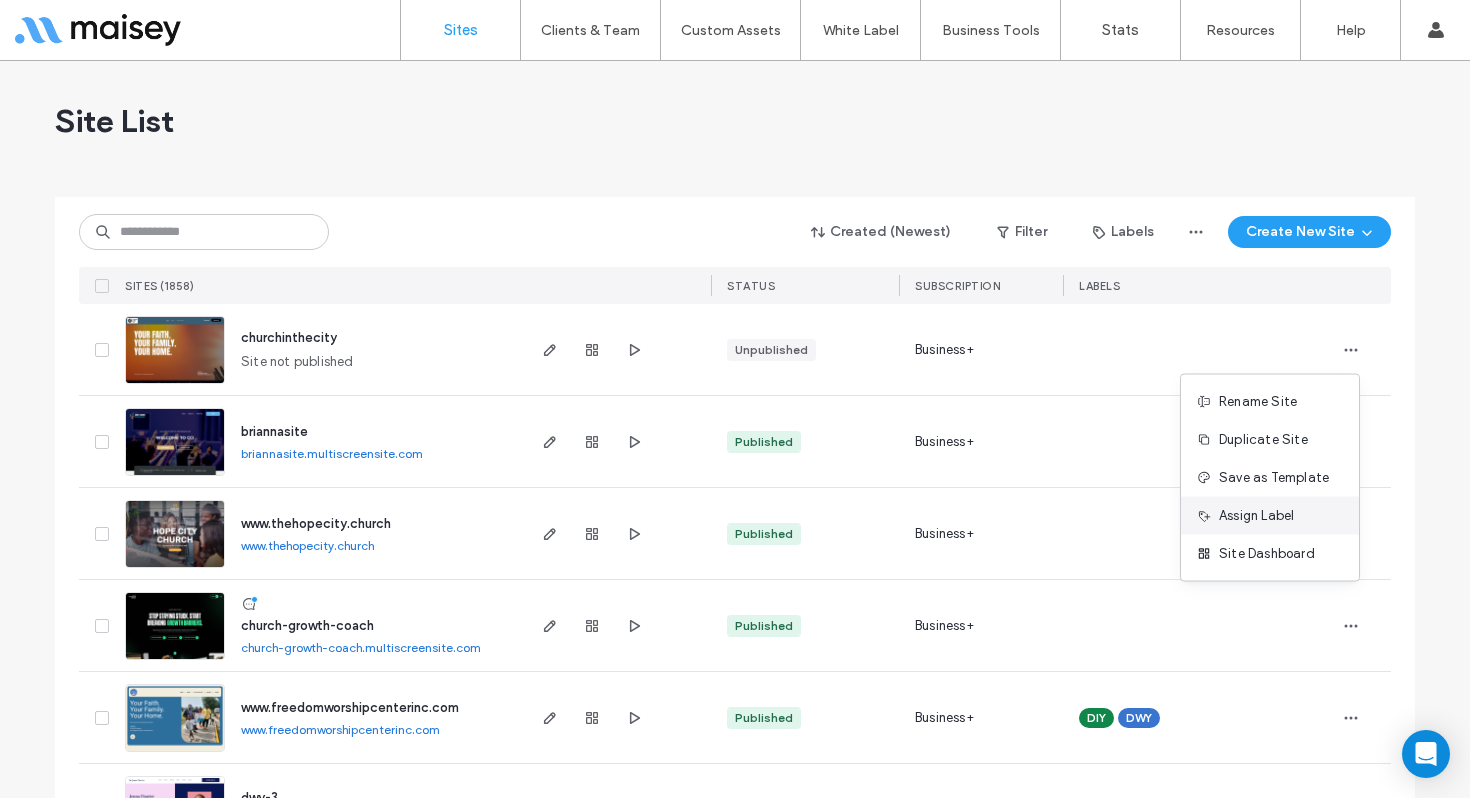click on "Assign Label" at bounding box center (1256, 516) 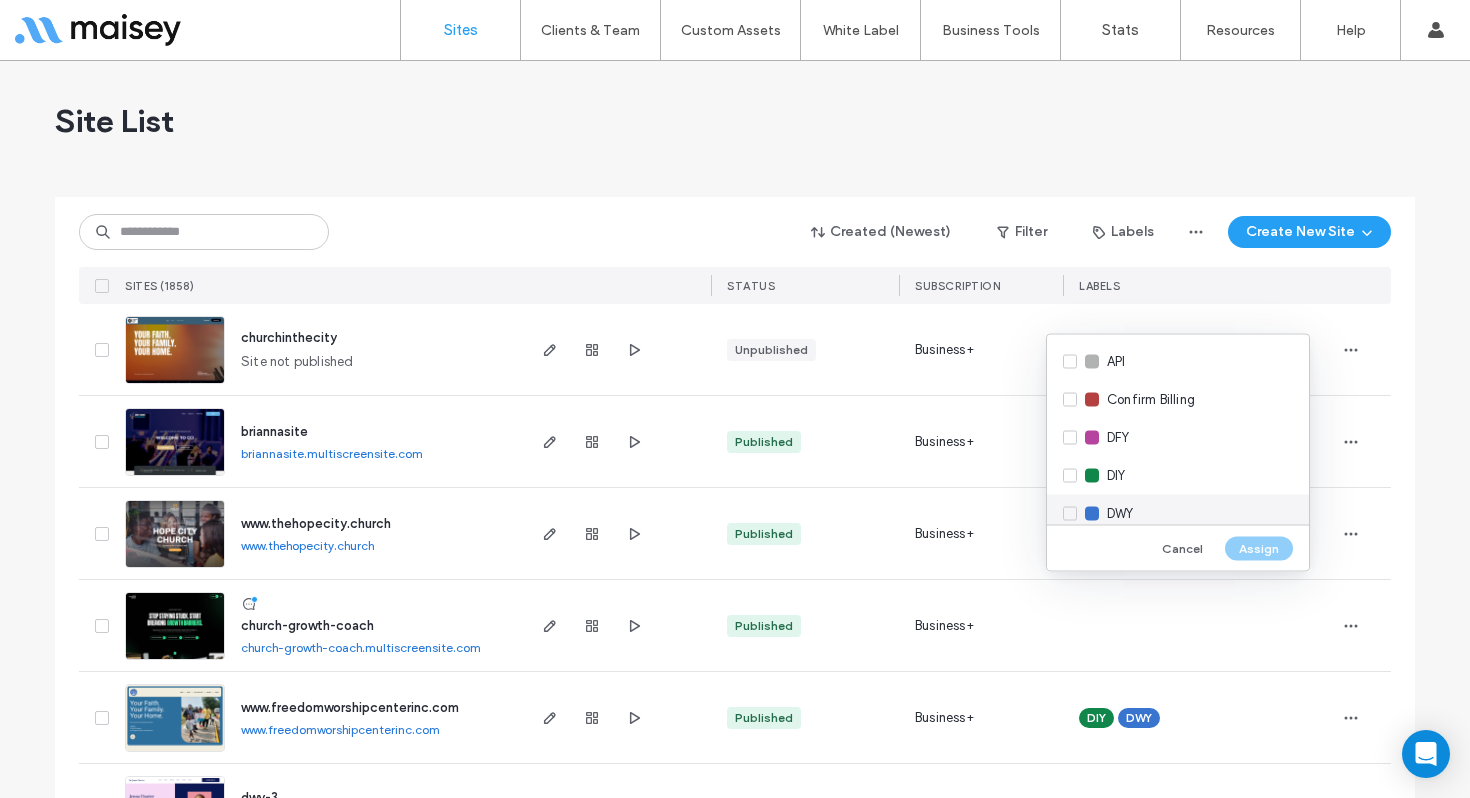 click on "DWY" at bounding box center (1178, 514) 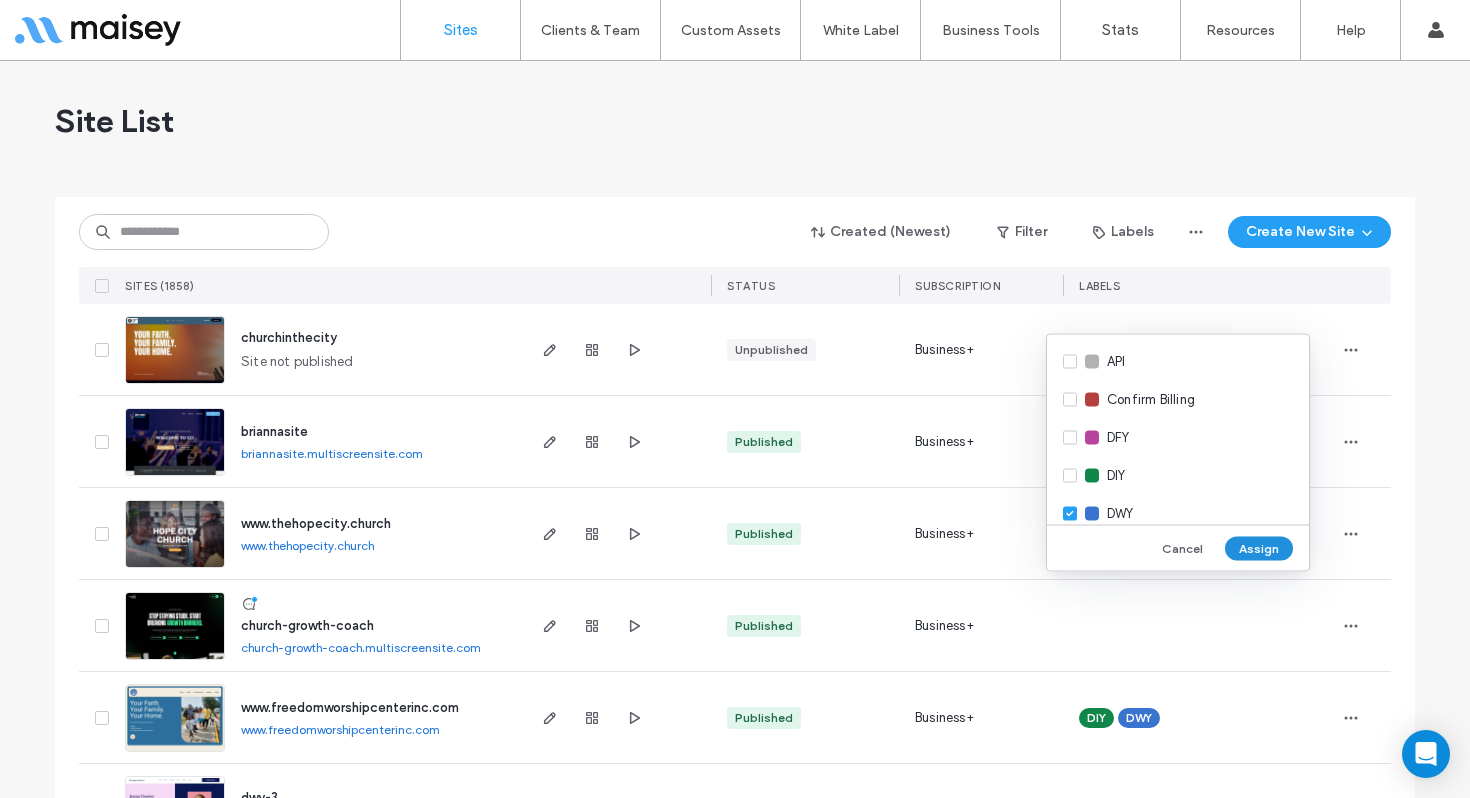 click on "Assign" at bounding box center [1259, 548] 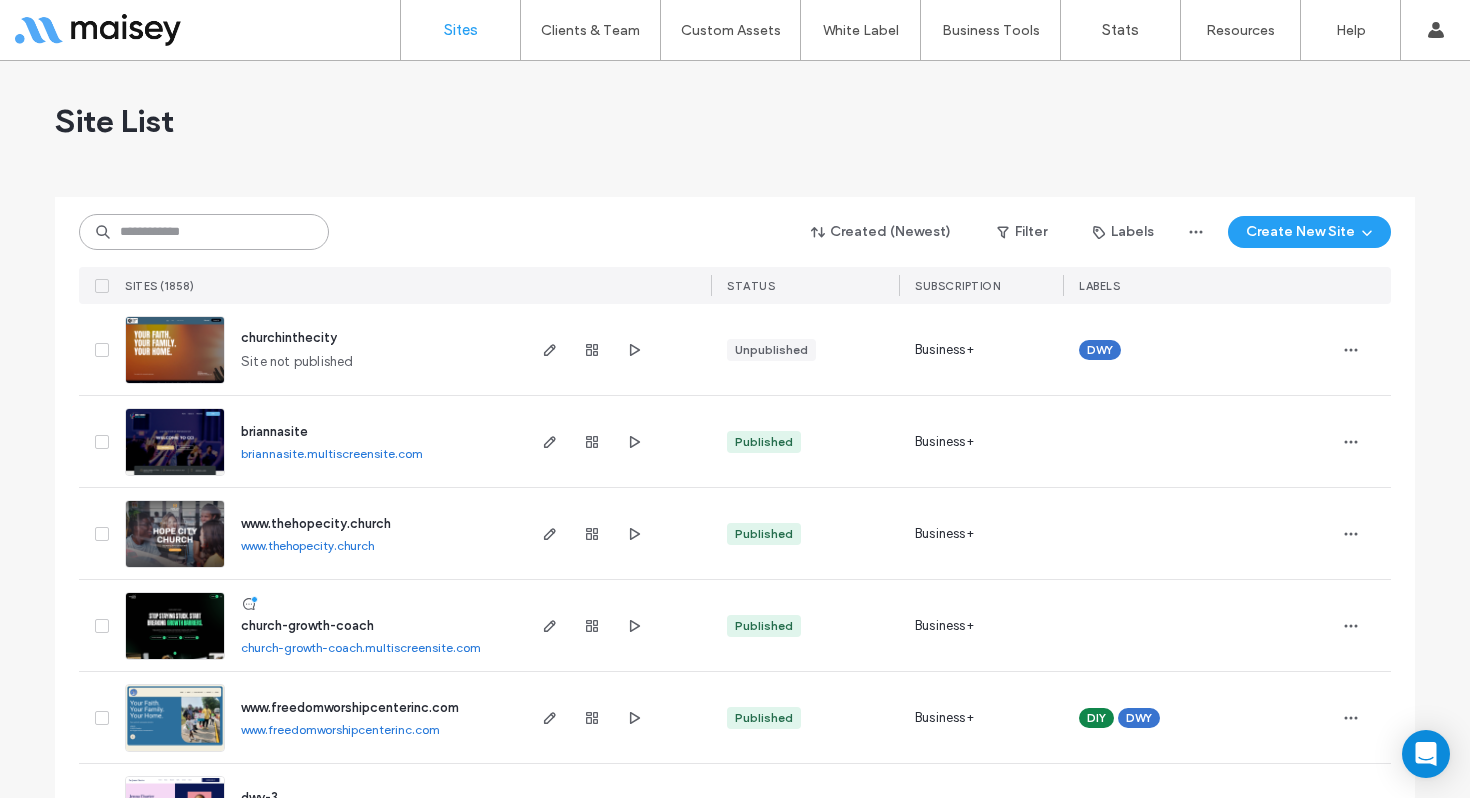 click at bounding box center [204, 232] 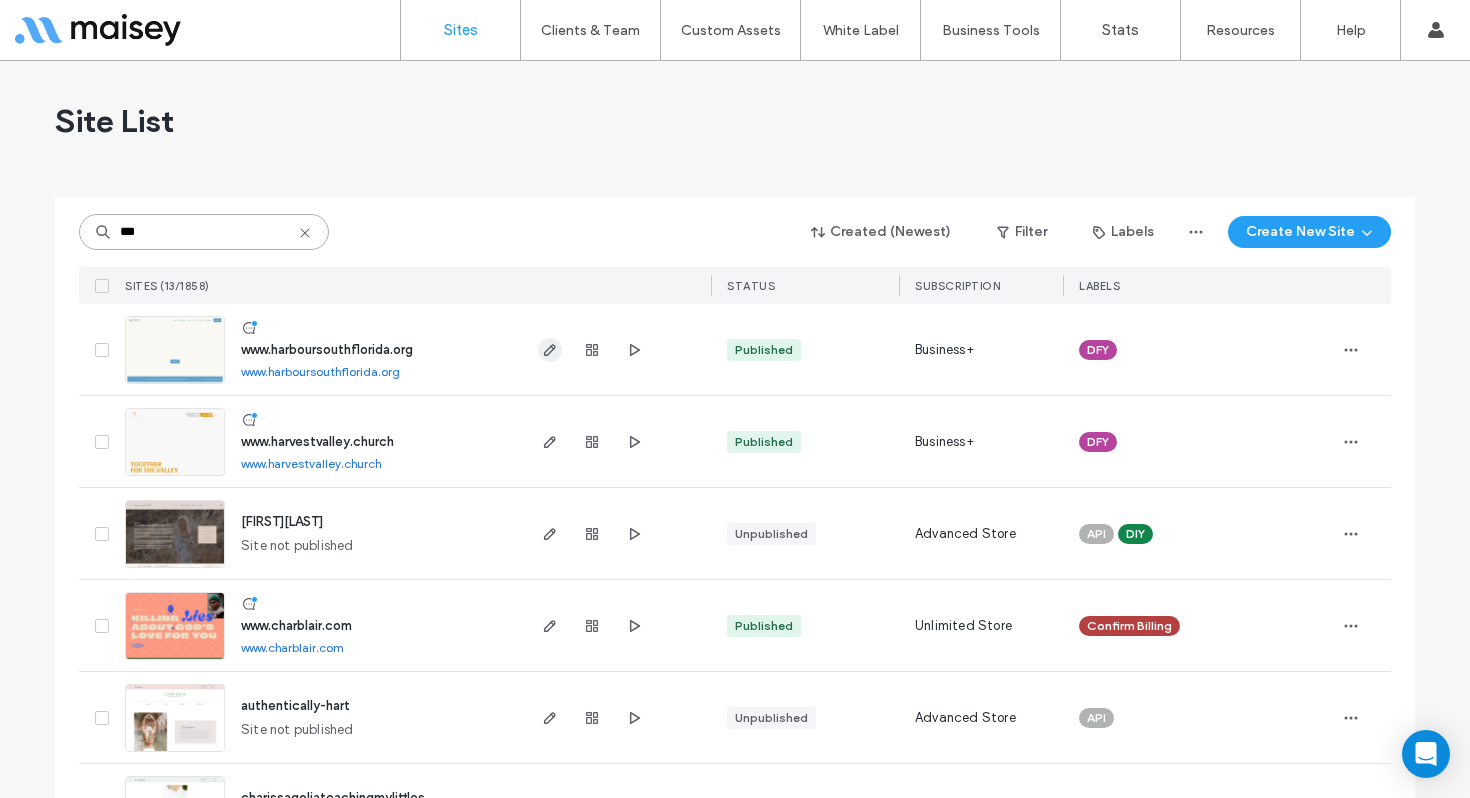 type on "***" 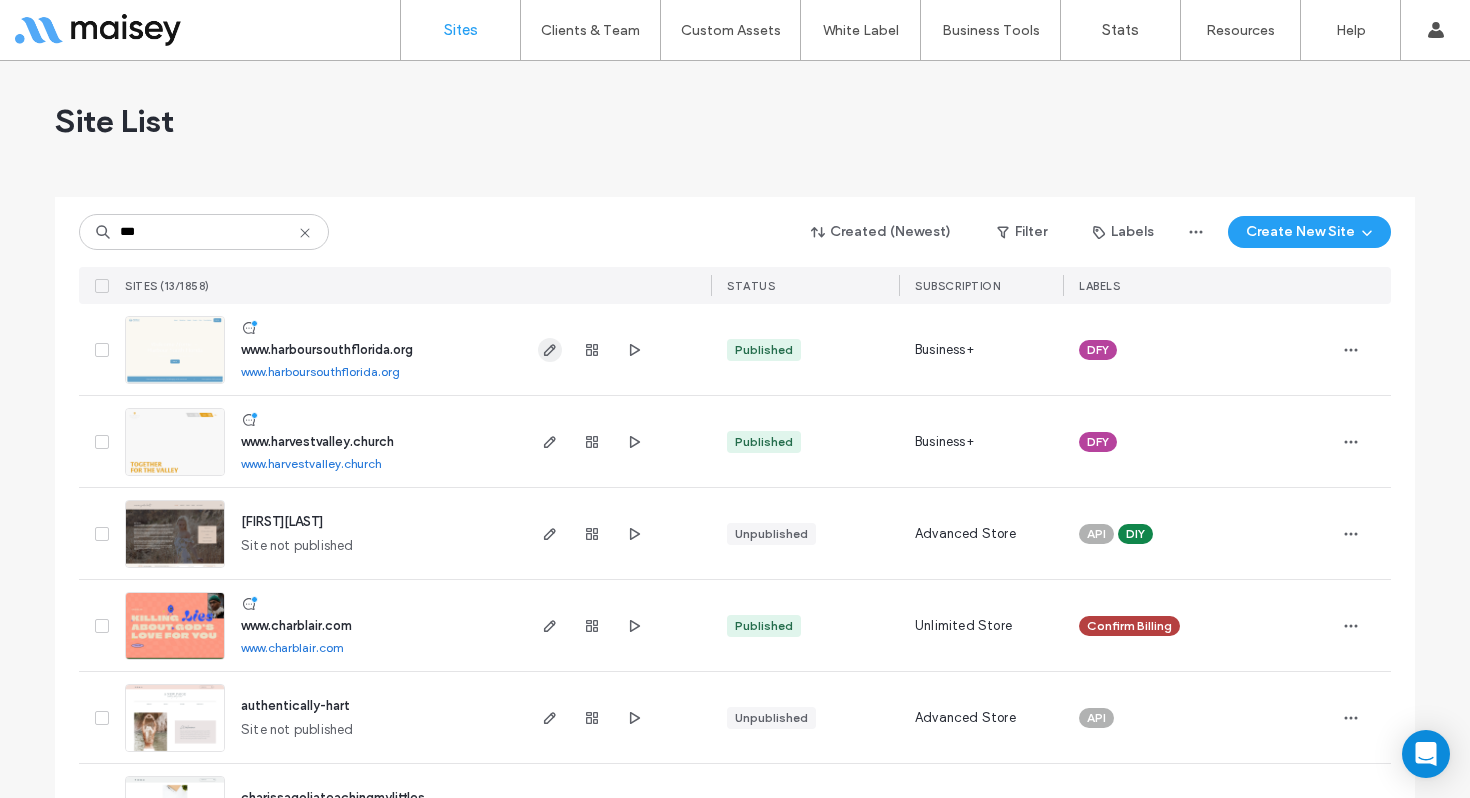 click at bounding box center [550, 350] 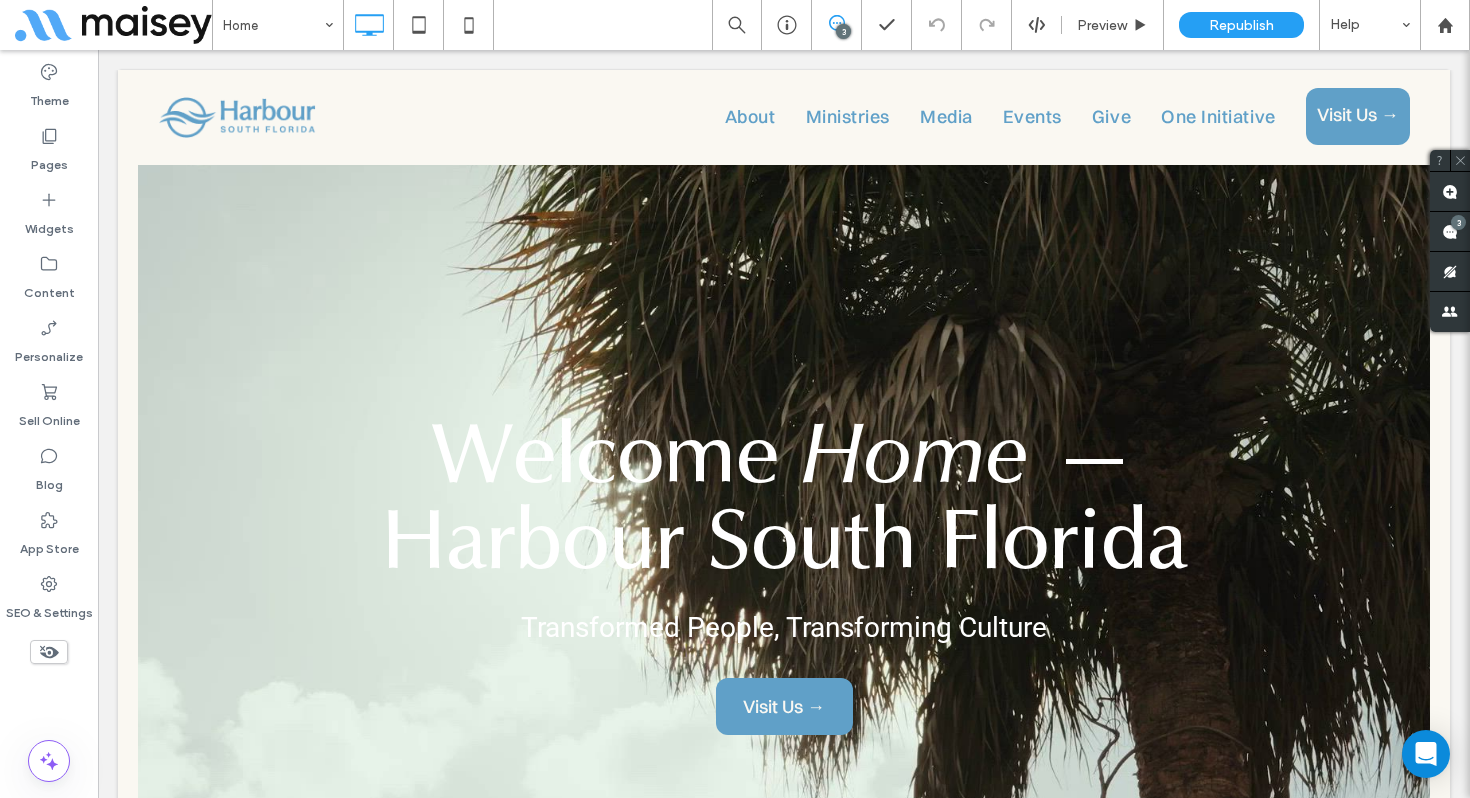 scroll, scrollTop: 0, scrollLeft: 0, axis: both 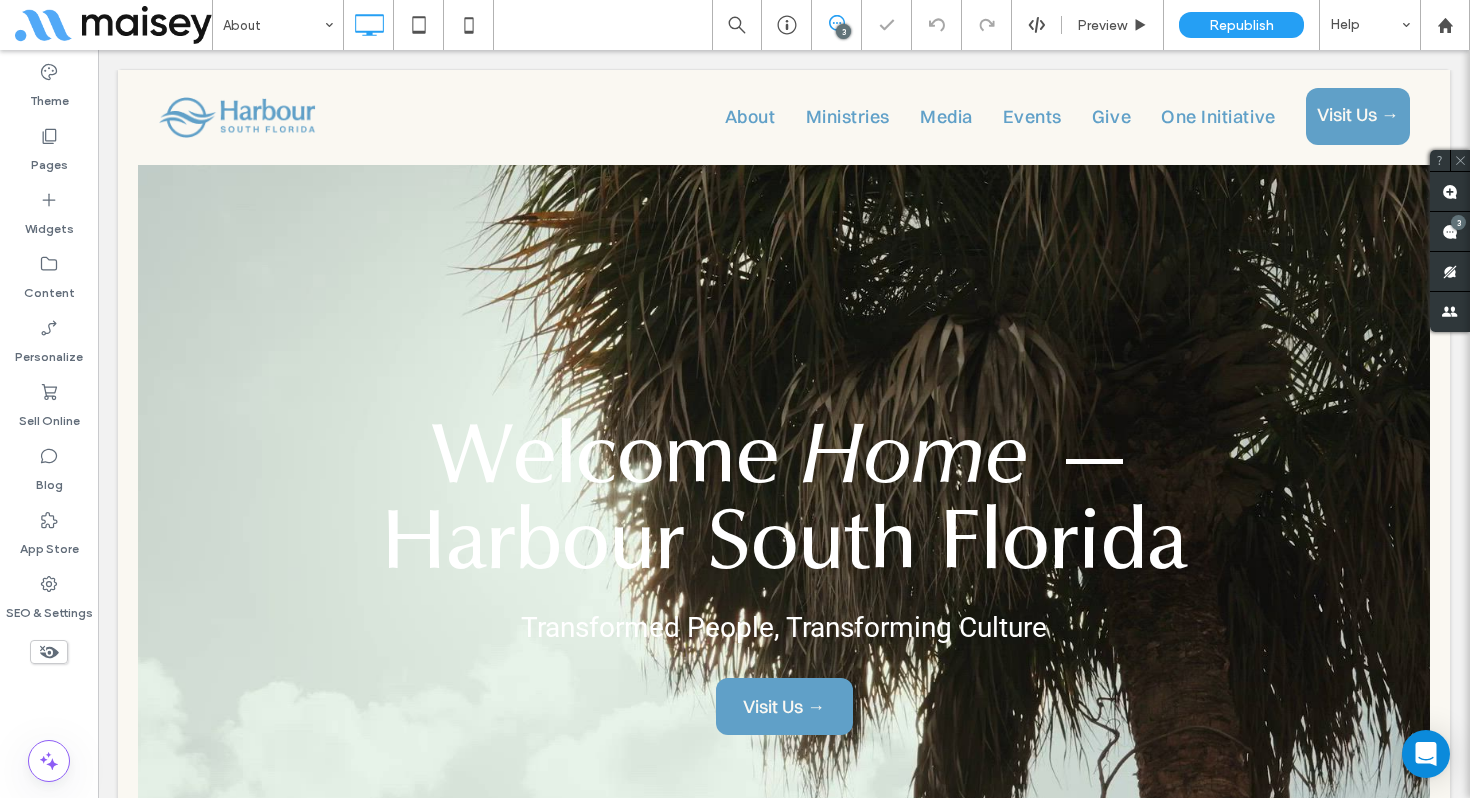 click at bounding box center (735, 399) 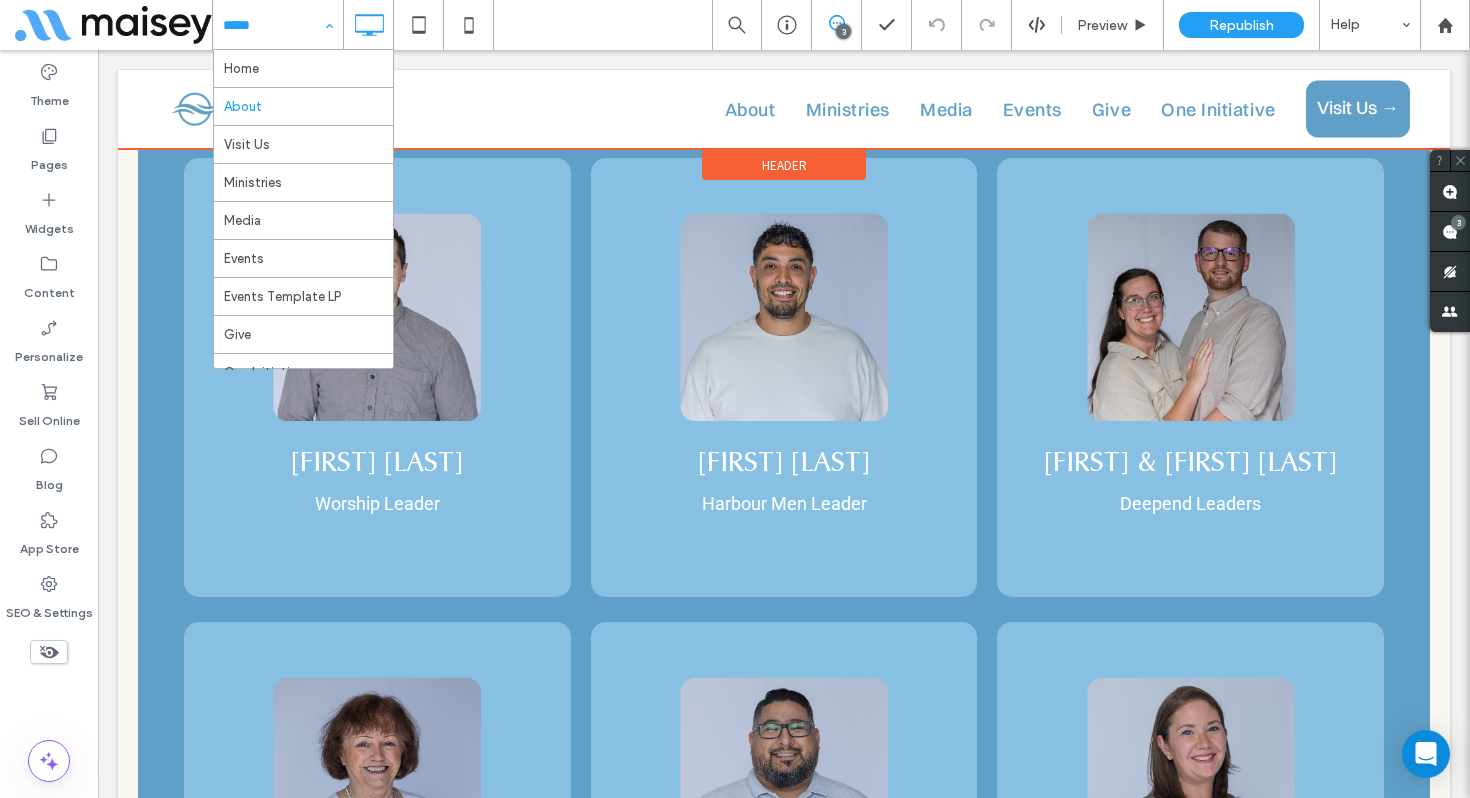 scroll, scrollTop: 8134, scrollLeft: 0, axis: vertical 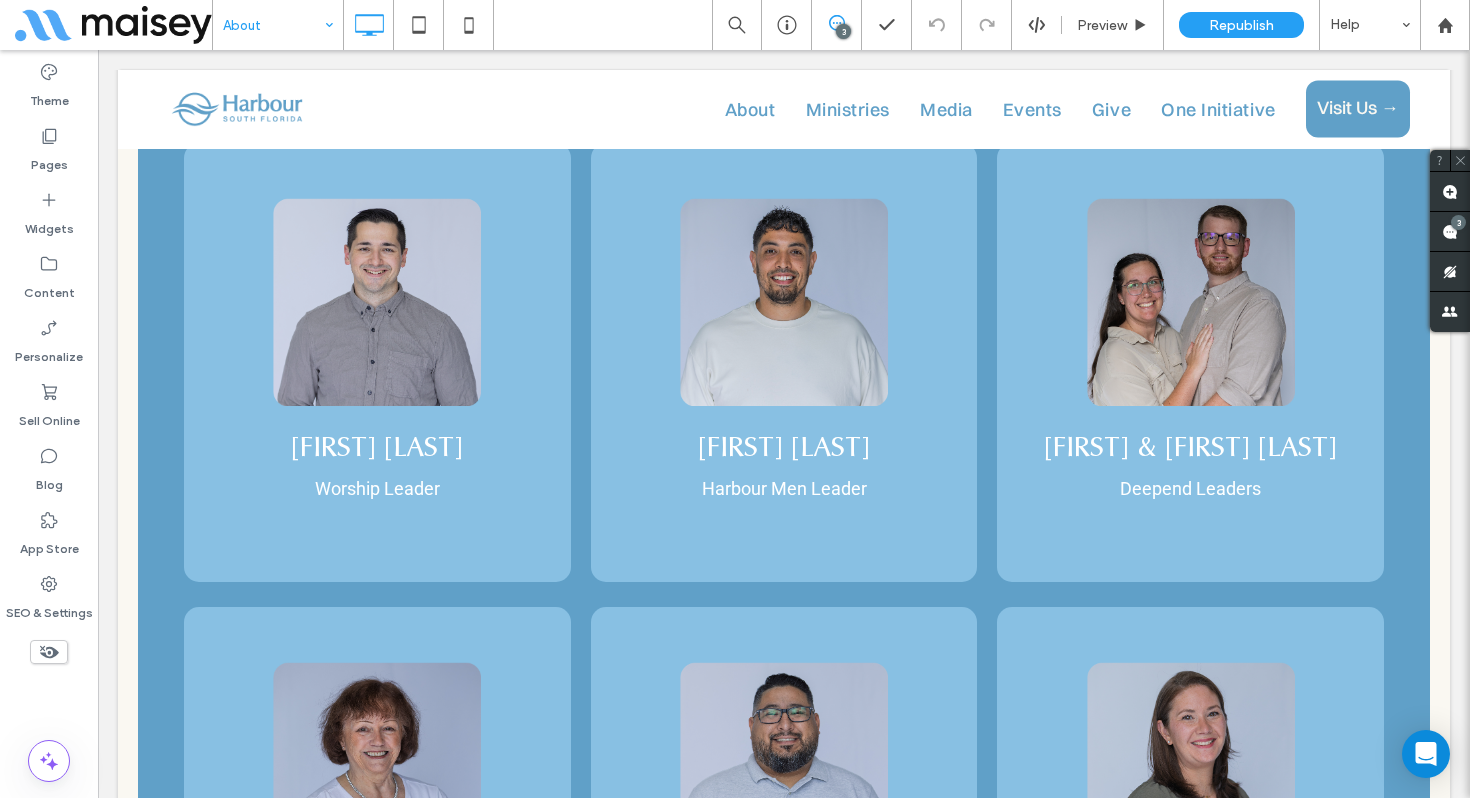 click on "About 3 Preview Republish Help" at bounding box center (841, 25) 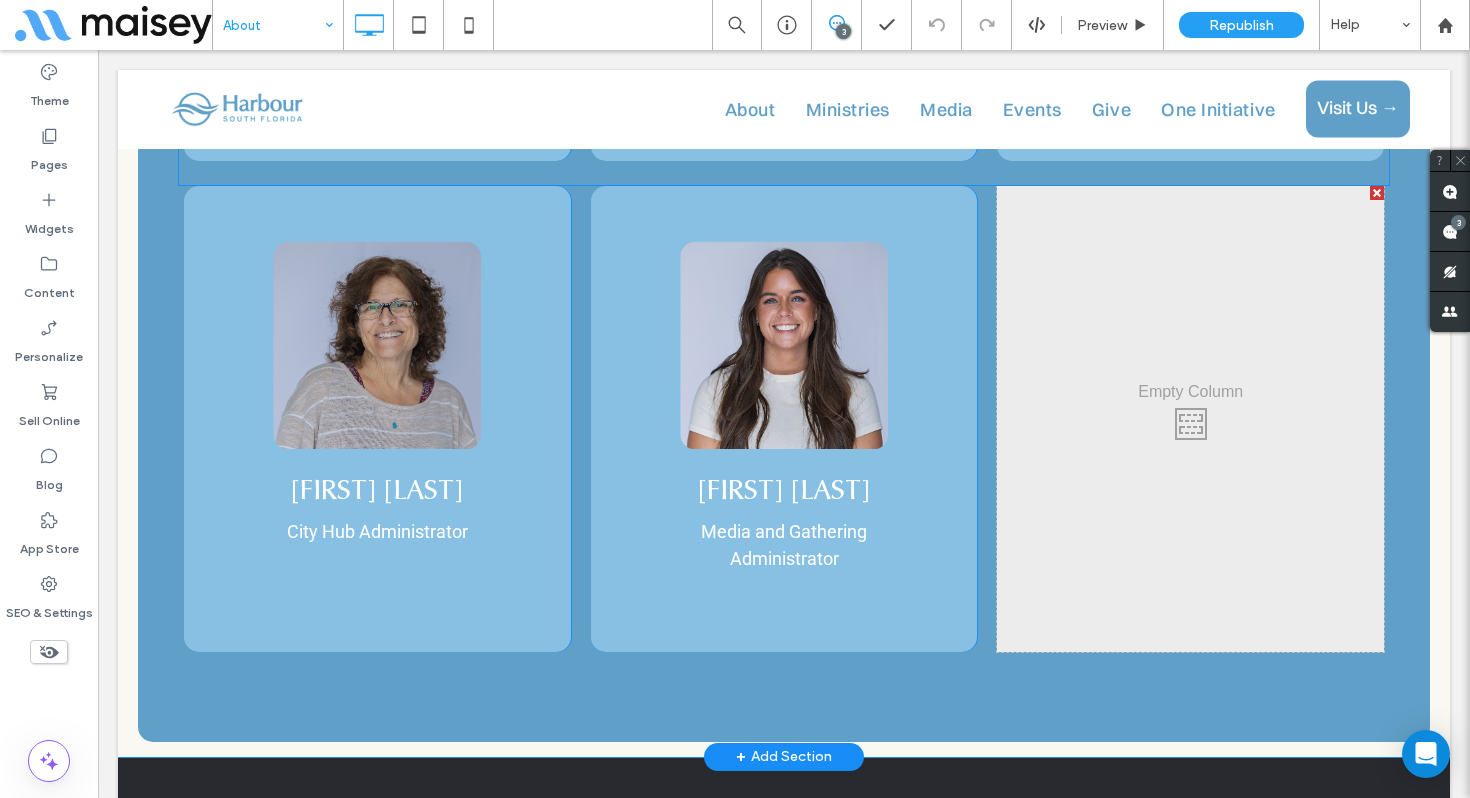 scroll, scrollTop: 9036, scrollLeft: 0, axis: vertical 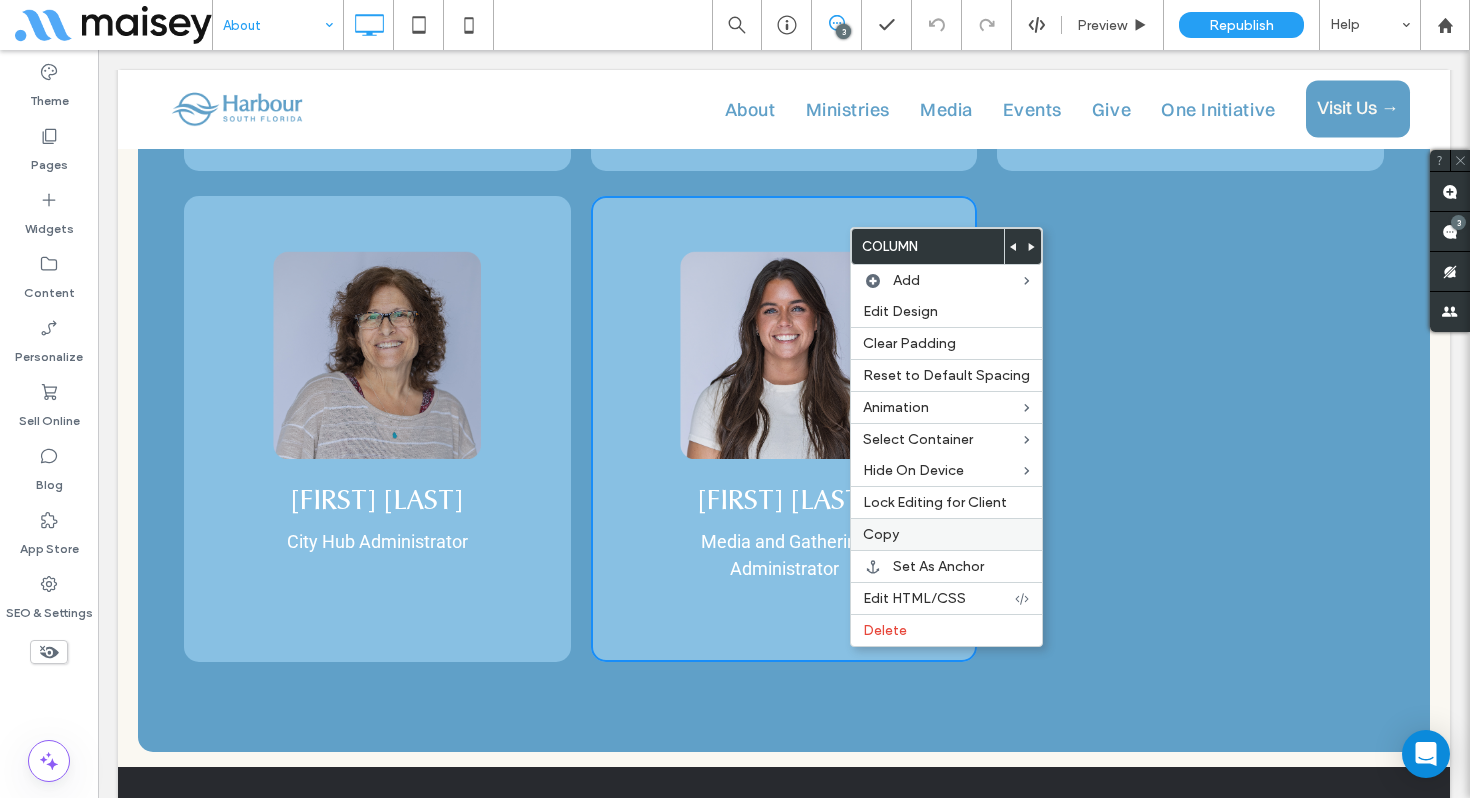 click on "Copy" at bounding box center (946, 534) 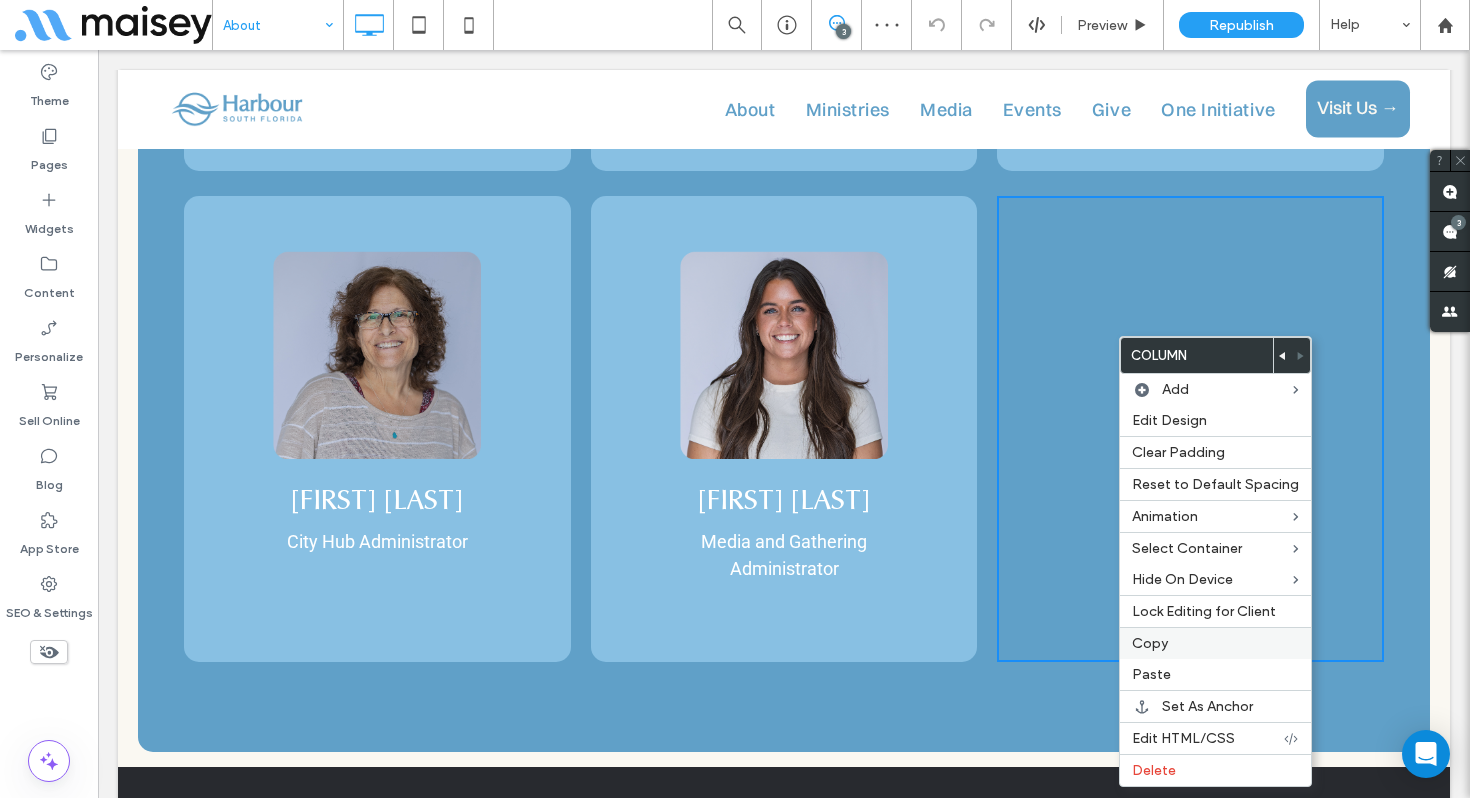 click on "Copy" at bounding box center (1215, 643) 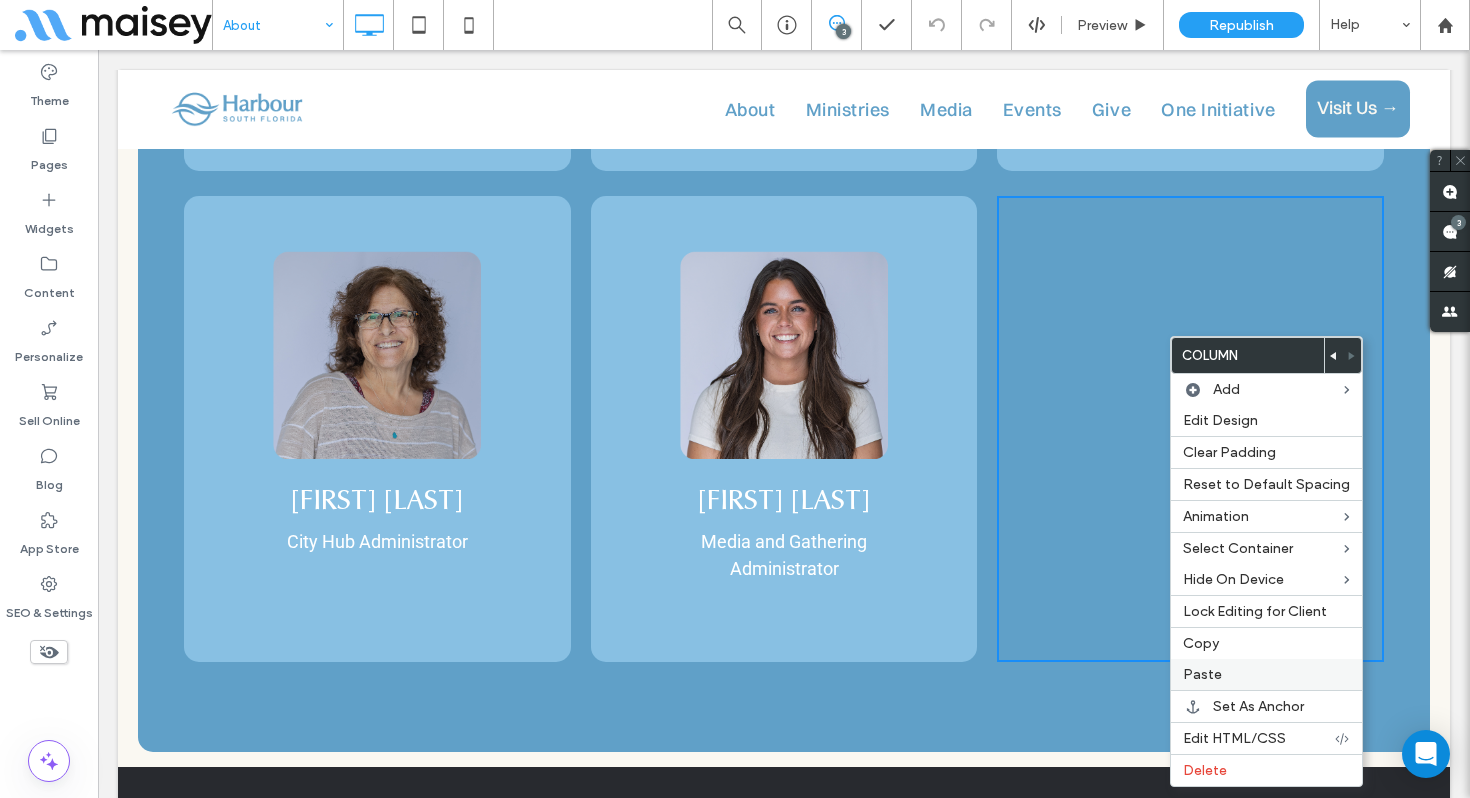 click on "Paste" at bounding box center [1266, 674] 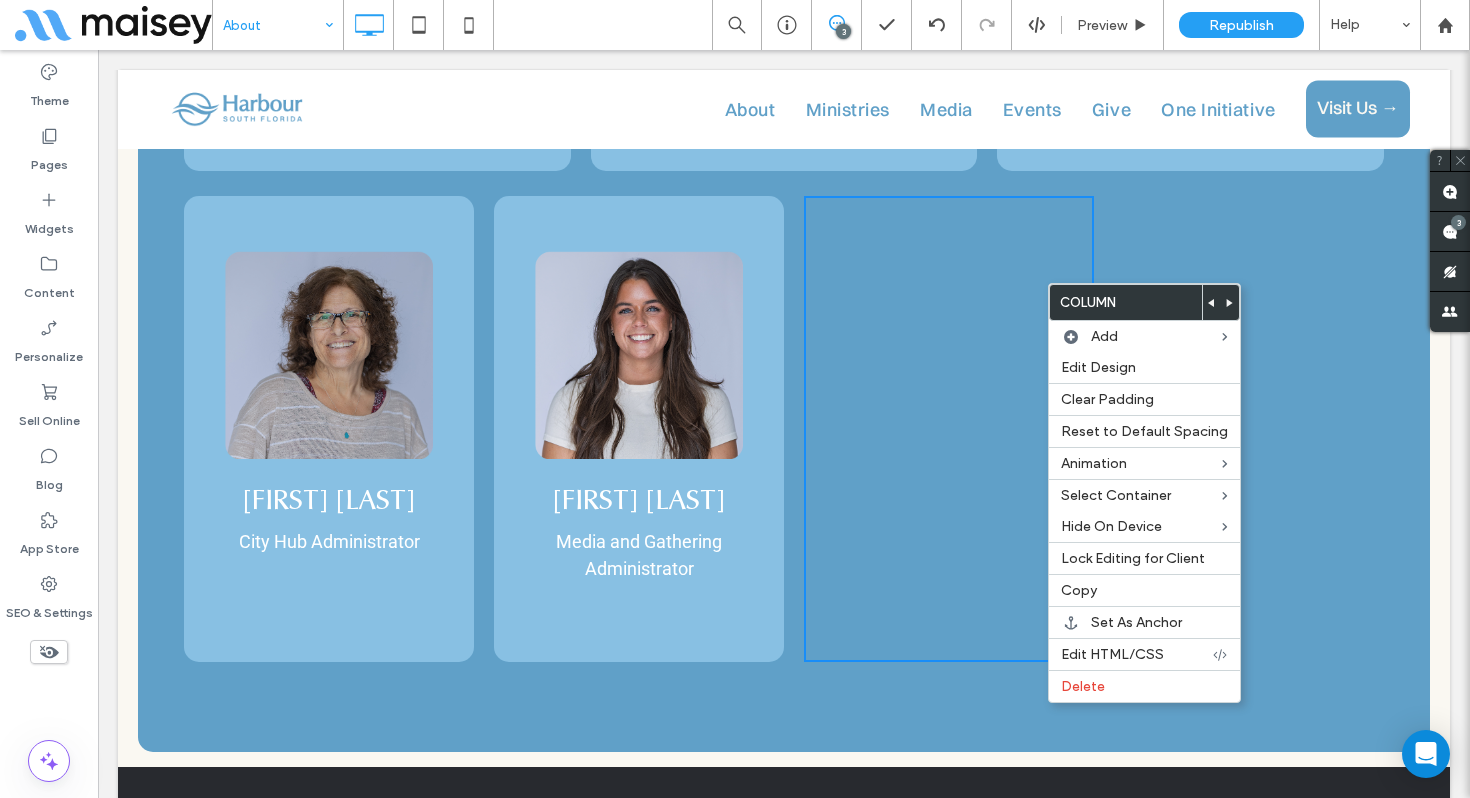 click on "Johnna Taylor
Media and Gathering Administrator
Click To Paste" at bounding box center (639, 429) 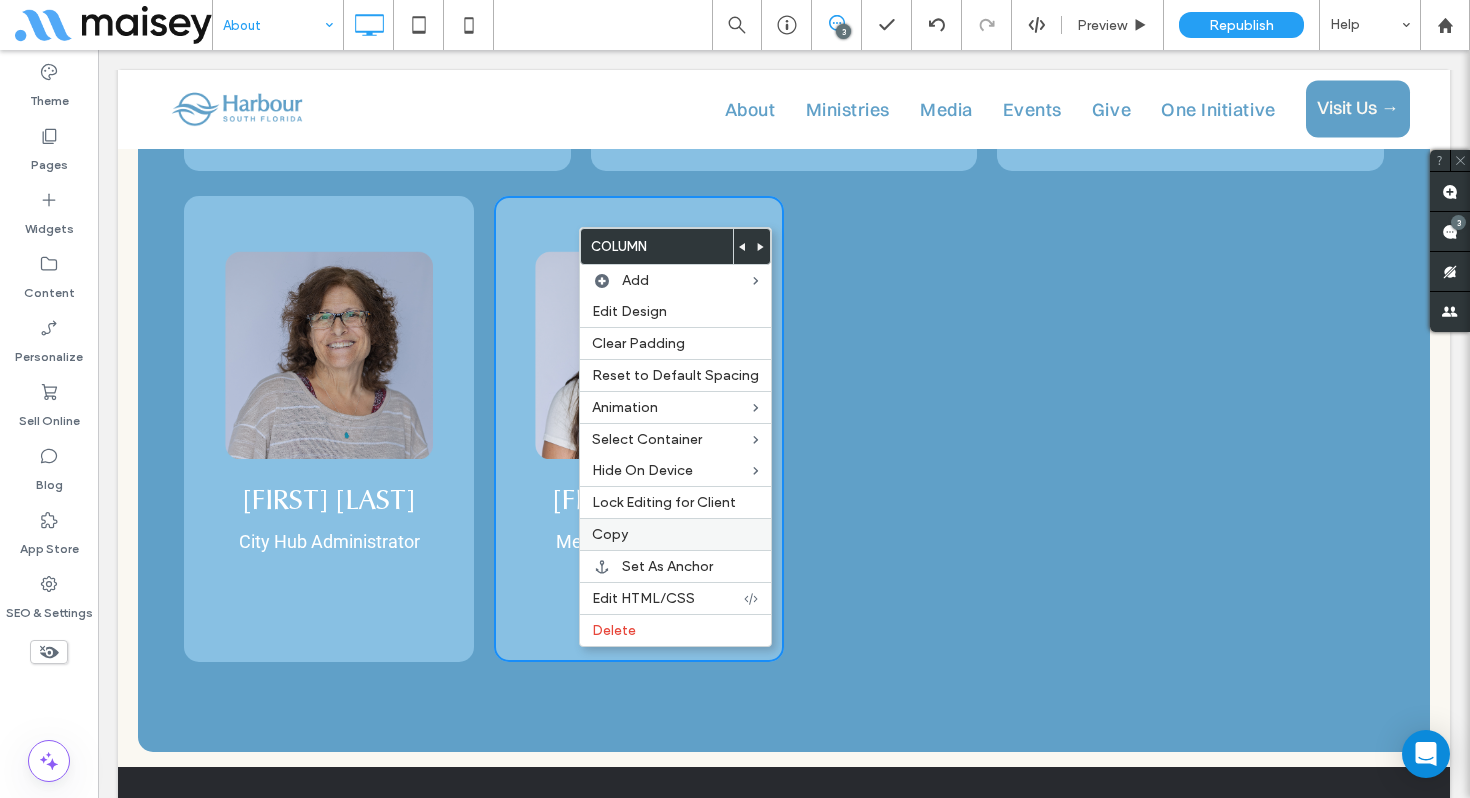 click on "Copy" at bounding box center (675, 534) 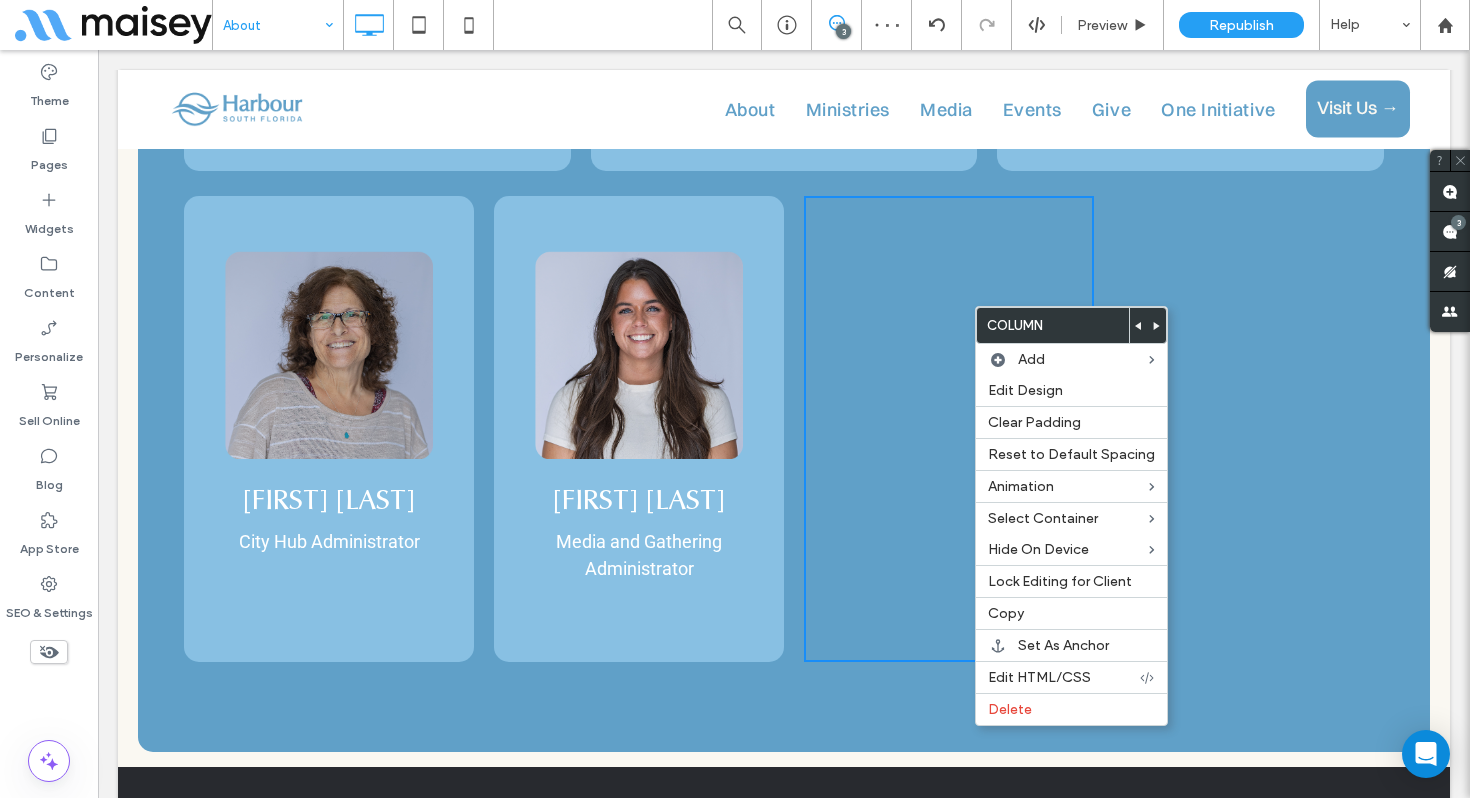 click on "Click To Paste" at bounding box center [949, 429] 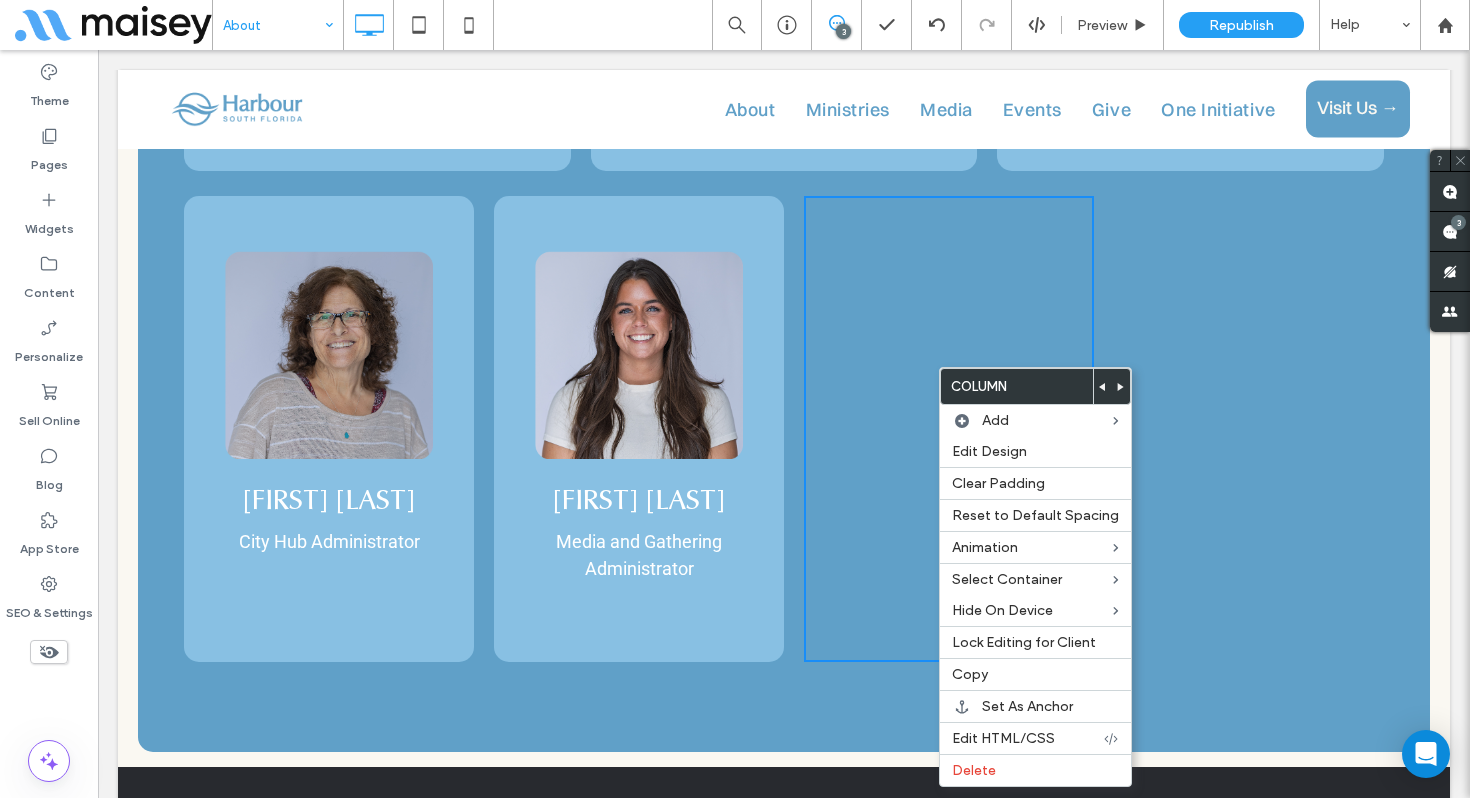 click on "Click To Paste" at bounding box center (949, 429) 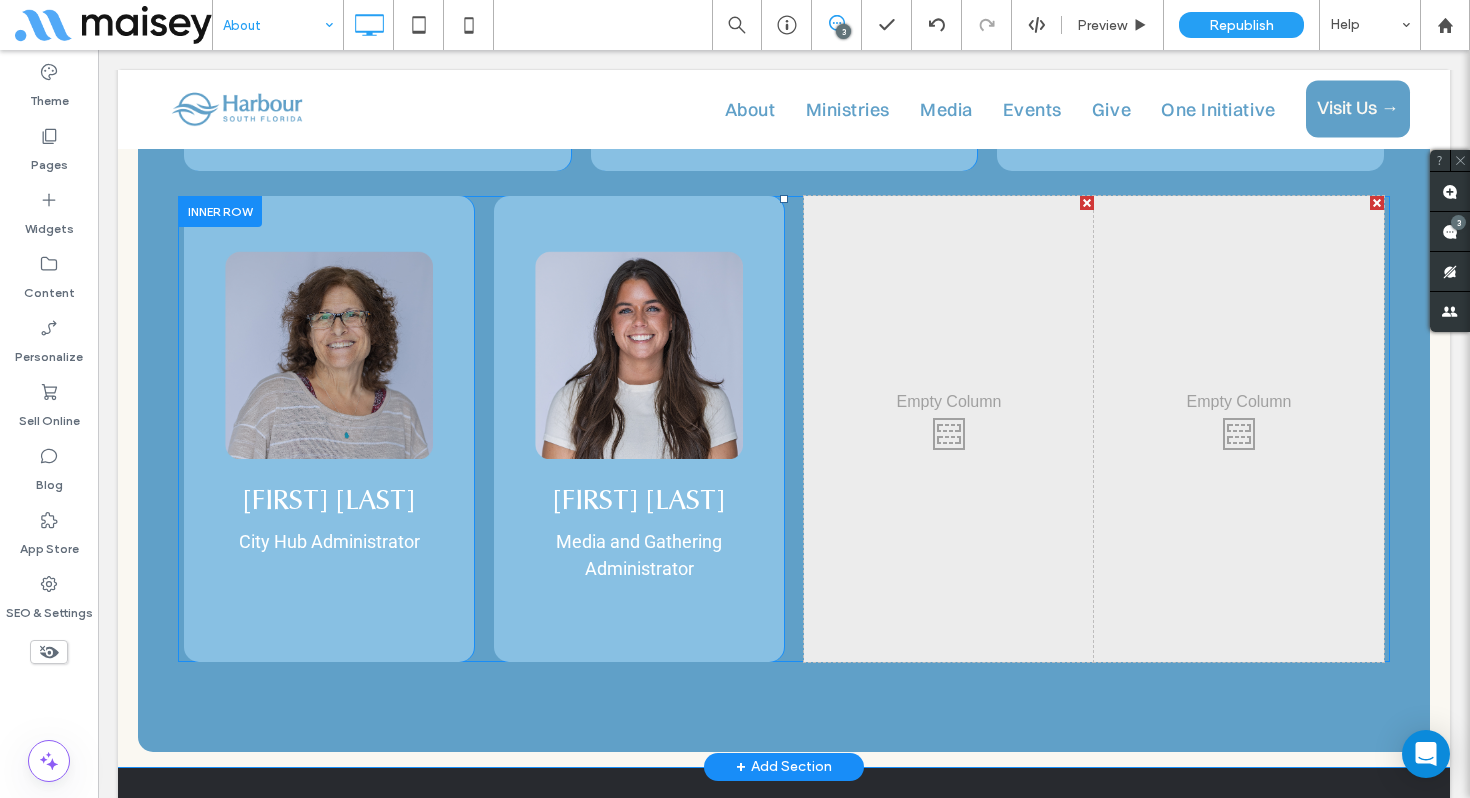 click at bounding box center [1087, 203] 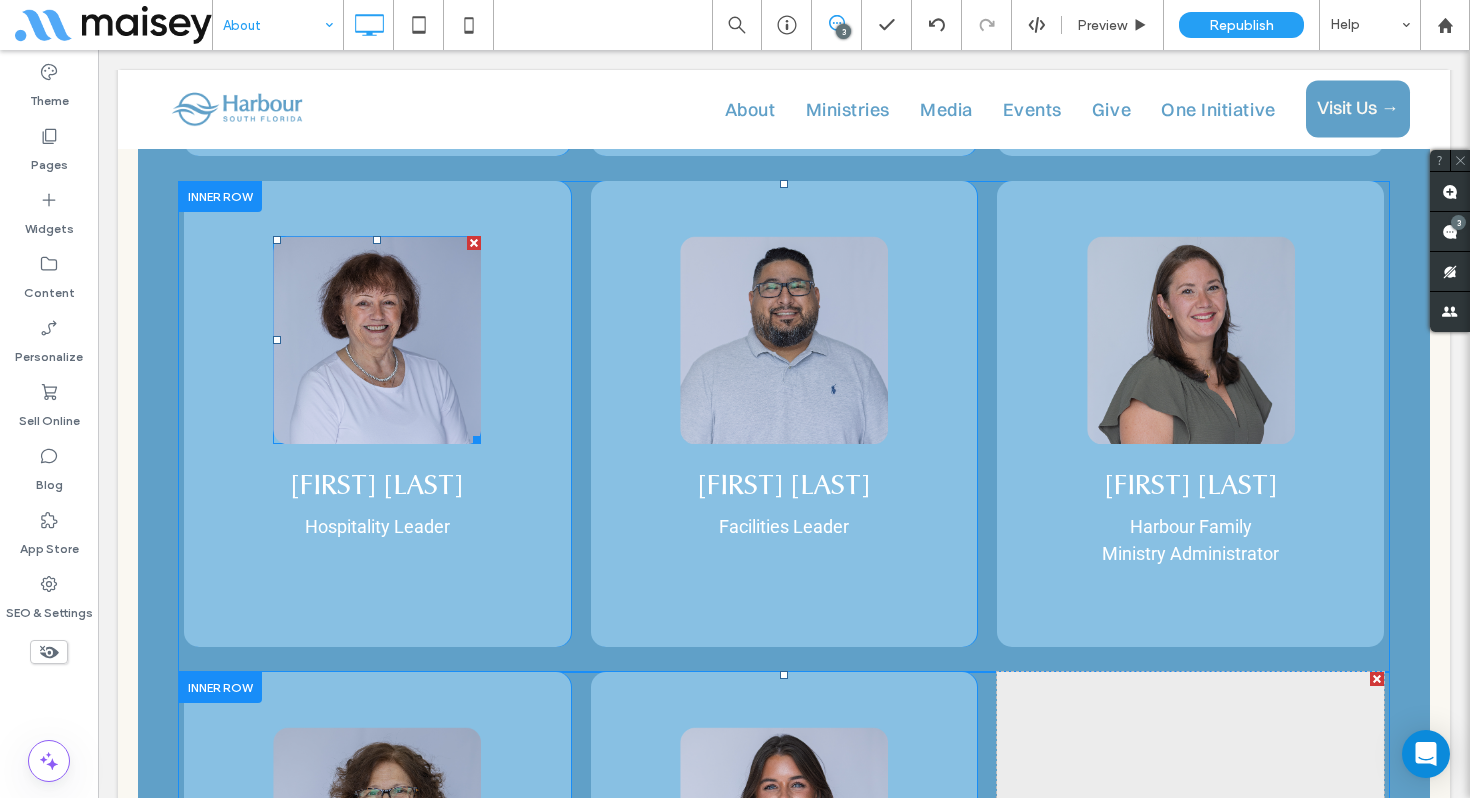 scroll, scrollTop: 8564, scrollLeft: 0, axis: vertical 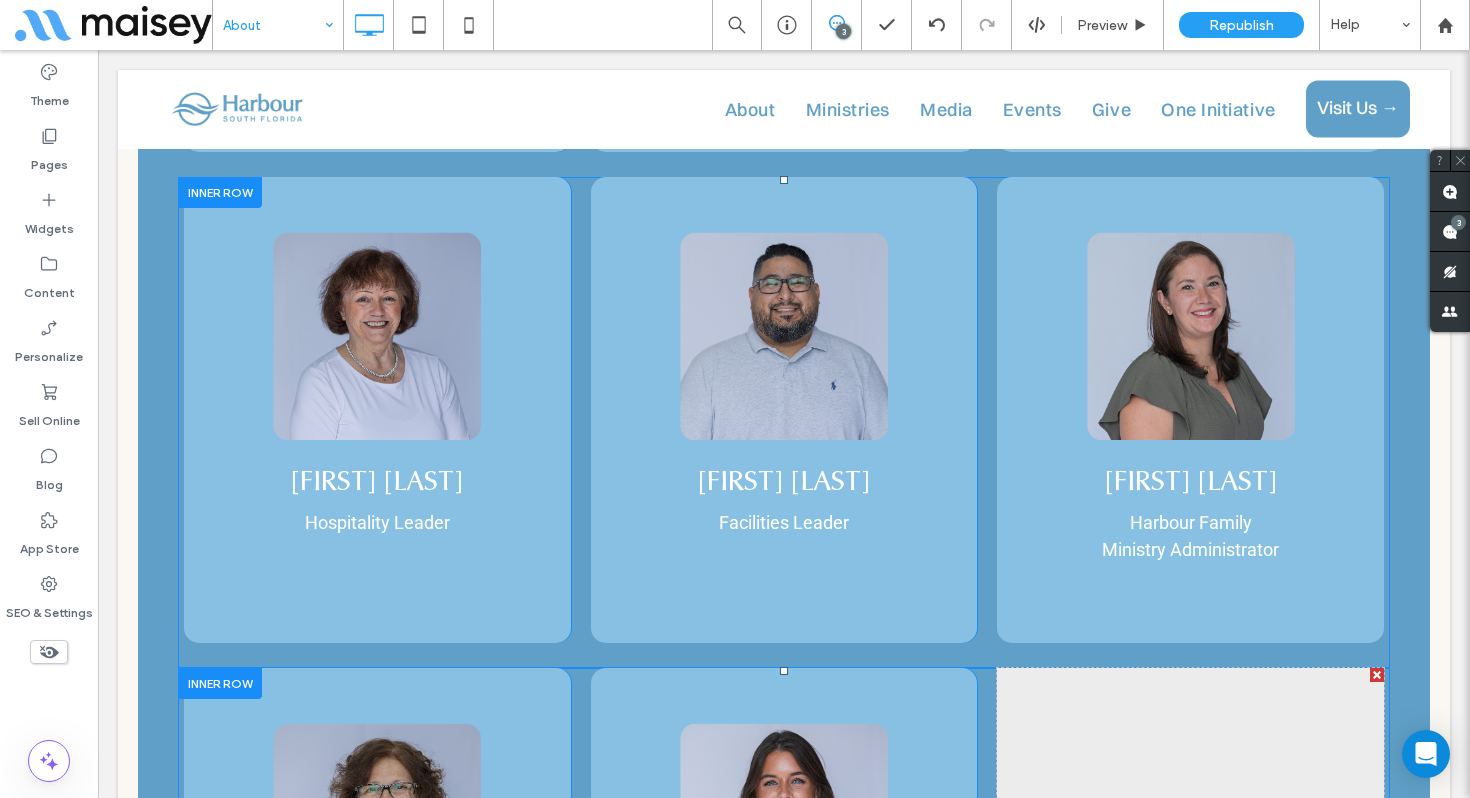 click at bounding box center (220, 192) 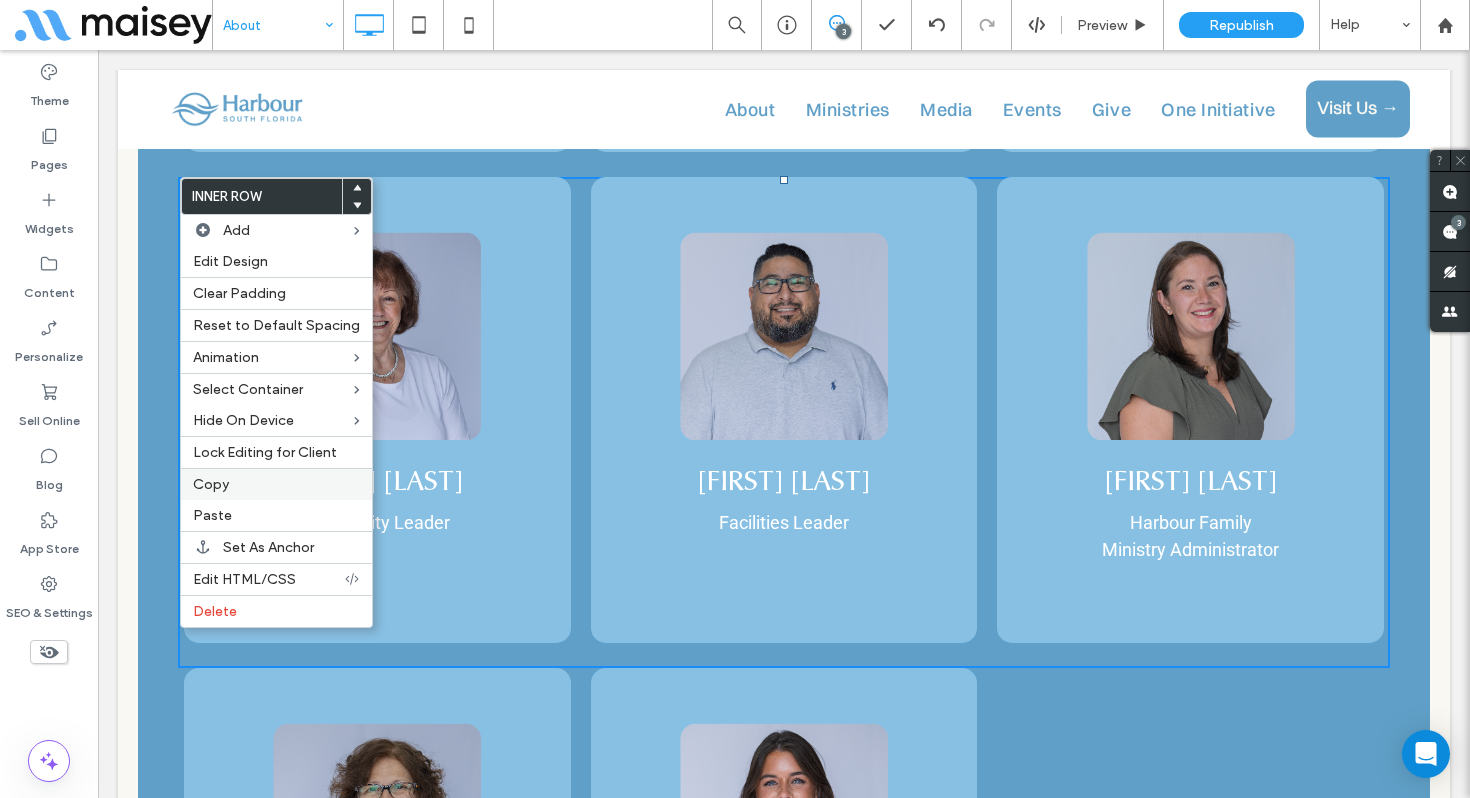 click on "Copy" at bounding box center [276, 484] 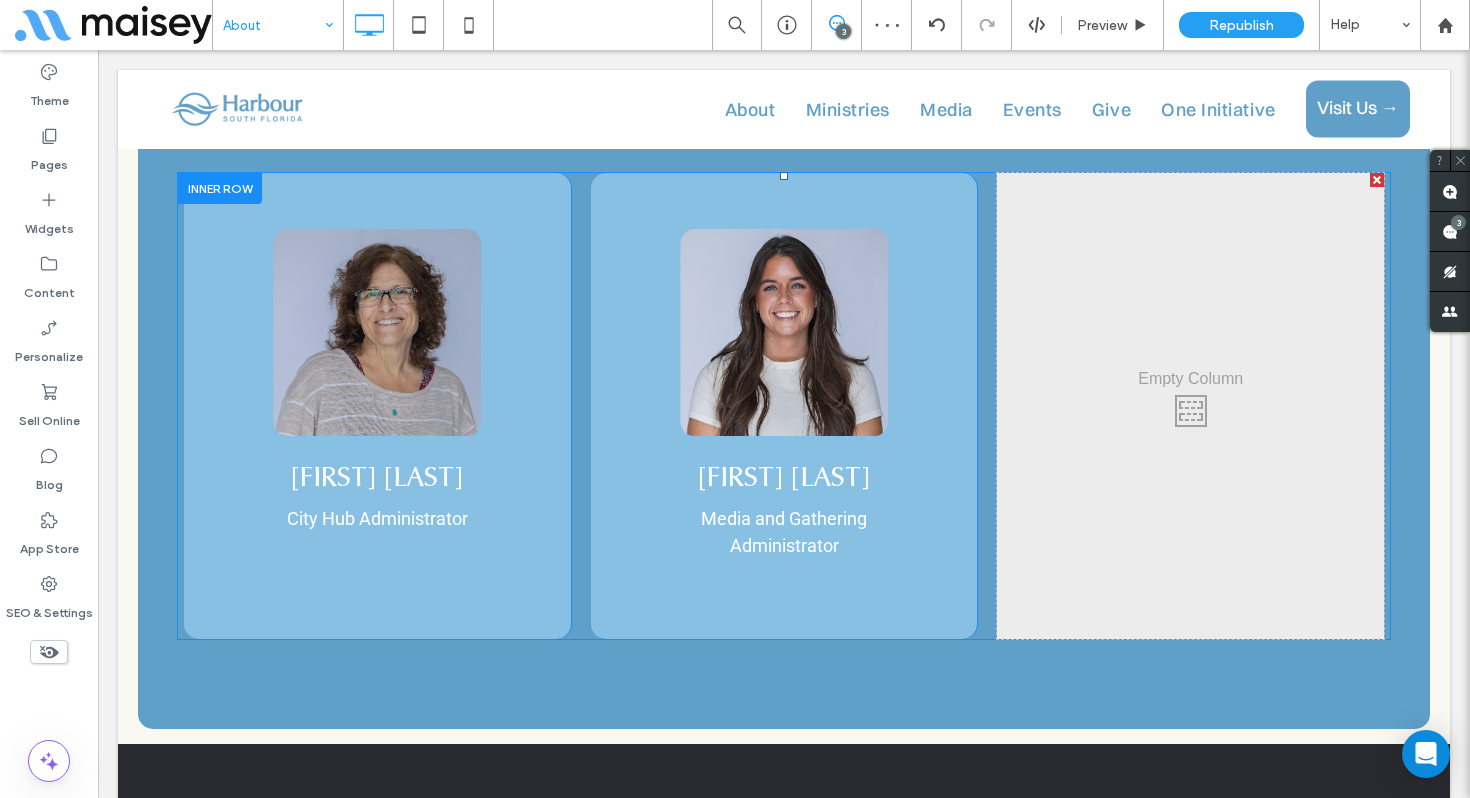 scroll, scrollTop: 9031, scrollLeft: 0, axis: vertical 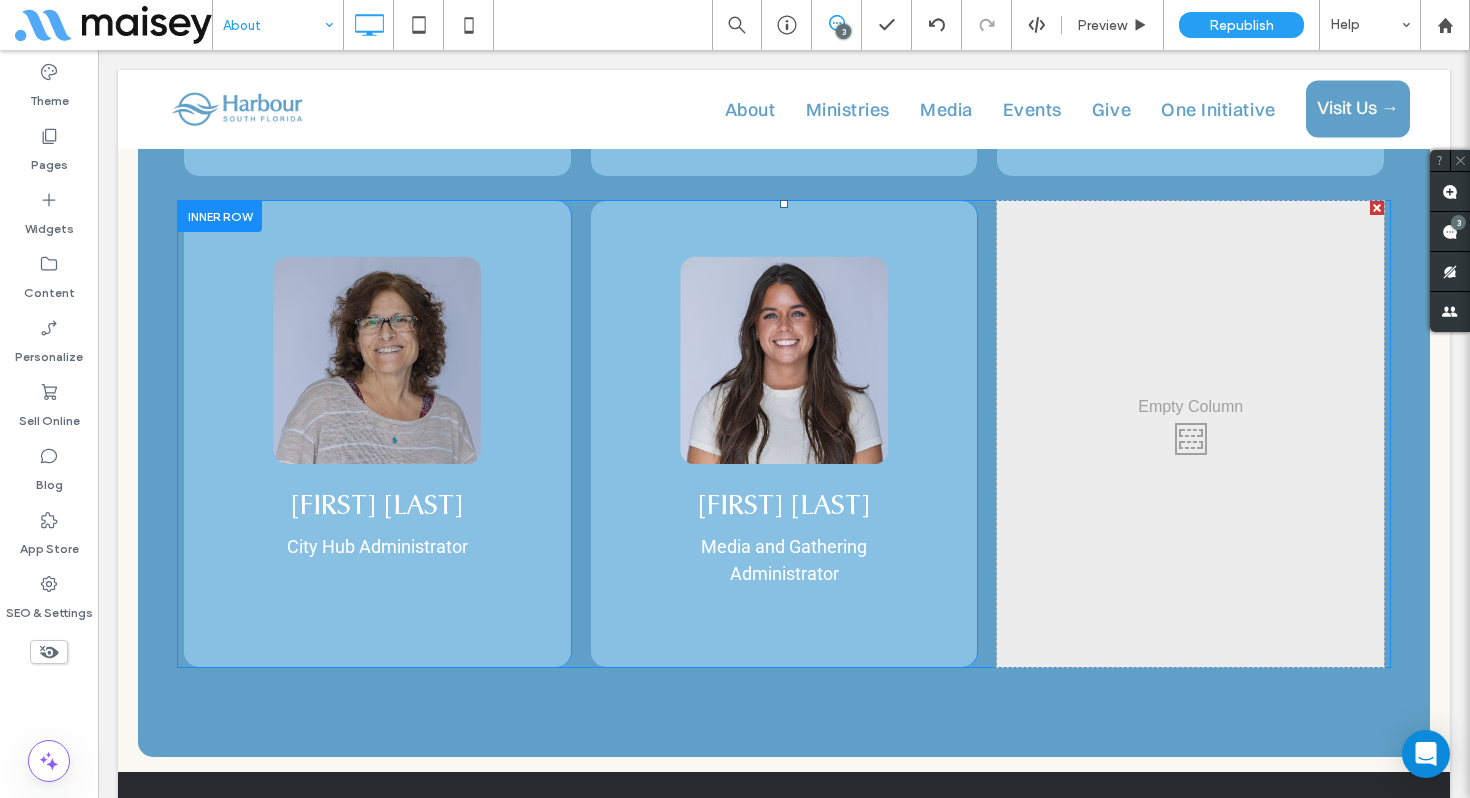 click at bounding box center (220, 216) 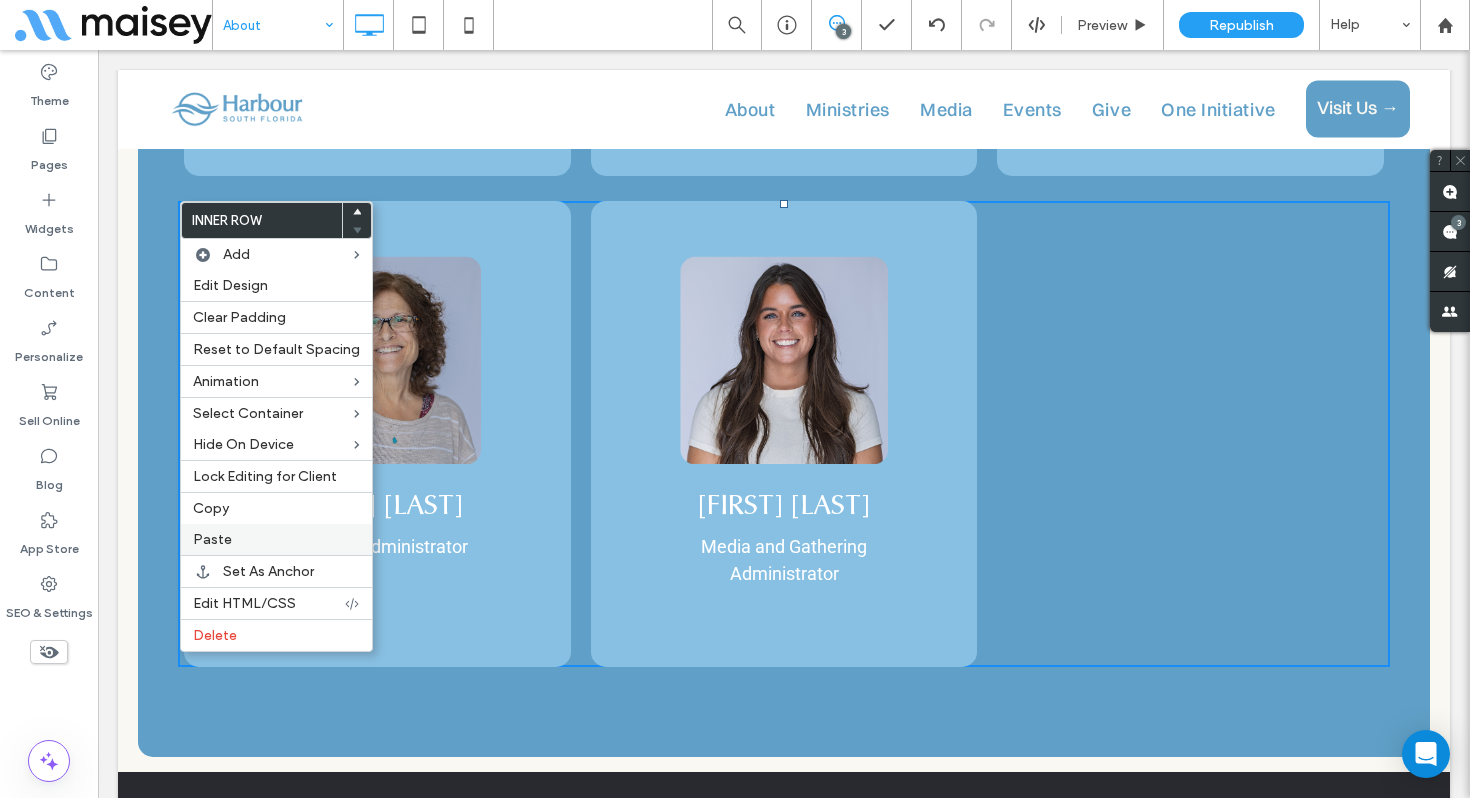 click on "Paste" at bounding box center [276, 539] 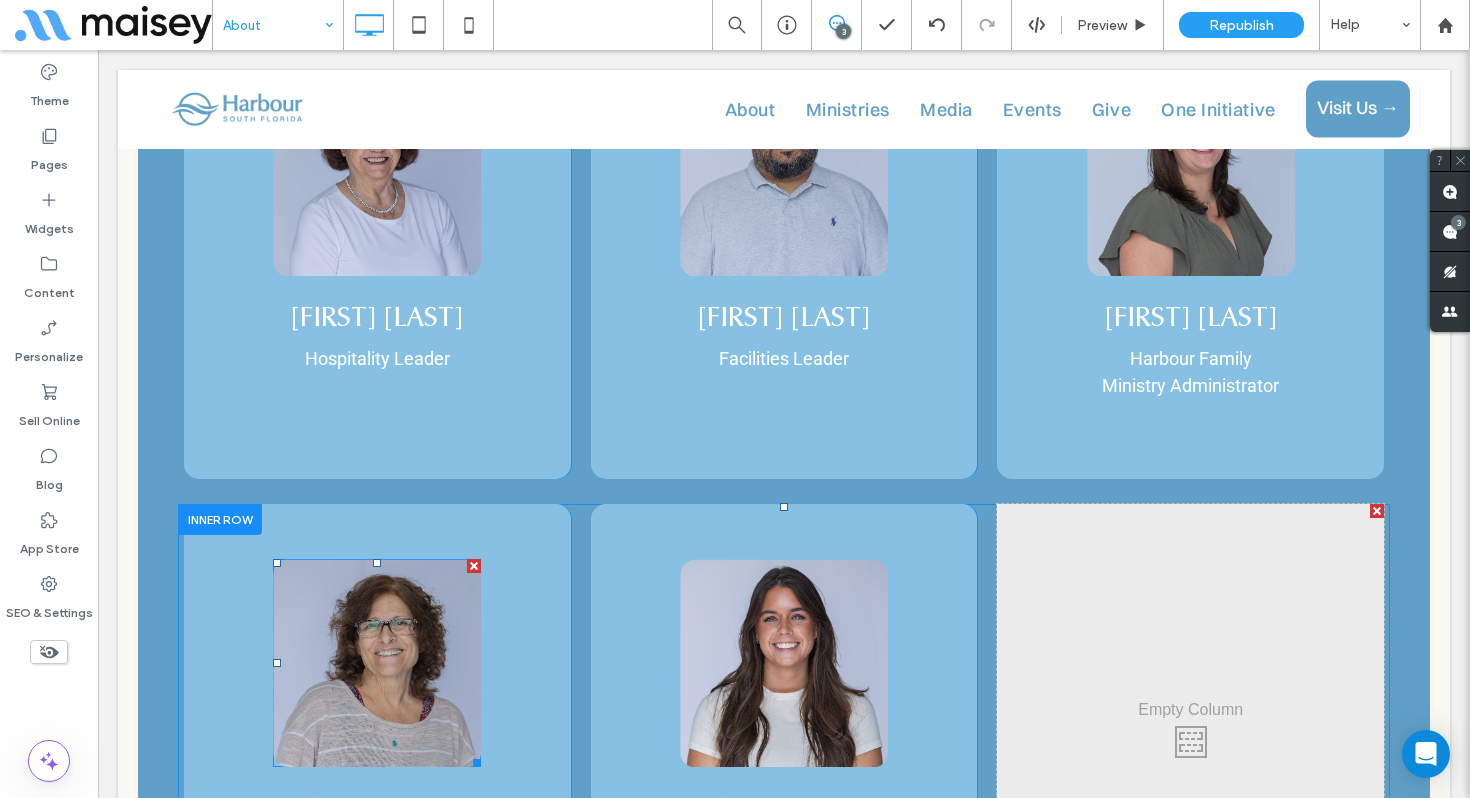 scroll, scrollTop: 9214, scrollLeft: 0, axis: vertical 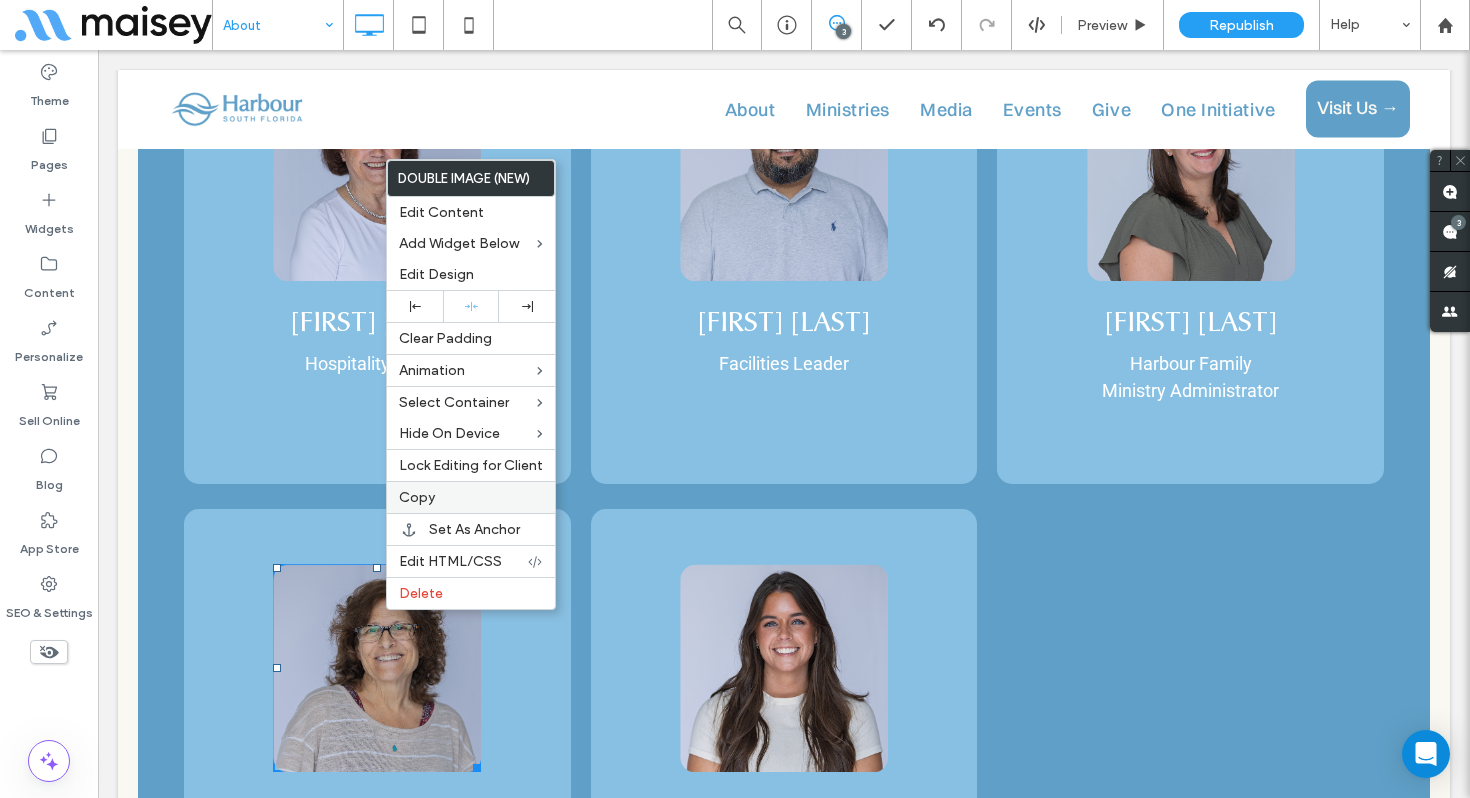 click on "Copy" at bounding box center [417, 497] 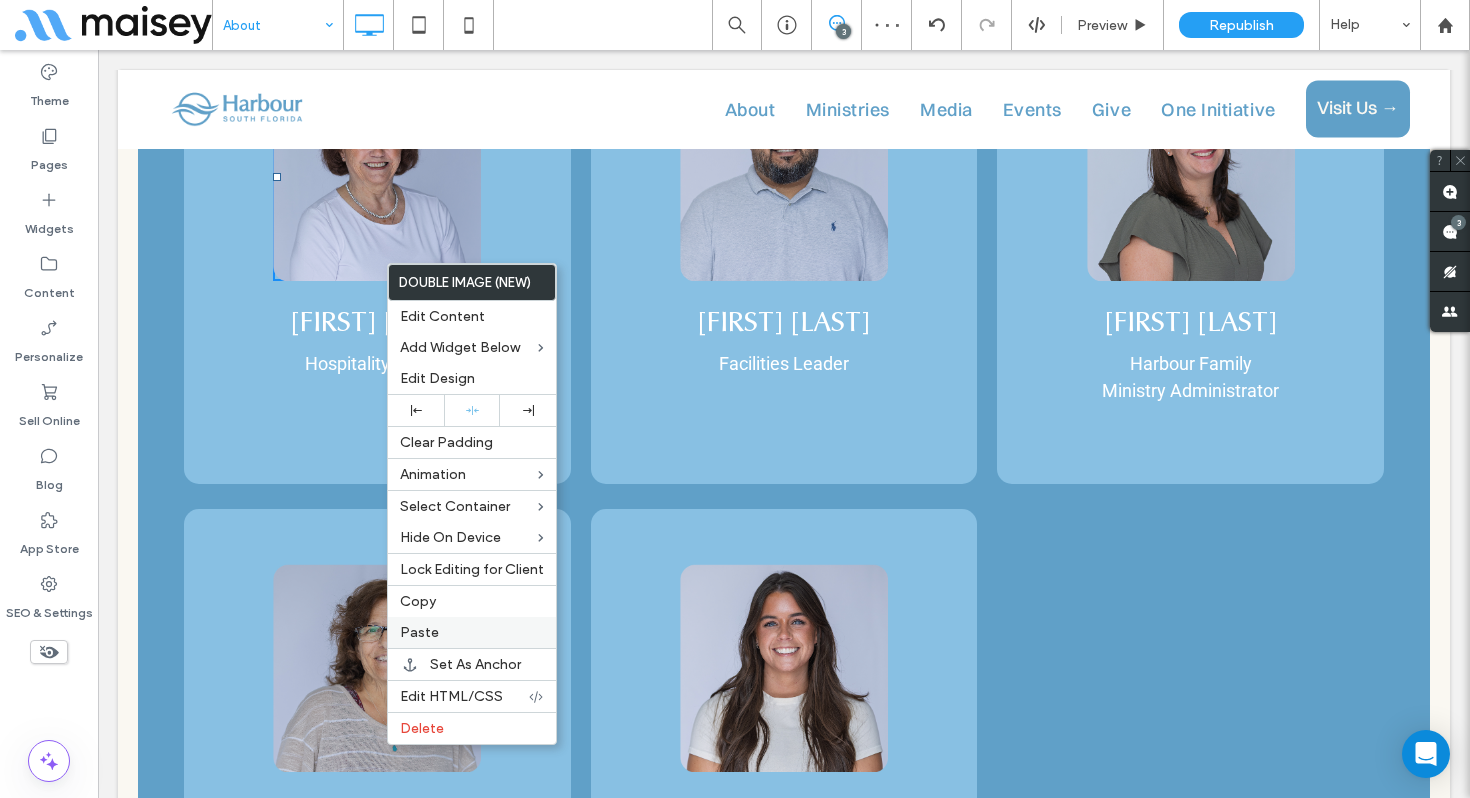 click on "Paste" at bounding box center [419, 632] 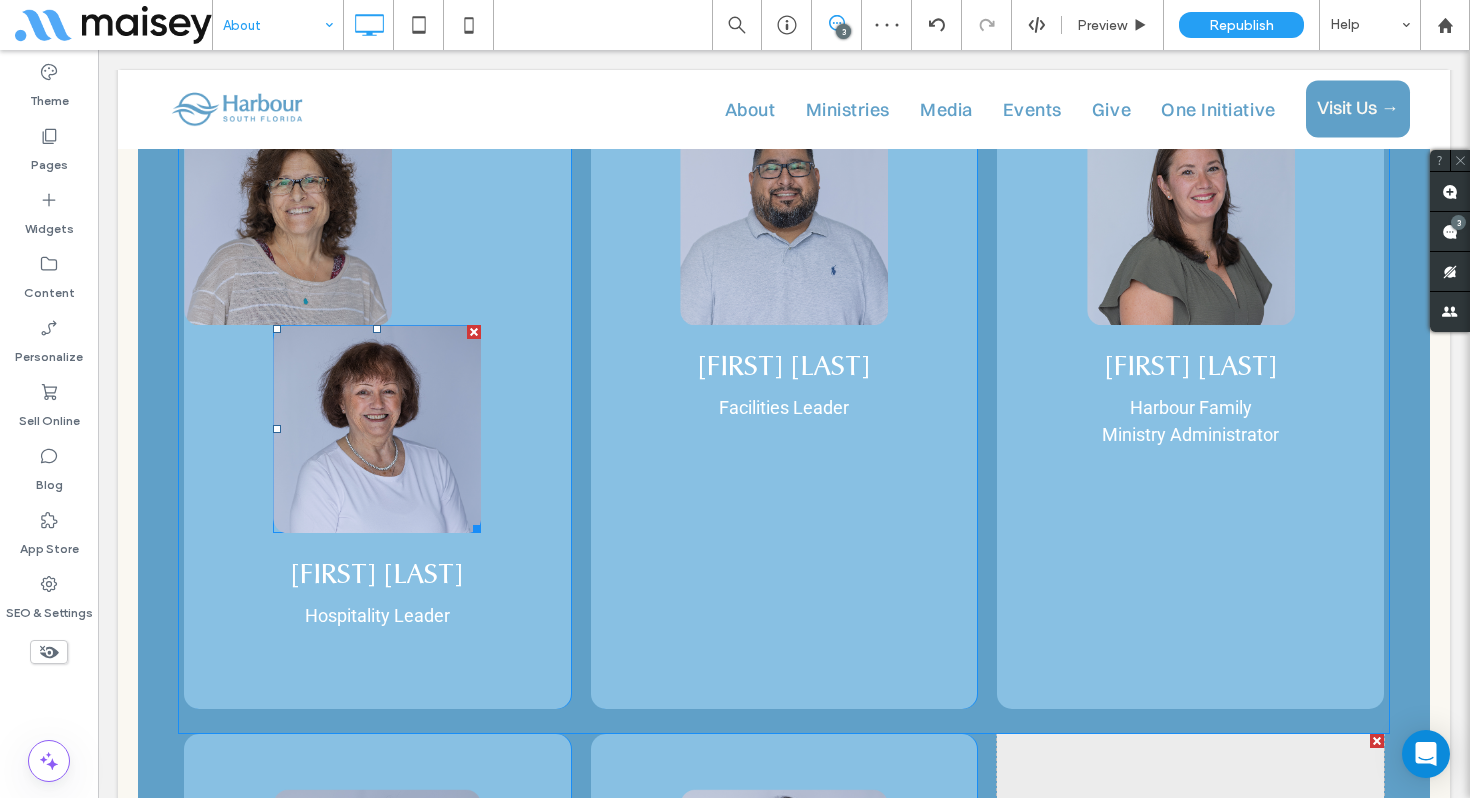 scroll, scrollTop: 9167, scrollLeft: 0, axis: vertical 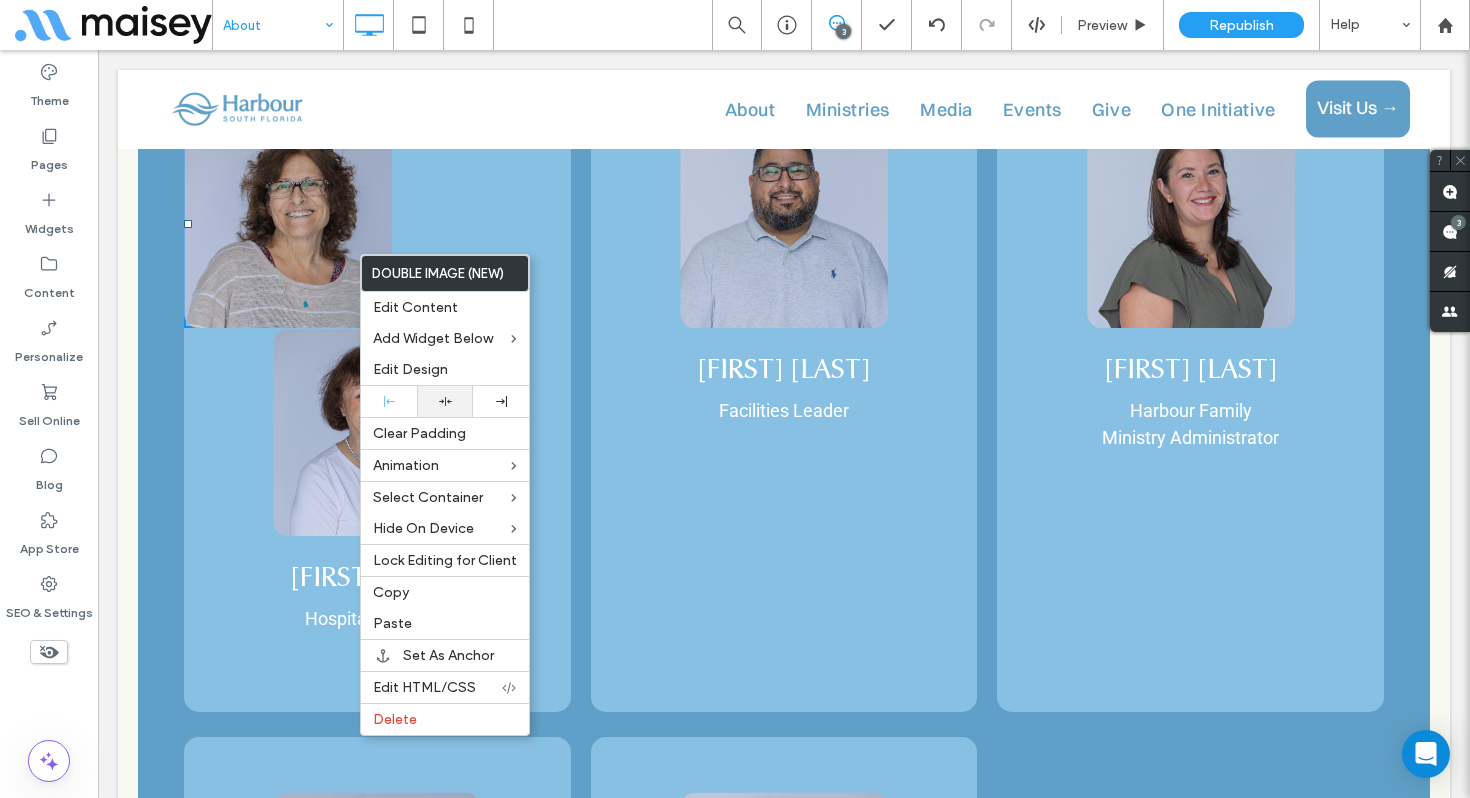 click 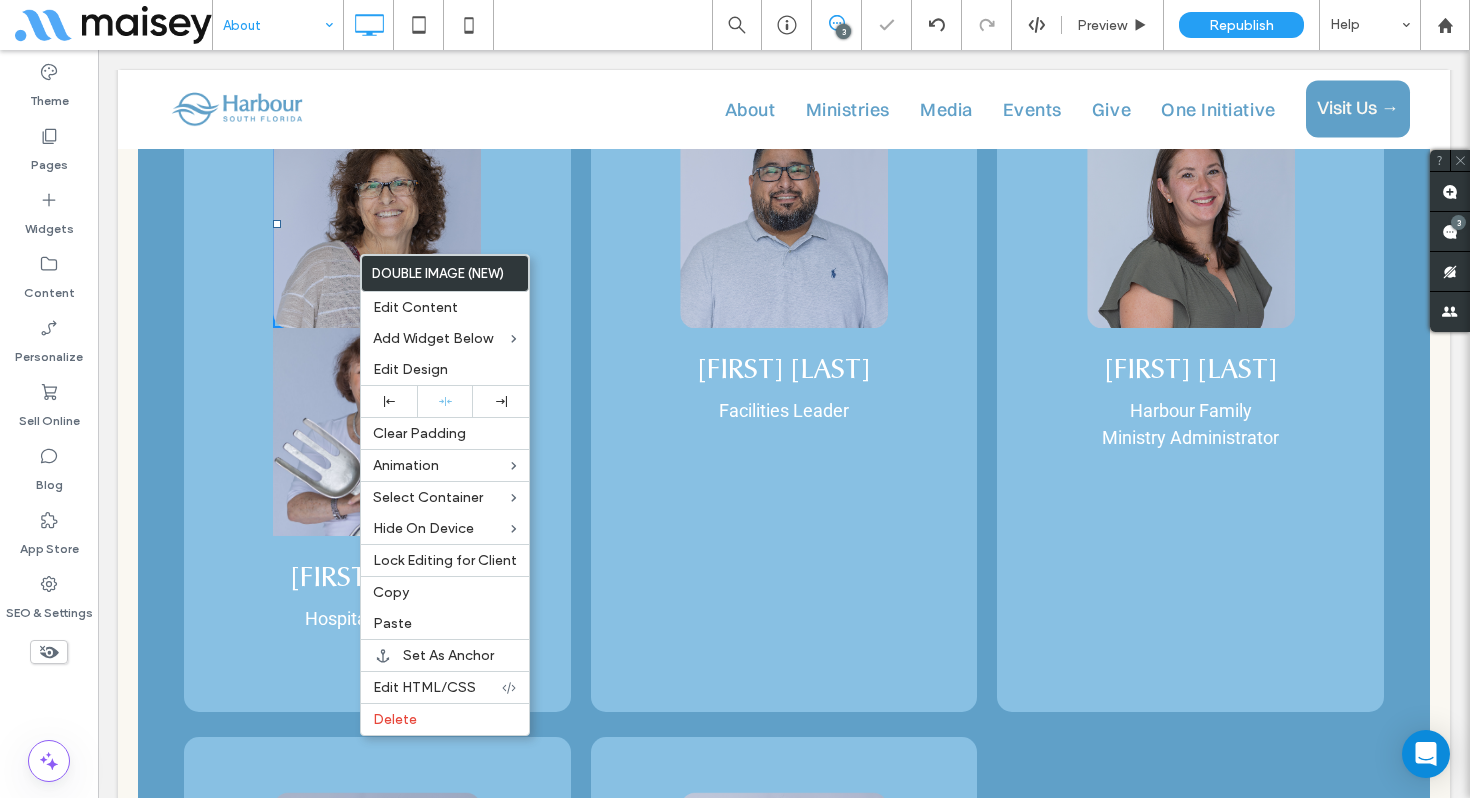 drag, startPoint x: 413, startPoint y: 480, endPoint x: 315, endPoint y: 429, distance: 110.47624 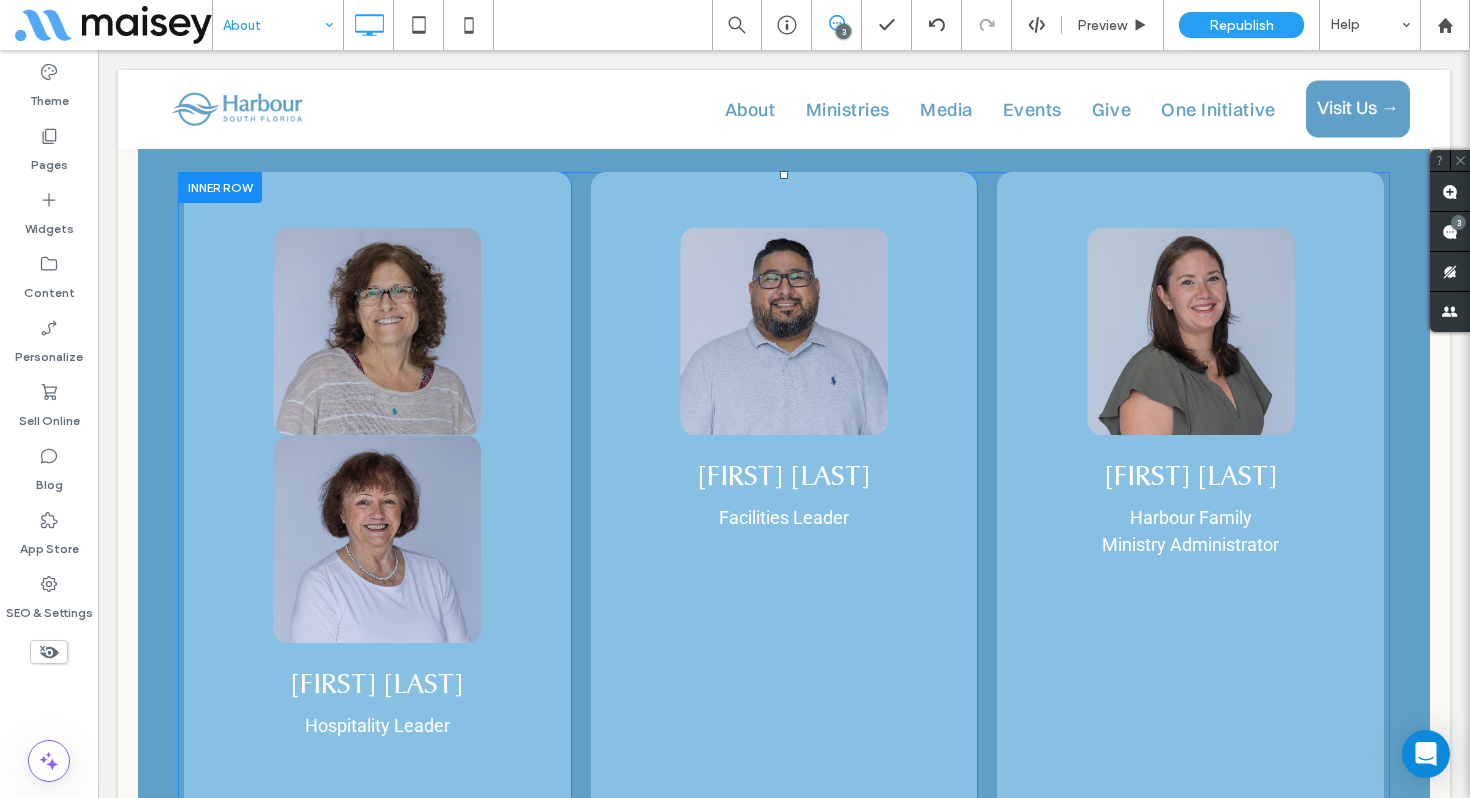 scroll, scrollTop: 9065, scrollLeft: 0, axis: vertical 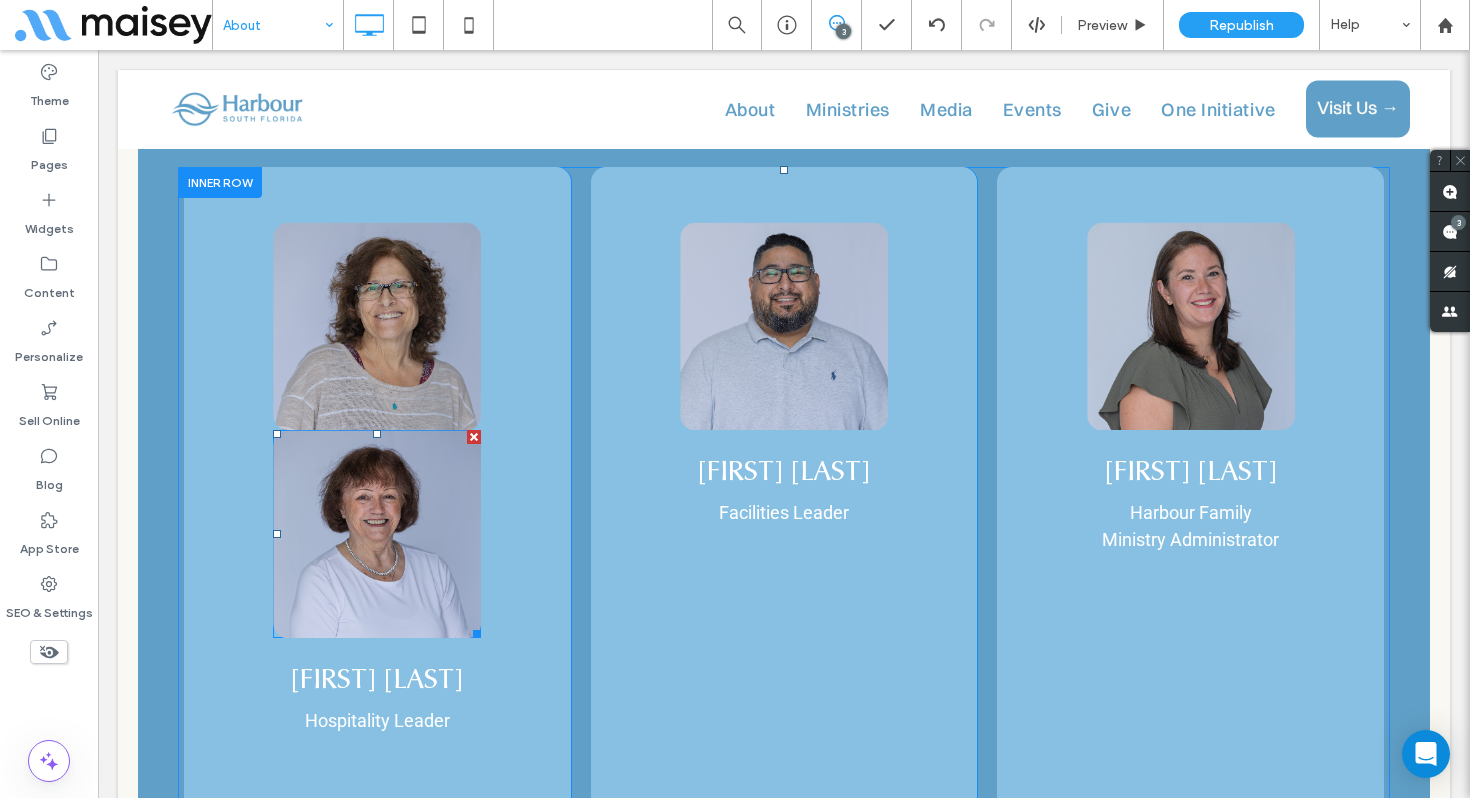 click at bounding box center [474, 437] 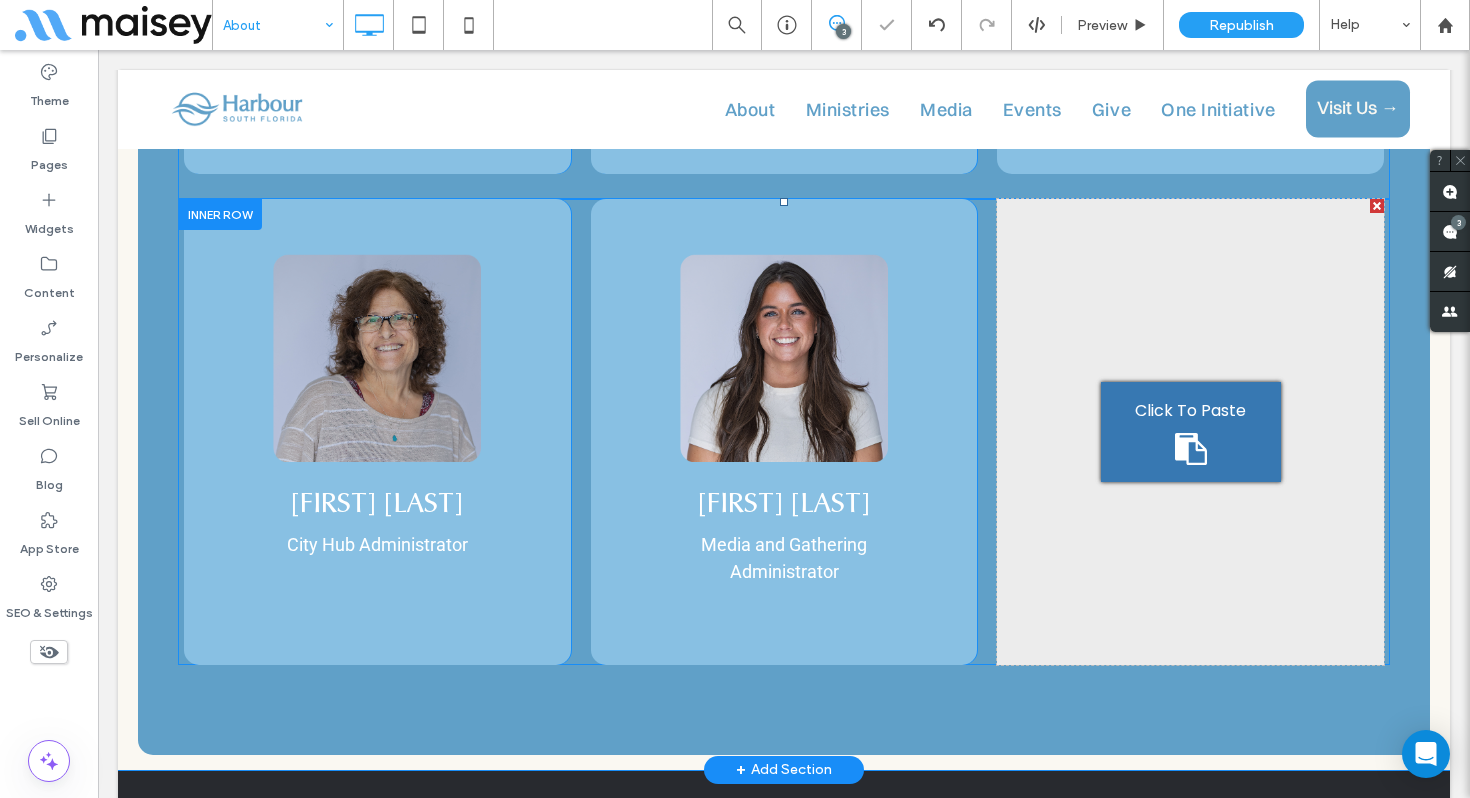 scroll, scrollTop: 9528, scrollLeft: 0, axis: vertical 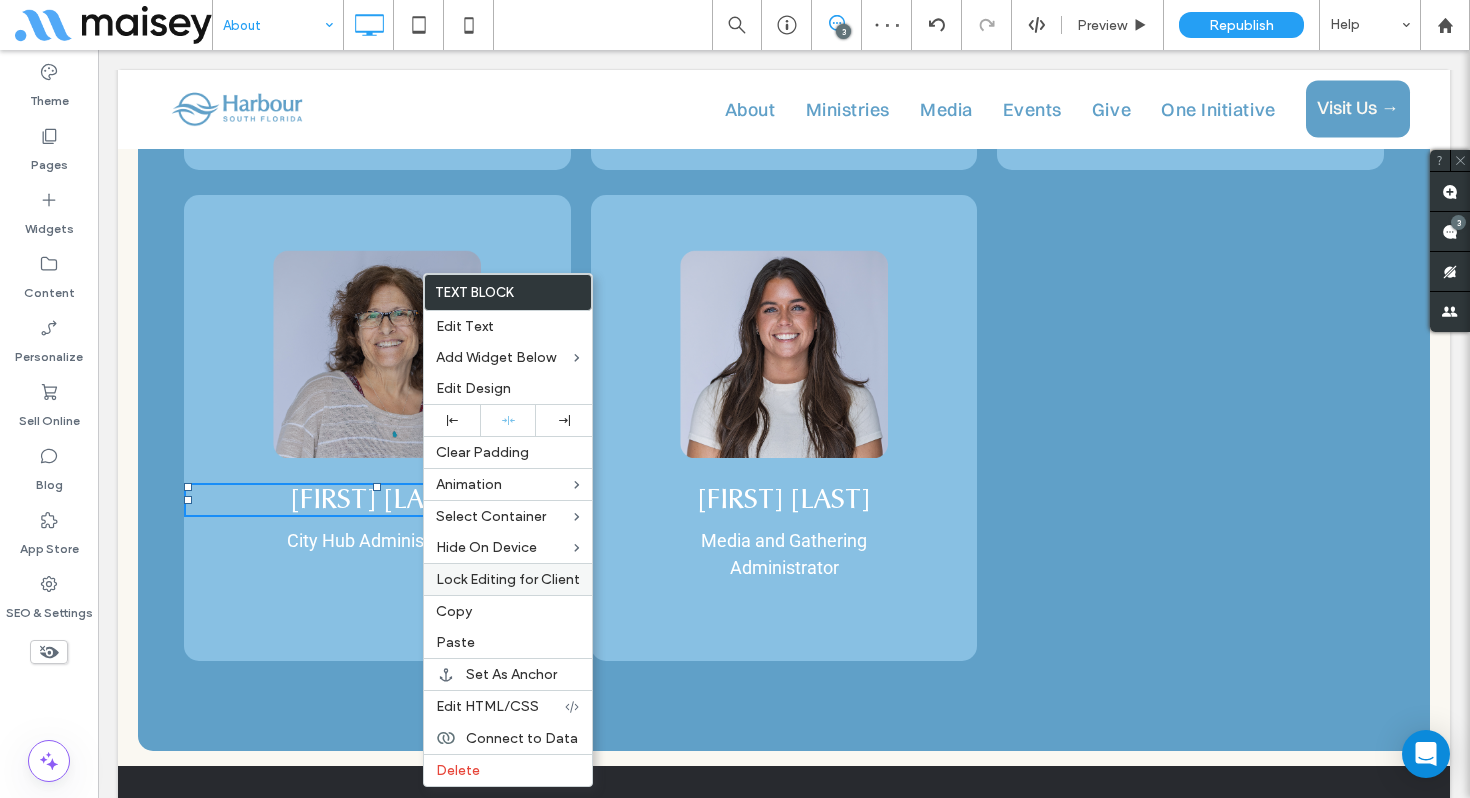 drag, startPoint x: 476, startPoint y: 604, endPoint x: 460, endPoint y: 584, distance: 25.612497 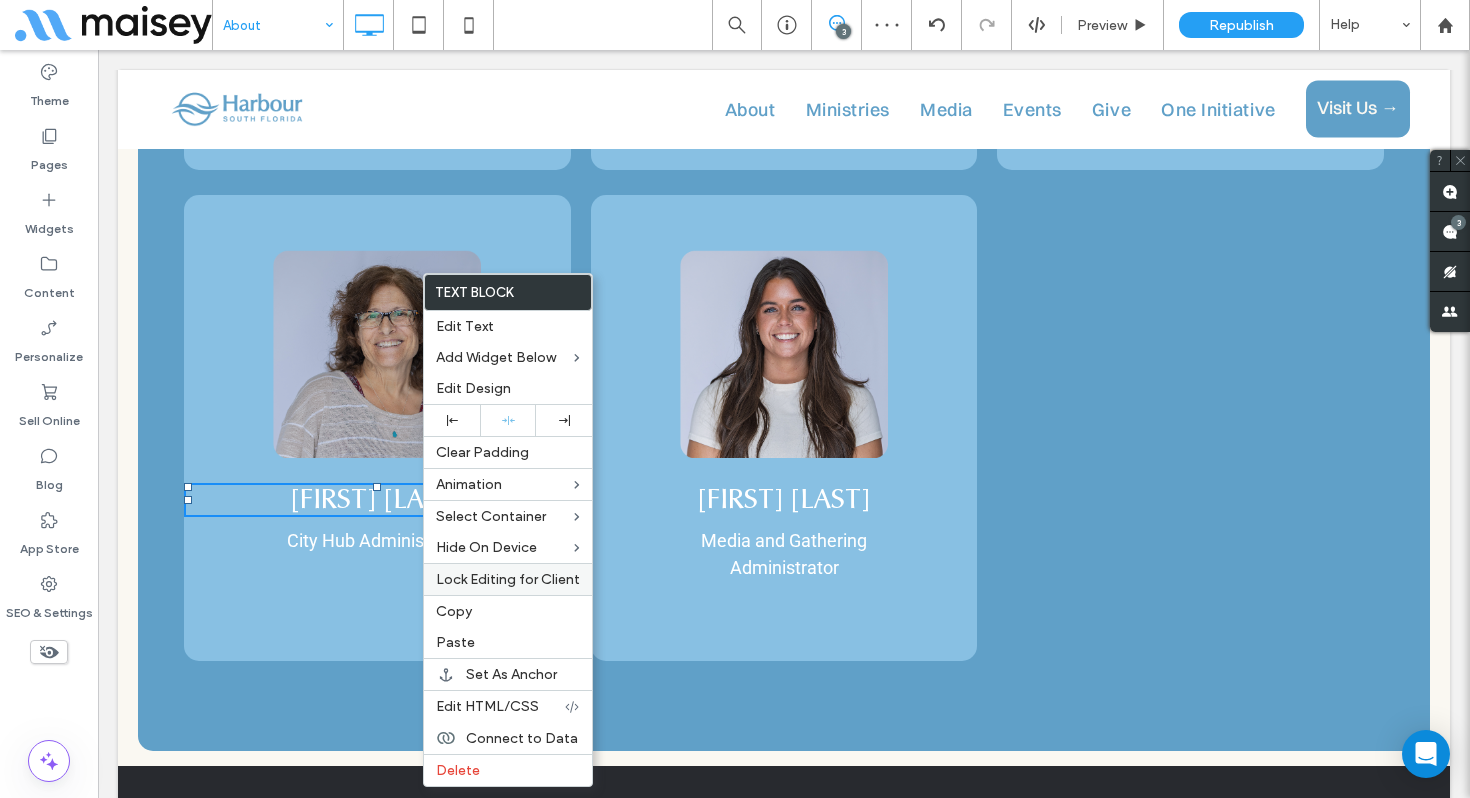 click on "Copy" at bounding box center (508, 611) 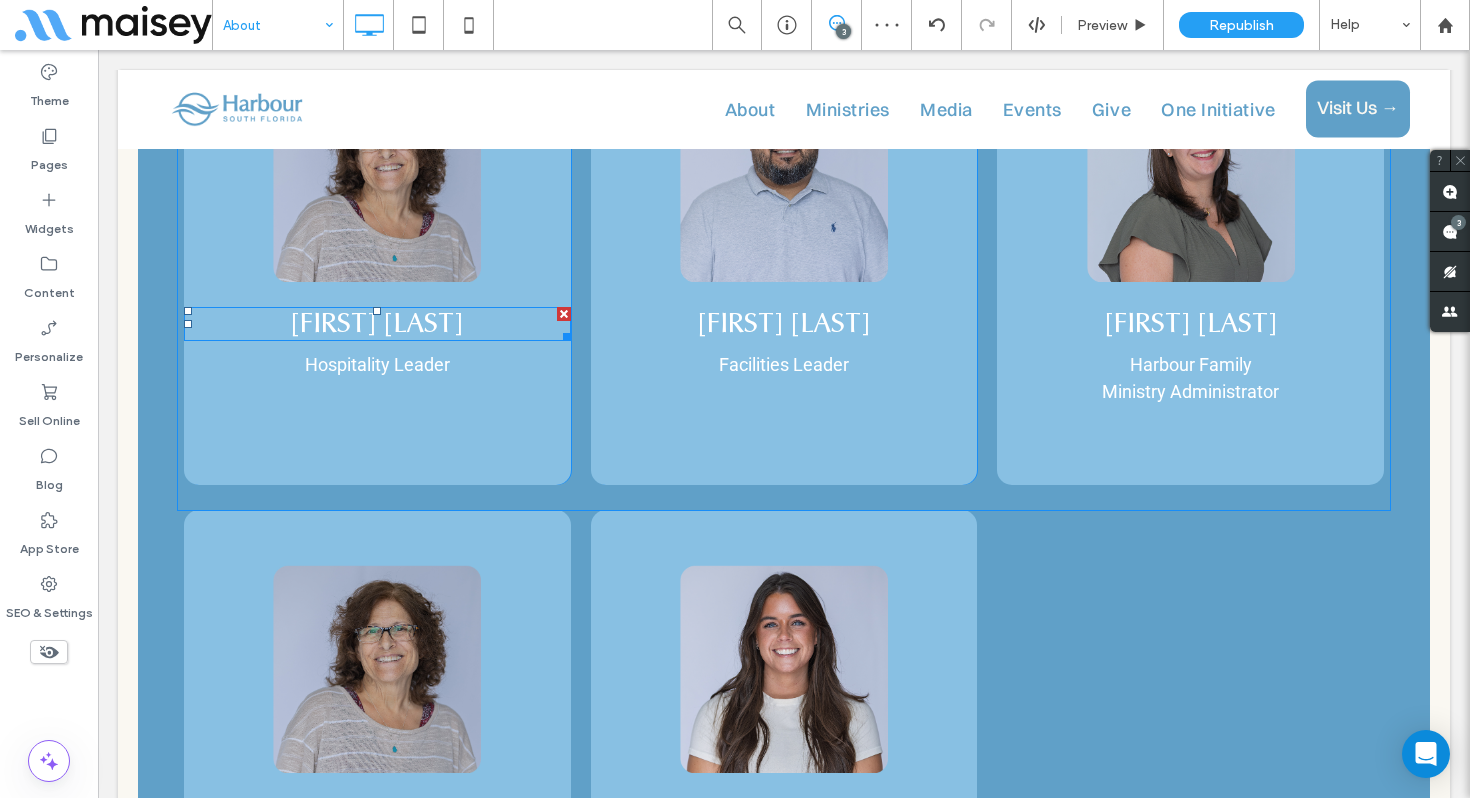 scroll, scrollTop: 9210, scrollLeft: 0, axis: vertical 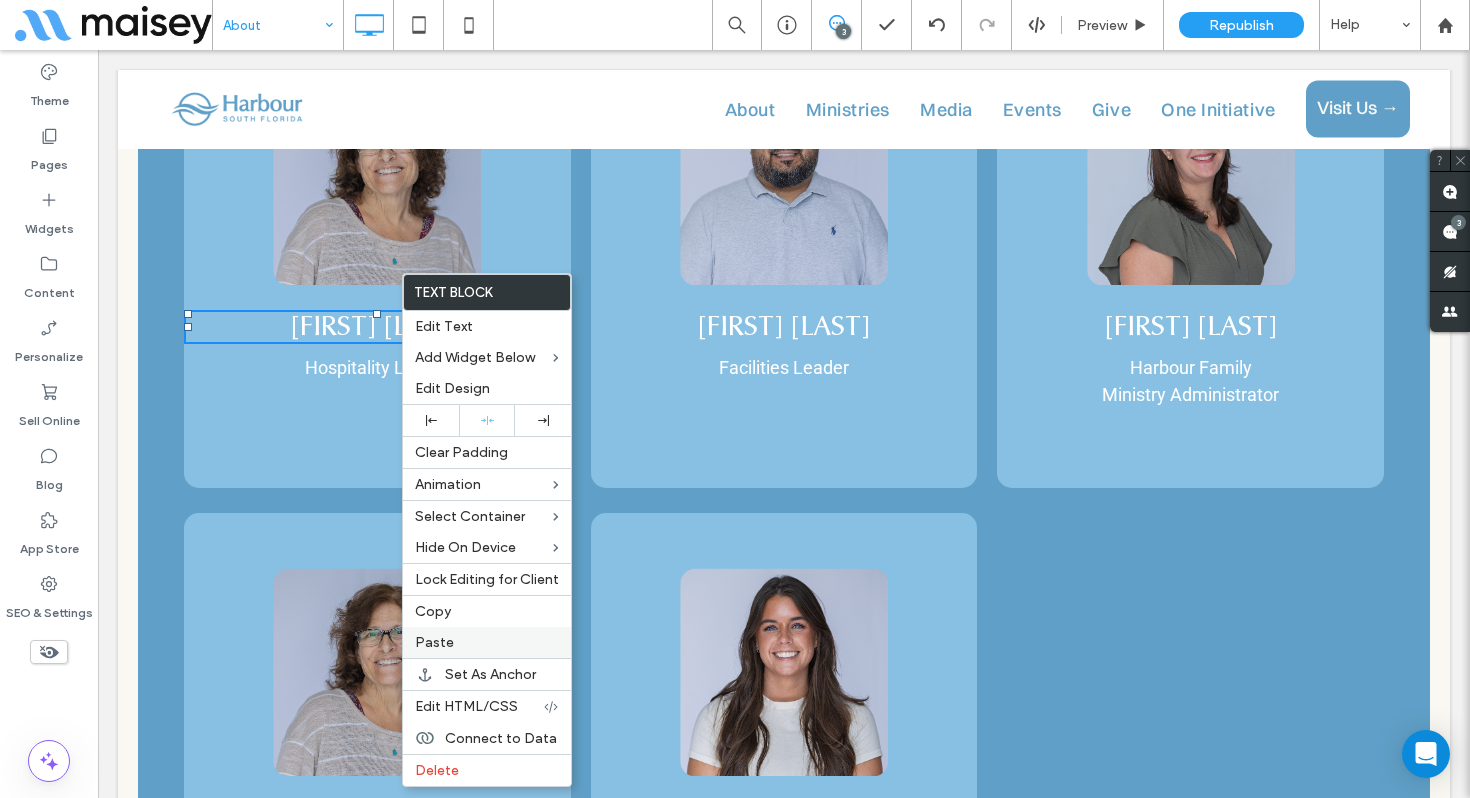 click on "Paste" at bounding box center (434, 642) 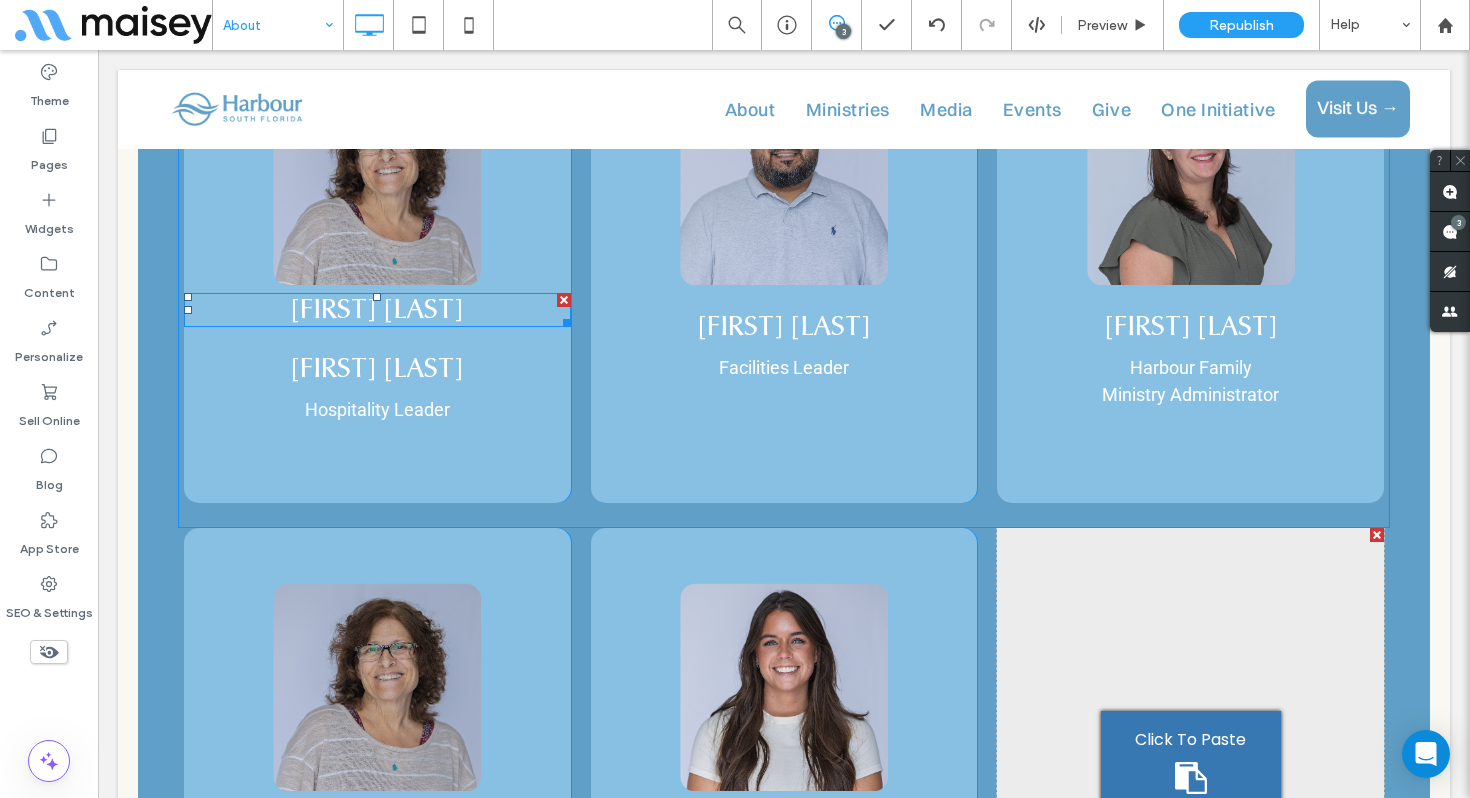 click at bounding box center [564, 300] 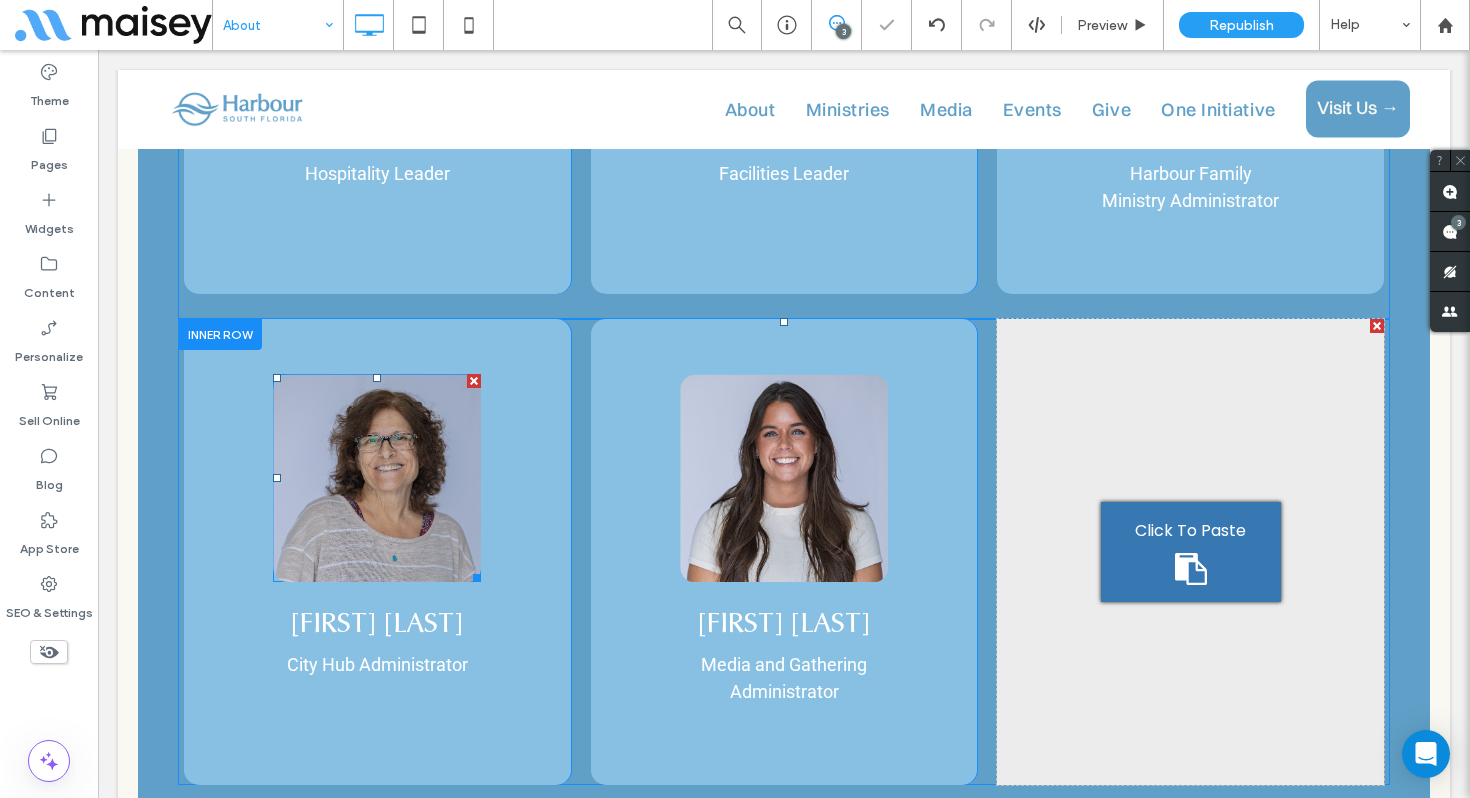 scroll, scrollTop: 9412, scrollLeft: 0, axis: vertical 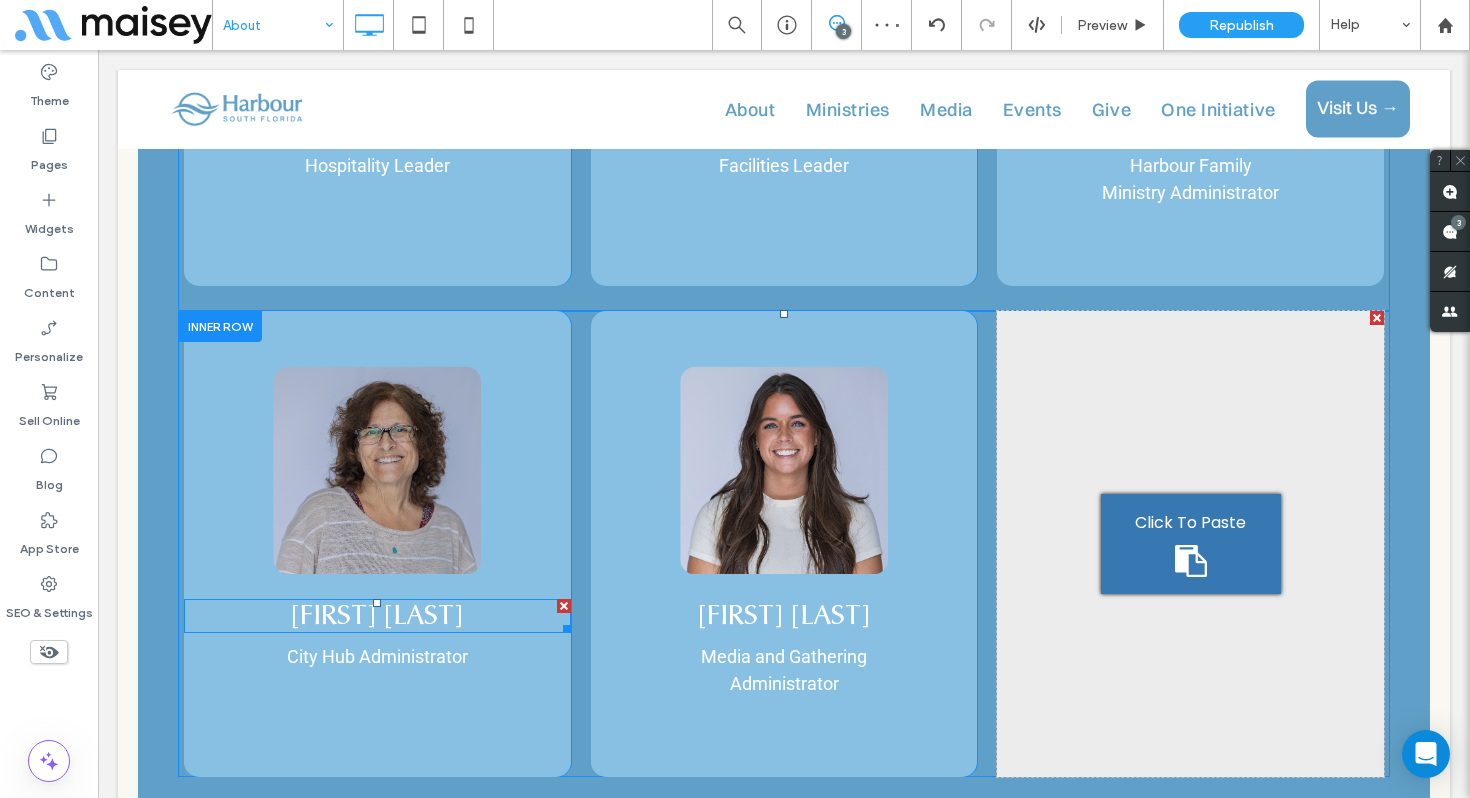 click at bounding box center (377, 603) 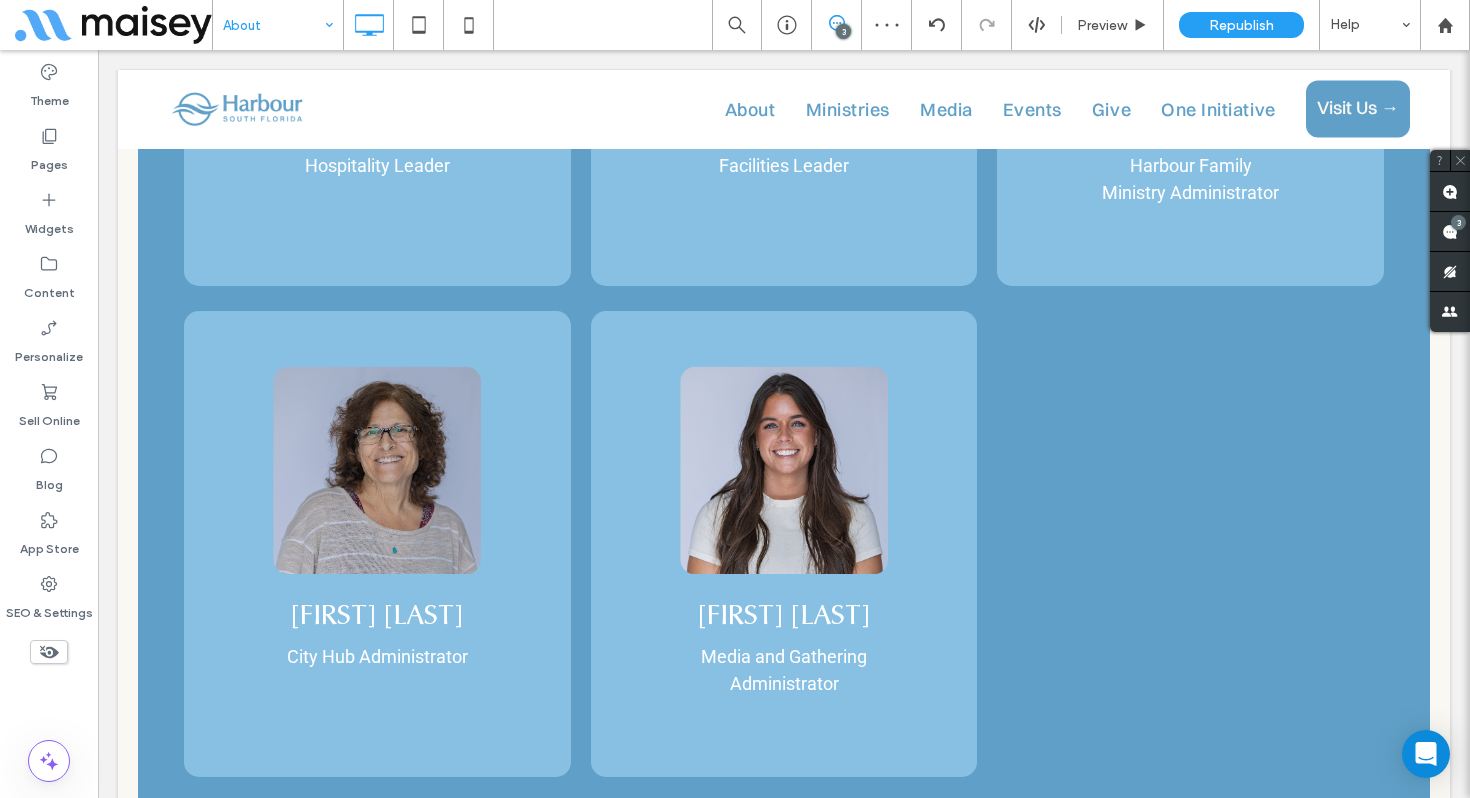 type on "**********" 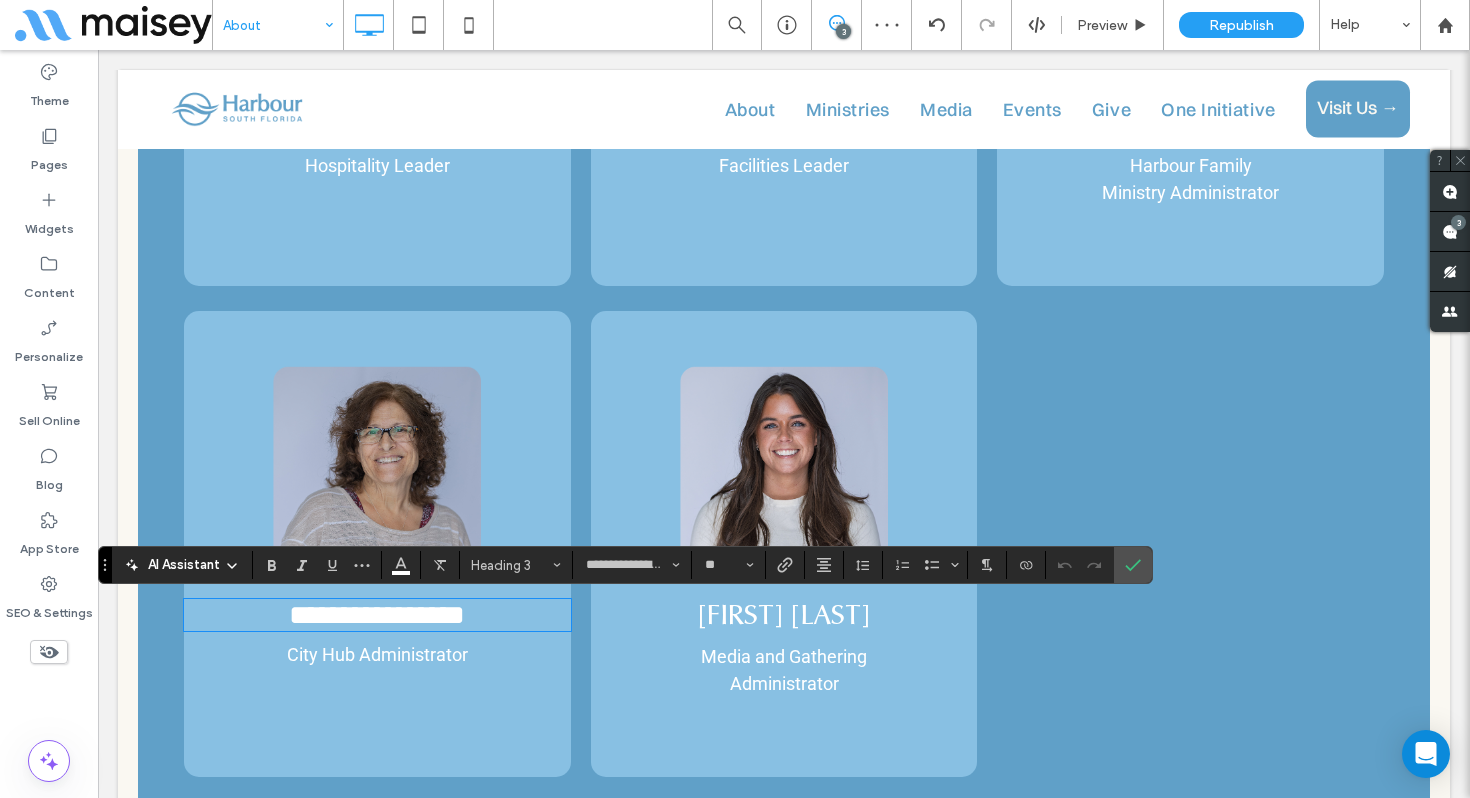 click on "**********" at bounding box center [377, 615] 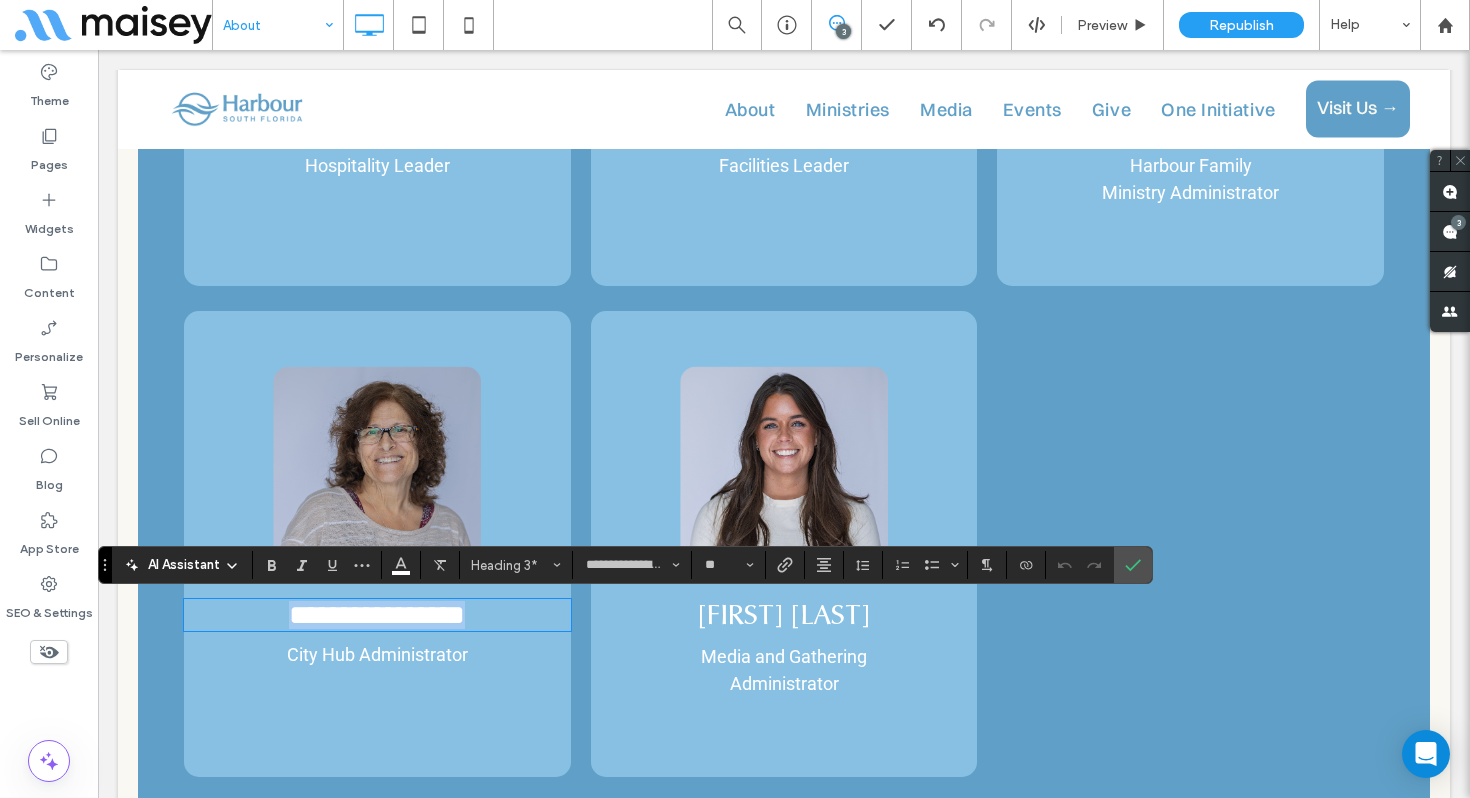 copy on "**********" 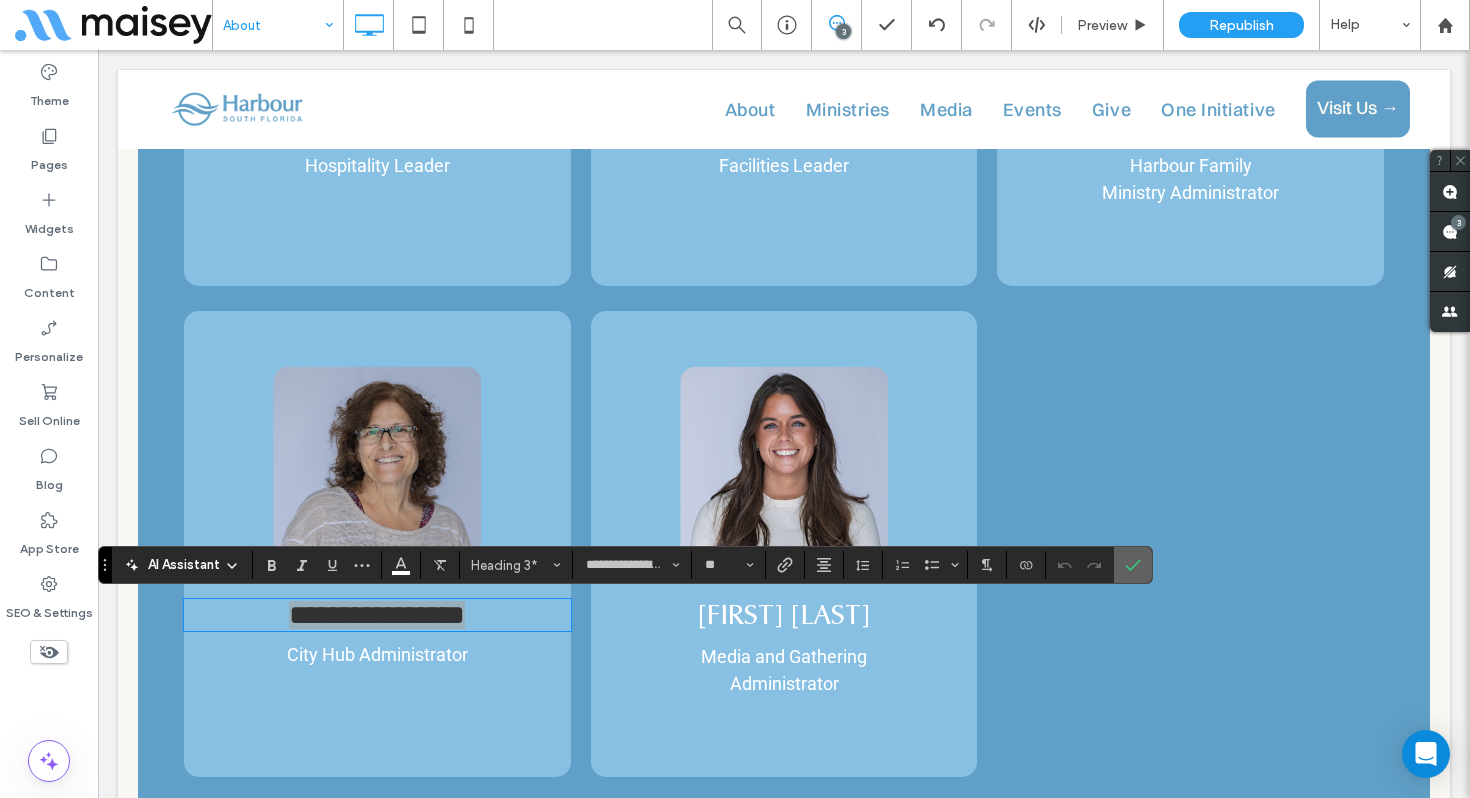 click at bounding box center [1133, 565] 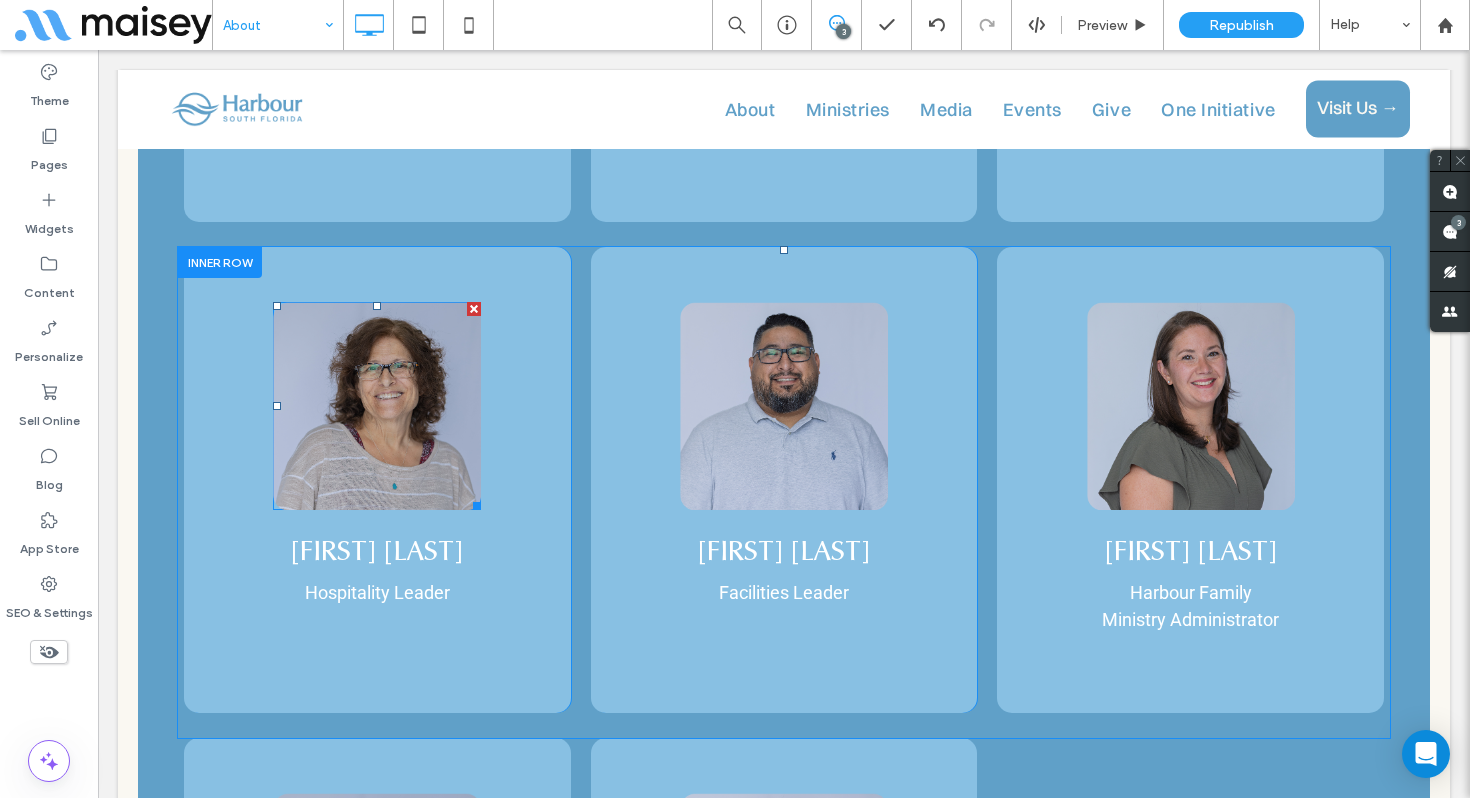 scroll, scrollTop: 8978, scrollLeft: 0, axis: vertical 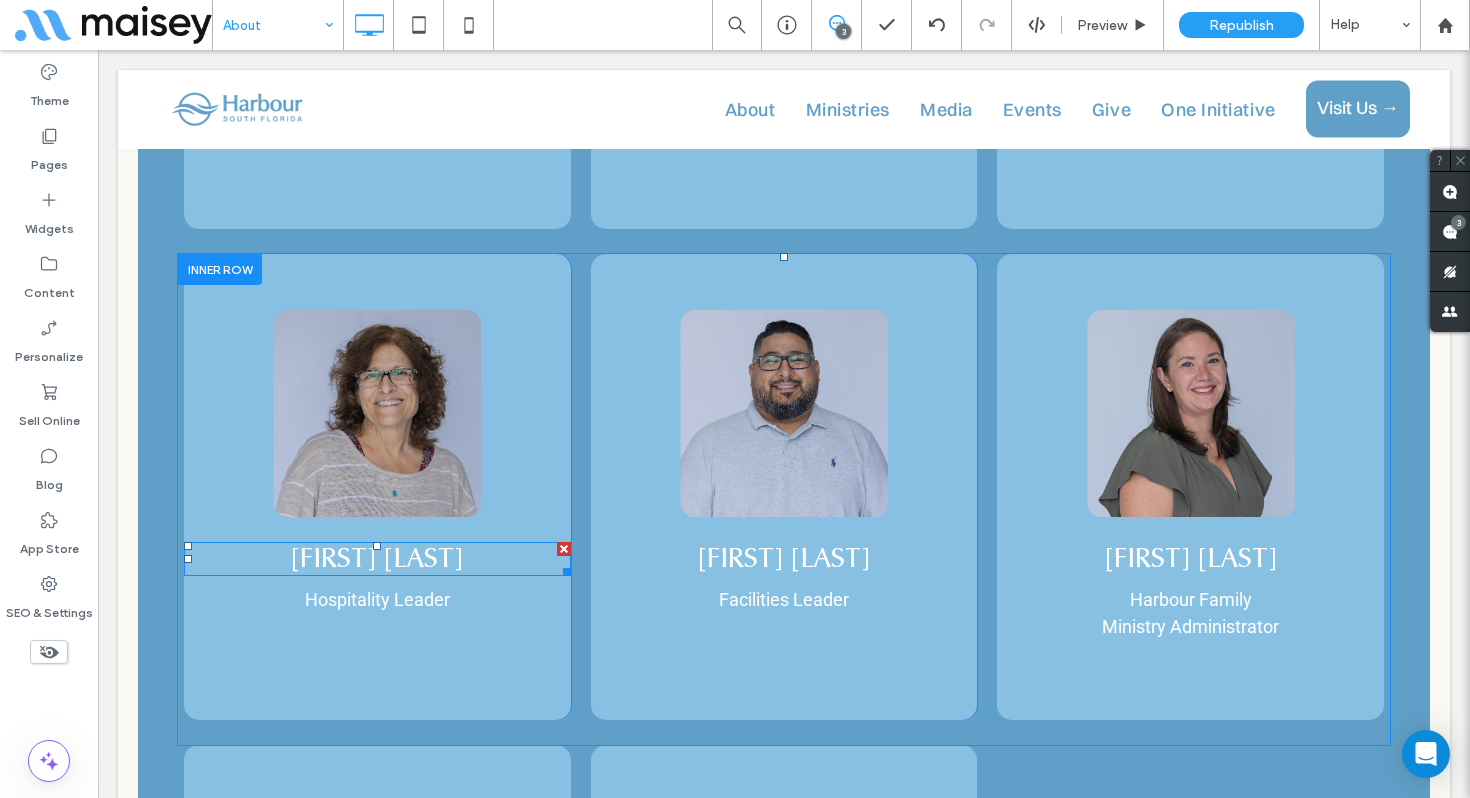 click on "Sue Jones" at bounding box center (377, 560) 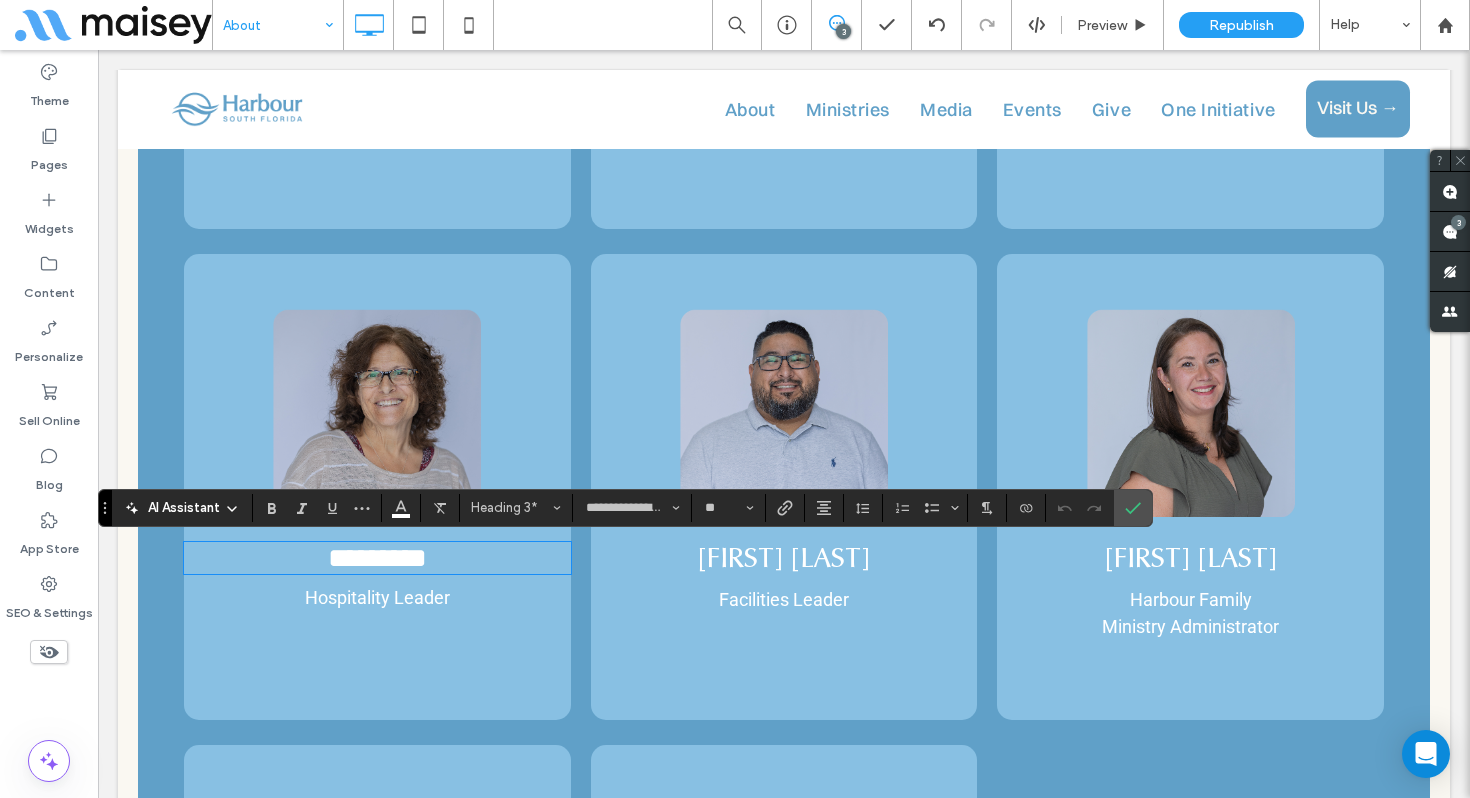 type on "*******" 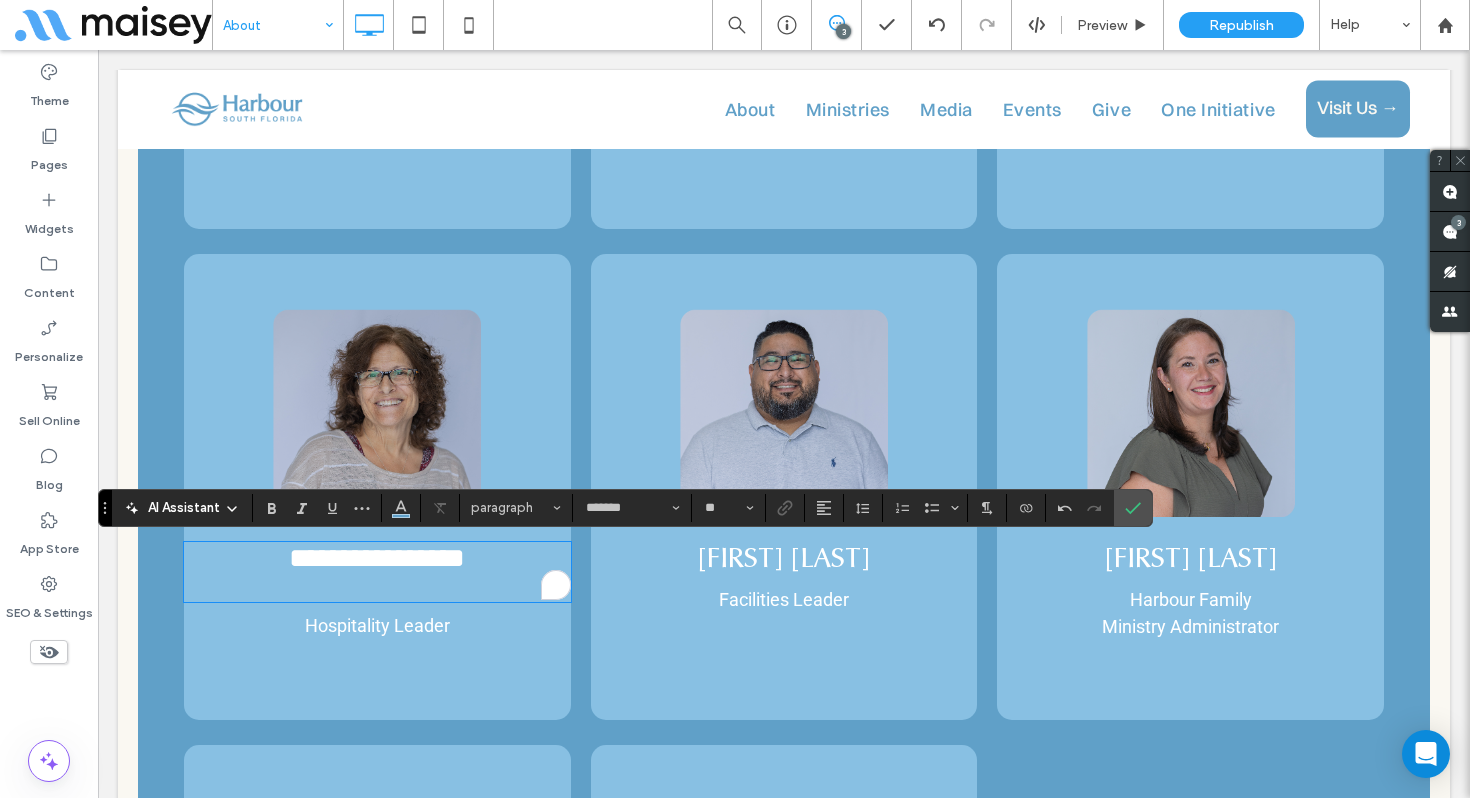 scroll, scrollTop: 0, scrollLeft: 0, axis: both 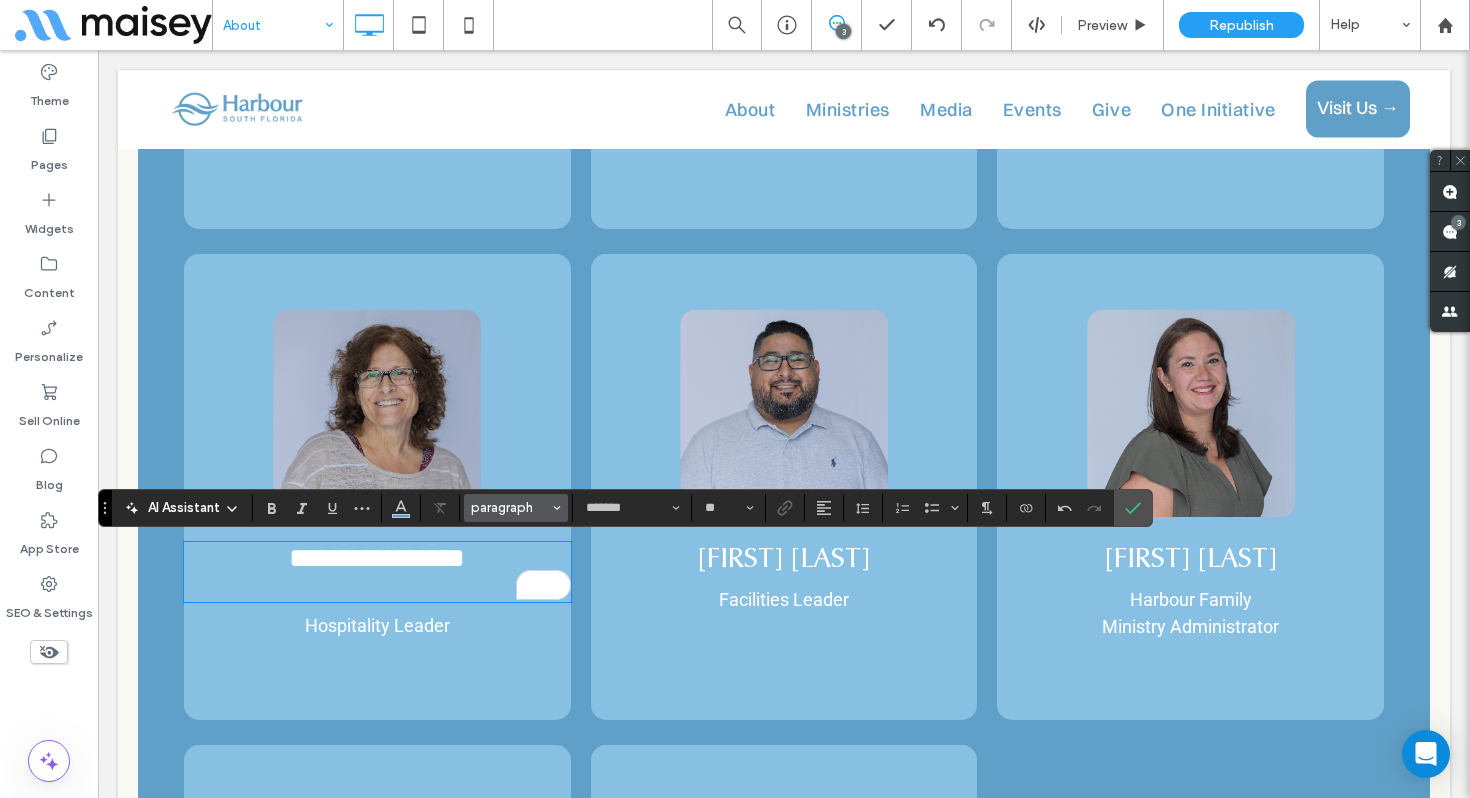type on "******" 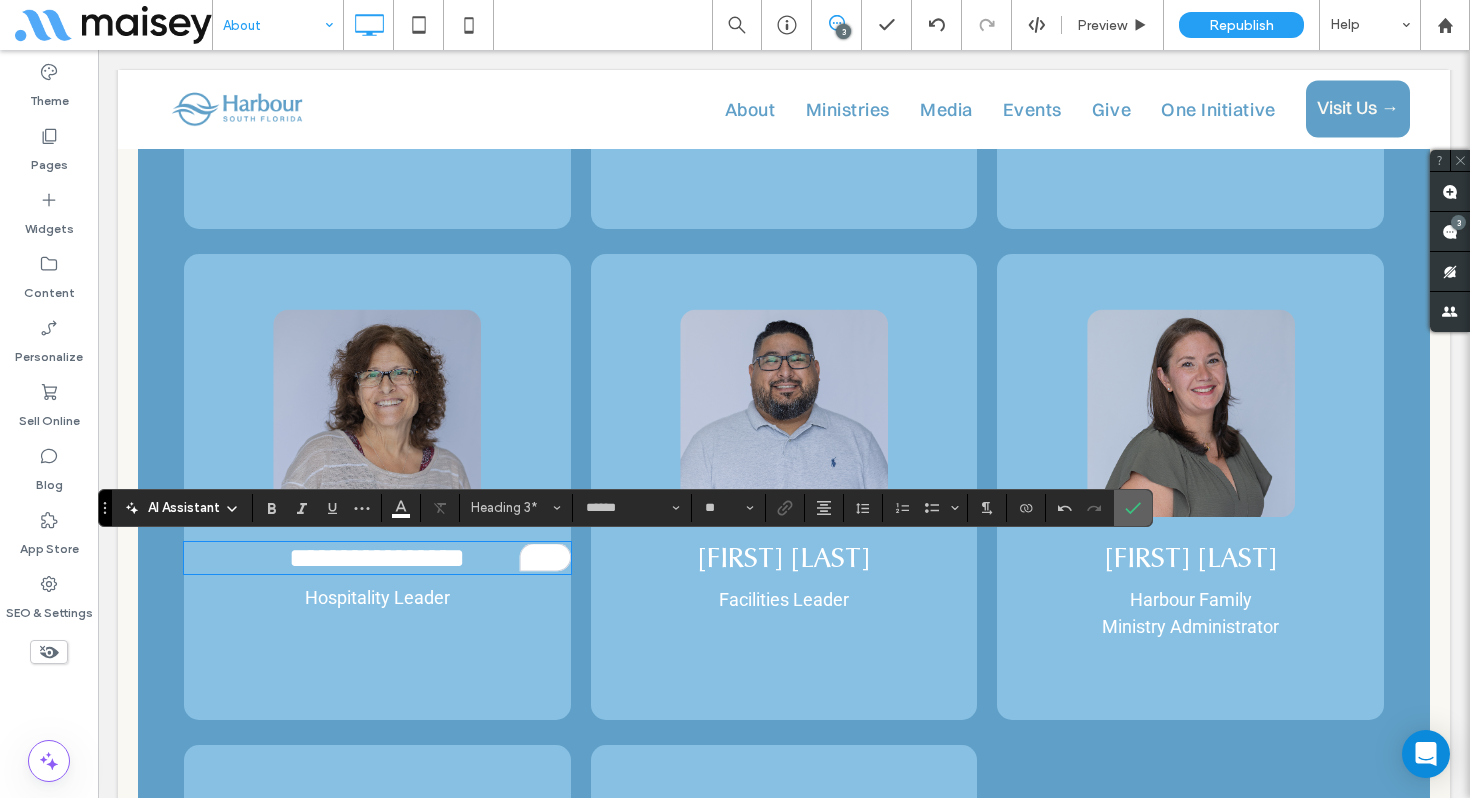 click at bounding box center [1133, 508] 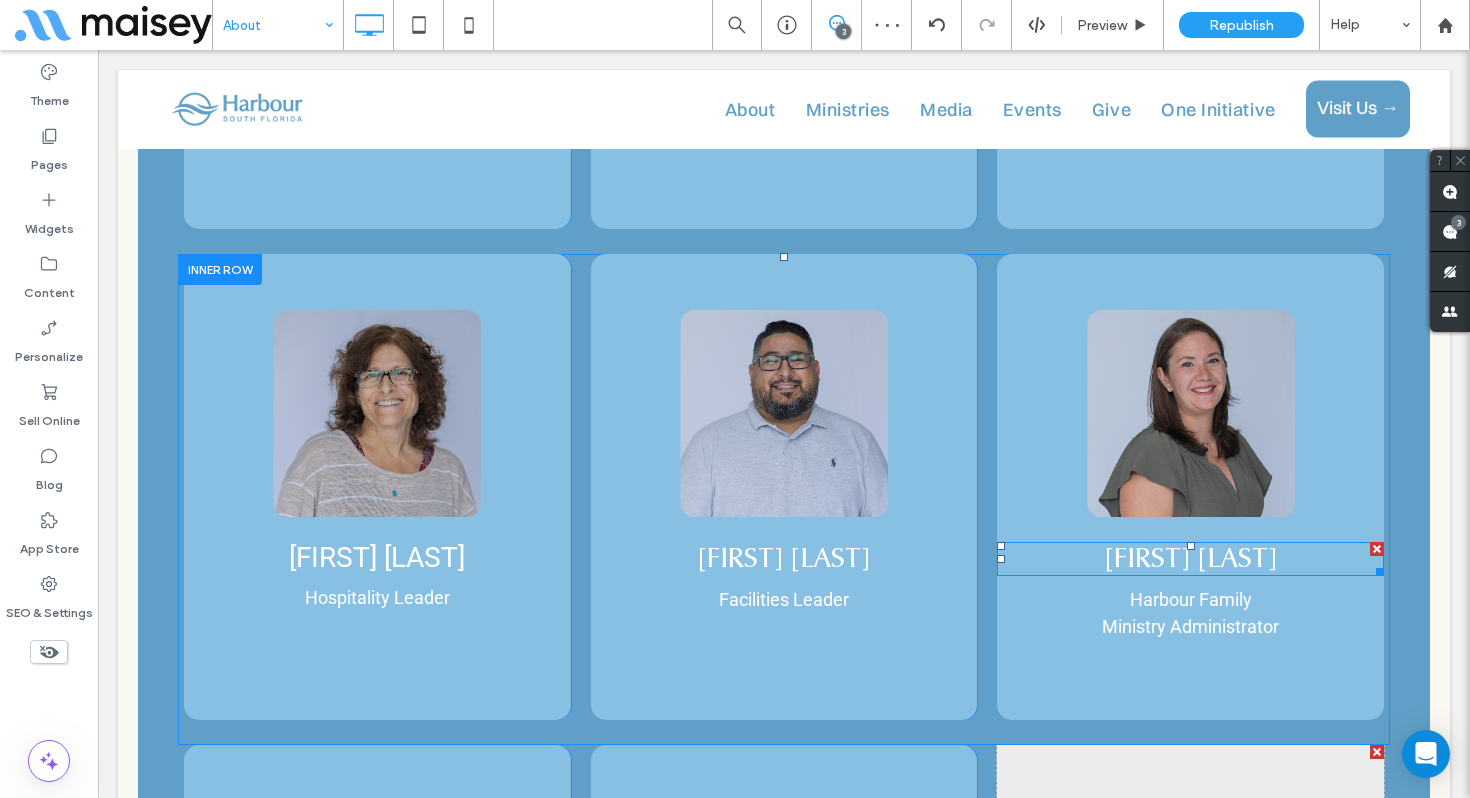 click on "Kayla Engskow" at bounding box center (1191, 560) 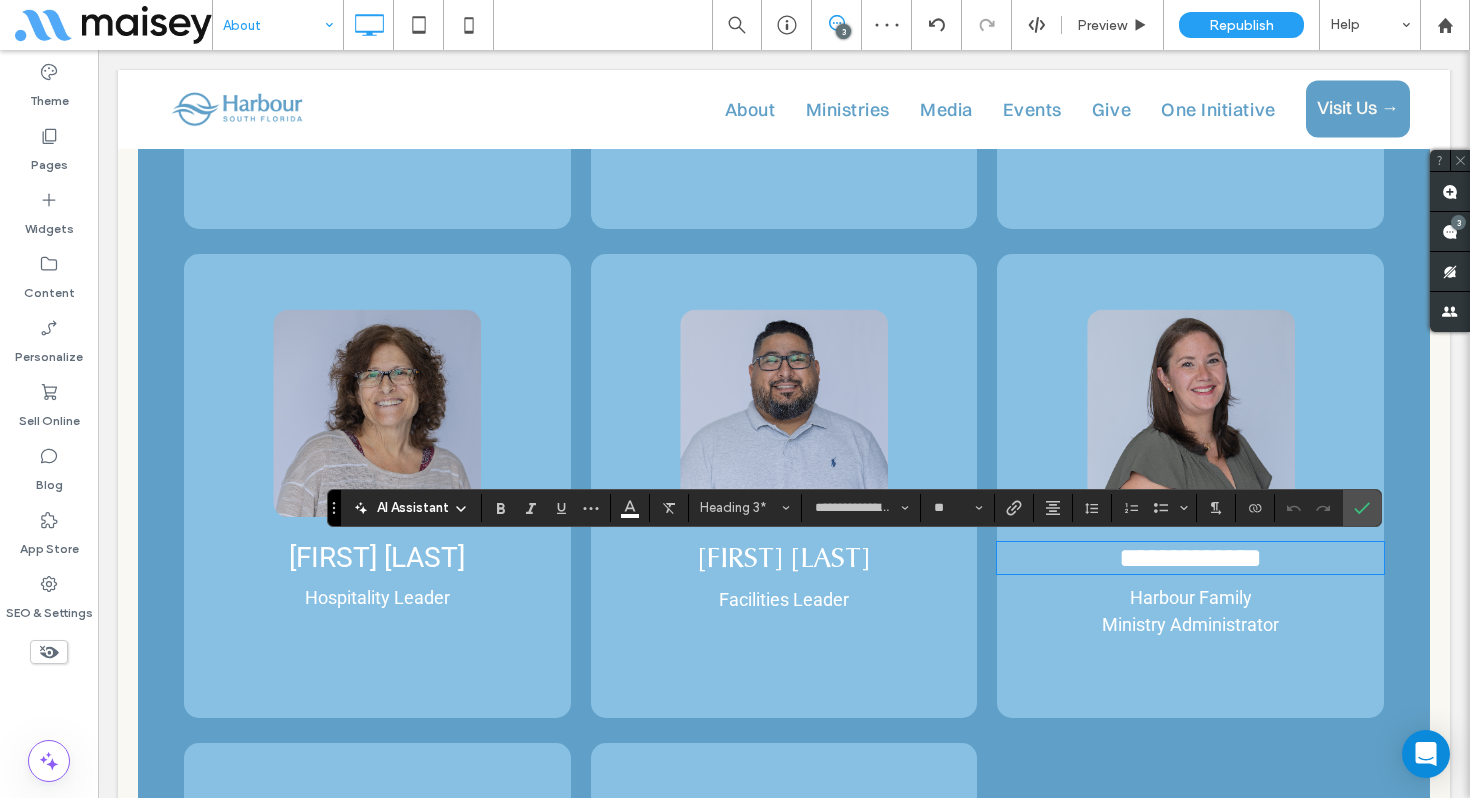 click on "**********" at bounding box center [1190, 558] 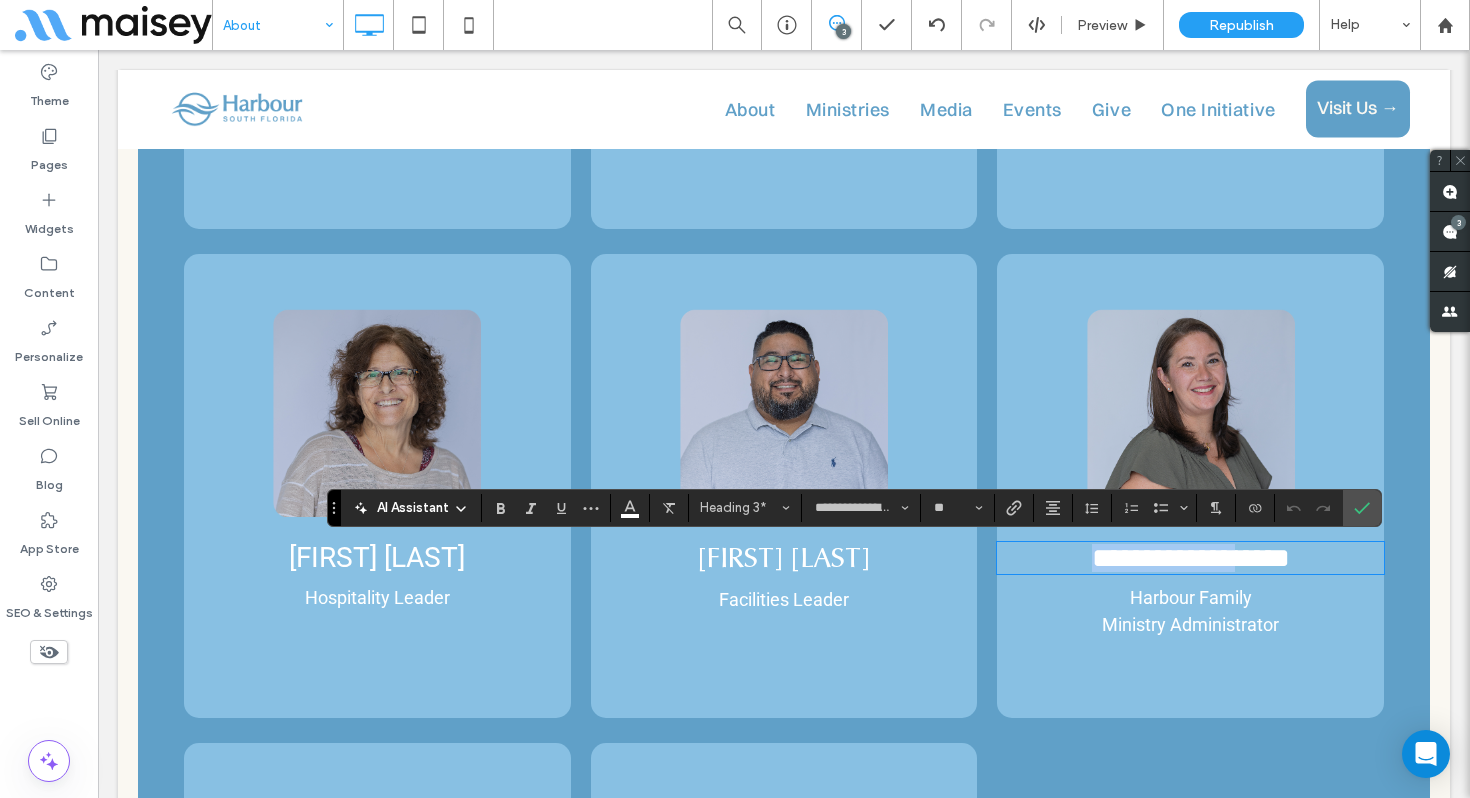 type on "*******" 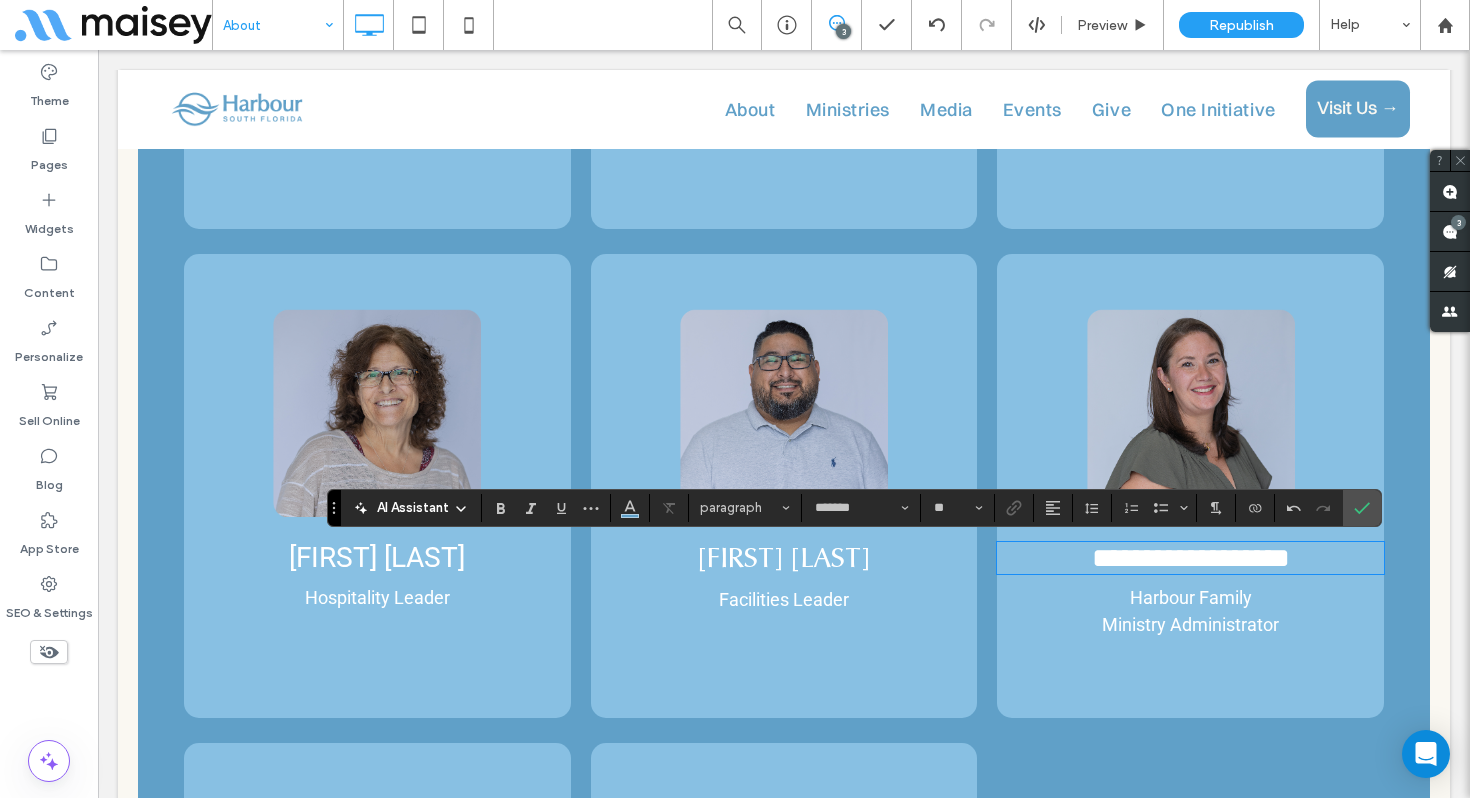 scroll, scrollTop: 1, scrollLeft: 0, axis: vertical 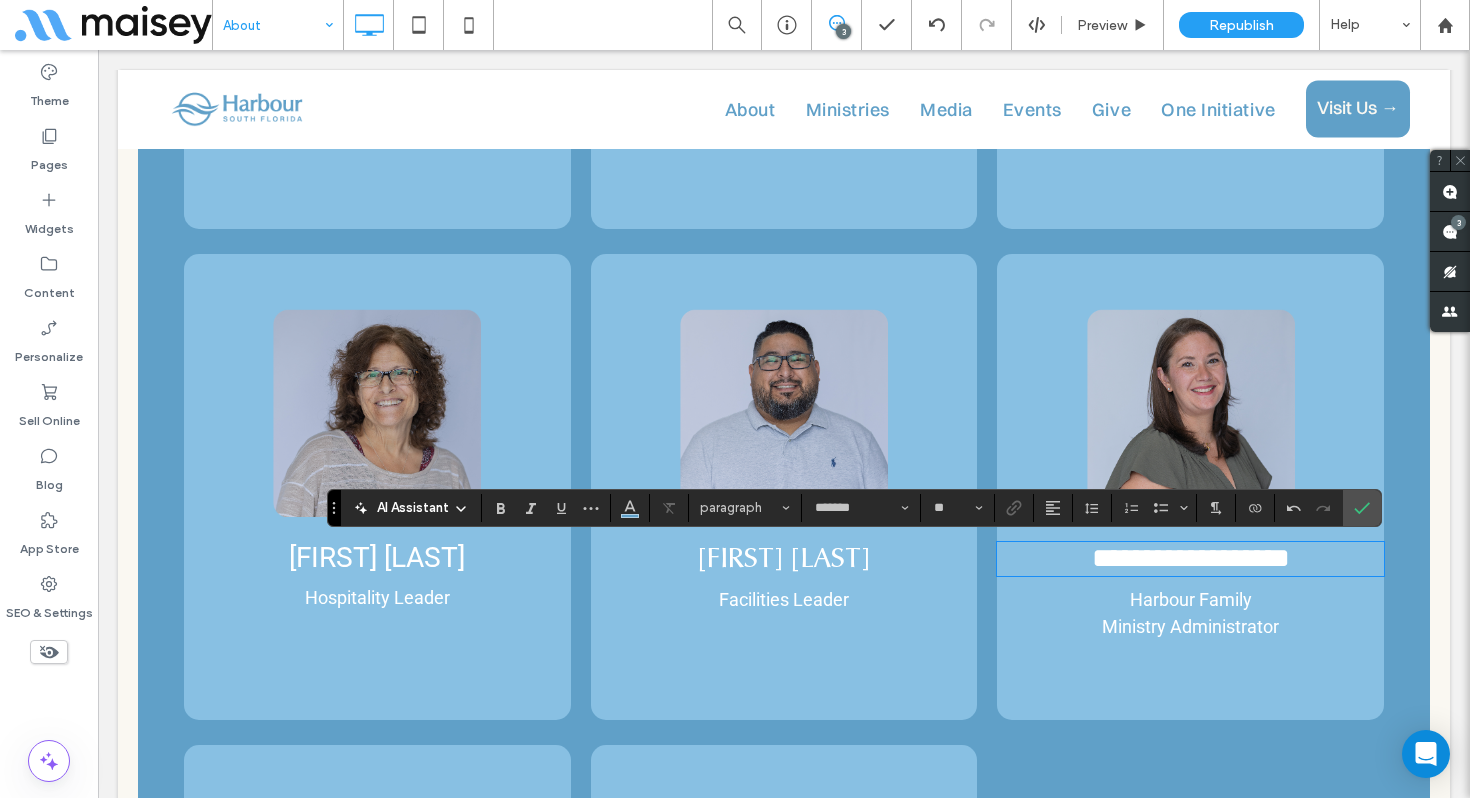 click on "Harbour Family Ministry Administrator" at bounding box center [1190, 613] 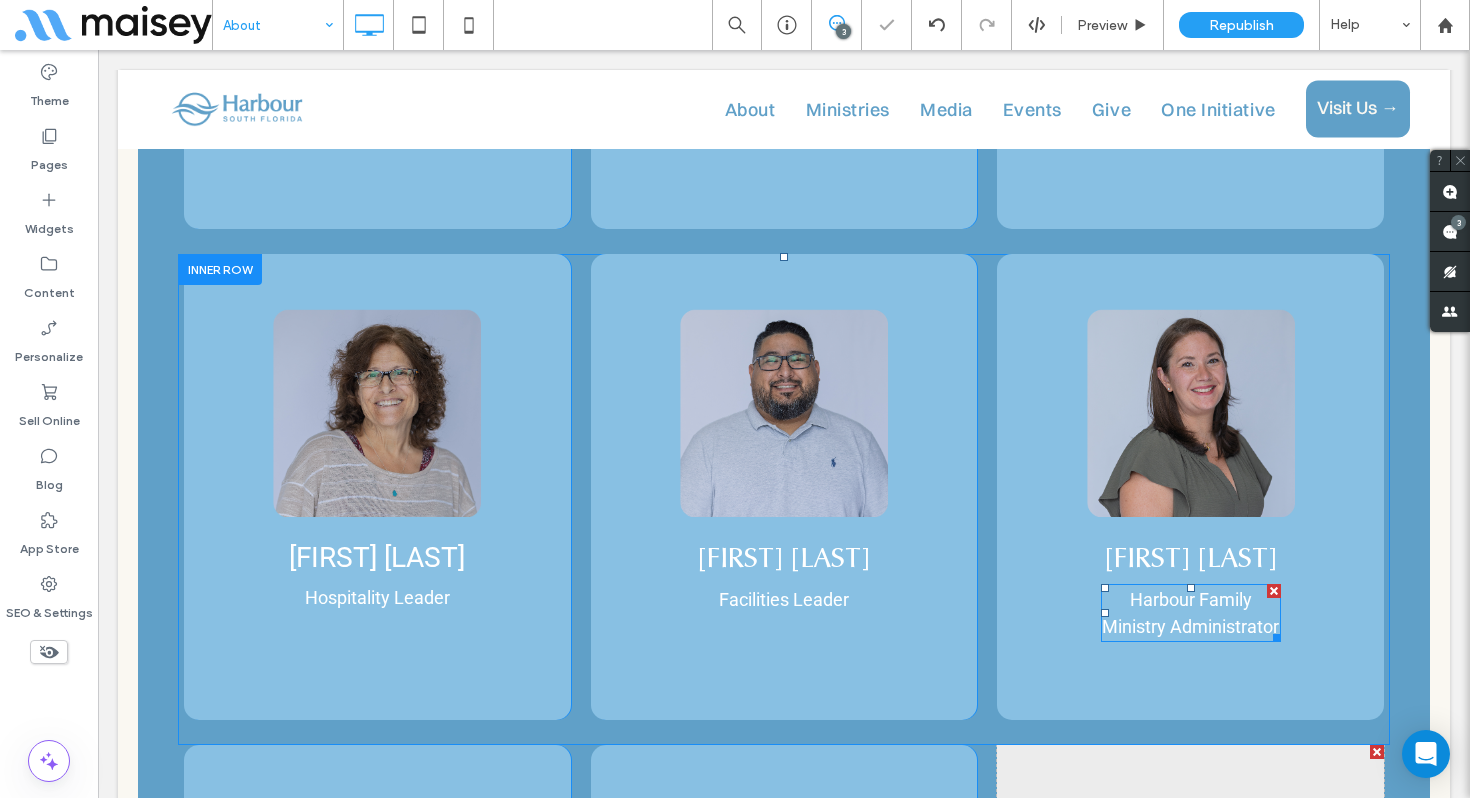 click on "Harbour Family Ministry Administrator" at bounding box center [1190, 613] 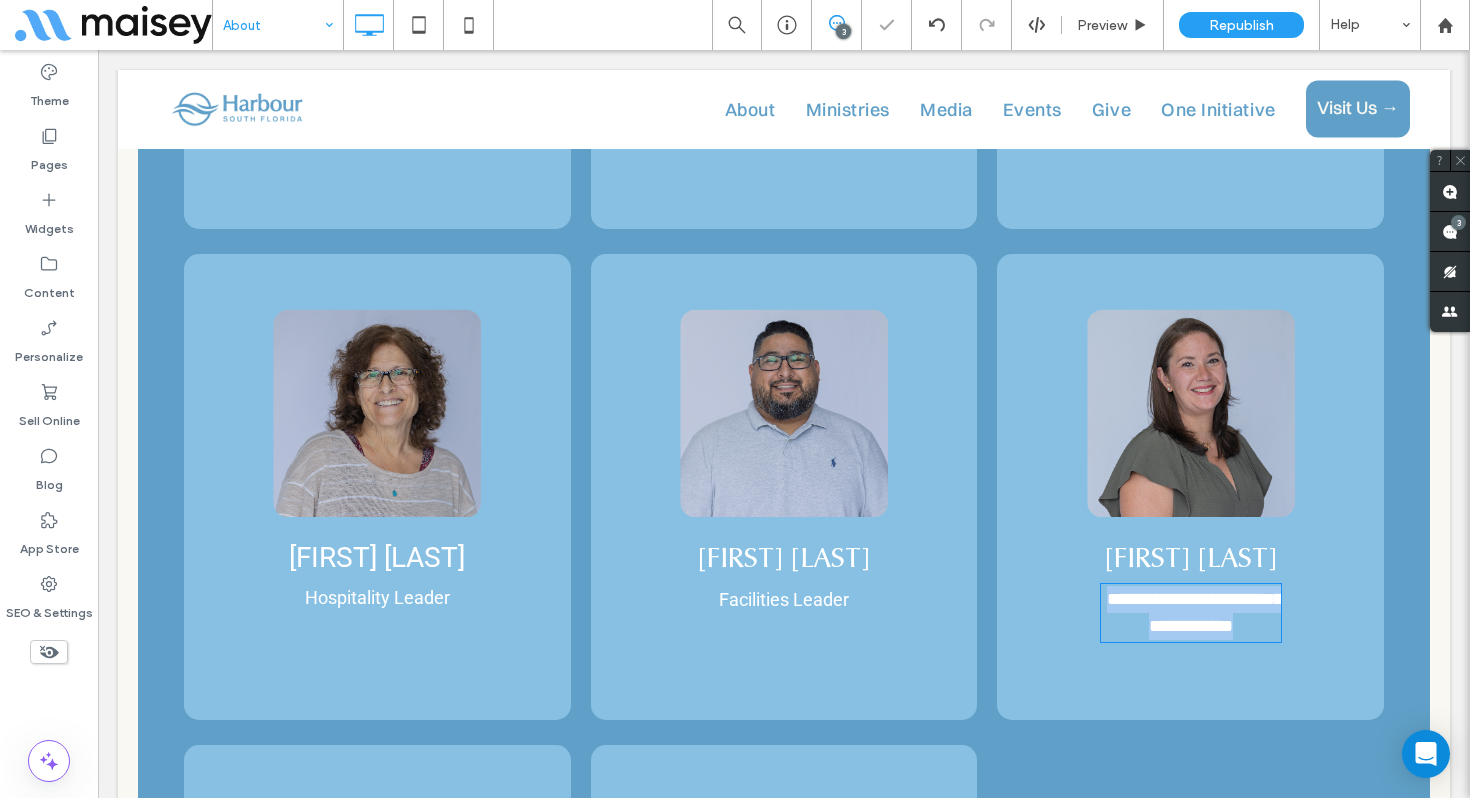 type on "******" 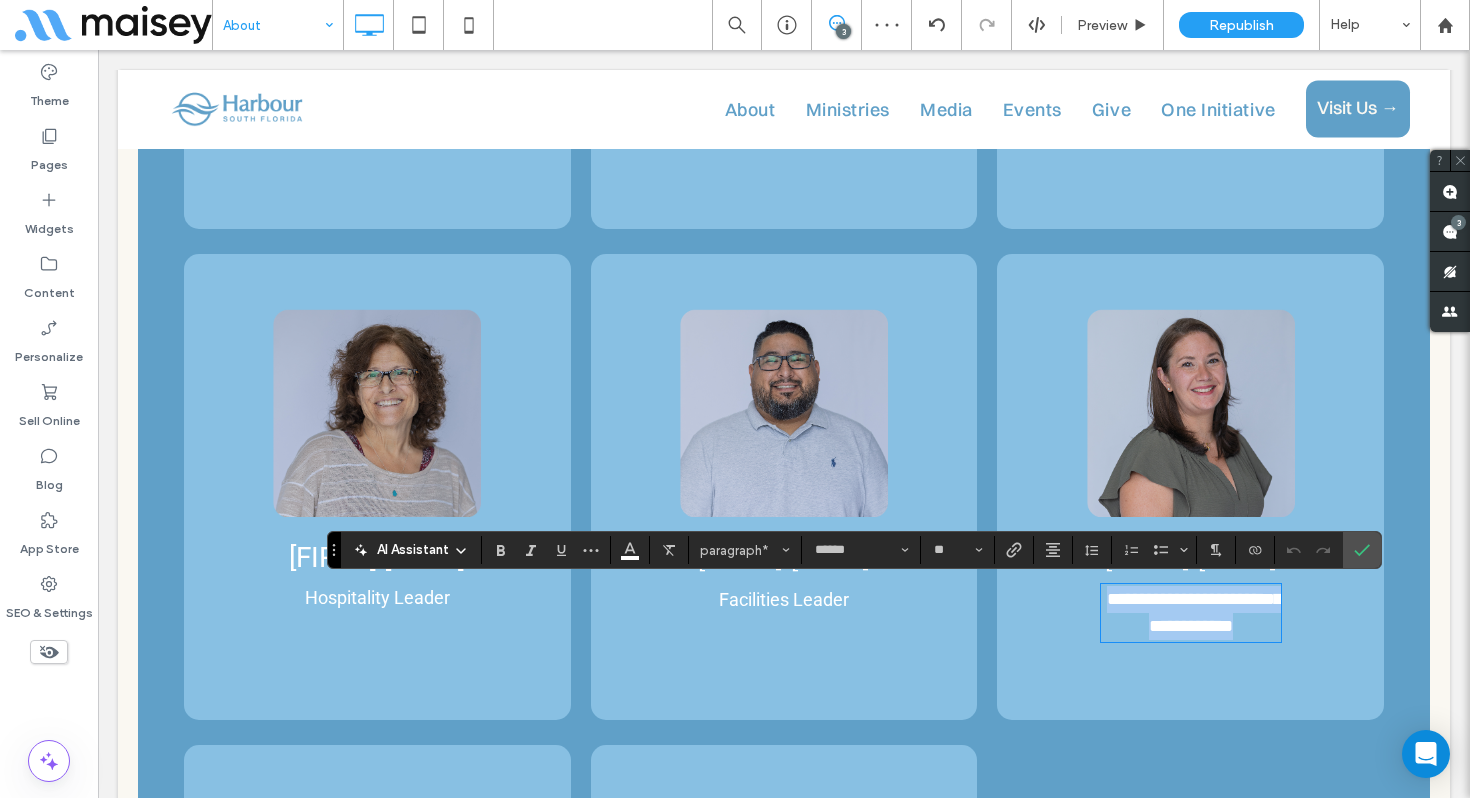 type on "*******" 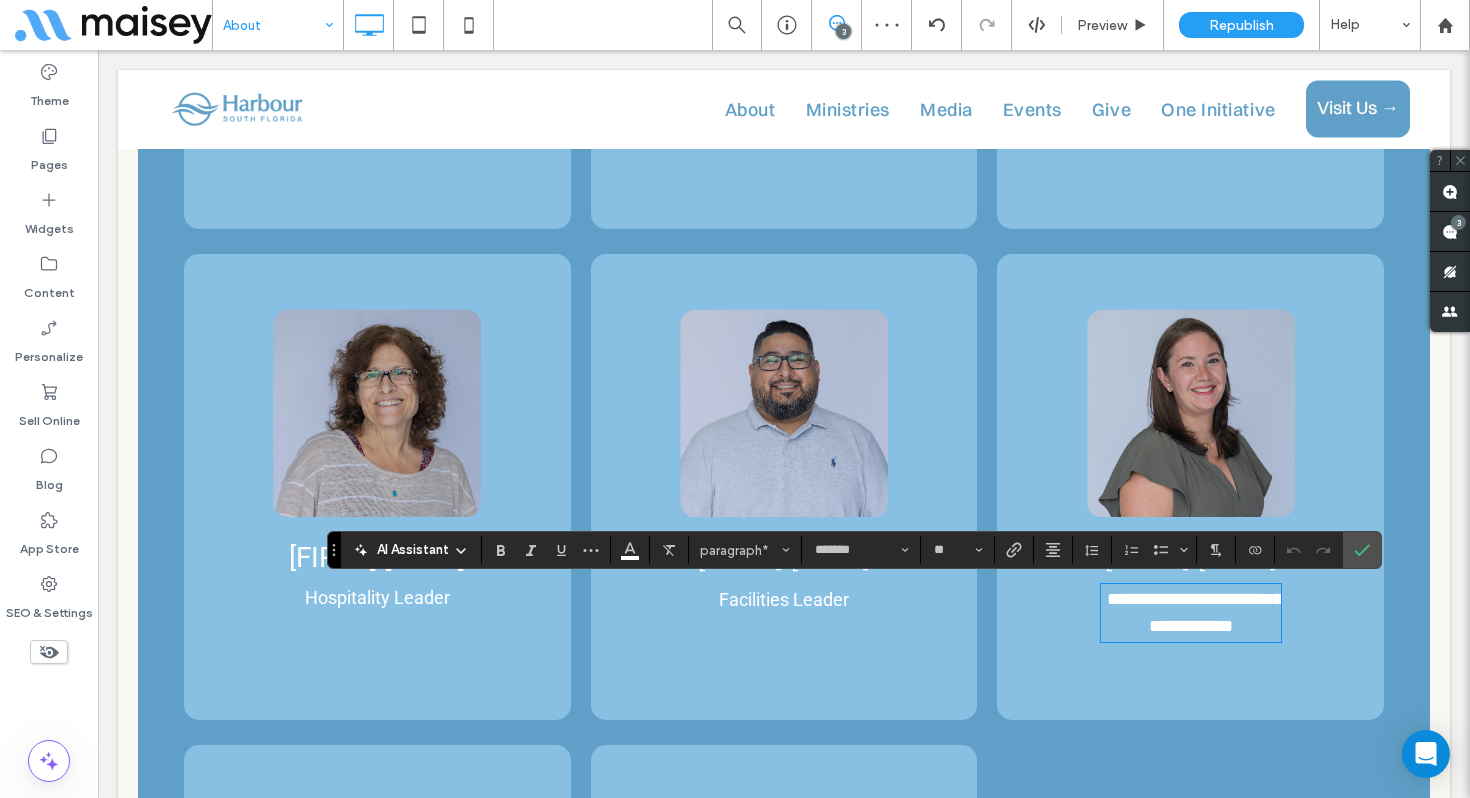 scroll, scrollTop: 0, scrollLeft: 0, axis: both 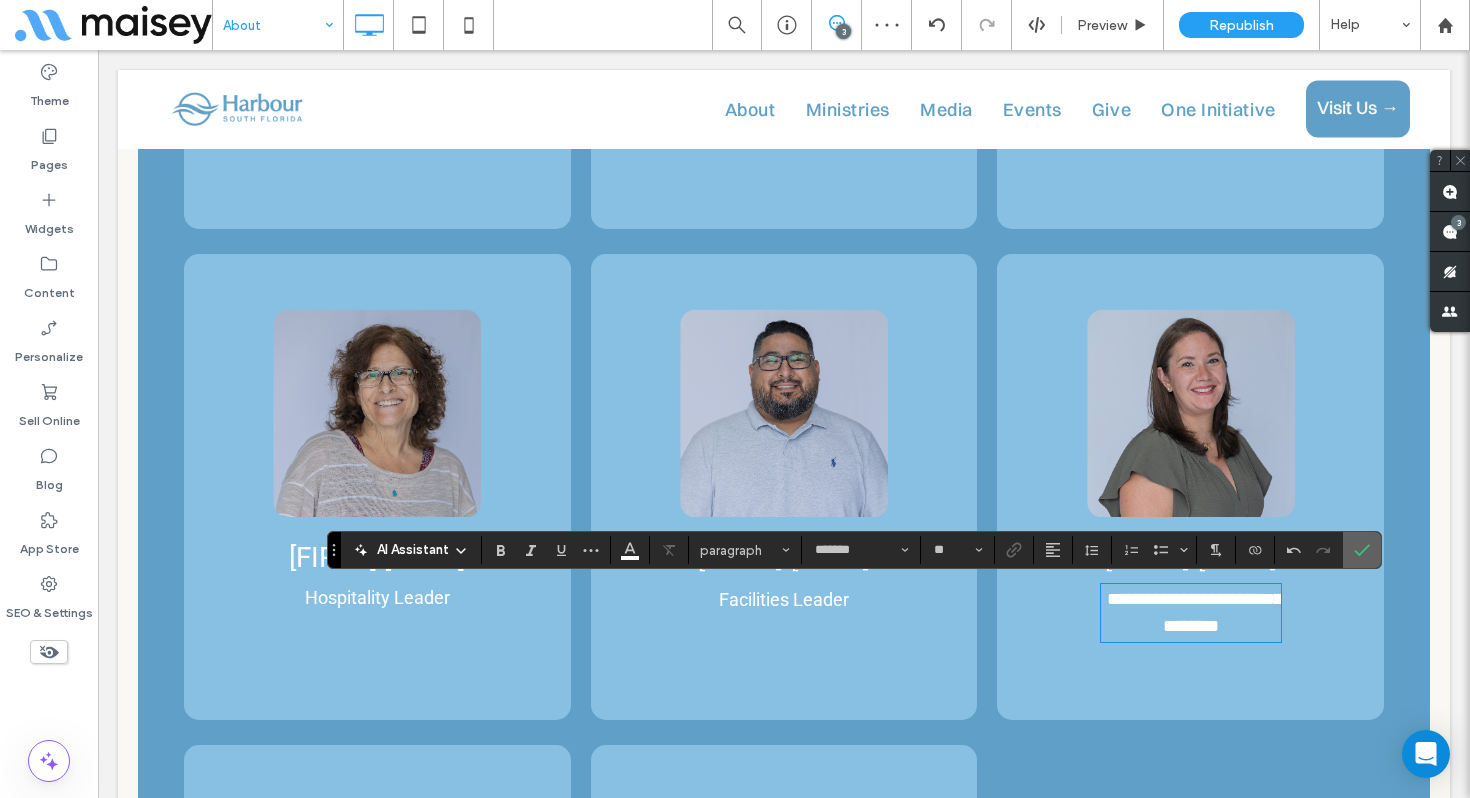 click 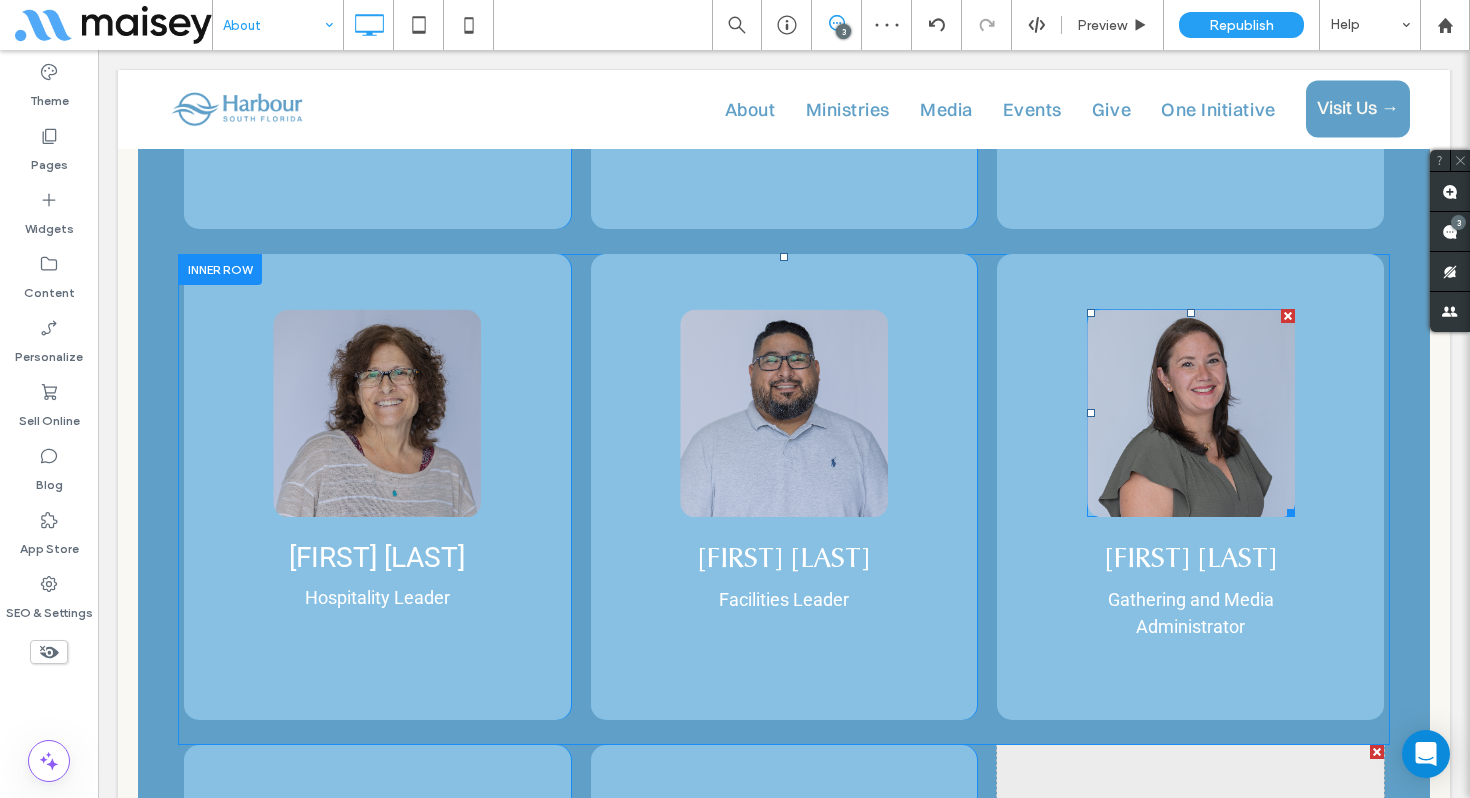 click at bounding box center [1191, 413] 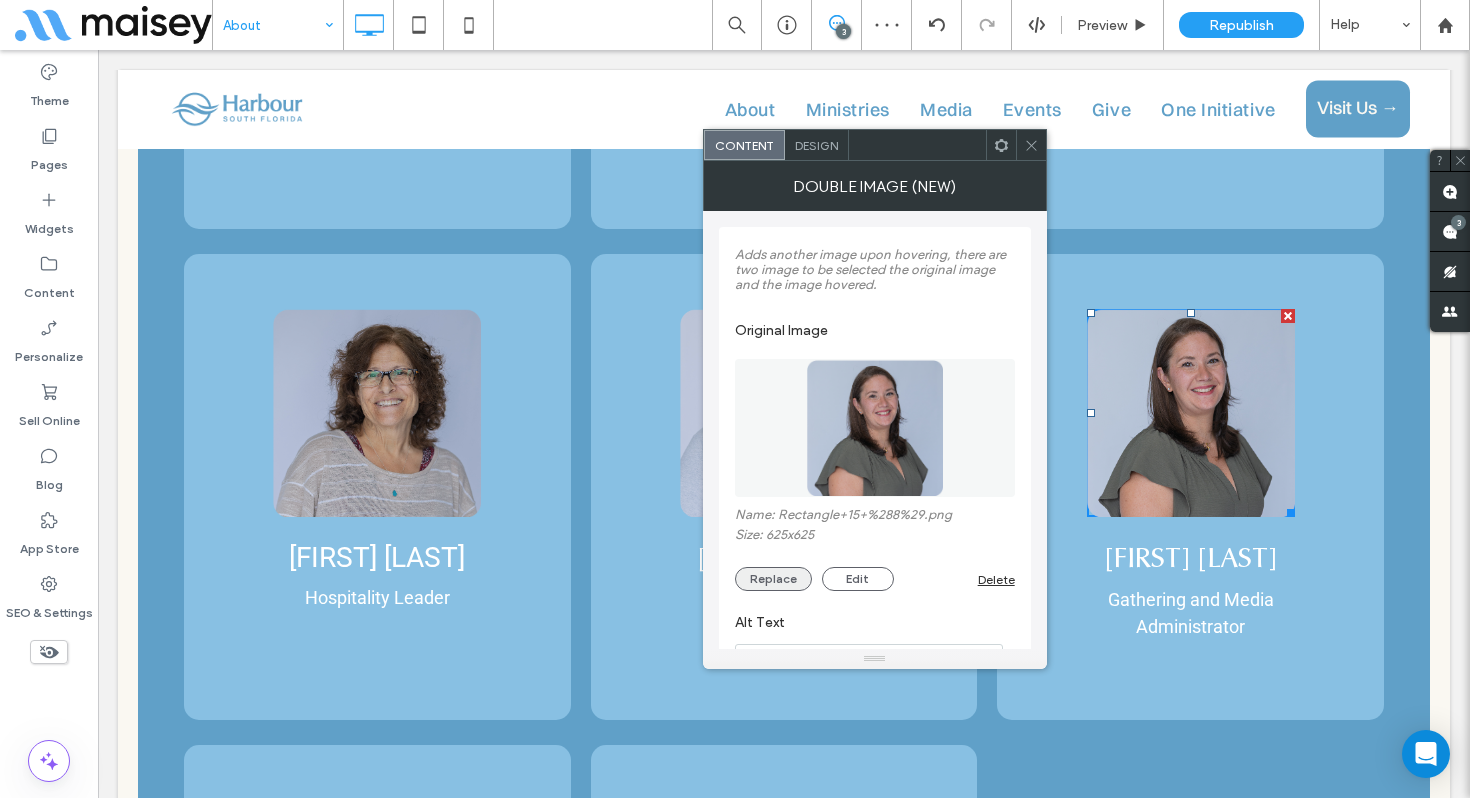 click on "Replace" at bounding box center (773, 579) 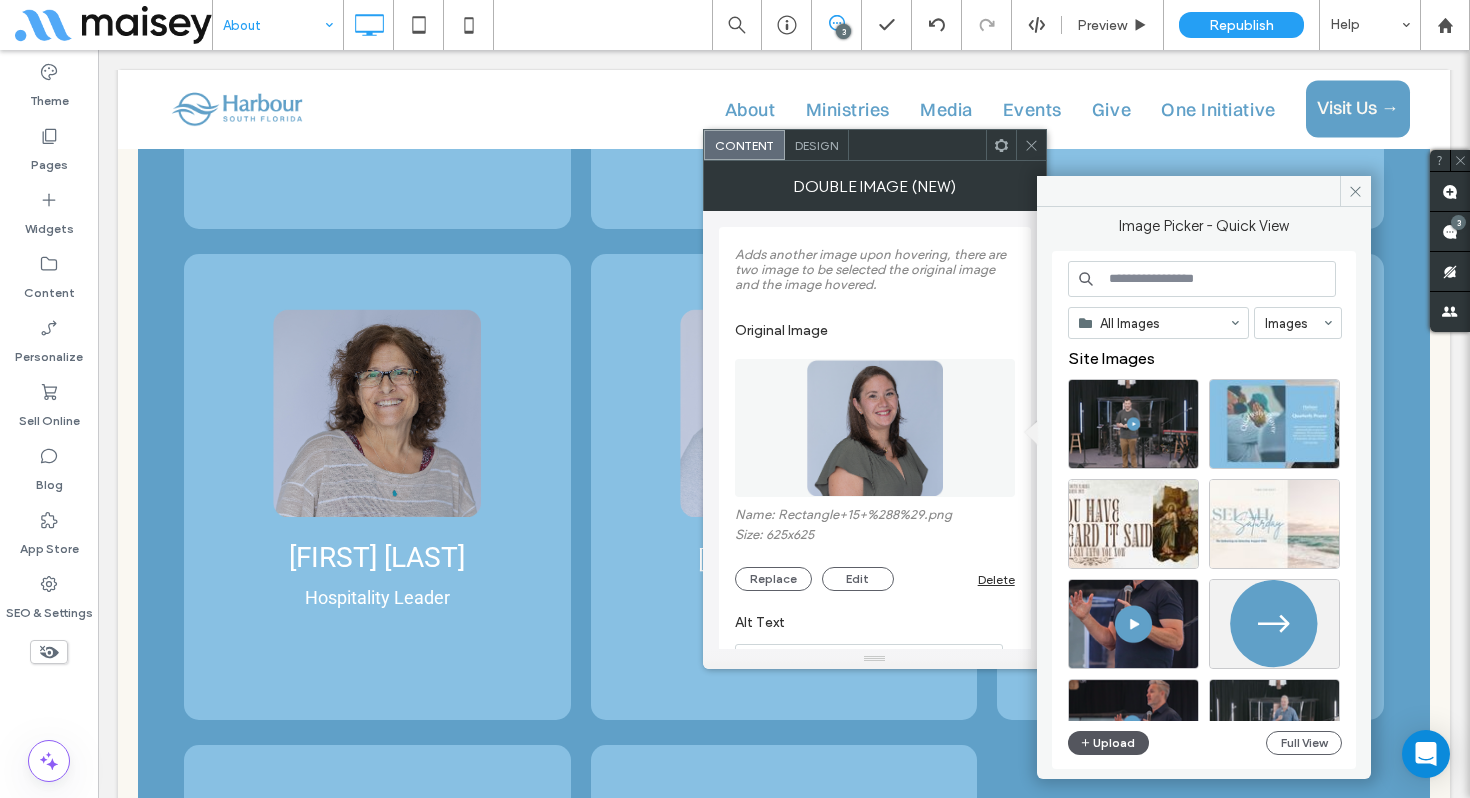 click on "Upload" at bounding box center (1109, 743) 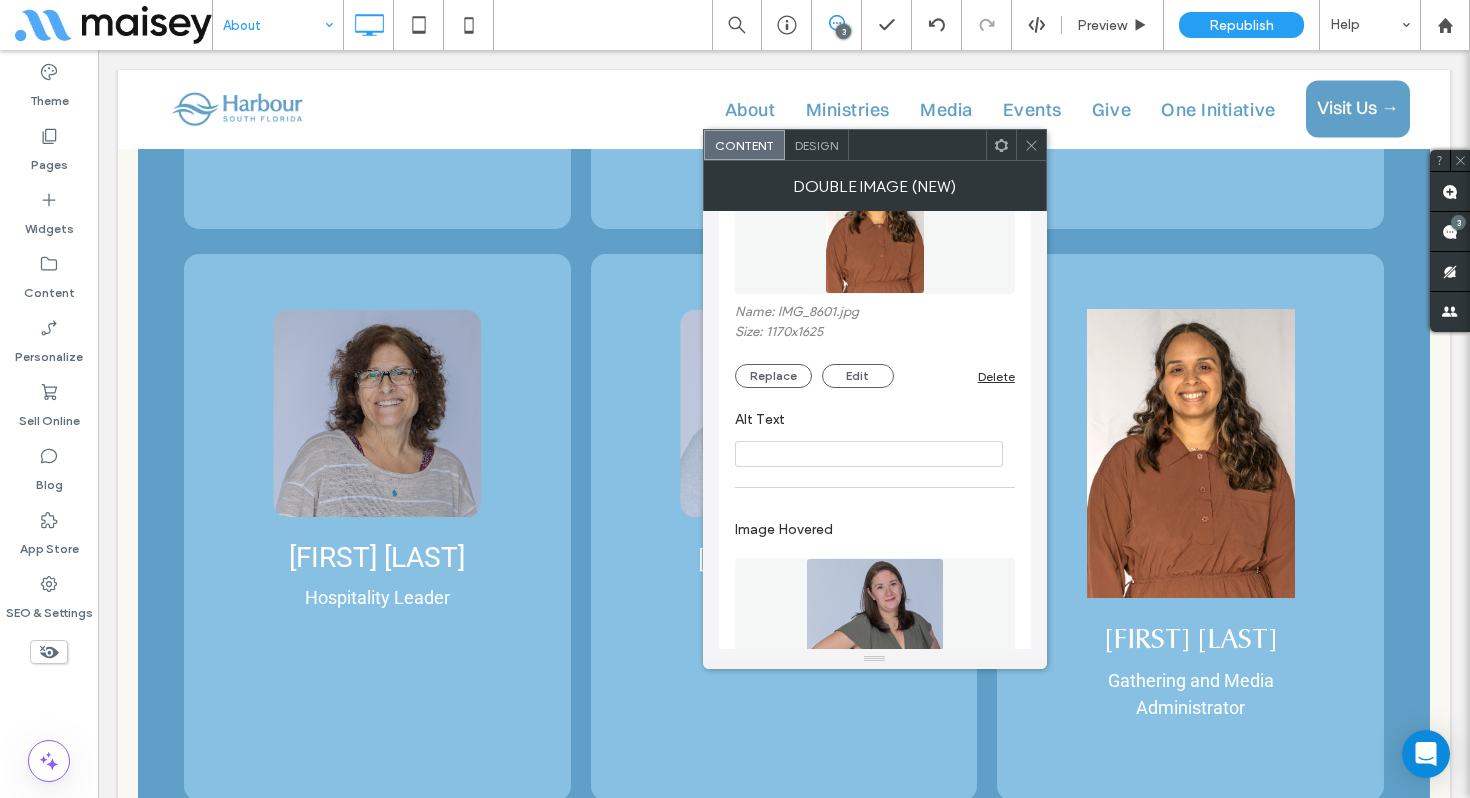 scroll, scrollTop: 0, scrollLeft: 0, axis: both 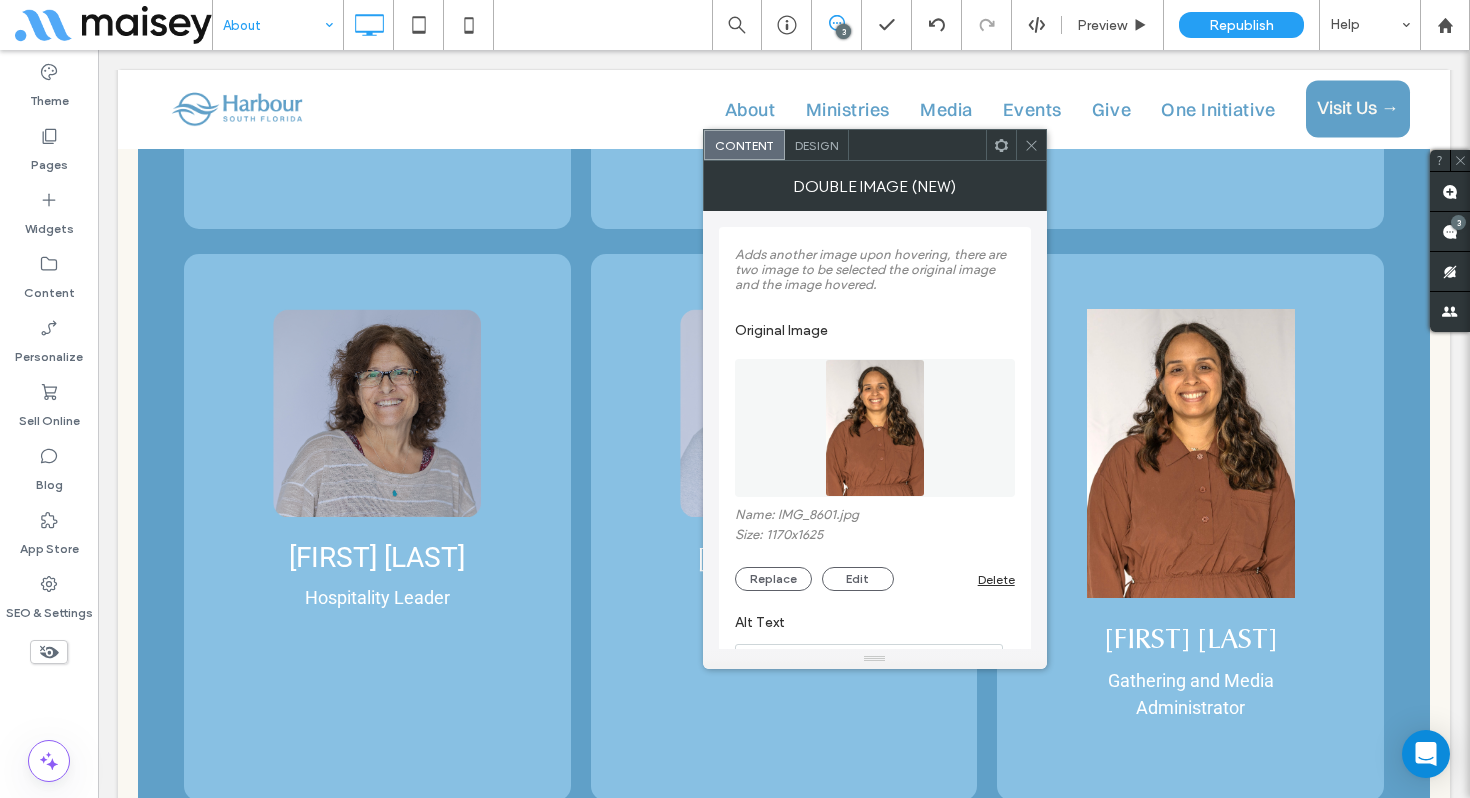 click 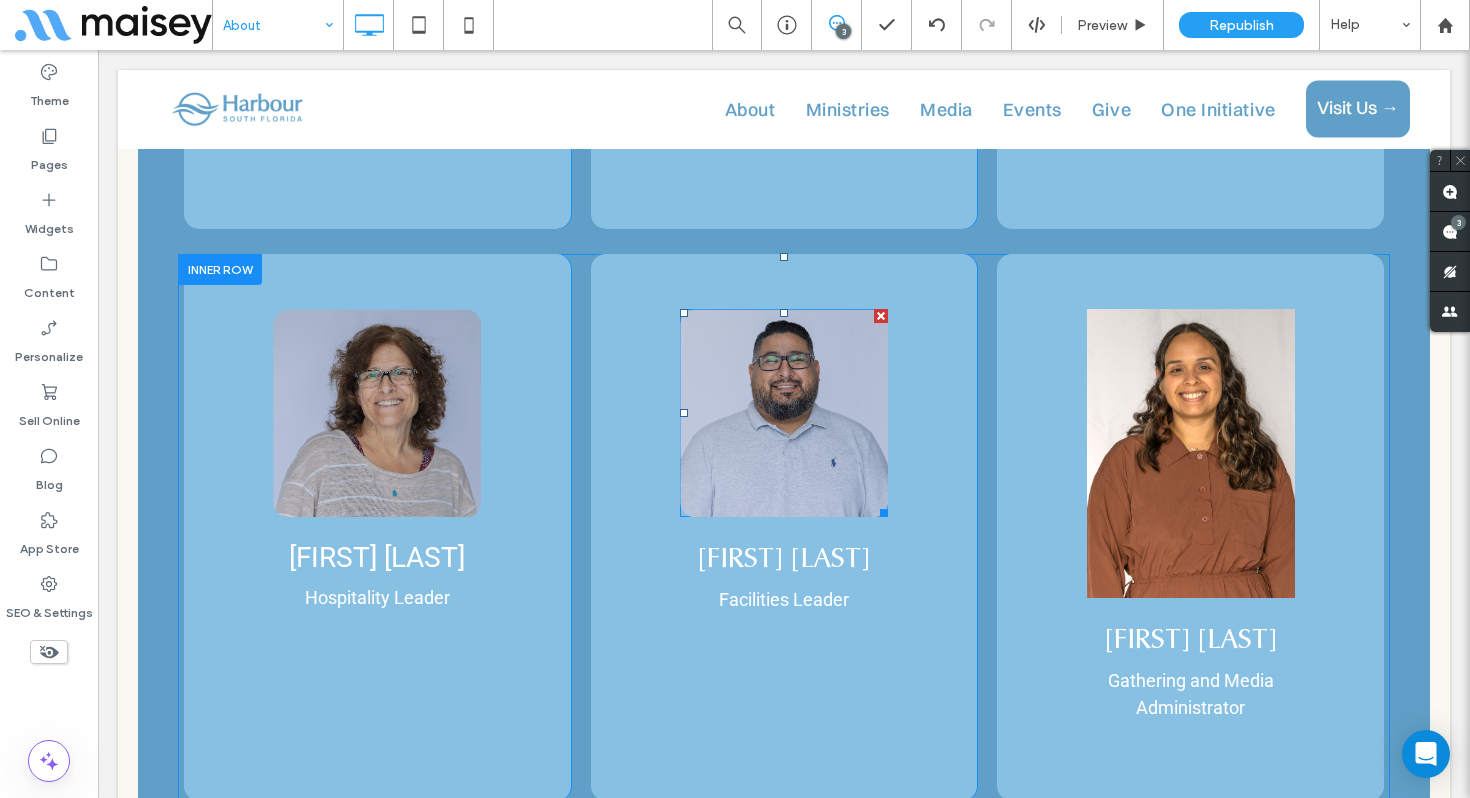 click at bounding box center [784, 413] 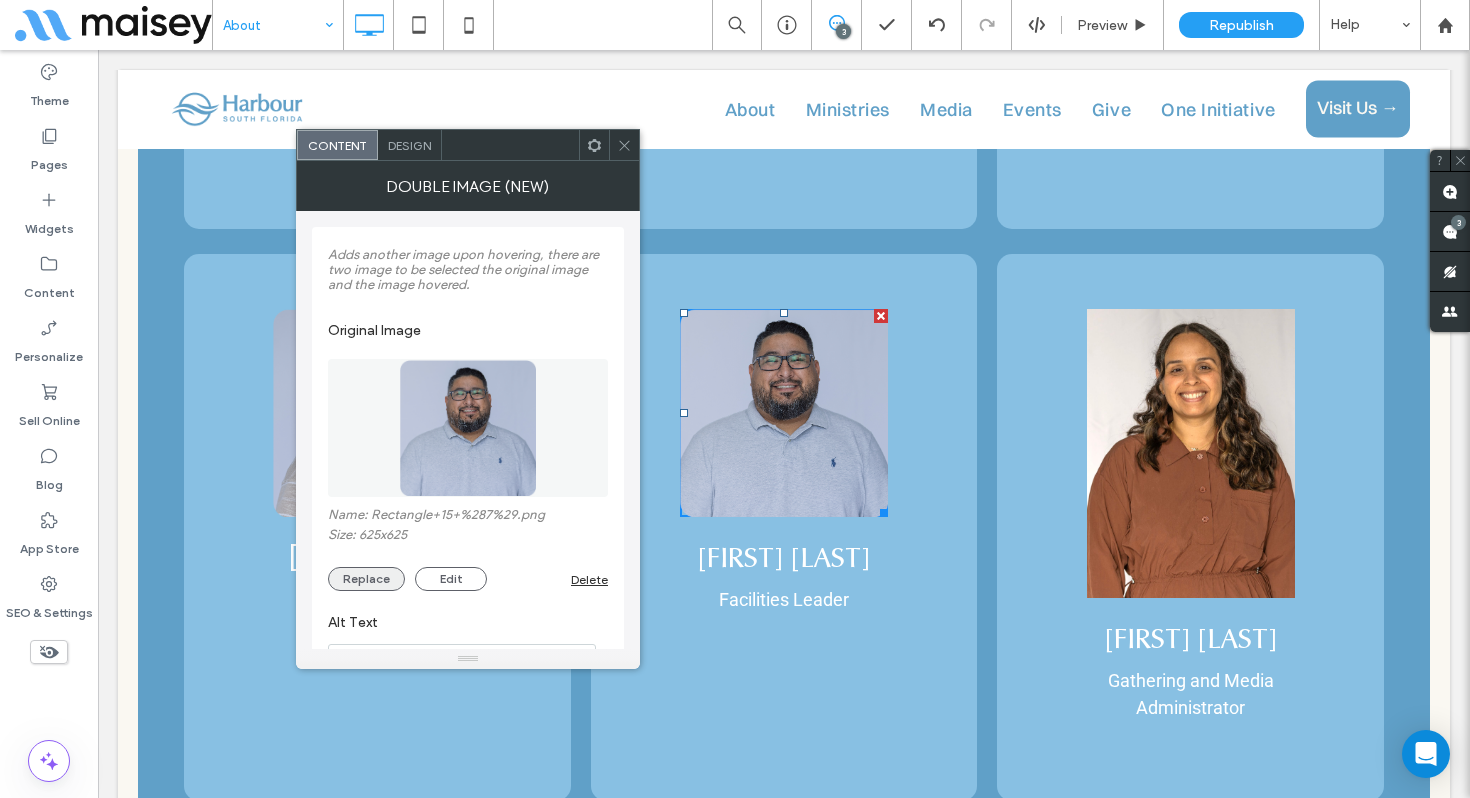 click on "Replace" at bounding box center [366, 579] 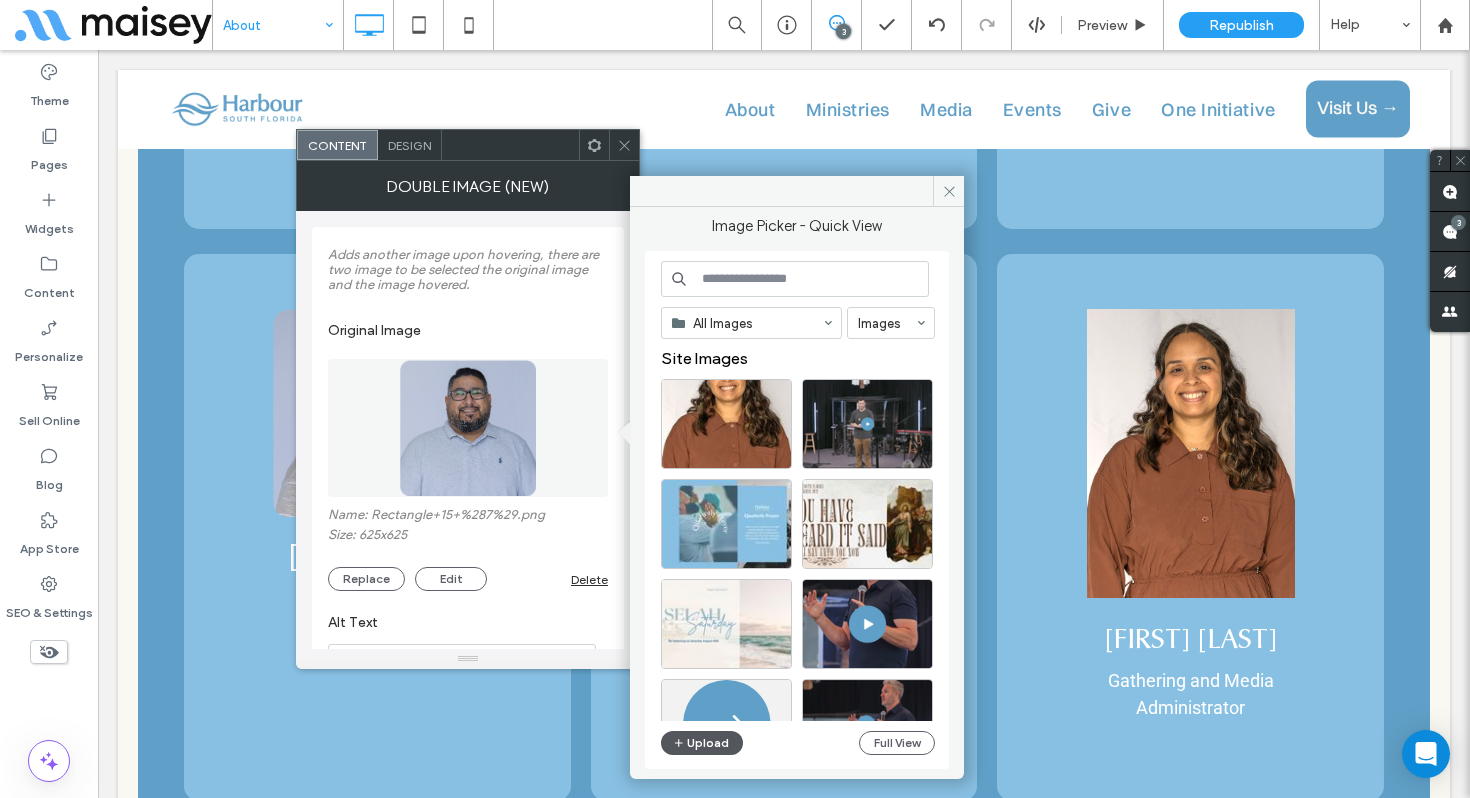 click on "Upload" at bounding box center [702, 743] 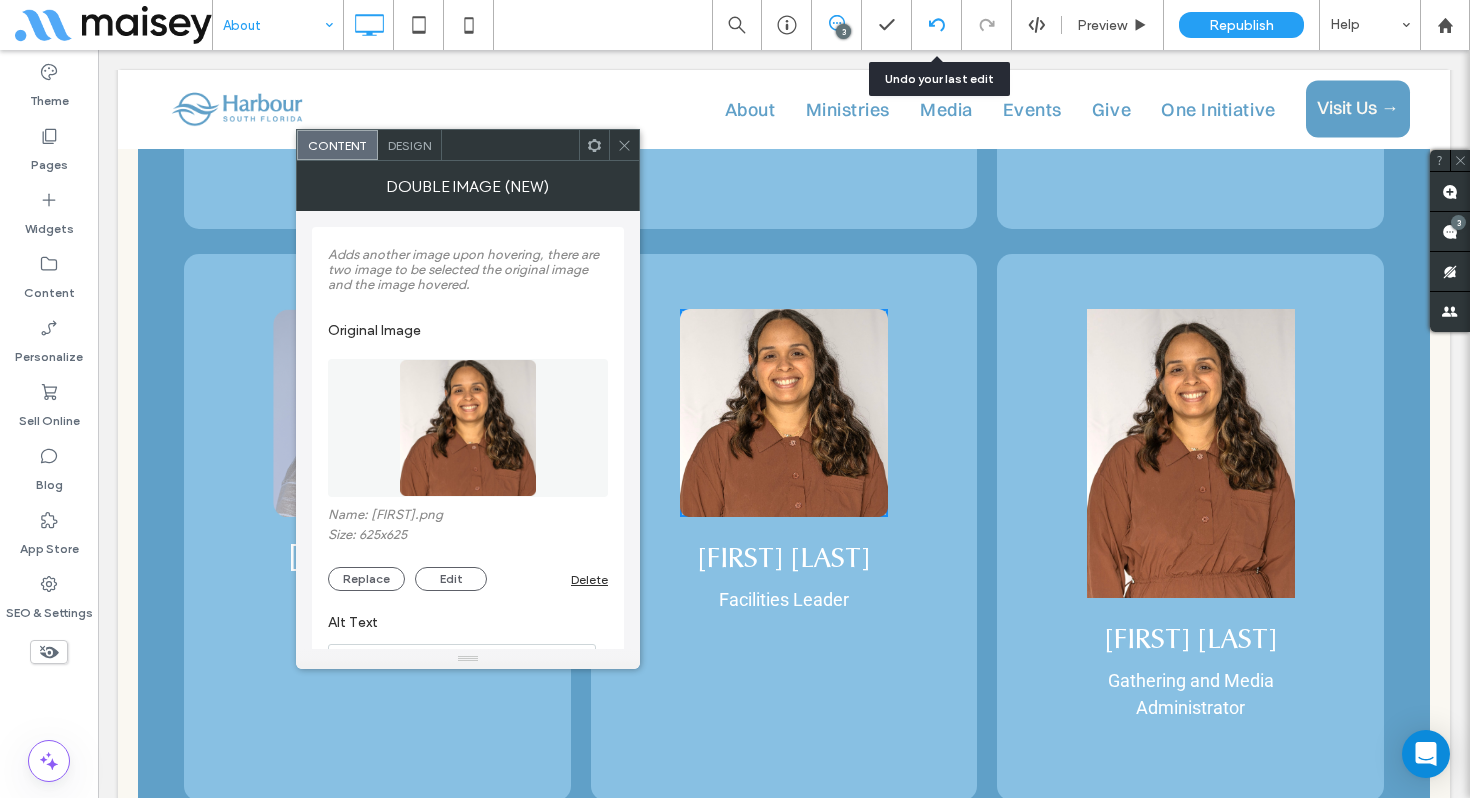 click at bounding box center (937, 25) 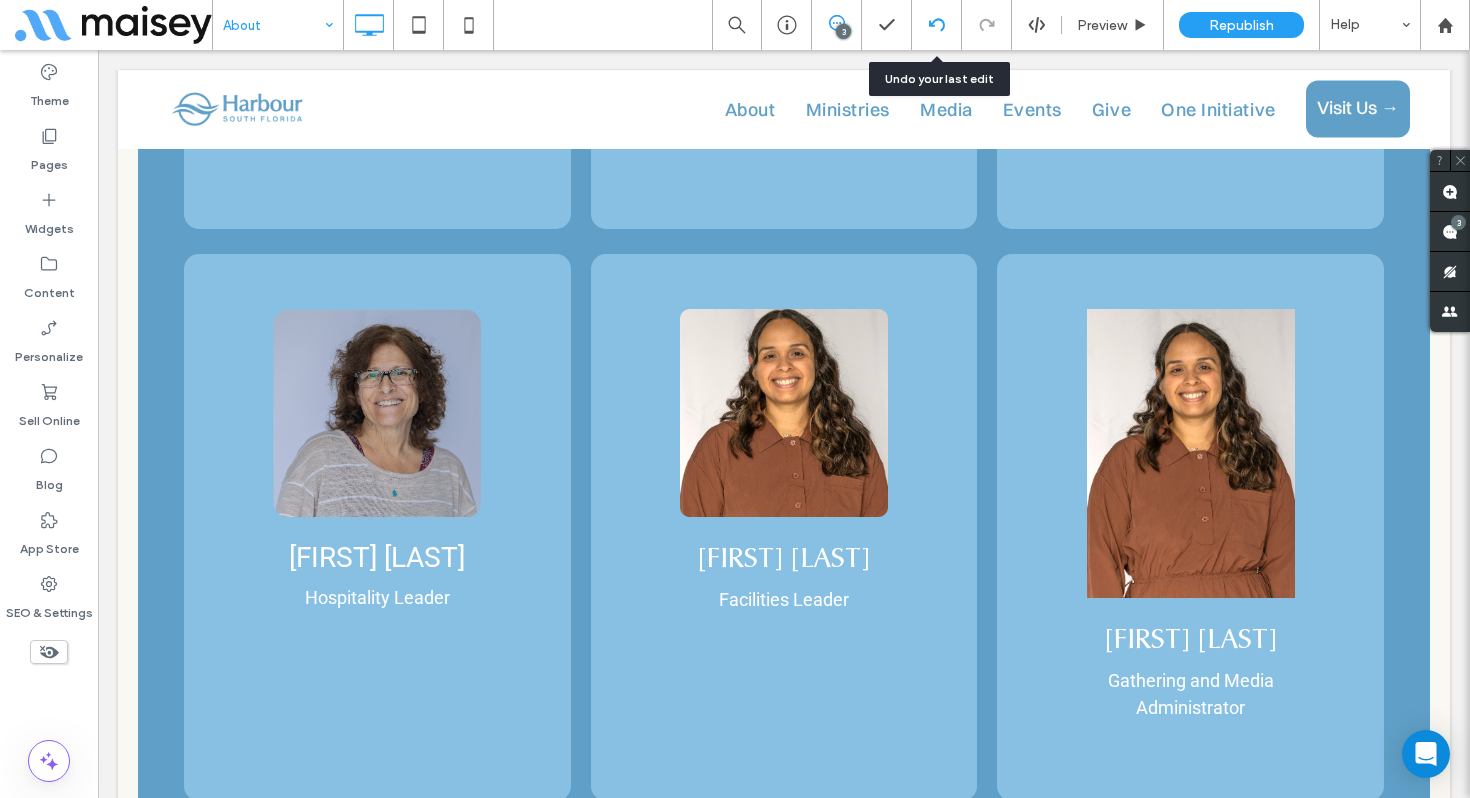 click 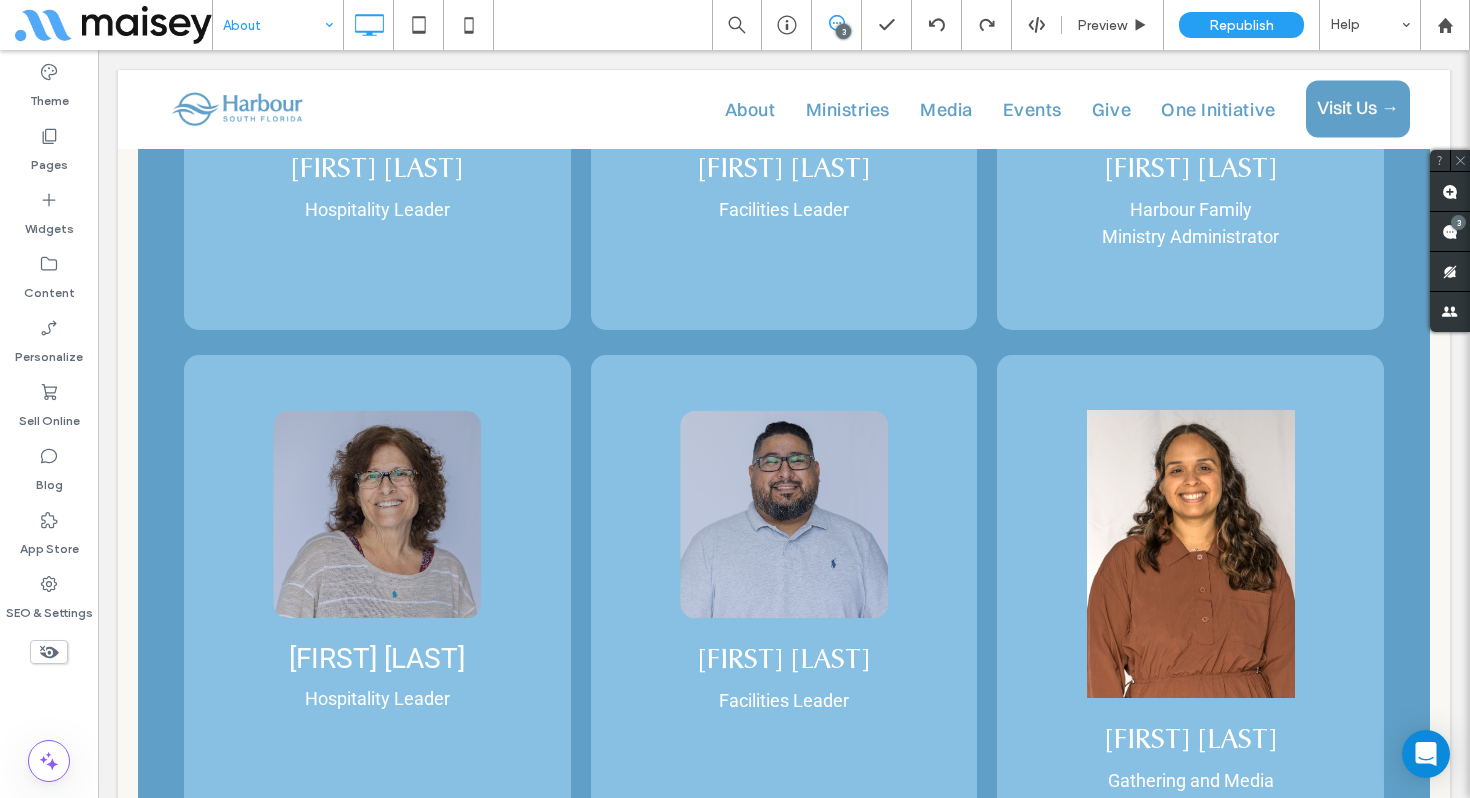 scroll, scrollTop: 8864, scrollLeft: 0, axis: vertical 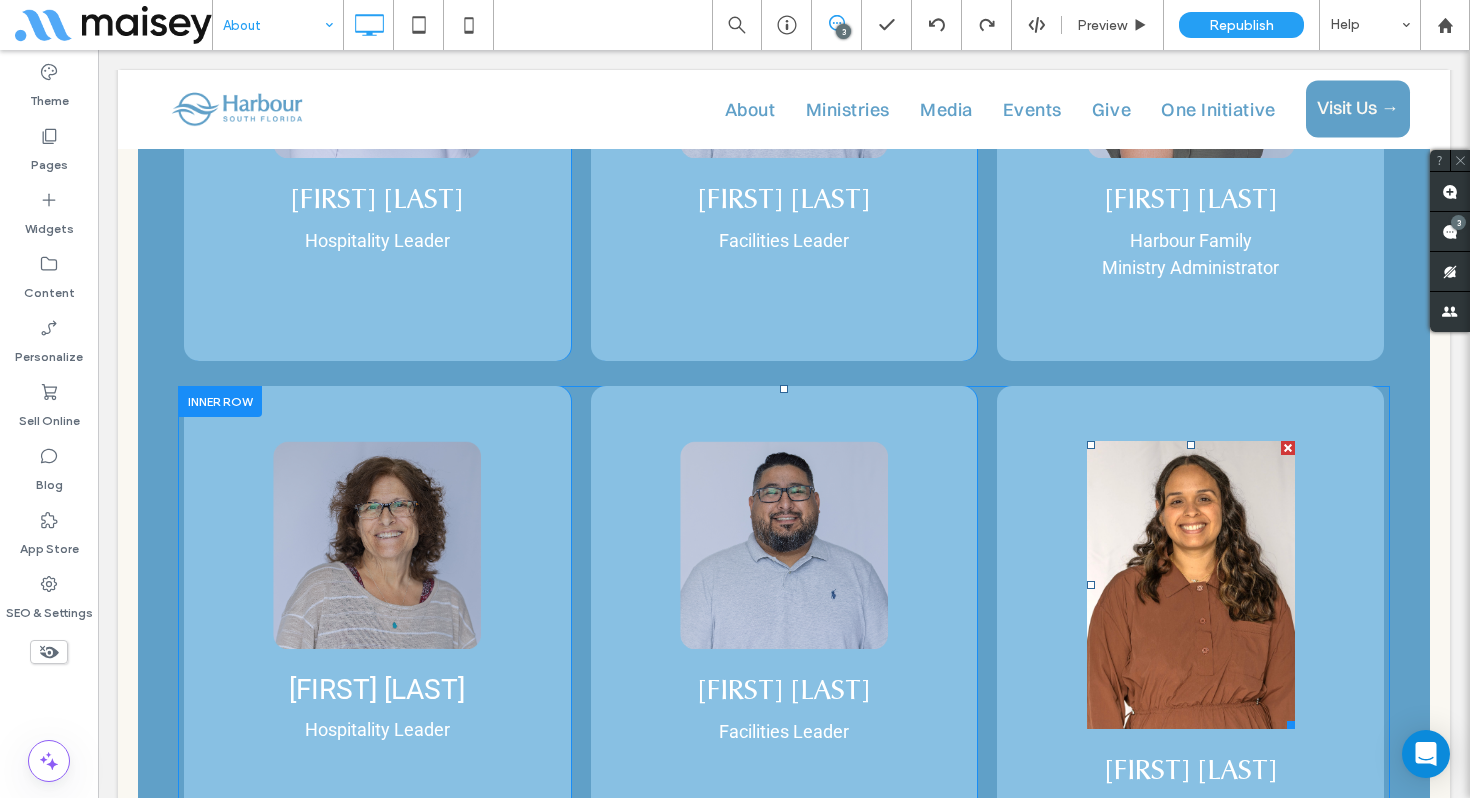 click at bounding box center (1191, 585) 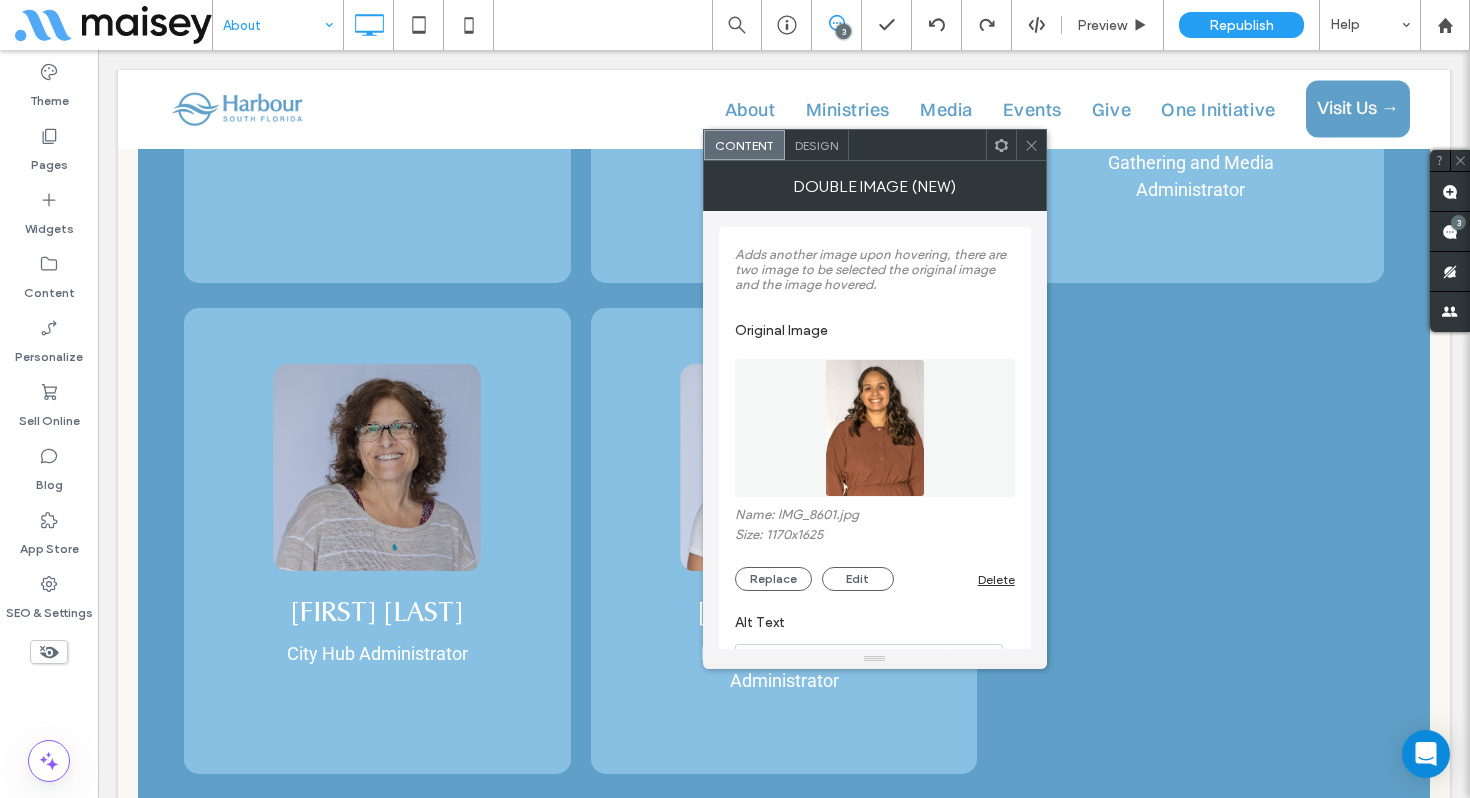 scroll, scrollTop: 9508, scrollLeft: 0, axis: vertical 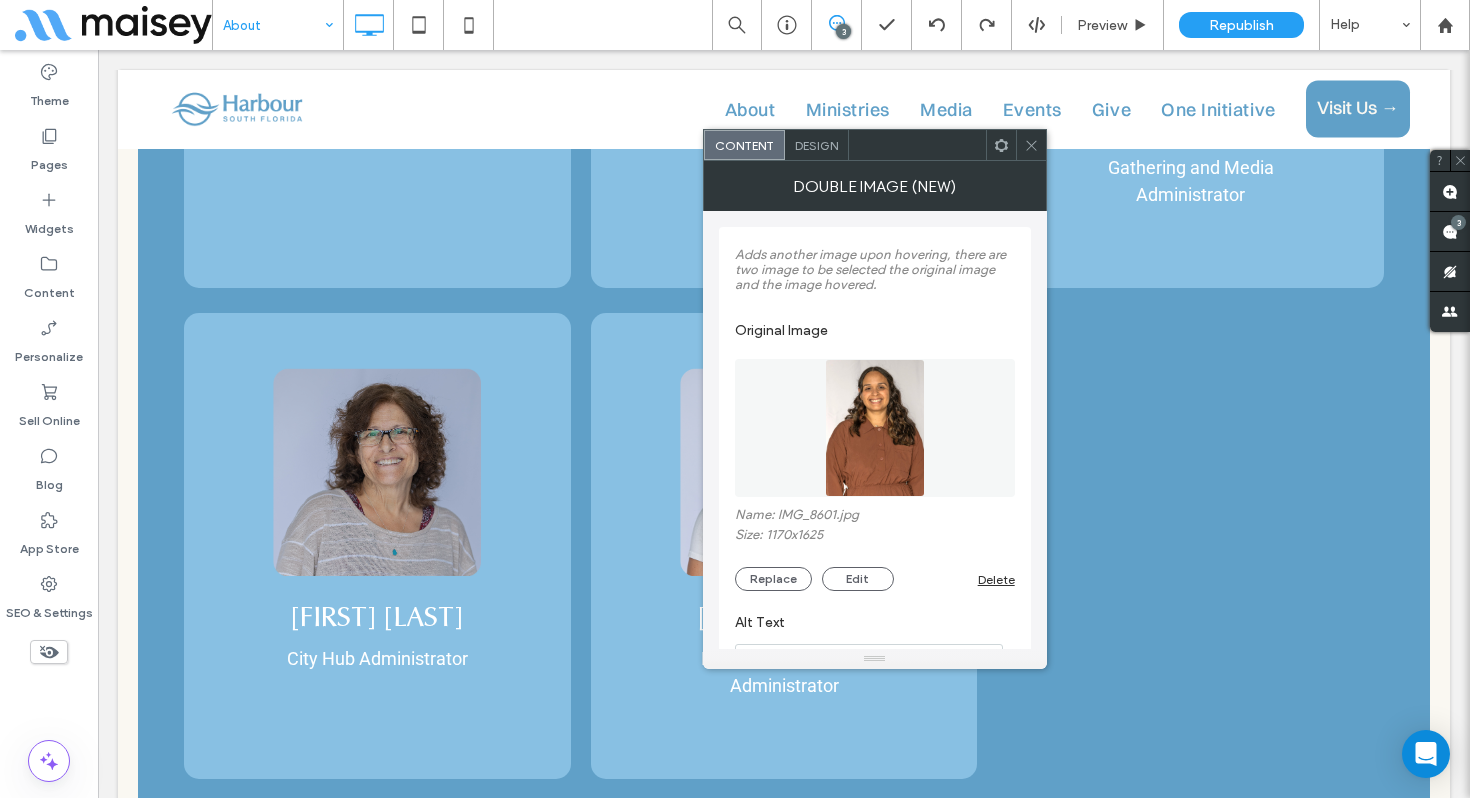 click at bounding box center (1031, 145) 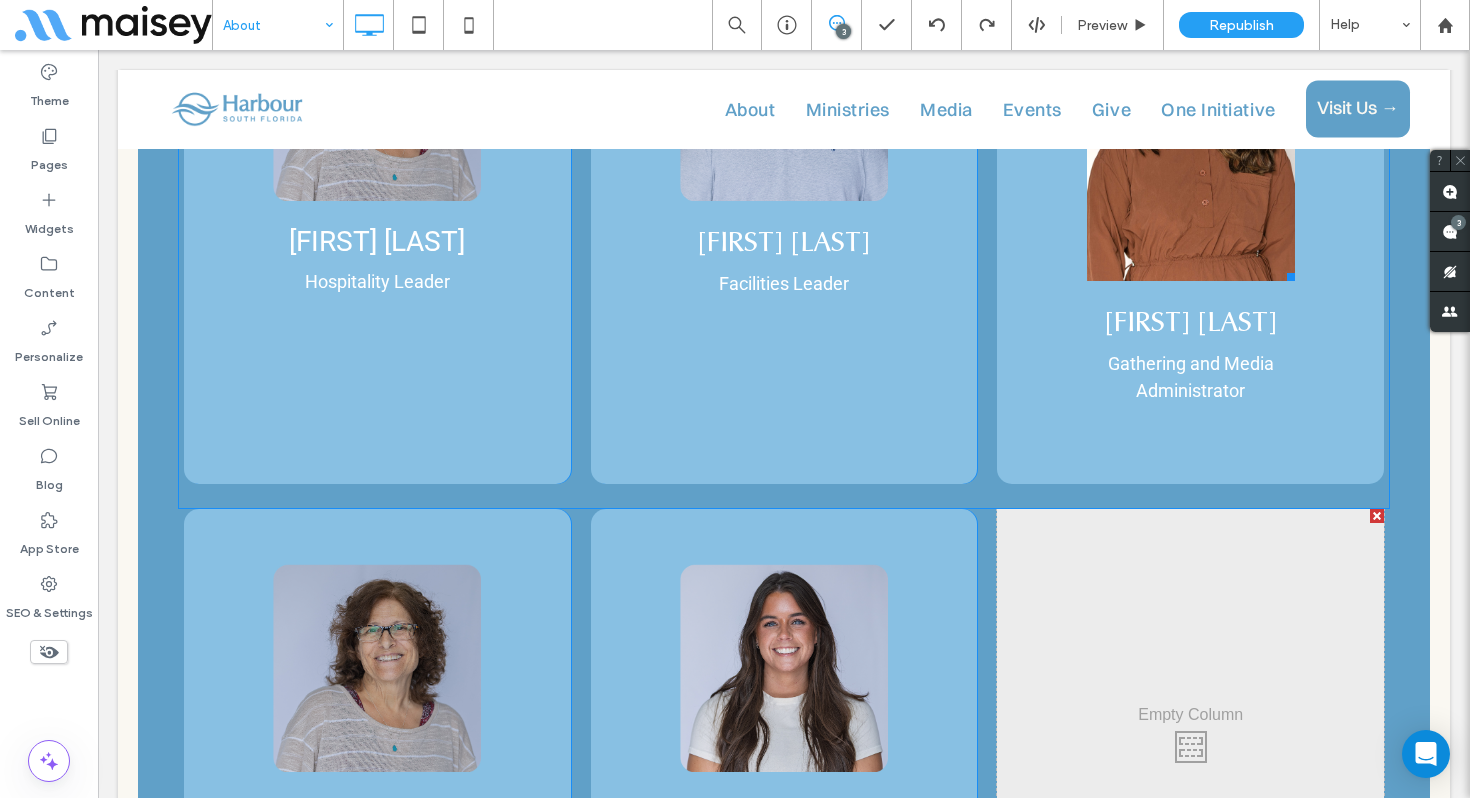 scroll, scrollTop: 9298, scrollLeft: 0, axis: vertical 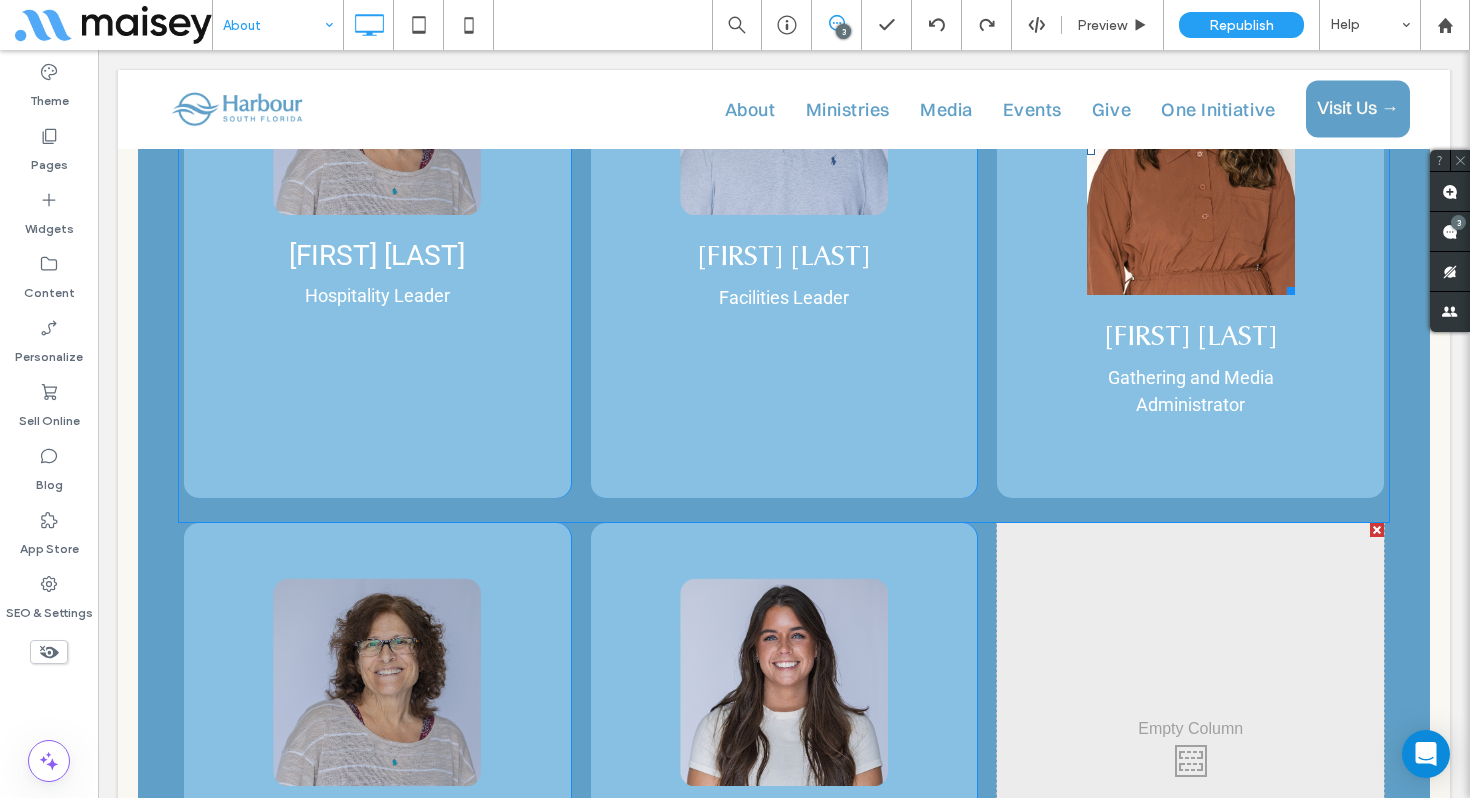 click at bounding box center [1191, 151] 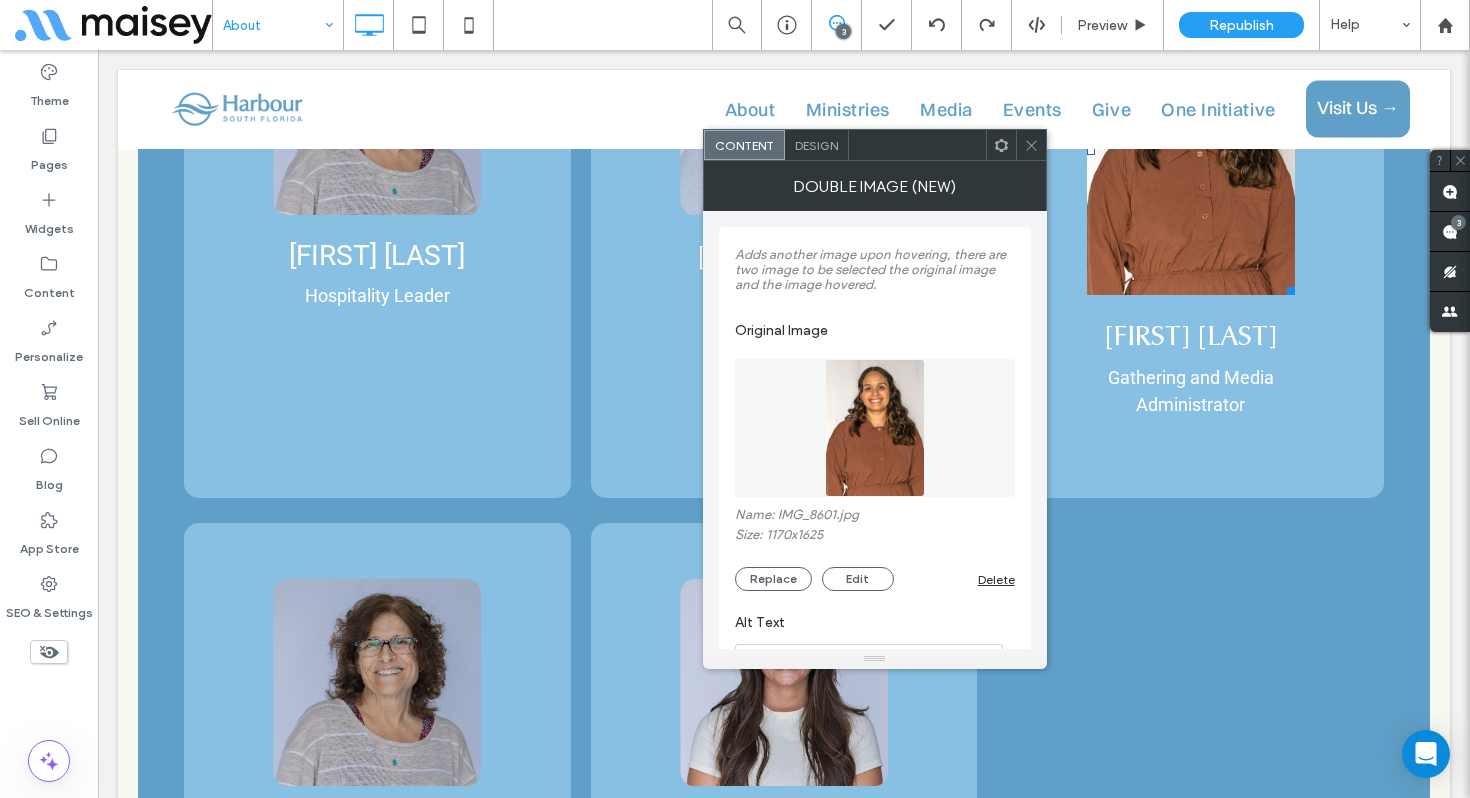 click on "Name: IMG_8601.jpg Size: 1170x1625 Replace Edit Delete" at bounding box center (875, 549) 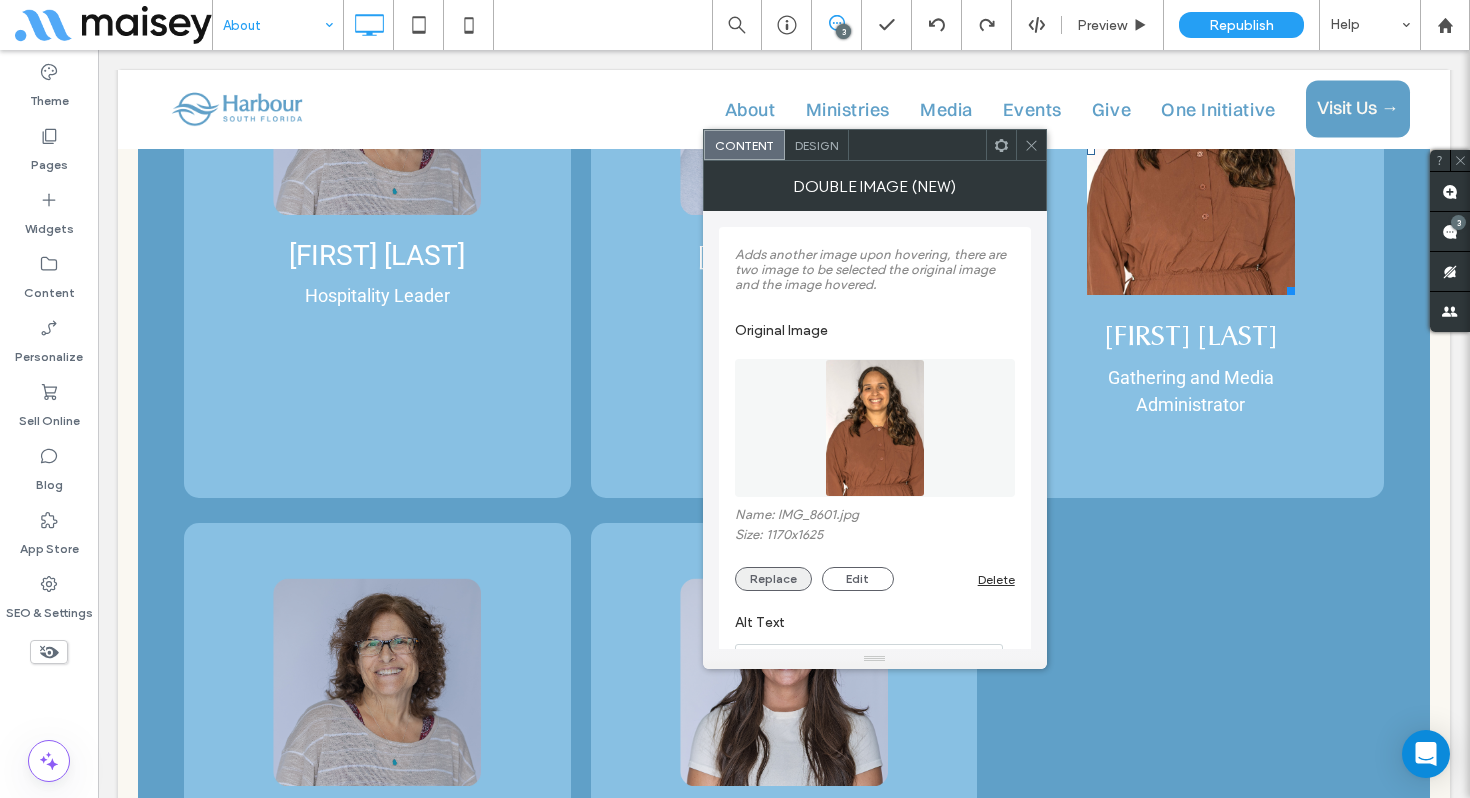 click on "Replace" at bounding box center [773, 579] 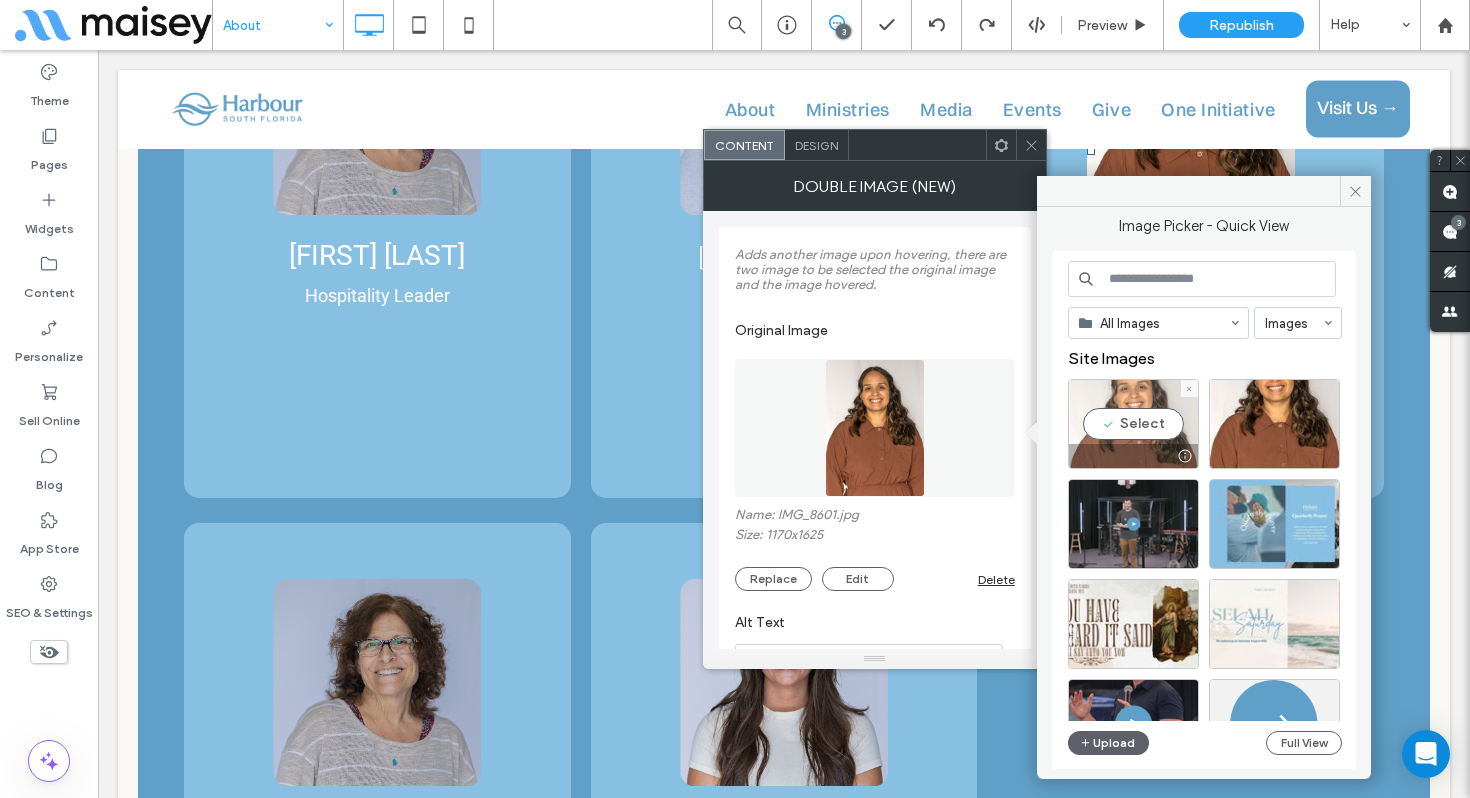 click on "Select" at bounding box center (1133, 424) 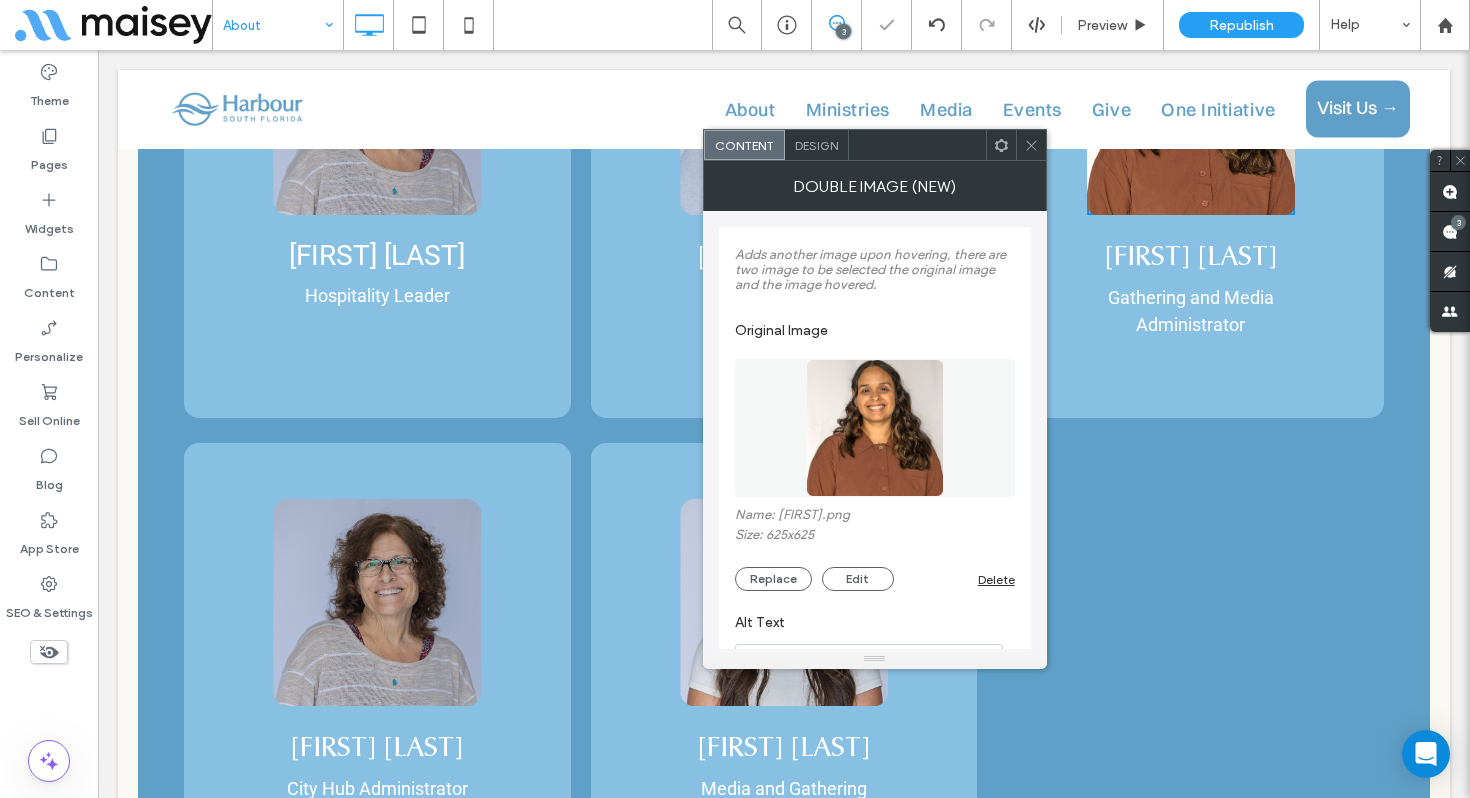 click 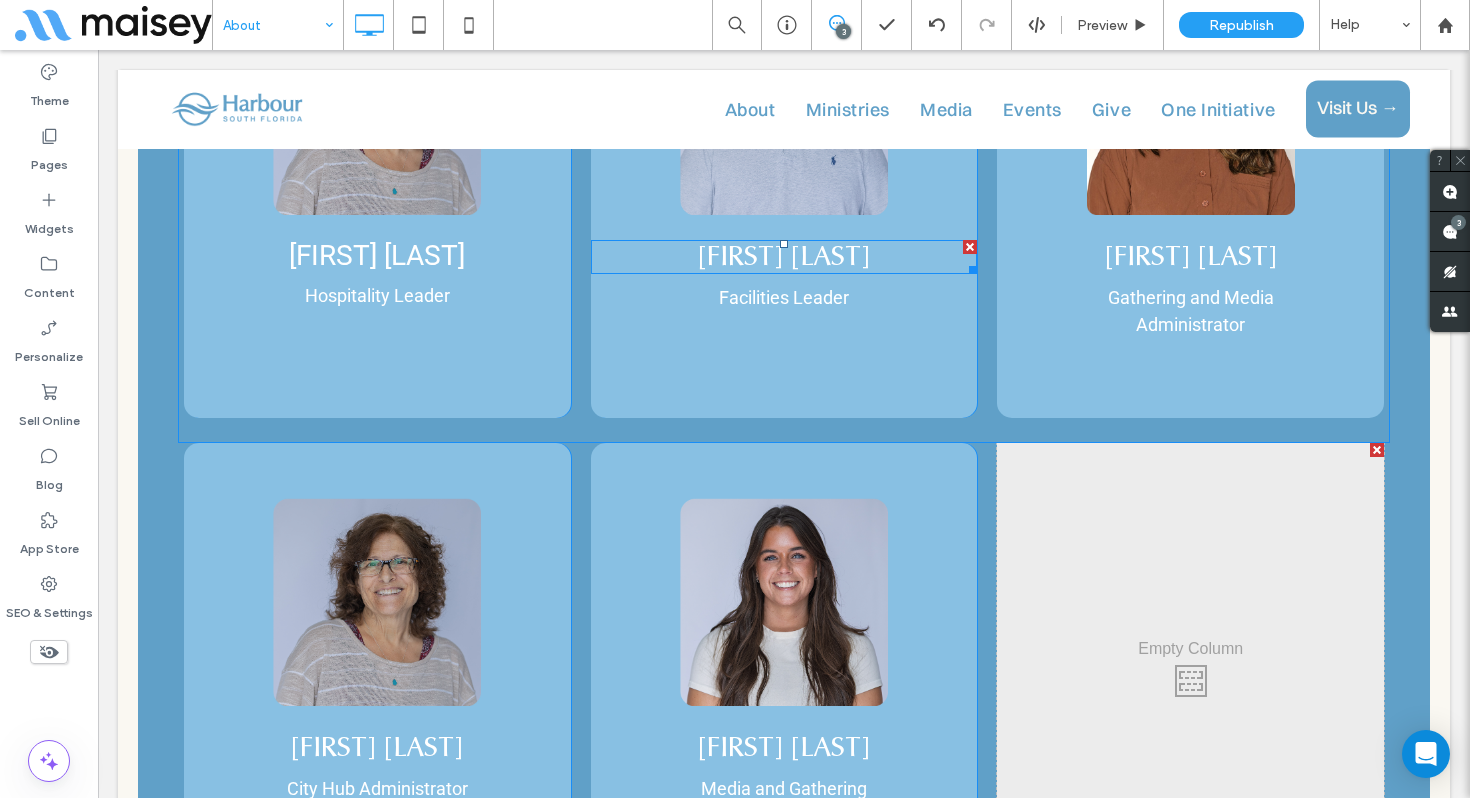 click on "Peter Salazar" at bounding box center (784, 258) 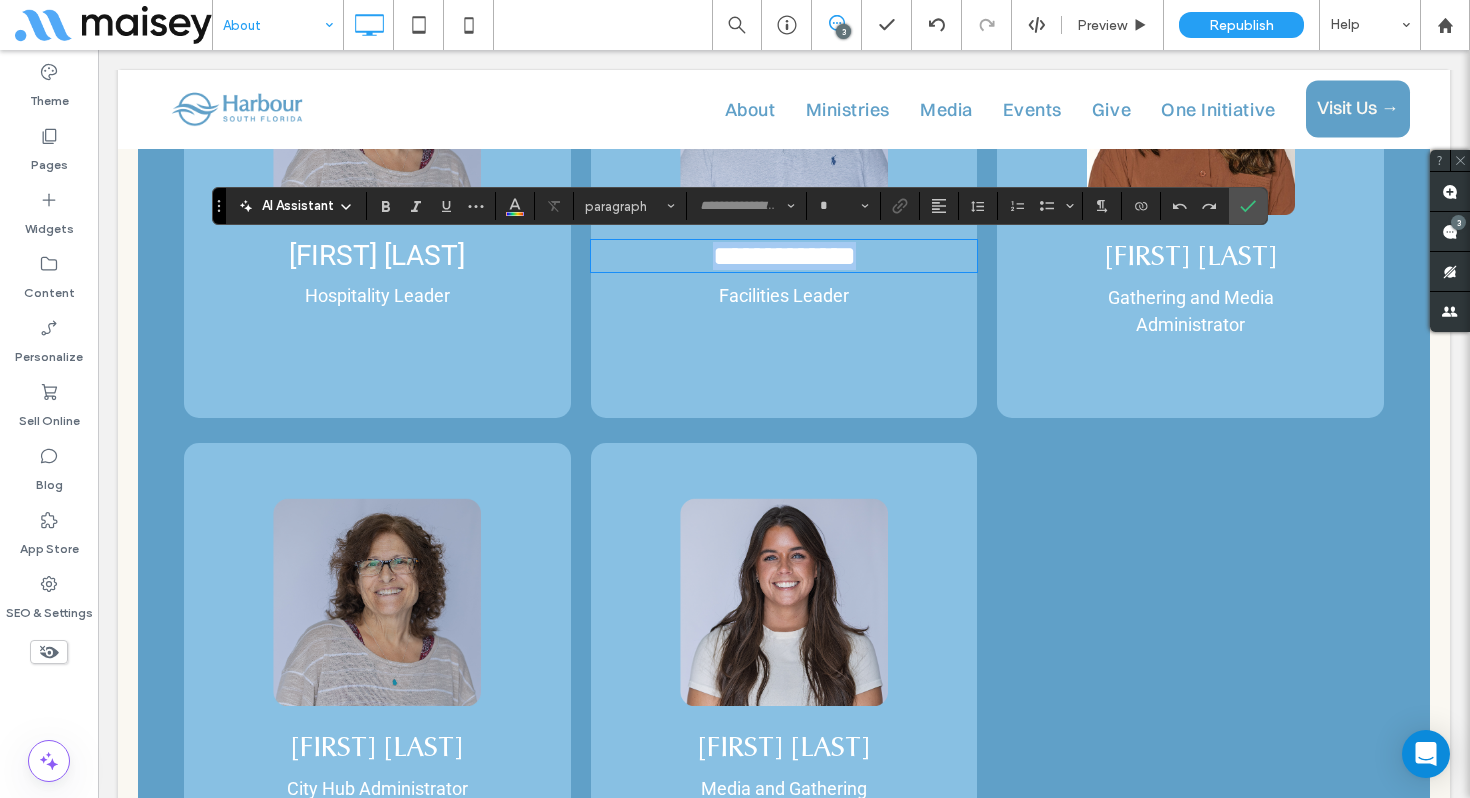 type on "**********" 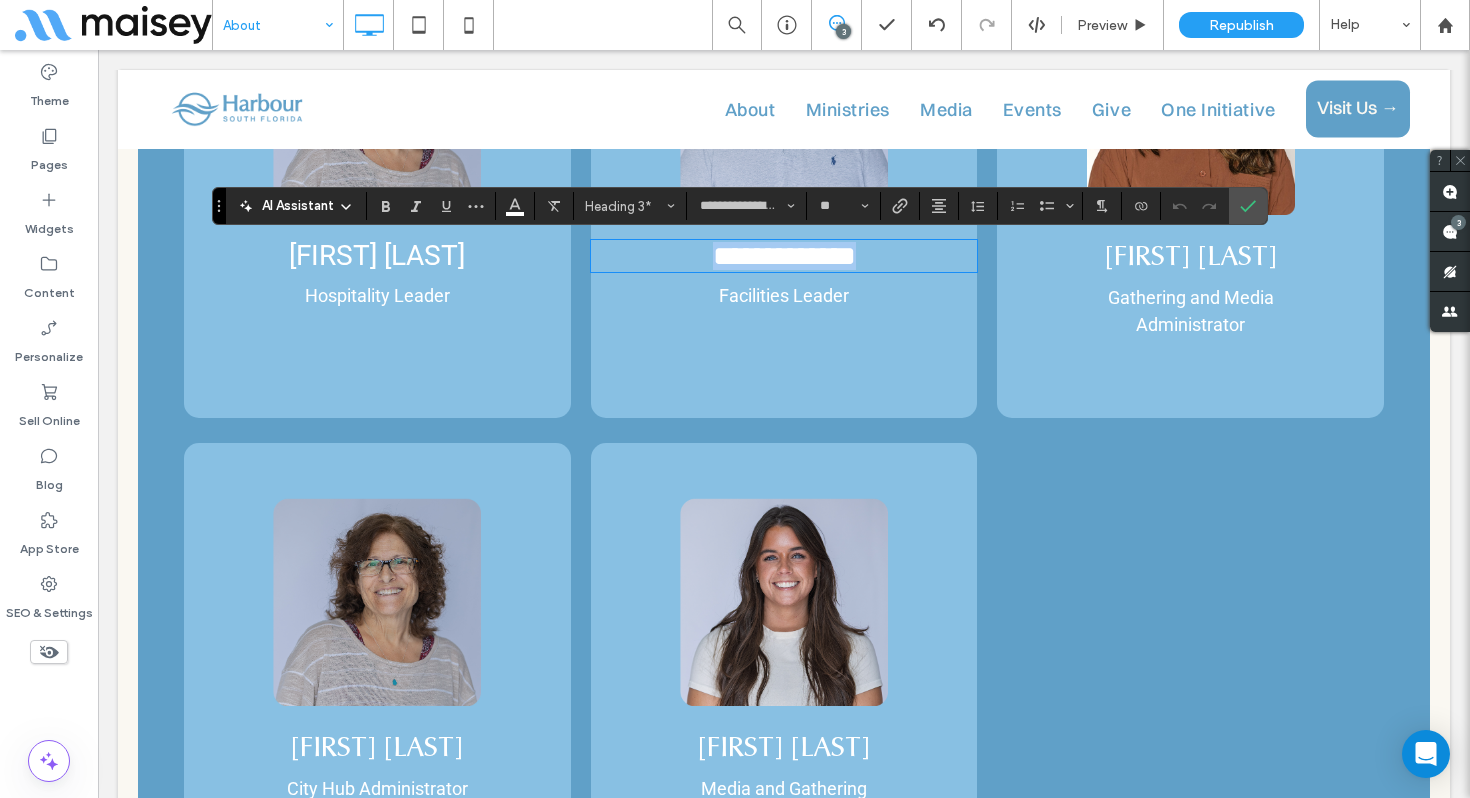 type 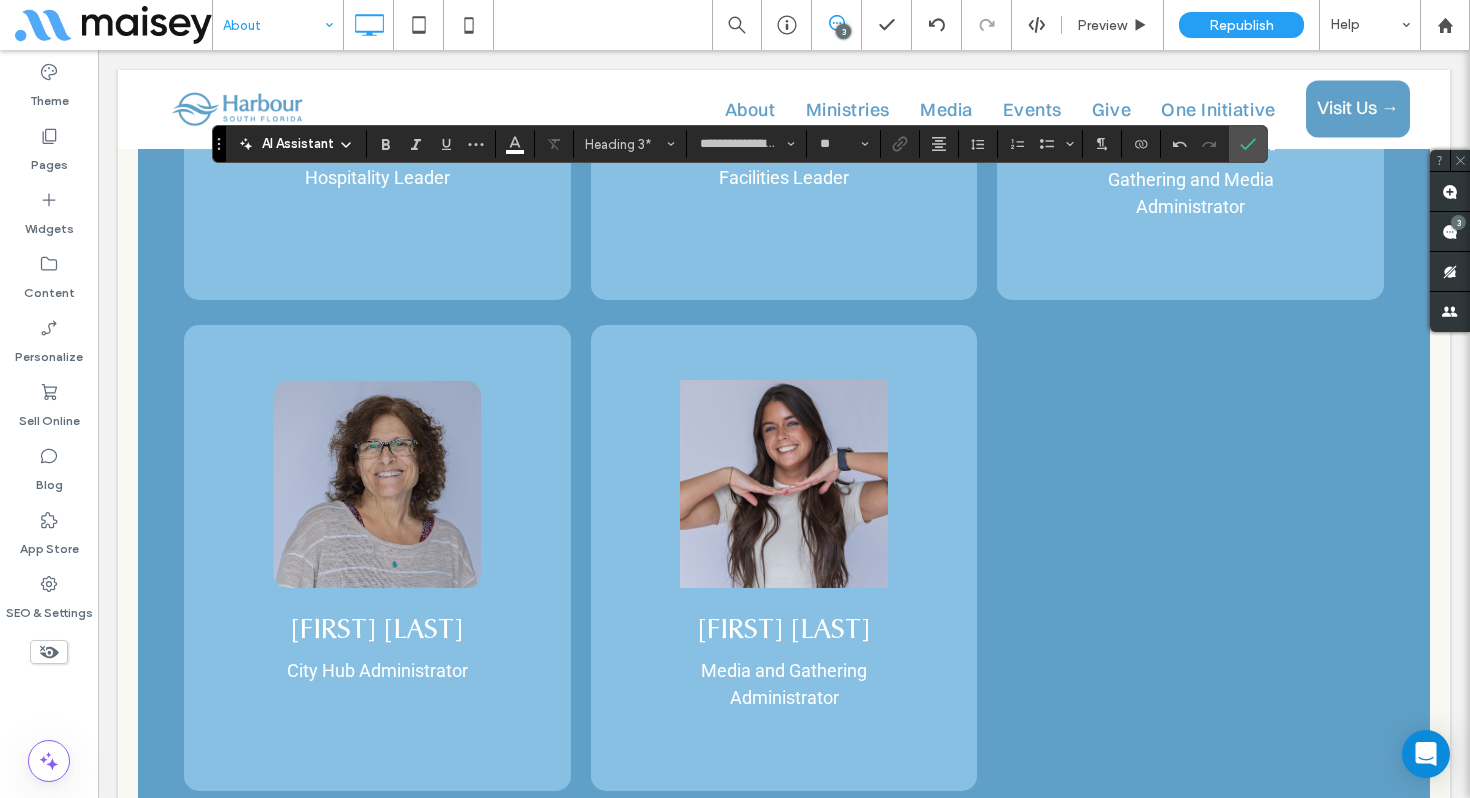 scroll, scrollTop: 9451, scrollLeft: 0, axis: vertical 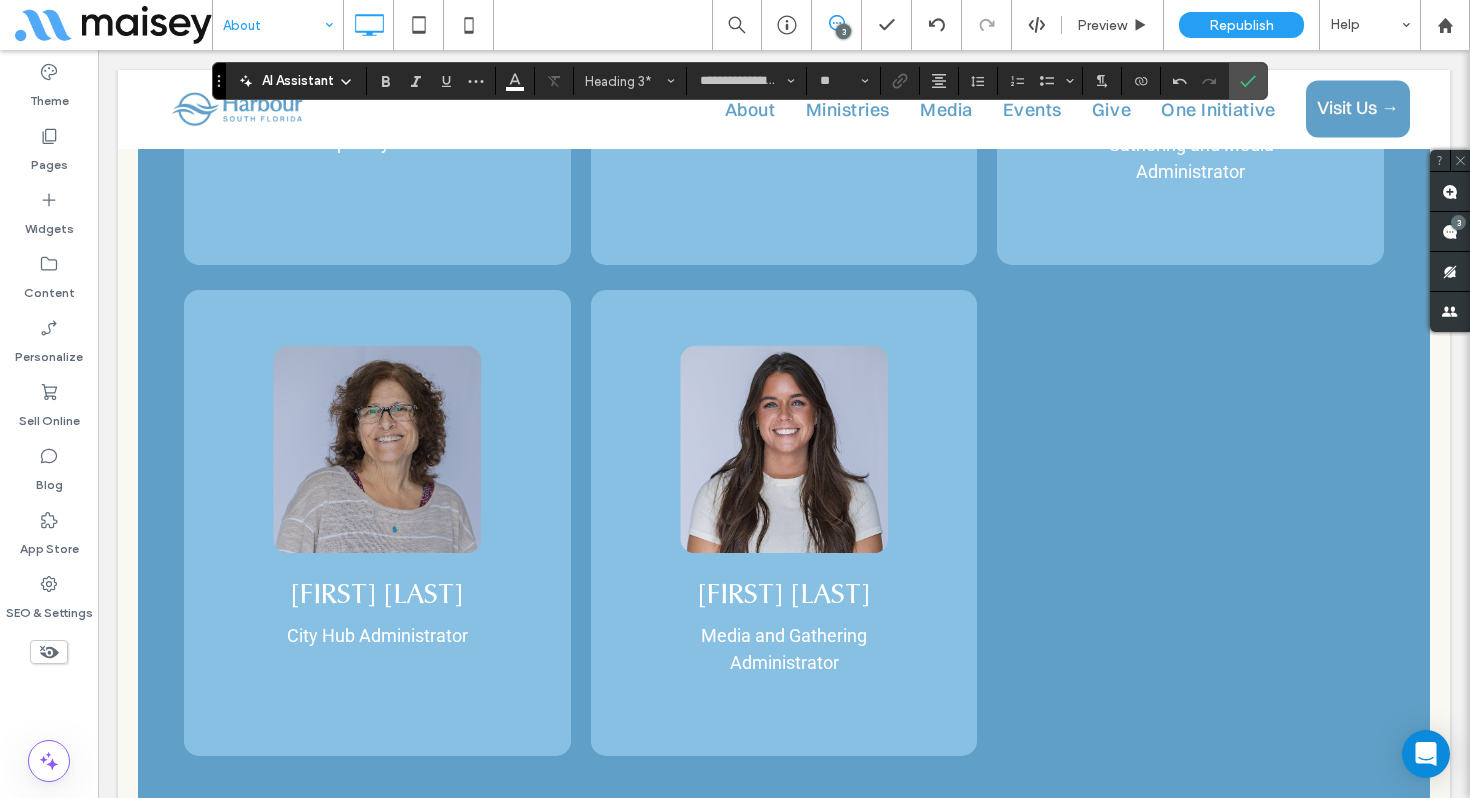 click on "Media and Gathering Administrator" at bounding box center (784, 649) 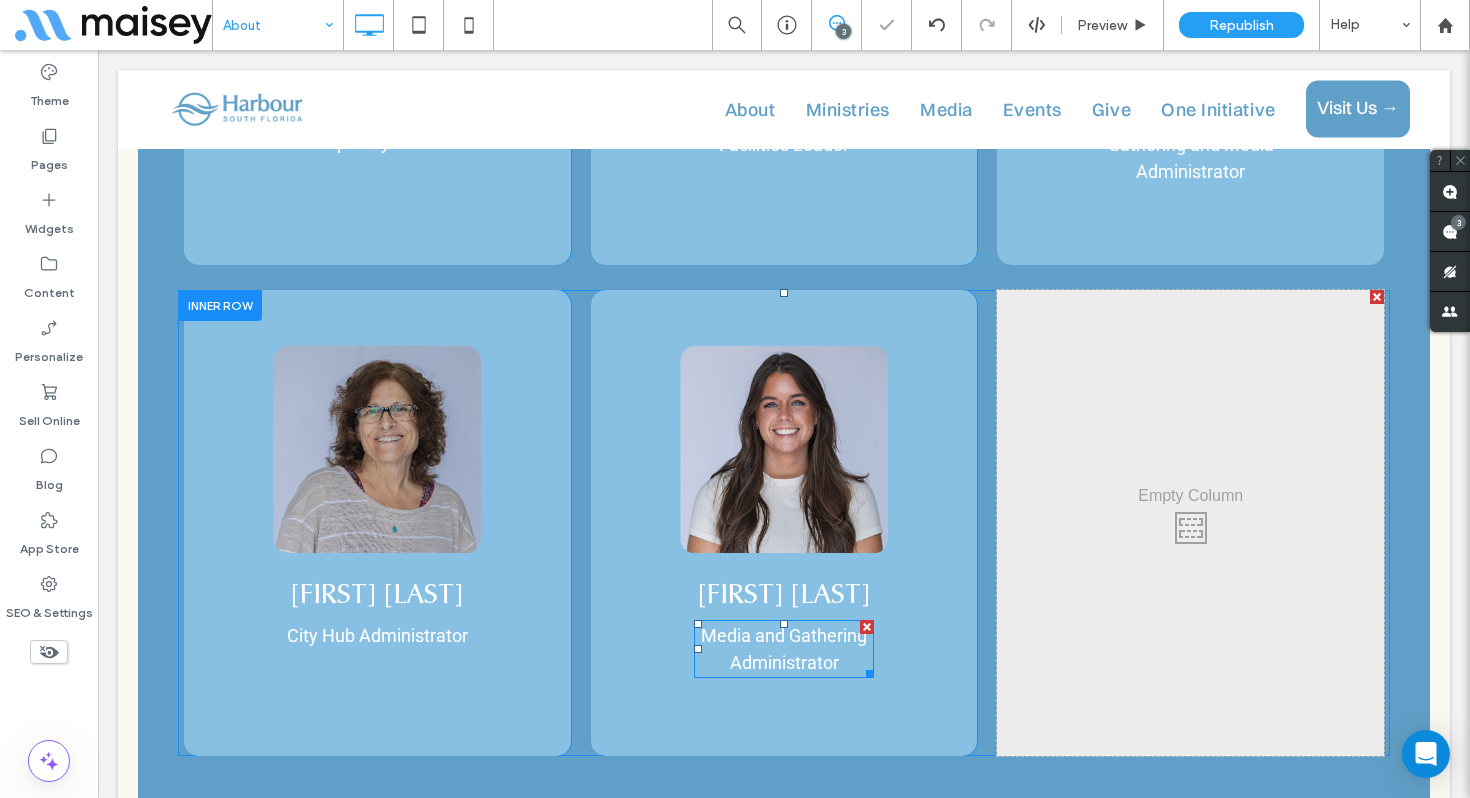 click on "Media and Gathering Administrator" at bounding box center (784, 649) 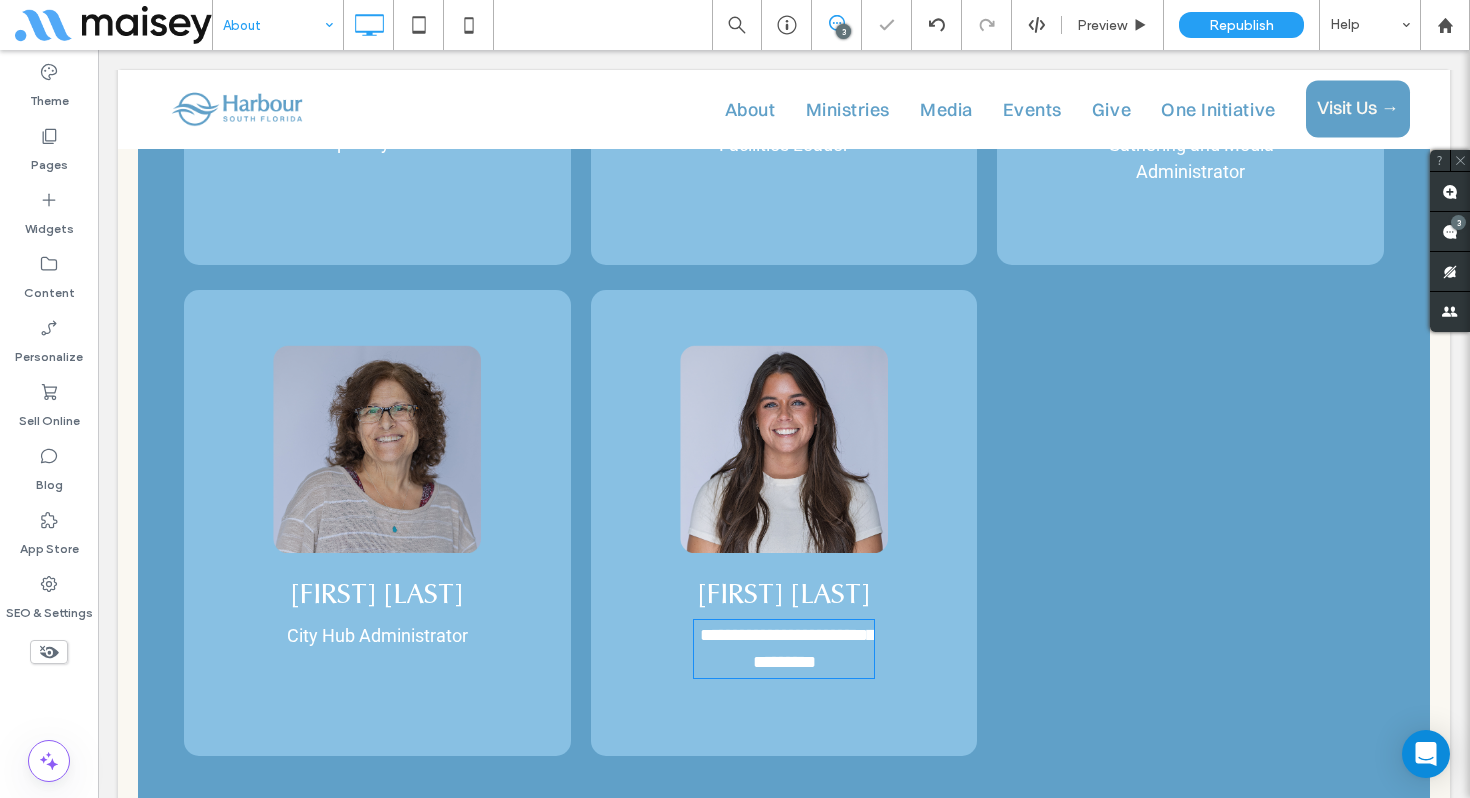 type on "******" 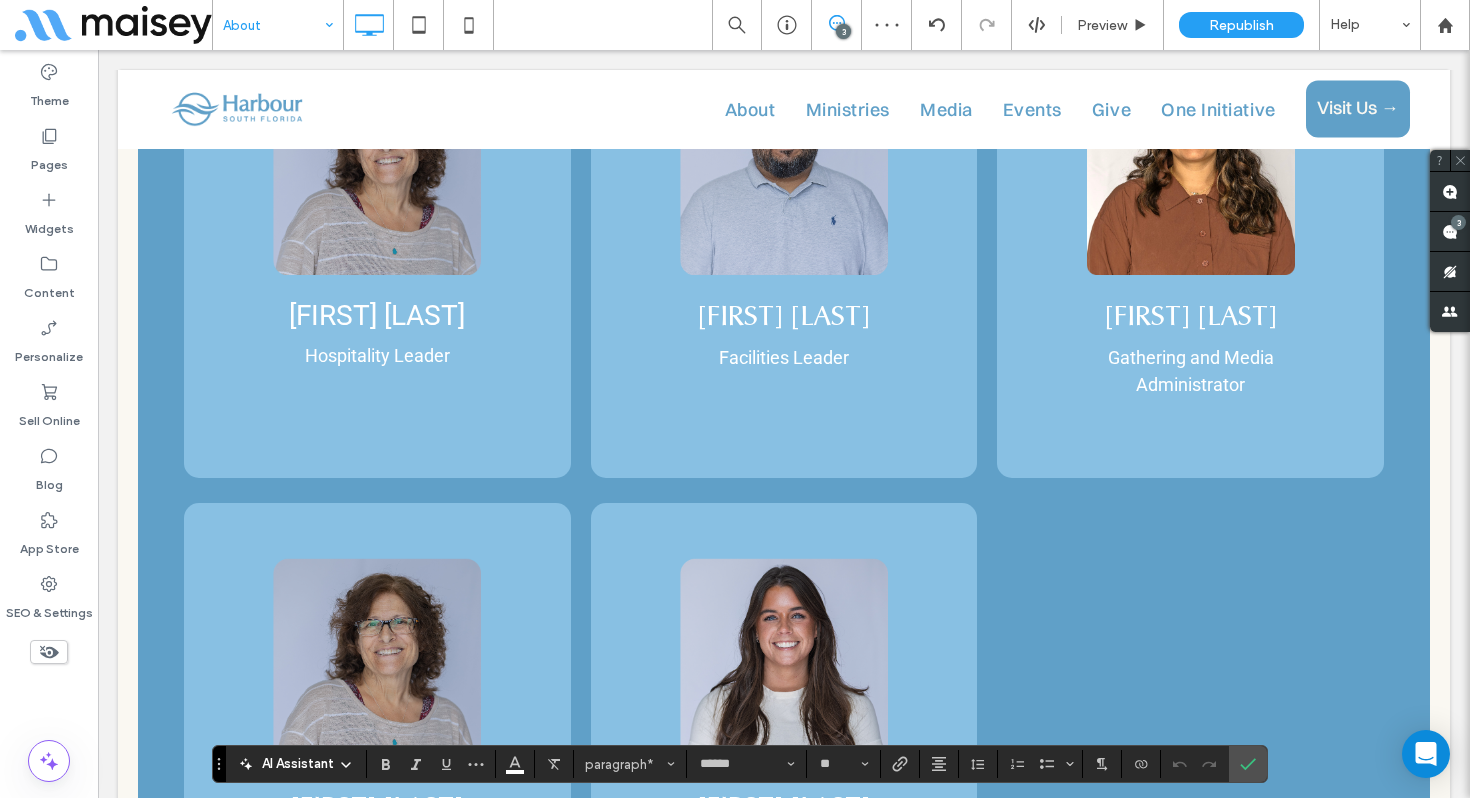 scroll, scrollTop: 9232, scrollLeft: 0, axis: vertical 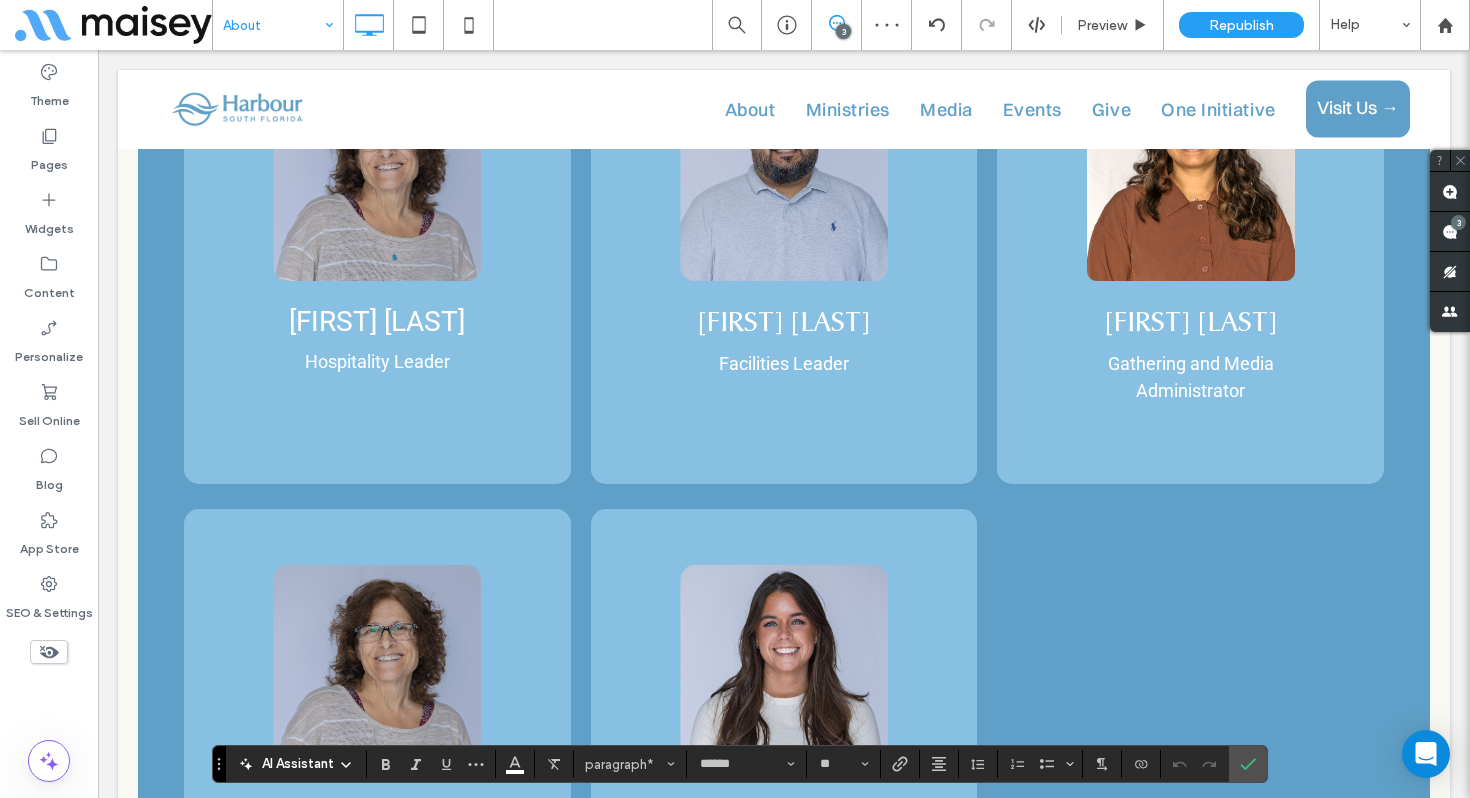 click on "Facilities Leader" at bounding box center (784, 363) 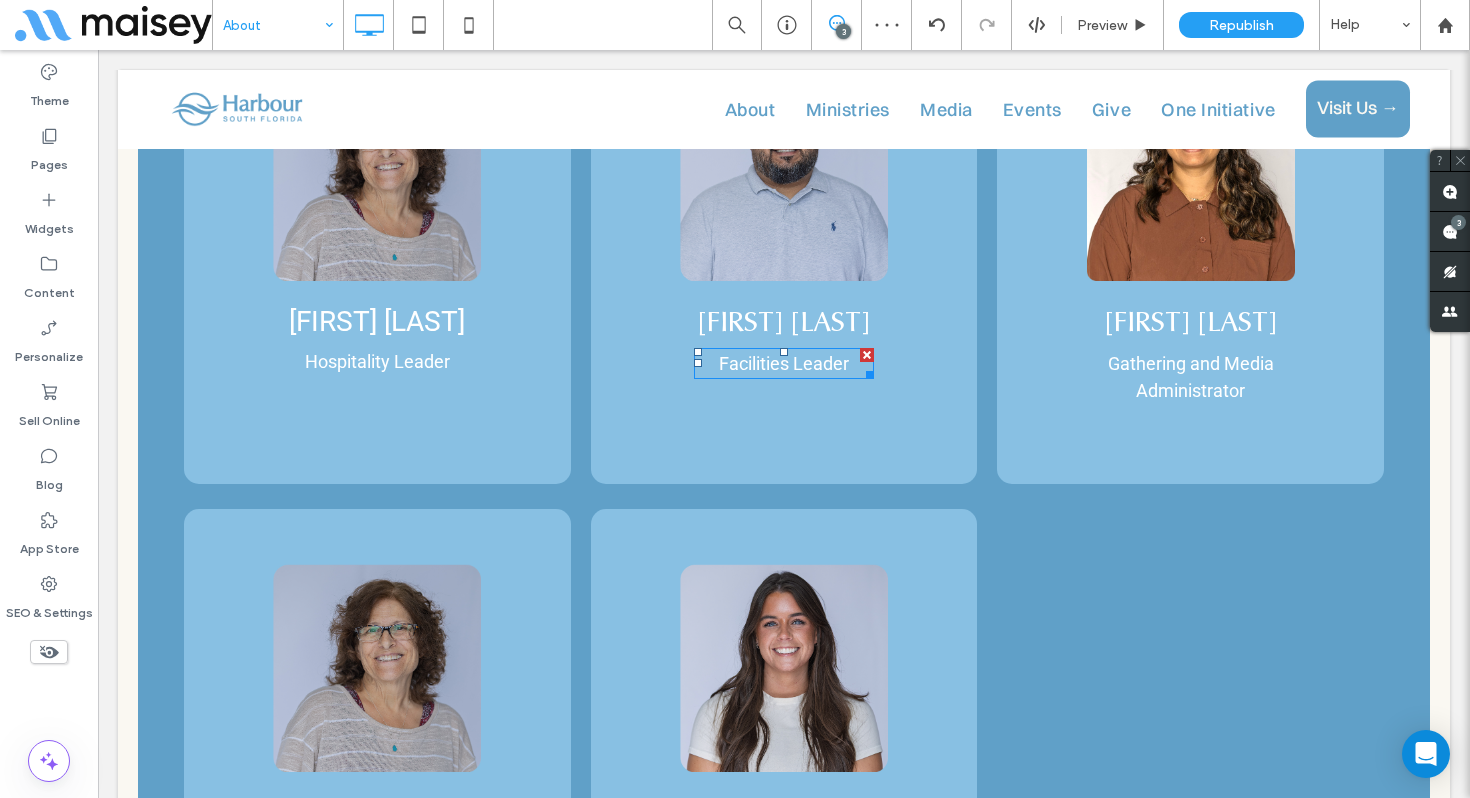 click on "Facilities Leader" at bounding box center (784, 363) 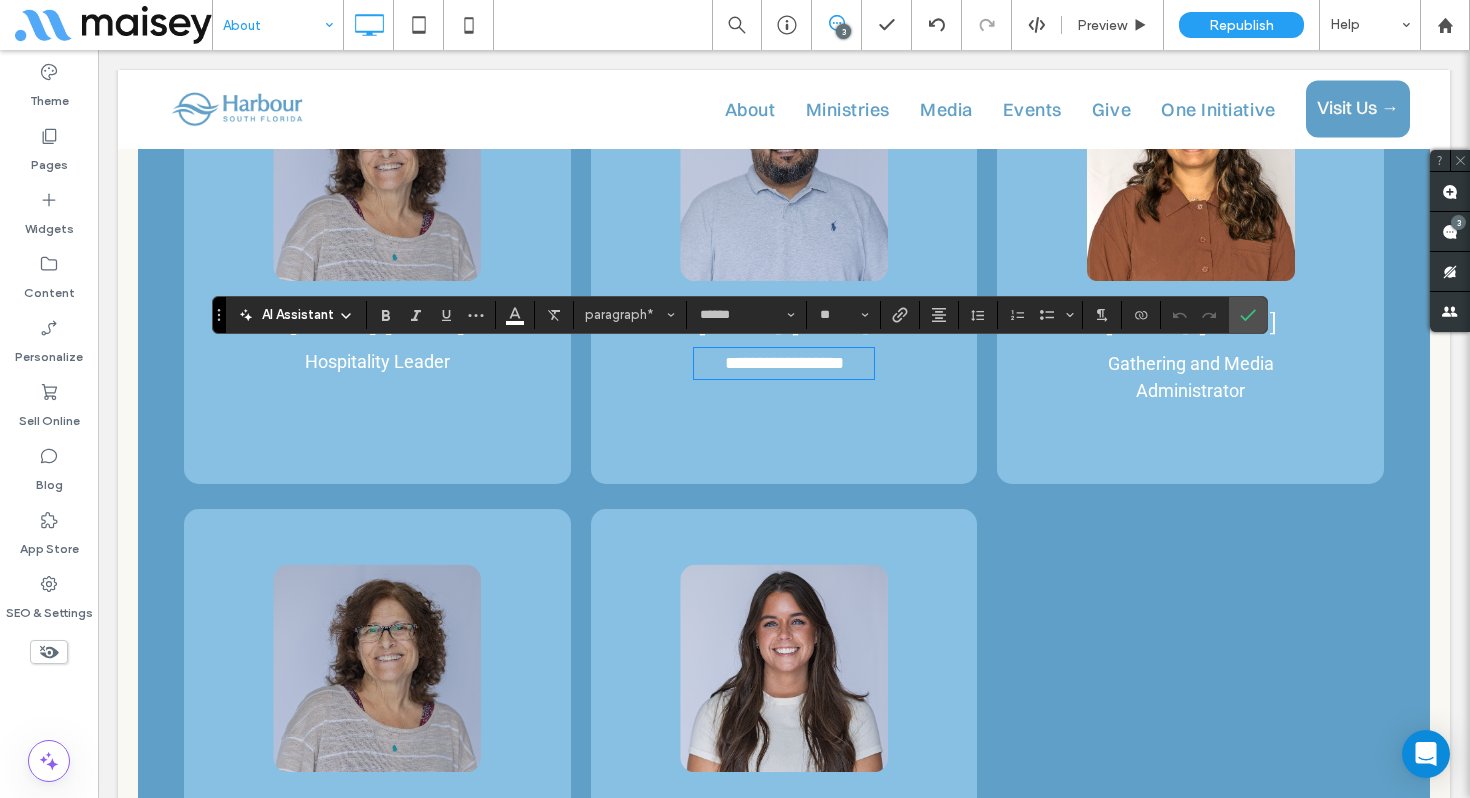 type on "*******" 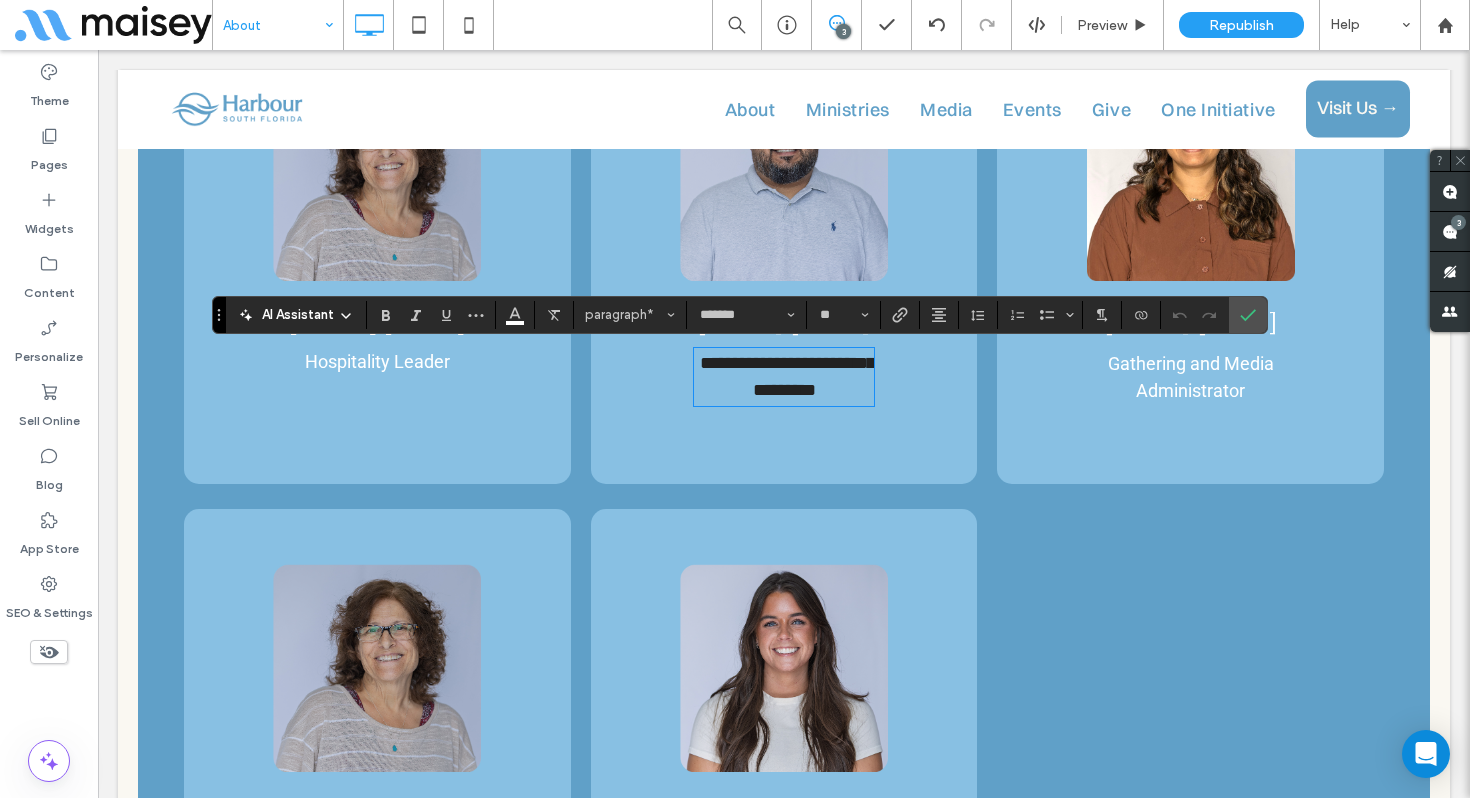 scroll, scrollTop: 0, scrollLeft: 0, axis: both 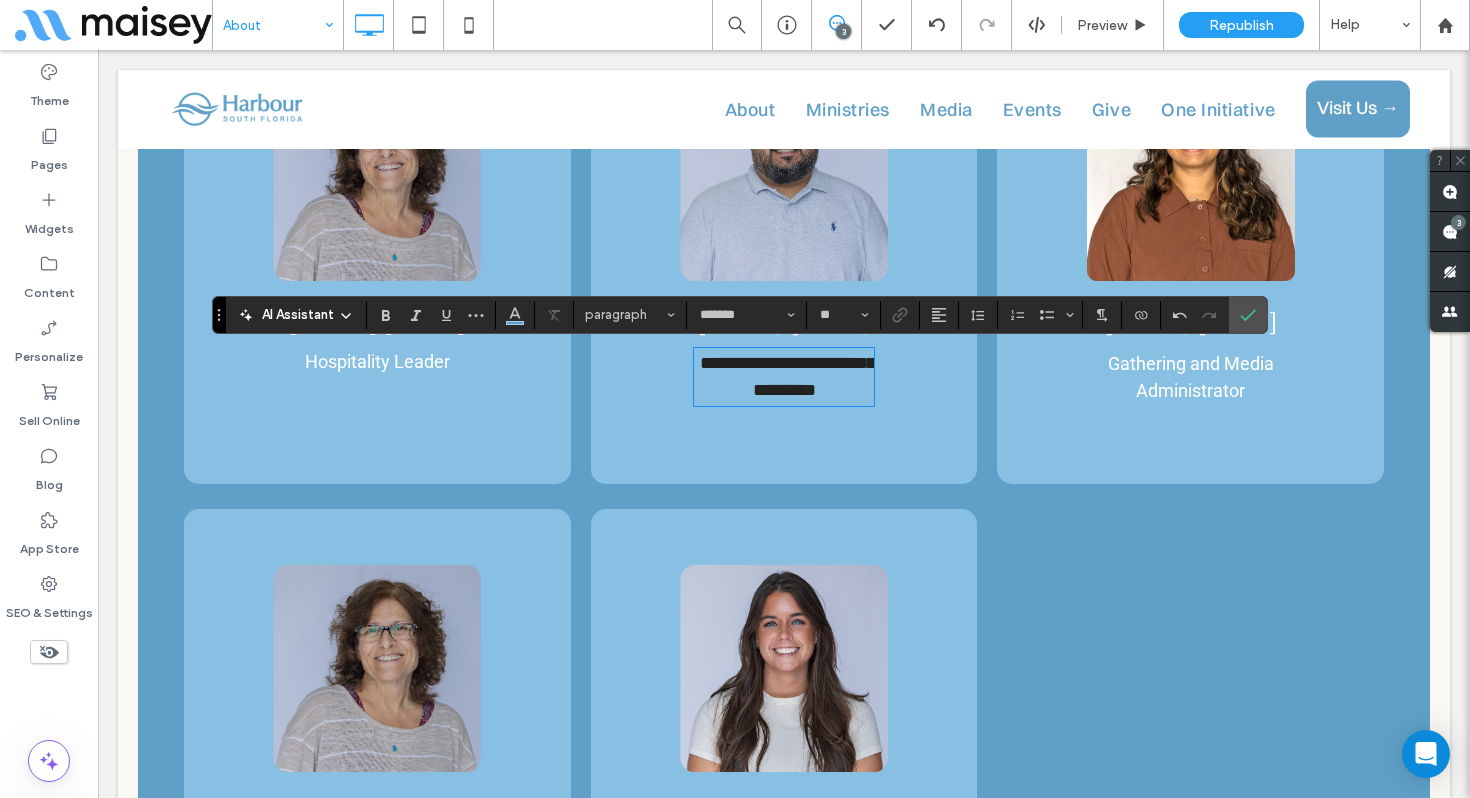 type on "******" 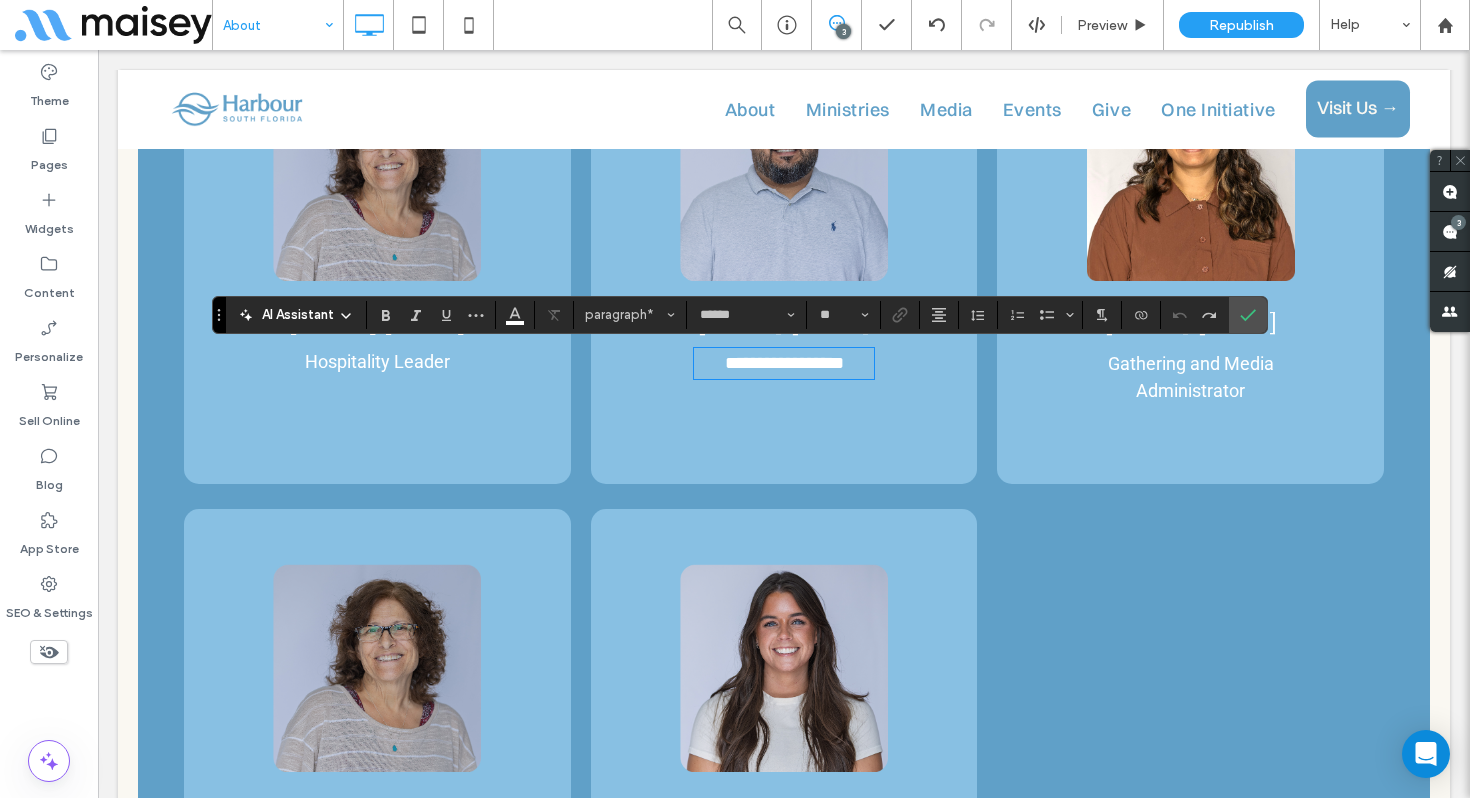 type on "*******" 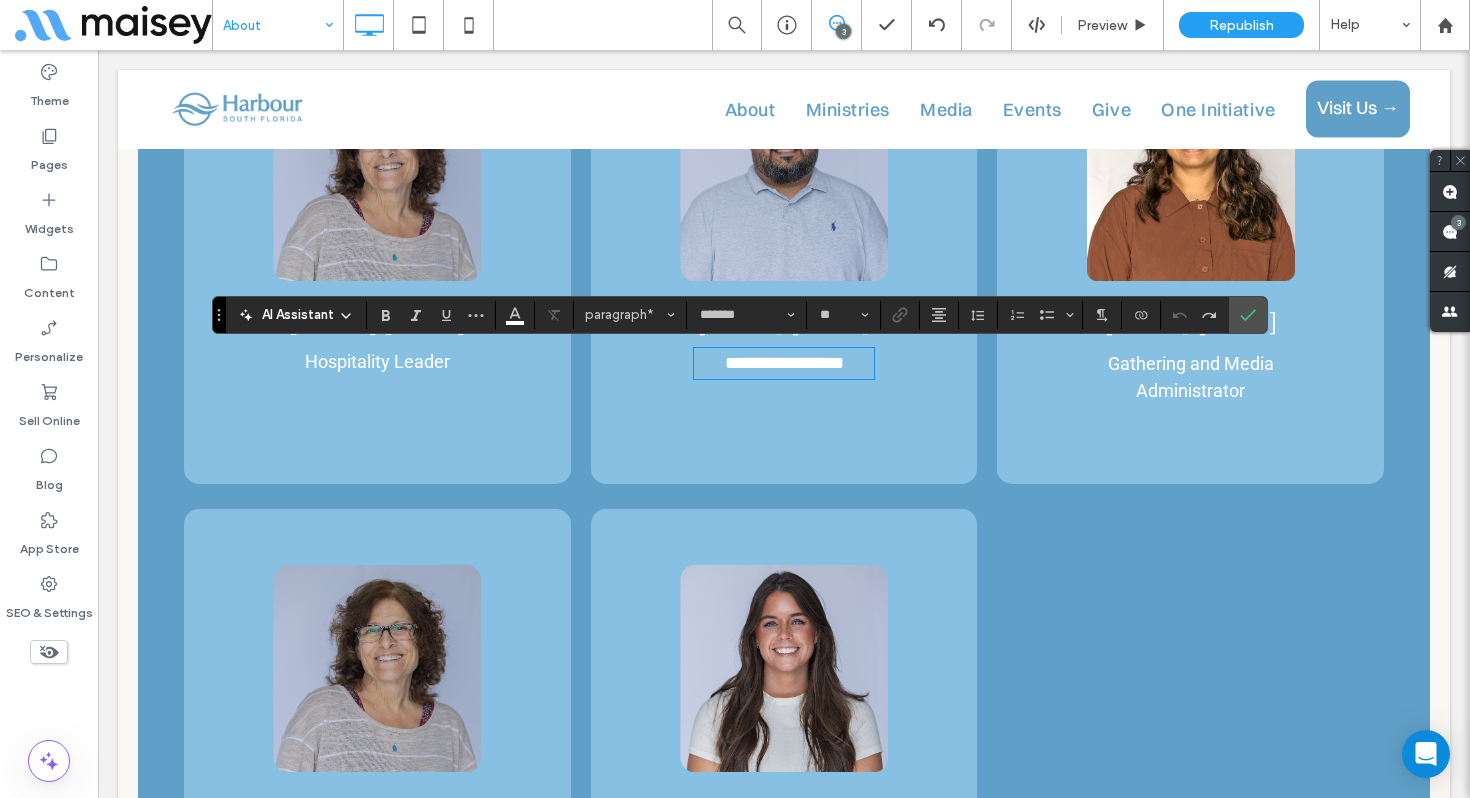 scroll, scrollTop: 0, scrollLeft: 0, axis: both 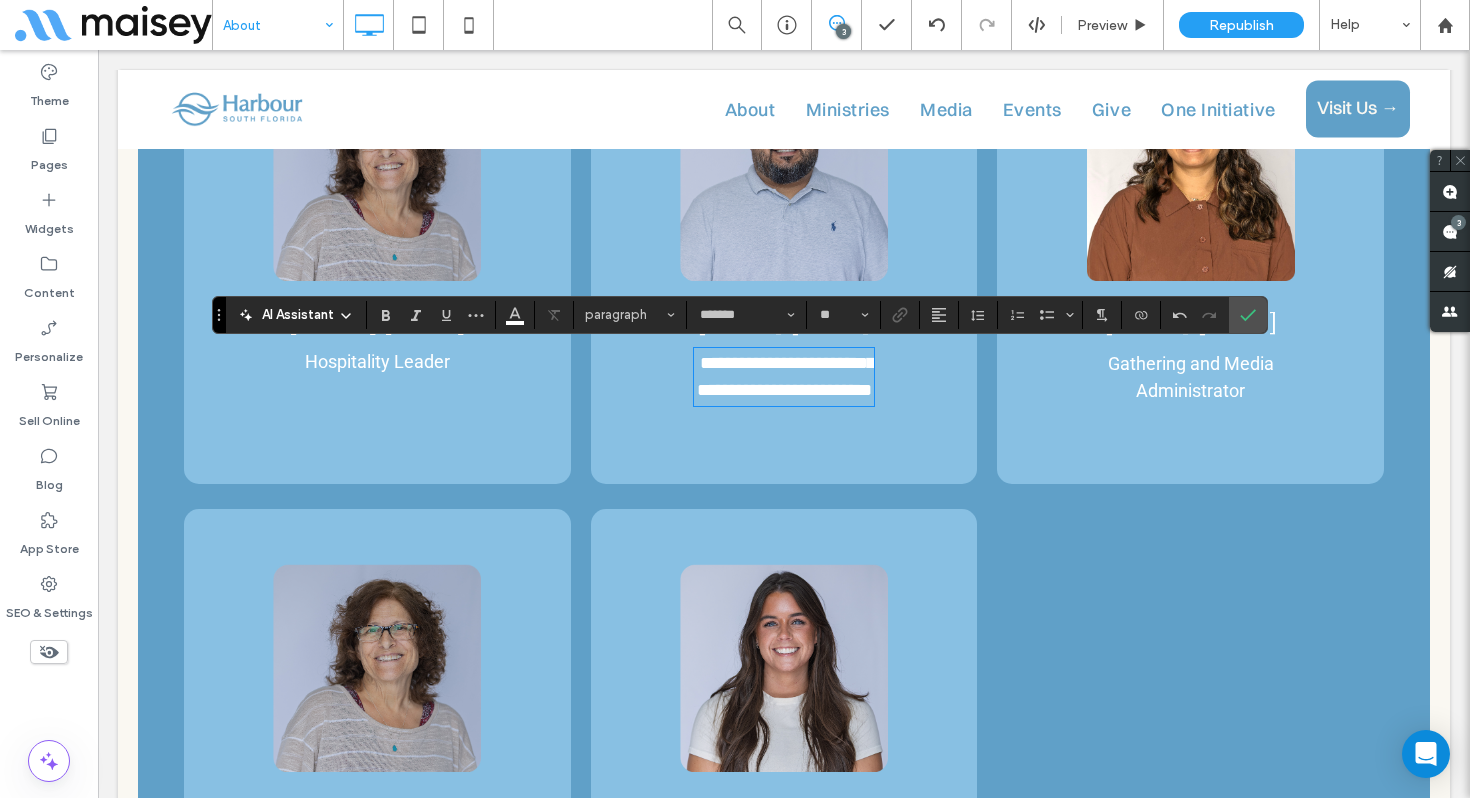type on "******" 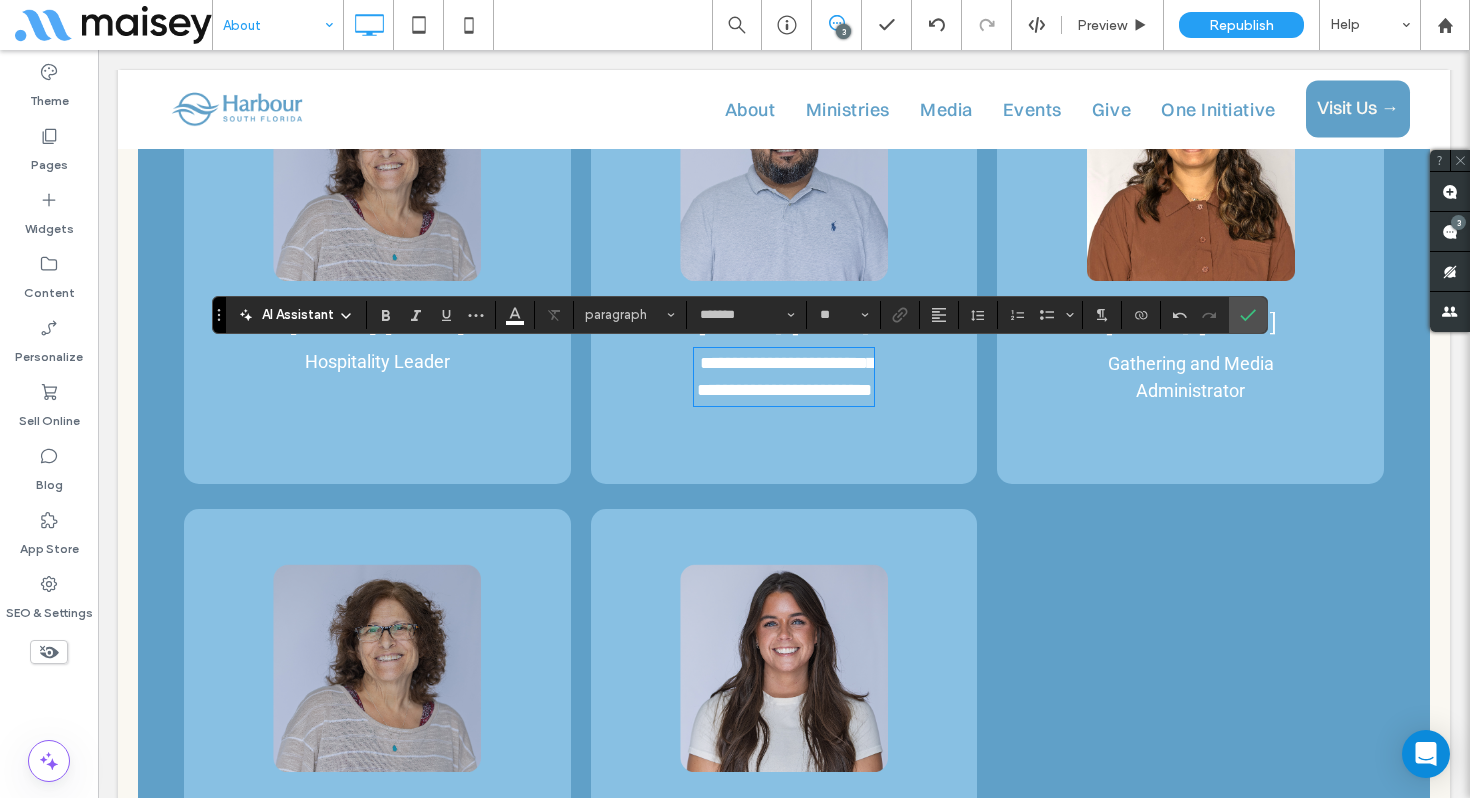 type on "**" 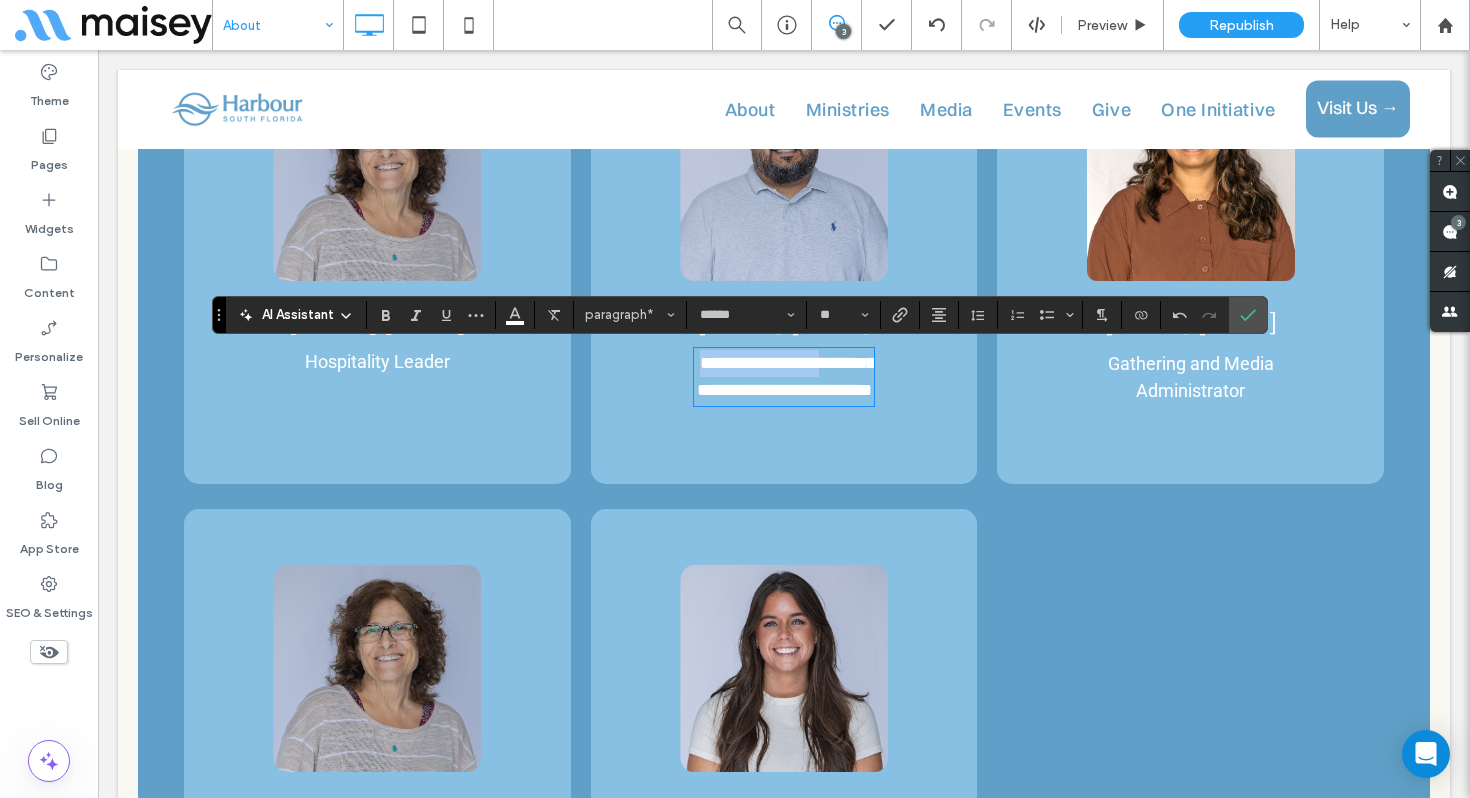 drag, startPoint x: 770, startPoint y: 391, endPoint x: 728, endPoint y: 339, distance: 66.8431 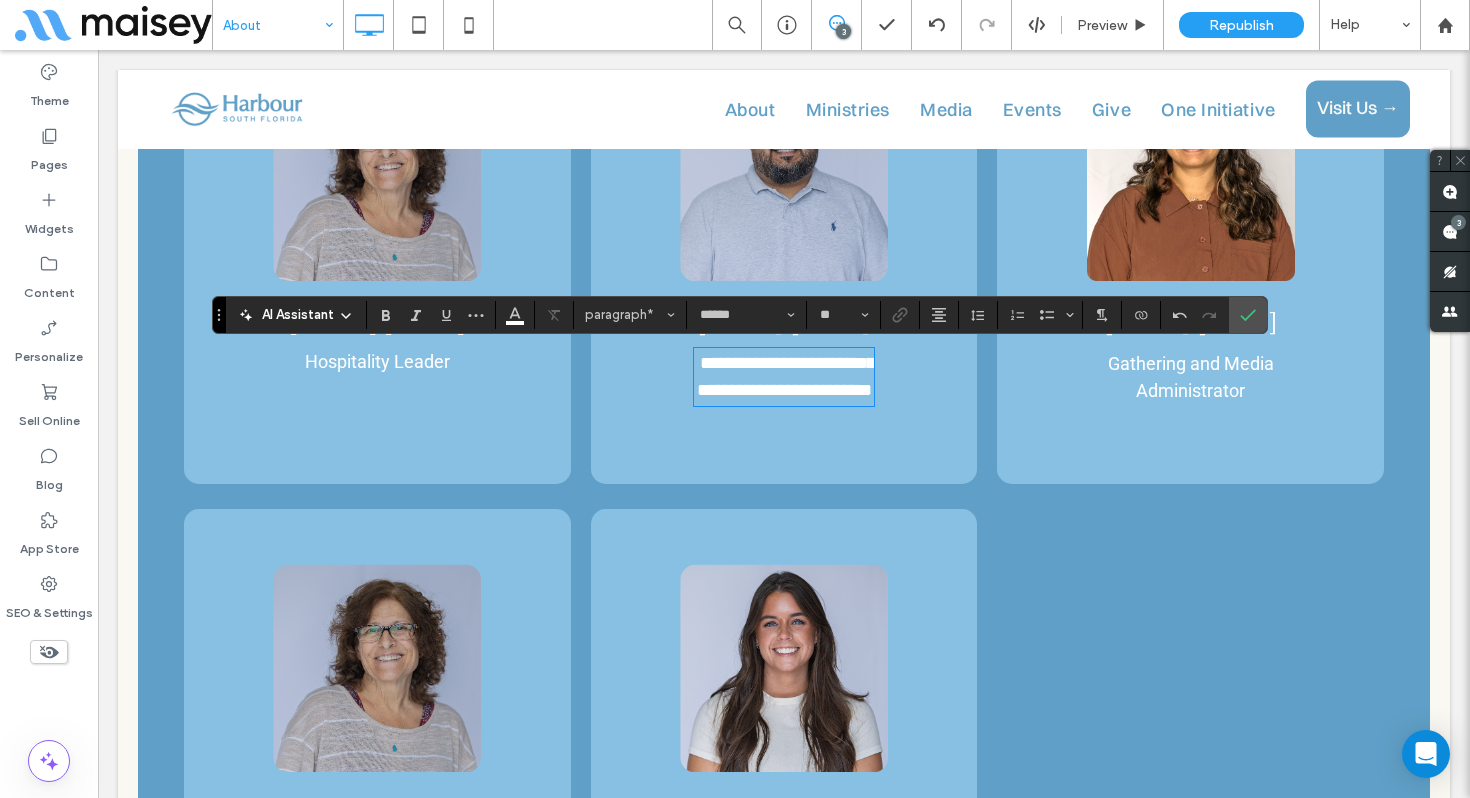 click on "**********" at bounding box center (786, 376) 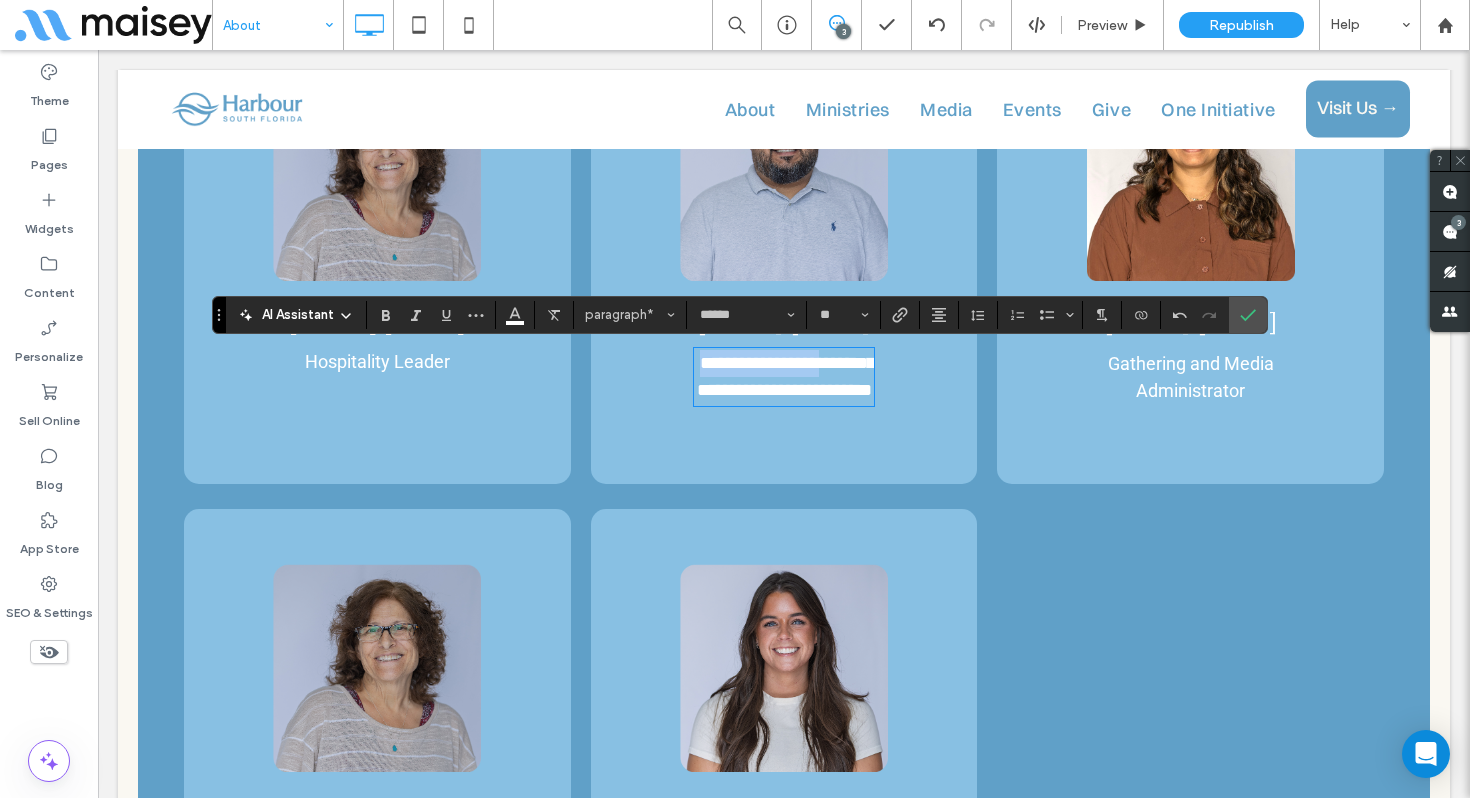 drag, startPoint x: 771, startPoint y: 389, endPoint x: 742, endPoint y: 359, distance: 41.725292 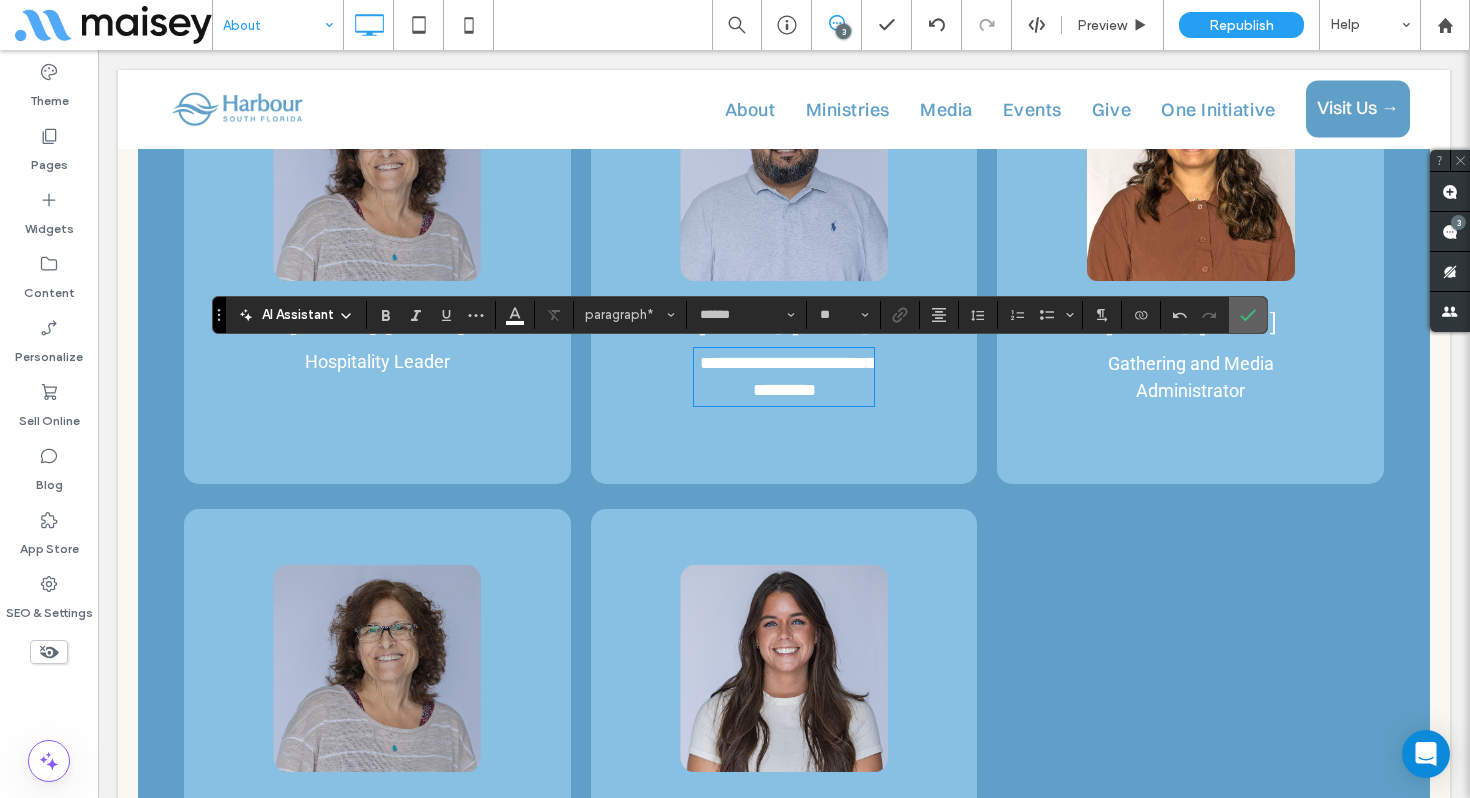 click at bounding box center [1248, 315] 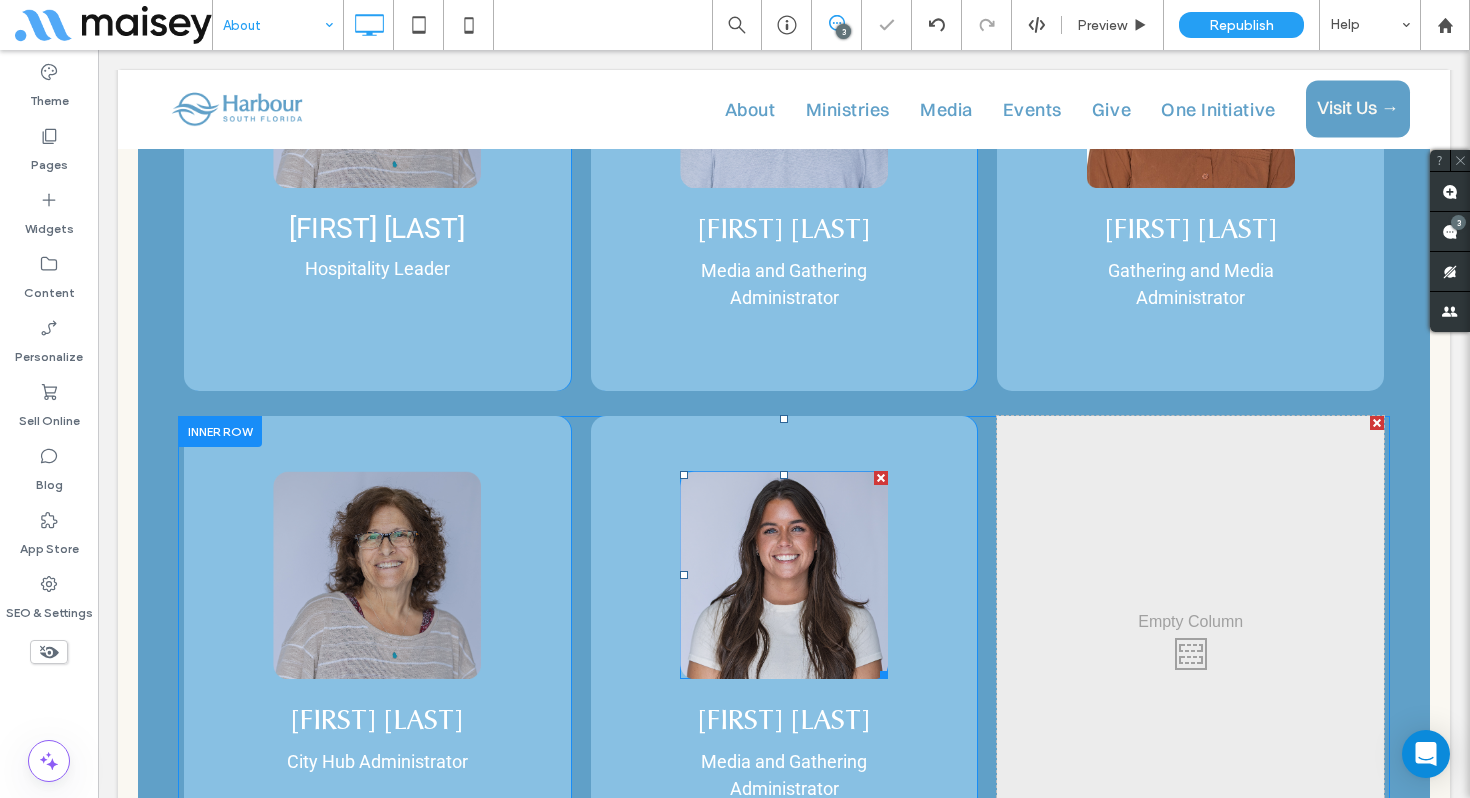 scroll, scrollTop: 9323, scrollLeft: 0, axis: vertical 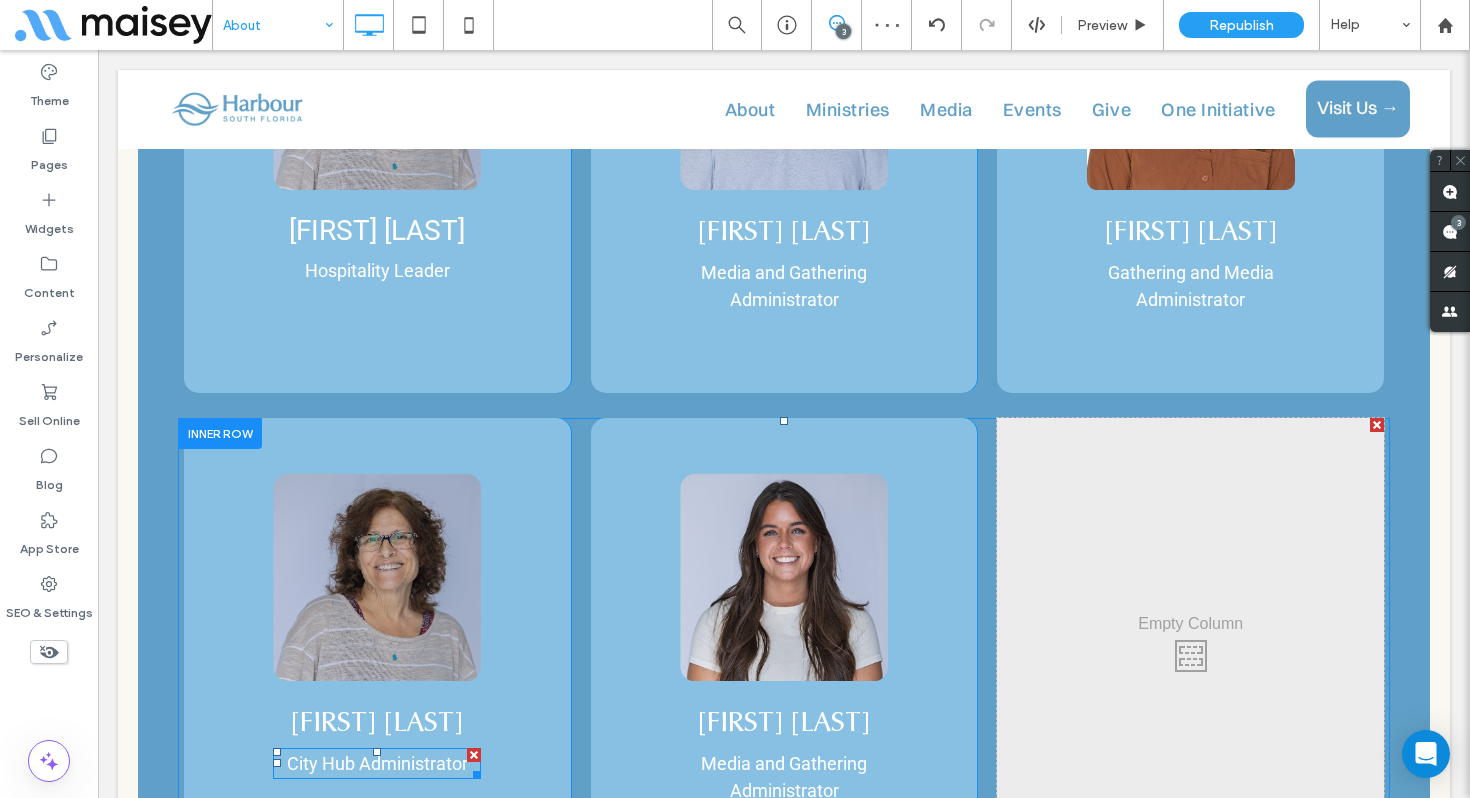 click on "City Hub Administrator" at bounding box center (377, 763) 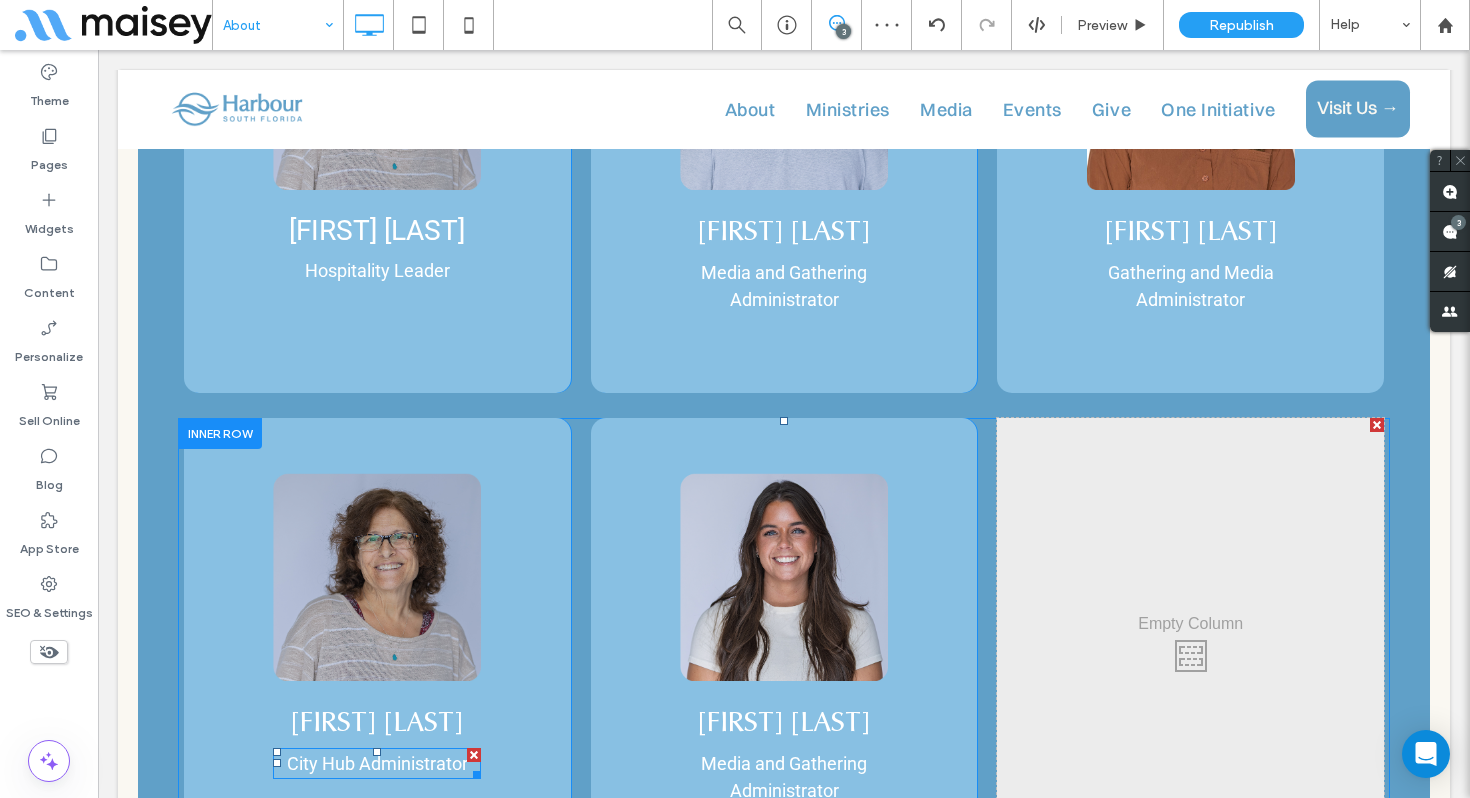 type on "******" 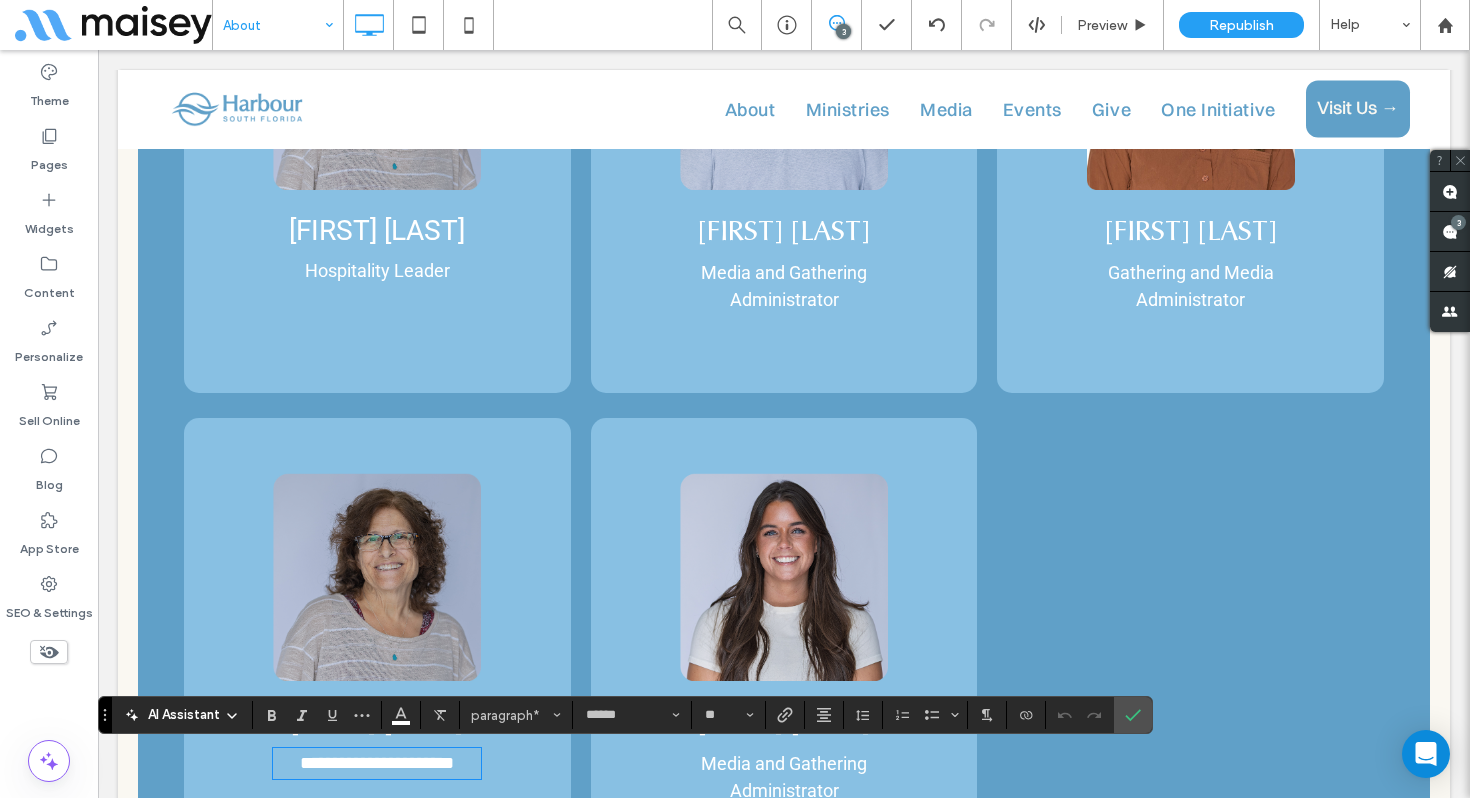 click on "Hospitality Leader" at bounding box center (377, 270) 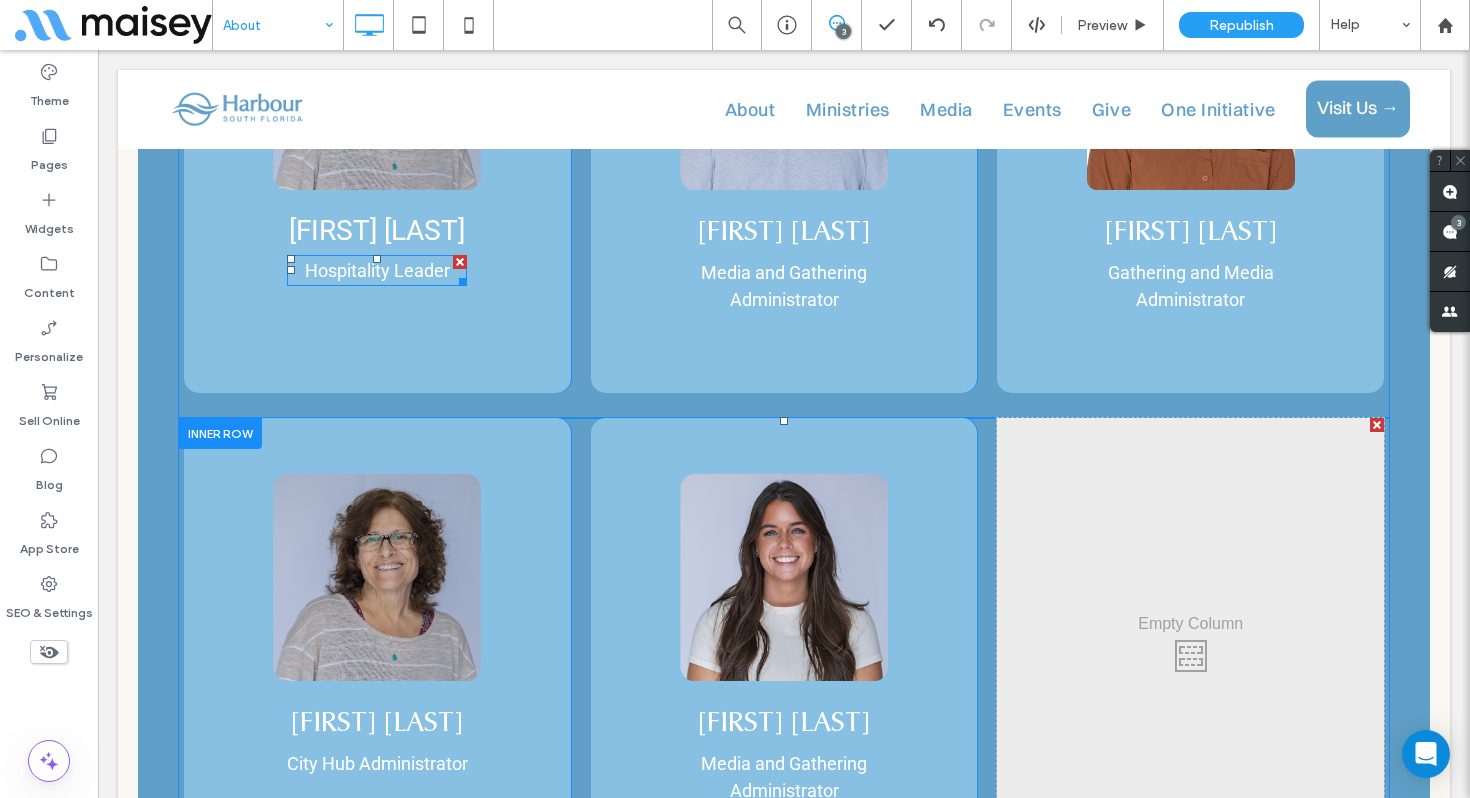 click on "Hospitality Leader" at bounding box center (377, 270) 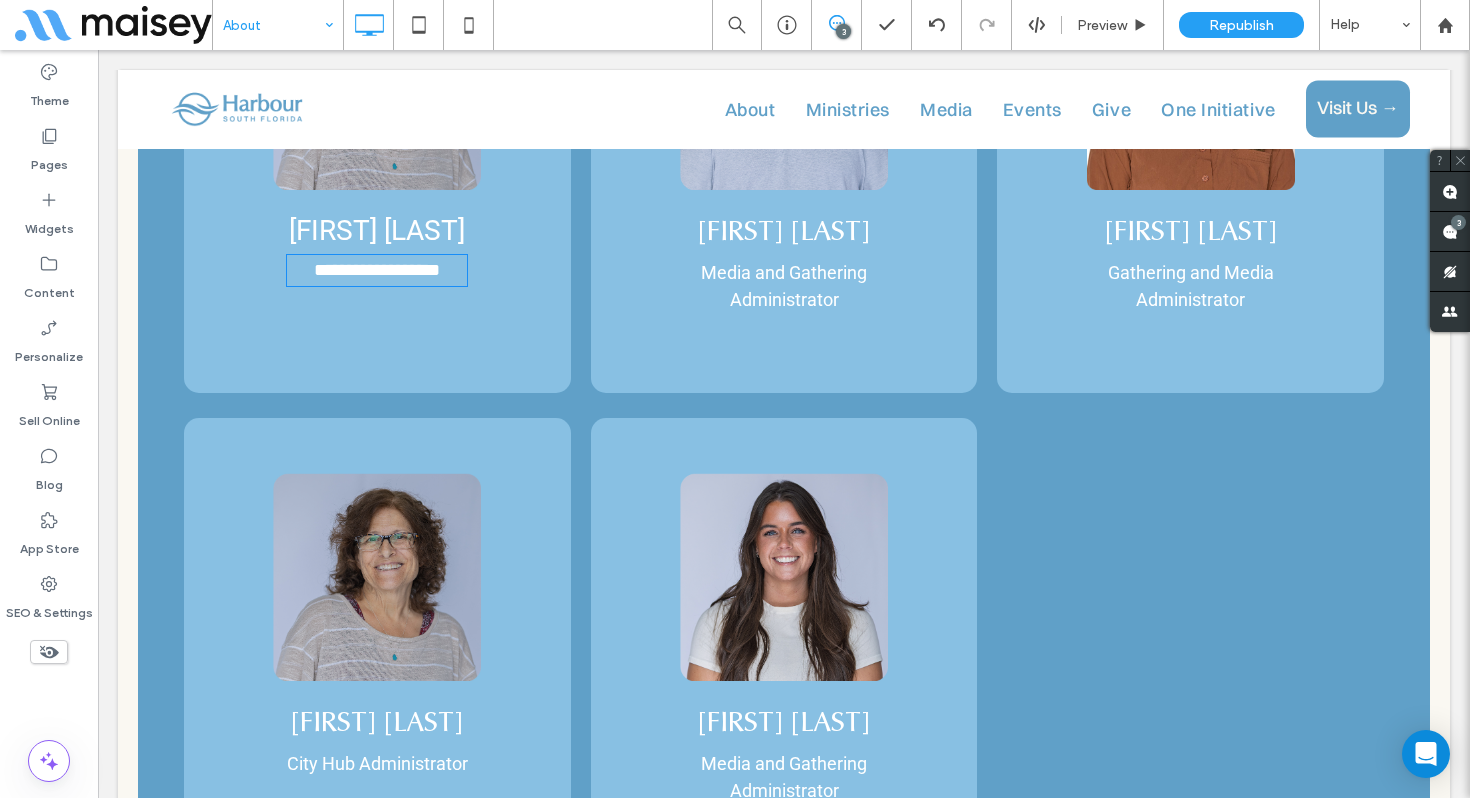 type on "******" 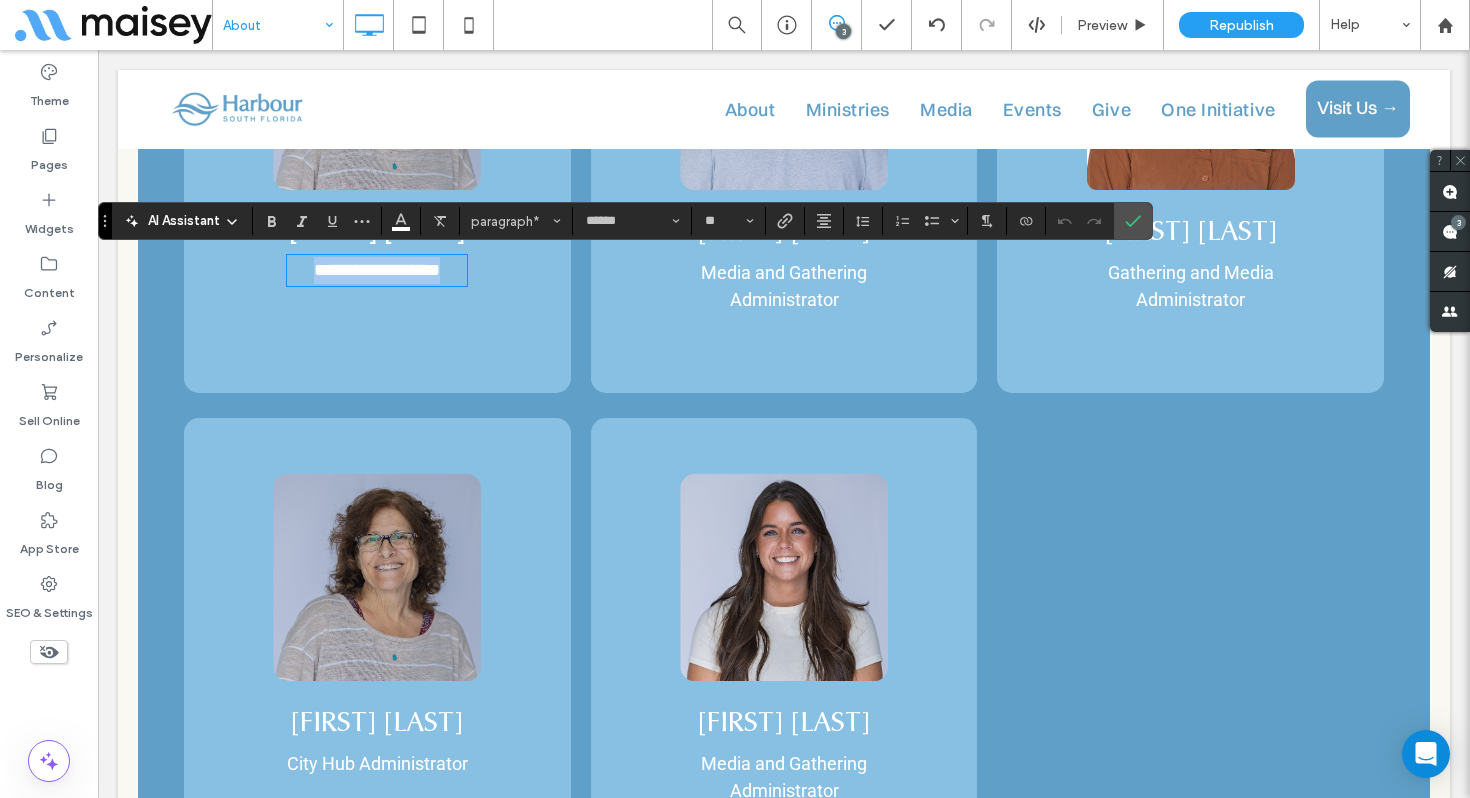 type on "*******" 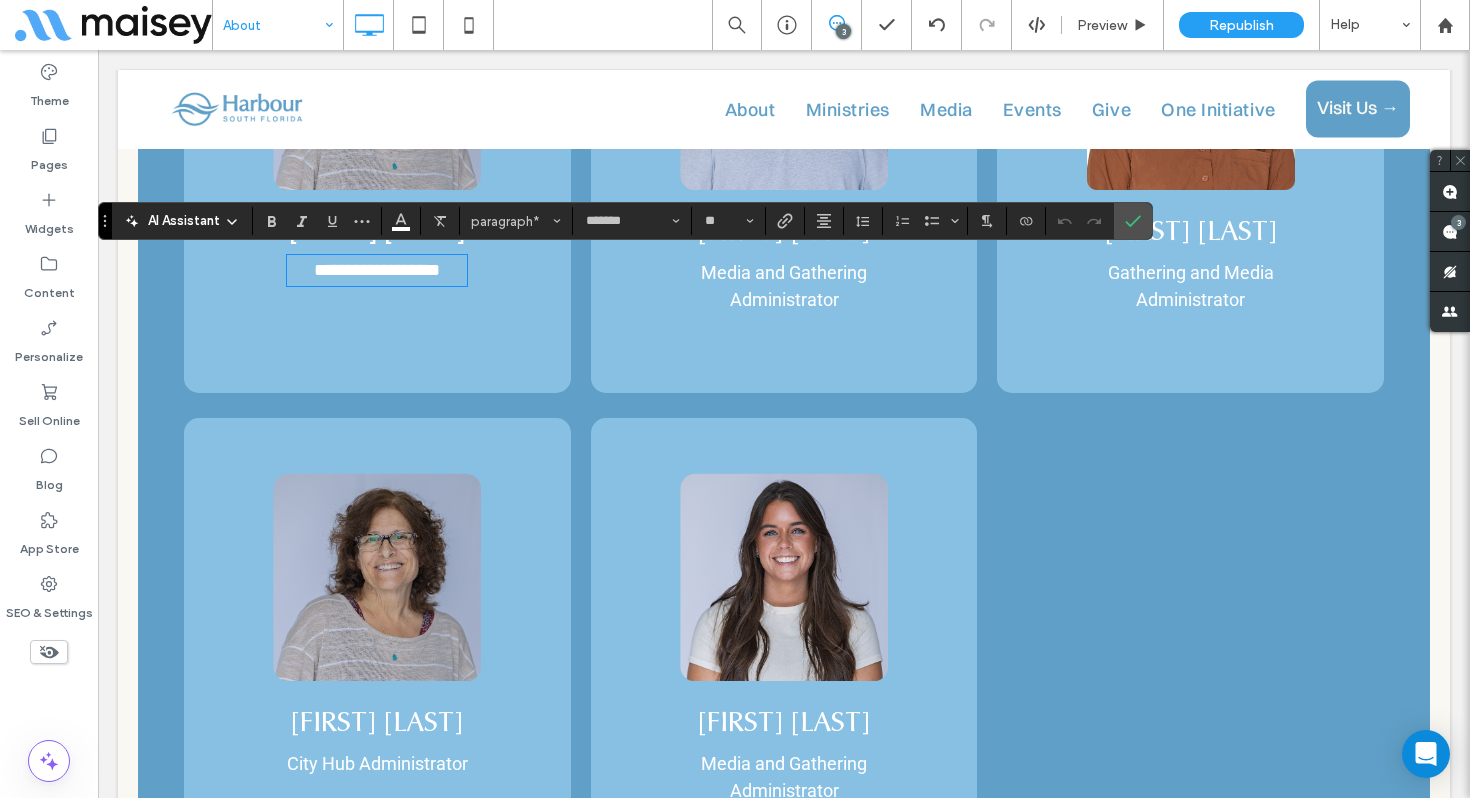 scroll, scrollTop: 0, scrollLeft: 0, axis: both 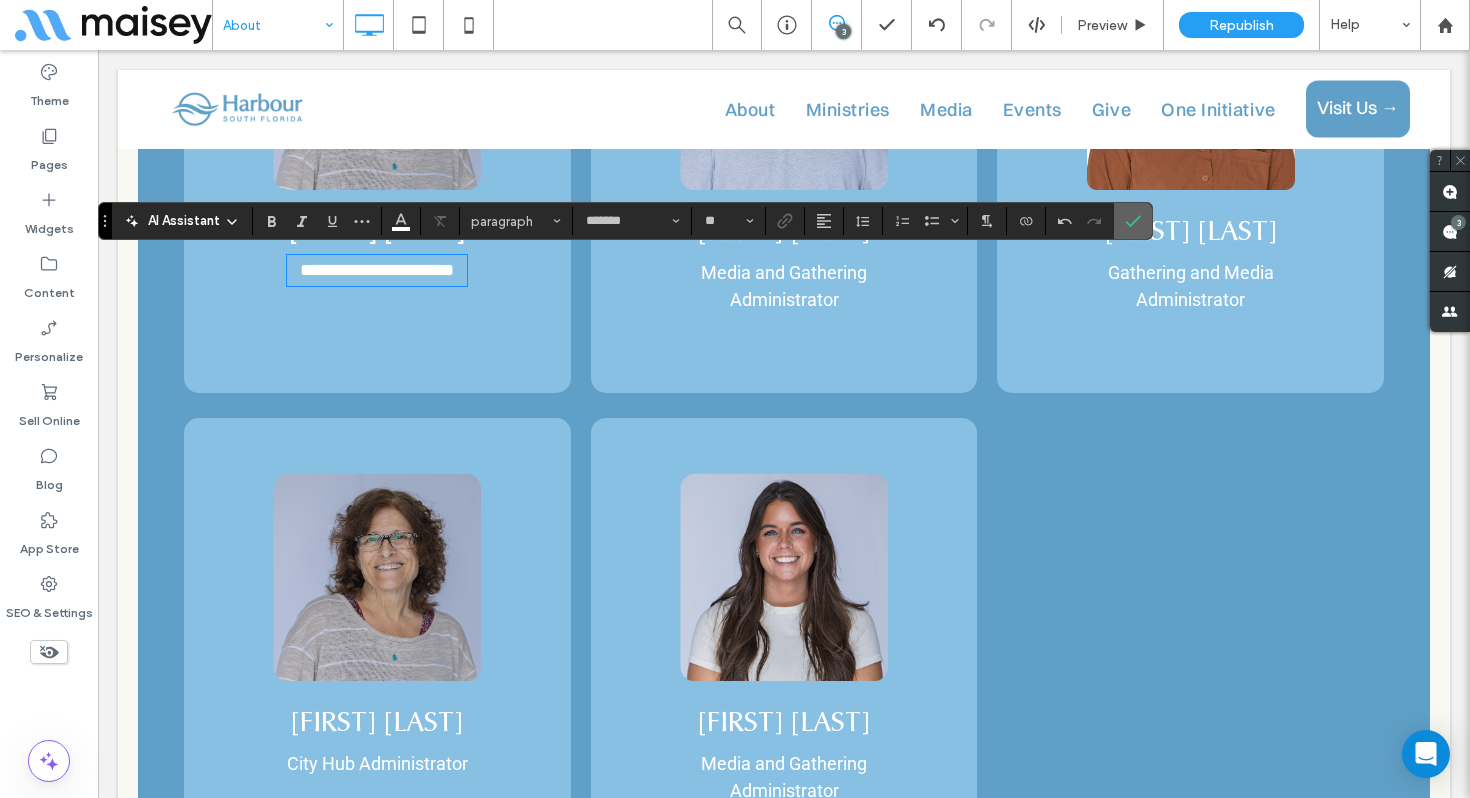 click at bounding box center (1129, 221) 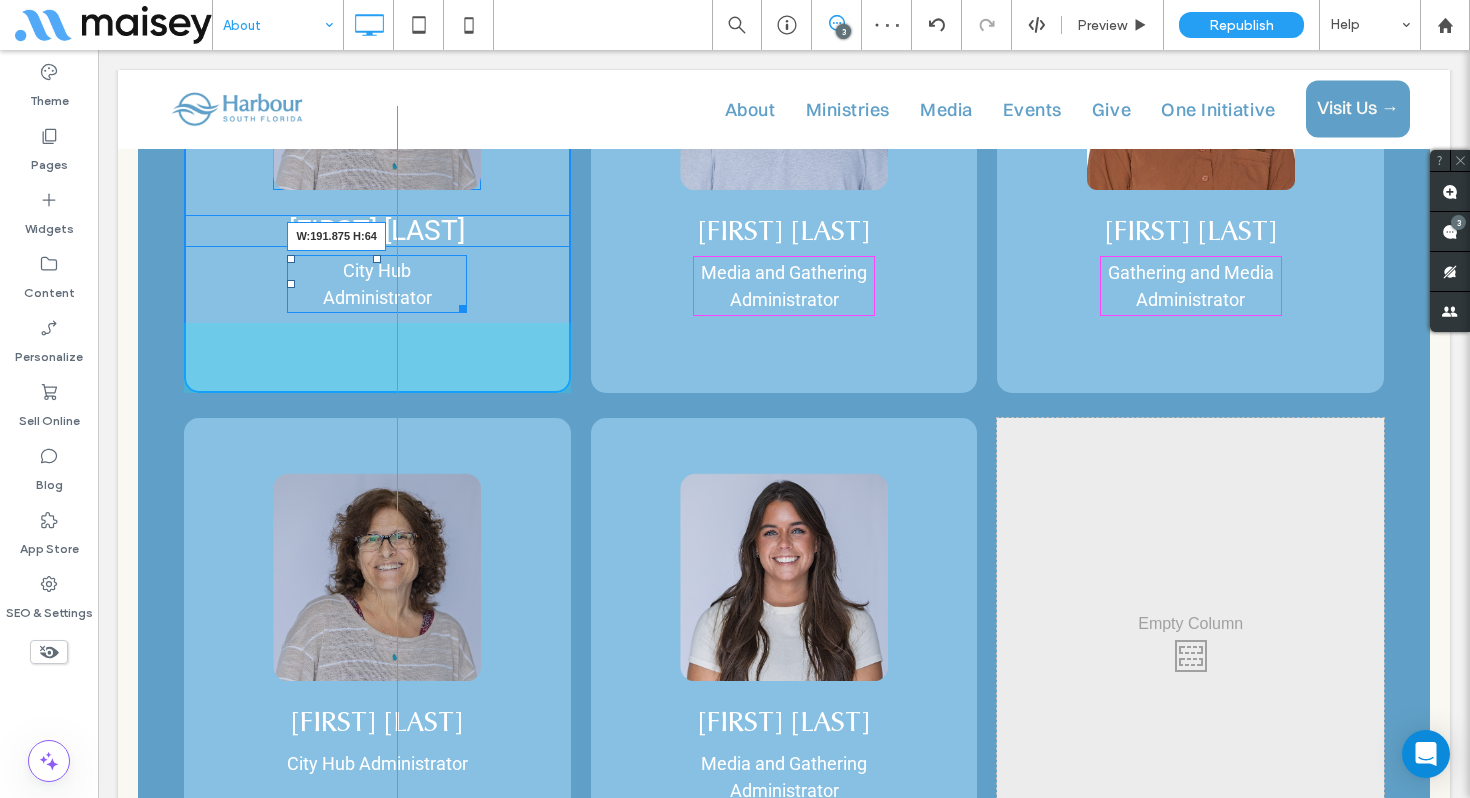 click on "City Hub Administrator W:191.875 H:64" at bounding box center [377, 284] 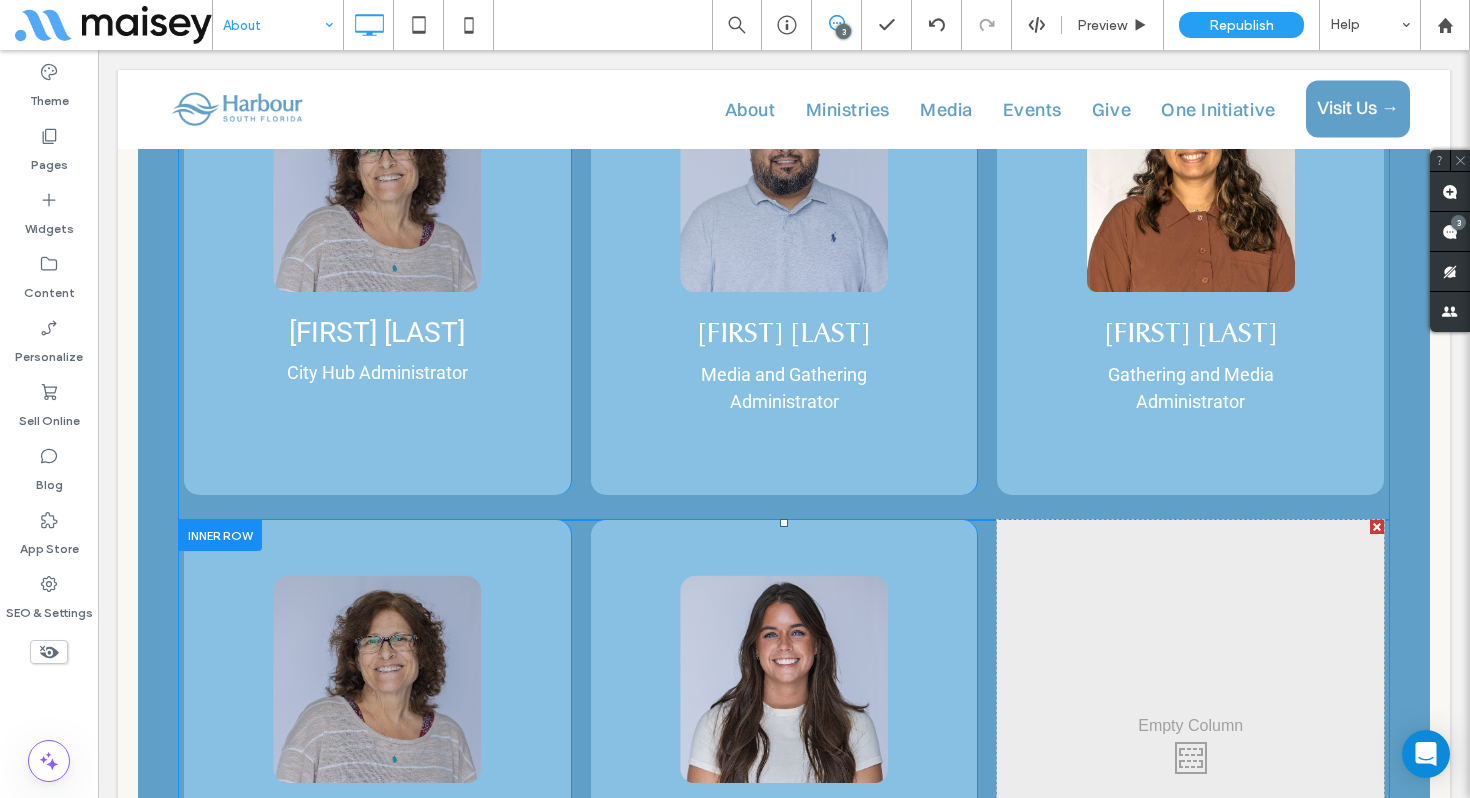 scroll, scrollTop: 9191, scrollLeft: 0, axis: vertical 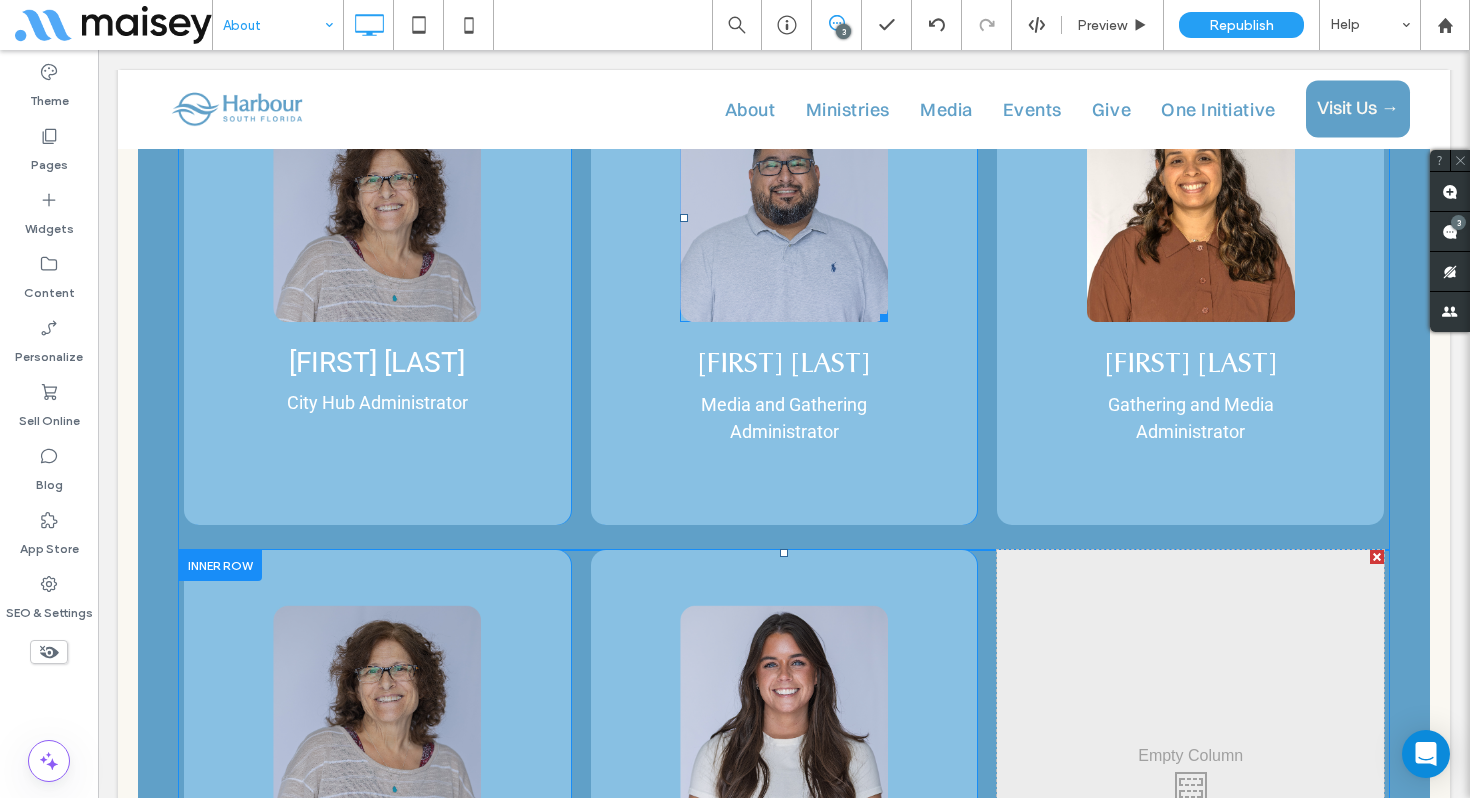 click at bounding box center [784, 218] 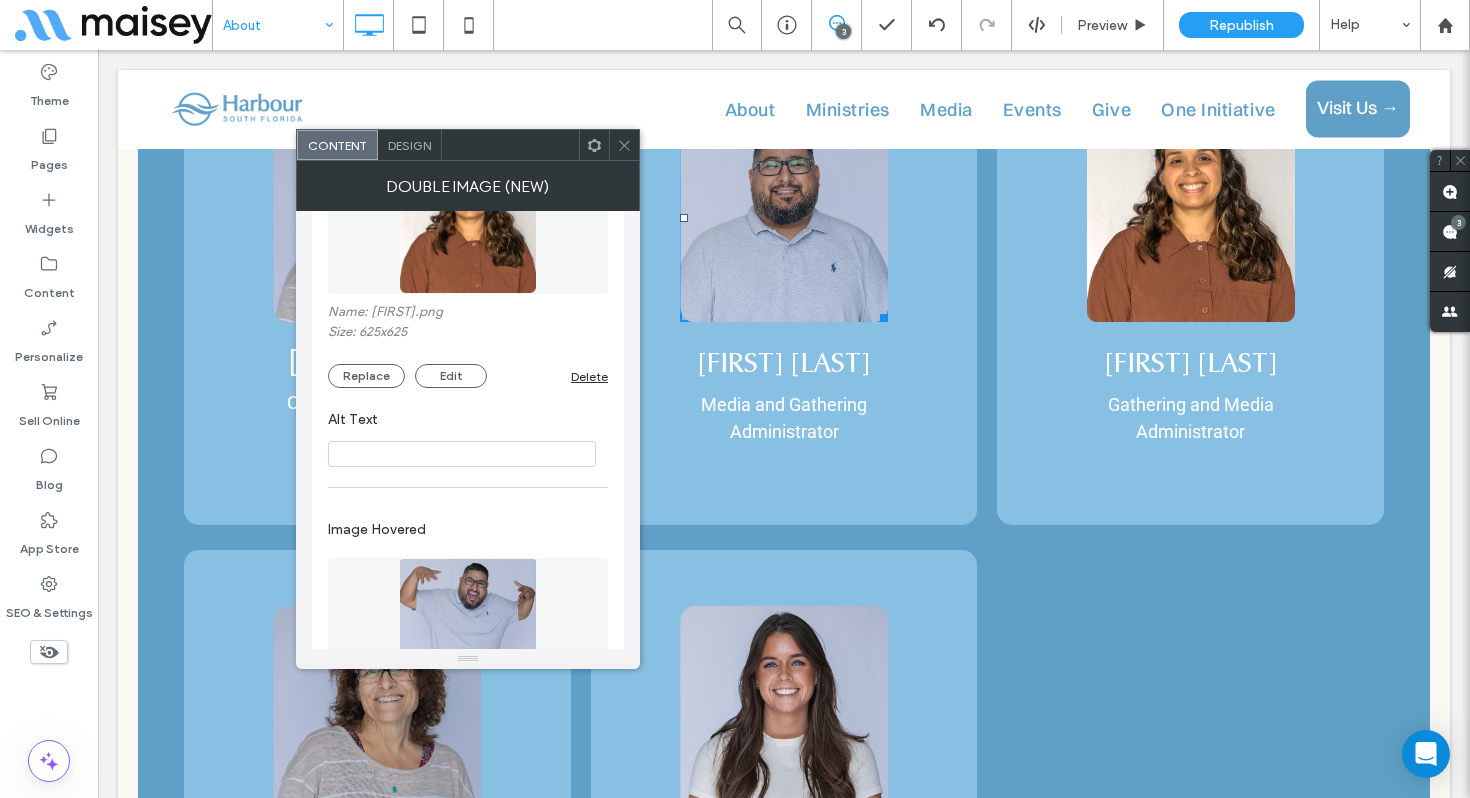 scroll, scrollTop: 201, scrollLeft: 0, axis: vertical 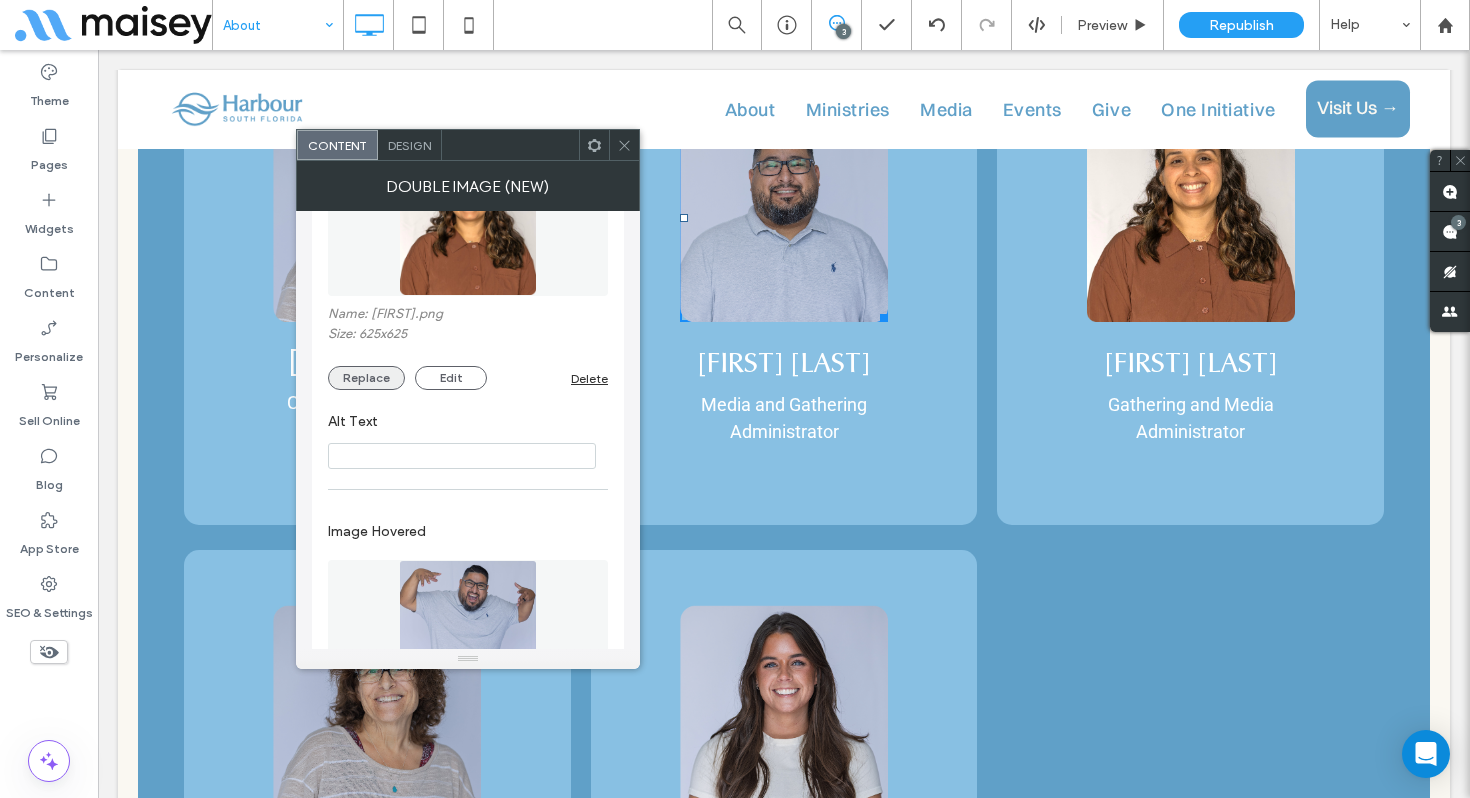 click on "Name: Stephanie.png Size: 625x625 Replace Edit Delete" at bounding box center (468, 348) 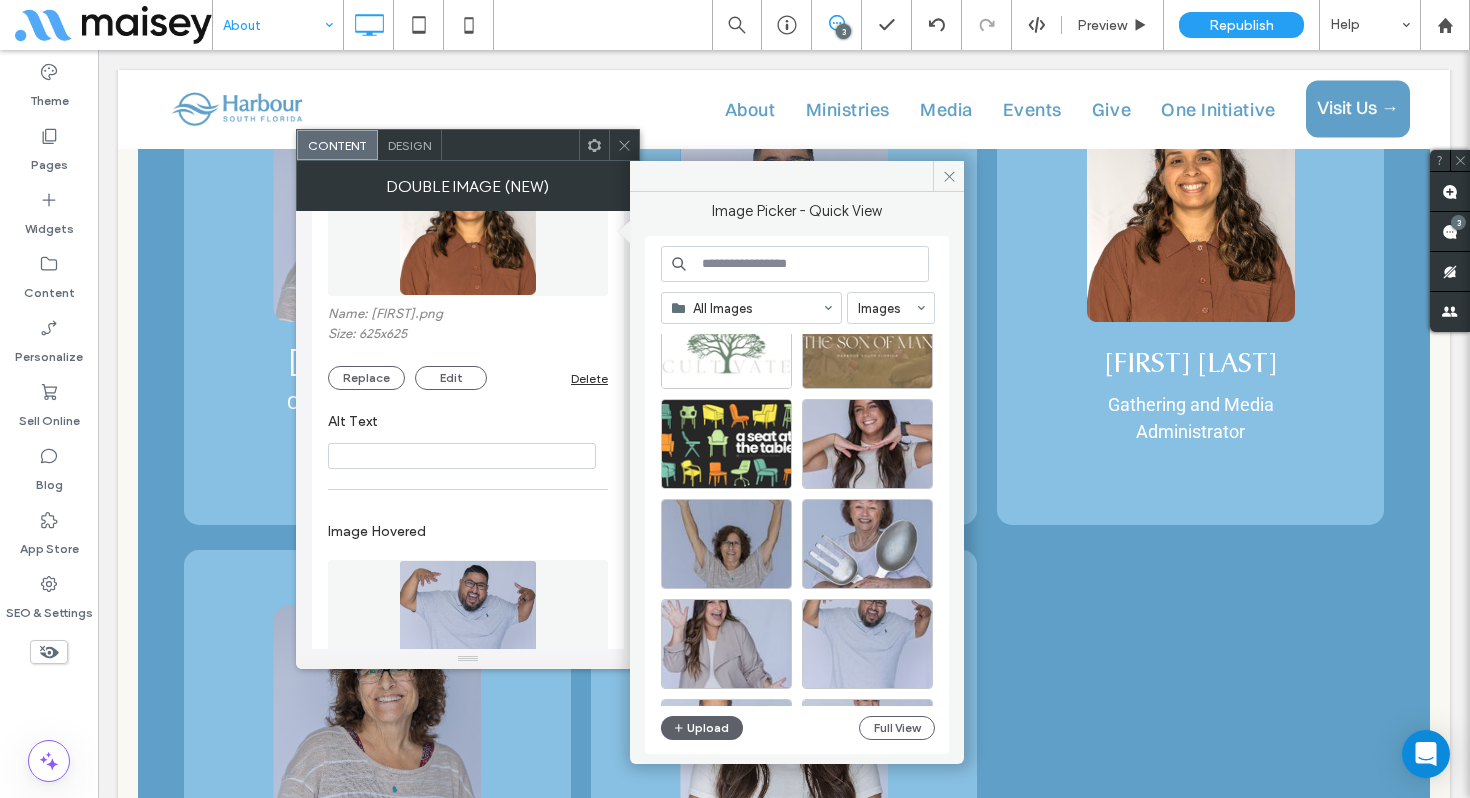 scroll, scrollTop: 1093, scrollLeft: 0, axis: vertical 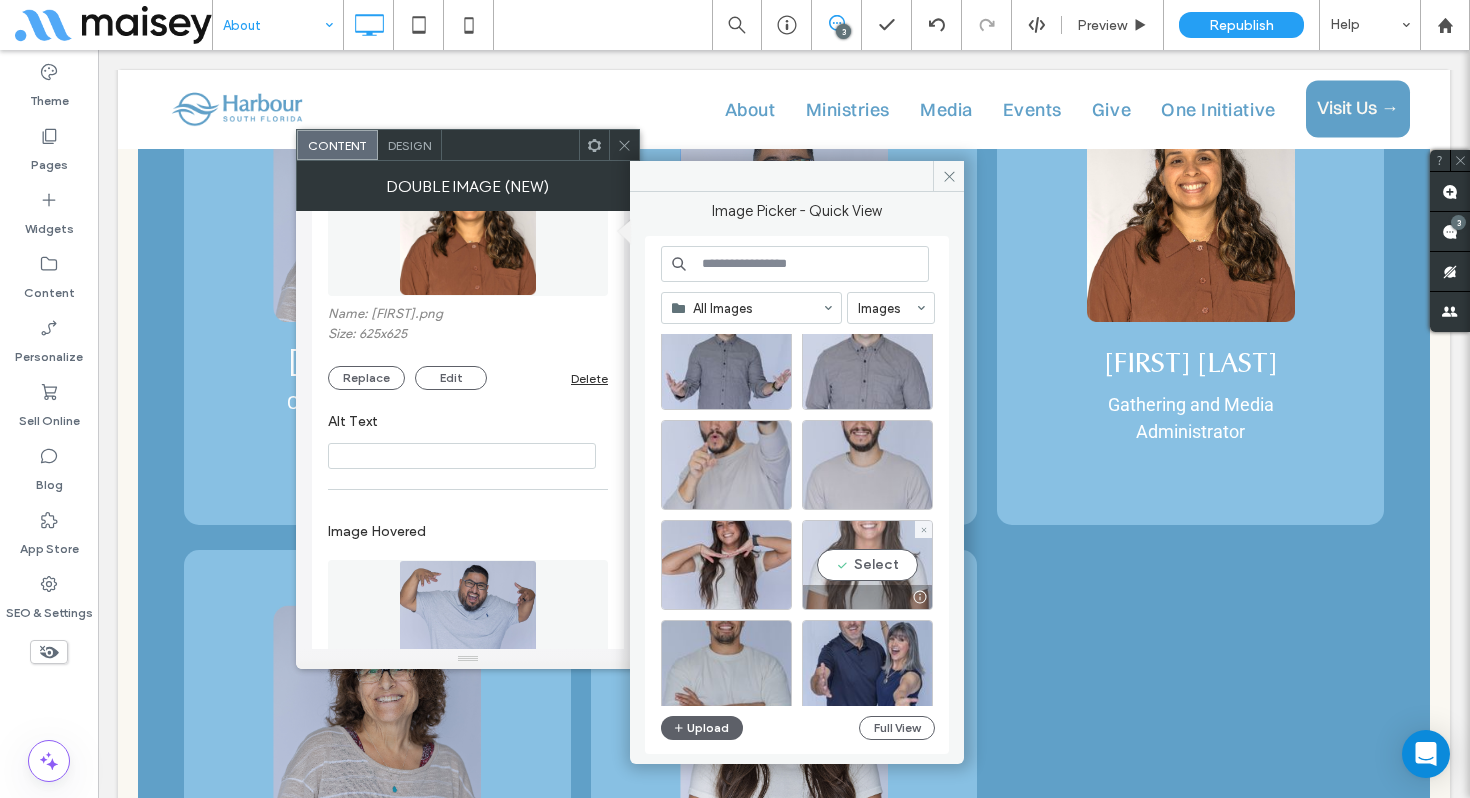 click on "Select" at bounding box center (805, 520) 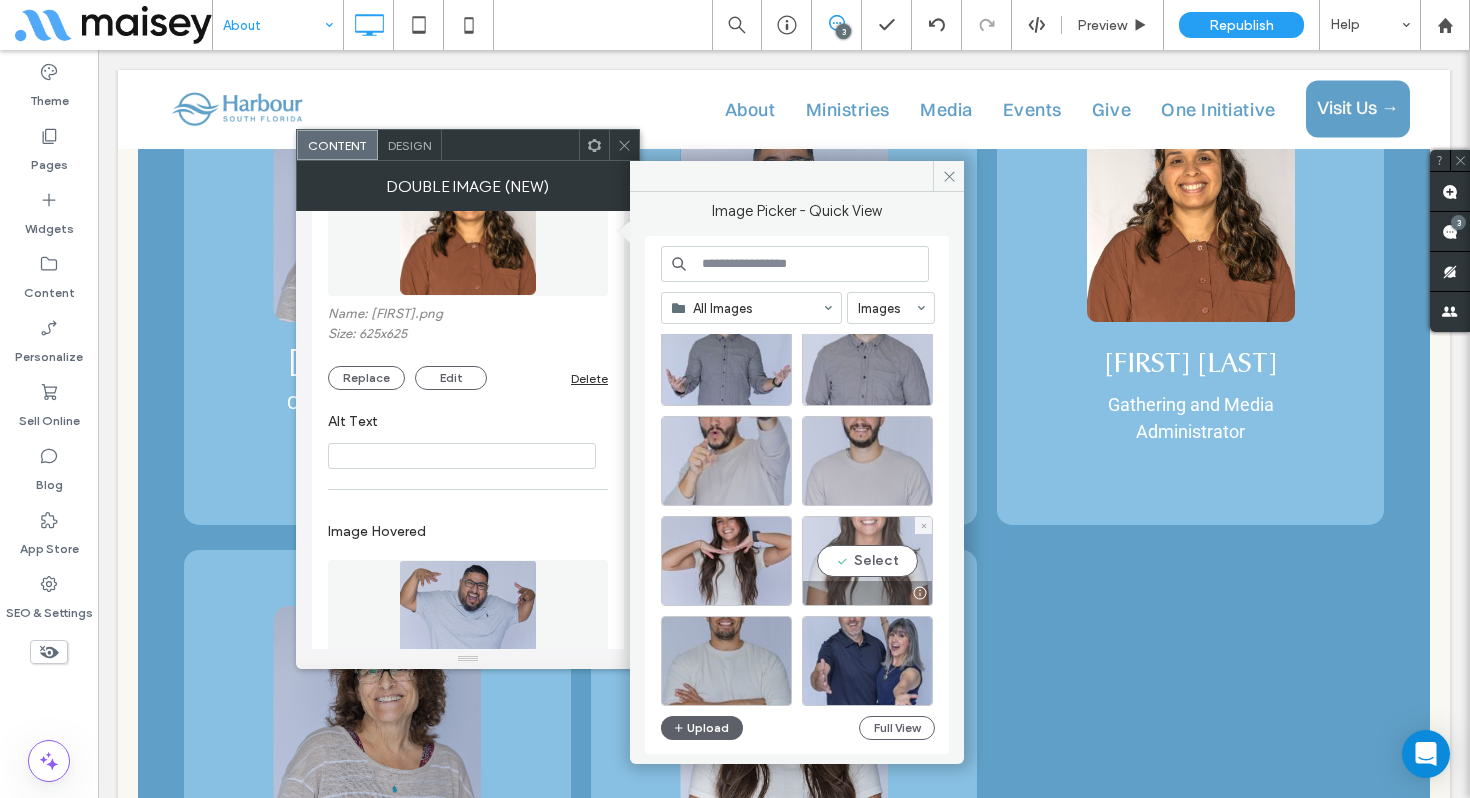 scroll, scrollTop: 2449, scrollLeft: 0, axis: vertical 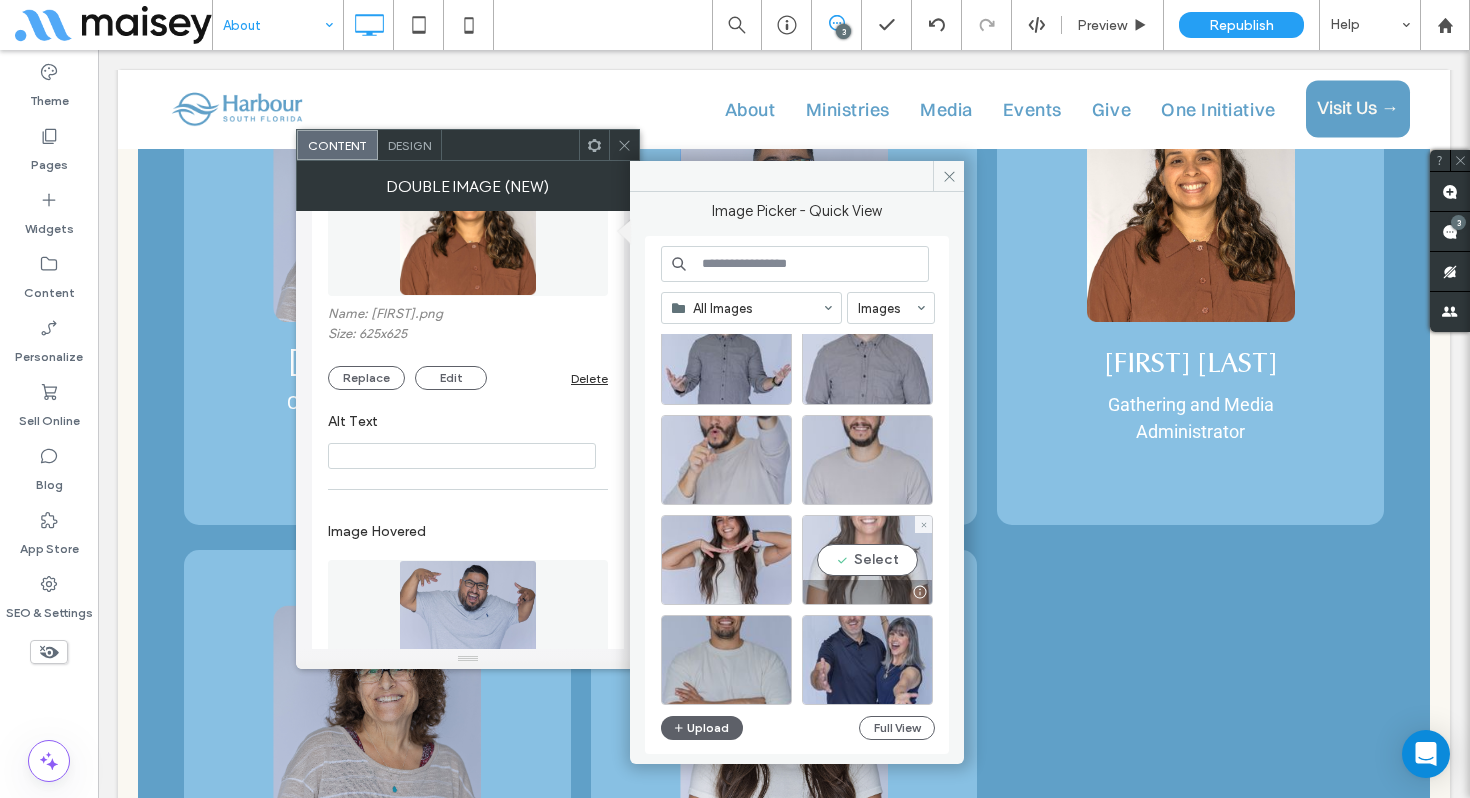 click on "Select" at bounding box center [805, 520] 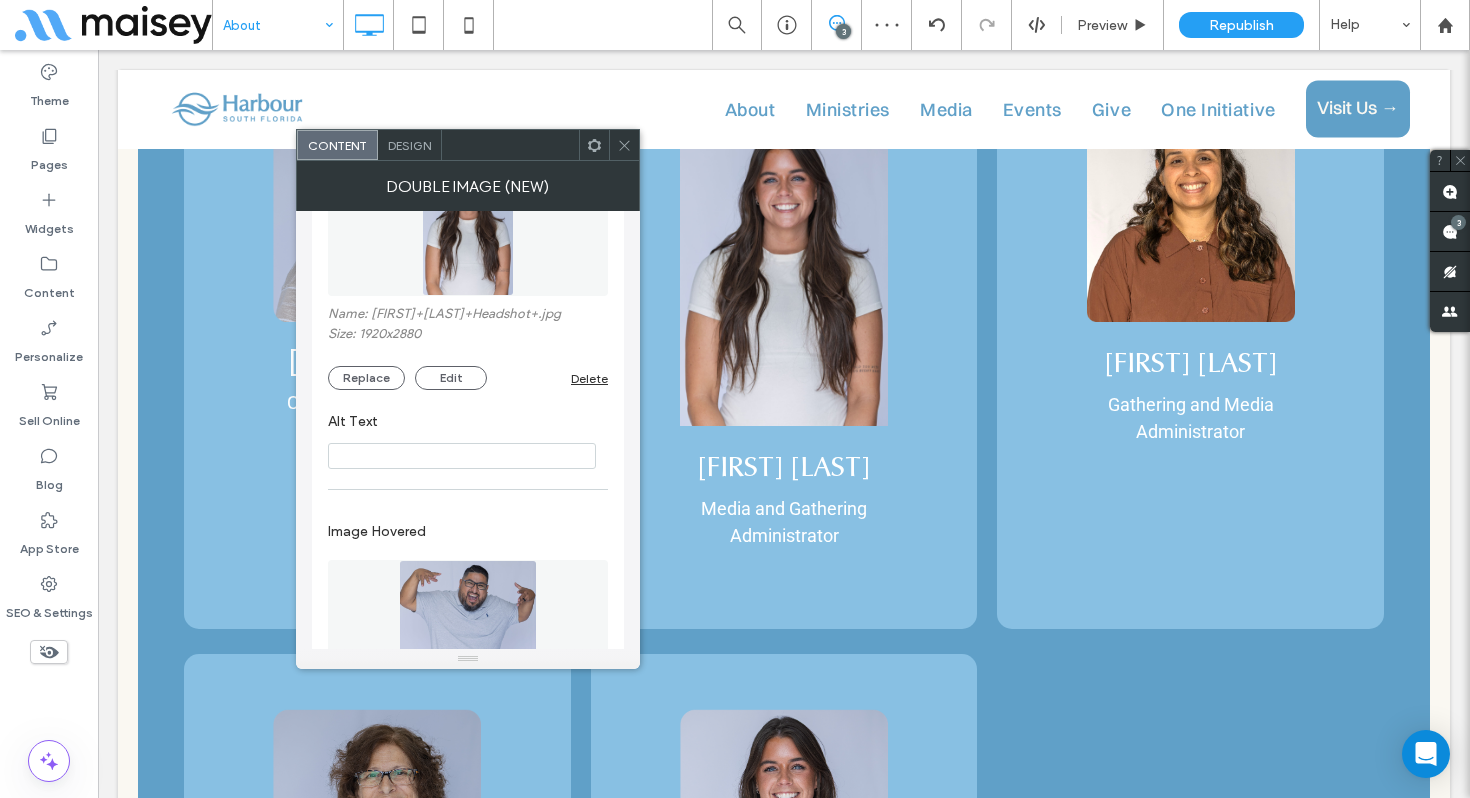 click 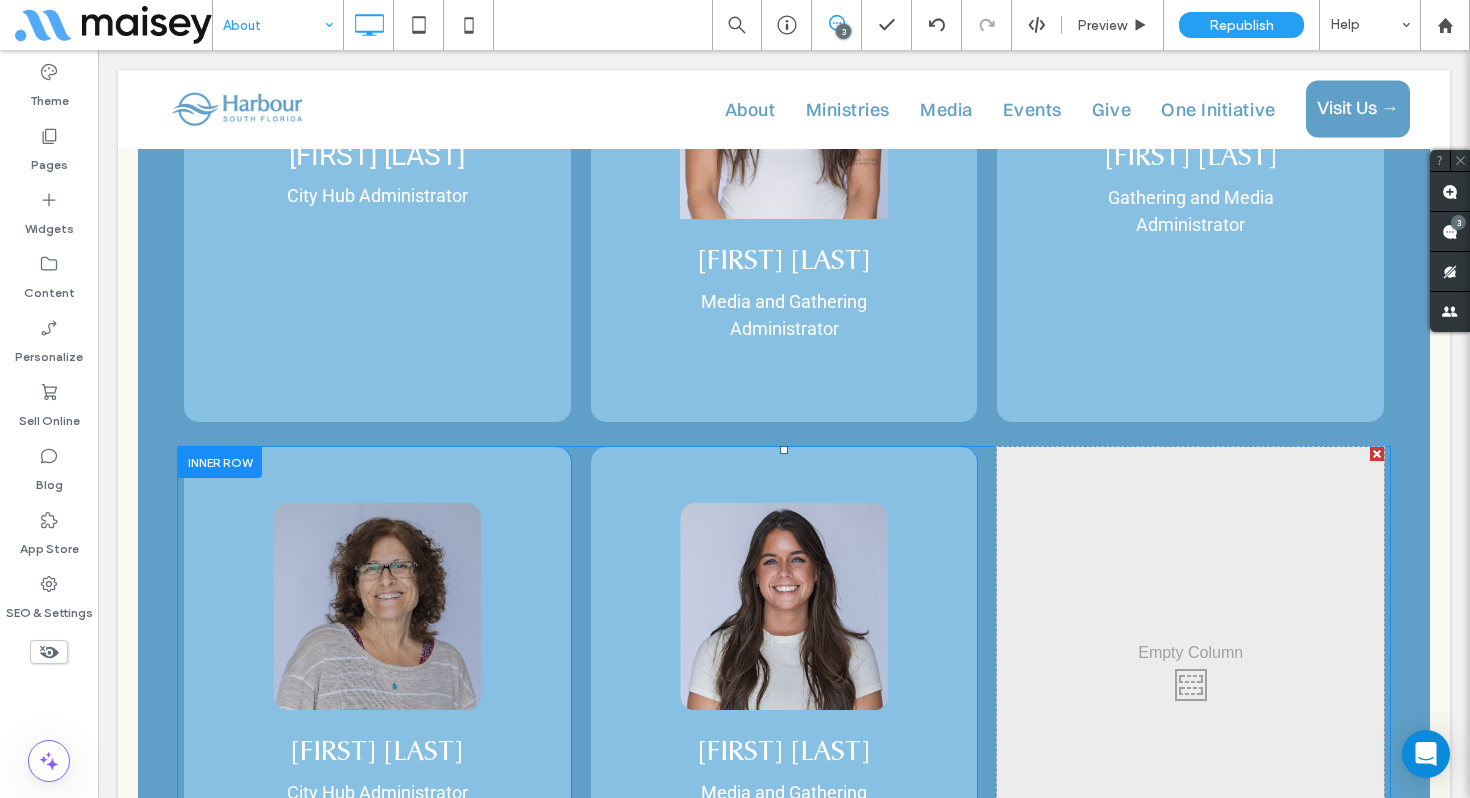 scroll, scrollTop: 9414, scrollLeft: 0, axis: vertical 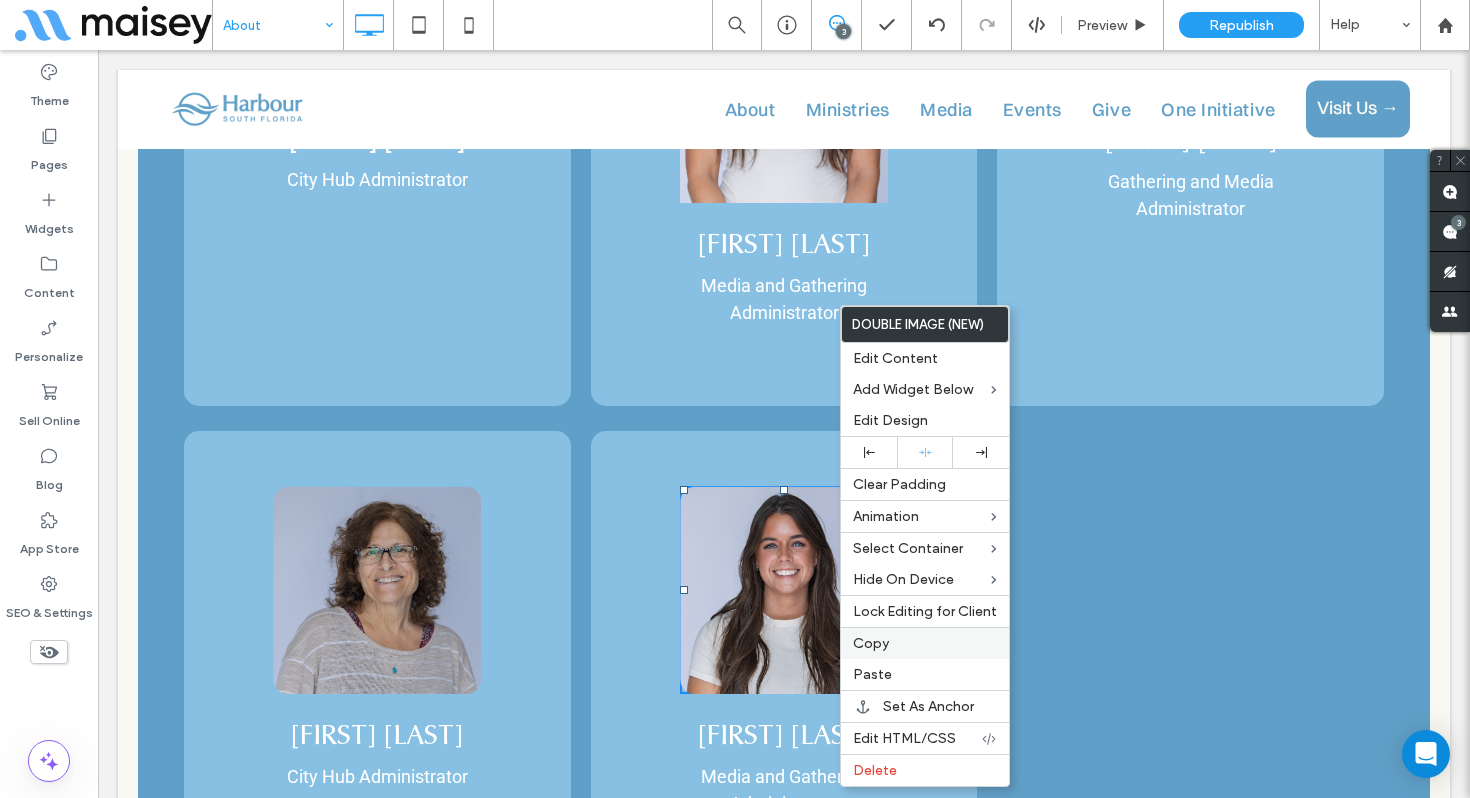 click on "Copy" at bounding box center [871, 643] 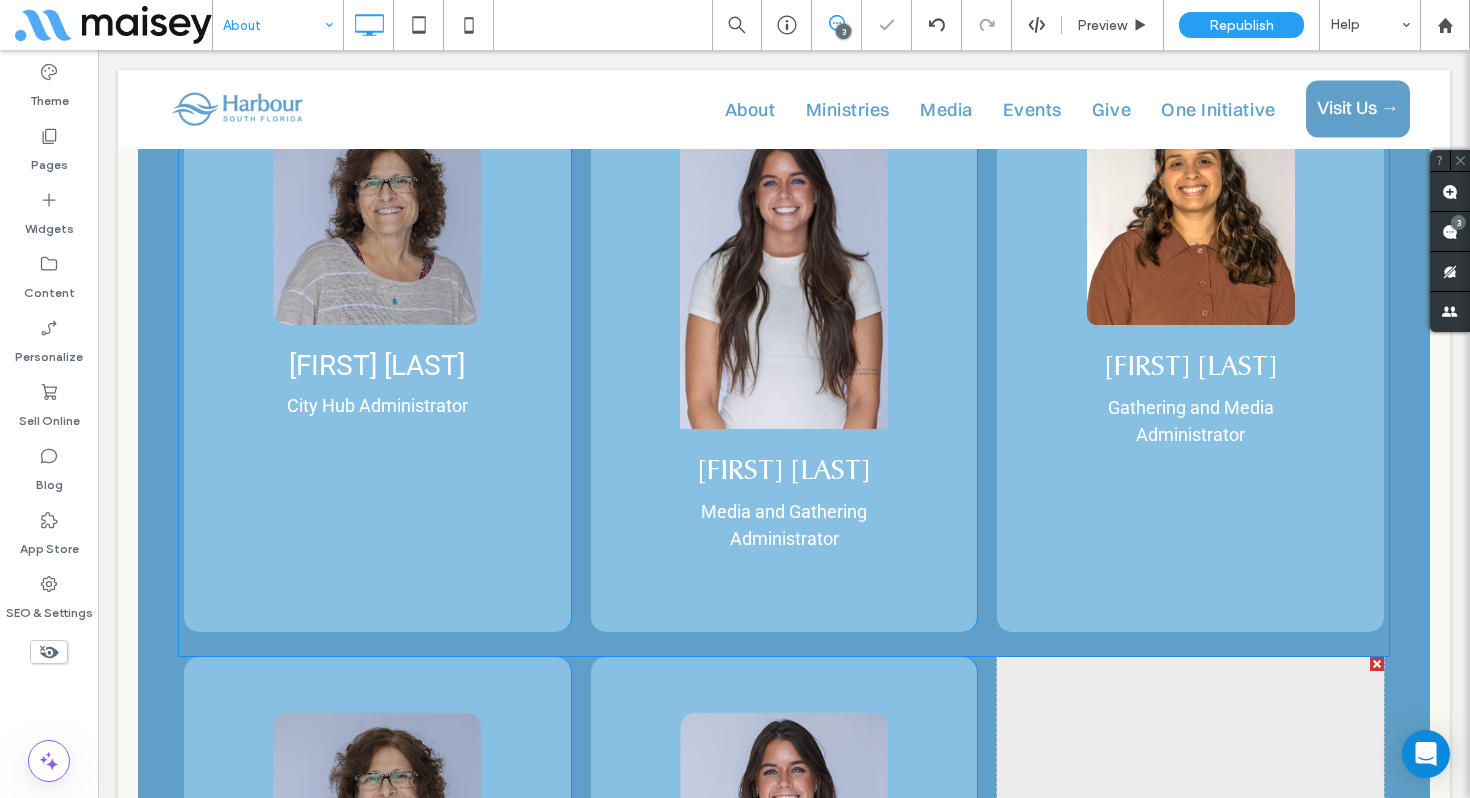 scroll, scrollTop: 9185, scrollLeft: 0, axis: vertical 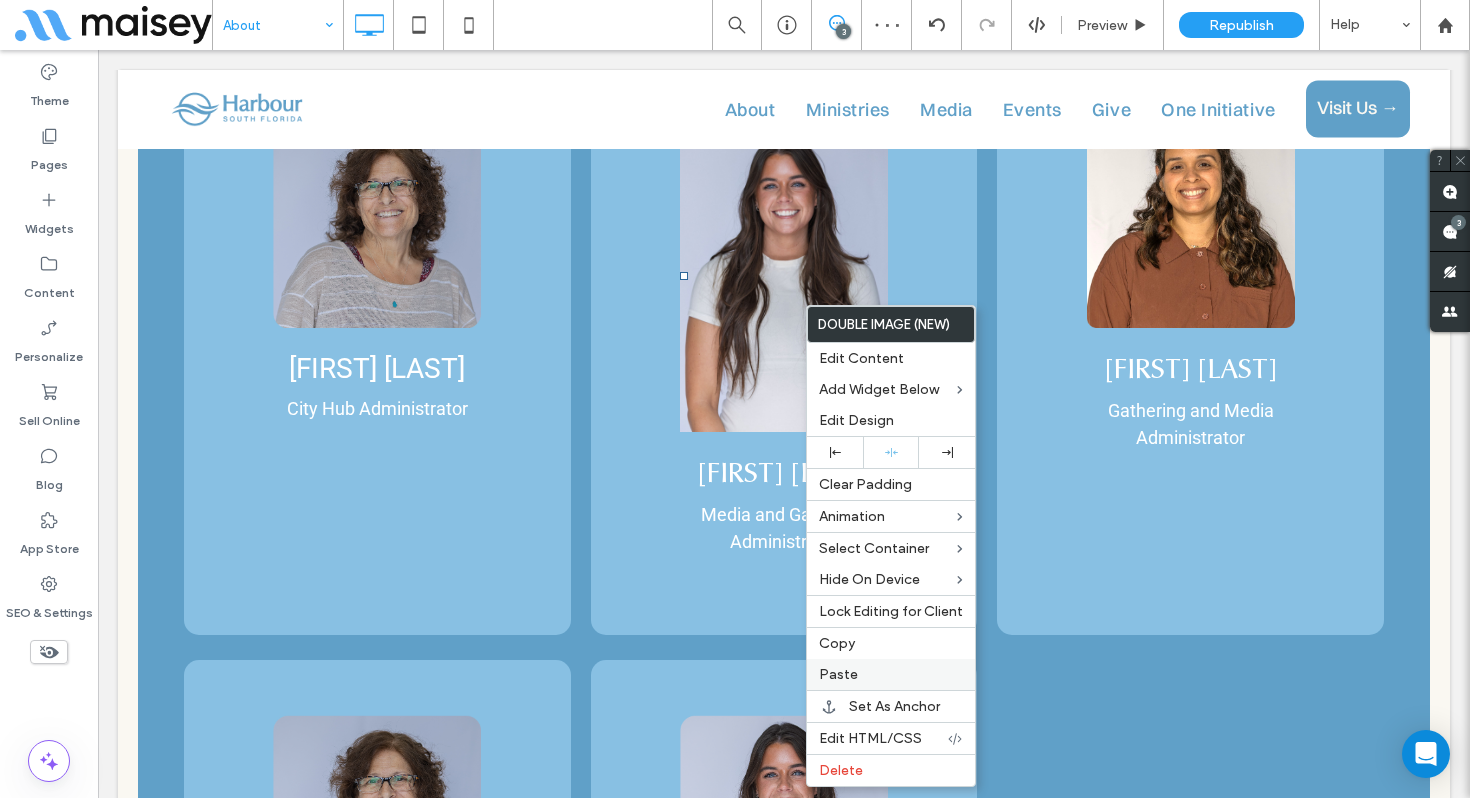 click on "Paste" at bounding box center [891, 674] 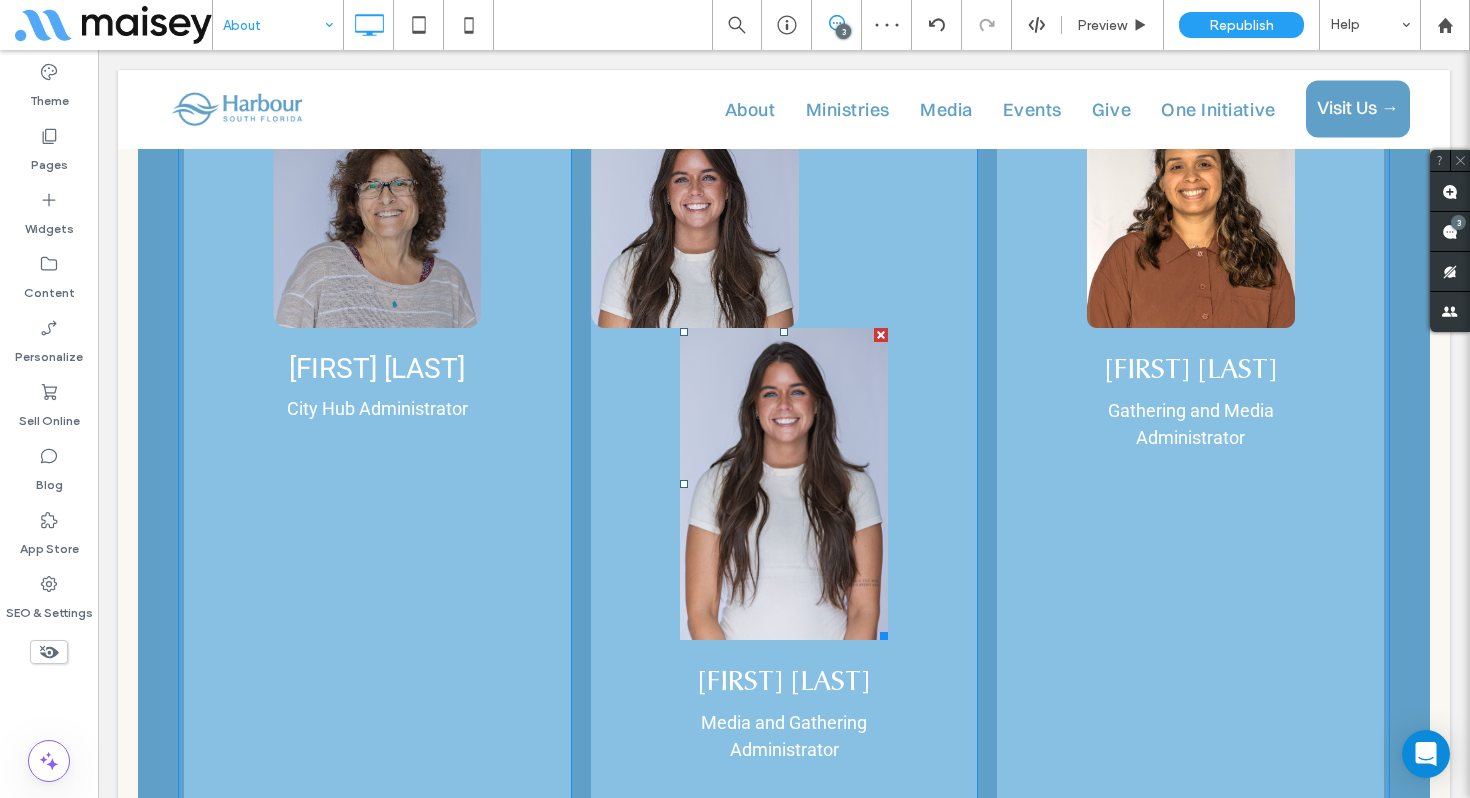 click at bounding box center [881, 335] 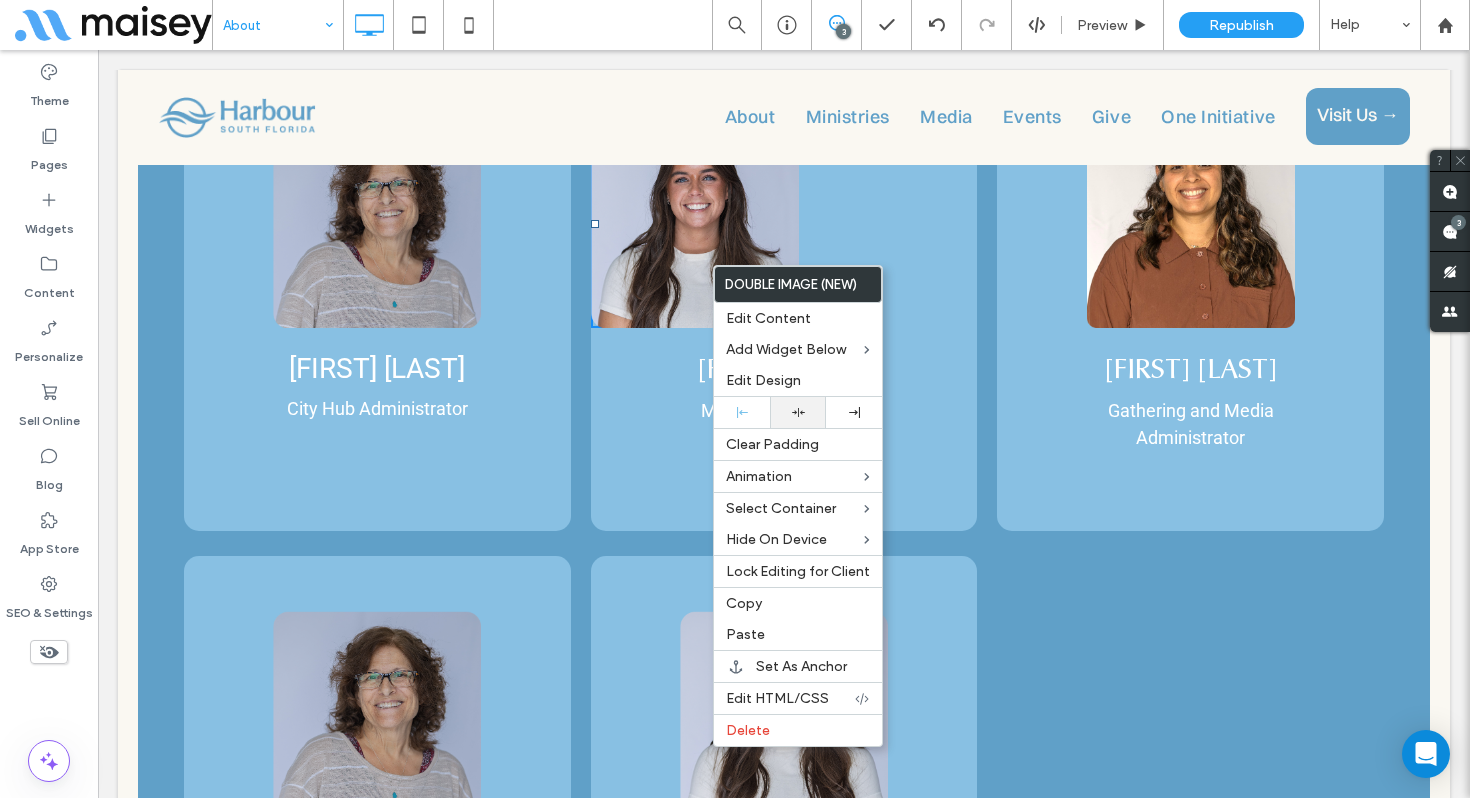 click 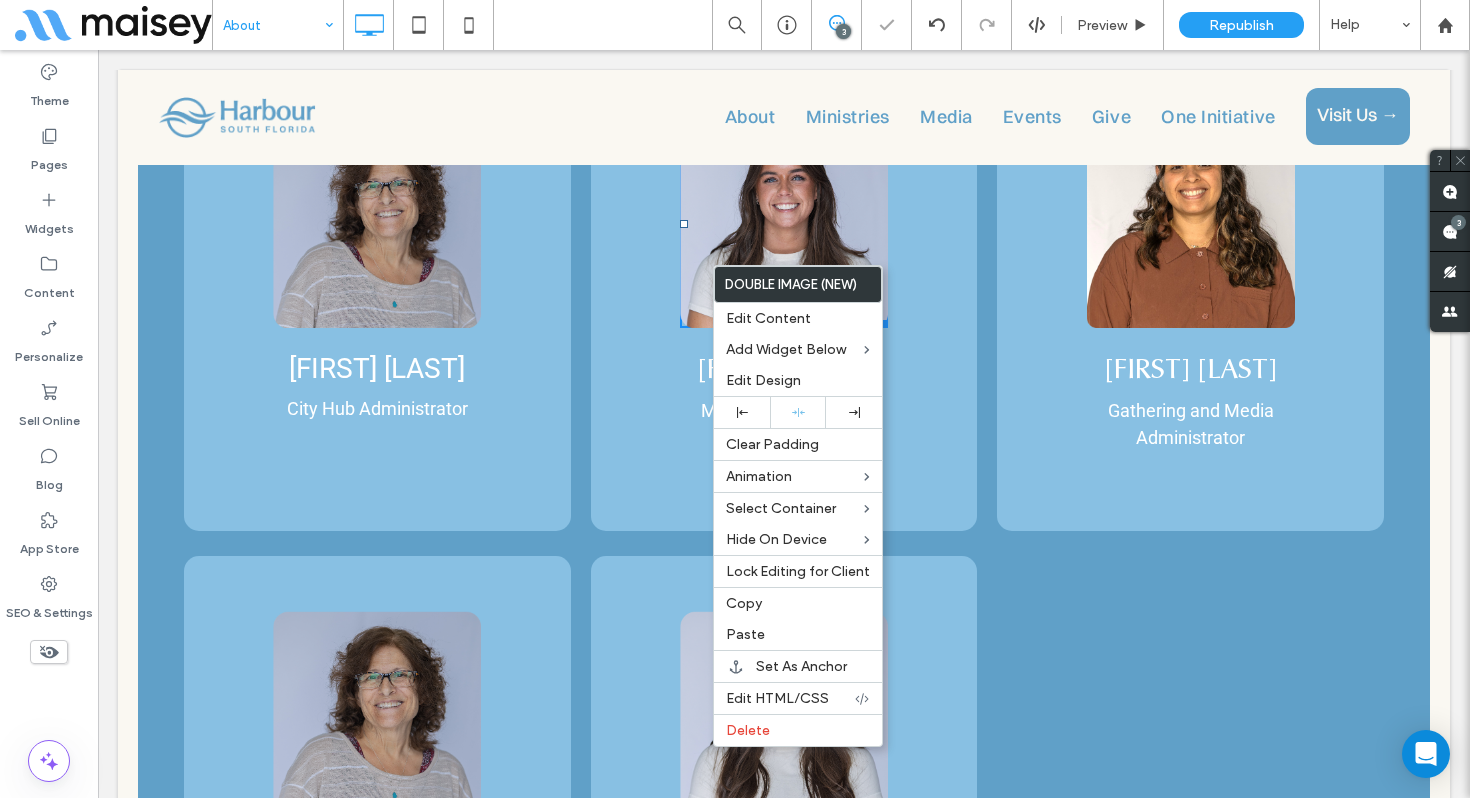 click on "Johnna Taylor
Media and Gathering Administrator
Click To Paste" at bounding box center [784, 298] 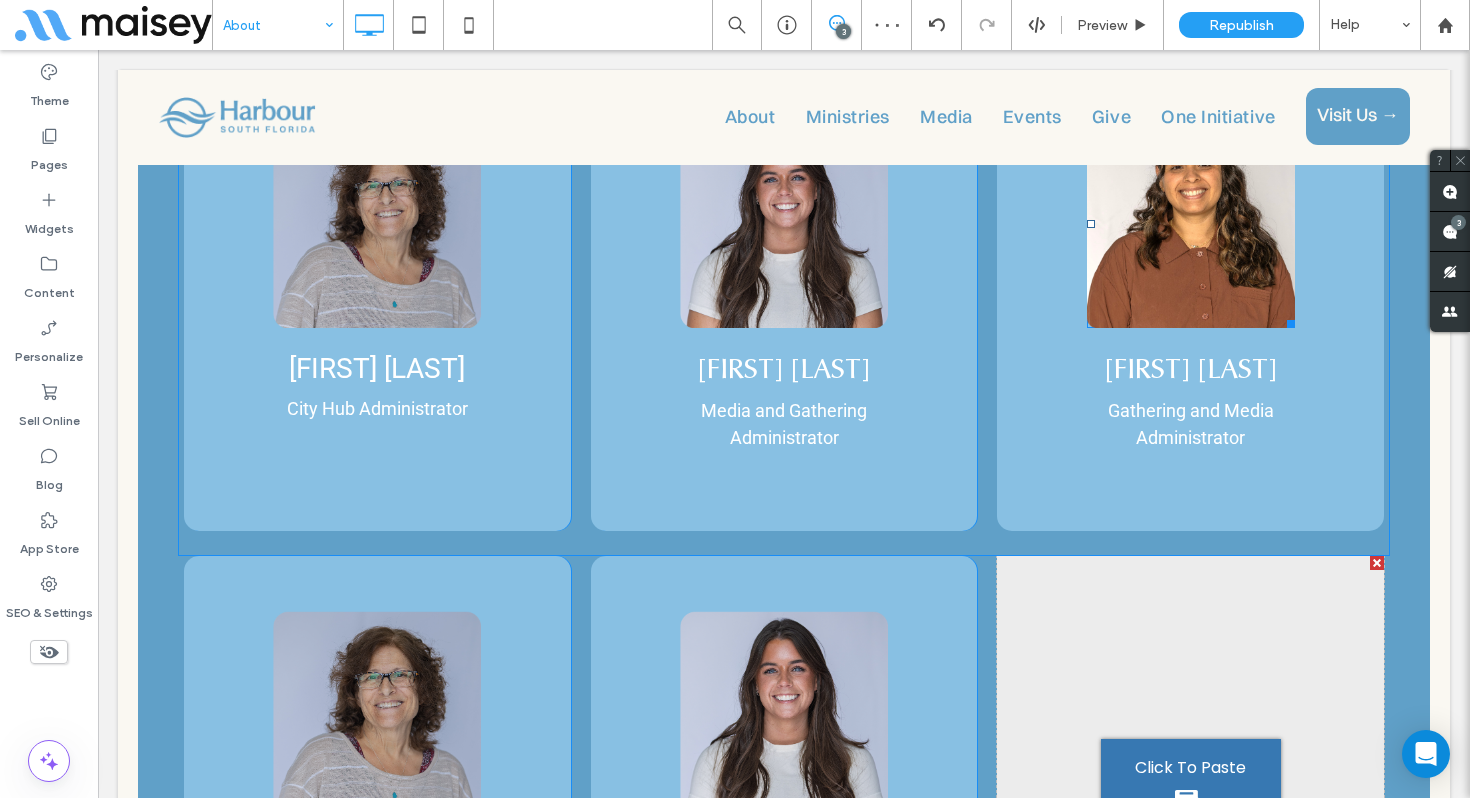 click at bounding box center (1191, 224) 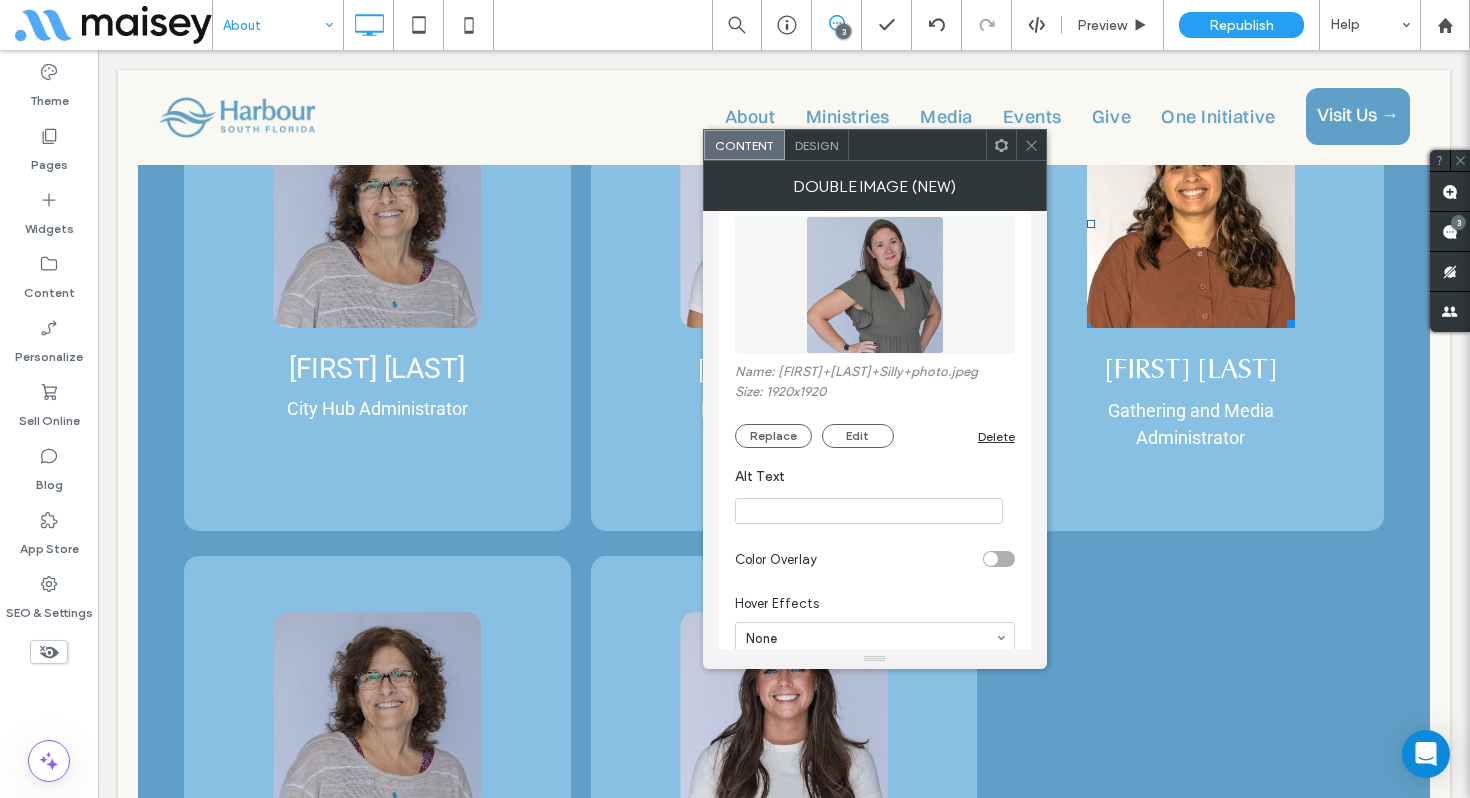 scroll, scrollTop: 553, scrollLeft: 0, axis: vertical 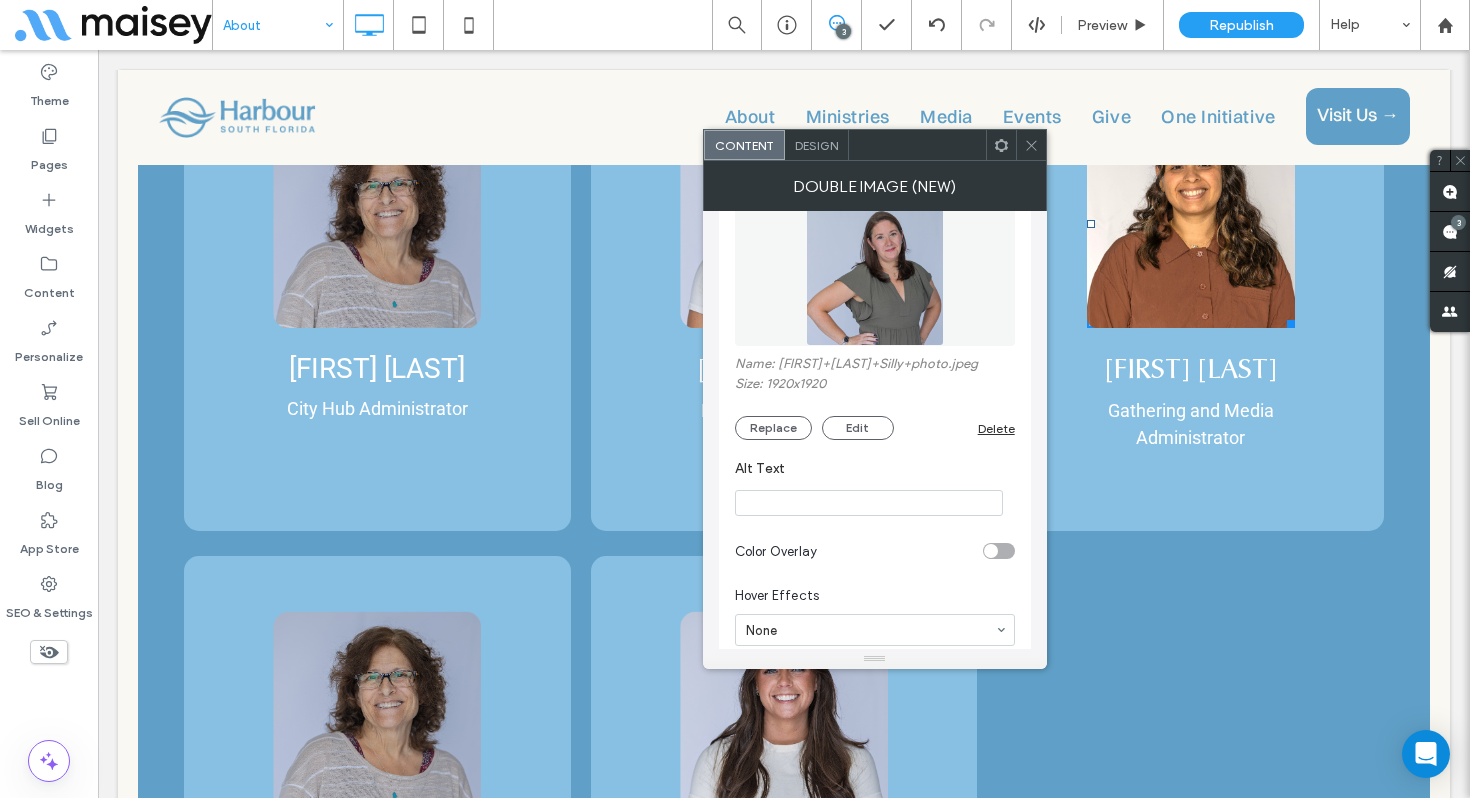 click on "Delete" at bounding box center [996, 428] 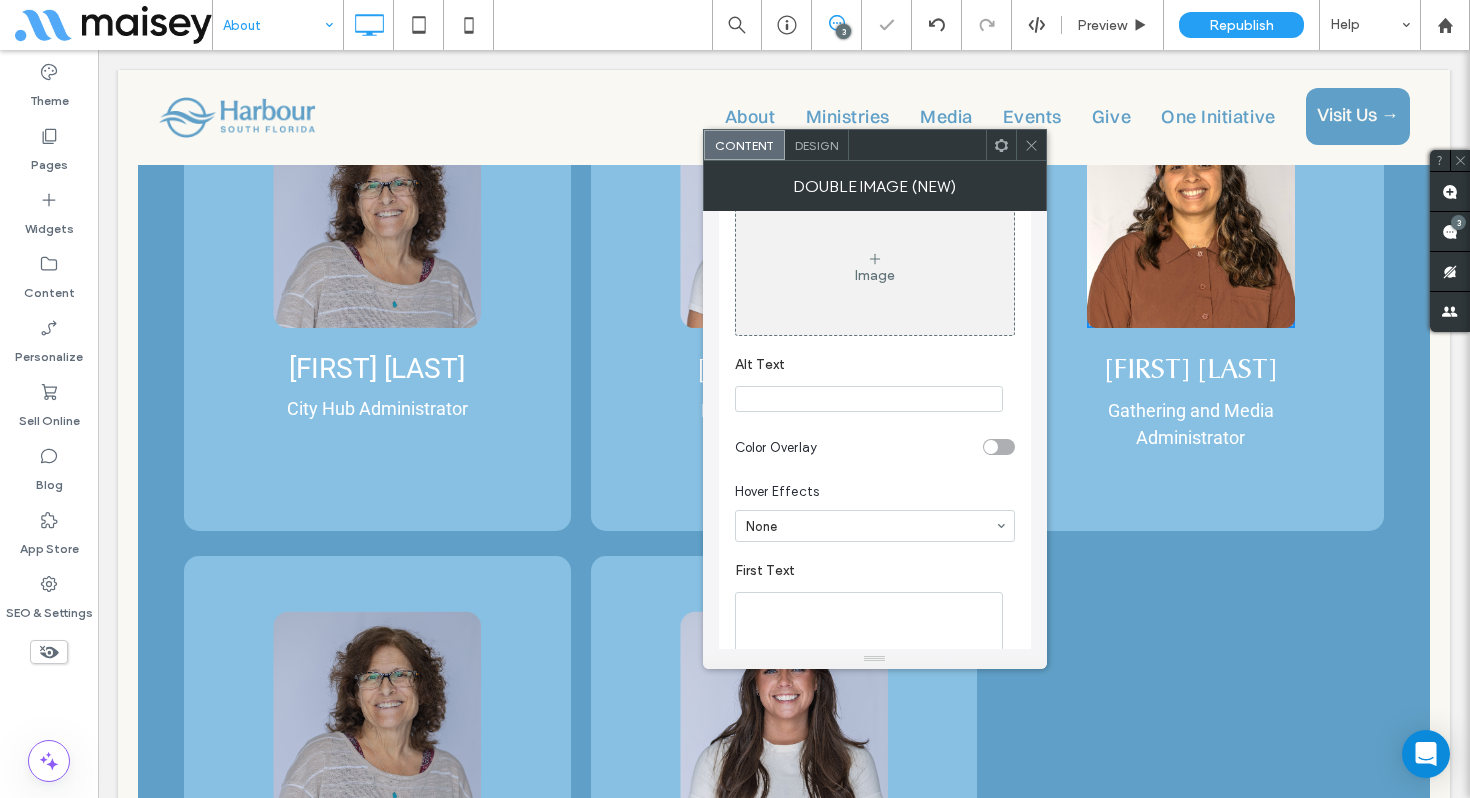 click at bounding box center (1031, 145) 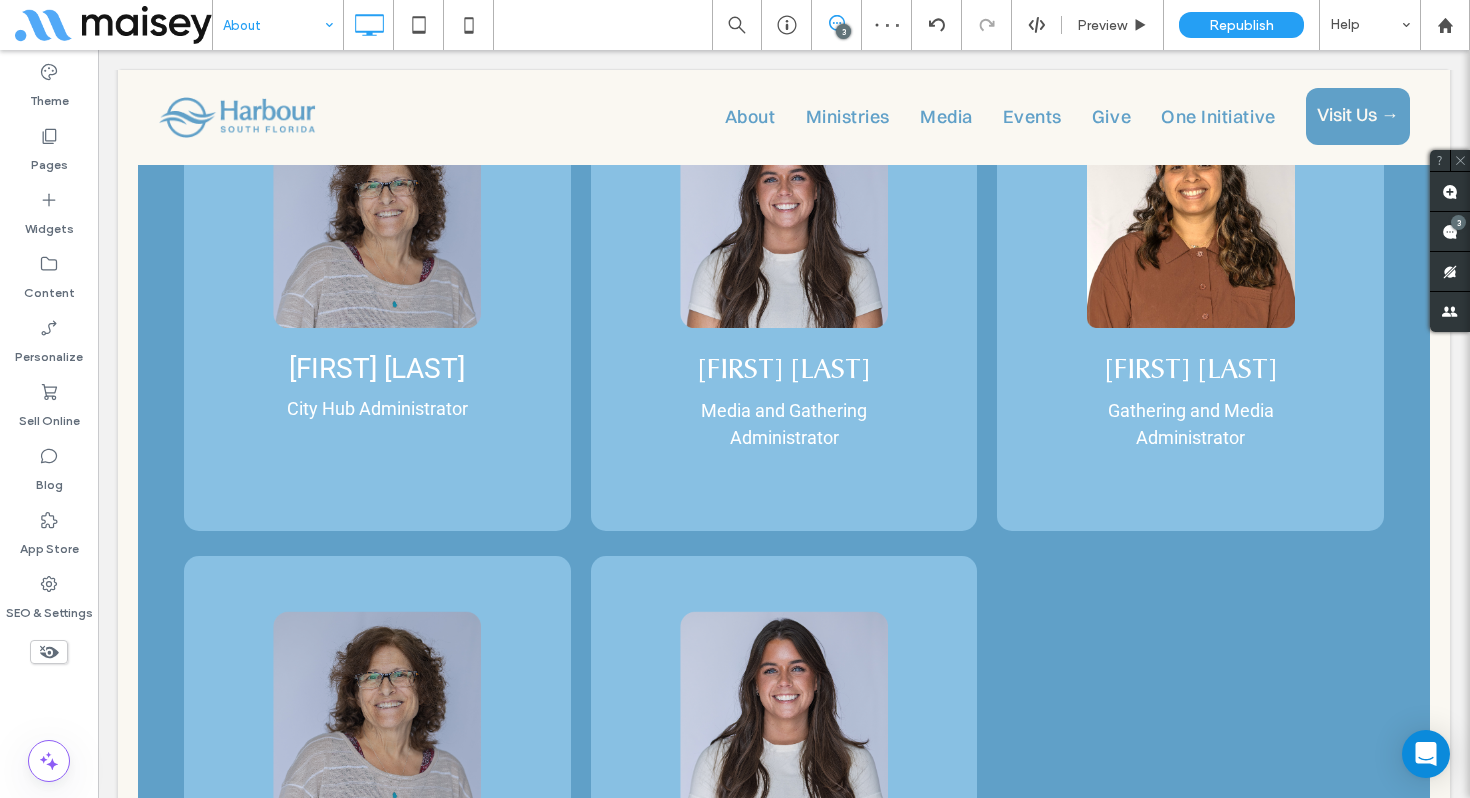 click at bounding box center [220, 571] 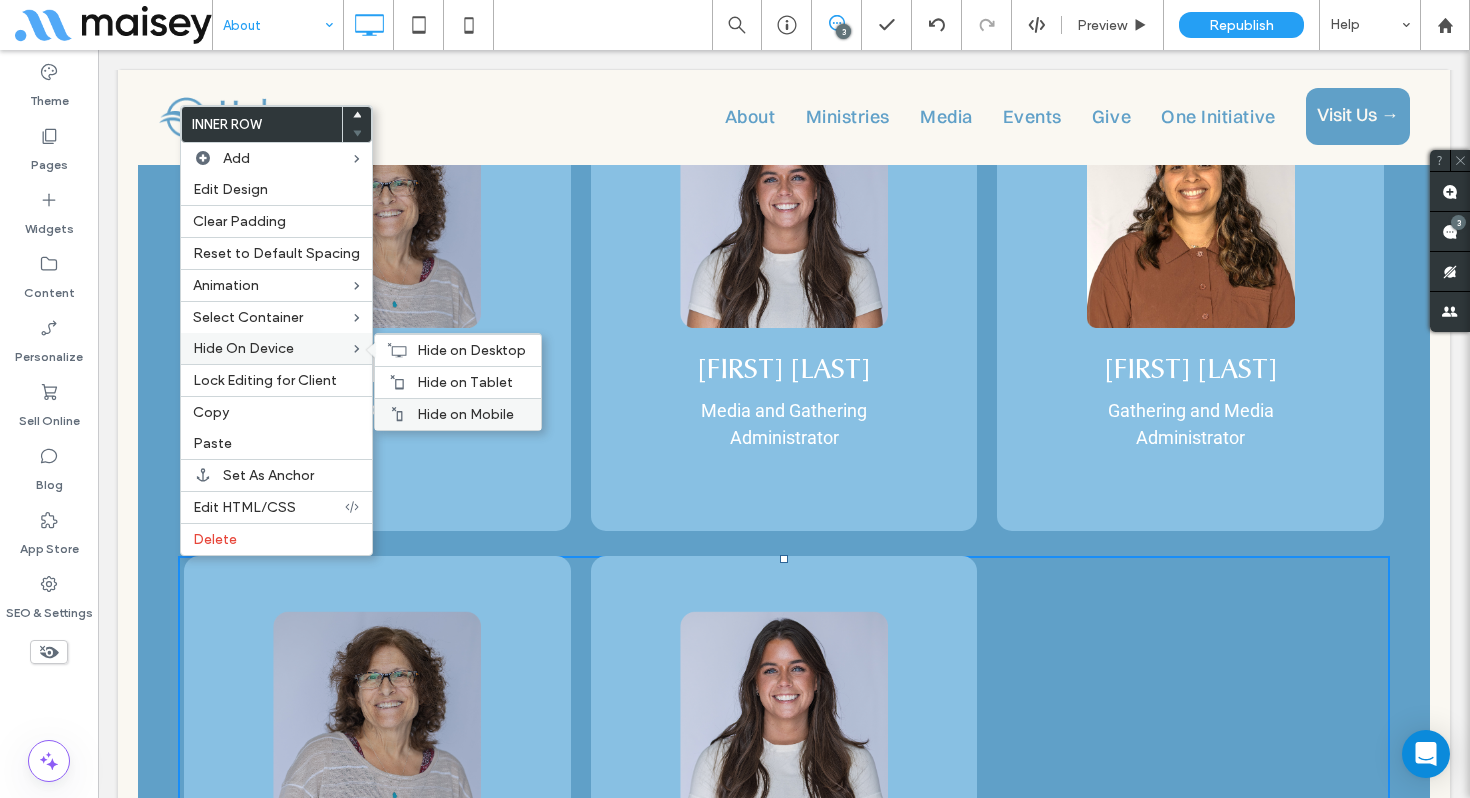 click on "Hide on Mobile" at bounding box center [458, 414] 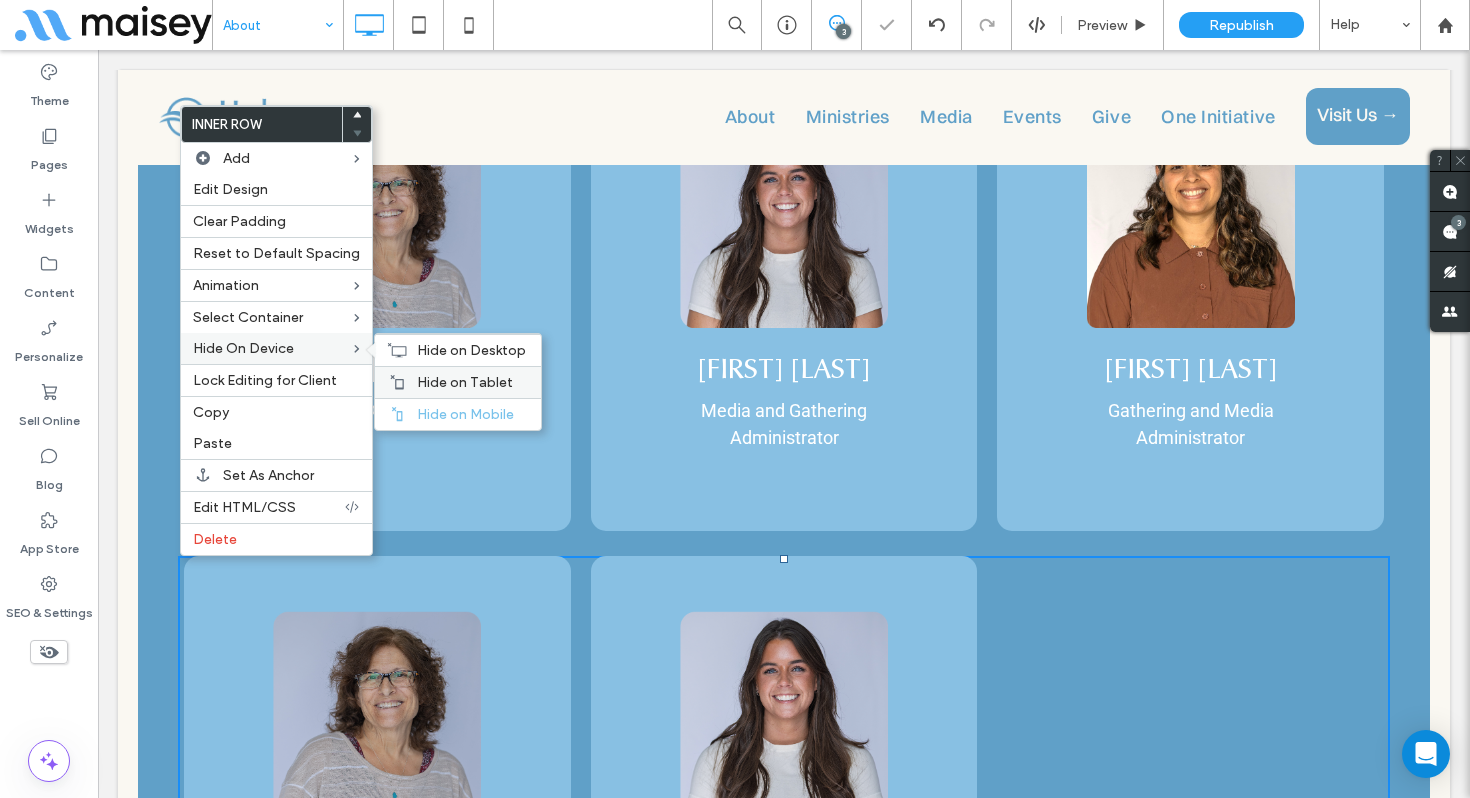 click 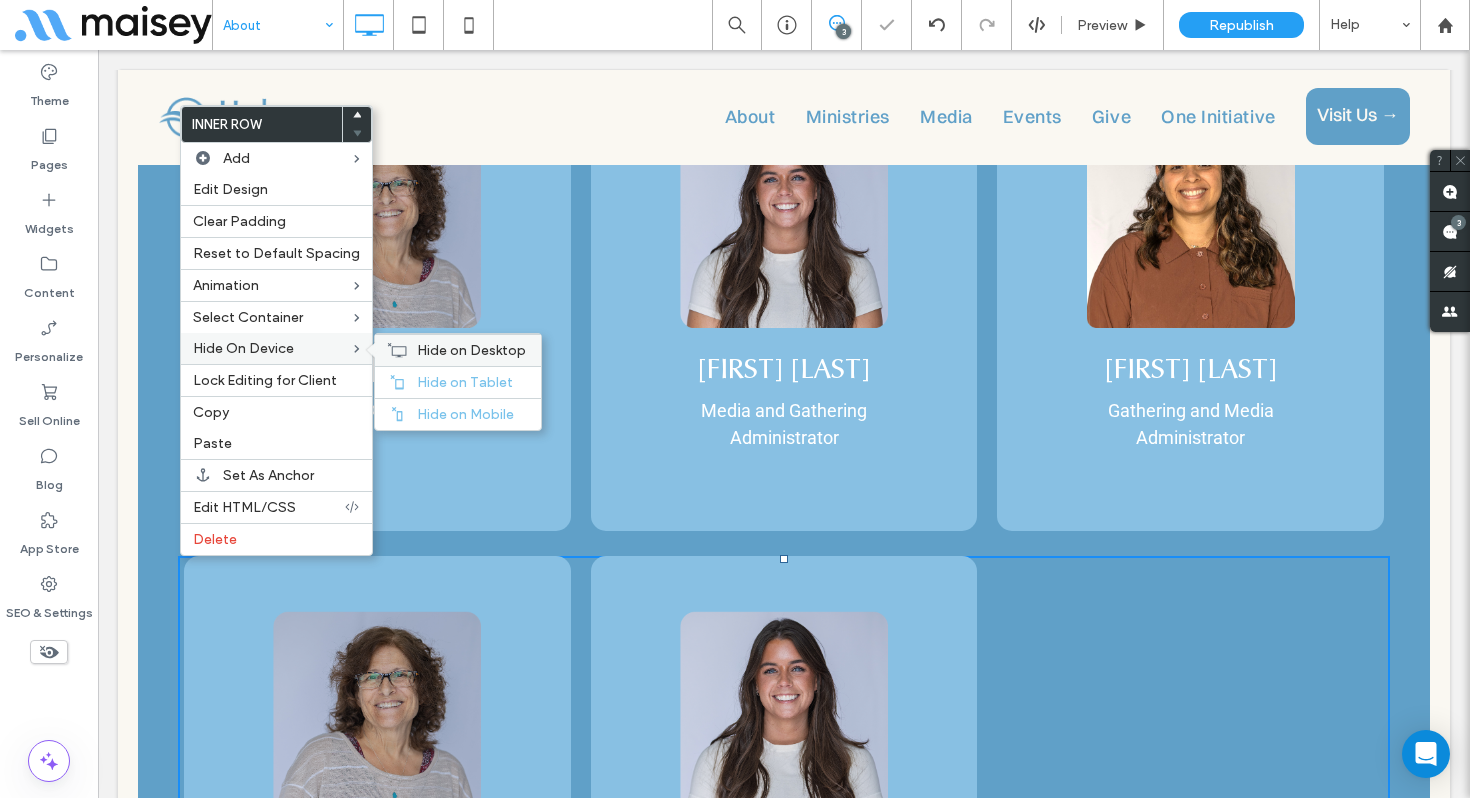click 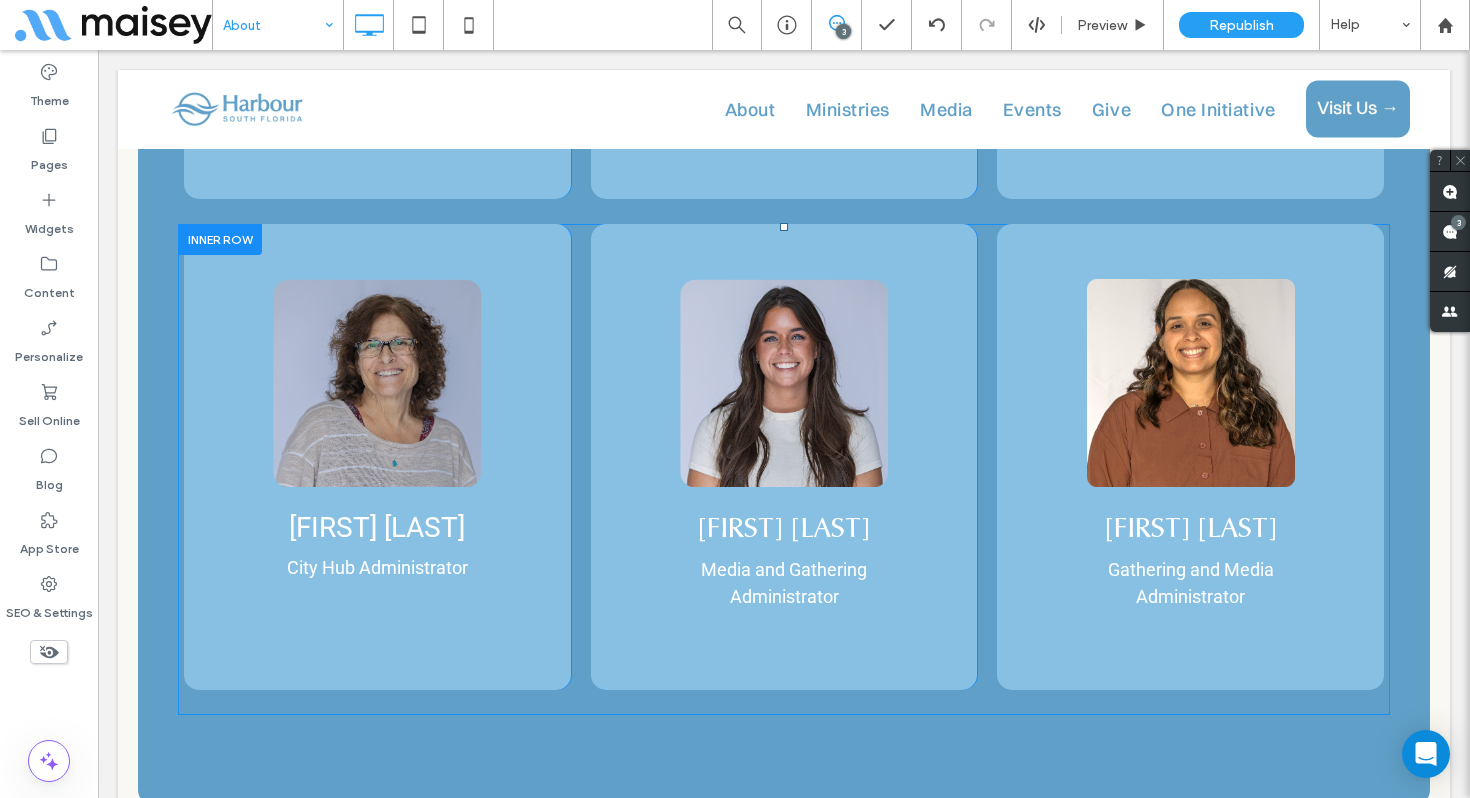 scroll, scrollTop: 9030, scrollLeft: 0, axis: vertical 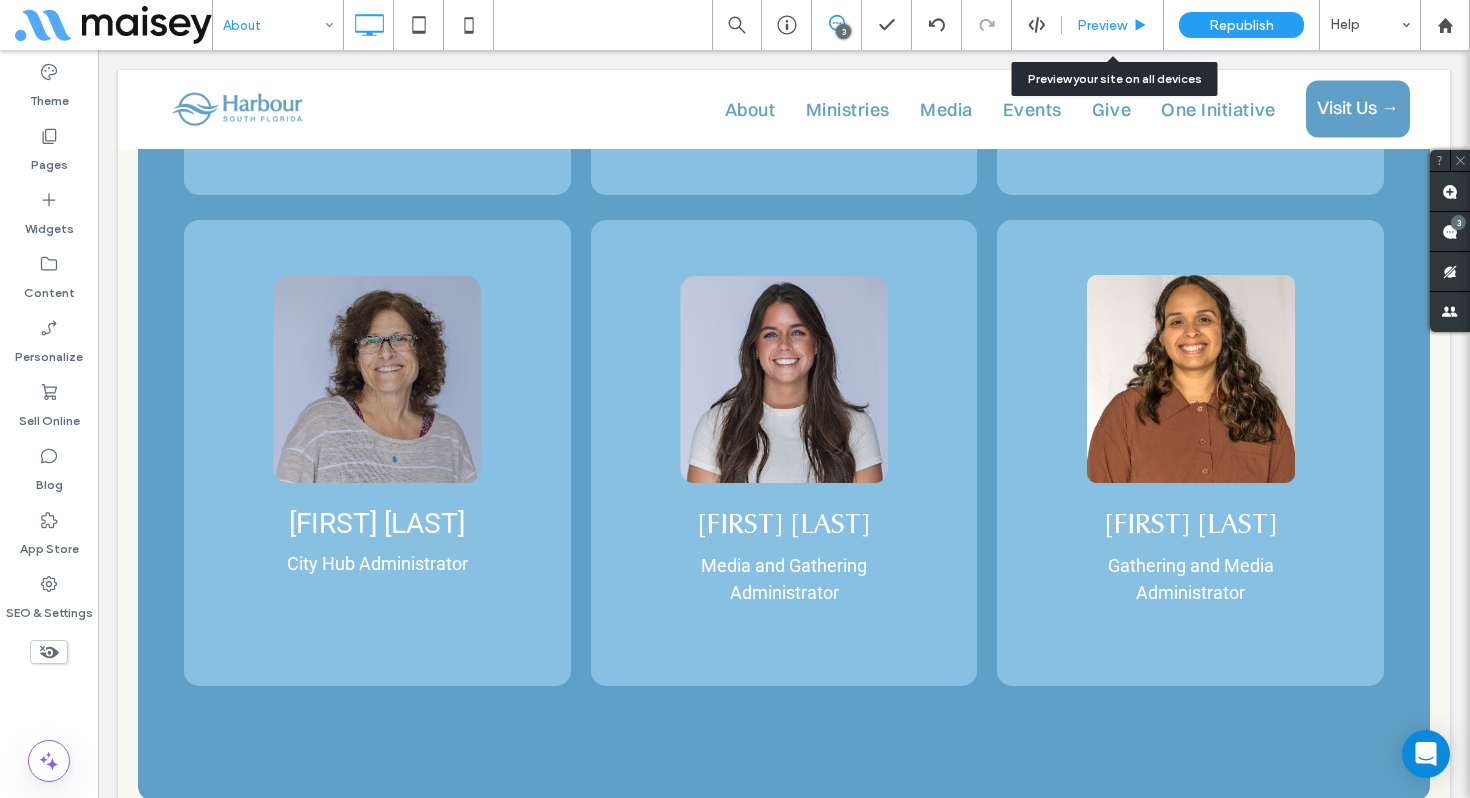 click on "Preview" at bounding box center [1102, 25] 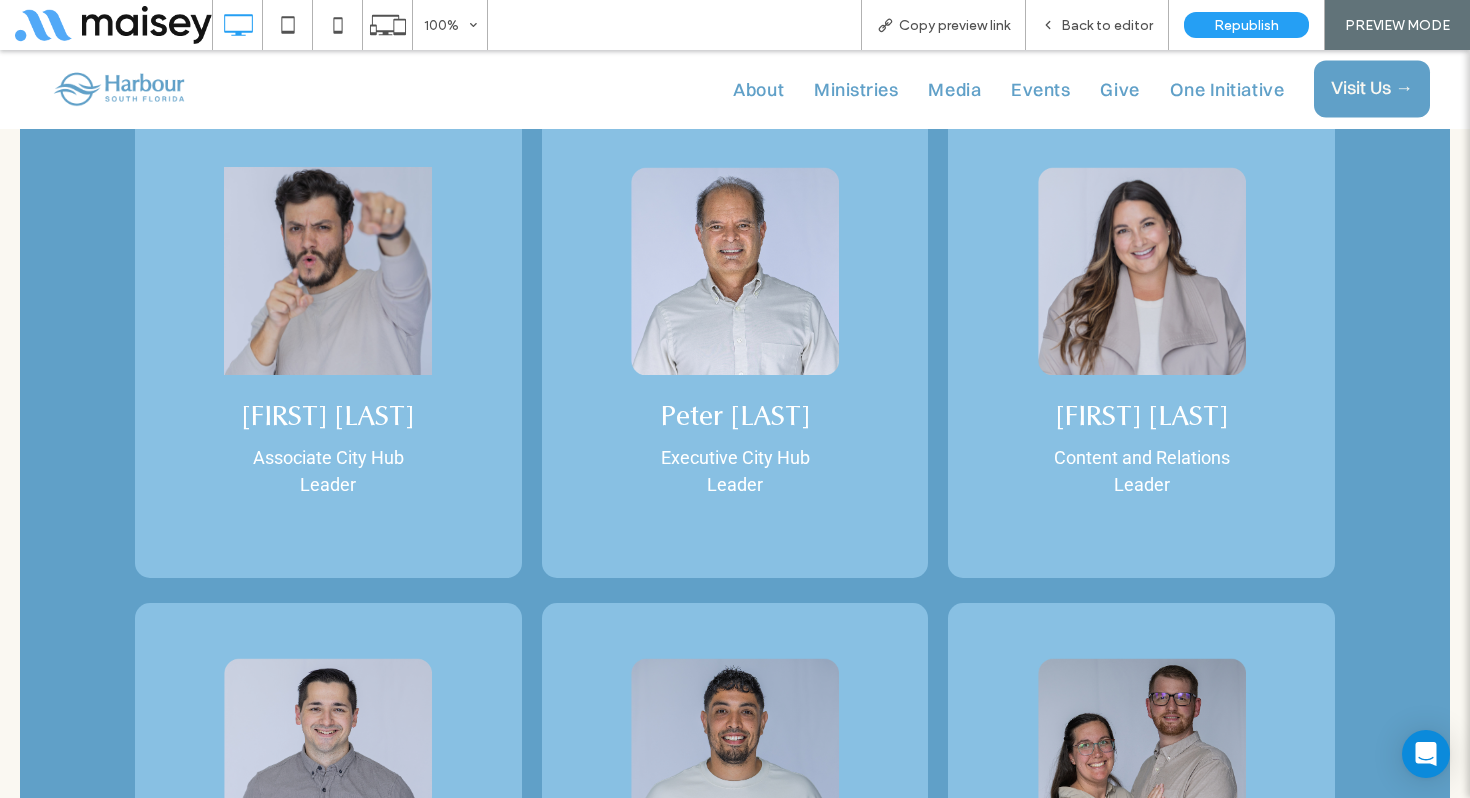 scroll, scrollTop: 7623, scrollLeft: 0, axis: vertical 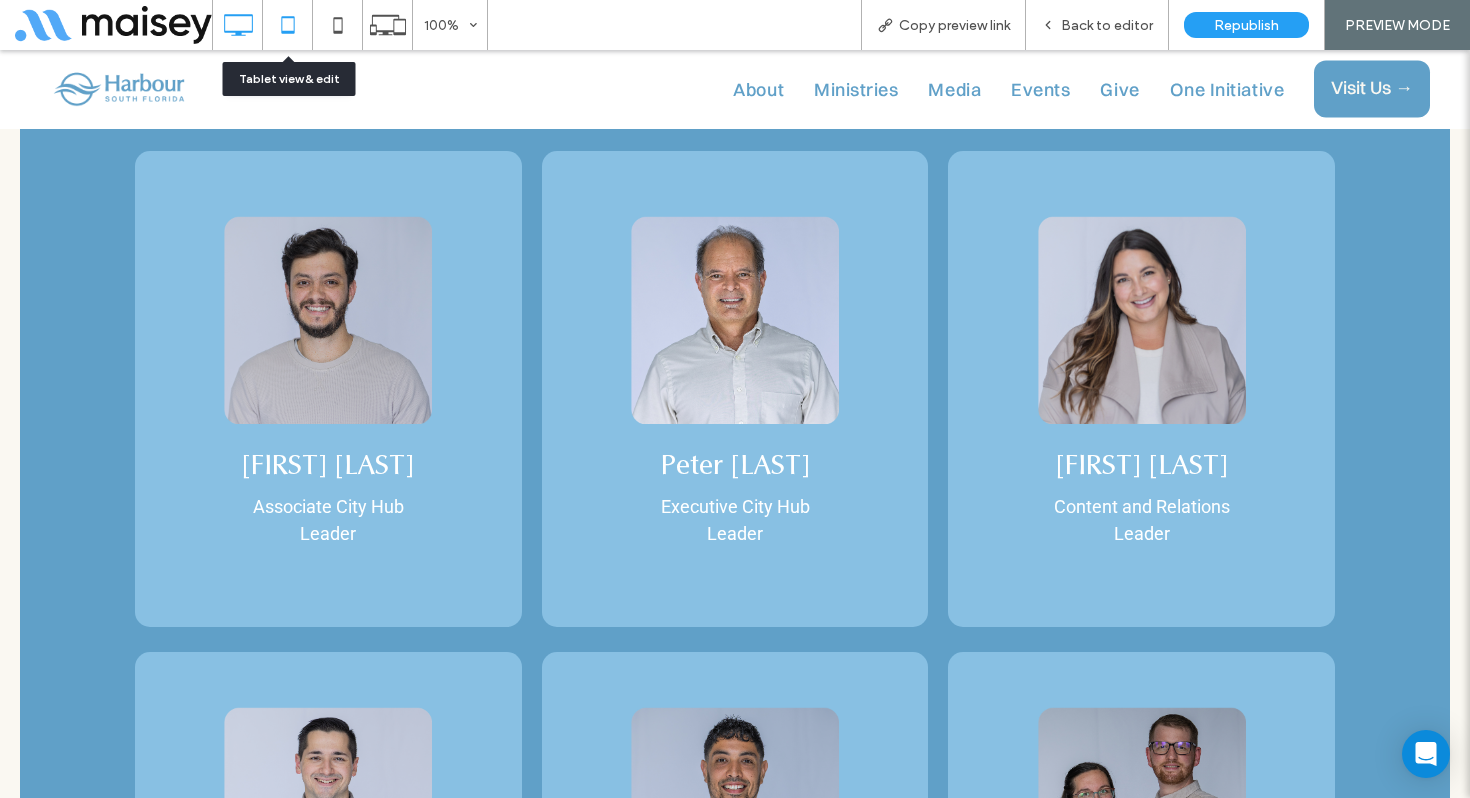 click 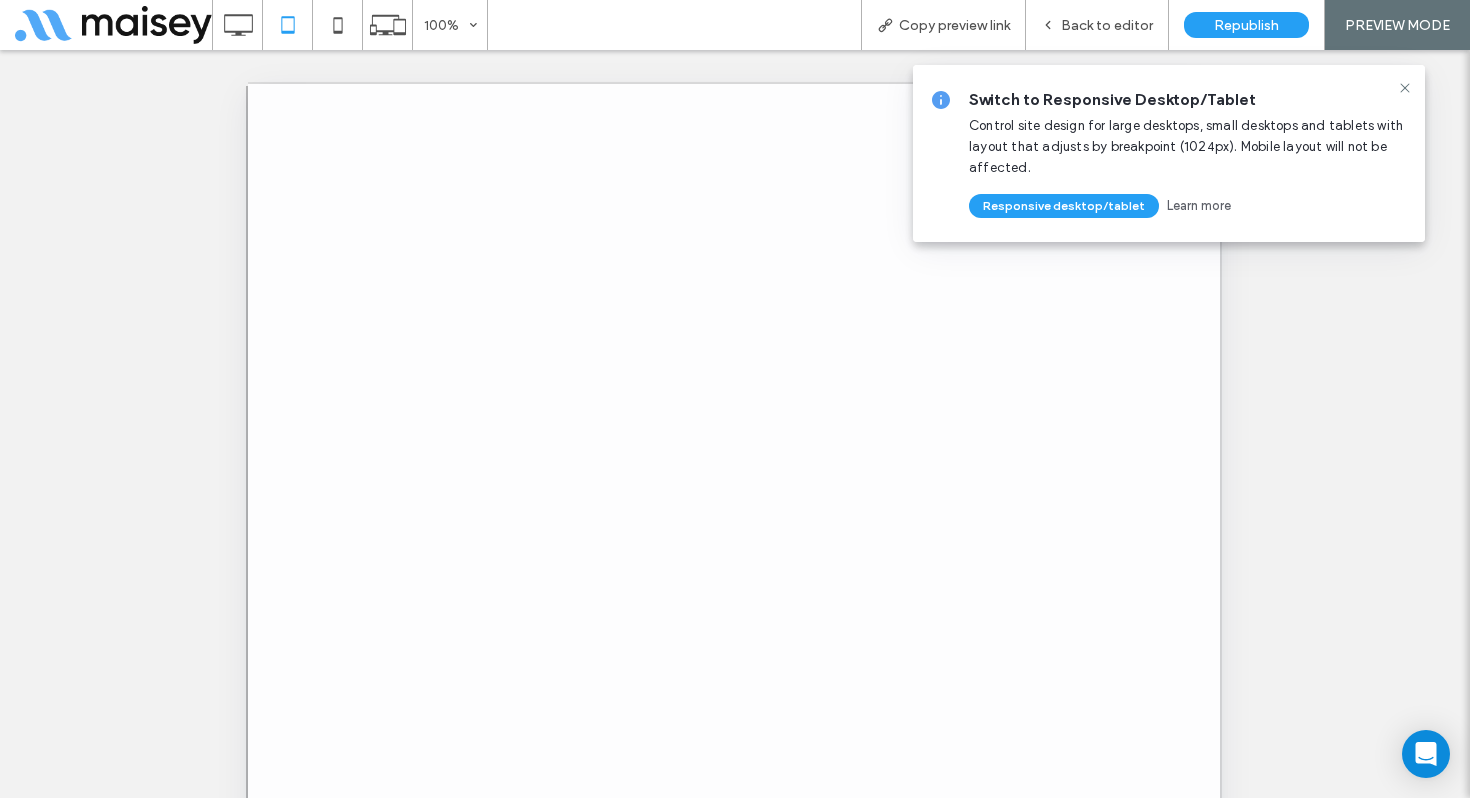 click at bounding box center (735, 399) 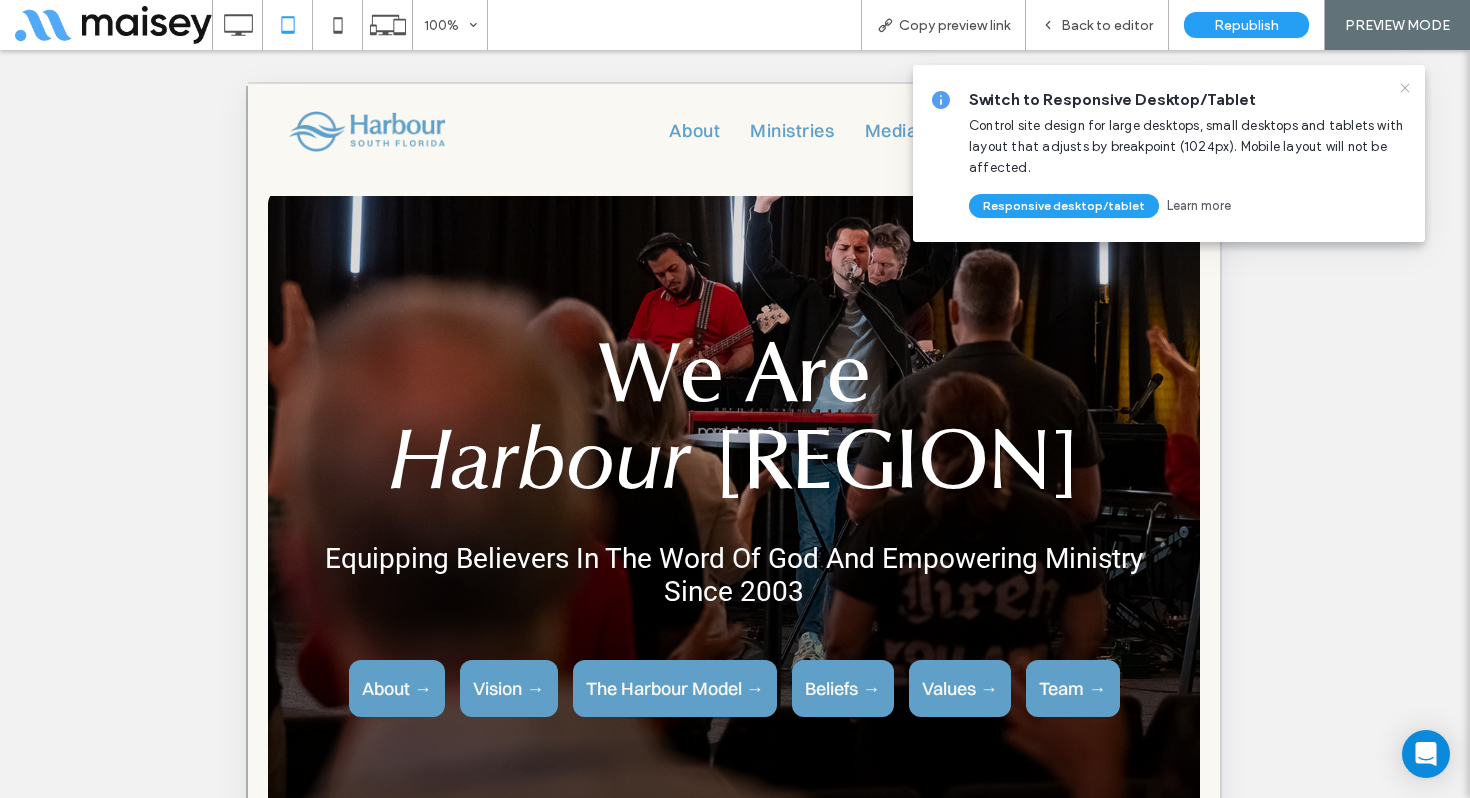 click 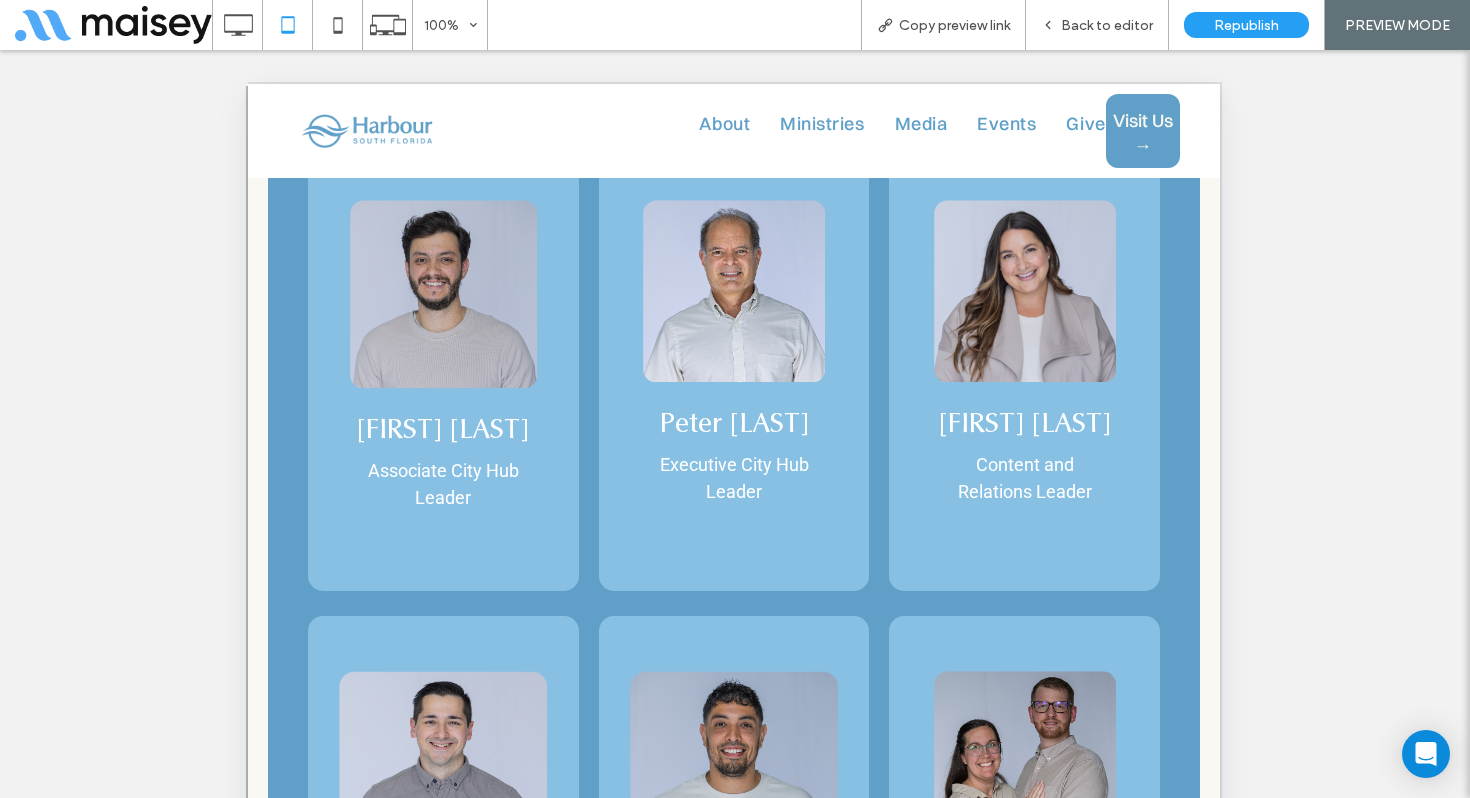scroll, scrollTop: 8021, scrollLeft: 0, axis: vertical 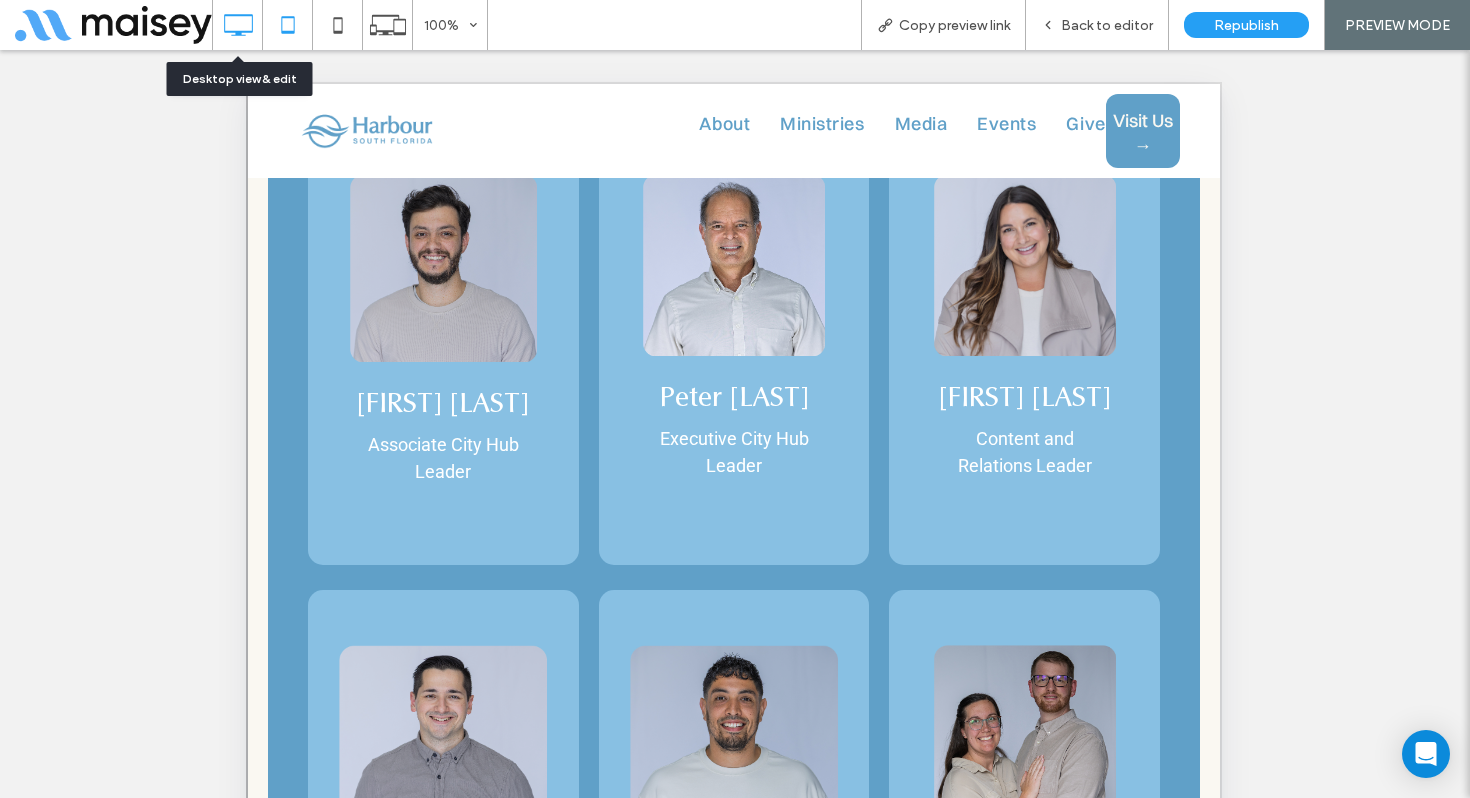 click 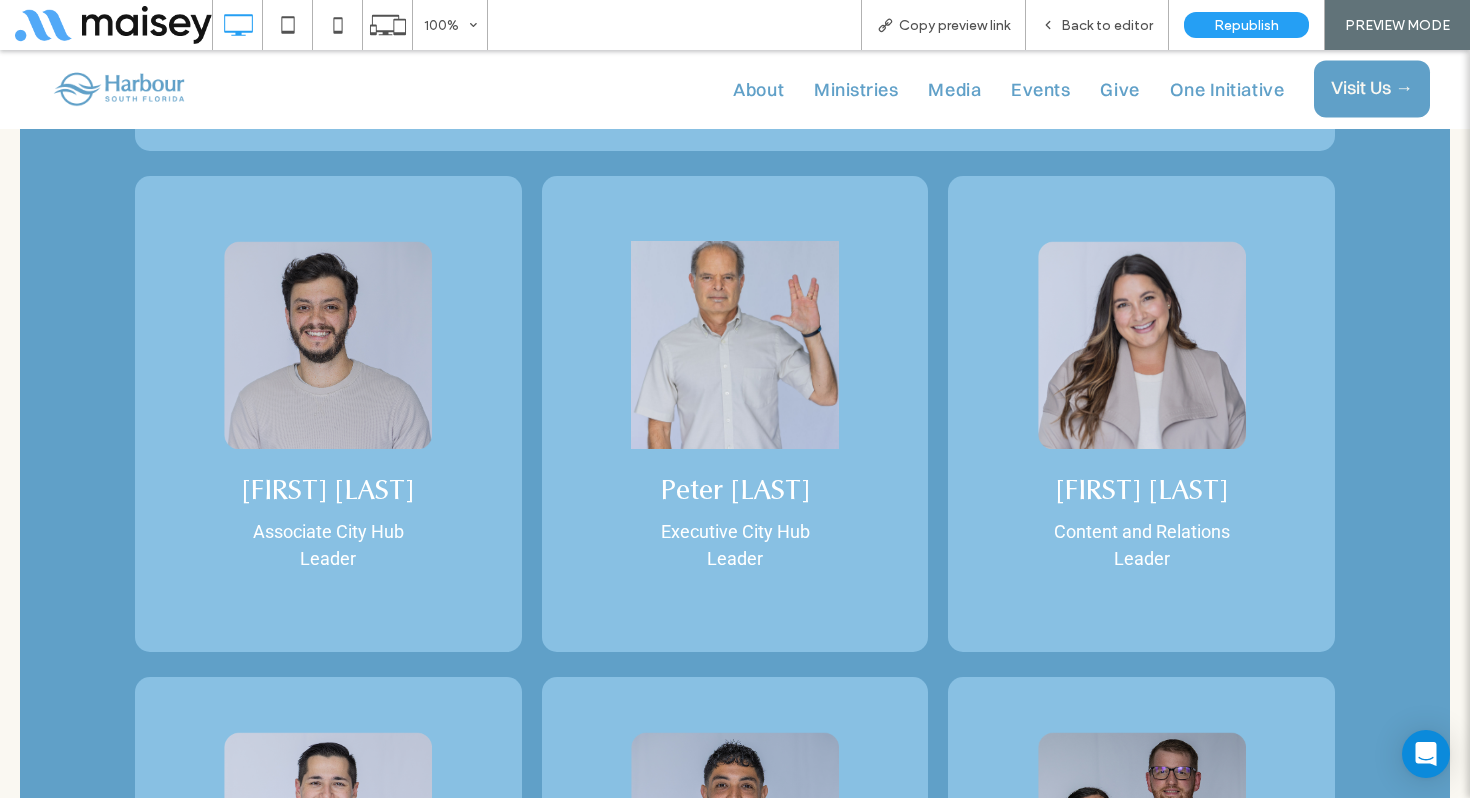 scroll, scrollTop: 7596, scrollLeft: 0, axis: vertical 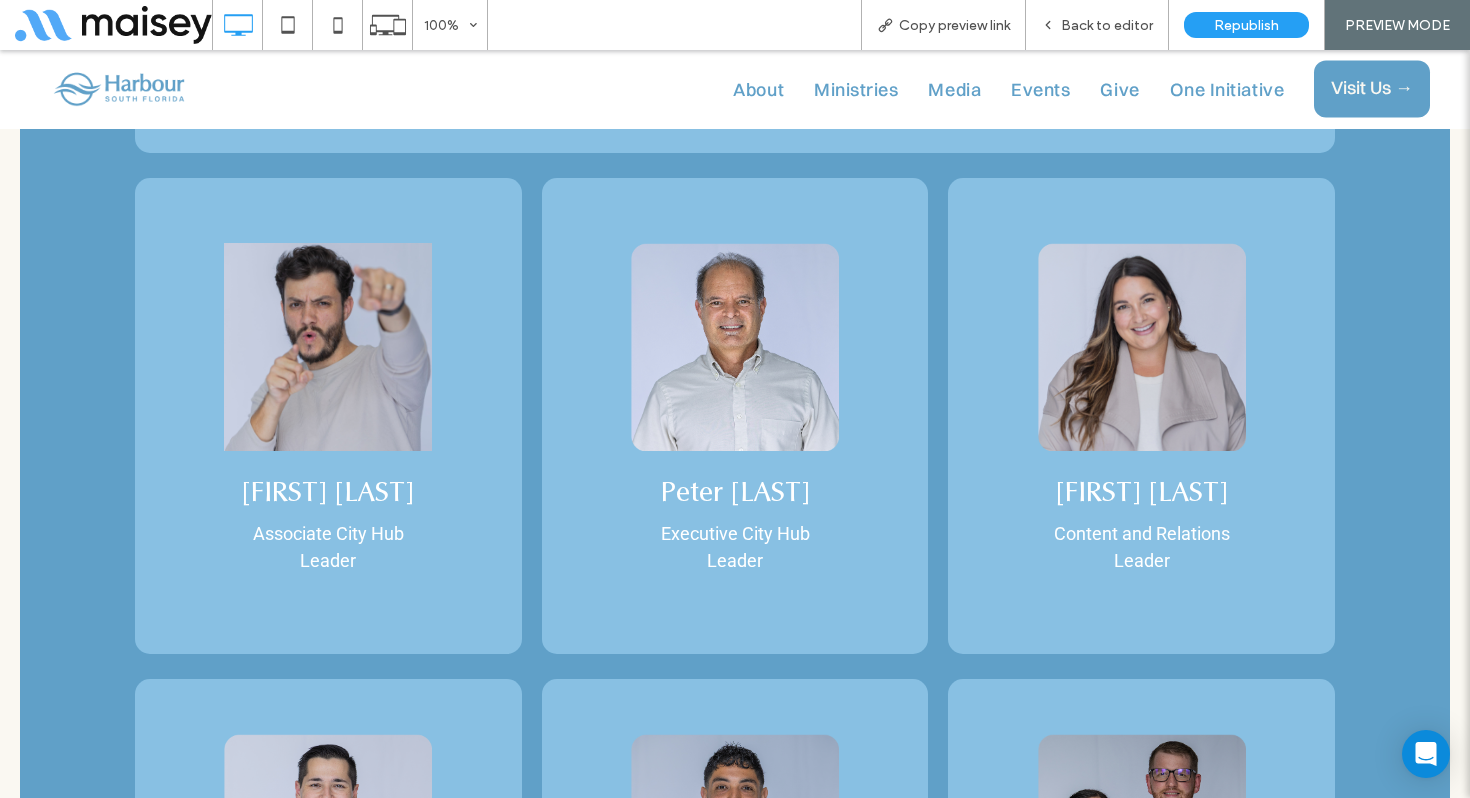 click at bounding box center (328, 347) 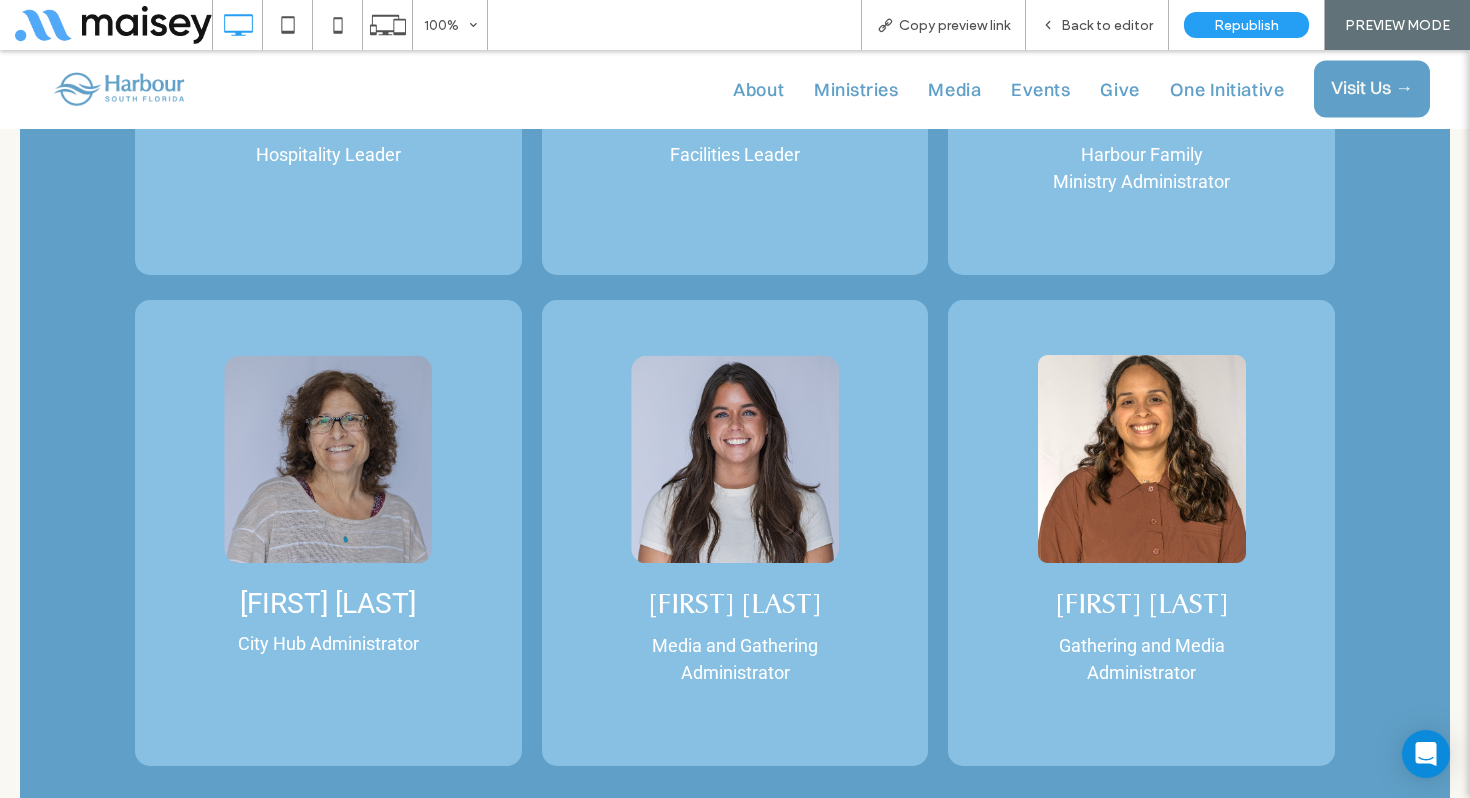 scroll, scrollTop: 8936, scrollLeft: 0, axis: vertical 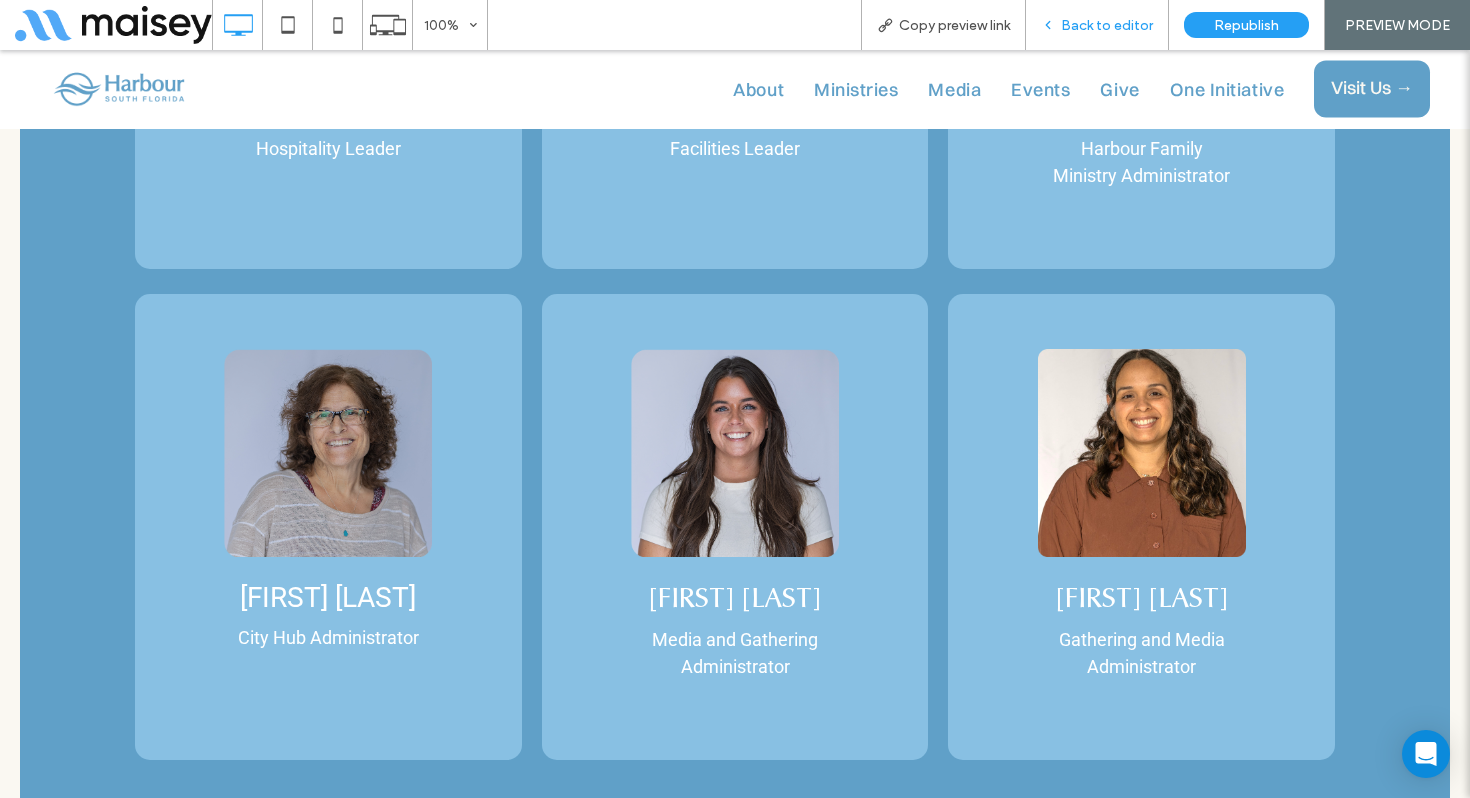 click on "Back to editor" at bounding box center (1097, 25) 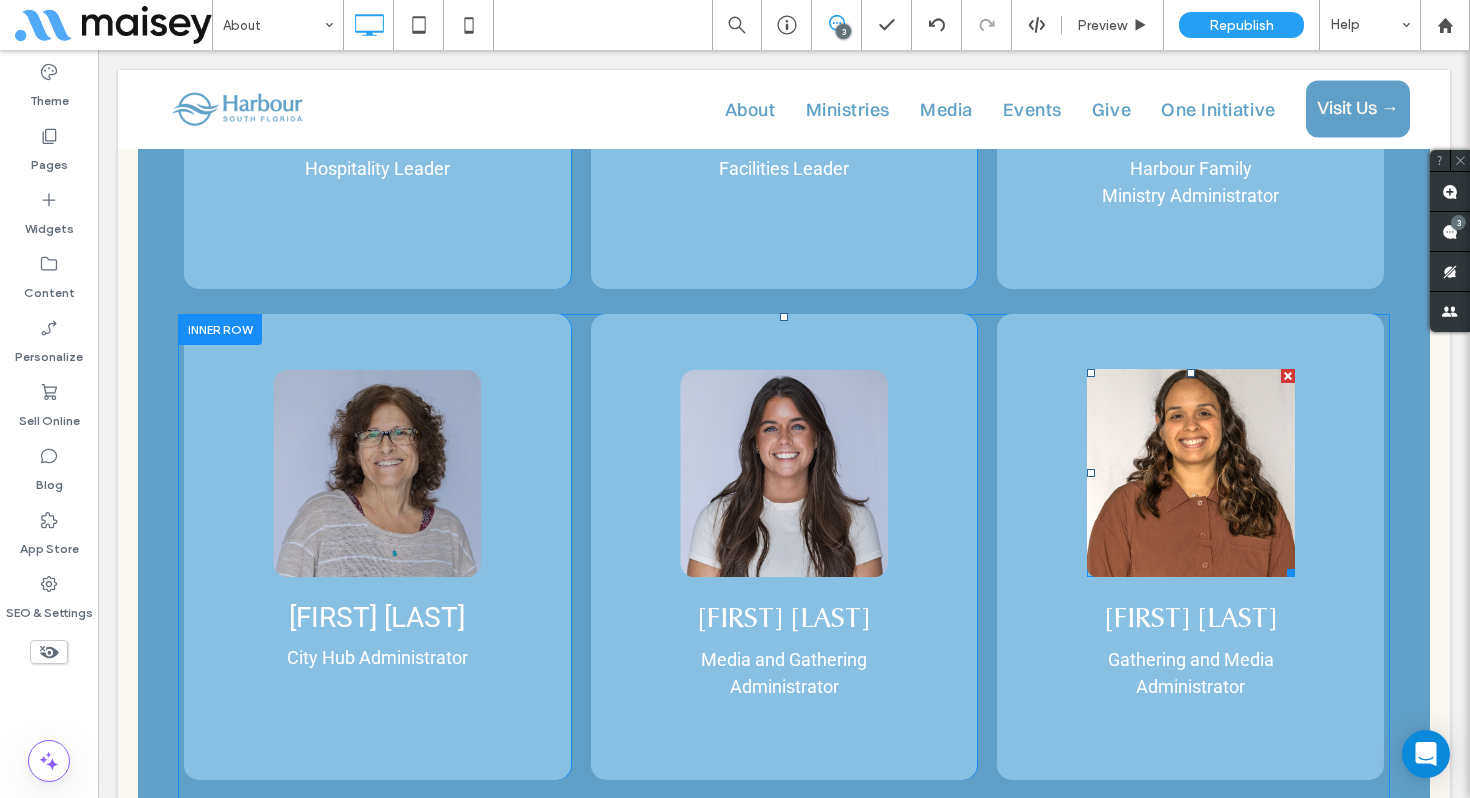 click at bounding box center [1191, 473] 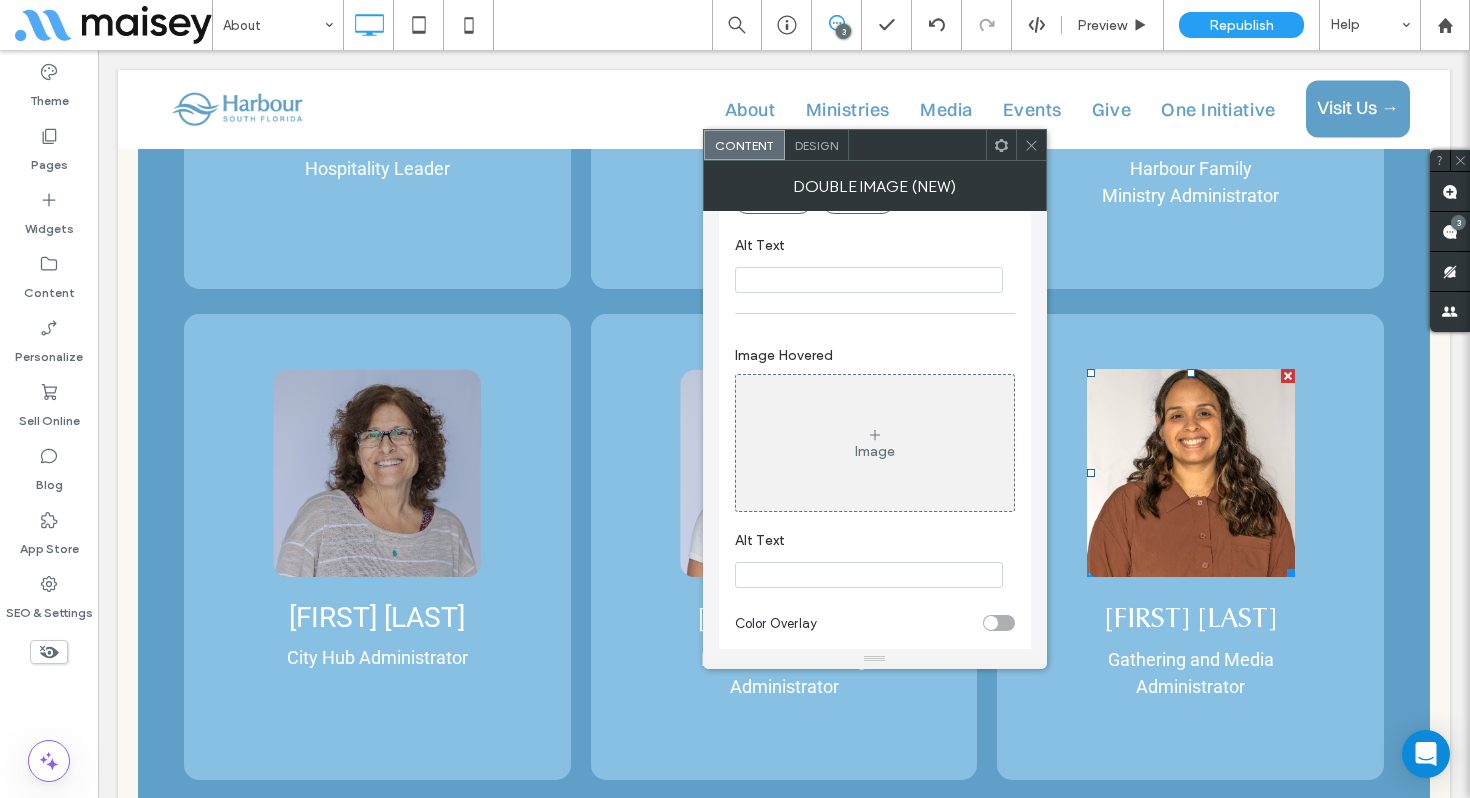 scroll, scrollTop: 380, scrollLeft: 0, axis: vertical 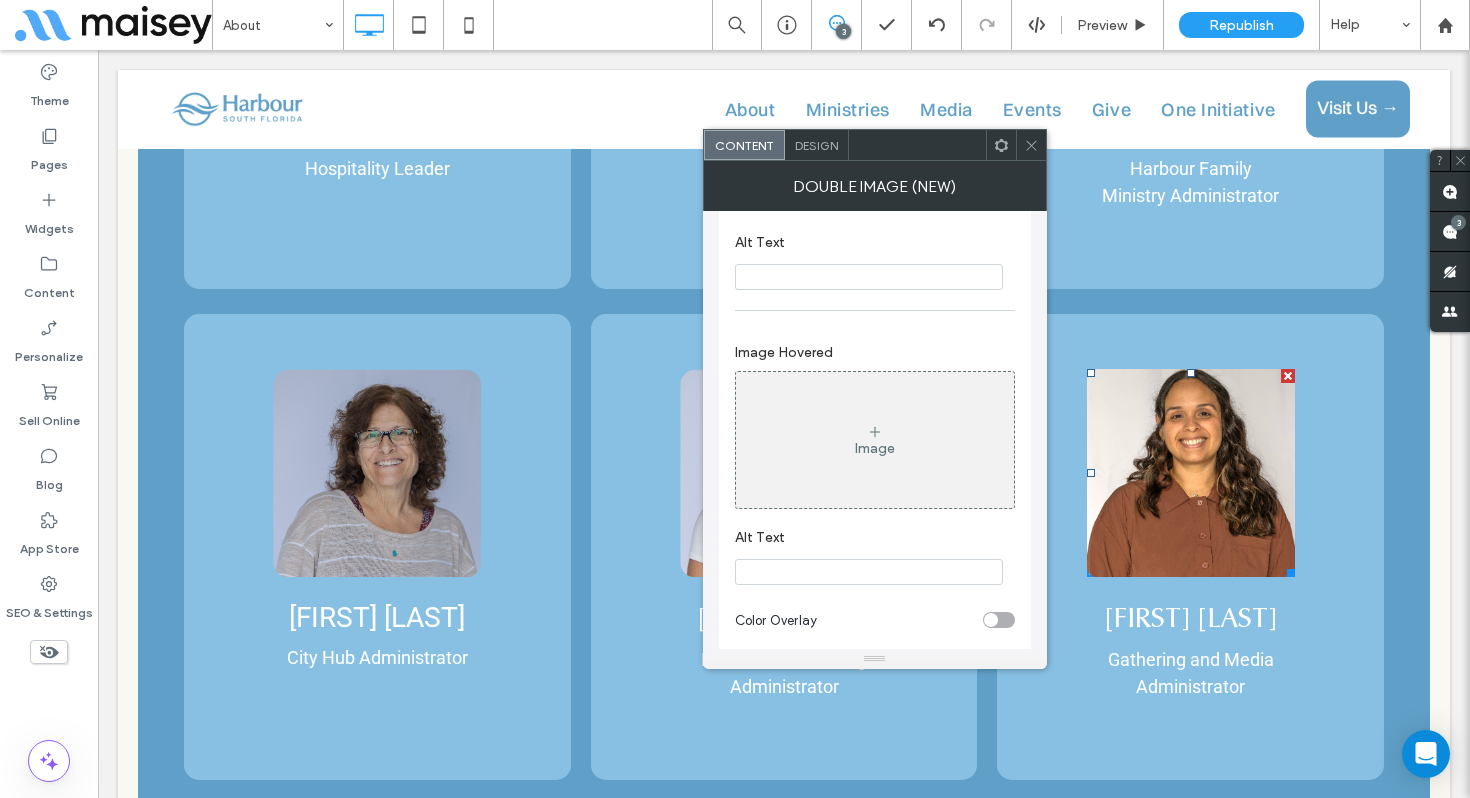 click on "Image" at bounding box center [875, 440] 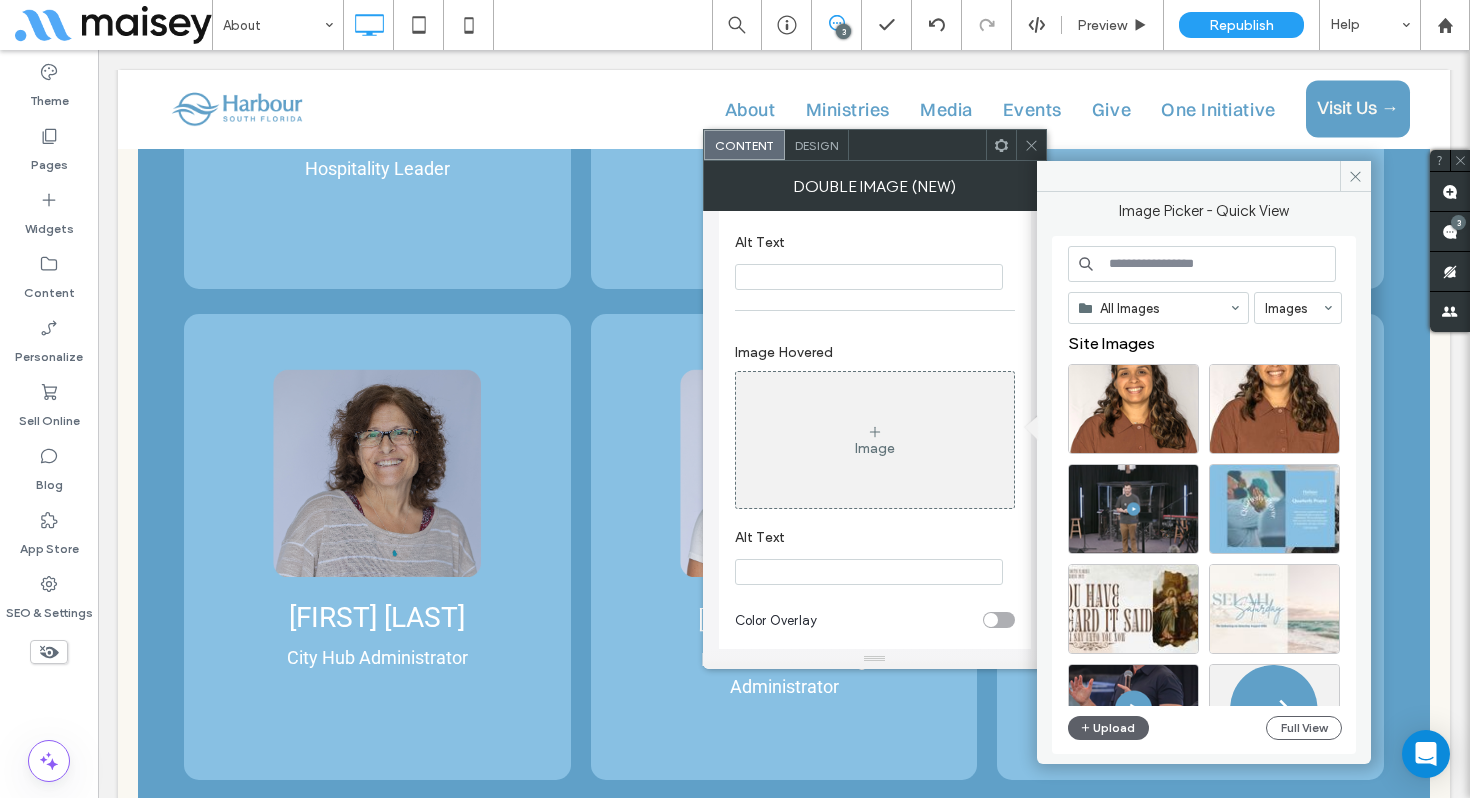 click on "All Images Images Site Images Upload Full View" at bounding box center (1205, 495) 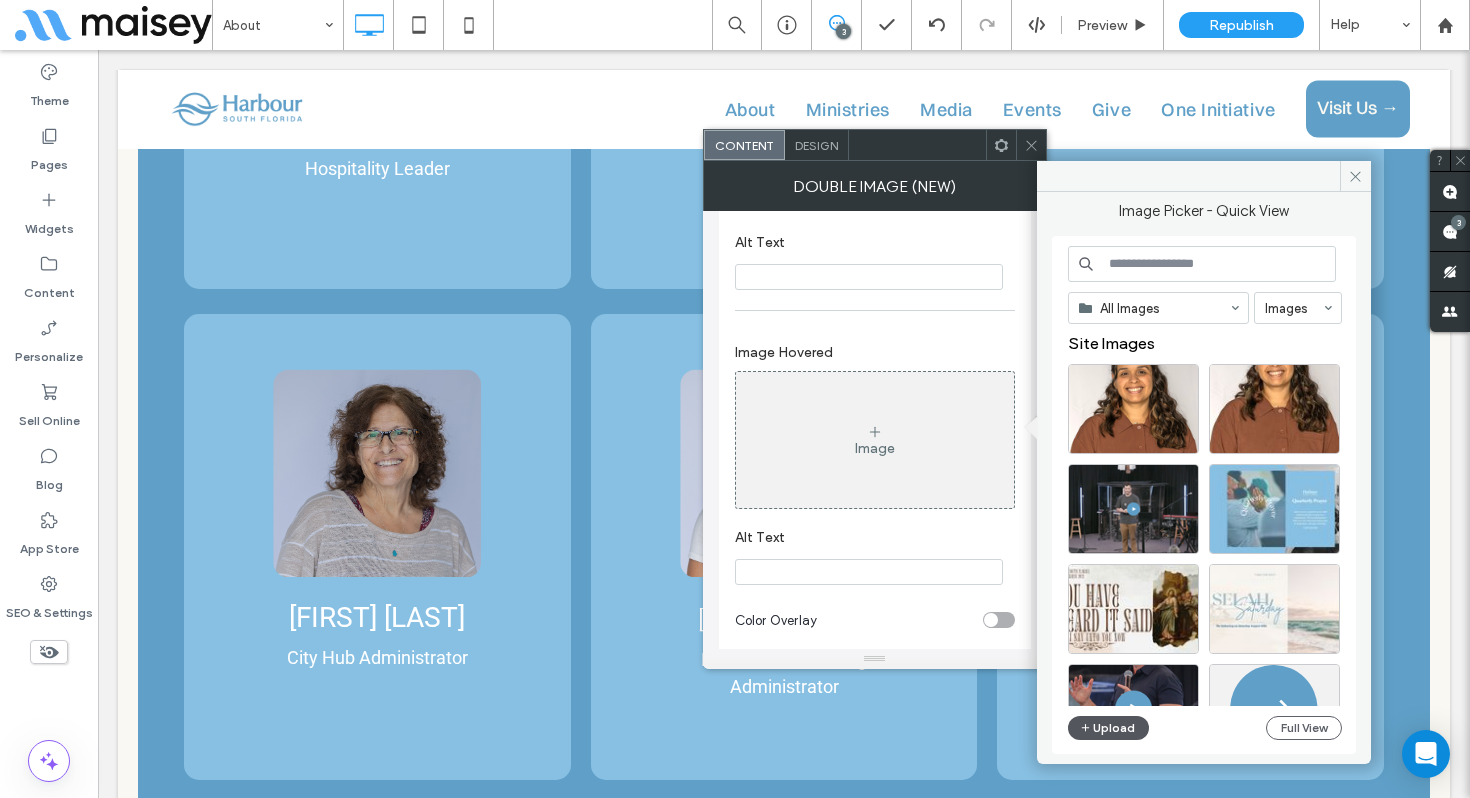 click on "Upload" at bounding box center [1109, 728] 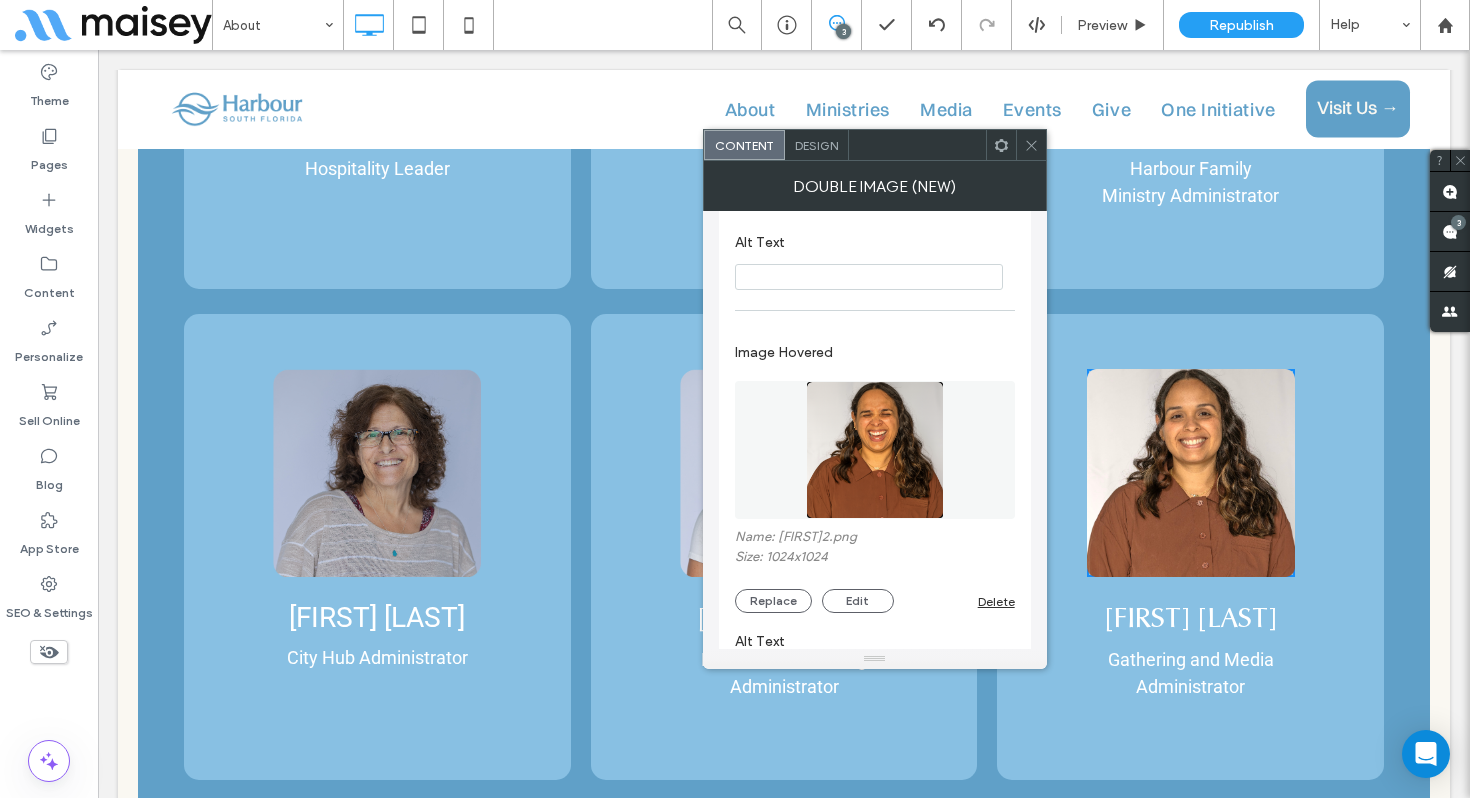 click 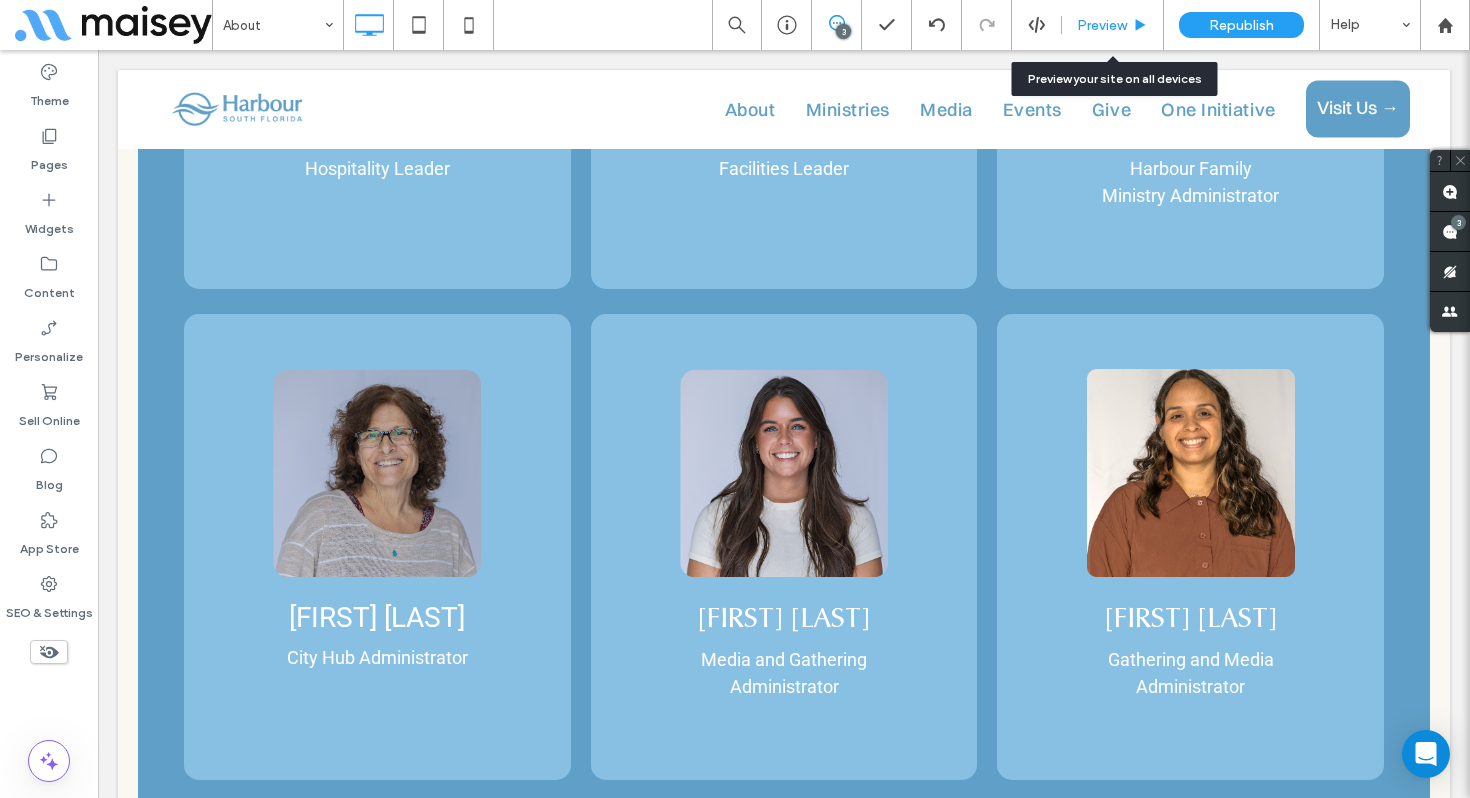 click on "Preview" at bounding box center [1102, 25] 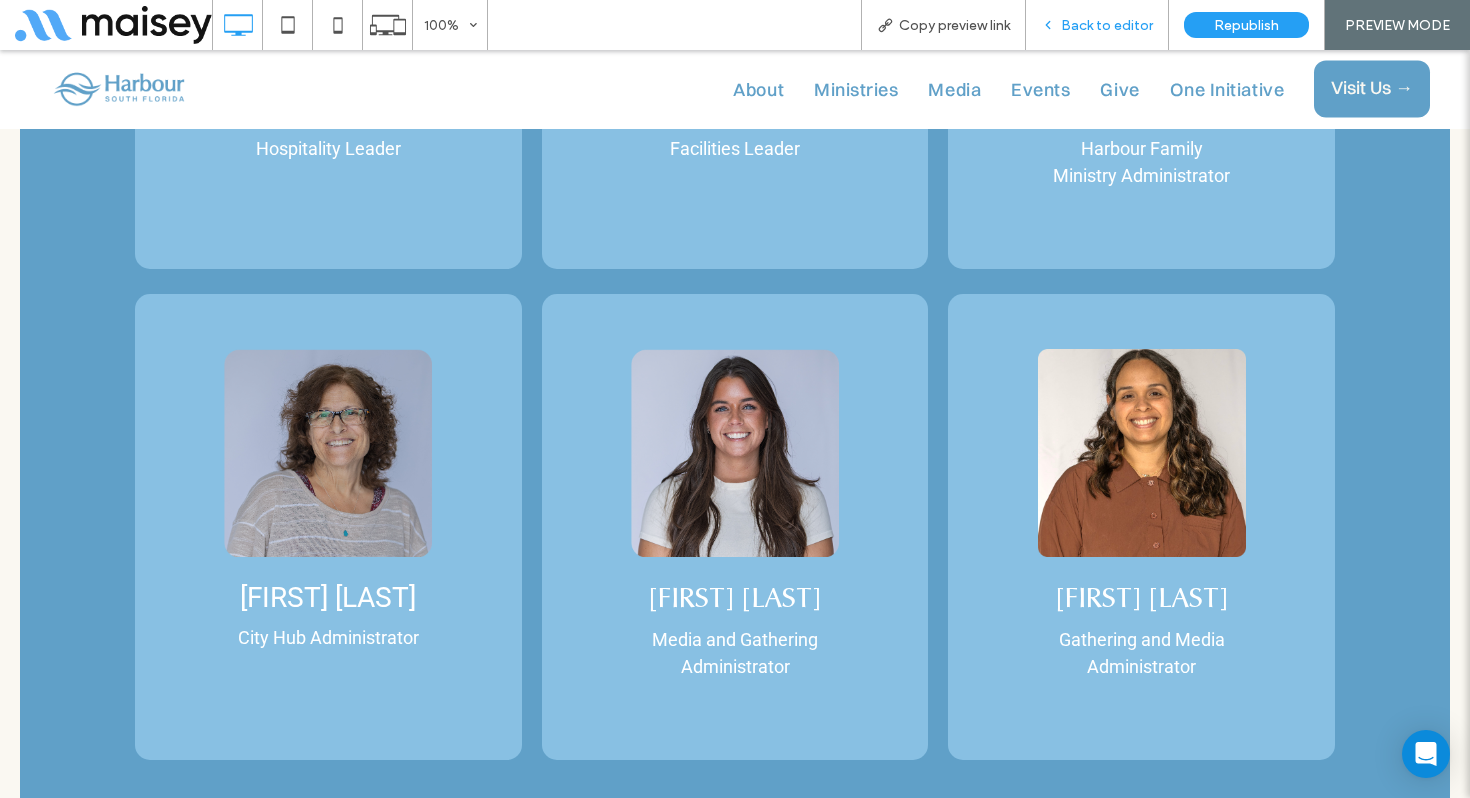 click on "Back to editor" at bounding box center [1097, 25] 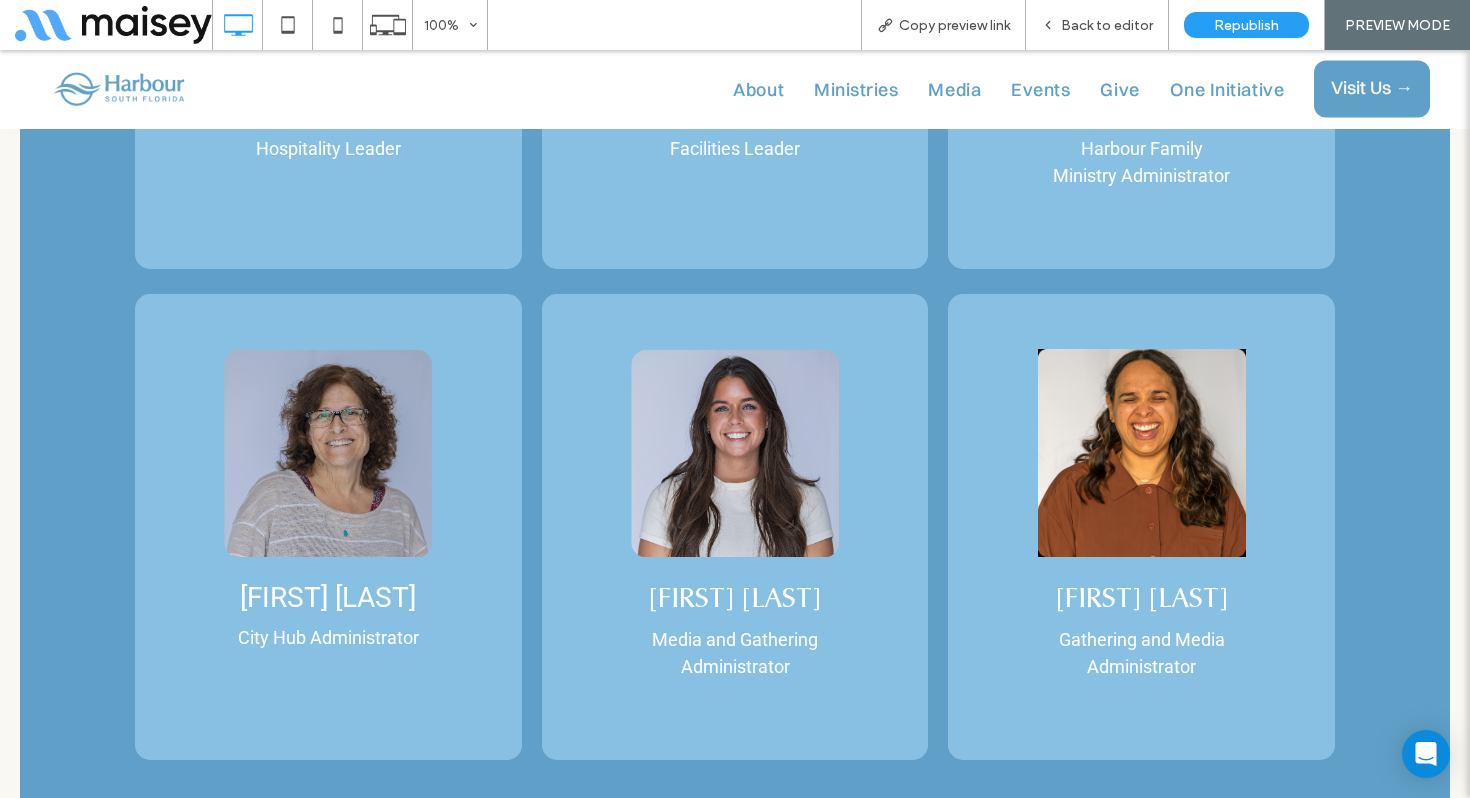 click at bounding box center (1142, 453) 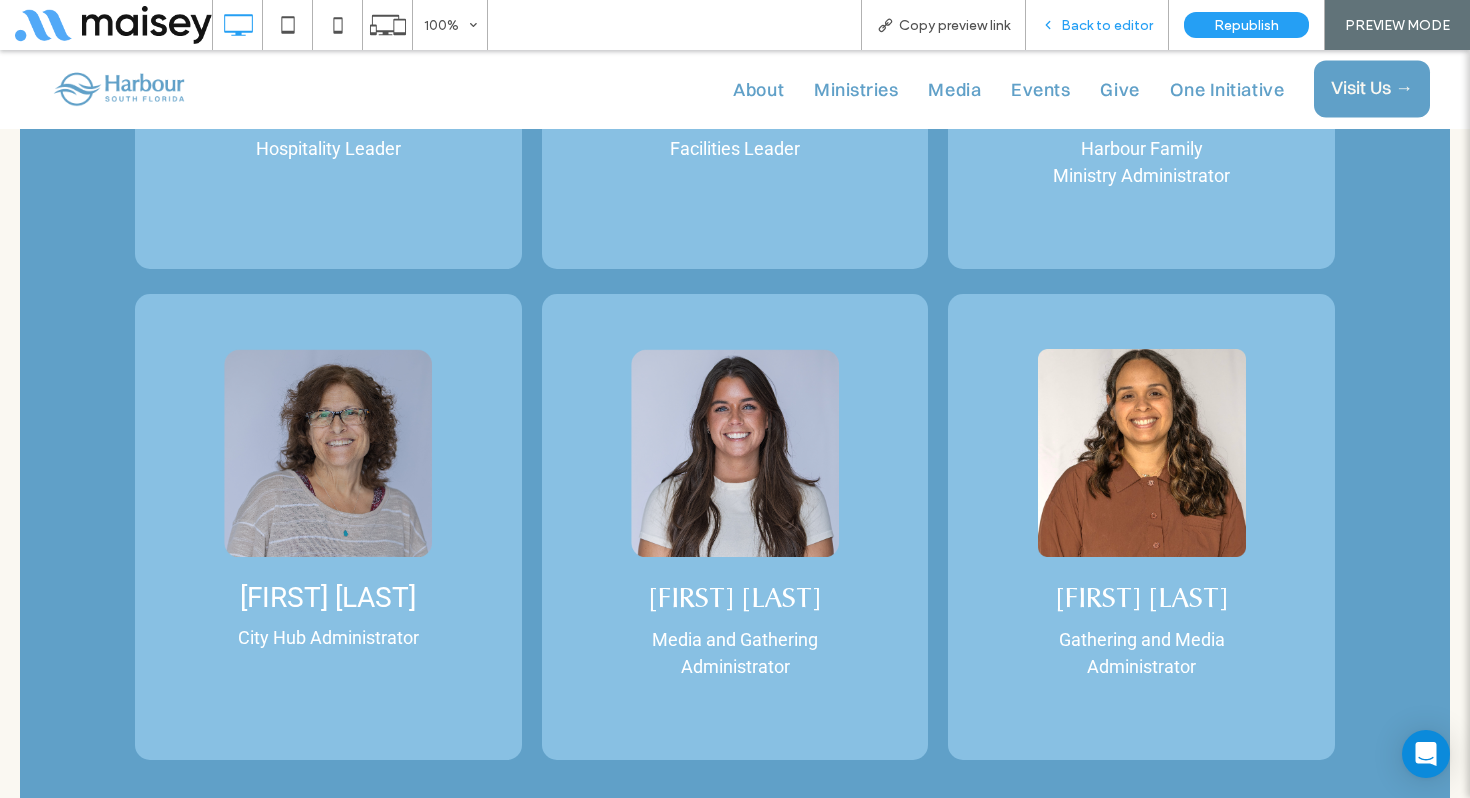 click on "Back to editor" at bounding box center [1107, 25] 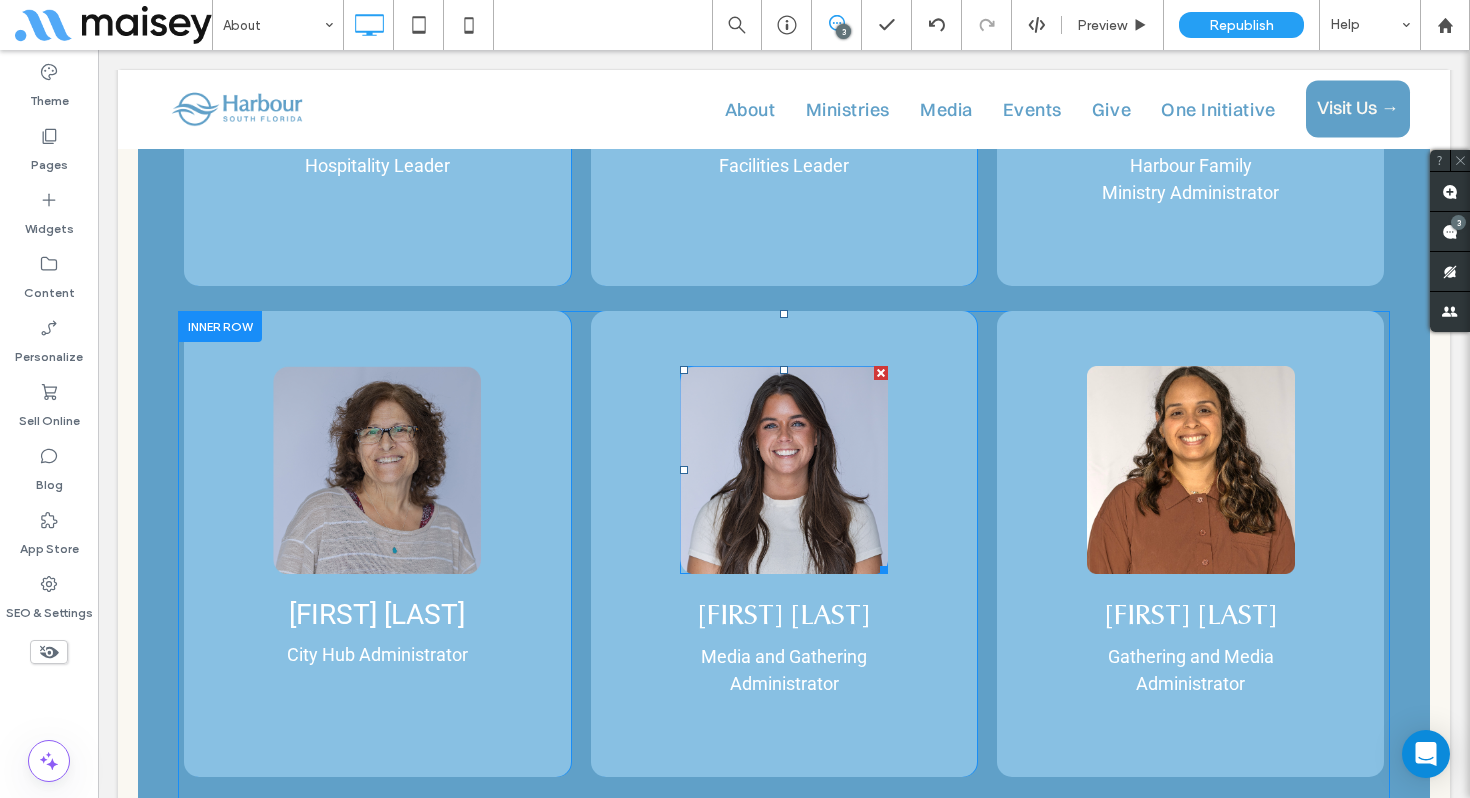 scroll, scrollTop: 8936, scrollLeft: 0, axis: vertical 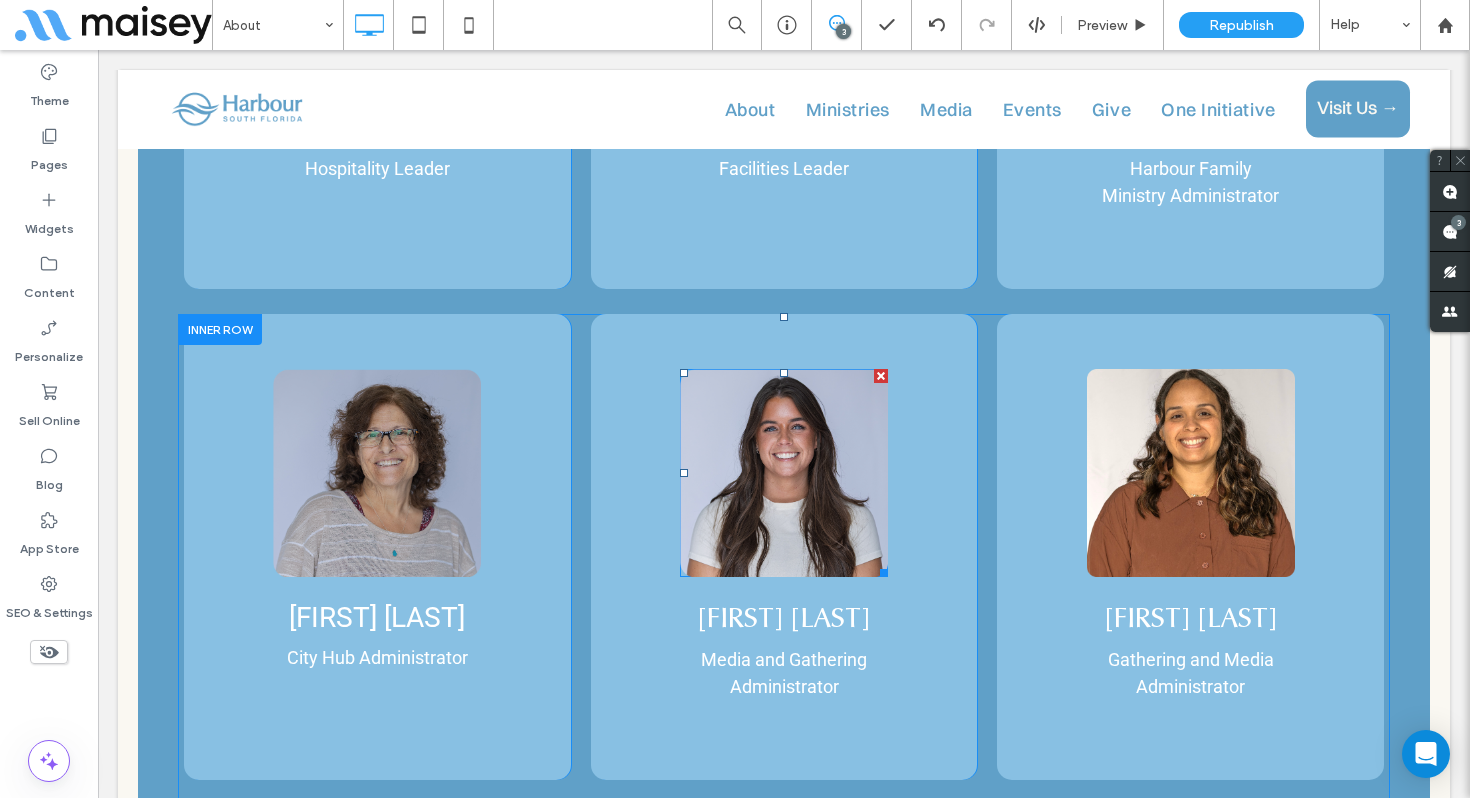 click at bounding box center [784, 473] 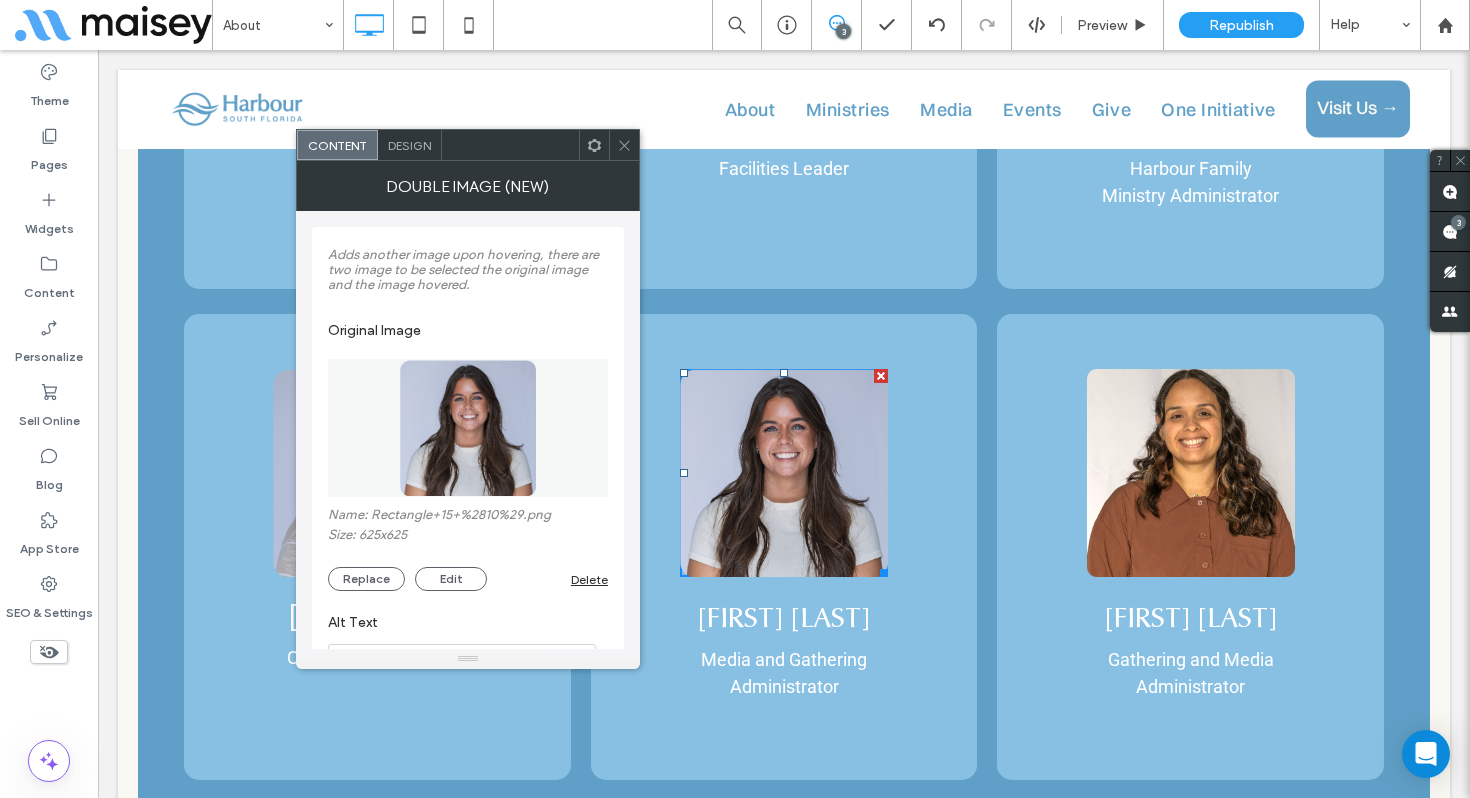 click 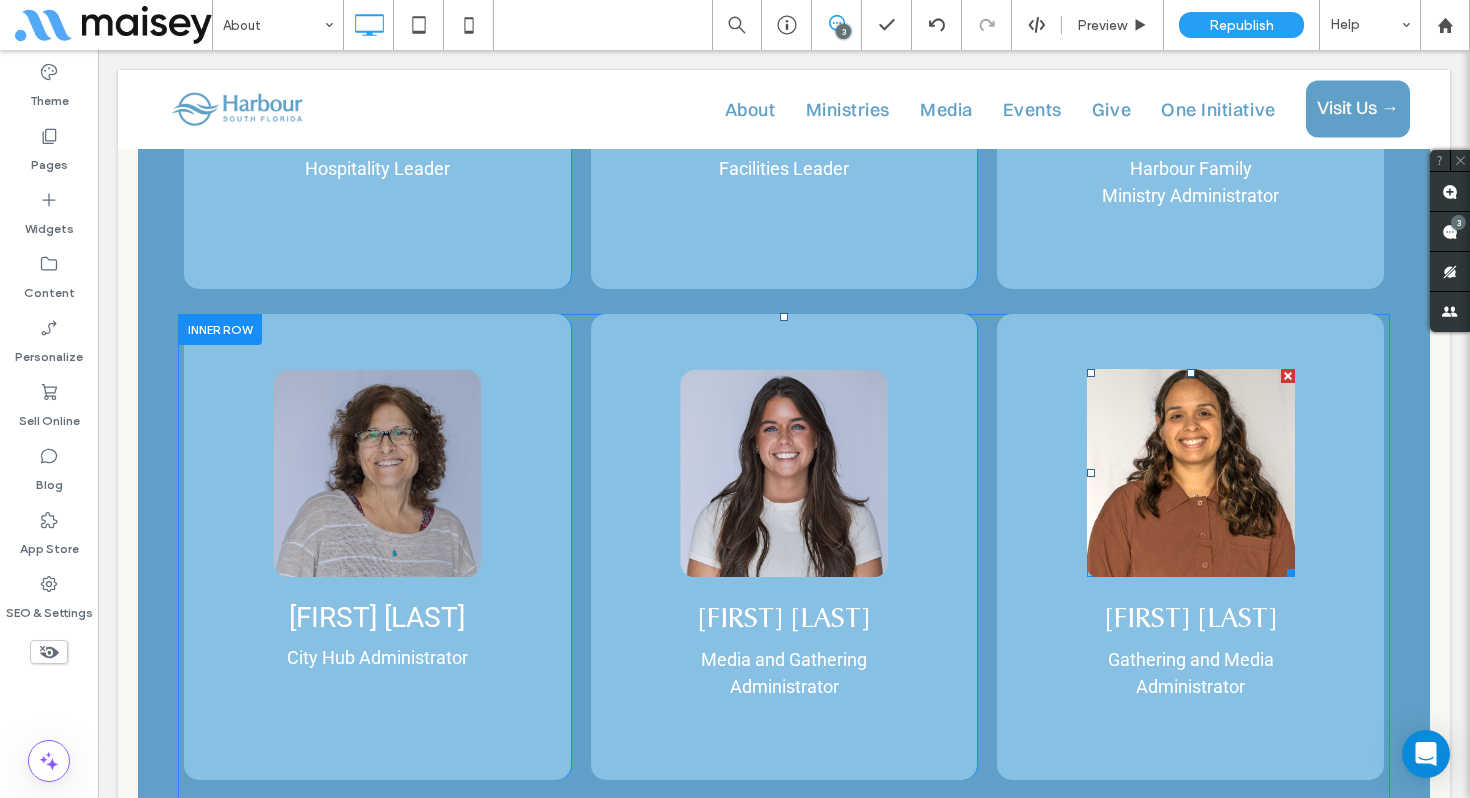 click at bounding box center [1191, 473] 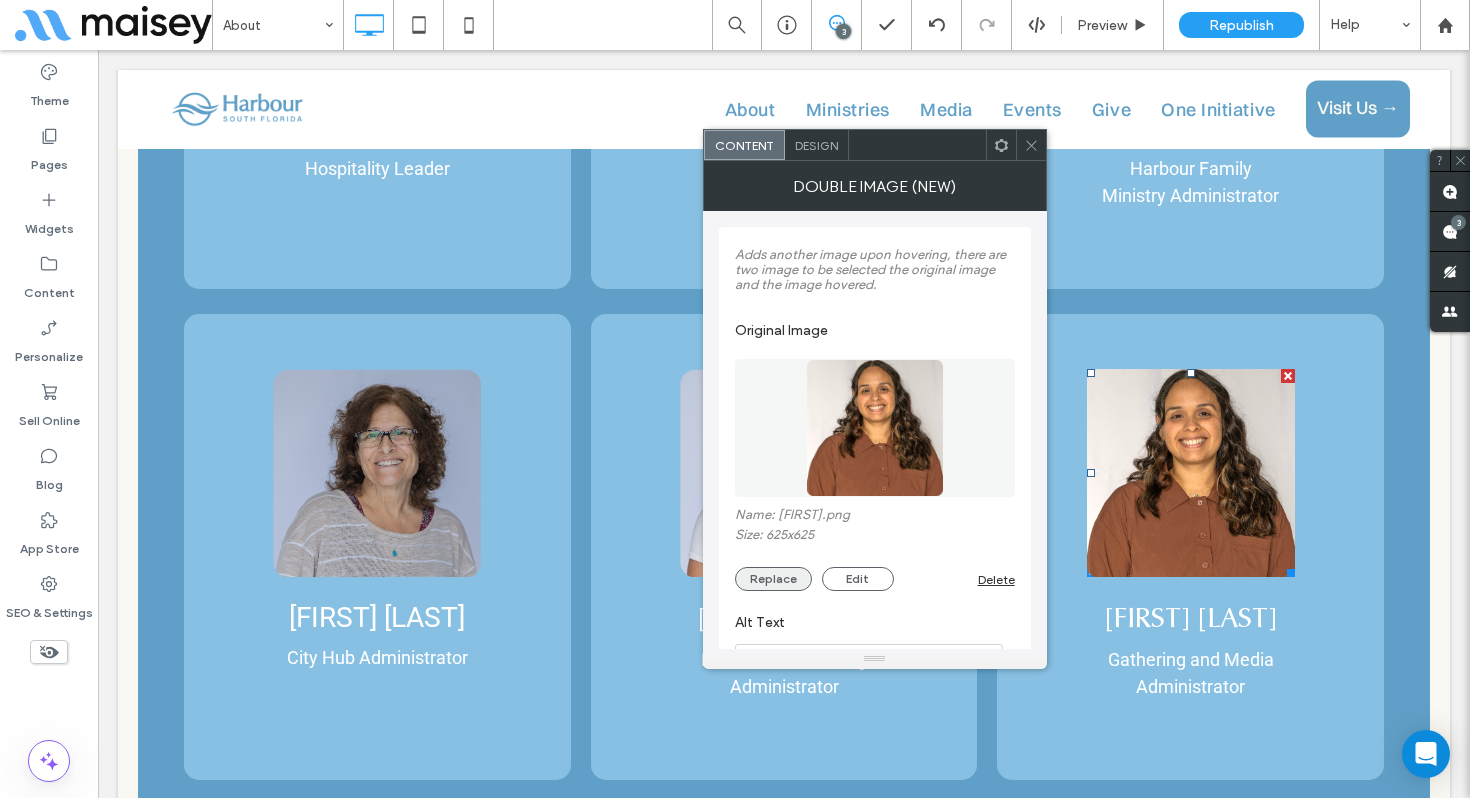 click on "Replace" at bounding box center [773, 579] 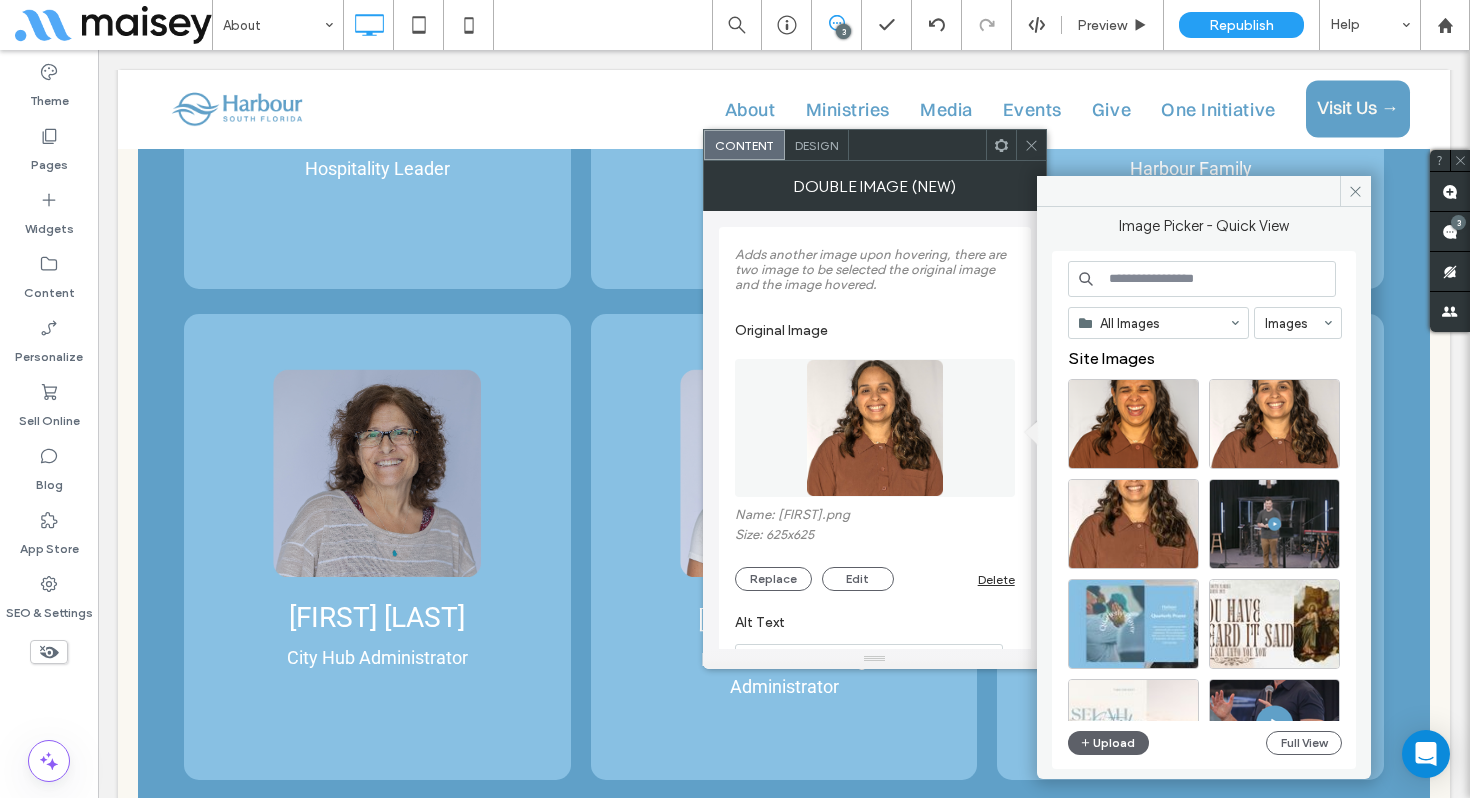 click 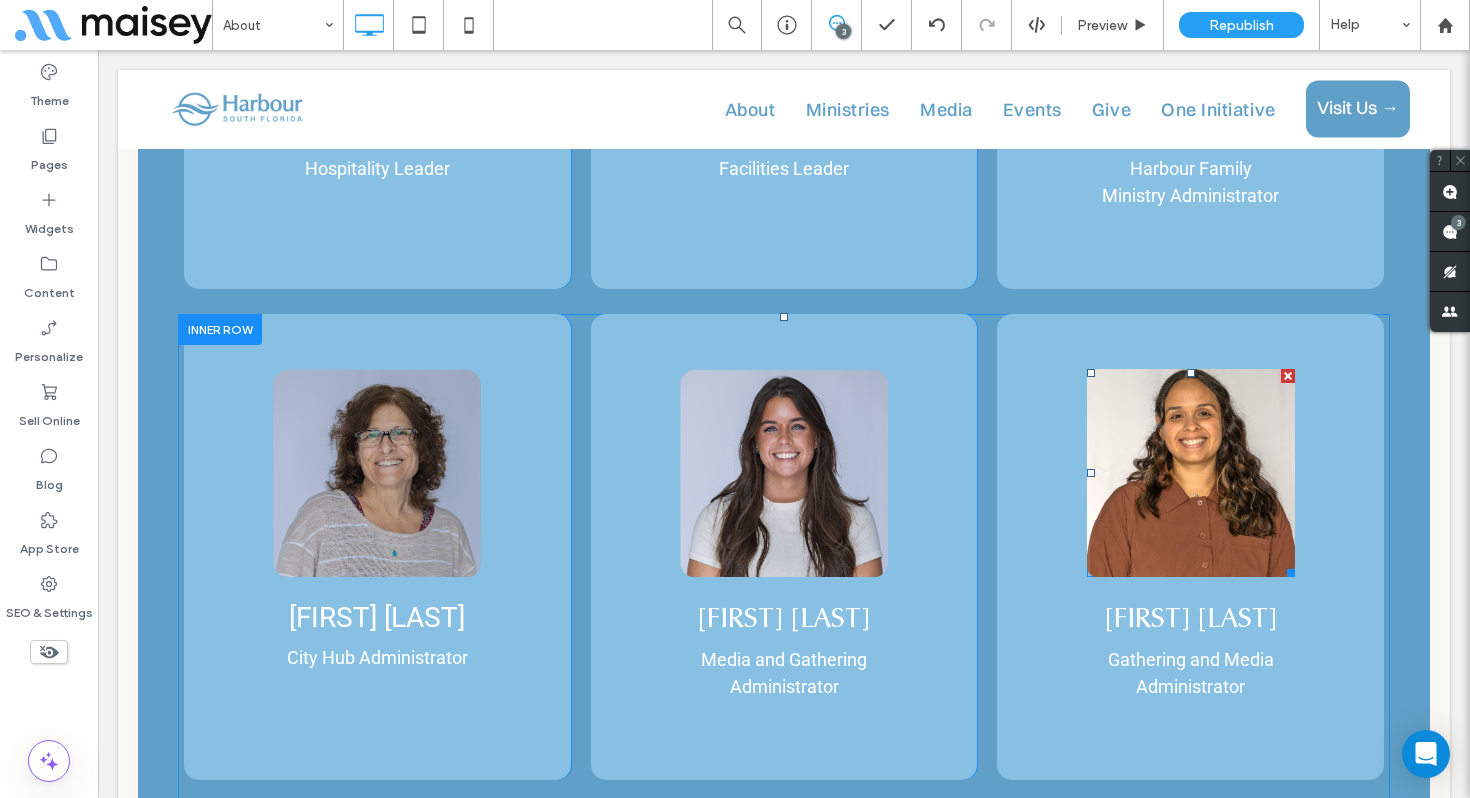 click at bounding box center [1191, 473] 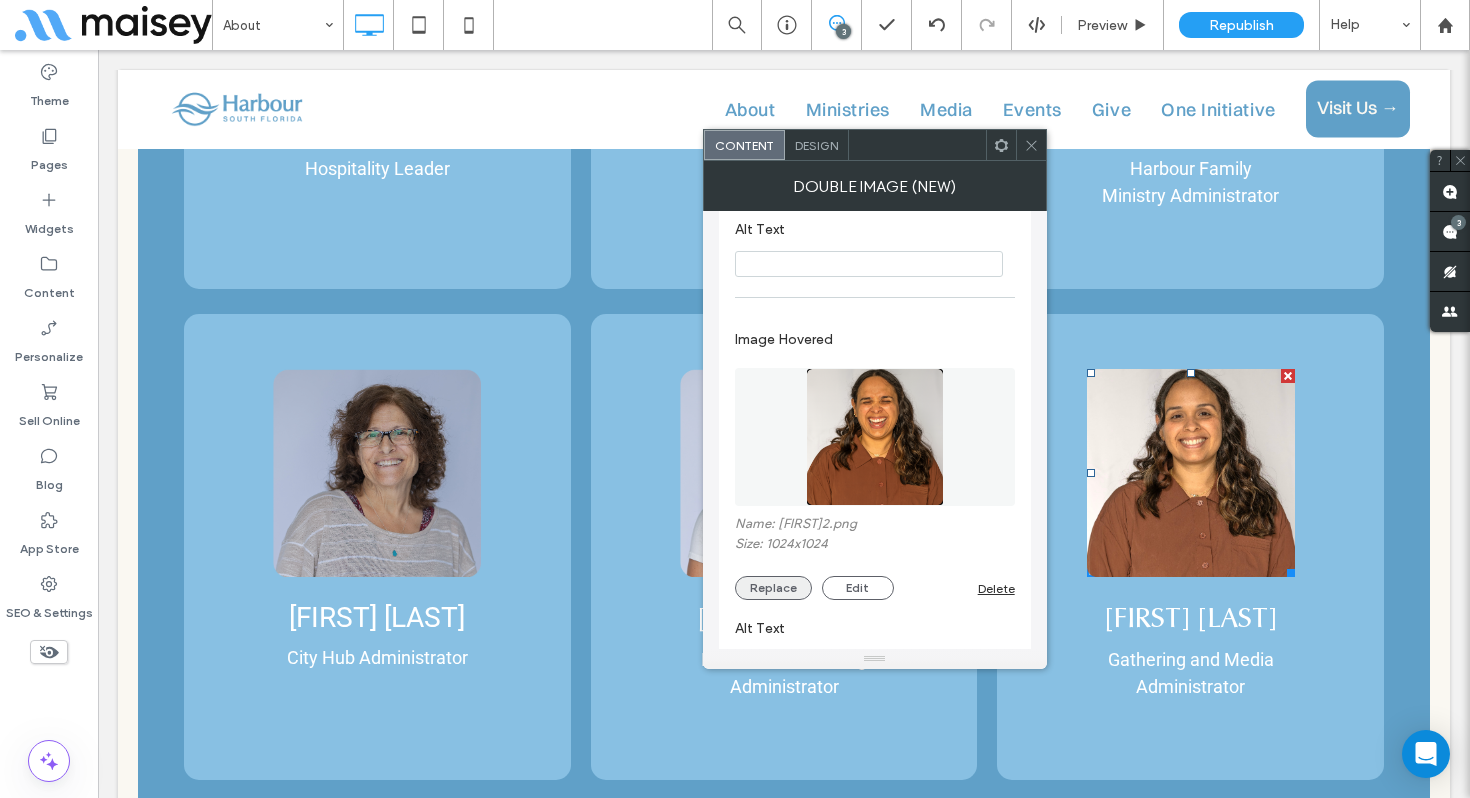 scroll, scrollTop: 481, scrollLeft: 0, axis: vertical 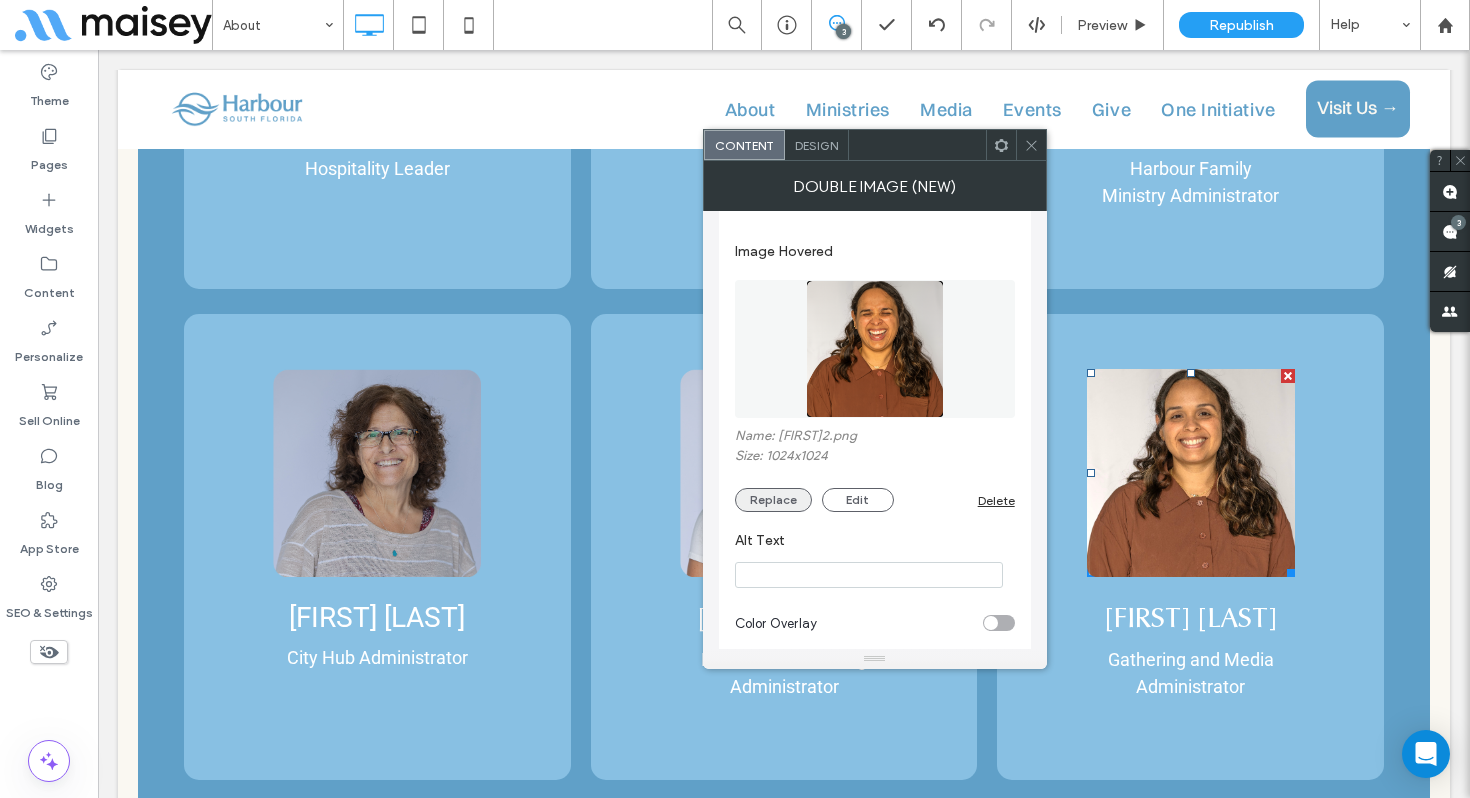 click on "Replace" at bounding box center (773, 500) 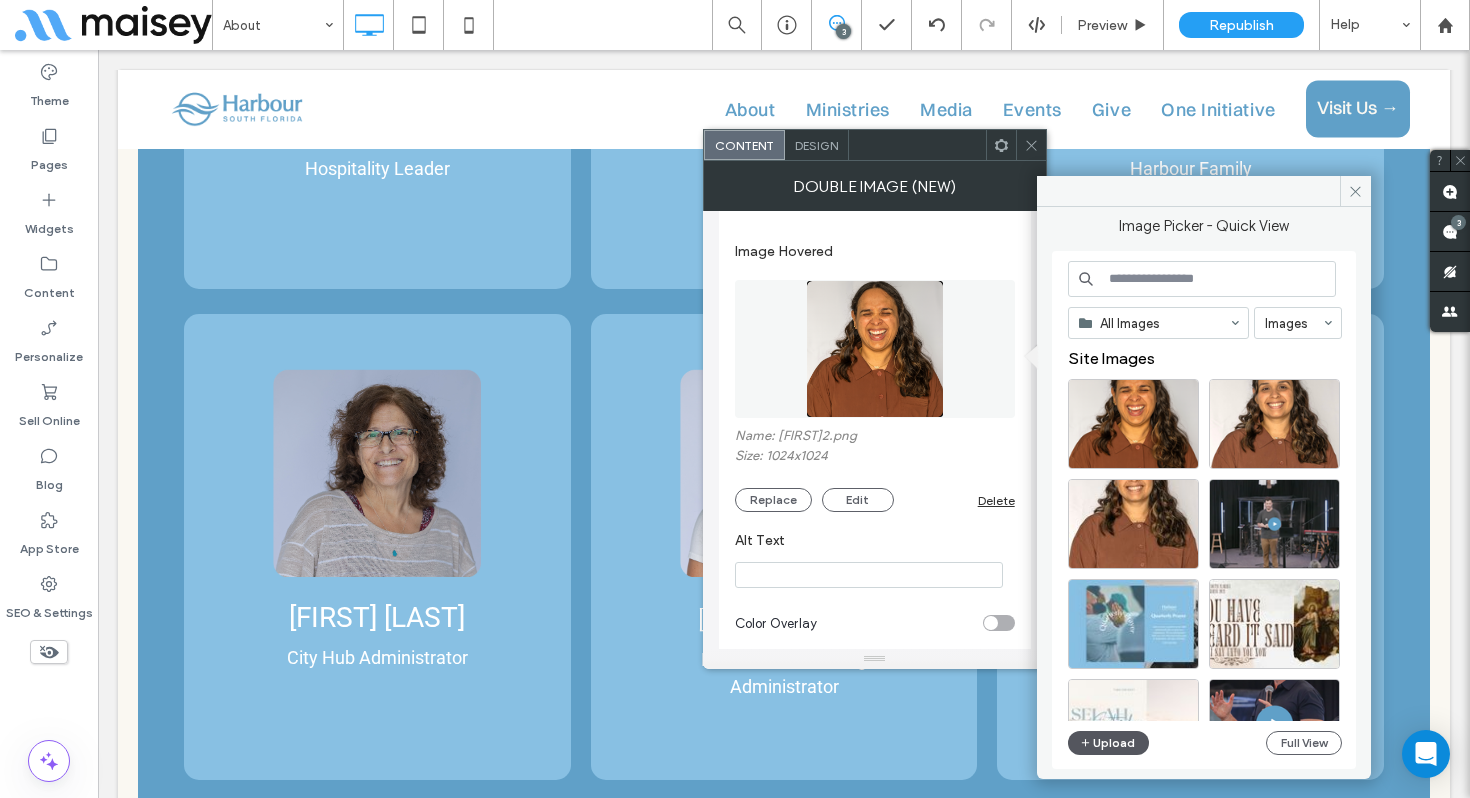click on "Upload" at bounding box center [1109, 743] 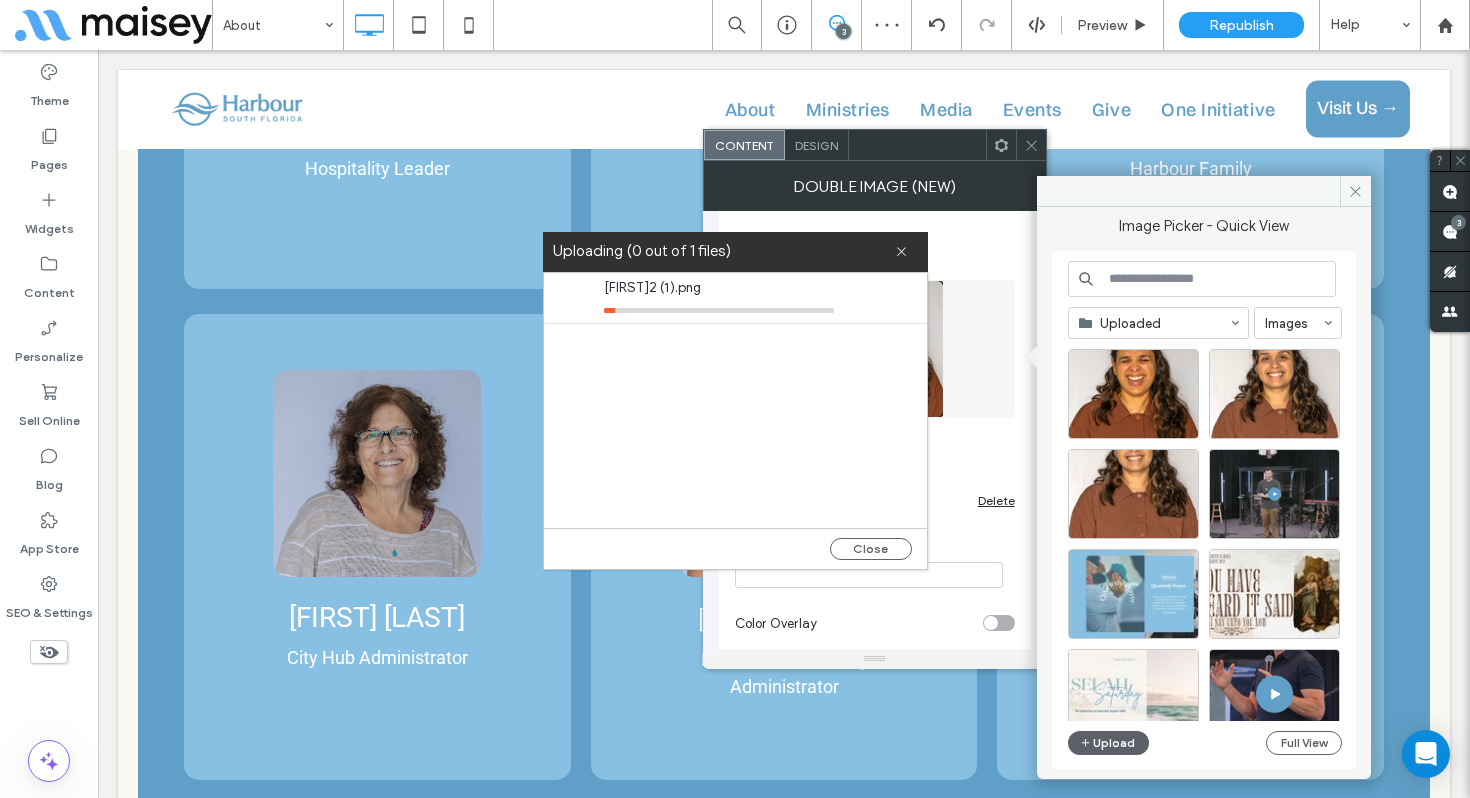 scroll, scrollTop: 8956, scrollLeft: 0, axis: vertical 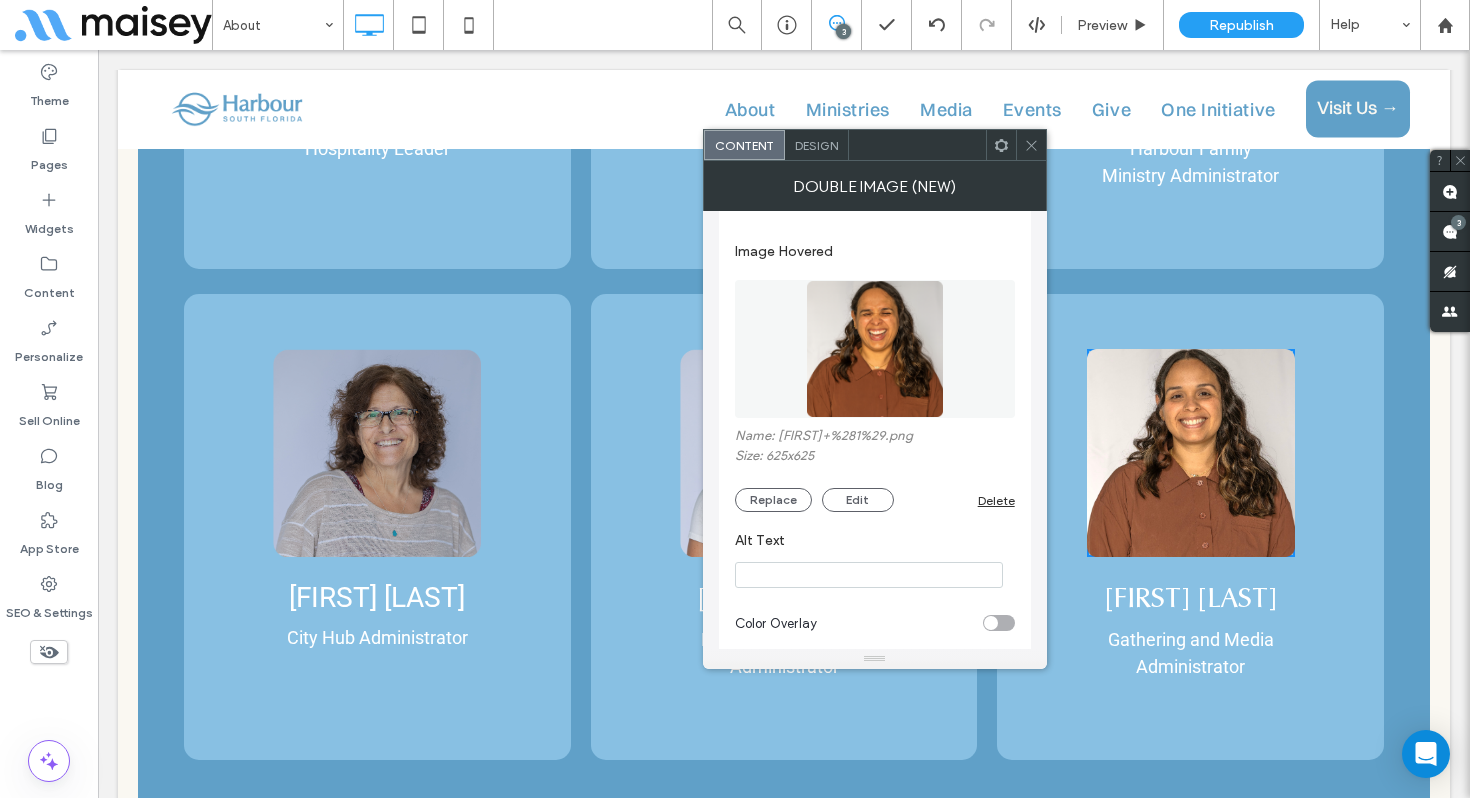 click 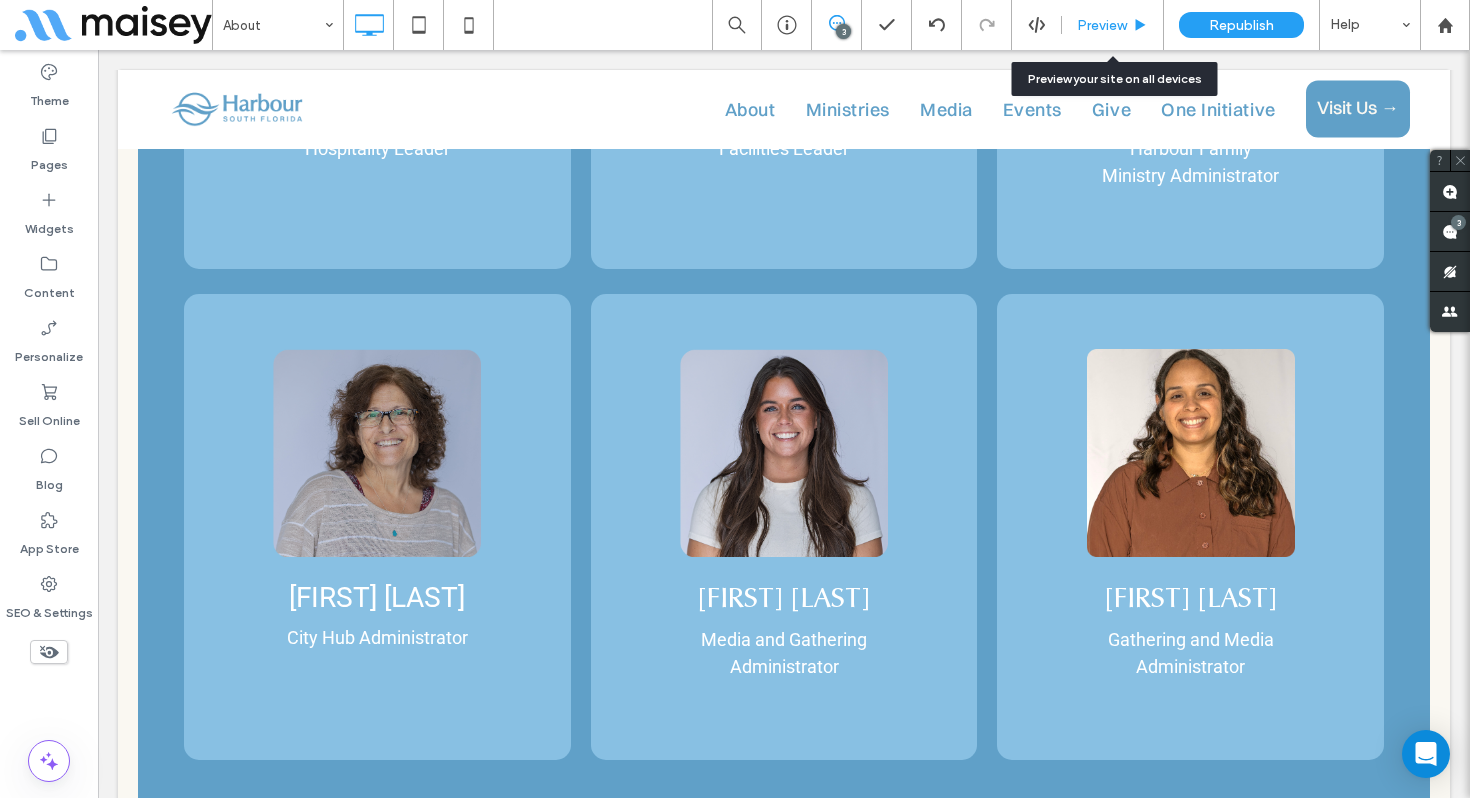 drag, startPoint x: 1110, startPoint y: 37, endPoint x: 1115, endPoint y: 49, distance: 13 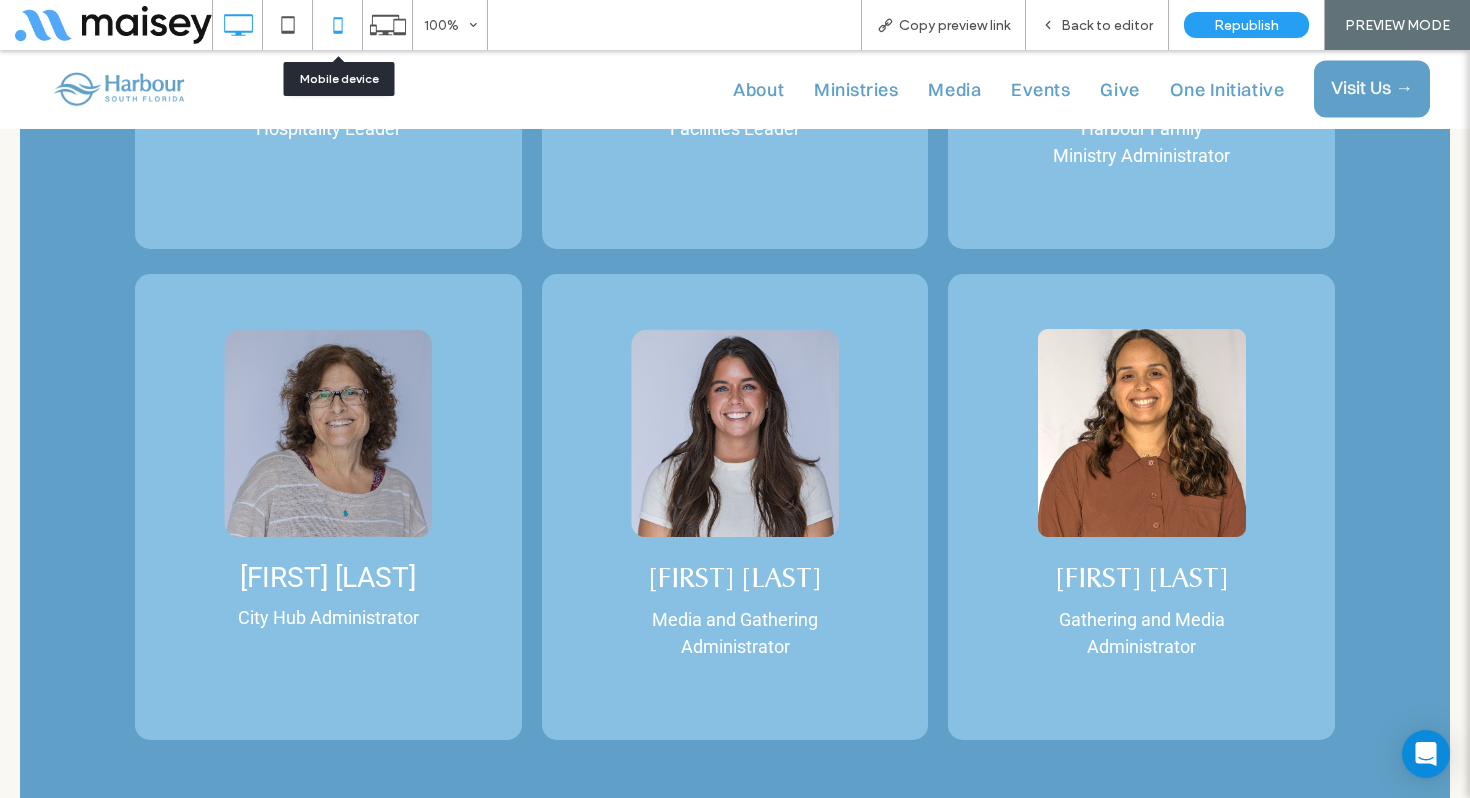 click 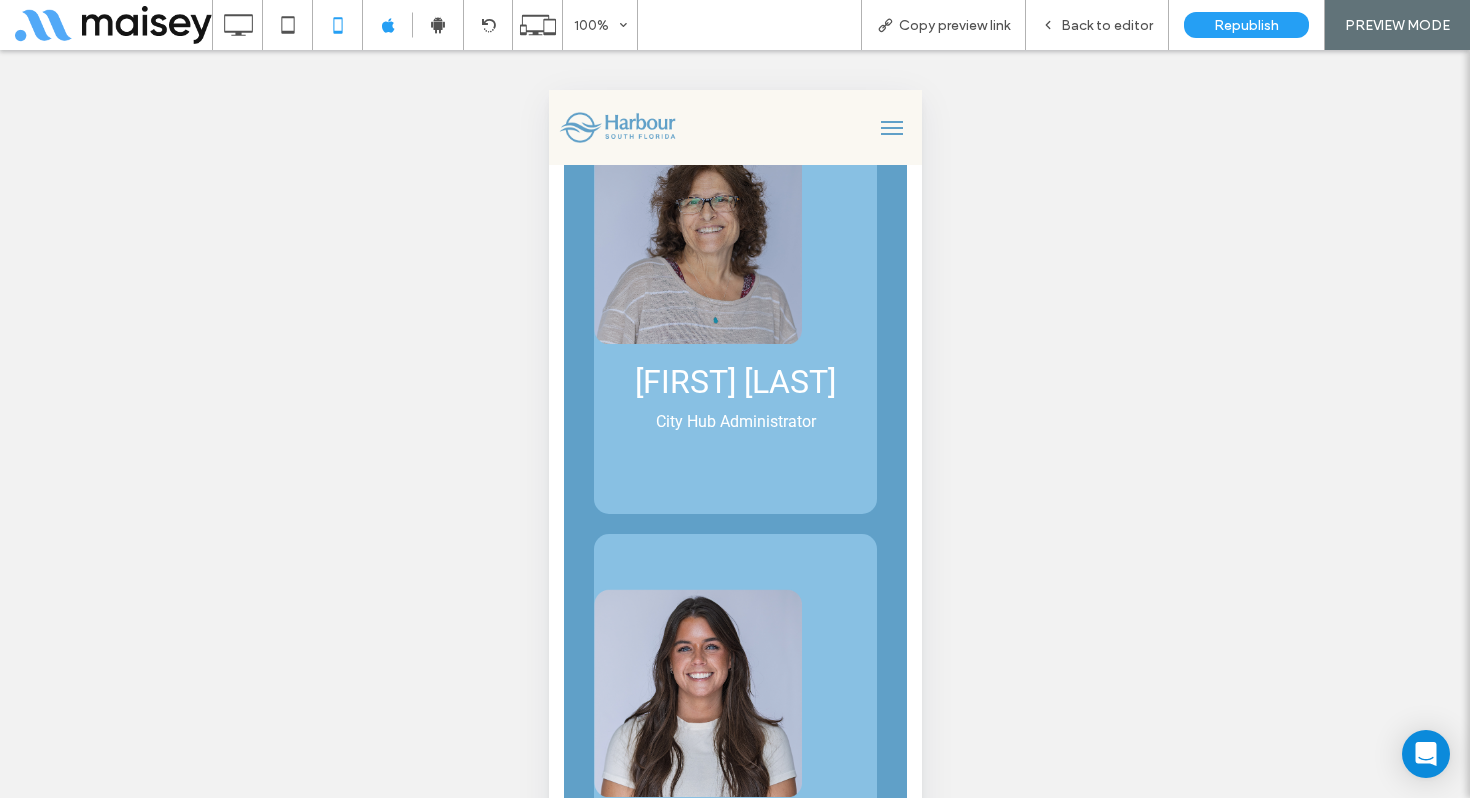 scroll, scrollTop: 14223, scrollLeft: 0, axis: vertical 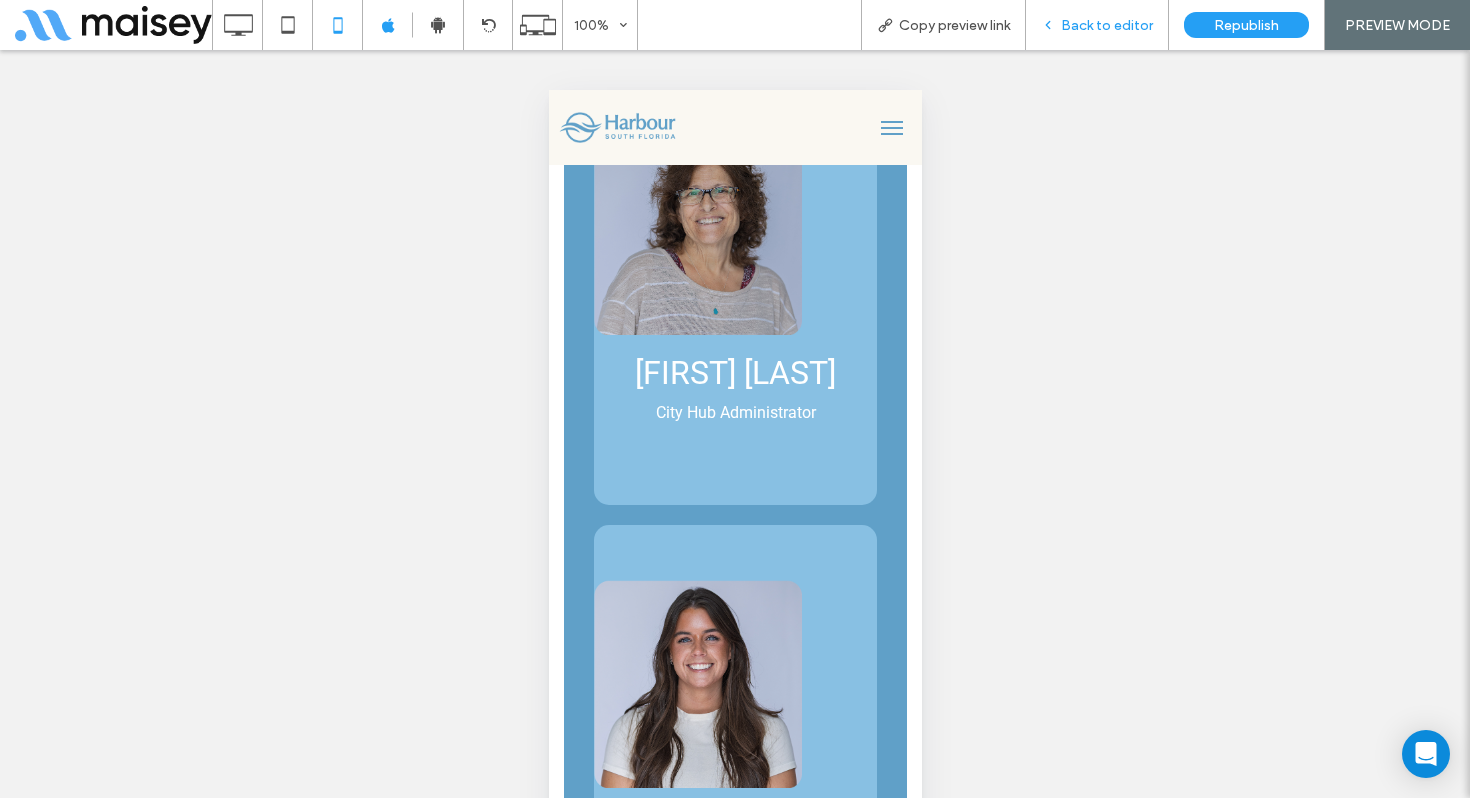 click on "Back to editor" at bounding box center [1107, 25] 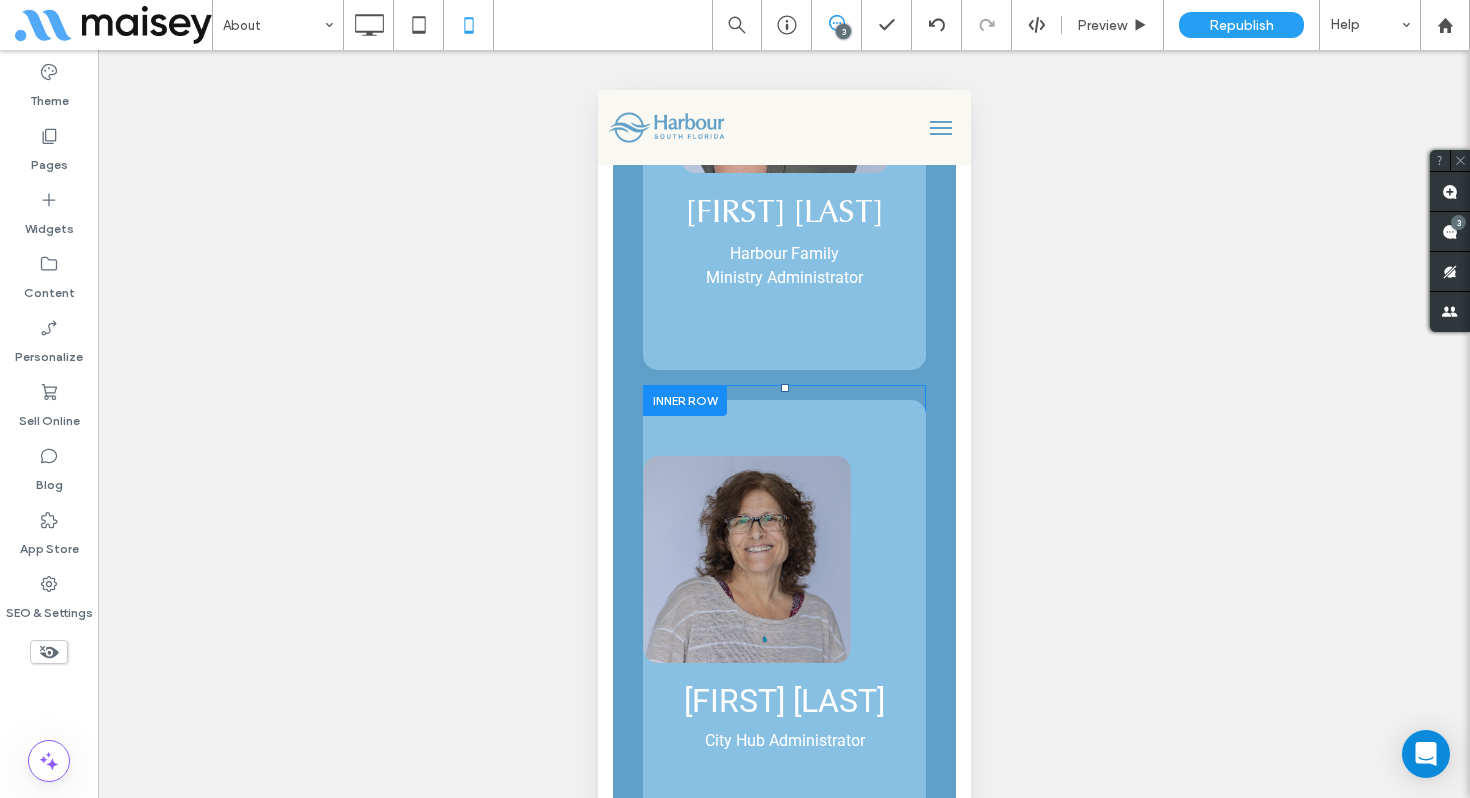 scroll, scrollTop: 13894, scrollLeft: 0, axis: vertical 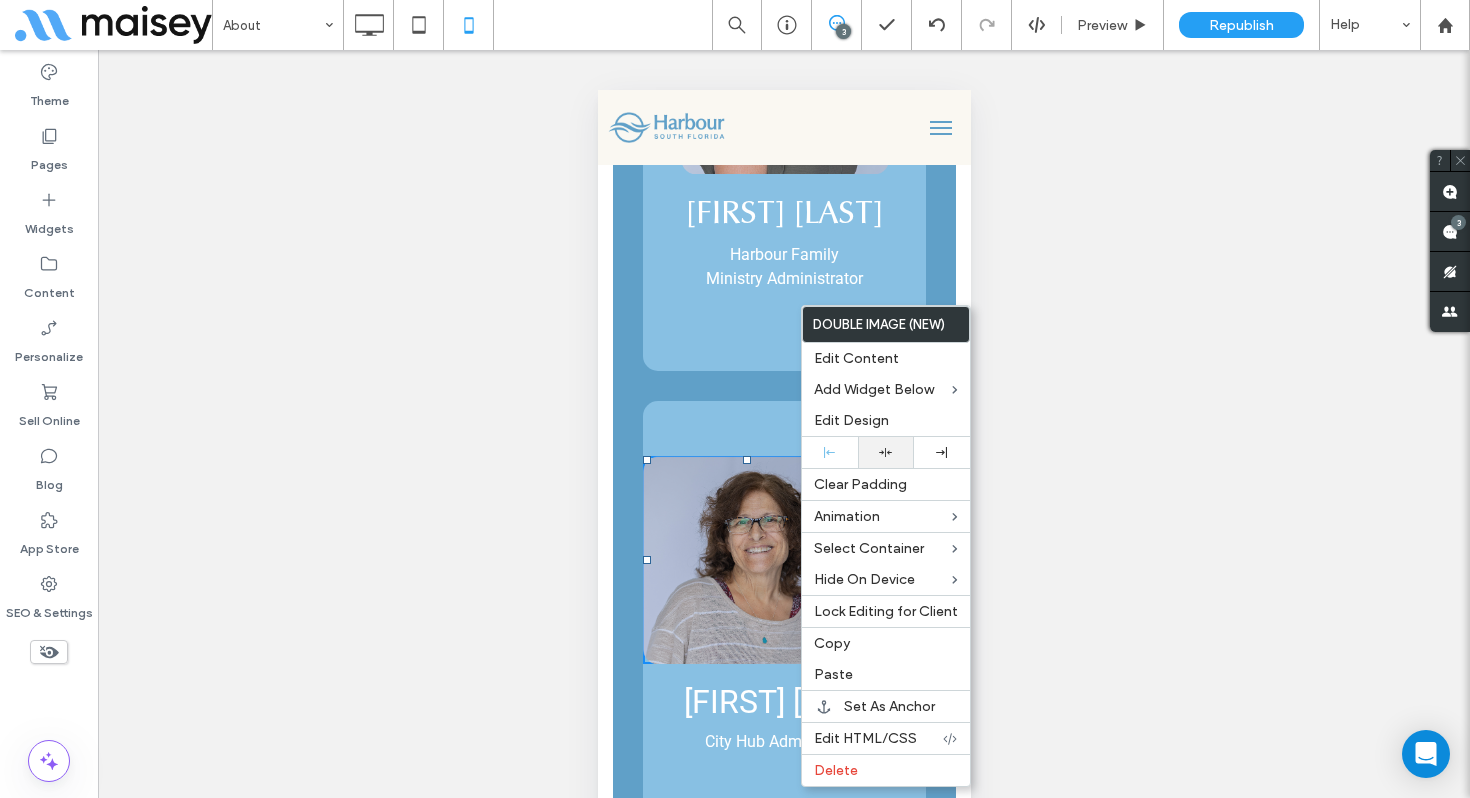 click at bounding box center (886, 452) 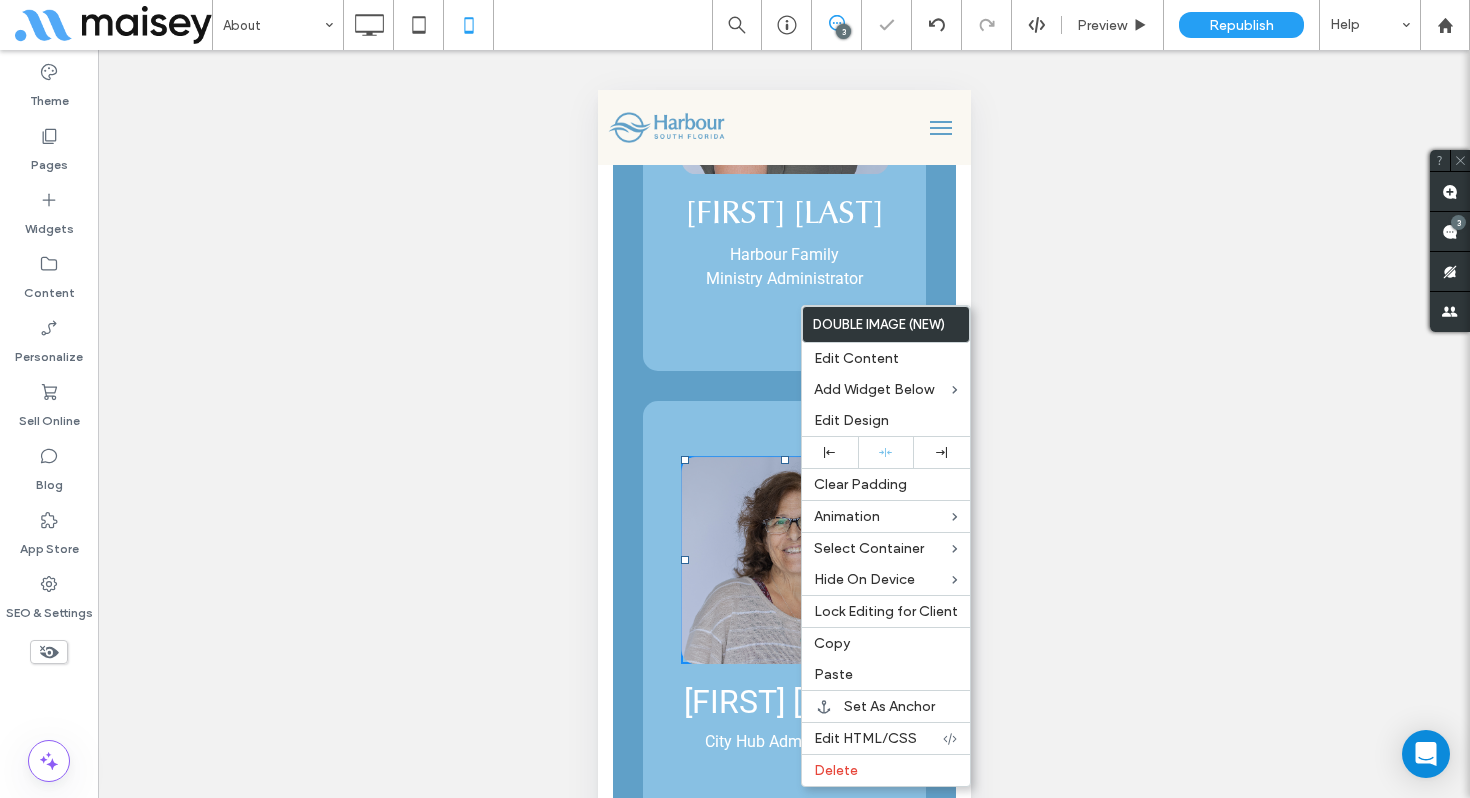 click at bounding box center [735, 399] 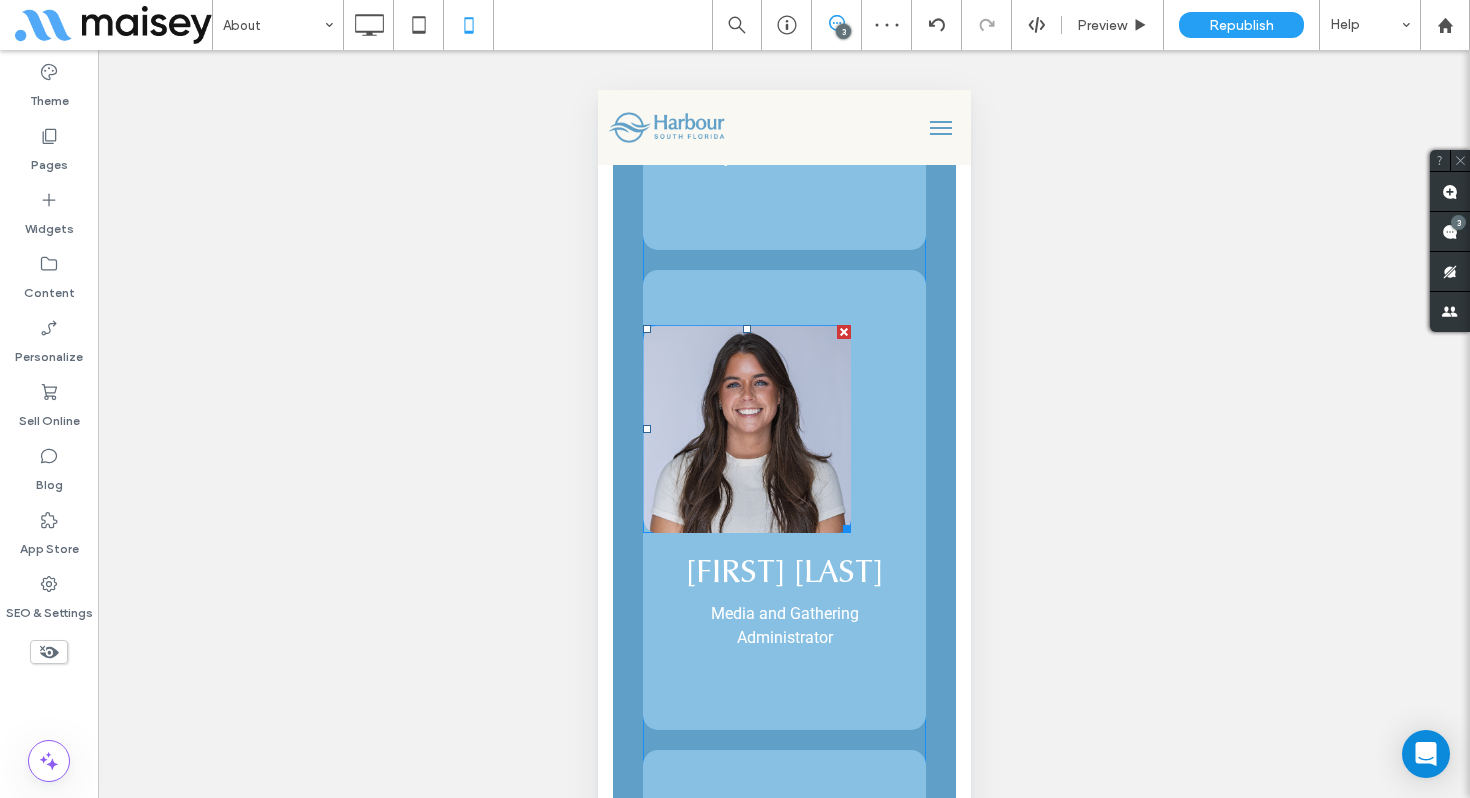 scroll, scrollTop: 14505, scrollLeft: 0, axis: vertical 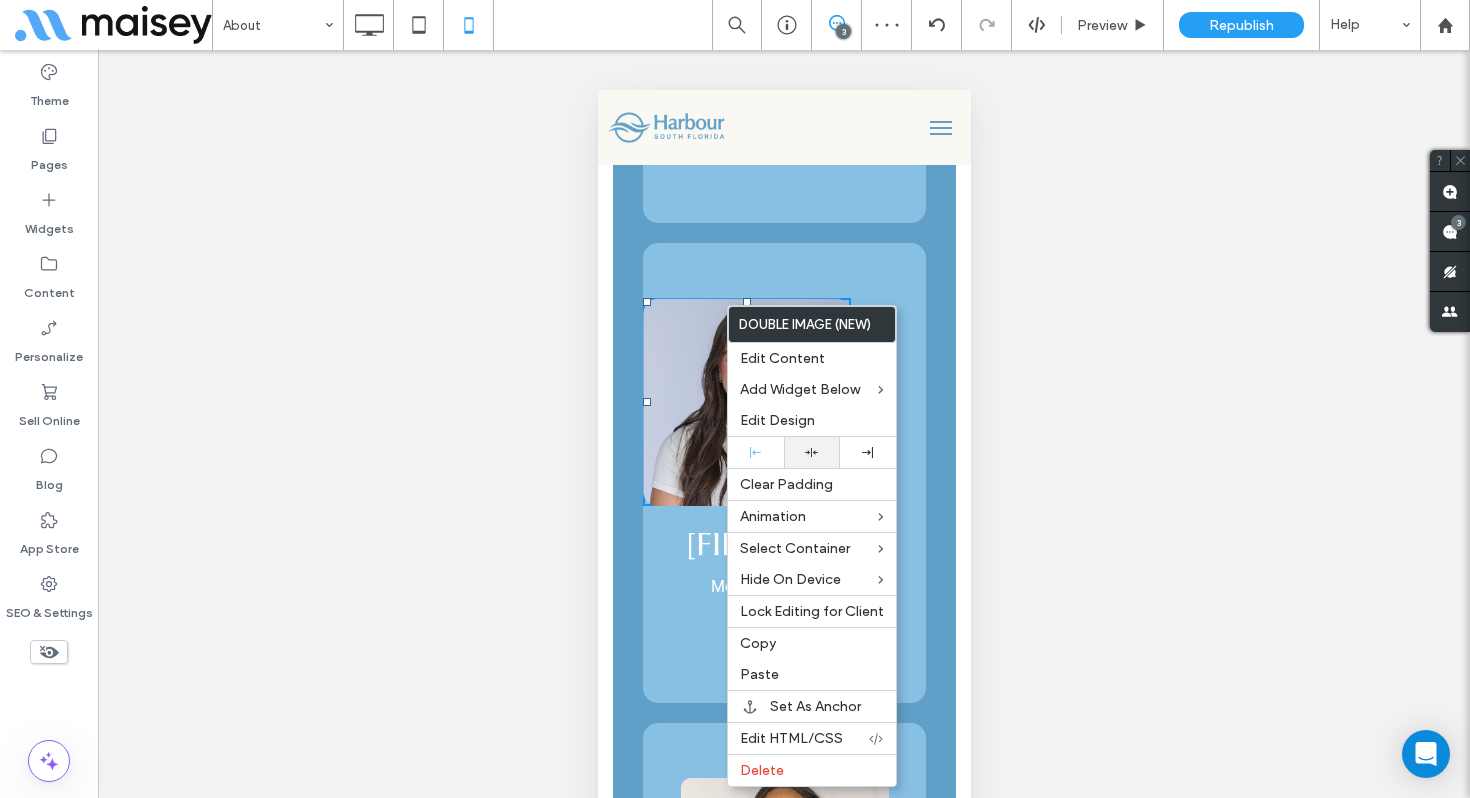 click 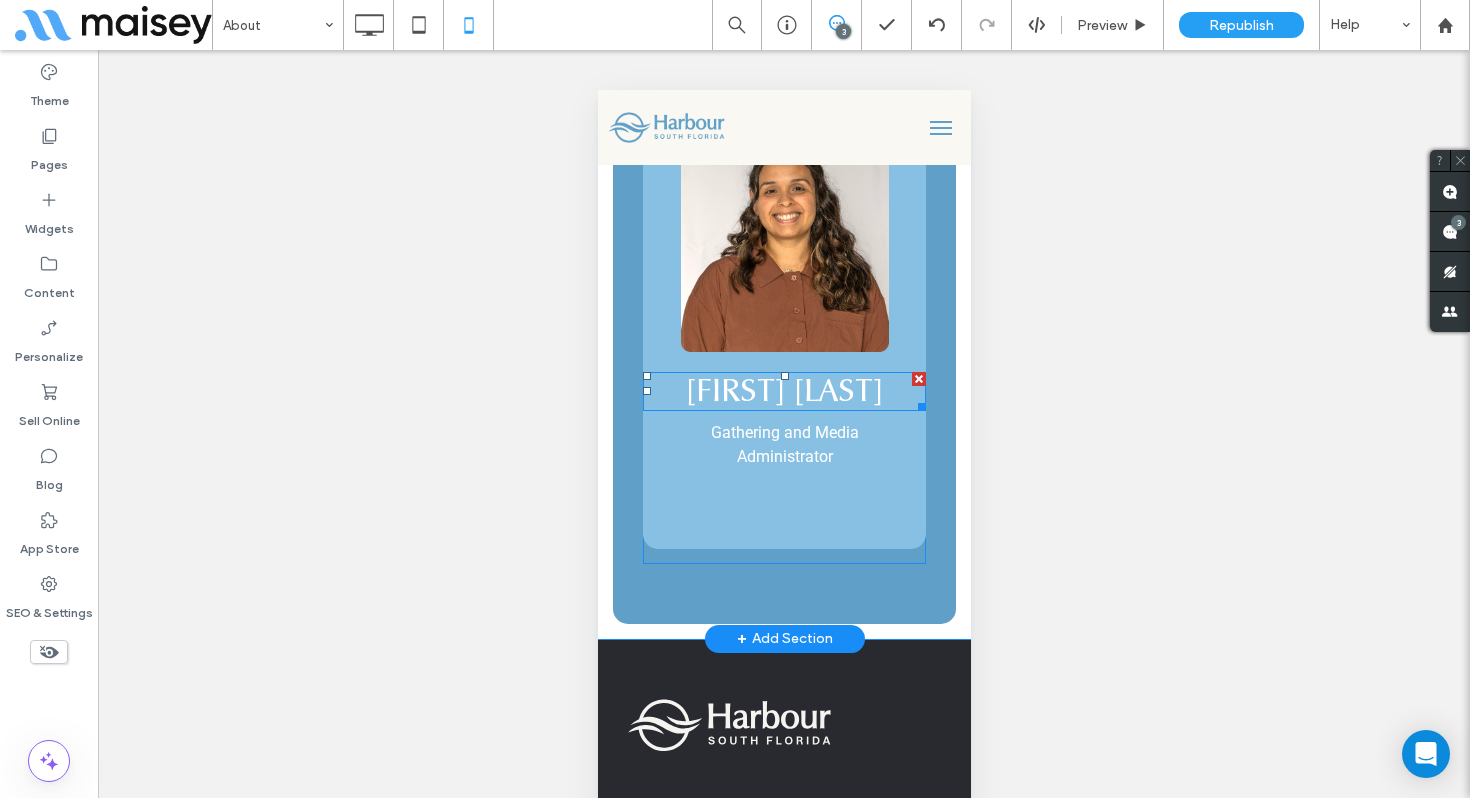 scroll, scrollTop: 15081, scrollLeft: 0, axis: vertical 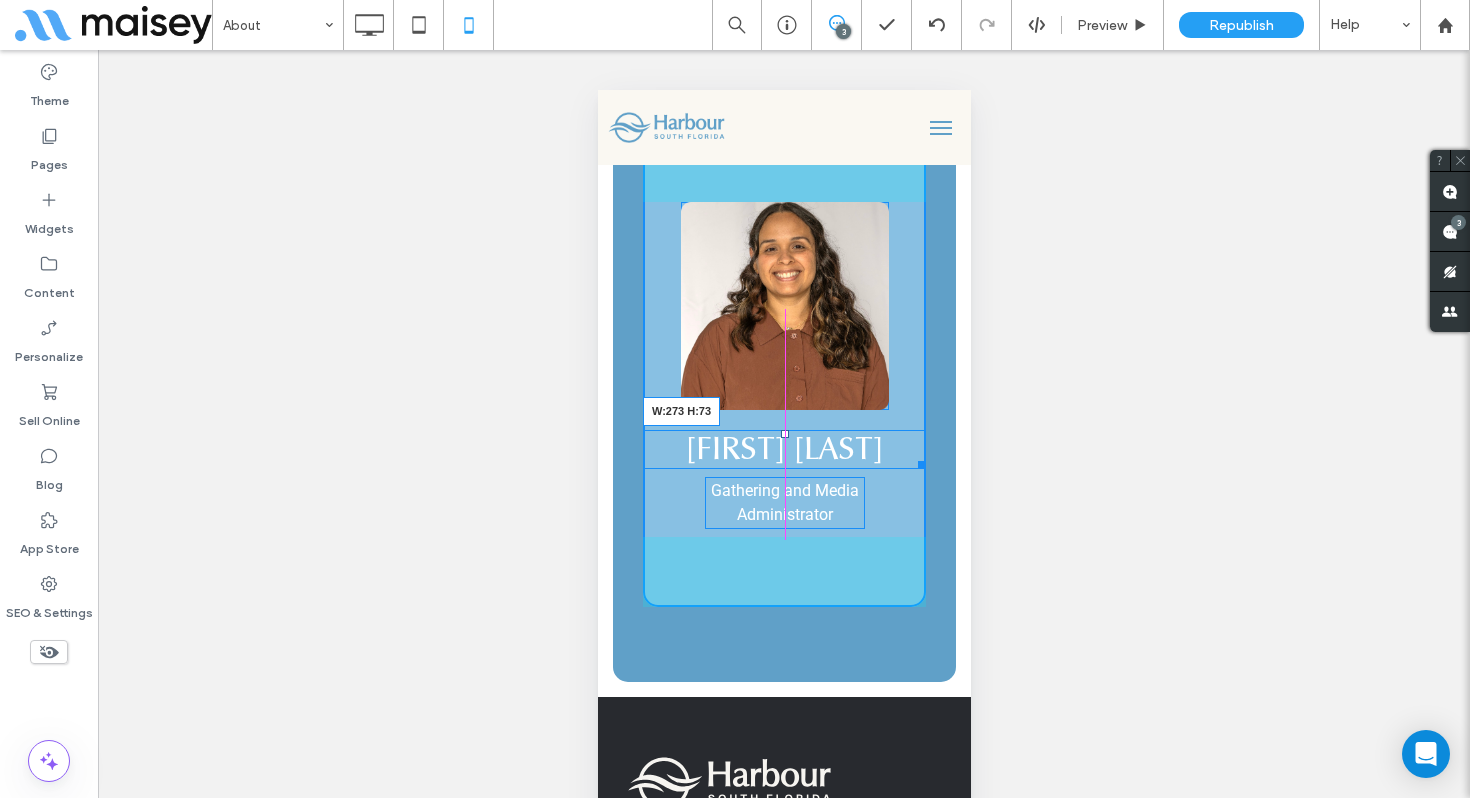 drag, startPoint x: 918, startPoint y: 466, endPoint x: 1510, endPoint y: 556, distance: 598.8021 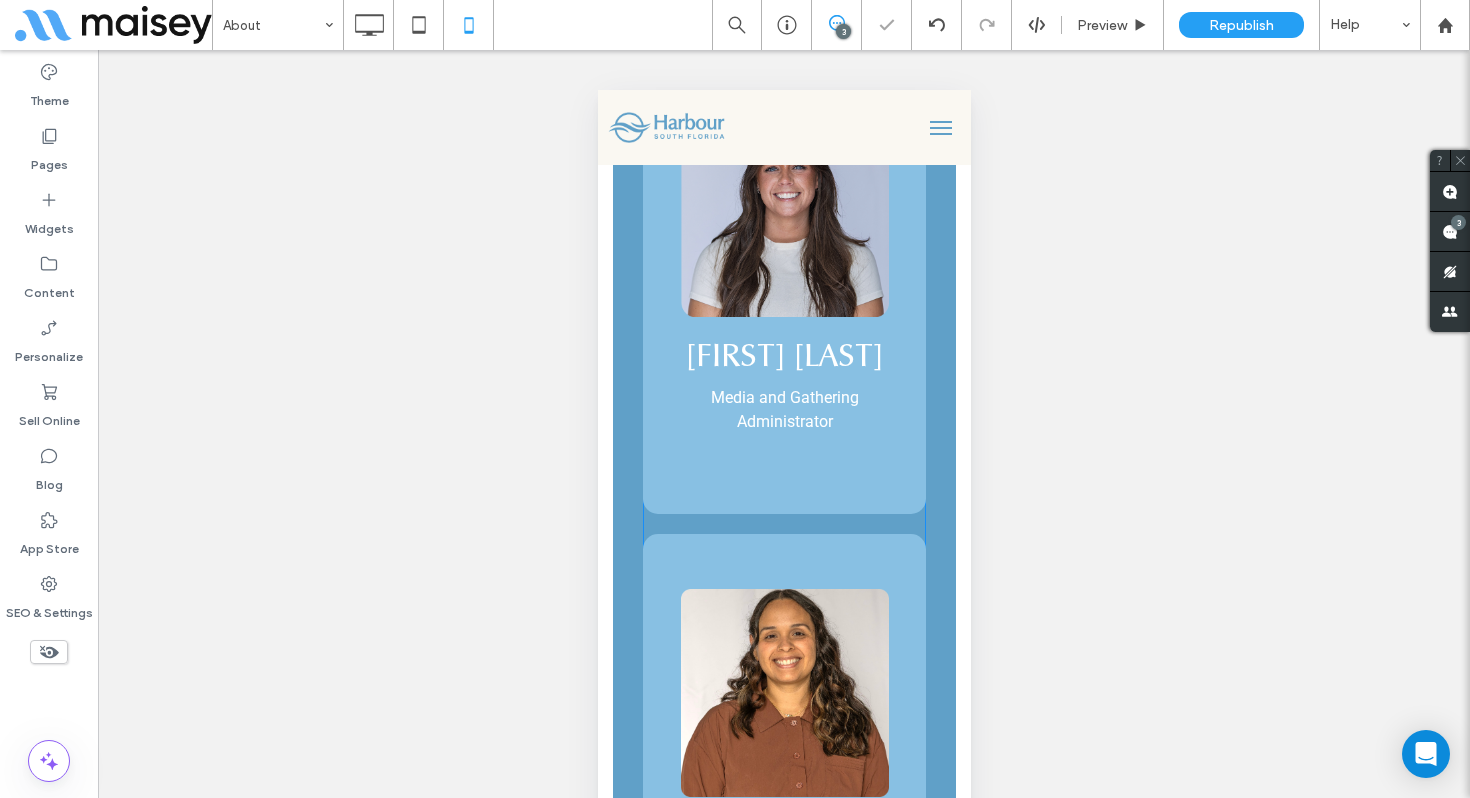 scroll, scrollTop: 14442, scrollLeft: 0, axis: vertical 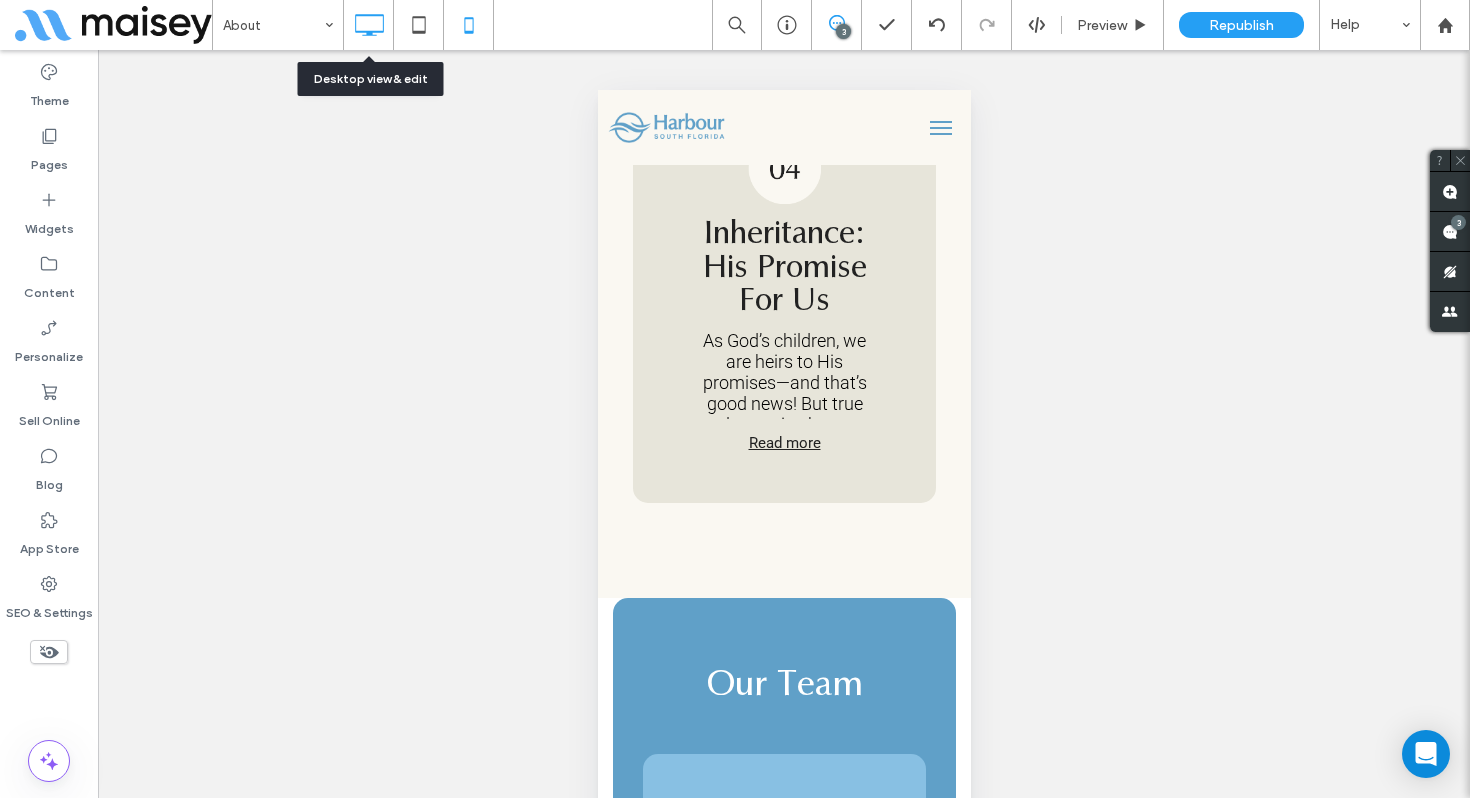 click 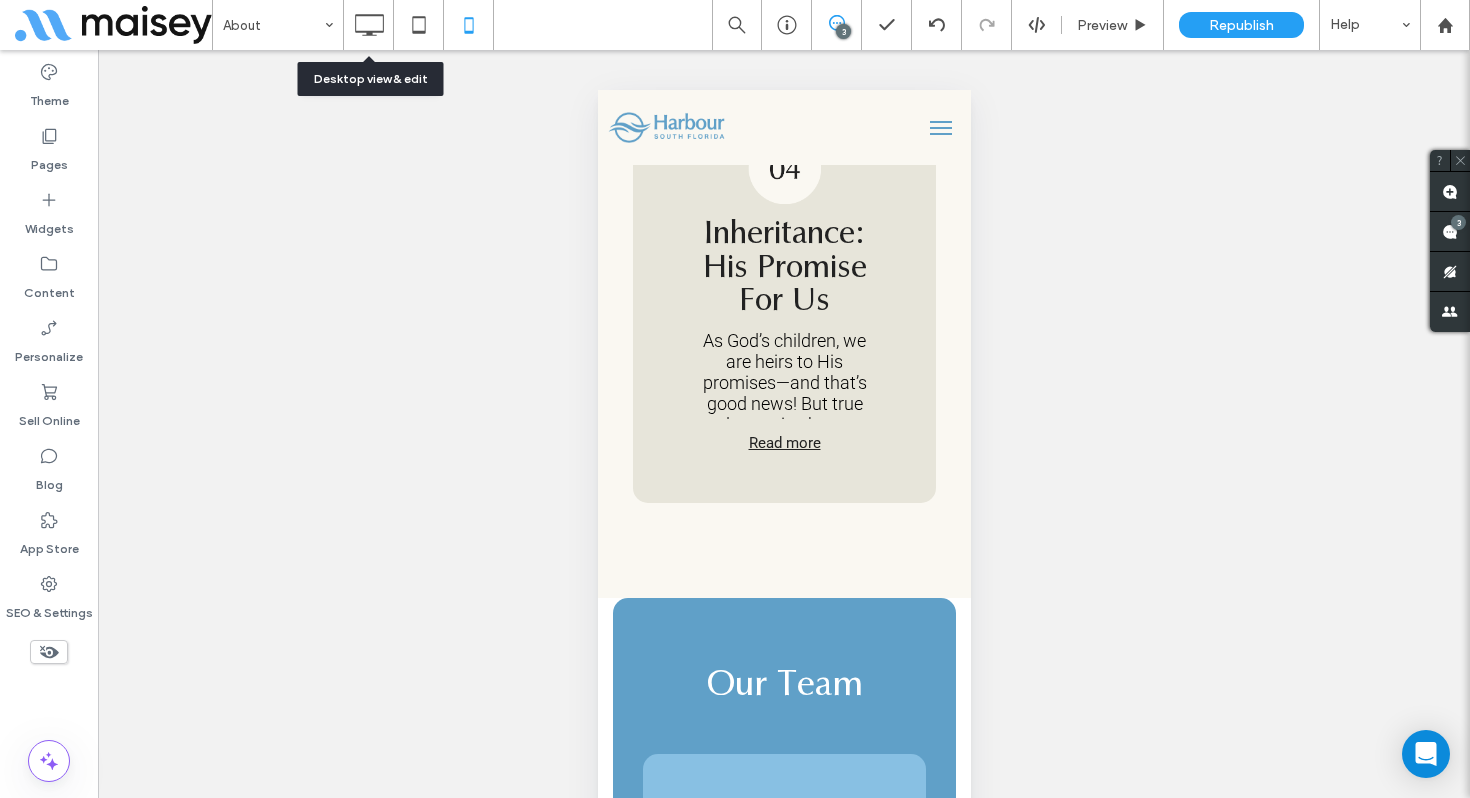 scroll, scrollTop: 0, scrollLeft: 0, axis: both 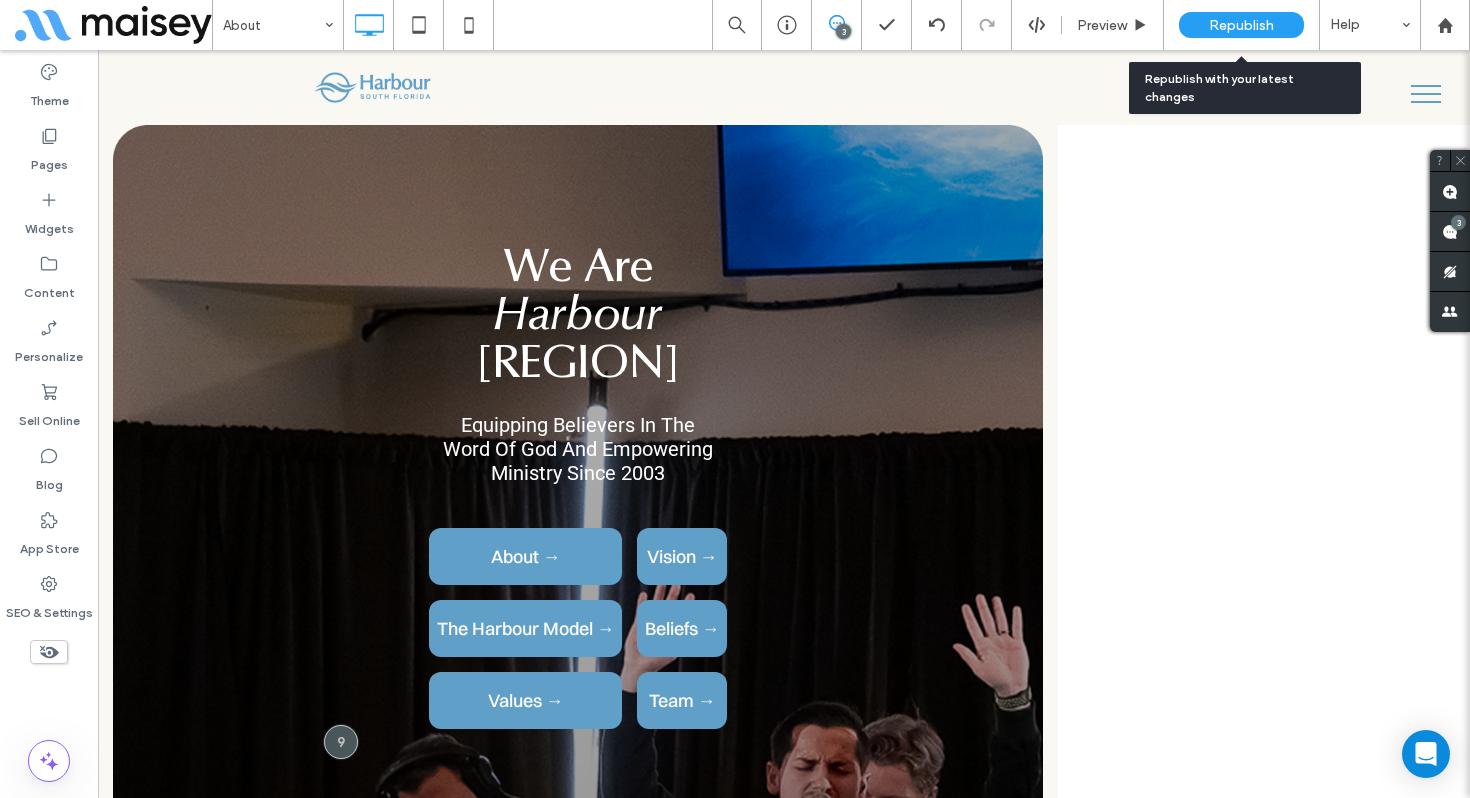 click on "Republish" at bounding box center (1241, 25) 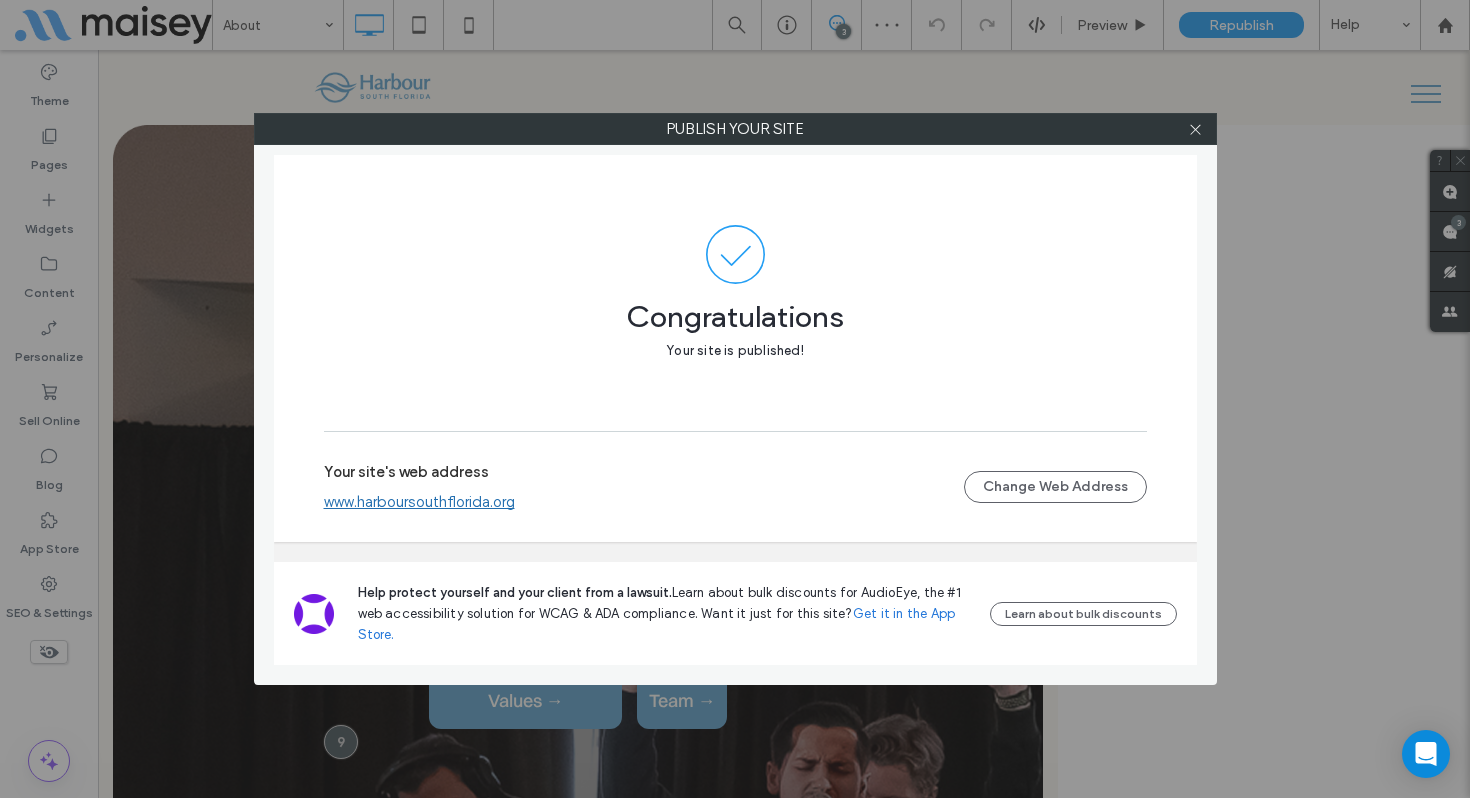 click on "www.harboursouthflorida.org" at bounding box center [419, 502] 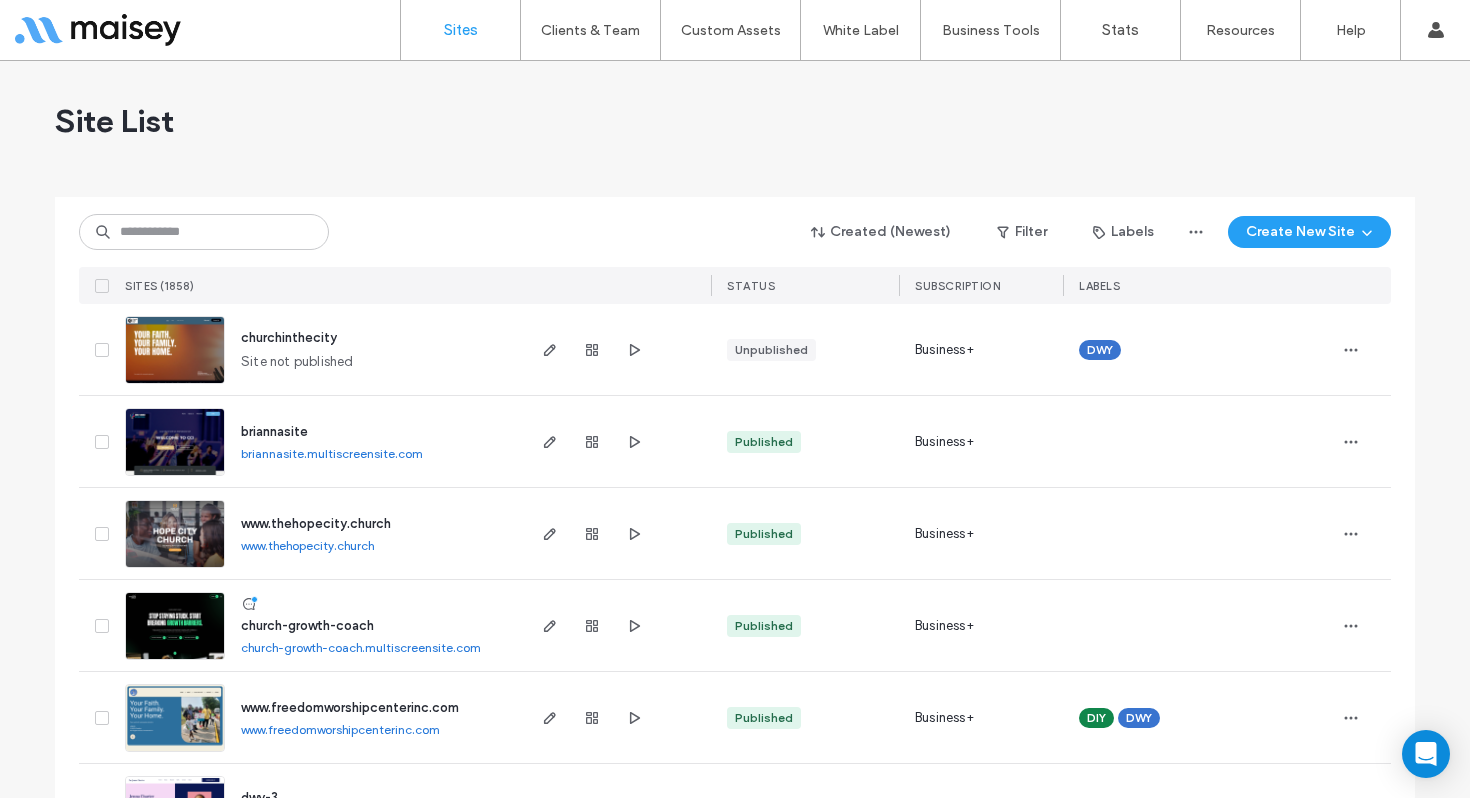 scroll, scrollTop: 0, scrollLeft: 0, axis: both 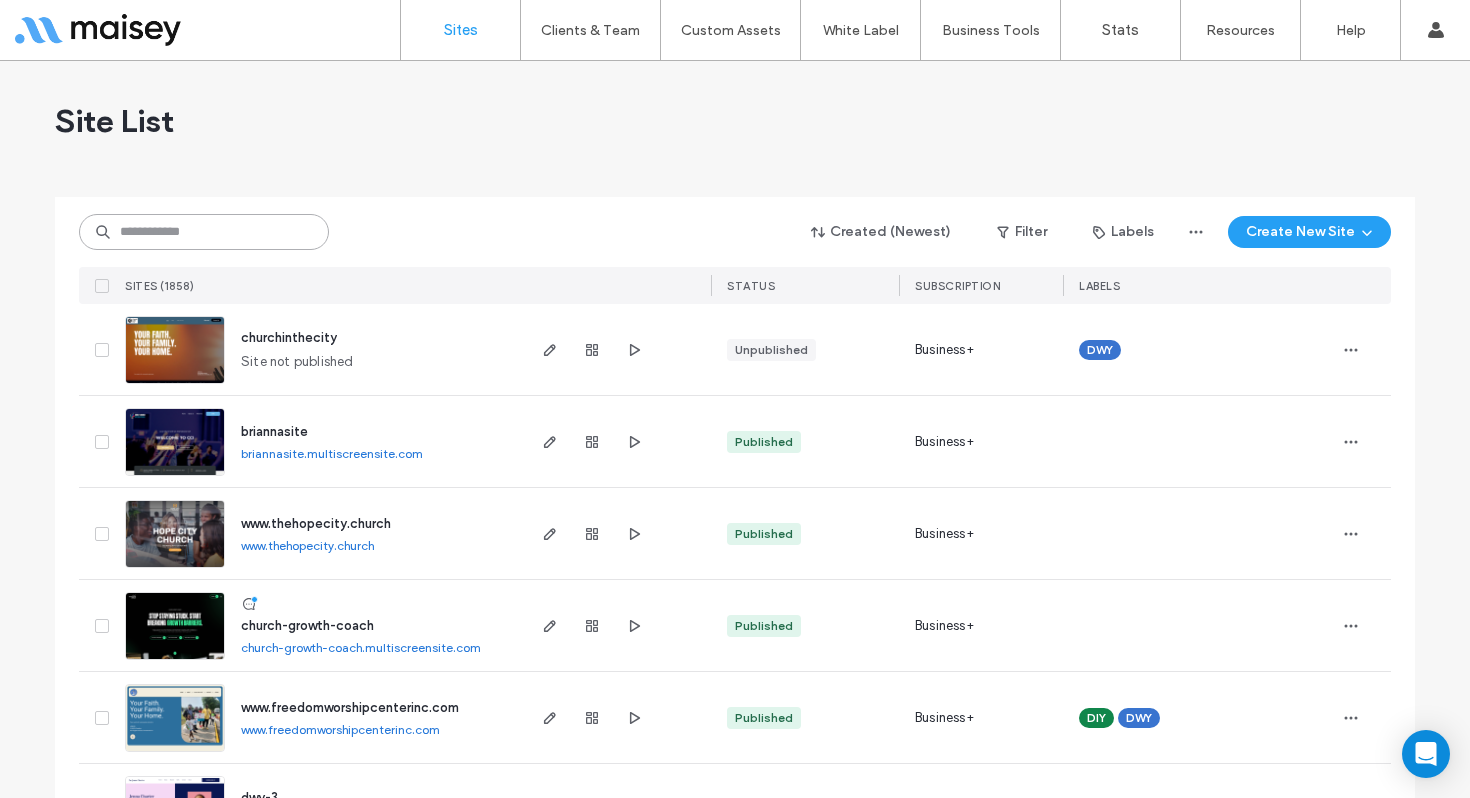 click at bounding box center (204, 232) 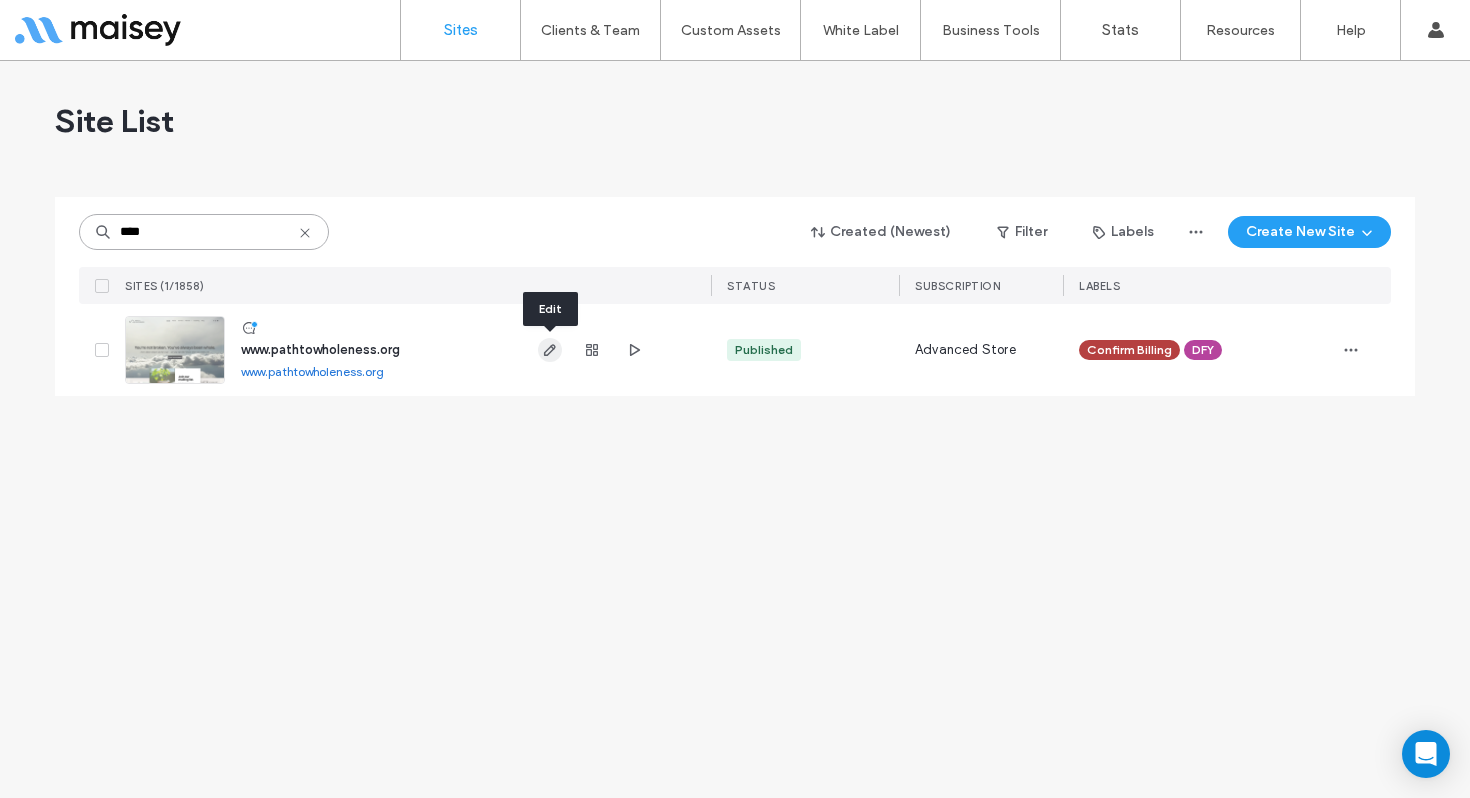 type on "****" 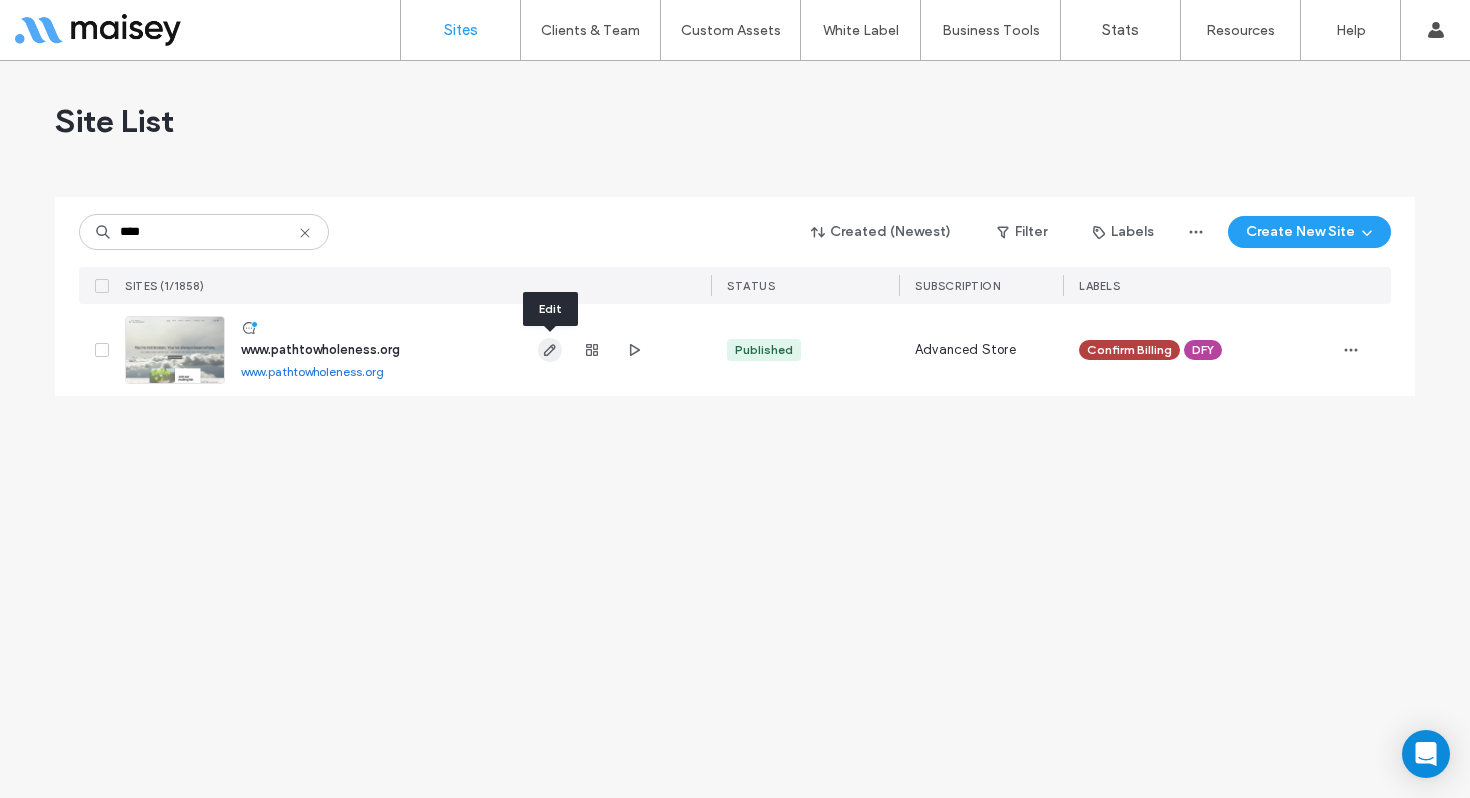 click 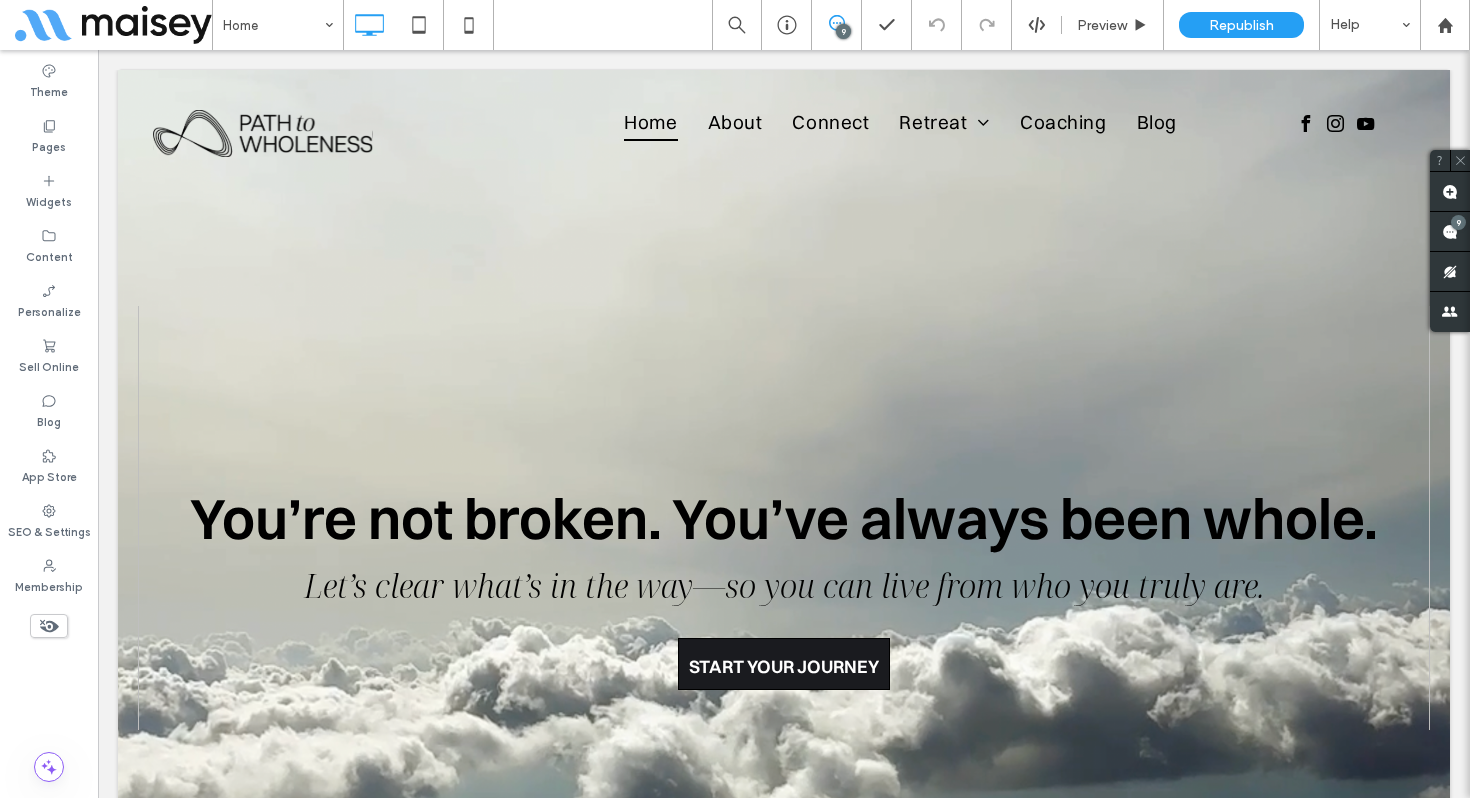 scroll, scrollTop: 0, scrollLeft: 0, axis: both 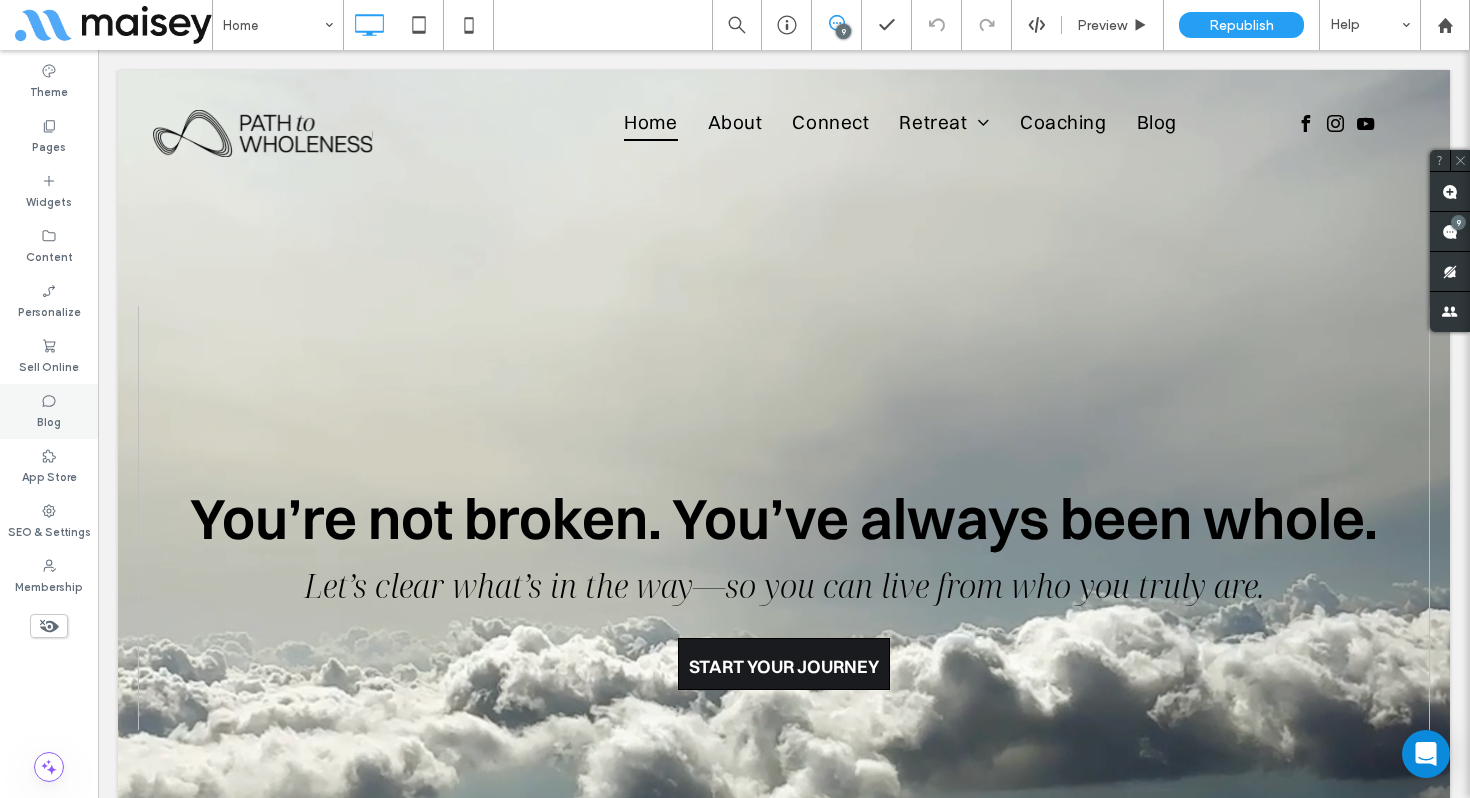 click on "Blog" at bounding box center (49, 420) 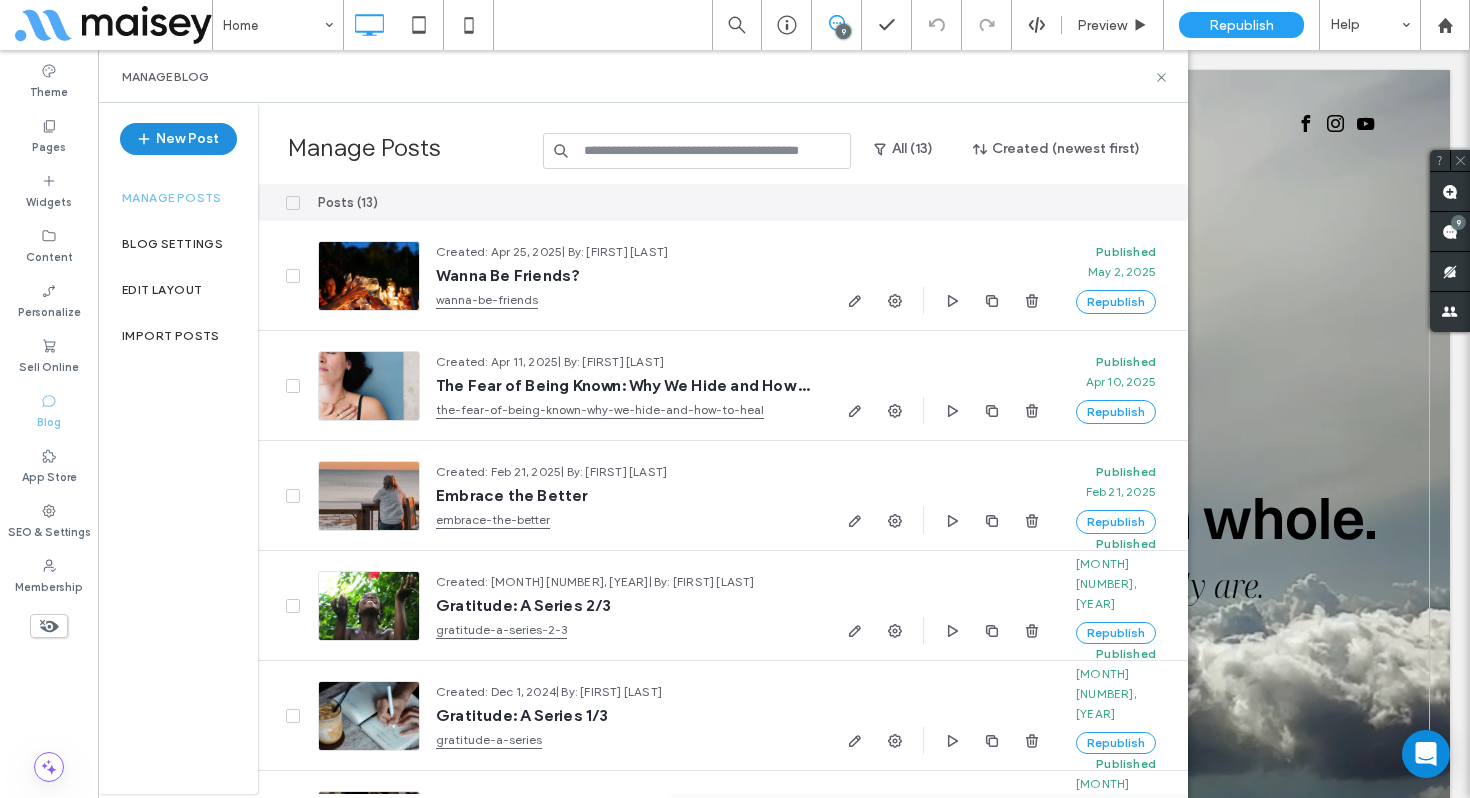 click on "New Post" at bounding box center (178, 139) 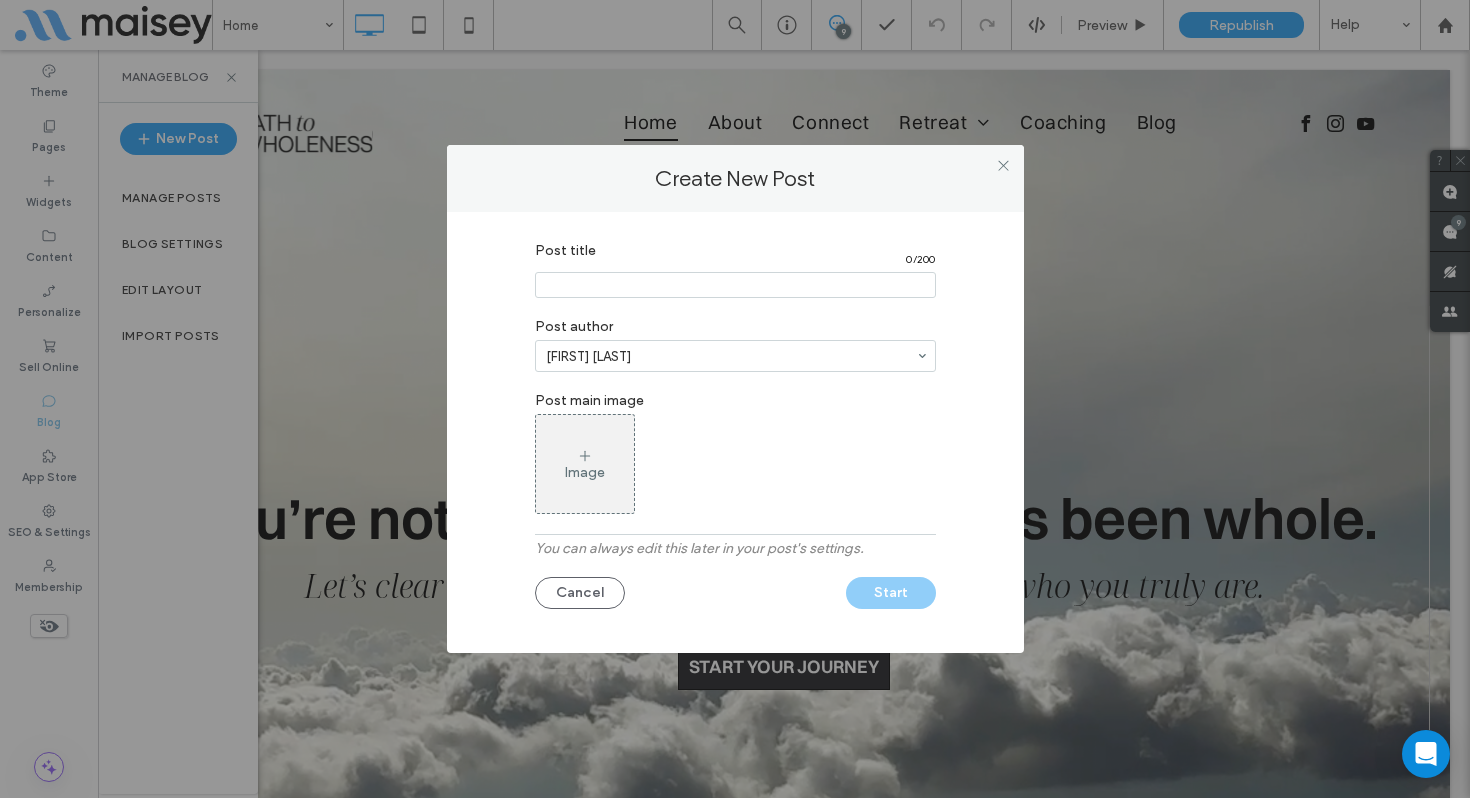 drag, startPoint x: 630, startPoint y: 270, endPoint x: 629, endPoint y: 281, distance: 11.045361 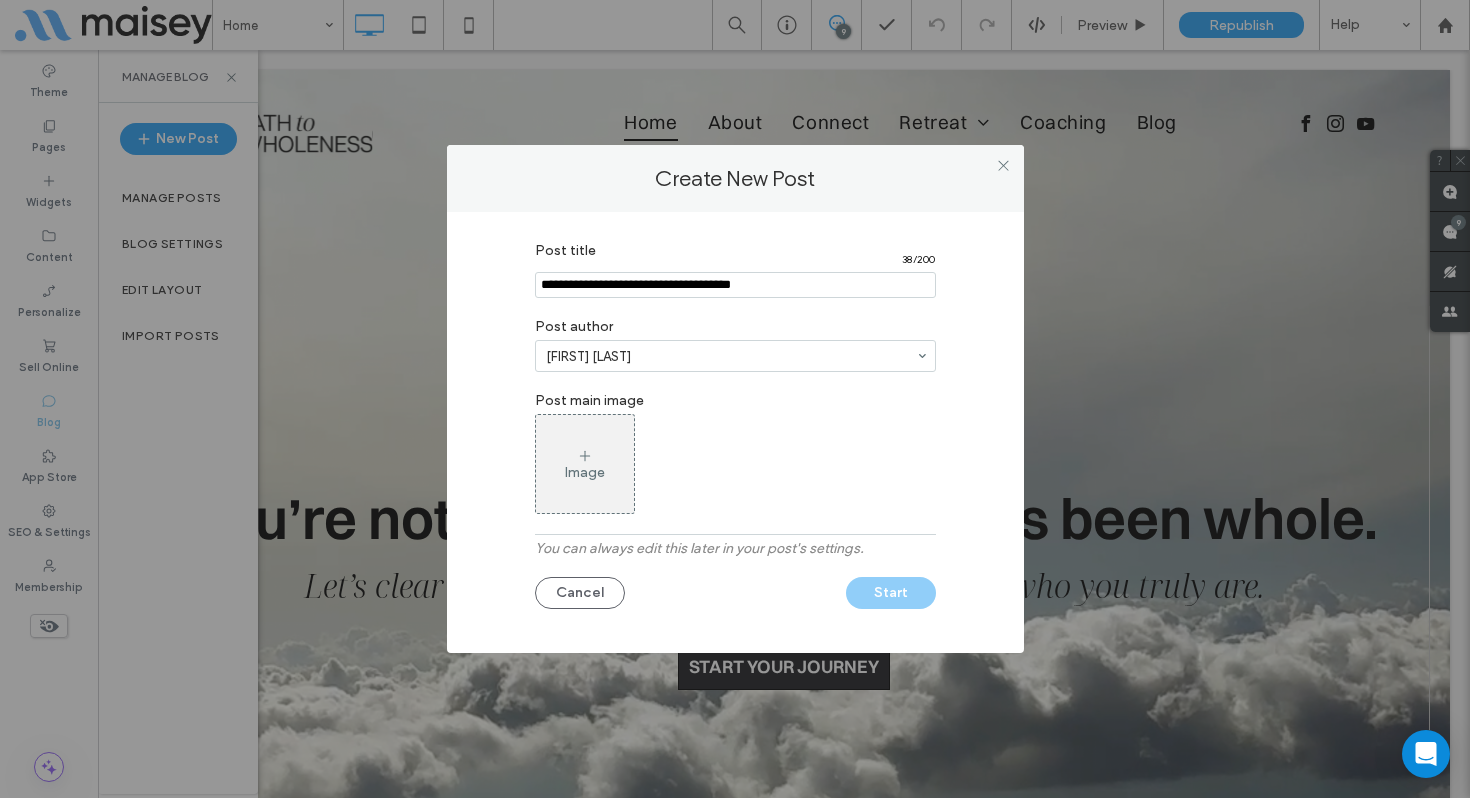 type on "**********" 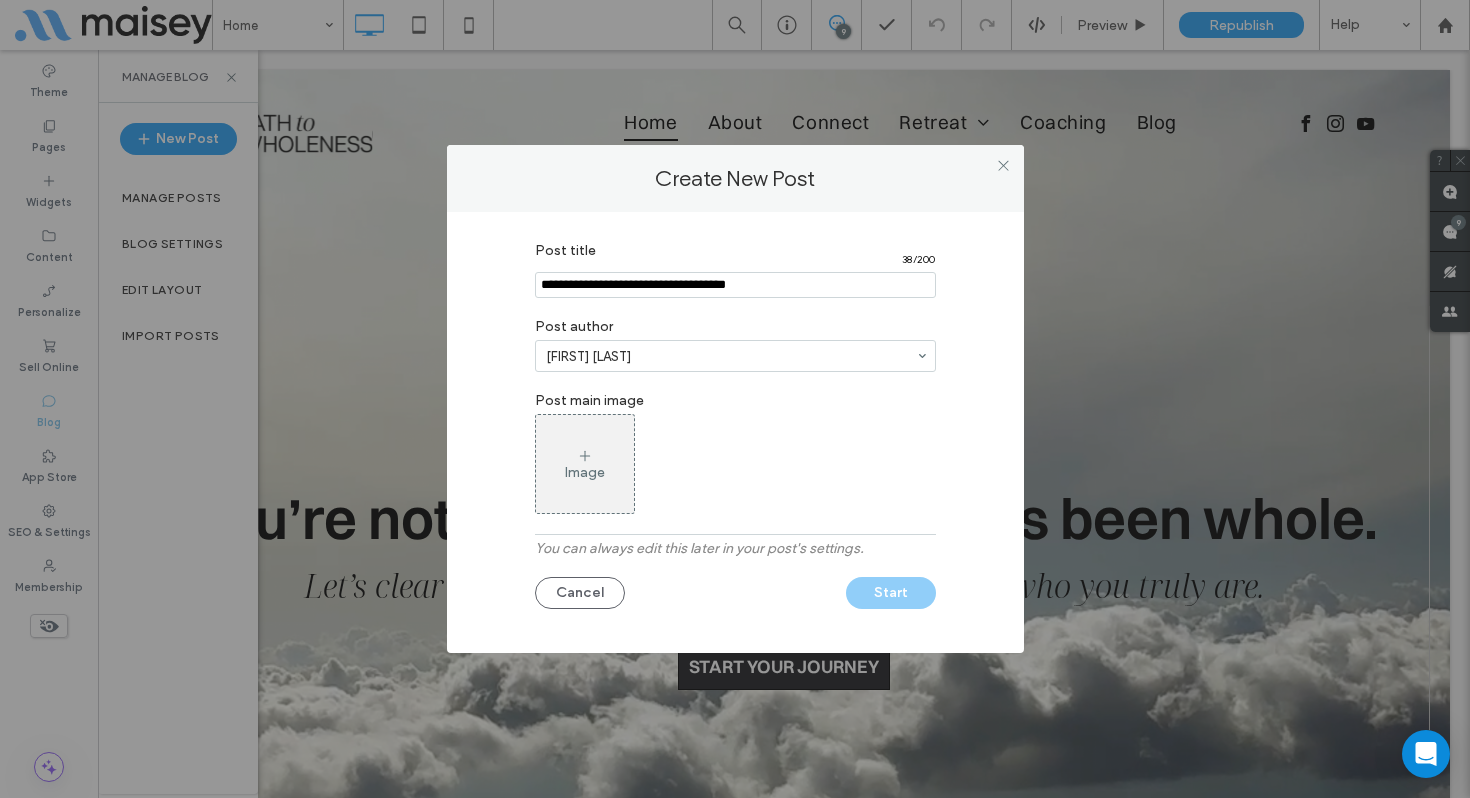 click 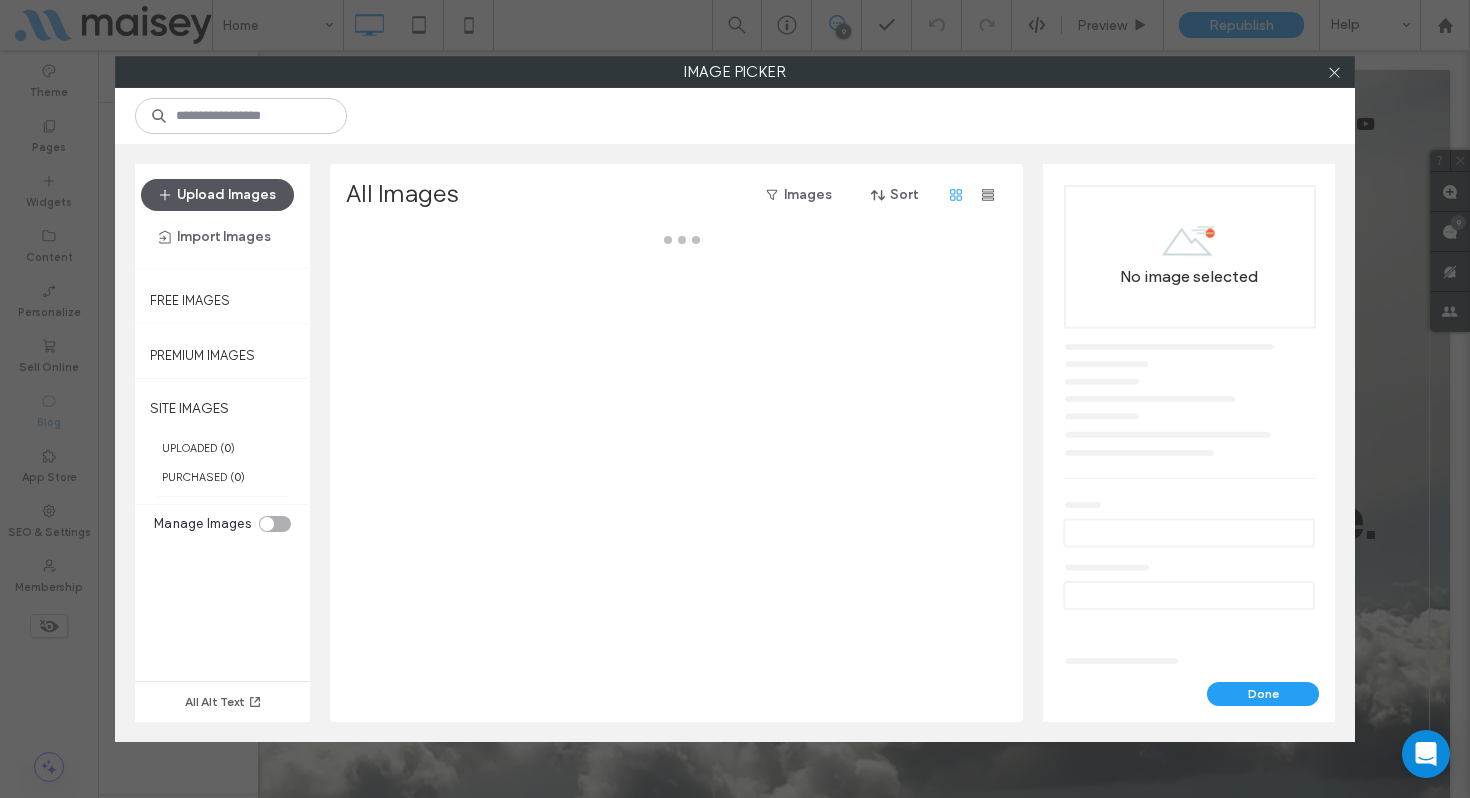 click on "Upload Images" at bounding box center (217, 195) 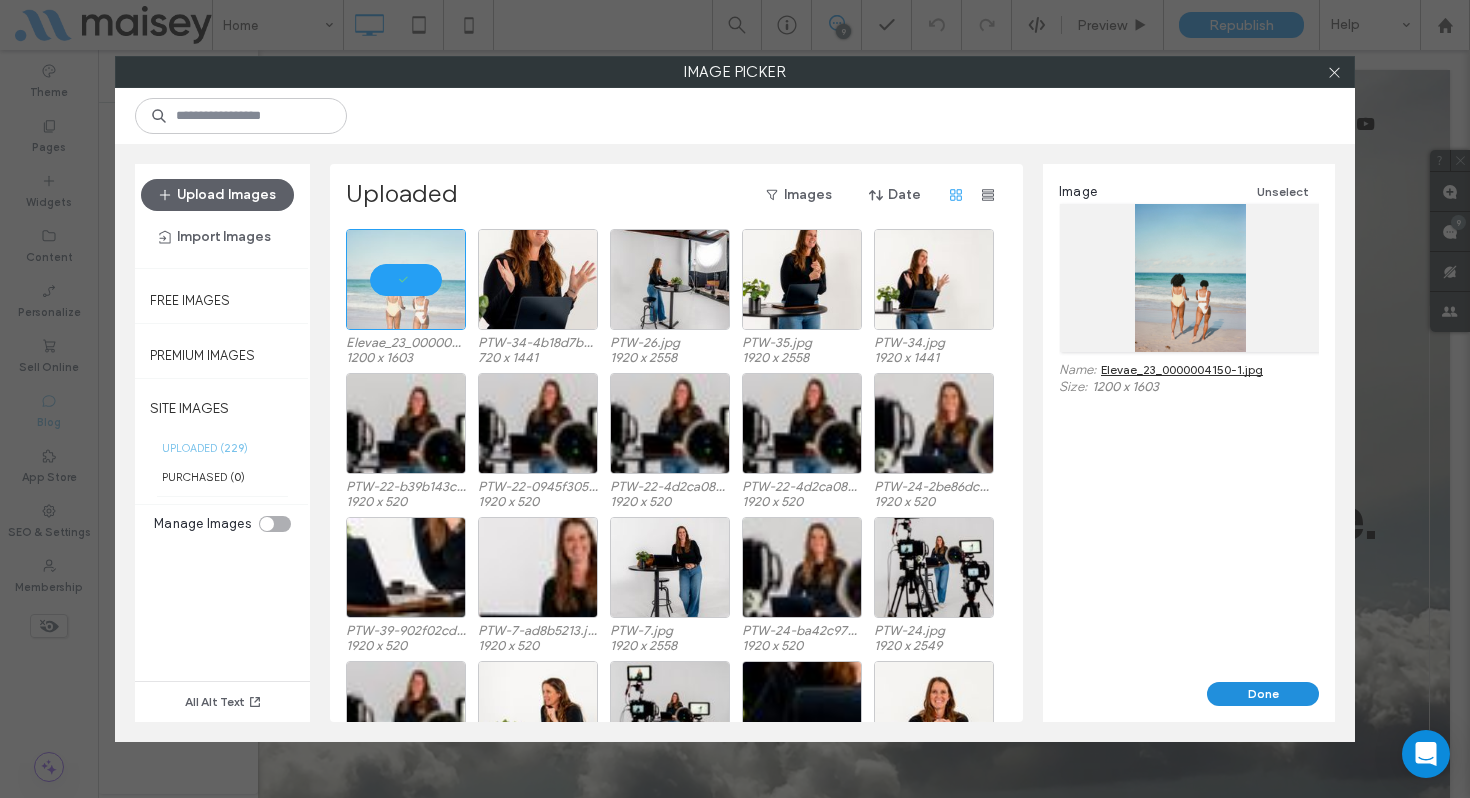 click on "Done" at bounding box center (1263, 694) 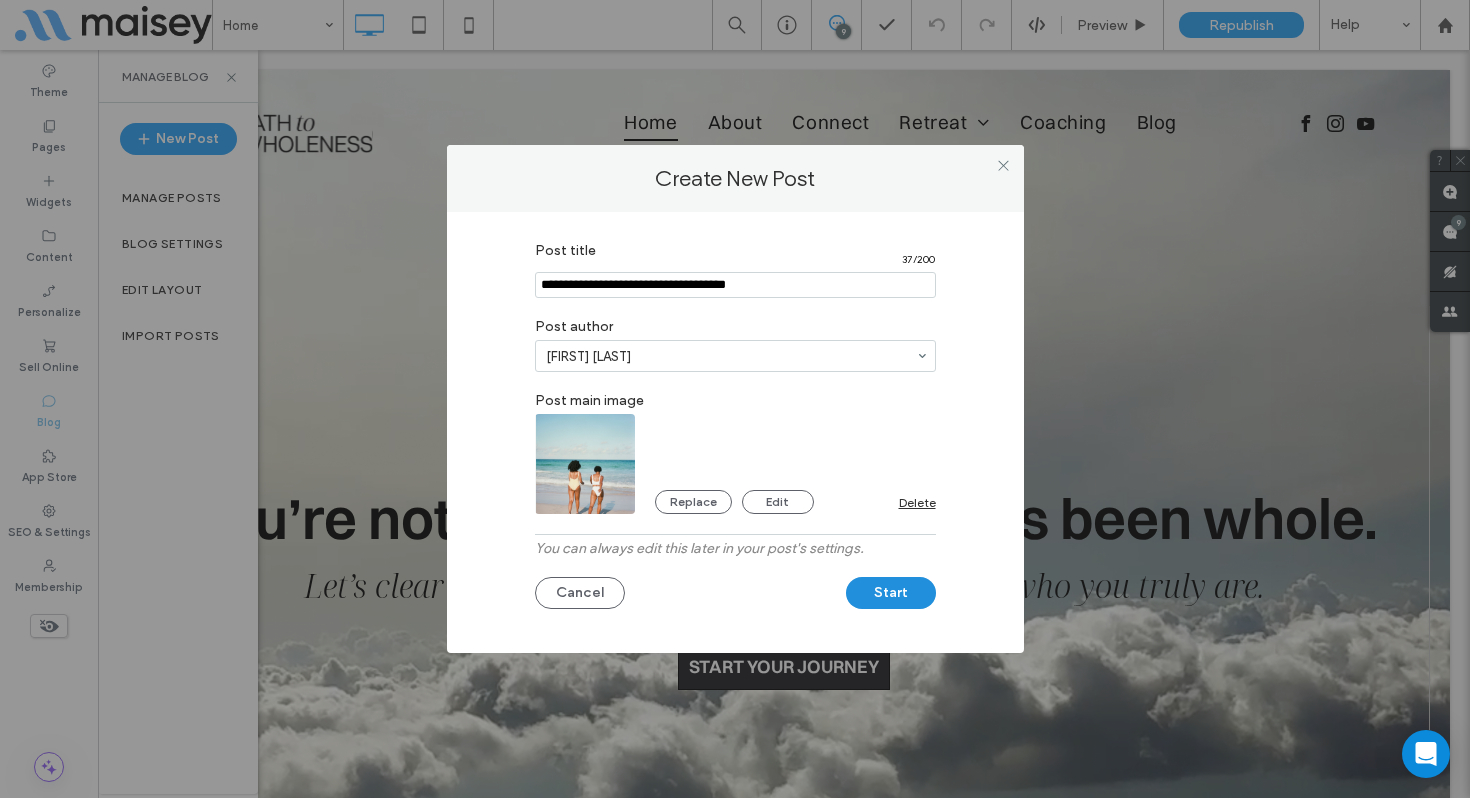 click on "Start" at bounding box center (891, 593) 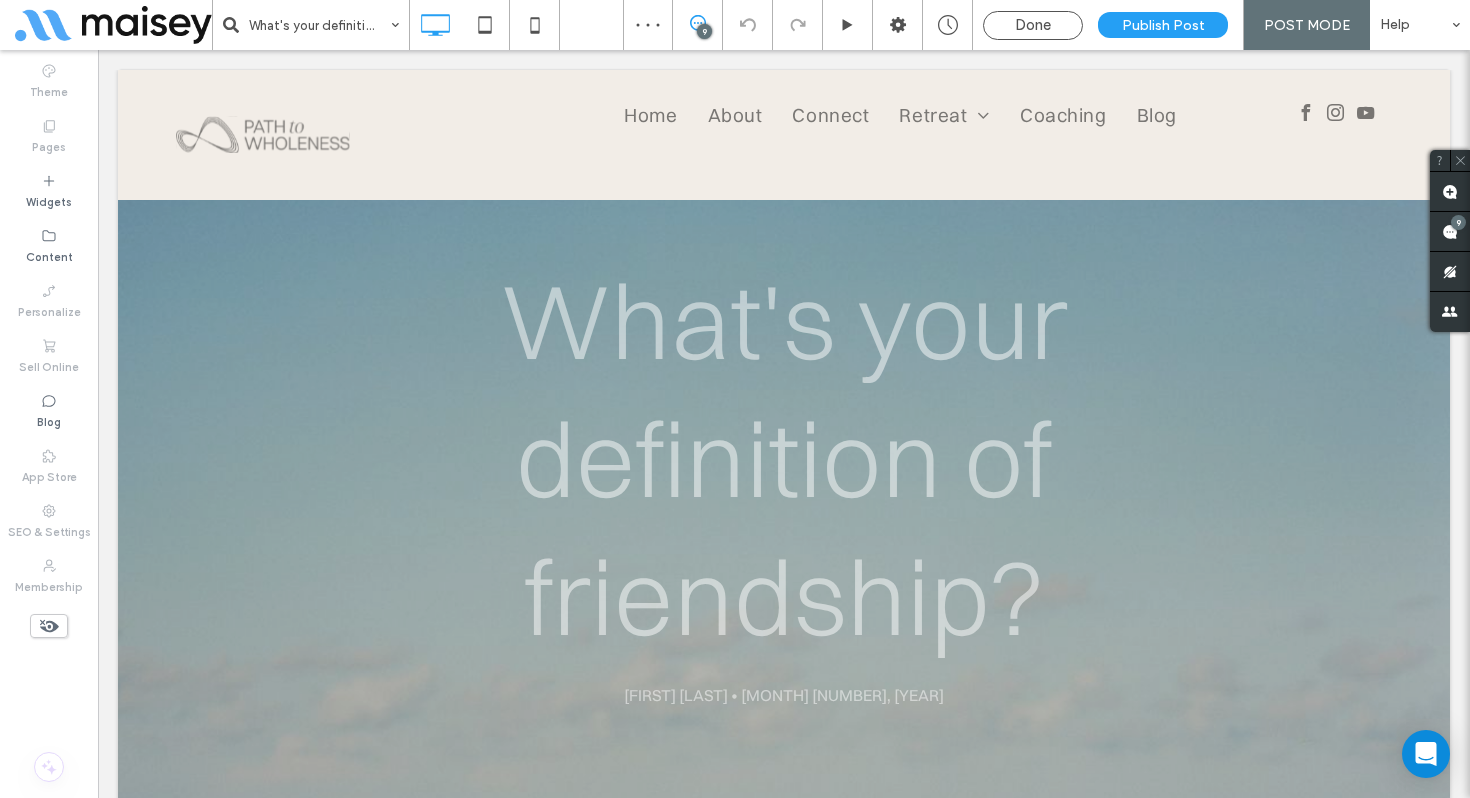 scroll, scrollTop: 715, scrollLeft: 0, axis: vertical 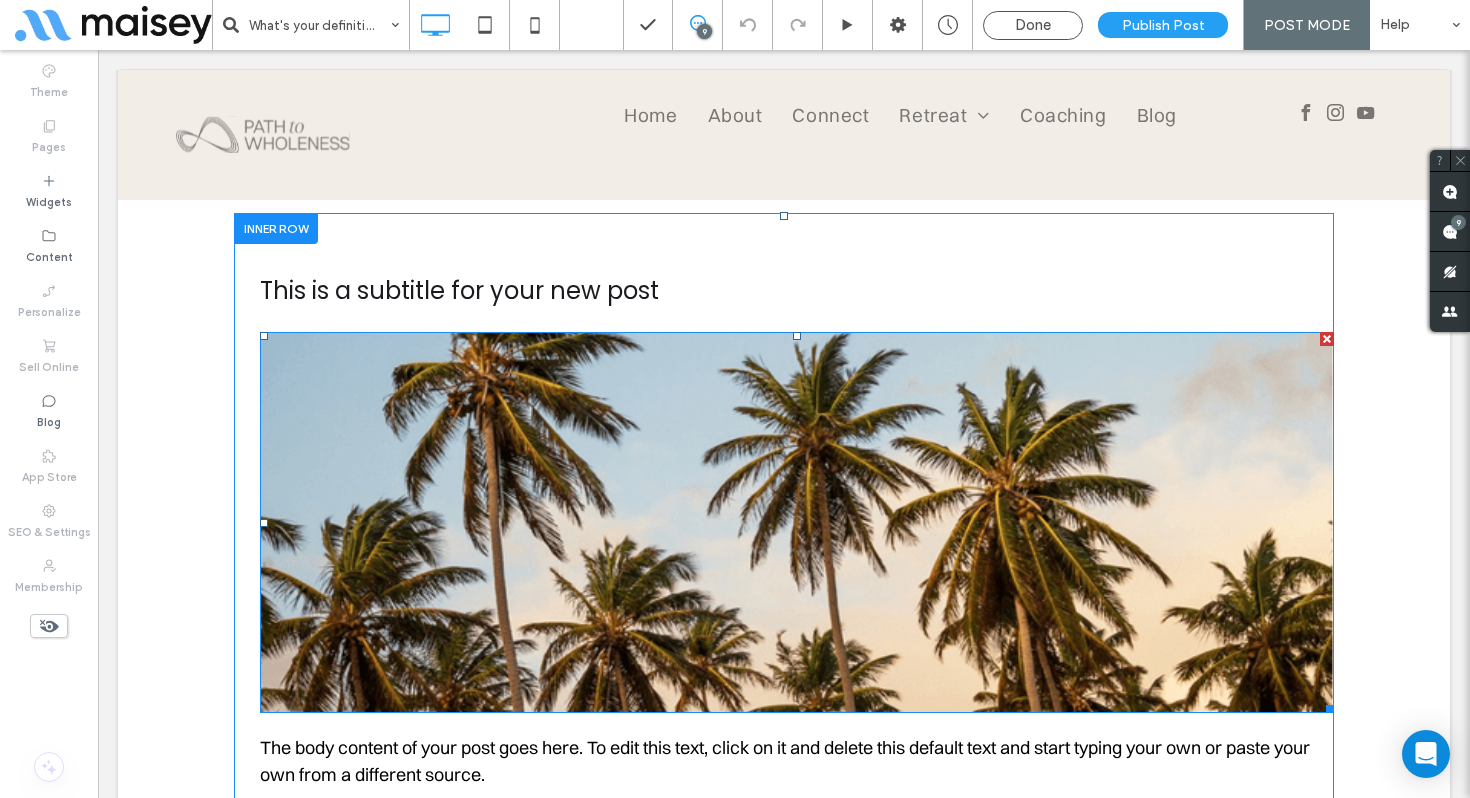 click at bounding box center (1327, 339) 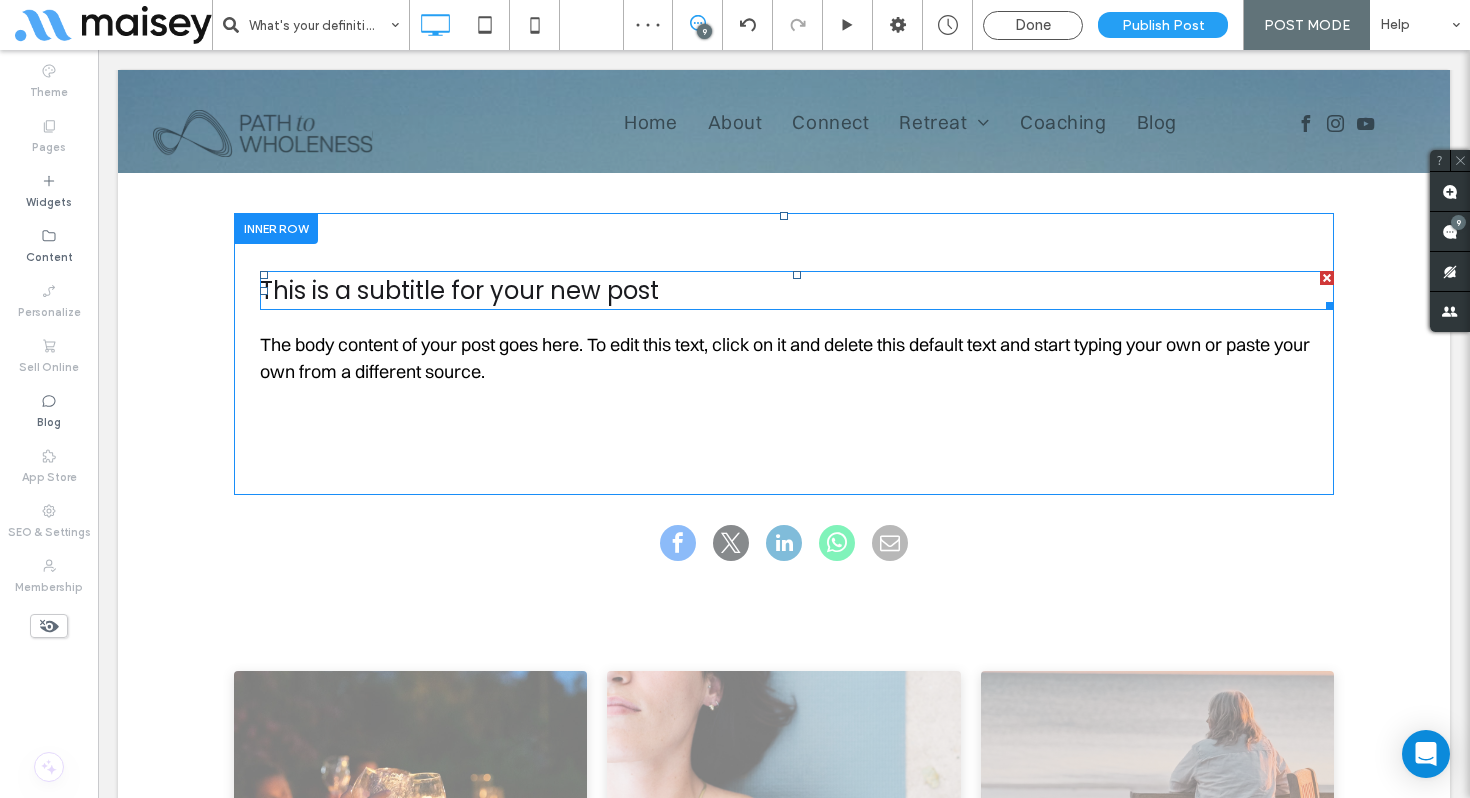 click at bounding box center [1327, 278] 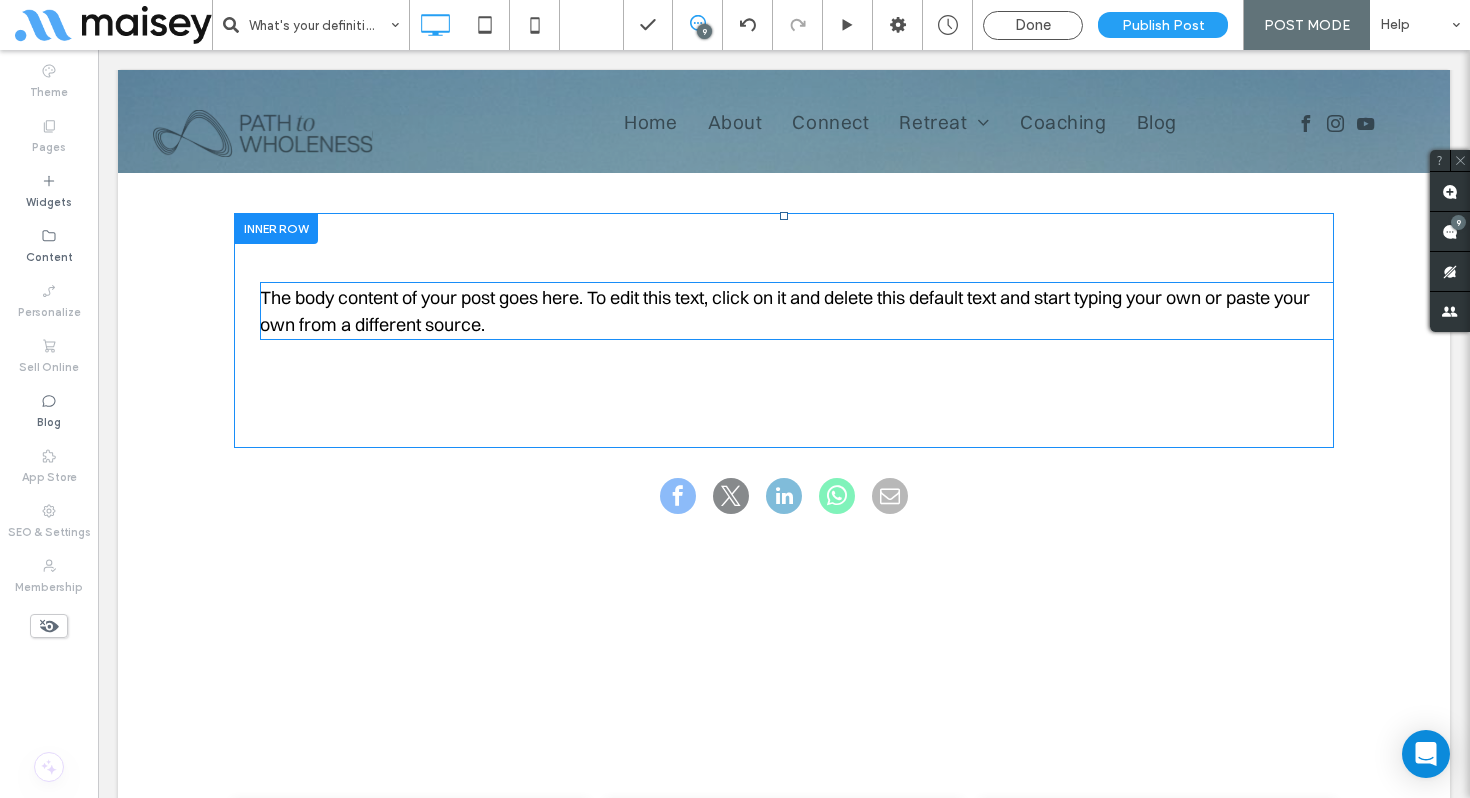 click on "The body content of your post goes here. To edit this text, click on it and delete this default text and start typing your own or paste your own from a different source." at bounding box center (797, 311) 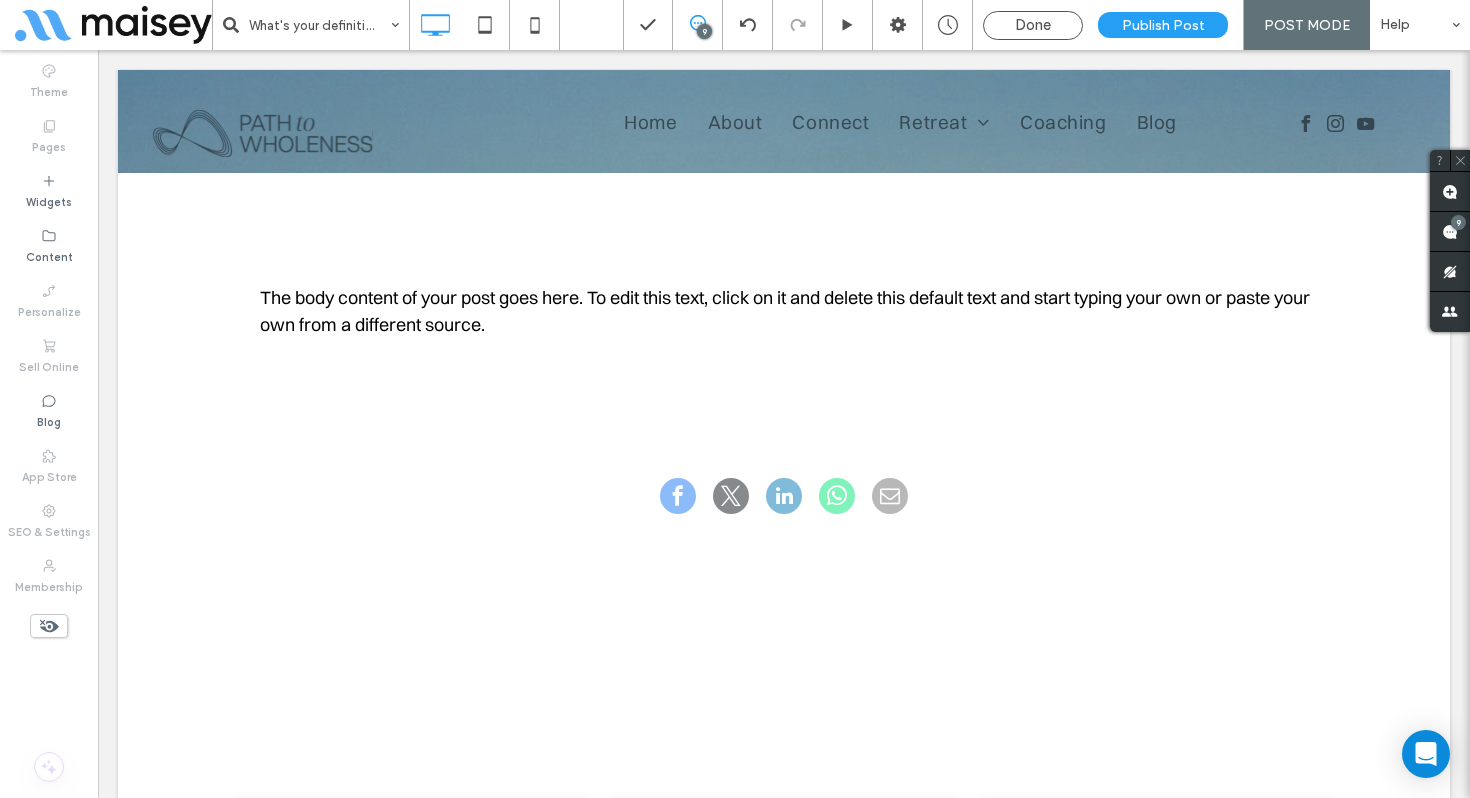 click on "The body content of your post goes here. To edit this text, click on it and delete this default text and start typing your own or paste your own from a different source." at bounding box center [785, 311] 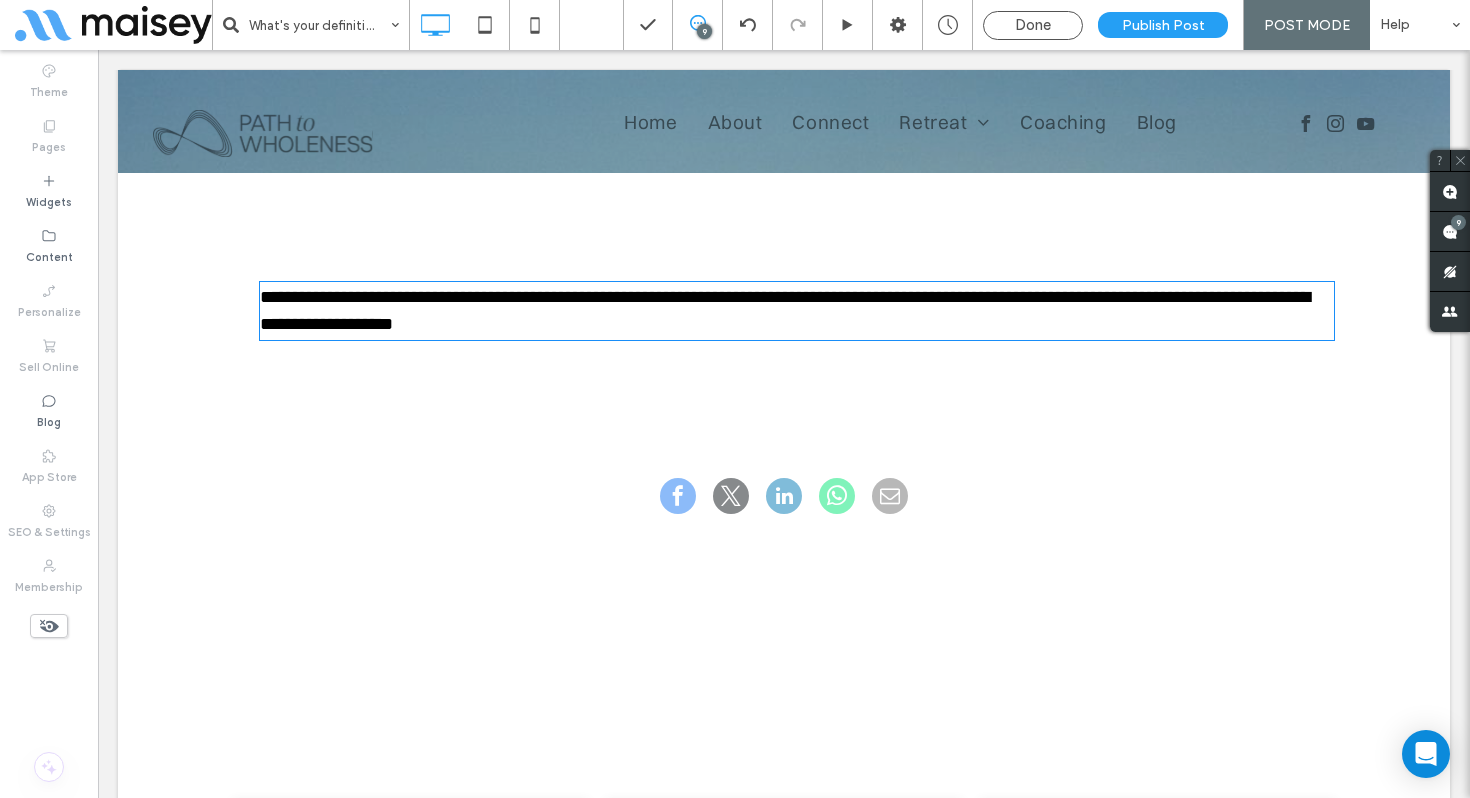 type on "**********" 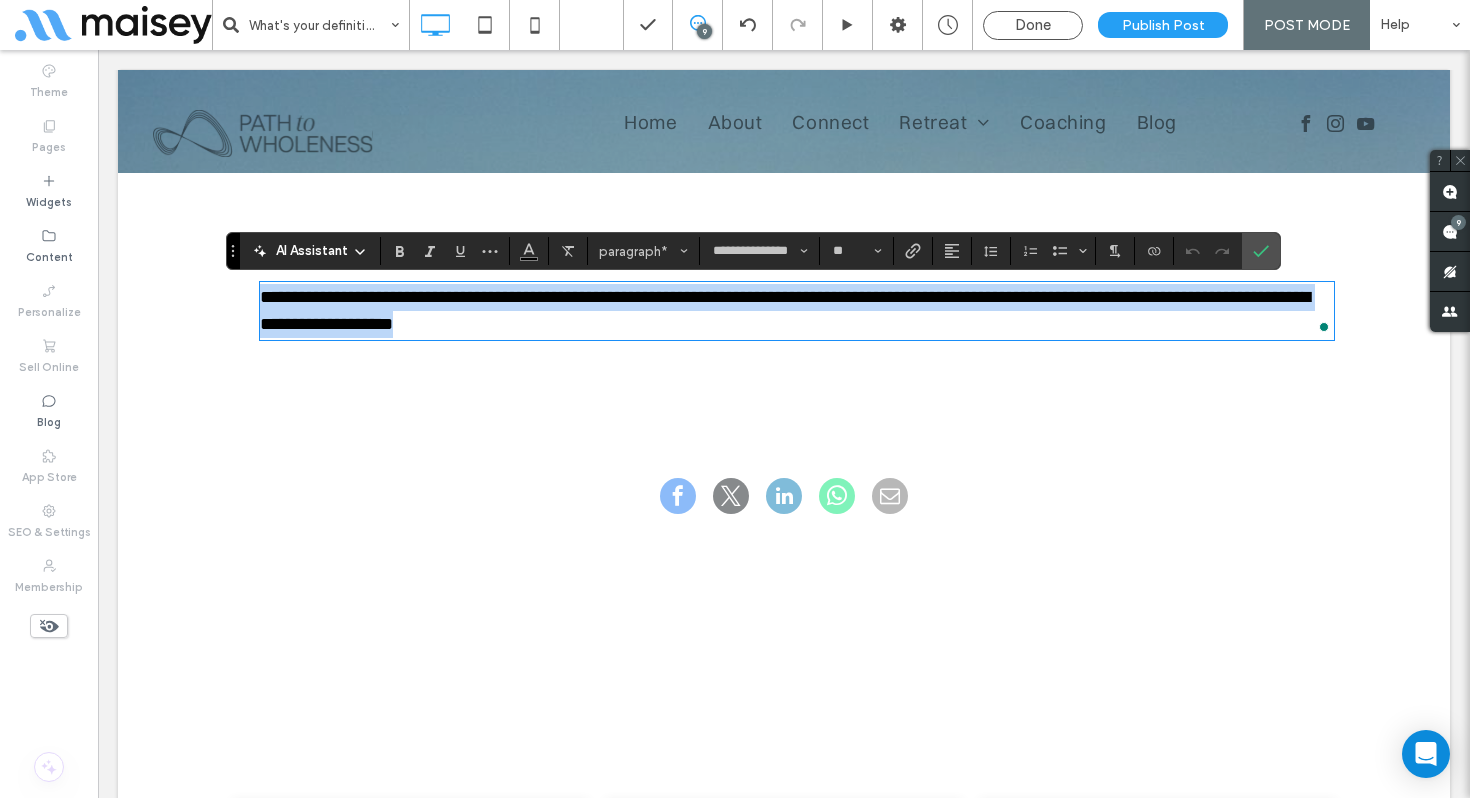paste 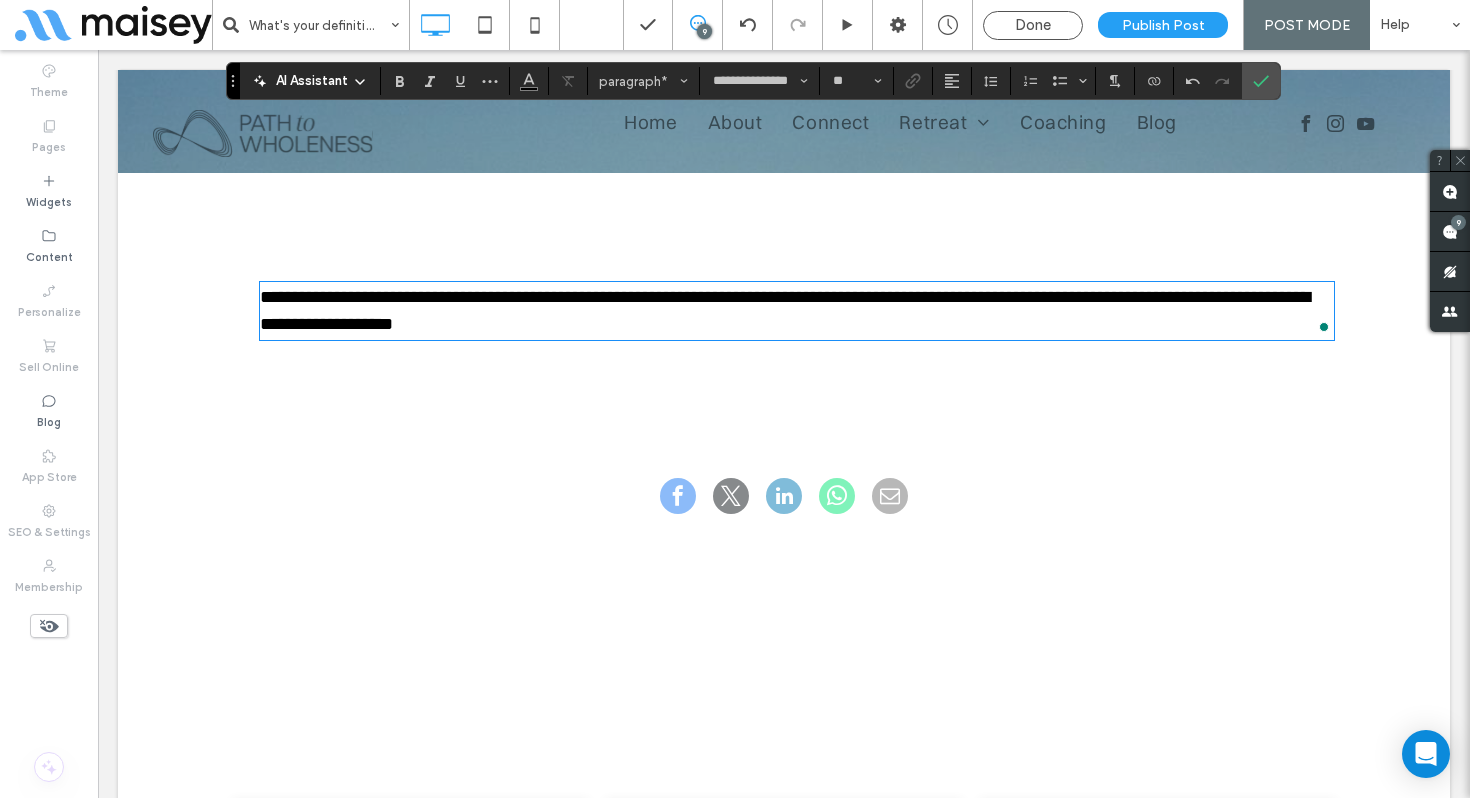 scroll, scrollTop: 0, scrollLeft: 0, axis: both 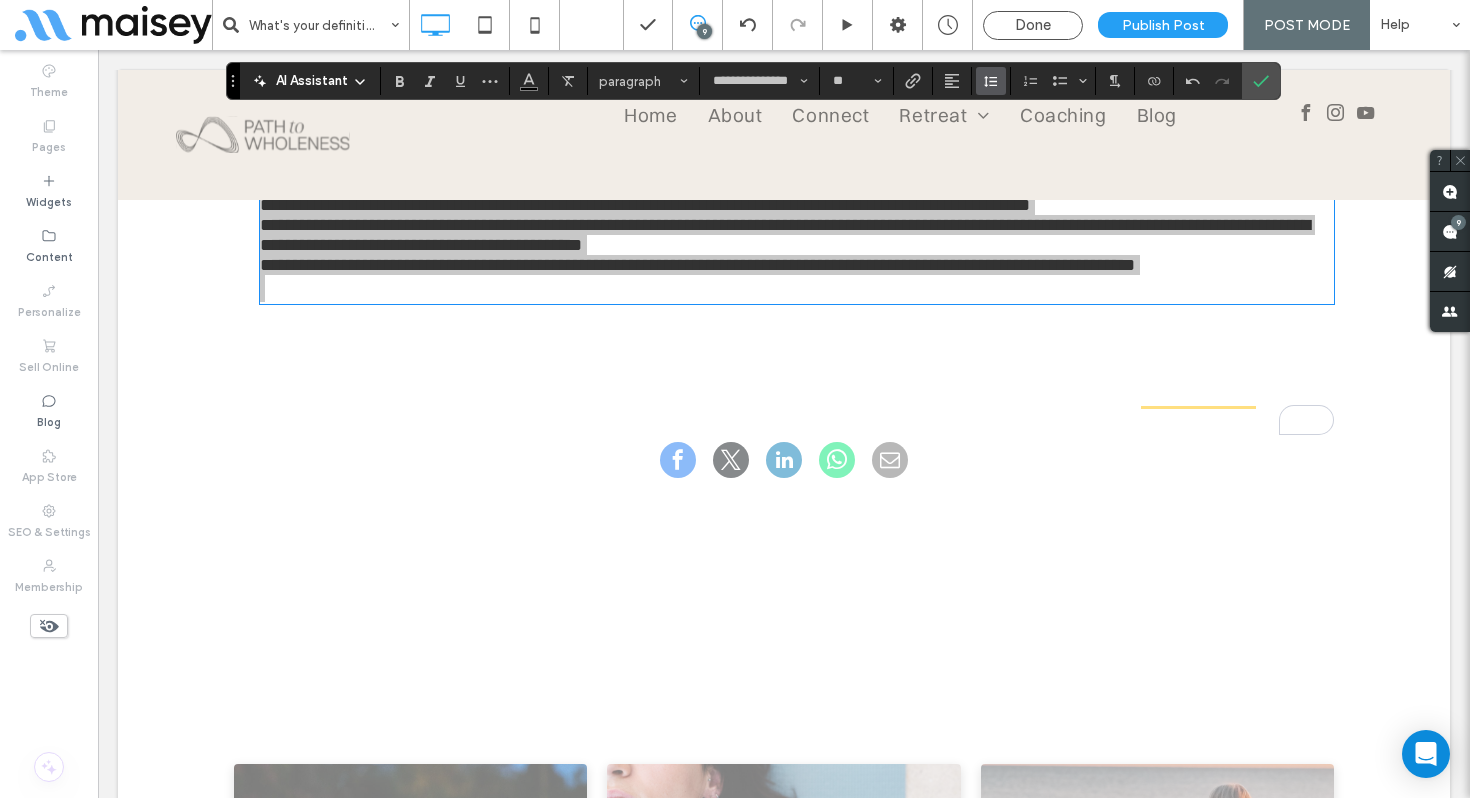 click 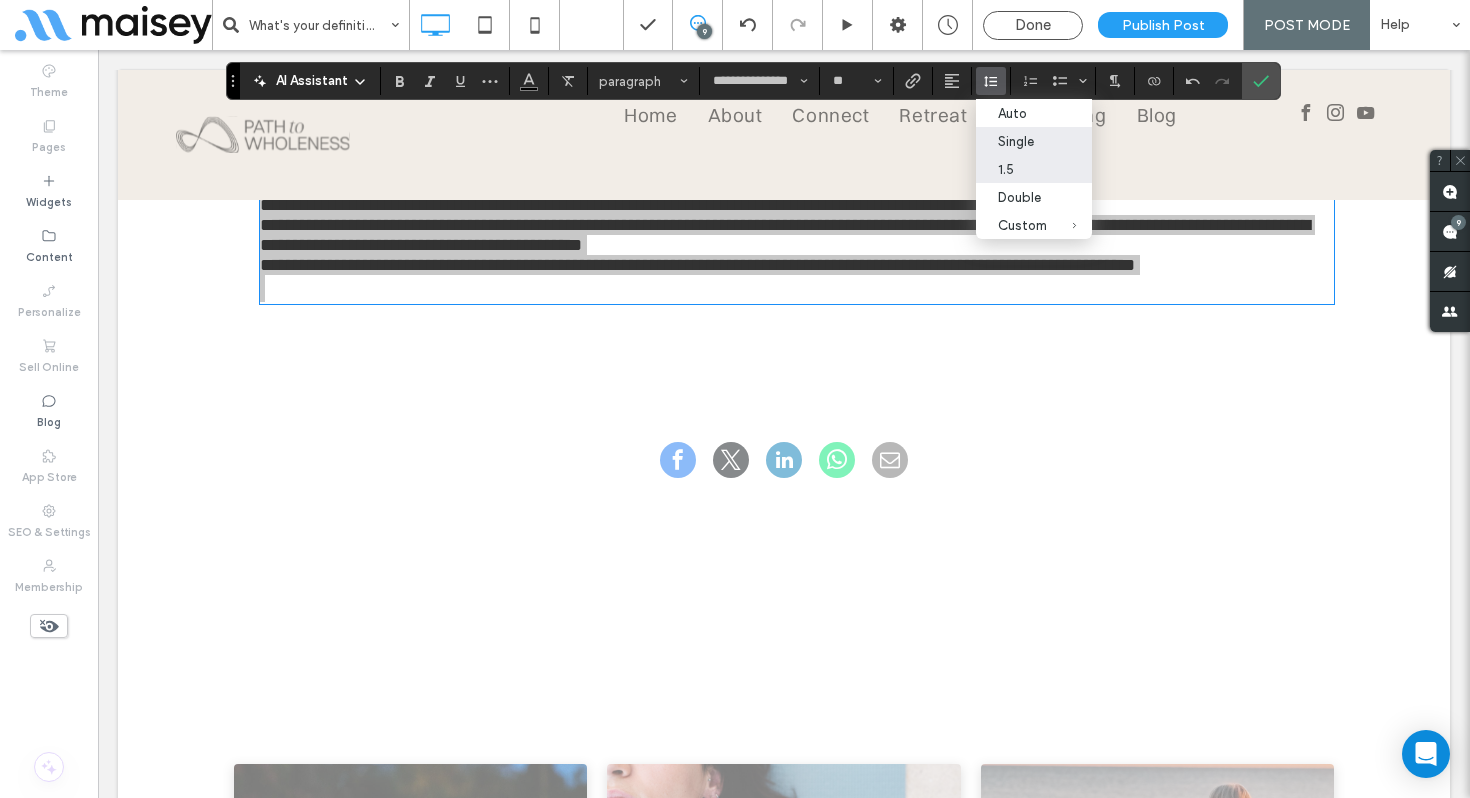 click on "1.5" at bounding box center [1022, 169] 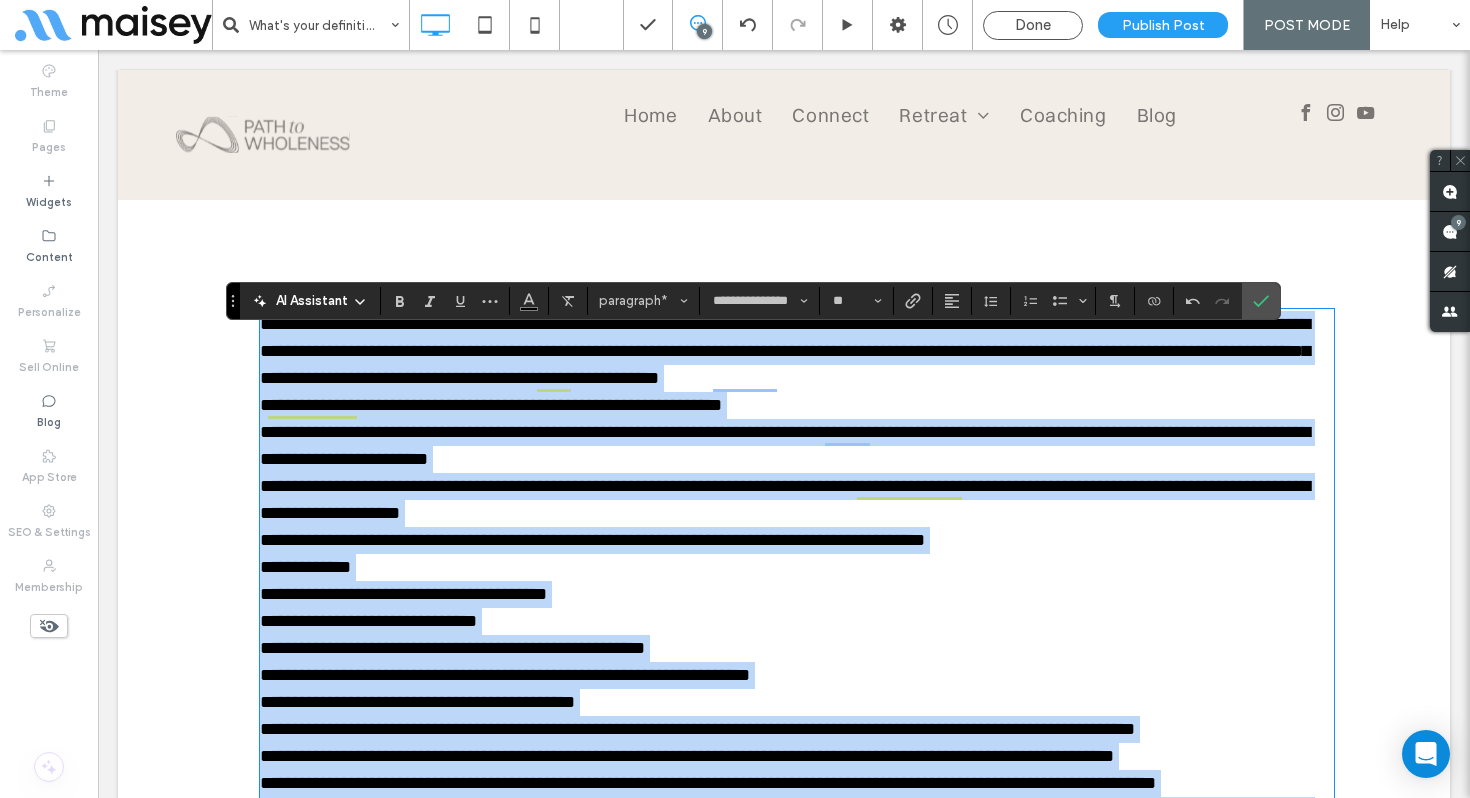 scroll, scrollTop: 713, scrollLeft: 0, axis: vertical 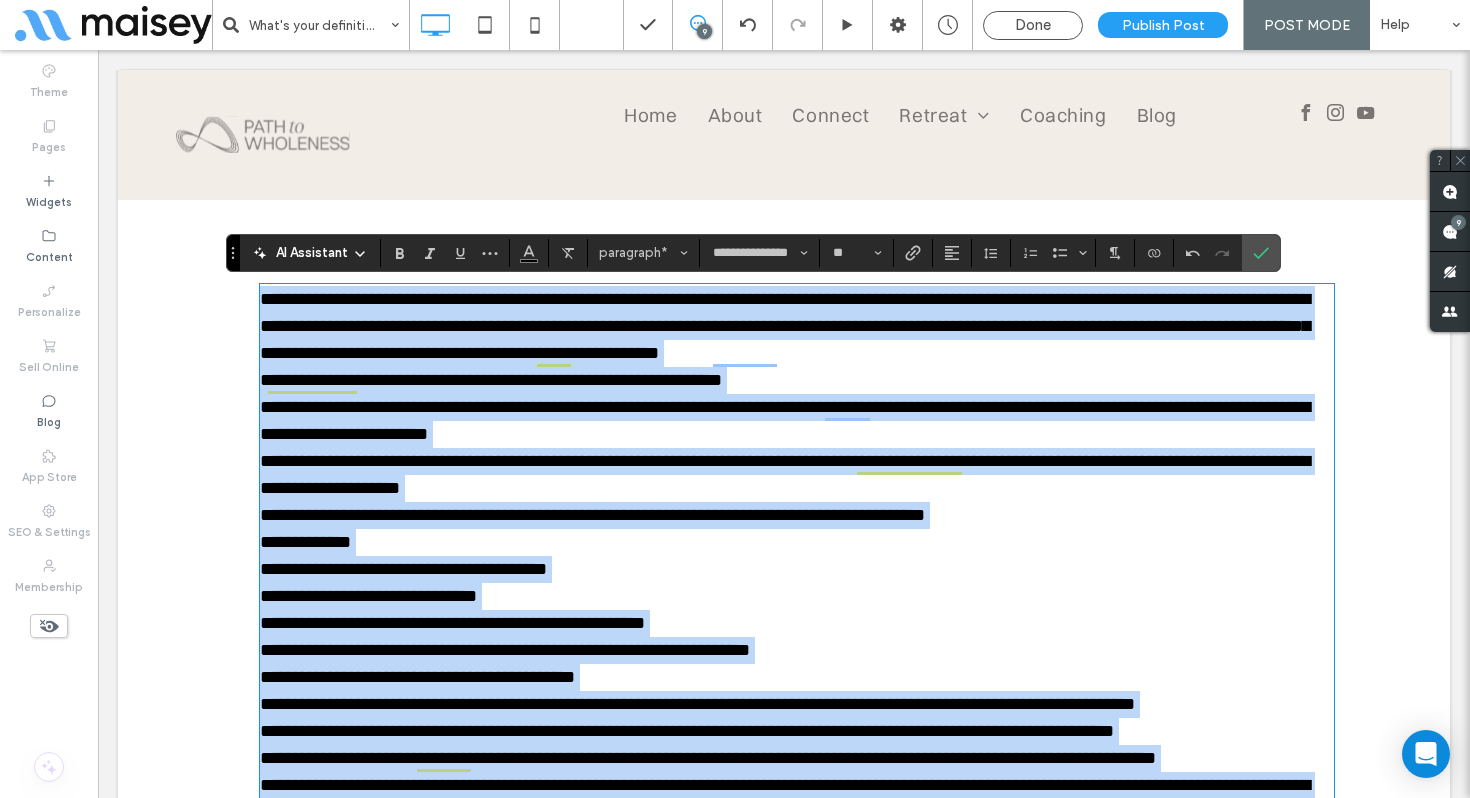 click on "**********" at bounding box center (797, 380) 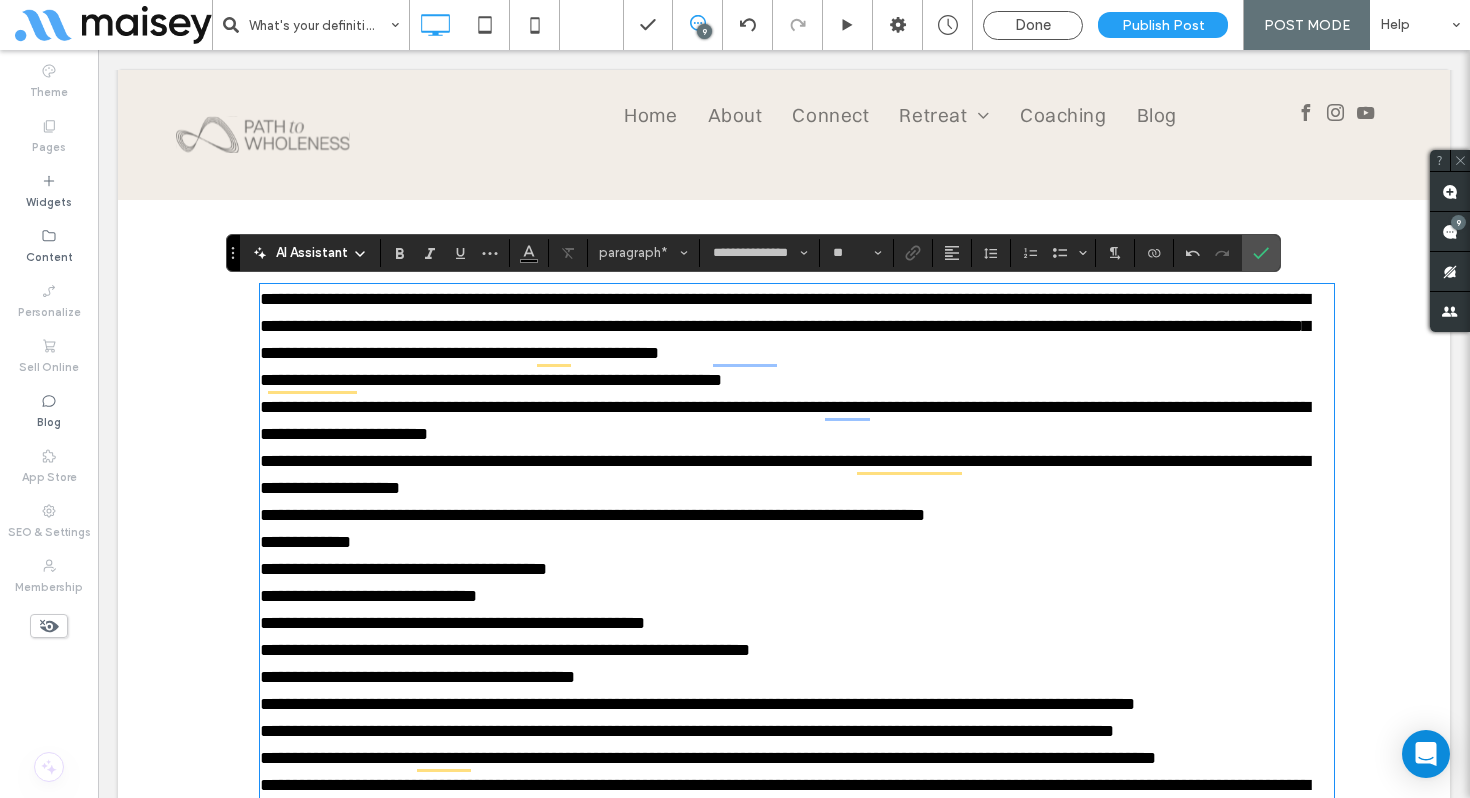 click on "**********" at bounding box center [797, 326] 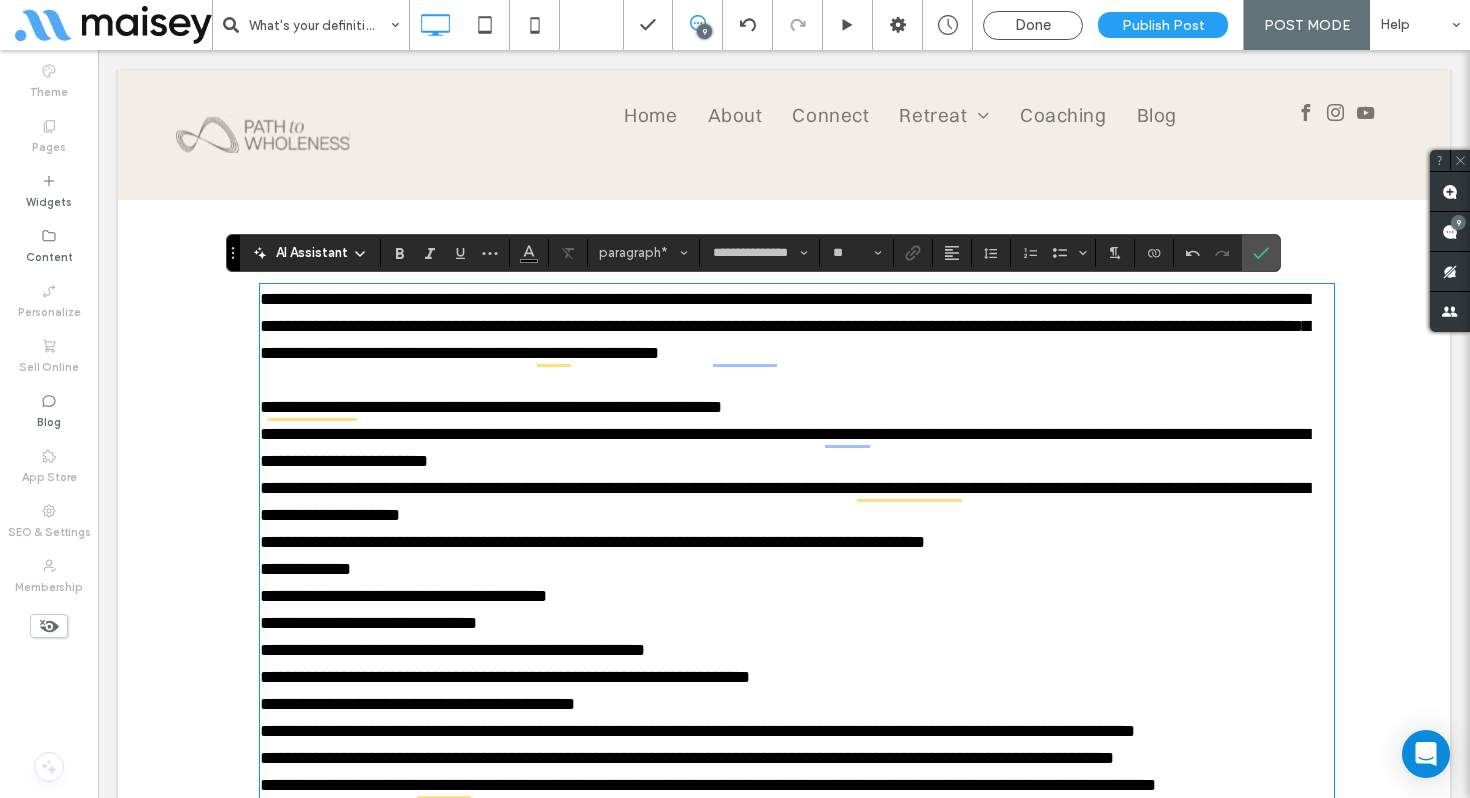 click on "**********" at bounding box center [797, 407] 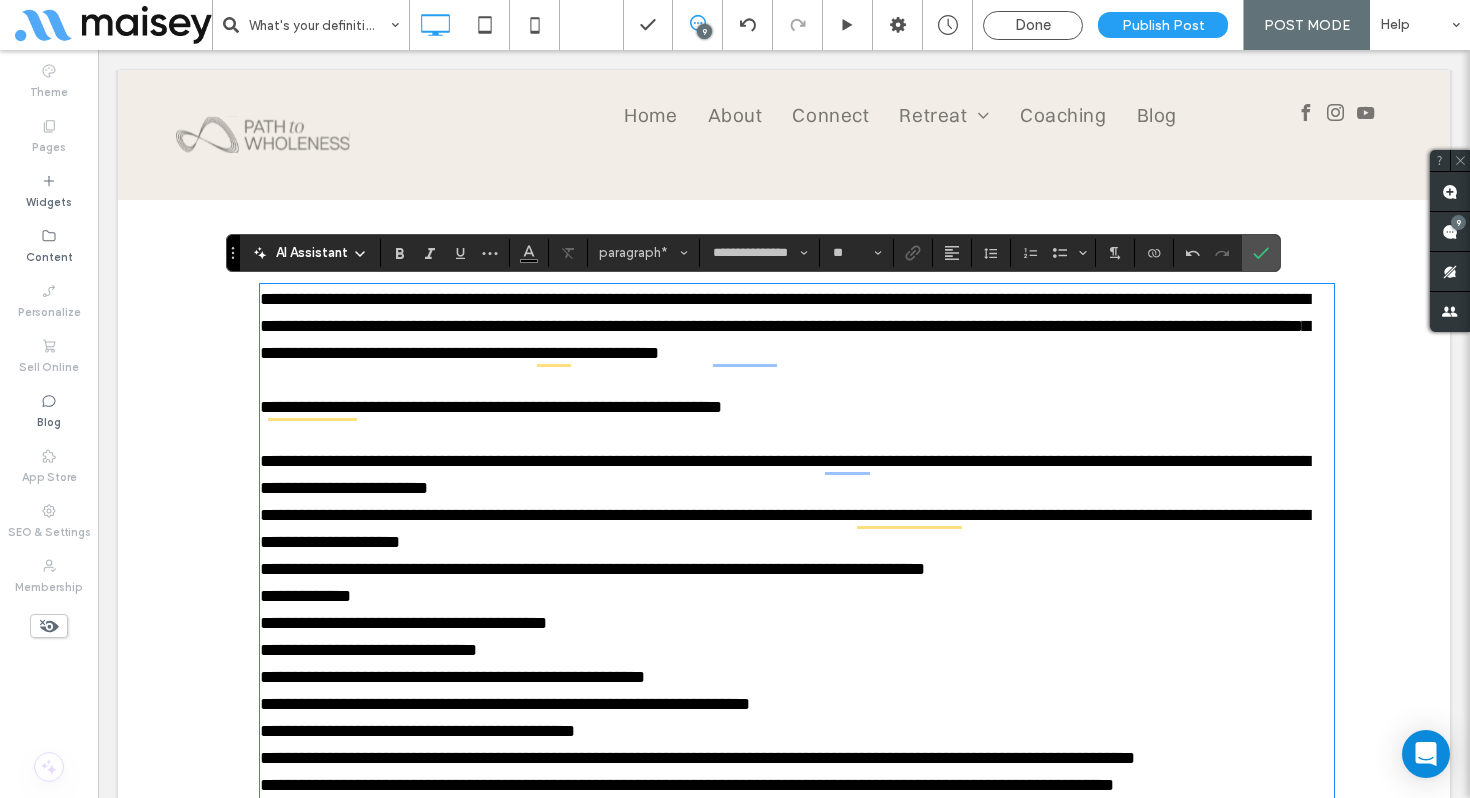 click on "**********" at bounding box center (797, 475) 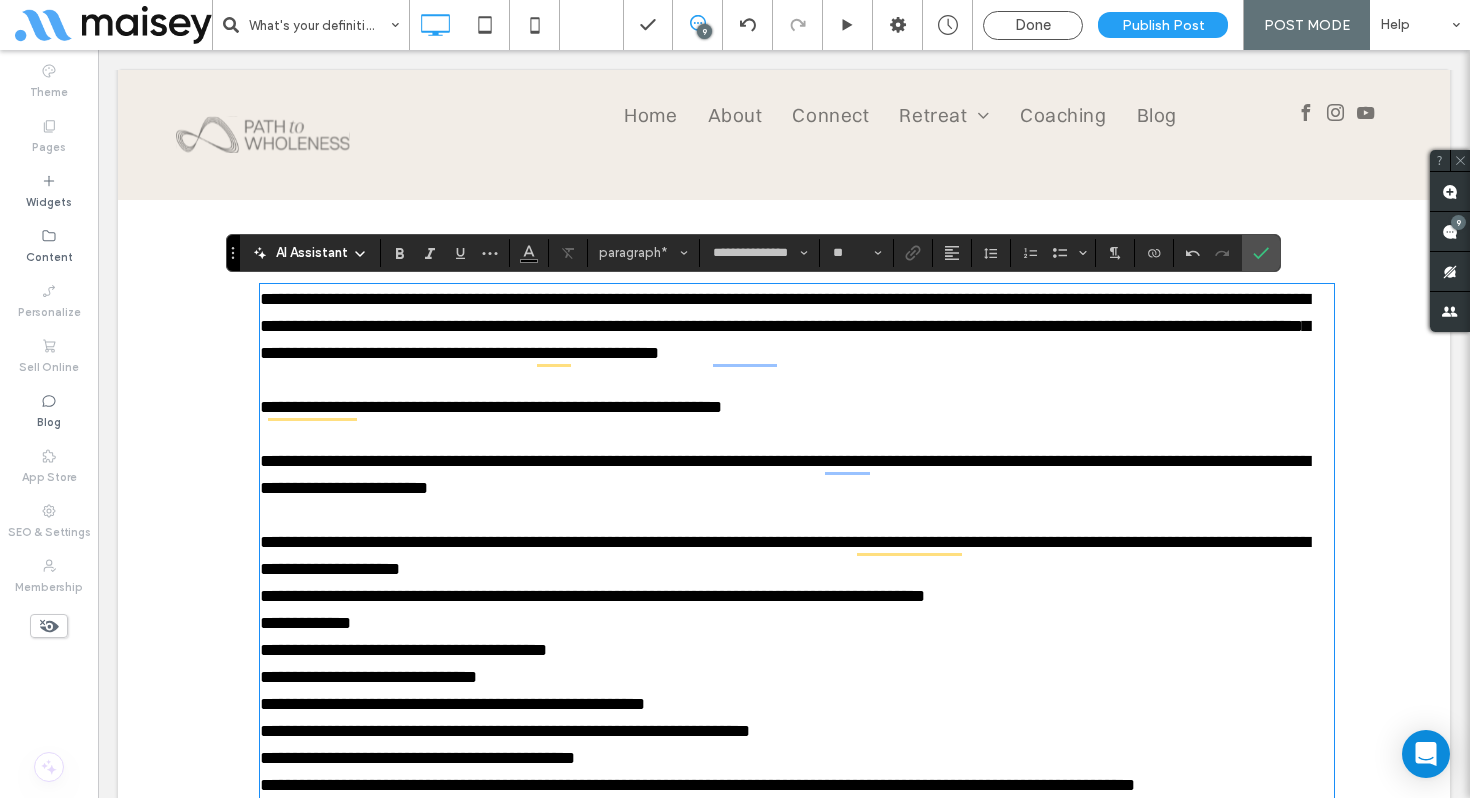 click on "**********" at bounding box center (797, 556) 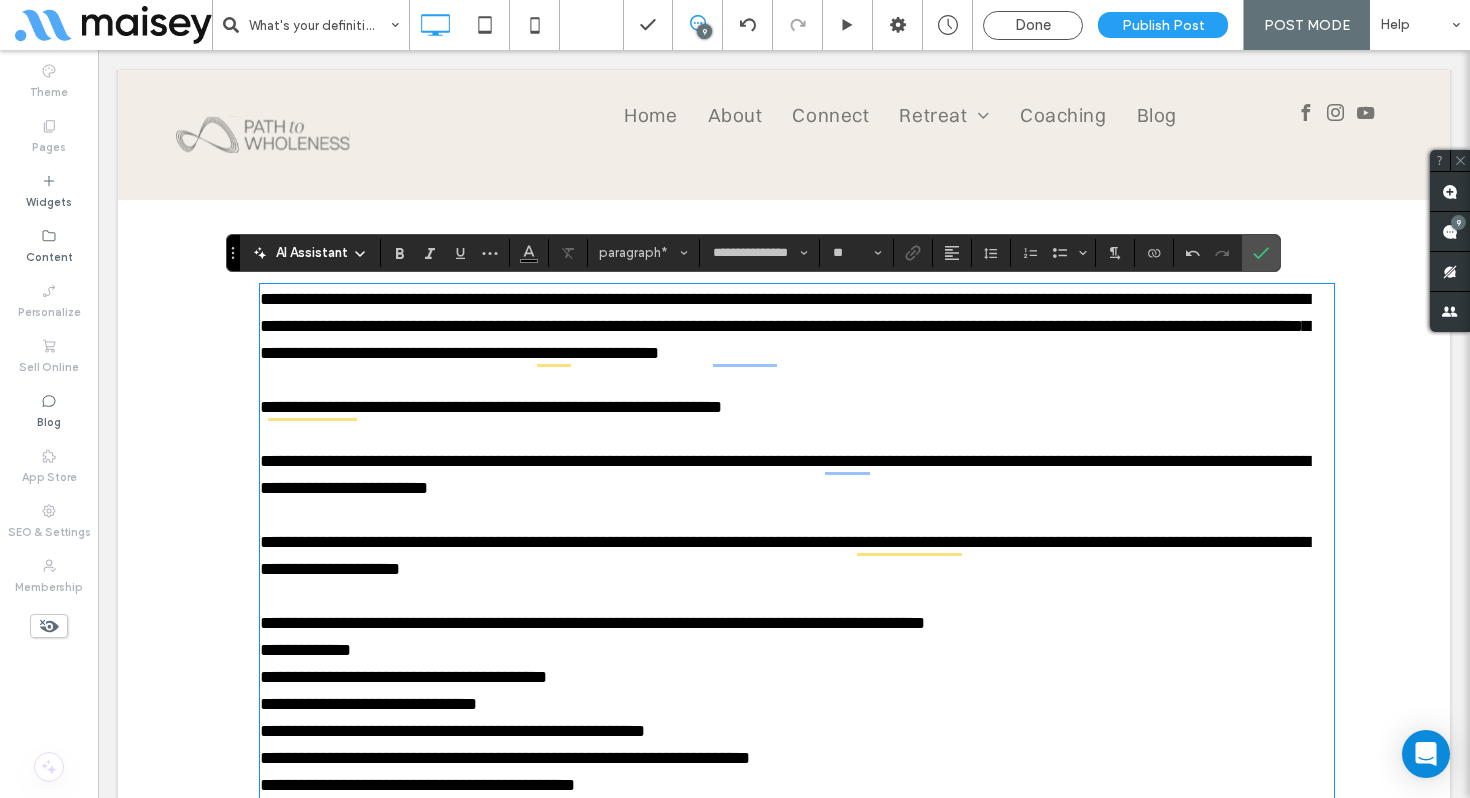 click on "**********" at bounding box center [797, 623] 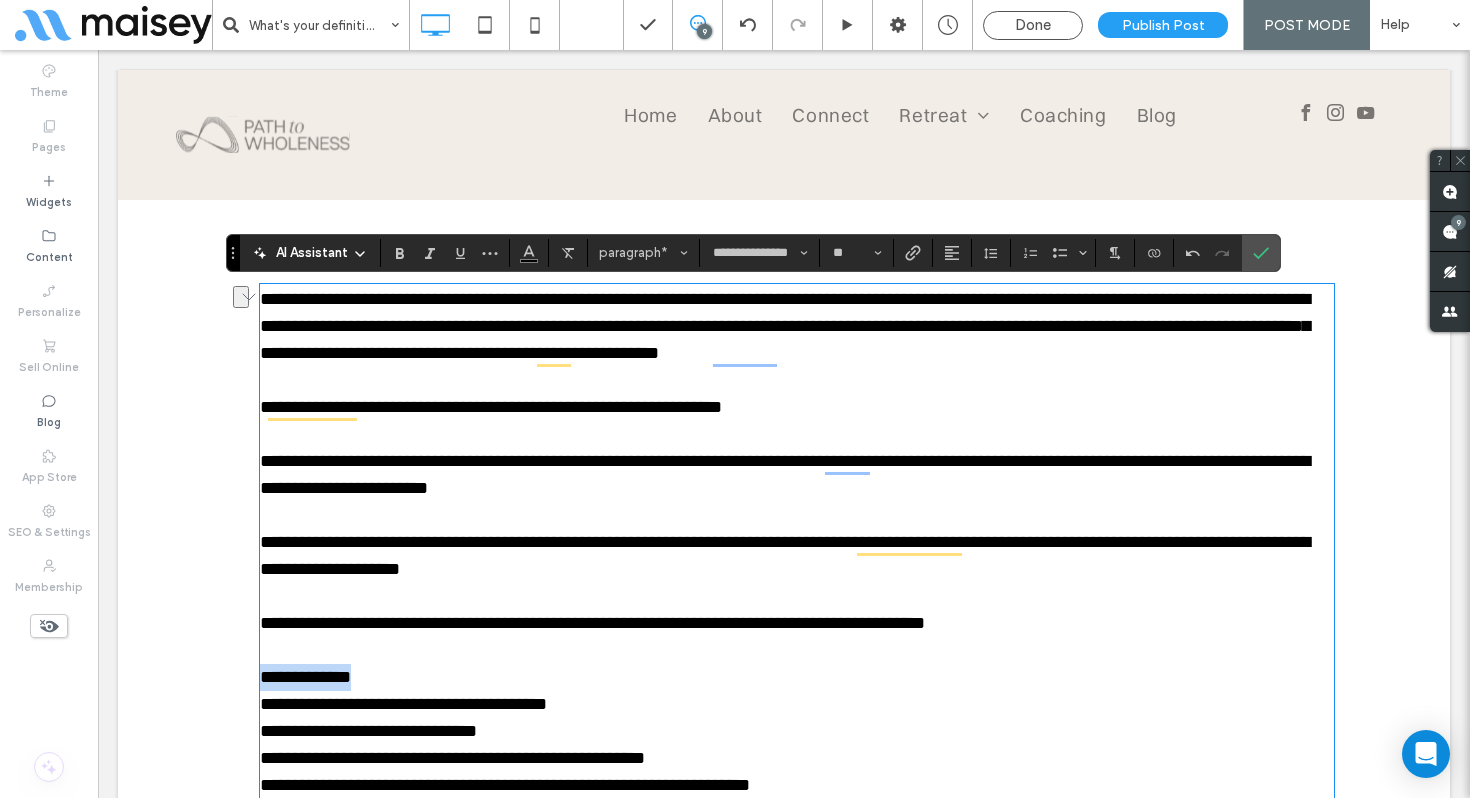 drag, startPoint x: 383, startPoint y: 680, endPoint x: 289, endPoint y: 639, distance: 102.55243 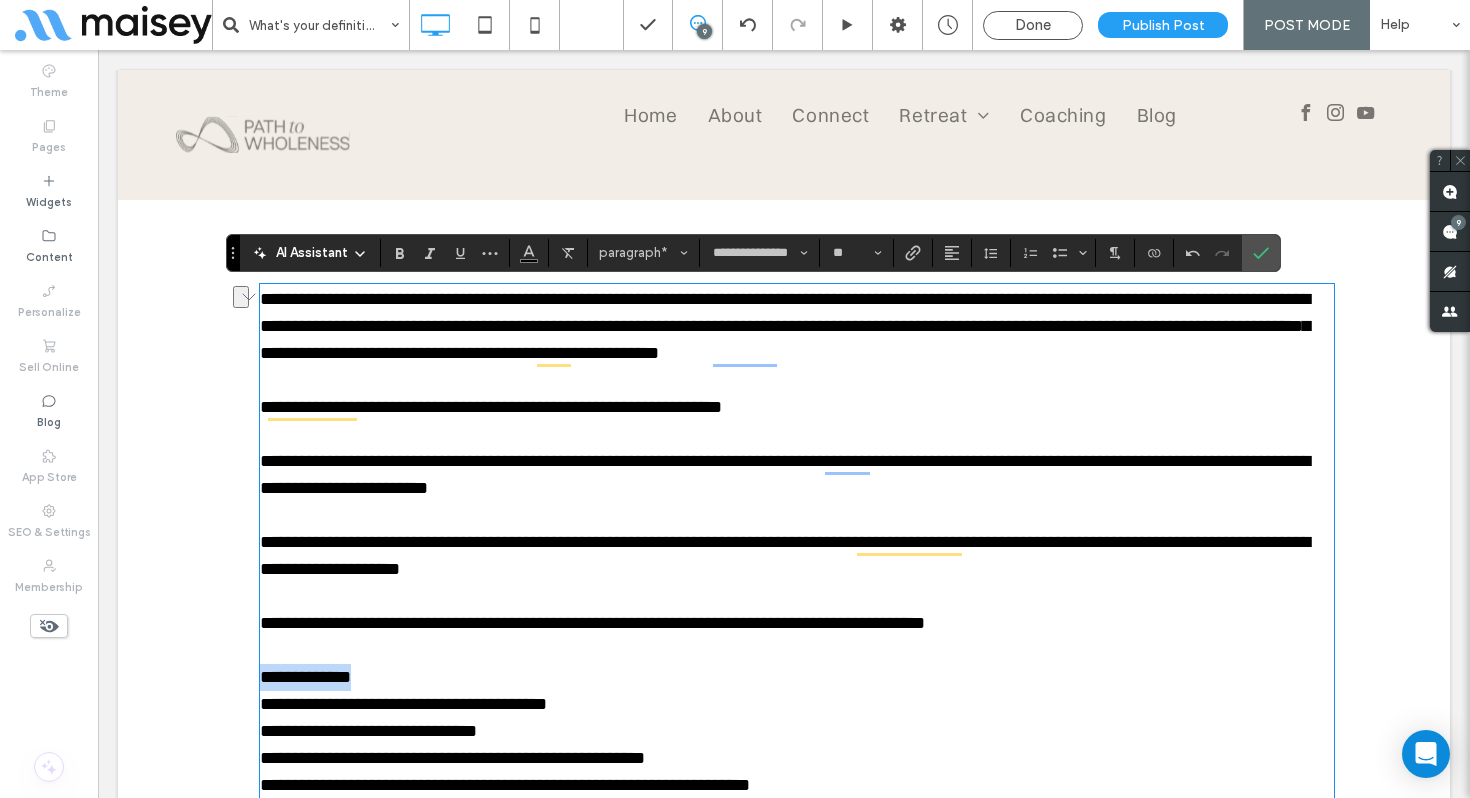 click on "**********" at bounding box center [784, 874] 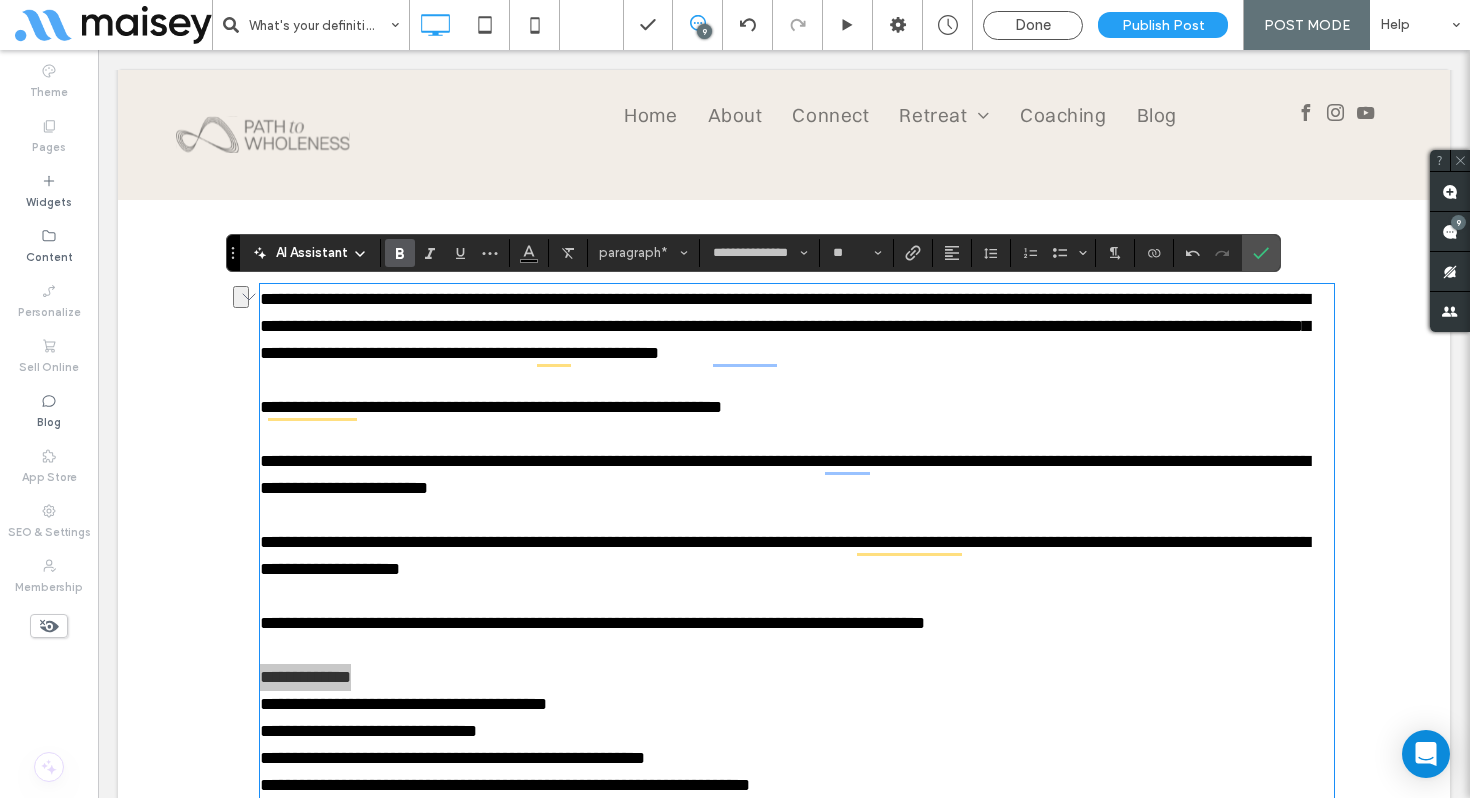 click 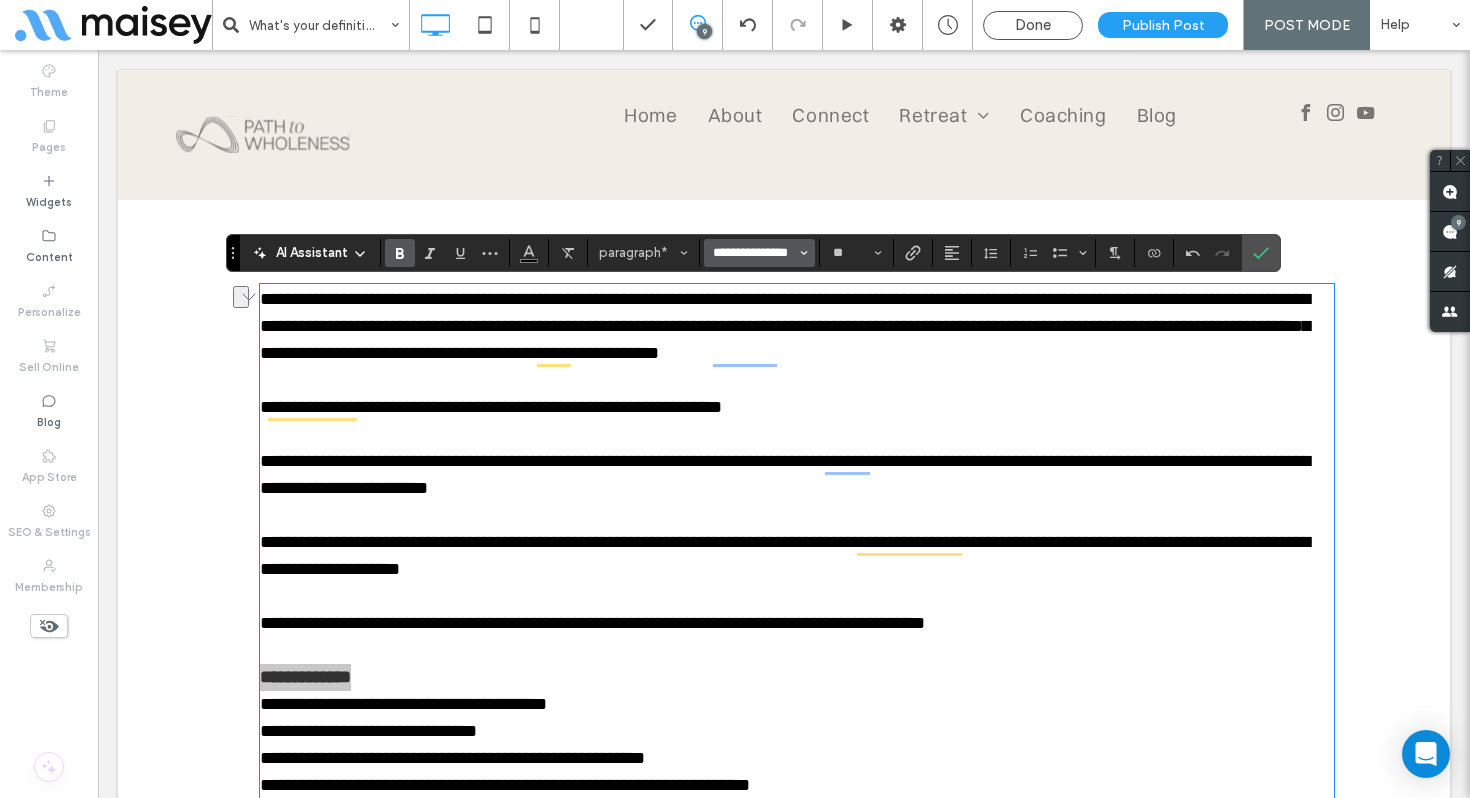click on "**********" at bounding box center (753, 253) 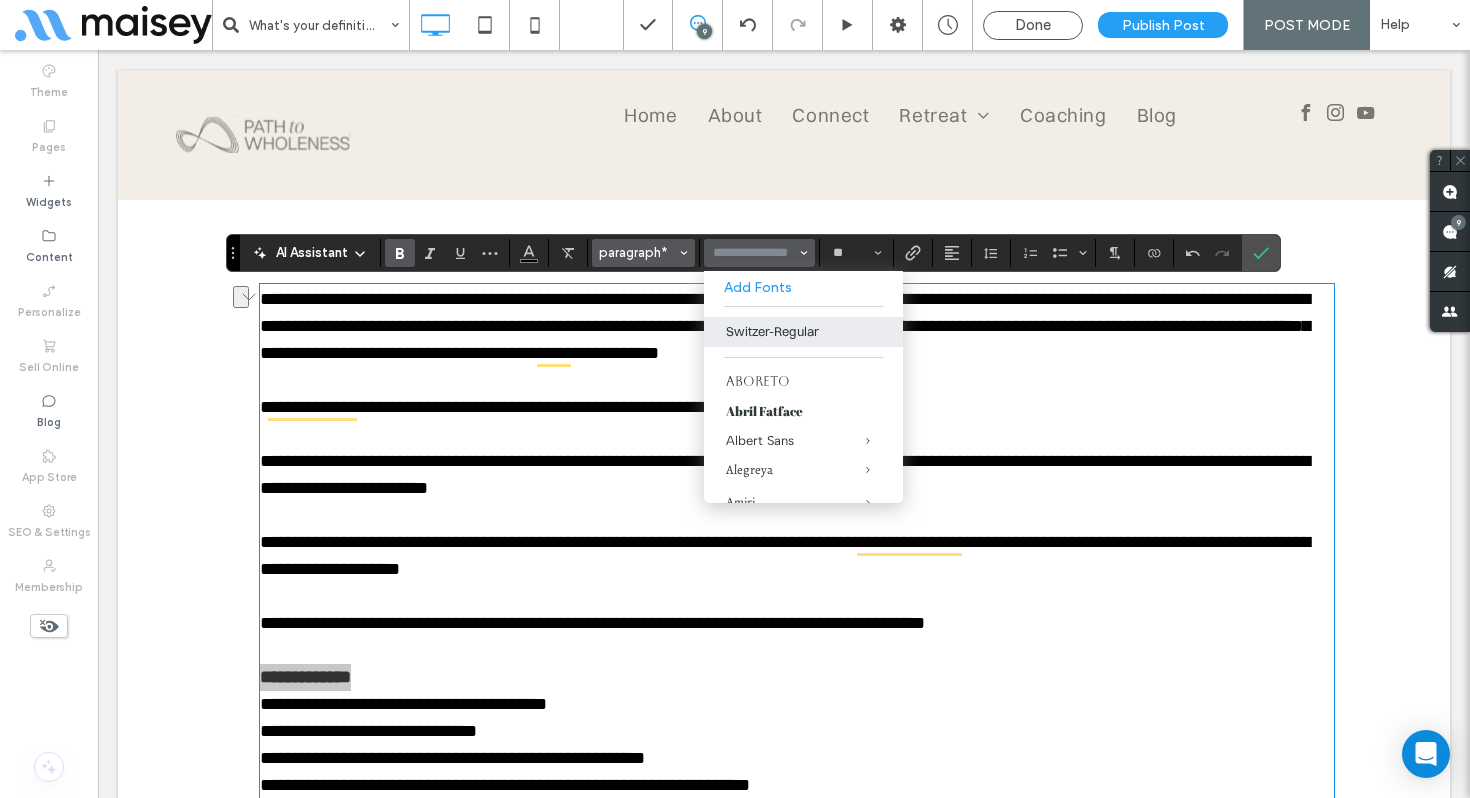click 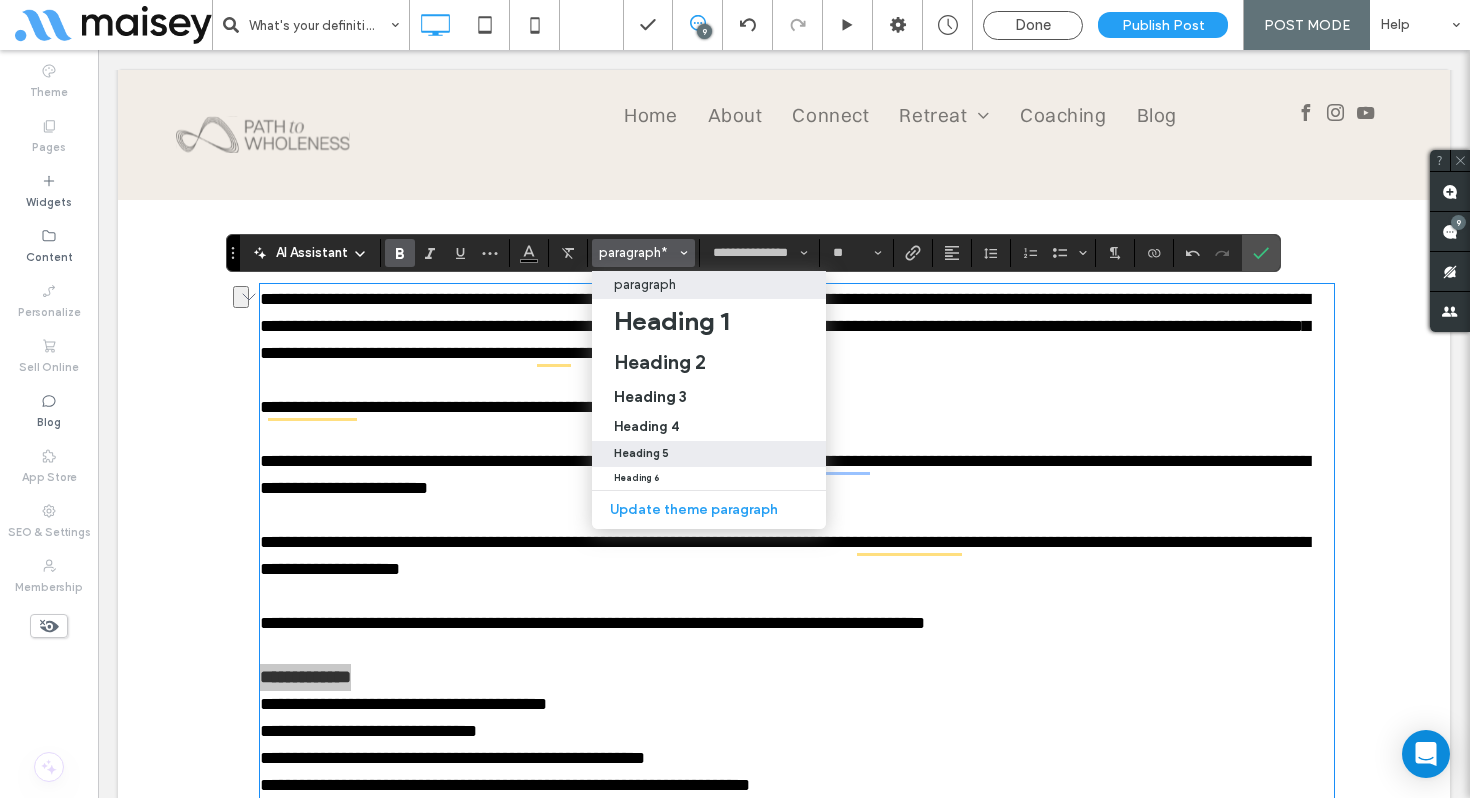 click on "Heading 5" at bounding box center [709, 453] 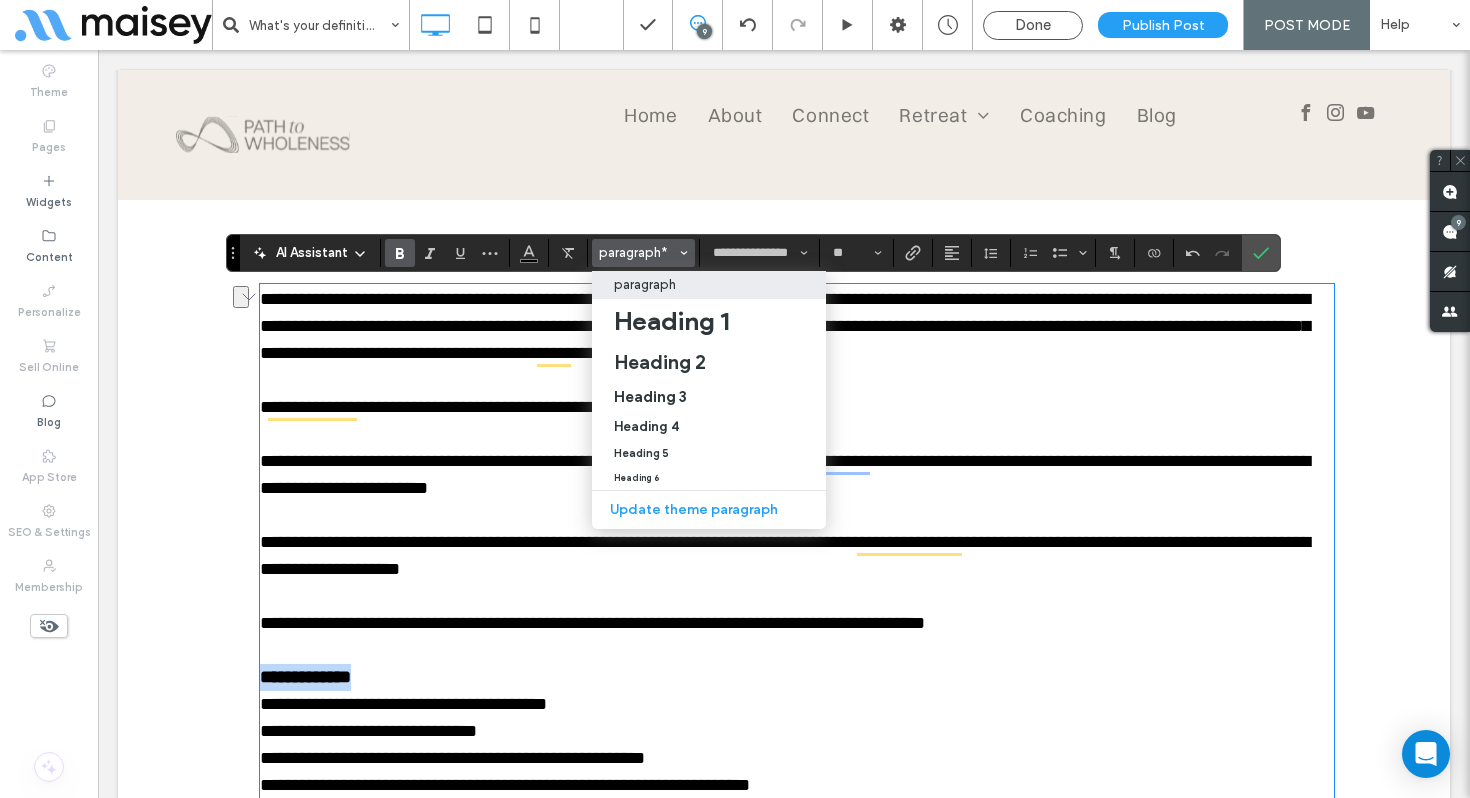 type on "*******" 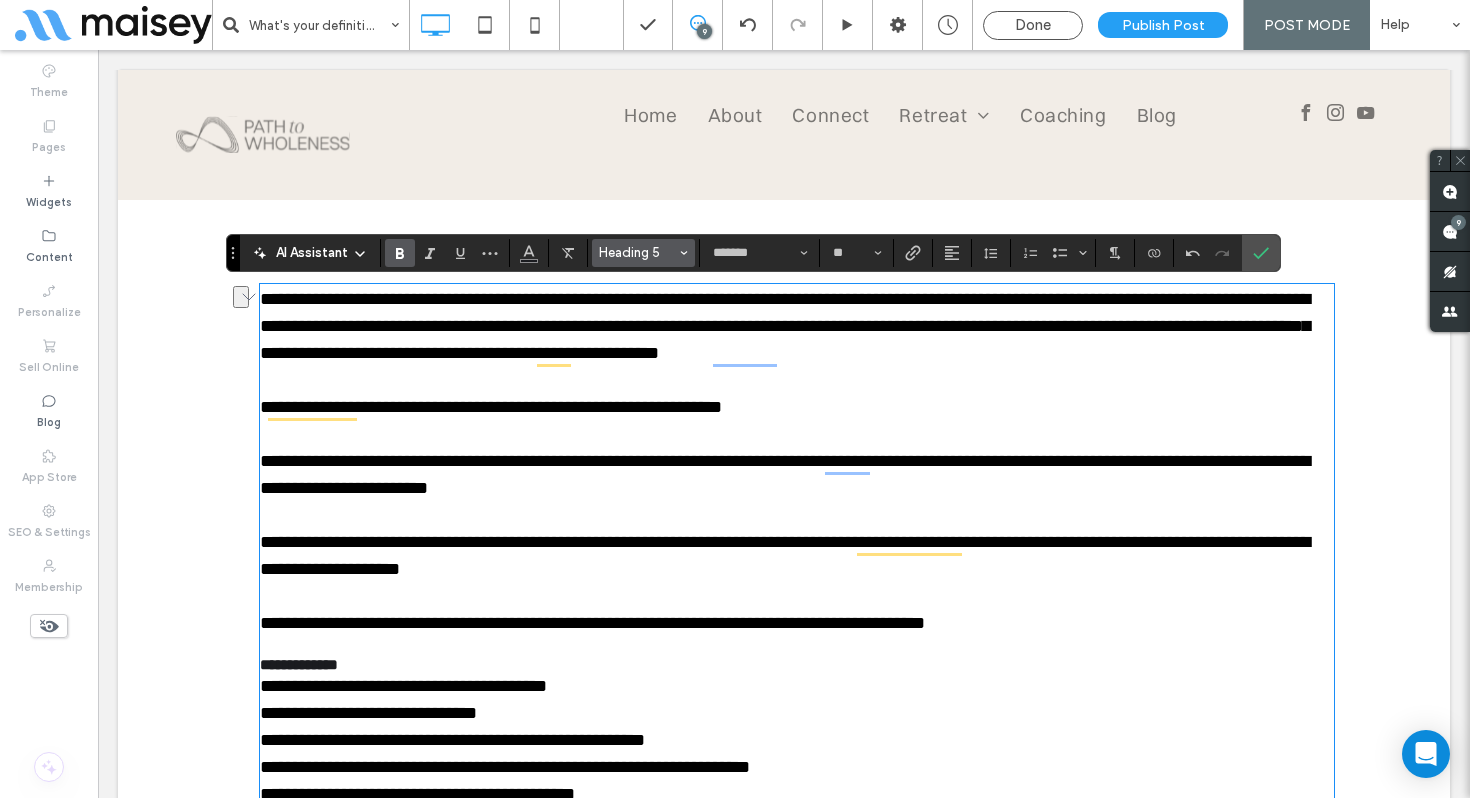 click on "Heading 5" at bounding box center (644, 253) 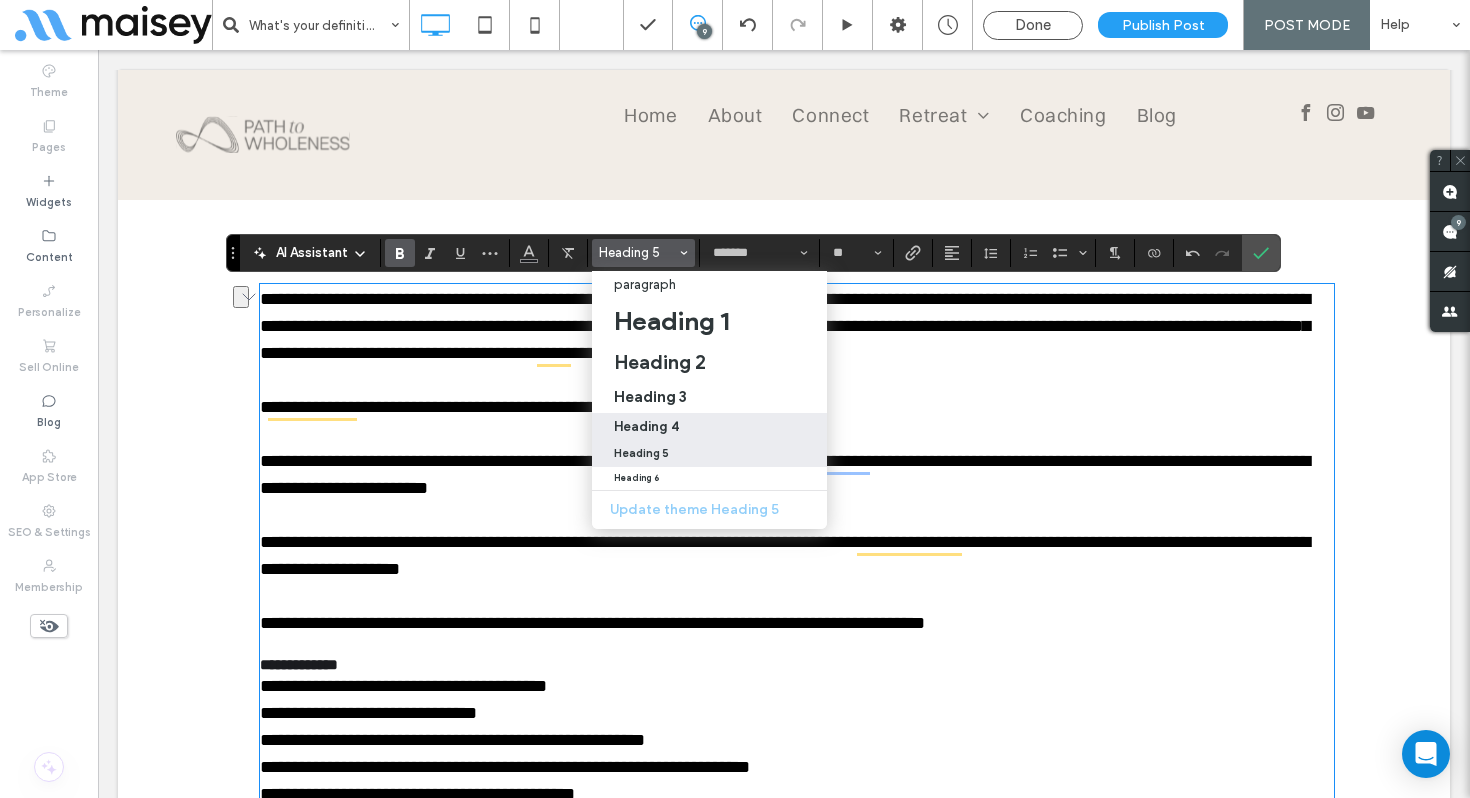 click on "Heading 4" at bounding box center [709, 426] 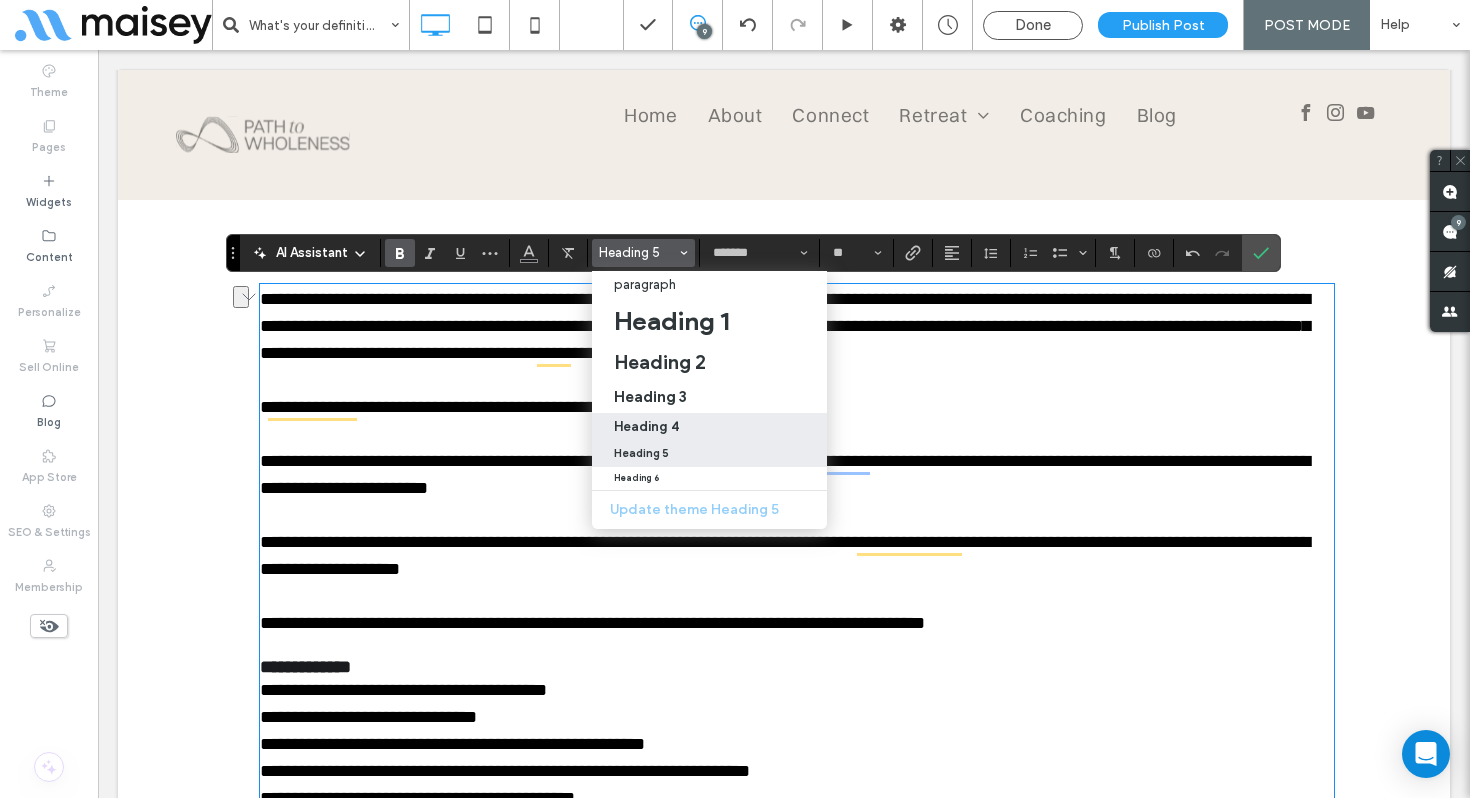 type on "**" 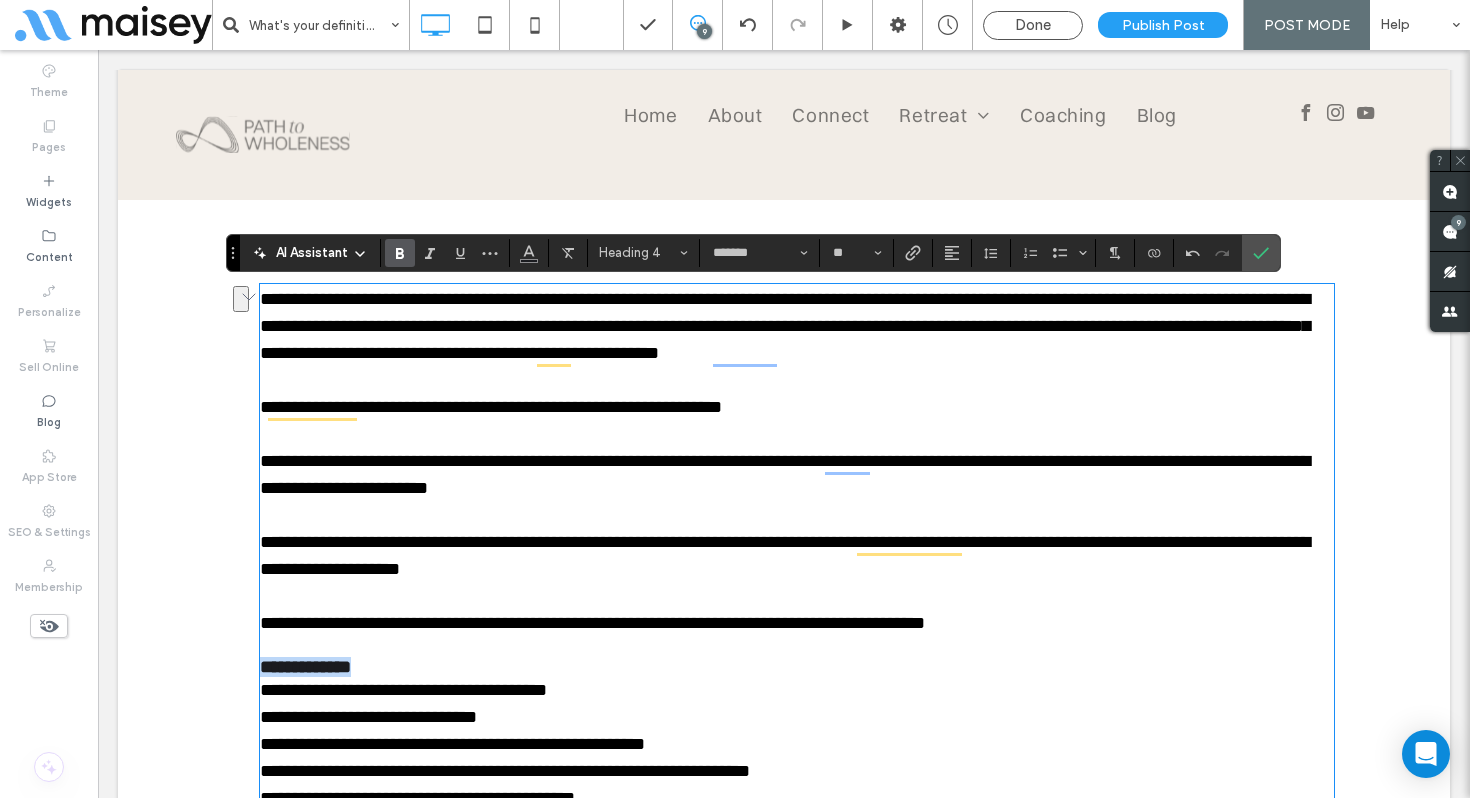 click on "**********" at bounding box center [797, 667] 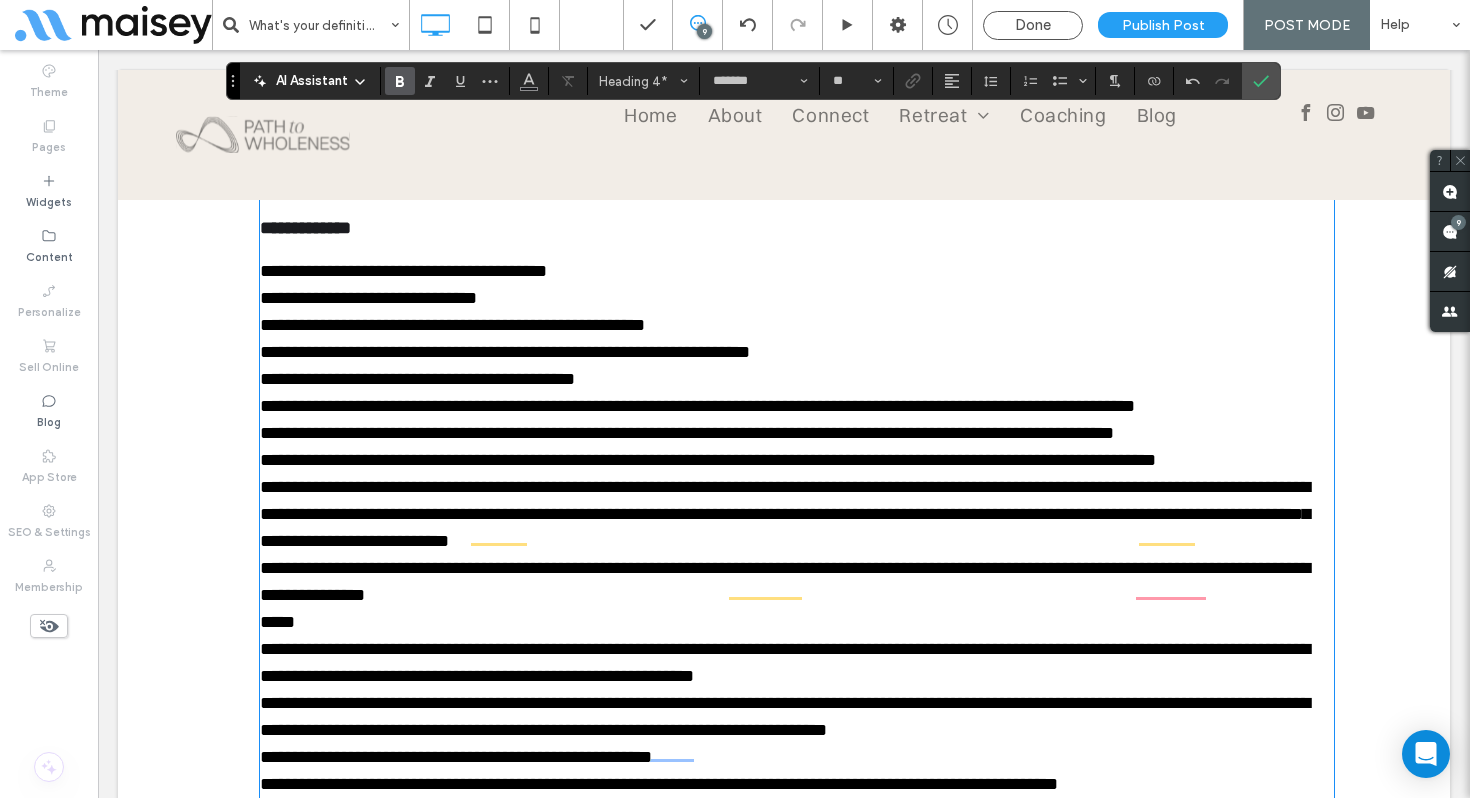 scroll, scrollTop: 1167, scrollLeft: 0, axis: vertical 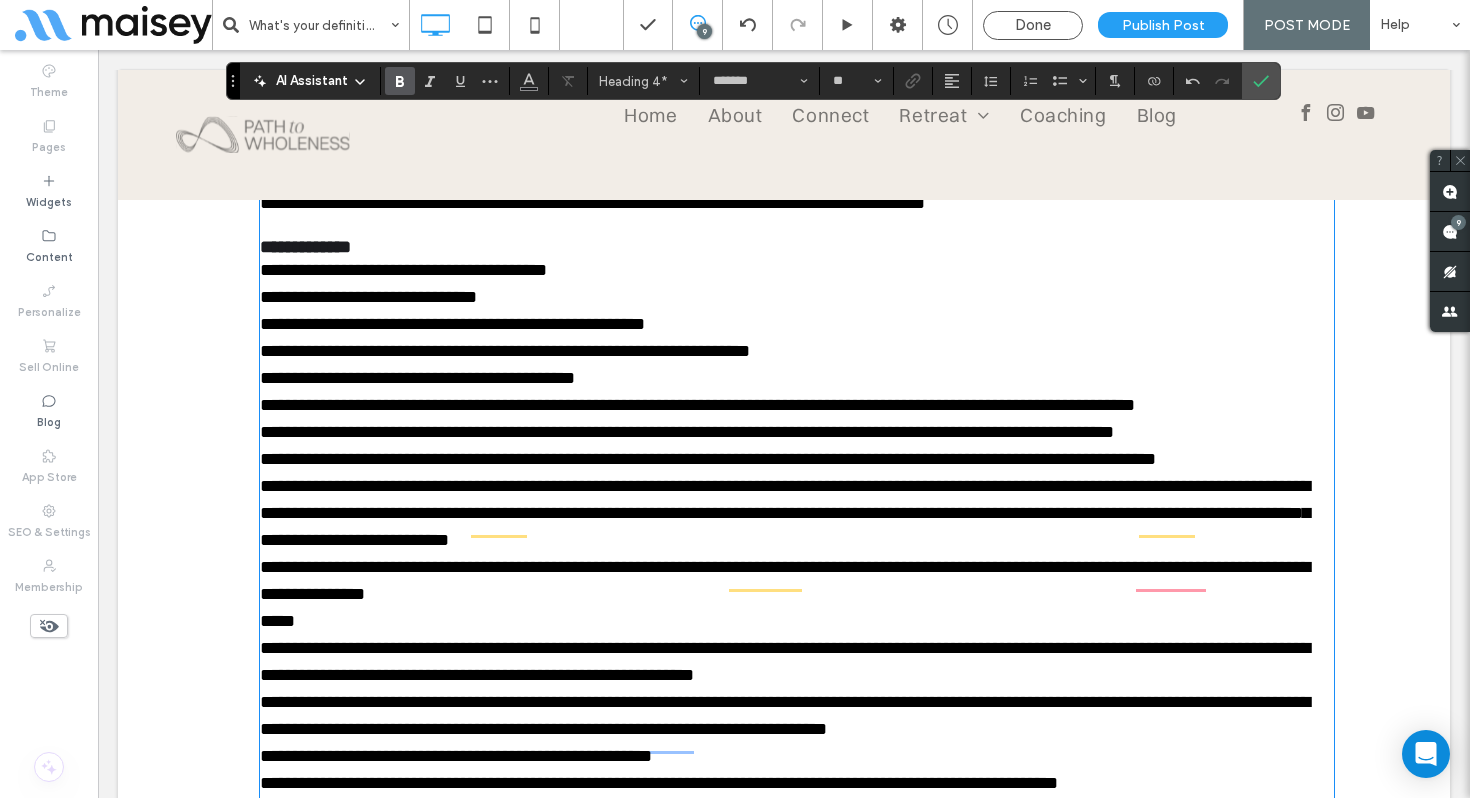 type on "**********" 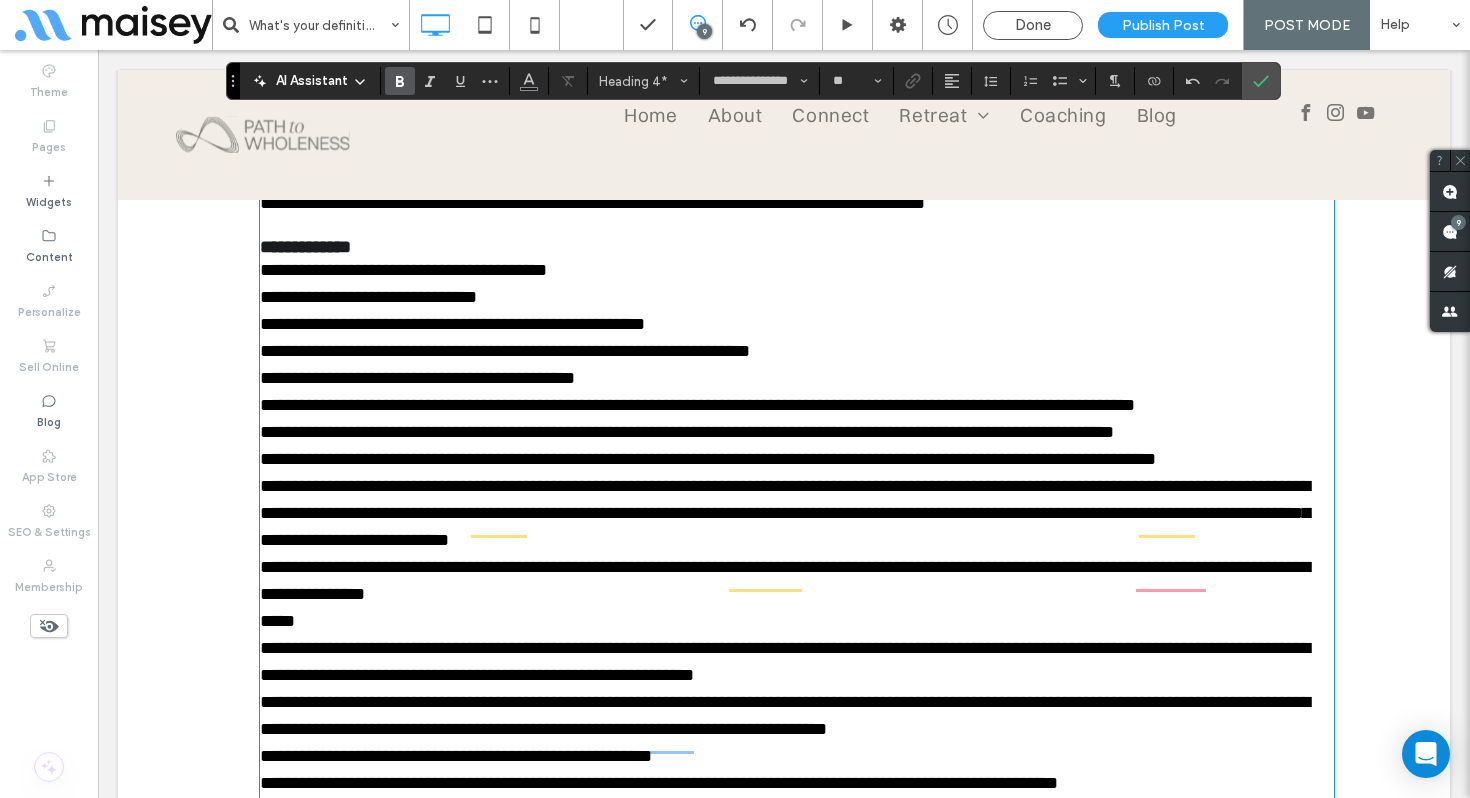 click on "**********" at bounding box center (797, 405) 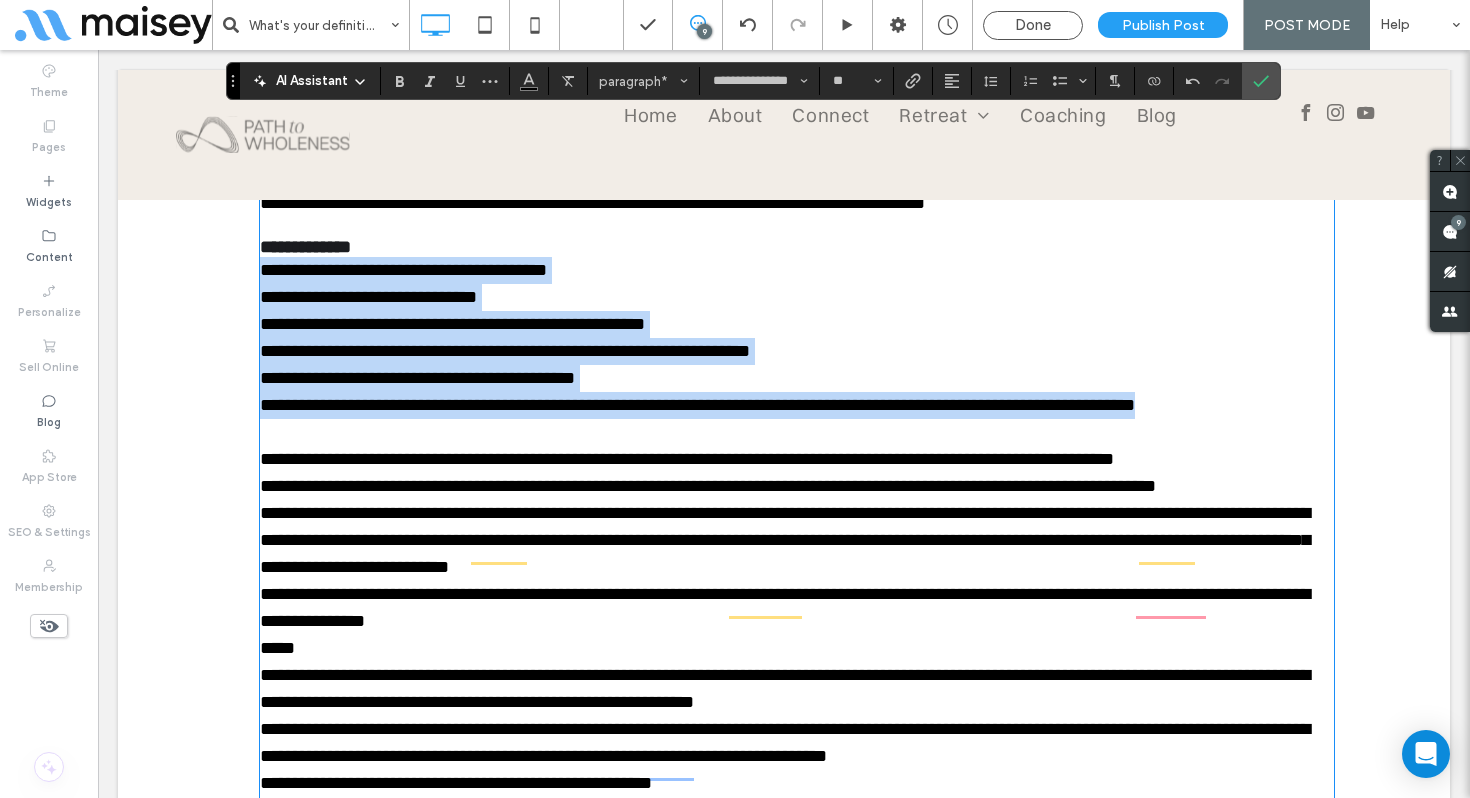 drag, startPoint x: 1274, startPoint y: 421, endPoint x: 261, endPoint y: 290, distance: 1021.43524 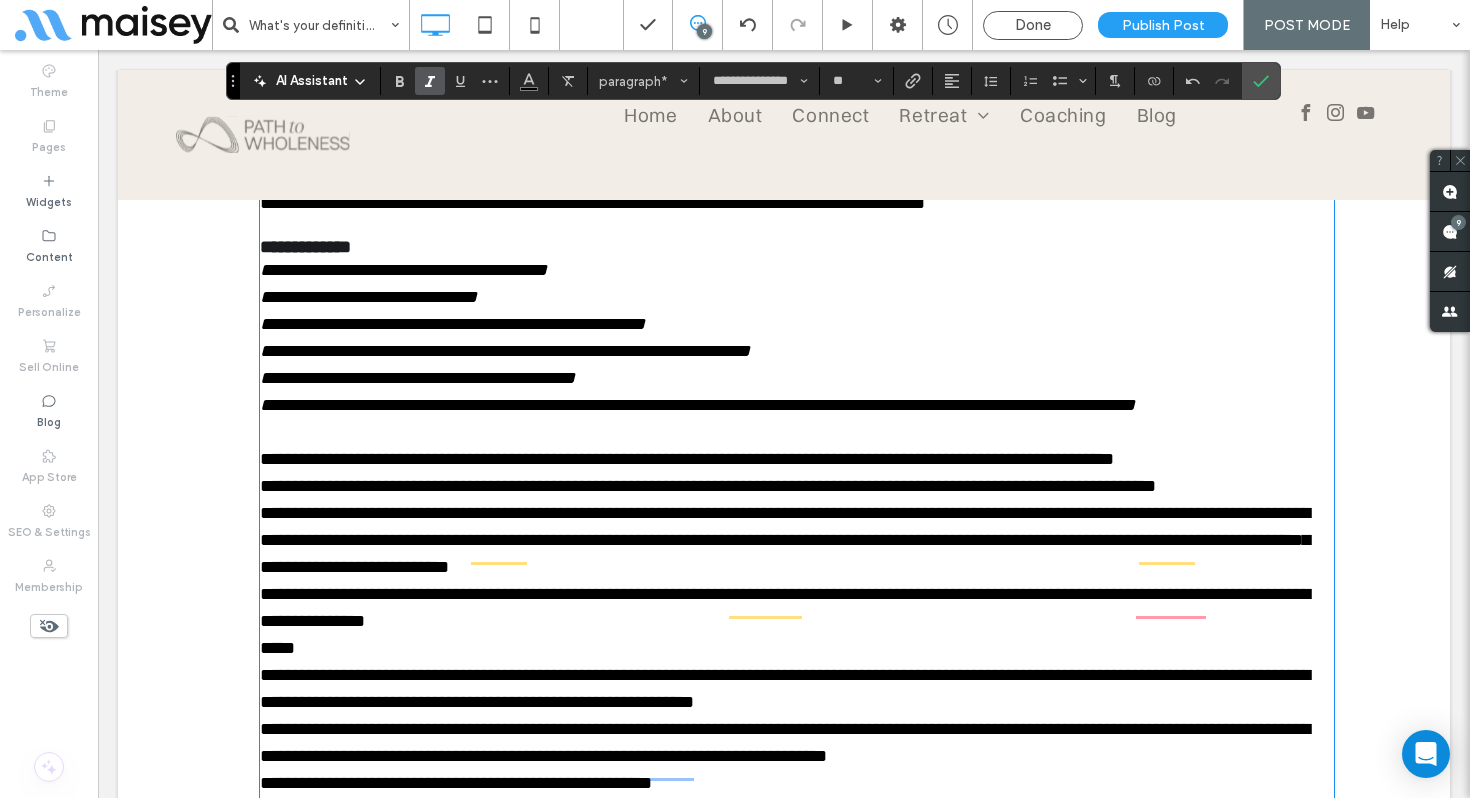 click on "**********" at bounding box center [505, 351] 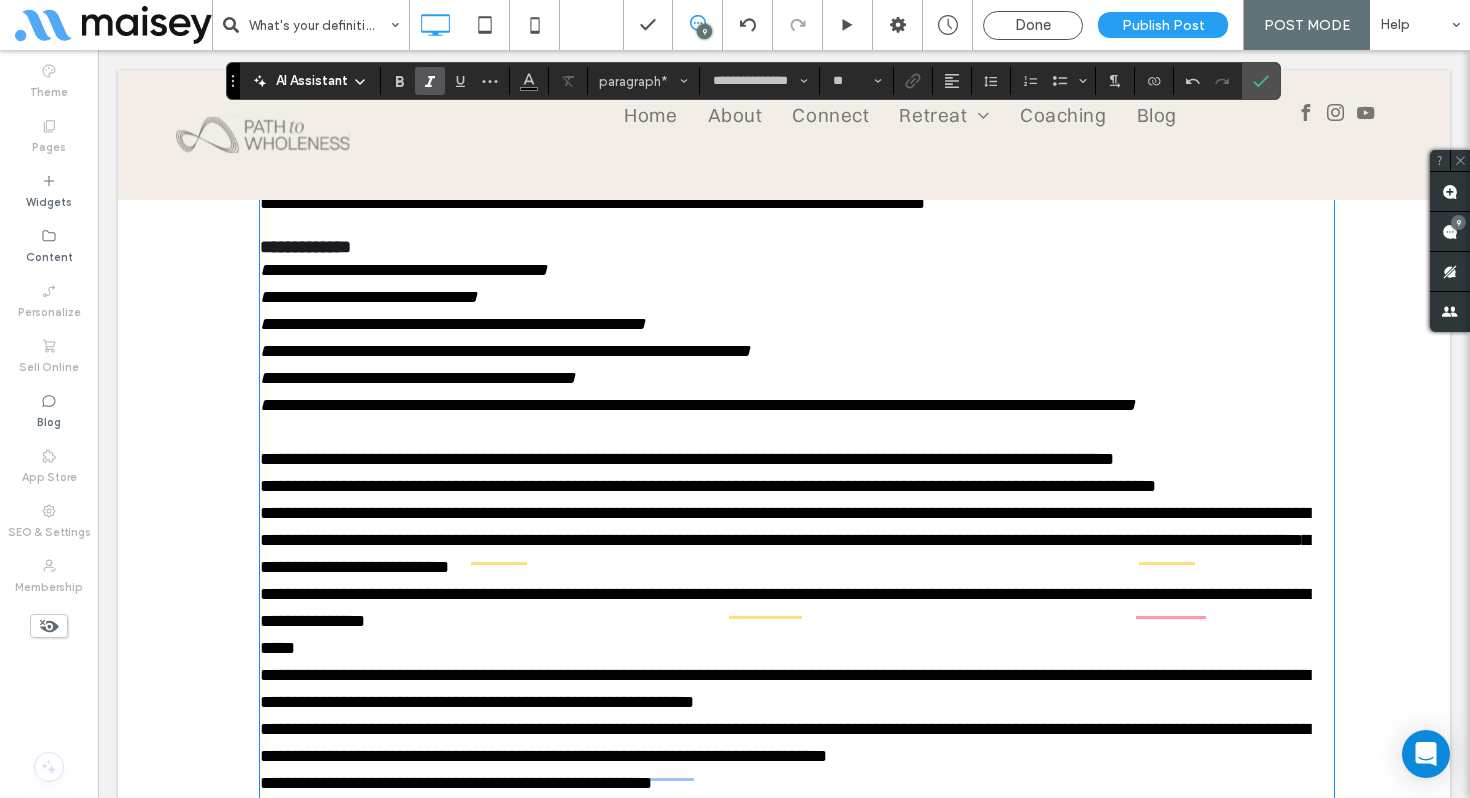 click on "**********" at bounding box center (797, 459) 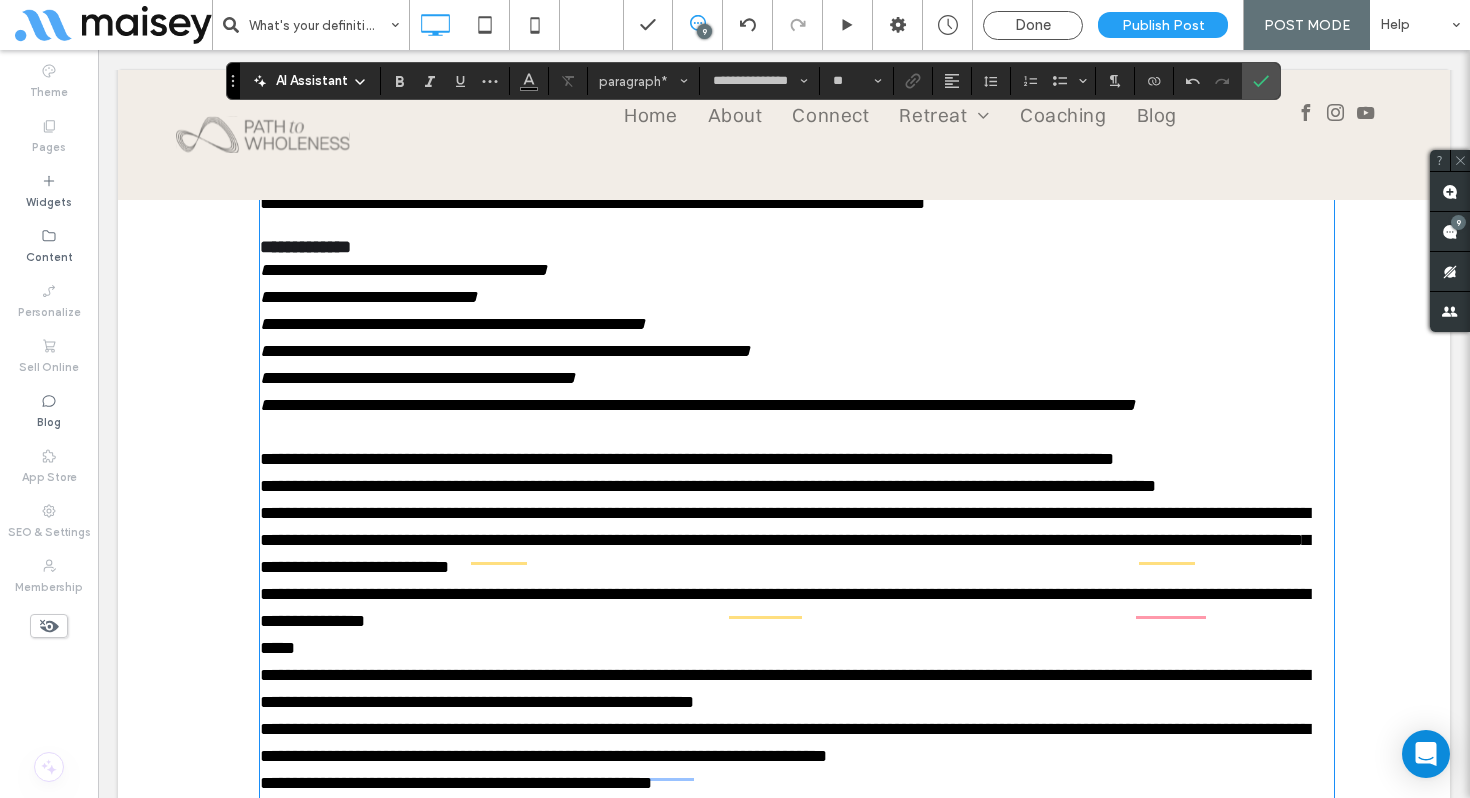 type 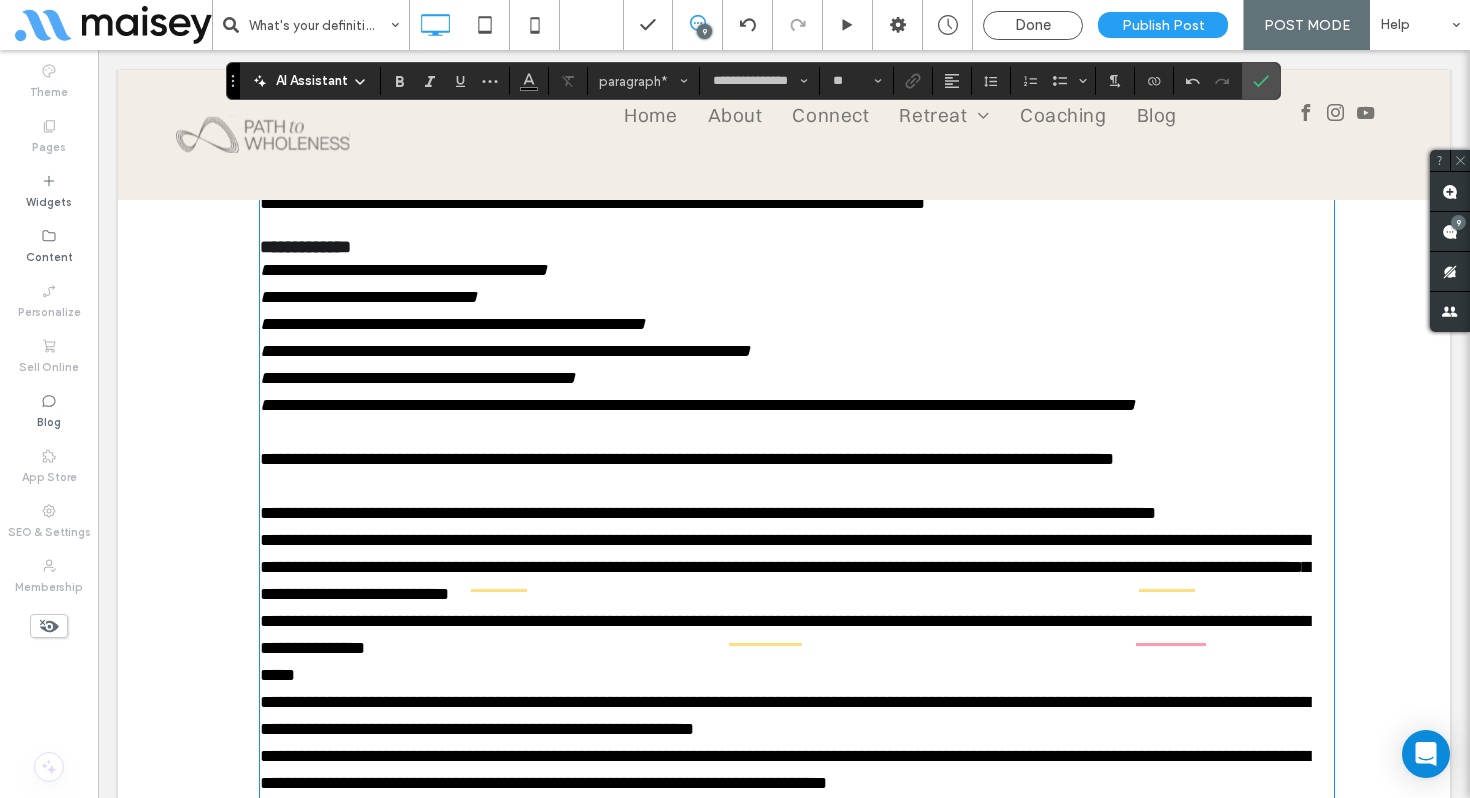 click on "**********" at bounding box center (797, 513) 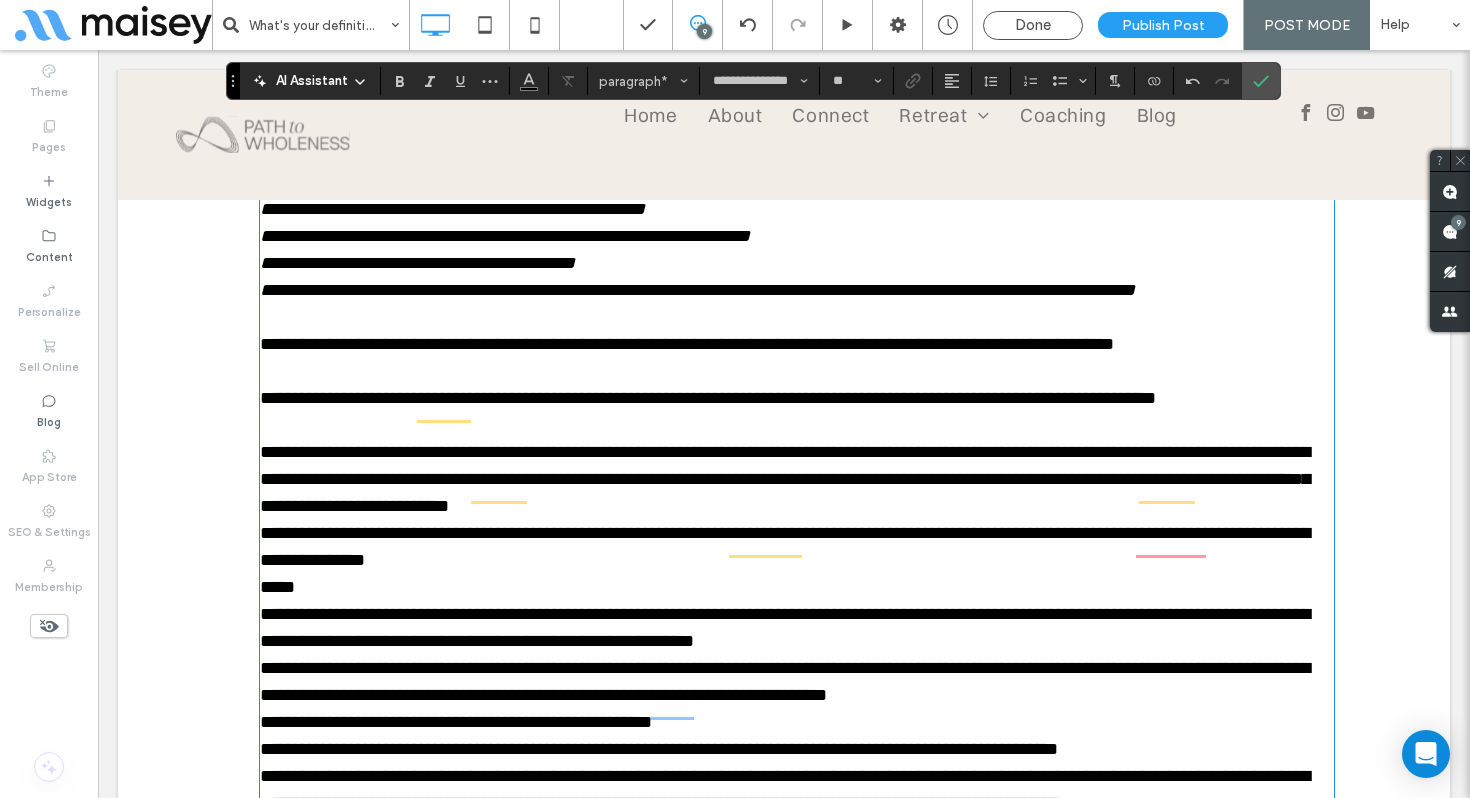 scroll, scrollTop: 1277, scrollLeft: 0, axis: vertical 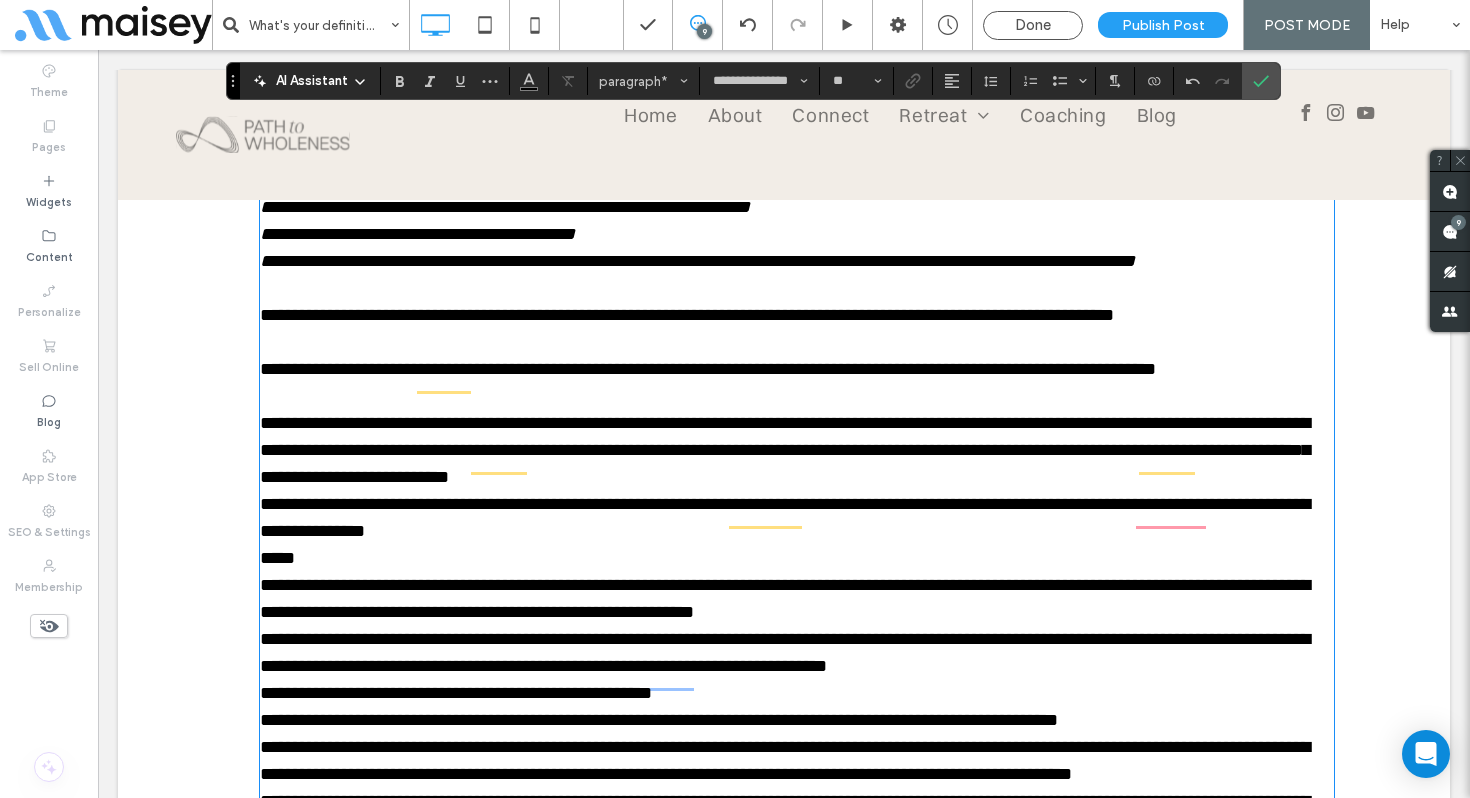click on "**********" at bounding box center [797, 450] 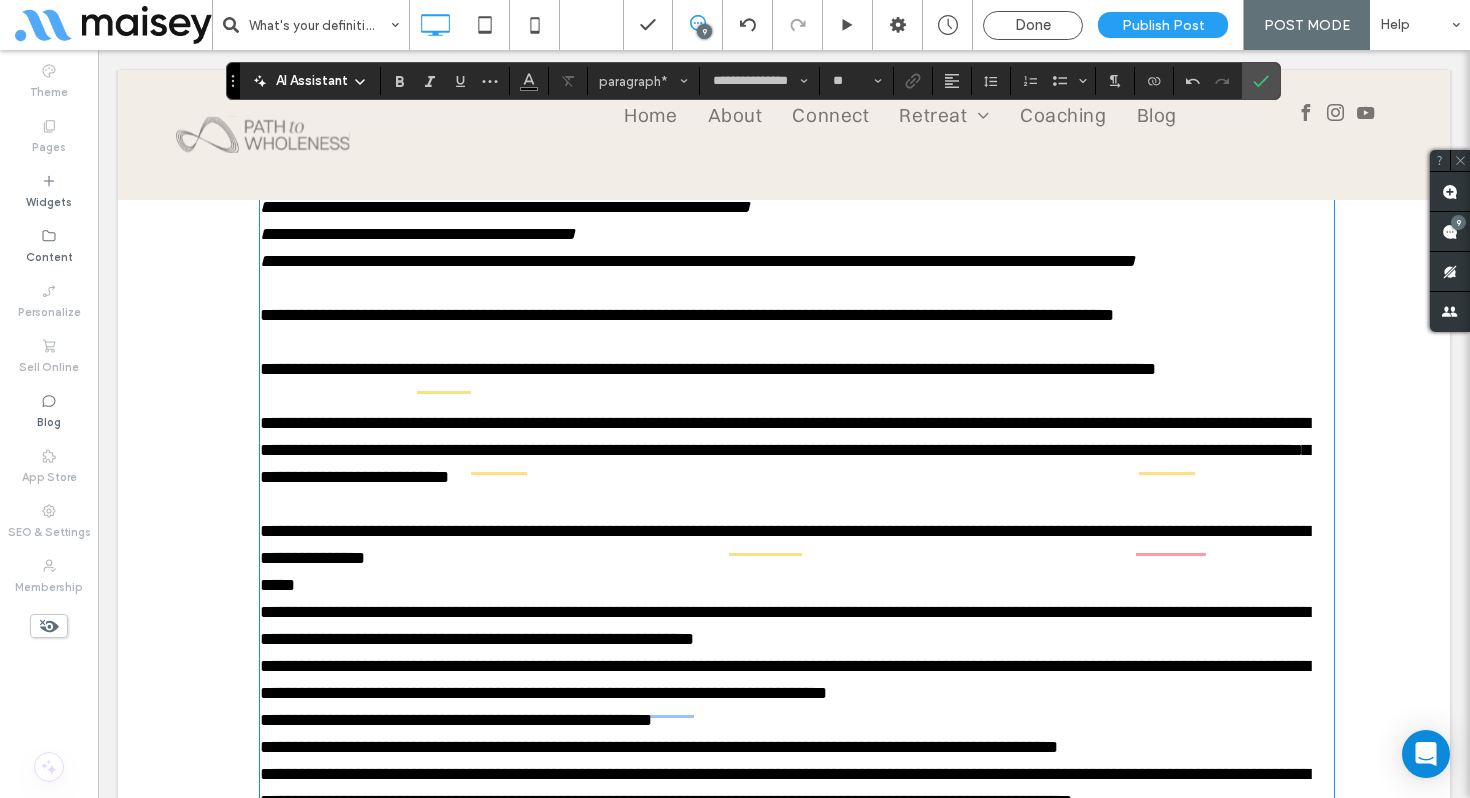 click on "**********" at bounding box center (797, 545) 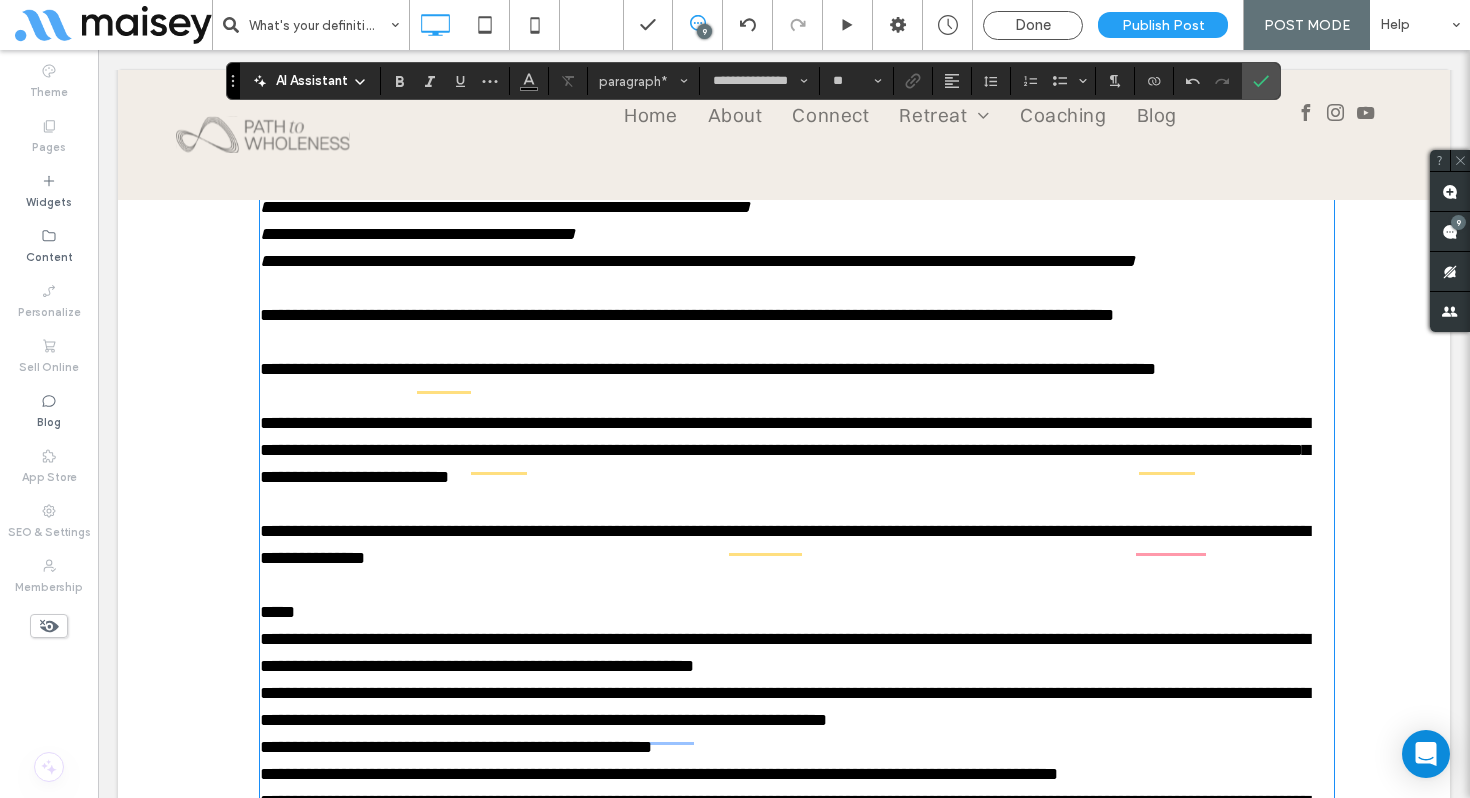 click on "*****" at bounding box center [797, 612] 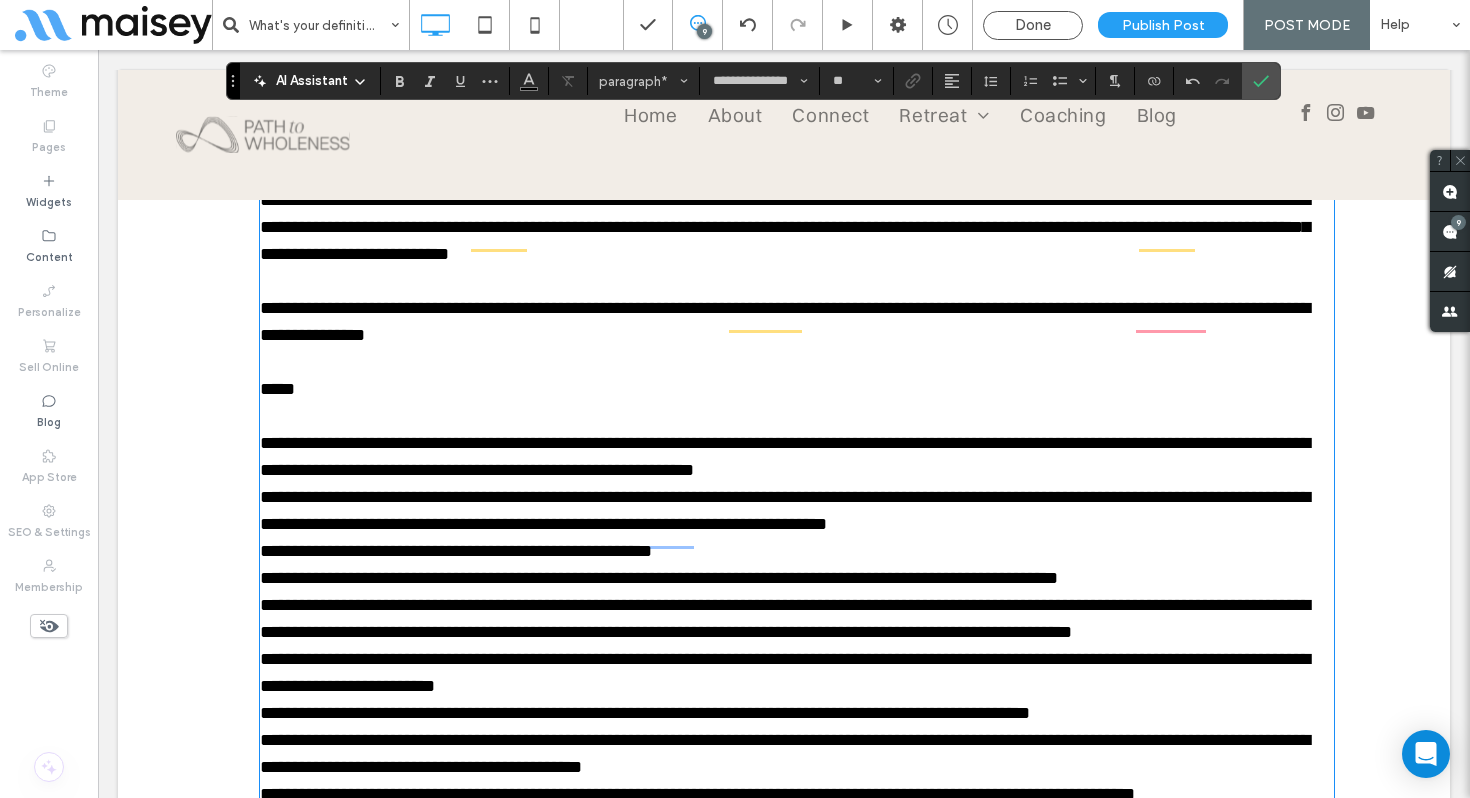 scroll, scrollTop: 1504, scrollLeft: 0, axis: vertical 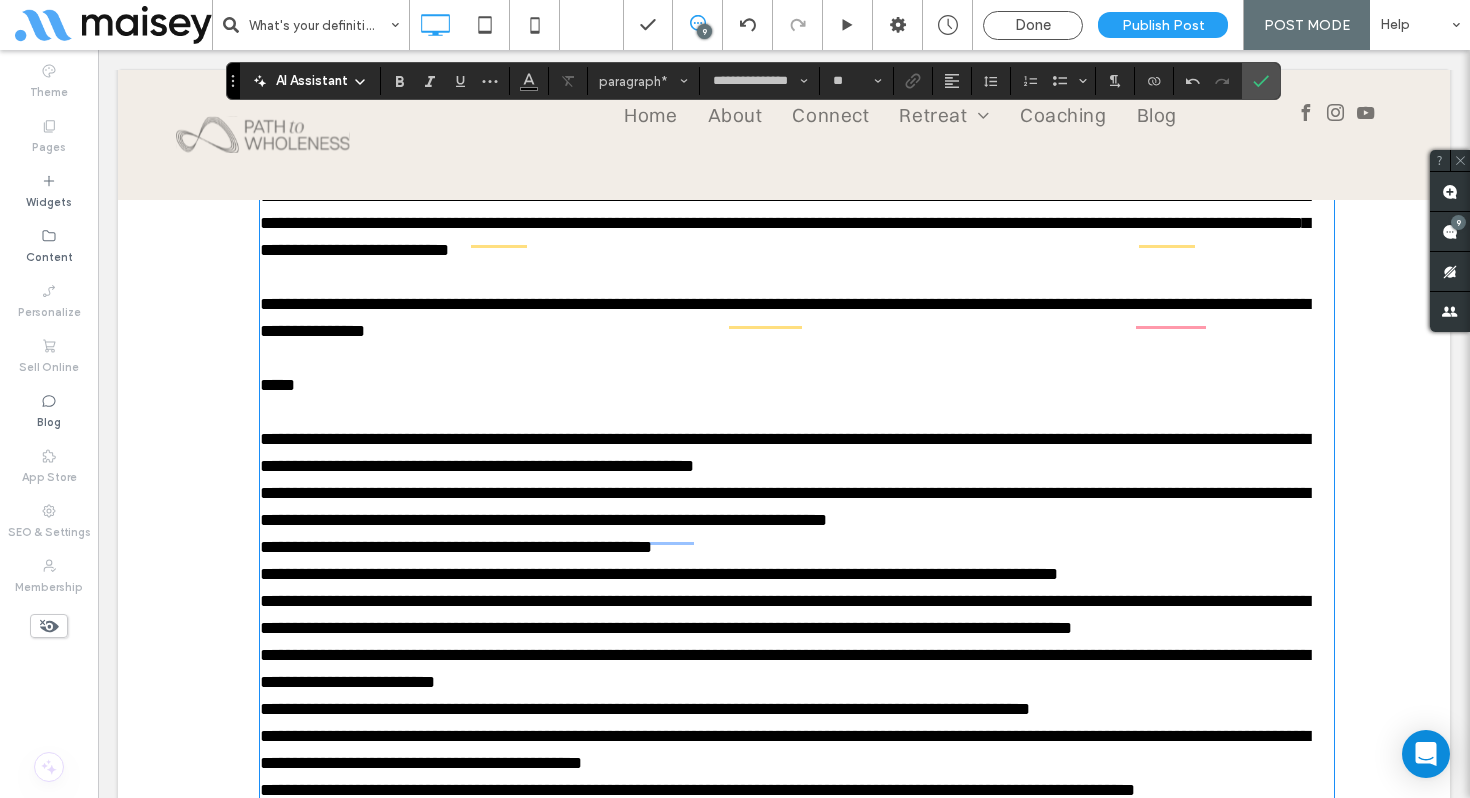 click on "**********" at bounding box center [797, 453] 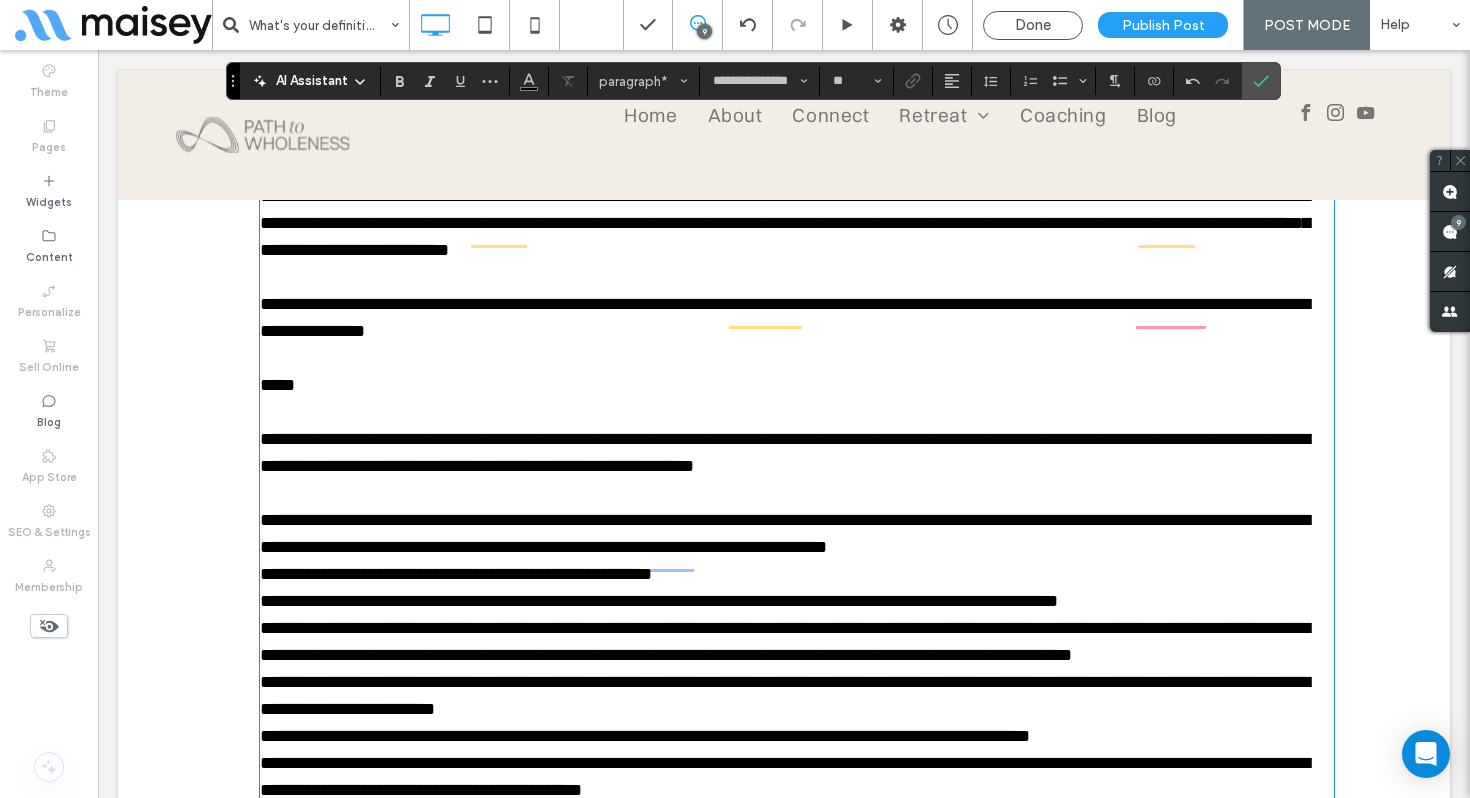 click on "**********" at bounding box center [797, 534] 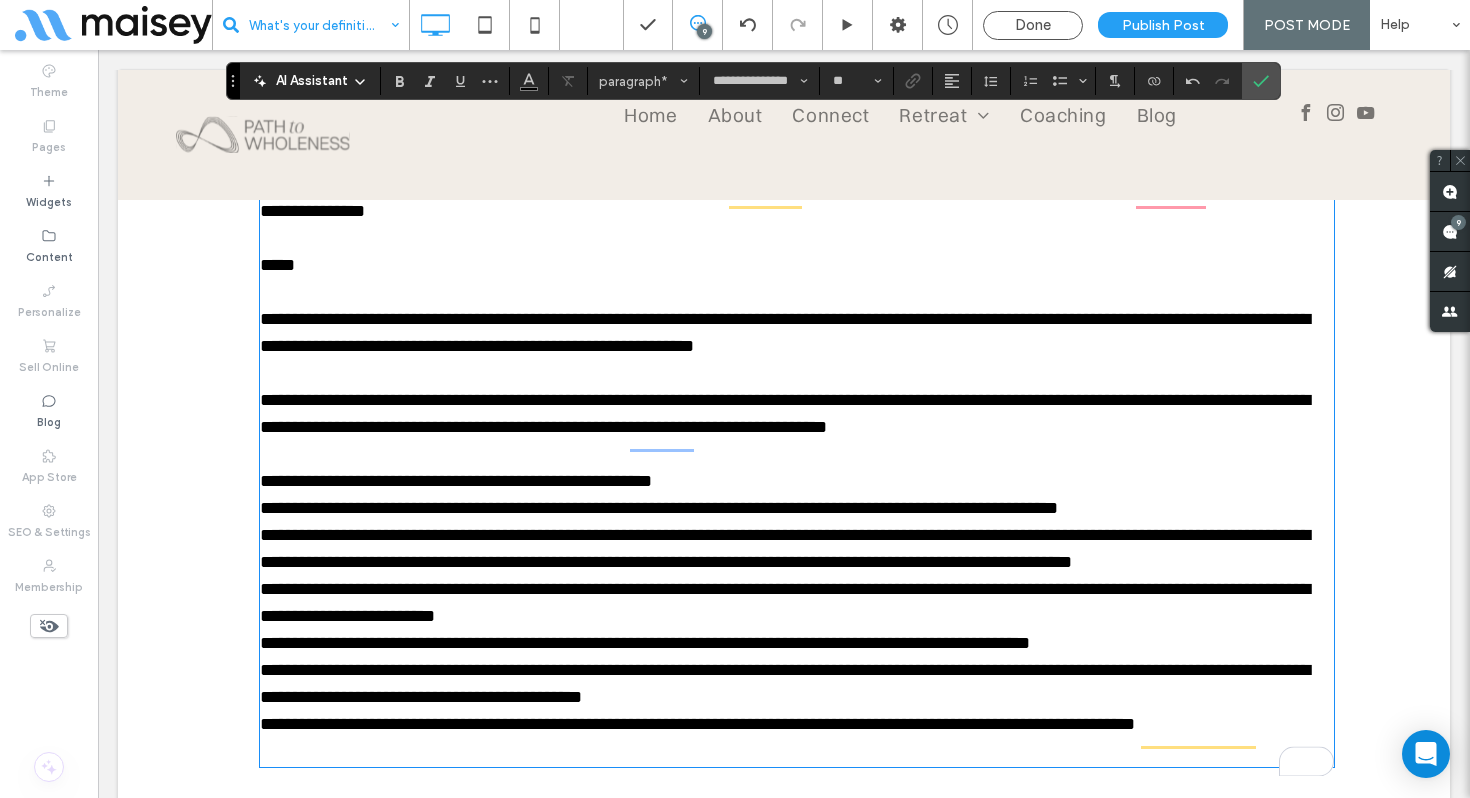 scroll, scrollTop: 1663, scrollLeft: 0, axis: vertical 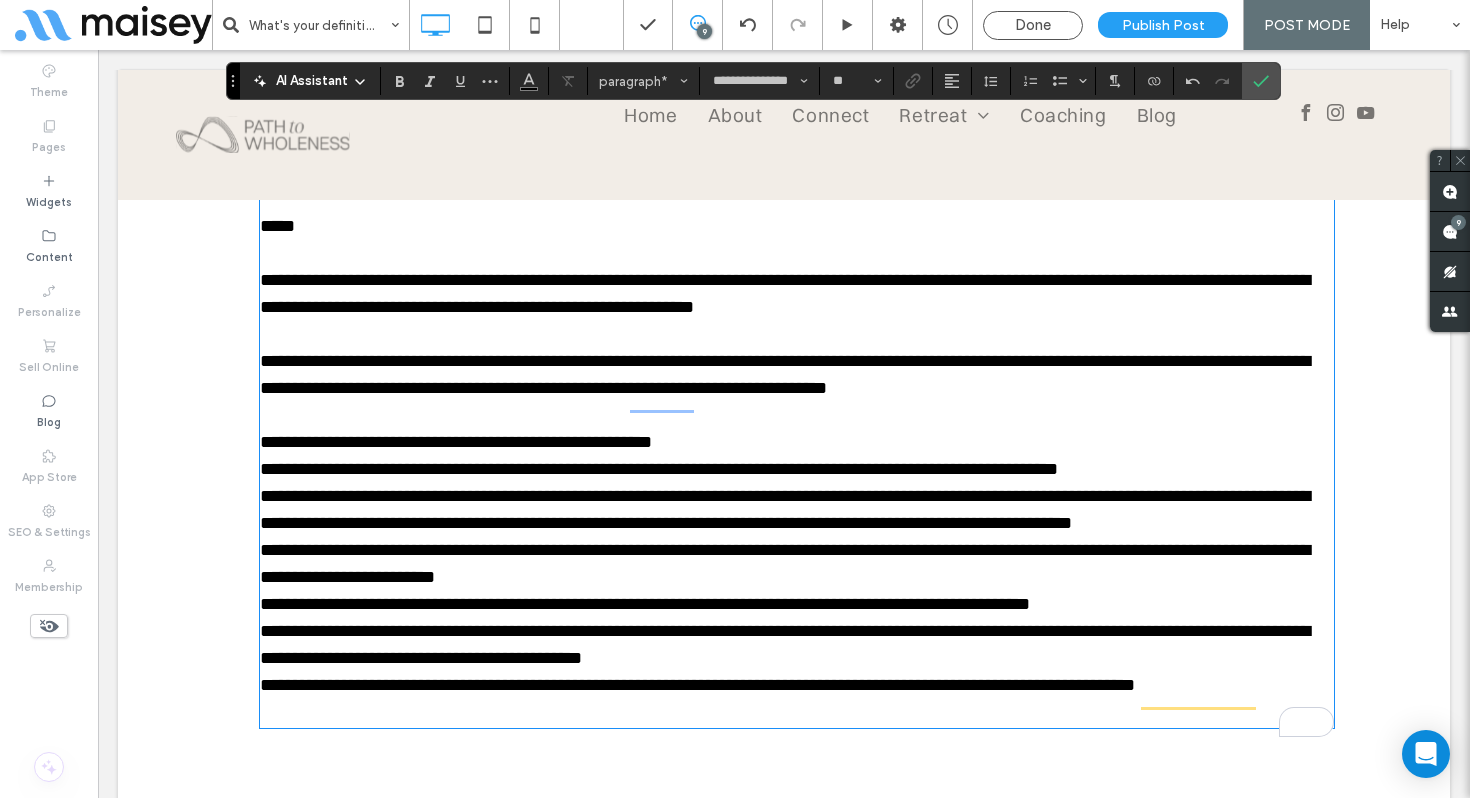 click on "**********" at bounding box center (797, 442) 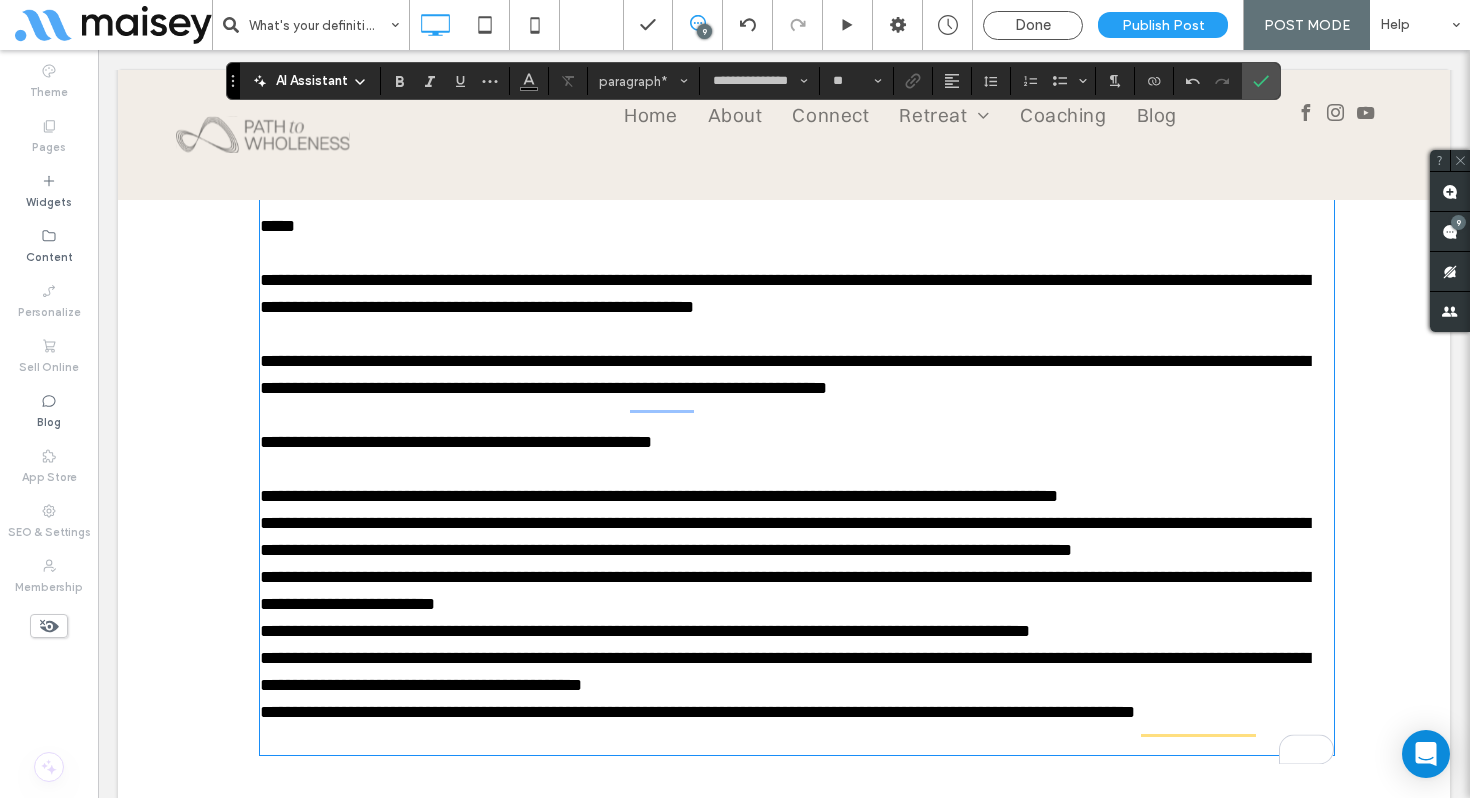 click on "**********" at bounding box center [797, 537] 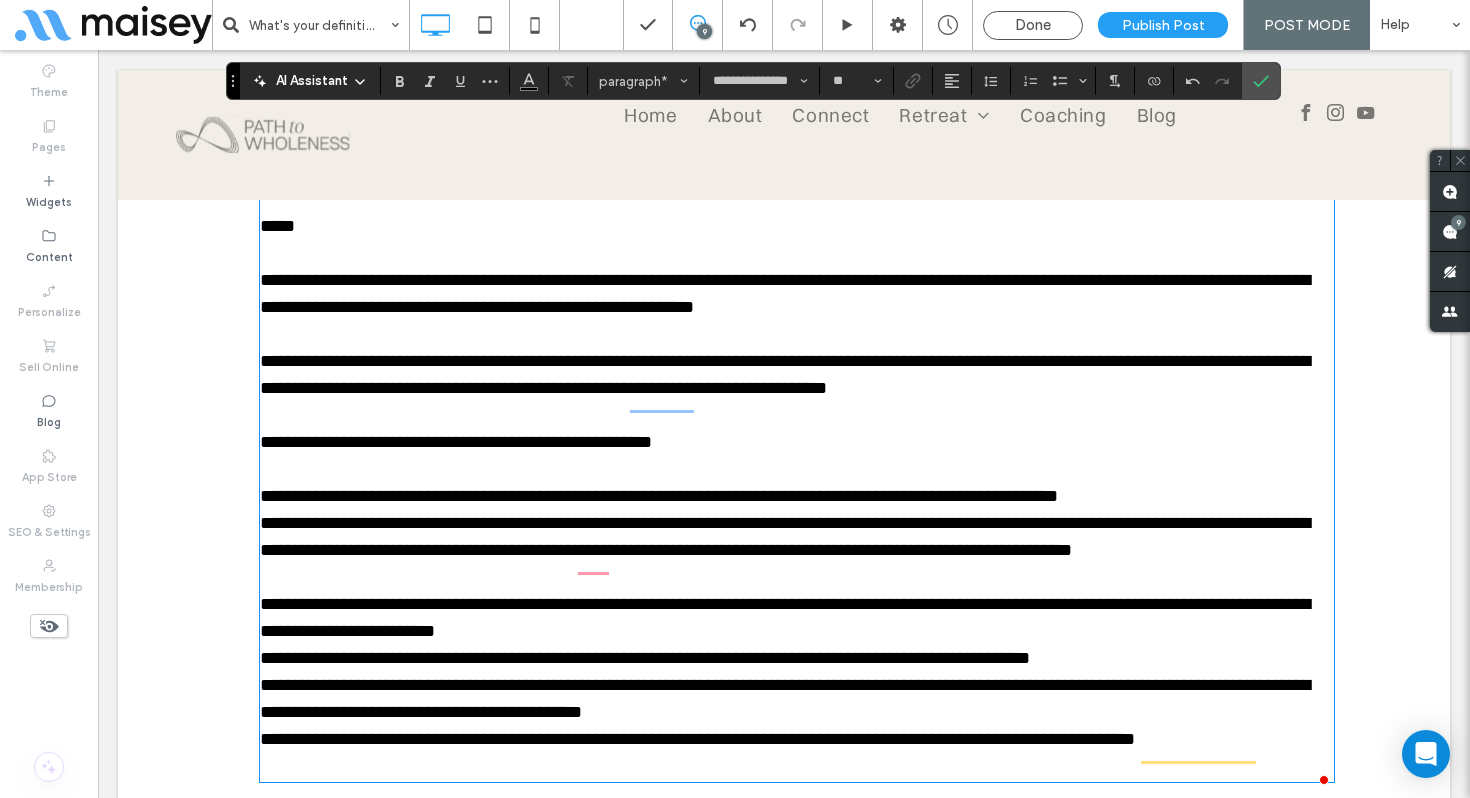click on "**********" at bounding box center [797, 496] 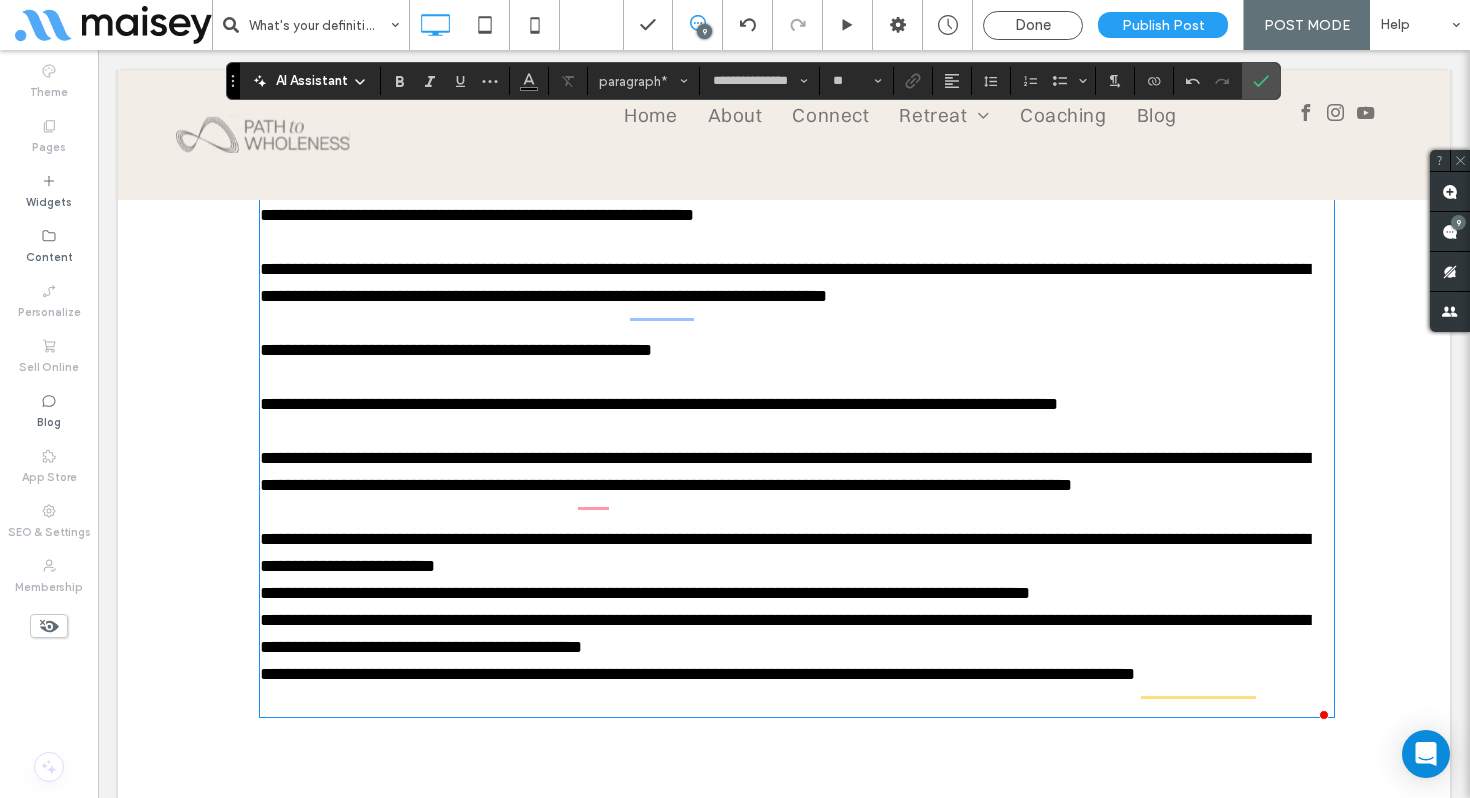 scroll, scrollTop: 1791, scrollLeft: 0, axis: vertical 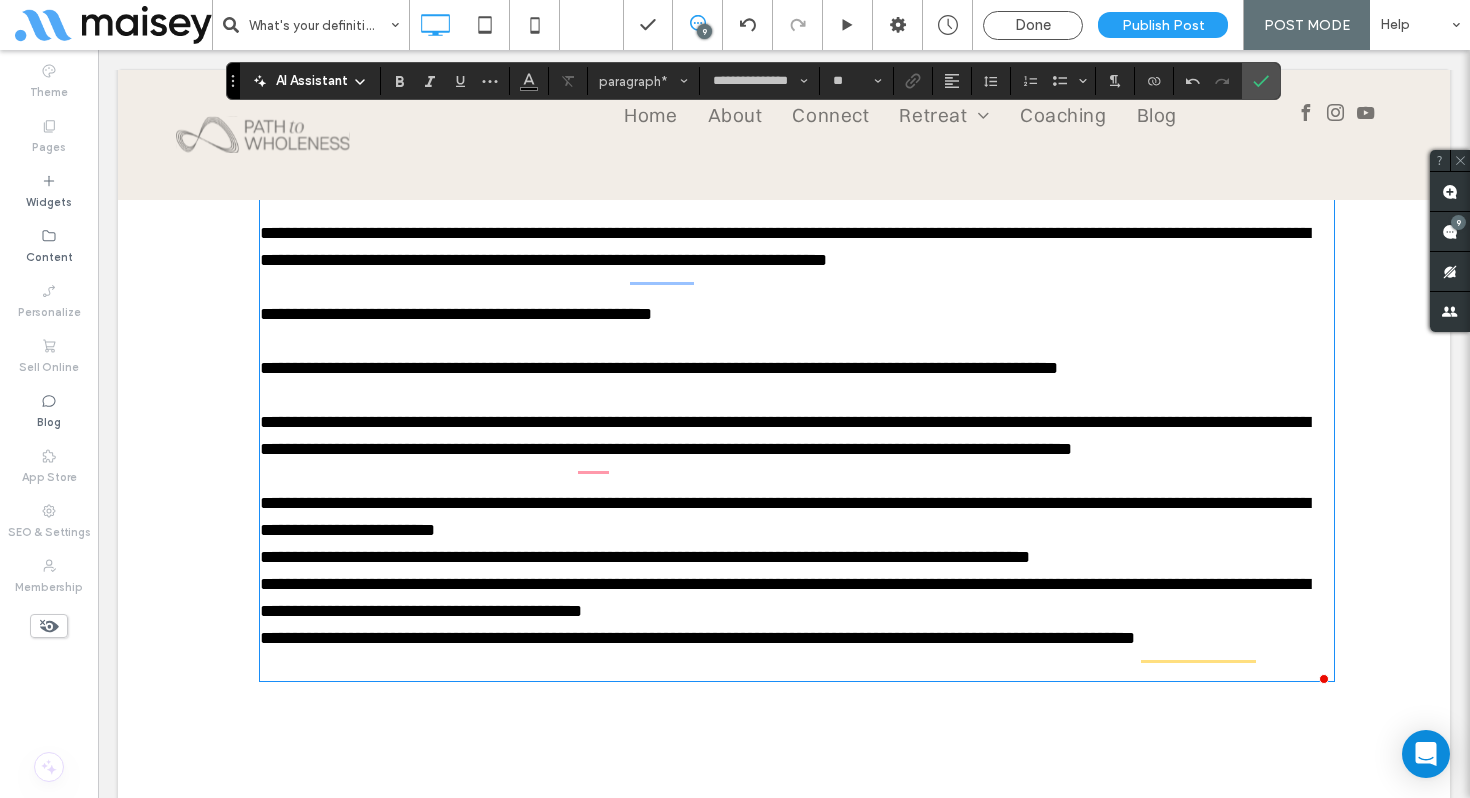 click on "**********" at bounding box center [797, 517] 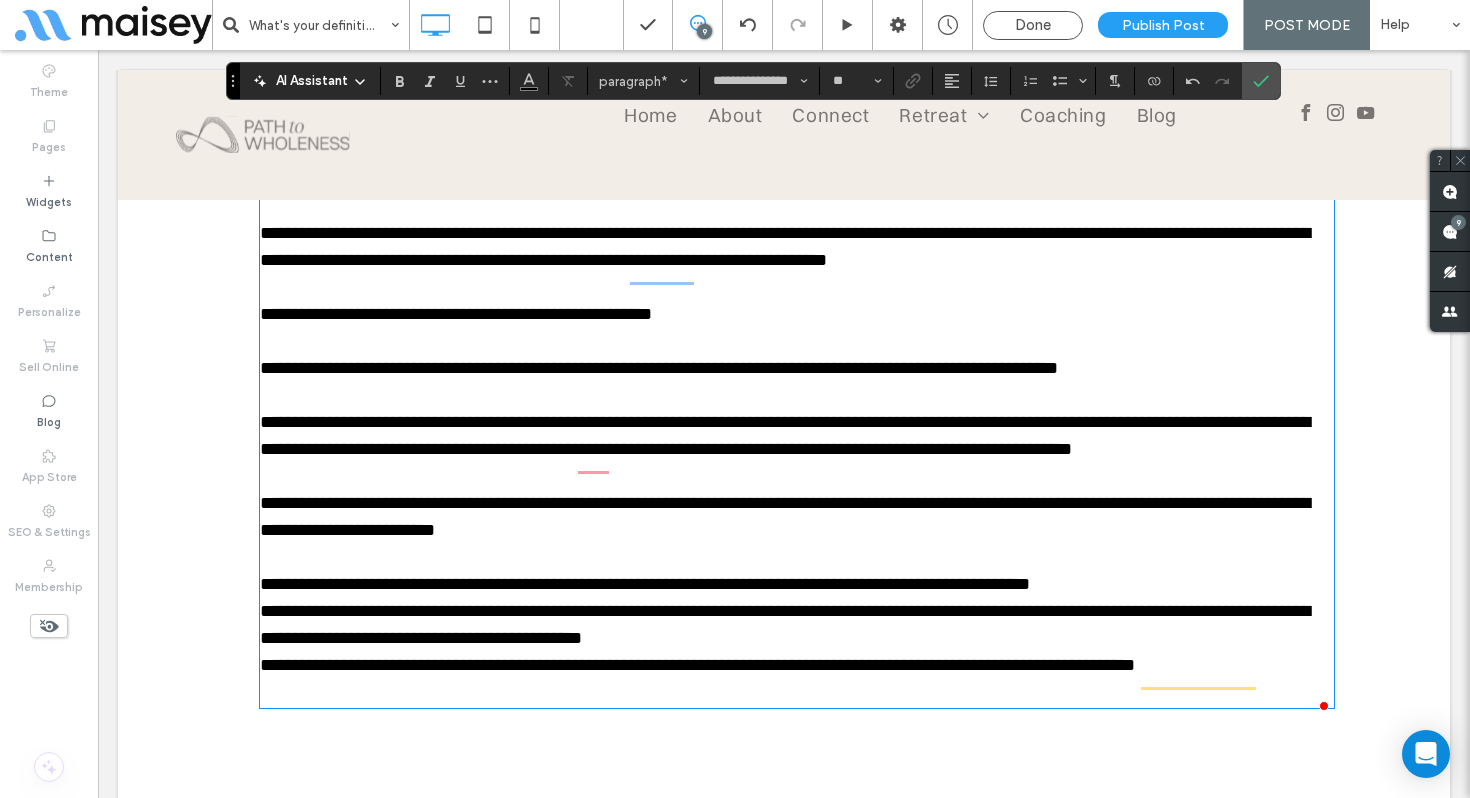 click on "**********" at bounding box center (797, 584) 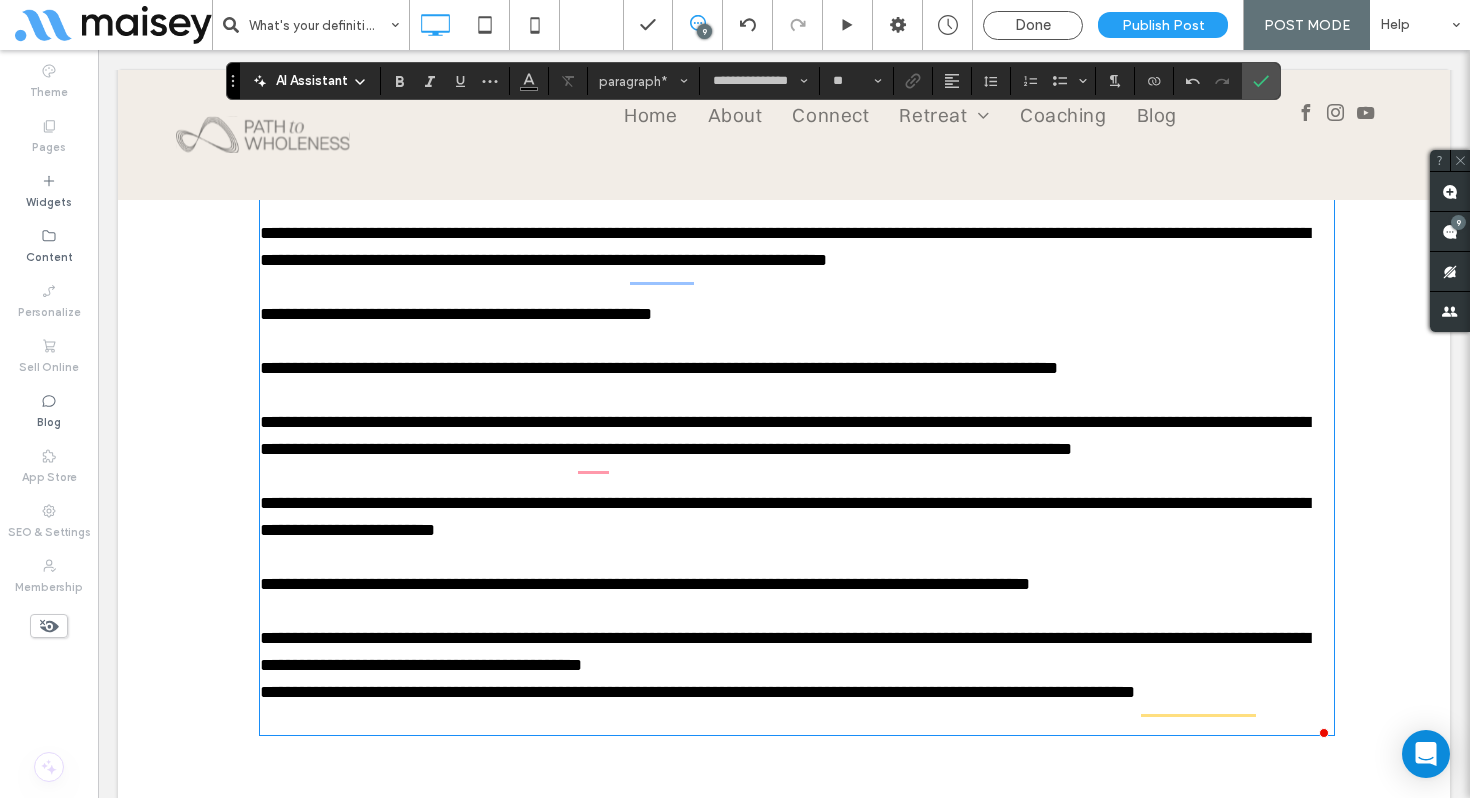 click on "**********" at bounding box center (797, 652) 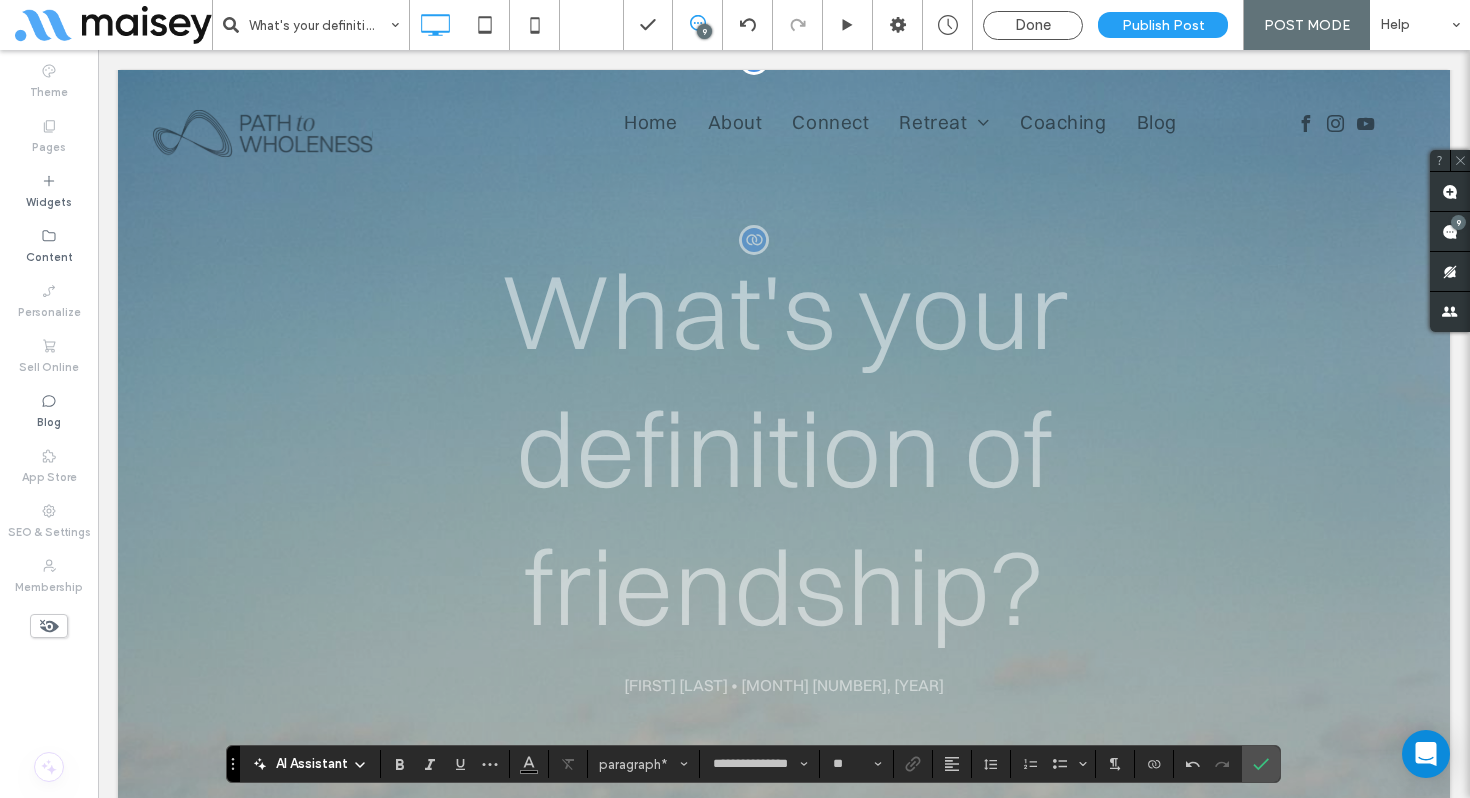 scroll, scrollTop: 0, scrollLeft: 0, axis: both 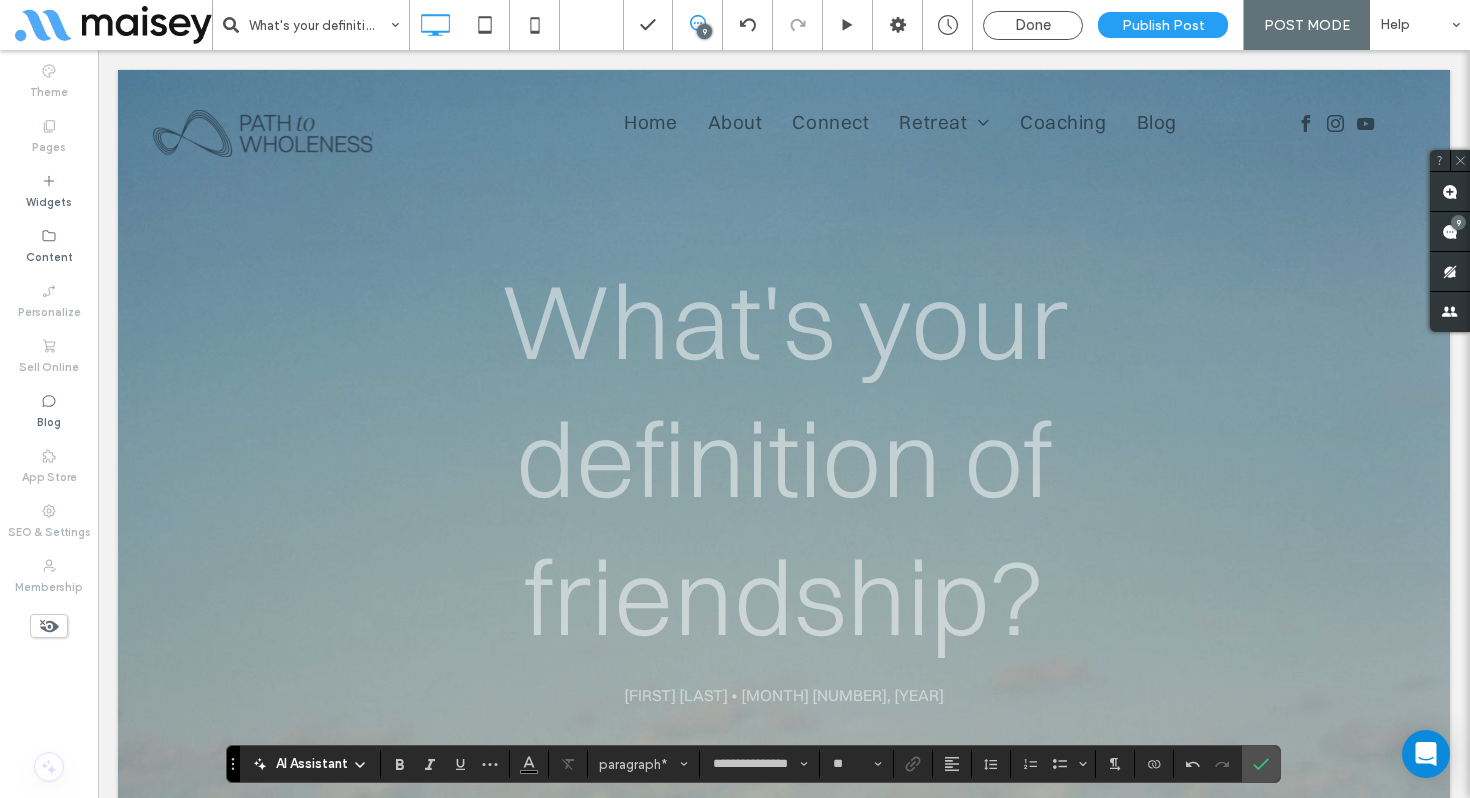 click on "Done" at bounding box center [1033, 25] 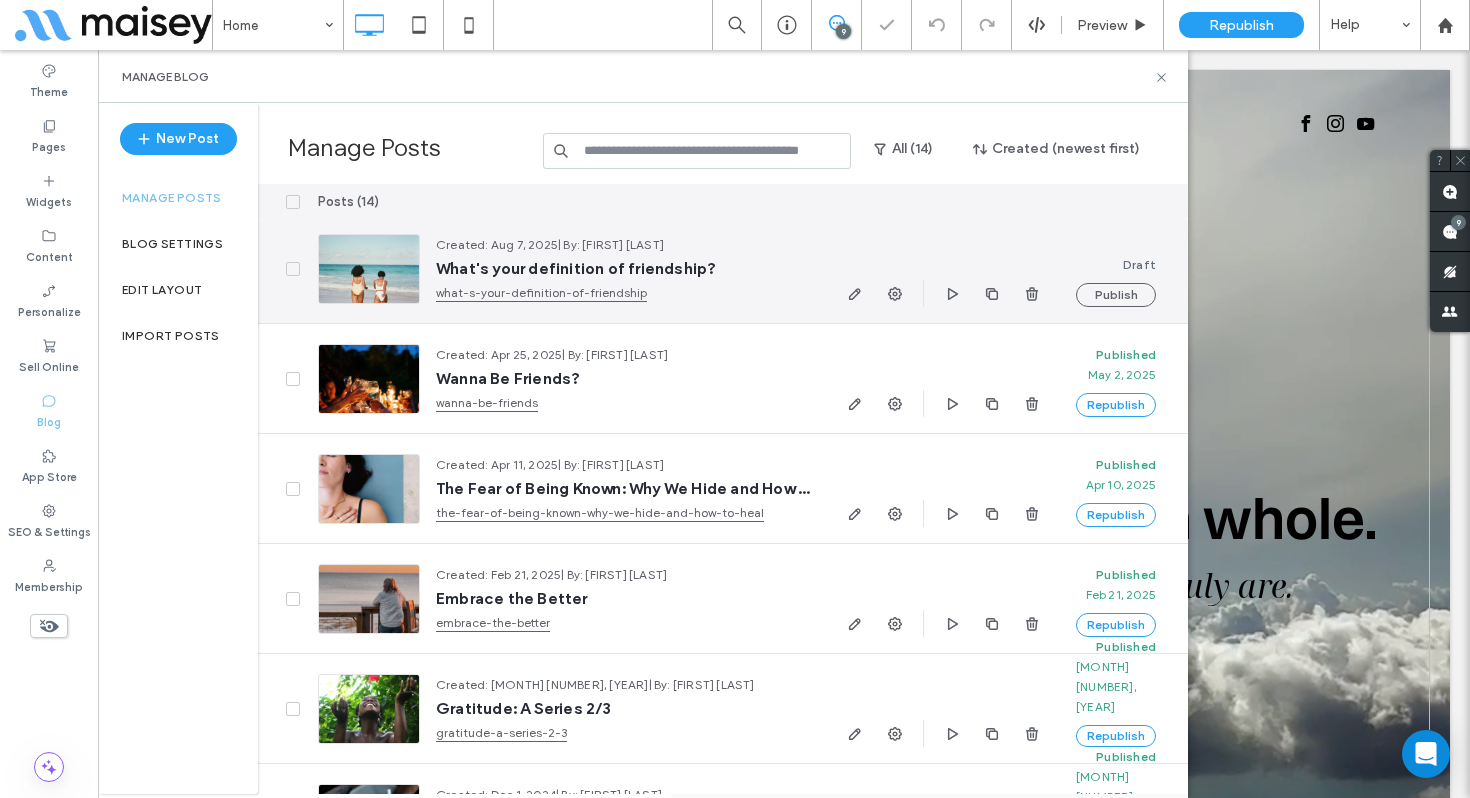 click on "Draft Publish" at bounding box center (1124, 268) 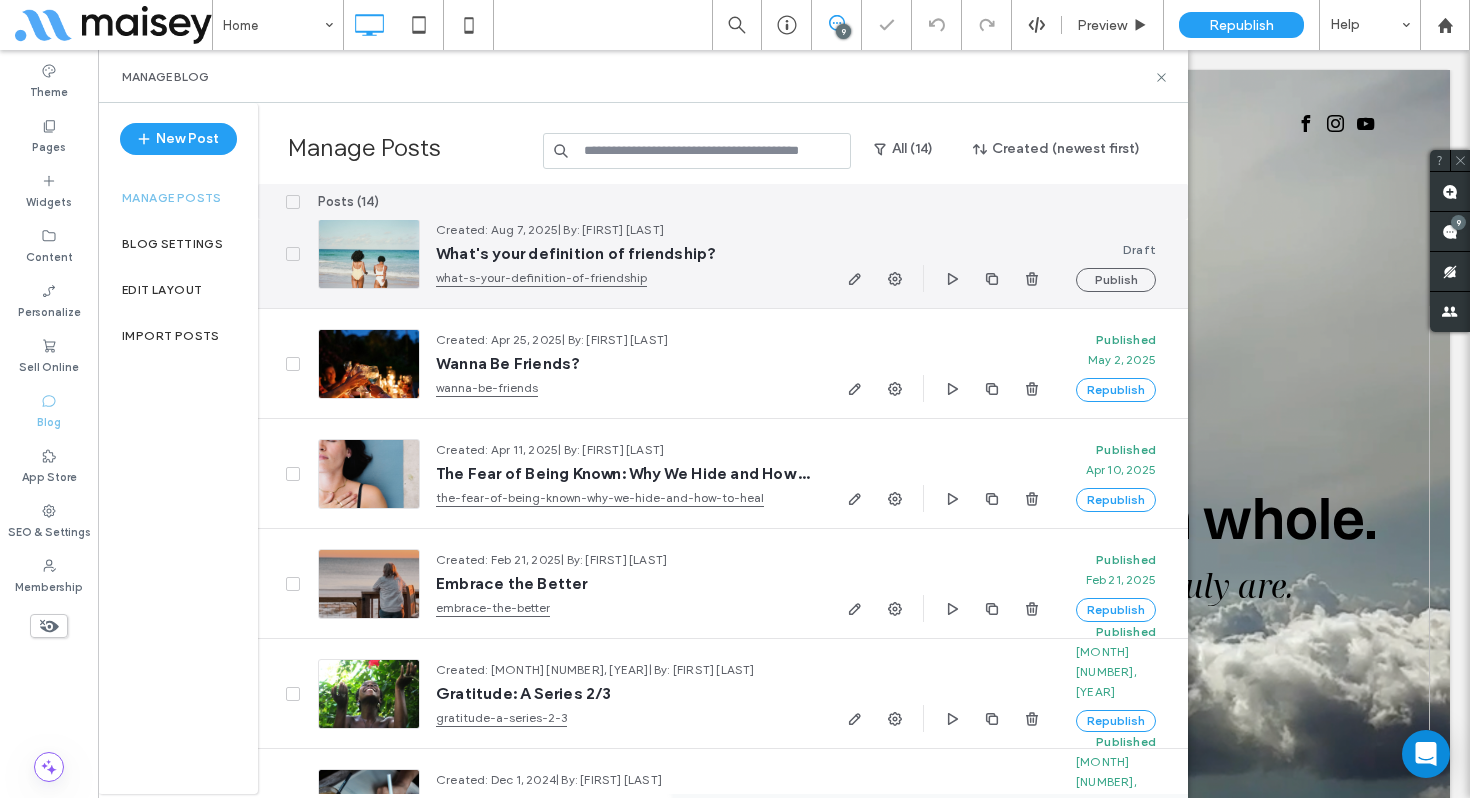 scroll, scrollTop: 0, scrollLeft: 0, axis: both 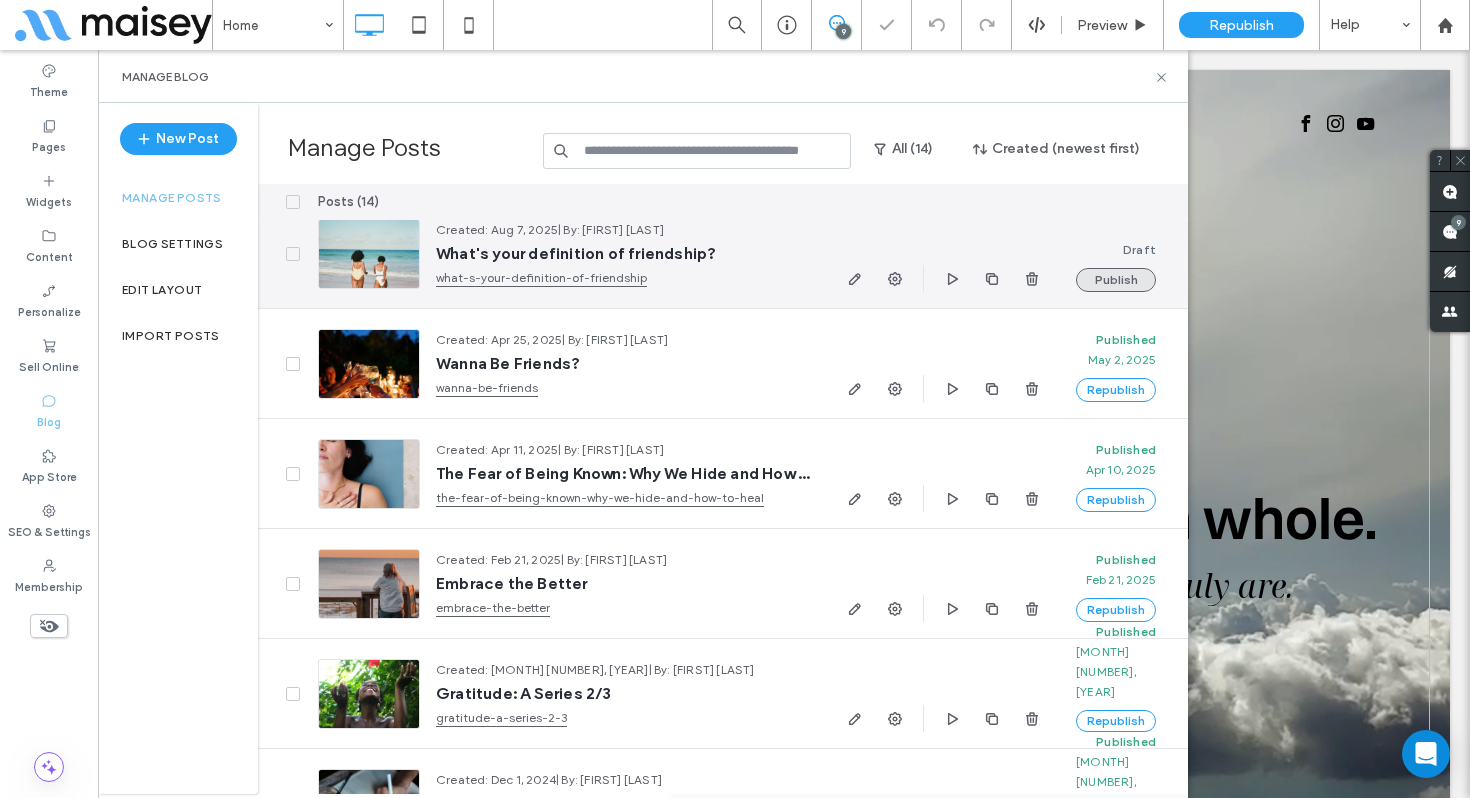 click on "Publish" at bounding box center [1116, 280] 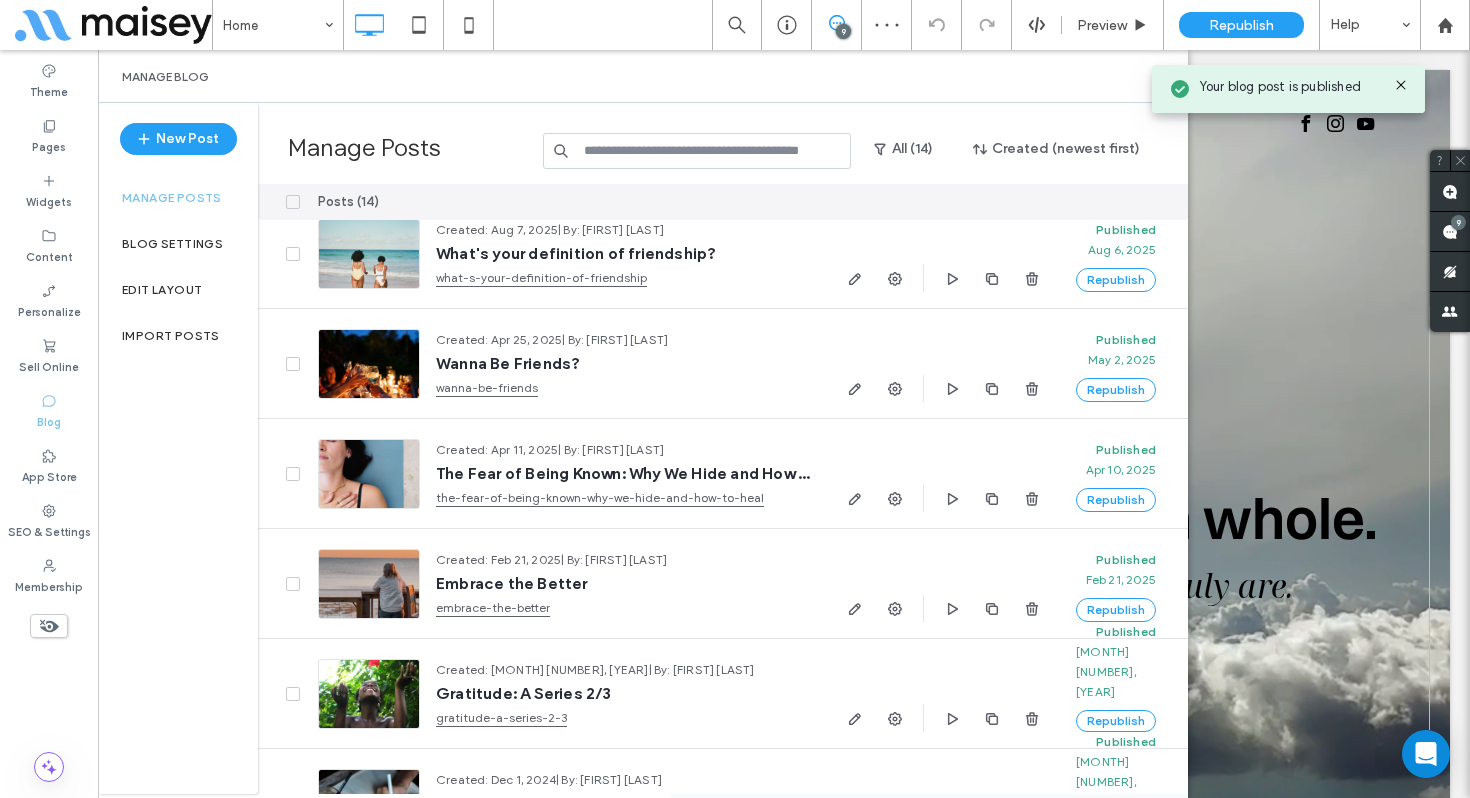 drag, startPoint x: 1392, startPoint y: 84, endPoint x: 1294, endPoint y: 34, distance: 110.01818 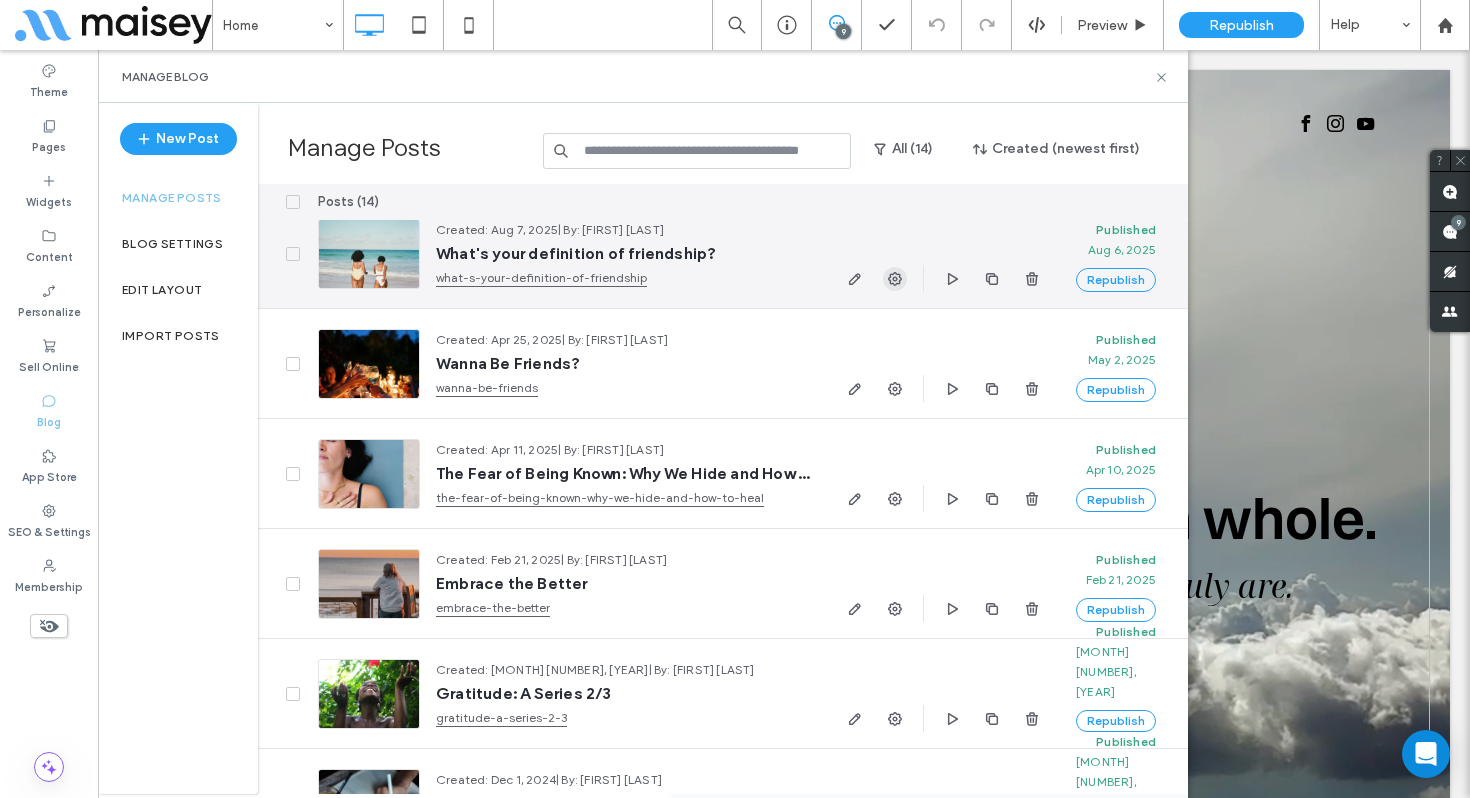 click at bounding box center [895, 279] 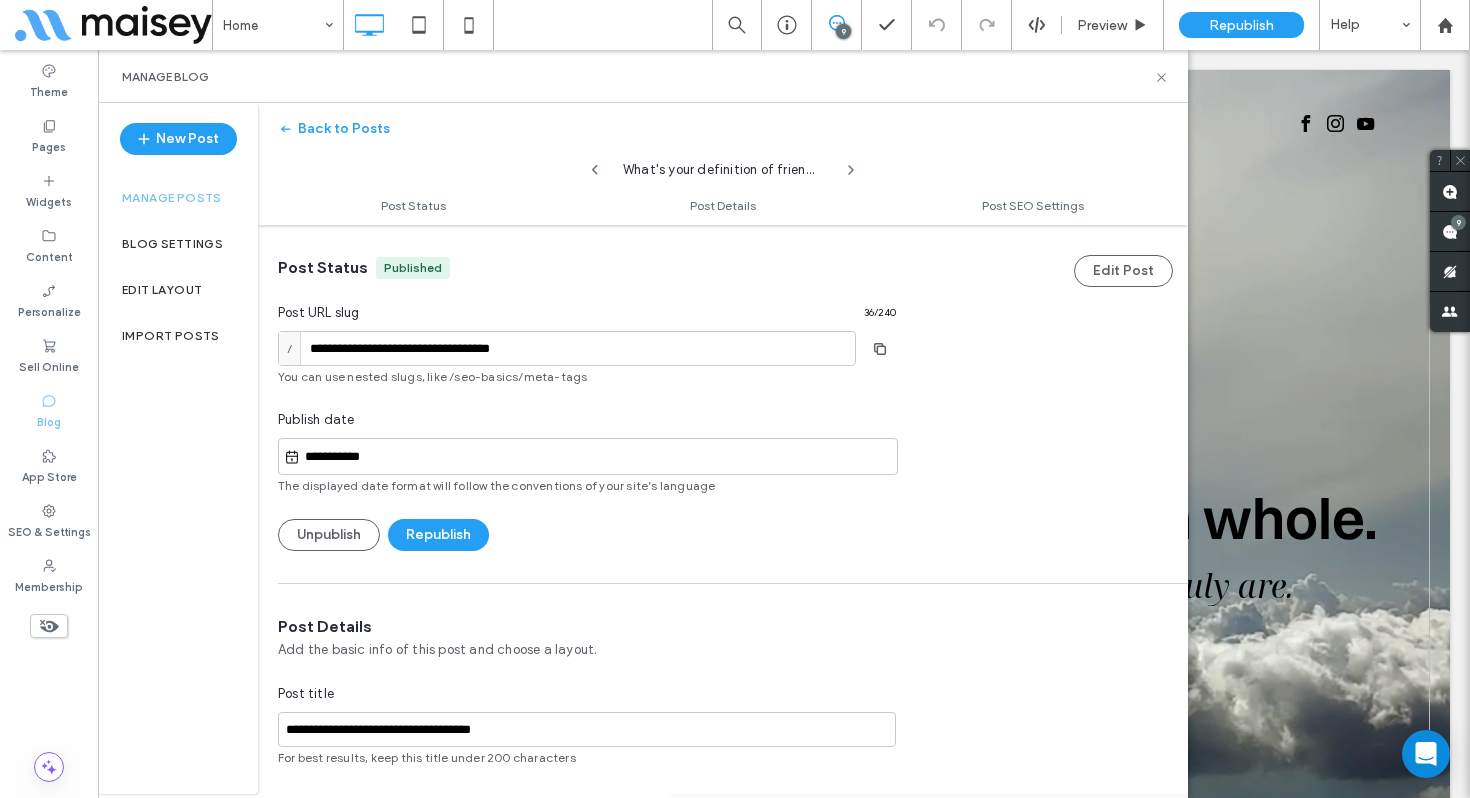 scroll, scrollTop: 1, scrollLeft: 0, axis: vertical 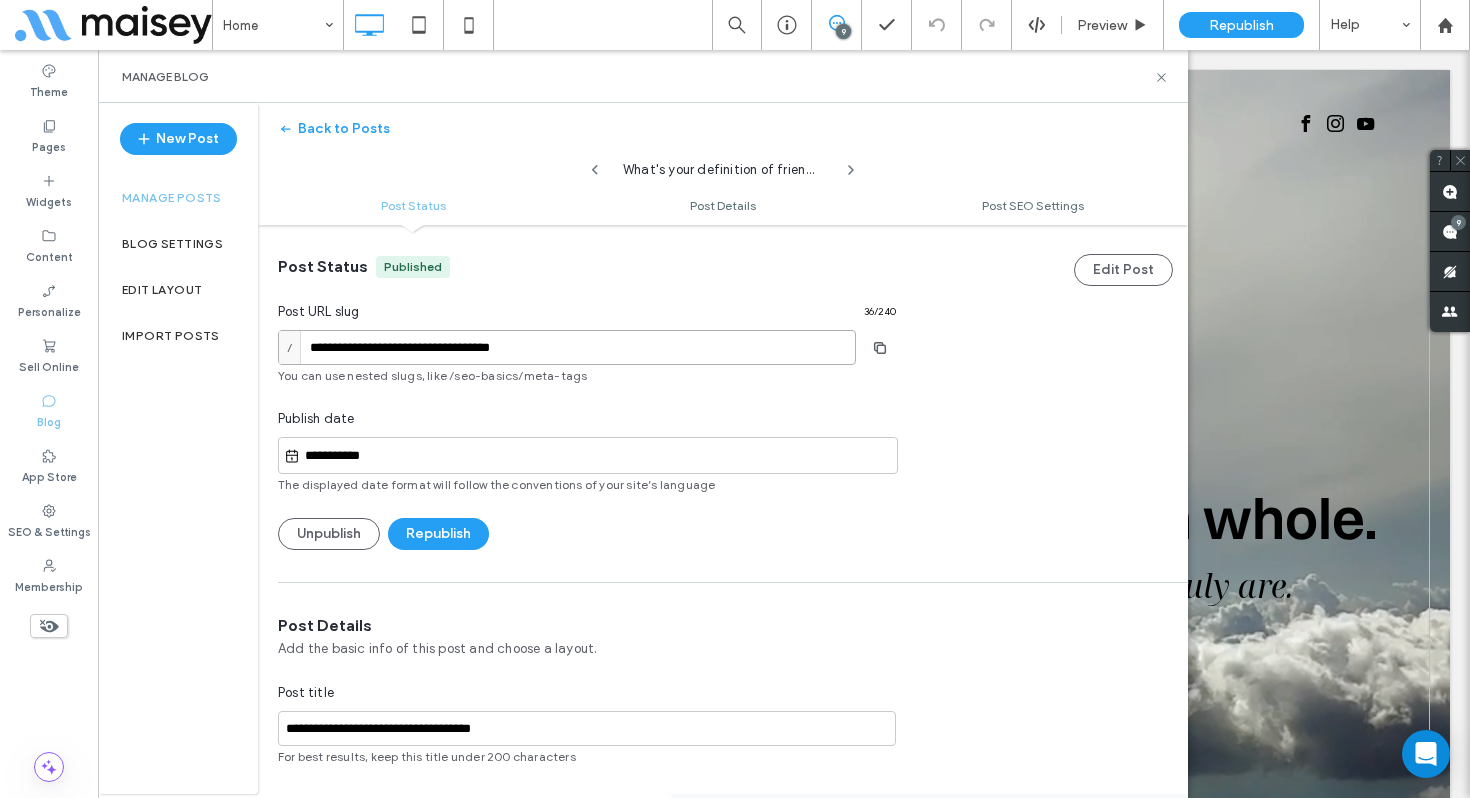 click on "**********" at bounding box center [567, 347] 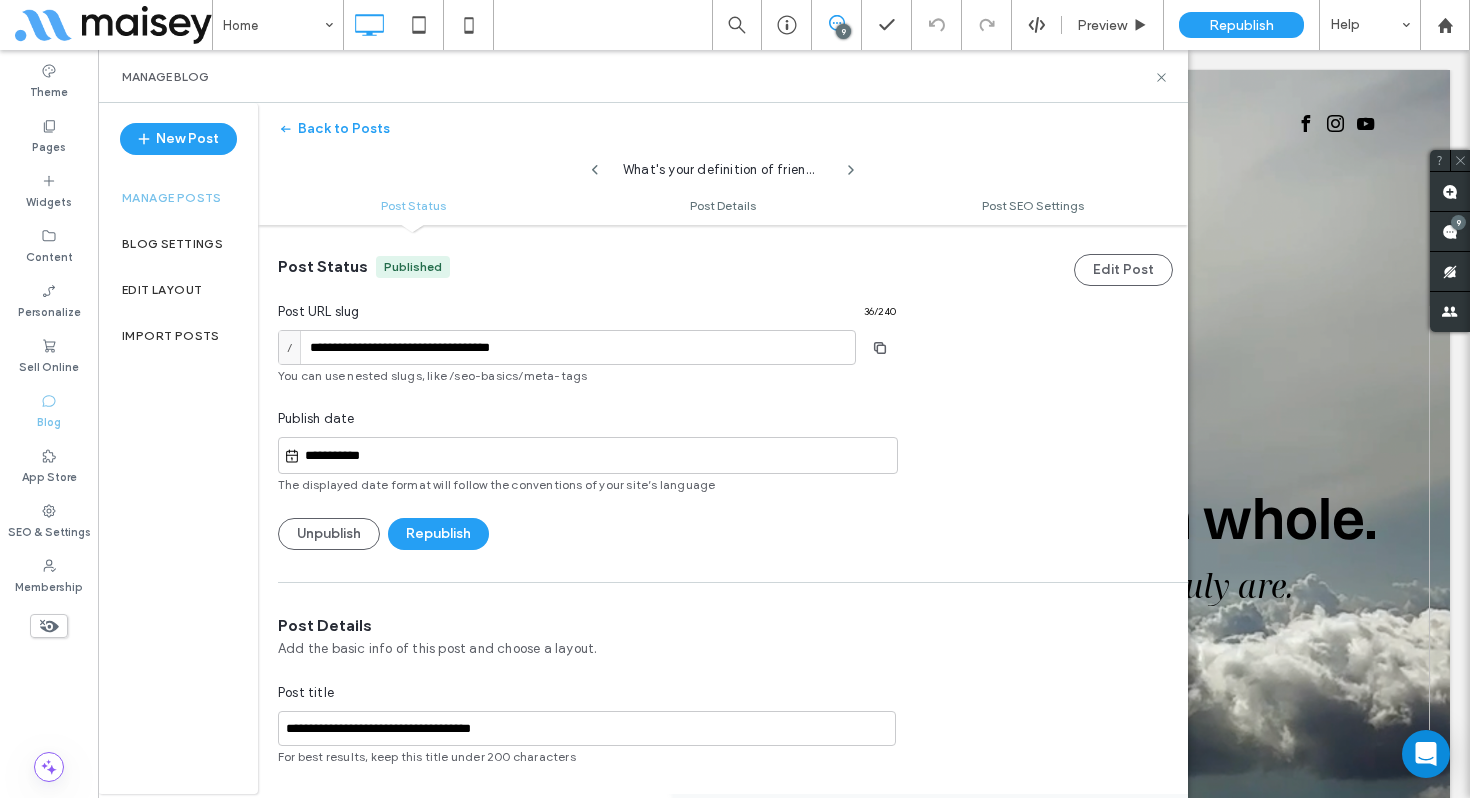 click on "The displayed date format will follow the conventions of your site’s language" at bounding box center [587, 485] 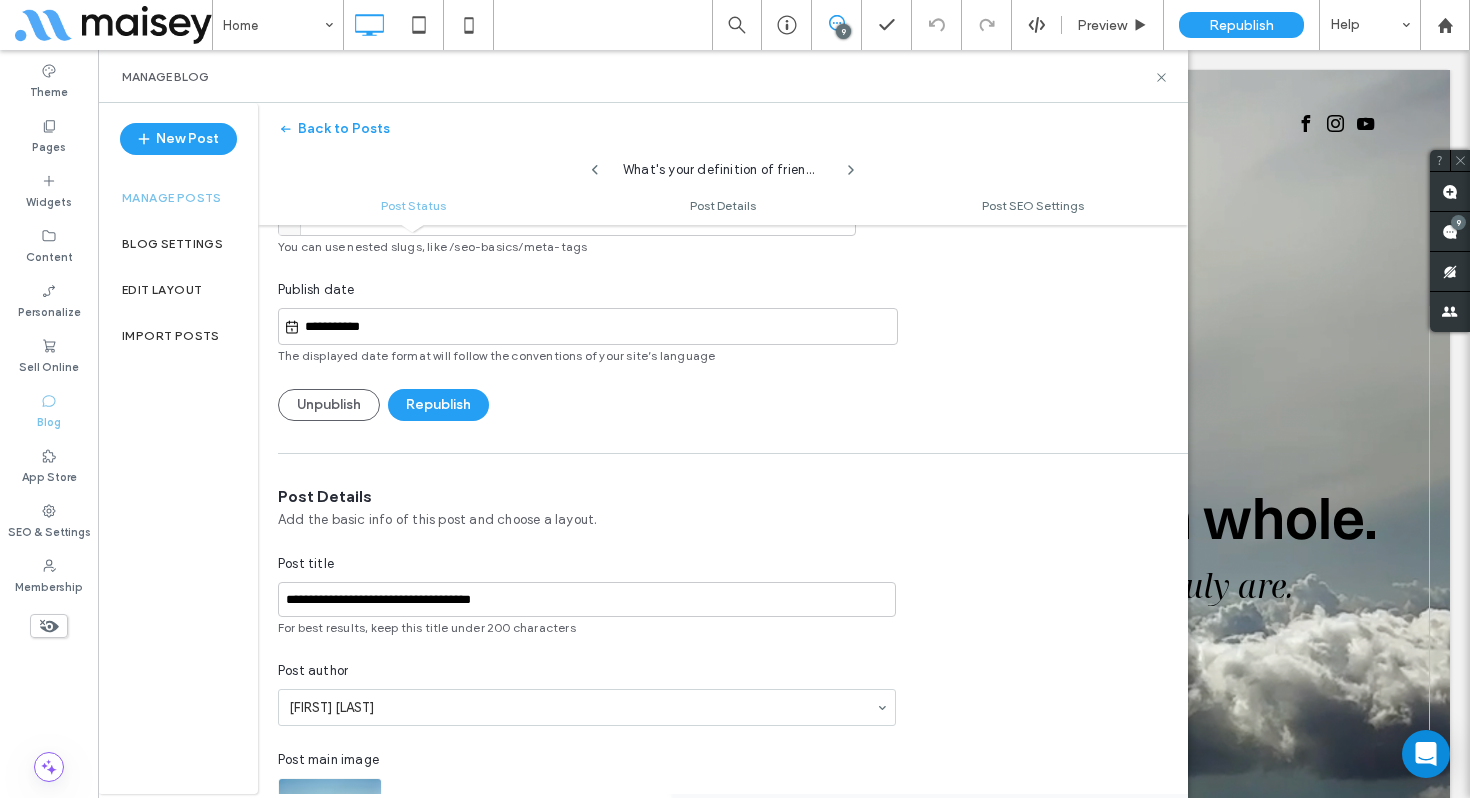 scroll, scrollTop: 0, scrollLeft: 0, axis: both 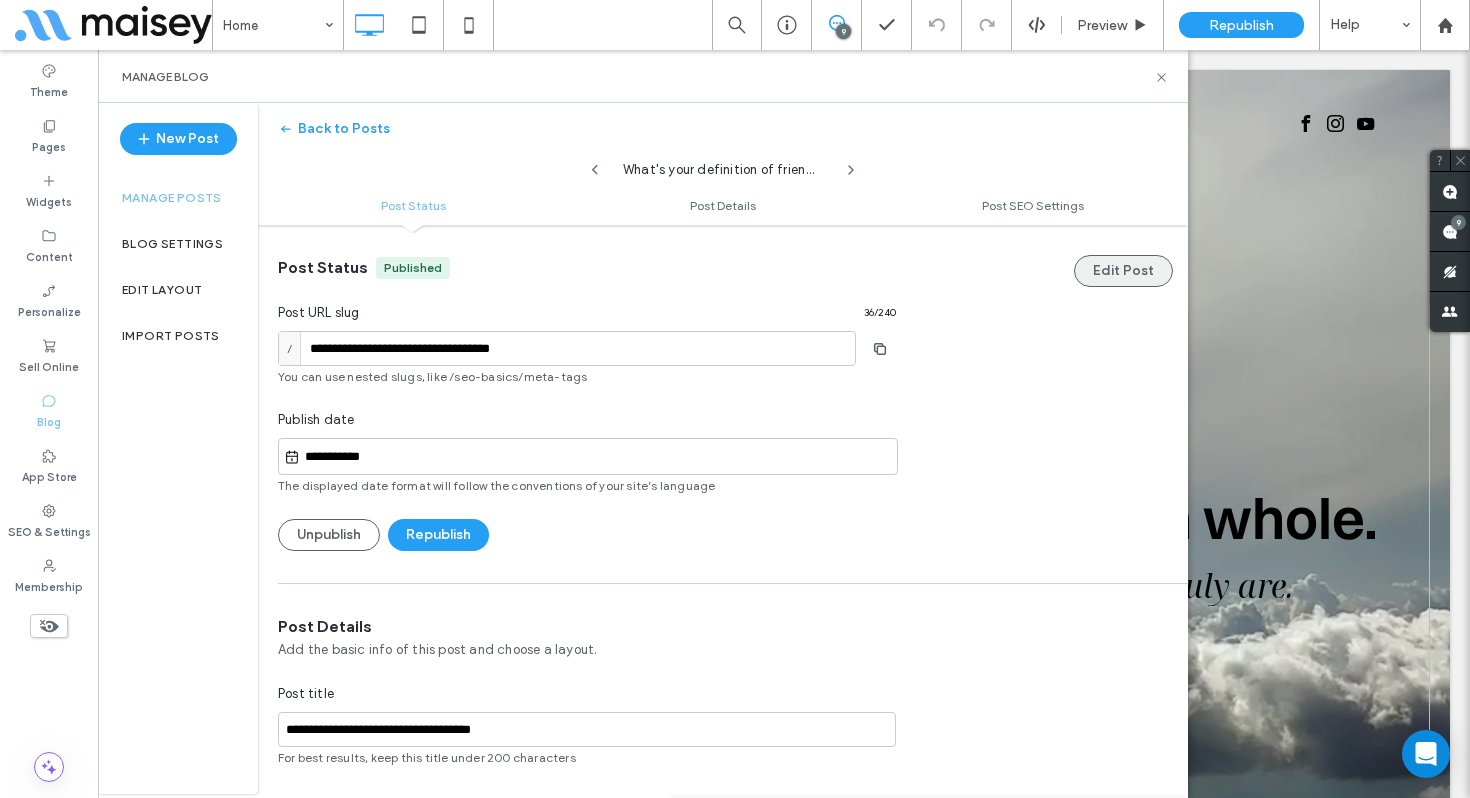 click on "Edit Post" at bounding box center (1123, 271) 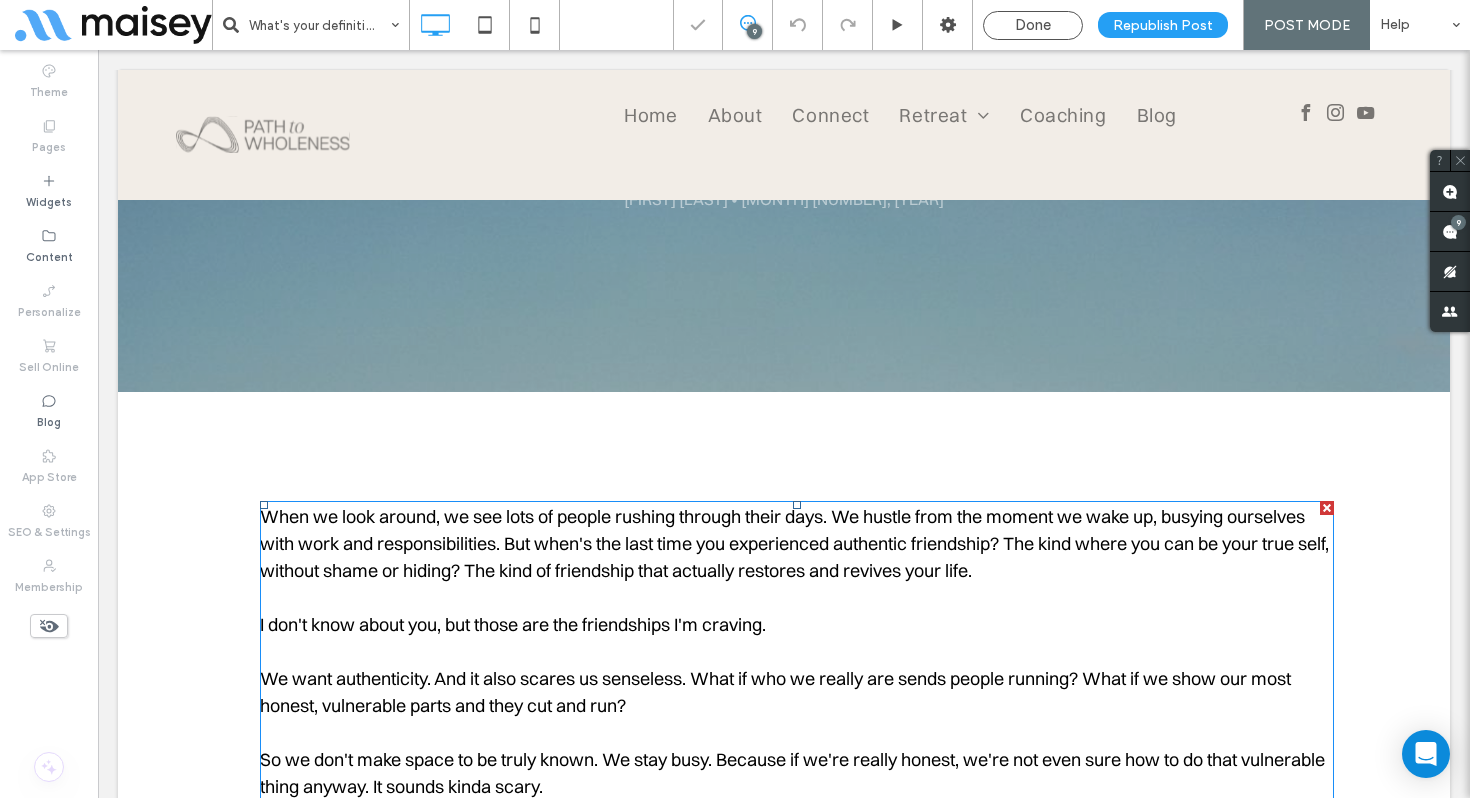scroll, scrollTop: 517, scrollLeft: 0, axis: vertical 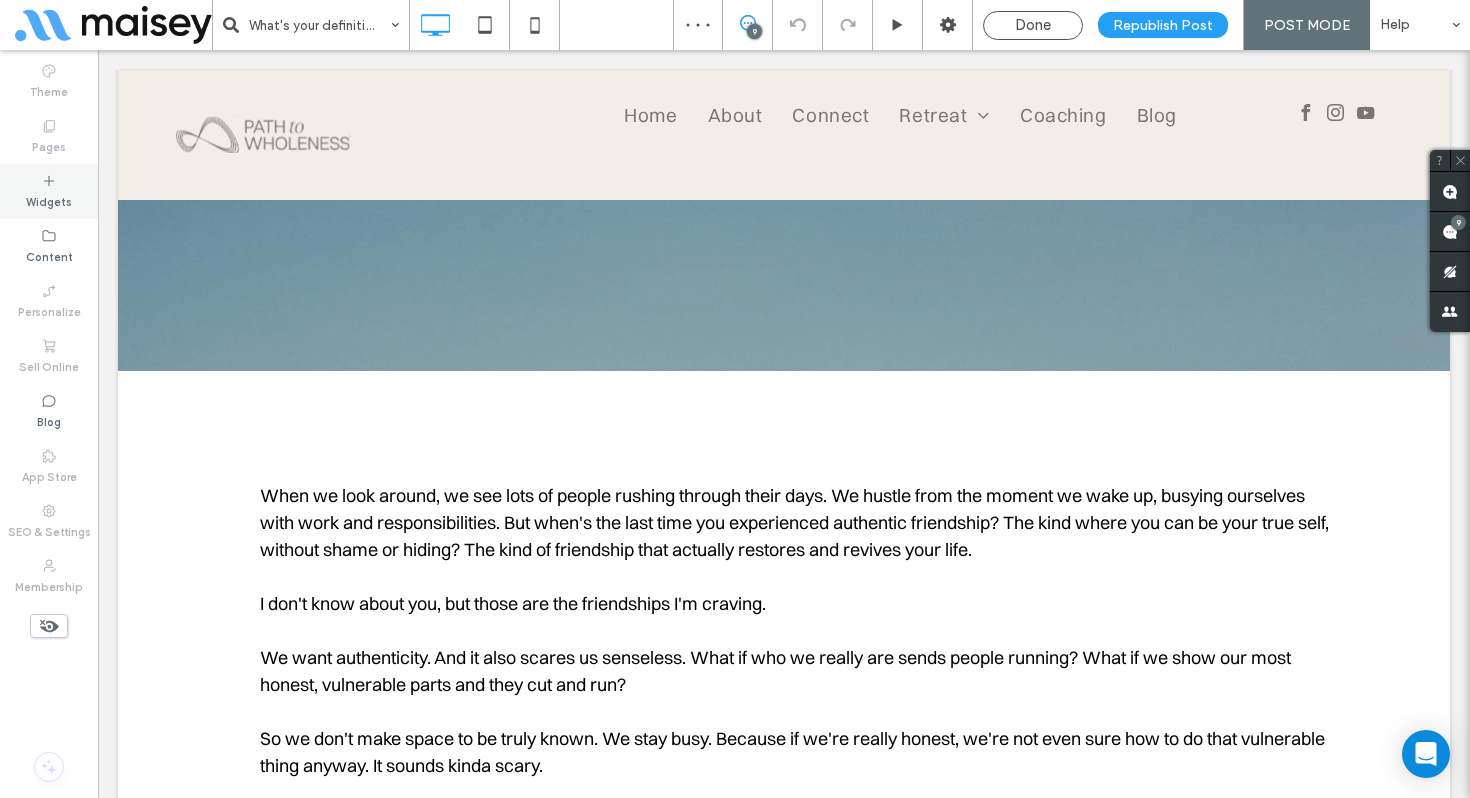 click 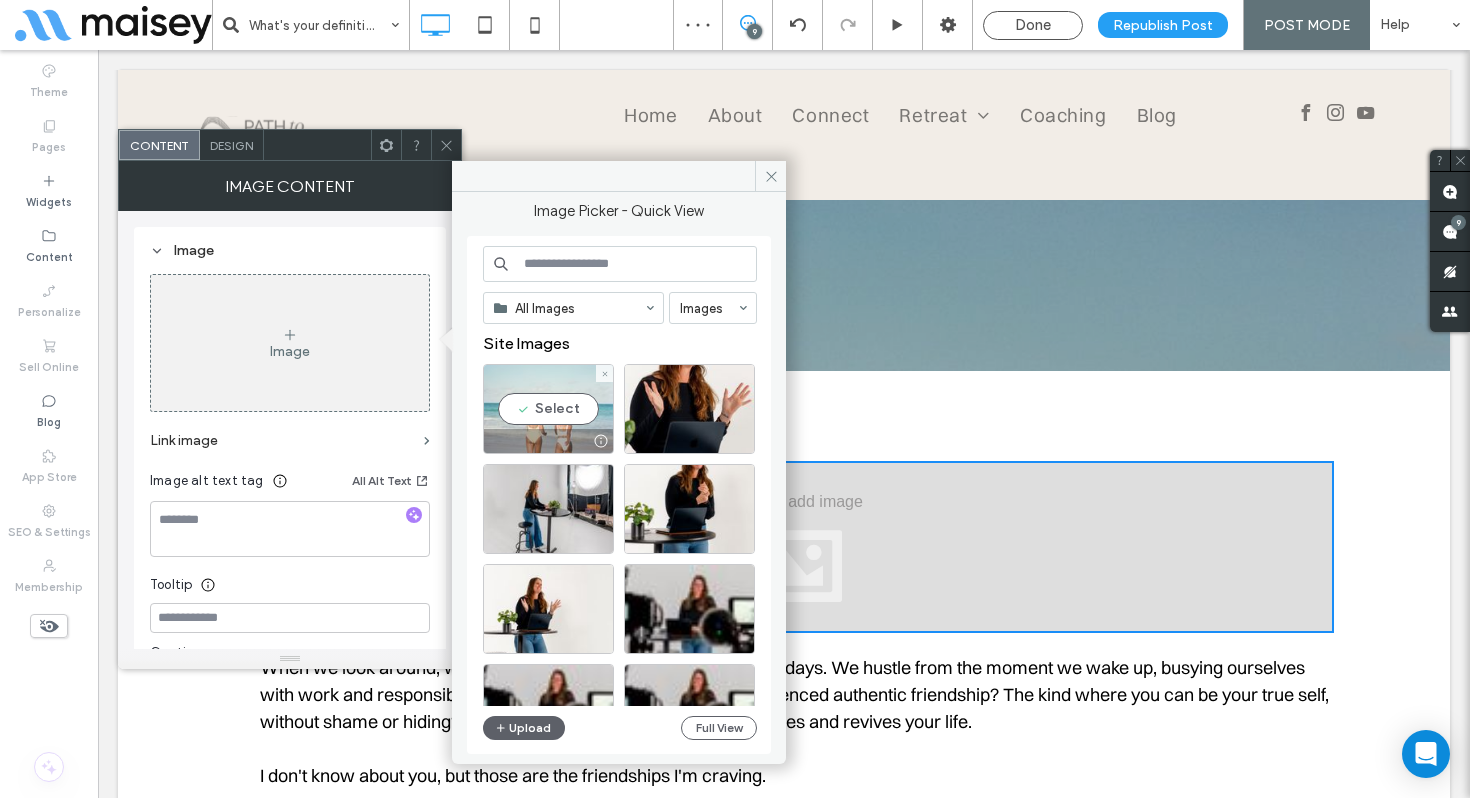 click on "Select" at bounding box center [548, 409] 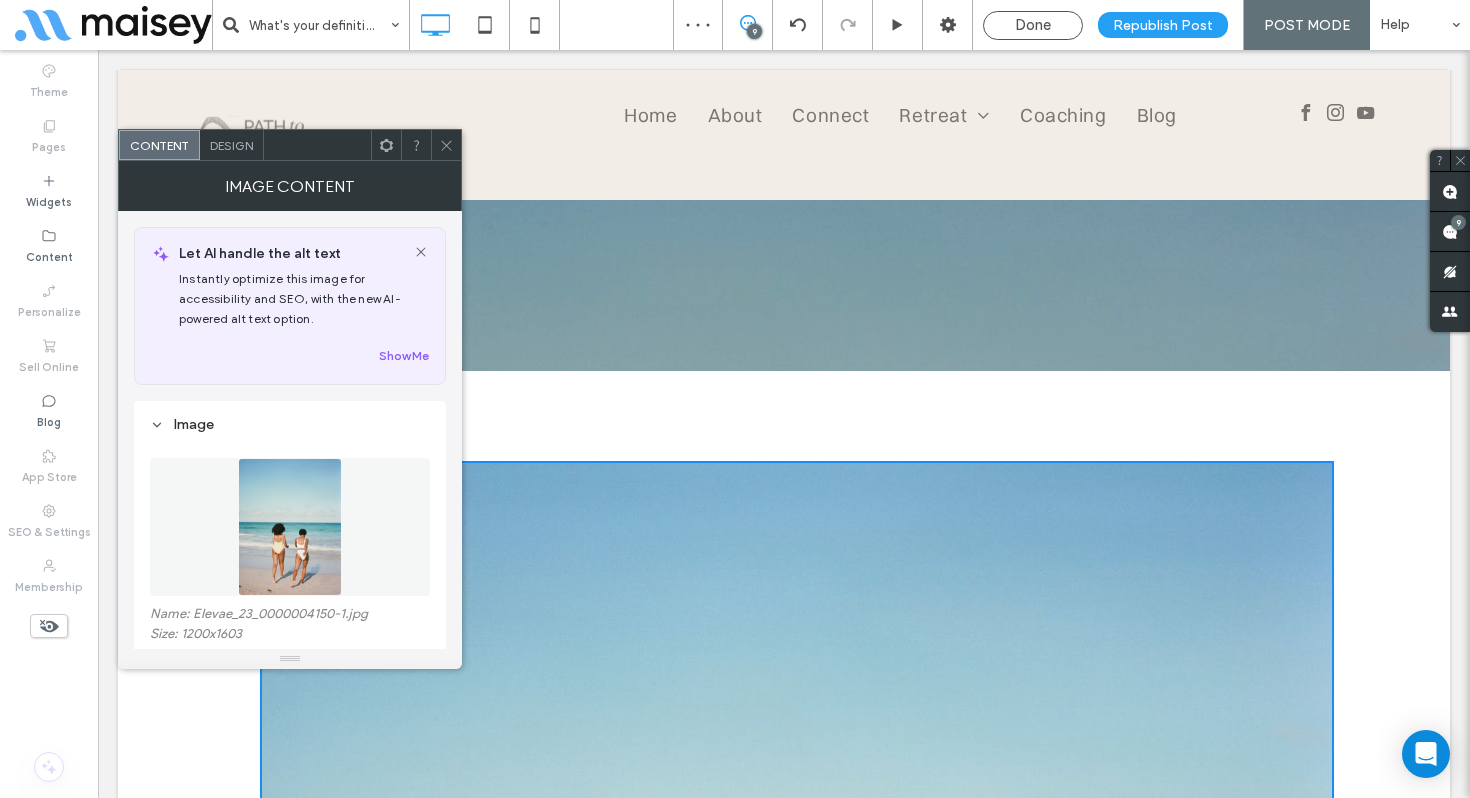 click 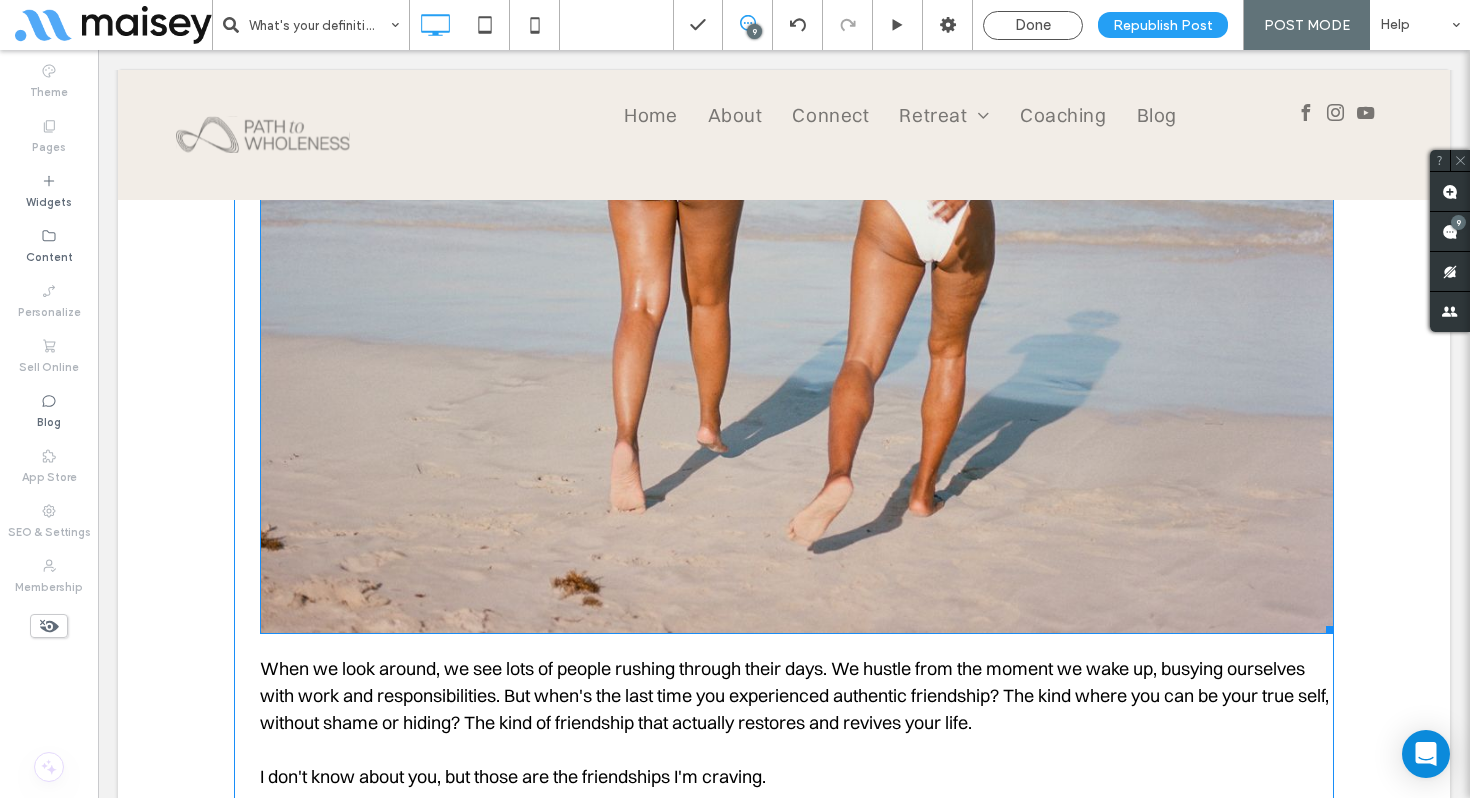 scroll, scrollTop: 1855, scrollLeft: 0, axis: vertical 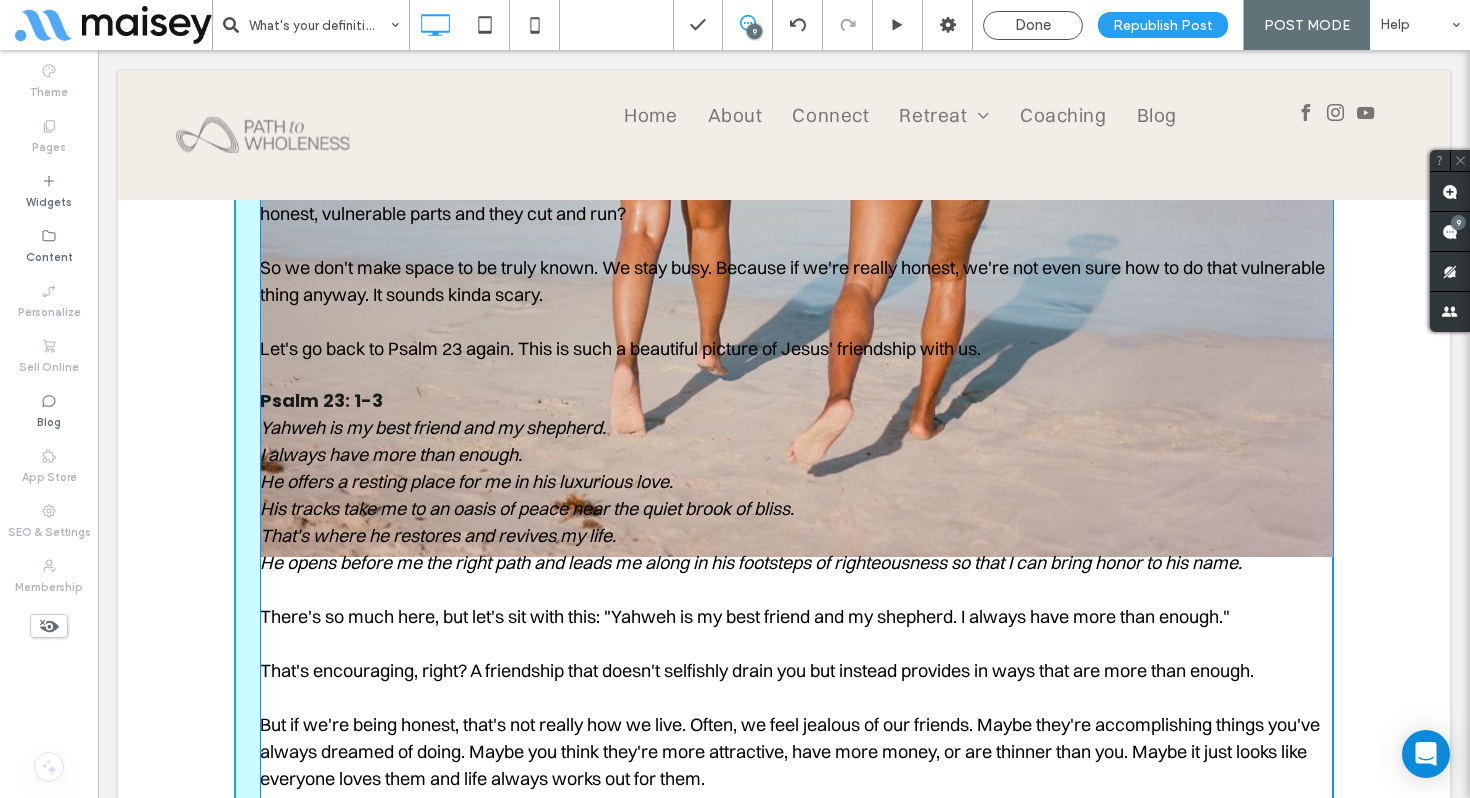 drag, startPoint x: 1323, startPoint y: 547, endPoint x: 1119, endPoint y: 256, distance: 355.3829 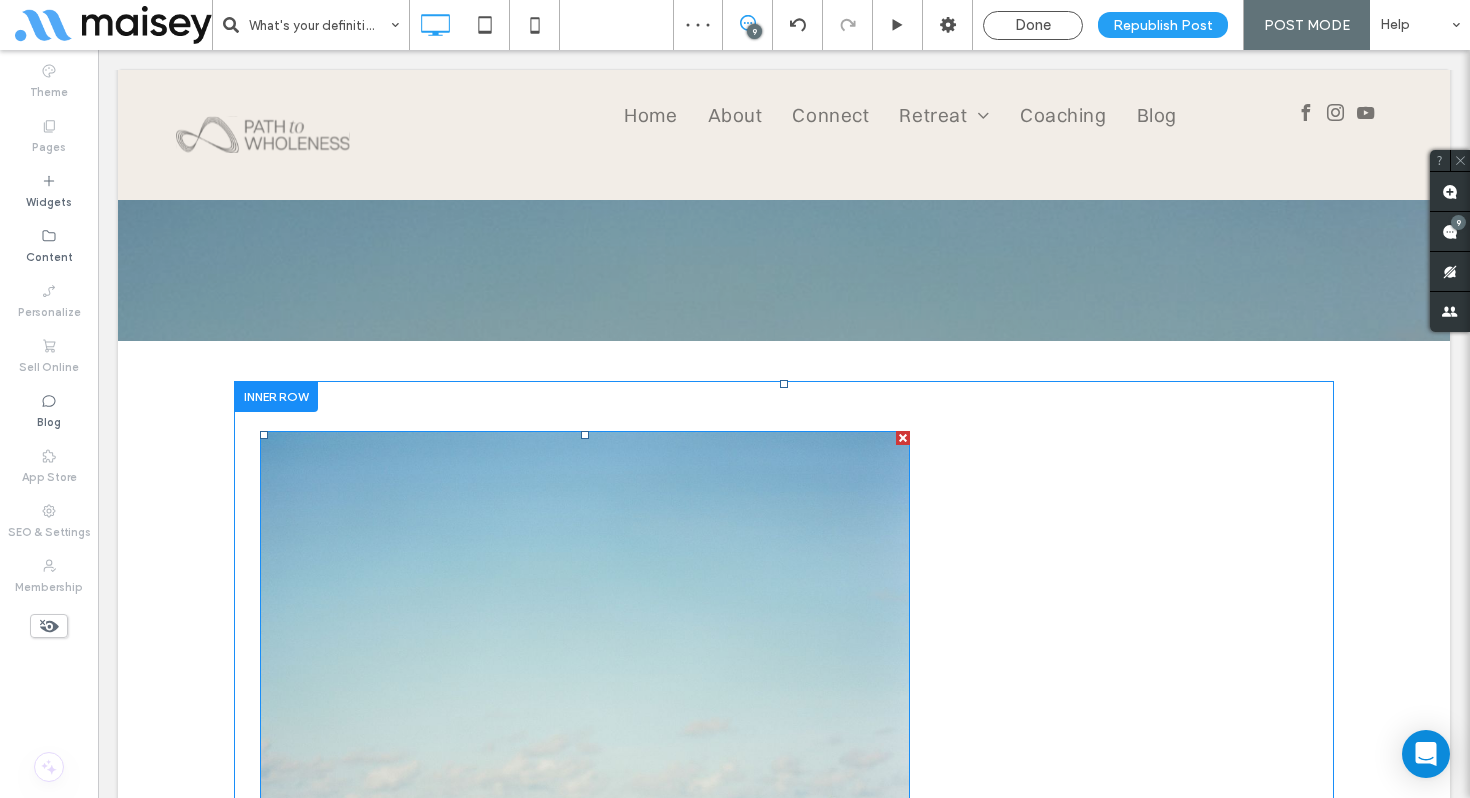 scroll, scrollTop: 542, scrollLeft: 0, axis: vertical 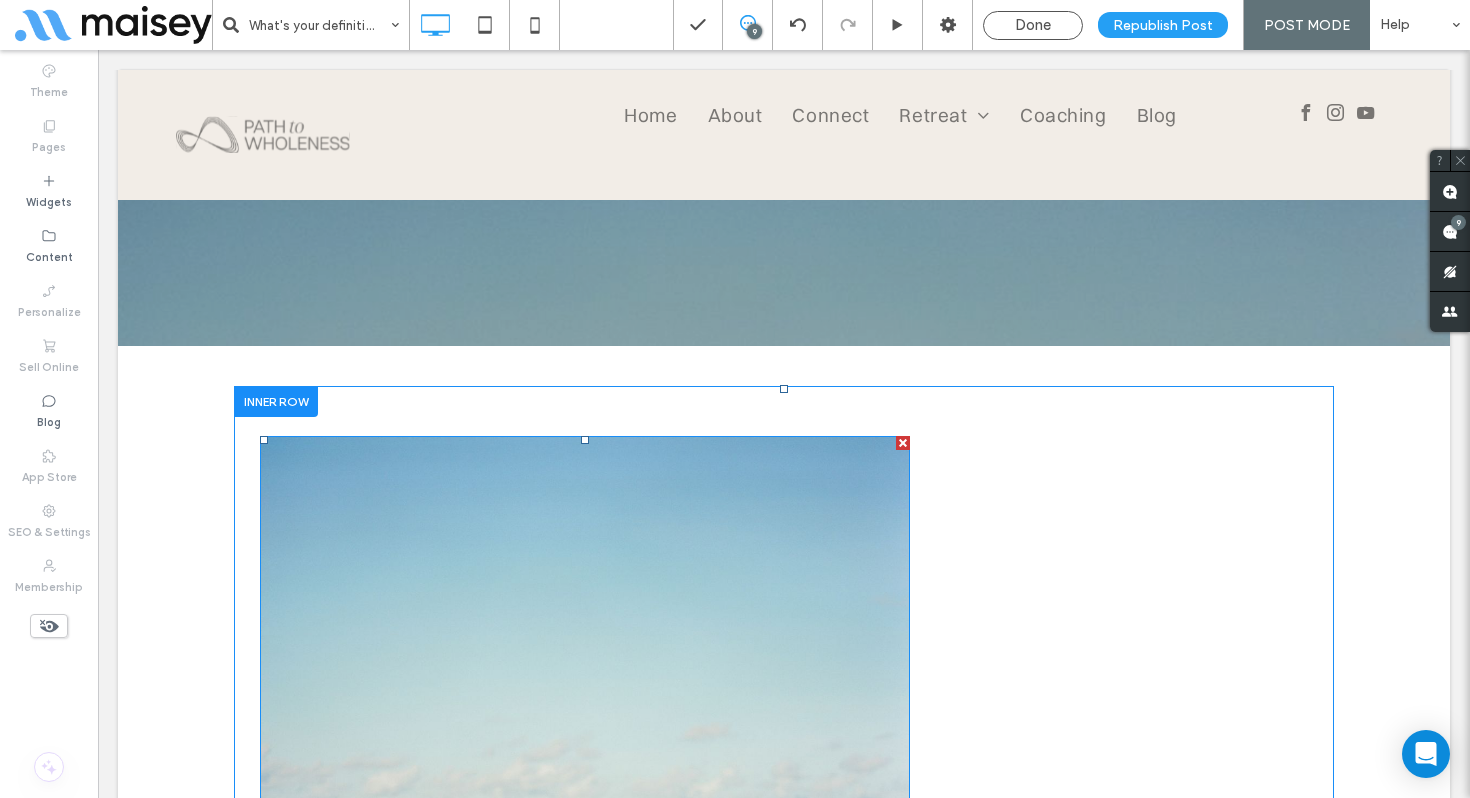 click at bounding box center [585, 870] 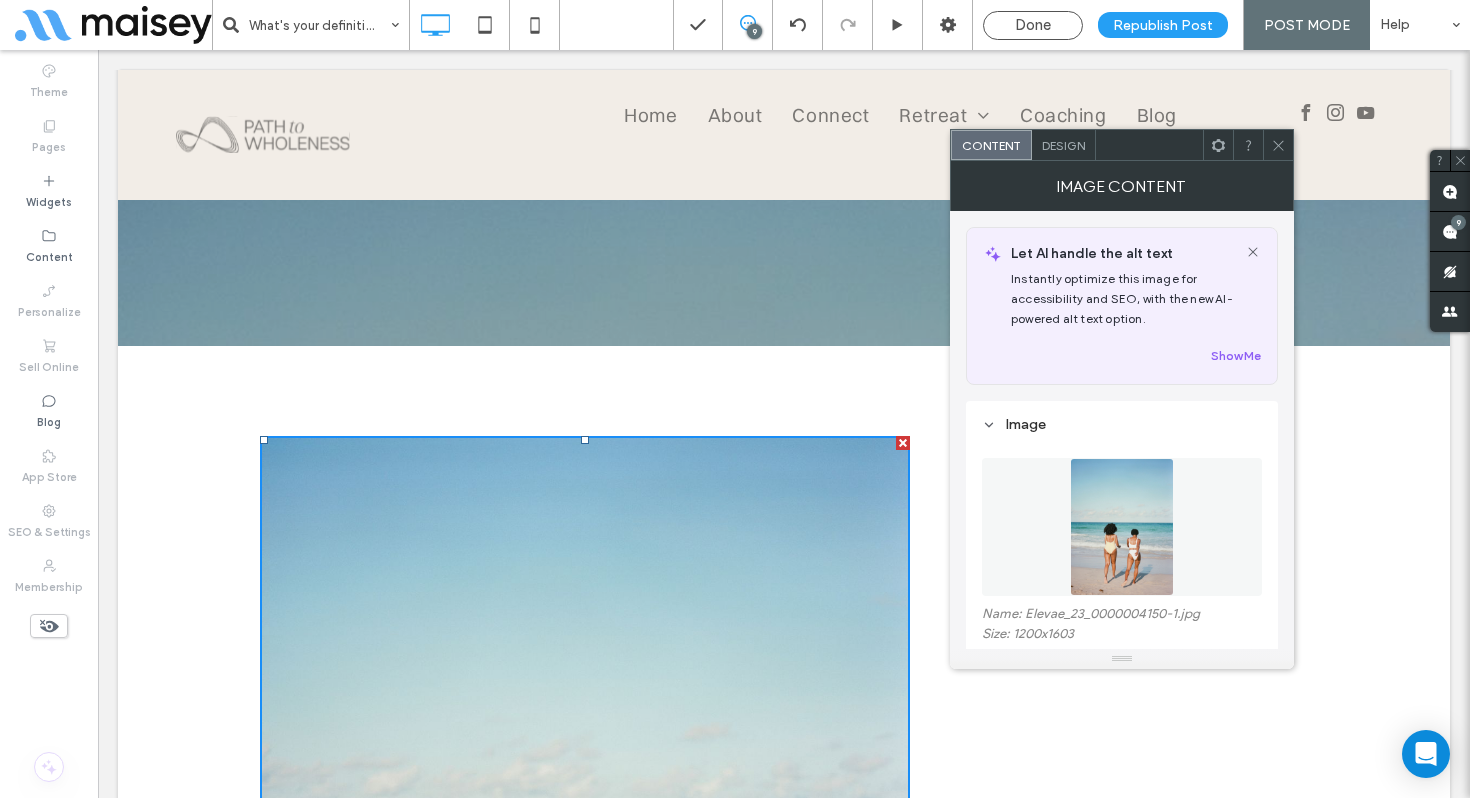 click 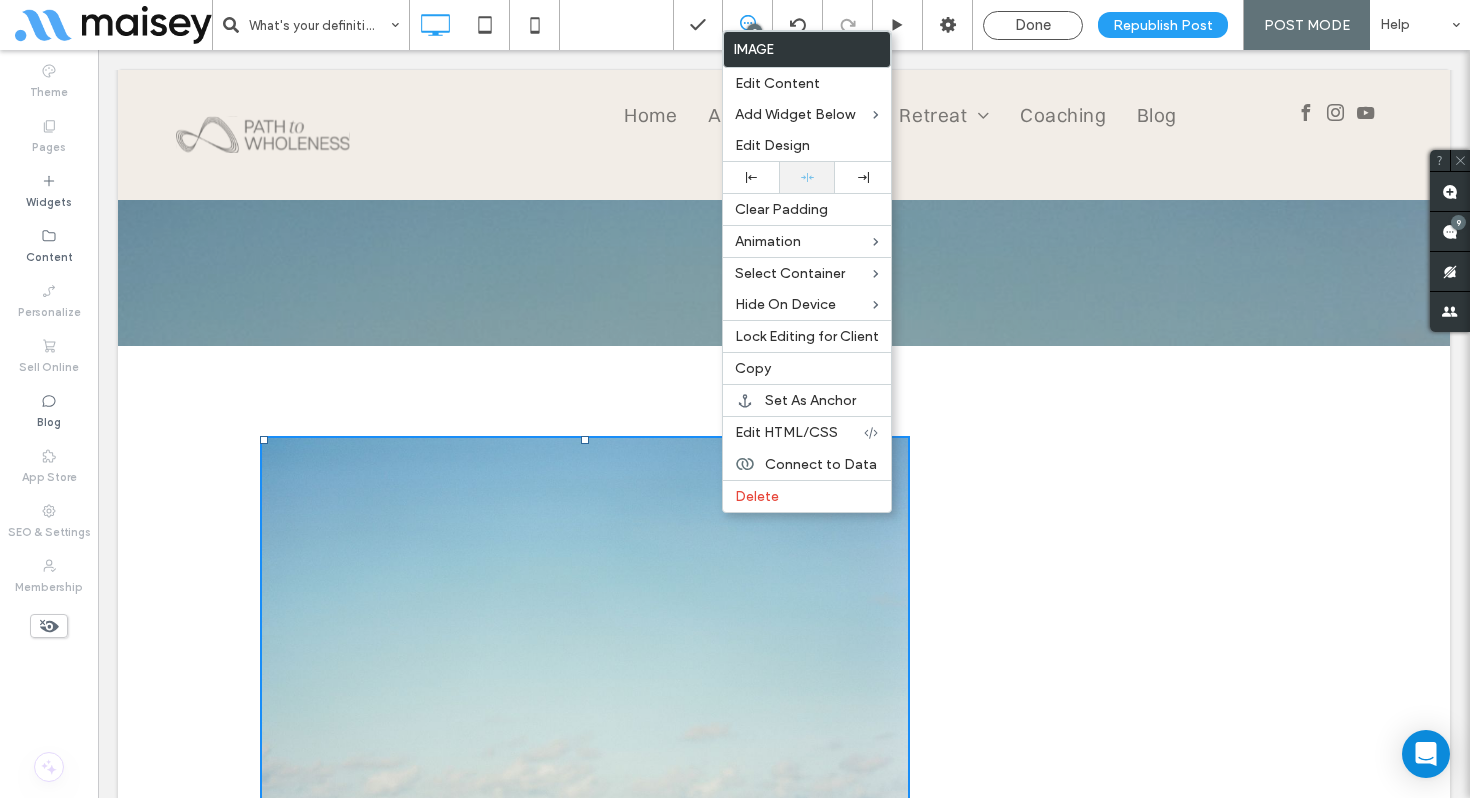 click at bounding box center (807, 177) 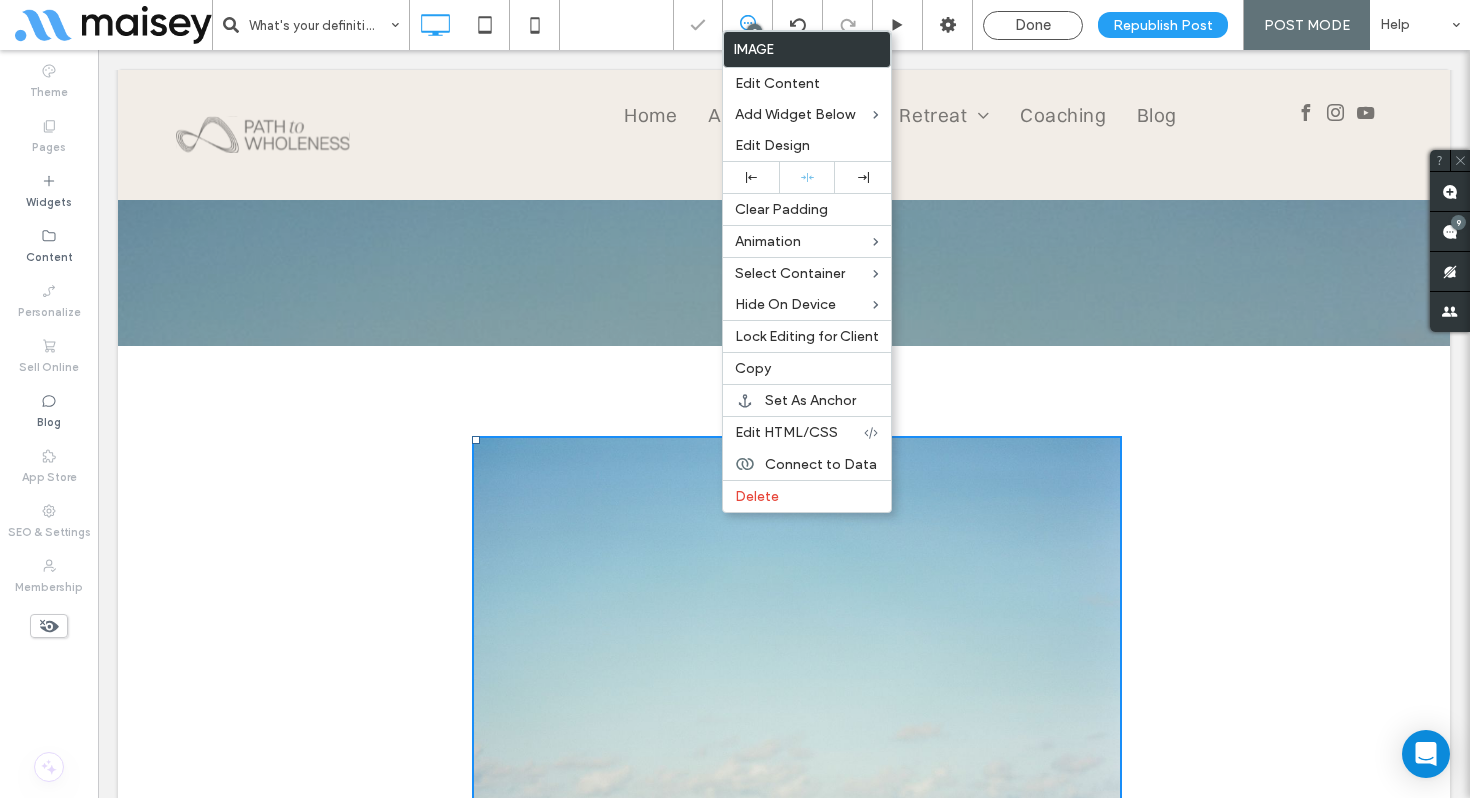 click on "When we look around, we see lots of people rushing through their days. We hustle from the moment we wake up, busying ourselves with work and responsibilities. But when's the last time you experienced authentic friendship? The kind where you can be your true self, without shame or hiding? The kind of friendship that actually restores and revives your life. I don't know about you, but those are the friendships I'm craving. We want authenticity. And it also scares us senseless. What if who we really are sends people running? What if we show our most honest, vulnerable parts and they cut and run? So we don't make space to be truly known. We stay busy. Because if we're really honest, we're not even sure how to do that vulnerable thing anyway. It sounds kinda scary. Let's go back to Psalm 23 again. This is such a beautiful picture of Jesus' friendship with us.   Psalm 23: 1-3
Yahweh is my best friend and my shepherd. I always have more than enough. He offers a resting place for me in his luxurious love. Ouch." at bounding box center (784, 1667) 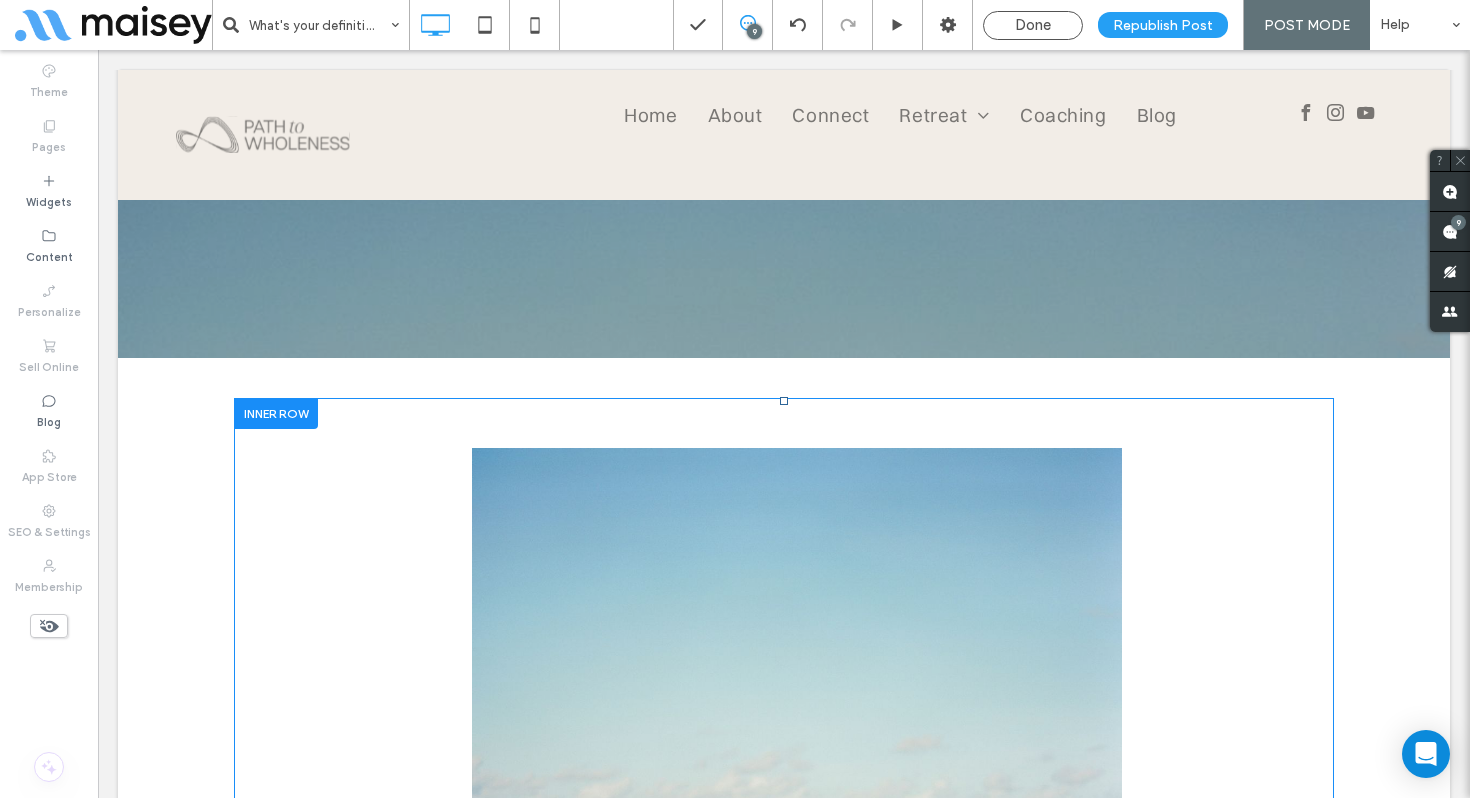 scroll, scrollTop: 0, scrollLeft: 0, axis: both 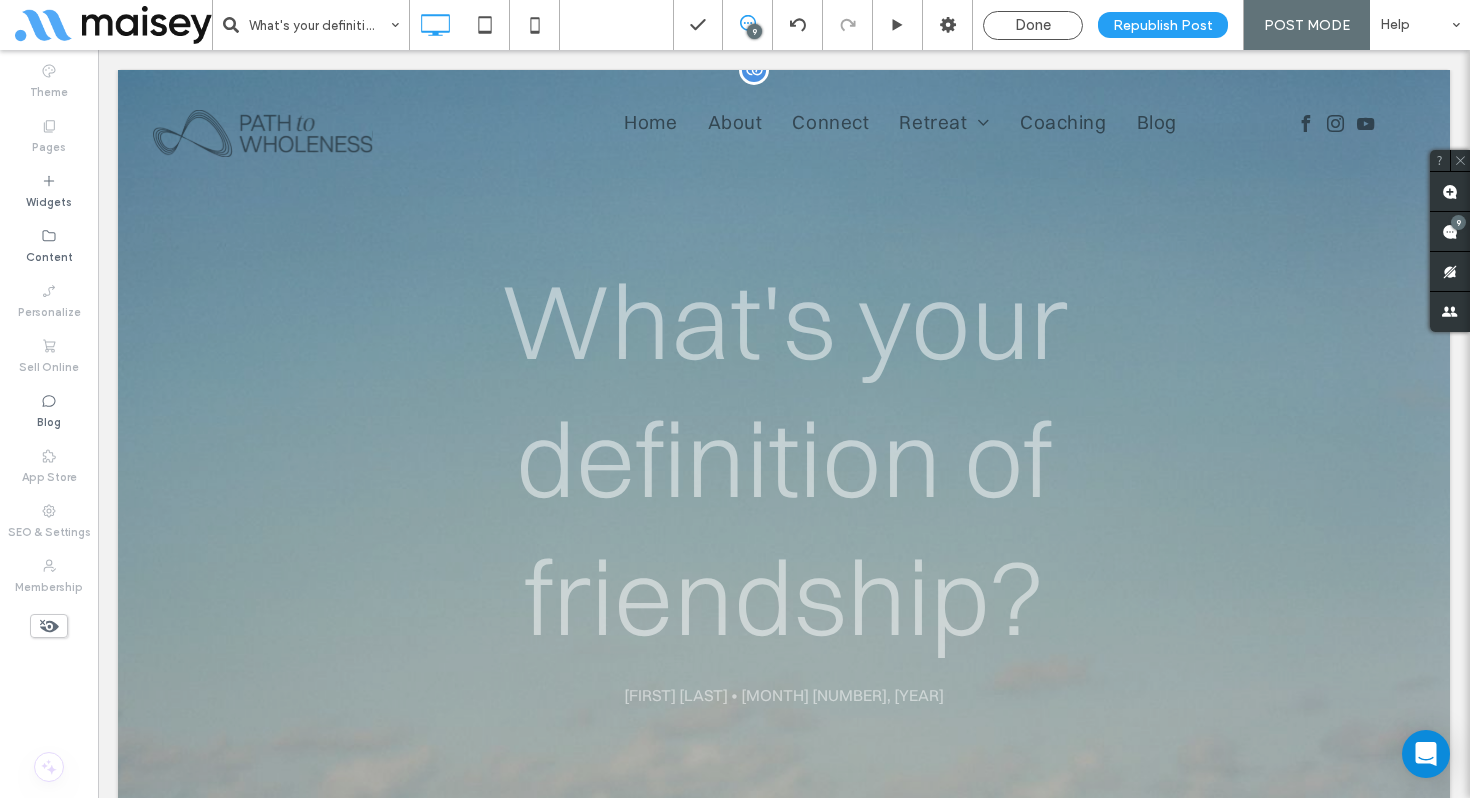 click on "What's your definition of friendship?   Brooke Waters • August 6, 2025 Click To Paste" at bounding box center (784, 479) 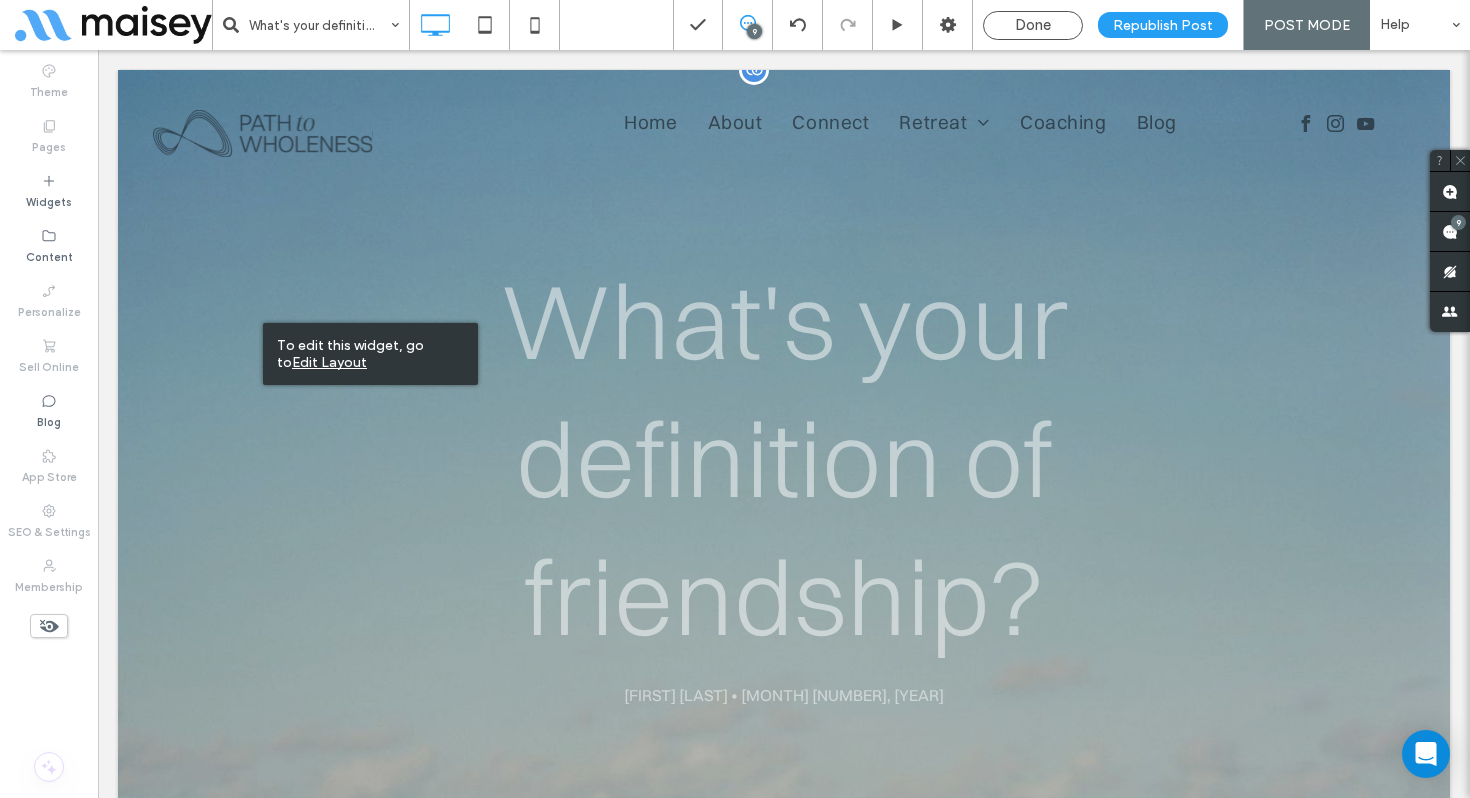 click on "What's your definition of friendship?   Brooke Waters • August 6, 2025 Click To Paste
Row + Add Section" at bounding box center [784, 479] 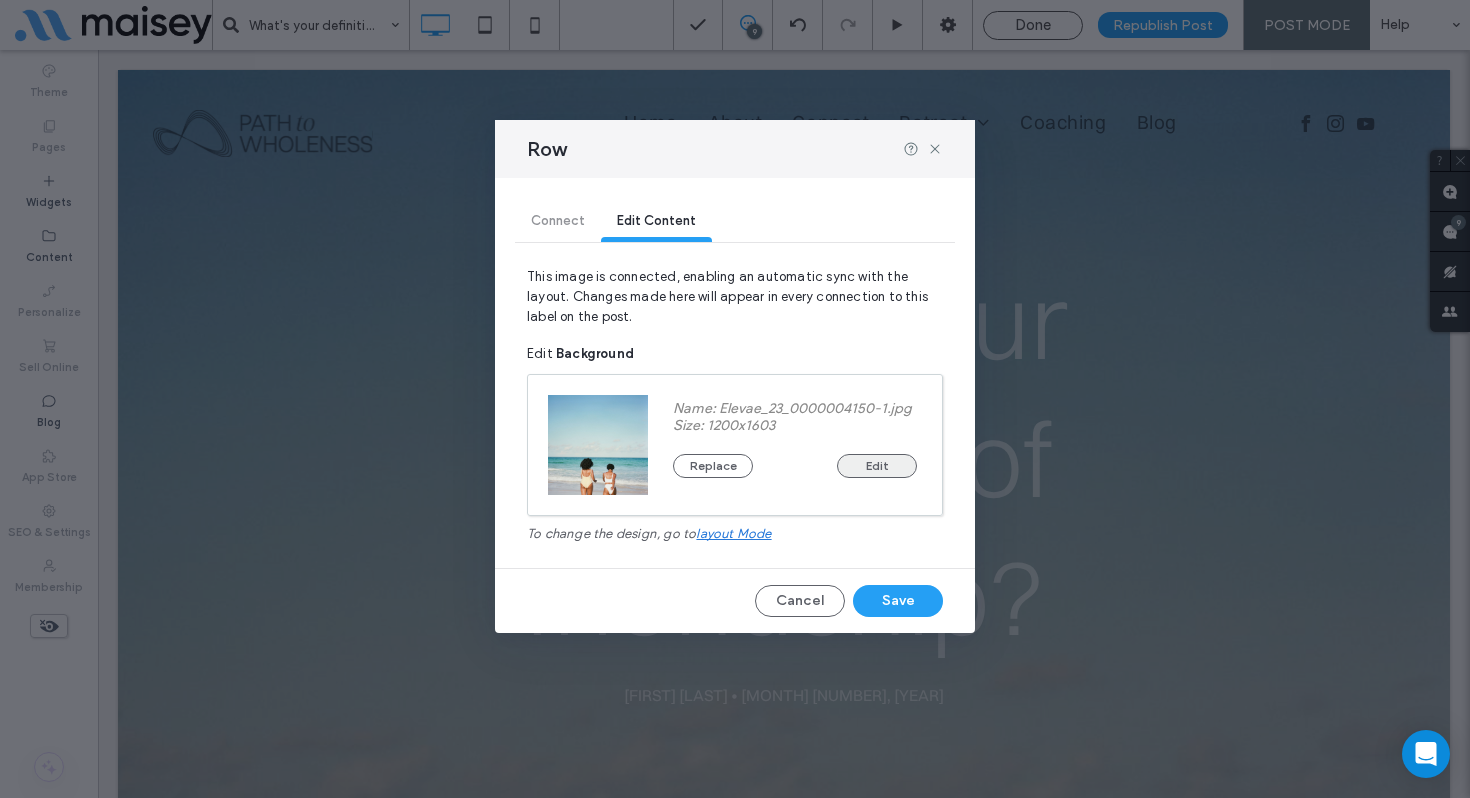 click on "Edit" at bounding box center [877, 466] 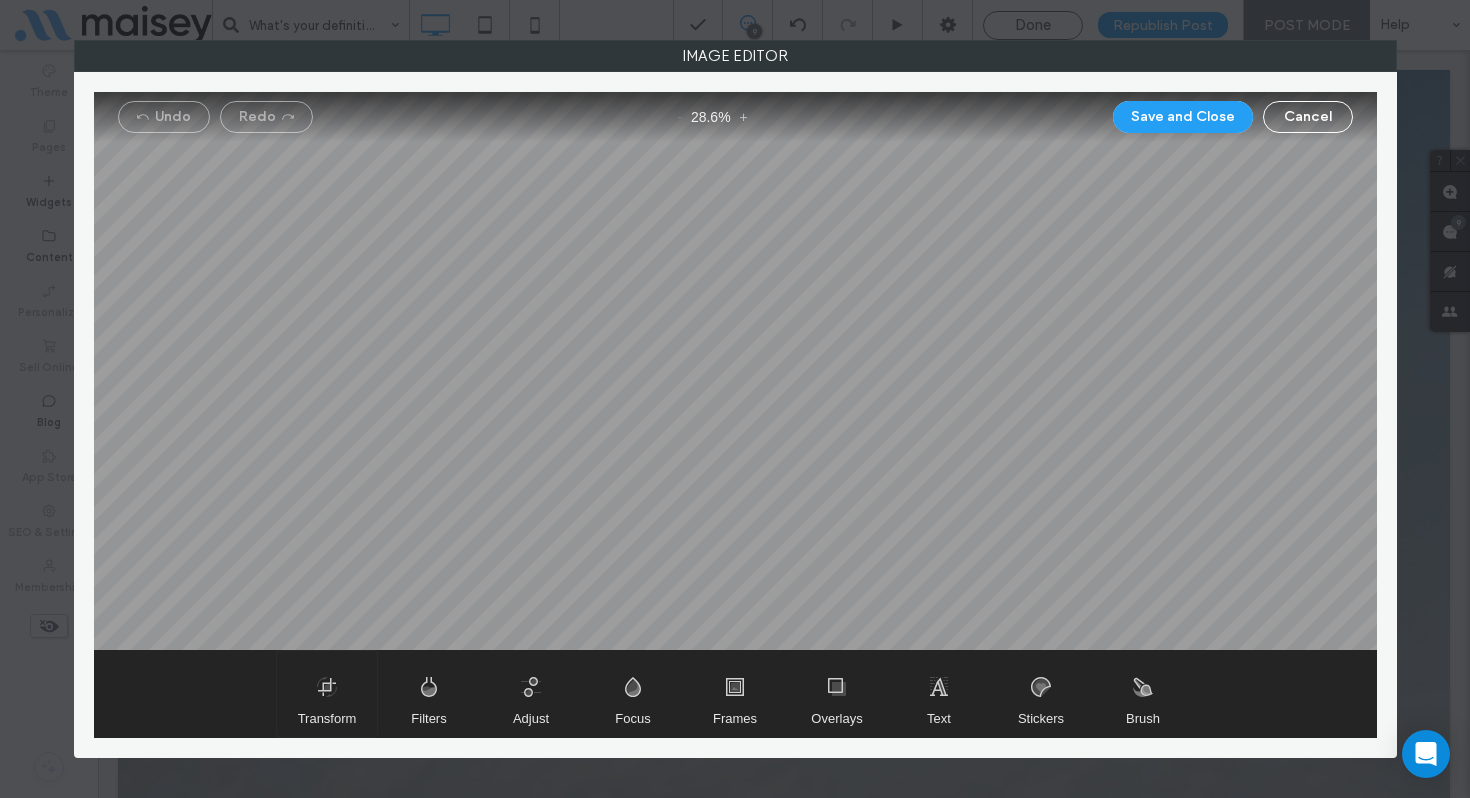 click at bounding box center (327, 694) 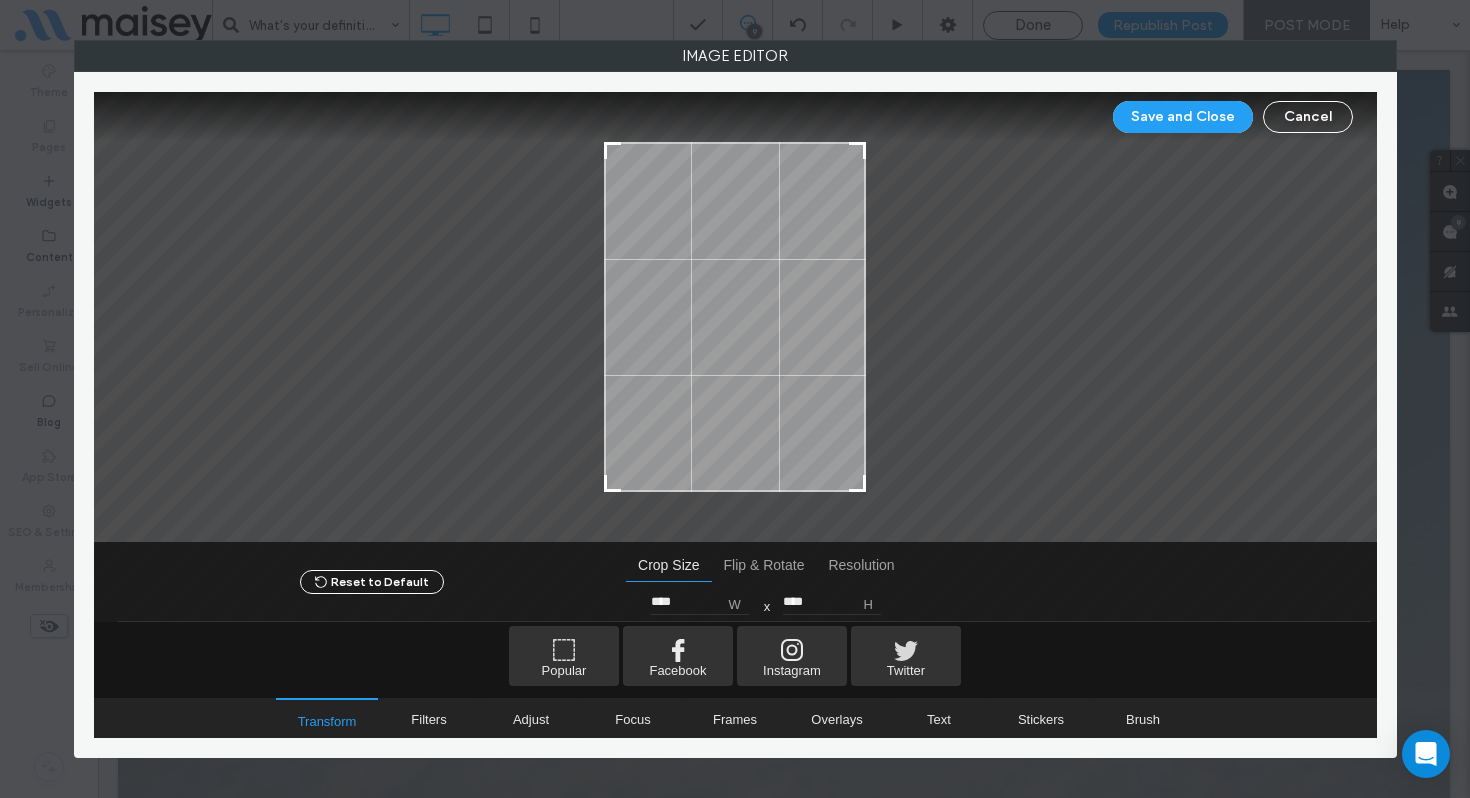 type on "****" 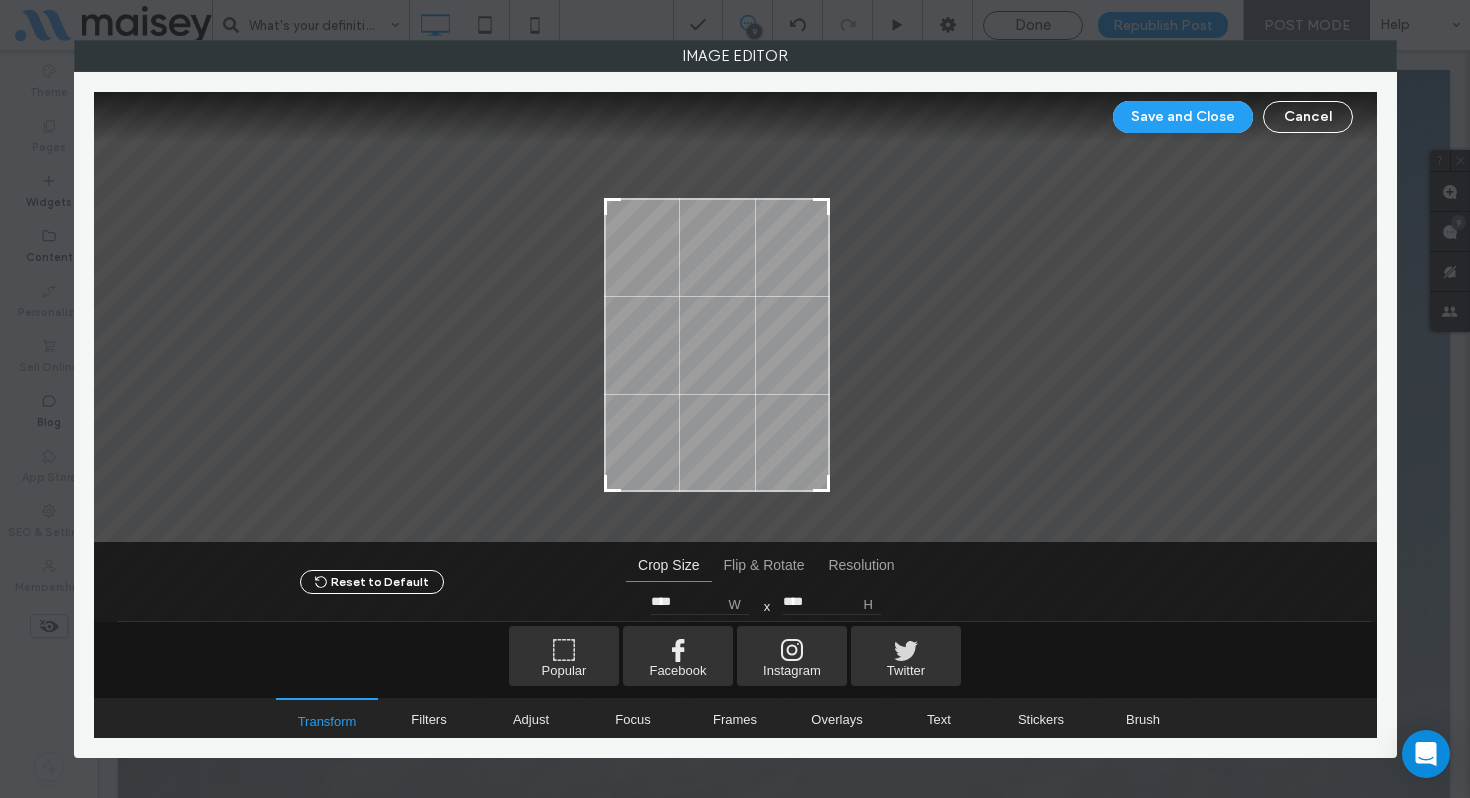type on "****" 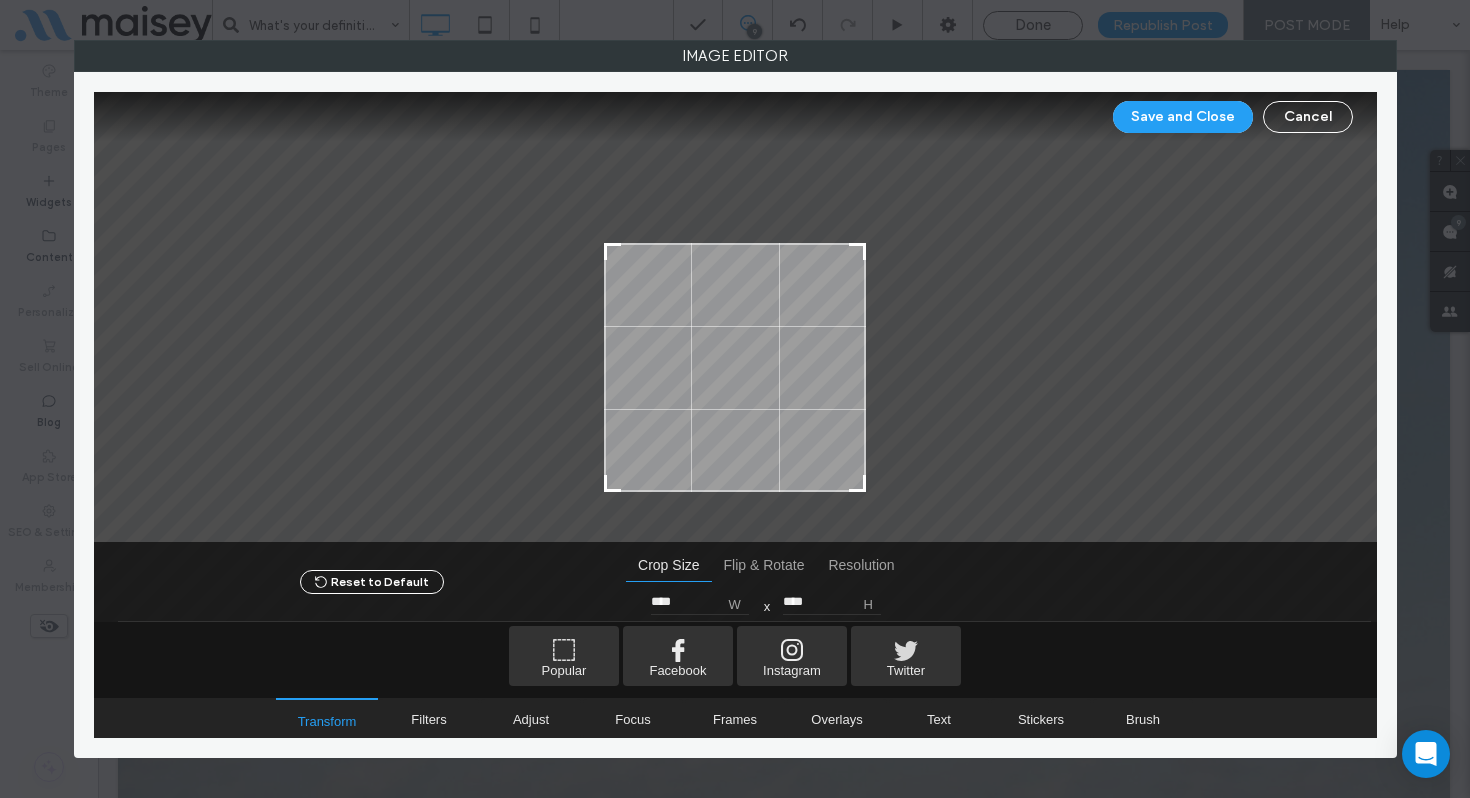 type on "****" 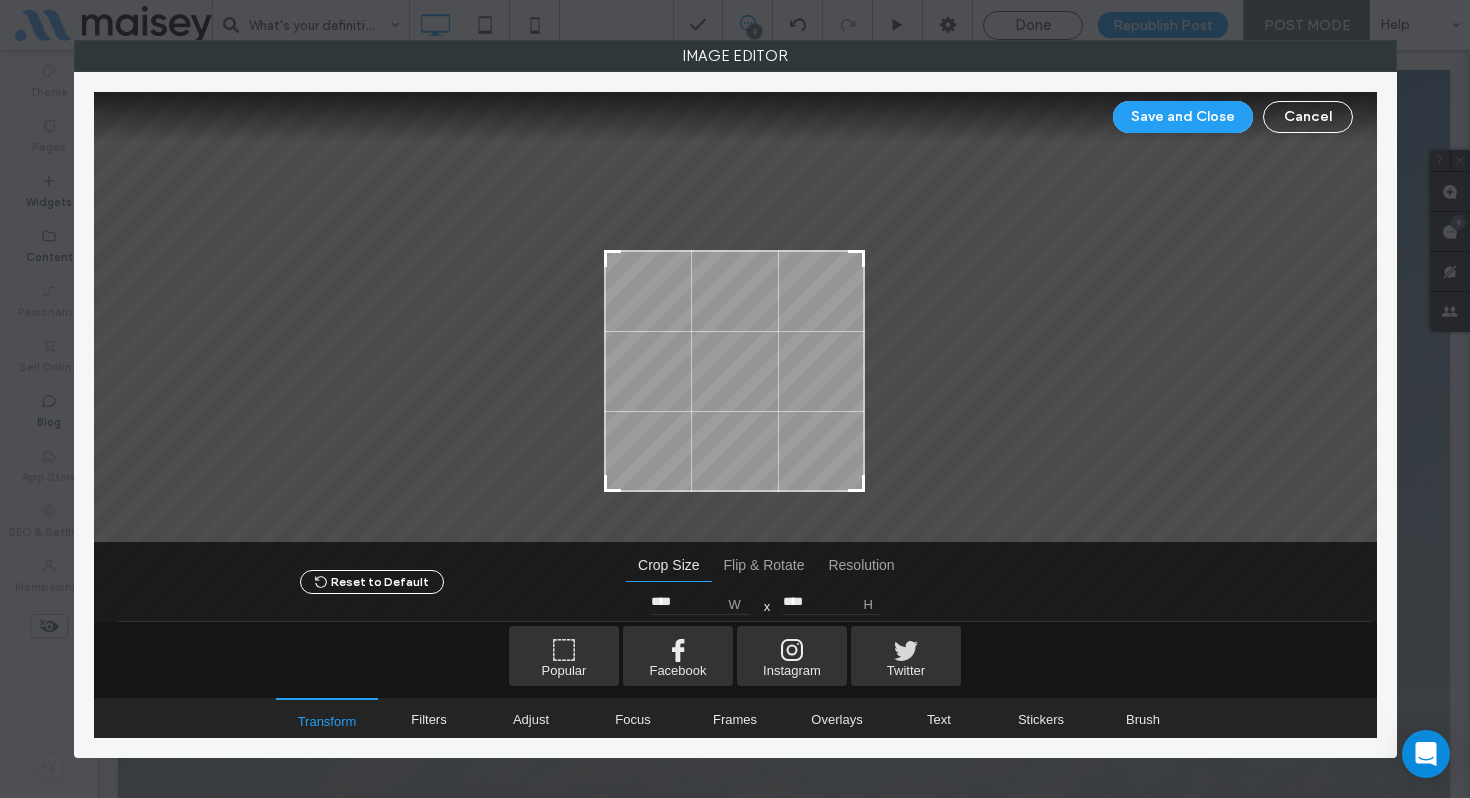 type on "****" 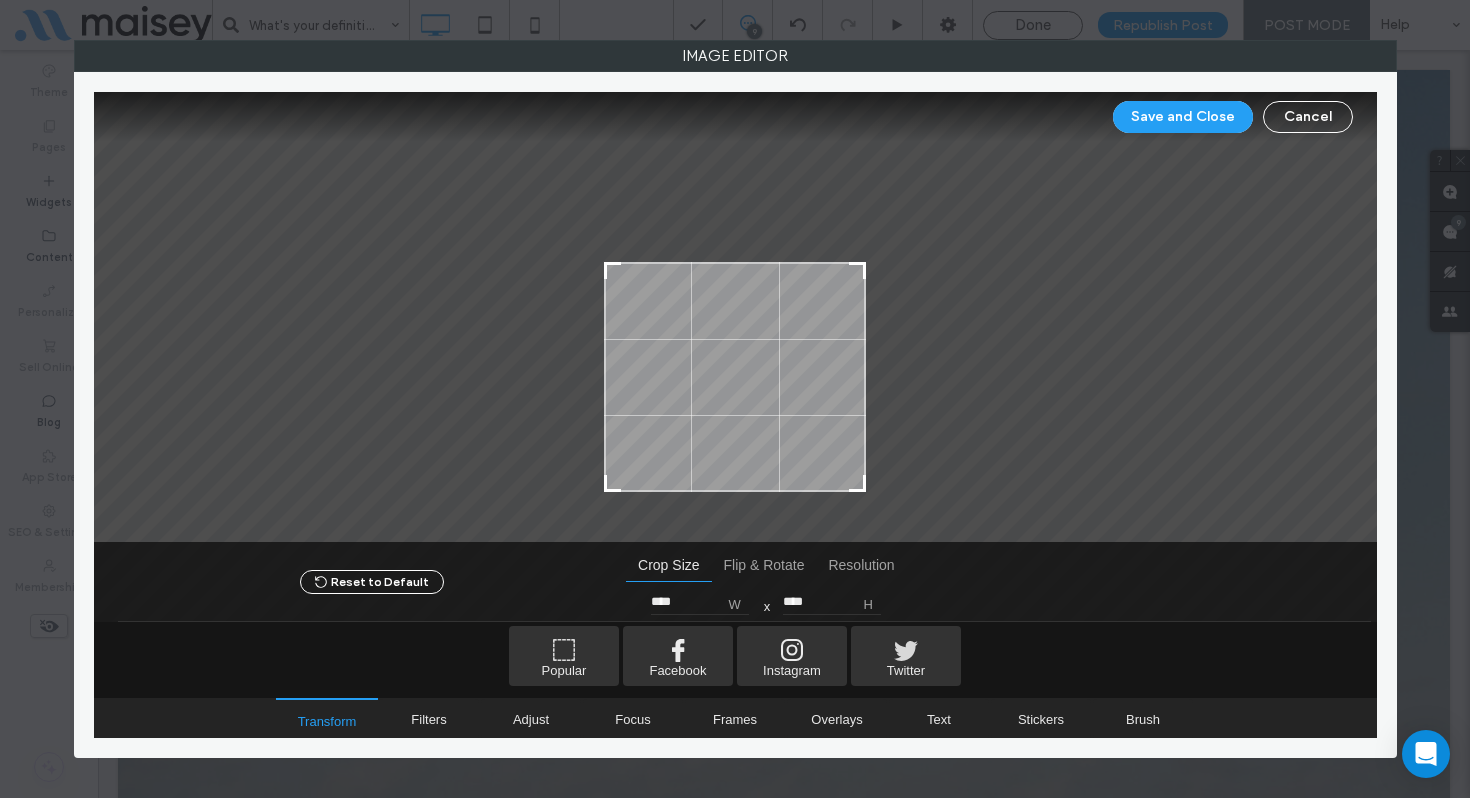 type on "****" 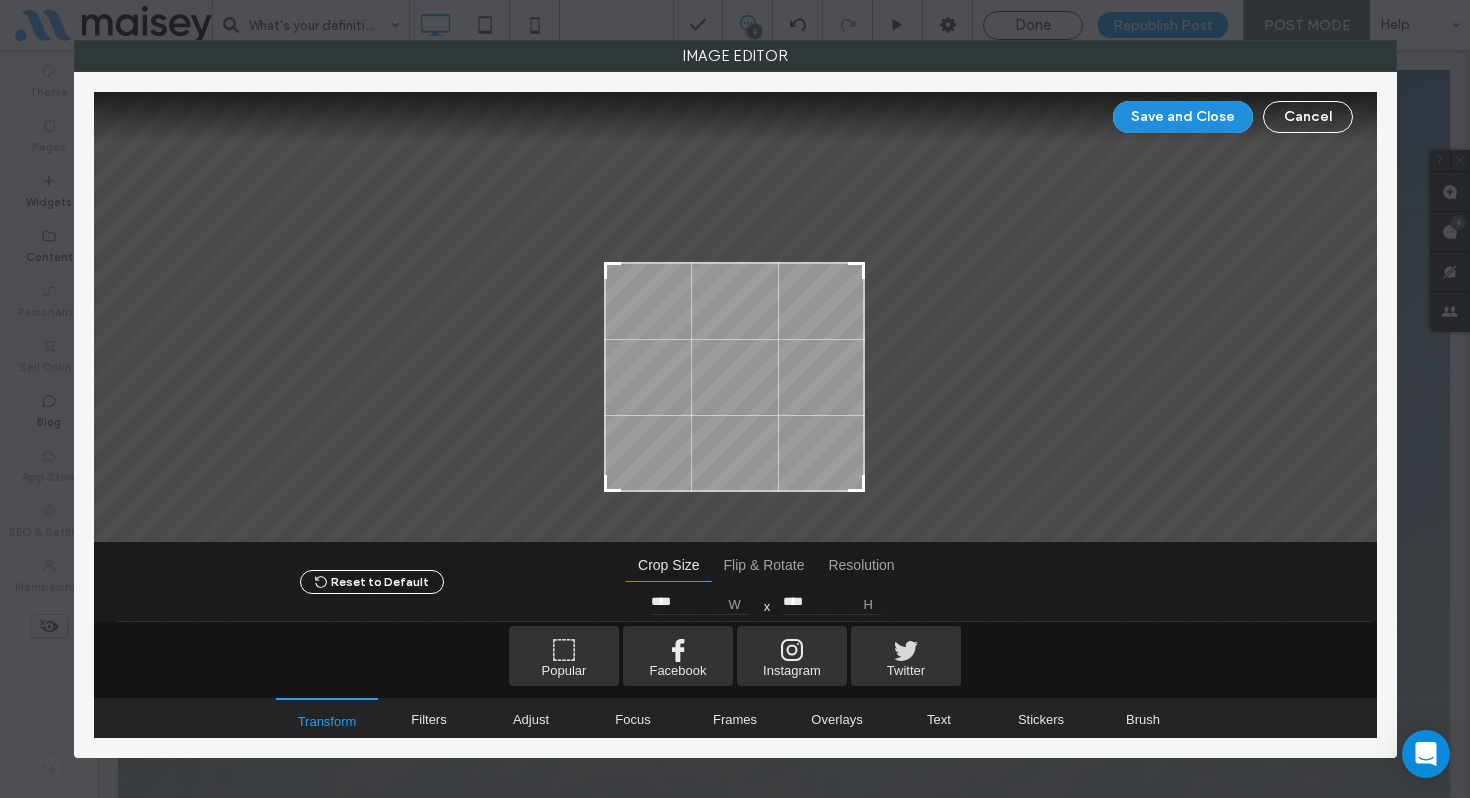 drag, startPoint x: 1194, startPoint y: 126, endPoint x: 980, endPoint y: 212, distance: 230.63391 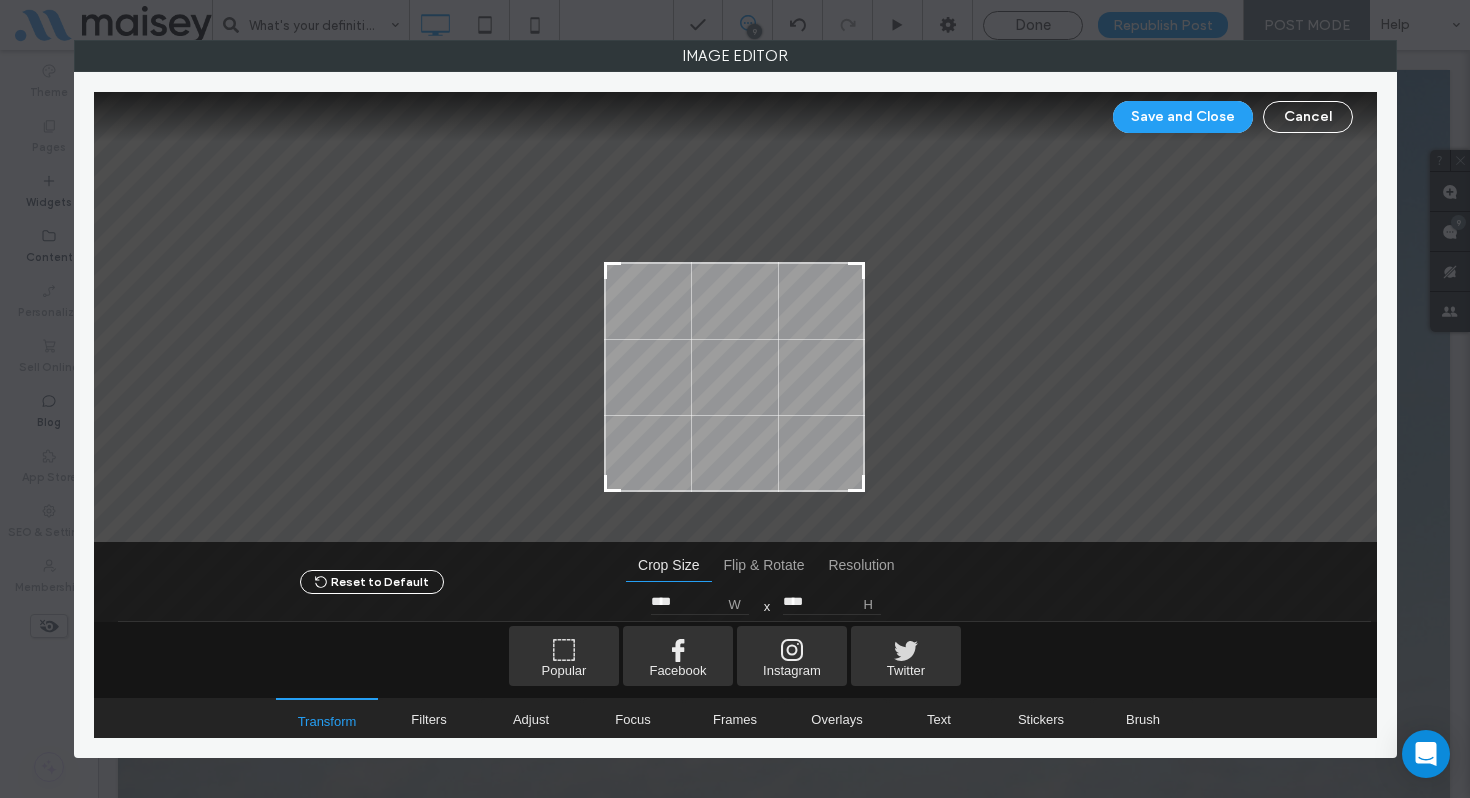 click on "Save and Close" at bounding box center [1183, 117] 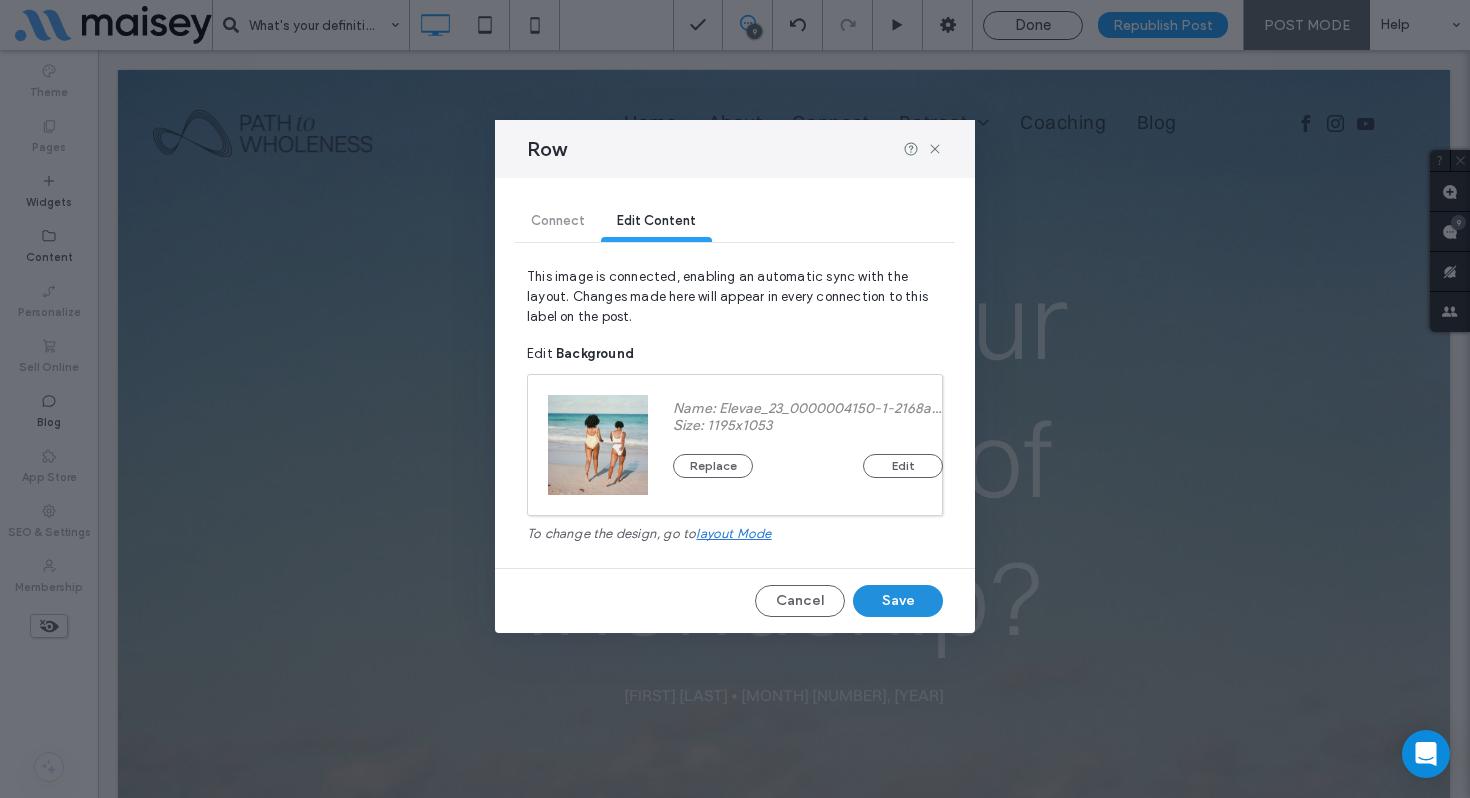 click on "Save" at bounding box center [898, 601] 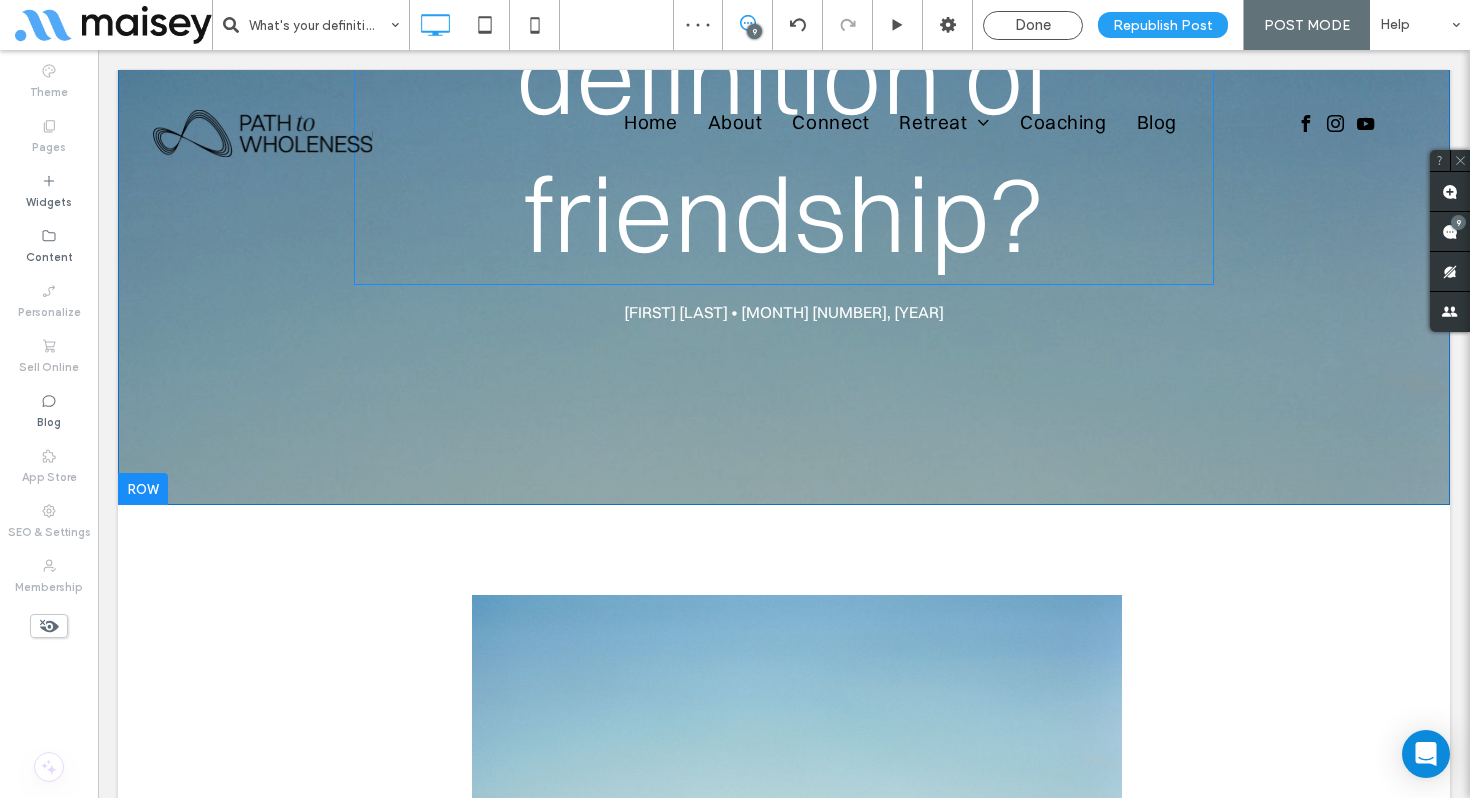 scroll, scrollTop: 0, scrollLeft: 0, axis: both 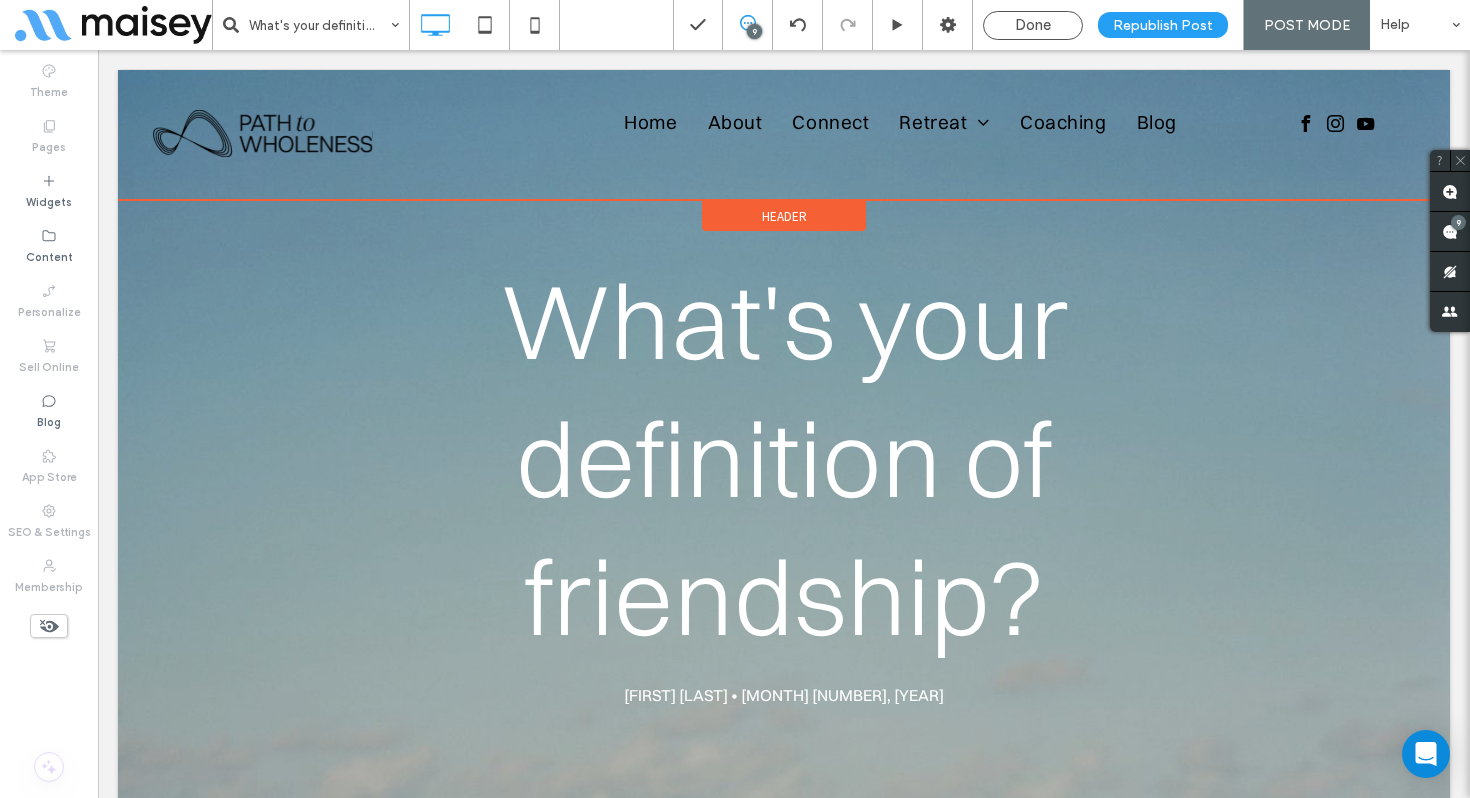 click on "Header" at bounding box center (784, 200) 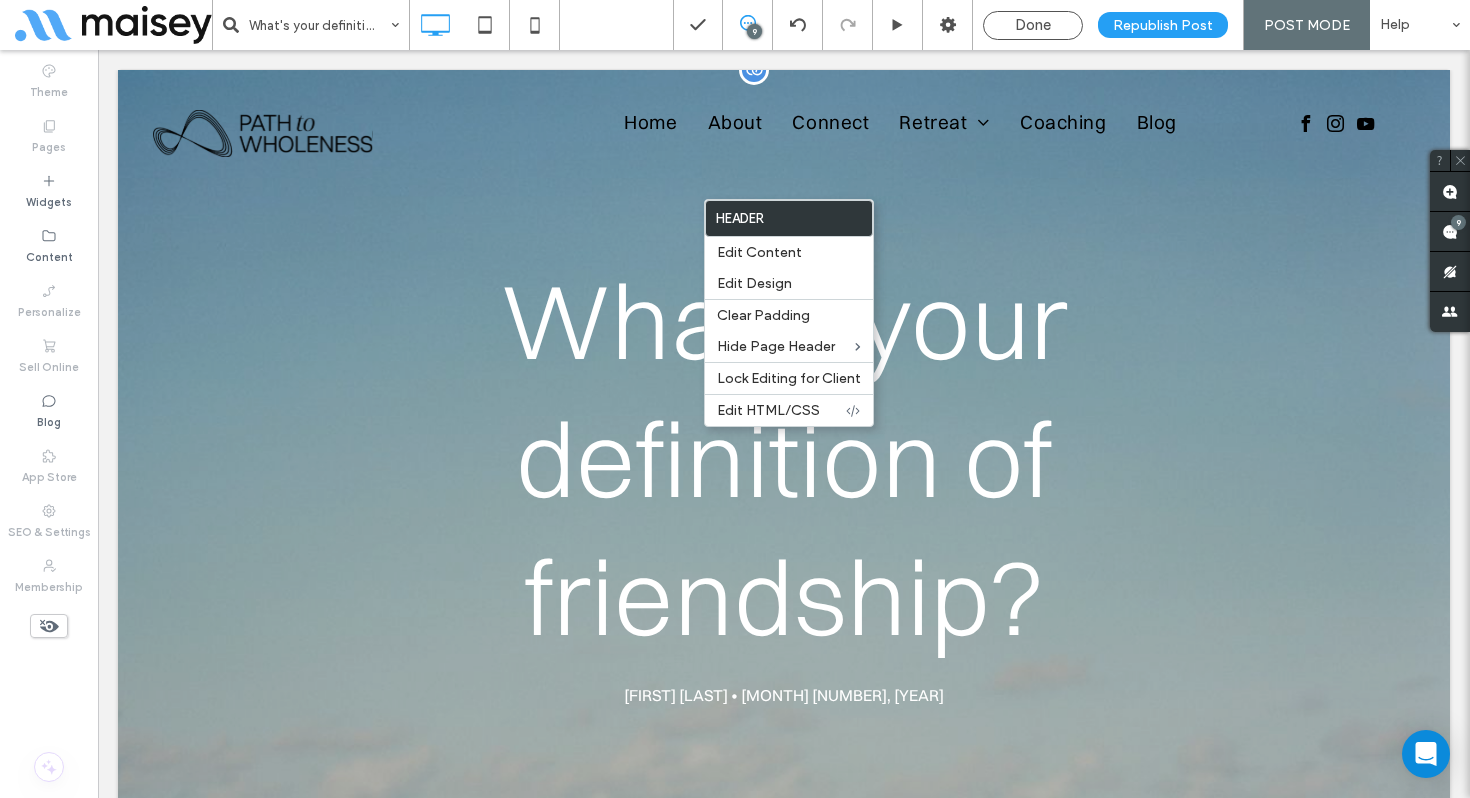 click on "What's your definition of friendship?   Brooke Waters • August 6, 2025 Click To Paste
Row + Add Section" at bounding box center (784, 479) 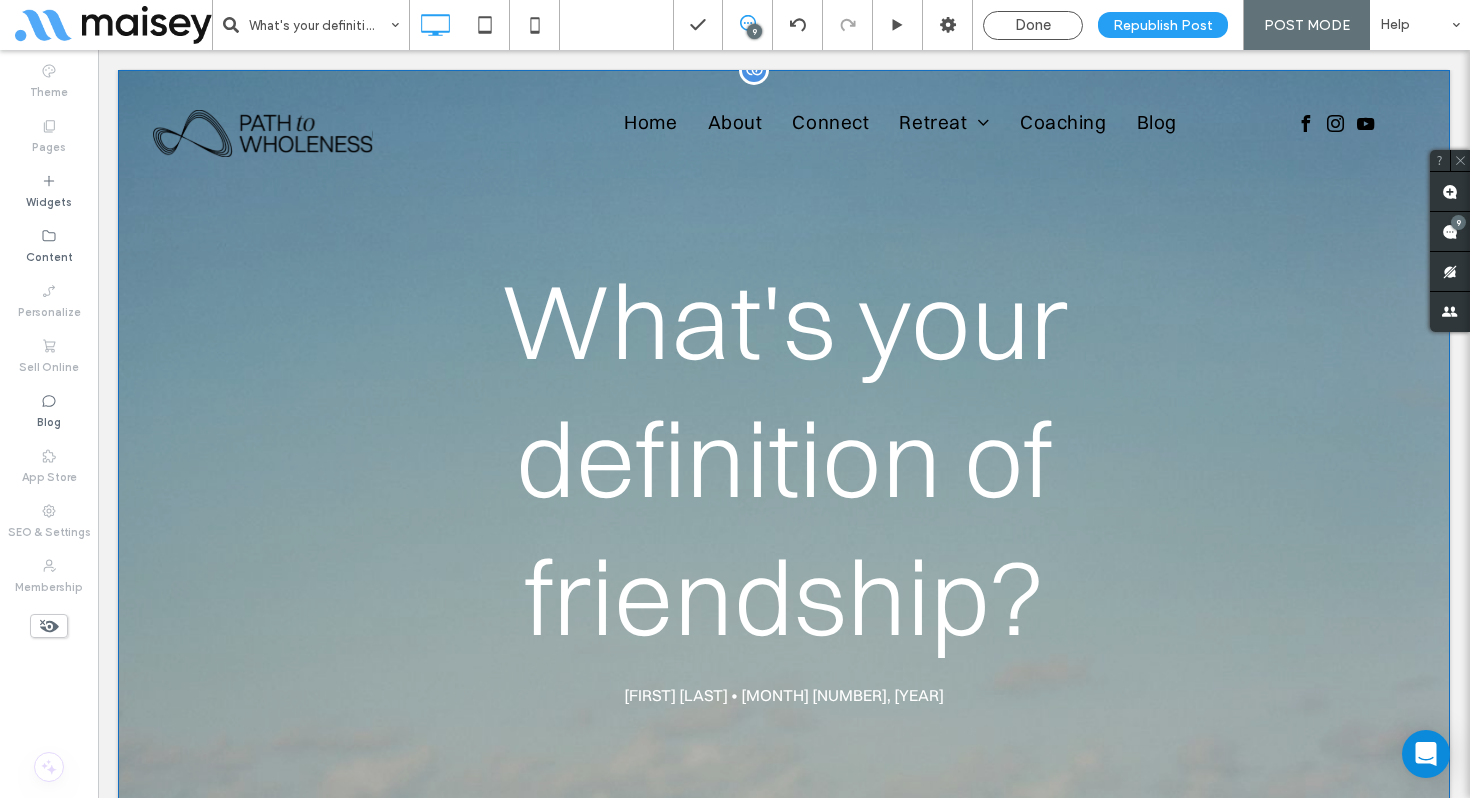click on "What's your definition of friendship?   Brooke Waters • August 6, 2025 Click To Paste
Row + Add Section" at bounding box center [784, 479] 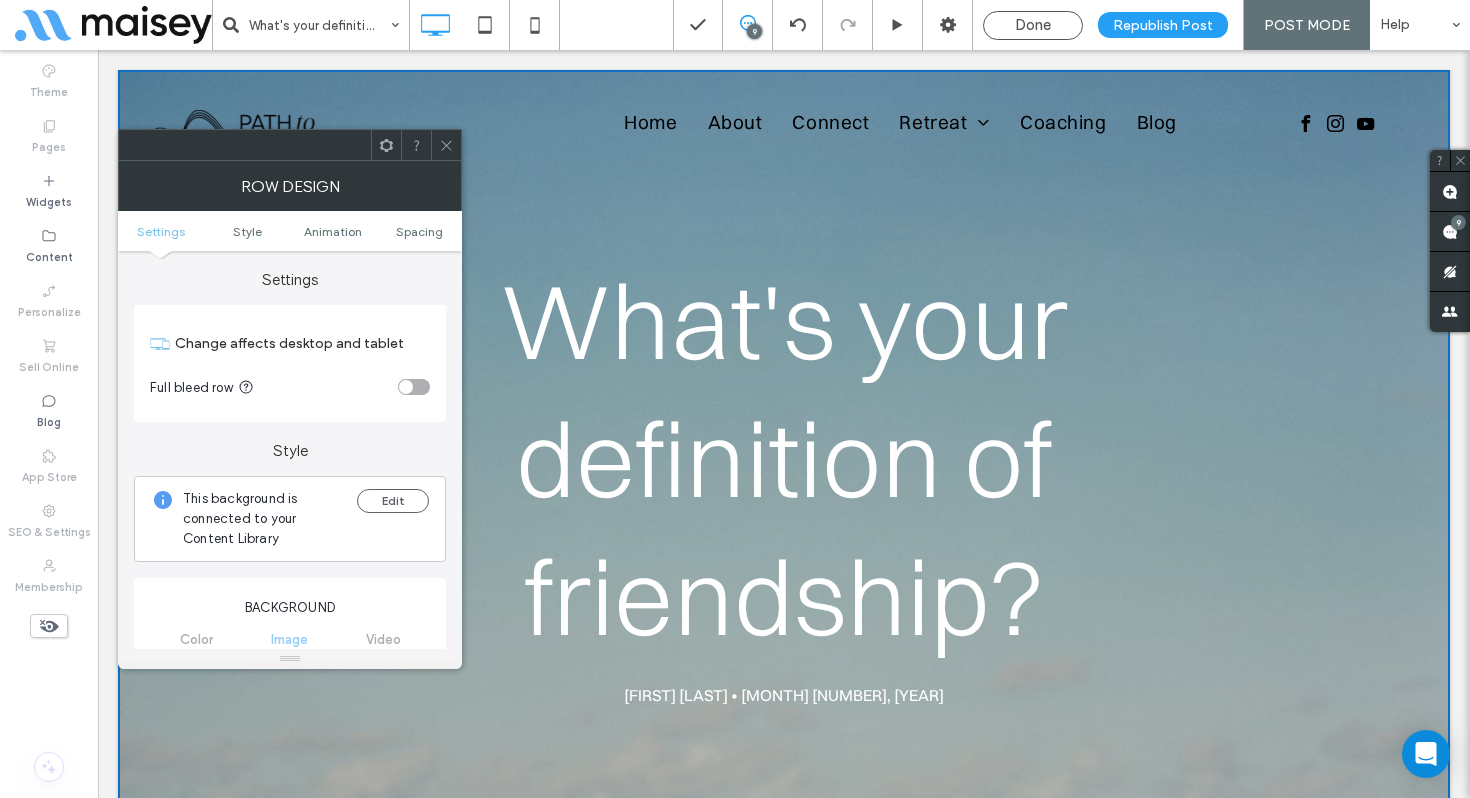 drag, startPoint x: 447, startPoint y: 139, endPoint x: 420, endPoint y: 217, distance: 82.5409 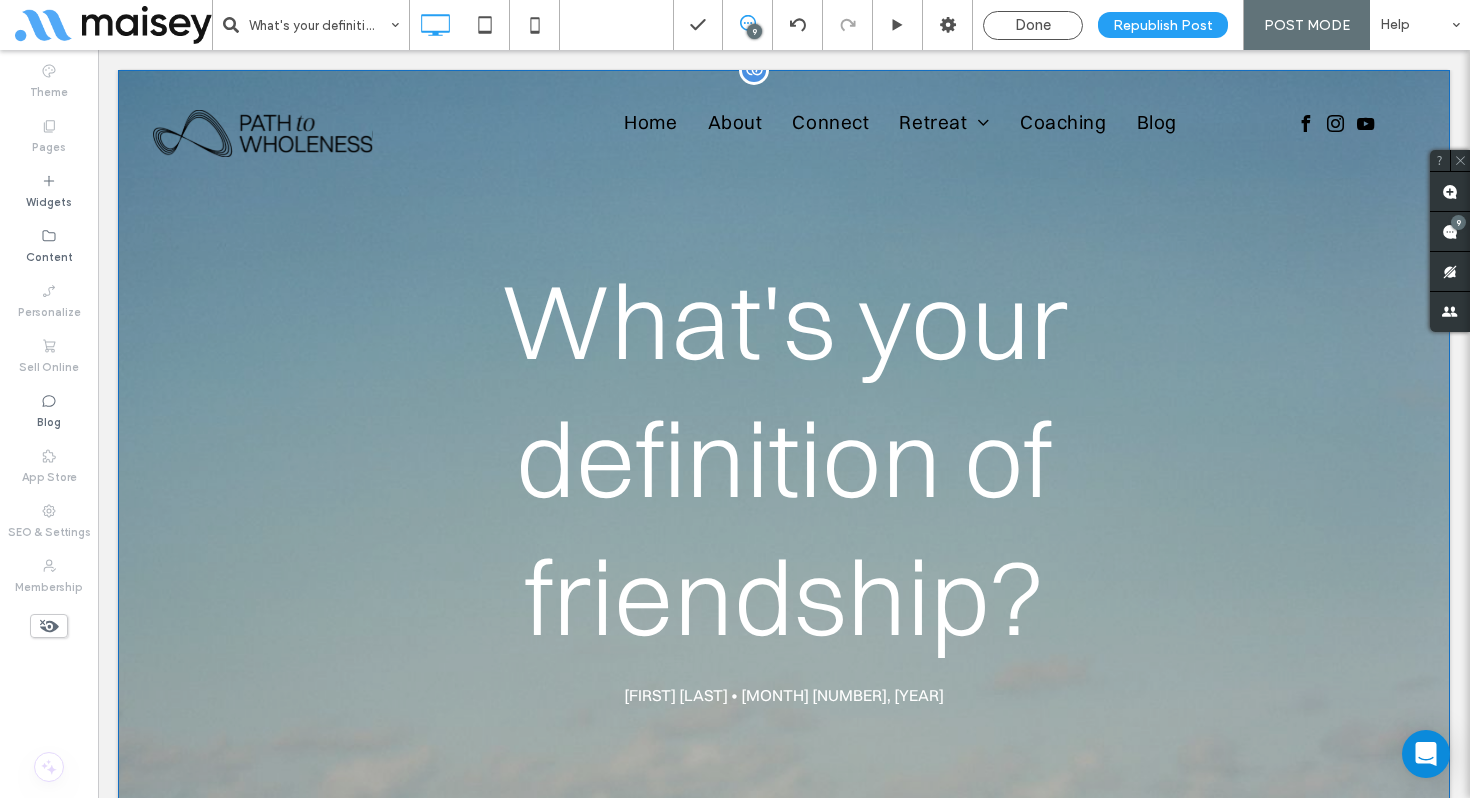 click on "What's your definition of friendship?   Brooke Waters • August 6, 2025 Click To Paste" at bounding box center [784, 479] 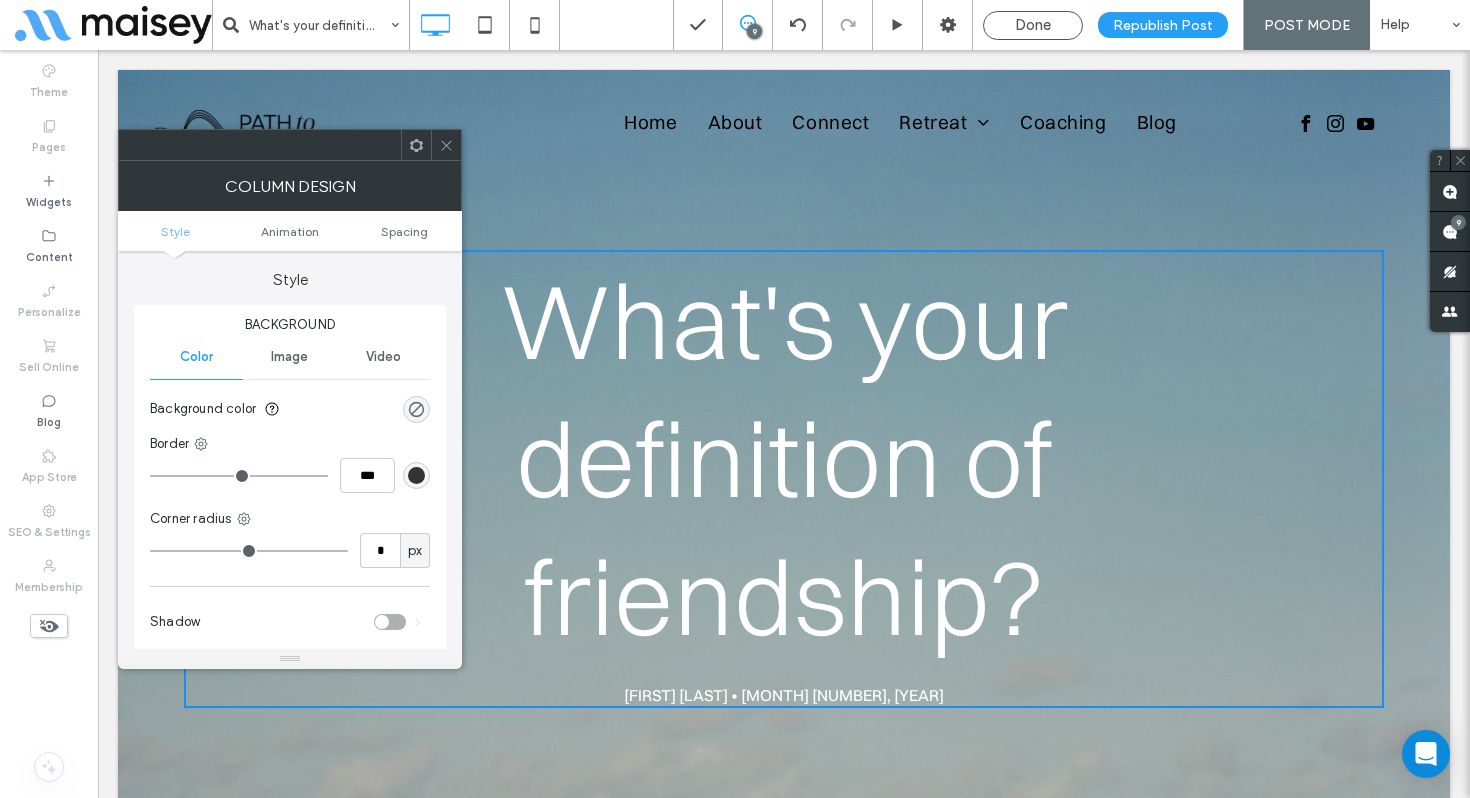 click 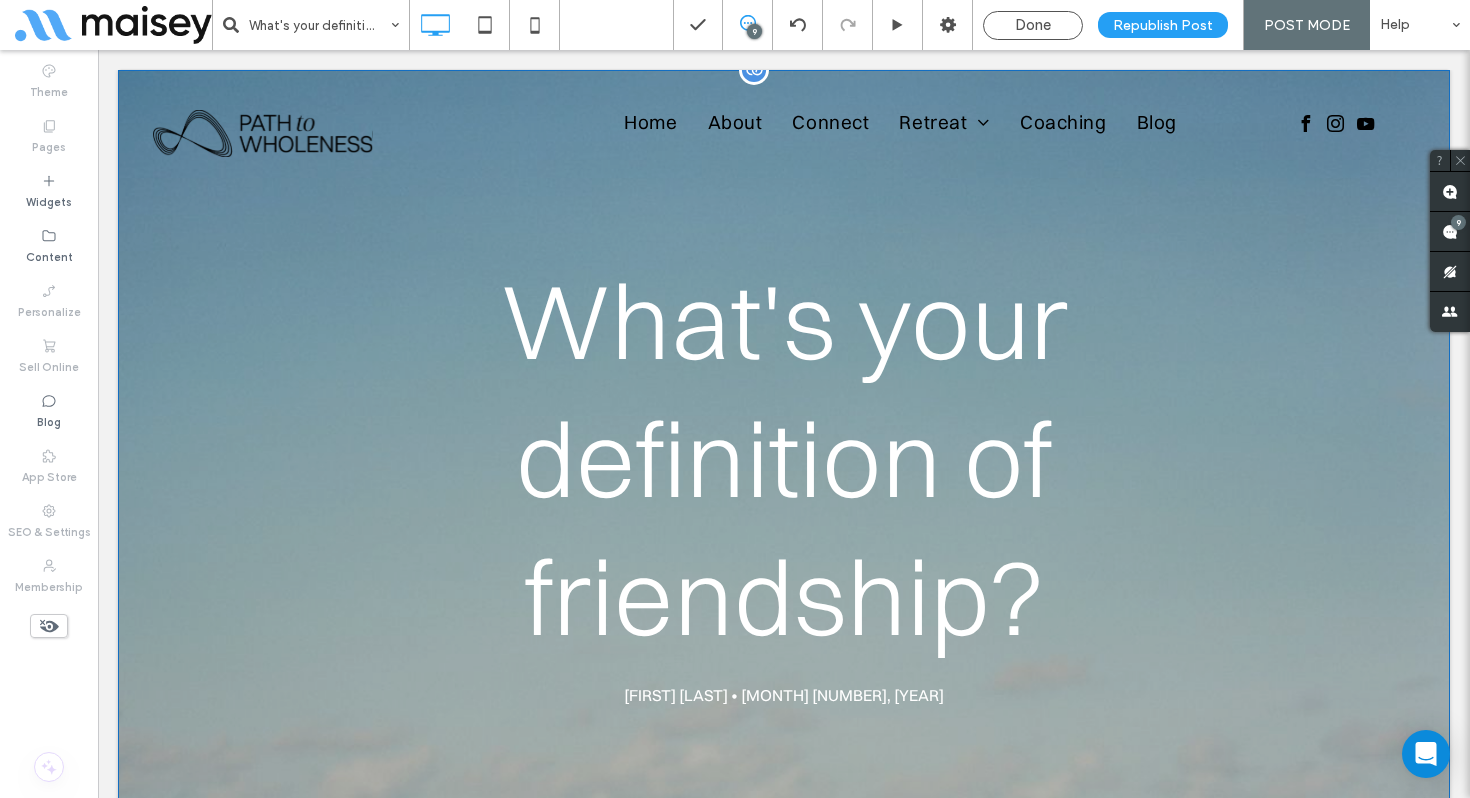 click on "What's your definition of friendship?   Brooke Waters • August 6, 2025 Click To Paste" at bounding box center (784, 479) 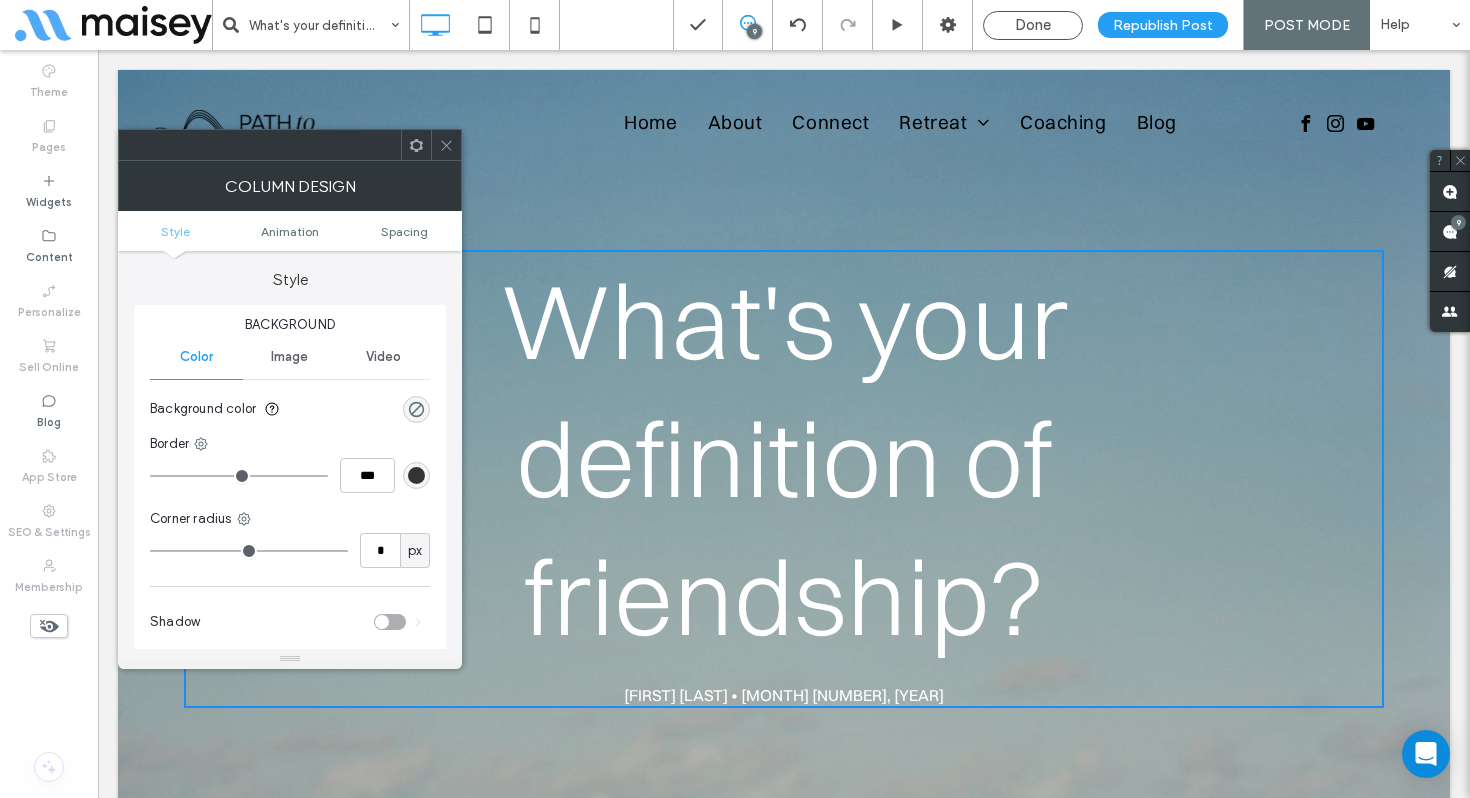 click on "Column Design" at bounding box center (290, 186) 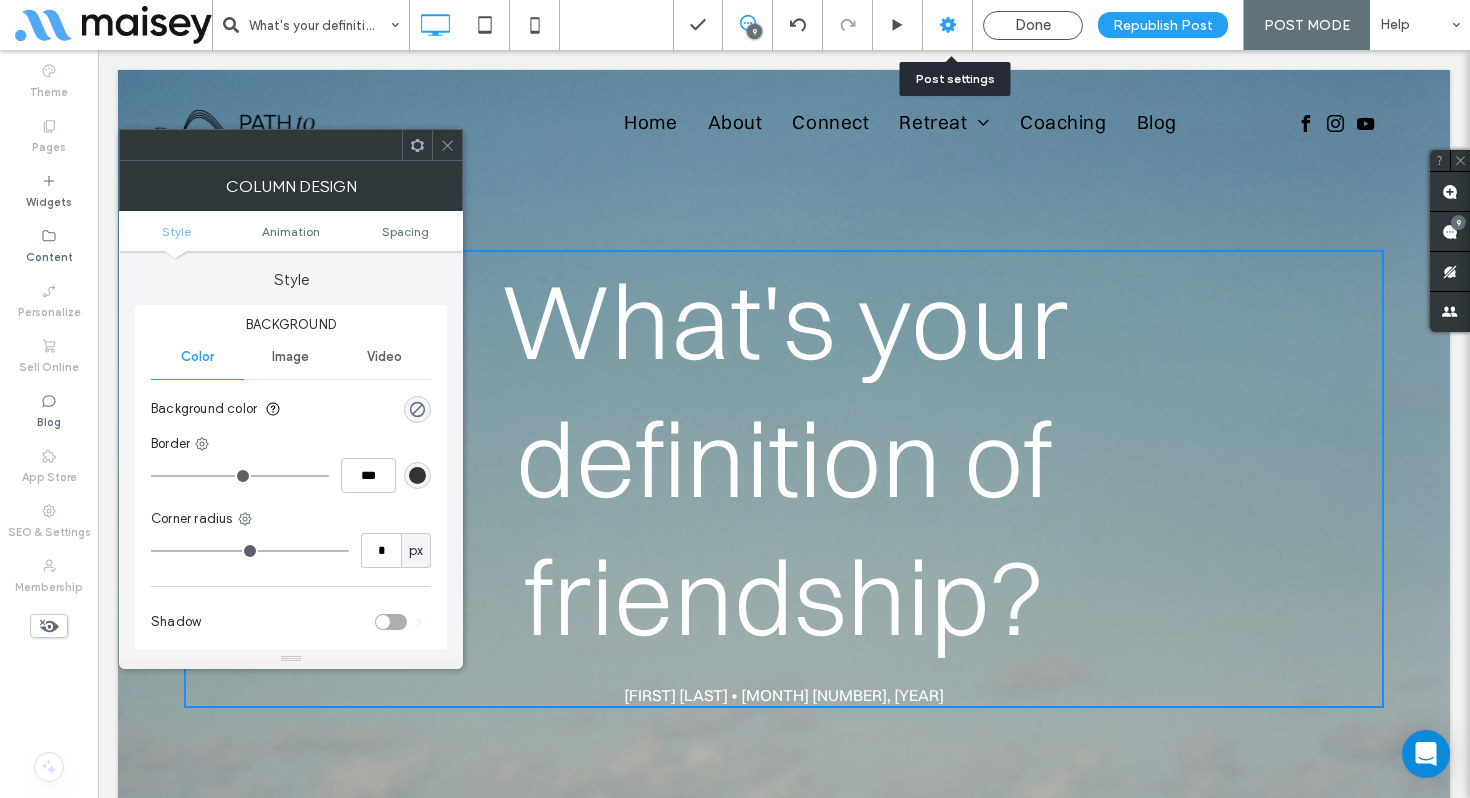 click 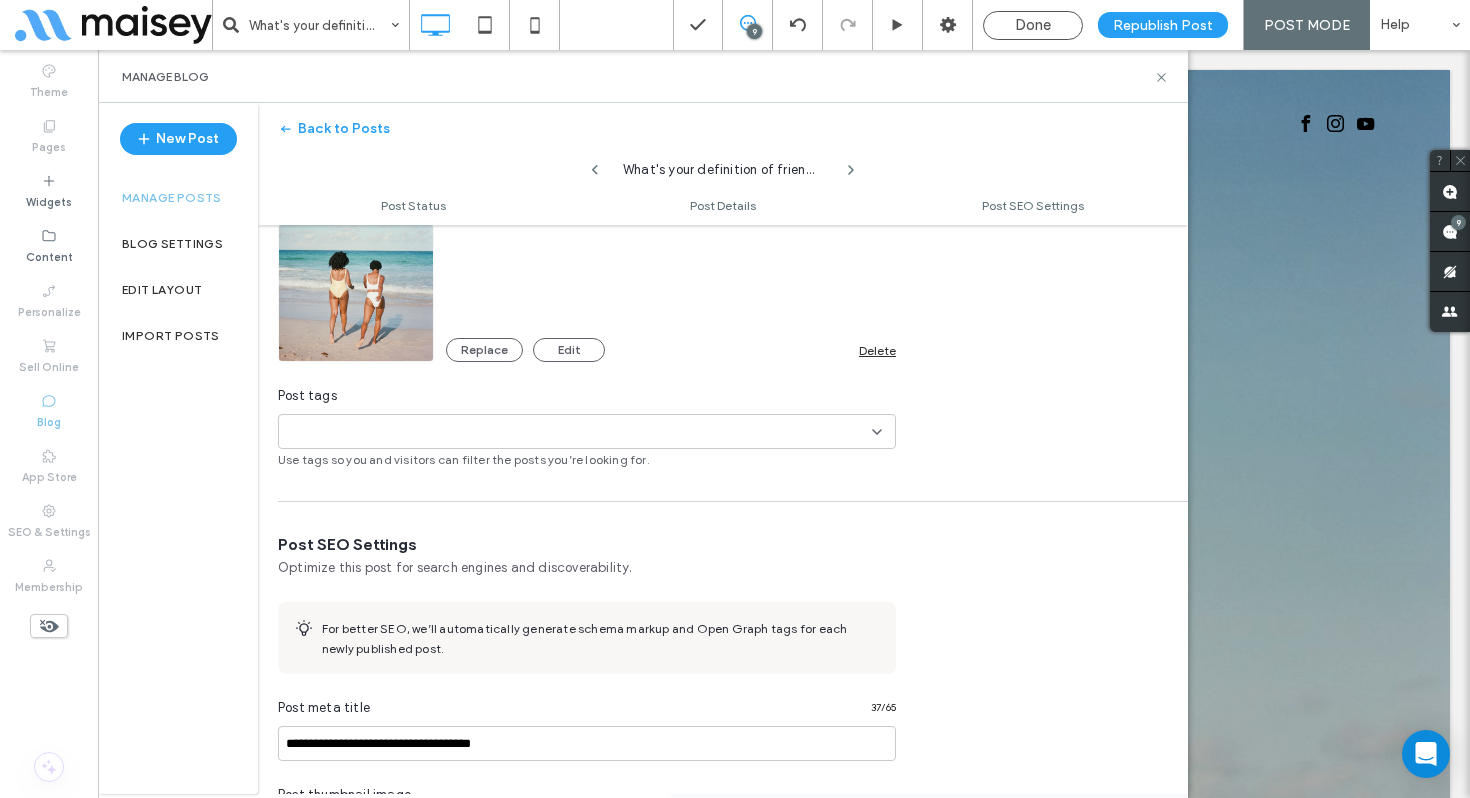 scroll, scrollTop: 697, scrollLeft: 0, axis: vertical 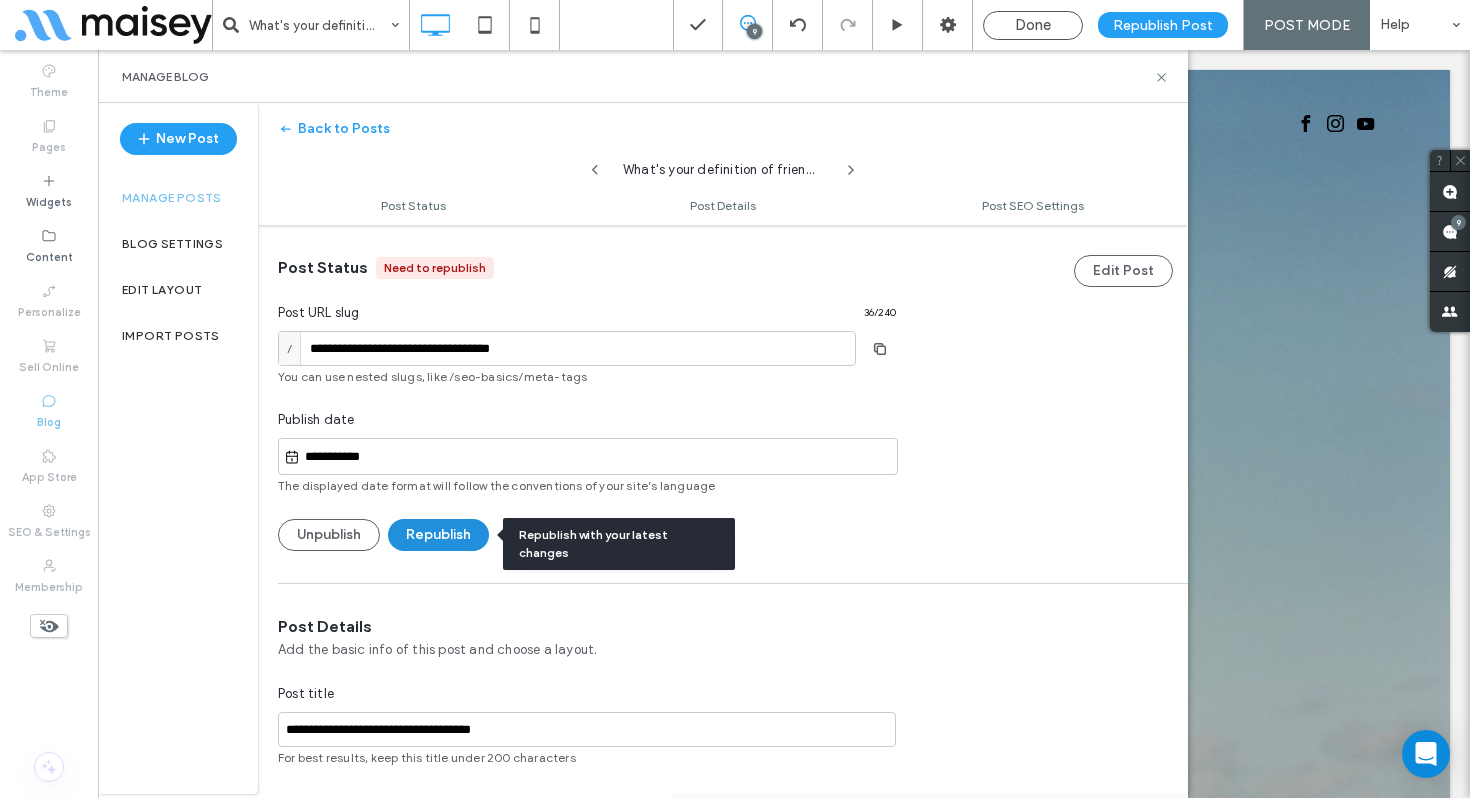 click on "Republish" at bounding box center [438, 535] 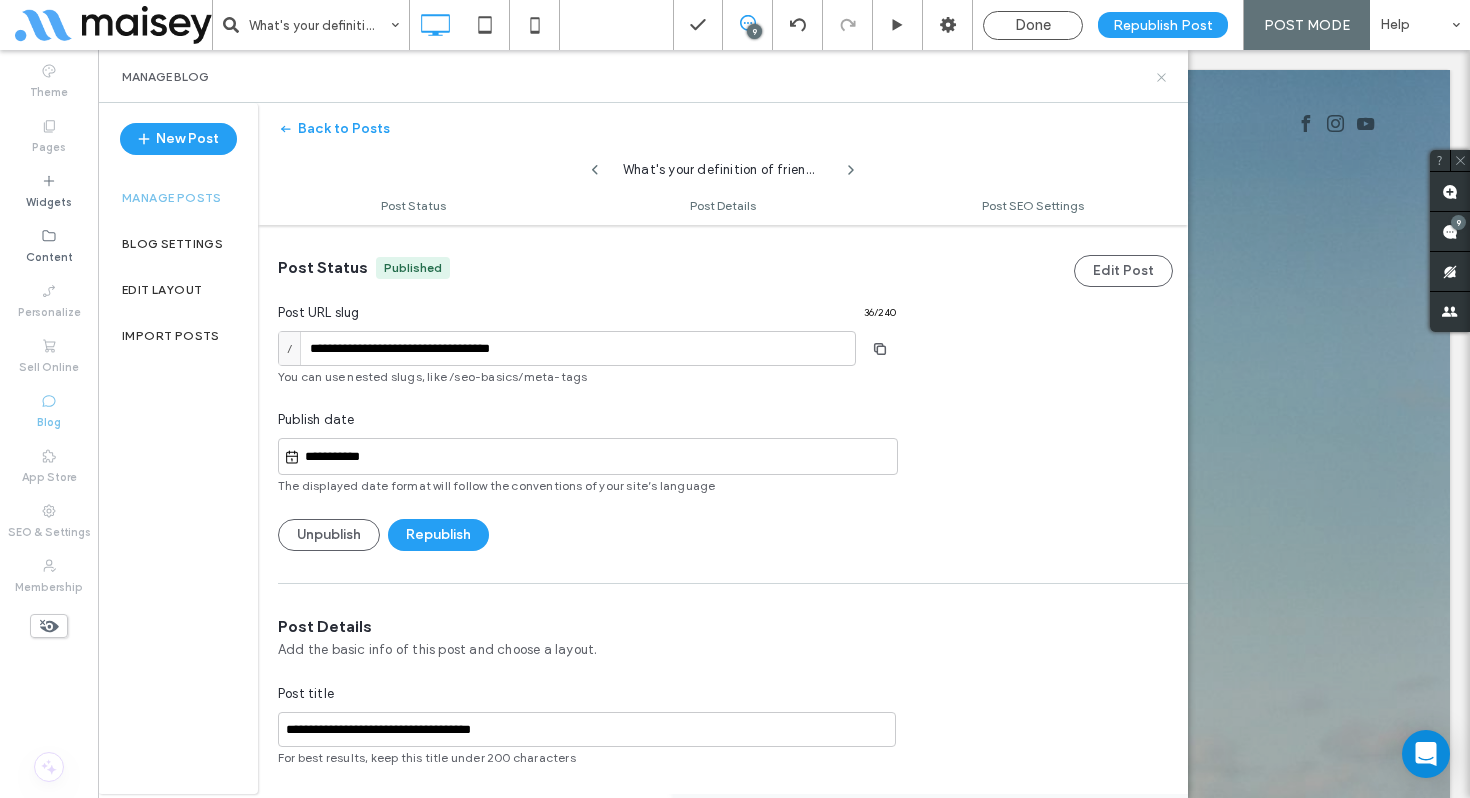 click 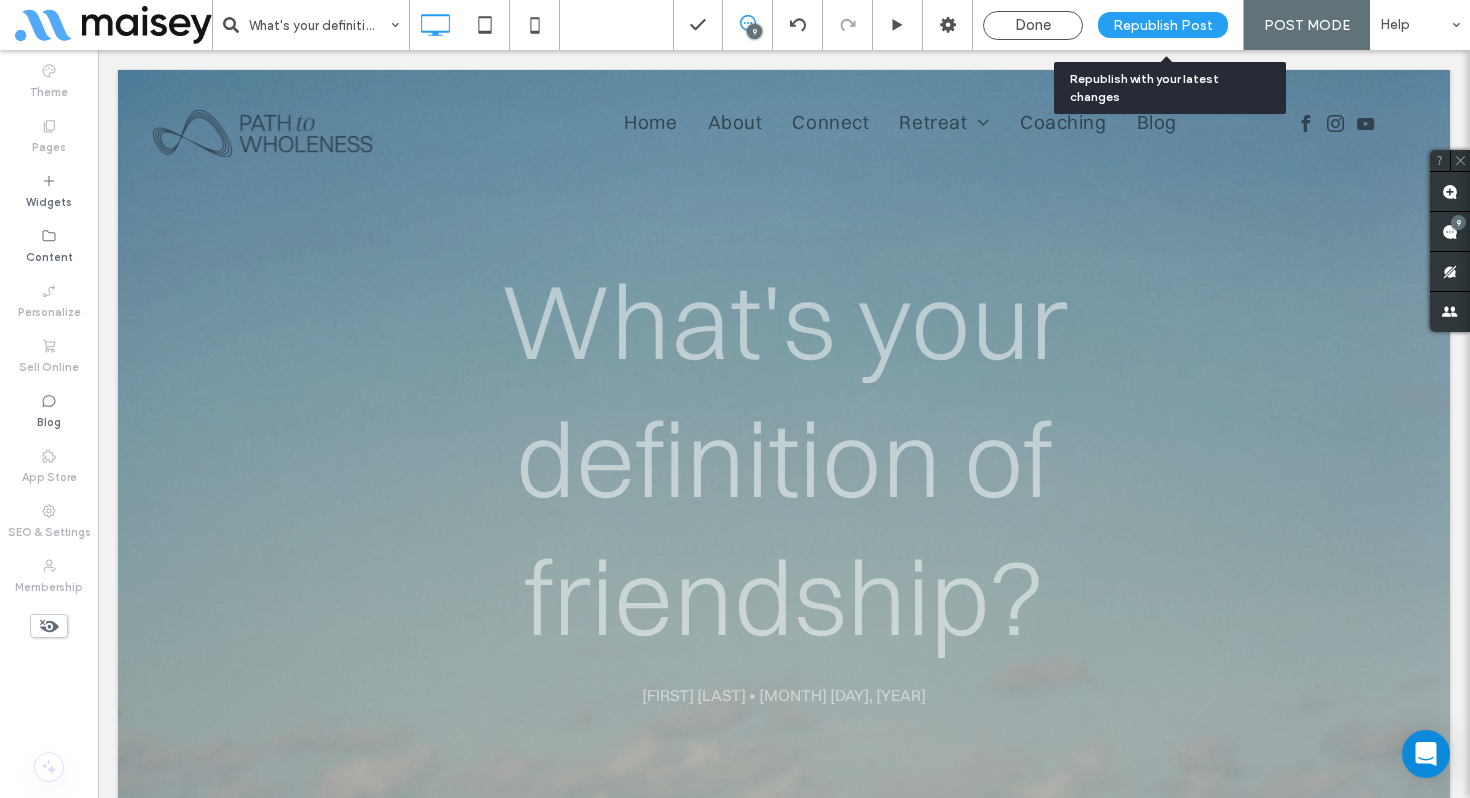 click on "Republish Post" at bounding box center (1163, 25) 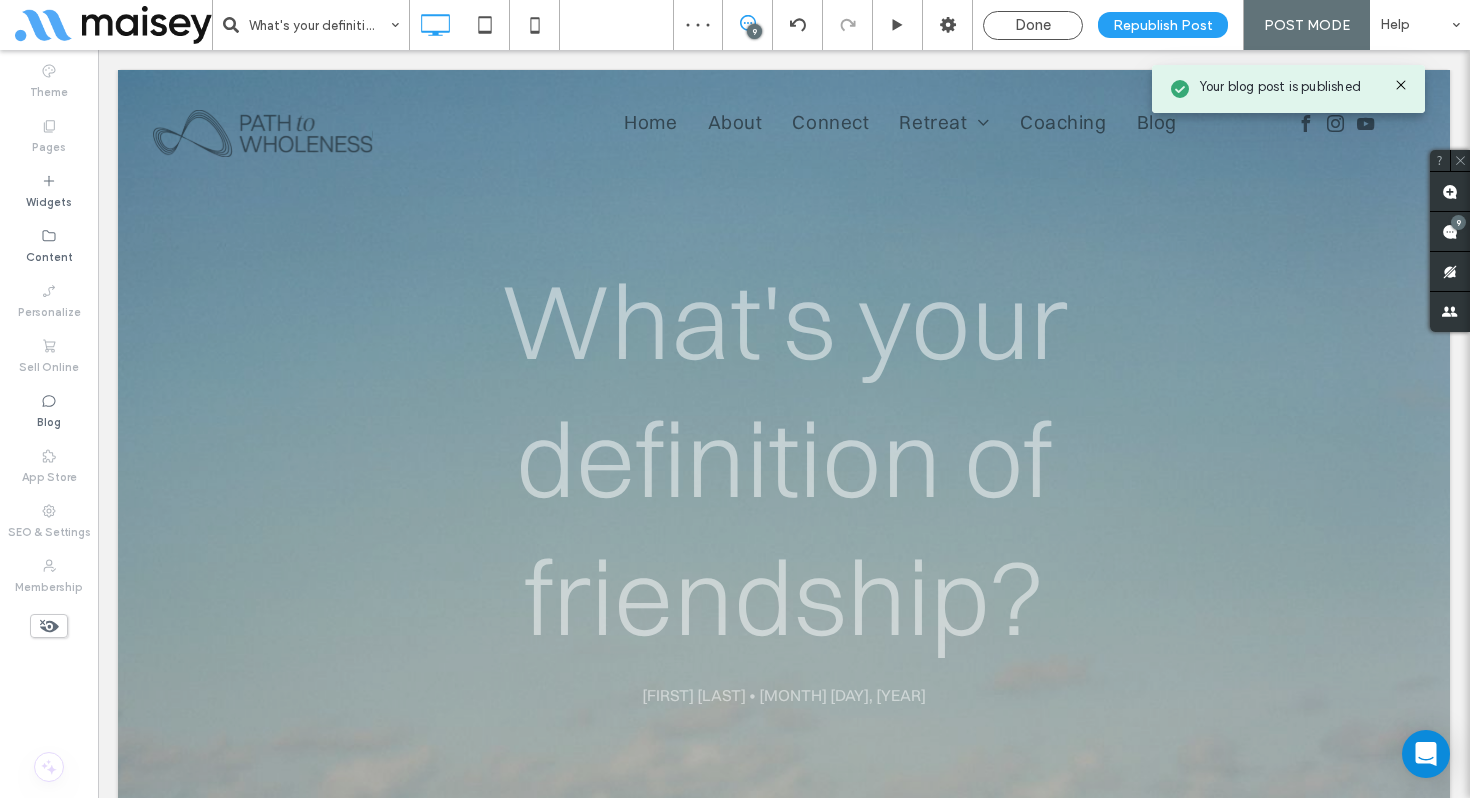 click on "Done" at bounding box center [1033, 25] 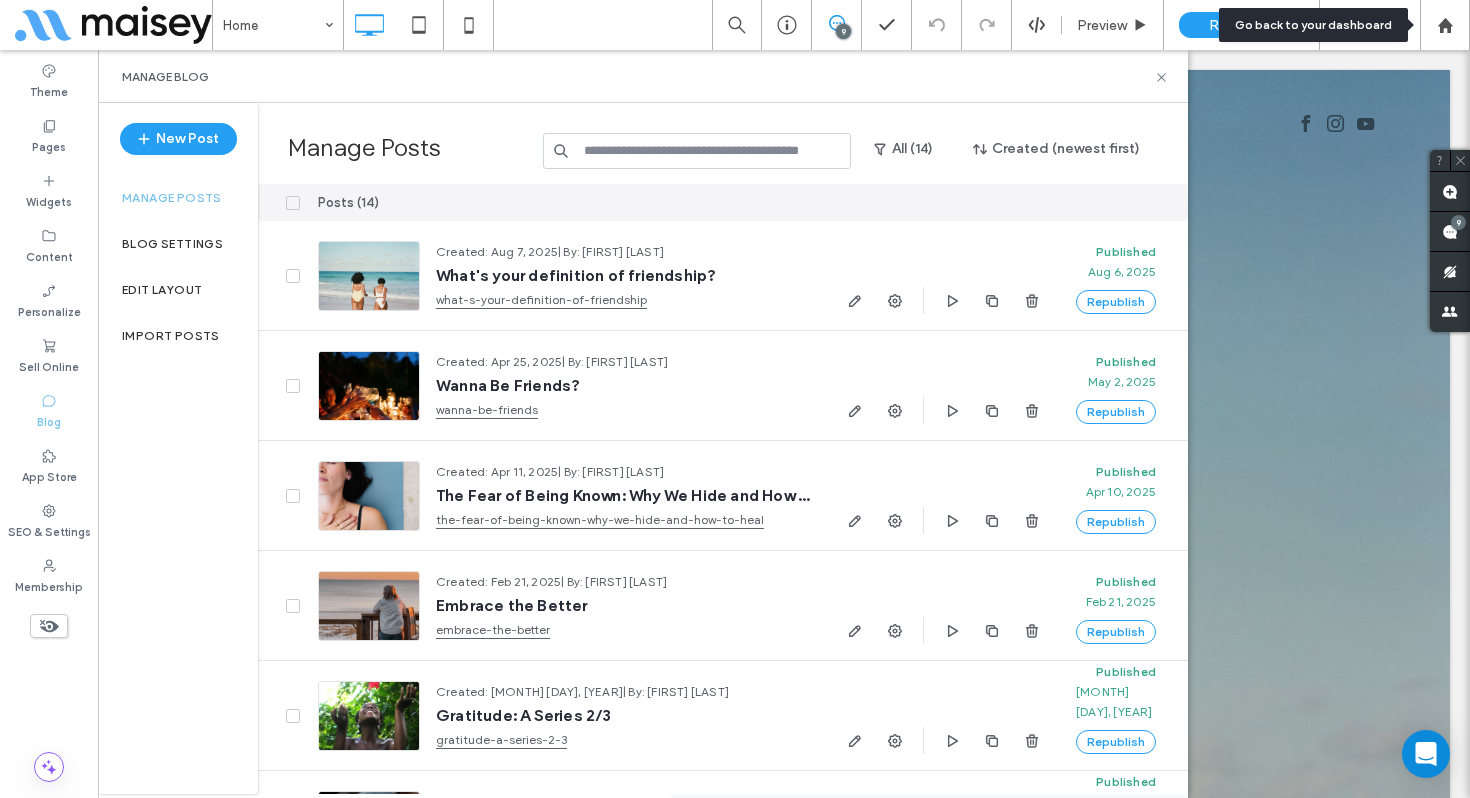 drag, startPoint x: 1451, startPoint y: 24, endPoint x: 1270, endPoint y: 45, distance: 182.21416 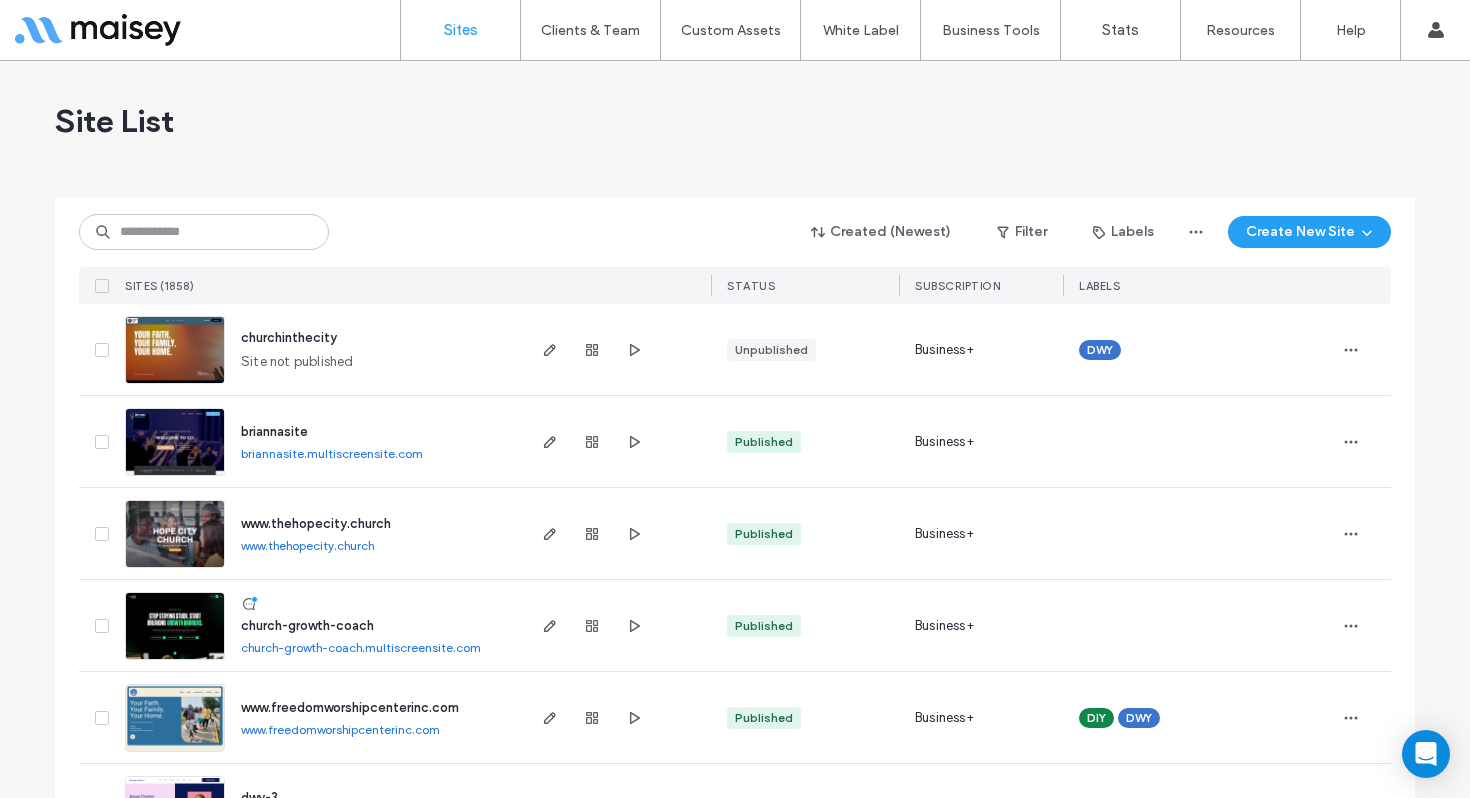 scroll, scrollTop: 0, scrollLeft: 0, axis: both 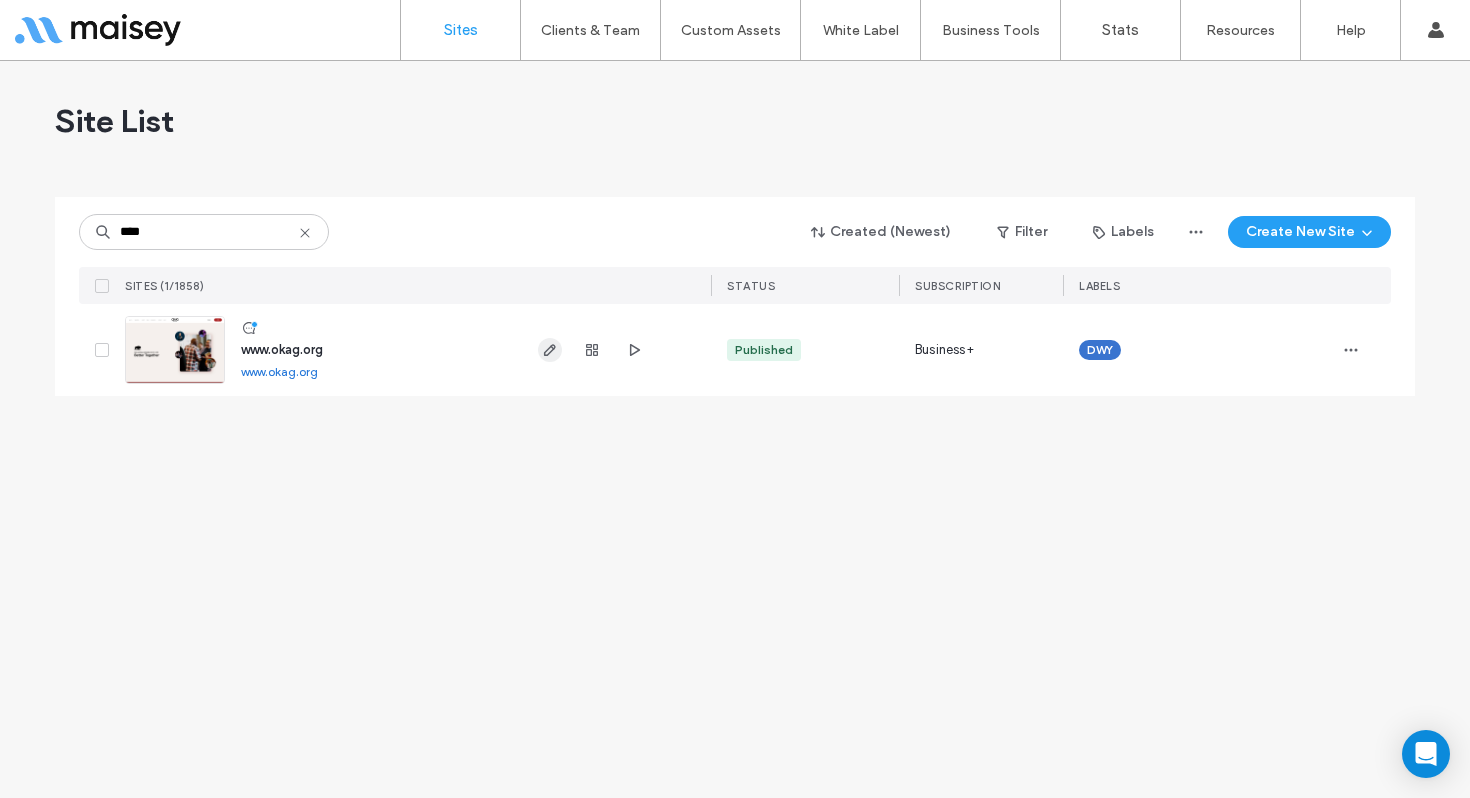 type on "****" 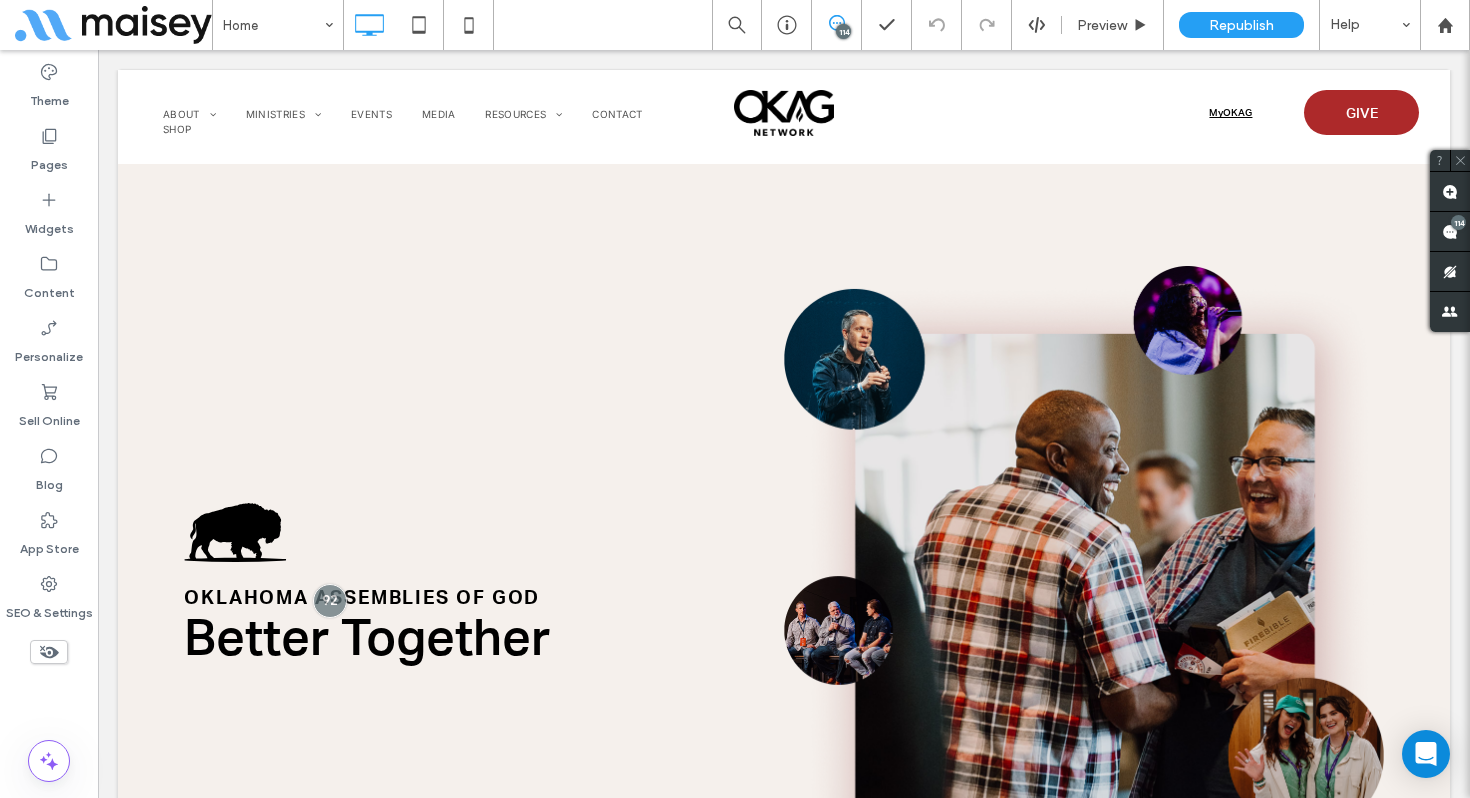 scroll, scrollTop: 0, scrollLeft: 0, axis: both 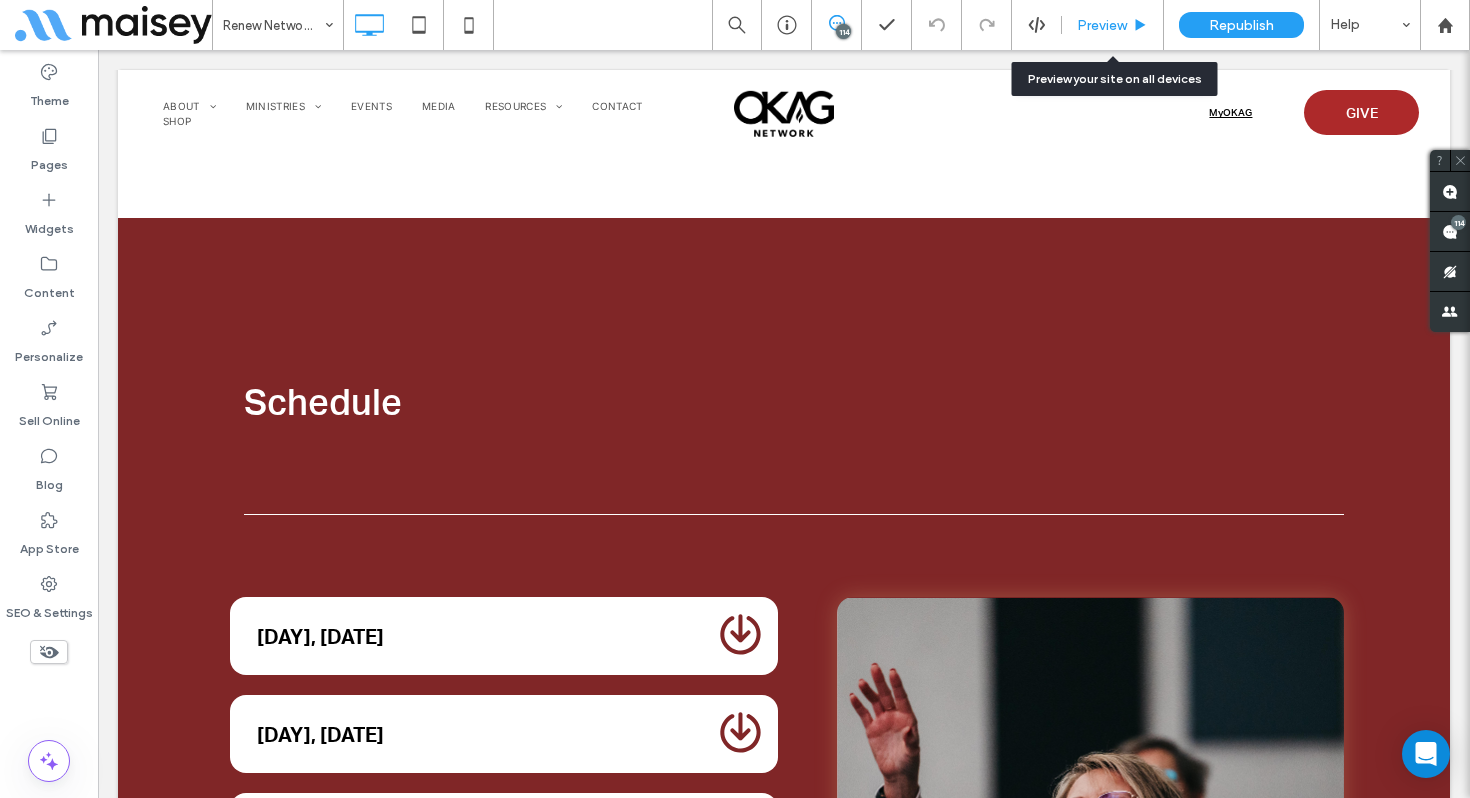 click on "Preview" at bounding box center [1102, 25] 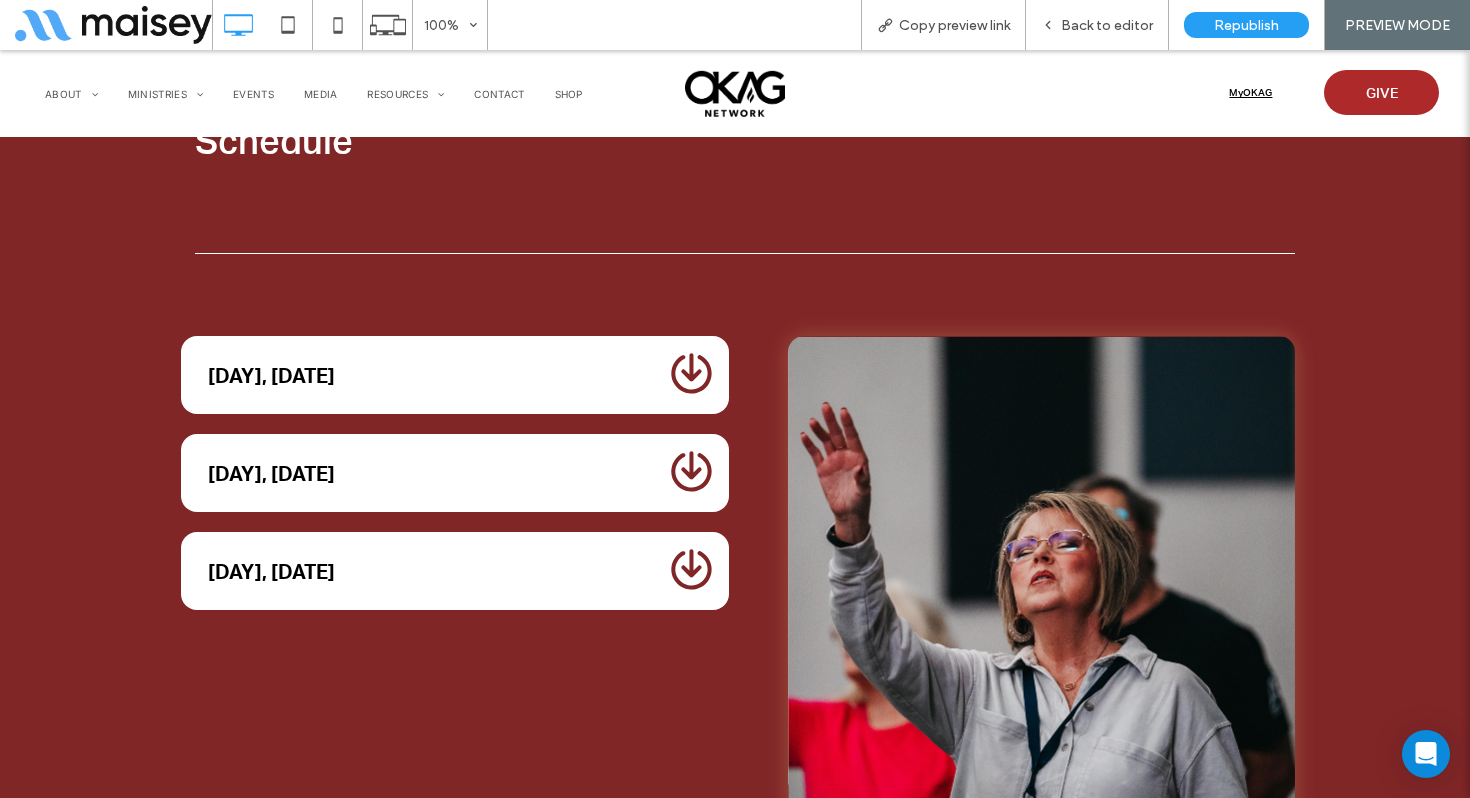 scroll, scrollTop: 1903, scrollLeft: 0, axis: vertical 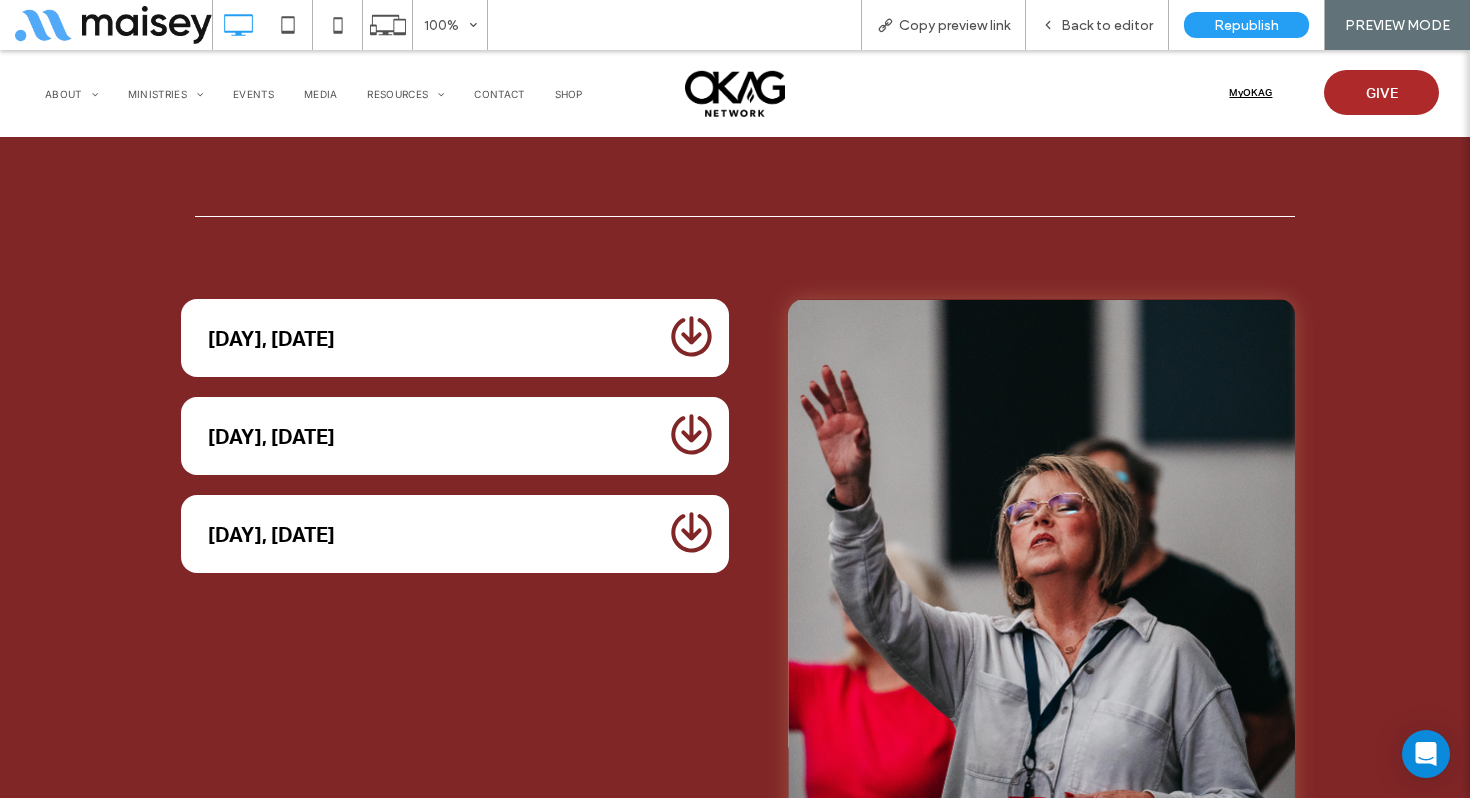drag, startPoint x: 589, startPoint y: 342, endPoint x: 597, endPoint y: 363, distance: 22.472204 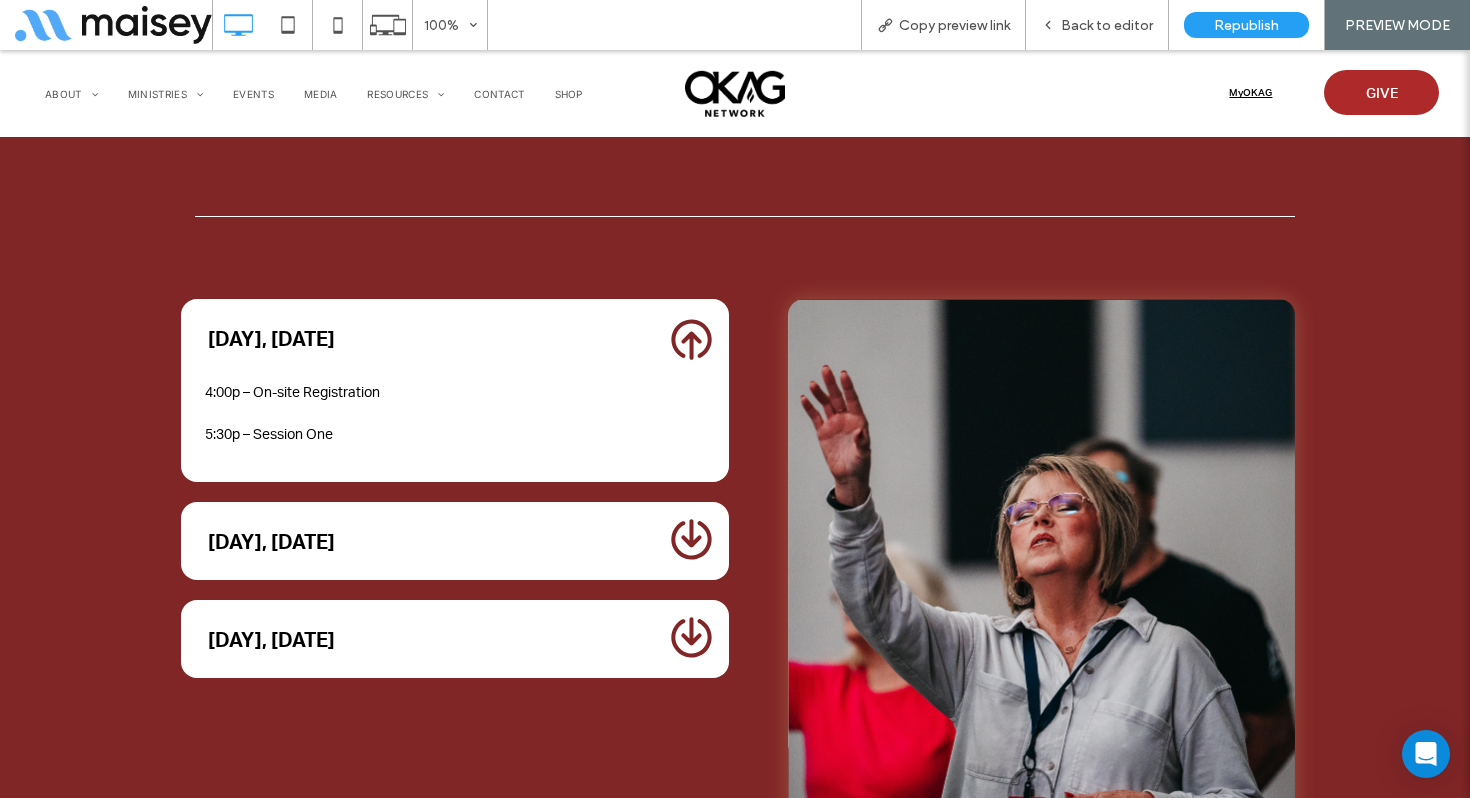 scroll, scrollTop: 1908, scrollLeft: 0, axis: vertical 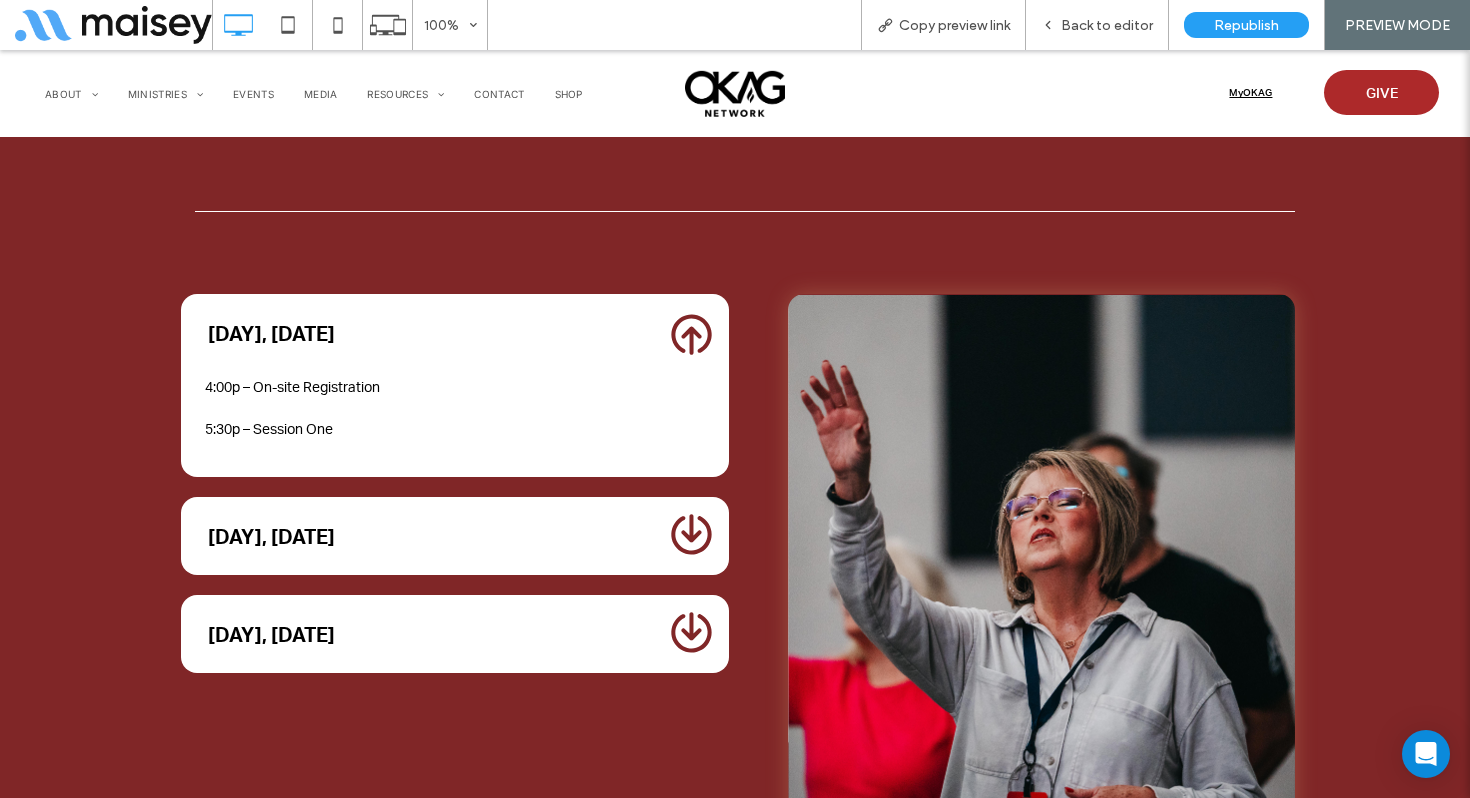 click on "[DAY], [DATE]" at bounding box center (428, 536) 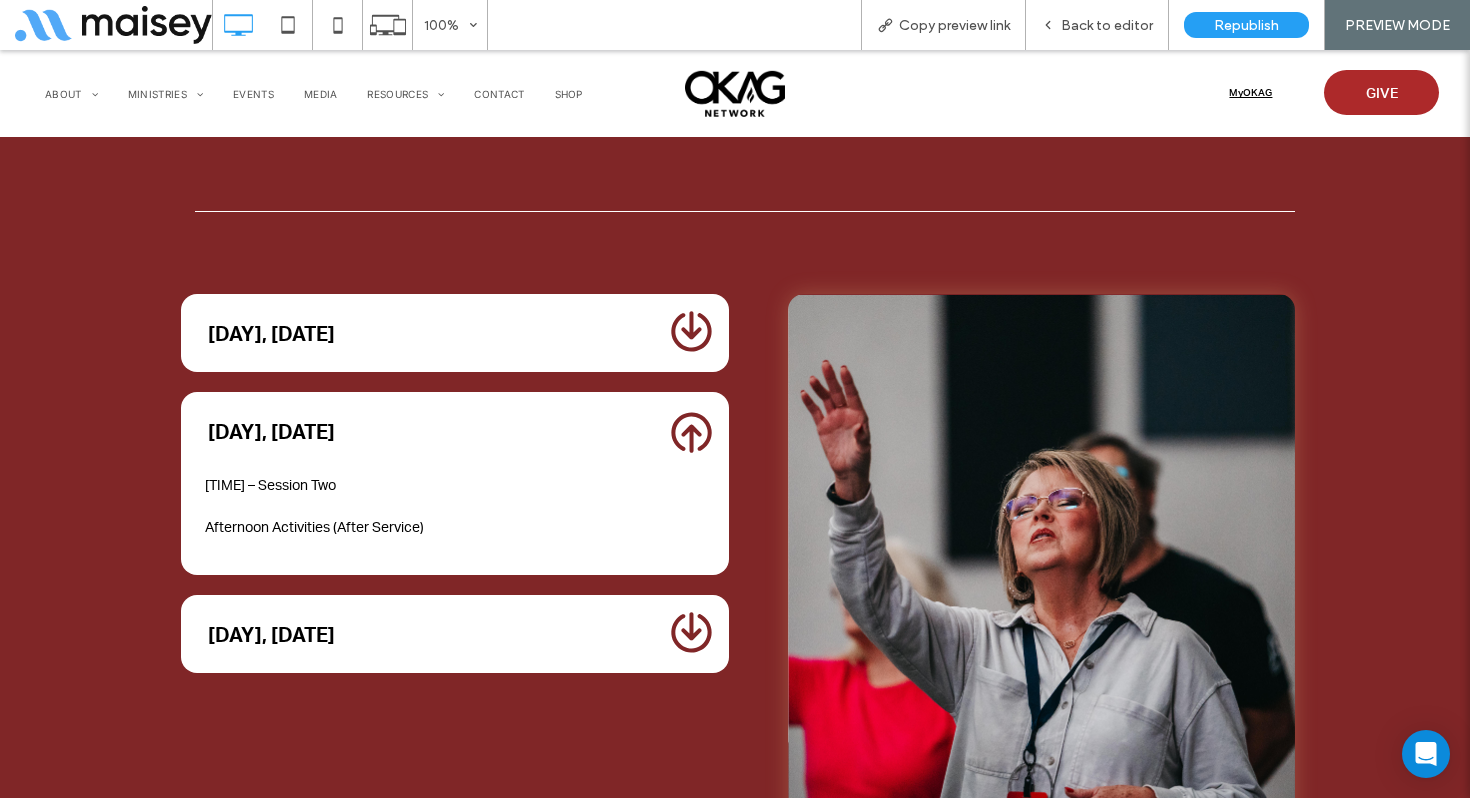 click on "[DAY], [DATE]" at bounding box center [428, 634] 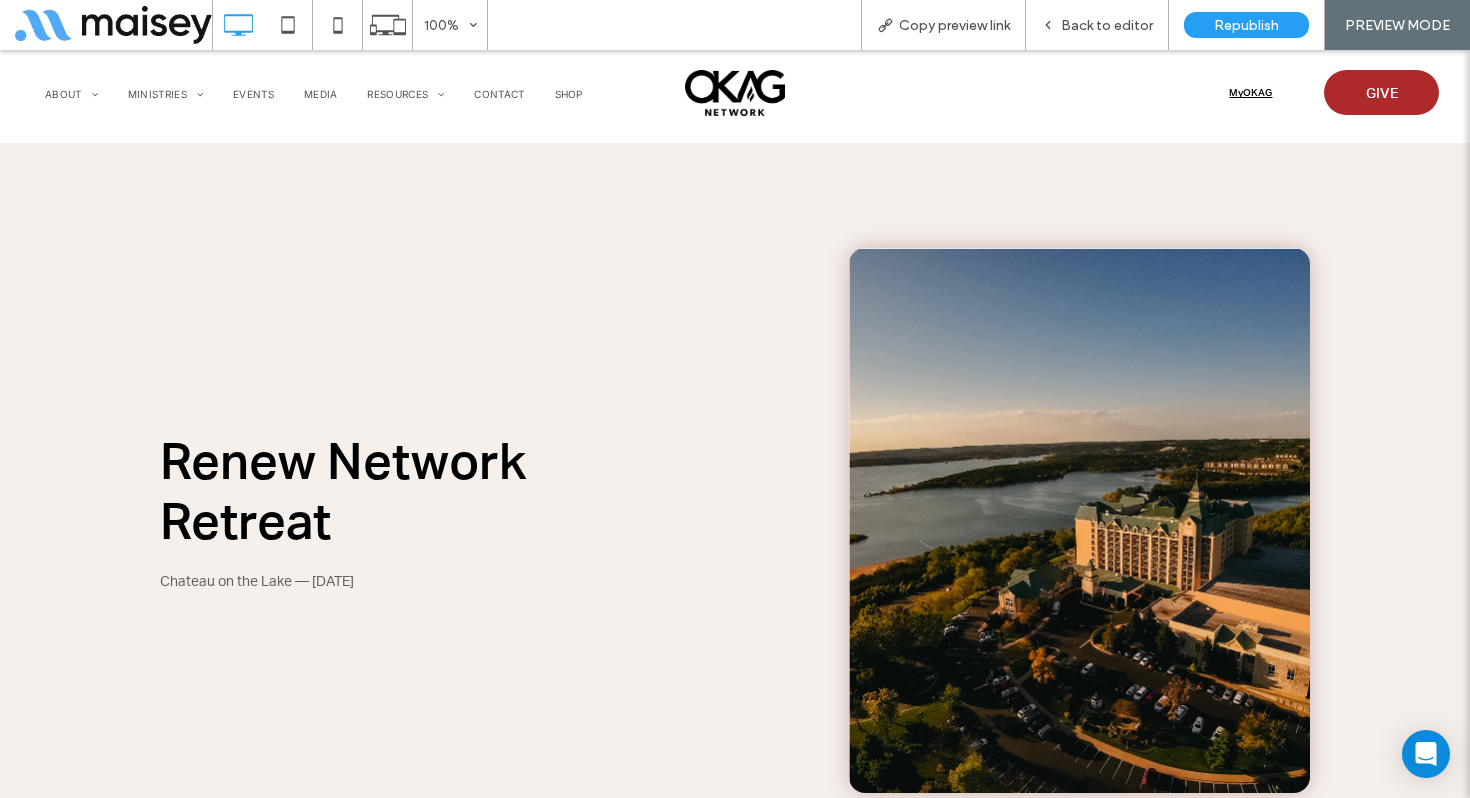 scroll, scrollTop: 0, scrollLeft: 0, axis: both 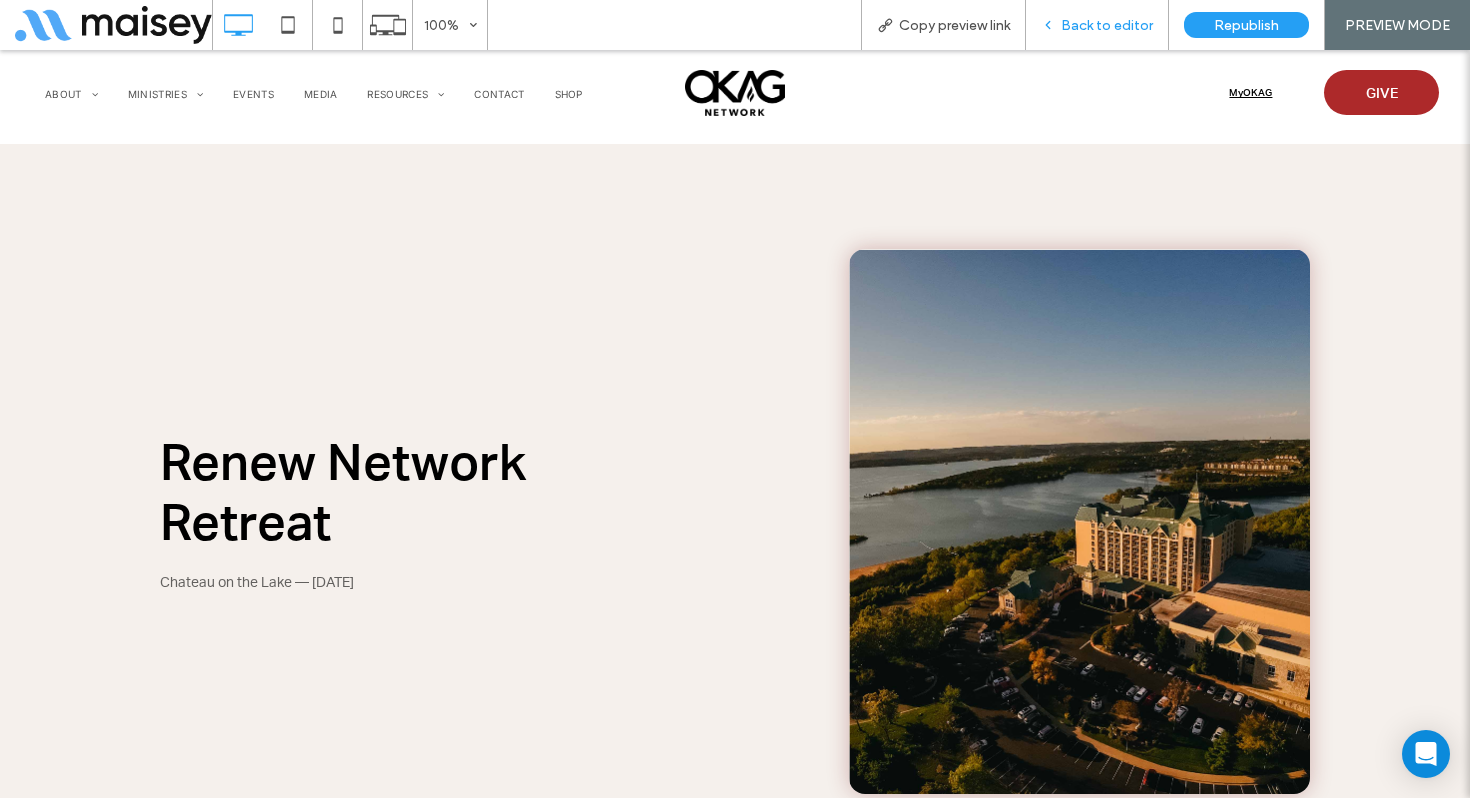 click on "Back to editor" at bounding box center (1107, 25) 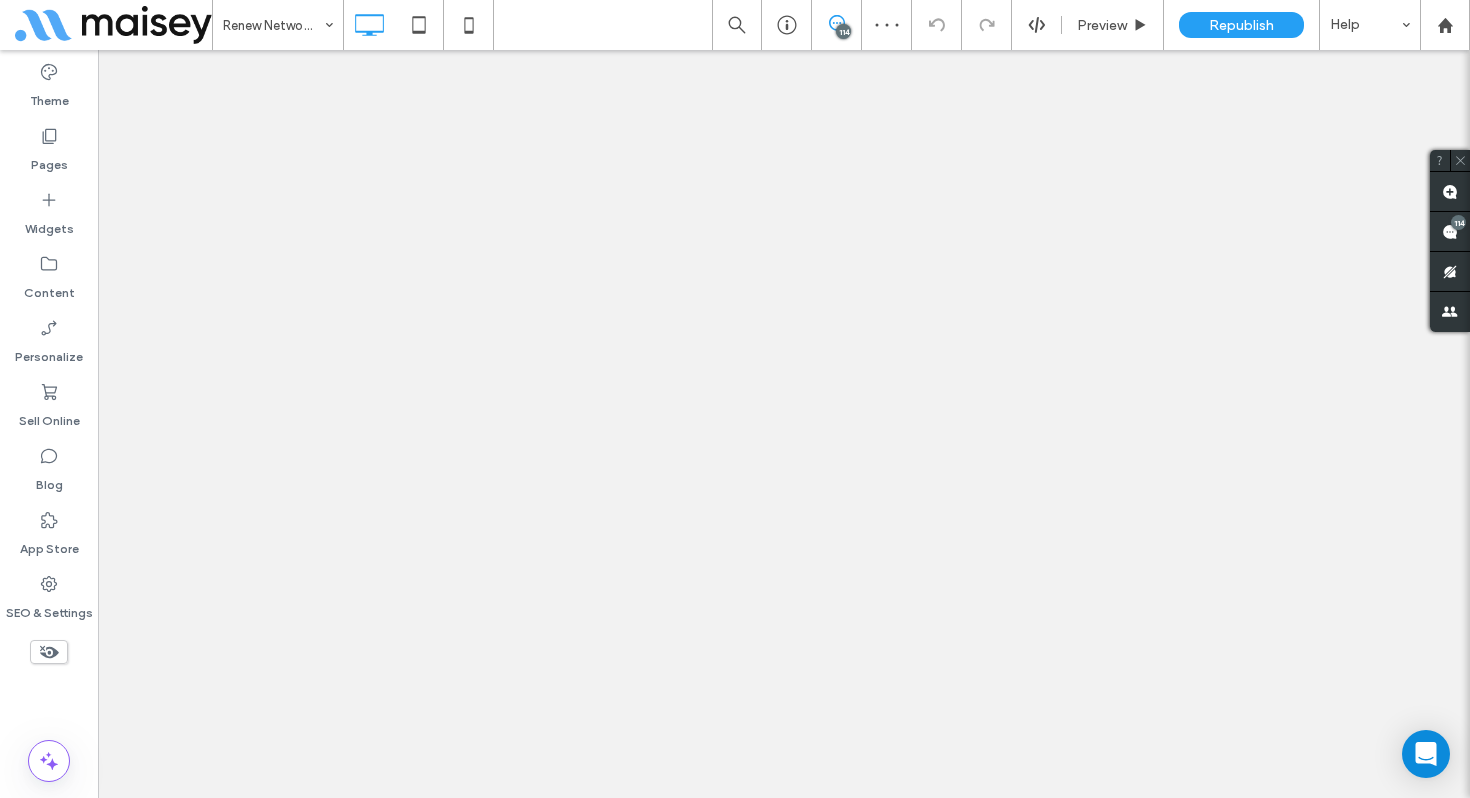 scroll, scrollTop: 0, scrollLeft: 0, axis: both 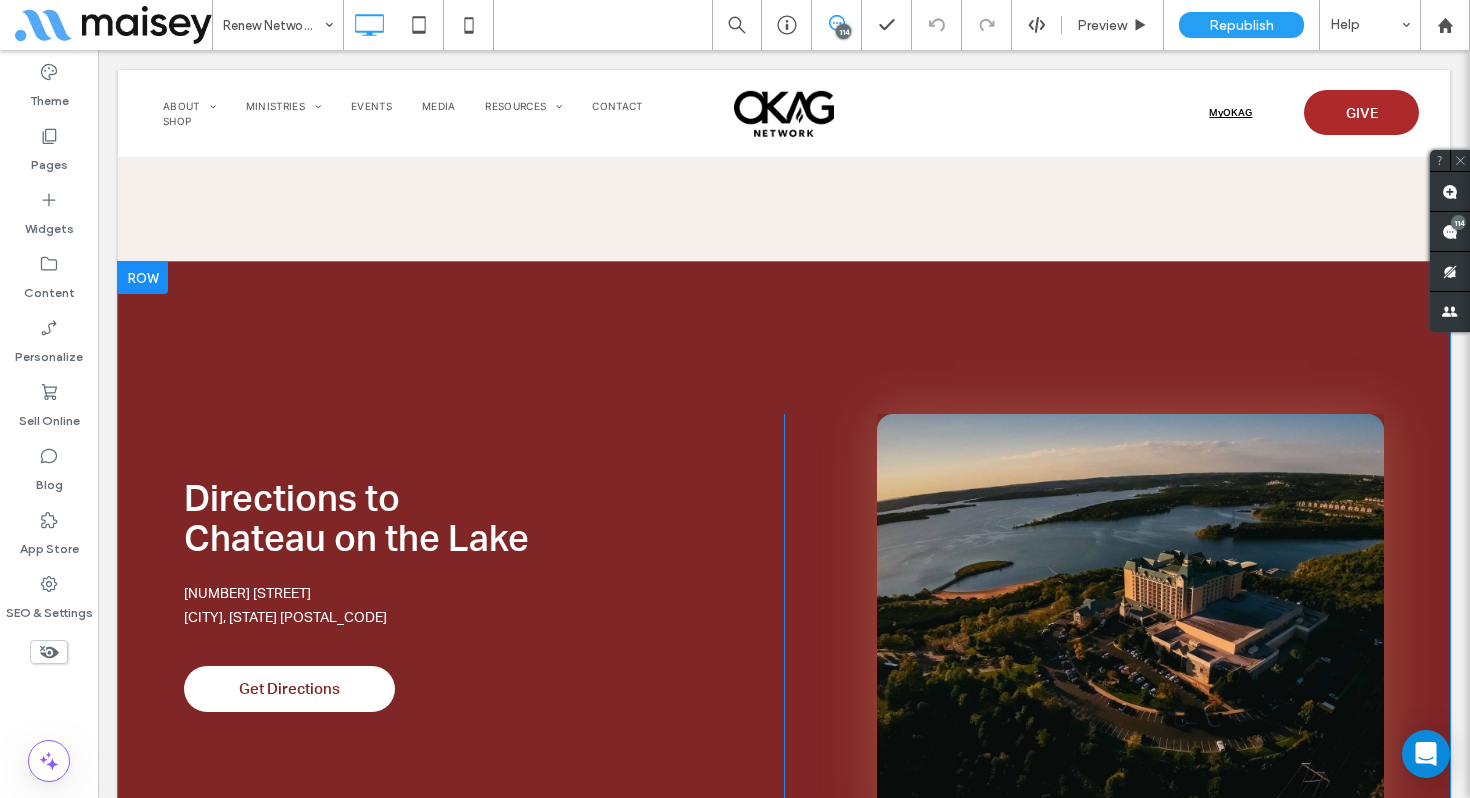 click at bounding box center [143, 278] 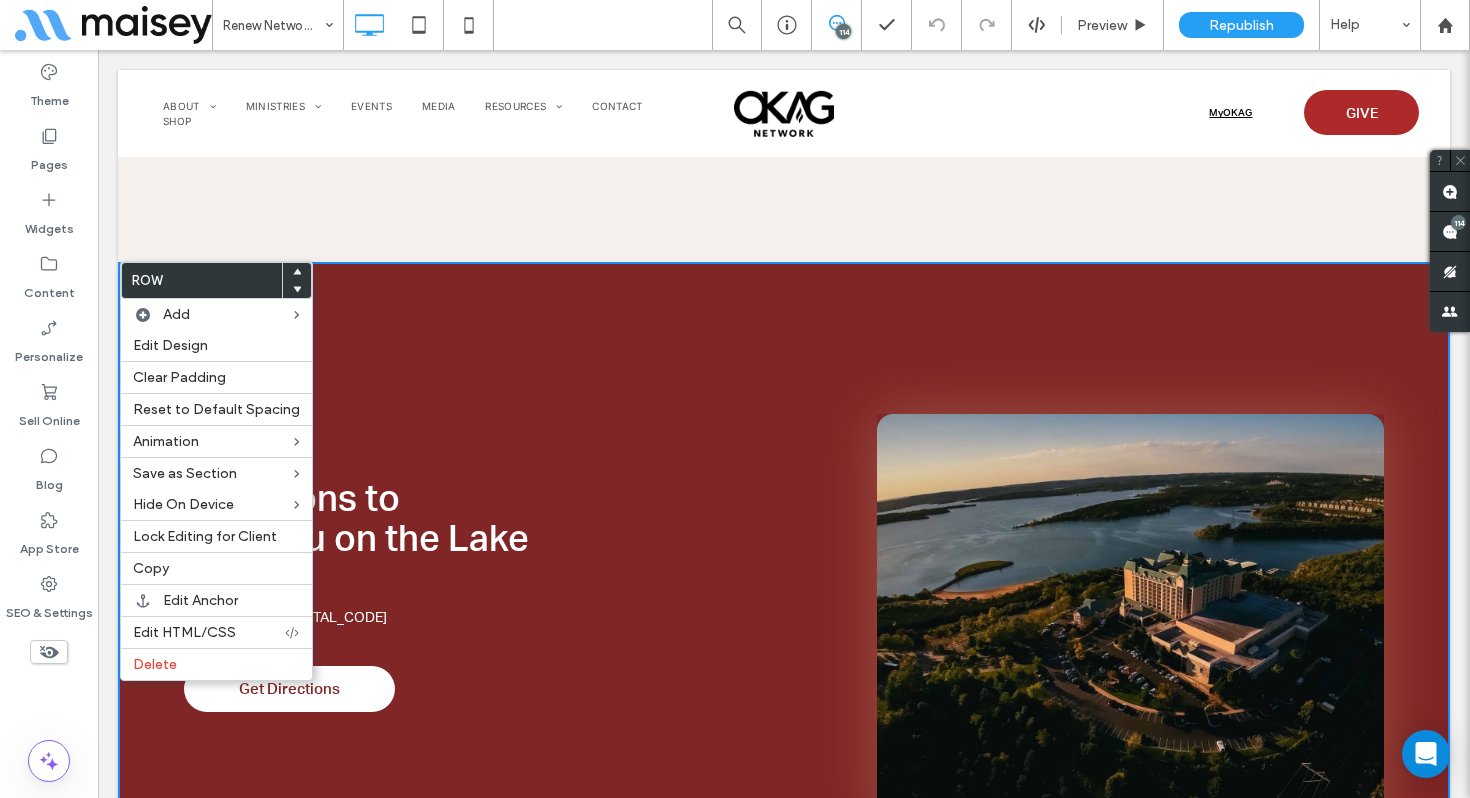 click on "Hotel Lodging
Click To Paste
Standard
$[PRICE]
Per Night
Click To Paste
Suite
$[PRICE]
Per Night
Click To Paste
Chateau on the Lake
Click below to reserve a room with our group rate.
RESERVE A ROOM
Click To Paste
Standard
$[PRICE]
Per Night
Click To Paste
Suite
$[PRICE]
Per Night
Click To Paste
Click To Paste
‹ ›
‹ ›
Click To Paste
Click To Paste
Row + Add Section" at bounding box center [784, -390] 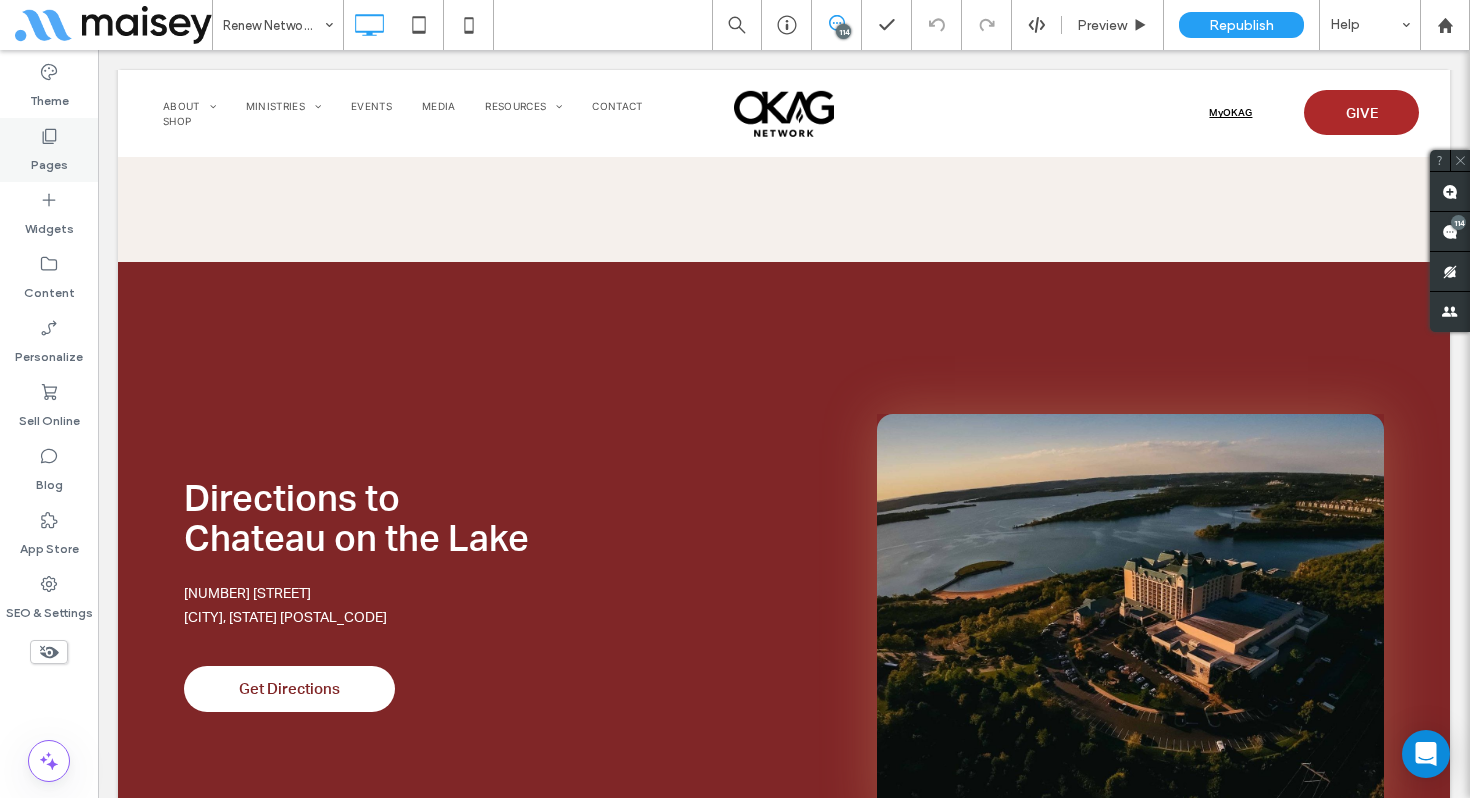 click on "Pages" at bounding box center [49, 160] 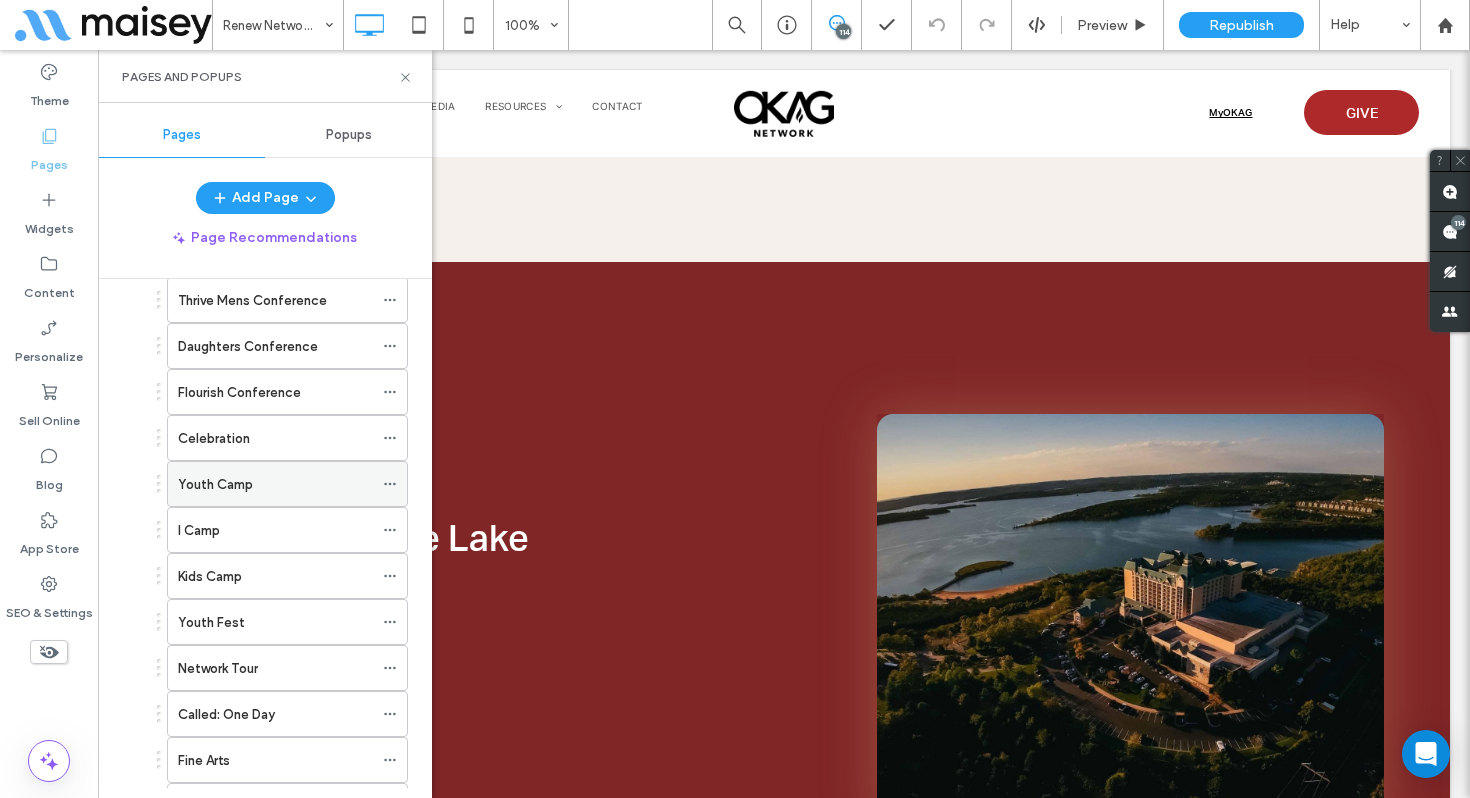 scroll, scrollTop: 287, scrollLeft: 0, axis: vertical 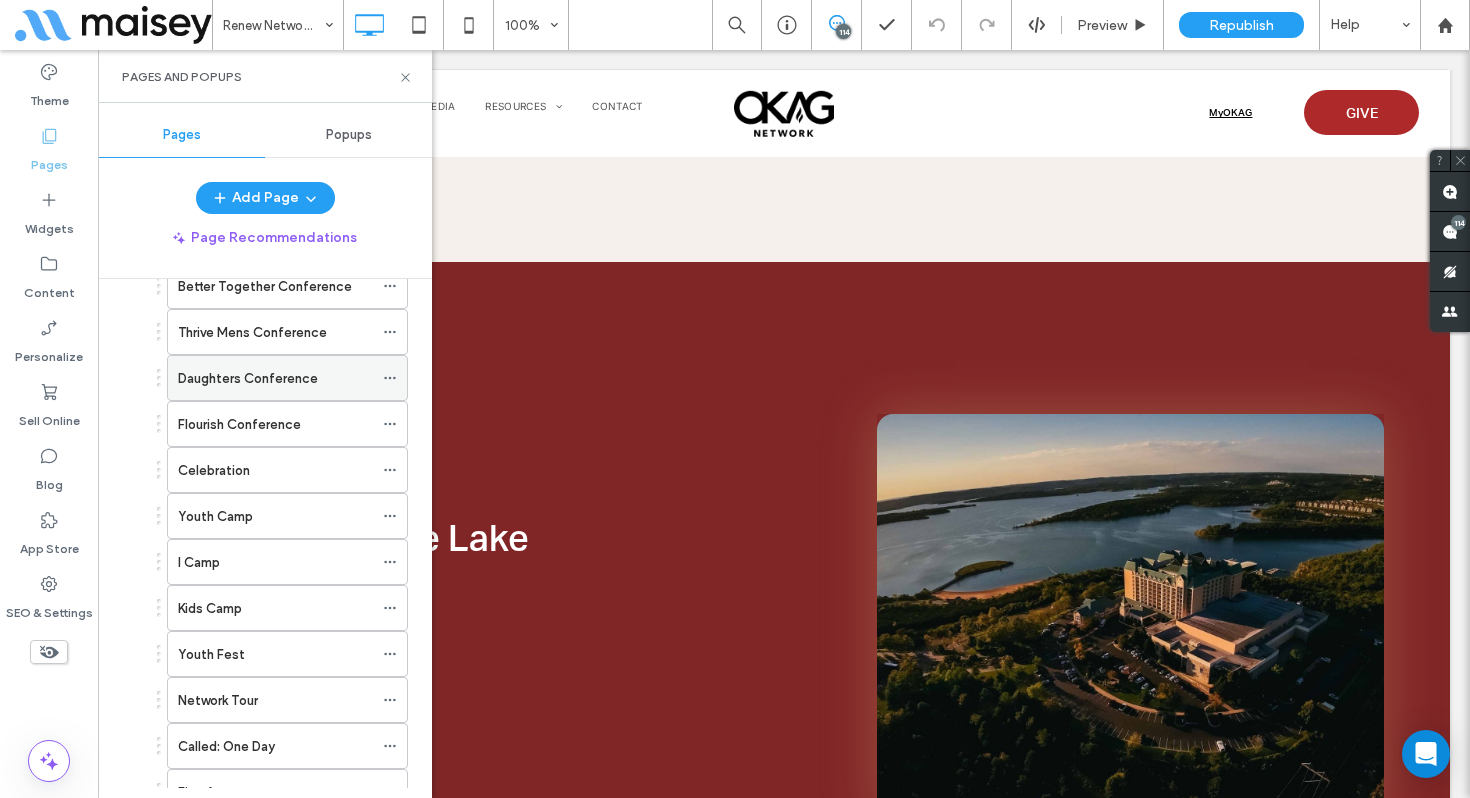 click on "Daughters Conference" at bounding box center (248, 378) 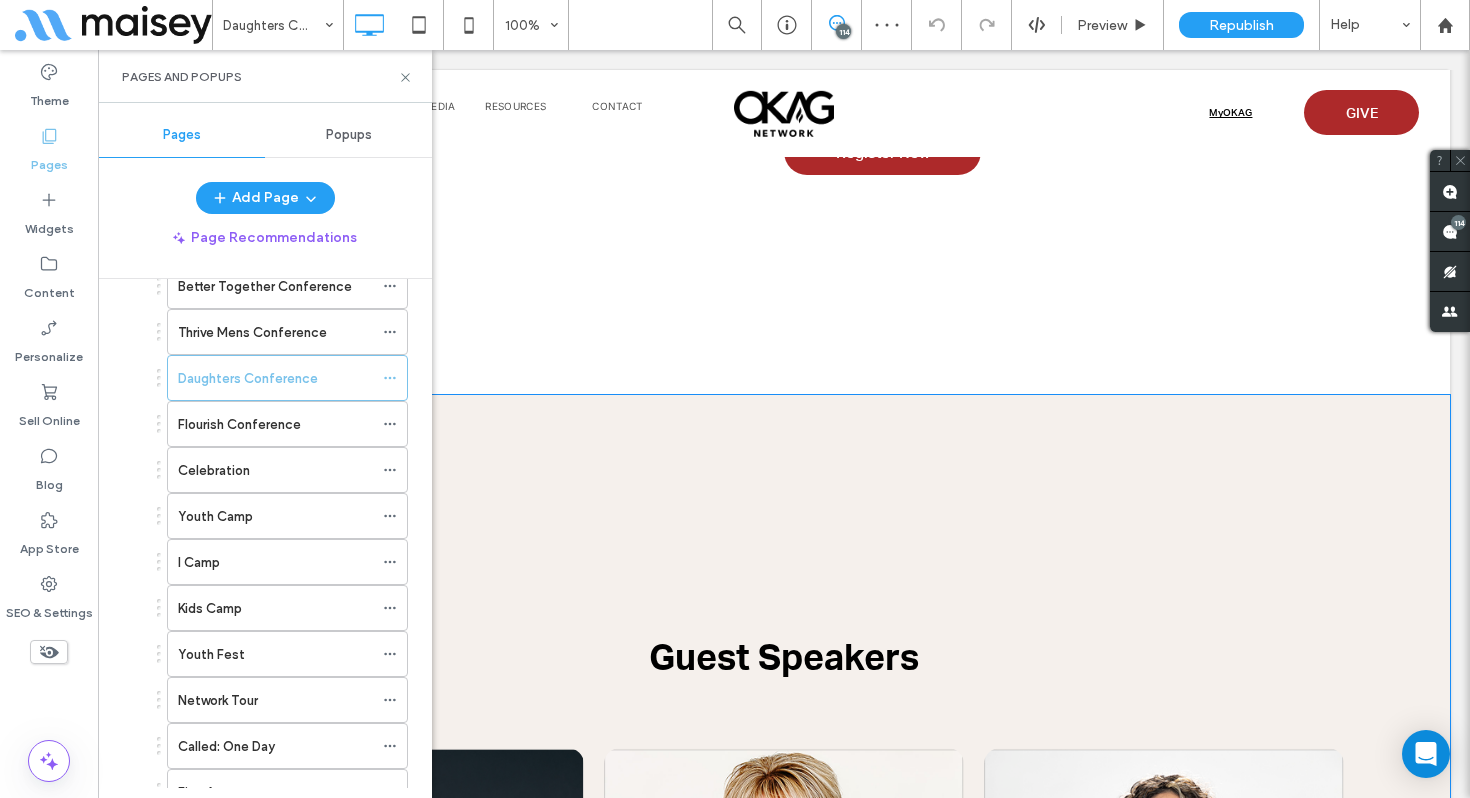 scroll, scrollTop: 1259, scrollLeft: 0, axis: vertical 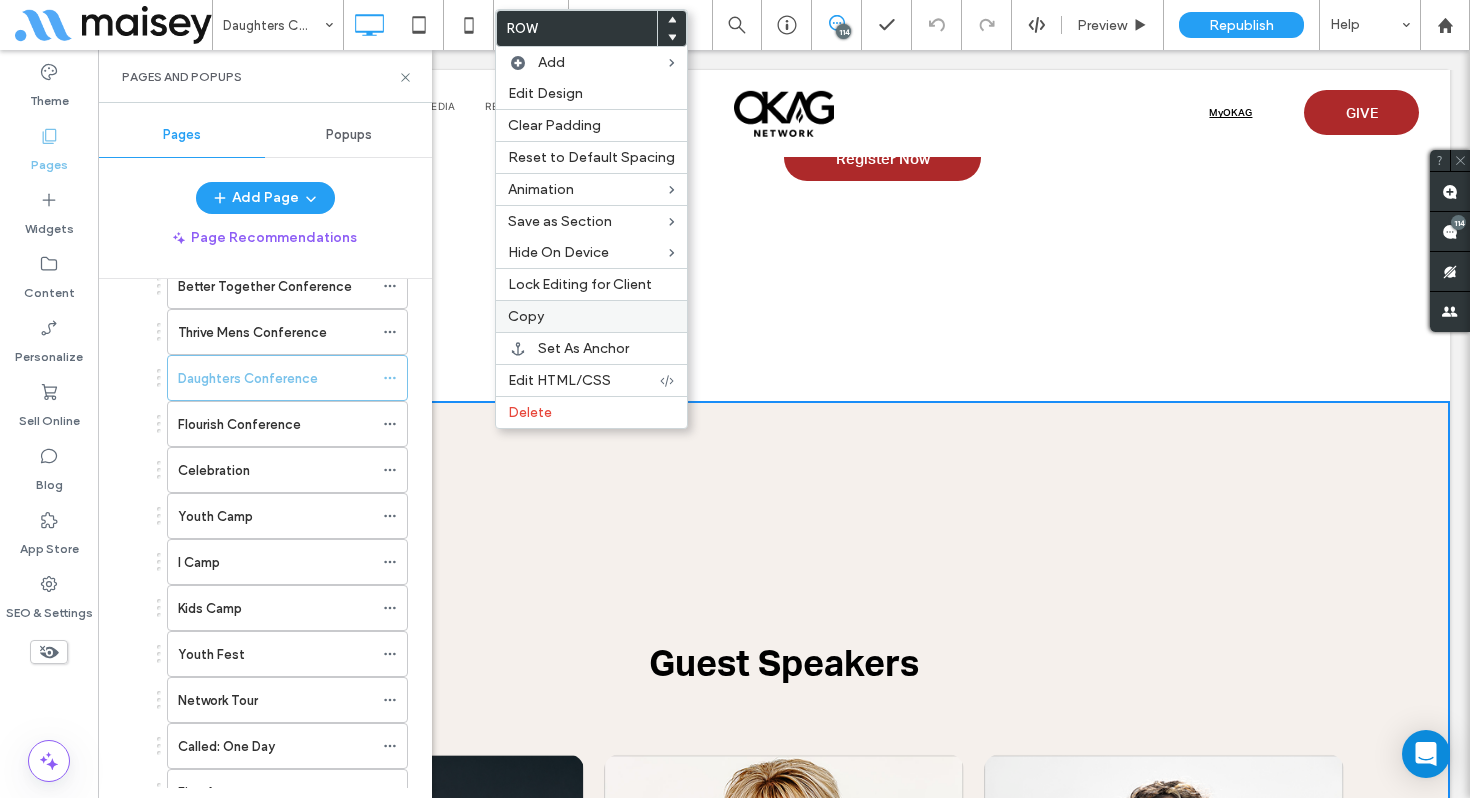 click on "Copy" at bounding box center [591, 316] 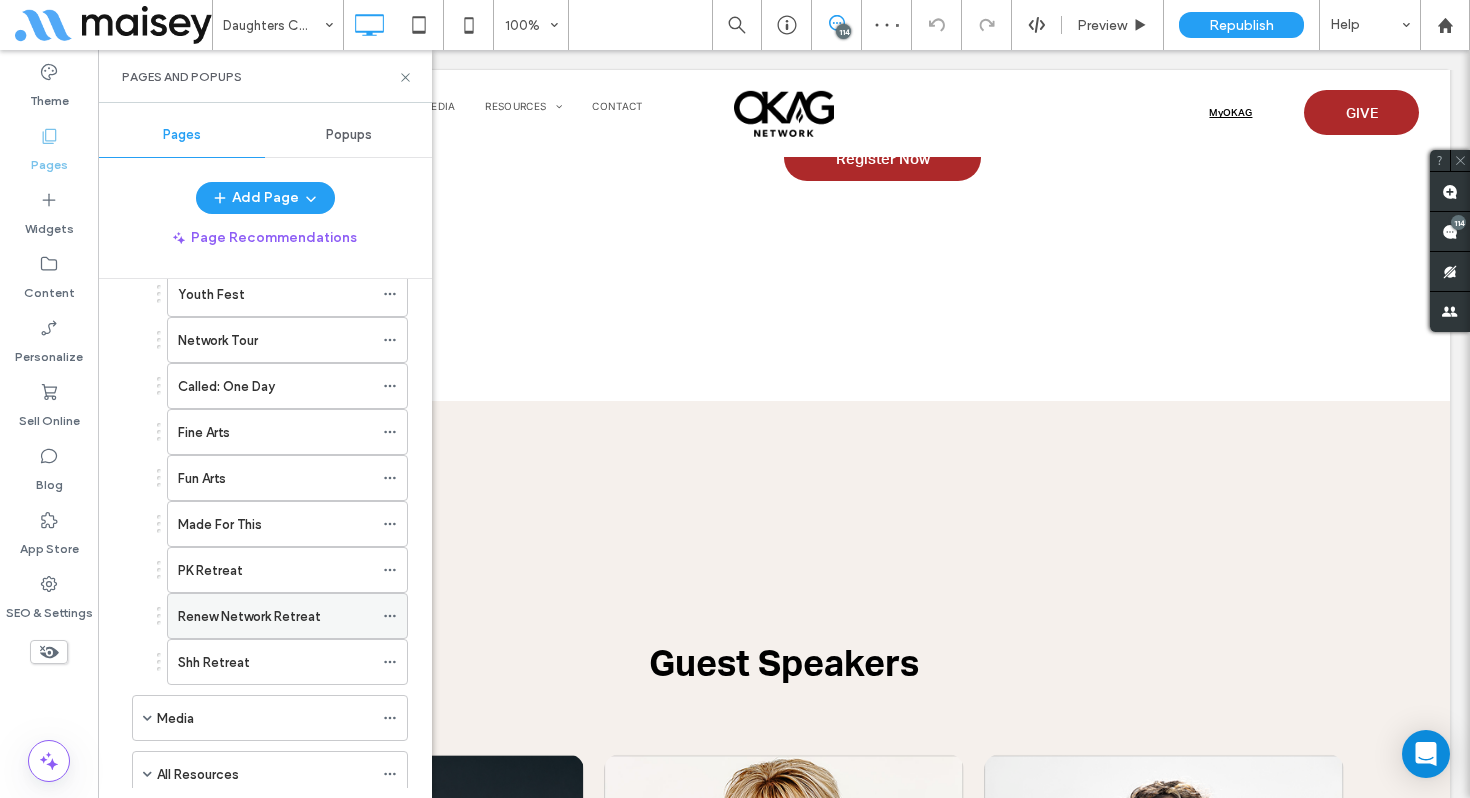 scroll, scrollTop: 632, scrollLeft: 0, axis: vertical 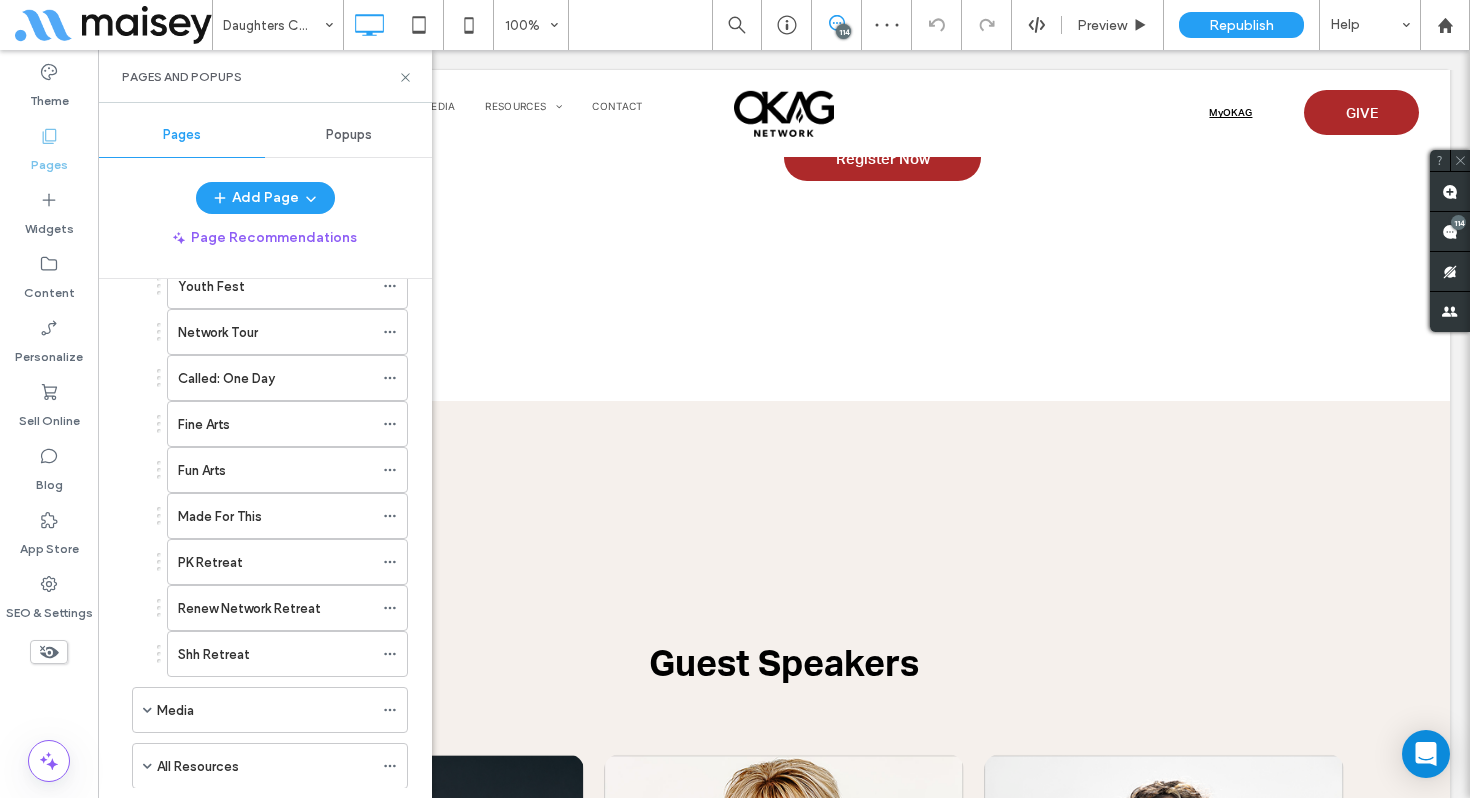 click on "Renew Network Retreat" at bounding box center [249, 608] 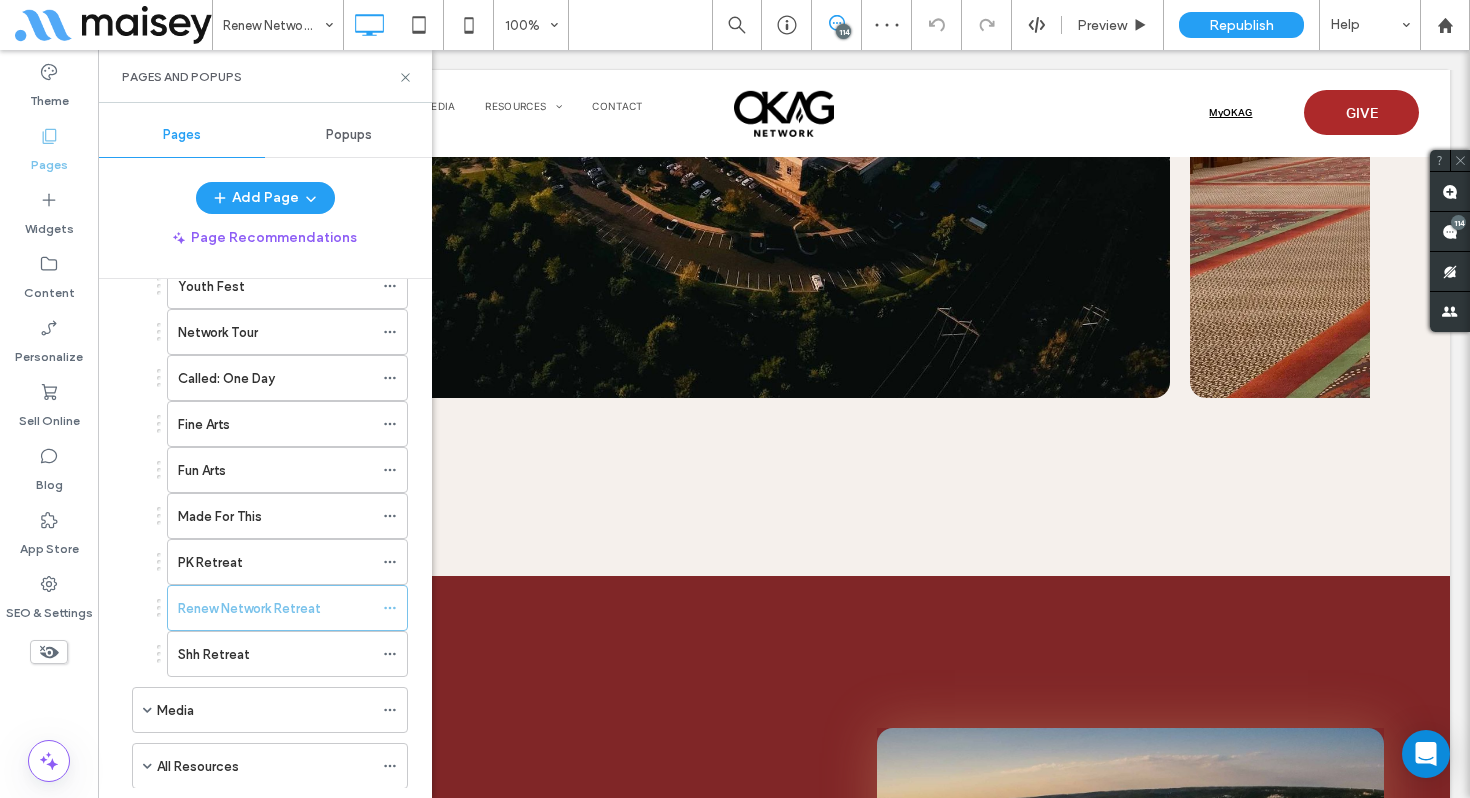 scroll, scrollTop: 3684, scrollLeft: 0, axis: vertical 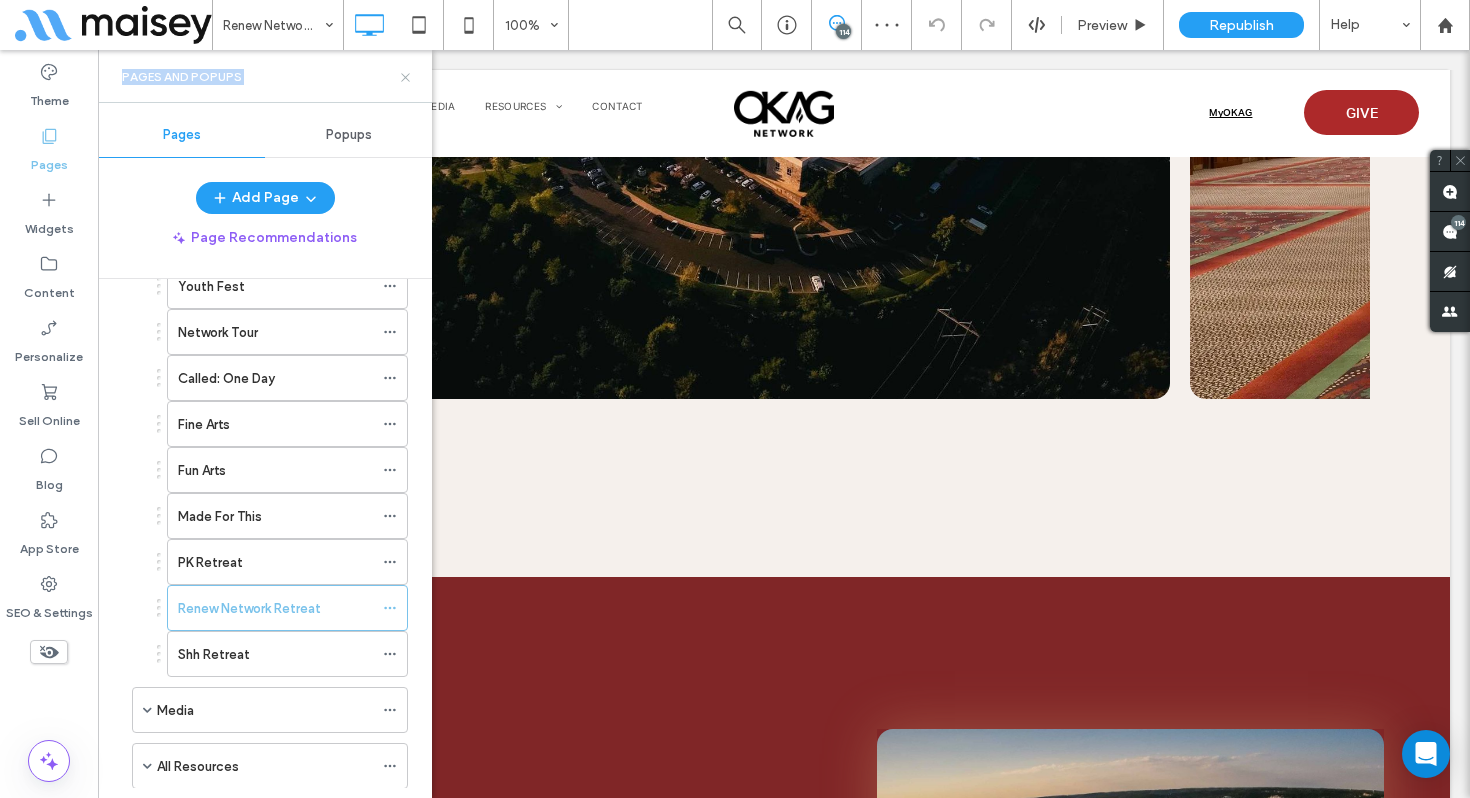 drag, startPoint x: 405, startPoint y: 68, endPoint x: 405, endPoint y: 79, distance: 11 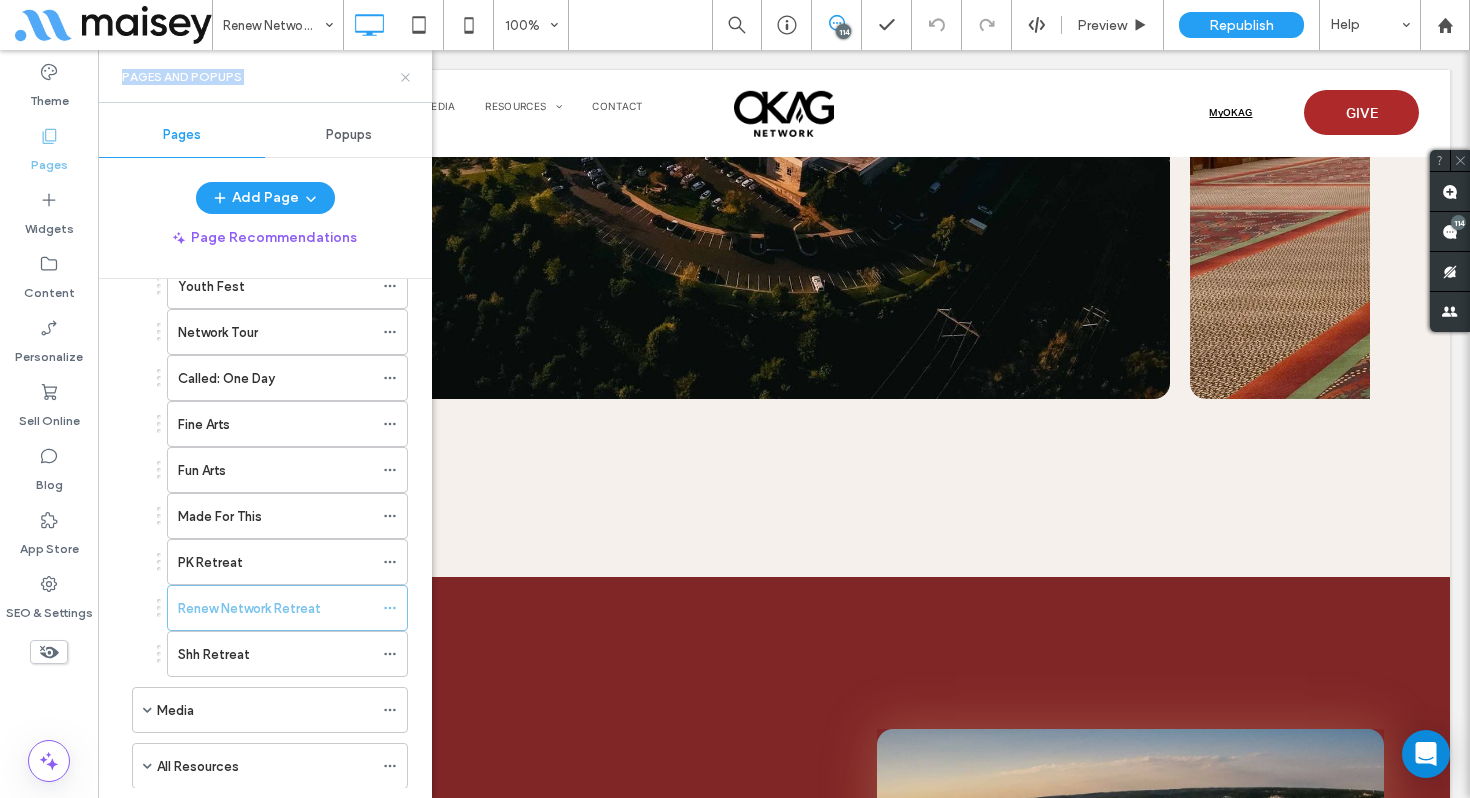 click 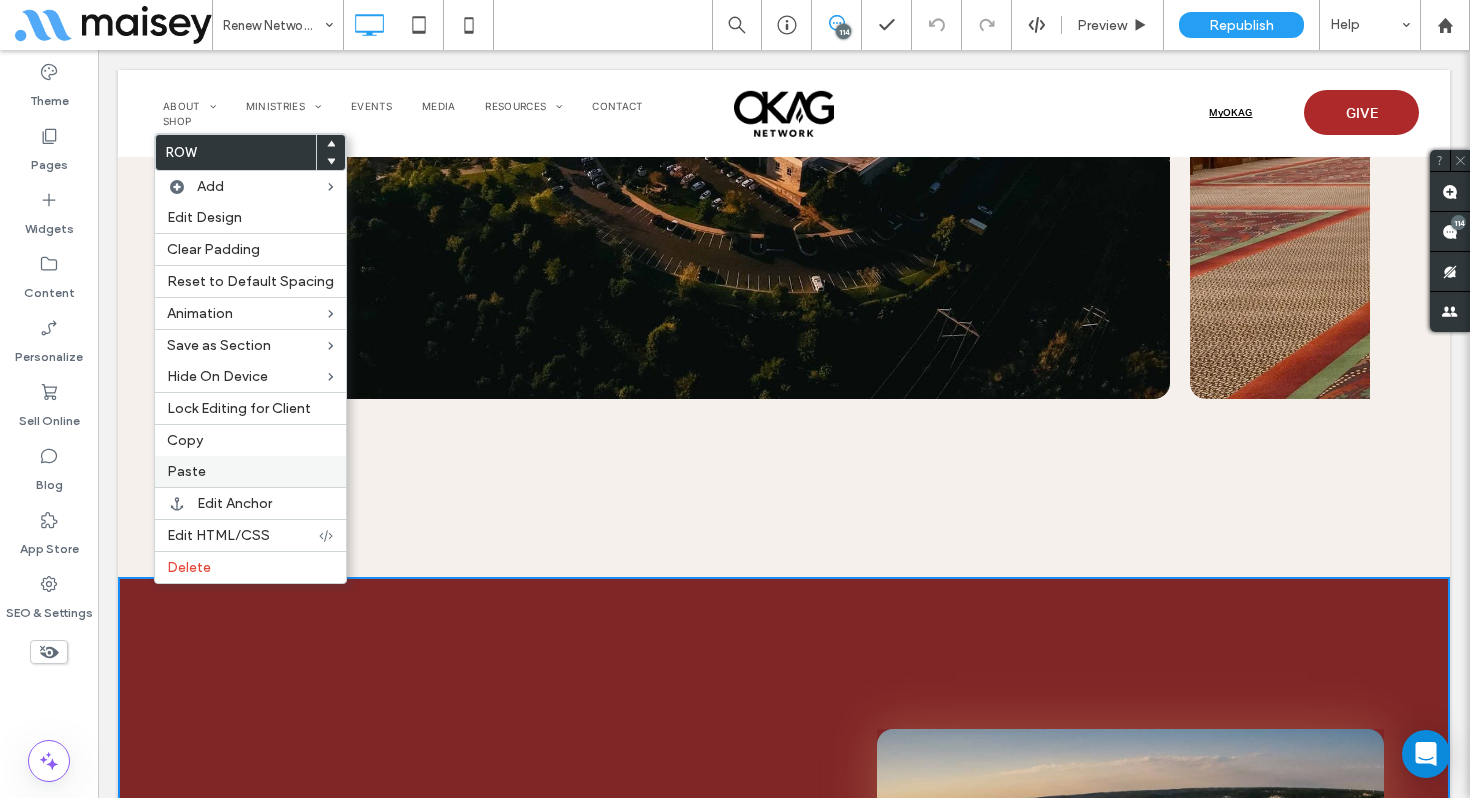 click on "Paste" at bounding box center [250, 471] 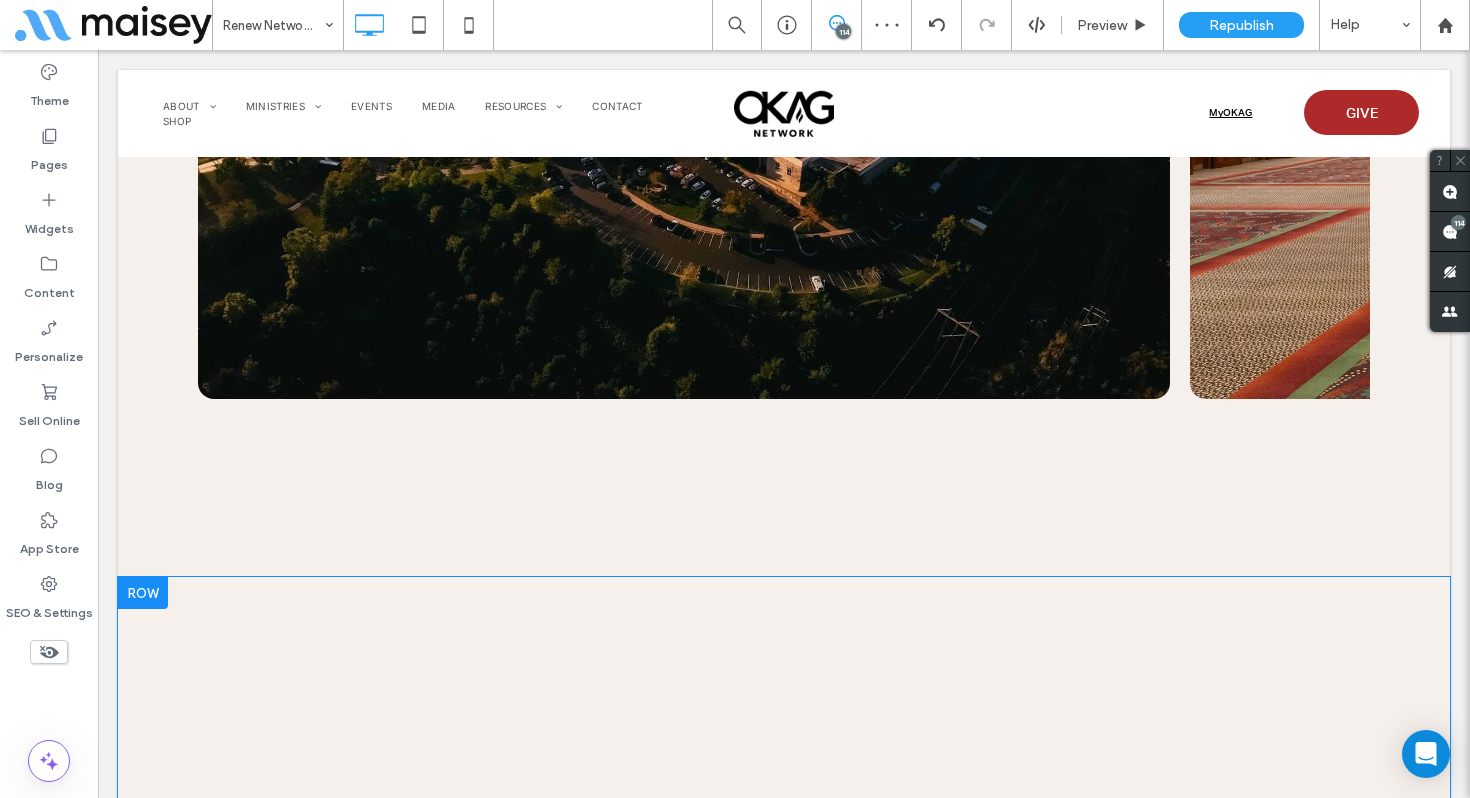 click at bounding box center [143, 593] 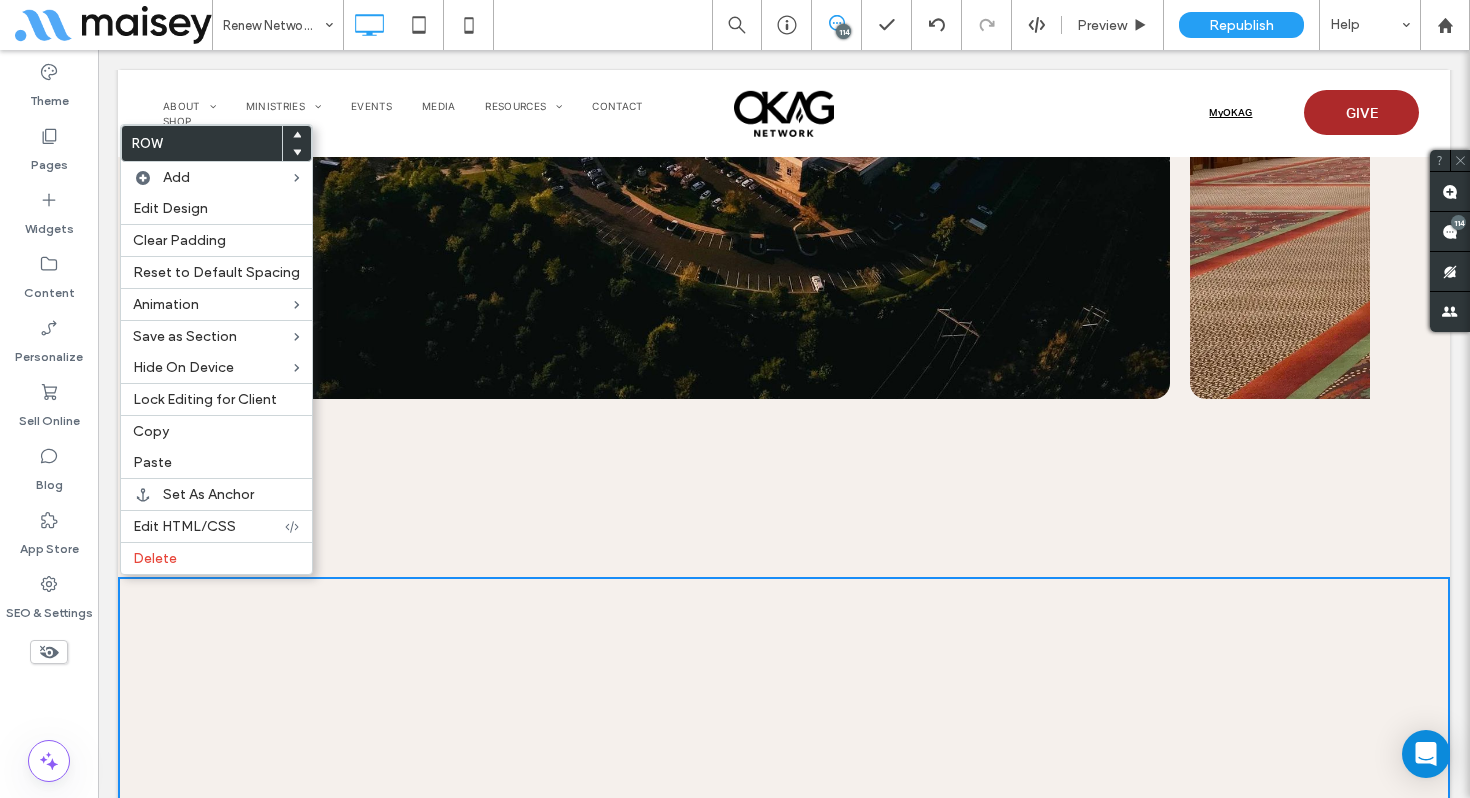 click 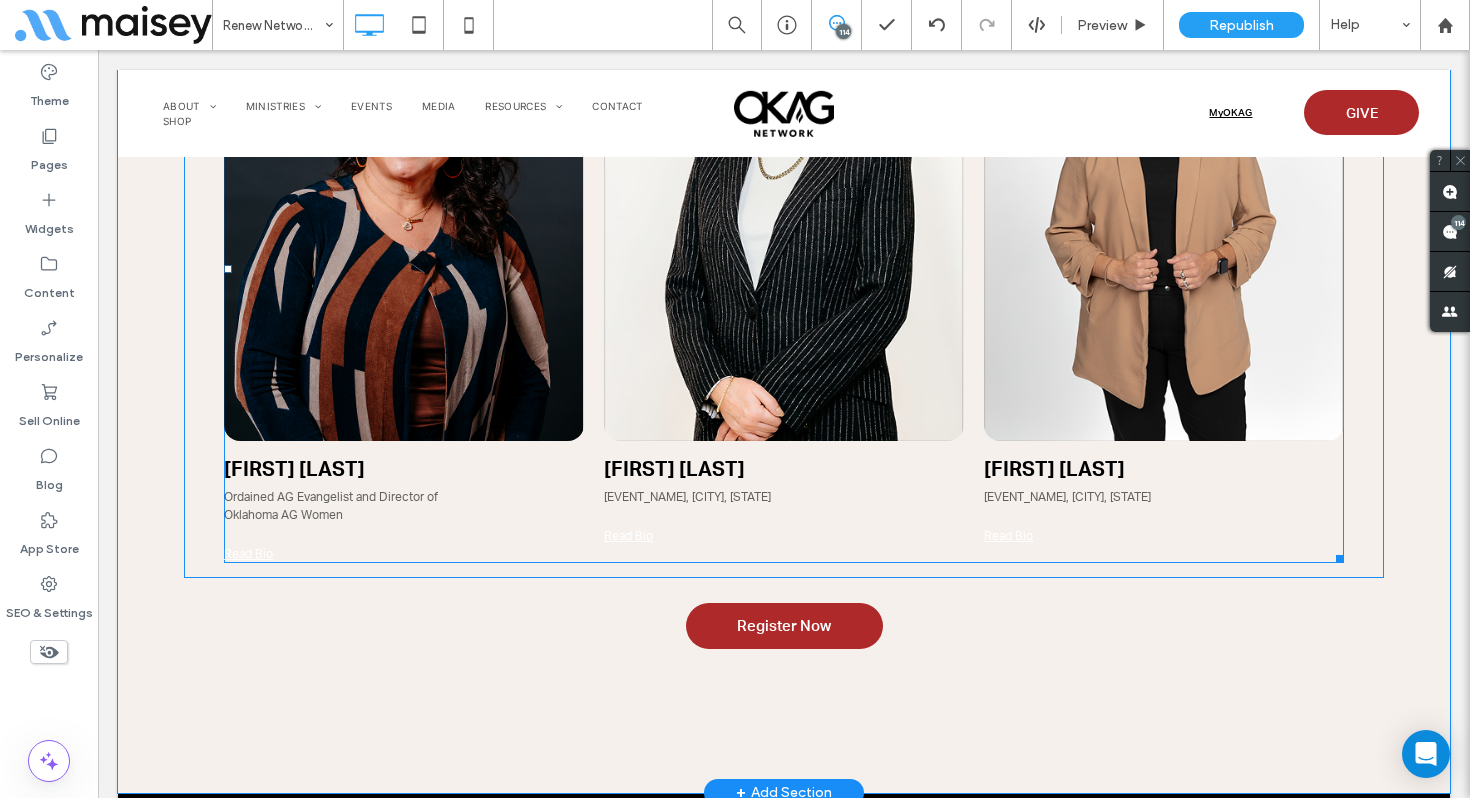 scroll, scrollTop: 5373, scrollLeft: 0, axis: vertical 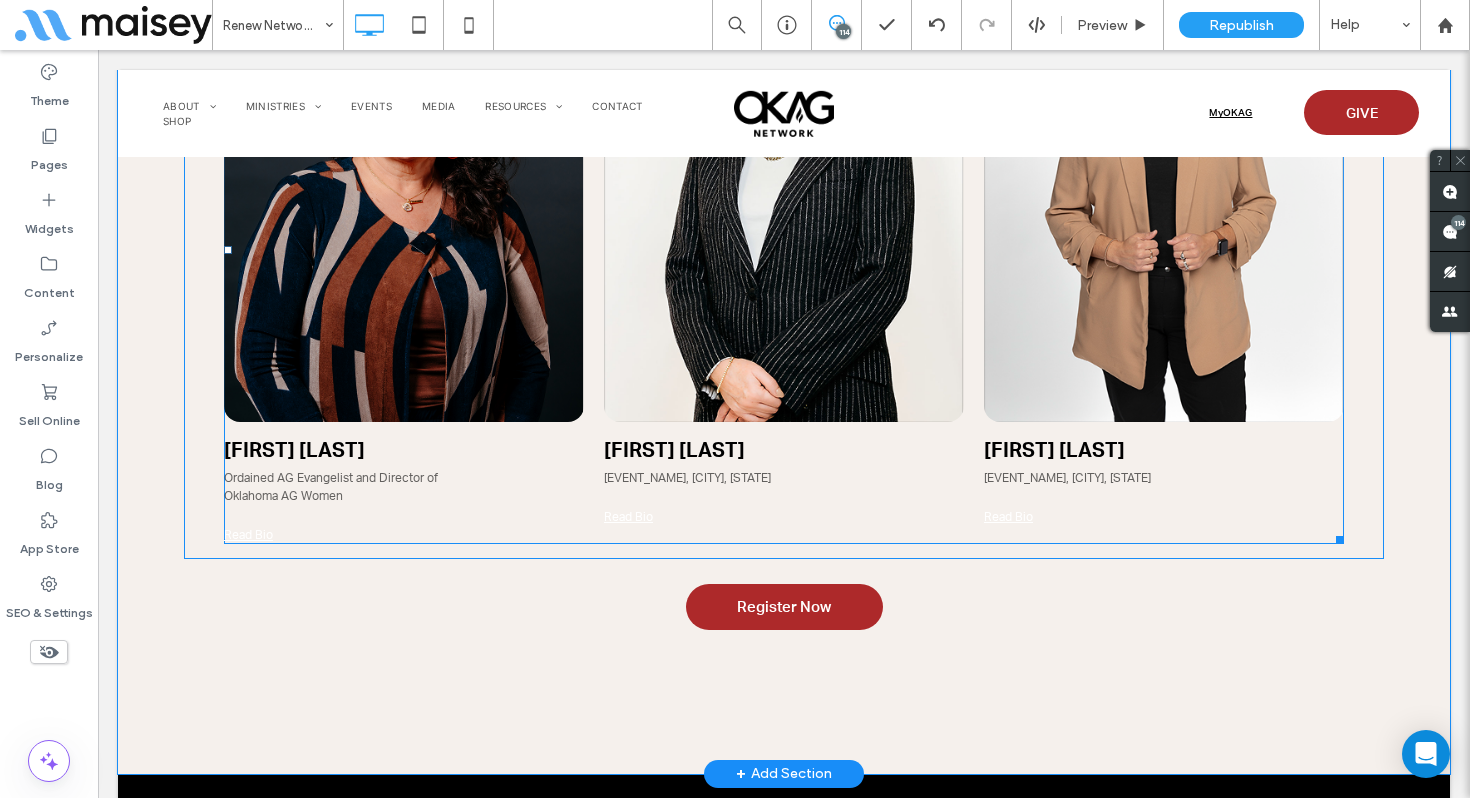 click at bounding box center (784, 249) 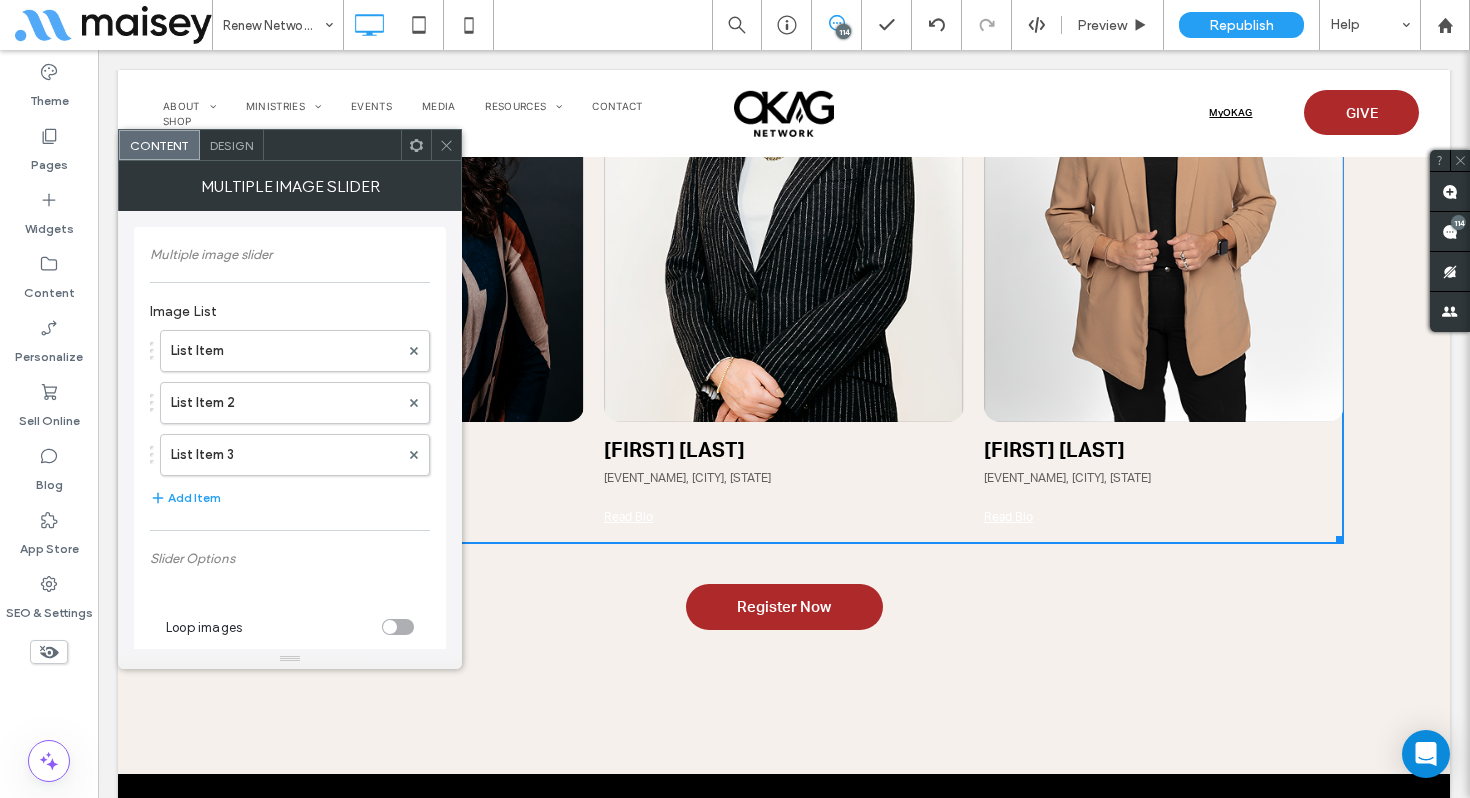 click at bounding box center (446, 145) 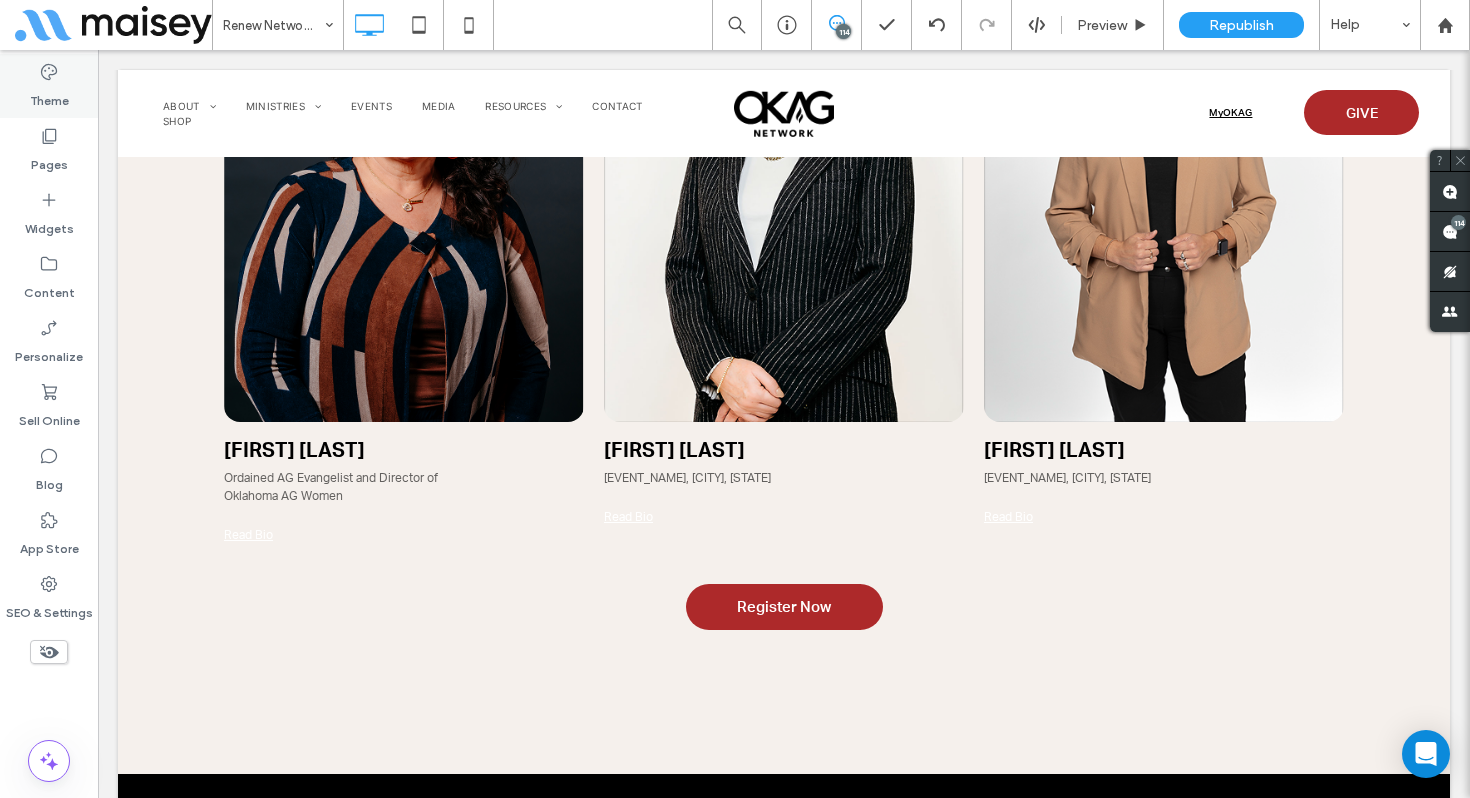 click on "Theme" at bounding box center (49, 96) 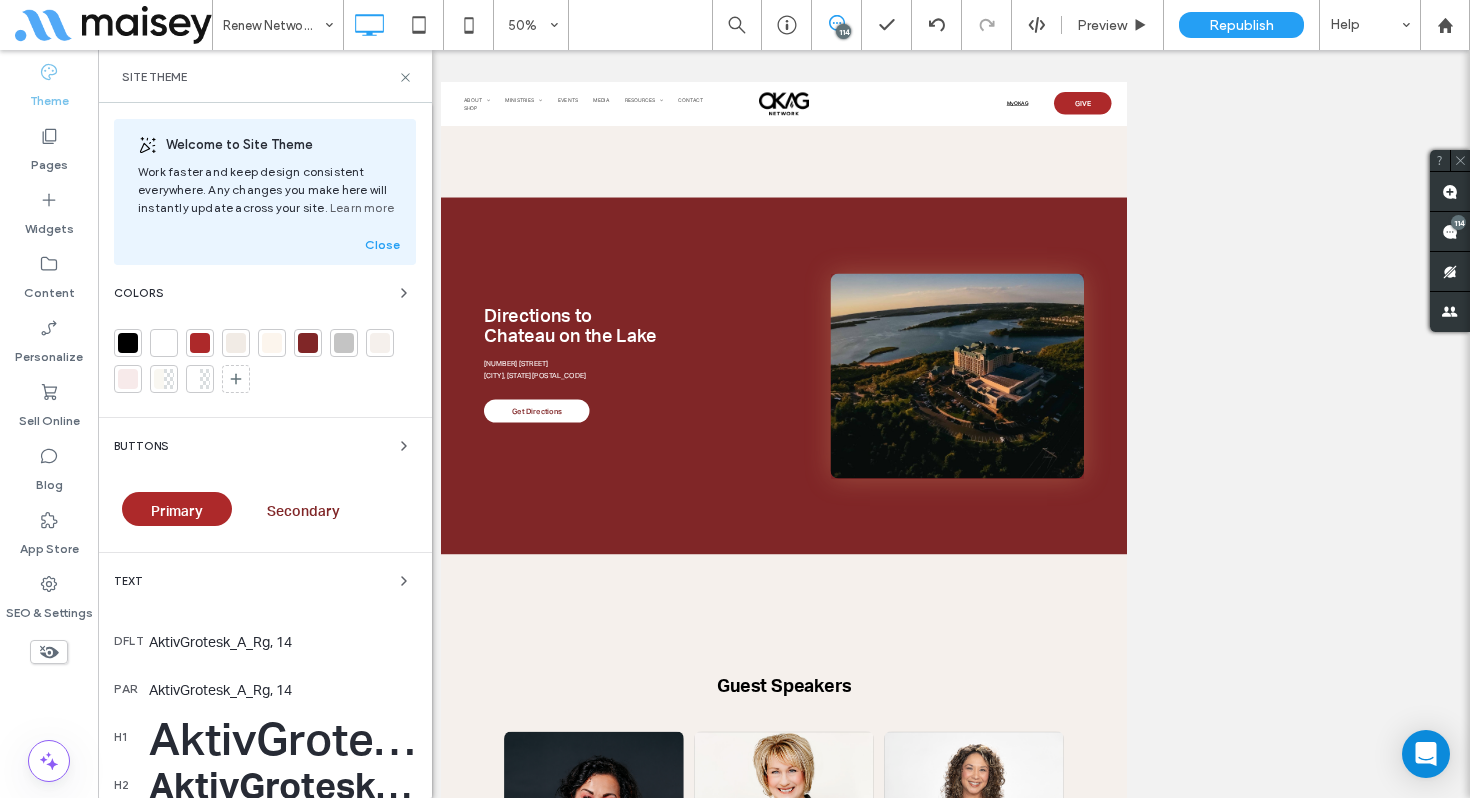 scroll, scrollTop: 3956, scrollLeft: 0, axis: vertical 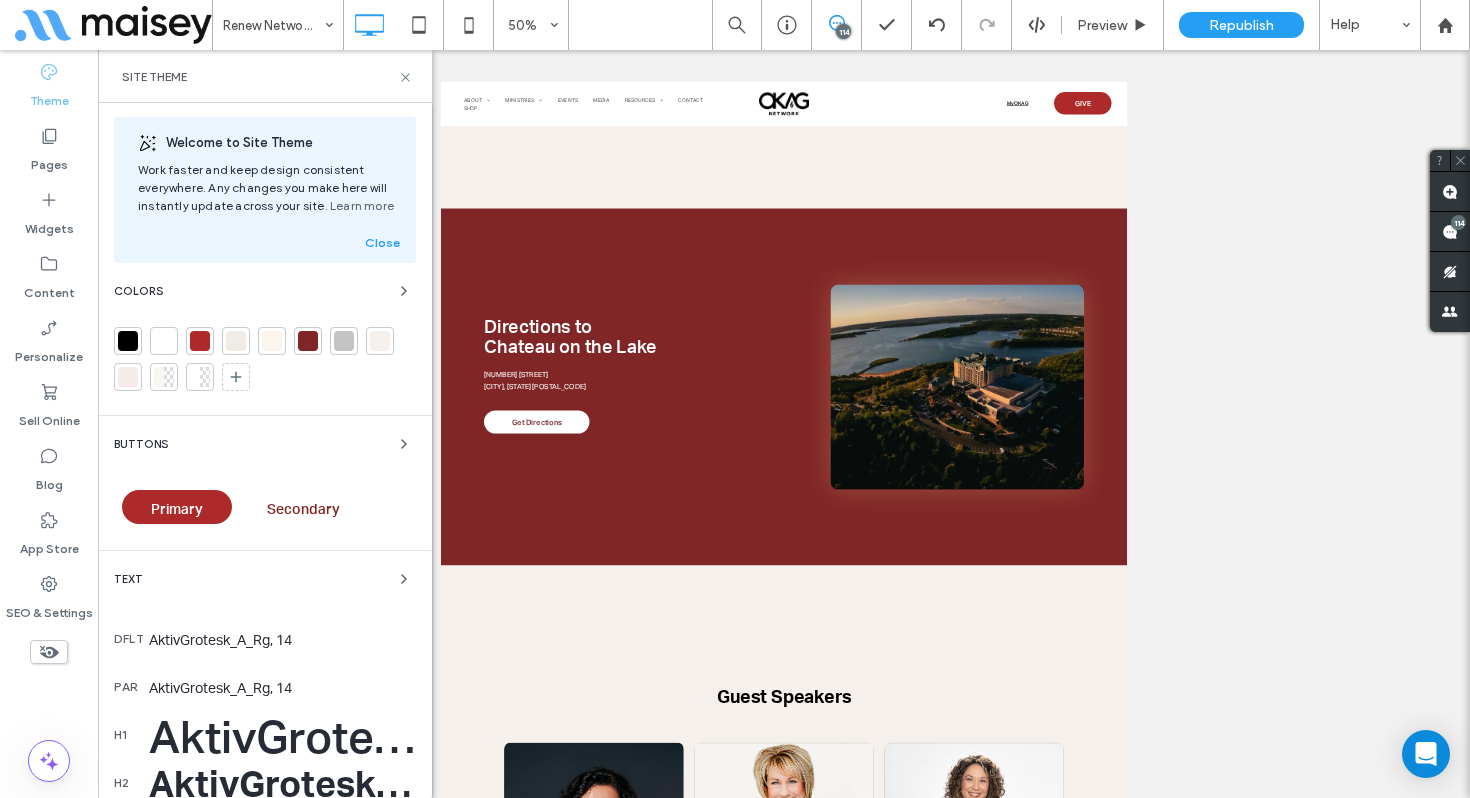 click on "Text" at bounding box center (265, 579) 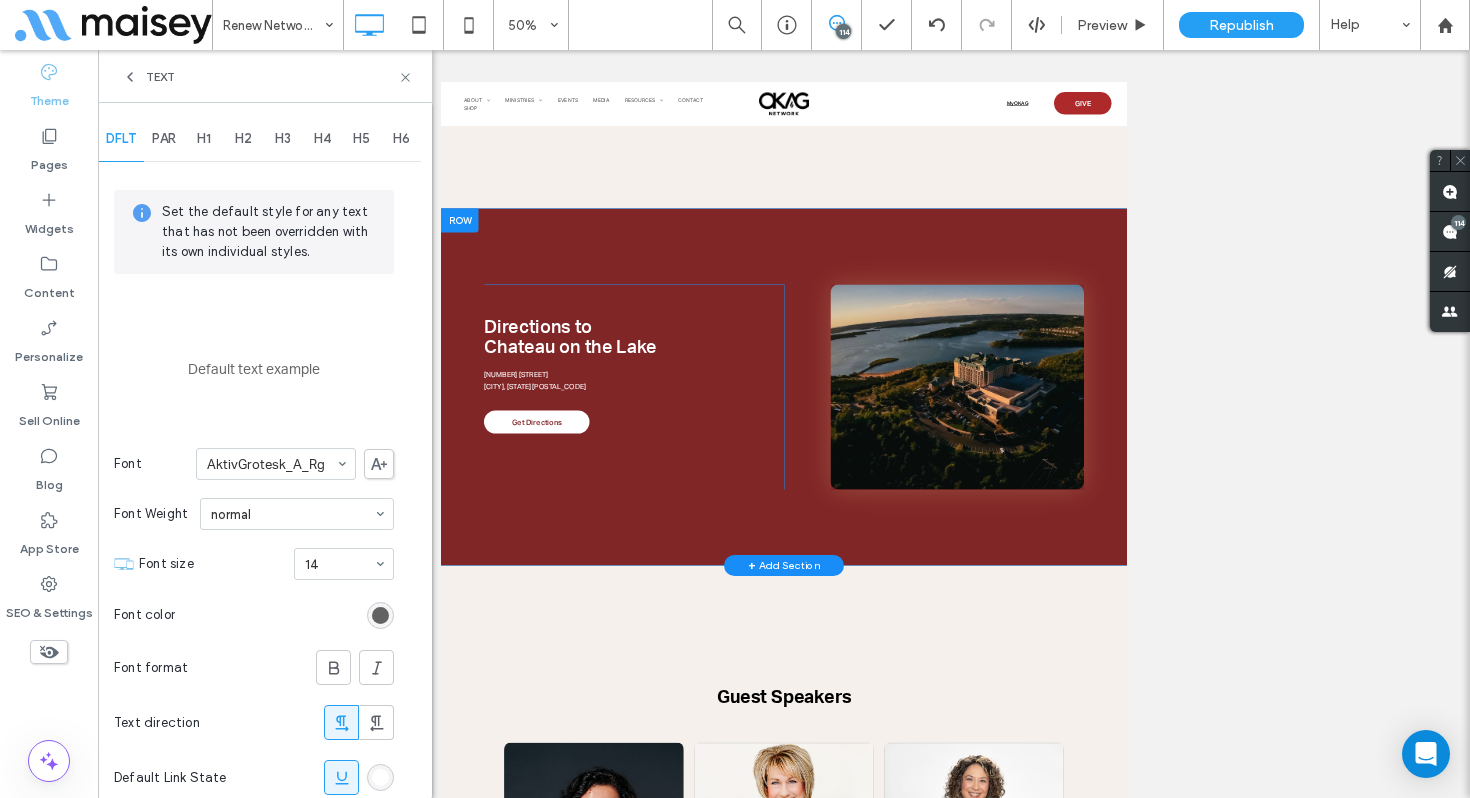 scroll, scrollTop: 3974, scrollLeft: 0, axis: vertical 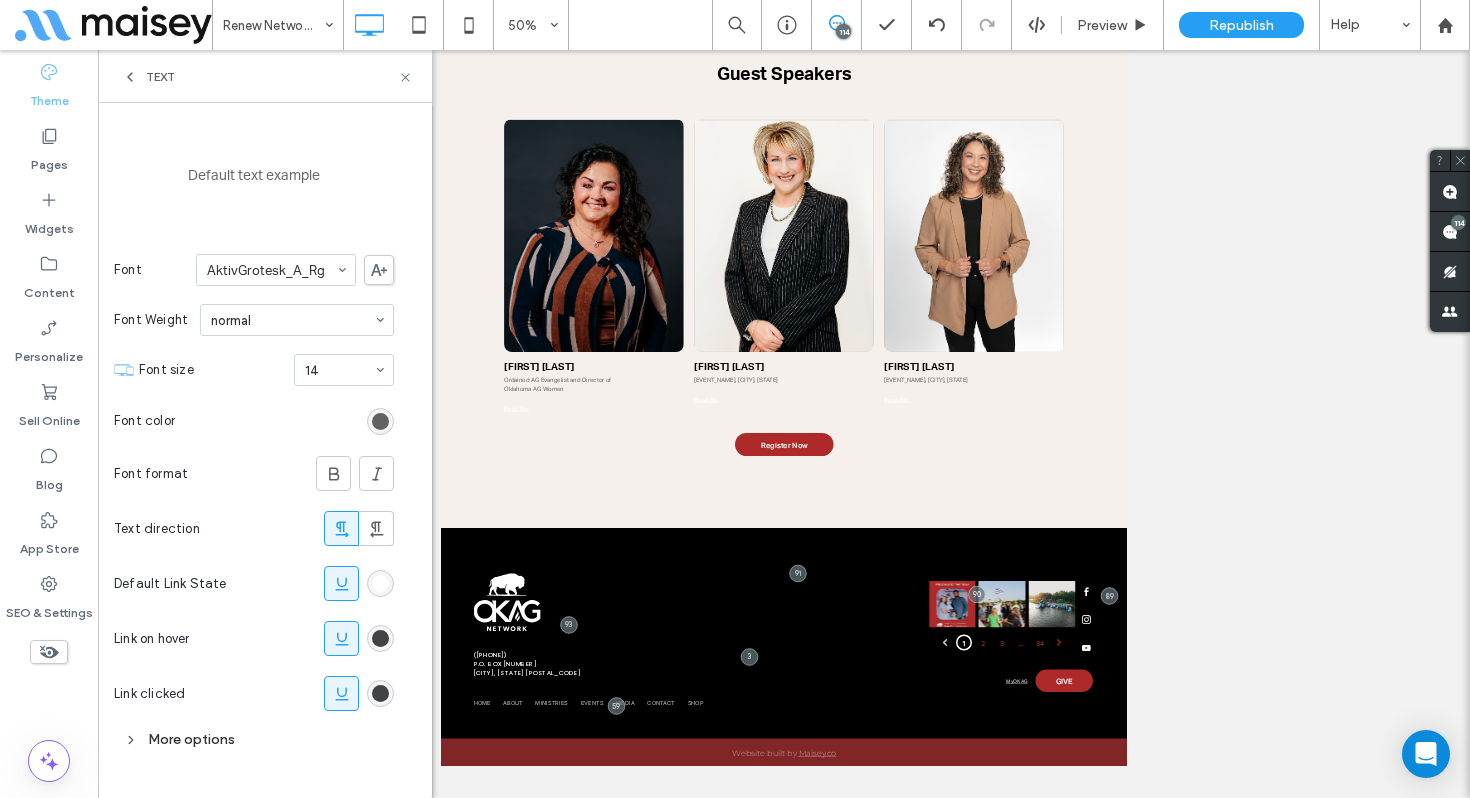 click at bounding box center (380, 583) 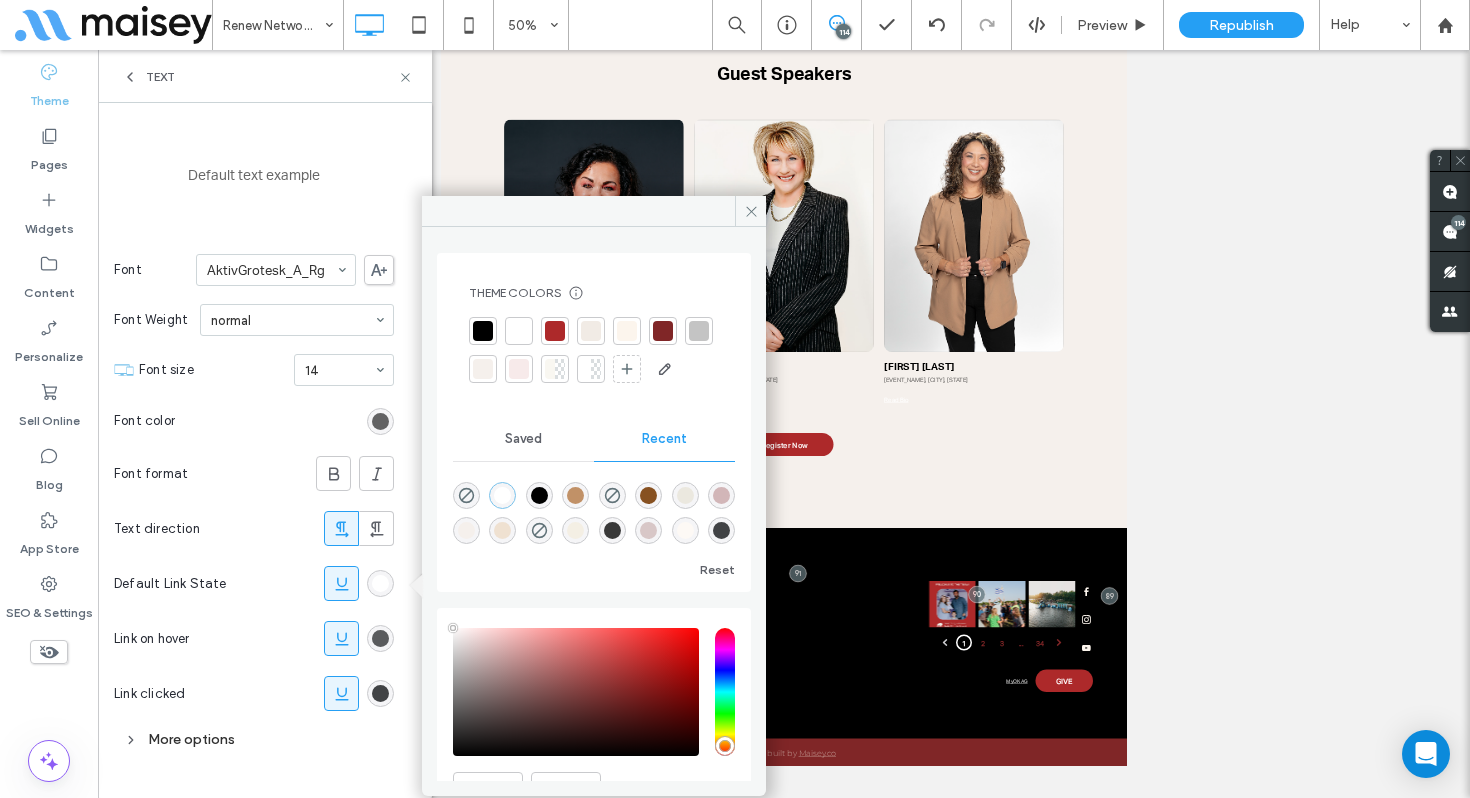 click at bounding box center (380, 638) 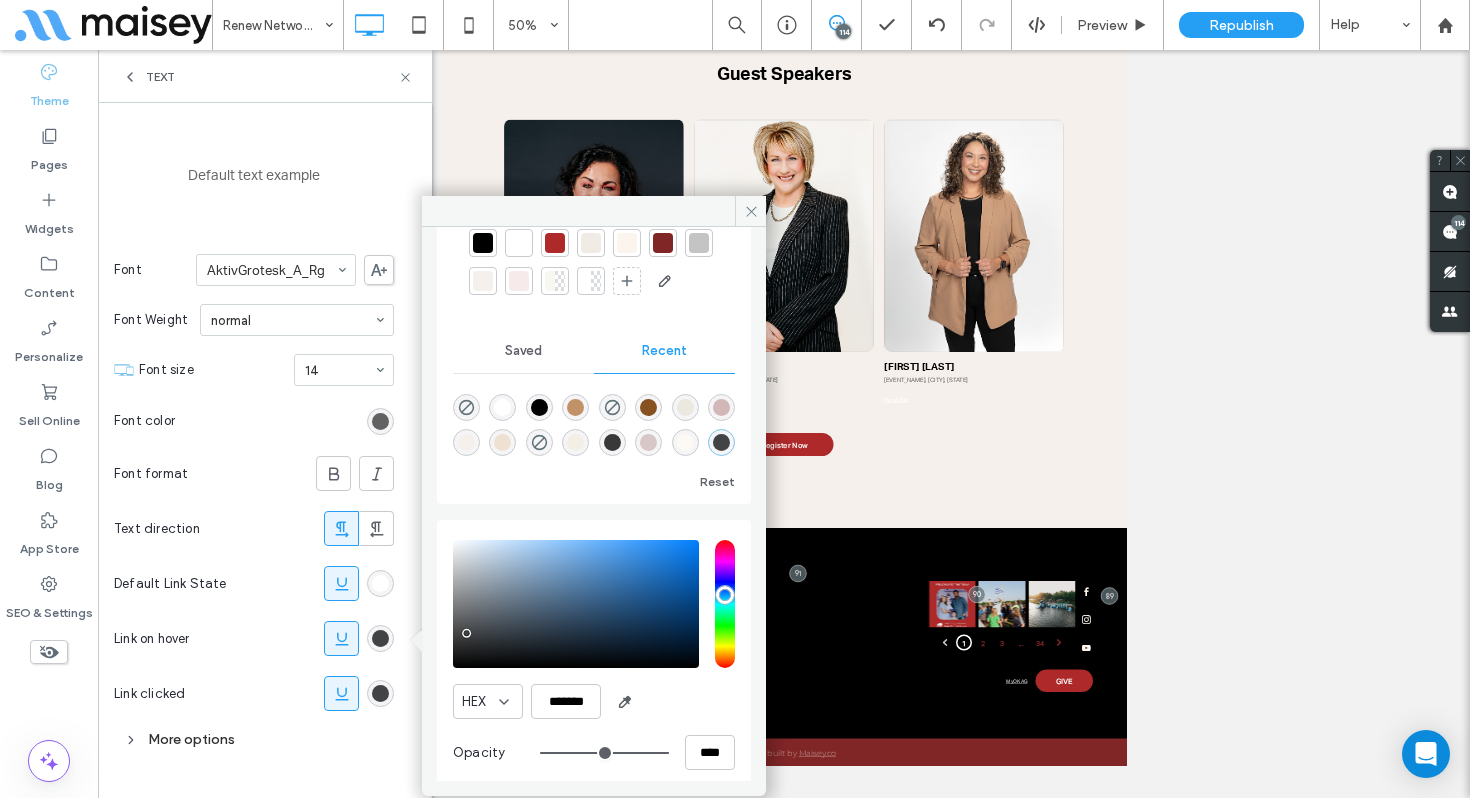scroll, scrollTop: 138, scrollLeft: 0, axis: vertical 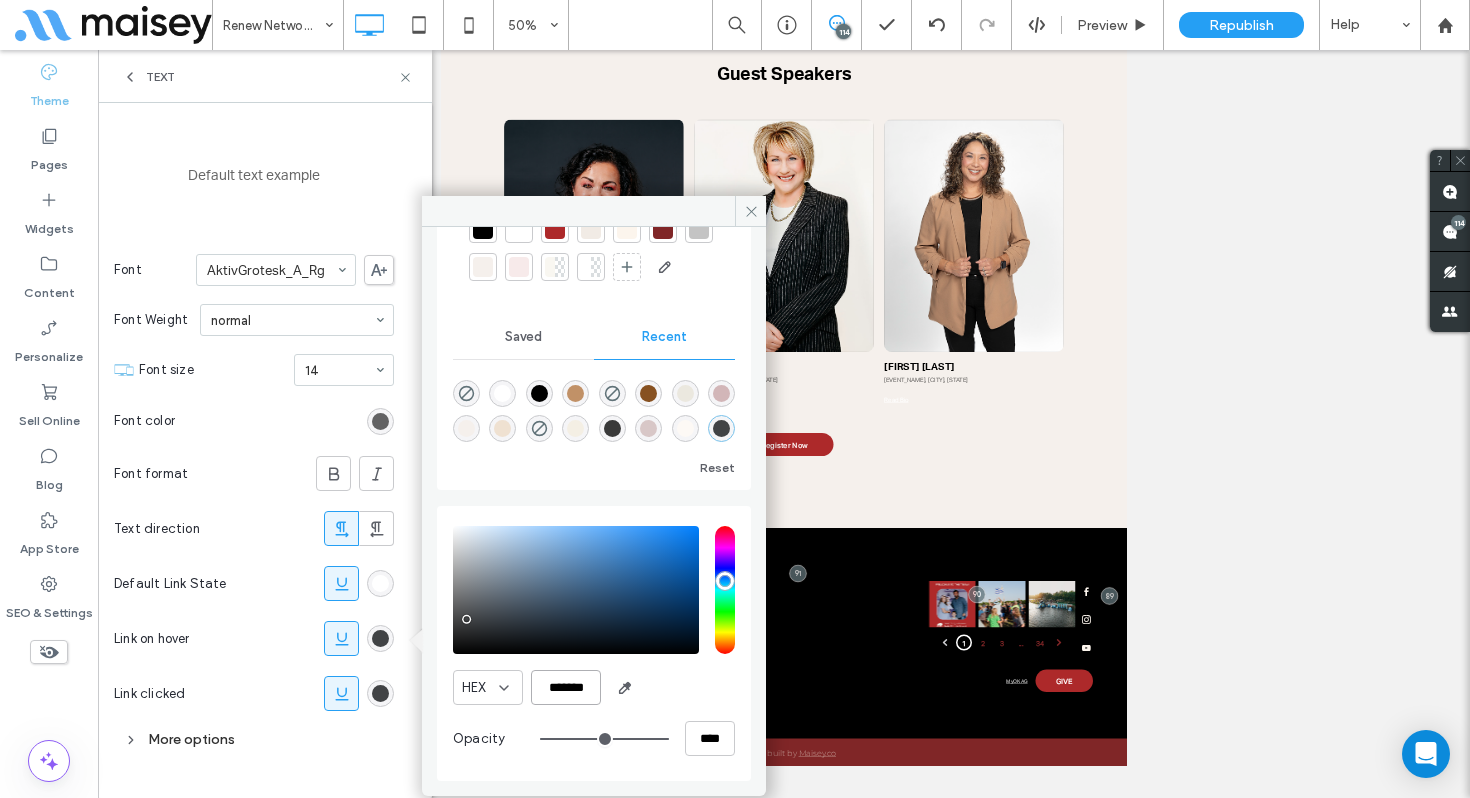 click on "*******" at bounding box center [566, 687] 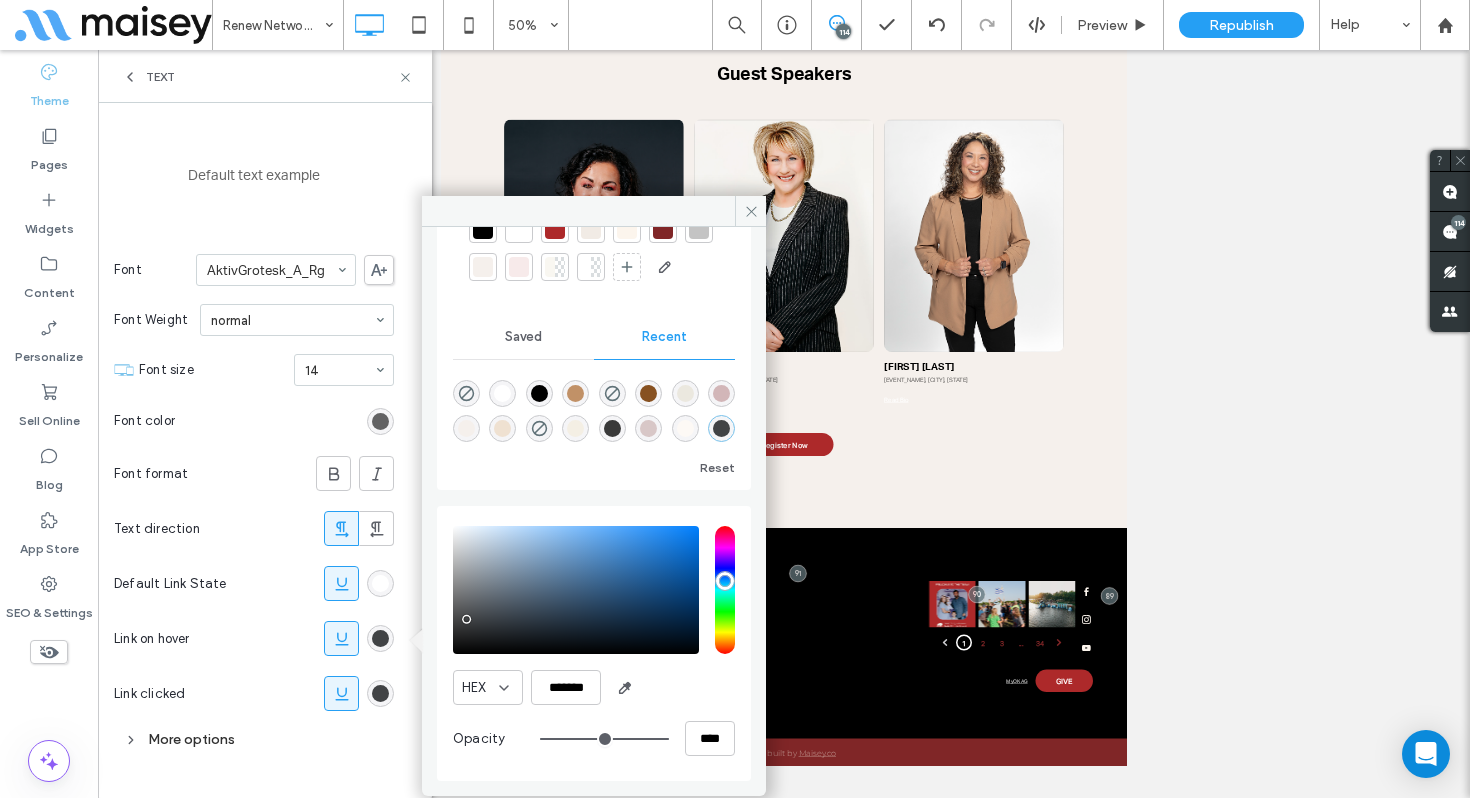 click at bounding box center (380, 583) 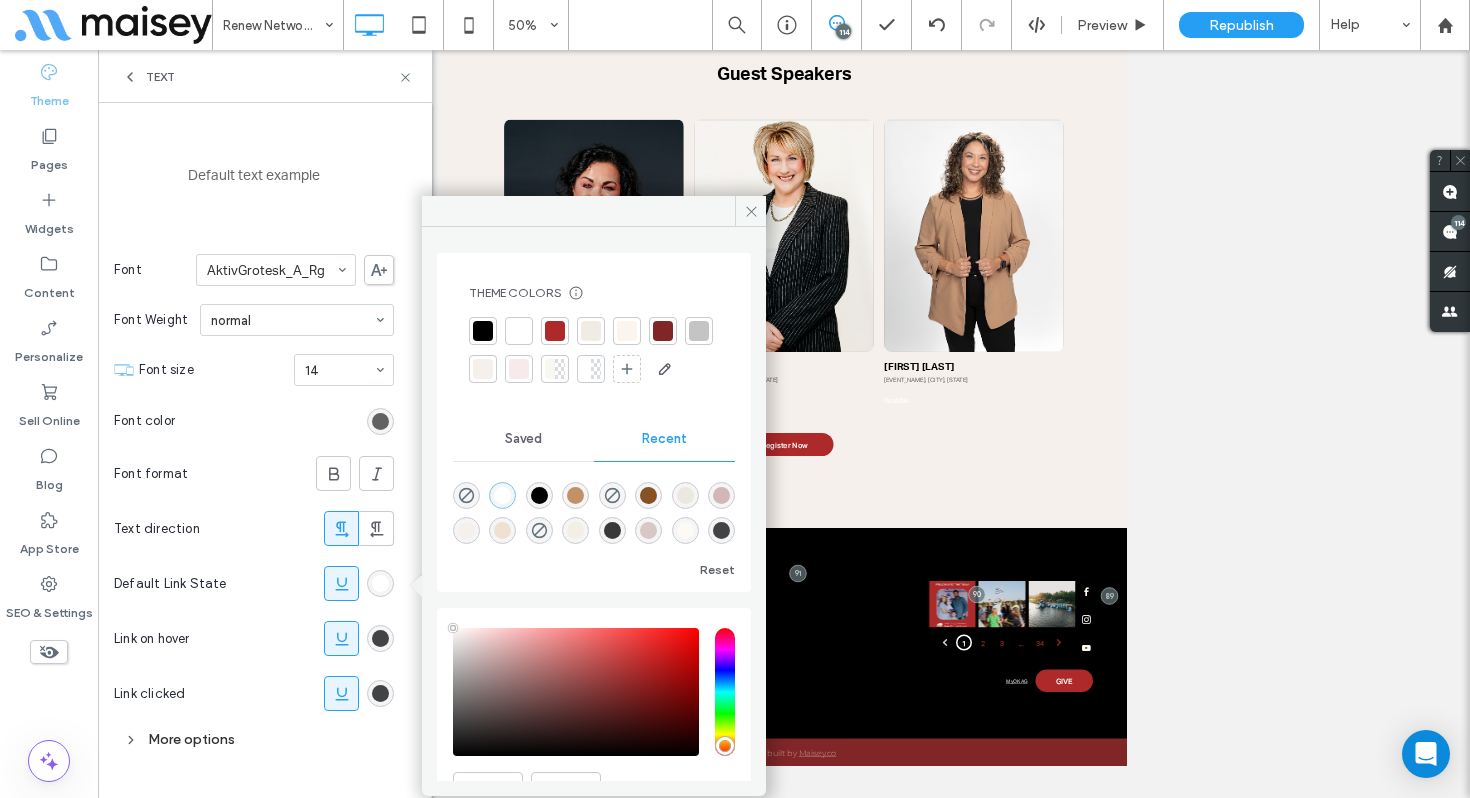 scroll, scrollTop: 138, scrollLeft: 0, axis: vertical 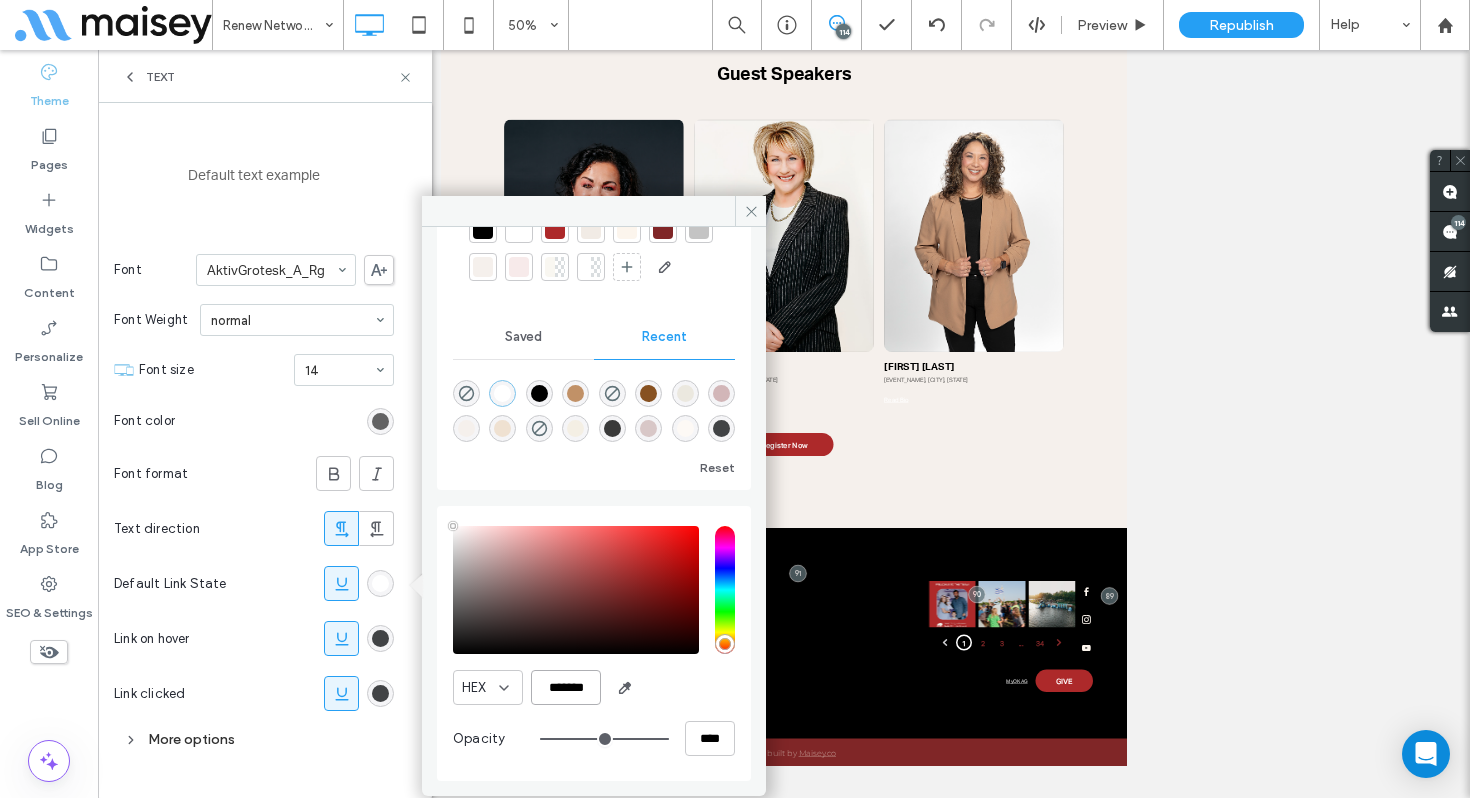 click on "*******" at bounding box center (566, 687) 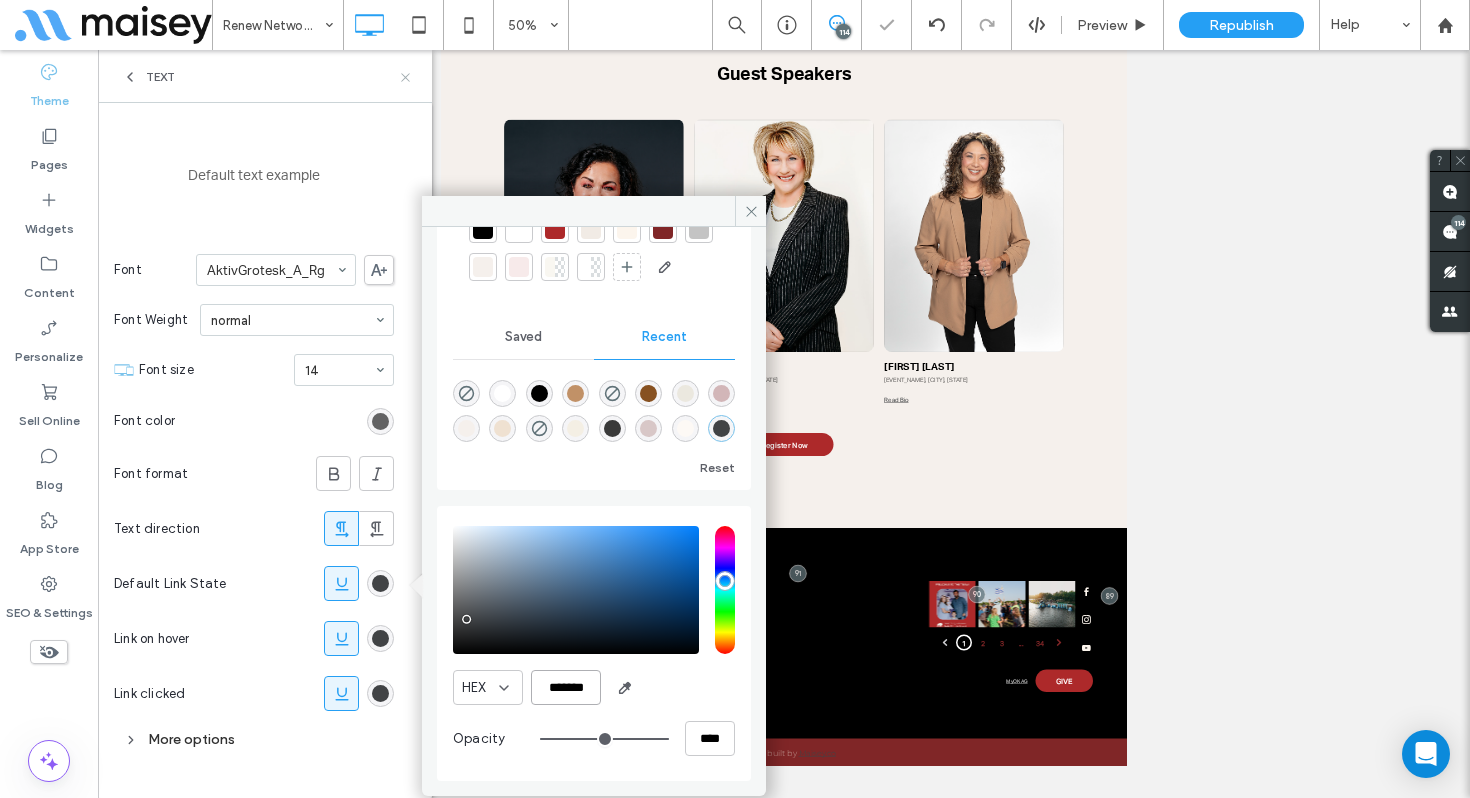 type on "*******" 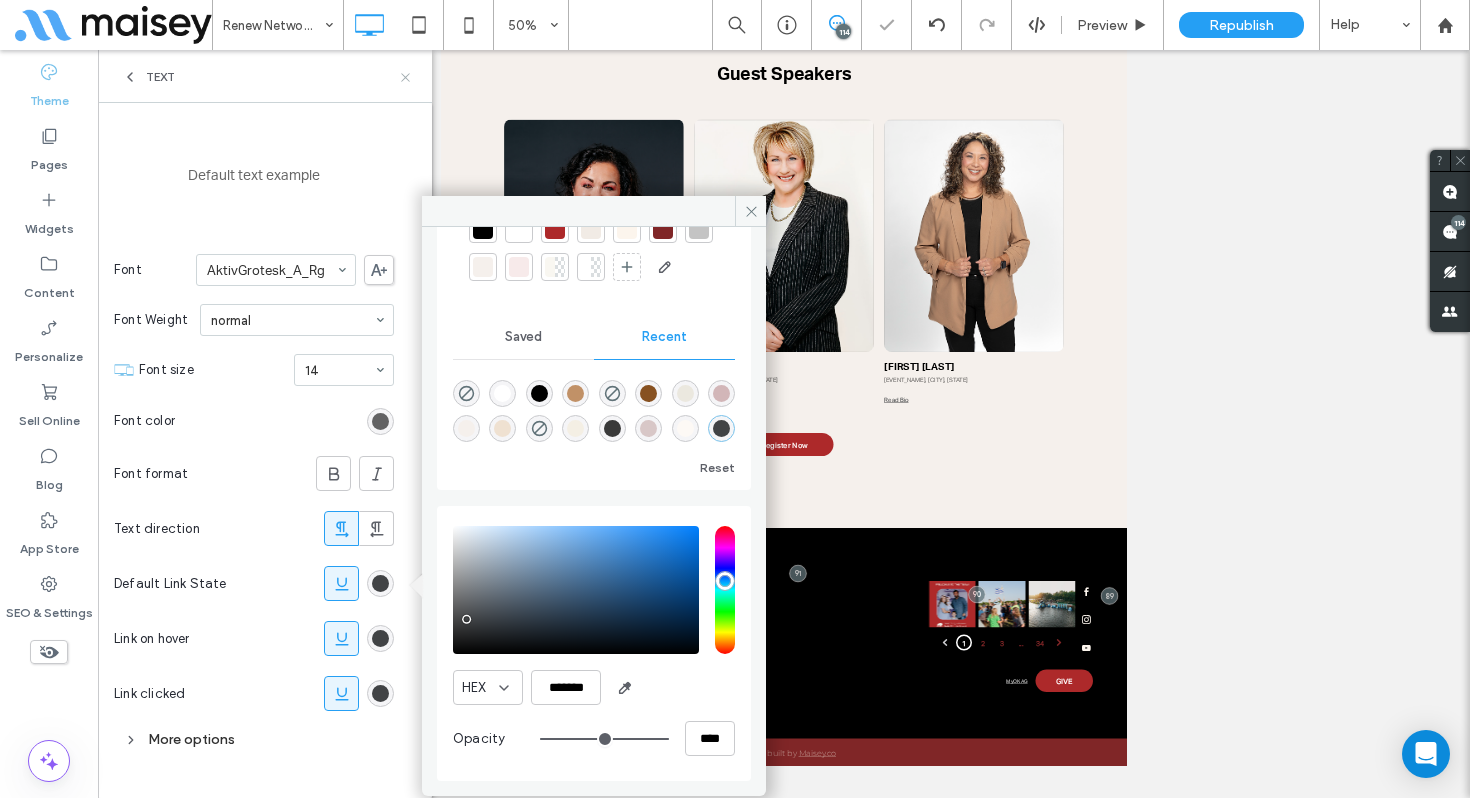 click 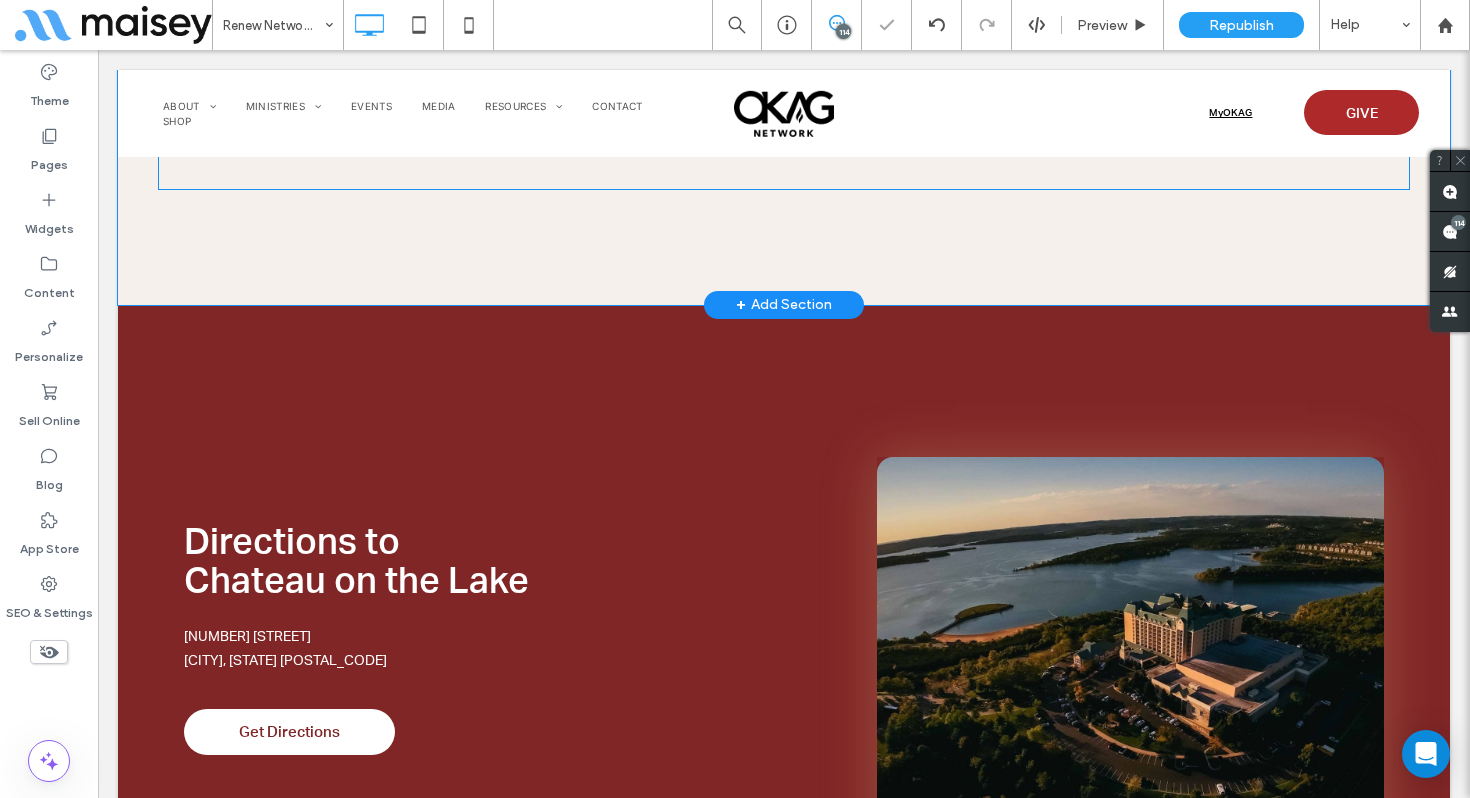 scroll, scrollTop: 0, scrollLeft: 0, axis: both 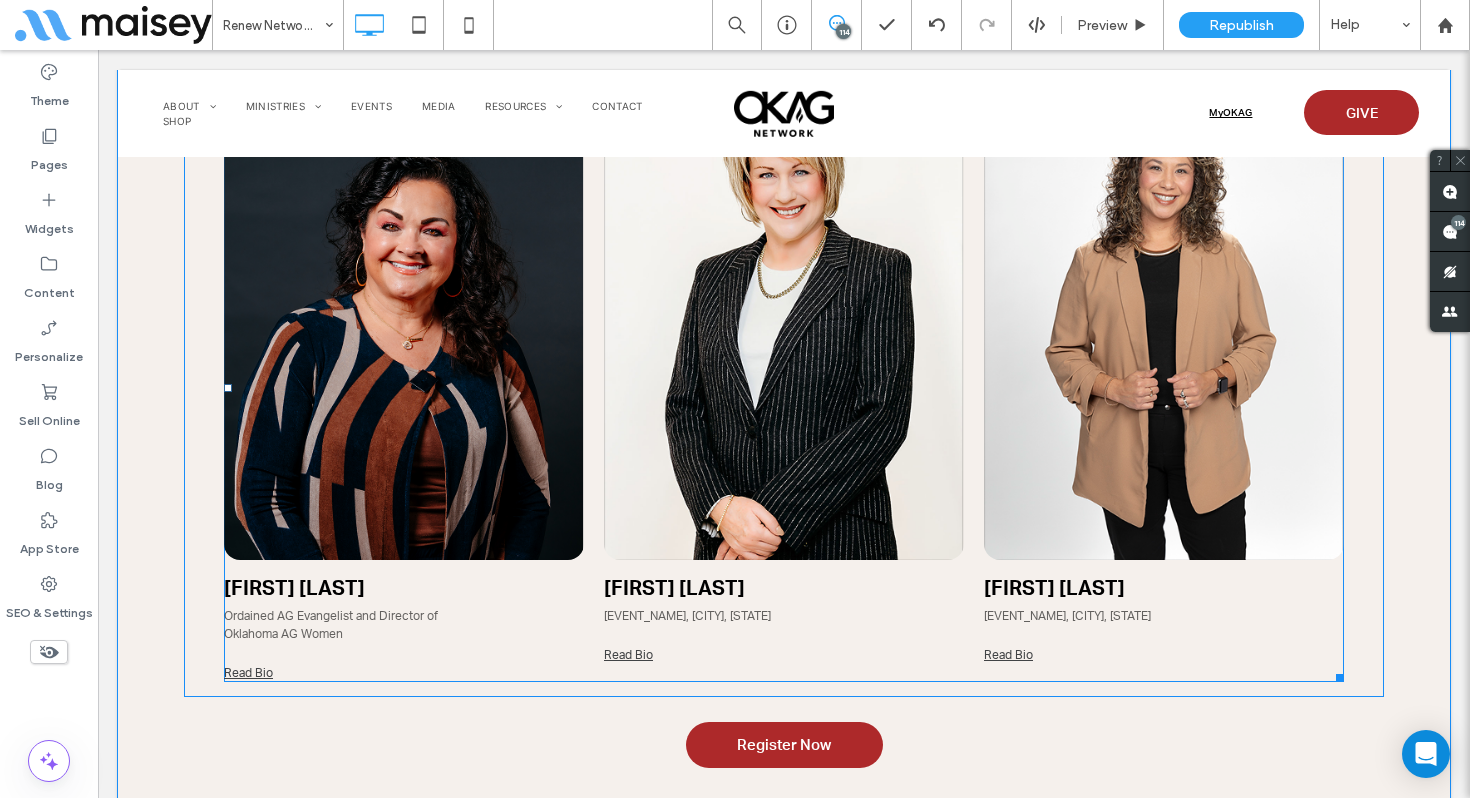 click at bounding box center [784, 387] 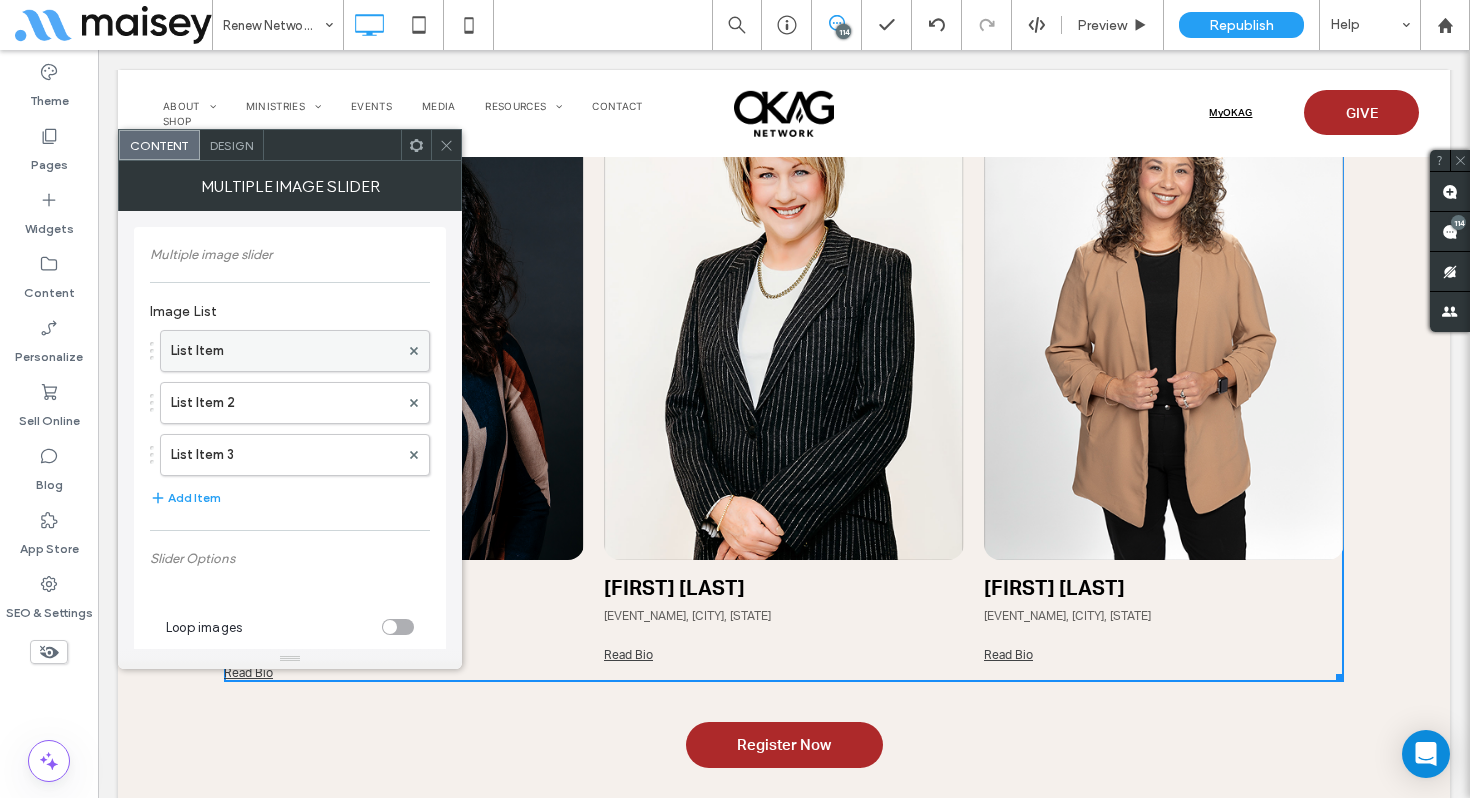 click on "List Item" at bounding box center (285, 351) 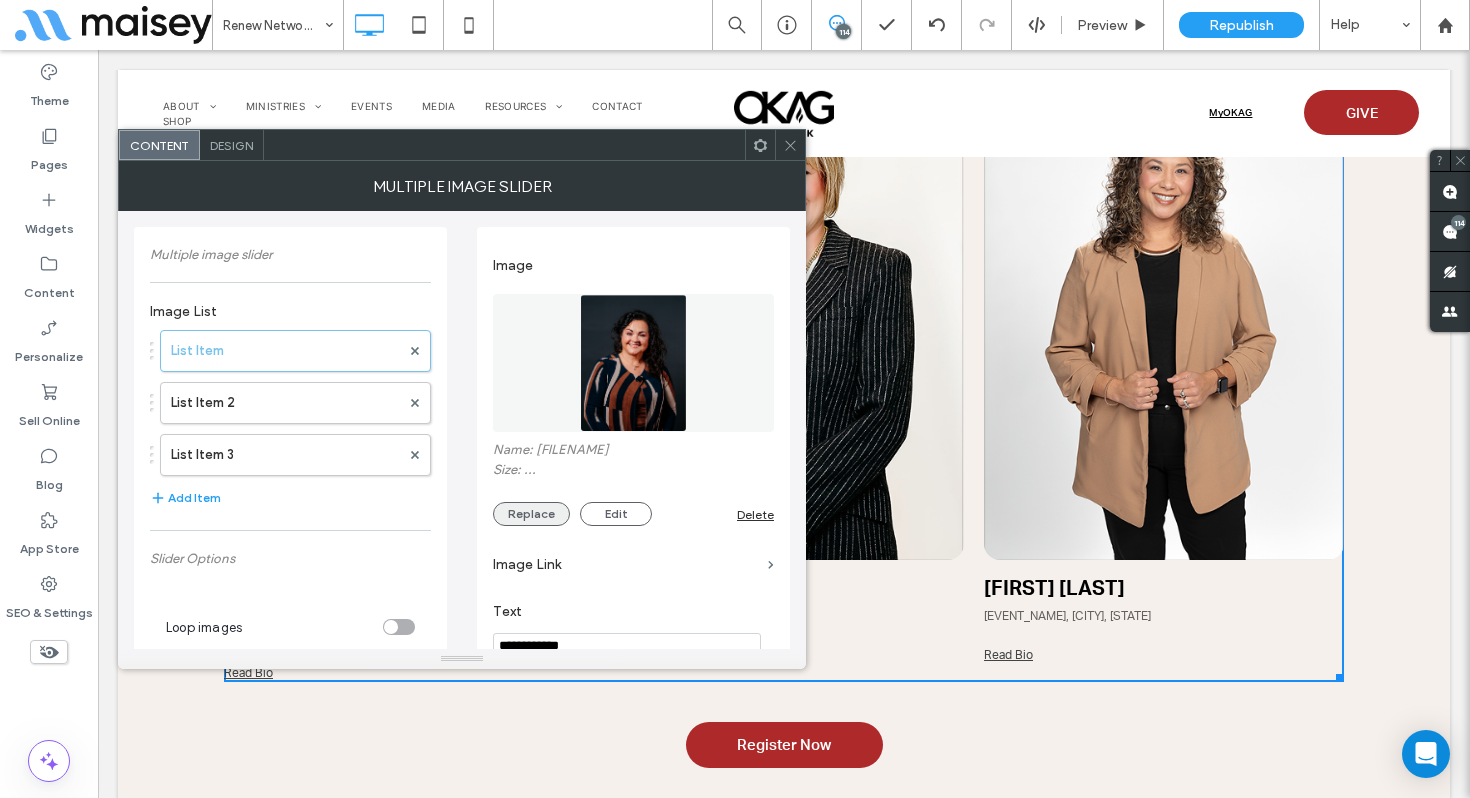 click on "Replace" at bounding box center (531, 514) 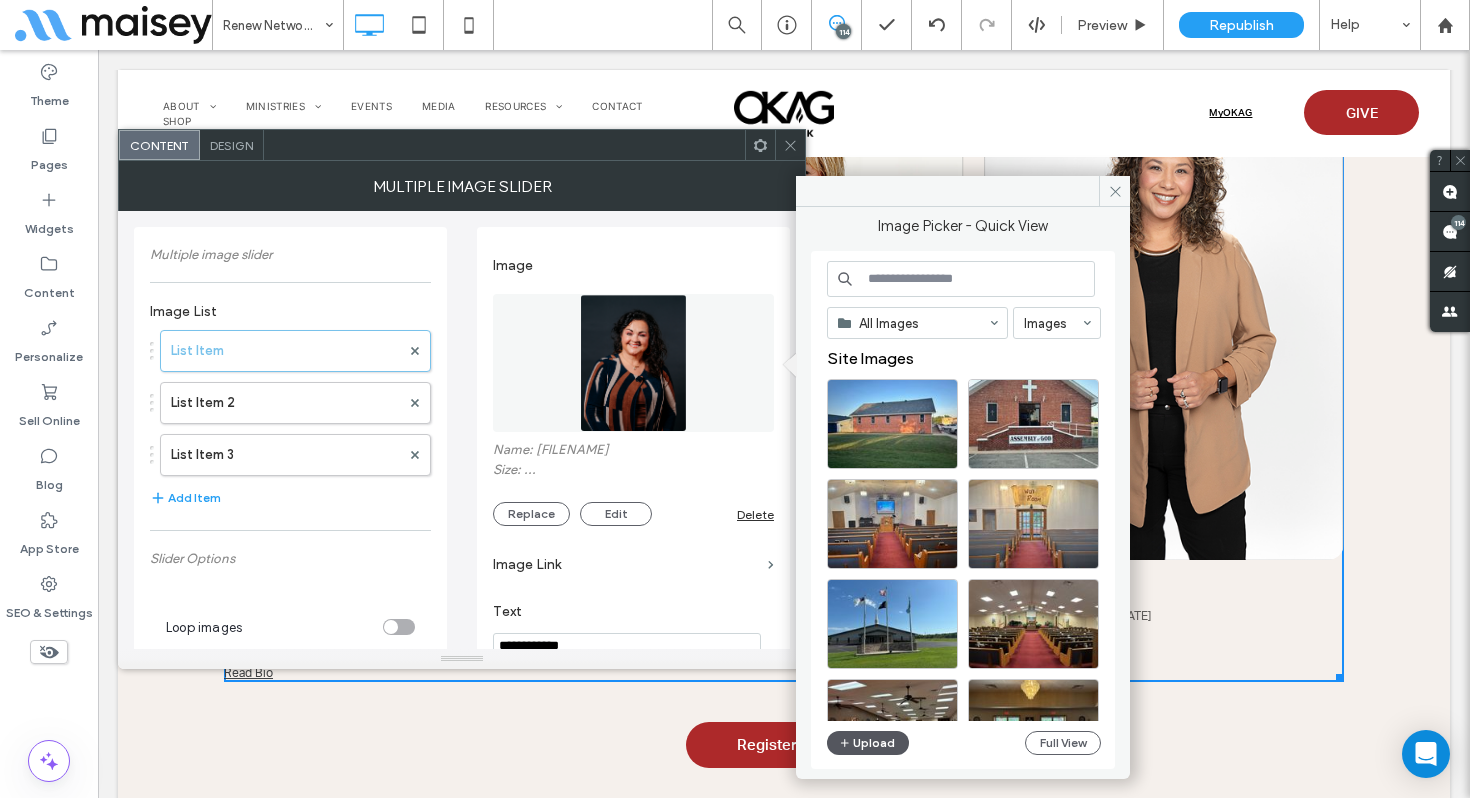 click on "Upload" at bounding box center [868, 743] 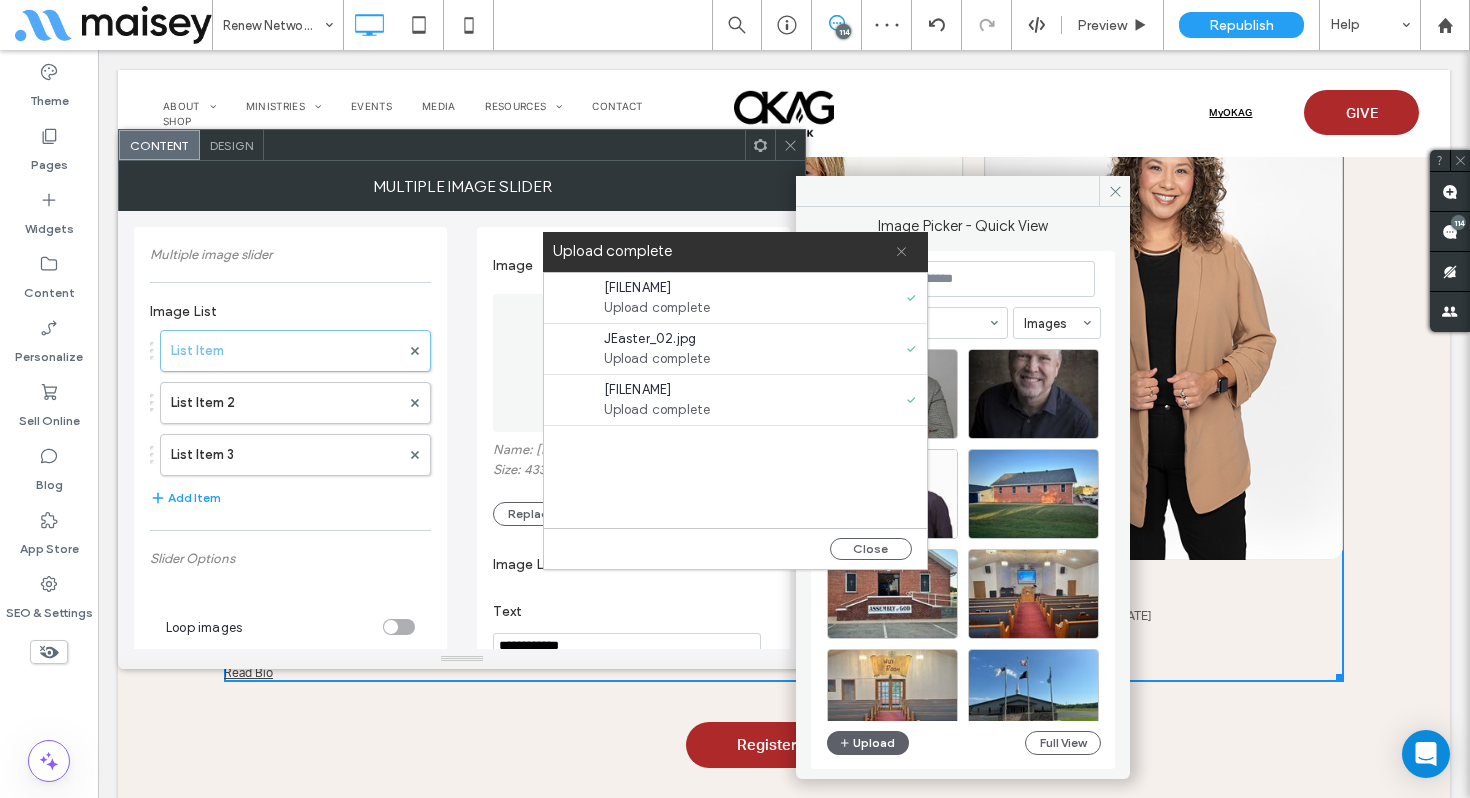 click 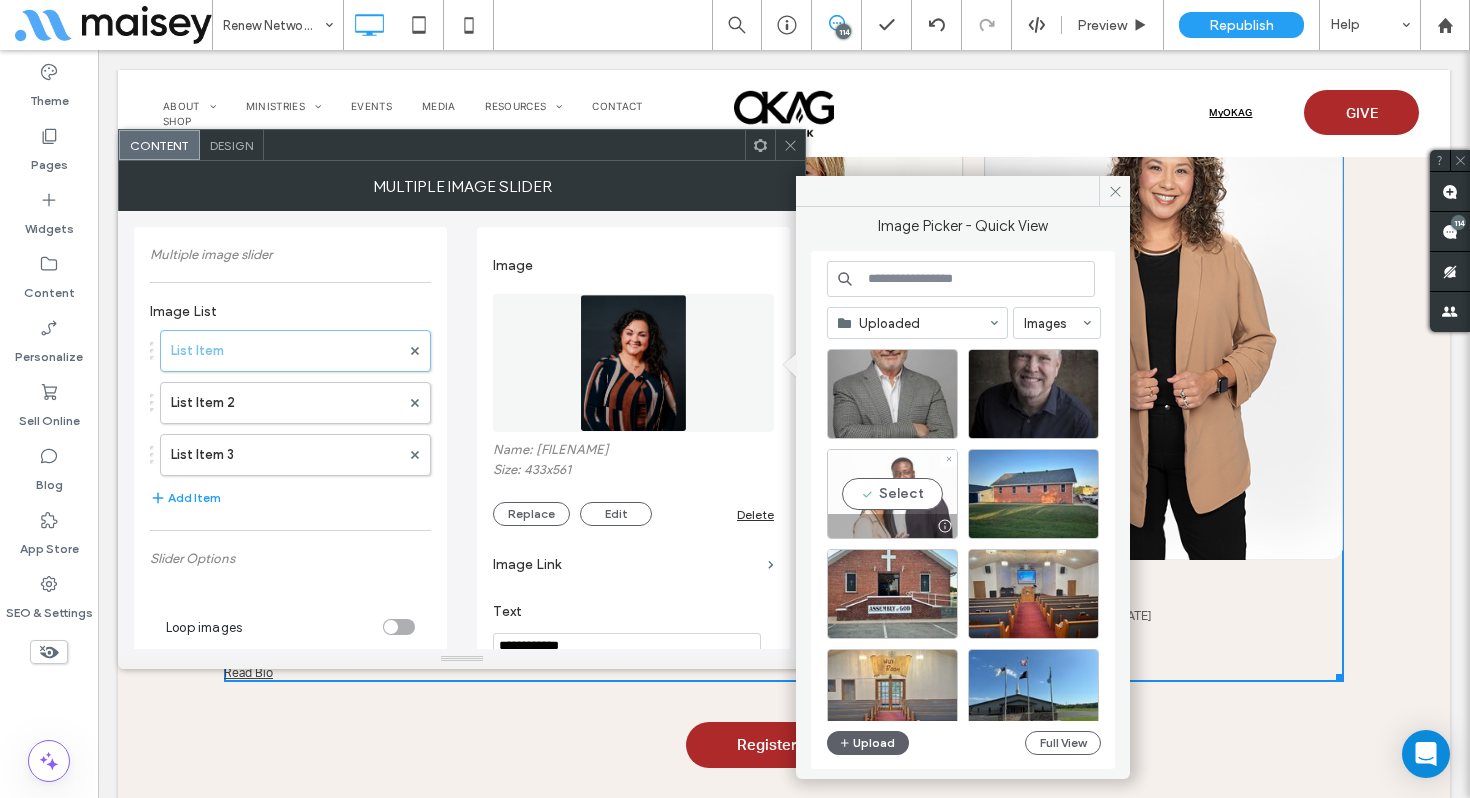 click on "Select" at bounding box center [892, 494] 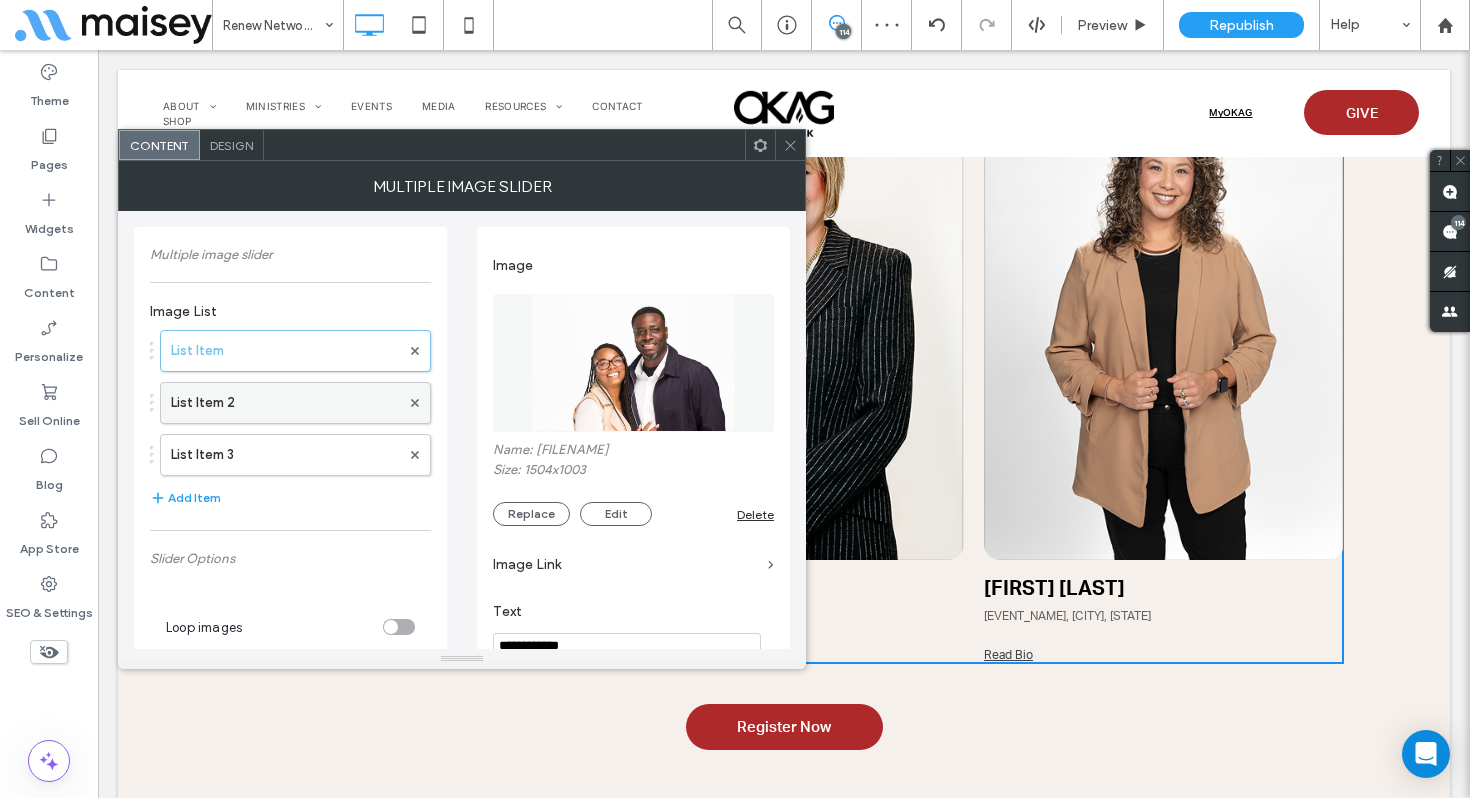 click on "List Item 2" at bounding box center (285, 403) 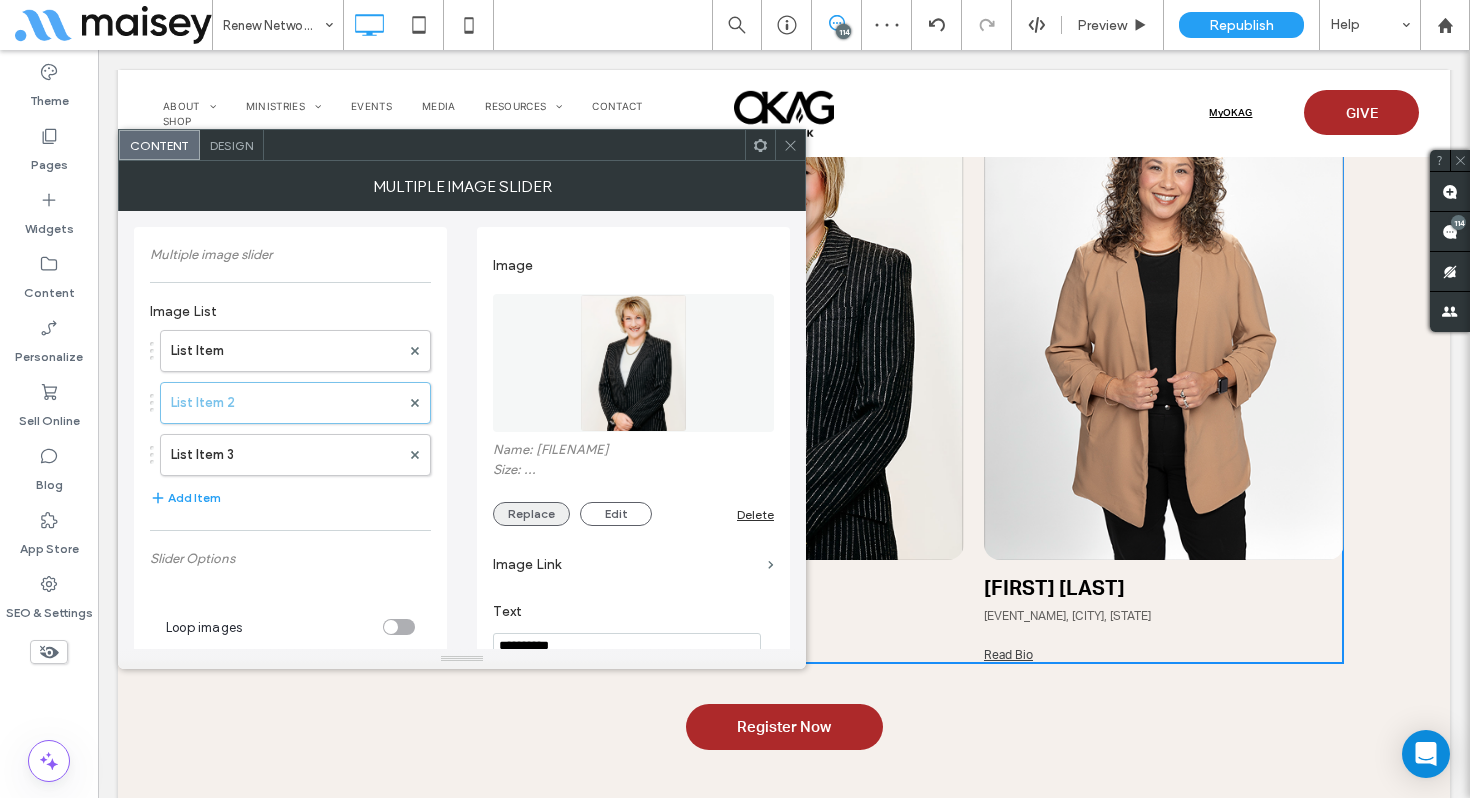 click on "Replace" at bounding box center [531, 514] 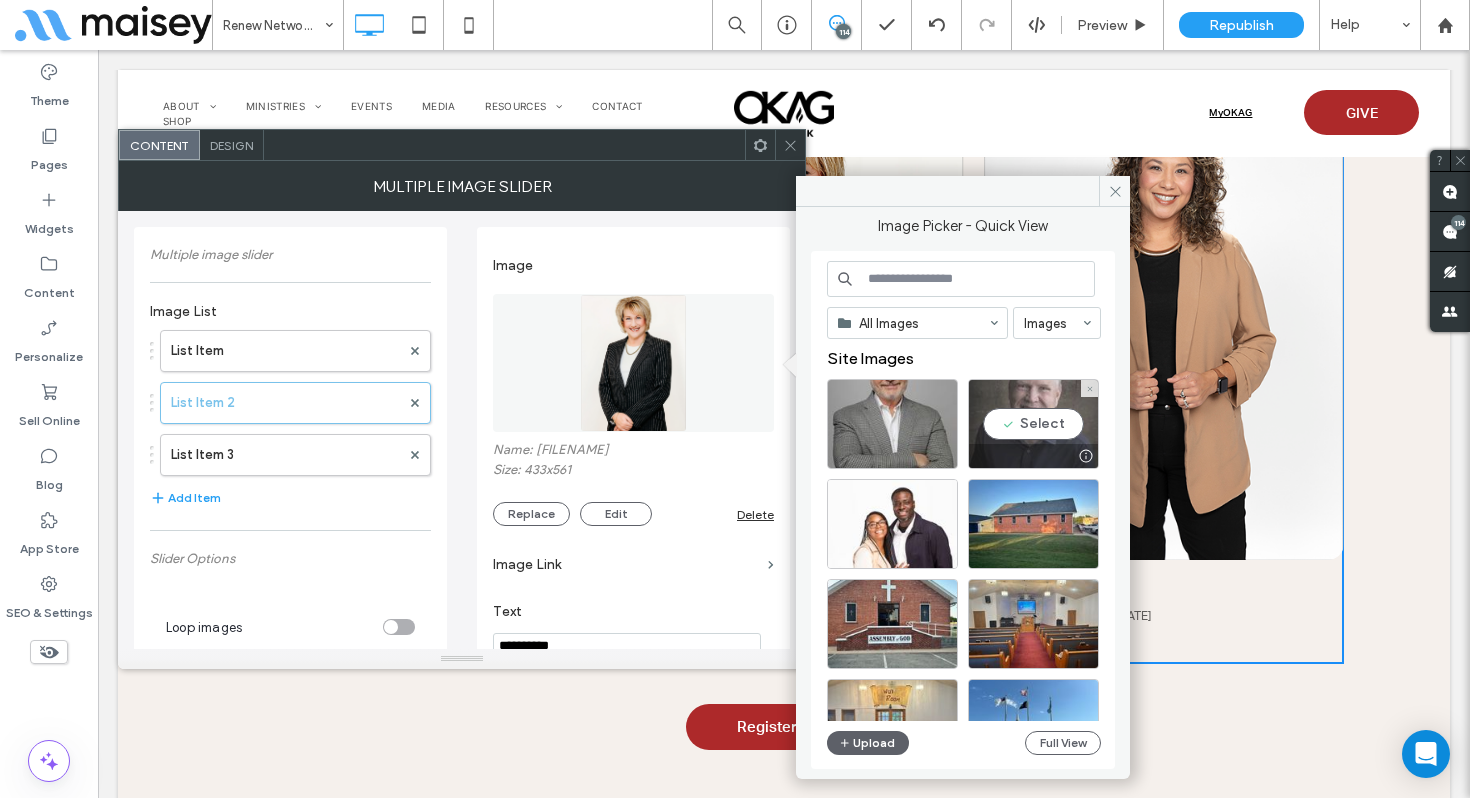 drag, startPoint x: 1073, startPoint y: 426, endPoint x: 974, endPoint y: 376, distance: 110.909874 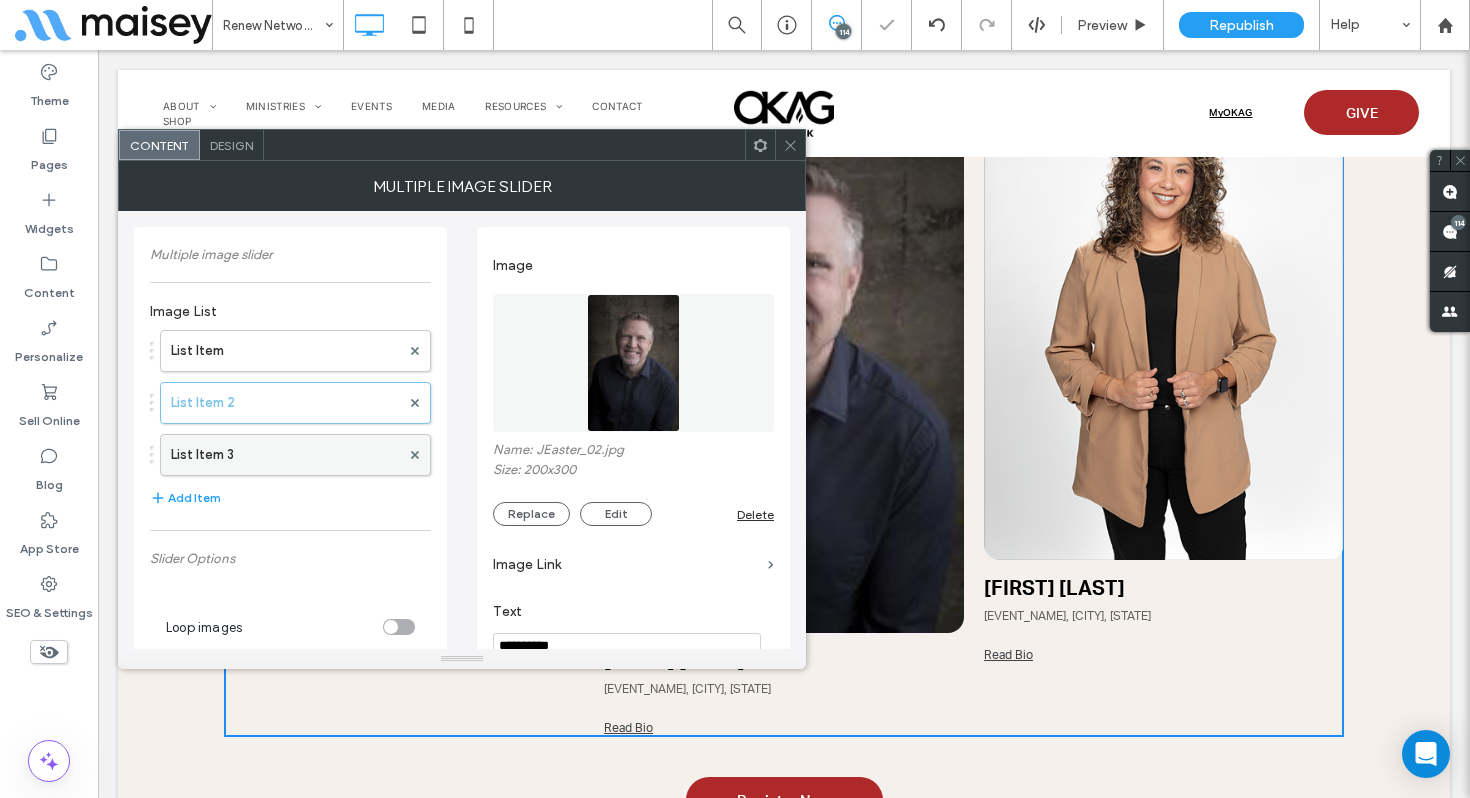 click on "List Item 3" at bounding box center (285, 455) 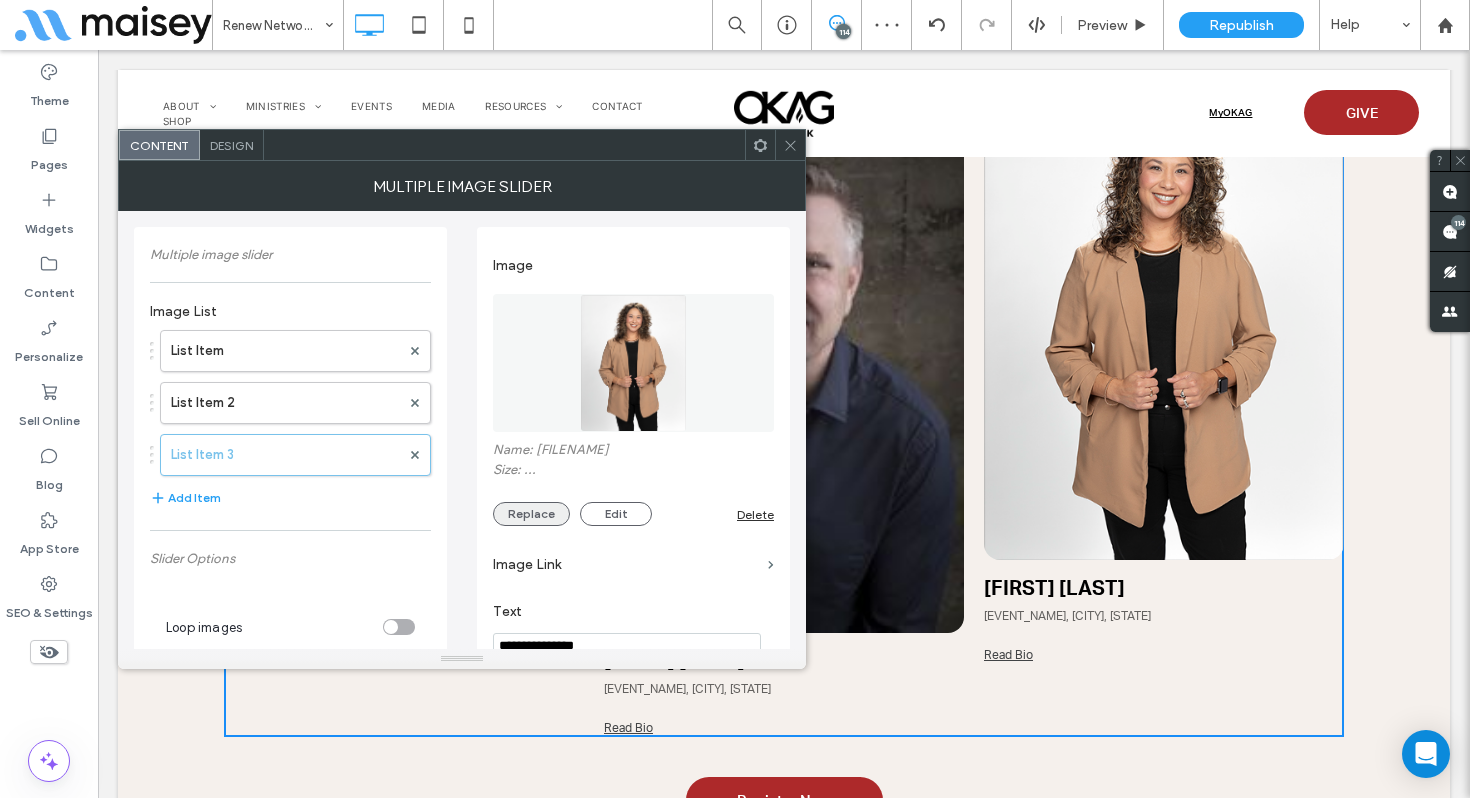 click on "Replace" at bounding box center (531, 514) 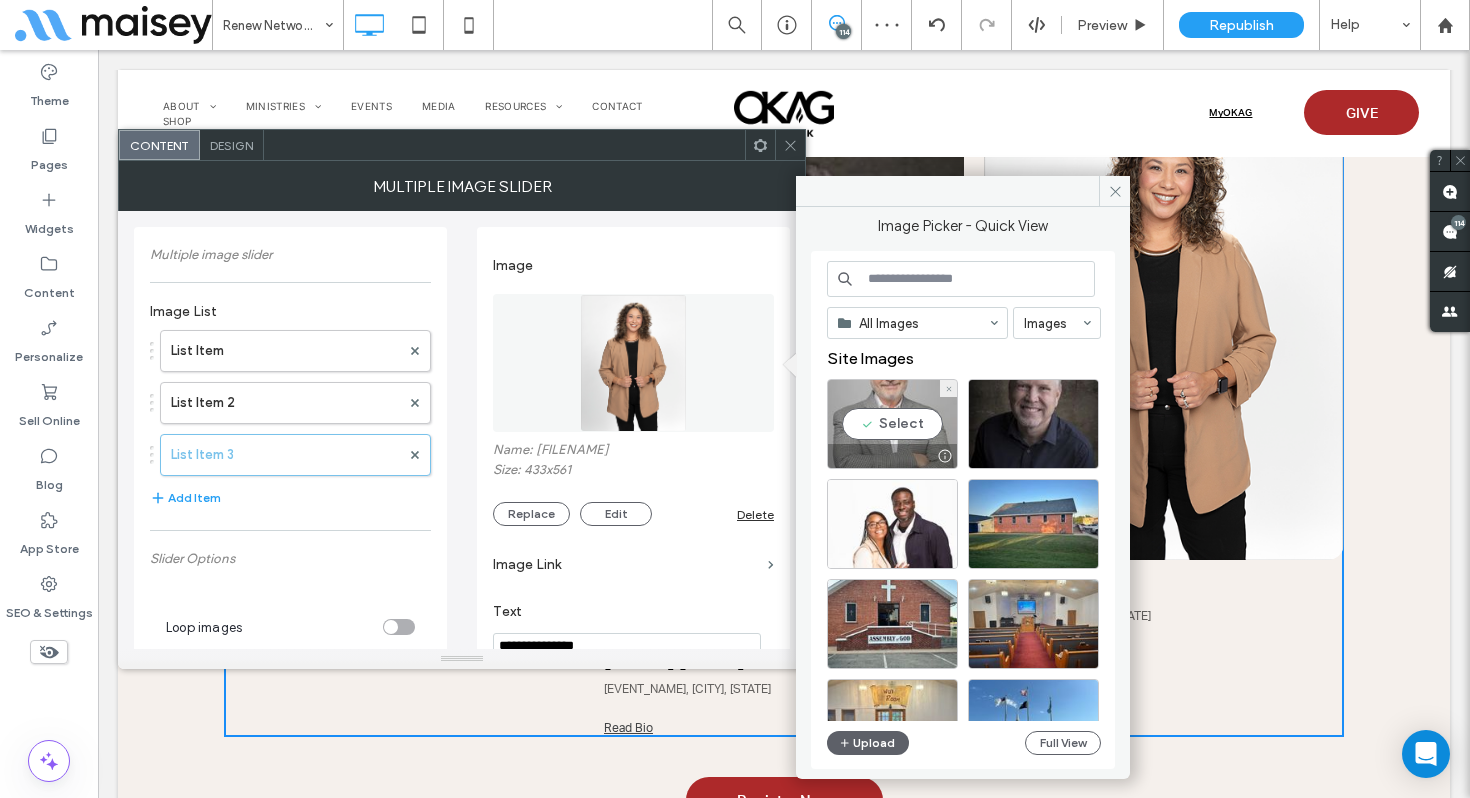 click on "Select" at bounding box center [892, 424] 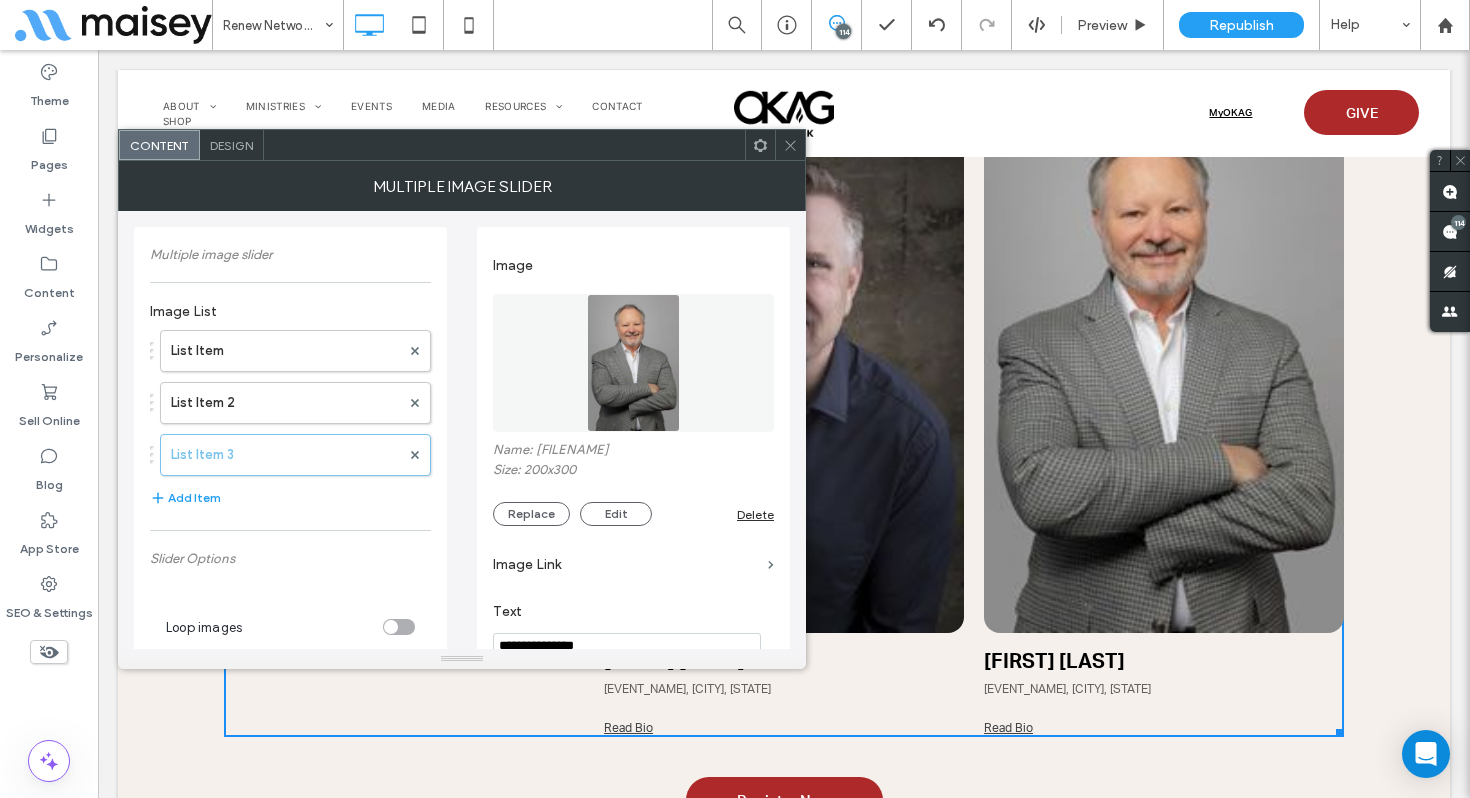 click 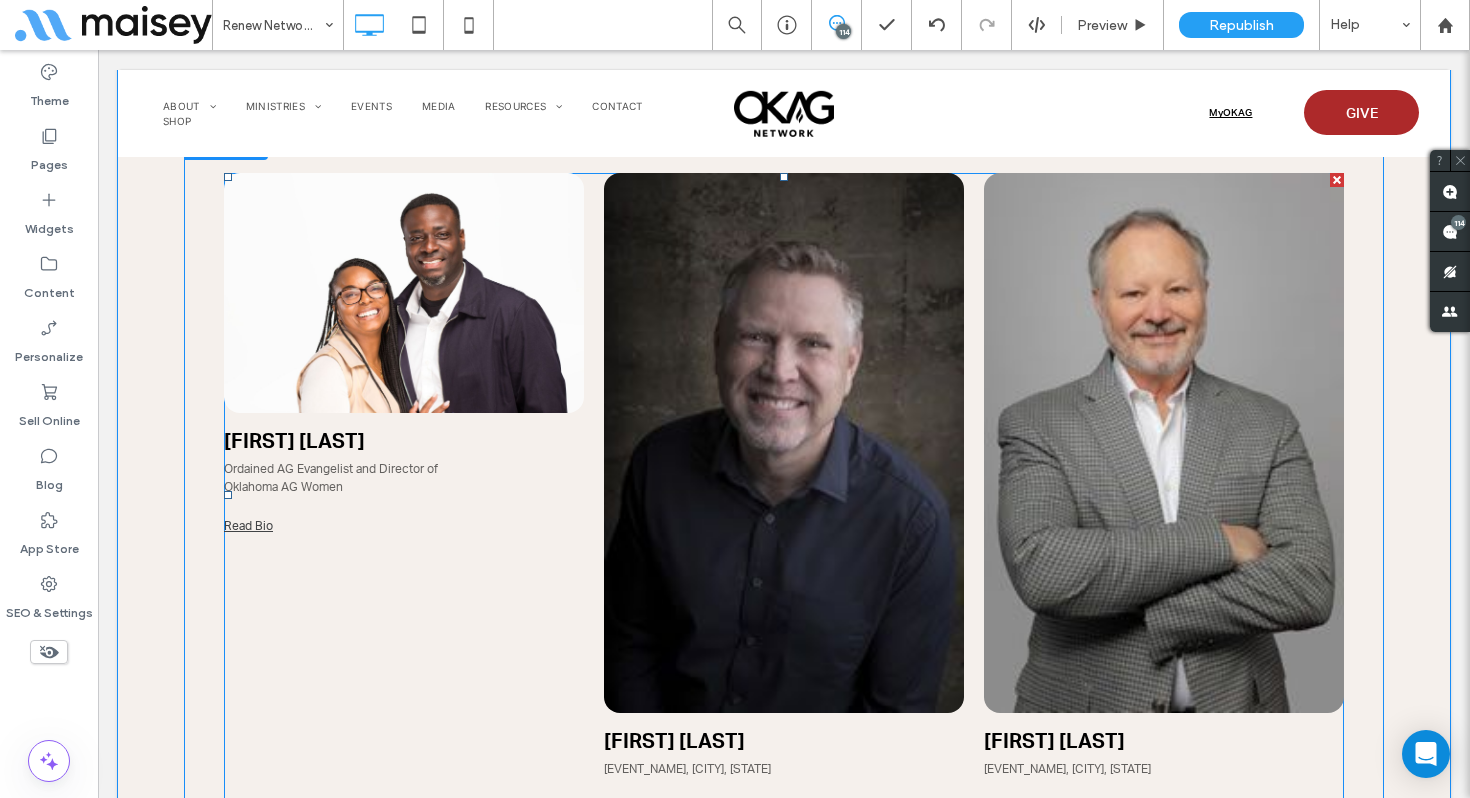 scroll, scrollTop: 5150, scrollLeft: 0, axis: vertical 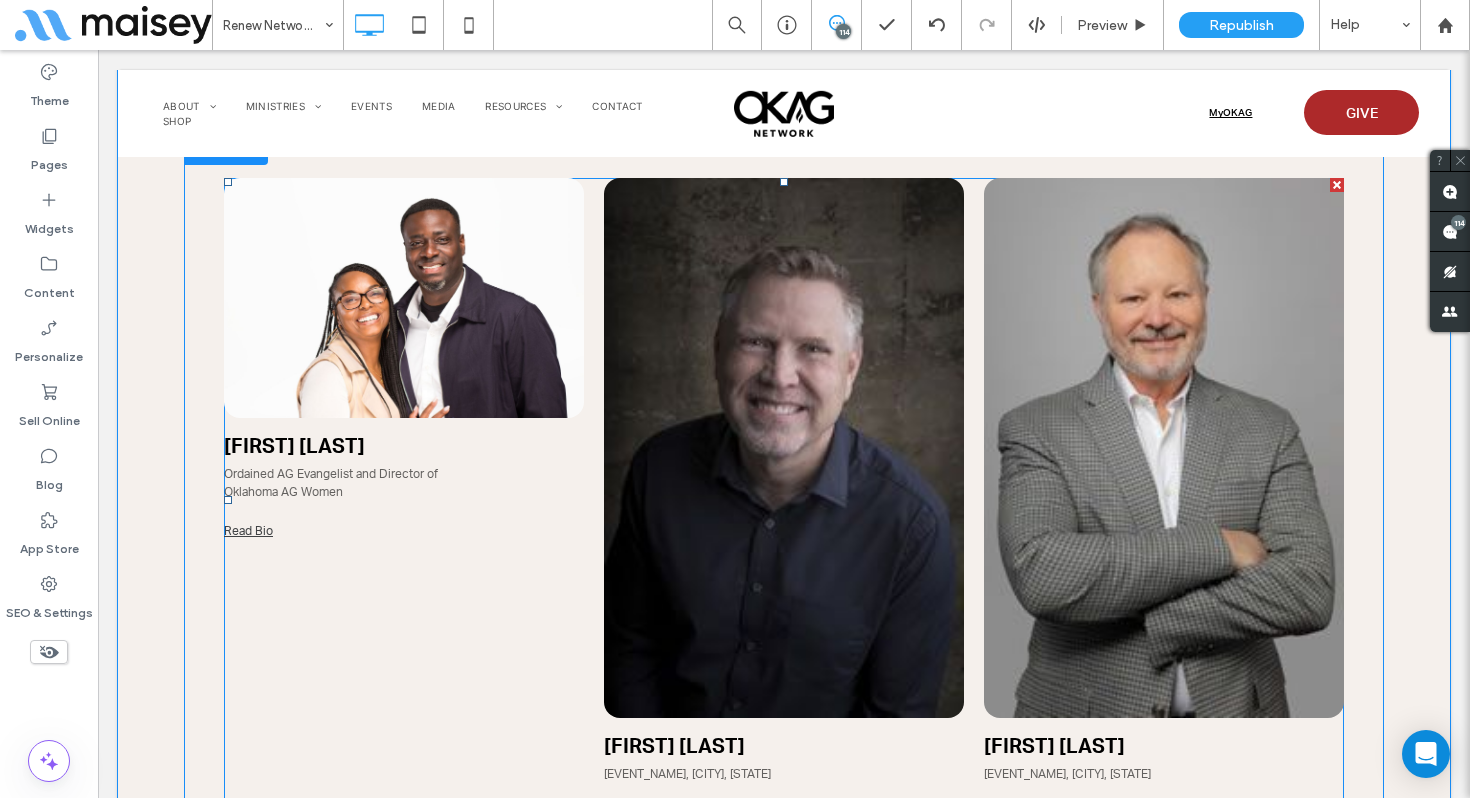 click at bounding box center [784, 500] 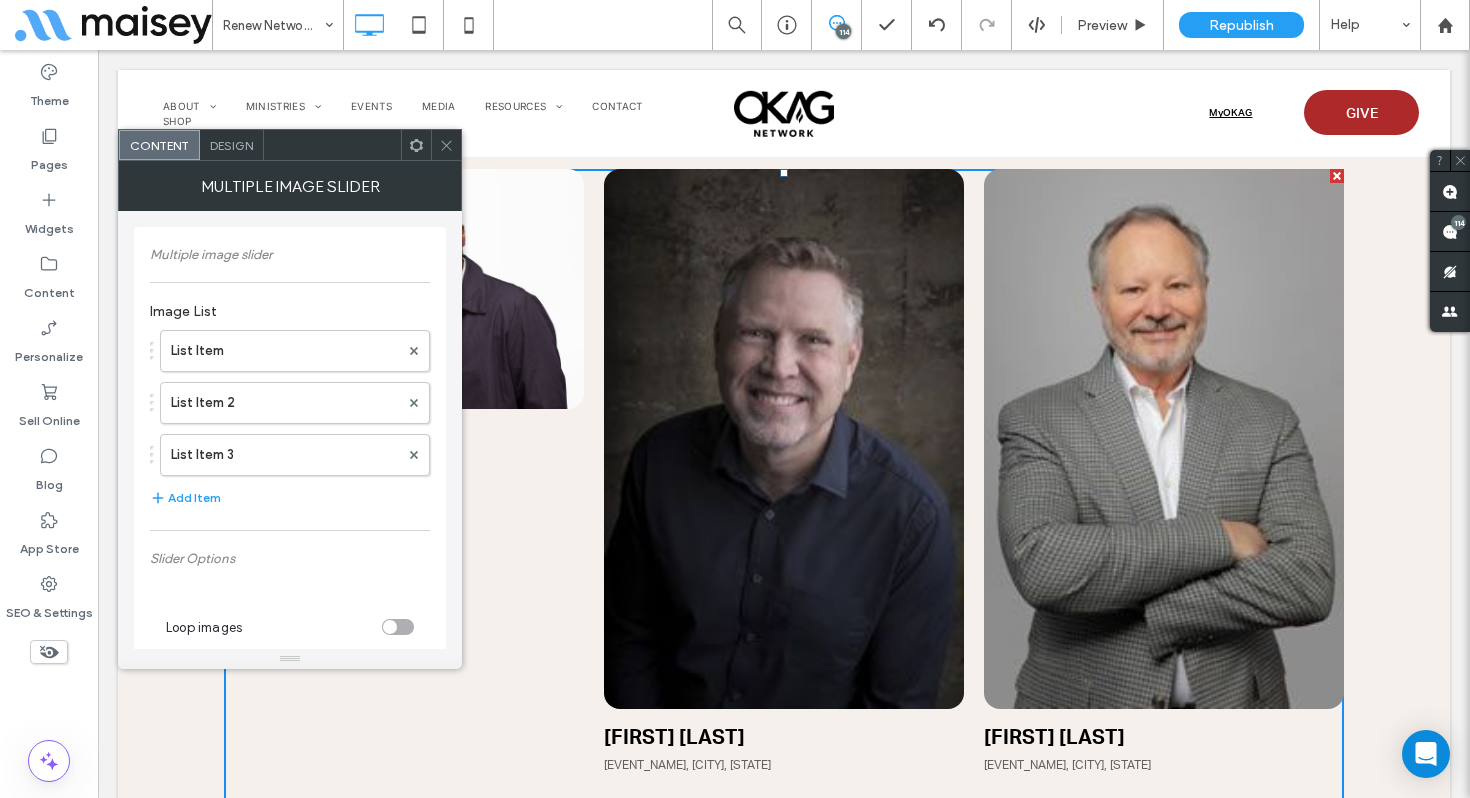 click at bounding box center (784, 439) 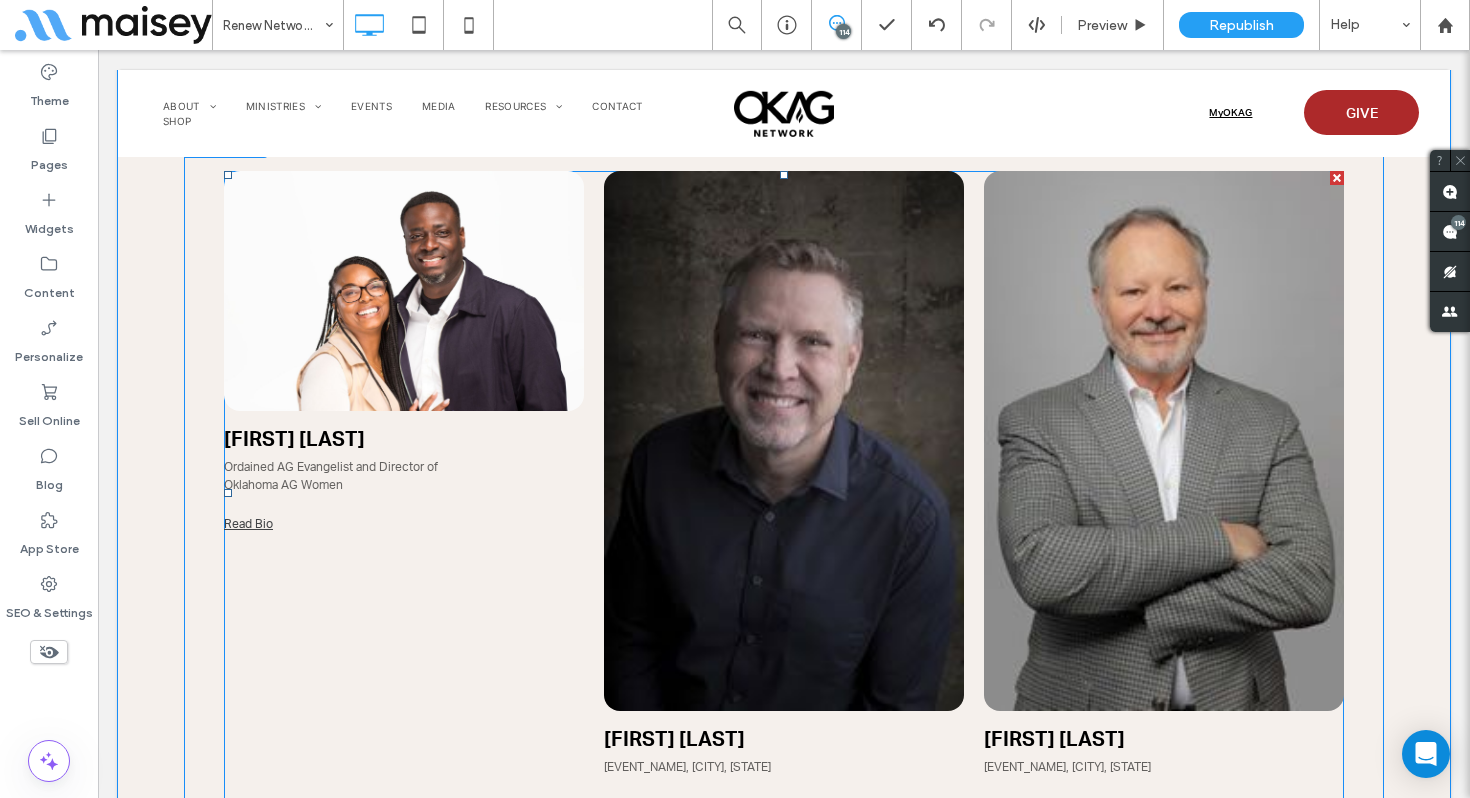 click at bounding box center [784, 493] 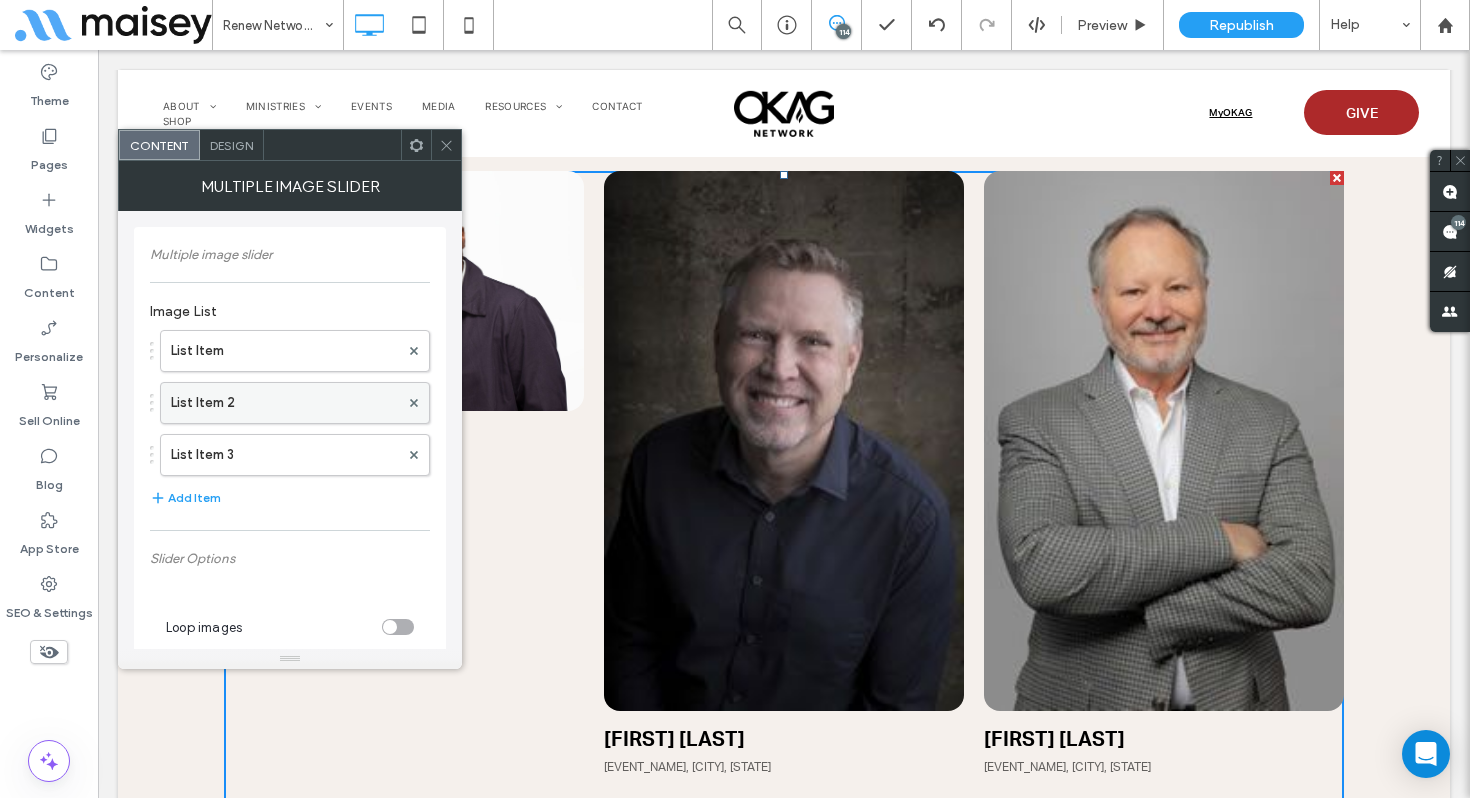 click on "List Item  List Item 2 List Item 3" at bounding box center [290, 398] 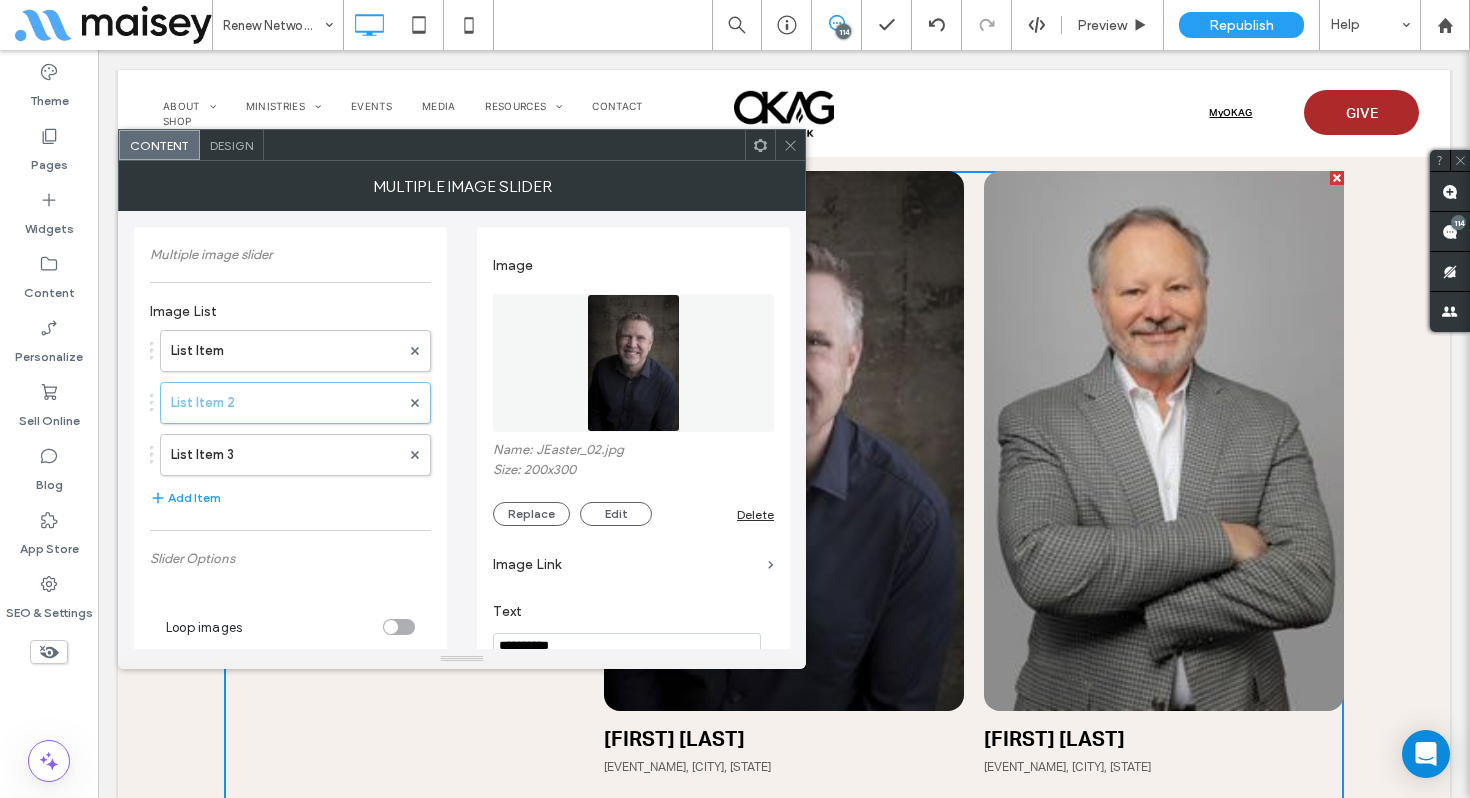 drag, startPoint x: 286, startPoint y: 361, endPoint x: 340, endPoint y: 427, distance: 85.276024 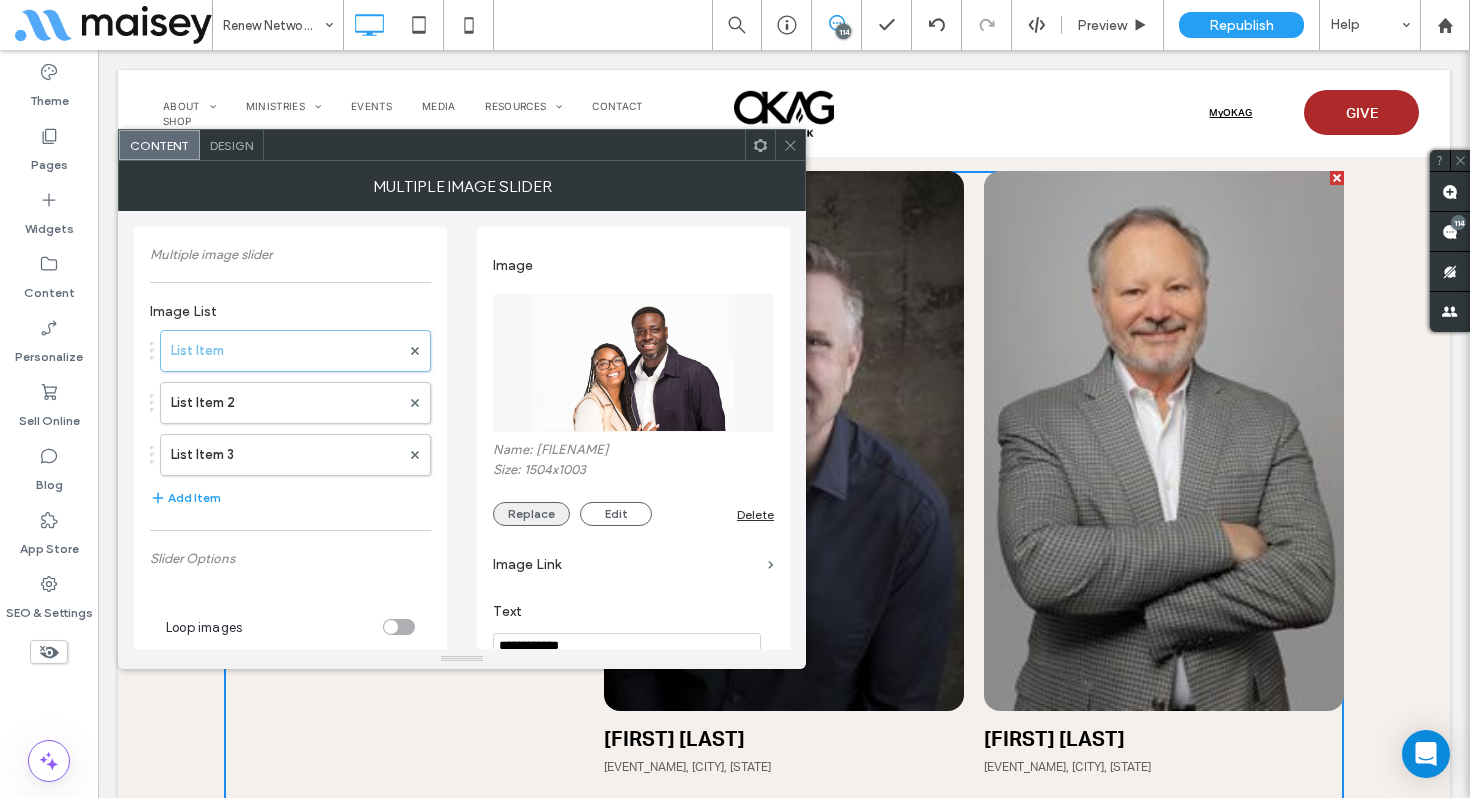 drag, startPoint x: 524, startPoint y: 531, endPoint x: 530, endPoint y: 540, distance: 10.816654 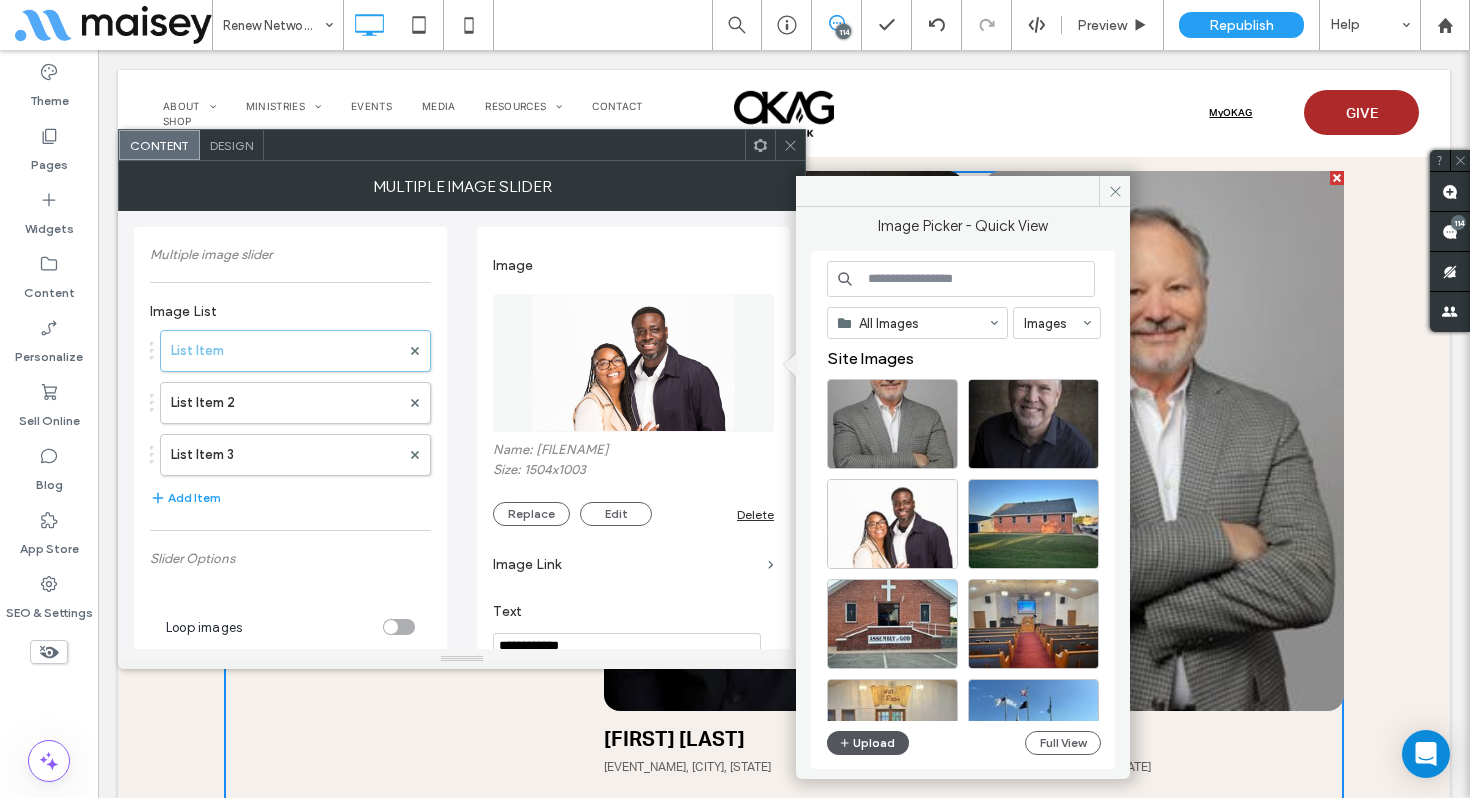 click on "Upload" at bounding box center (868, 743) 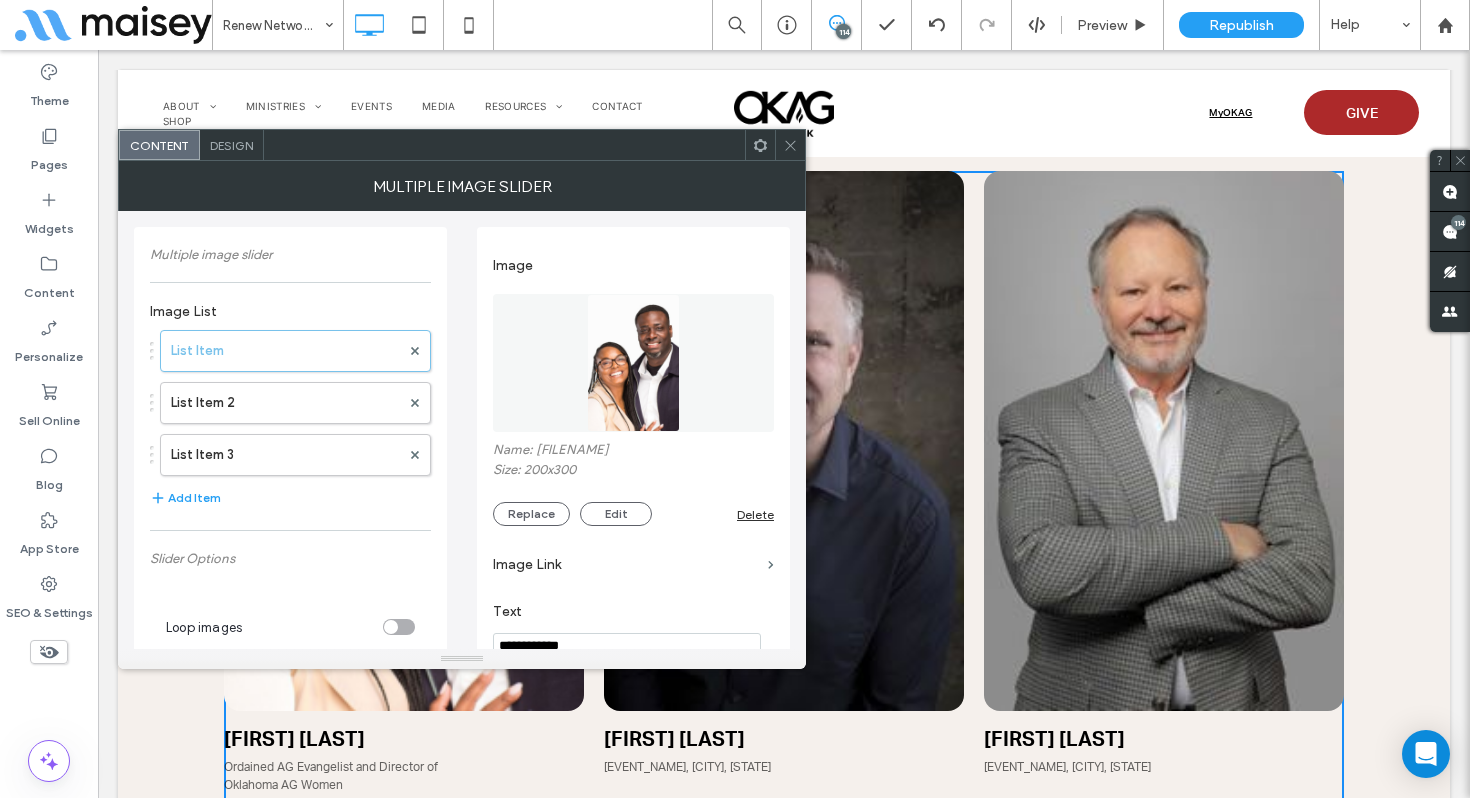 click 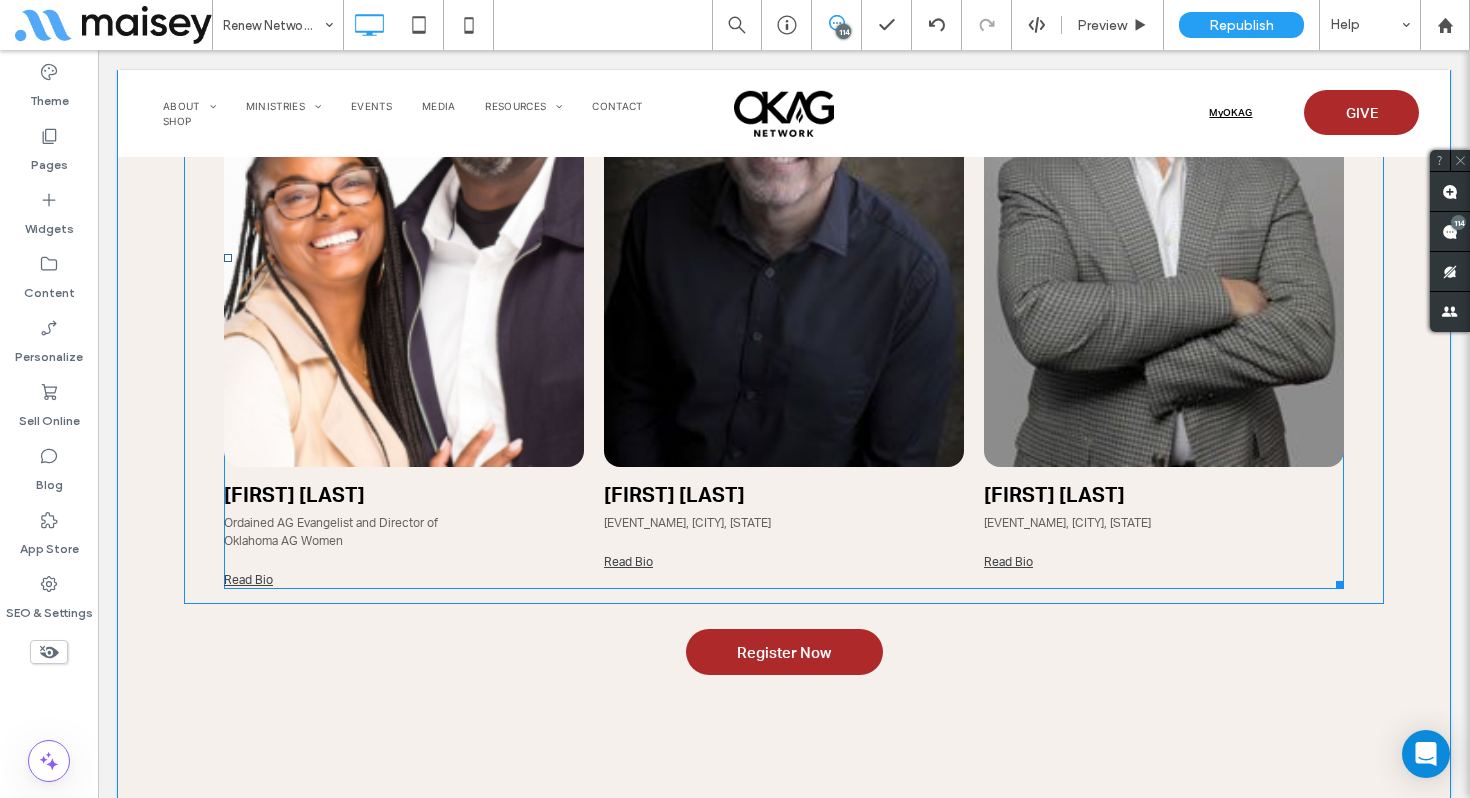 scroll, scrollTop: 5406, scrollLeft: 0, axis: vertical 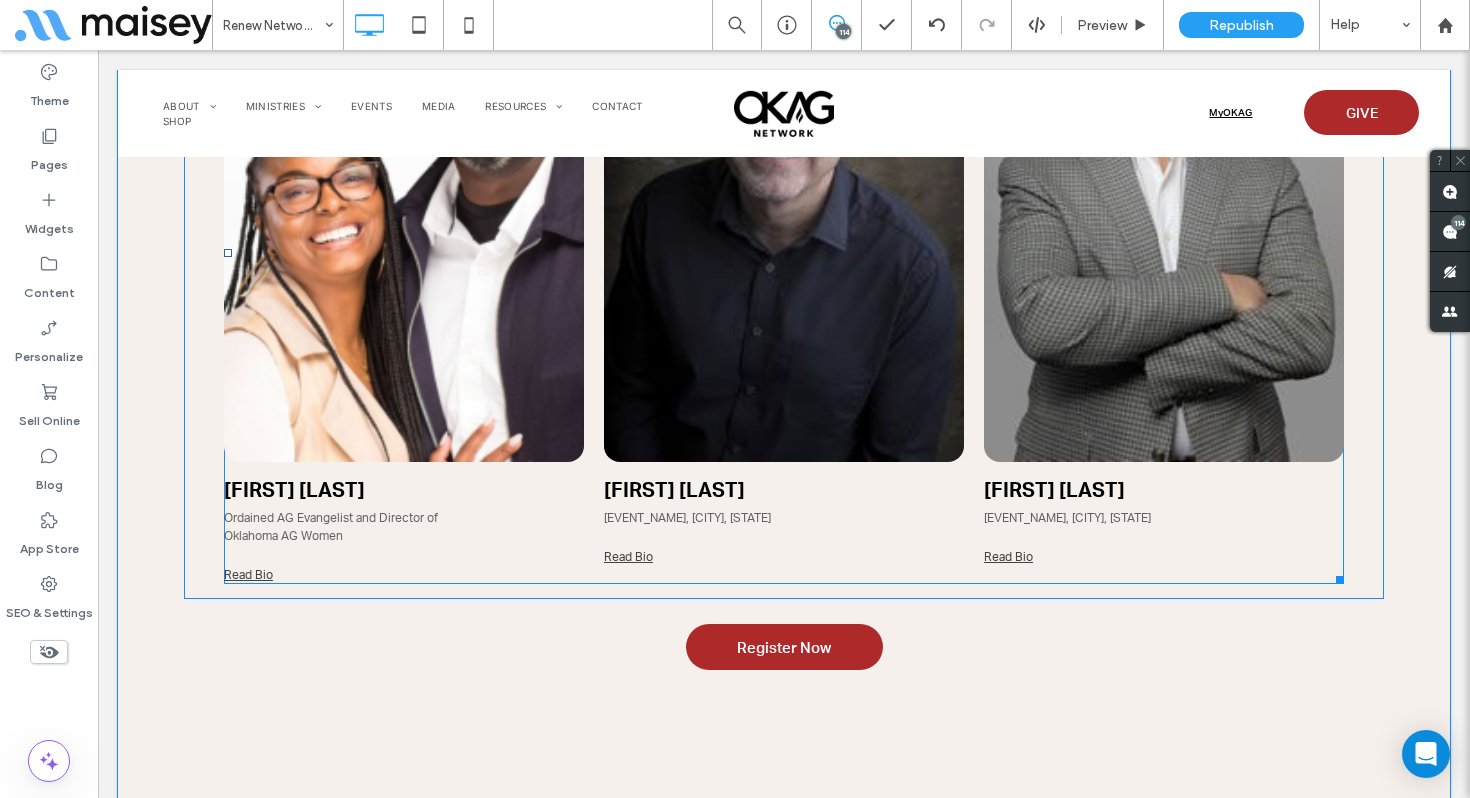 click at bounding box center [784, 253] 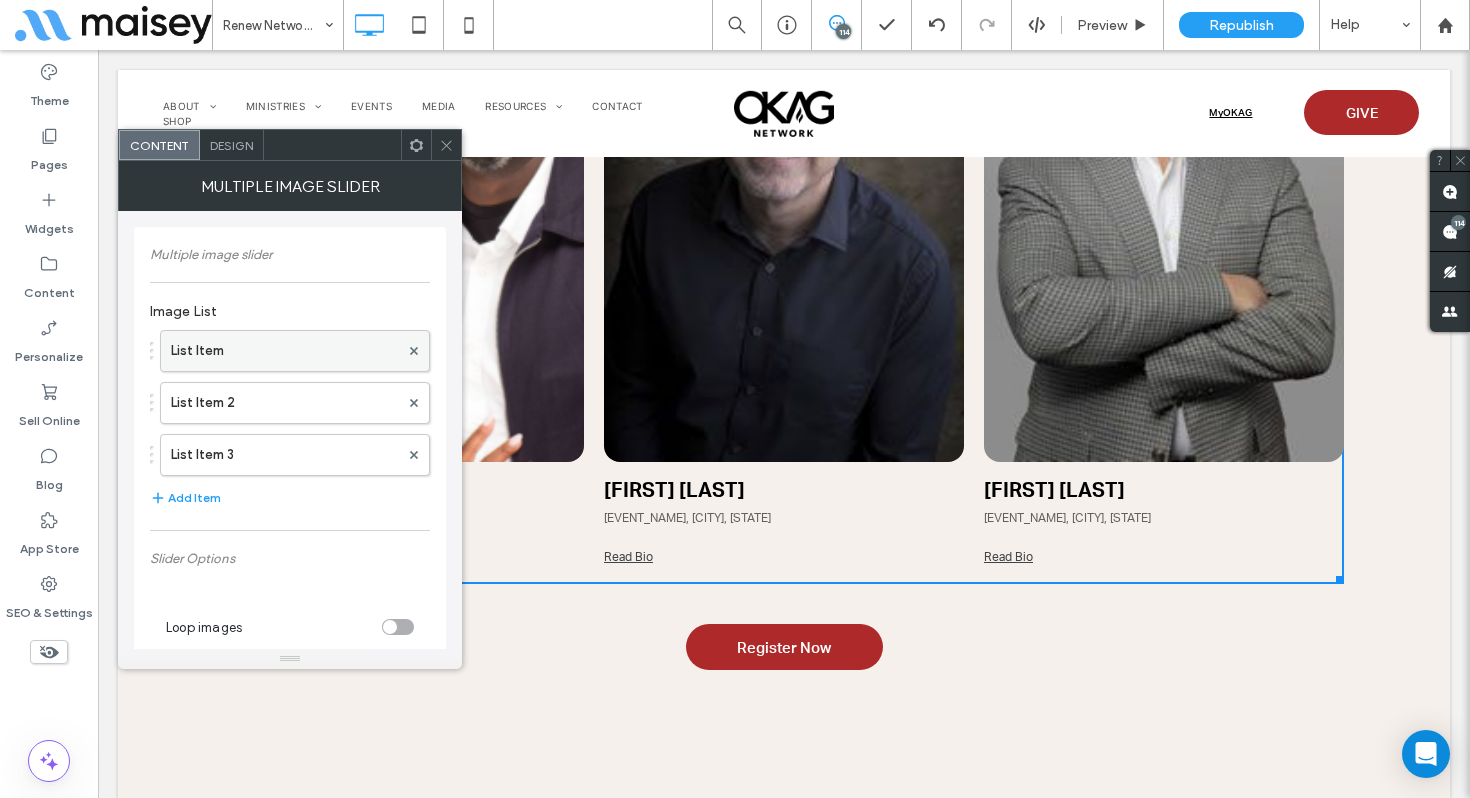 click on "List Item" at bounding box center (285, 351) 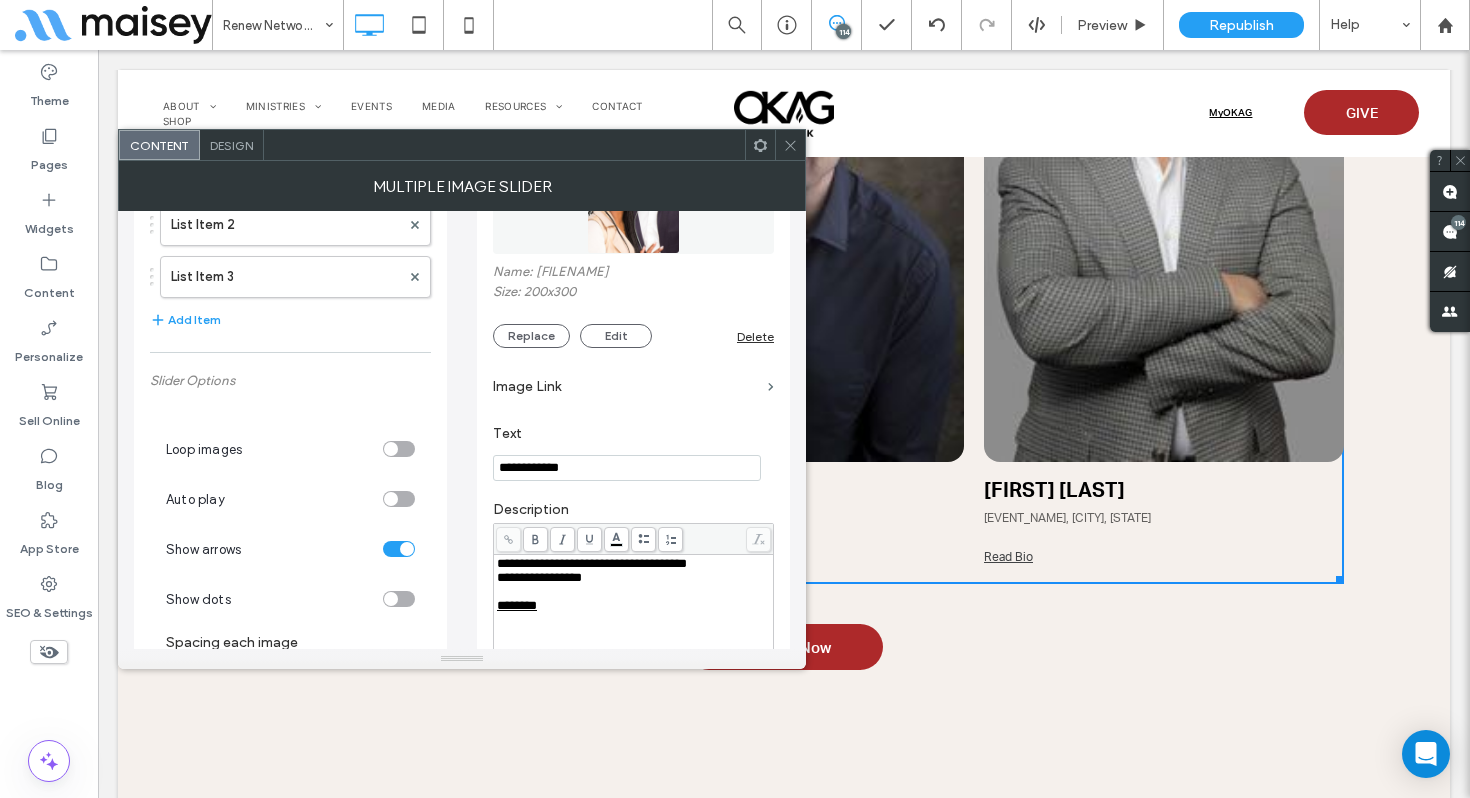 scroll, scrollTop: 180, scrollLeft: 0, axis: vertical 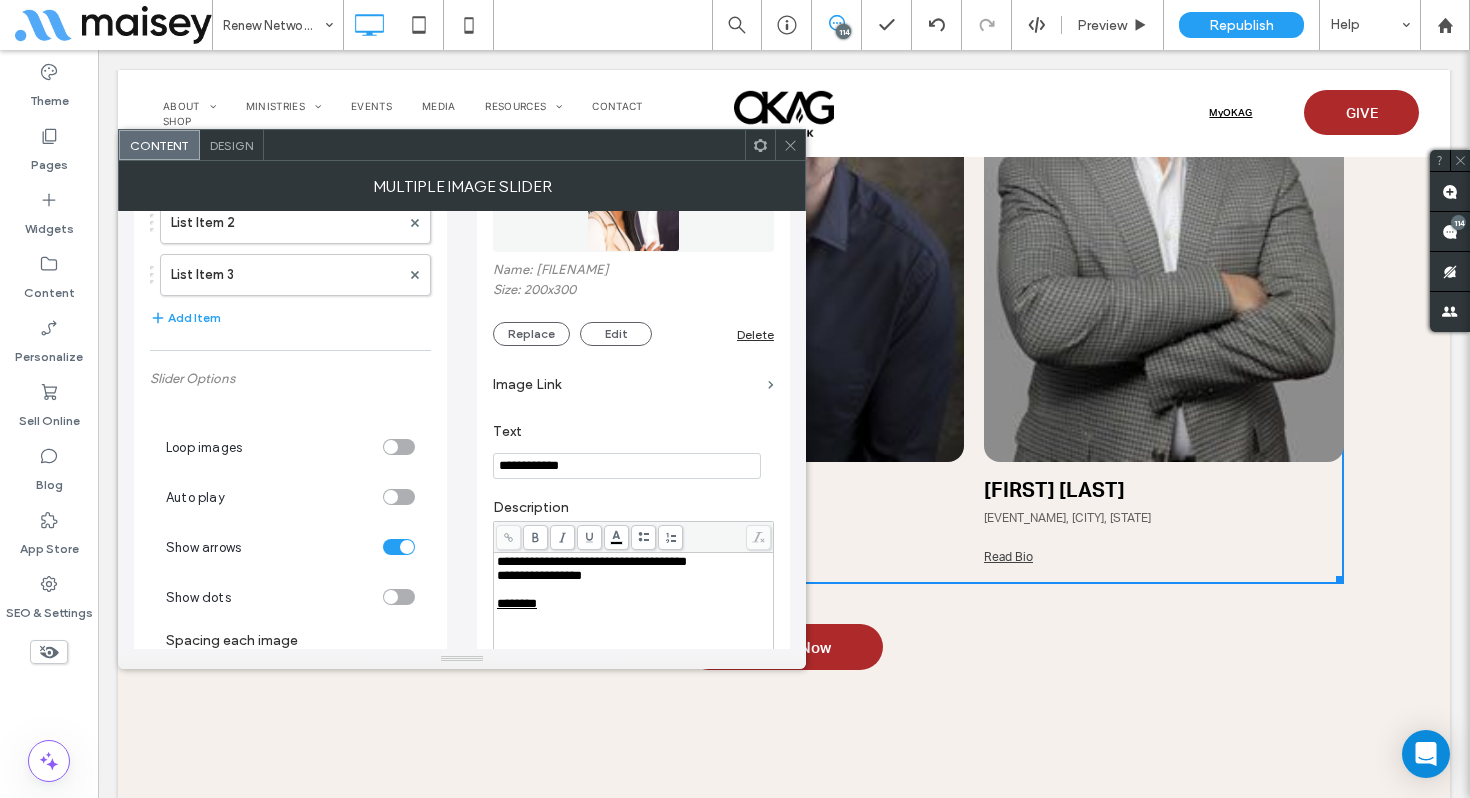 click on "**********" at bounding box center (627, 466) 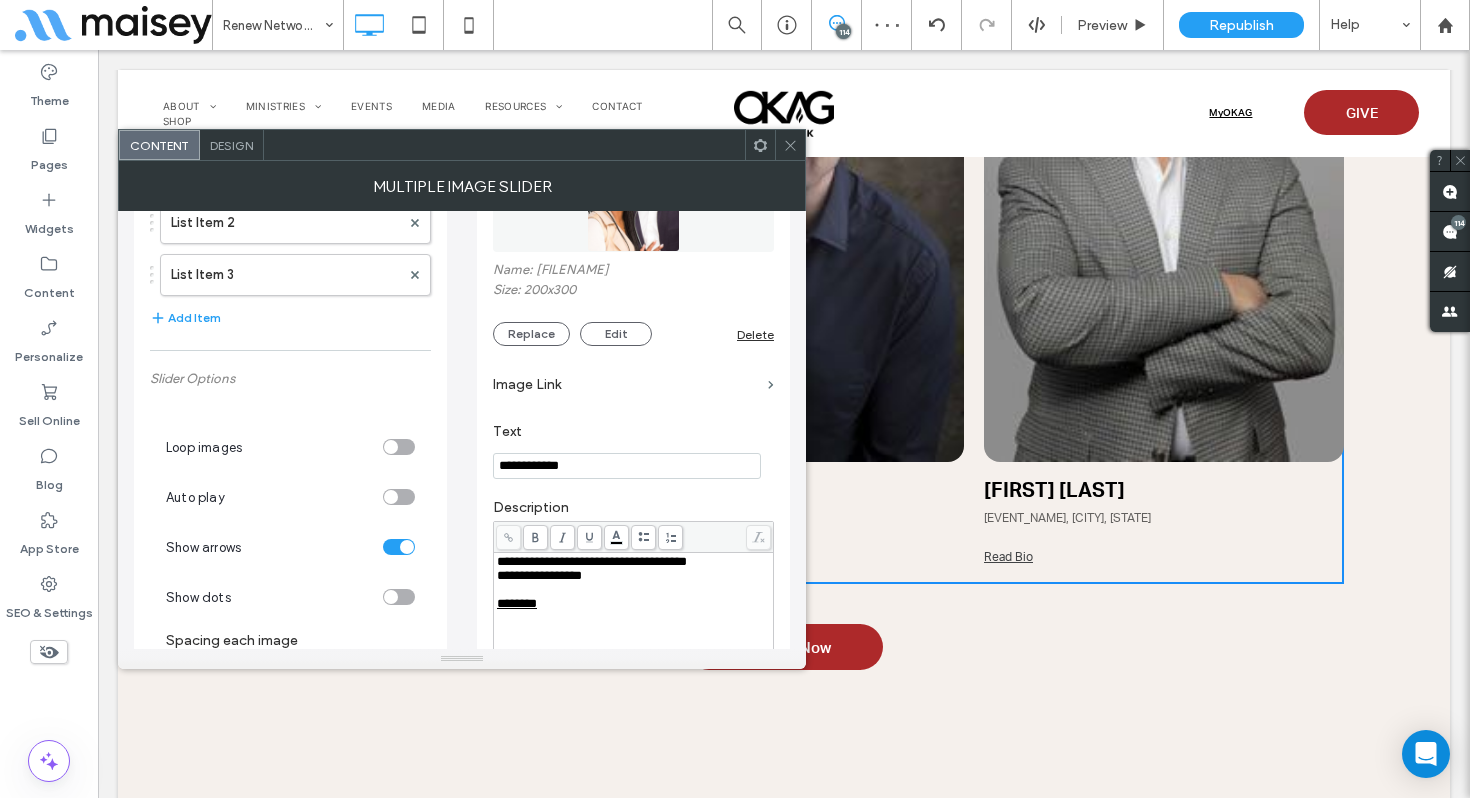 type on "**********" 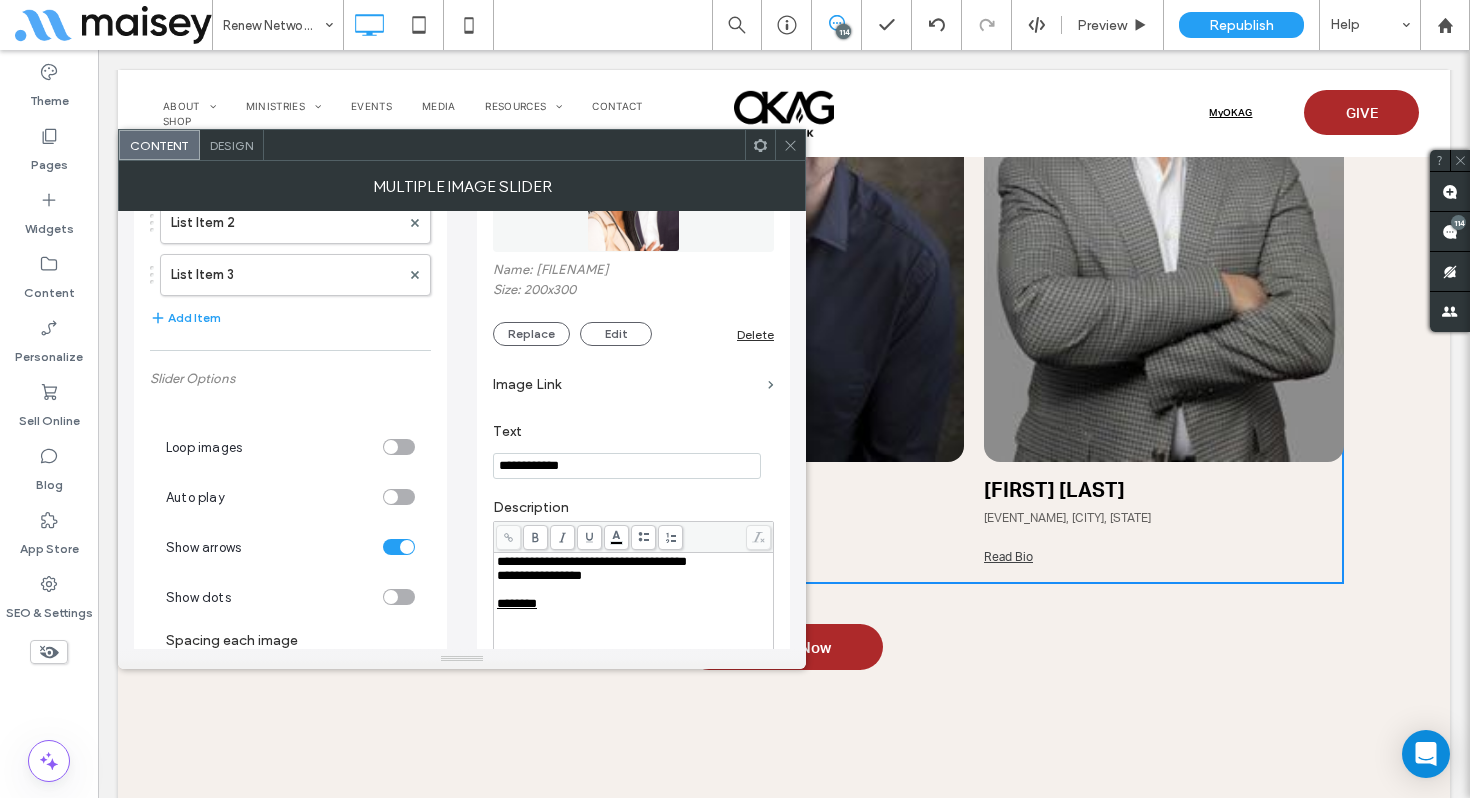 click at bounding box center (634, 590) 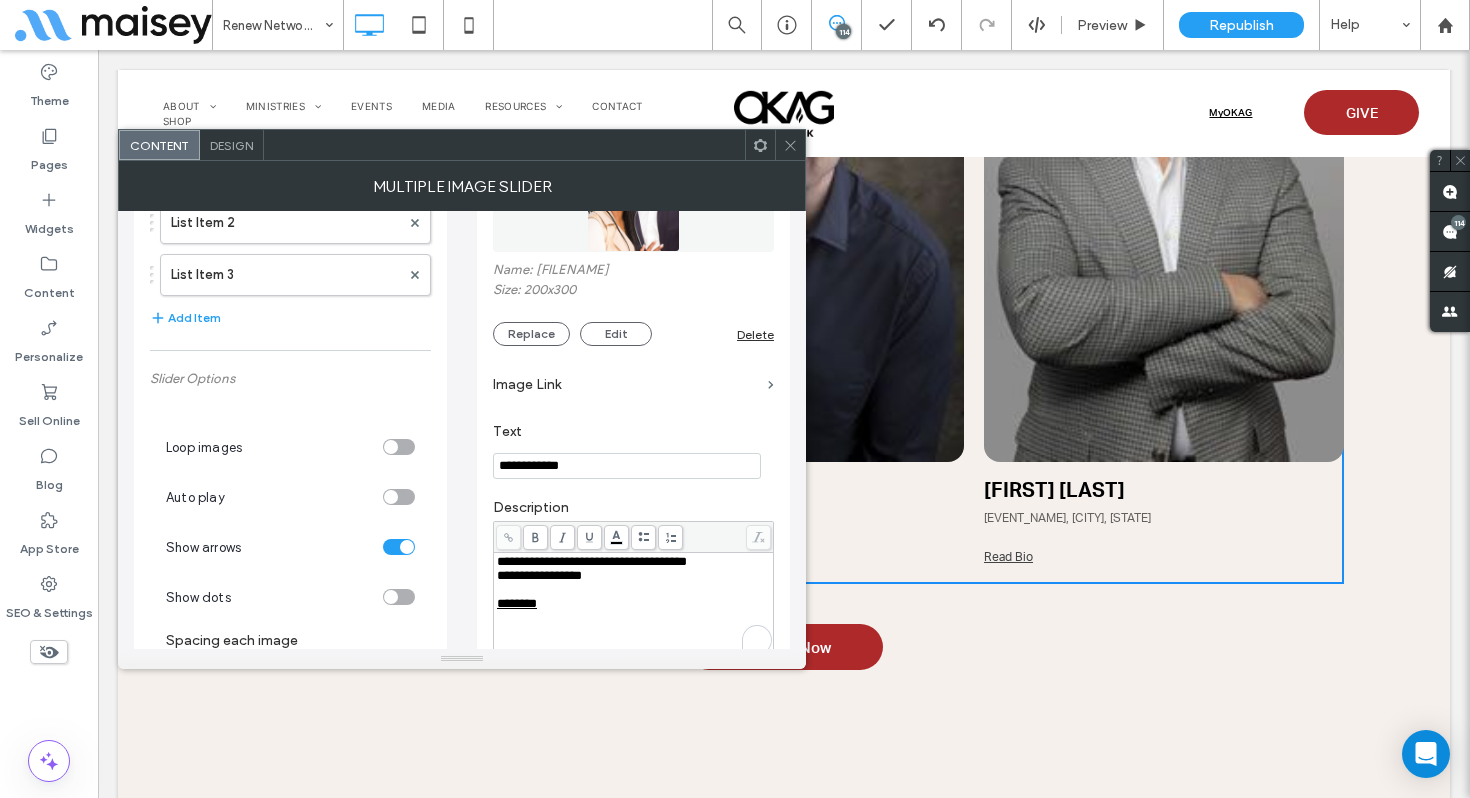 click on "**********" at bounding box center [634, 576] 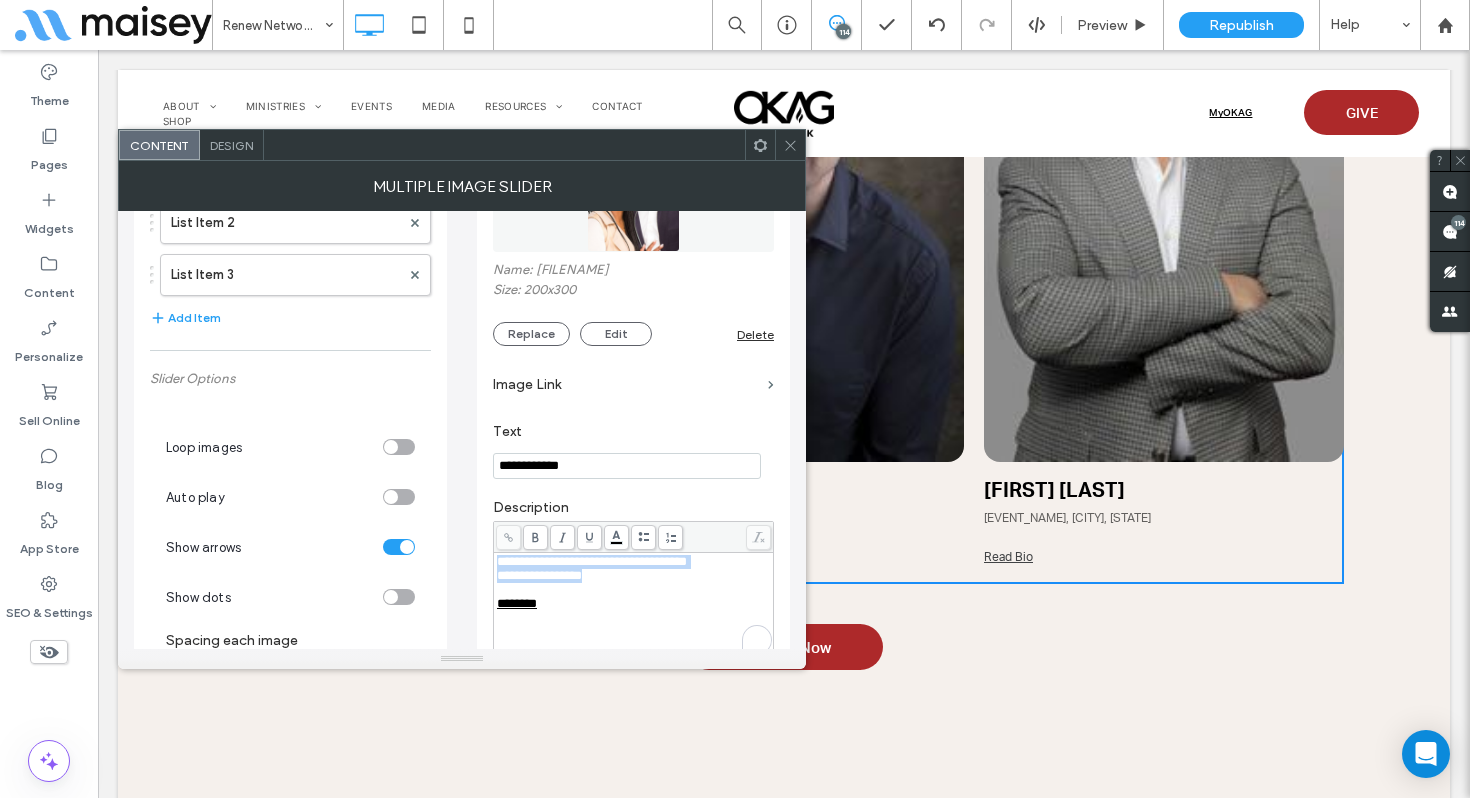 drag, startPoint x: 630, startPoint y: 586, endPoint x: 496, endPoint y: 568, distance: 135.20355 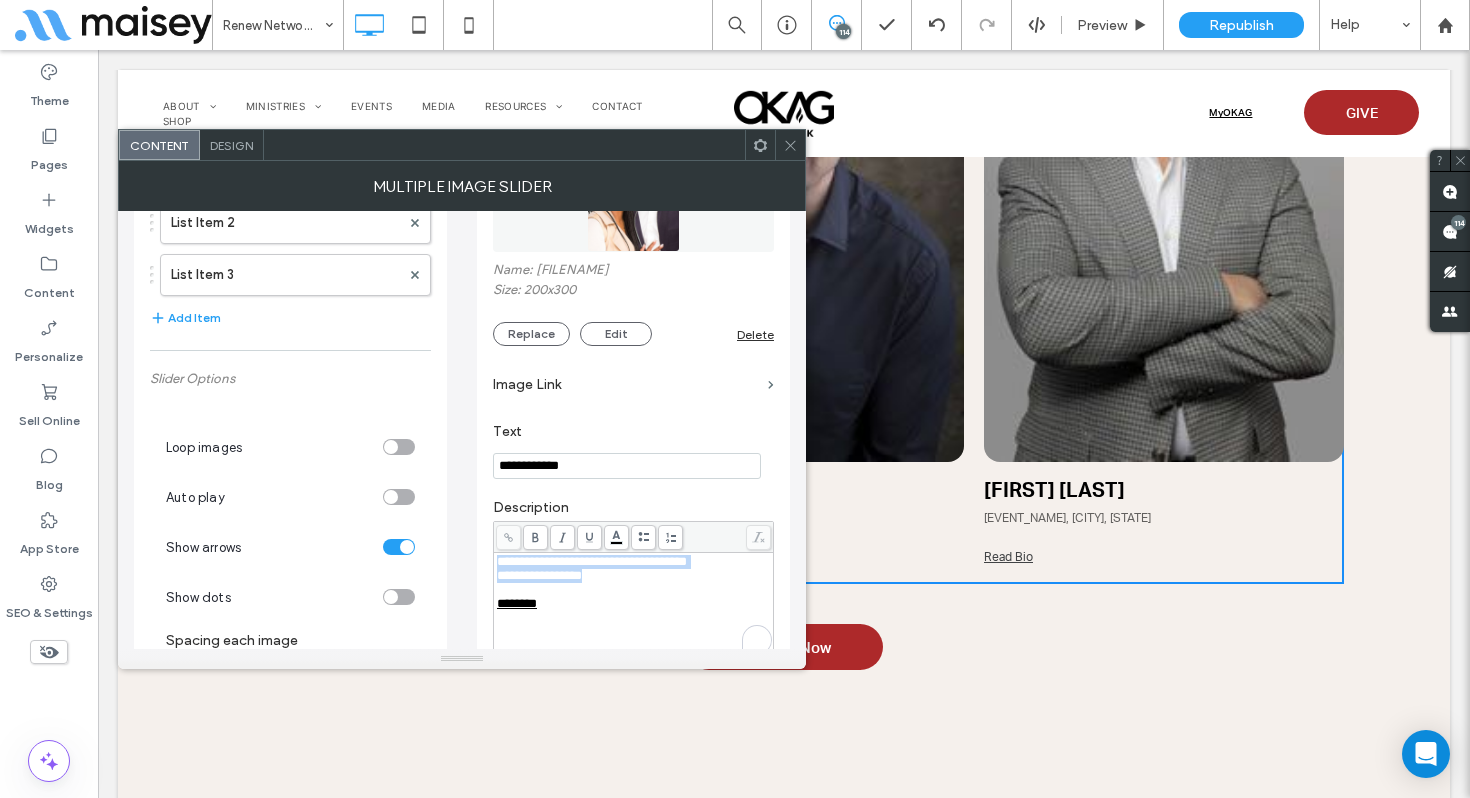 click on "**********" at bounding box center (634, 583) 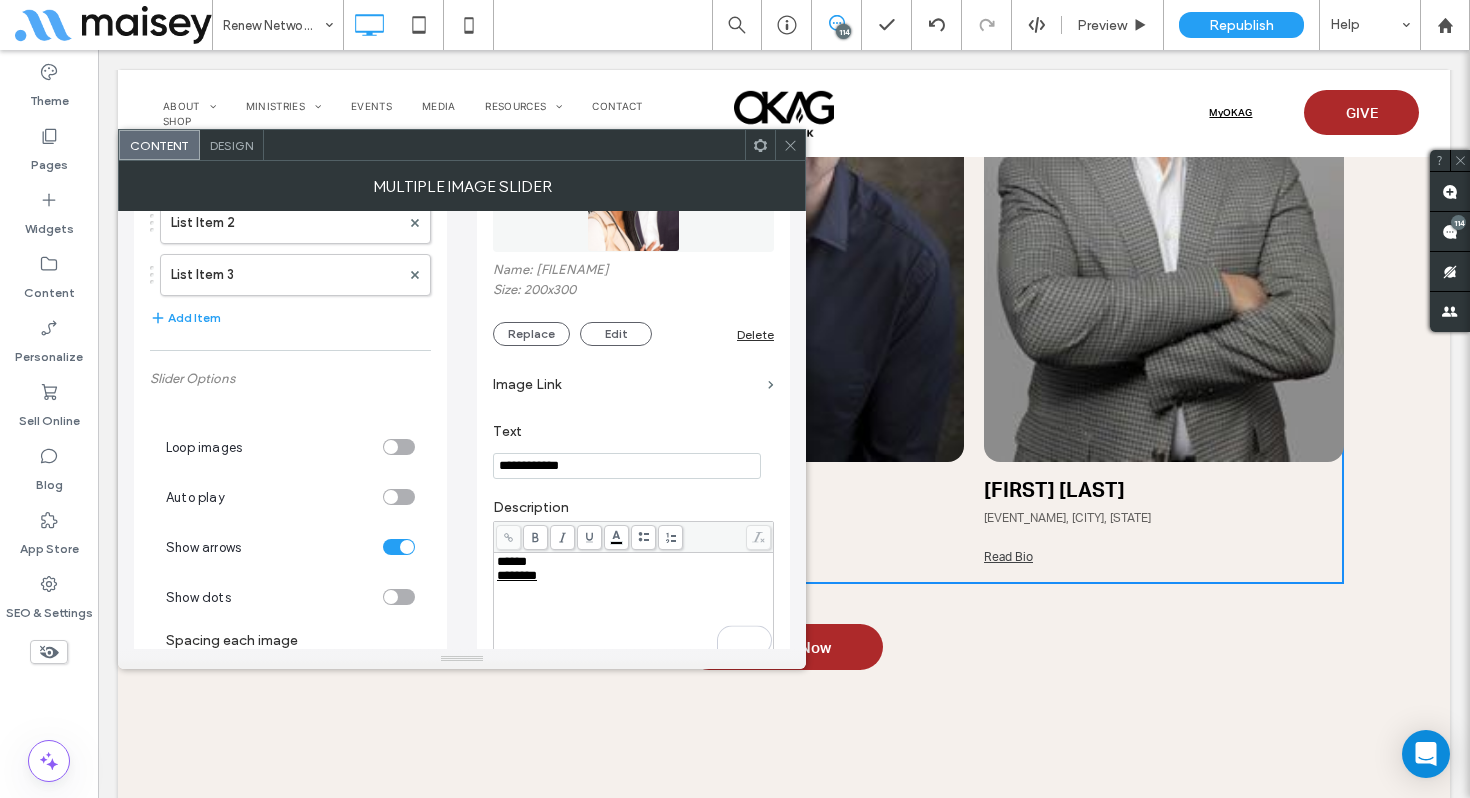 click on "******" at bounding box center [634, 562] 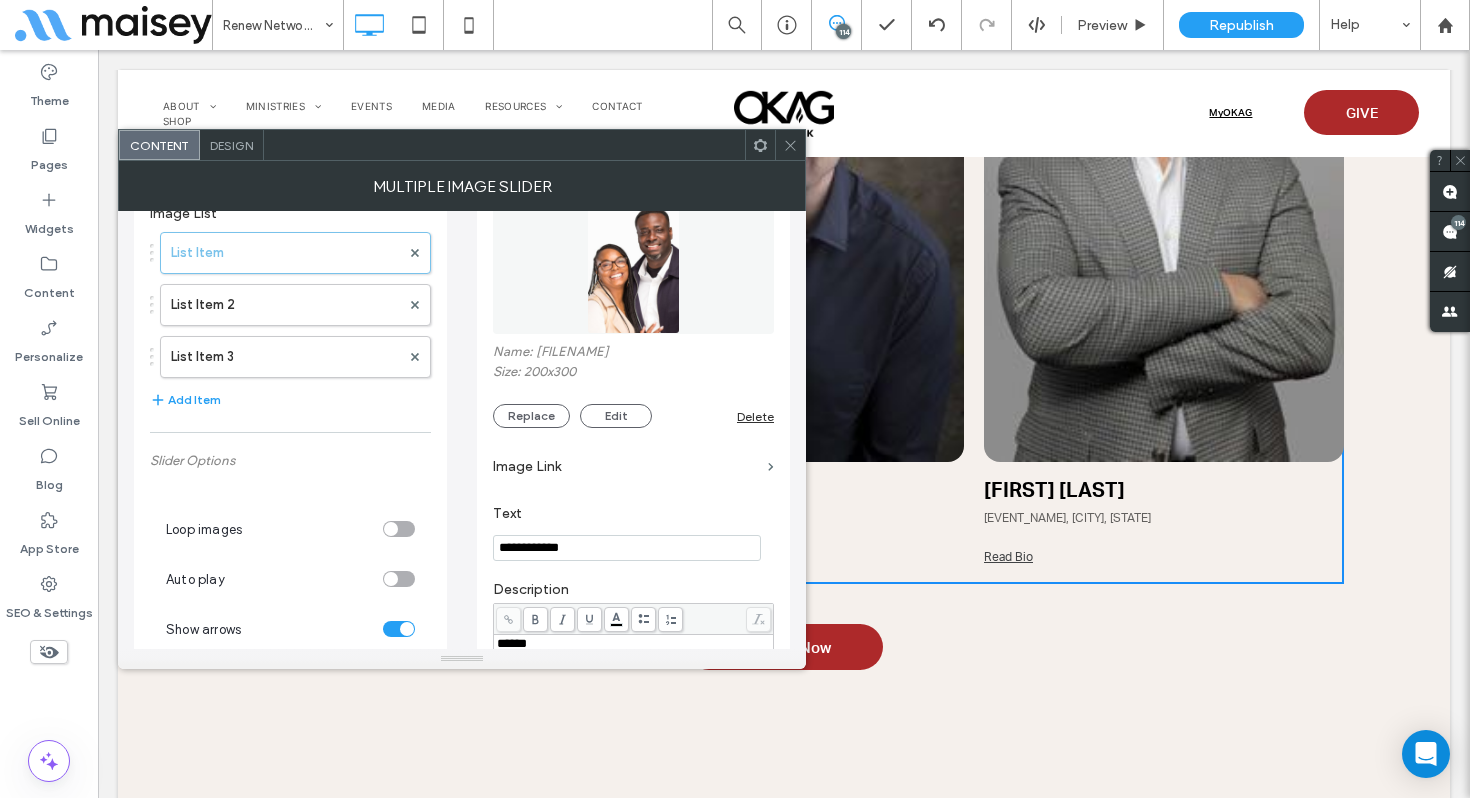 scroll, scrollTop: 70, scrollLeft: 0, axis: vertical 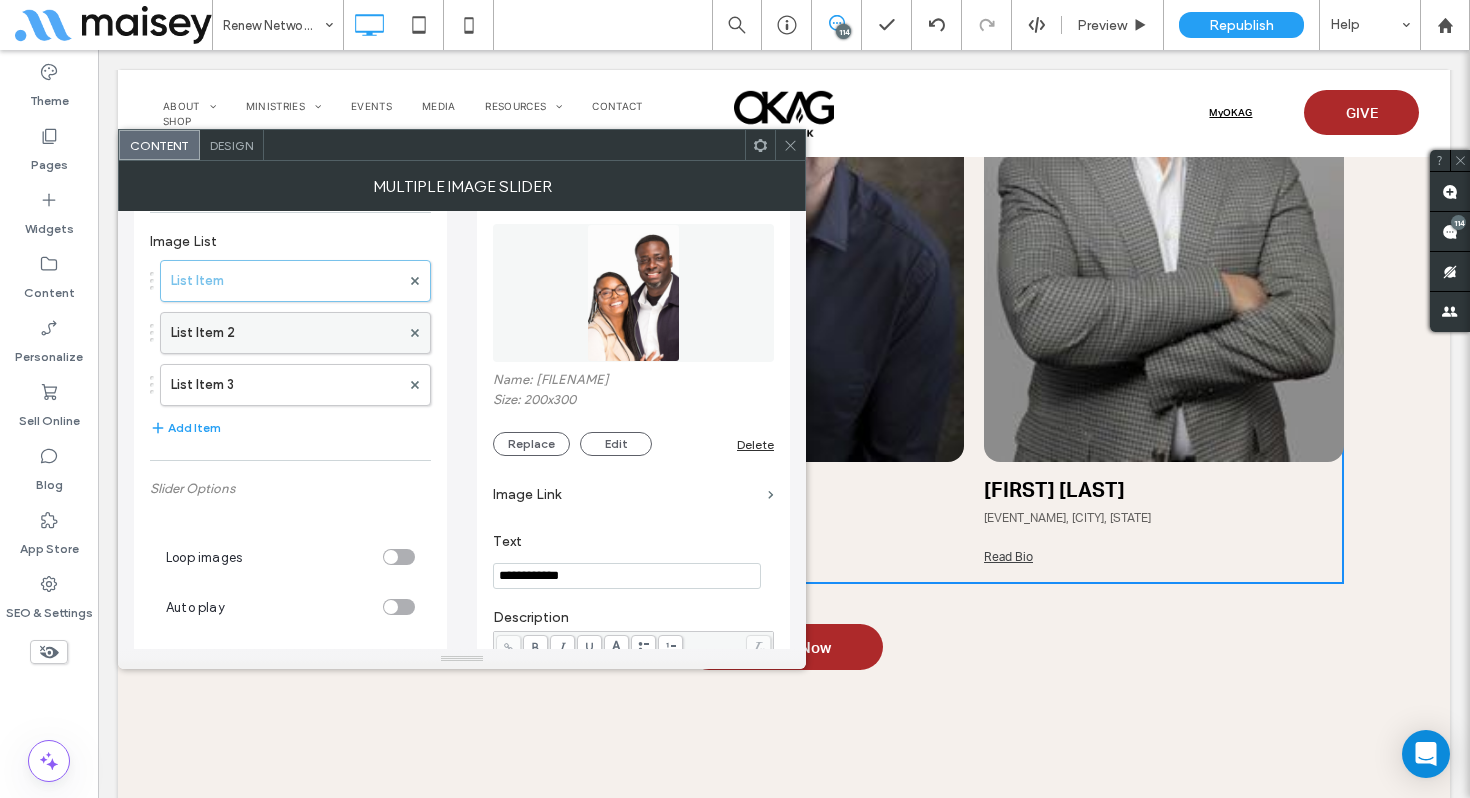 click on "List Item 2" at bounding box center [285, 333] 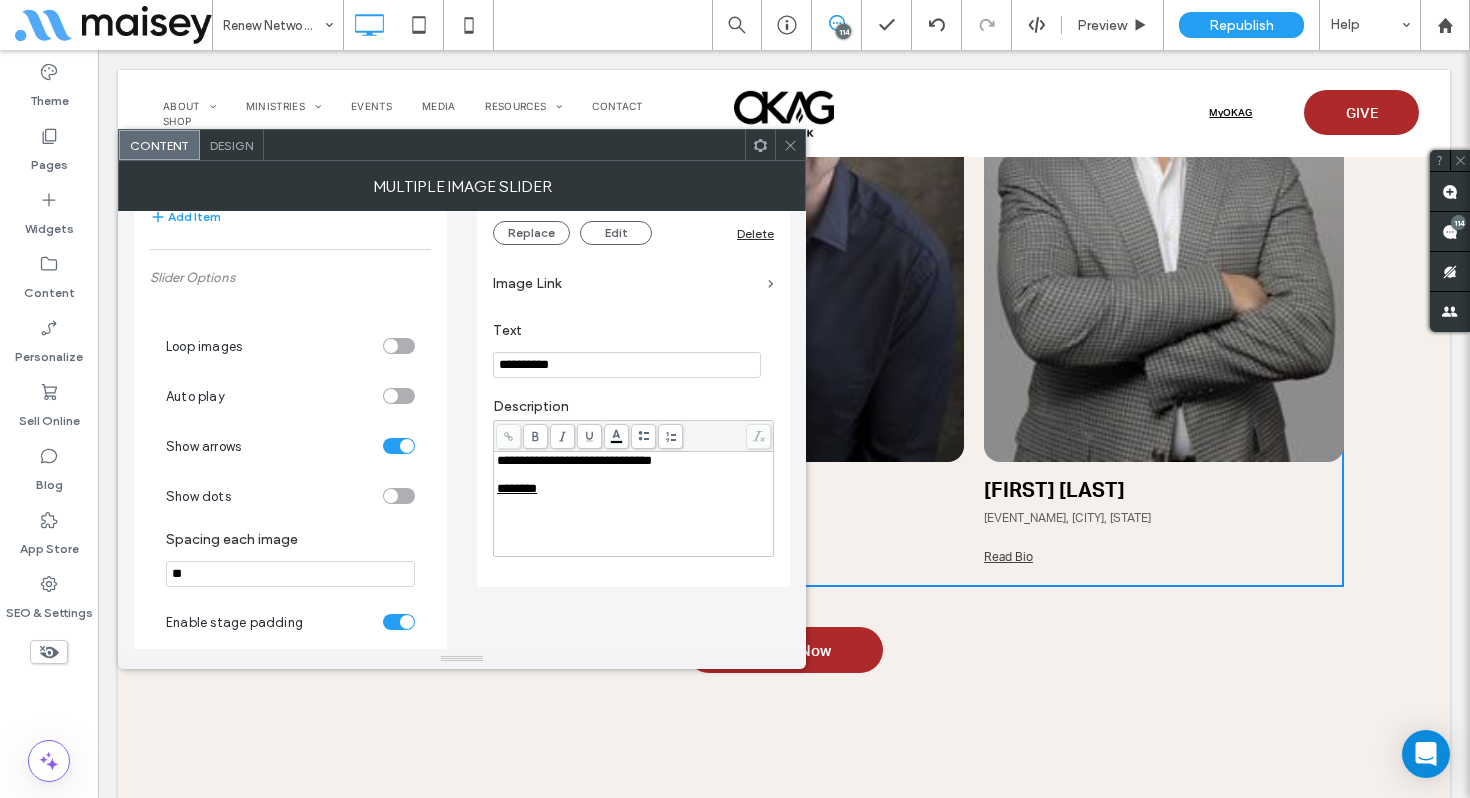 scroll, scrollTop: 286, scrollLeft: 0, axis: vertical 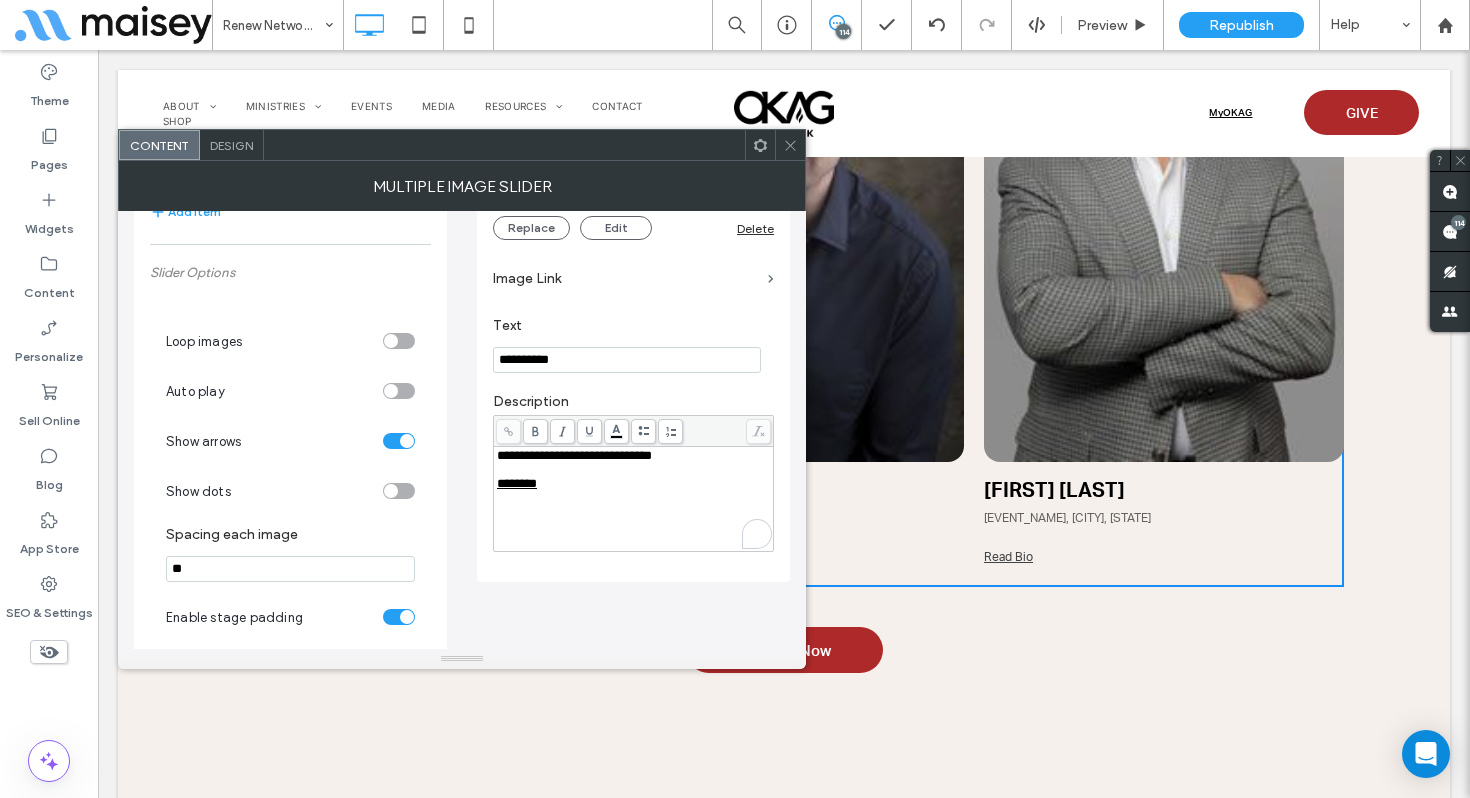 click on "**********" at bounding box center [634, 456] 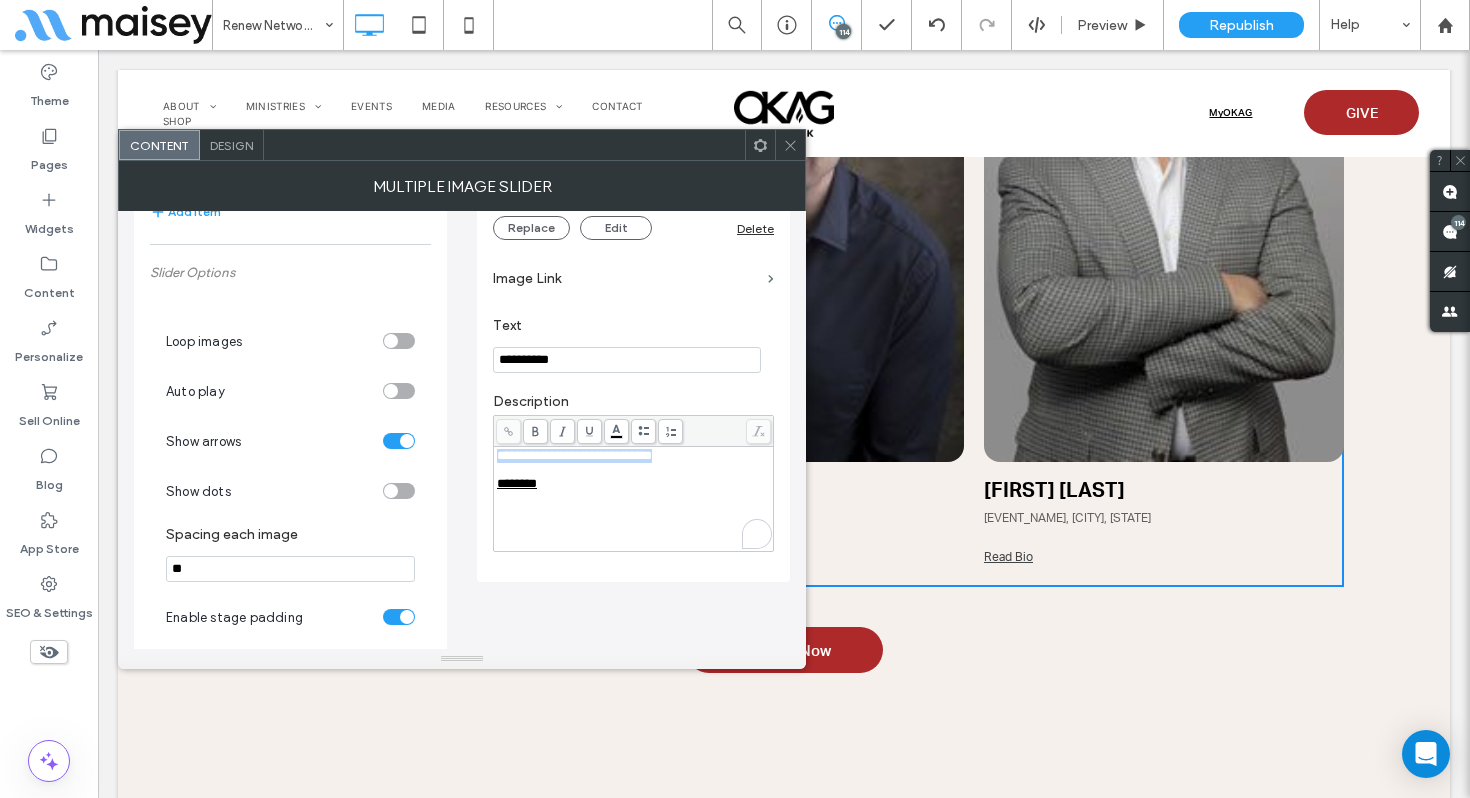 drag, startPoint x: 678, startPoint y: 467, endPoint x: 479, endPoint y: 458, distance: 199.20341 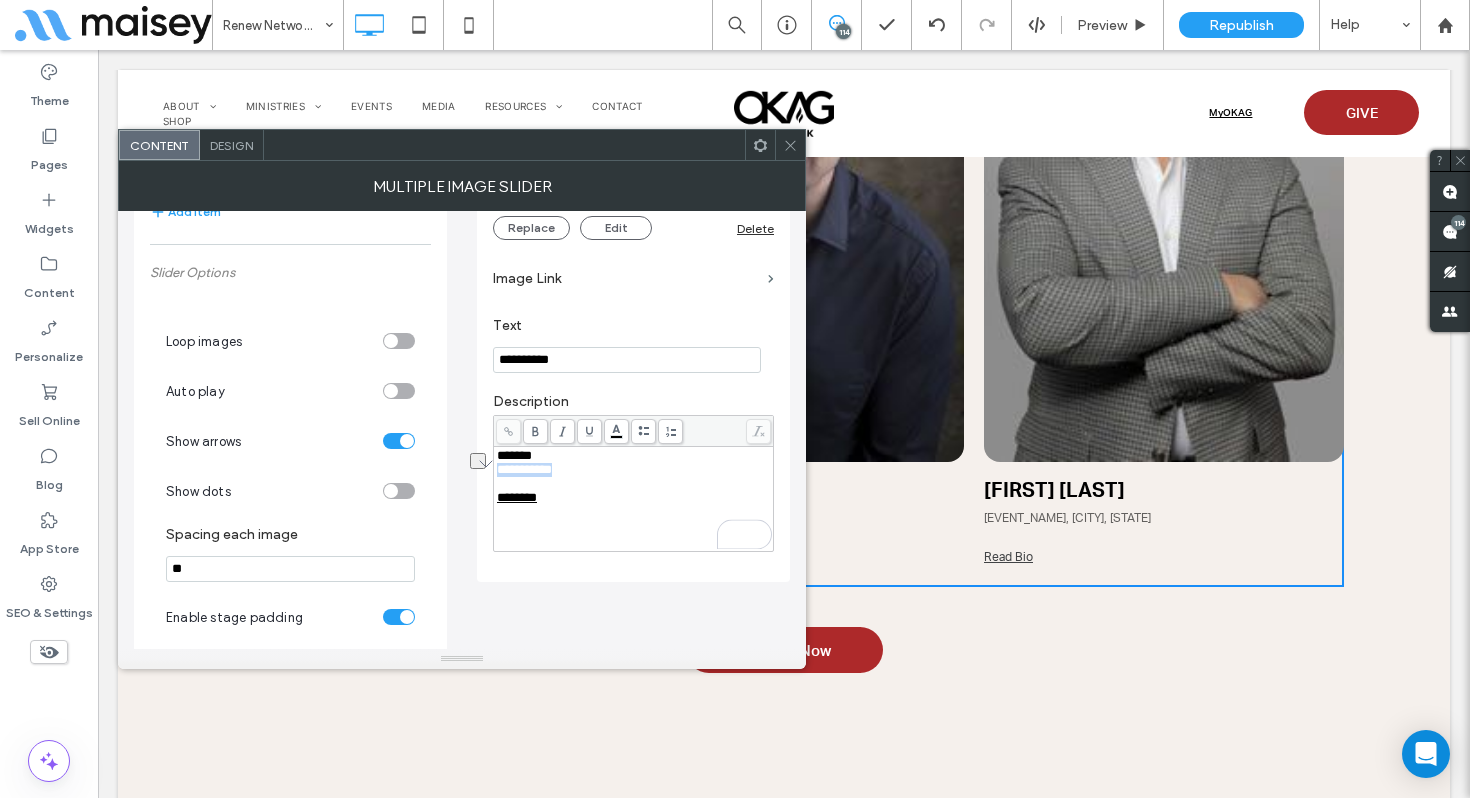 drag, startPoint x: 566, startPoint y: 478, endPoint x: 475, endPoint y: 472, distance: 91.197586 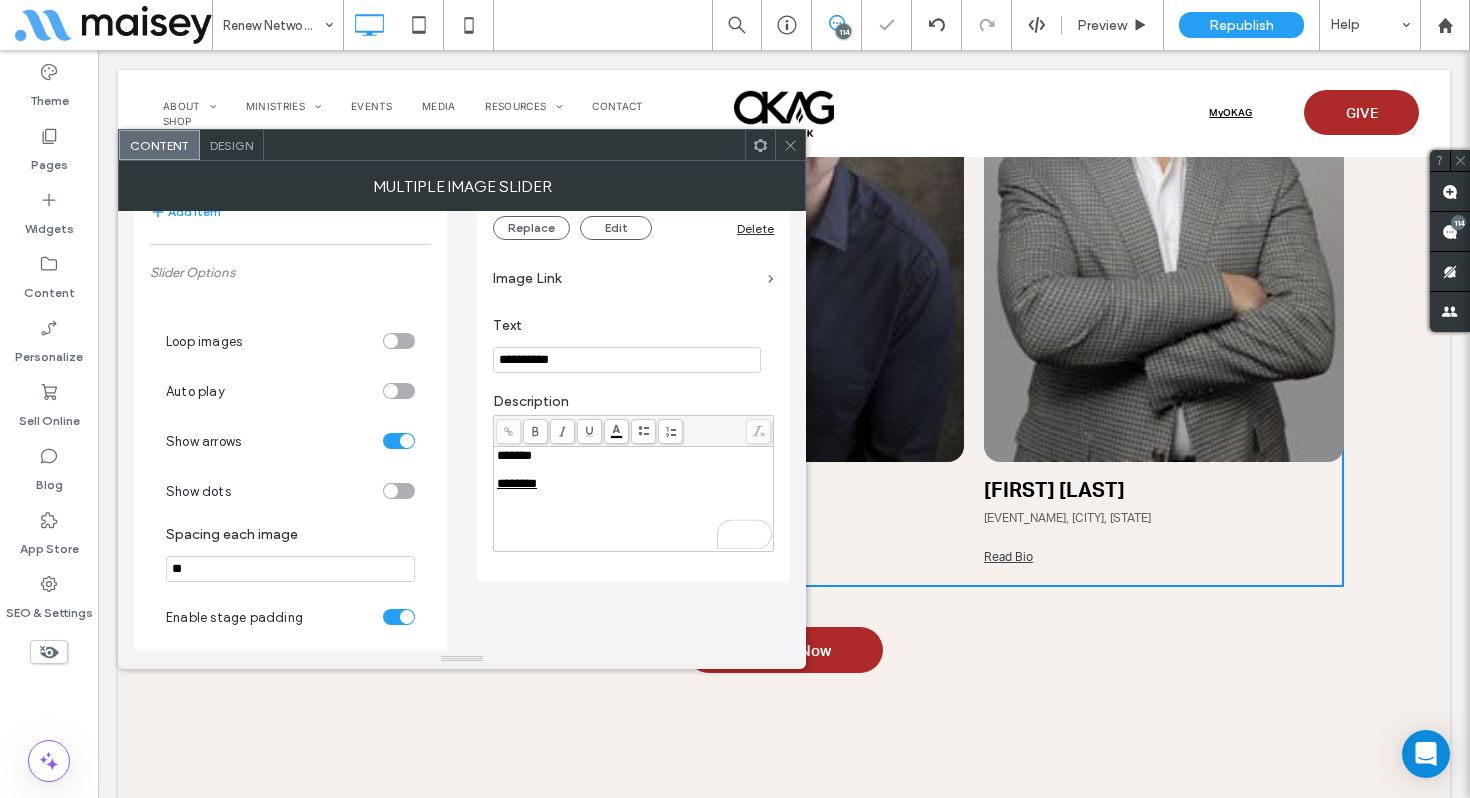 click on "*********" at bounding box center (627, 360) 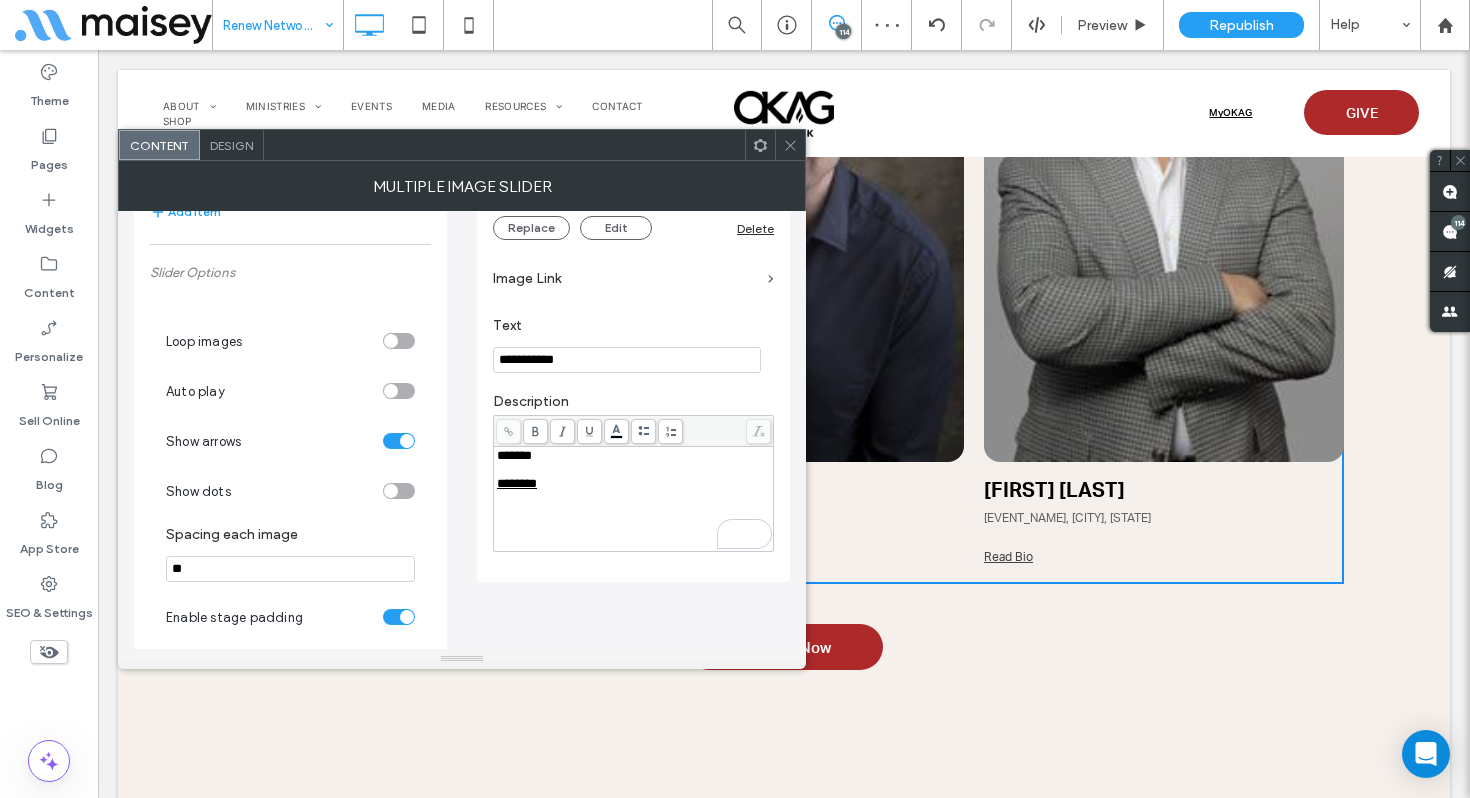 type on "**********" 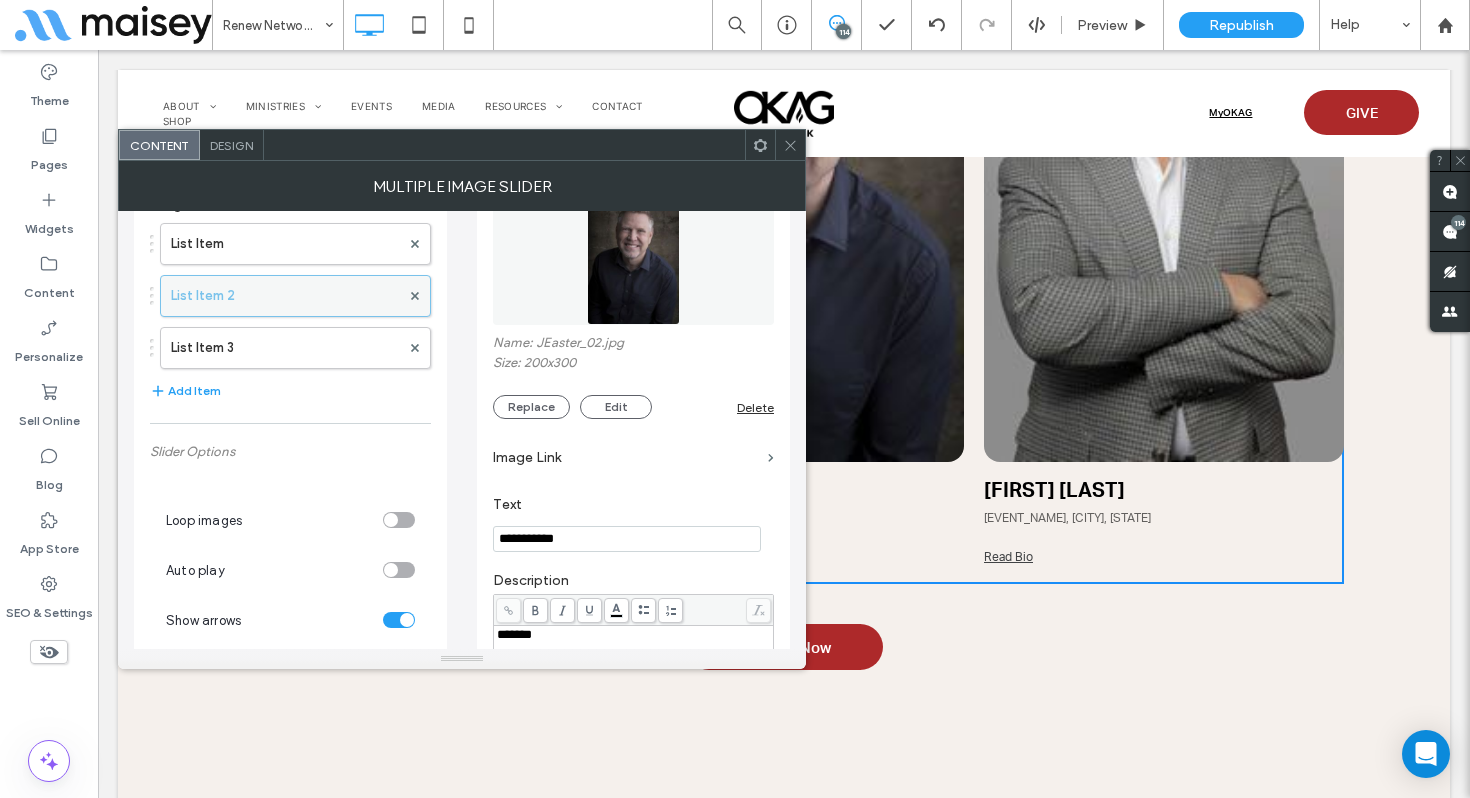 scroll, scrollTop: 105, scrollLeft: 0, axis: vertical 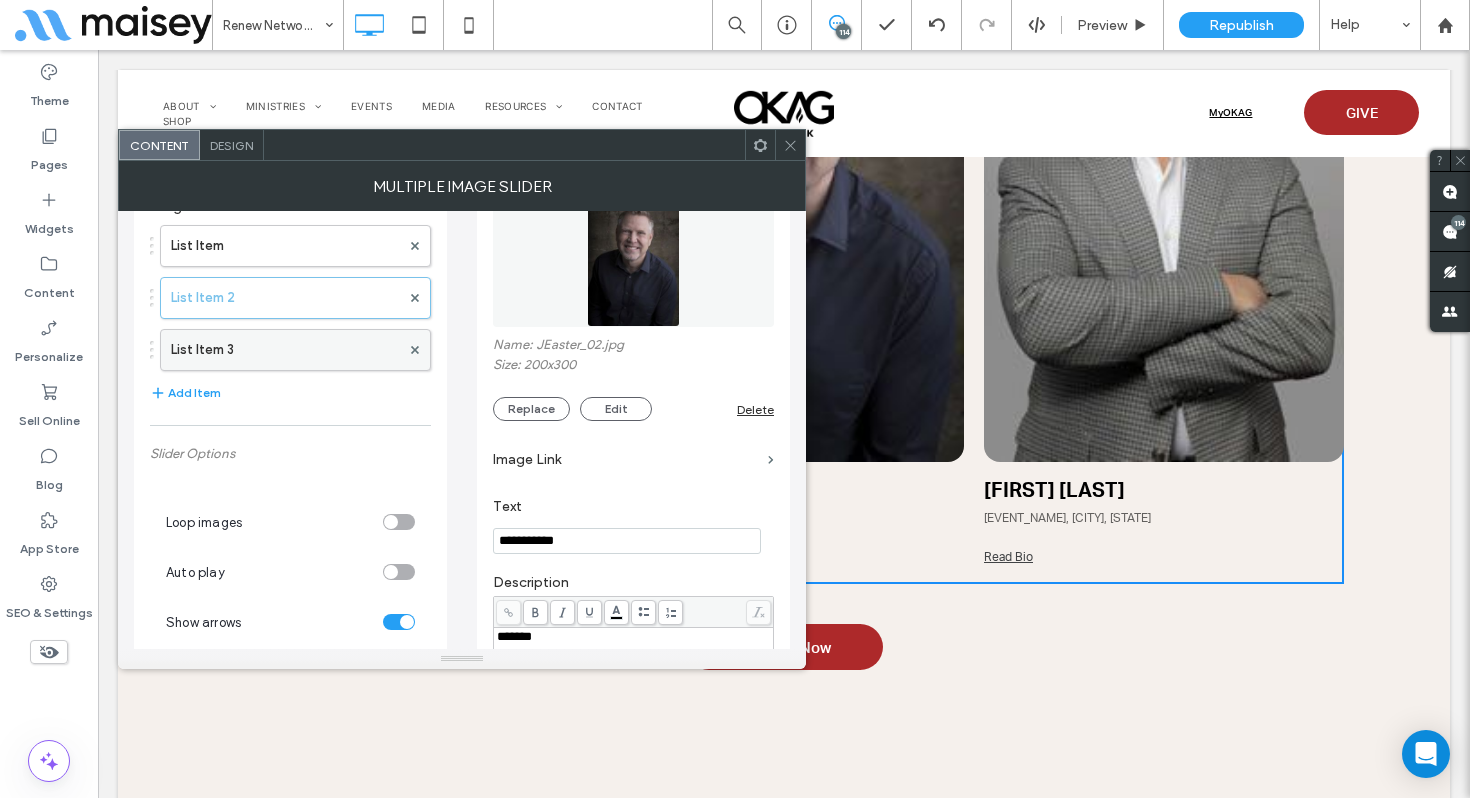 click on "List Item 3" at bounding box center [285, 350] 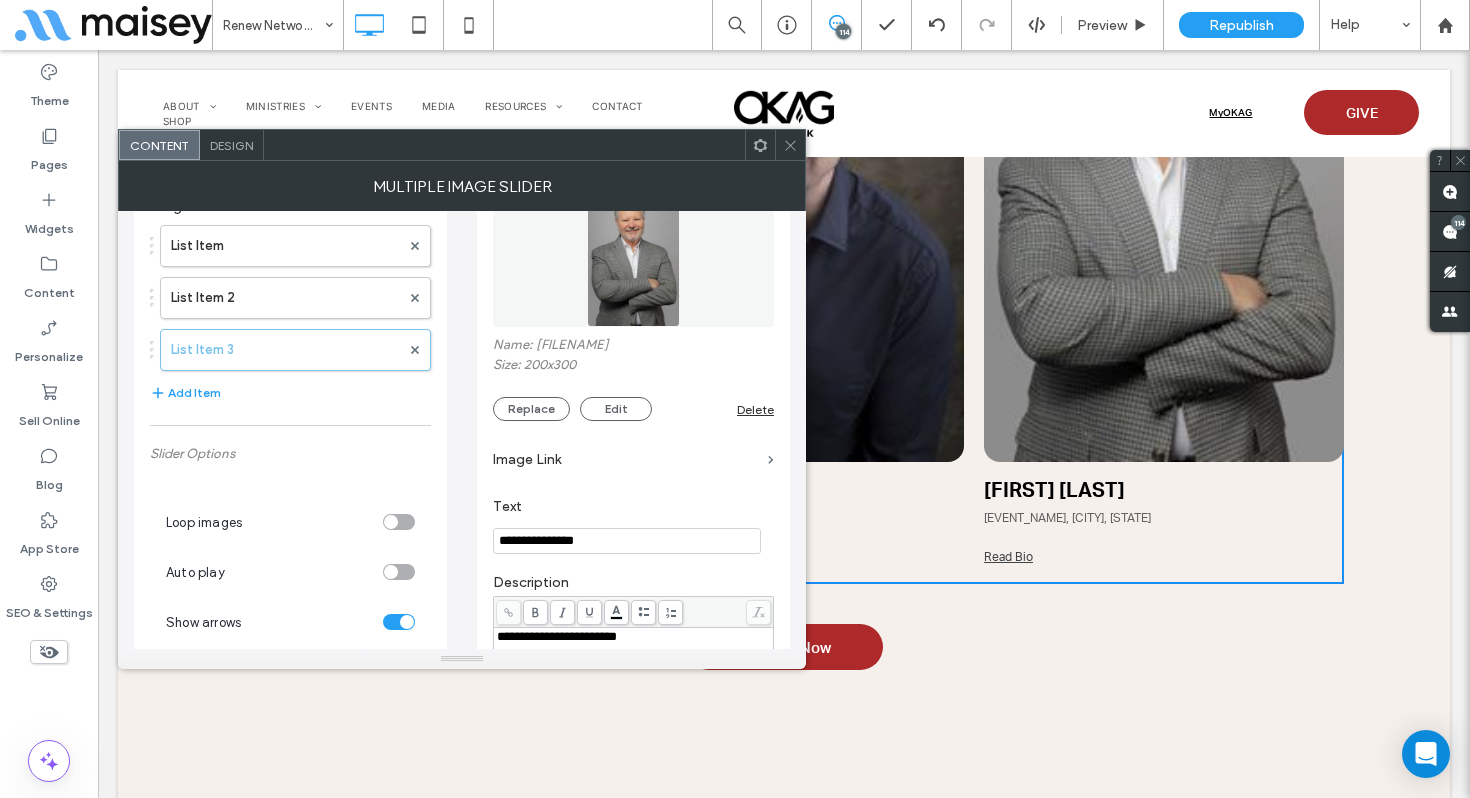 click on "**********" at bounding box center [627, 541] 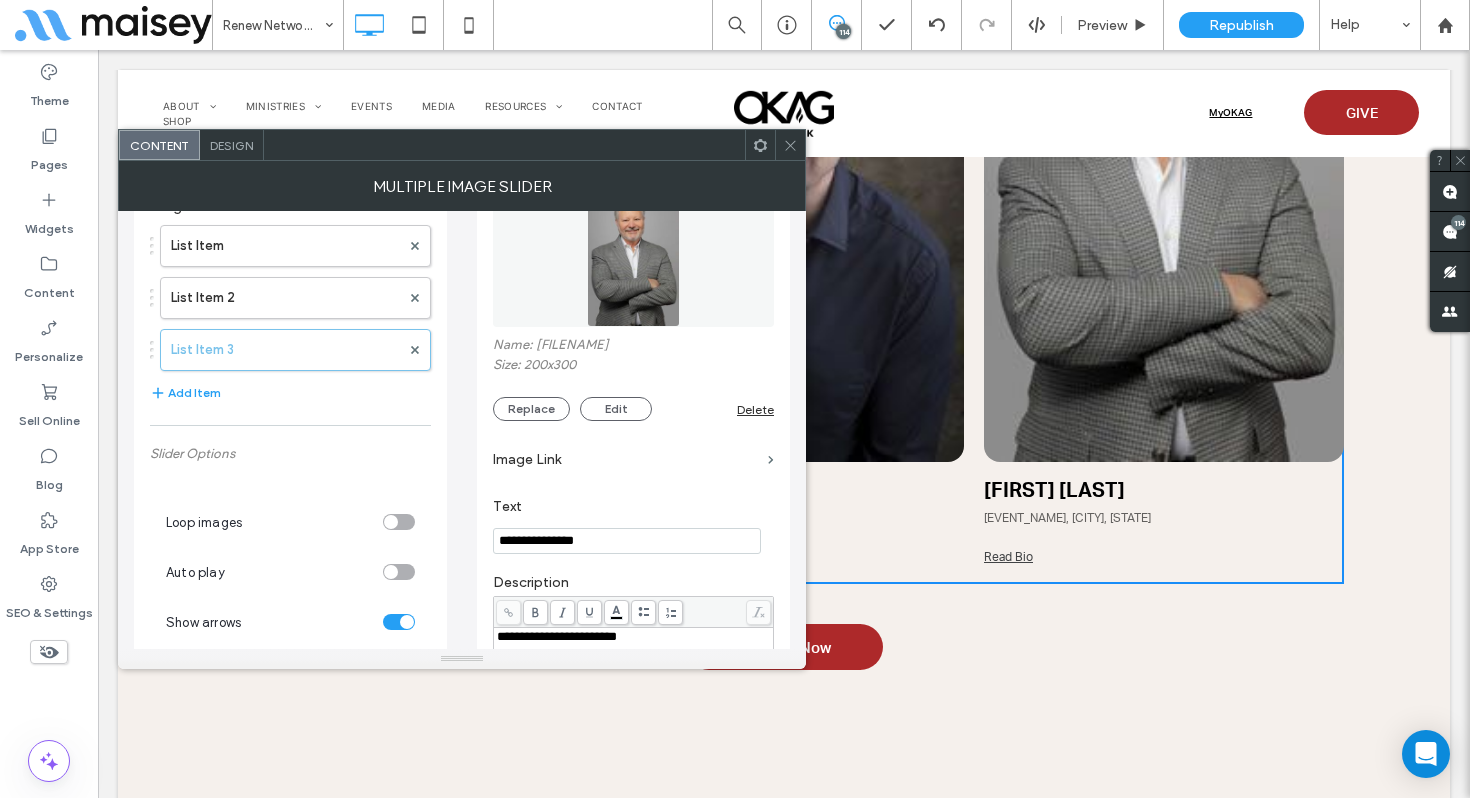 paste on "*******" 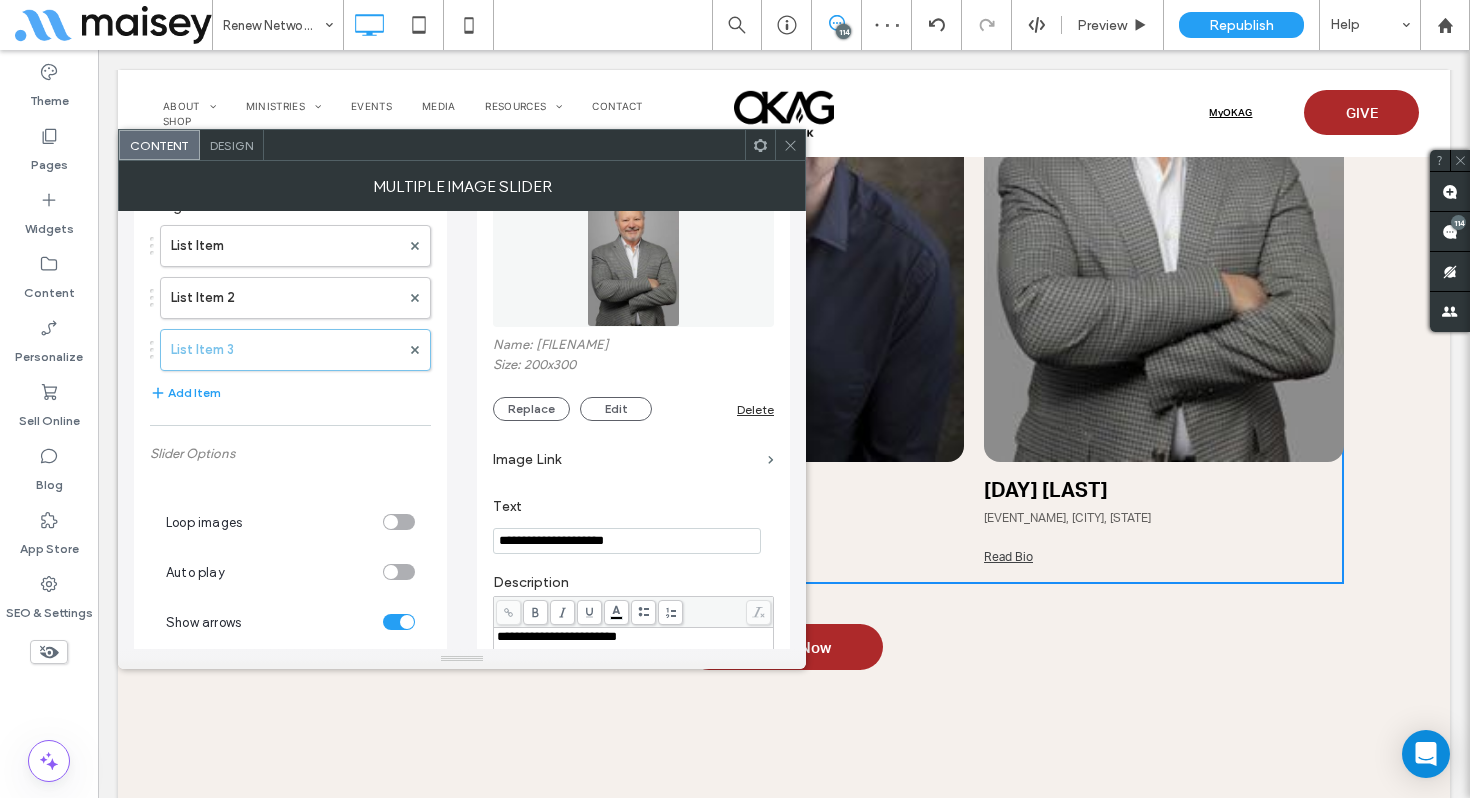 drag, startPoint x: 570, startPoint y: 540, endPoint x: 468, endPoint y: 523, distance: 103.40696 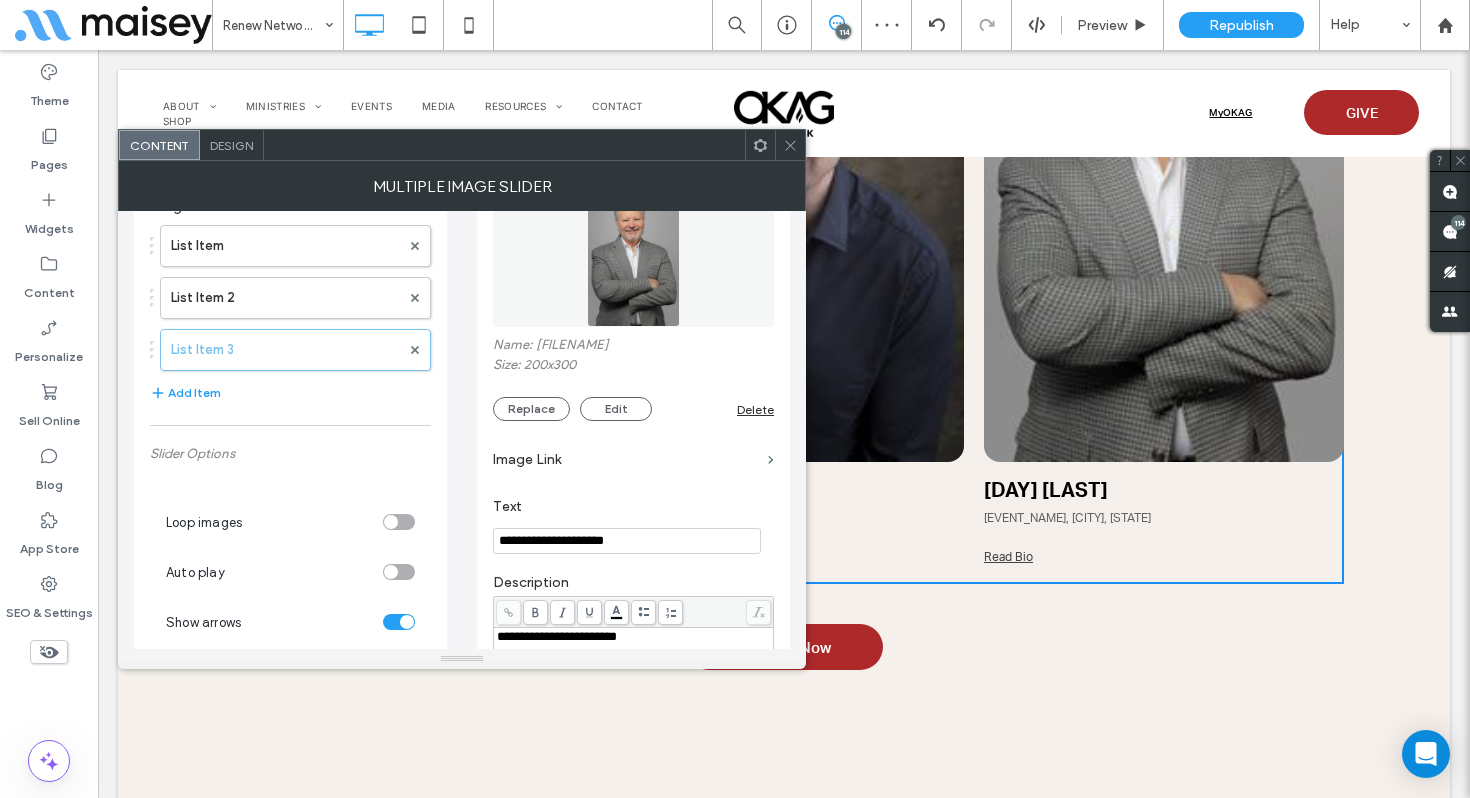 click on "**********" at bounding box center [462, 773] 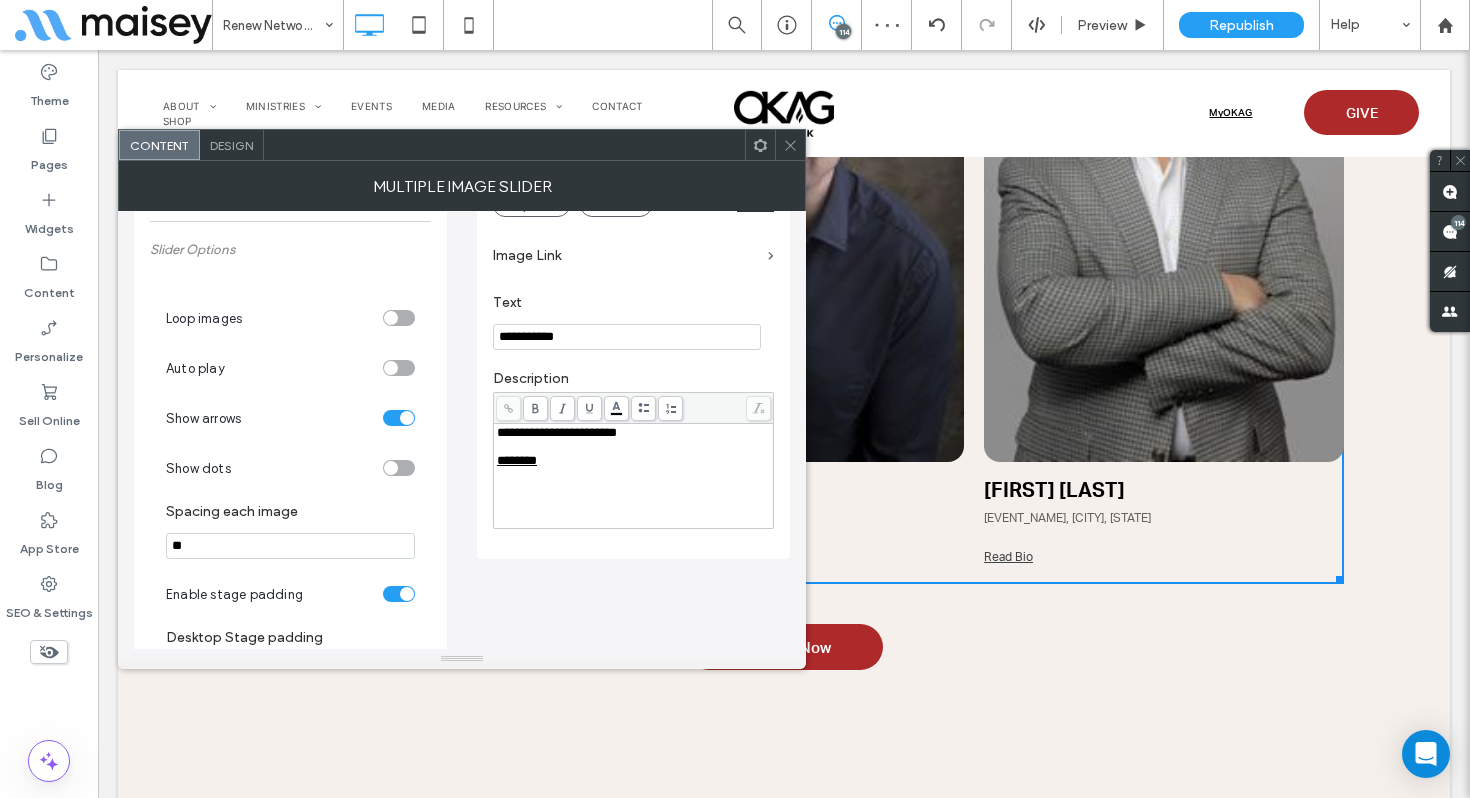 scroll, scrollTop: 321, scrollLeft: 0, axis: vertical 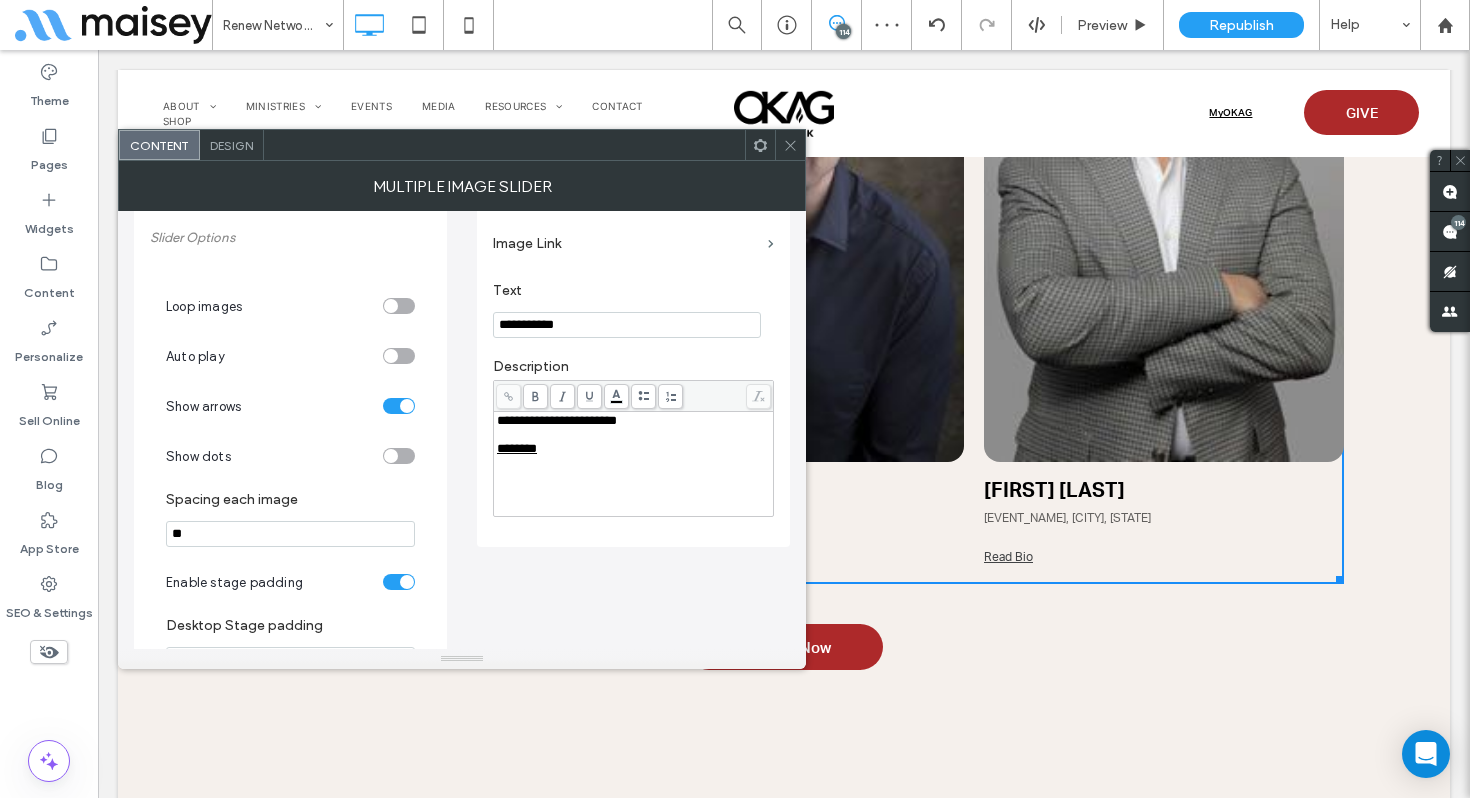 type on "**********" 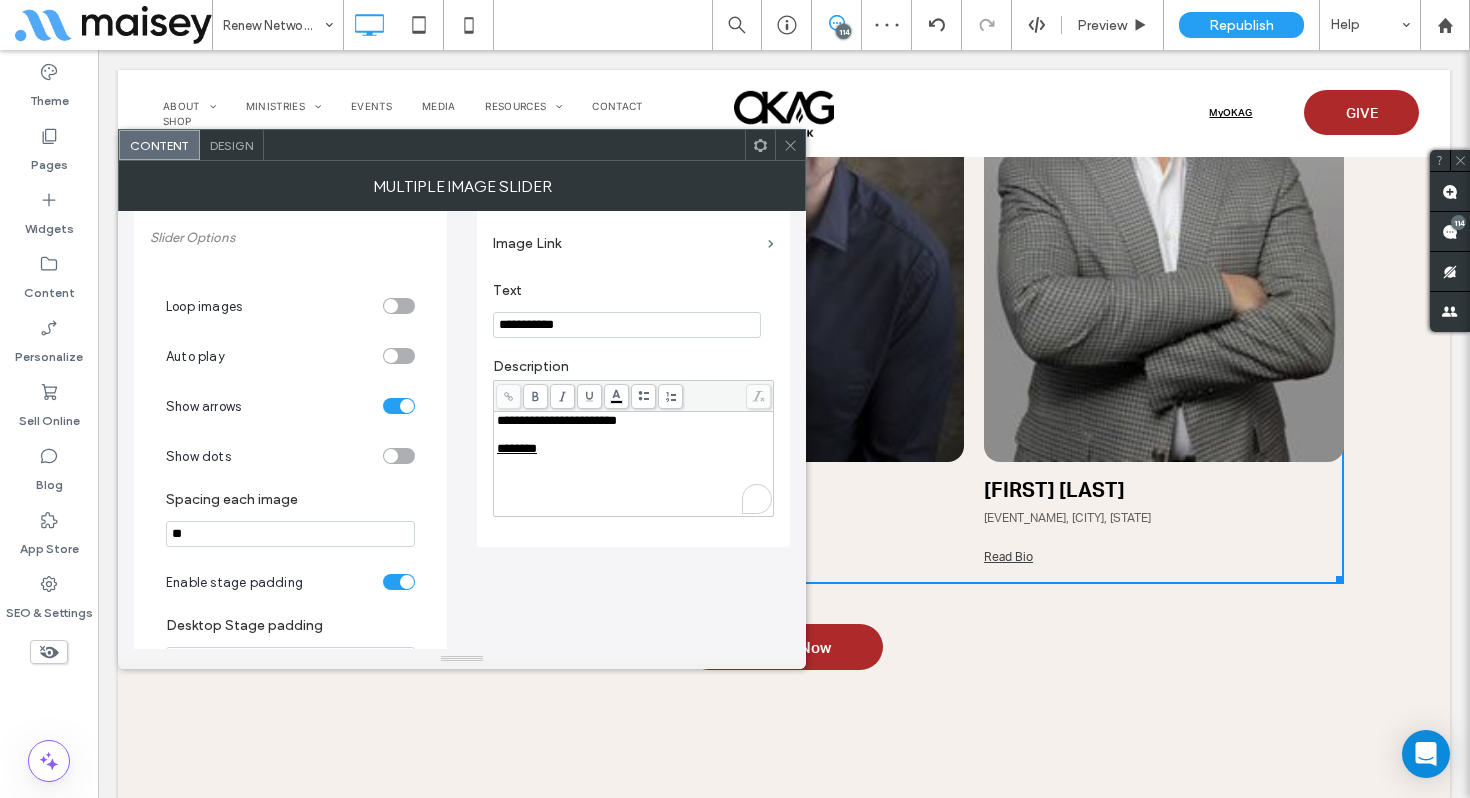 click at bounding box center (634, 435) 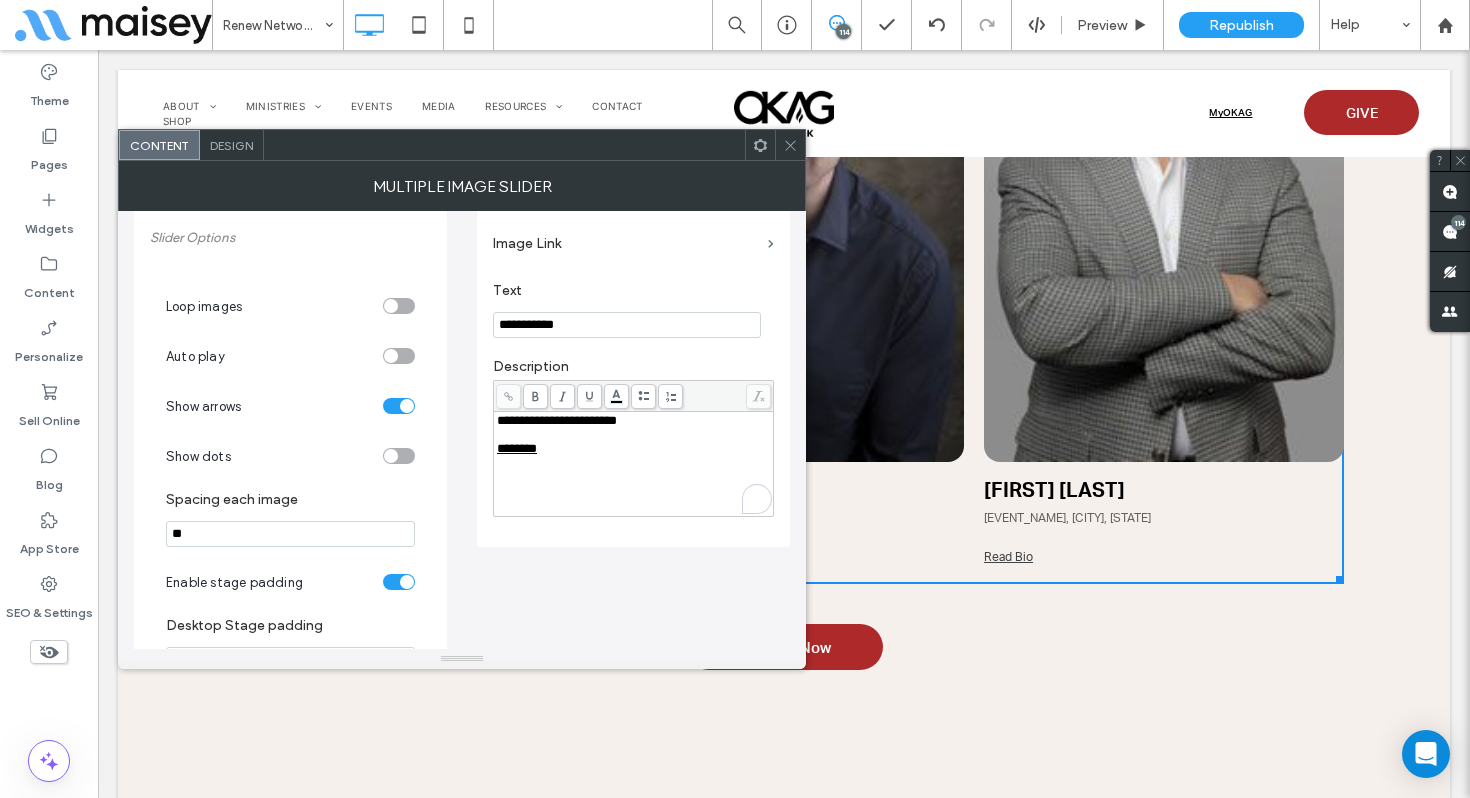 click at bounding box center (634, 435) 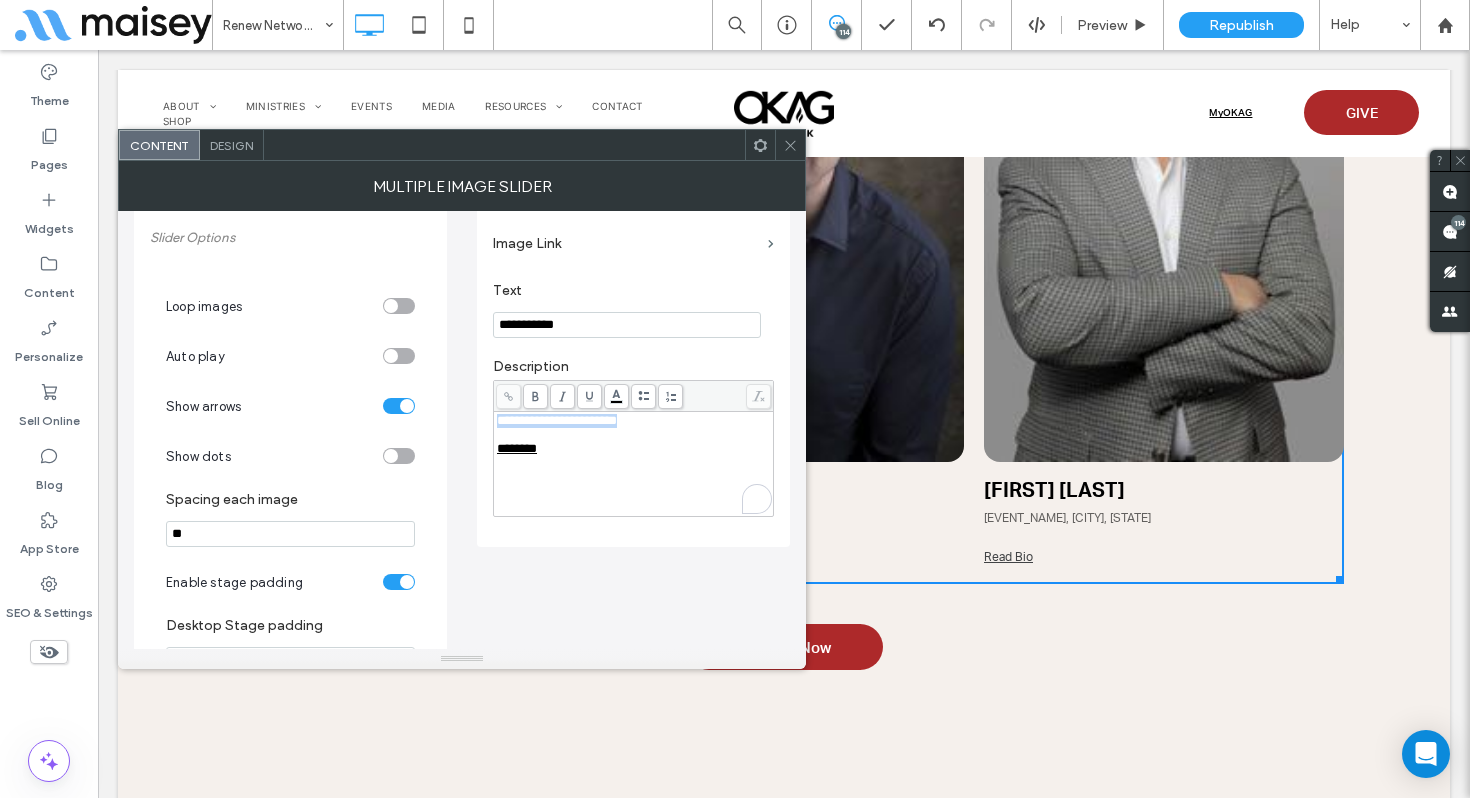 drag, startPoint x: 661, startPoint y: 431, endPoint x: 524, endPoint y: 415, distance: 137.93114 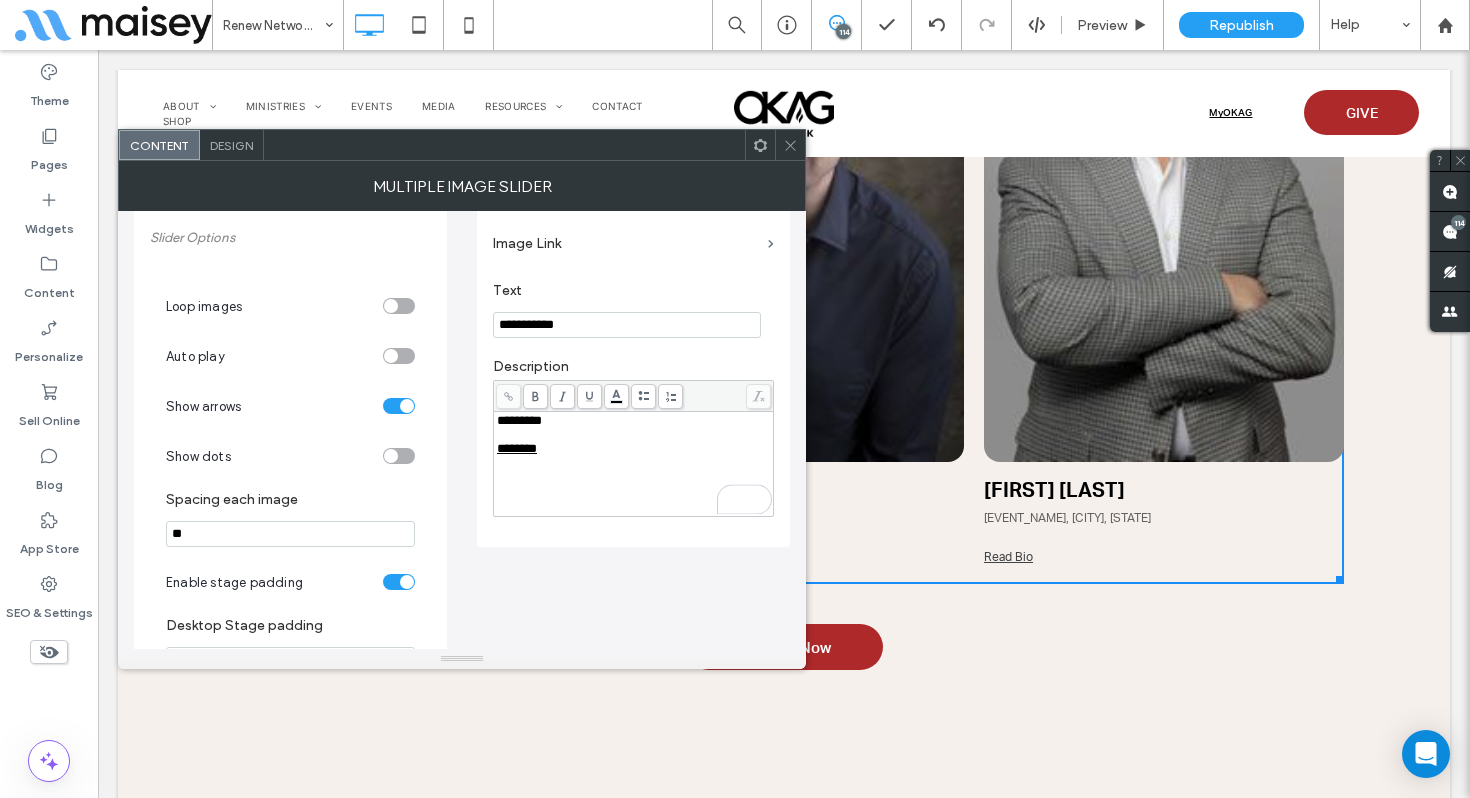 click on "********" at bounding box center [634, 449] 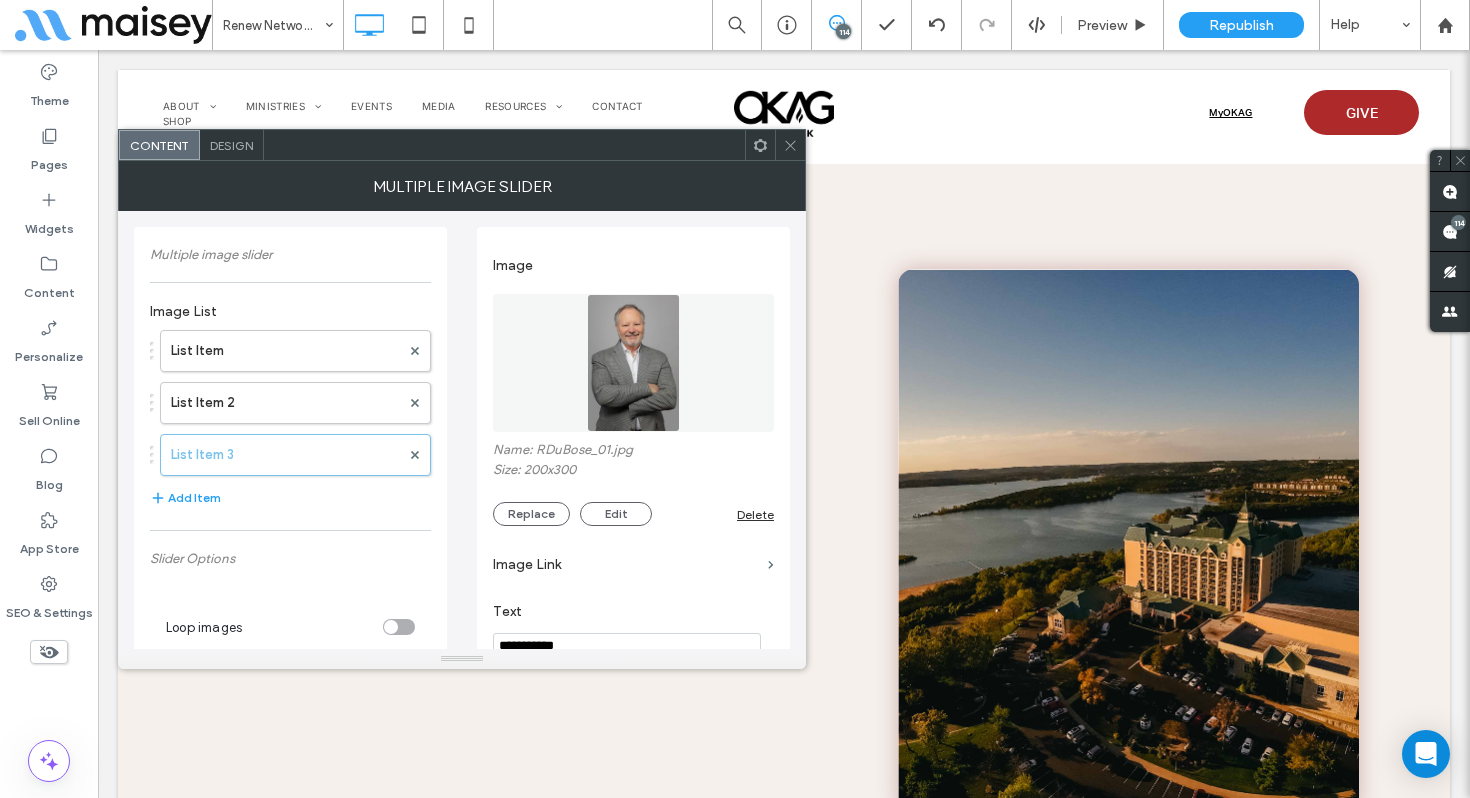 scroll, scrollTop: 5406, scrollLeft: 0, axis: vertical 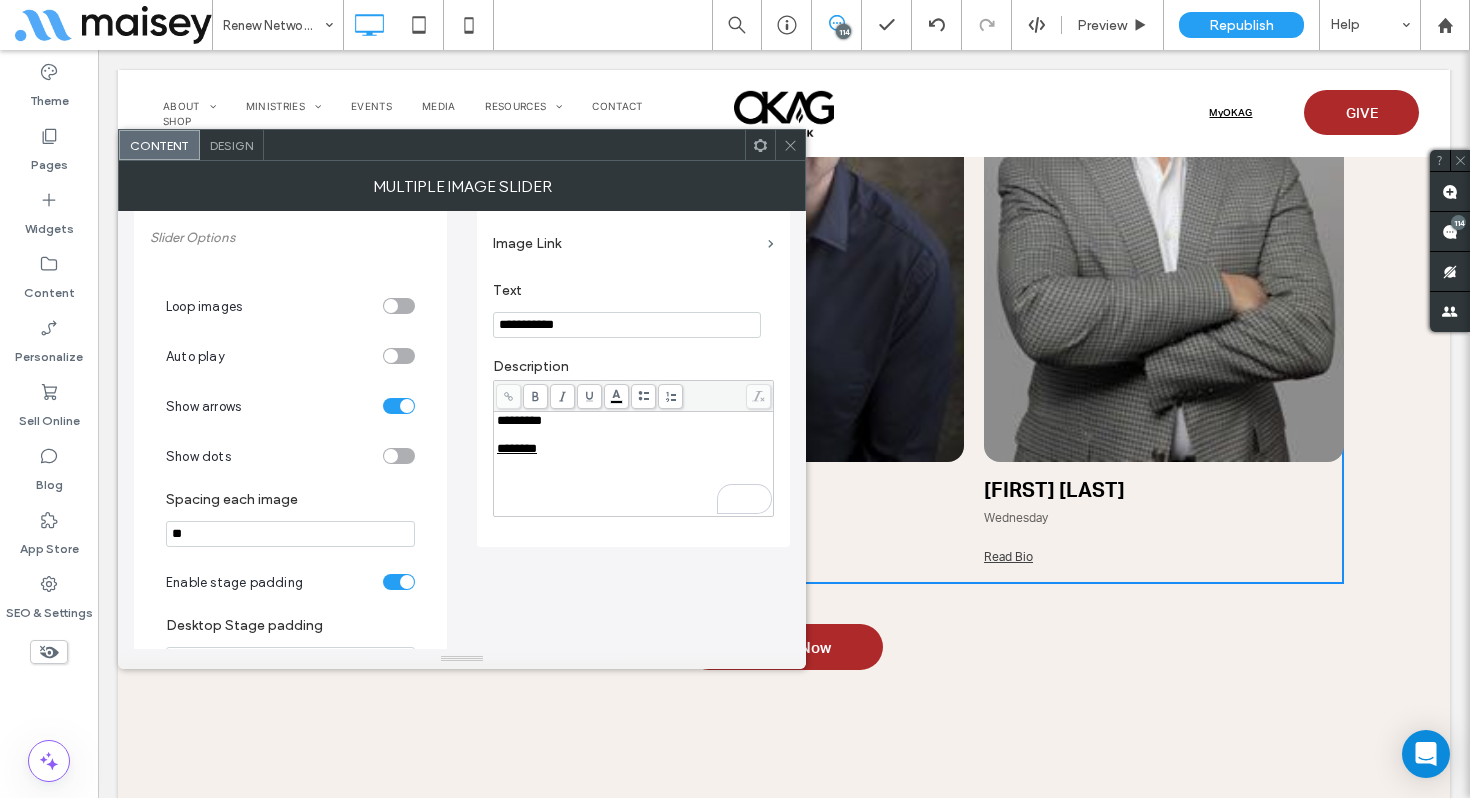click 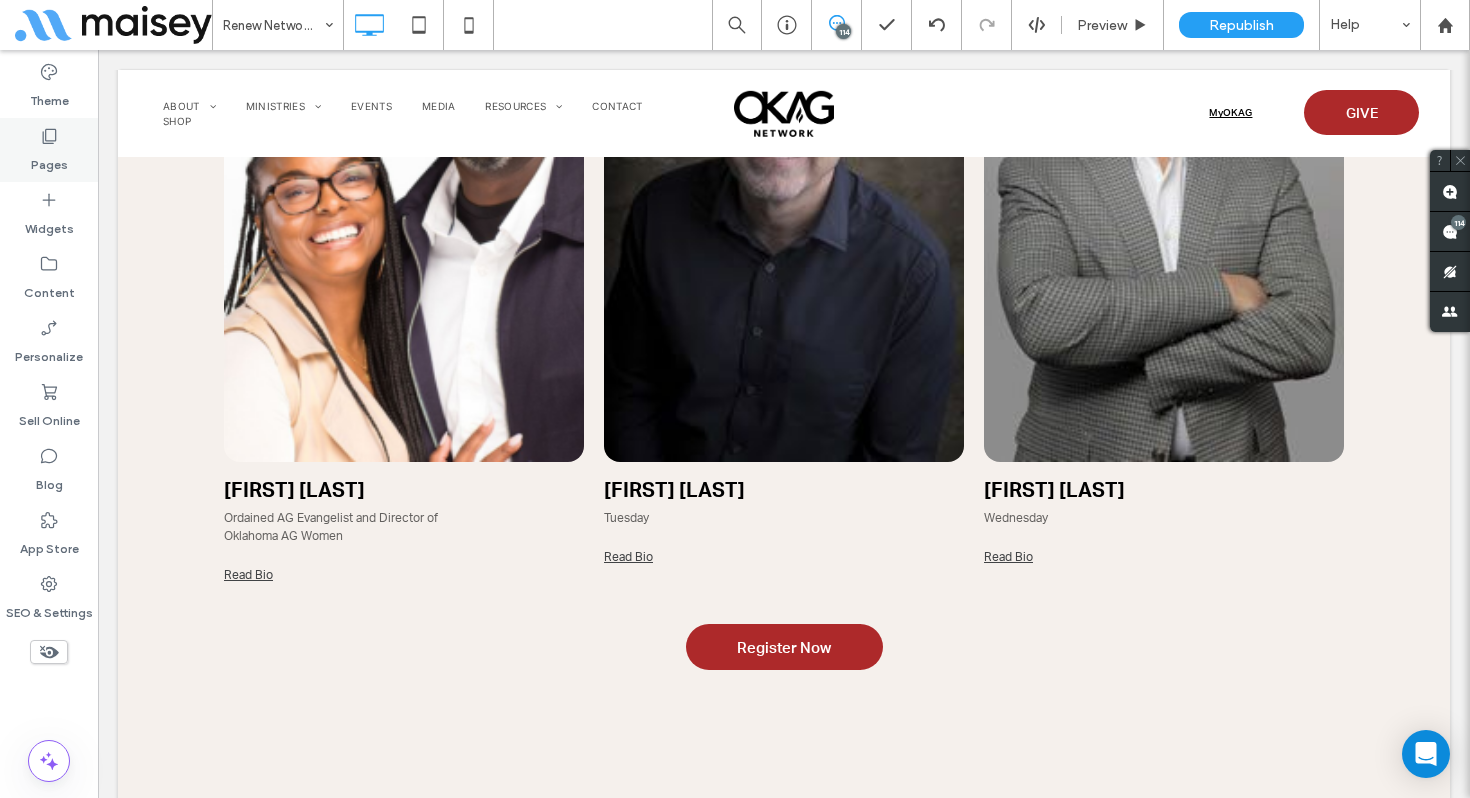 click 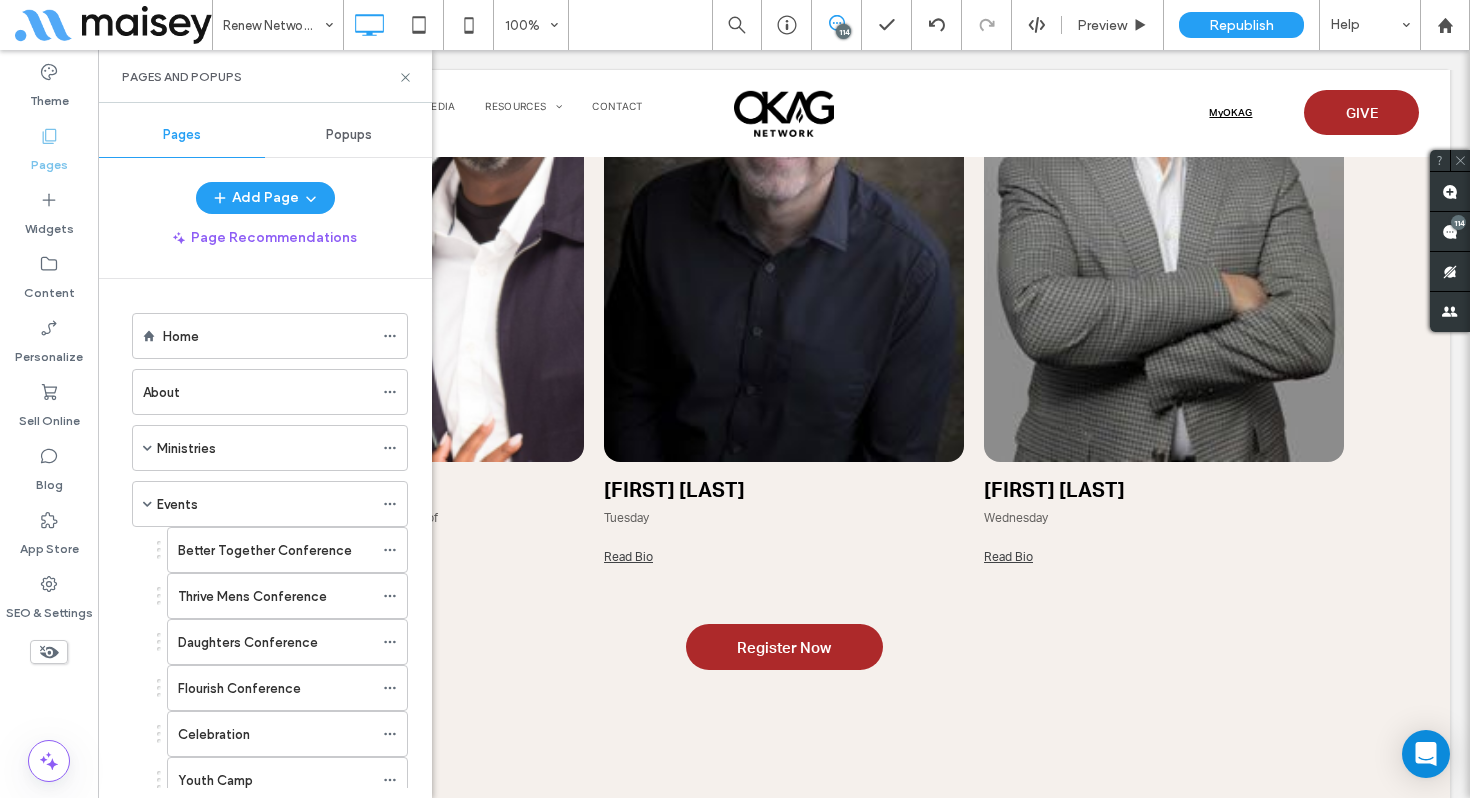 click on "Popups" at bounding box center (349, 135) 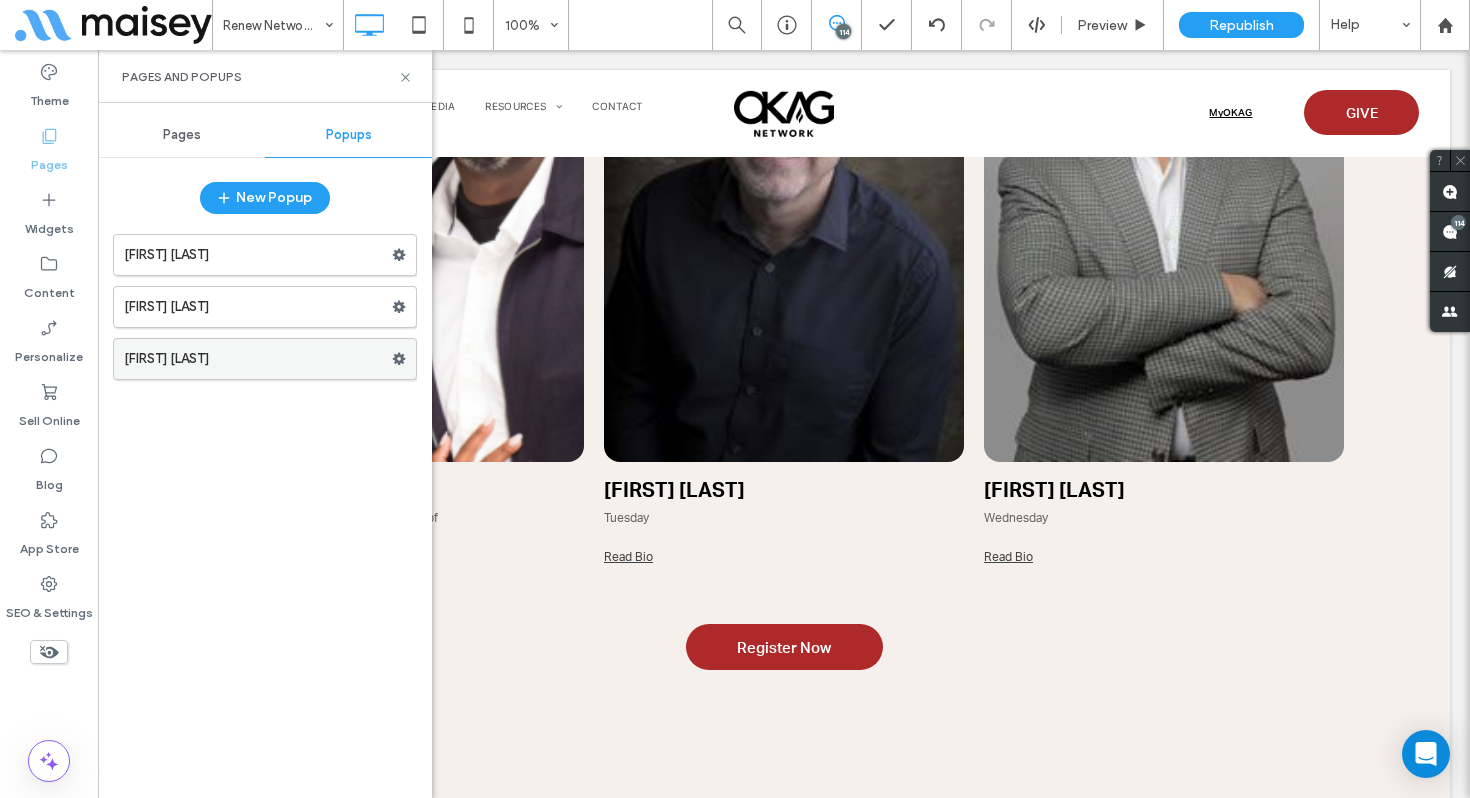 click at bounding box center (404, 359) 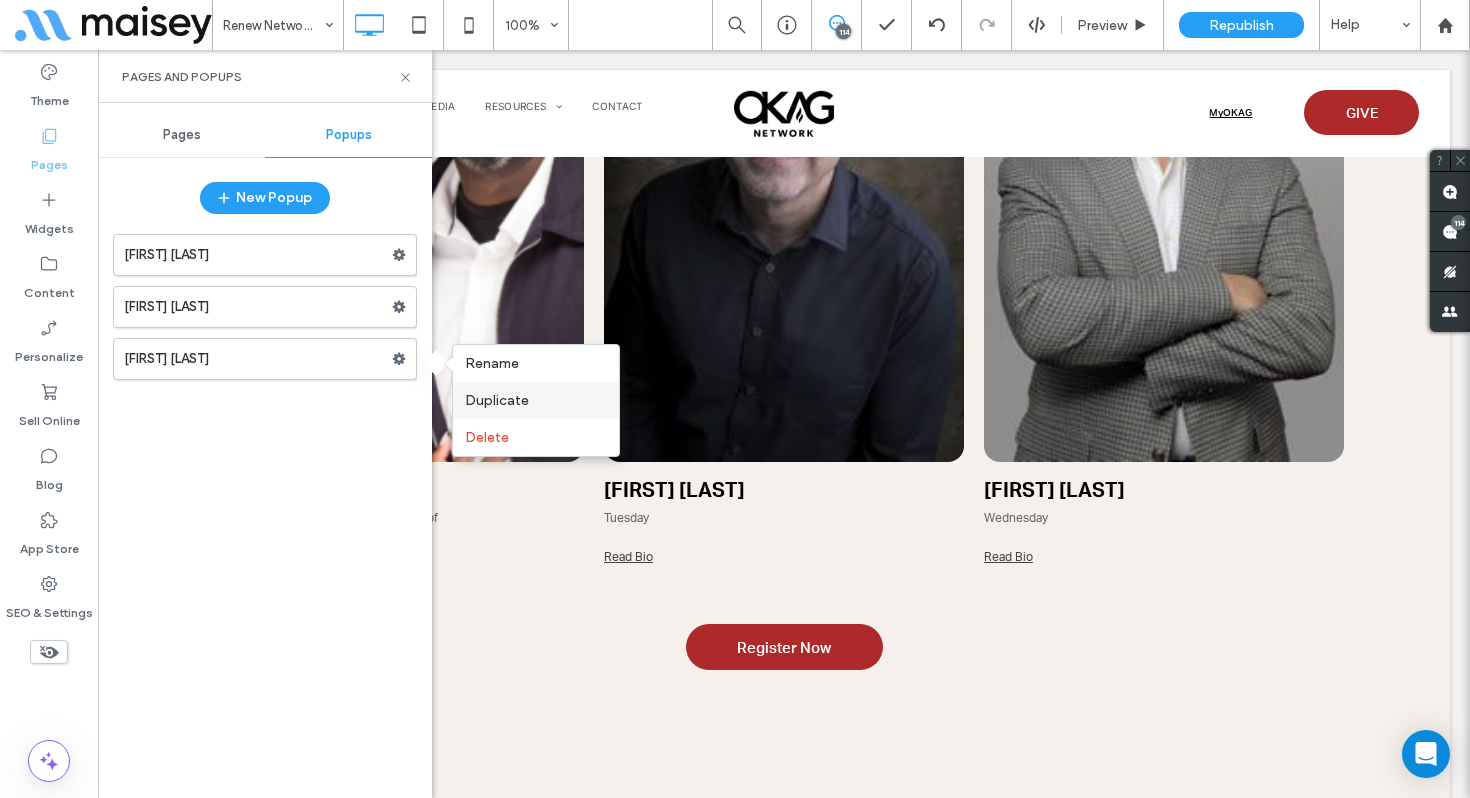 click on "Duplicate" at bounding box center (497, 400) 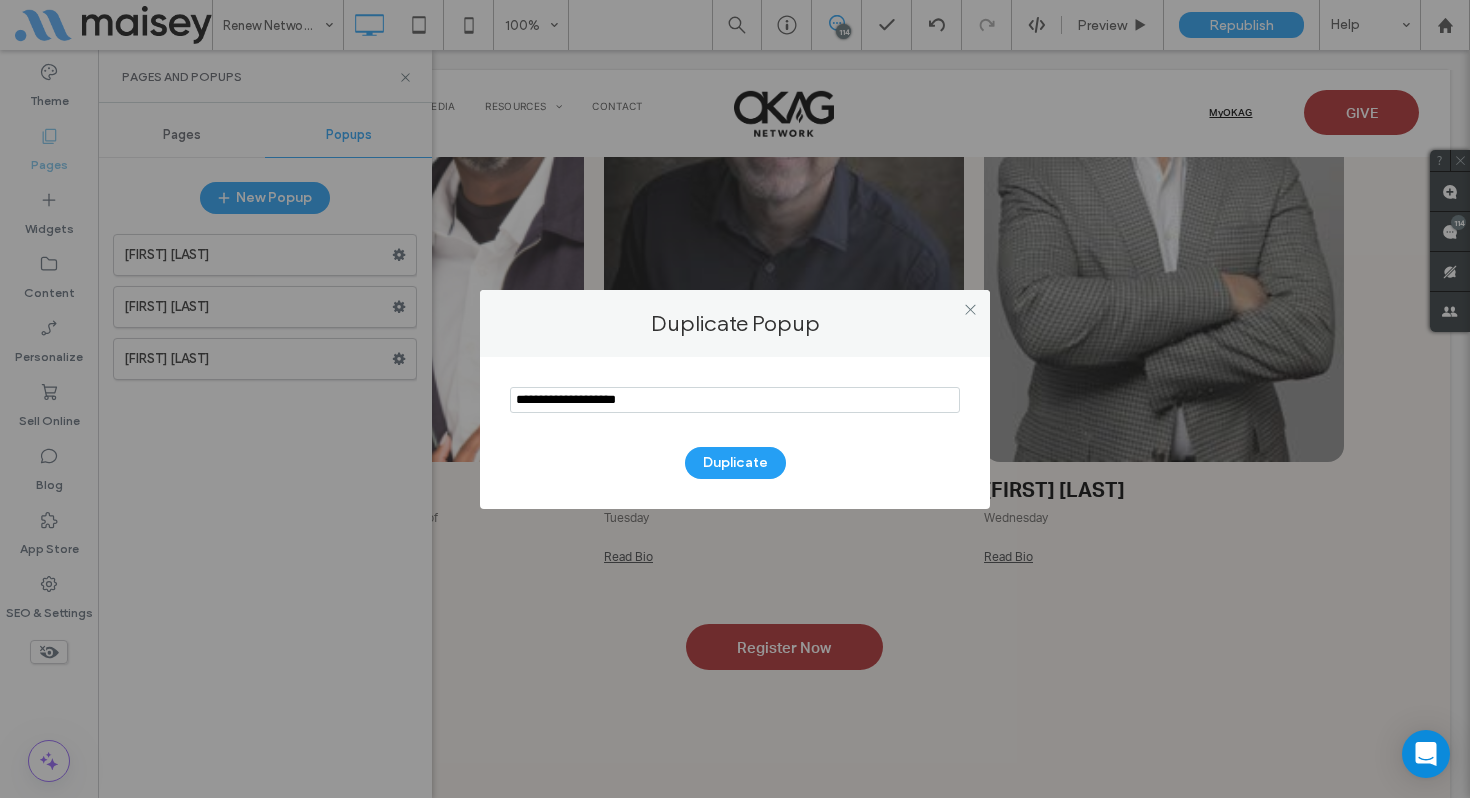 drag, startPoint x: 656, startPoint y: 400, endPoint x: 486, endPoint y: 389, distance: 170.35551 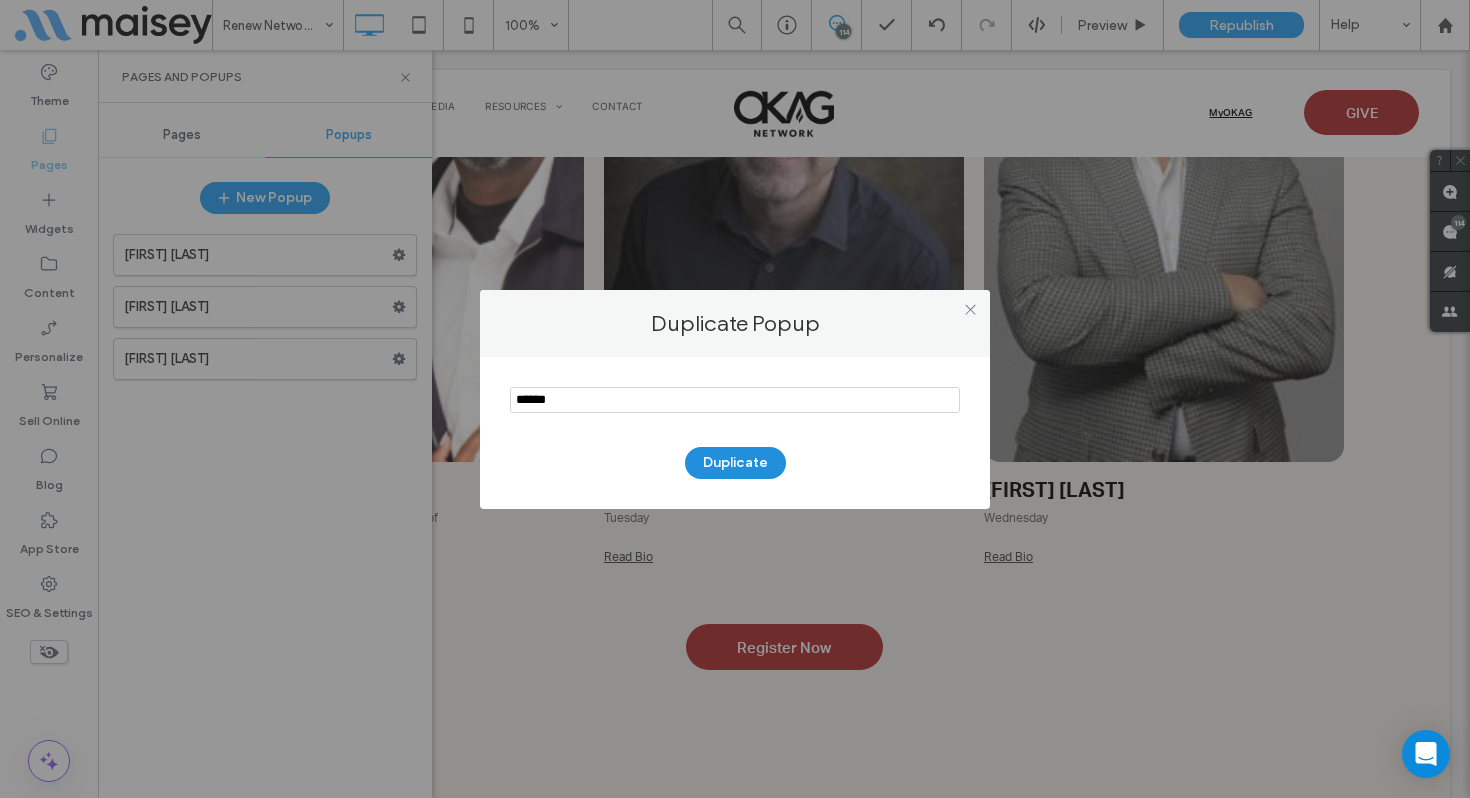 type on "******" 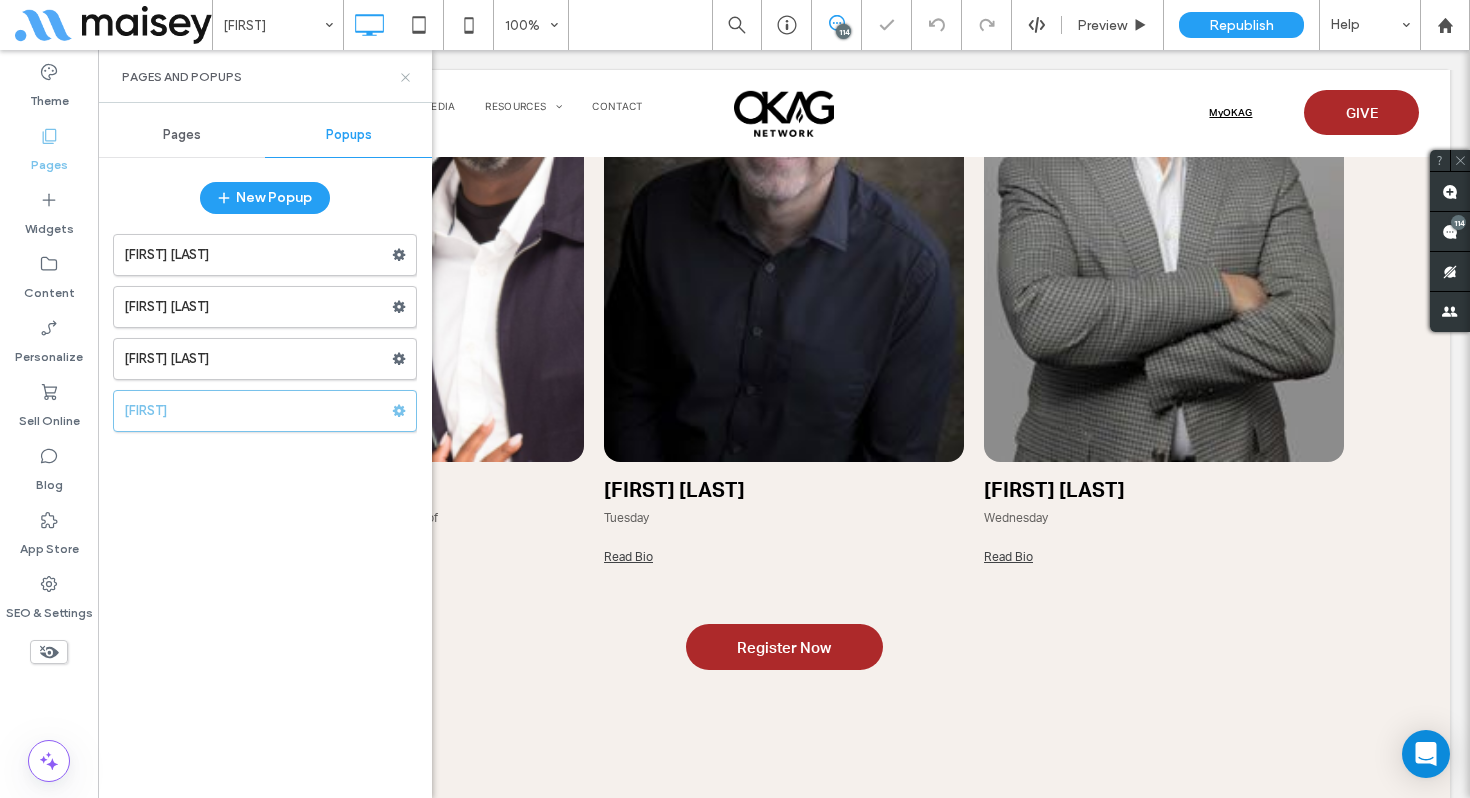 click 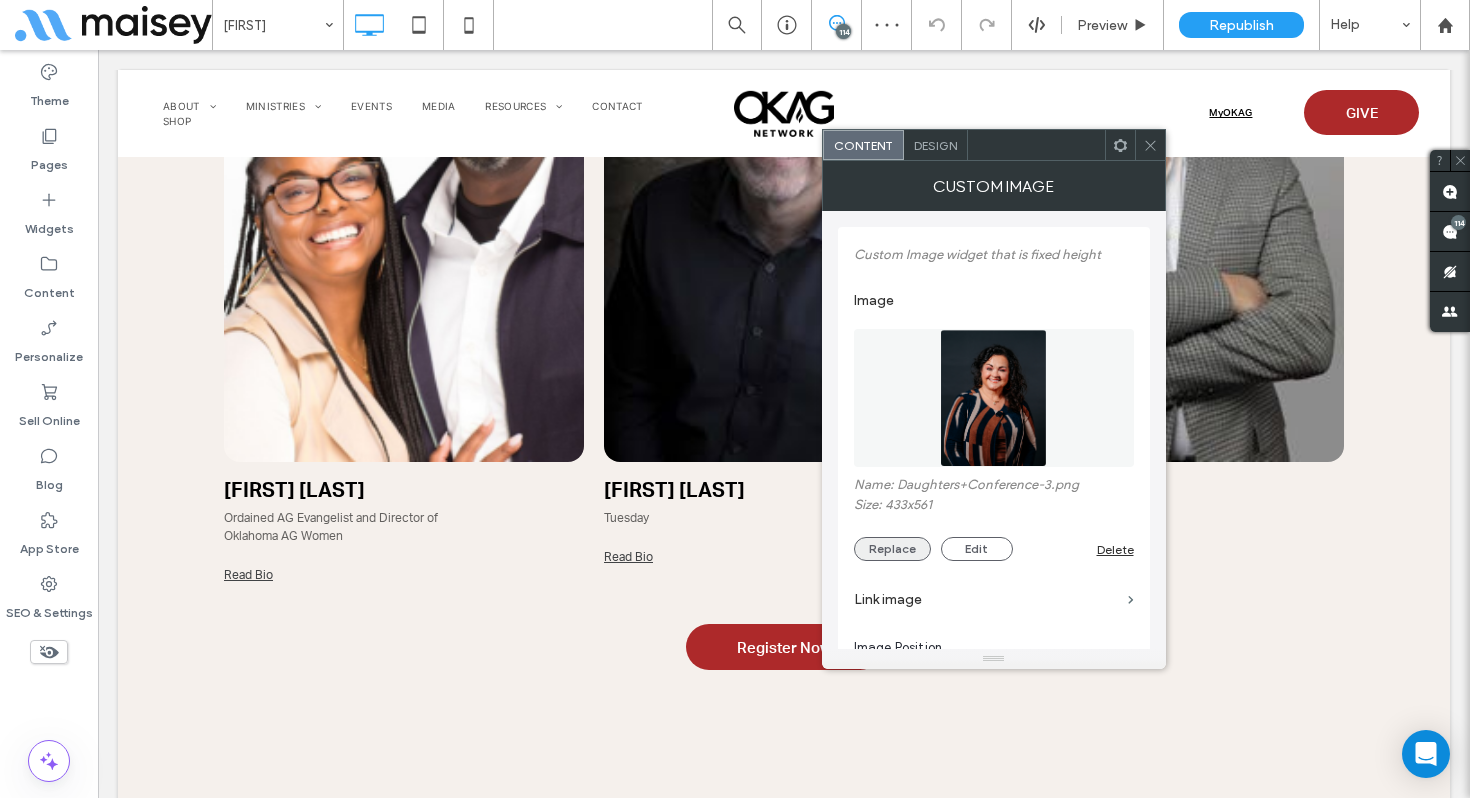 click on "Replace" at bounding box center (892, 549) 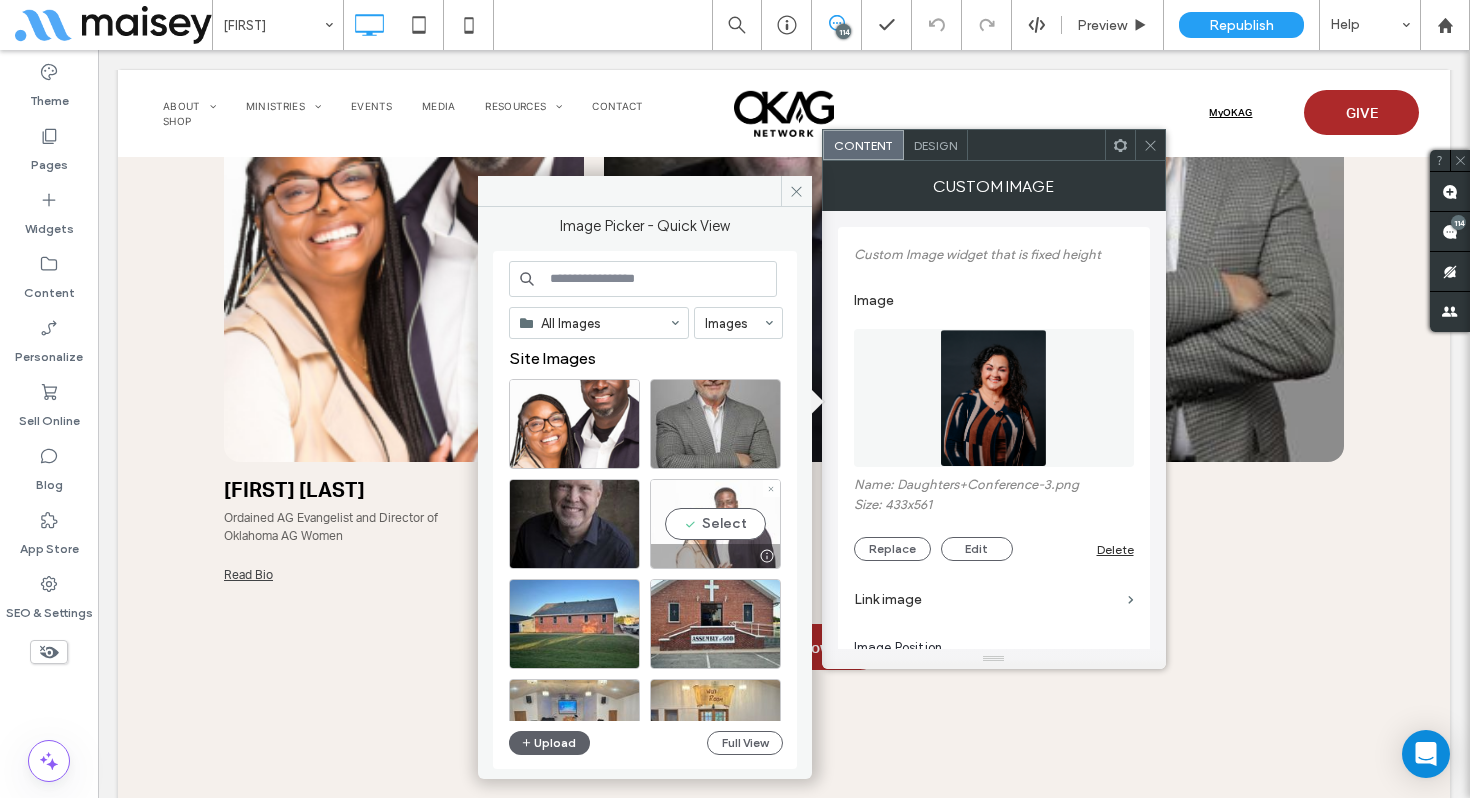 click on "Select" at bounding box center [715, 524] 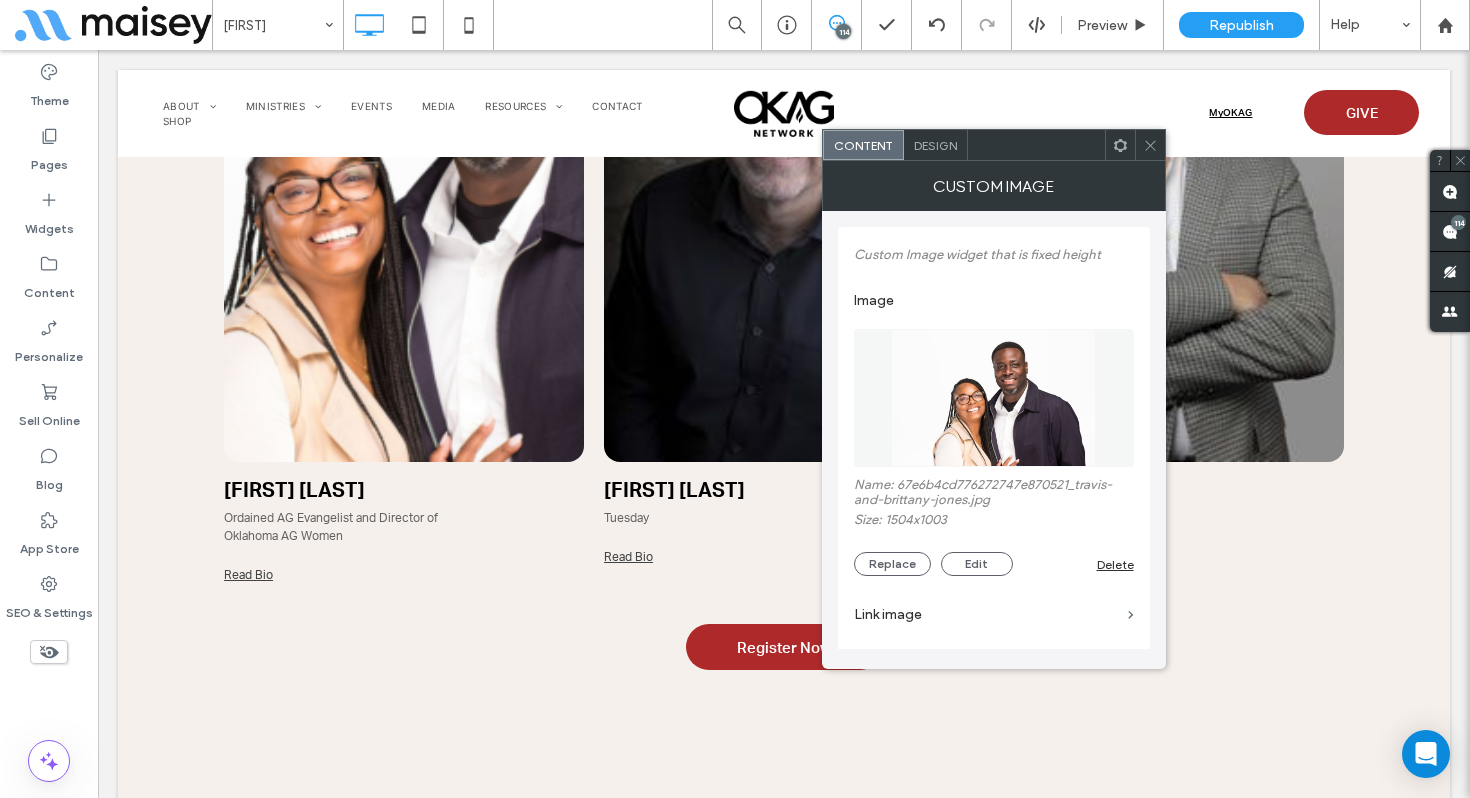 click 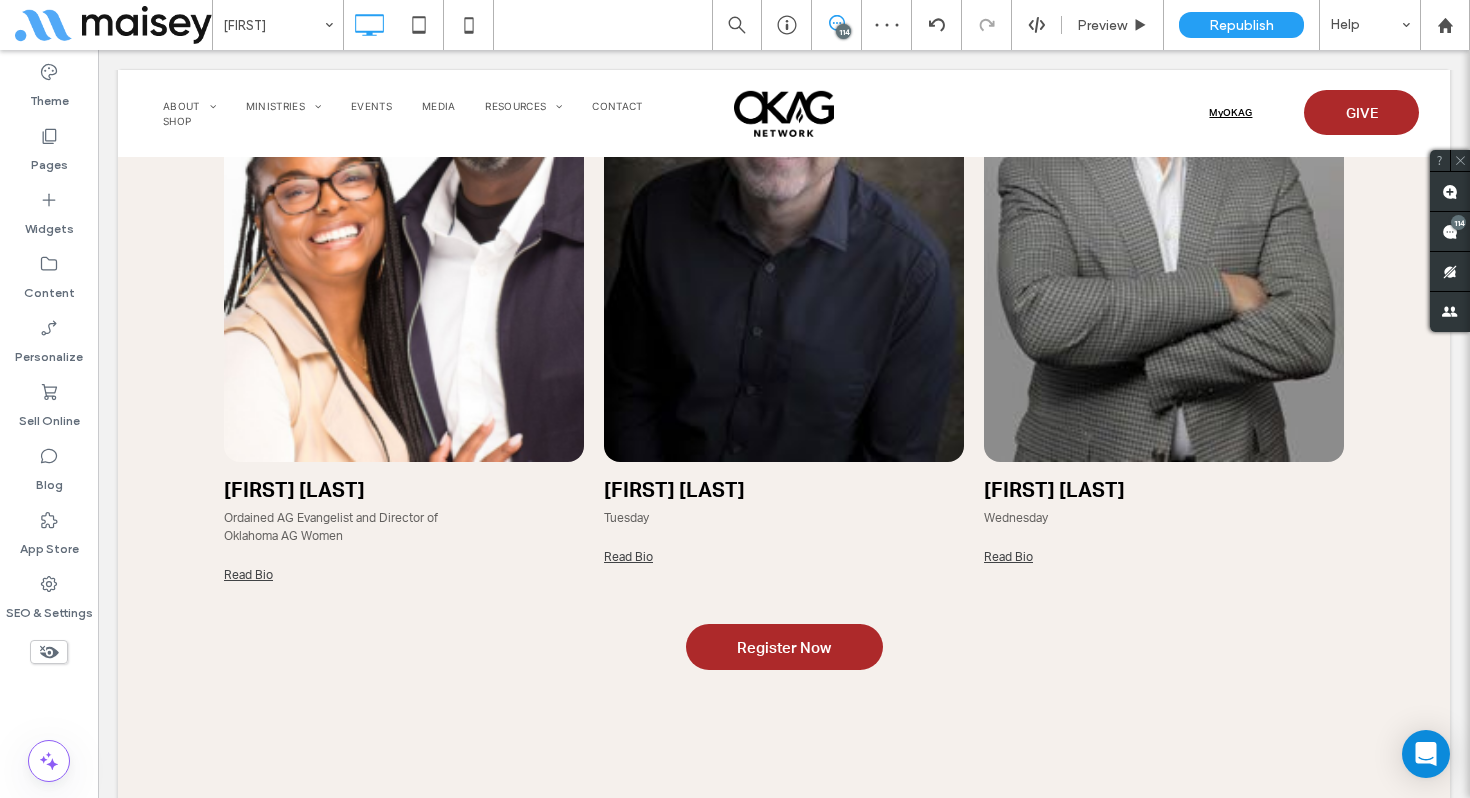 type on "**********" 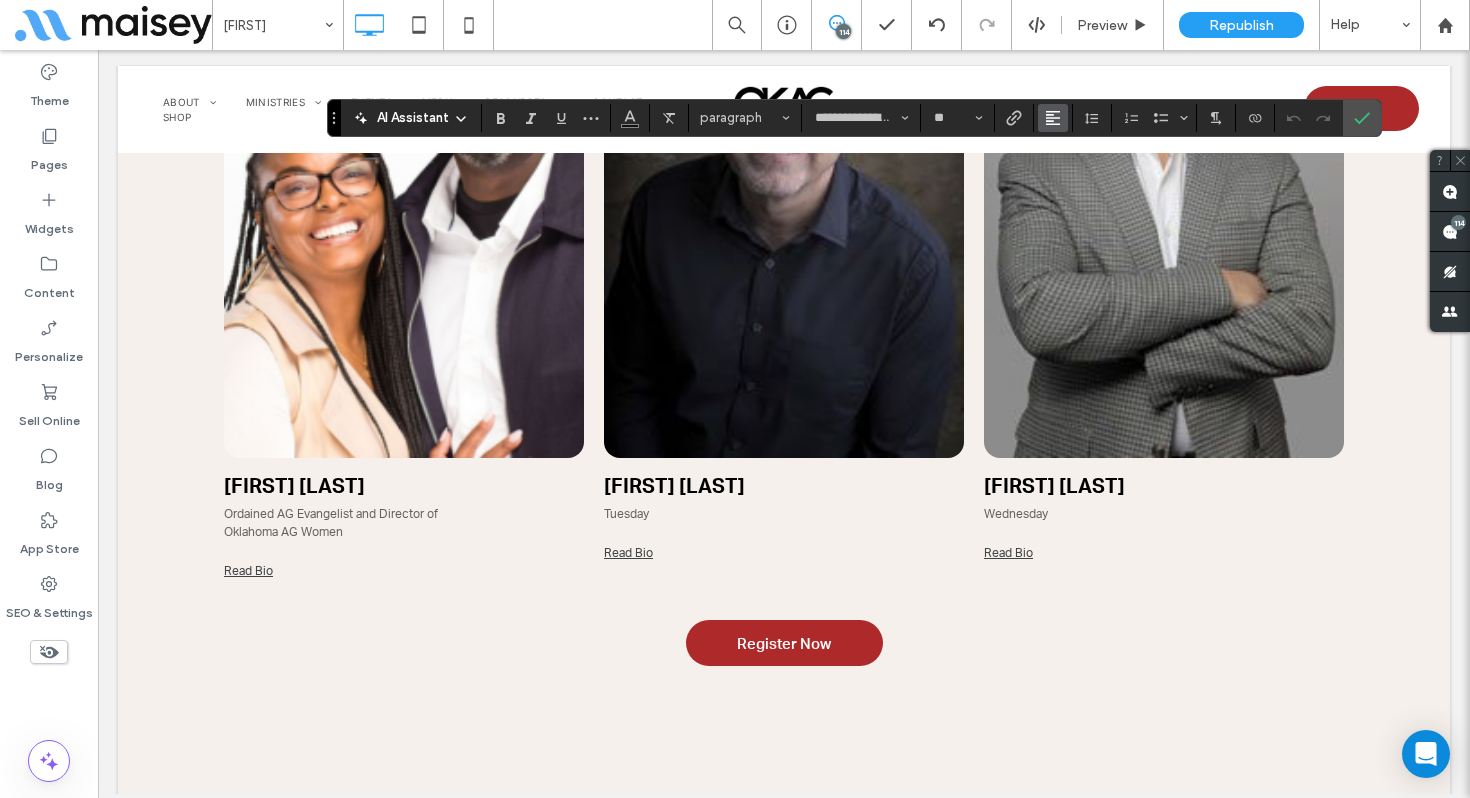 click 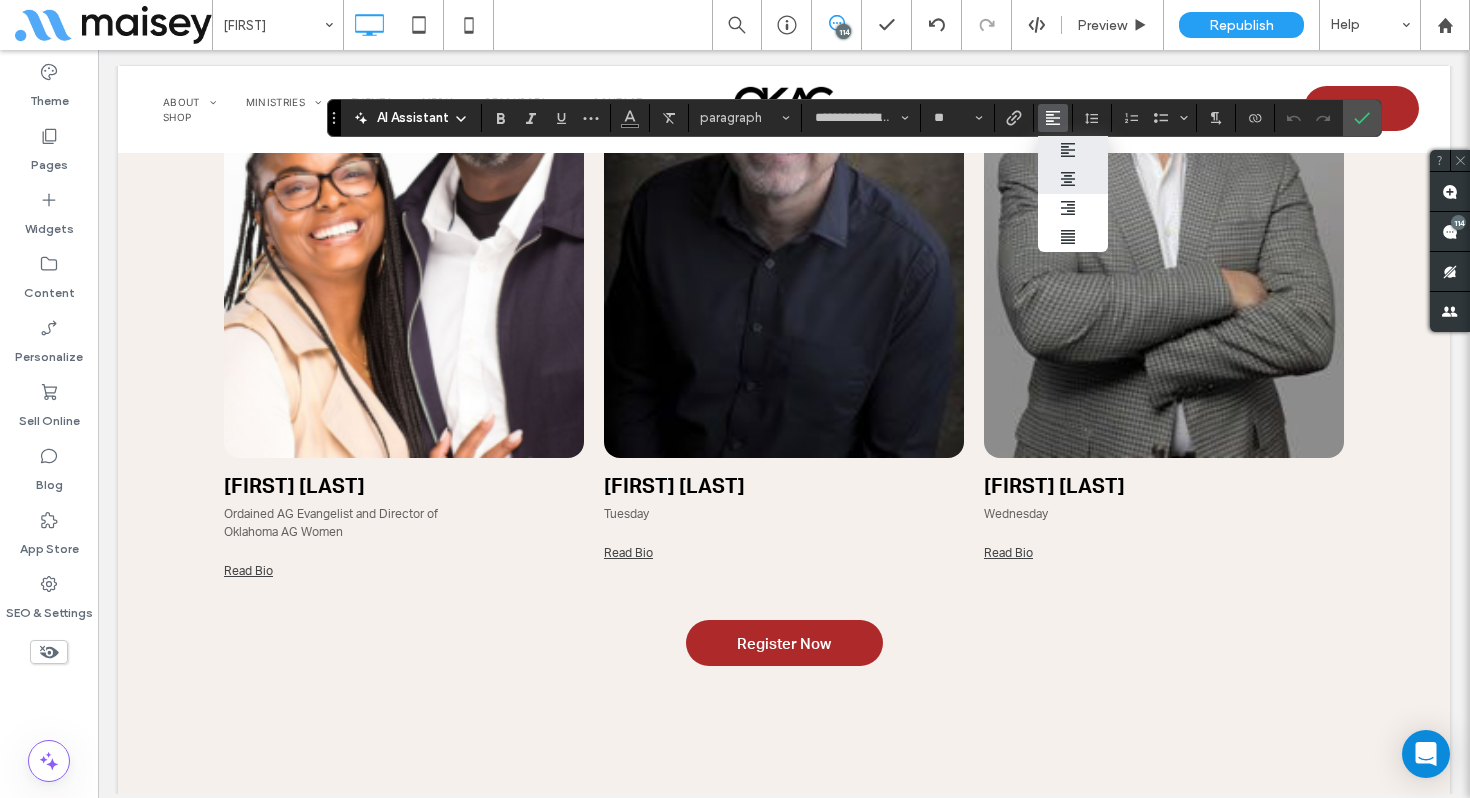 click 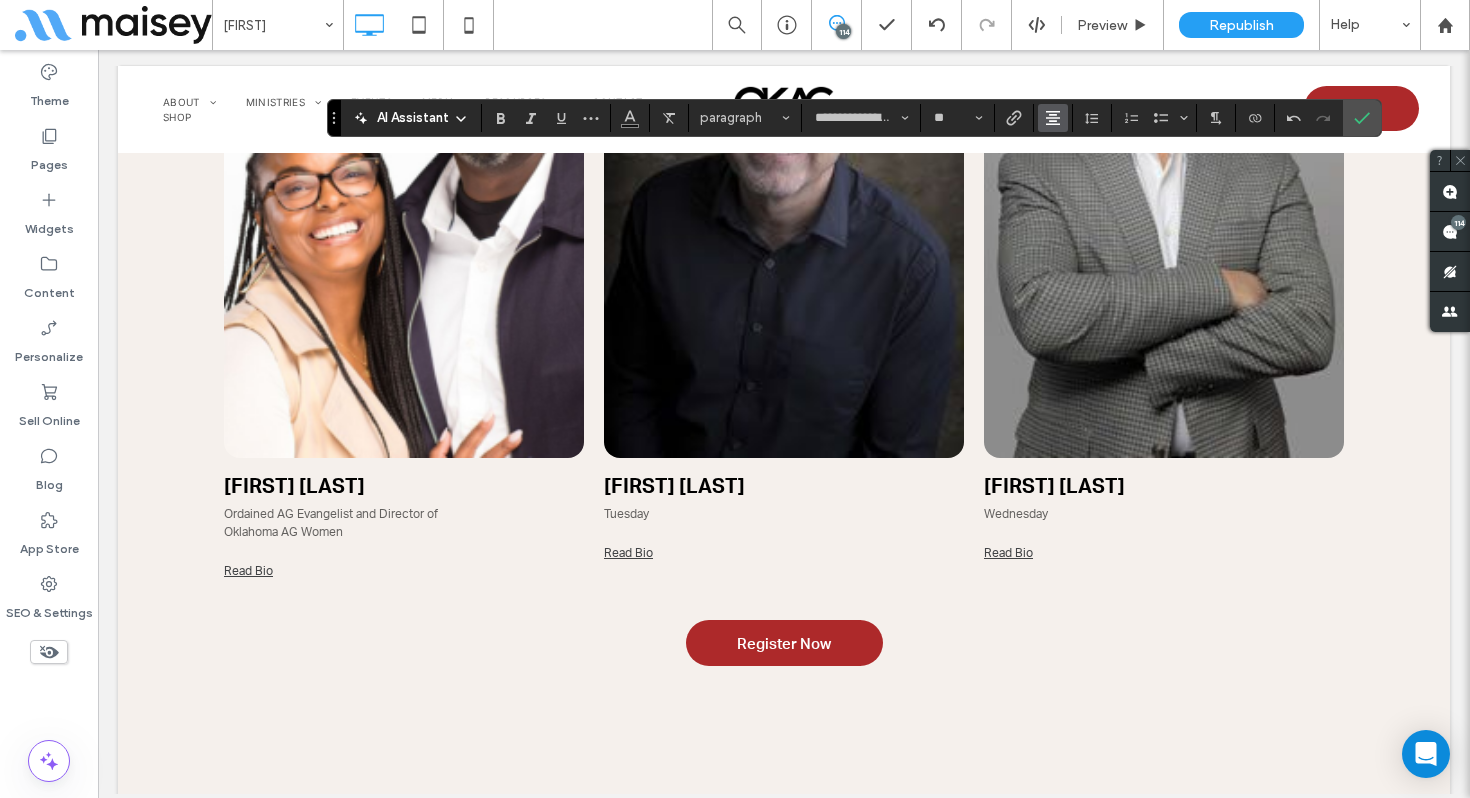 click 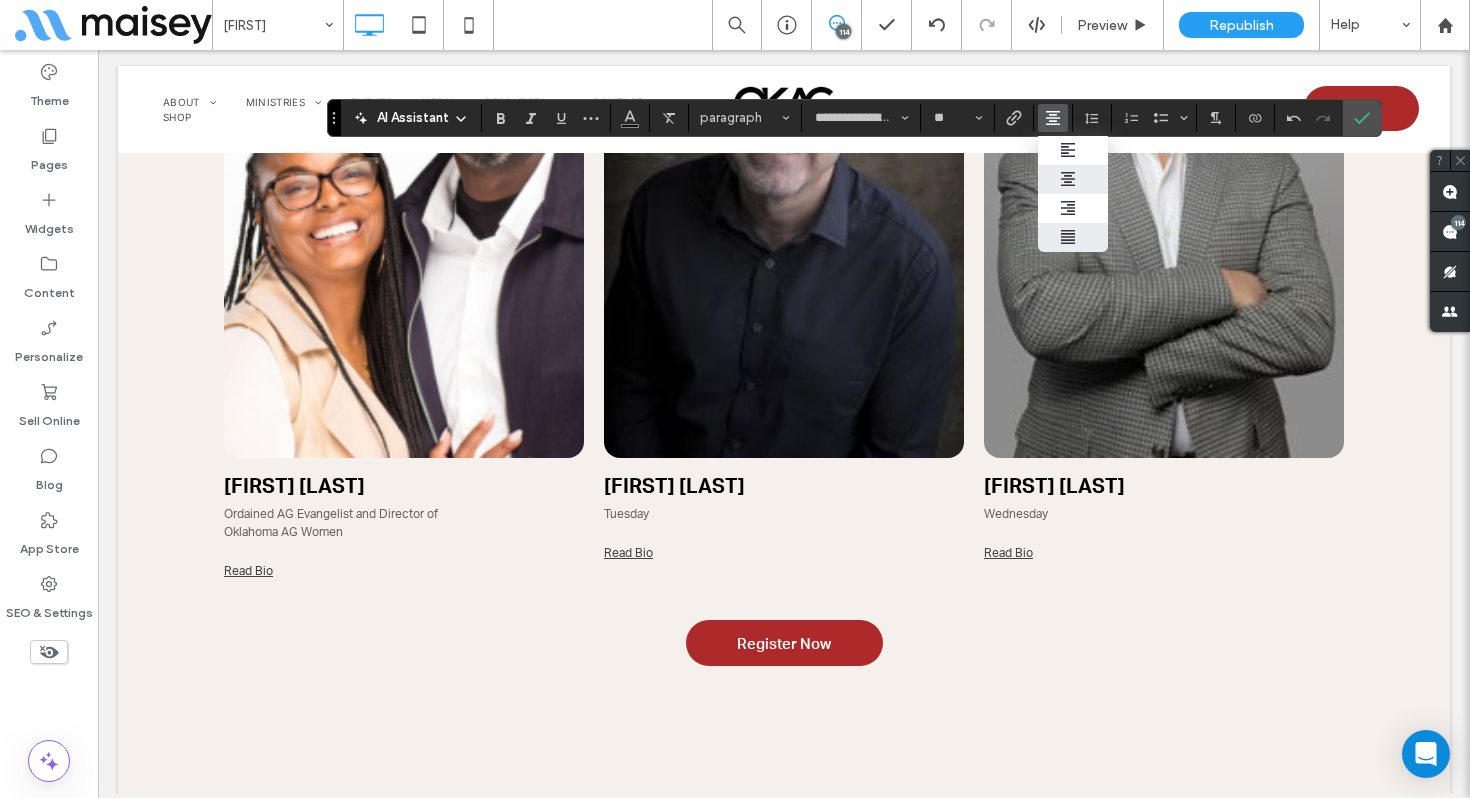 click 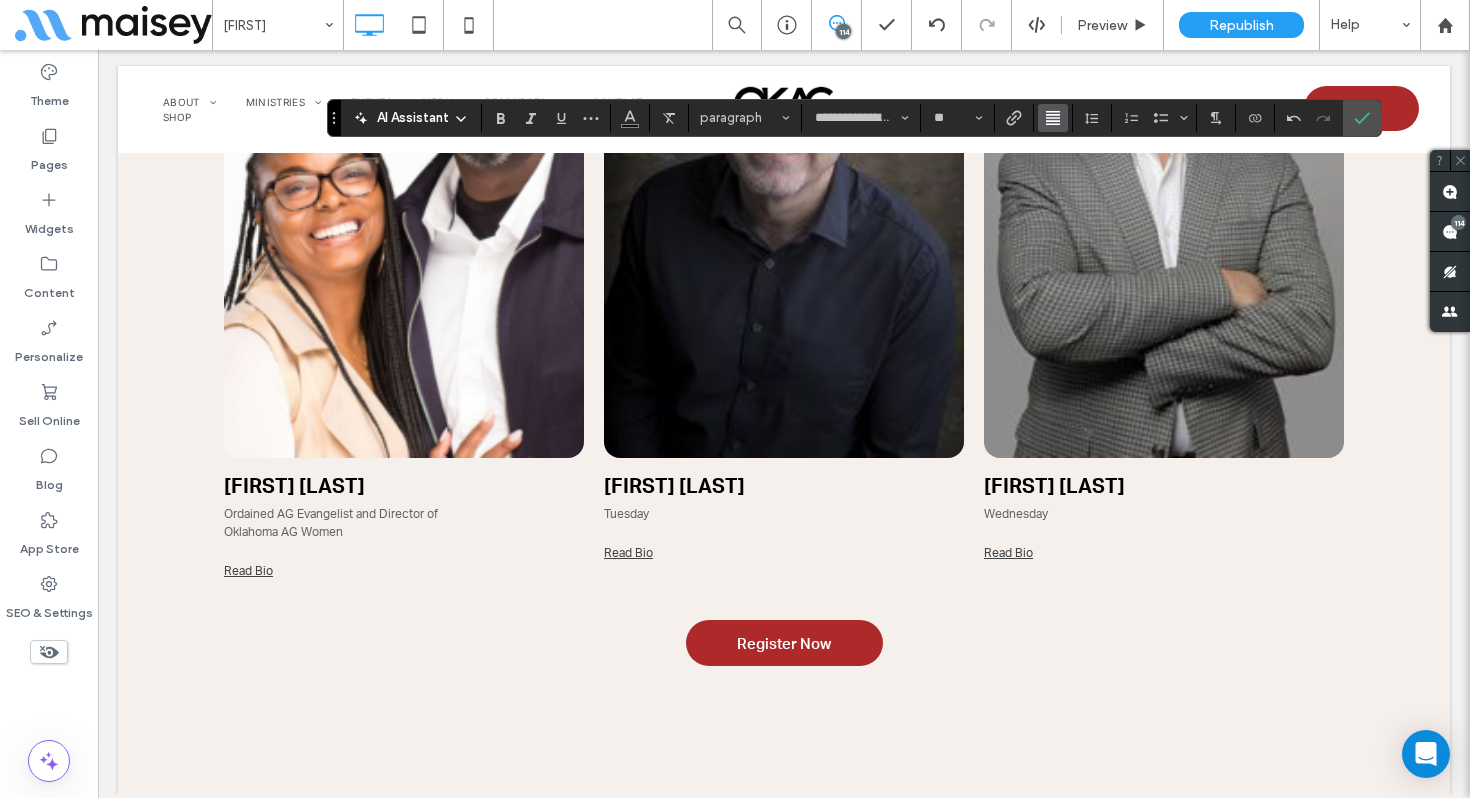 click 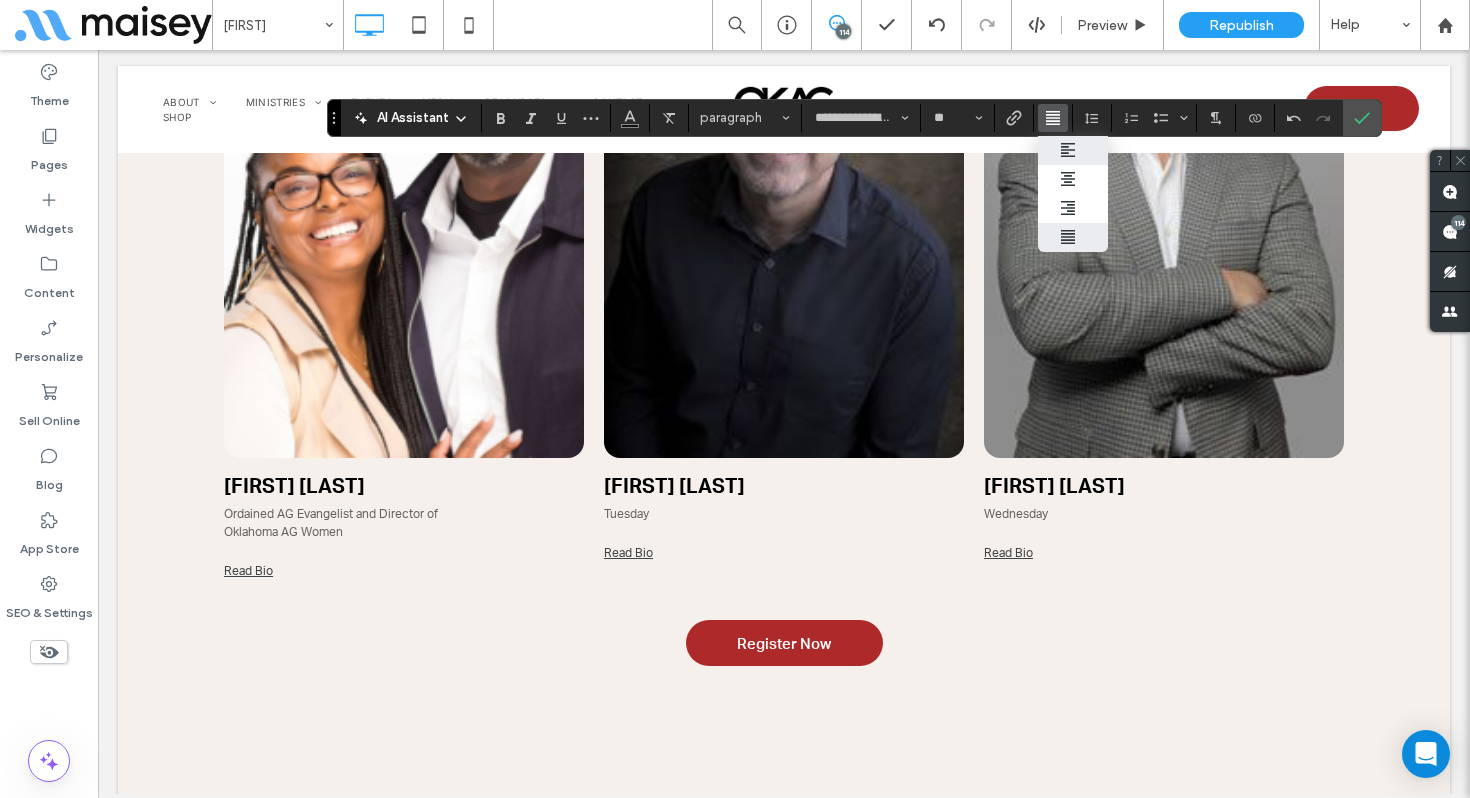 click 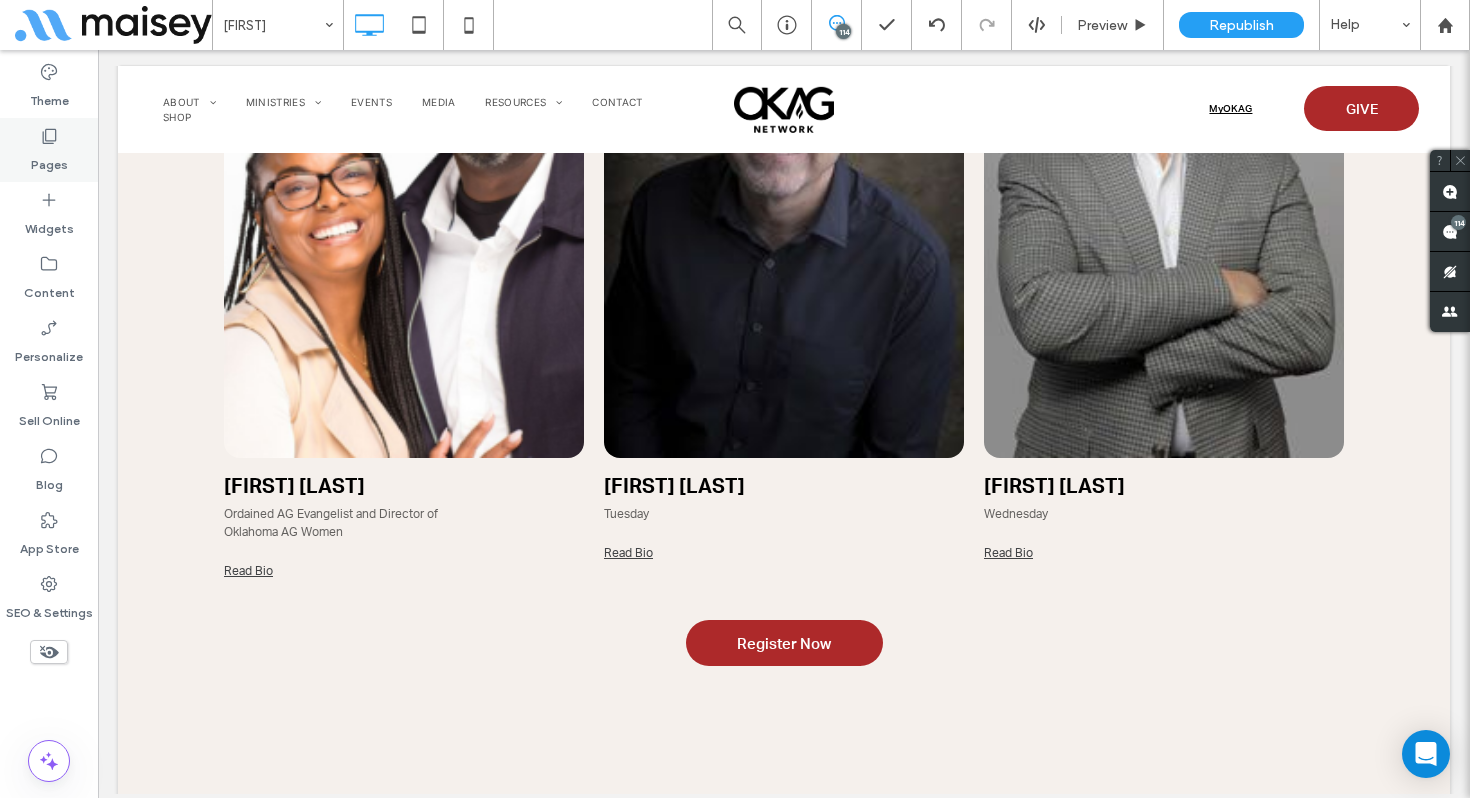 click on "Pages" at bounding box center (49, 160) 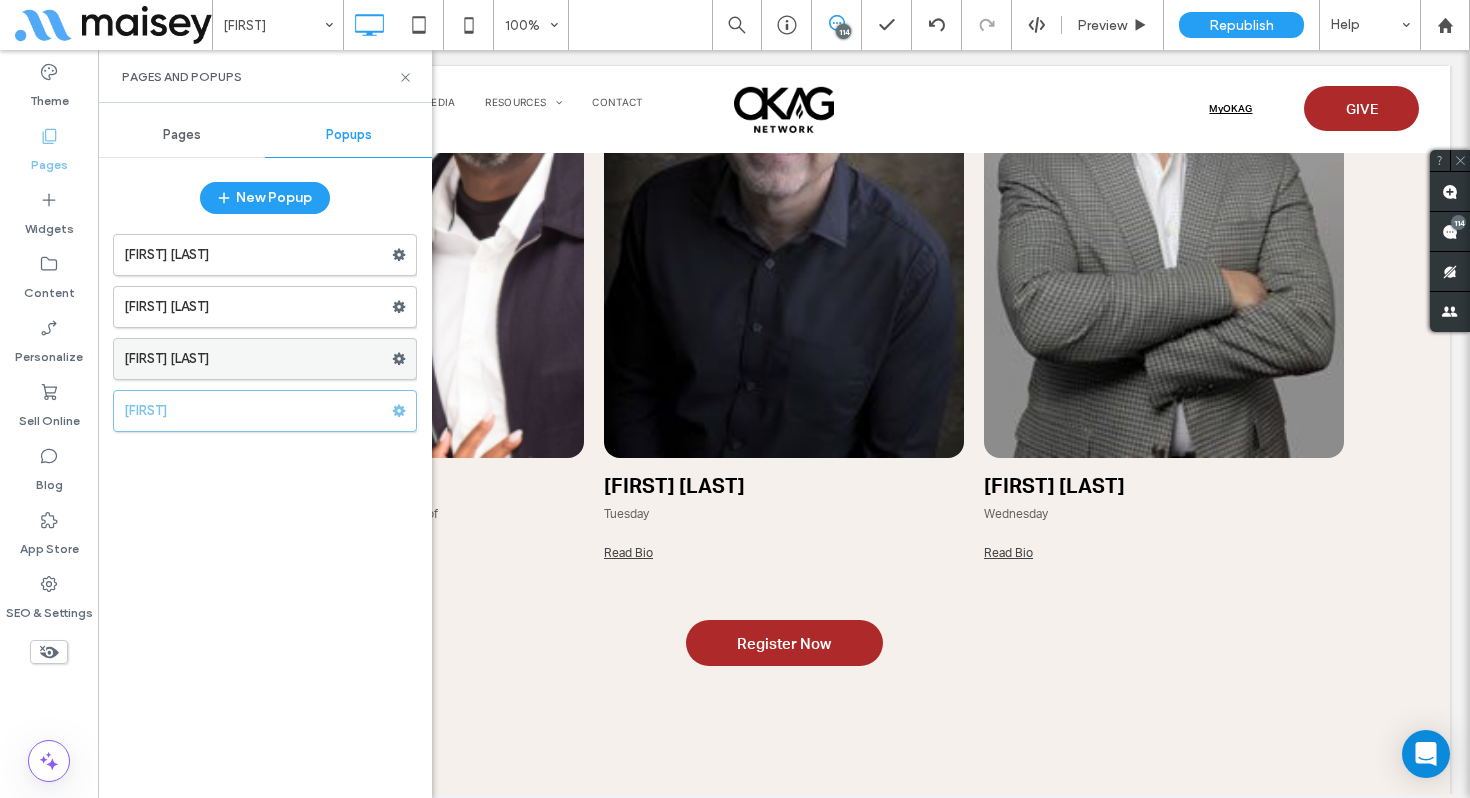 click 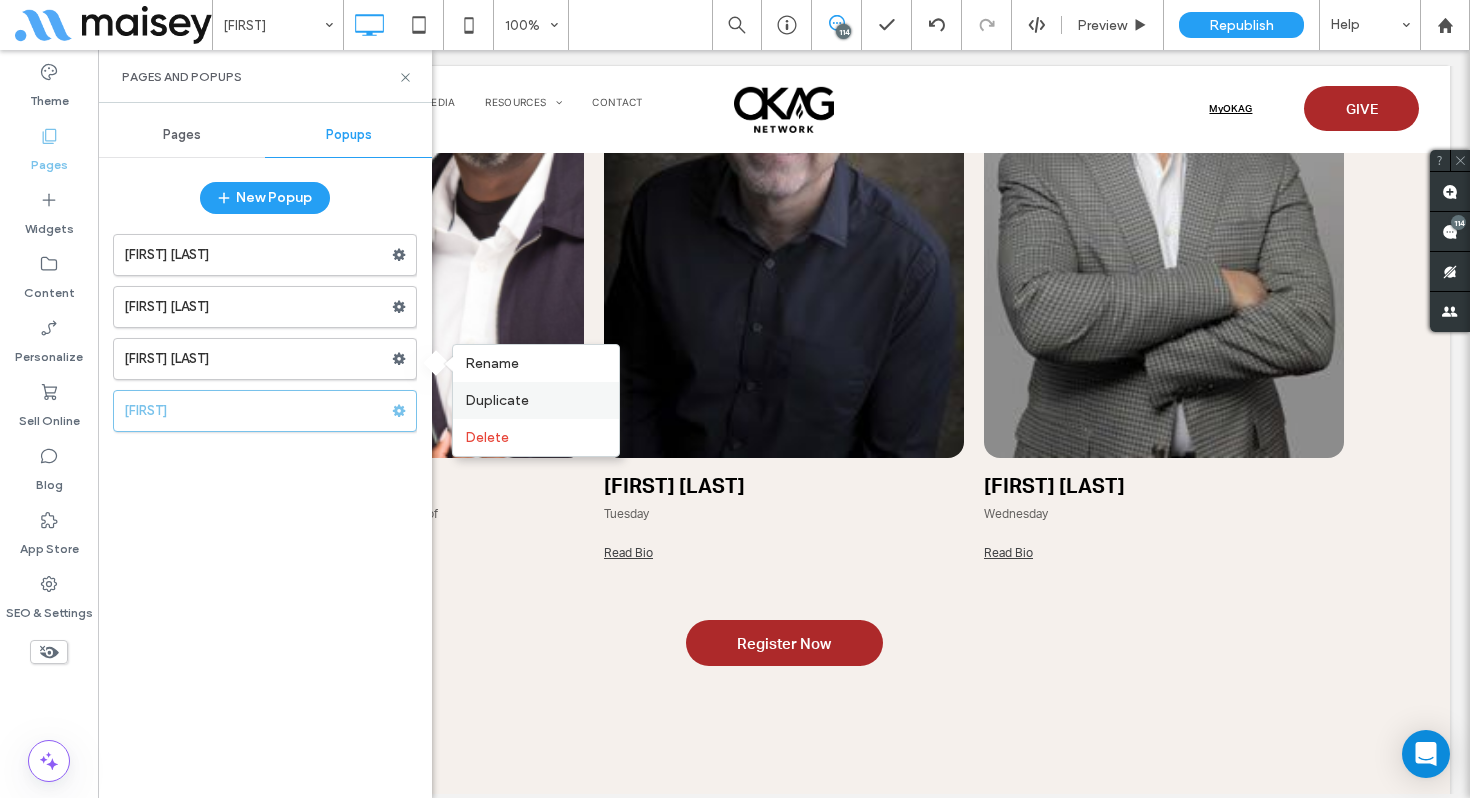click on "Duplicate" at bounding box center [497, 400] 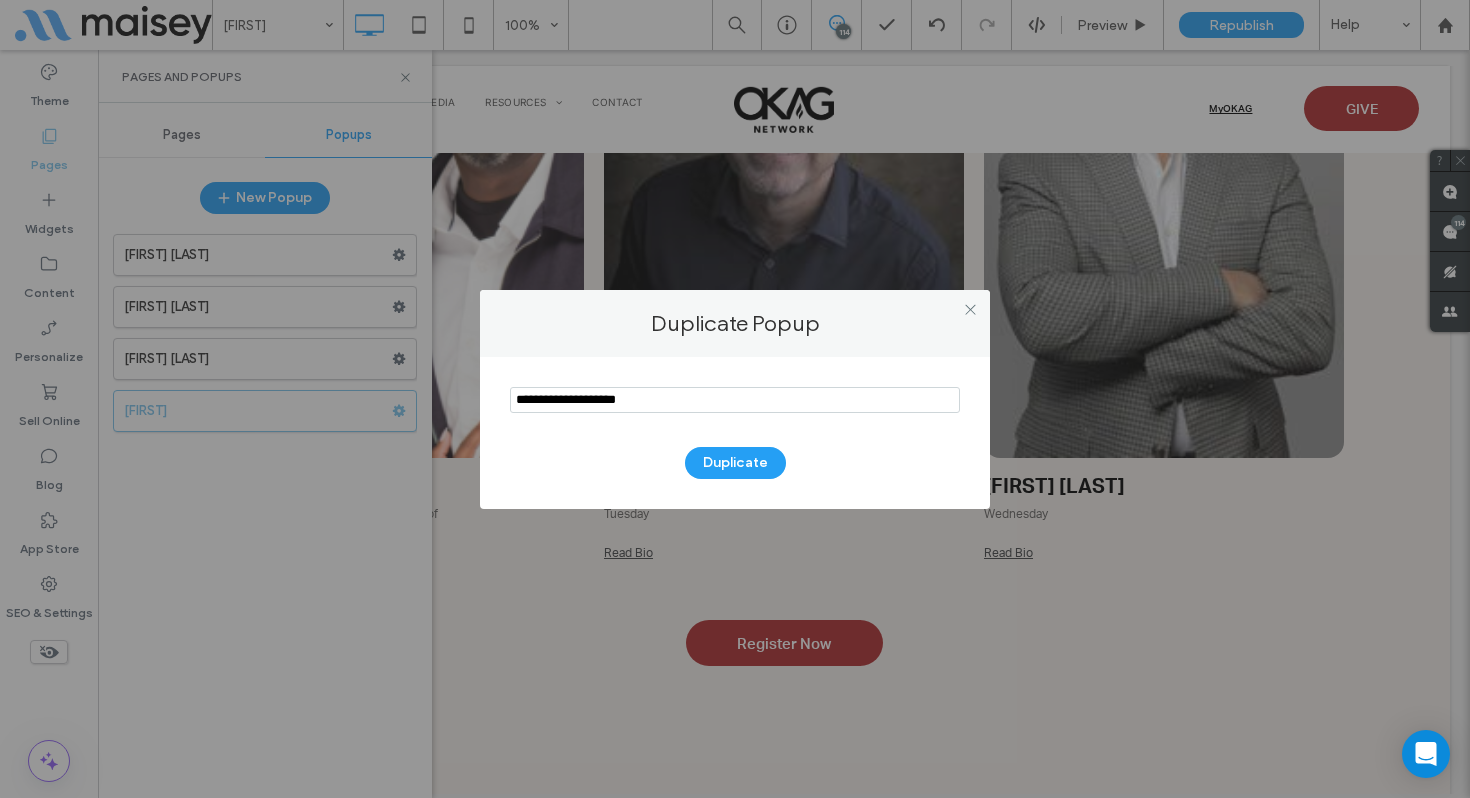 drag, startPoint x: 656, startPoint y: 403, endPoint x: 456, endPoint y: 389, distance: 200.4894 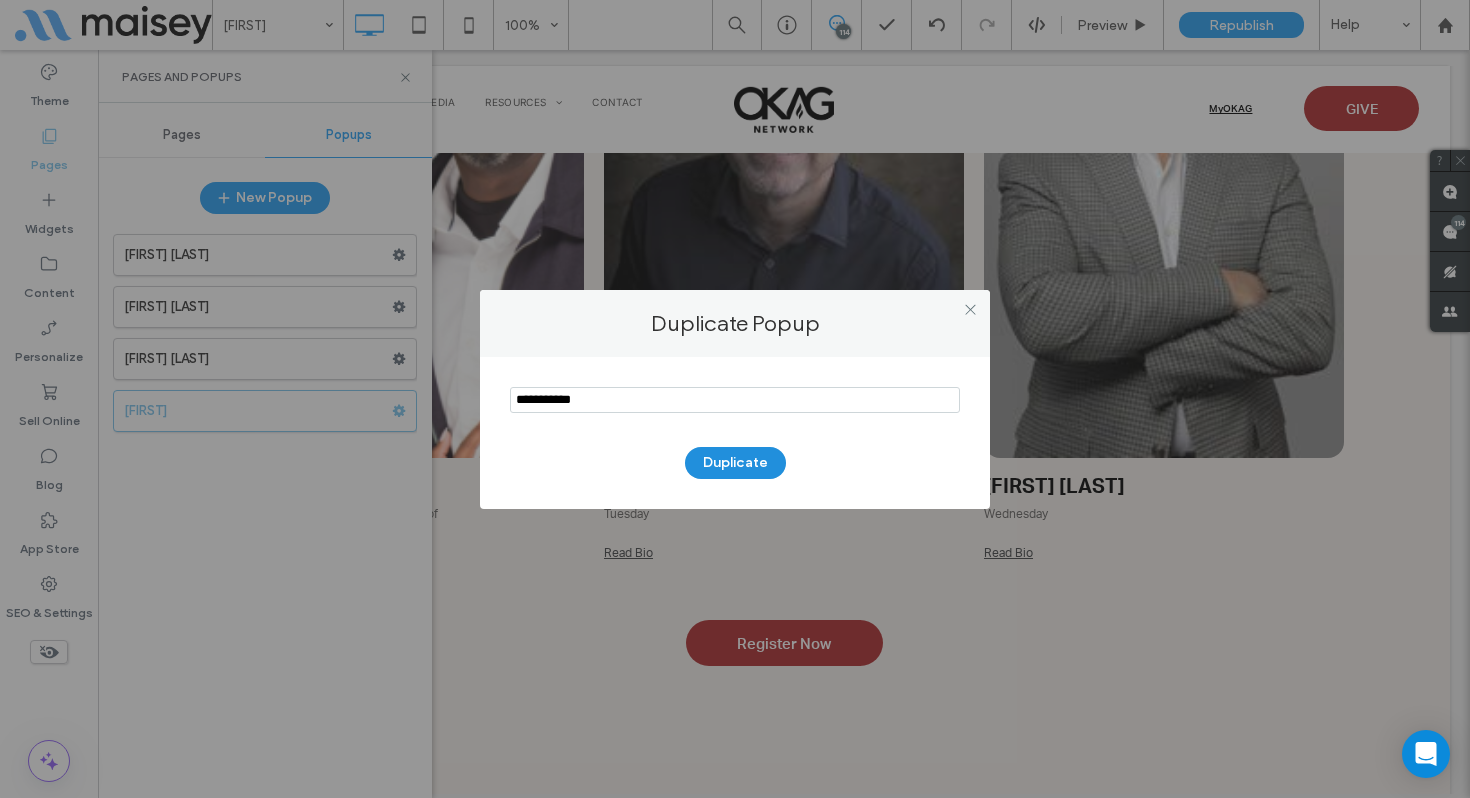 type on "**********" 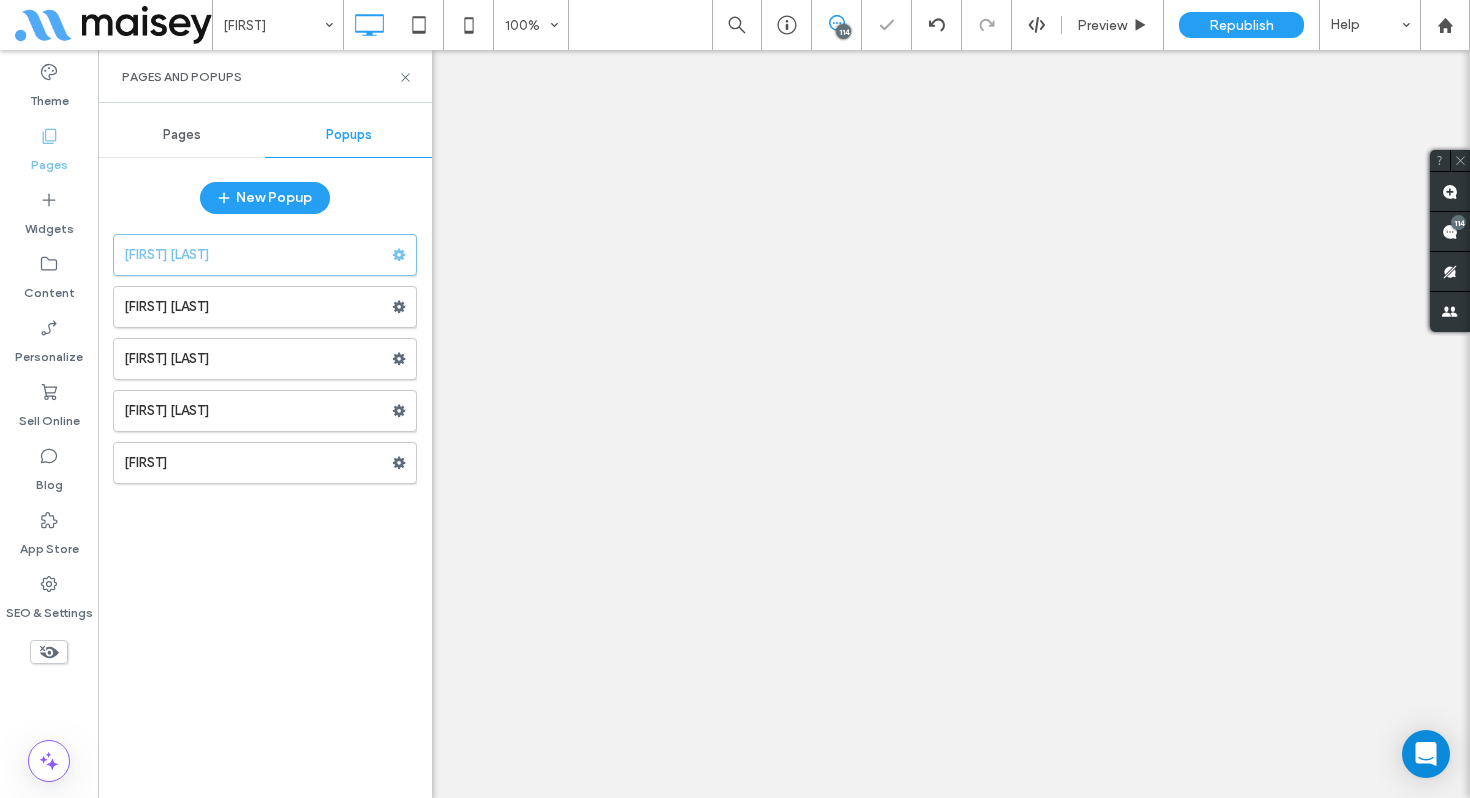 scroll, scrollTop: 0, scrollLeft: 0, axis: both 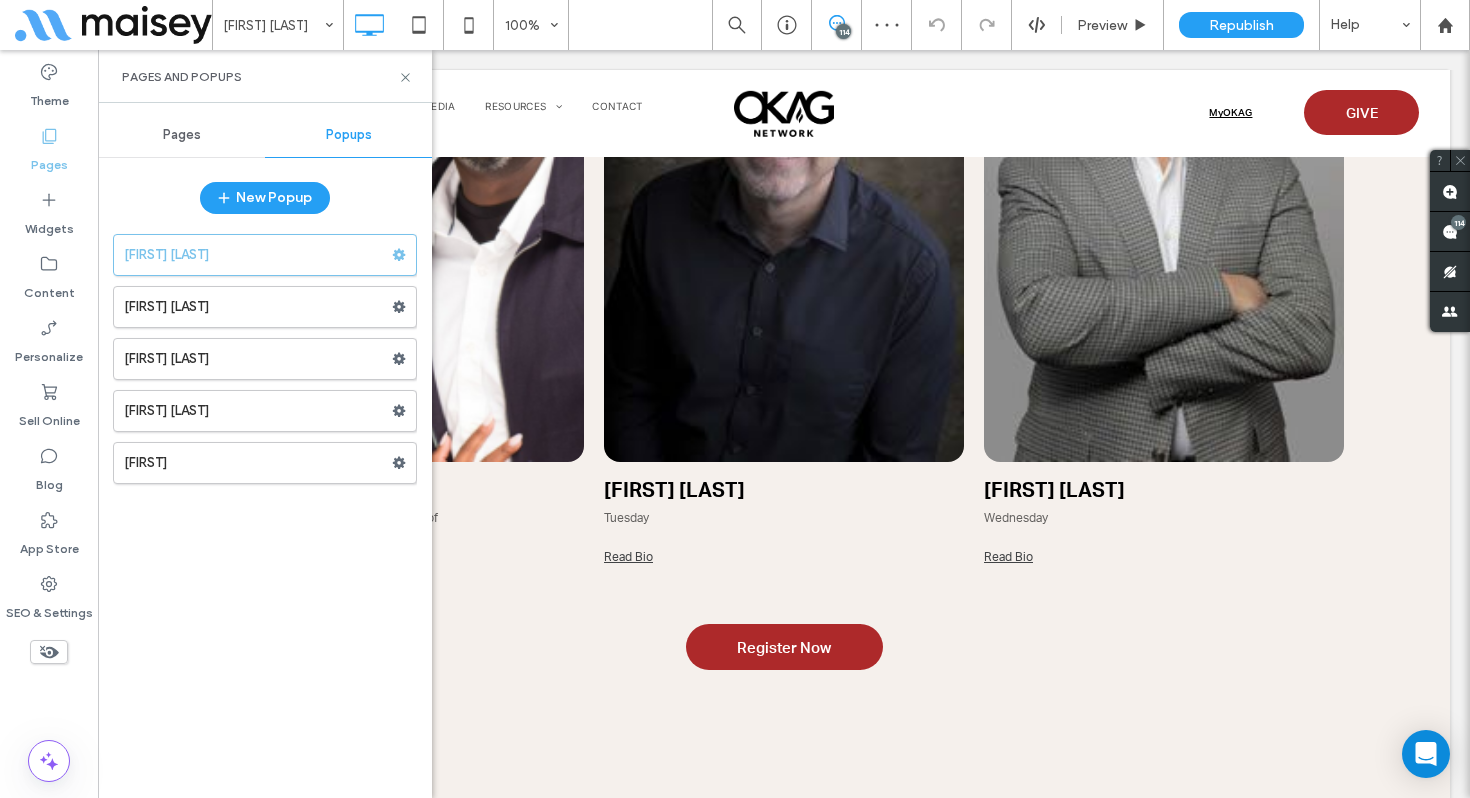 drag, startPoint x: 240, startPoint y: 461, endPoint x: 422, endPoint y: 473, distance: 182.39517 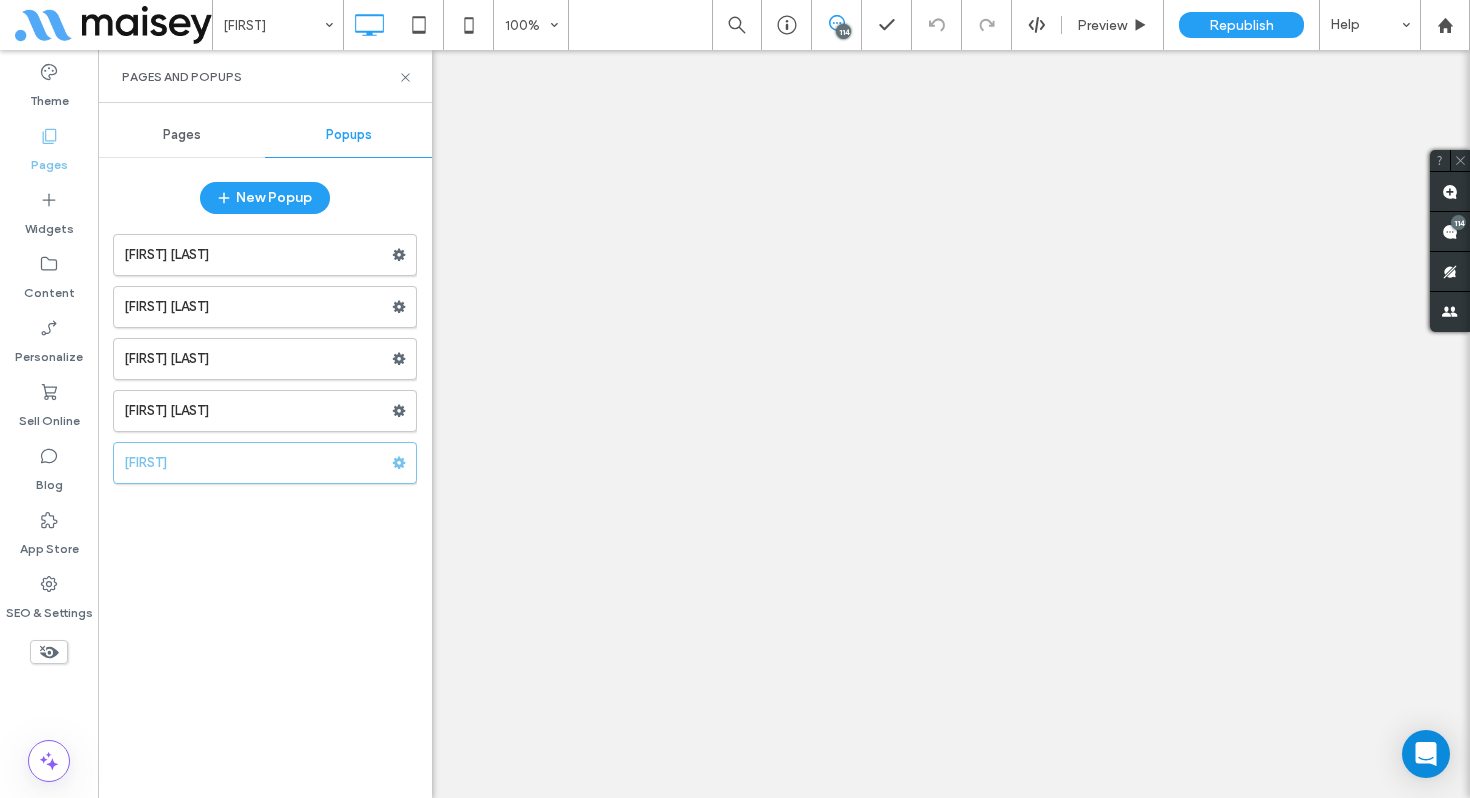 click at bounding box center [735, 399] 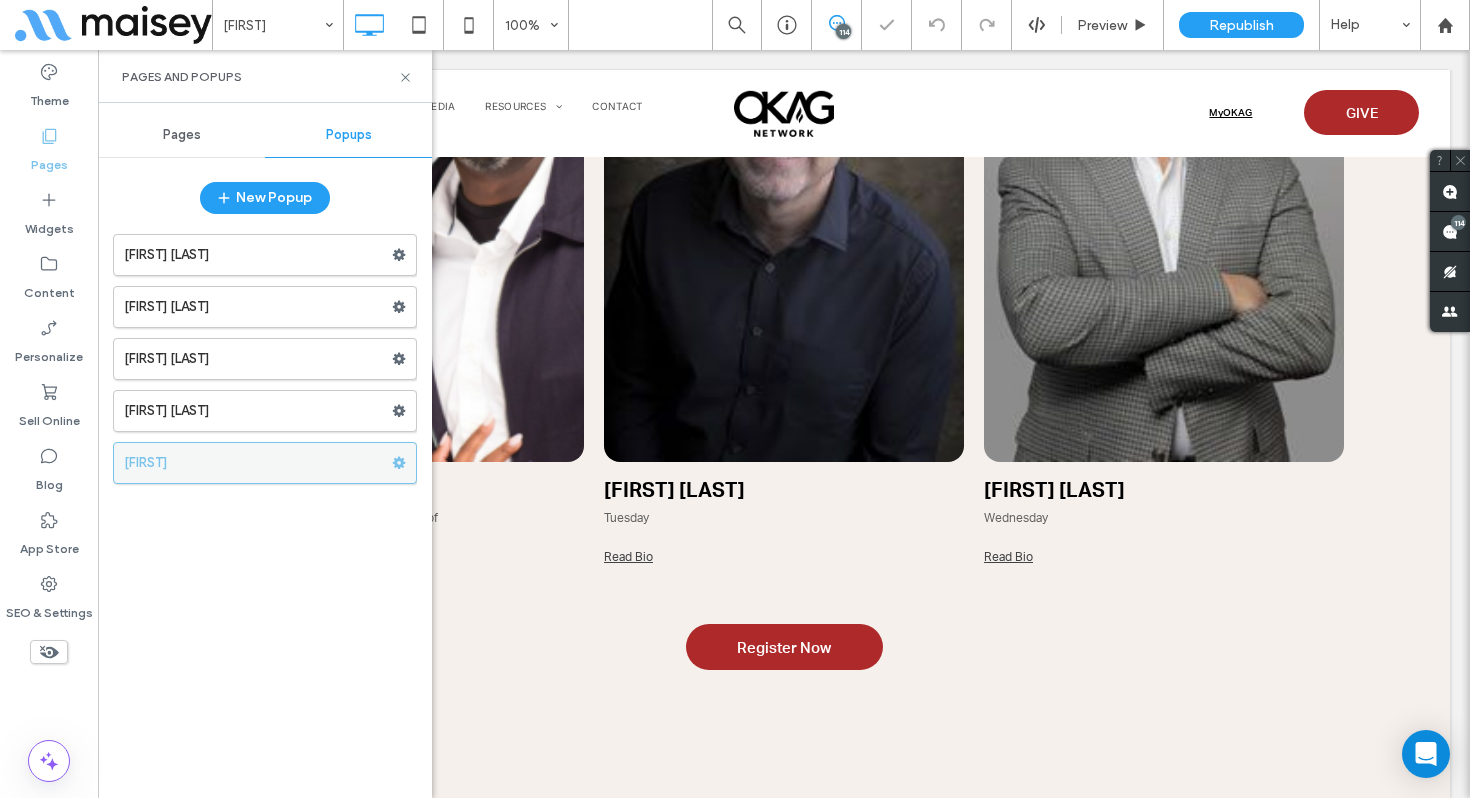 click 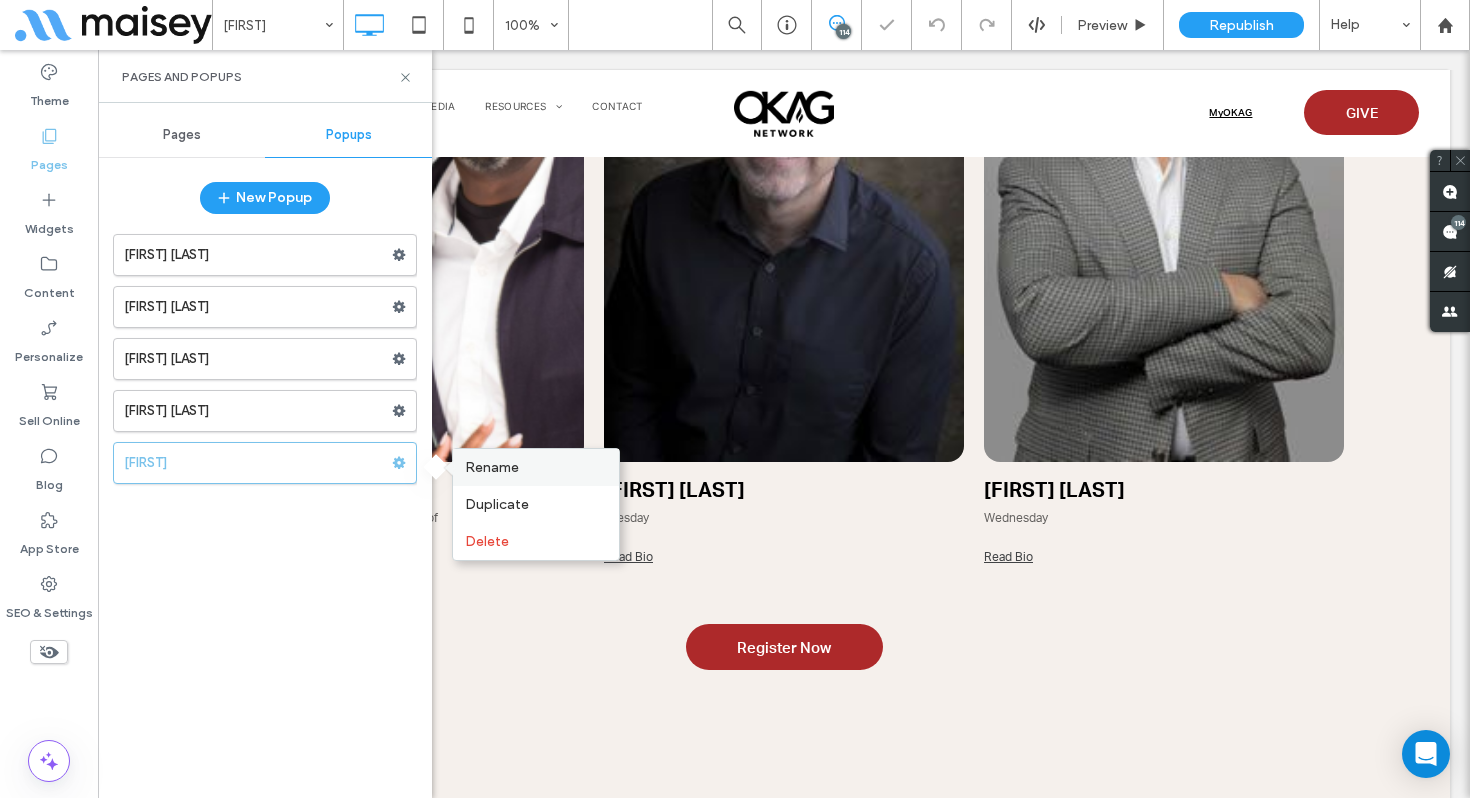 click on "Rename" at bounding box center [492, 467] 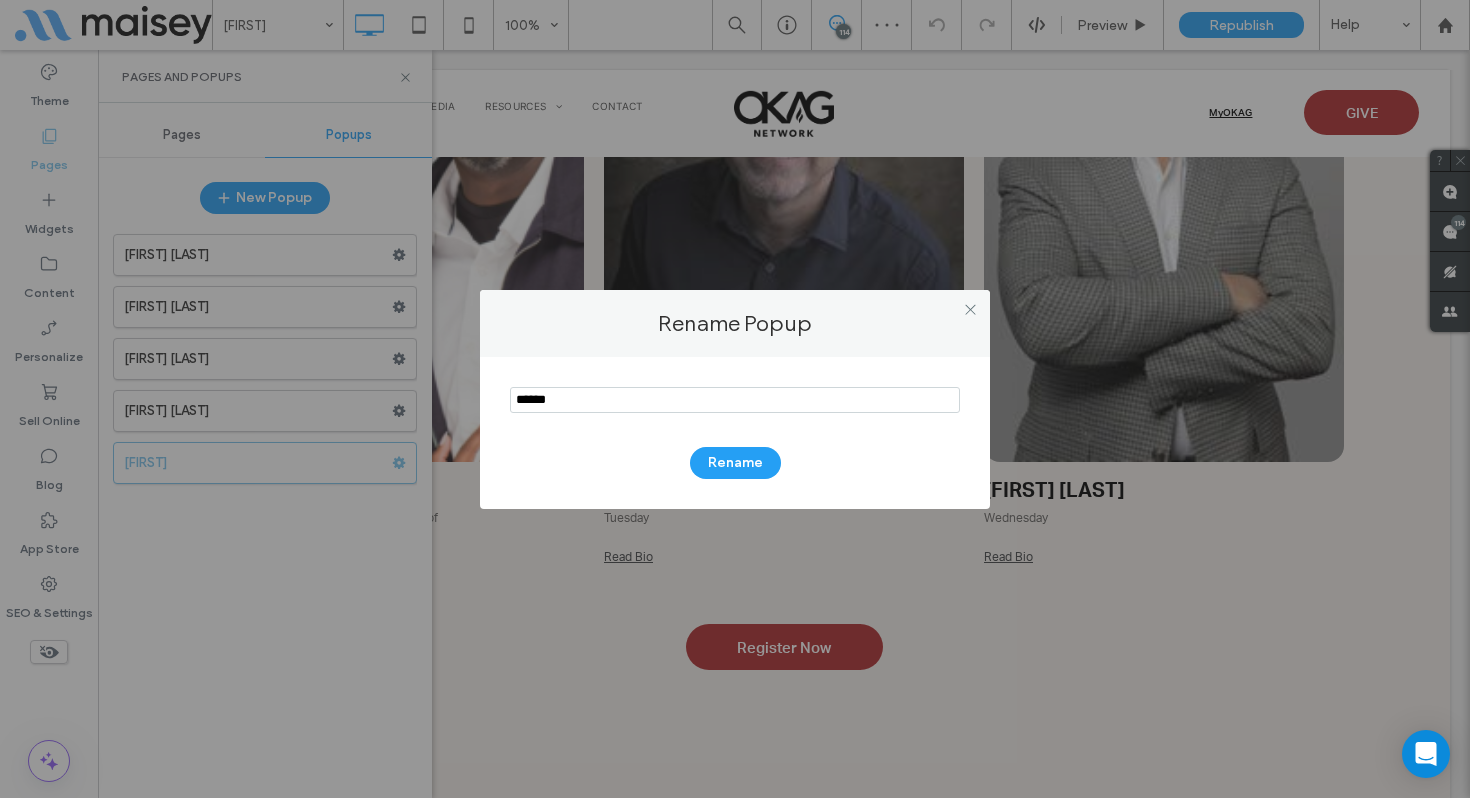click at bounding box center [735, 400] 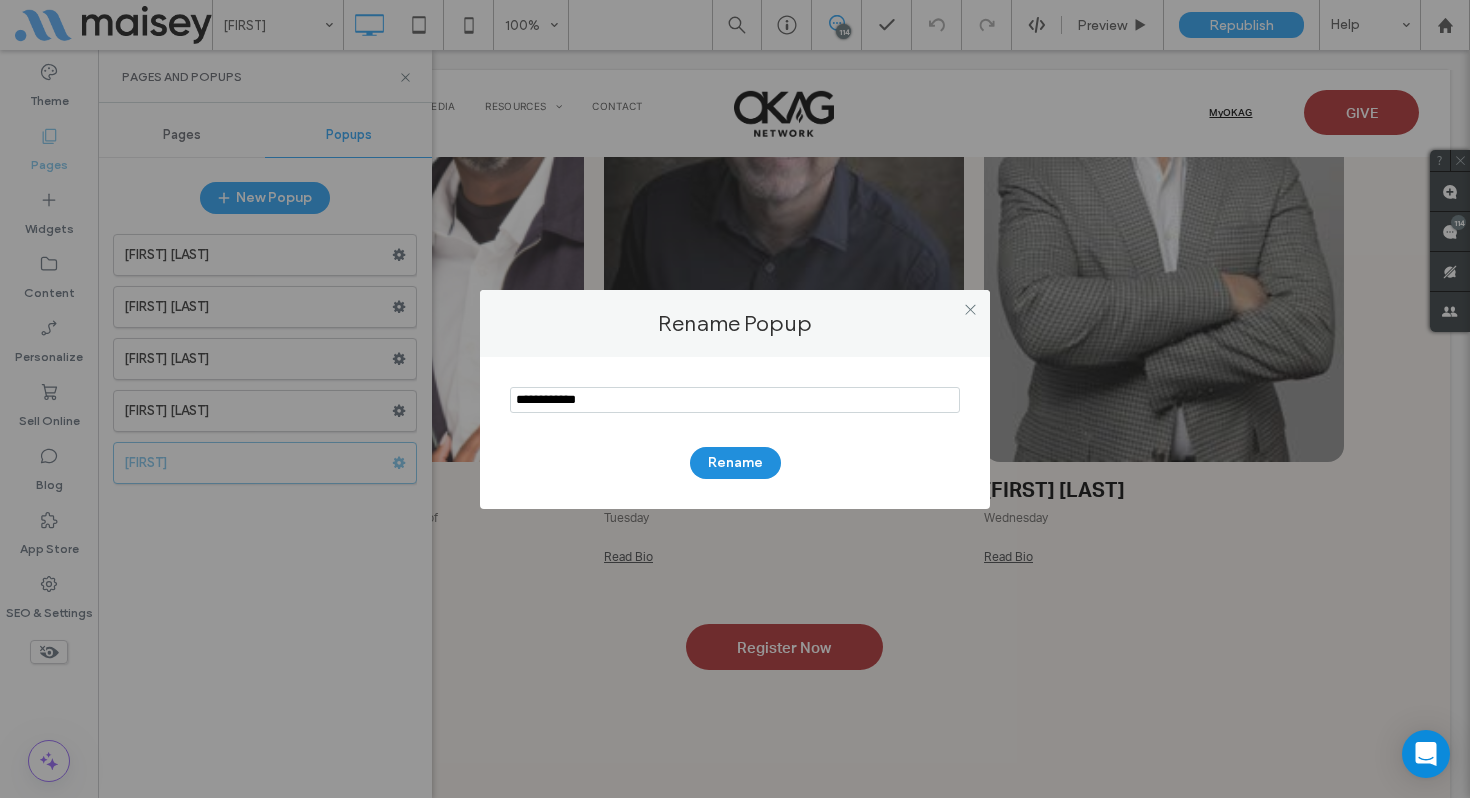 type on "**********" 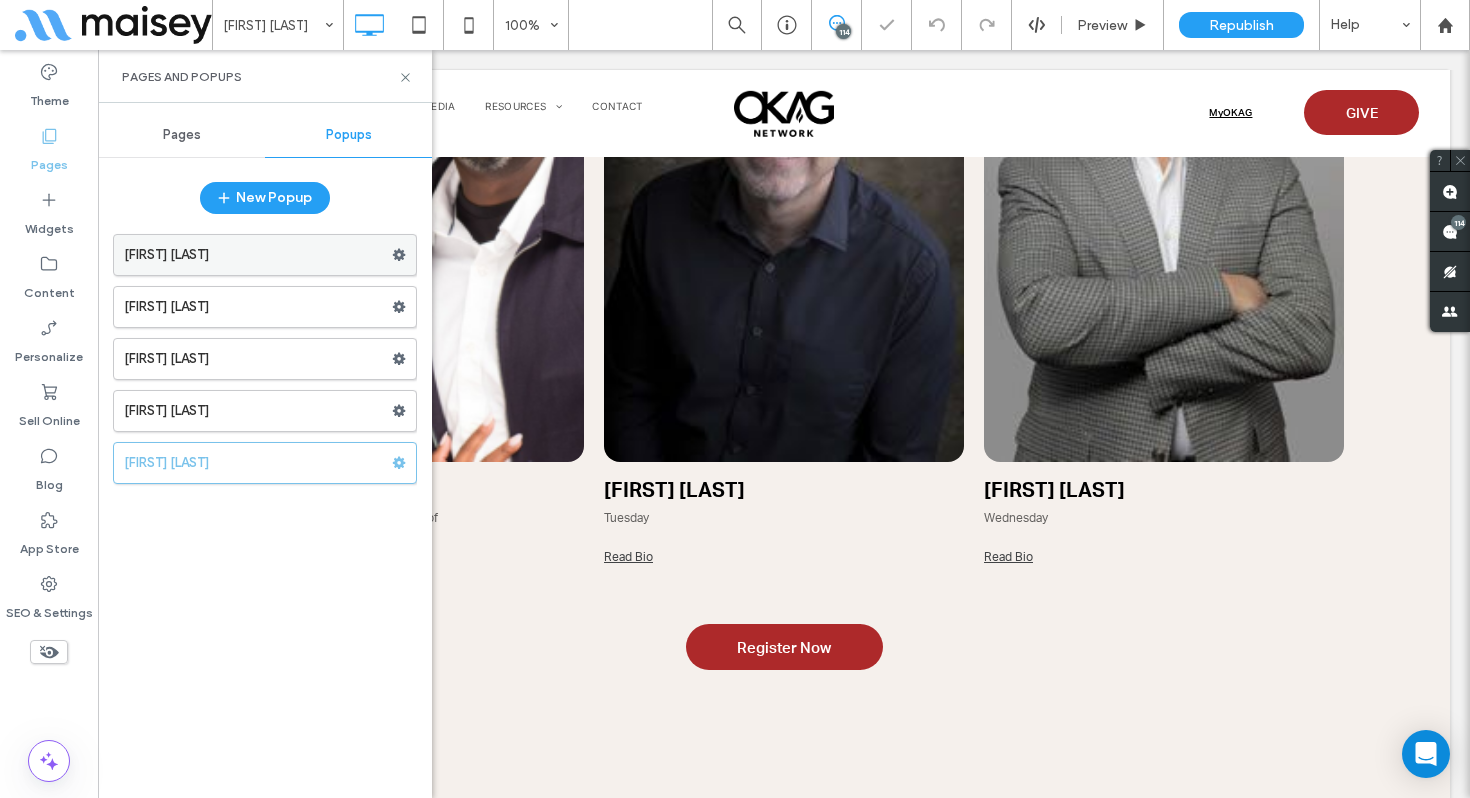 click on "[FIRST] [LAST]" at bounding box center [258, 255] 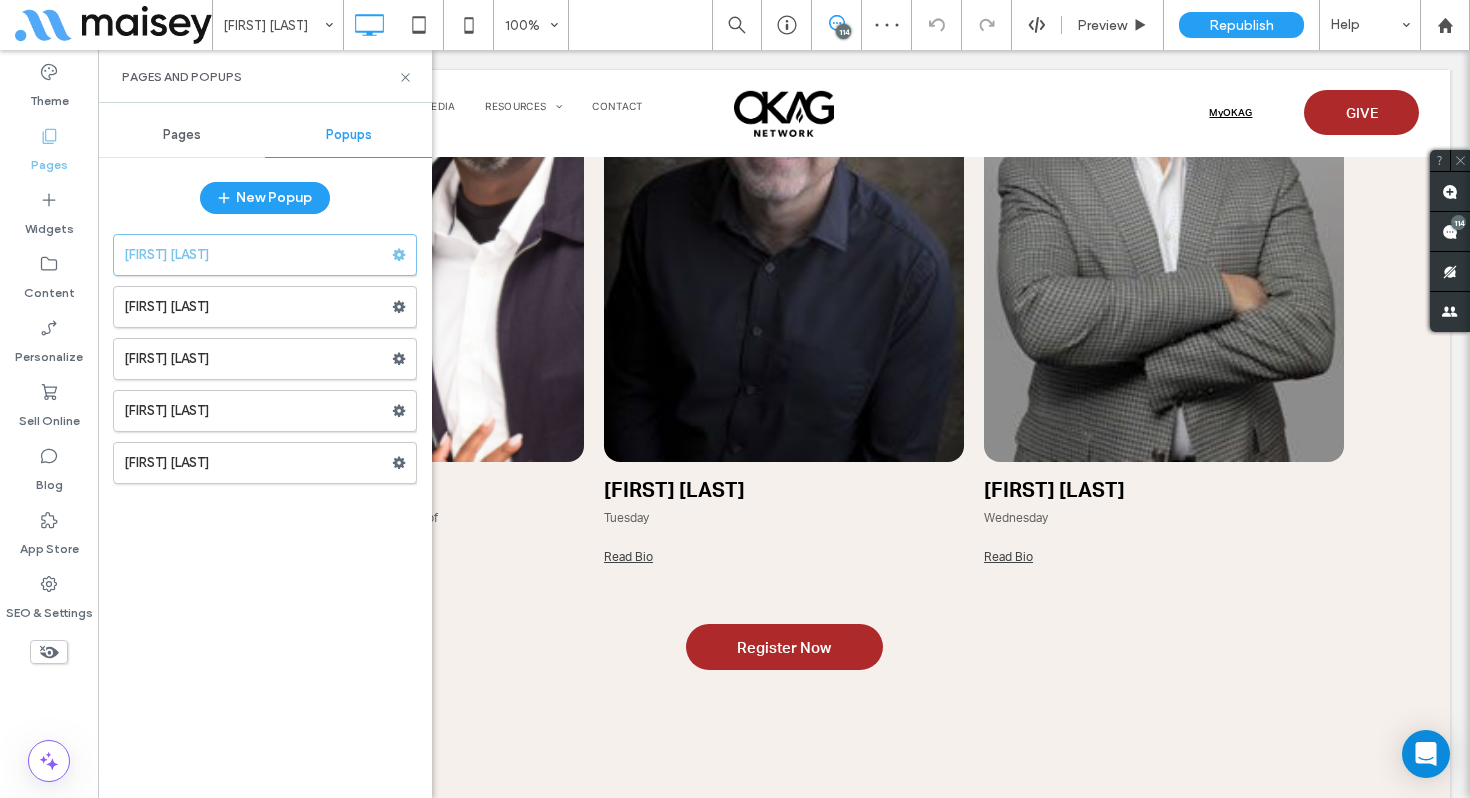 click on "Pages and Popups" at bounding box center (265, 77) 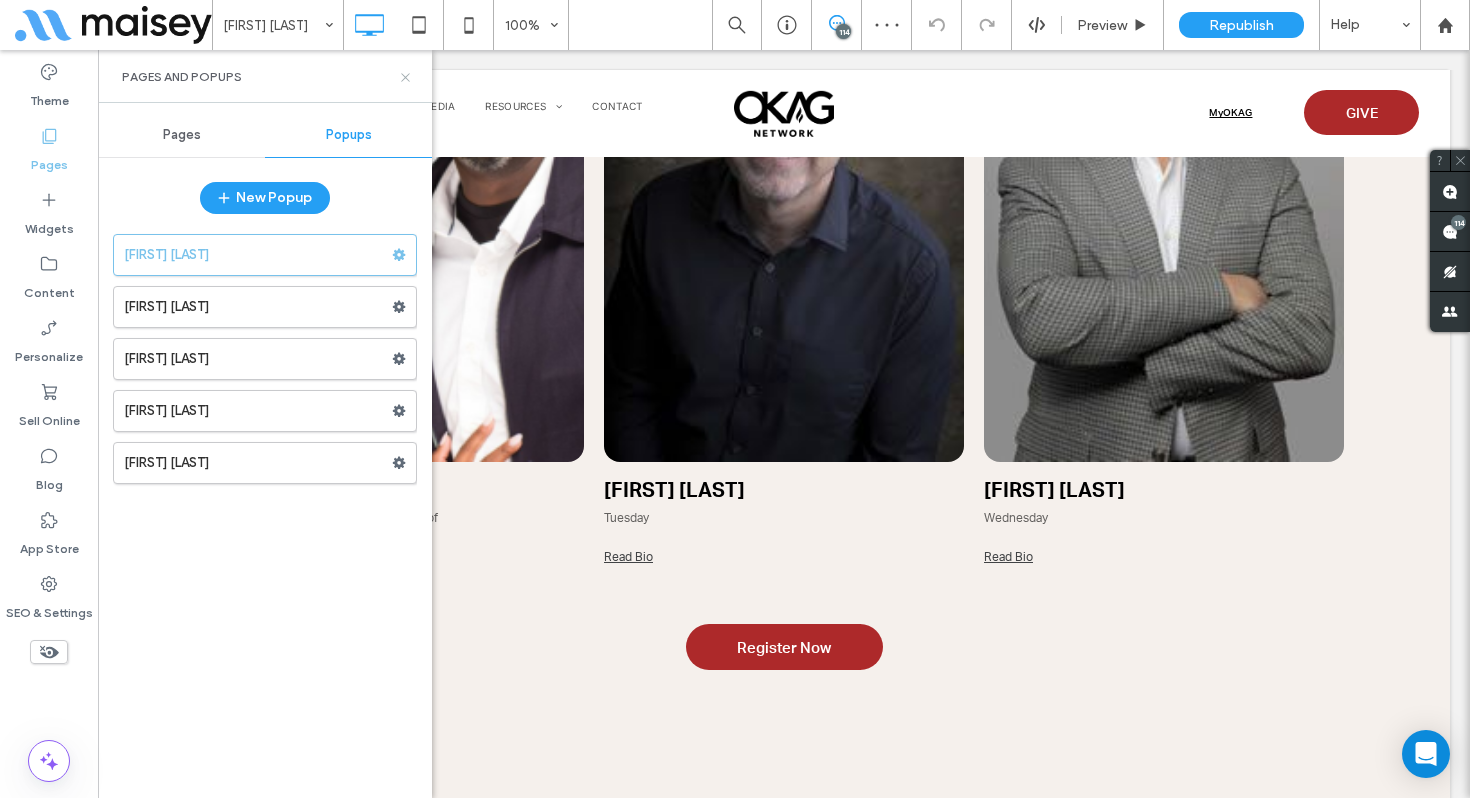 click 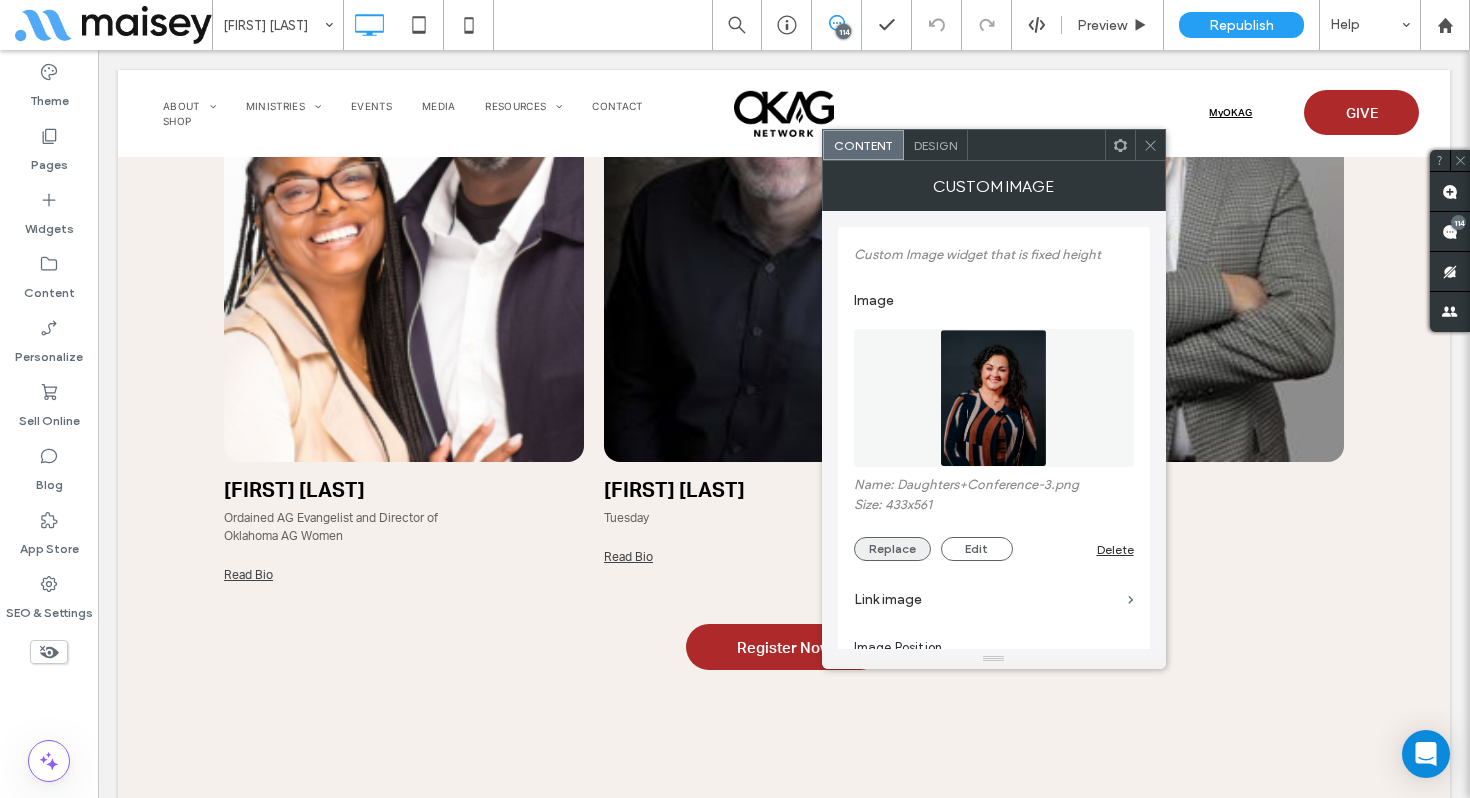 click on "Name: Daughters+Conference-3.png Size: 433x561 Replace Edit Delete" at bounding box center [994, 519] 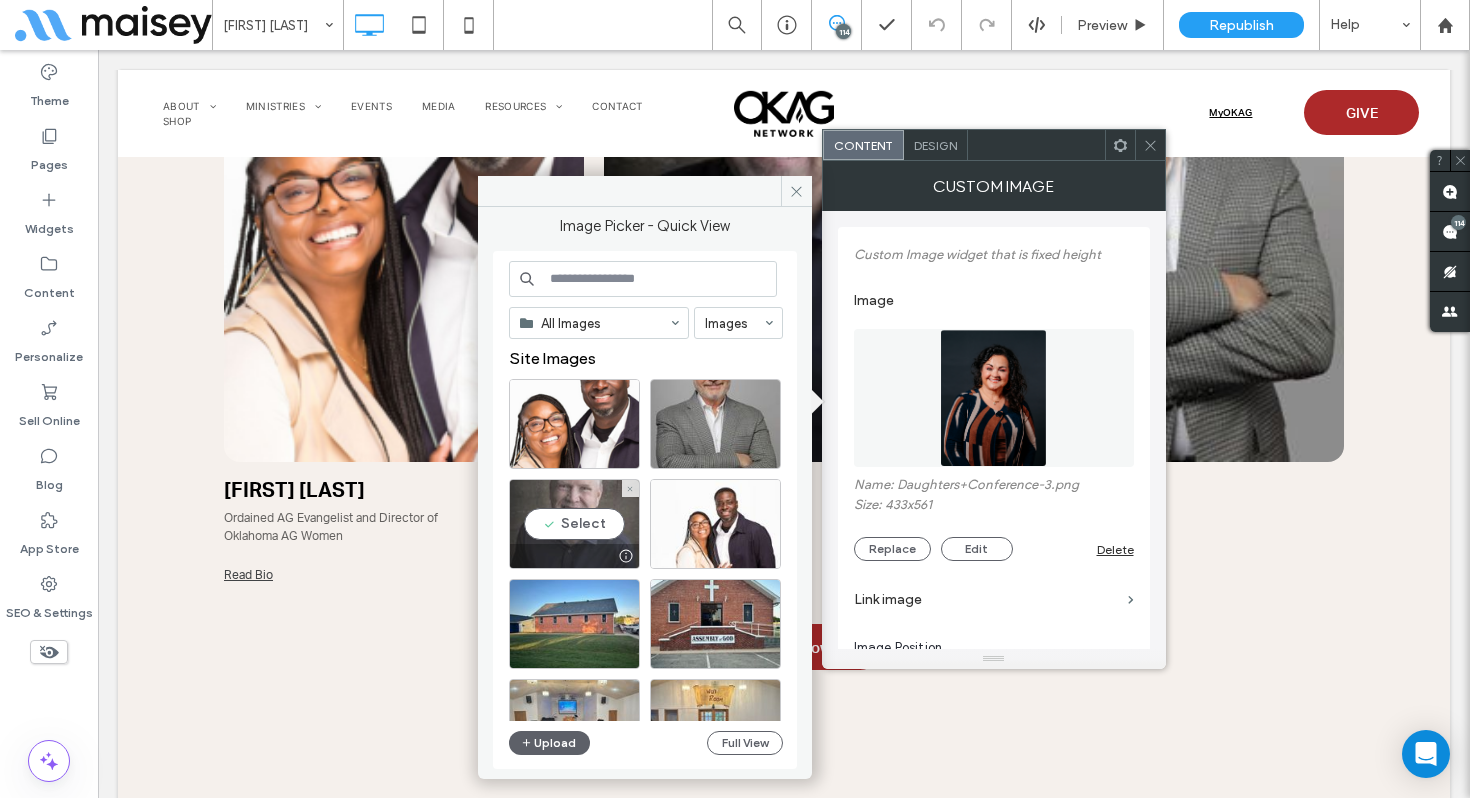 click on "Select" at bounding box center [574, 524] 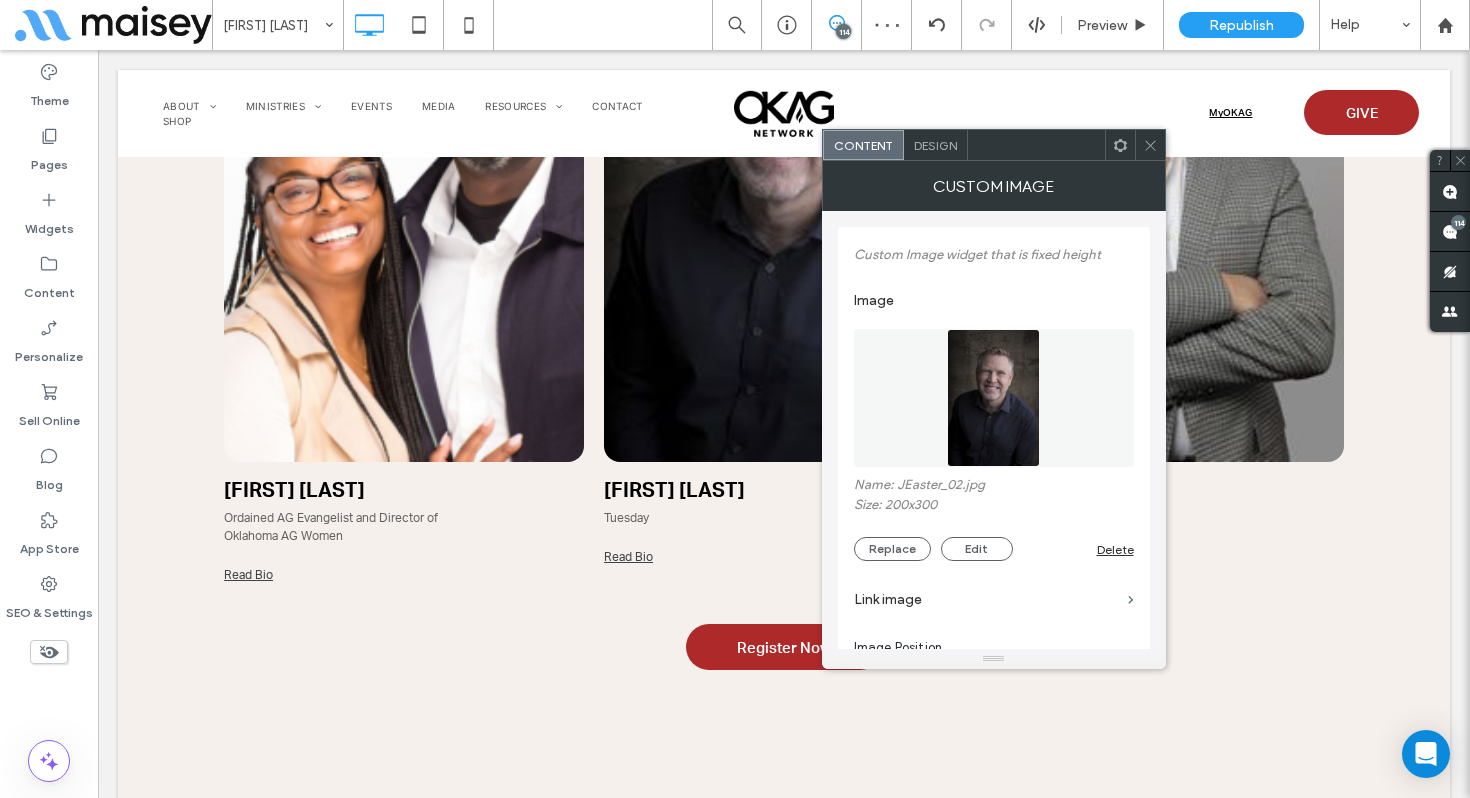 click 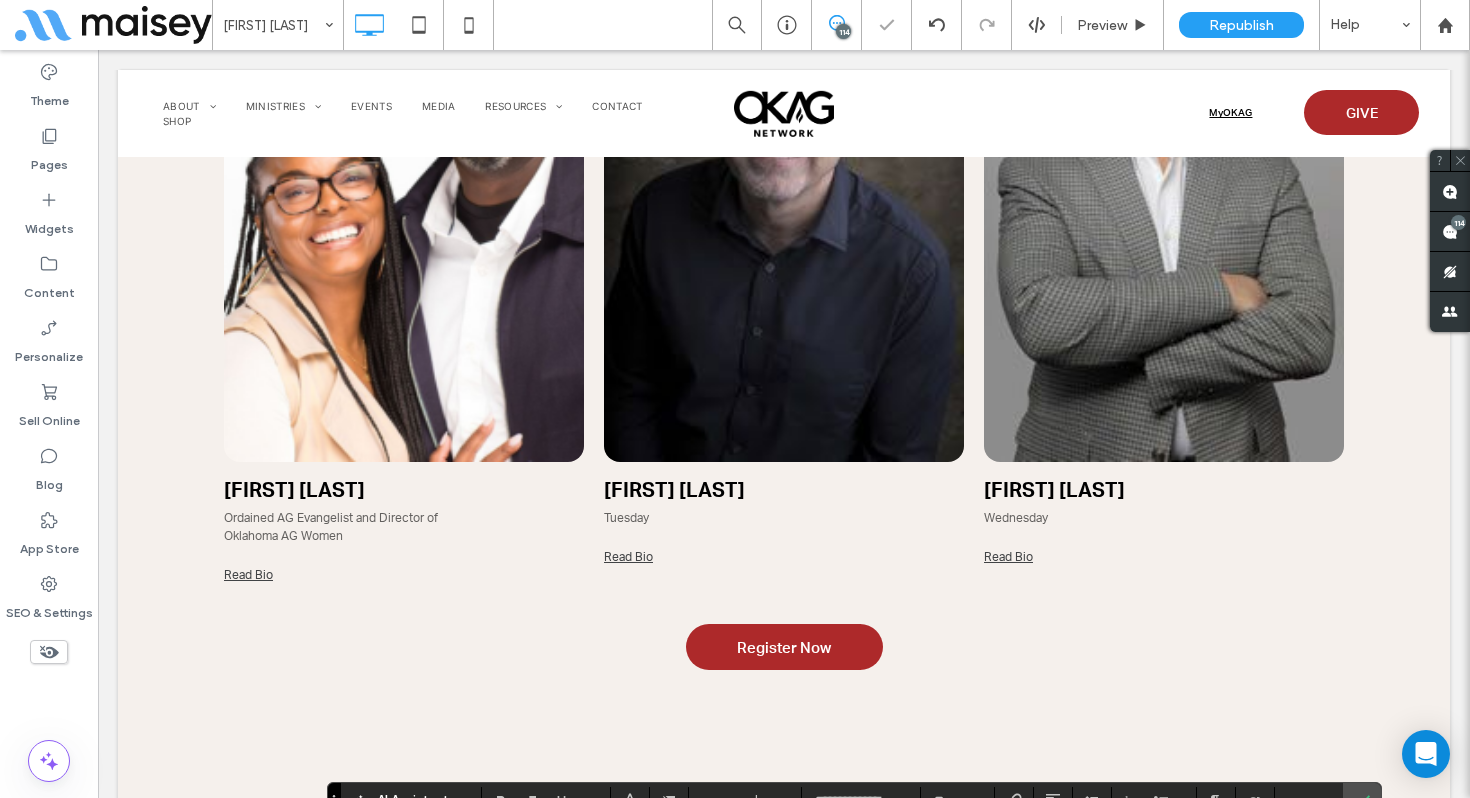 scroll, scrollTop: 4, scrollLeft: 0, axis: vertical 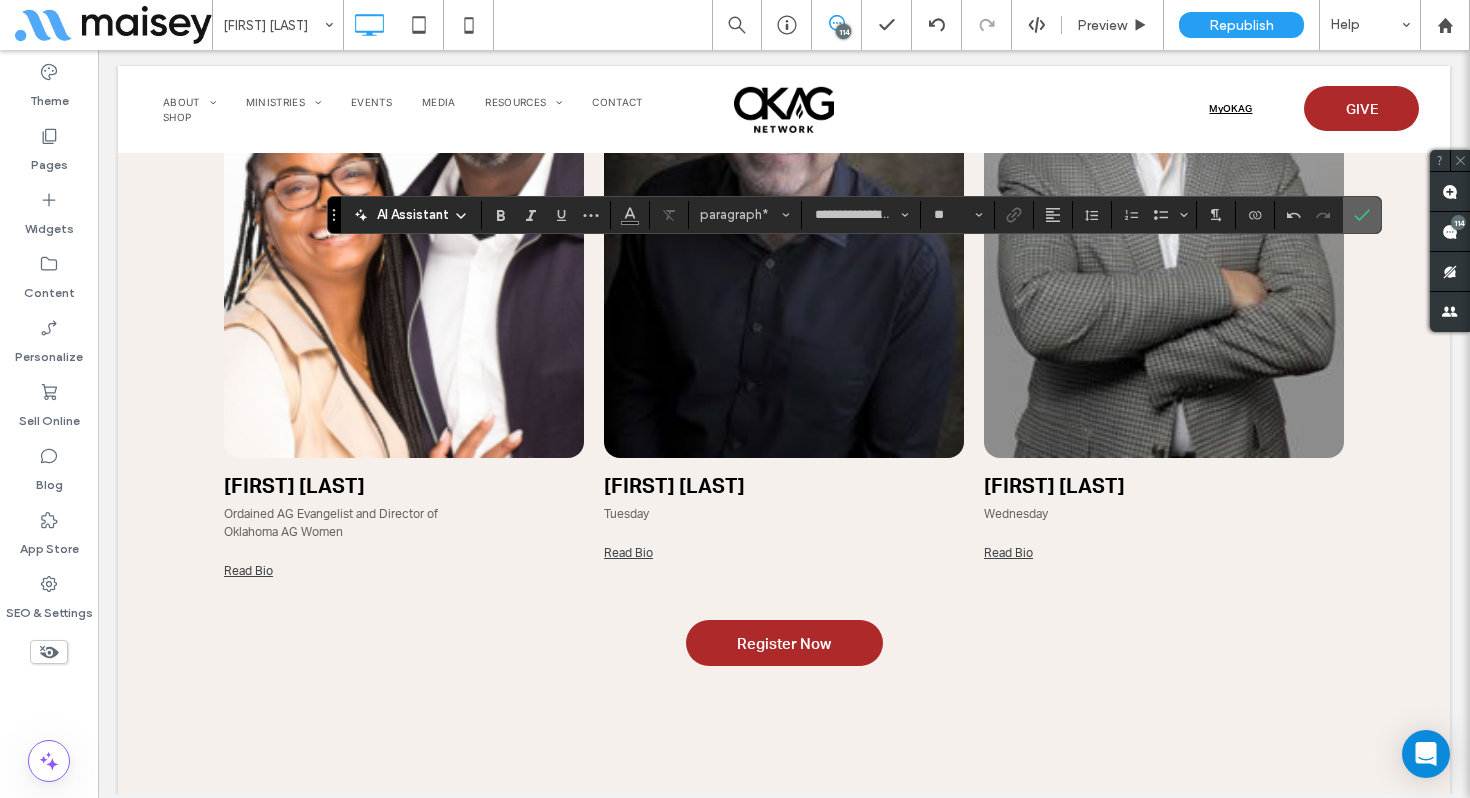 click 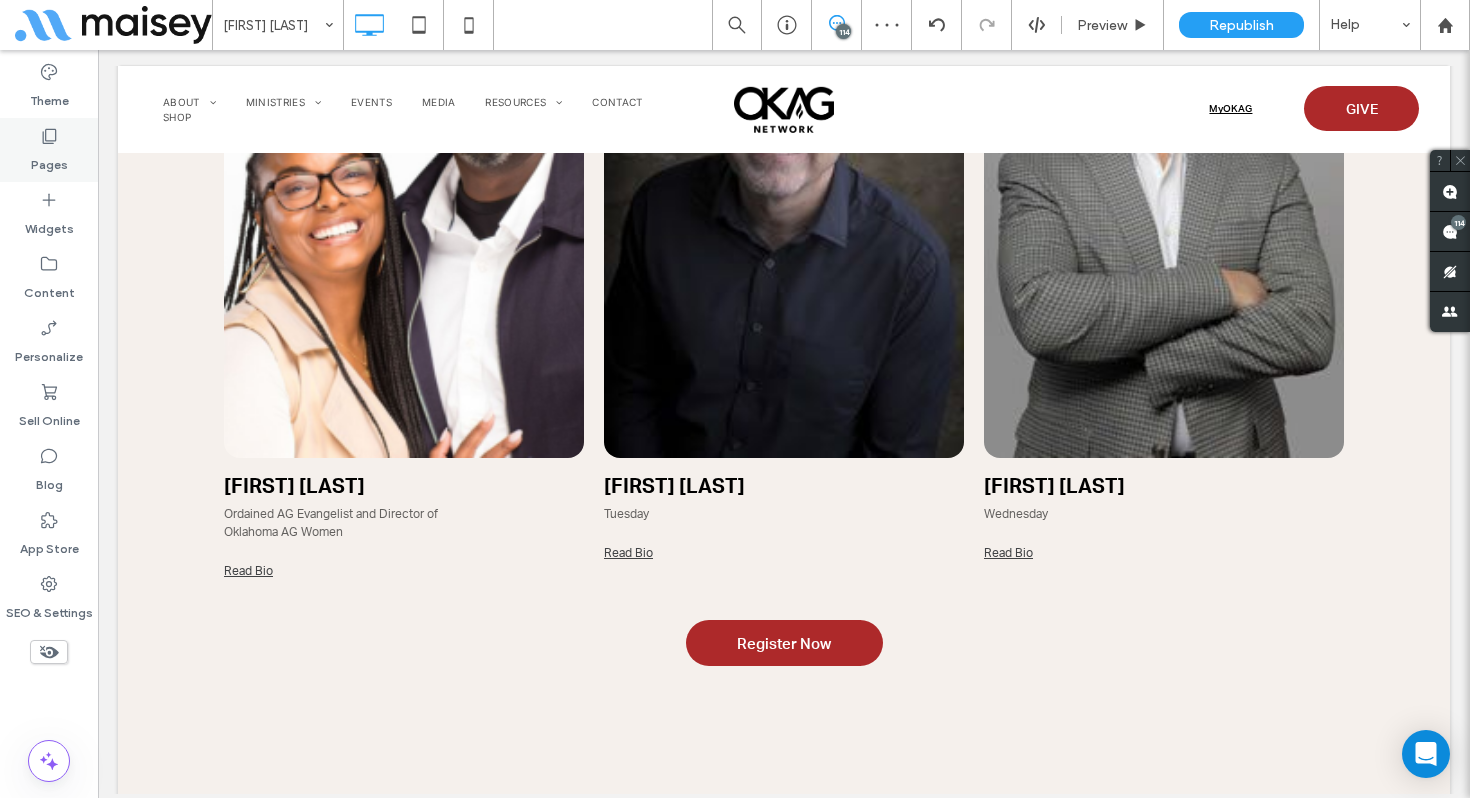 click on "Pages" at bounding box center (49, 160) 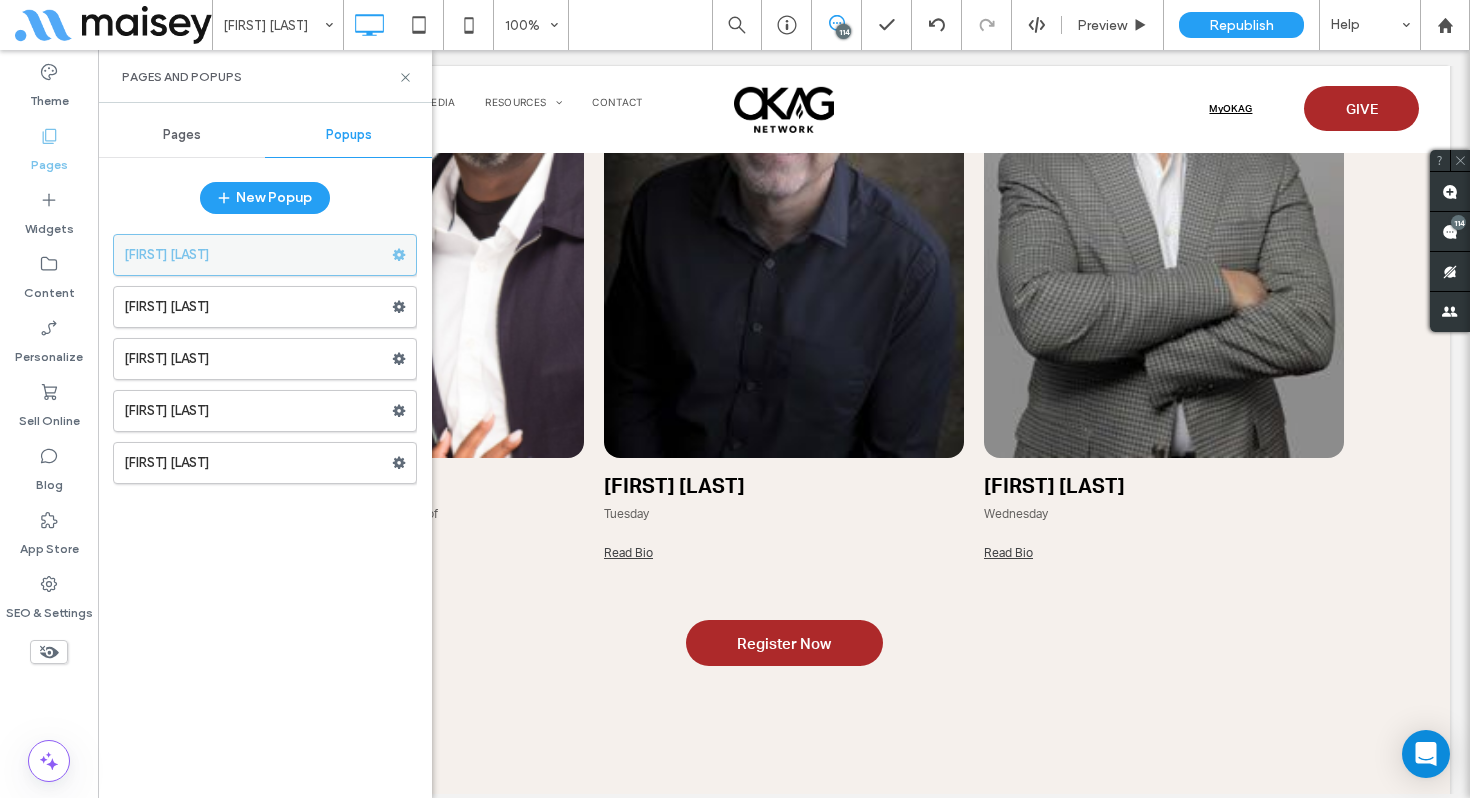click 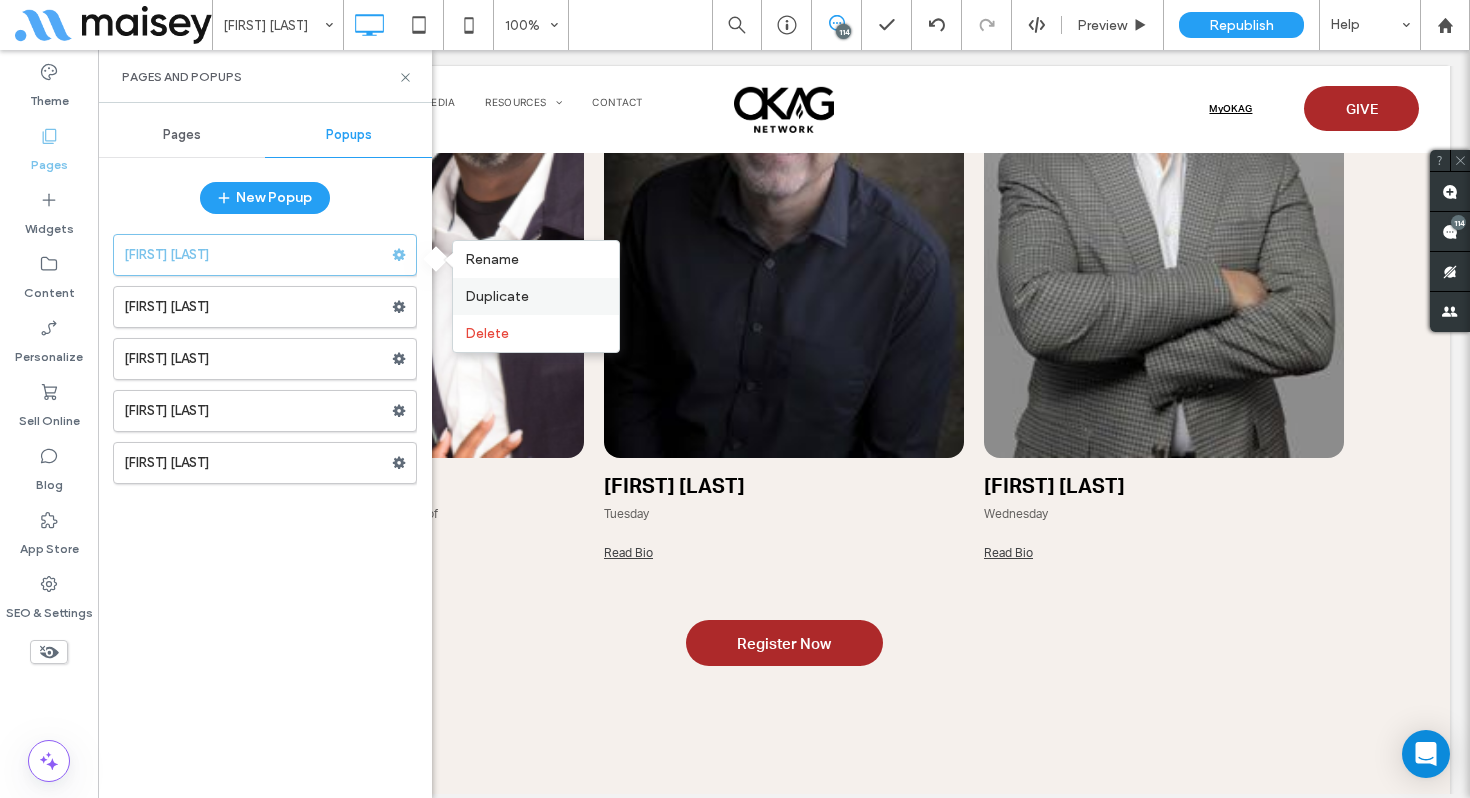 click on "Duplicate" at bounding box center [497, 296] 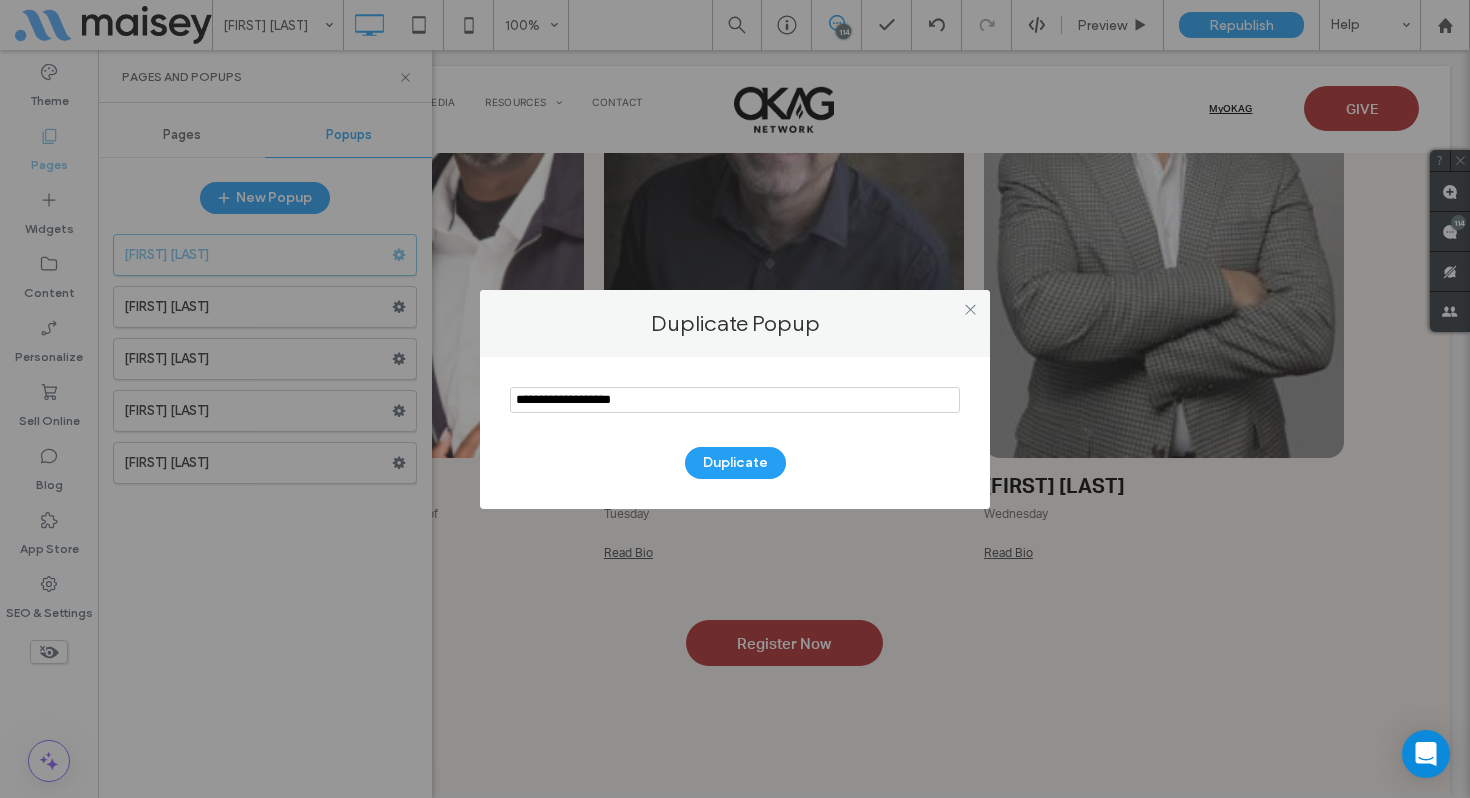 drag, startPoint x: 658, startPoint y: 399, endPoint x: 432, endPoint y: 387, distance: 226.31836 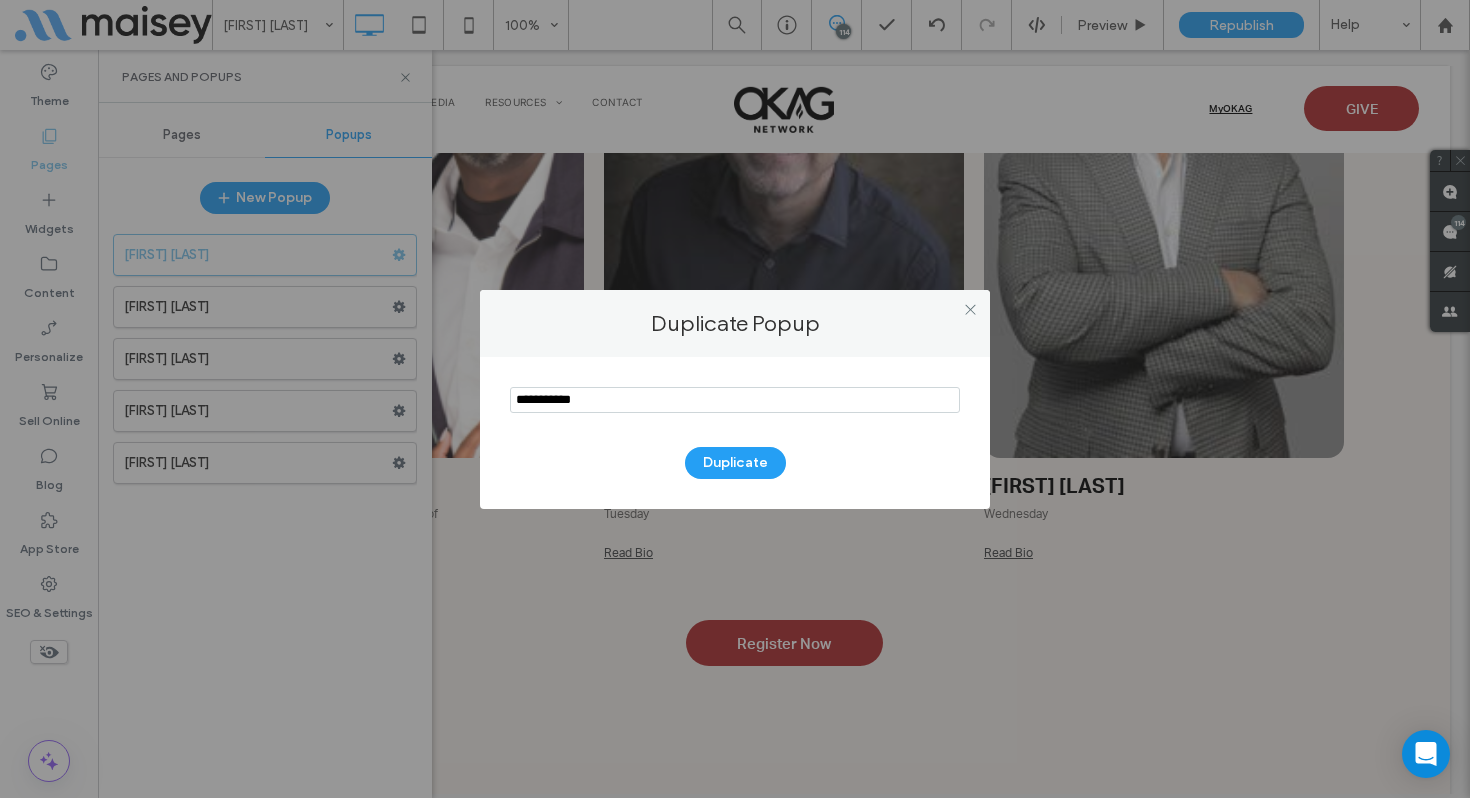 type on "**********" 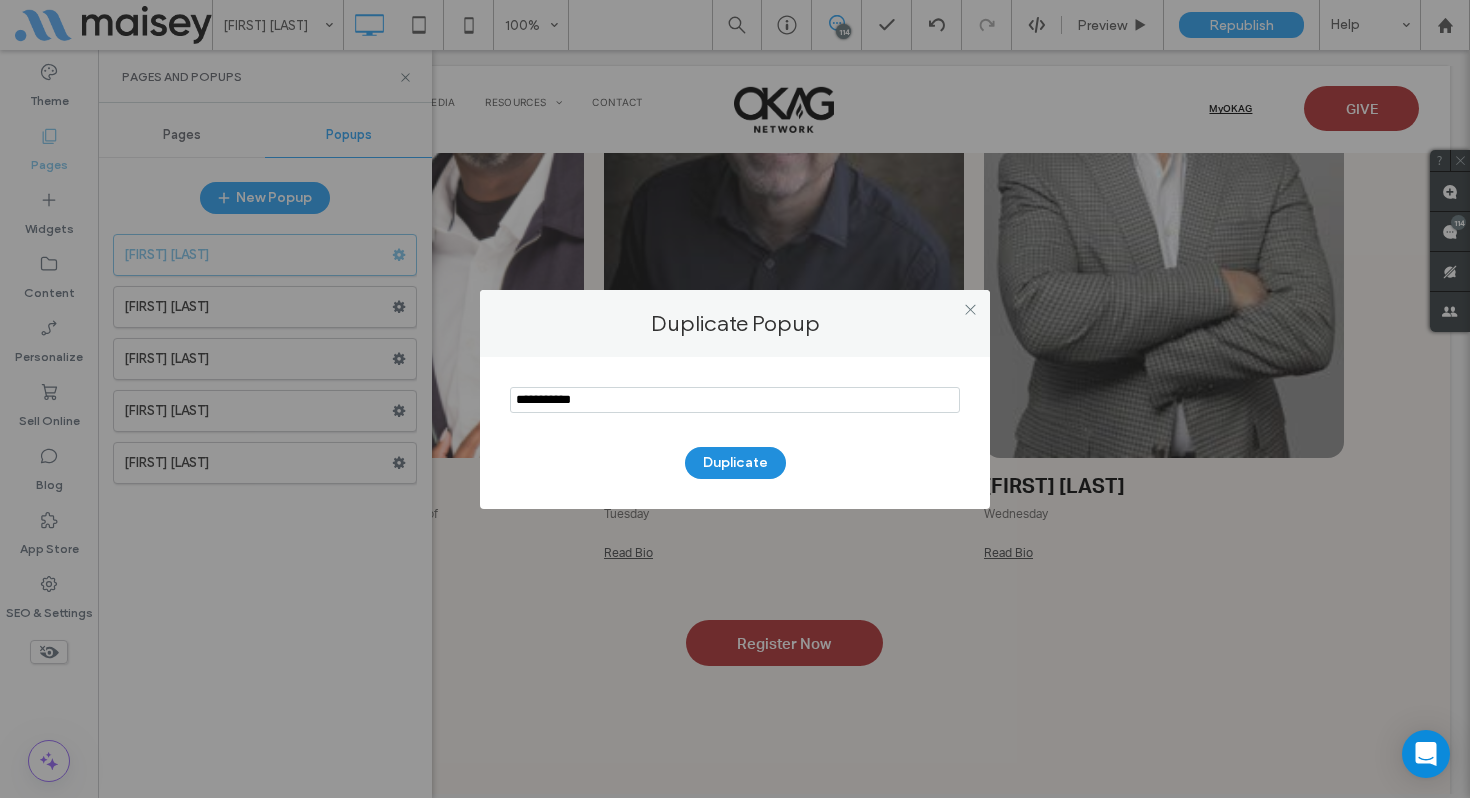 click on "Duplicate" at bounding box center (735, 463) 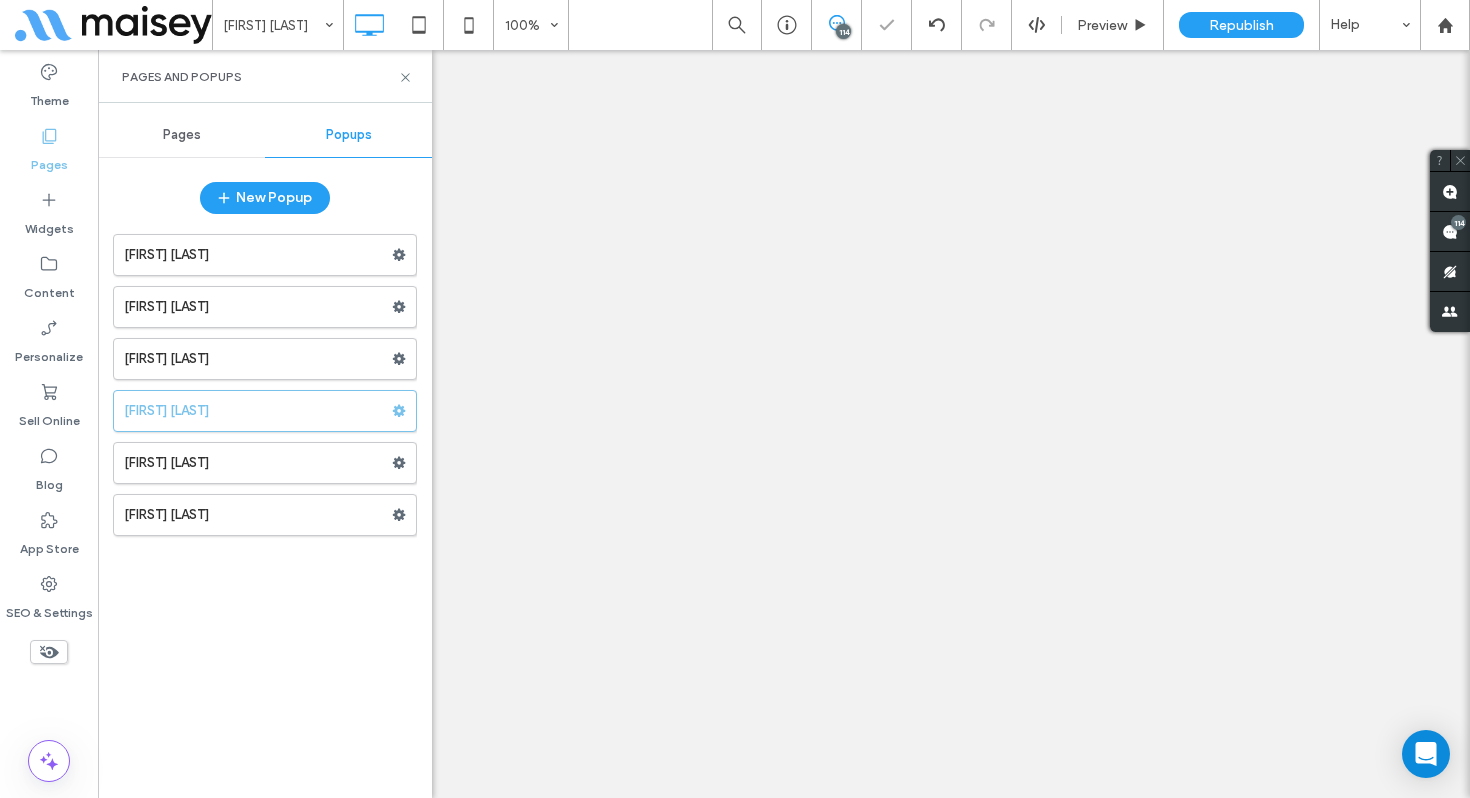 scroll, scrollTop: 0, scrollLeft: 0, axis: both 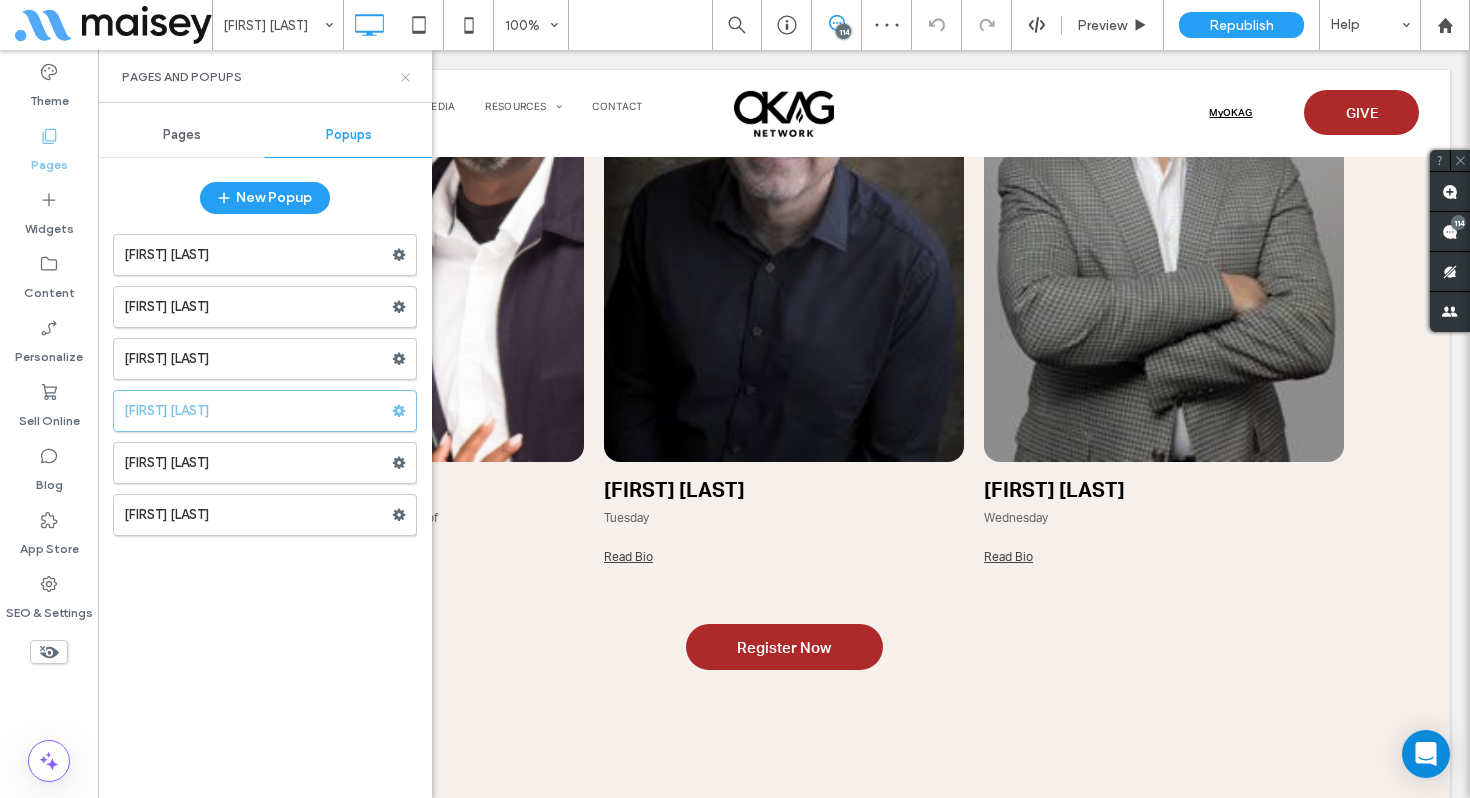 click 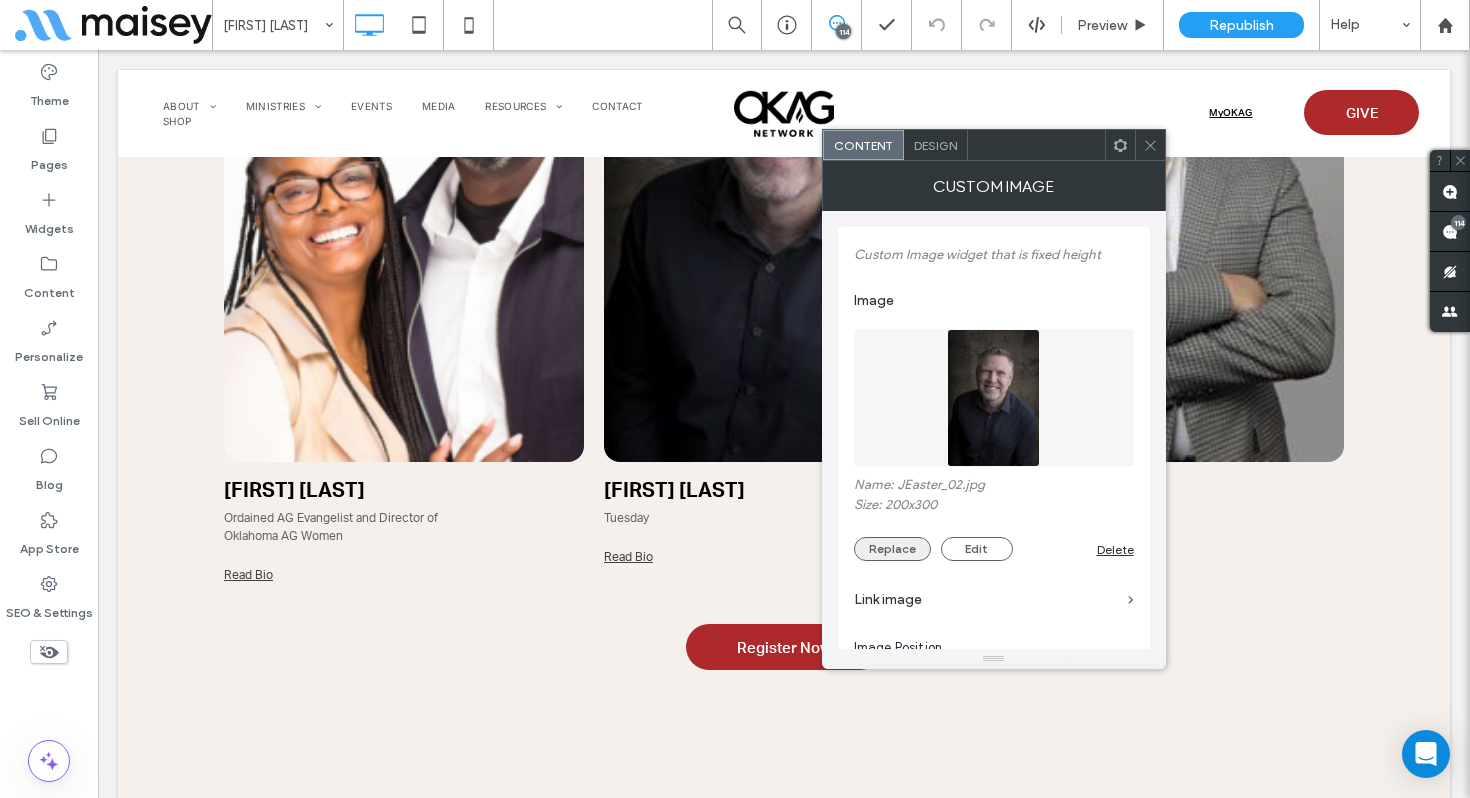 click on "Replace" at bounding box center [892, 549] 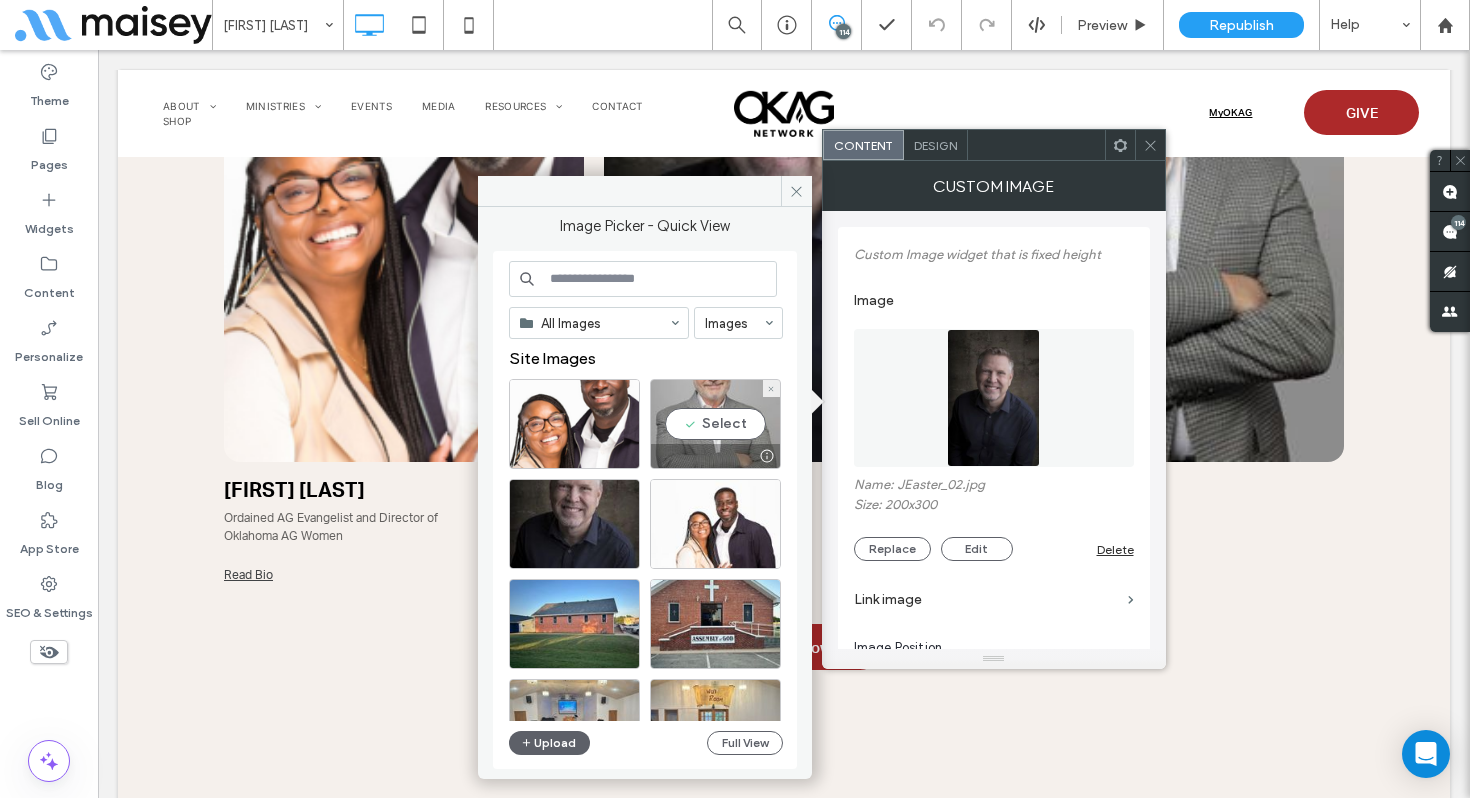 click on "Select" at bounding box center [715, 424] 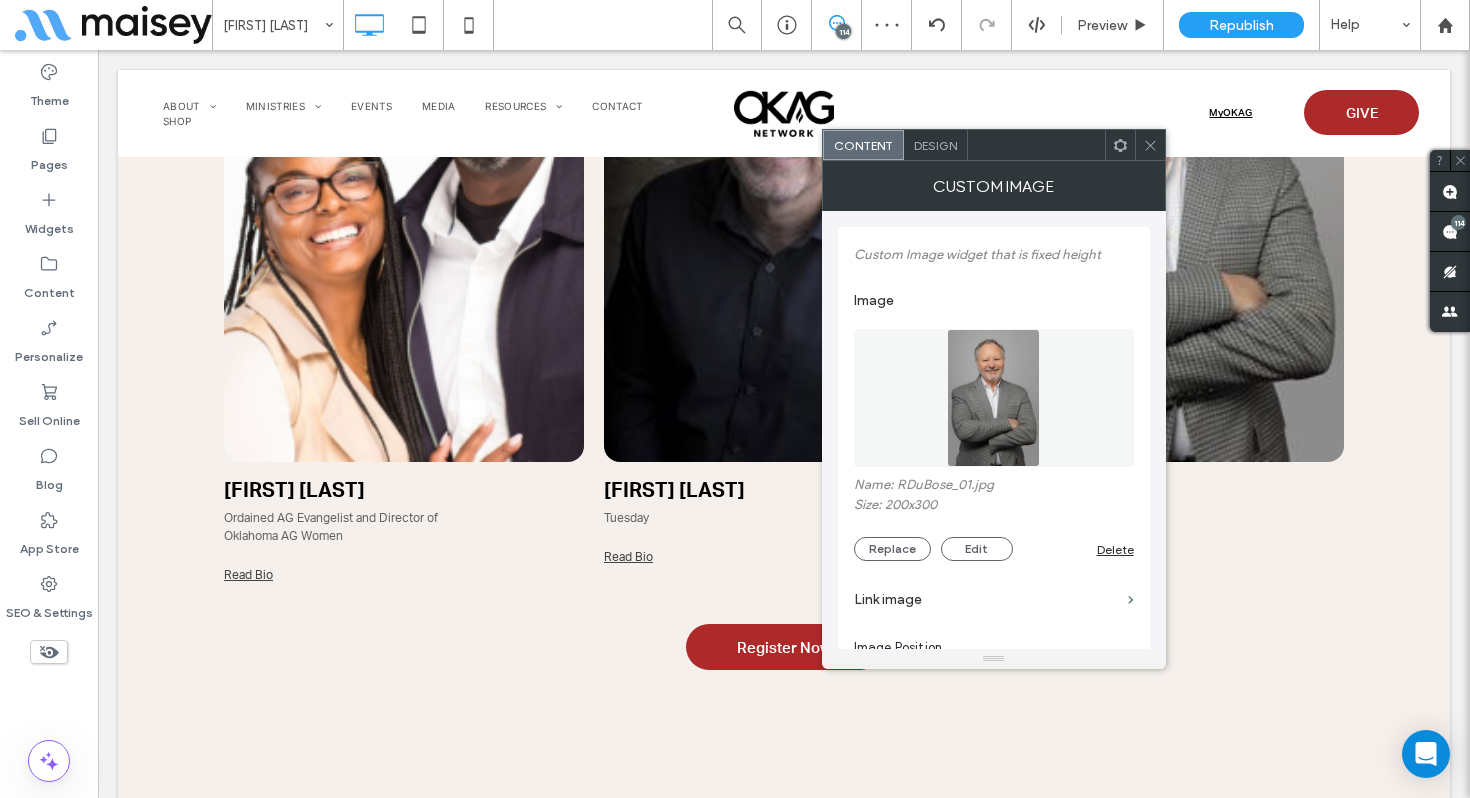 click at bounding box center [1150, 145] 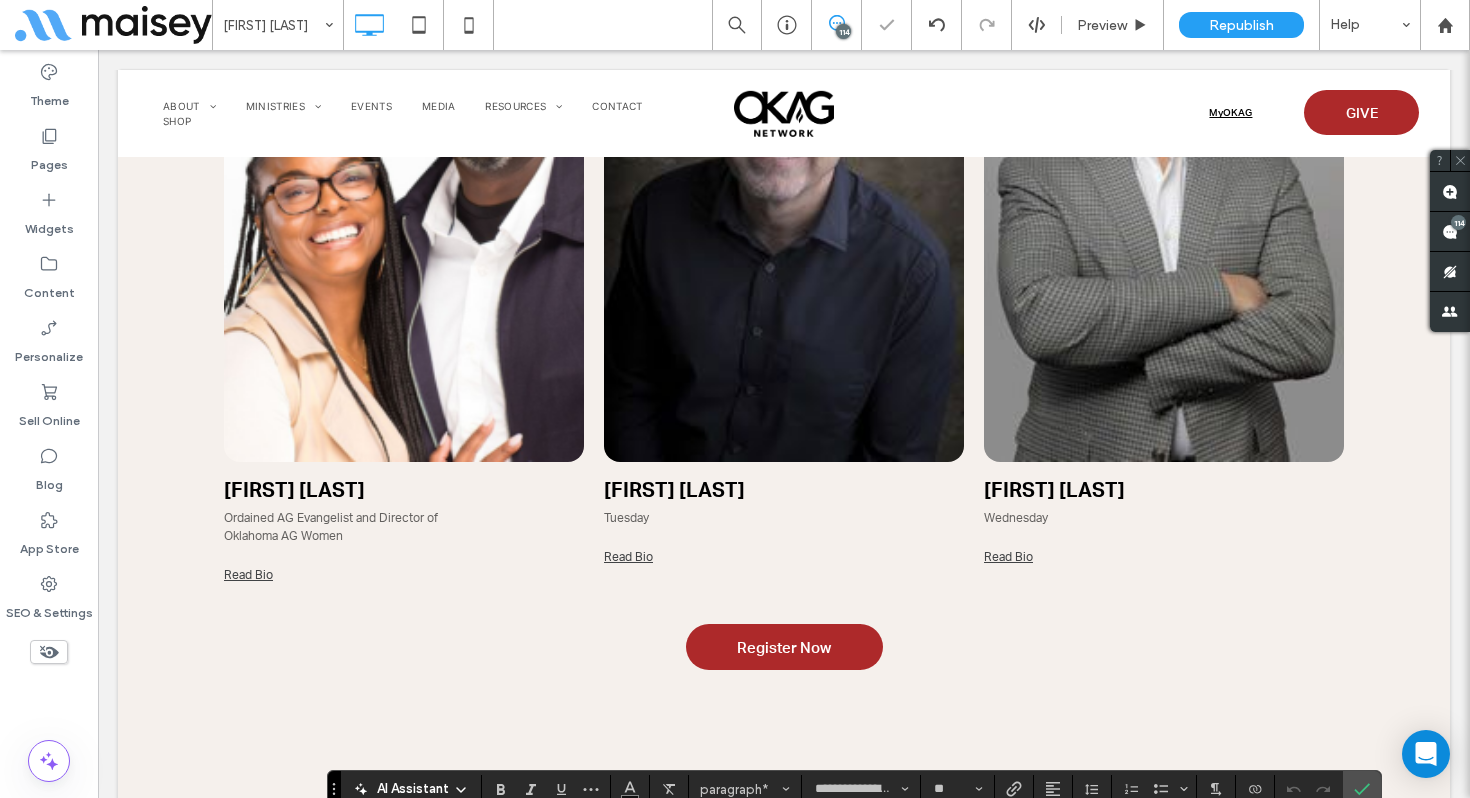scroll, scrollTop: 4, scrollLeft: 0, axis: vertical 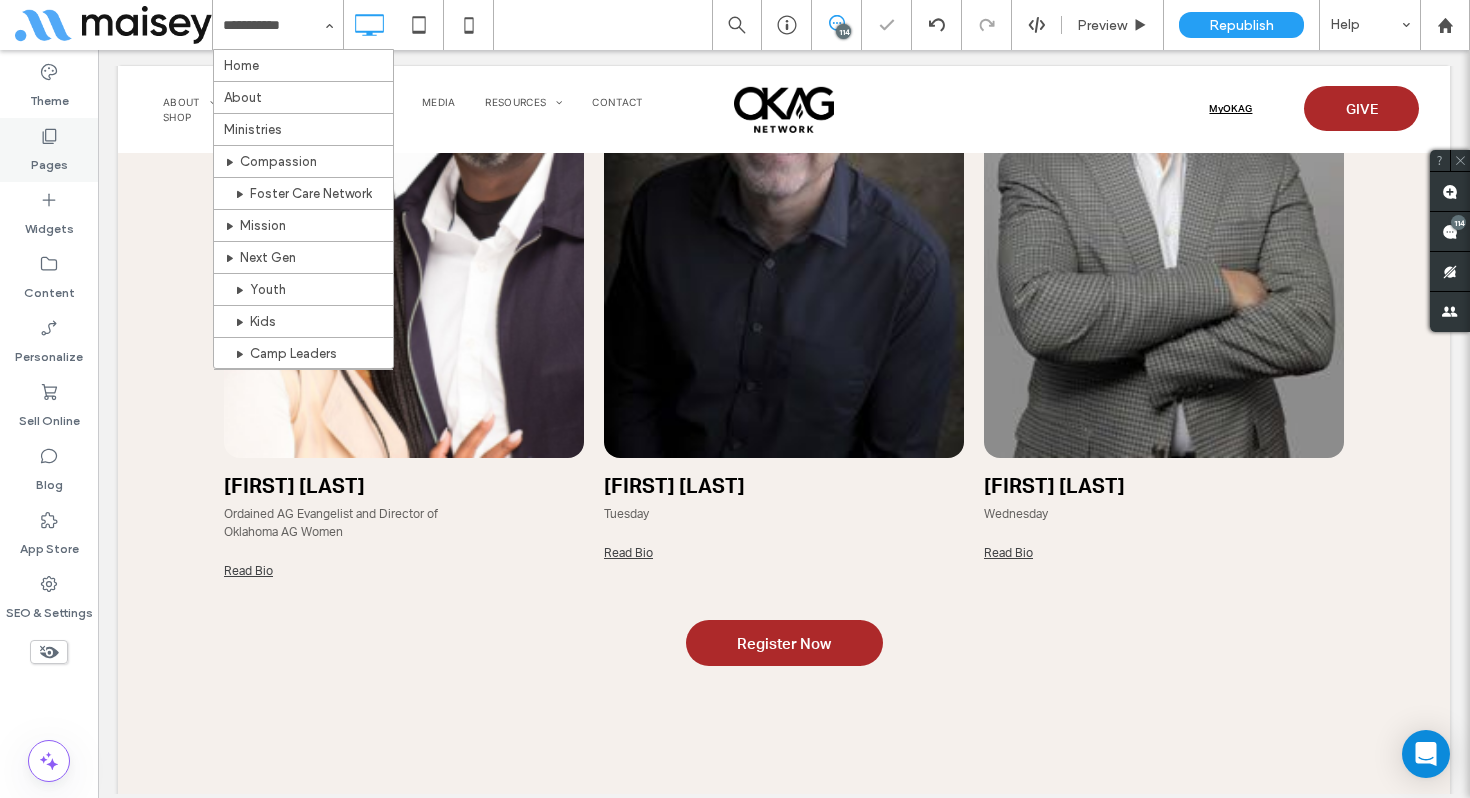 click 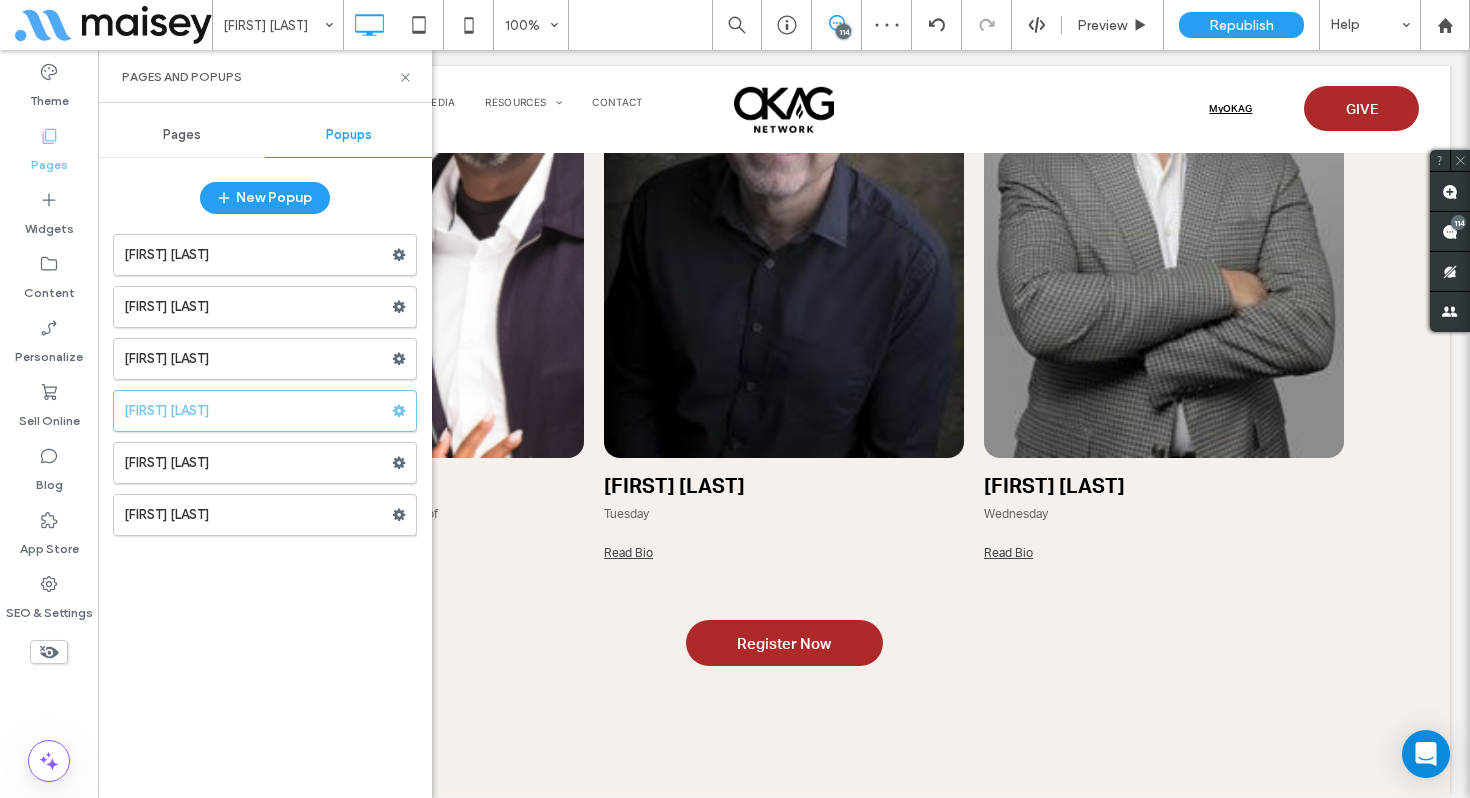 click on "Pages" at bounding box center [182, 135] 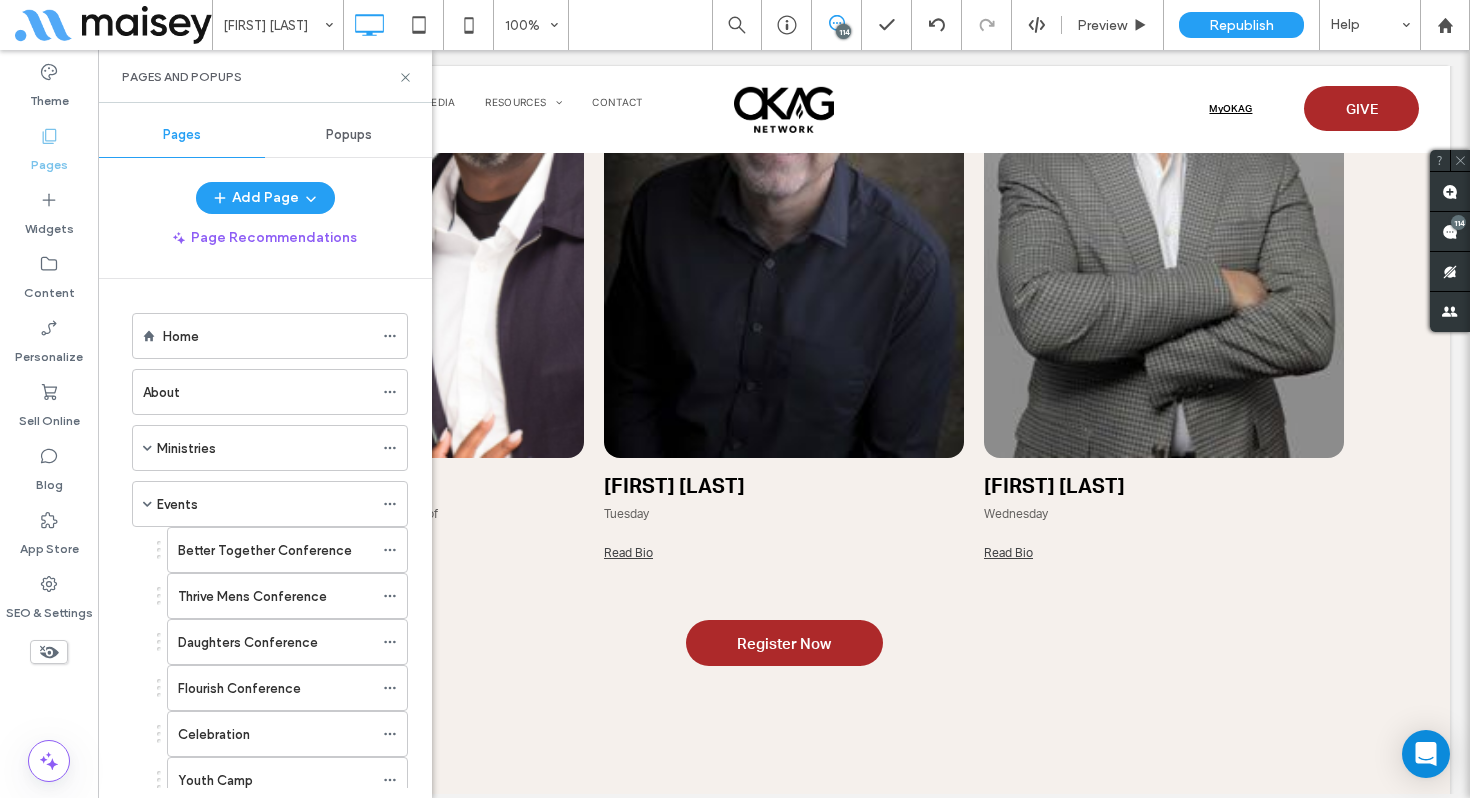 click on "Pages and Popups" at bounding box center [265, 76] 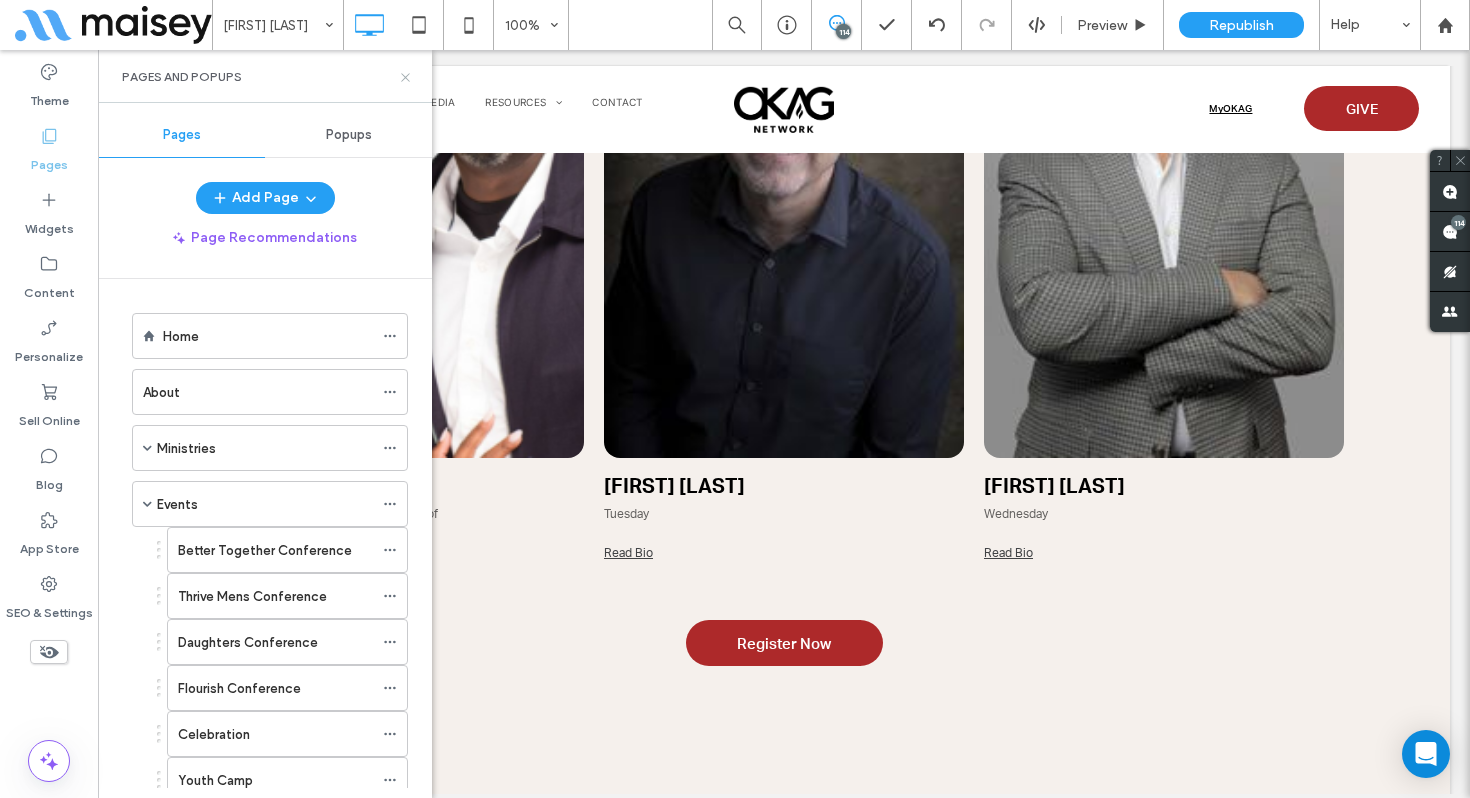 click 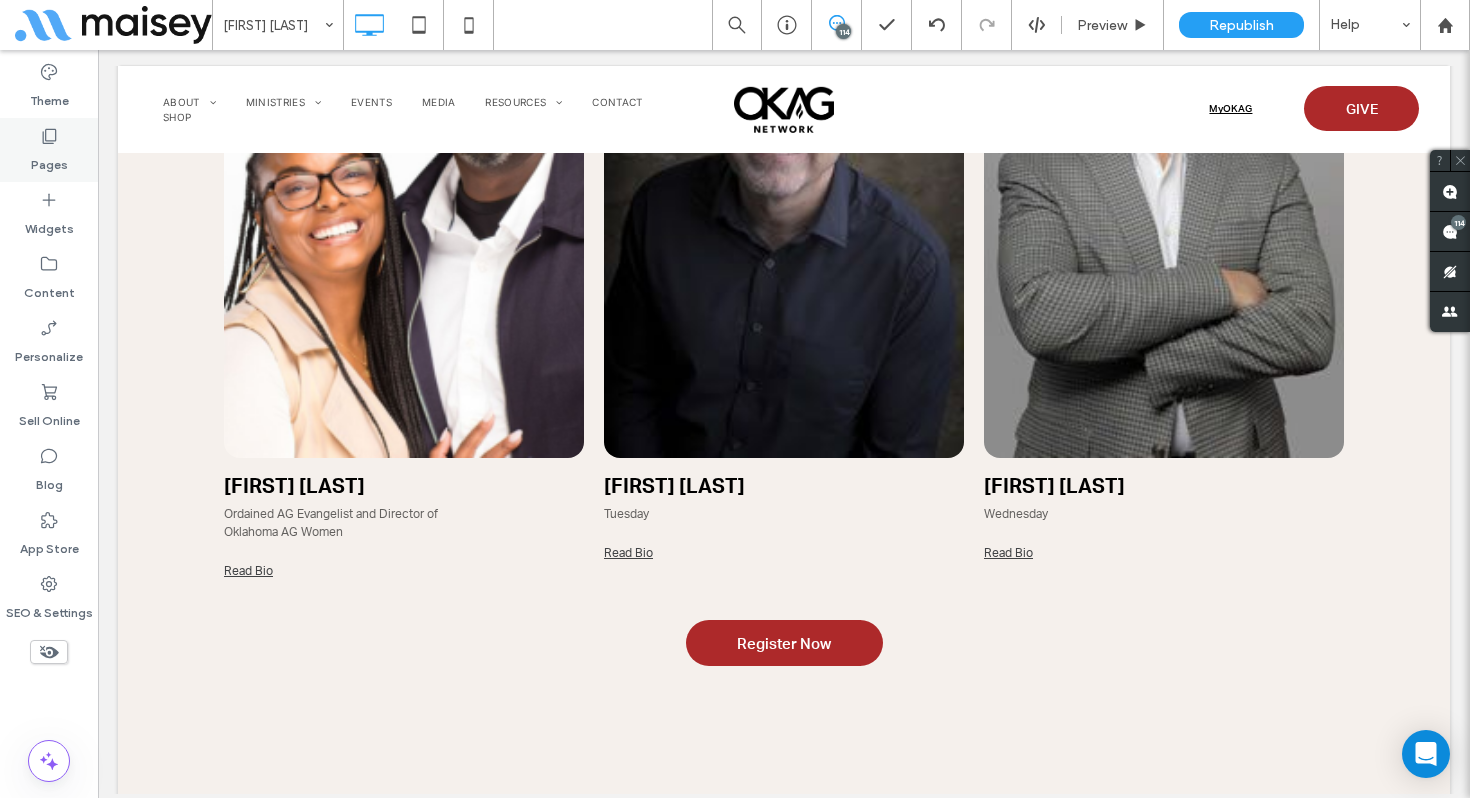 click on "Pages" at bounding box center (49, 150) 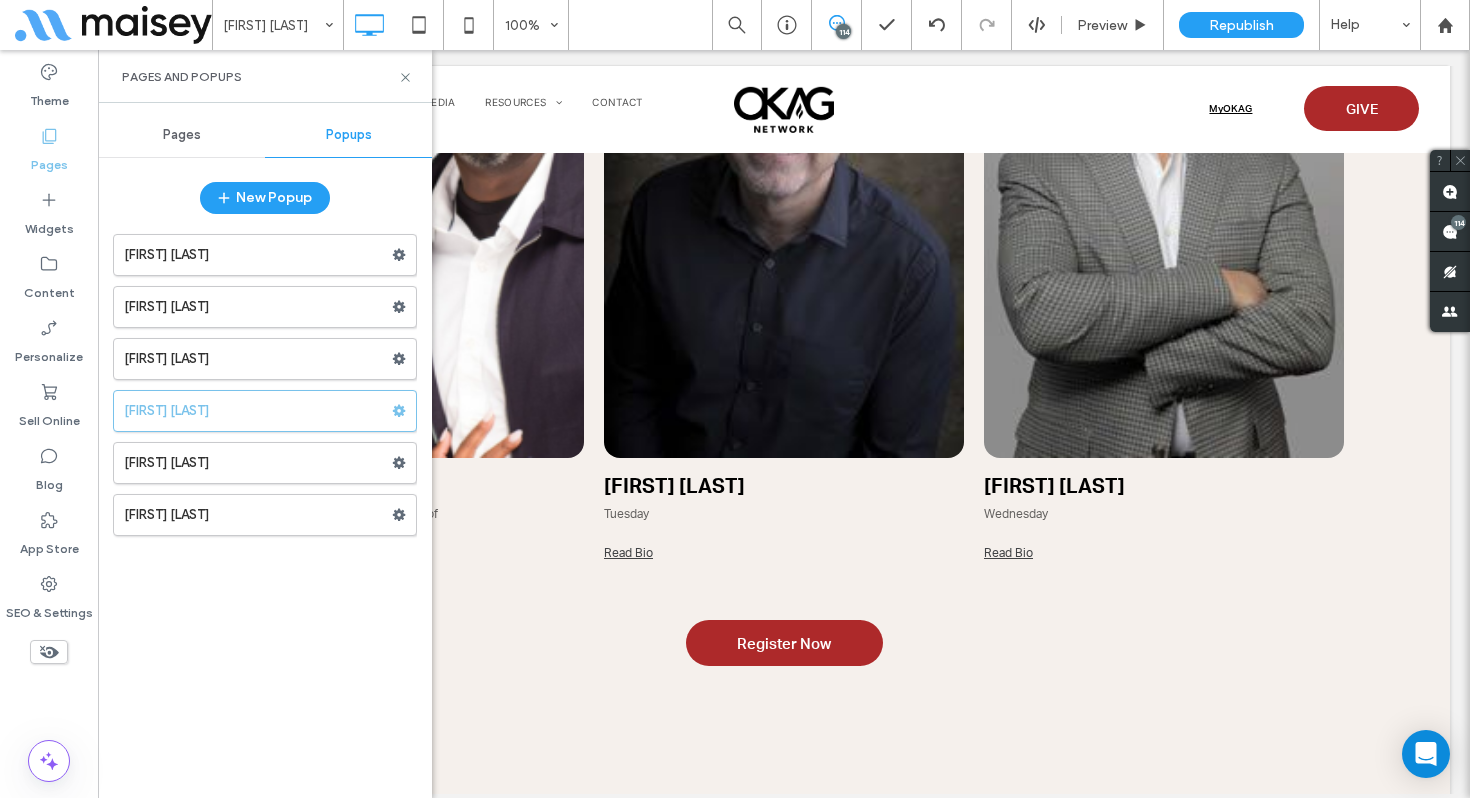 drag, startPoint x: 158, startPoint y: 132, endPoint x: 161, endPoint y: 142, distance: 10.440307 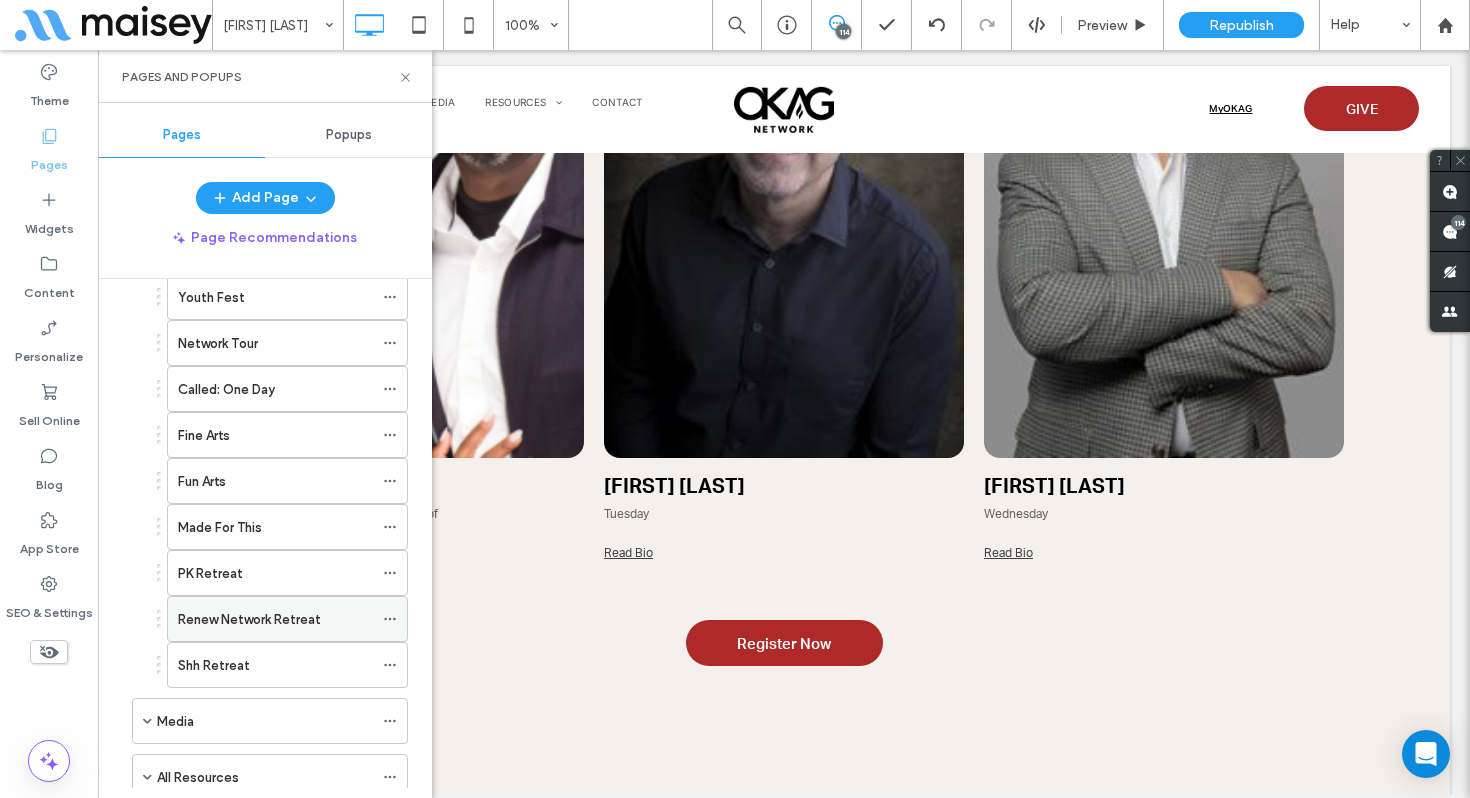 scroll, scrollTop: 622, scrollLeft: 0, axis: vertical 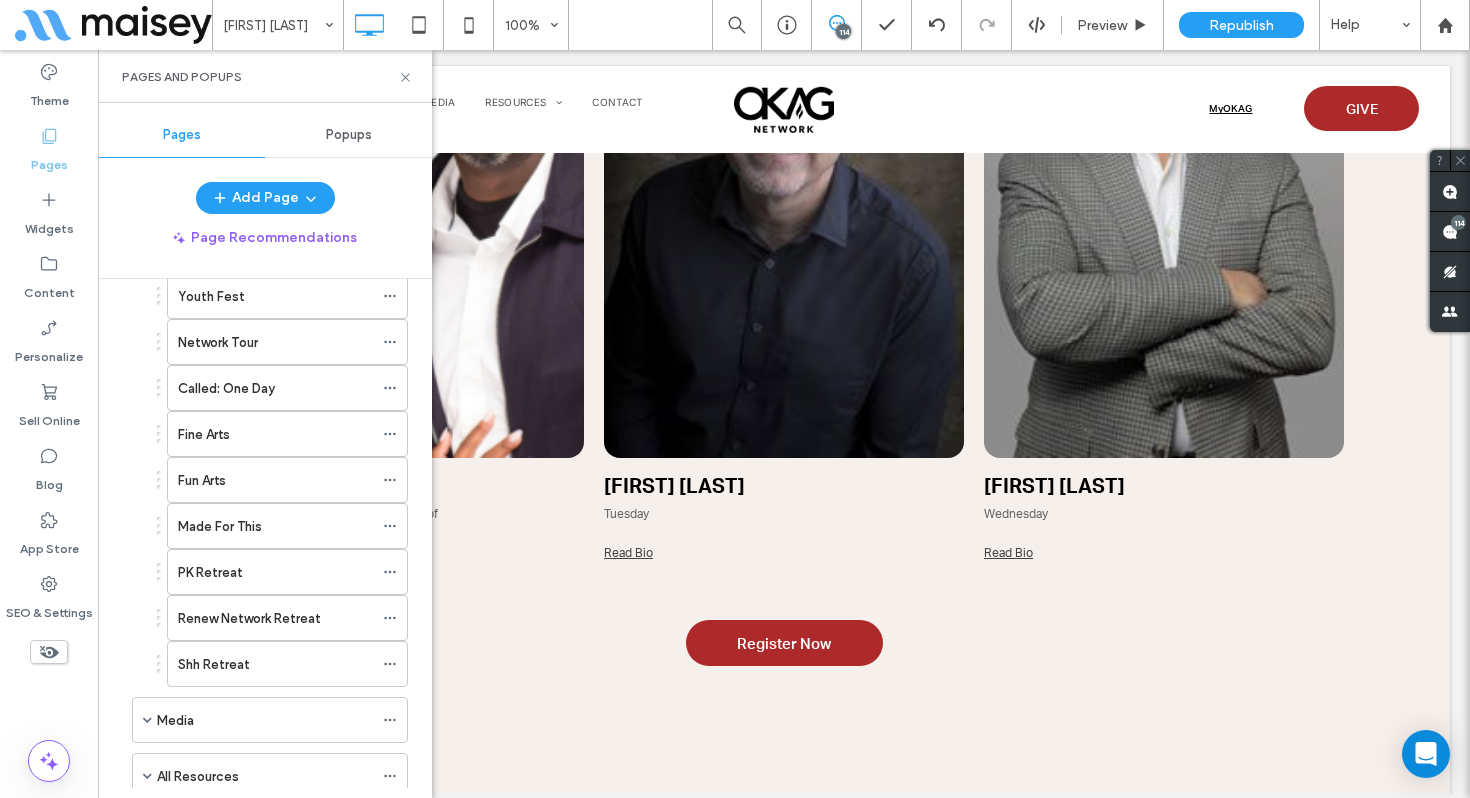 click on "Renew Network Retreat" at bounding box center [249, 618] 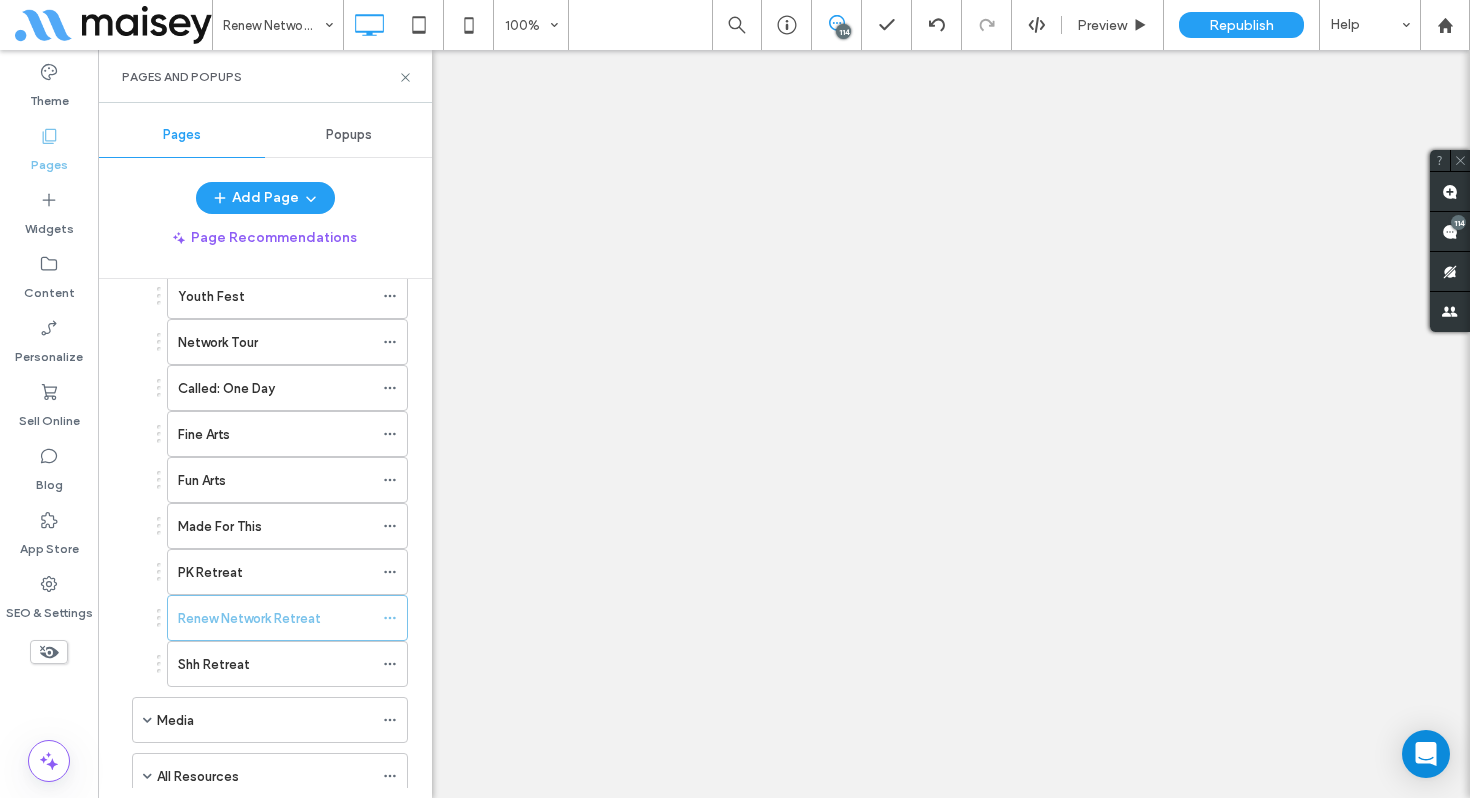 scroll, scrollTop: 0, scrollLeft: 0, axis: both 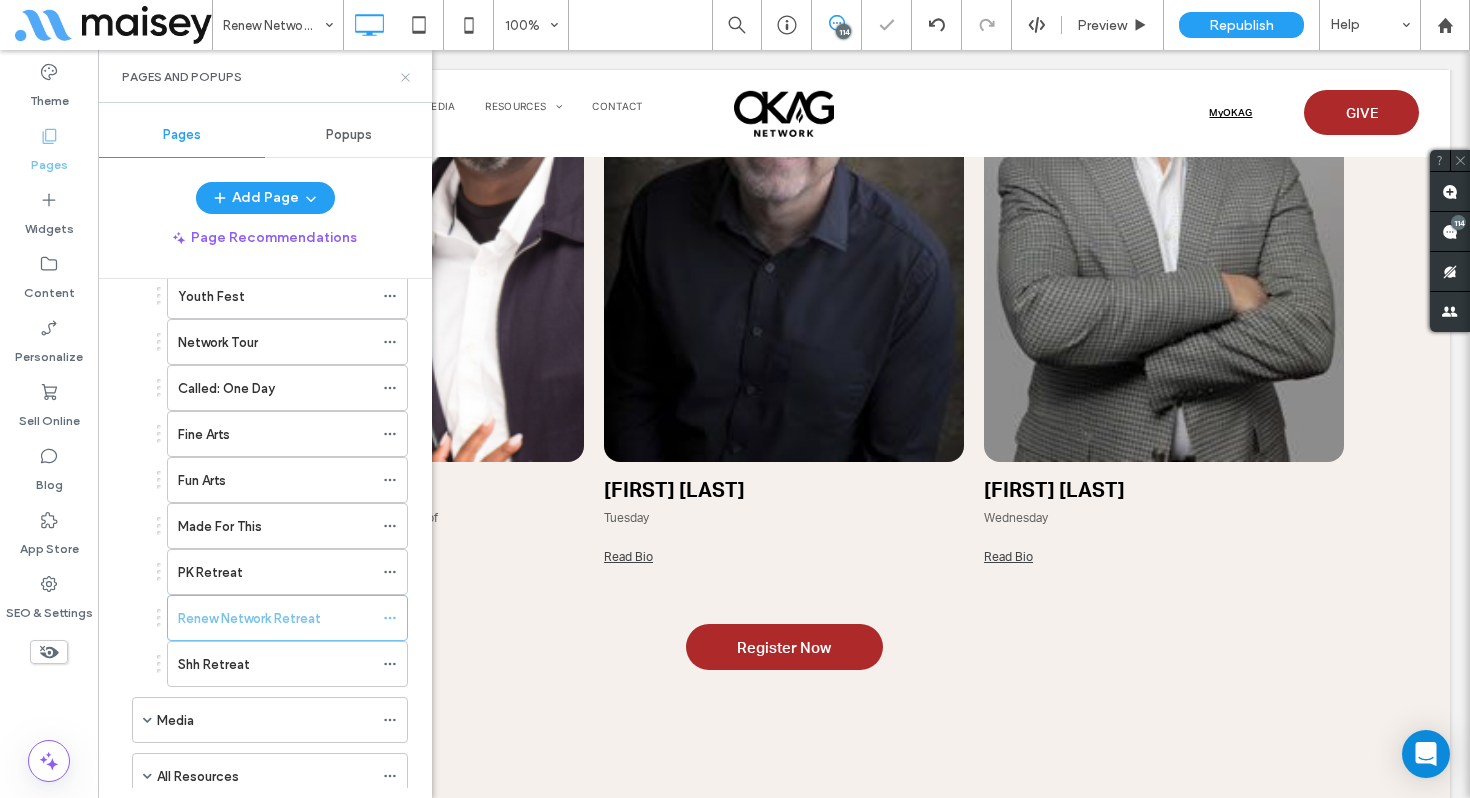click 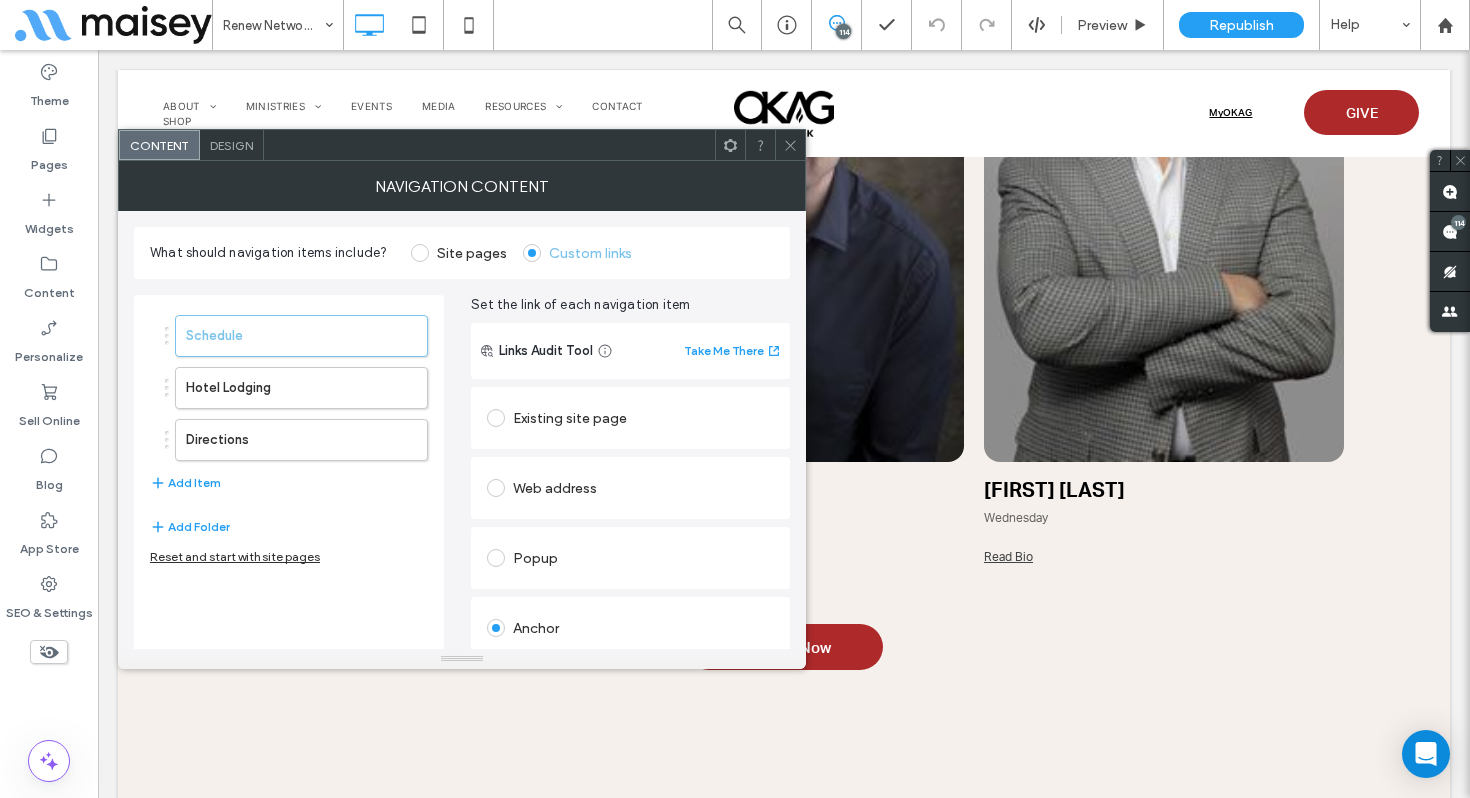 drag, startPoint x: 786, startPoint y: 142, endPoint x: 728, endPoint y: 278, distance: 147.85127 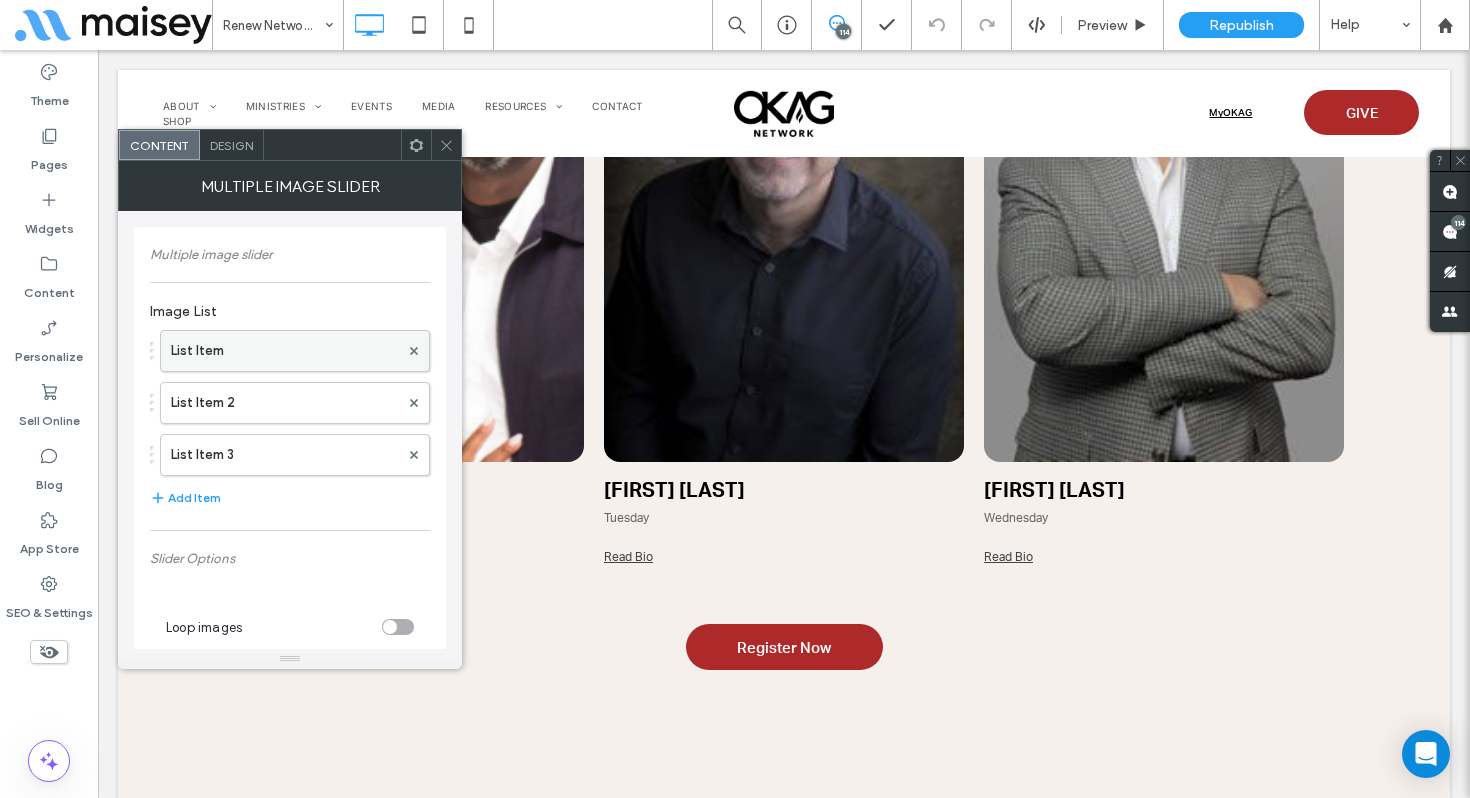 click on "List Item" at bounding box center (285, 351) 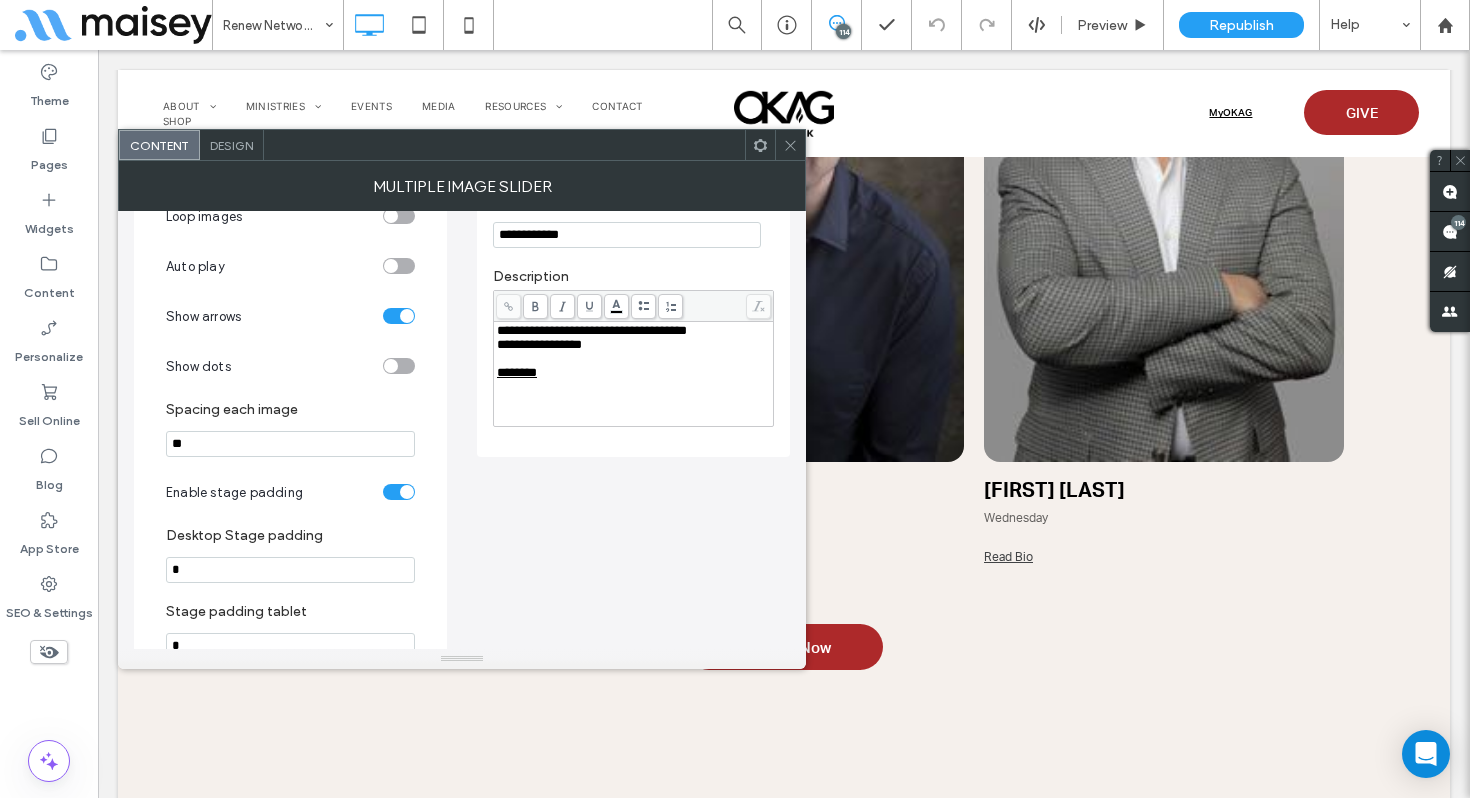 scroll, scrollTop: 427, scrollLeft: 0, axis: vertical 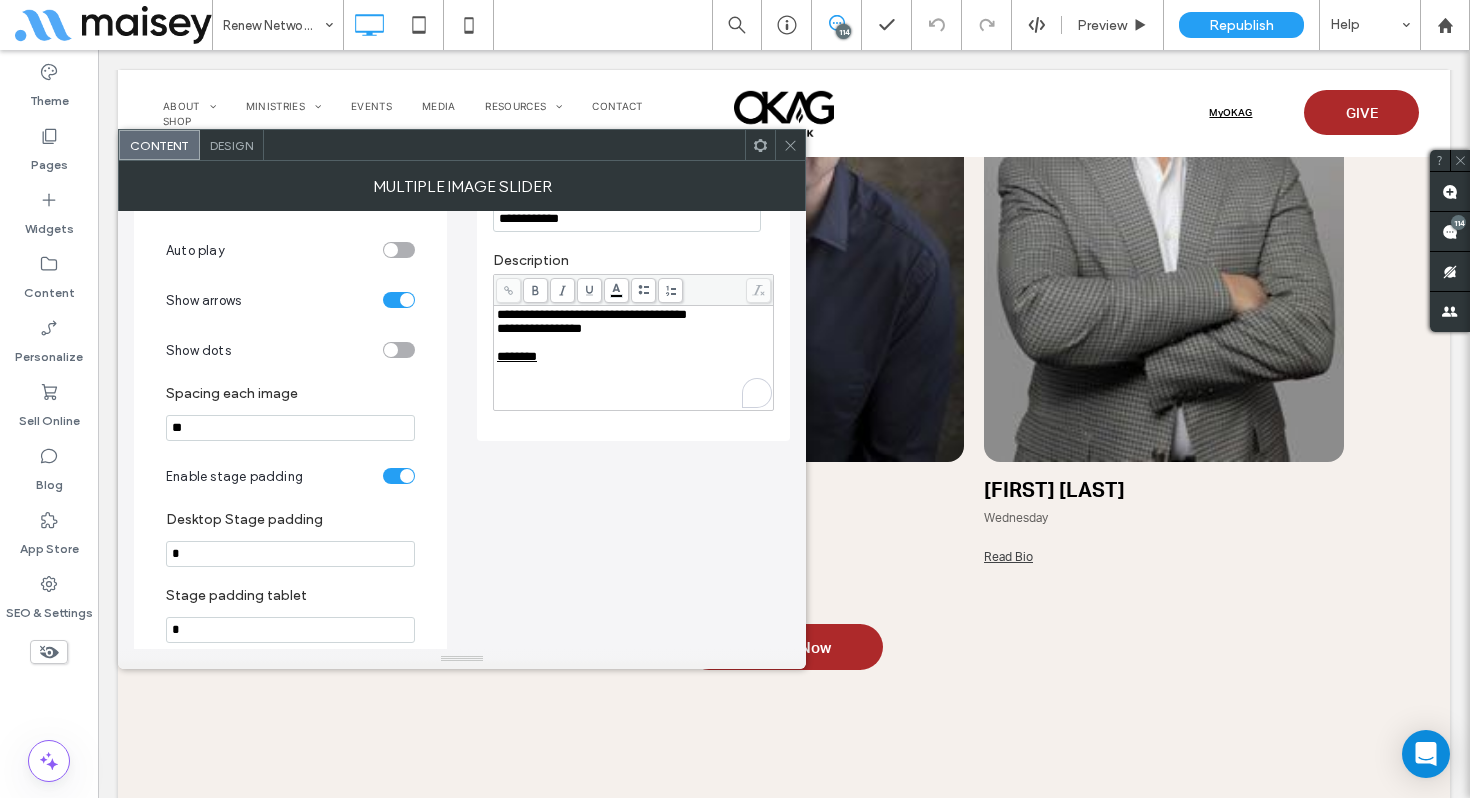 click on "********" at bounding box center [634, 357] 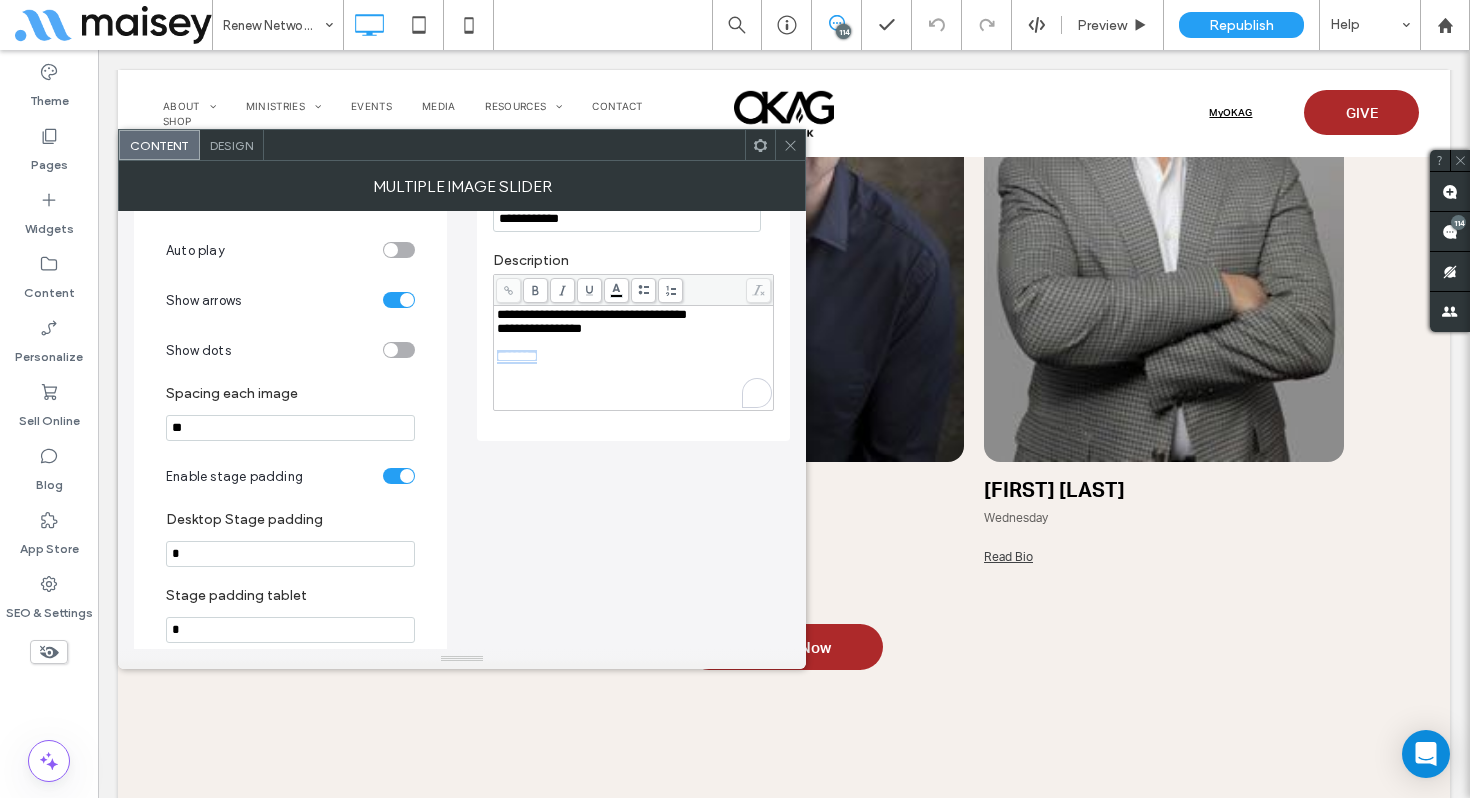 drag, startPoint x: 534, startPoint y: 369, endPoint x: 481, endPoint y: 367, distance: 53.037724 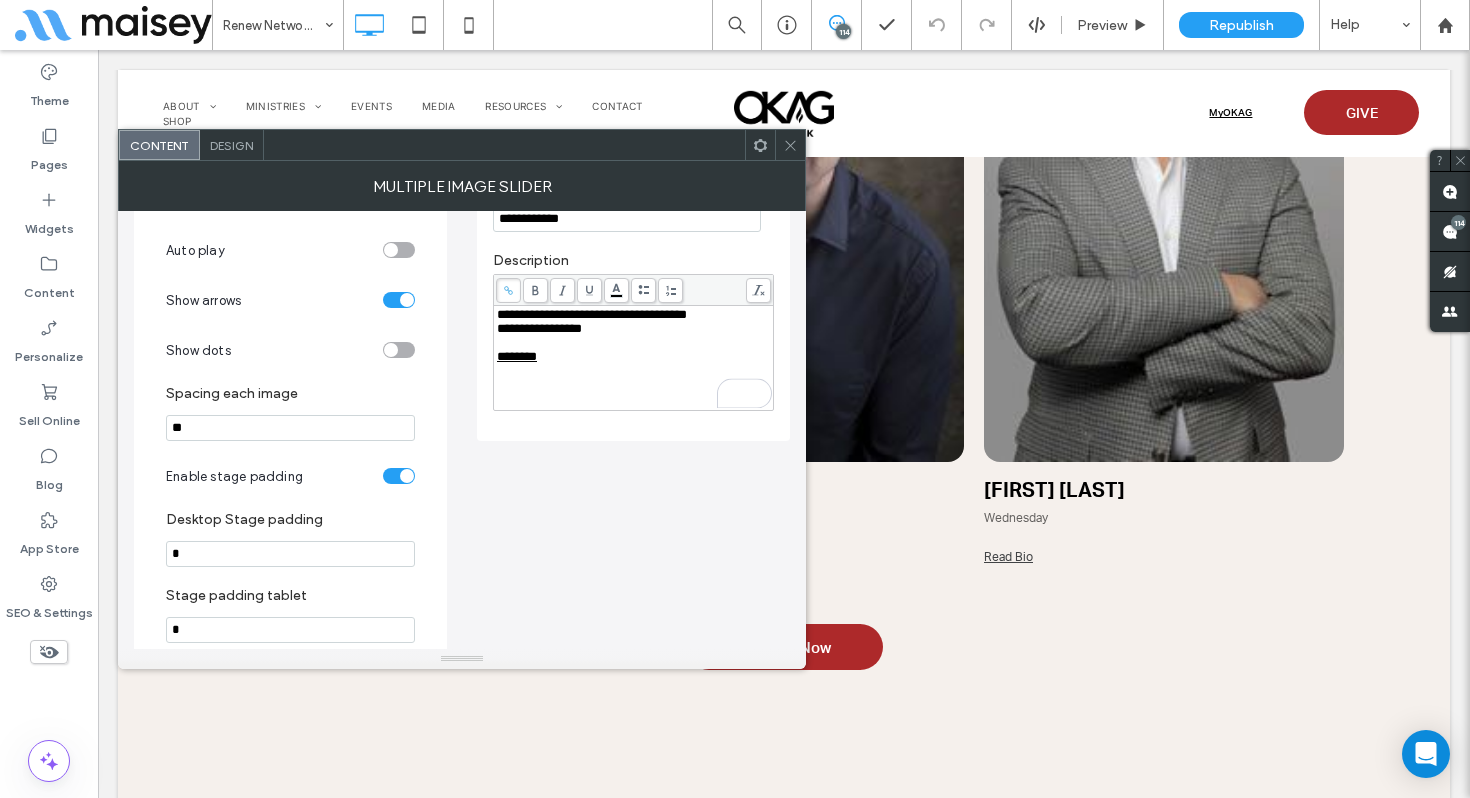 click at bounding box center (508, 290) 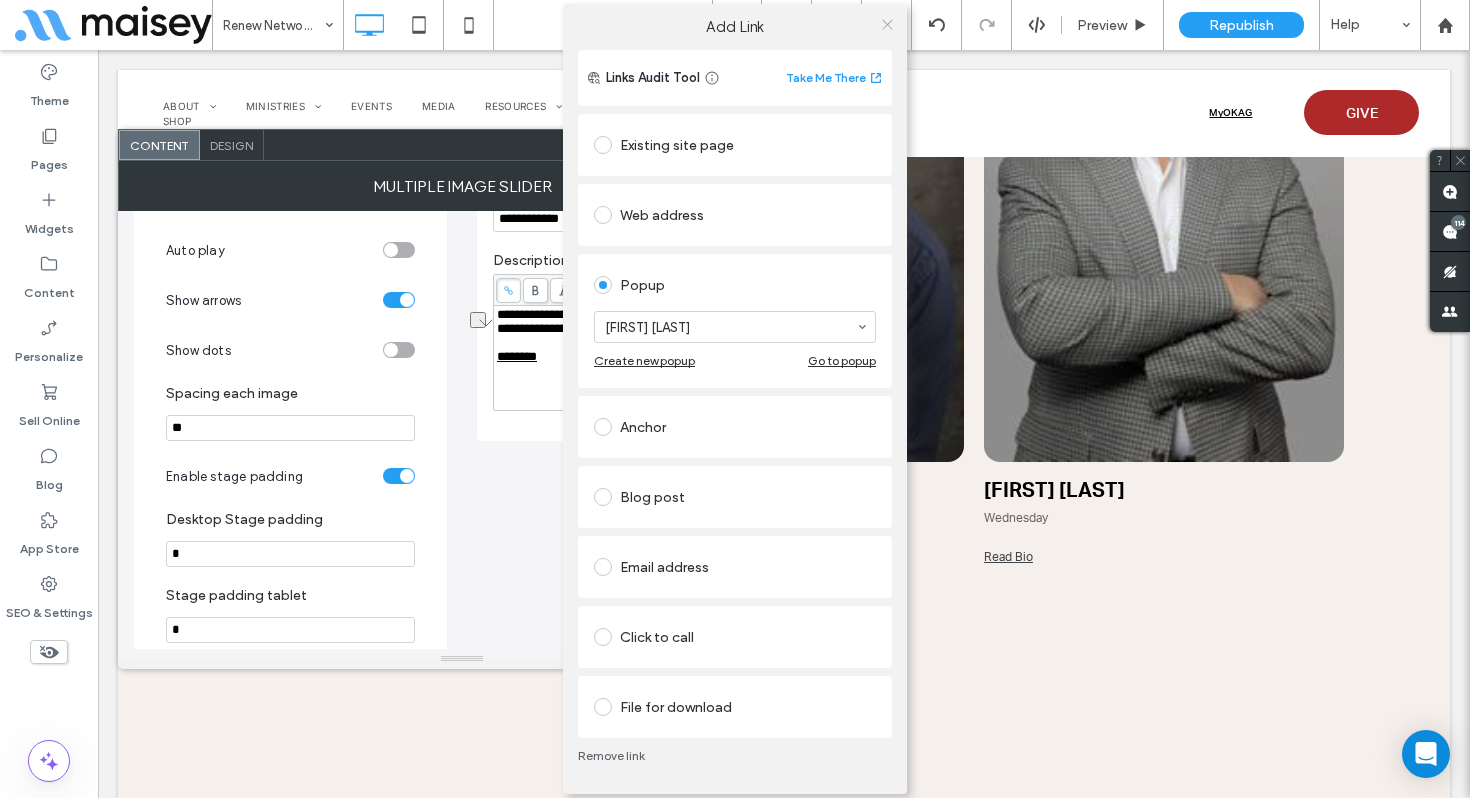 click 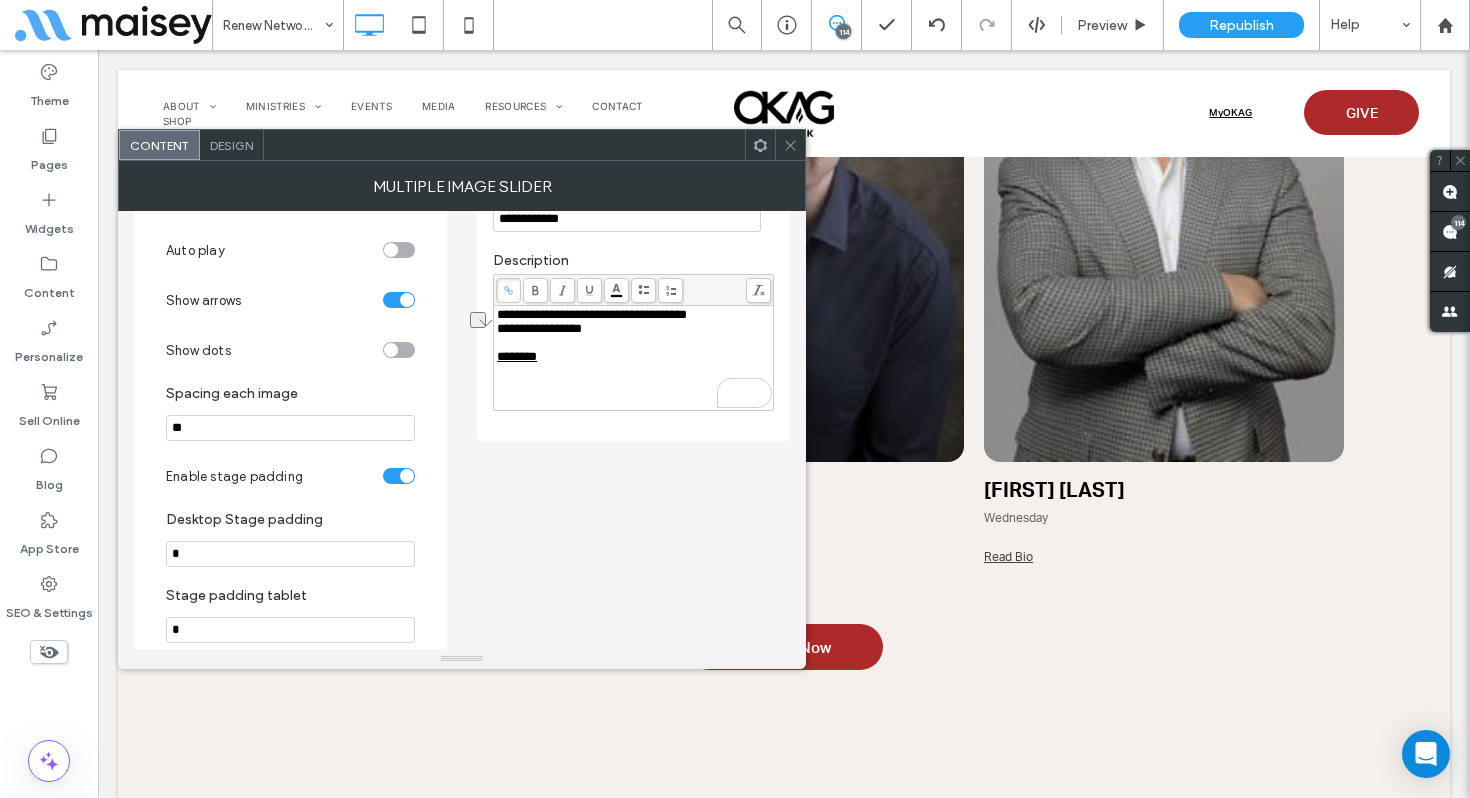 click on "**********" at bounding box center [539, 328] 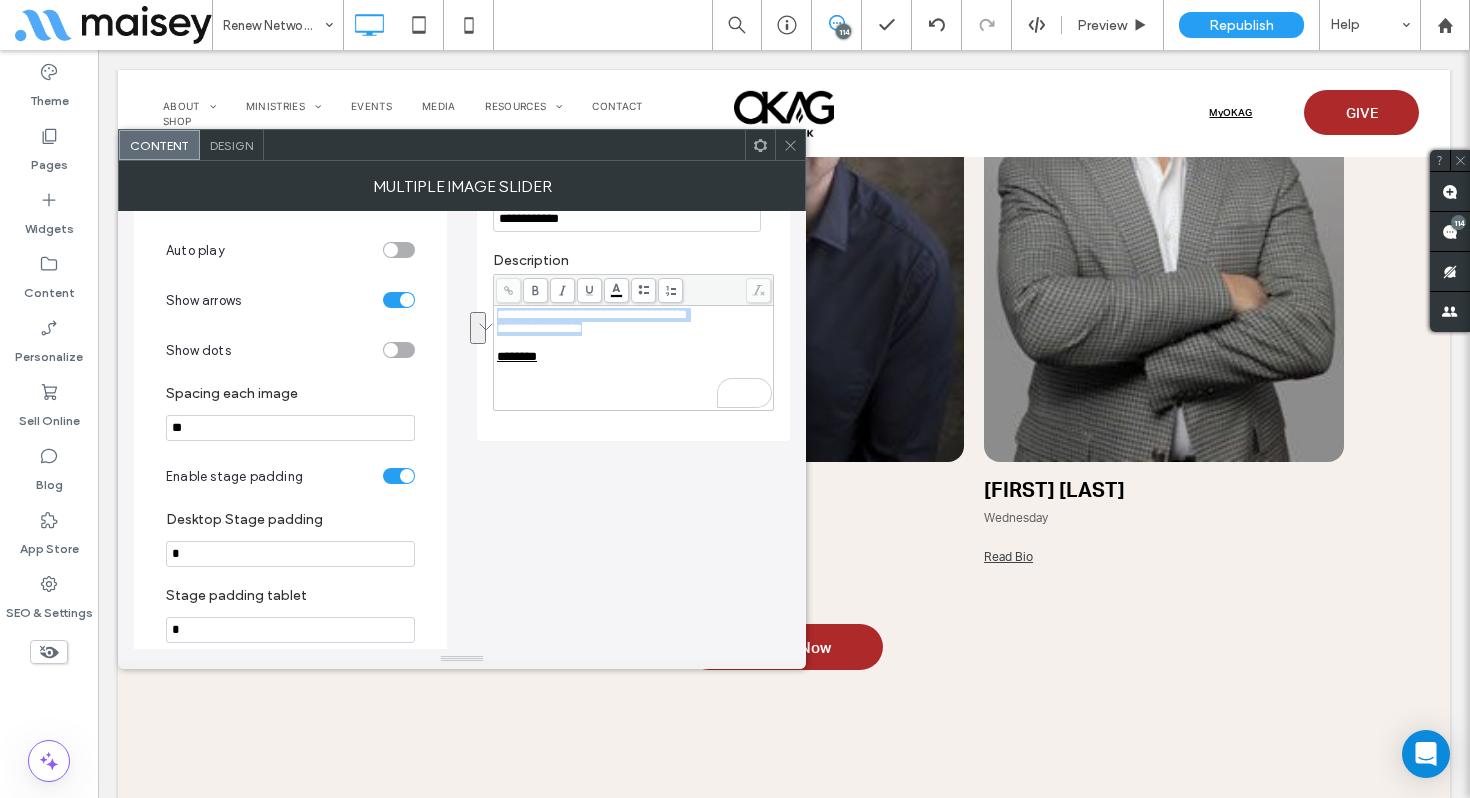 drag, startPoint x: 597, startPoint y: 340, endPoint x: 486, endPoint y: 321, distance: 112.61439 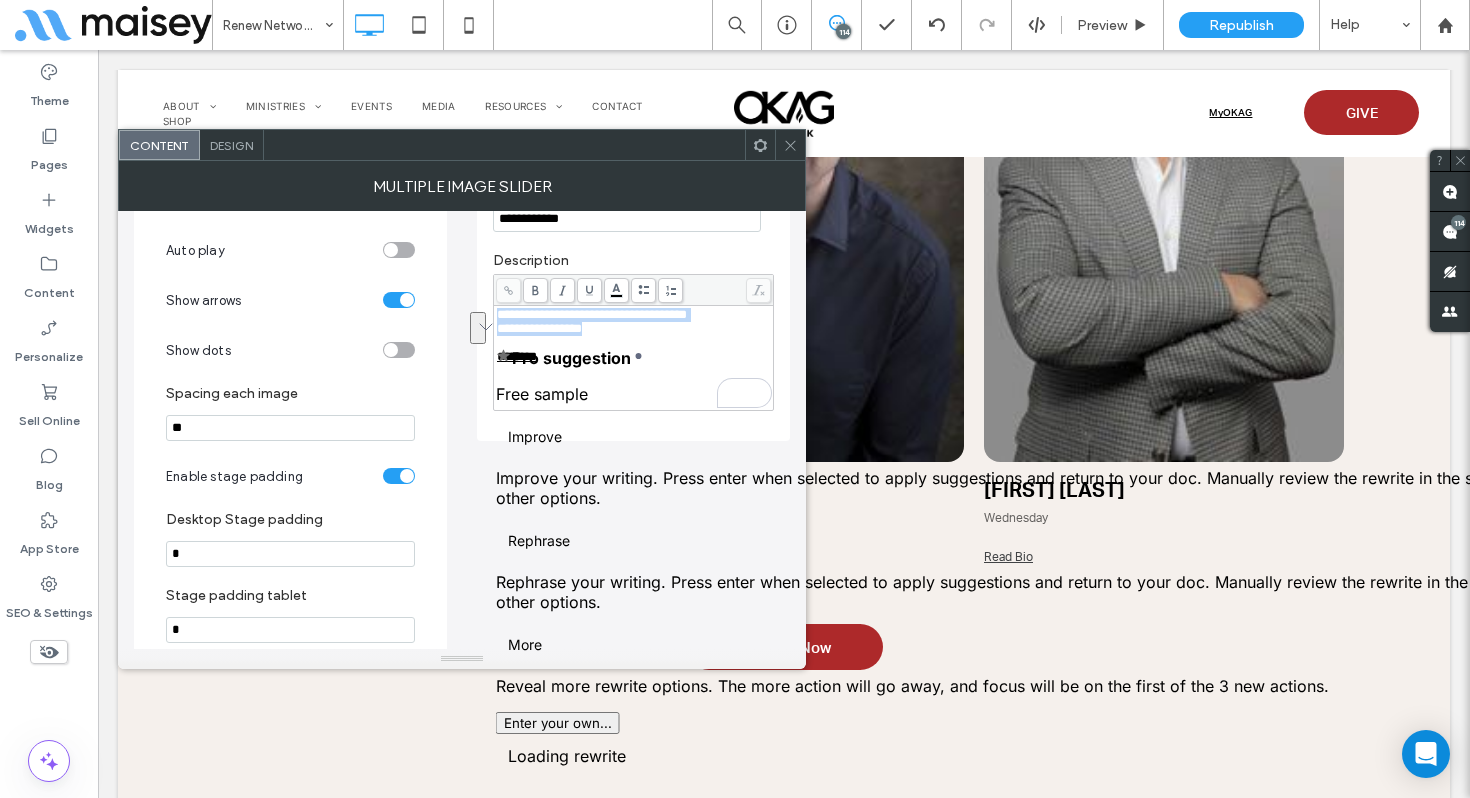 type 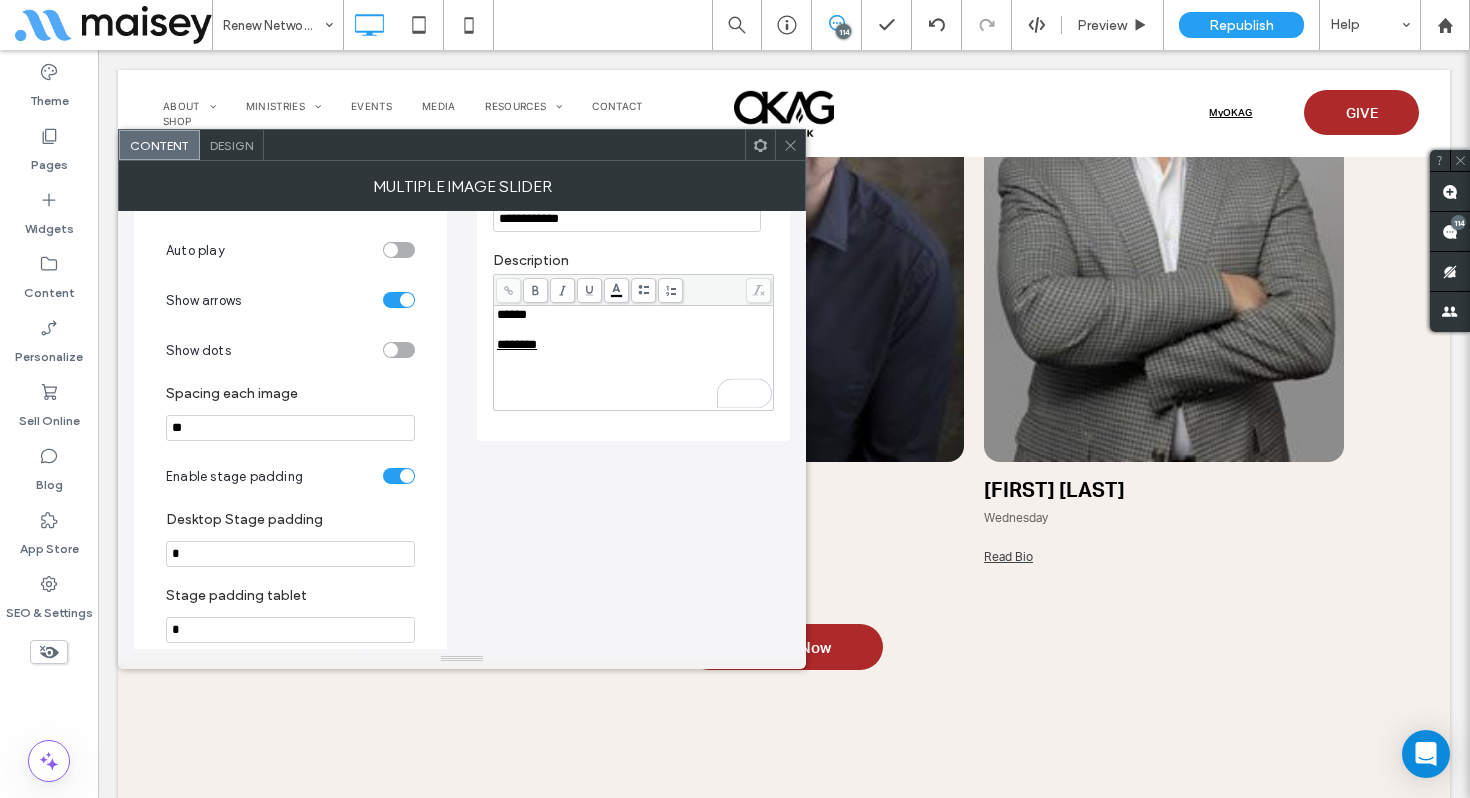 click on "********" at bounding box center [634, 345] 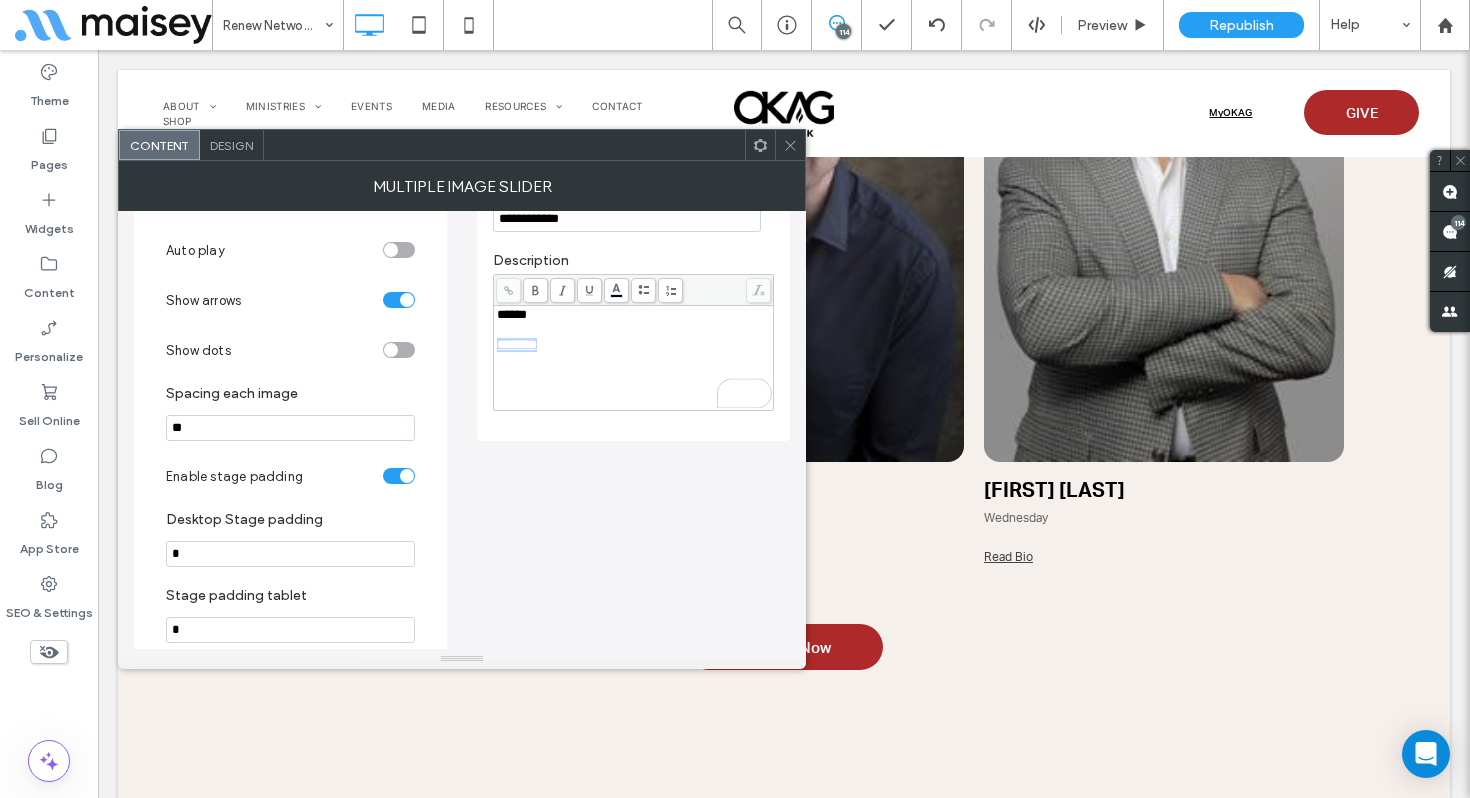 drag, startPoint x: 589, startPoint y: 369, endPoint x: 495, endPoint y: 349, distance: 96.10411 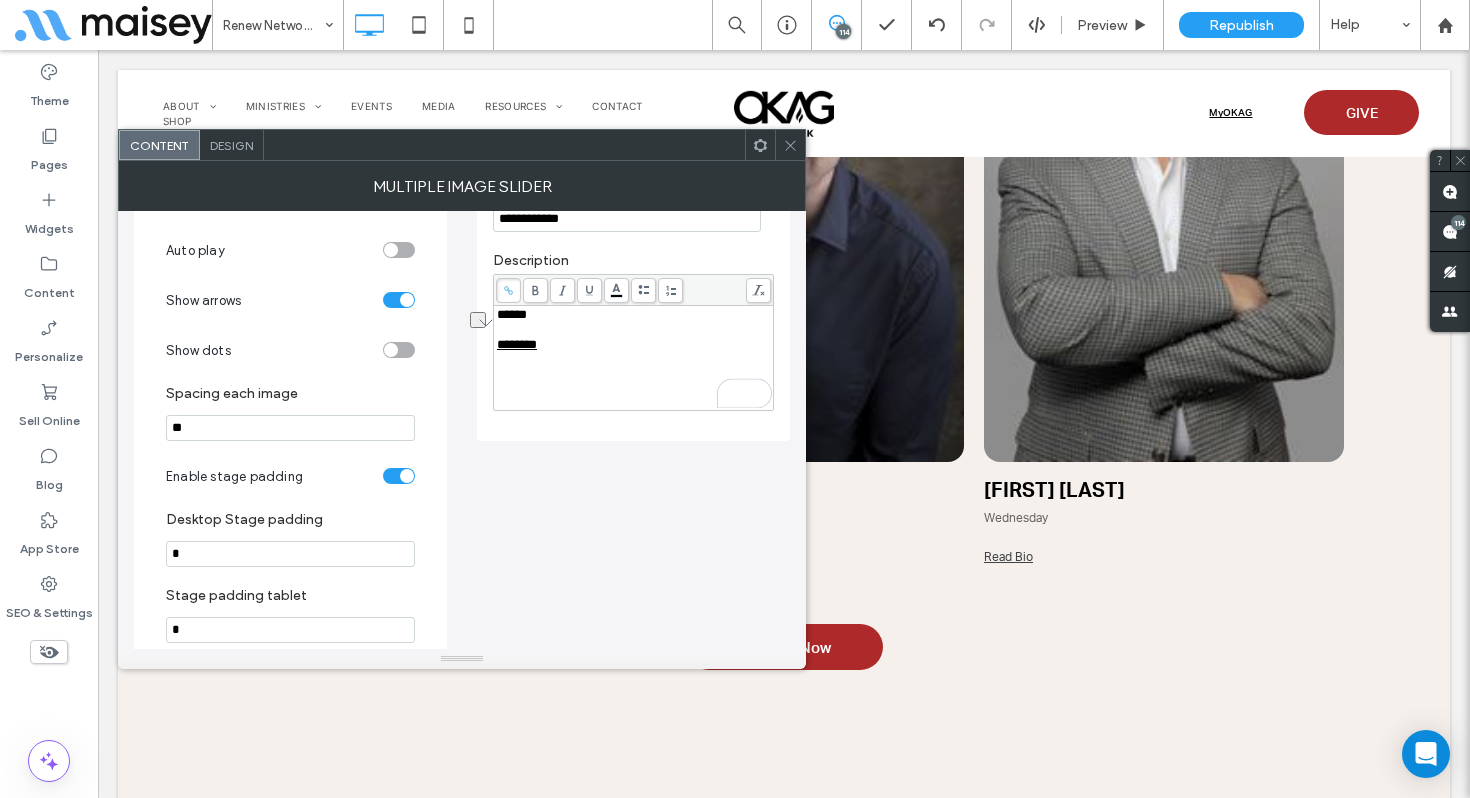 click 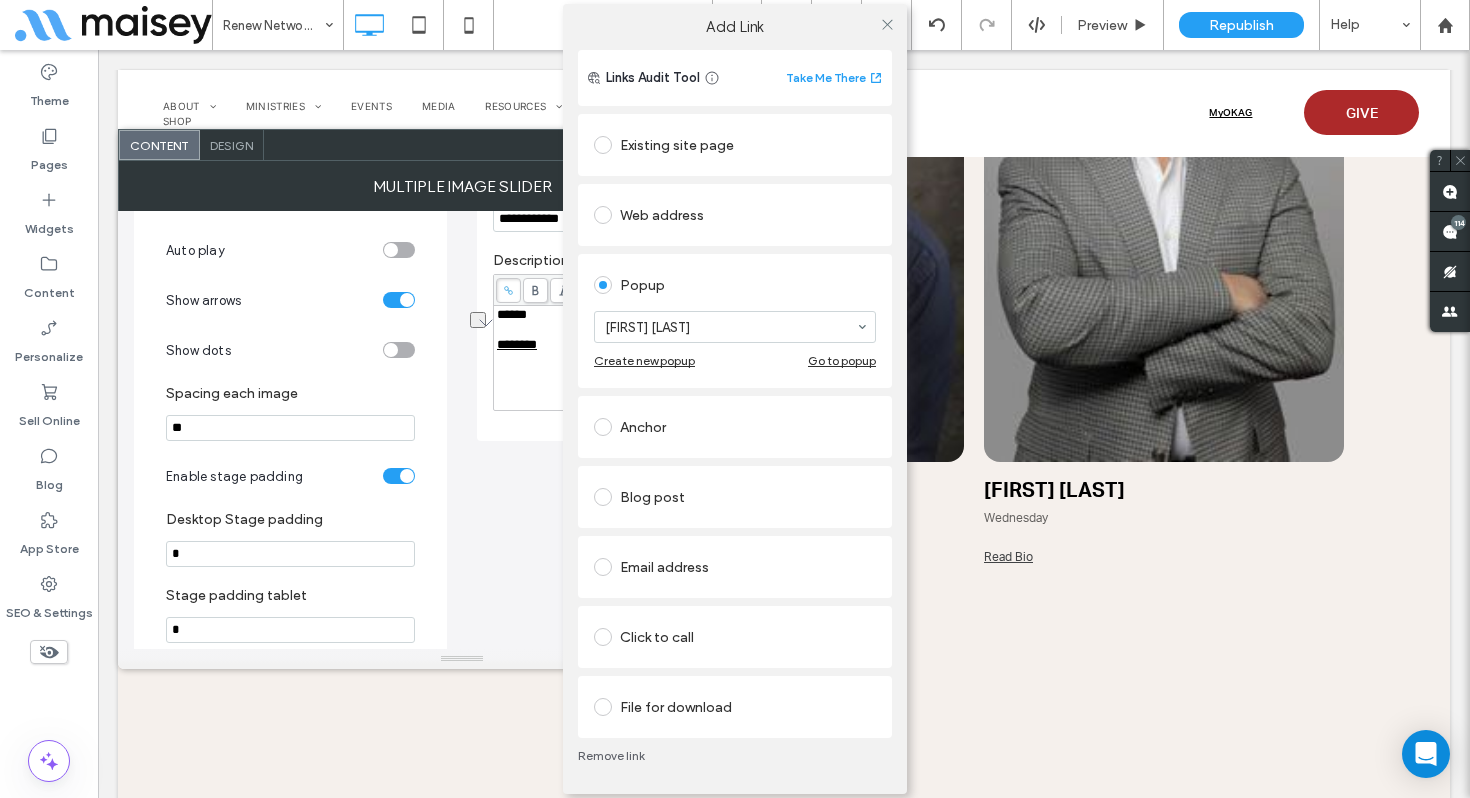 click on "Add Link Links Audit Tool Take Me There Existing site page Web address Popup Travis Jones Create new popup Go to popup Anchor Blog post Email address Click to call File for download Remove link" at bounding box center [735, 399] 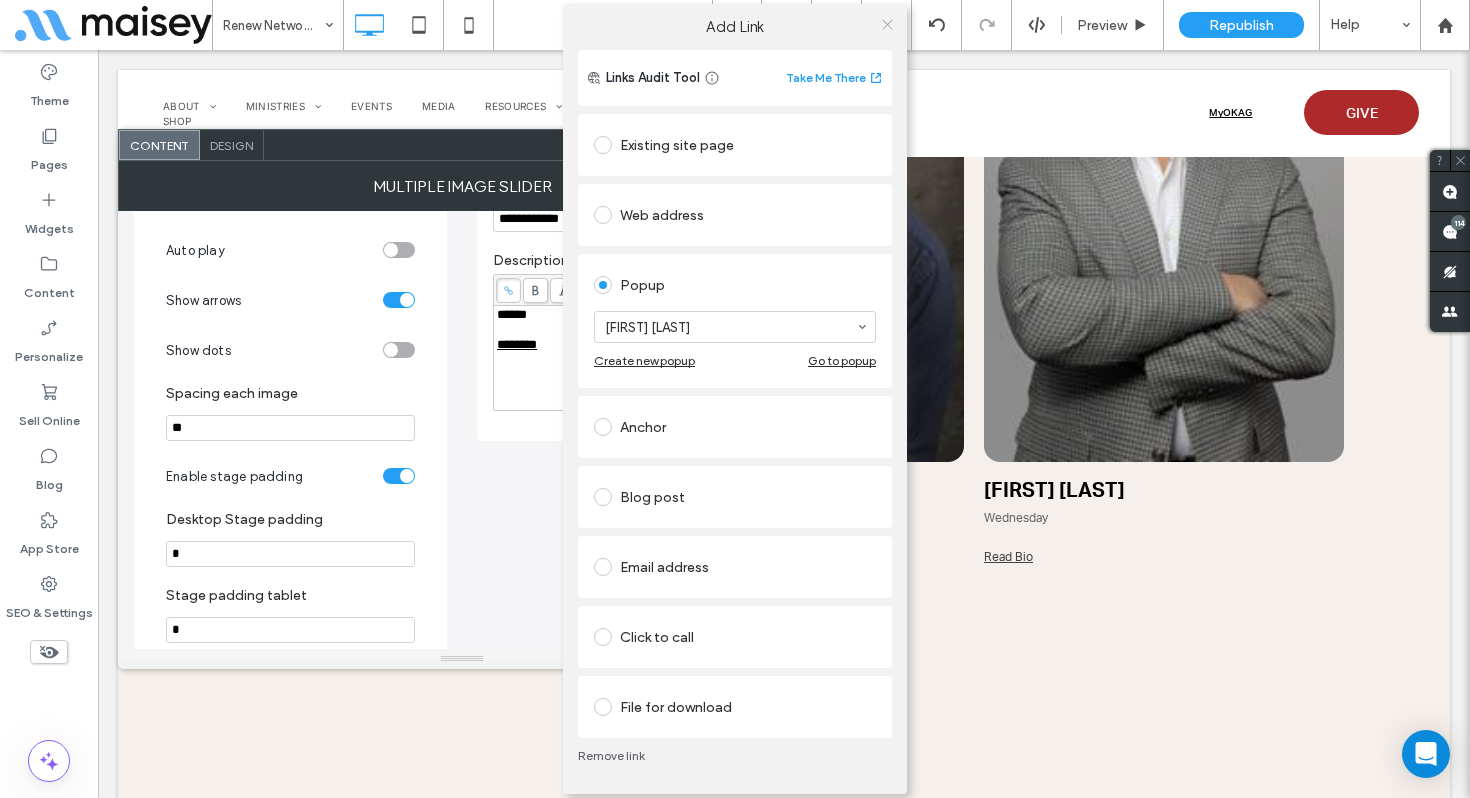 drag, startPoint x: 889, startPoint y: 16, endPoint x: 883, endPoint y: 28, distance: 13.416408 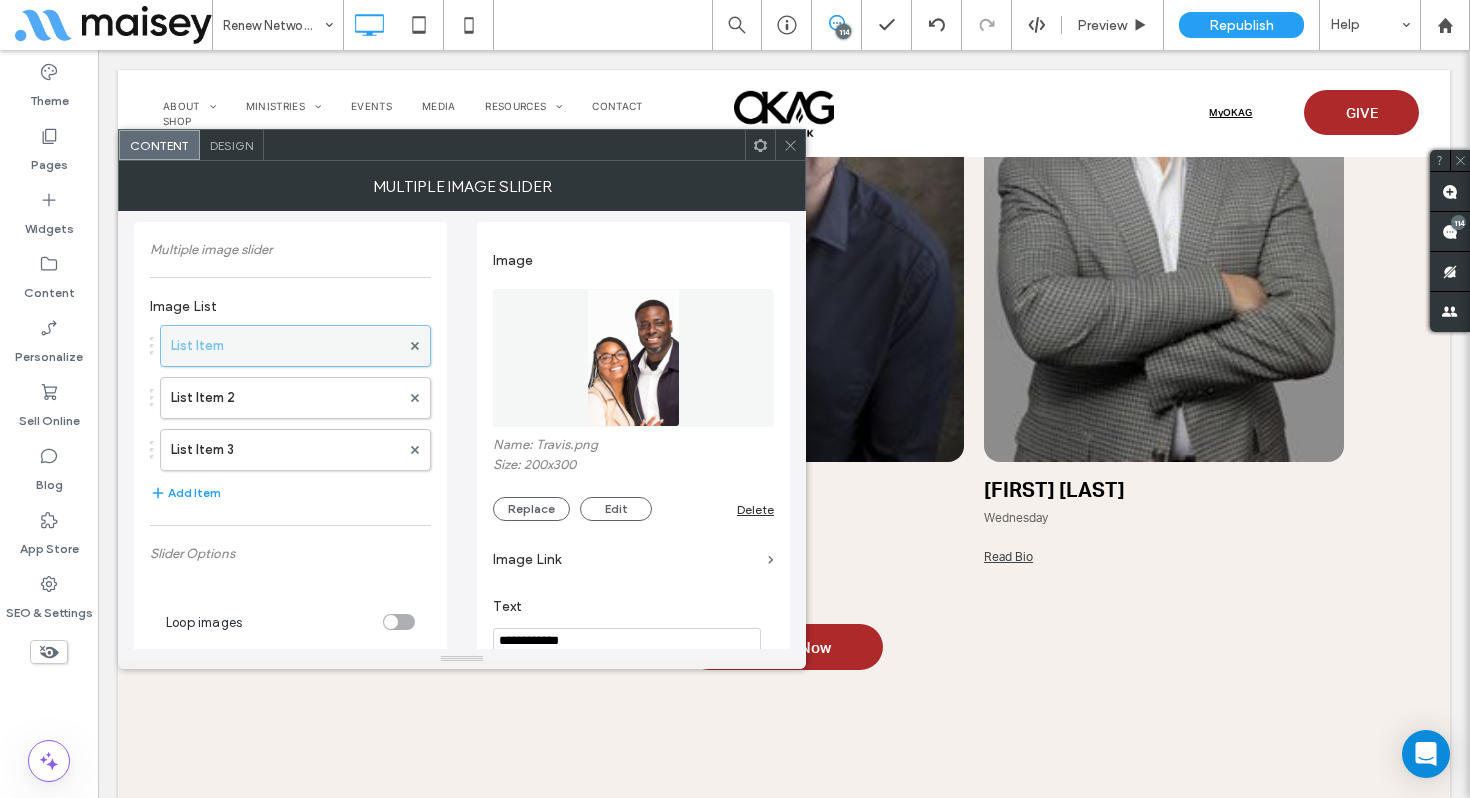 scroll, scrollTop: 0, scrollLeft: 0, axis: both 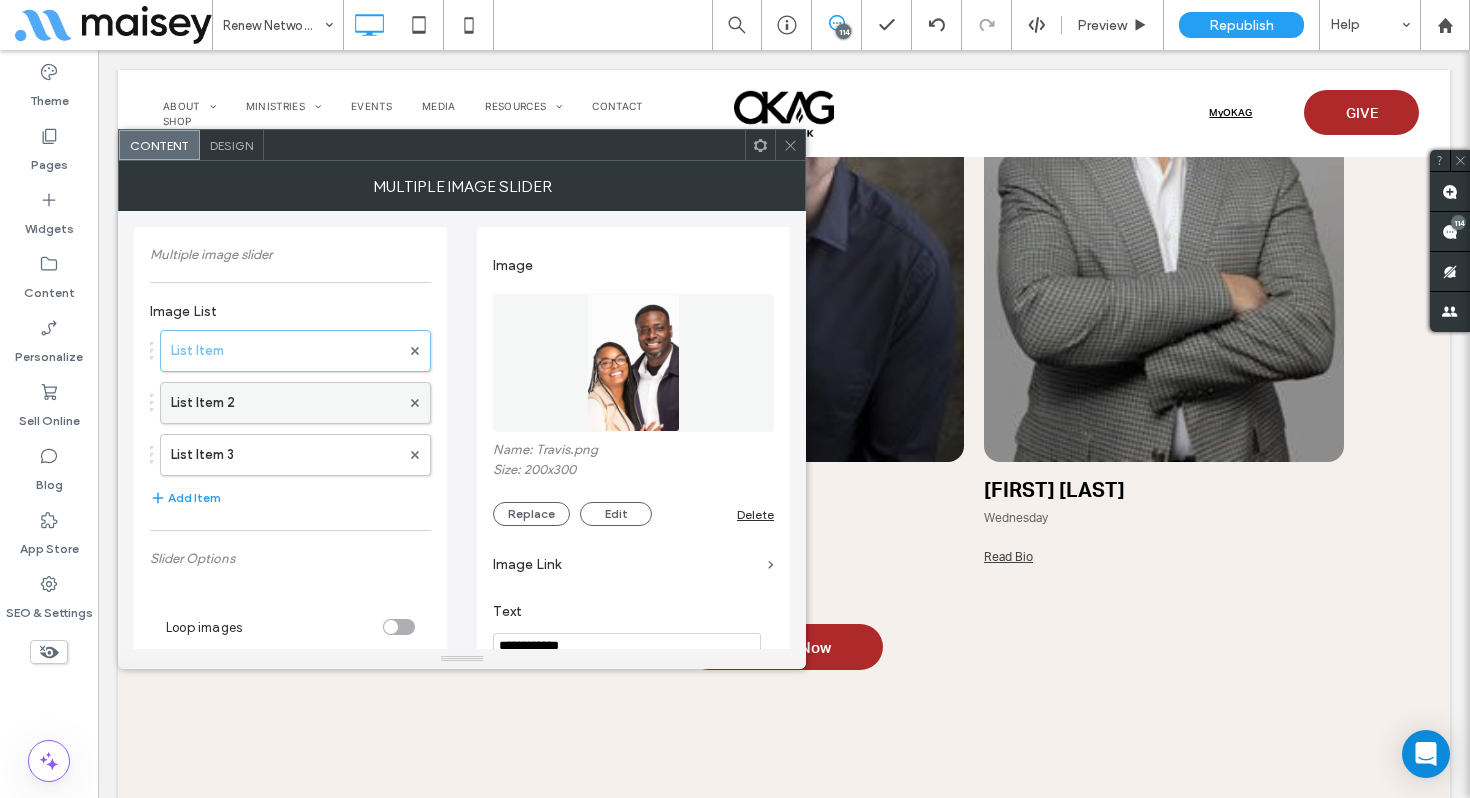 click on "List Item 2" at bounding box center [285, 403] 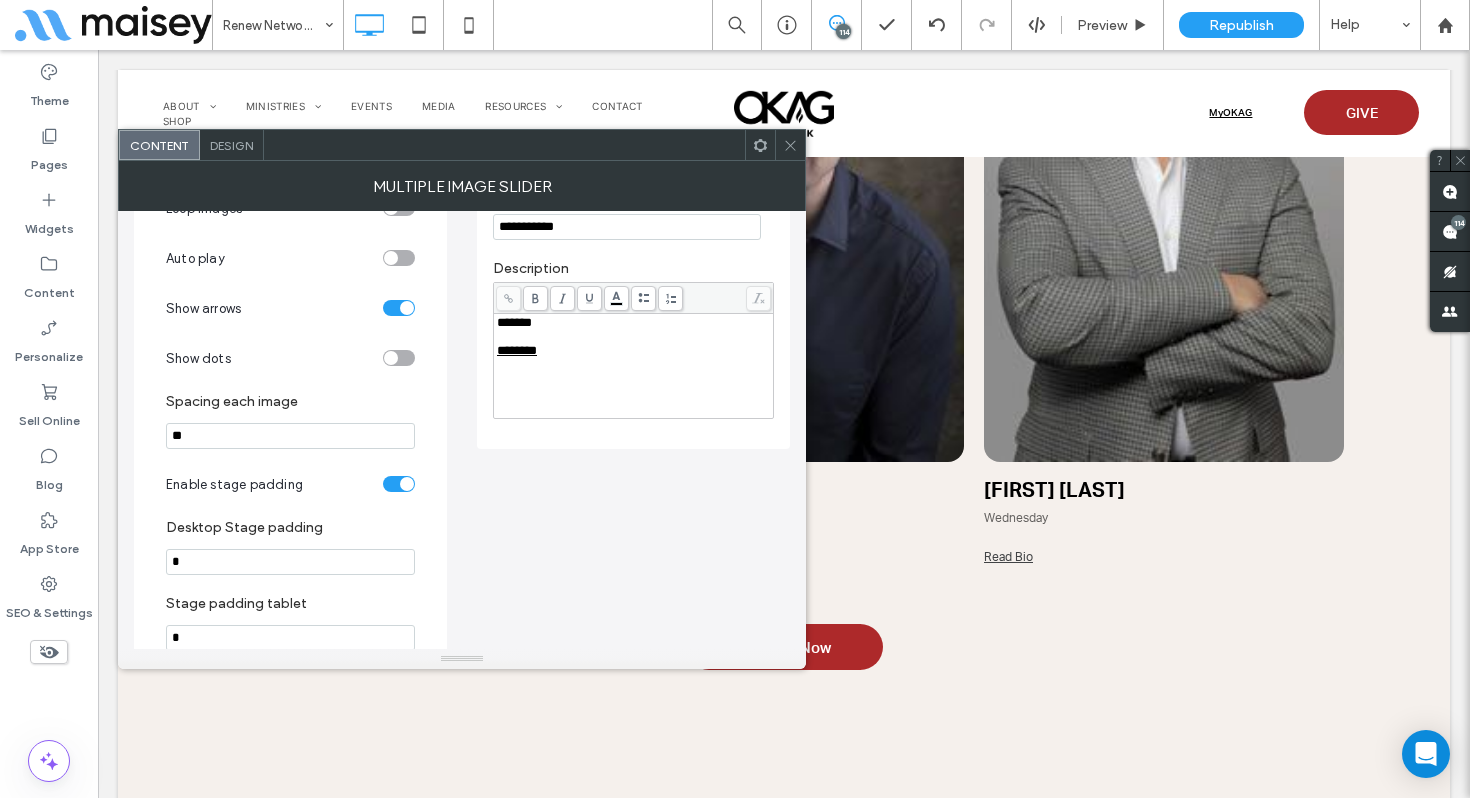 scroll, scrollTop: 457, scrollLeft: 0, axis: vertical 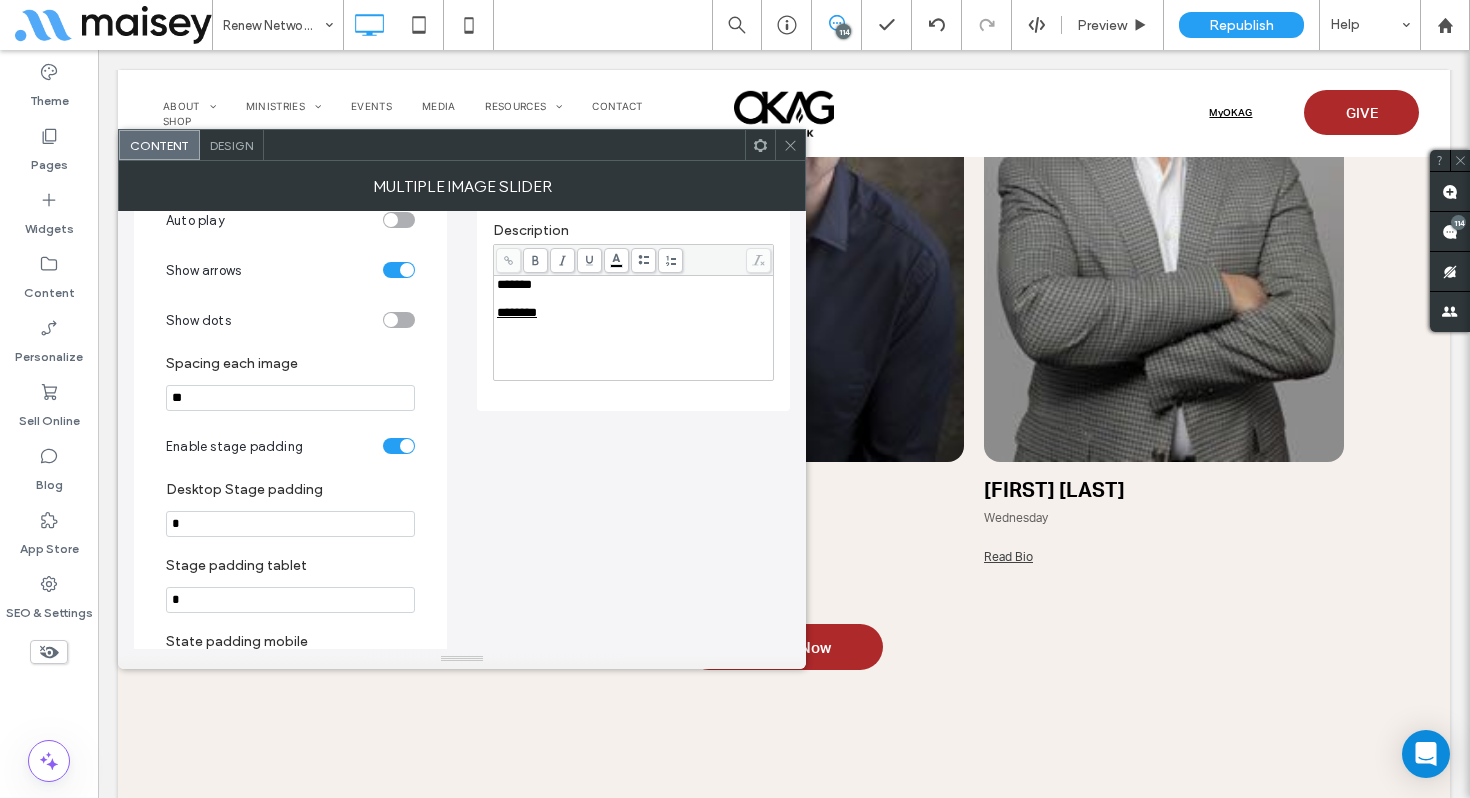 drag, startPoint x: 581, startPoint y: 347, endPoint x: 579, endPoint y: 337, distance: 10.198039 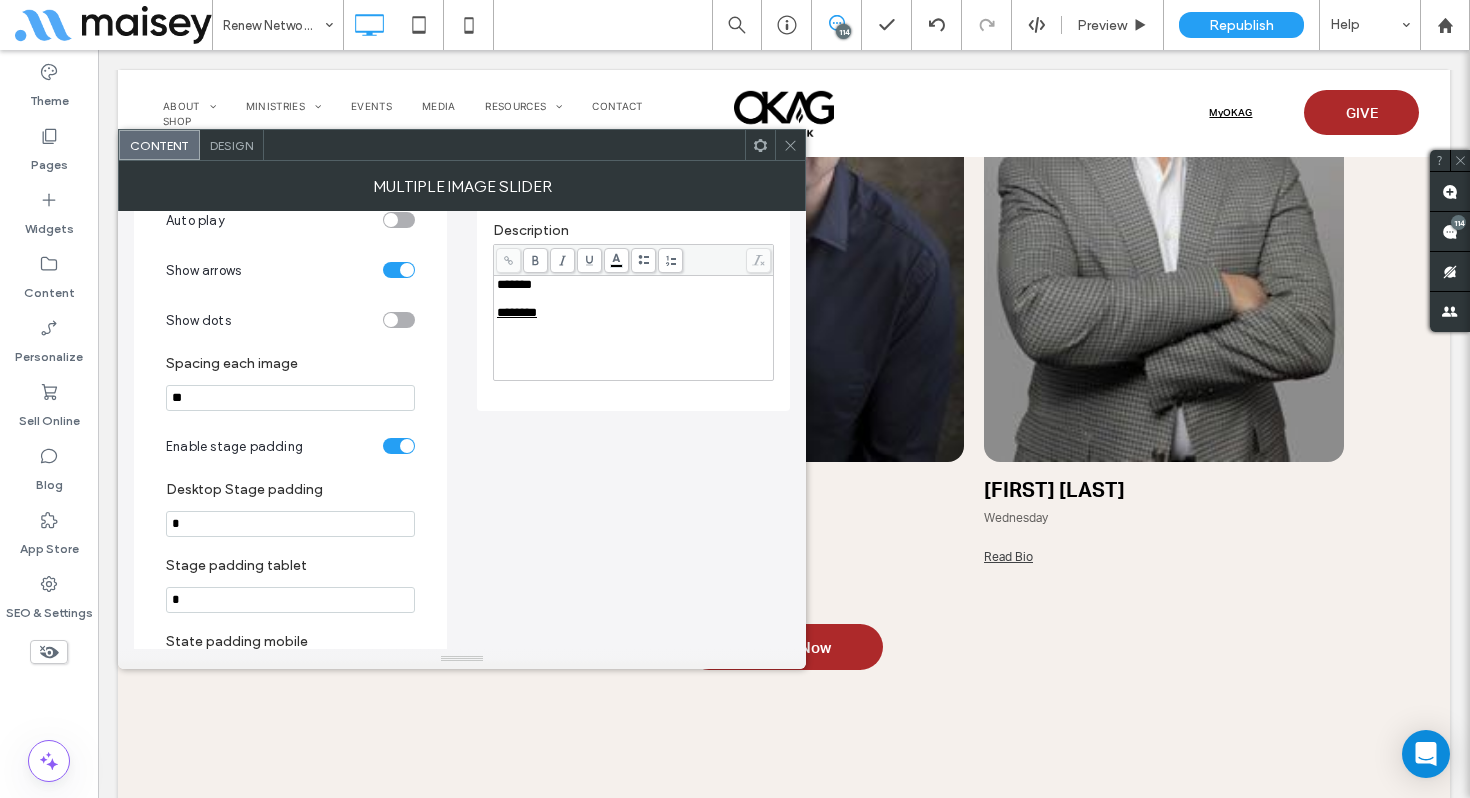 click on "******* ********" at bounding box center [634, 328] 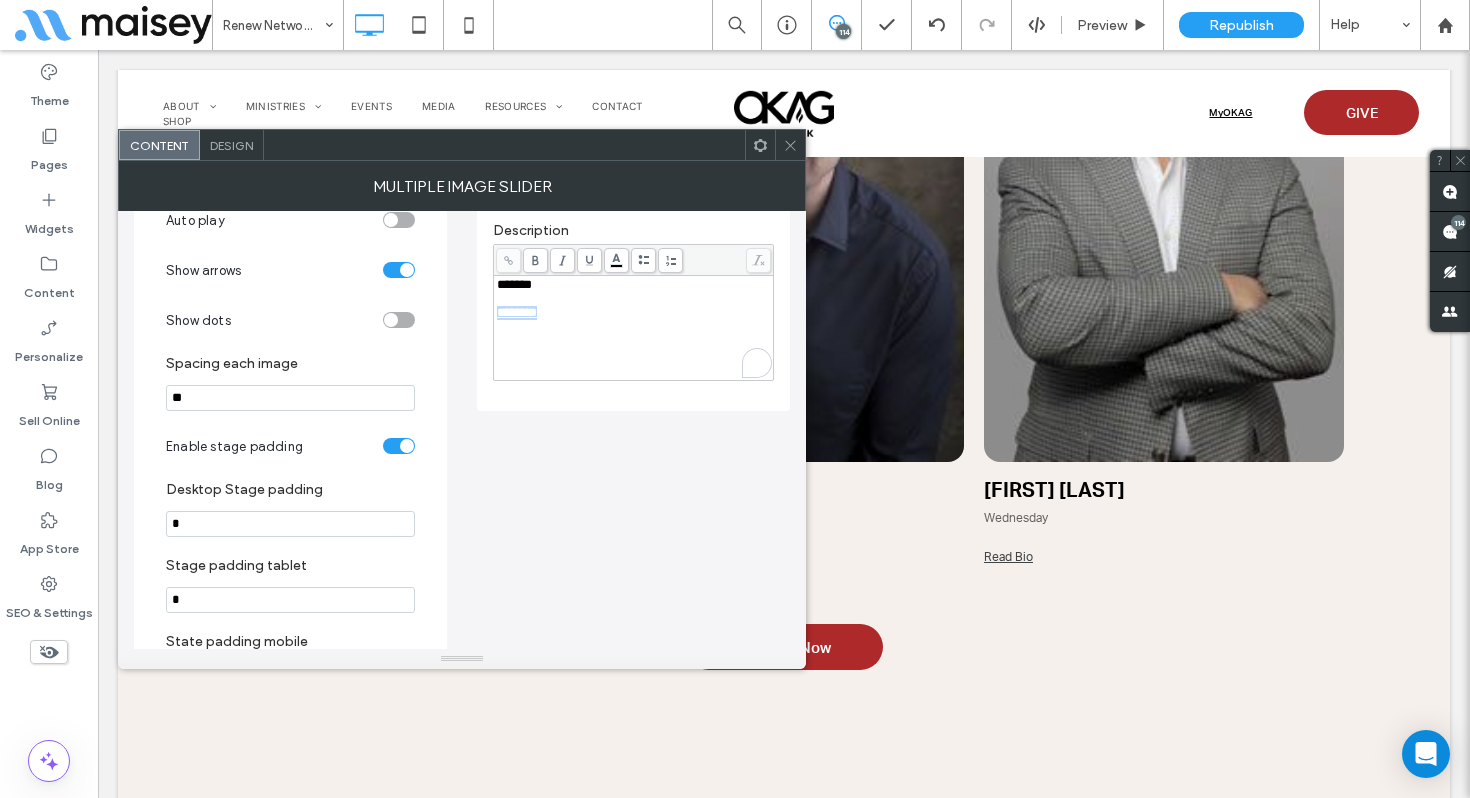 drag, startPoint x: 573, startPoint y: 329, endPoint x: 481, endPoint y: 318, distance: 92.65527 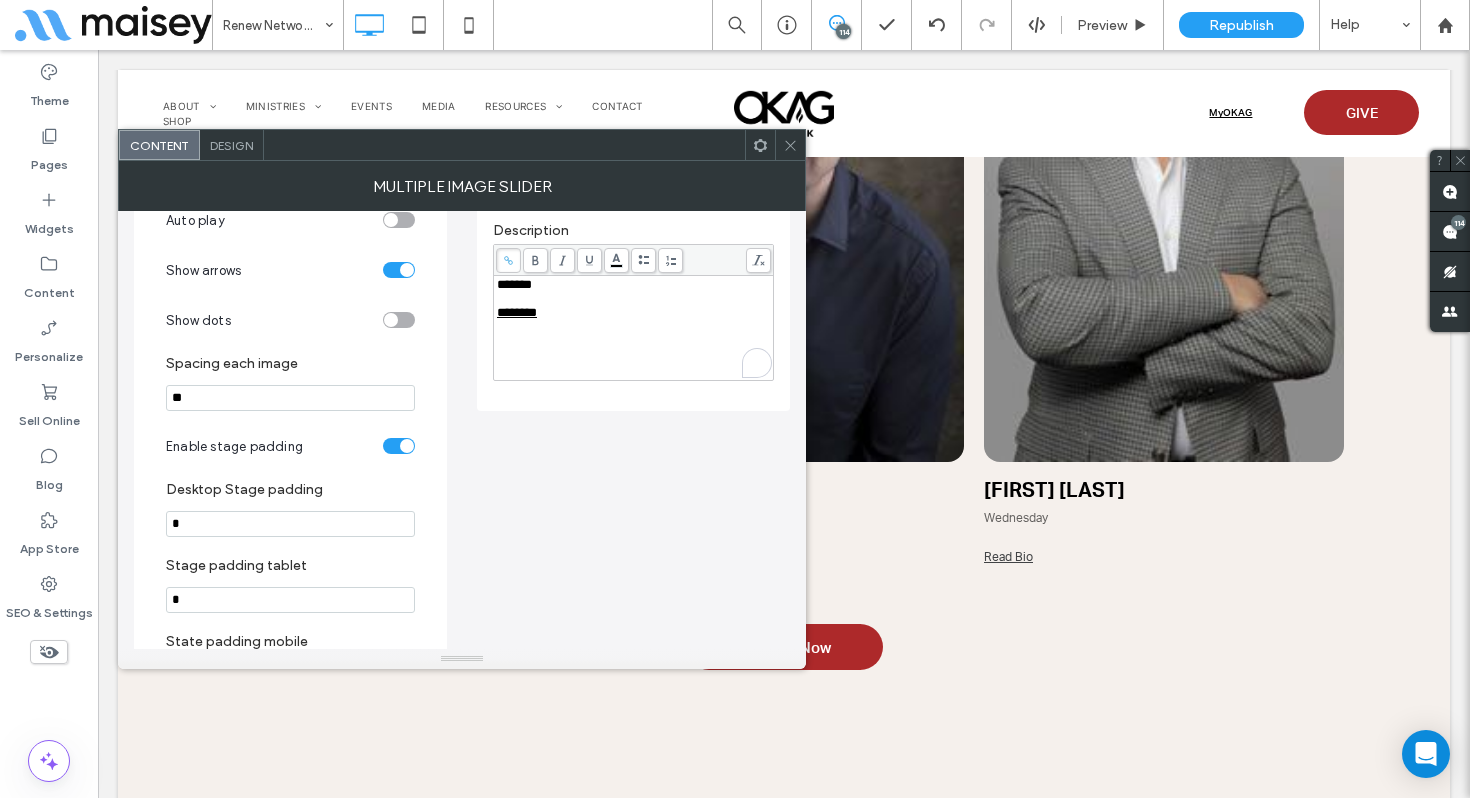 click 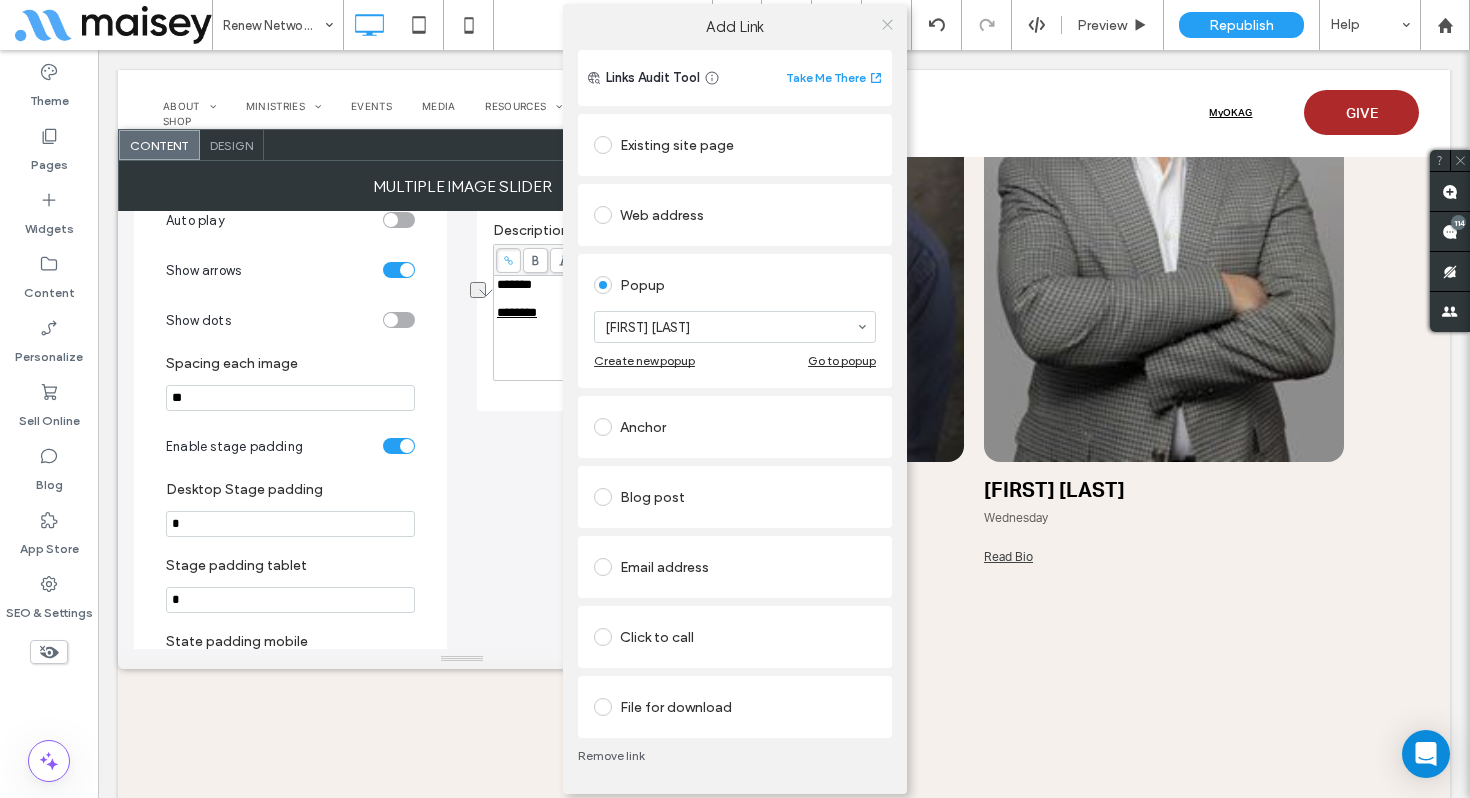 click 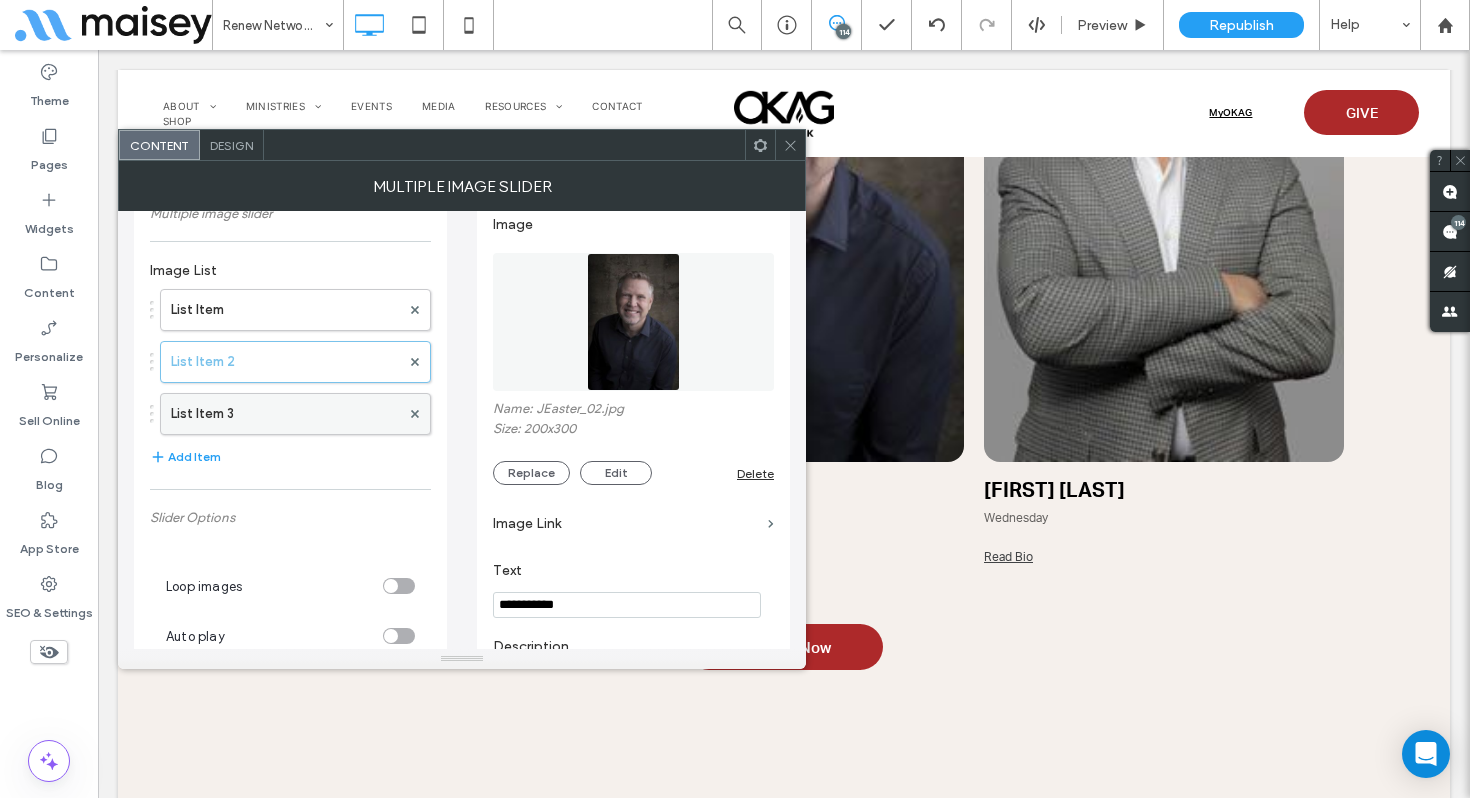 scroll, scrollTop: 48, scrollLeft: 0, axis: vertical 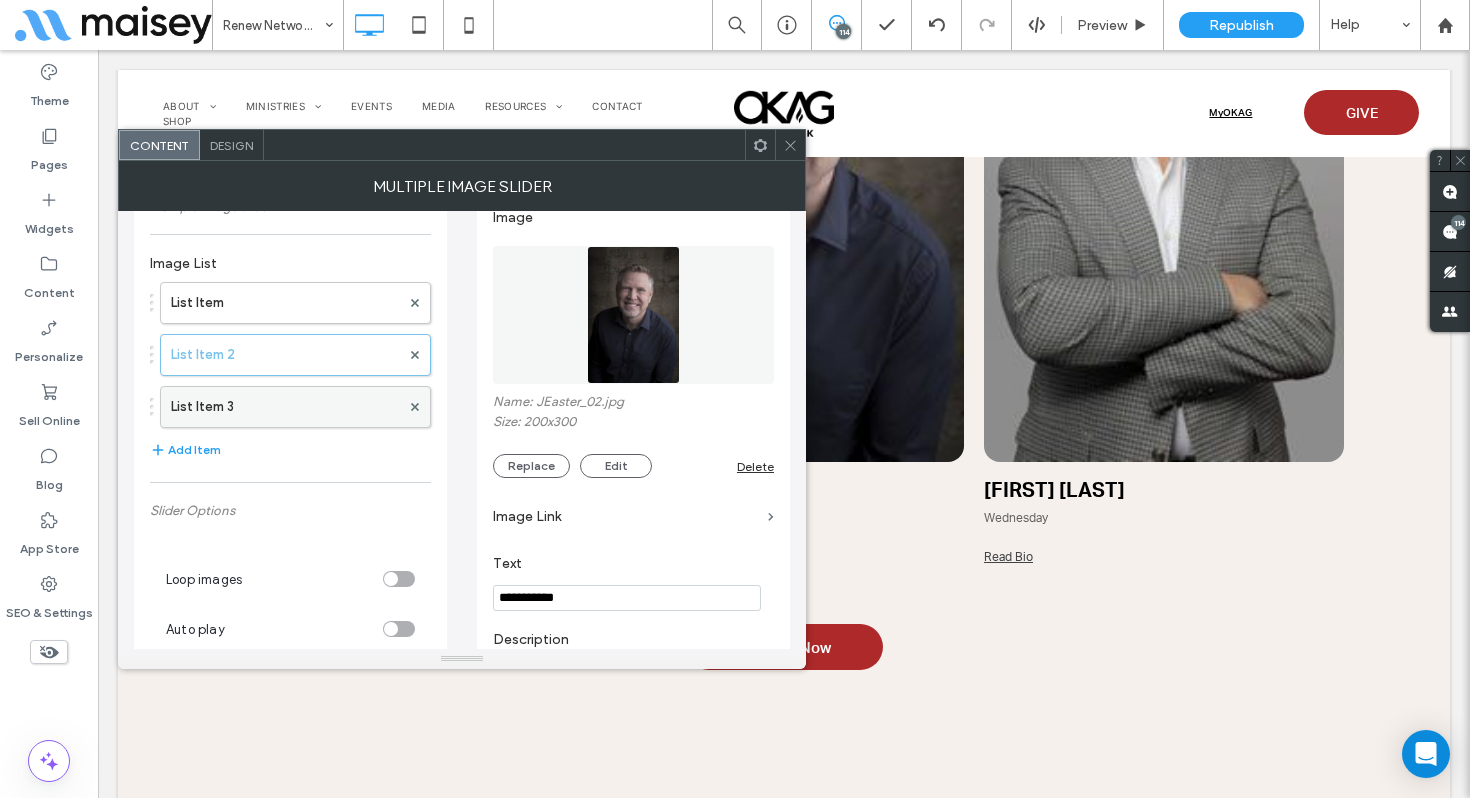 click on "List Item 3" at bounding box center [285, 407] 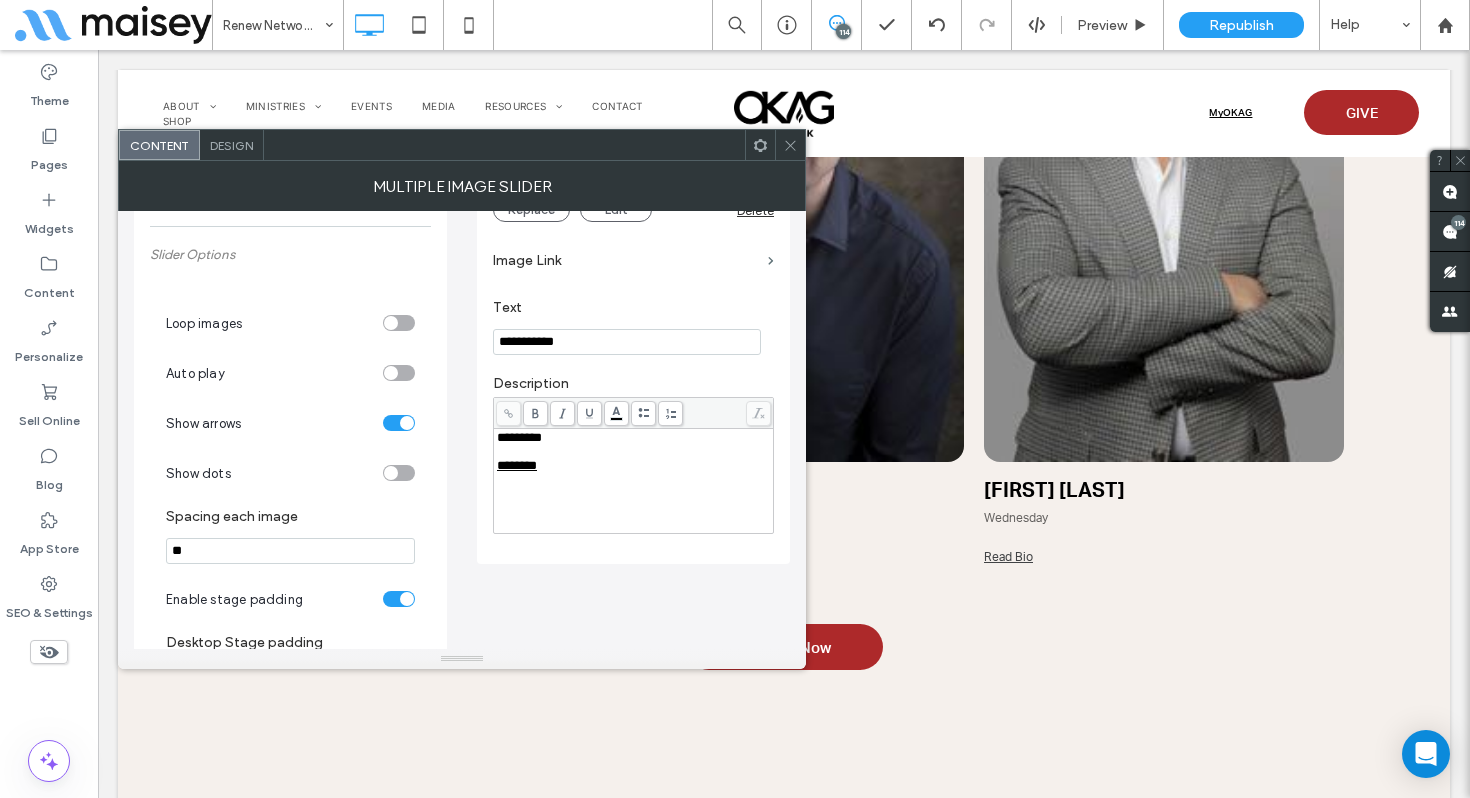 scroll, scrollTop: 305, scrollLeft: 0, axis: vertical 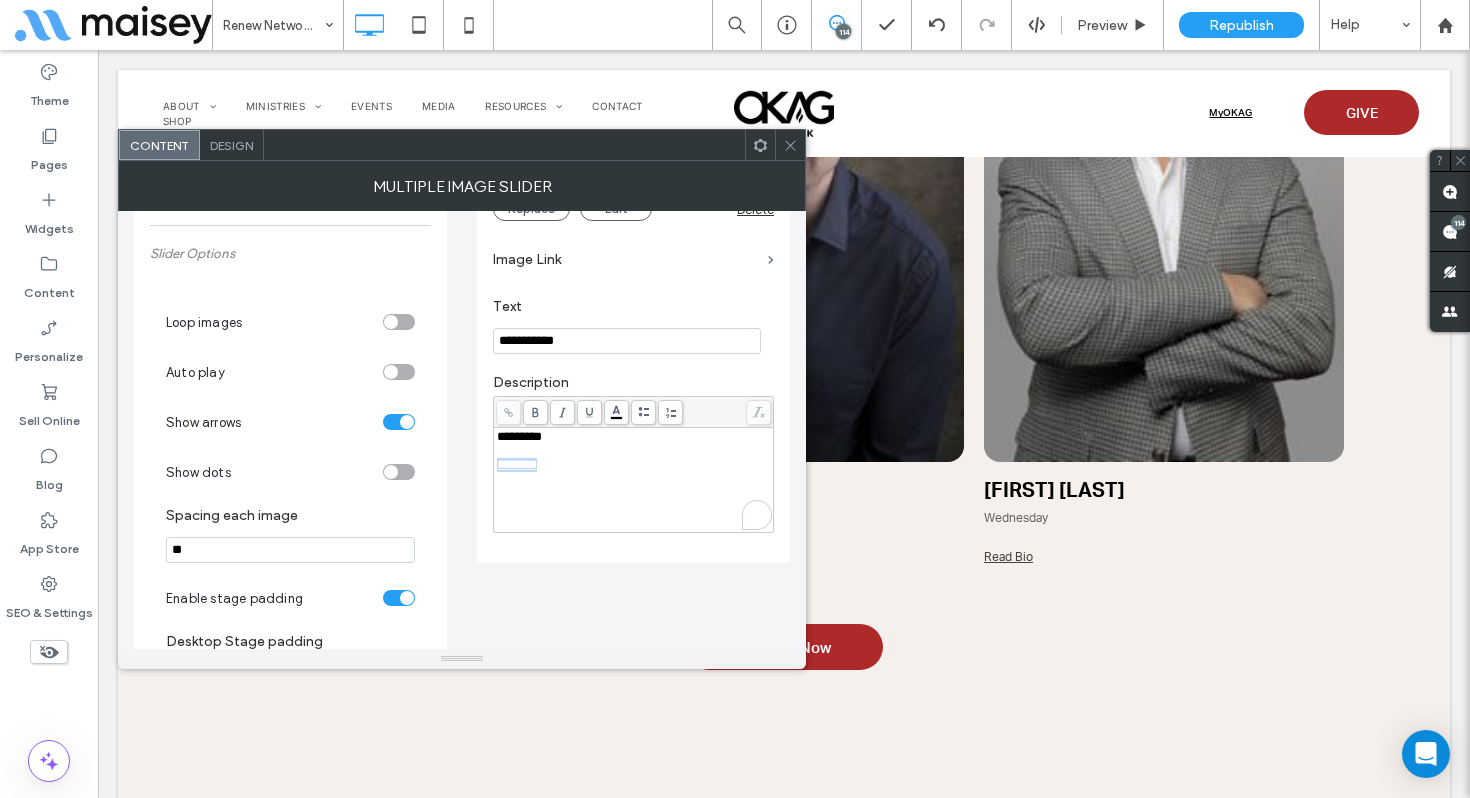drag, startPoint x: 556, startPoint y: 474, endPoint x: 485, endPoint y: 468, distance: 71.25307 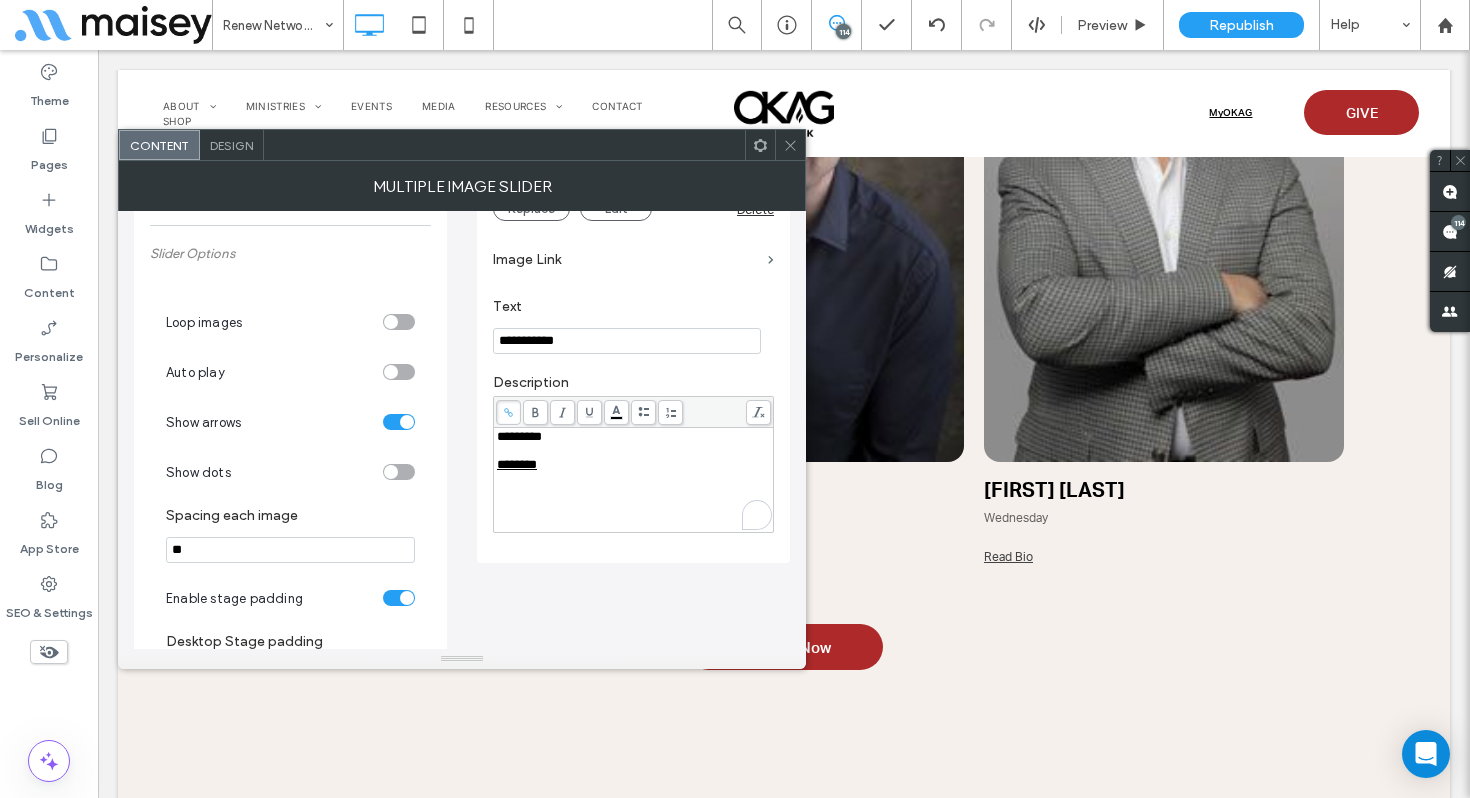 click 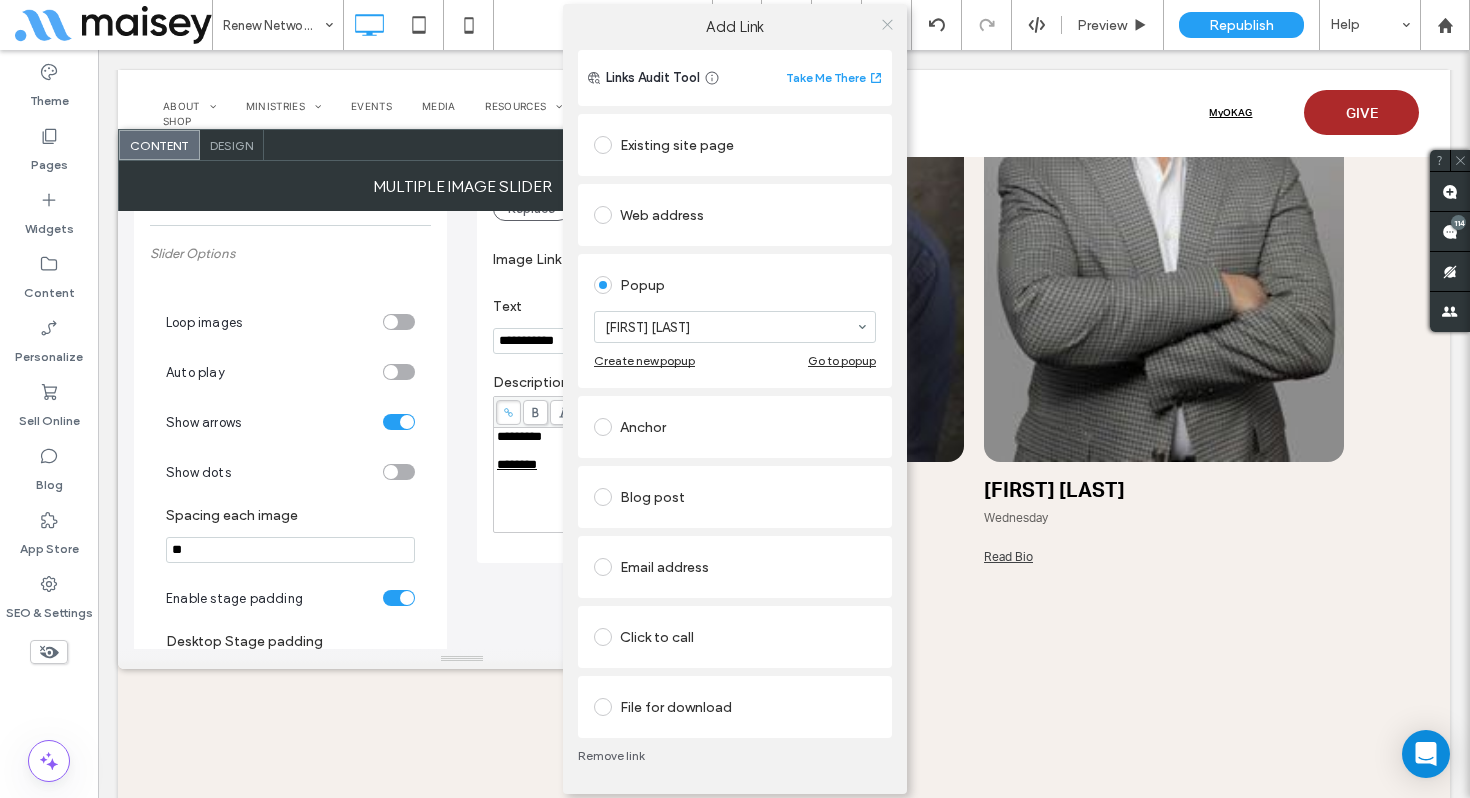 click 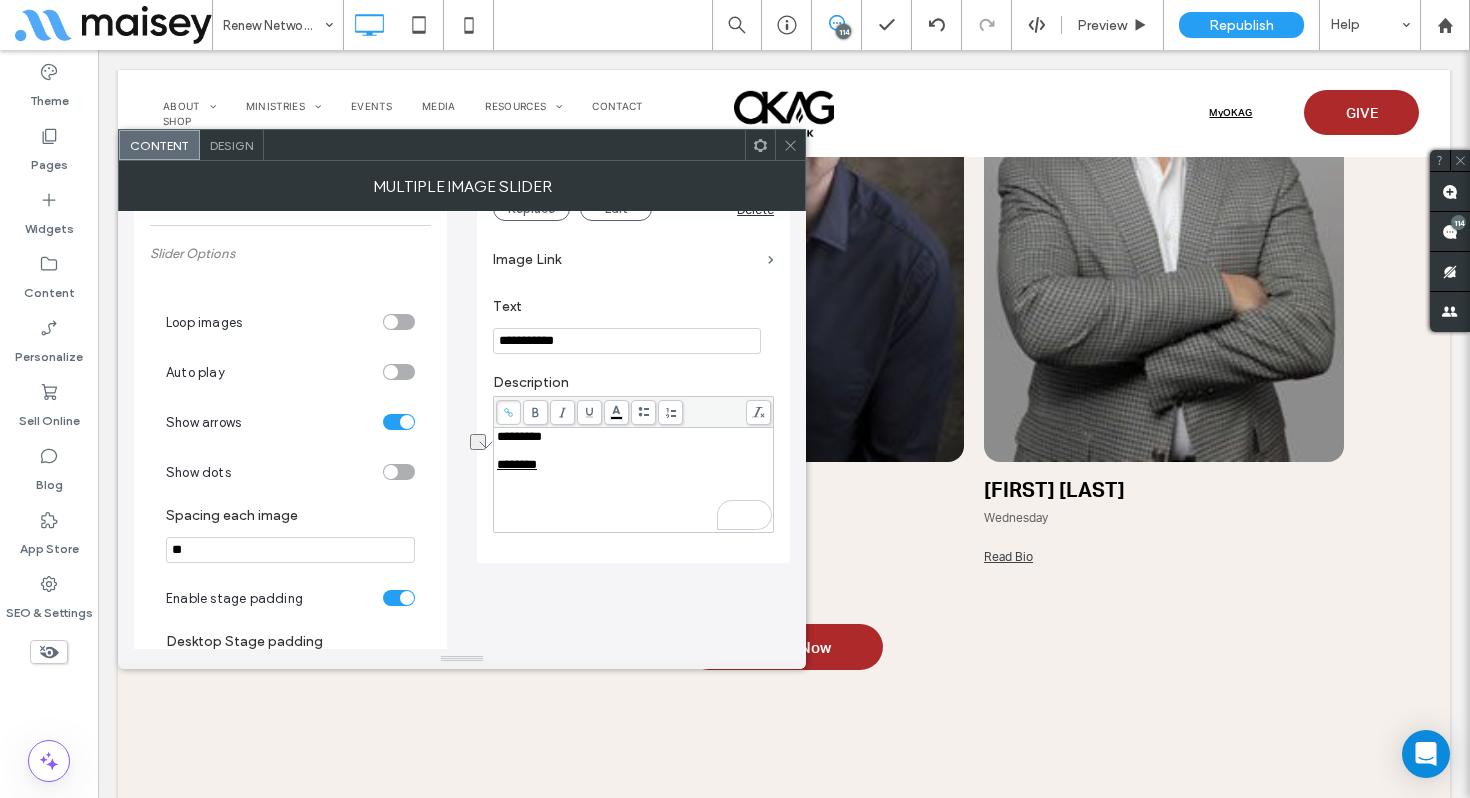 click 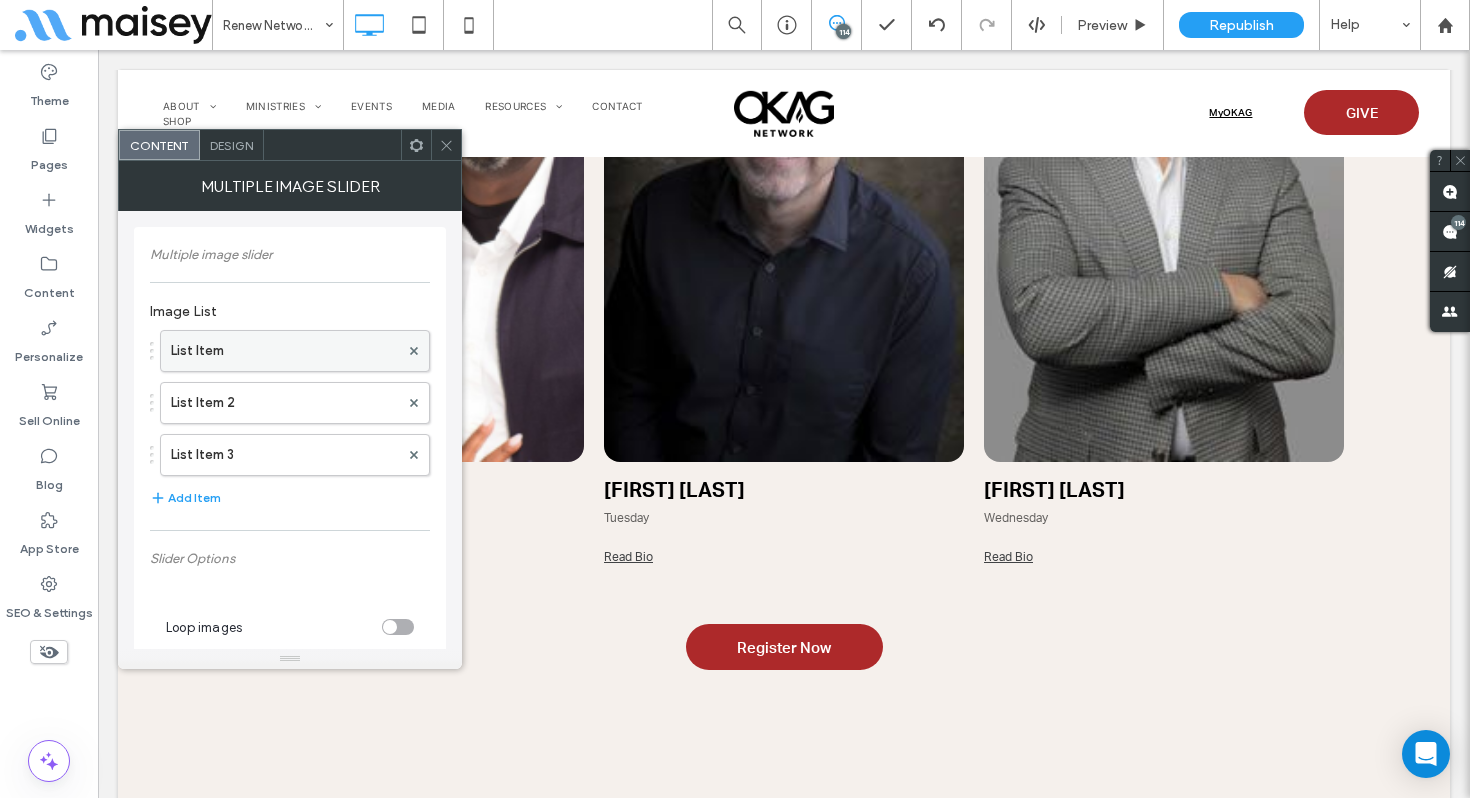 click on "List Item" at bounding box center [285, 351] 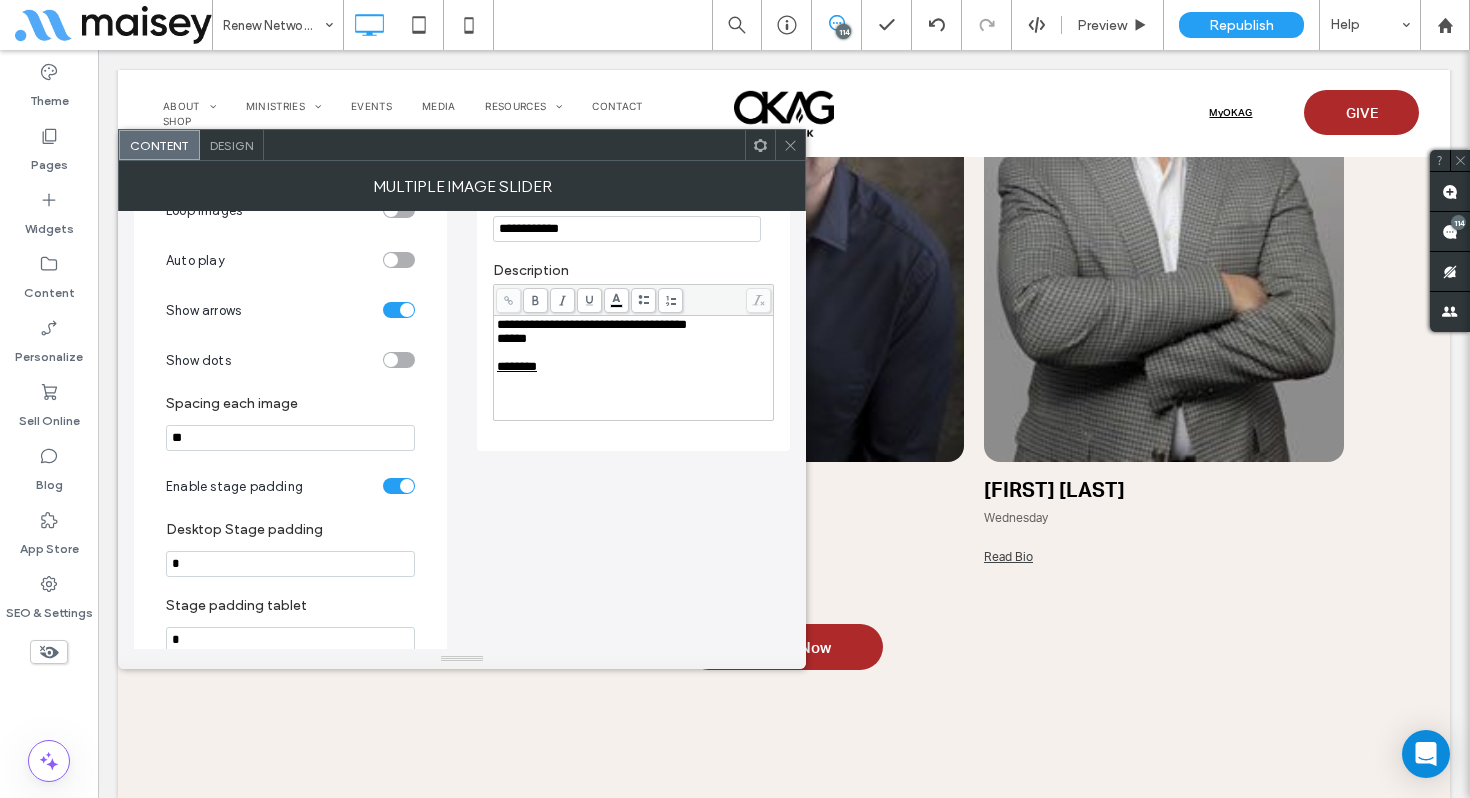 scroll, scrollTop: 441, scrollLeft: 0, axis: vertical 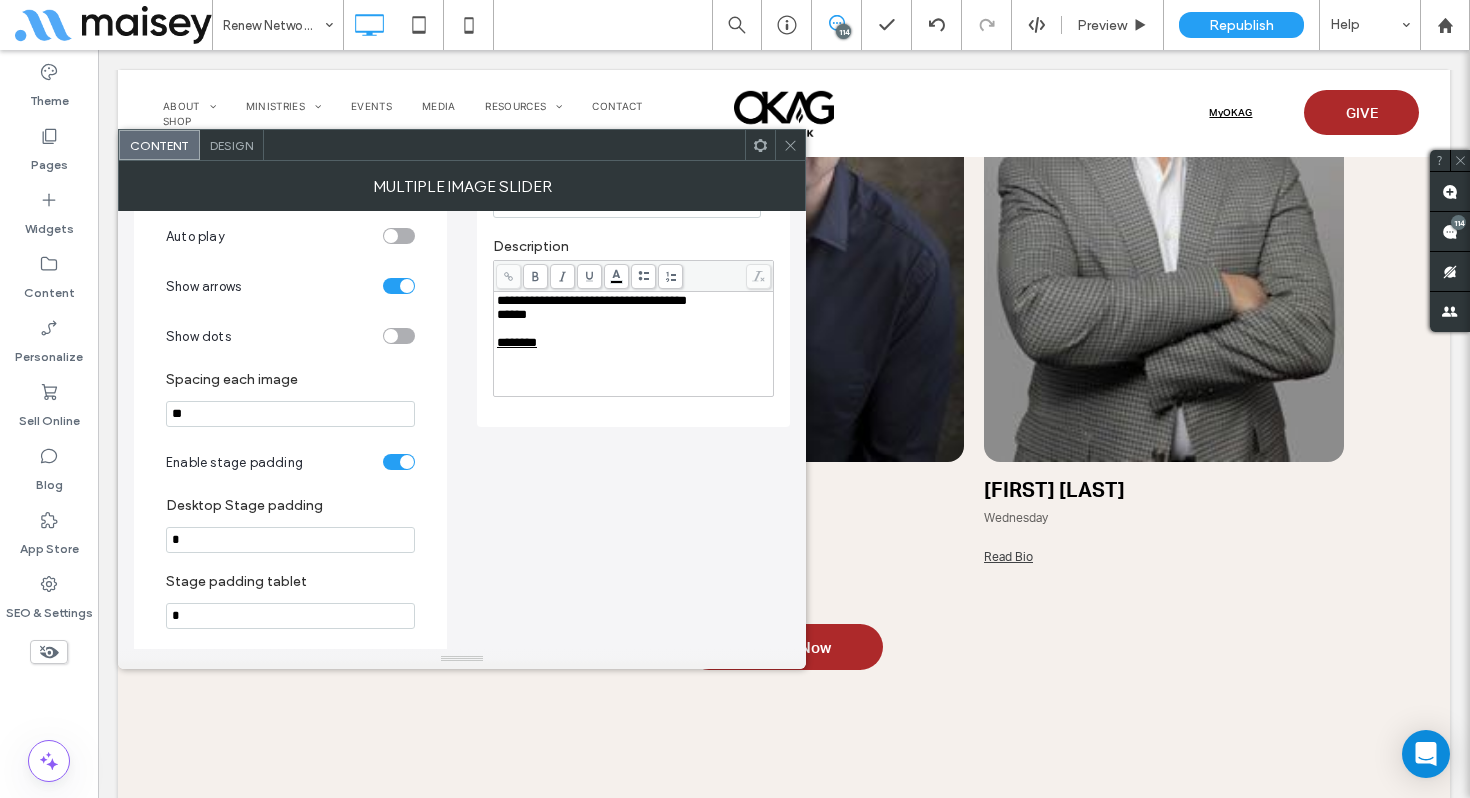 click on "******" at bounding box center [634, 315] 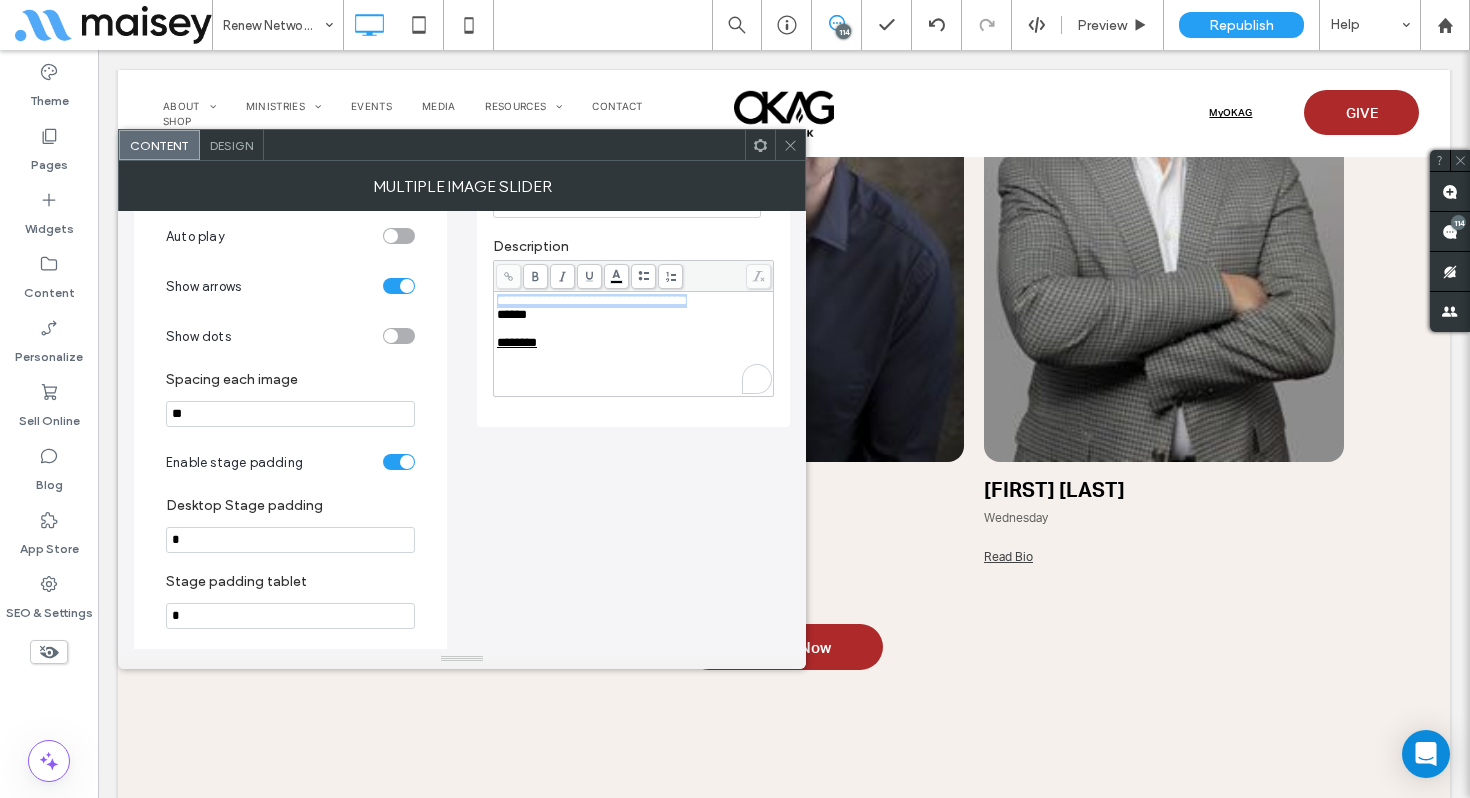 drag, startPoint x: 735, startPoint y: 309, endPoint x: 485, endPoint y: 302, distance: 250.09798 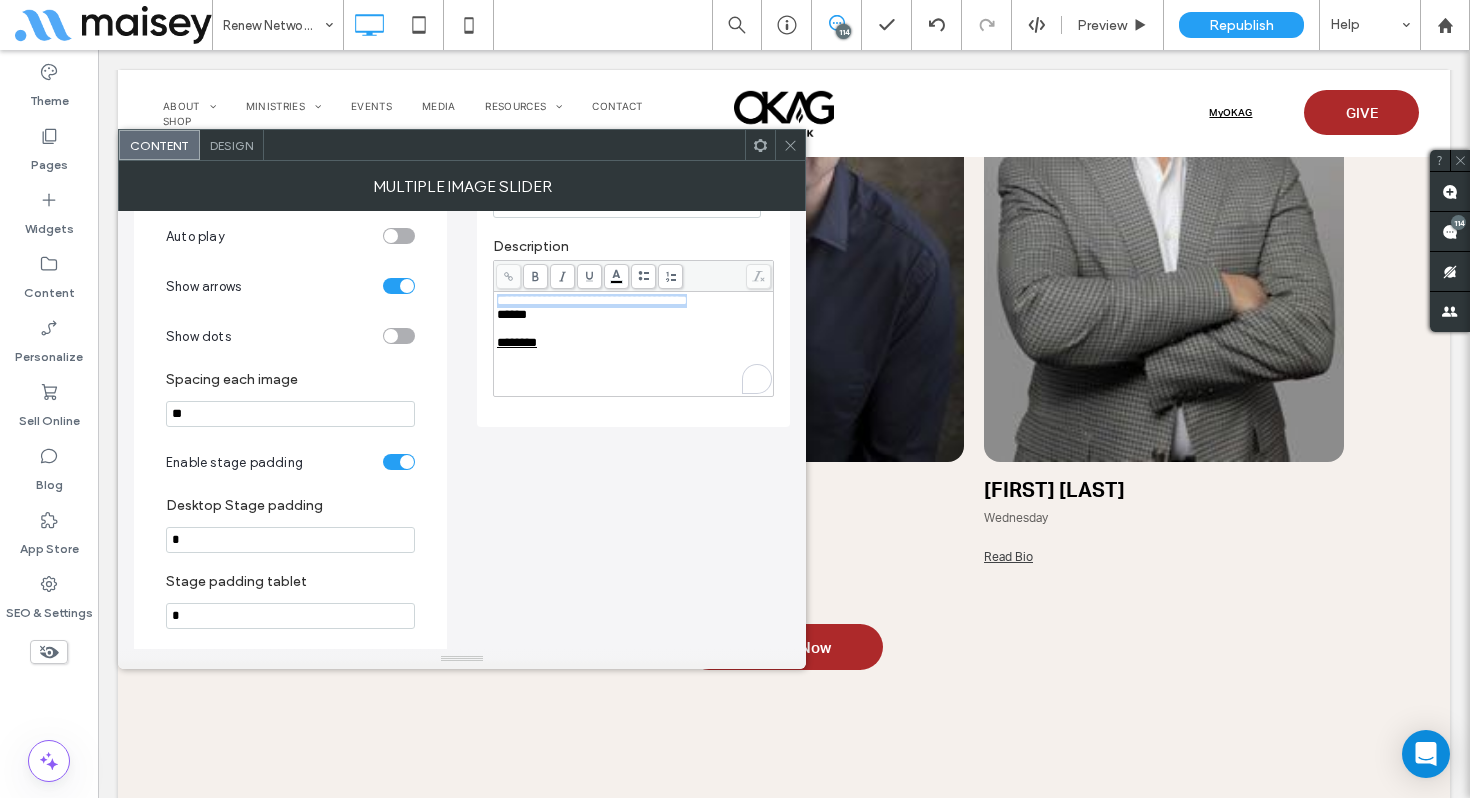 click on "**********" at bounding box center [633, 106] 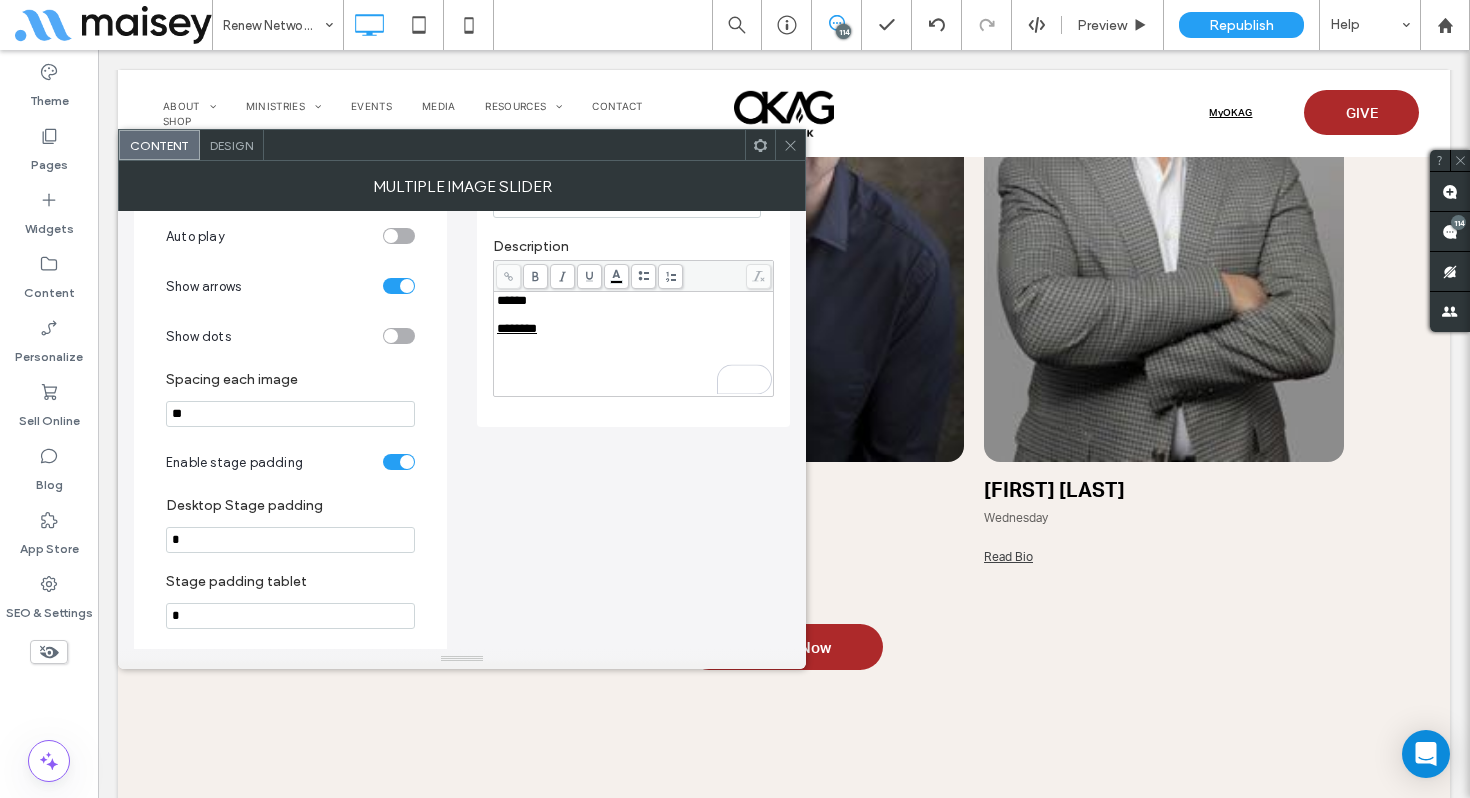 click on "****** ********" at bounding box center [634, 344] 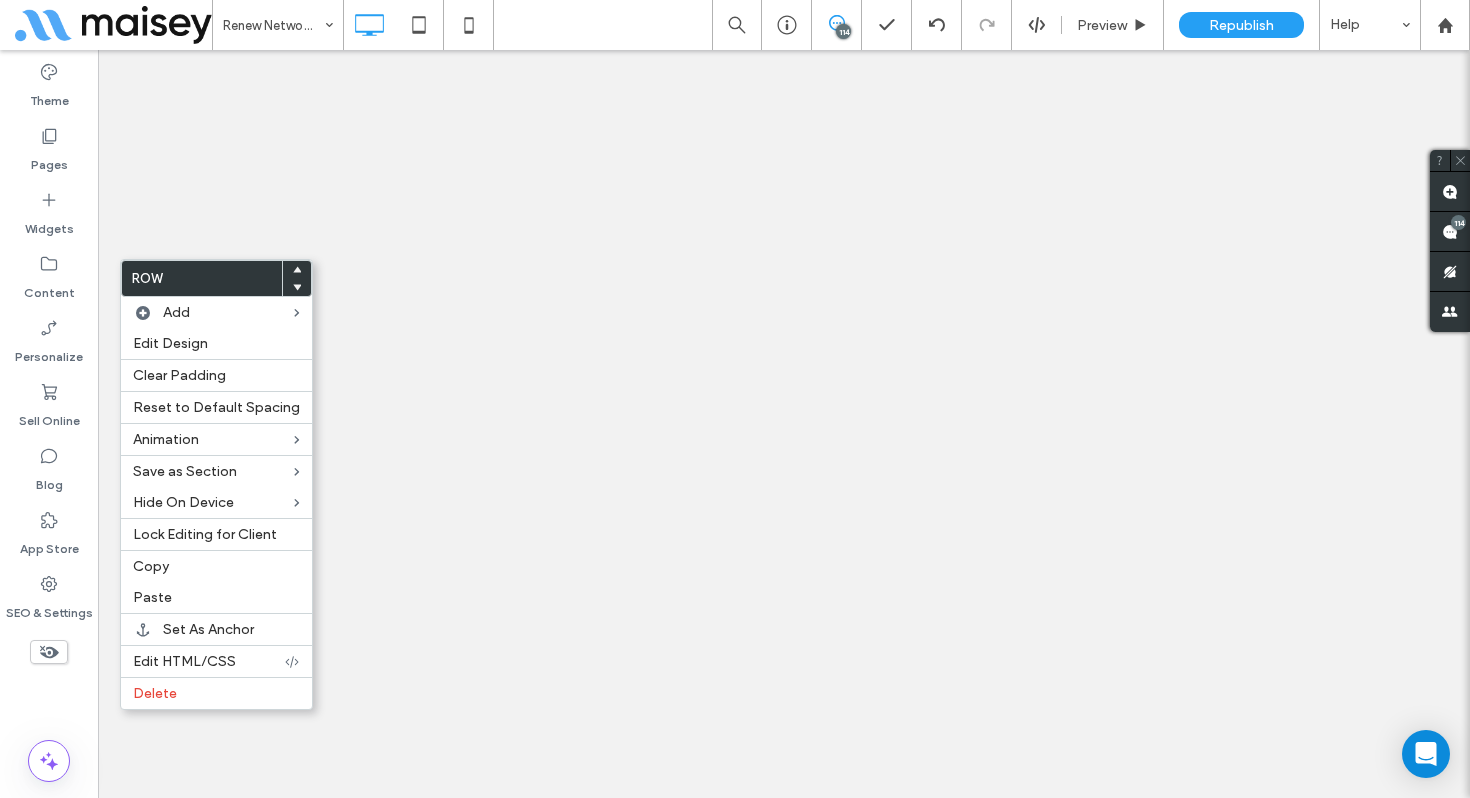 scroll, scrollTop: 0, scrollLeft: 0, axis: both 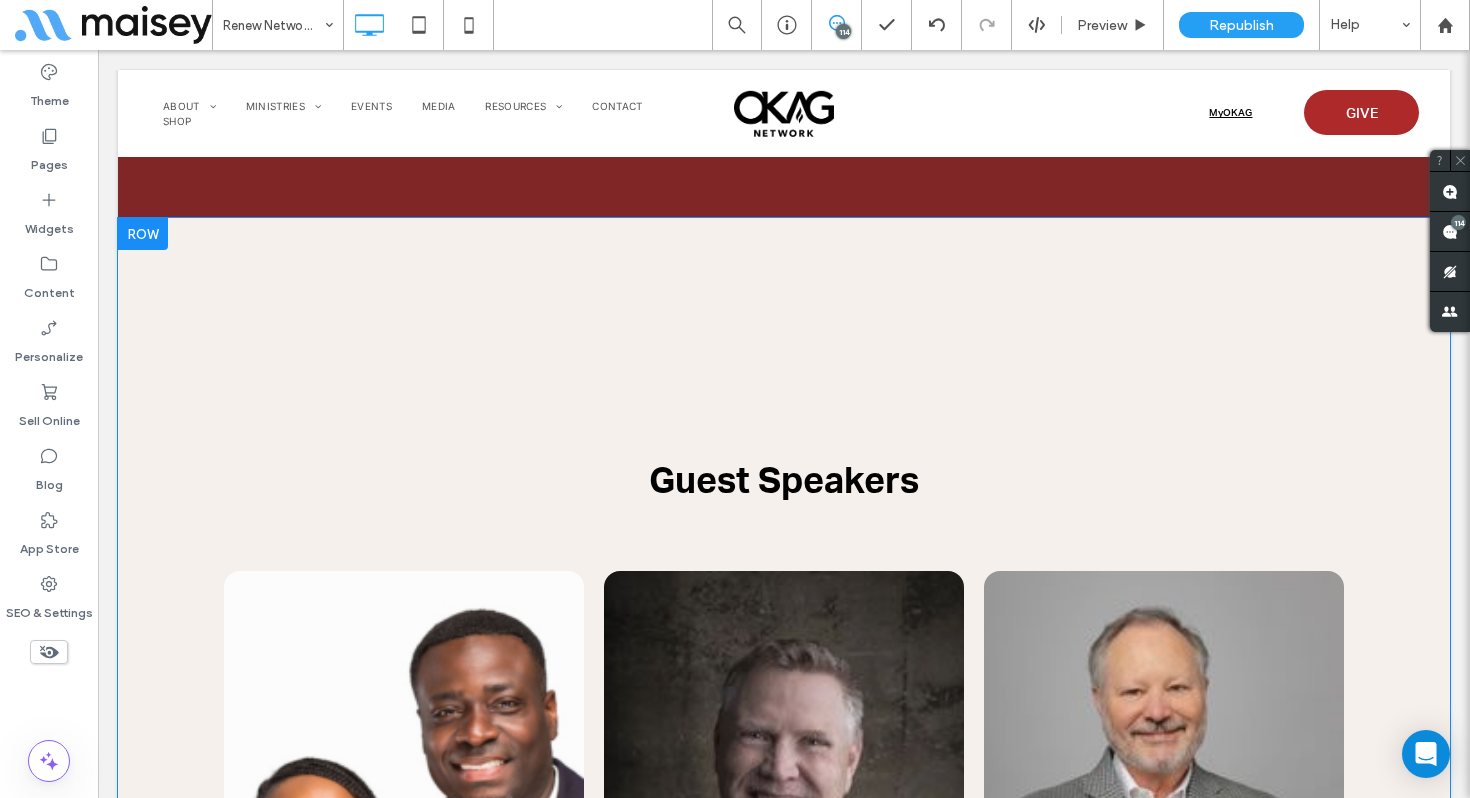 click at bounding box center [143, 234] 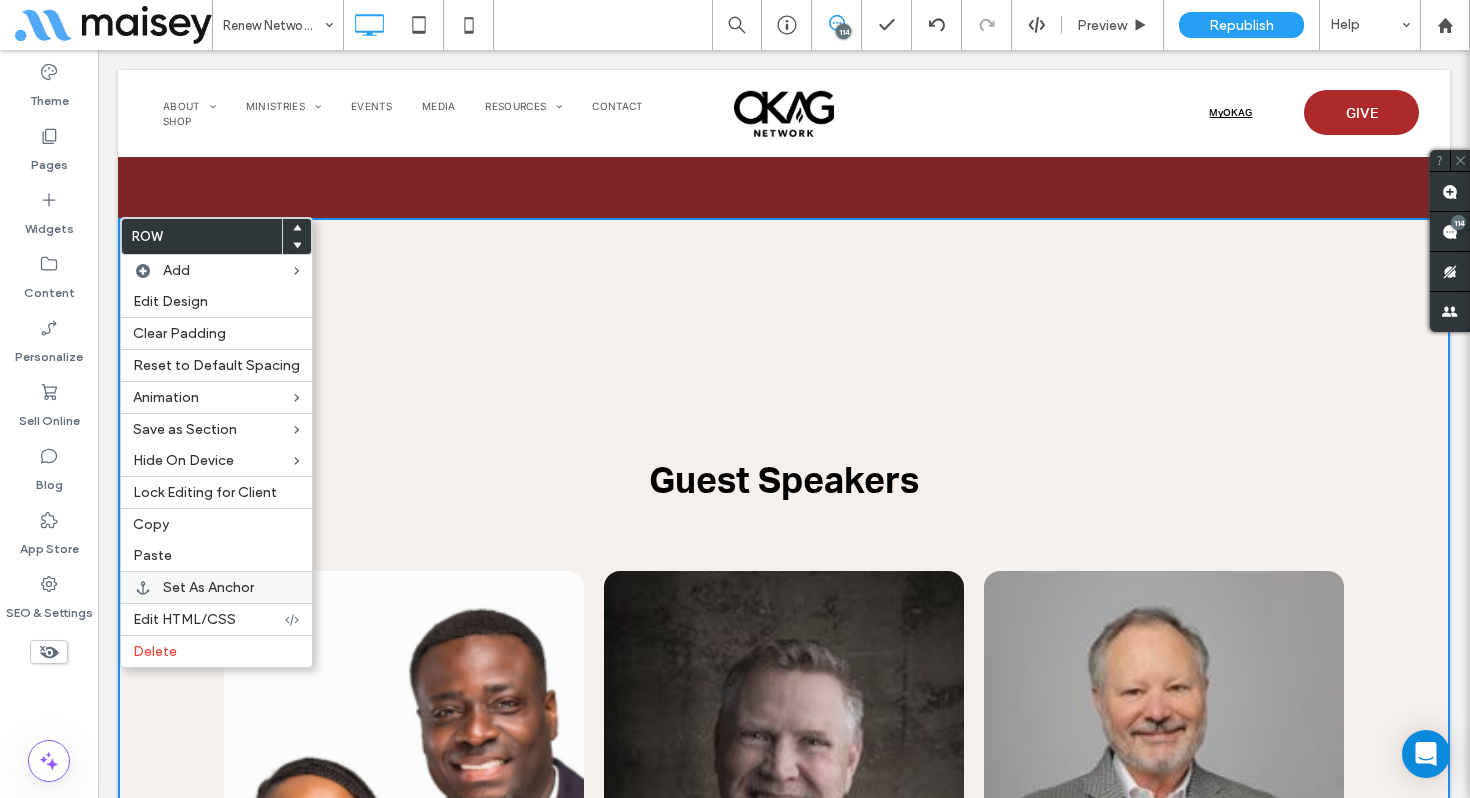 click on "Set As Anchor" at bounding box center (216, 587) 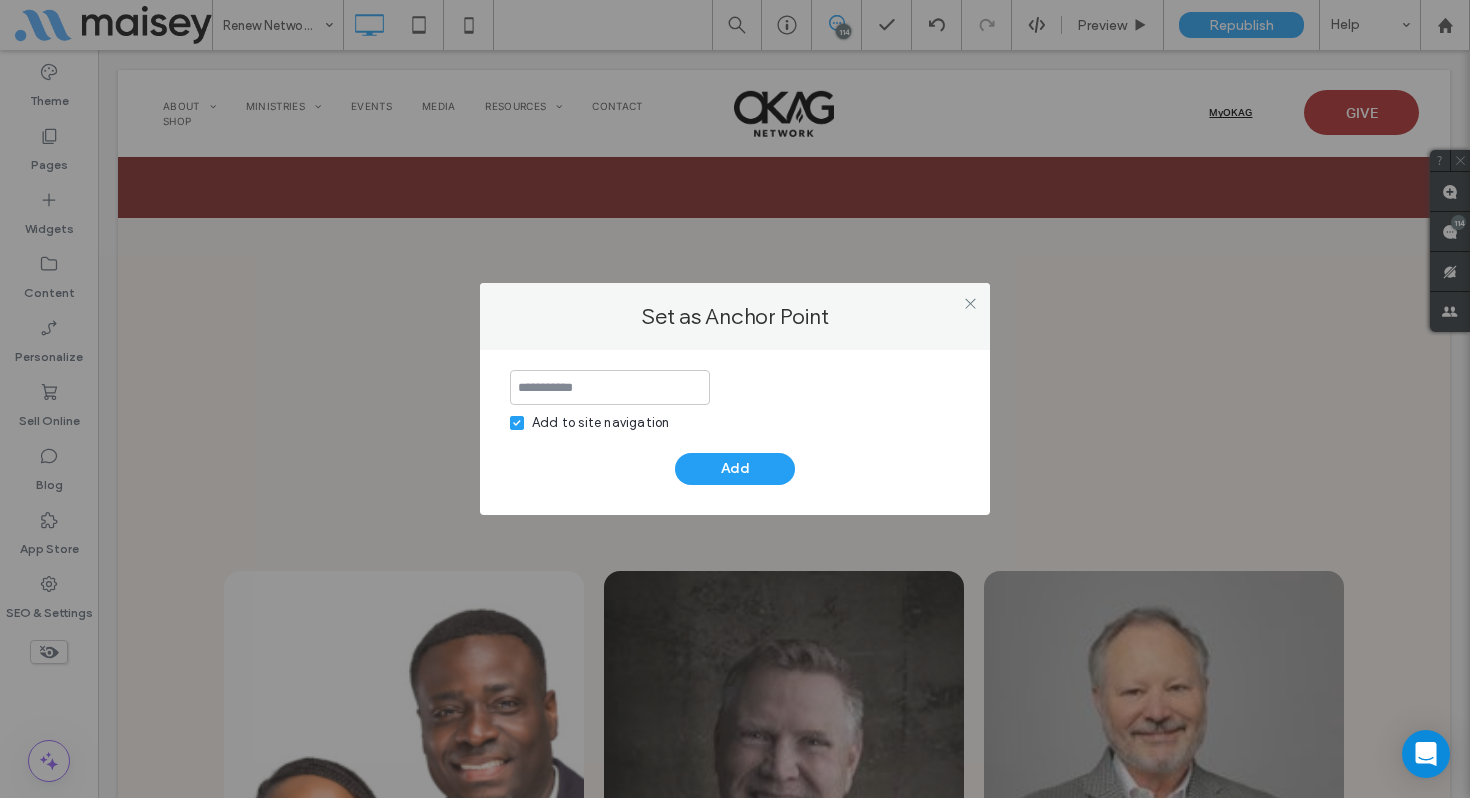 drag, startPoint x: 566, startPoint y: 425, endPoint x: 565, endPoint y: 415, distance: 10.049875 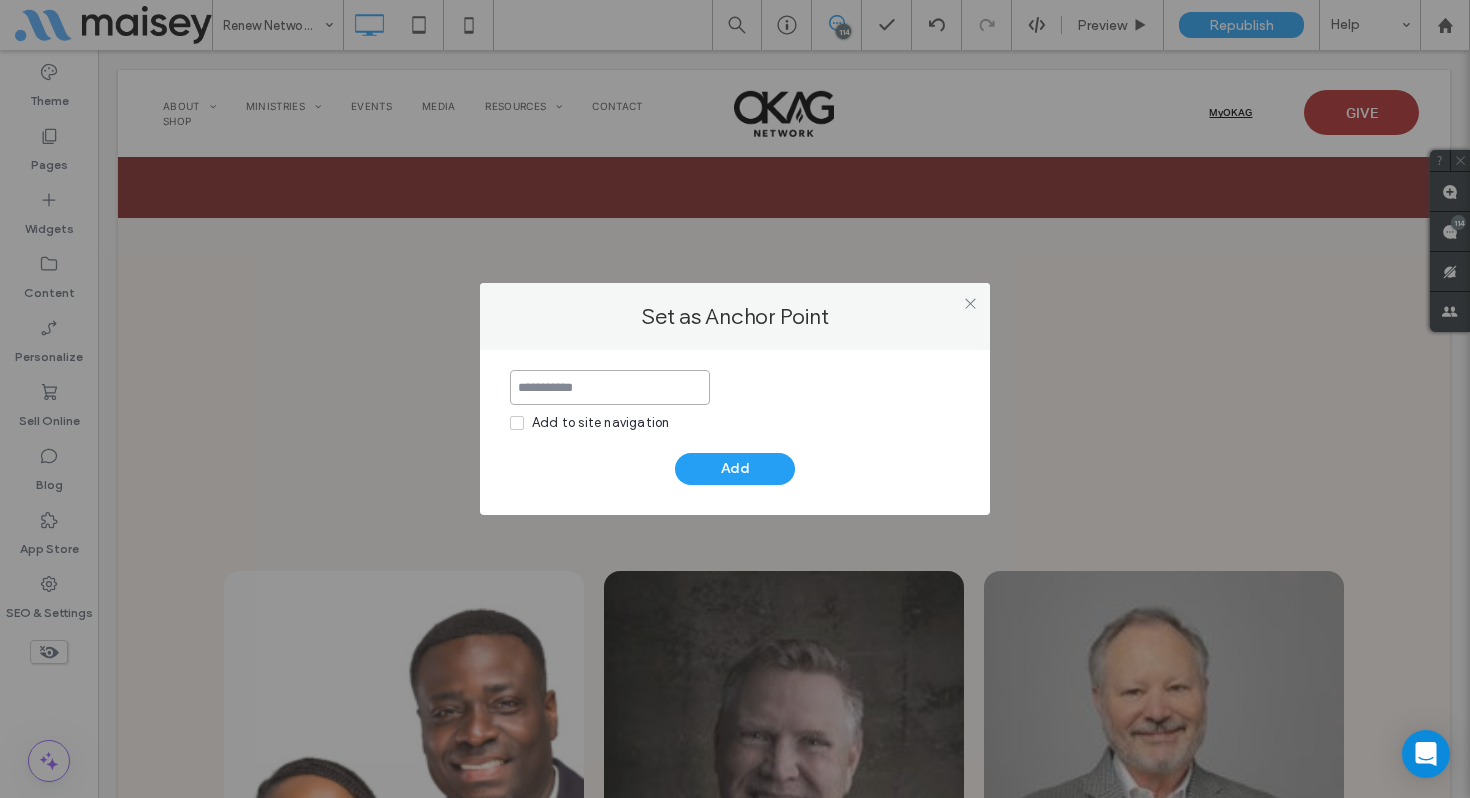 click at bounding box center (610, 387) 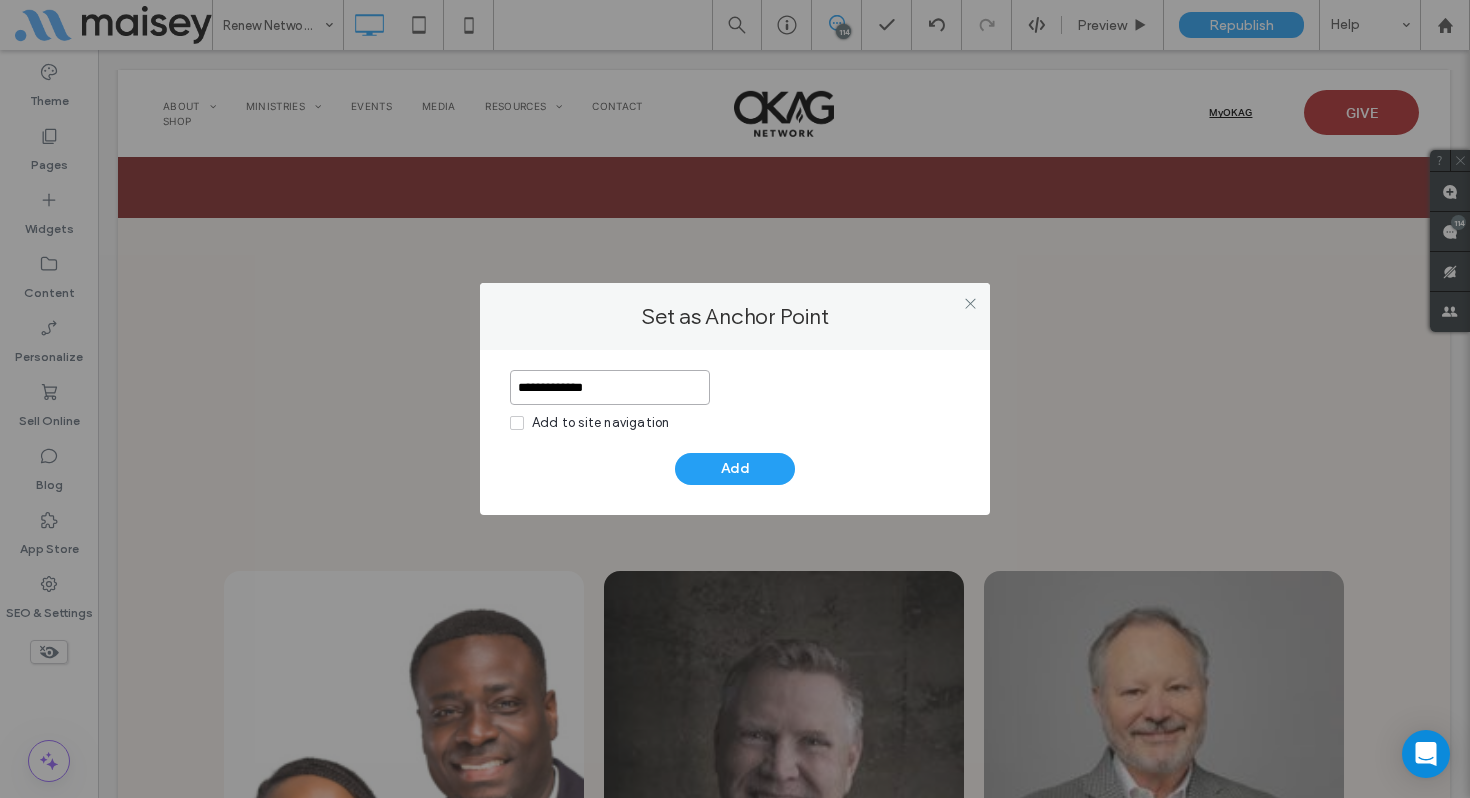 type on "**********" 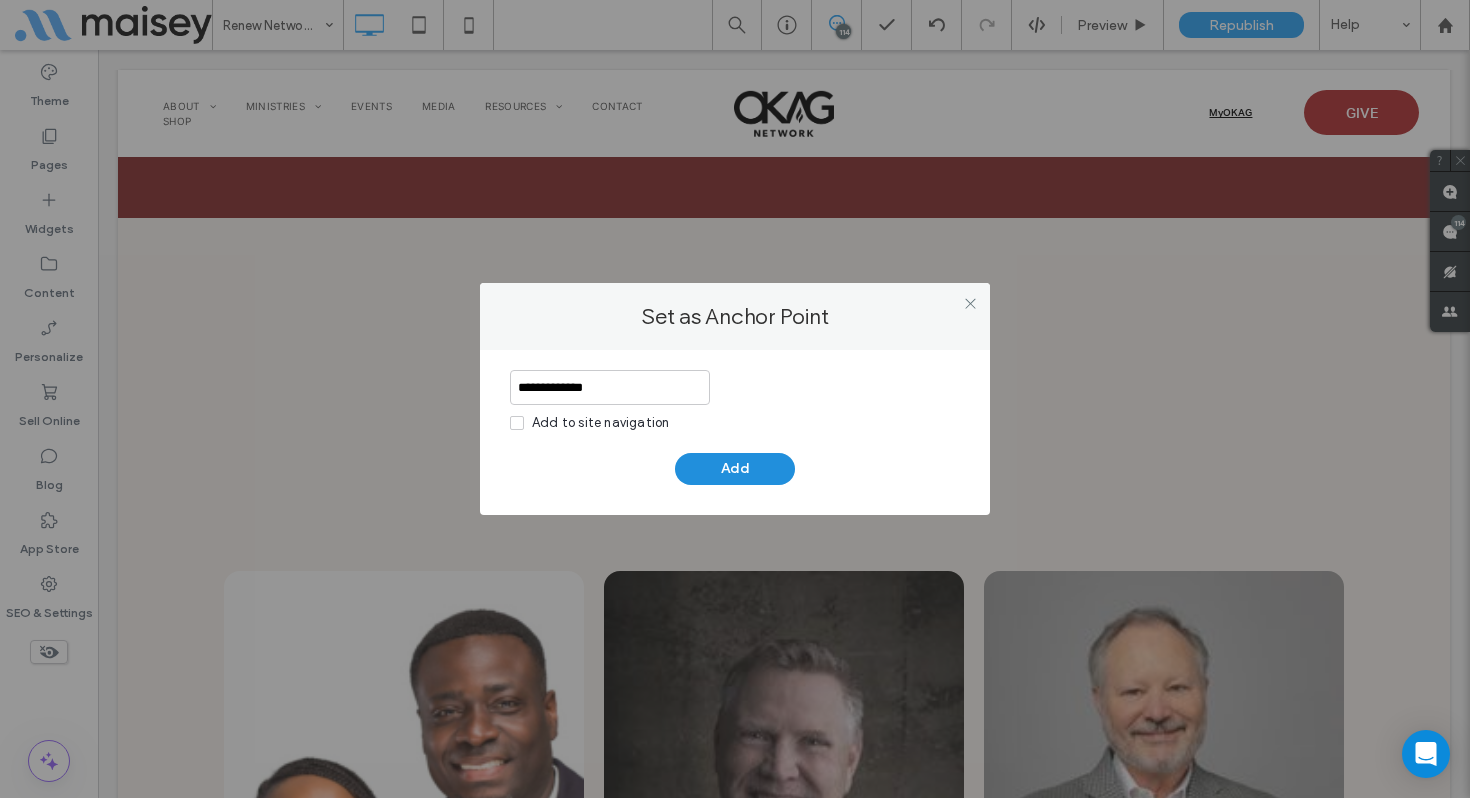 click on "Add" at bounding box center (735, 469) 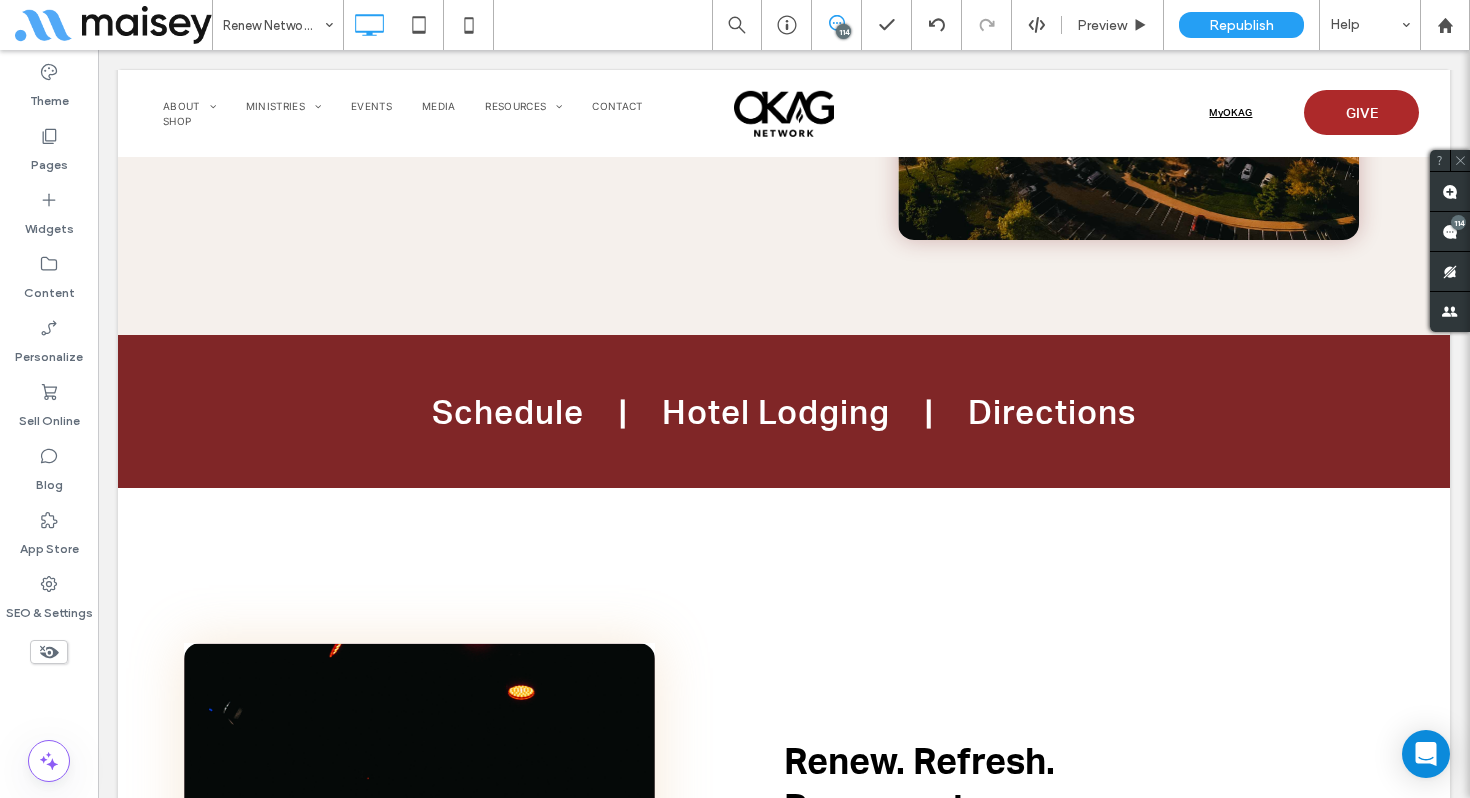 scroll, scrollTop: 645, scrollLeft: 0, axis: vertical 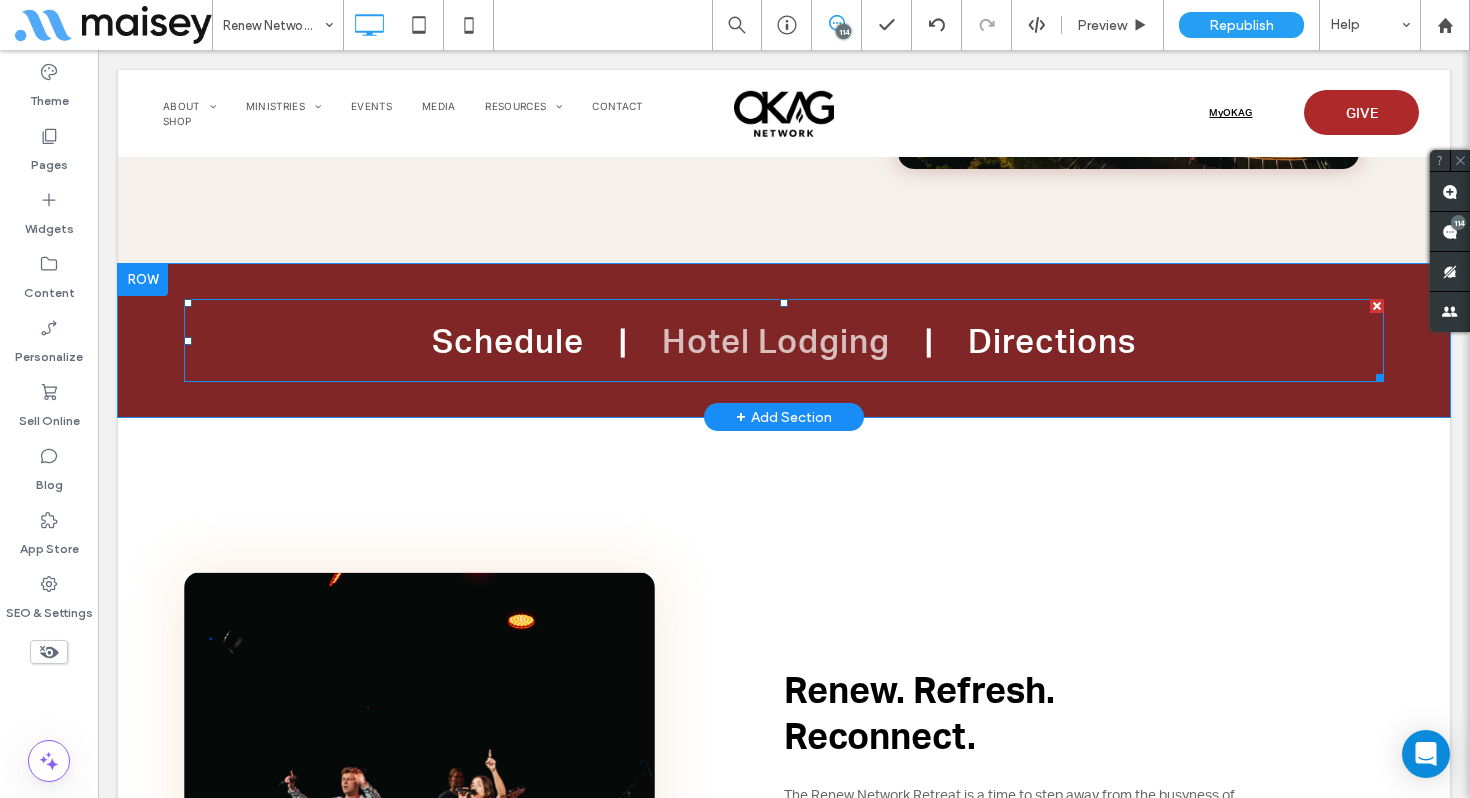 click on "Hotel Lodging" at bounding box center [776, 341] 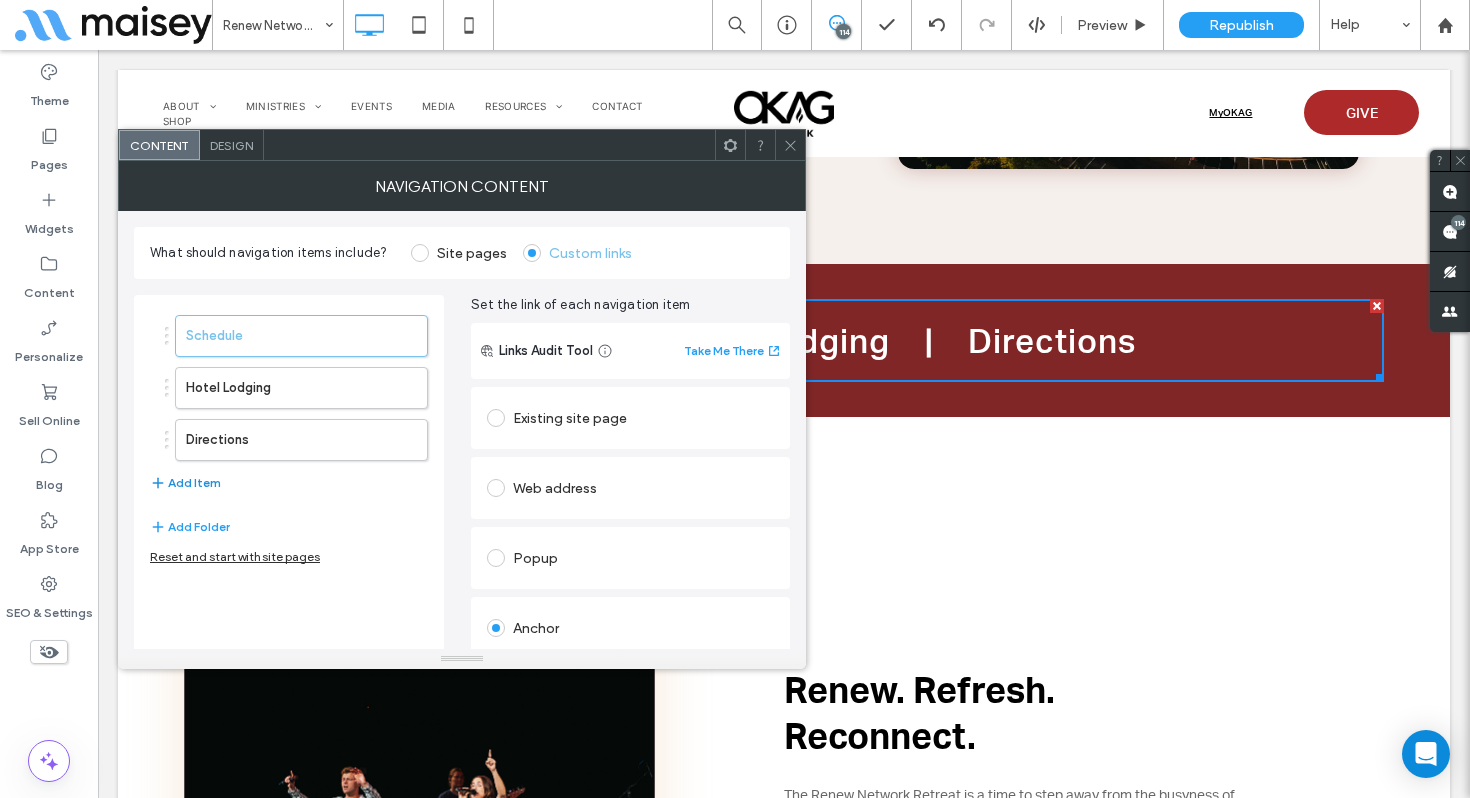 click on "Add Item" at bounding box center [185, 483] 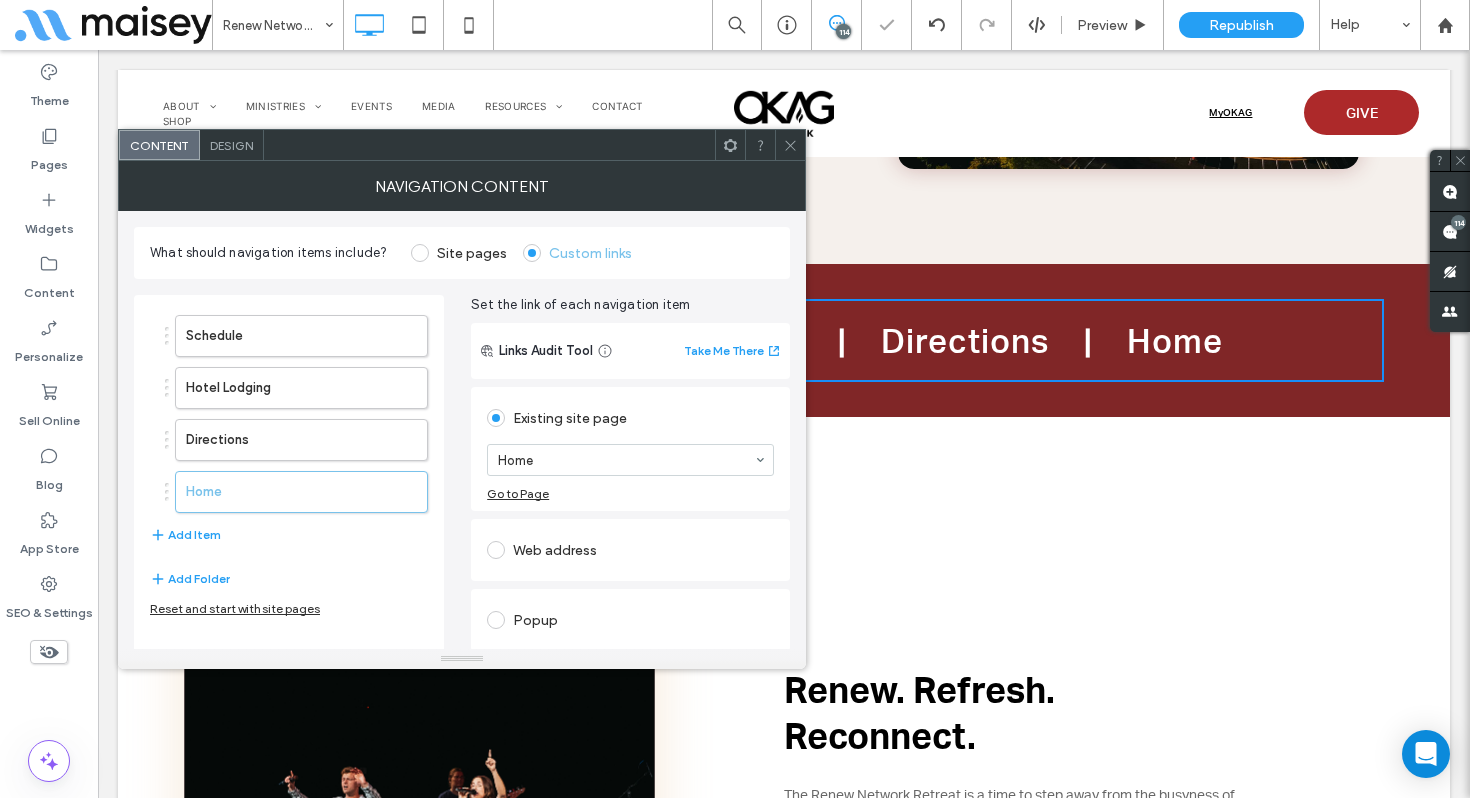 scroll, scrollTop: 74, scrollLeft: 0, axis: vertical 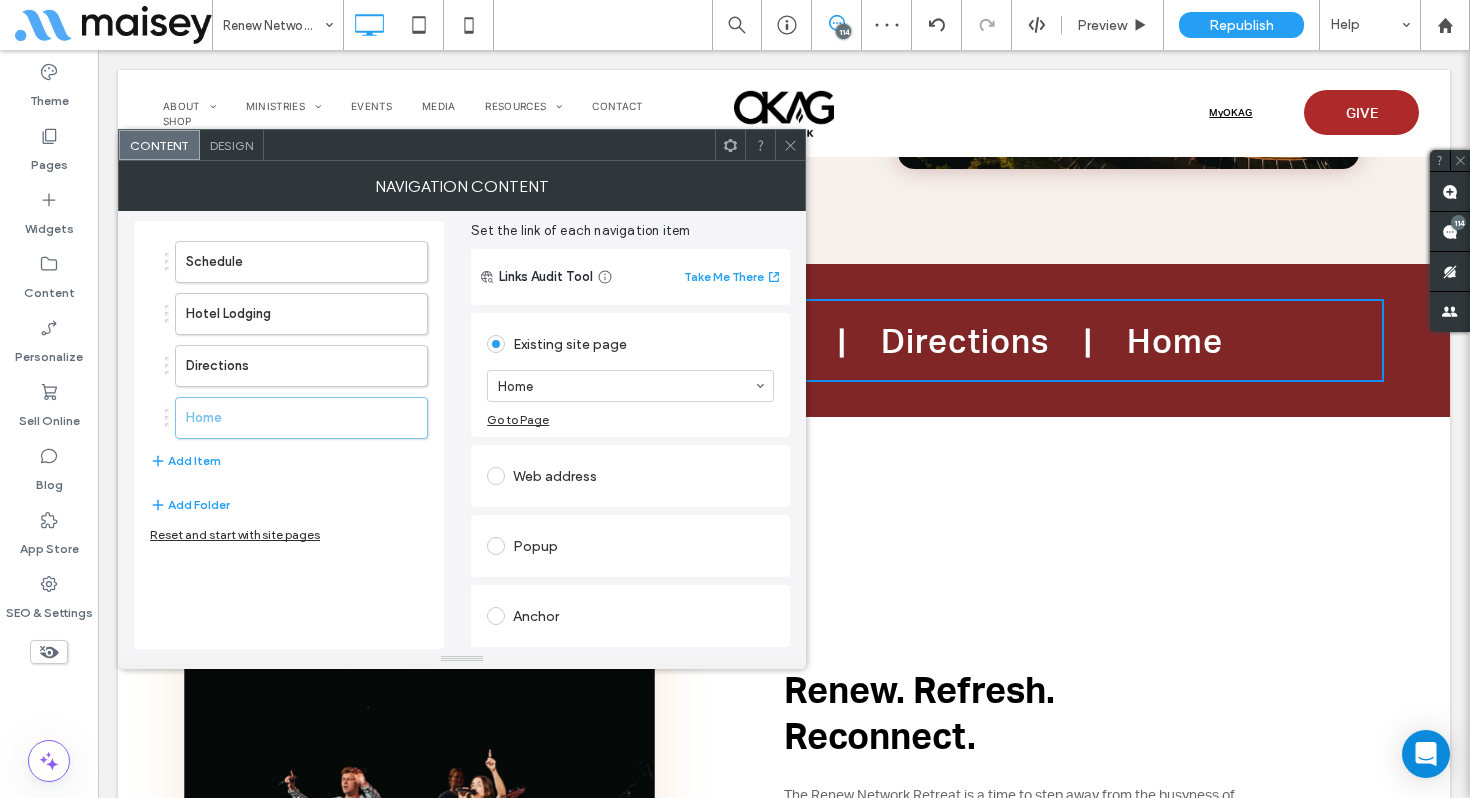 click on "Anchor" at bounding box center (630, 616) 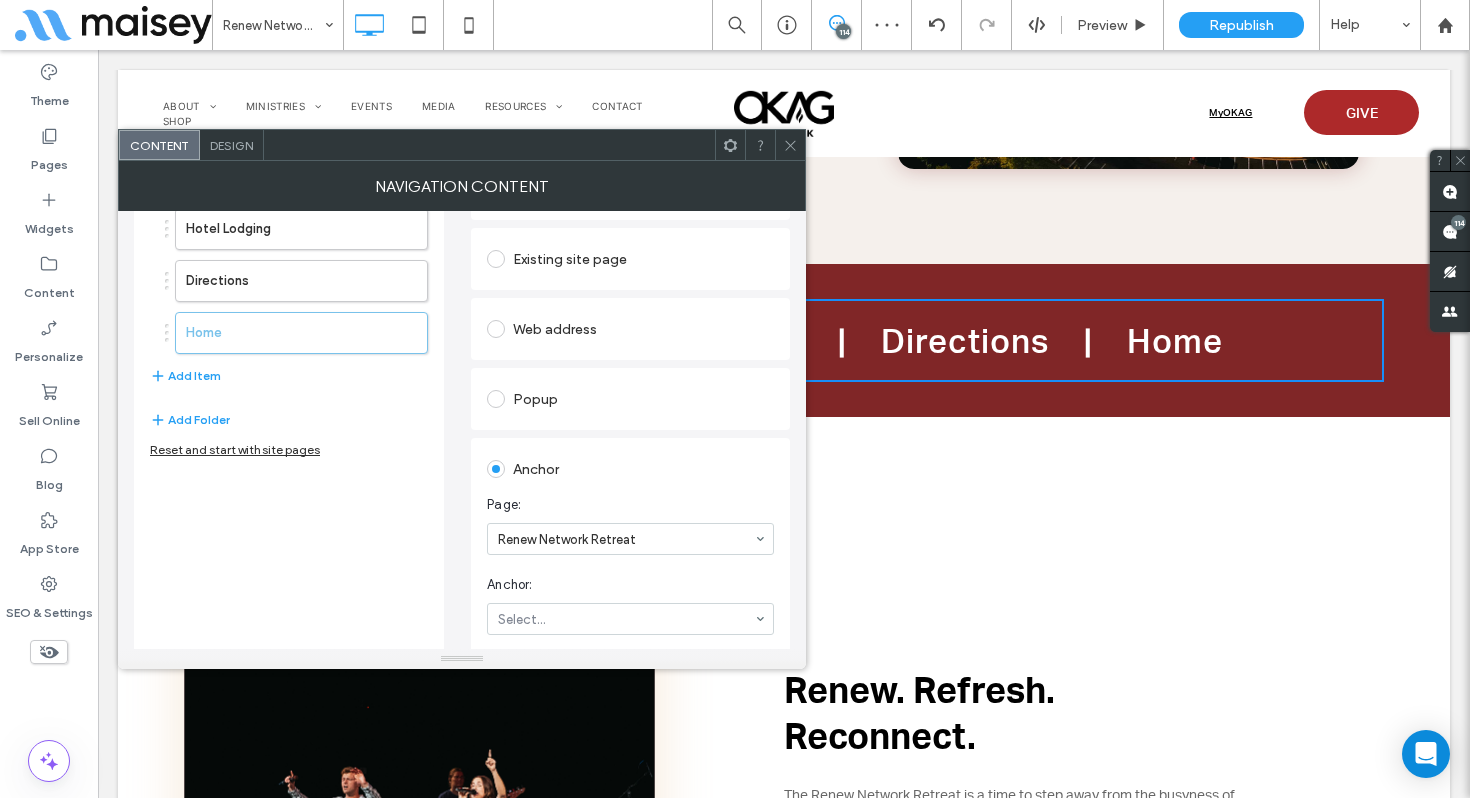 scroll, scrollTop: 165, scrollLeft: 0, axis: vertical 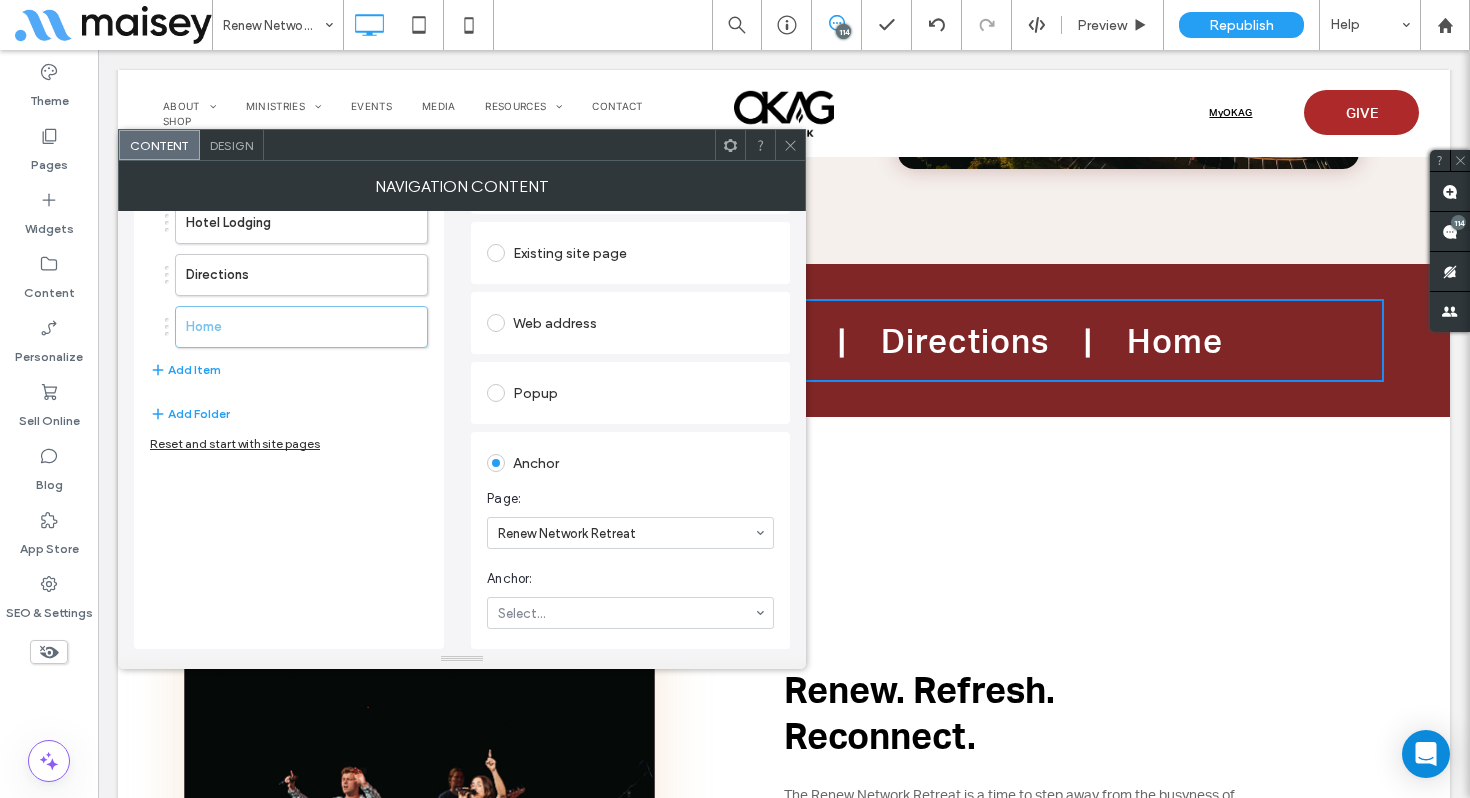 click on "Existing site page Home Go to Page Web address Popup Anchor Page: Renew Network Retreat Anchor: Select..." at bounding box center [630, 433] 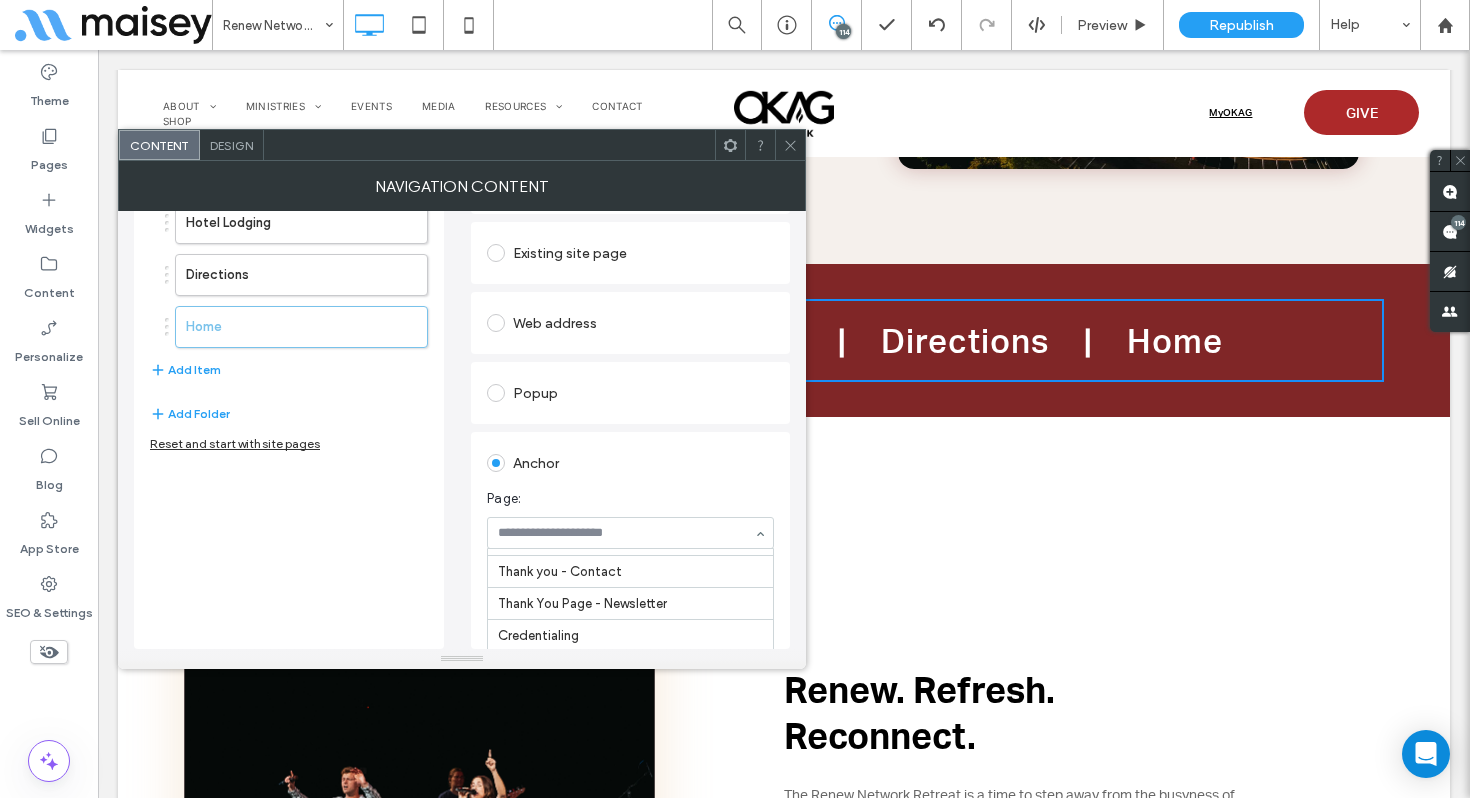 scroll, scrollTop: 1439, scrollLeft: 0, axis: vertical 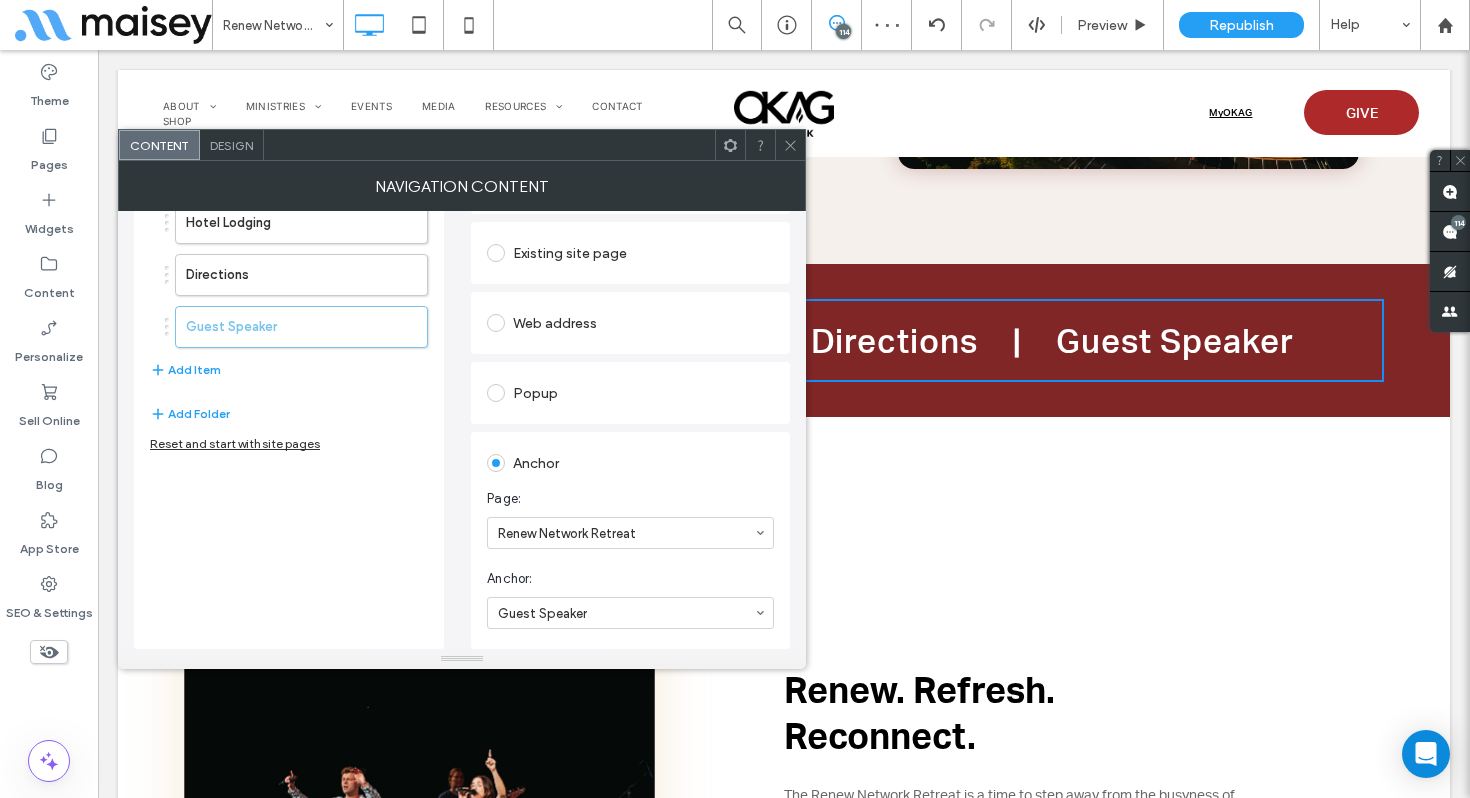 click at bounding box center [790, 145] 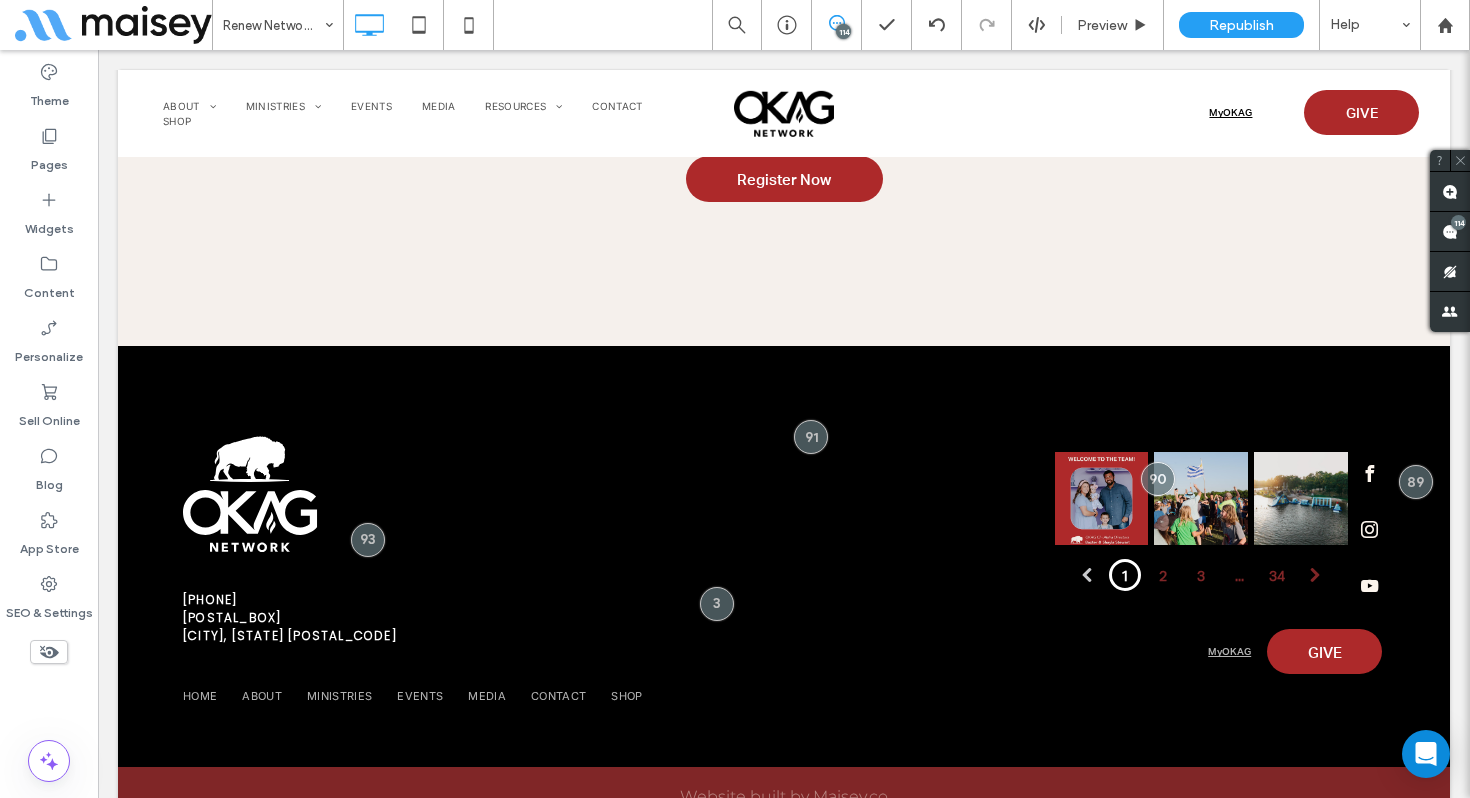 scroll, scrollTop: 5847, scrollLeft: 0, axis: vertical 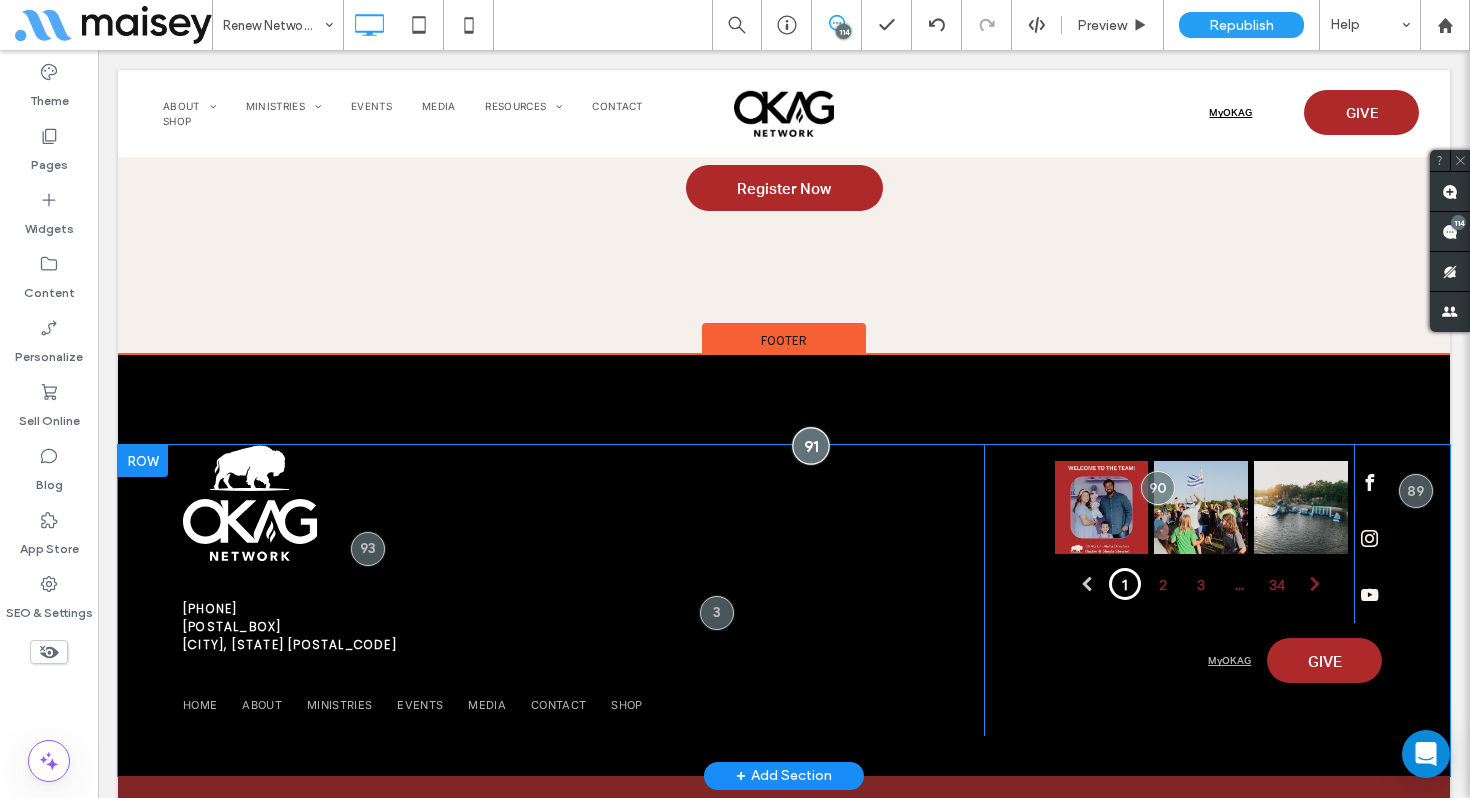 click at bounding box center [810, 445] 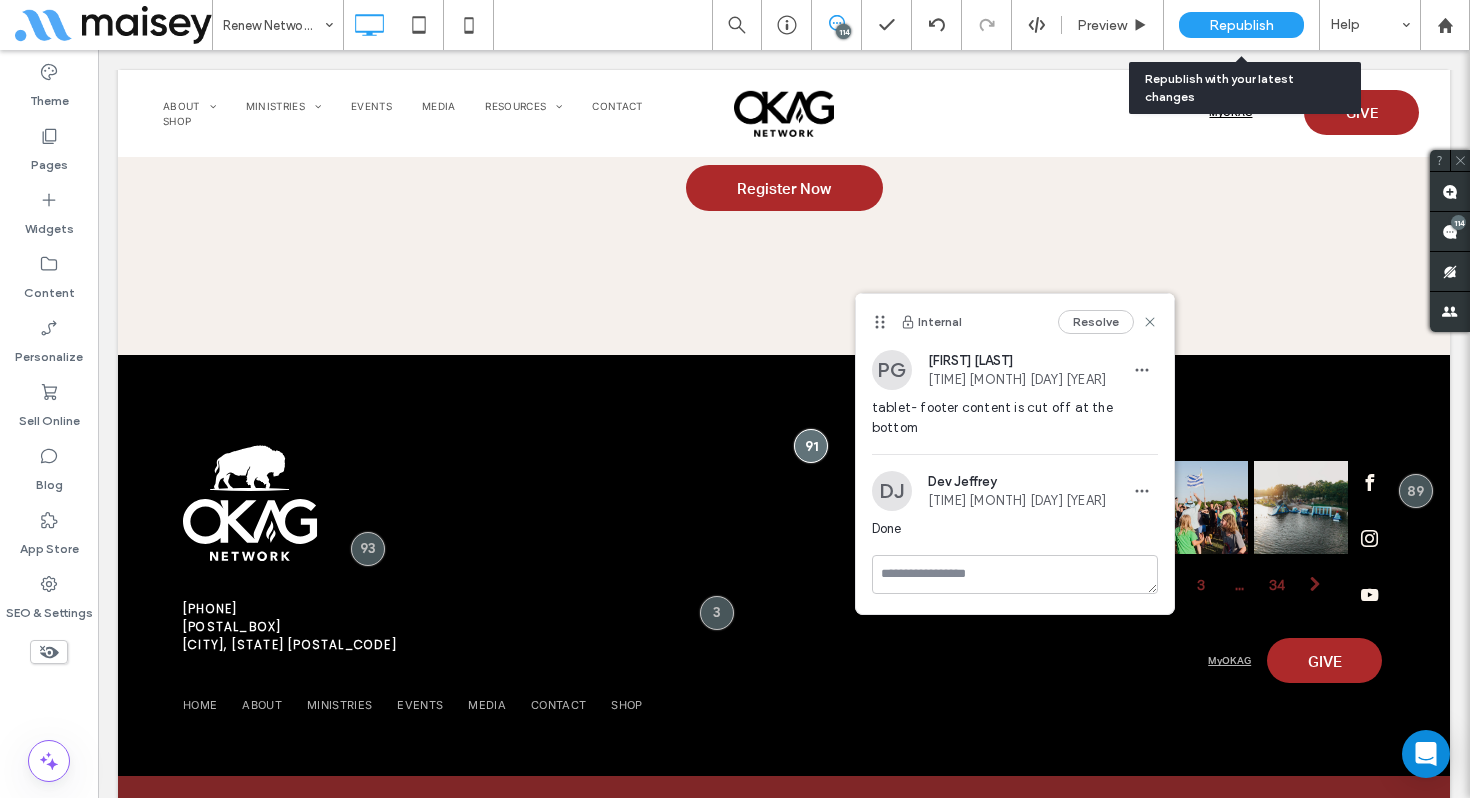 click on "Republish" at bounding box center [1241, 25] 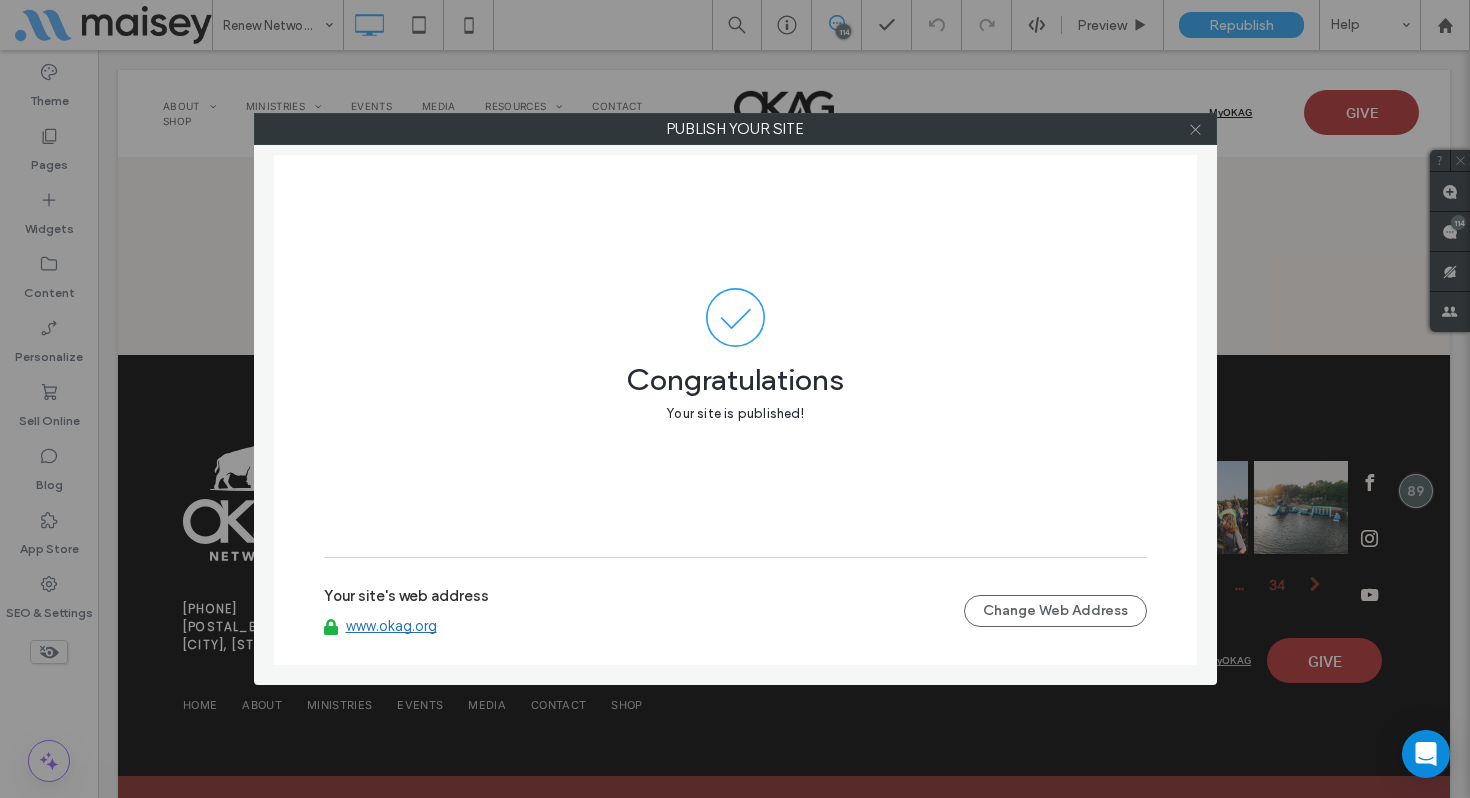 drag, startPoint x: 1191, startPoint y: 131, endPoint x: 1198, endPoint y: 142, distance: 13.038404 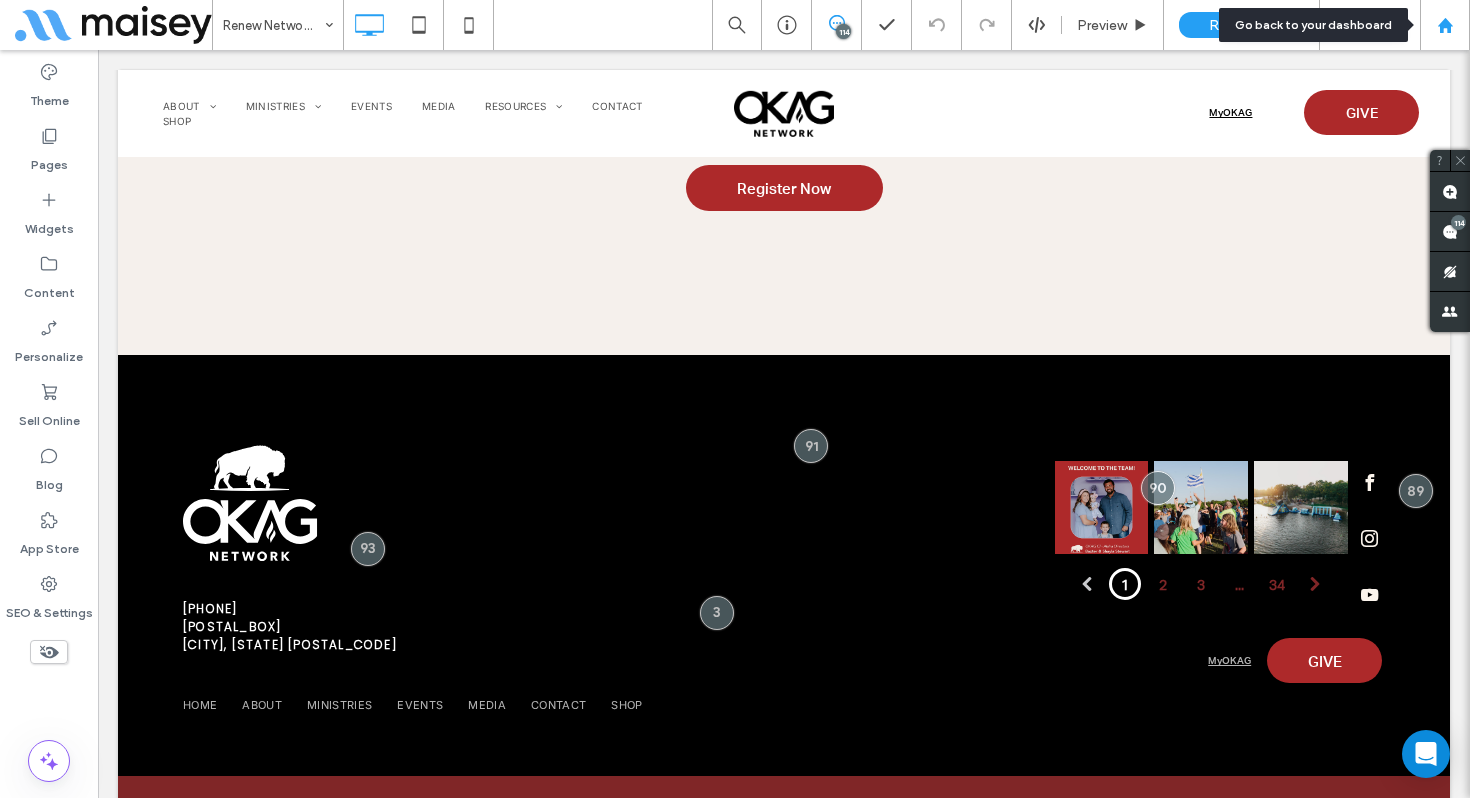 click 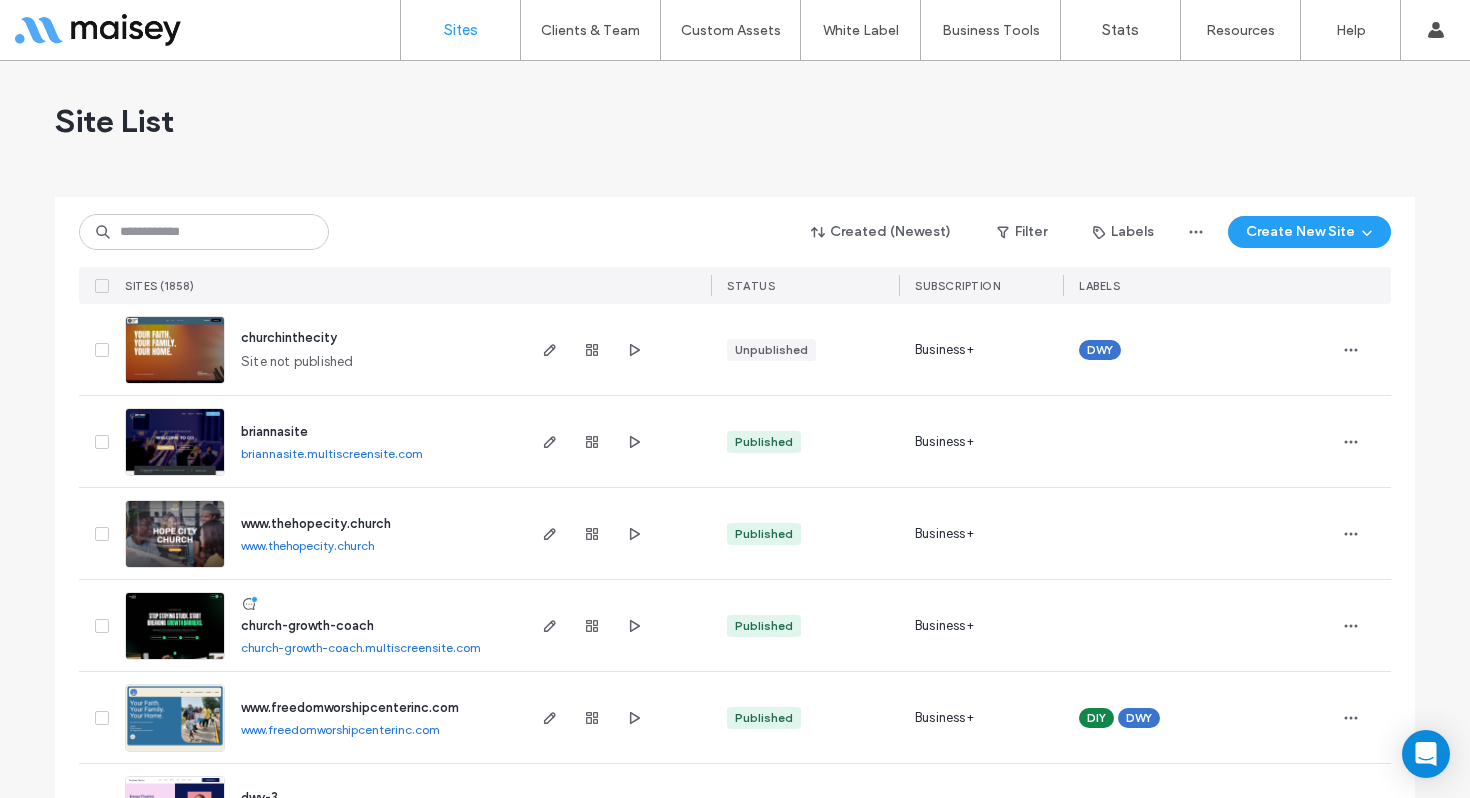 scroll, scrollTop: 0, scrollLeft: 0, axis: both 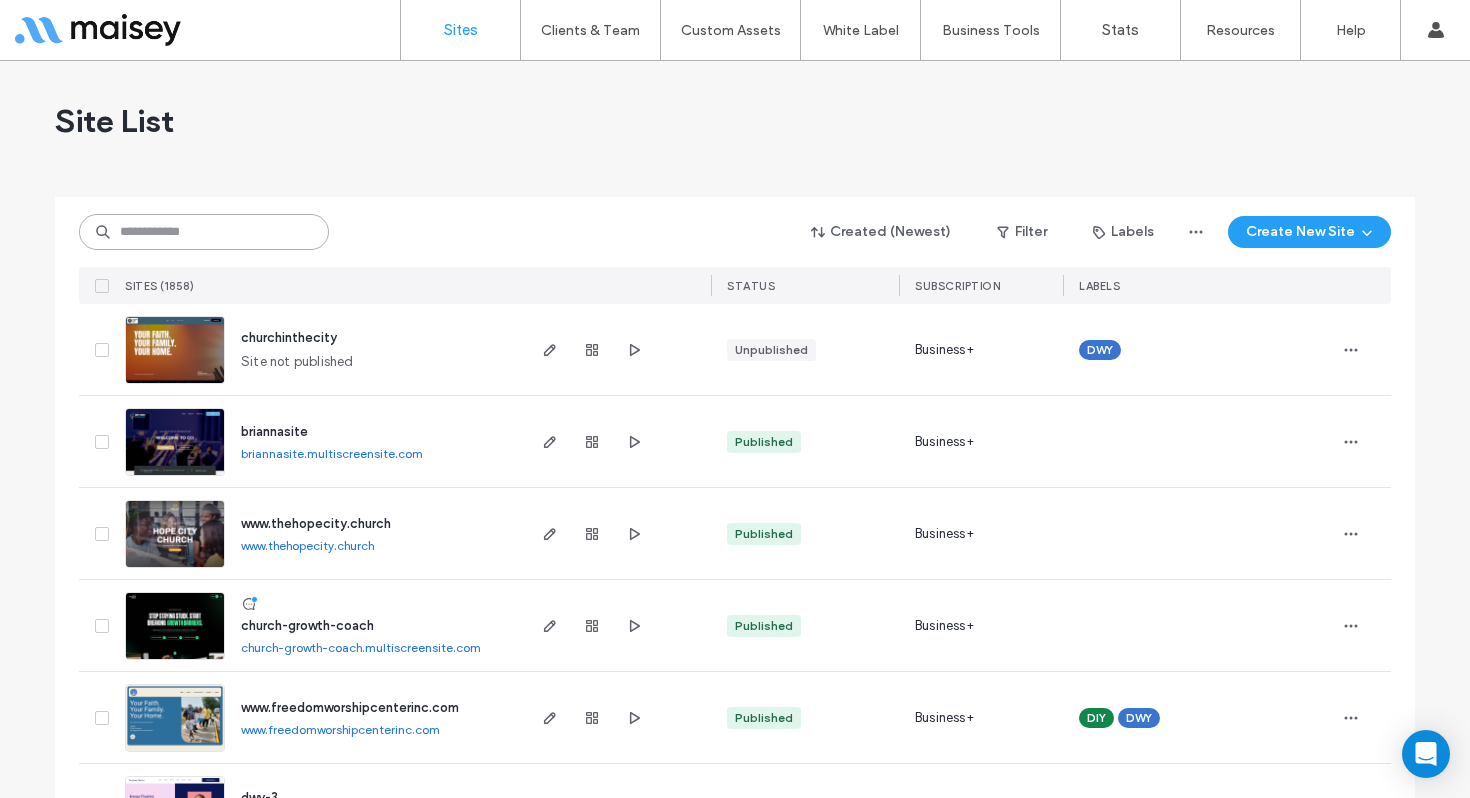 click at bounding box center (204, 232) 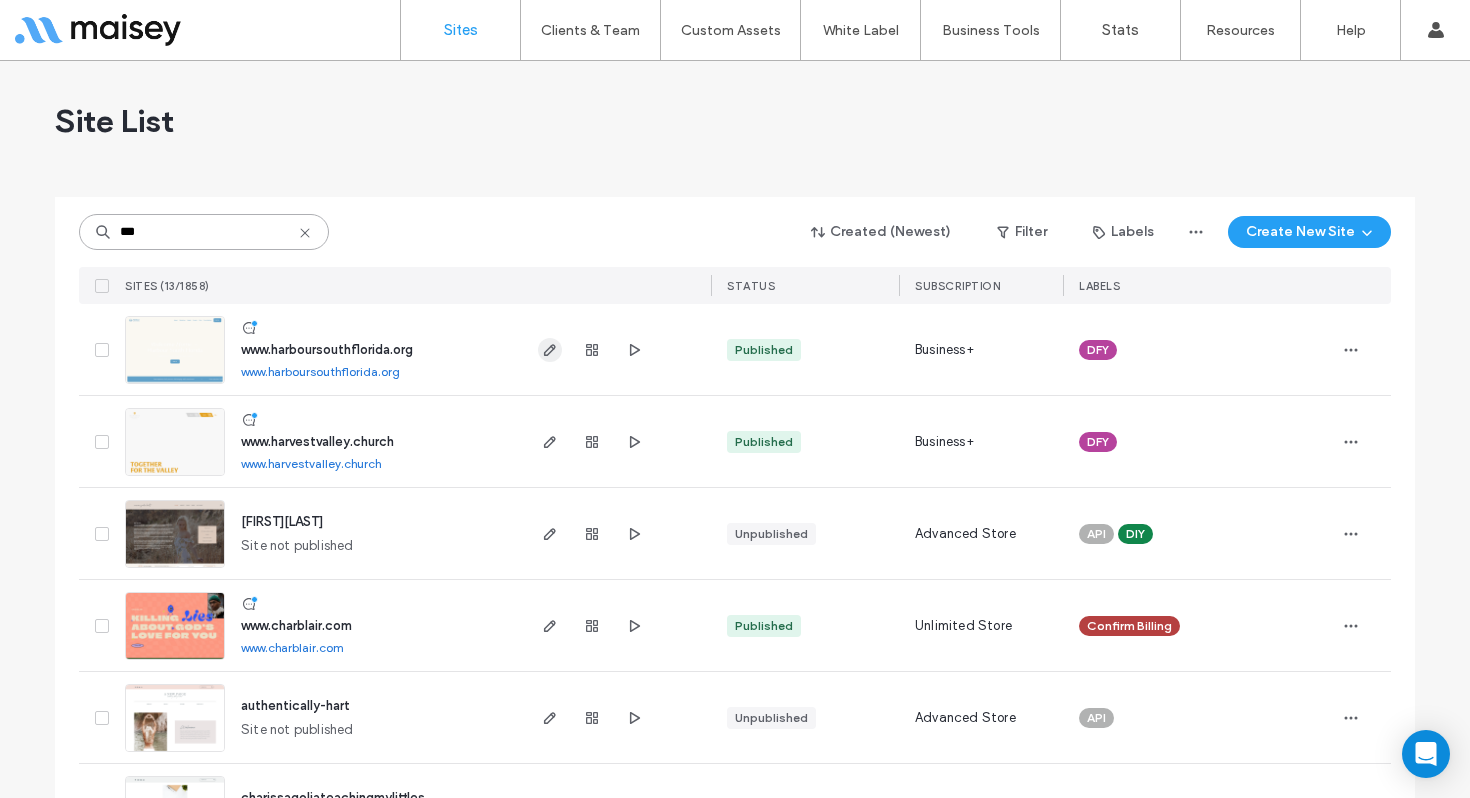 type on "***" 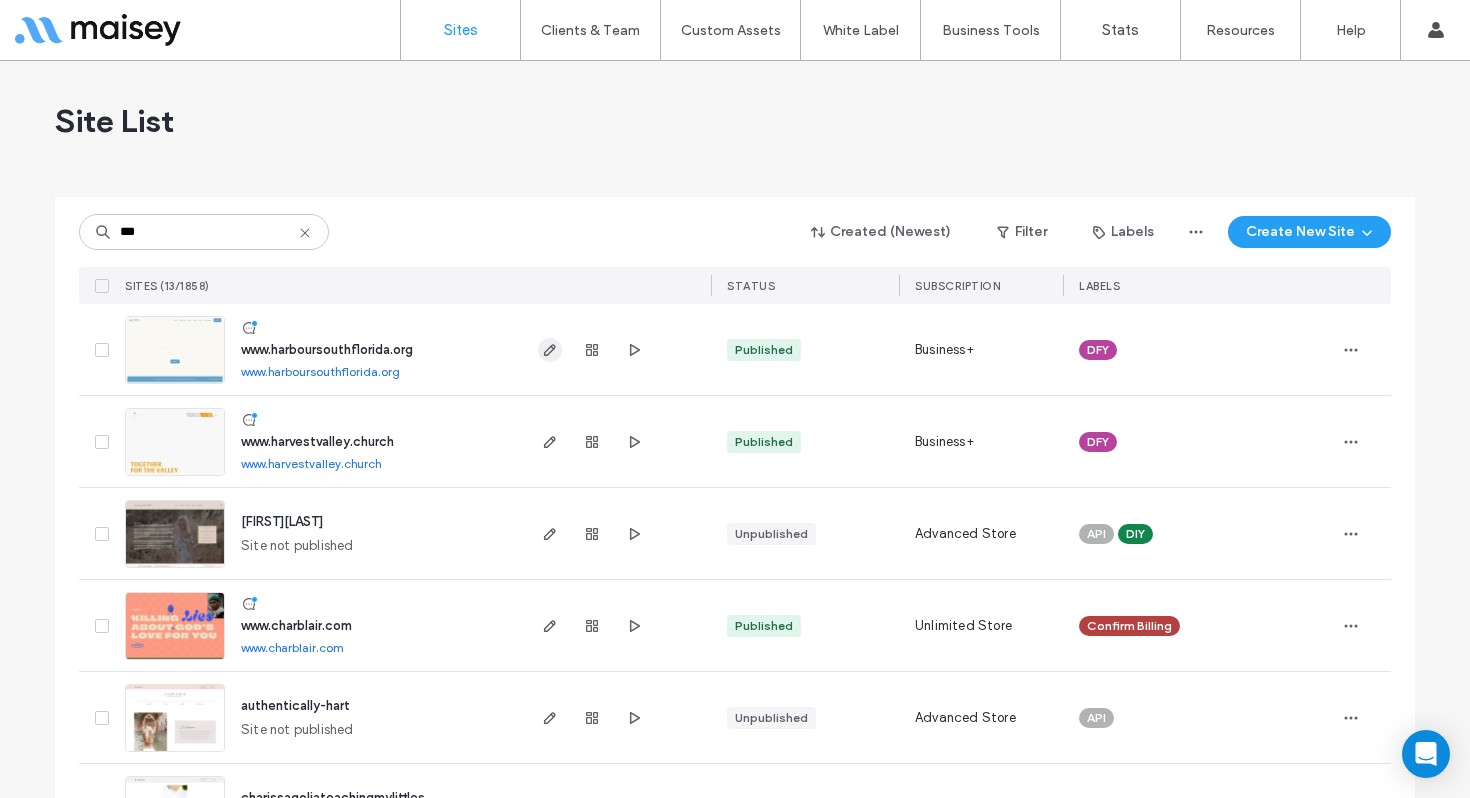 click 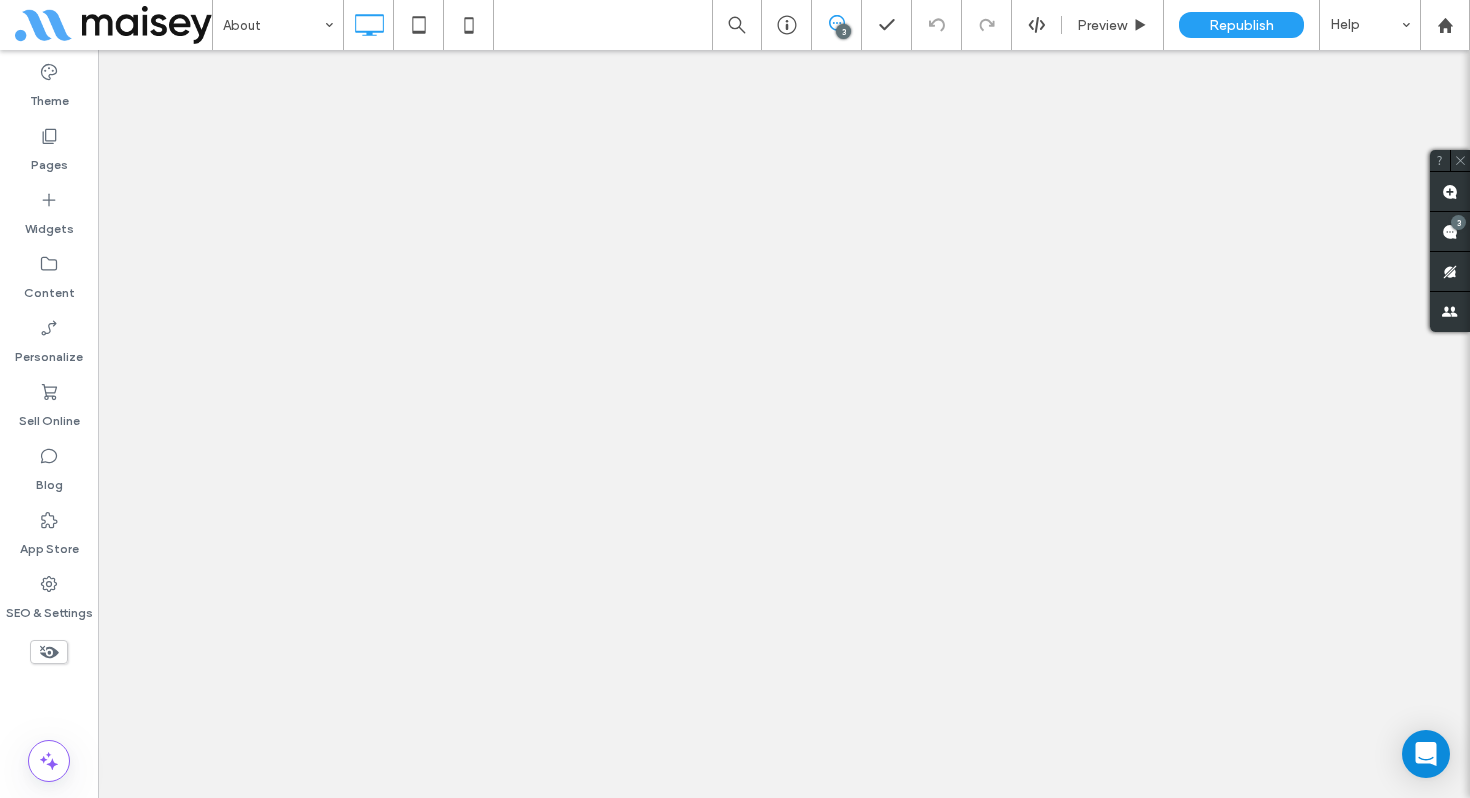 scroll, scrollTop: 0, scrollLeft: 0, axis: both 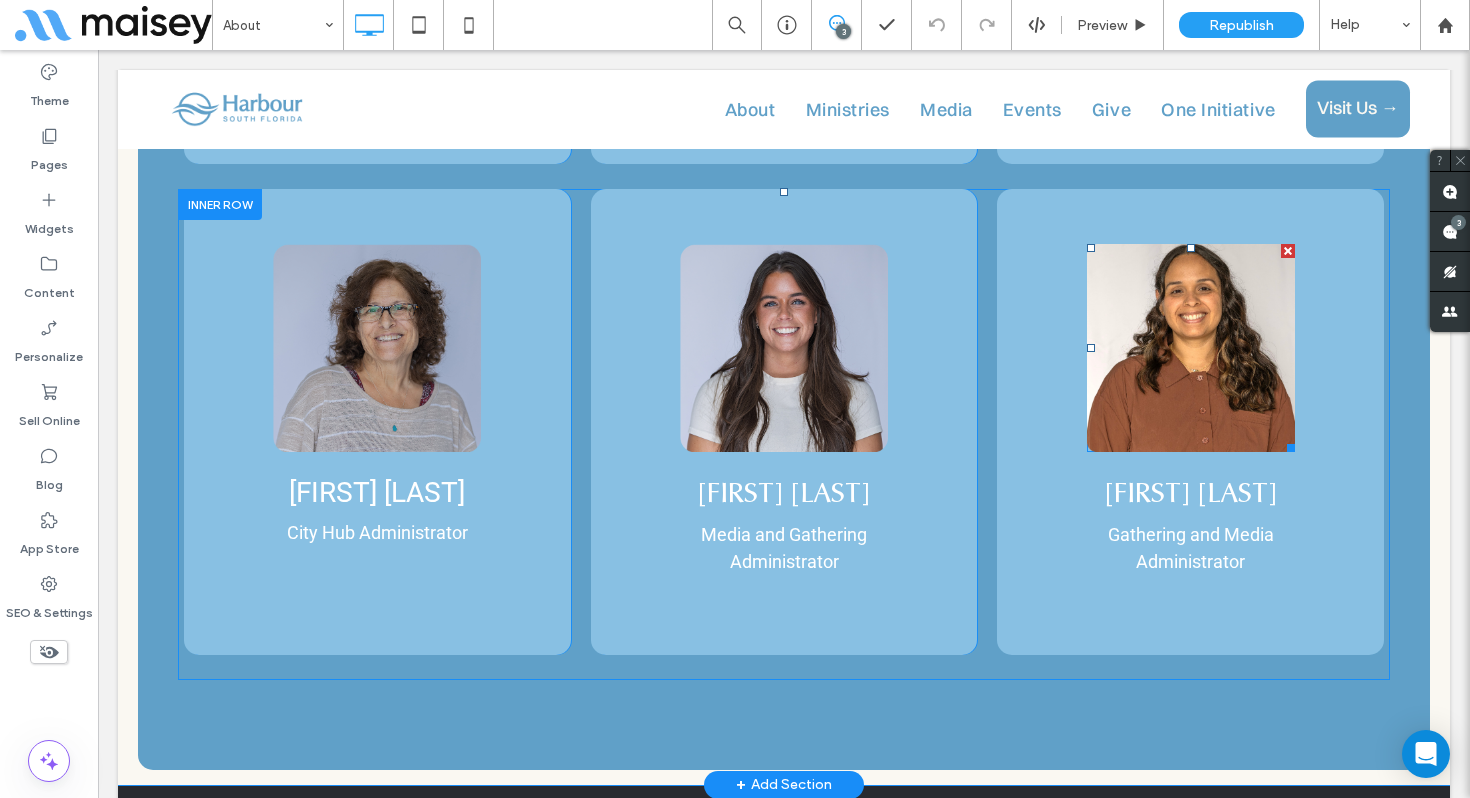 click at bounding box center [1191, 348] 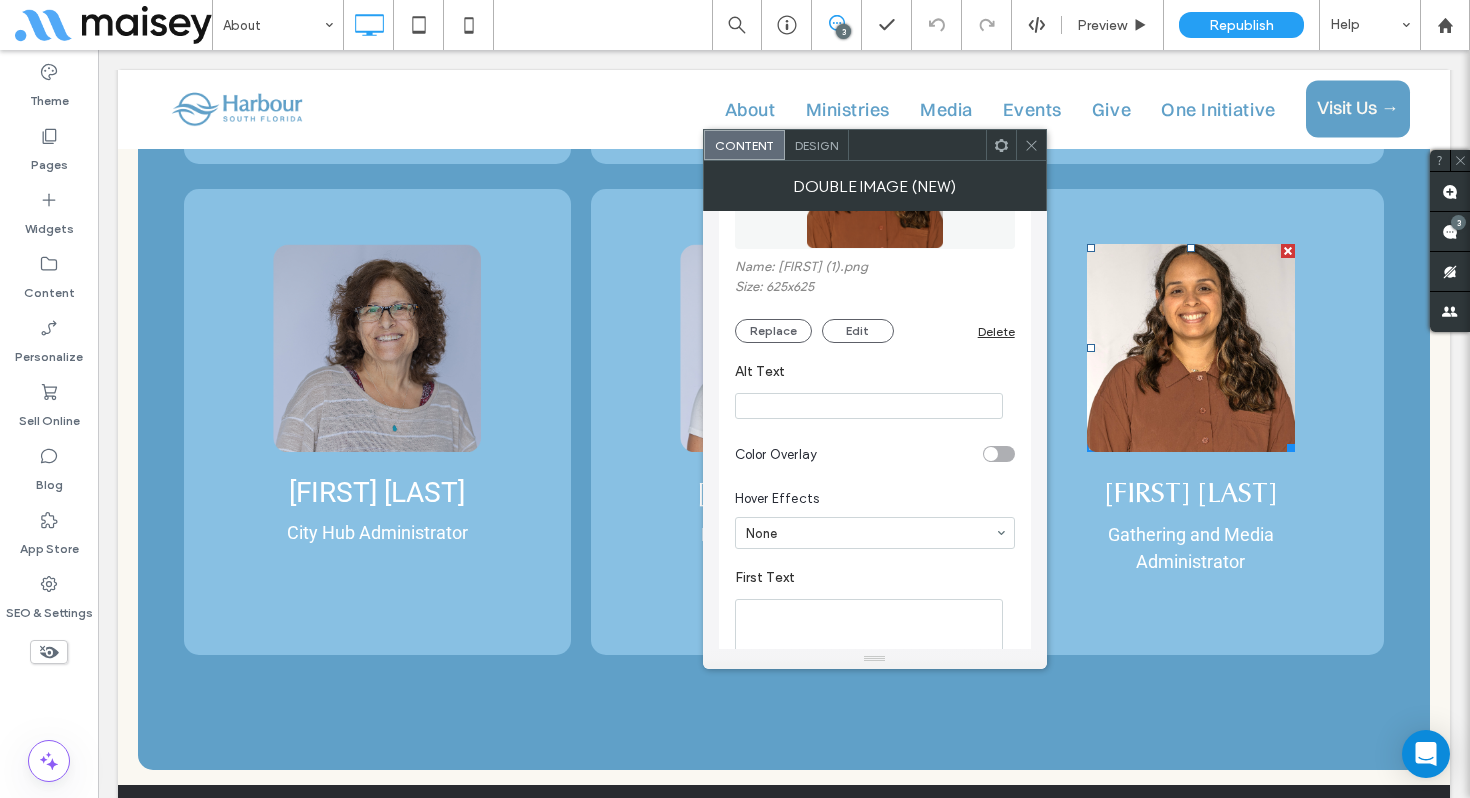 scroll, scrollTop: 618, scrollLeft: 0, axis: vertical 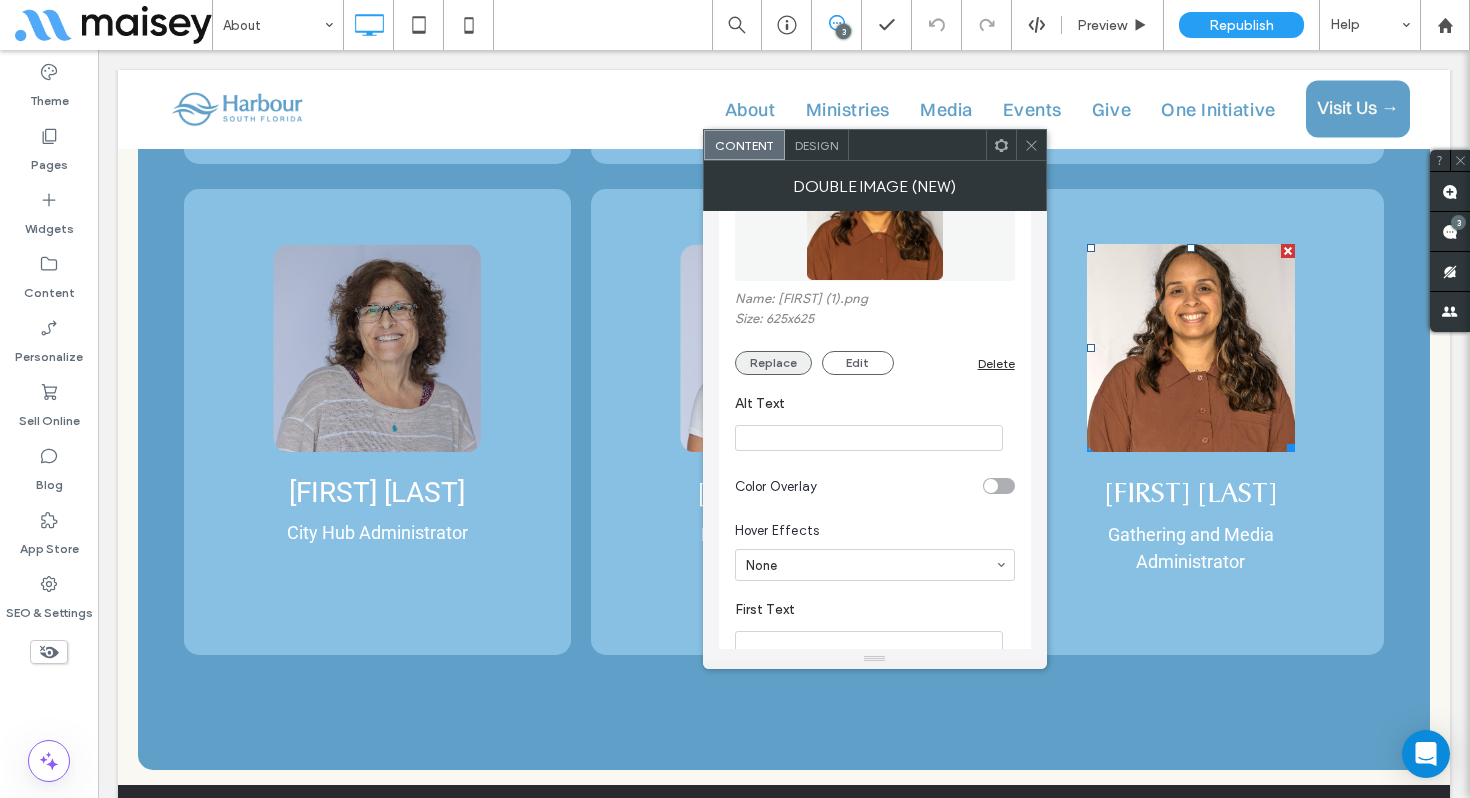 click on "Replace" at bounding box center [773, 363] 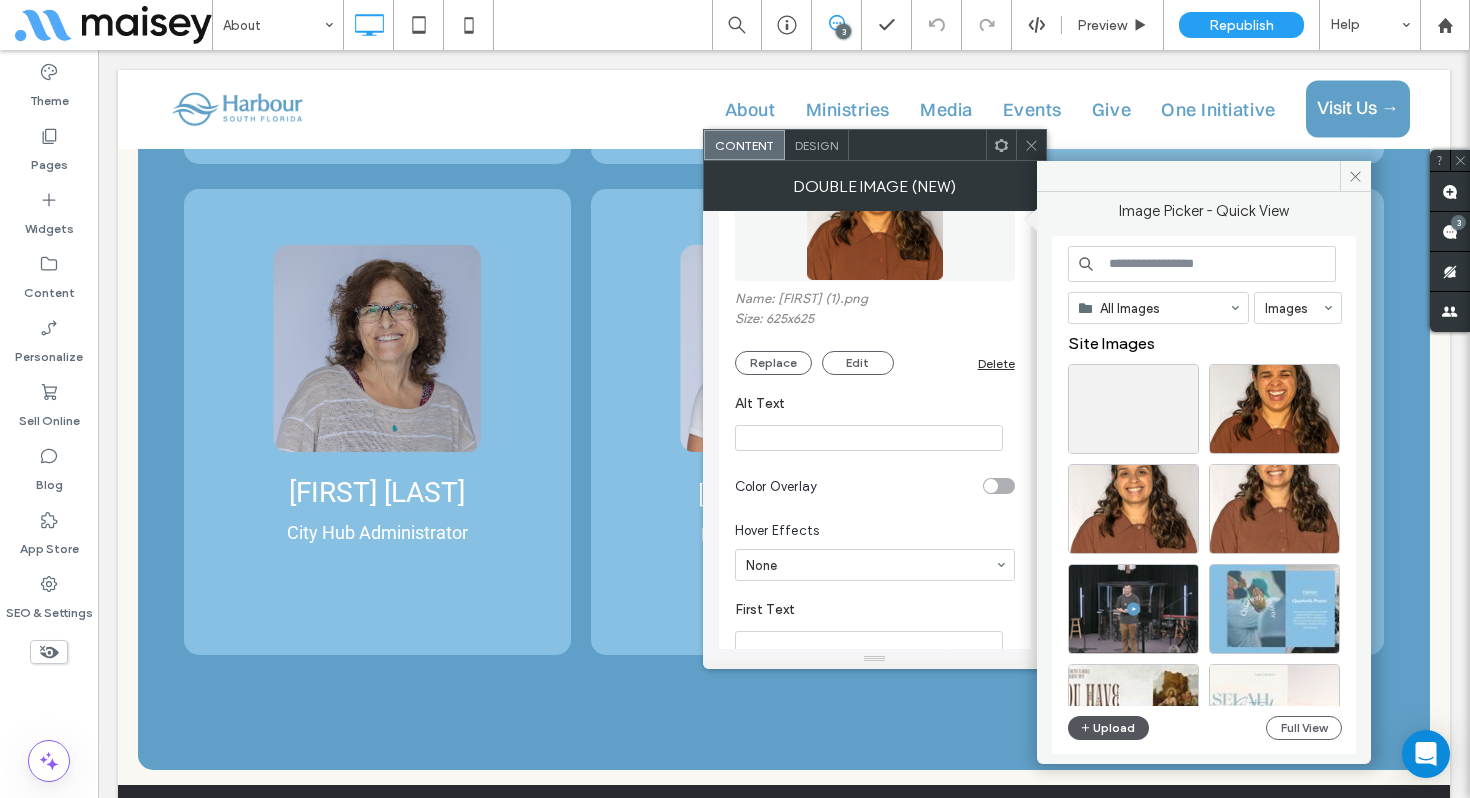 click on "Upload" at bounding box center [1109, 728] 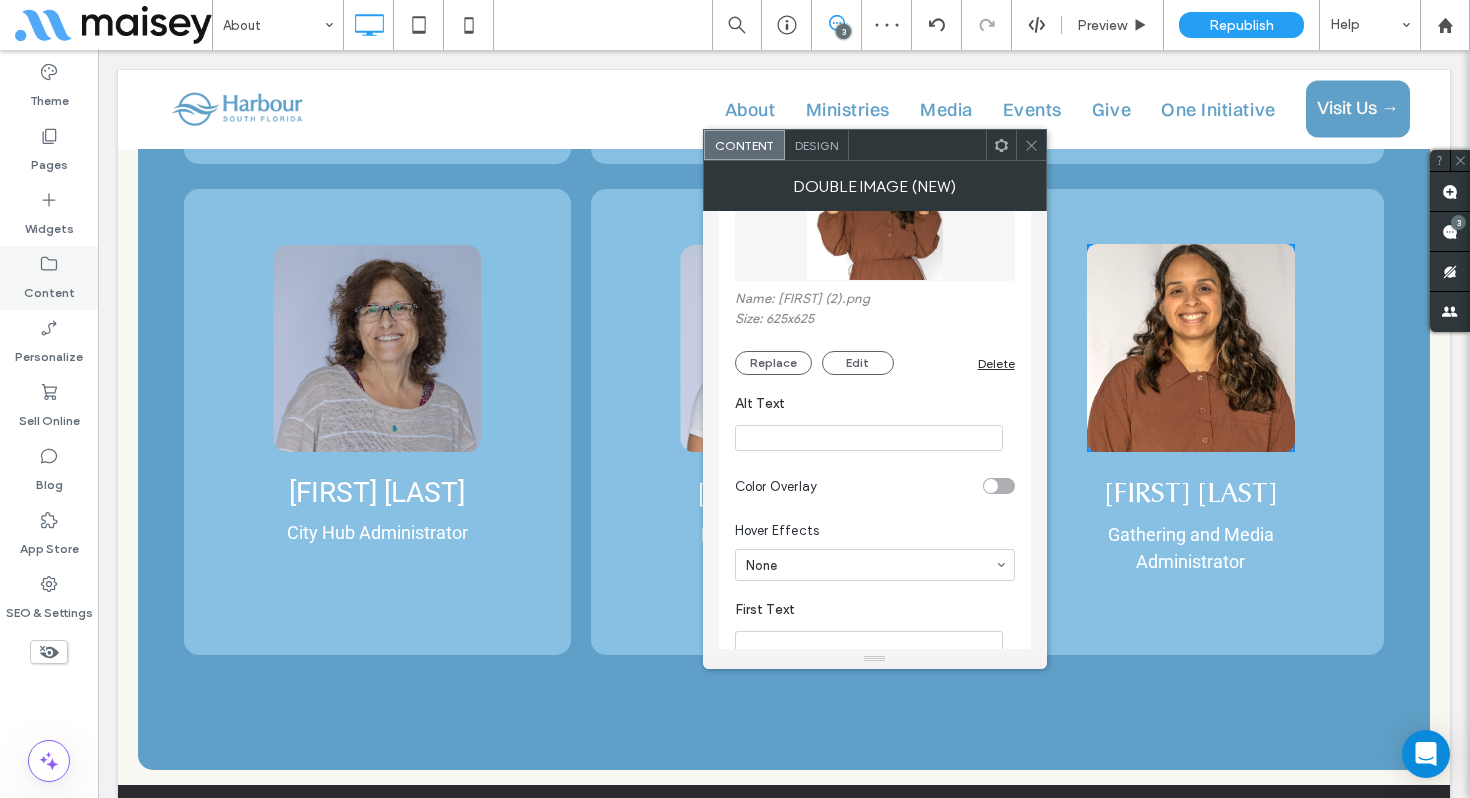 click on "Content" at bounding box center (49, 288) 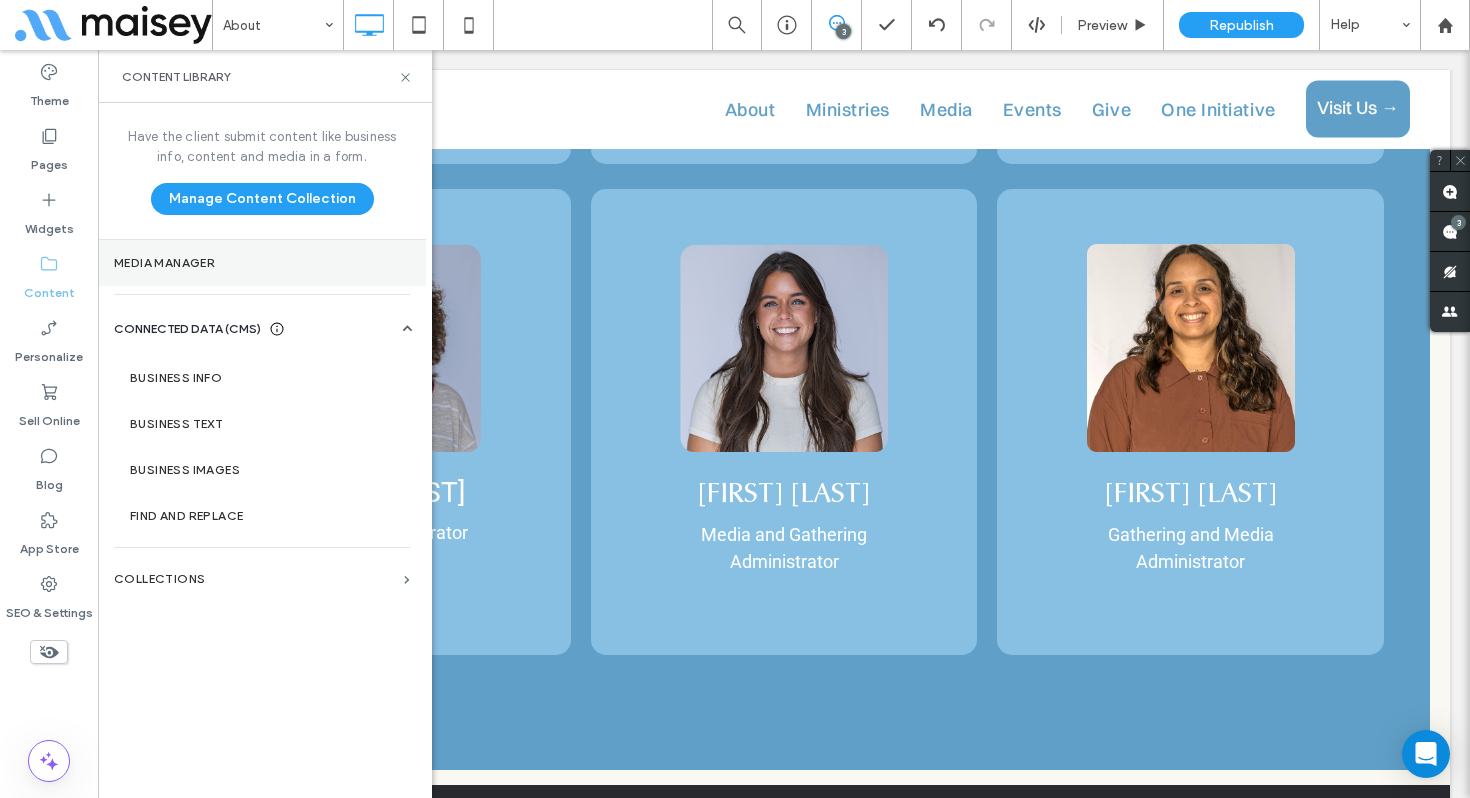 click on "Media Manager" at bounding box center [262, 263] 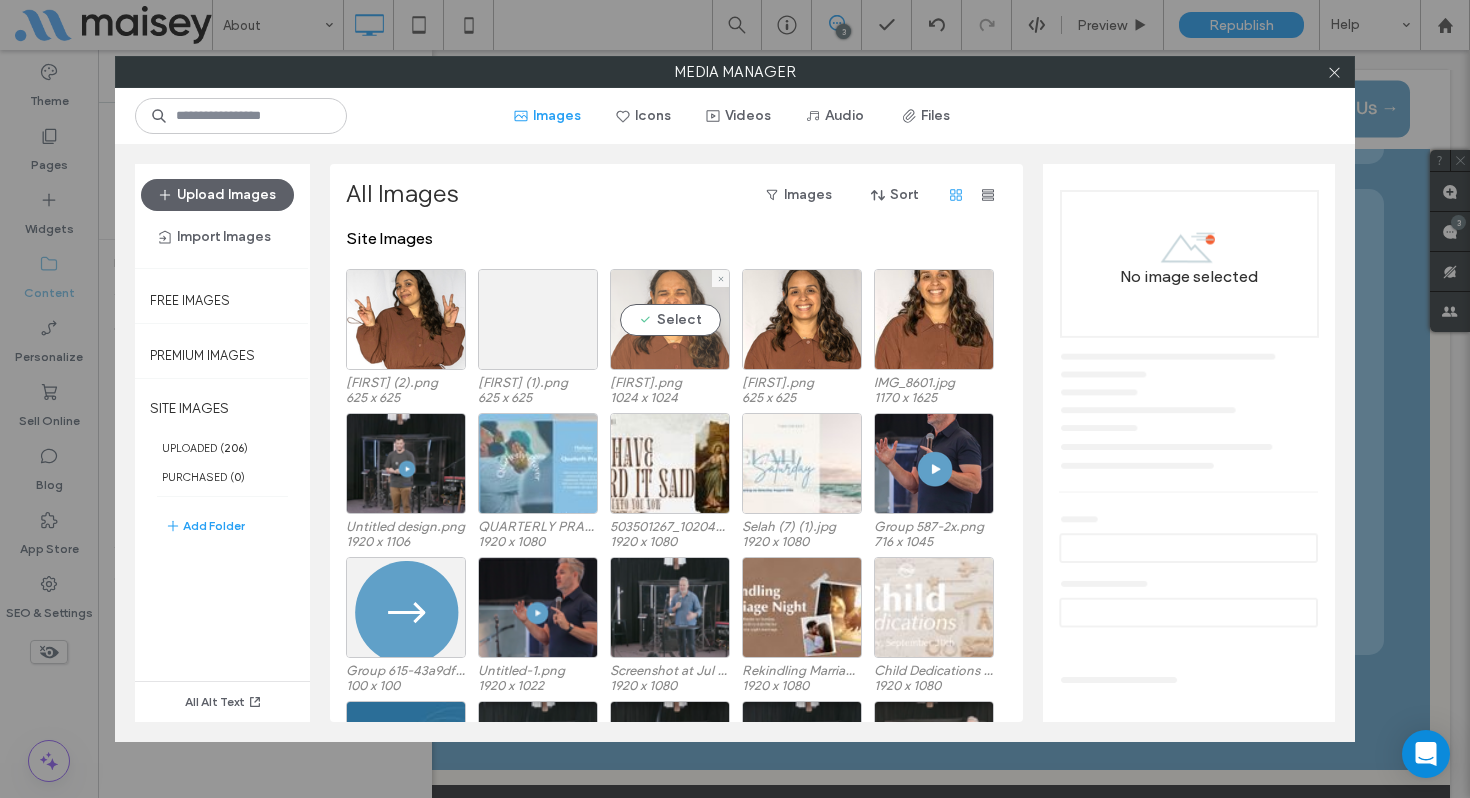 drag, startPoint x: 676, startPoint y: 328, endPoint x: 573, endPoint y: 329, distance: 103.00485 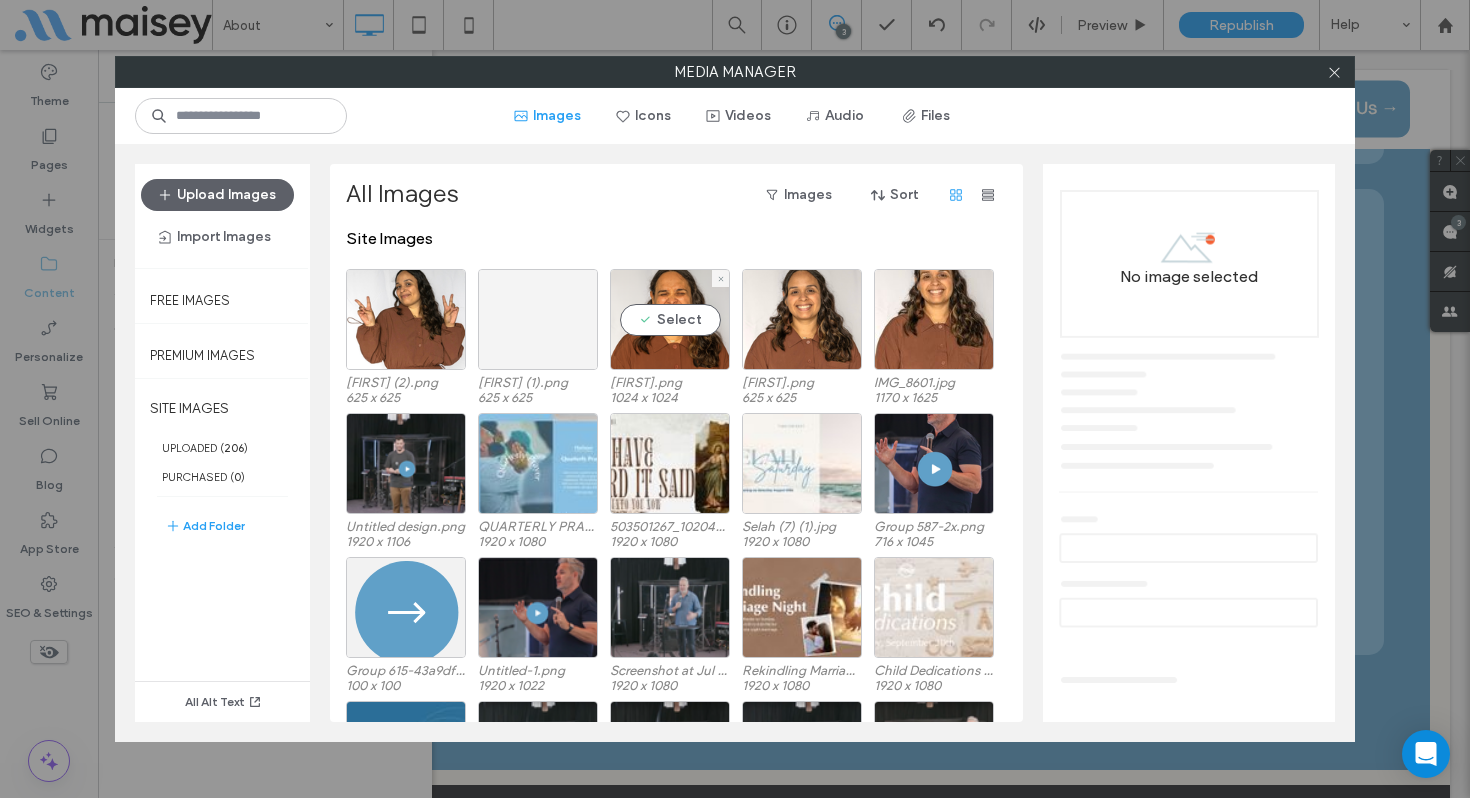 click on "Select" at bounding box center [670, 319] 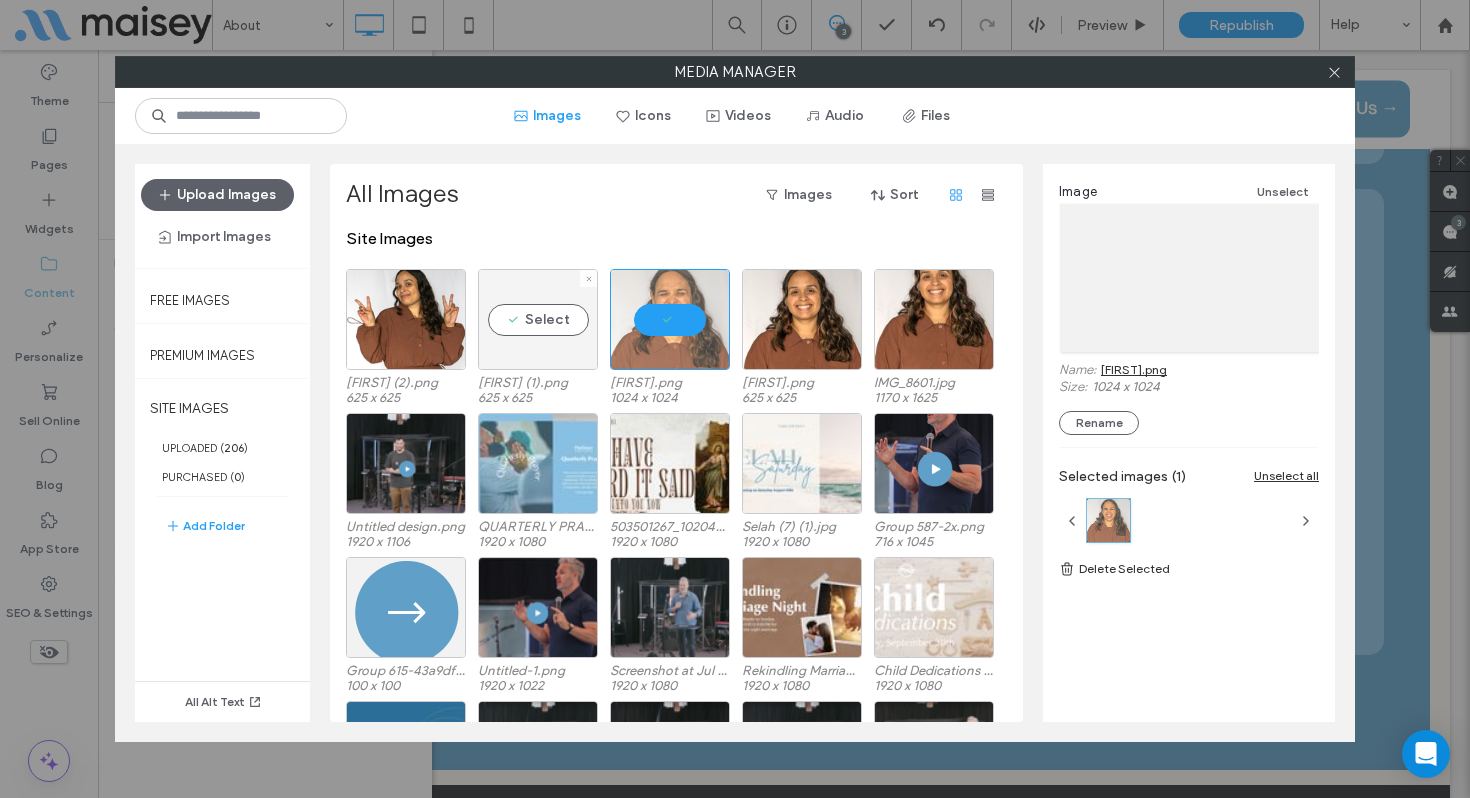 click on "Select" at bounding box center [538, 319] 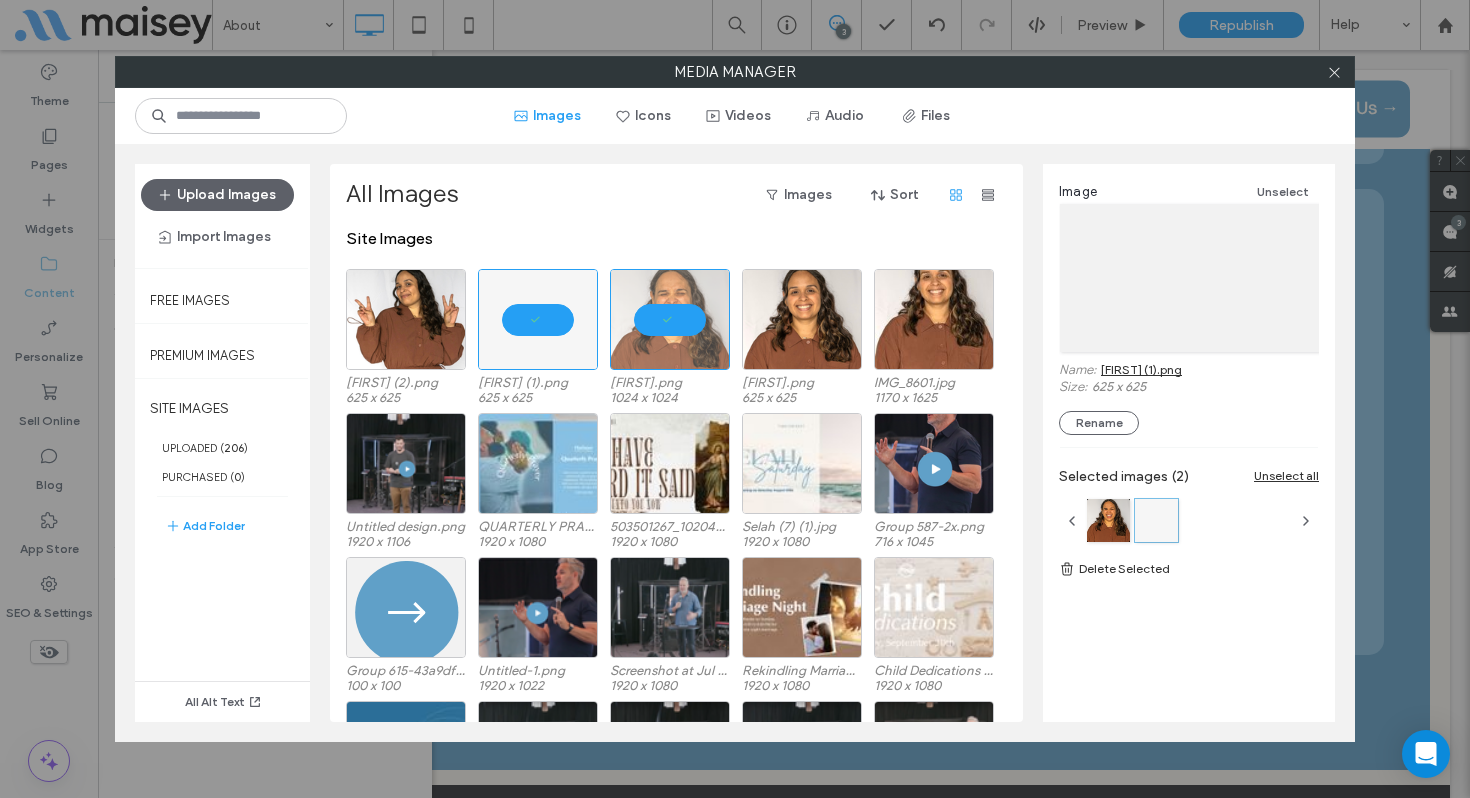 click on "Delete Selected" at bounding box center (1189, 569) 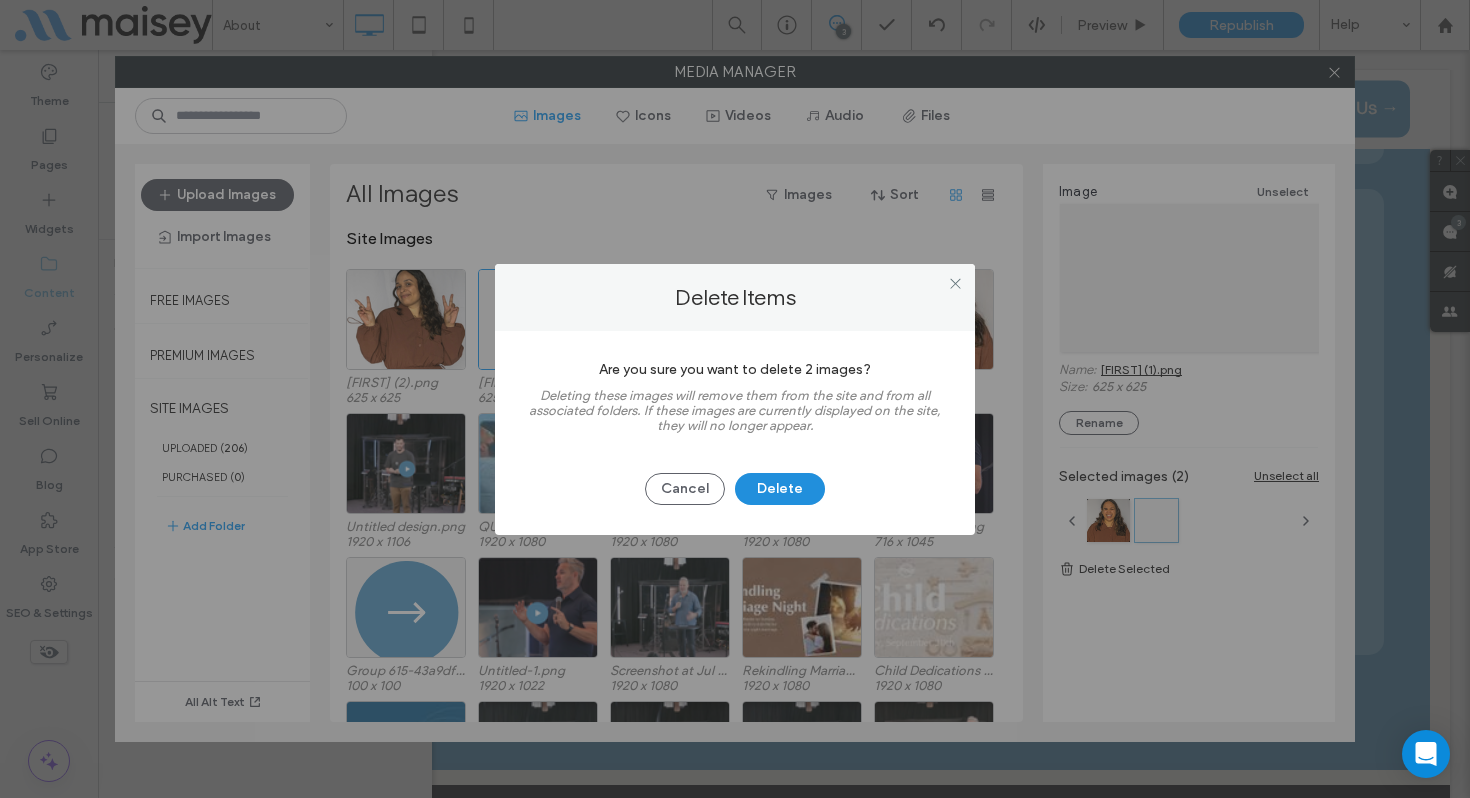 click on "Delete" at bounding box center (780, 489) 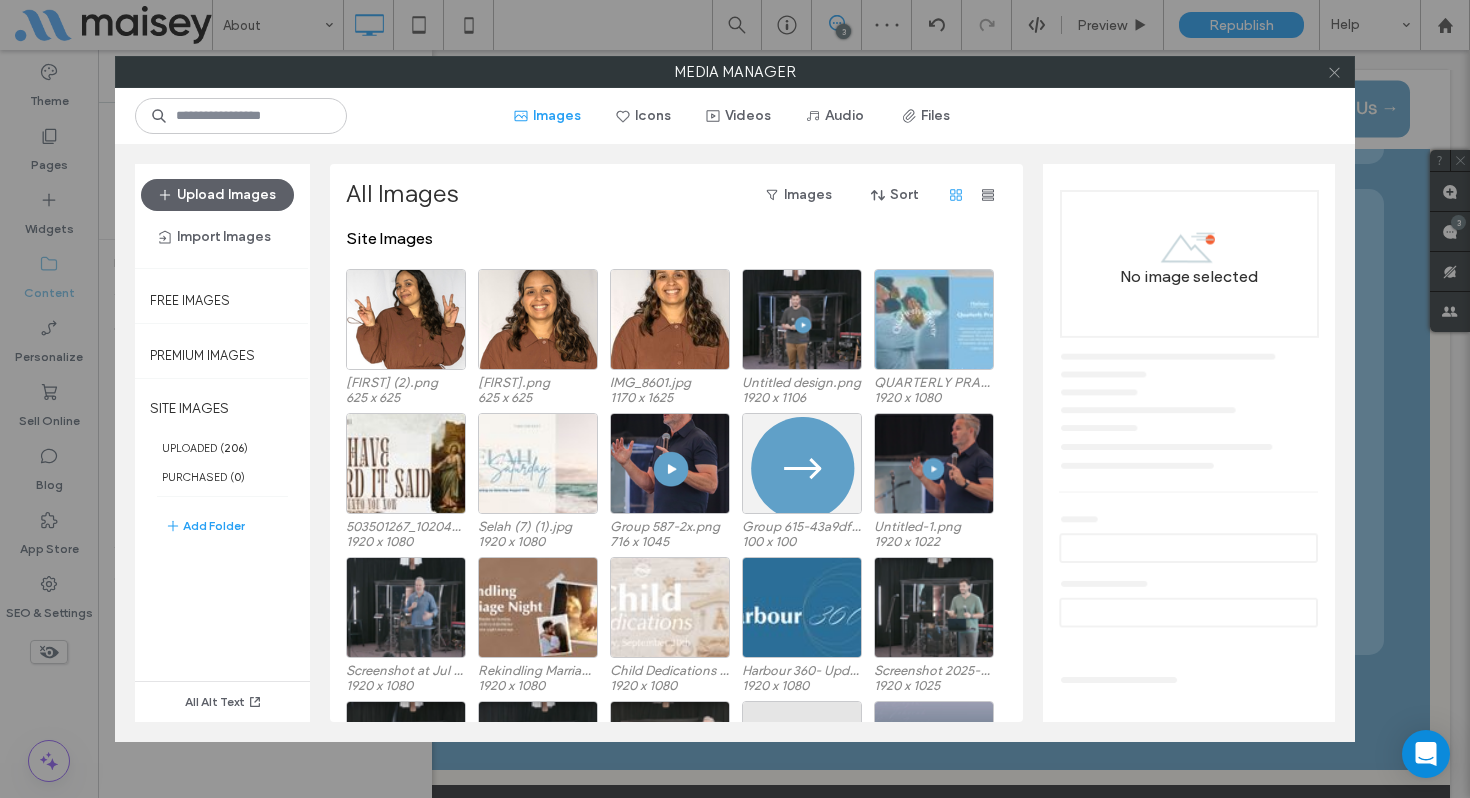 click 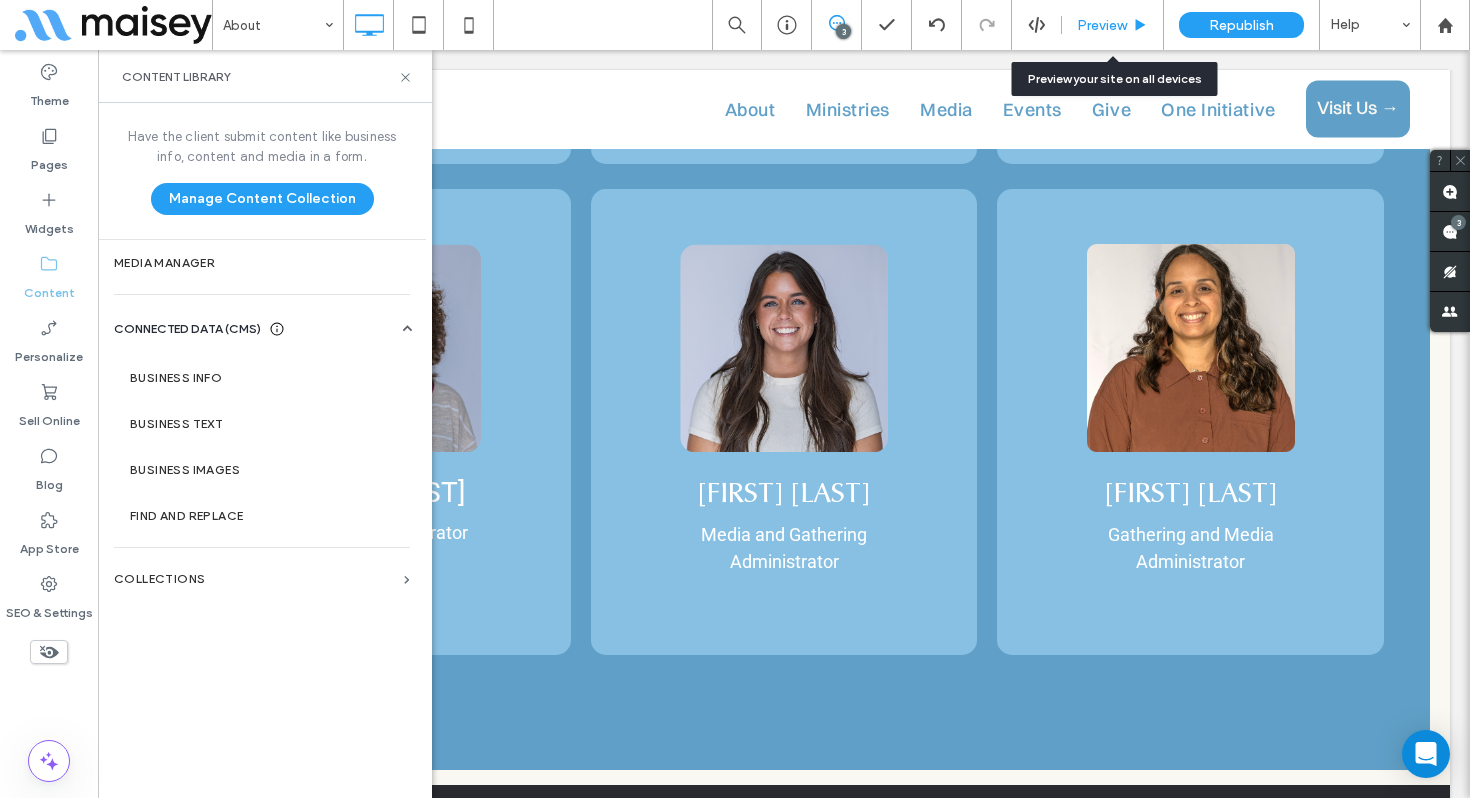 click on "Preview" at bounding box center [1102, 25] 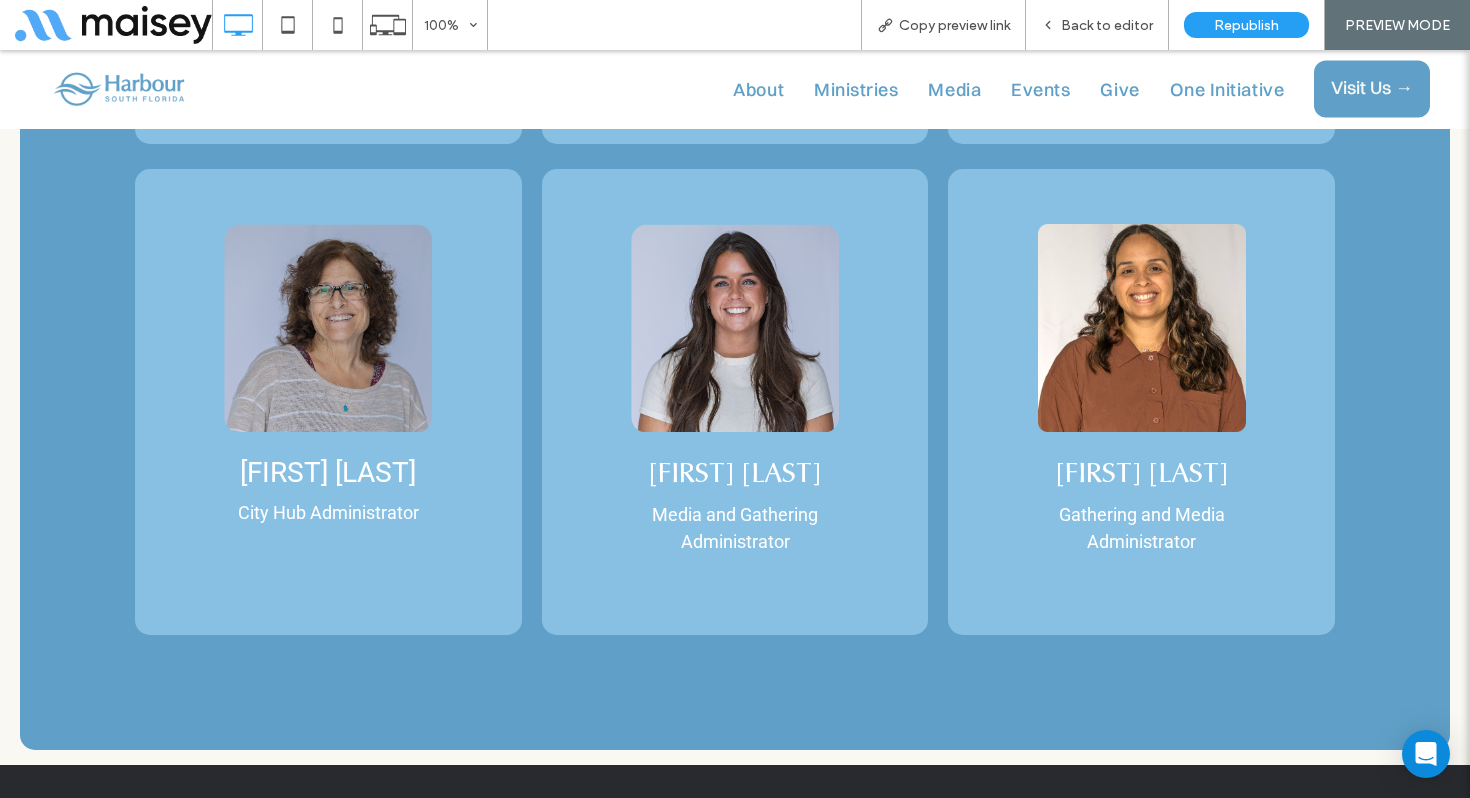 click on "100% Copy preview link Back to editor Republish PREVIEW MODE" at bounding box center (841, 25) 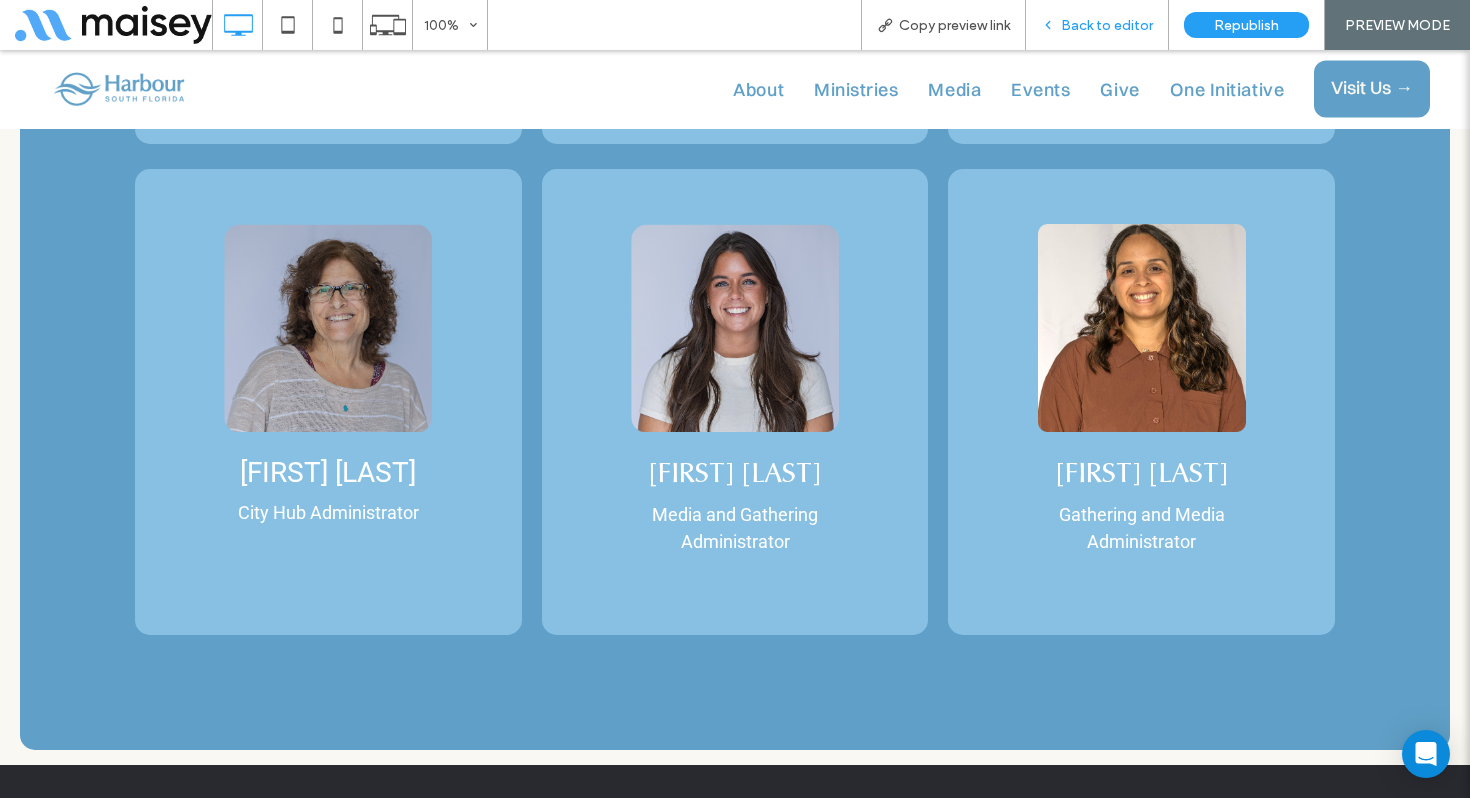 click on "Back to editor" at bounding box center [1107, 25] 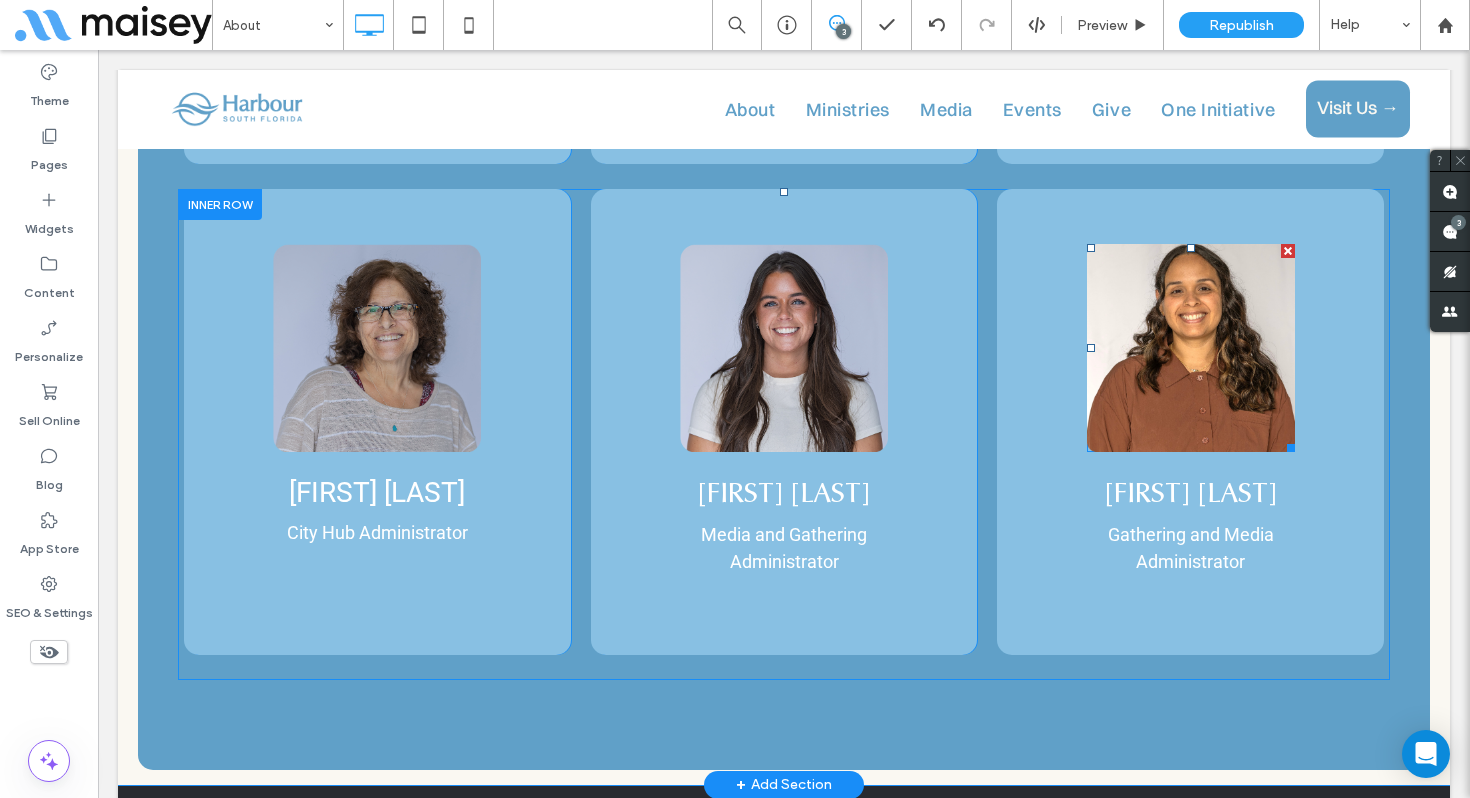 drag, startPoint x: 1121, startPoint y: 331, endPoint x: 1107, endPoint y: 328, distance: 14.3178215 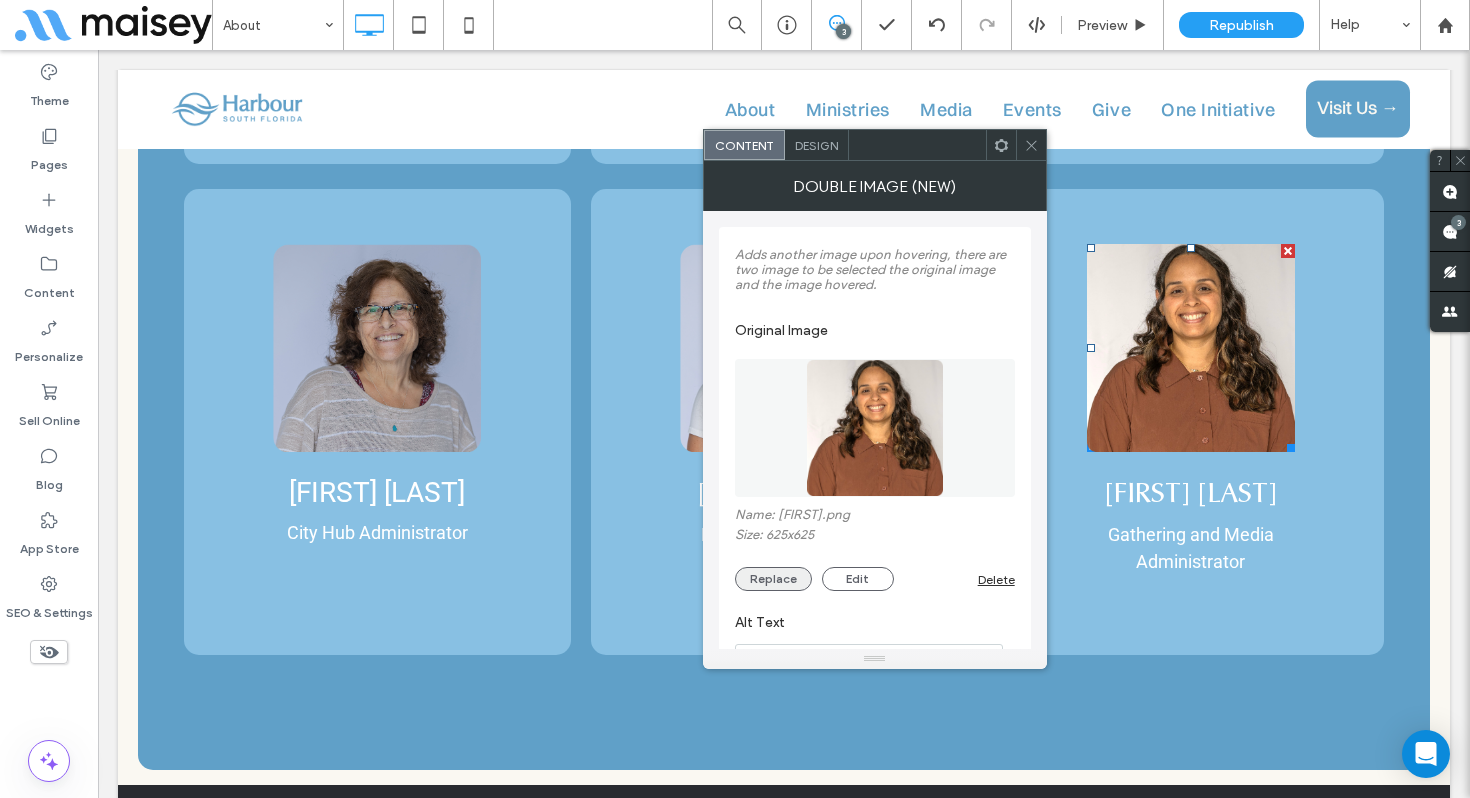 click on "Replace" at bounding box center [773, 579] 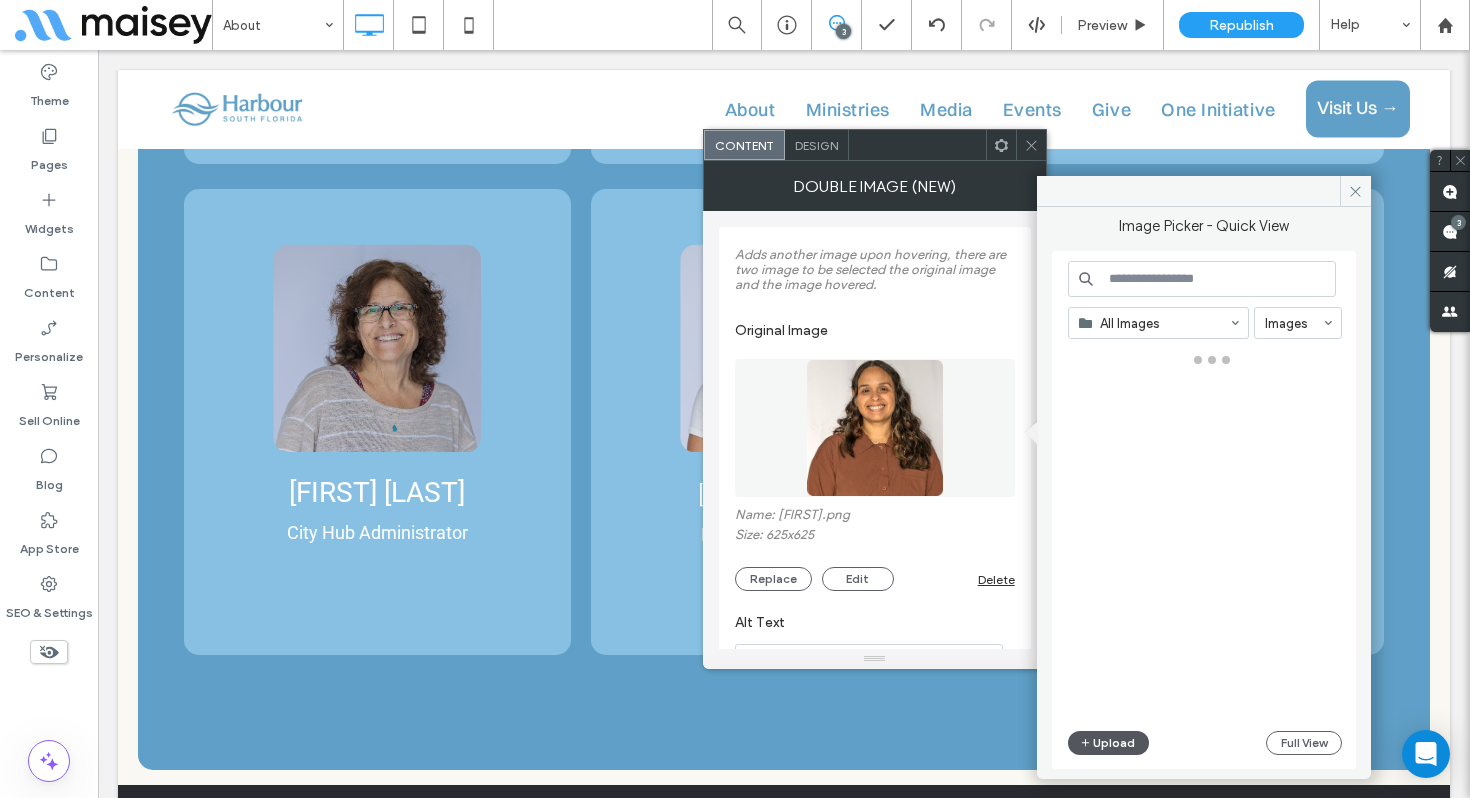 click 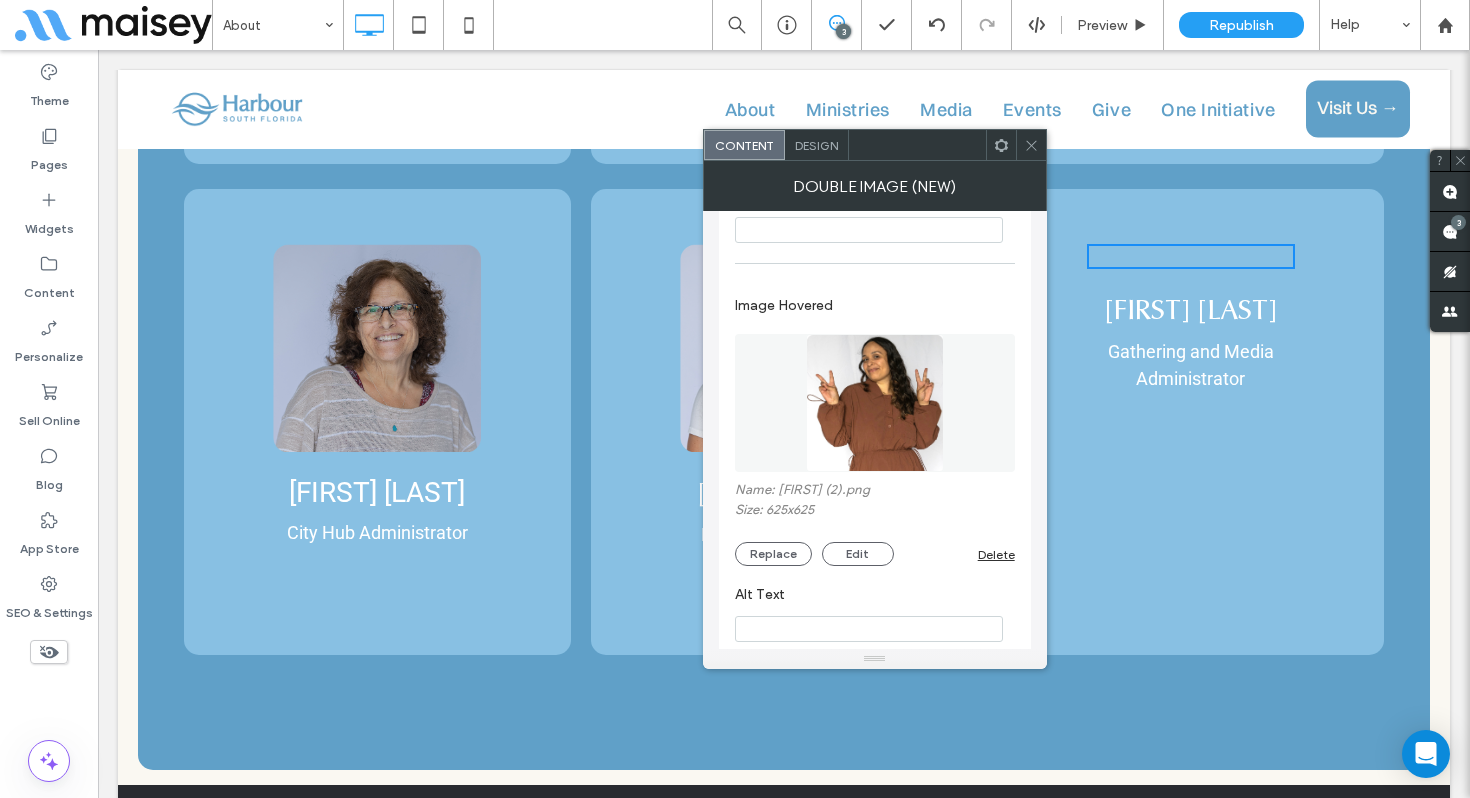 scroll, scrollTop: 584, scrollLeft: 0, axis: vertical 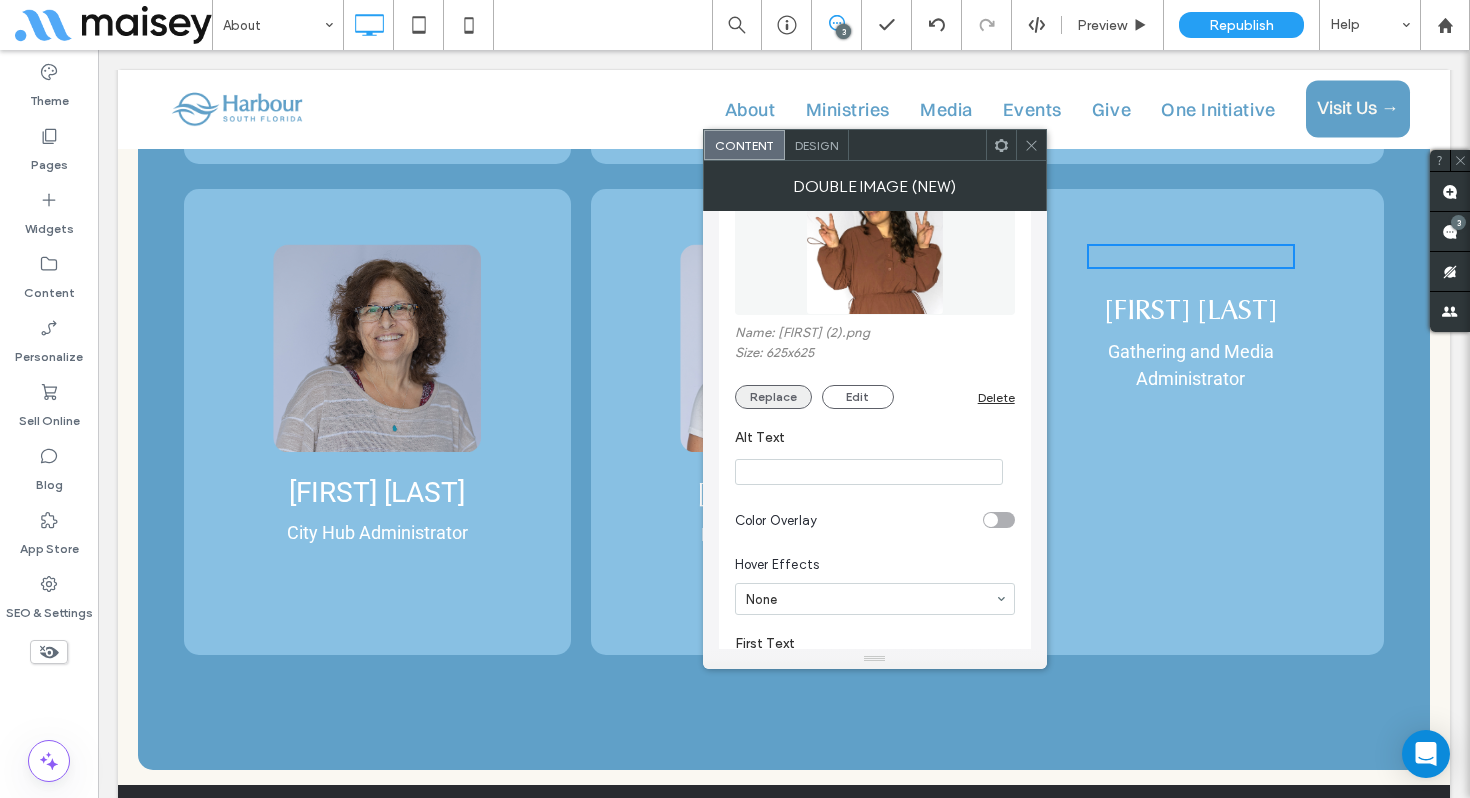 click on "Replace" at bounding box center [773, 397] 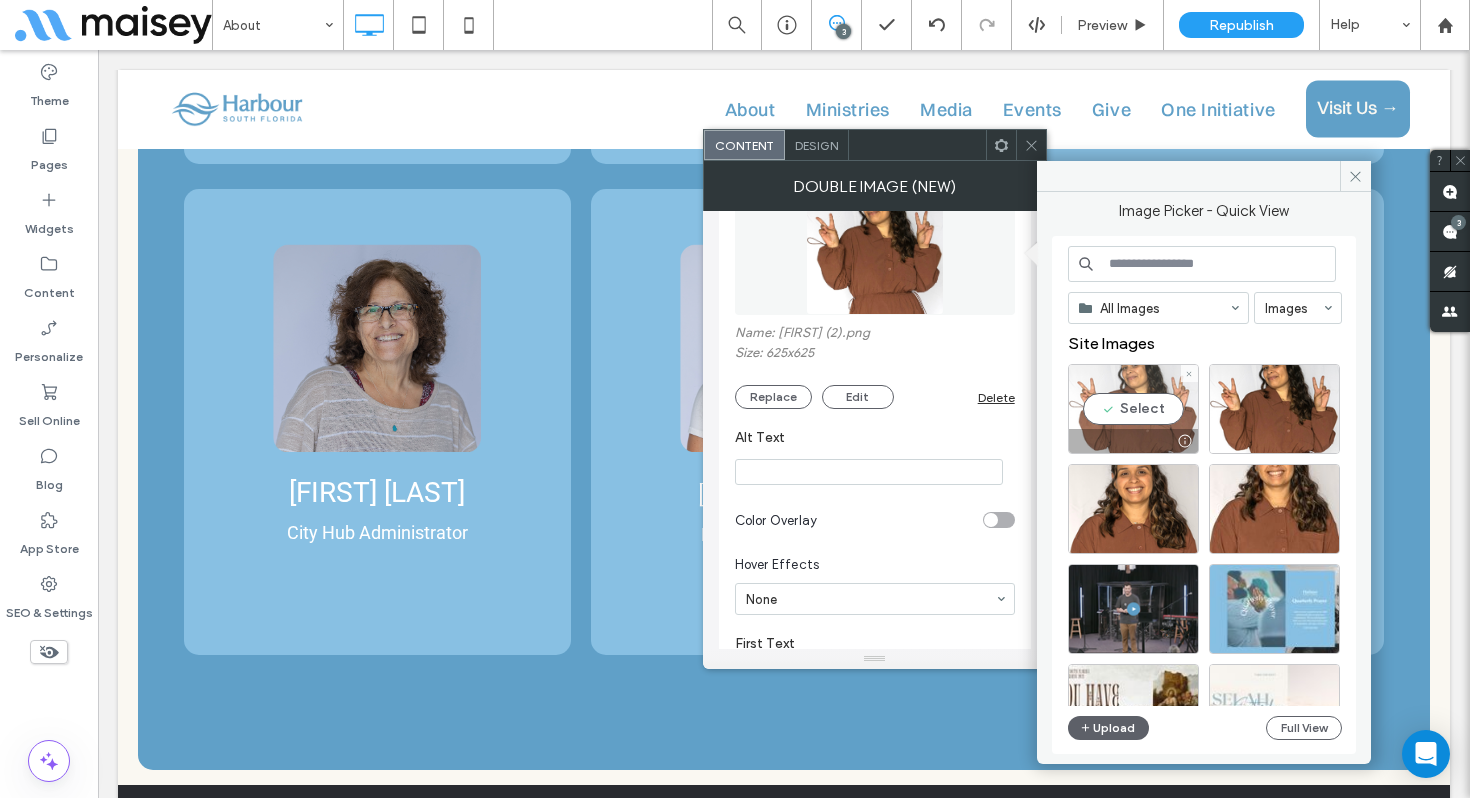 click on "Select" at bounding box center [1133, 409] 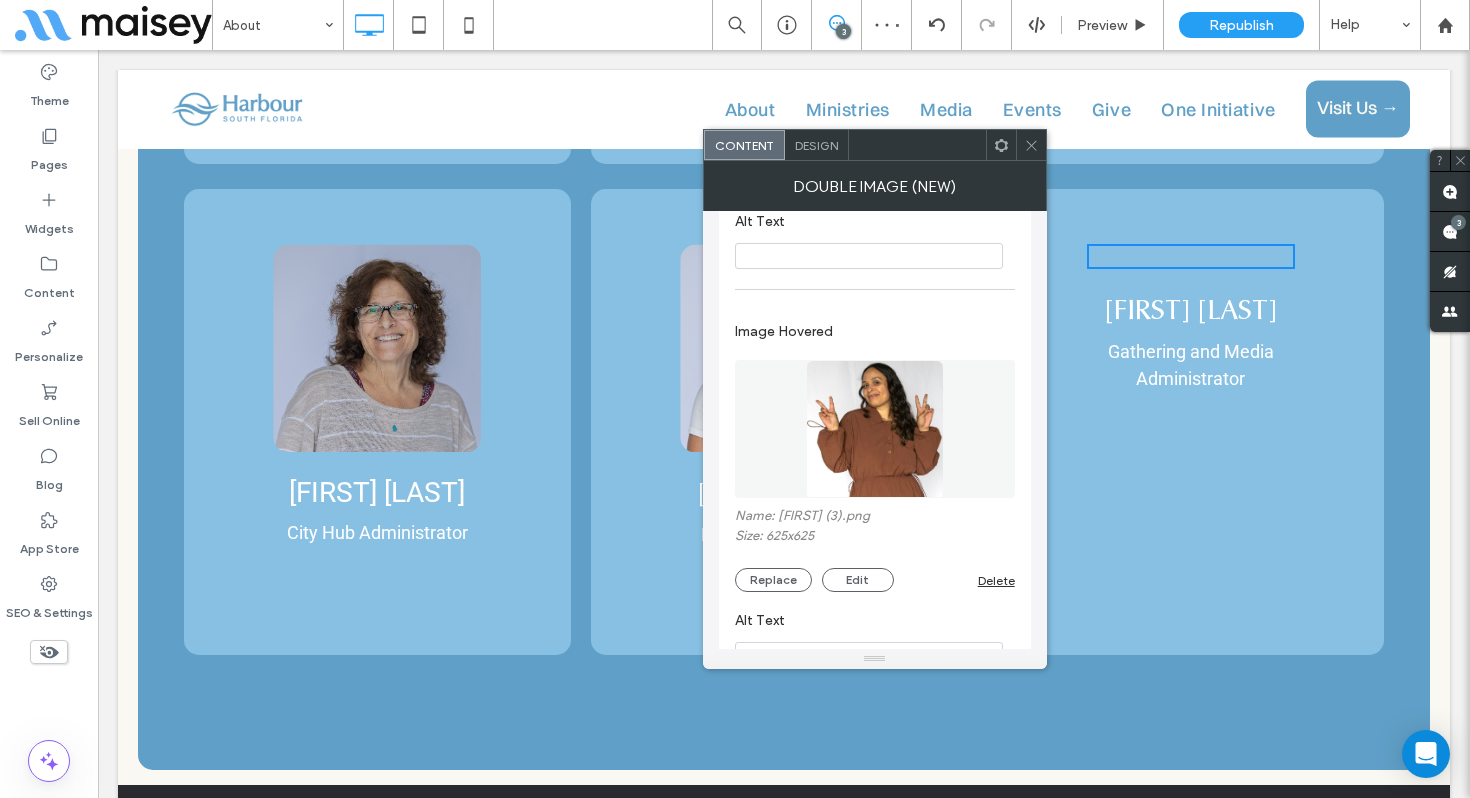 scroll, scrollTop: 0, scrollLeft: 0, axis: both 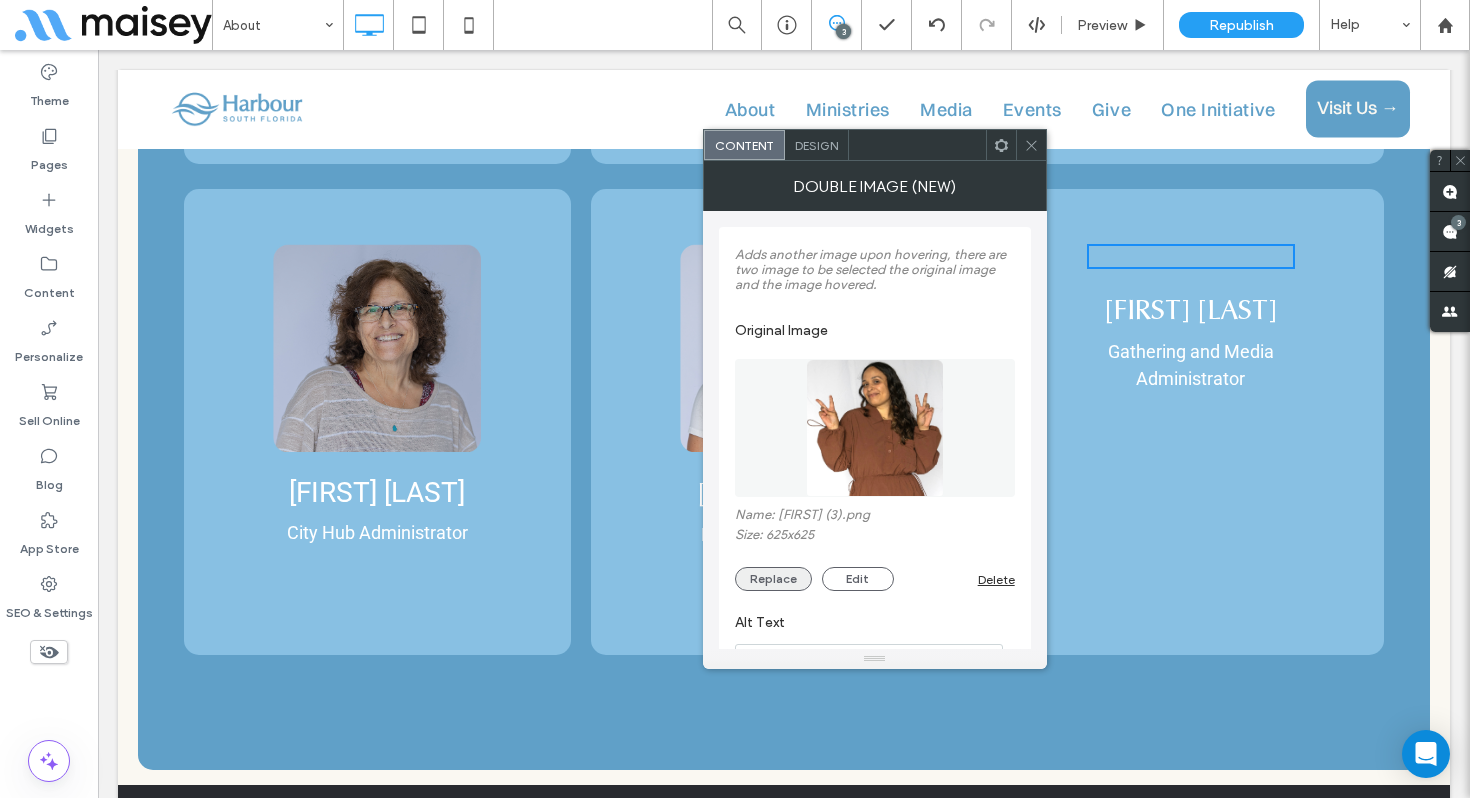 drag, startPoint x: 786, startPoint y: 578, endPoint x: 782, endPoint y: 562, distance: 16.492422 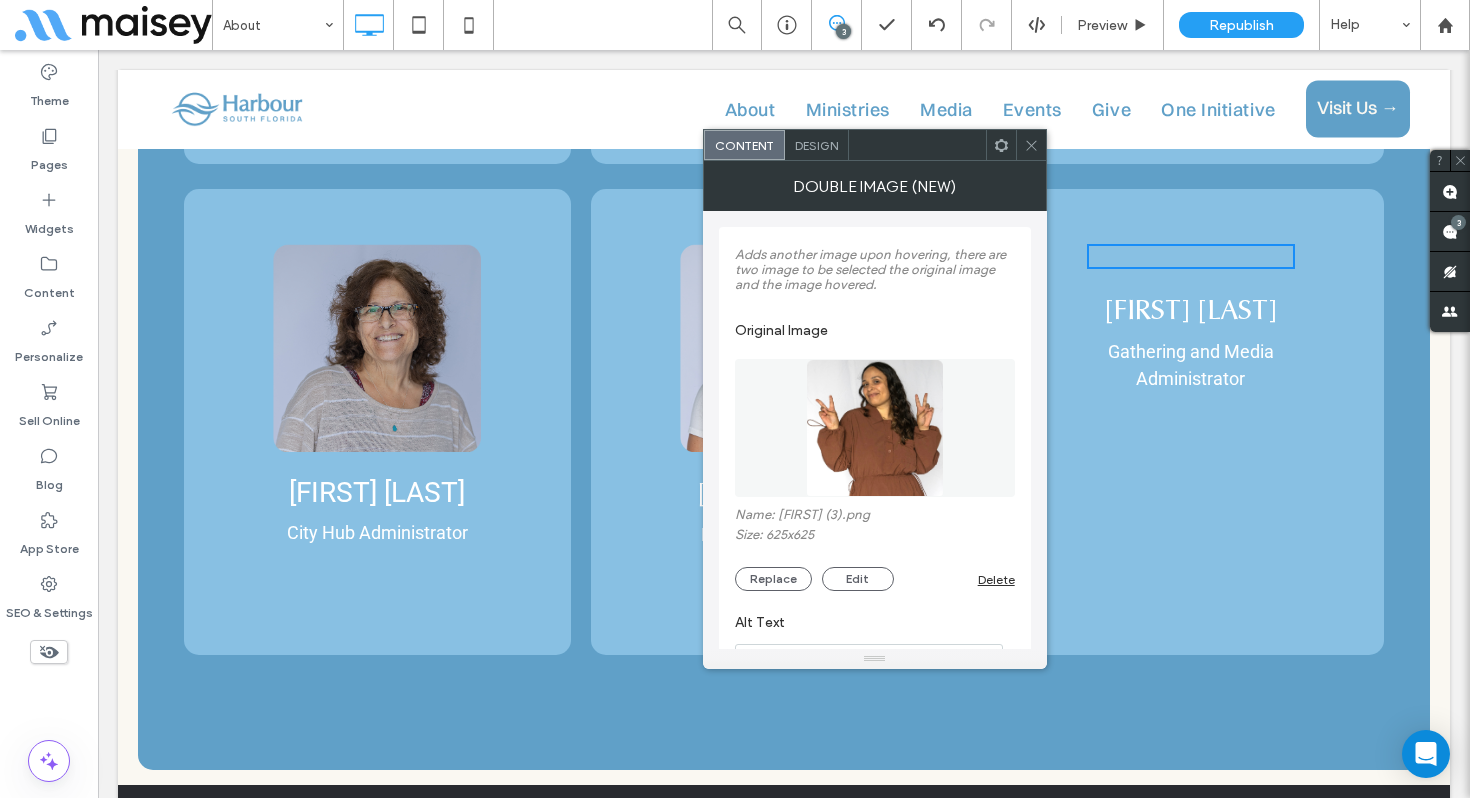 click on "Replace" at bounding box center [773, 579] 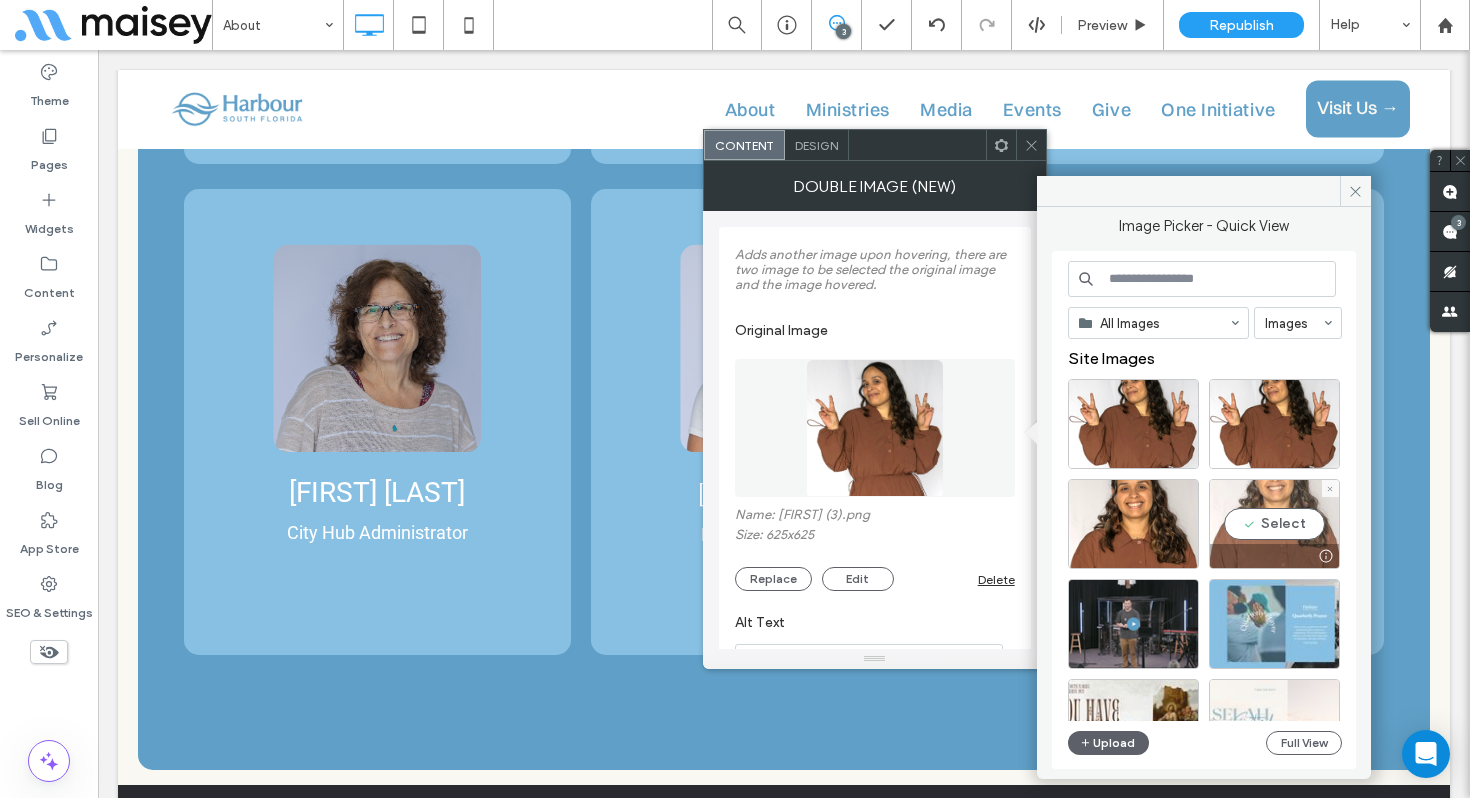 click on "Select" at bounding box center (1274, 524) 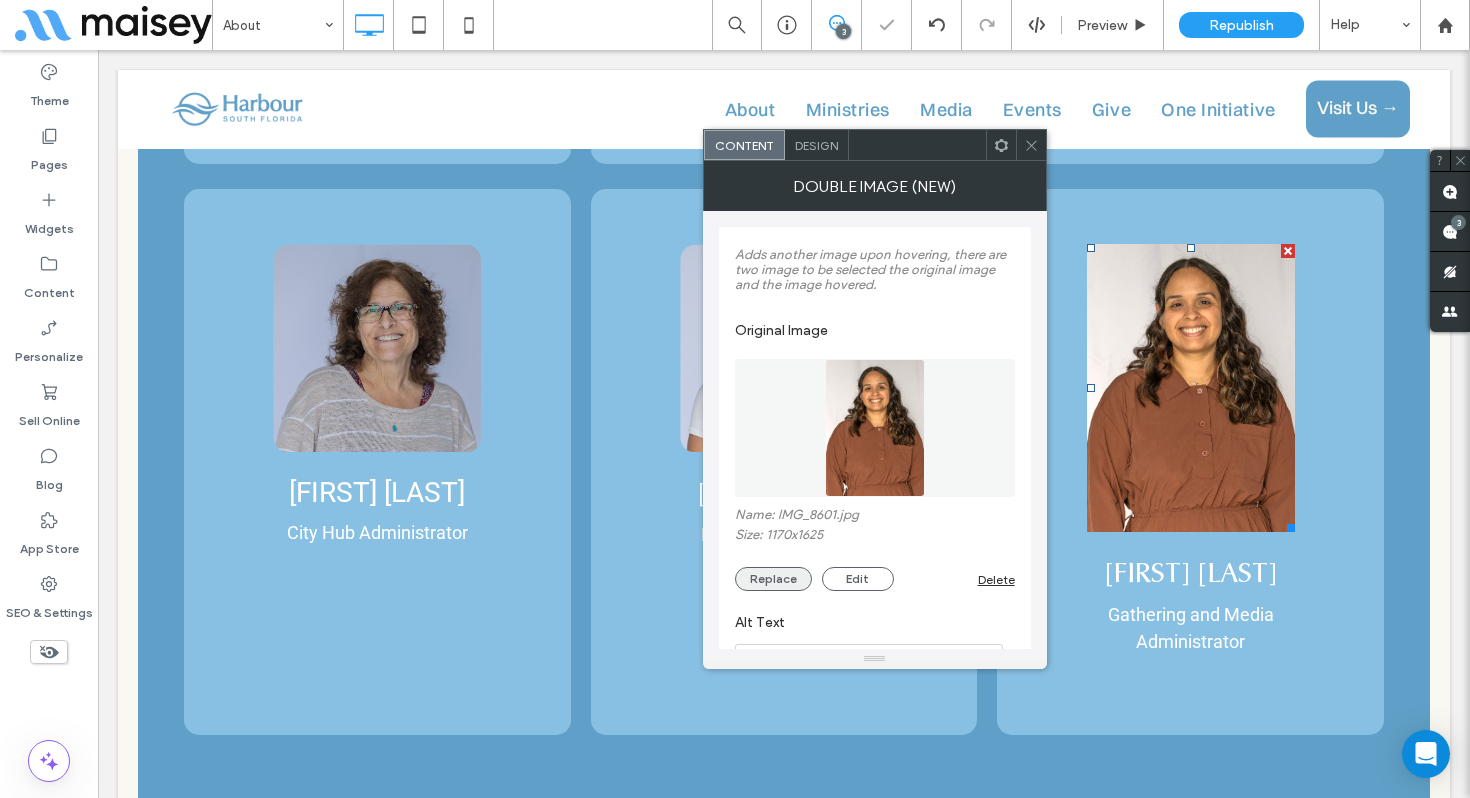 drag, startPoint x: 785, startPoint y: 576, endPoint x: 798, endPoint y: 573, distance: 13.341664 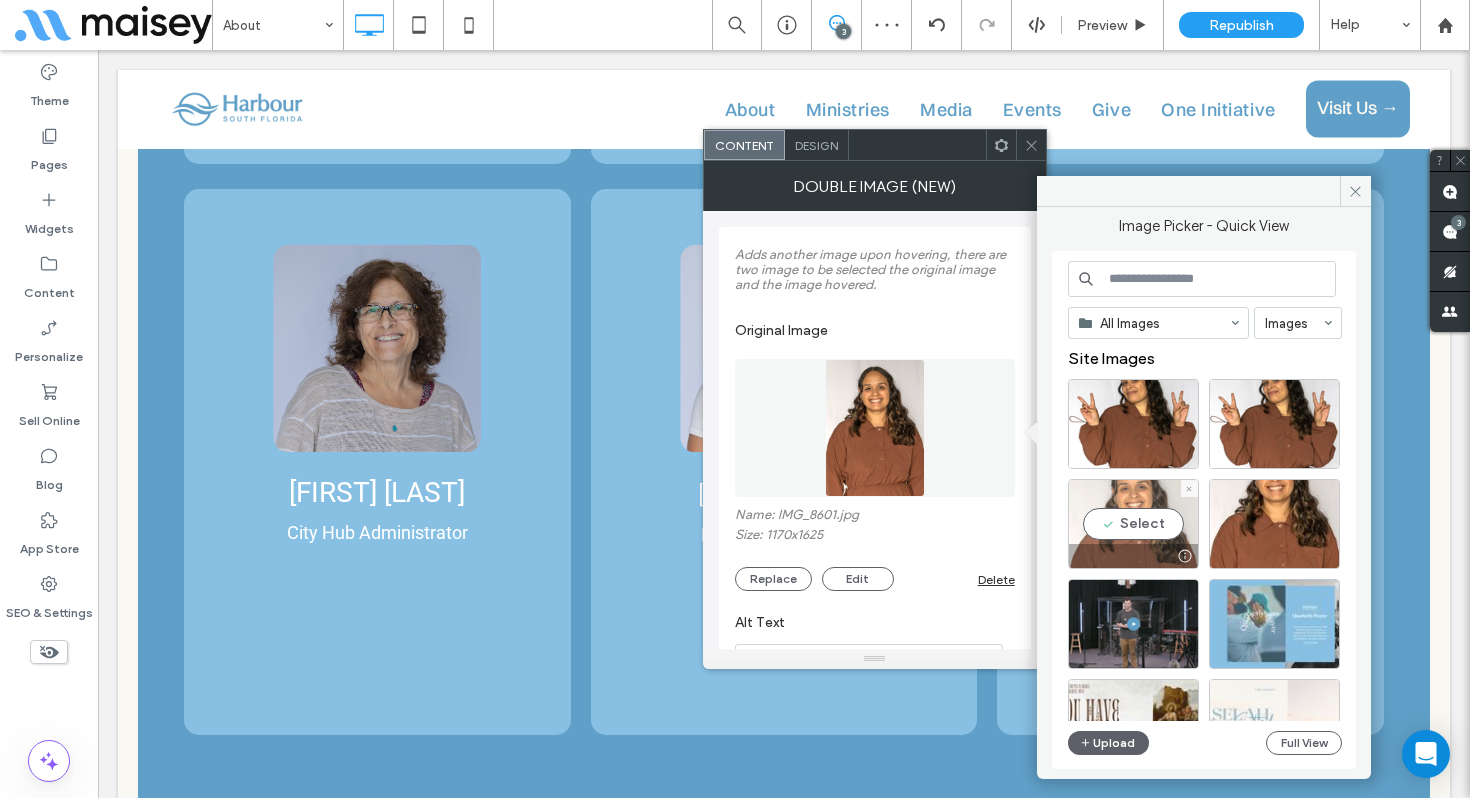 click on "Select" at bounding box center (1133, 524) 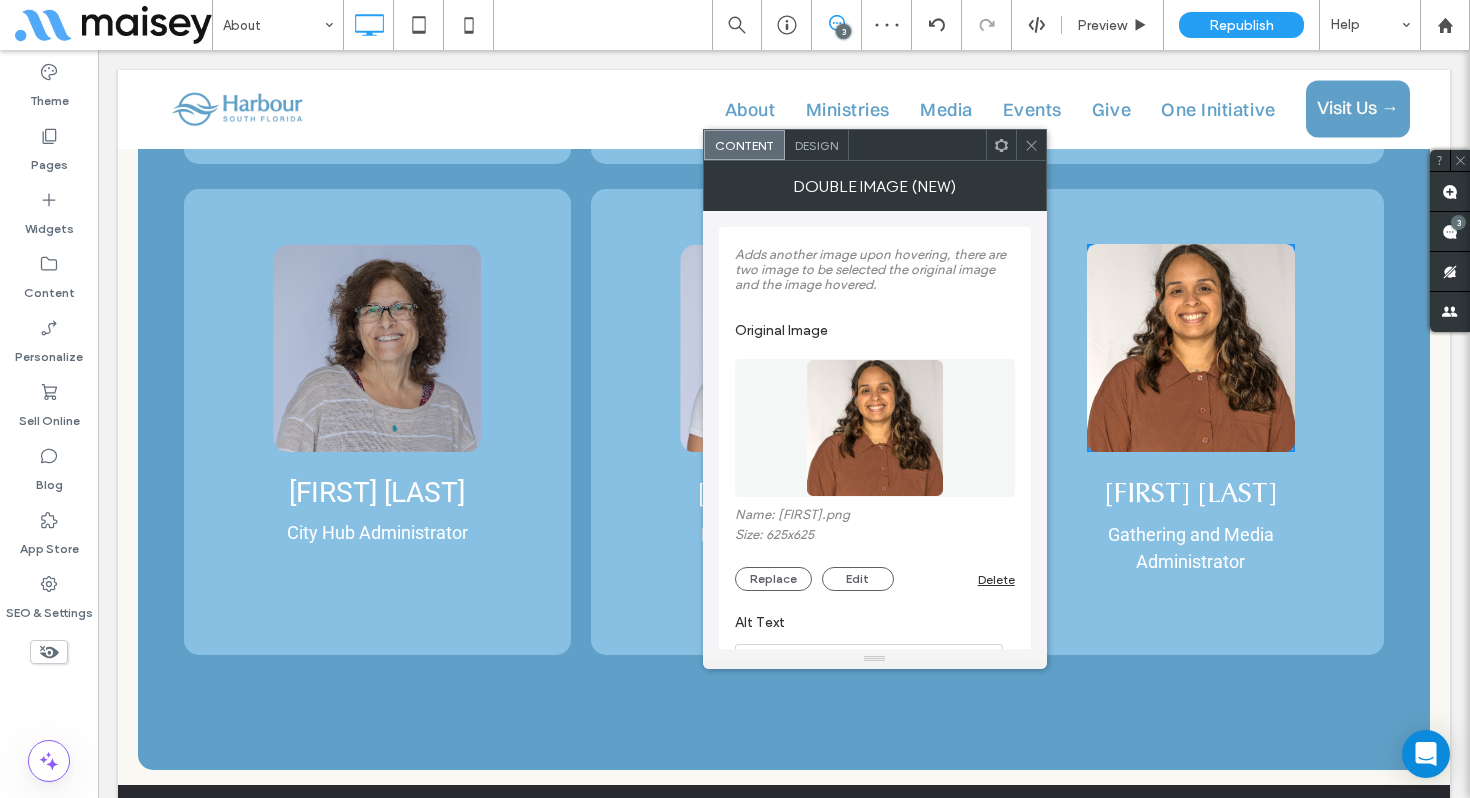 click 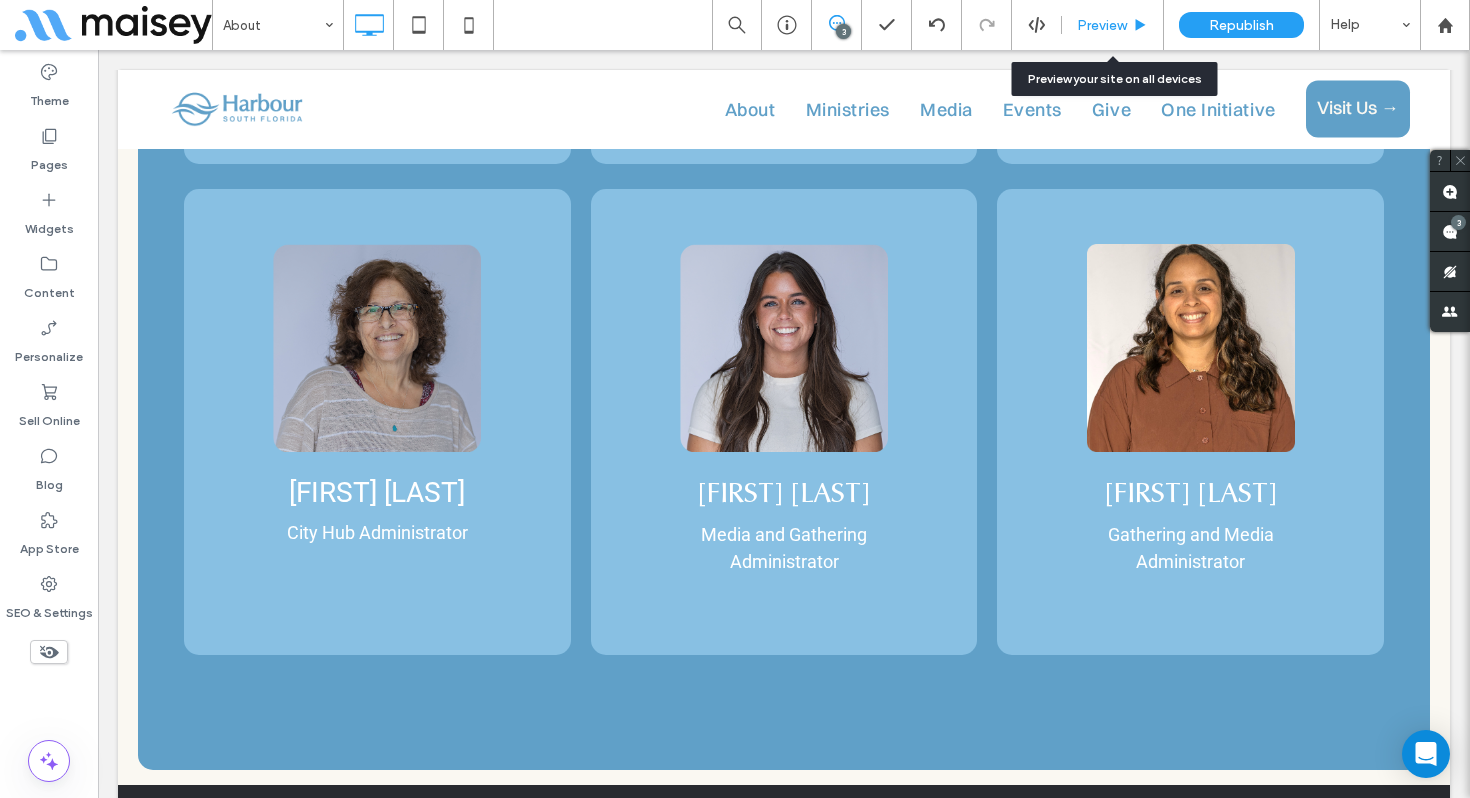 click on "Preview" at bounding box center (1102, 25) 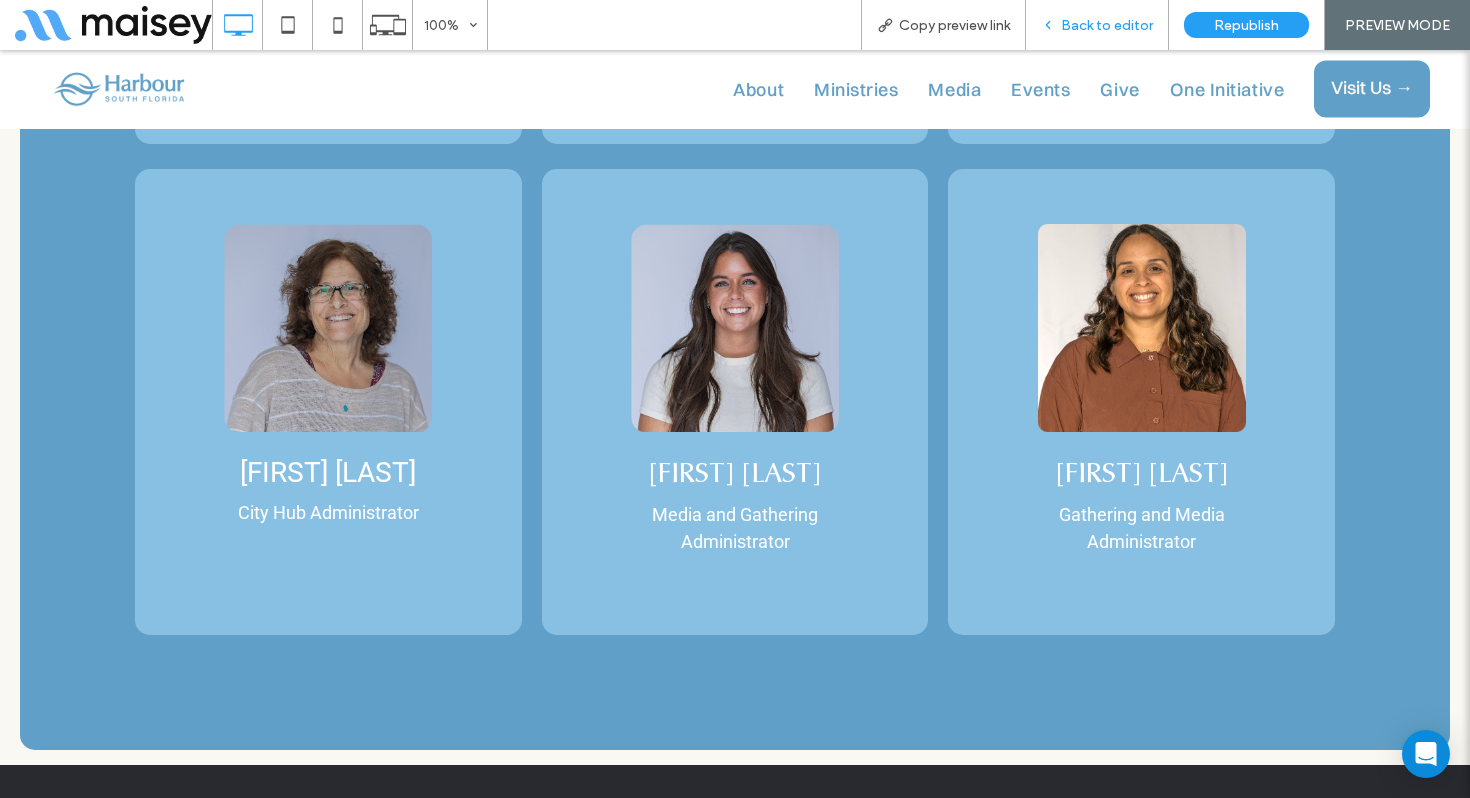 click on "Back to editor" at bounding box center (1107, 25) 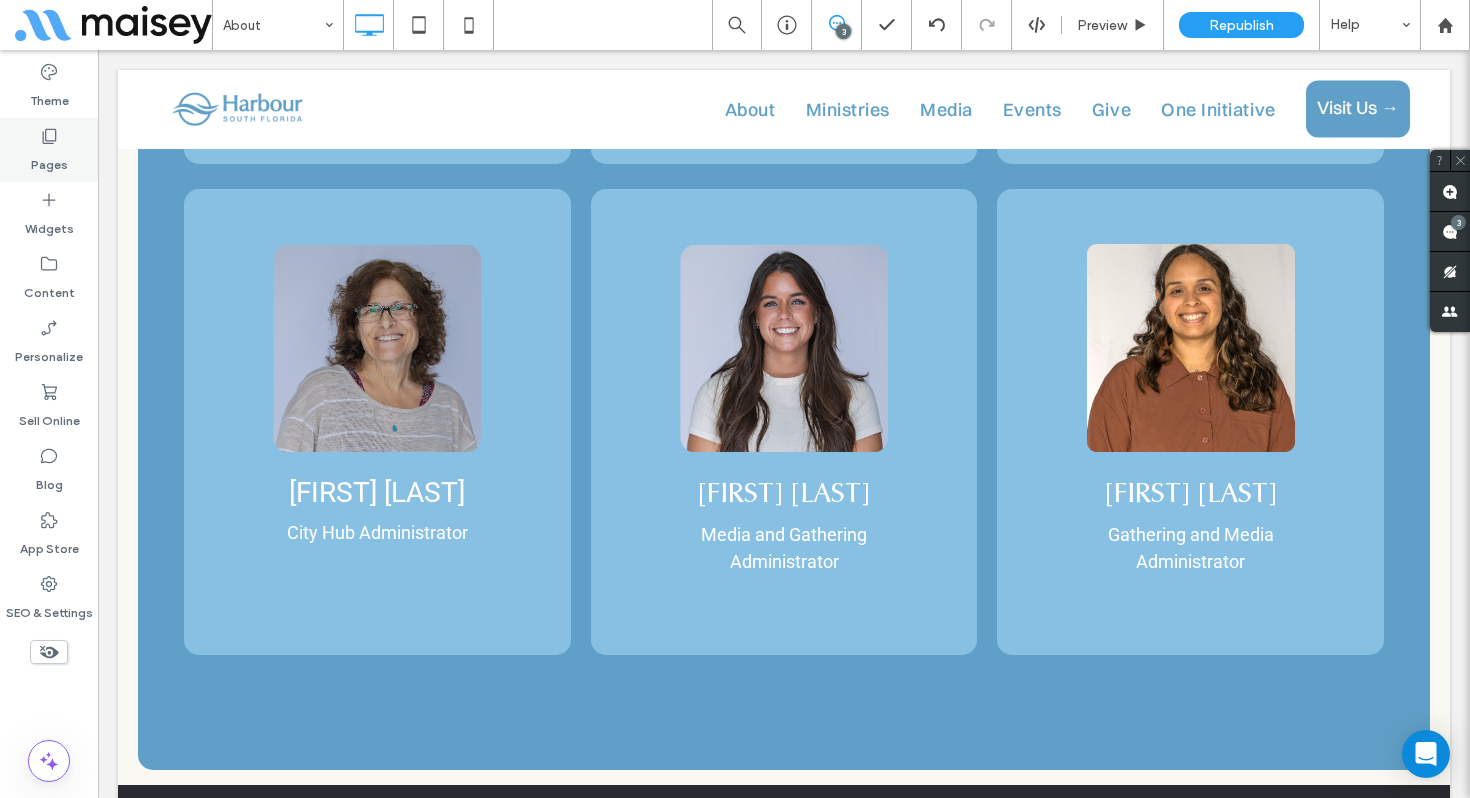 click on "Pages" at bounding box center [49, 160] 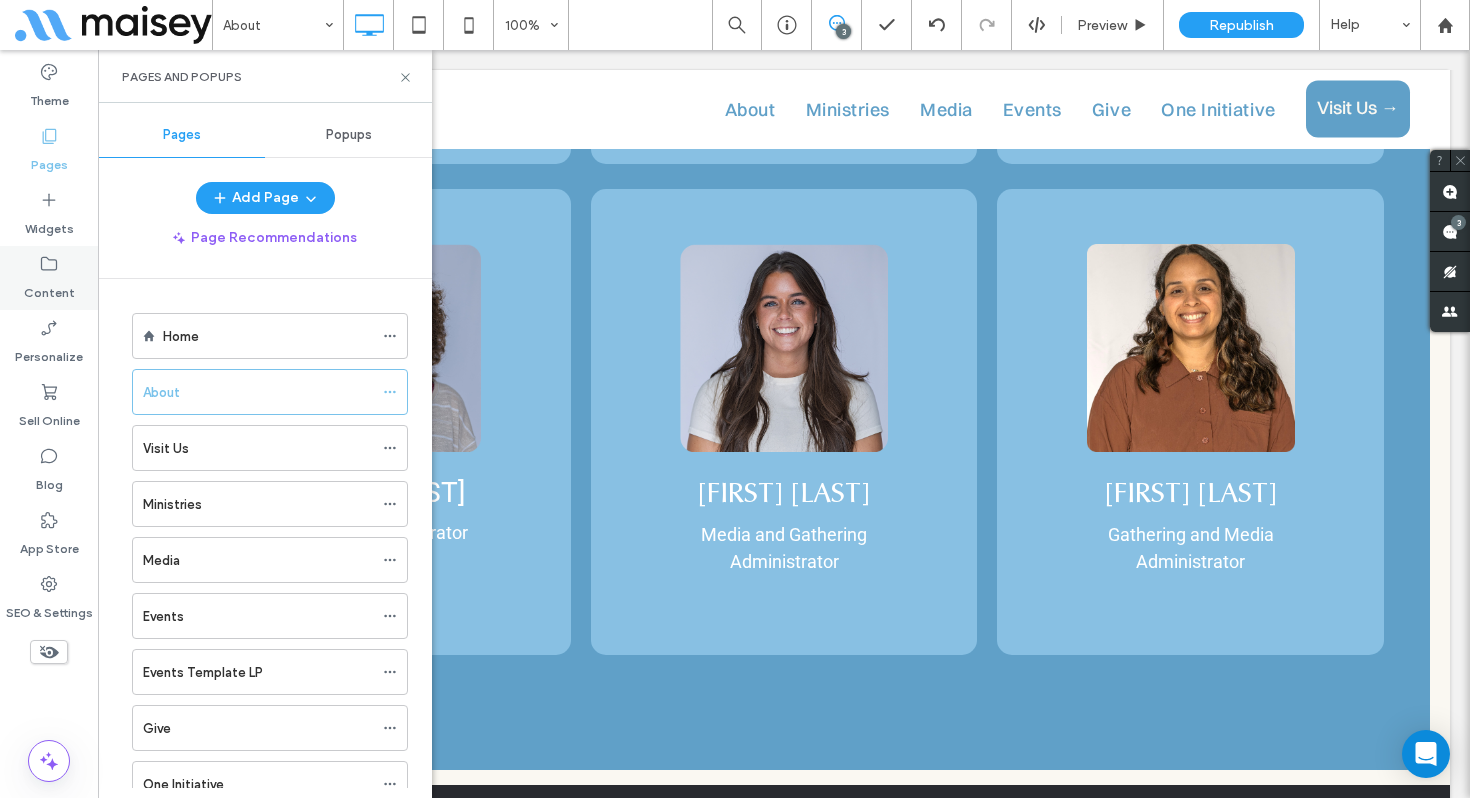 click 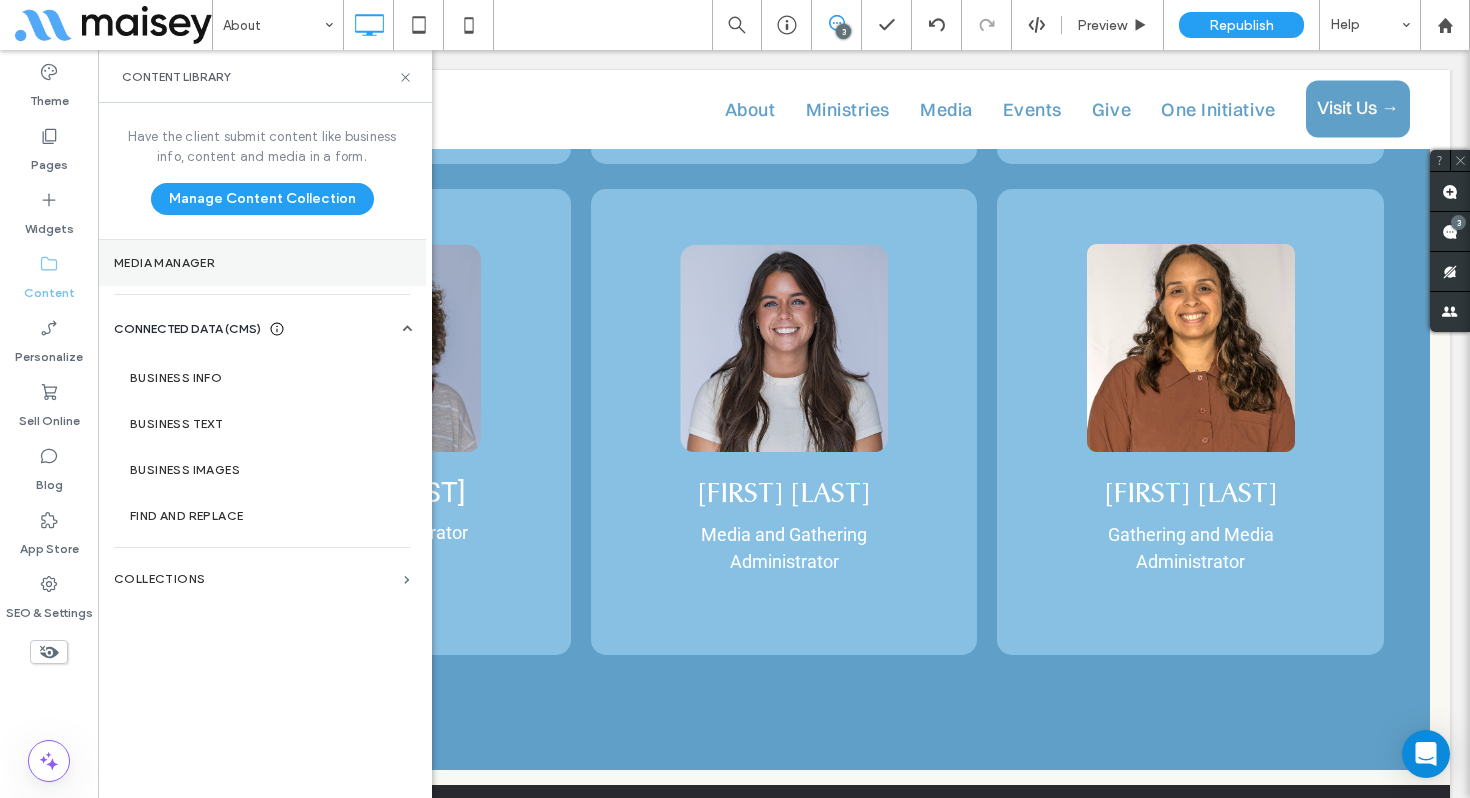 click on "Media Manager" at bounding box center [262, 263] 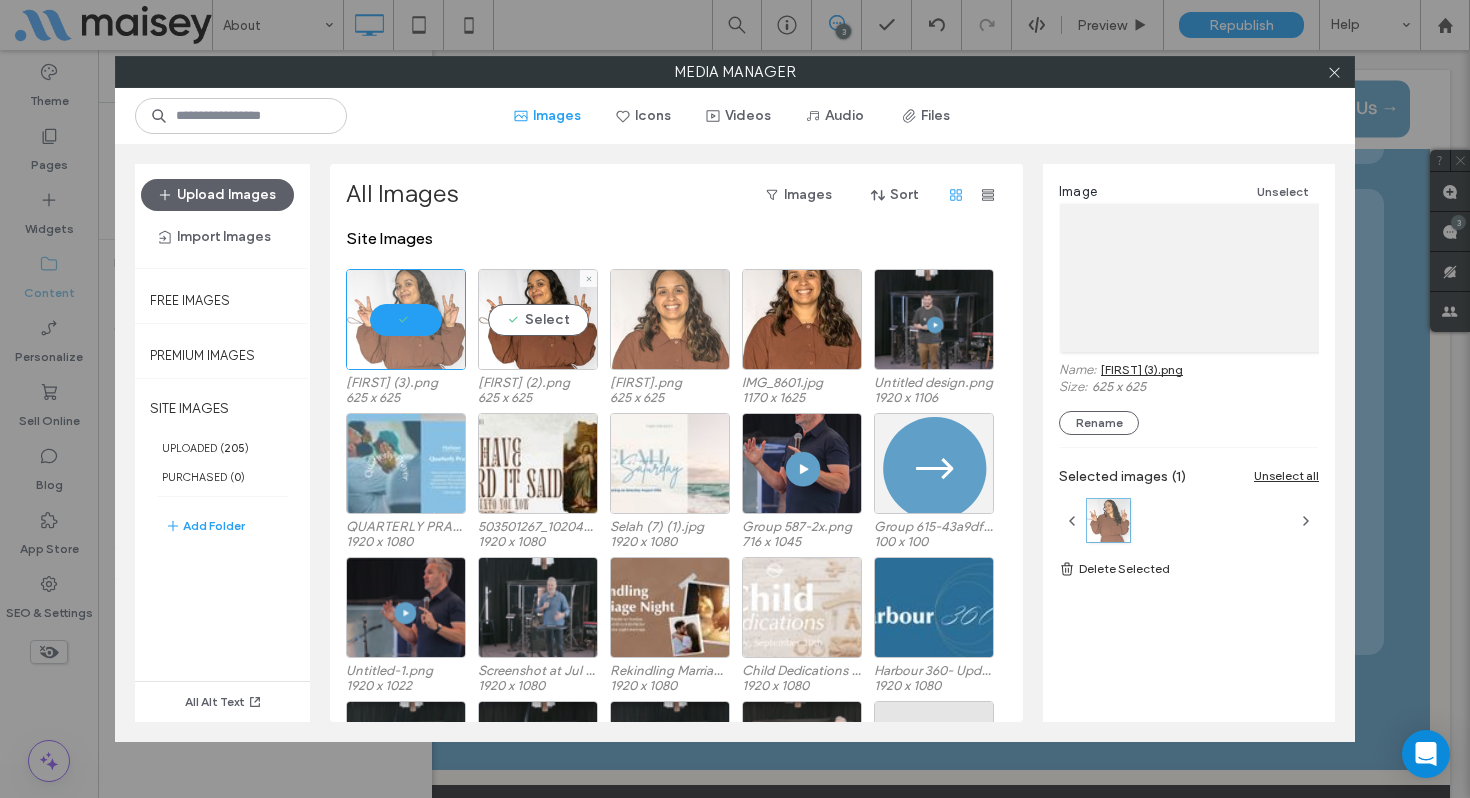 drag, startPoint x: 529, startPoint y: 322, endPoint x: 614, endPoint y: 353, distance: 90.47652 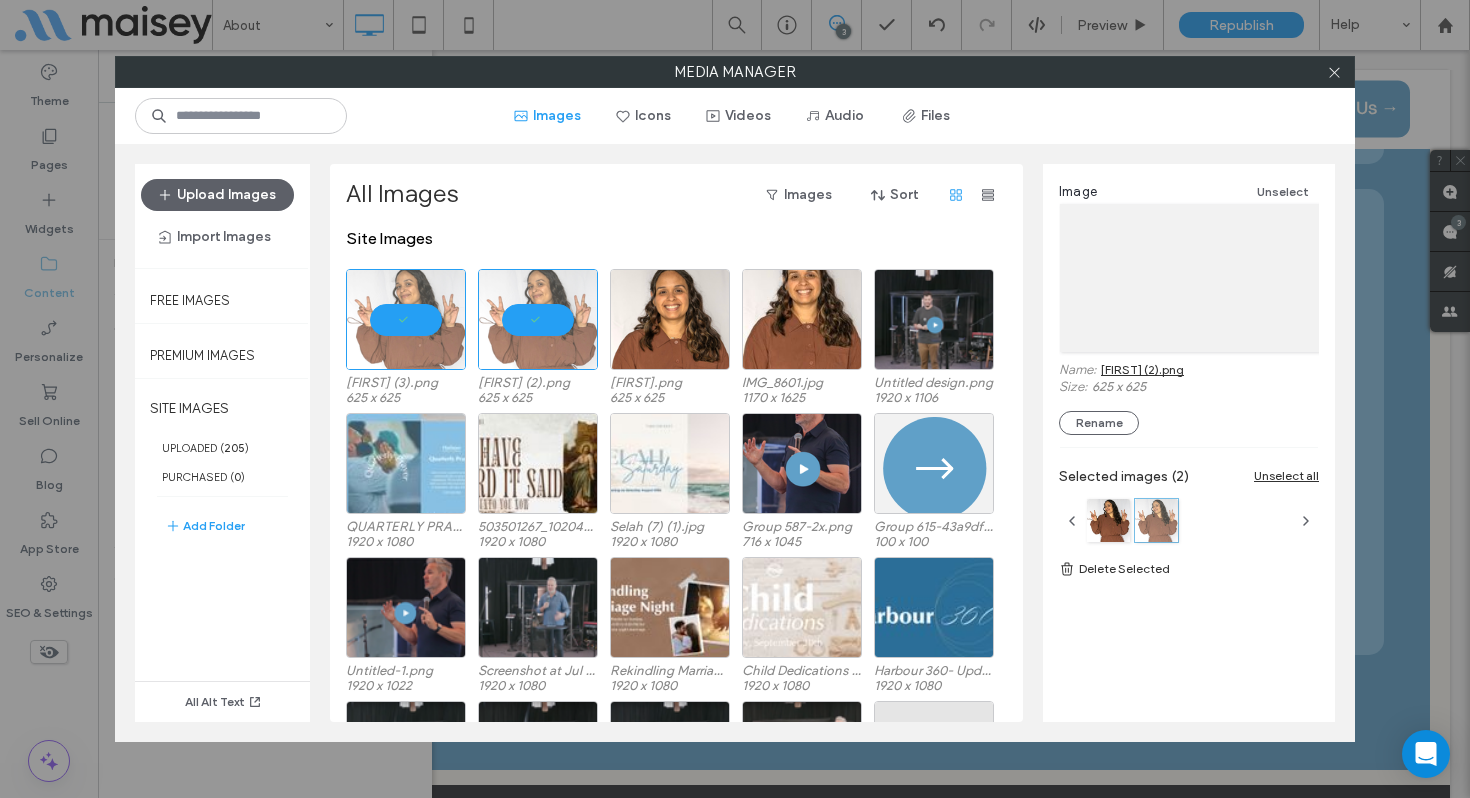 click on "Delete Selected" at bounding box center (1189, 569) 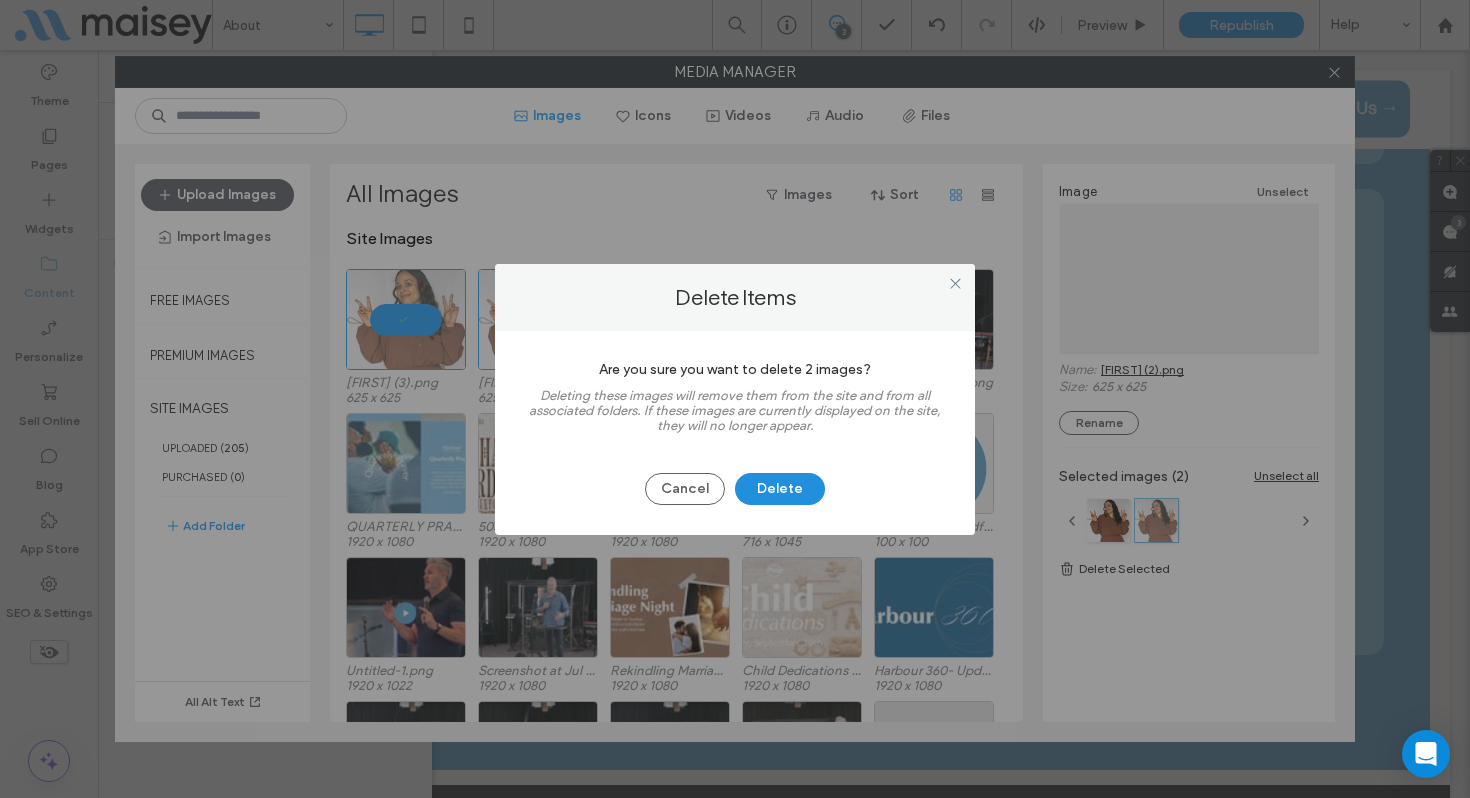 click on "Delete" at bounding box center [780, 489] 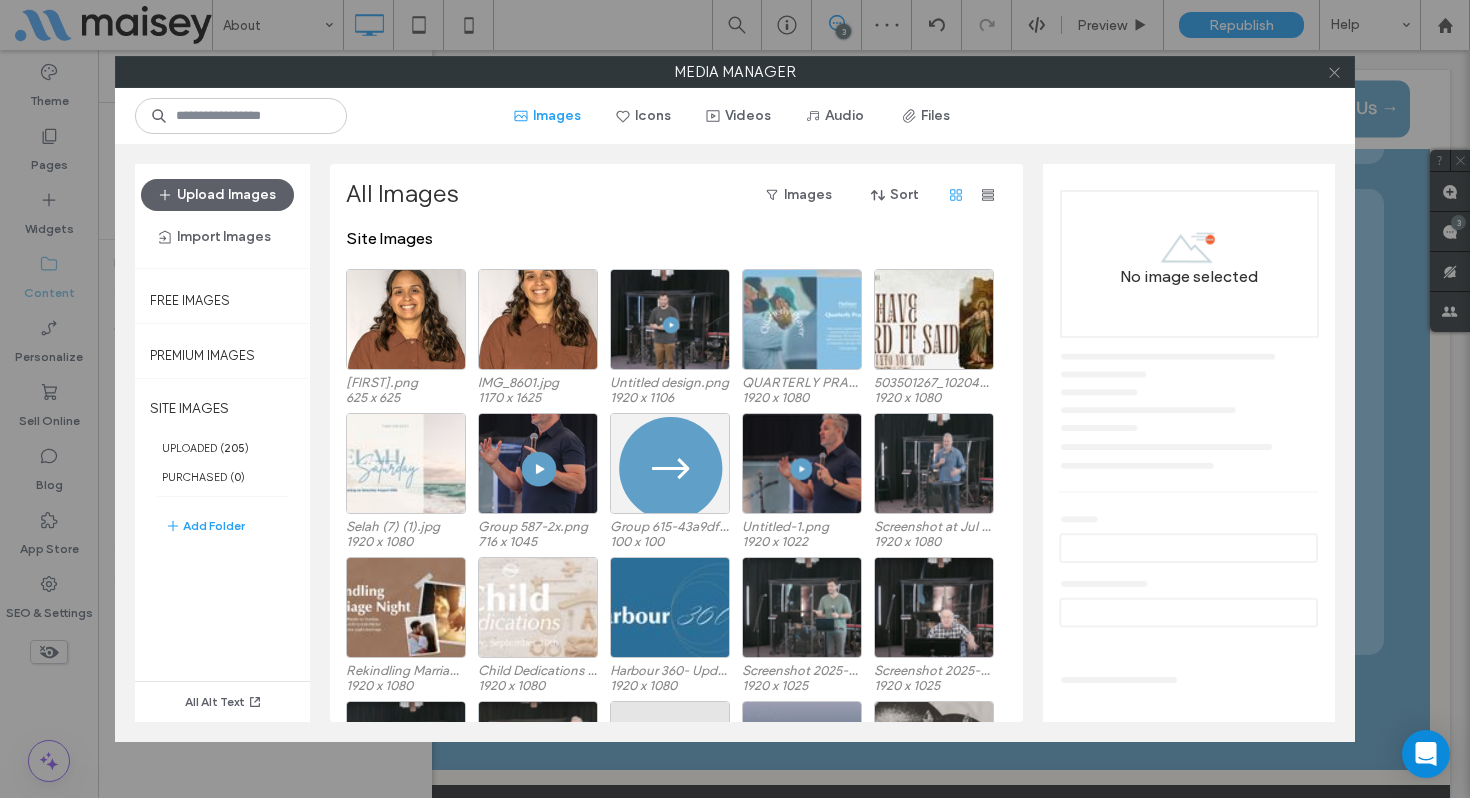 click 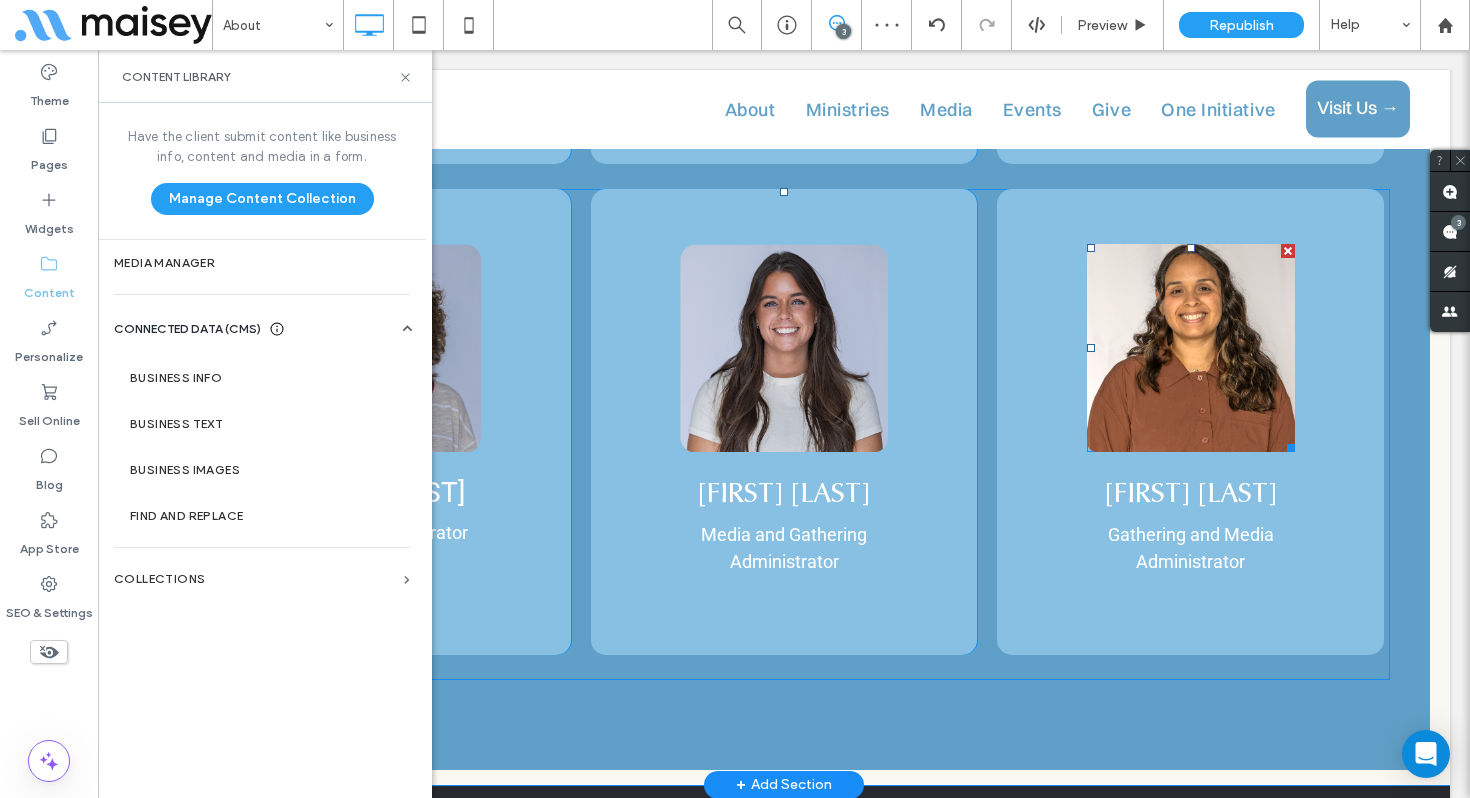 click at bounding box center [1191, 348] 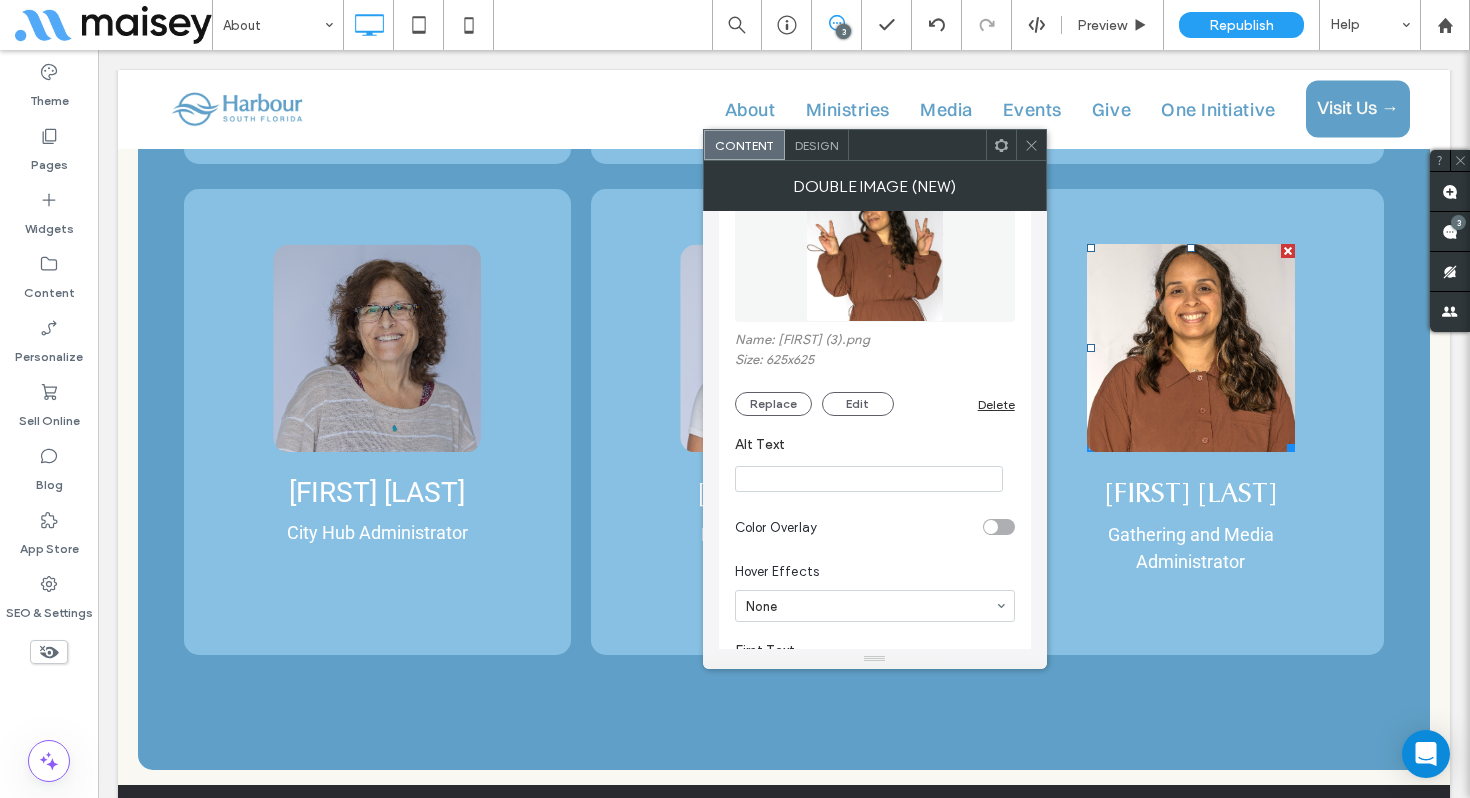 scroll, scrollTop: 635, scrollLeft: 0, axis: vertical 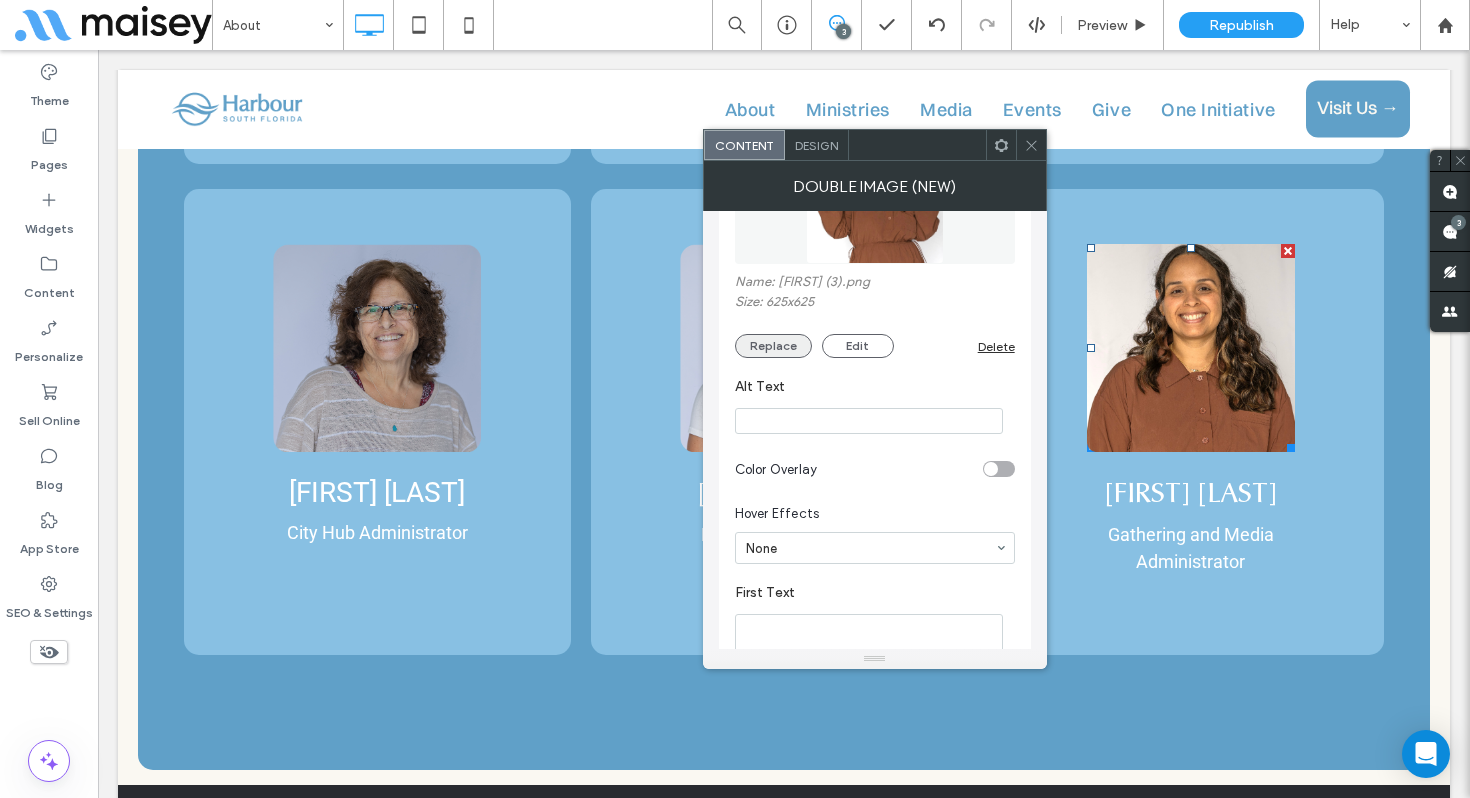click on "Replace" at bounding box center [773, 346] 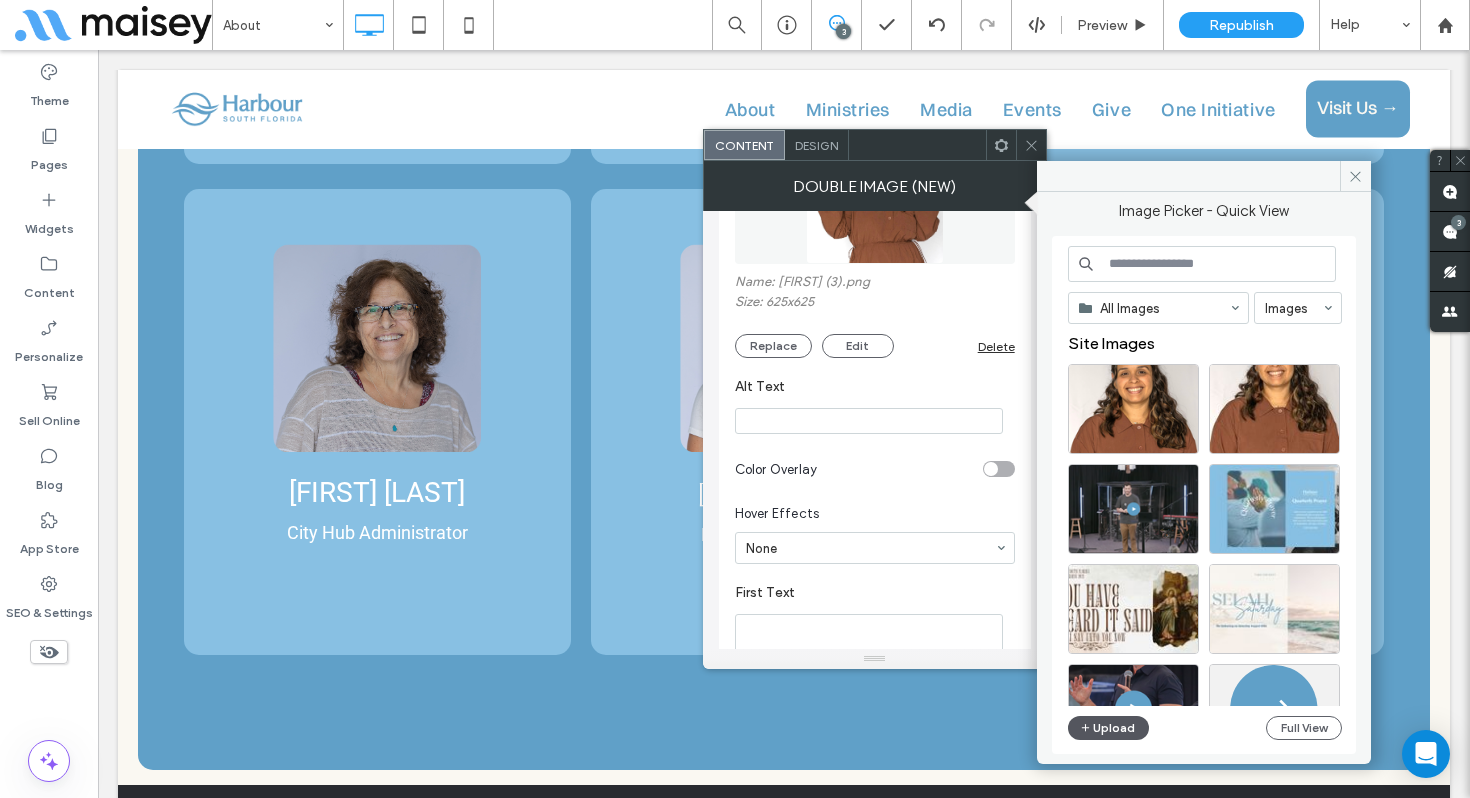 click on "Upload" at bounding box center [1109, 728] 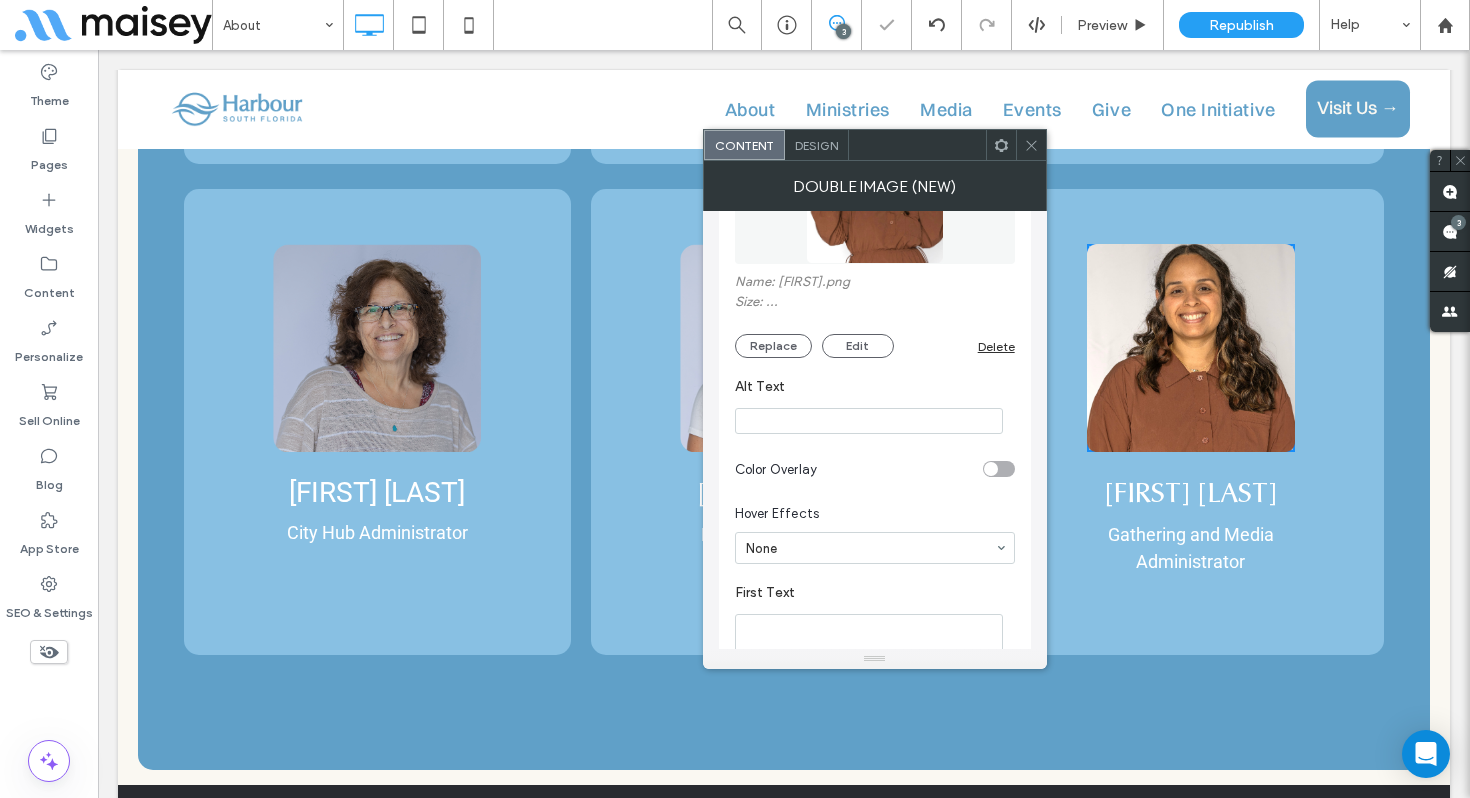 click at bounding box center [1031, 145] 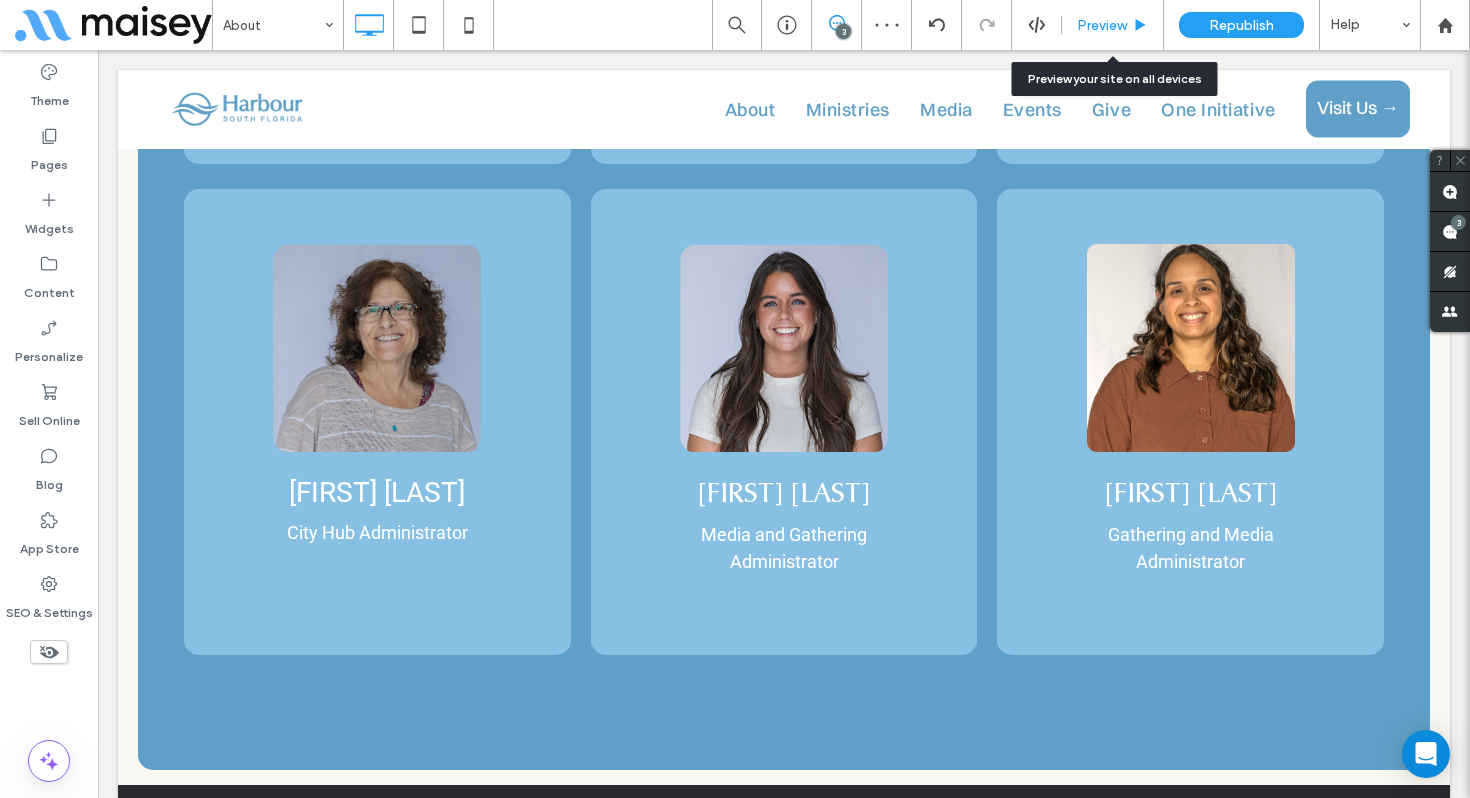 click on "Preview" at bounding box center (1102, 25) 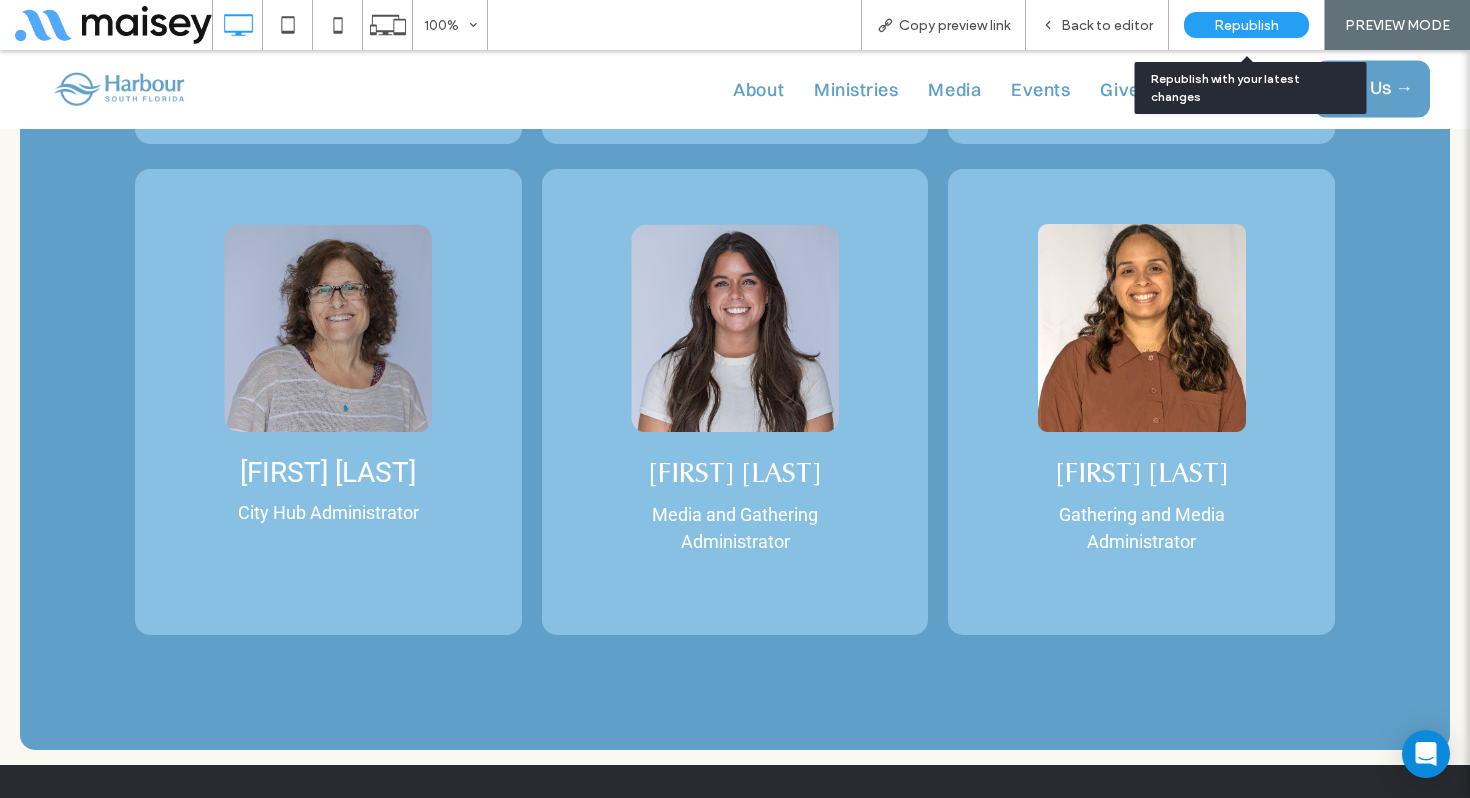 click on "Republish" at bounding box center [1246, 25] 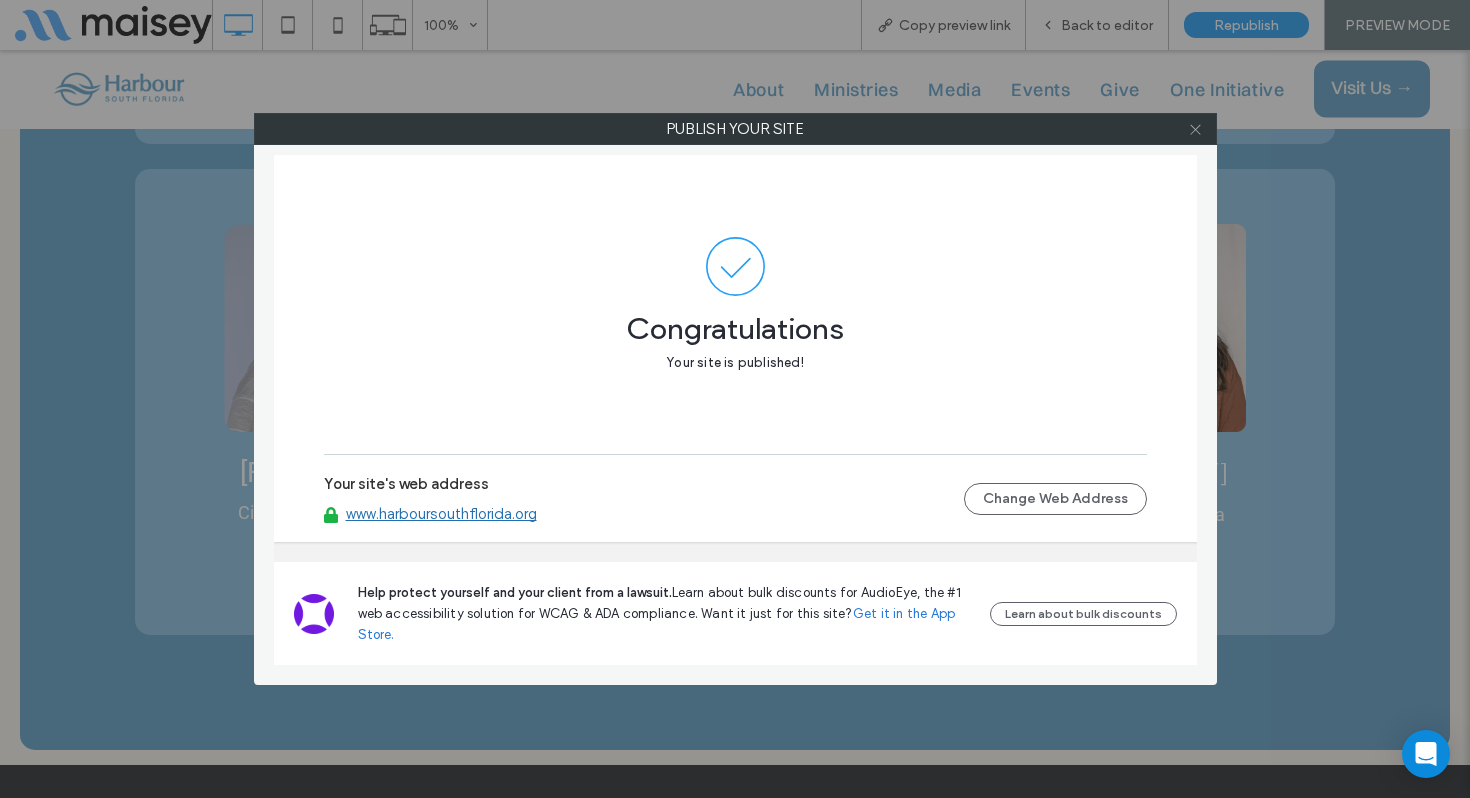 click 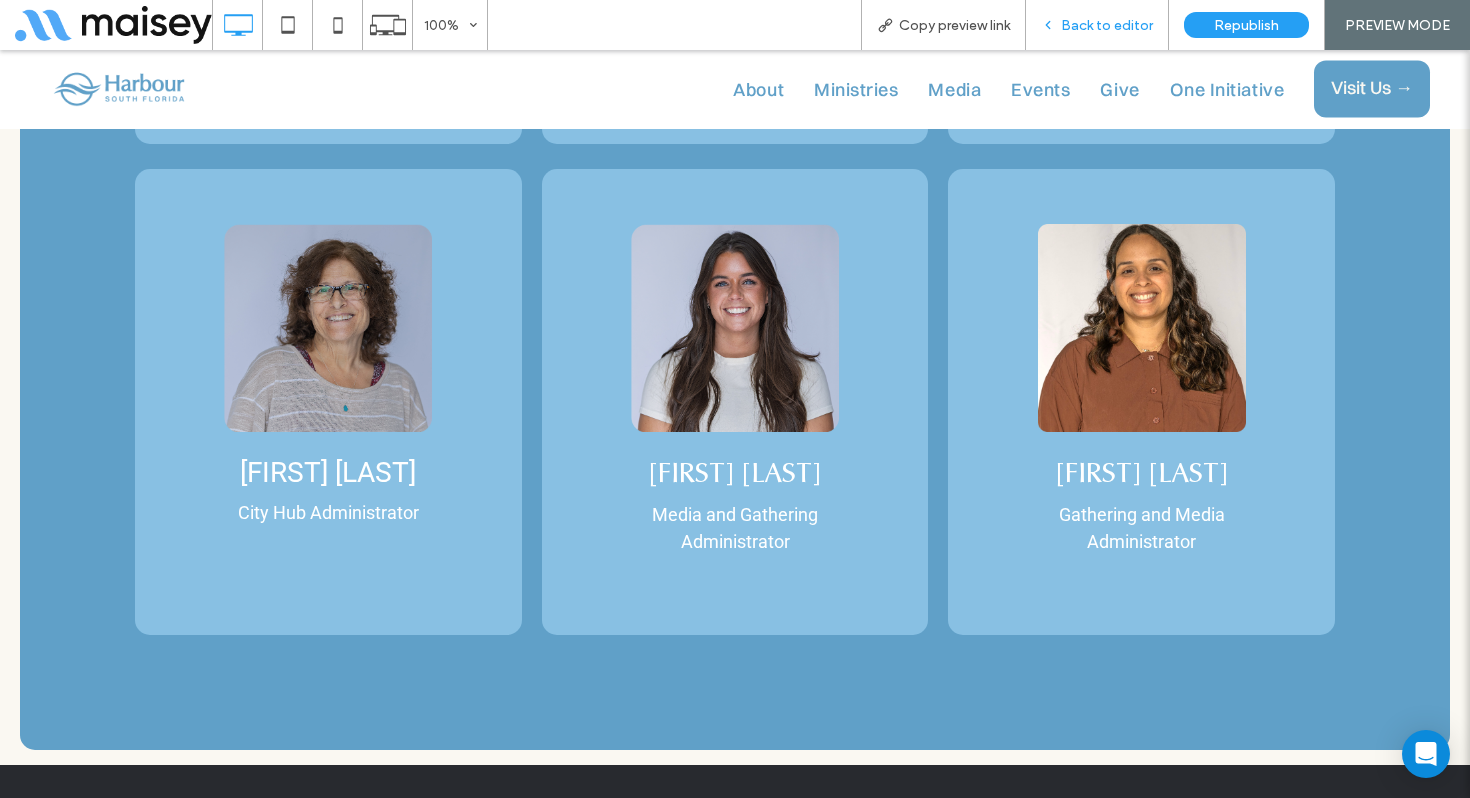 click on "Back to editor" at bounding box center [1107, 25] 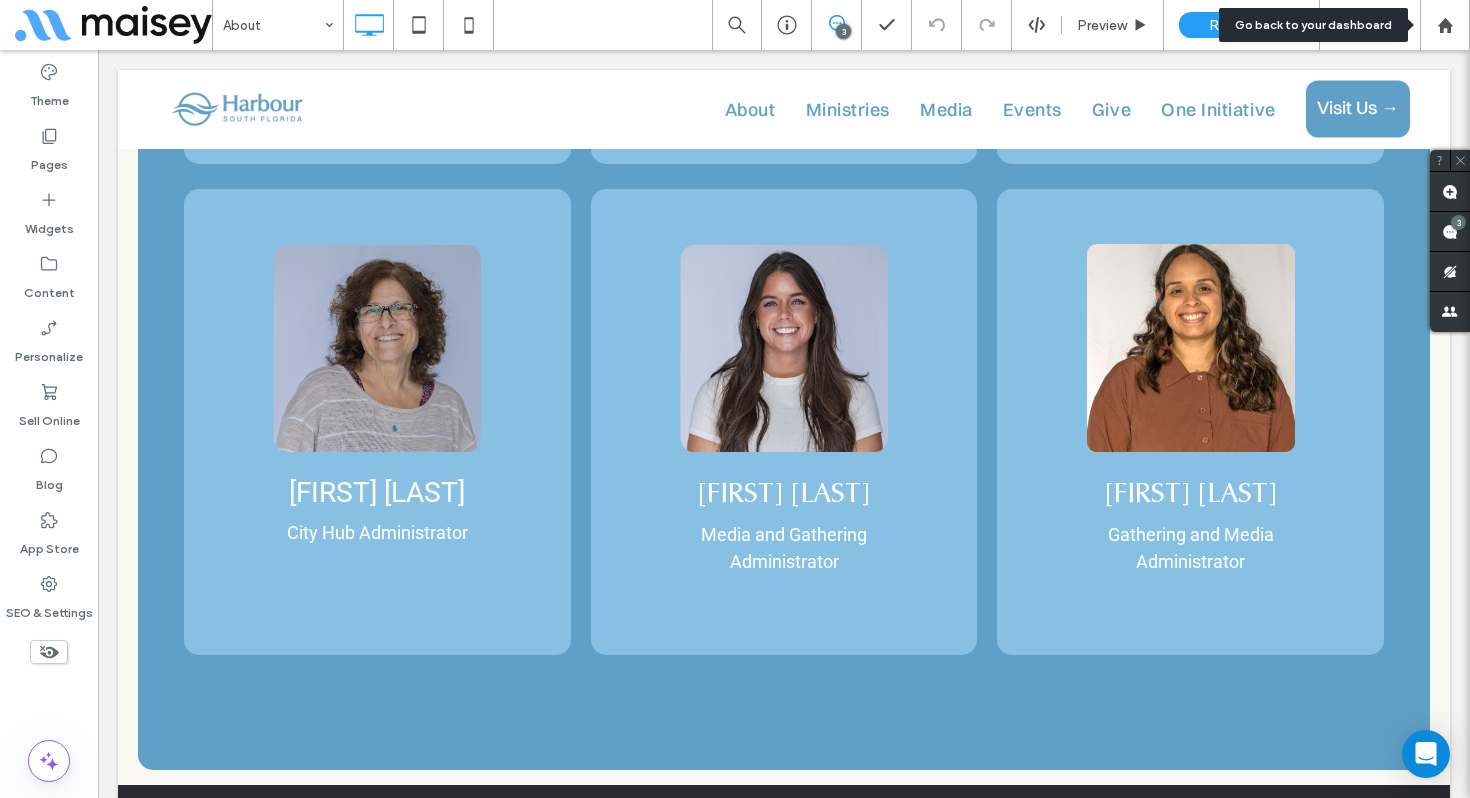click 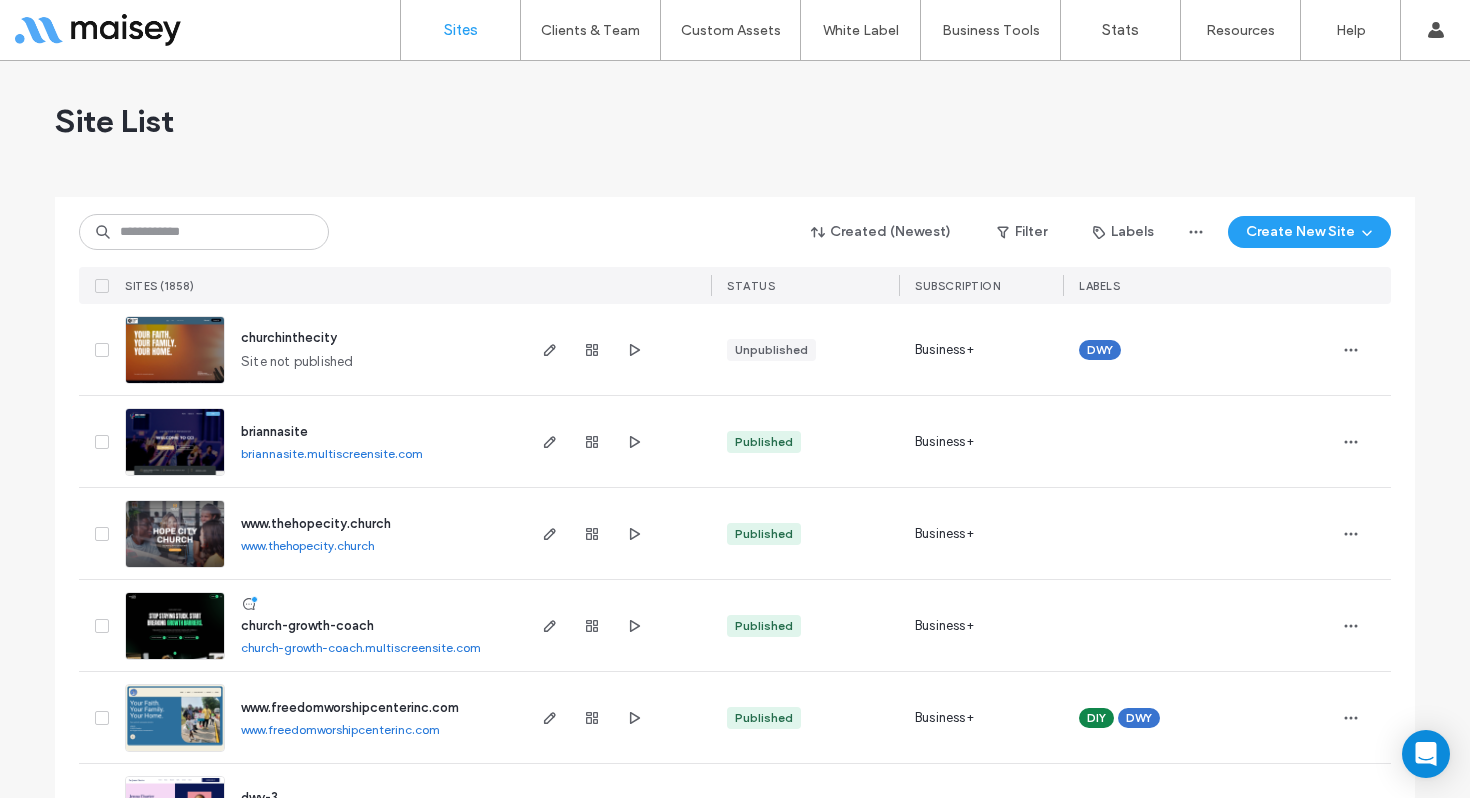 scroll, scrollTop: 0, scrollLeft: 0, axis: both 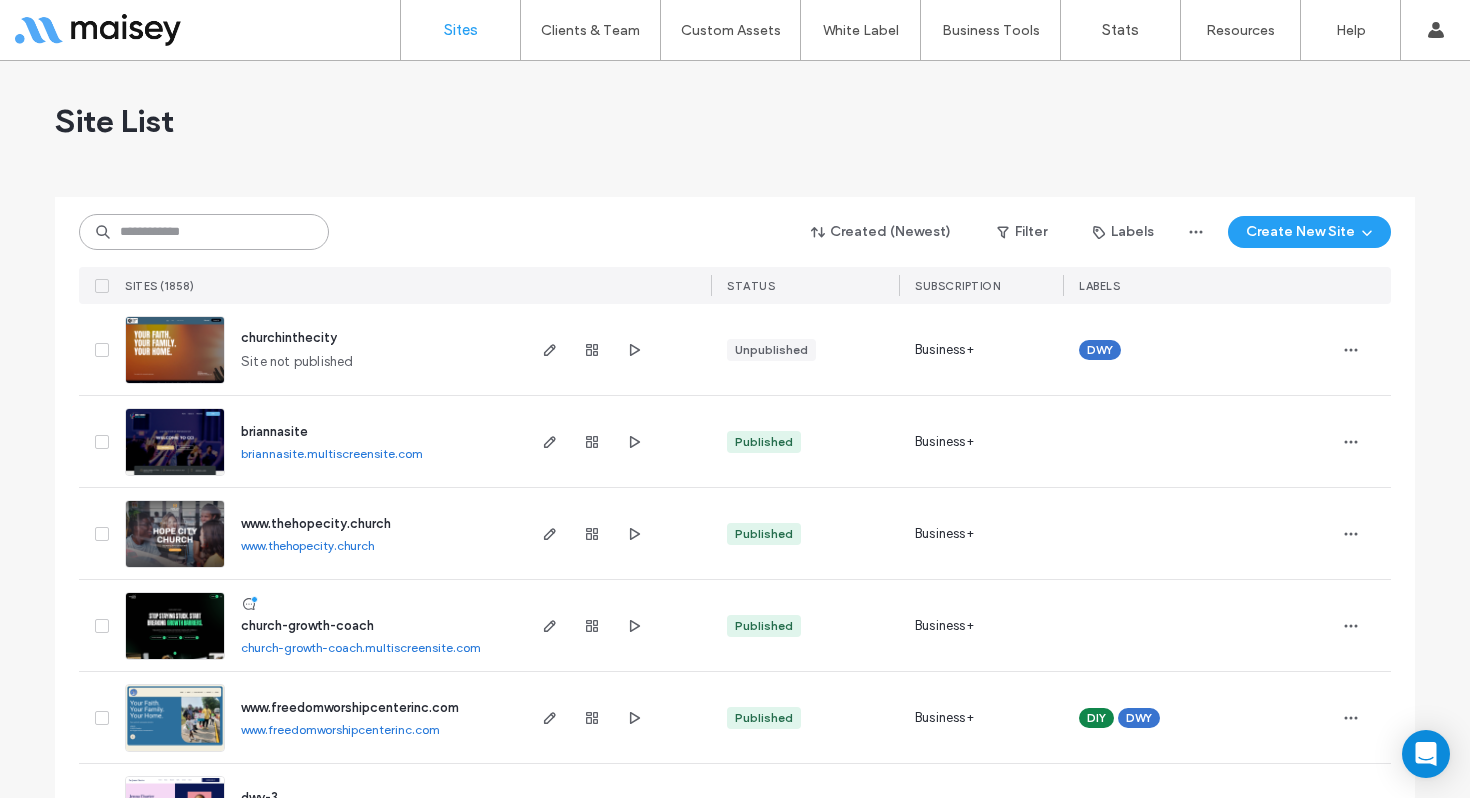 click at bounding box center (204, 232) 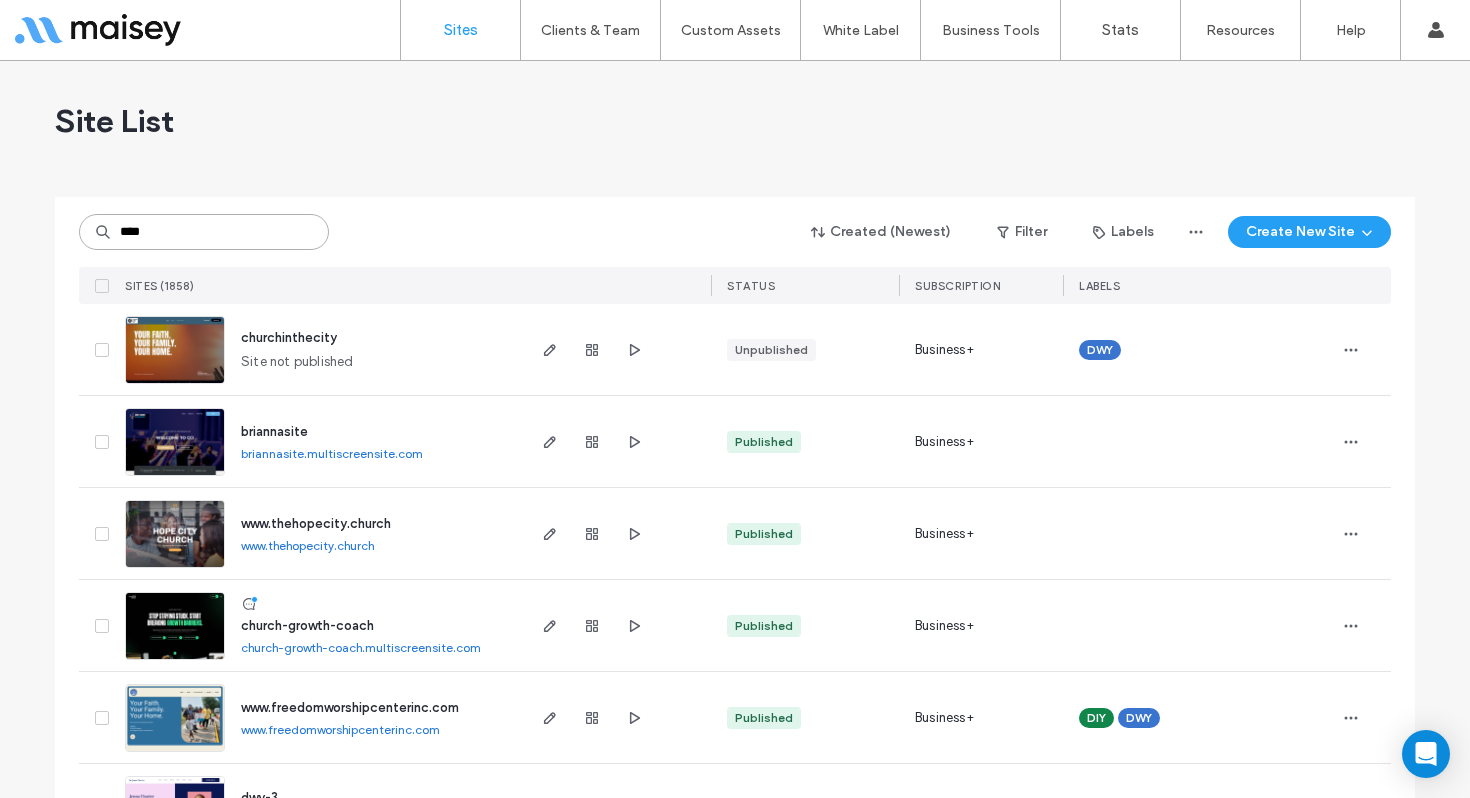 type on "****" 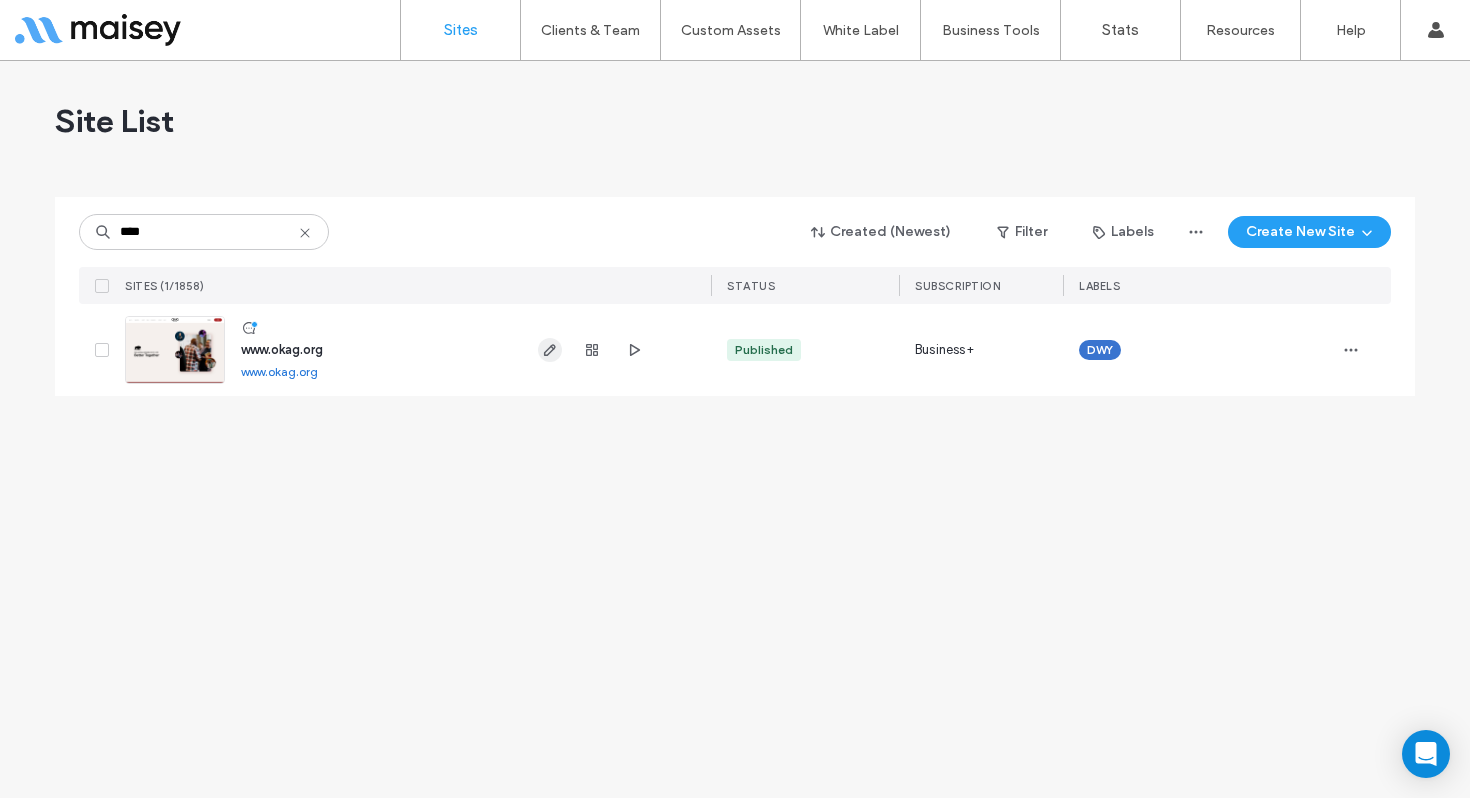 click 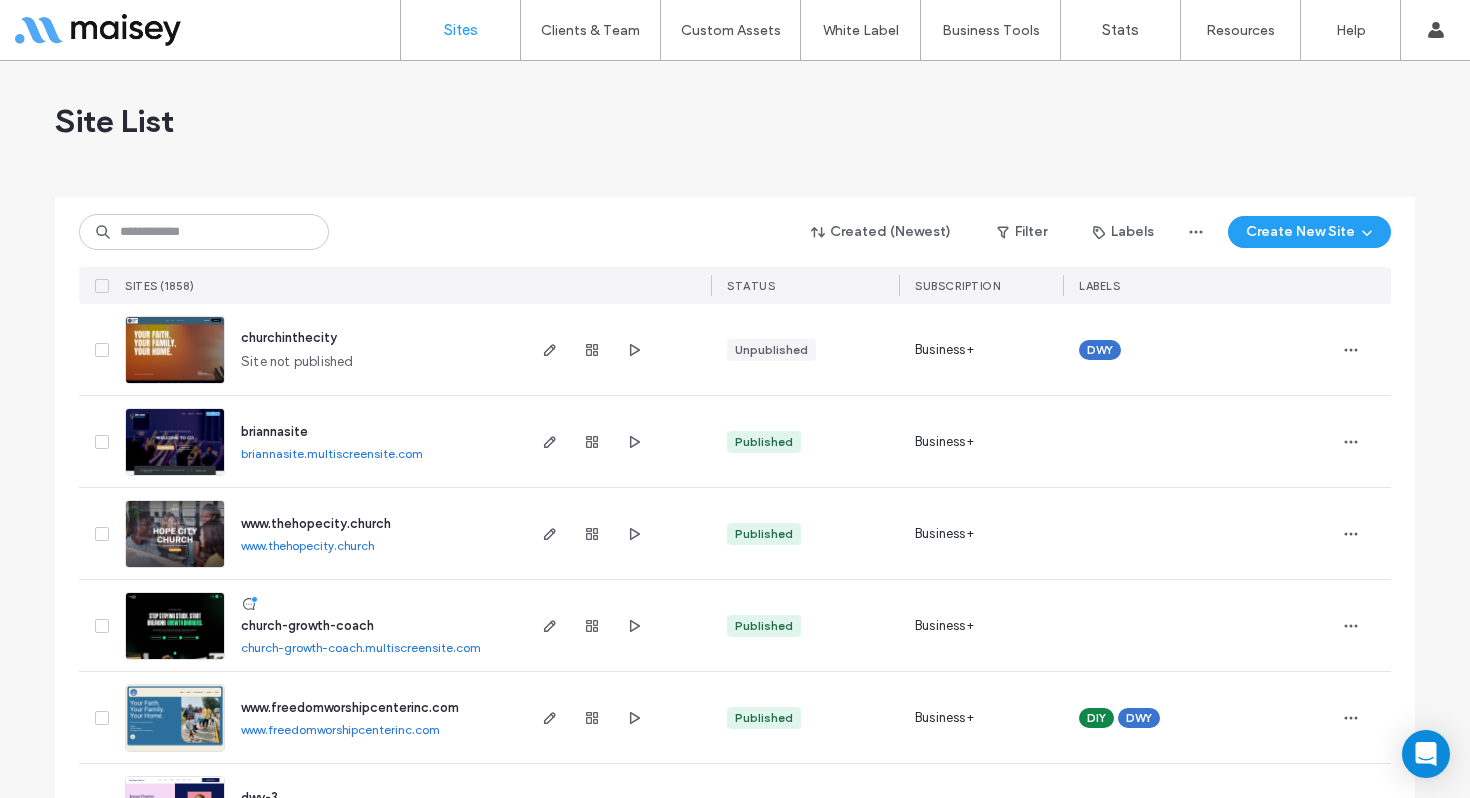 scroll, scrollTop: 0, scrollLeft: 0, axis: both 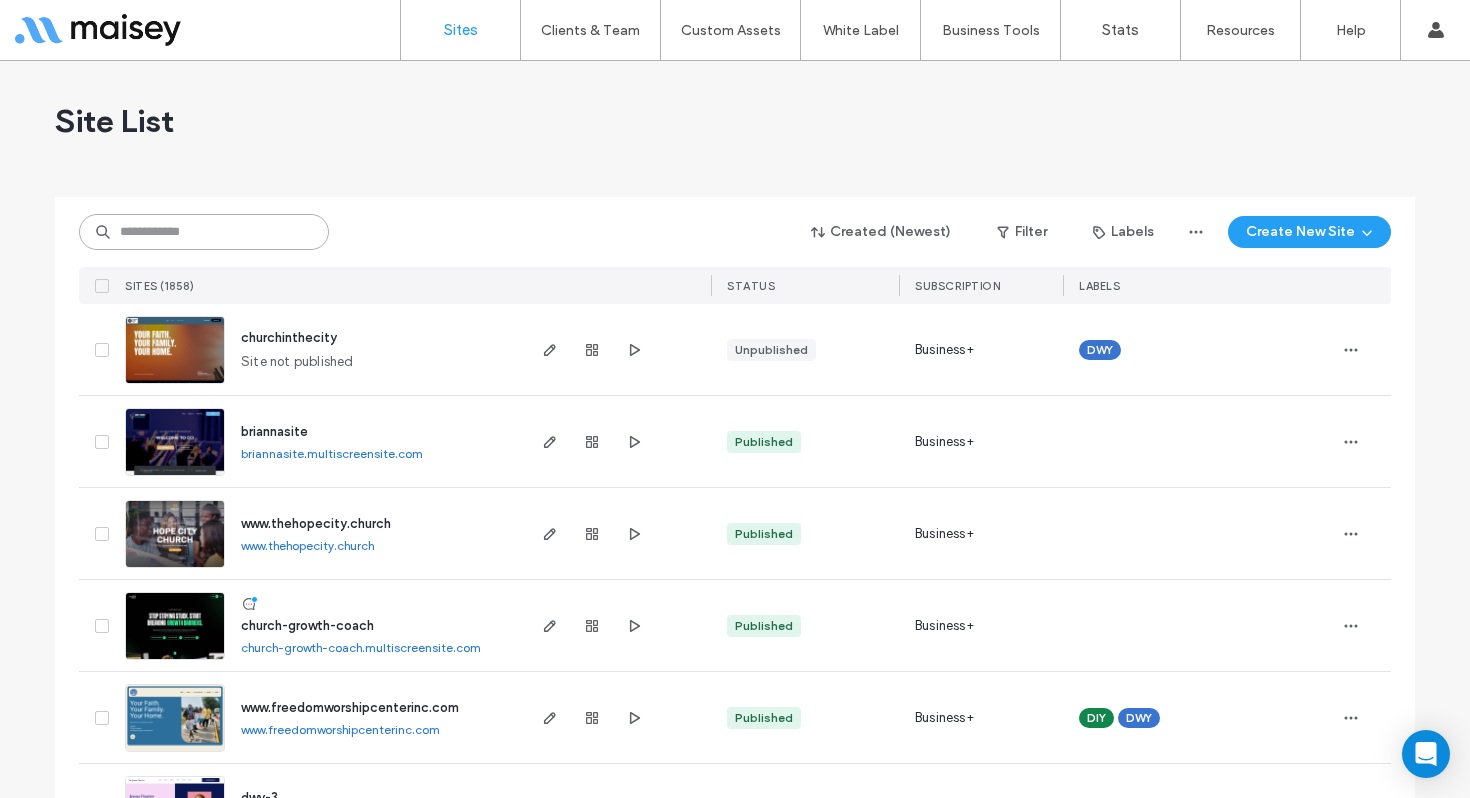 click at bounding box center (204, 232) 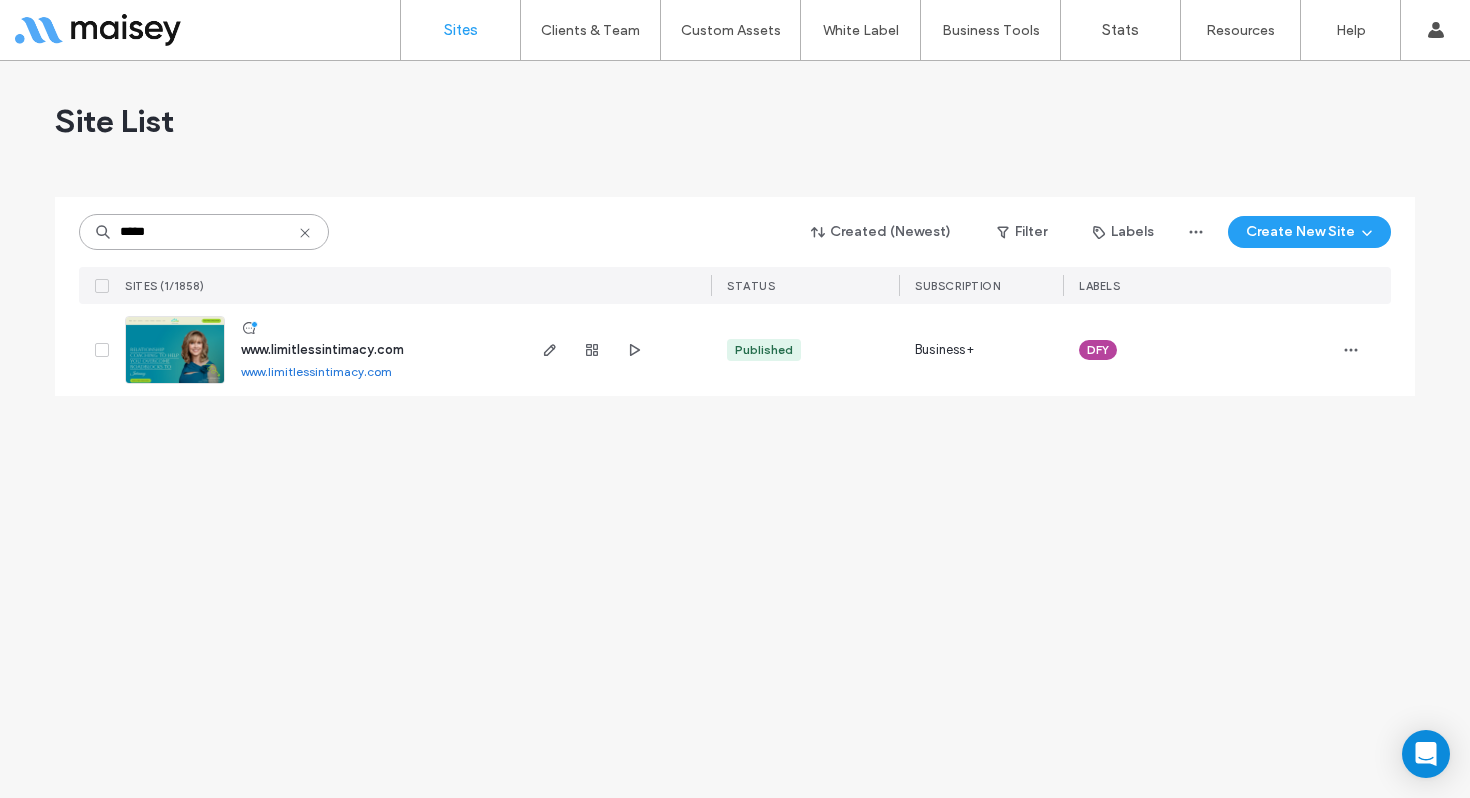 type on "*****" 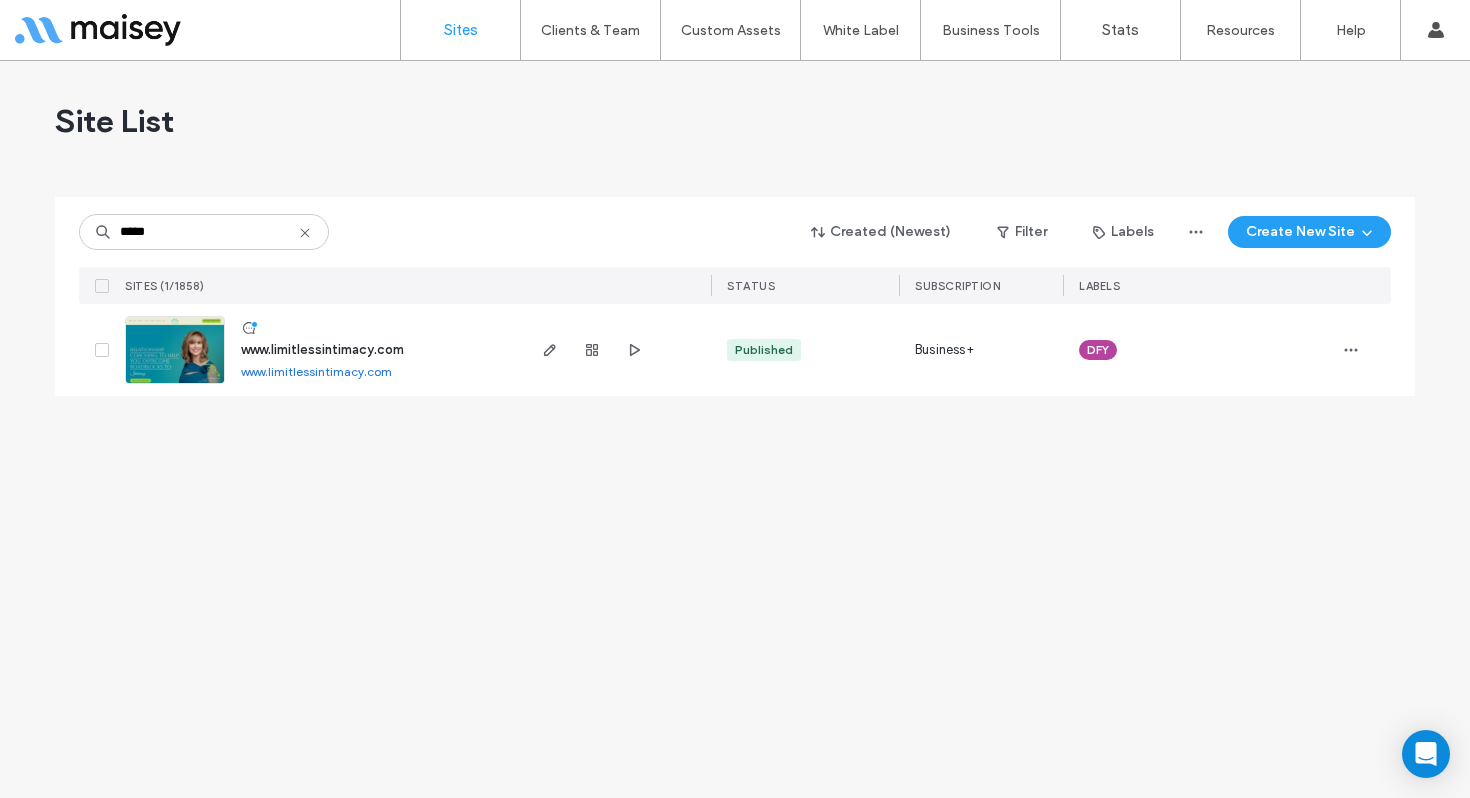 click at bounding box center (616, 350) 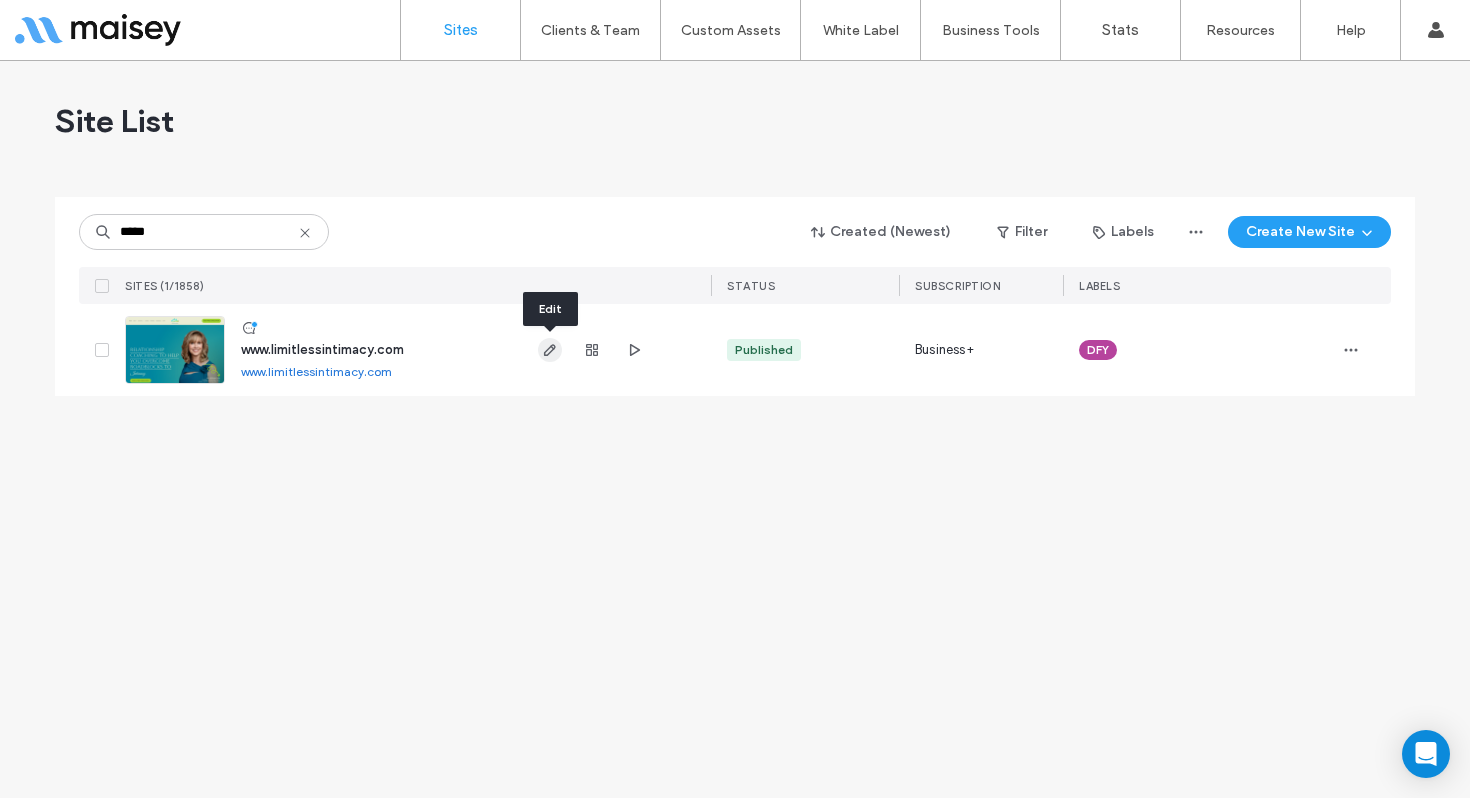click 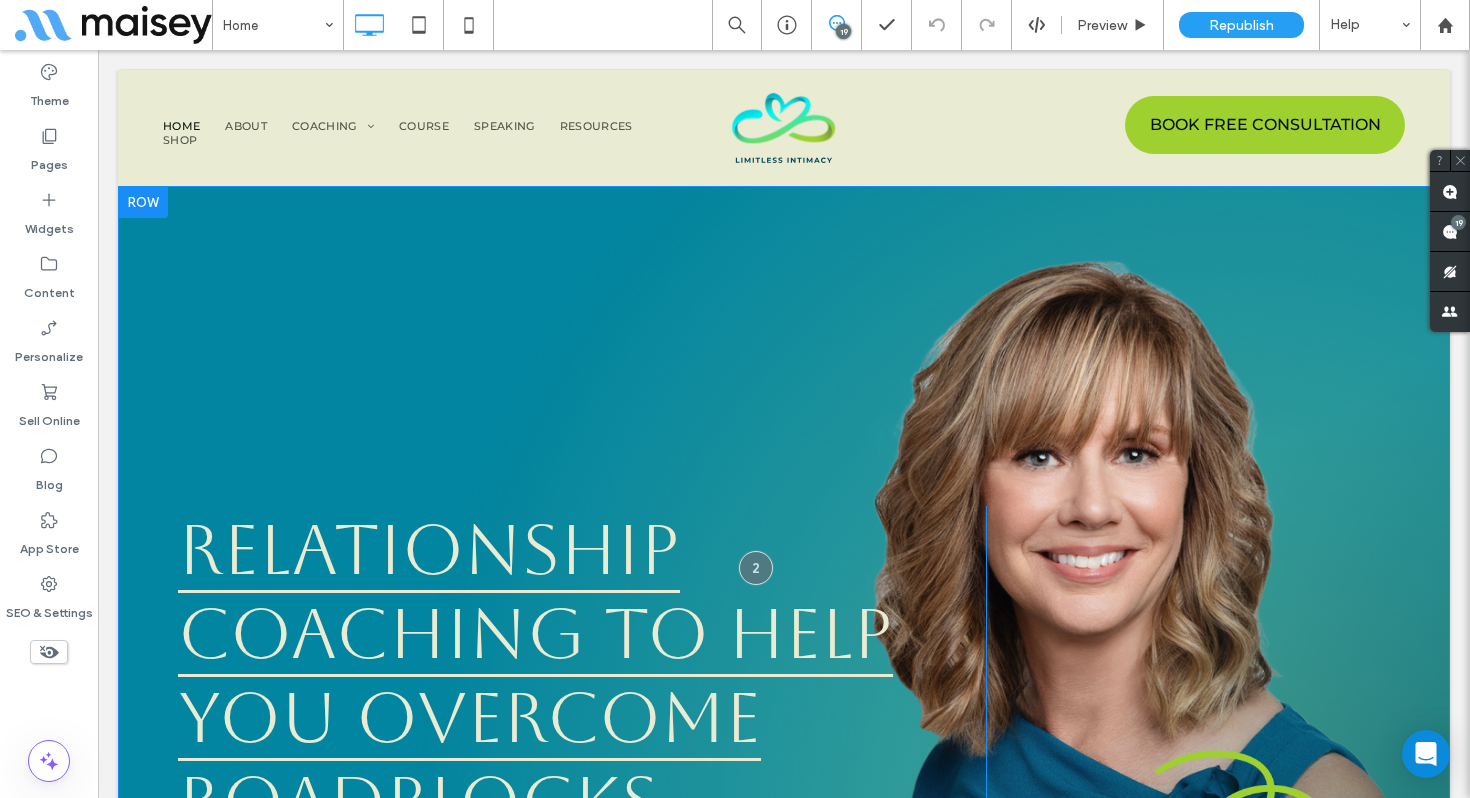 scroll, scrollTop: 0, scrollLeft: 0, axis: both 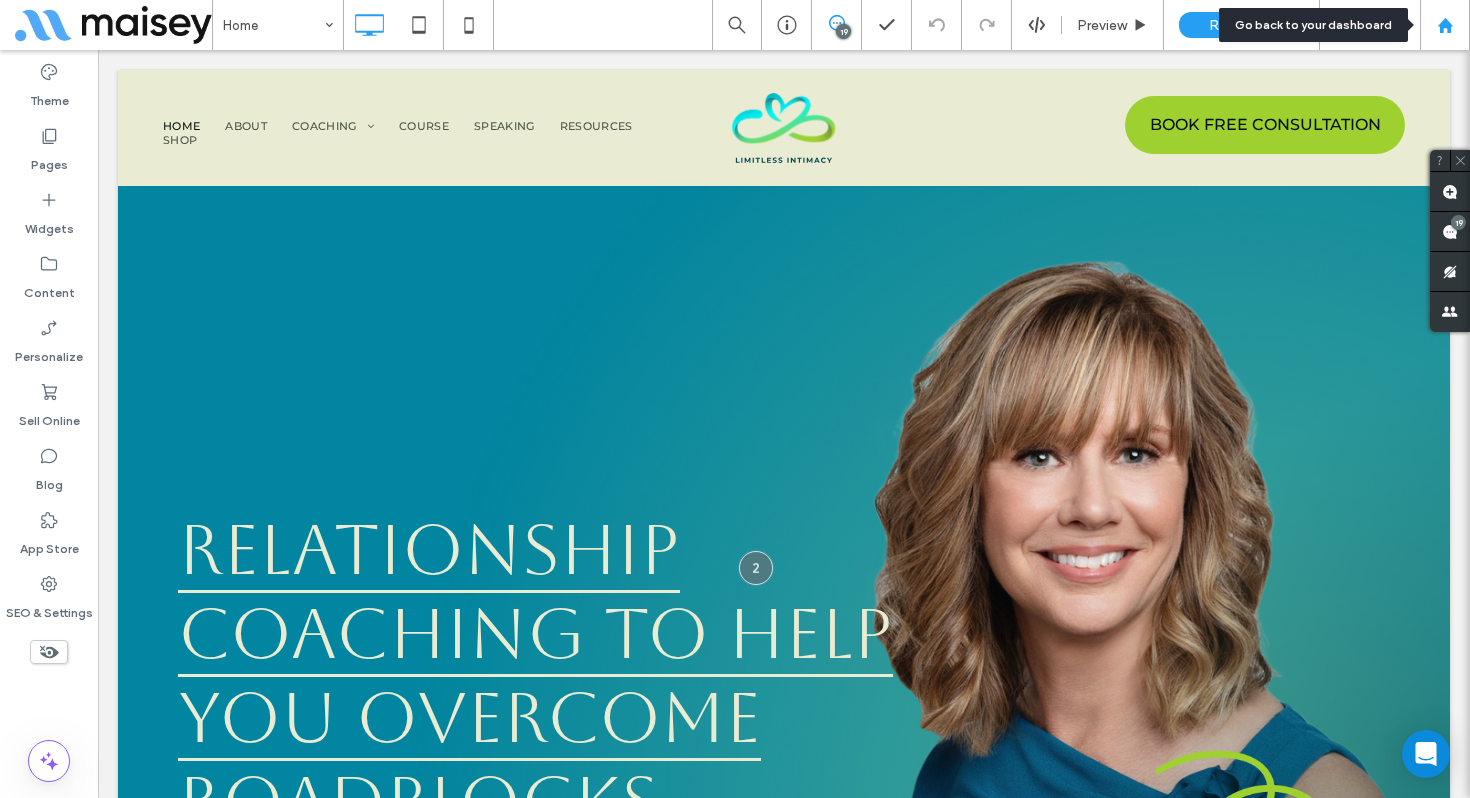 click 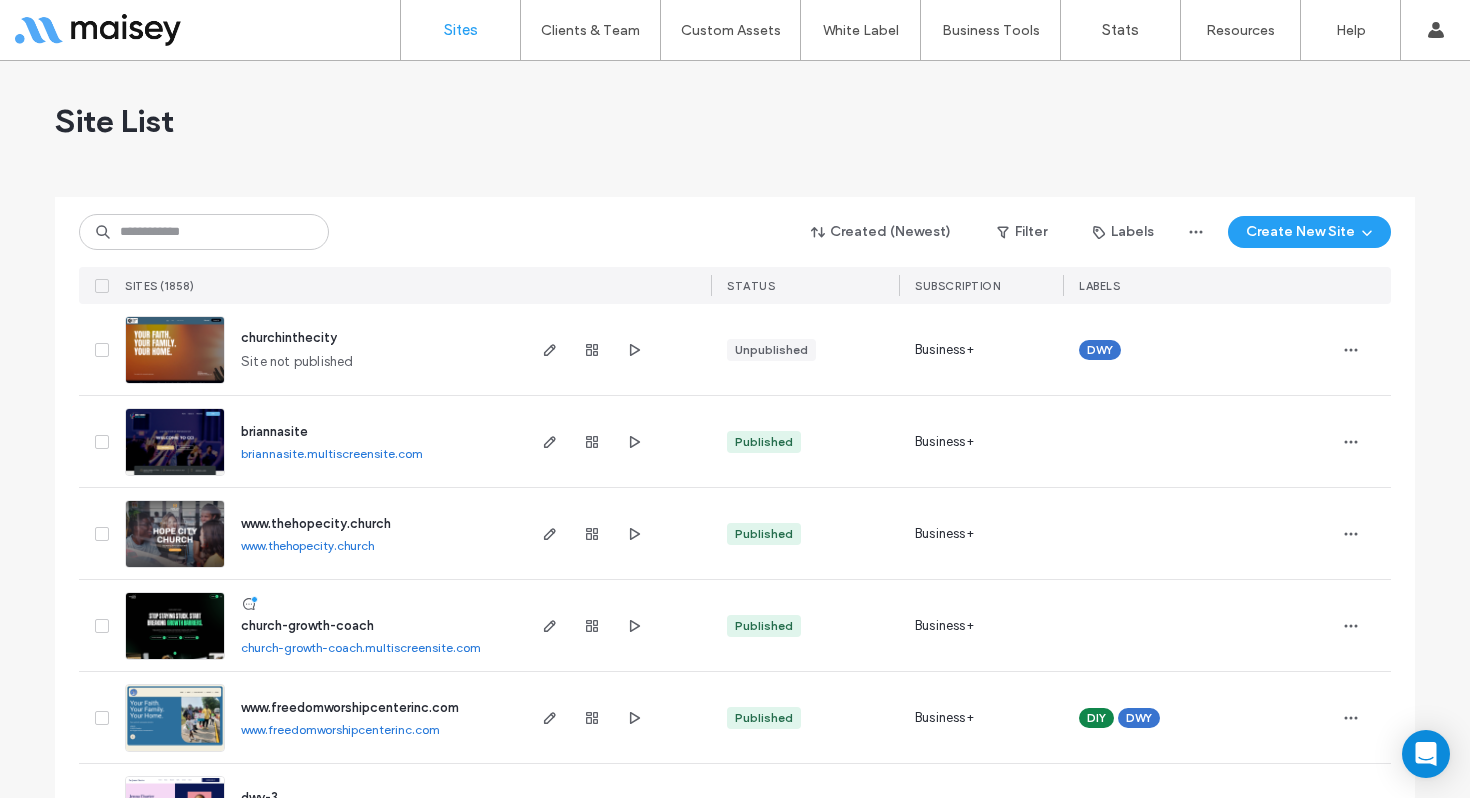 scroll, scrollTop: 0, scrollLeft: 0, axis: both 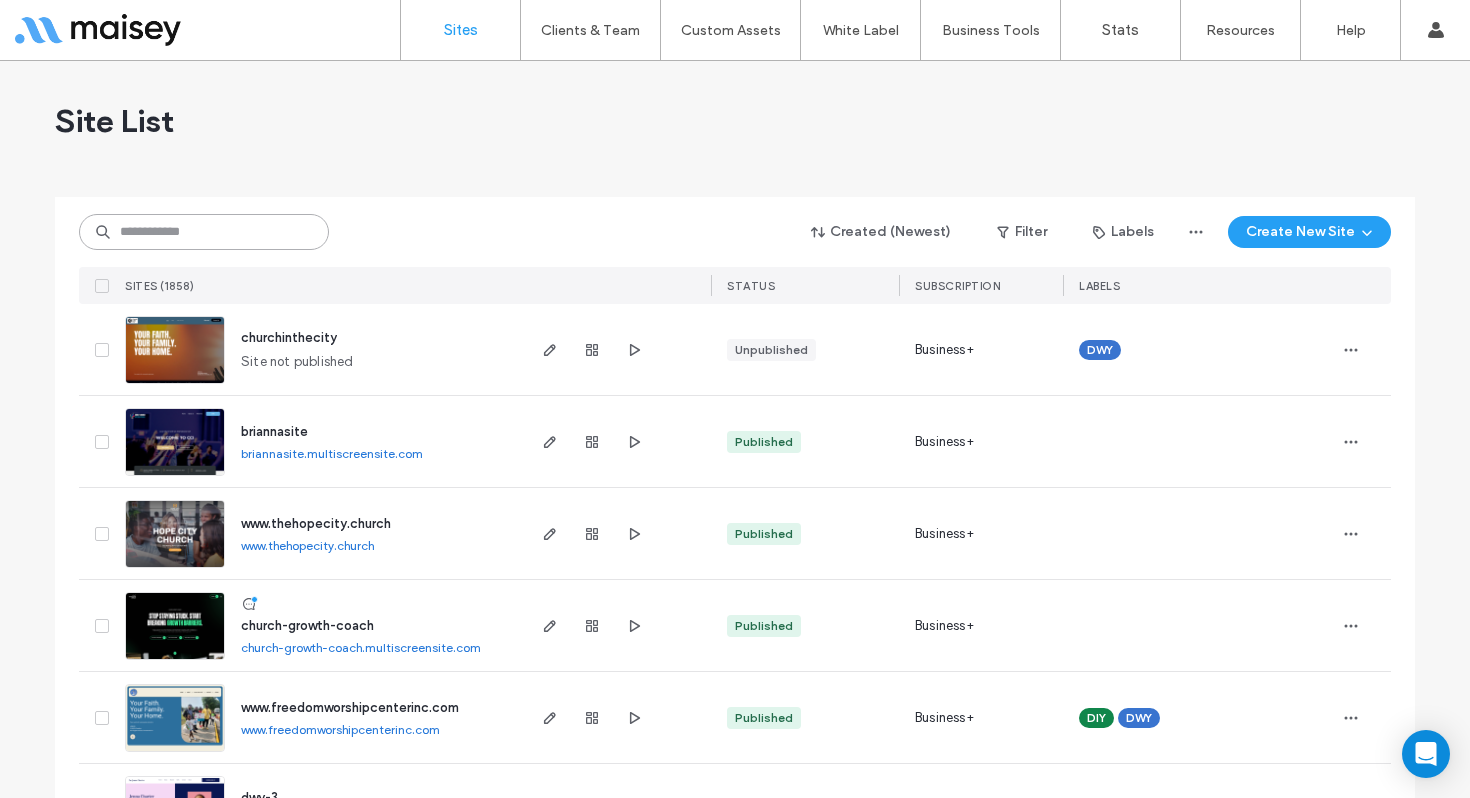 click at bounding box center [204, 232] 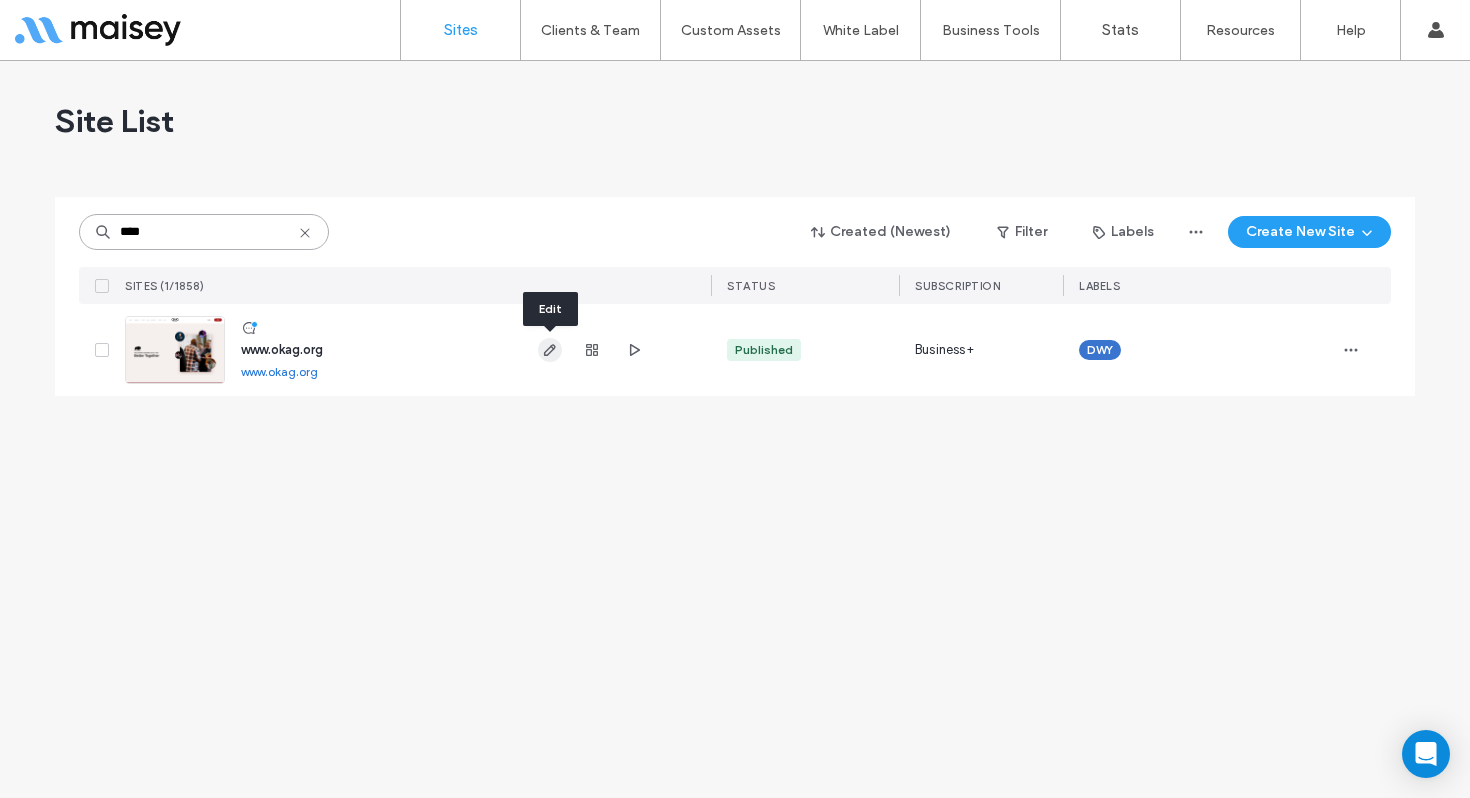 type on "****" 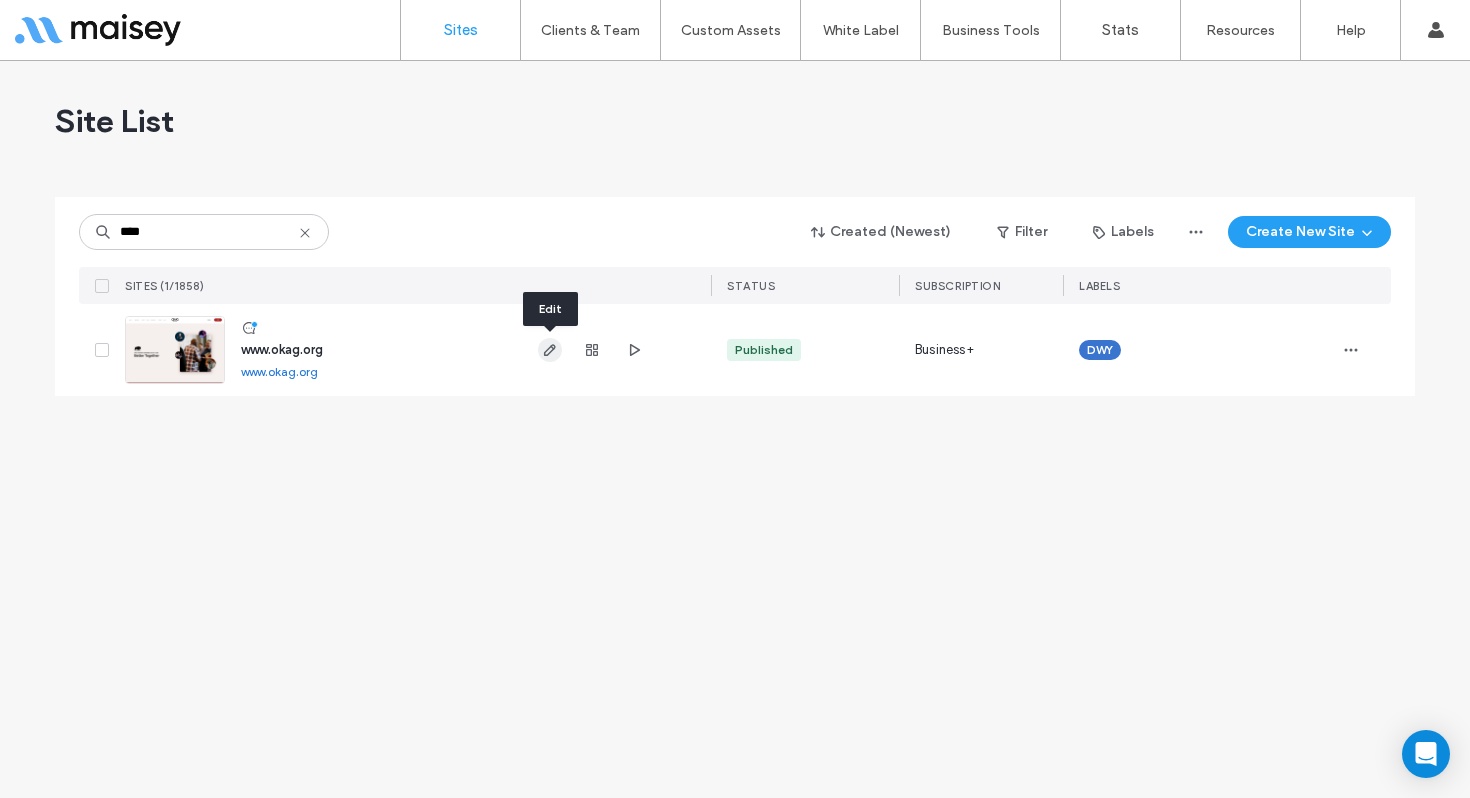 click 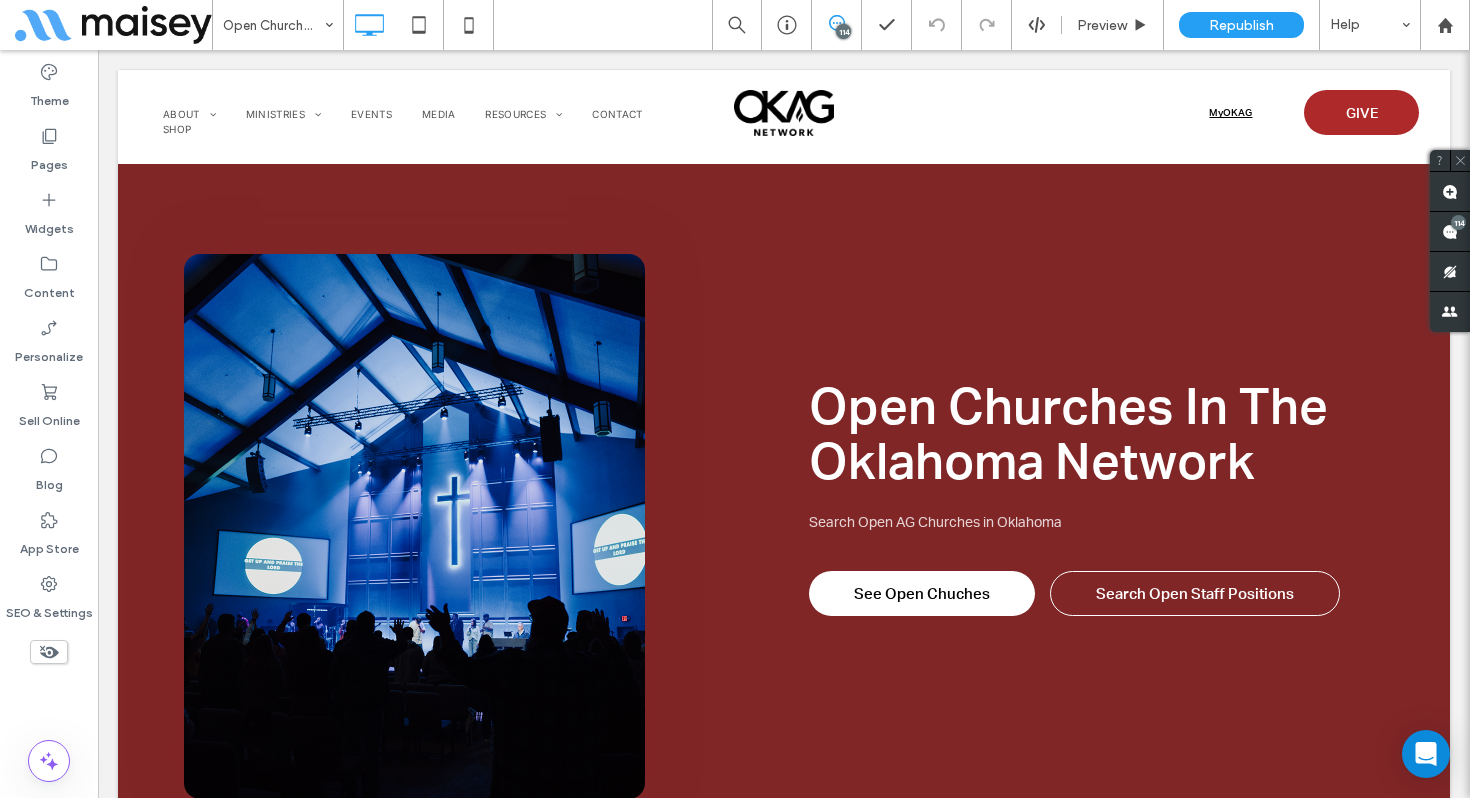 scroll, scrollTop: 0, scrollLeft: 0, axis: both 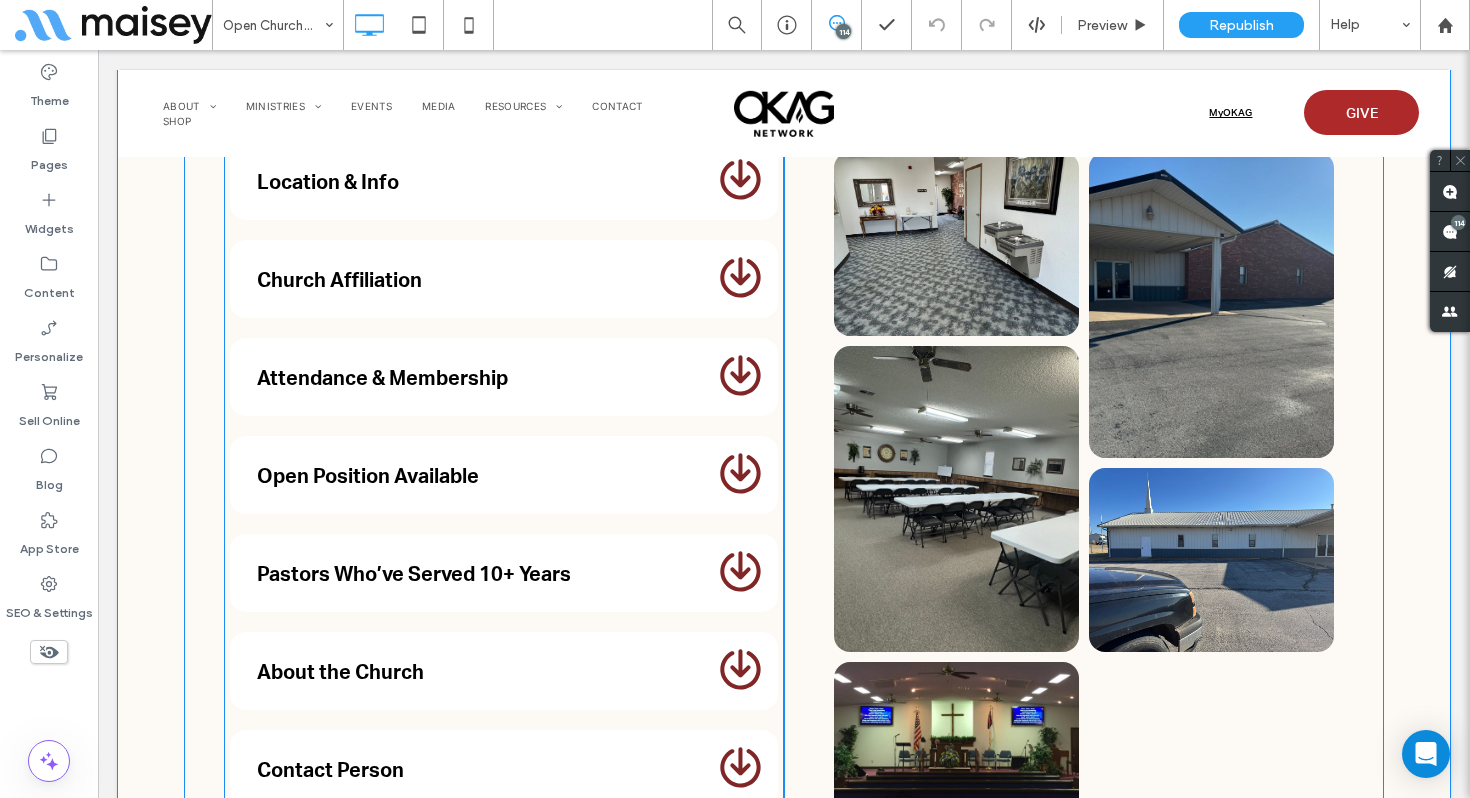 click at bounding box center (504, 475) 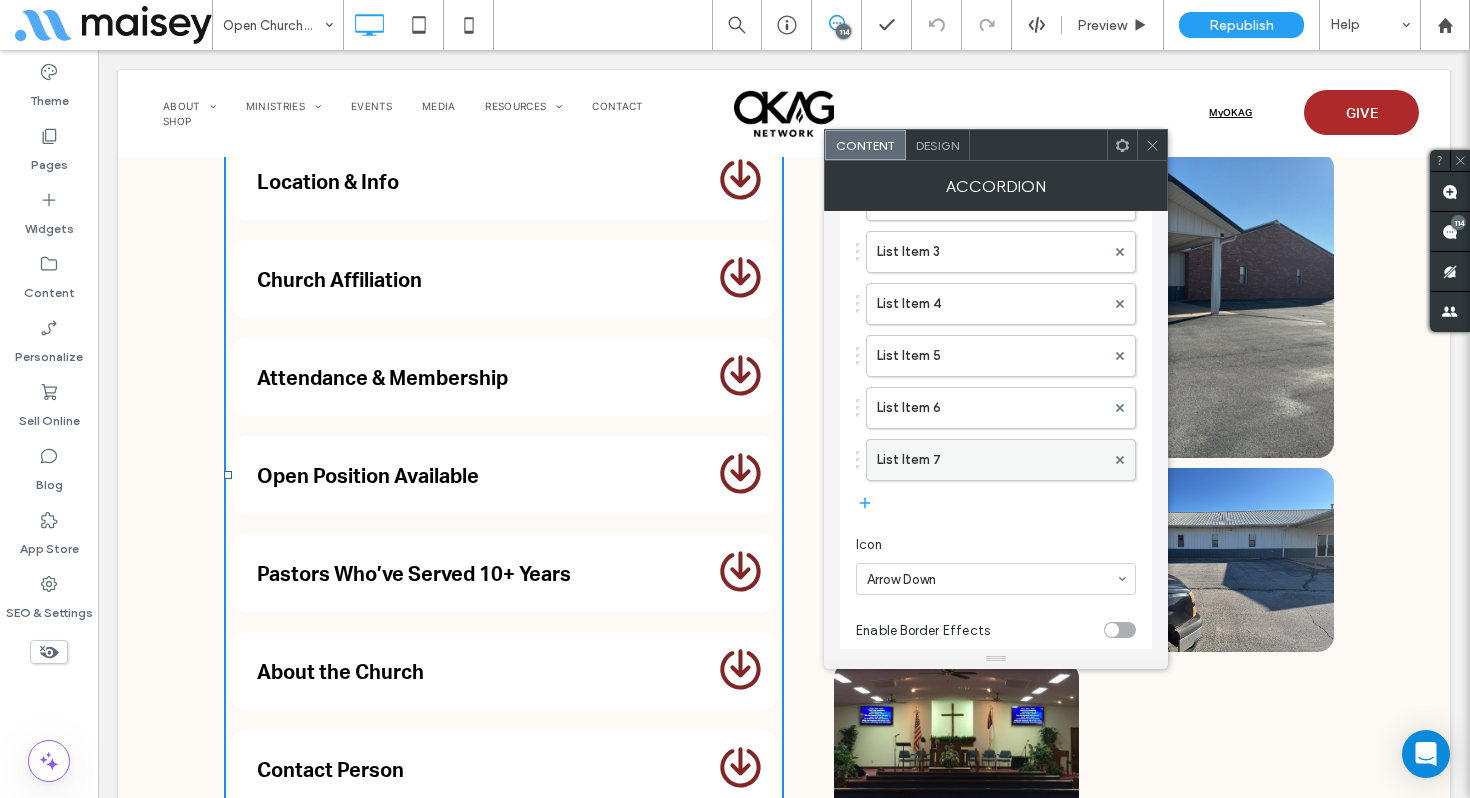 scroll, scrollTop: 357, scrollLeft: 0, axis: vertical 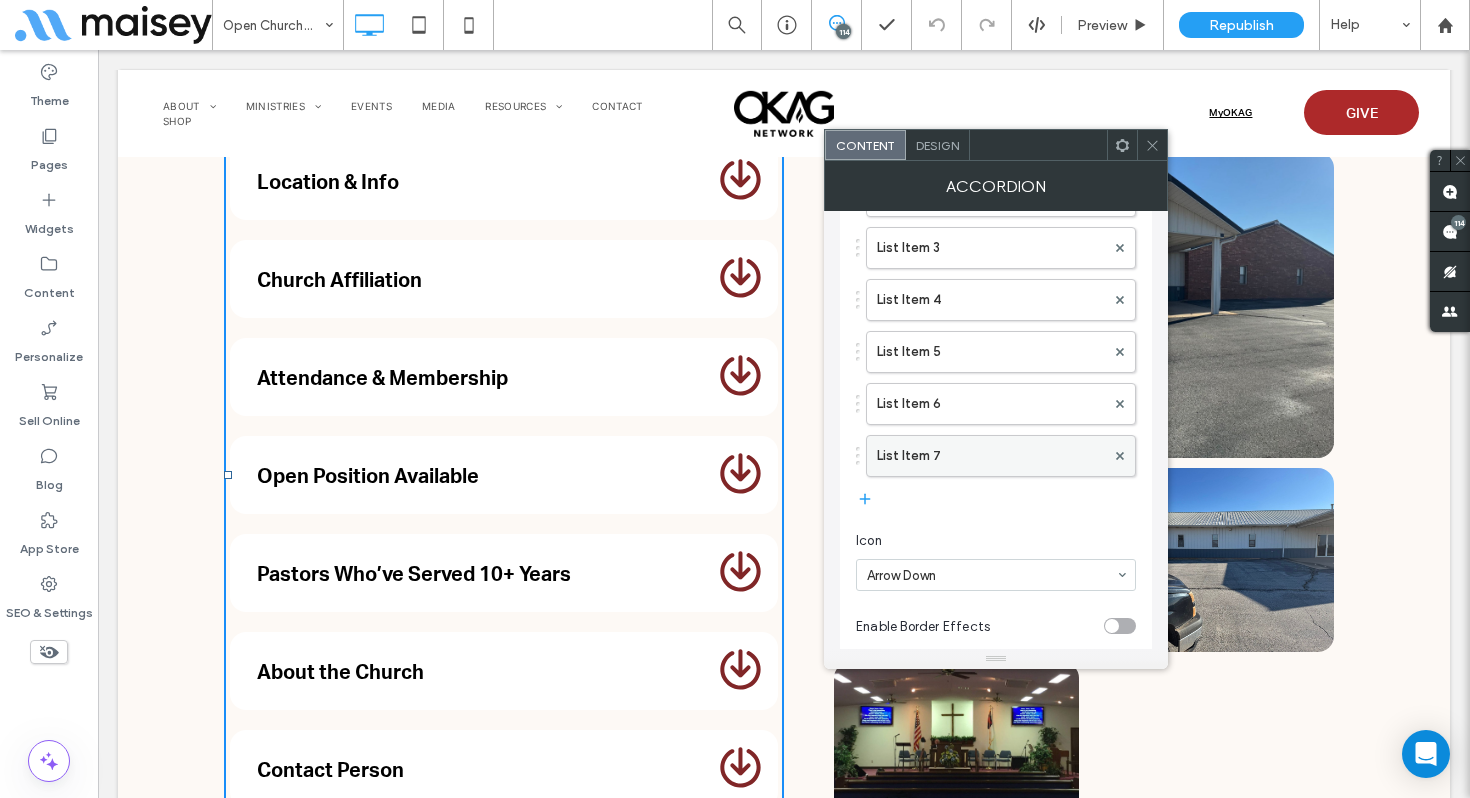 click on "List Item 7" at bounding box center [991, 456] 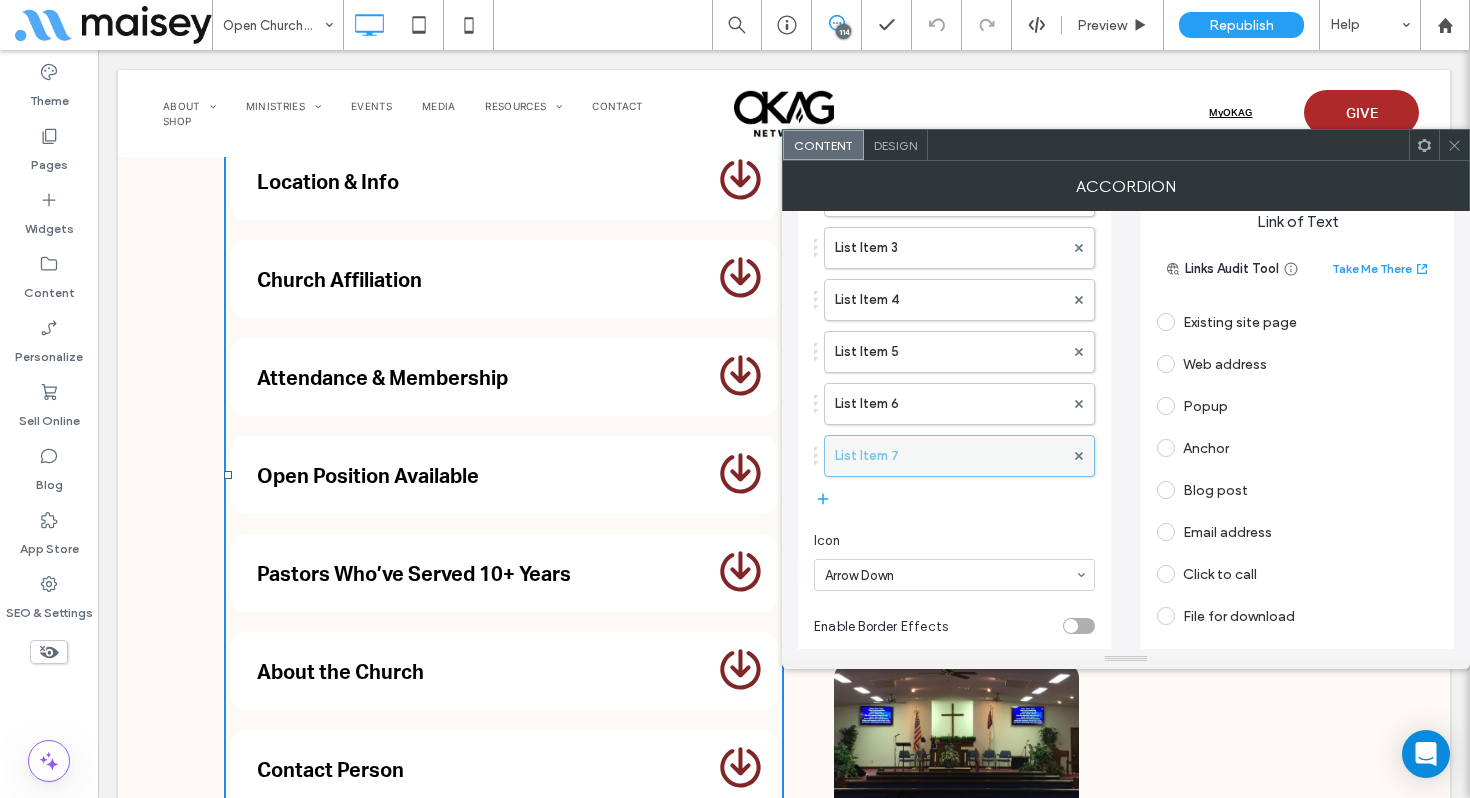 click on "List Item 7" at bounding box center [949, 456] 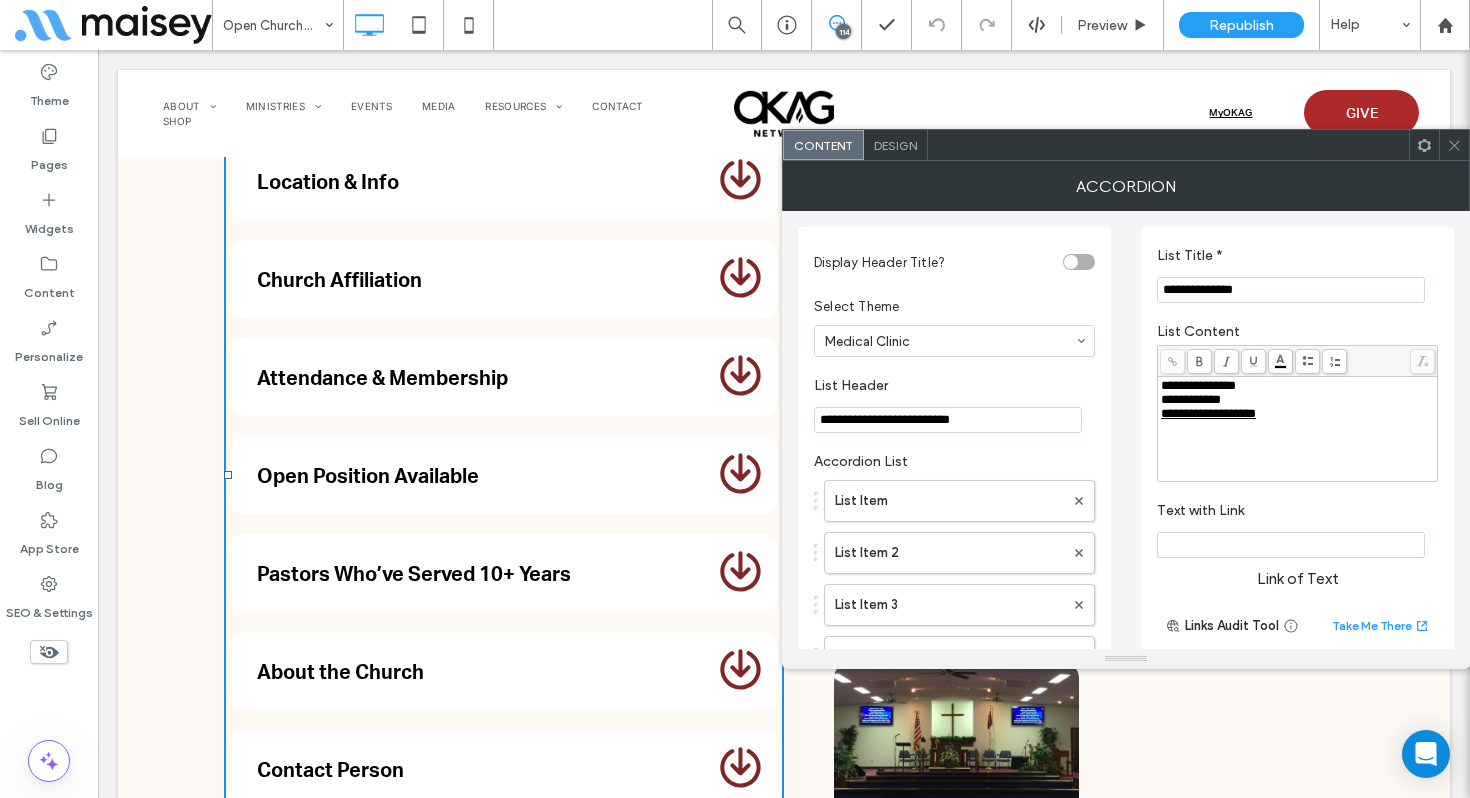 scroll, scrollTop: 5, scrollLeft: 0, axis: vertical 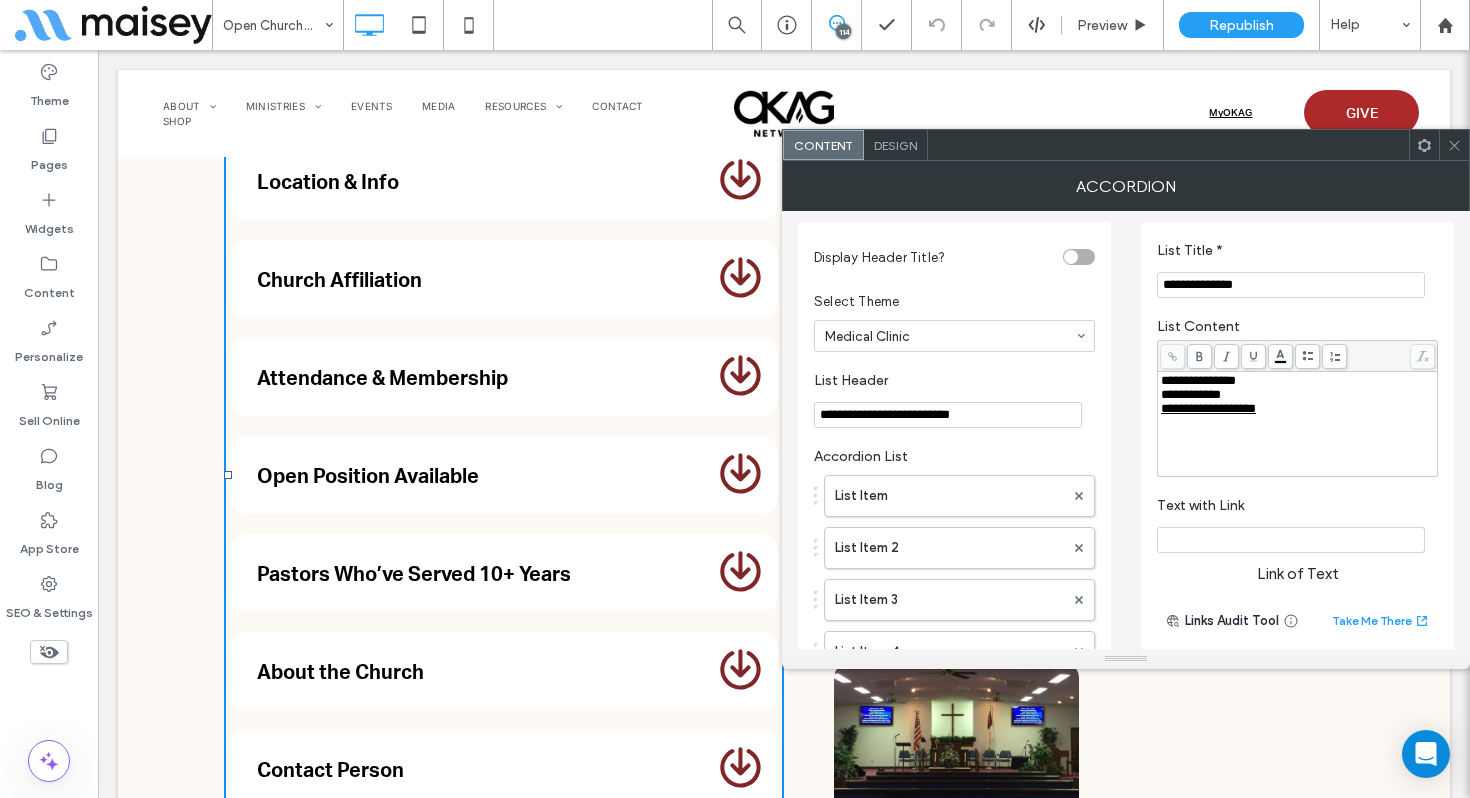 click on "**********" at bounding box center (1198, 380) 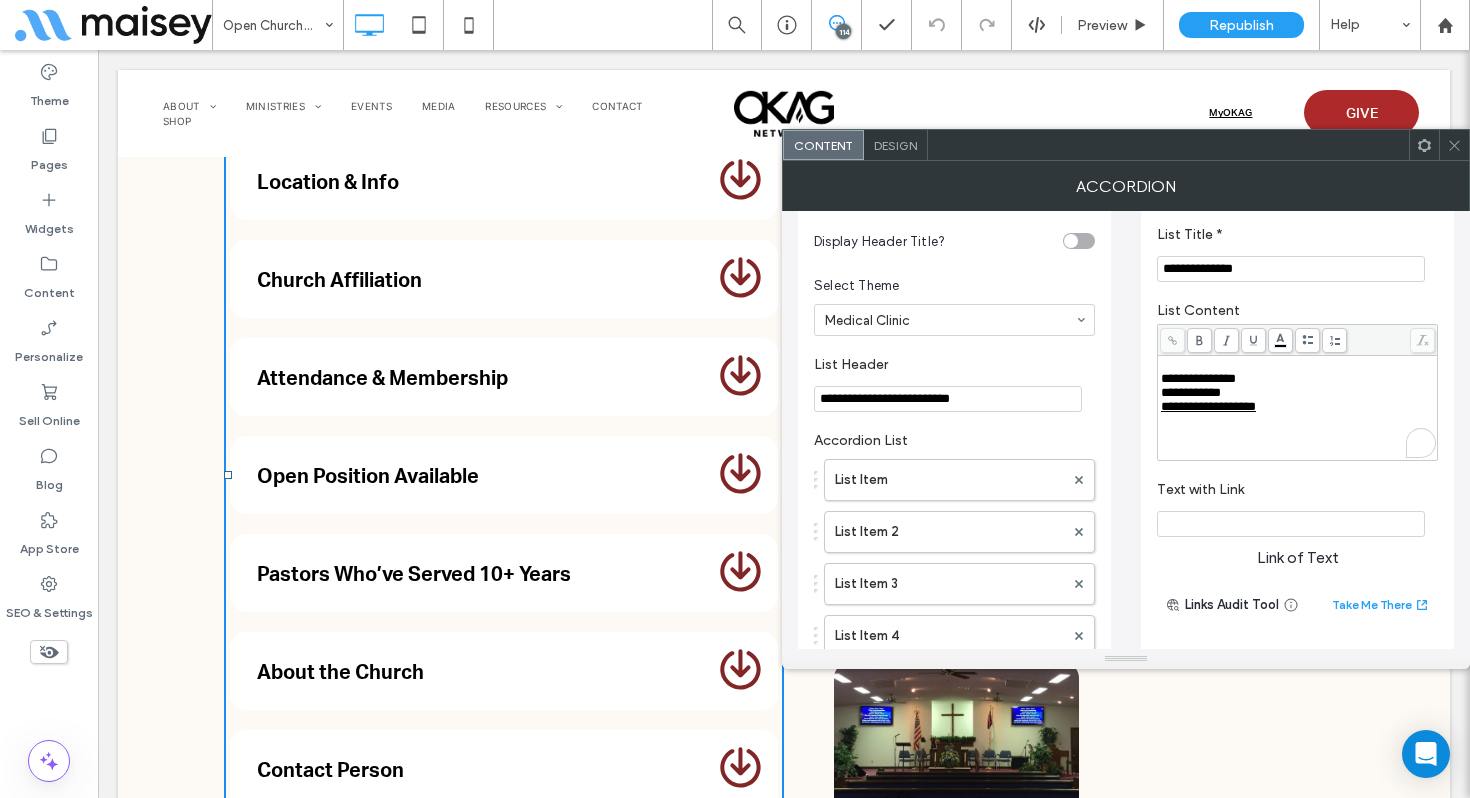 scroll, scrollTop: 22, scrollLeft: 0, axis: vertical 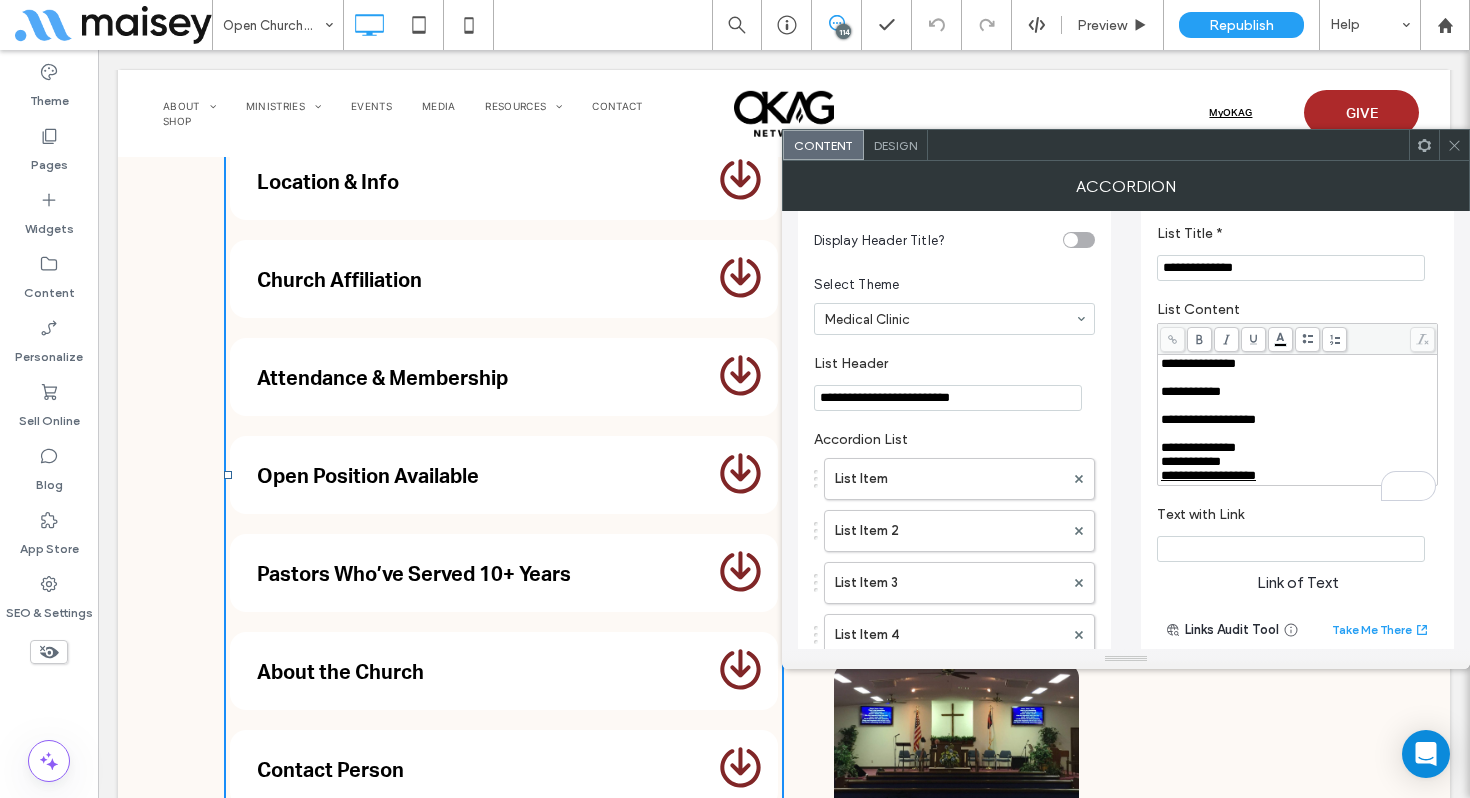 click on "**********" at bounding box center [1191, 461] 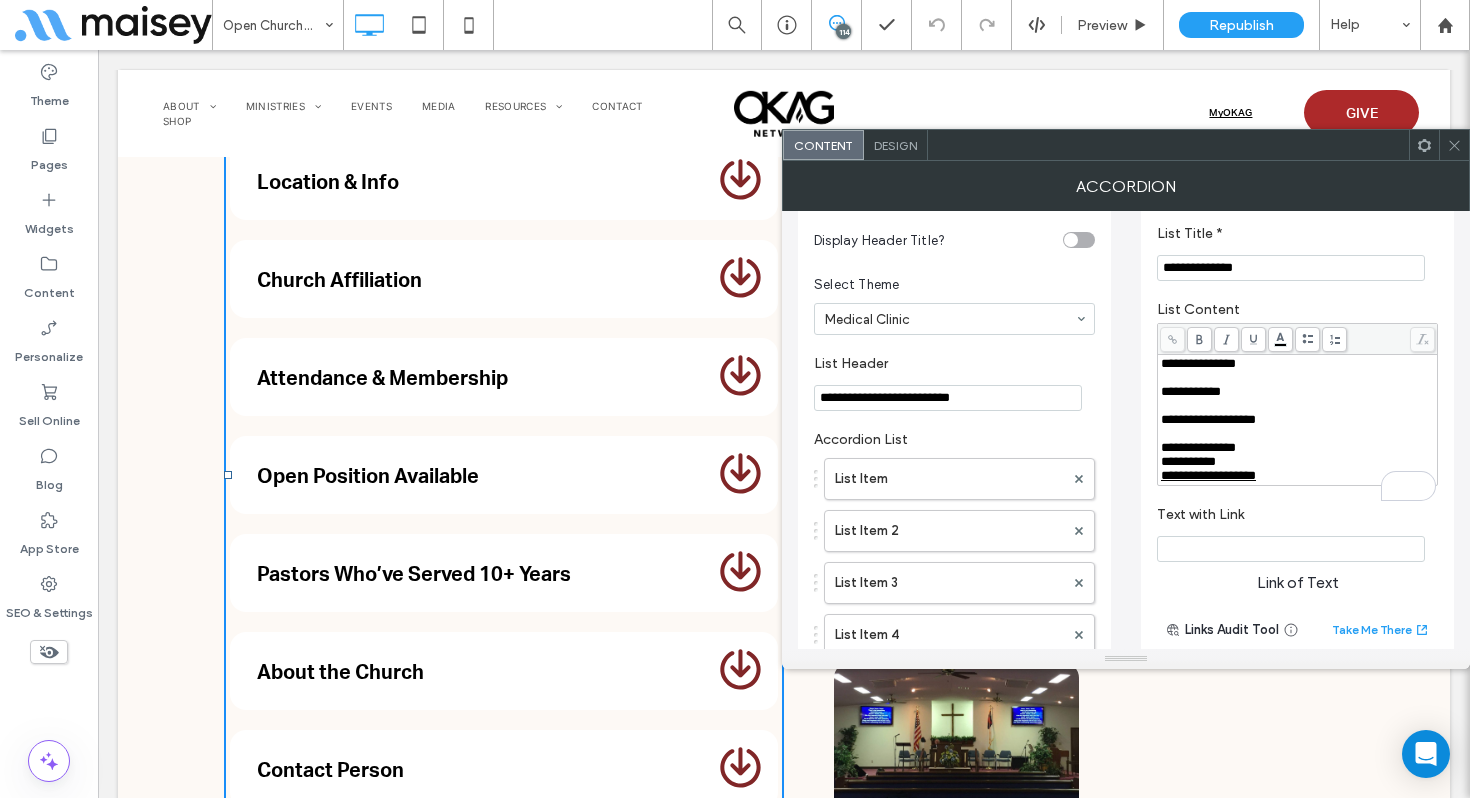type 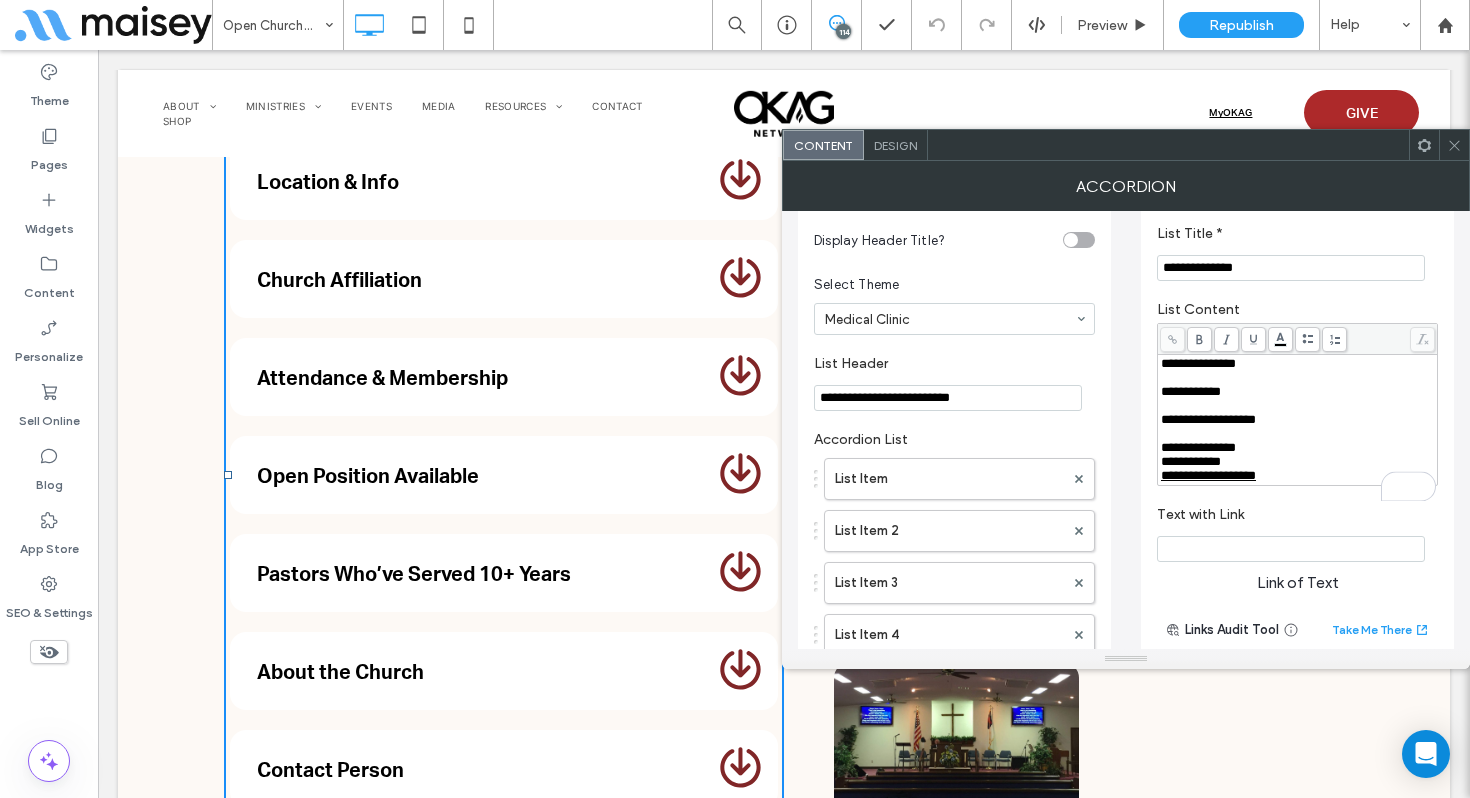 click on "**********" at bounding box center (1198, 447) 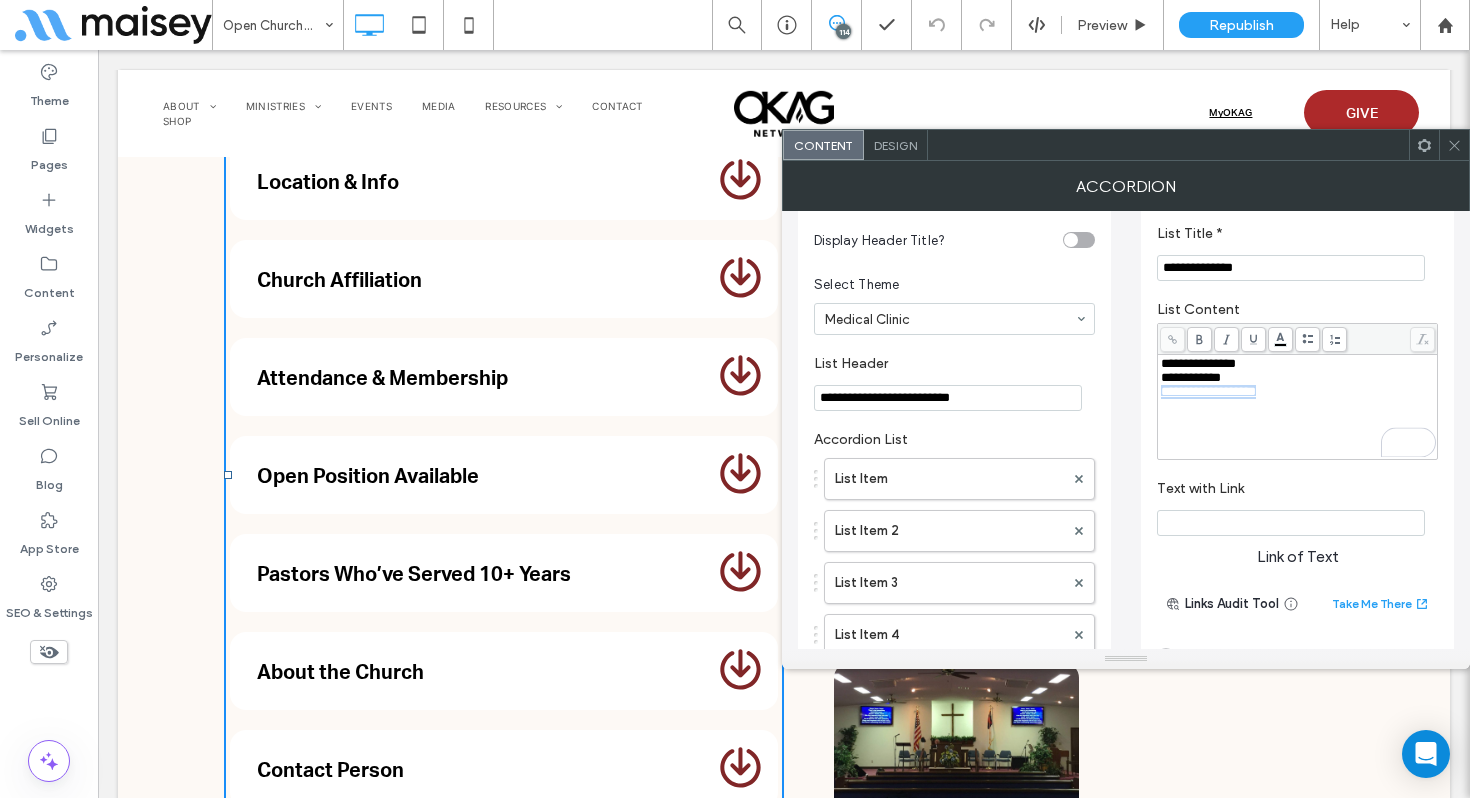 drag, startPoint x: 1308, startPoint y: 403, endPoint x: 1155, endPoint y: 406, distance: 153.0294 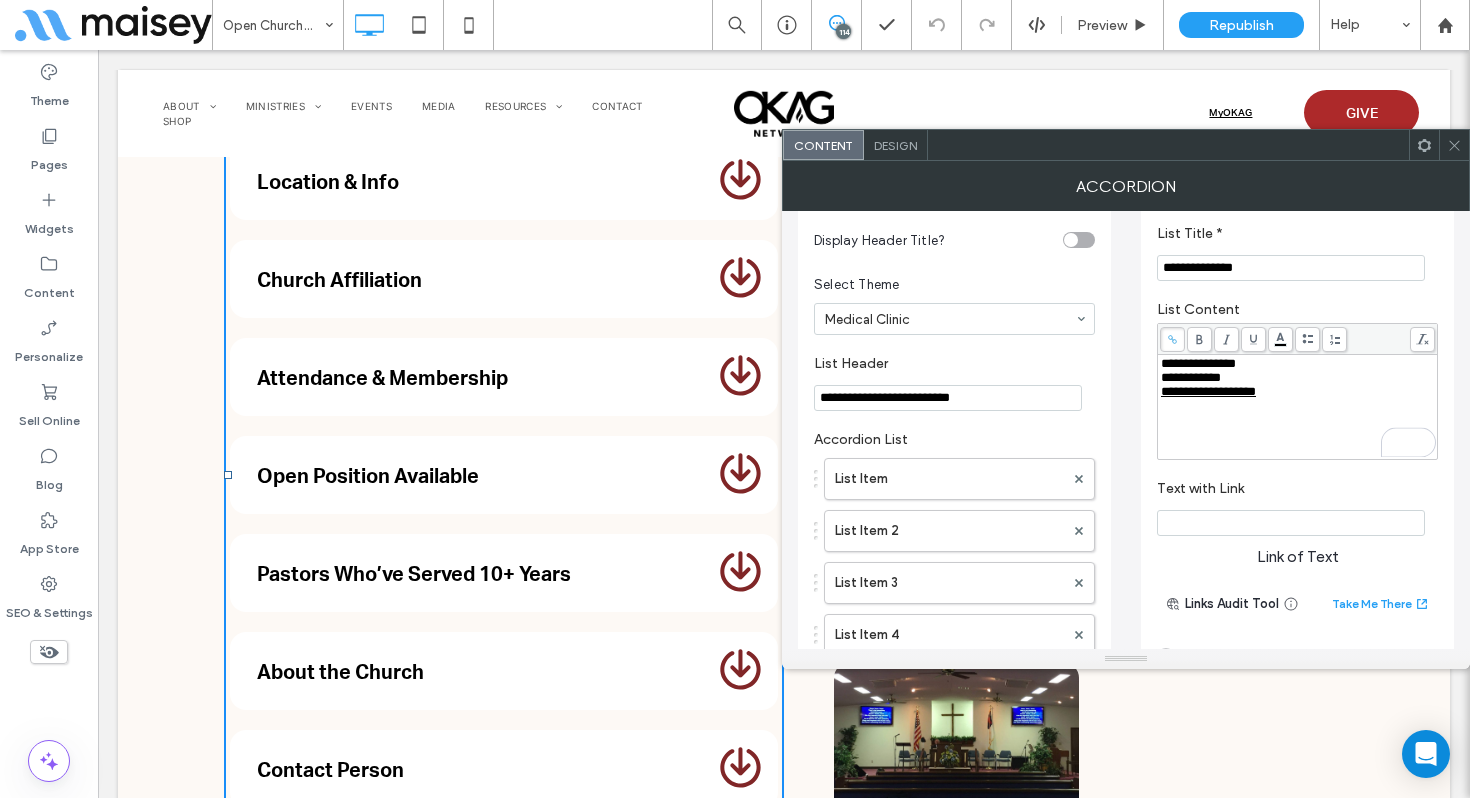 click 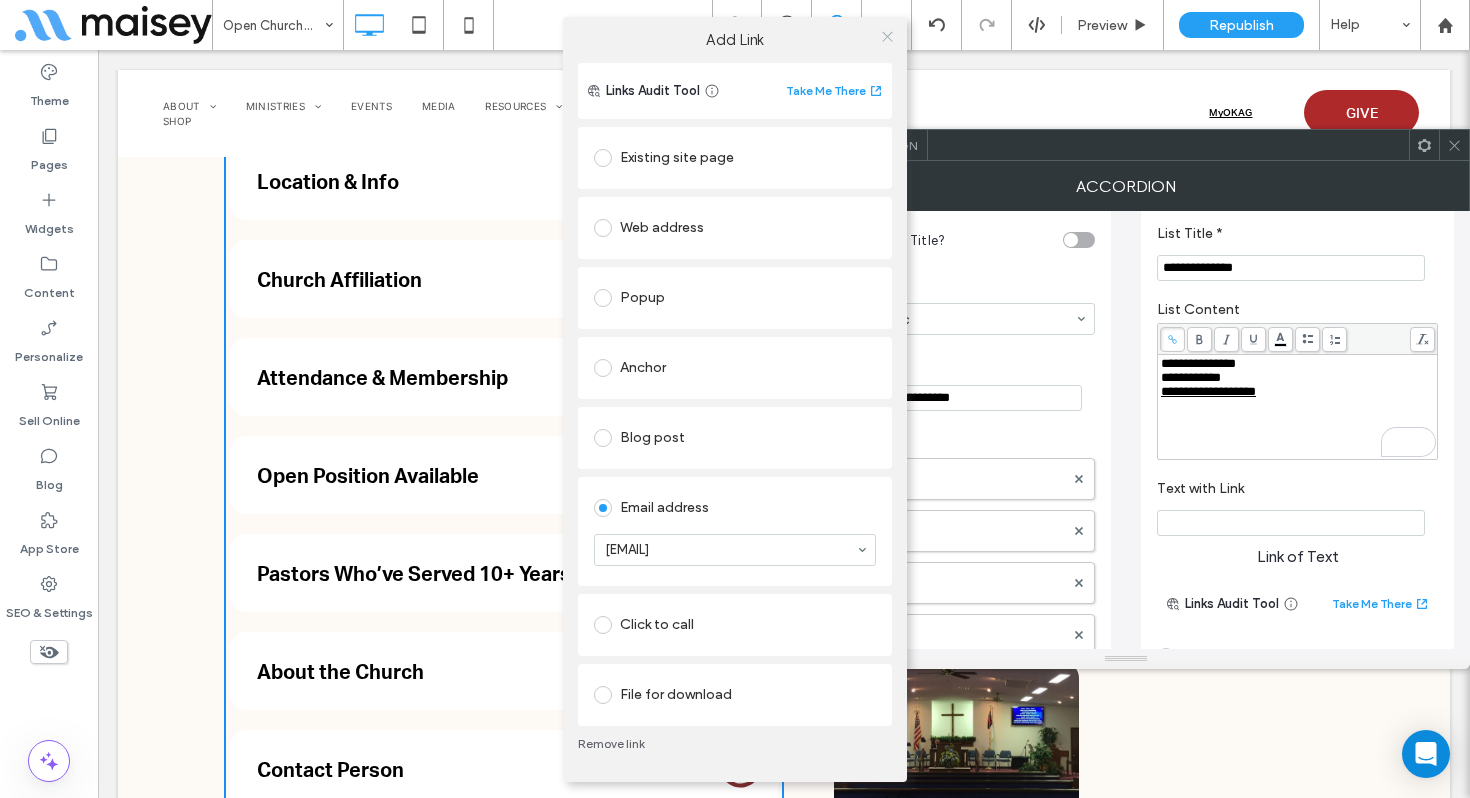 click 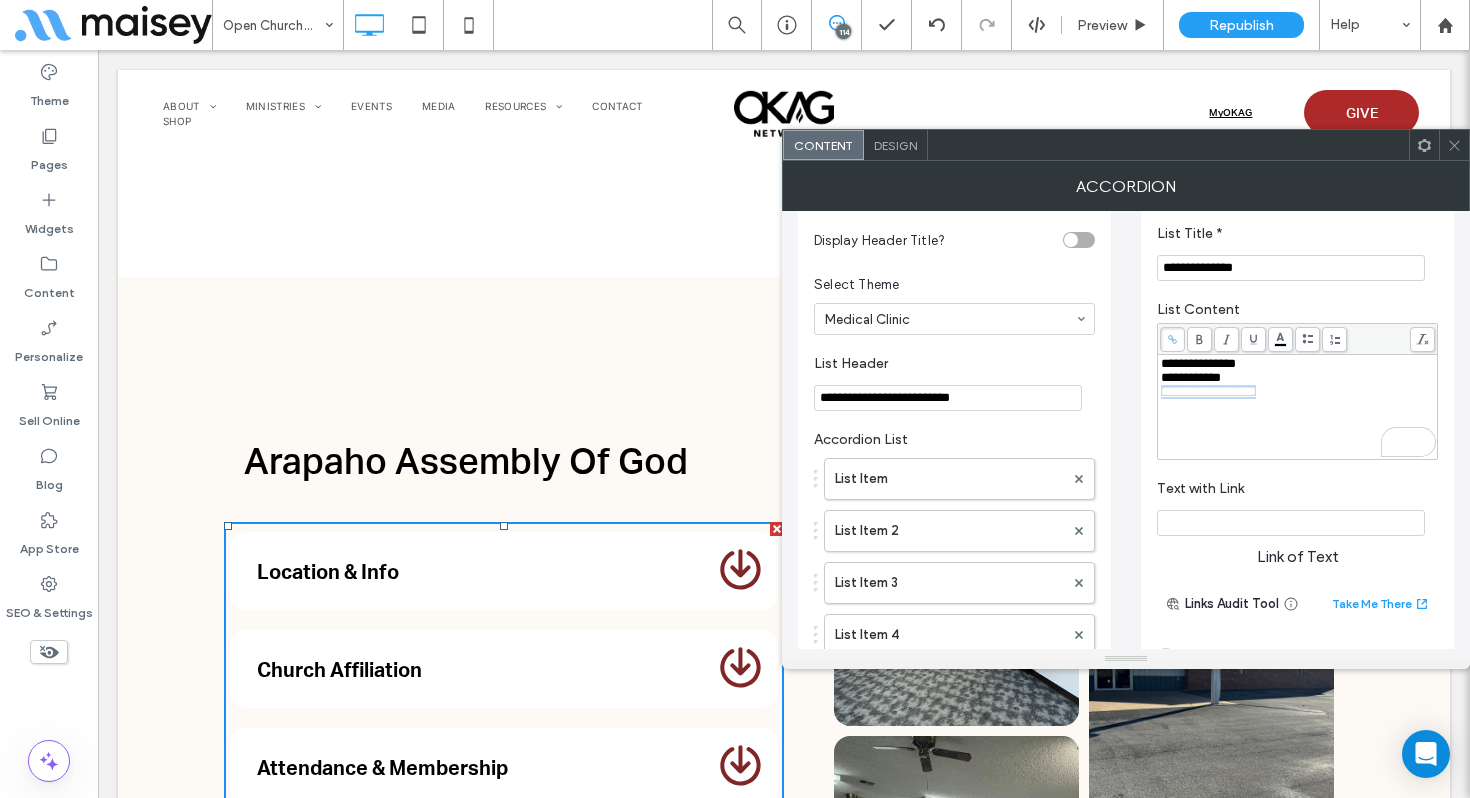 scroll, scrollTop: 1395, scrollLeft: 0, axis: vertical 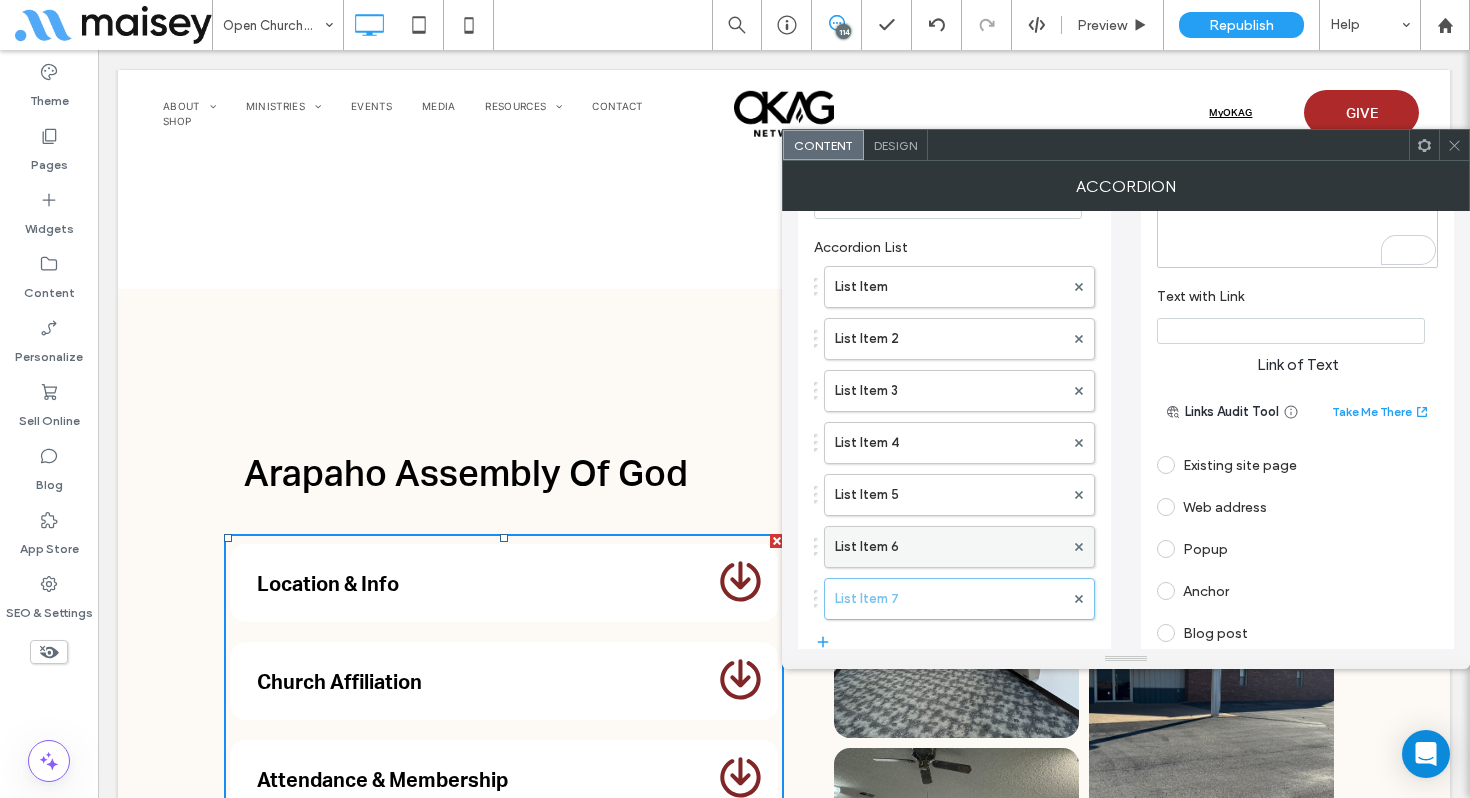 click on "List Item 6" at bounding box center (949, 547) 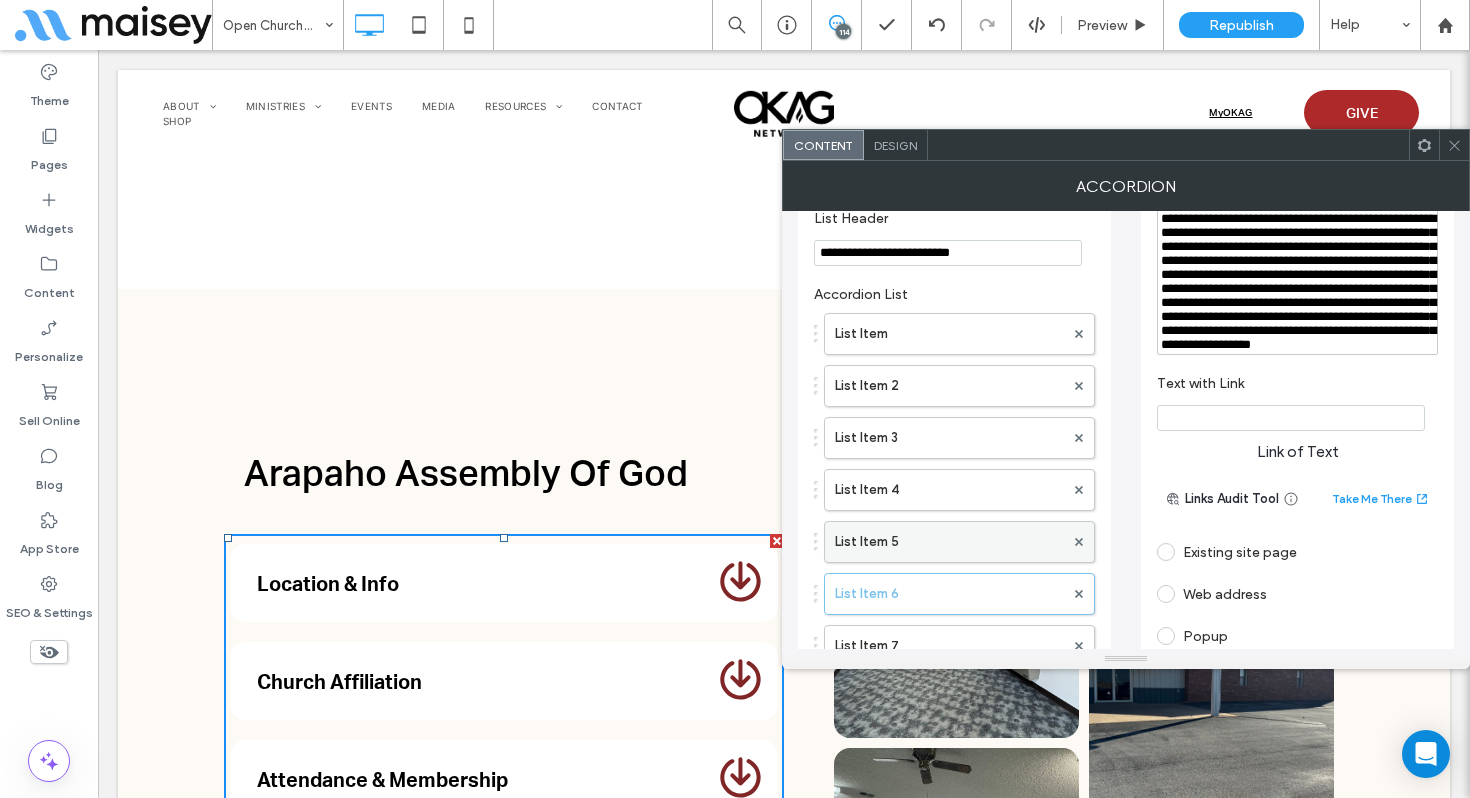 click on "List Item 5" at bounding box center (949, 542) 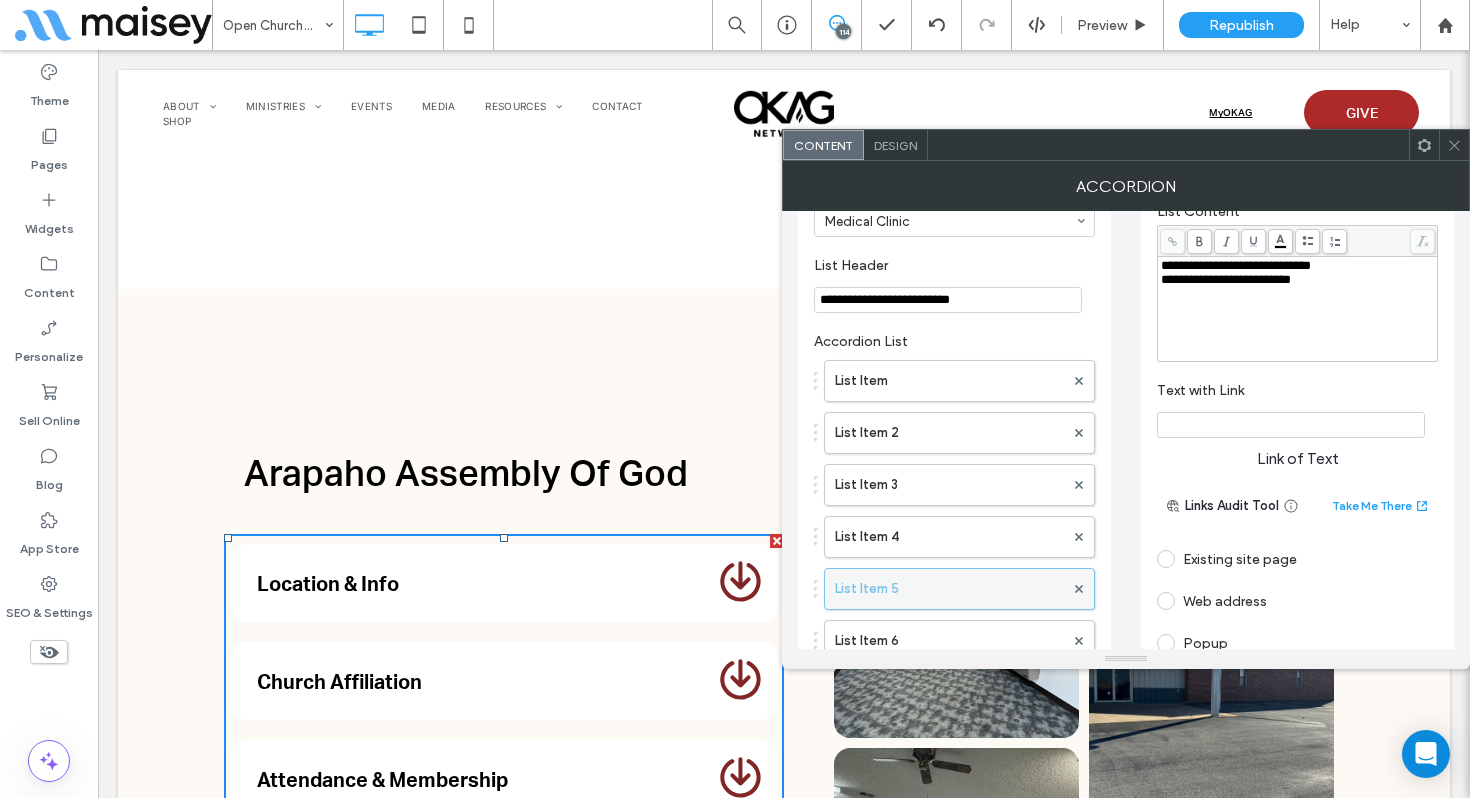scroll, scrollTop: 116, scrollLeft: 0, axis: vertical 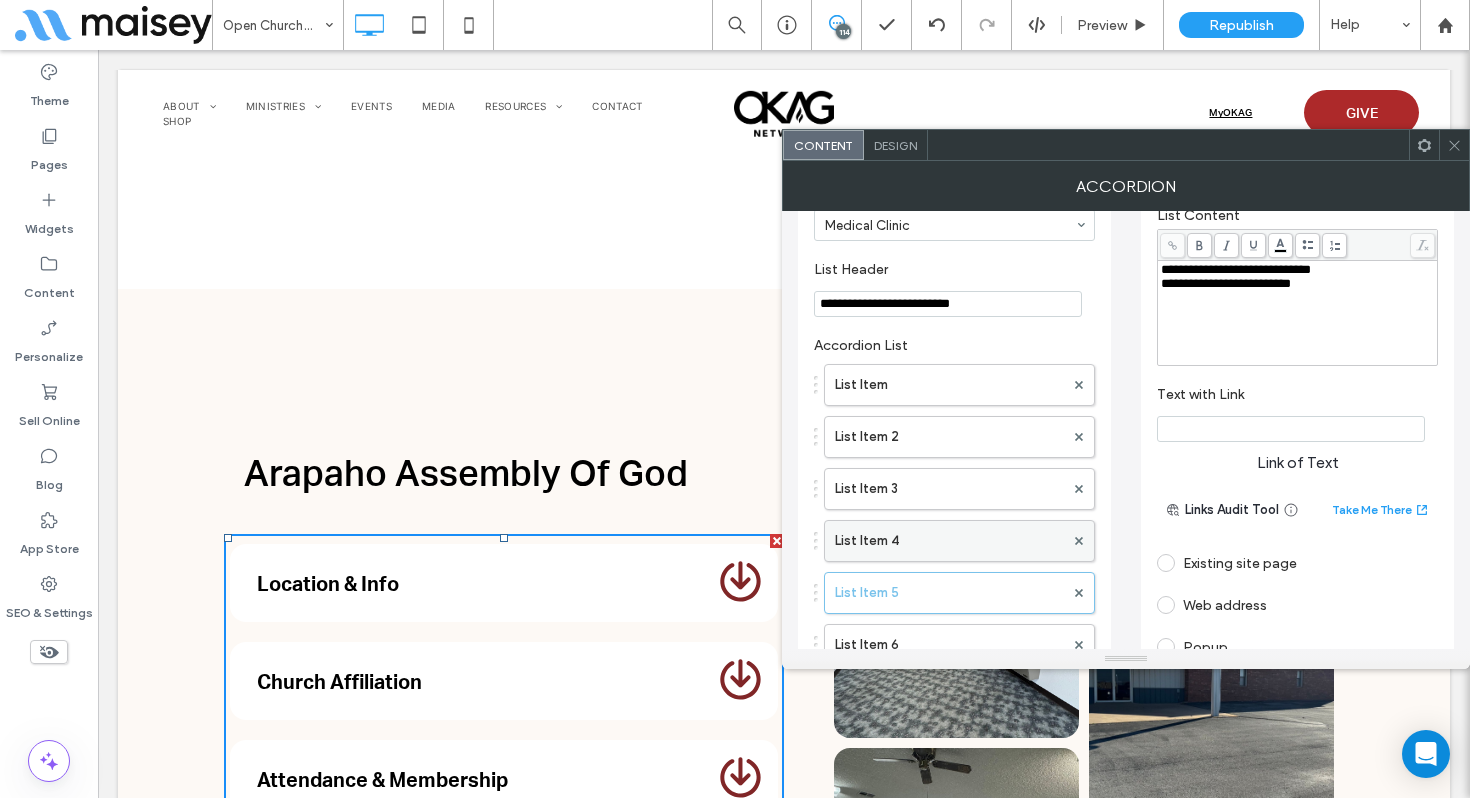 click on "List Item 4" at bounding box center [949, 541] 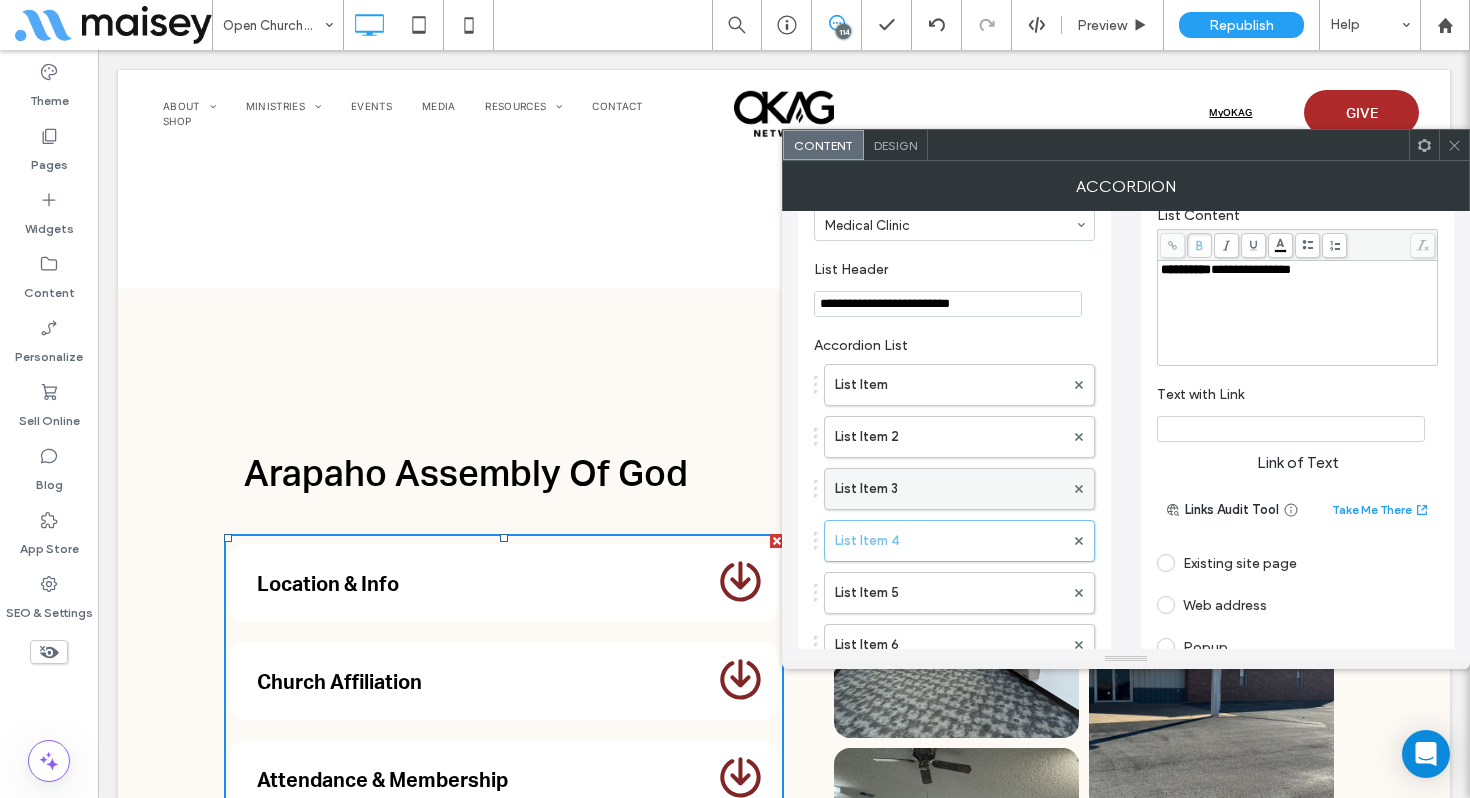 click on "List Item 3" at bounding box center [949, 489] 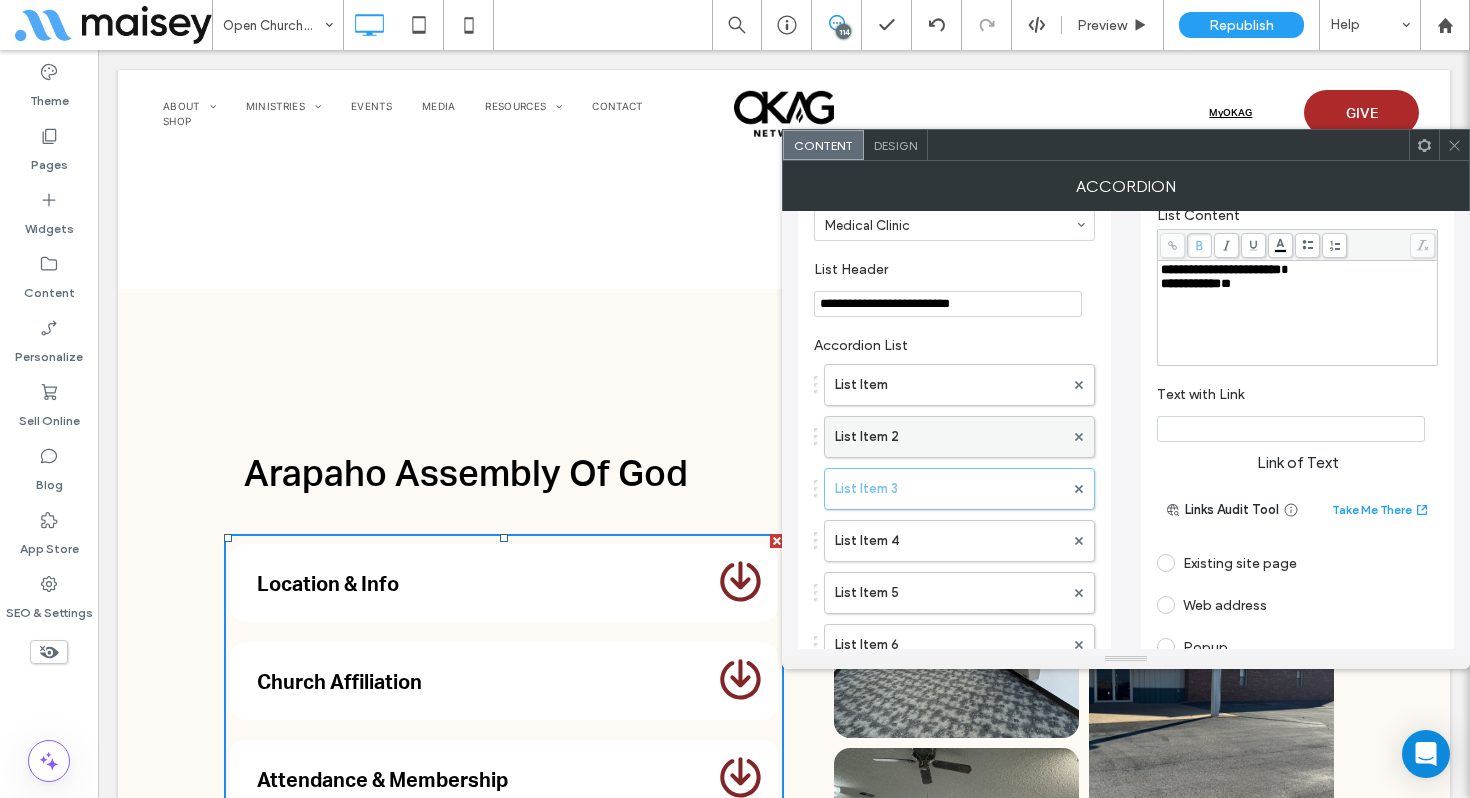 click on "List Item 2" at bounding box center (949, 437) 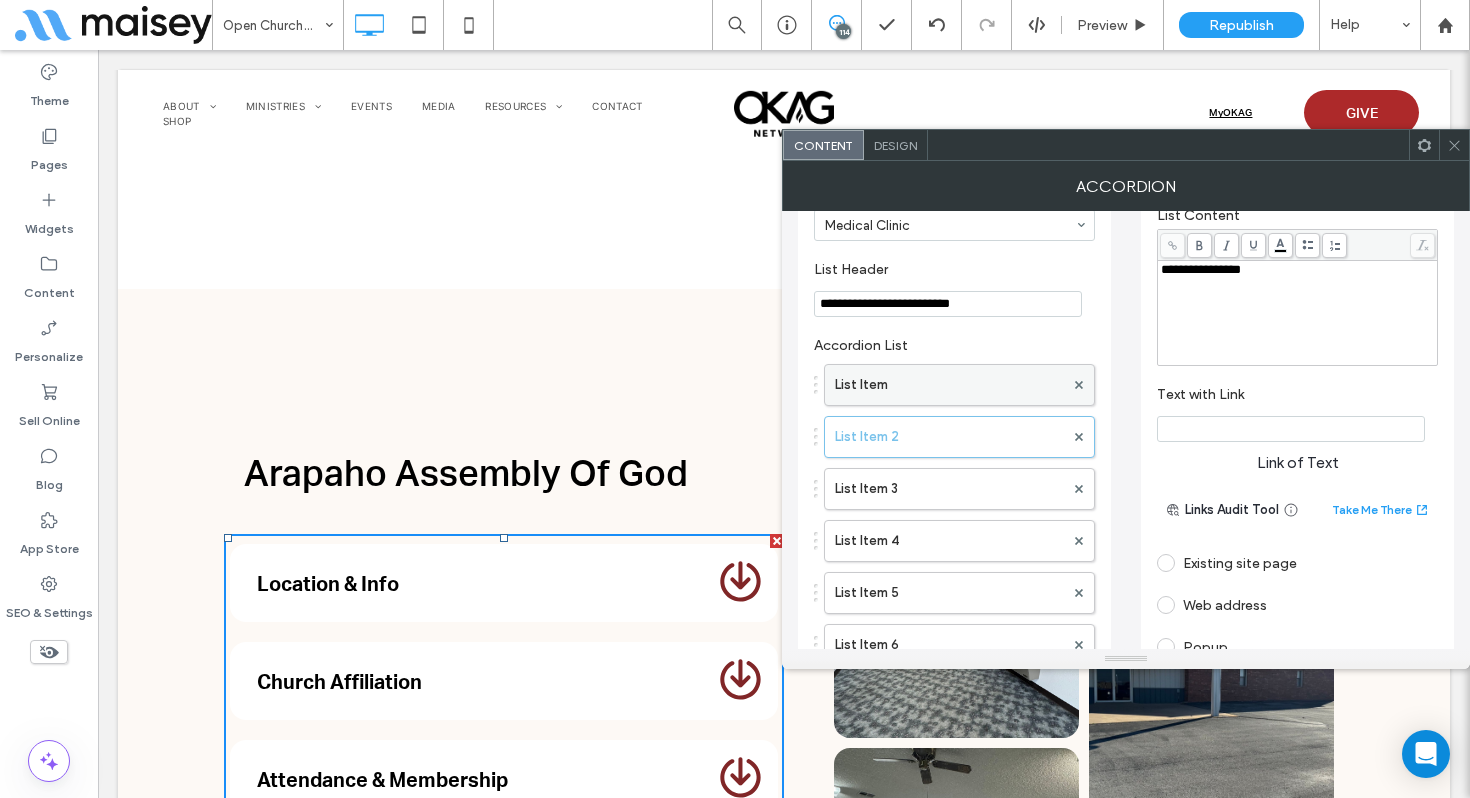 click on "List Item" at bounding box center [959, 385] 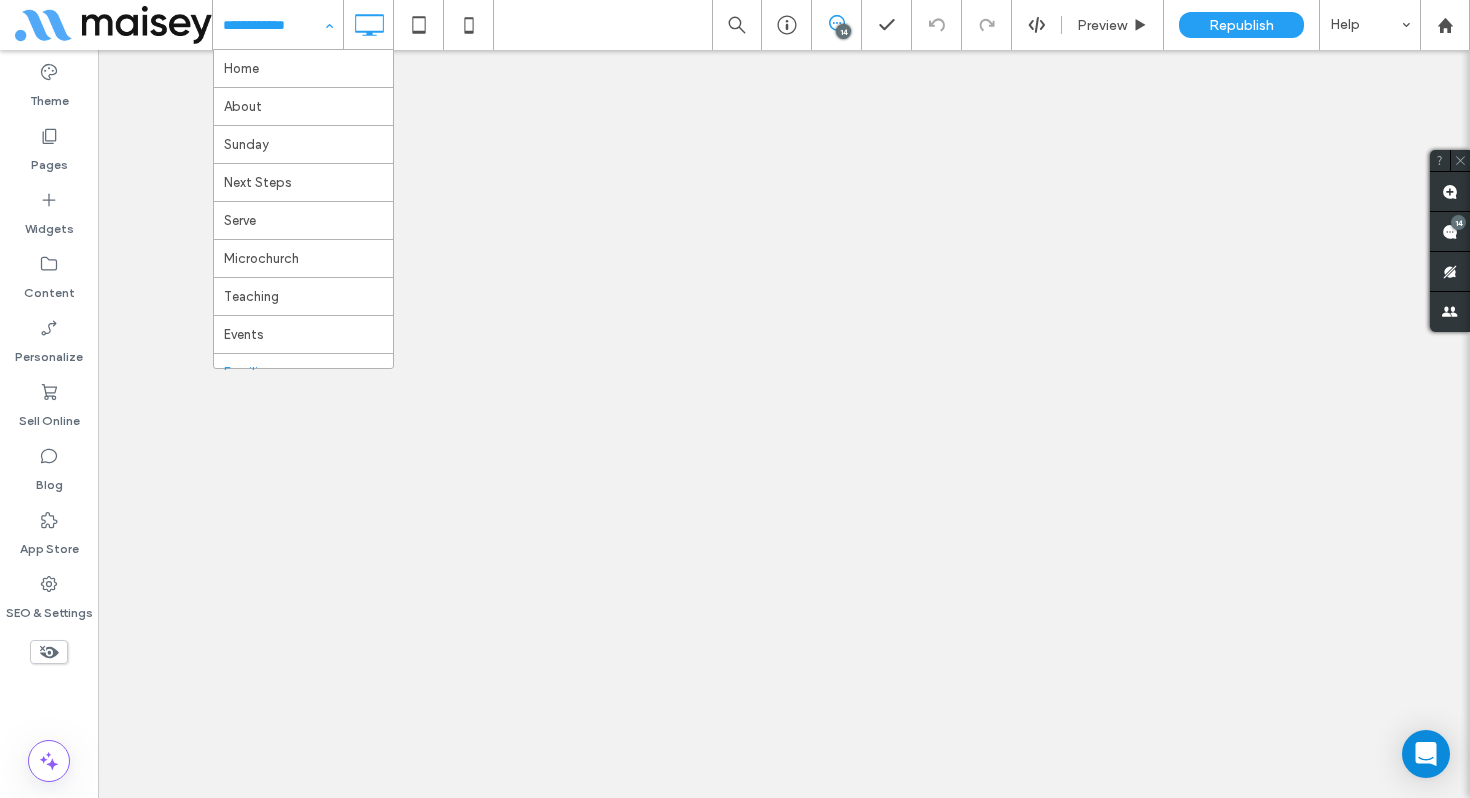scroll, scrollTop: 0, scrollLeft: 0, axis: both 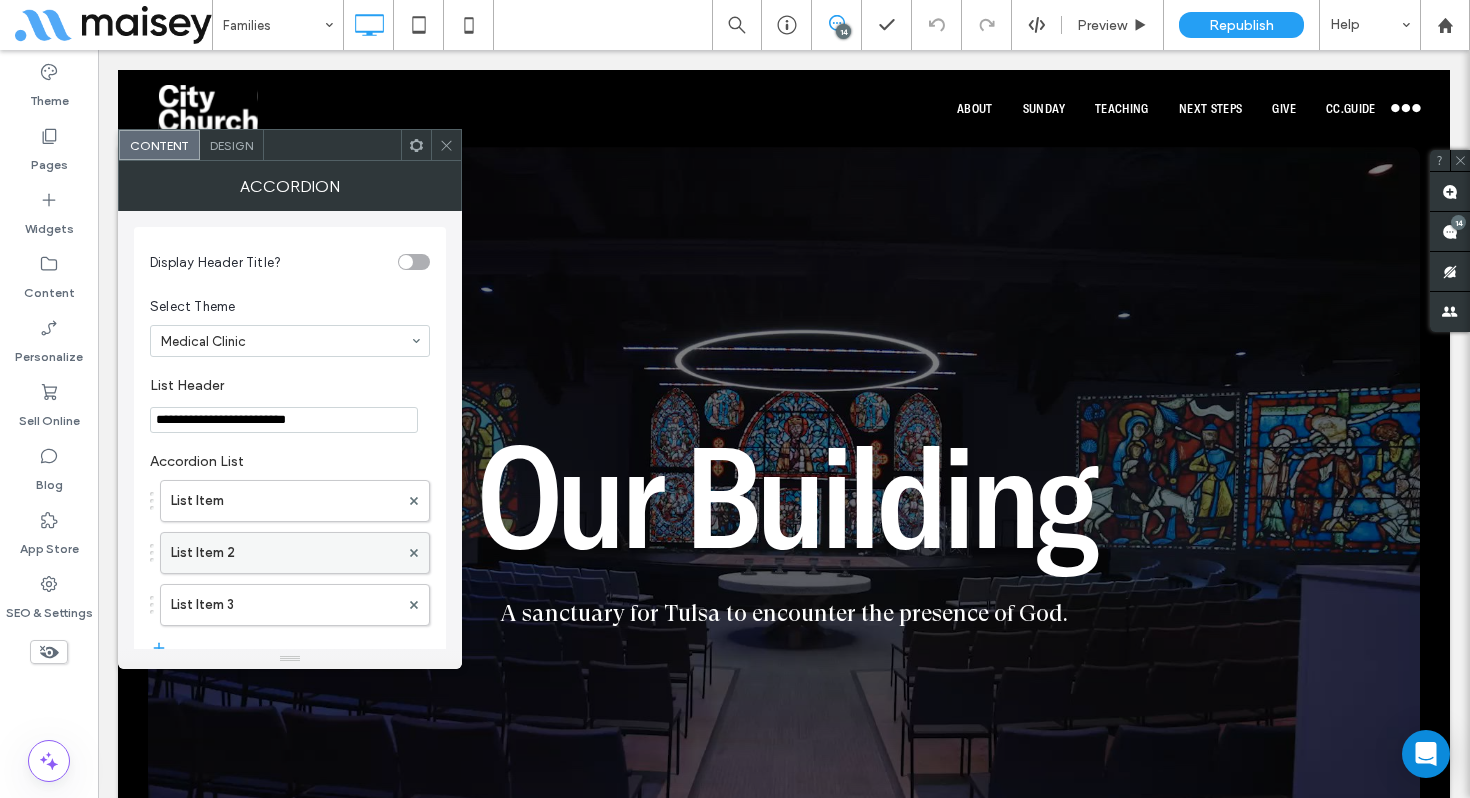 click on "List Item 2" at bounding box center [285, 553] 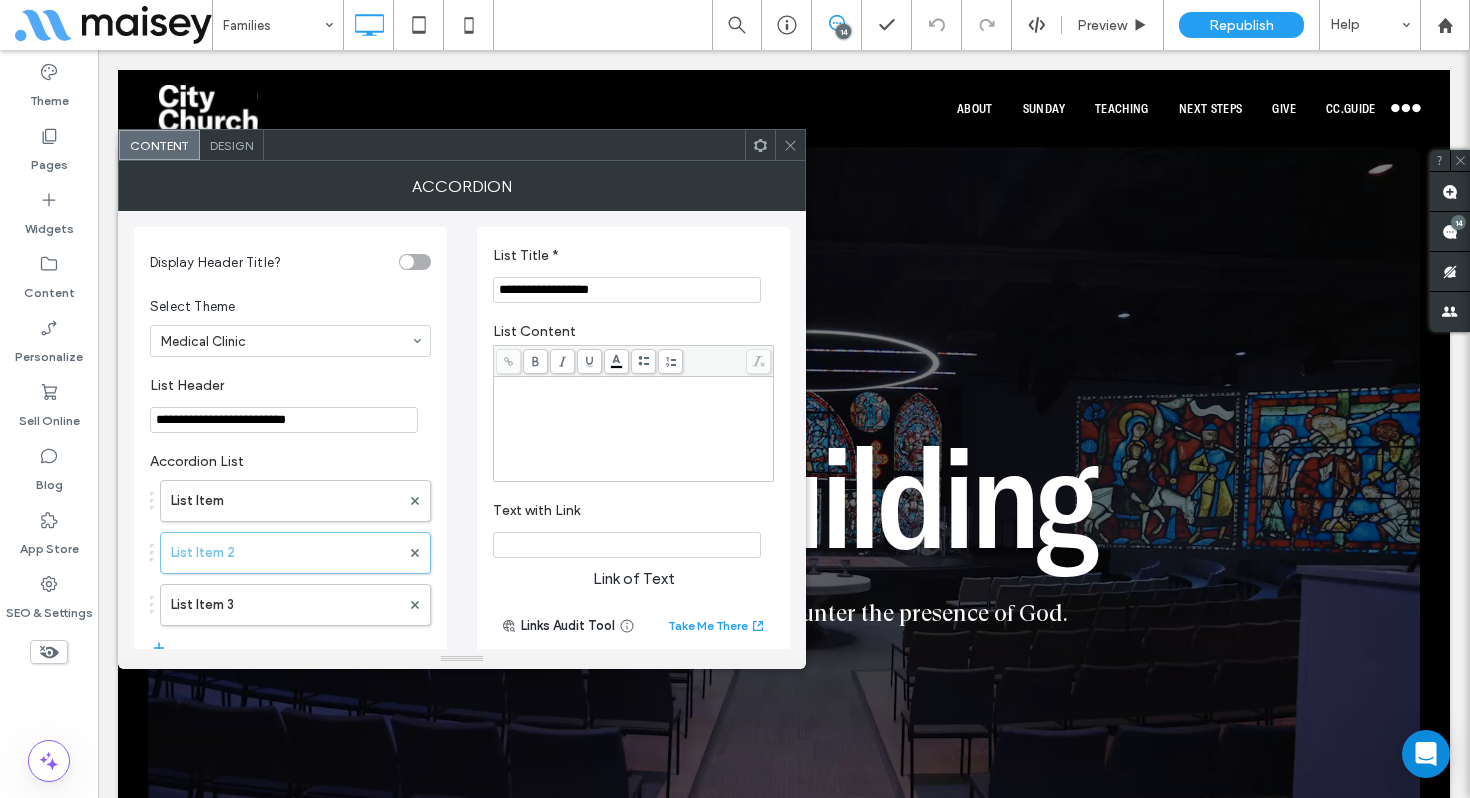 click at bounding box center (627, 545) 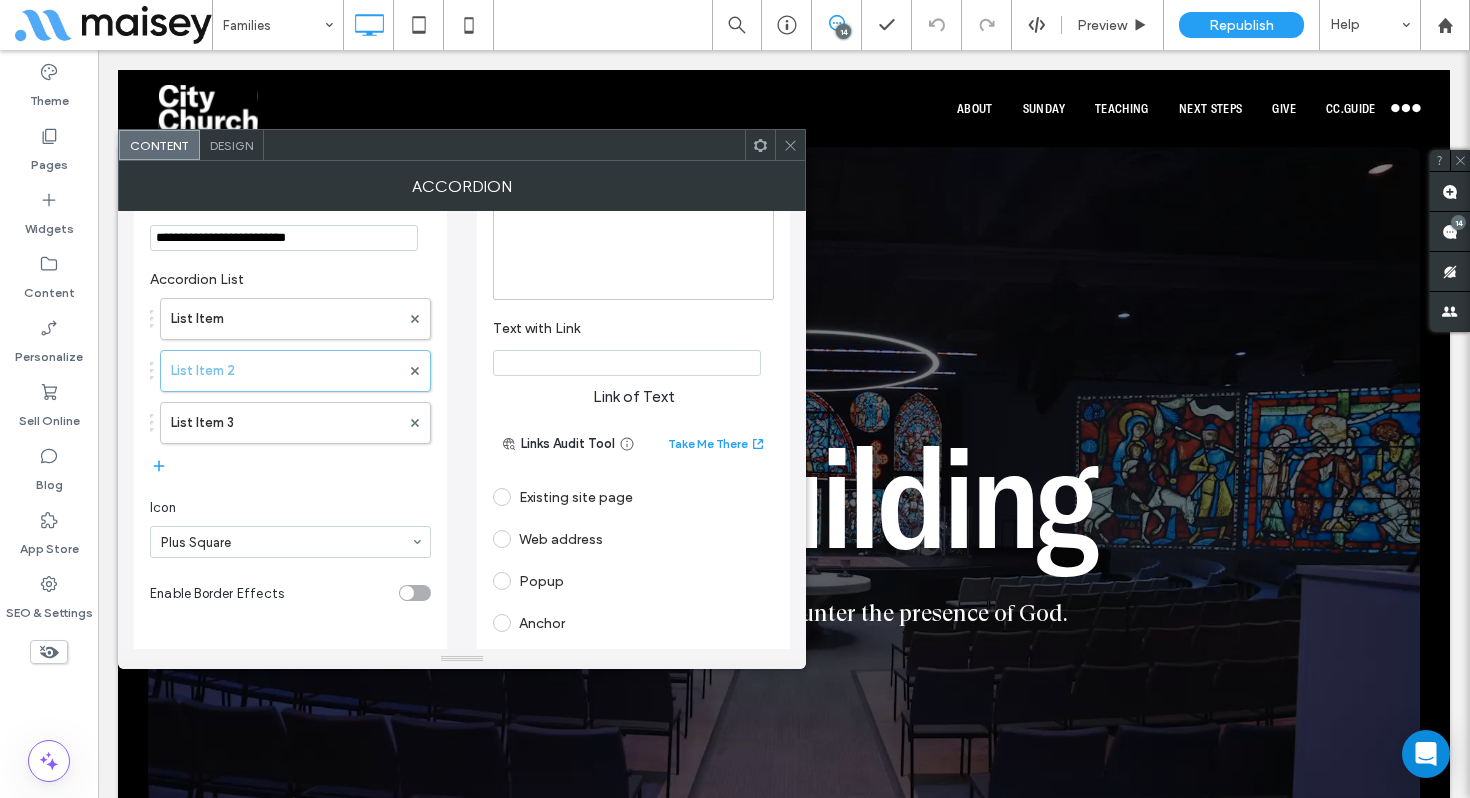 scroll, scrollTop: 185, scrollLeft: 0, axis: vertical 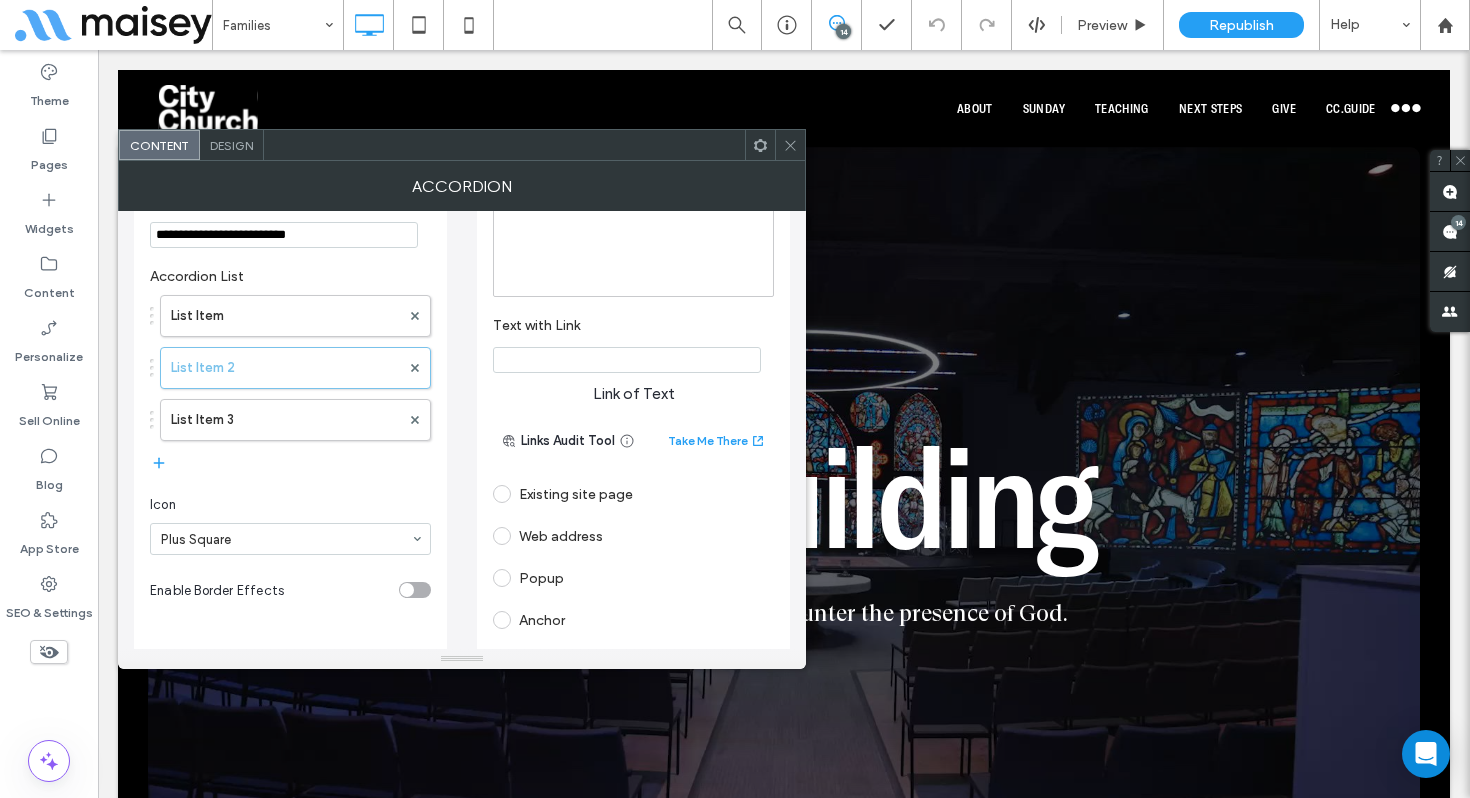click on "Web address" at bounding box center [633, 536] 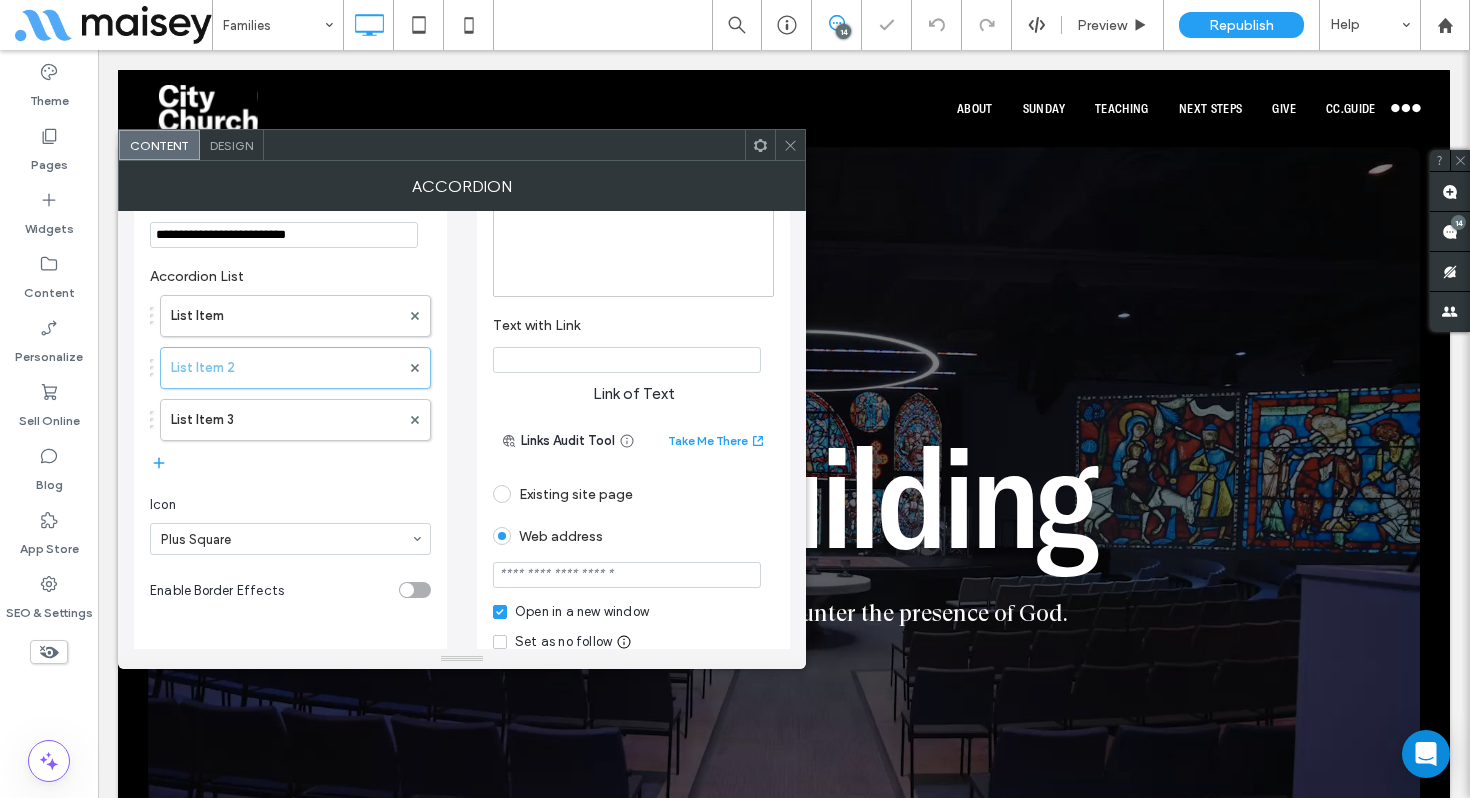 click at bounding box center (627, 575) 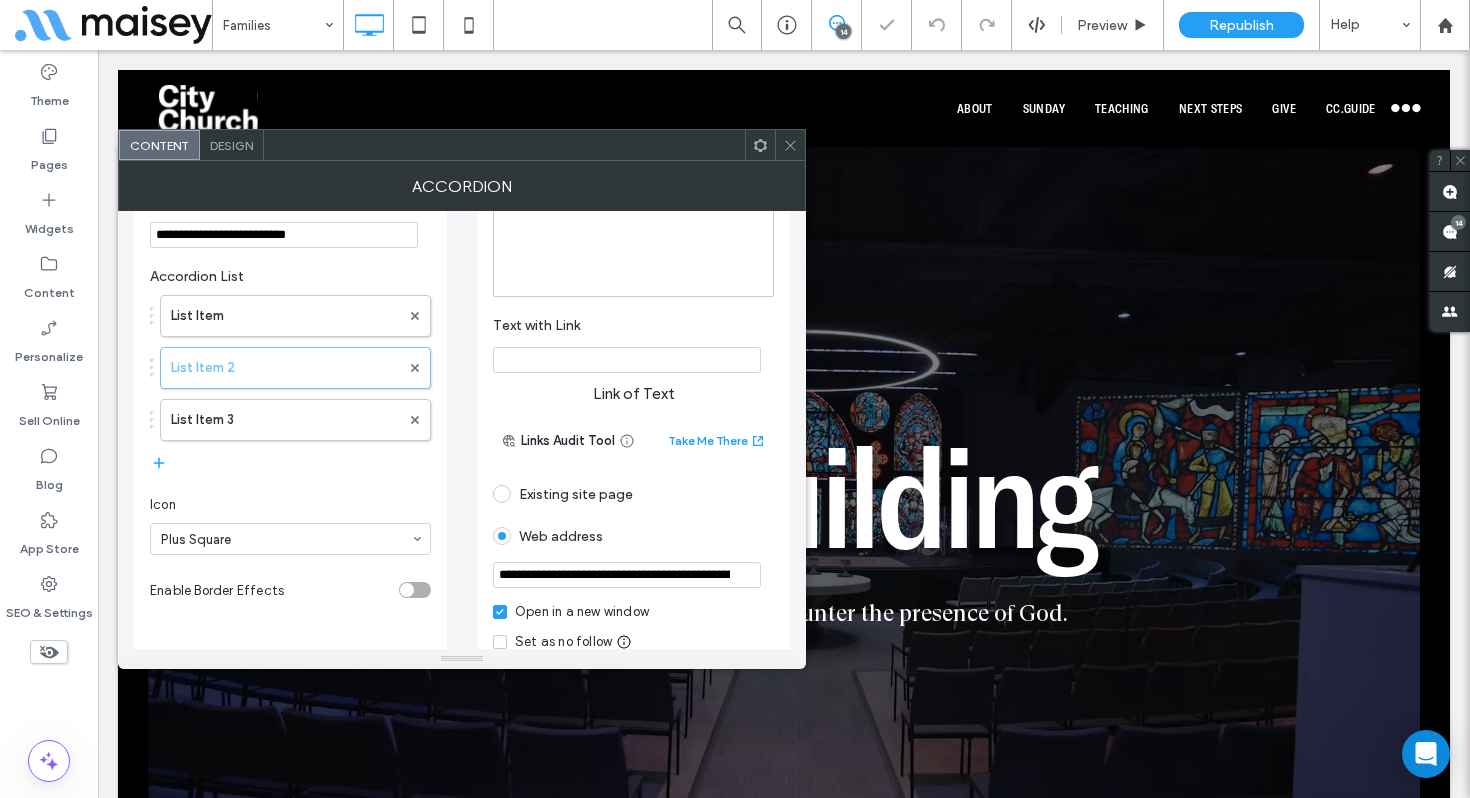 scroll, scrollTop: 0, scrollLeft: 150, axis: horizontal 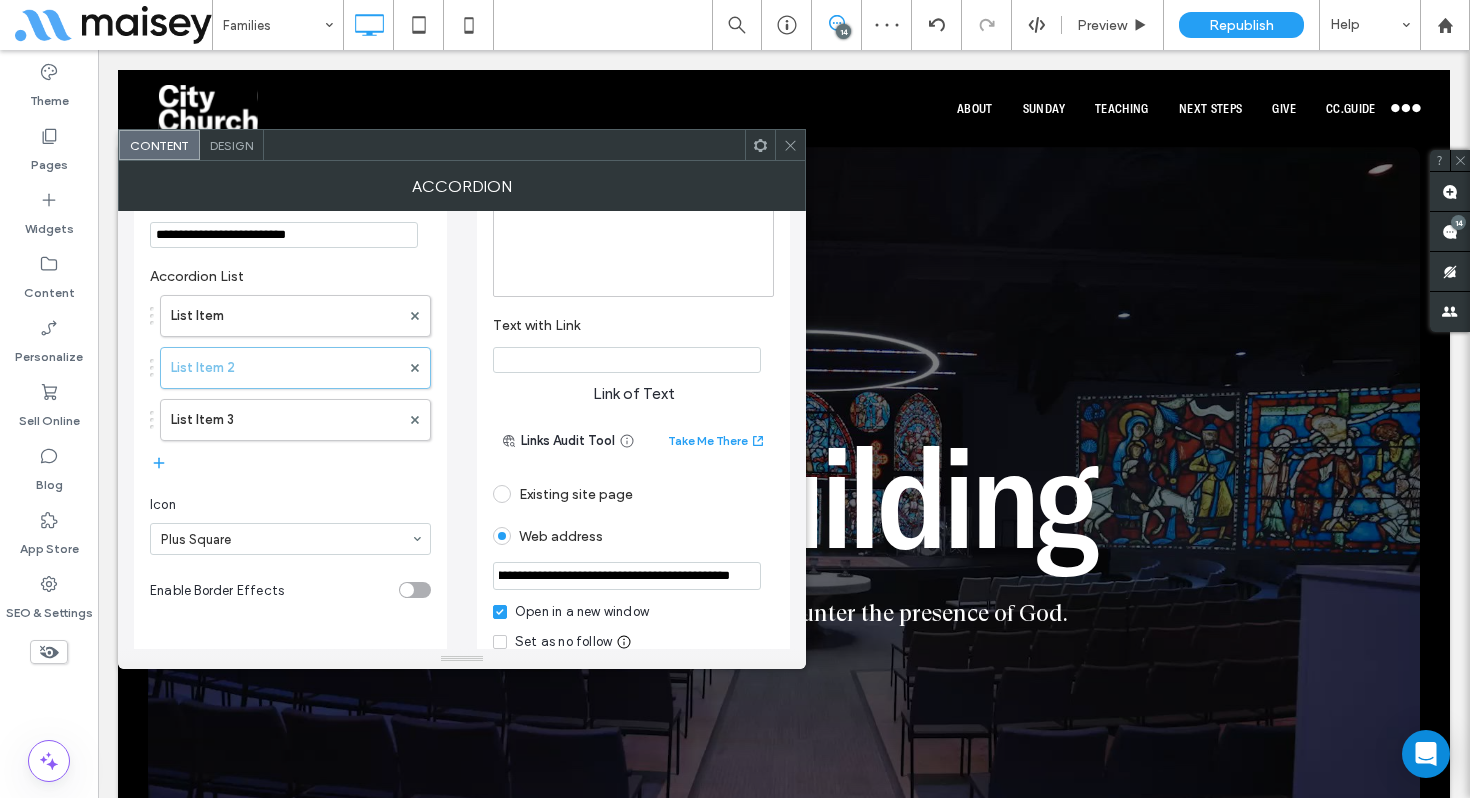 type on "**********" 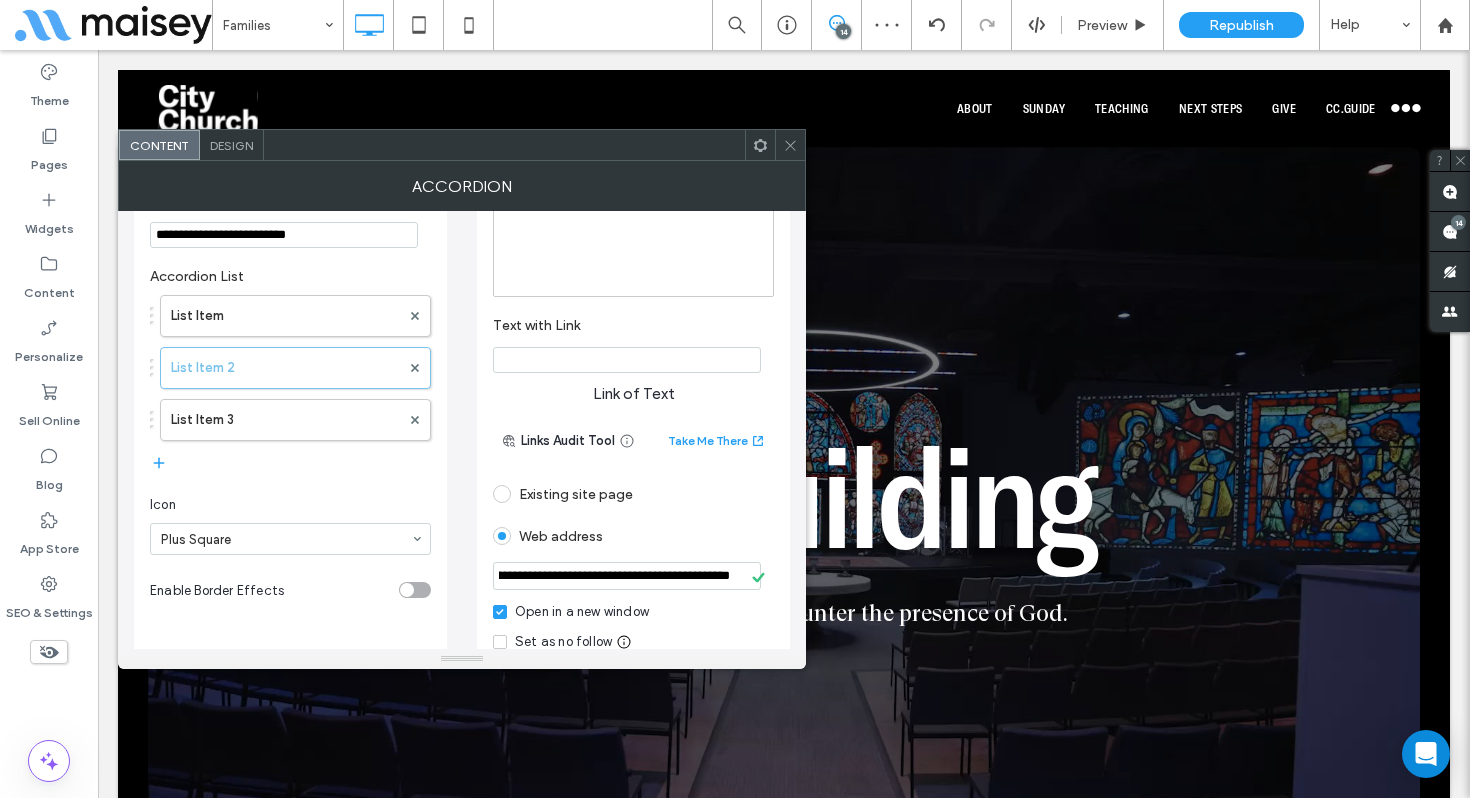 click 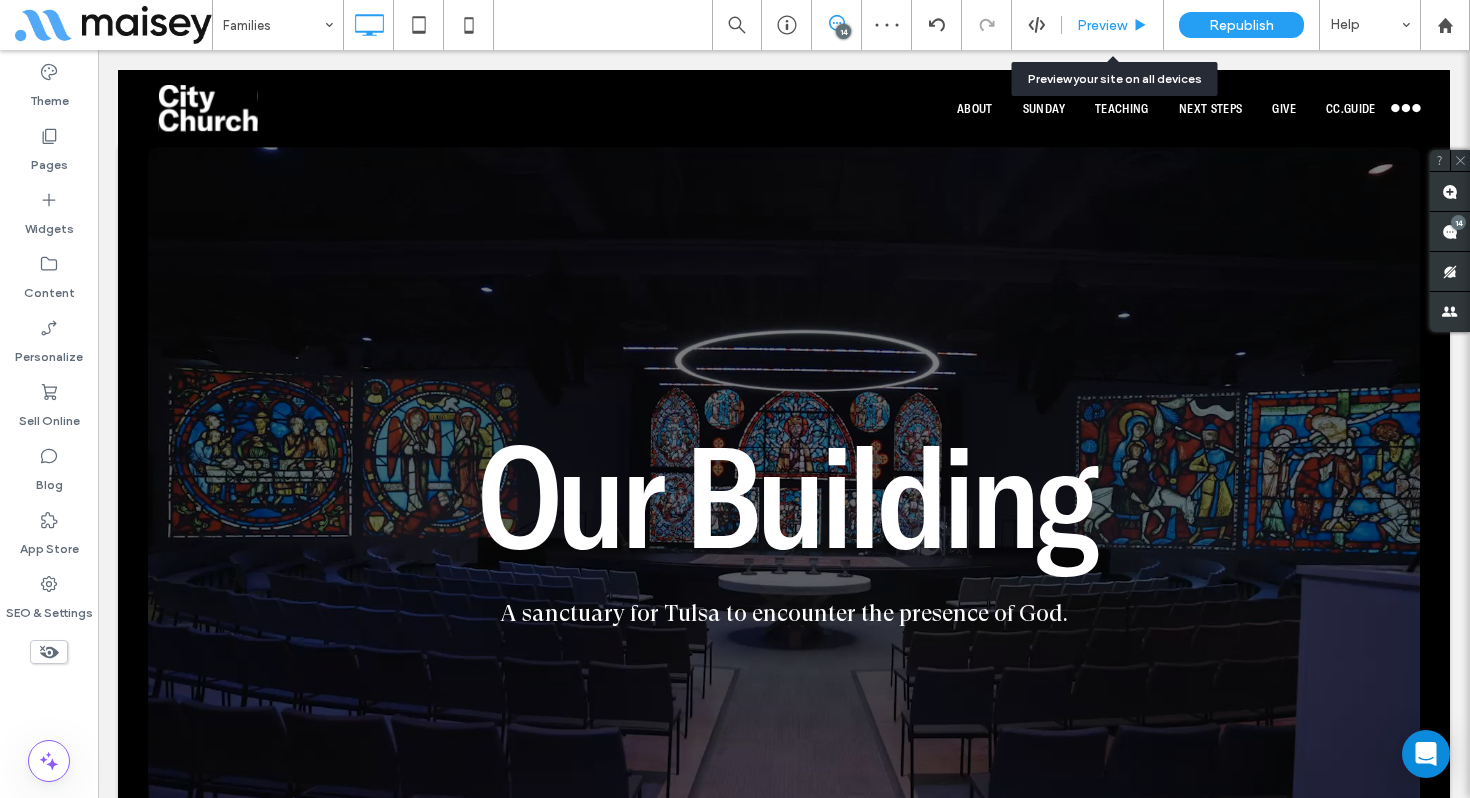 click on "Preview" at bounding box center [1102, 25] 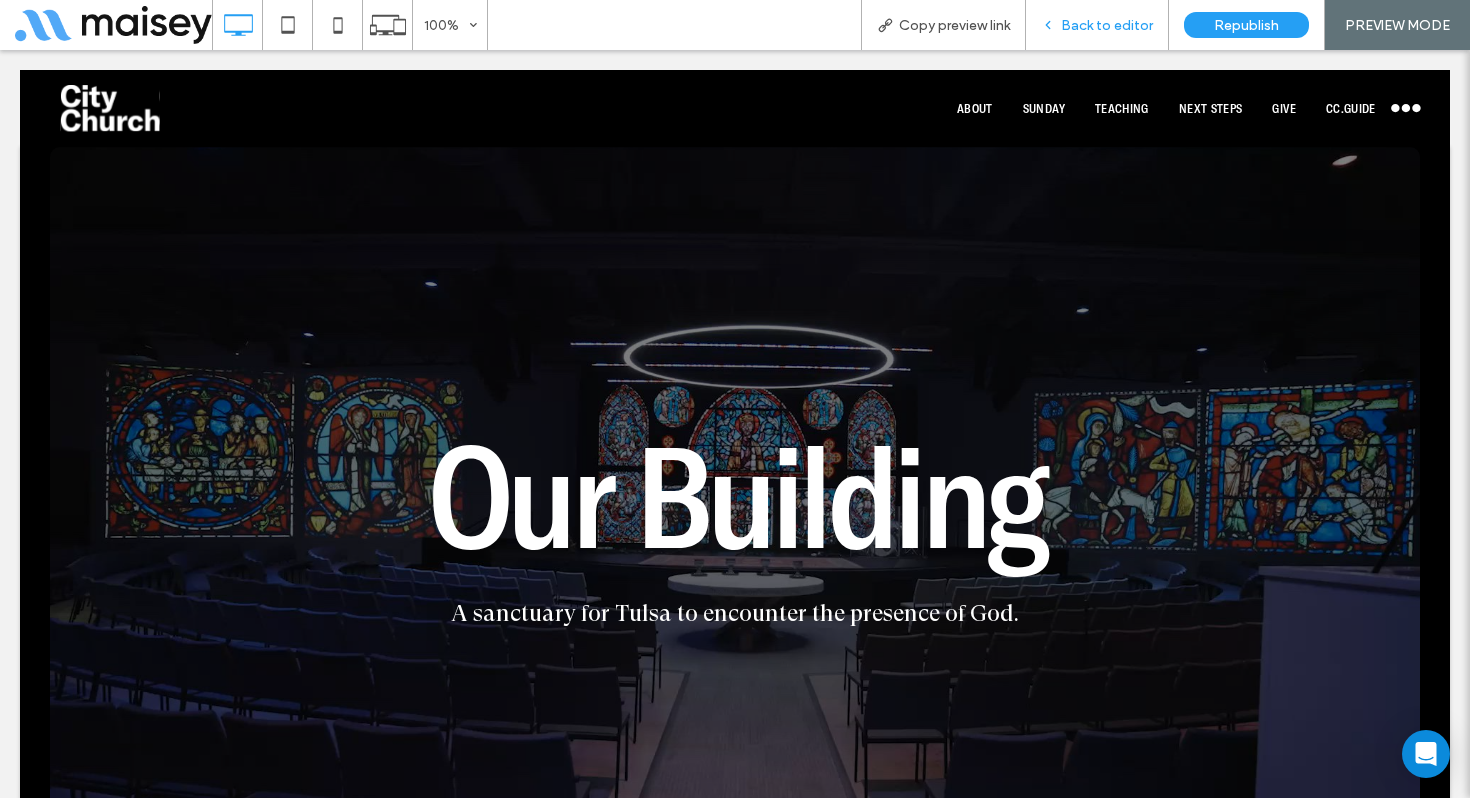 click on "Back to editor" at bounding box center [1107, 25] 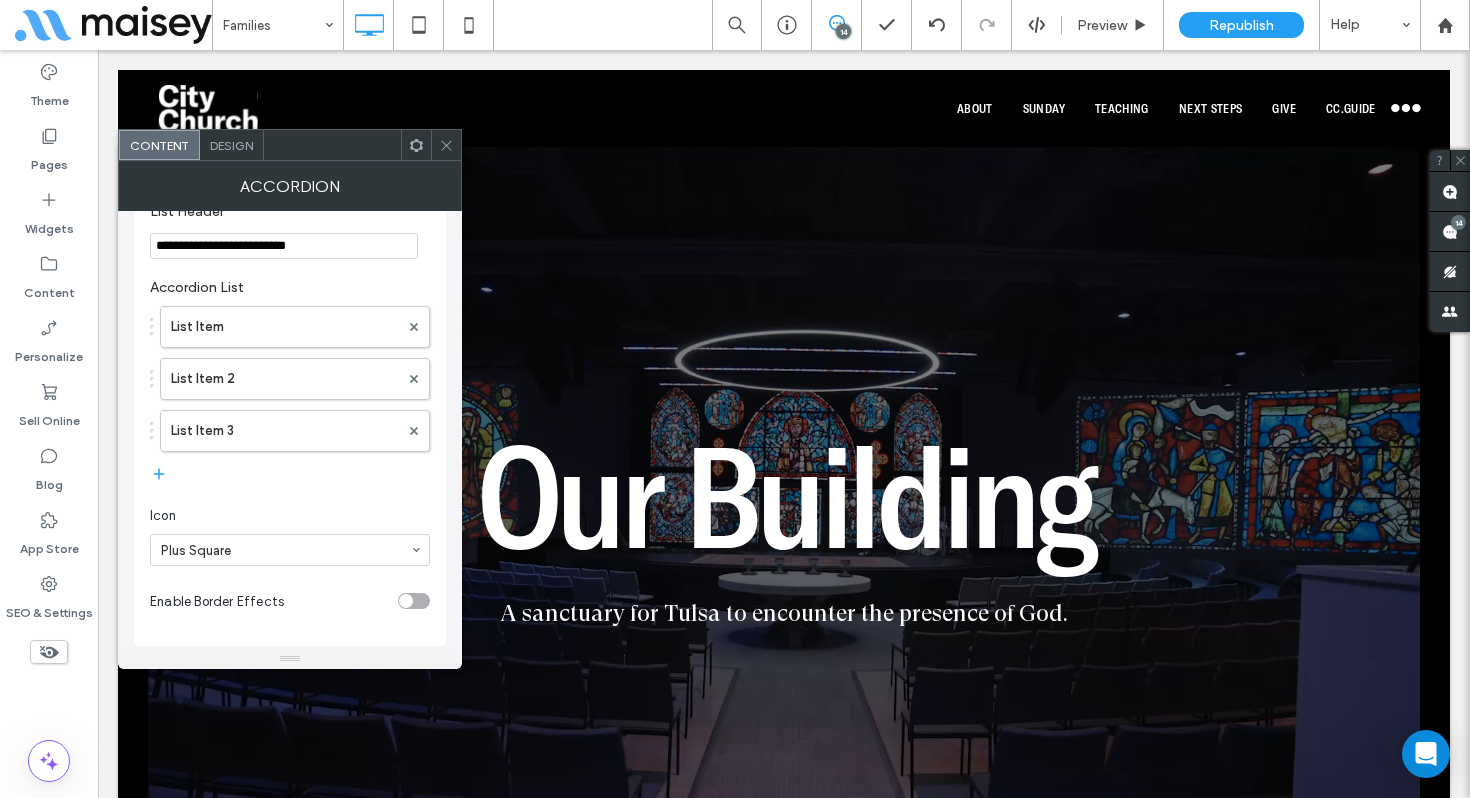 scroll, scrollTop: 183, scrollLeft: 0, axis: vertical 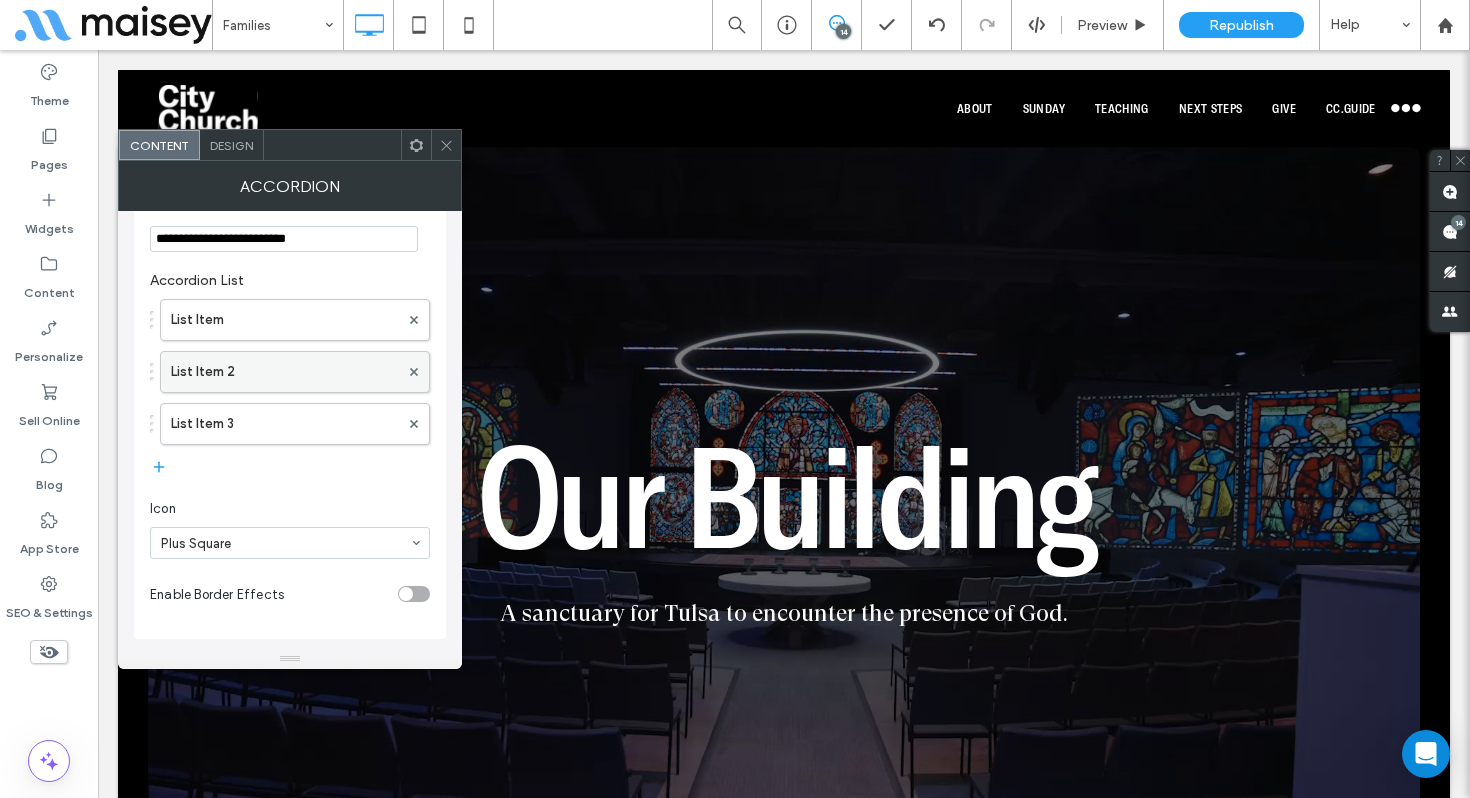 click on "List Item 2" at bounding box center (285, 372) 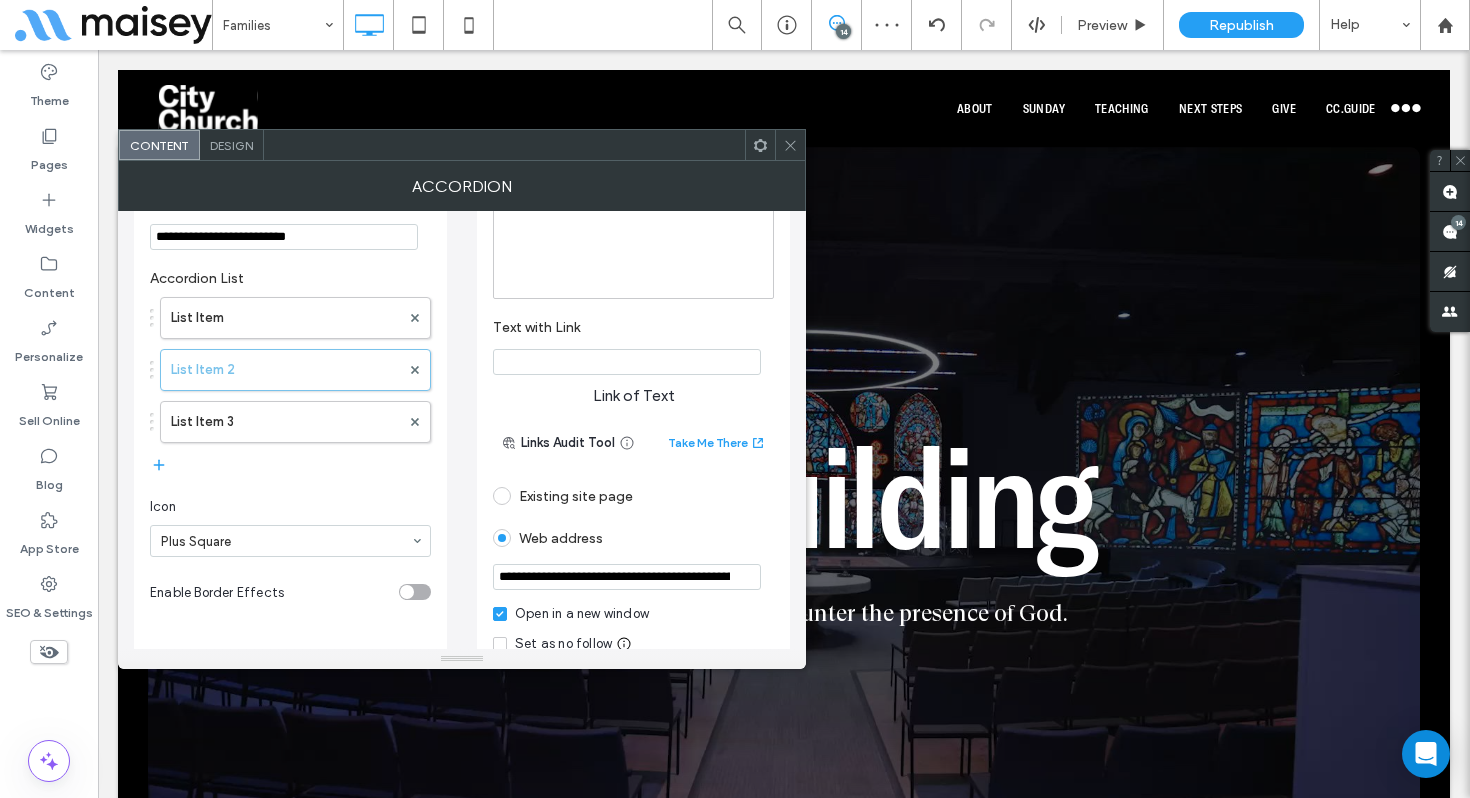 click at bounding box center (627, 362) 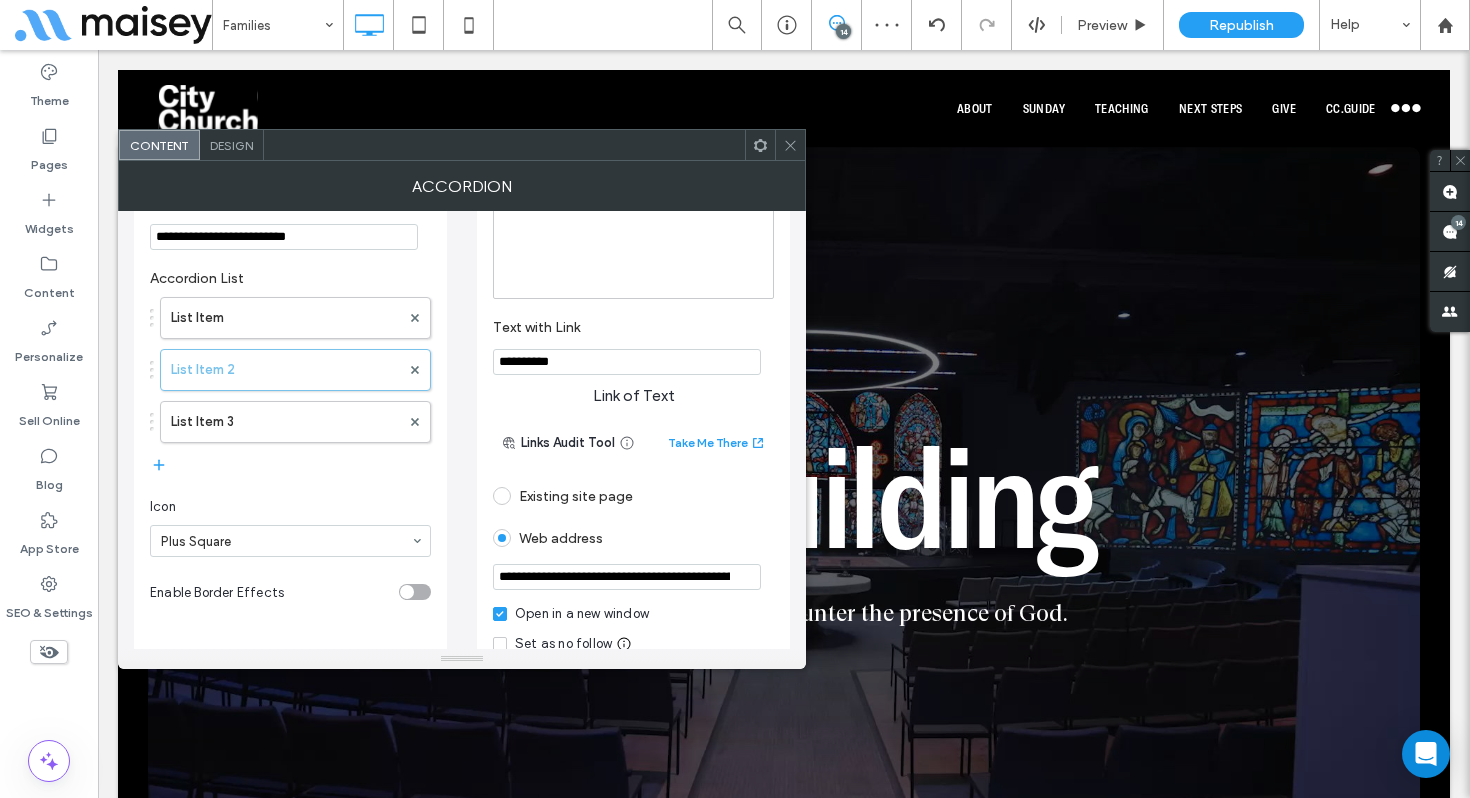 scroll, scrollTop: 132, scrollLeft: 0, axis: vertical 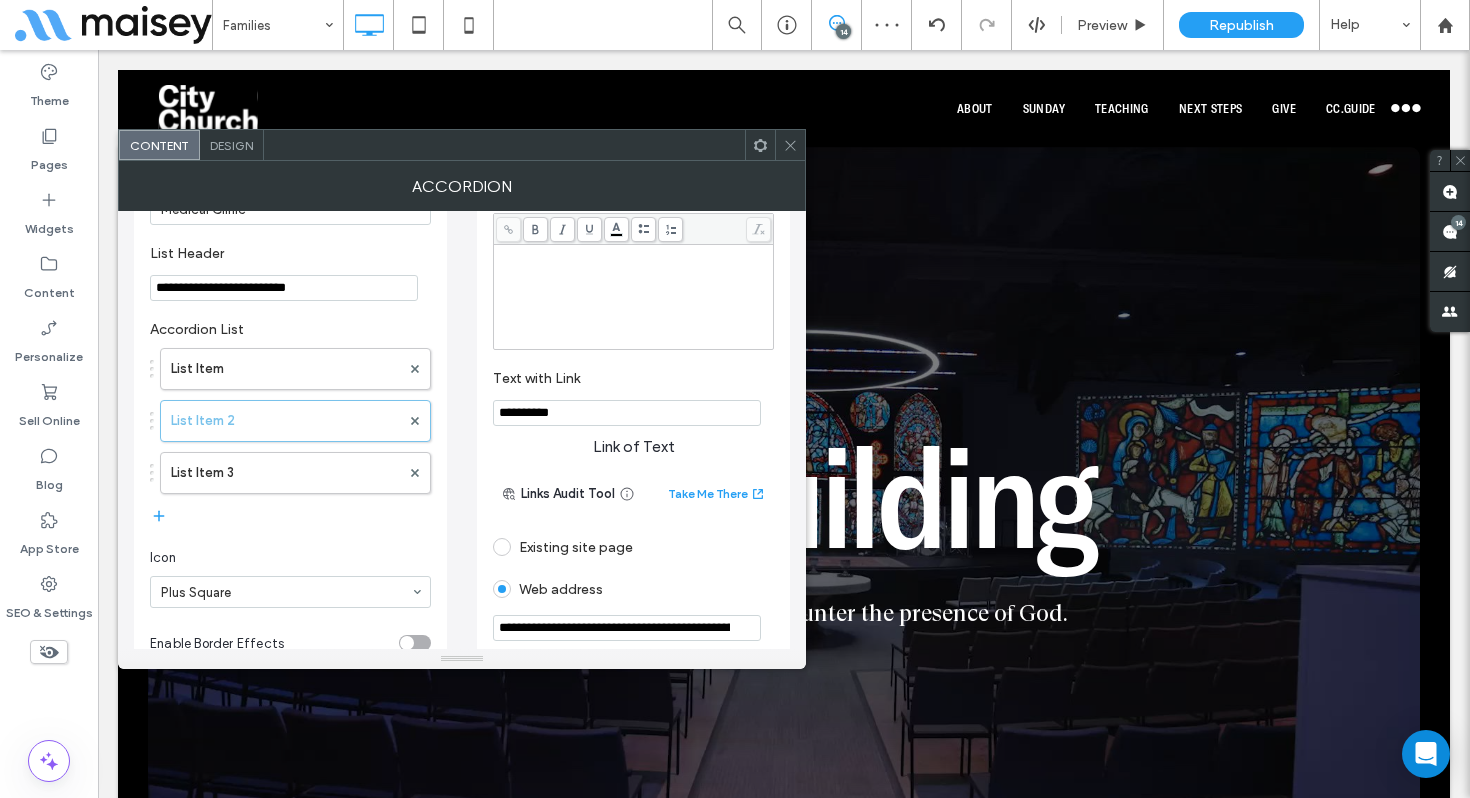 type on "**********" 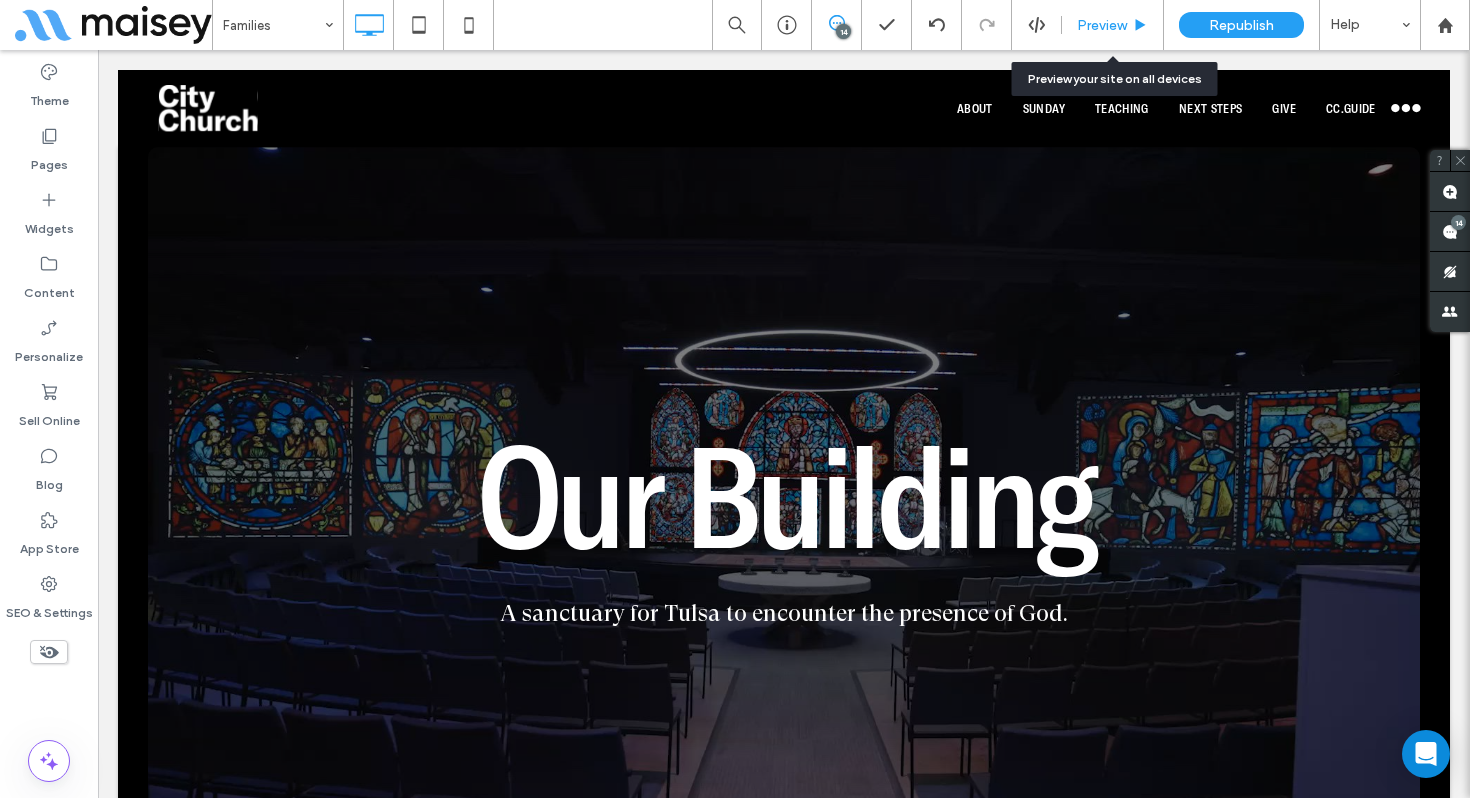 click on "Preview" at bounding box center [1102, 25] 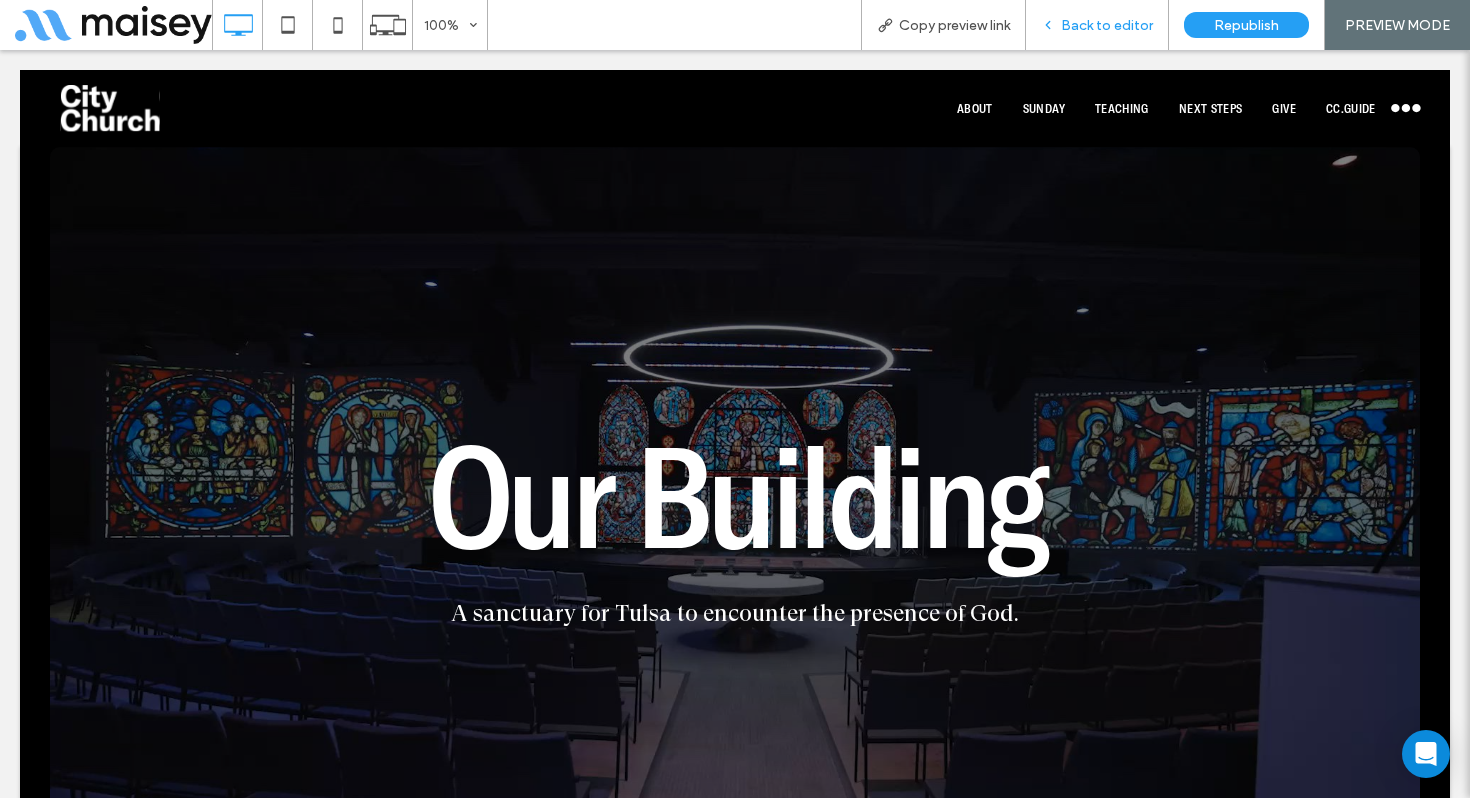 click on "Back to editor" at bounding box center (1097, 25) 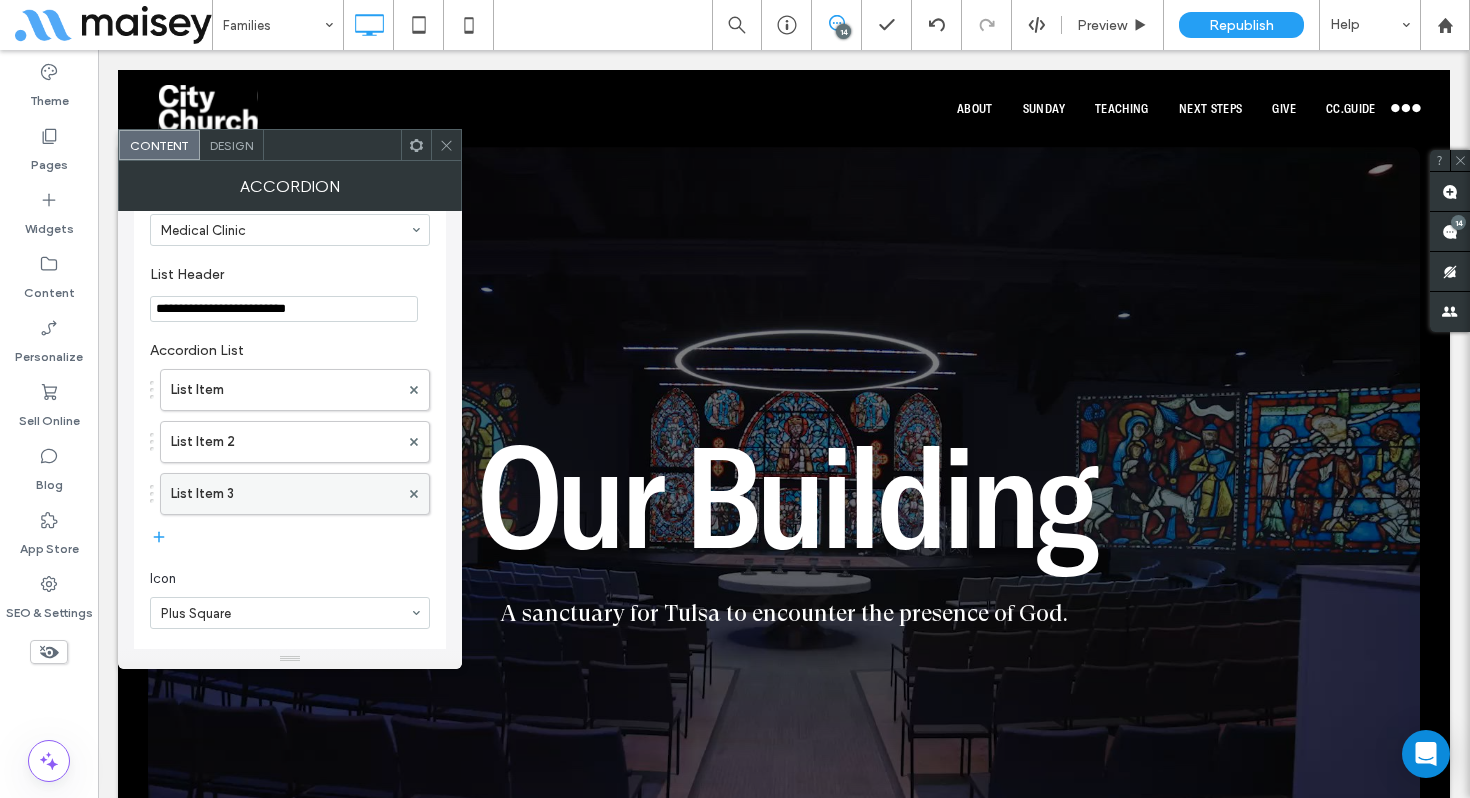 scroll, scrollTop: 183, scrollLeft: 0, axis: vertical 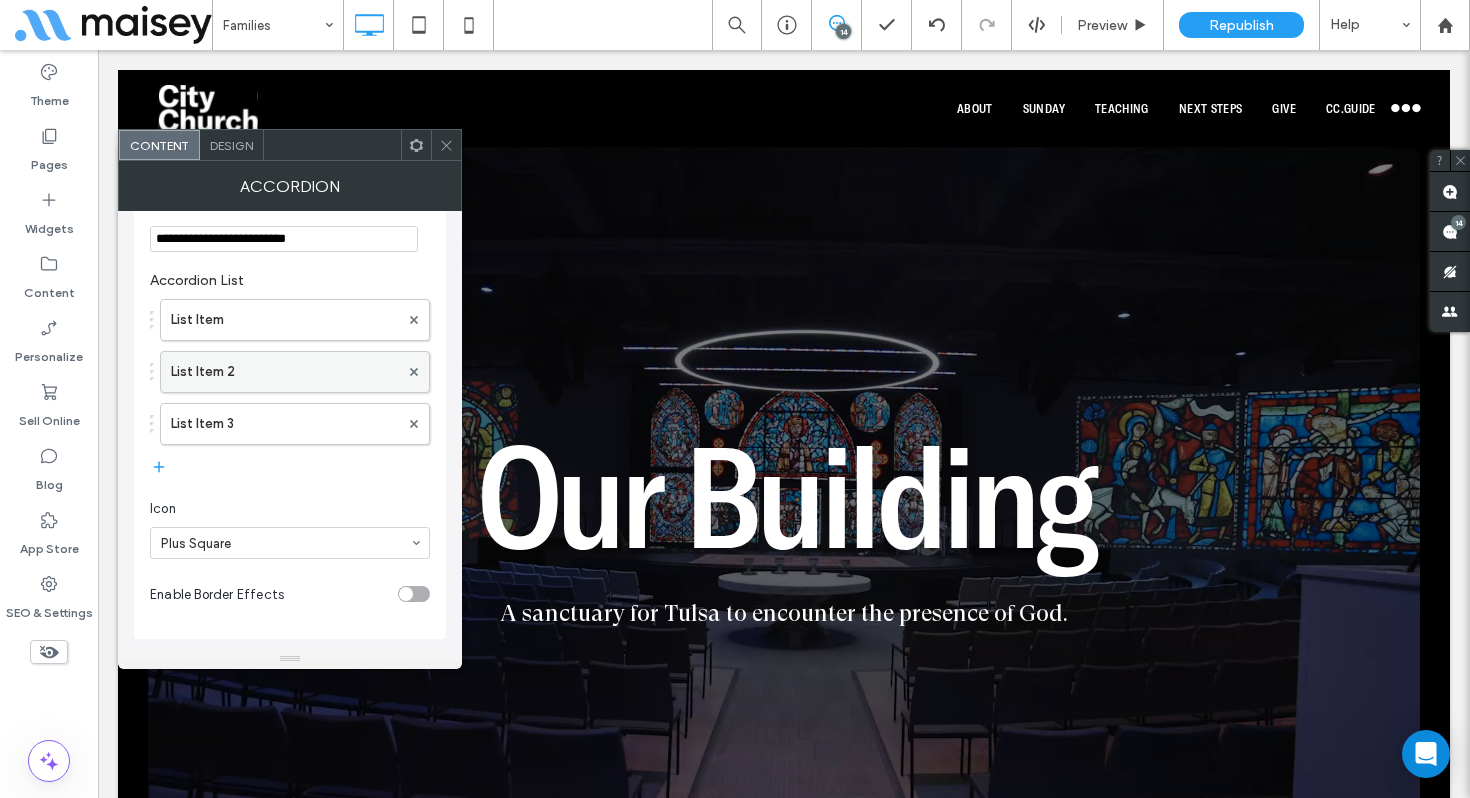 click on "List Item 2" at bounding box center [285, 372] 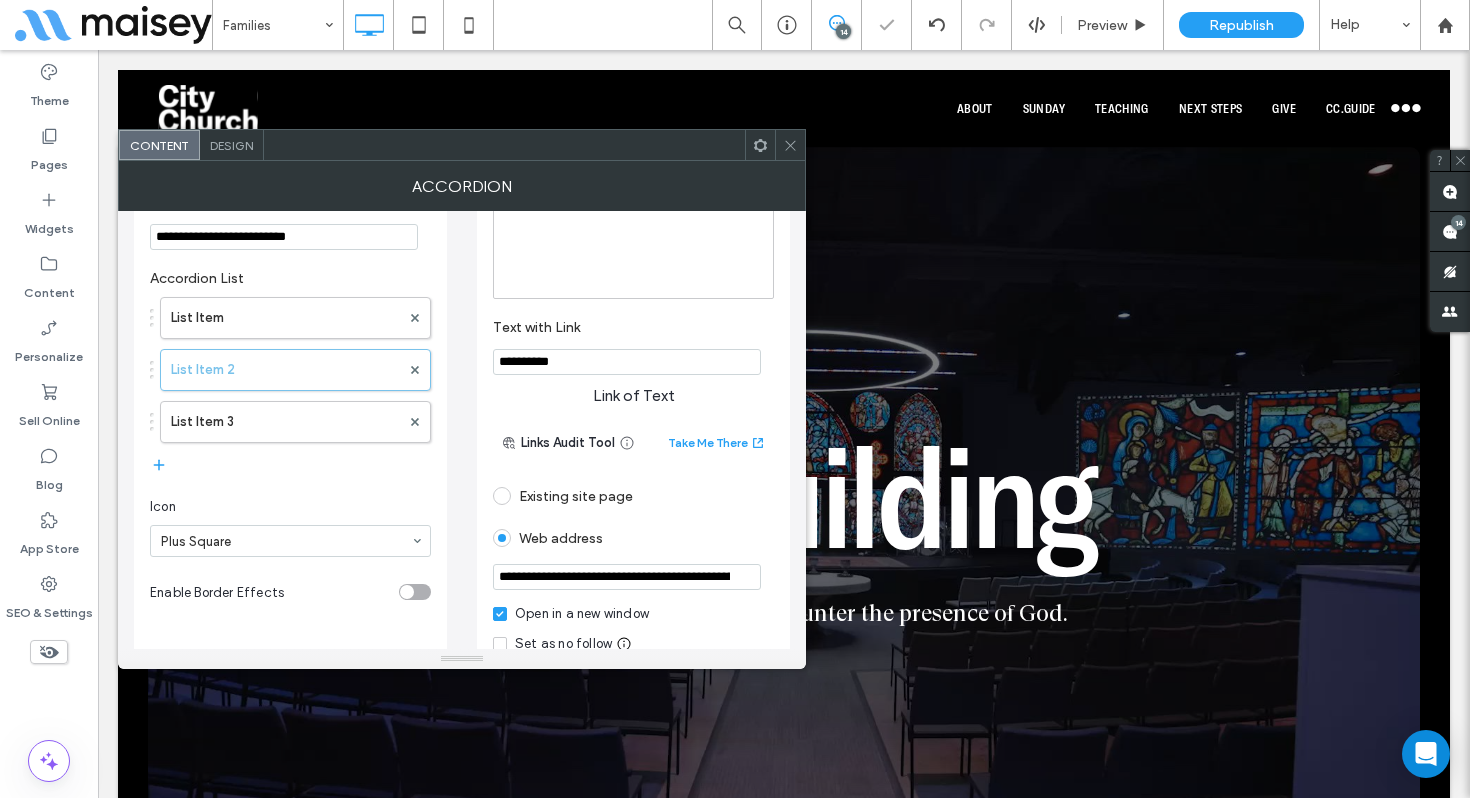 click on "**********" at bounding box center (627, 362) 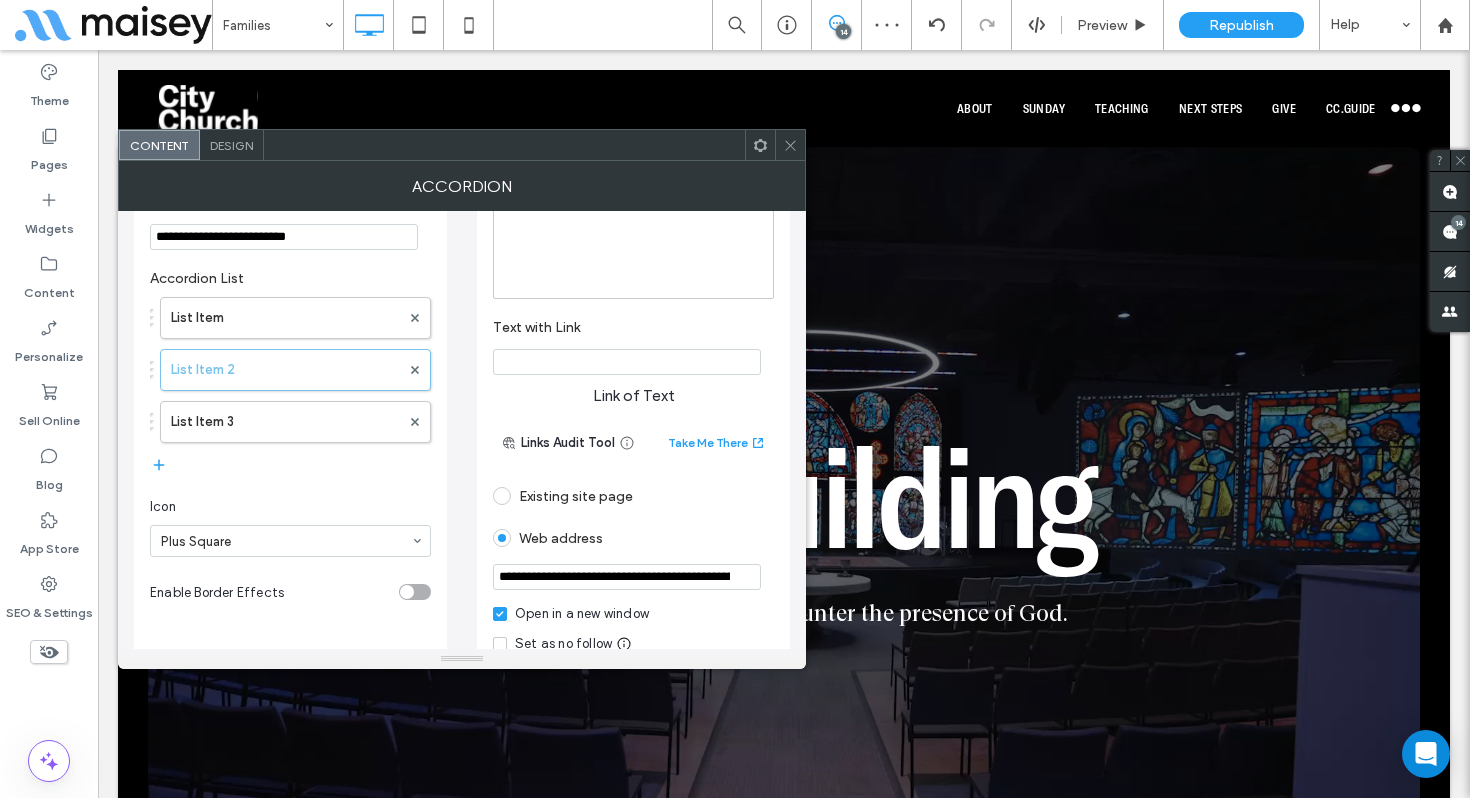 type 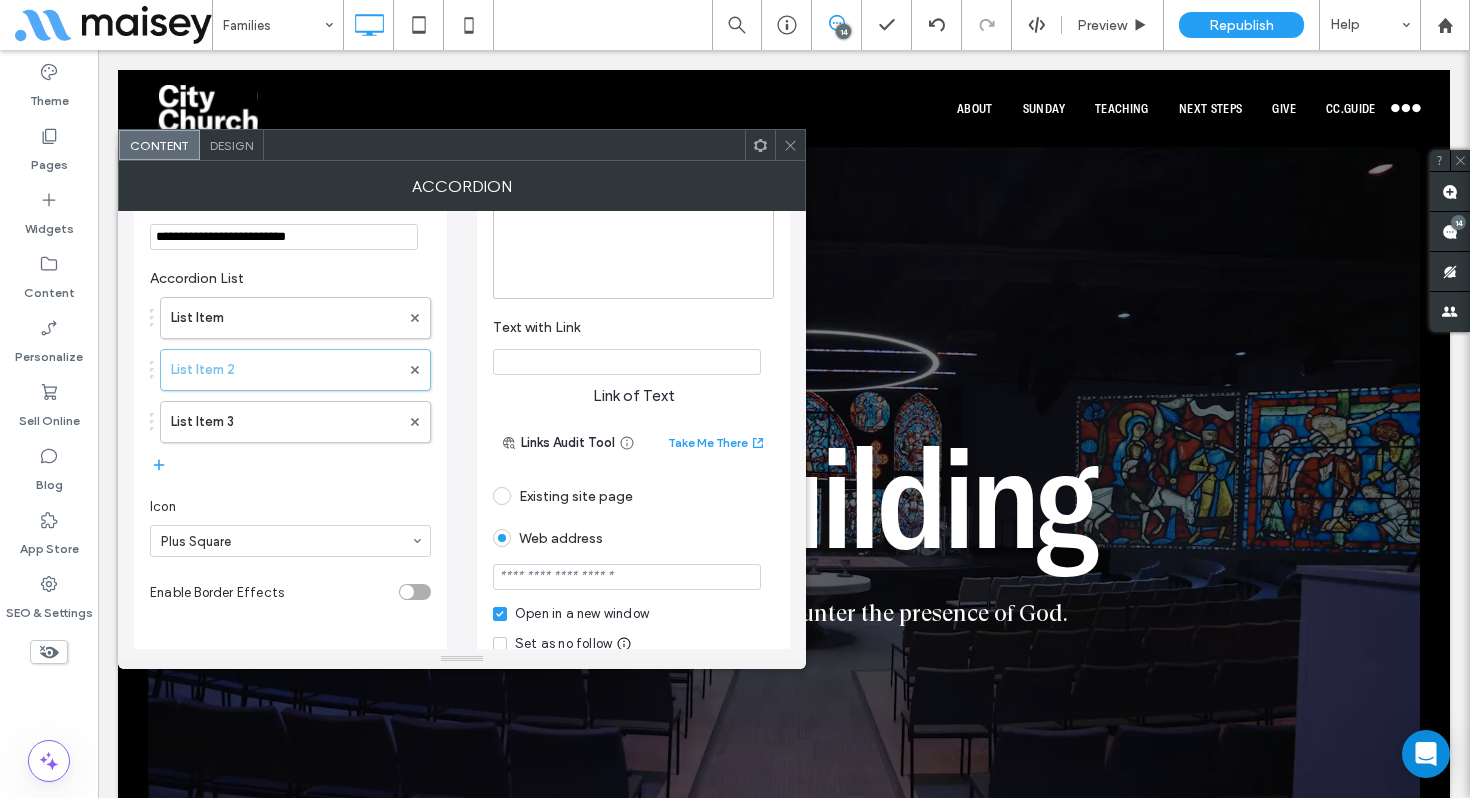 type on "*******" 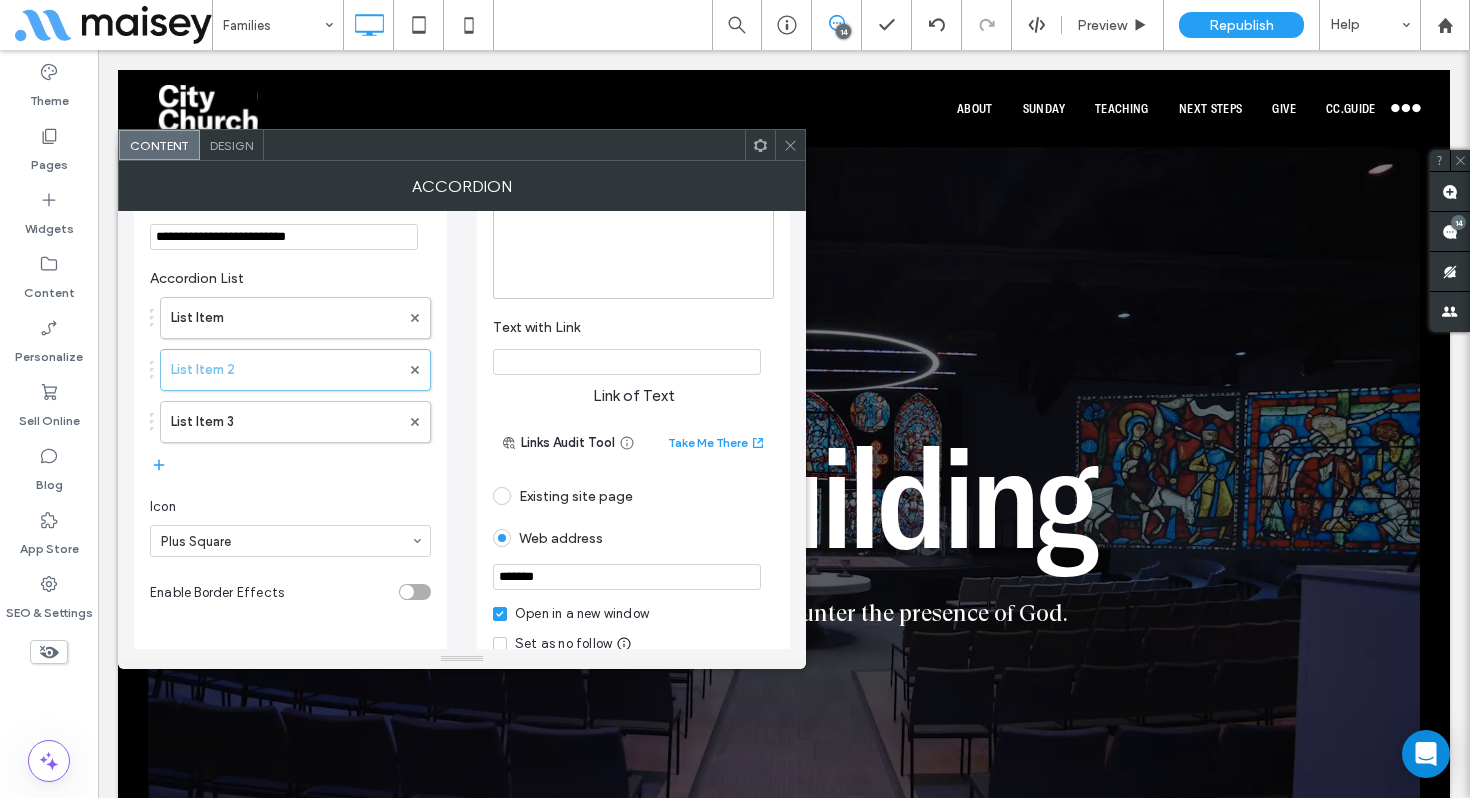 click at bounding box center (627, 362) 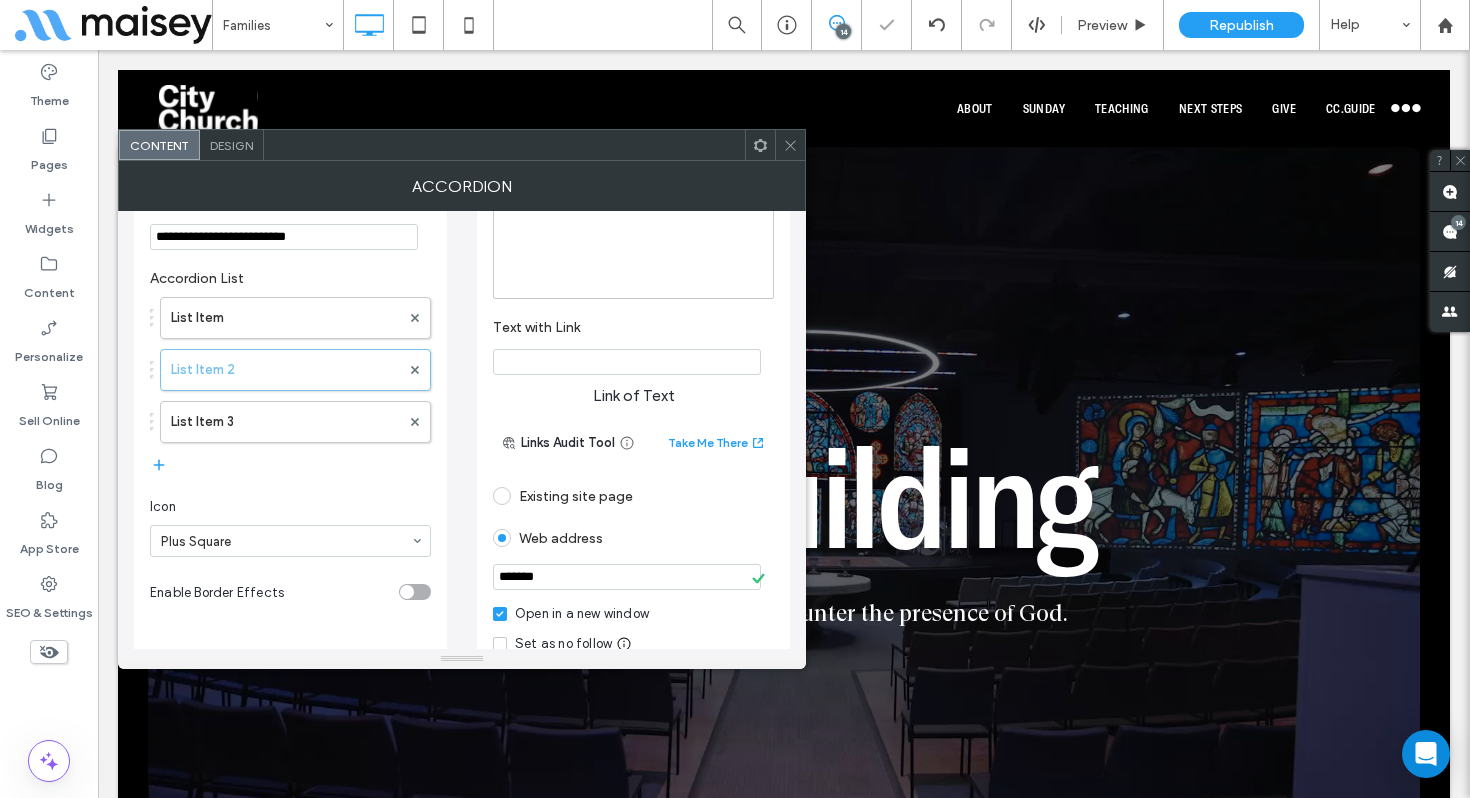 click at bounding box center [502, 538] 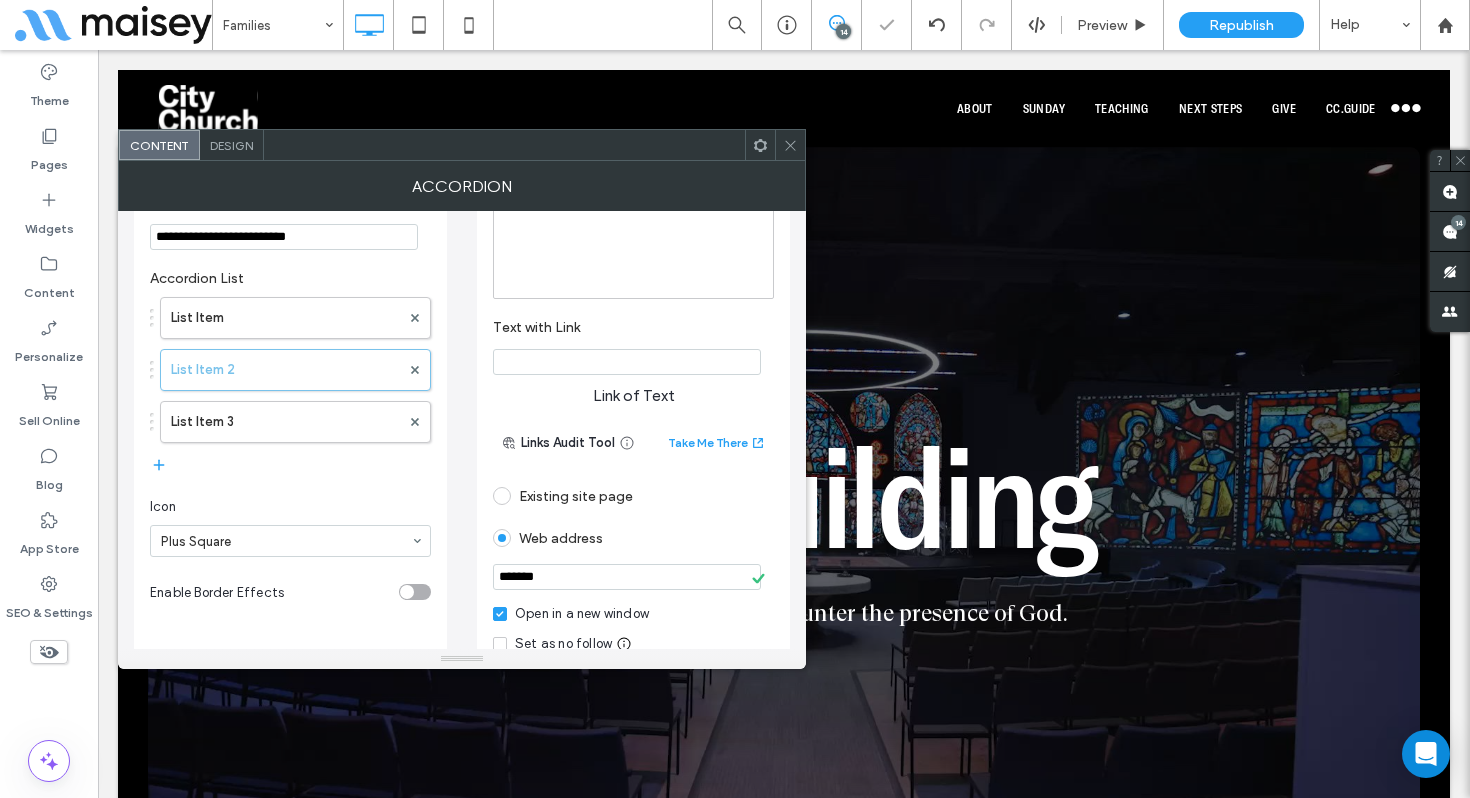 click at bounding box center [502, 496] 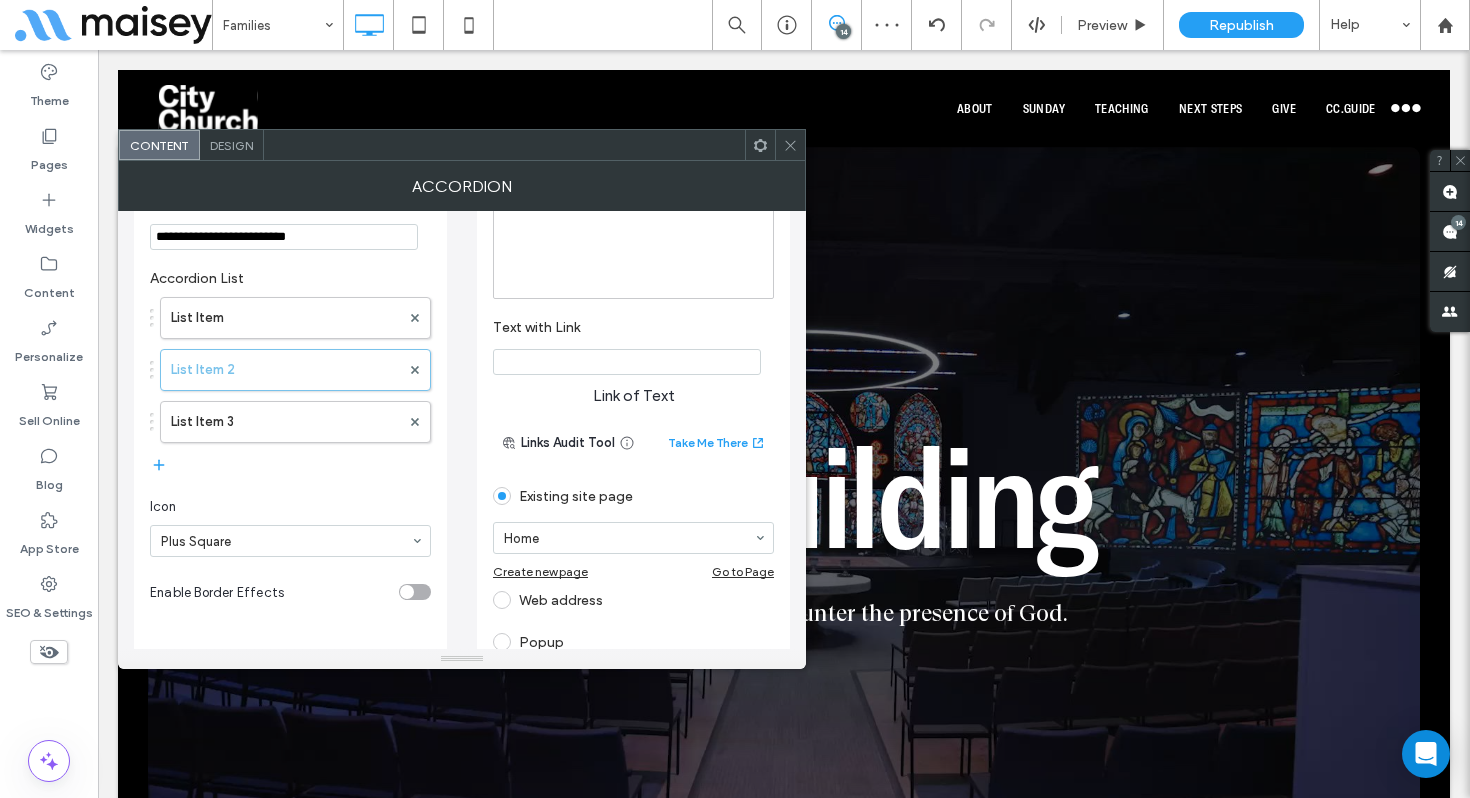 click on "Existing site page" at bounding box center (633, 496) 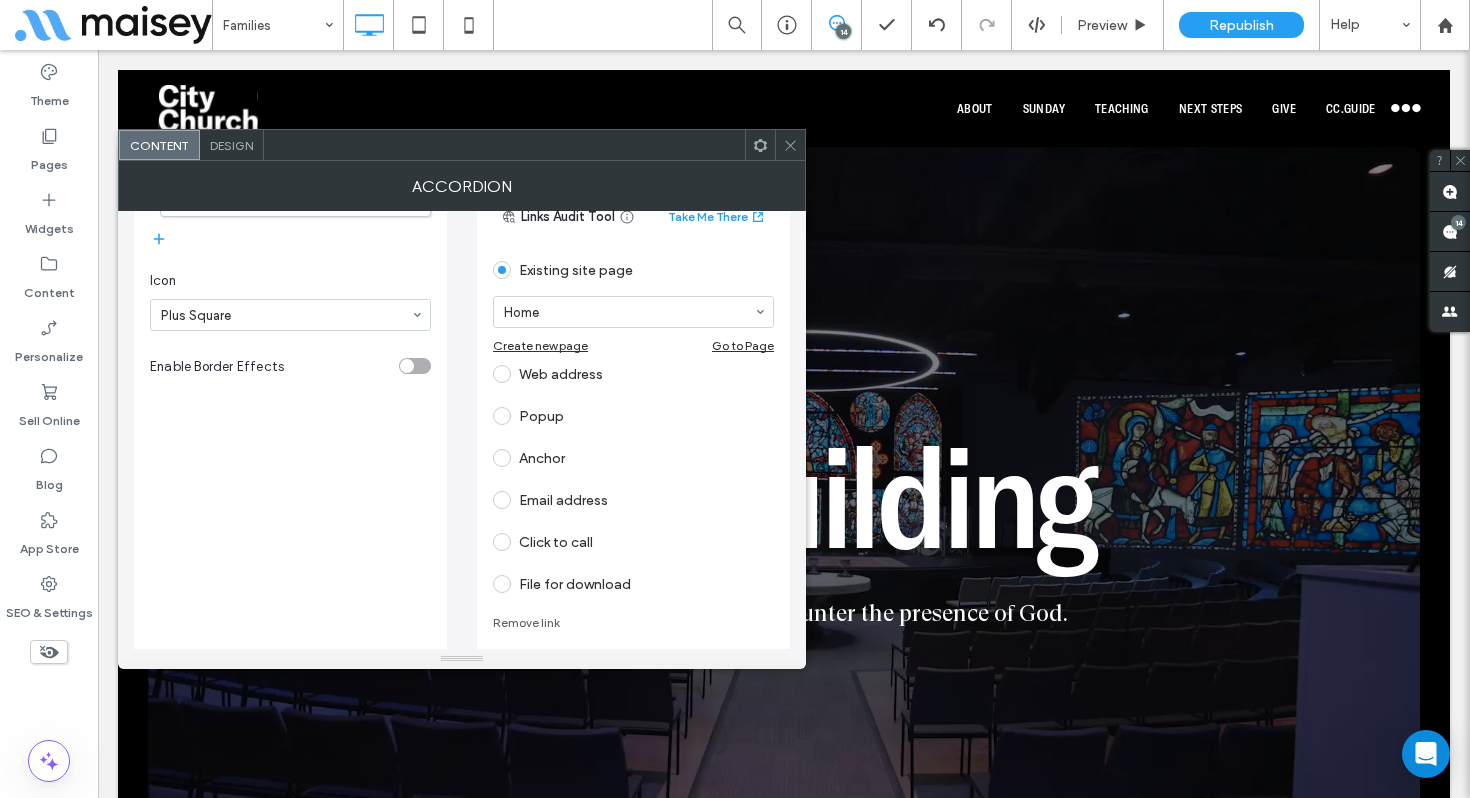 scroll, scrollTop: 434, scrollLeft: 0, axis: vertical 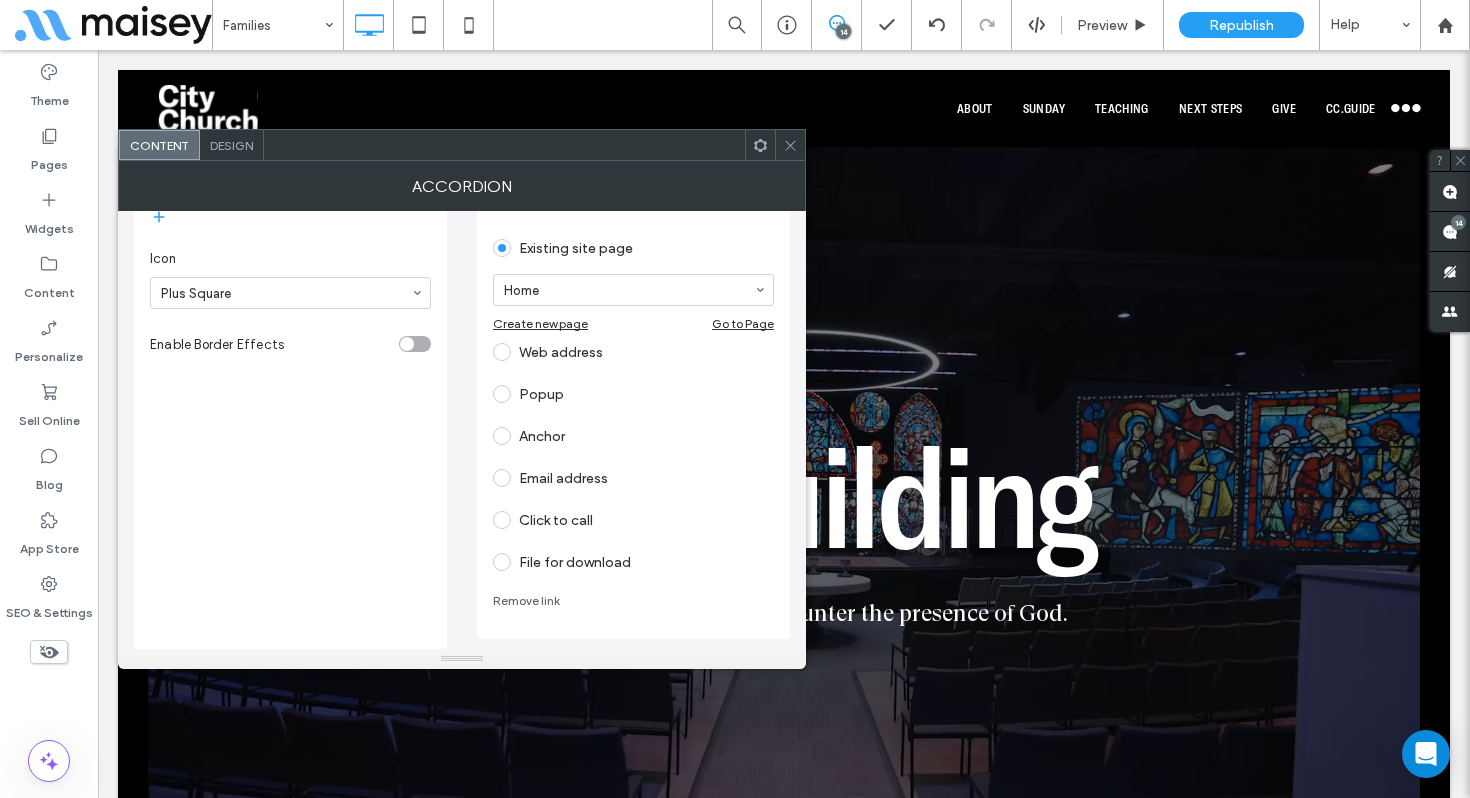 click on "Remove link" at bounding box center [633, 601] 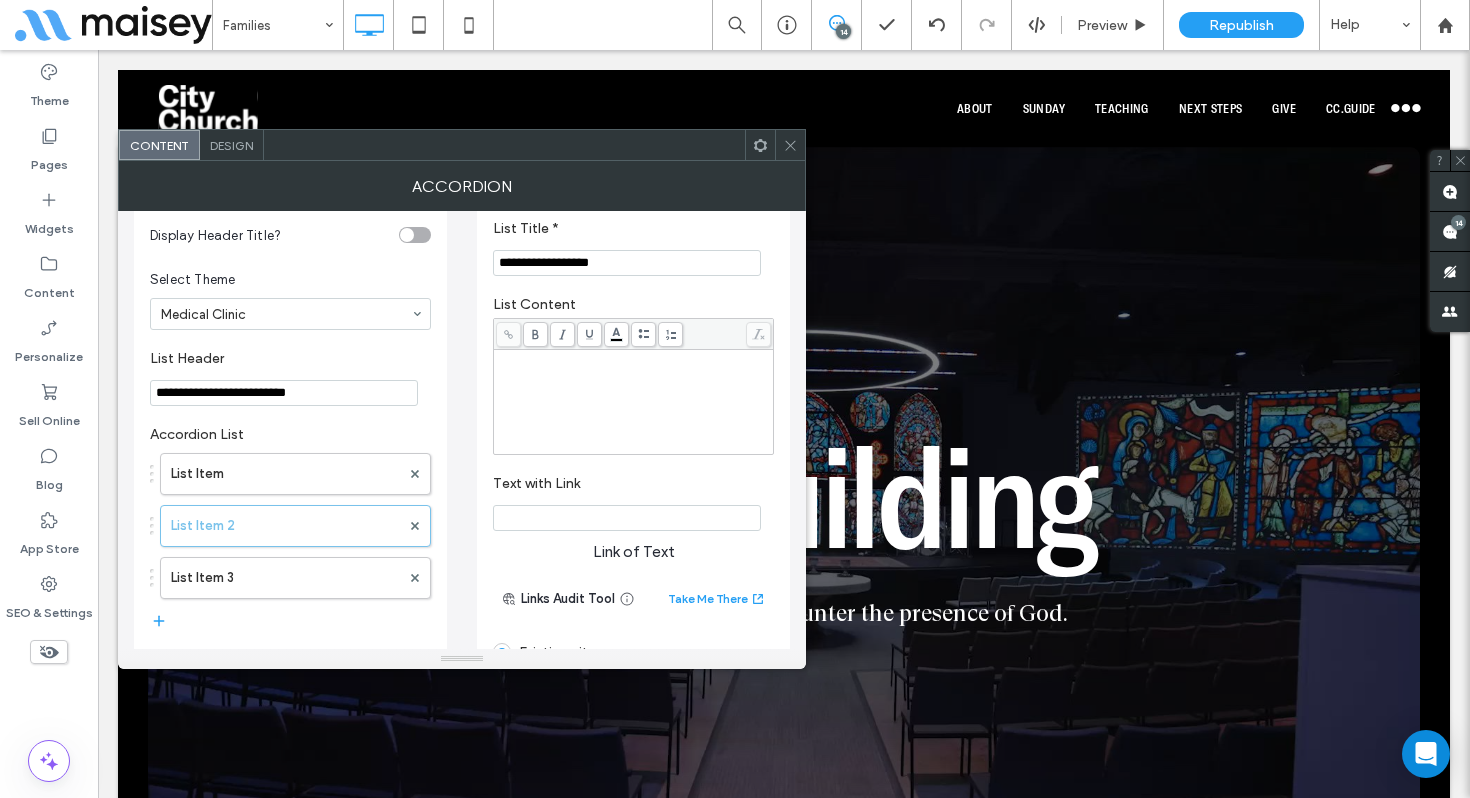 scroll, scrollTop: 0, scrollLeft: 0, axis: both 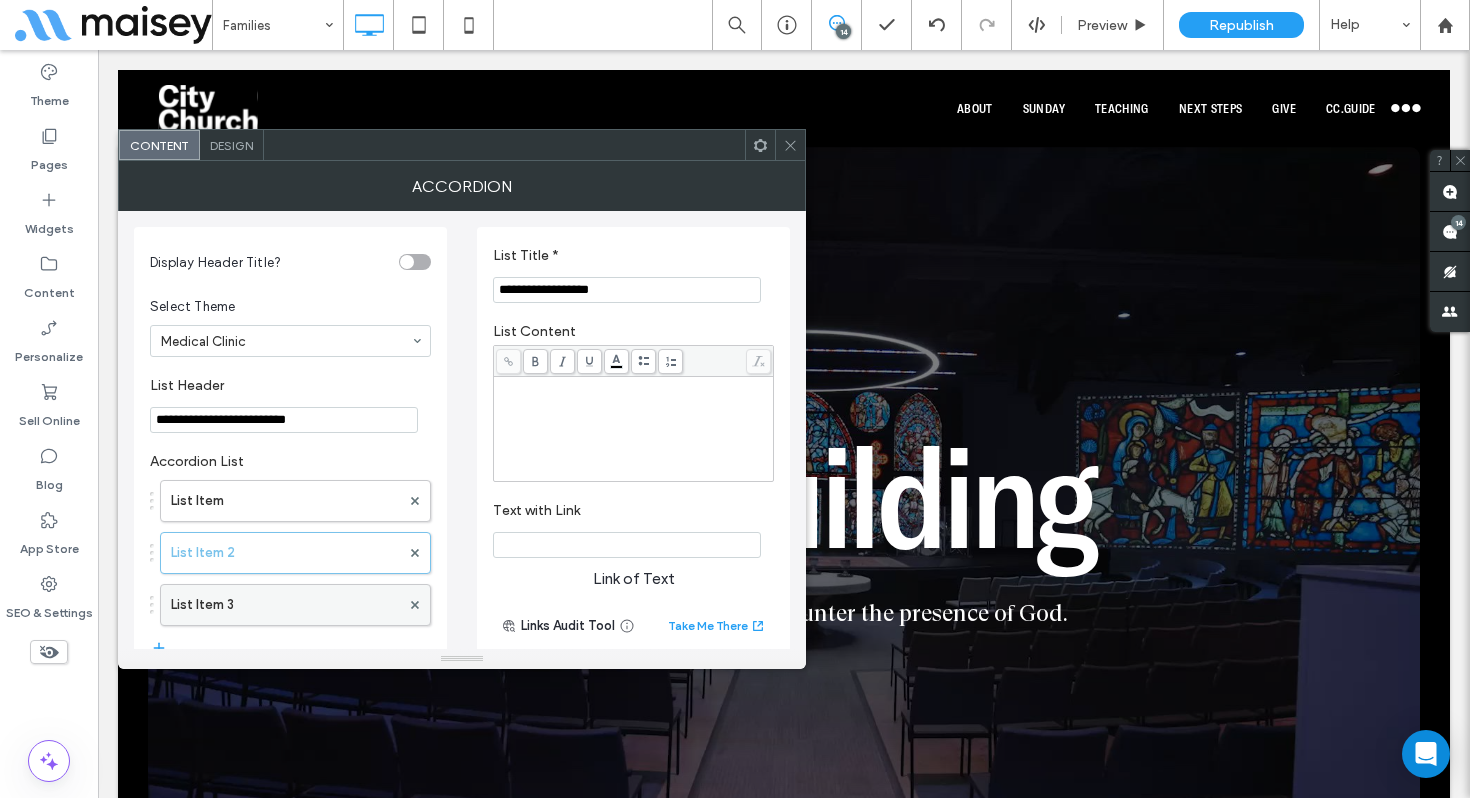 click on "List Item 3" at bounding box center [285, 605] 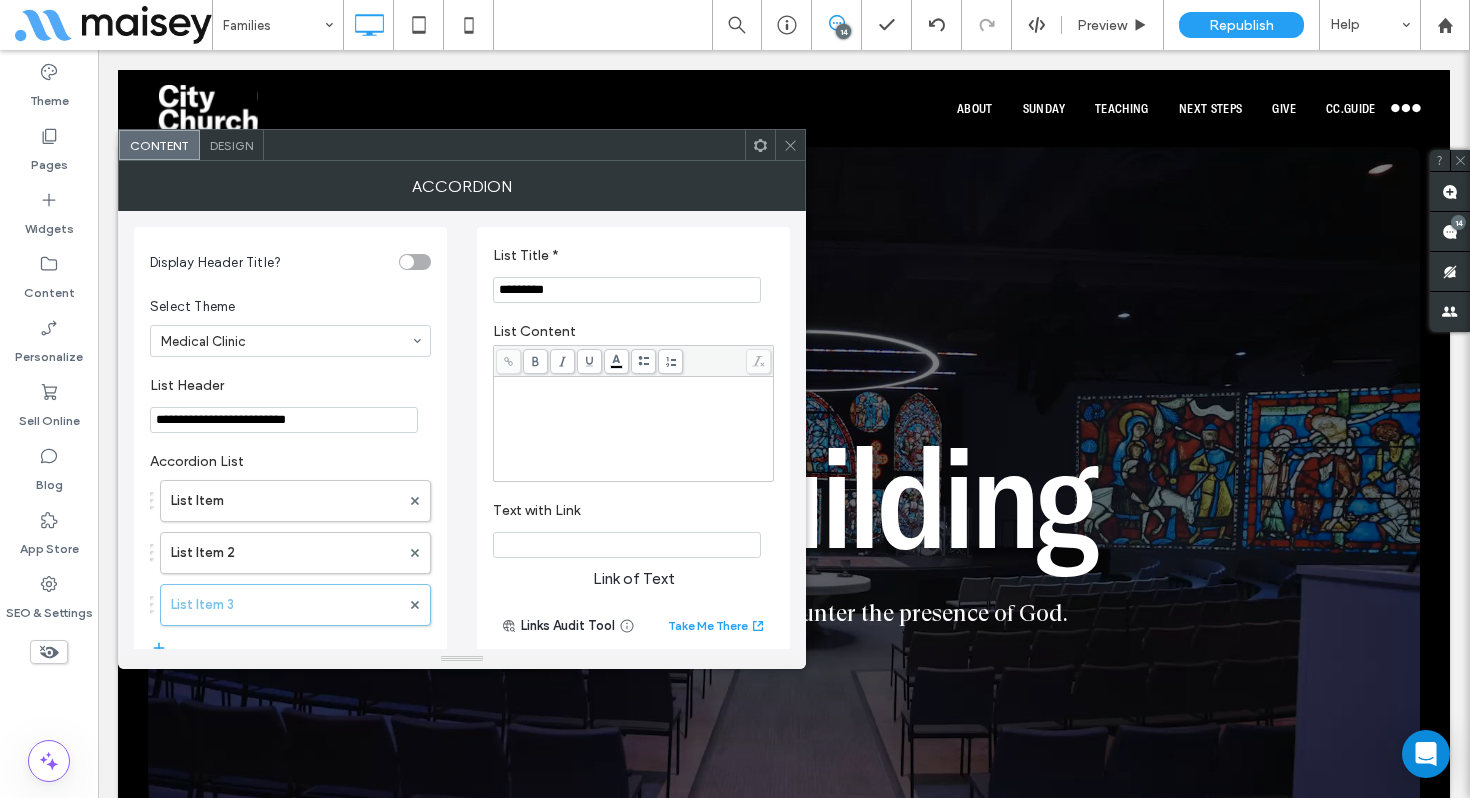 click 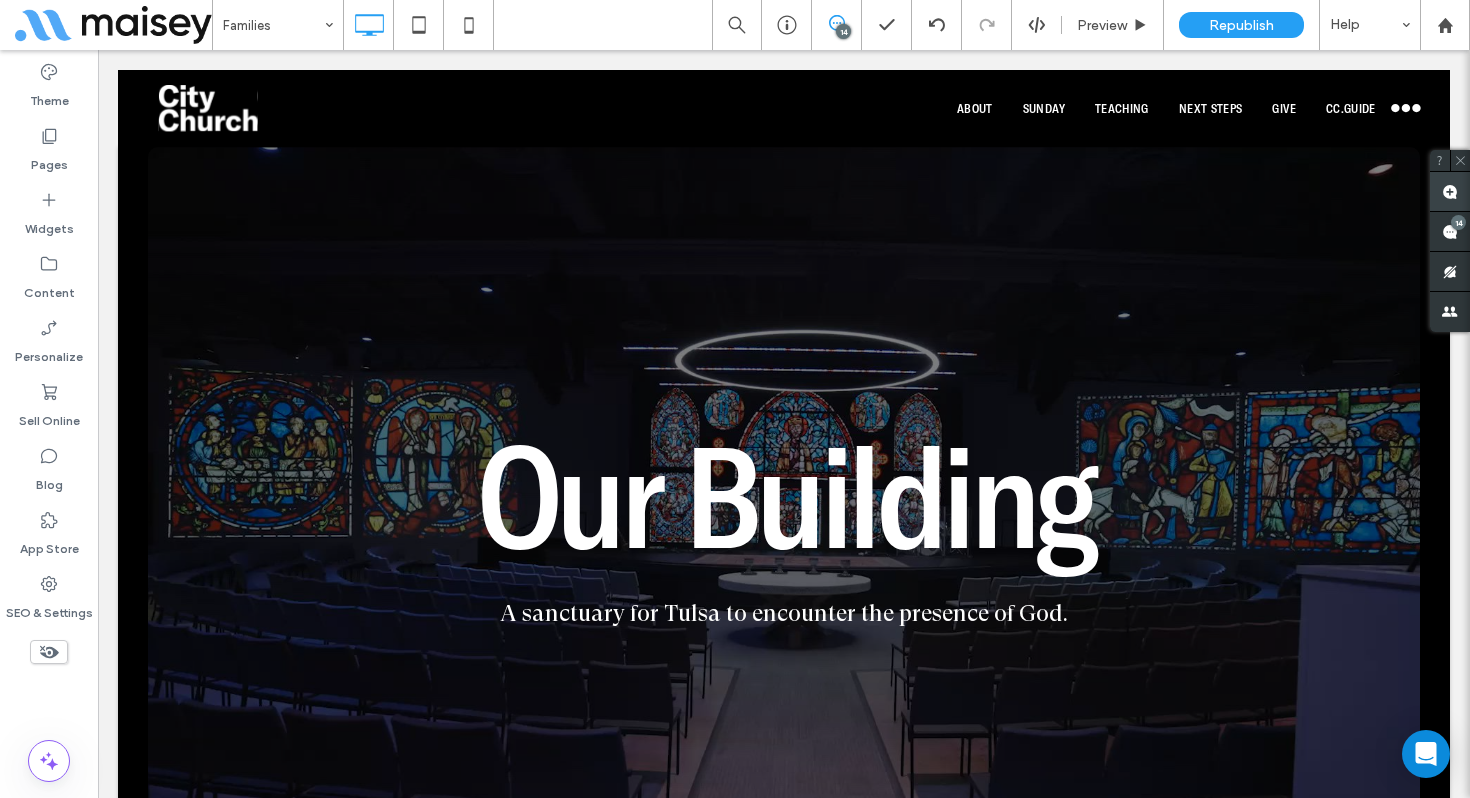 click 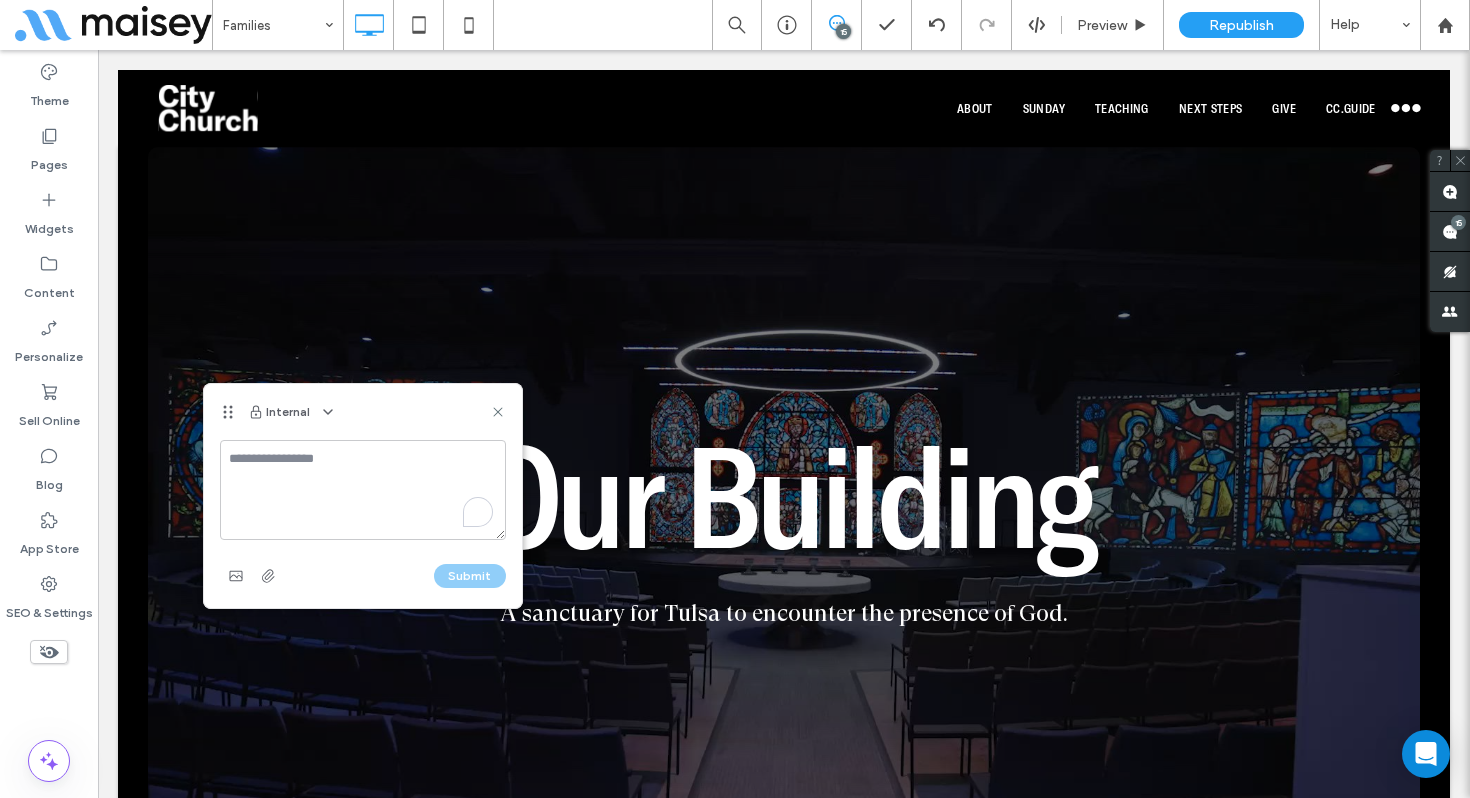 click at bounding box center (363, 490) 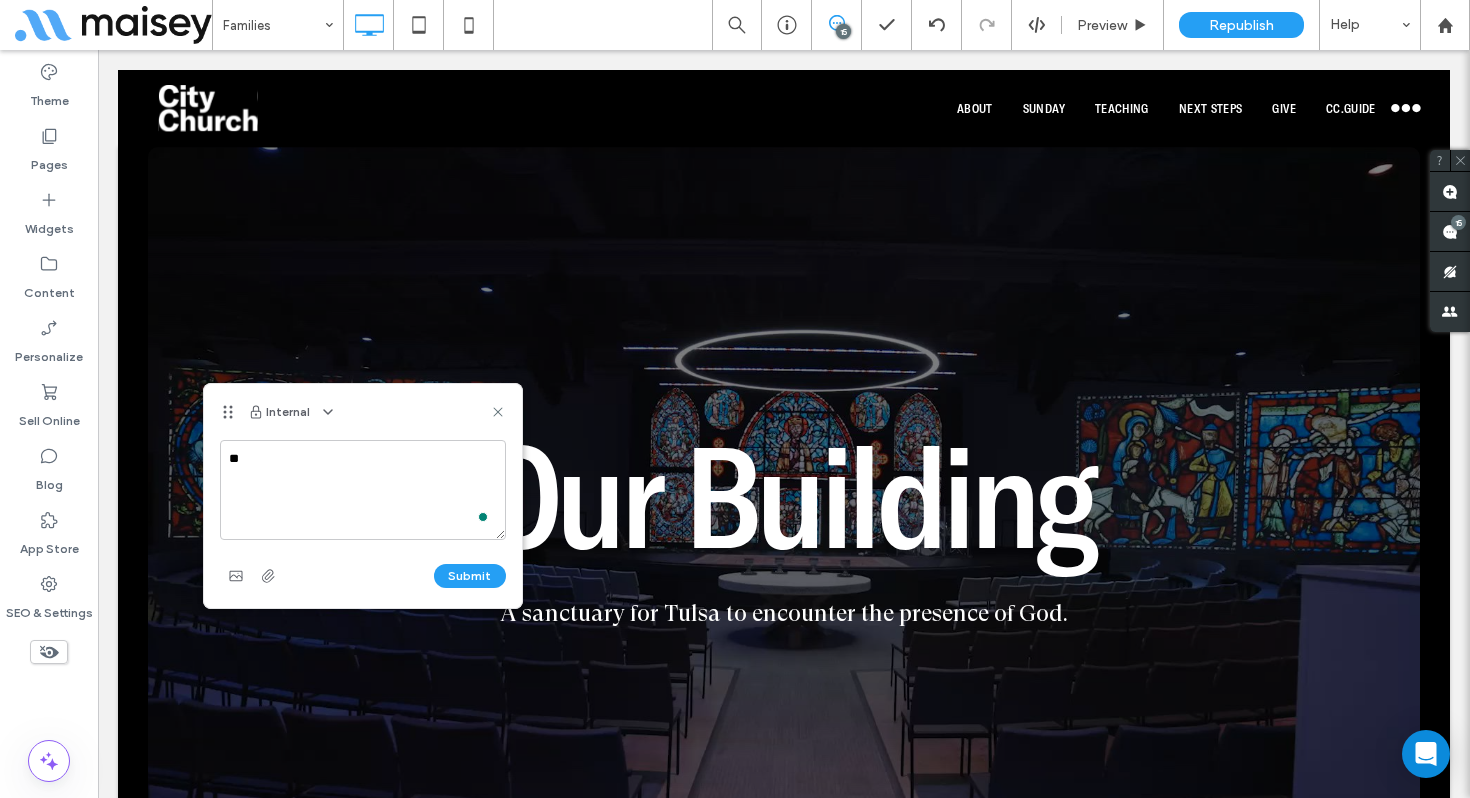 type on "*" 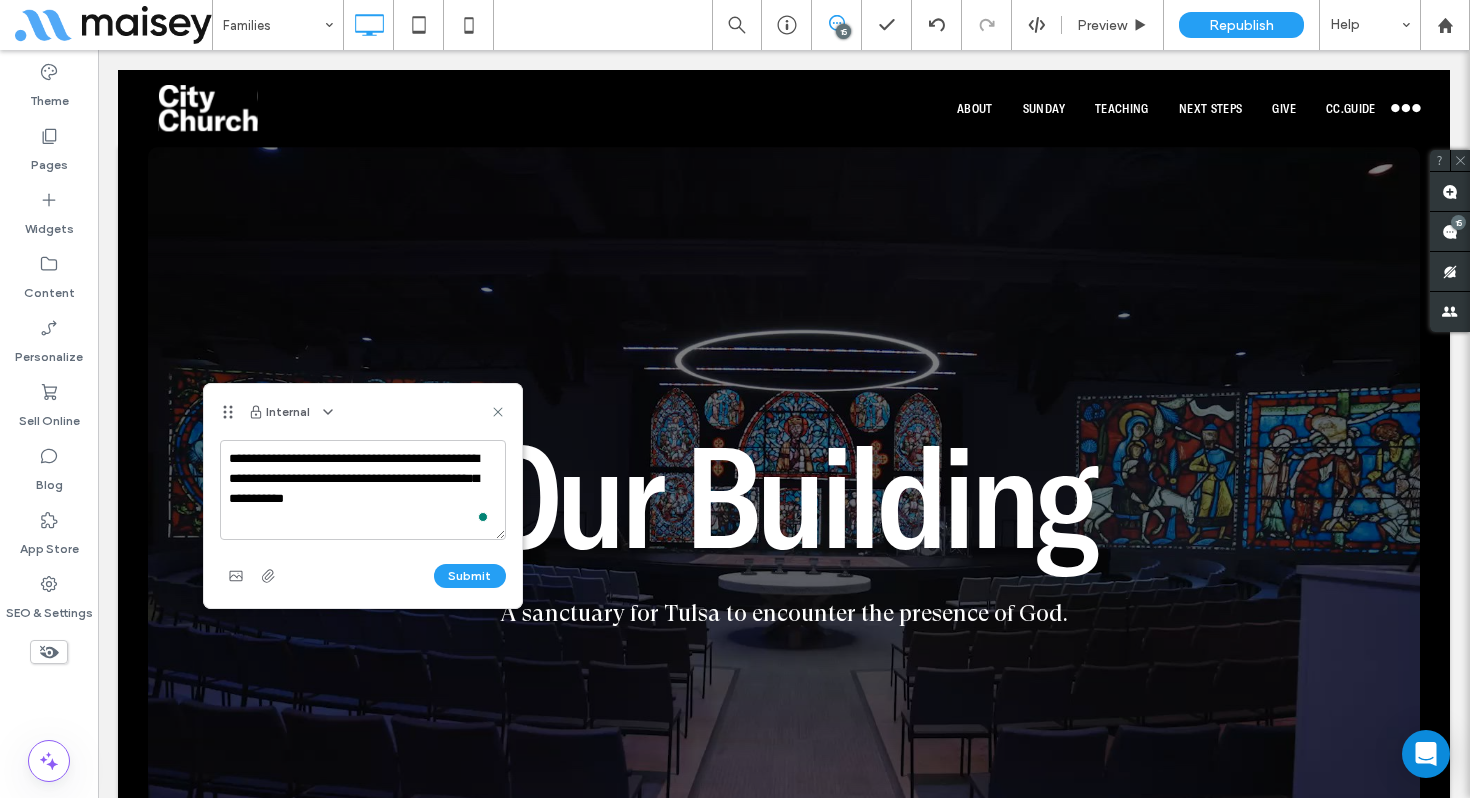 scroll, scrollTop: 8, scrollLeft: 0, axis: vertical 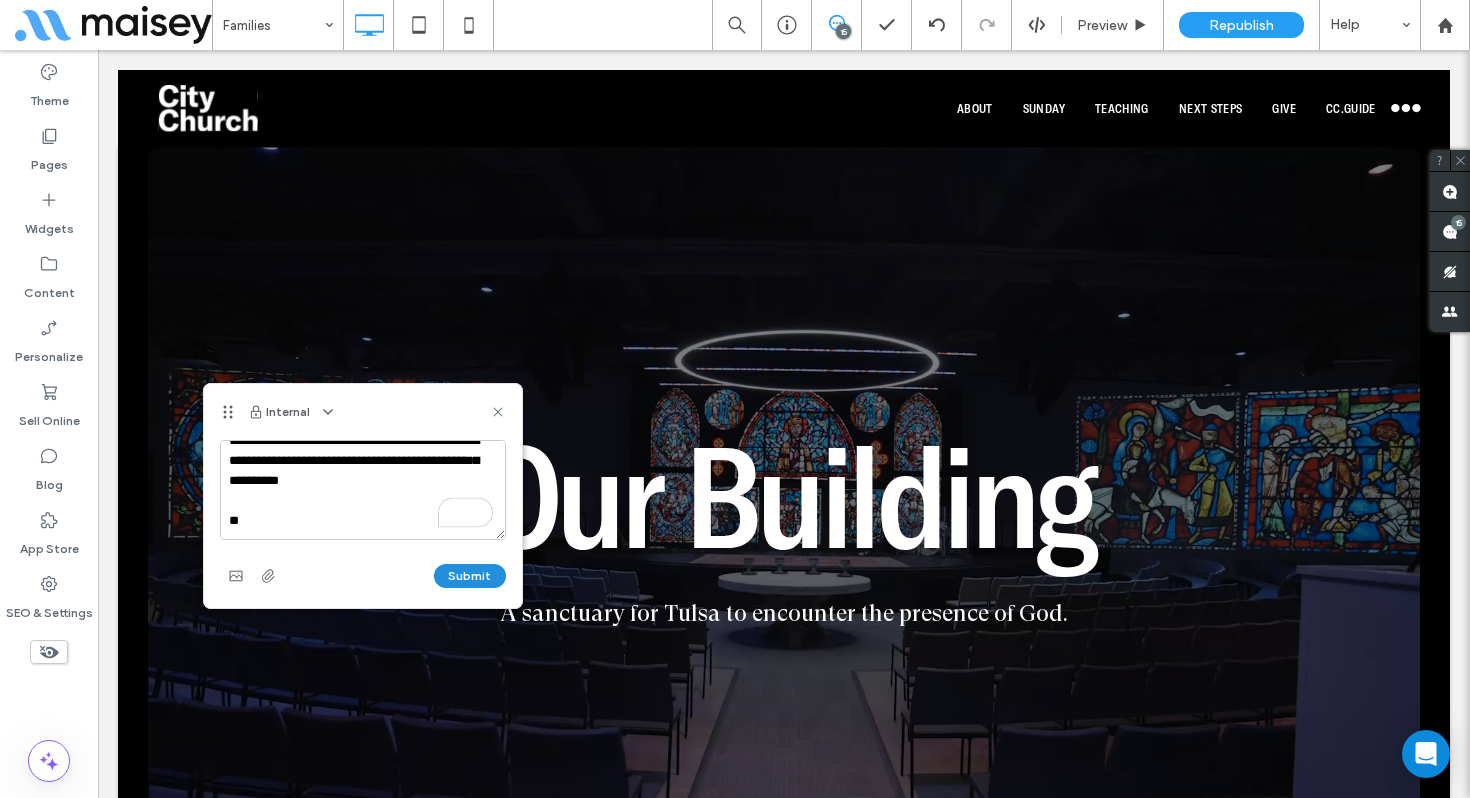 type on "**********" 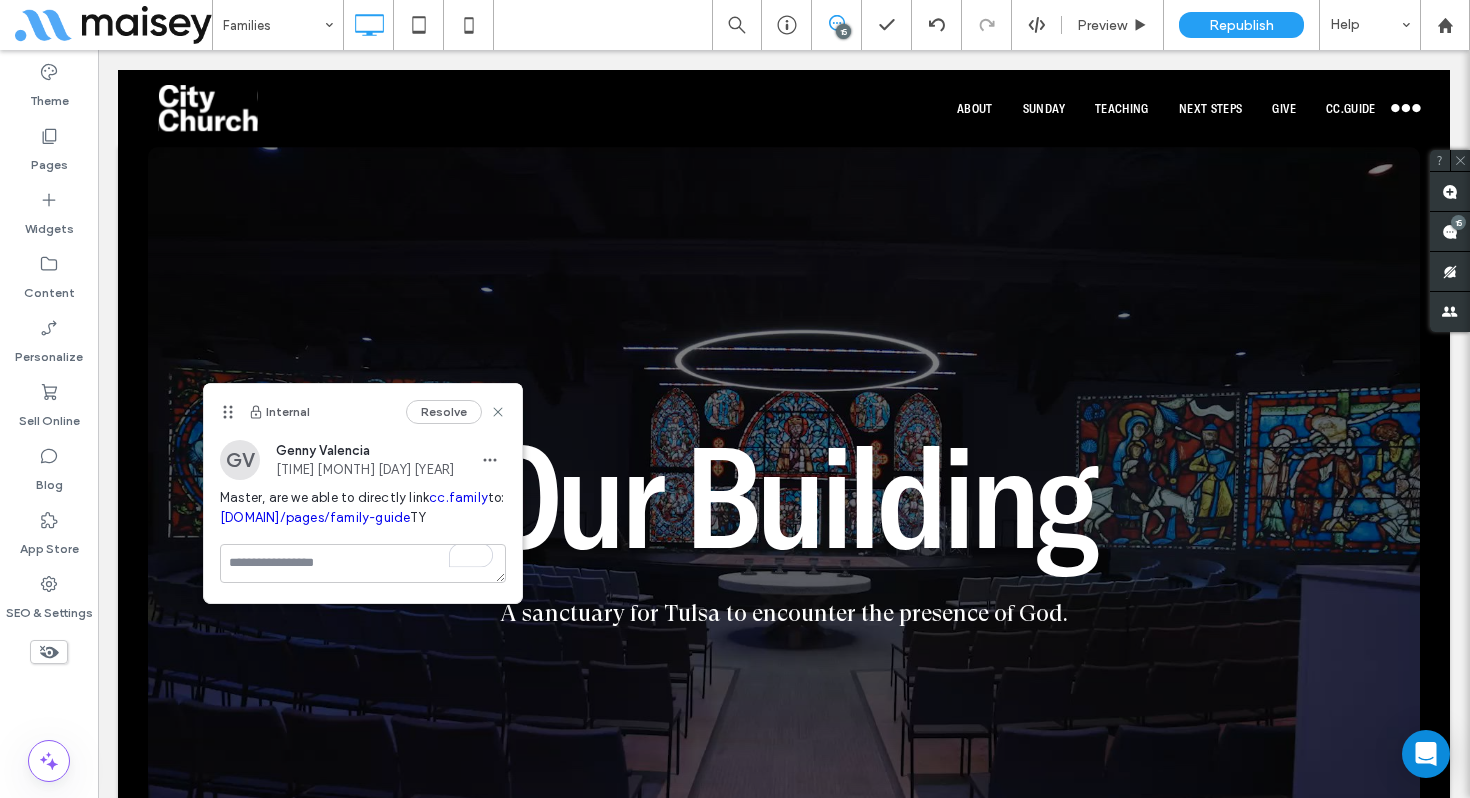 scroll, scrollTop: 0, scrollLeft: 0, axis: both 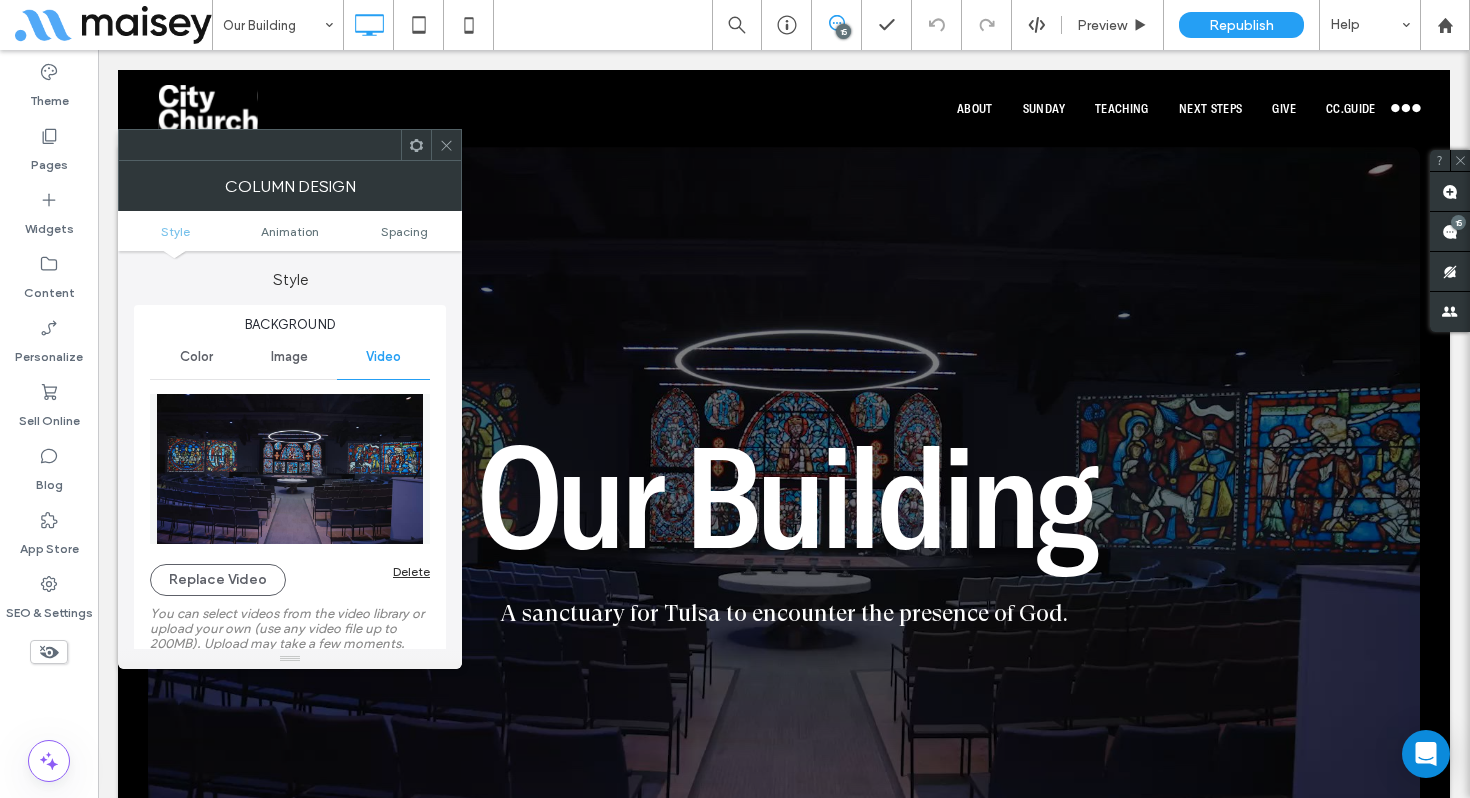 click 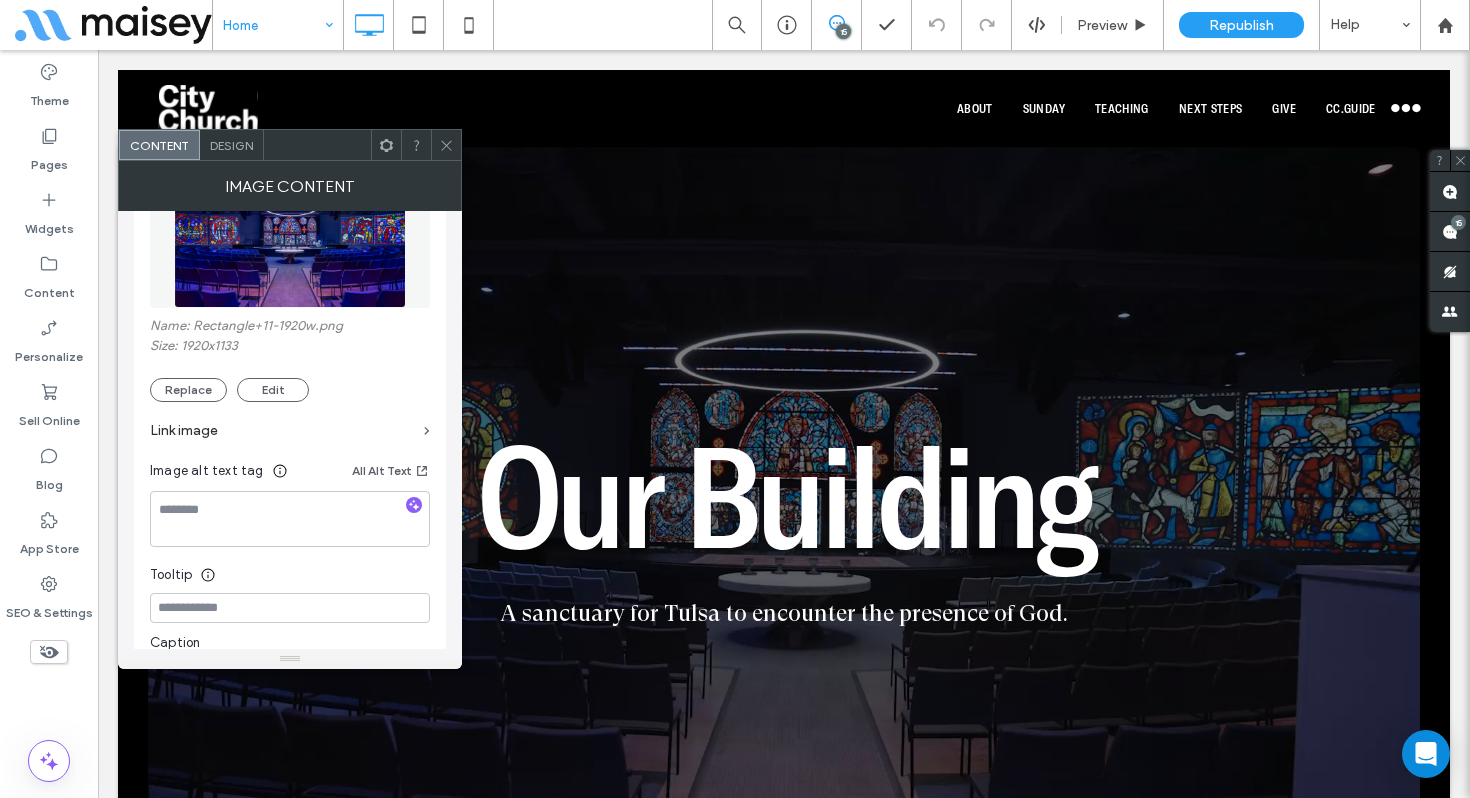 scroll, scrollTop: 323, scrollLeft: 0, axis: vertical 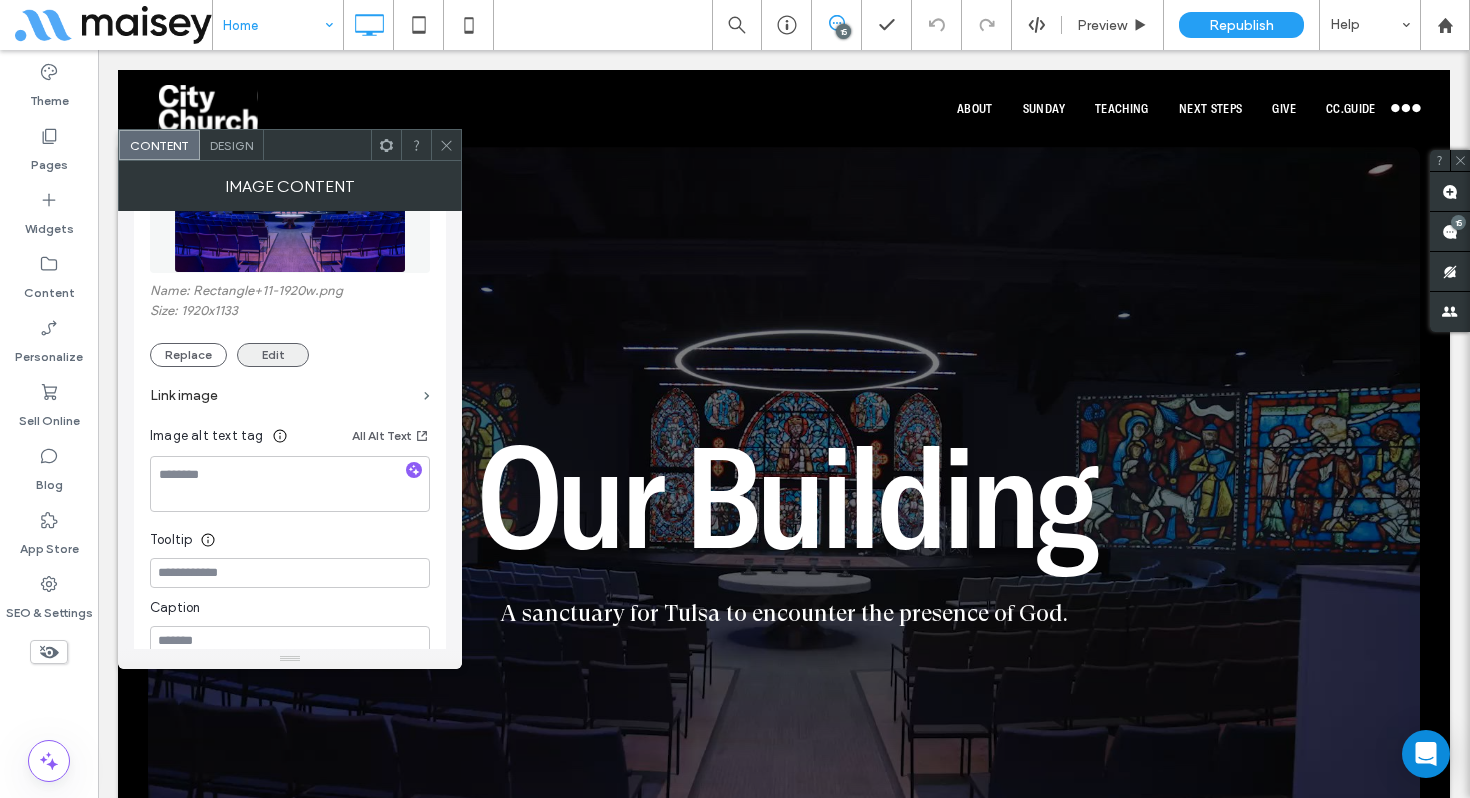 click on "Edit" at bounding box center (273, 355) 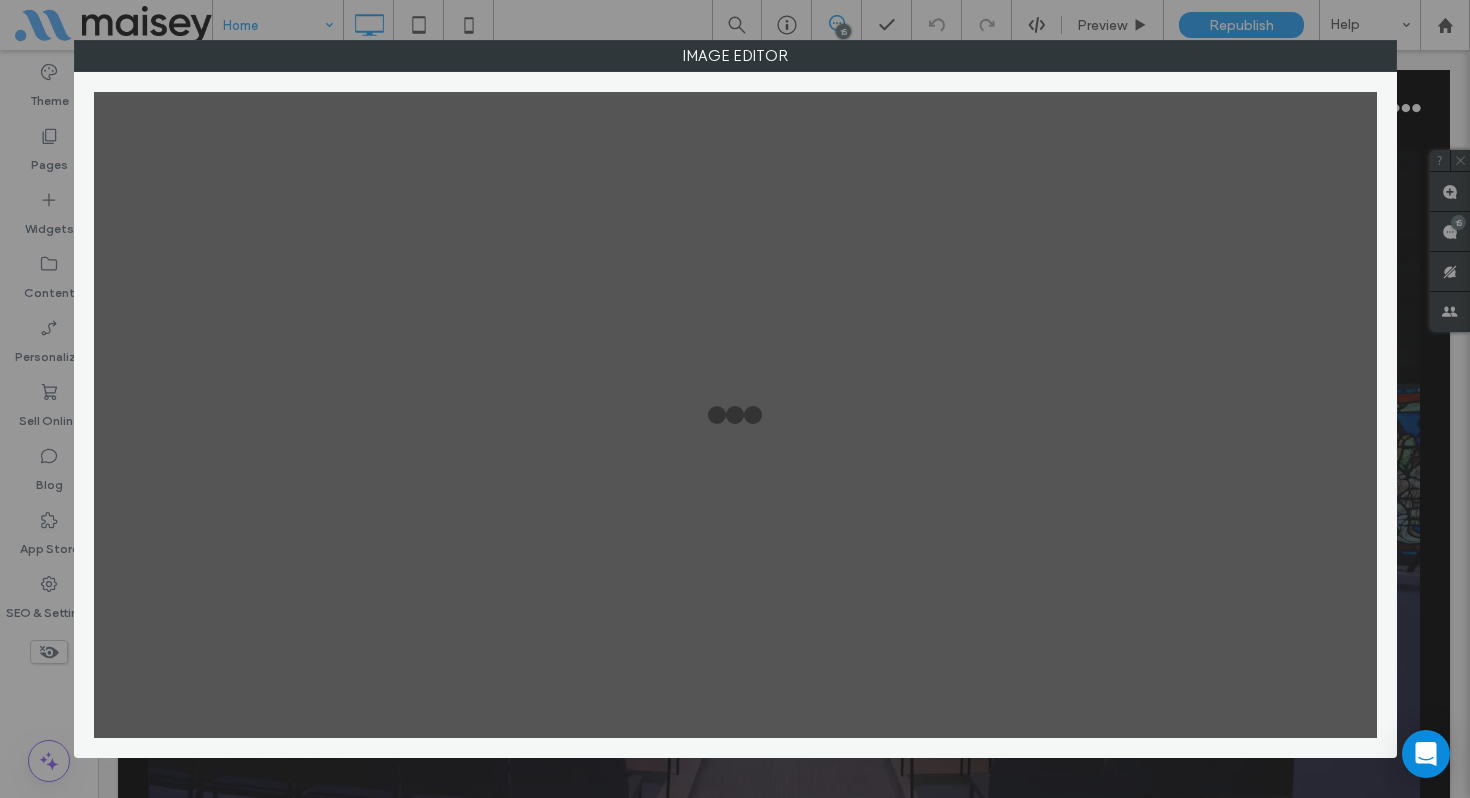 click at bounding box center [735, 415] 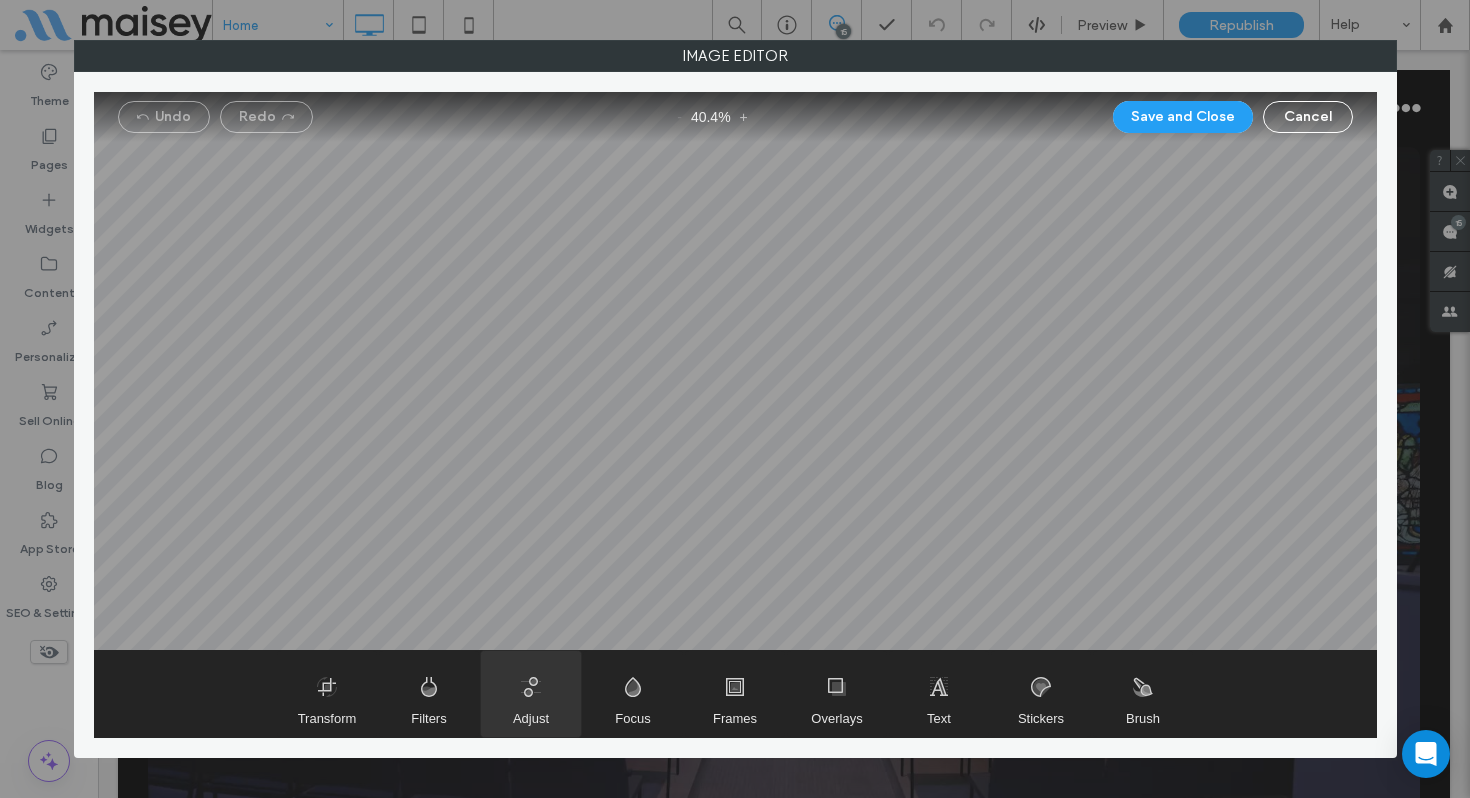 click at bounding box center [531, 694] 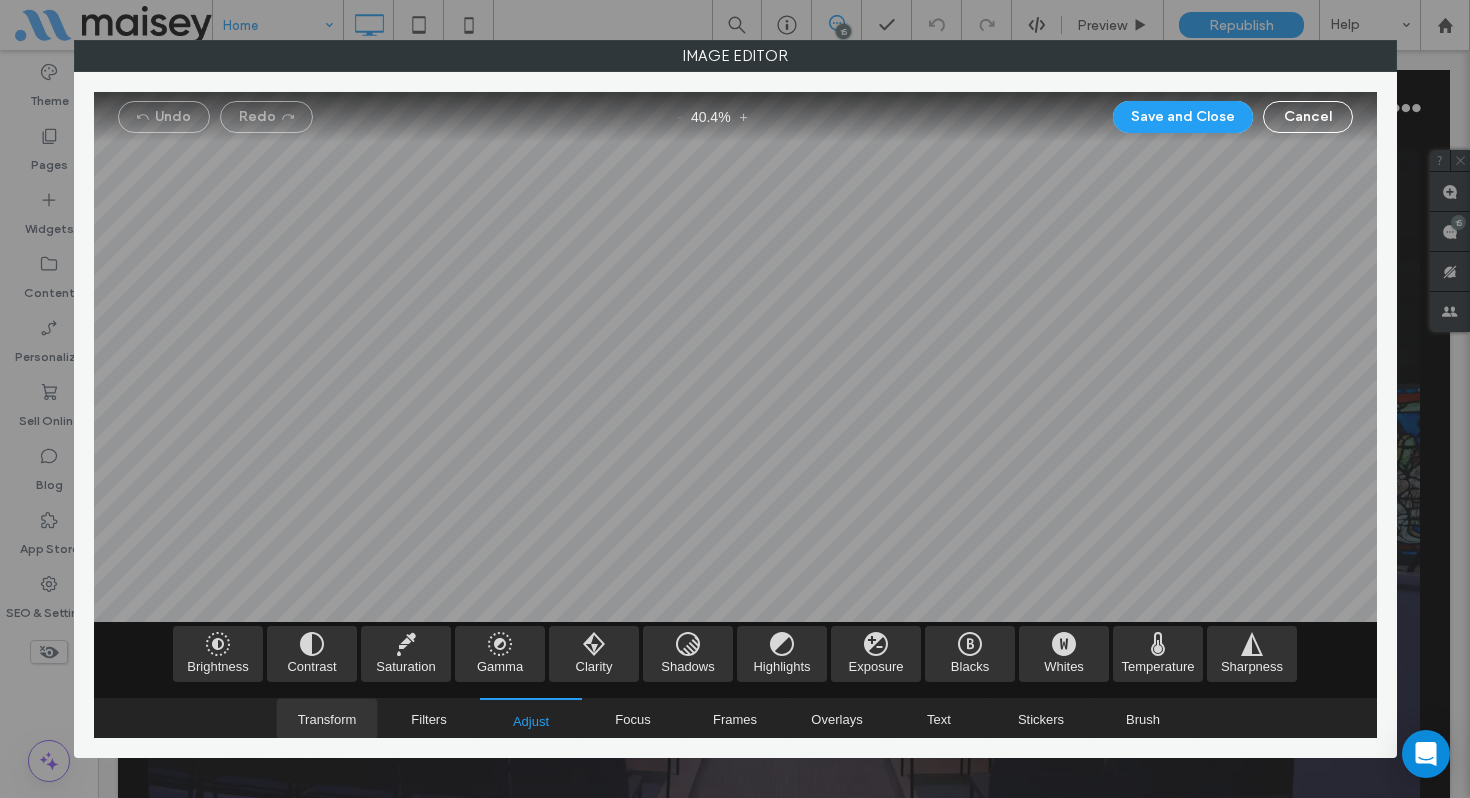 click on "Transform" at bounding box center (327, 719) 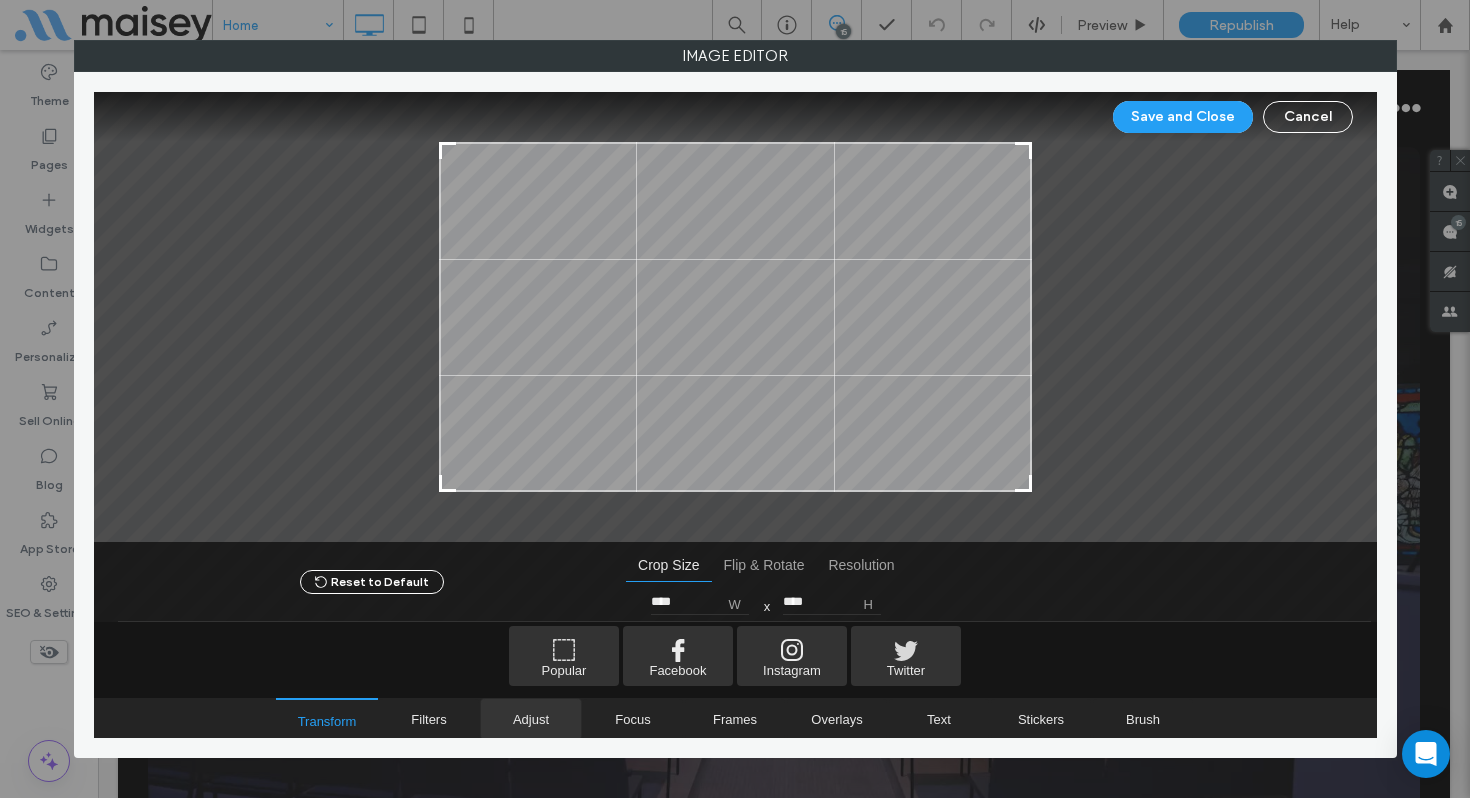click on "Adjust" at bounding box center [531, 719] 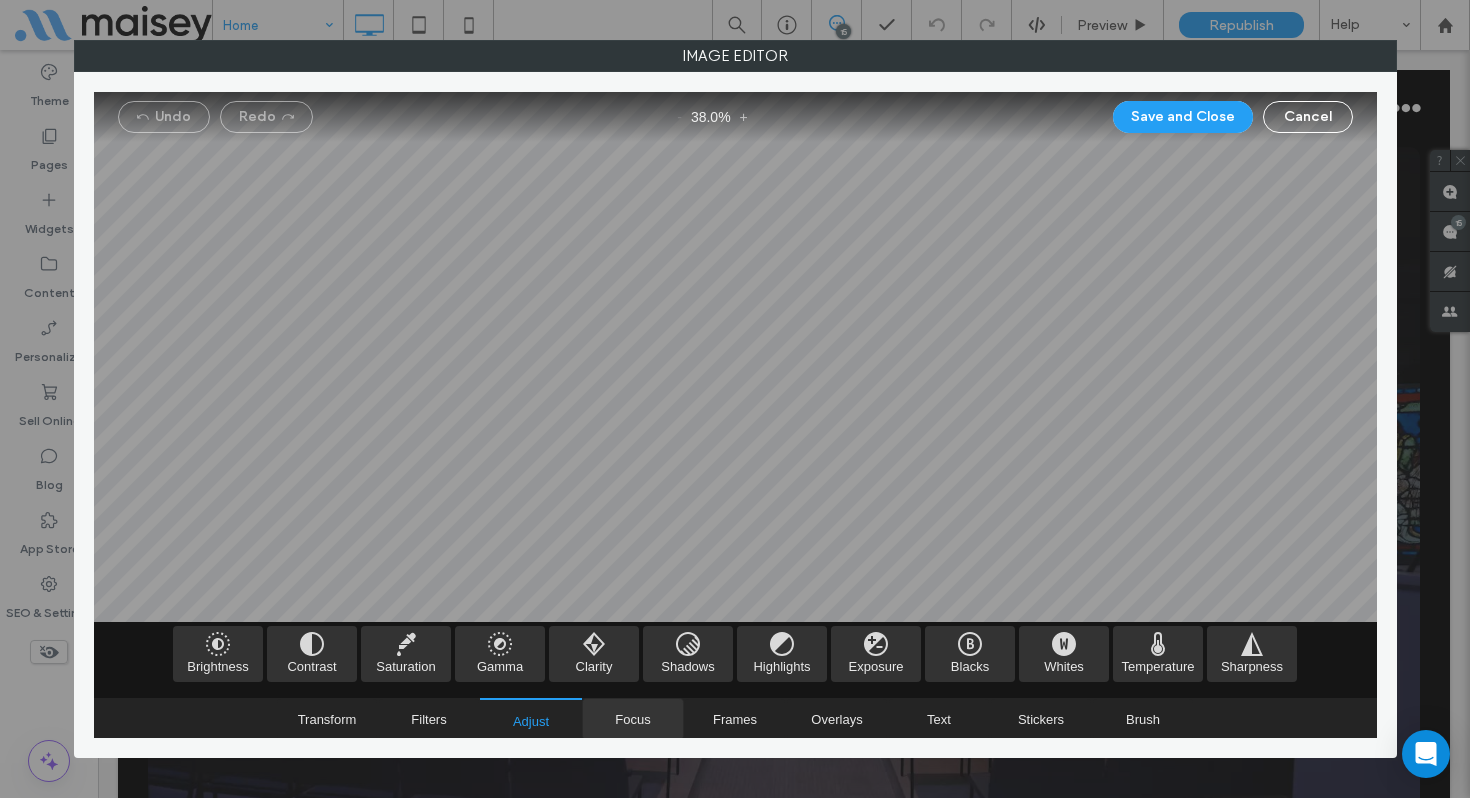 click at bounding box center (633, 719) 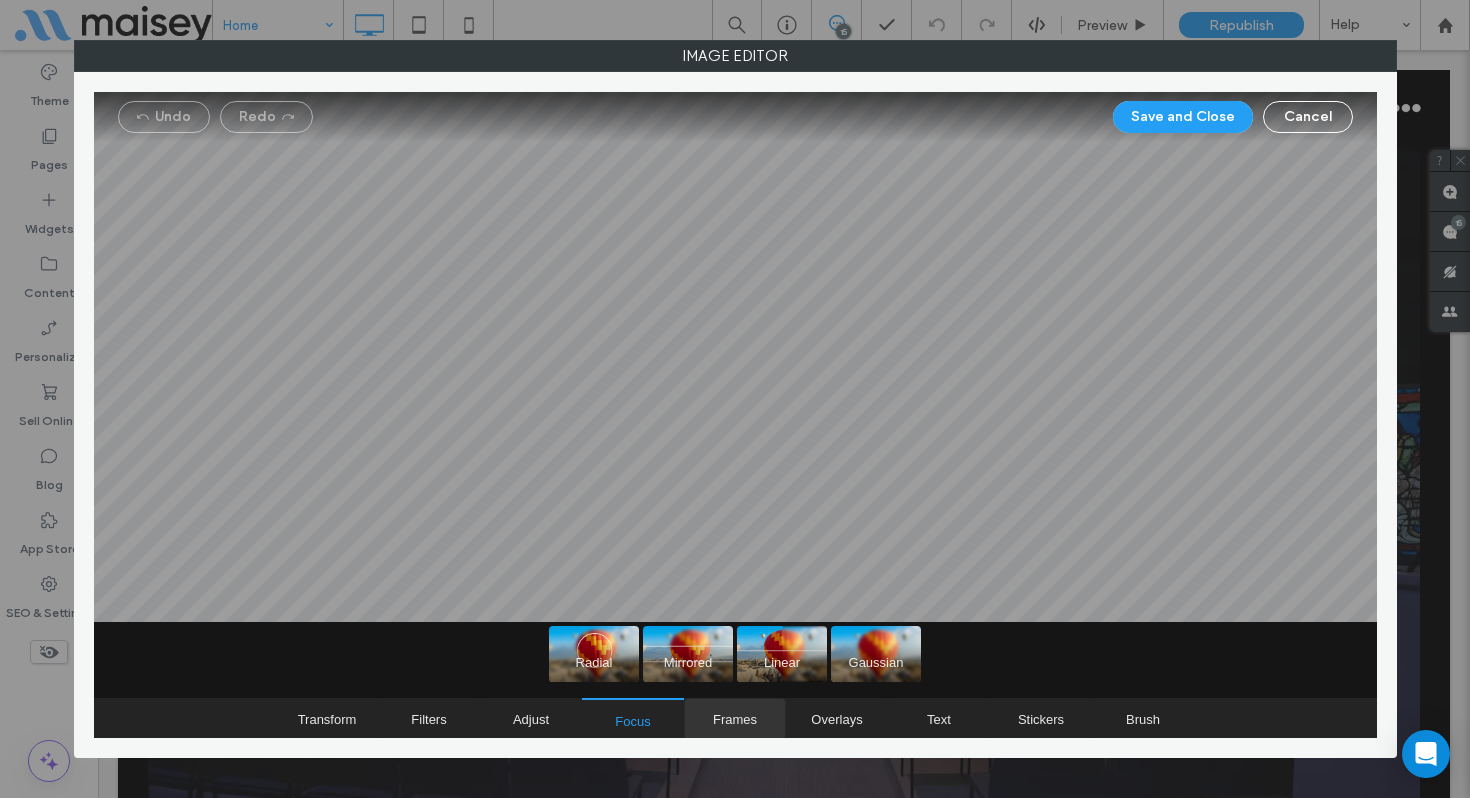 click on "Frames" at bounding box center (735, 719) 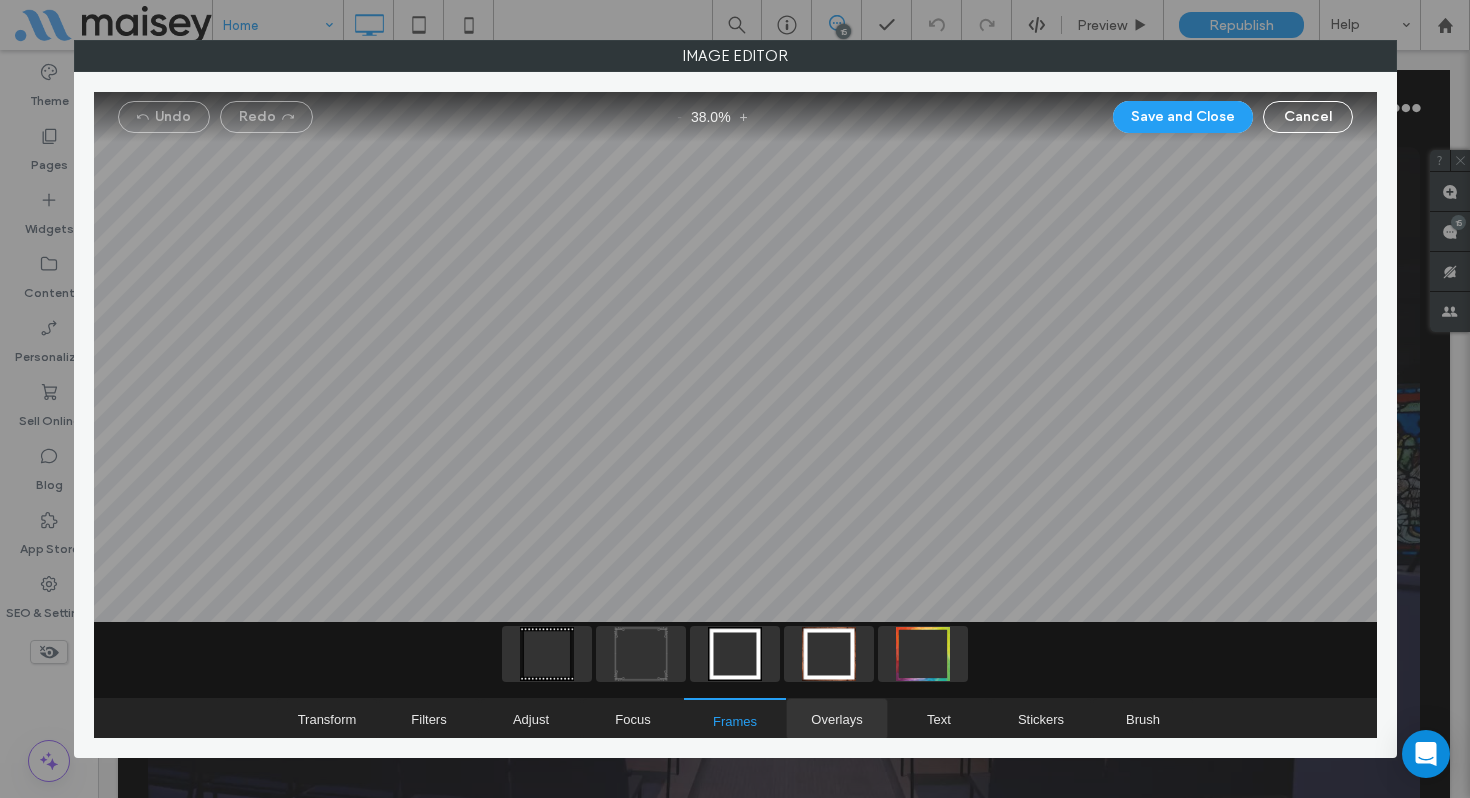 click on "Overlays" at bounding box center [836, 719] 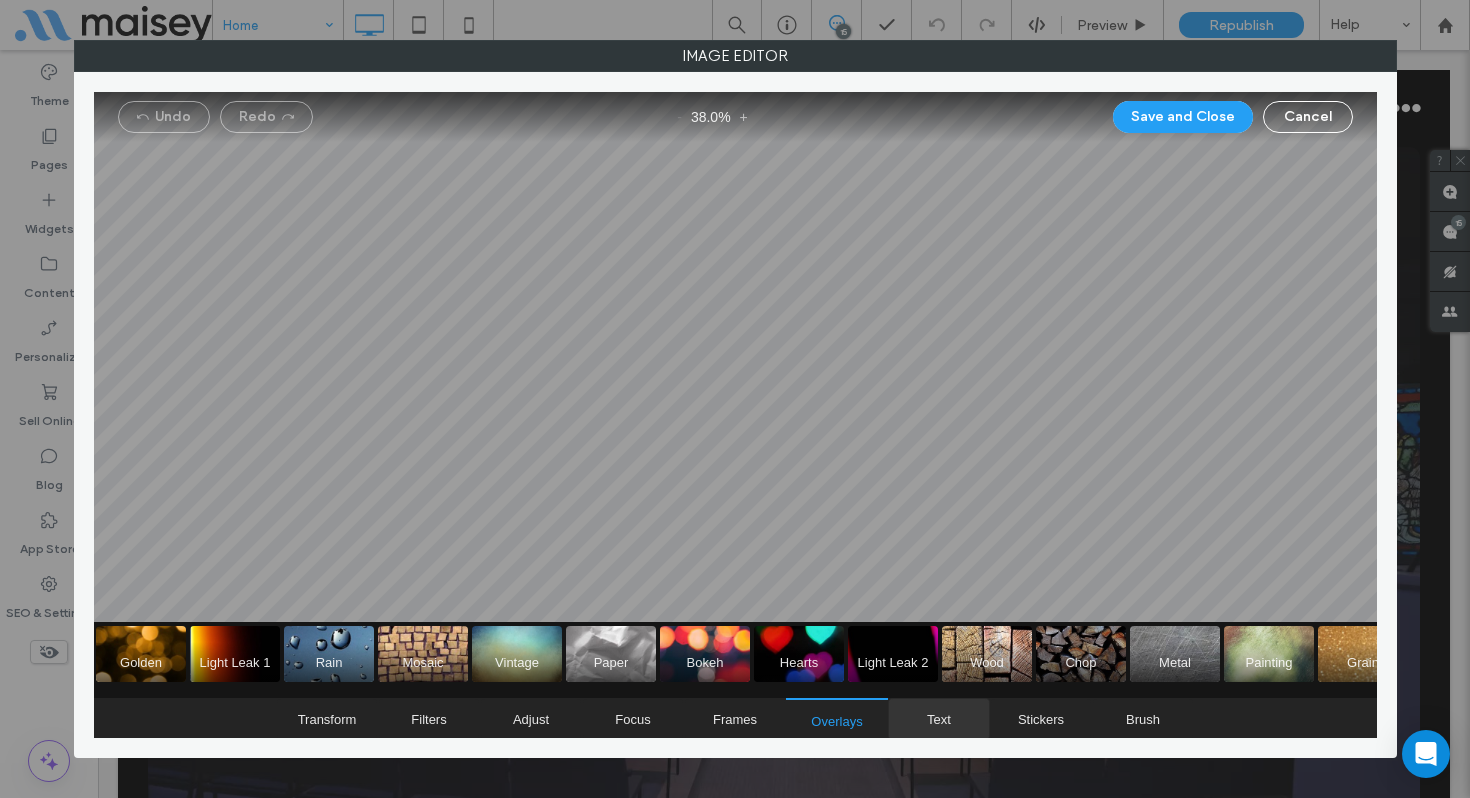 click on "Text" at bounding box center [939, 719] 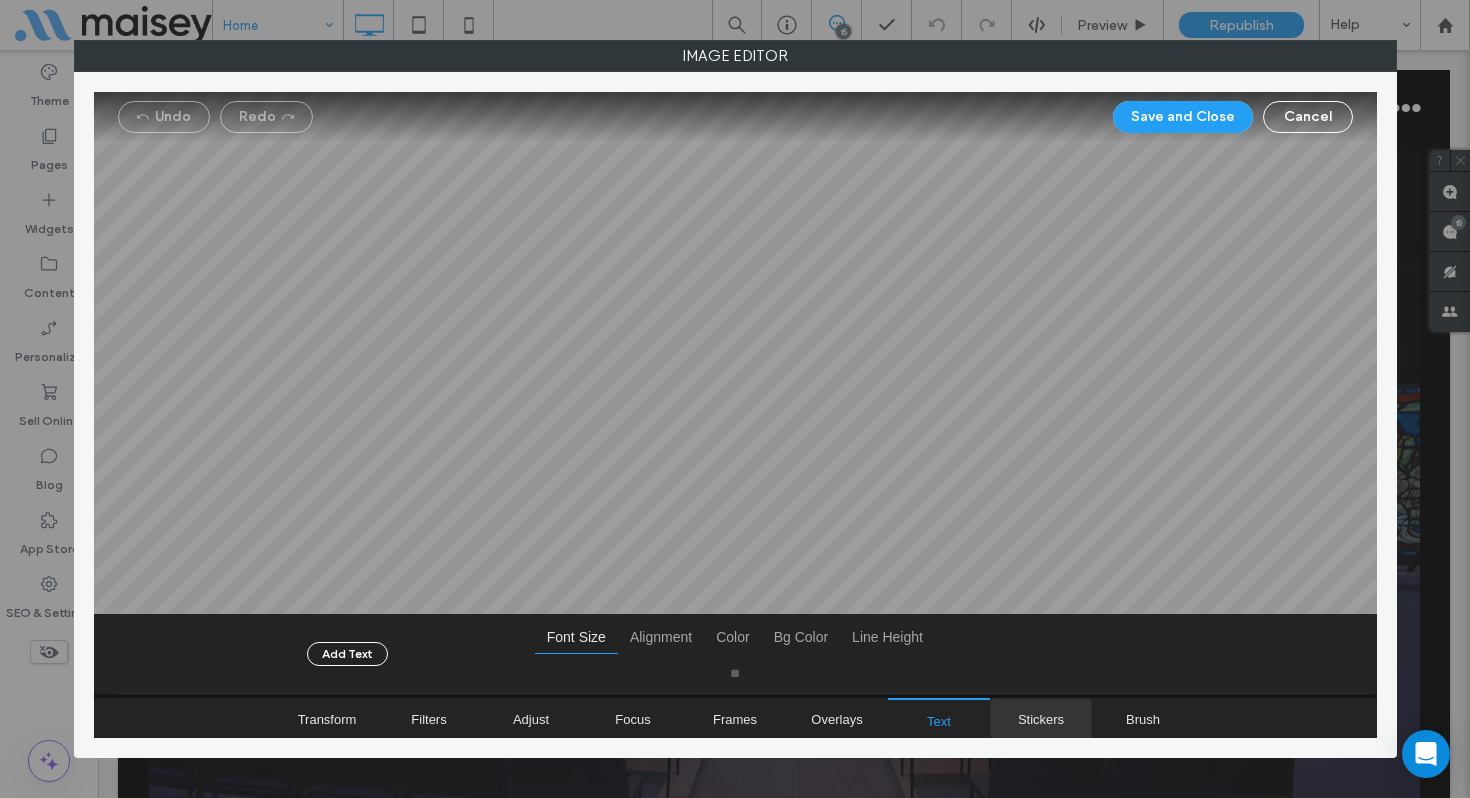 type on "***" 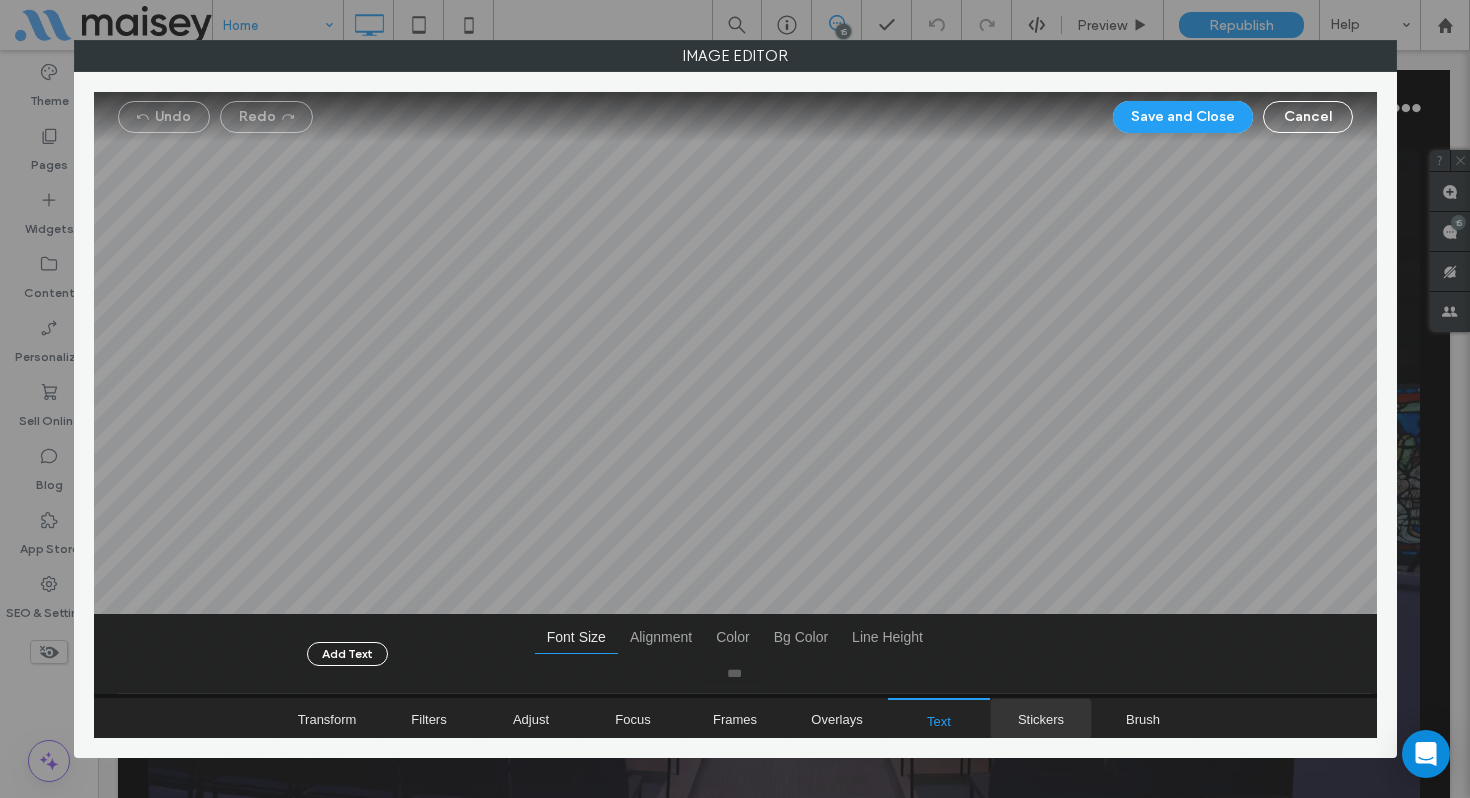 click at bounding box center (1041, 719) 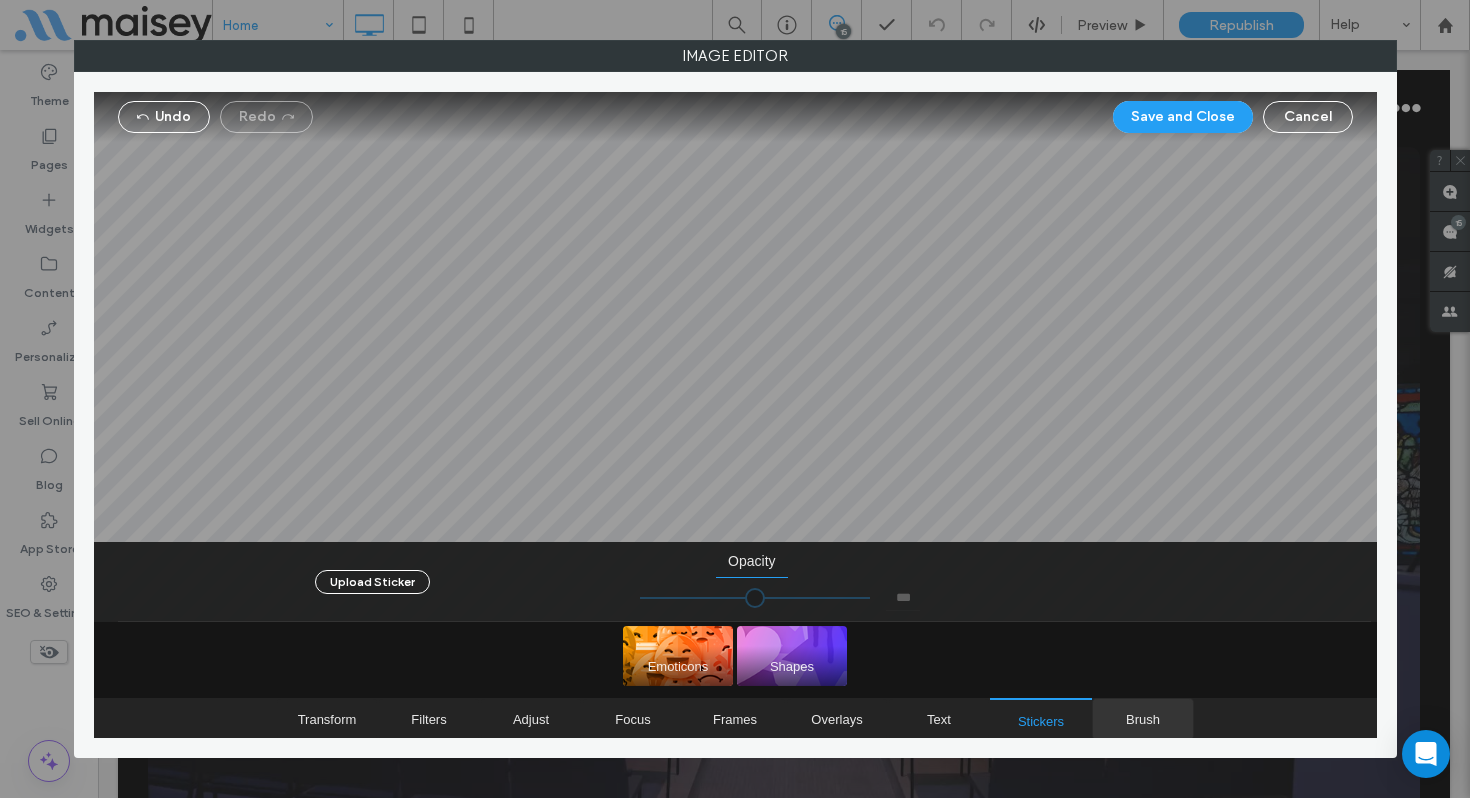 click on "Brush" at bounding box center (1143, 719) 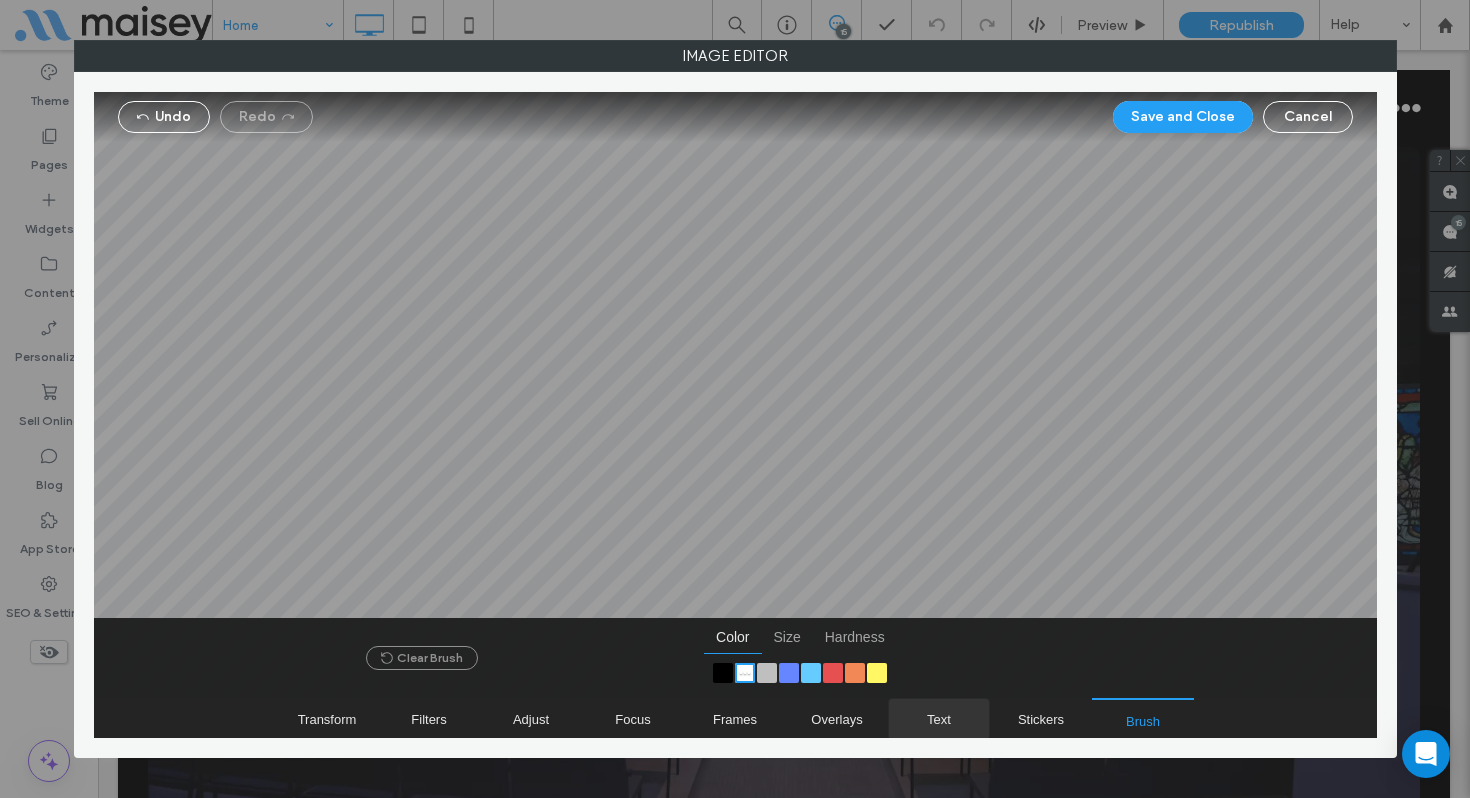 click on "Text" at bounding box center (939, 719) 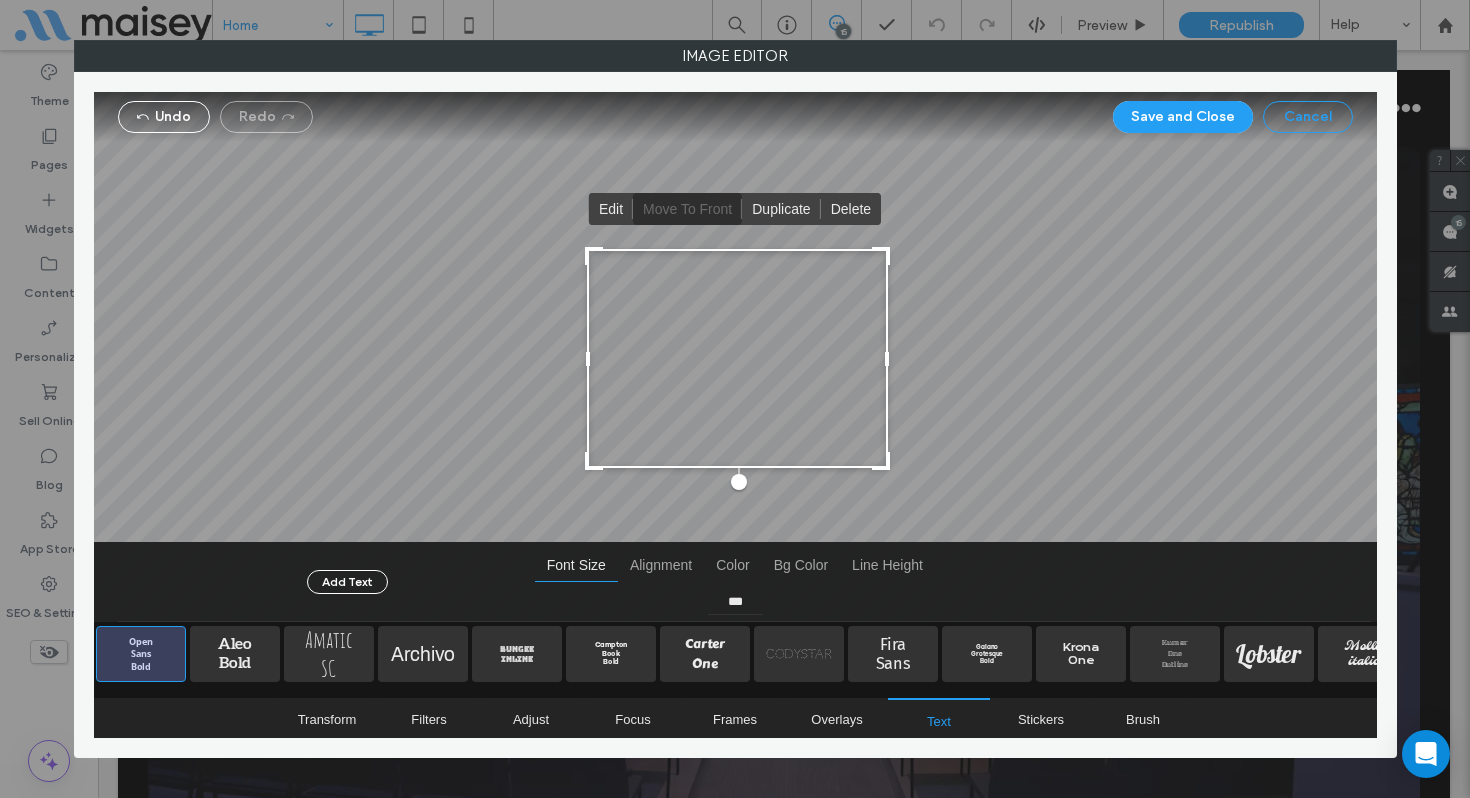 click on "Cancel" at bounding box center [1308, 117] 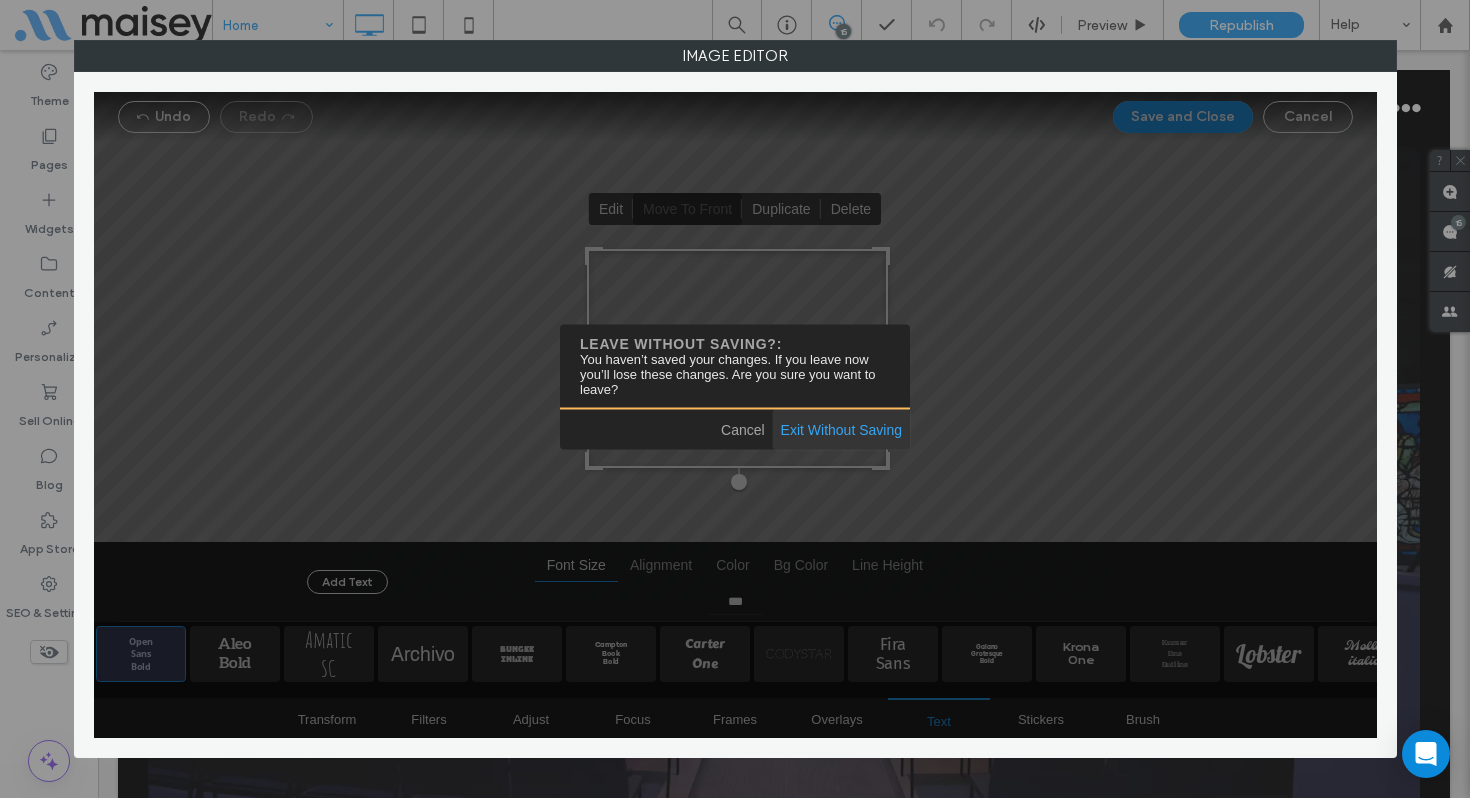 click at bounding box center (841, 430) 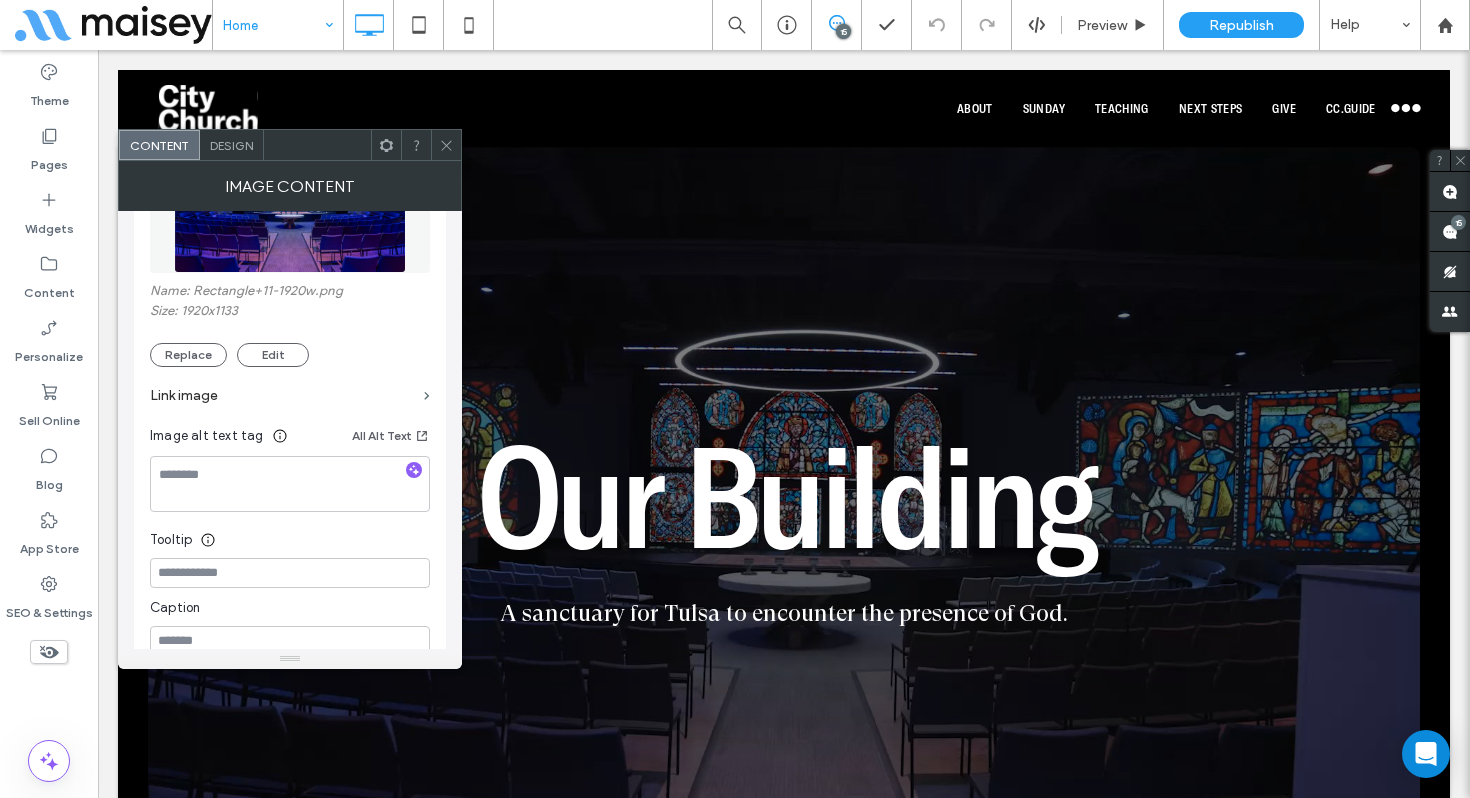 click 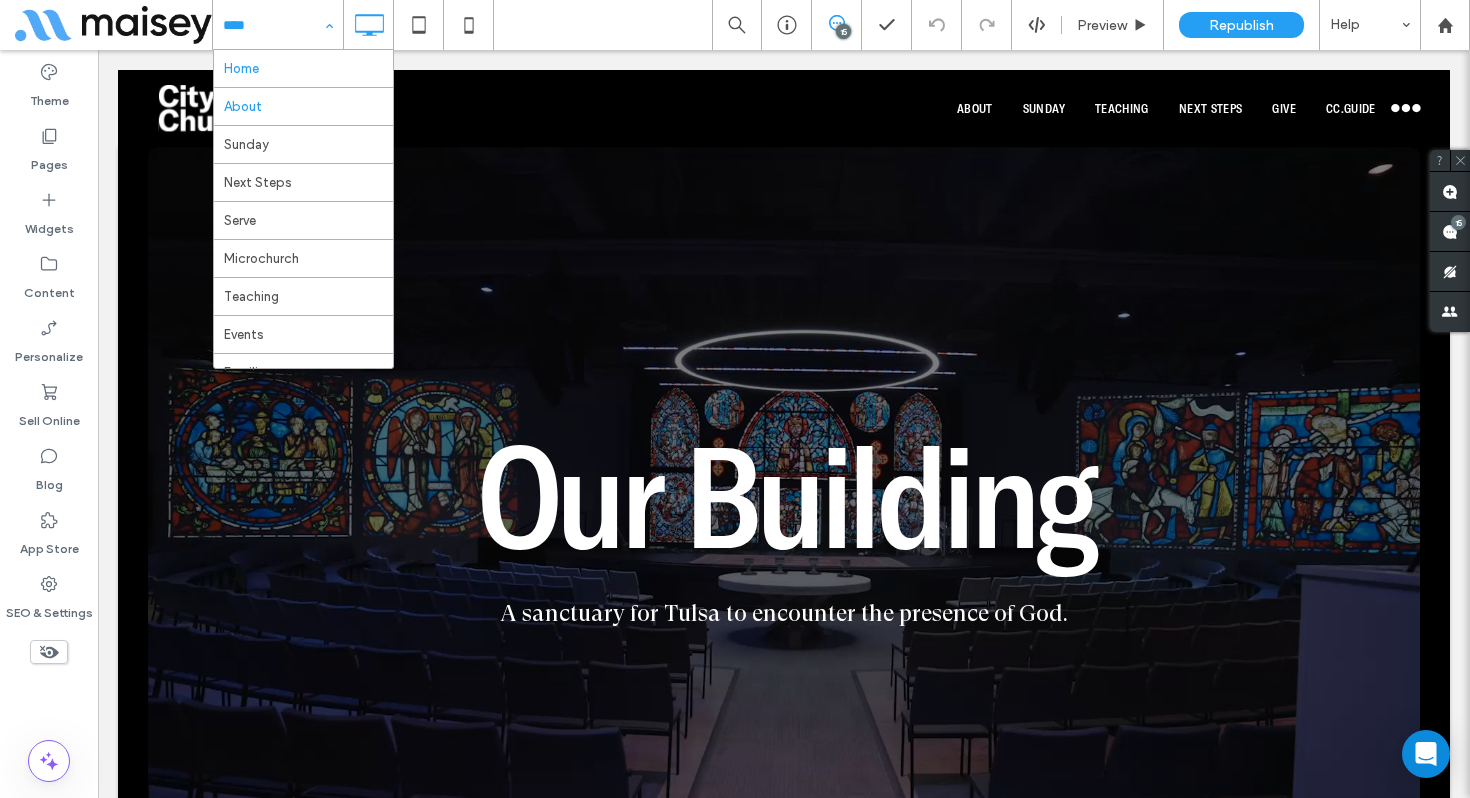 drag, startPoint x: 266, startPoint y: 26, endPoint x: 274, endPoint y: 123, distance: 97.32934 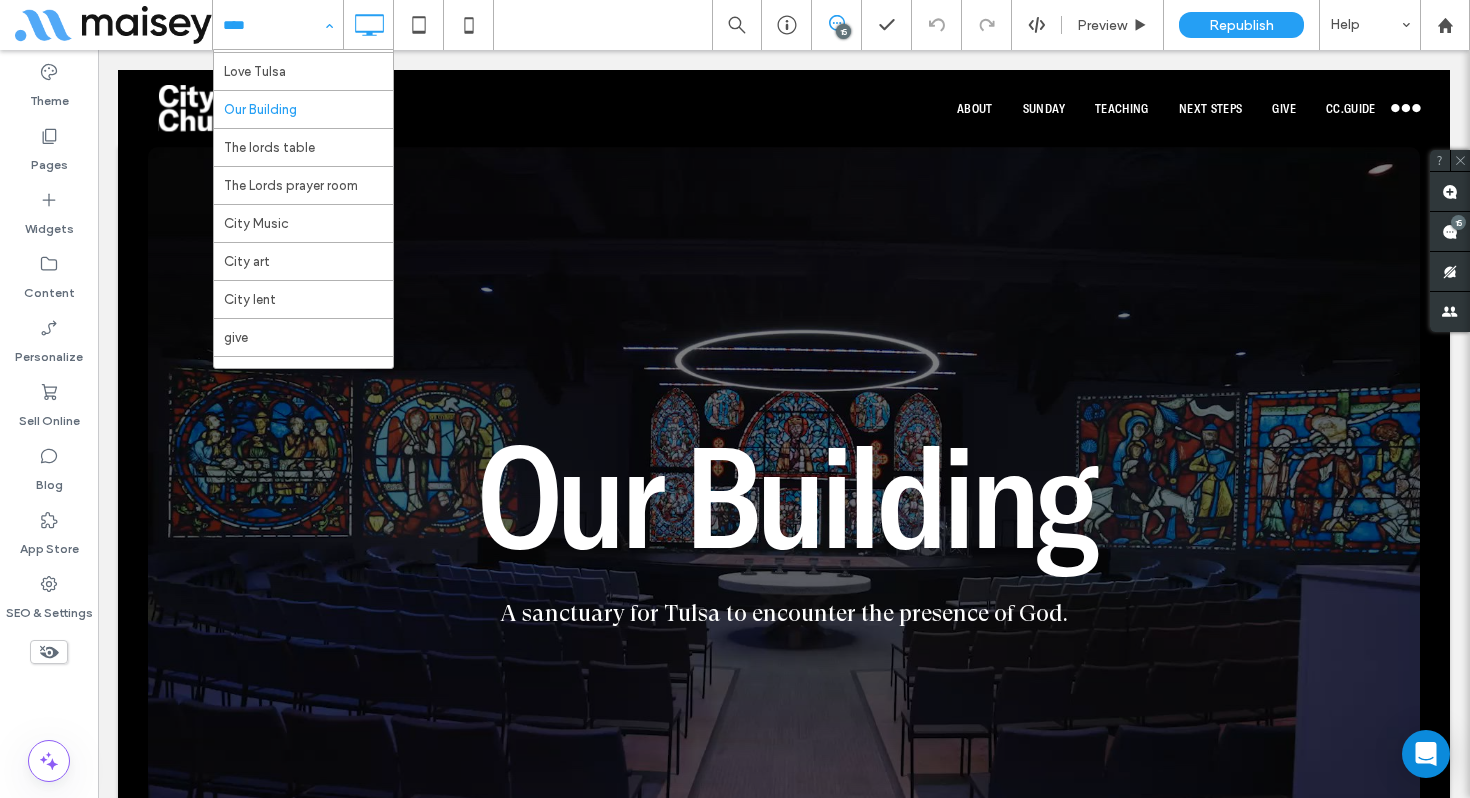 scroll, scrollTop: 524, scrollLeft: 0, axis: vertical 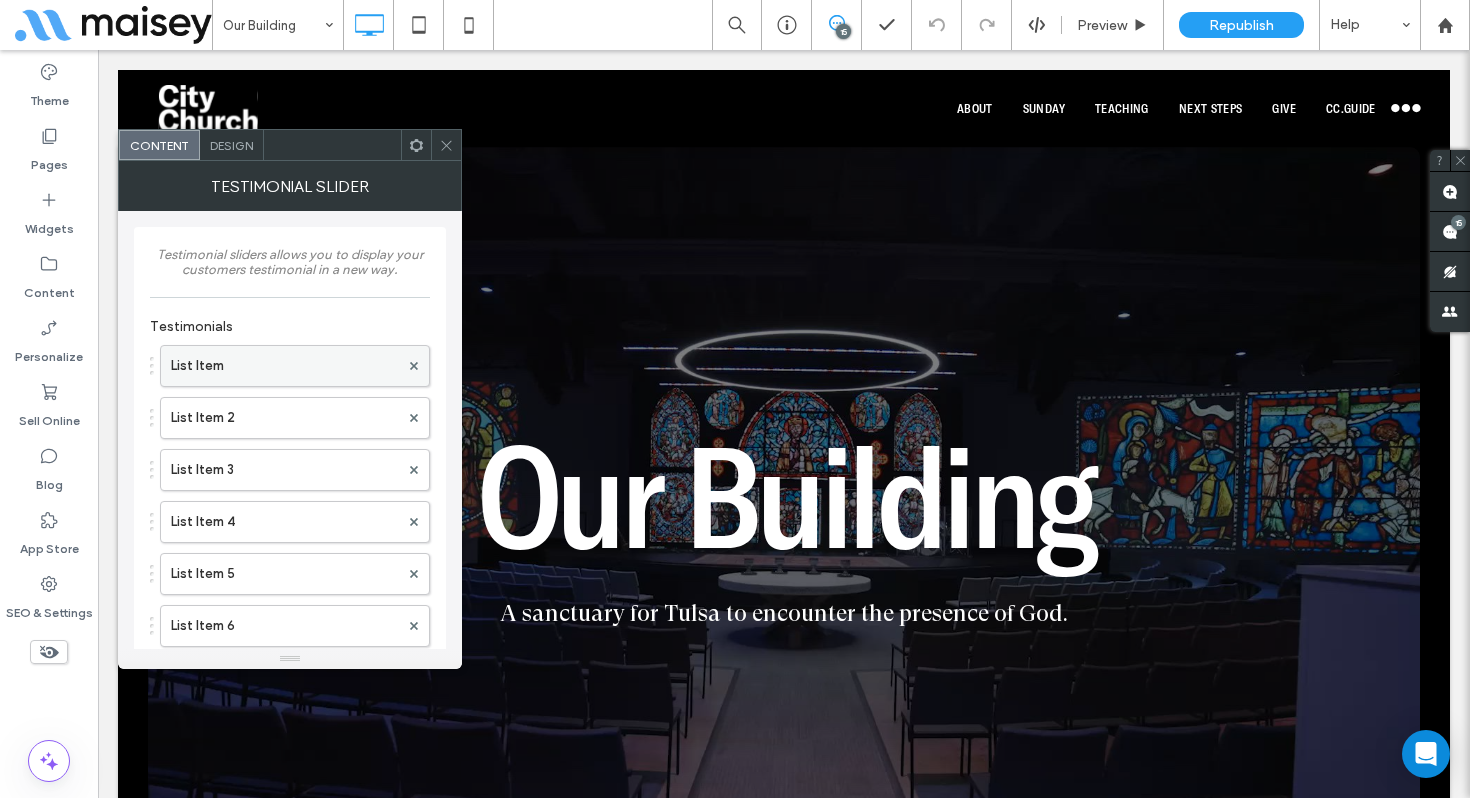 click on "List Item" at bounding box center (285, 366) 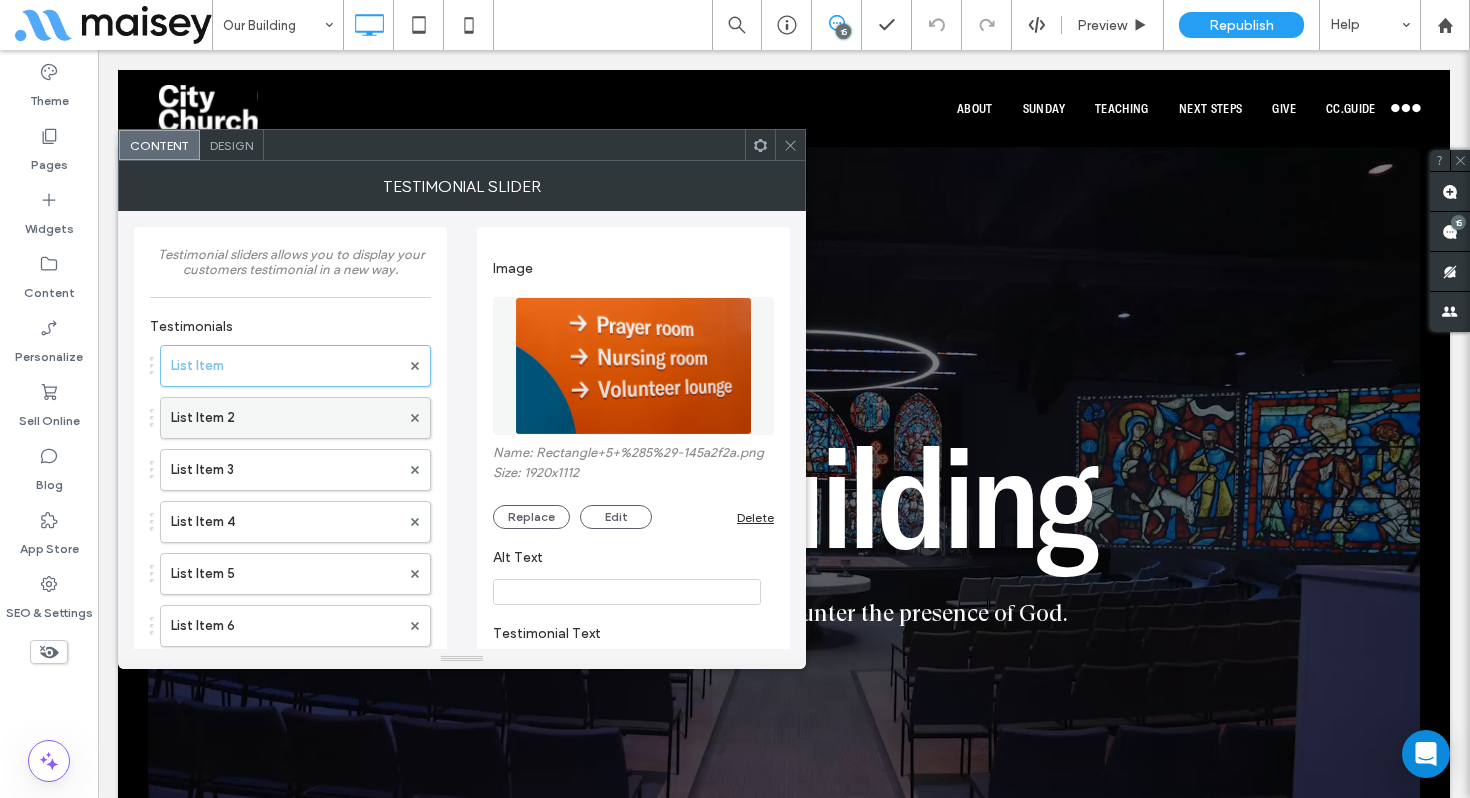 click on "List Item 2" at bounding box center (285, 418) 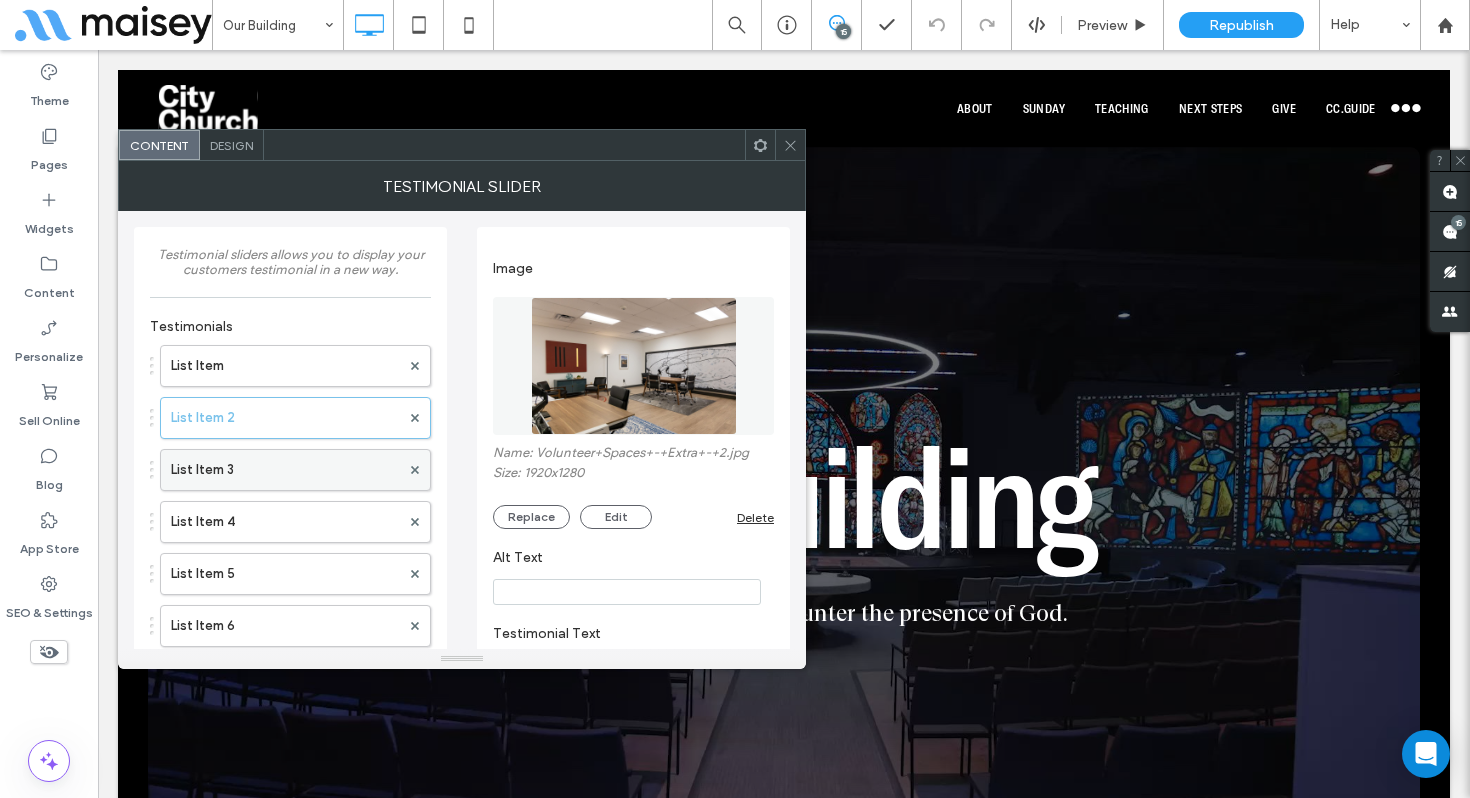 click on "List Item 3" at bounding box center (285, 470) 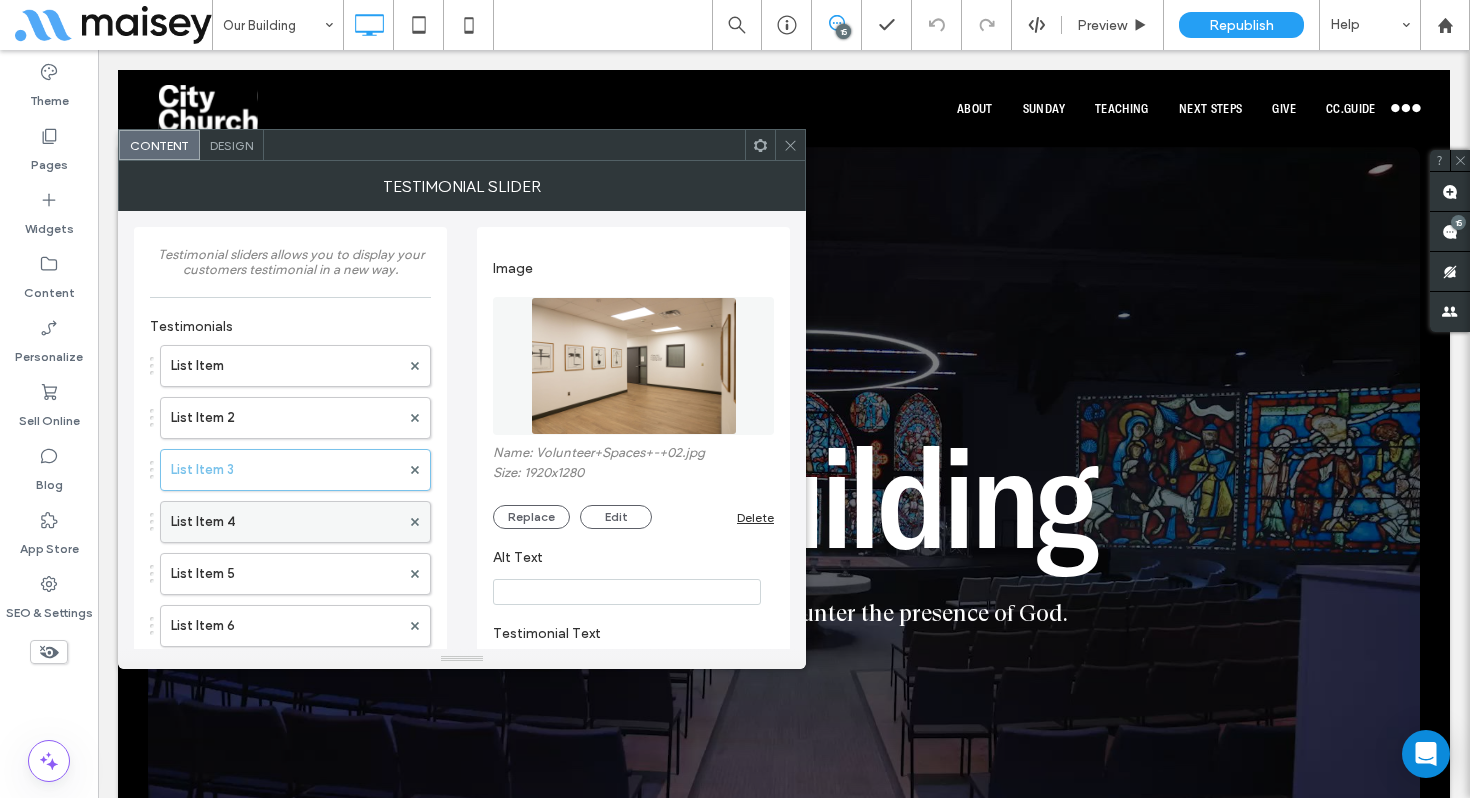 click on "List Item 4" at bounding box center (285, 522) 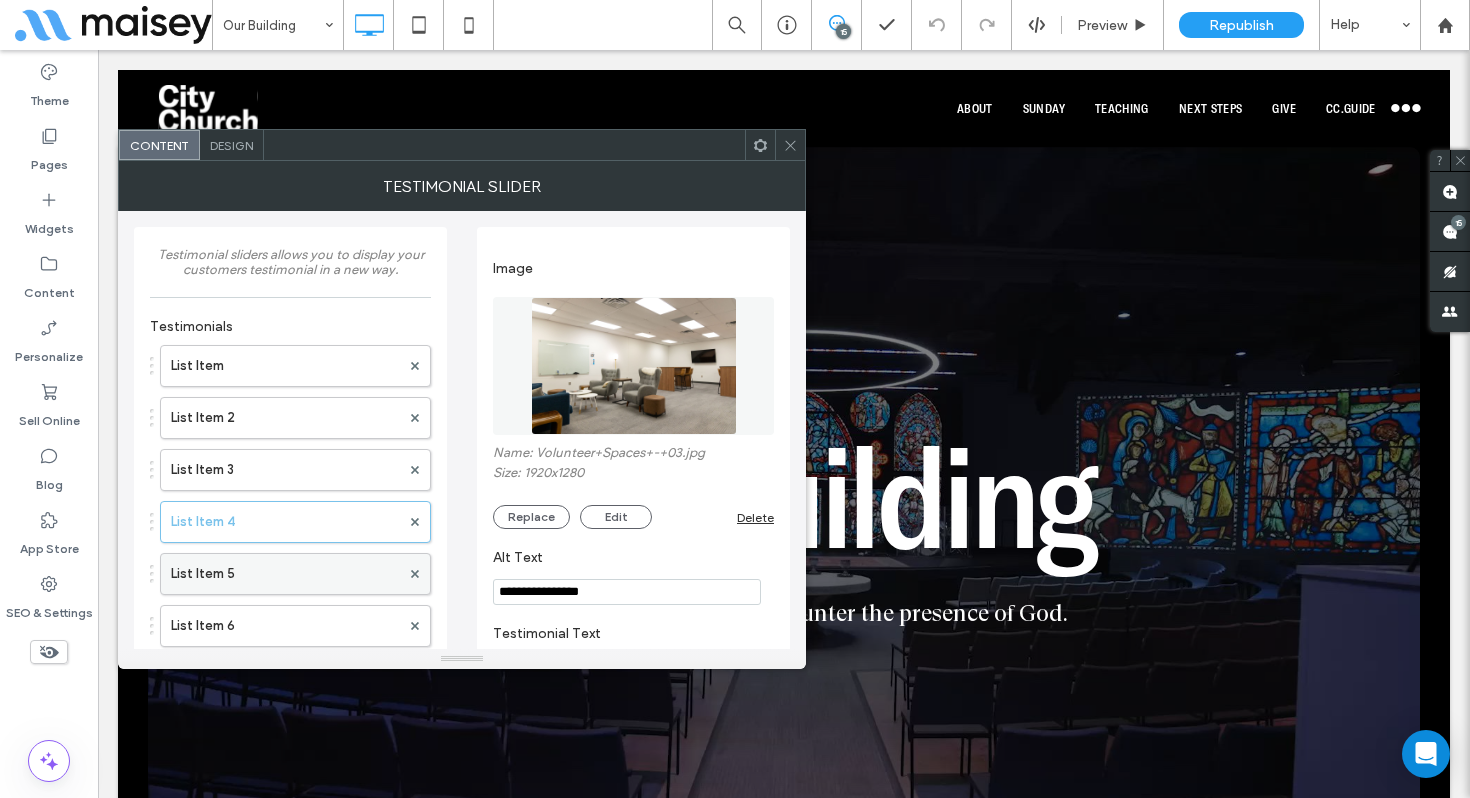 click on "List Item 5" at bounding box center (285, 574) 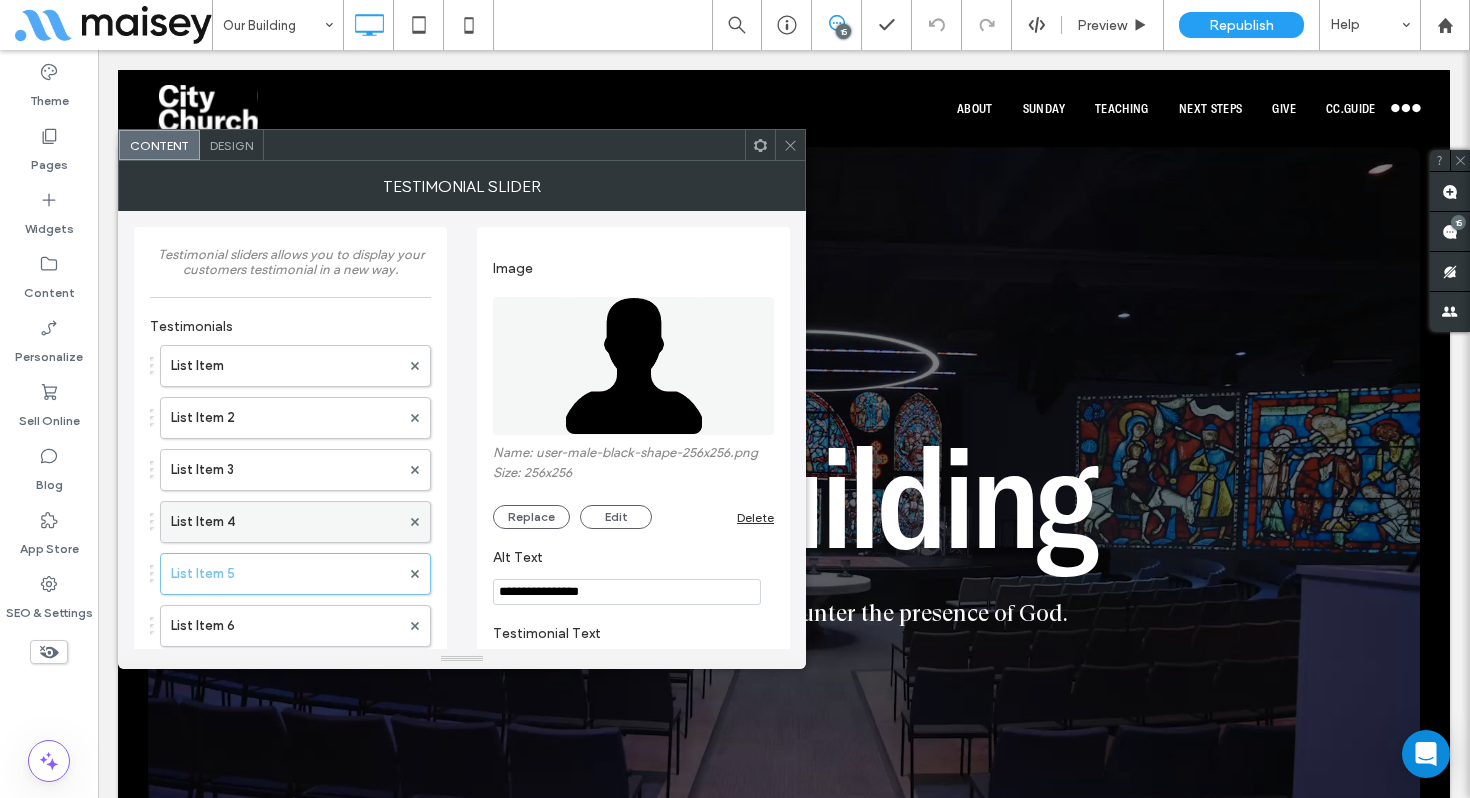 click on "List Item 4" at bounding box center (285, 522) 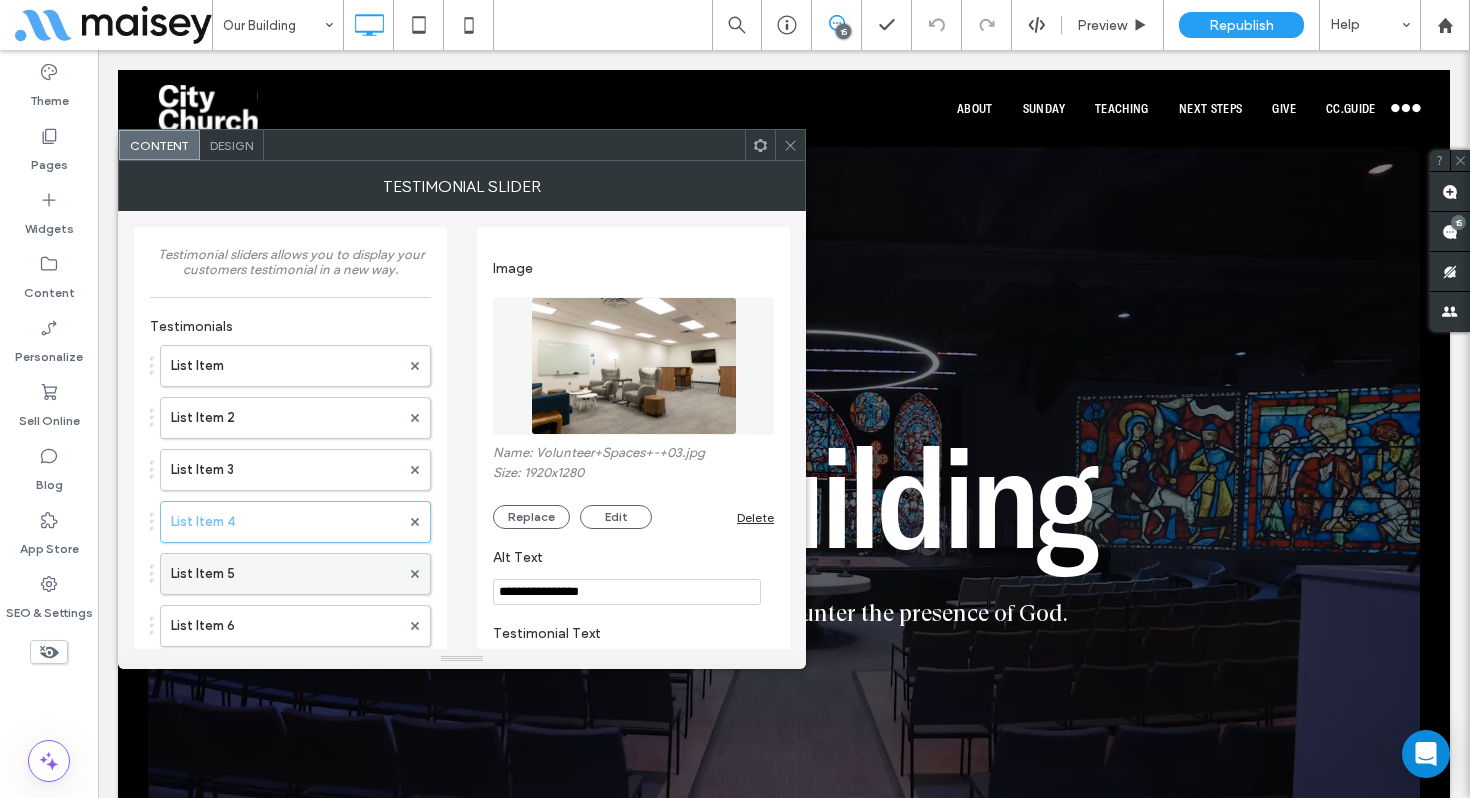 click on "List Item 5" at bounding box center [285, 574] 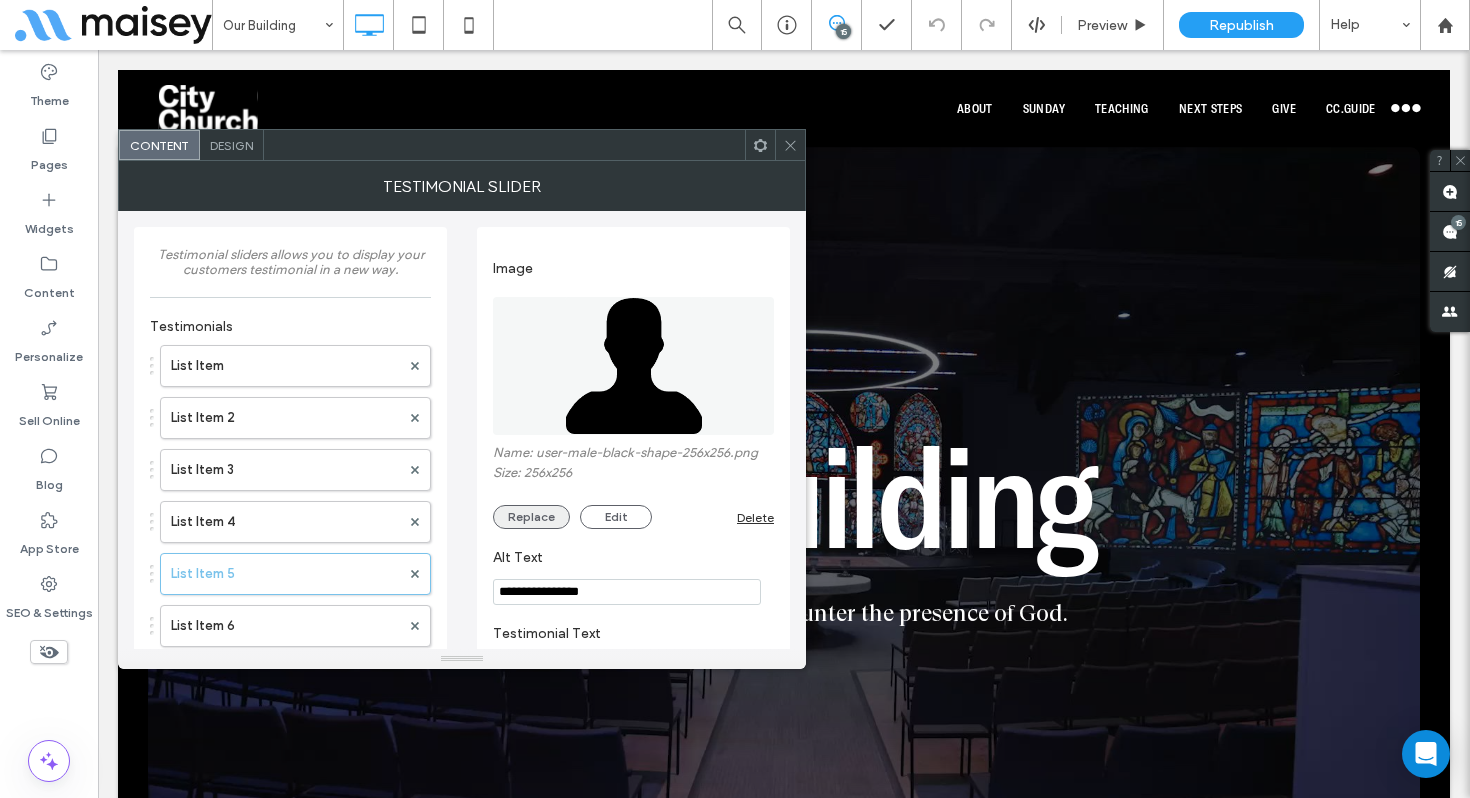 click on "Replace" at bounding box center (531, 517) 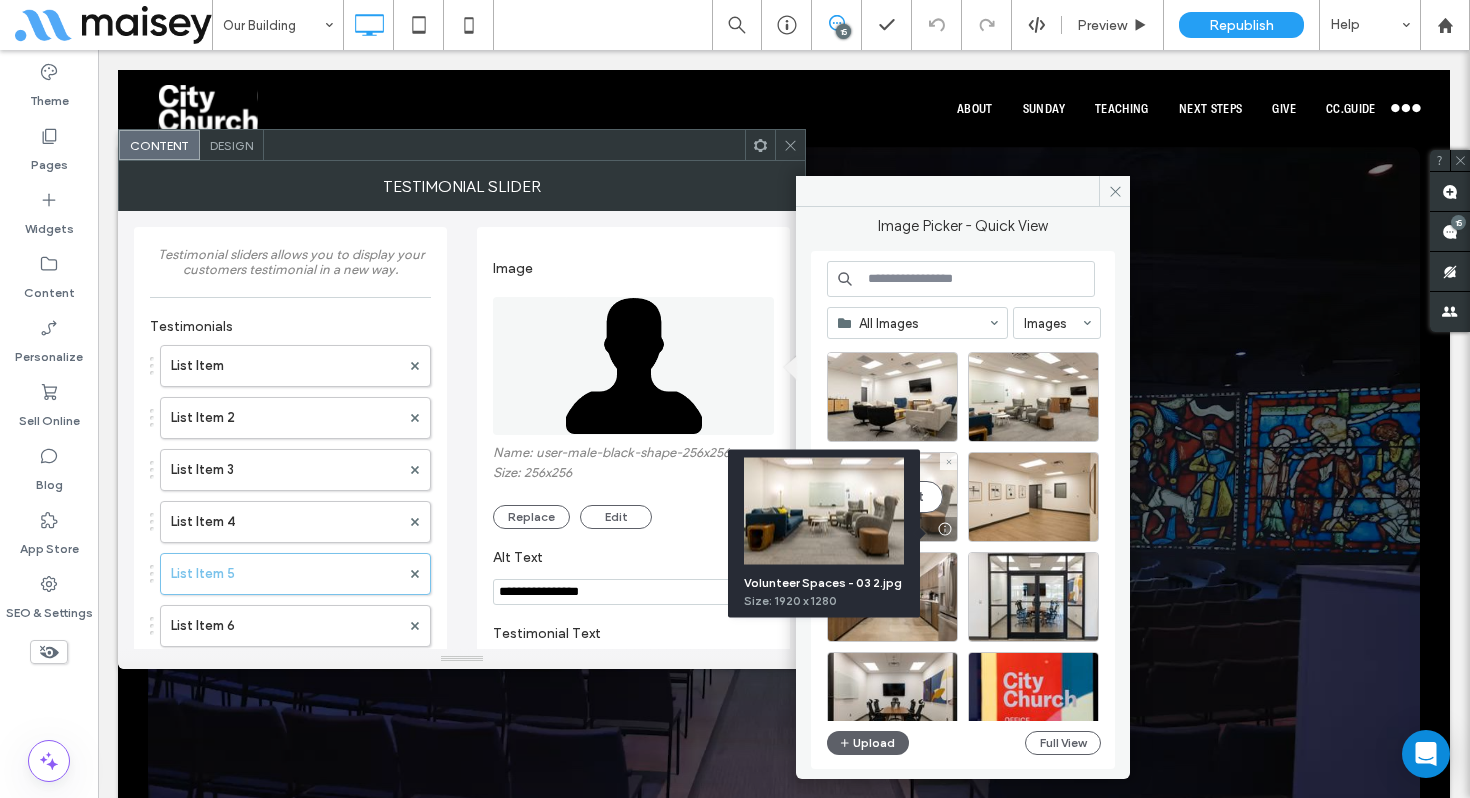 scroll, scrollTop: 423, scrollLeft: 0, axis: vertical 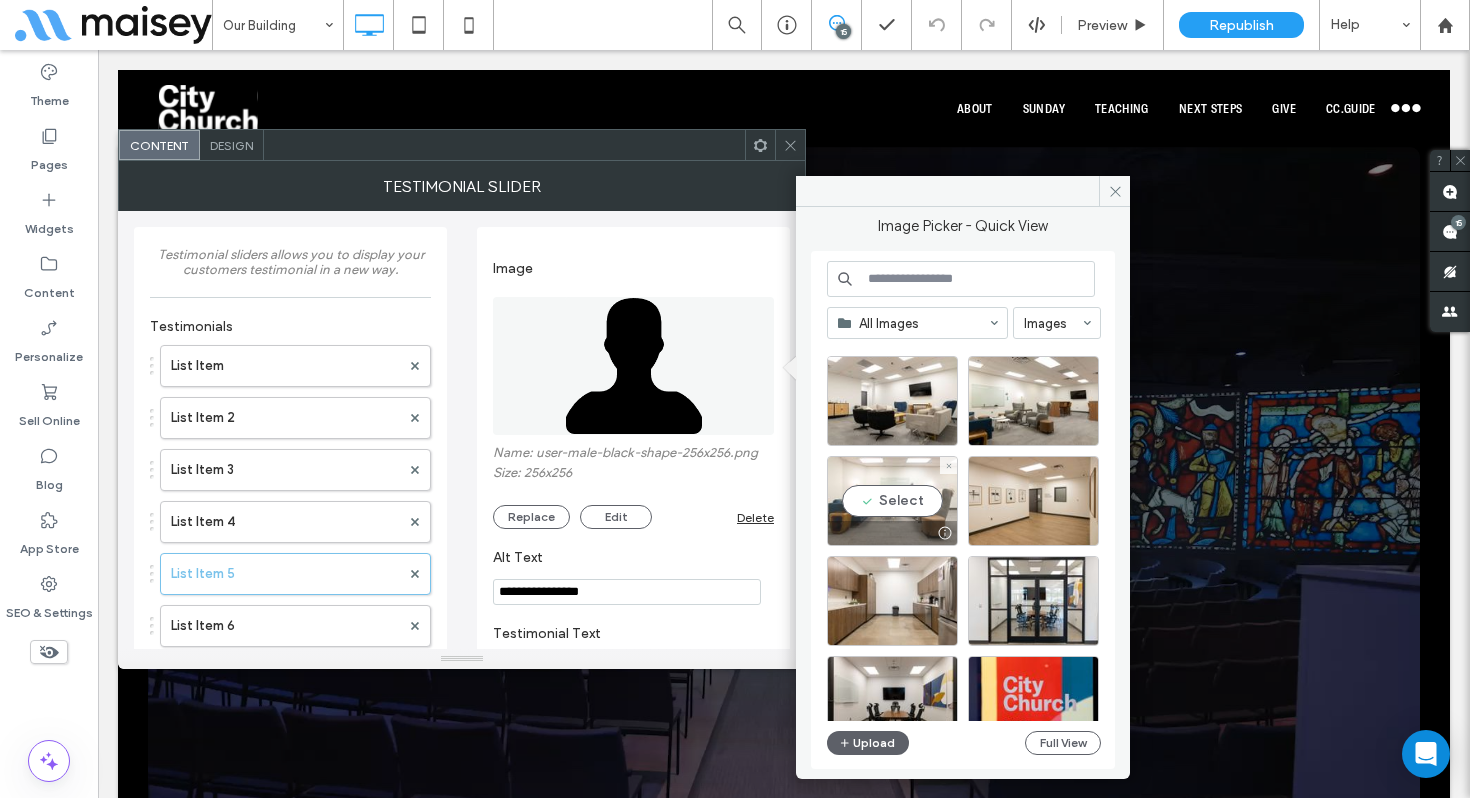 click on "Select" at bounding box center [892, 501] 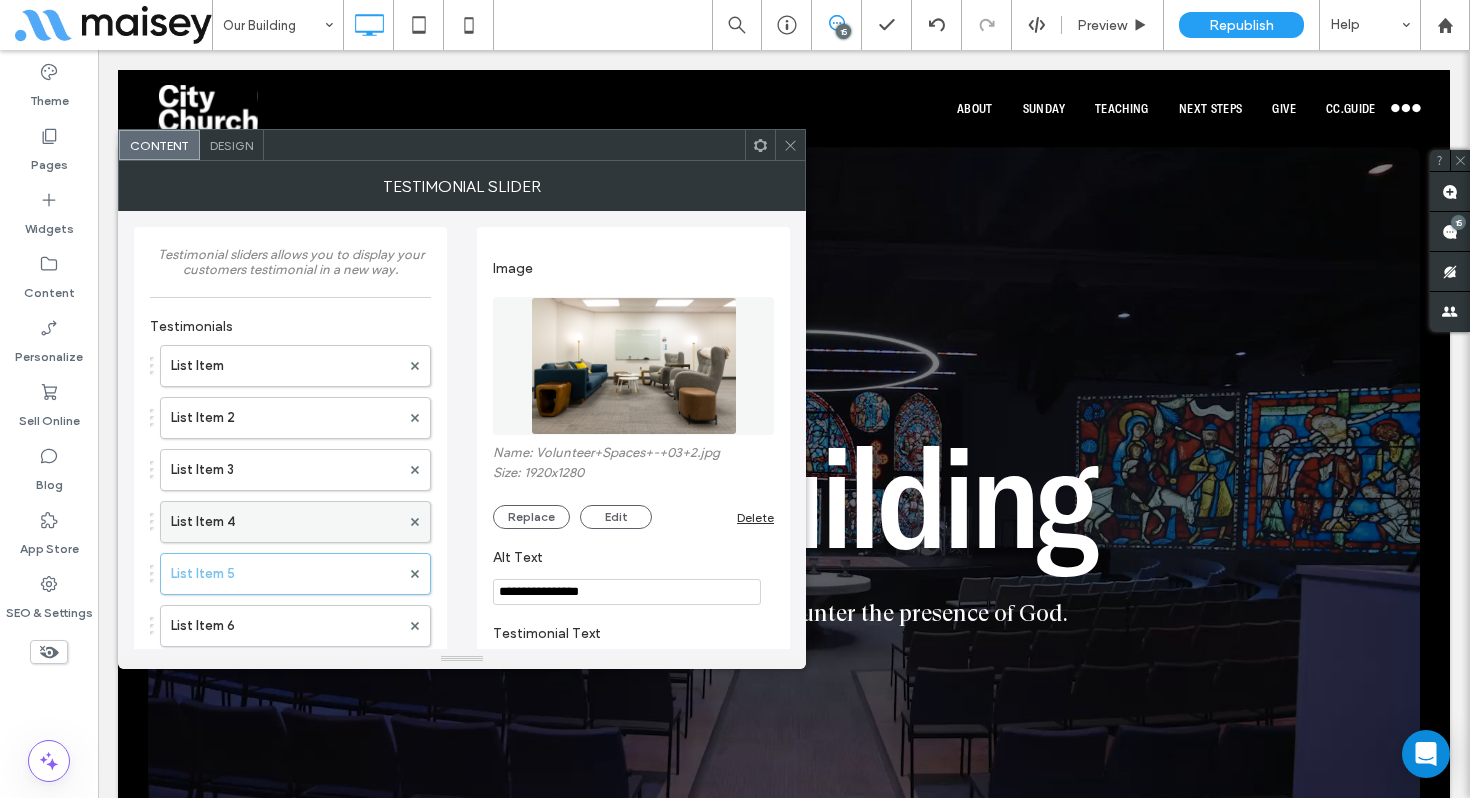 click on "List Item 4" at bounding box center [285, 522] 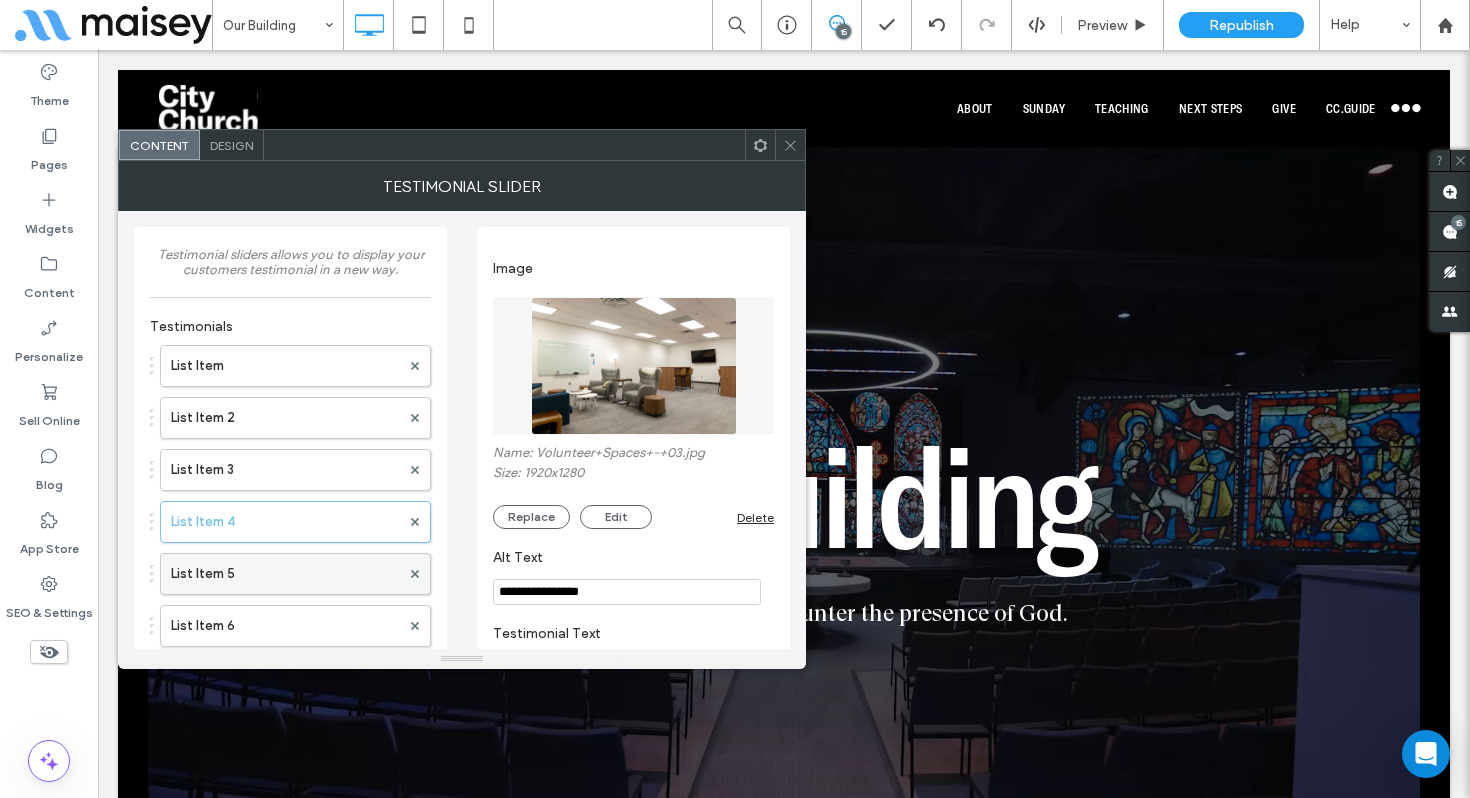 click on "List Item 5" at bounding box center [285, 574] 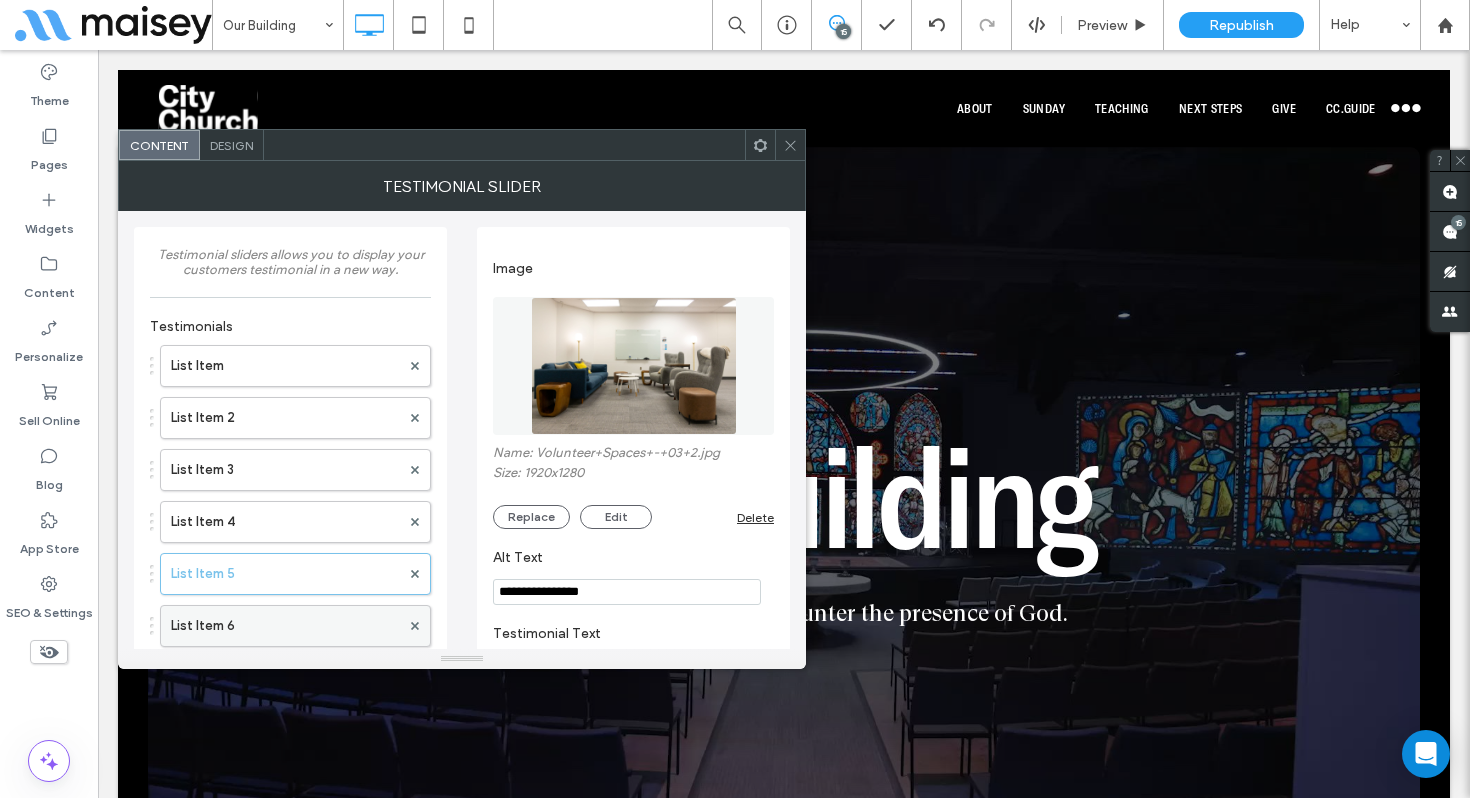 click on "List Item 6" at bounding box center (285, 626) 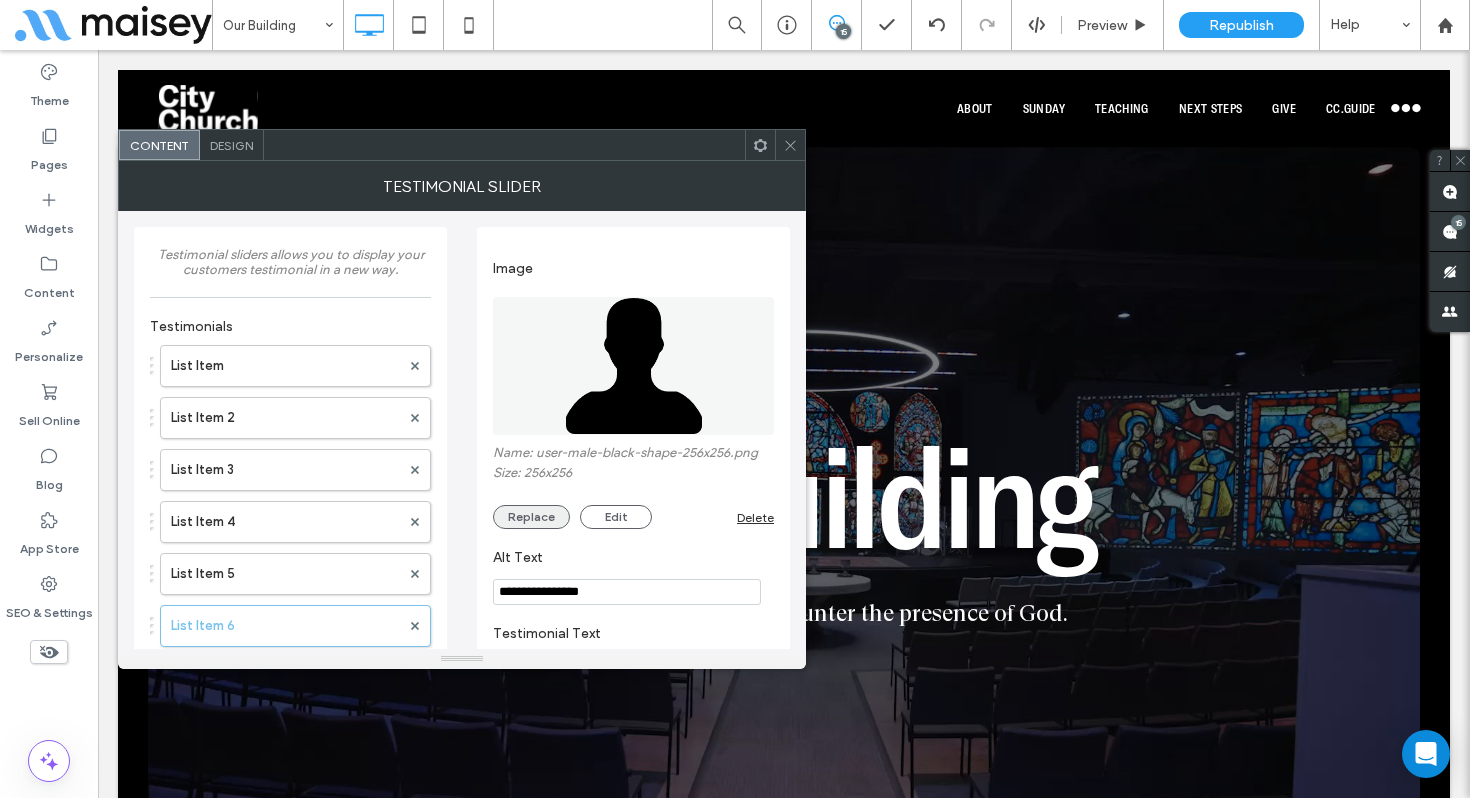 click on "Replace" at bounding box center [531, 517] 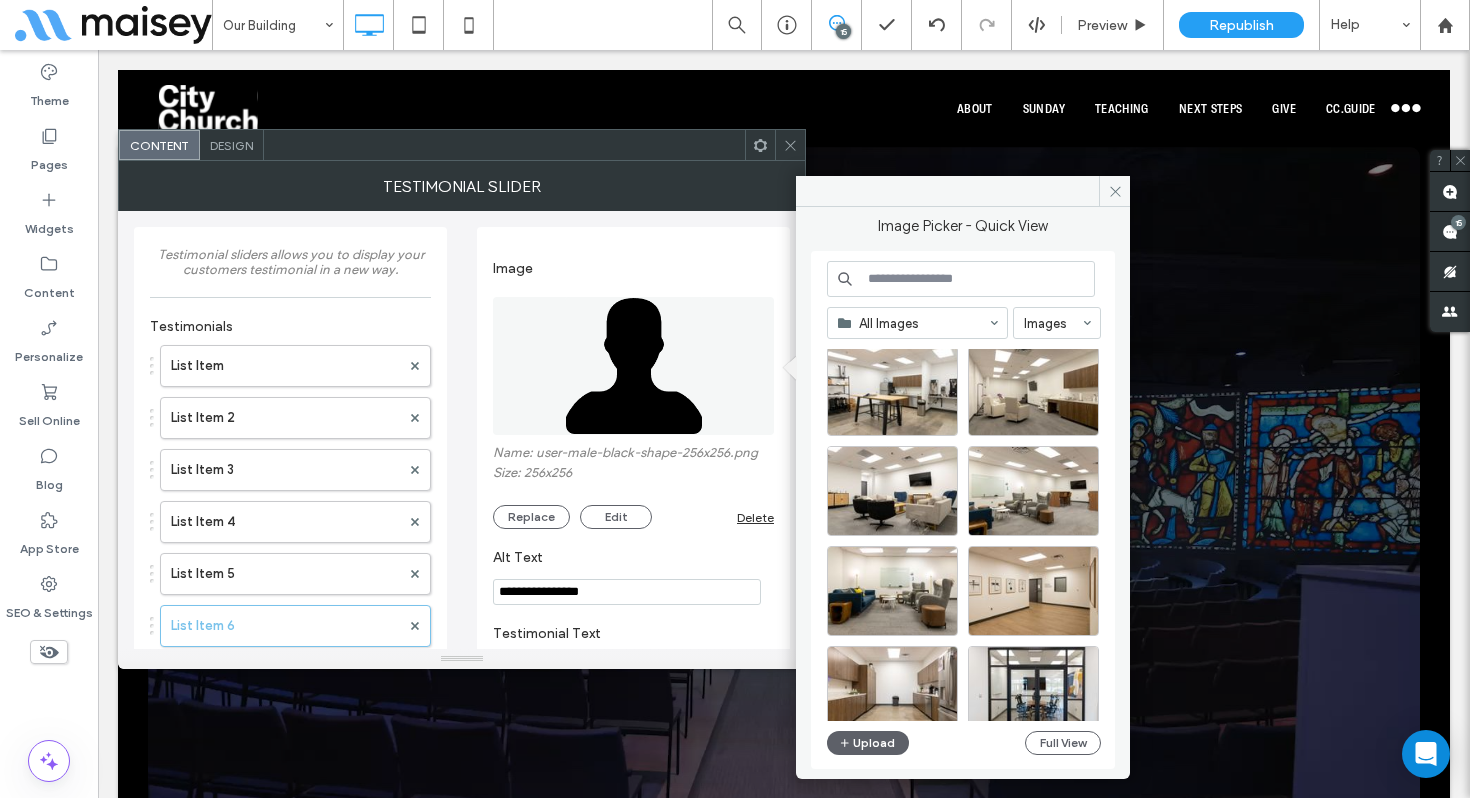 scroll, scrollTop: 331, scrollLeft: 0, axis: vertical 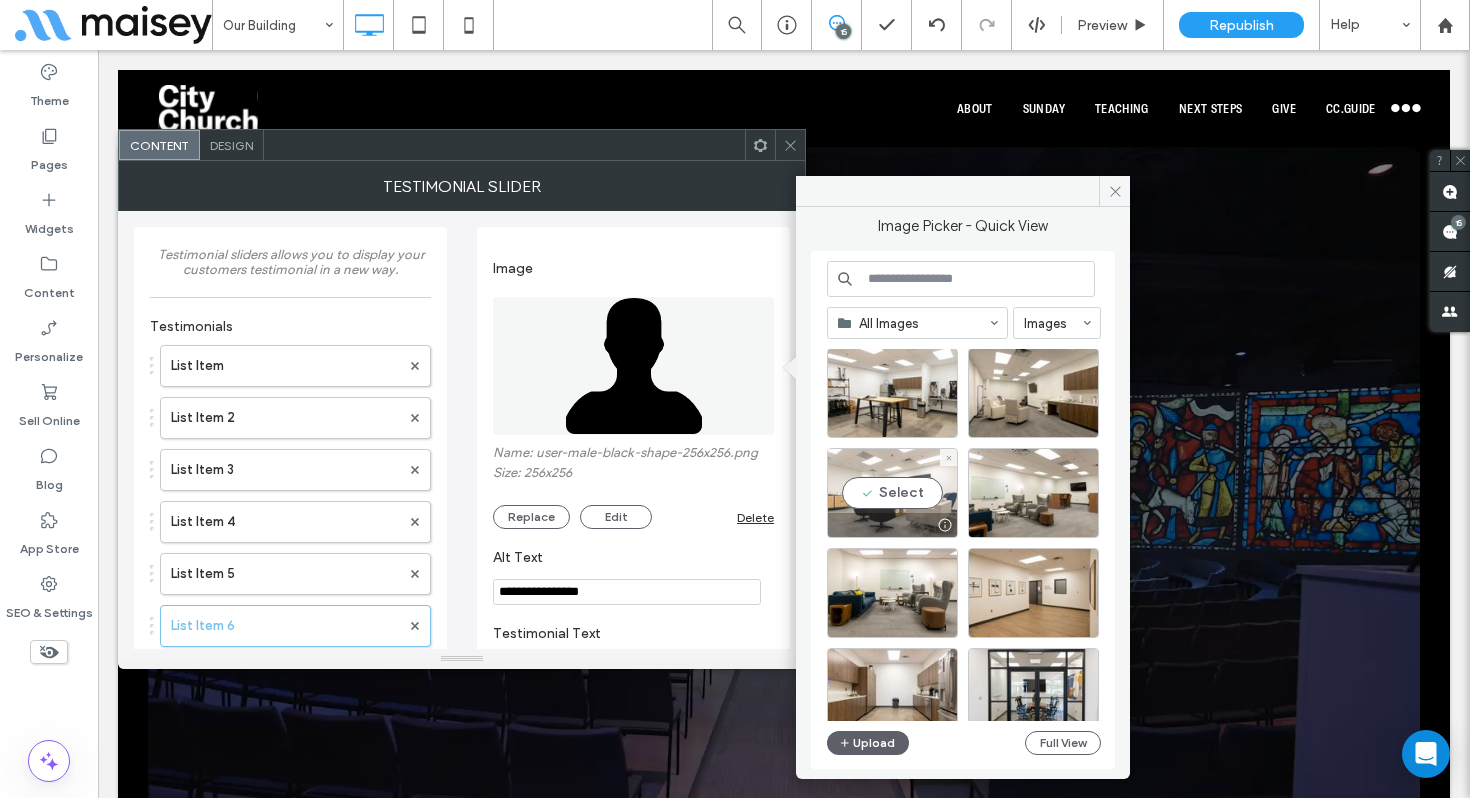 click on "Select" at bounding box center [892, 493] 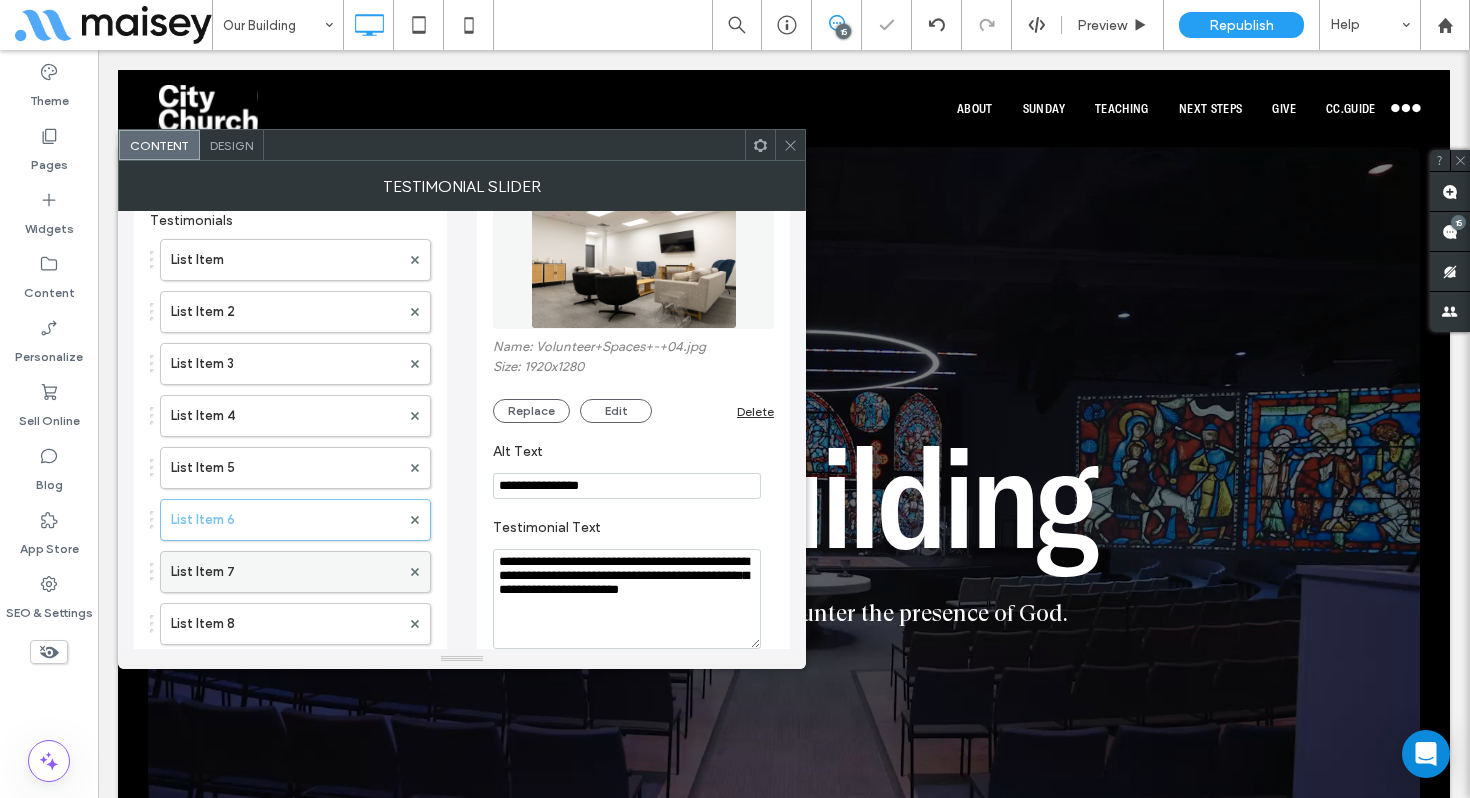 scroll, scrollTop: 116, scrollLeft: 0, axis: vertical 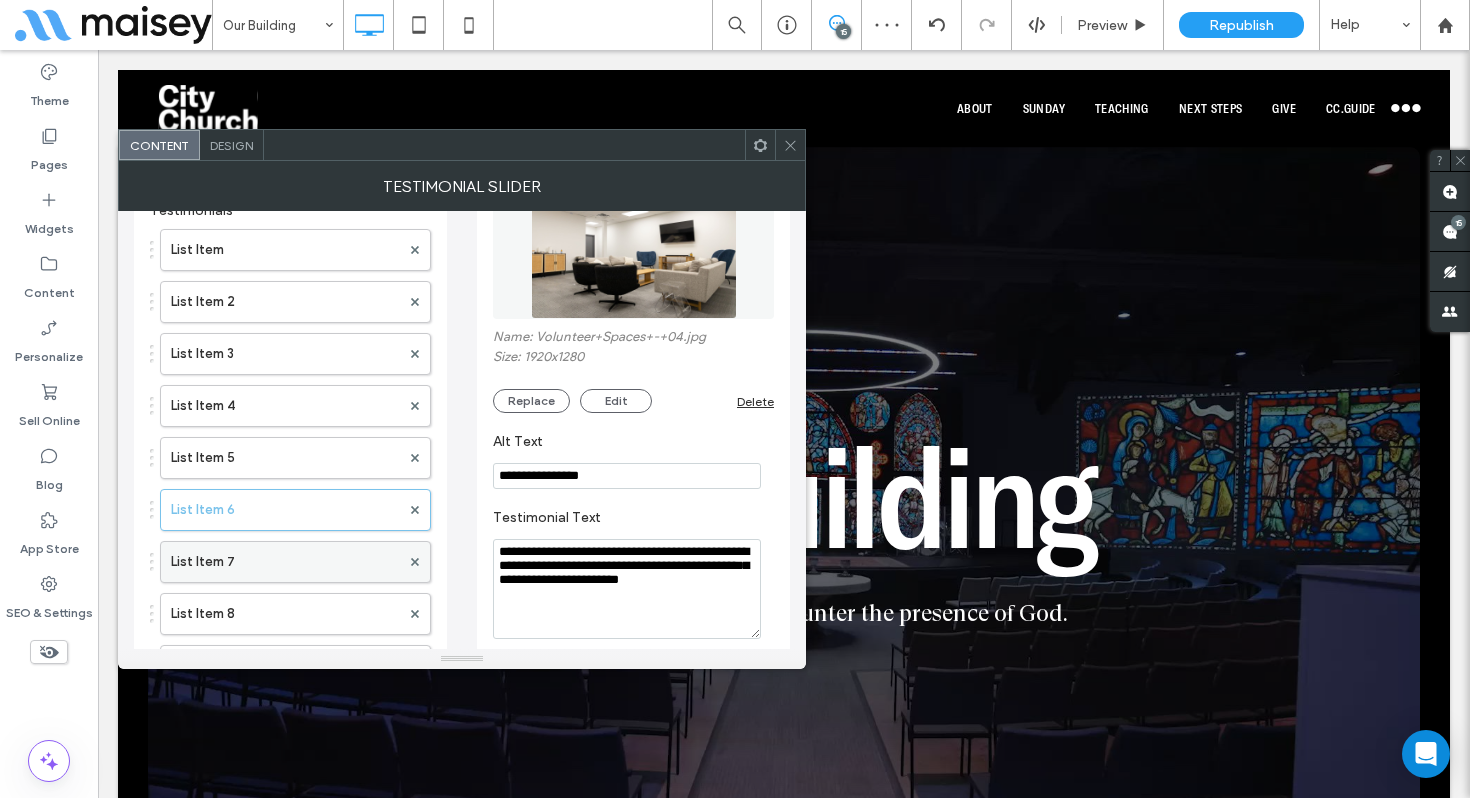 click on "List Item 7" at bounding box center (285, 562) 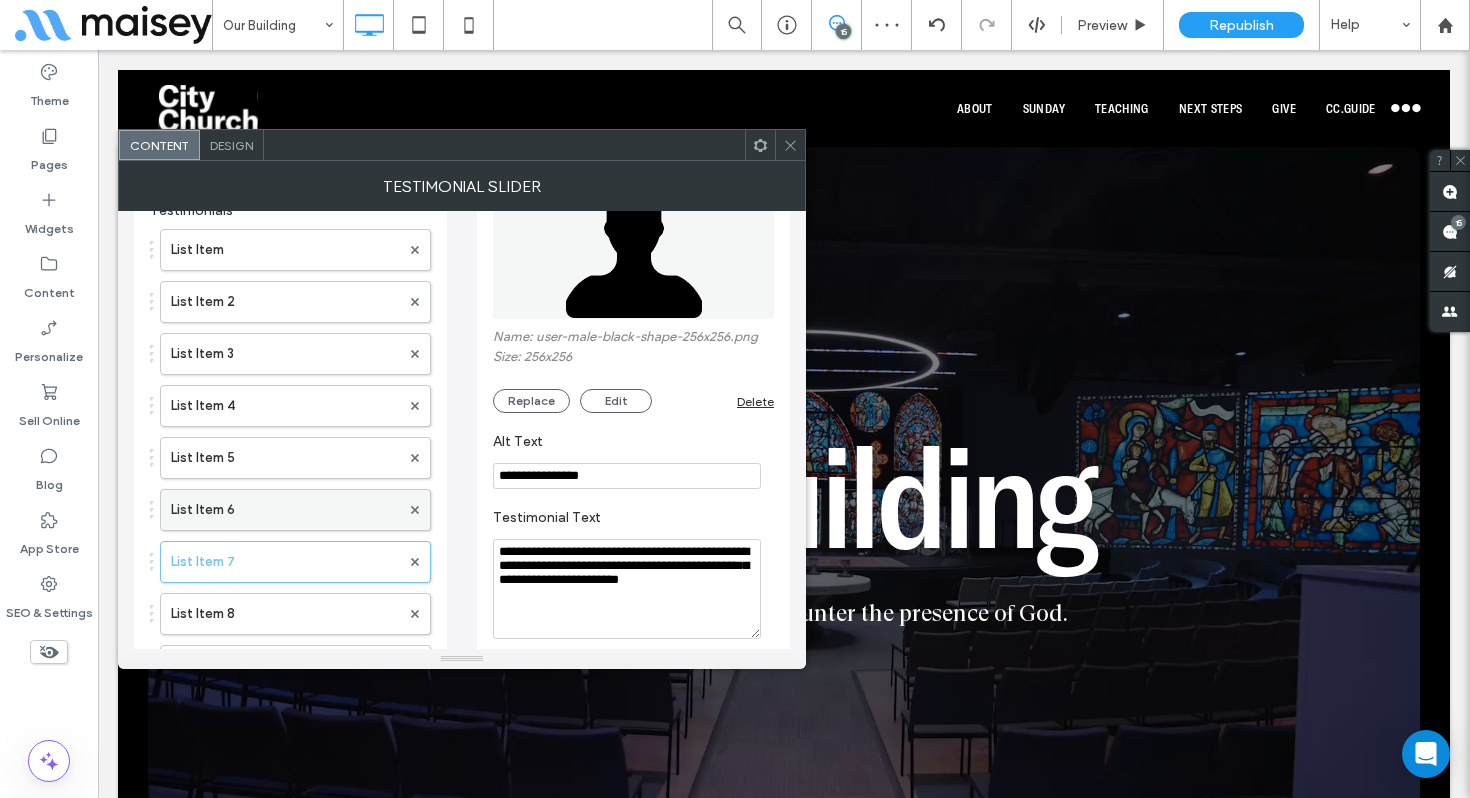 click on "List Item 6" at bounding box center (285, 510) 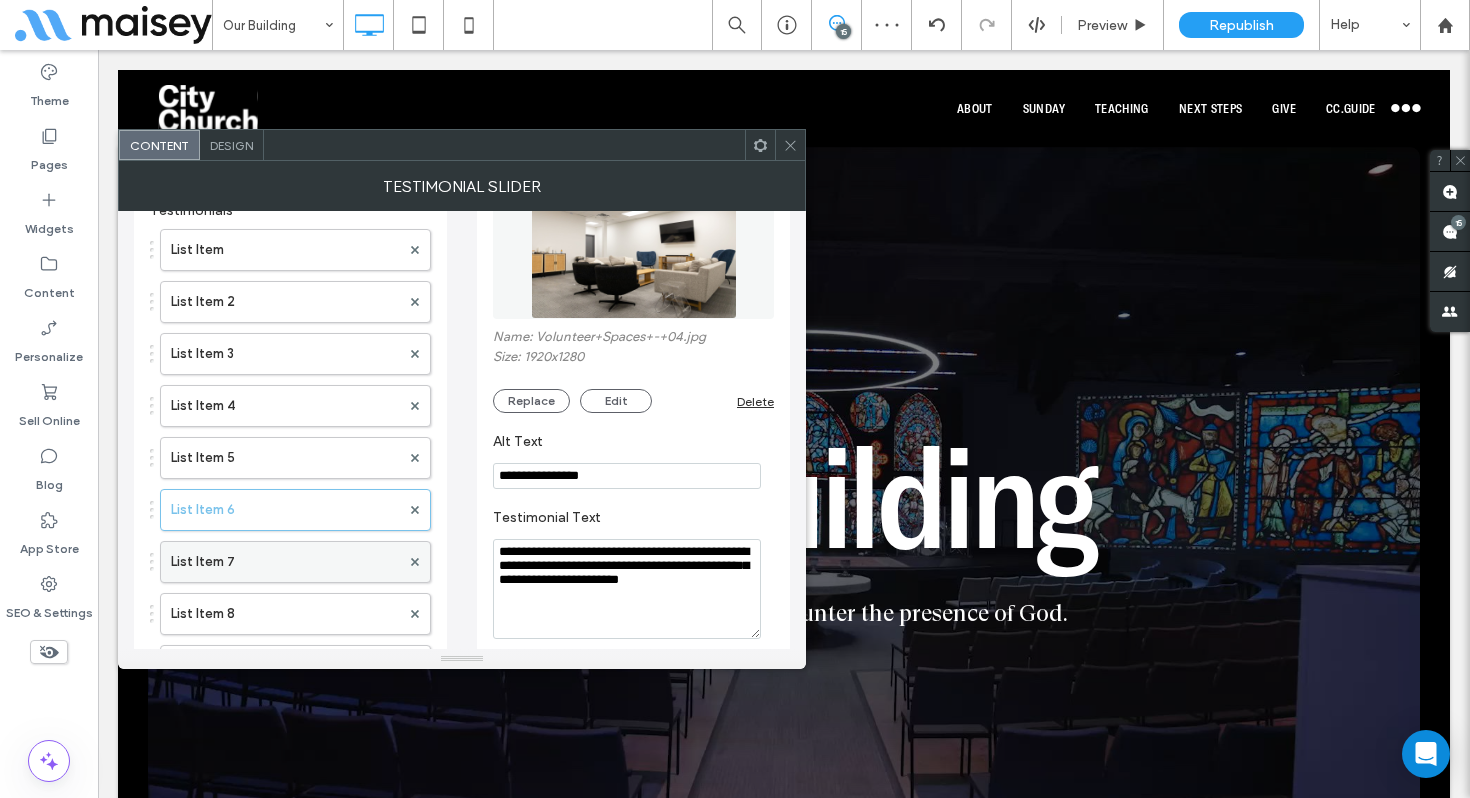 click on "List Item 7" at bounding box center (285, 562) 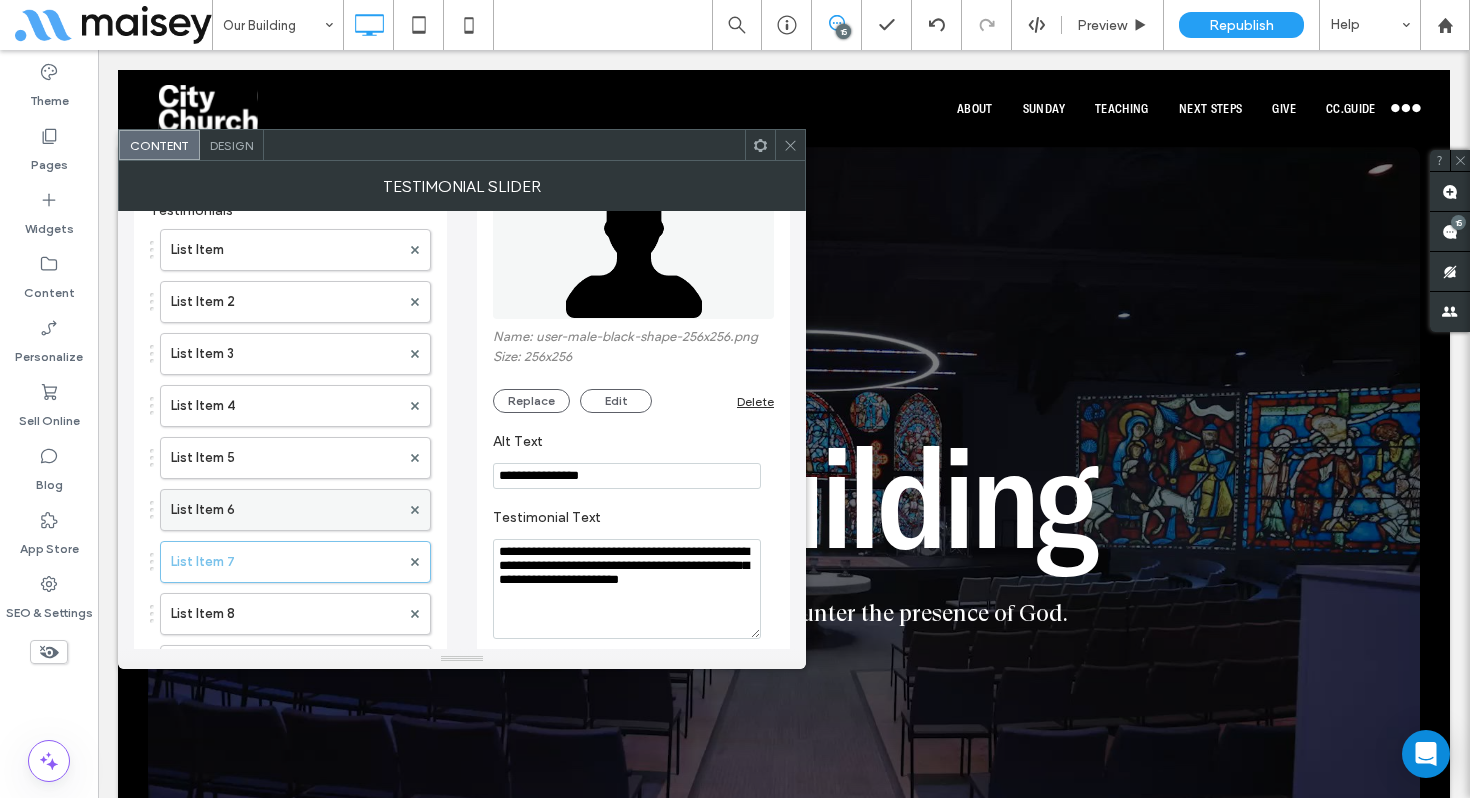 click on "List Item 6" at bounding box center [285, 510] 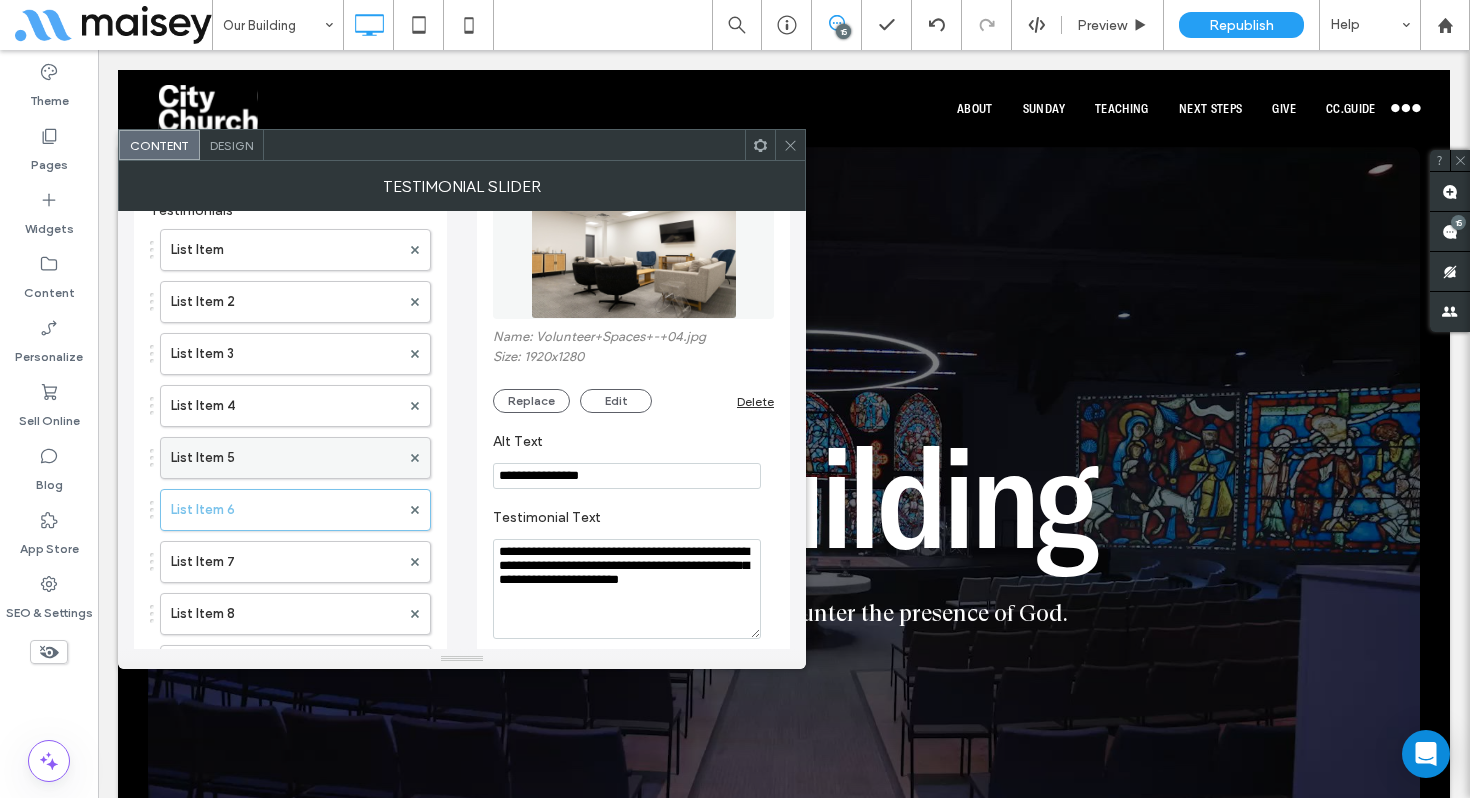 click on "List Item 5" at bounding box center [285, 458] 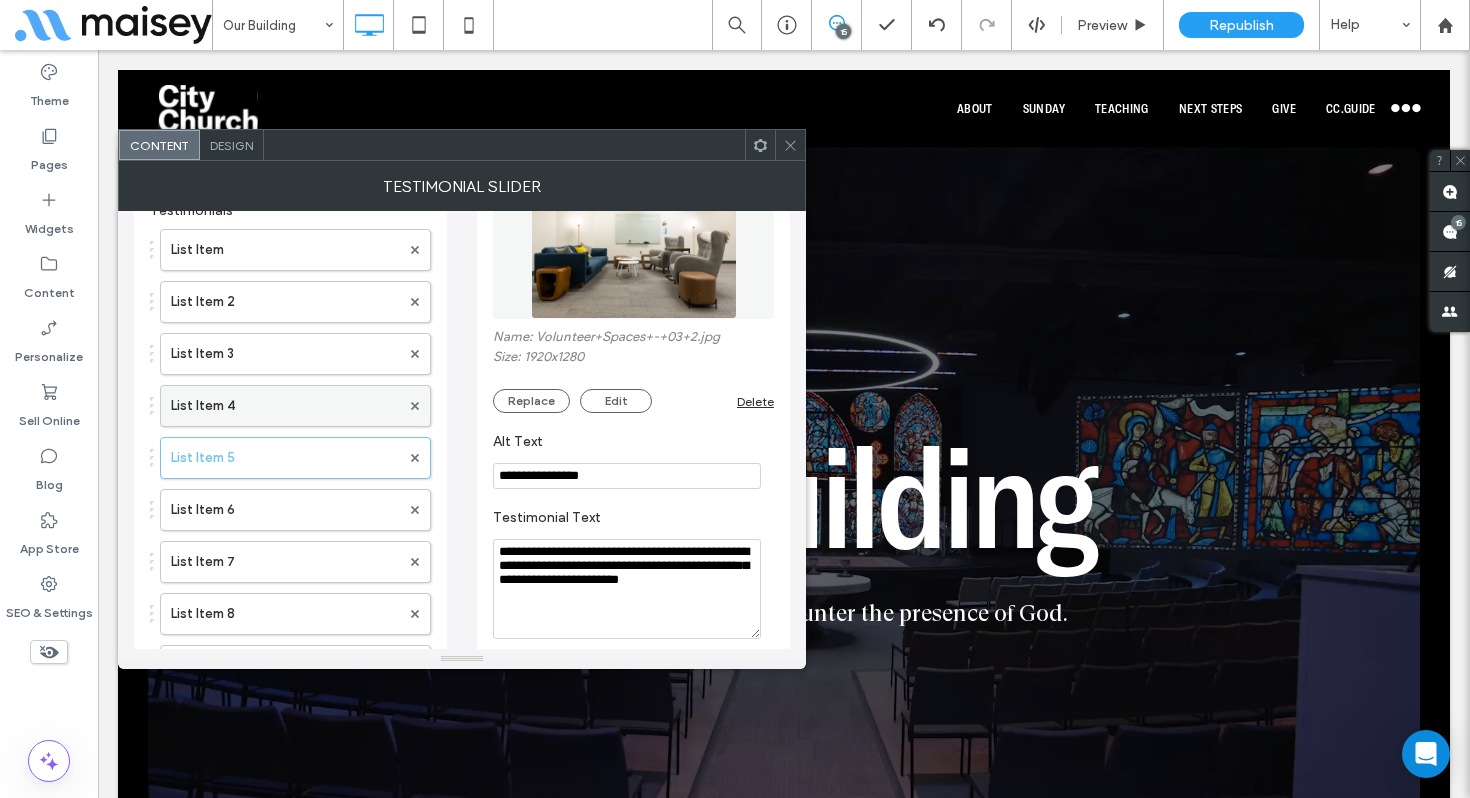 click on "List Item 4" at bounding box center (285, 406) 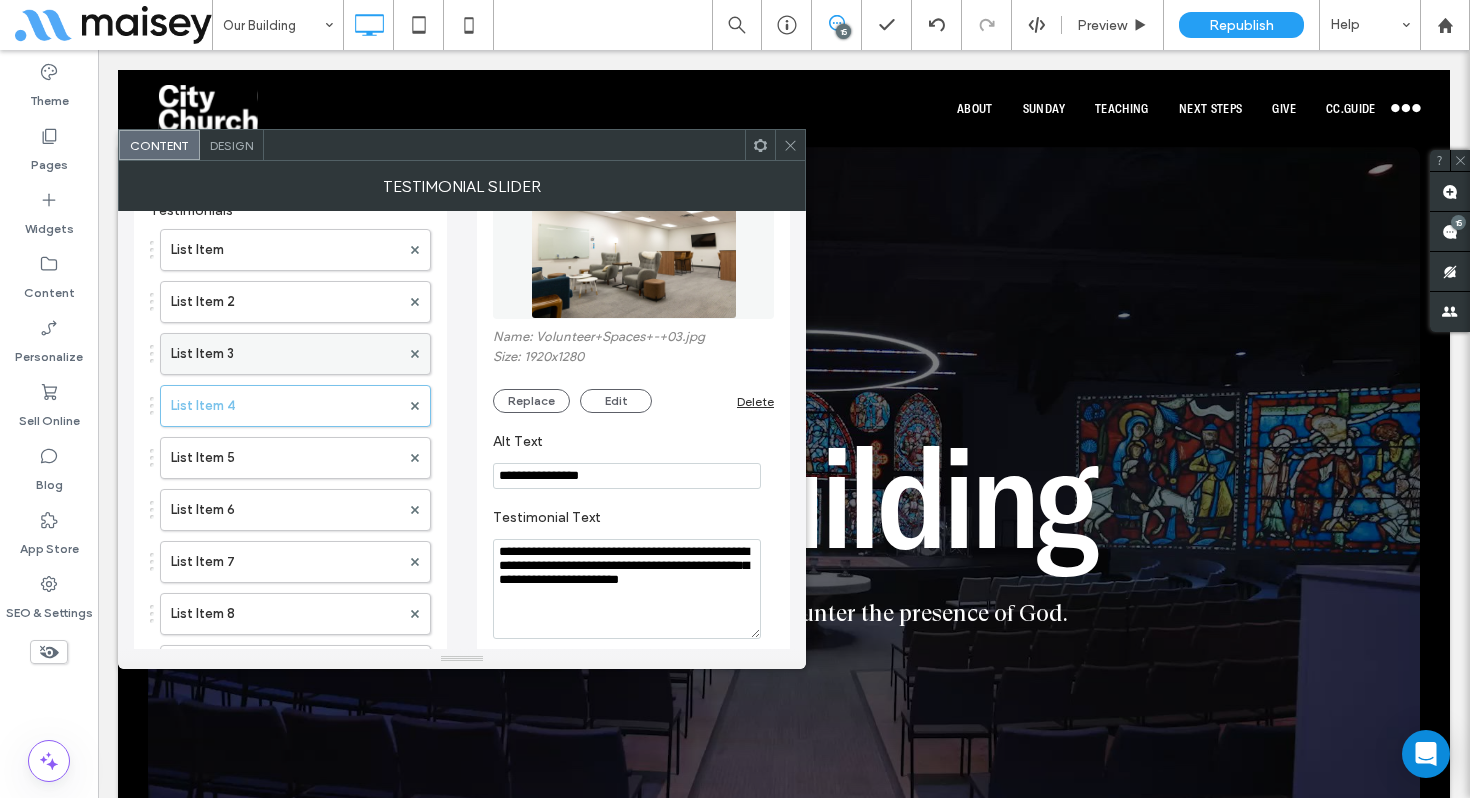 click on "List Item 3" at bounding box center (285, 354) 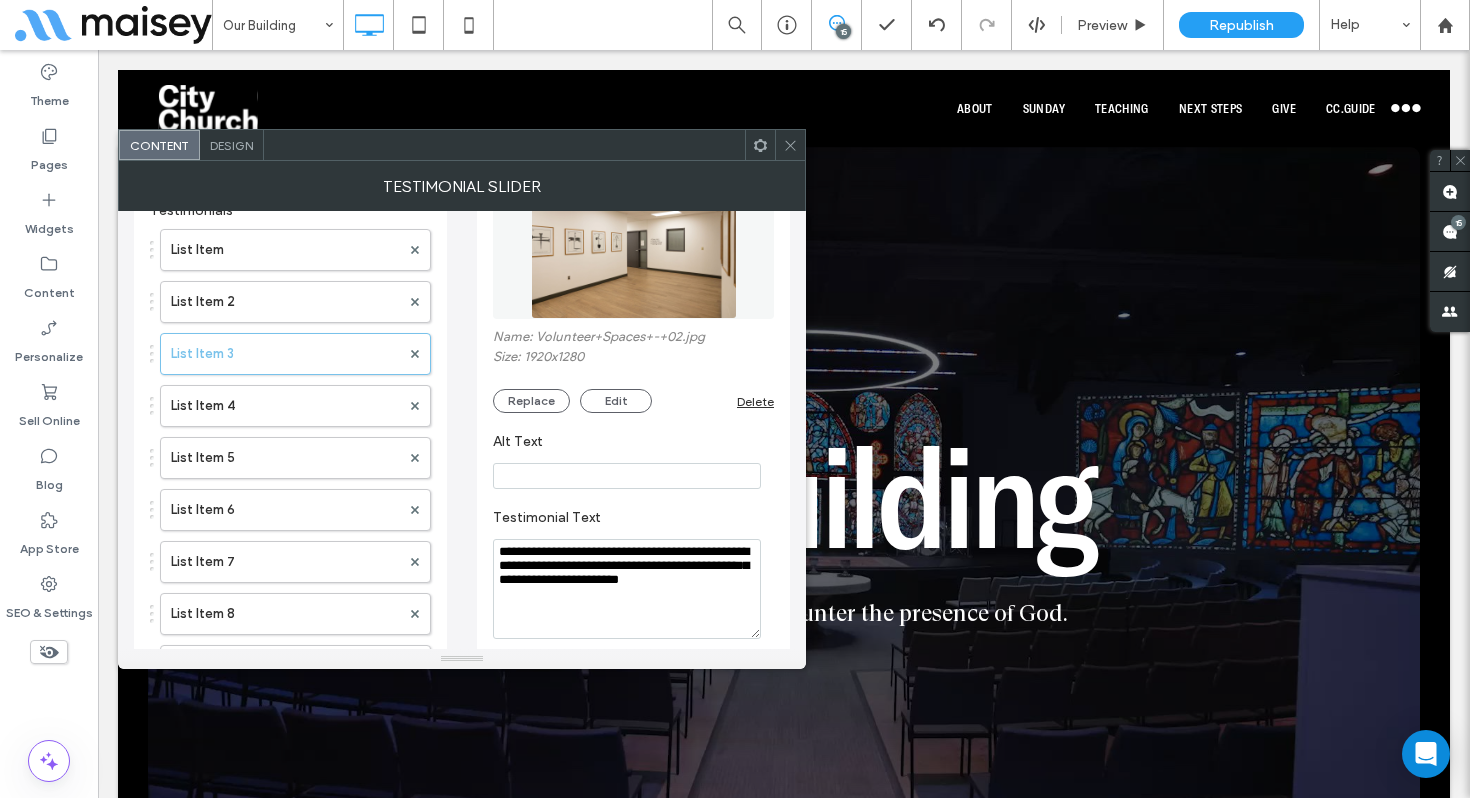 click on "**********" at bounding box center [627, 589] 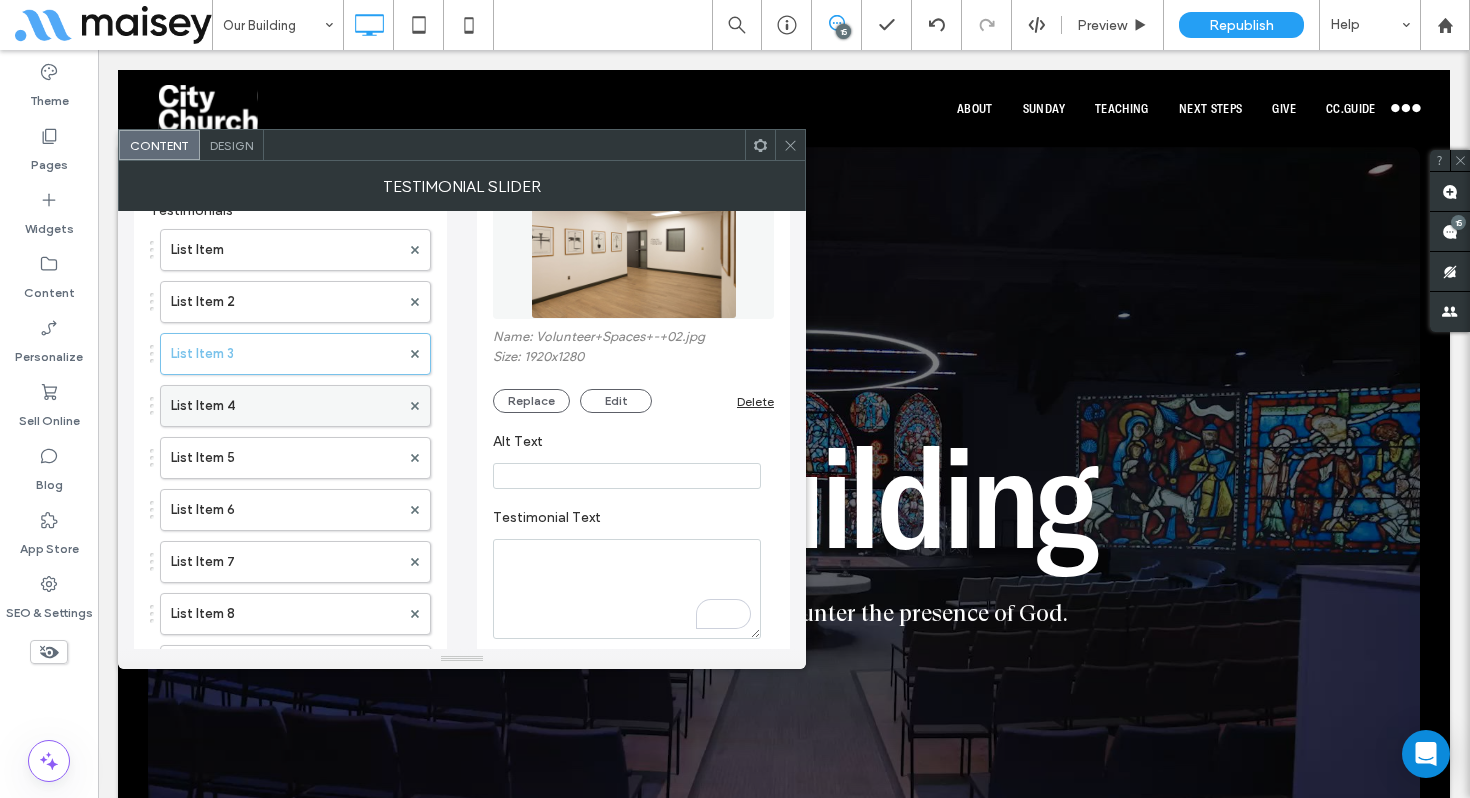 type 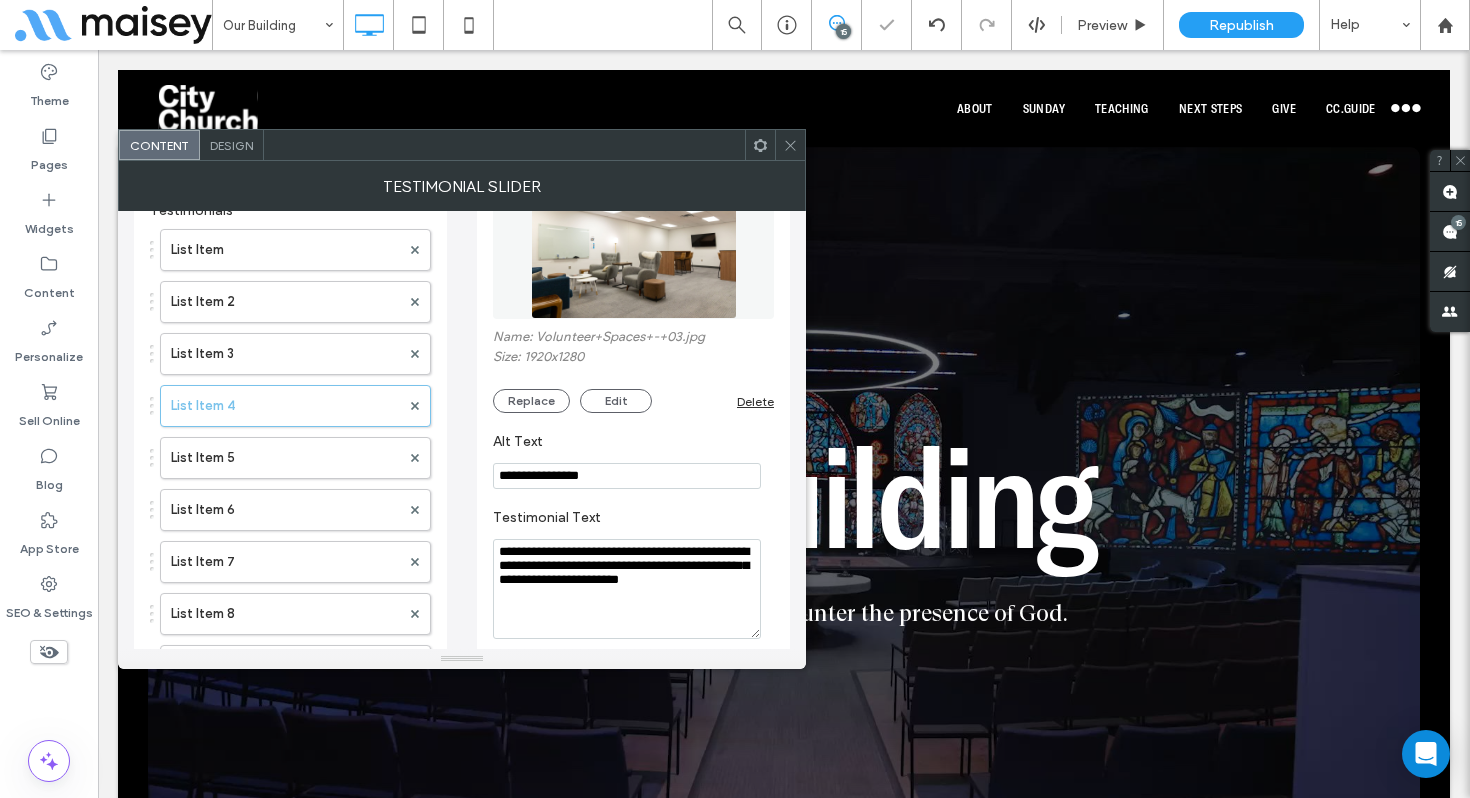 click on "**********" at bounding box center [627, 476] 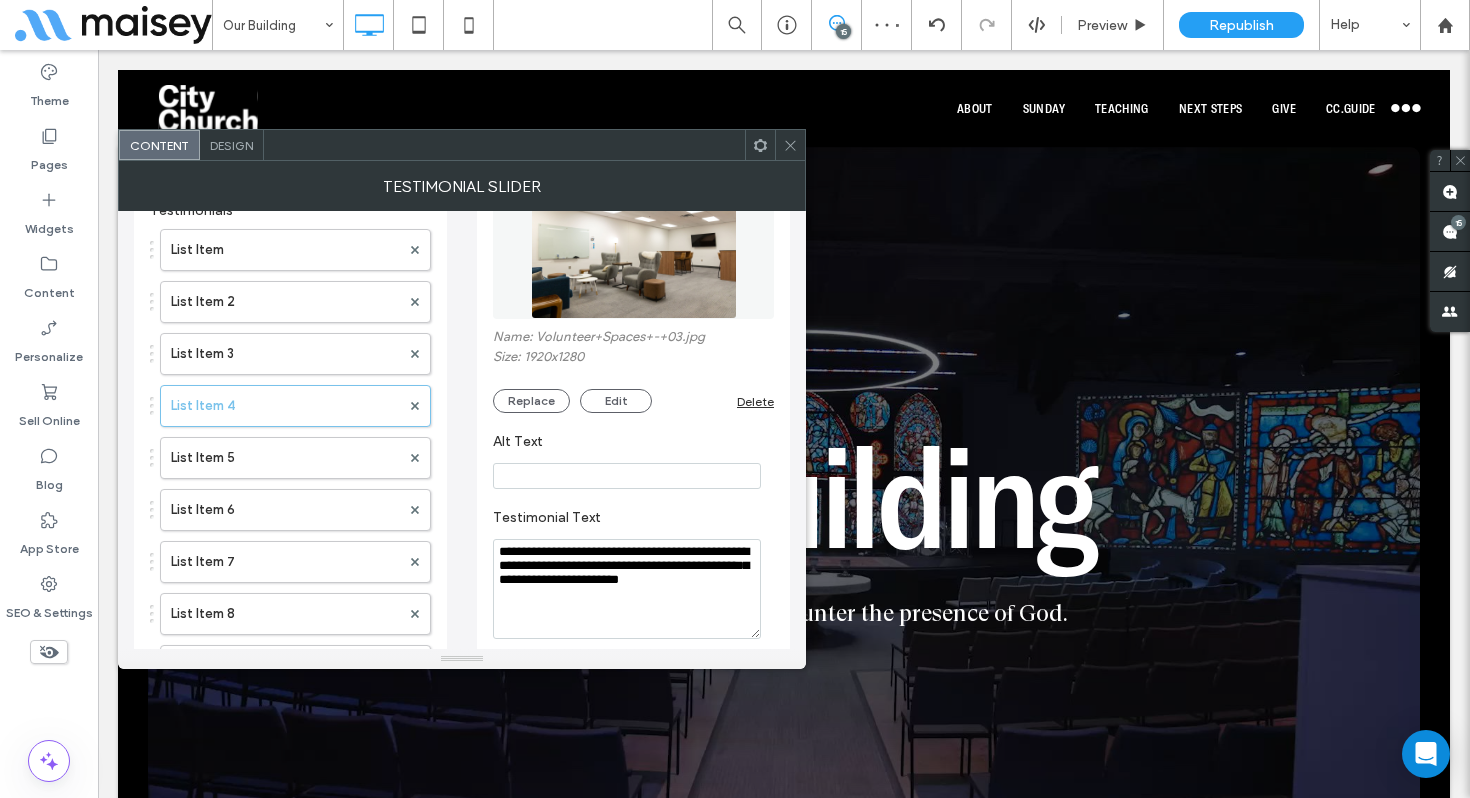 type 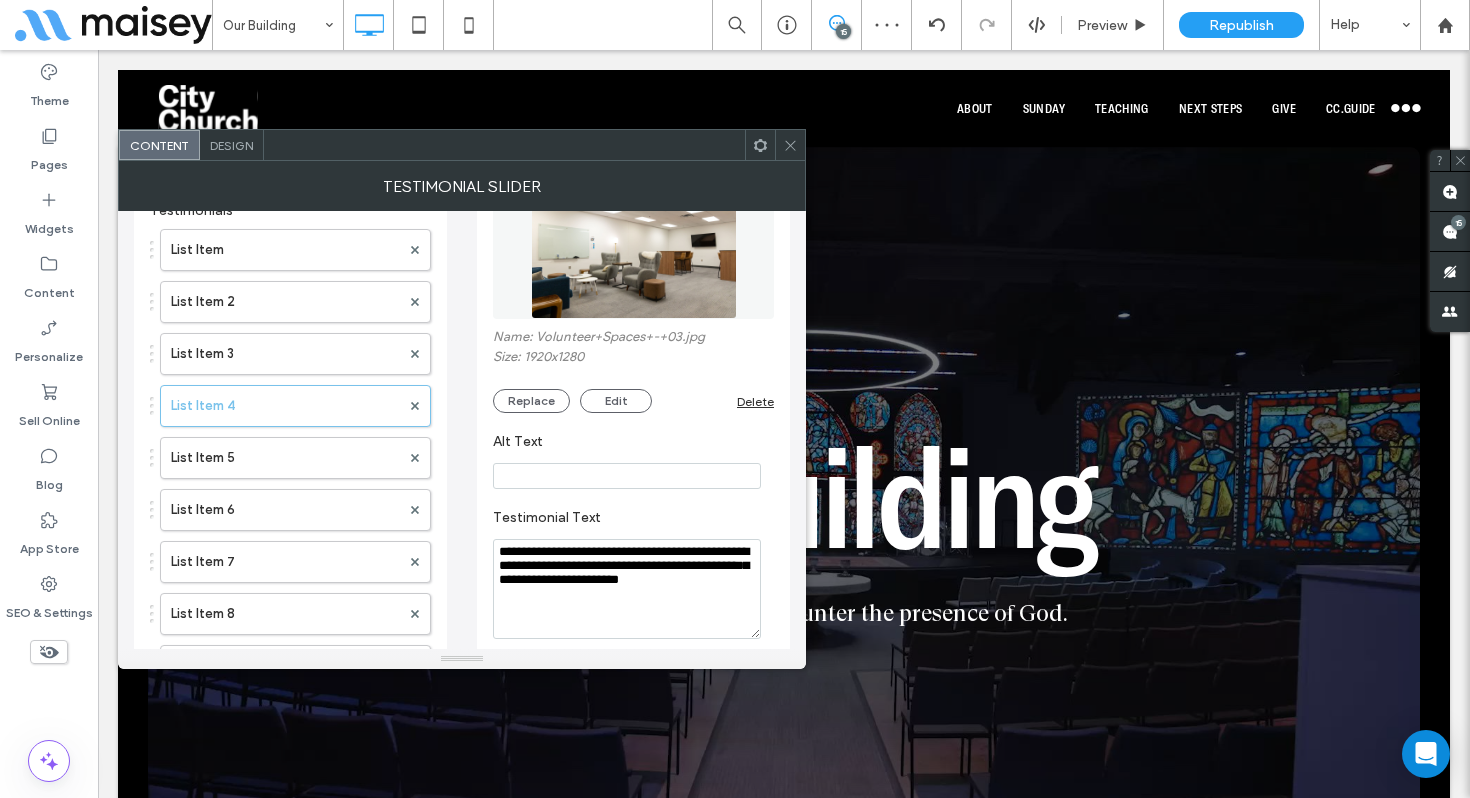 click on "**********" at bounding box center [627, 589] 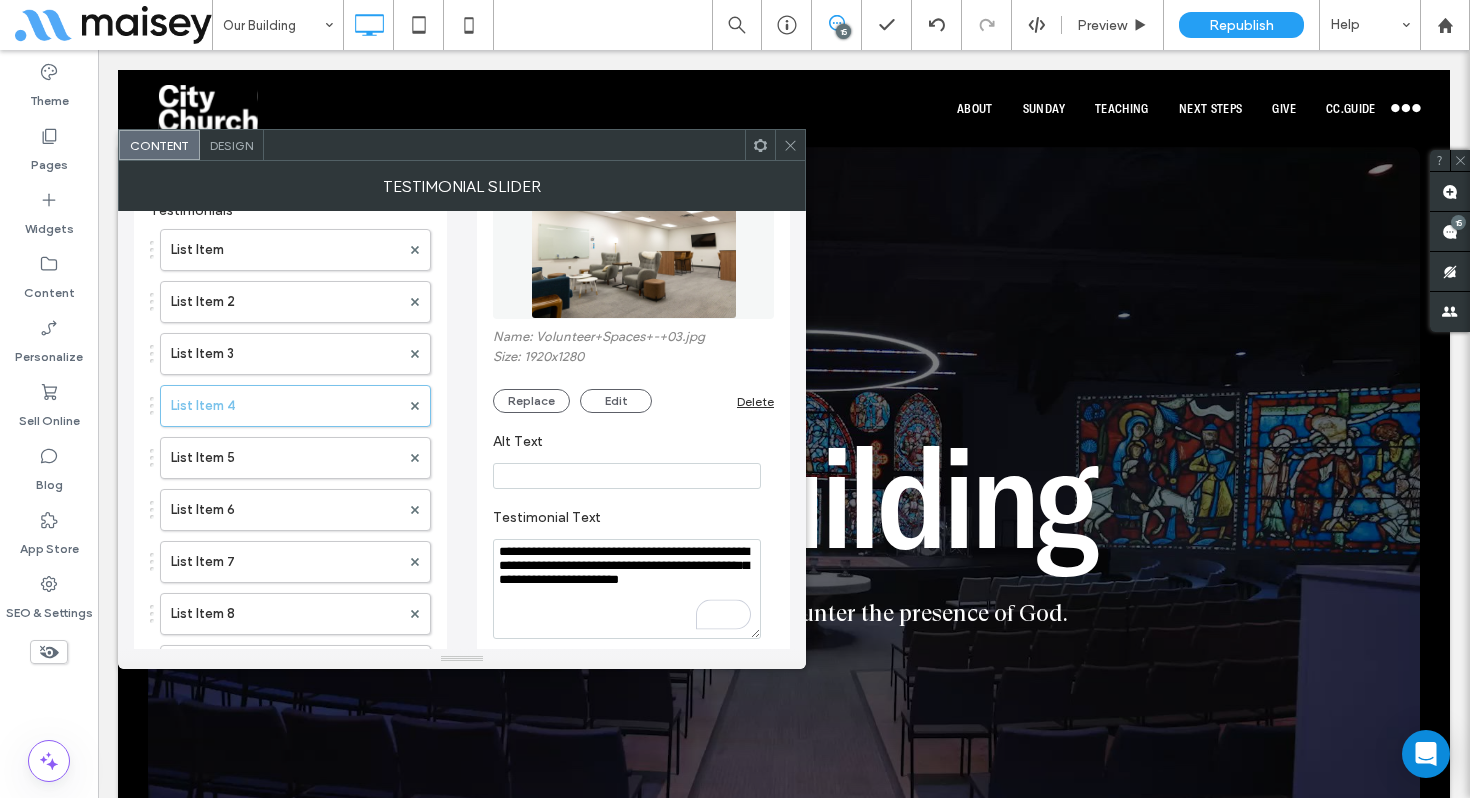 type 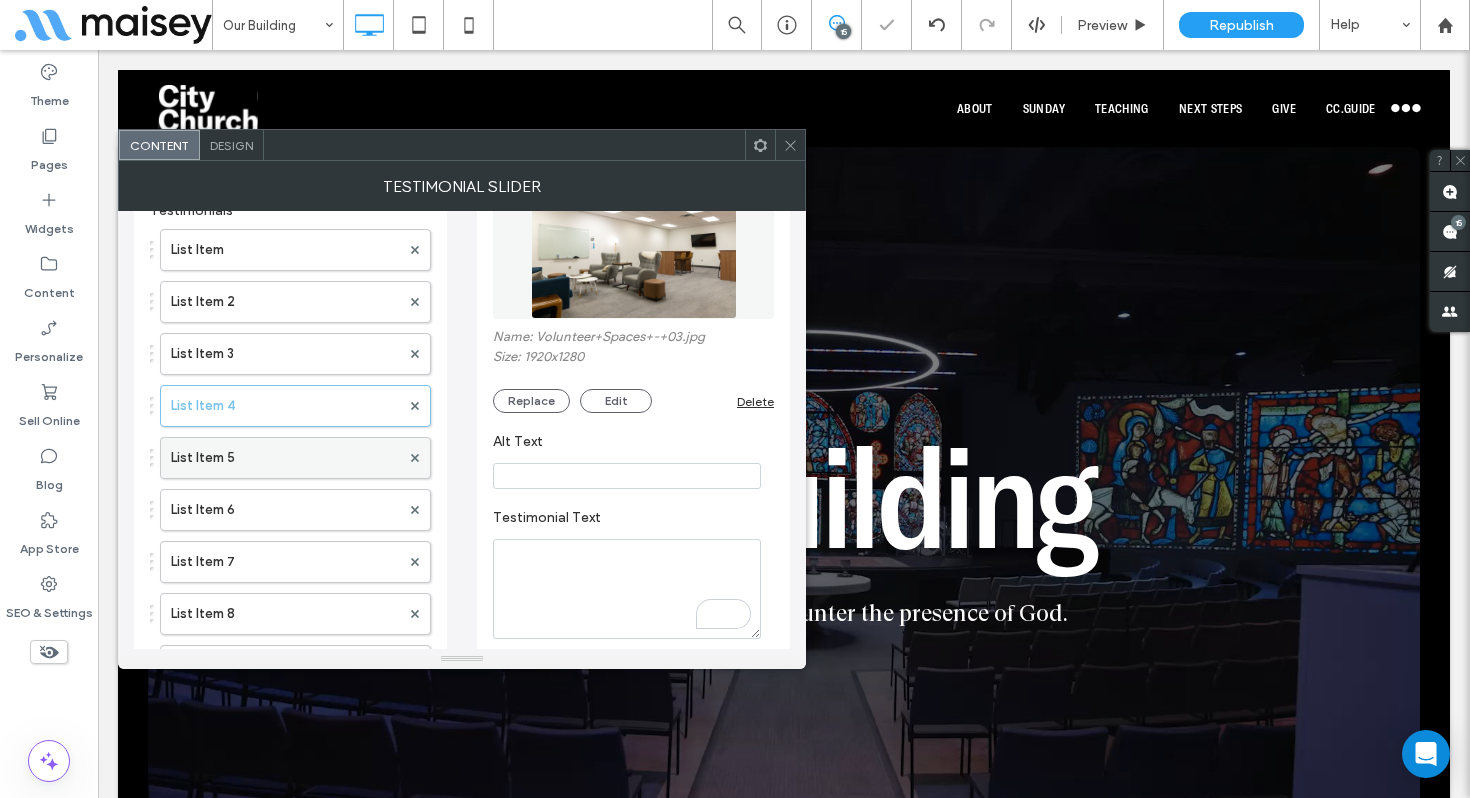 click on "List Item 5" at bounding box center (285, 458) 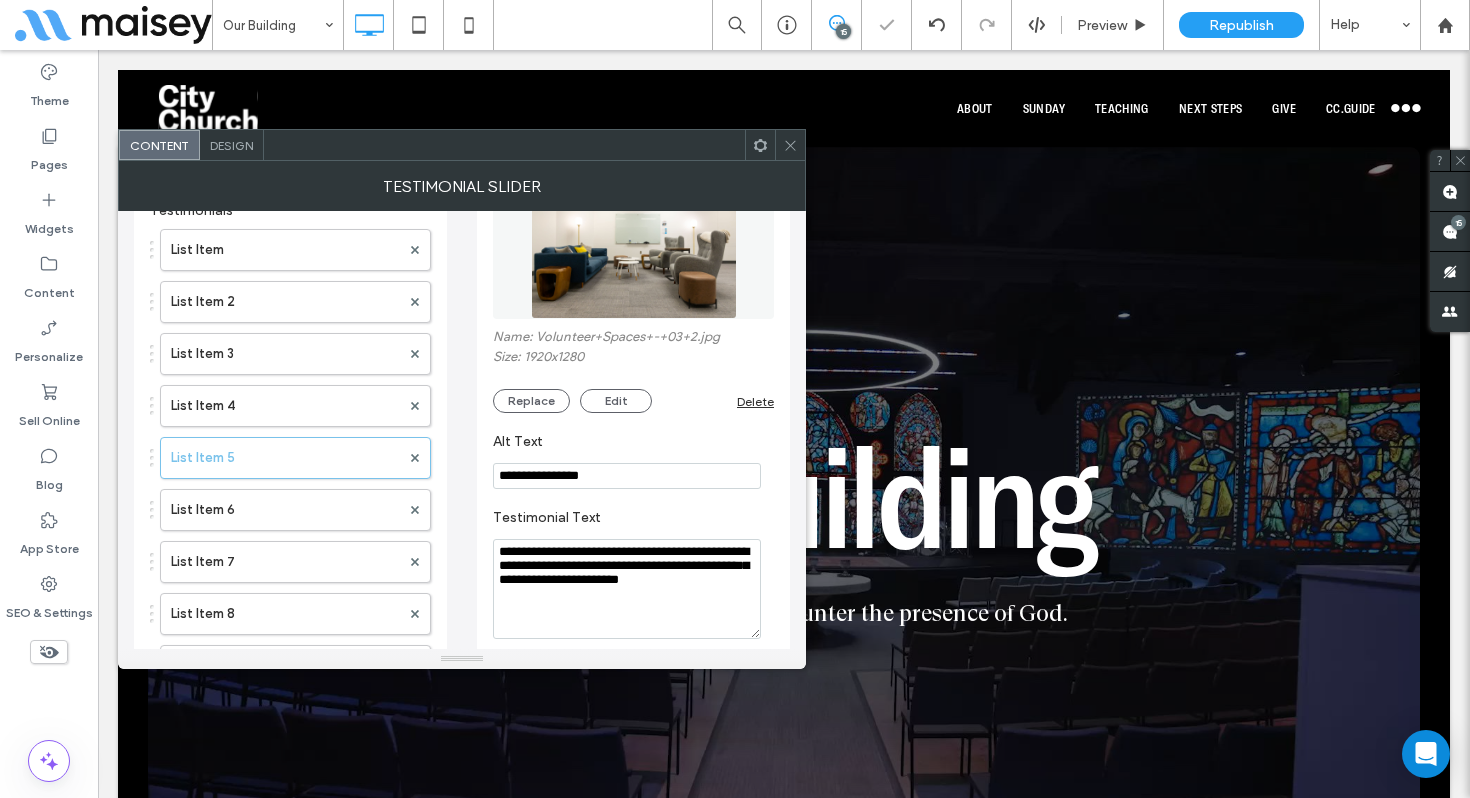 click on "**********" at bounding box center [627, 476] 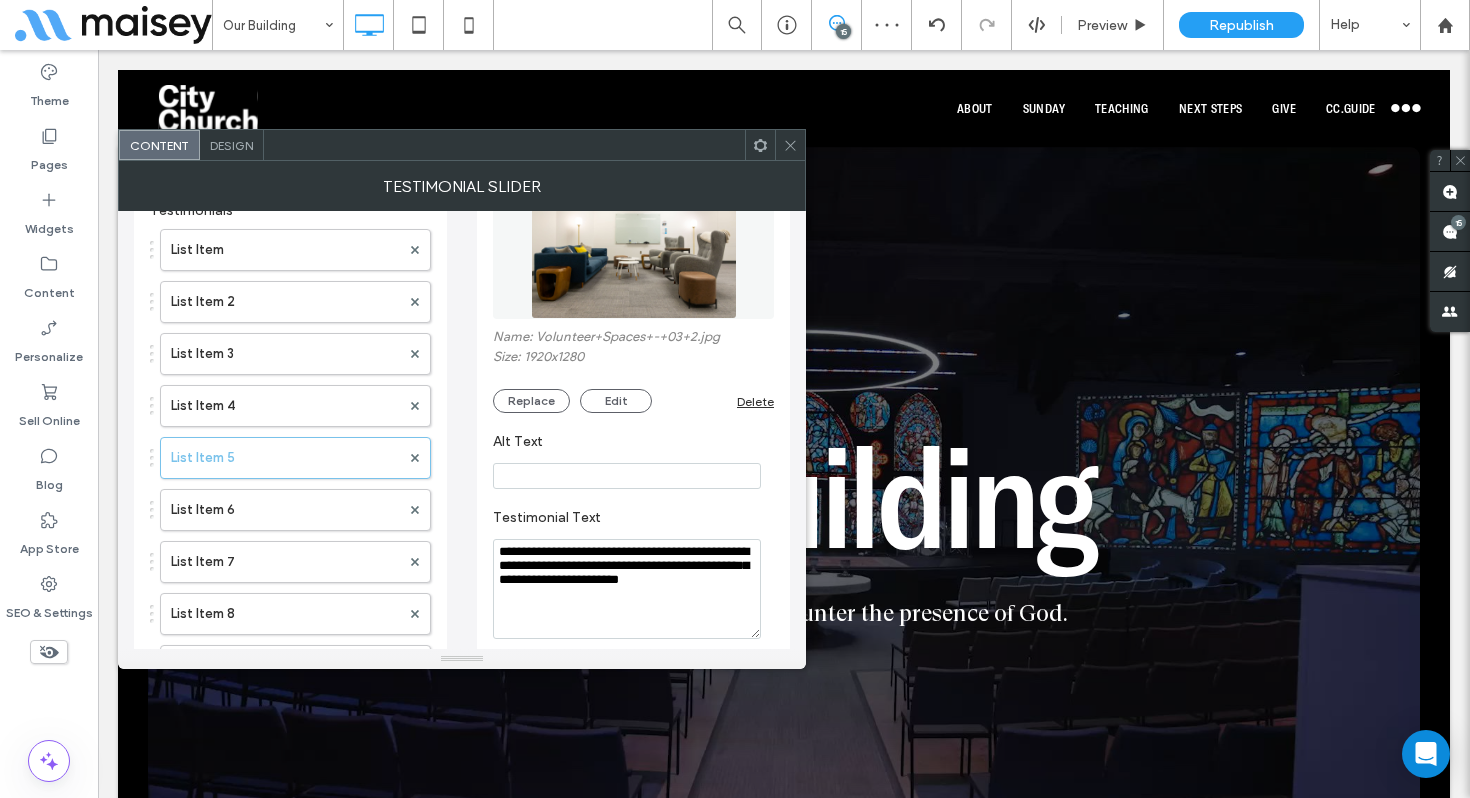 type 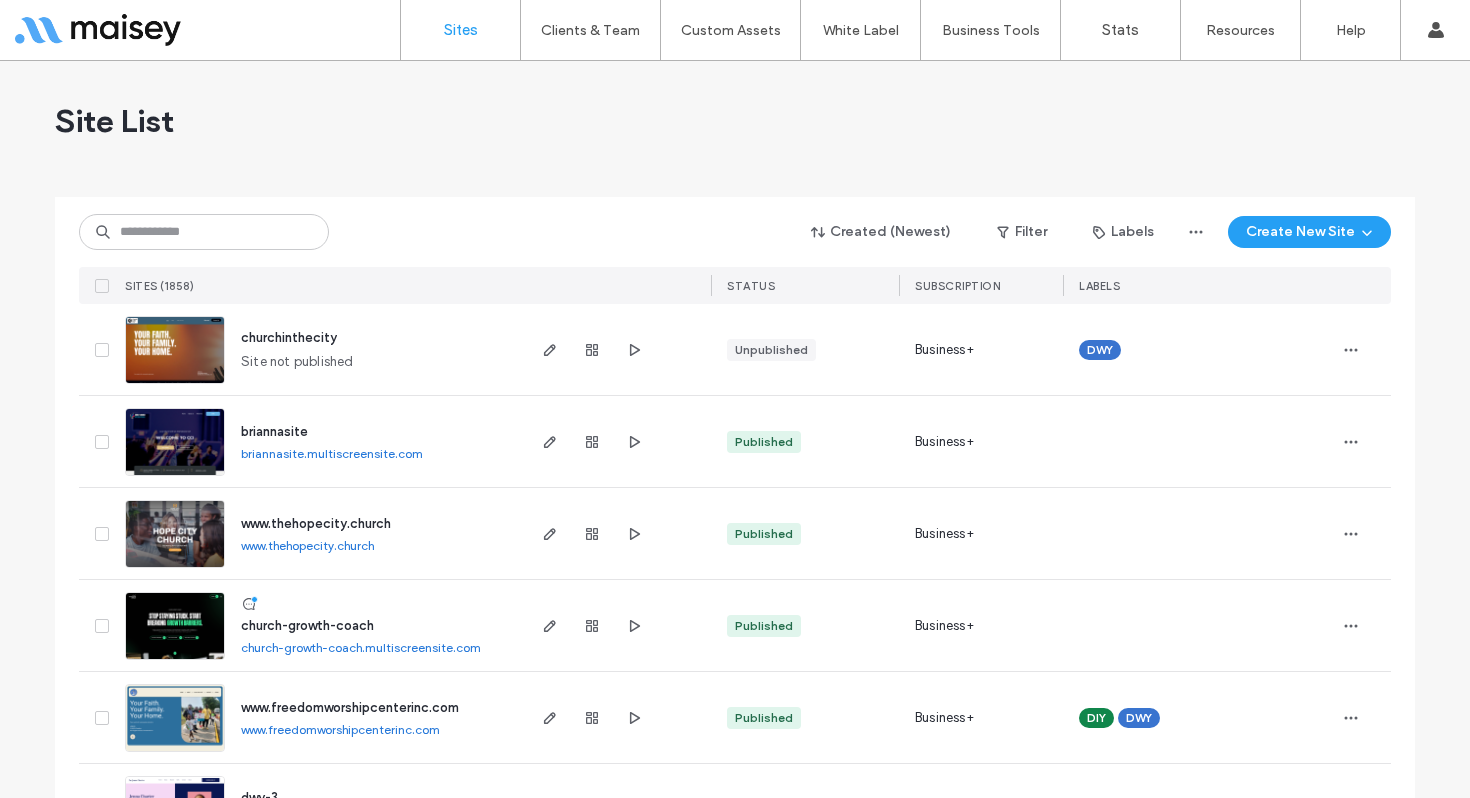 scroll, scrollTop: 0, scrollLeft: 0, axis: both 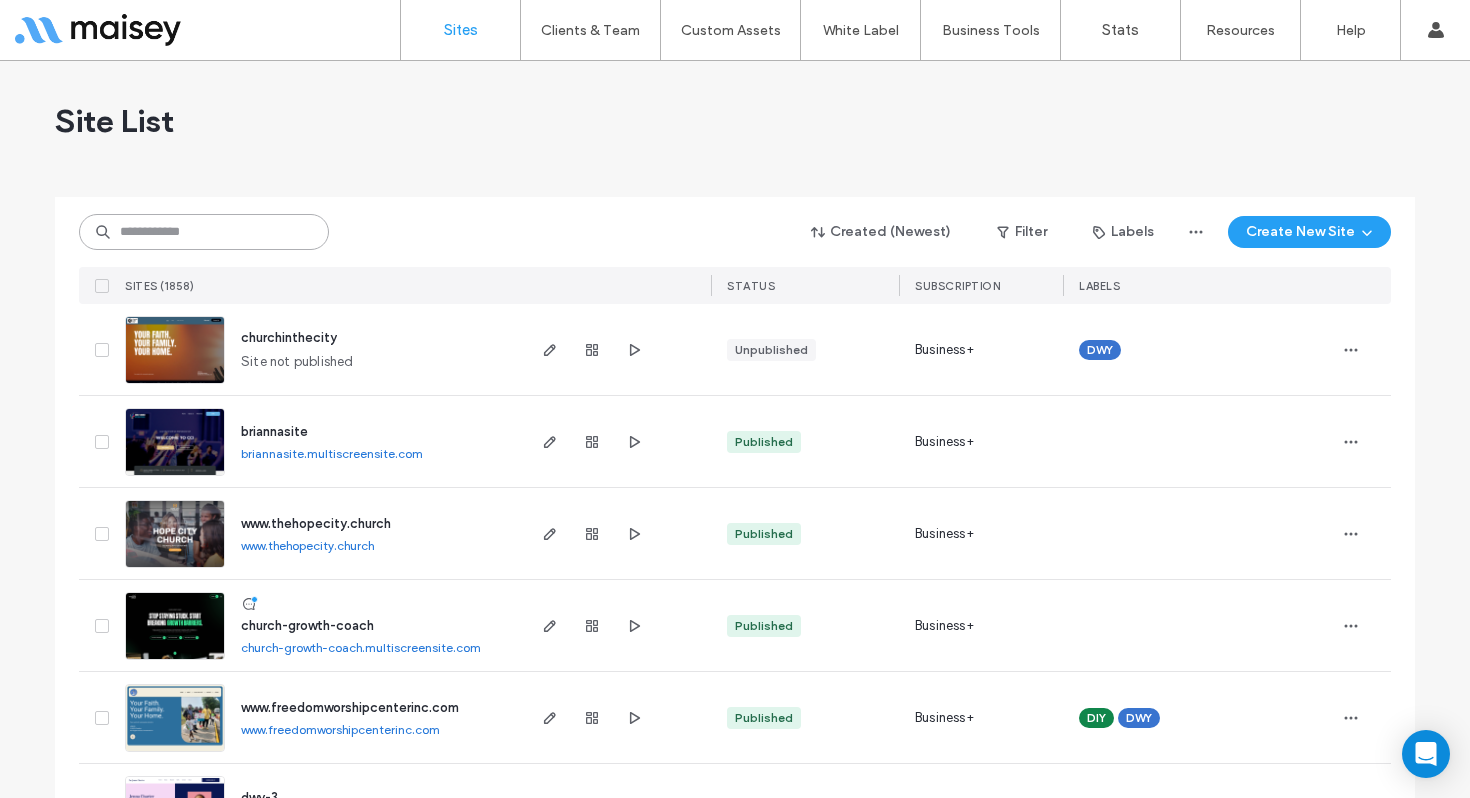 click at bounding box center (204, 232) 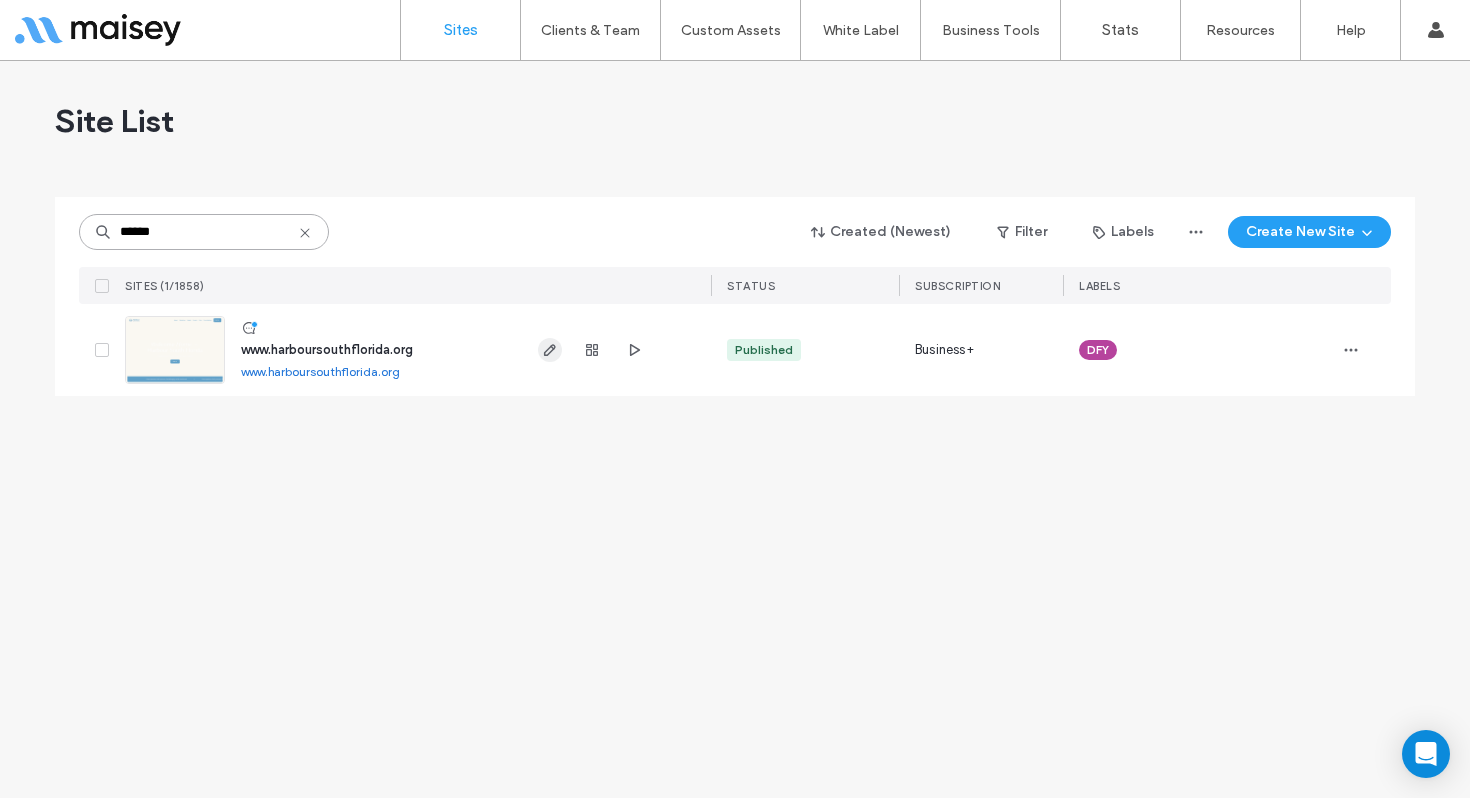 type on "******" 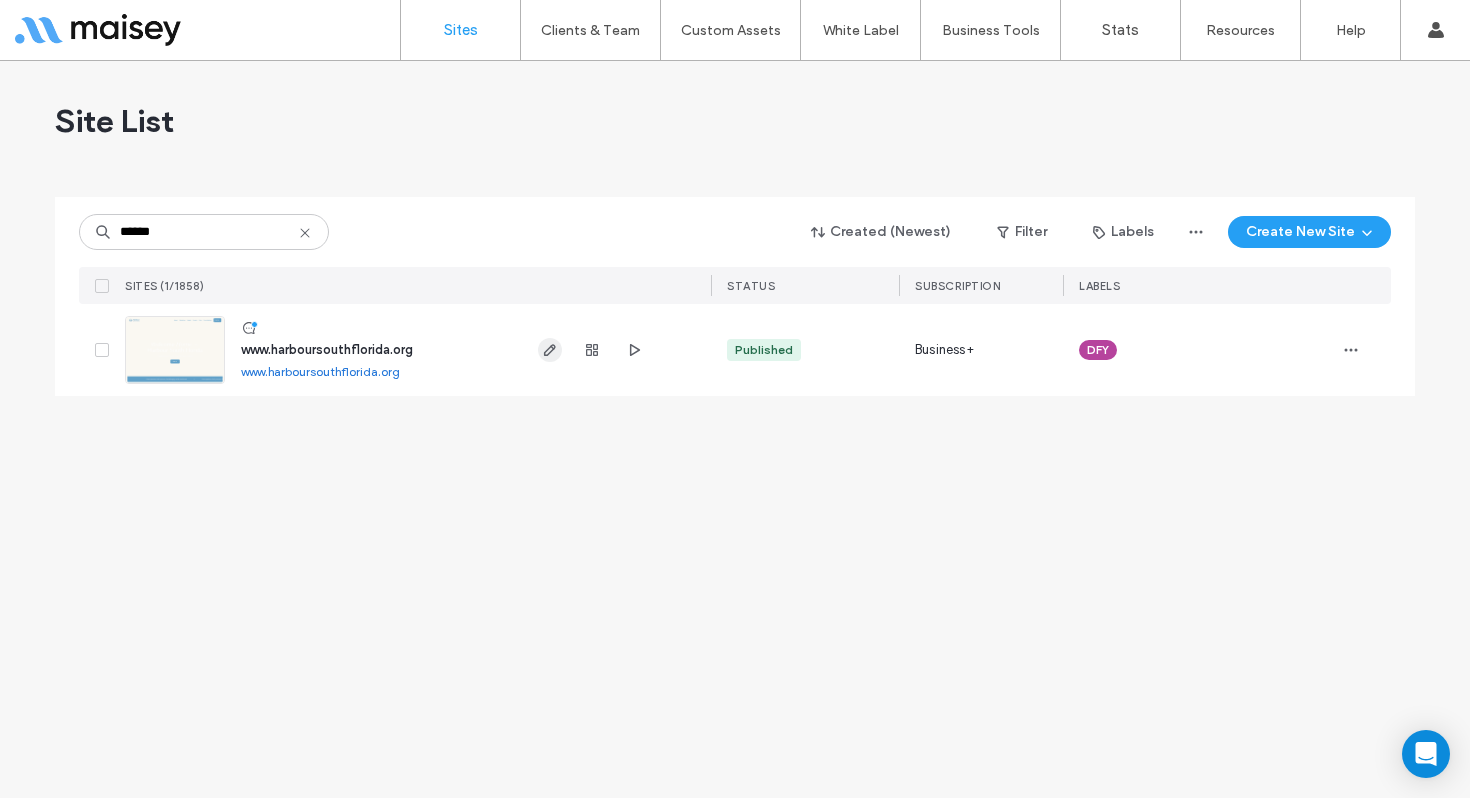 click 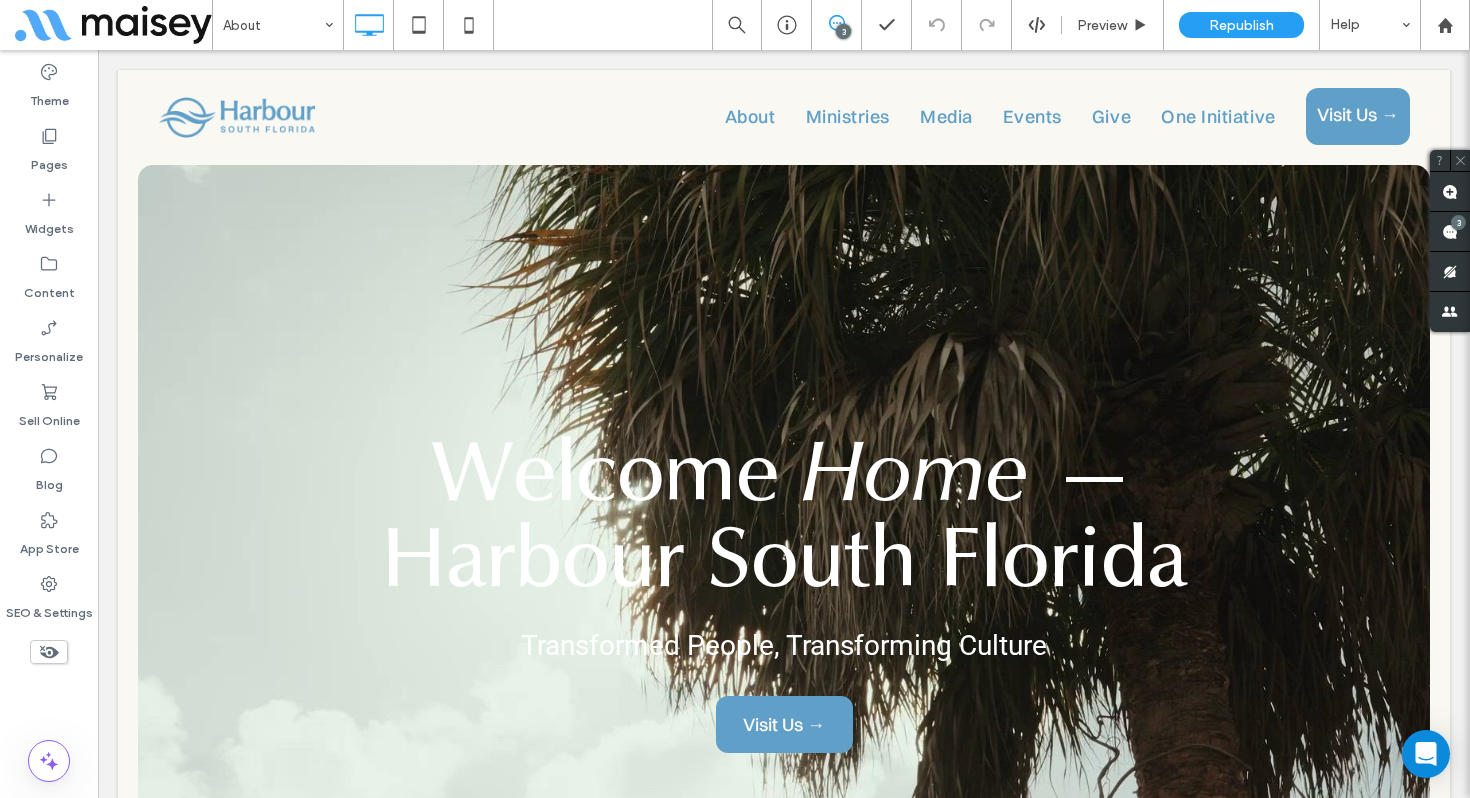 scroll, scrollTop: 0, scrollLeft: 0, axis: both 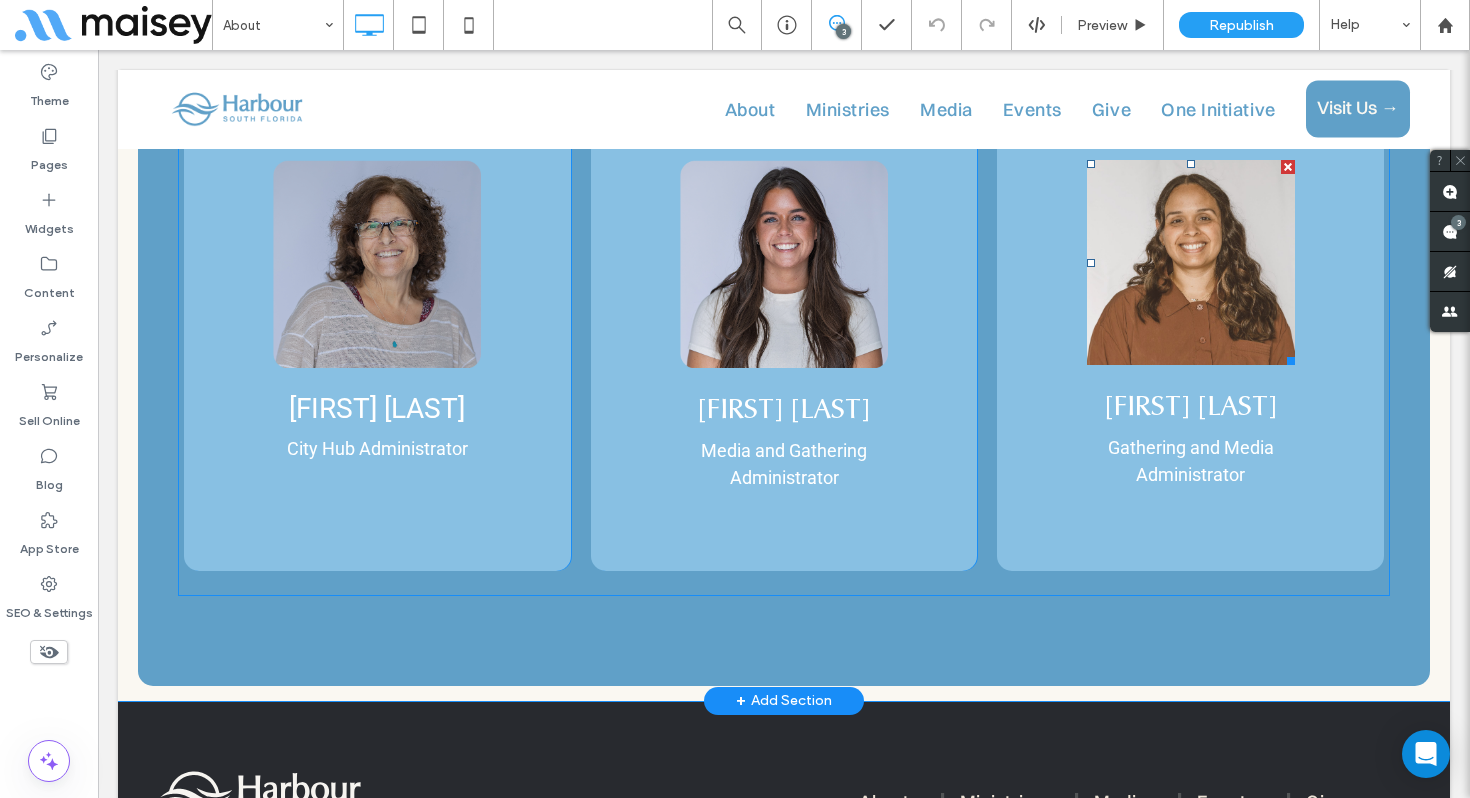 click at bounding box center [1191, 262] 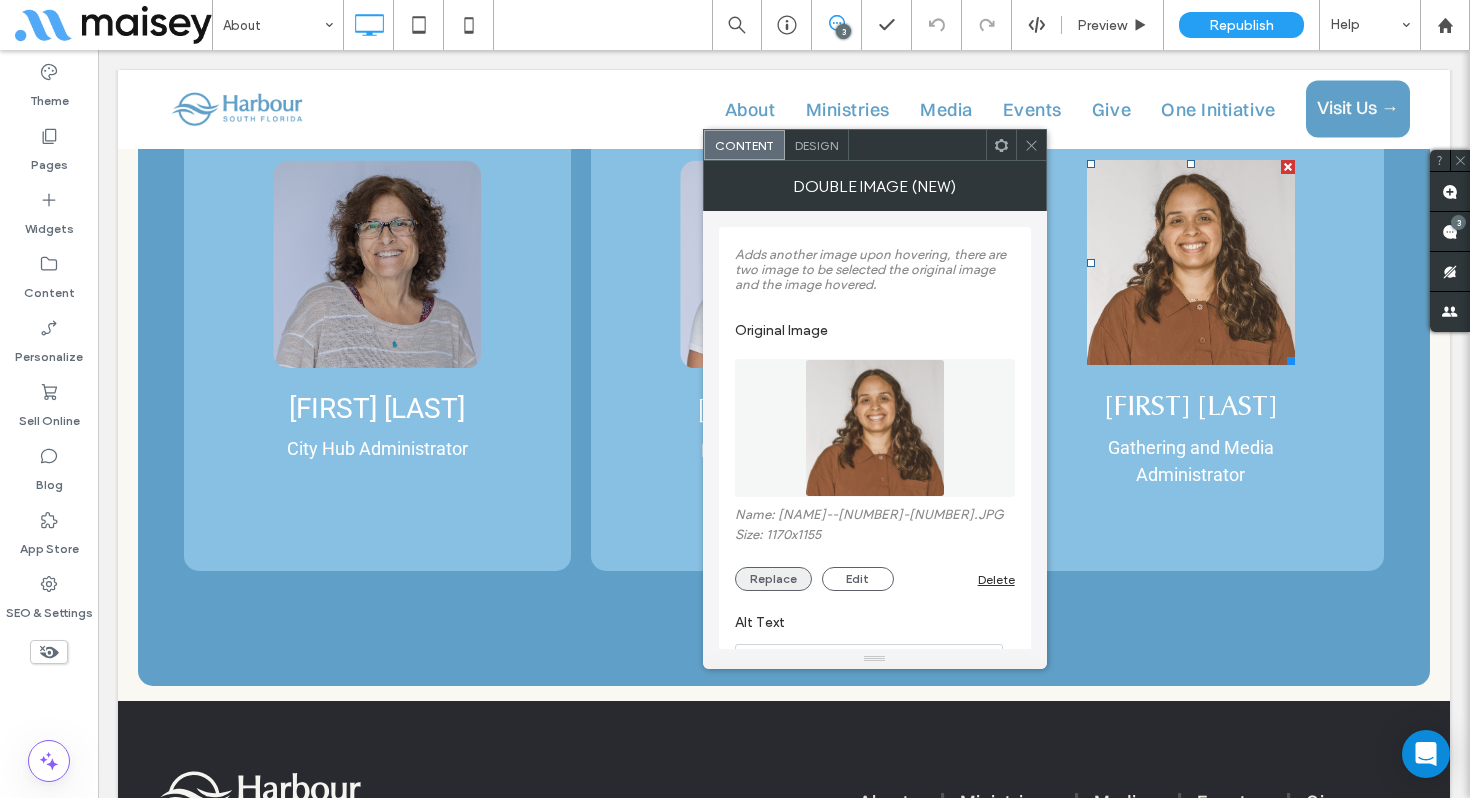 click on "Replace" at bounding box center (773, 579) 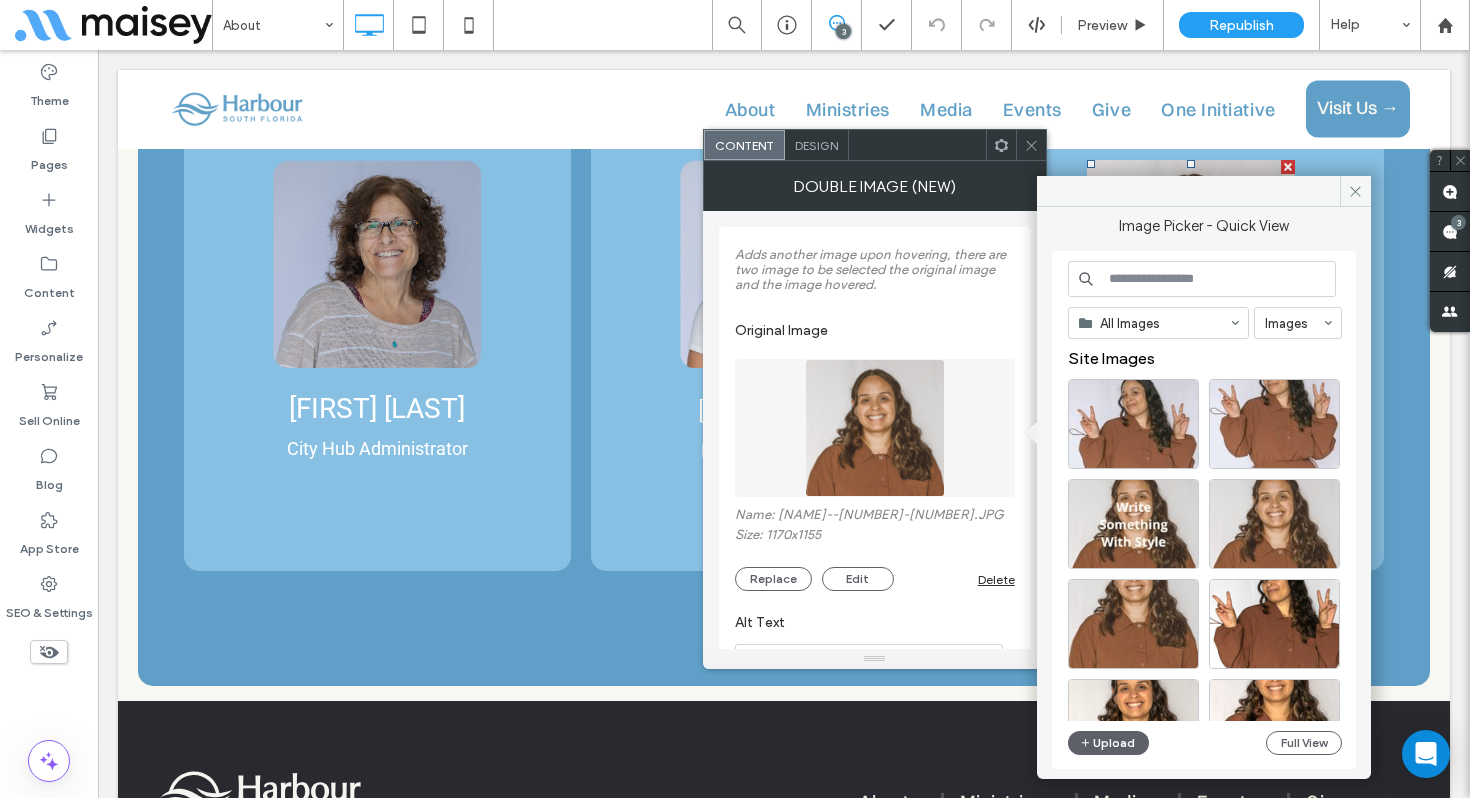 click 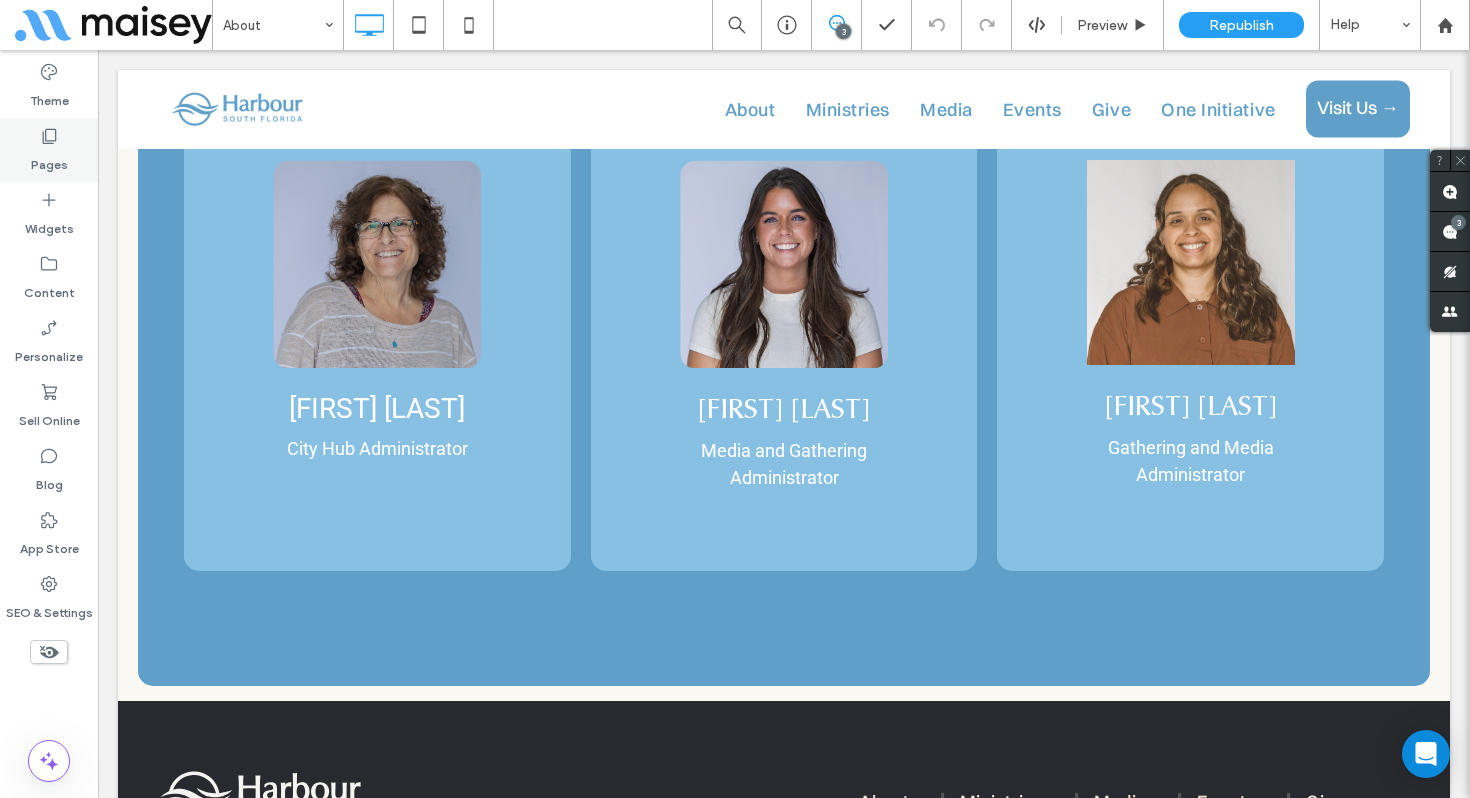 click on "Pages" at bounding box center [49, 160] 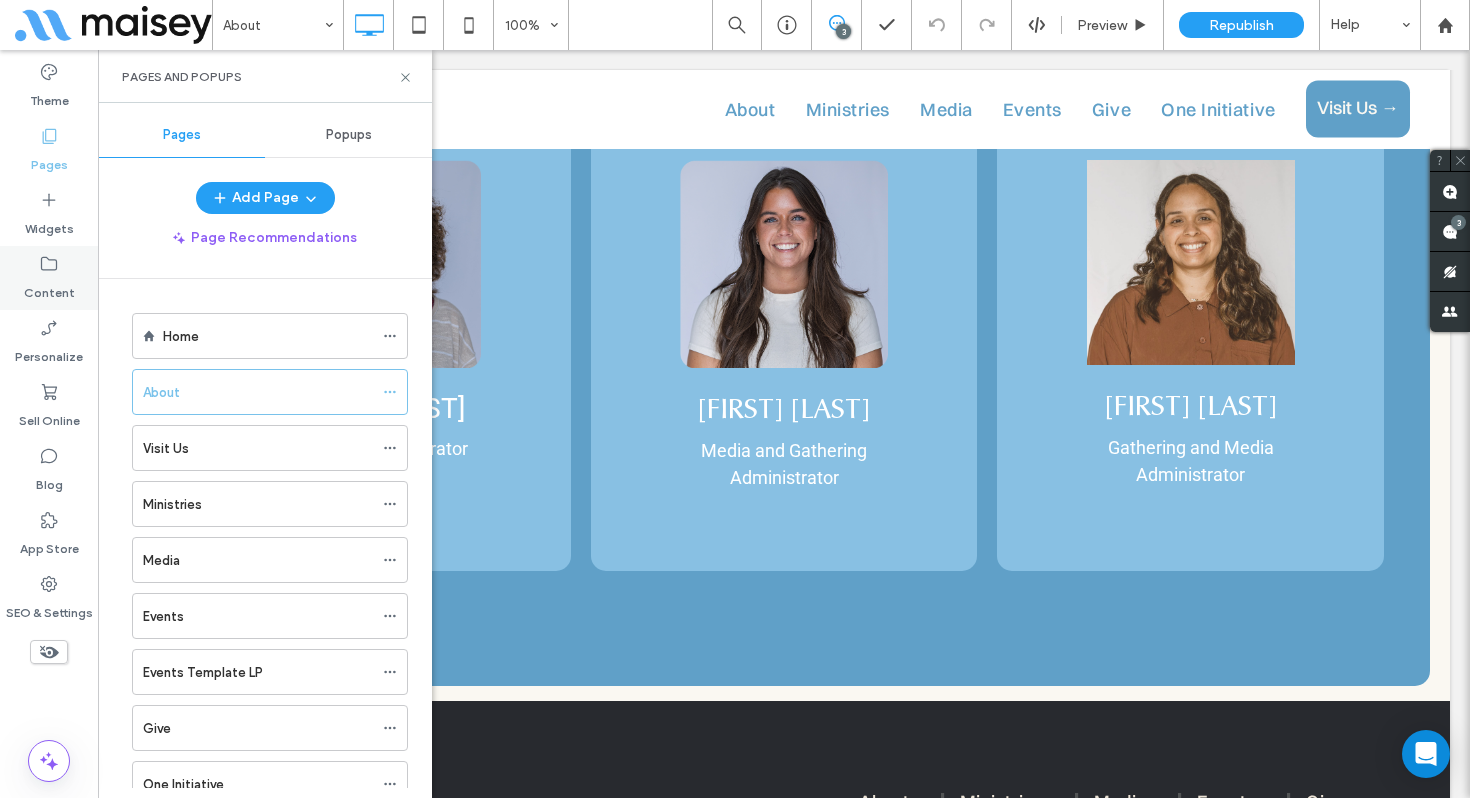 click on "Content" at bounding box center (49, 288) 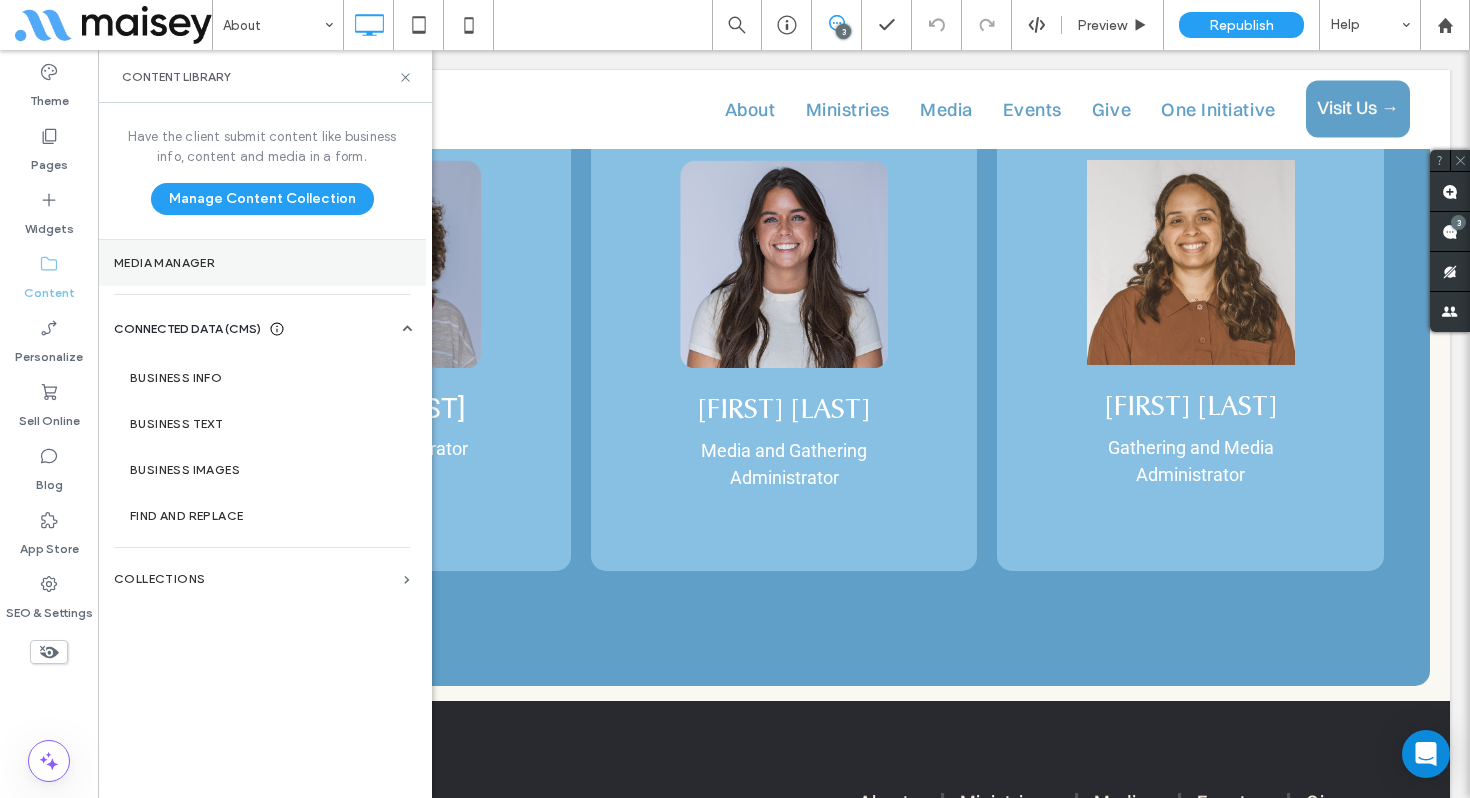 click on "Media Manager" at bounding box center [262, 263] 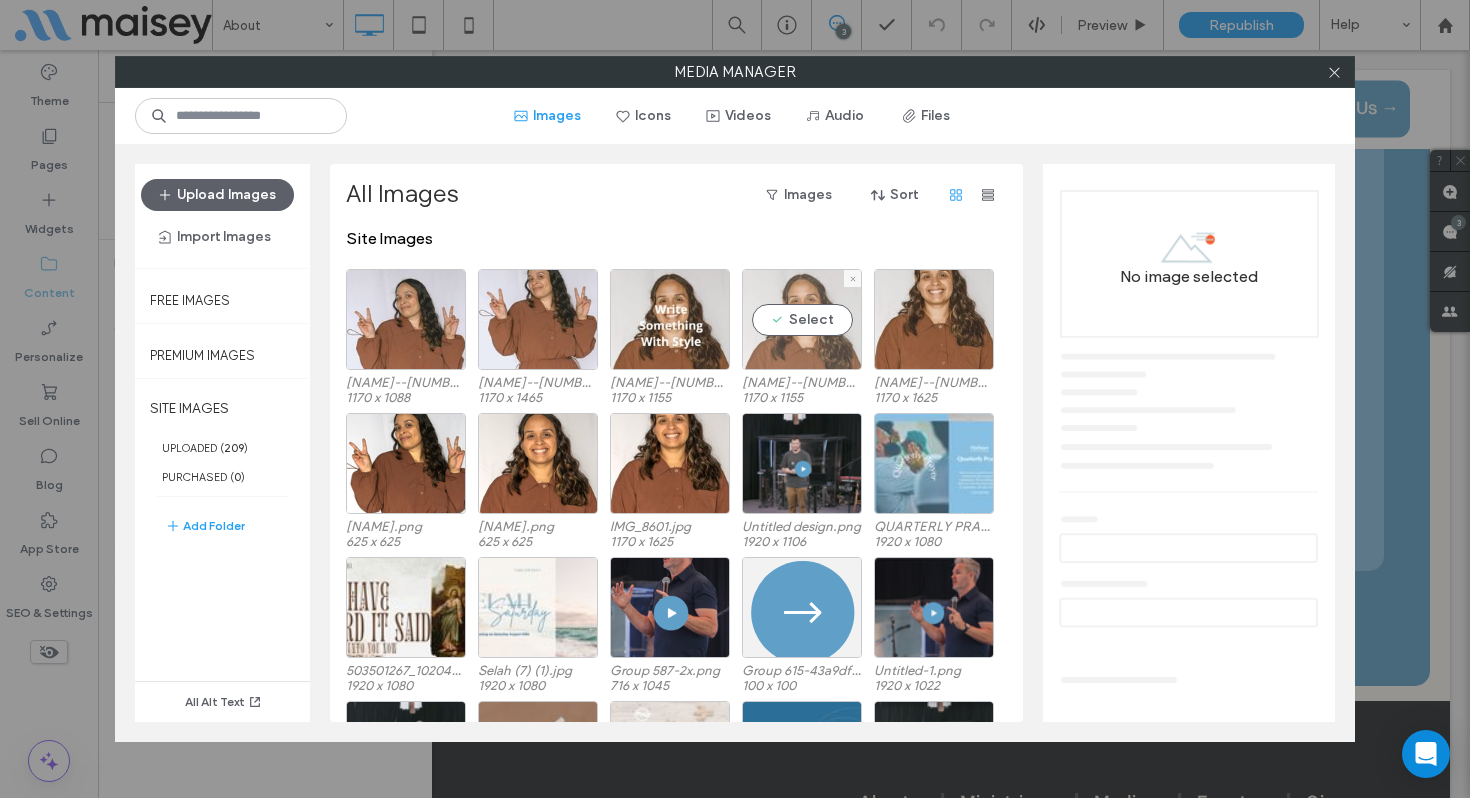 click on "Select" at bounding box center (802, 319) 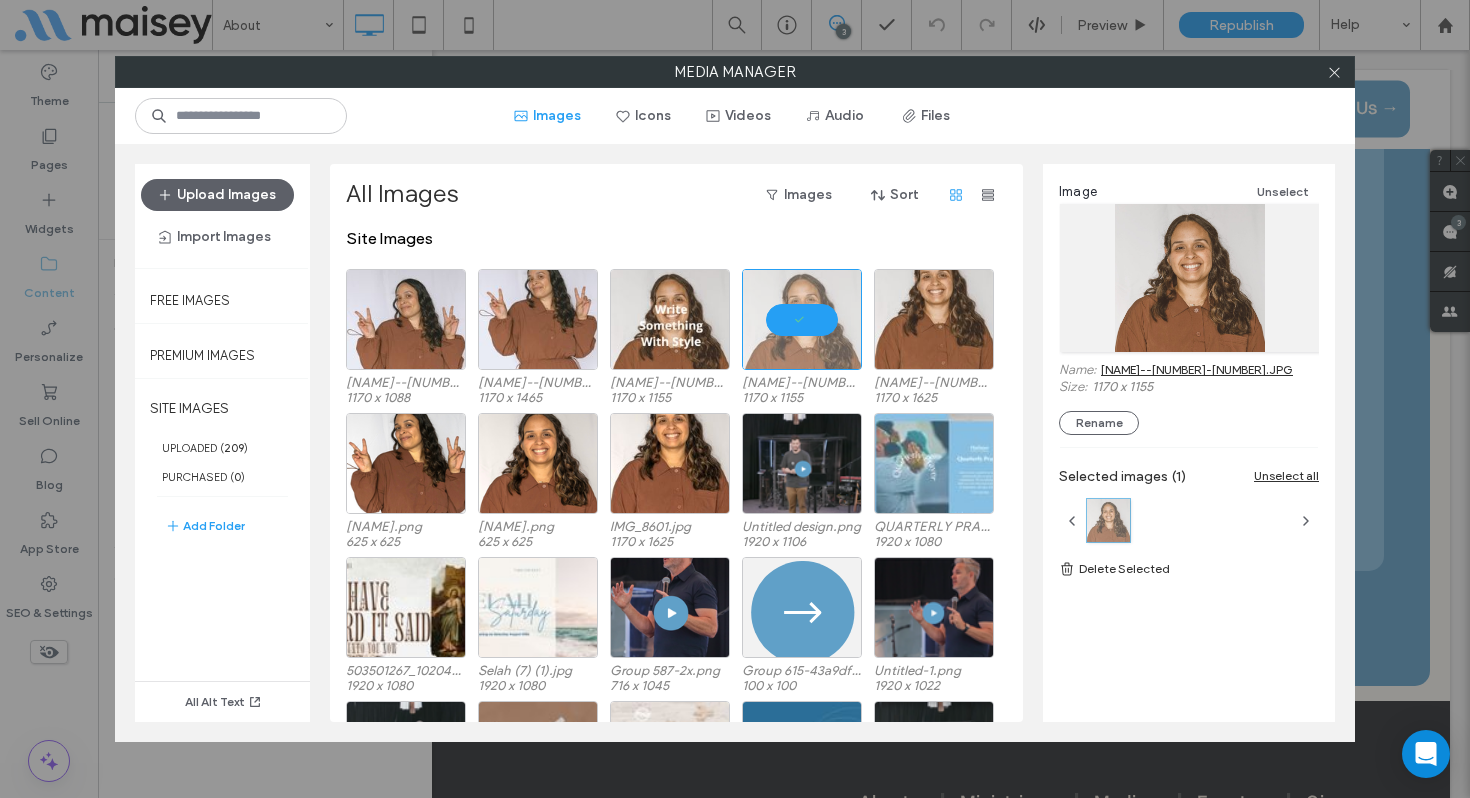 click on "Tezza-7577--281-29.JPG" at bounding box center (1197, 369) 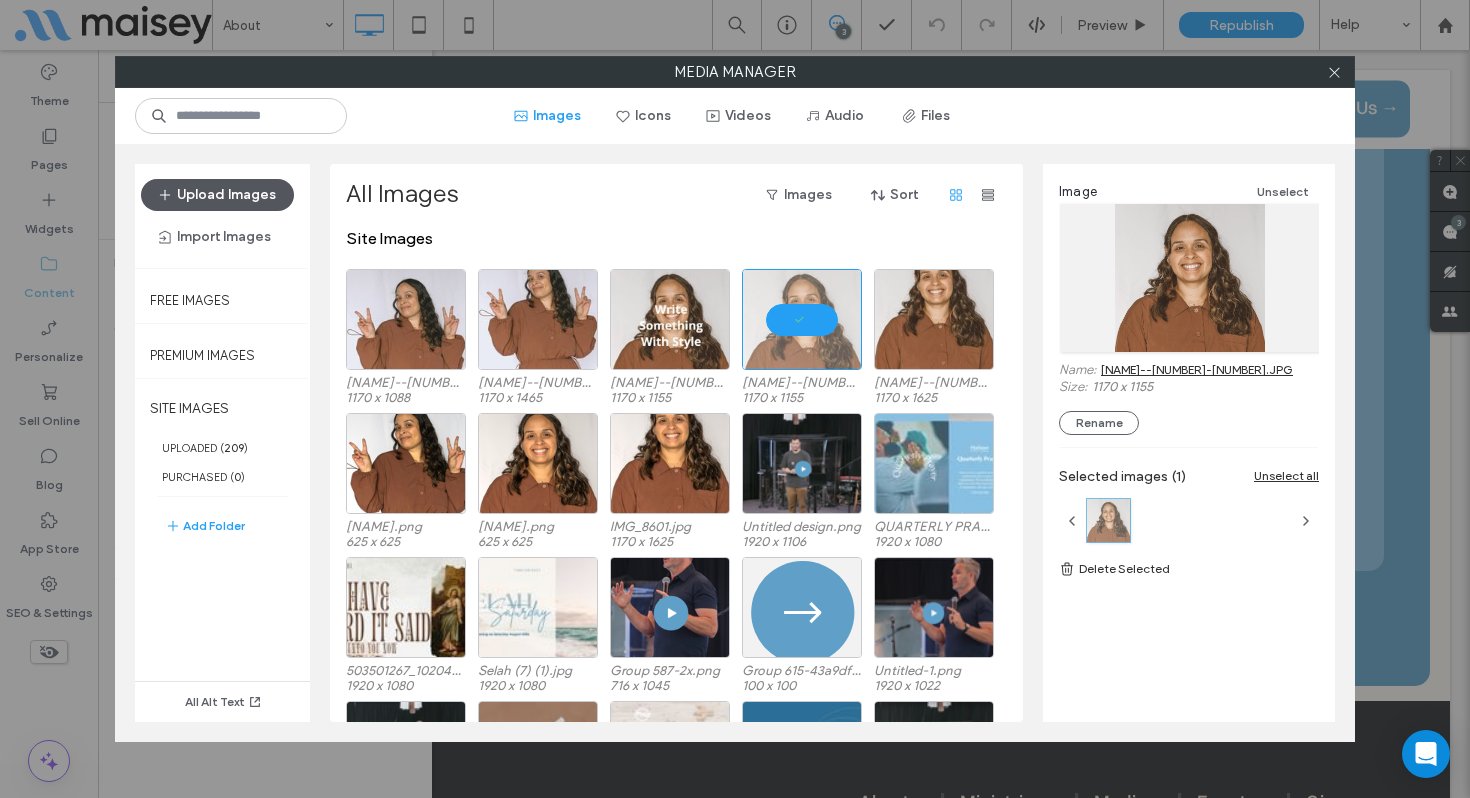 click on "Upload Images" at bounding box center [217, 195] 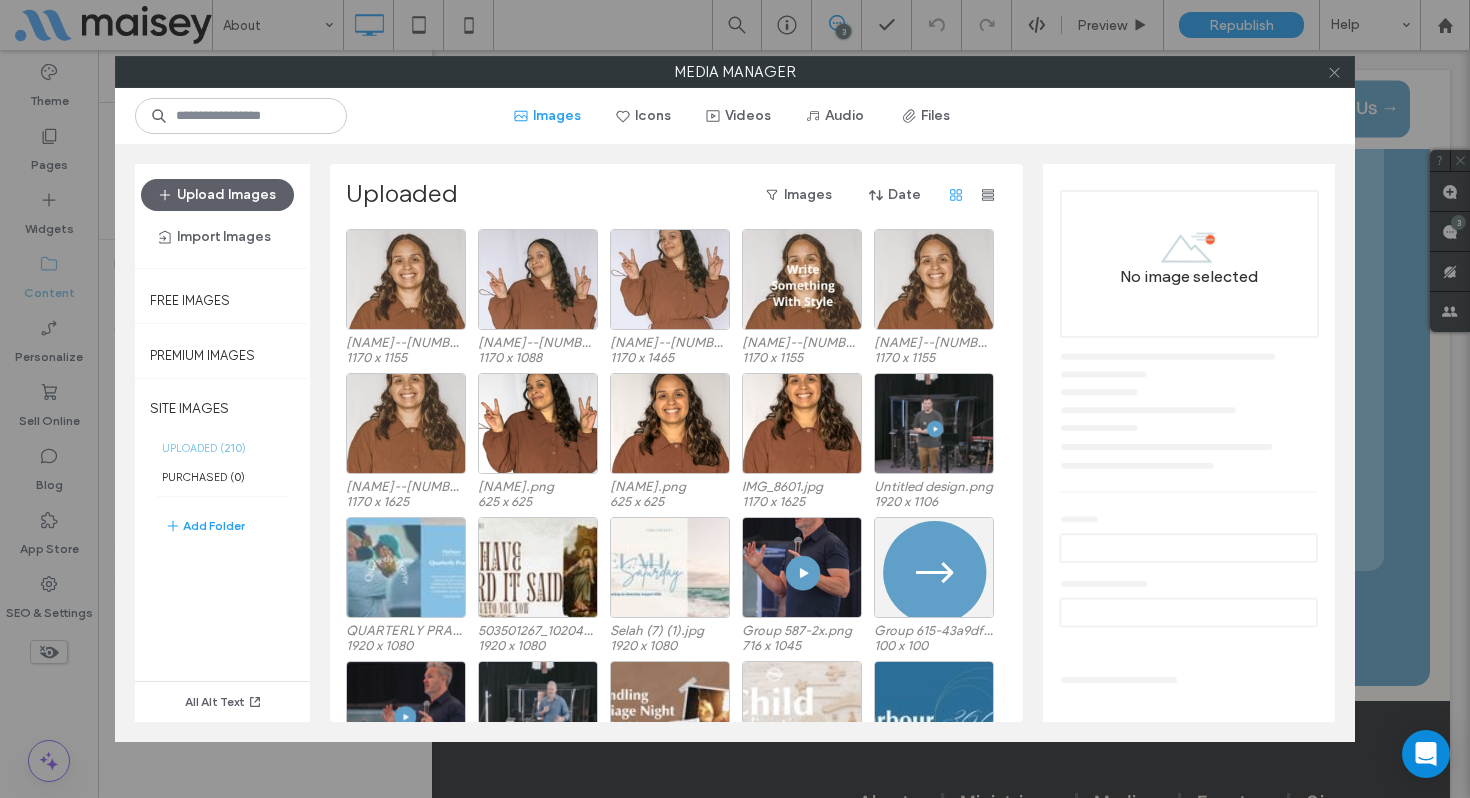 click 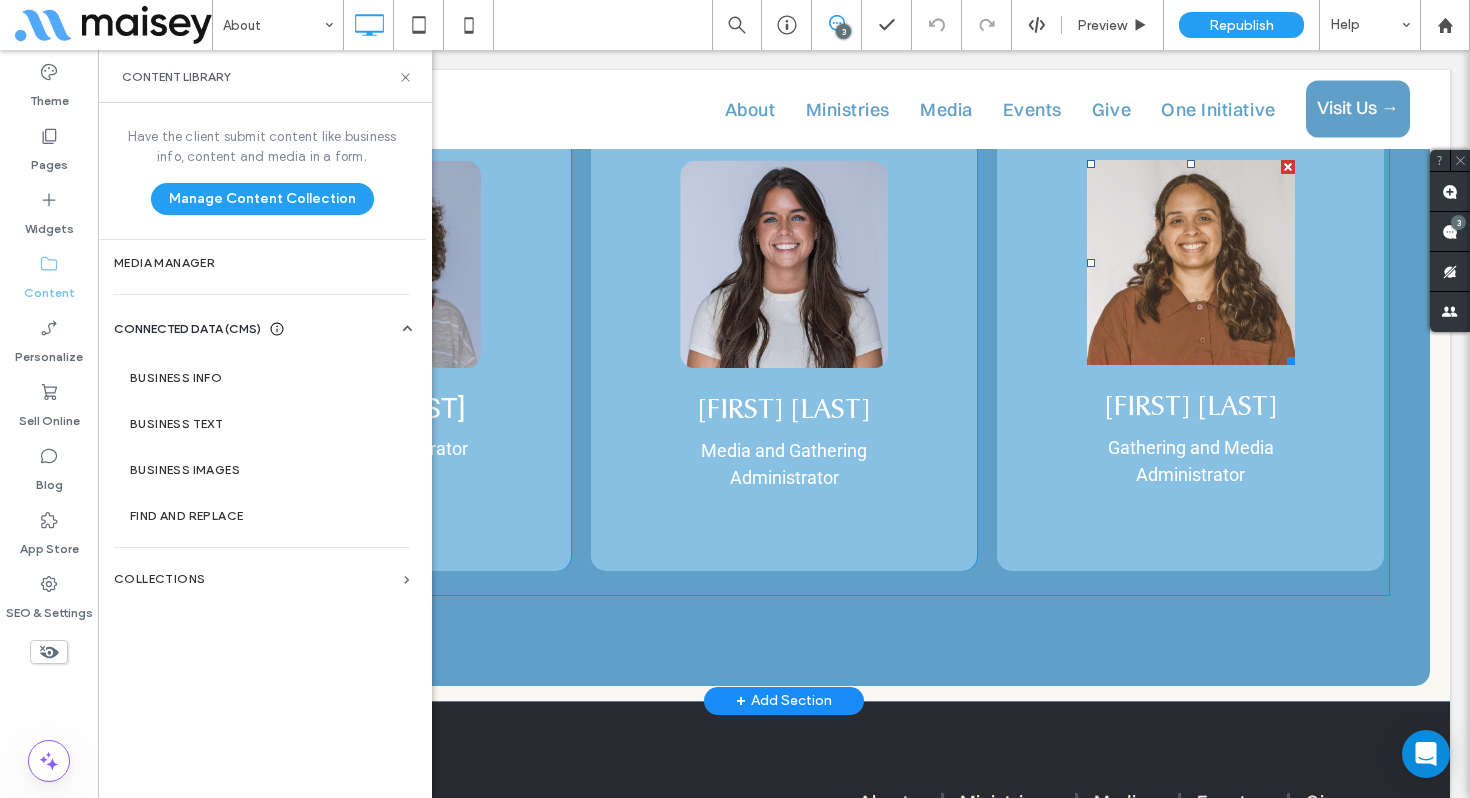 click at bounding box center (1191, 262) 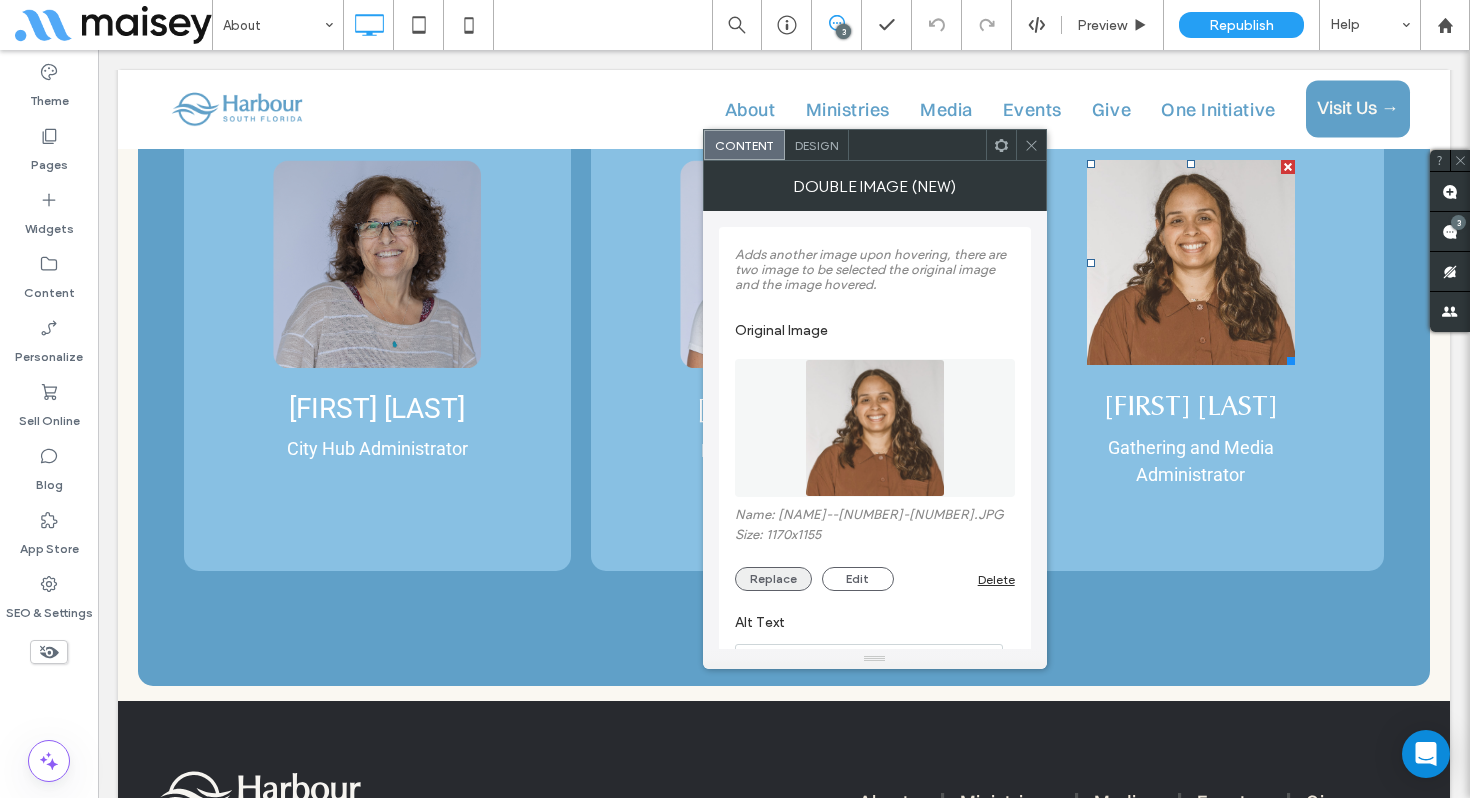 click on "Replace" at bounding box center [773, 579] 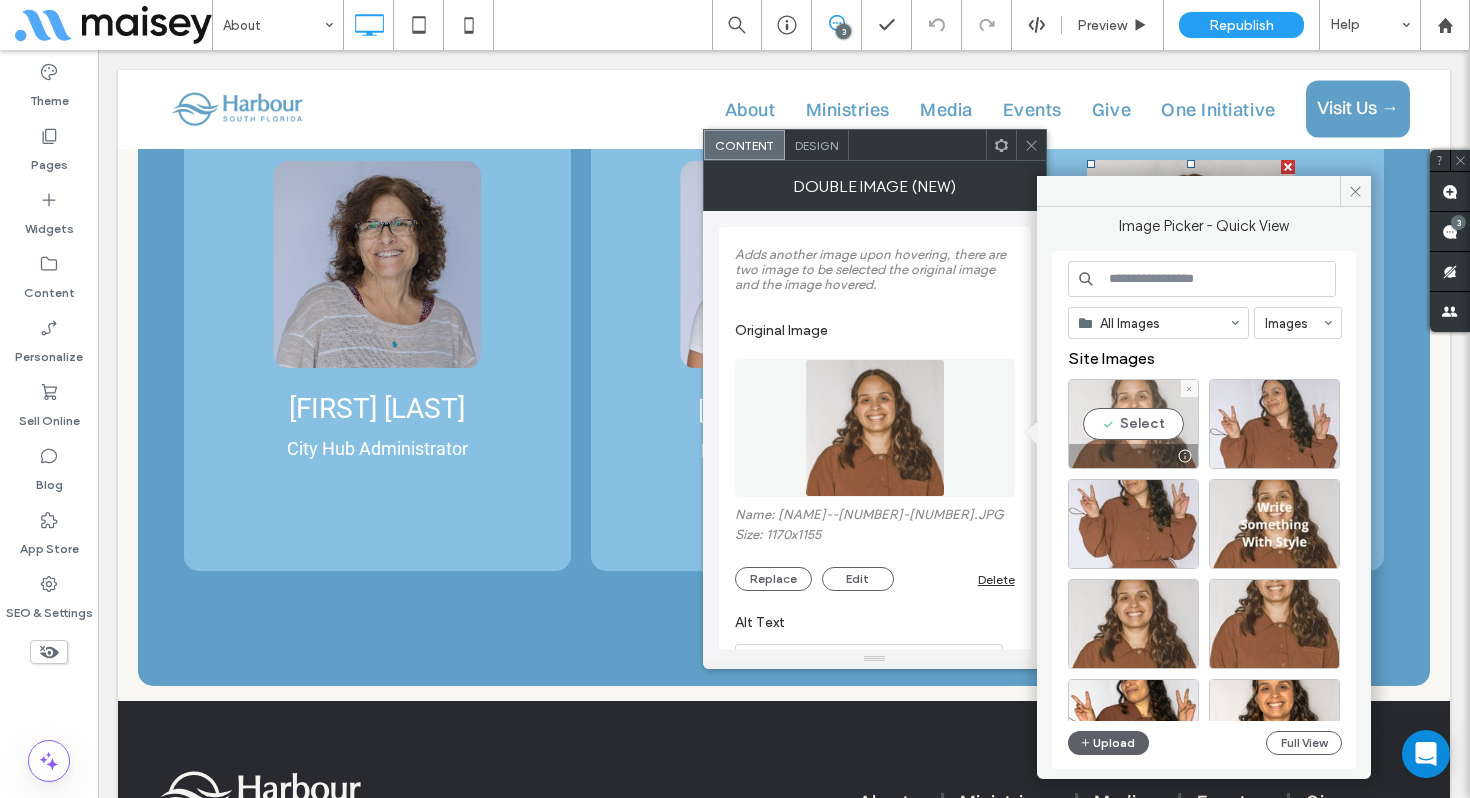 click on "Select" at bounding box center (1133, 424) 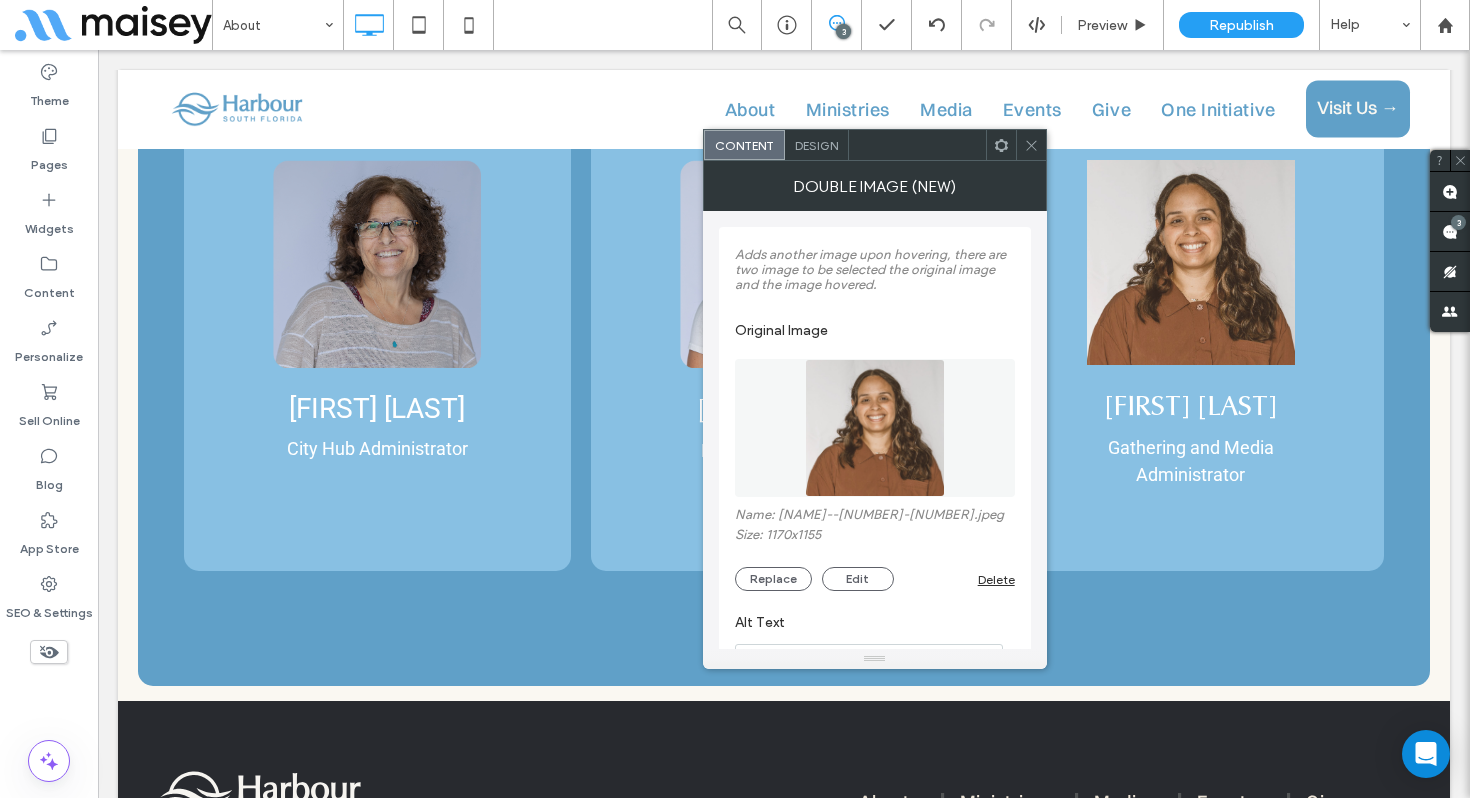 click 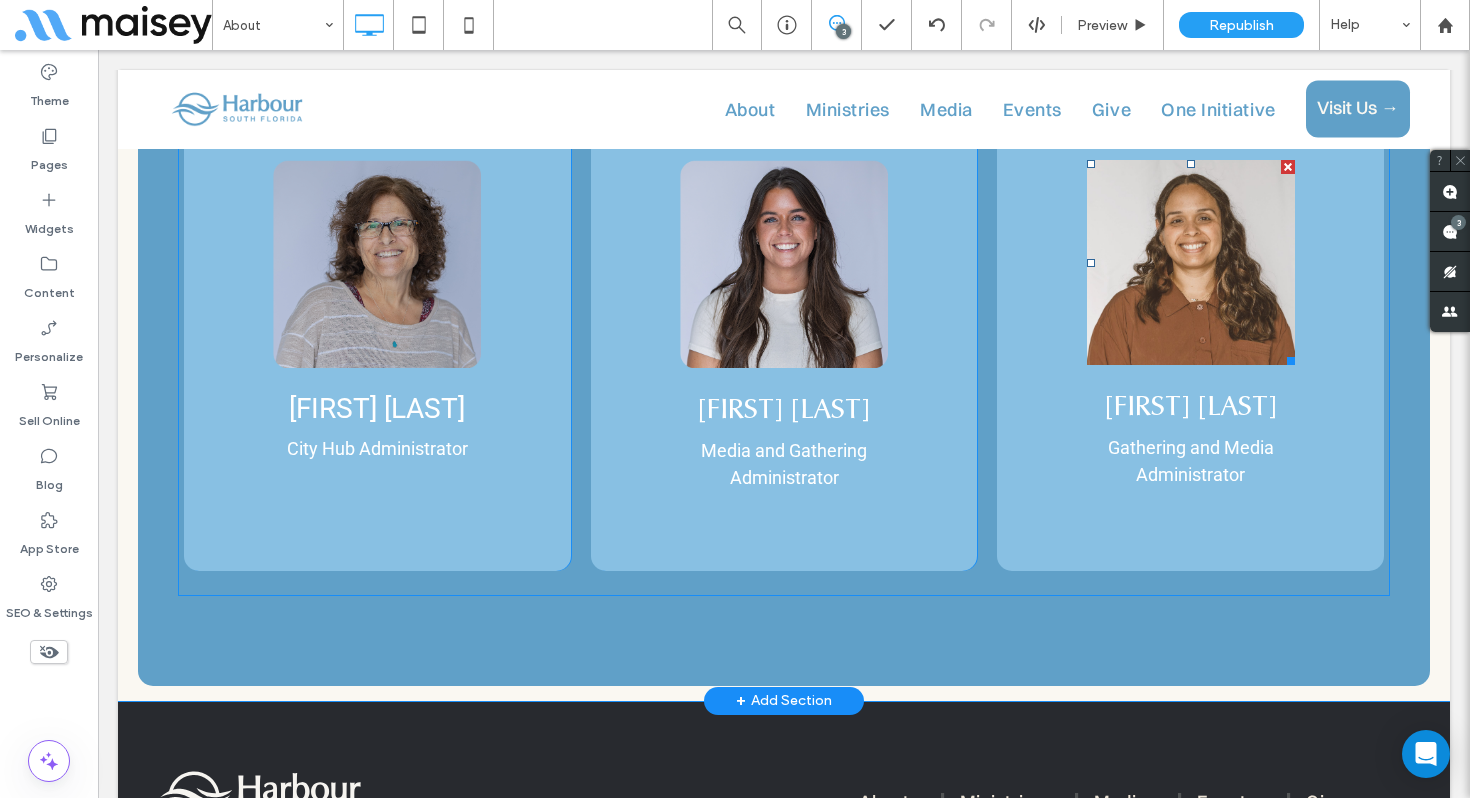 click at bounding box center [1191, 262] 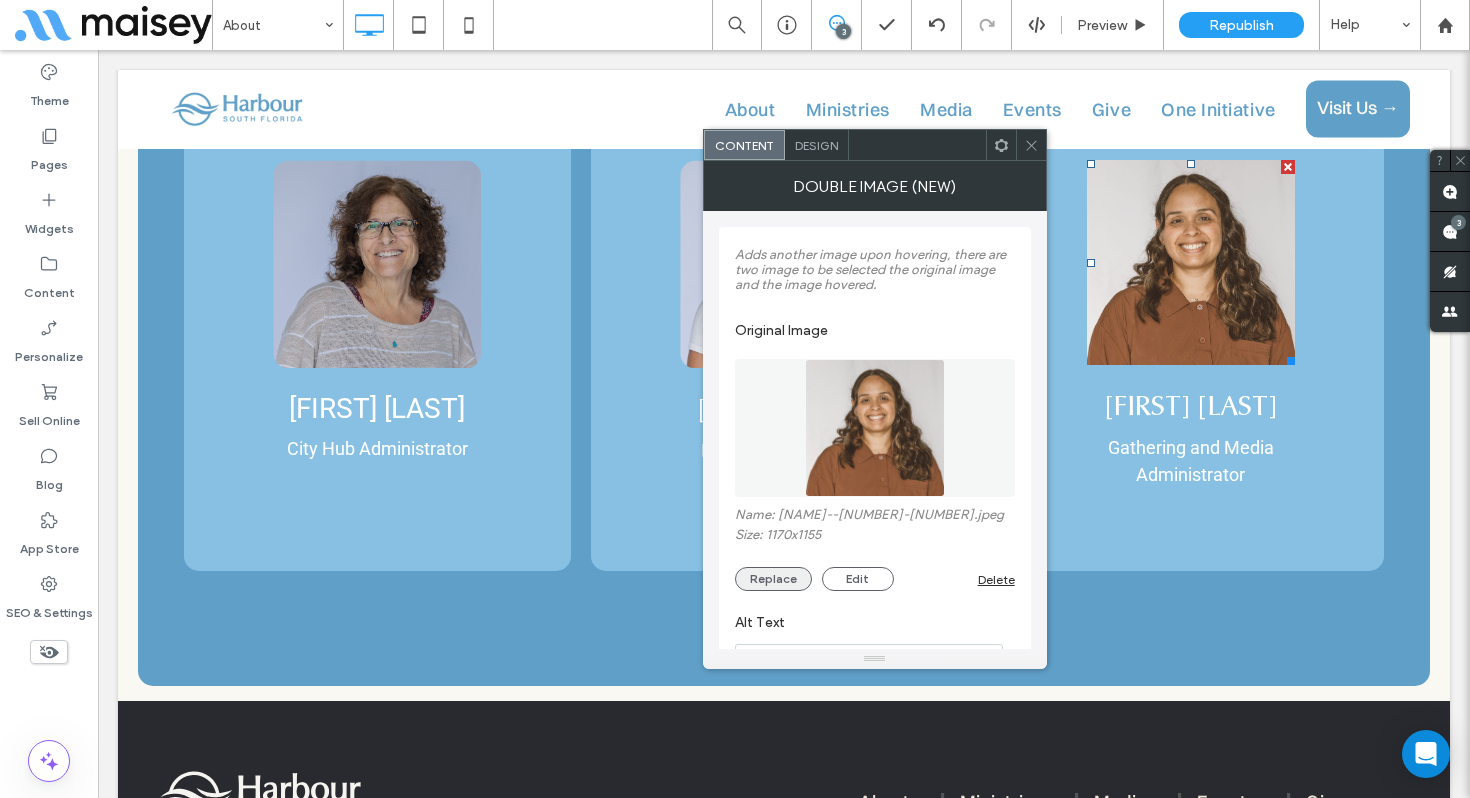 click on "Replace" at bounding box center [773, 579] 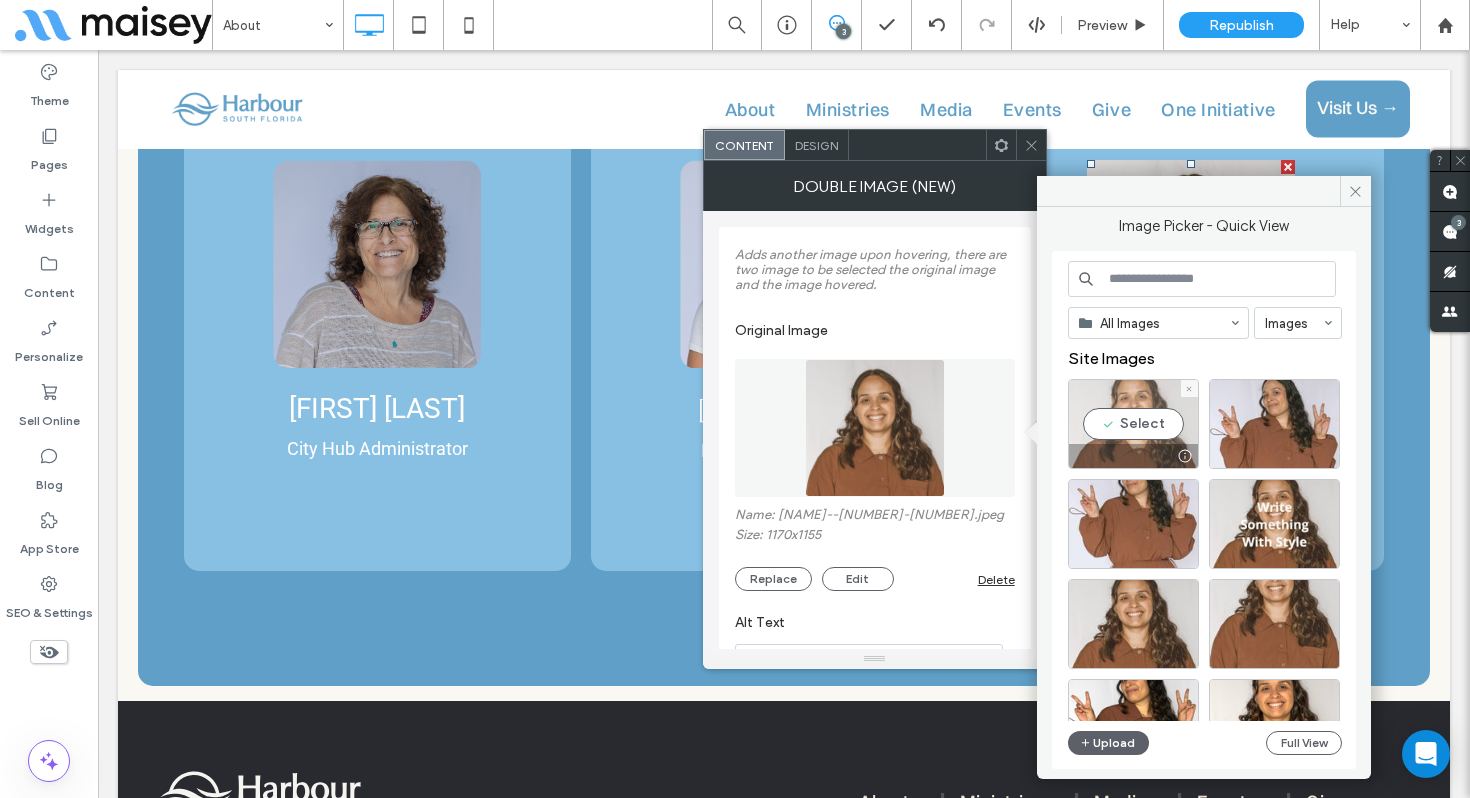 click on "Select" at bounding box center [1133, 424] 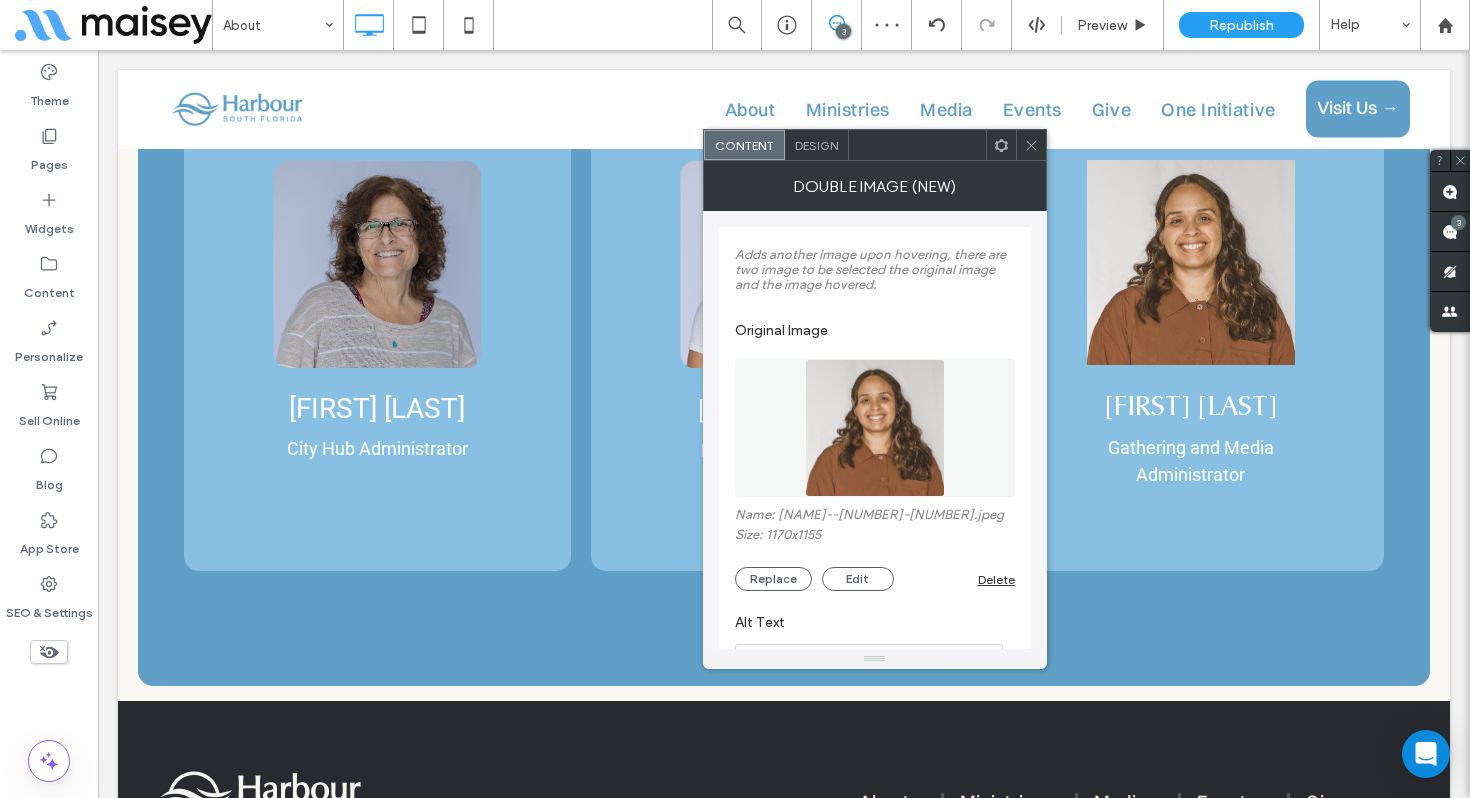 click 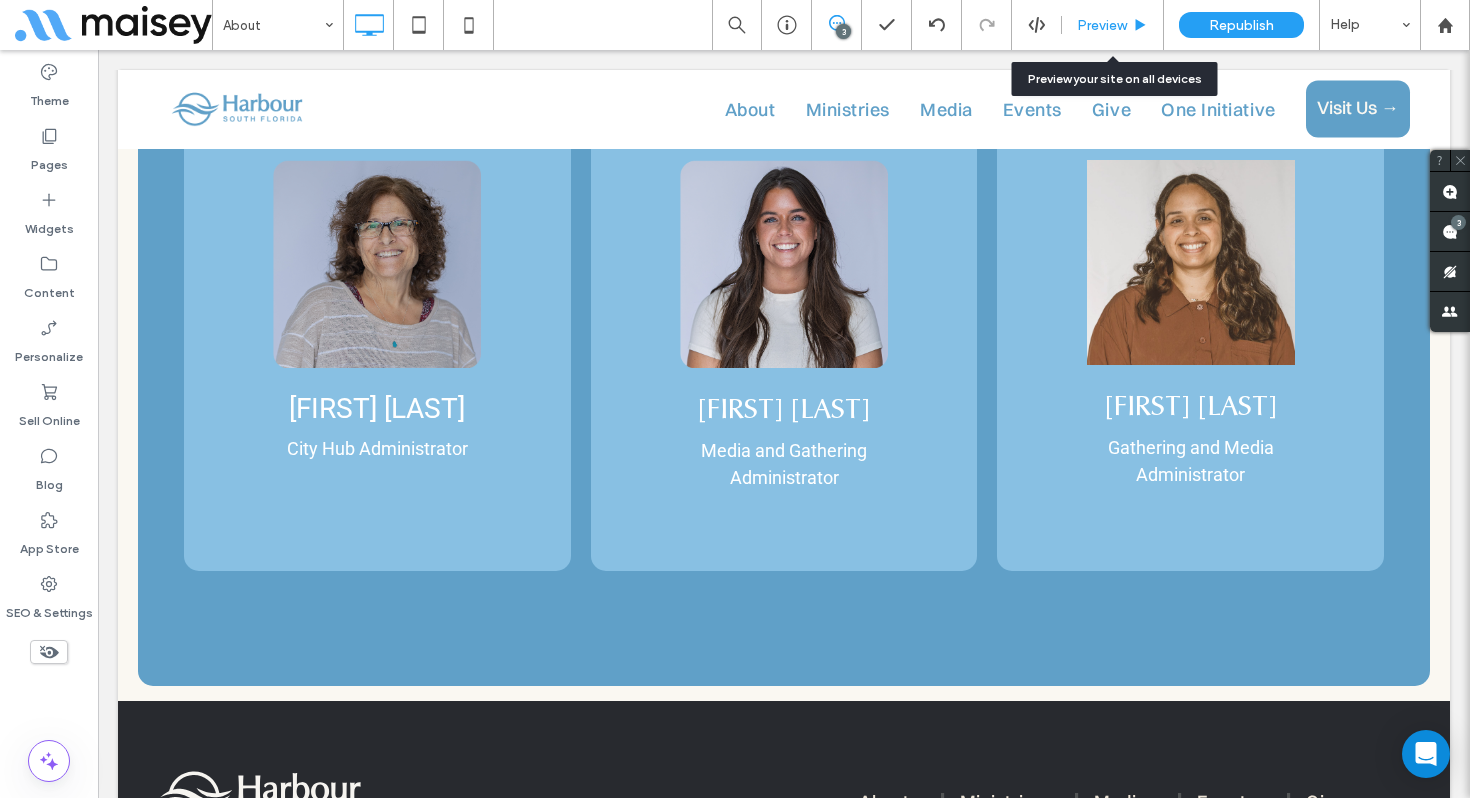 click on "Preview" at bounding box center [1102, 25] 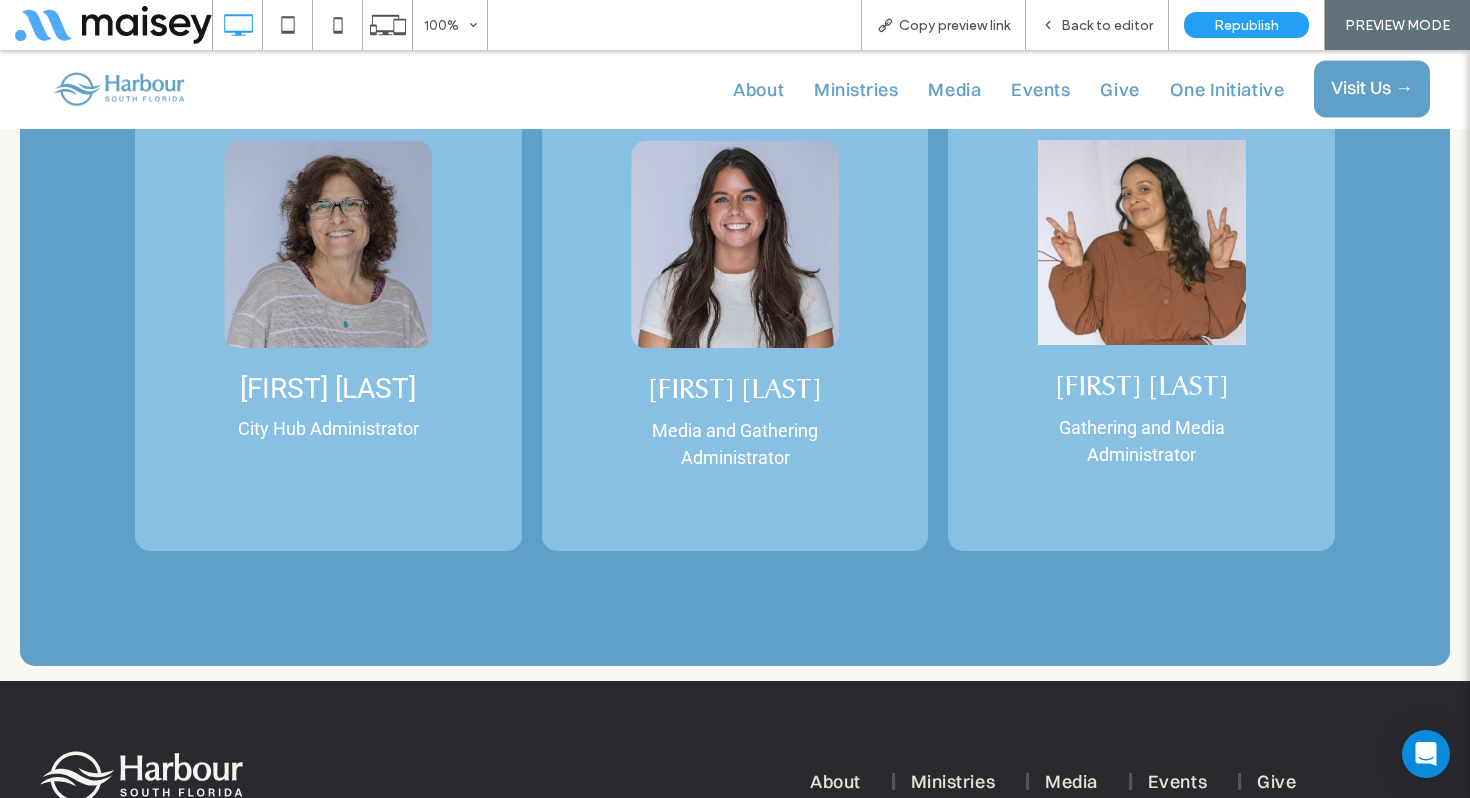 click at bounding box center [1142, 242] 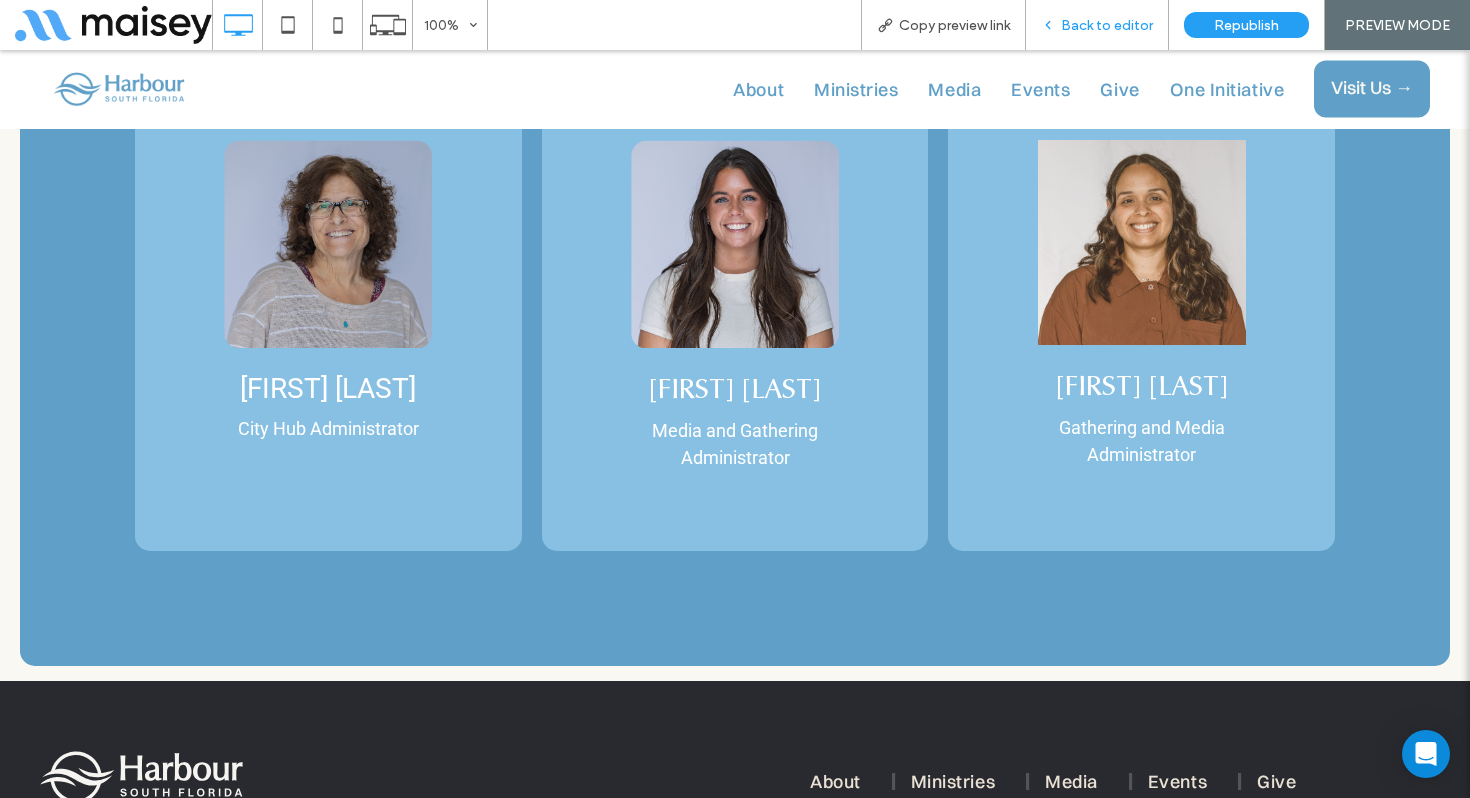click on "Back to editor" at bounding box center [1107, 25] 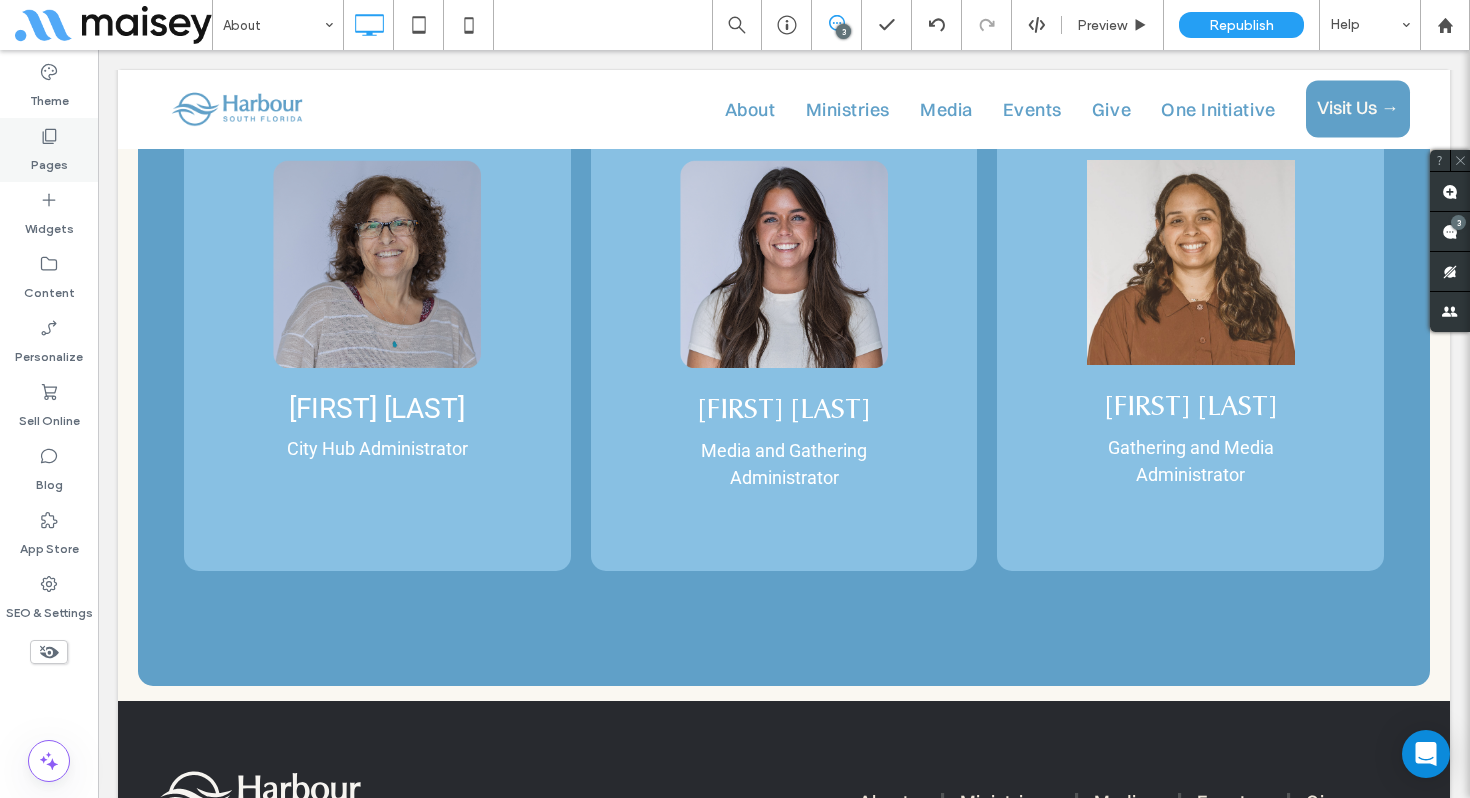 click on "Pages" at bounding box center (49, 160) 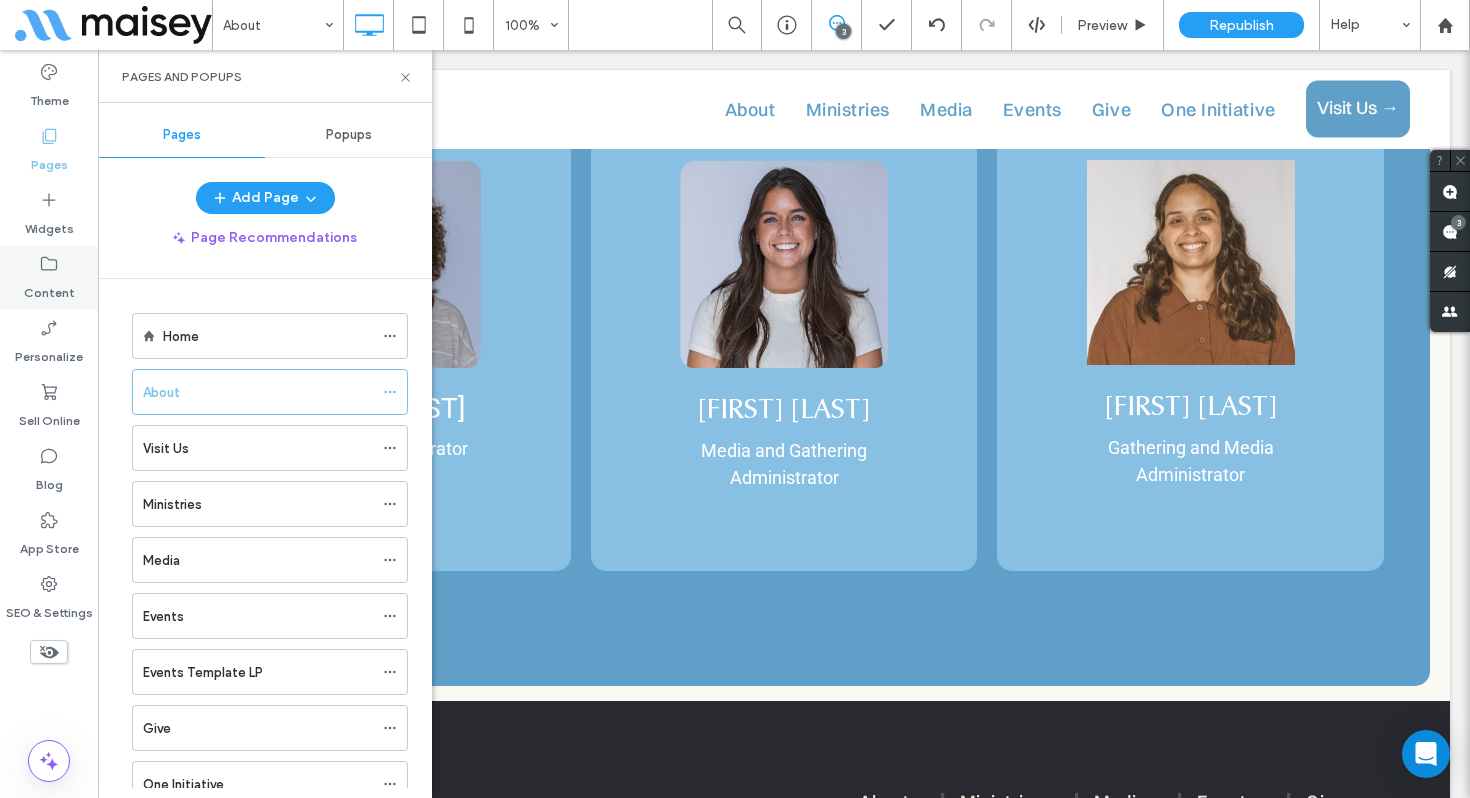 click on "Content" at bounding box center (49, 288) 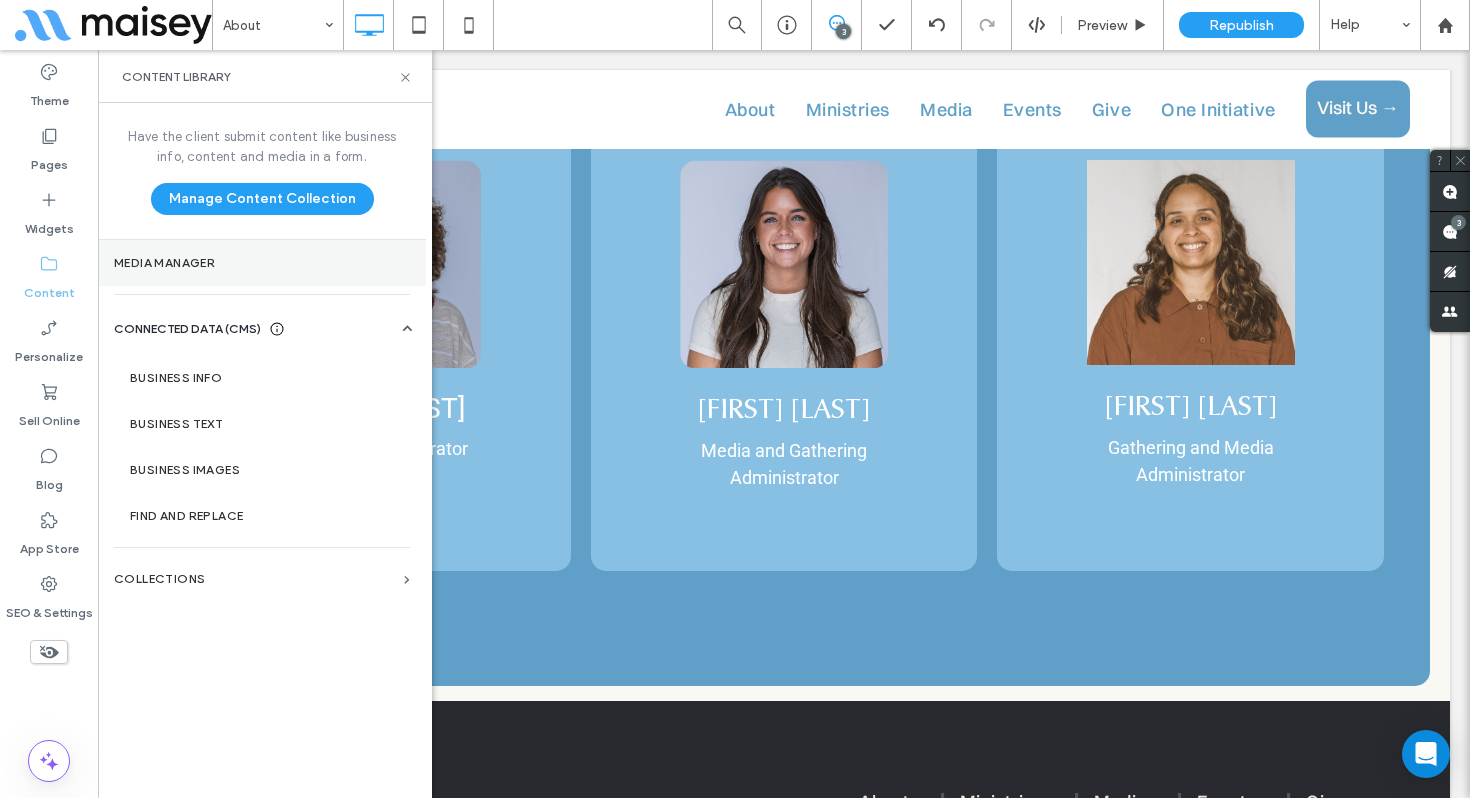 click on "Media Manager" at bounding box center [262, 263] 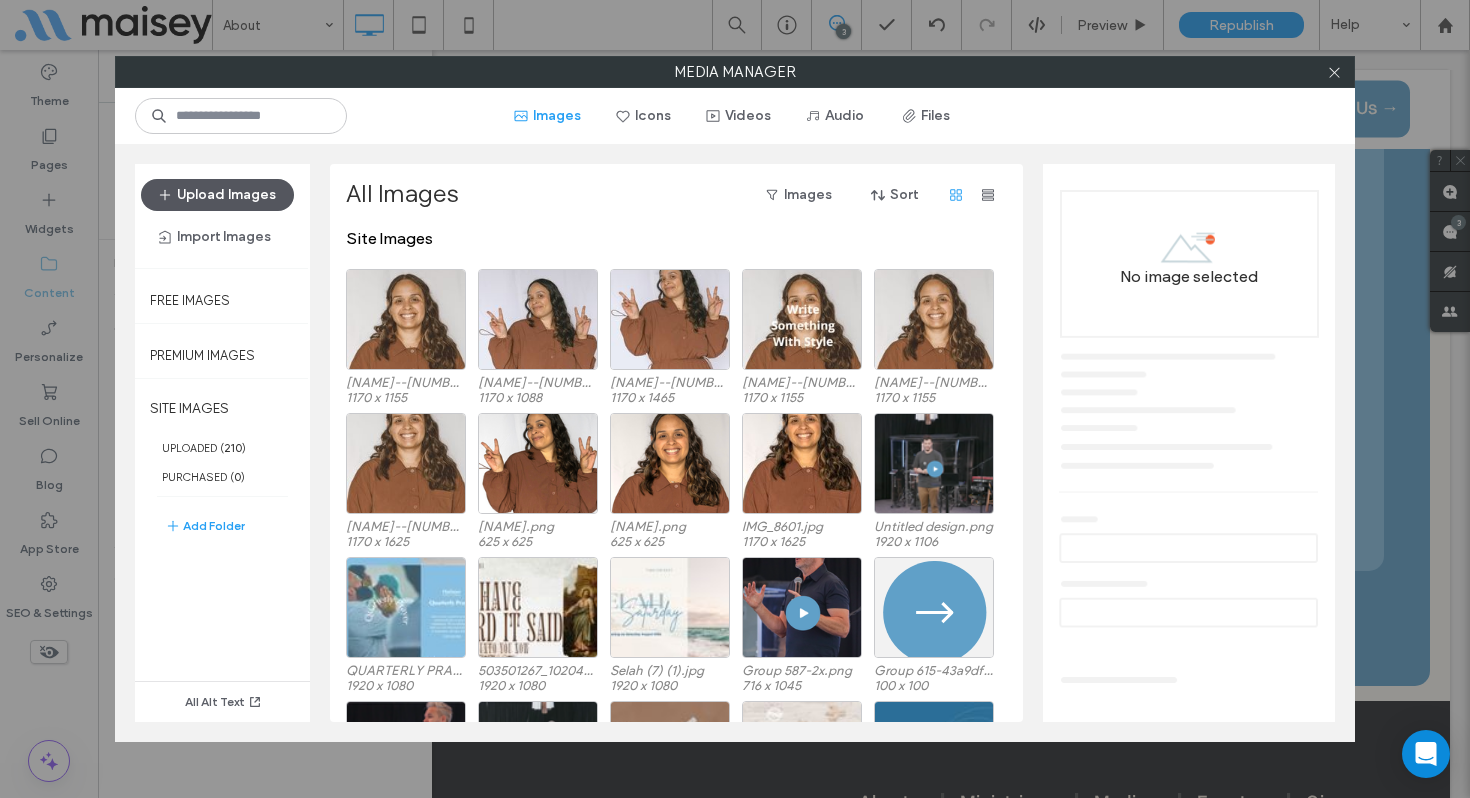 click on "Upload Images" at bounding box center (217, 195) 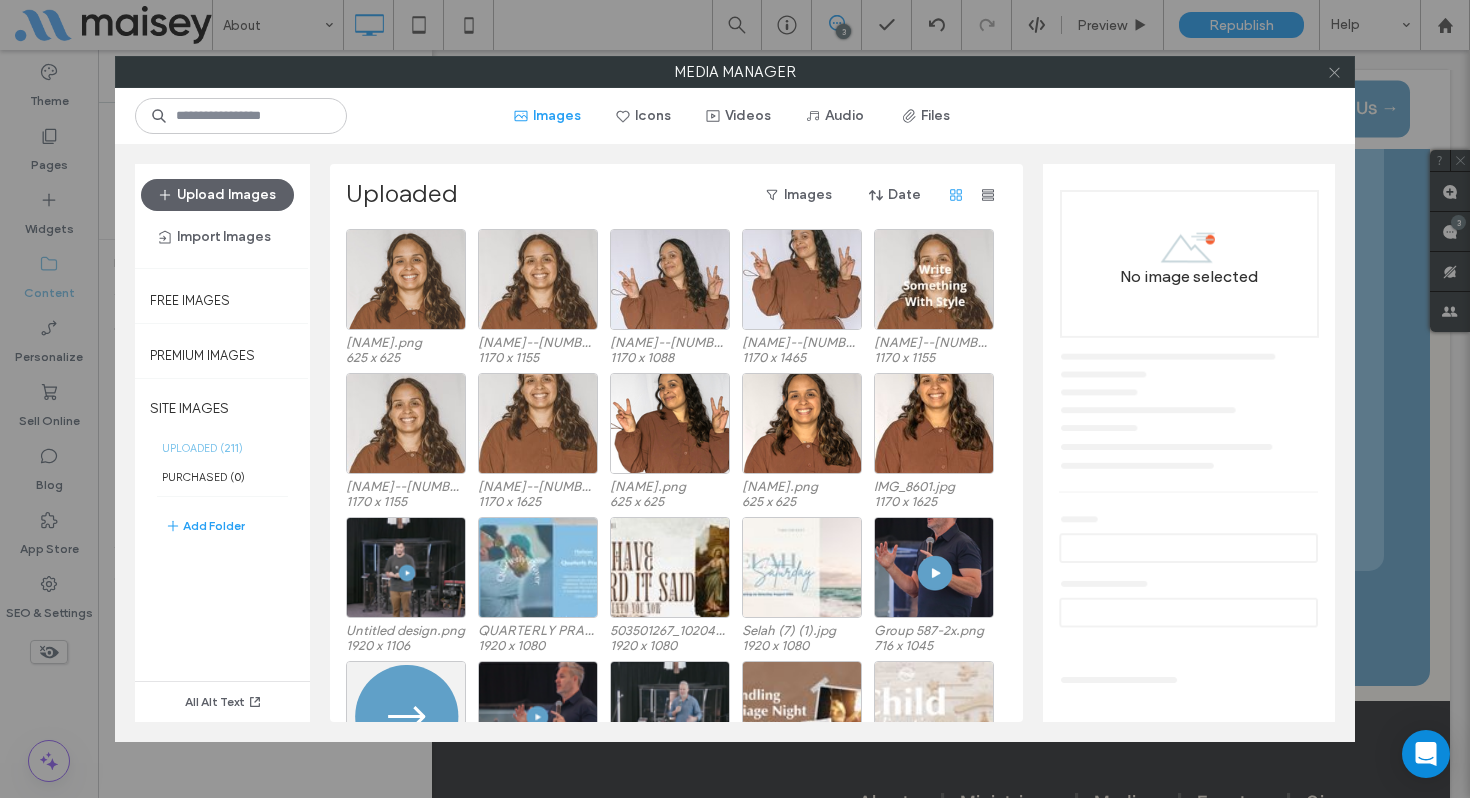 click 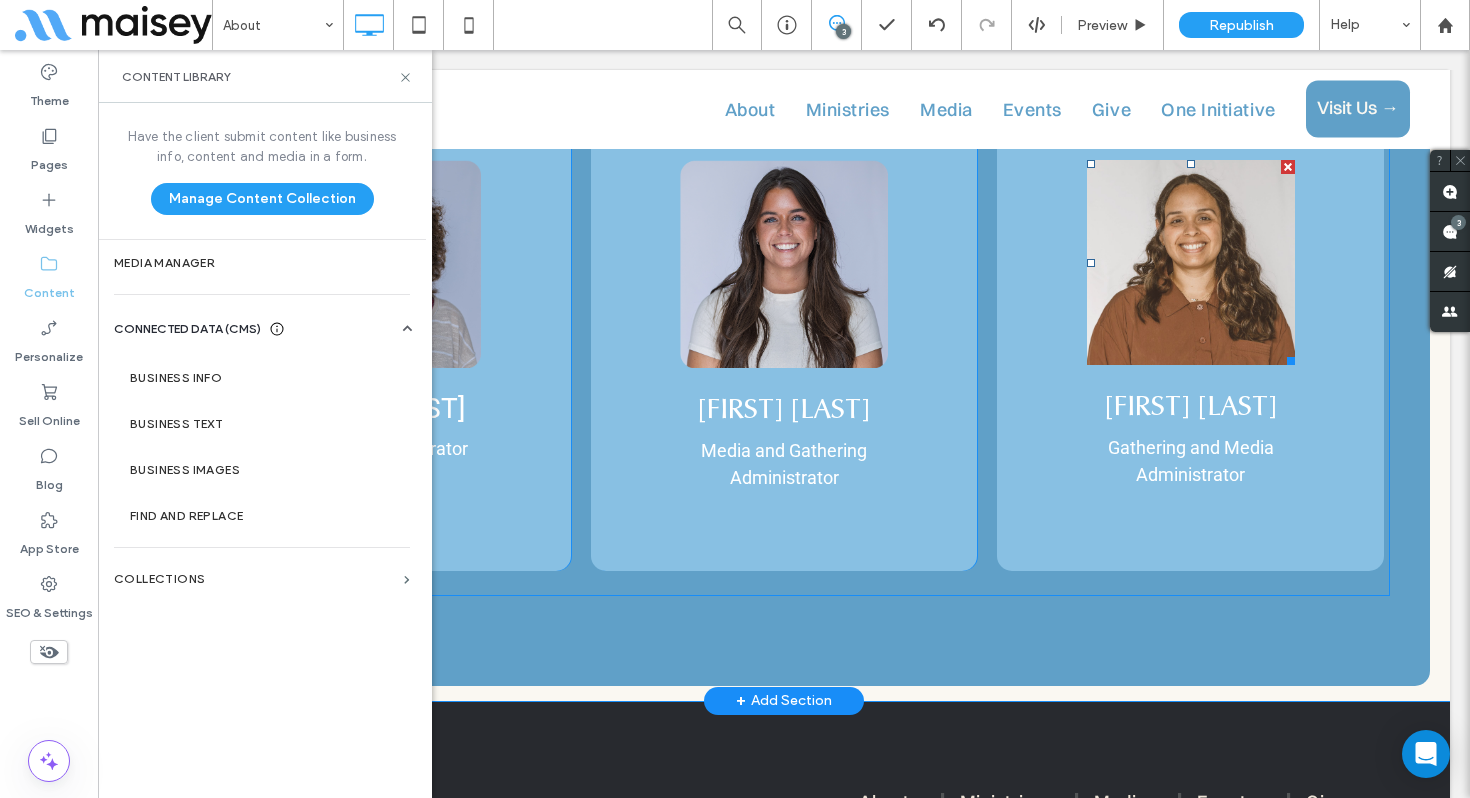 click at bounding box center (1191, 262) 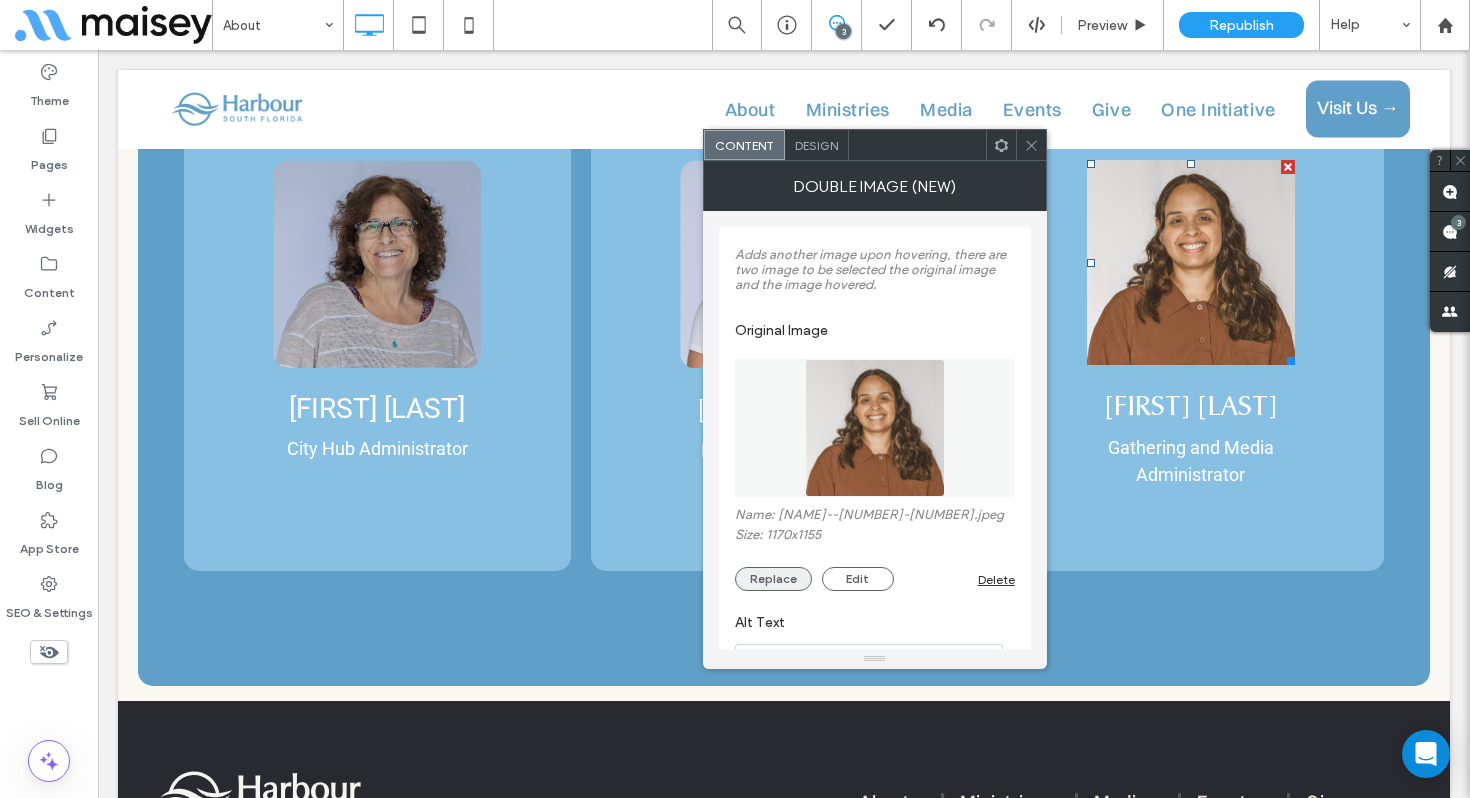 click on "Replace" at bounding box center [773, 579] 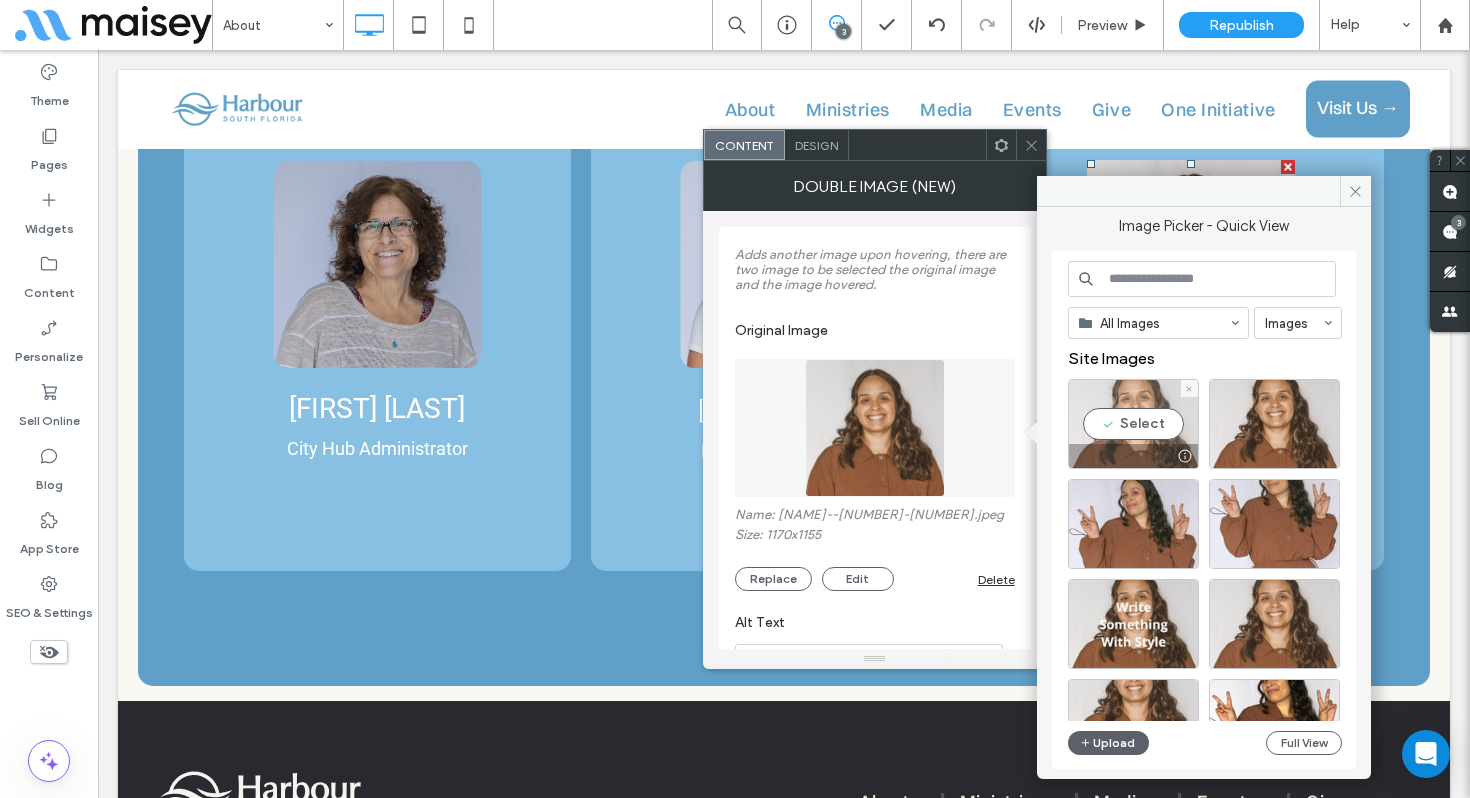 click on "Select" at bounding box center (1133, 424) 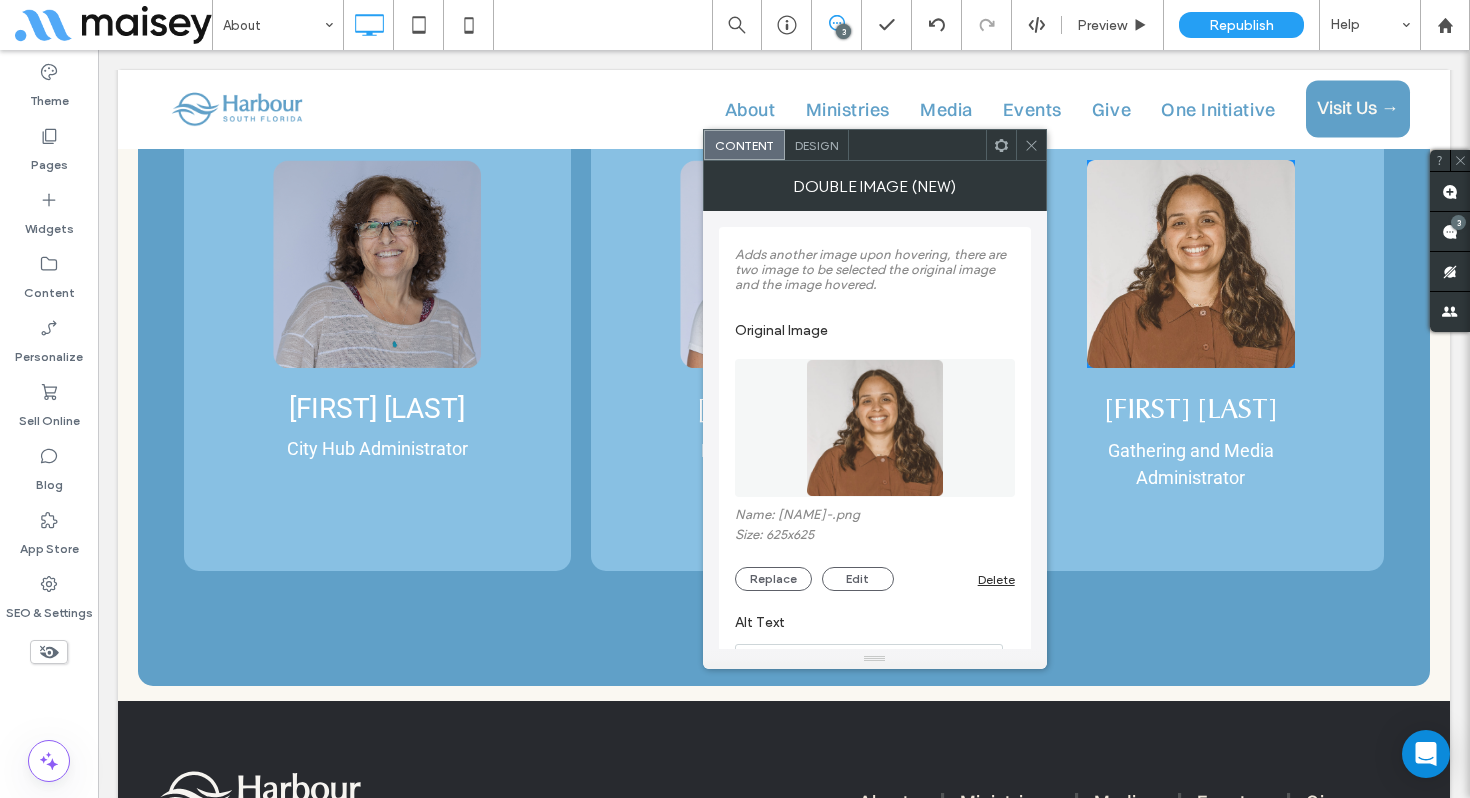 click 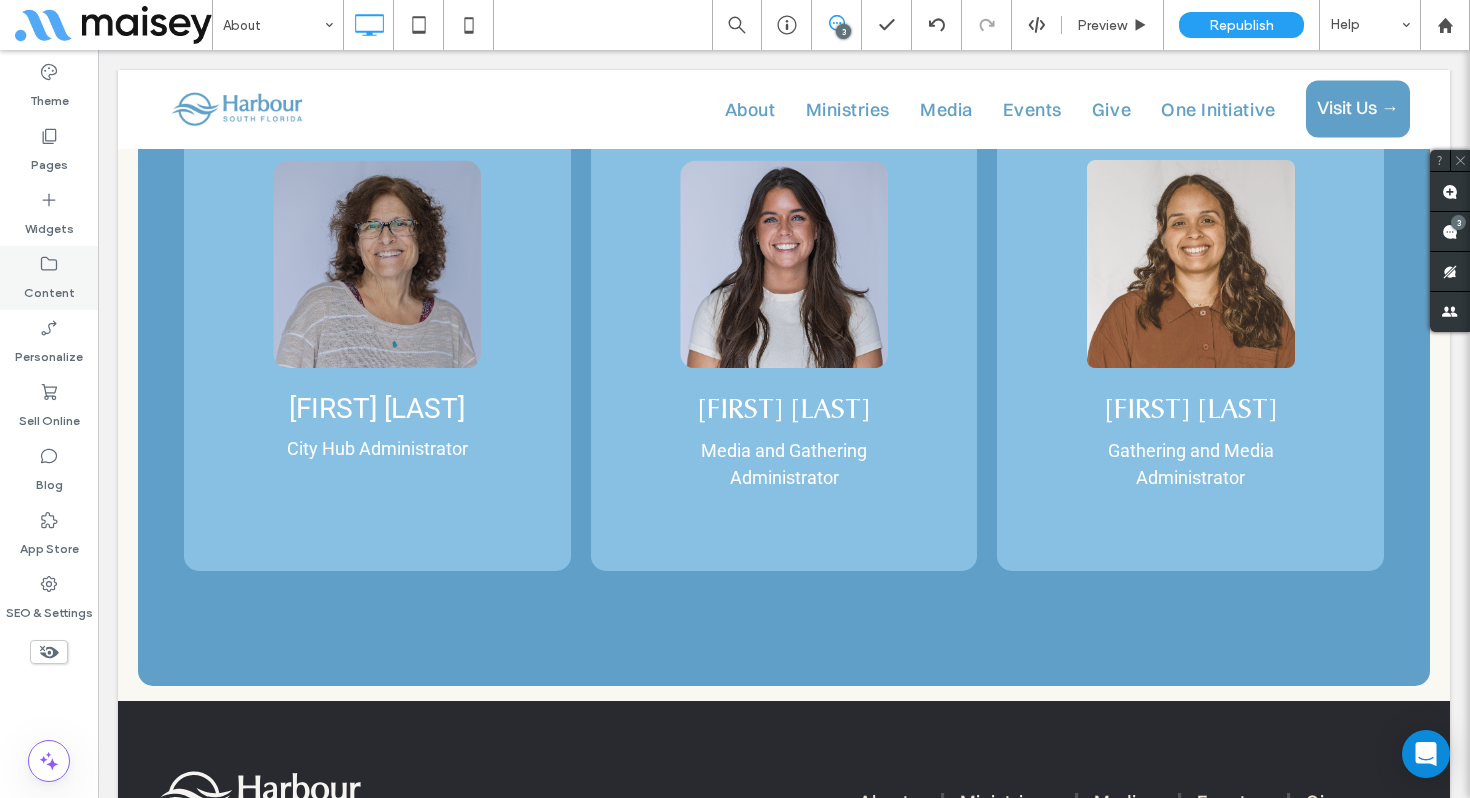 click on "Content" at bounding box center [49, 288] 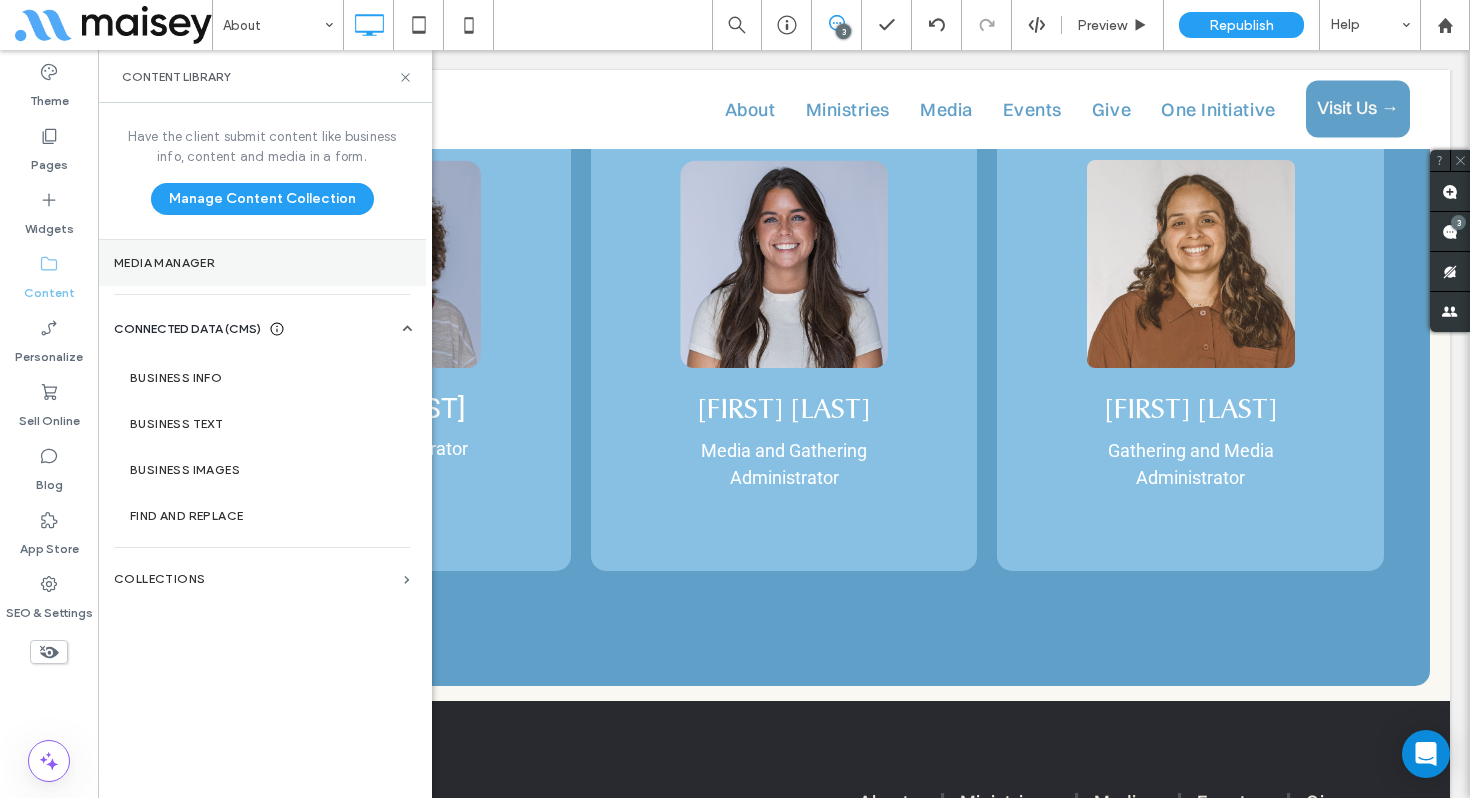 click on "Media Manager" at bounding box center [262, 263] 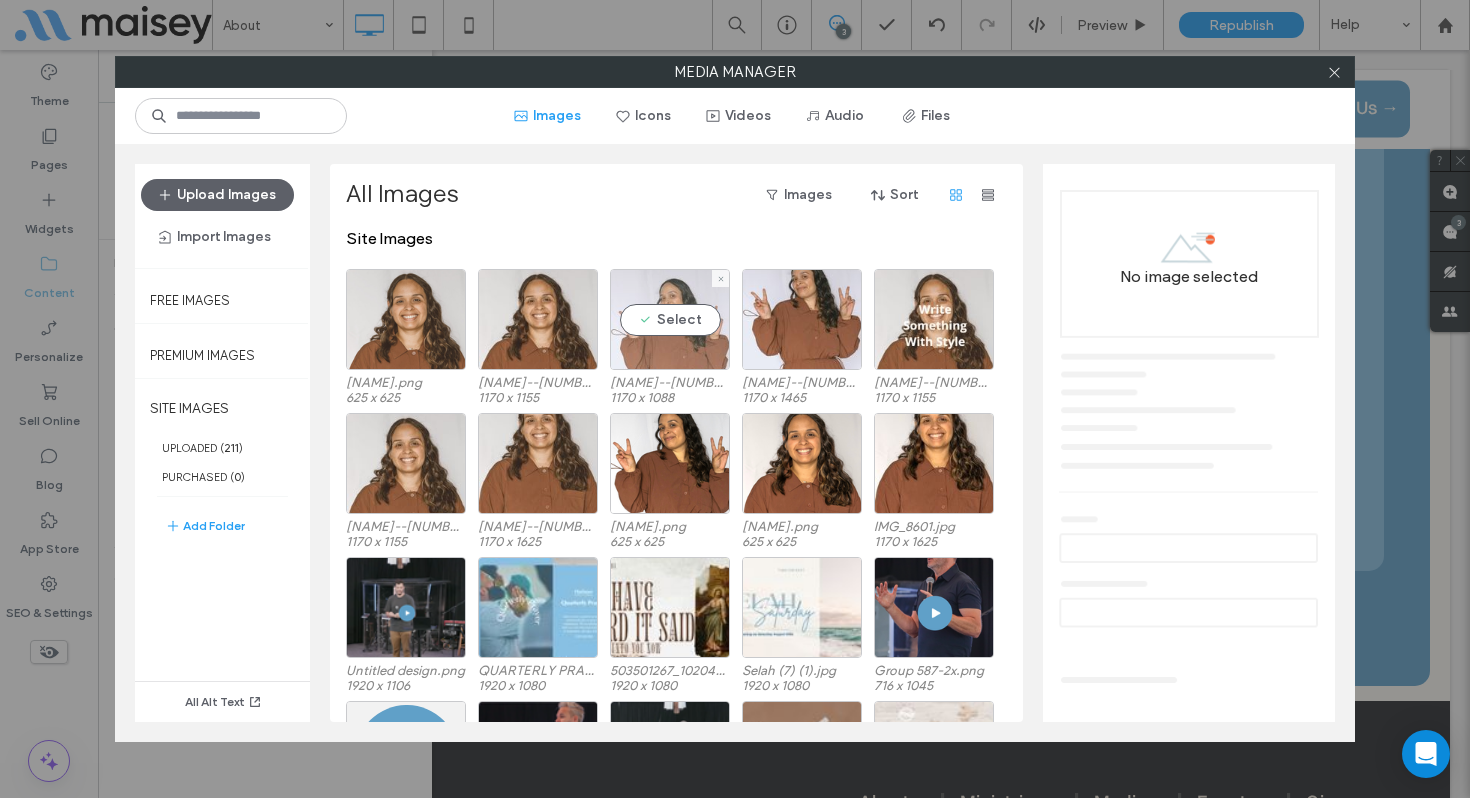 click on "Select" at bounding box center [670, 319] 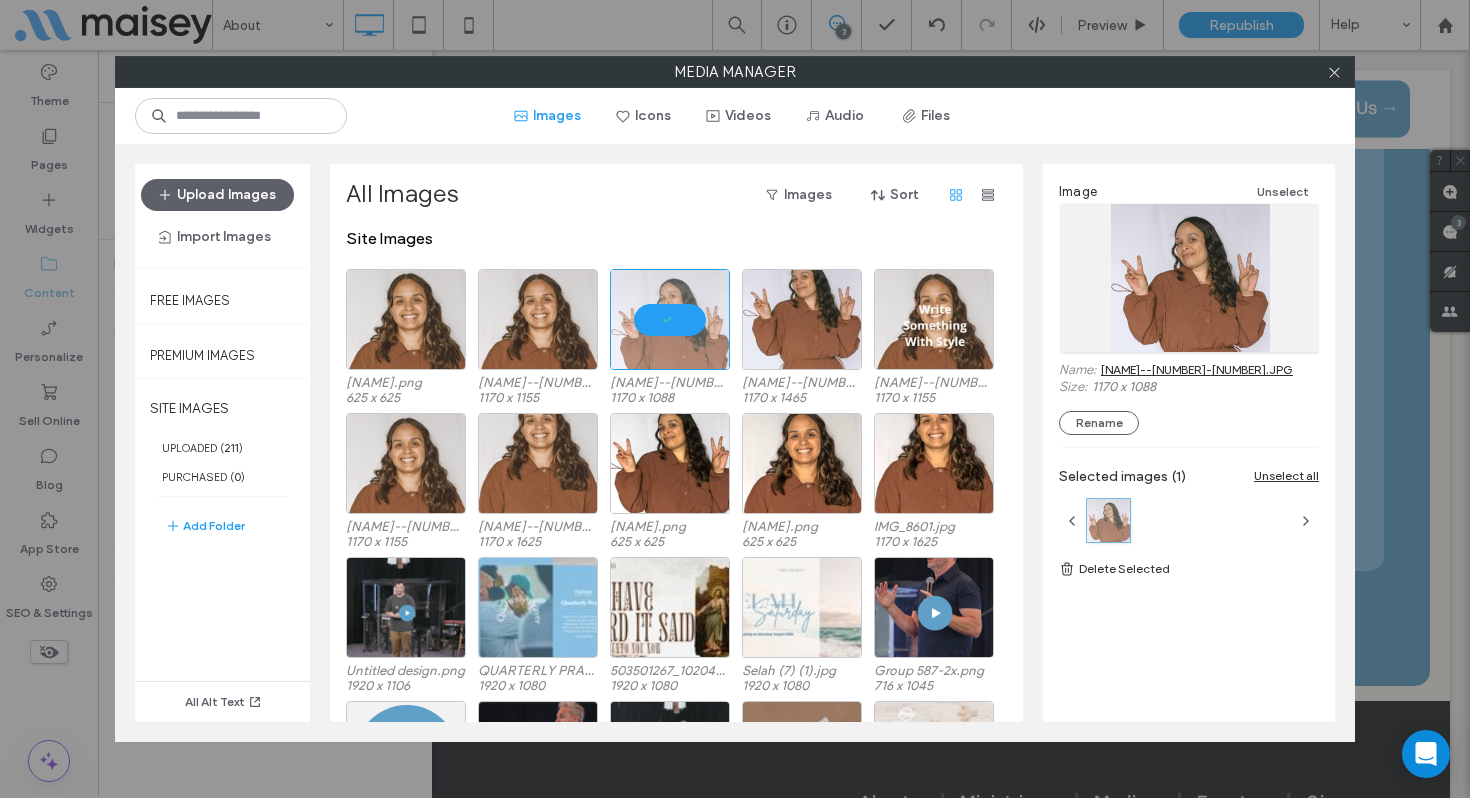 click on "Tezza-9178--281-29.JPG" at bounding box center (1197, 369) 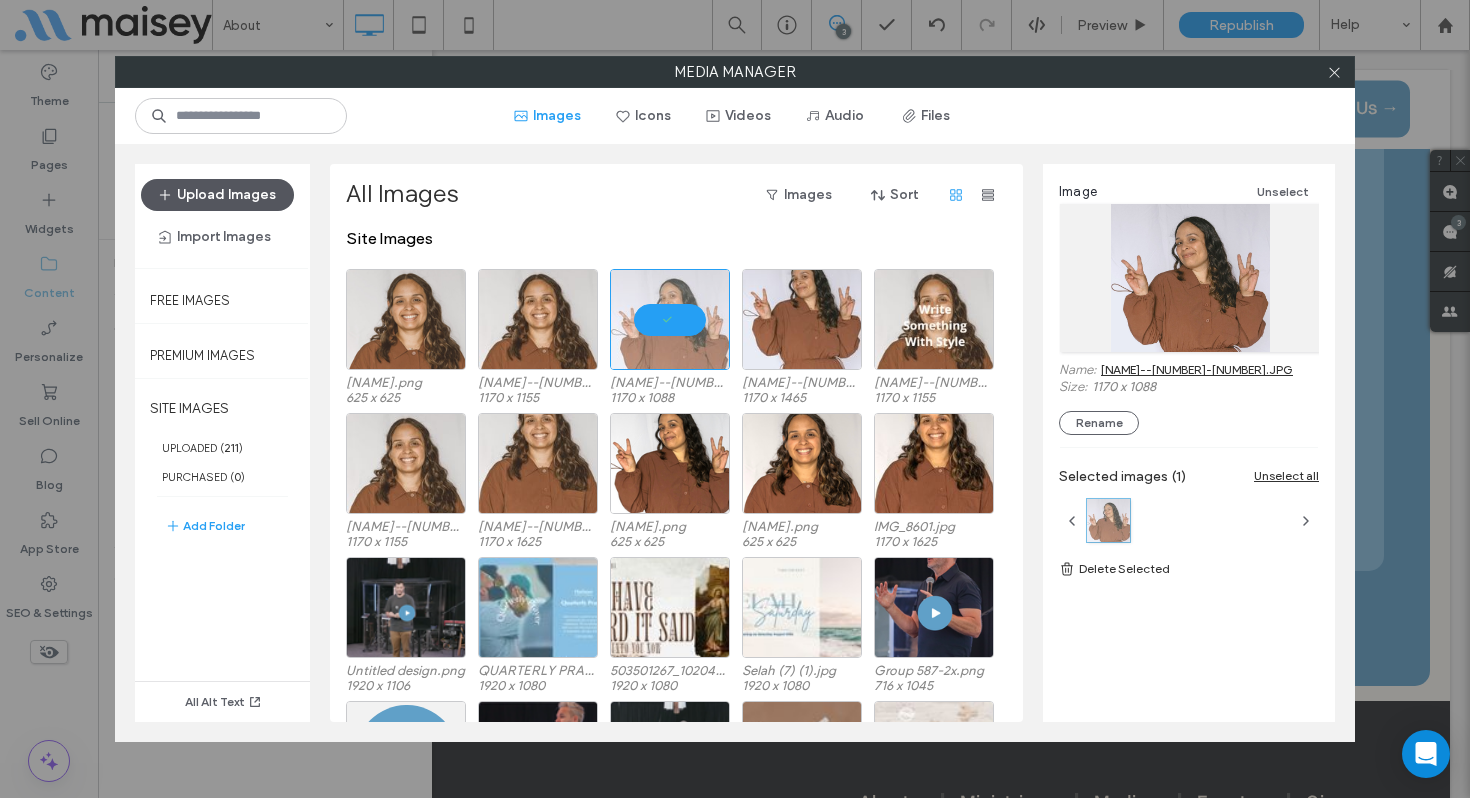 click on "Upload Images" at bounding box center [217, 195] 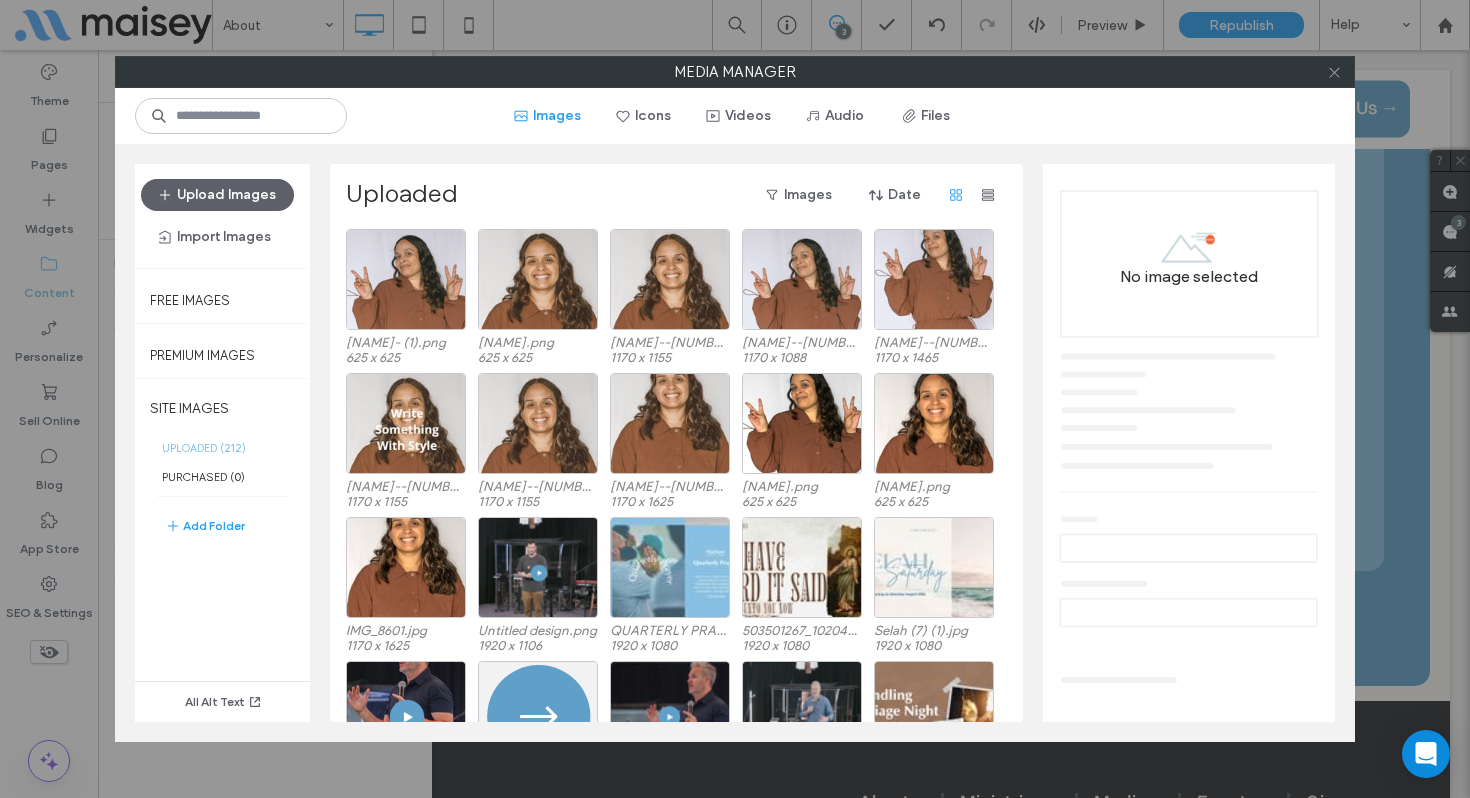 click 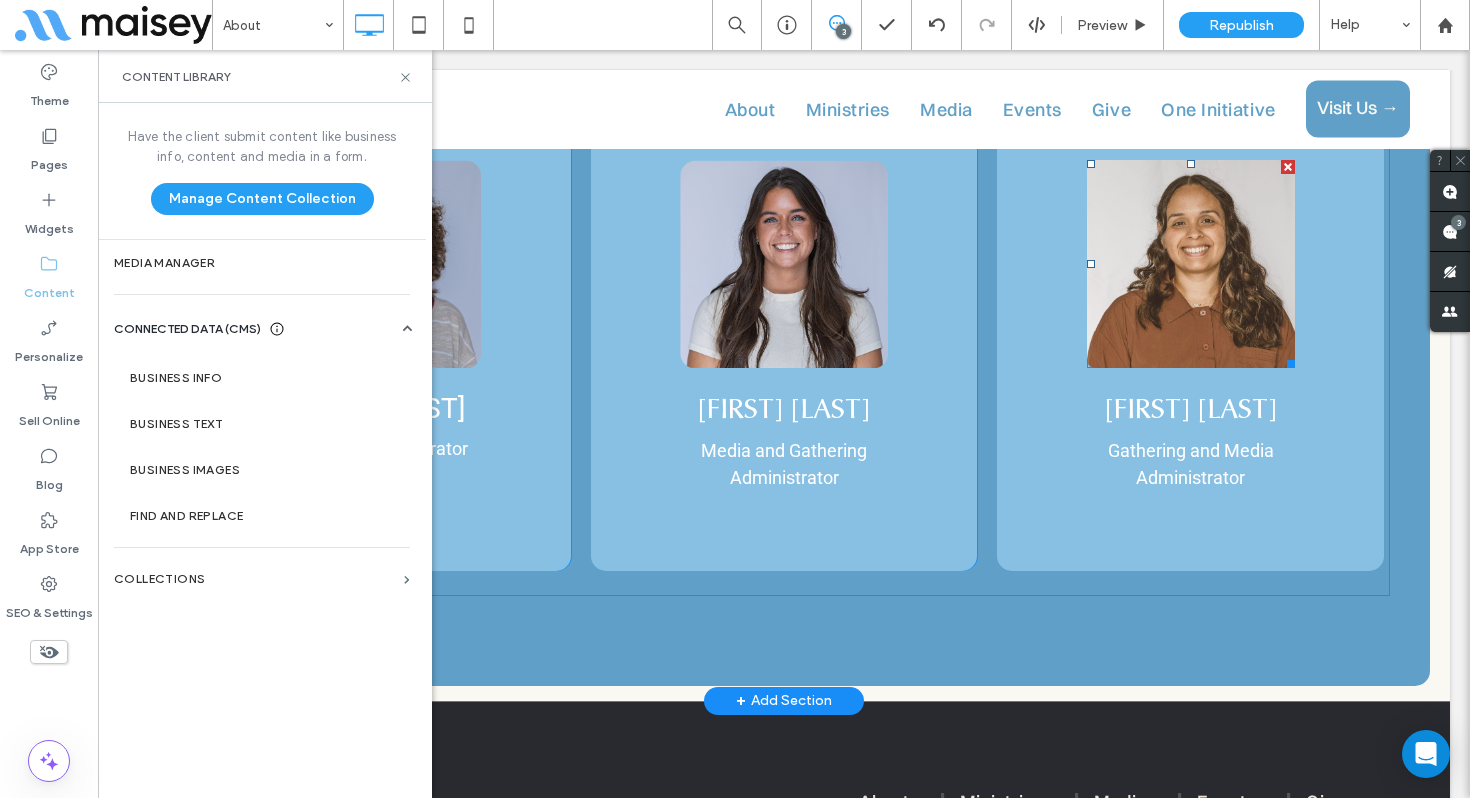 click at bounding box center (1191, 264) 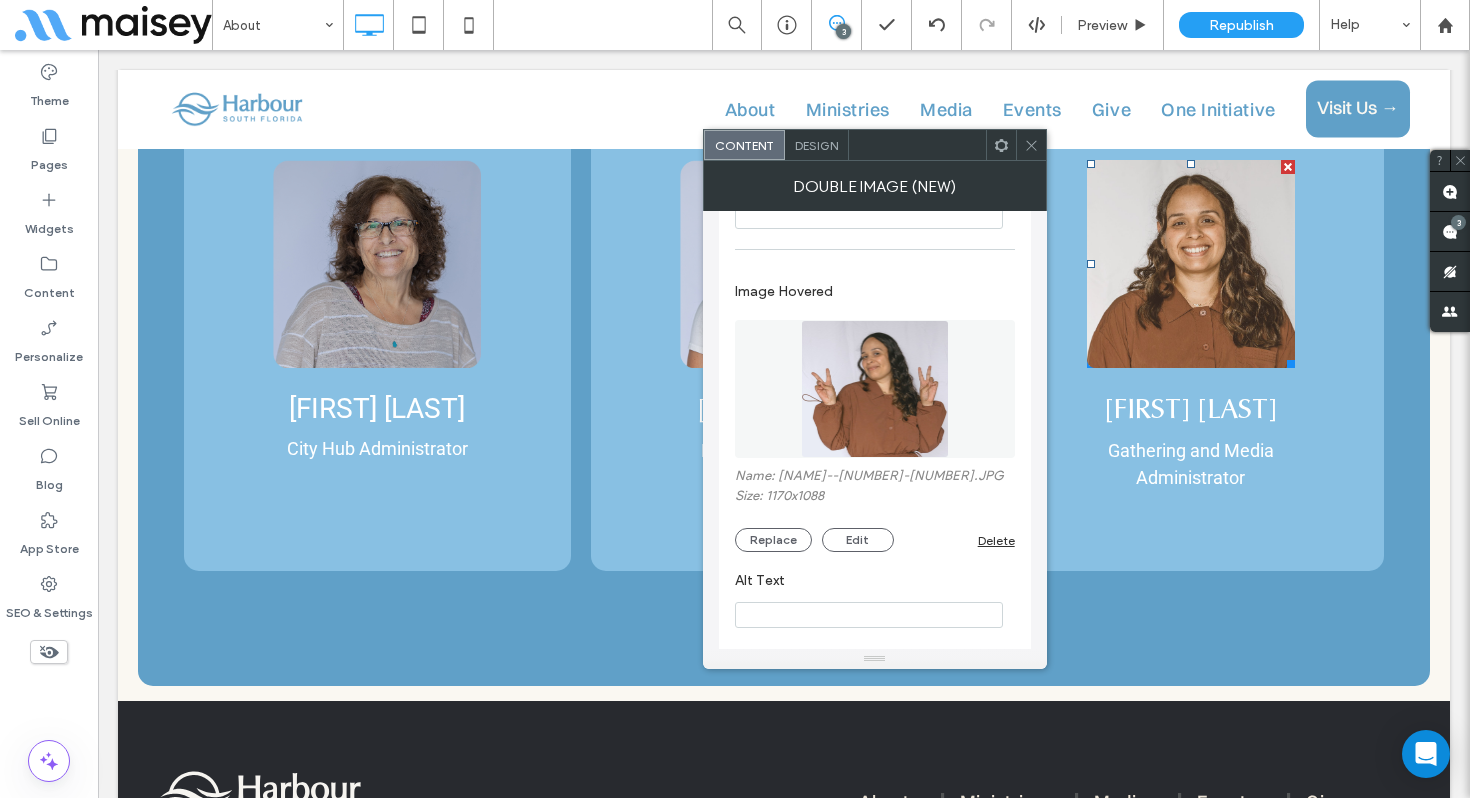 scroll, scrollTop: 444, scrollLeft: 0, axis: vertical 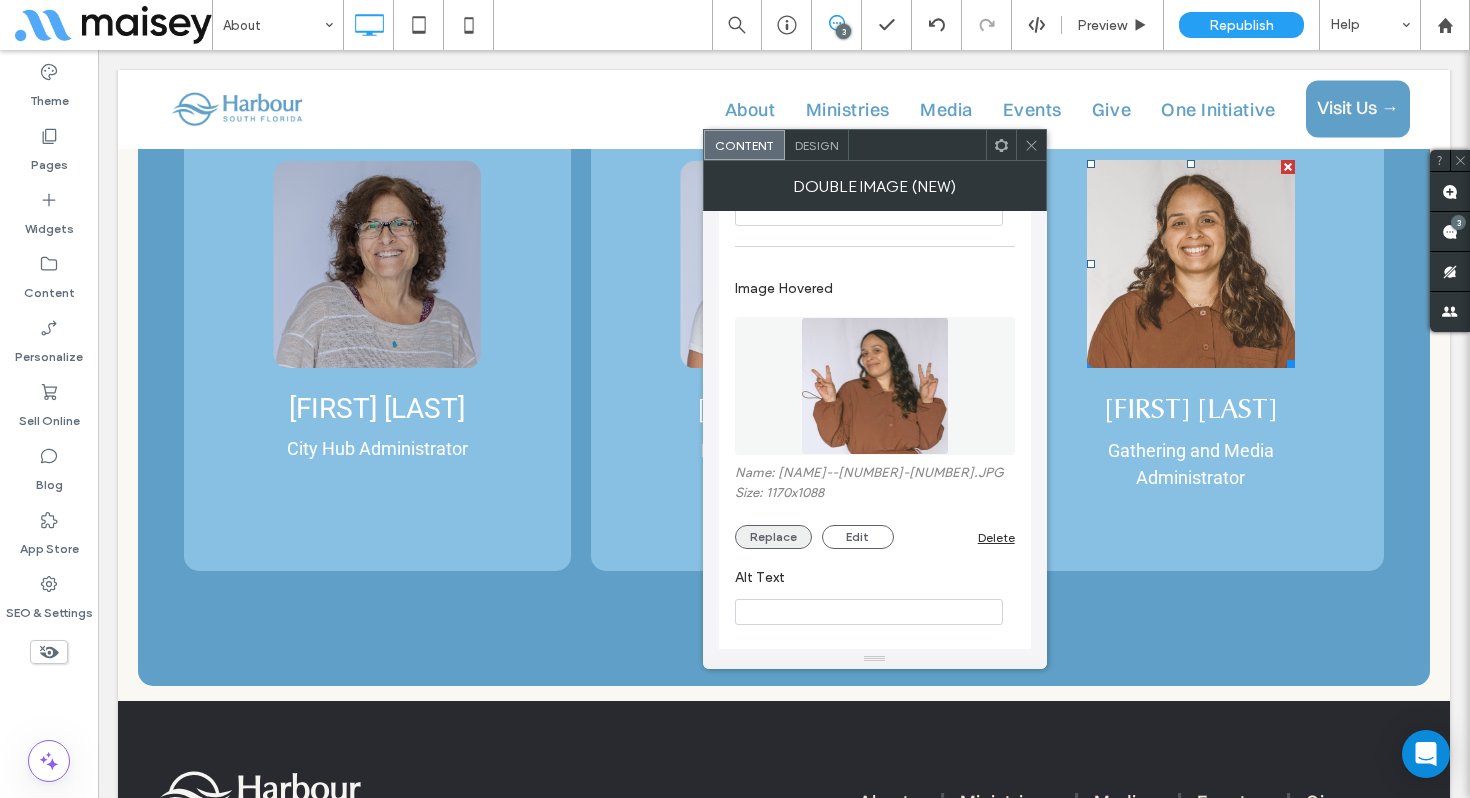 click on "Replace" at bounding box center [773, 537] 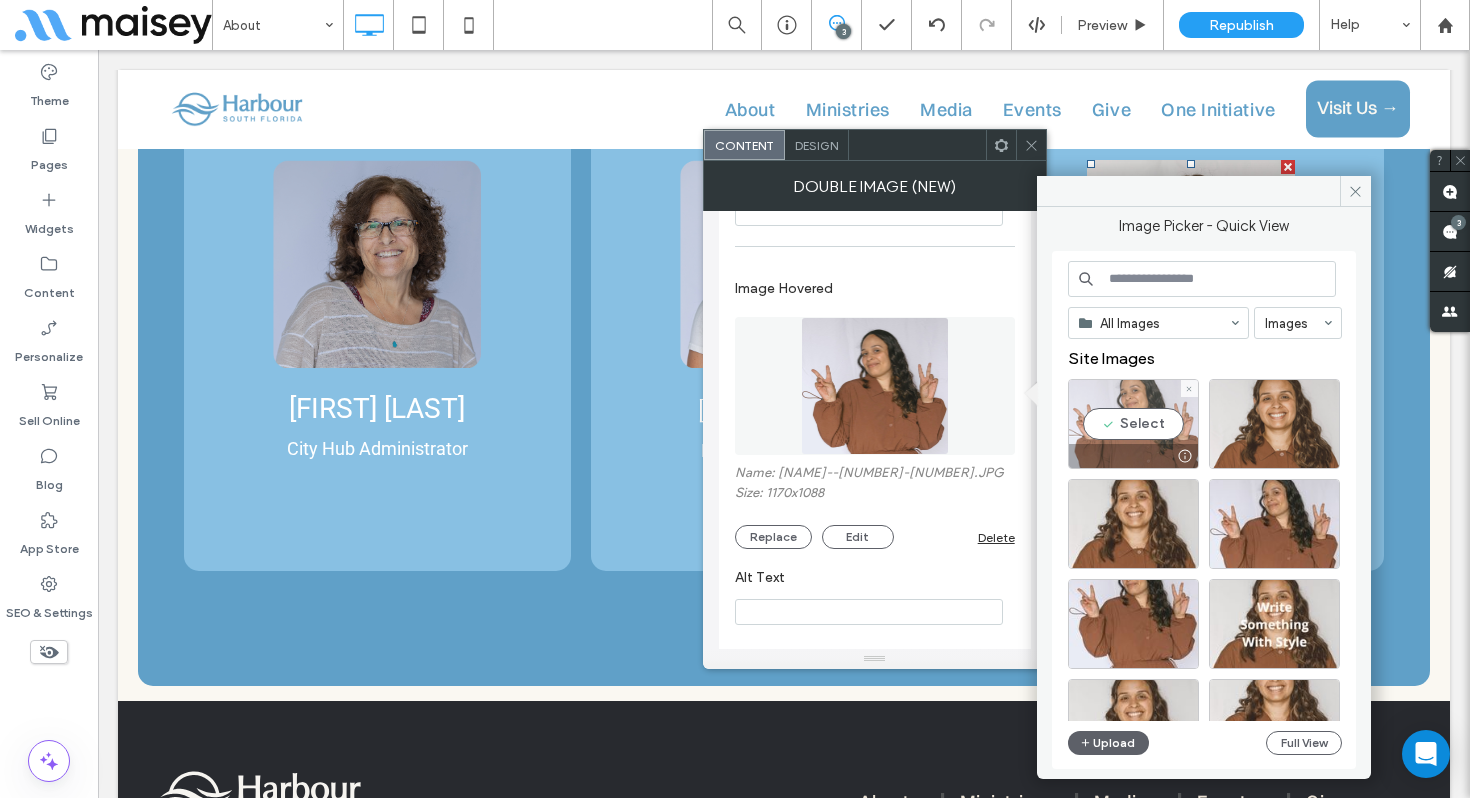 click on "Select" at bounding box center (1133, 424) 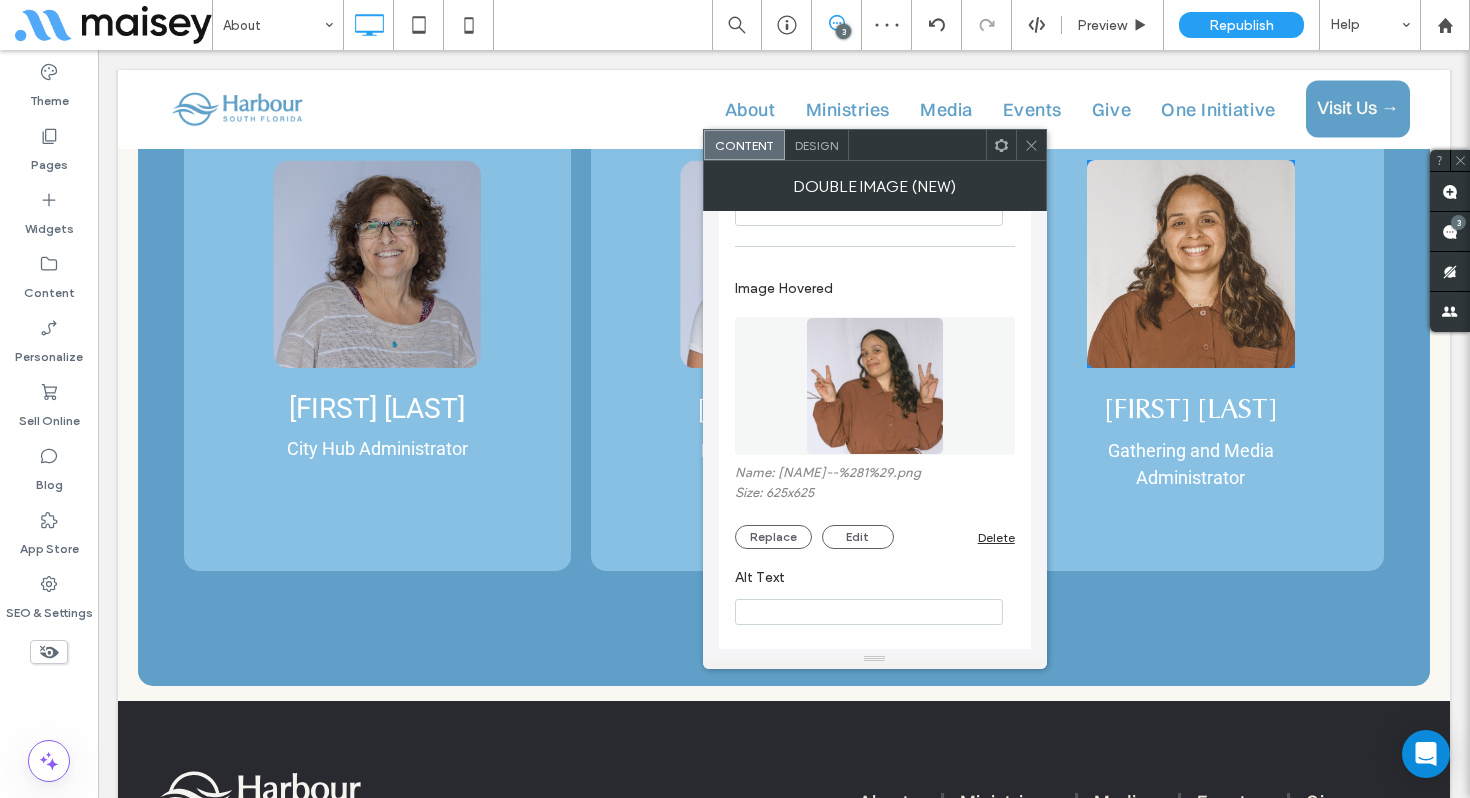 click at bounding box center (1031, 145) 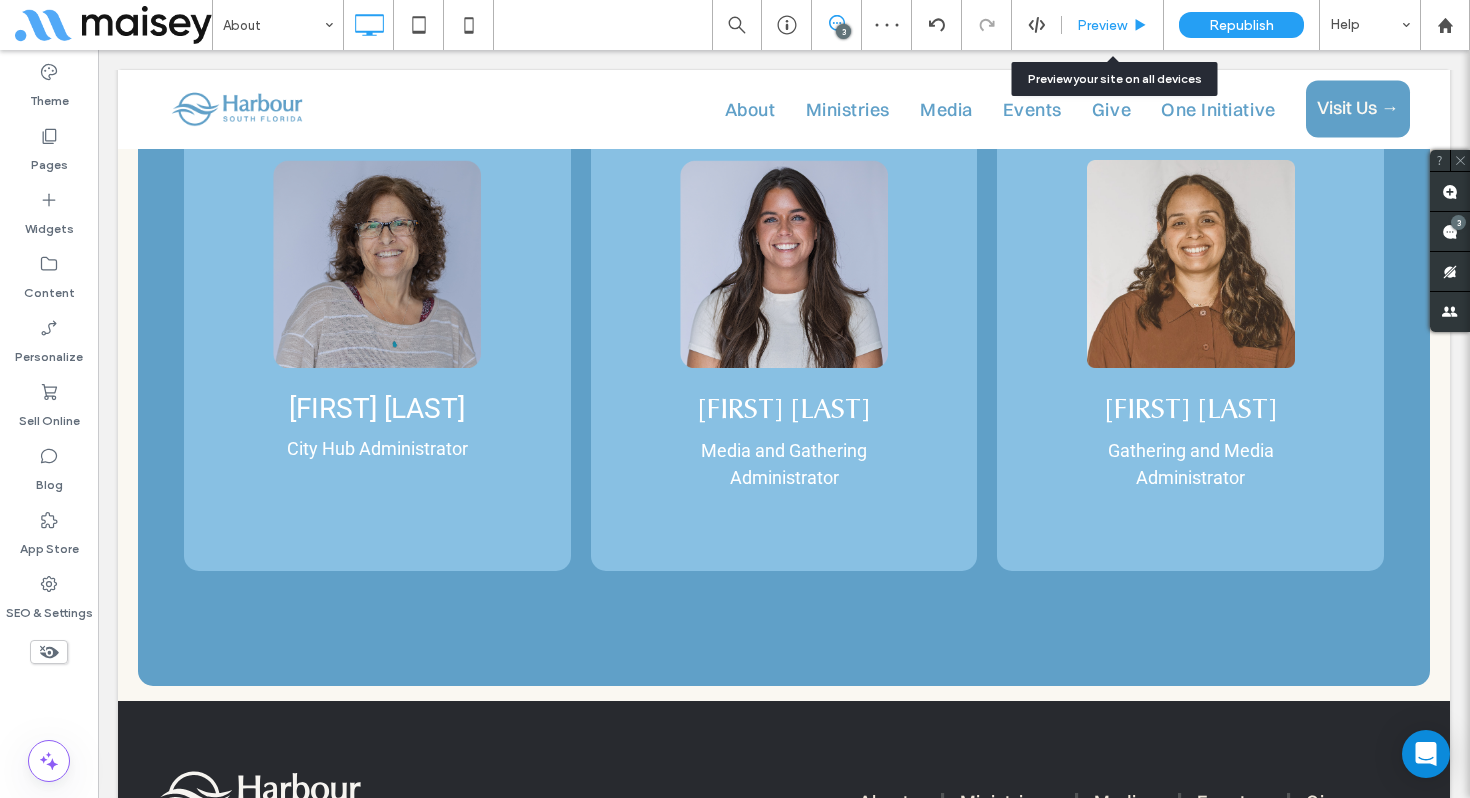 click on "Preview" at bounding box center (1102, 25) 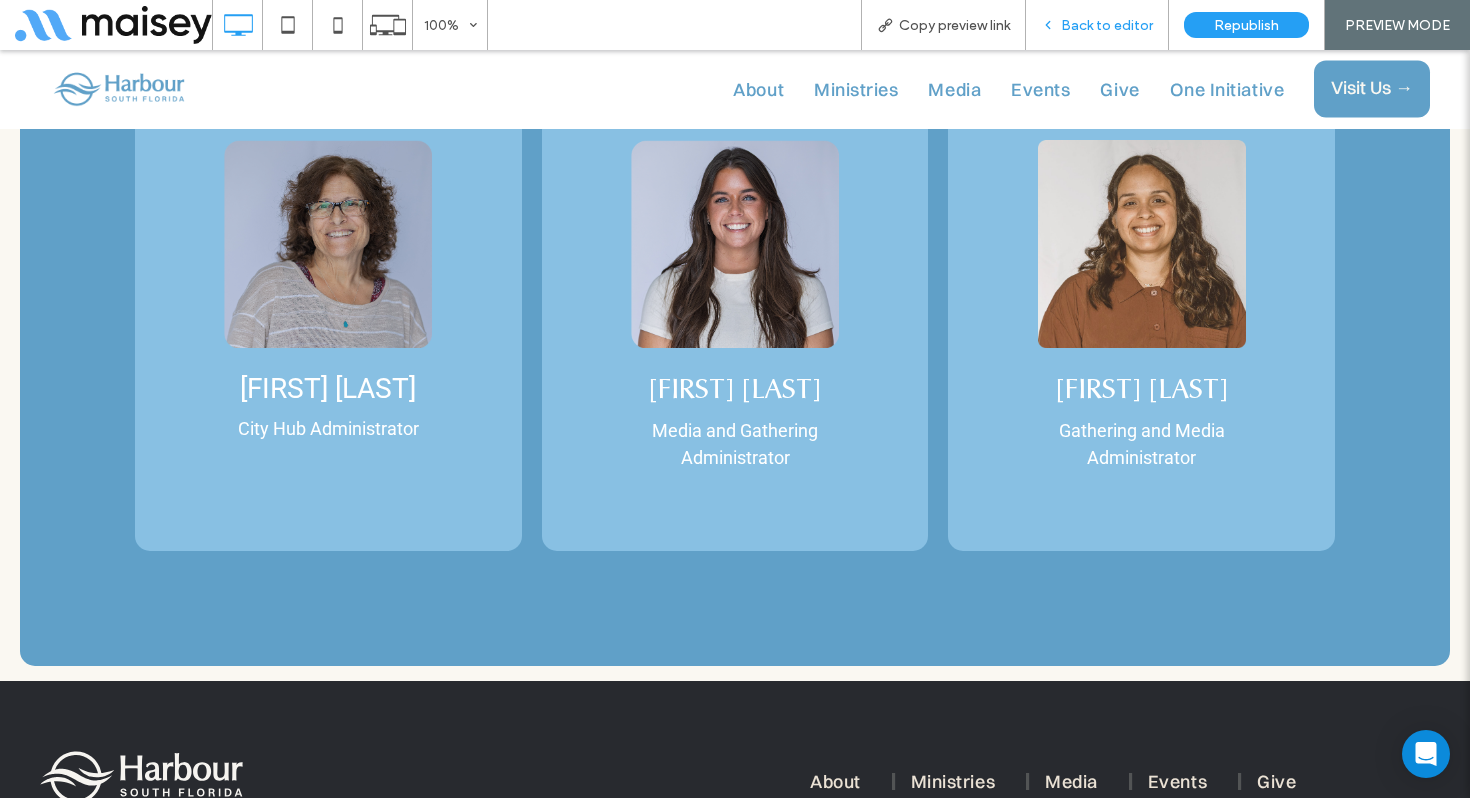 click on "Back to editor" at bounding box center (1107, 25) 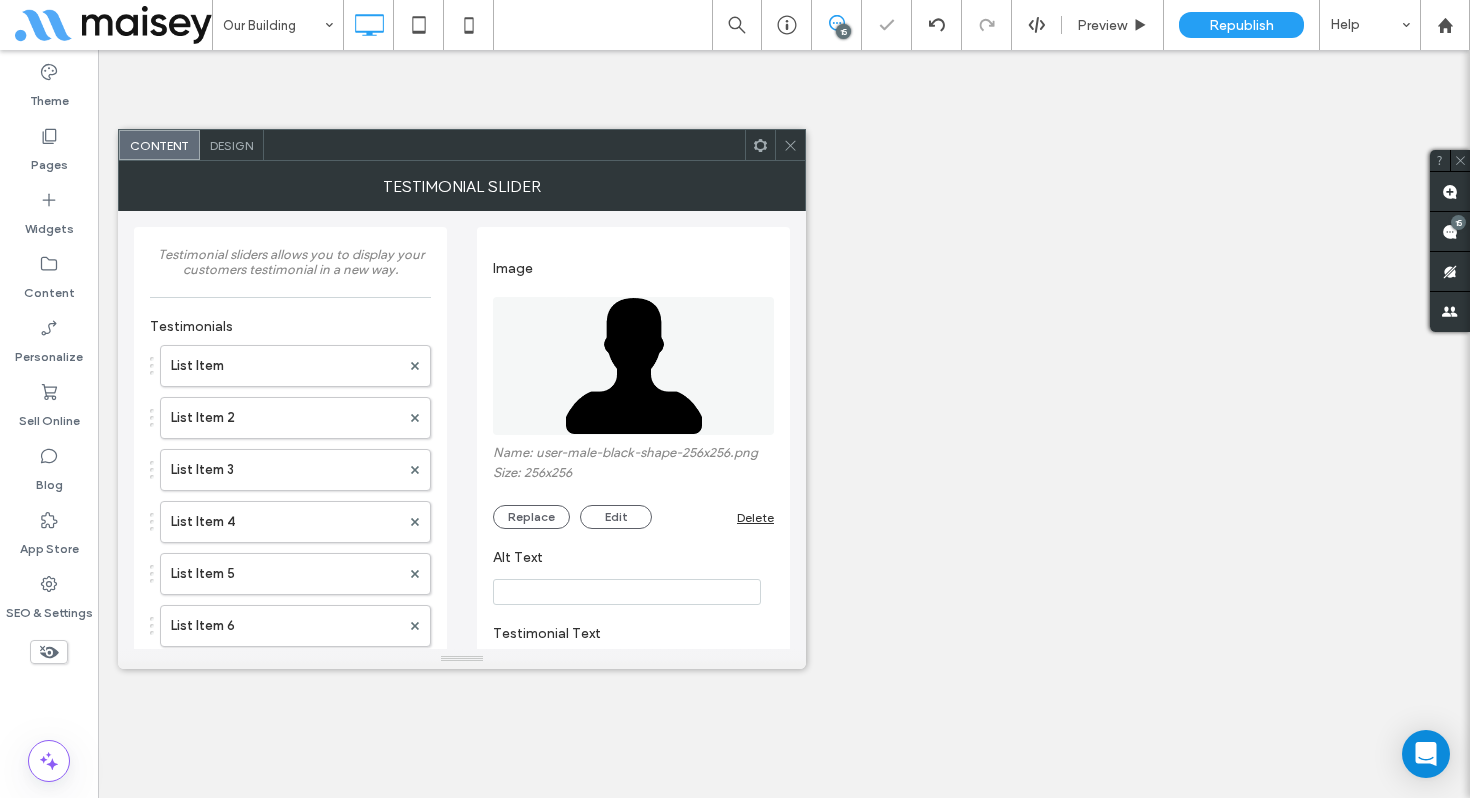 click on "Replace" at bounding box center (531, 517) 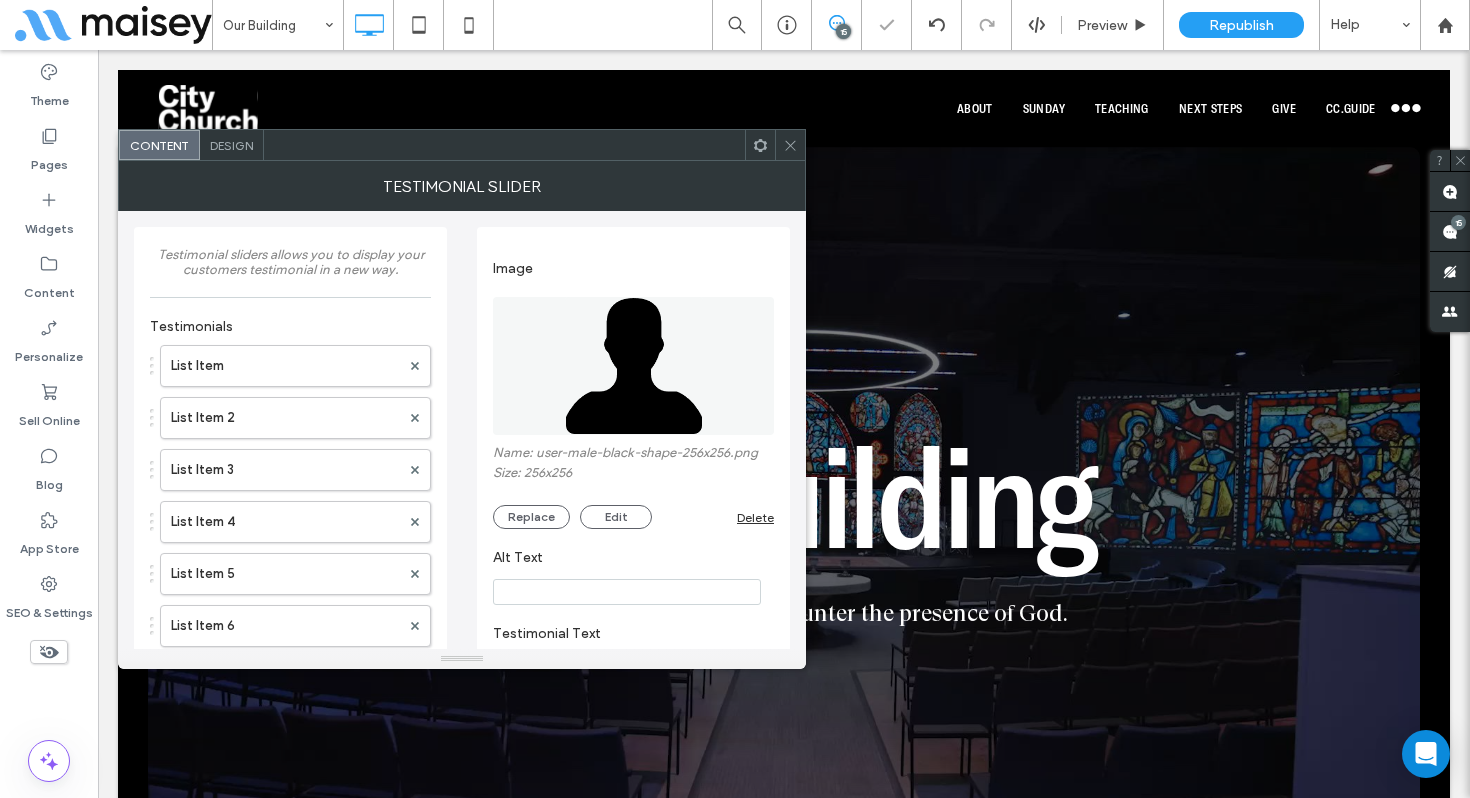 scroll, scrollTop: 0, scrollLeft: 0, axis: both 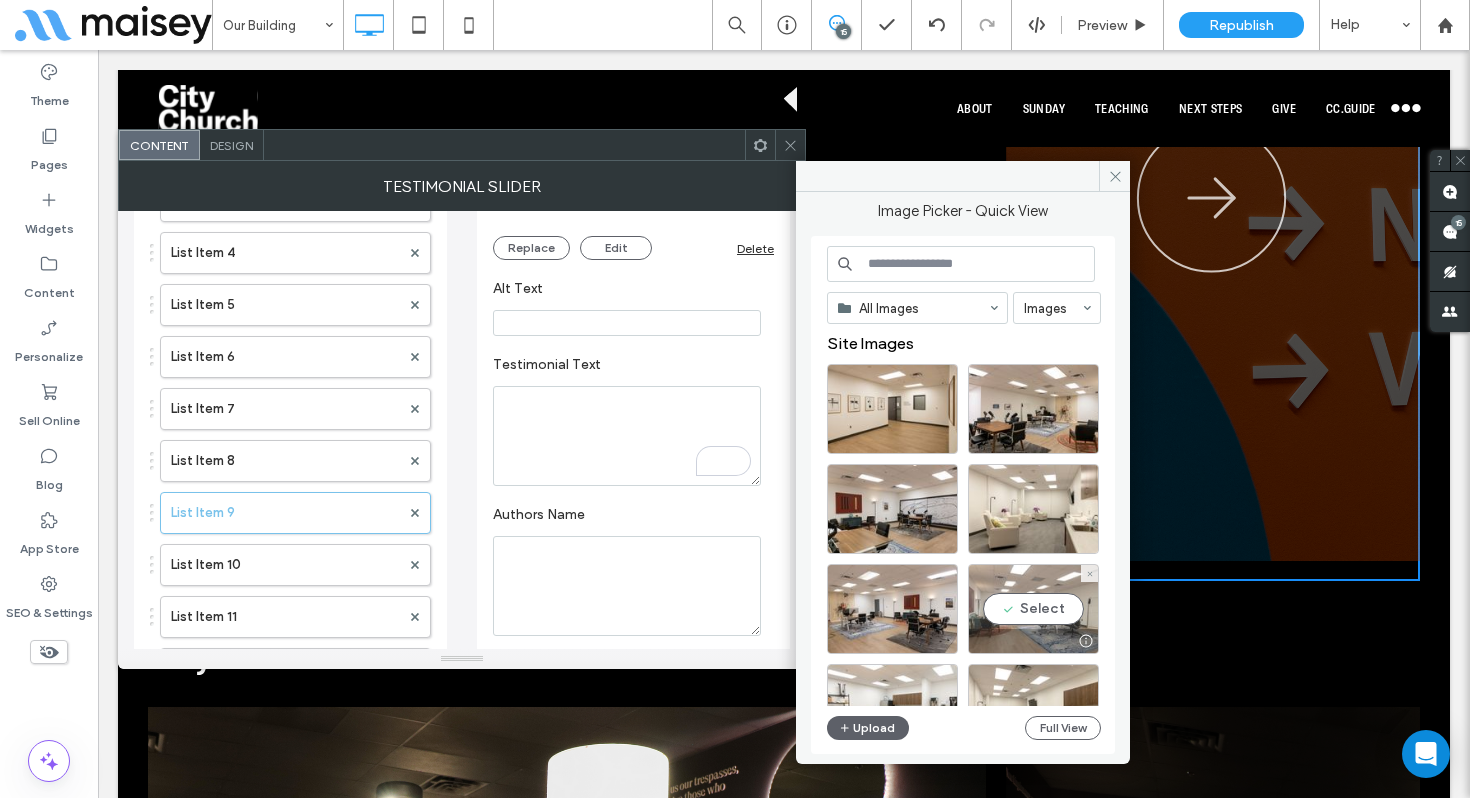 click on "Select" at bounding box center (1033, 609) 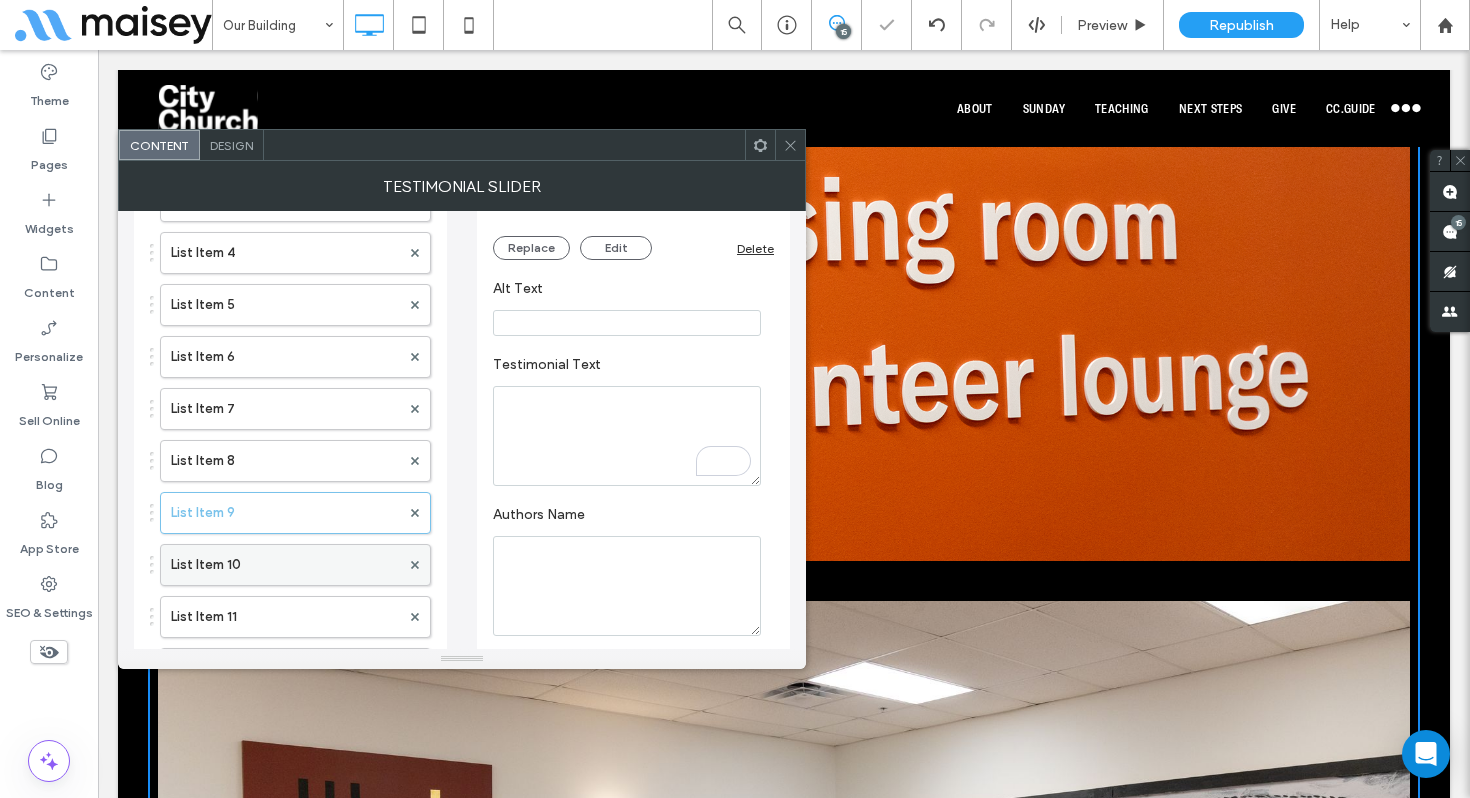 click on "List Item 10" at bounding box center (285, 565) 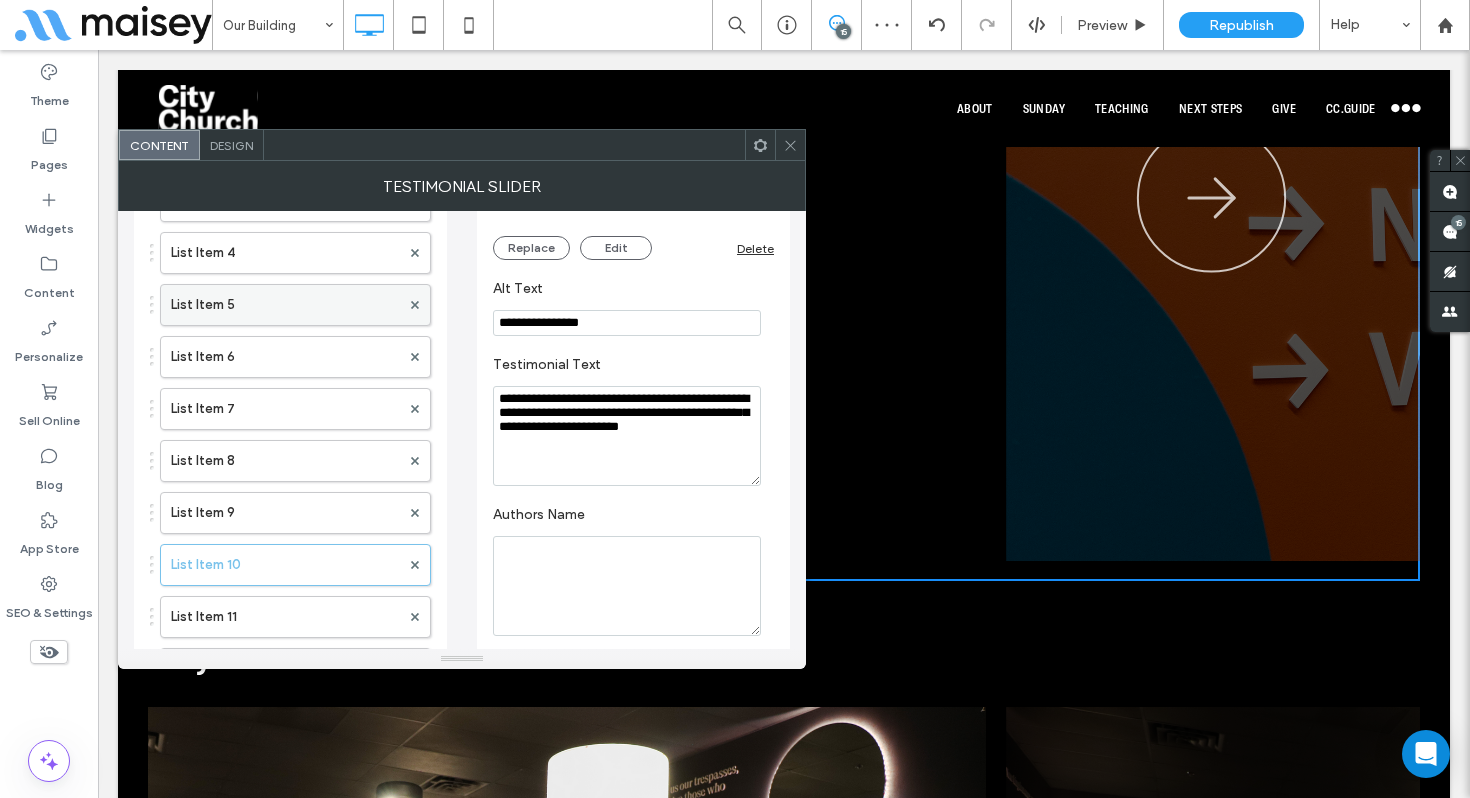 drag, startPoint x: 609, startPoint y: 324, endPoint x: 356, endPoint y: 298, distance: 254.33246 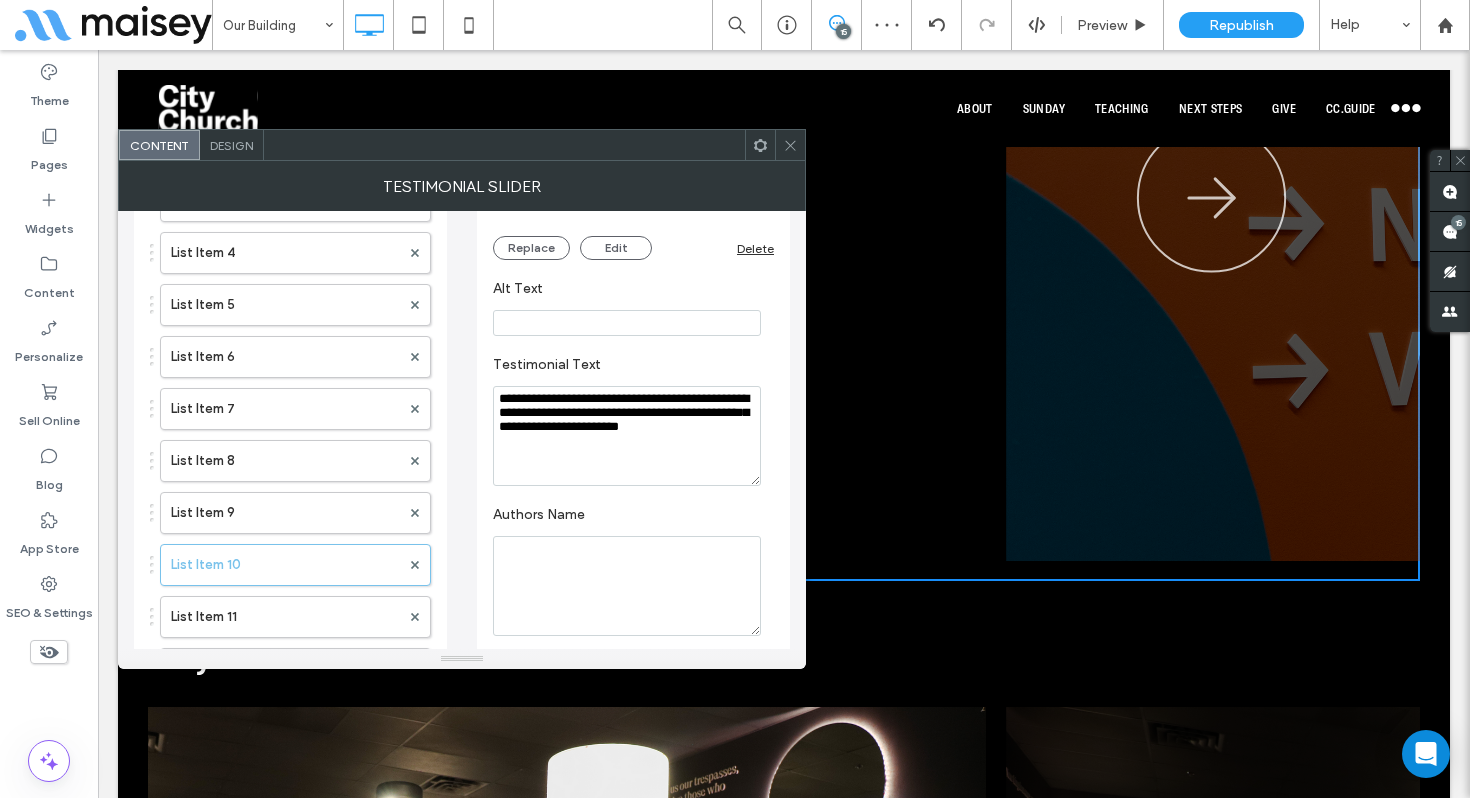 type 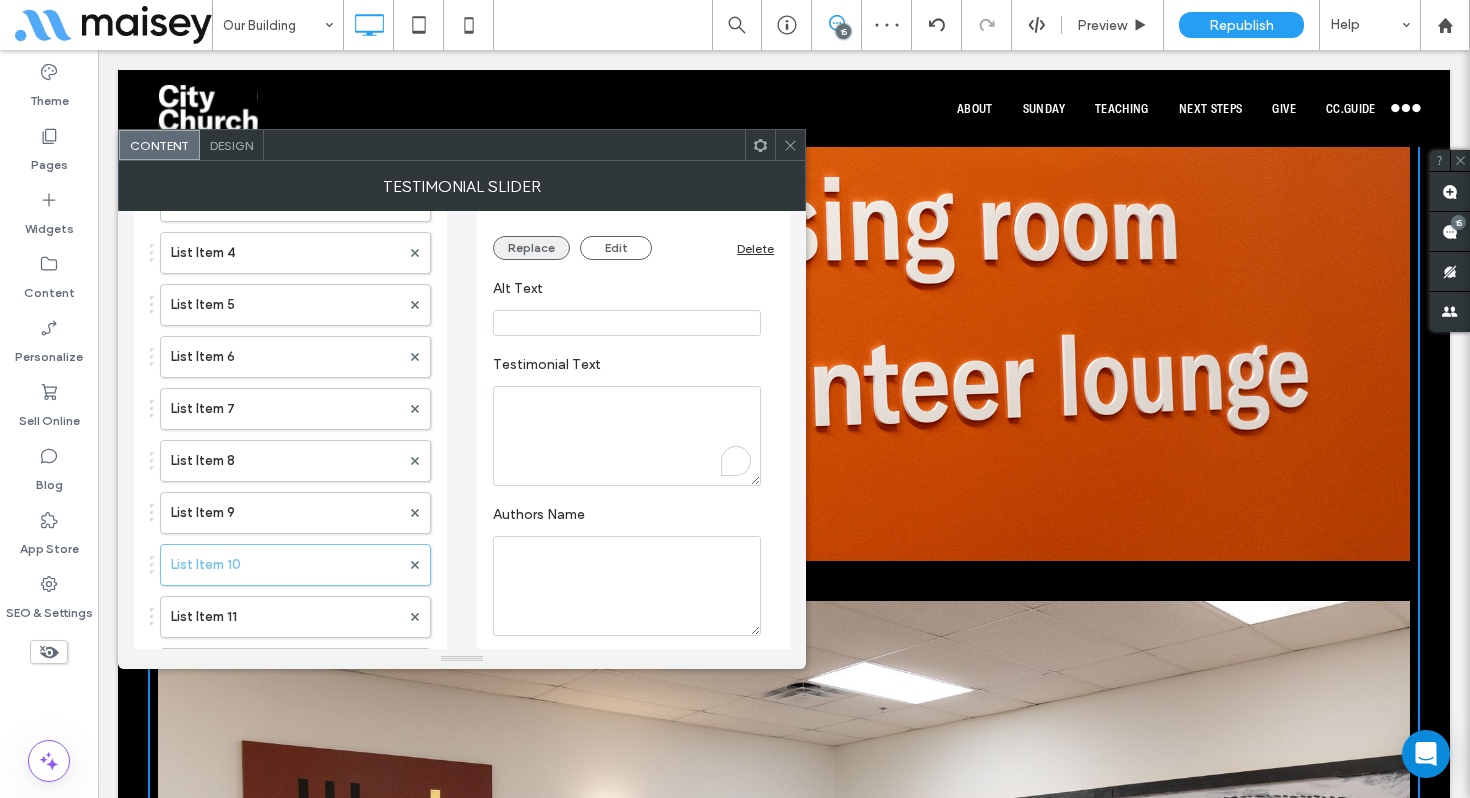 type 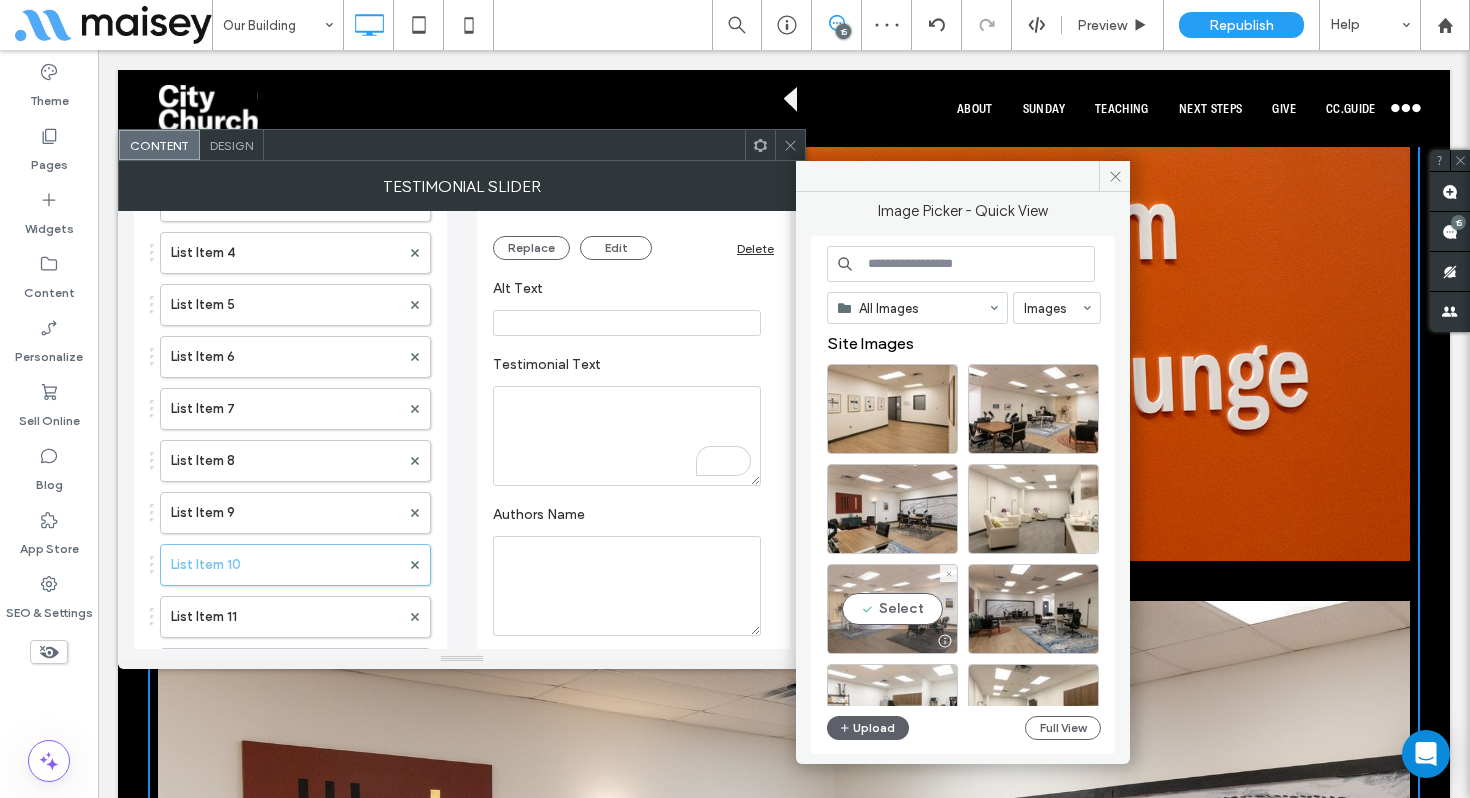 click on "Select" at bounding box center (892, 609) 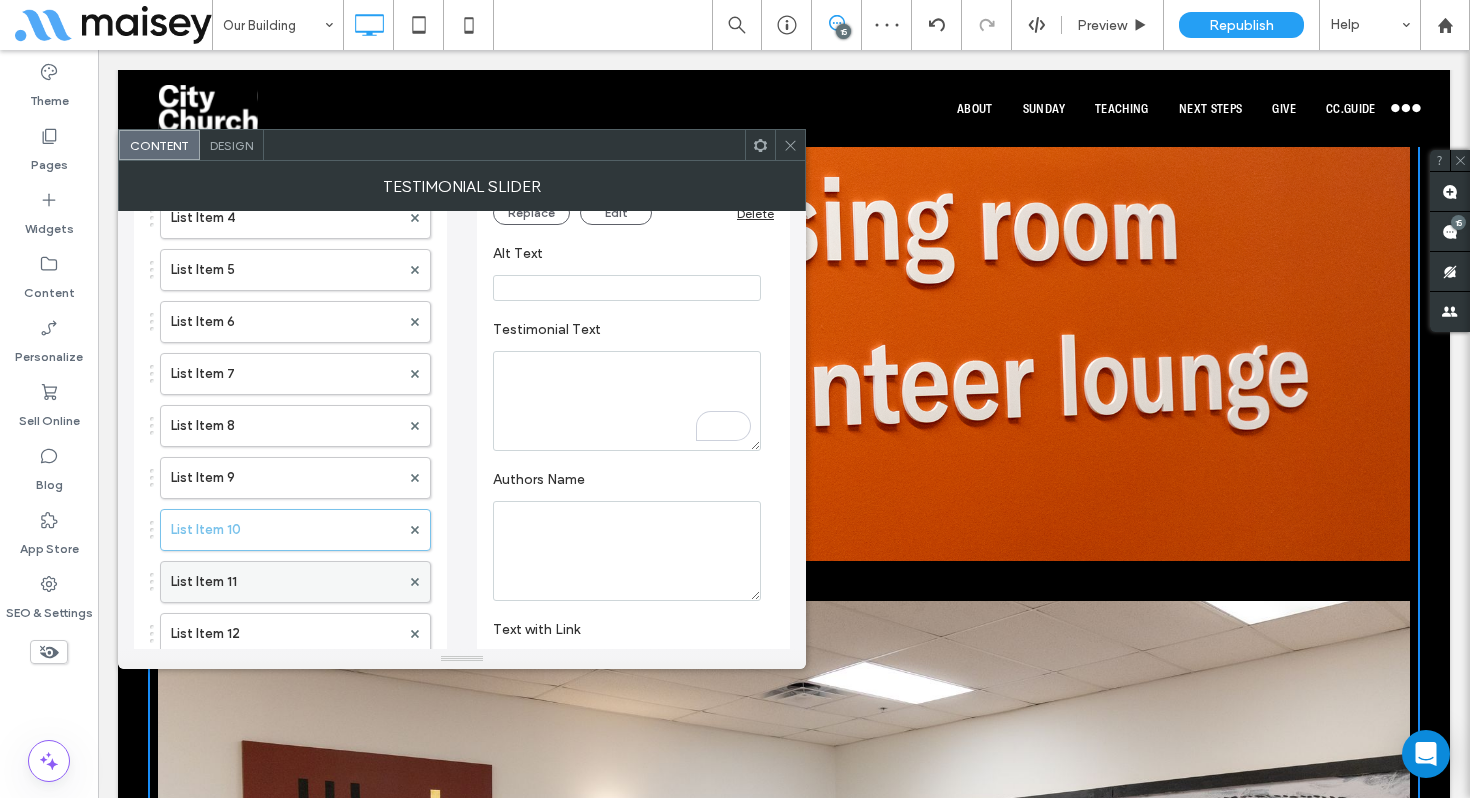 scroll, scrollTop: 307, scrollLeft: 0, axis: vertical 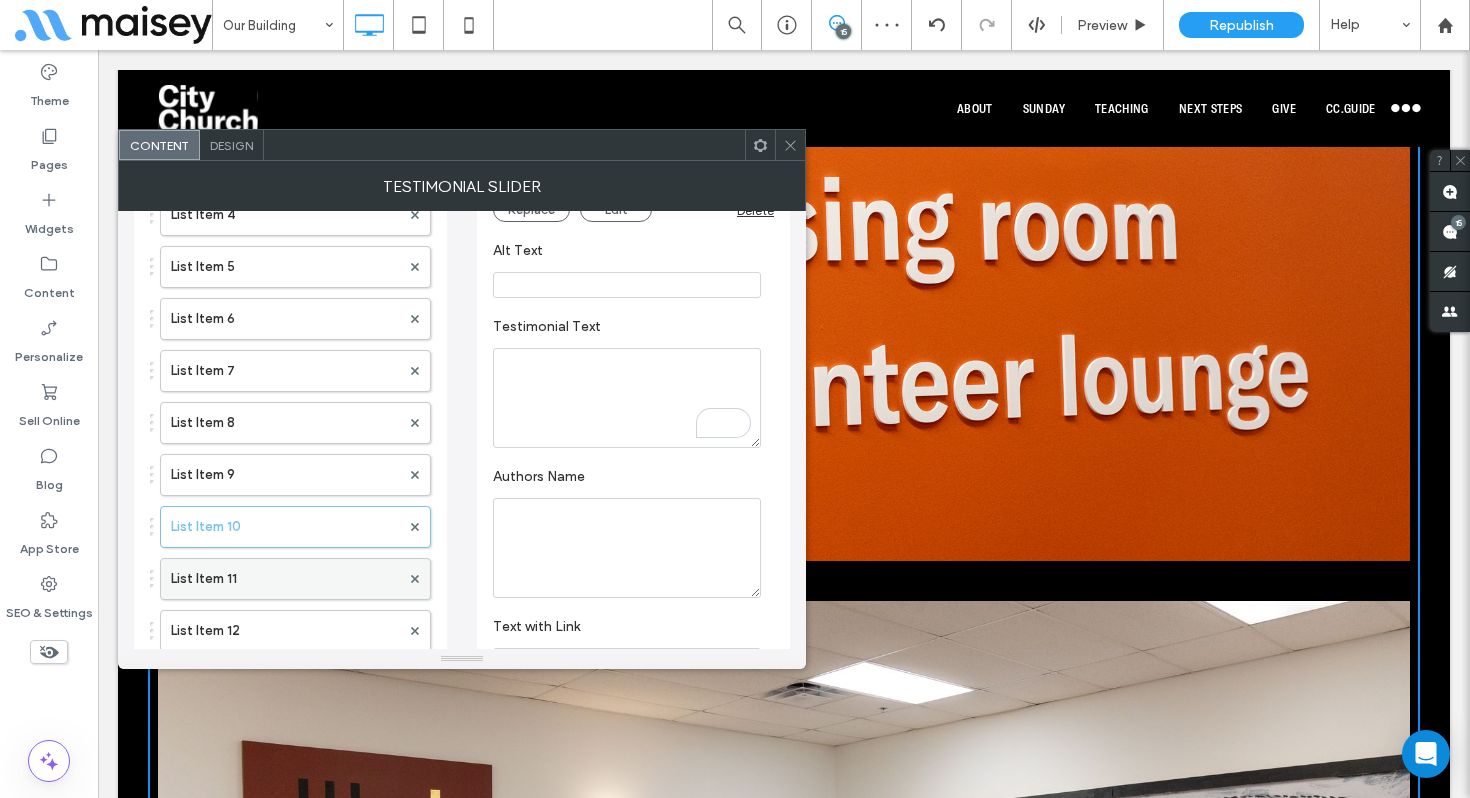 click on "List Item 11" at bounding box center (285, 579) 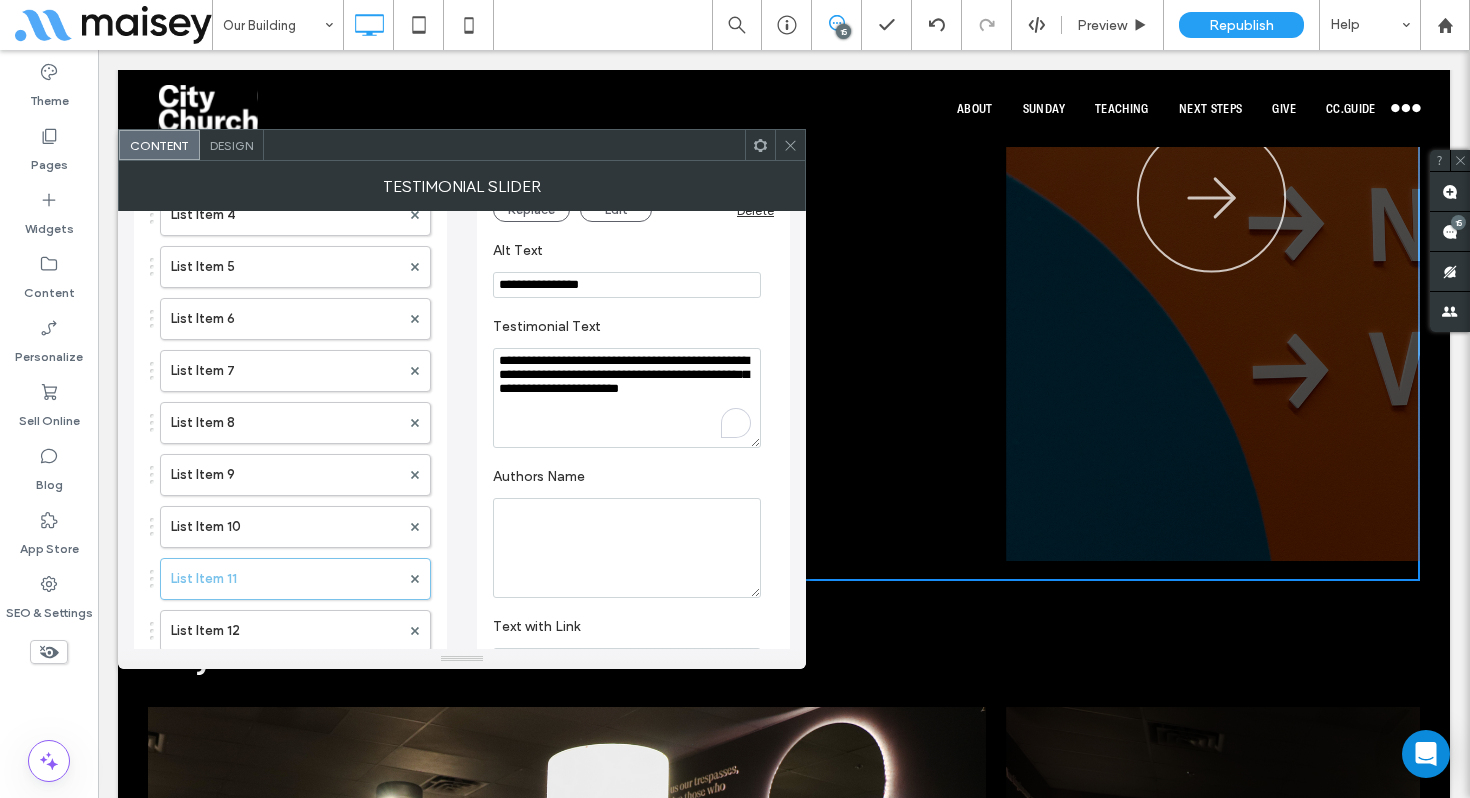 drag, startPoint x: 582, startPoint y: 429, endPoint x: 437, endPoint y: 352, distance: 164.17673 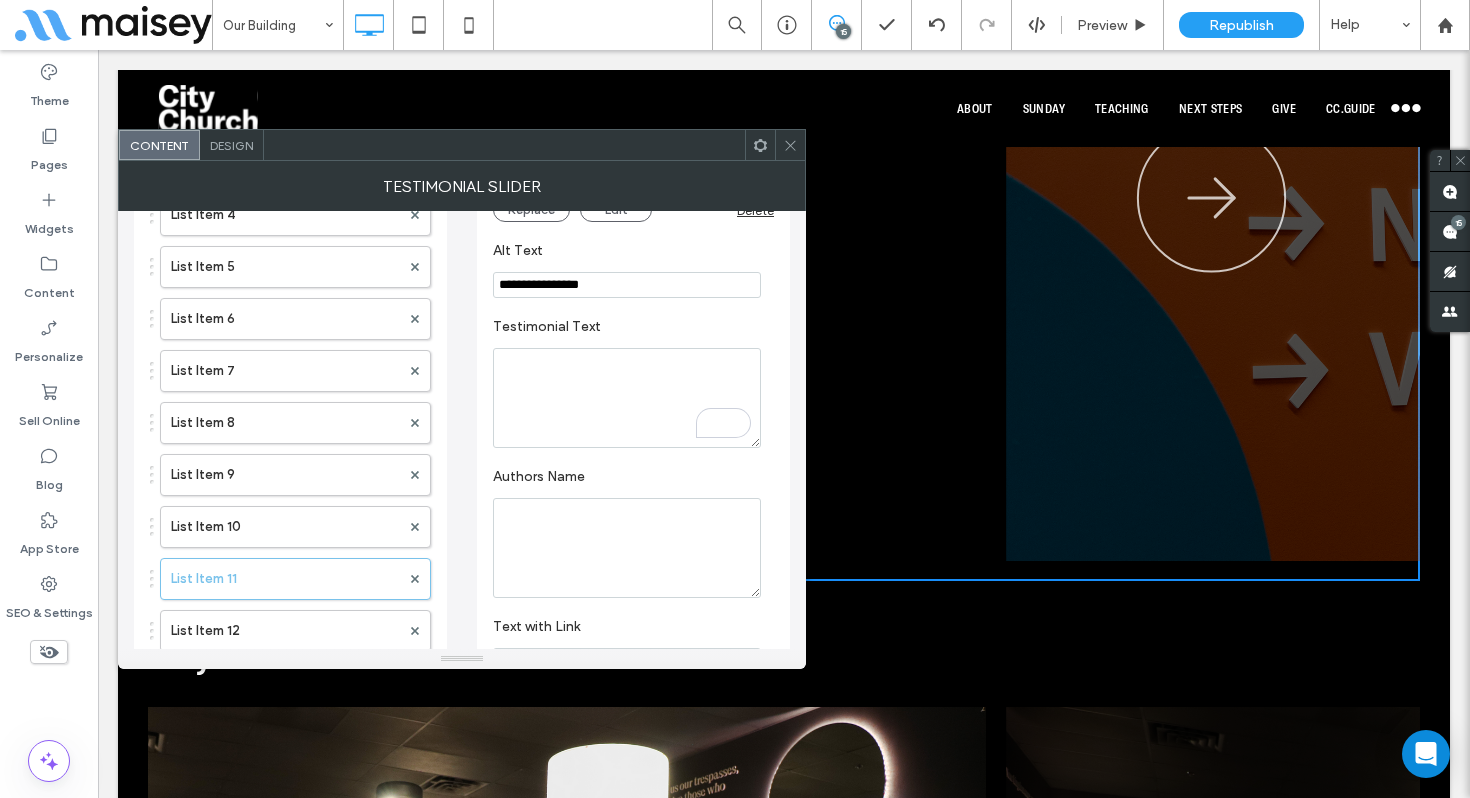type 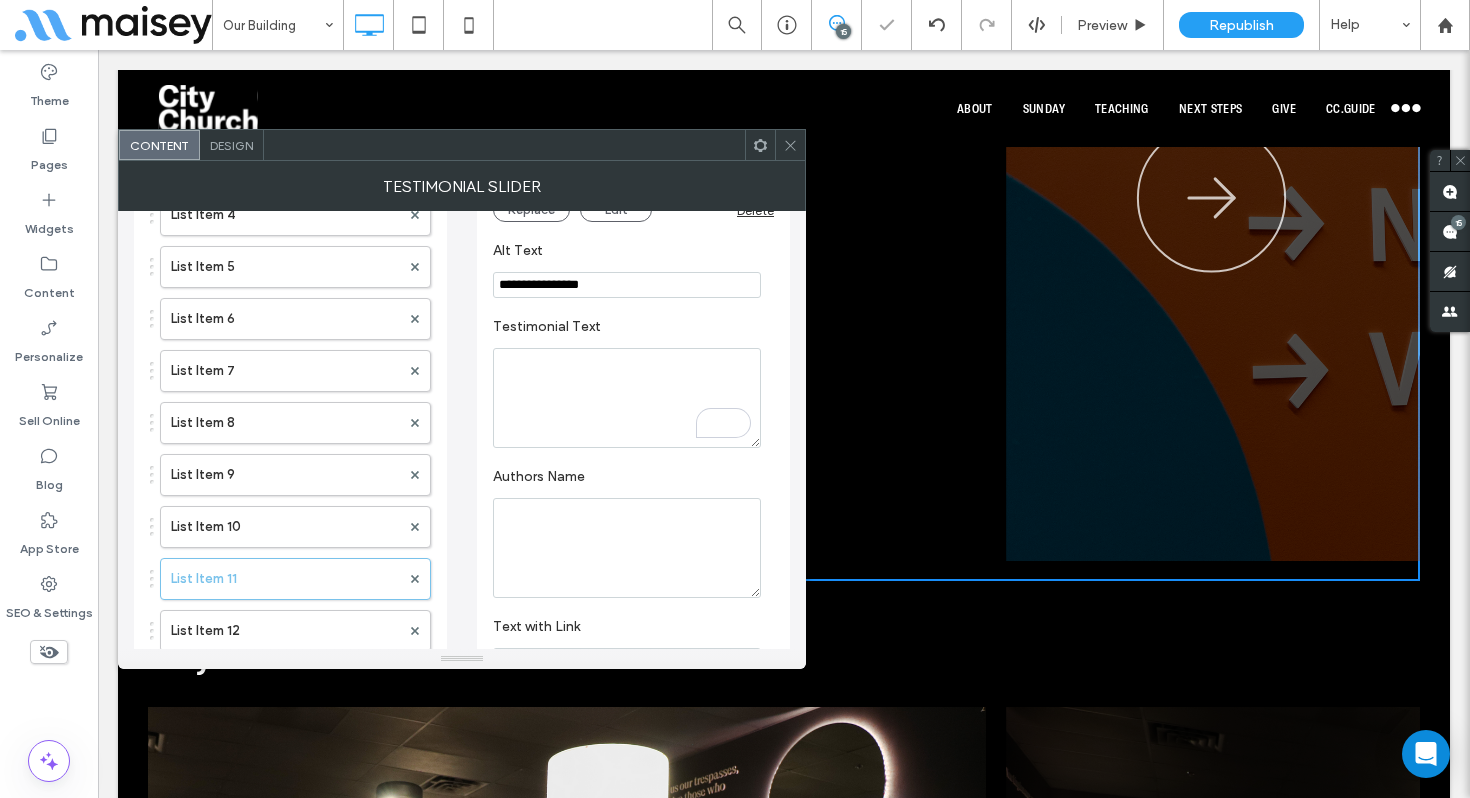 drag, startPoint x: 558, startPoint y: 283, endPoint x: 438, endPoint y: 258, distance: 122.57651 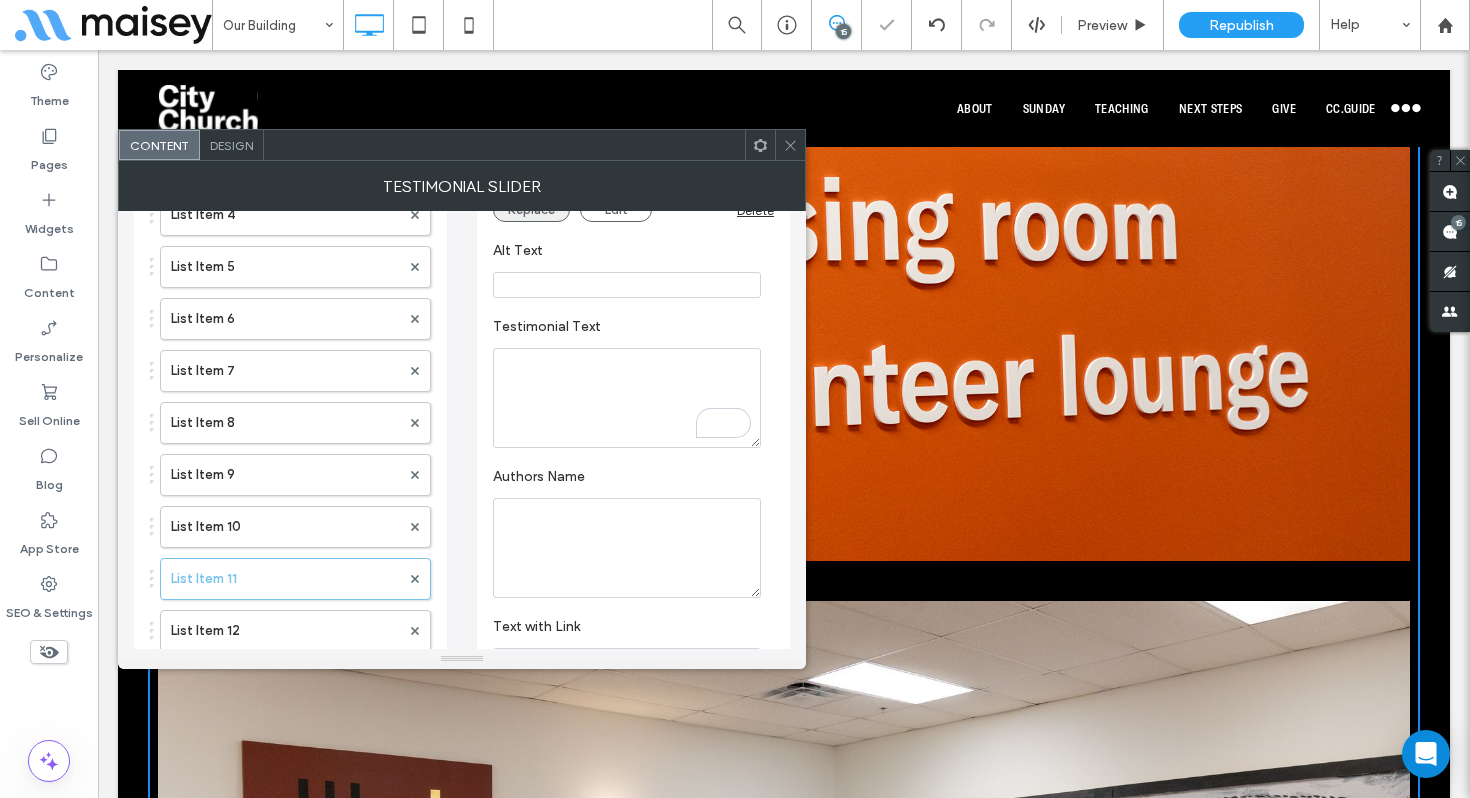 type 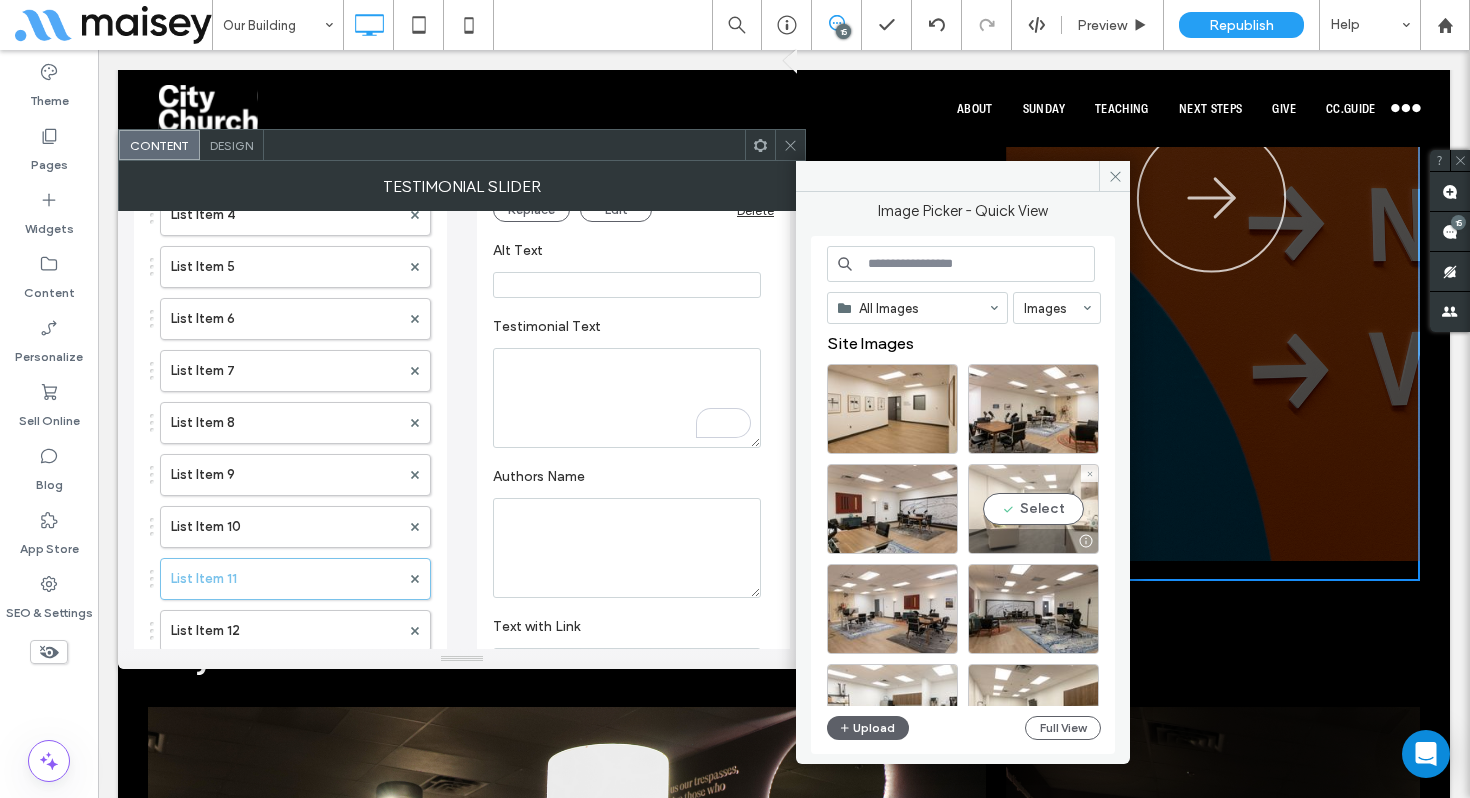click on "Select" at bounding box center [1033, 509] 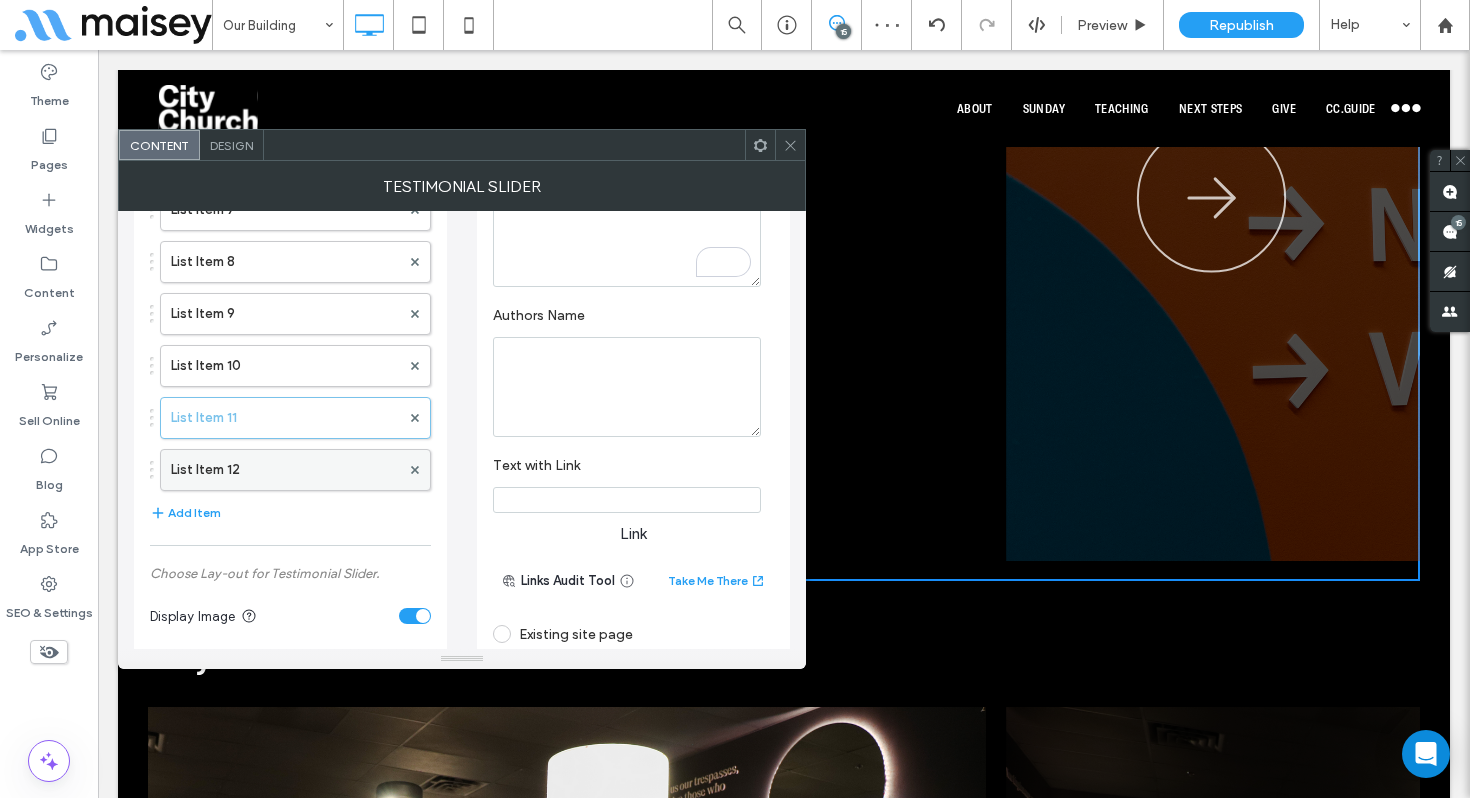 scroll, scrollTop: 453, scrollLeft: 0, axis: vertical 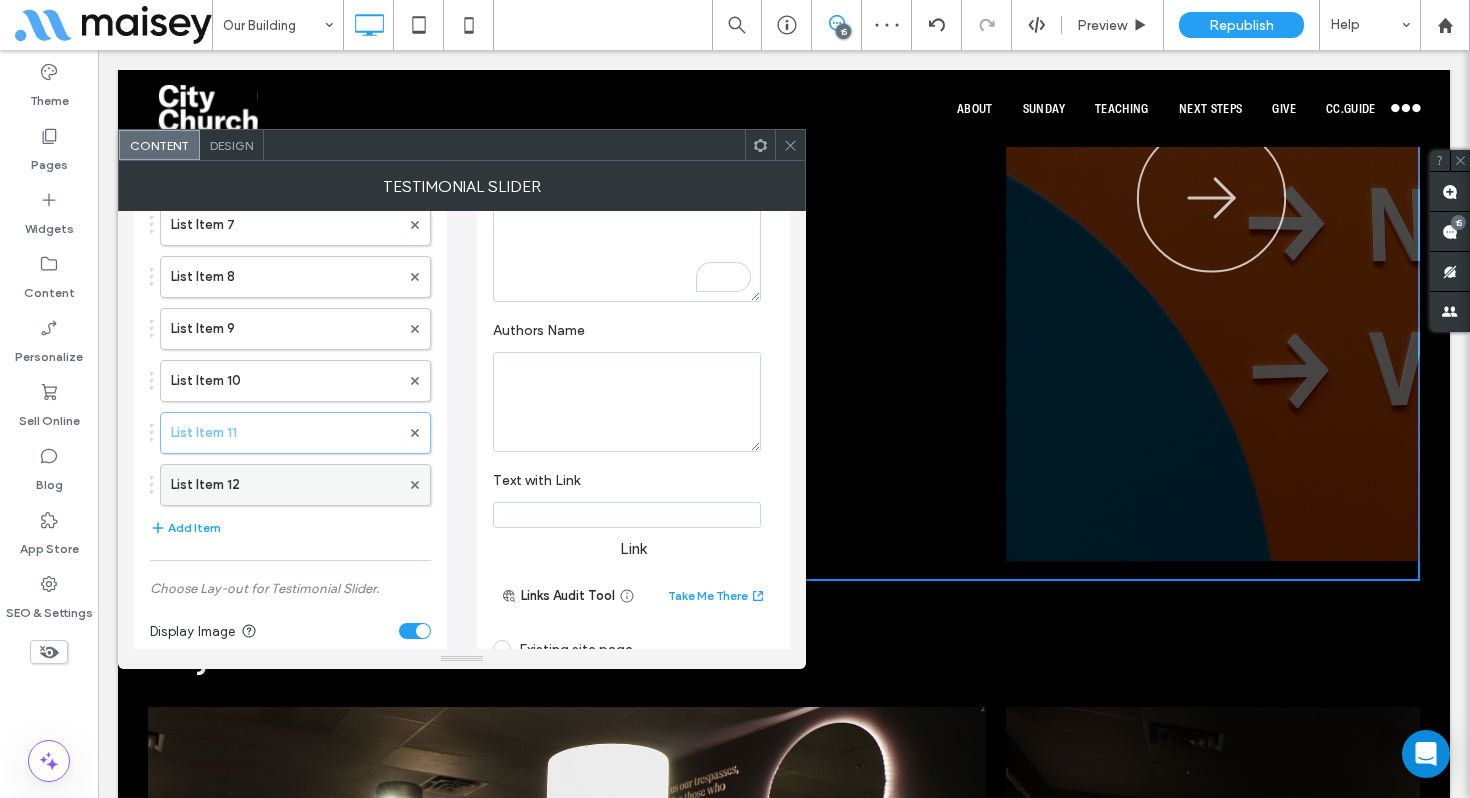 click on "List Item 12" at bounding box center (285, 485) 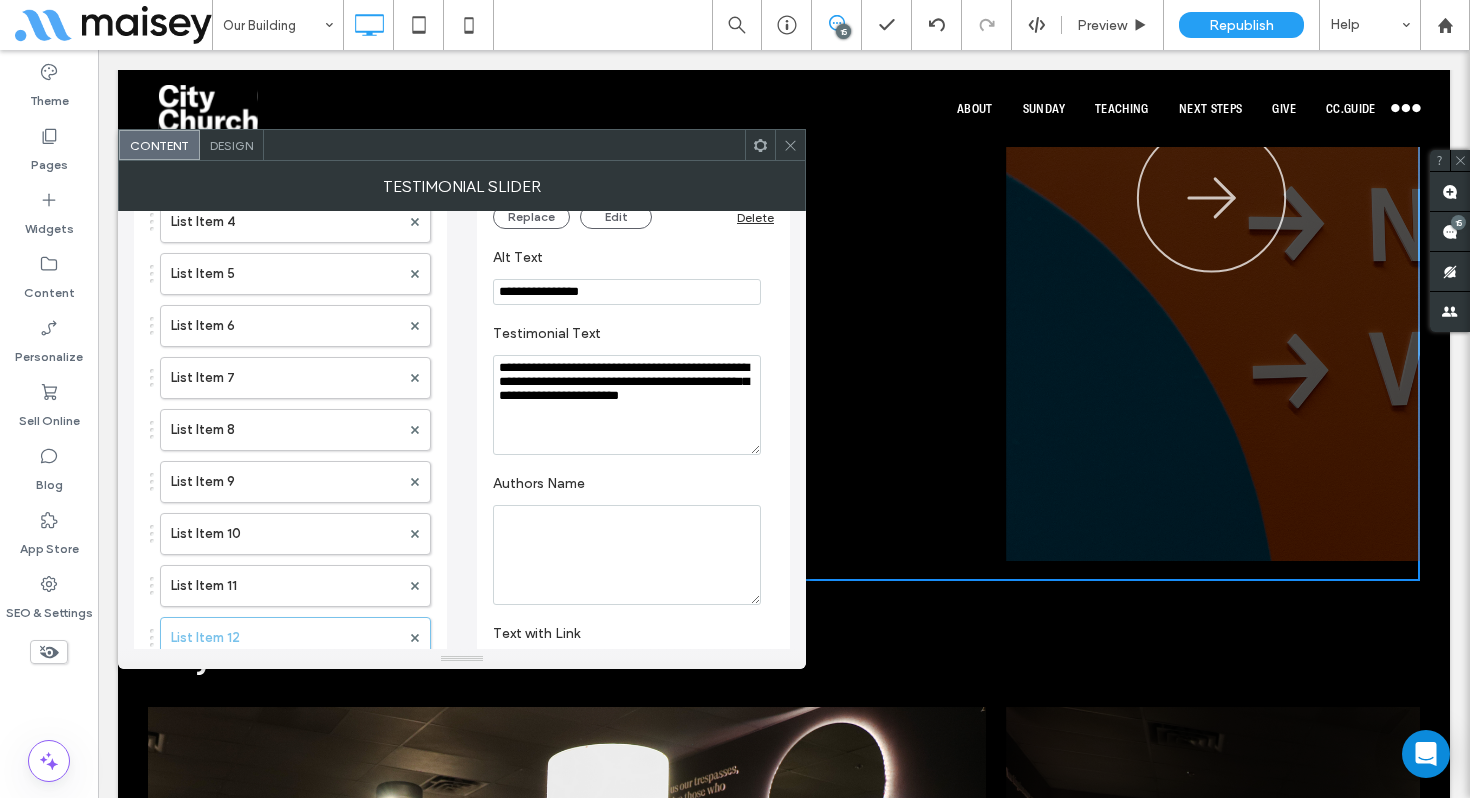 scroll, scrollTop: 288, scrollLeft: 0, axis: vertical 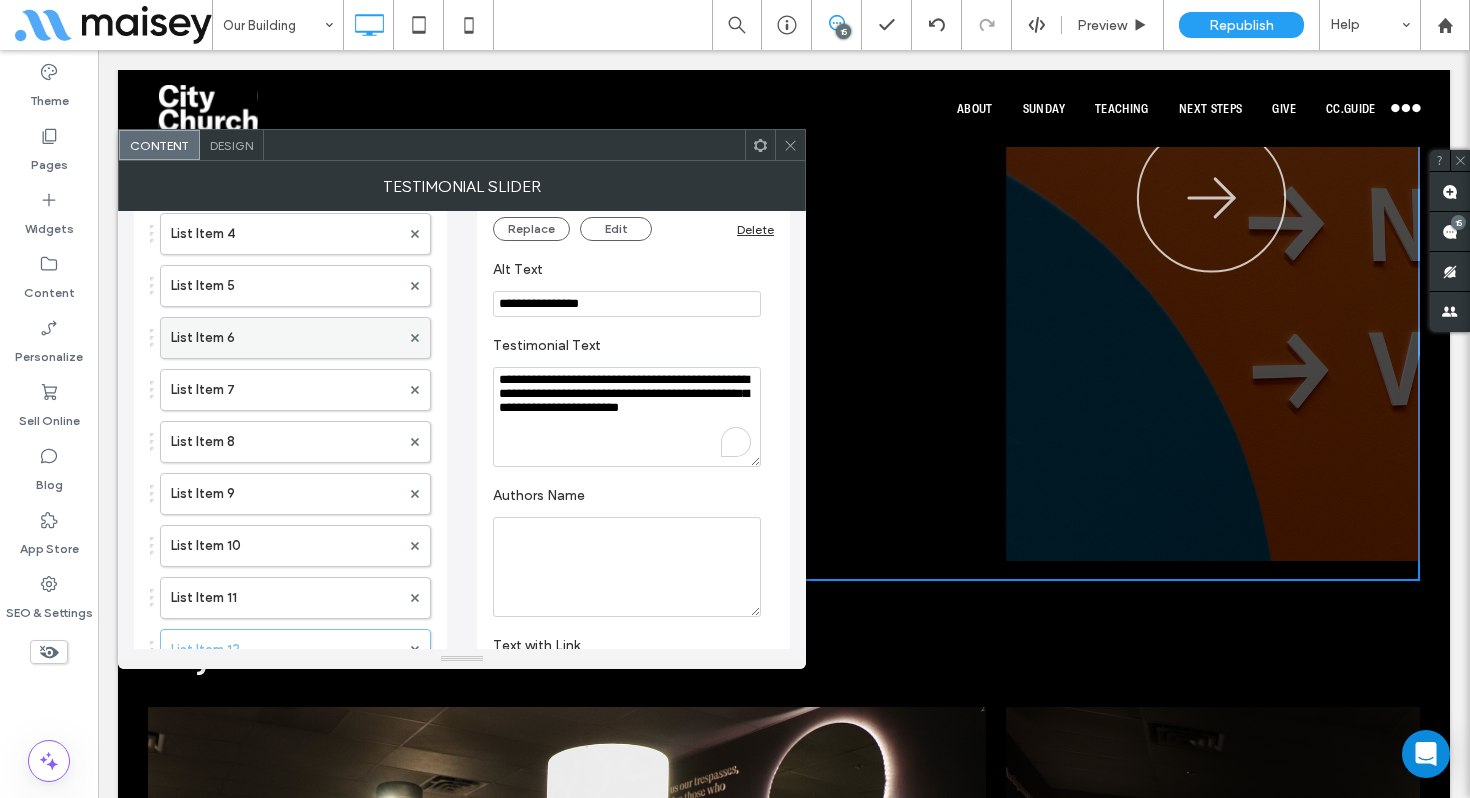 drag, startPoint x: 592, startPoint y: 431, endPoint x: 356, endPoint y: 338, distance: 253.66316 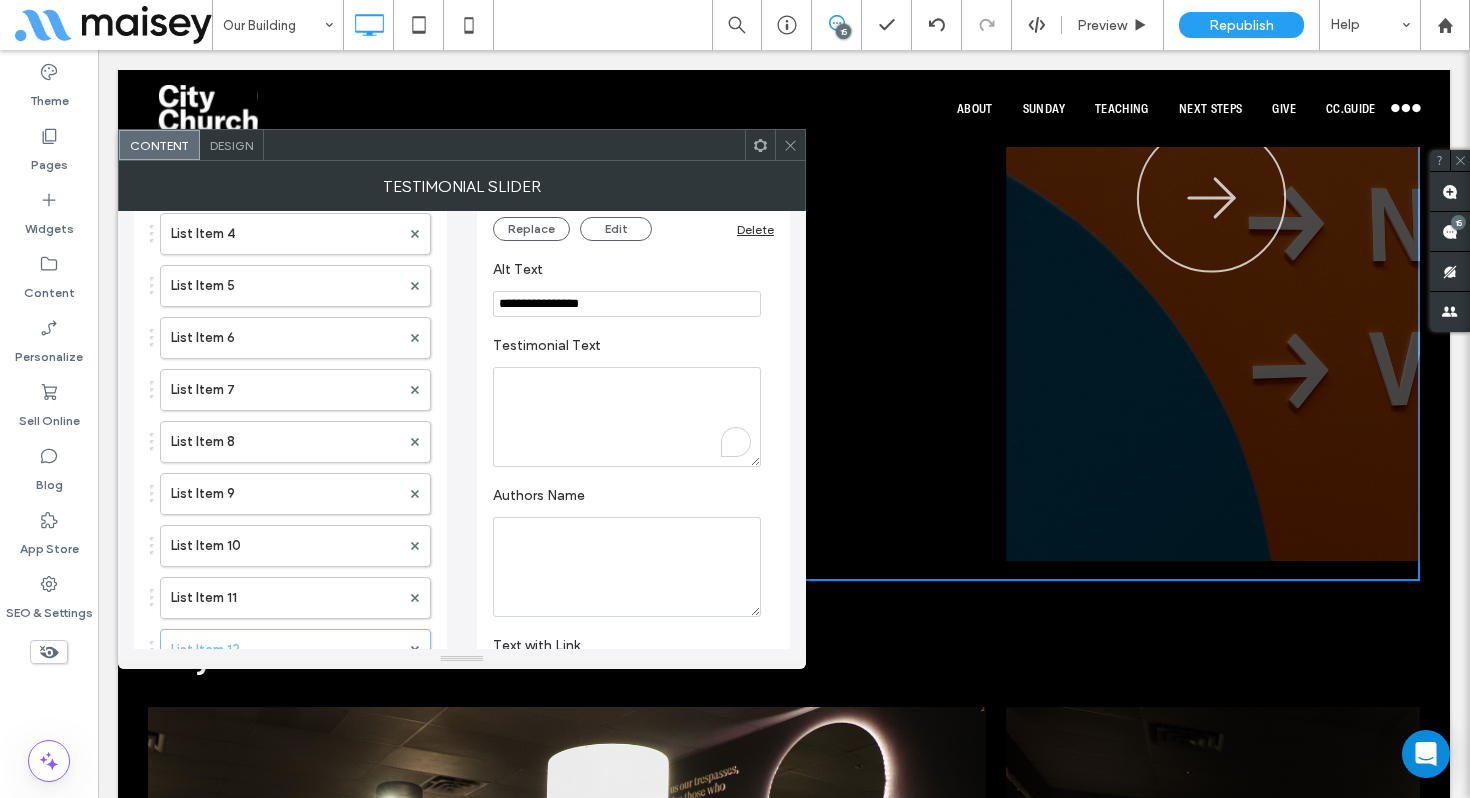 type 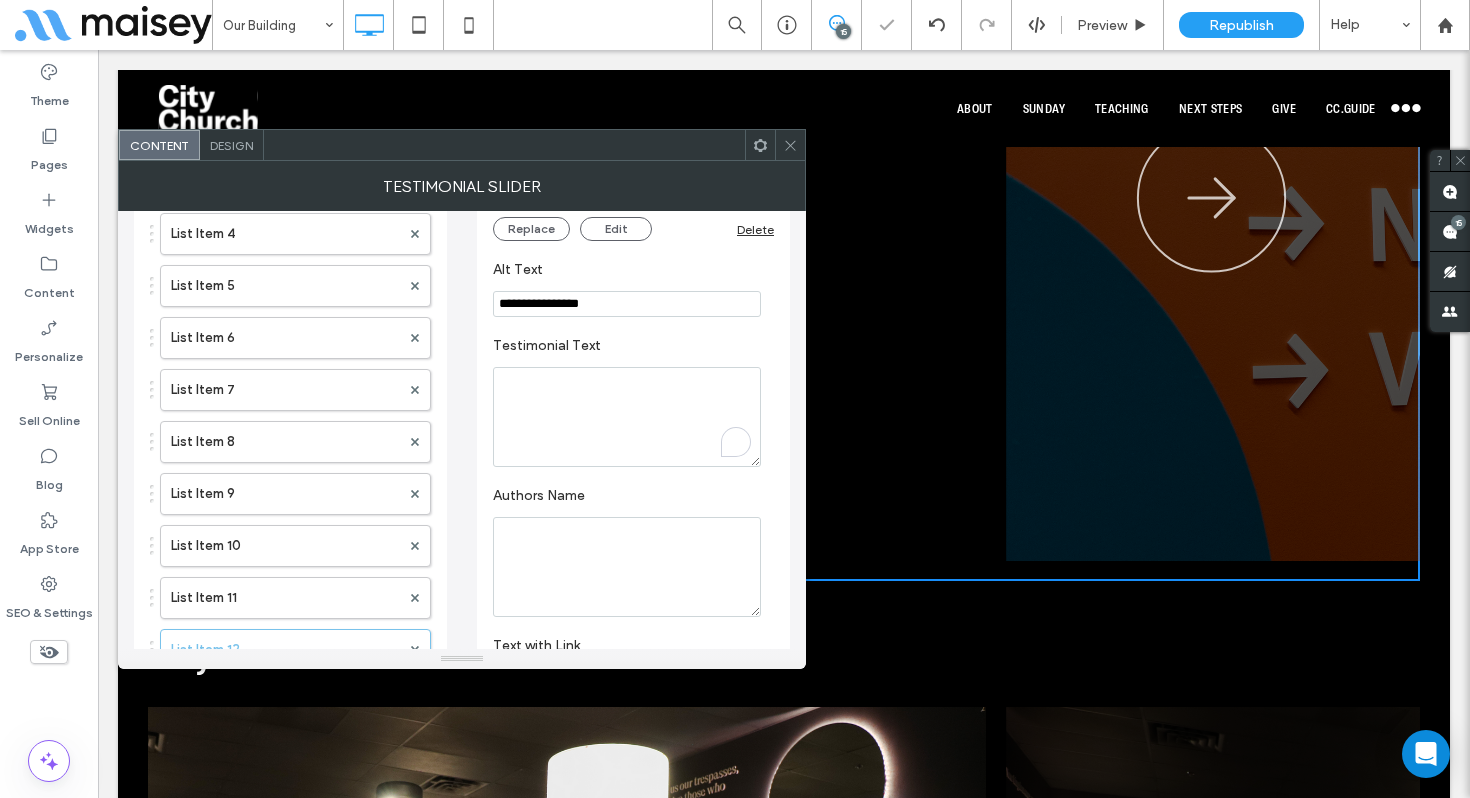 click on "**********" at bounding box center (627, 304) 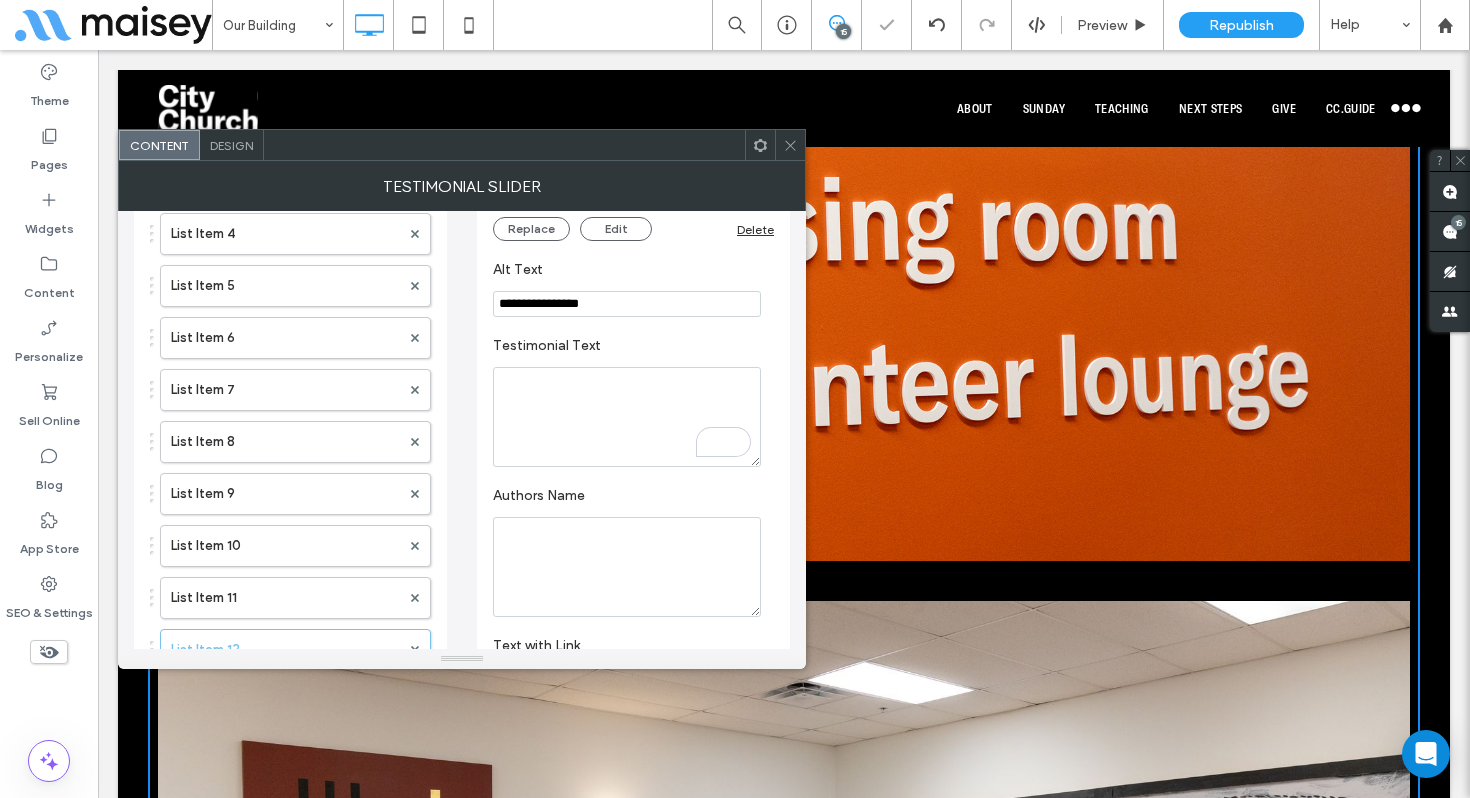 drag, startPoint x: 524, startPoint y: 290, endPoint x: 479, endPoint y: 286, distance: 45.17743 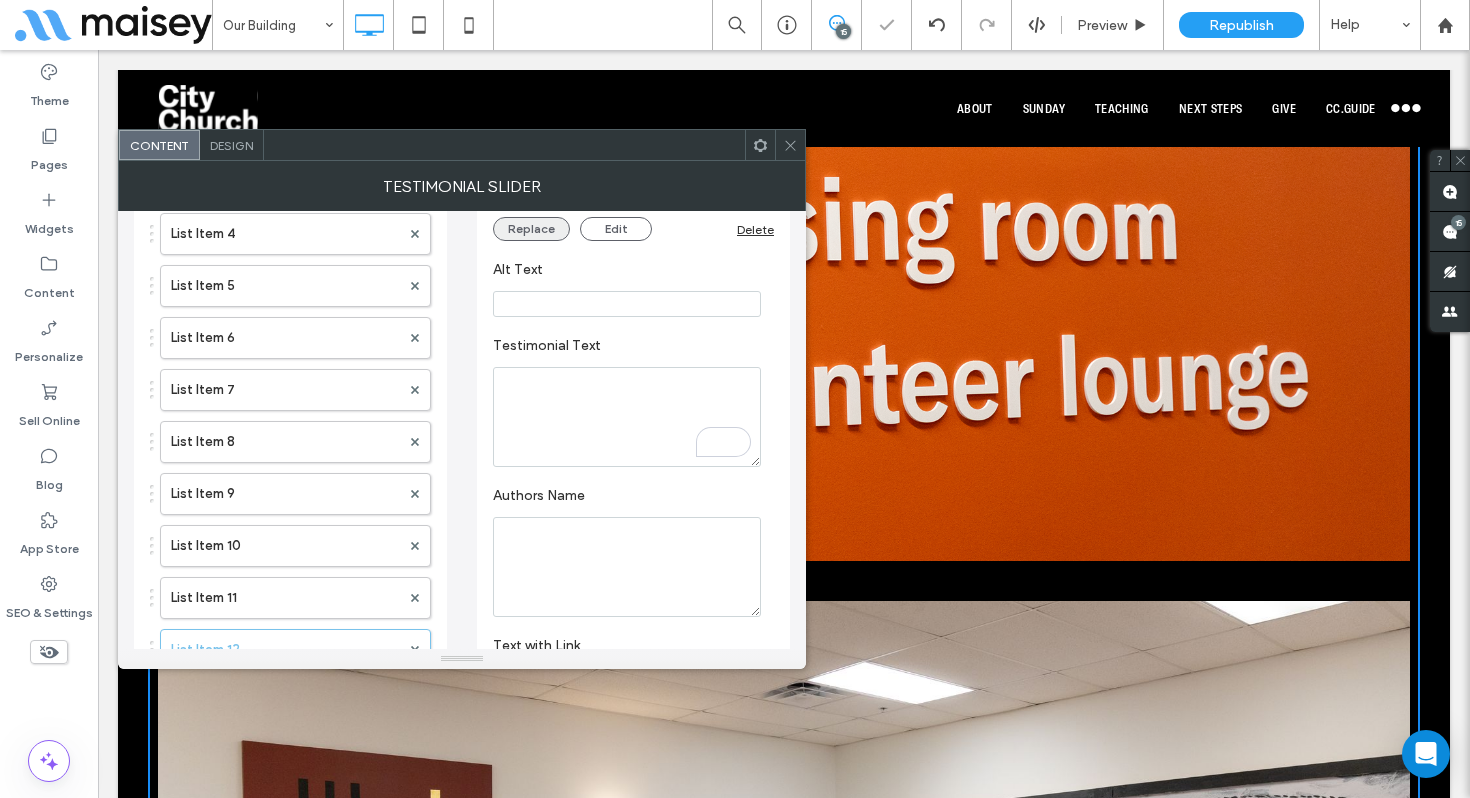 type 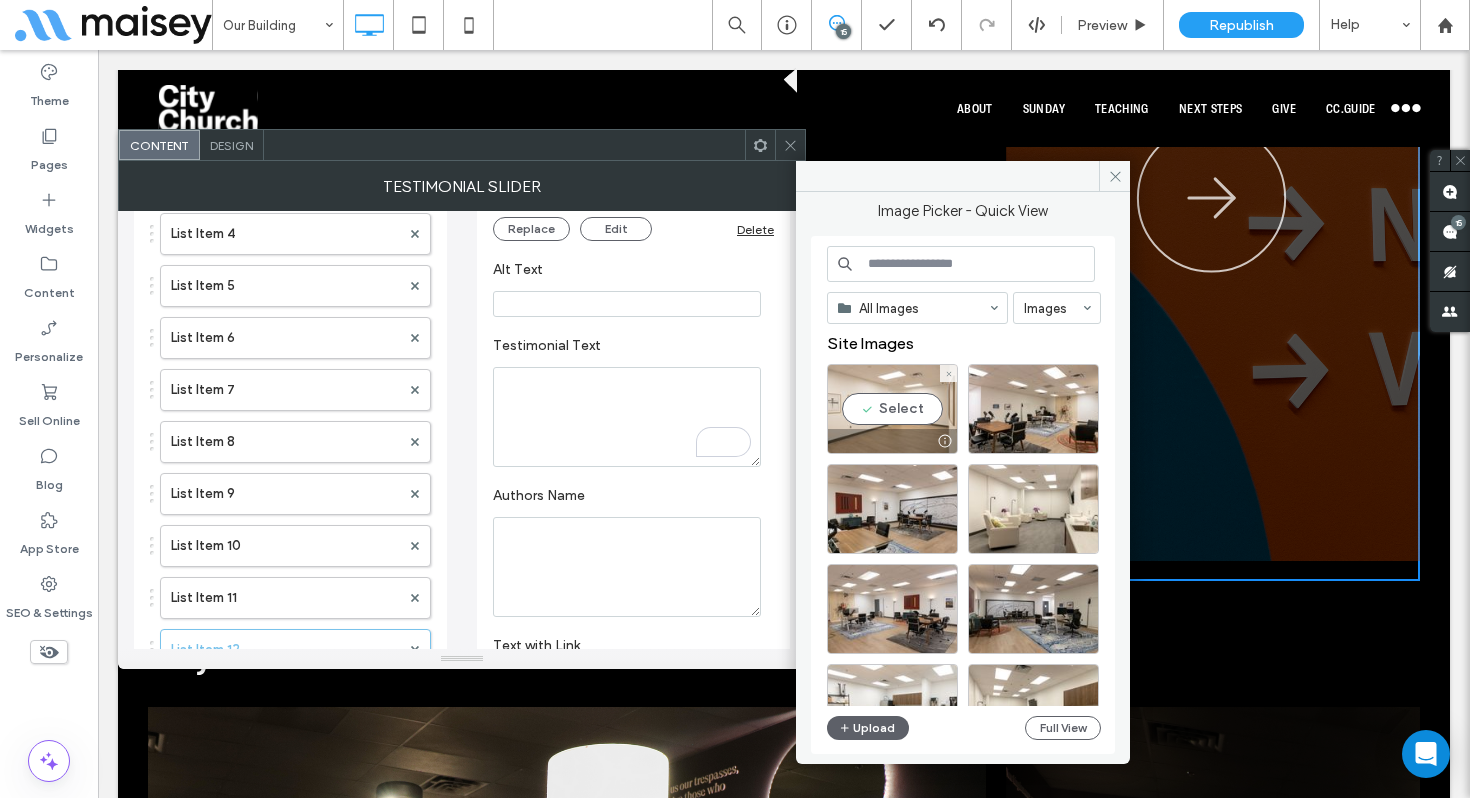 click on "Select" at bounding box center [892, 409] 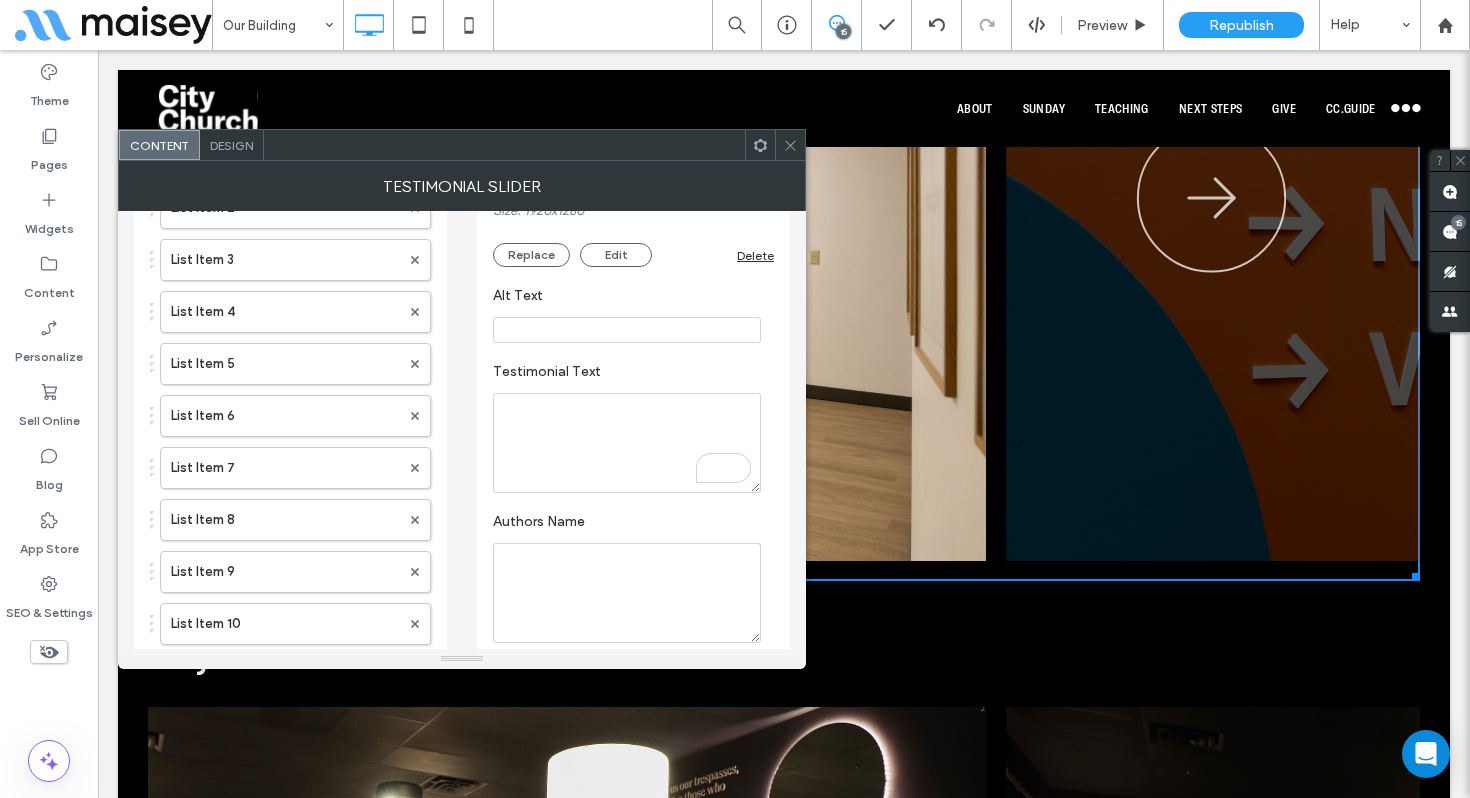 scroll, scrollTop: 106, scrollLeft: 0, axis: vertical 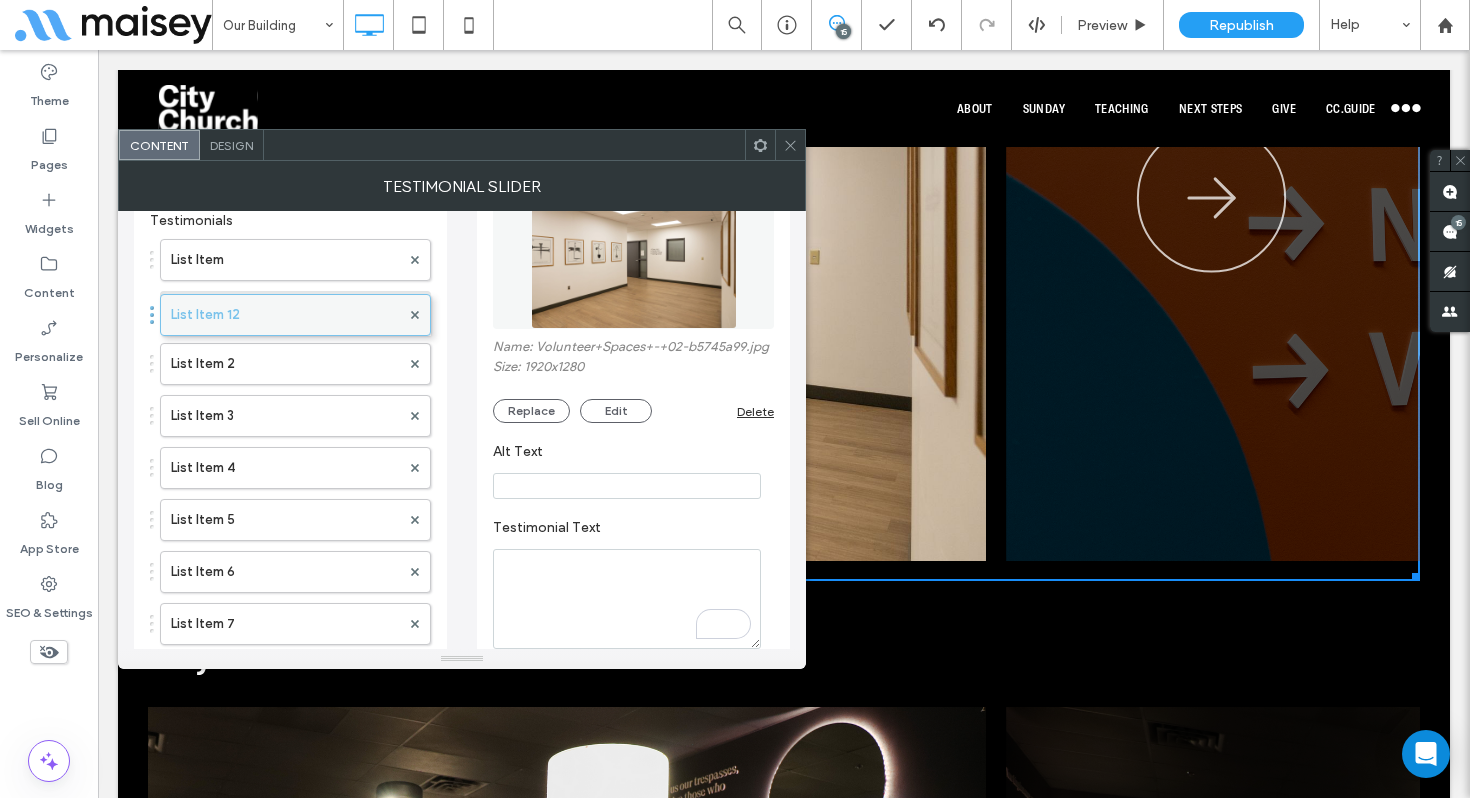 drag, startPoint x: 256, startPoint y: 620, endPoint x: 259, endPoint y: 301, distance: 319.0141 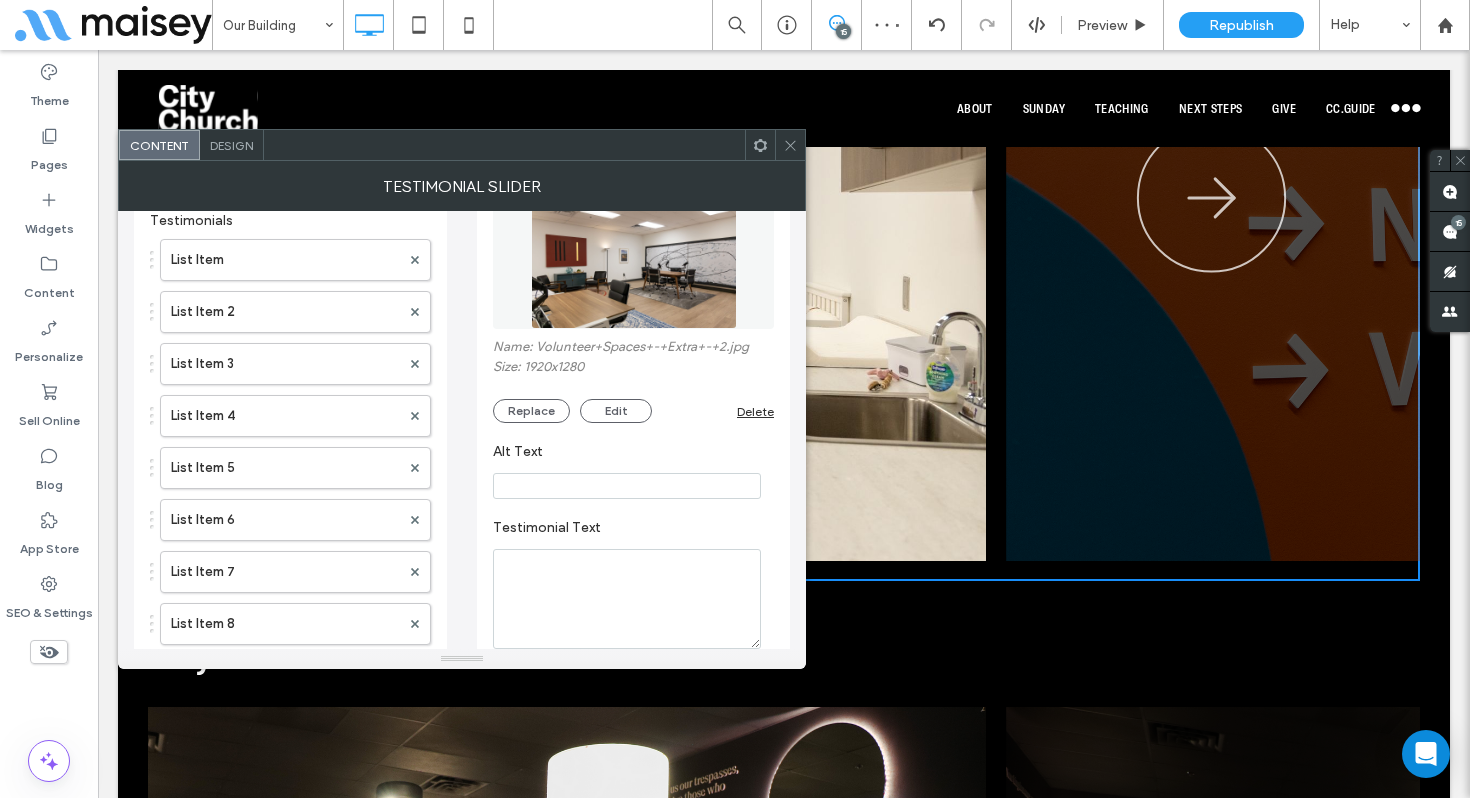 click at bounding box center (790, 145) 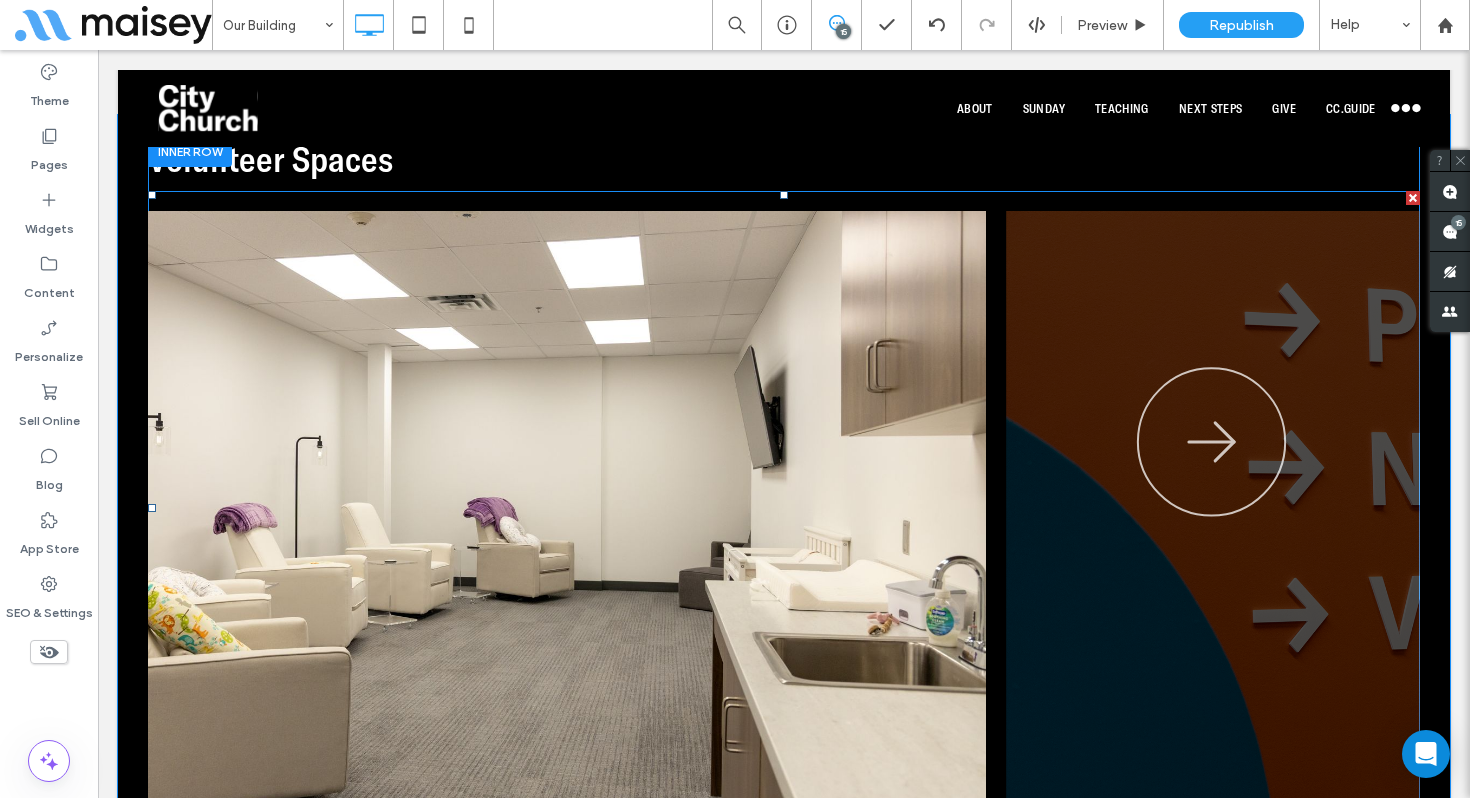 scroll, scrollTop: 5046, scrollLeft: 0, axis: vertical 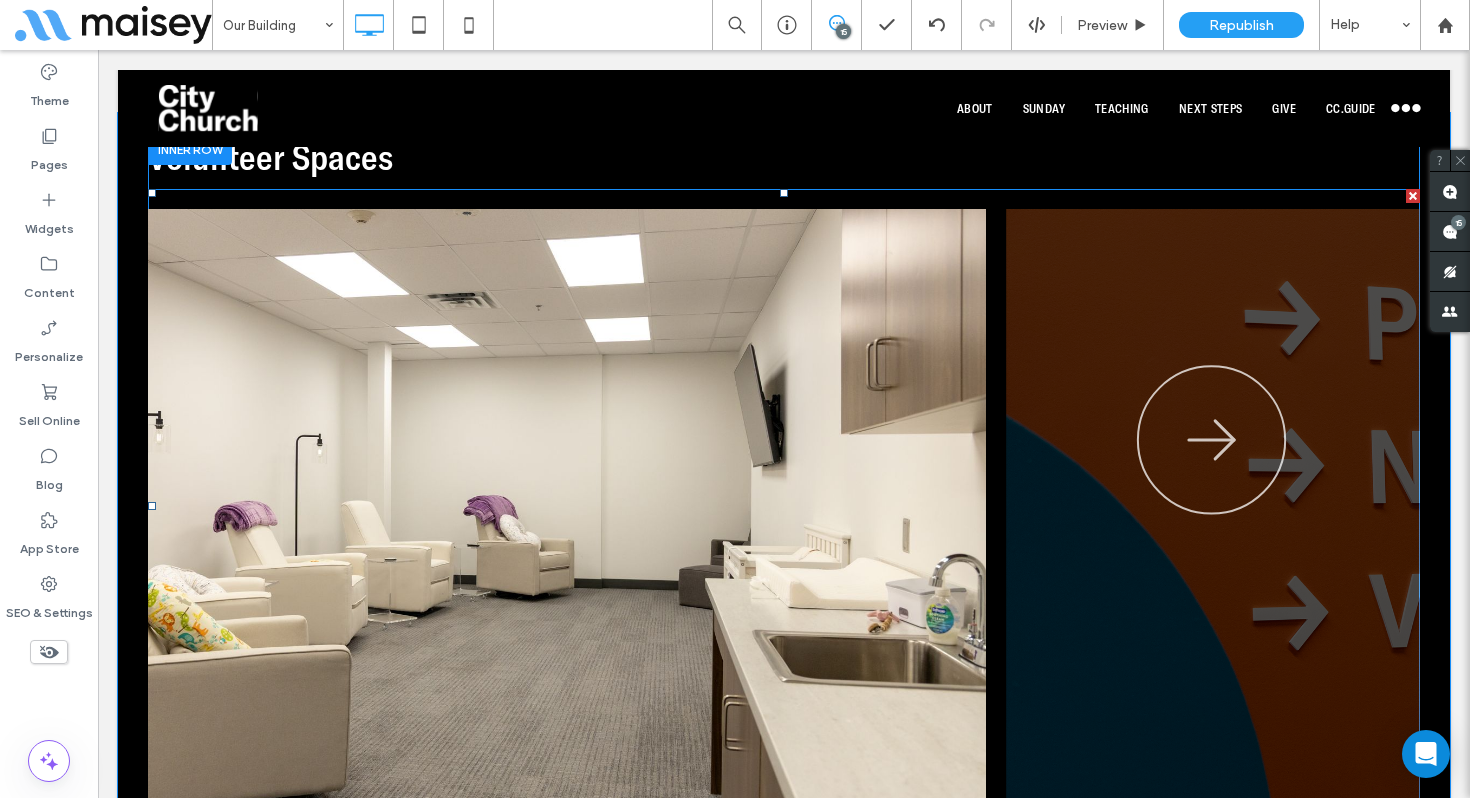 click at bounding box center (784, 506) 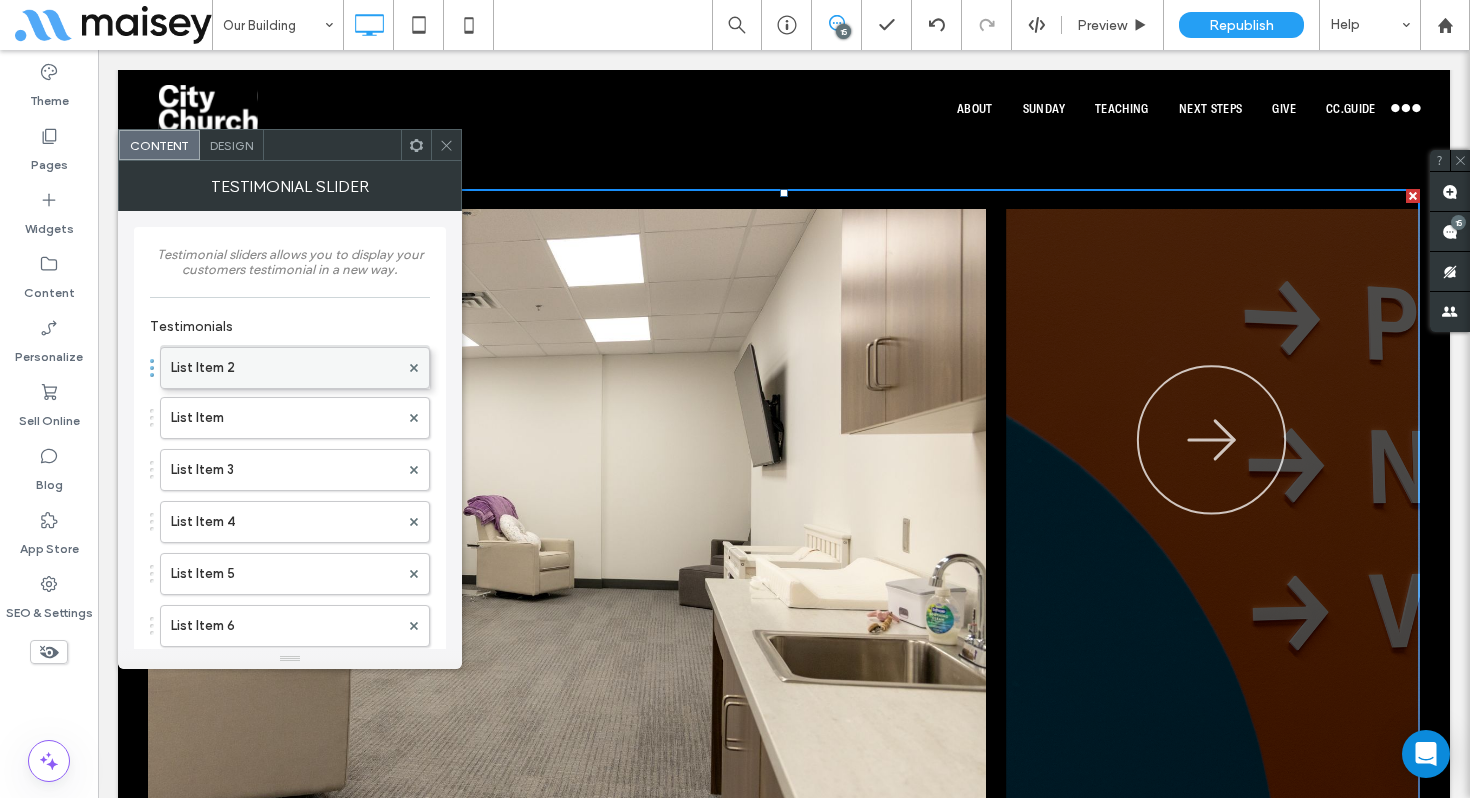 drag, startPoint x: 293, startPoint y: 400, endPoint x: 291, endPoint y: 351, distance: 49.0408 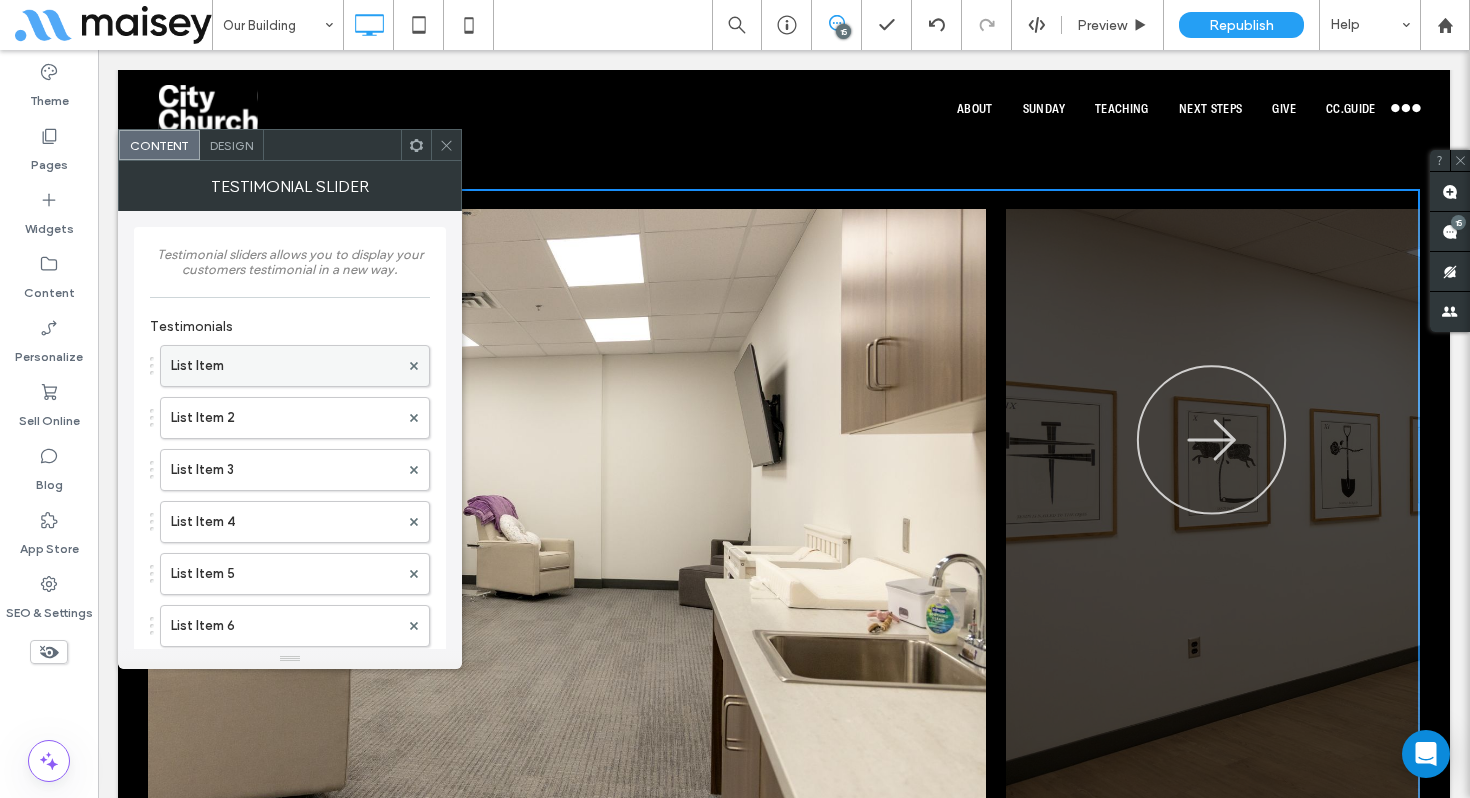 click on "List Item" at bounding box center (285, 366) 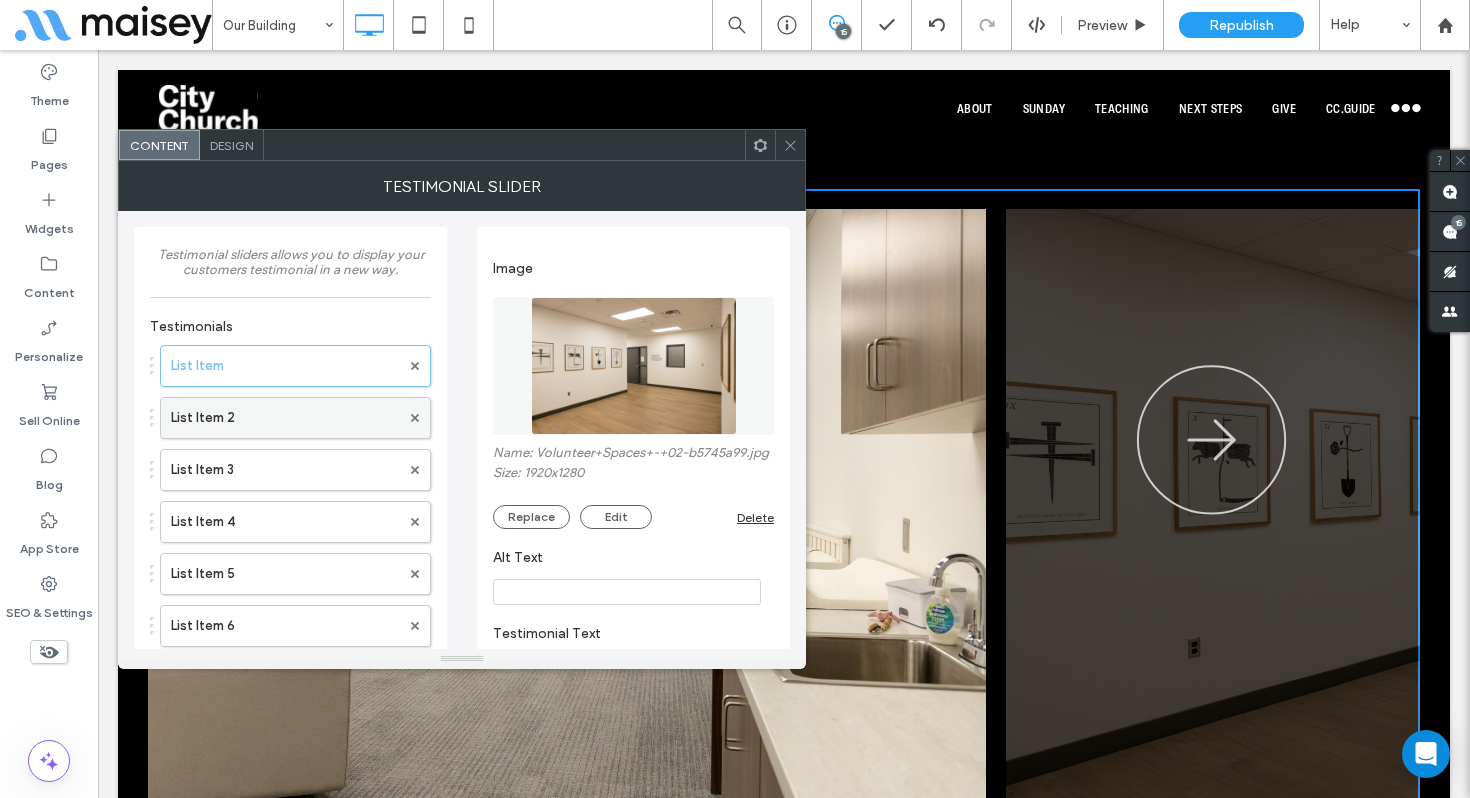 click on "List Item 2" at bounding box center [285, 418] 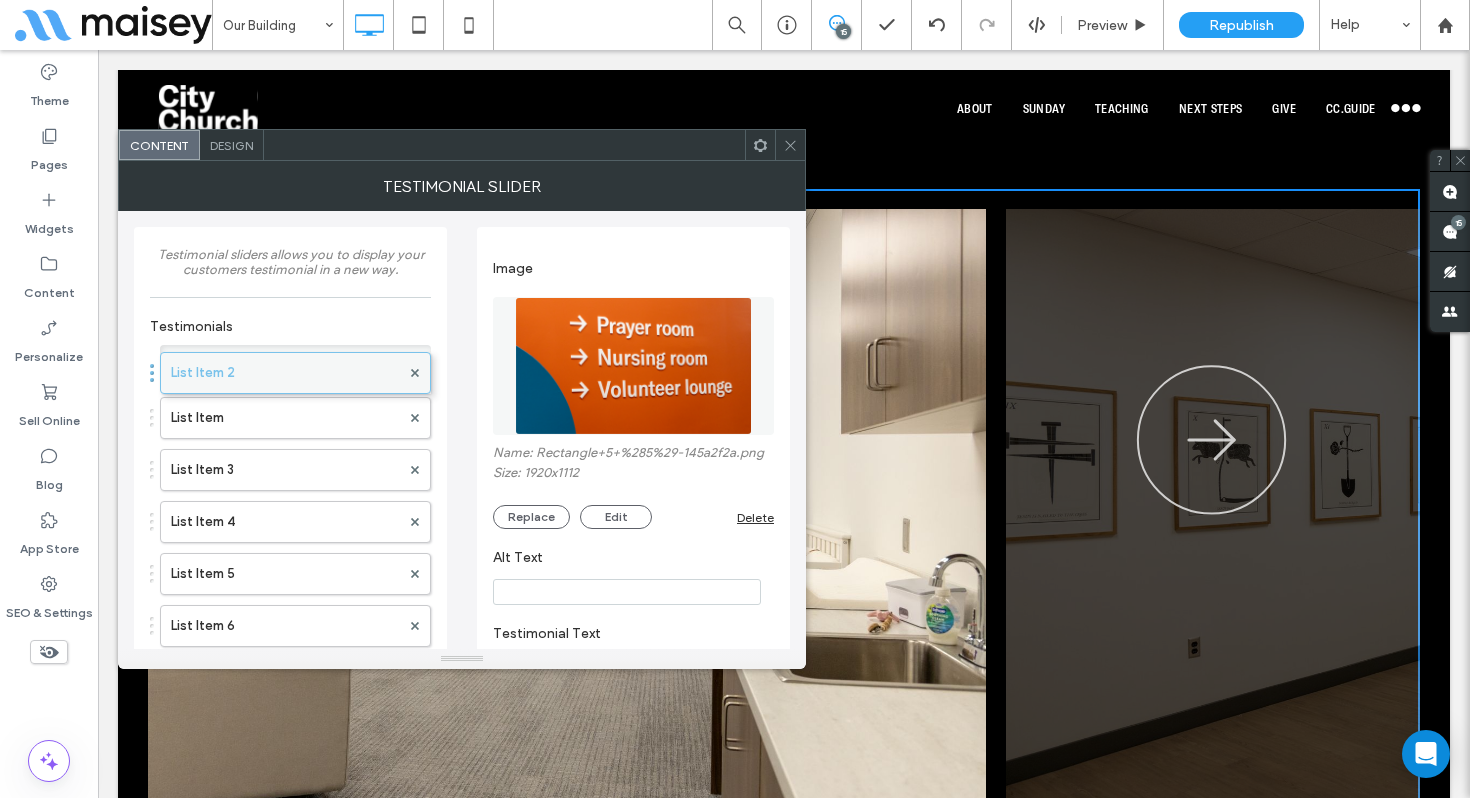 drag, startPoint x: 253, startPoint y: 422, endPoint x: 256, endPoint y: 367, distance: 55.081757 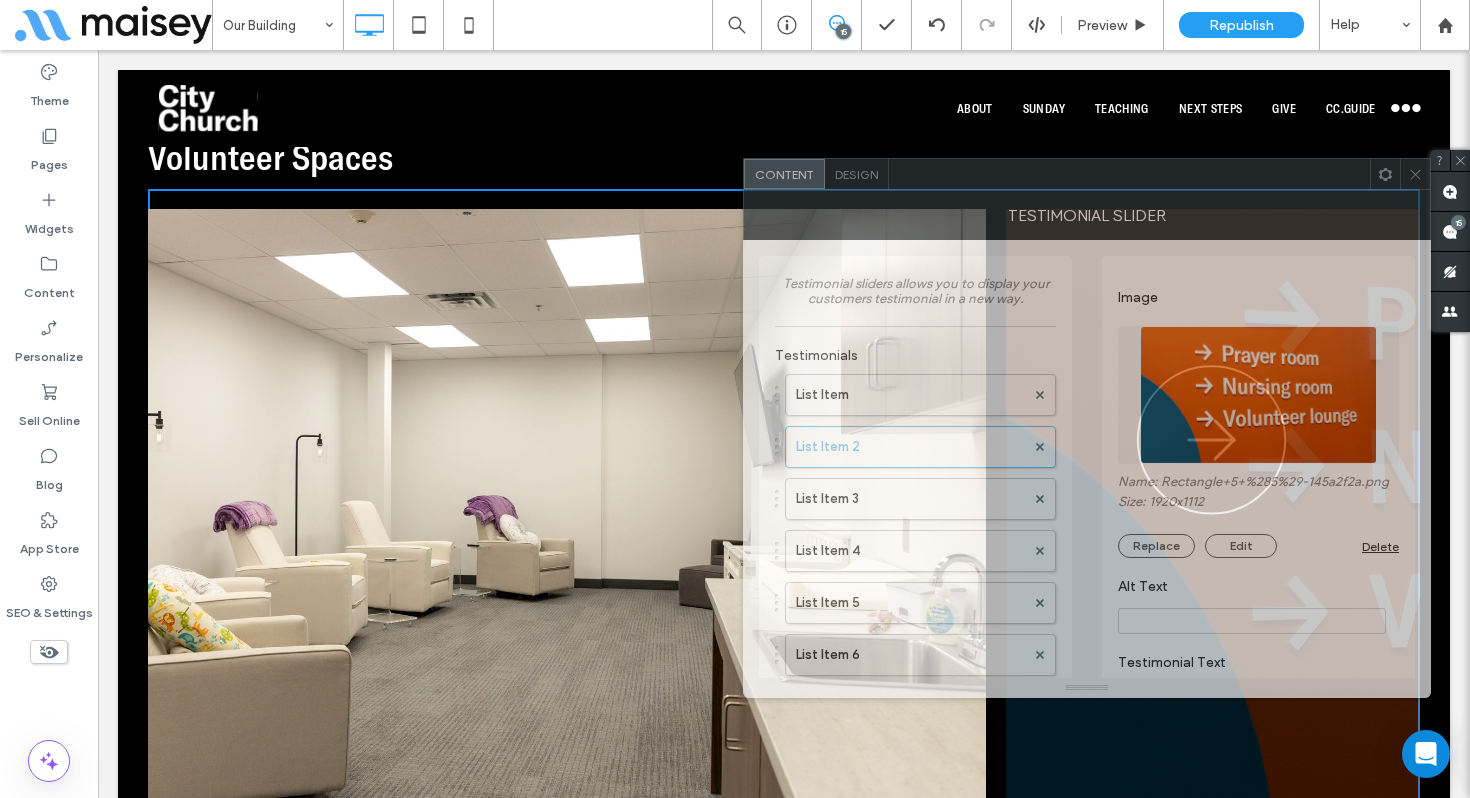 drag, startPoint x: 397, startPoint y: 180, endPoint x: 908, endPoint y: 183, distance: 511.00882 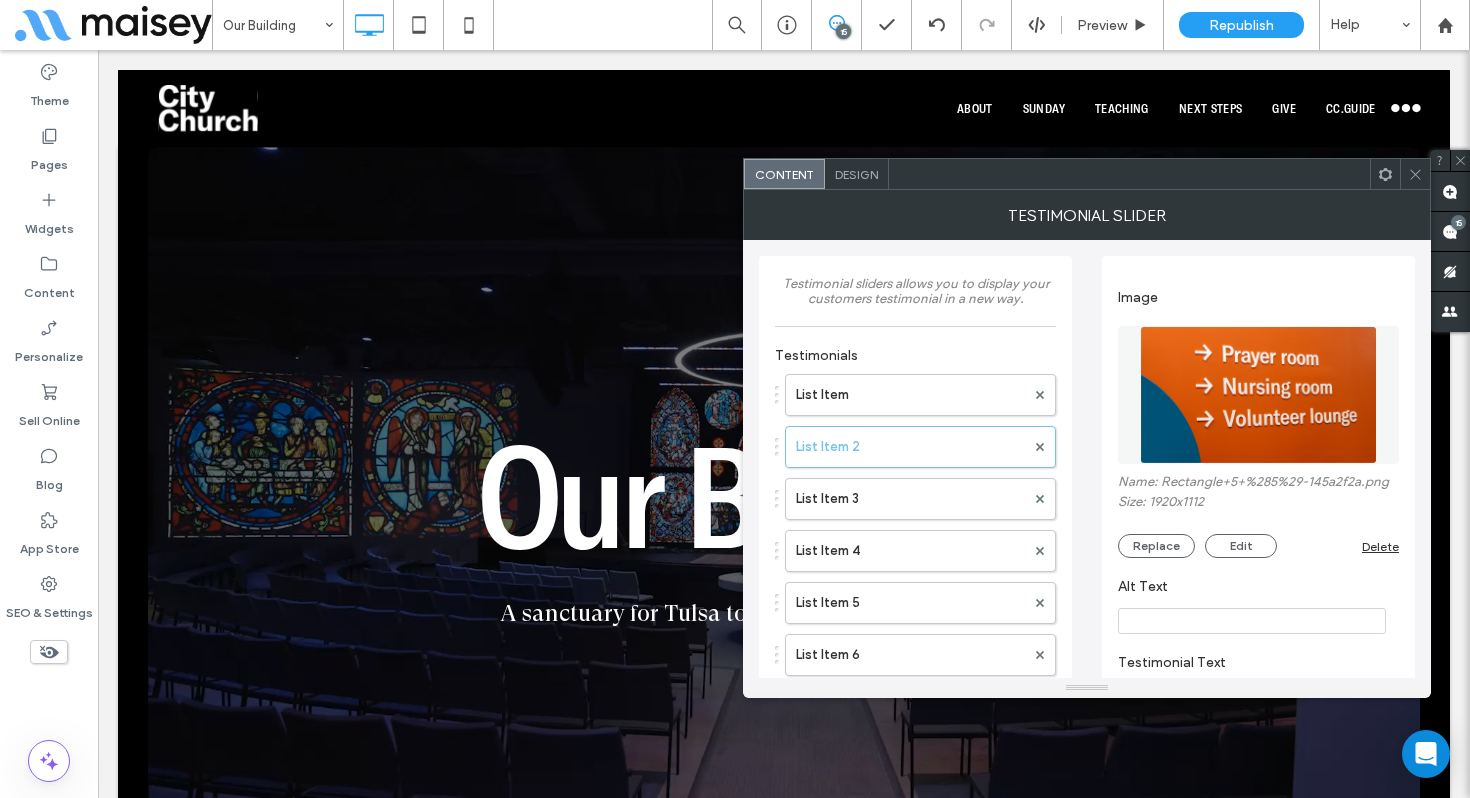 scroll, scrollTop: 5046, scrollLeft: 0, axis: vertical 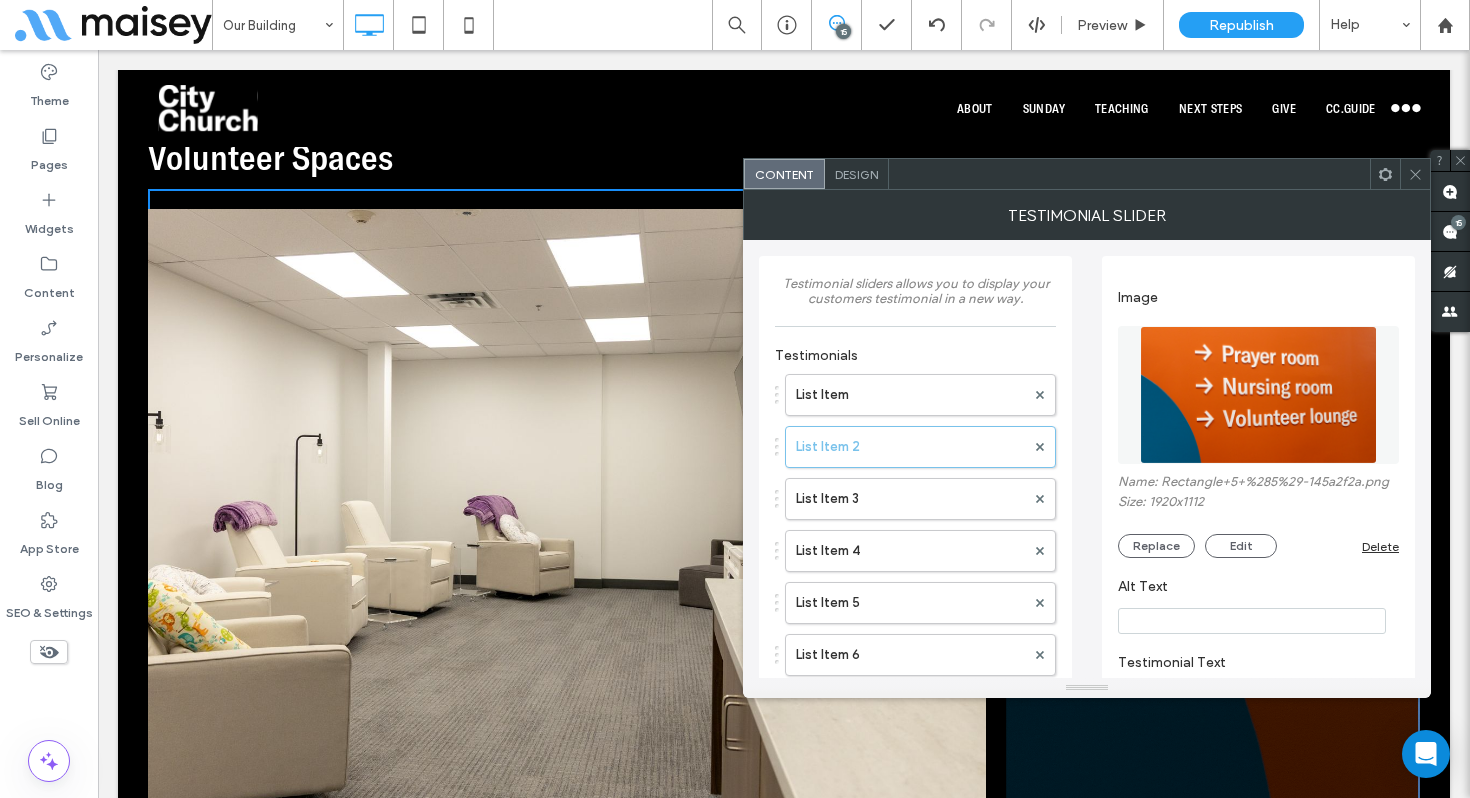 drag, startPoint x: 1417, startPoint y: 174, endPoint x: 1311, endPoint y: 237, distance: 123.308556 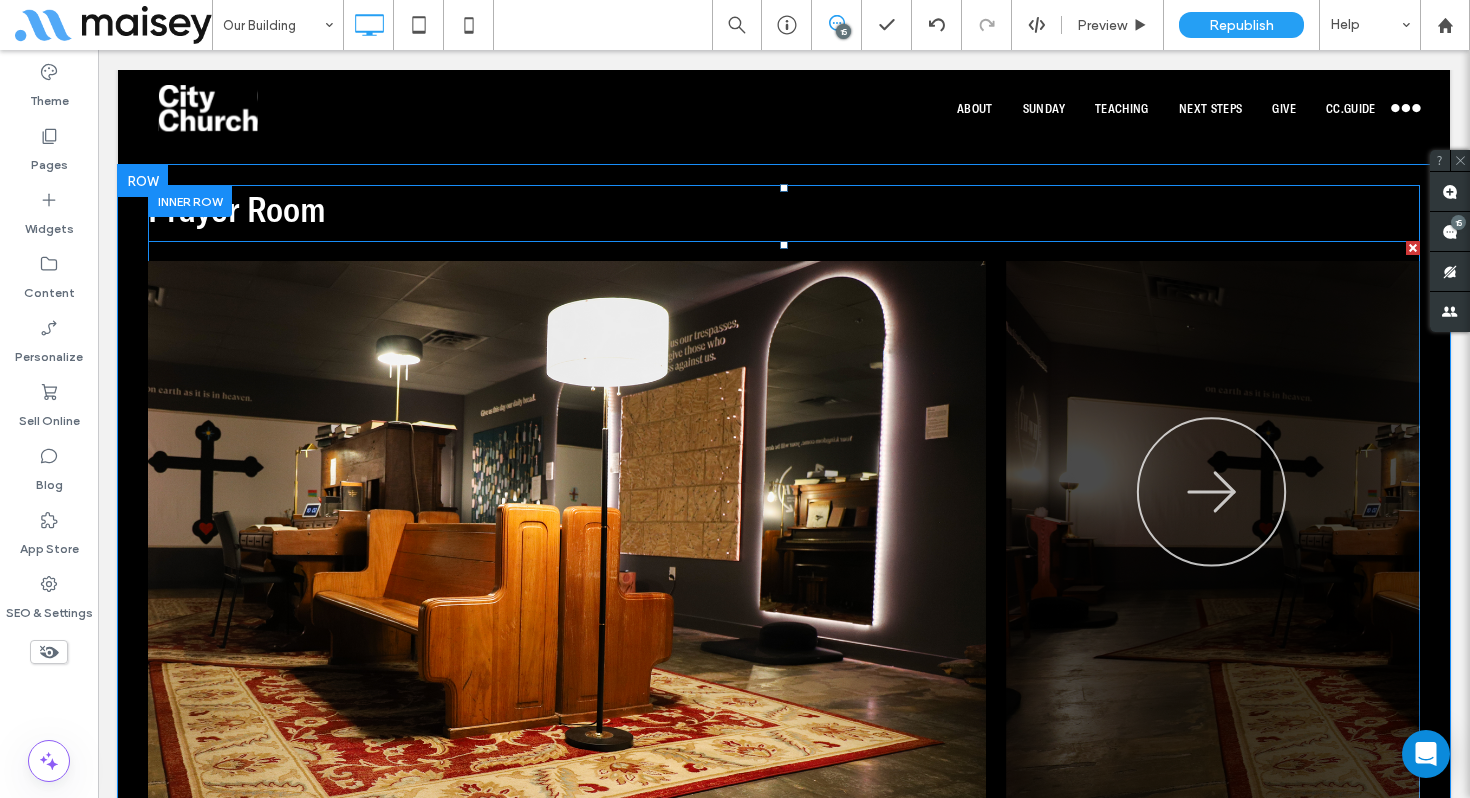 scroll, scrollTop: 5758, scrollLeft: 0, axis: vertical 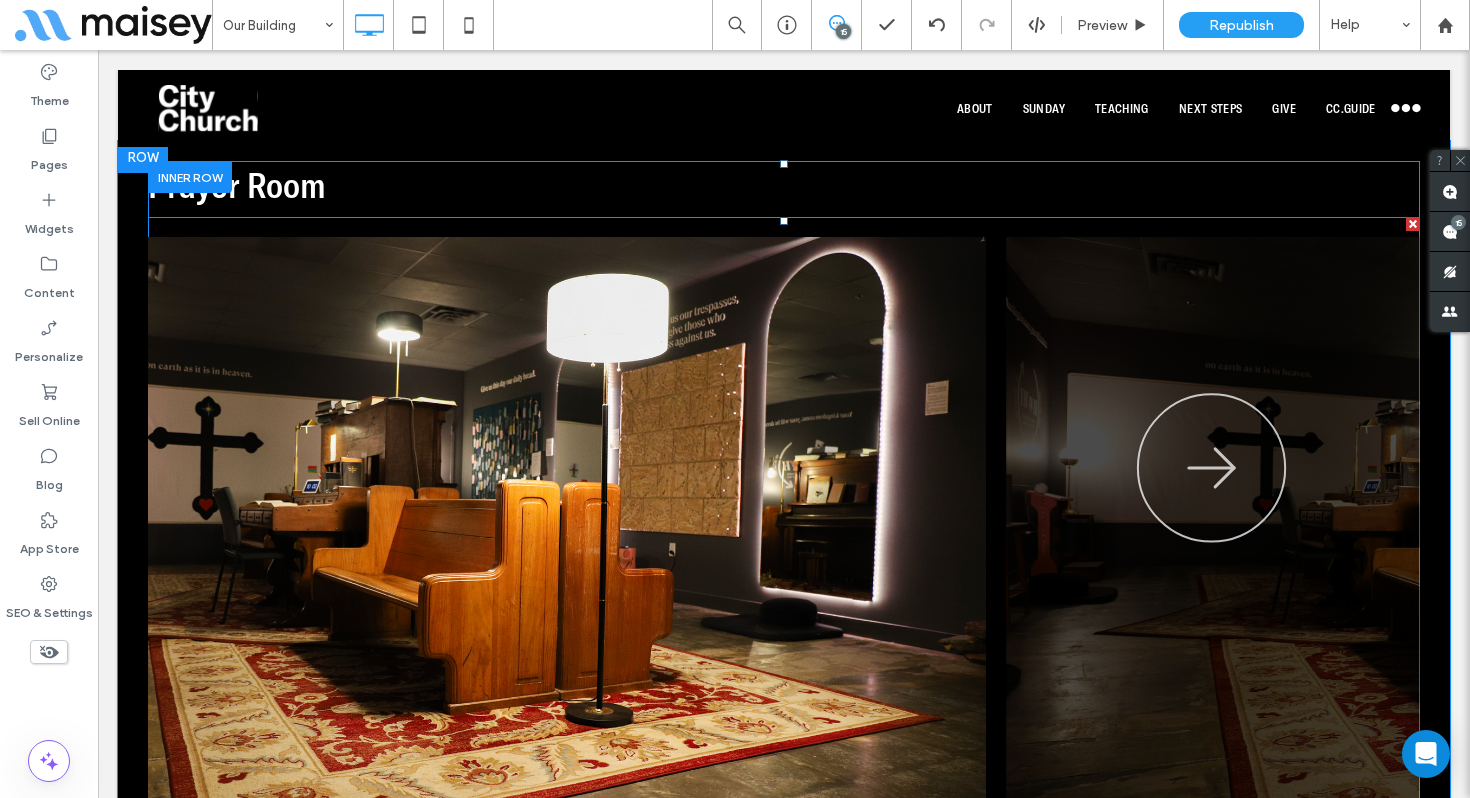 click at bounding box center (784, 534) 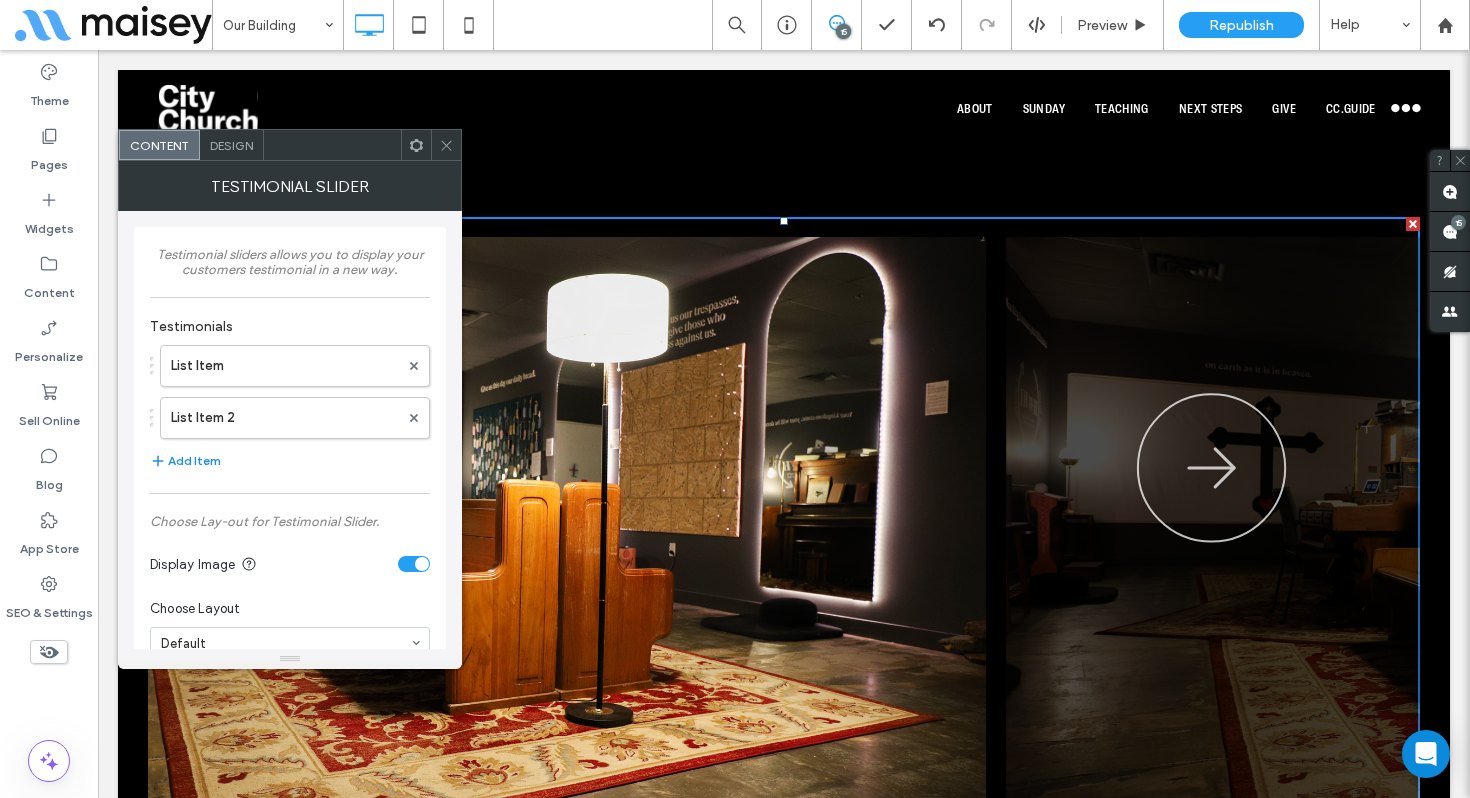 click on "Add Item" at bounding box center (185, 461) 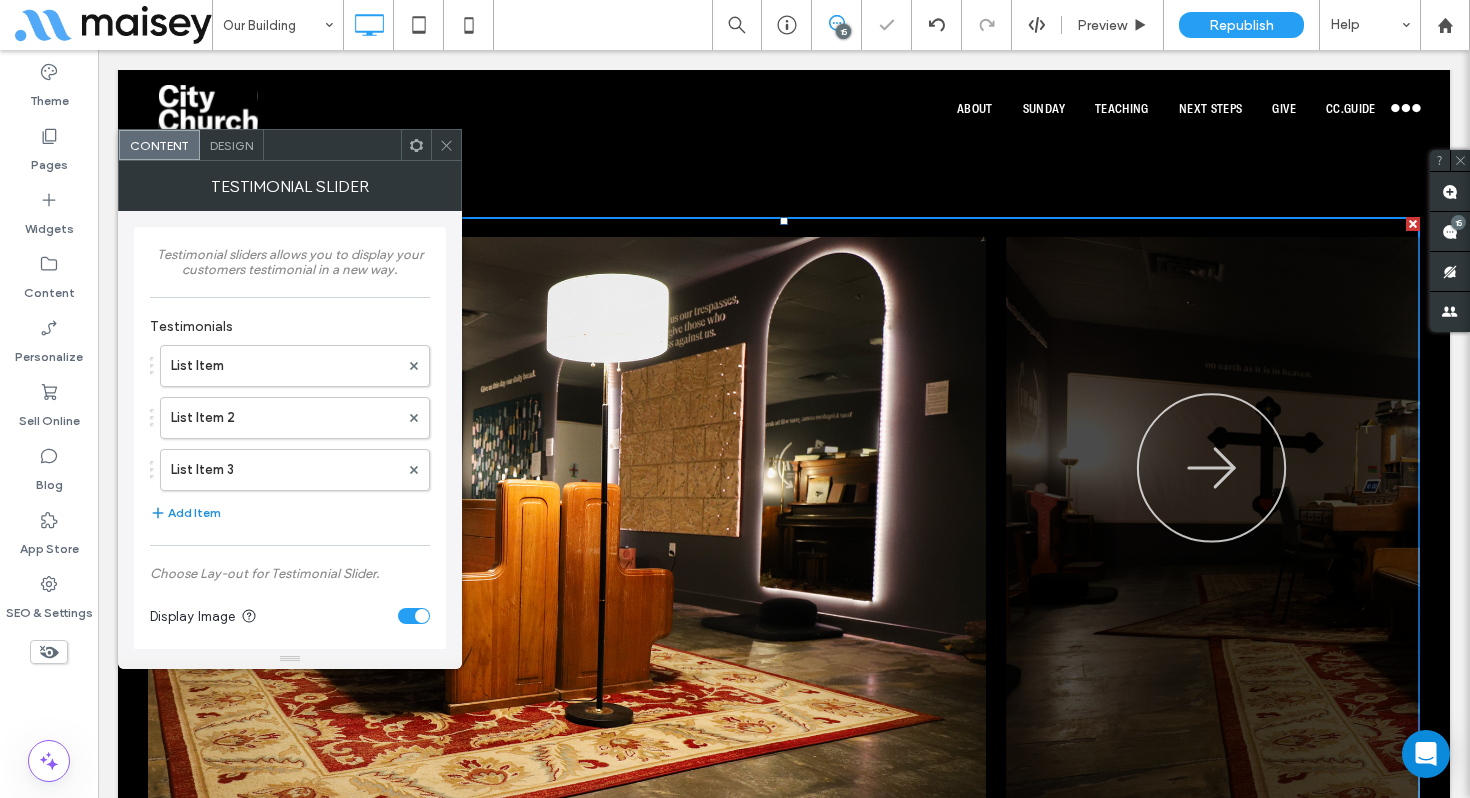 click on "Add Item" at bounding box center [185, 513] 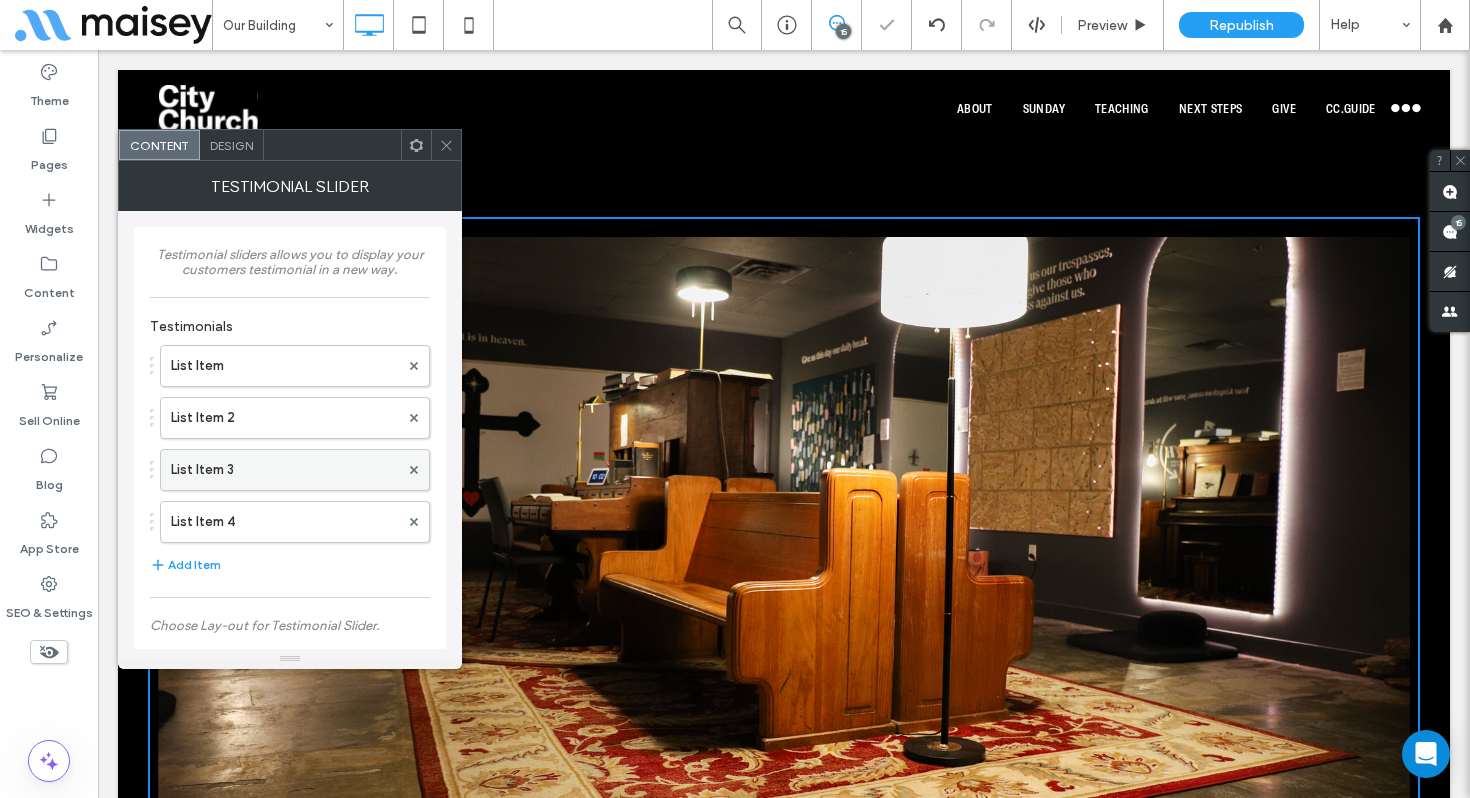 click on "List Item 3" at bounding box center [285, 470] 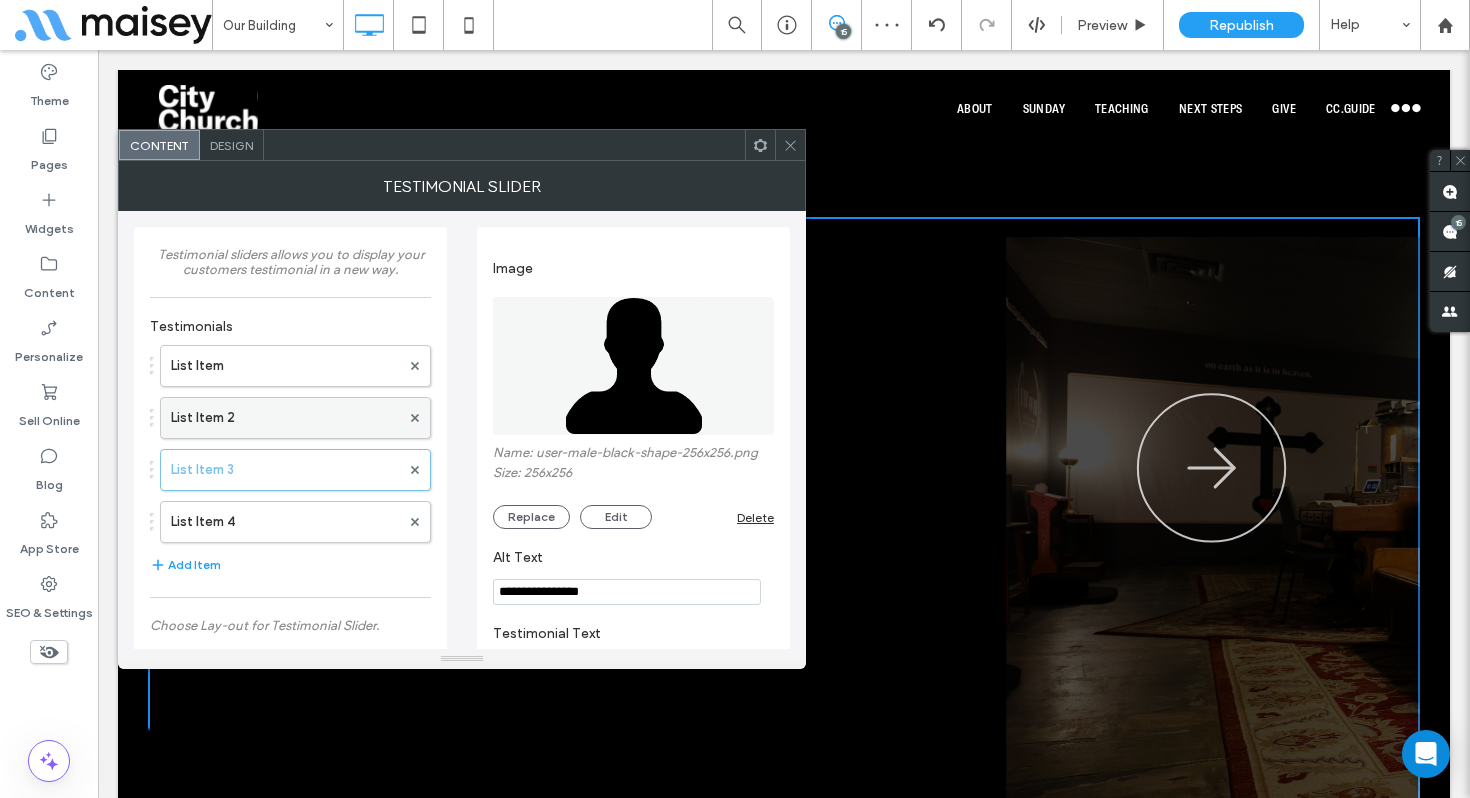 click on "List Item 2" at bounding box center (285, 418) 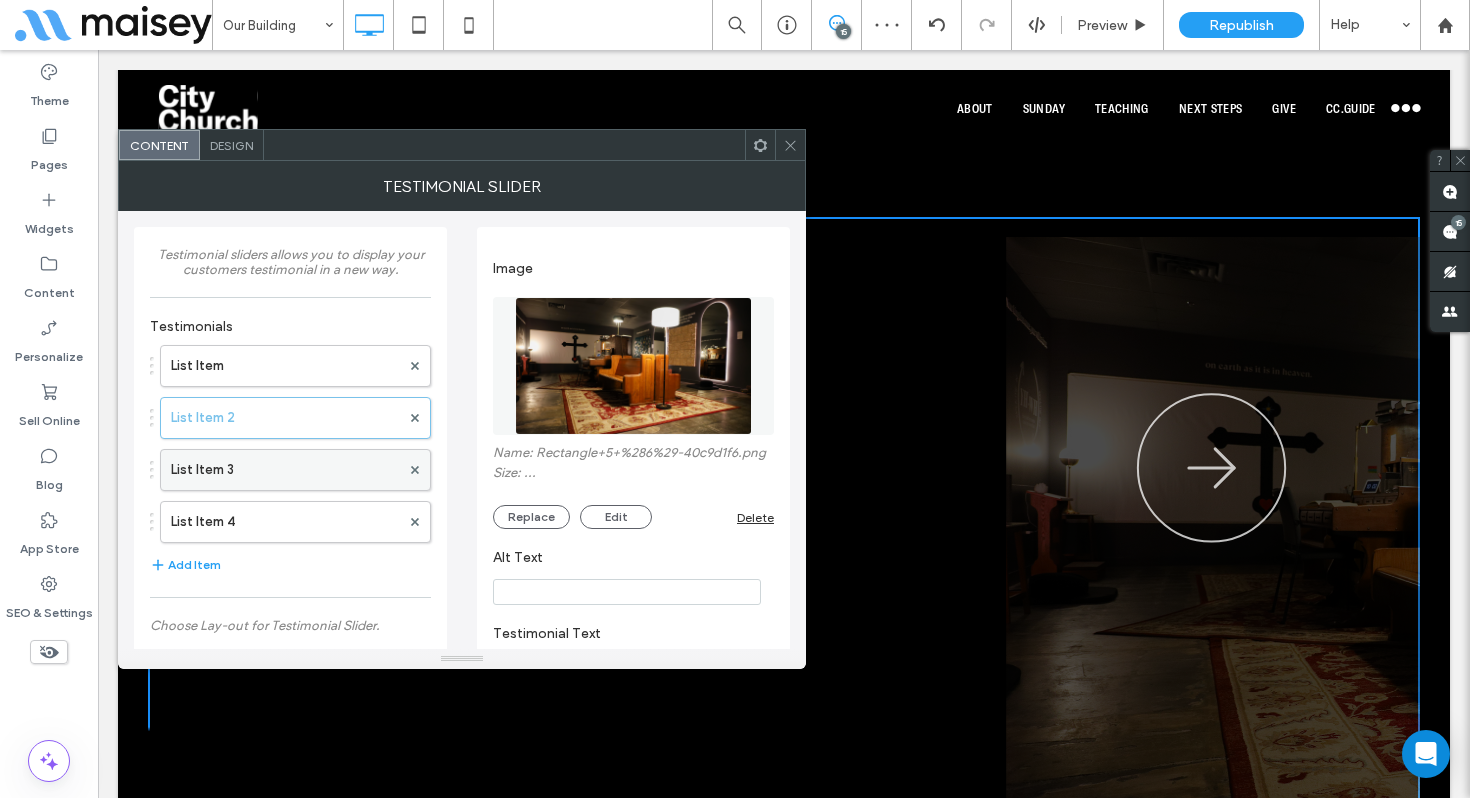 click on "List Item 3" at bounding box center [285, 470] 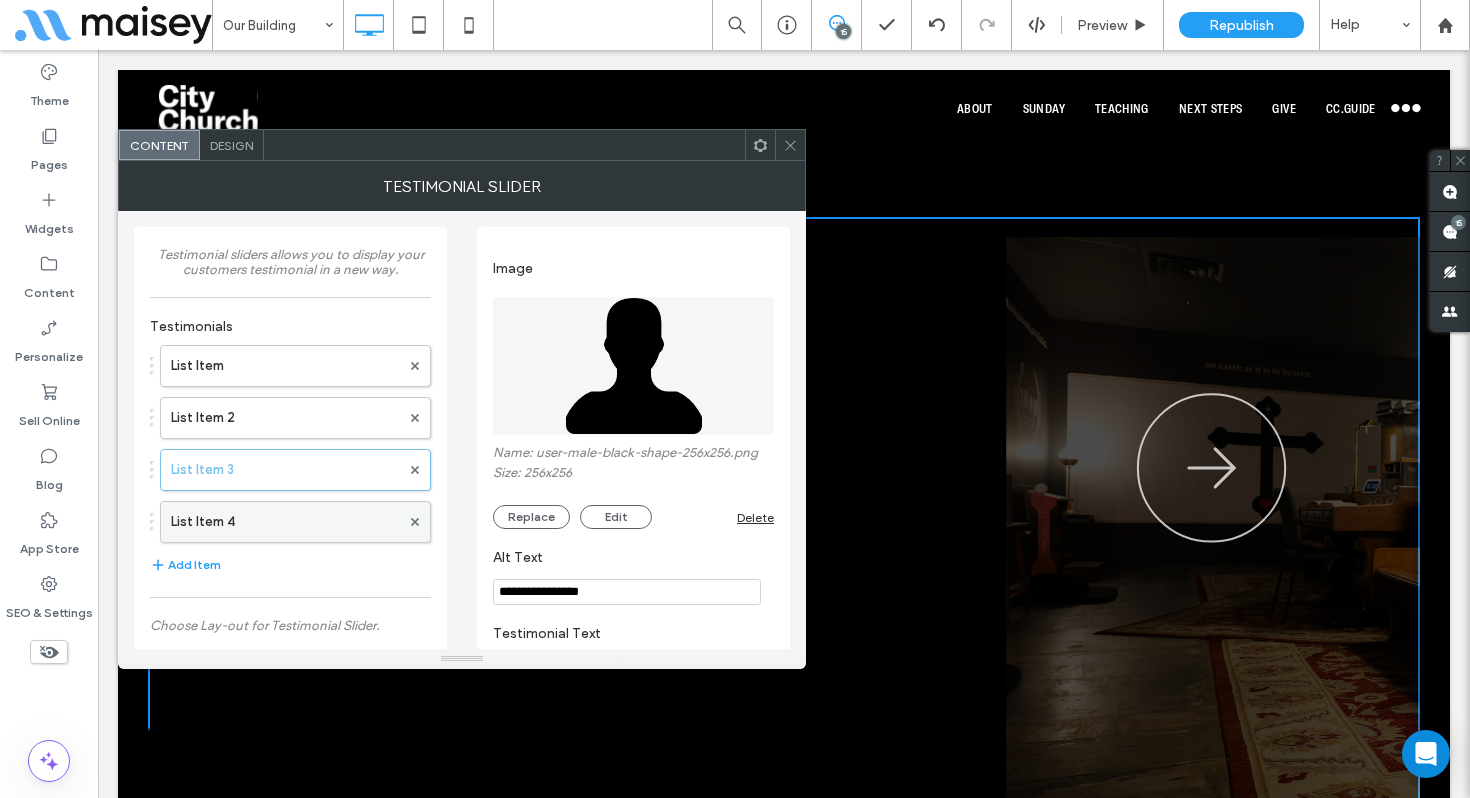 drag, startPoint x: 234, startPoint y: 527, endPoint x: 217, endPoint y: 538, distance: 20.248457 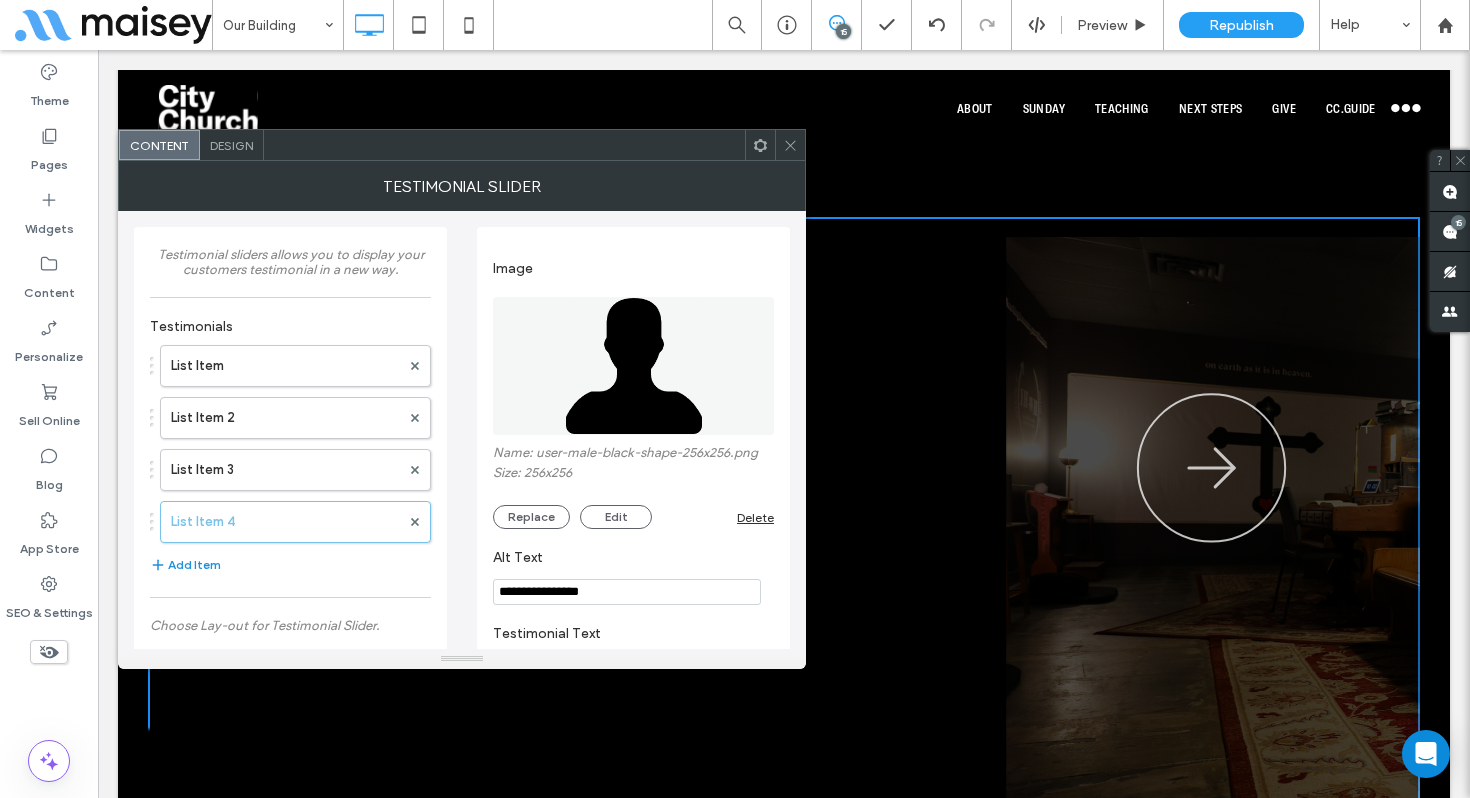 click on "Add Item" at bounding box center [185, 565] 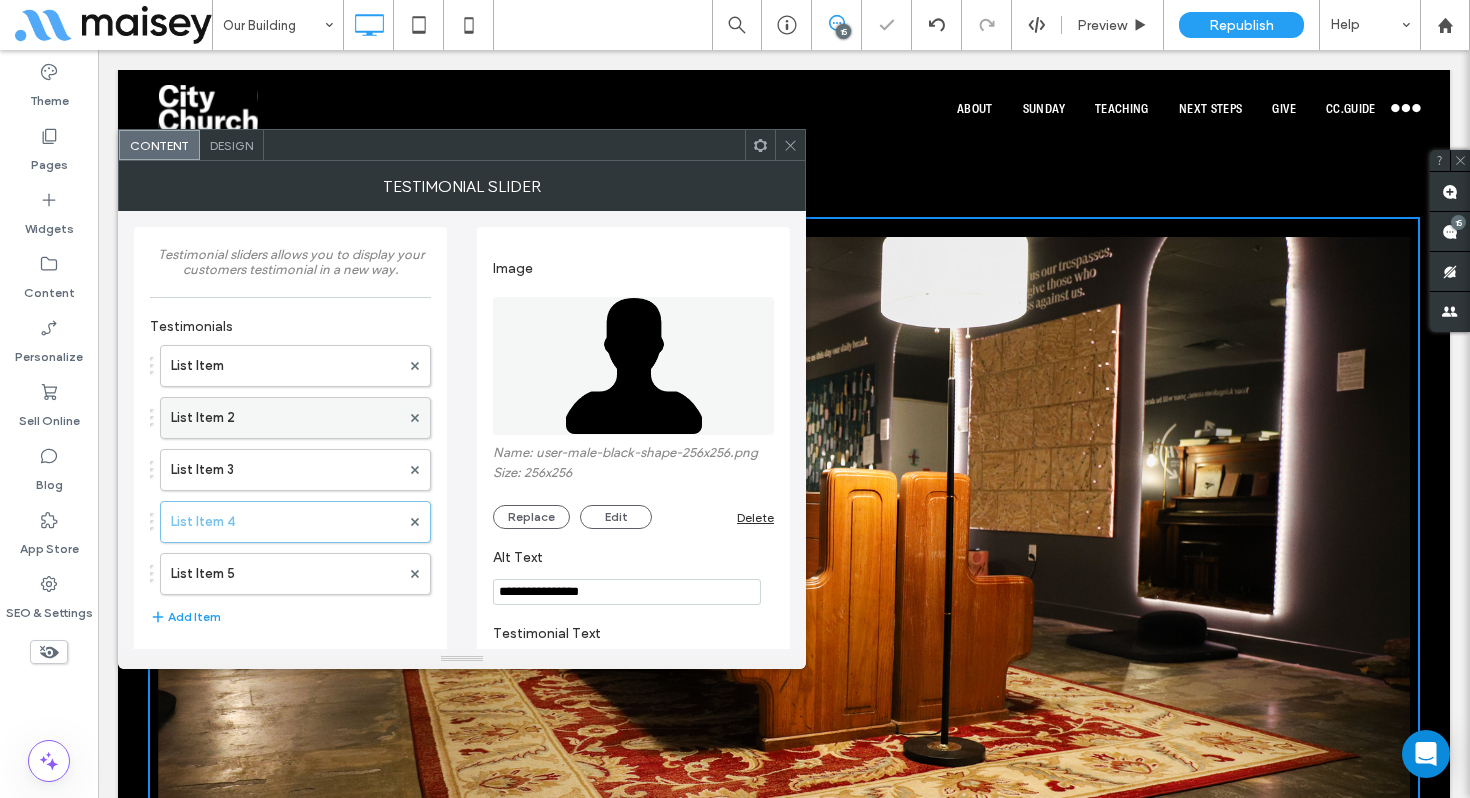 click on "List Item 2" at bounding box center [285, 418] 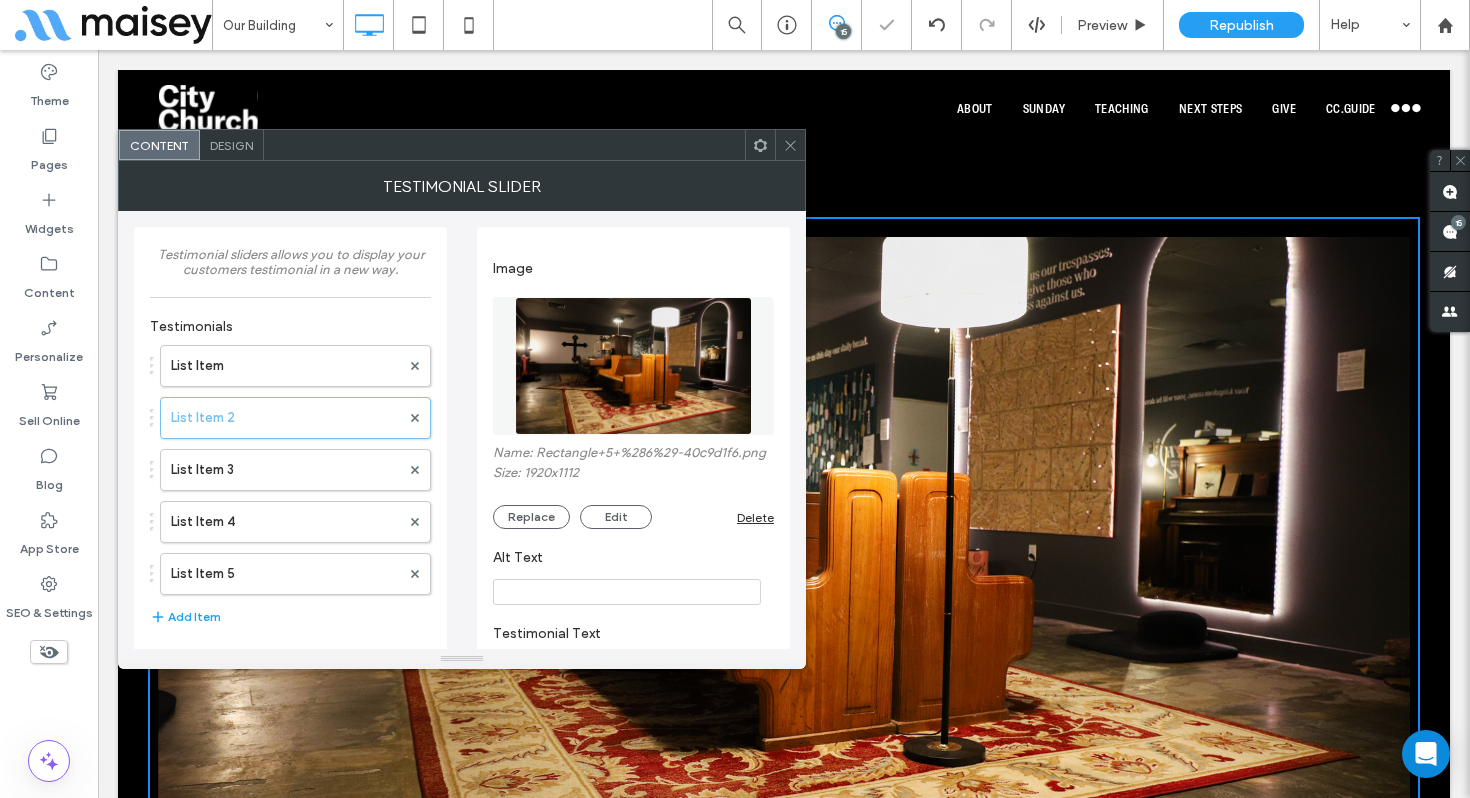 click on "List Item  List Item 2 List Item 3 List Item 4 List Item 5" at bounding box center [290, 465] 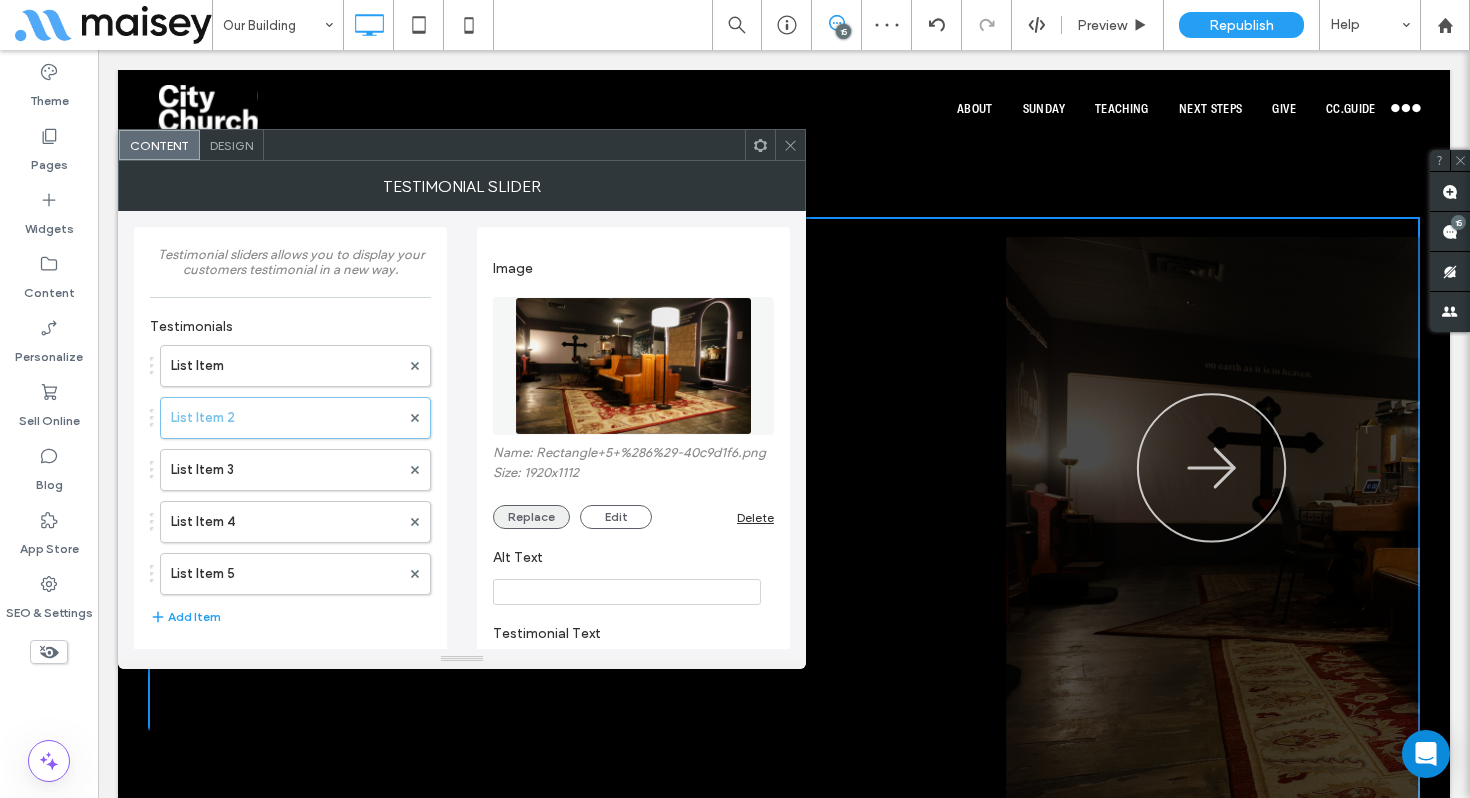 click on "Replace" at bounding box center (531, 517) 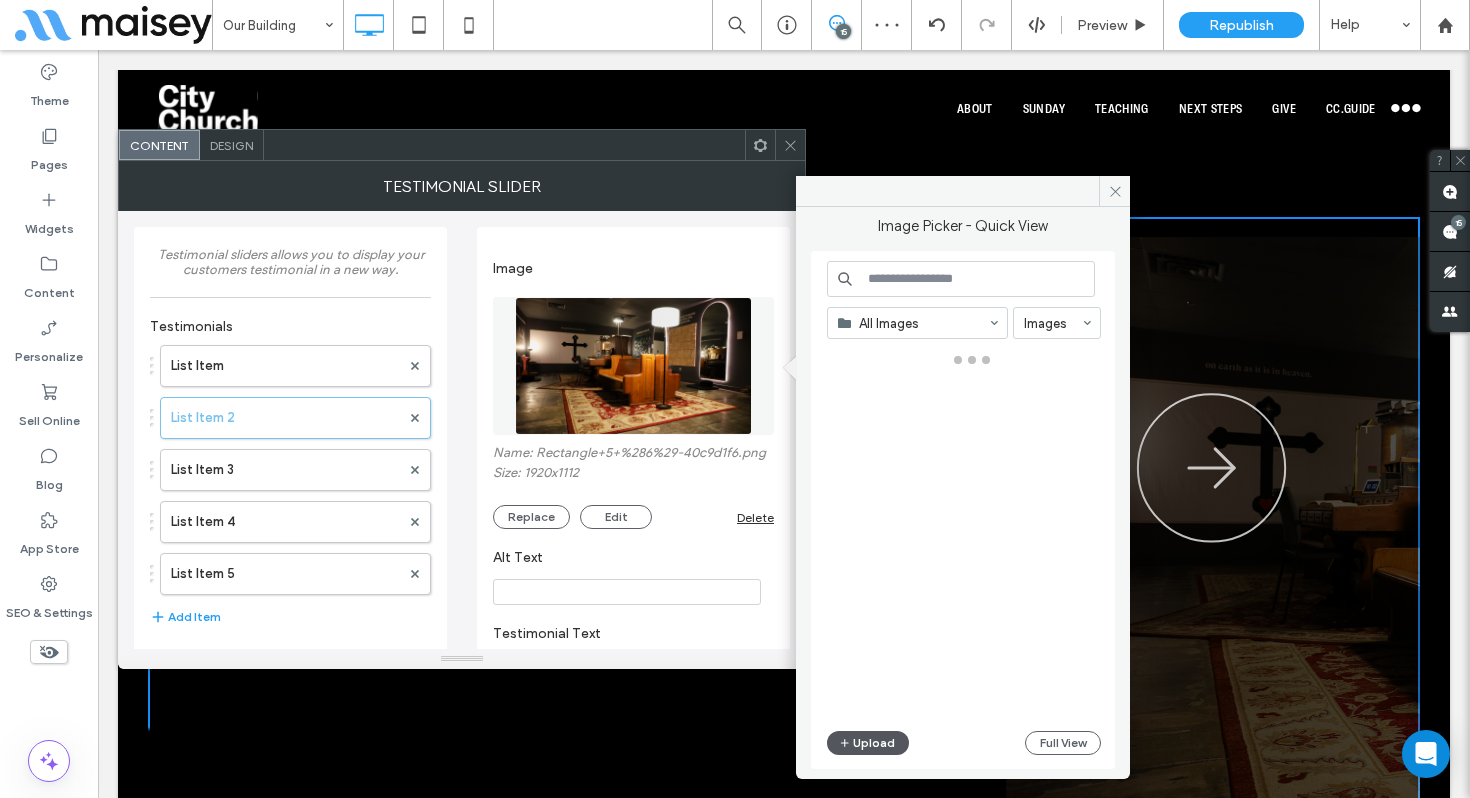 click on "Upload" at bounding box center (868, 743) 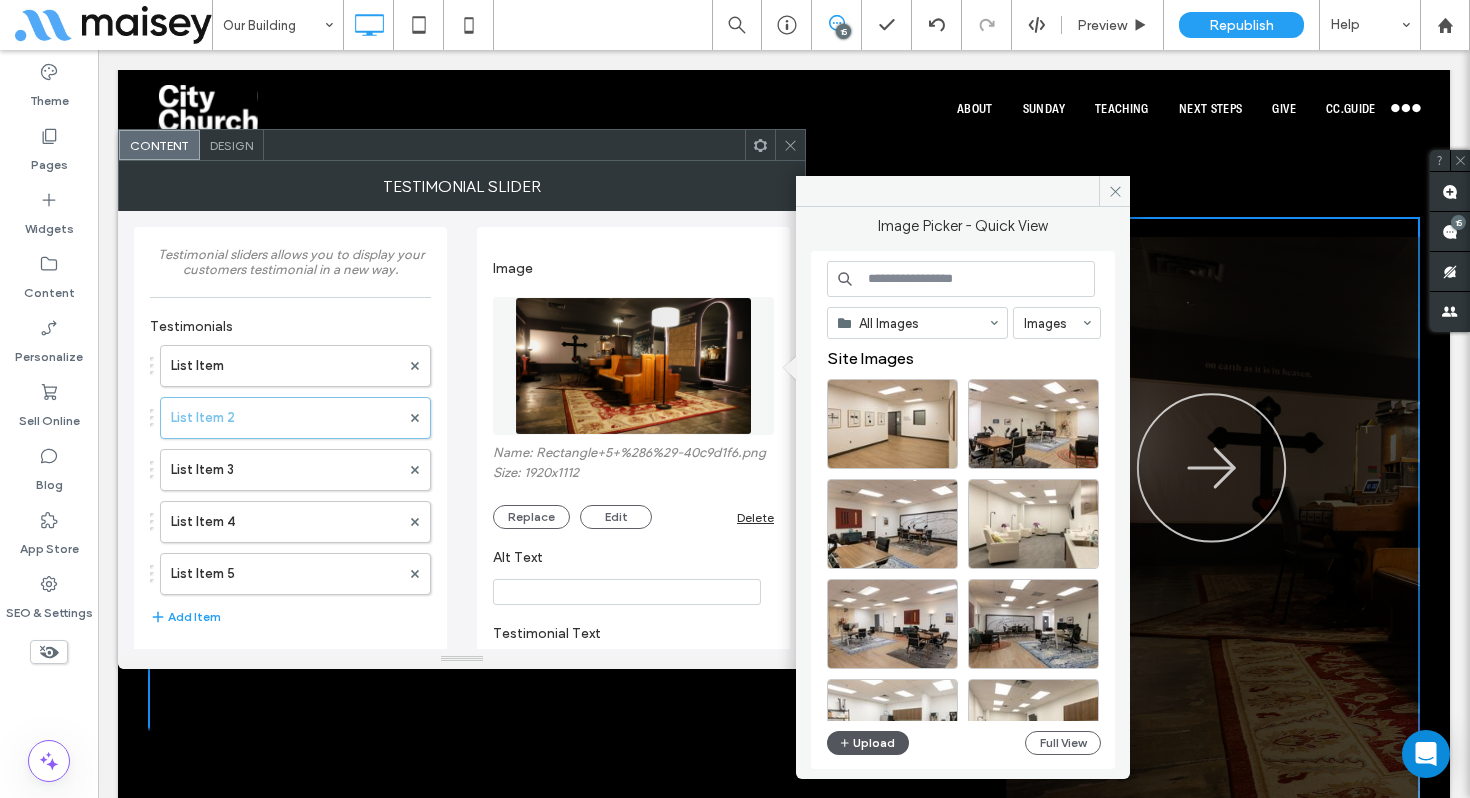 click on "Upload" at bounding box center (868, 743) 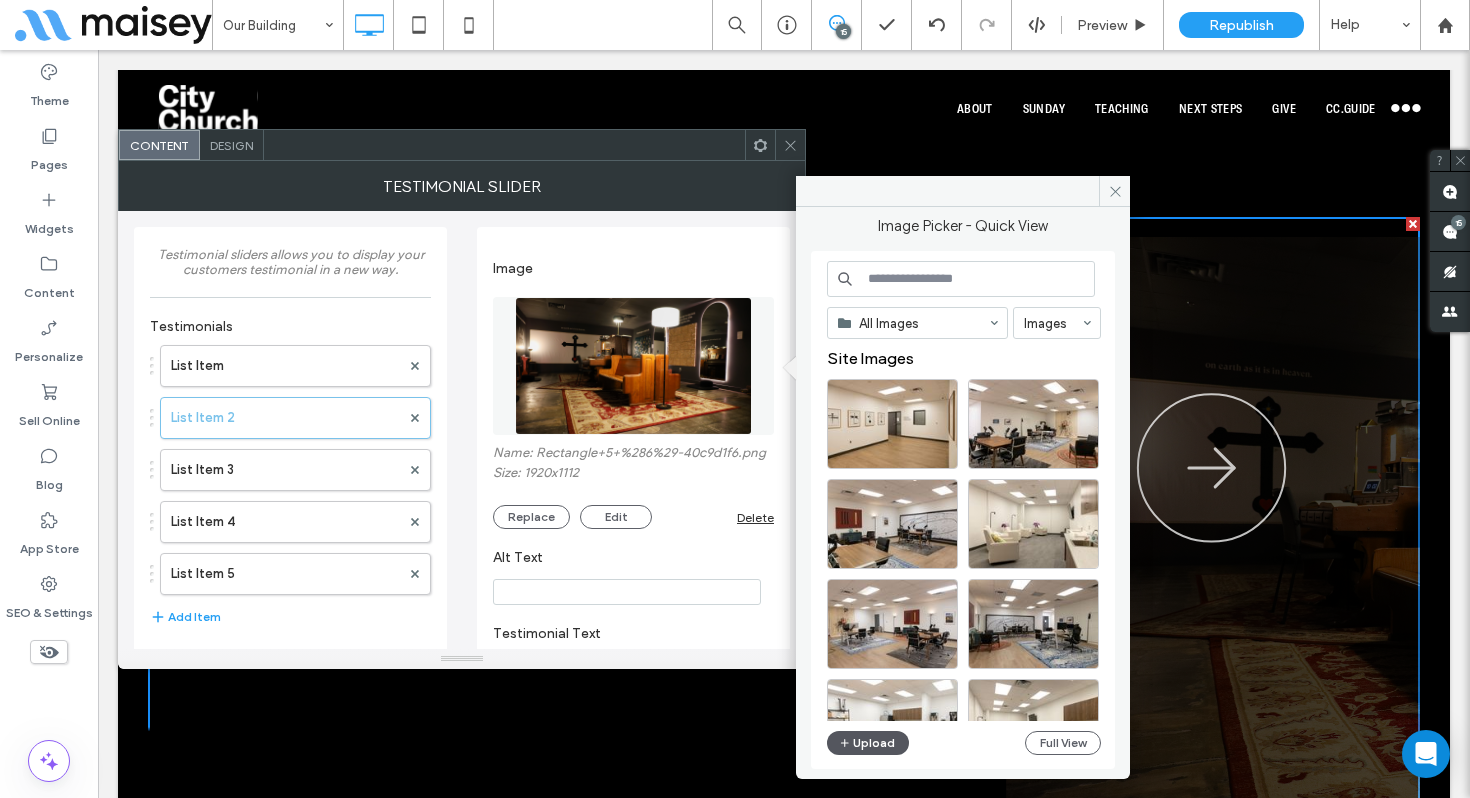click on "Upload" at bounding box center (868, 743) 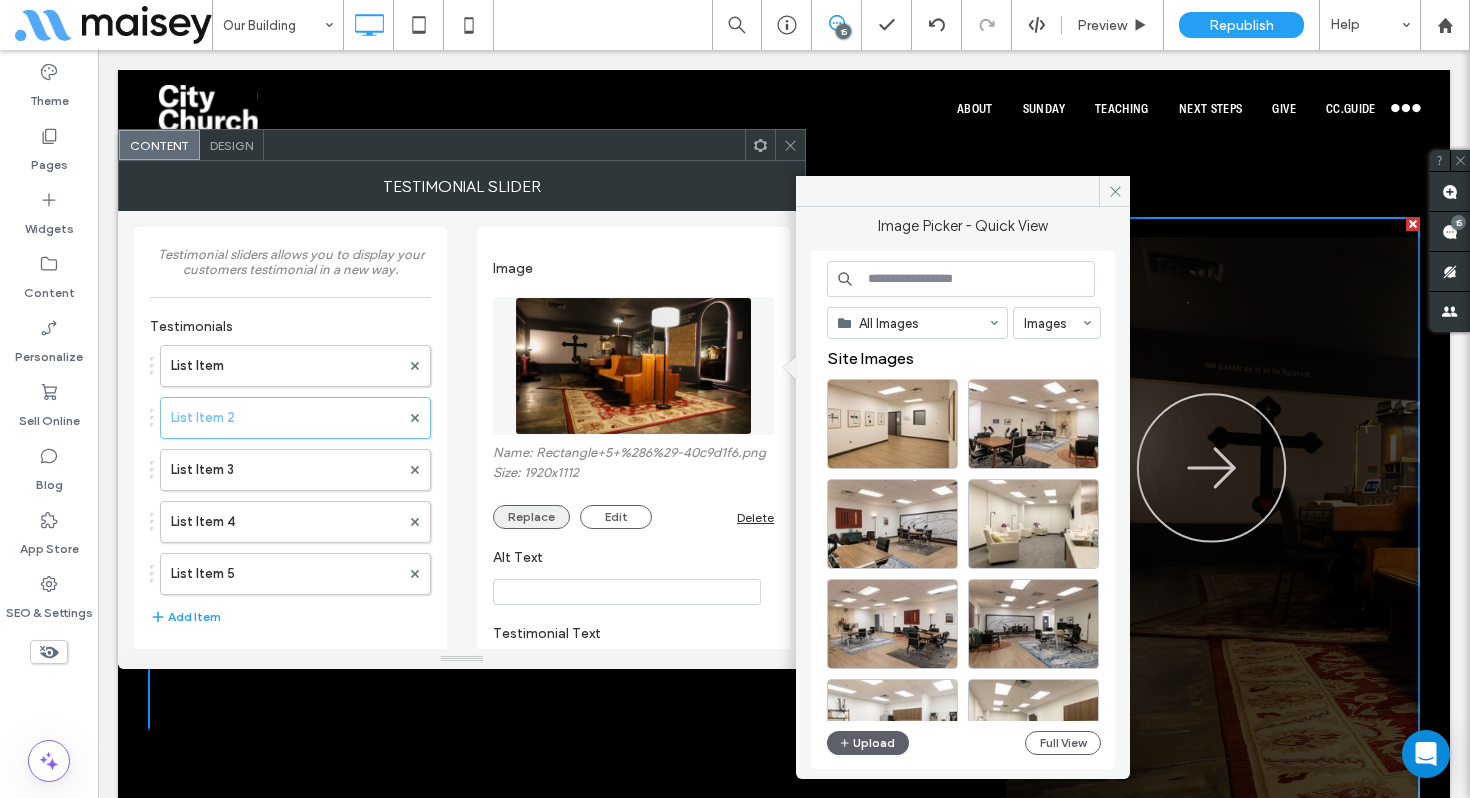 click on "Replace" at bounding box center (531, 517) 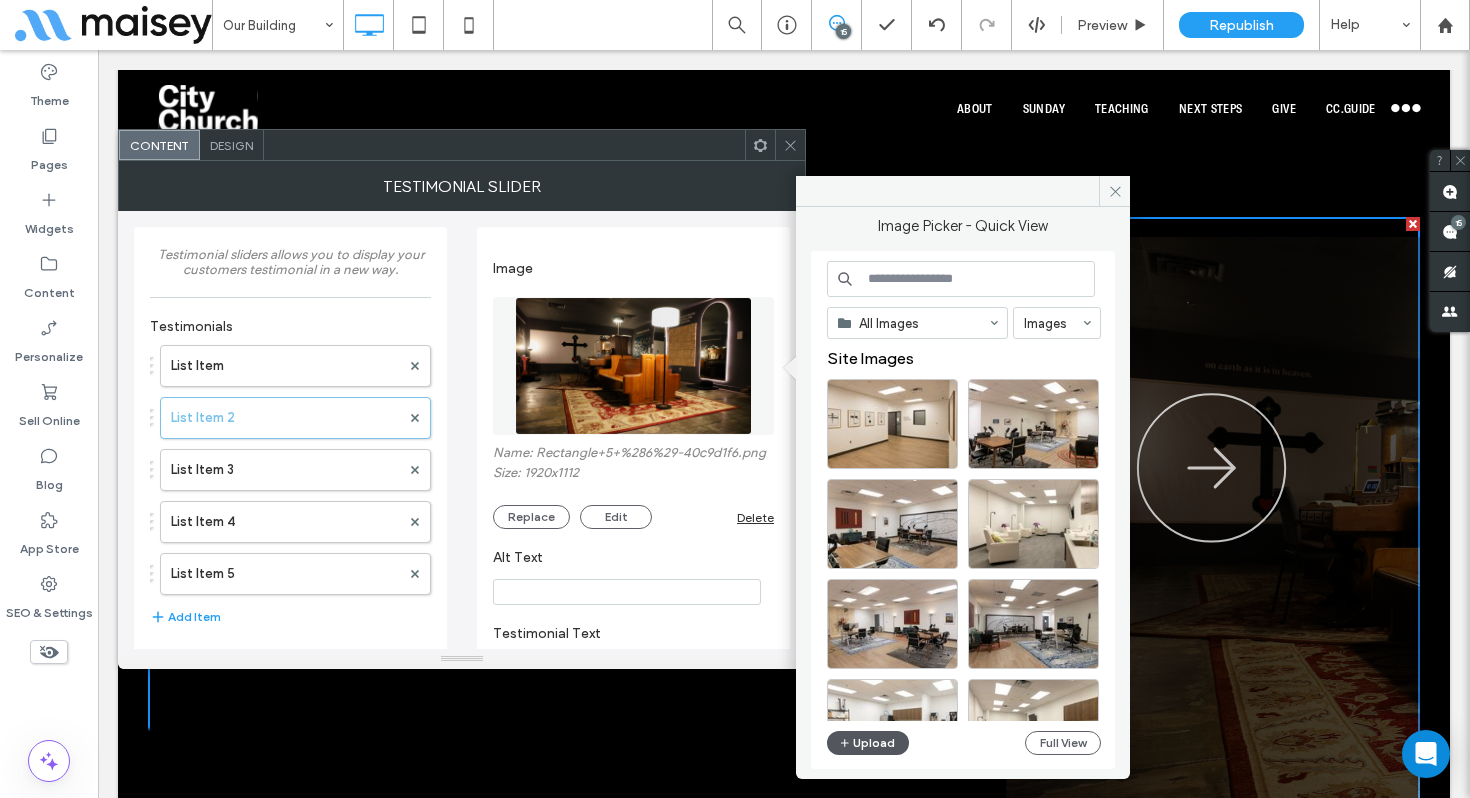 click on "Upload" at bounding box center [868, 743] 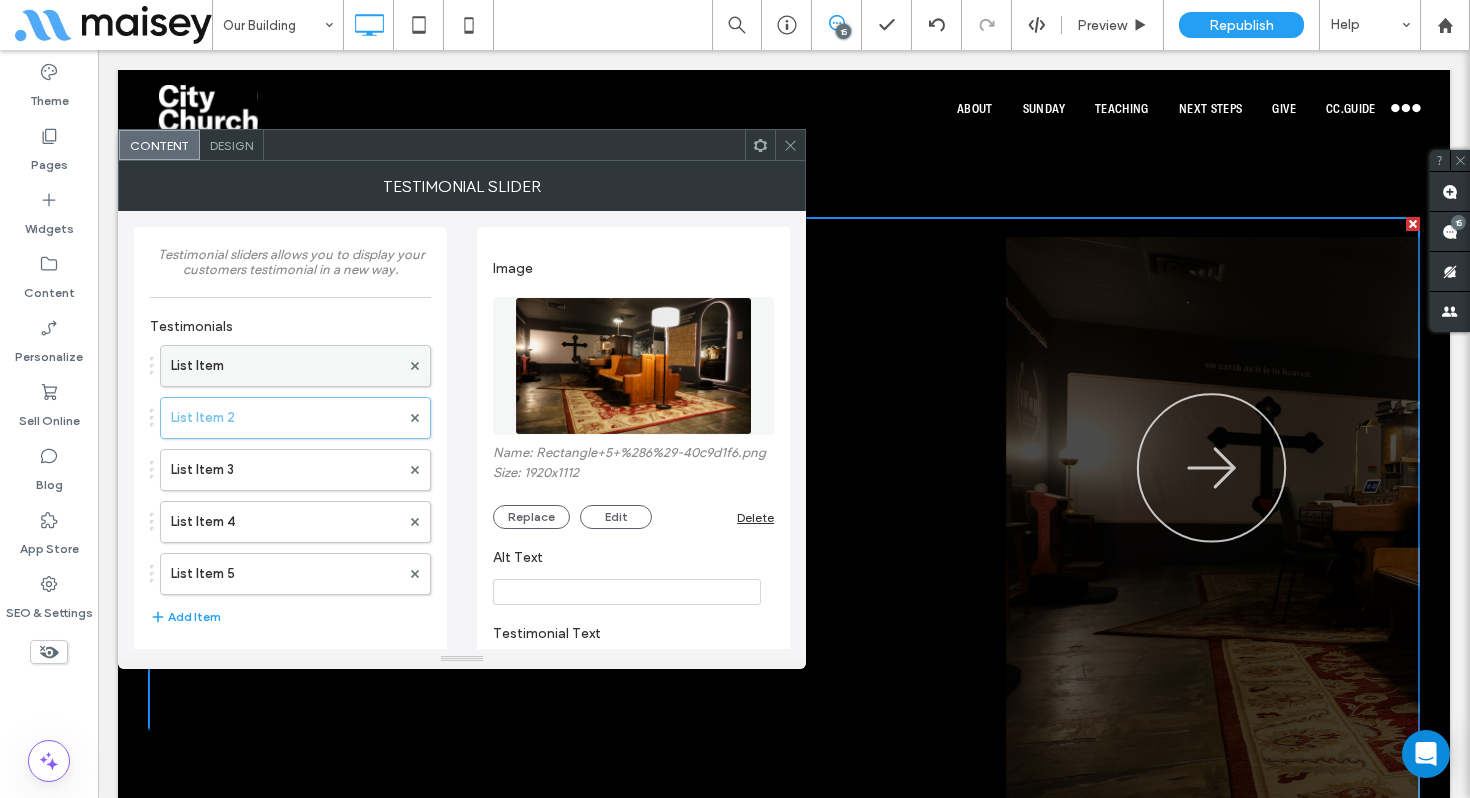 click on "List Item" at bounding box center [285, 366] 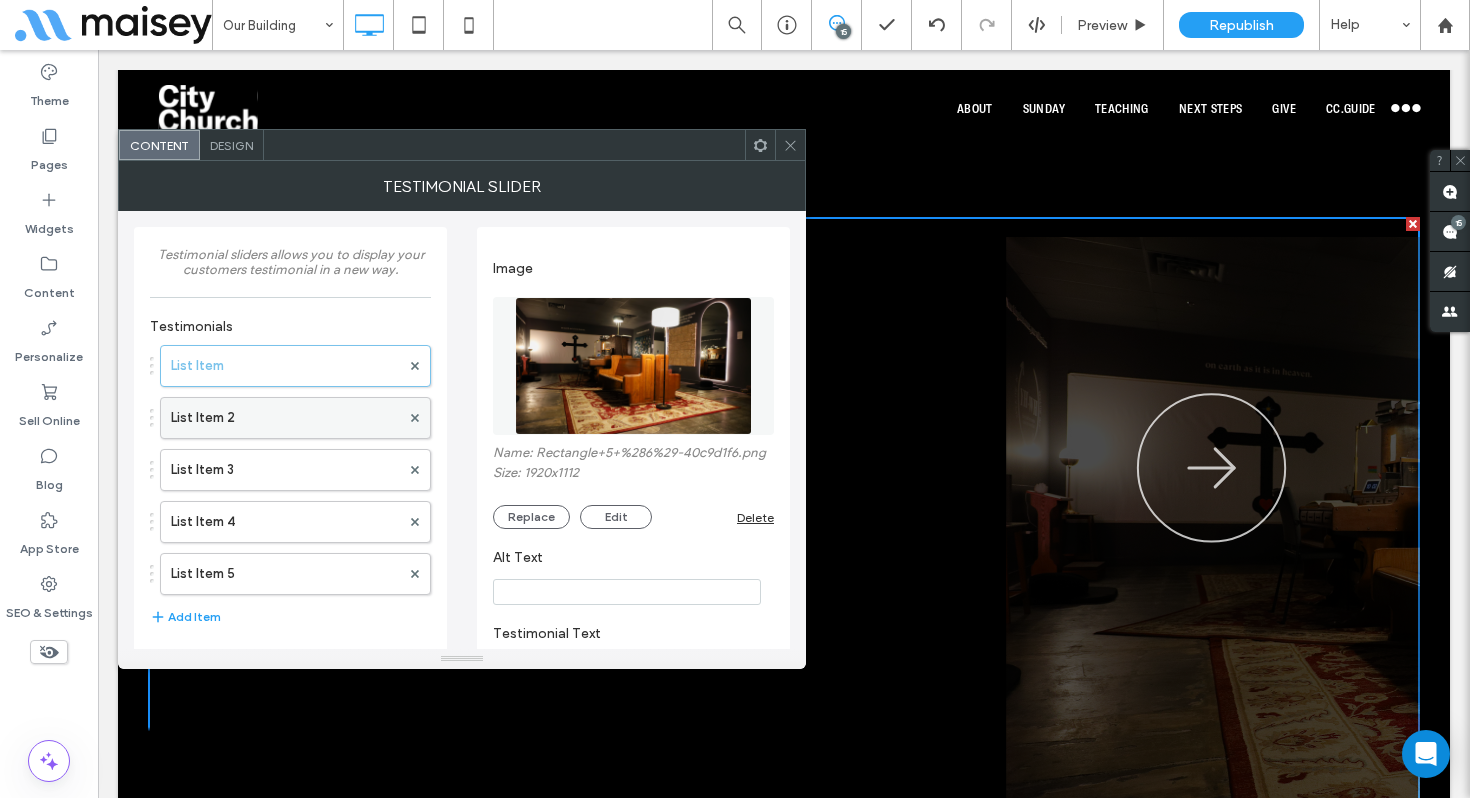 click on "List Item 2" at bounding box center (285, 418) 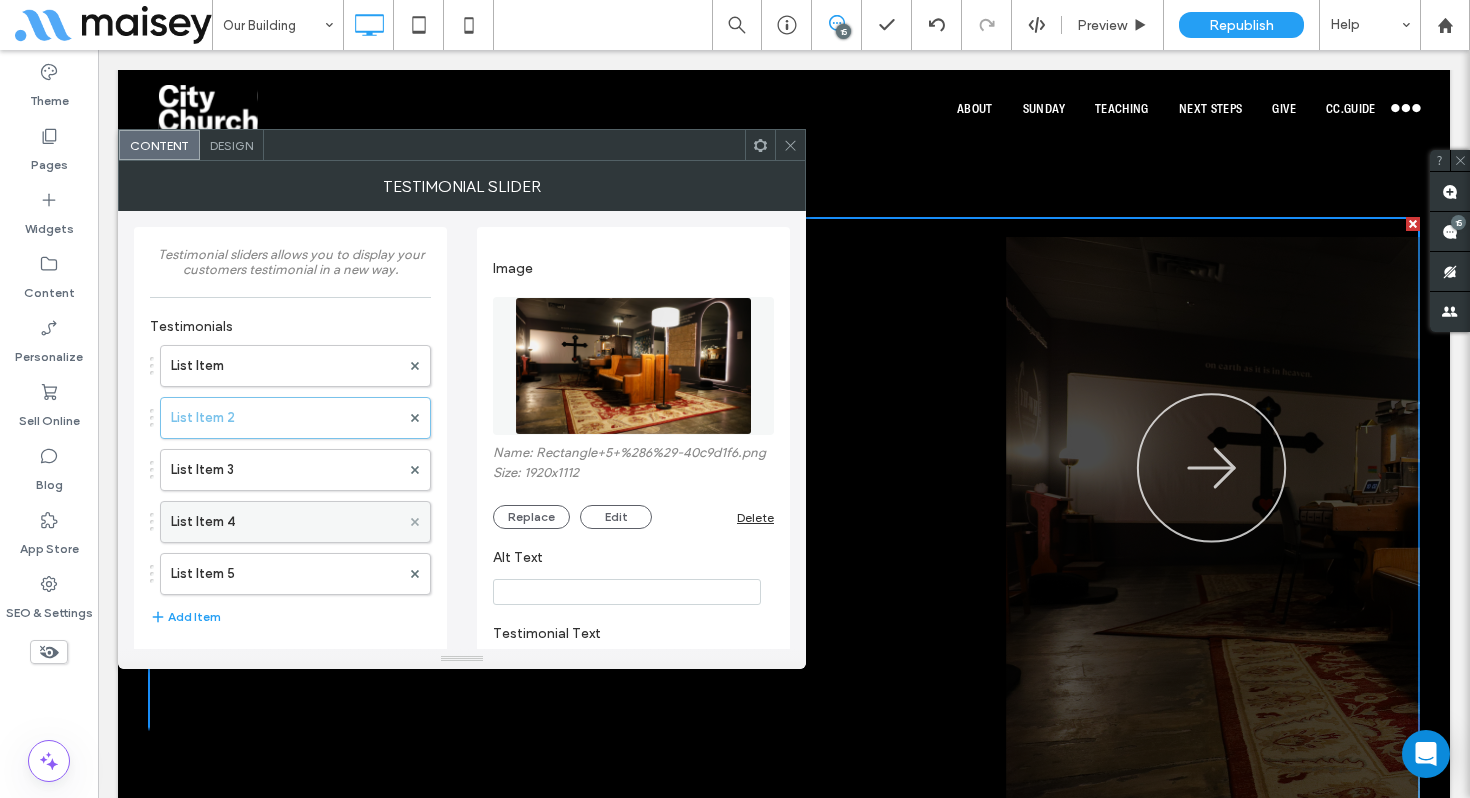 scroll, scrollTop: 2, scrollLeft: 0, axis: vertical 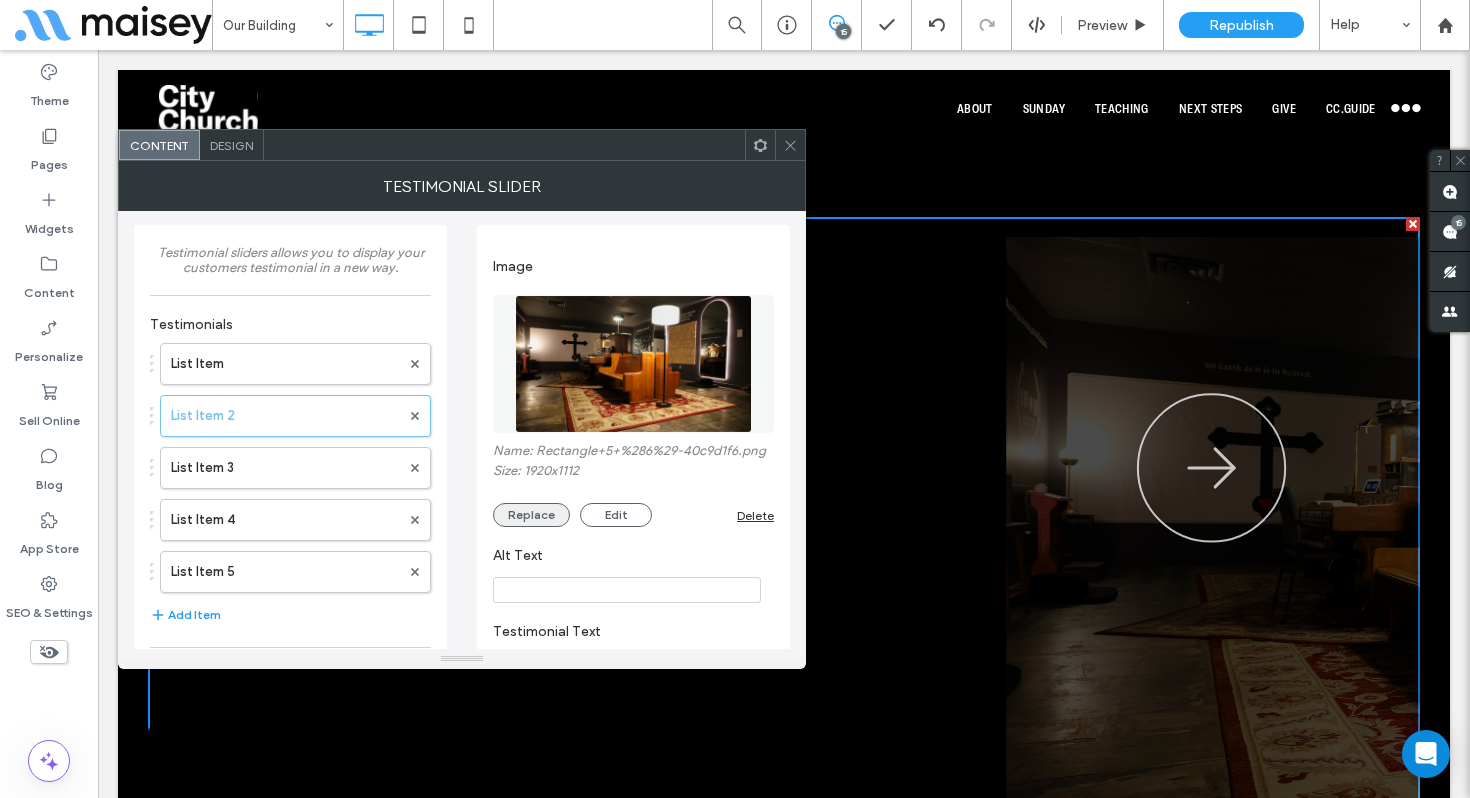 click on "Replace" at bounding box center [531, 515] 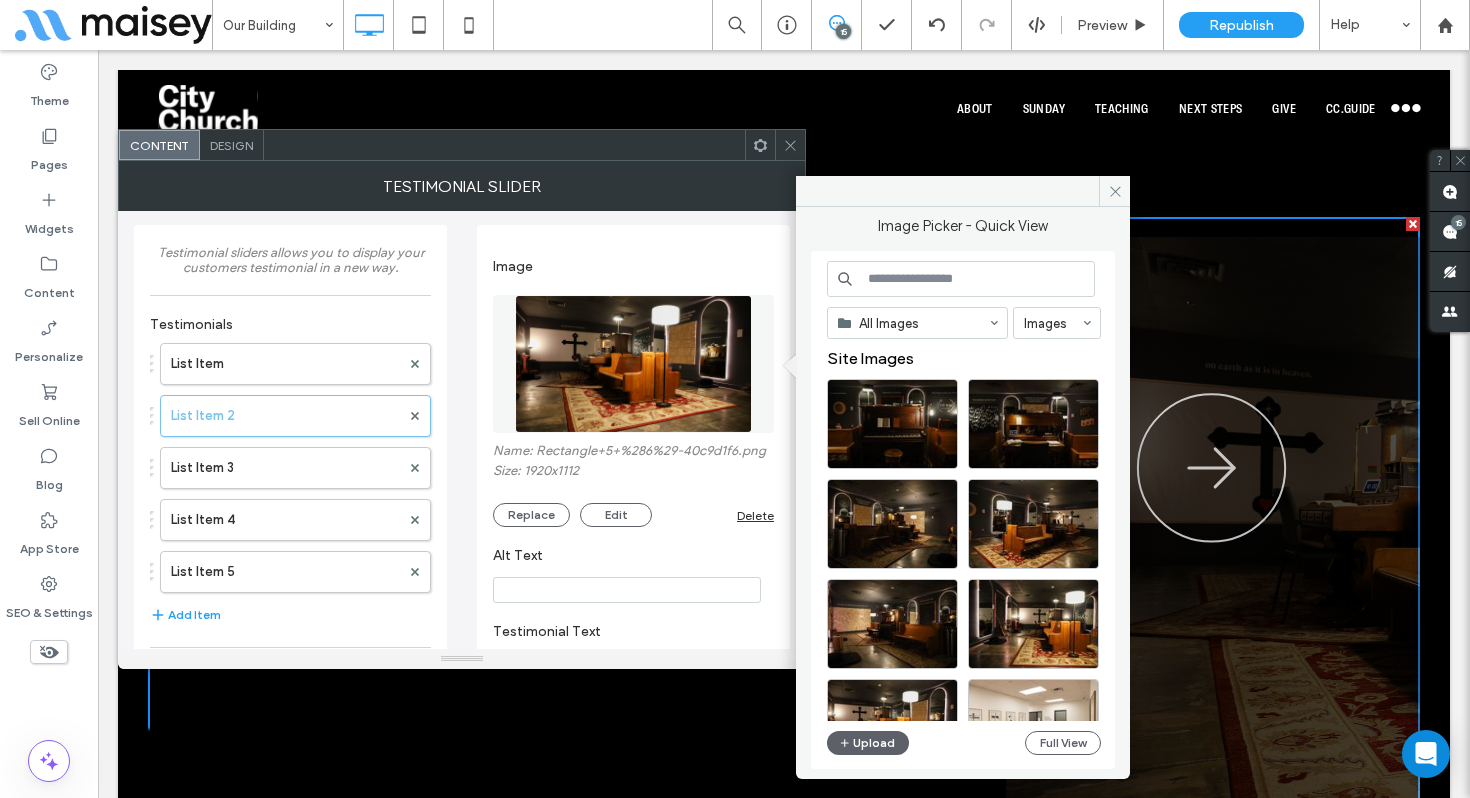 scroll, scrollTop: 3, scrollLeft: 0, axis: vertical 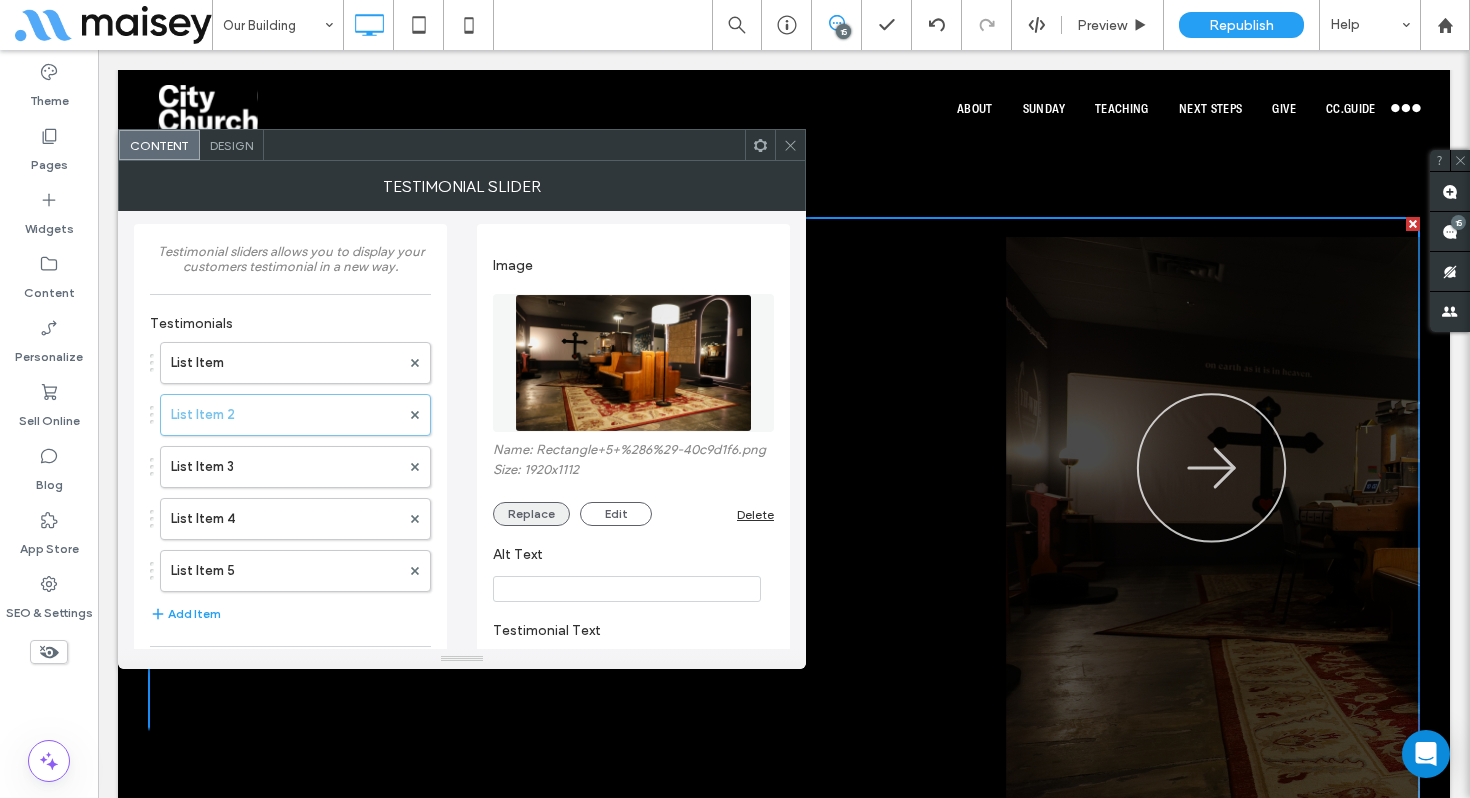 click on "Replace" at bounding box center (531, 514) 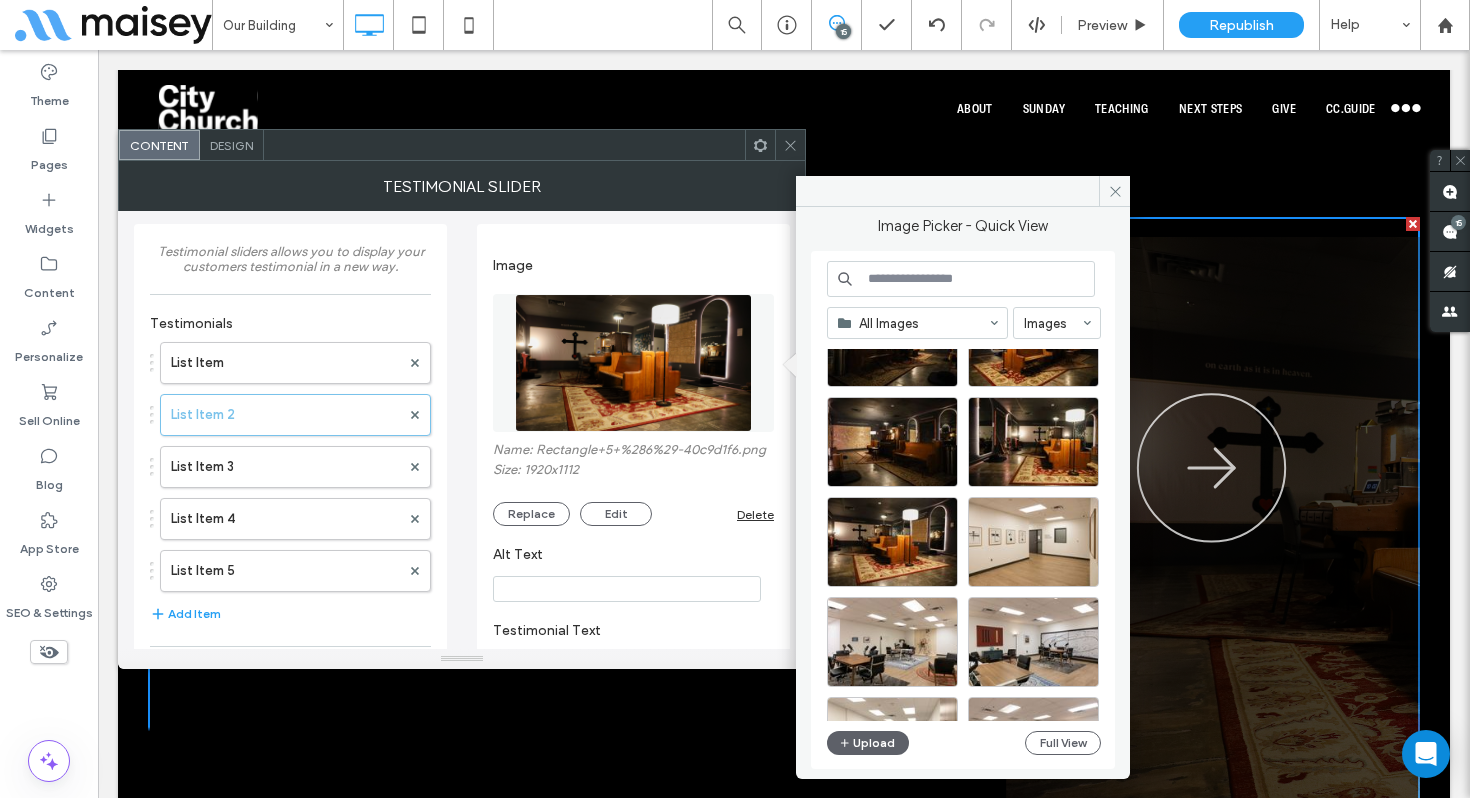 scroll, scrollTop: 152, scrollLeft: 0, axis: vertical 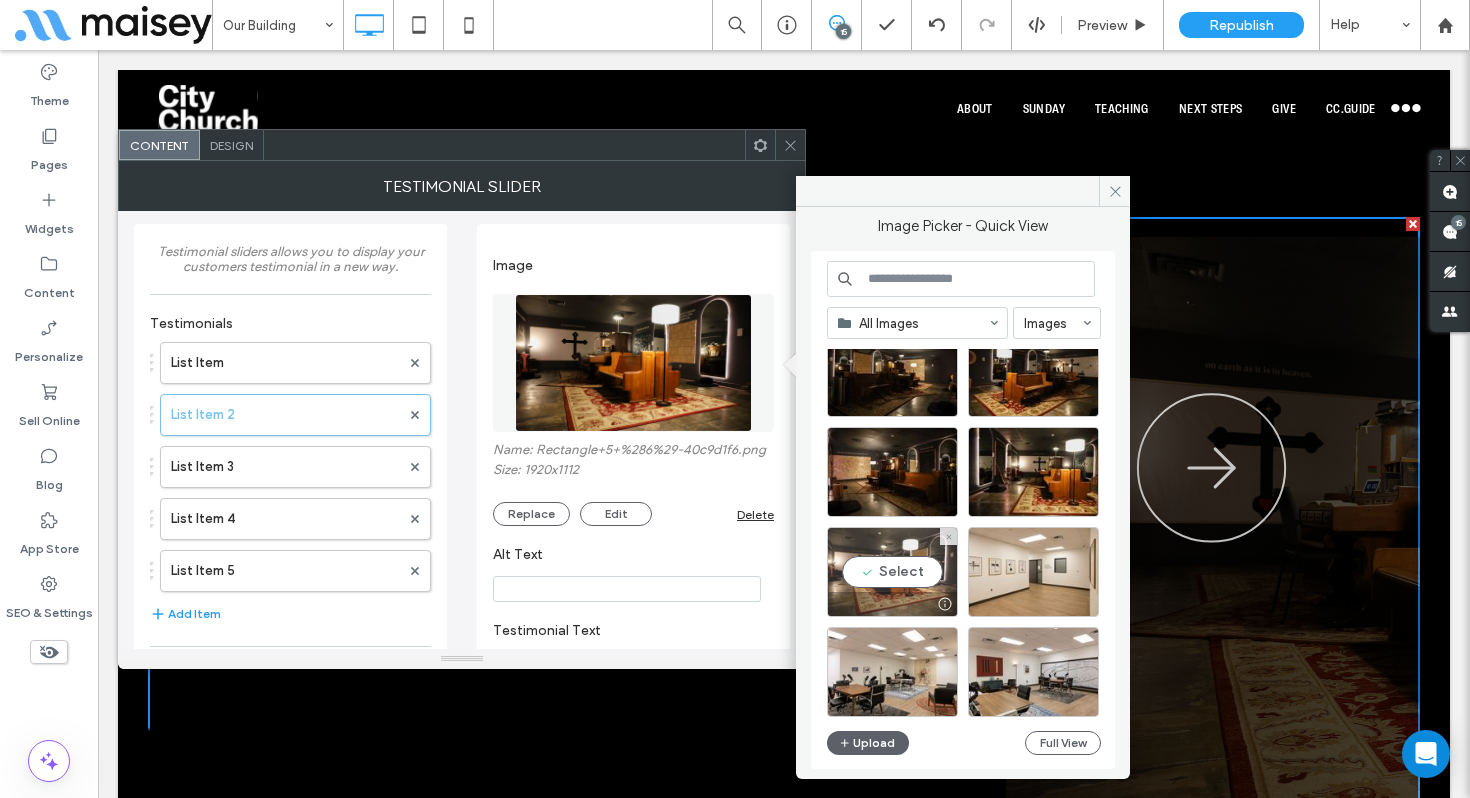 click on "Select" at bounding box center (892, 572) 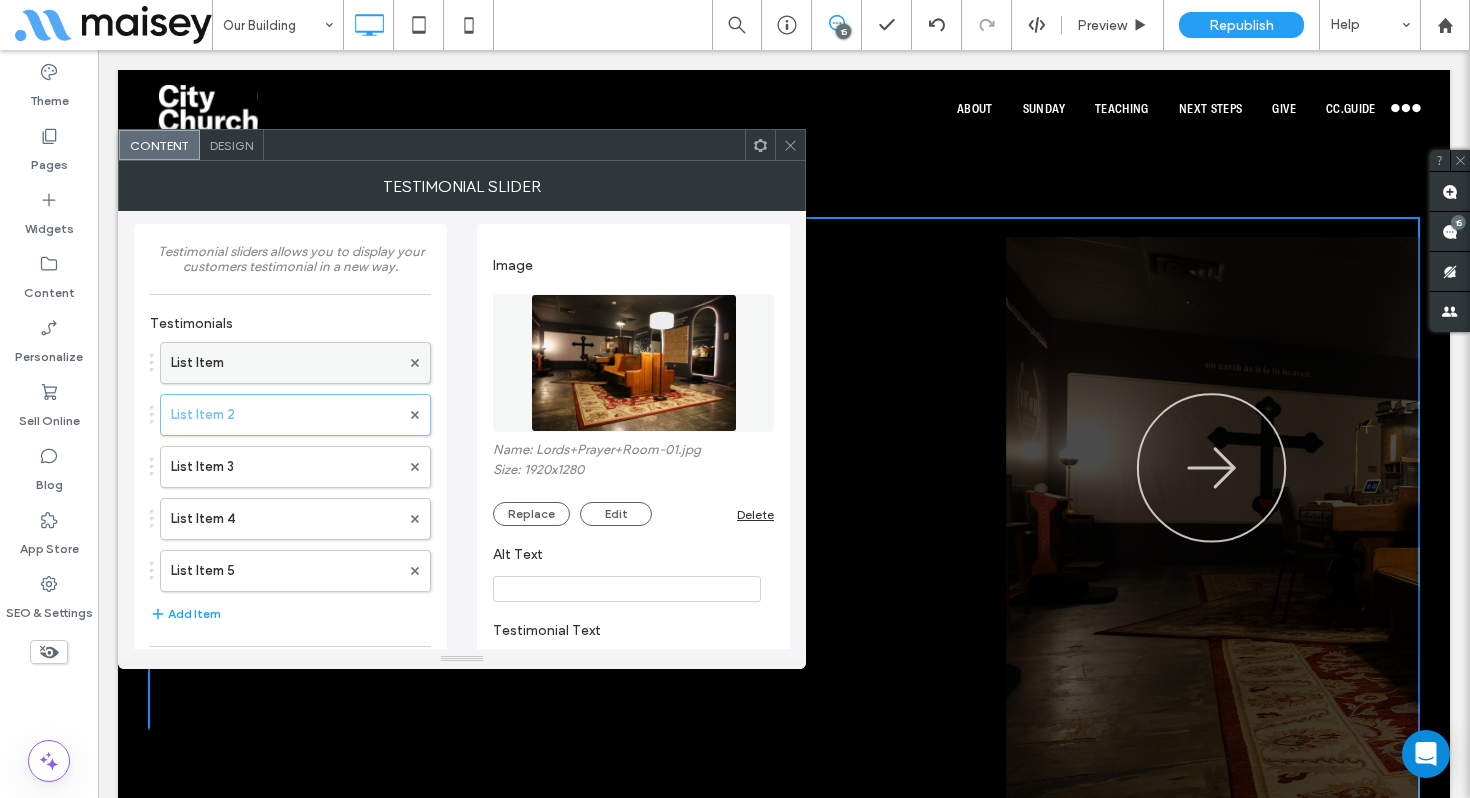 click on "List Item" at bounding box center [285, 363] 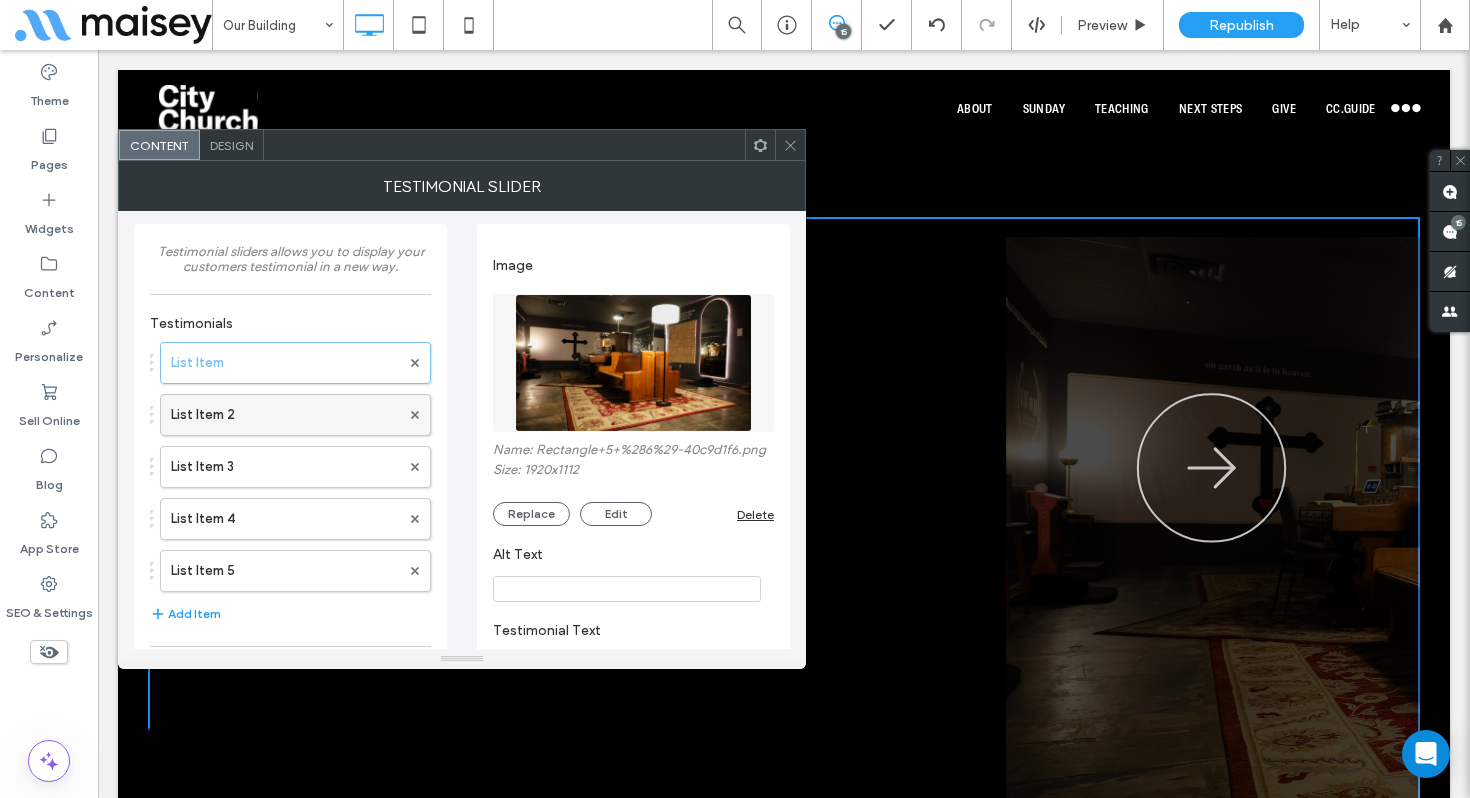 click on "List Item 2" at bounding box center [285, 415] 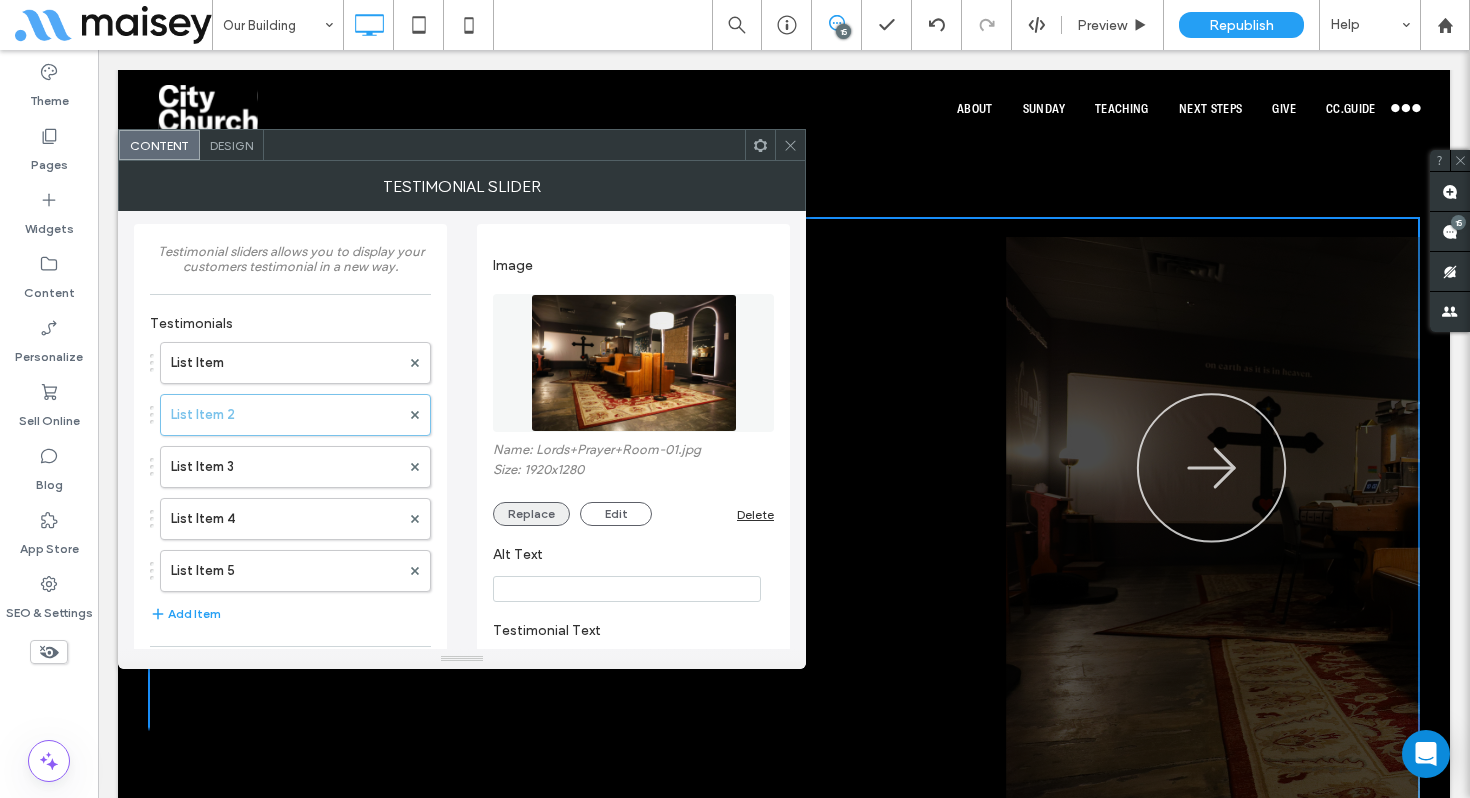 click on "Replace" at bounding box center (531, 514) 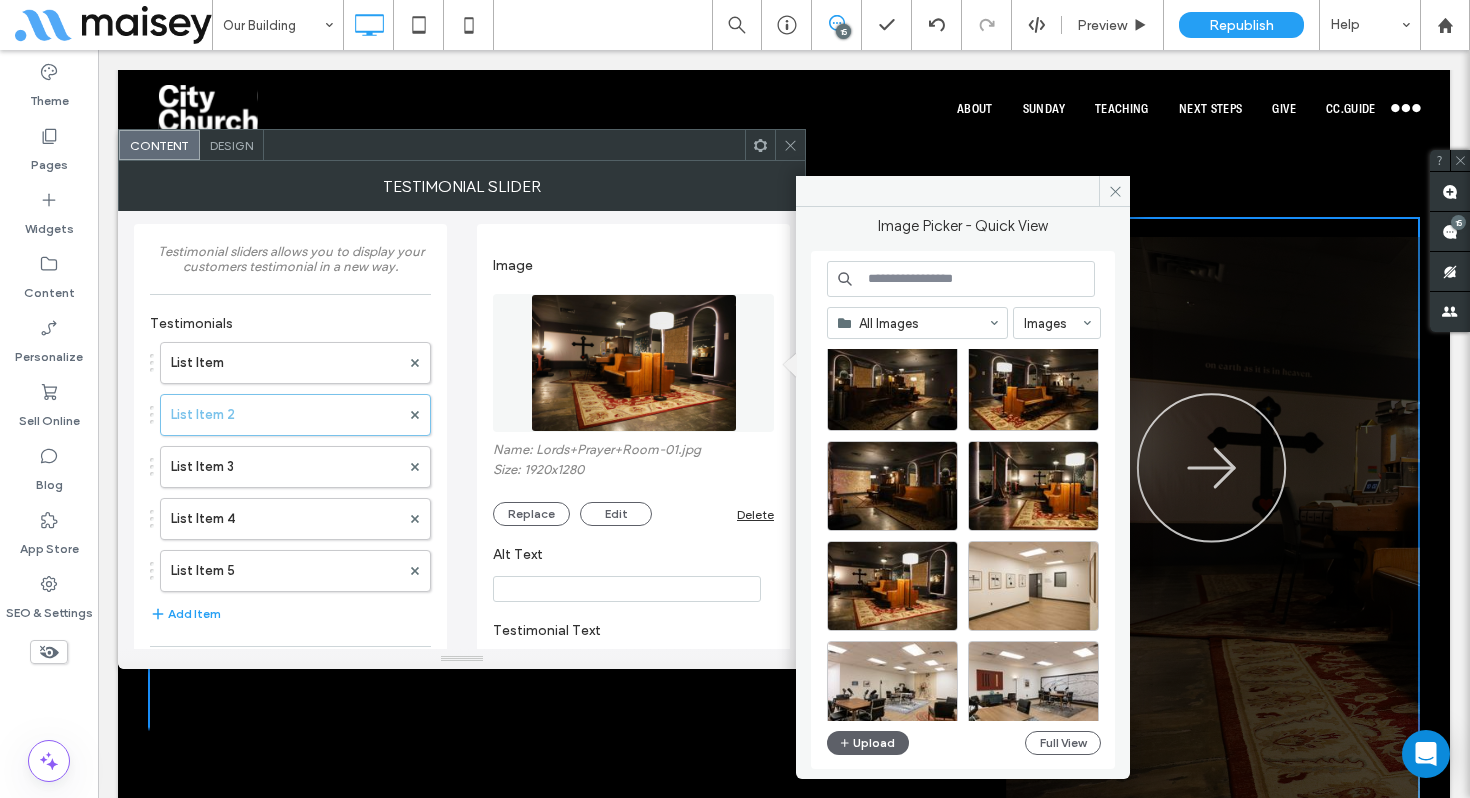 scroll, scrollTop: 124, scrollLeft: 0, axis: vertical 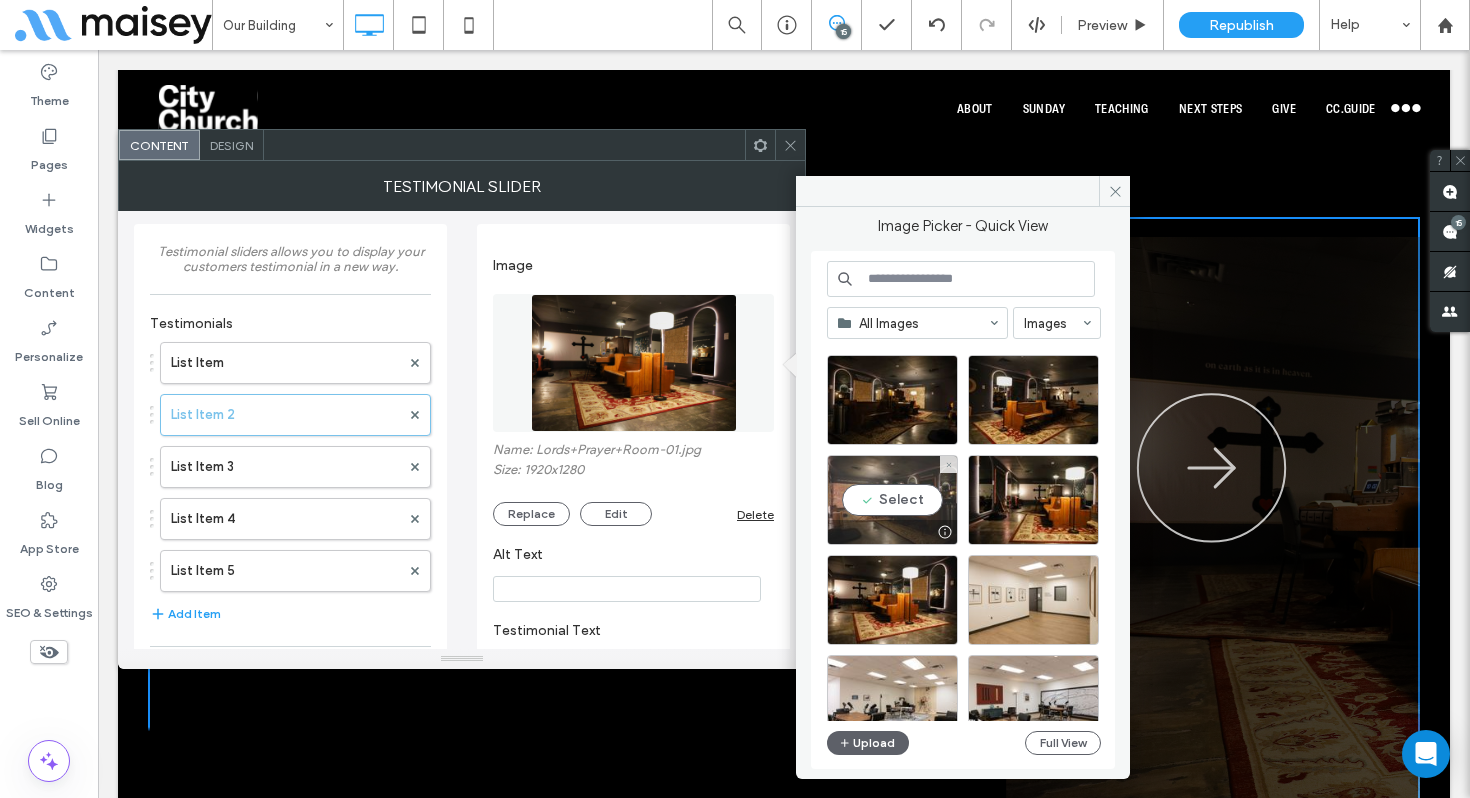 click on "Select" at bounding box center [892, 500] 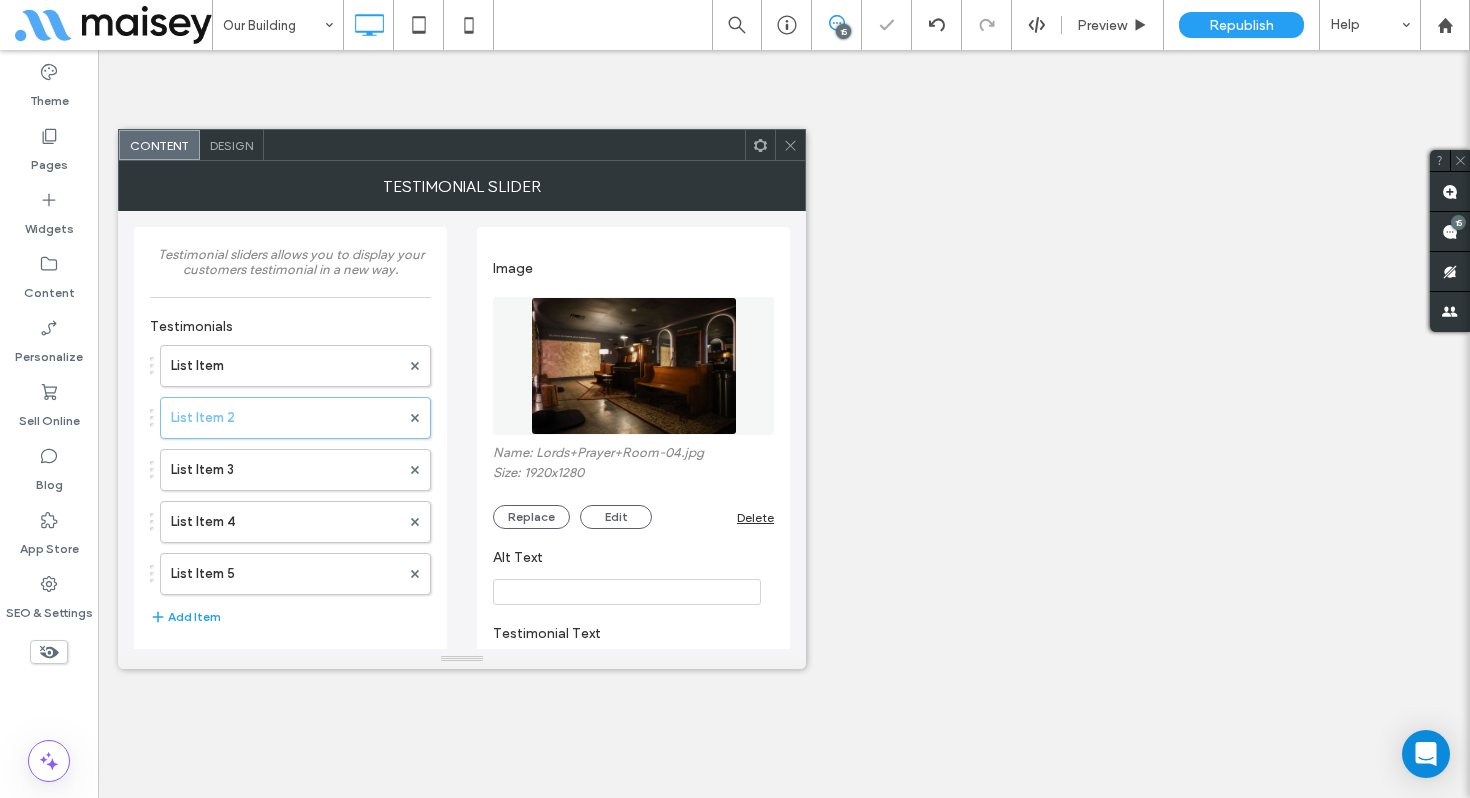 scroll, scrollTop: 0, scrollLeft: 0, axis: both 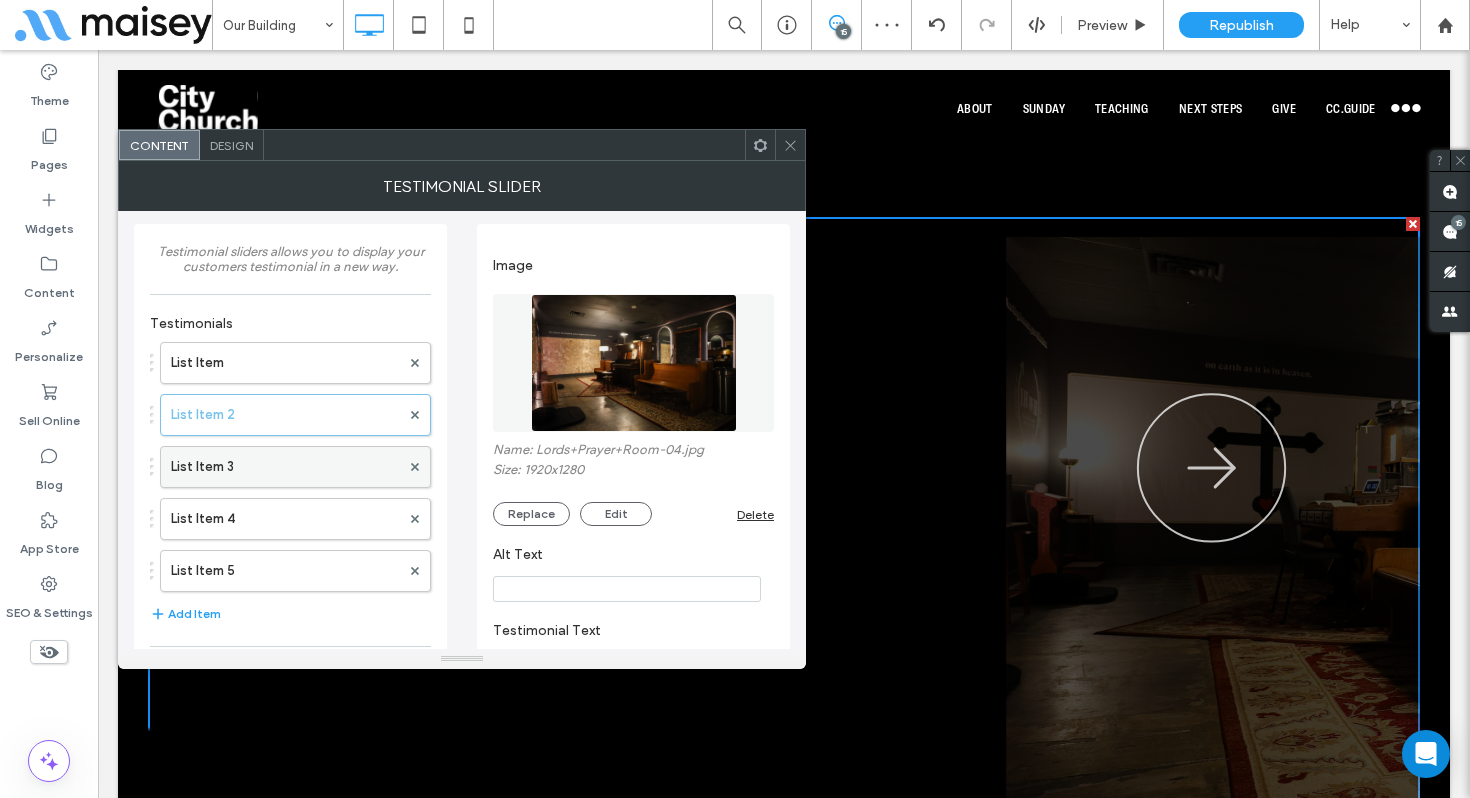 click on "List Item 3" at bounding box center (285, 467) 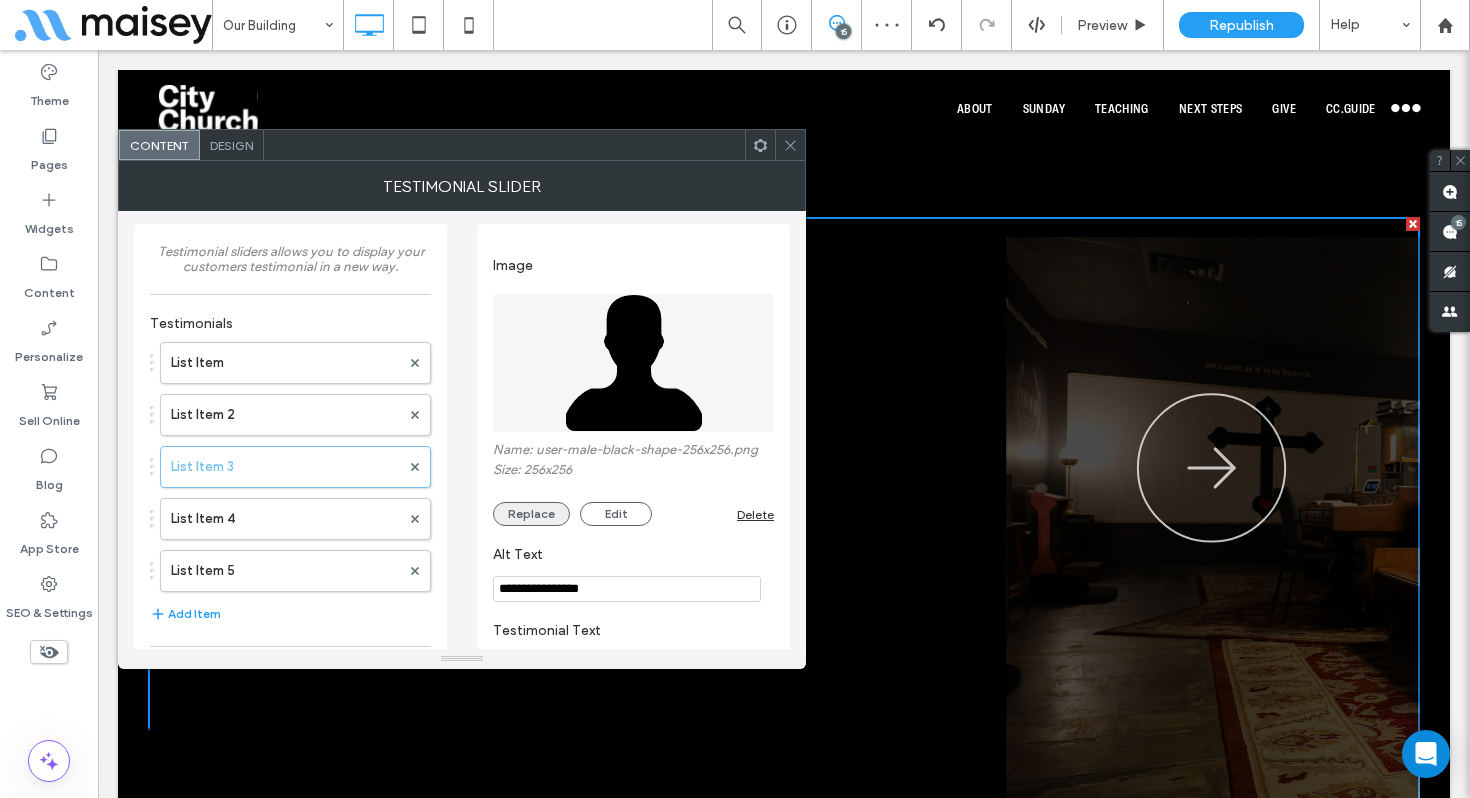 click on "Replace" at bounding box center (531, 514) 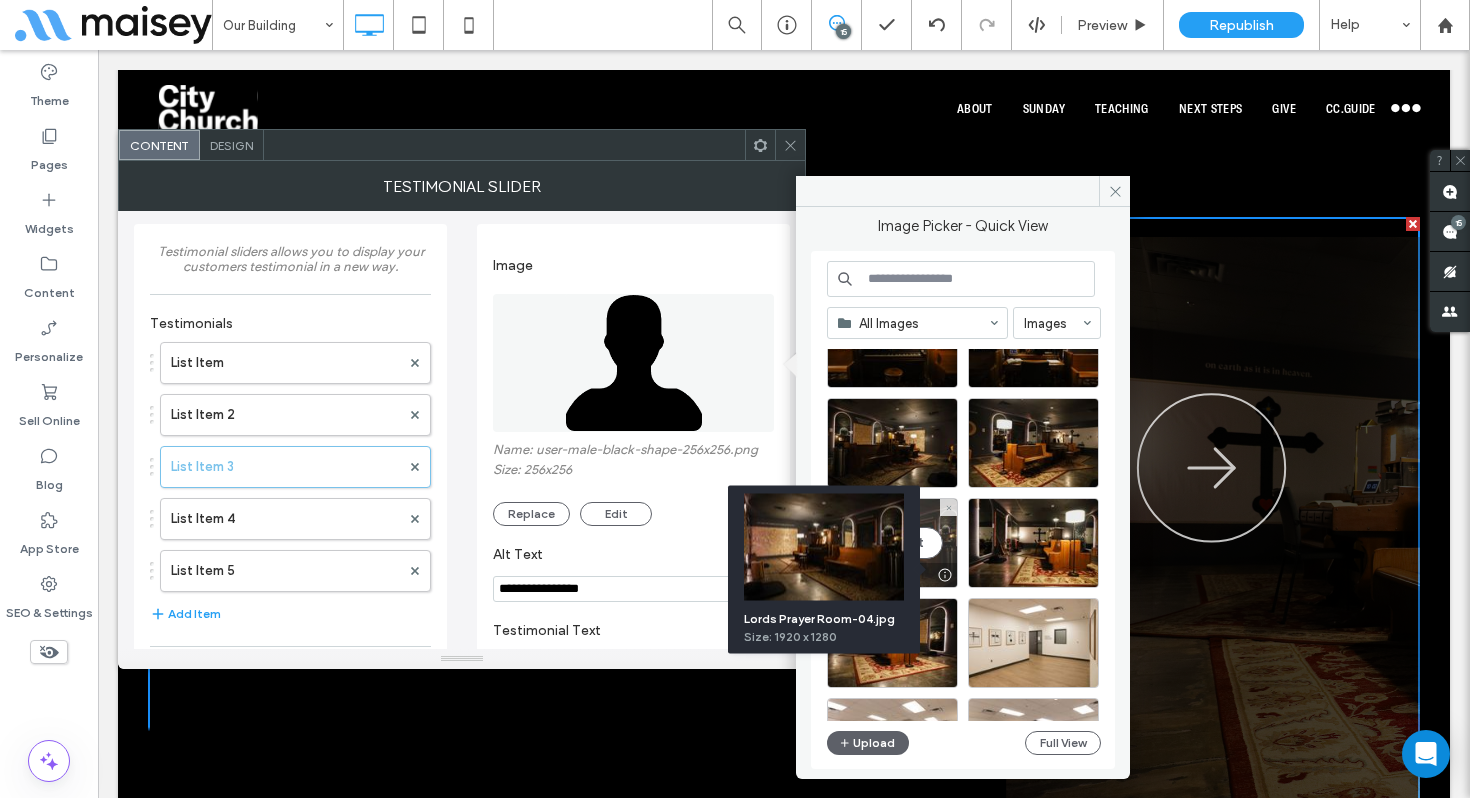 scroll, scrollTop: 80, scrollLeft: 0, axis: vertical 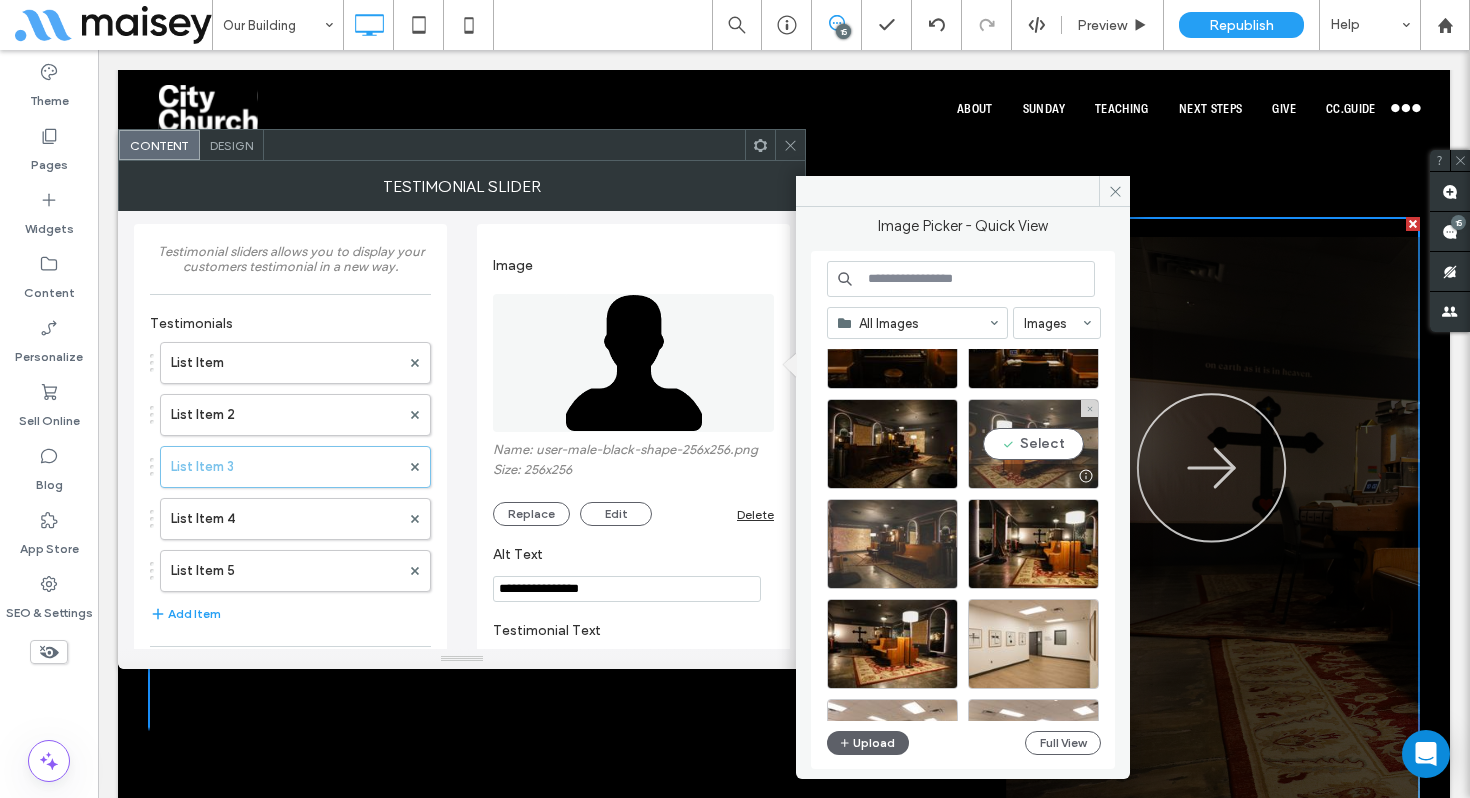click on "Select" at bounding box center [1033, 444] 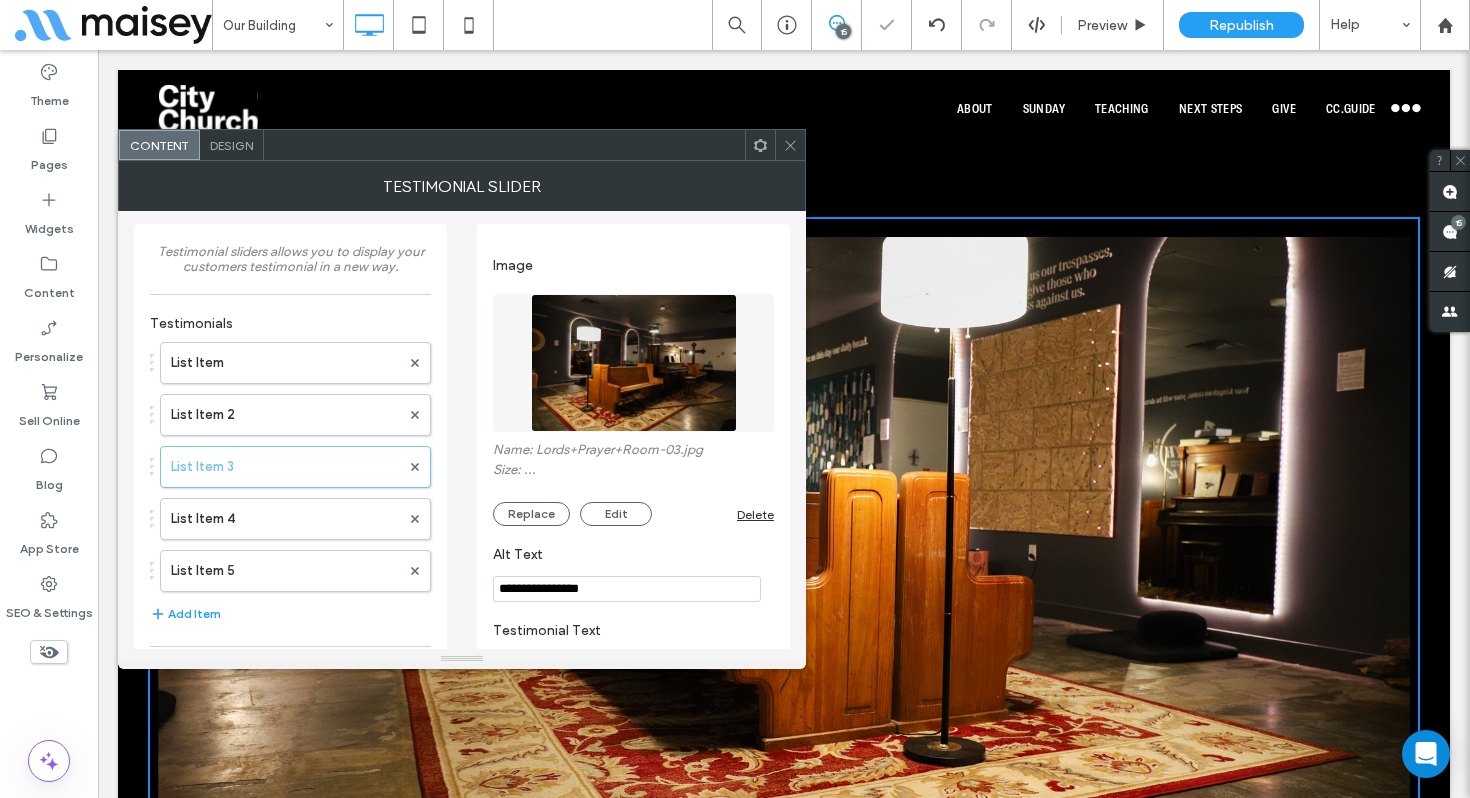 click on "**********" at bounding box center [627, 589] 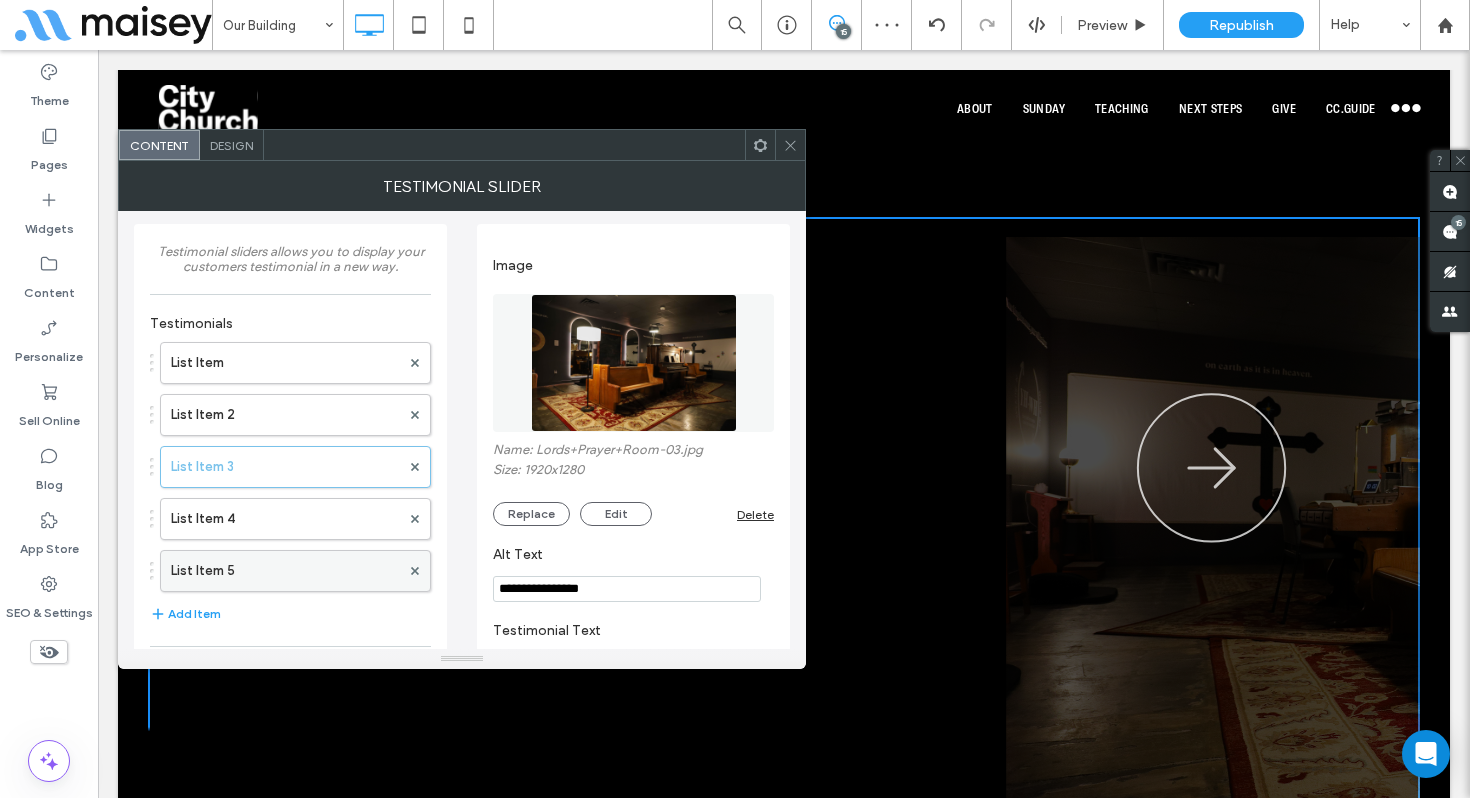 drag, startPoint x: 618, startPoint y: 591, endPoint x: 379, endPoint y: 586, distance: 239.05229 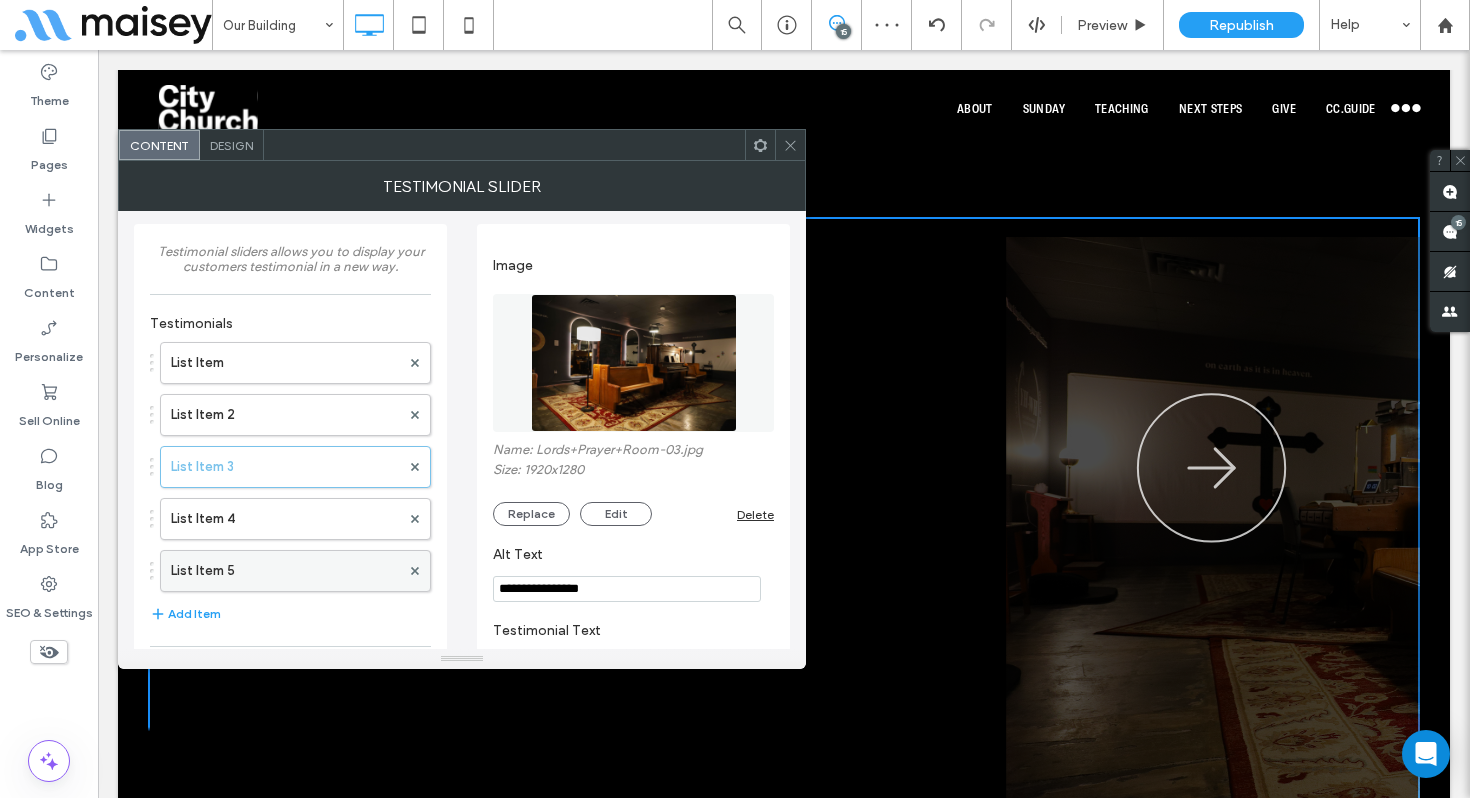 click on "**********" at bounding box center (462, 1050) 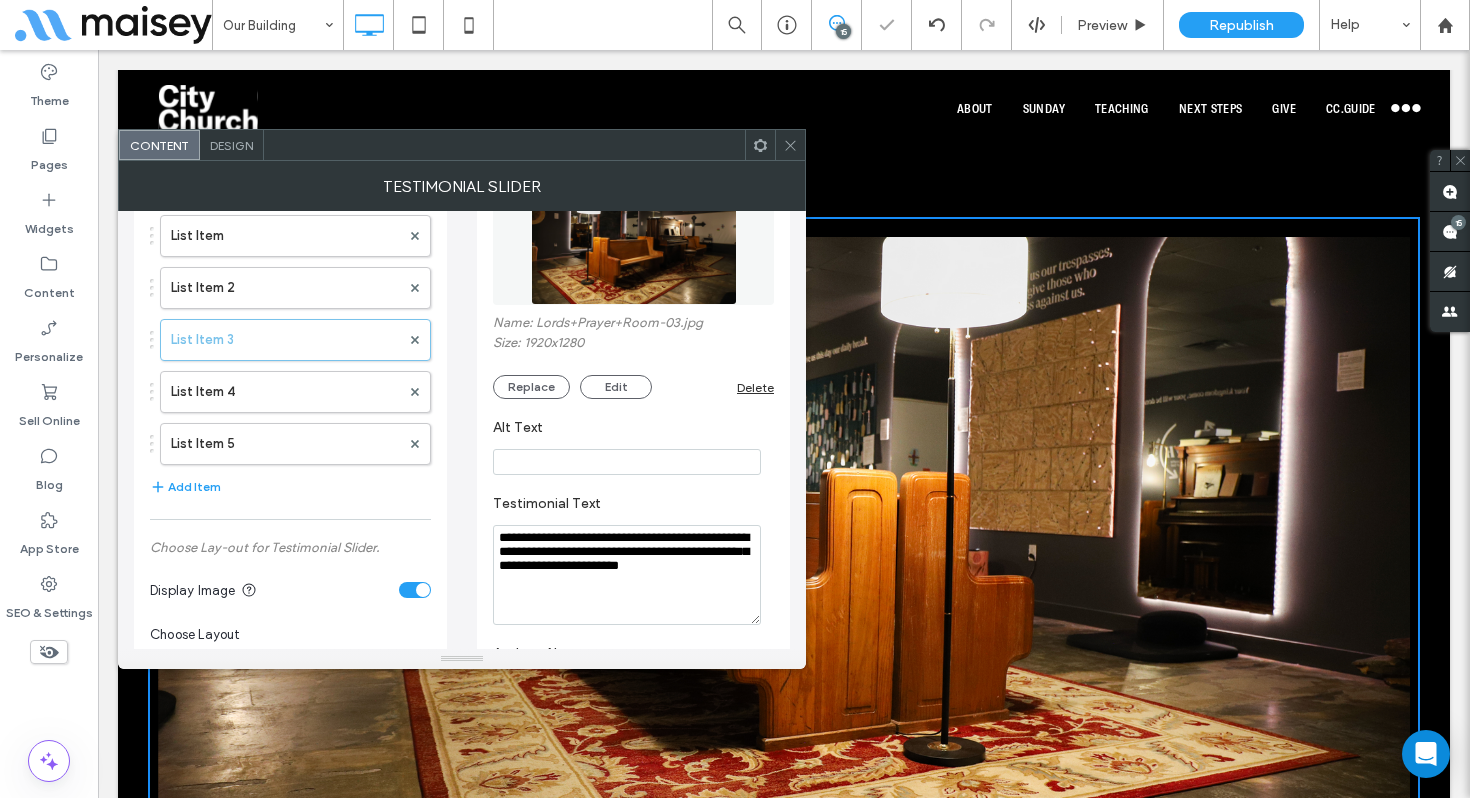 scroll, scrollTop: 152, scrollLeft: 0, axis: vertical 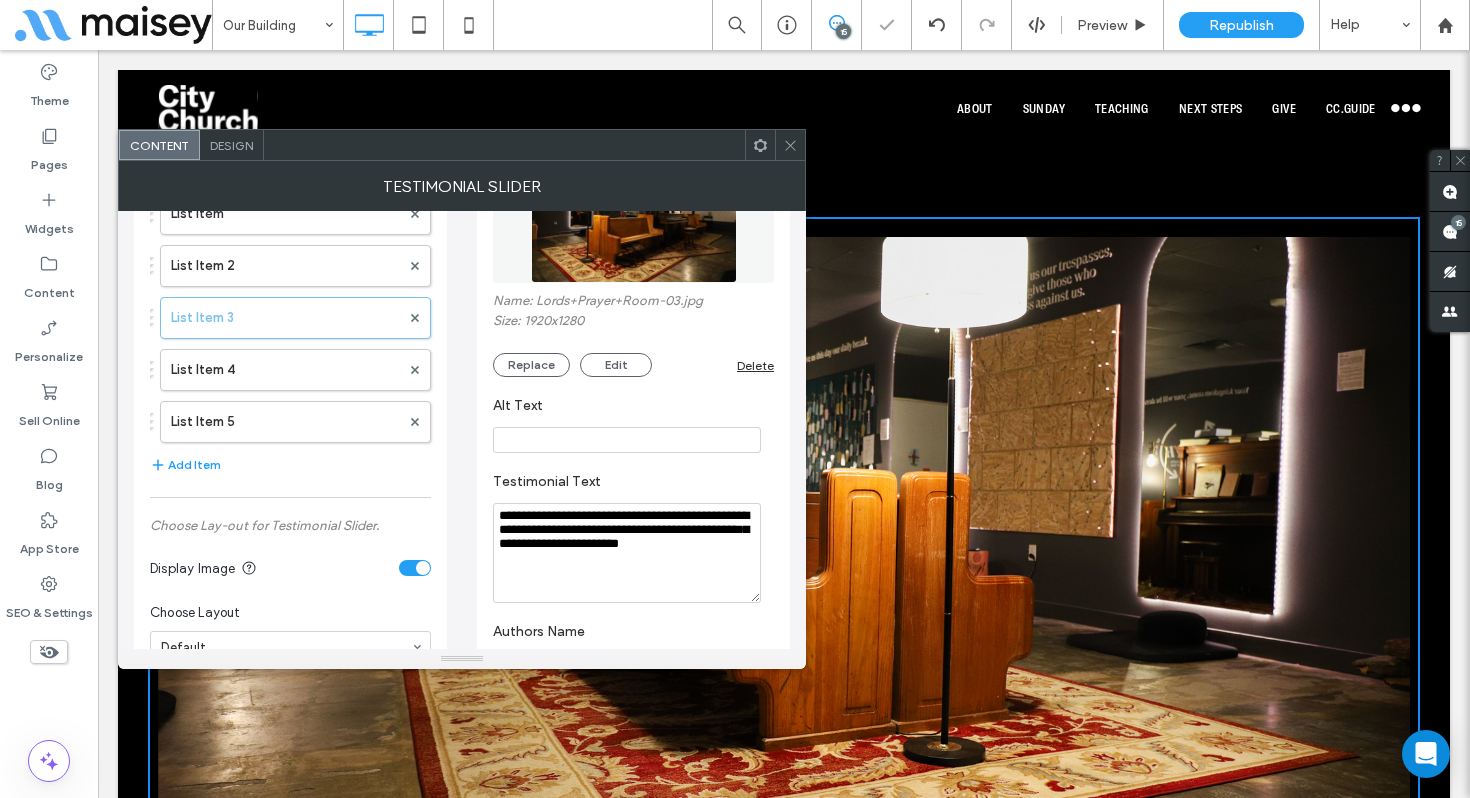 type 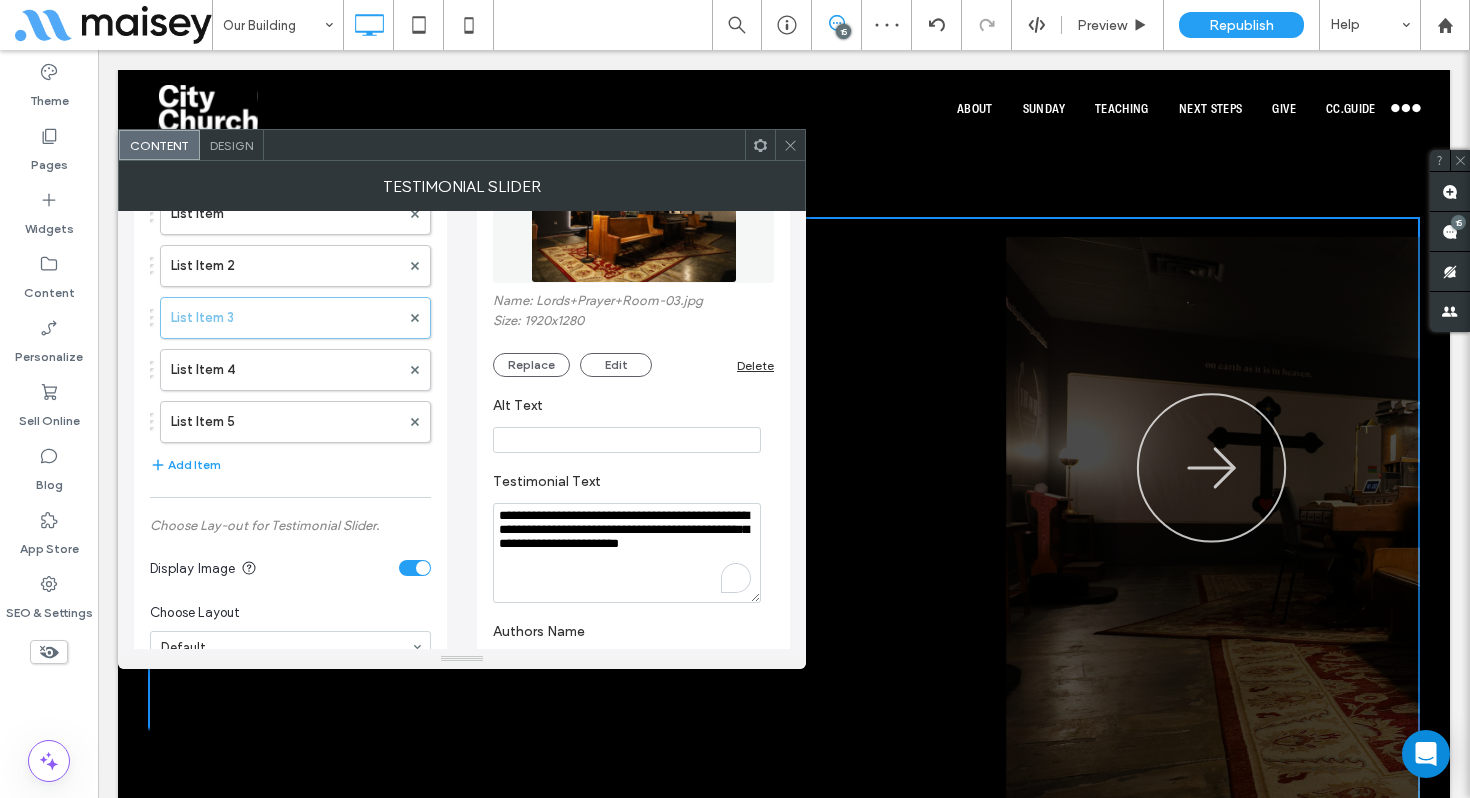 drag, startPoint x: 563, startPoint y: 581, endPoint x: 489, endPoint y: 501, distance: 108.97706 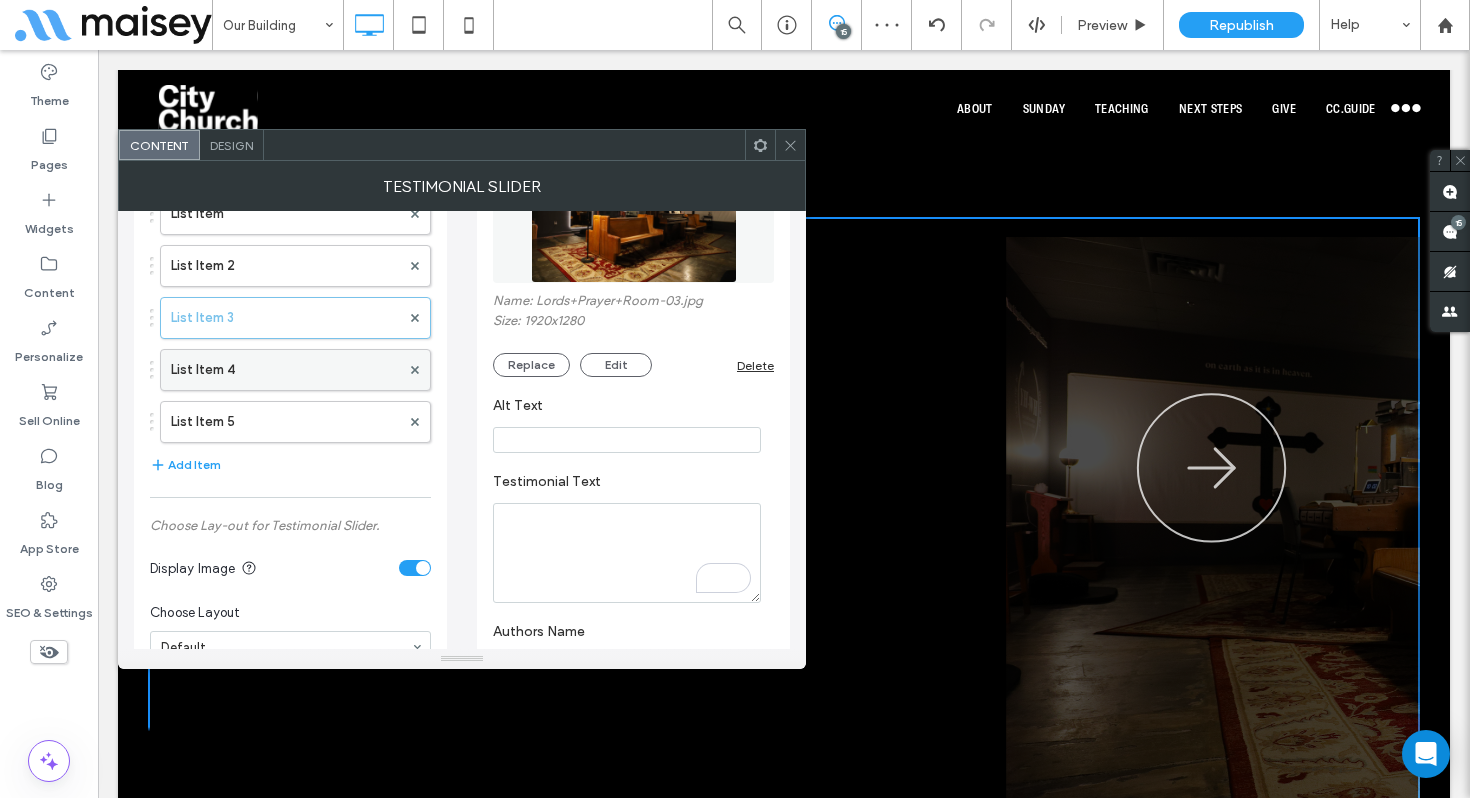 type 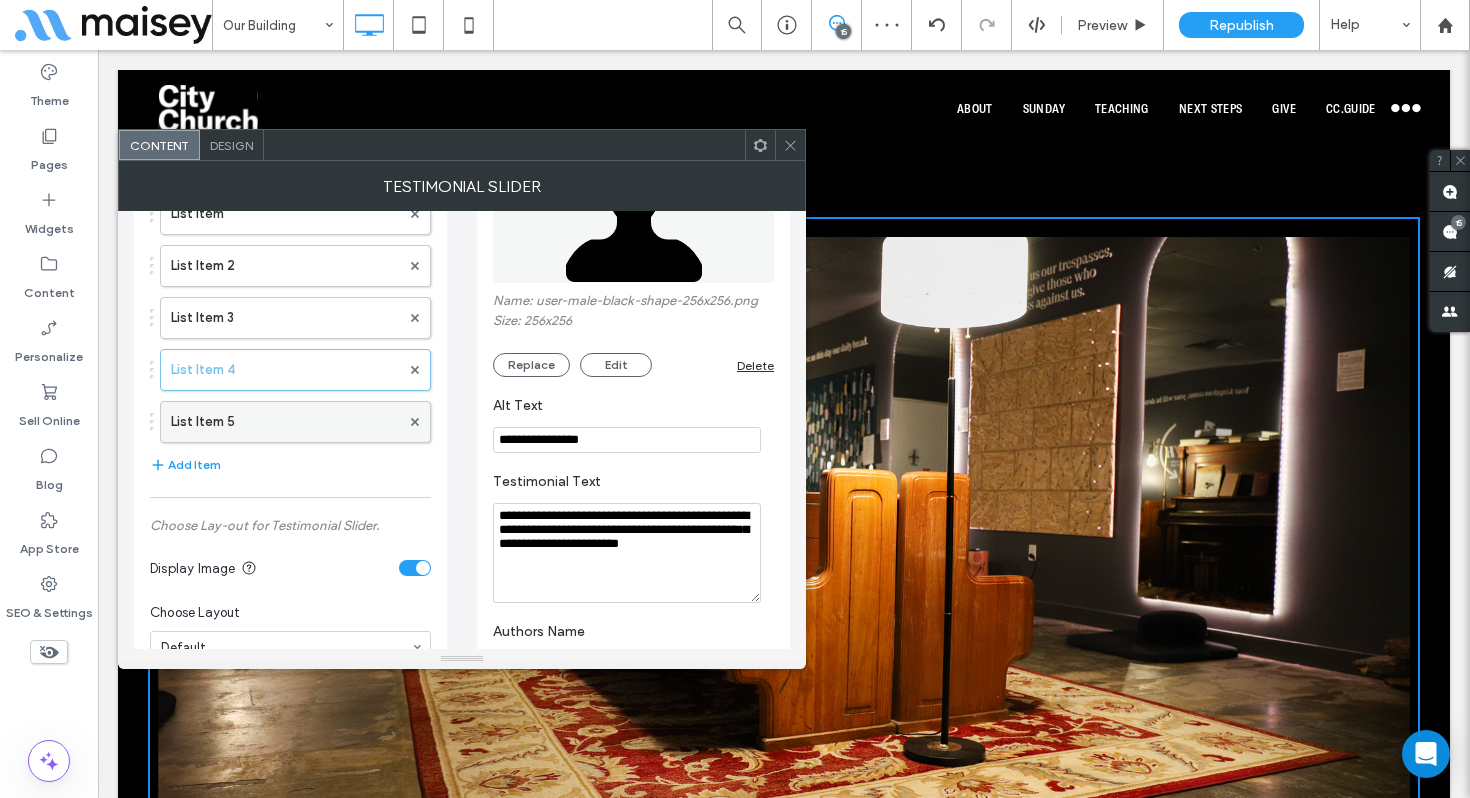 drag, startPoint x: 627, startPoint y: 443, endPoint x: 285, endPoint y: 403, distance: 344.33124 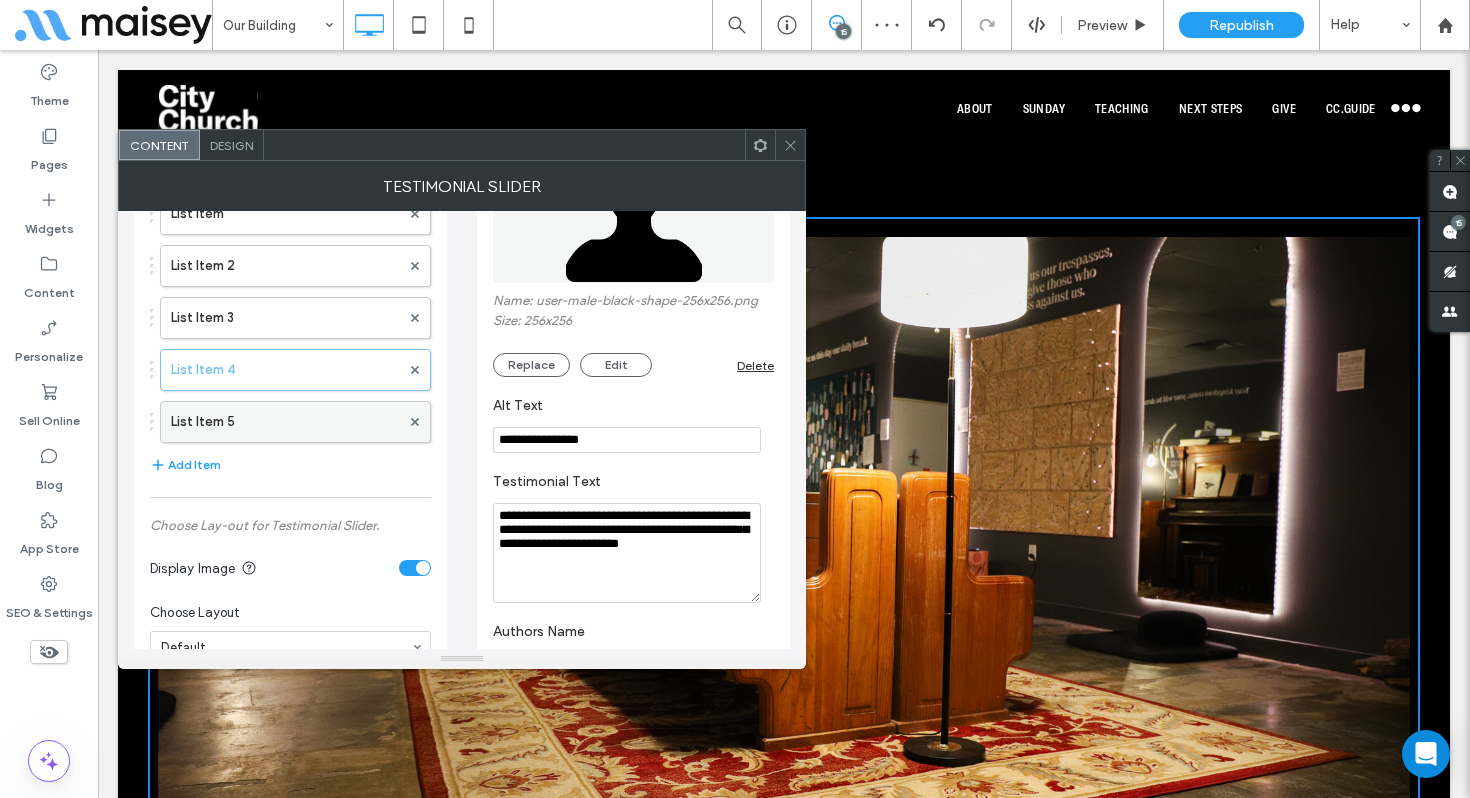 click on "**********" at bounding box center [462, 901] 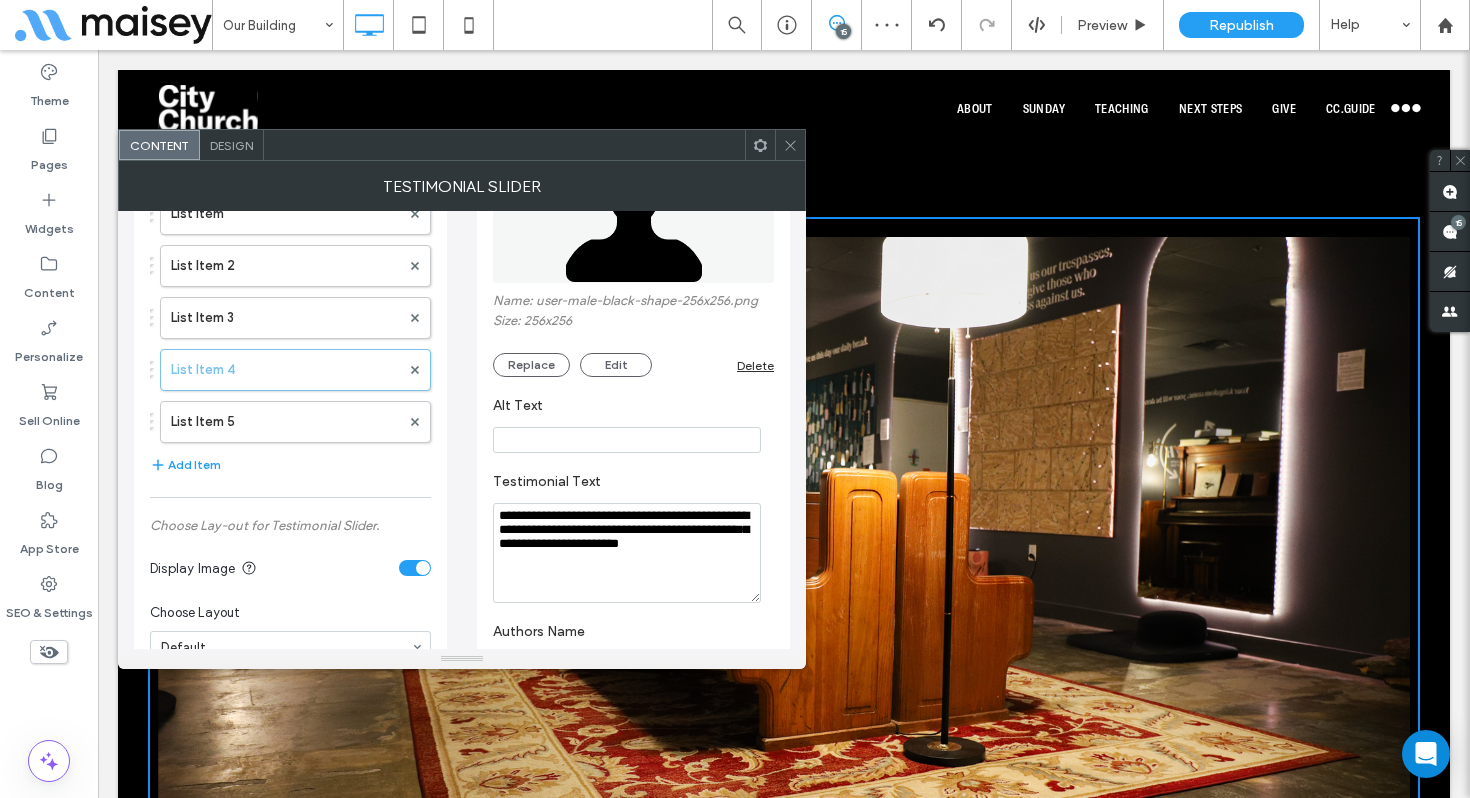 type 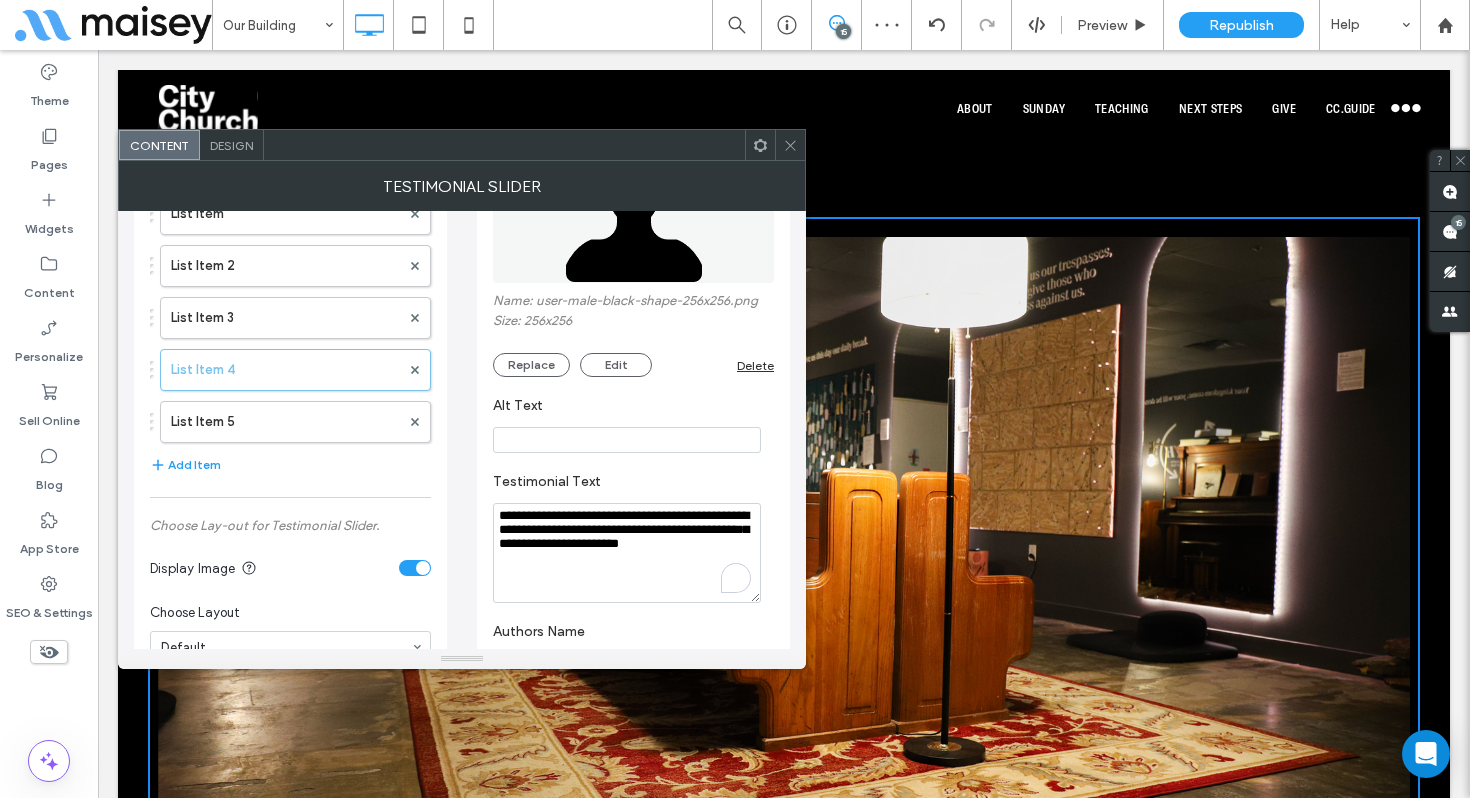drag, startPoint x: 526, startPoint y: 557, endPoint x: 430, endPoint y: 491, distance: 116.498924 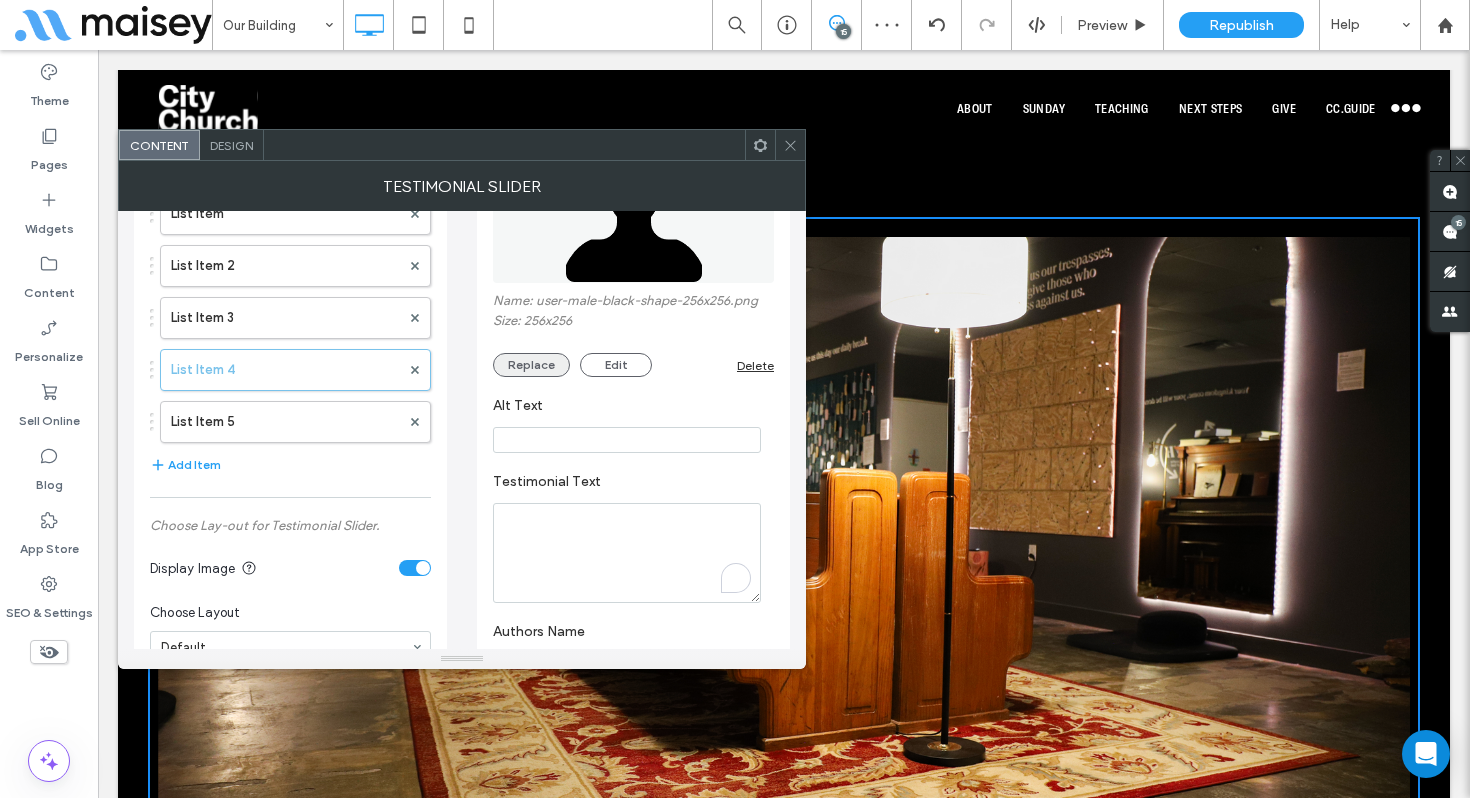 type 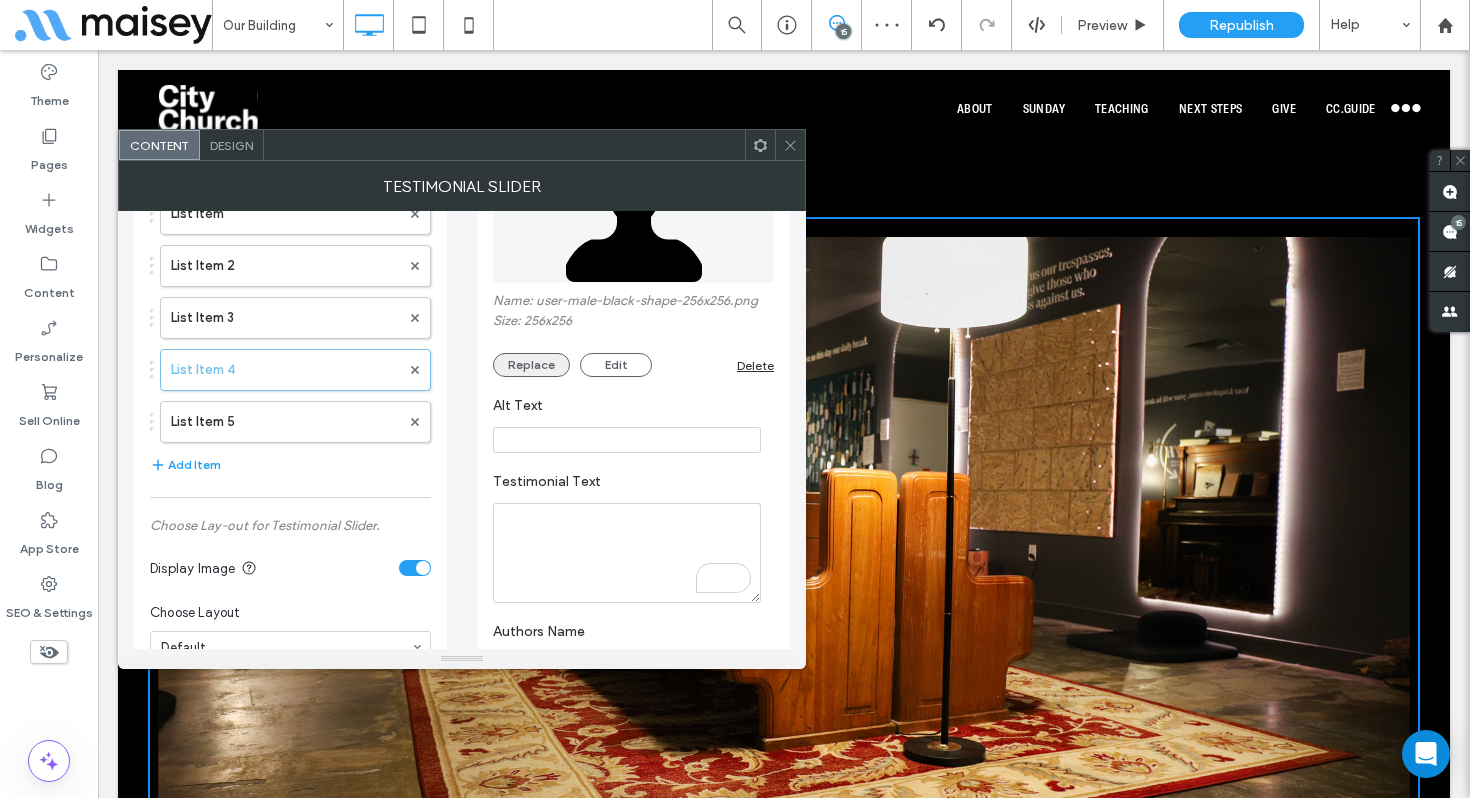 click on "Replace" at bounding box center [531, 365] 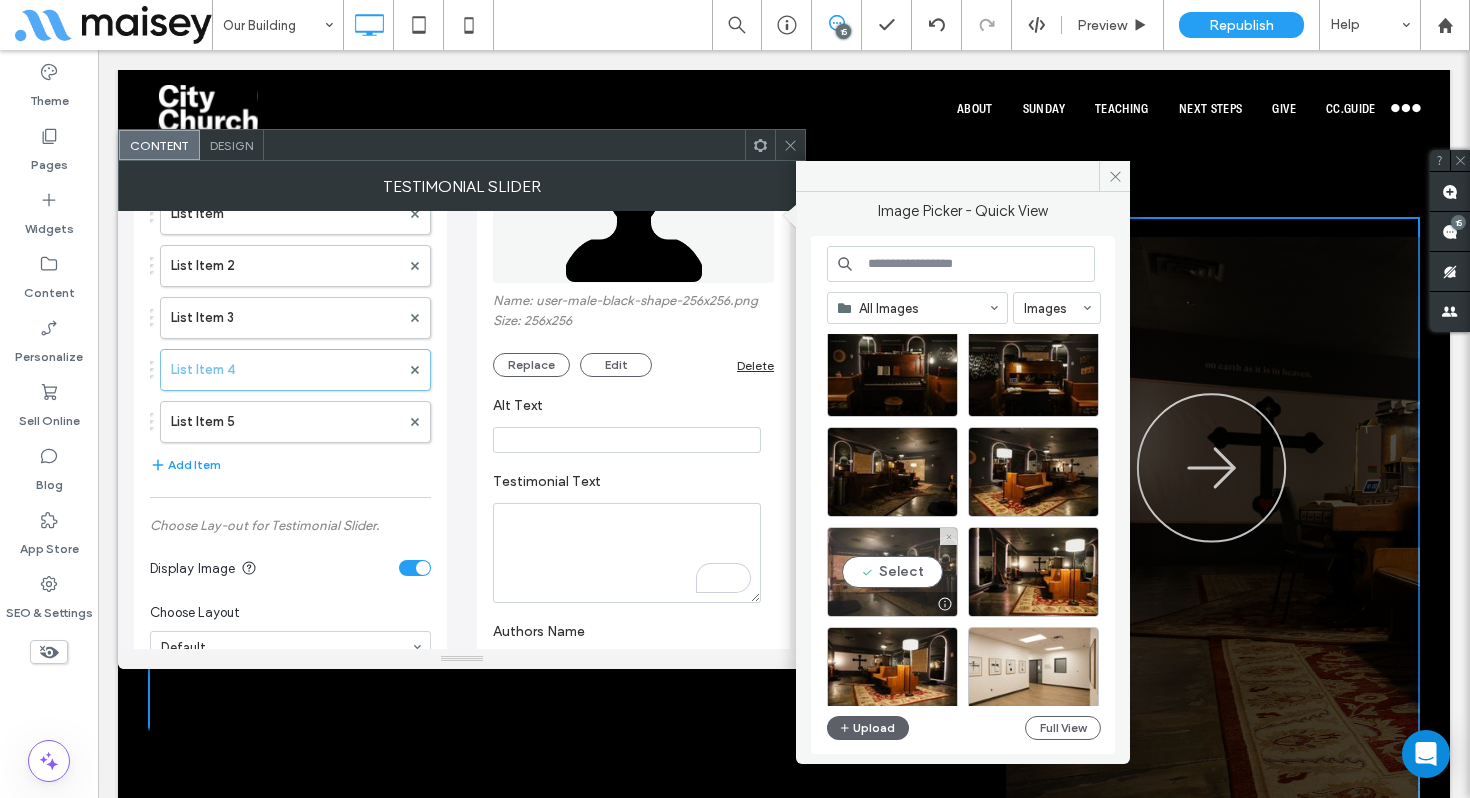scroll, scrollTop: 44, scrollLeft: 0, axis: vertical 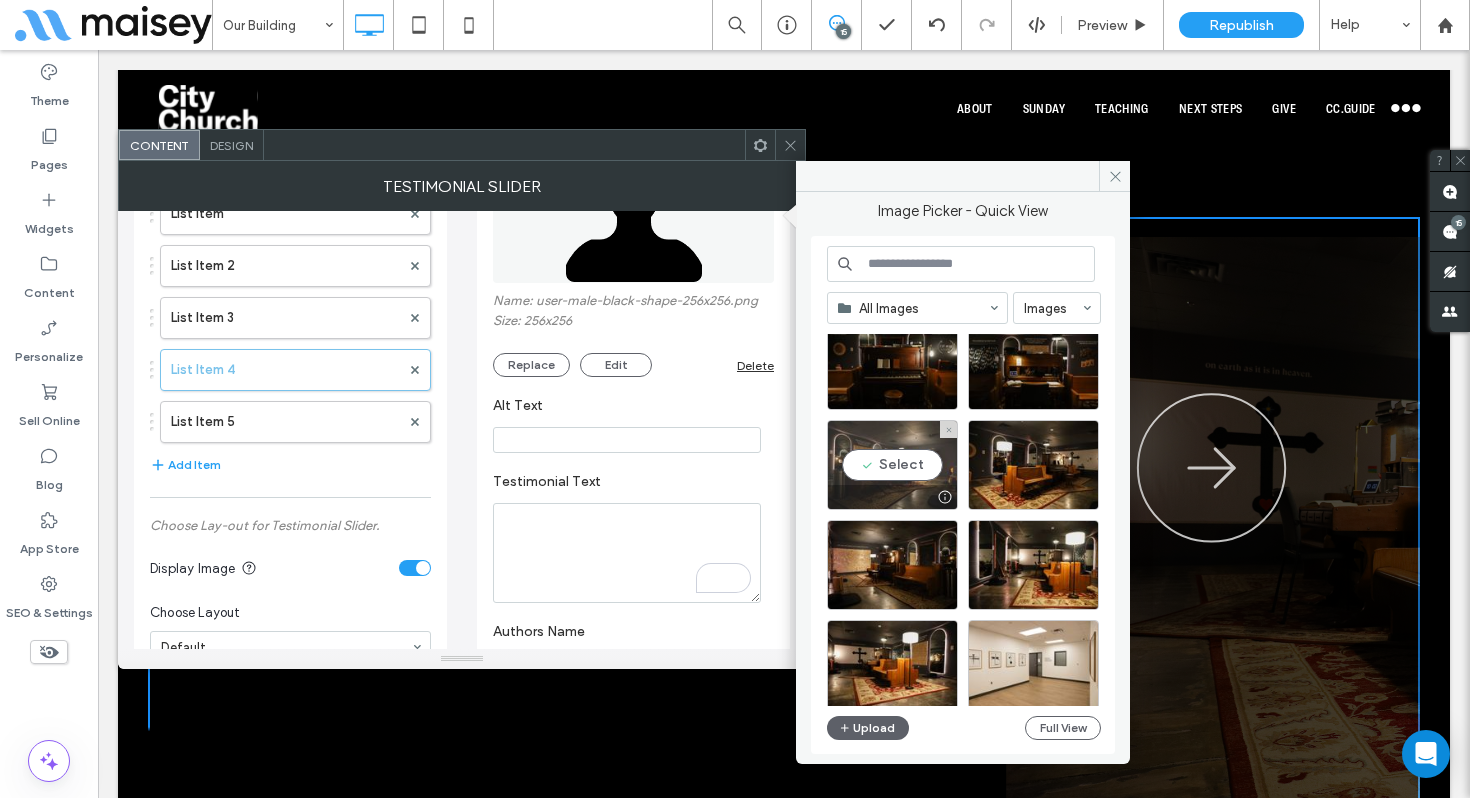 click on "Select" at bounding box center (892, 465) 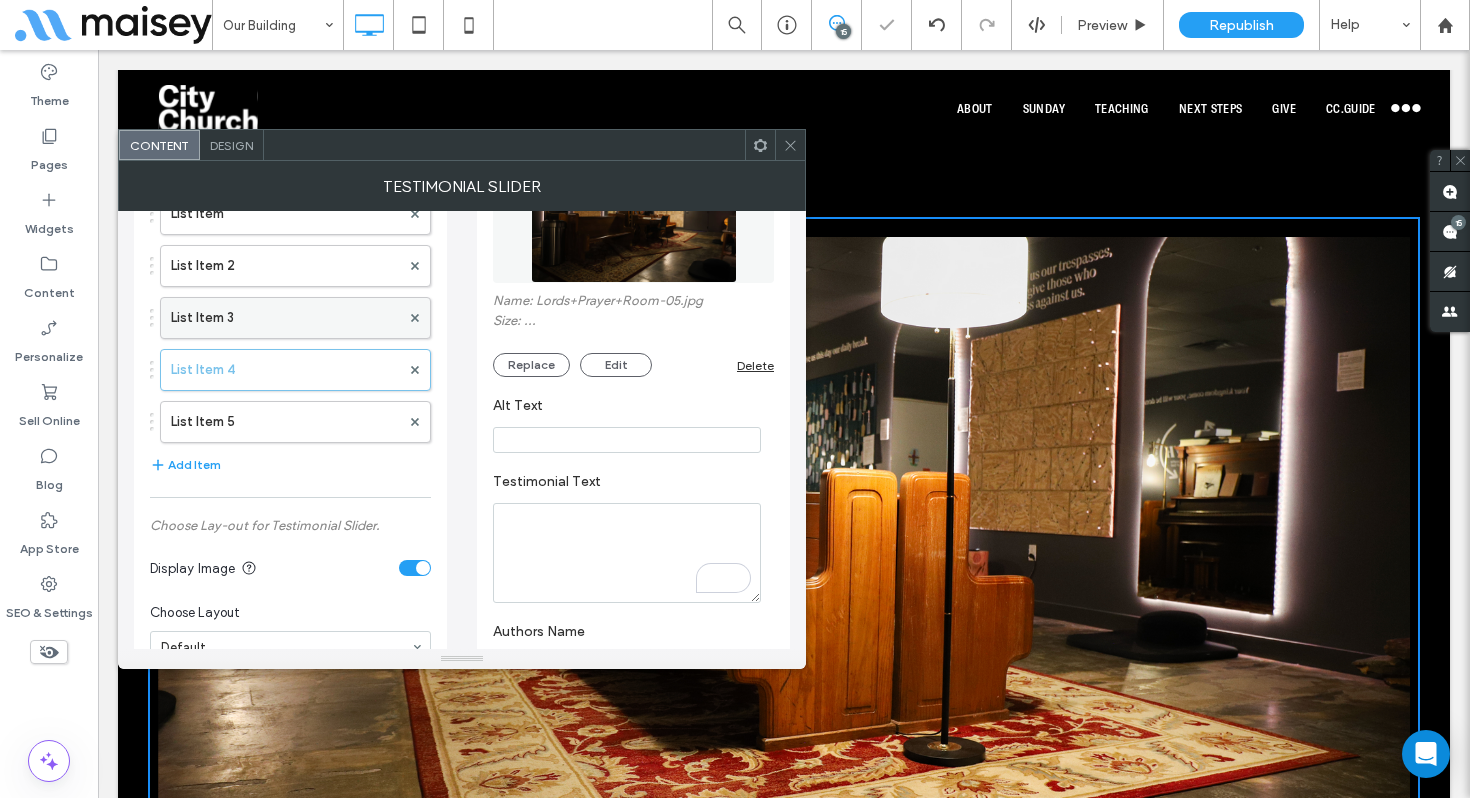 click on "List Item 3" at bounding box center [285, 318] 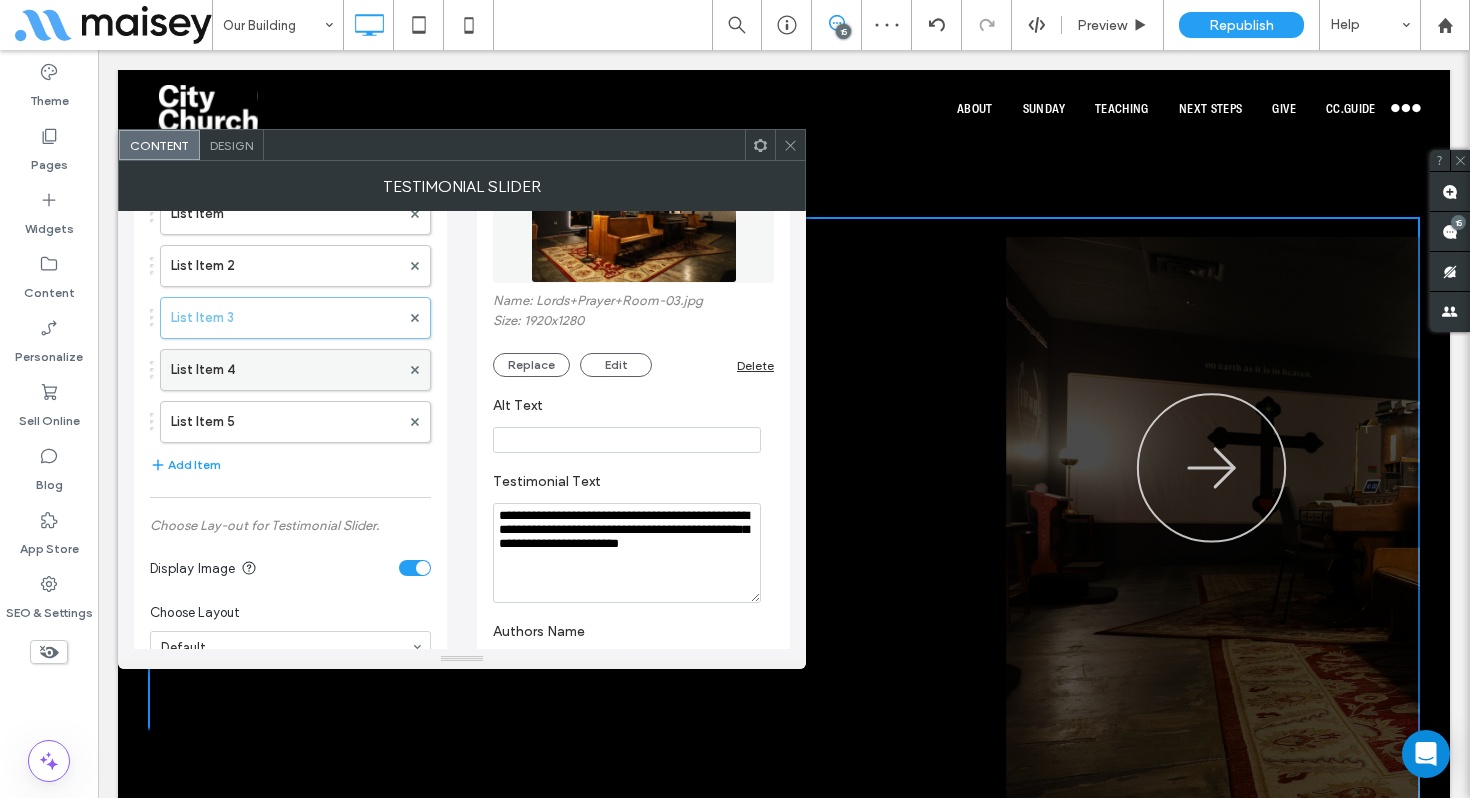 click on "List Item 4" at bounding box center (285, 370) 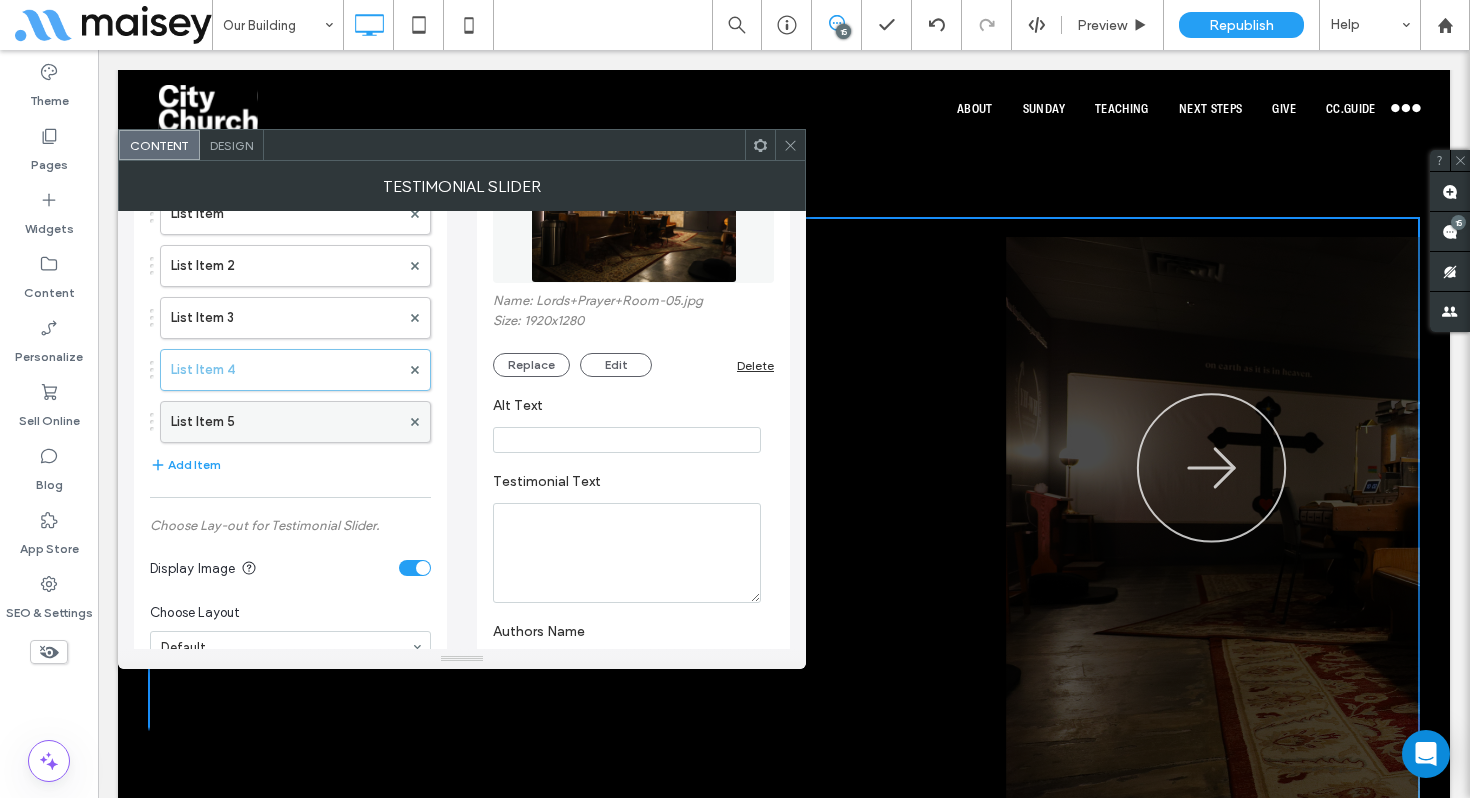 click on "List Item 5" at bounding box center [285, 422] 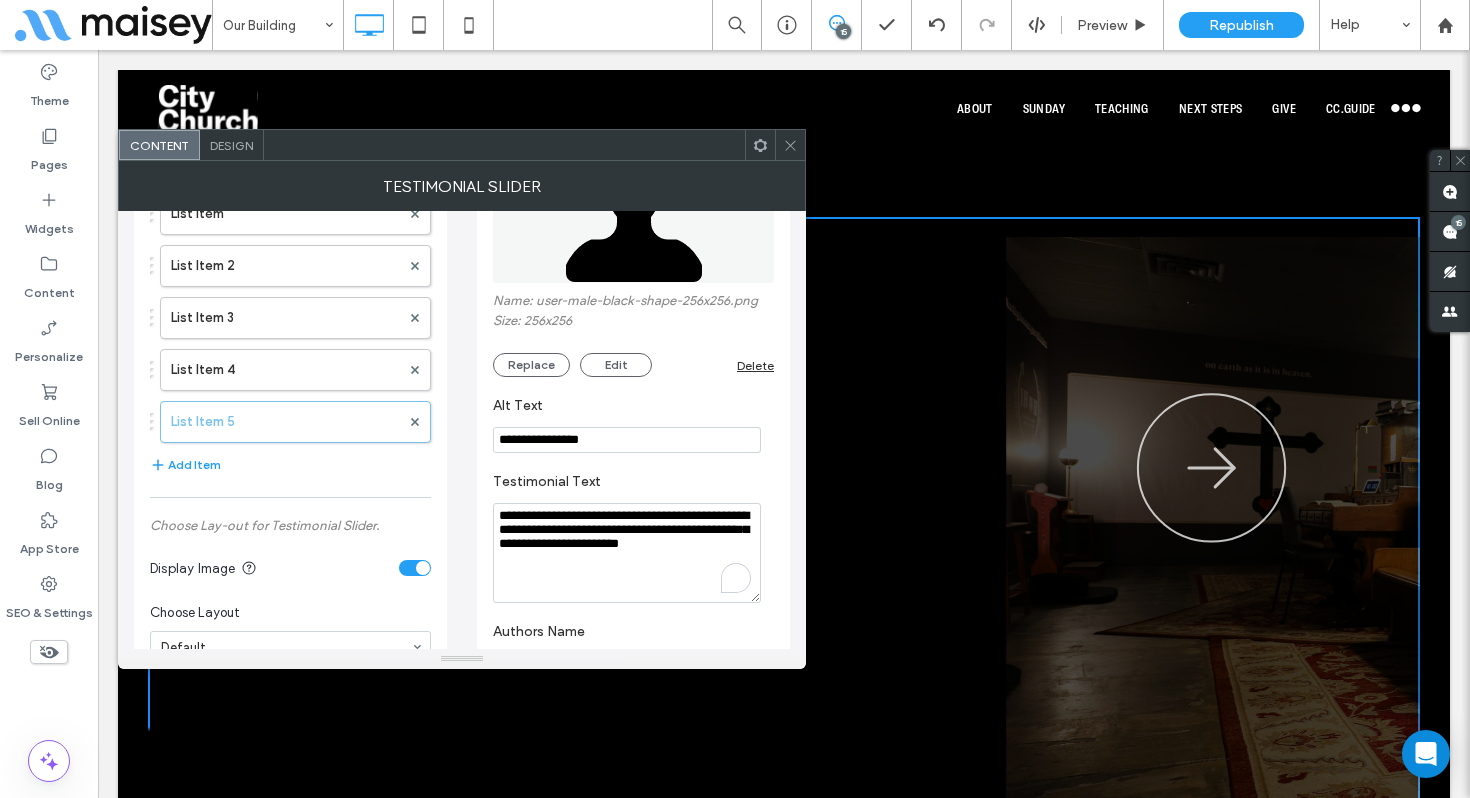 drag, startPoint x: 599, startPoint y: 571, endPoint x: 369, endPoint y: 501, distance: 240.4163 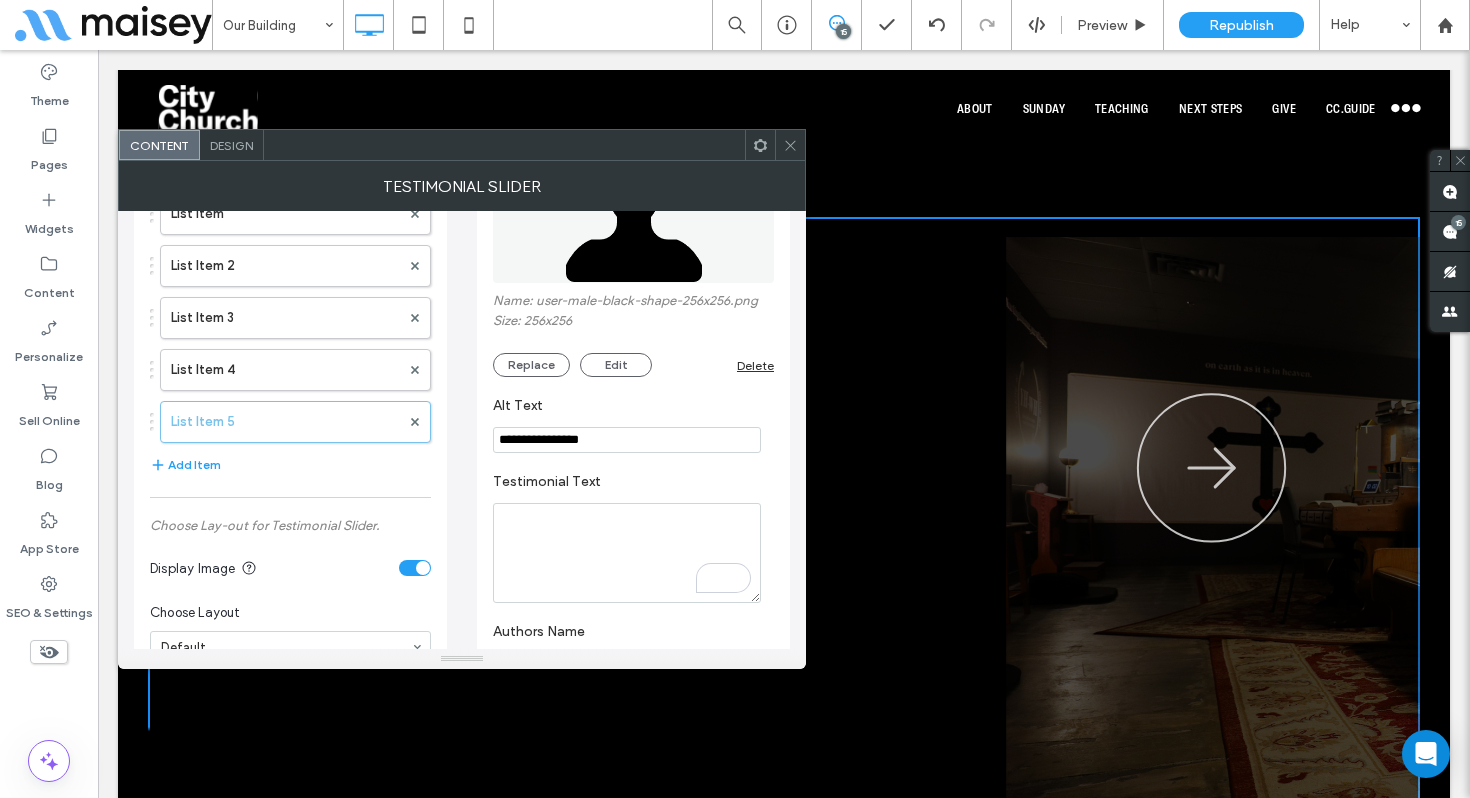 type 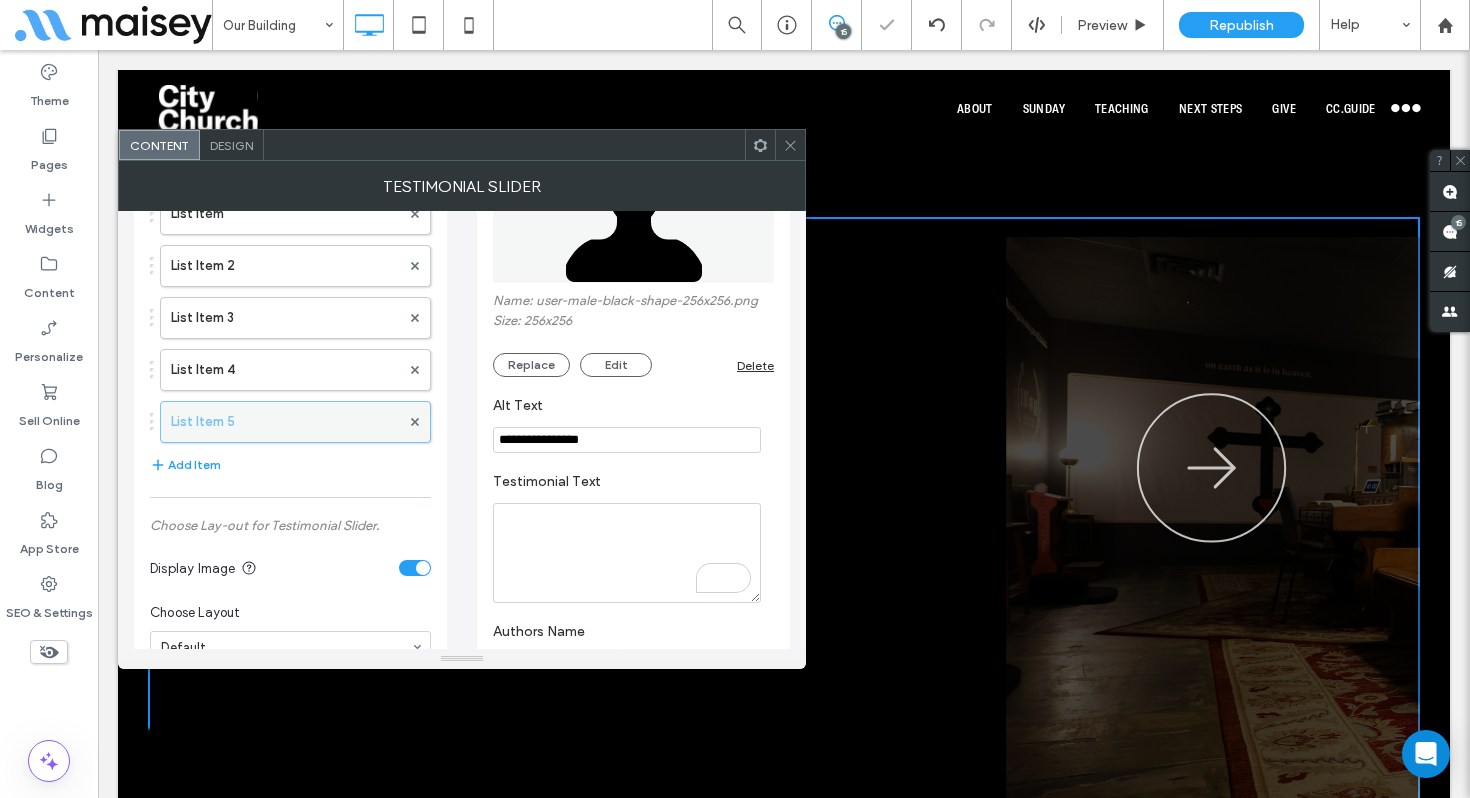 drag, startPoint x: 604, startPoint y: 443, endPoint x: 372, endPoint y: 429, distance: 232.42203 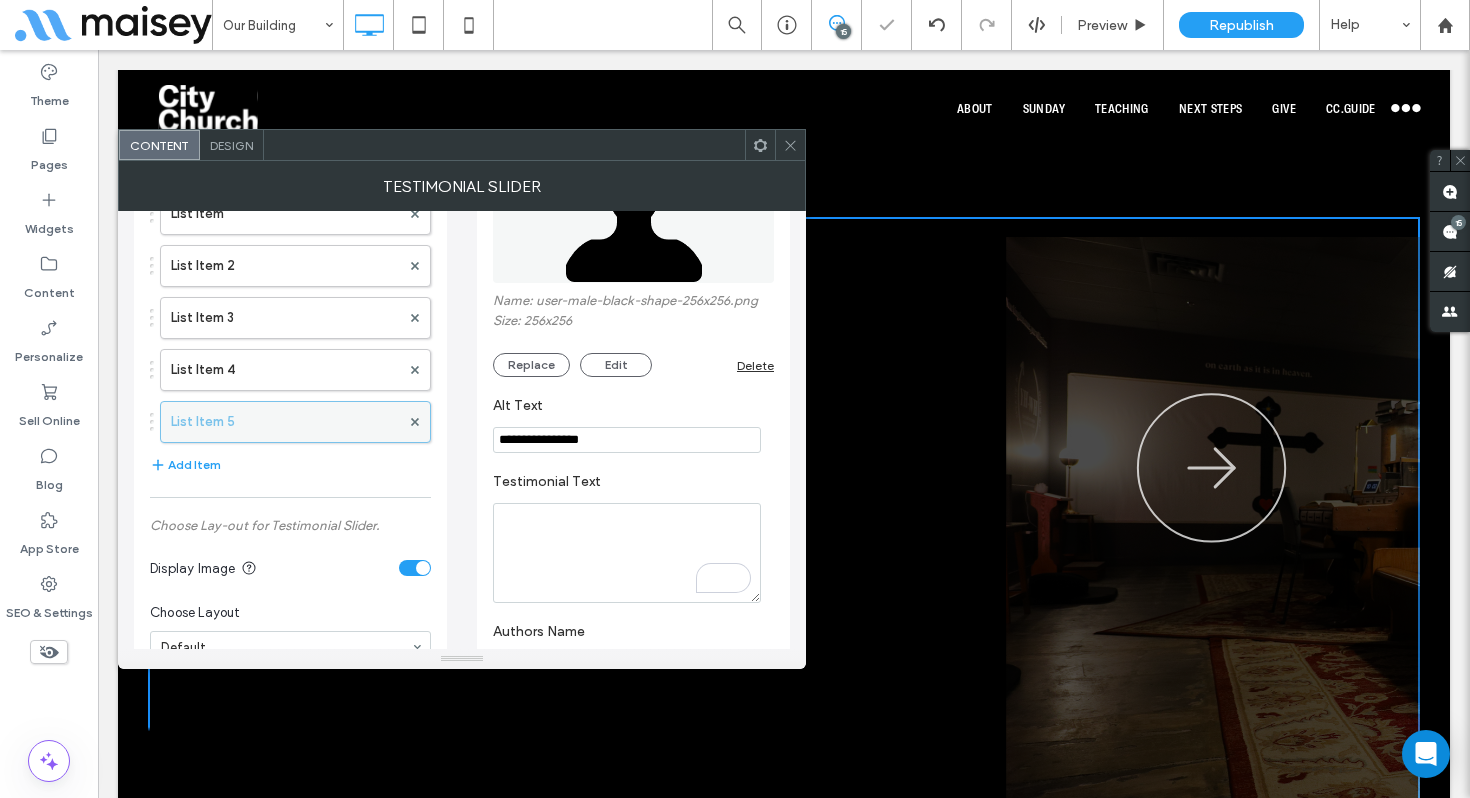 click on "**********" at bounding box center (462, 901) 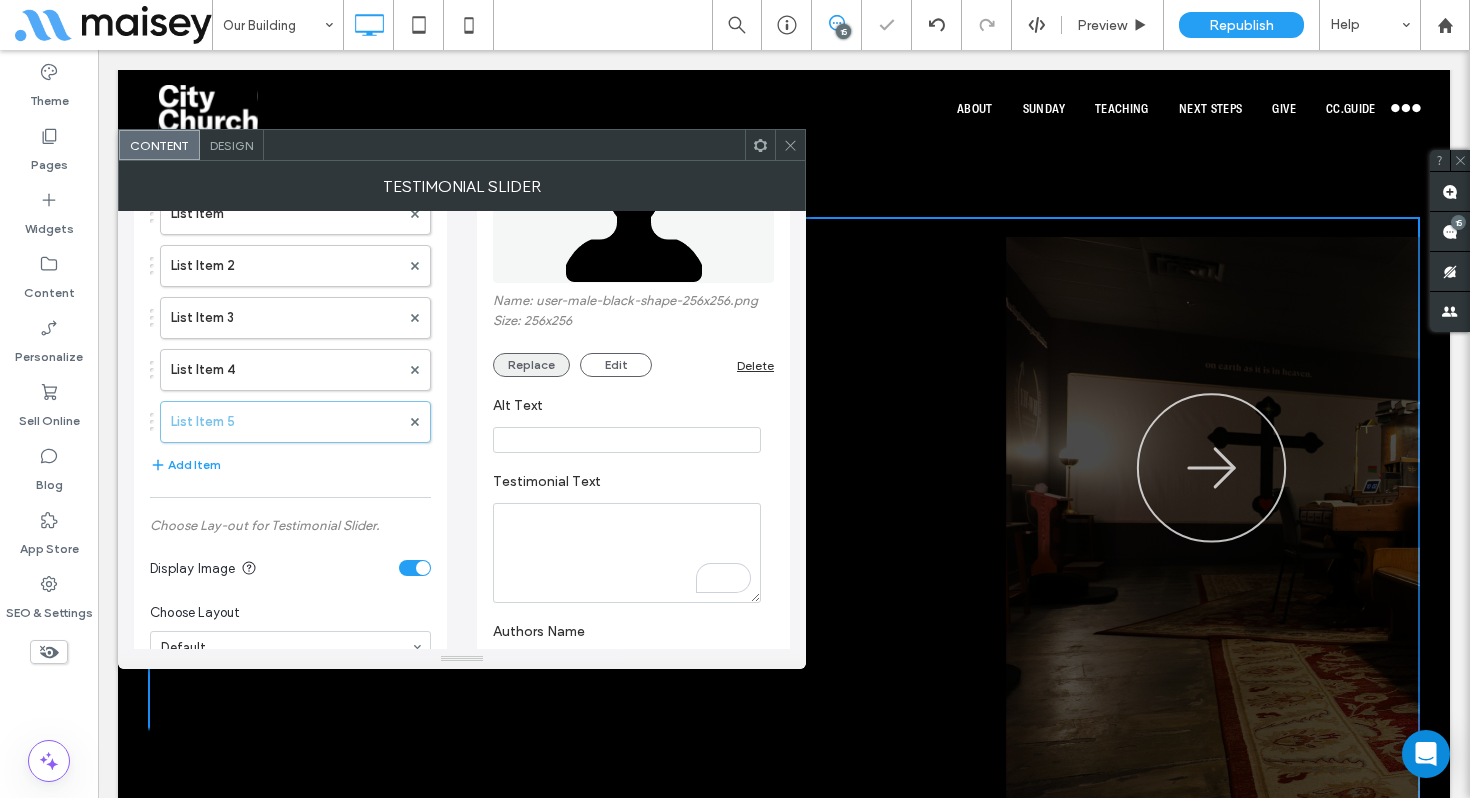 type 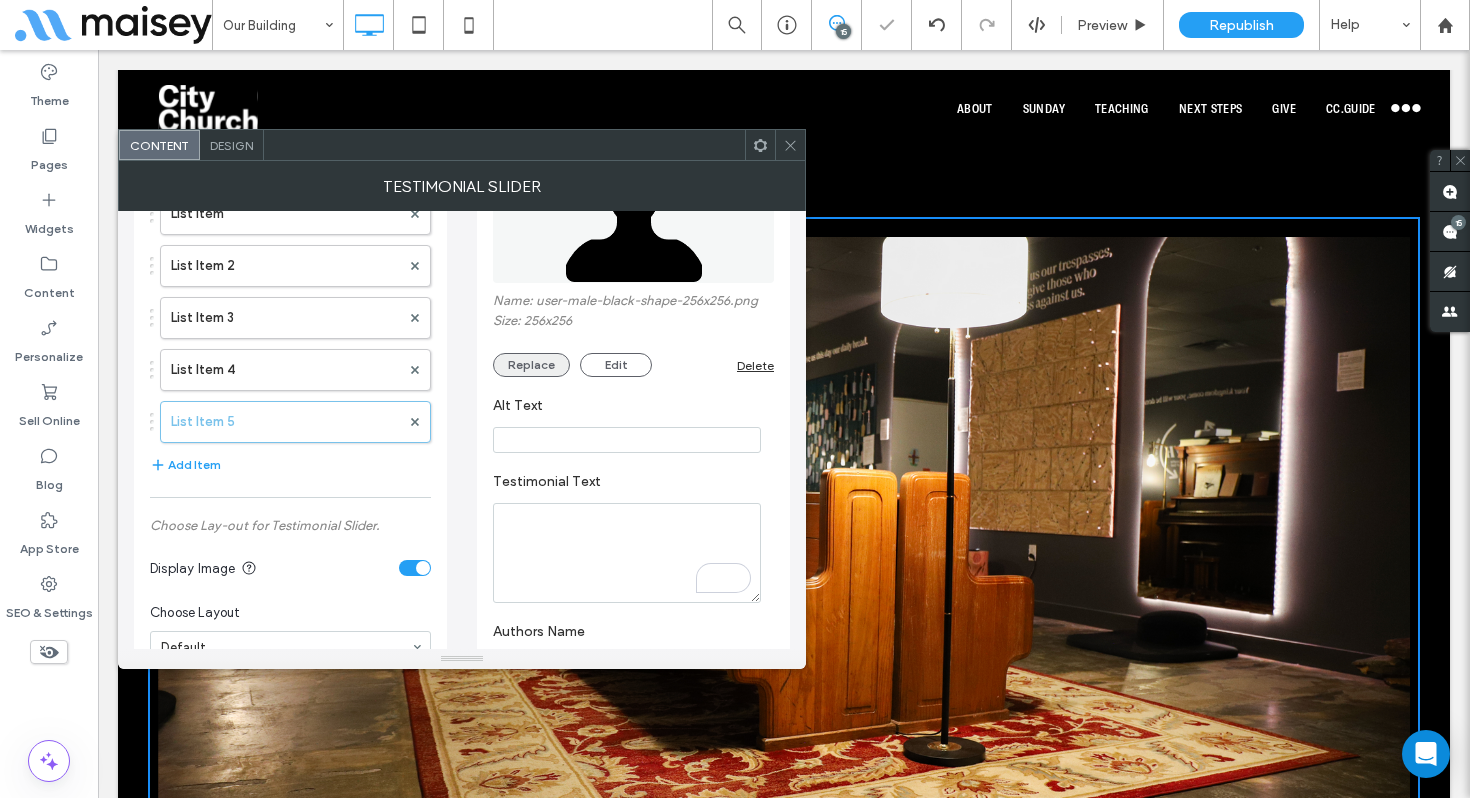 click on "Replace" at bounding box center (531, 365) 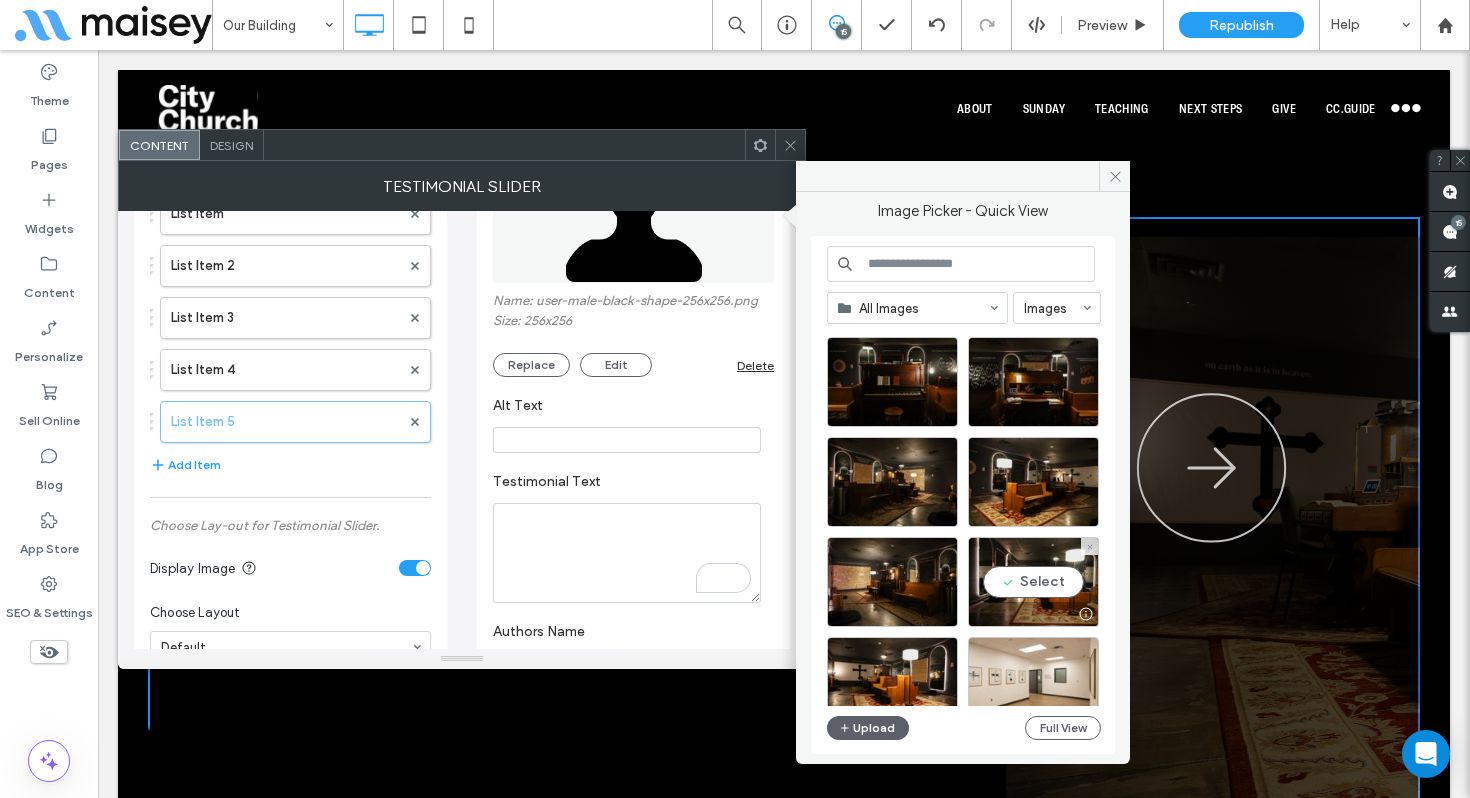 scroll, scrollTop: 0, scrollLeft: 0, axis: both 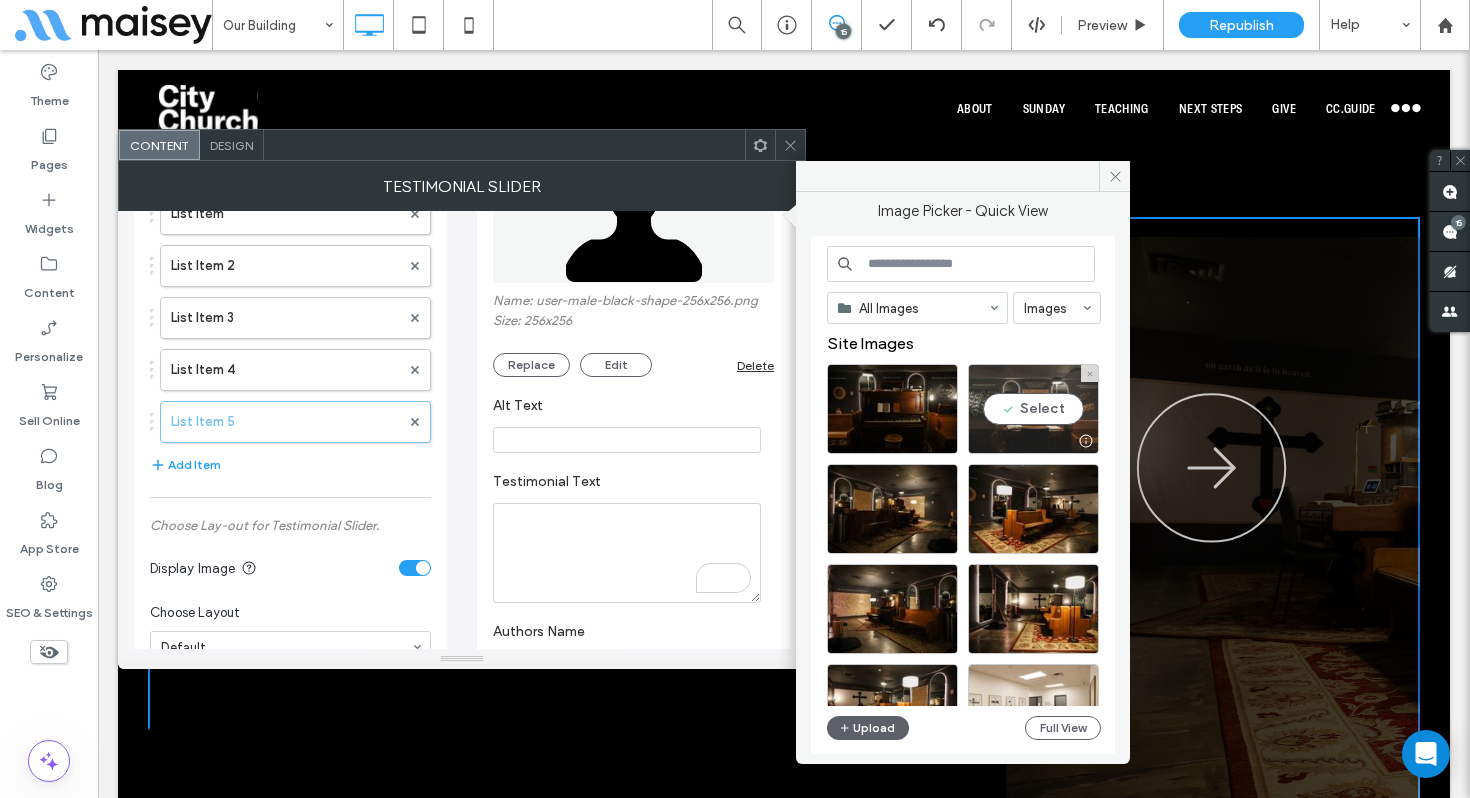 click at bounding box center (1033, 441) 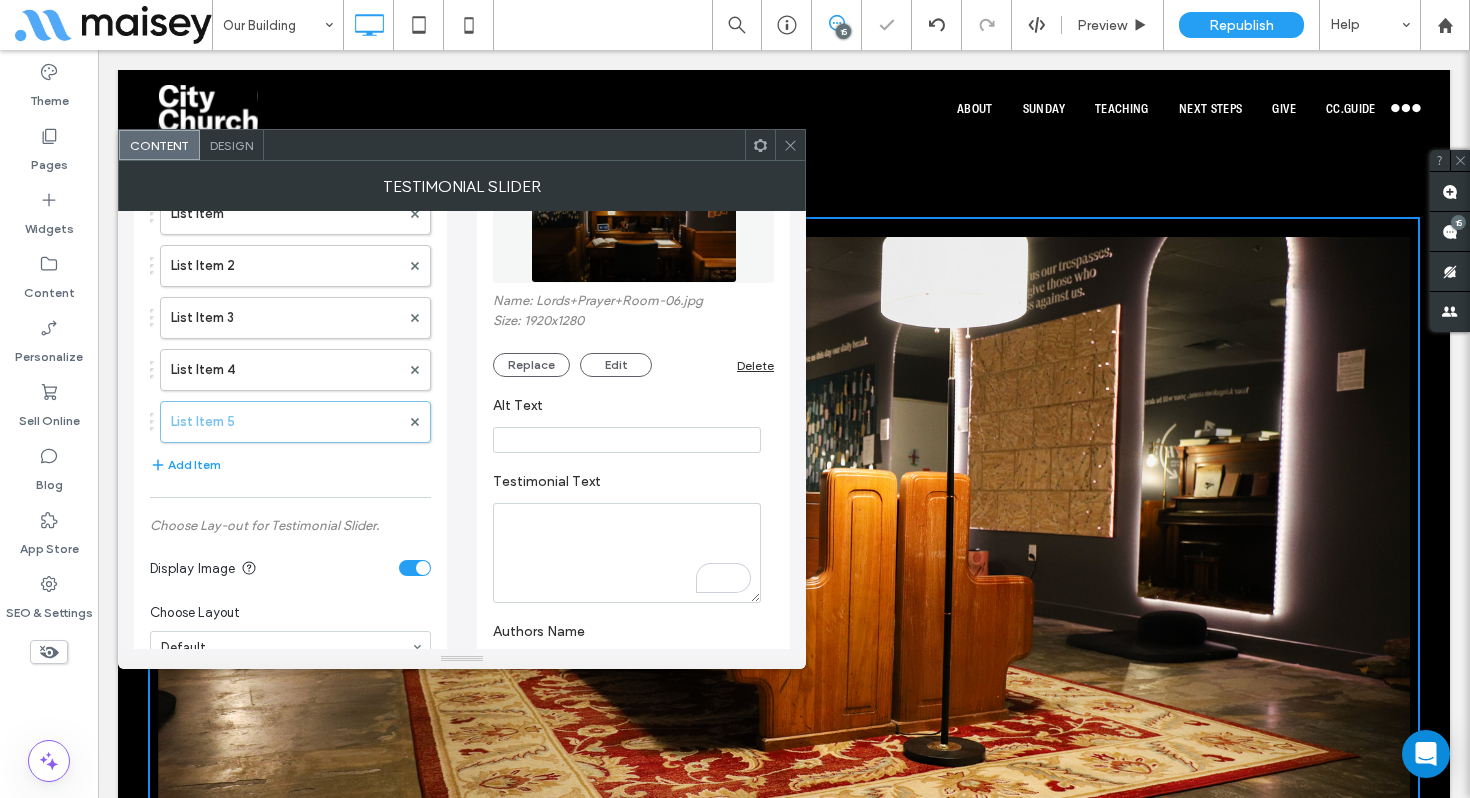 click 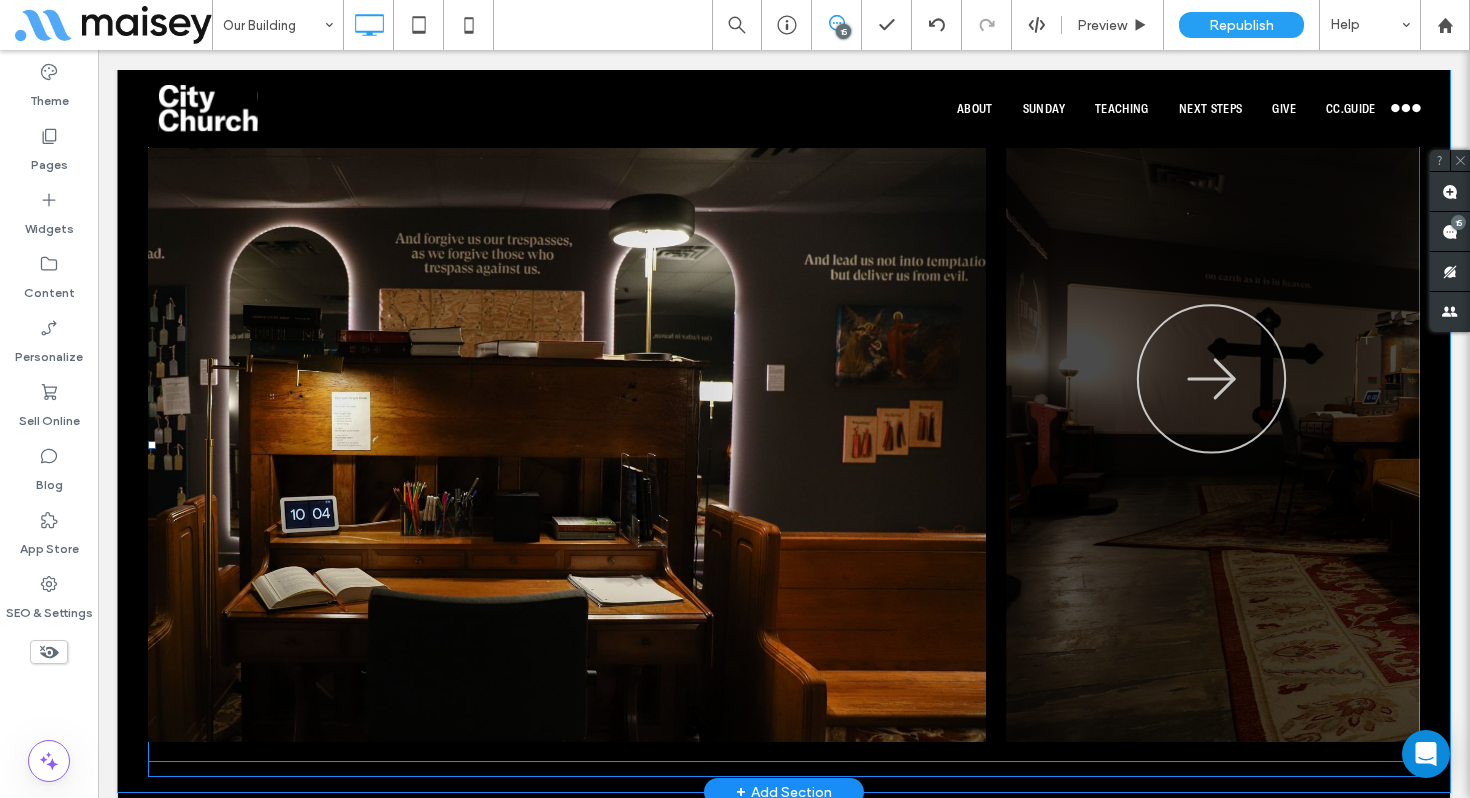 scroll, scrollTop: 5827, scrollLeft: 0, axis: vertical 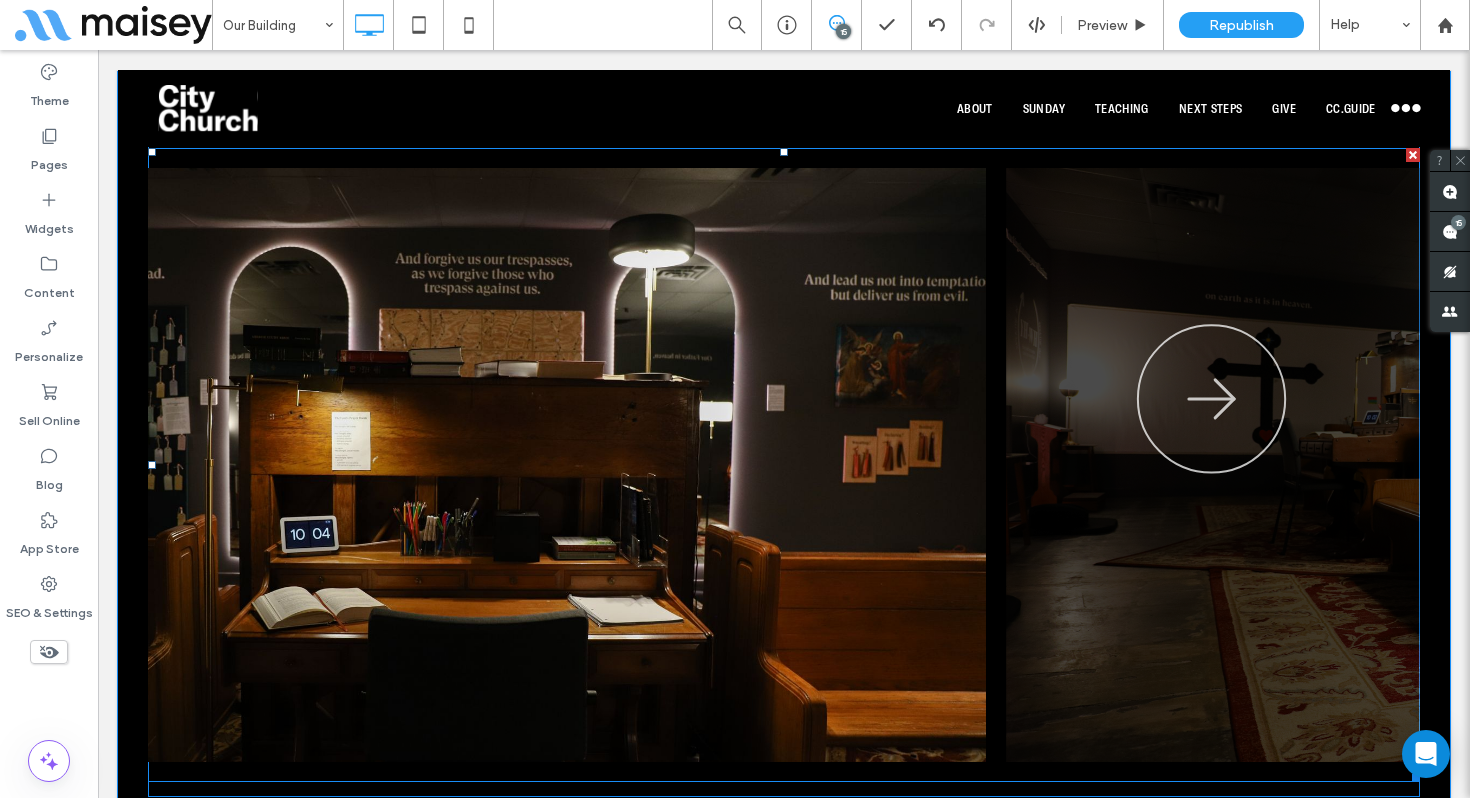 click at bounding box center (784, 465) 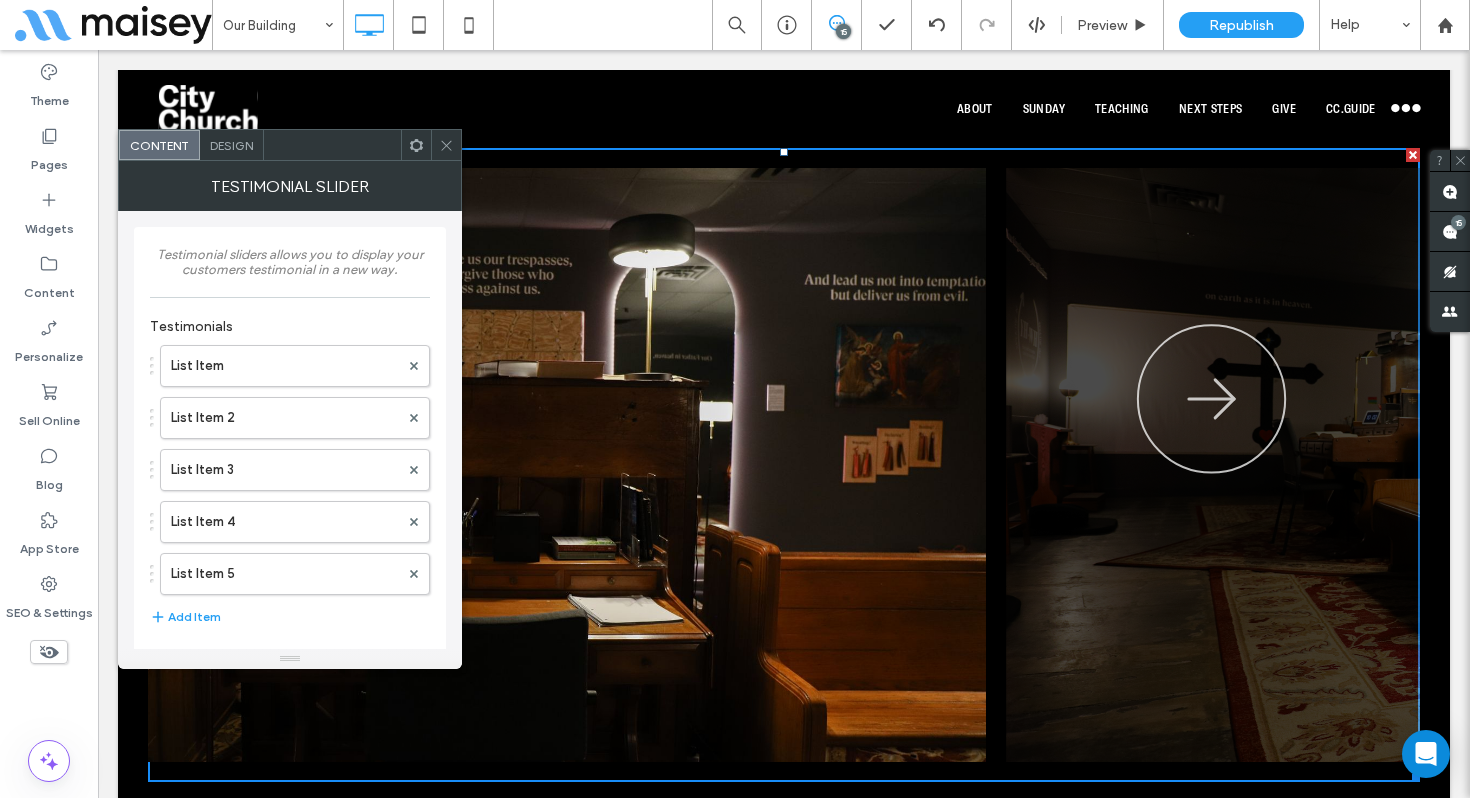 click at bounding box center (446, 145) 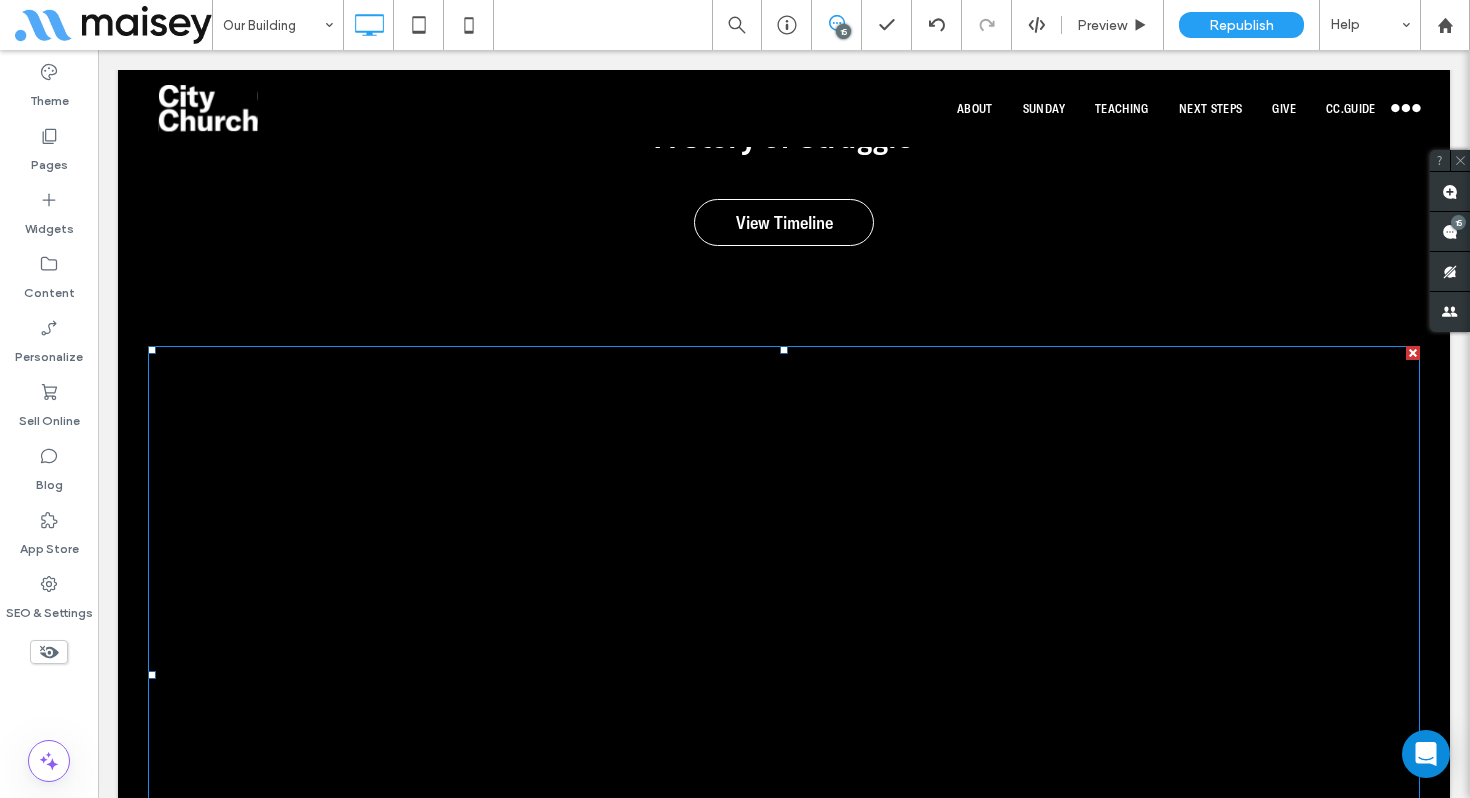 scroll, scrollTop: 7098, scrollLeft: 0, axis: vertical 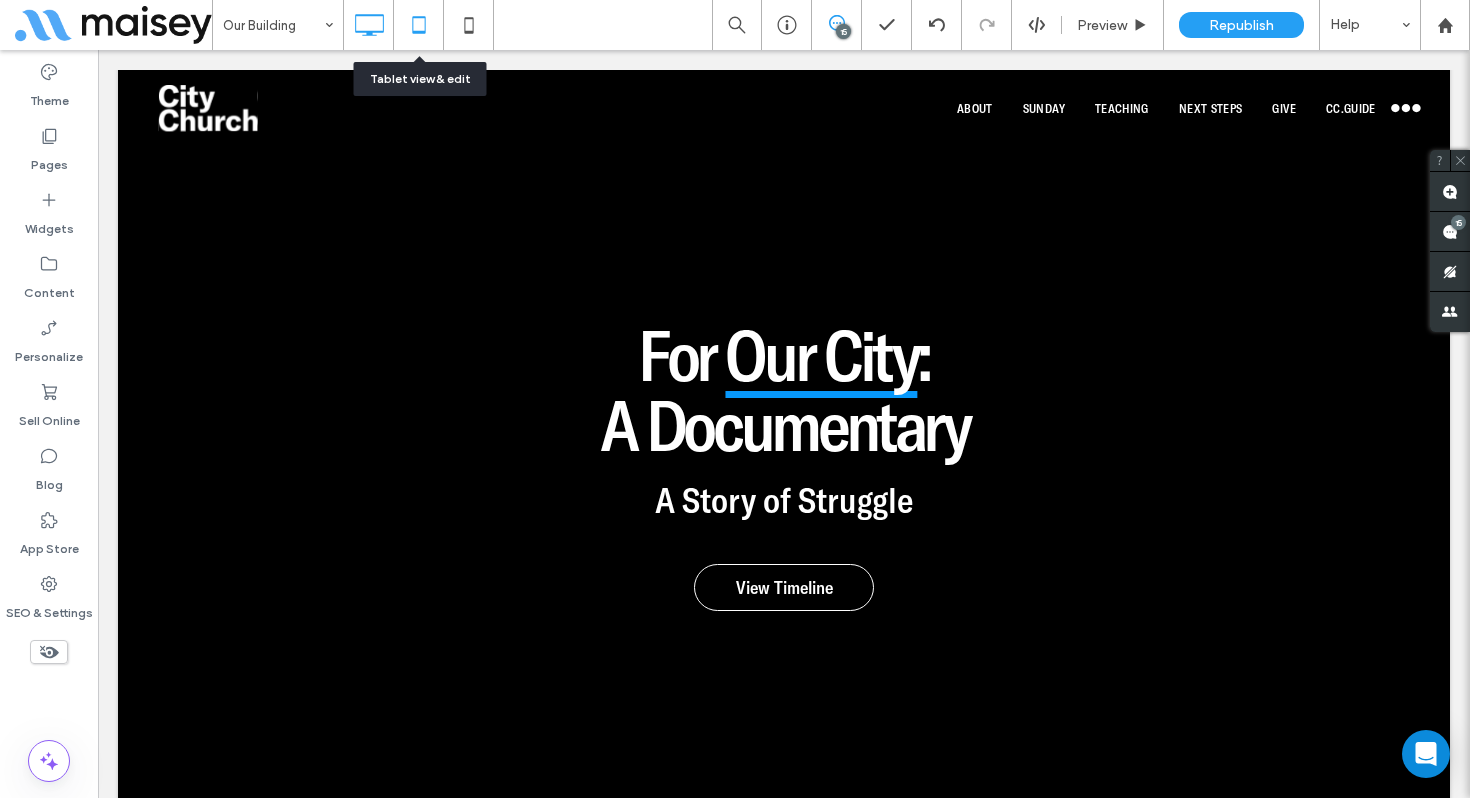 click 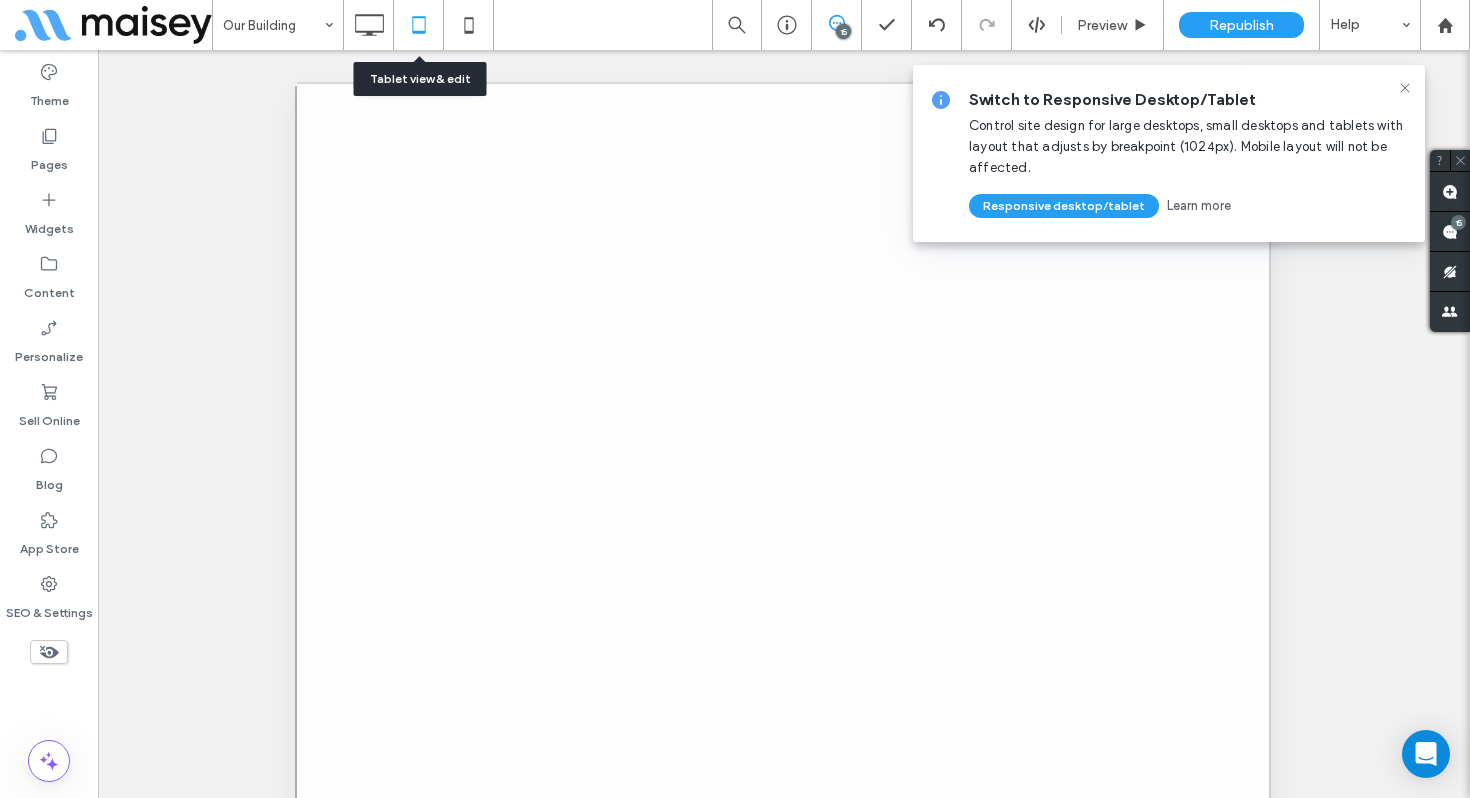 scroll, scrollTop: 0, scrollLeft: 0, axis: both 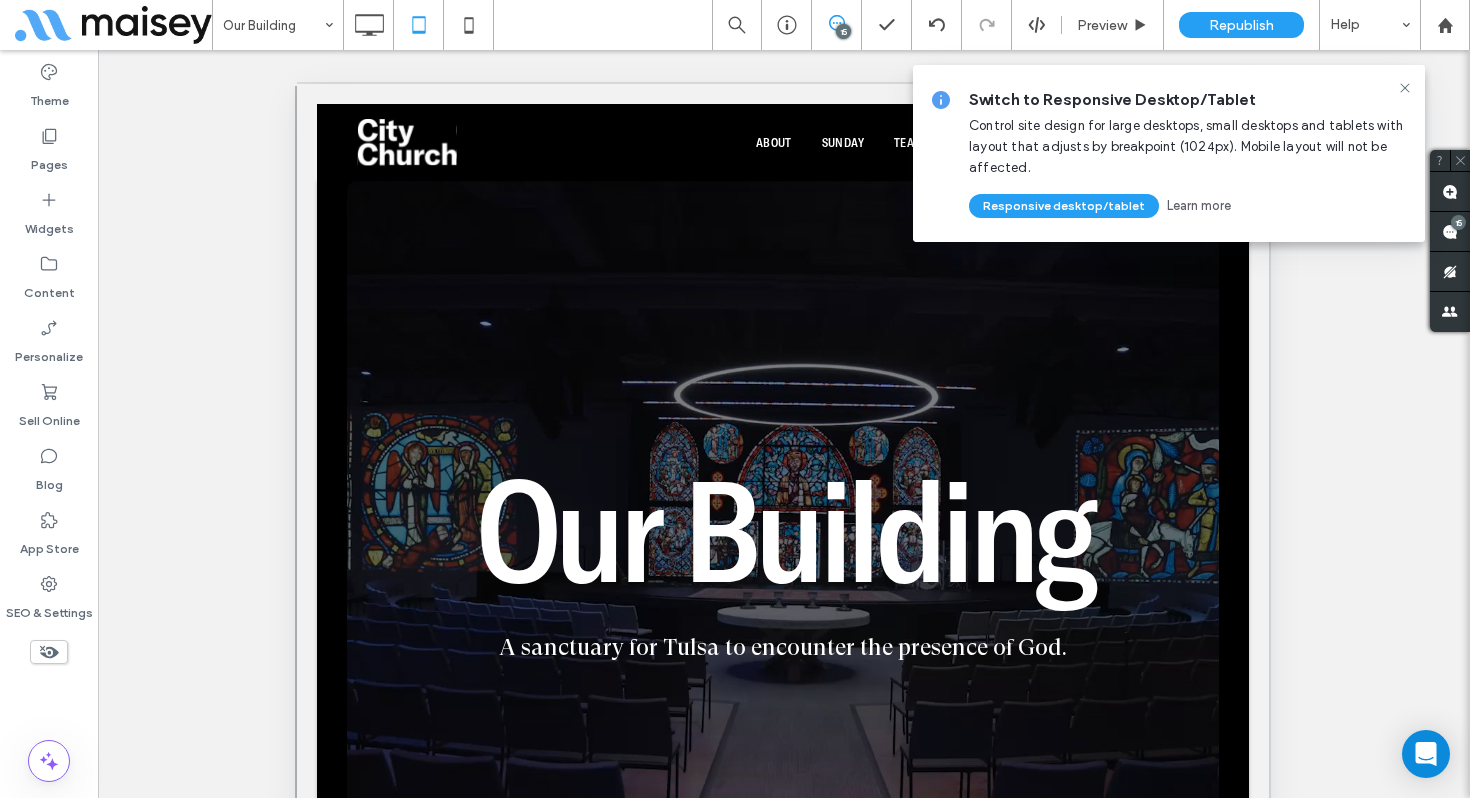 click 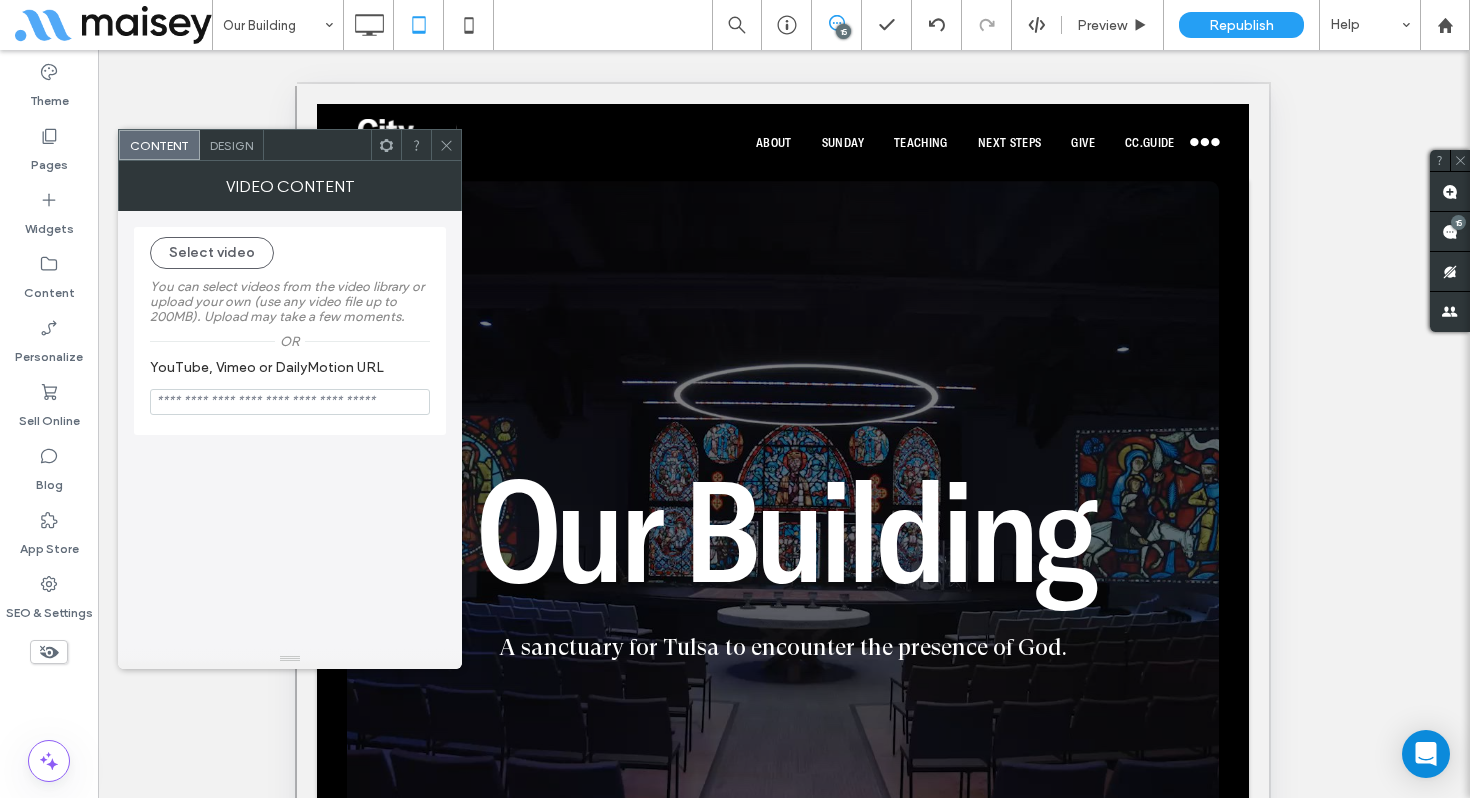 click 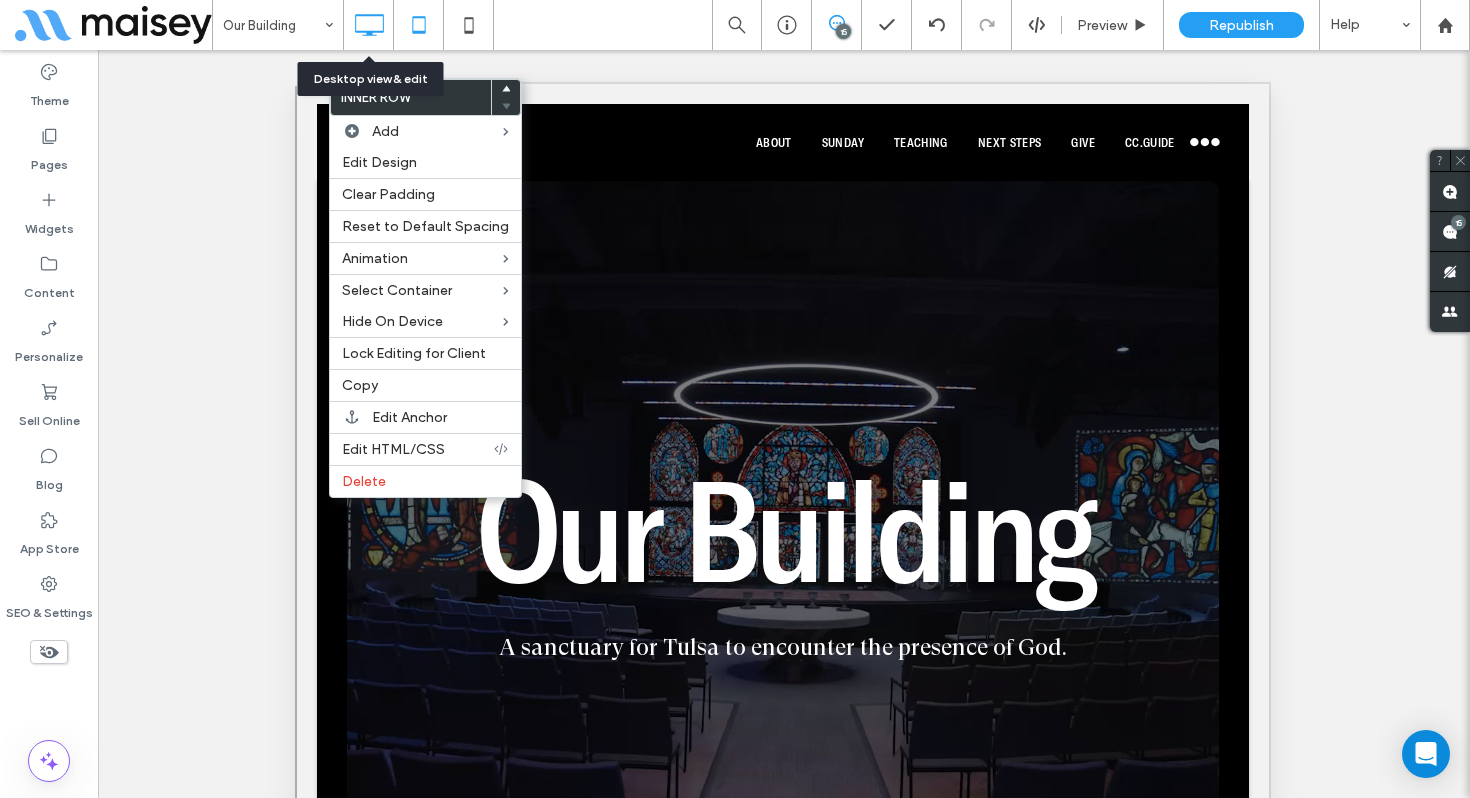 click 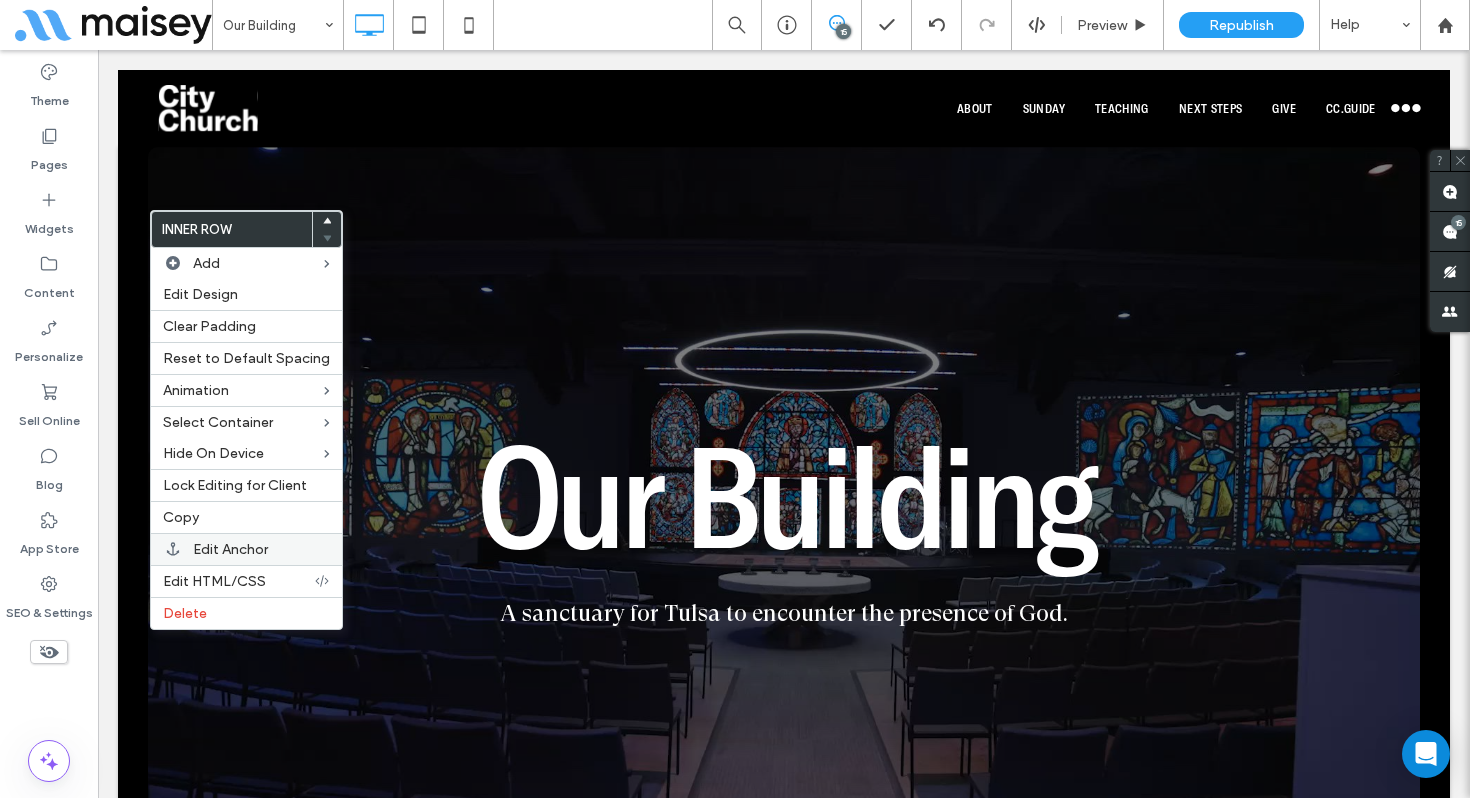 click on "Edit Anchor" at bounding box center [246, 549] 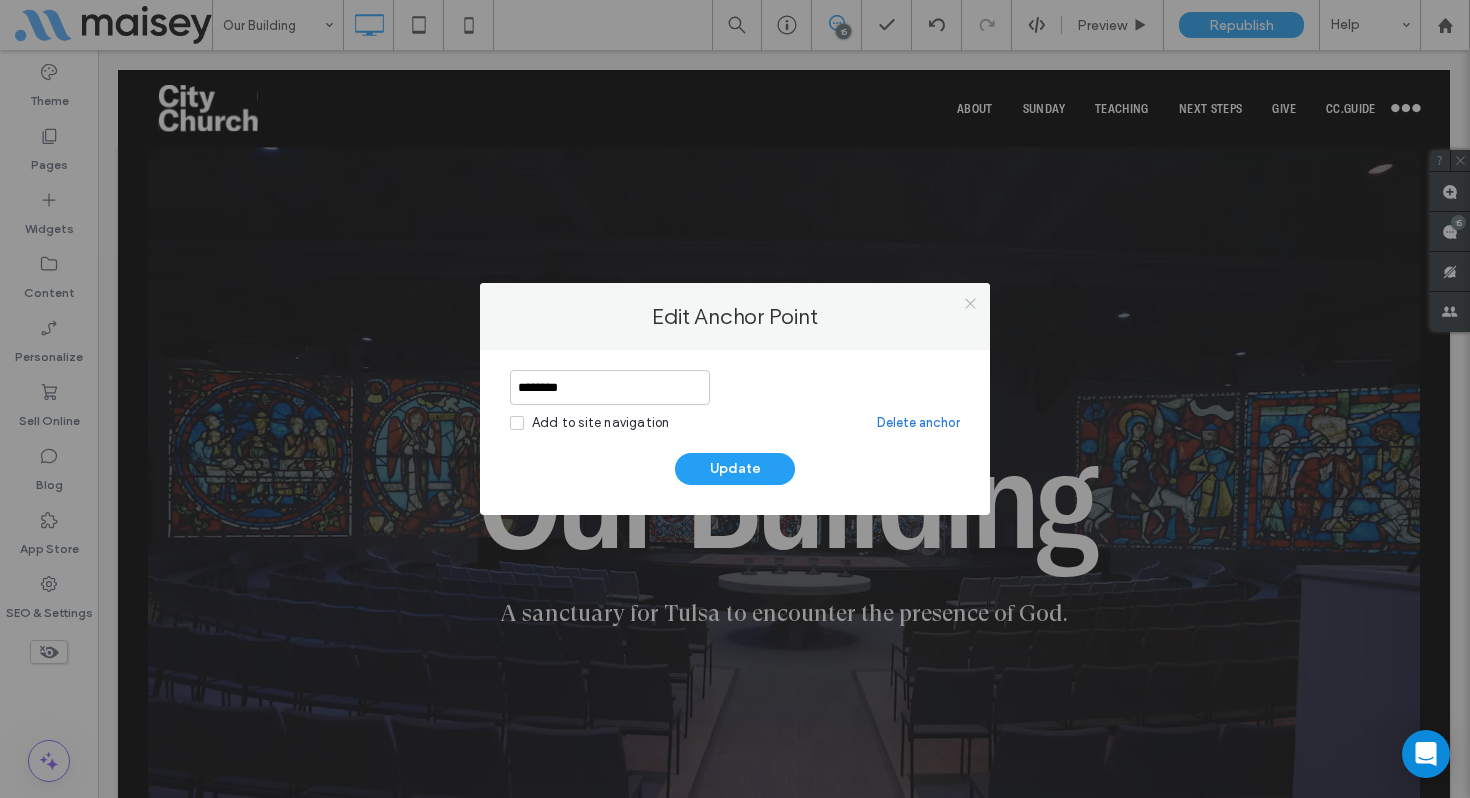 click 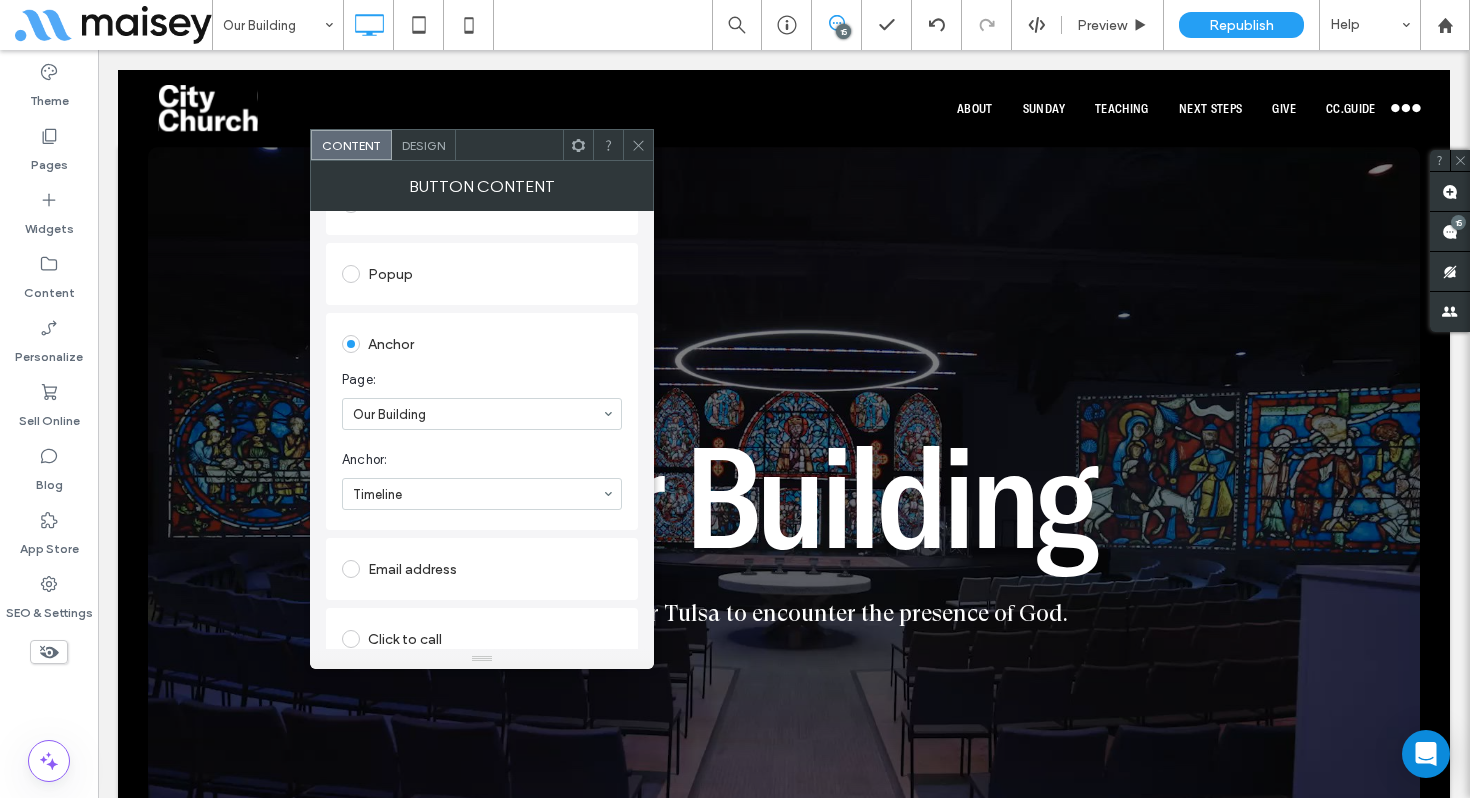 scroll, scrollTop: 322, scrollLeft: 0, axis: vertical 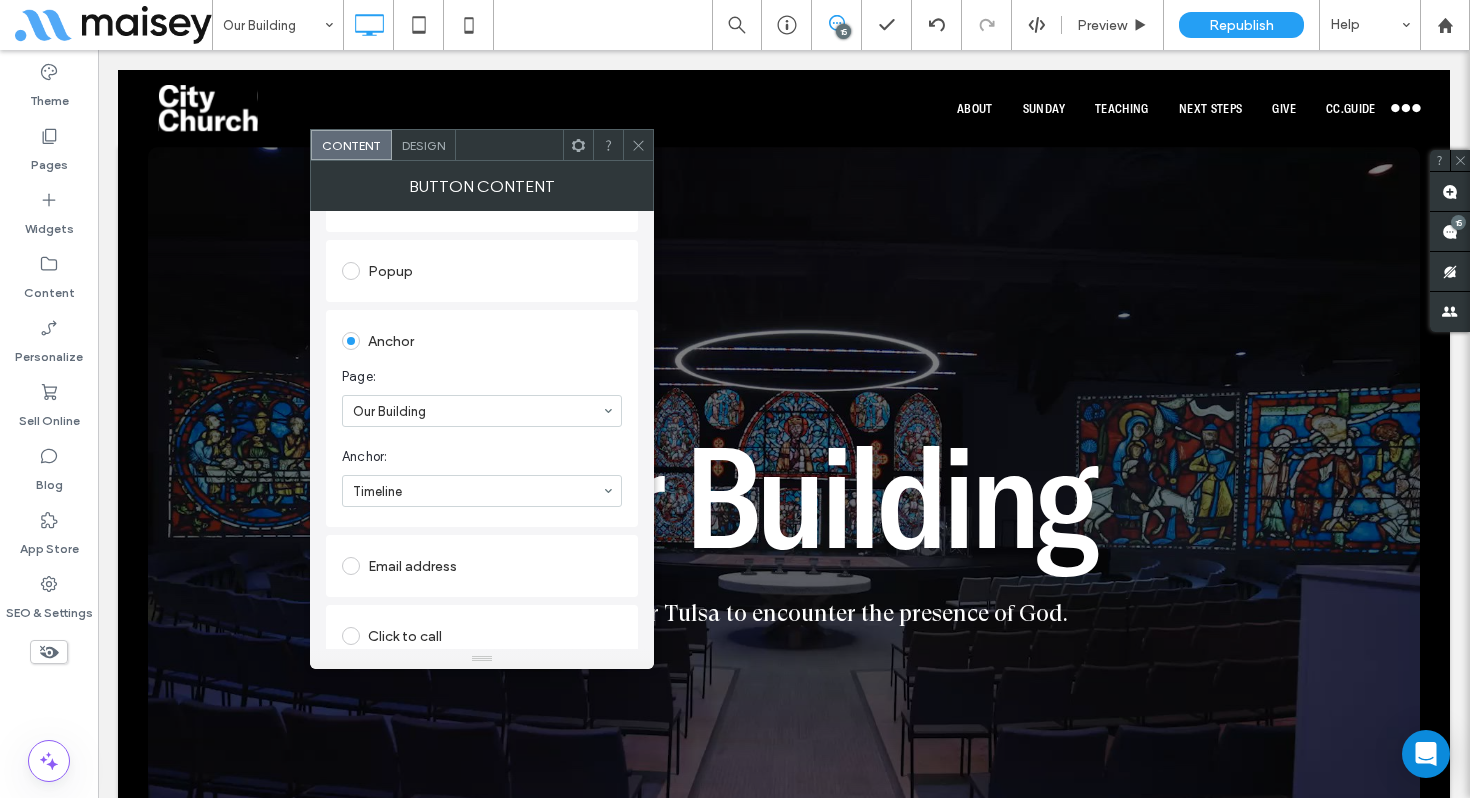 click 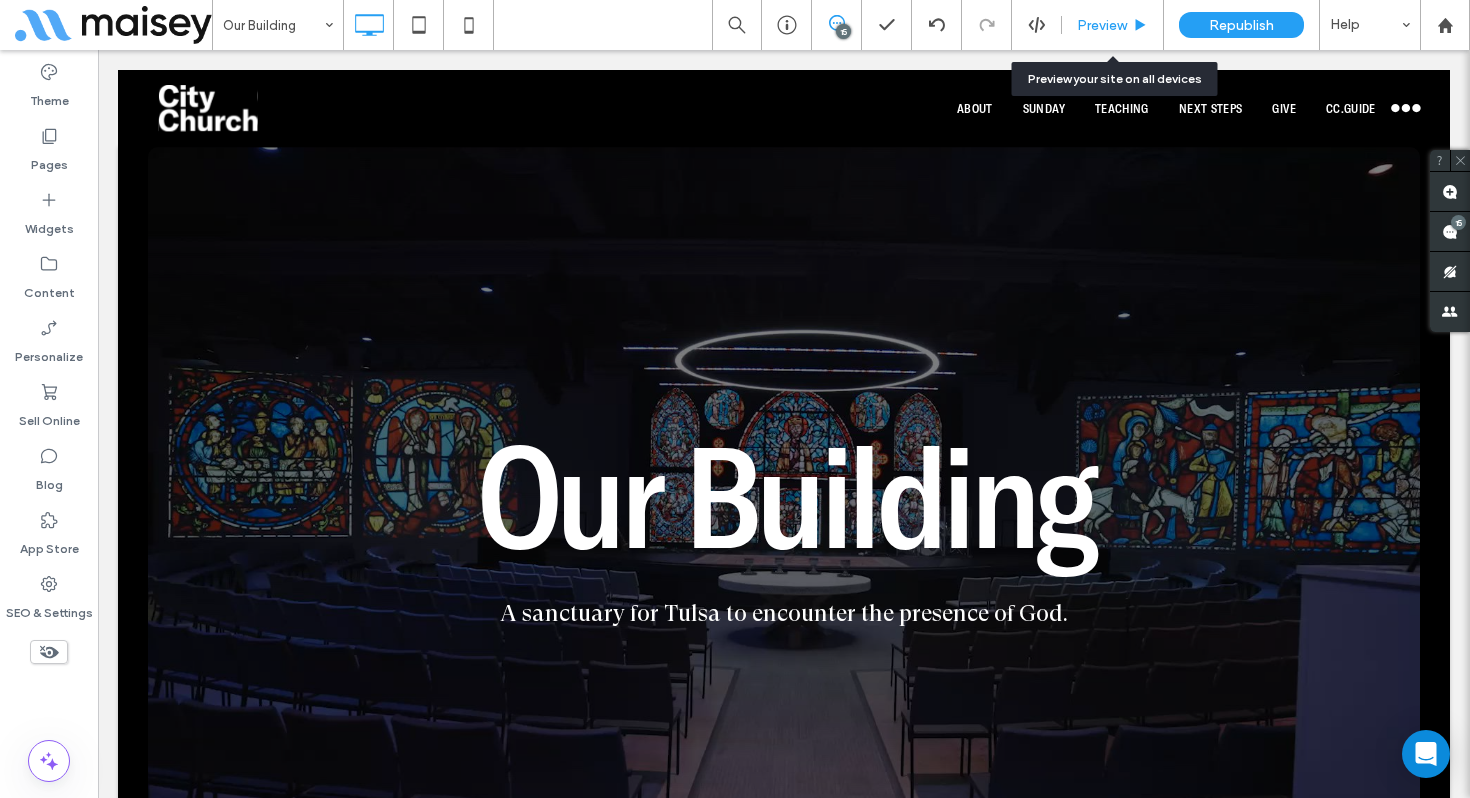 drag, startPoint x: 1086, startPoint y: 34, endPoint x: 1085, endPoint y: 44, distance: 10.049875 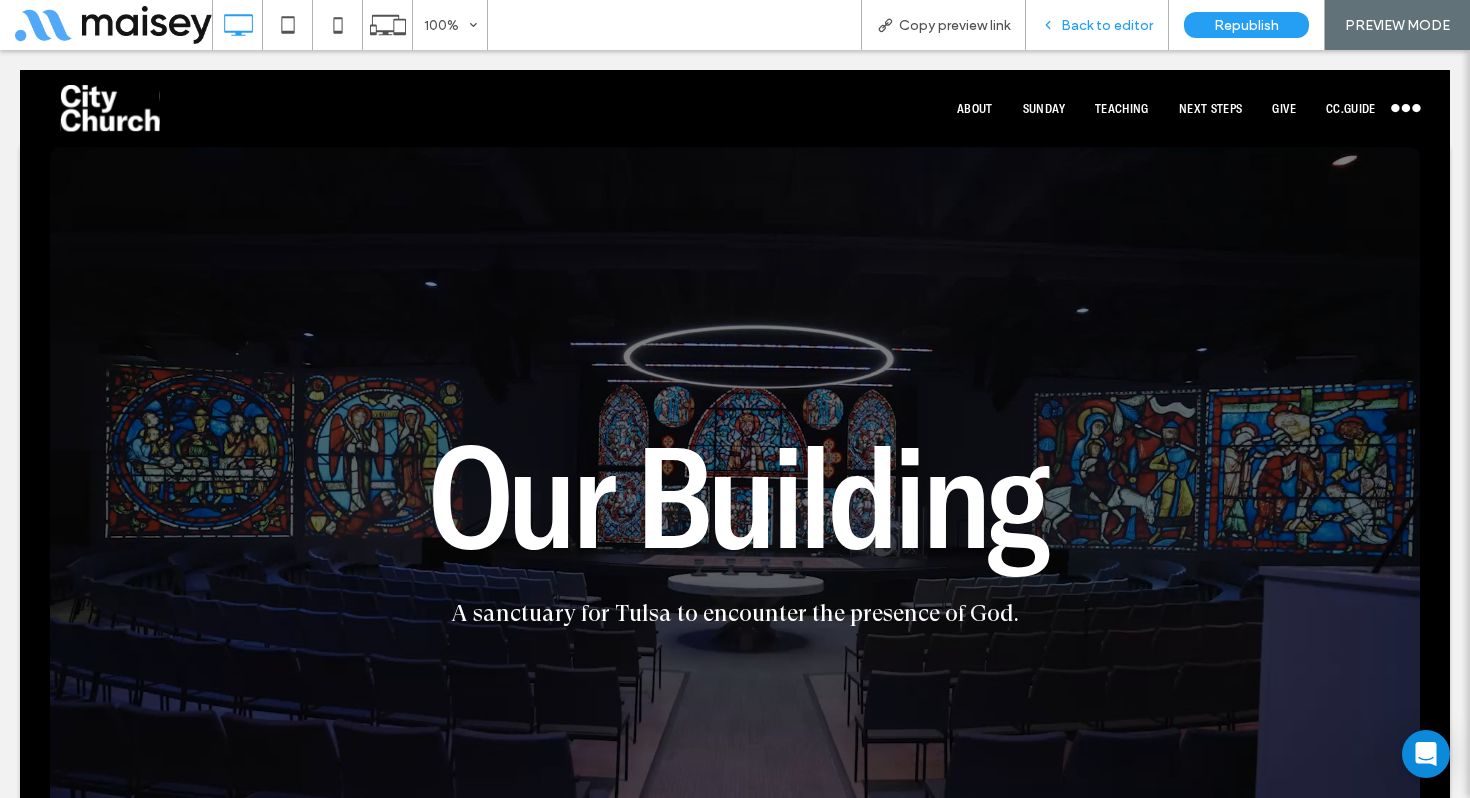 click on "Back to editor" at bounding box center [1107, 25] 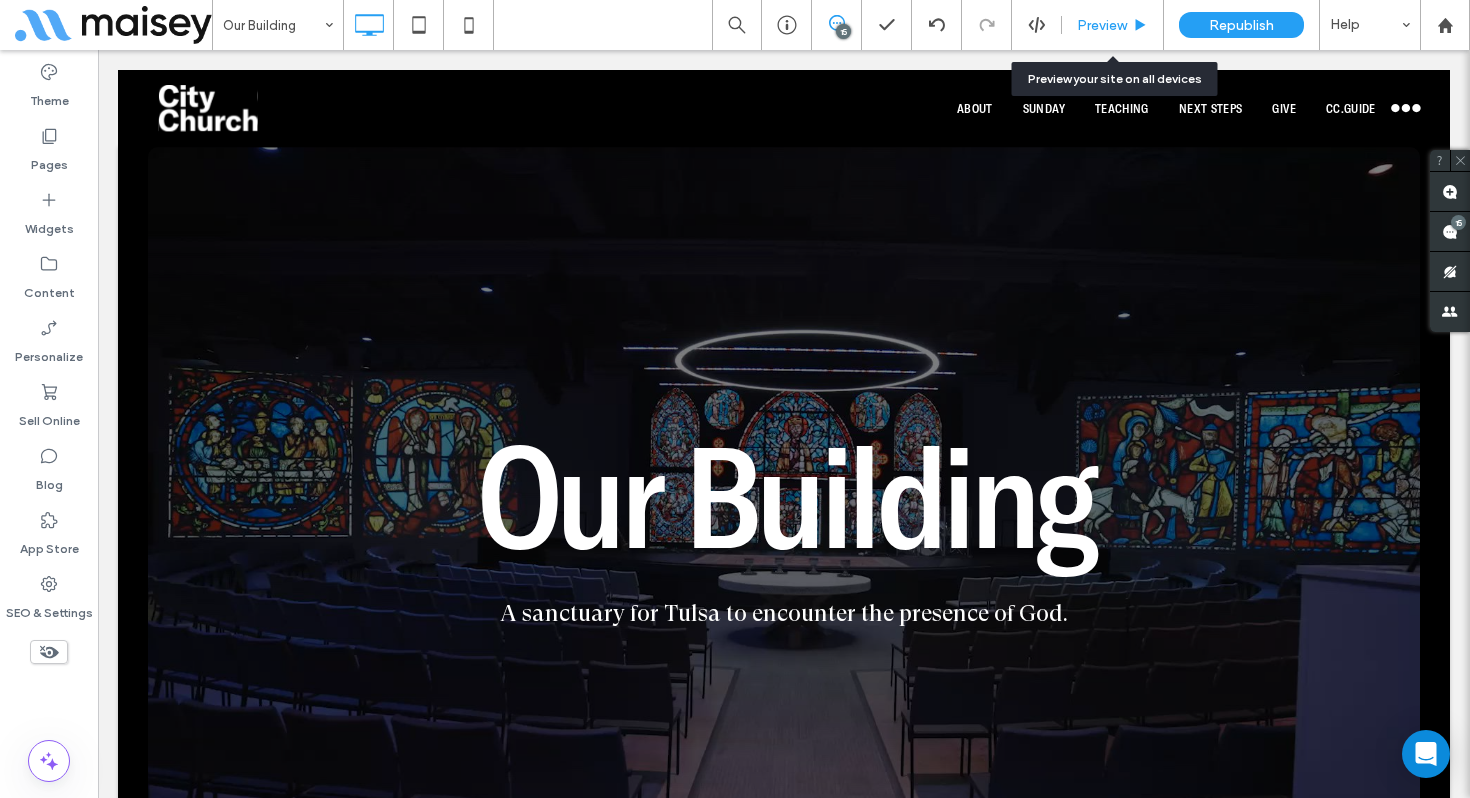 click on "Preview" at bounding box center (1113, 25) 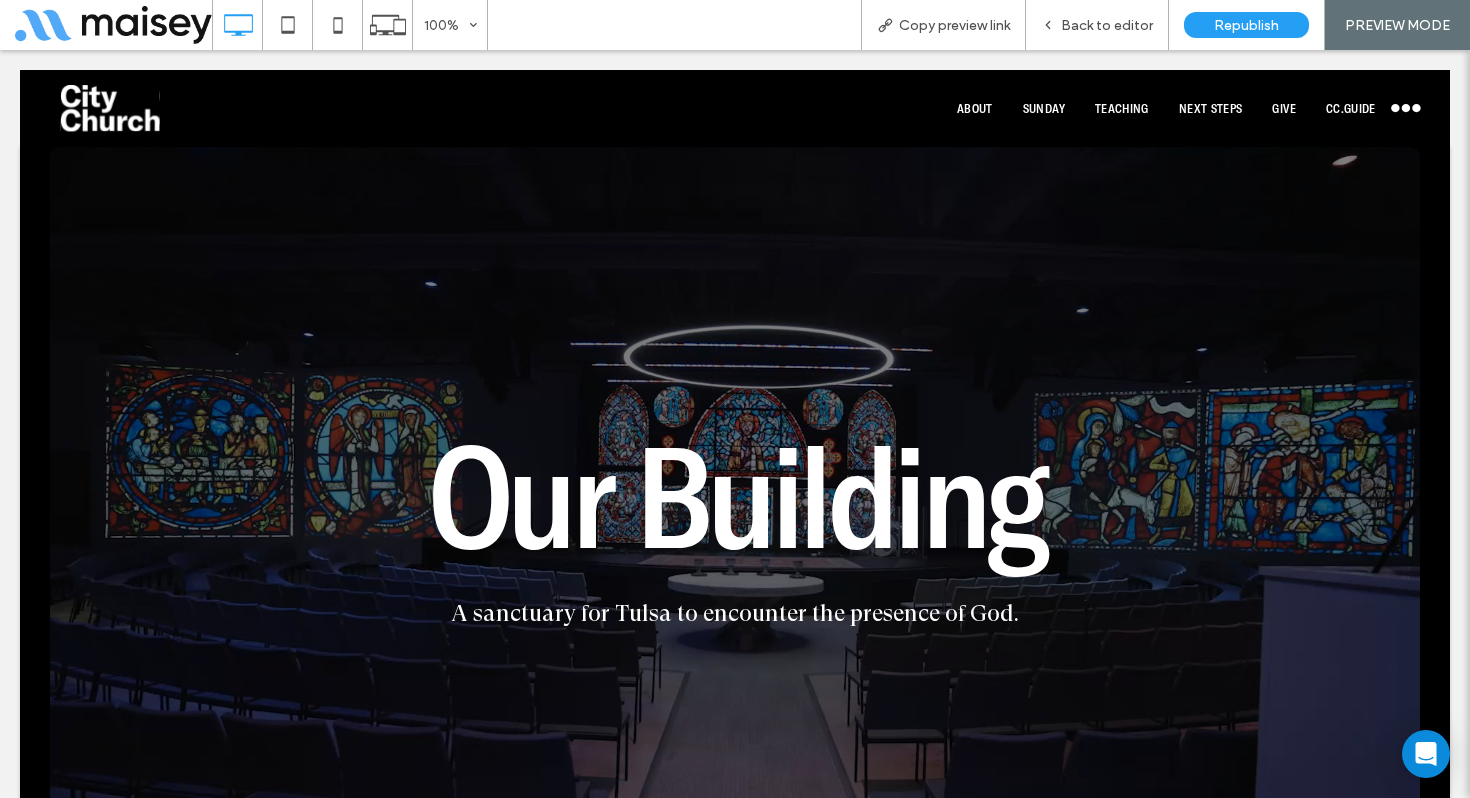 click on "Back to editor" at bounding box center (1107, 25) 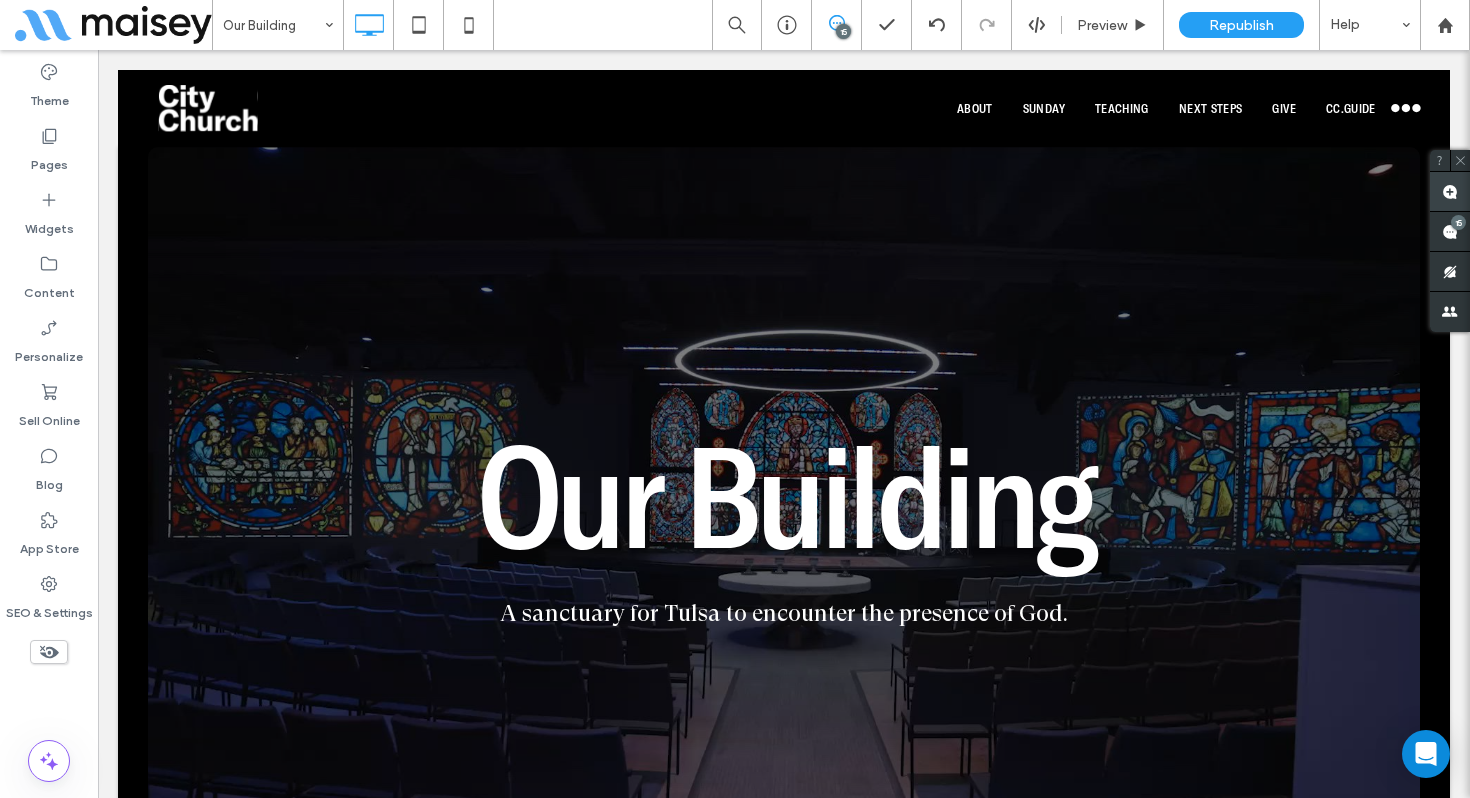 click 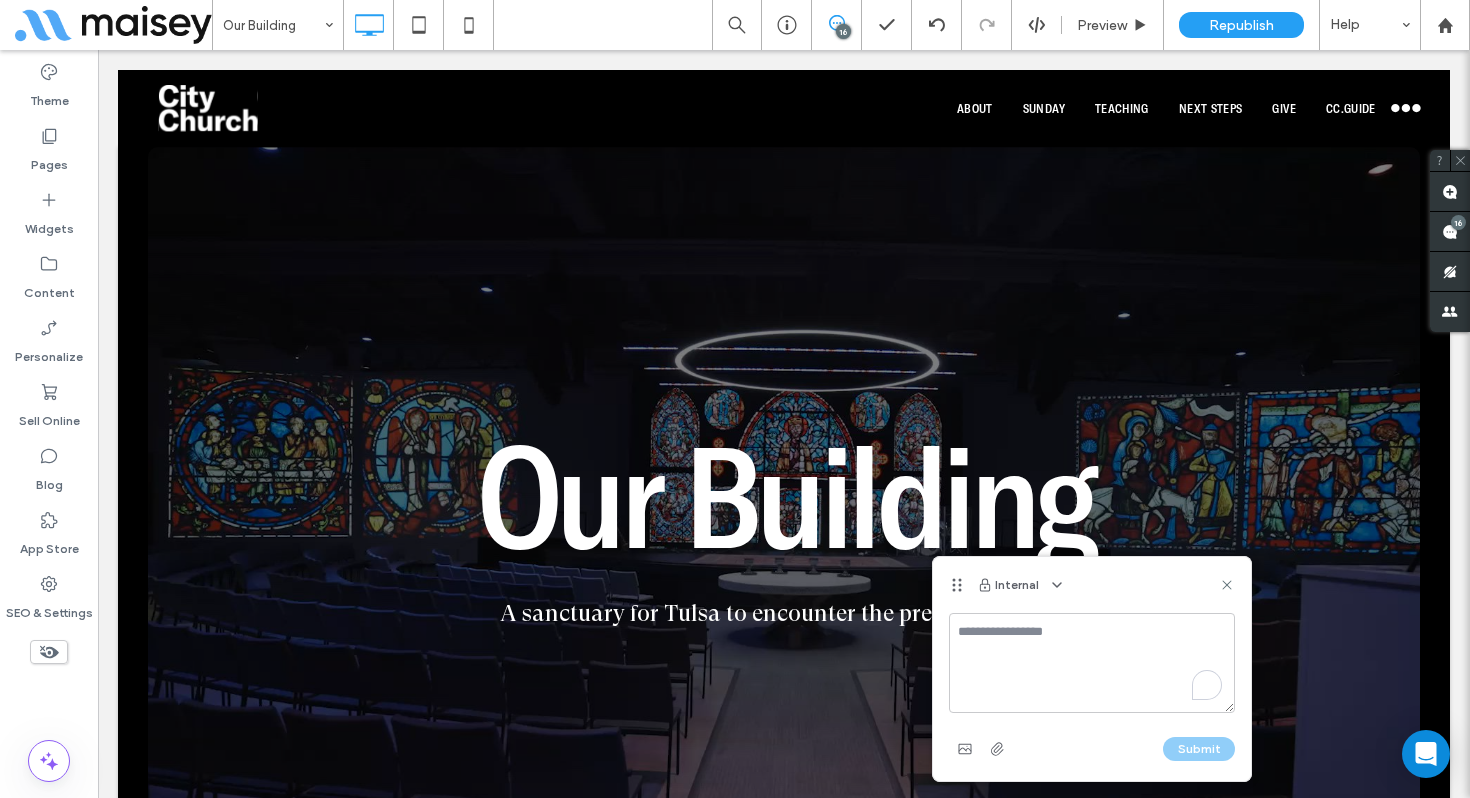 click at bounding box center (1092, 663) 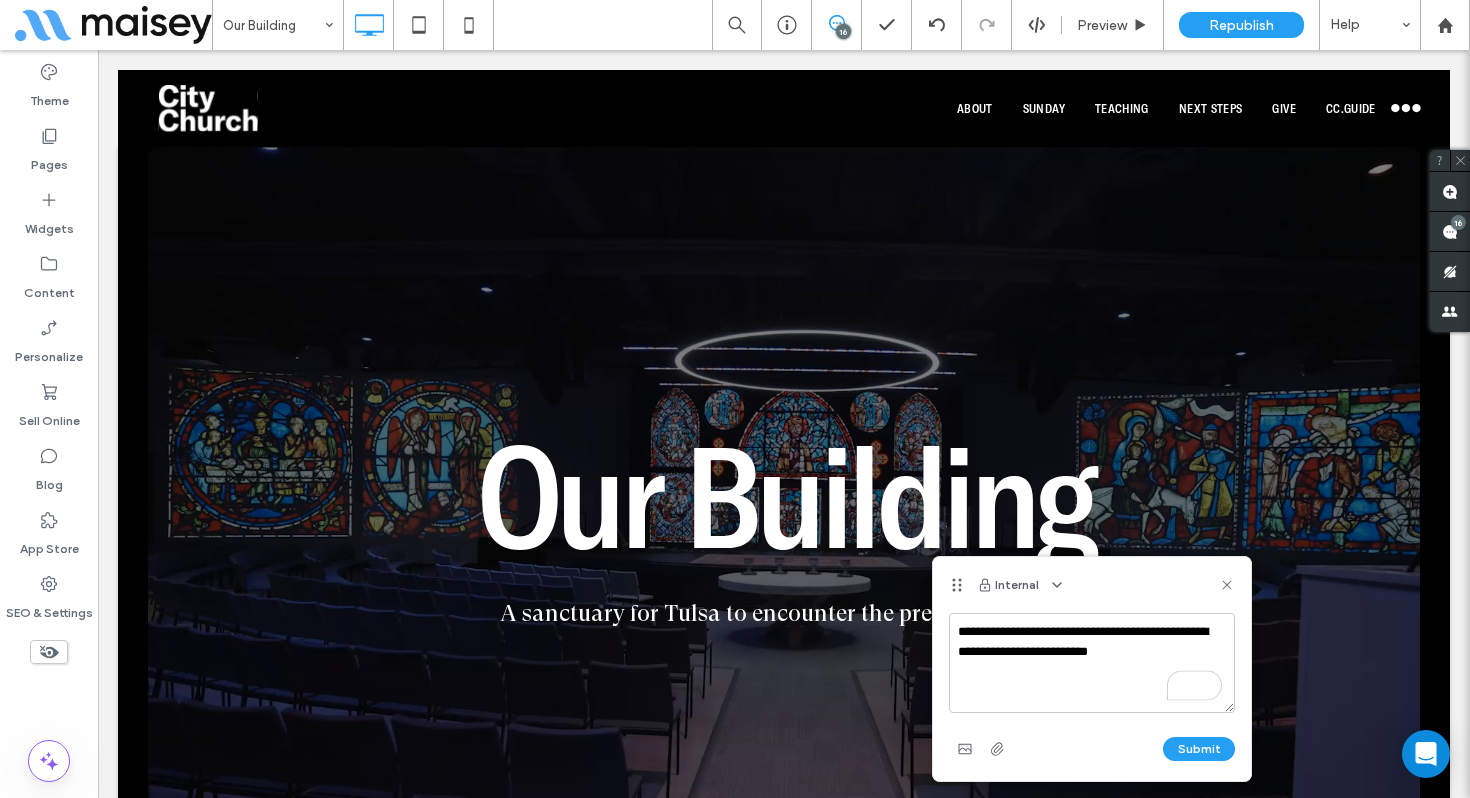 type on "**********" 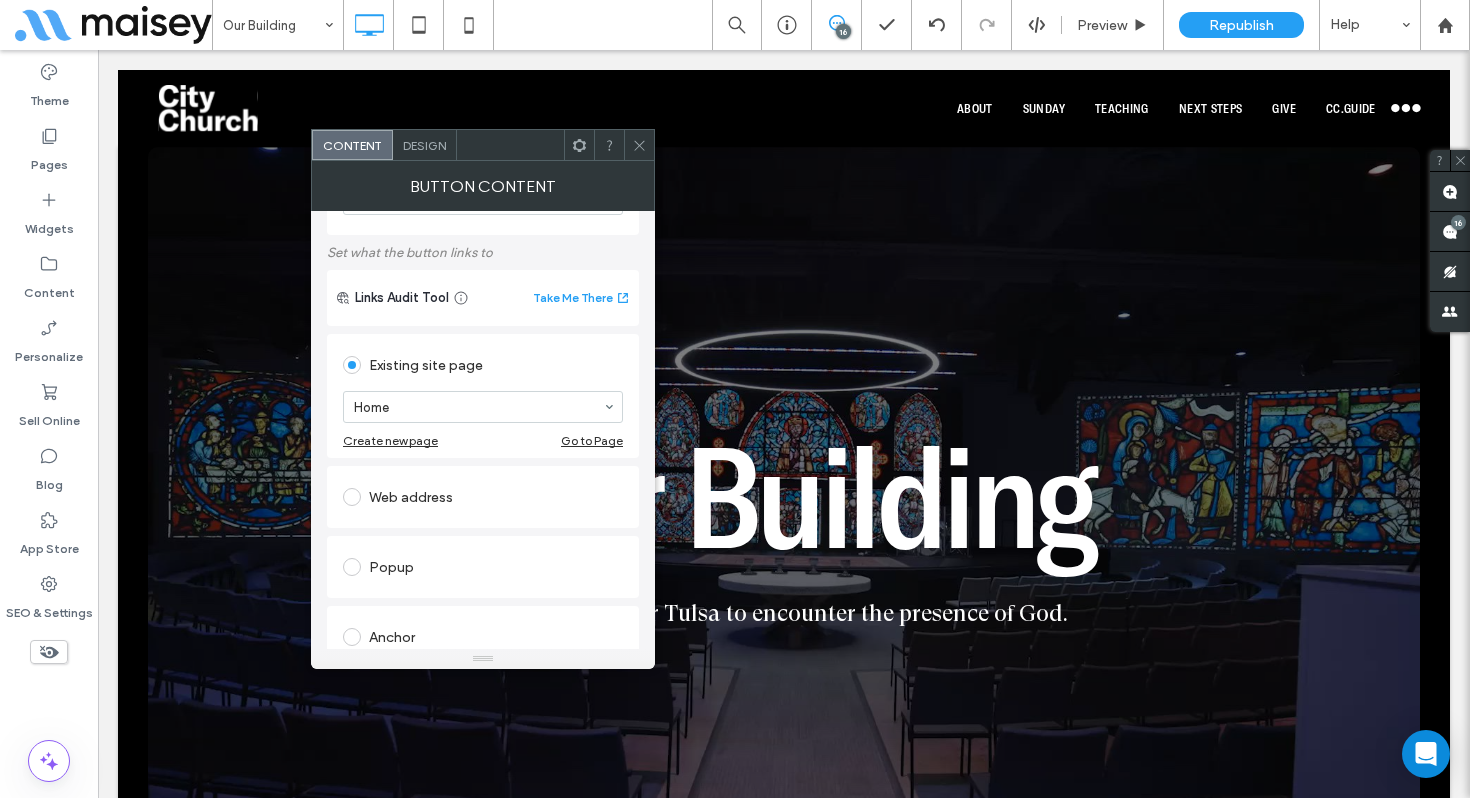 scroll, scrollTop: 108, scrollLeft: 0, axis: vertical 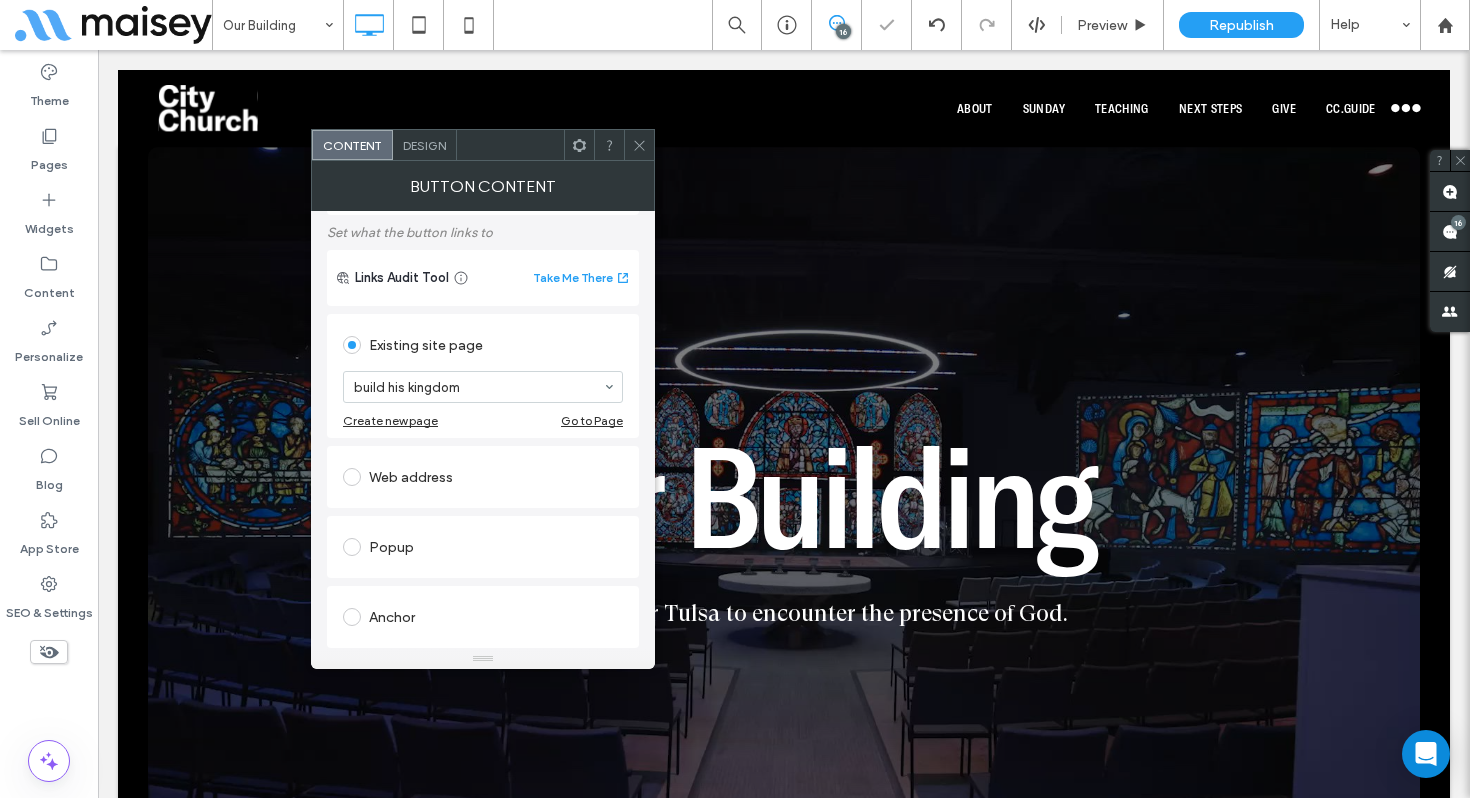 click 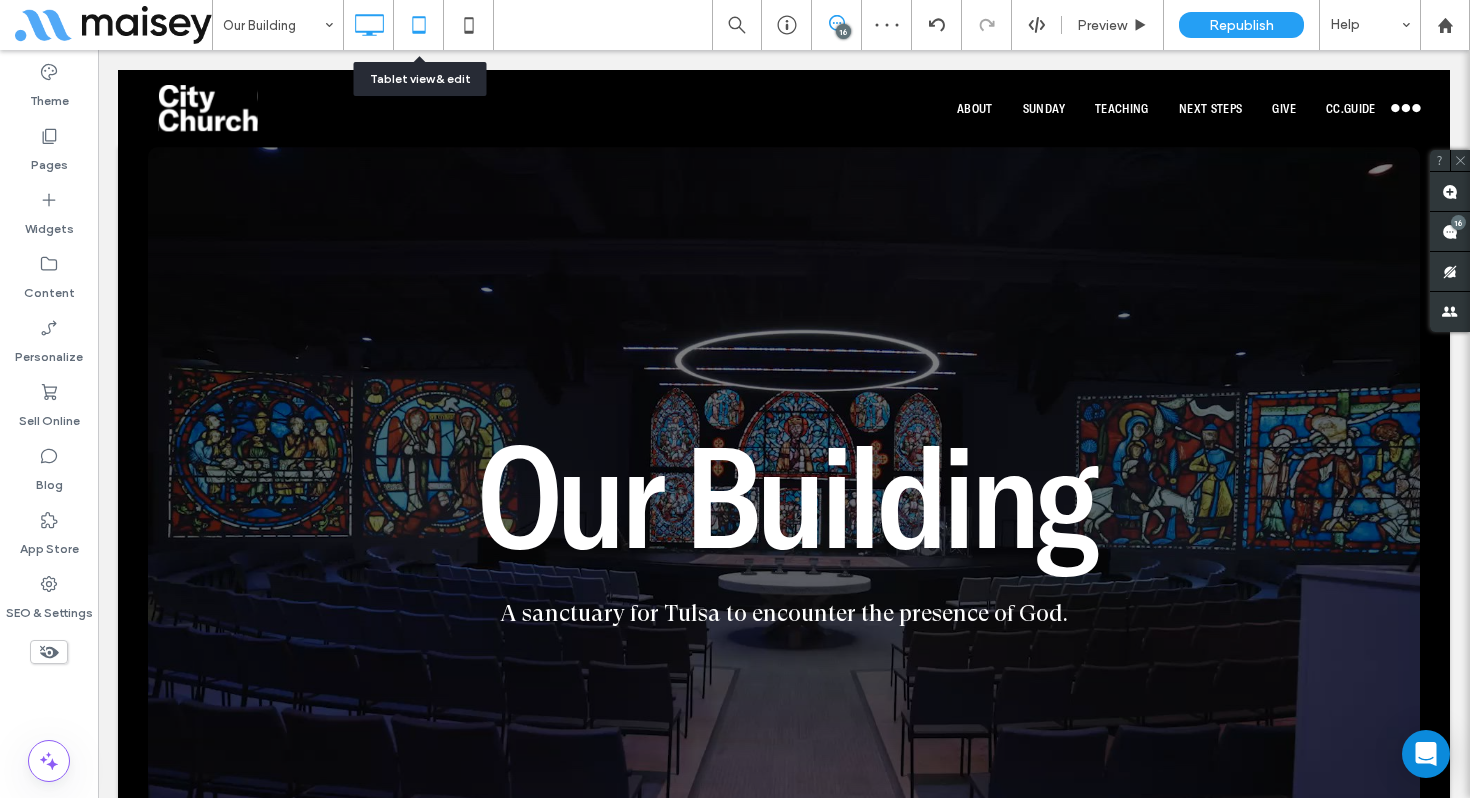 click 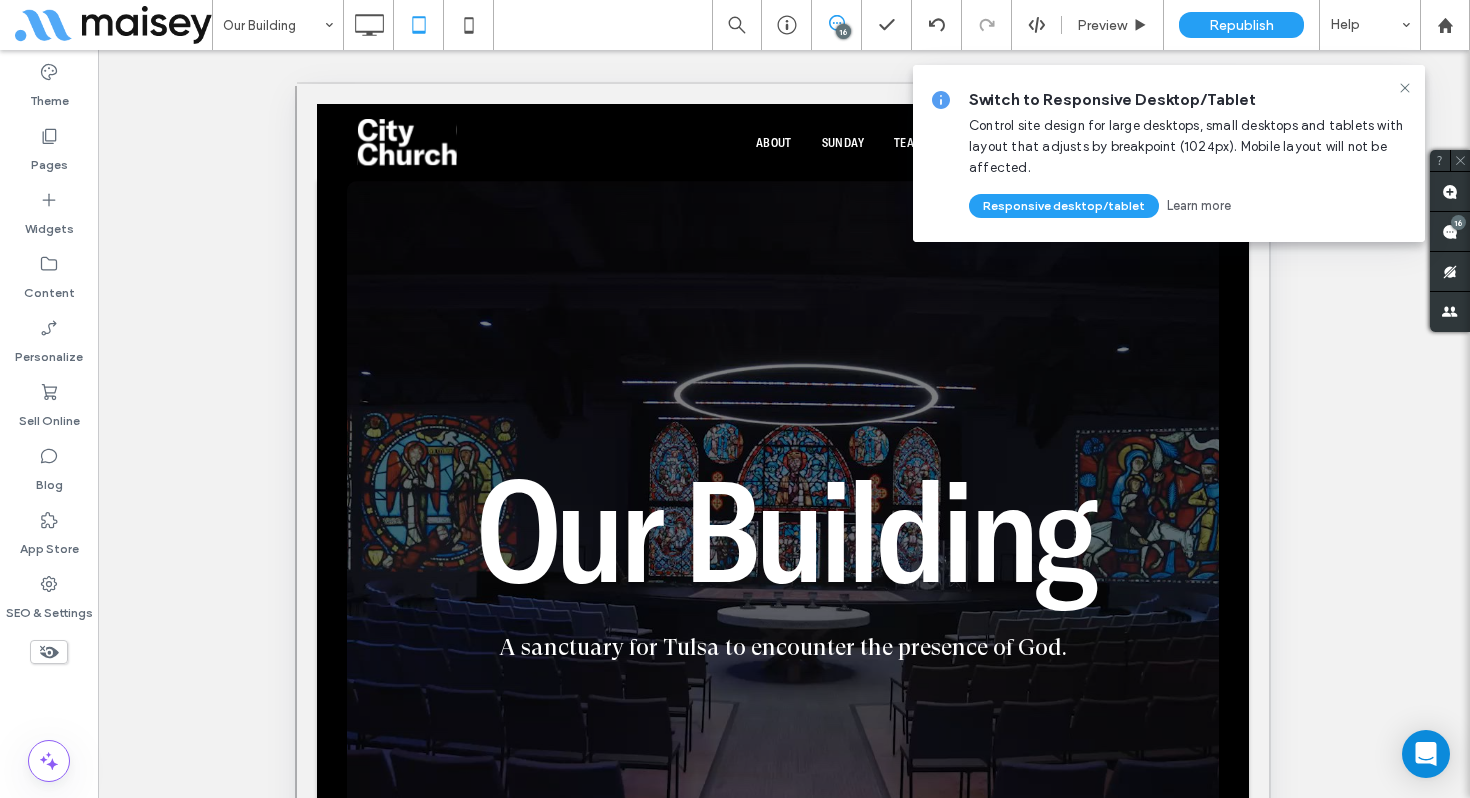 drag, startPoint x: 1404, startPoint y: 89, endPoint x: 1384, endPoint y: 105, distance: 25.612497 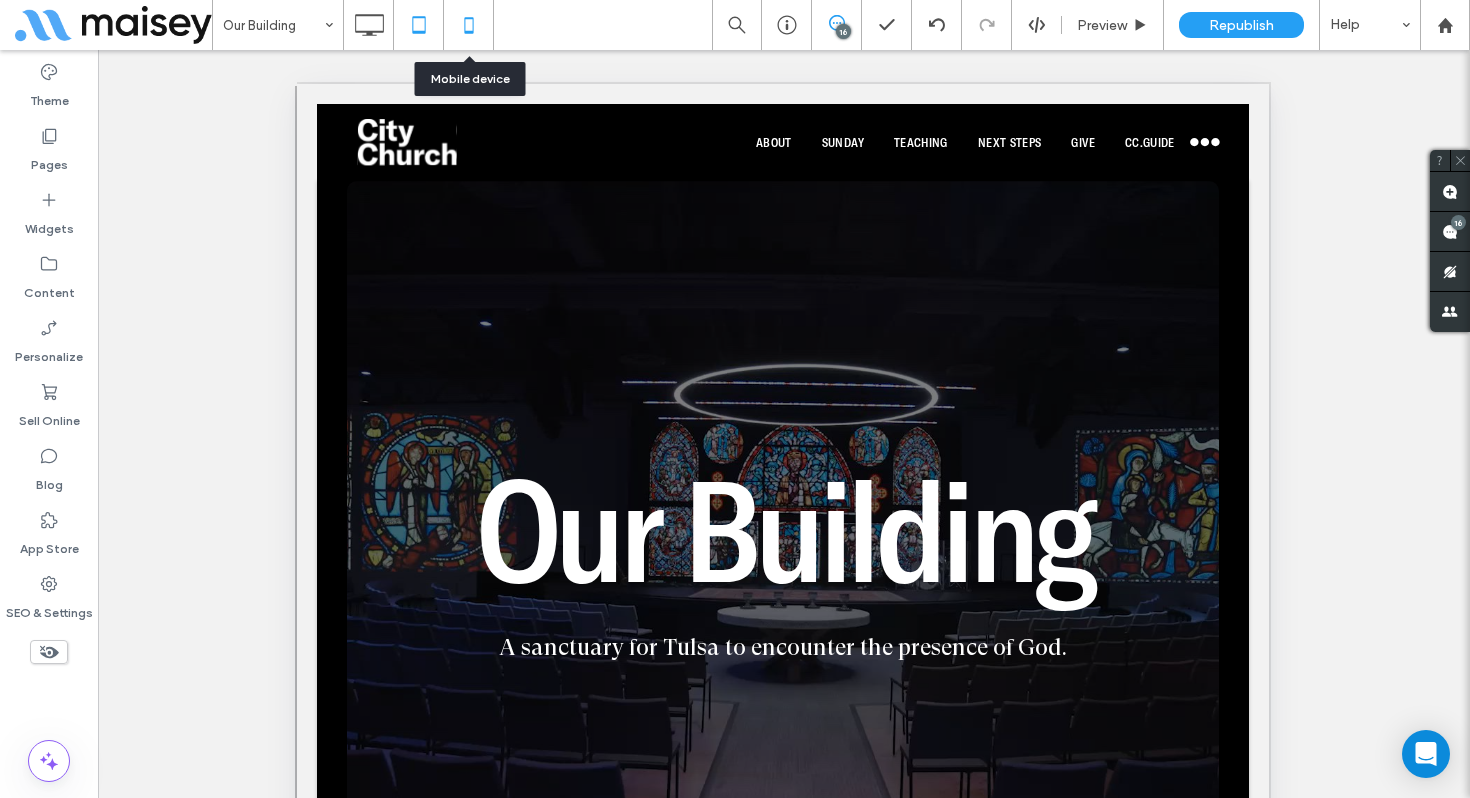 click 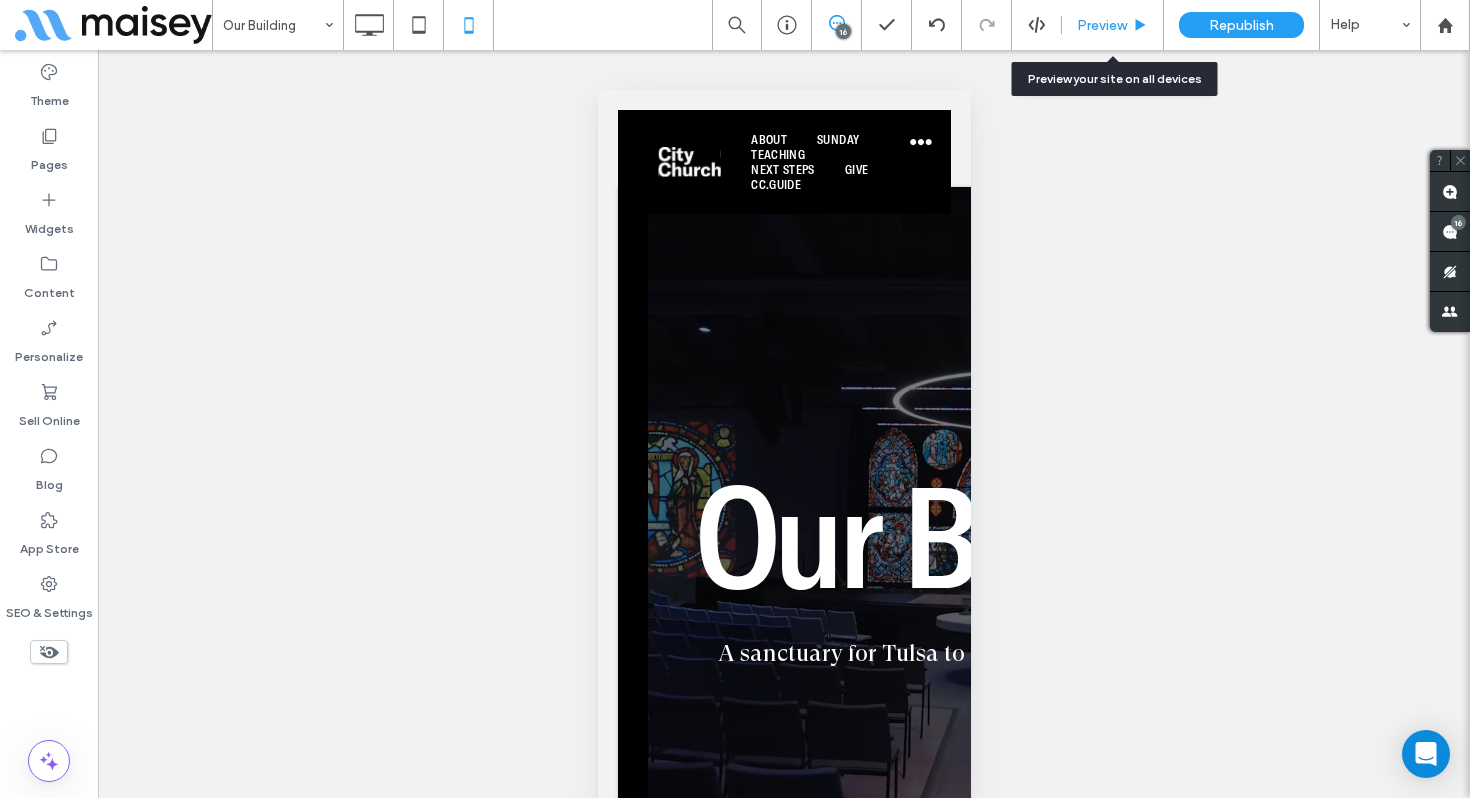 click on "Preview" at bounding box center (1113, 25) 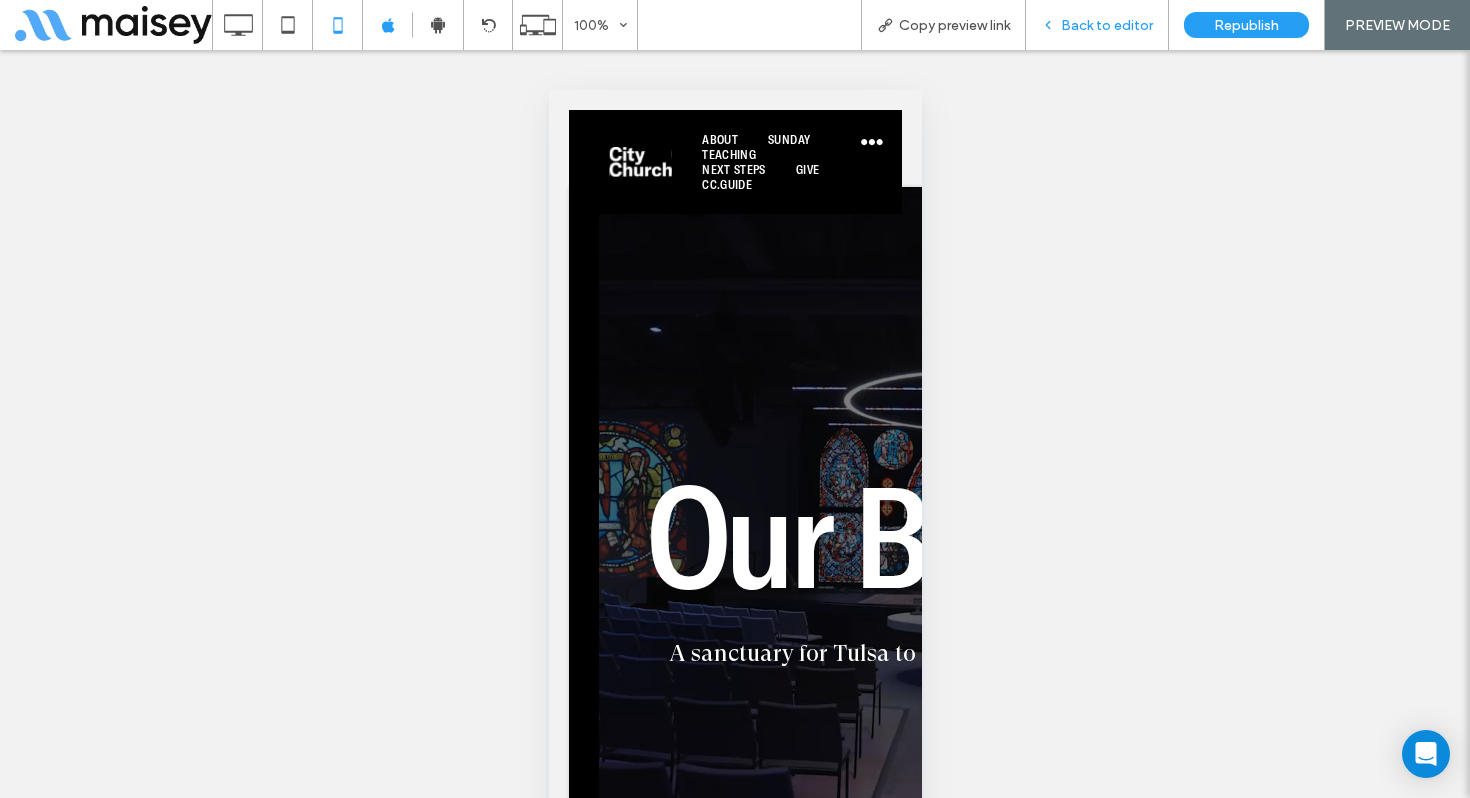 click on "Back to editor" at bounding box center [1097, 25] 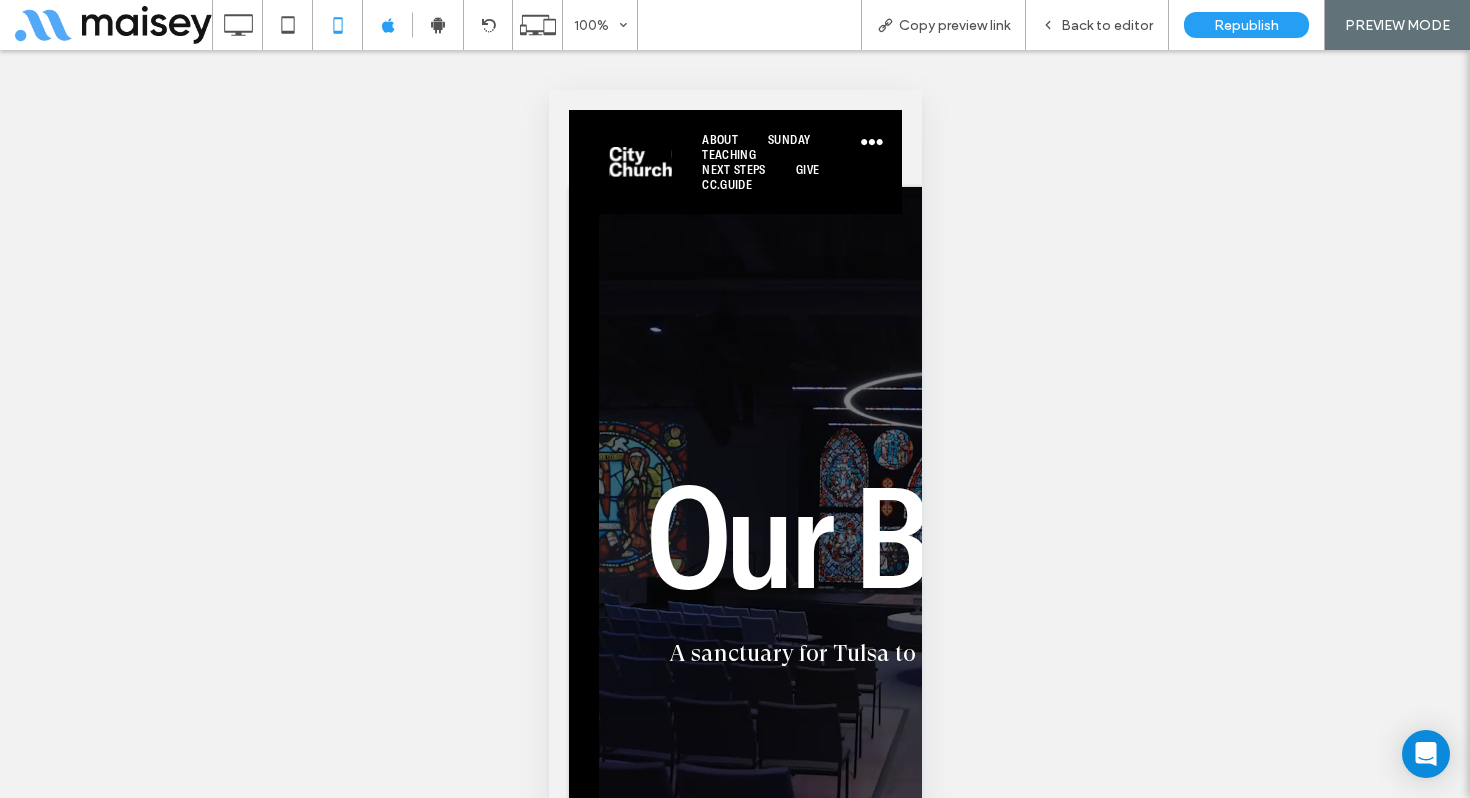 drag, startPoint x: 1102, startPoint y: 30, endPoint x: 1028, endPoint y: 91, distance: 95.90099 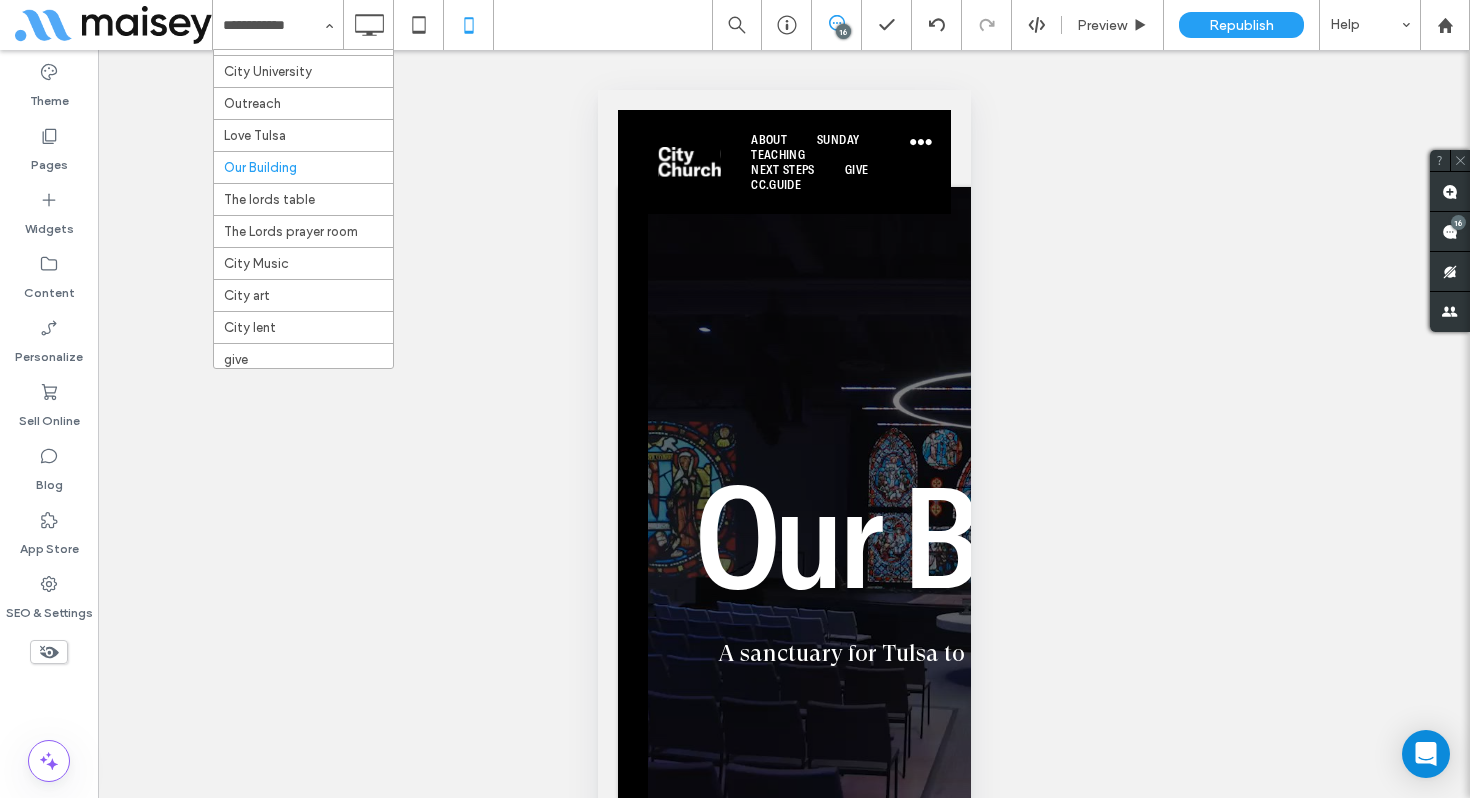 scroll, scrollTop: 386, scrollLeft: 0, axis: vertical 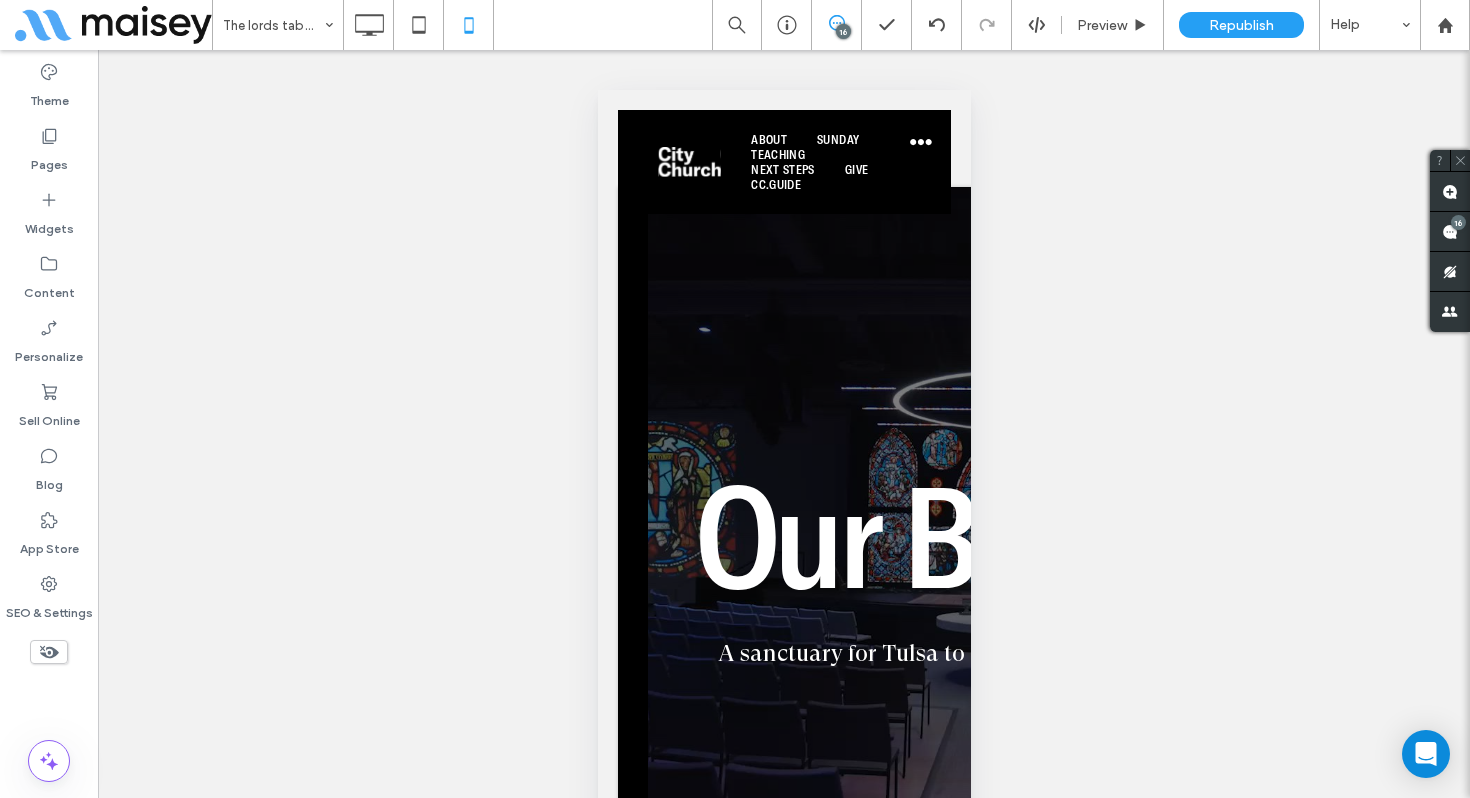 click at bounding box center (735, 399) 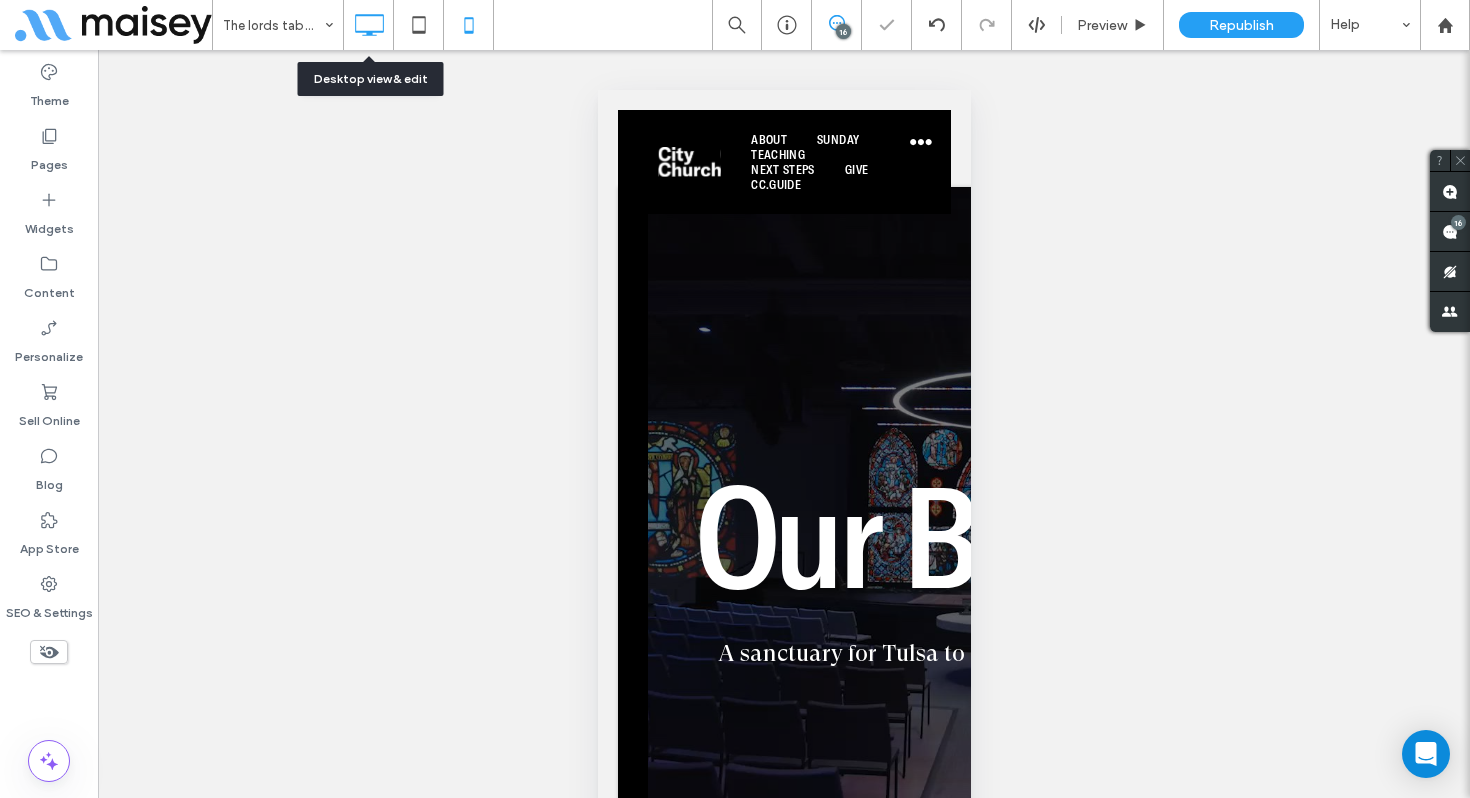 click 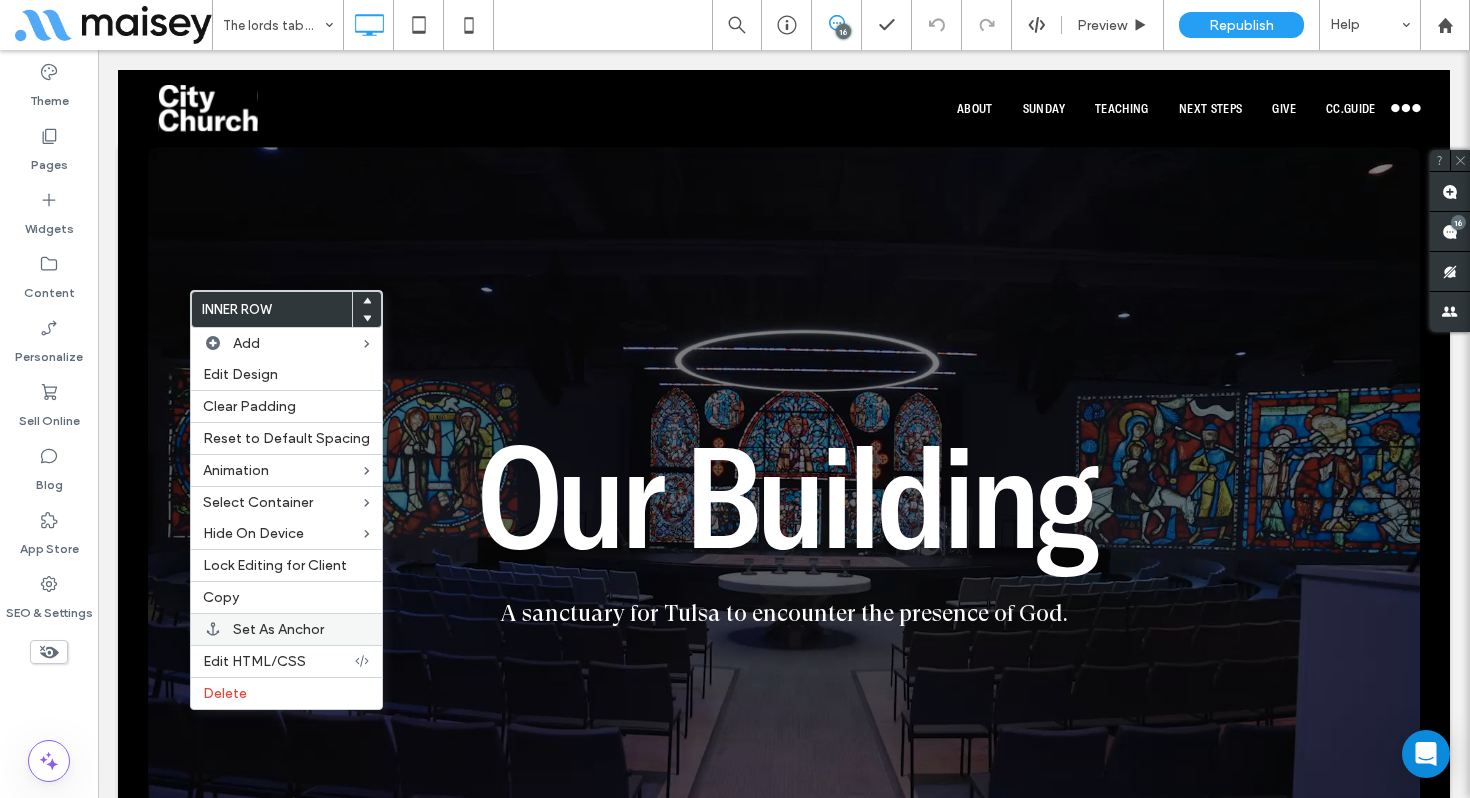 click on "Set As Anchor" at bounding box center [278, 629] 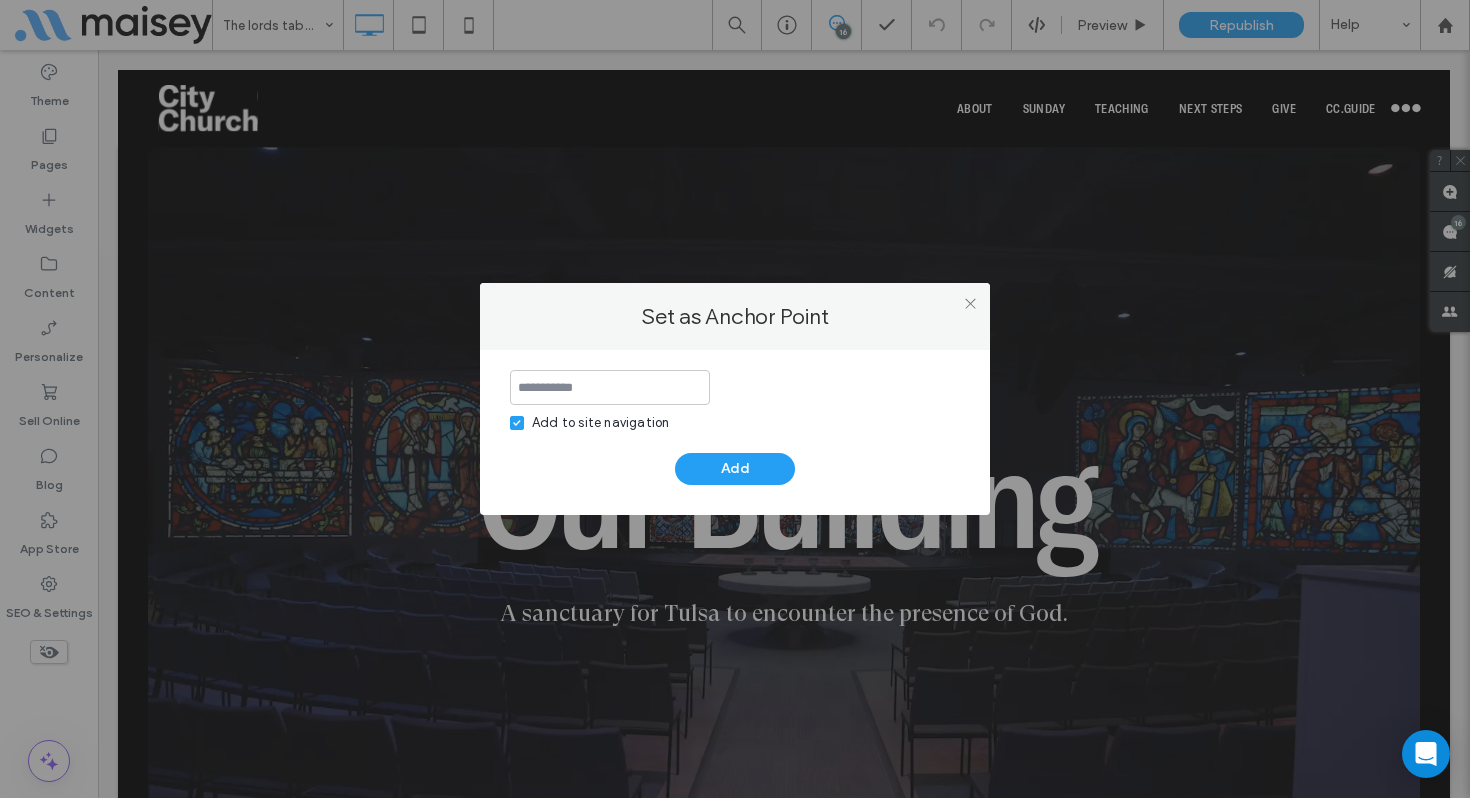 click on "Add to site navigation" at bounding box center (589, 423) 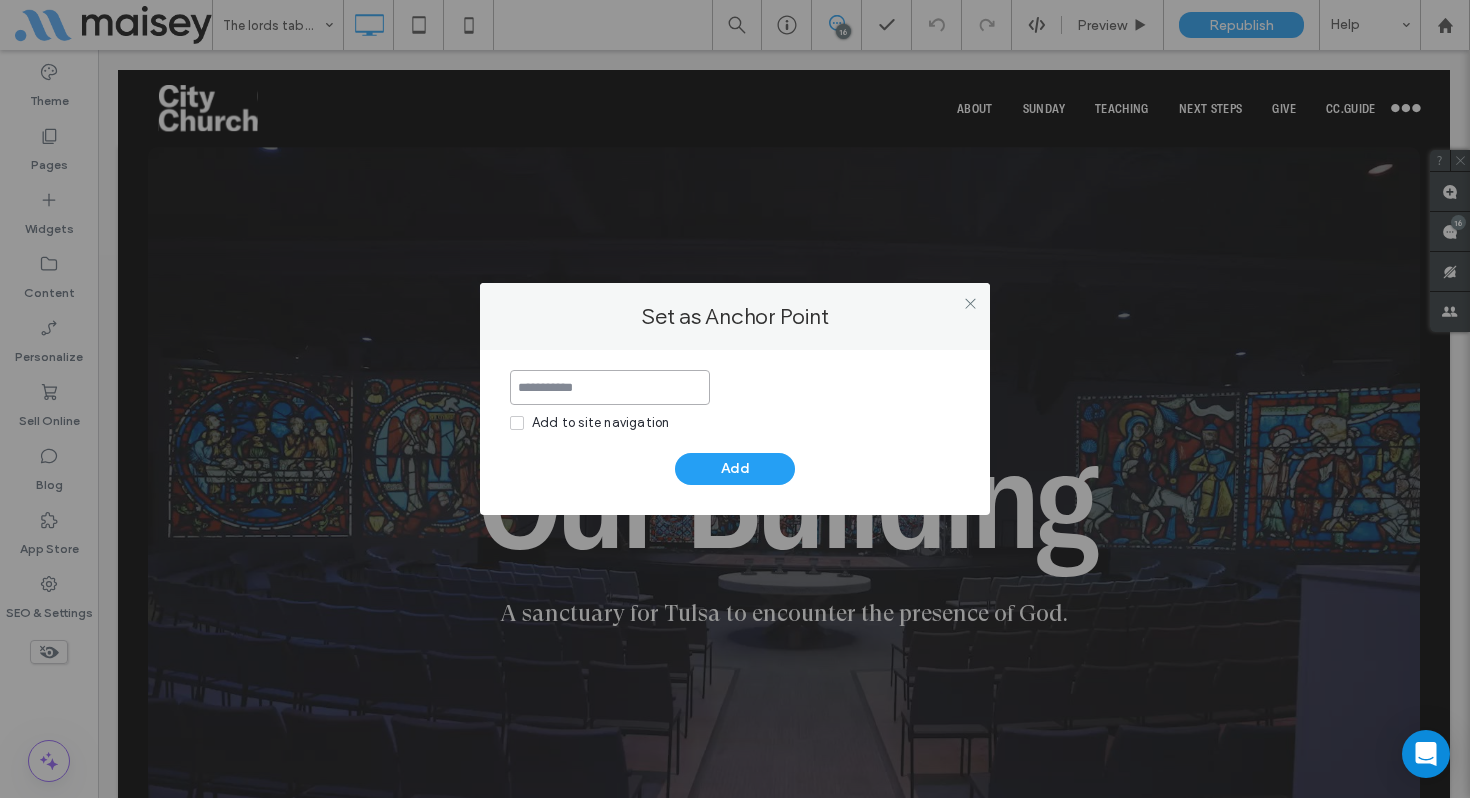 click at bounding box center (610, 387) 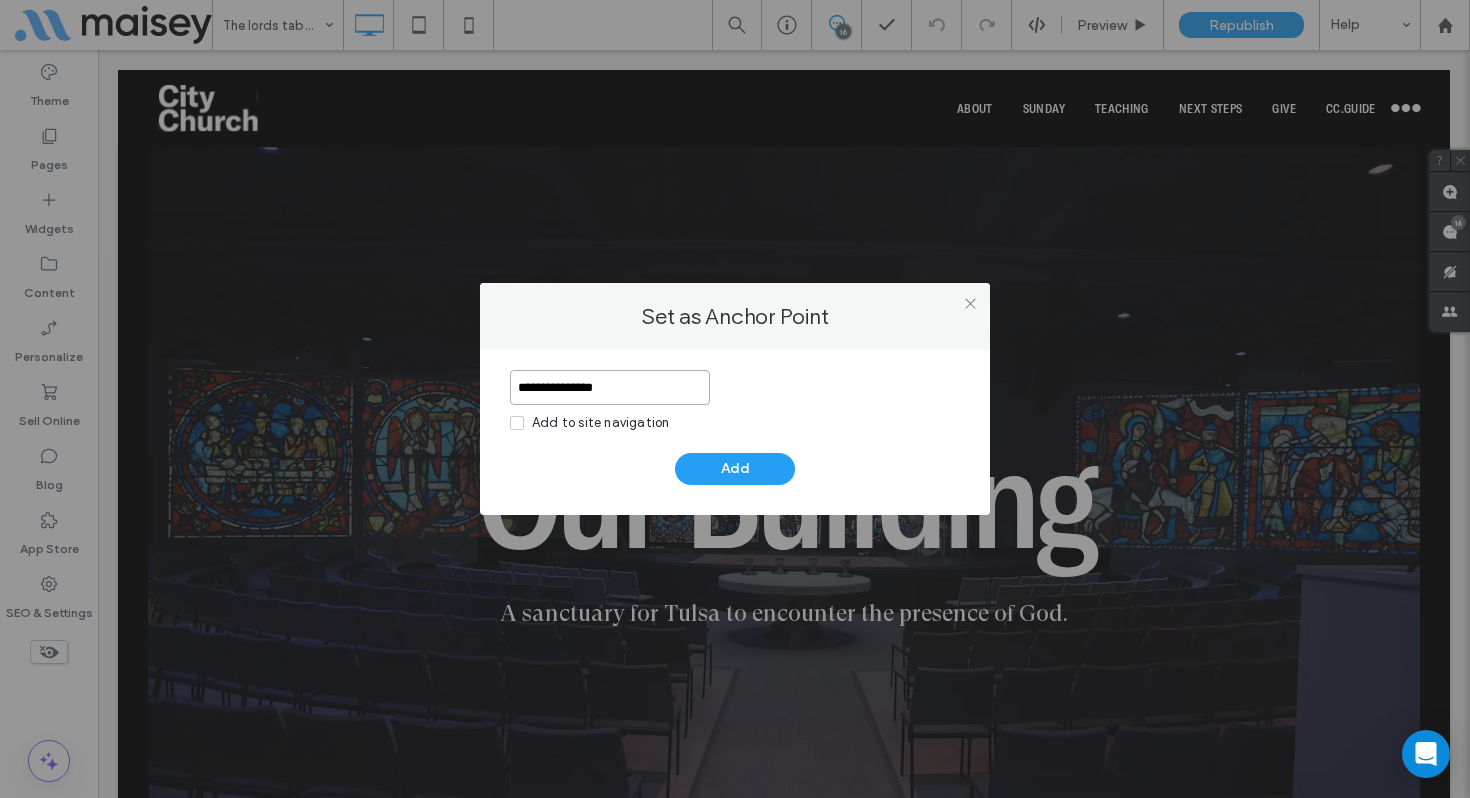 type on "**********" 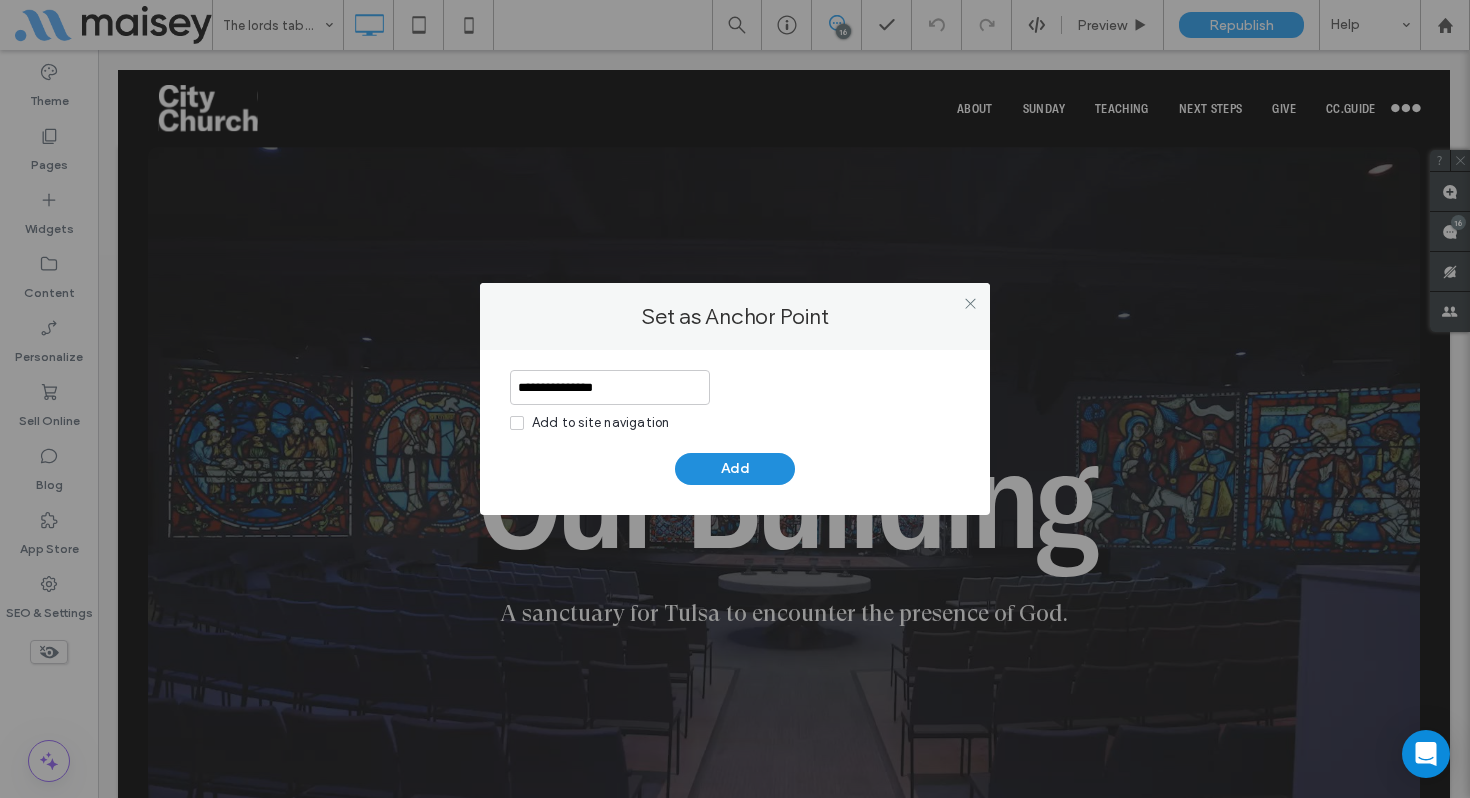 click on "Add" at bounding box center (735, 469) 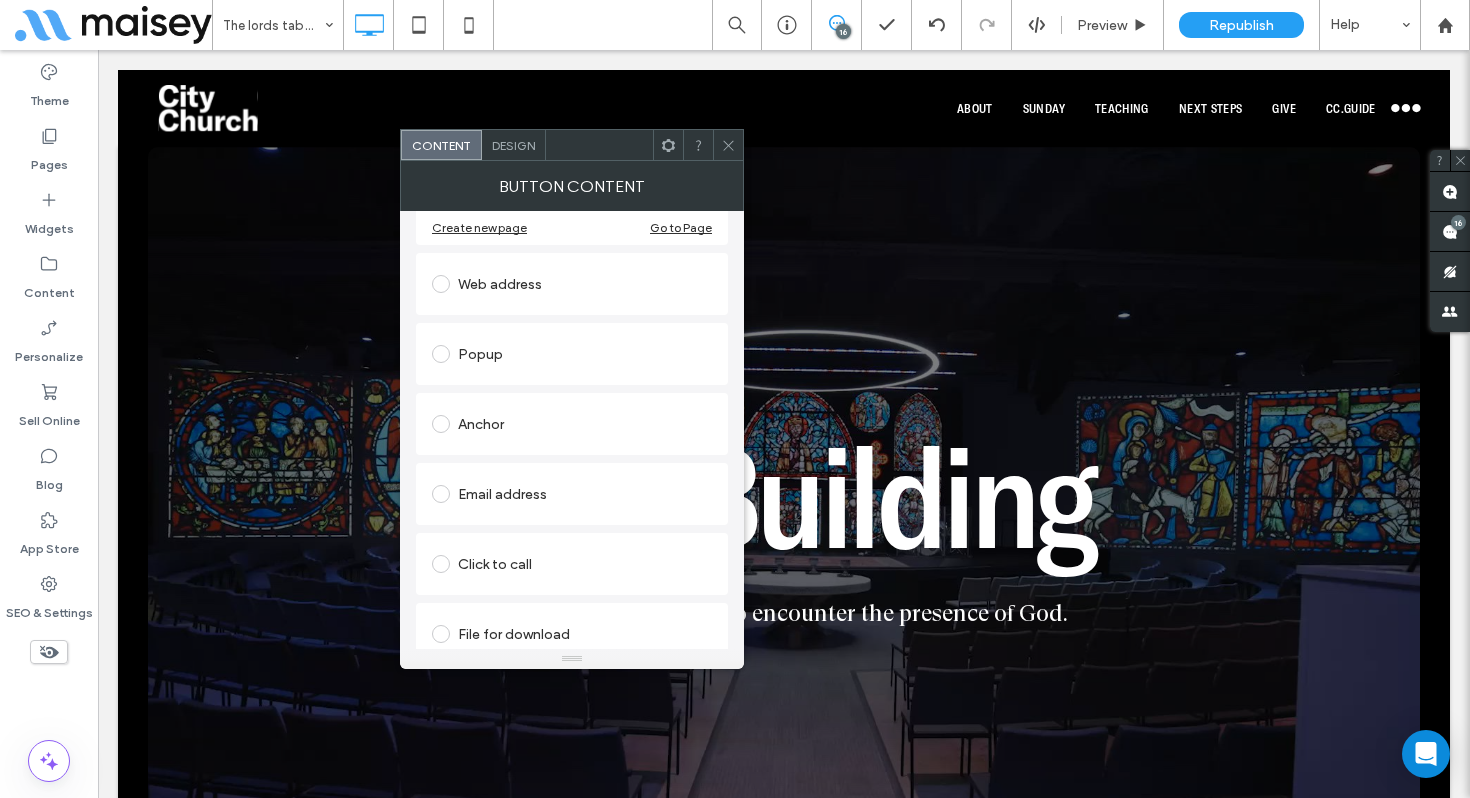 scroll, scrollTop: 319, scrollLeft: 0, axis: vertical 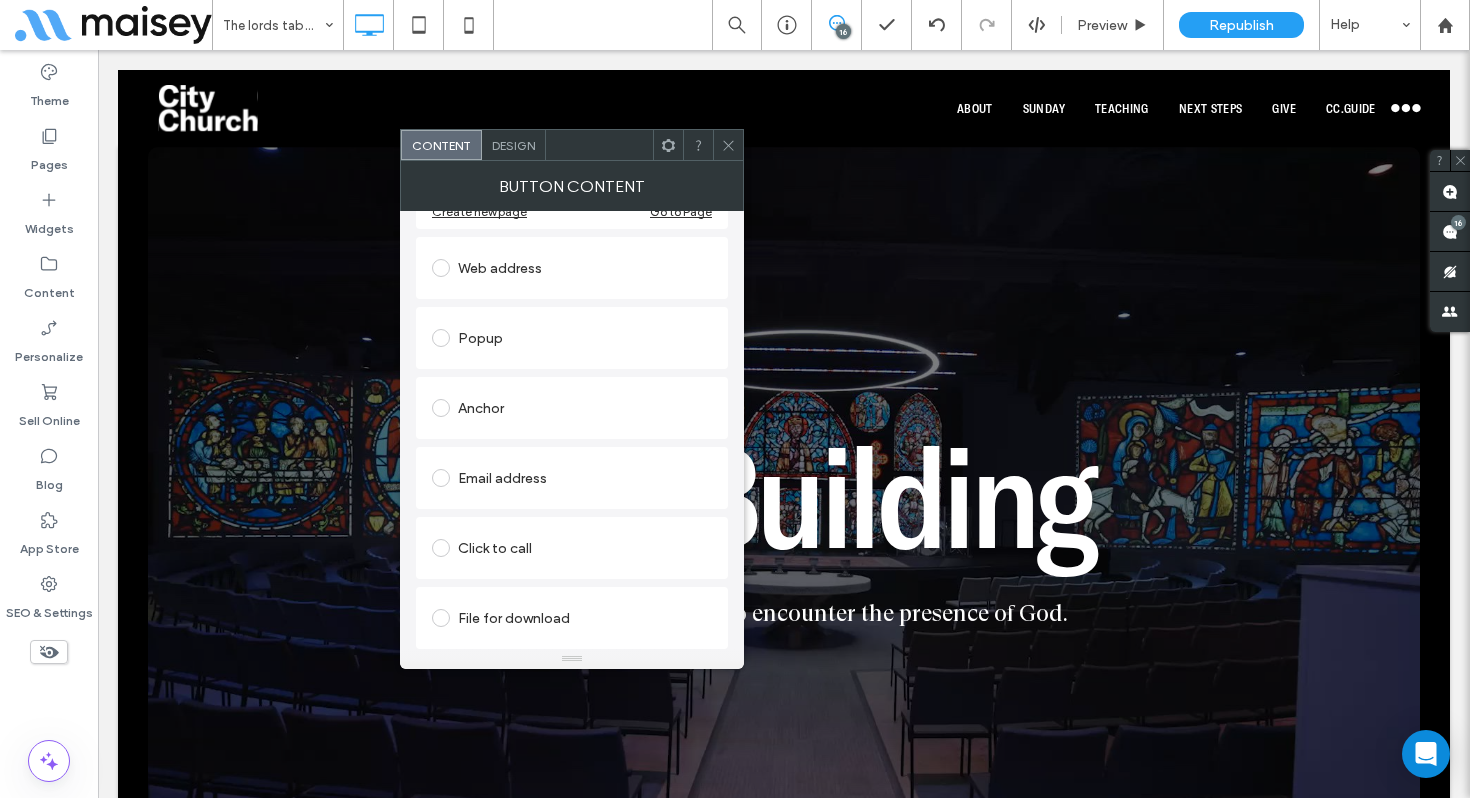 click on "Anchor" at bounding box center [572, 408] 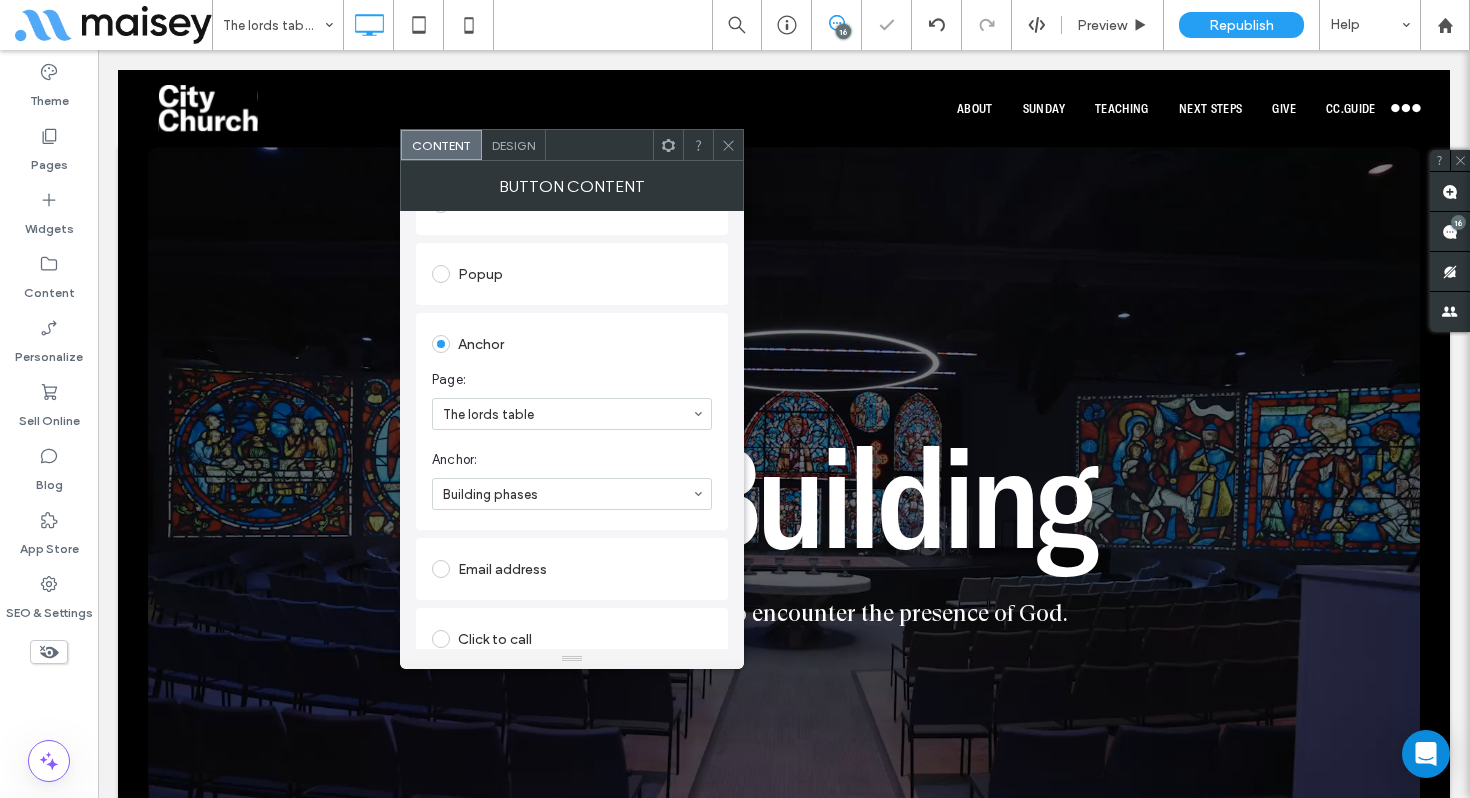 click 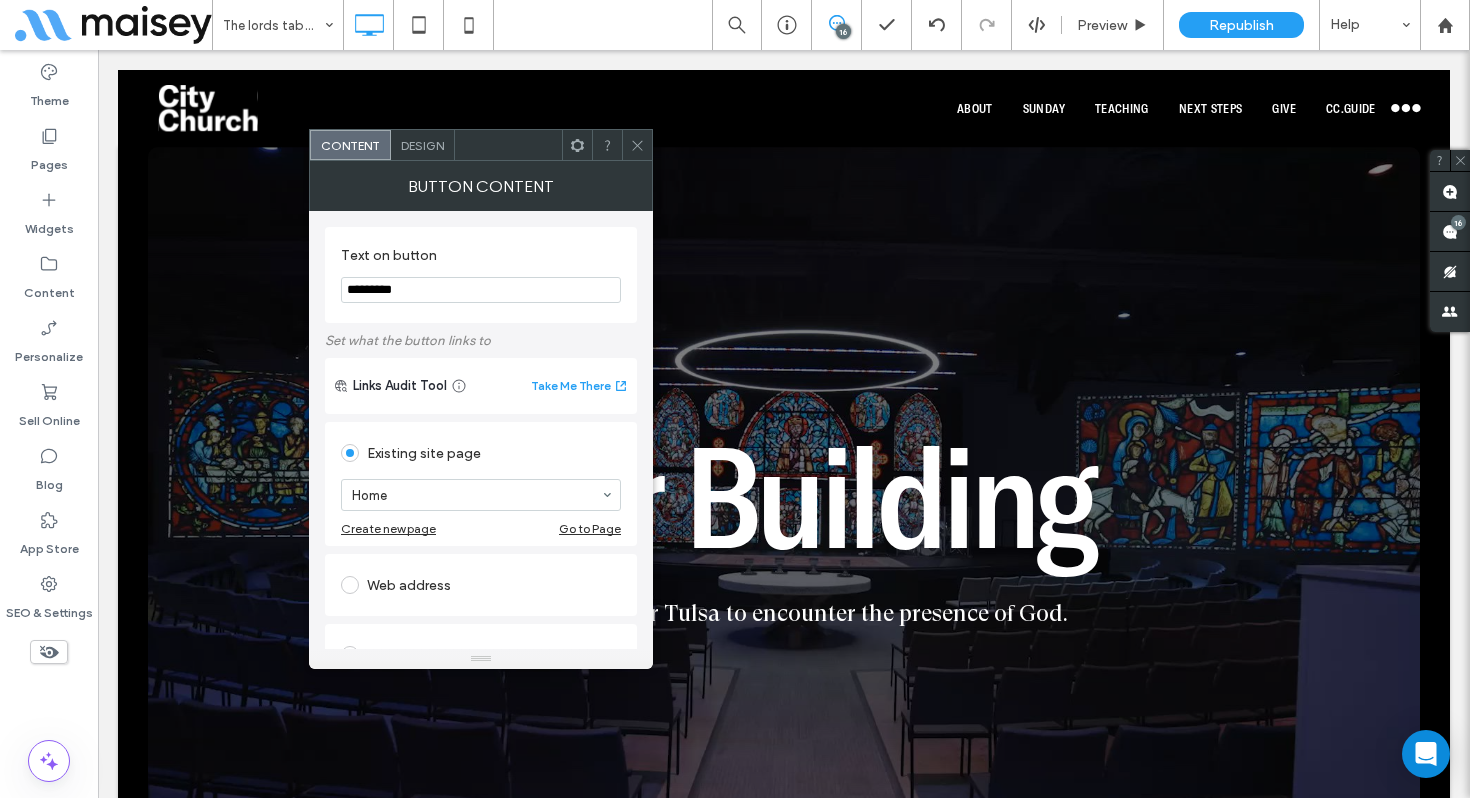 click 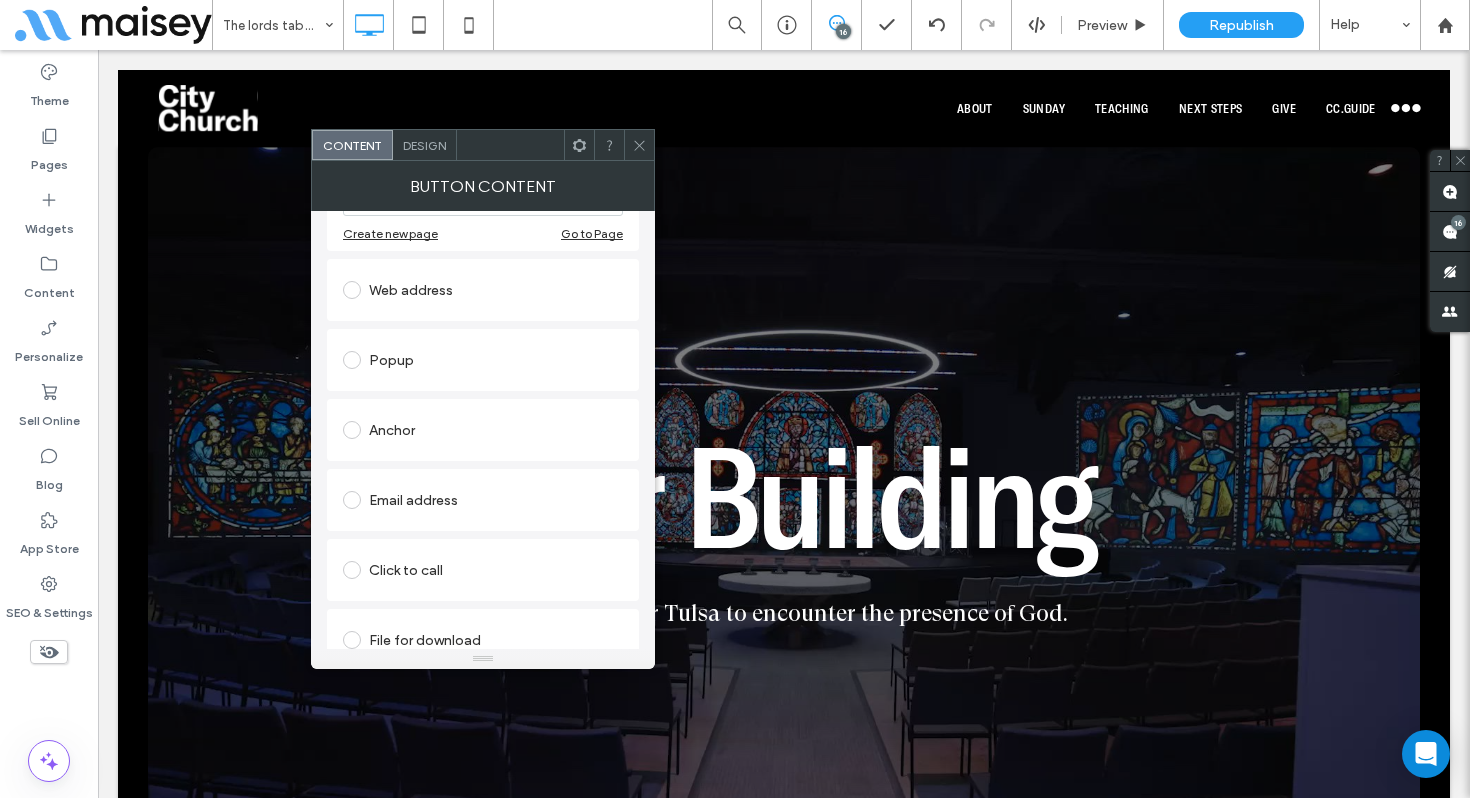 scroll, scrollTop: 319, scrollLeft: 0, axis: vertical 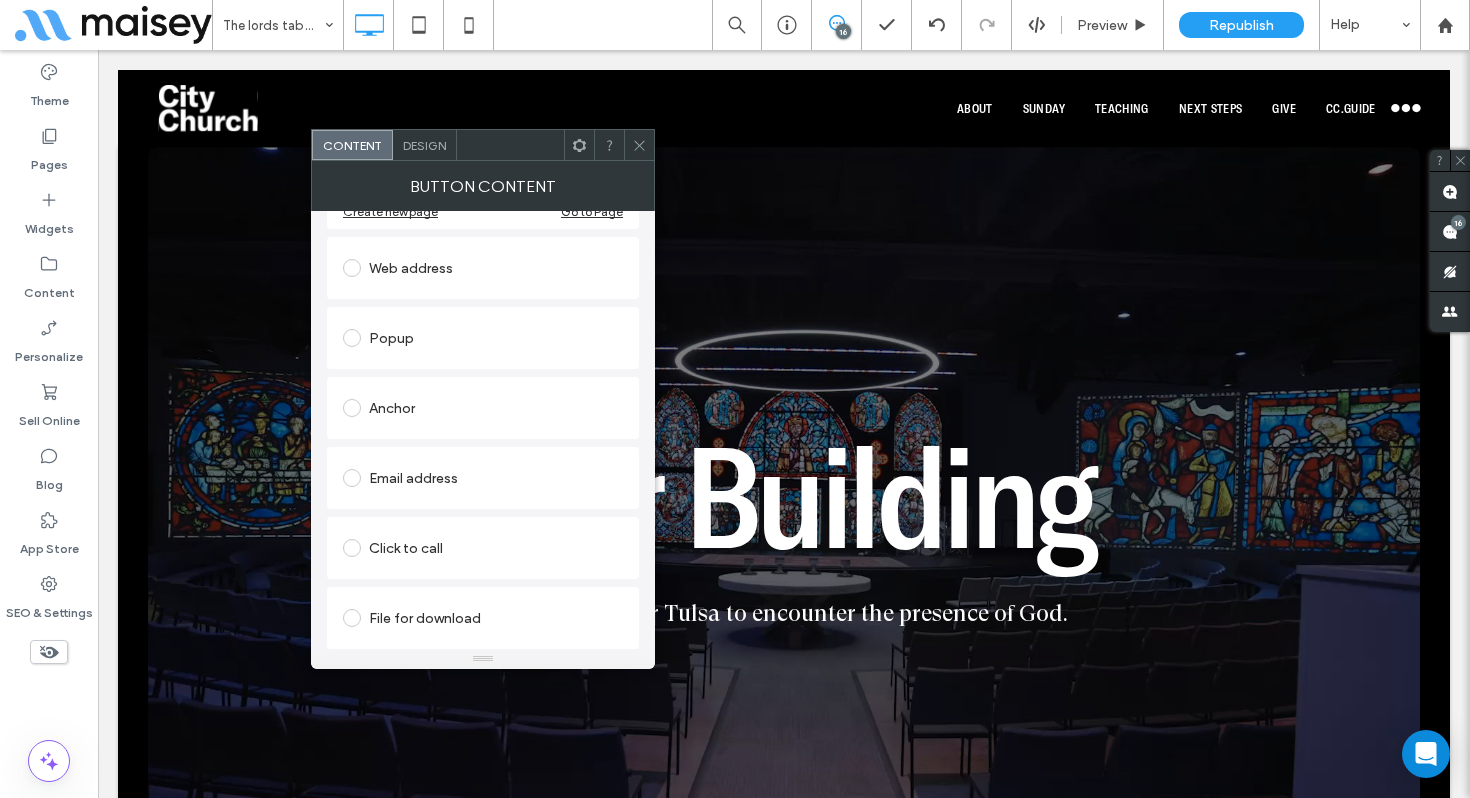 click on "Anchor" at bounding box center (483, 408) 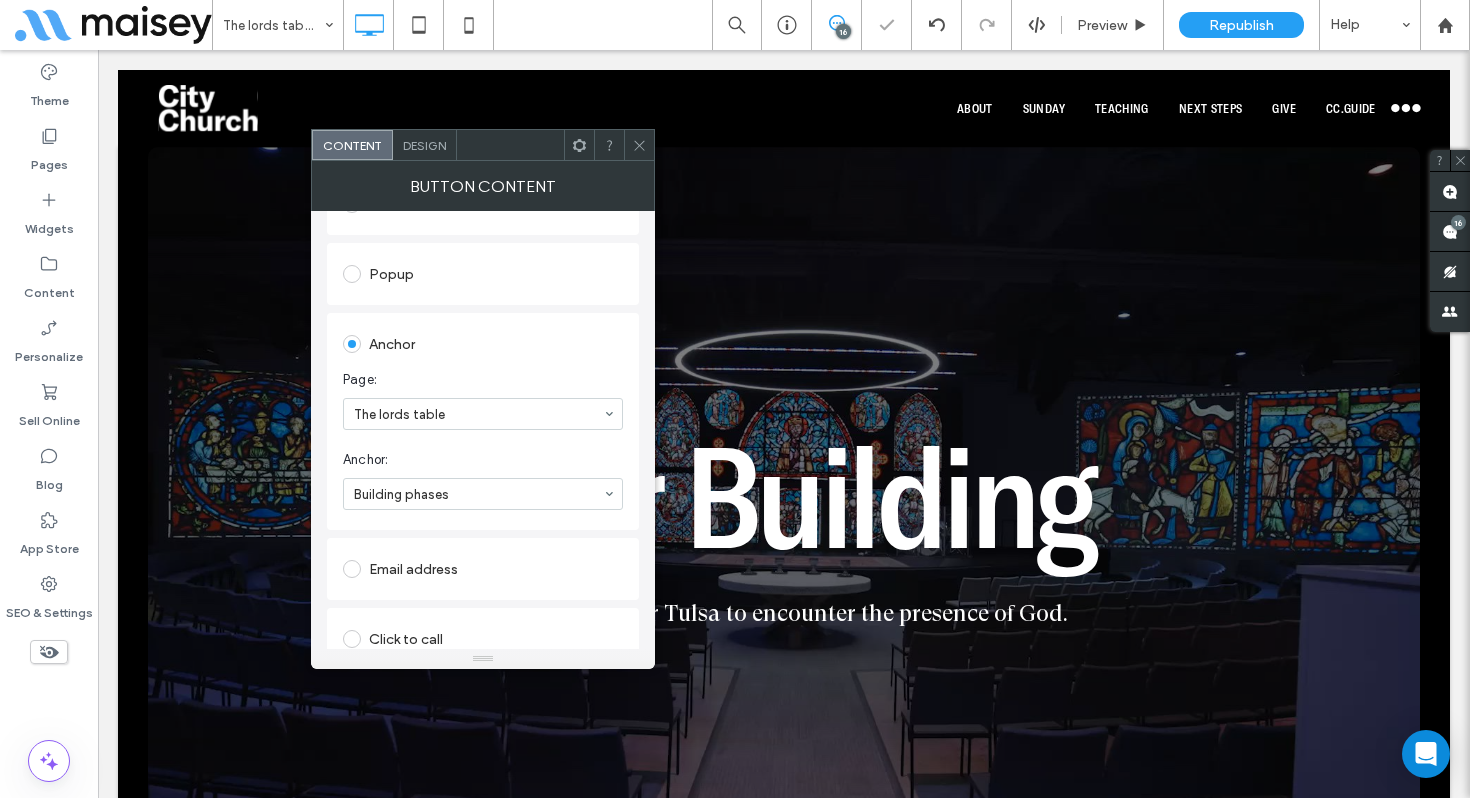 click 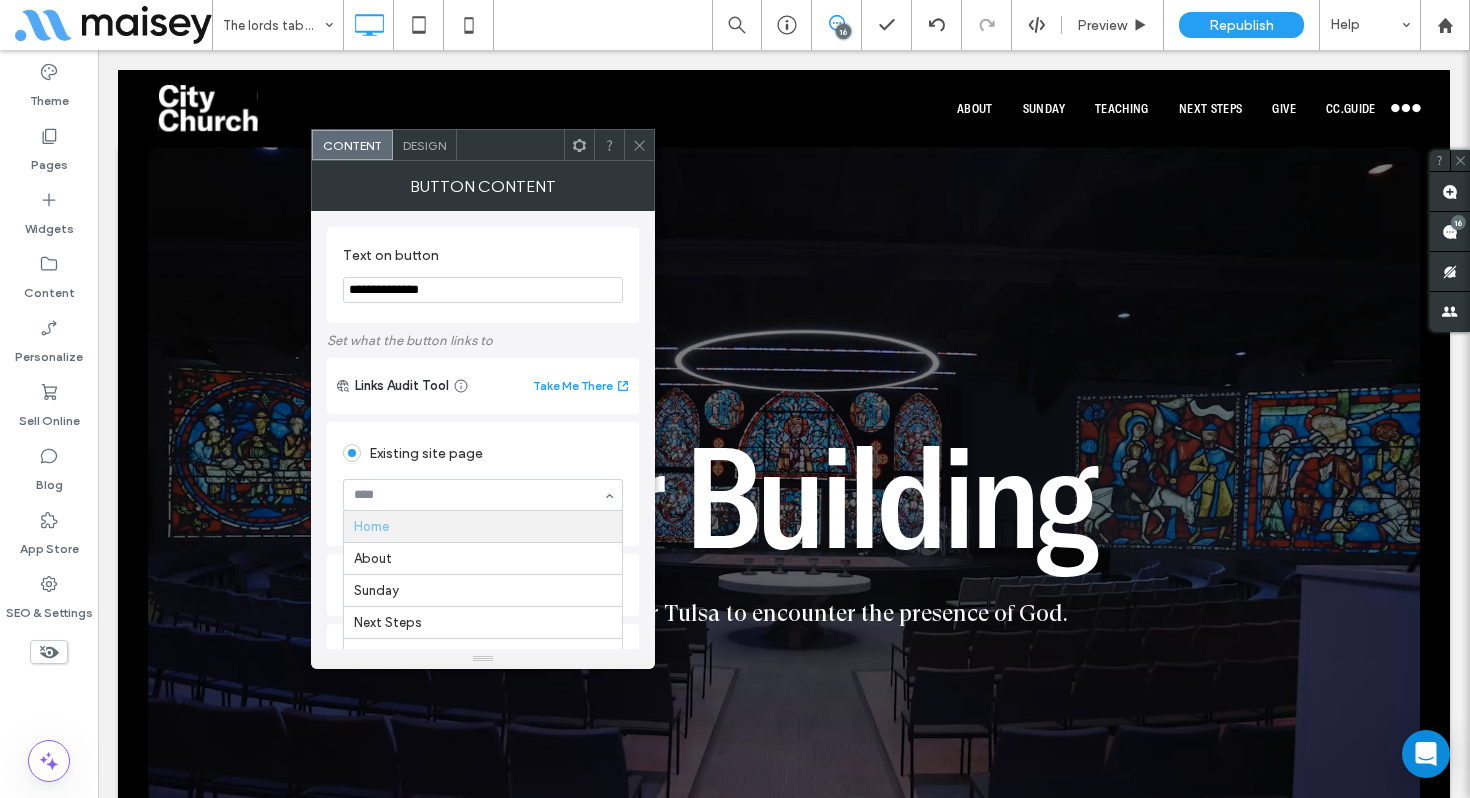 scroll, scrollTop: 66, scrollLeft: 0, axis: vertical 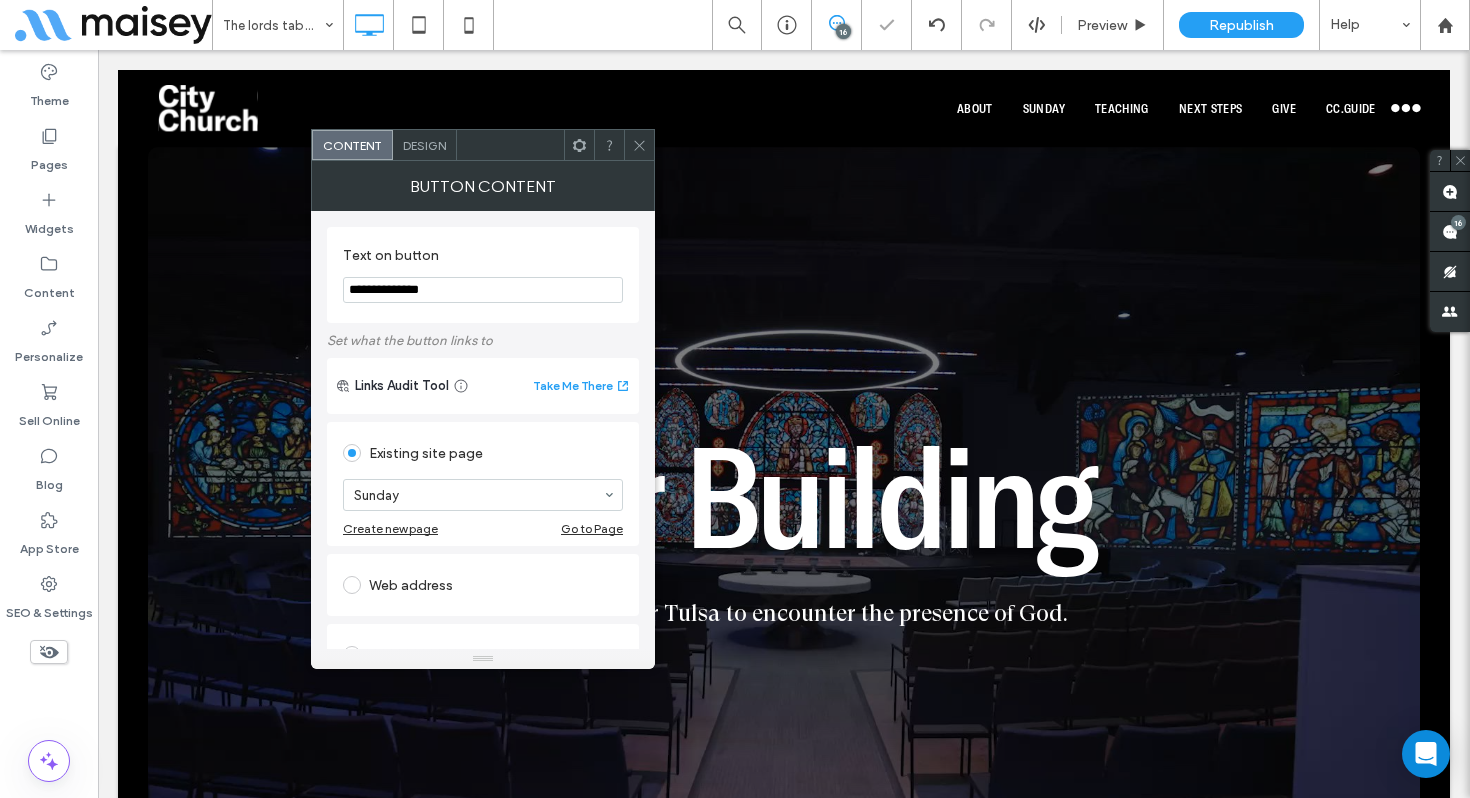 click 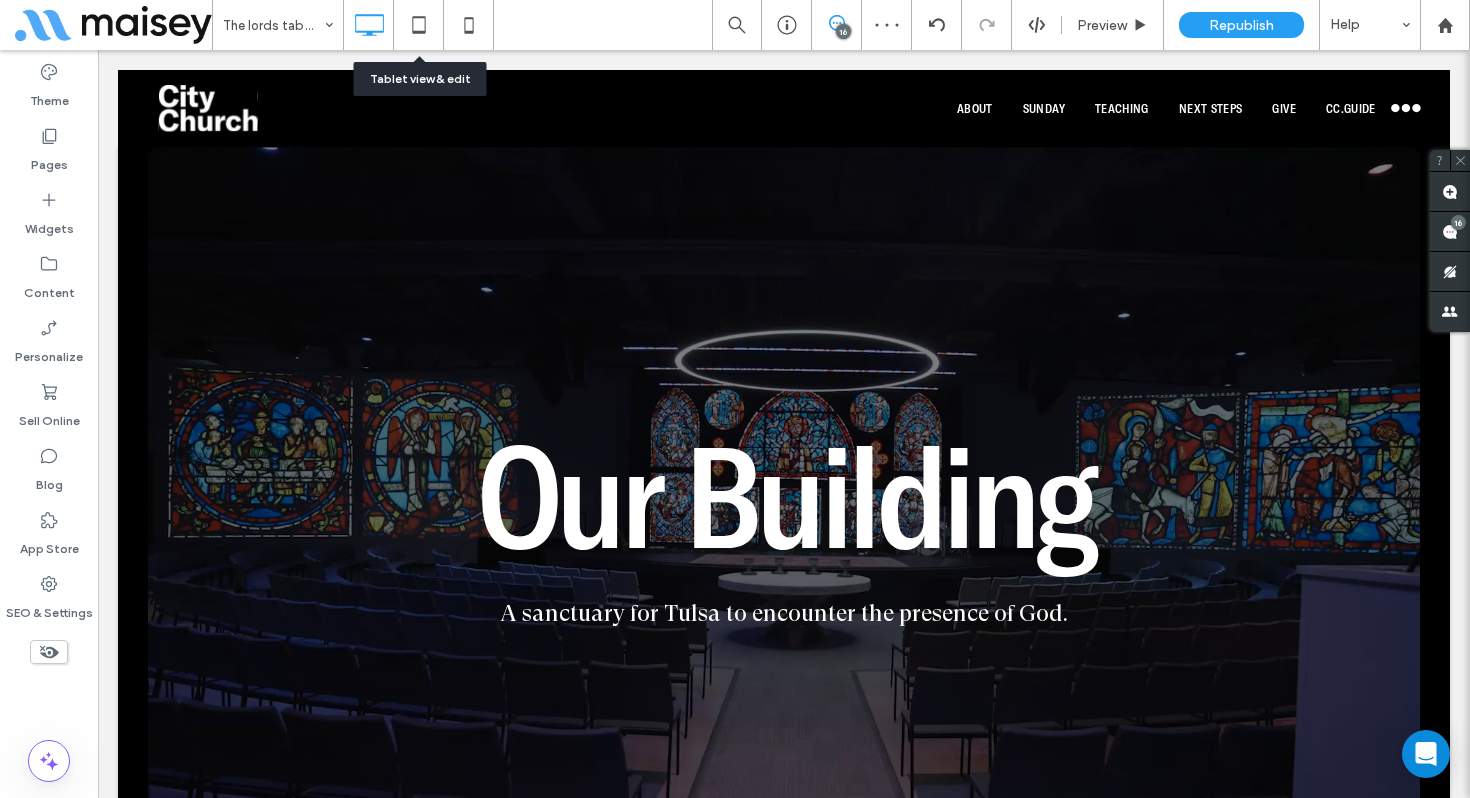 click 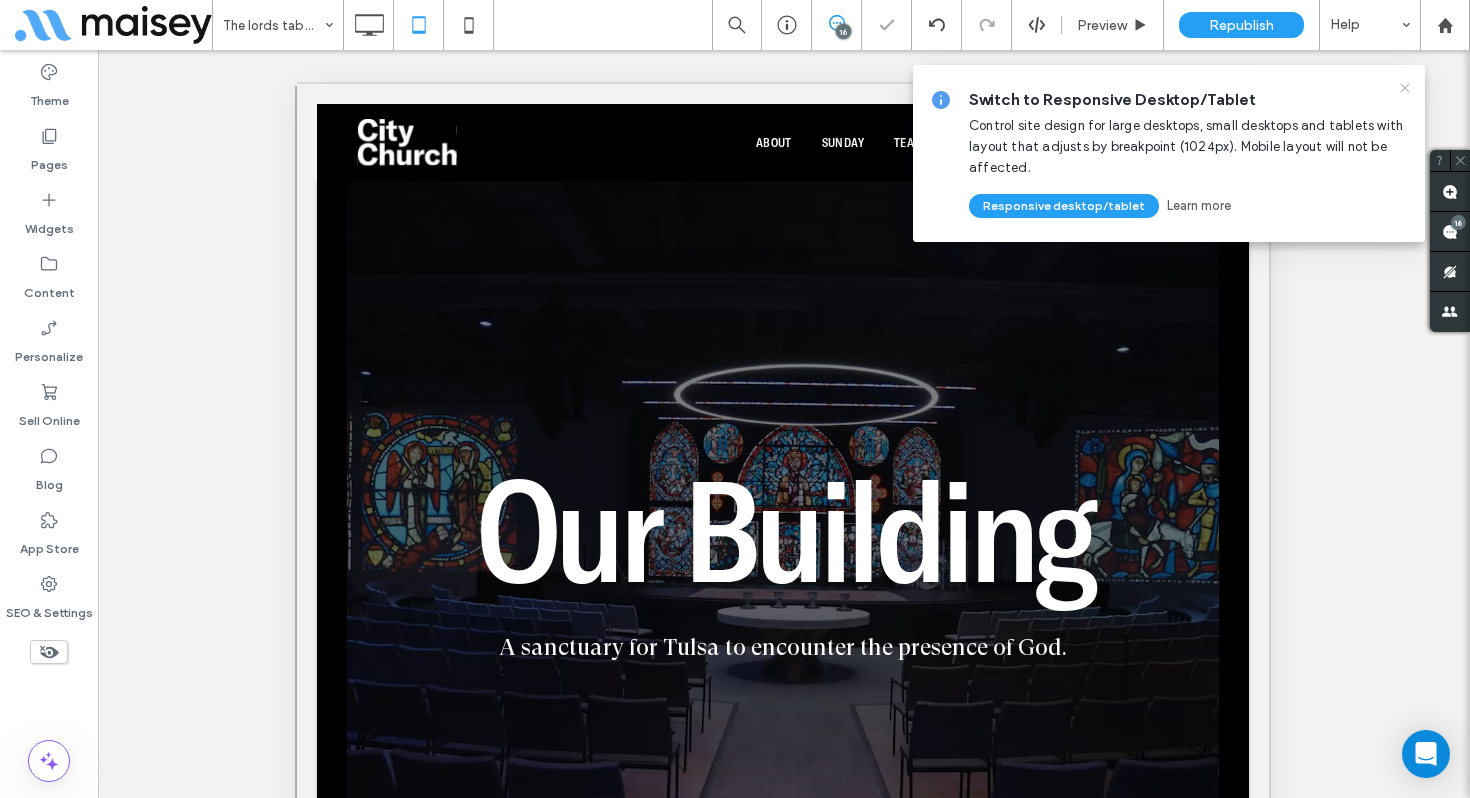 click 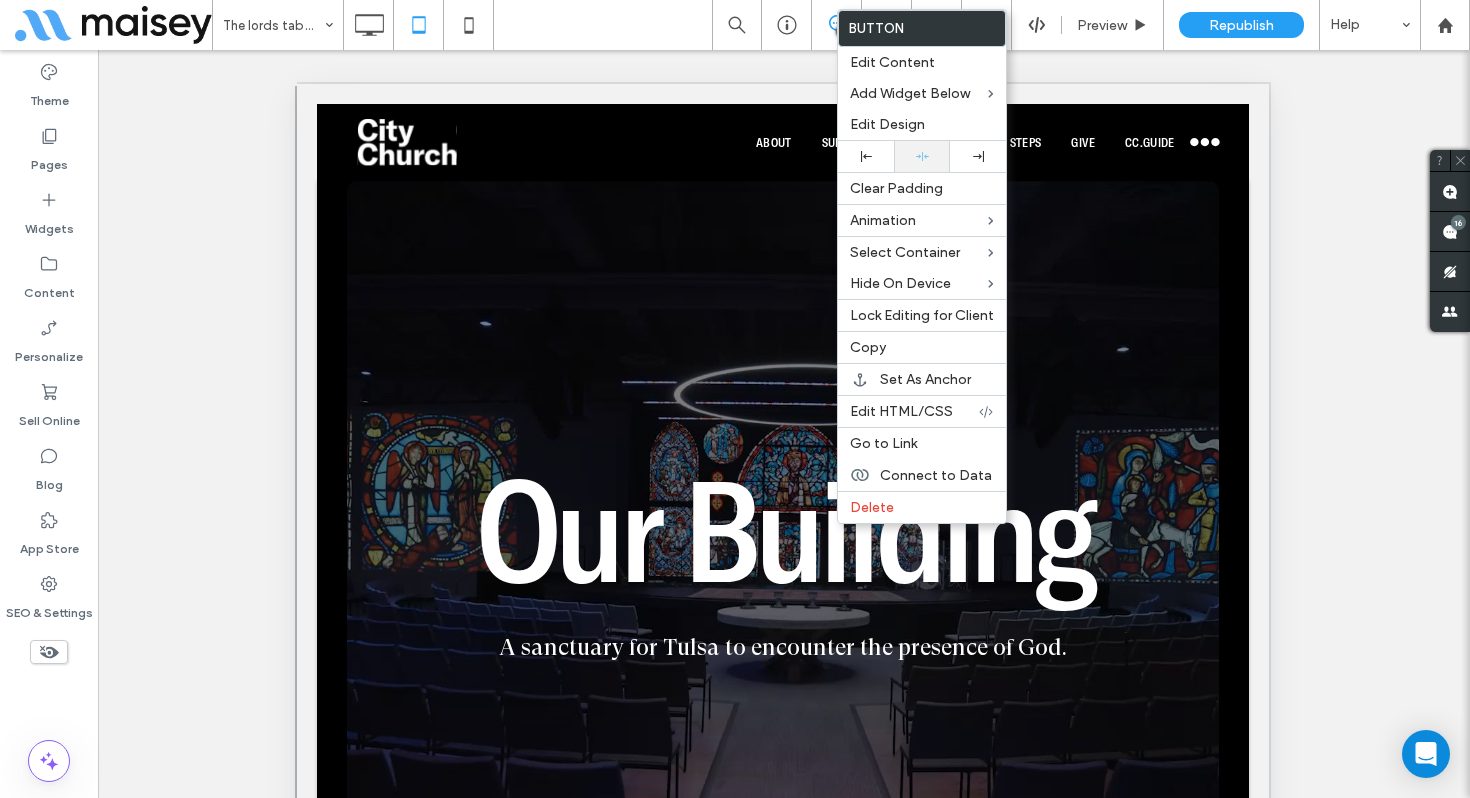 click at bounding box center [922, 156] 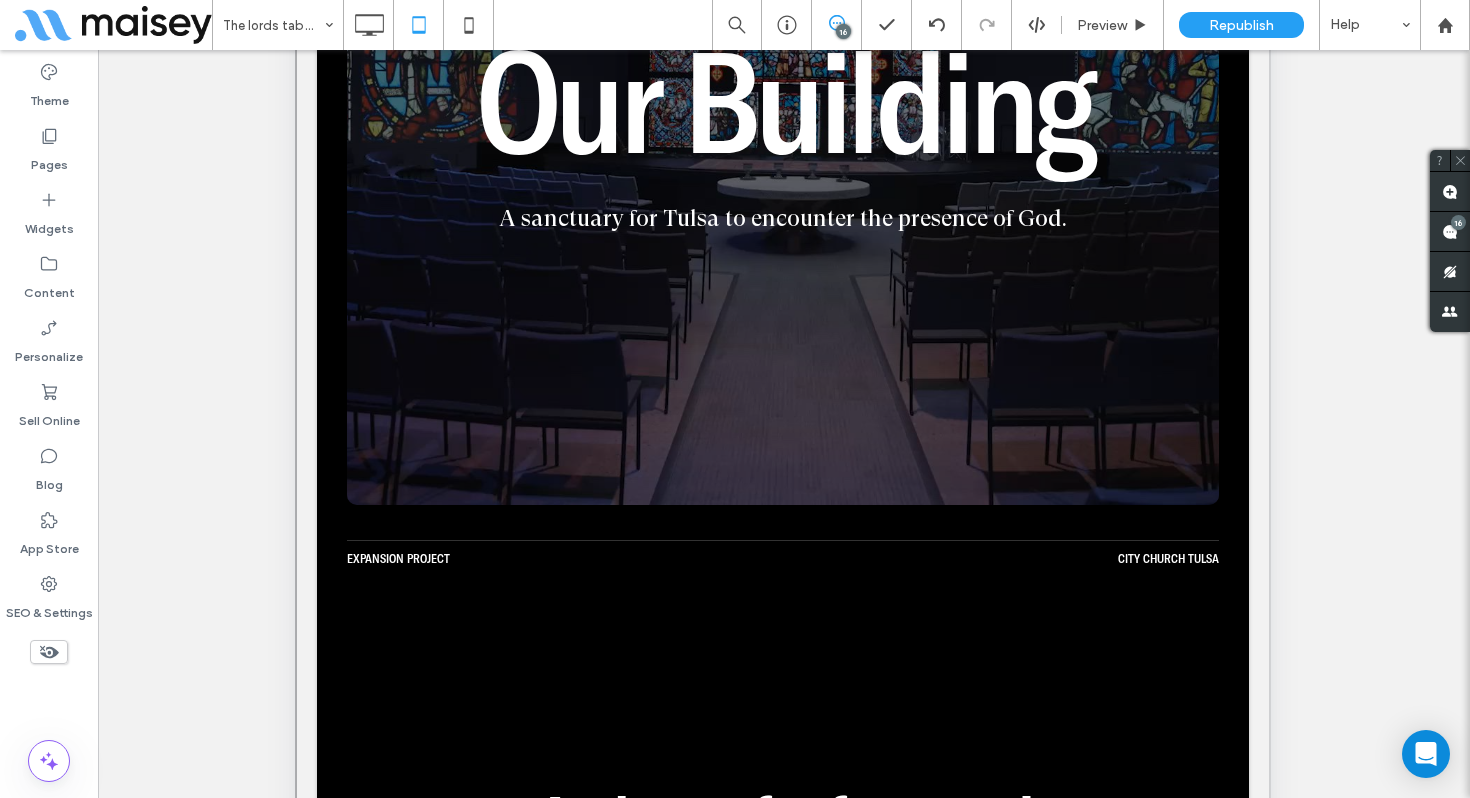 scroll, scrollTop: 598, scrollLeft: 0, axis: vertical 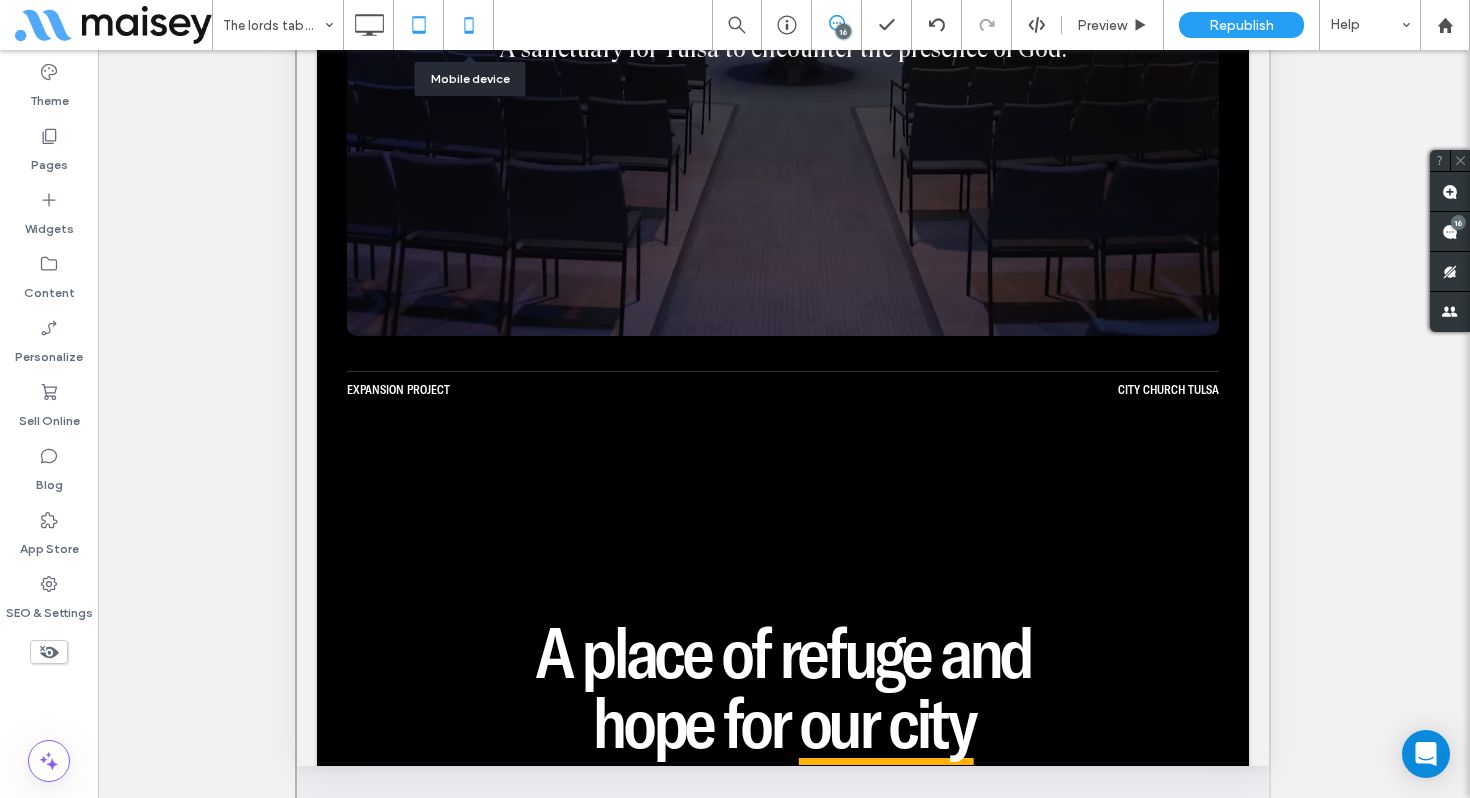 click 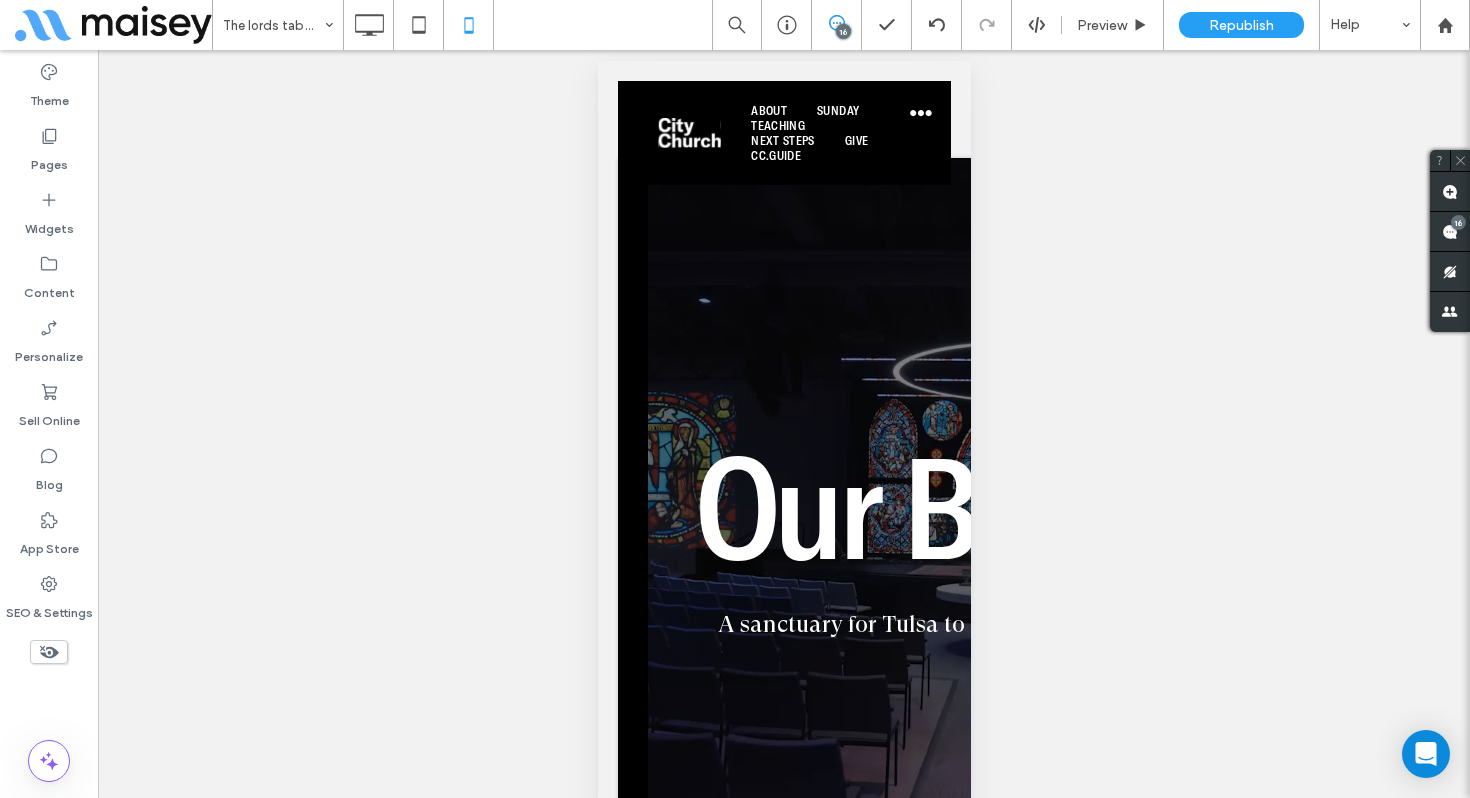 scroll, scrollTop: 29, scrollLeft: 0, axis: vertical 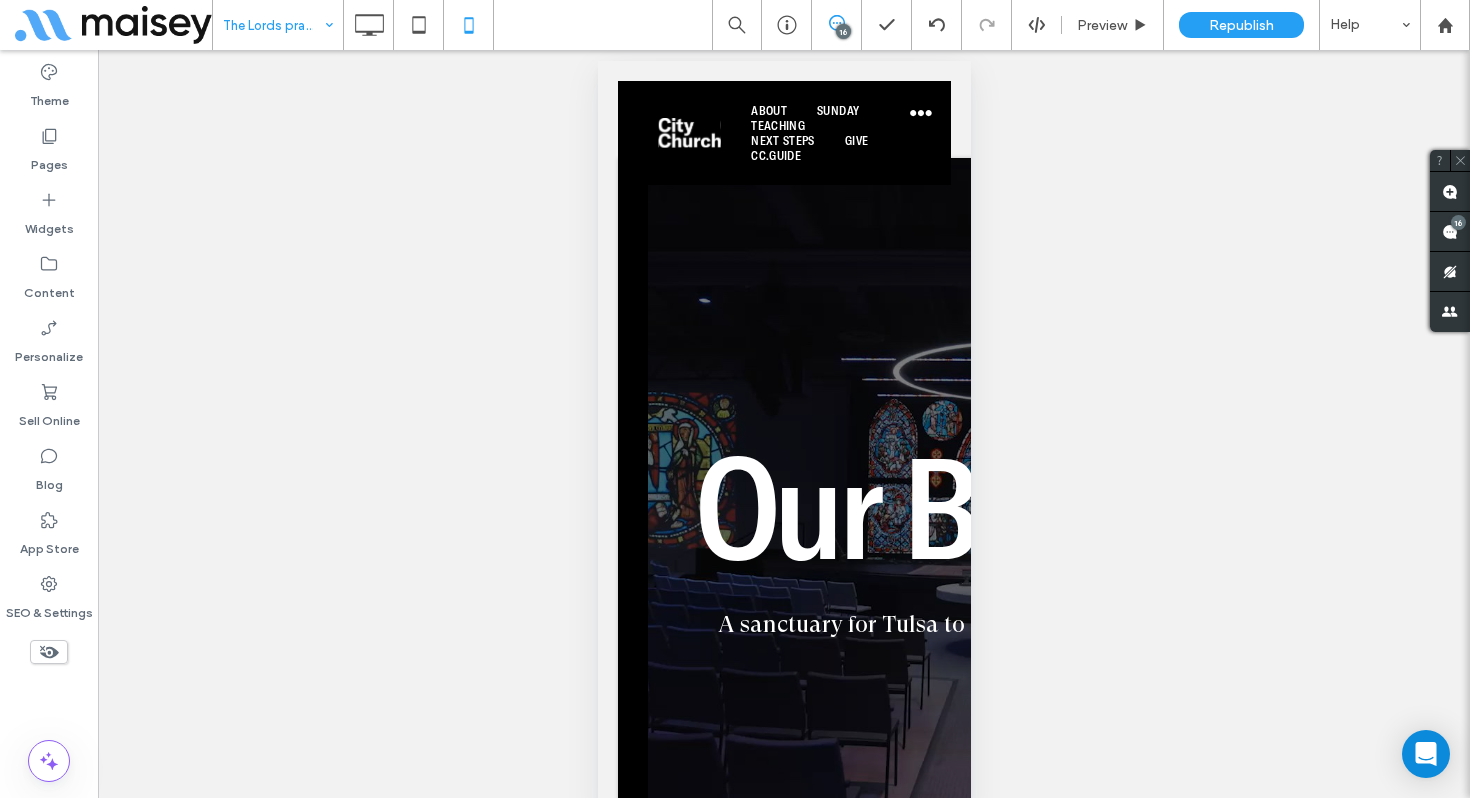 click at bounding box center (735, 399) 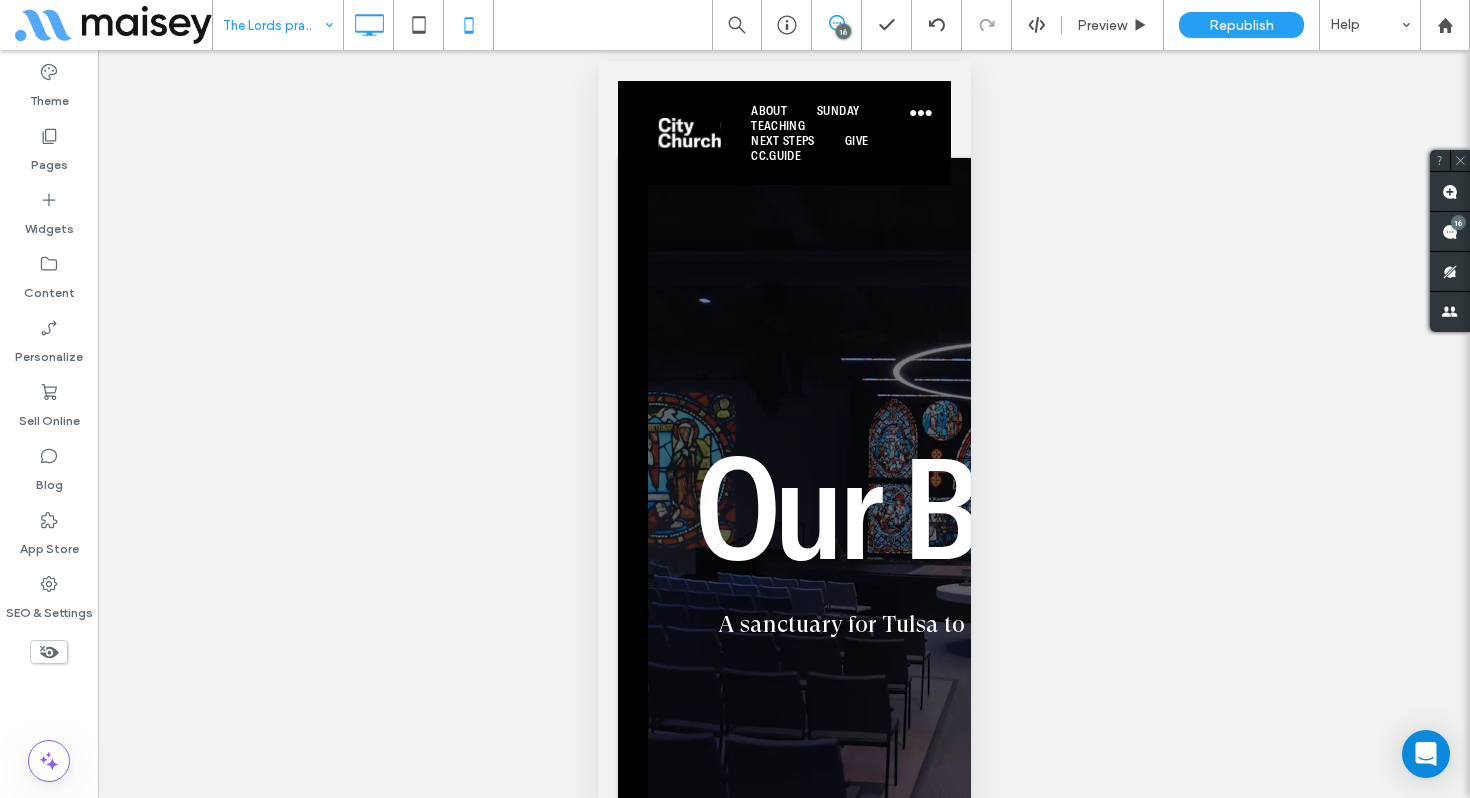 click 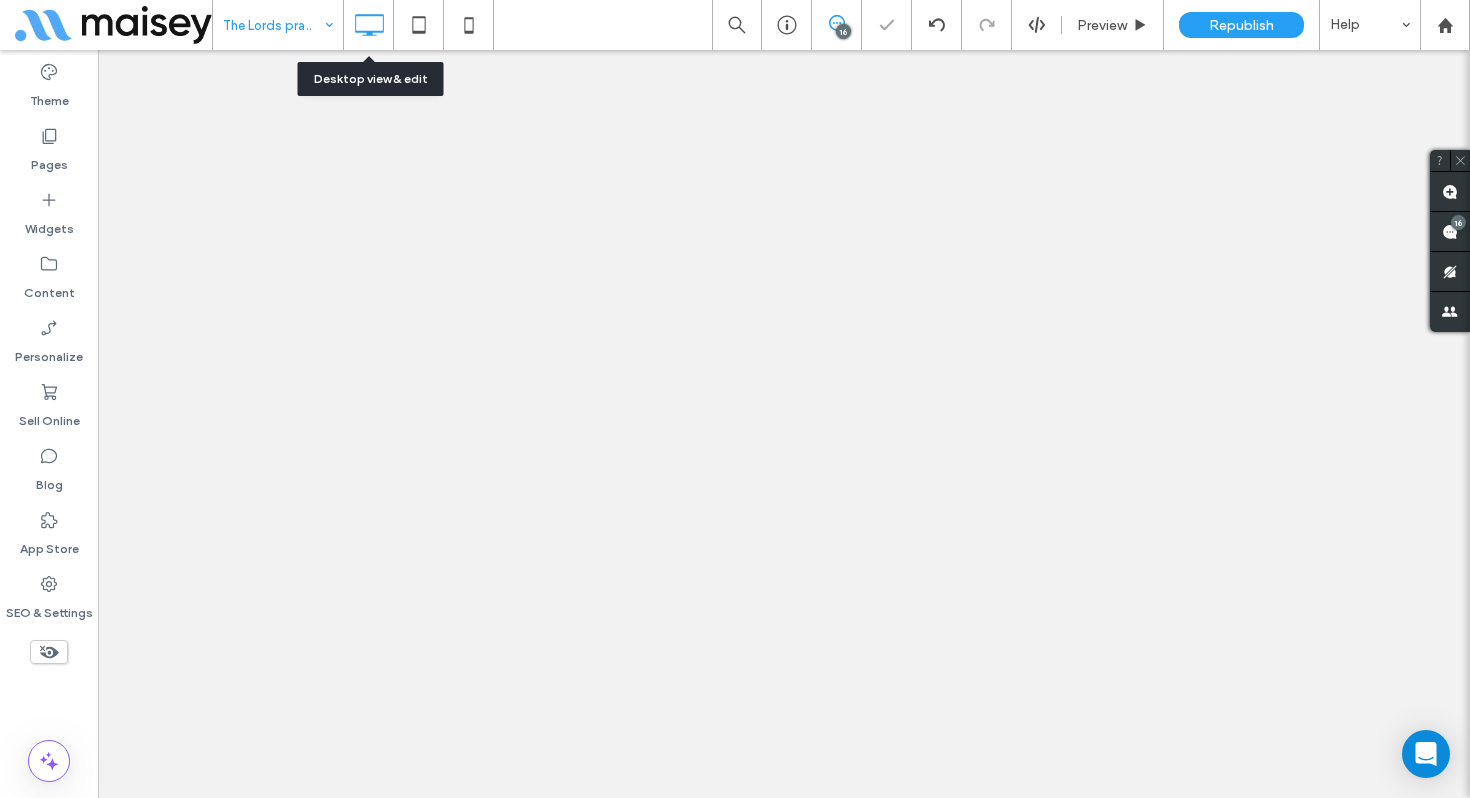 scroll, scrollTop: 0, scrollLeft: 0, axis: both 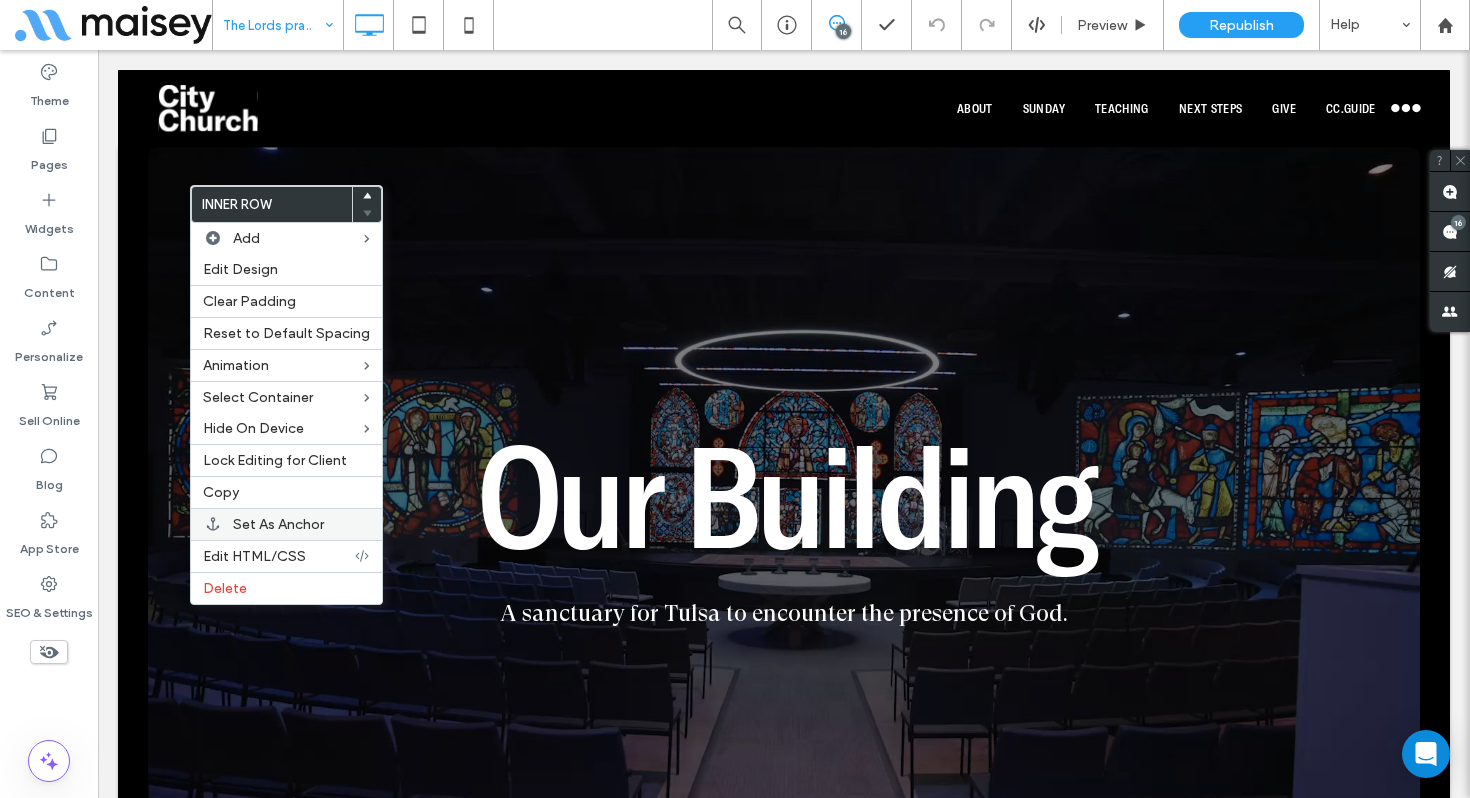 click on "Set As Anchor" at bounding box center [286, 524] 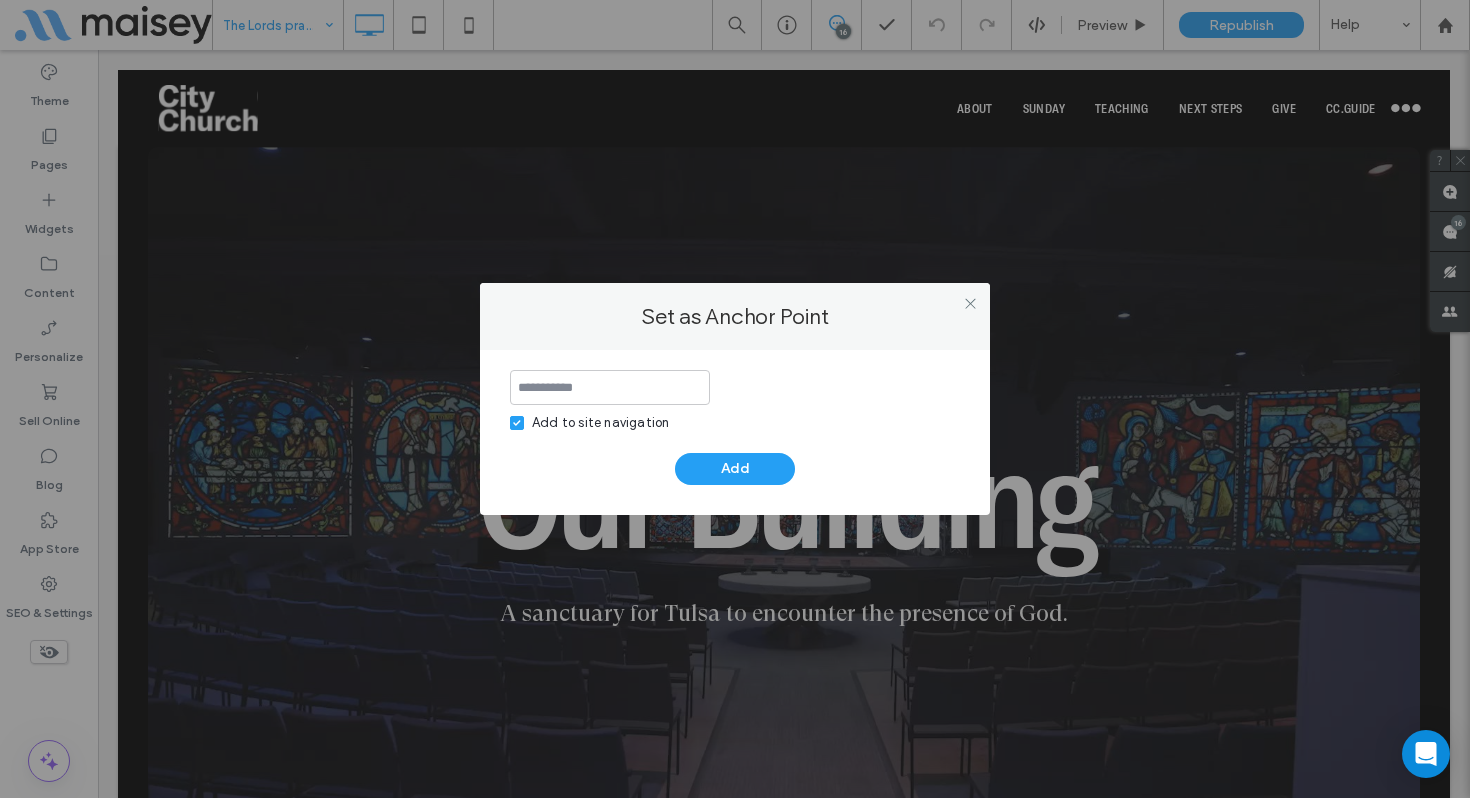 click on "Add to site navigation" at bounding box center (600, 423) 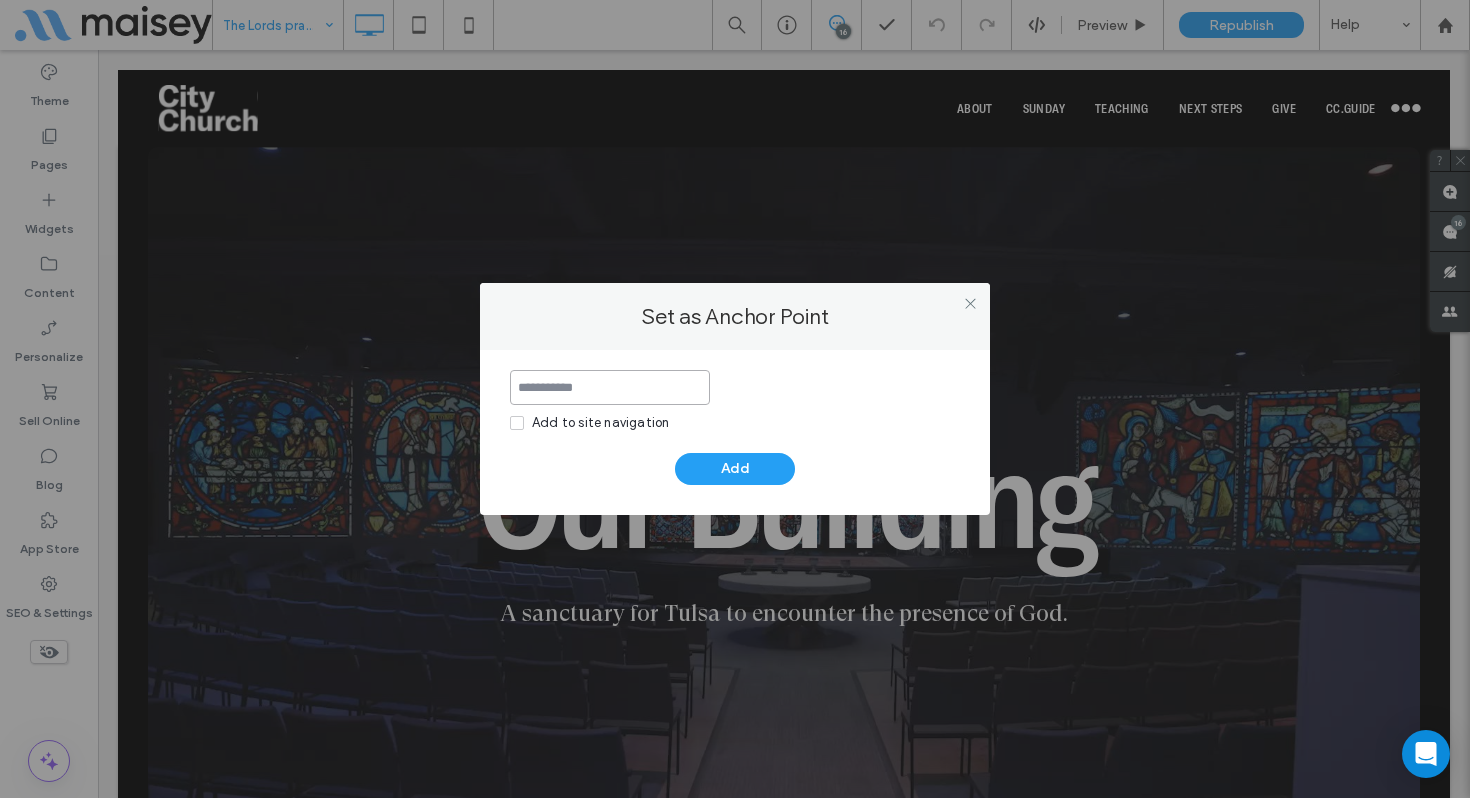 click at bounding box center (610, 387) 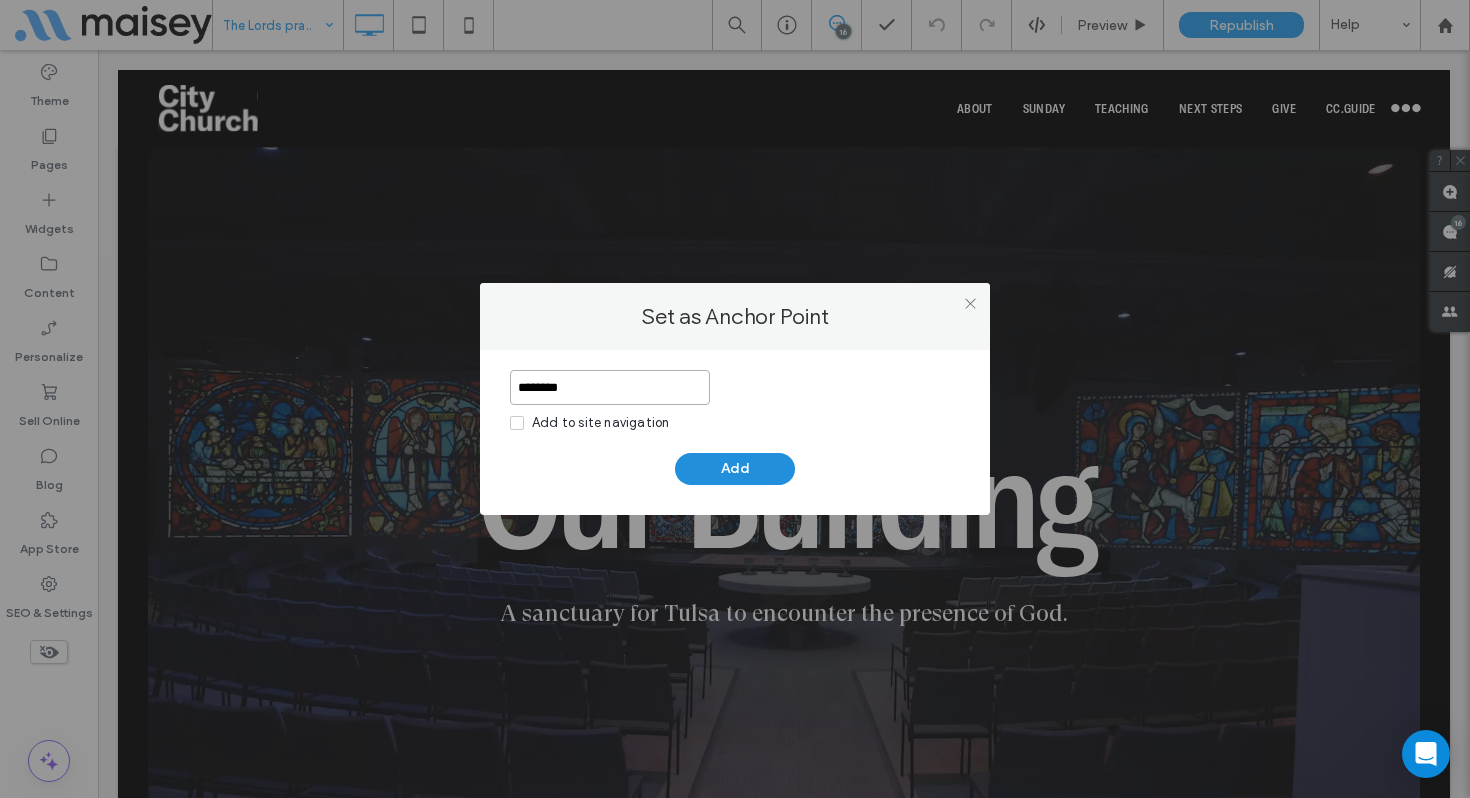 type on "********" 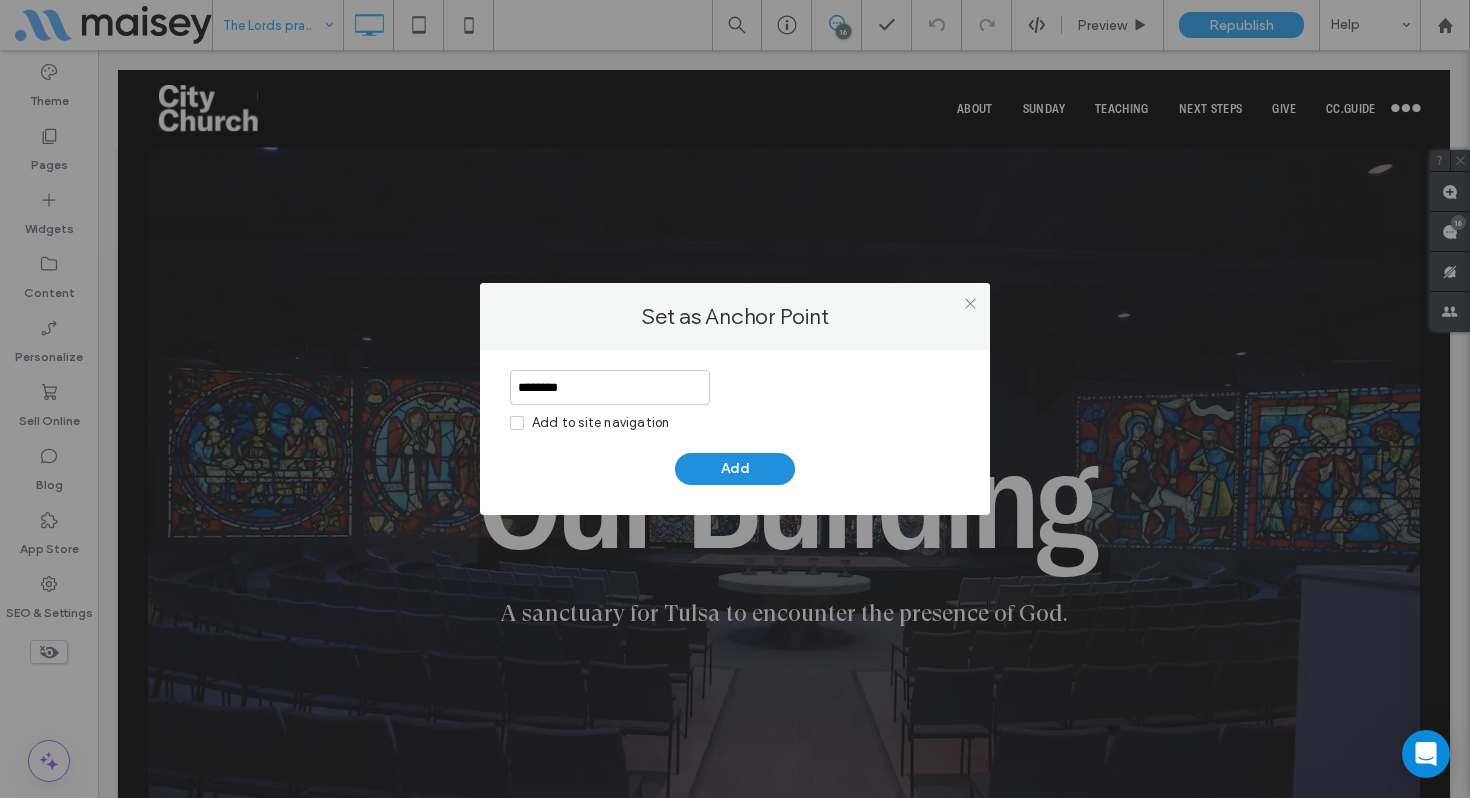 click on "Add" at bounding box center [735, 469] 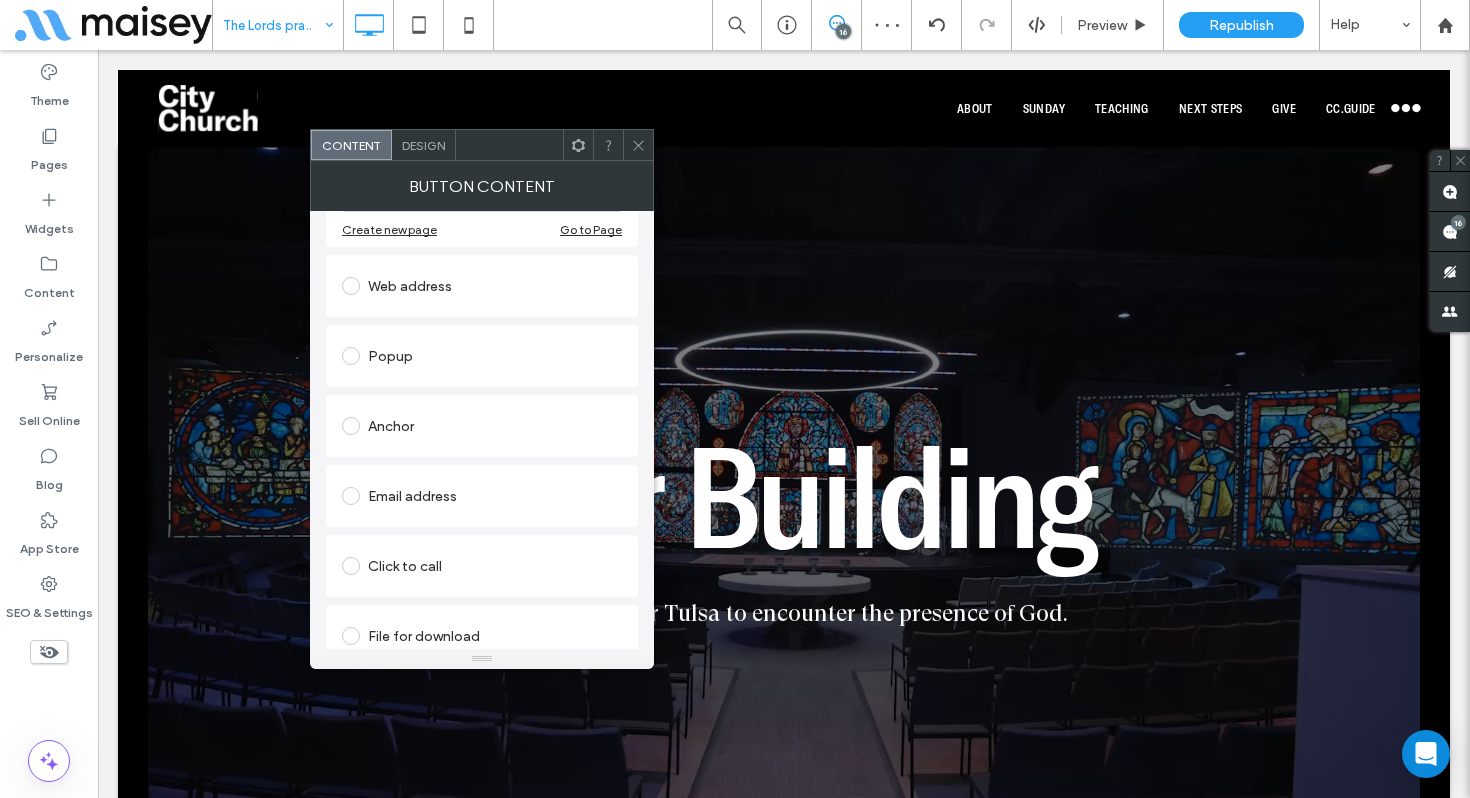 scroll, scrollTop: 319, scrollLeft: 0, axis: vertical 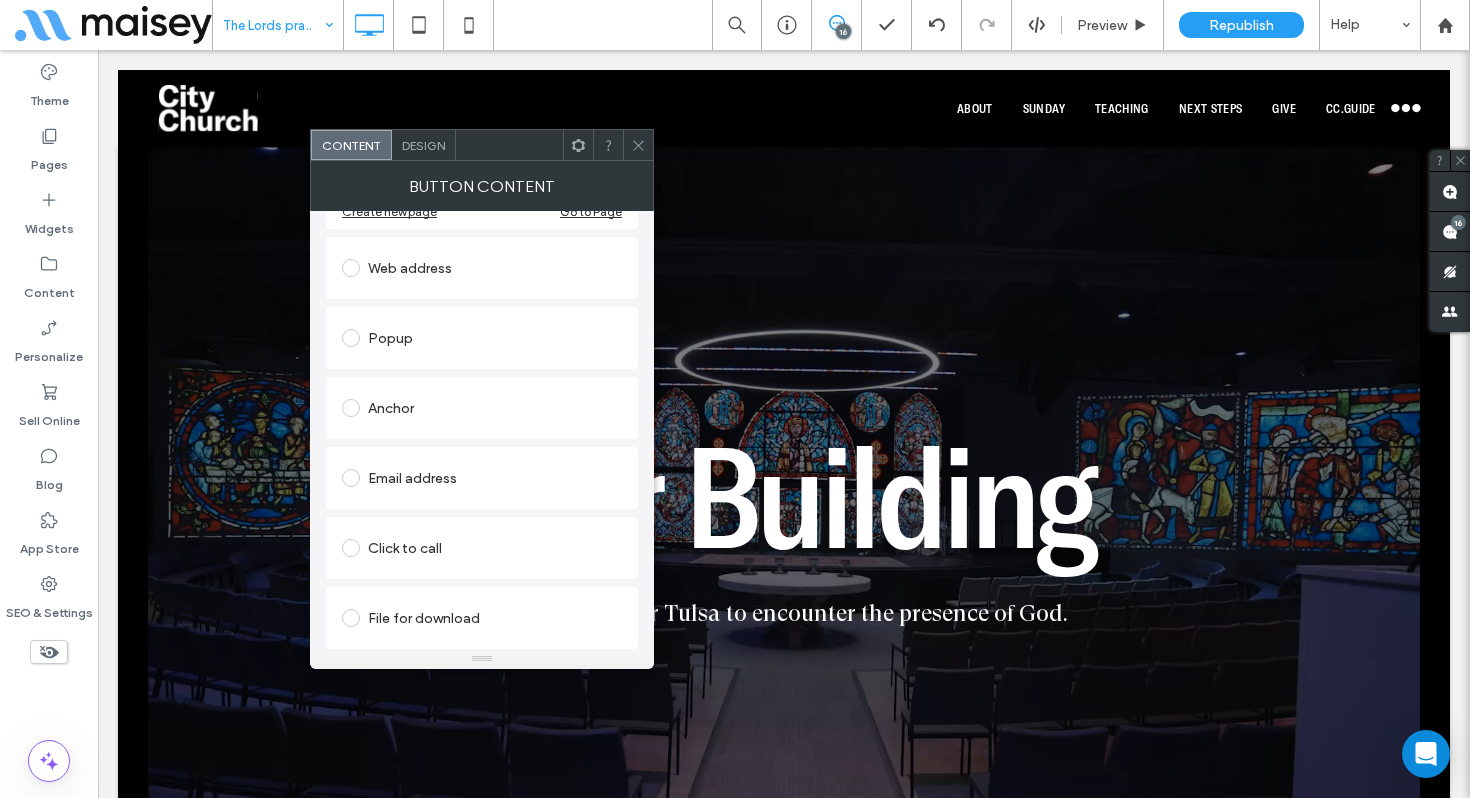 click on "Anchor" at bounding box center (482, 408) 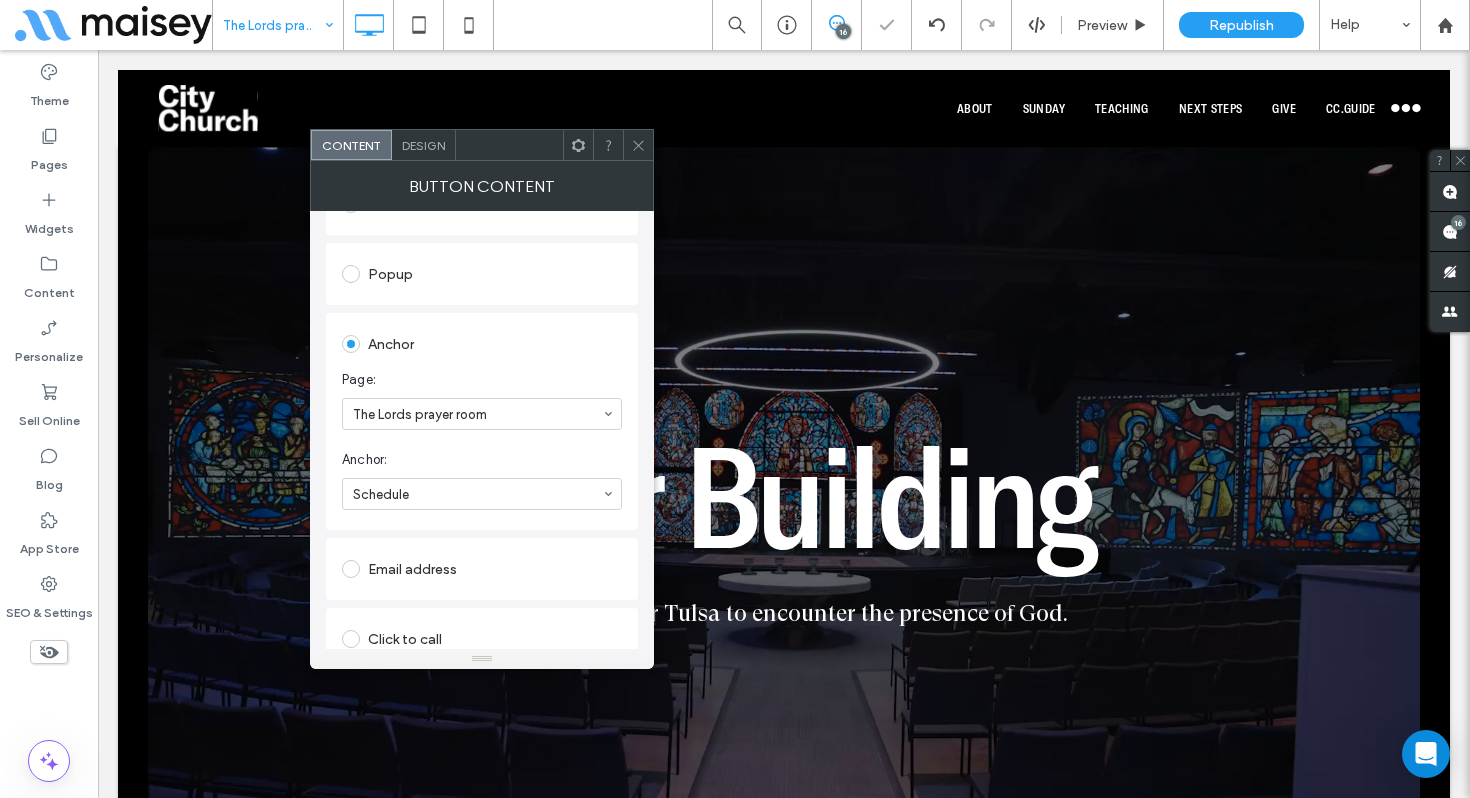 click 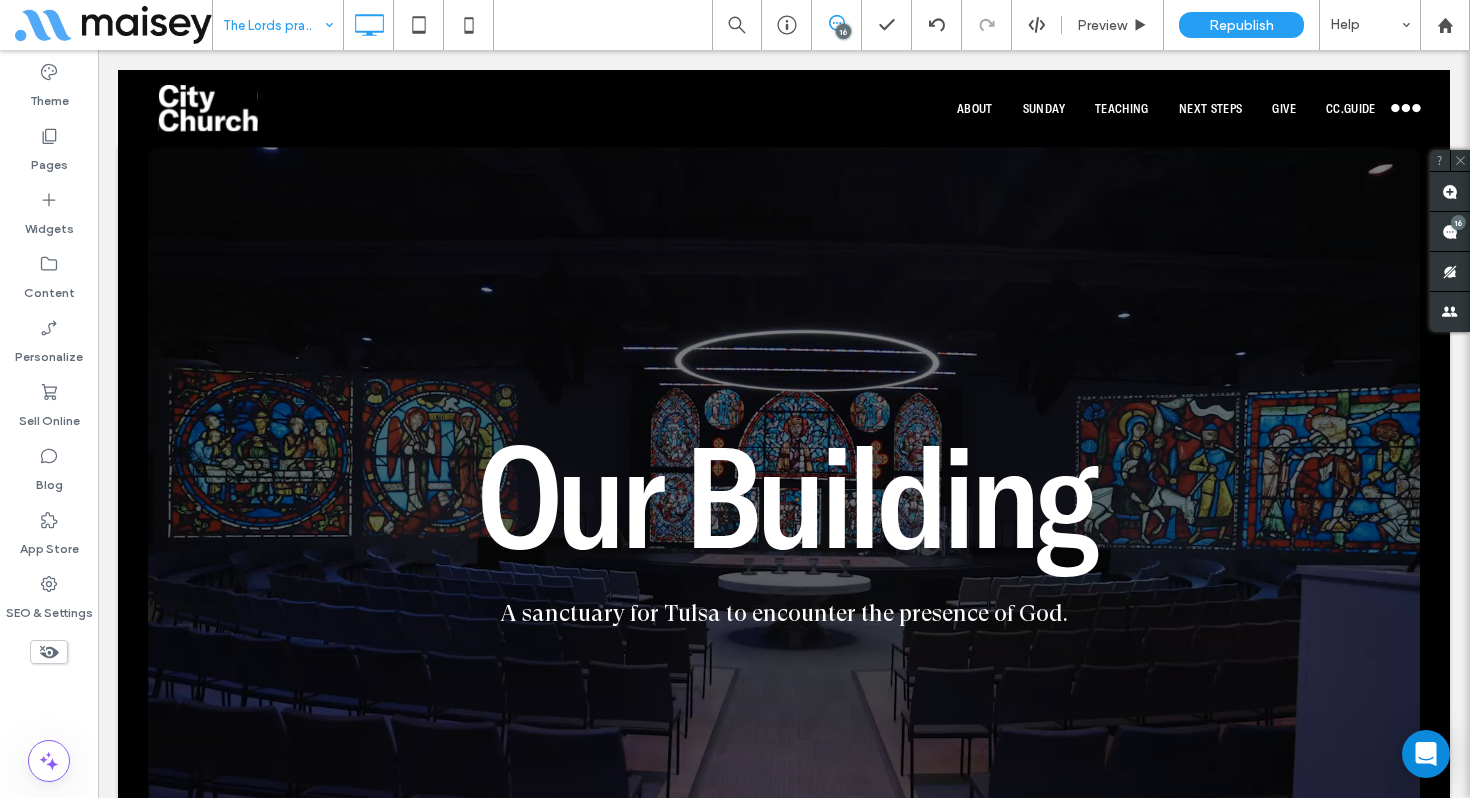 type on "**********" 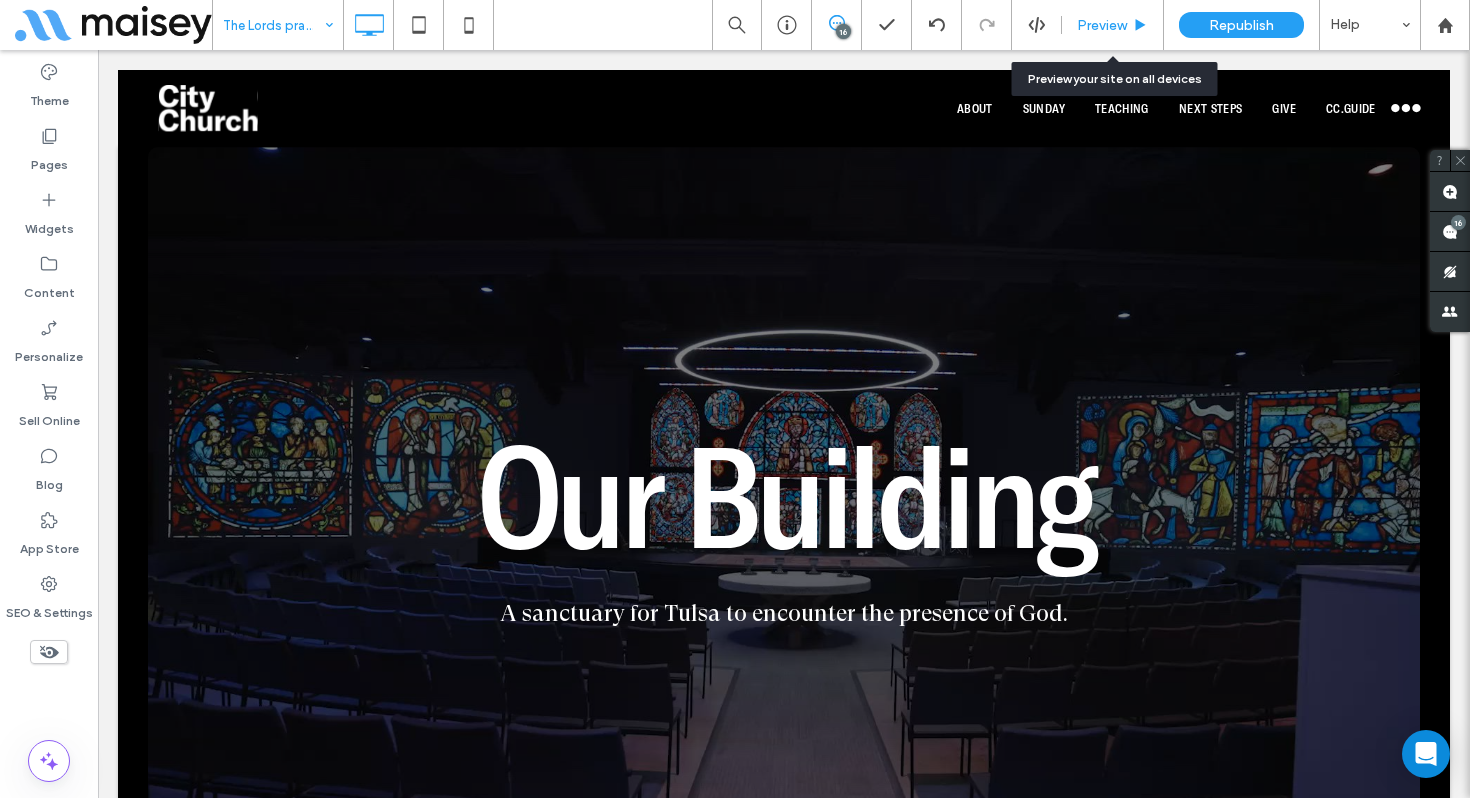 click on "Preview" at bounding box center (1102, 25) 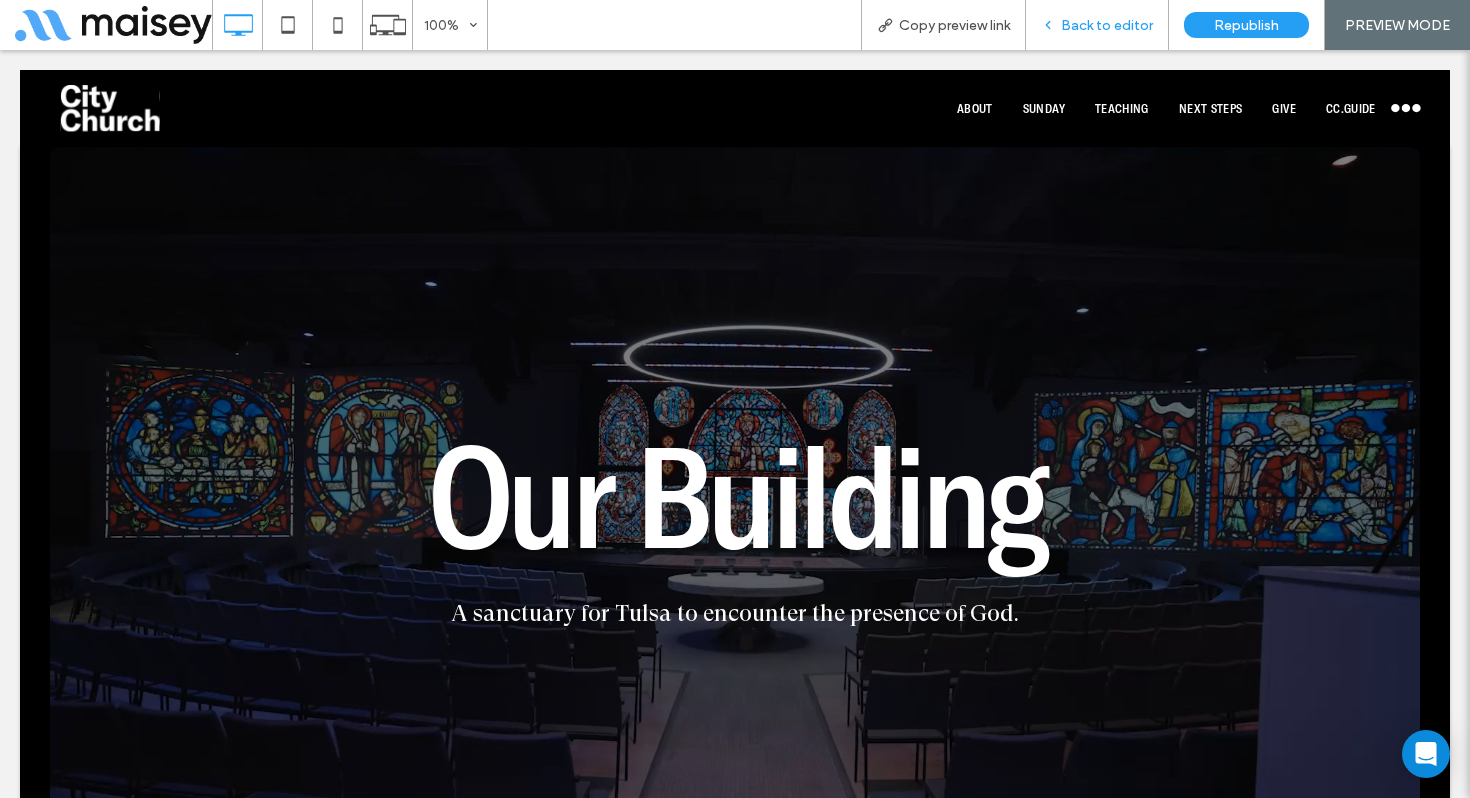 click on "Back to editor" at bounding box center (1107, 25) 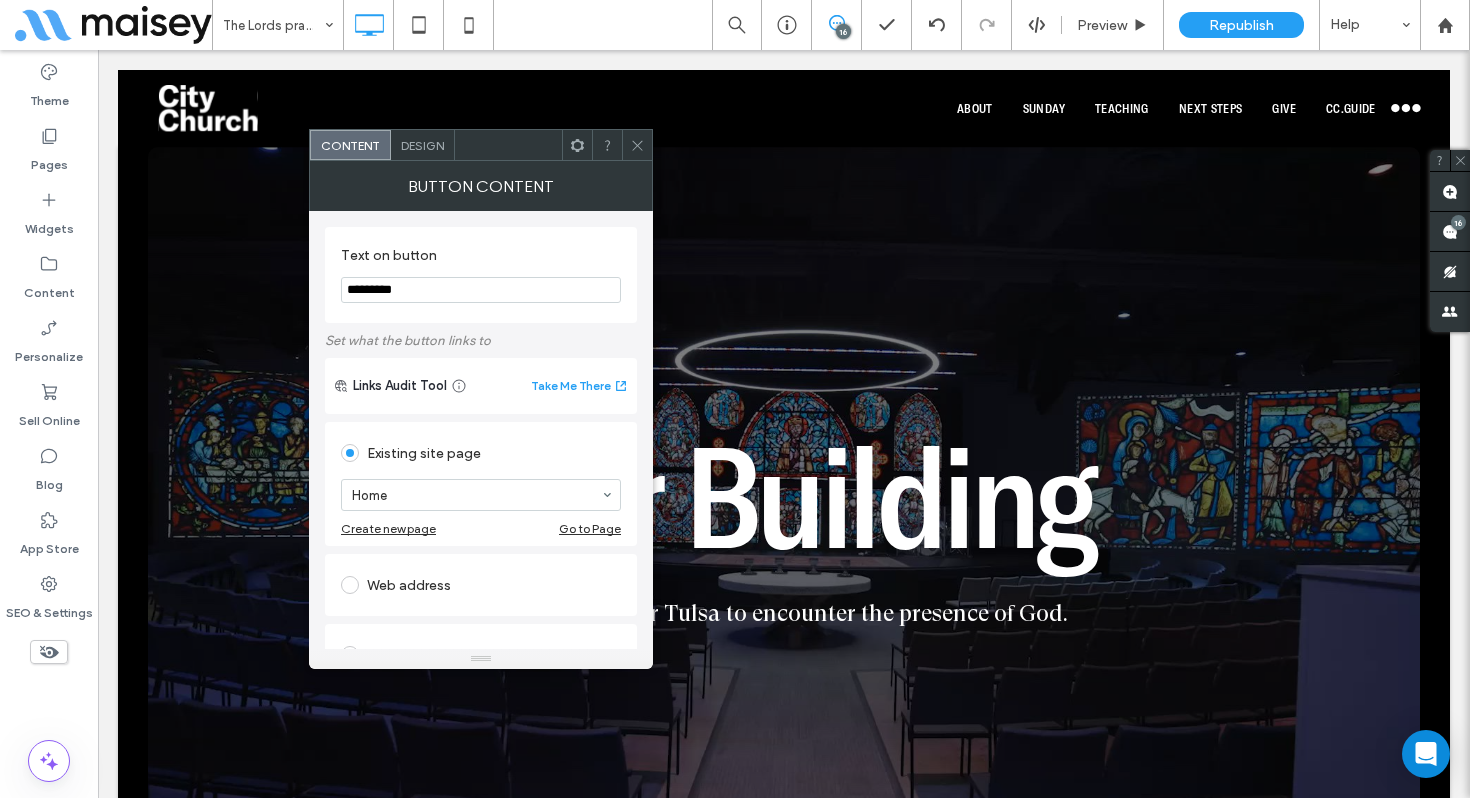 click 